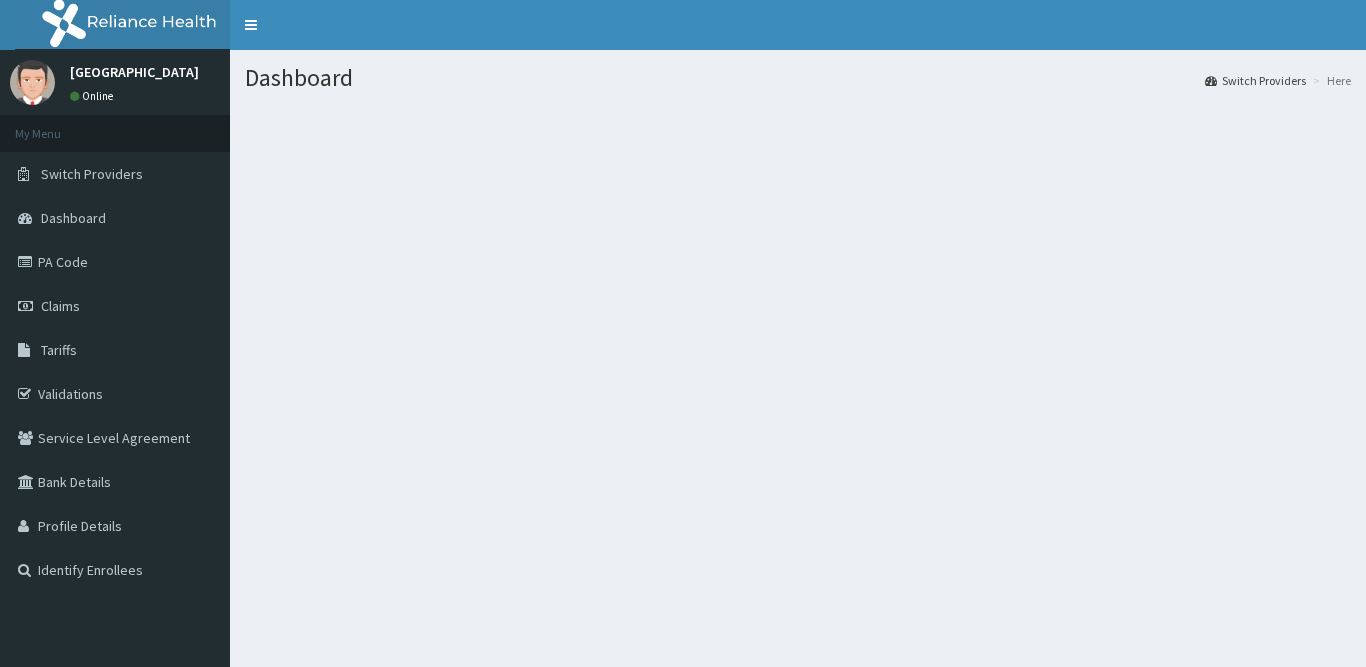 scroll, scrollTop: 0, scrollLeft: 0, axis: both 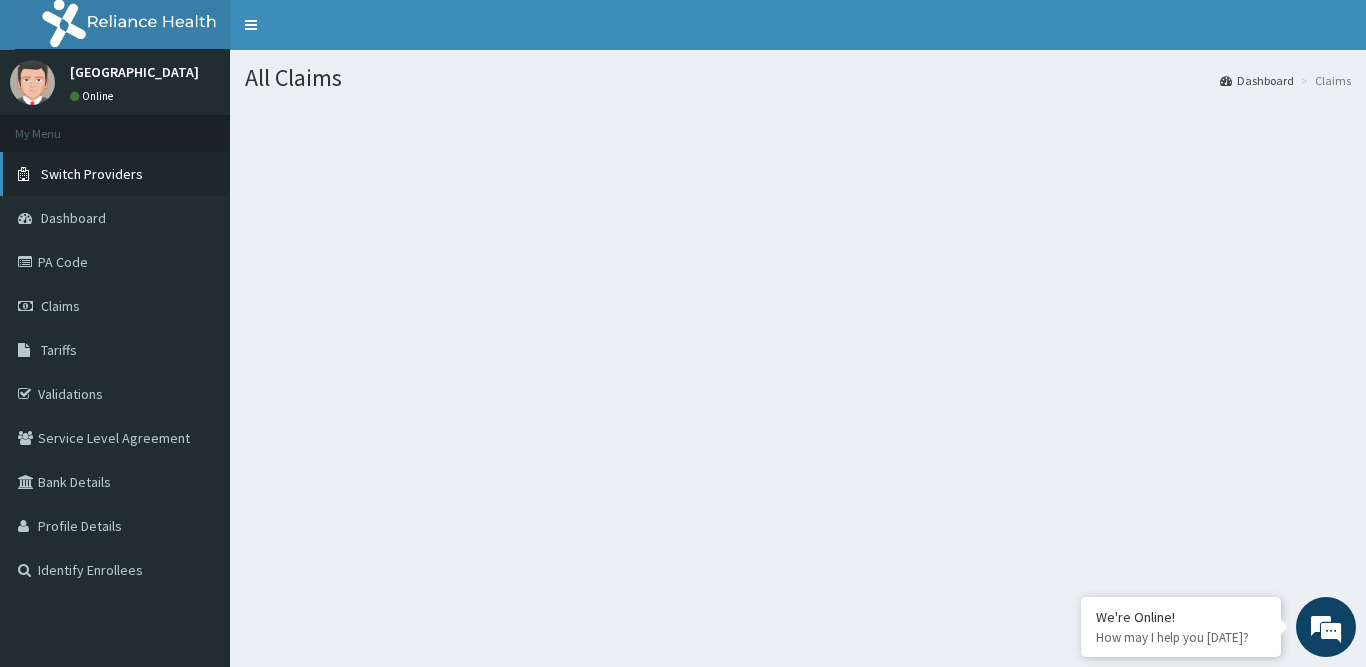 click on "Switch Providers" at bounding box center (92, 174) 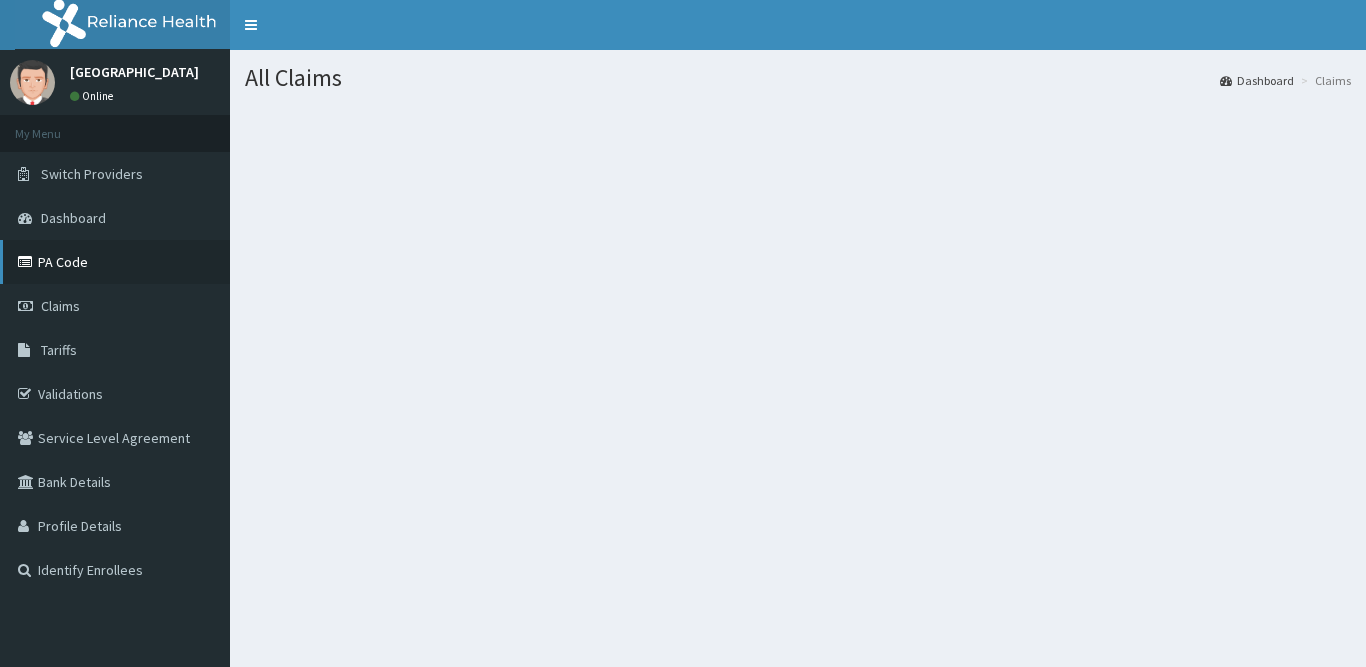 scroll, scrollTop: 0, scrollLeft: 0, axis: both 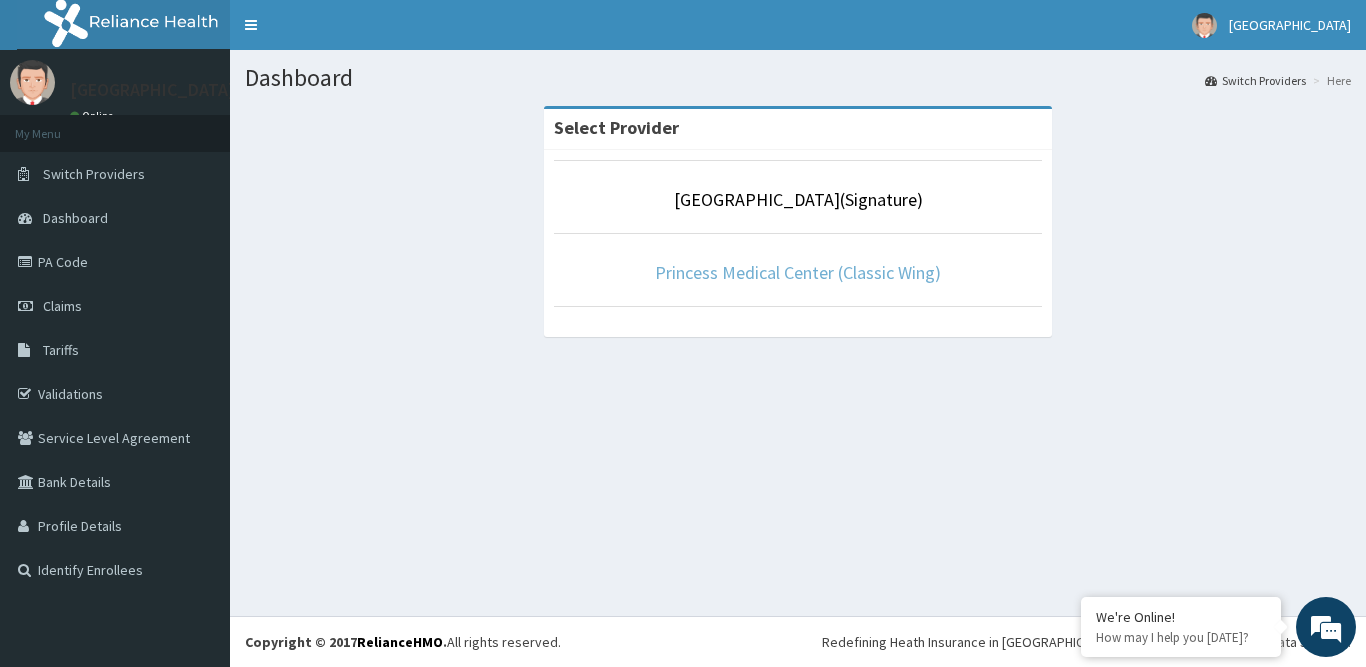 click on "Princess Medical Center (Classic Wing)" at bounding box center (798, 272) 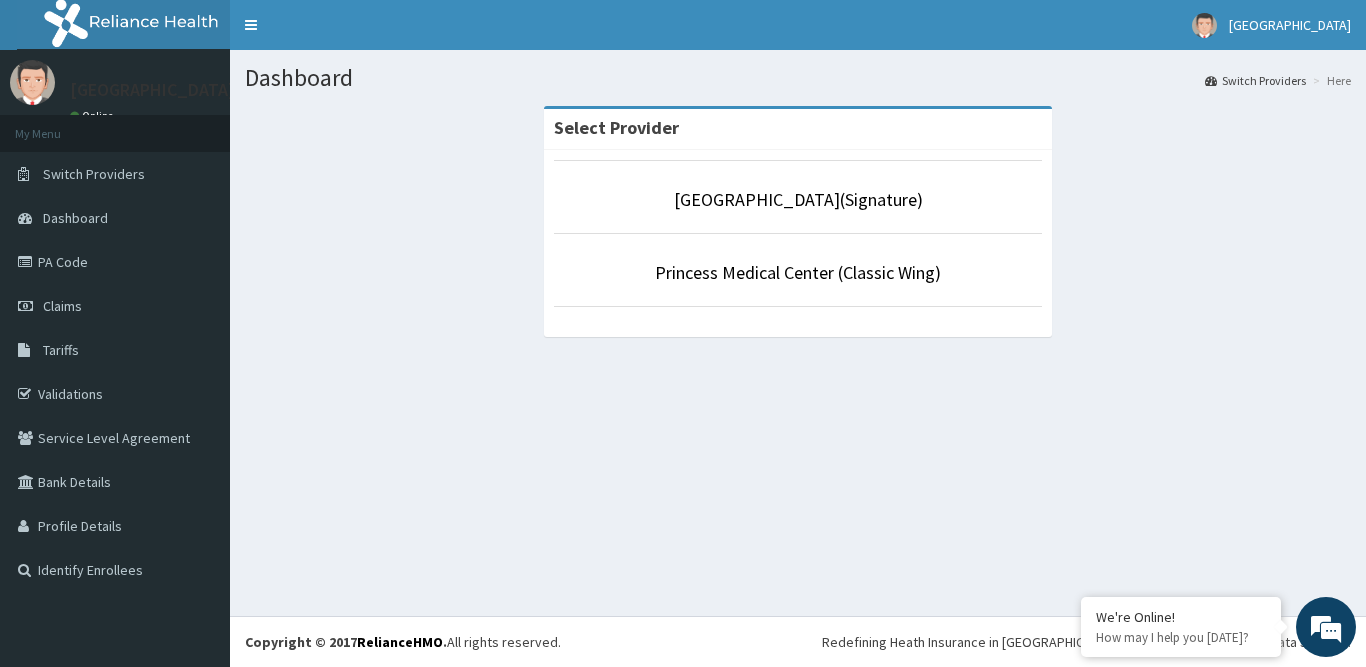 scroll, scrollTop: 0, scrollLeft: 0, axis: both 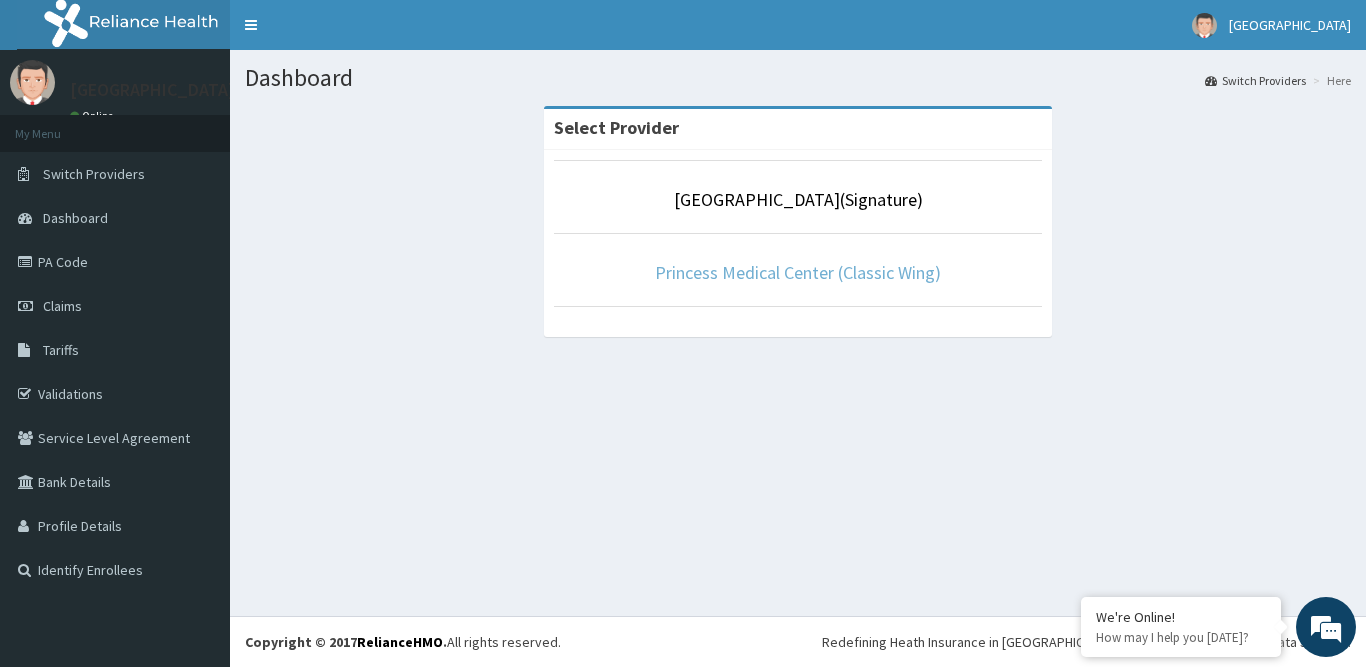 click on "Princess Medical Center (Classic Wing)" at bounding box center (798, 272) 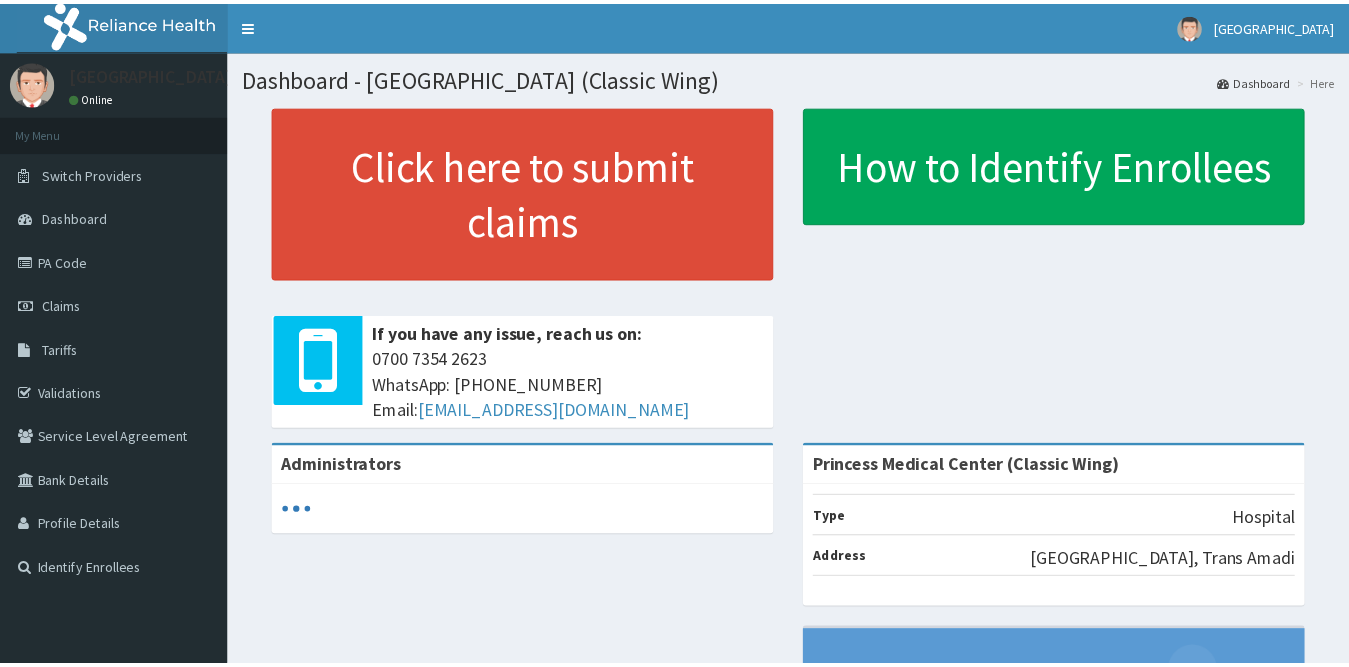 scroll, scrollTop: 0, scrollLeft: 0, axis: both 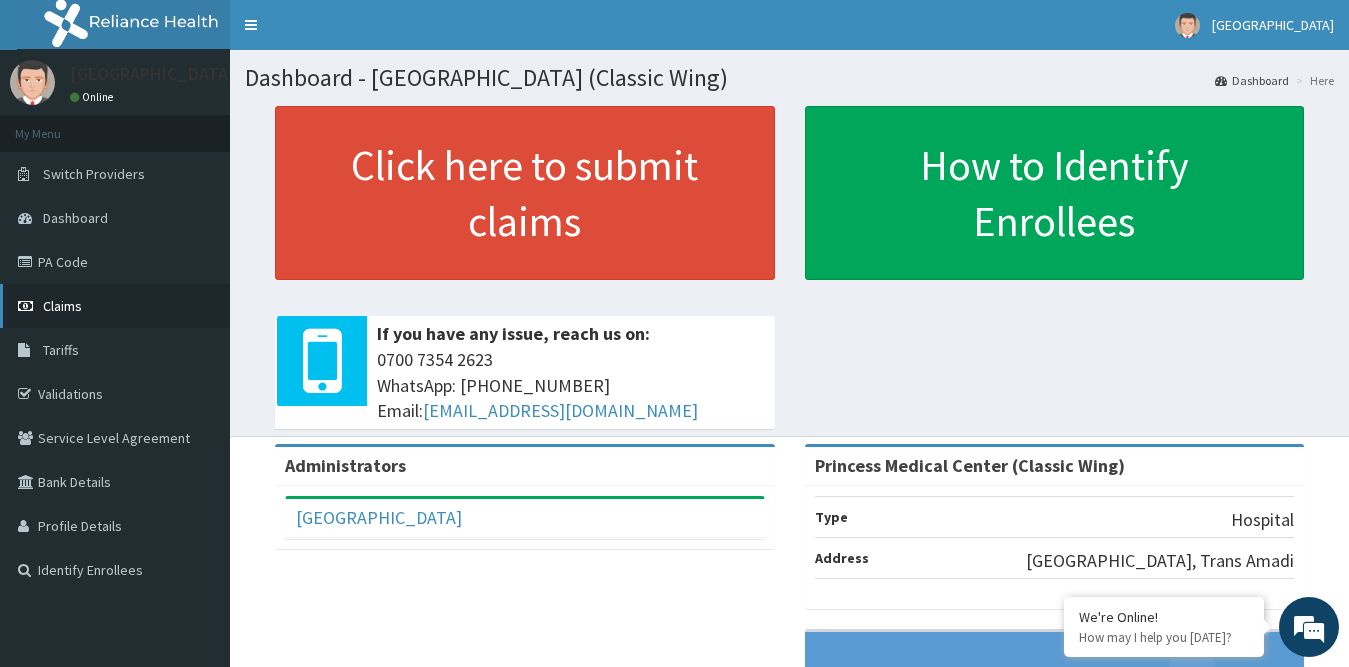 click on "Claims" at bounding box center [62, 306] 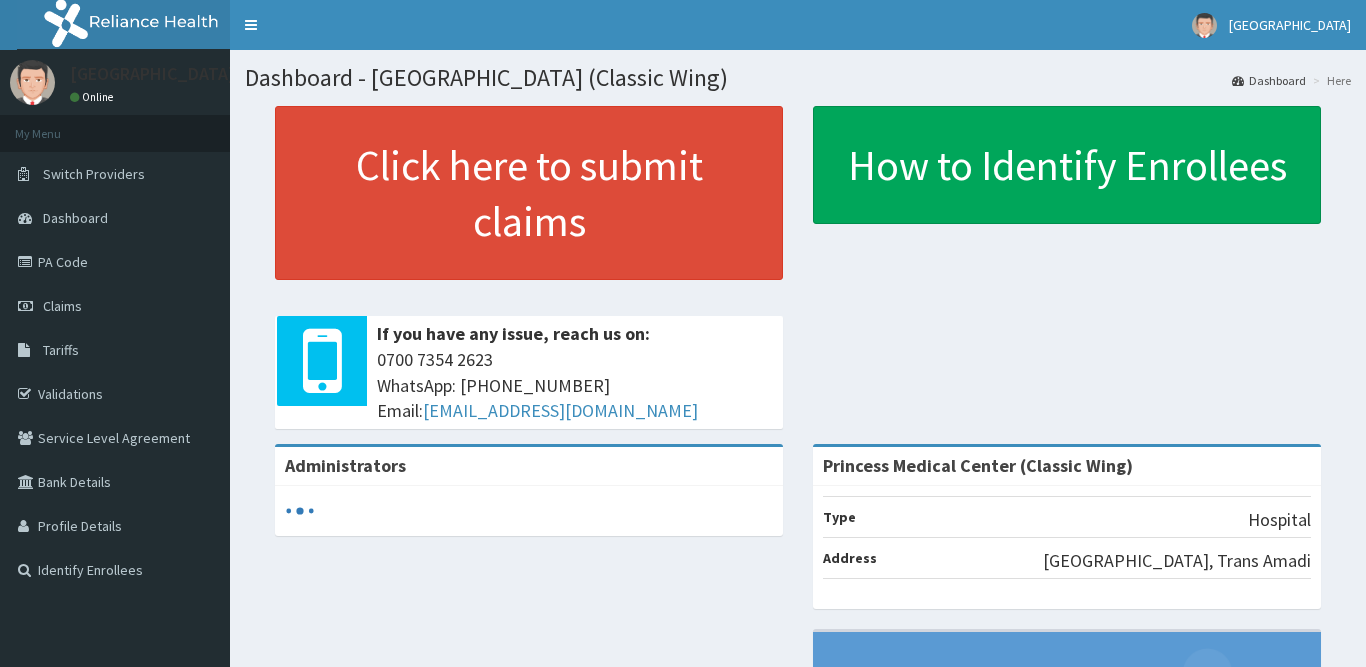 scroll, scrollTop: 0, scrollLeft: 0, axis: both 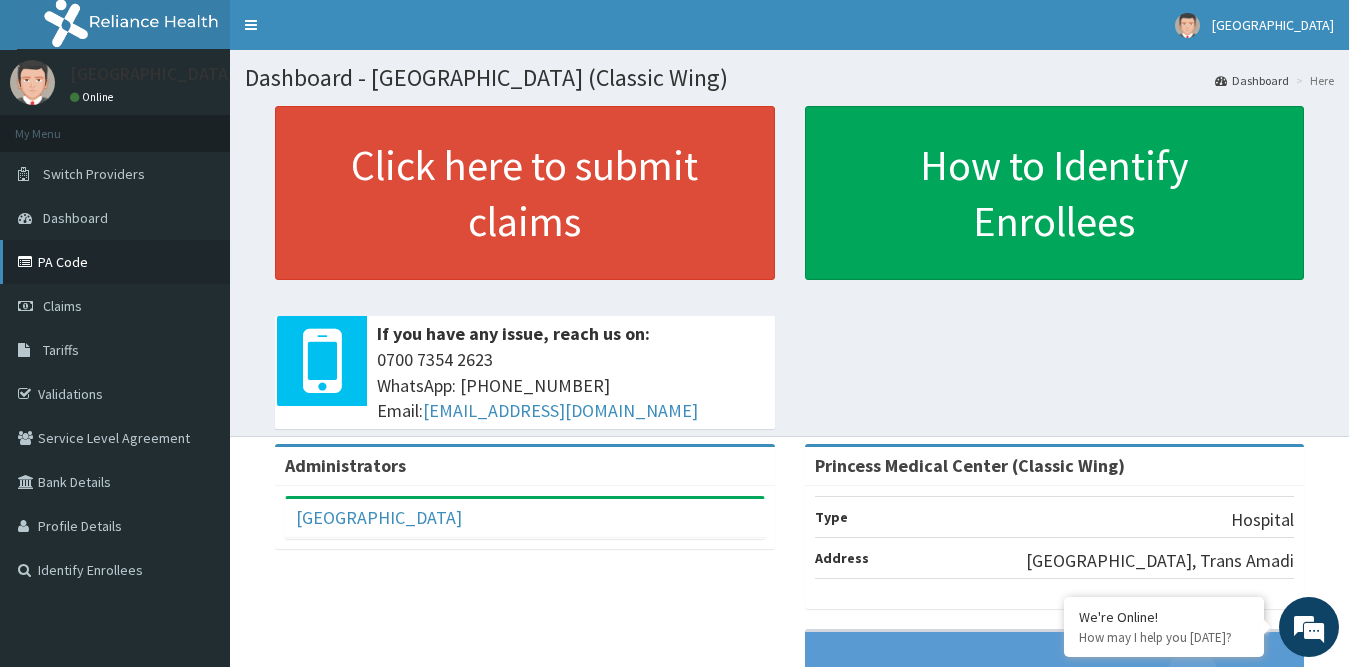 click on "PA Code" at bounding box center [115, 262] 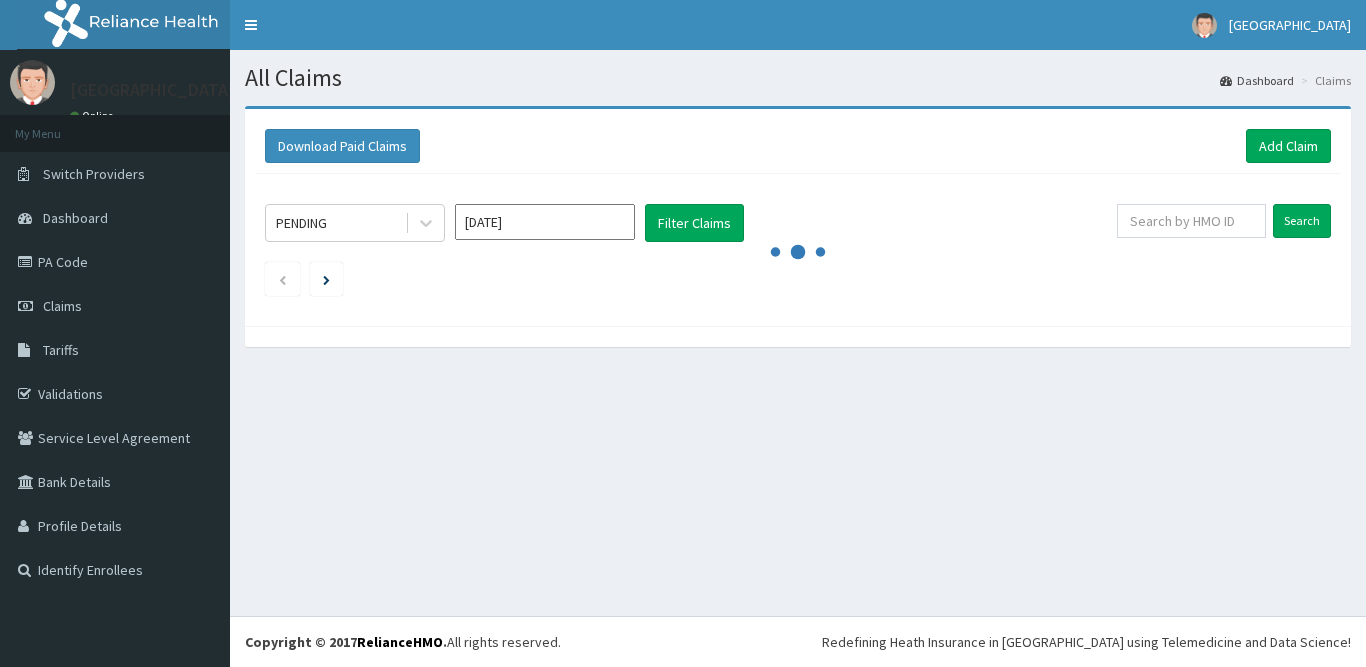 scroll, scrollTop: 0, scrollLeft: 0, axis: both 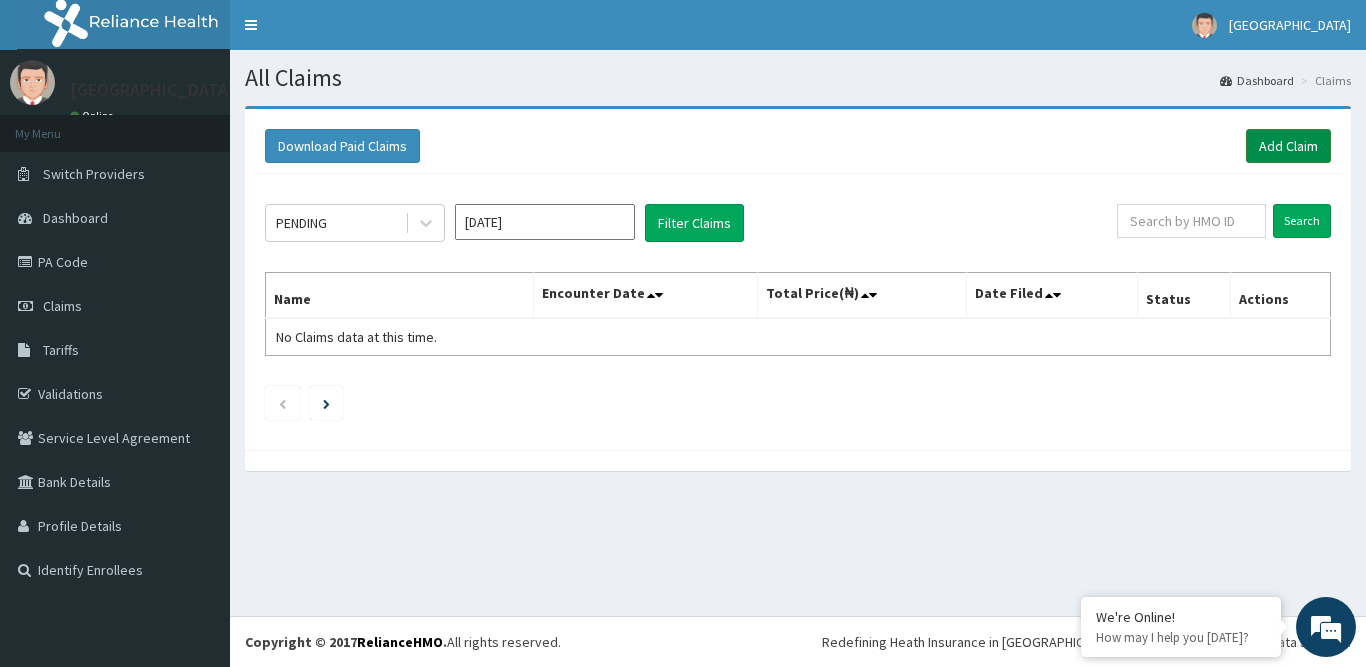 click on "Add Claim" at bounding box center (1288, 146) 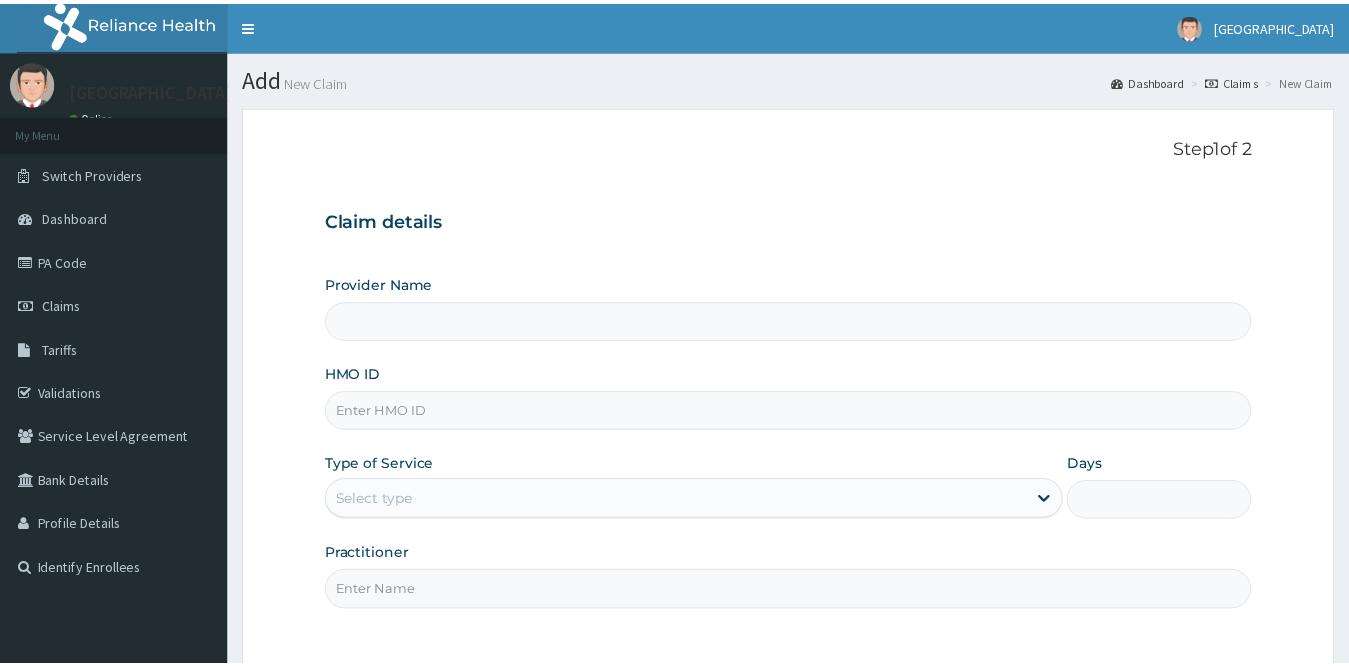 scroll, scrollTop: 0, scrollLeft: 0, axis: both 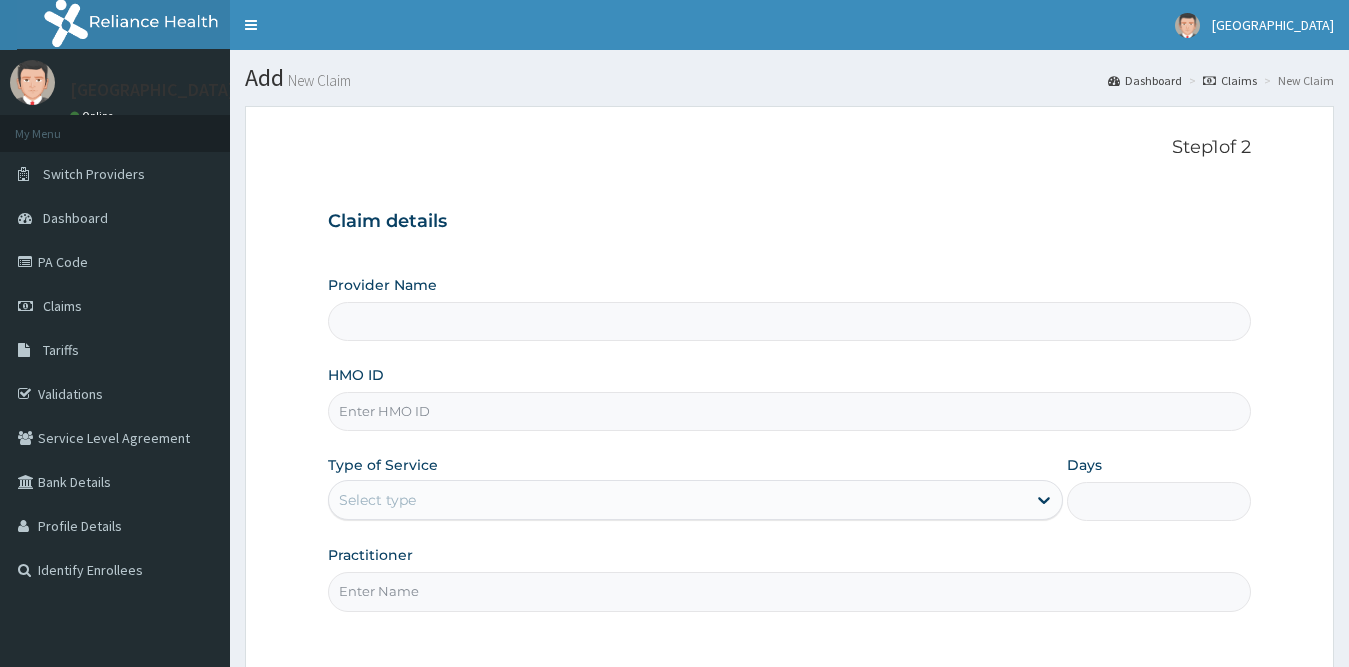 click on "HMO ID" at bounding box center (790, 411) 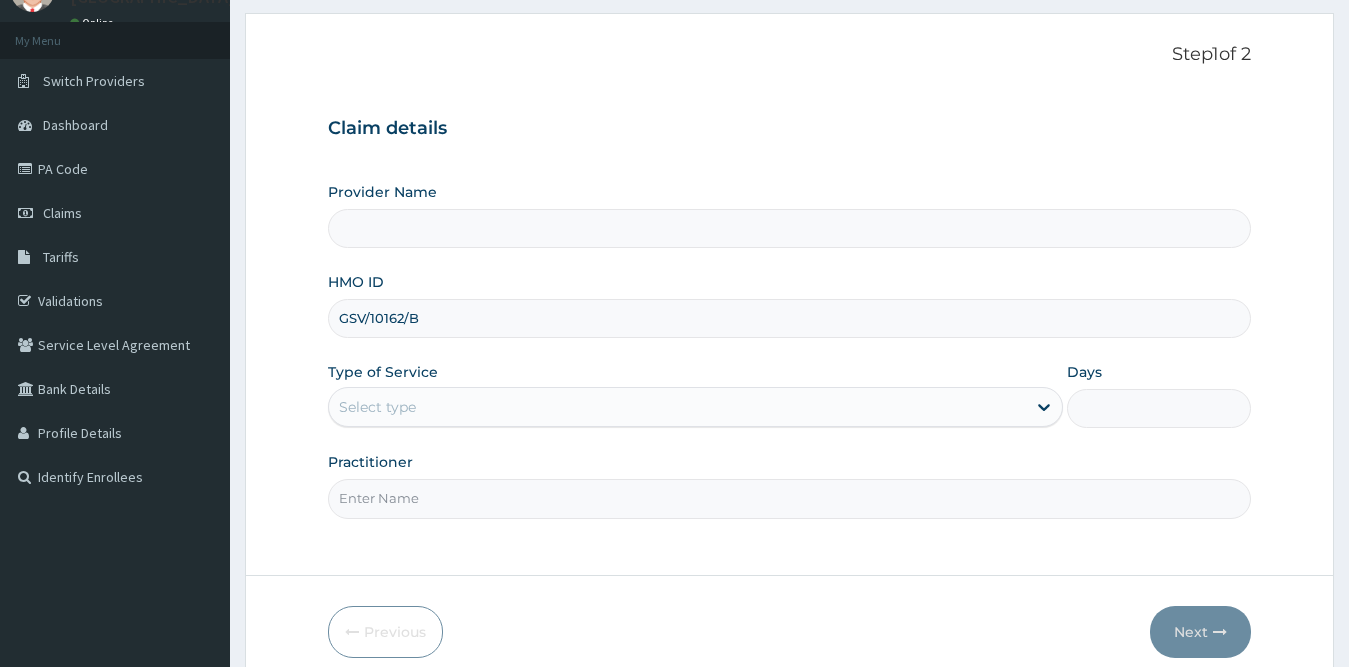 type on "Princess Medical Center (Classic Wing)" 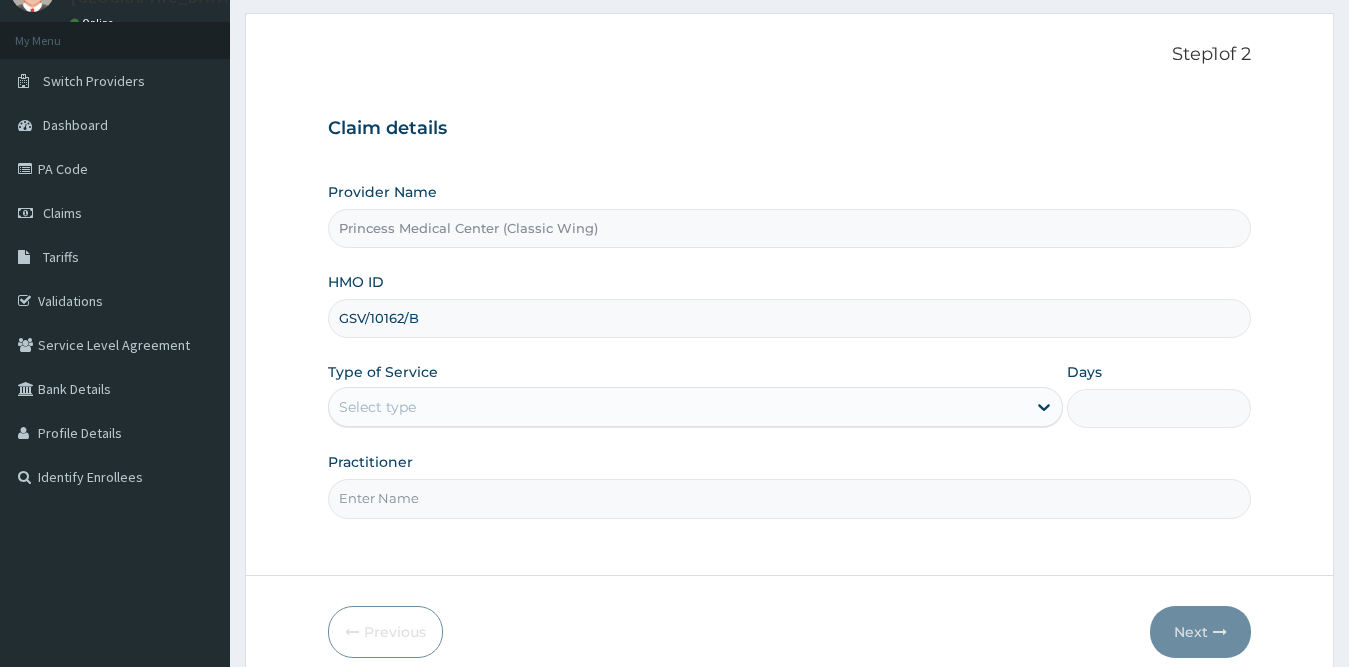 scroll, scrollTop: 181, scrollLeft: 0, axis: vertical 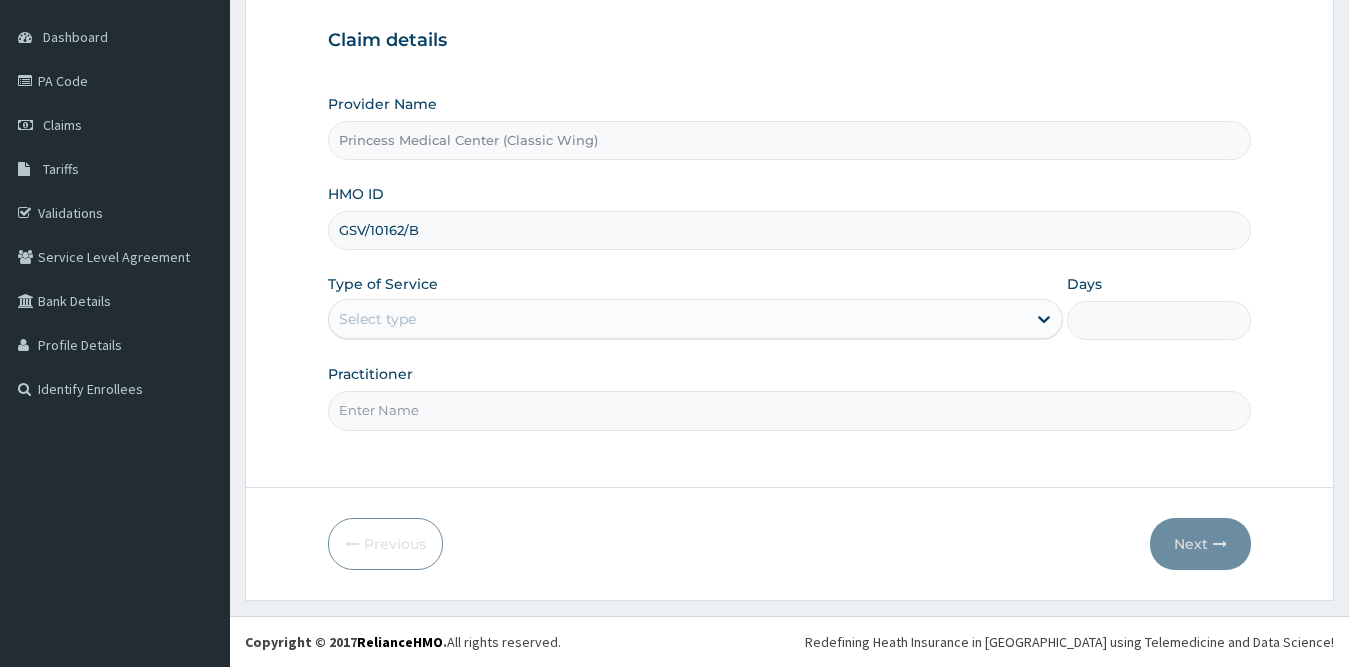 type on "GSV/10162/B" 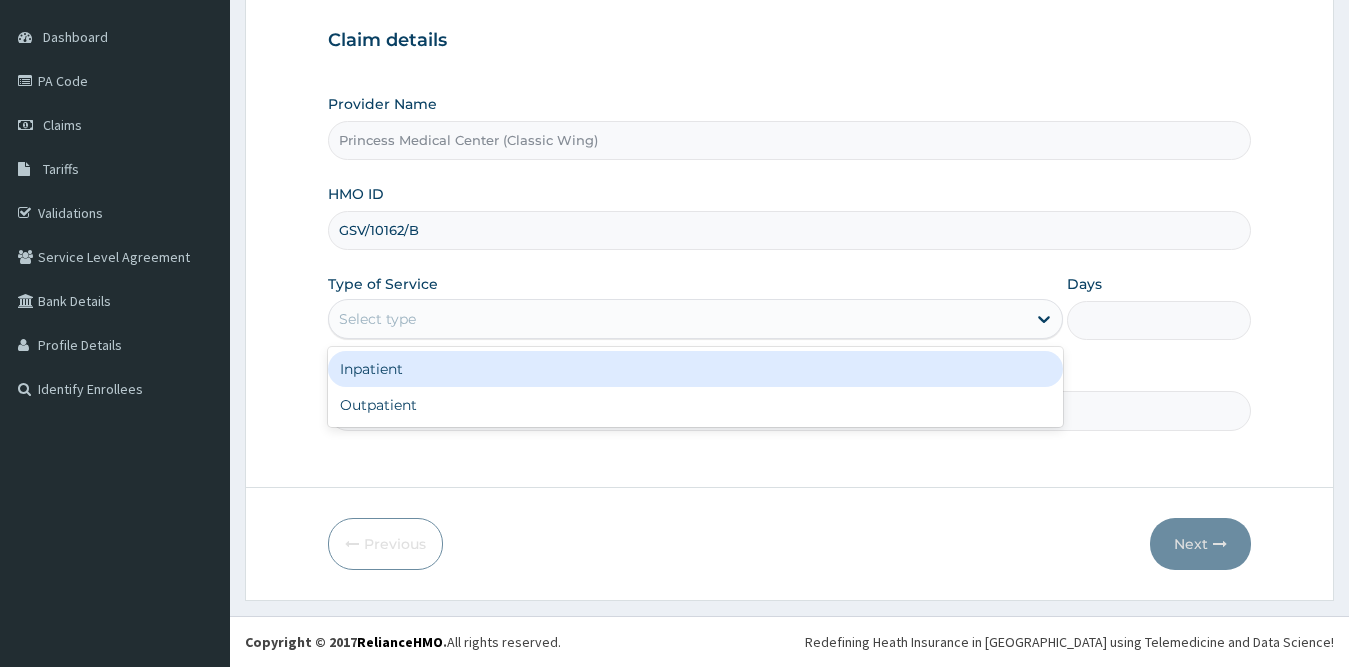 click on "Select type" at bounding box center [377, 319] 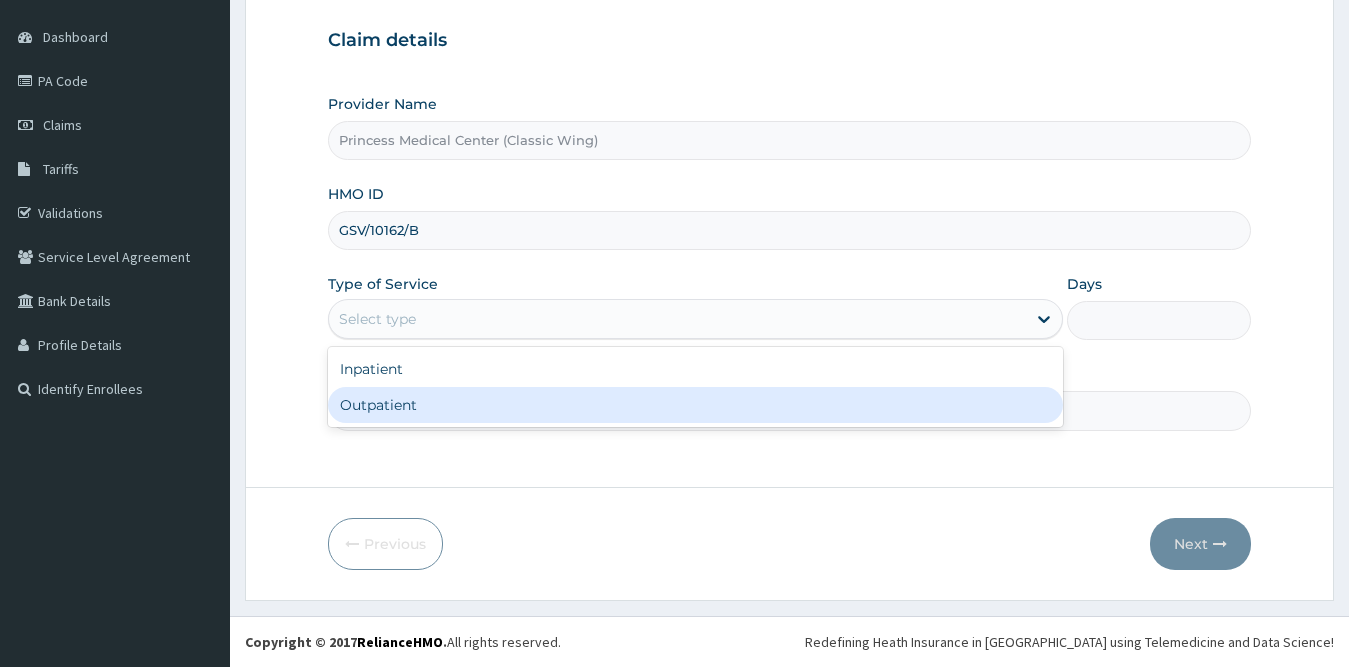 click on "Outpatient" at bounding box center [696, 405] 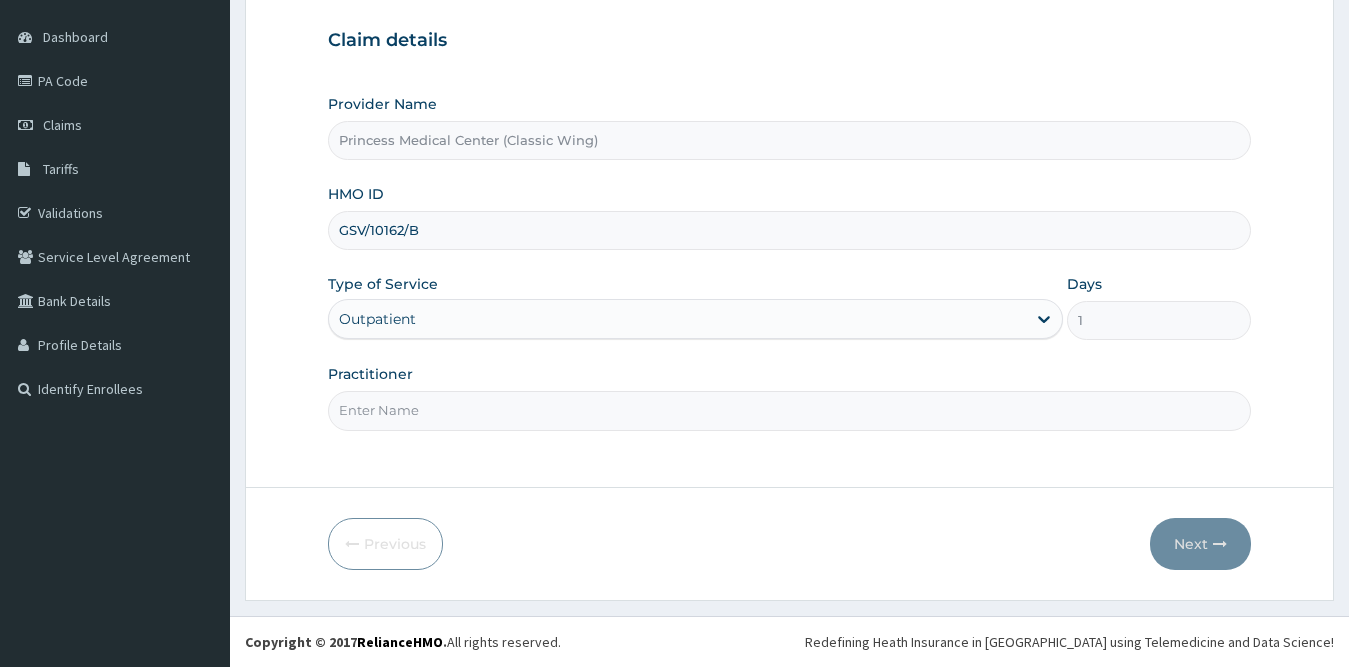 click on "Practitioner" at bounding box center [790, 410] 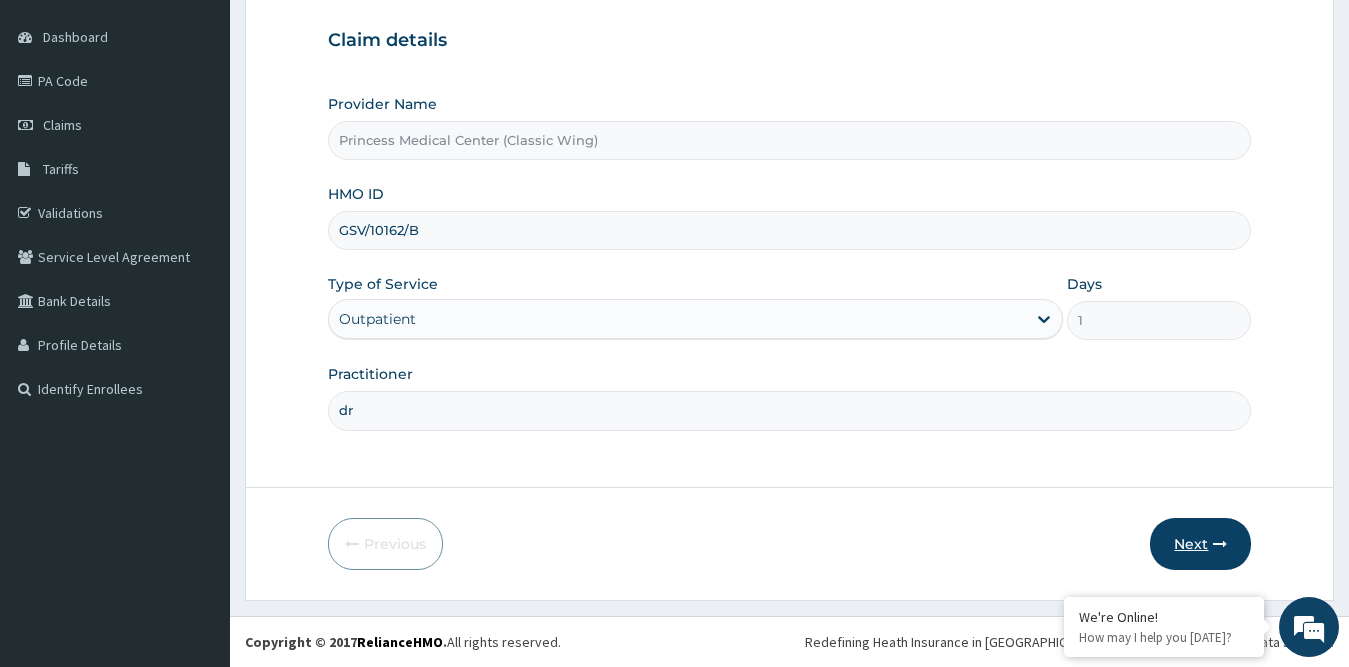 type on "dr" 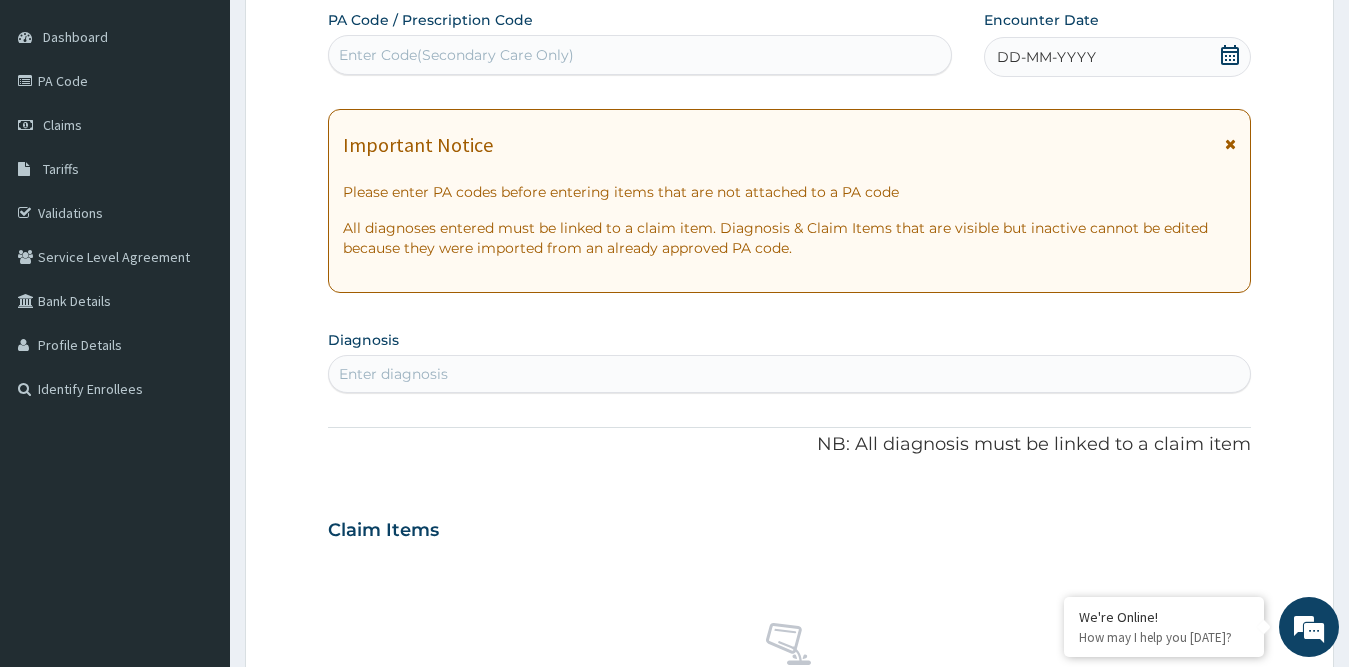 click on "Enter diagnosis" at bounding box center [790, 374] 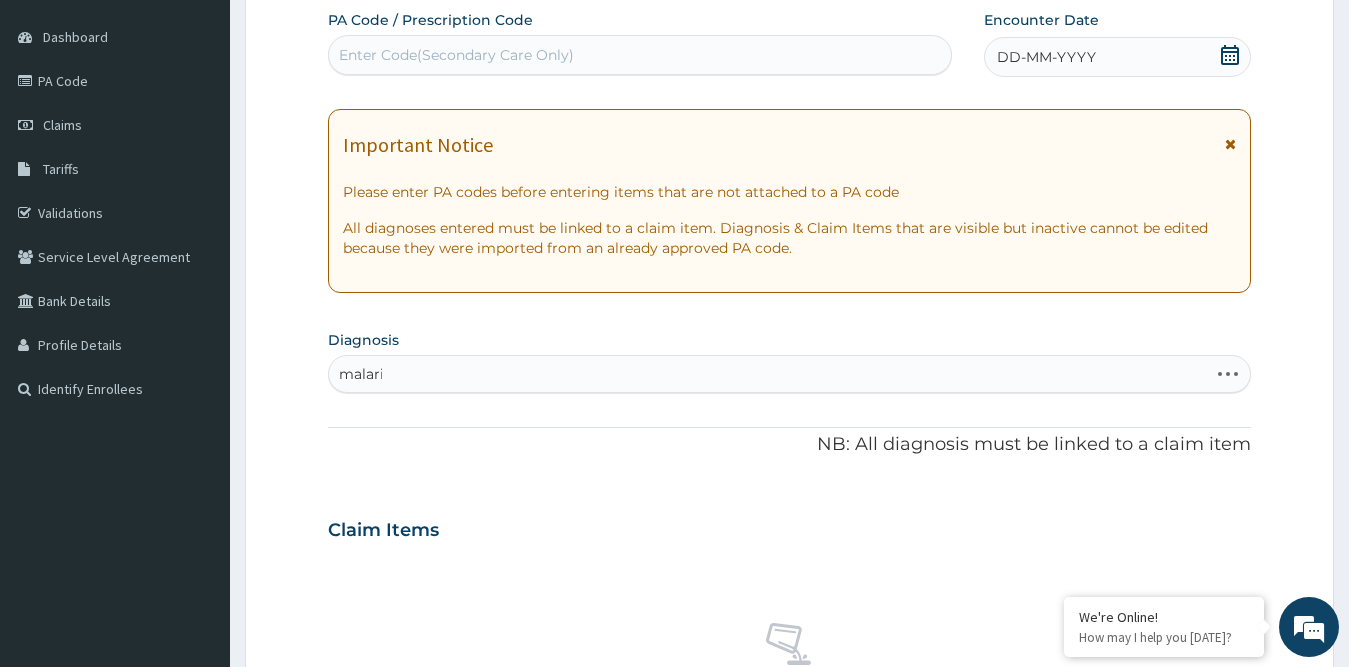 type on "malaria" 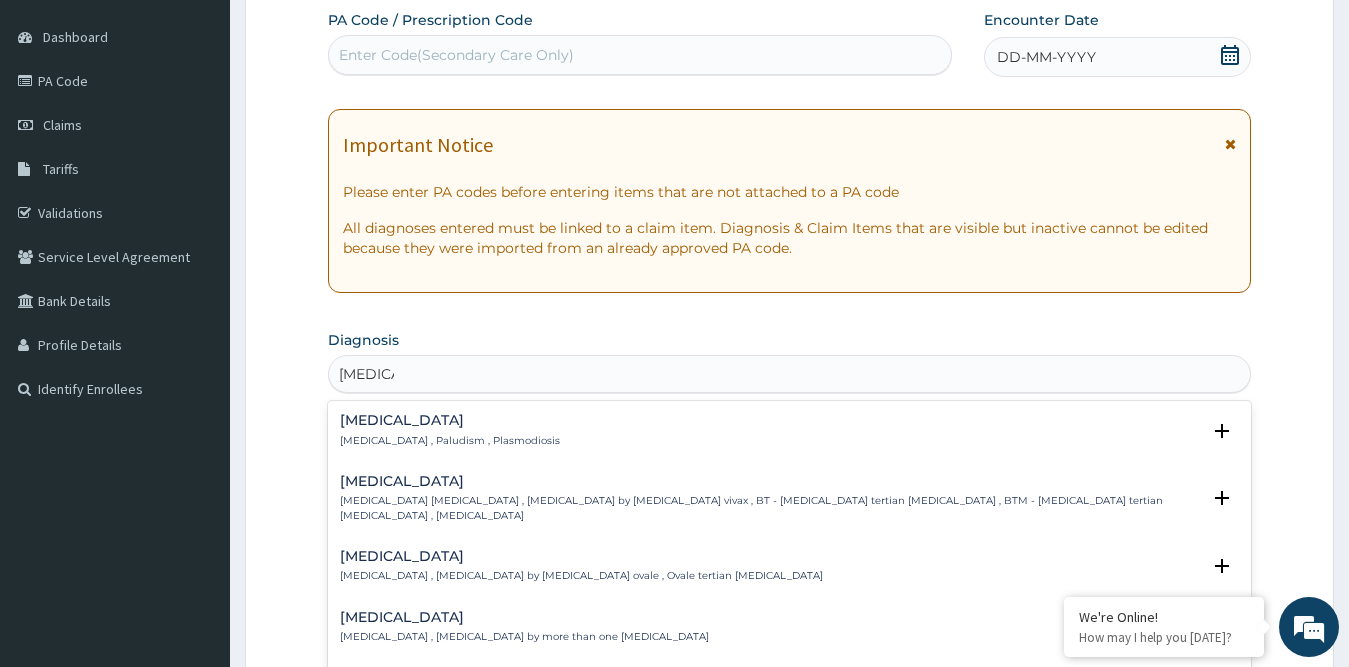 click on "Malaria" at bounding box center [450, 420] 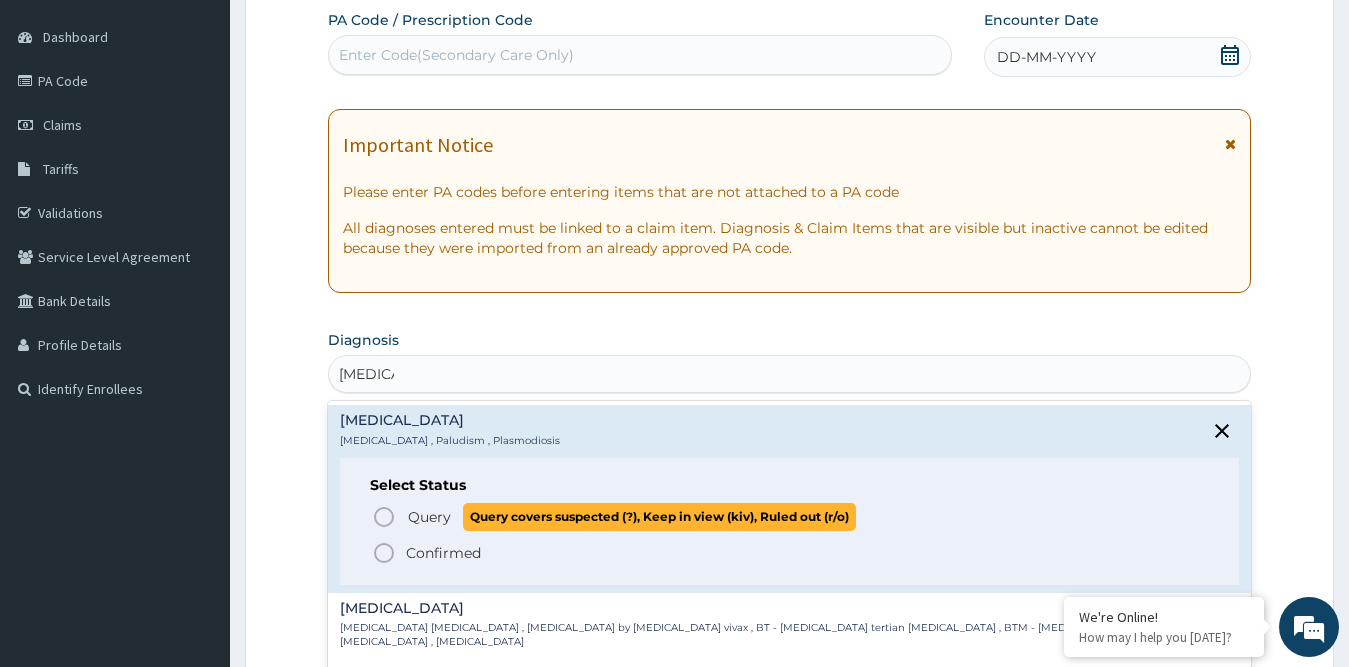 click 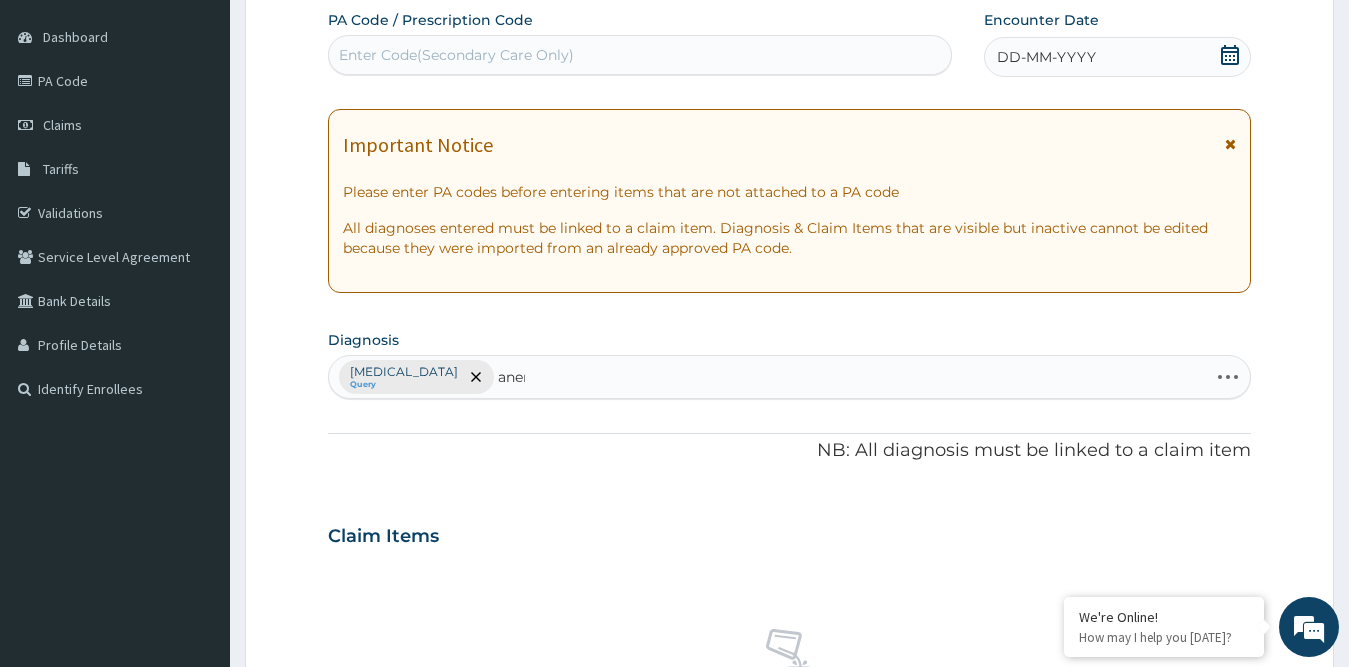 type on "anemia" 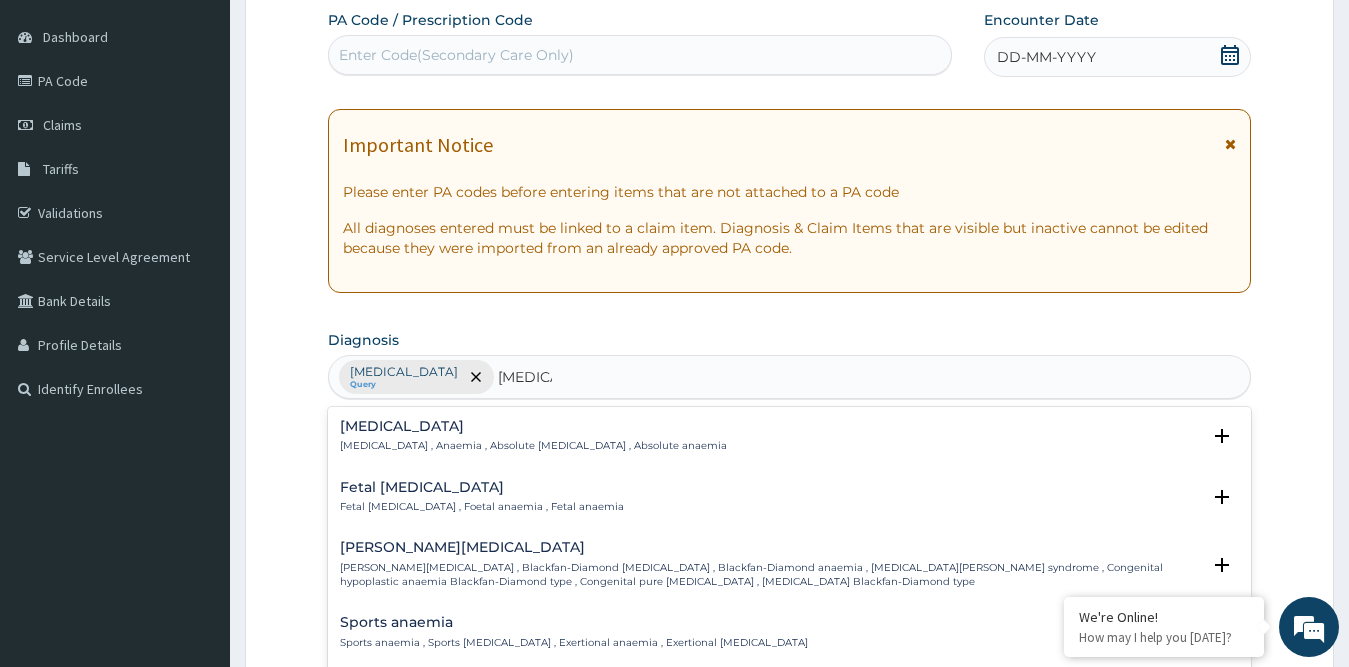 scroll, scrollTop: 0, scrollLeft: 0, axis: both 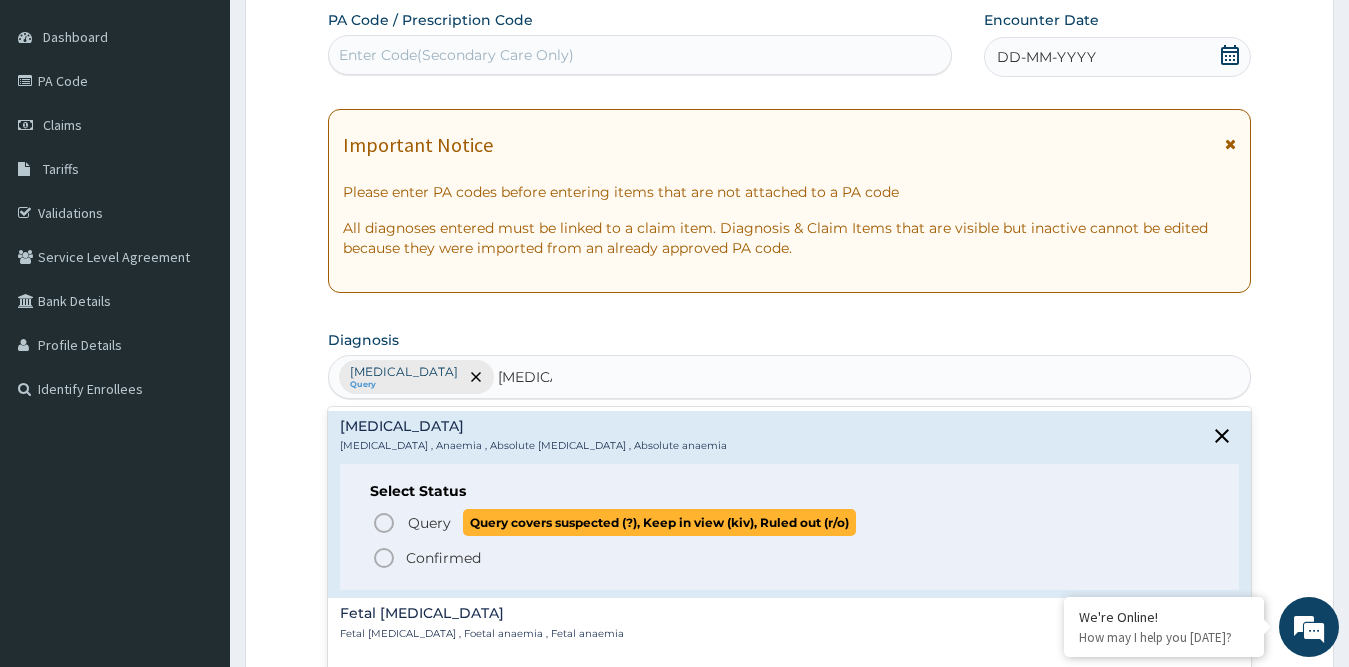 click 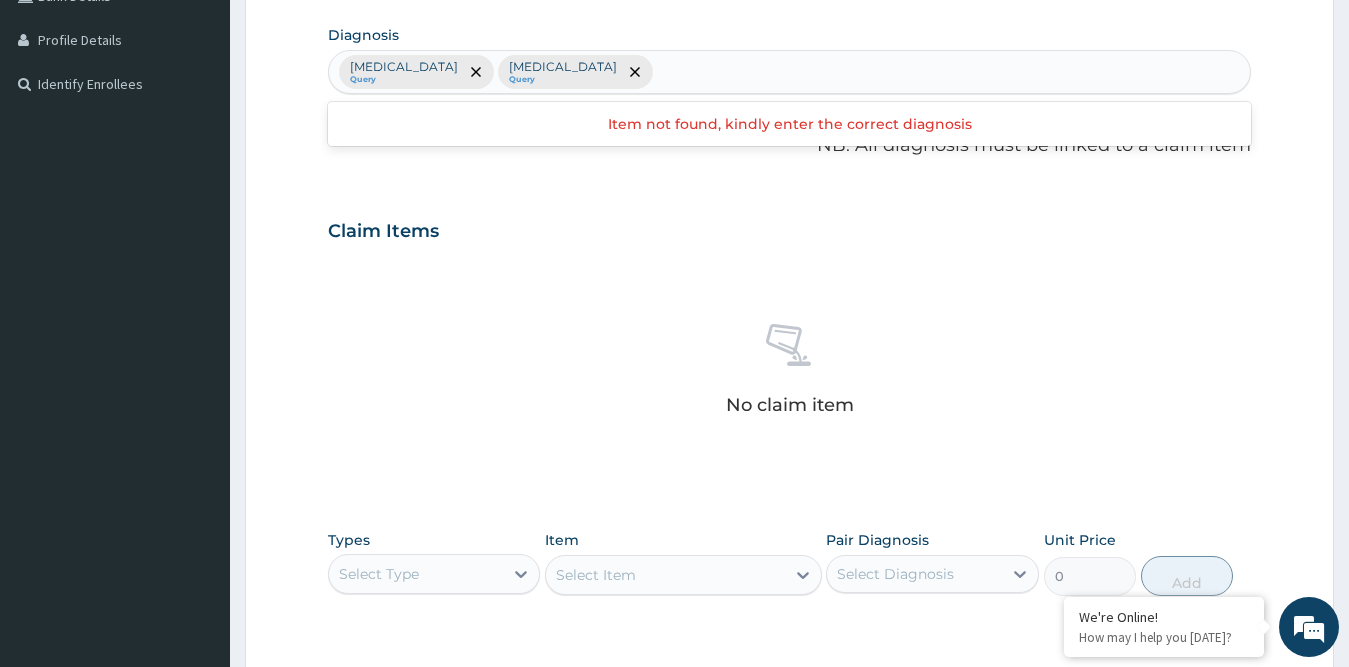 scroll, scrollTop: 581, scrollLeft: 0, axis: vertical 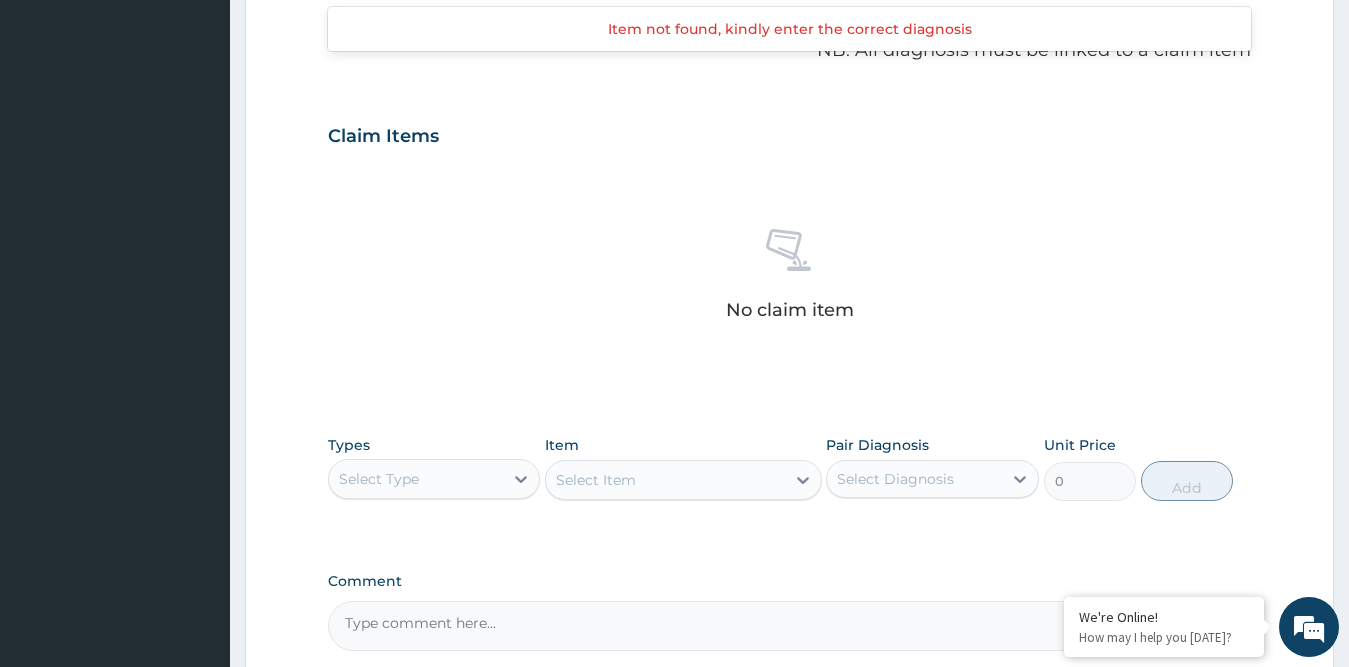 click on "Select Type" at bounding box center (416, 479) 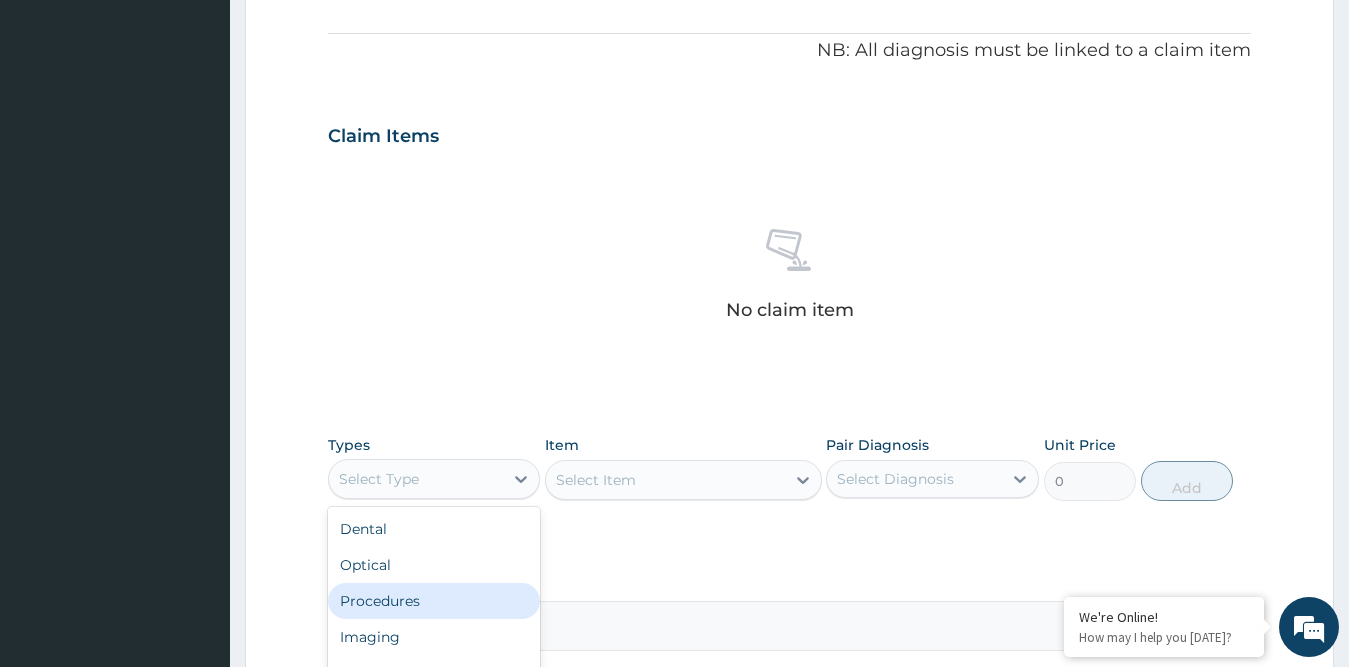 click on "Procedures" at bounding box center [434, 601] 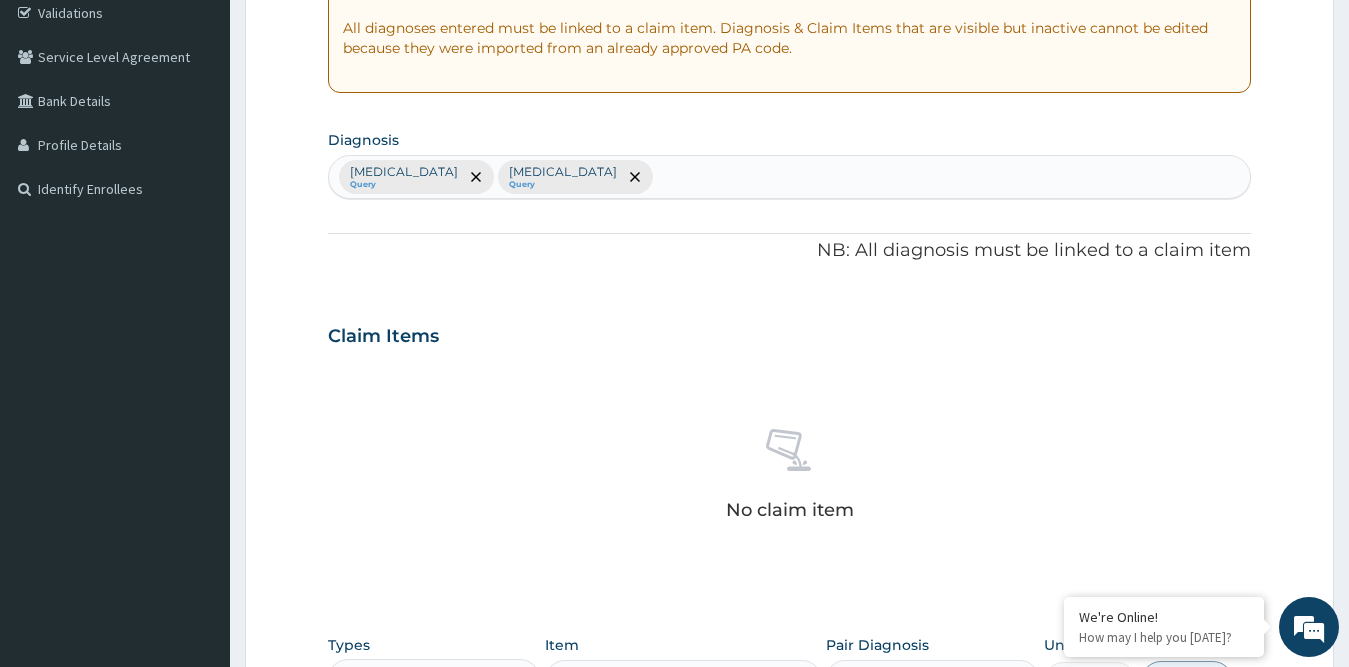 scroll, scrollTop: 681, scrollLeft: 0, axis: vertical 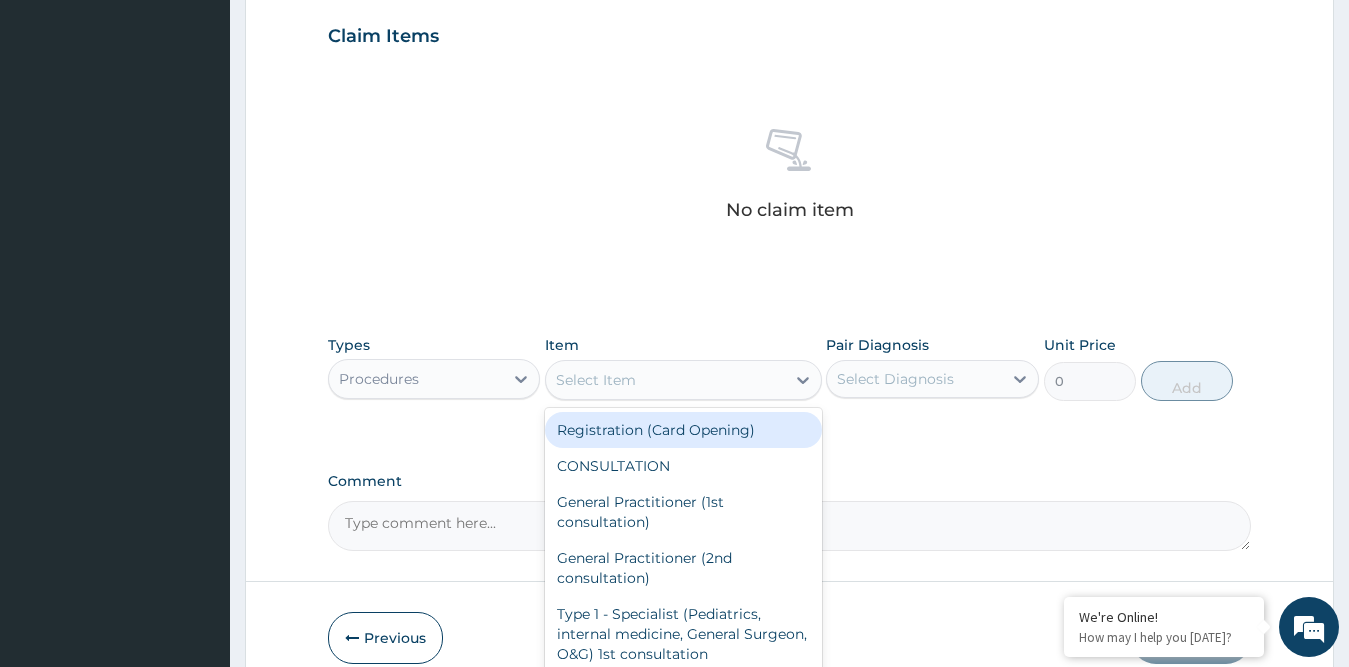 click on "Select Item" at bounding box center [665, 380] 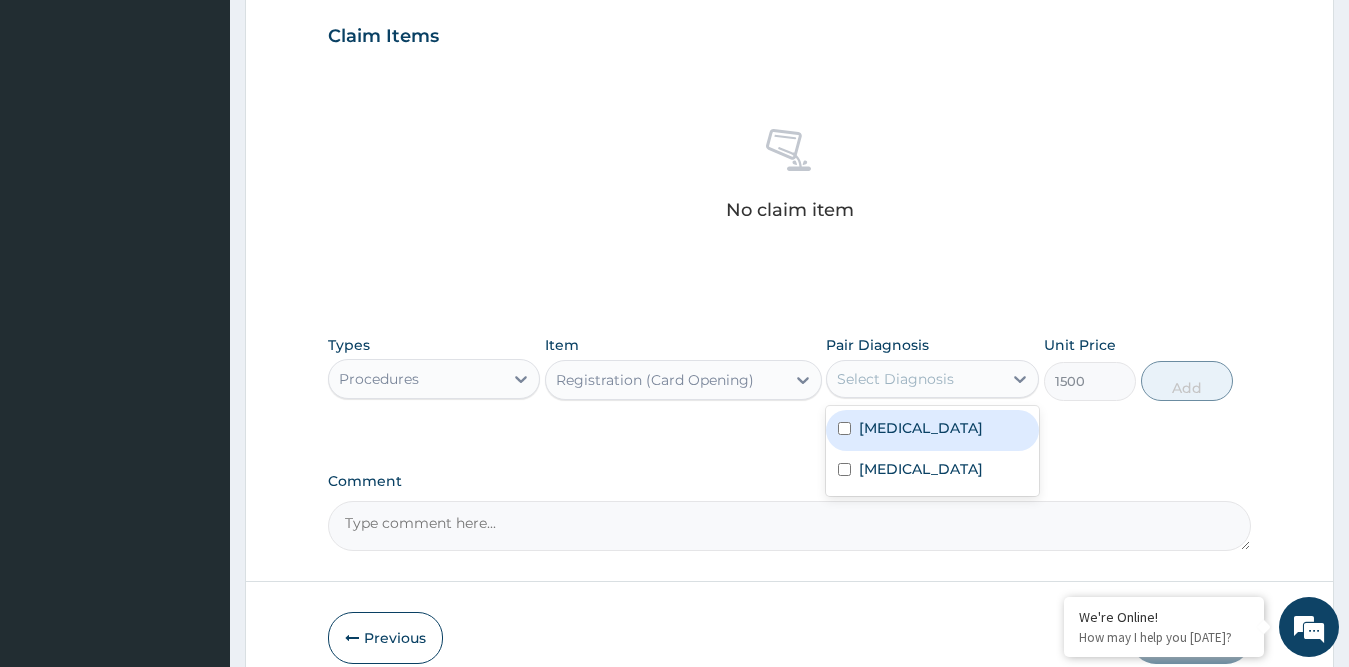 click on "Select Diagnosis" at bounding box center (895, 379) 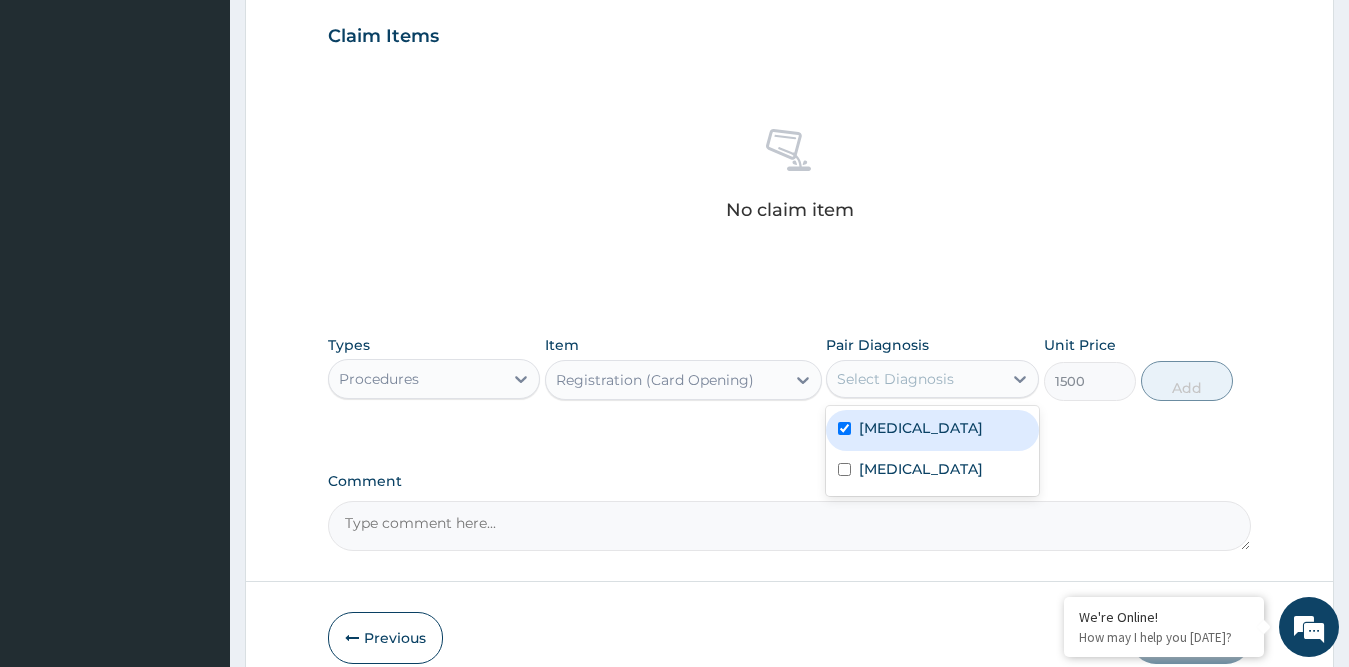 checkbox on "true" 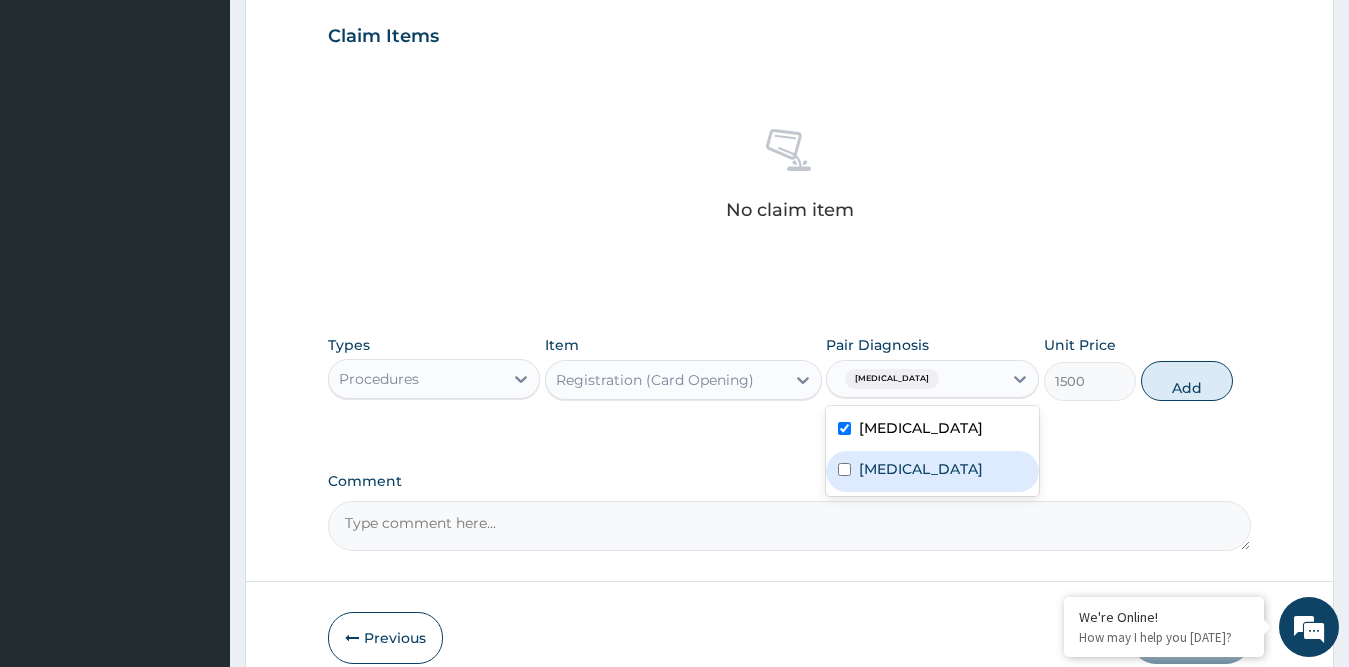 click on "Anemia" at bounding box center [932, 471] 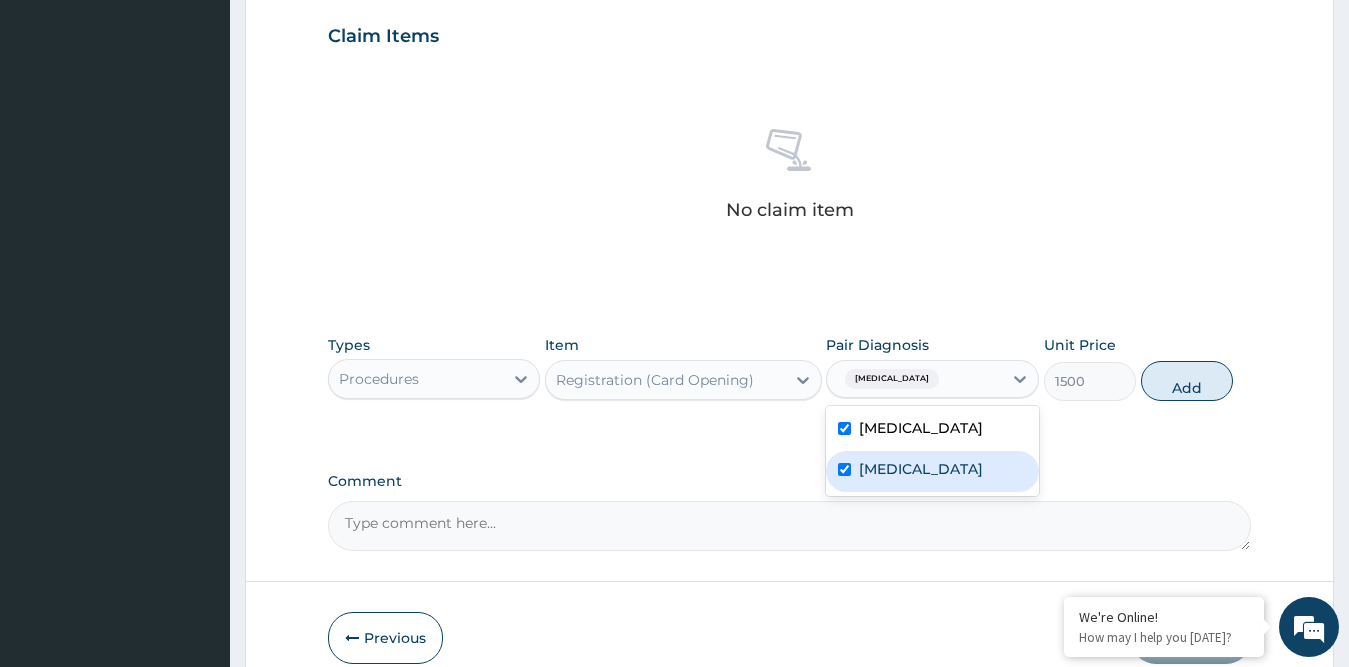 checkbox on "true" 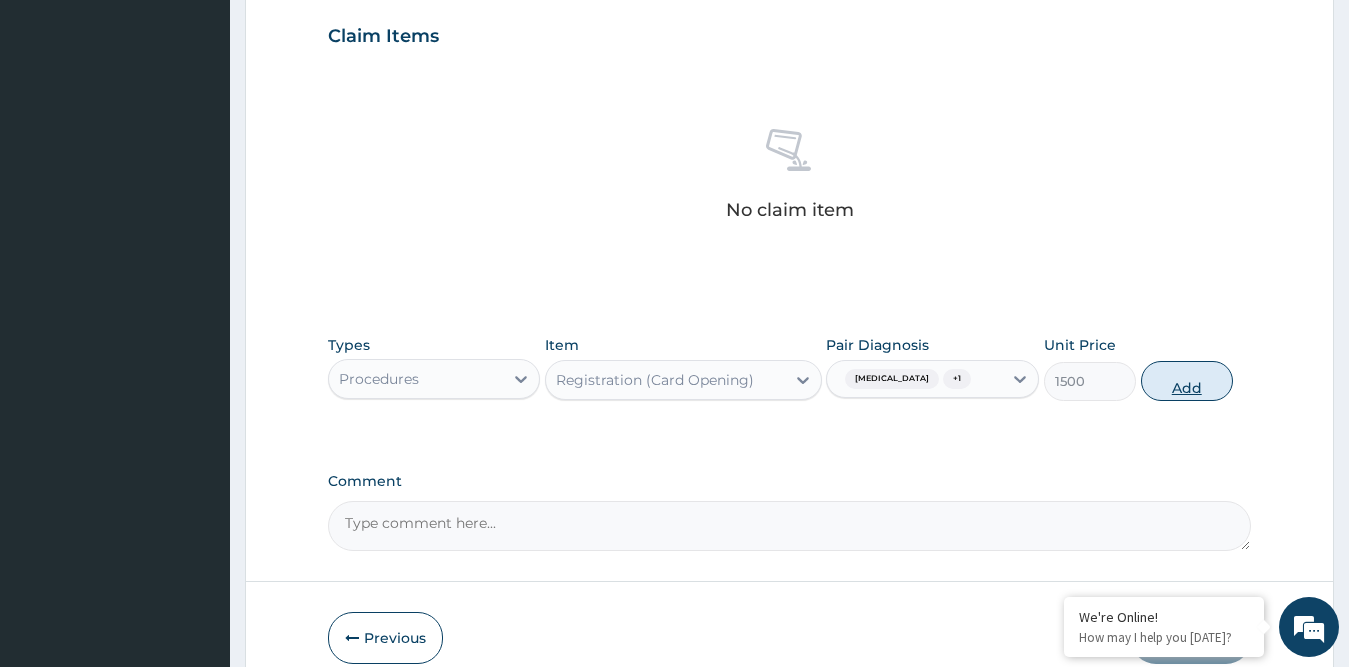 click on "Add" at bounding box center (1187, 381) 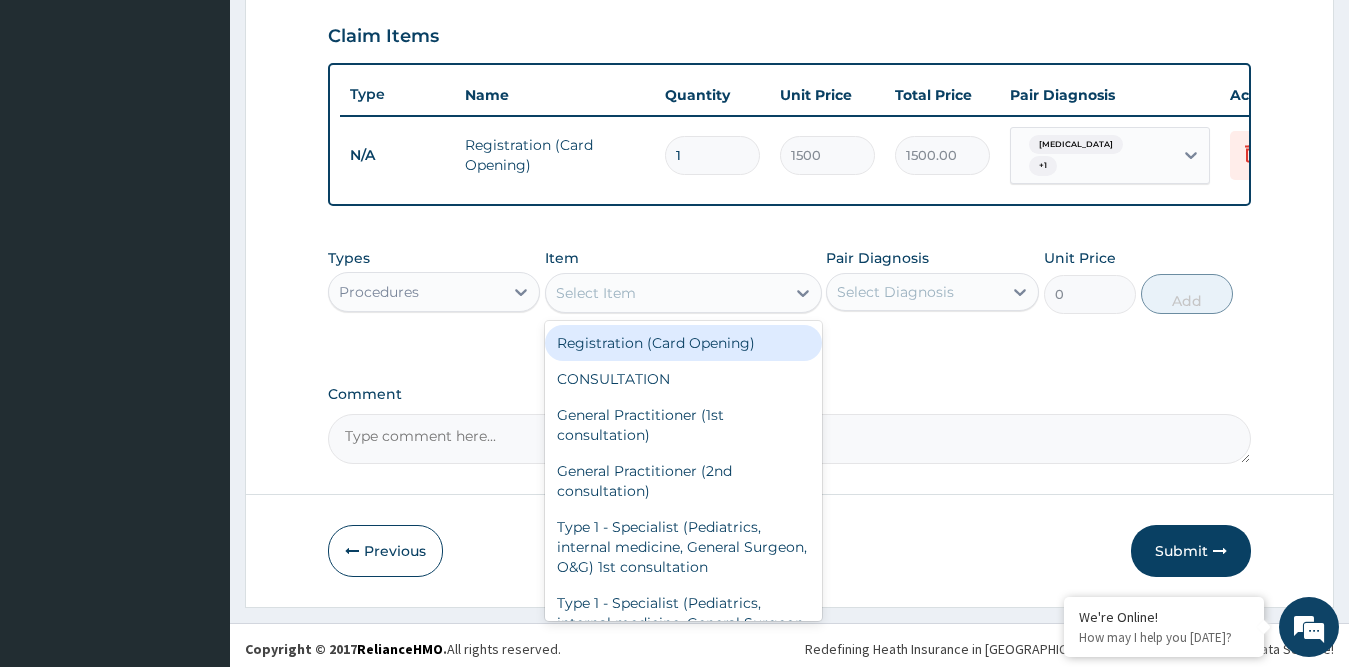 click on "Select Item" at bounding box center (665, 293) 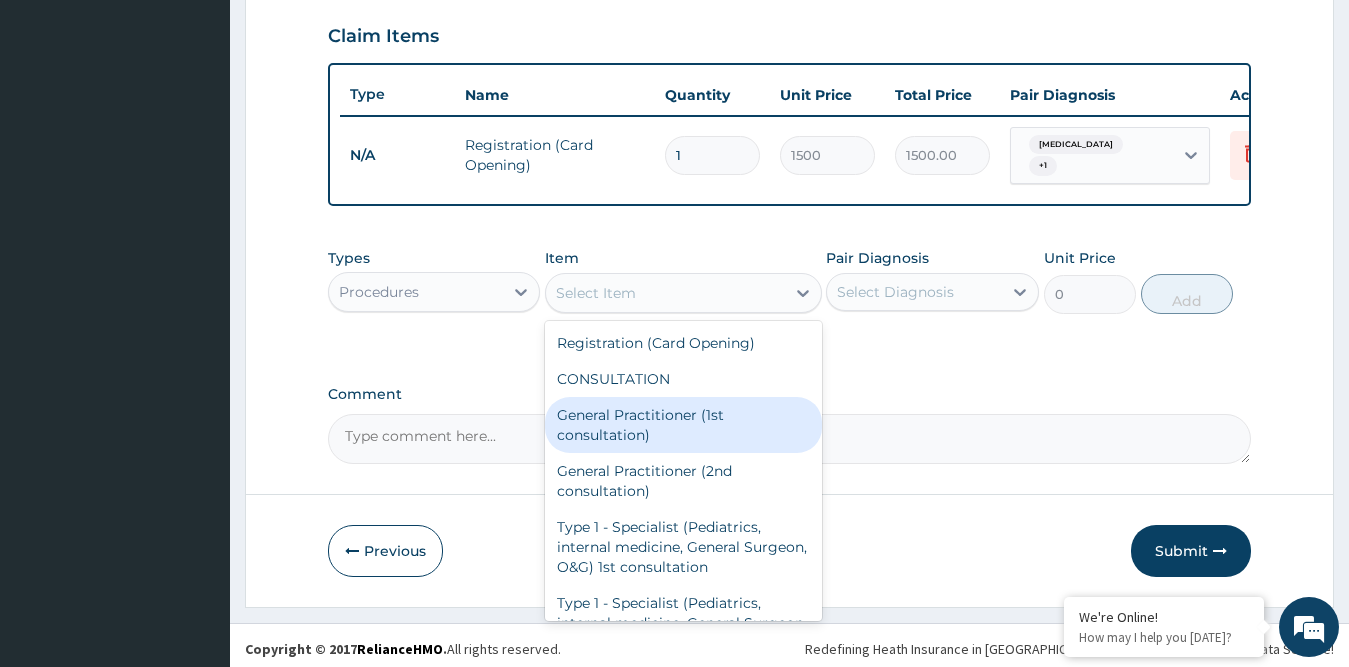 click on "General Practitioner (1st consultation)" at bounding box center [683, 425] 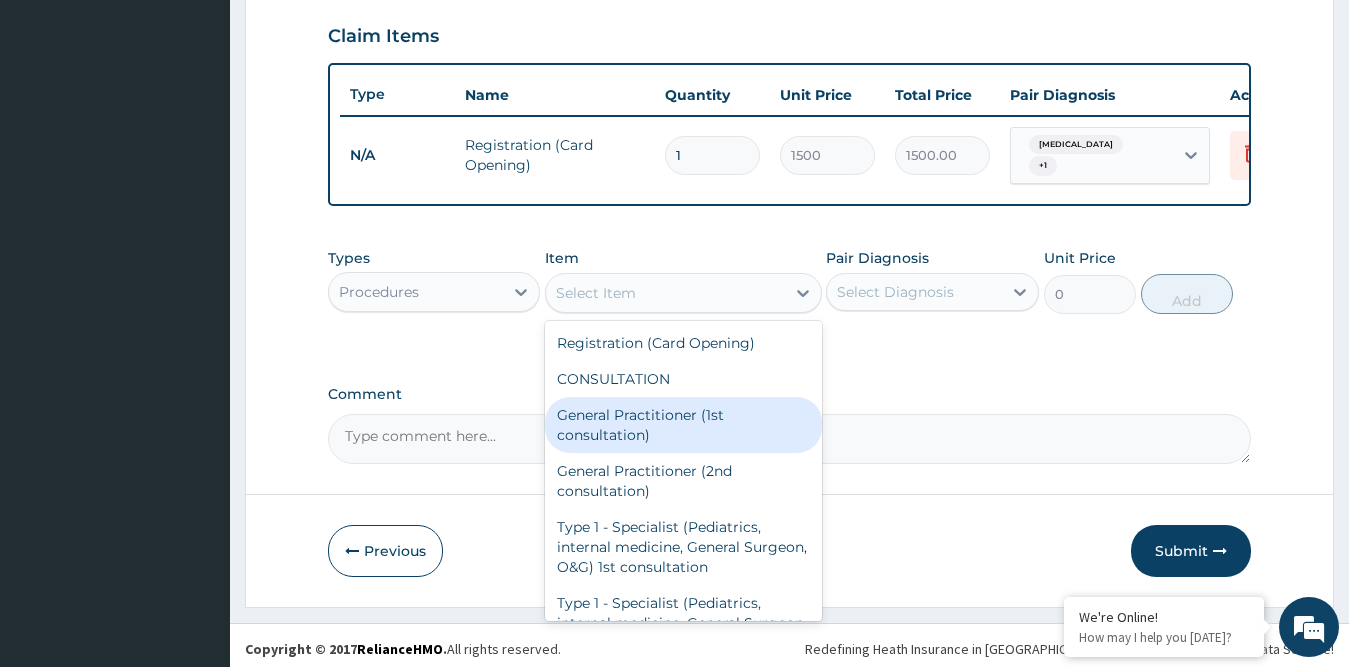 type on "2000" 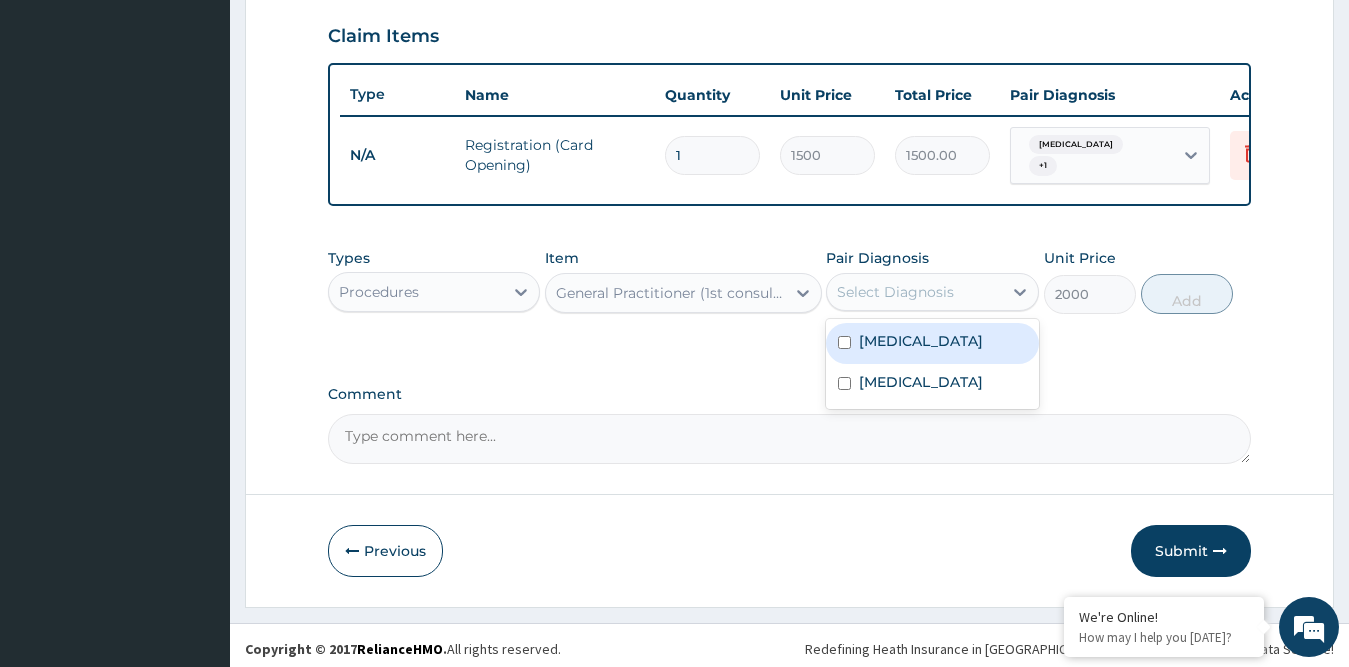 click on "Select Diagnosis" at bounding box center [895, 292] 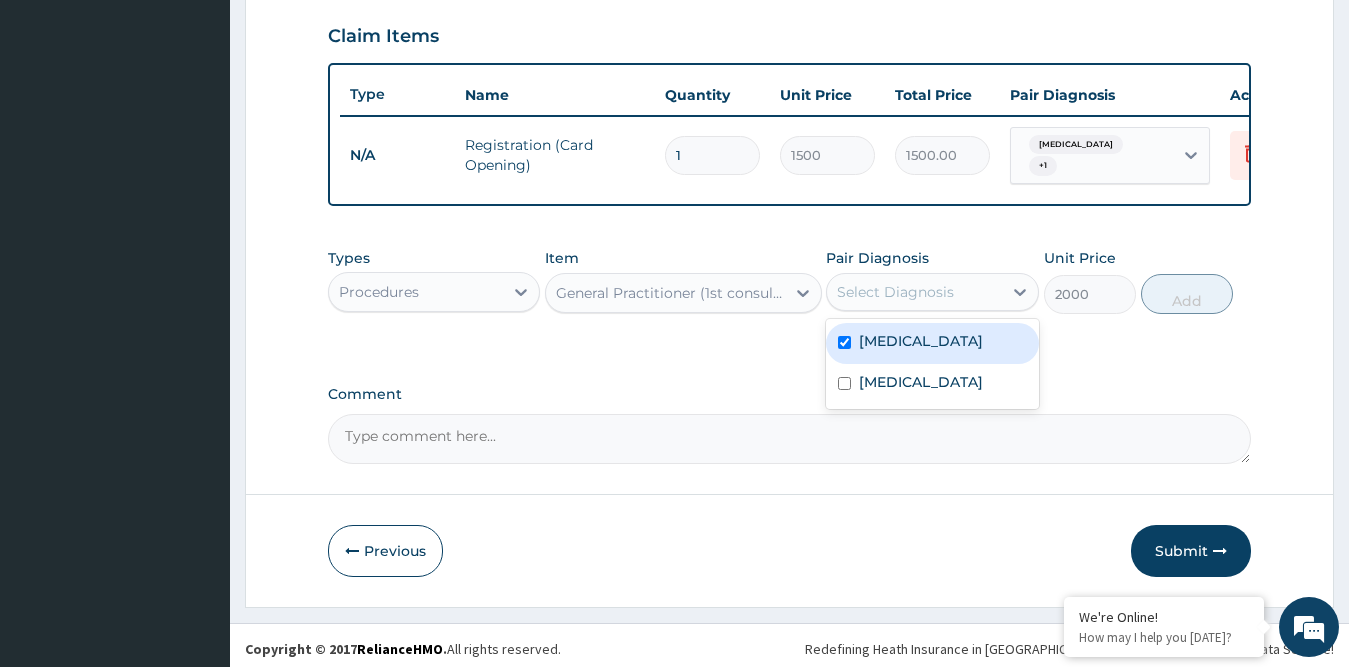 checkbox on "true" 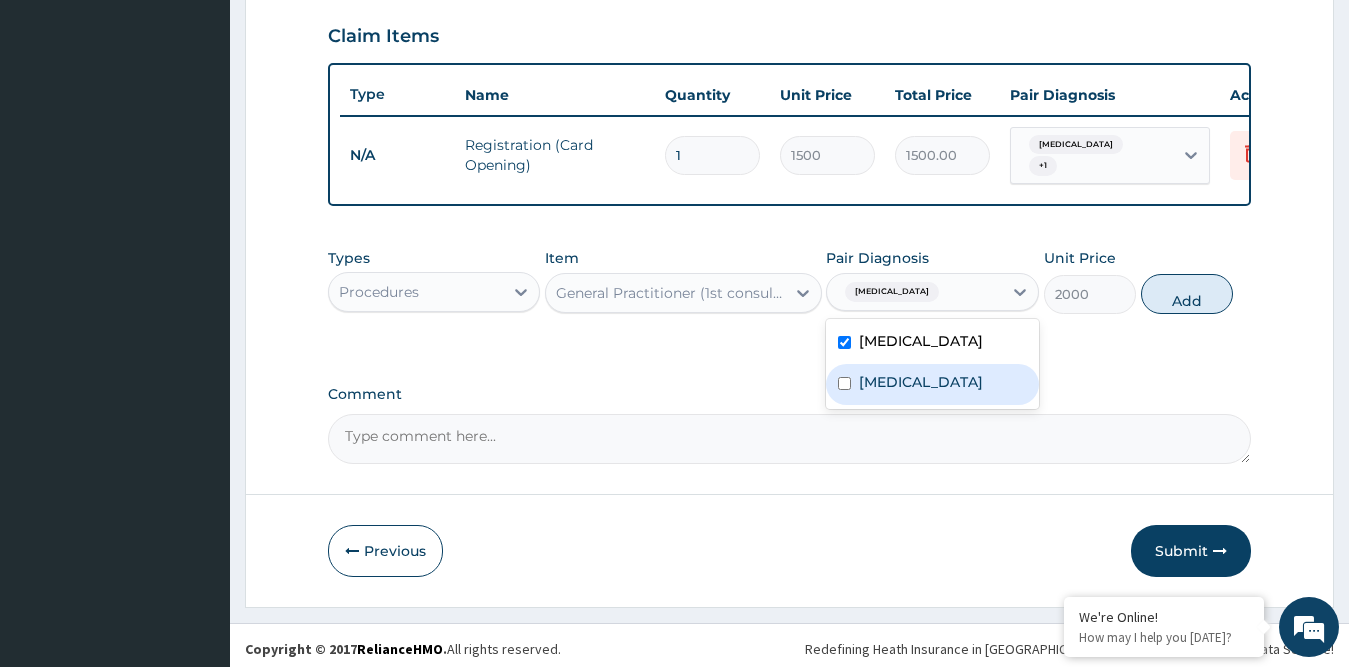 click on "Anemia" at bounding box center [932, 384] 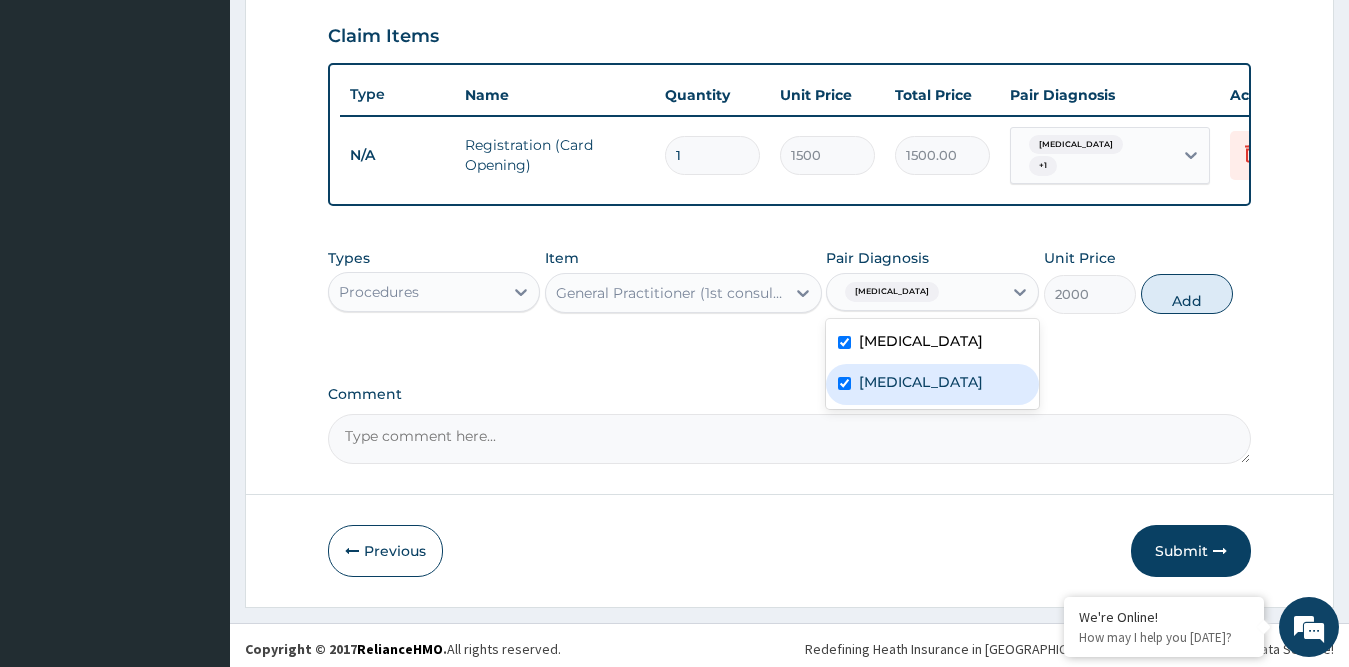 checkbox on "true" 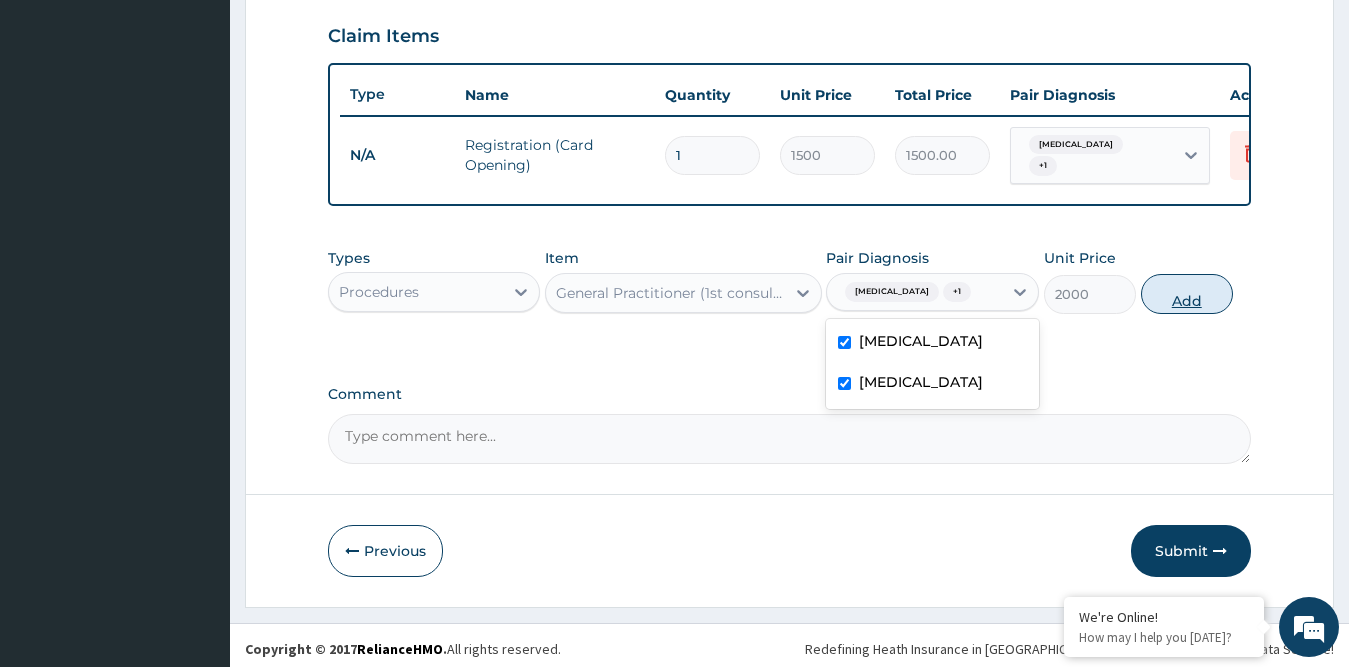 click on "Add" at bounding box center (1187, 294) 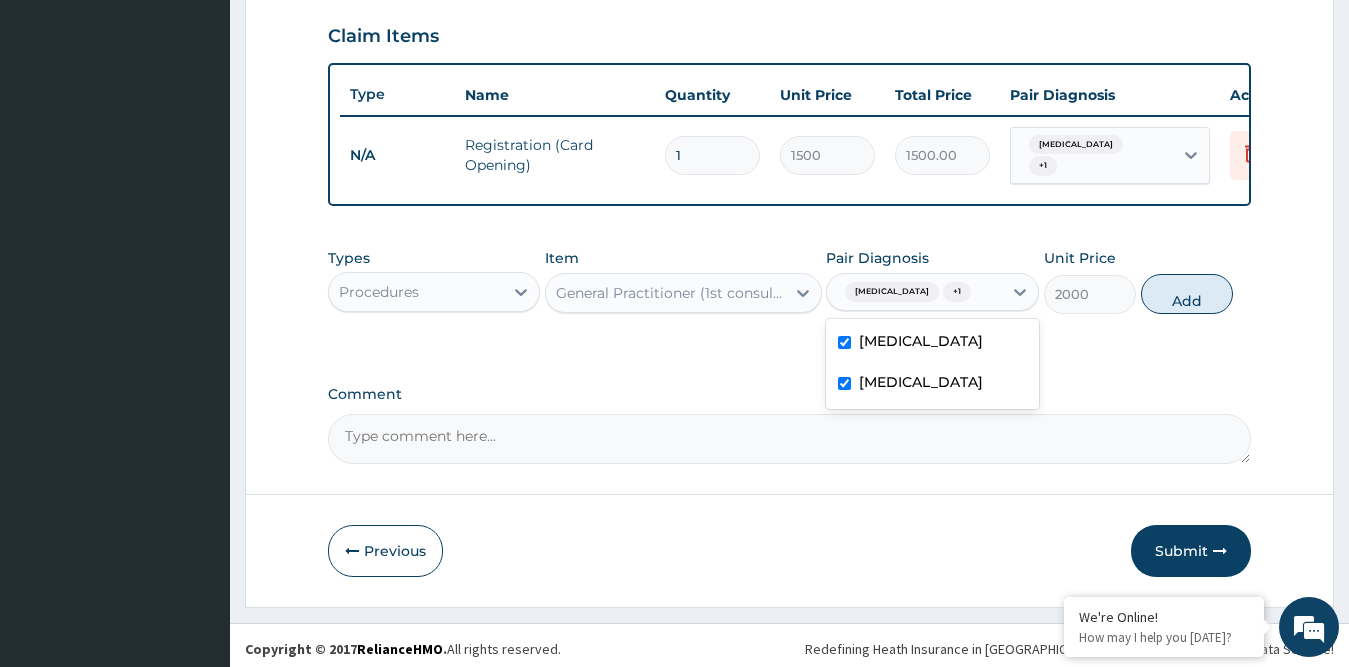 type on "0" 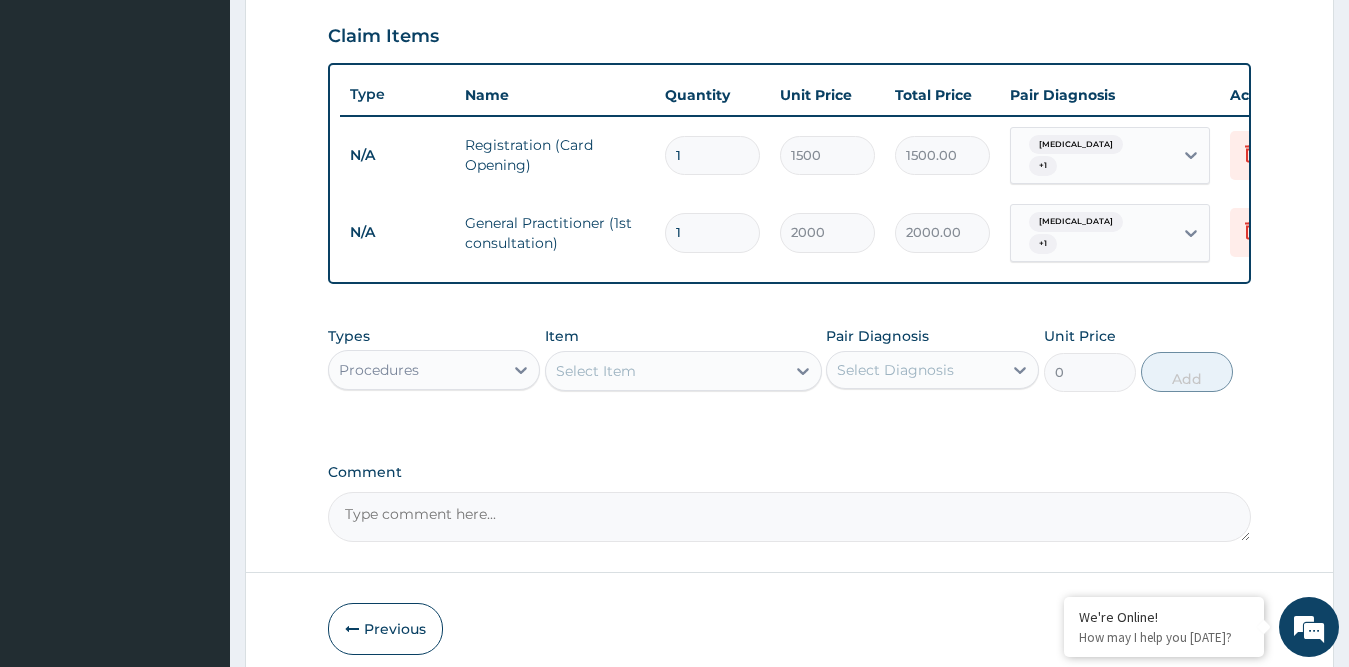 click on "Procedures" at bounding box center [416, 370] 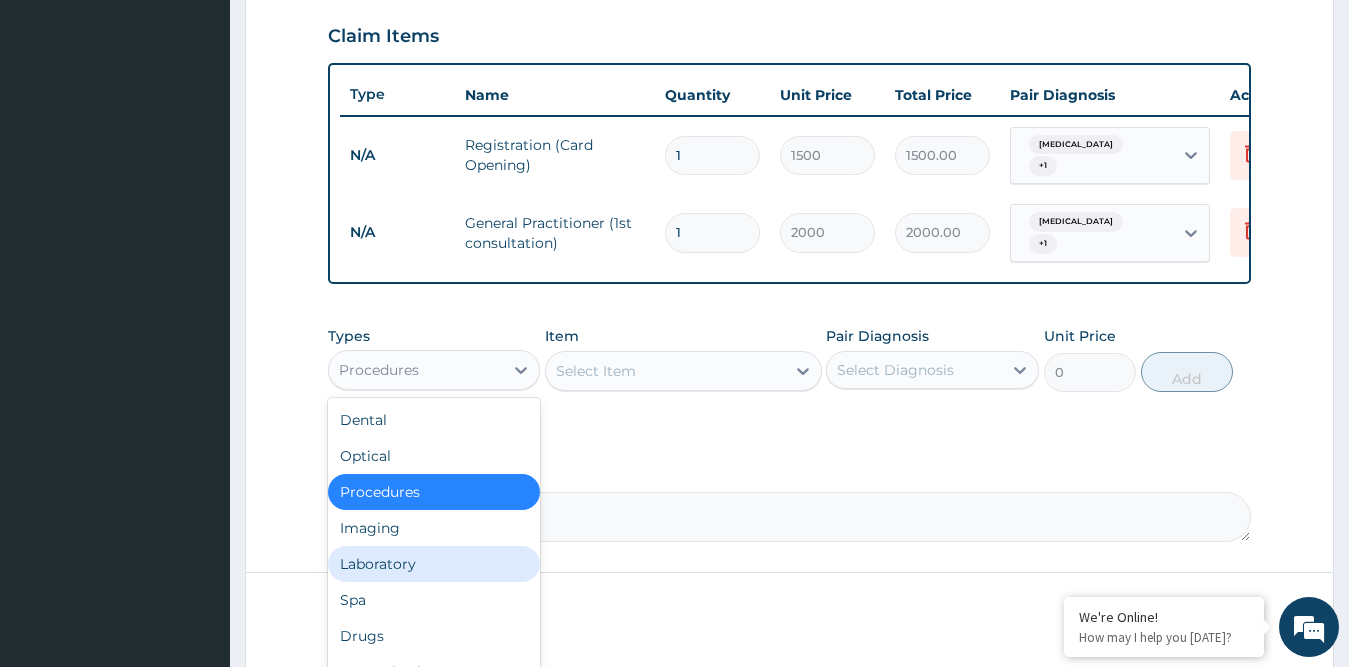 click on "Laboratory" at bounding box center [434, 564] 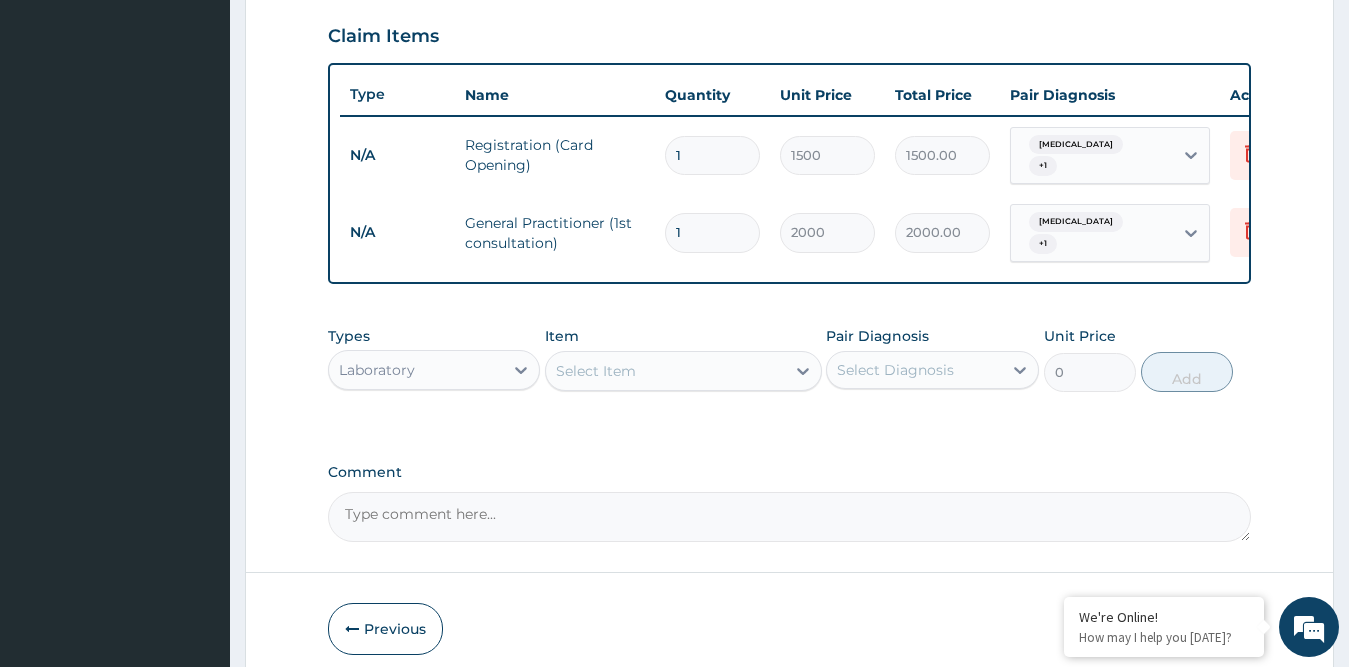 click on "Select Item" at bounding box center (665, 371) 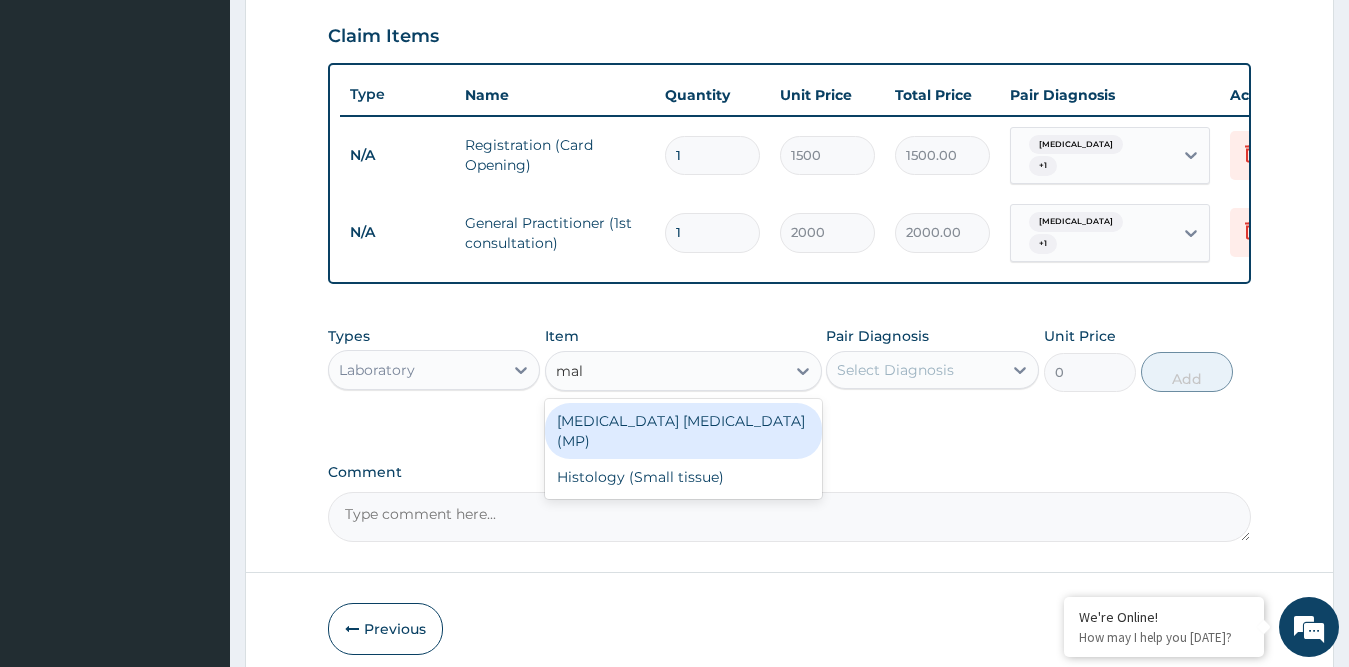 type on "mala" 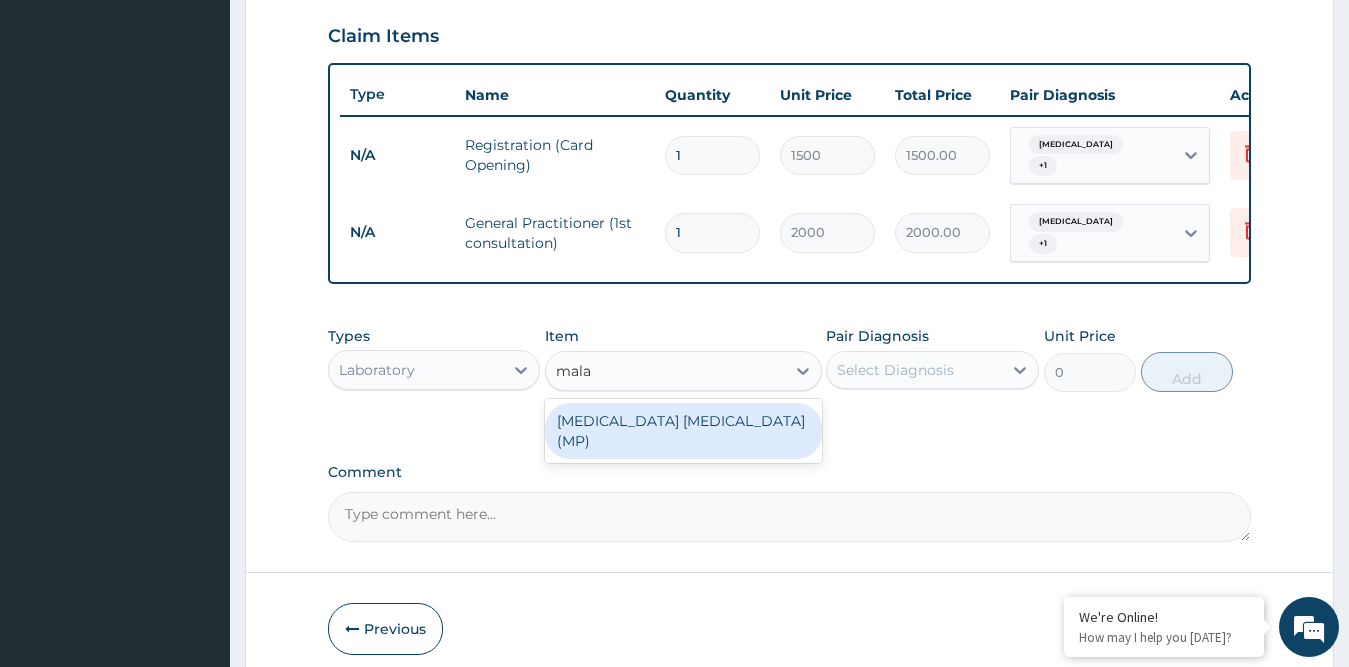 click on "Malaria Parasite (MP)" at bounding box center (683, 431) 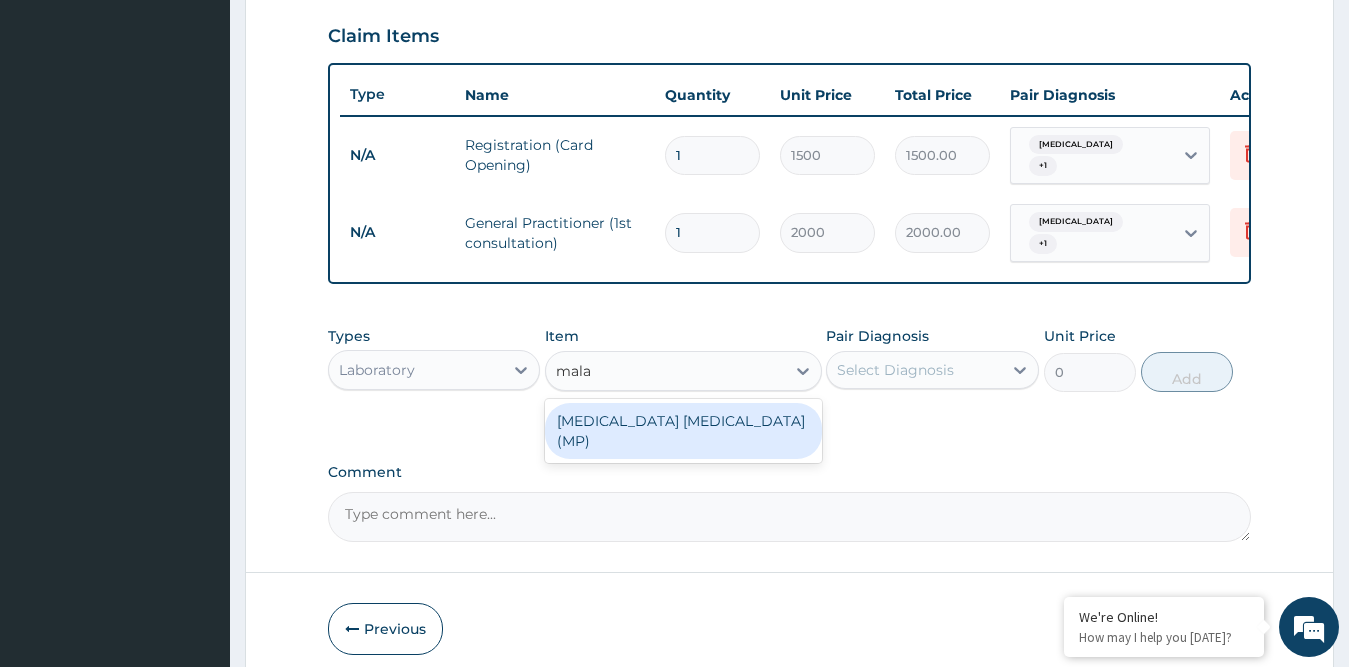 type 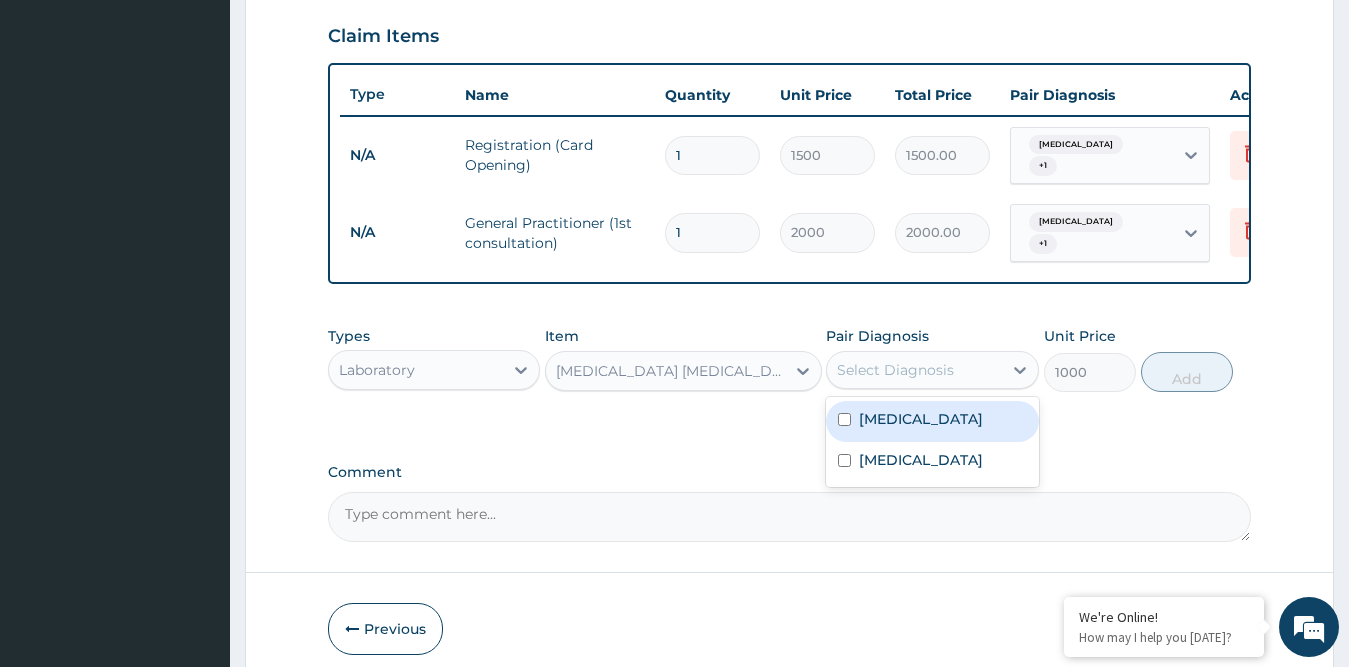 click on "Select Diagnosis" at bounding box center [914, 370] 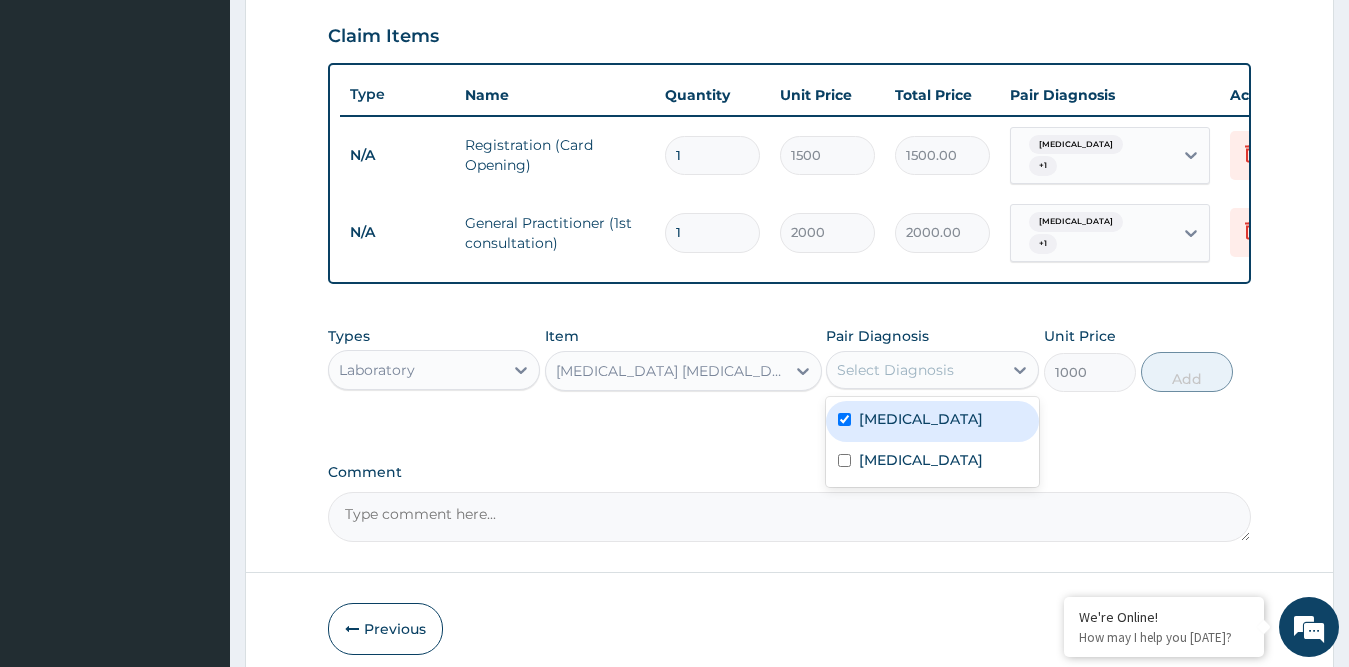 checkbox on "true" 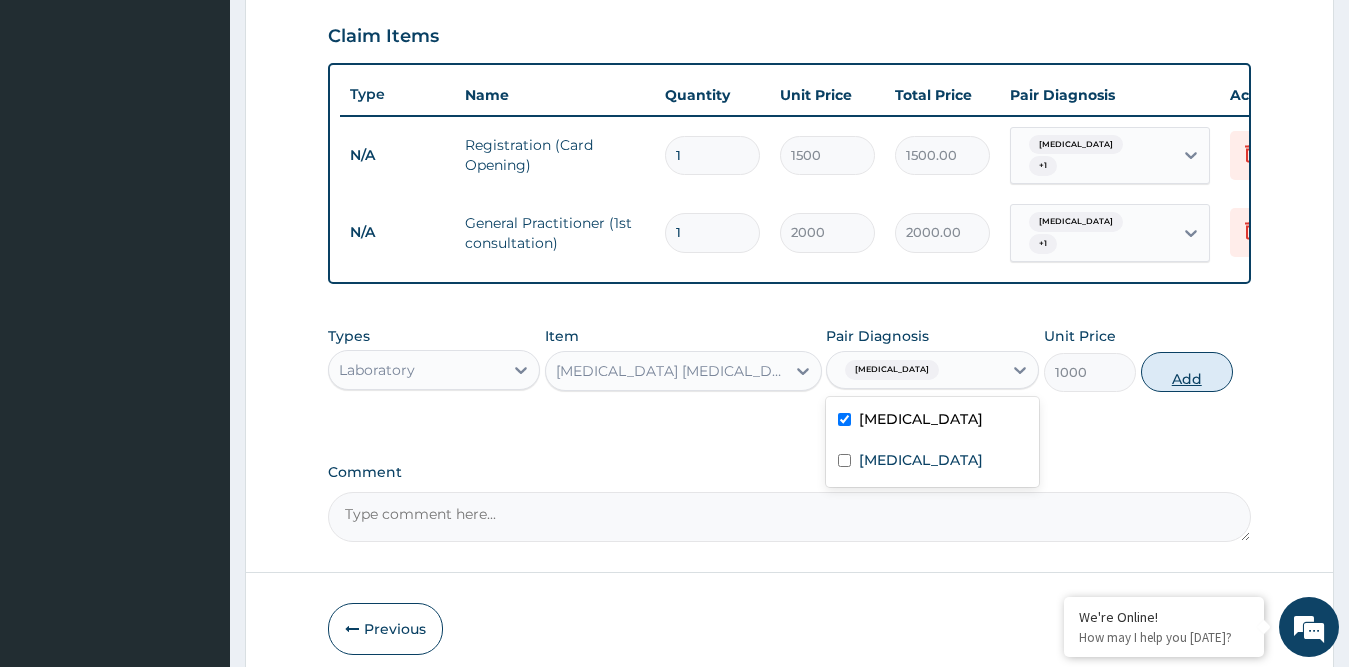 click on "Add" at bounding box center [1187, 372] 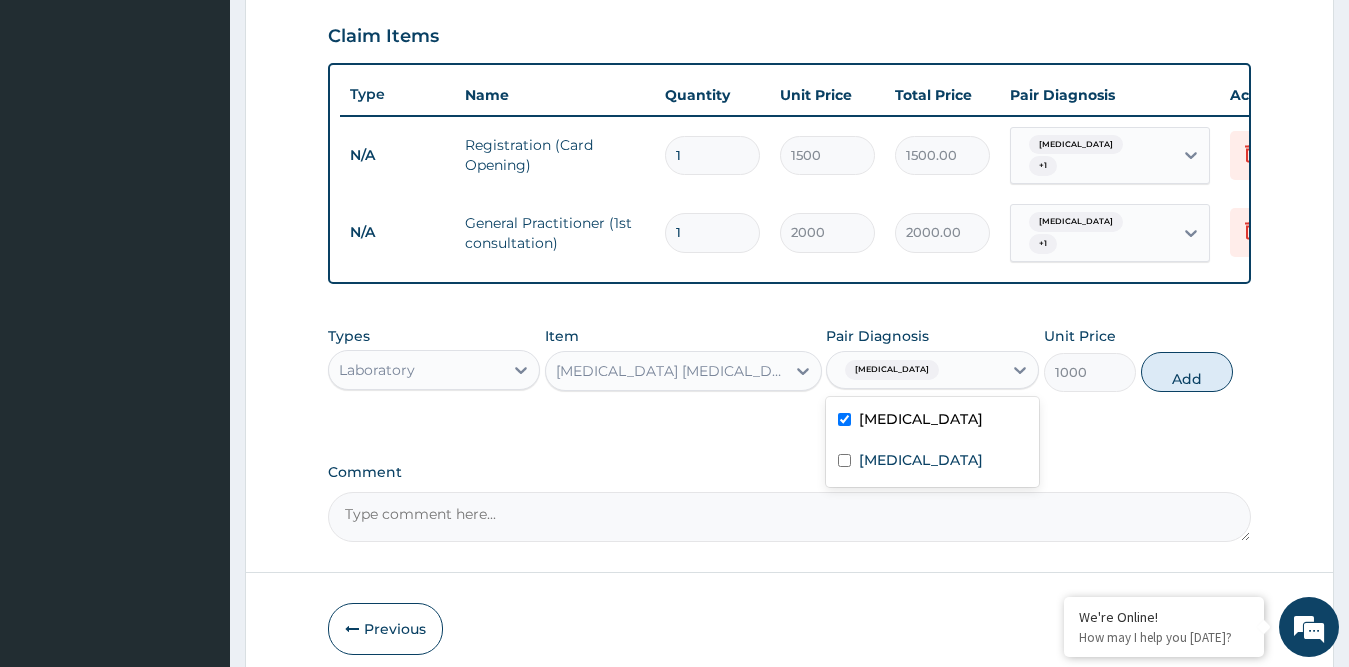 type on "0" 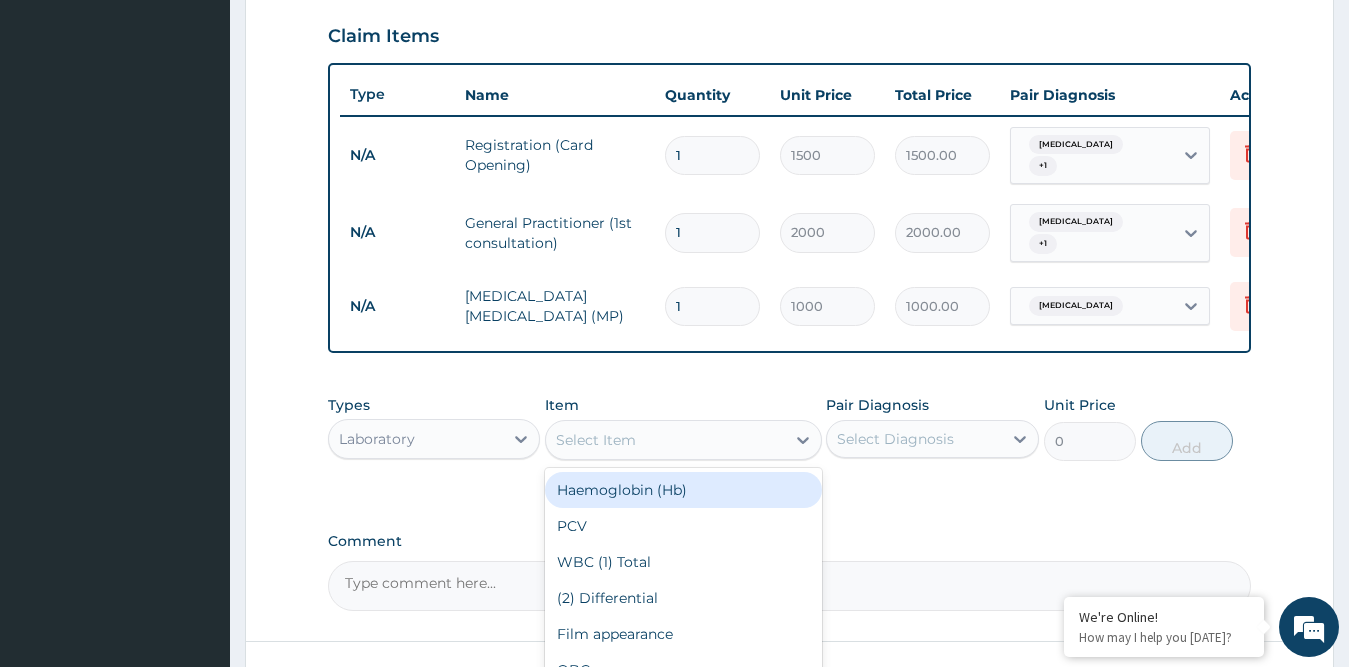 click on "Select Item" at bounding box center [665, 440] 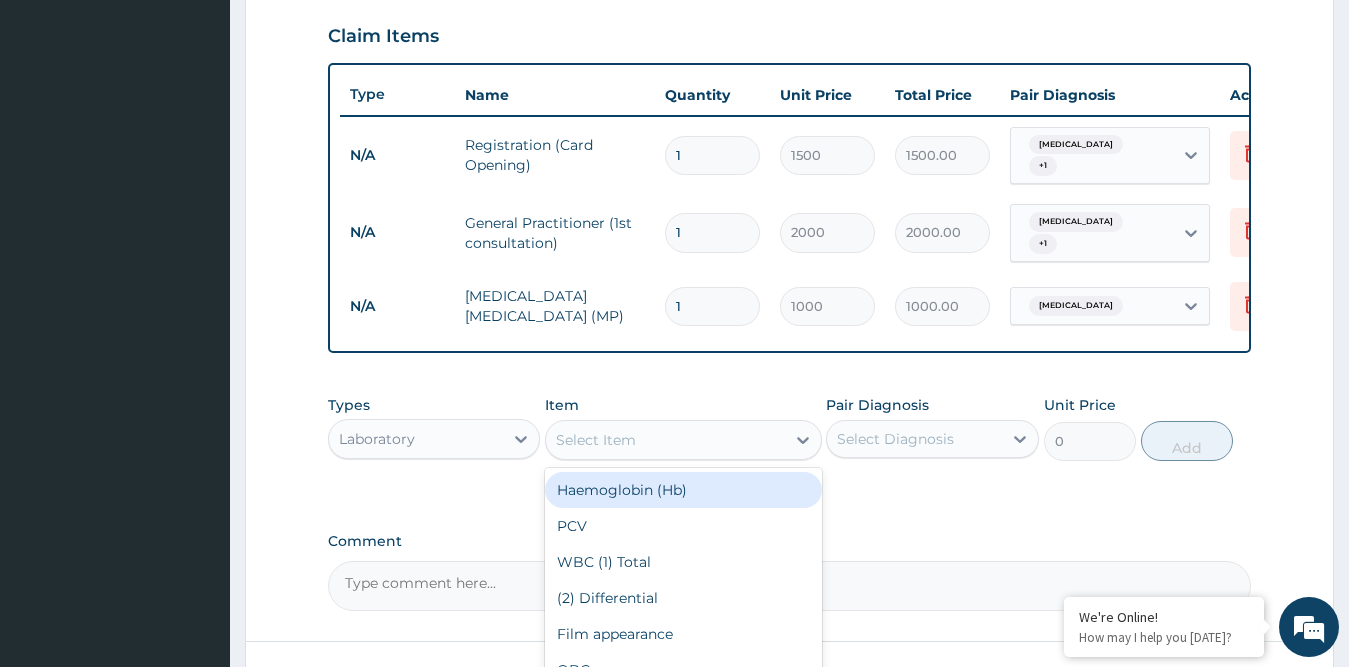 type on "p" 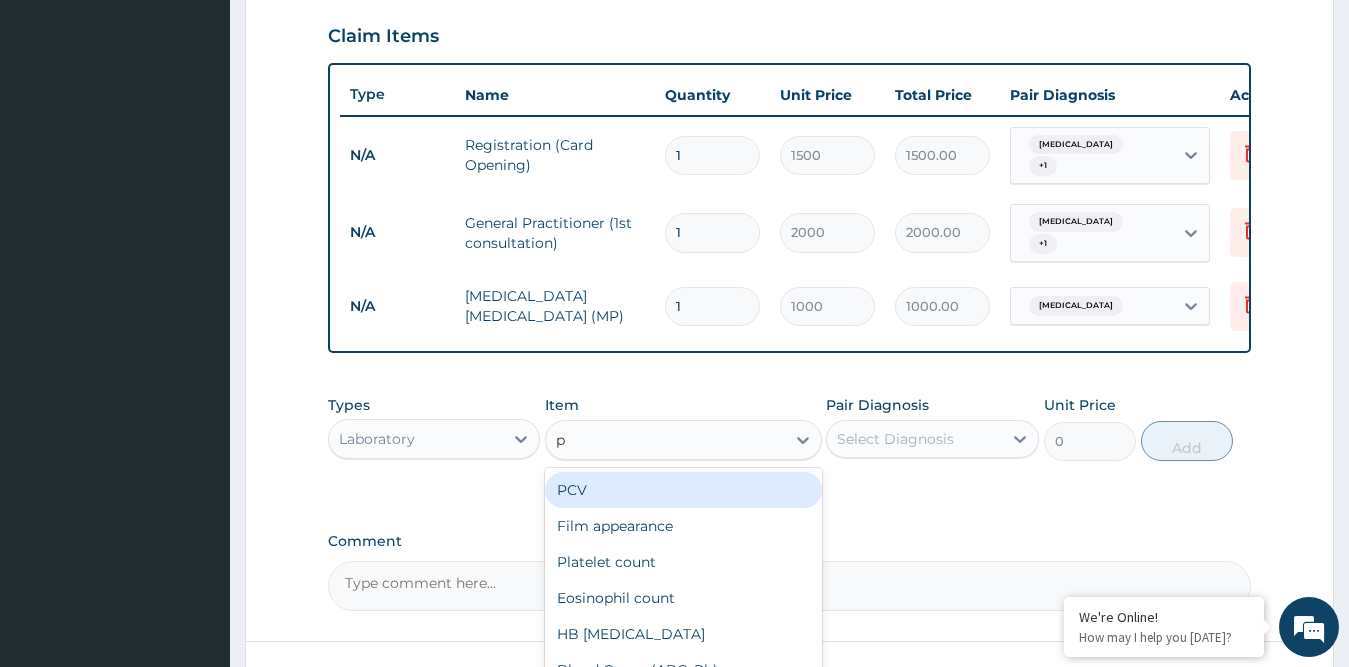 click on "PCV" at bounding box center (683, 490) 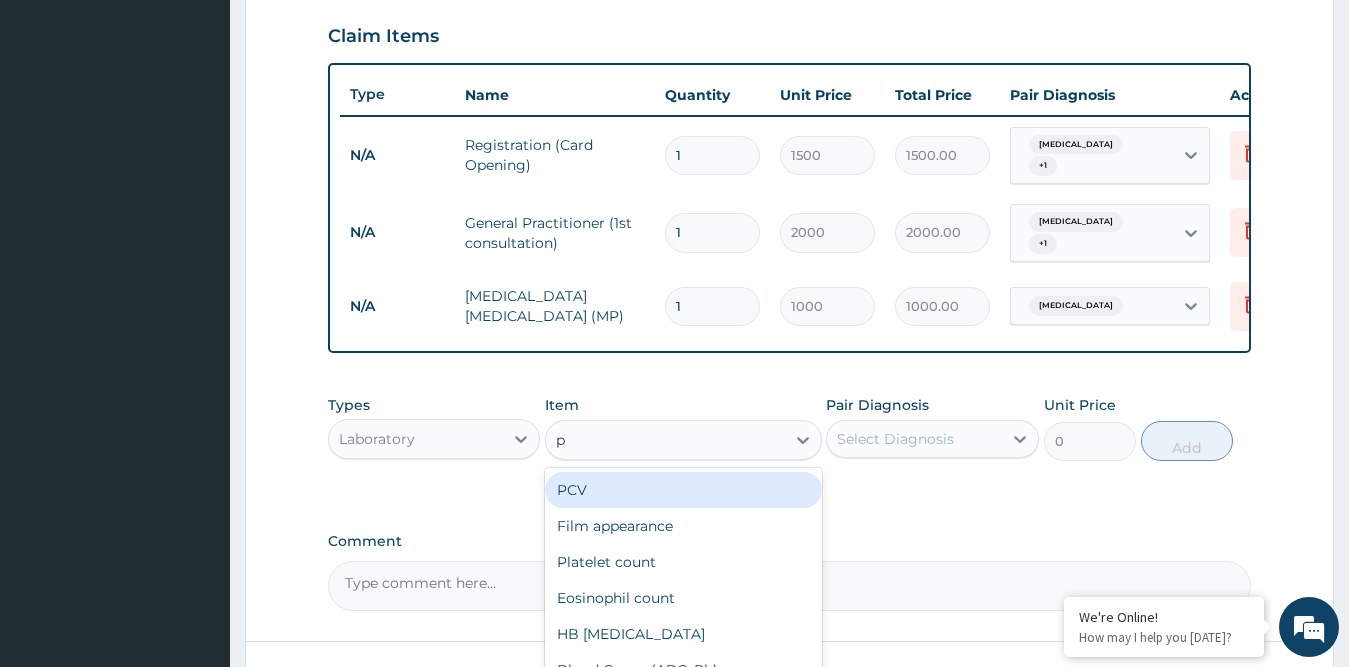 type 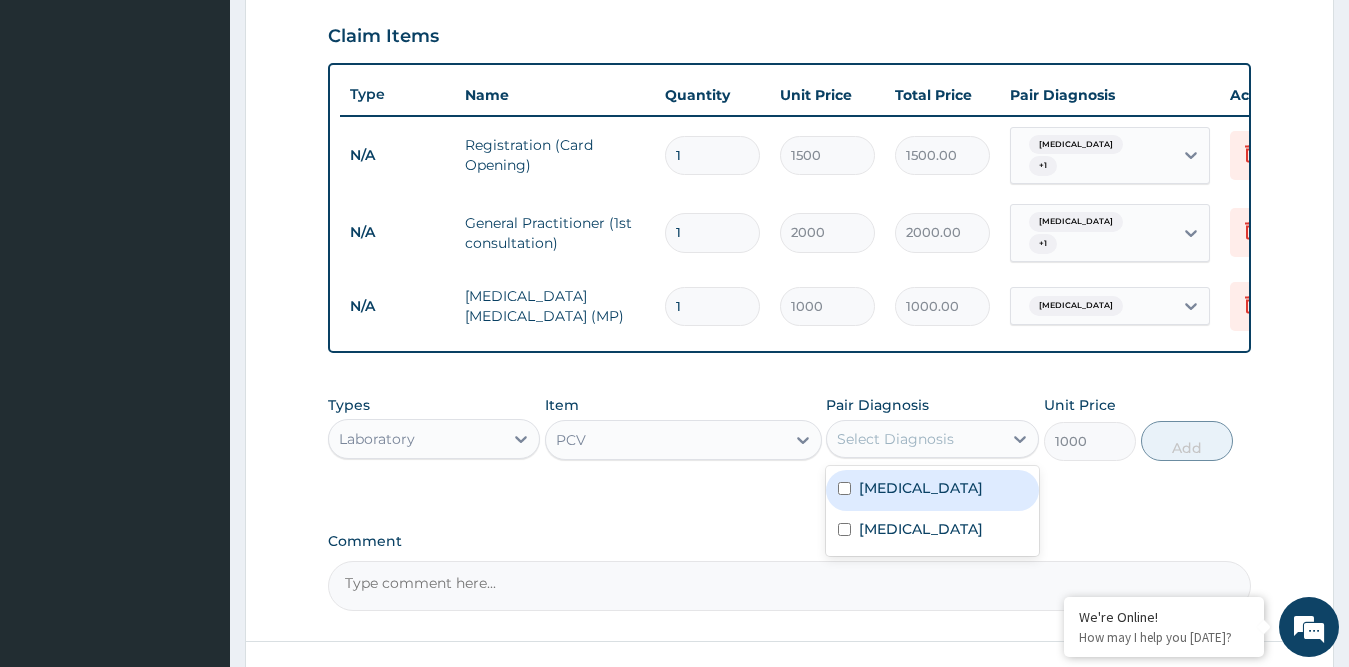 click on "Select Diagnosis" at bounding box center [895, 439] 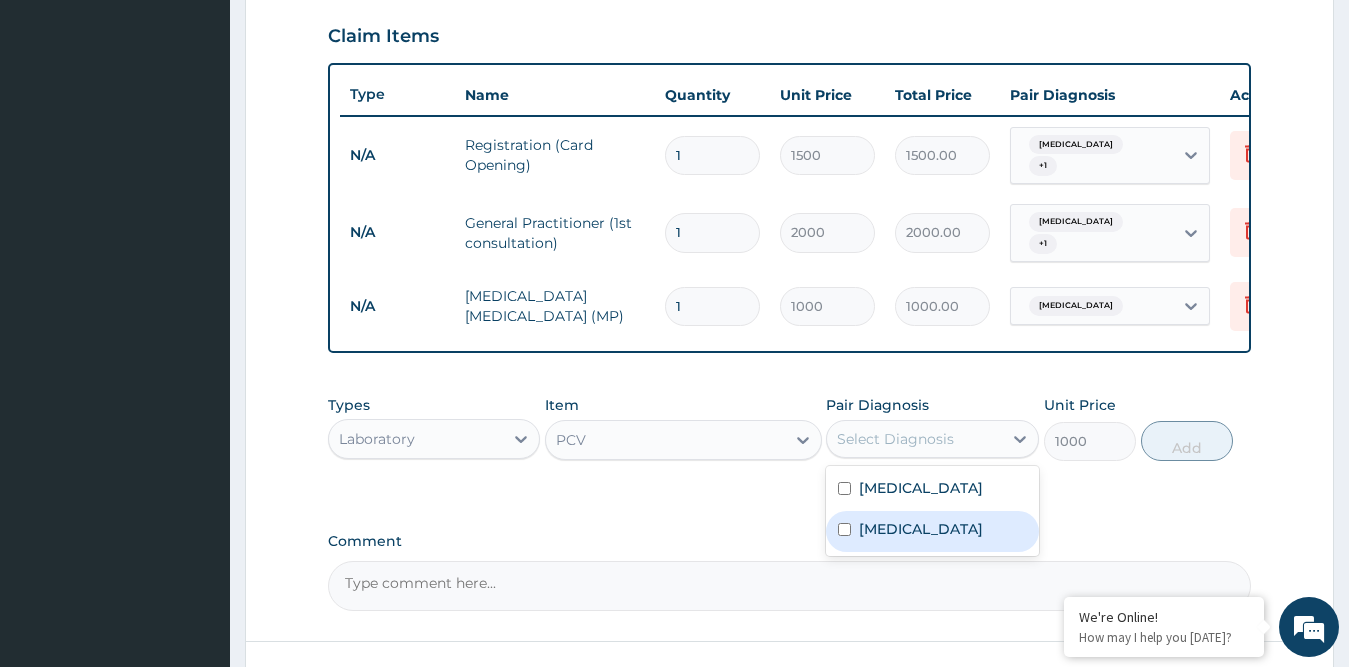 drag, startPoint x: 905, startPoint y: 528, endPoint x: 921, endPoint y: 522, distance: 17.088007 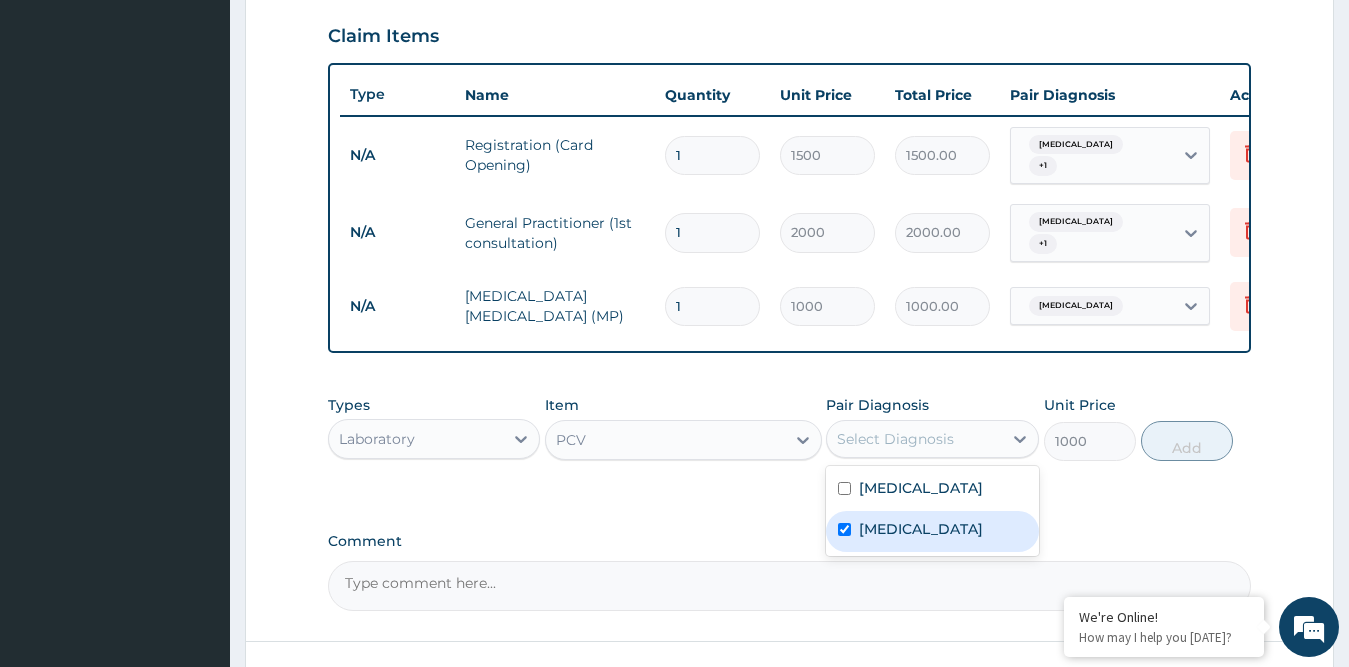 checkbox on "true" 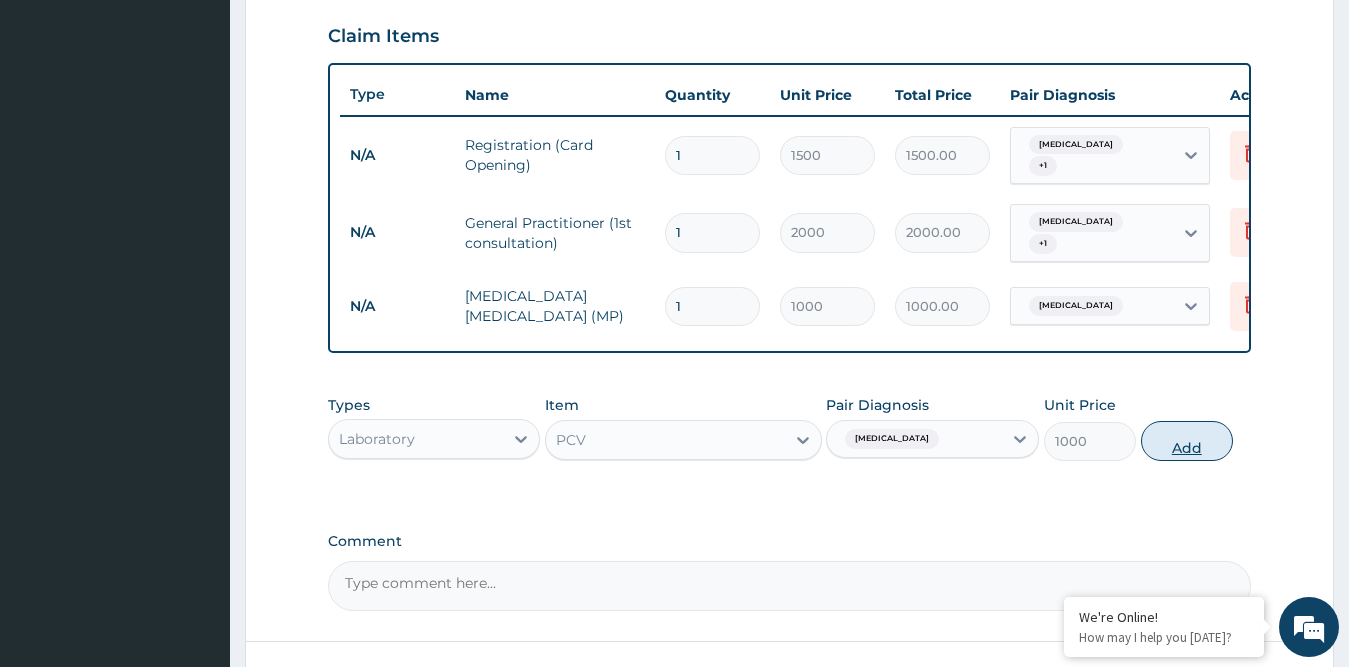 click on "Add" at bounding box center (1187, 441) 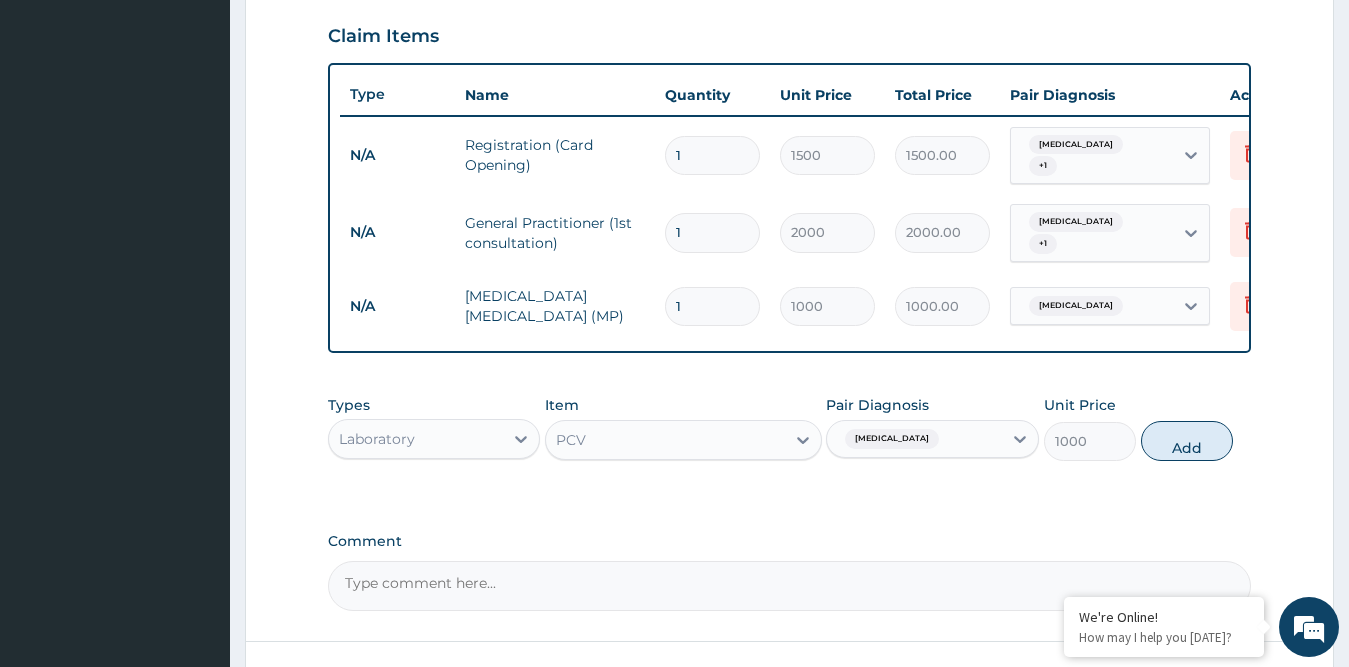 type on "0" 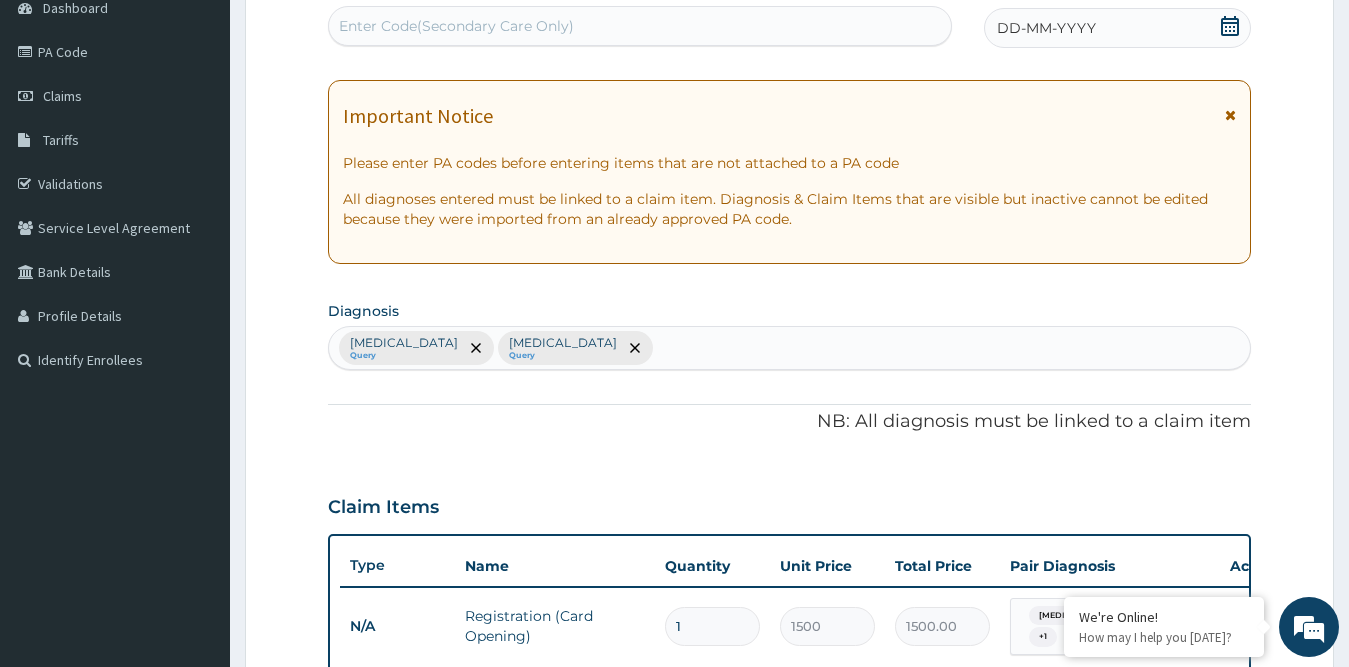 scroll, scrollTop: 204, scrollLeft: 0, axis: vertical 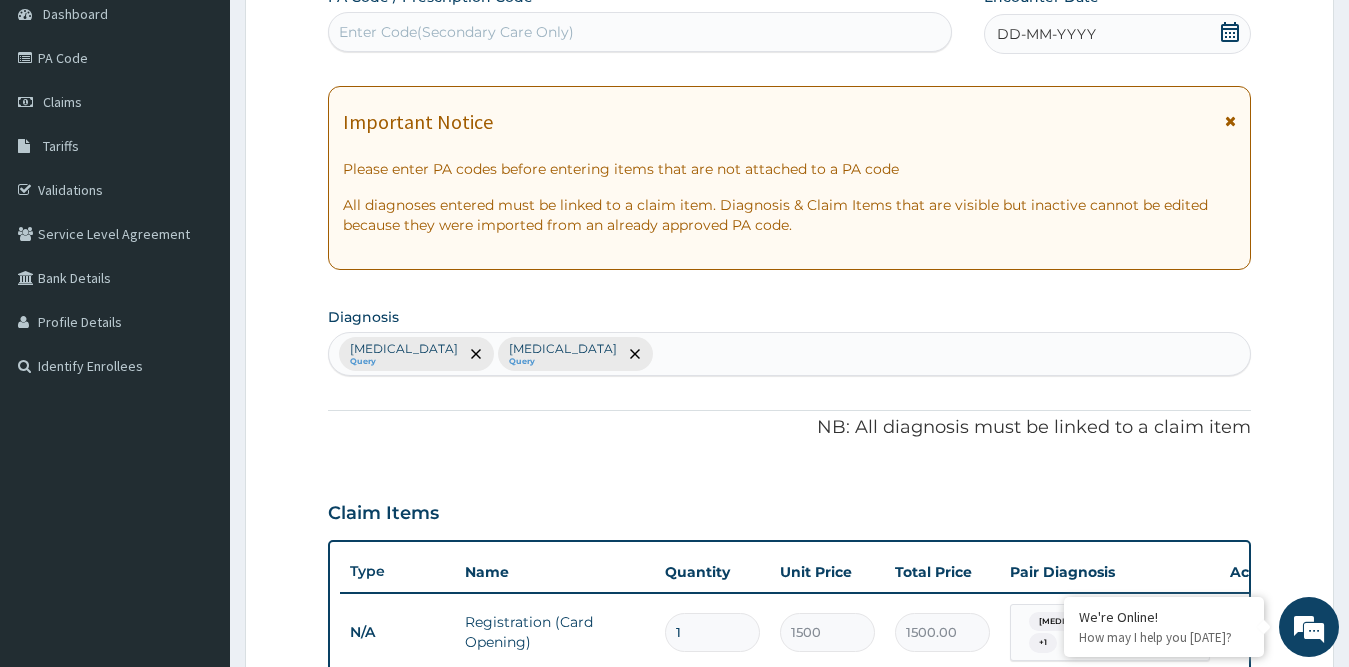 click 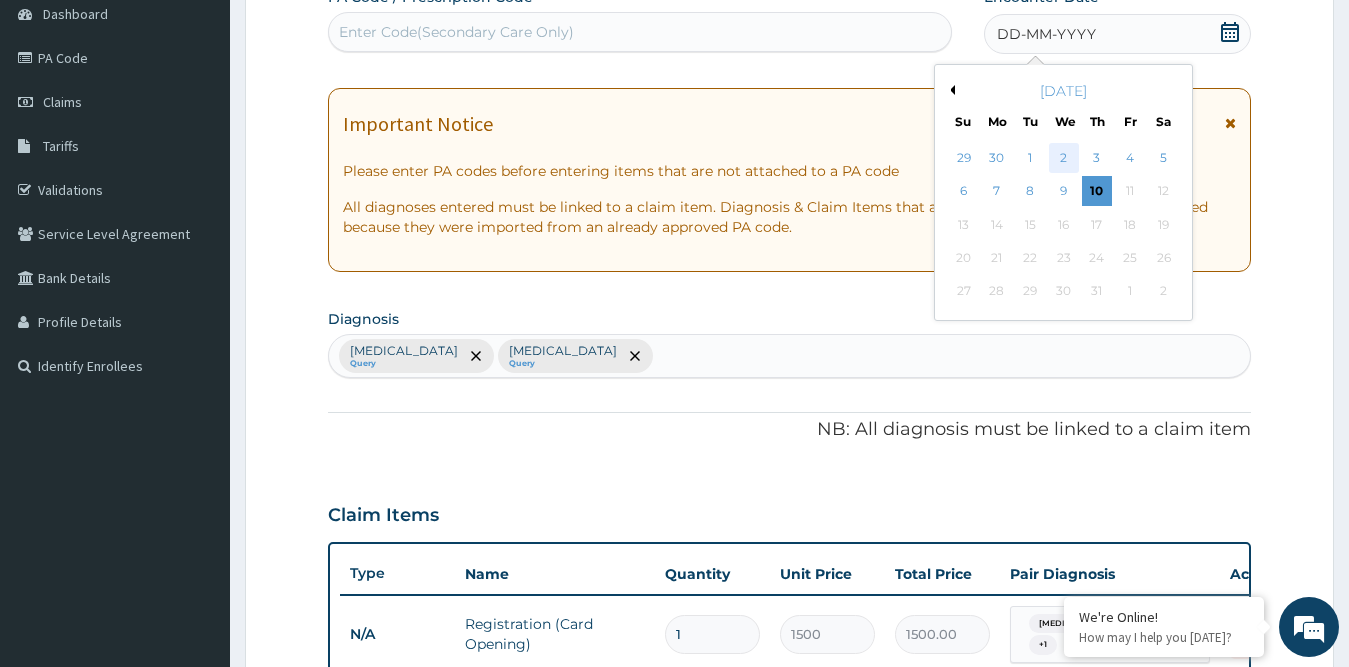 click on "2" at bounding box center (1063, 158) 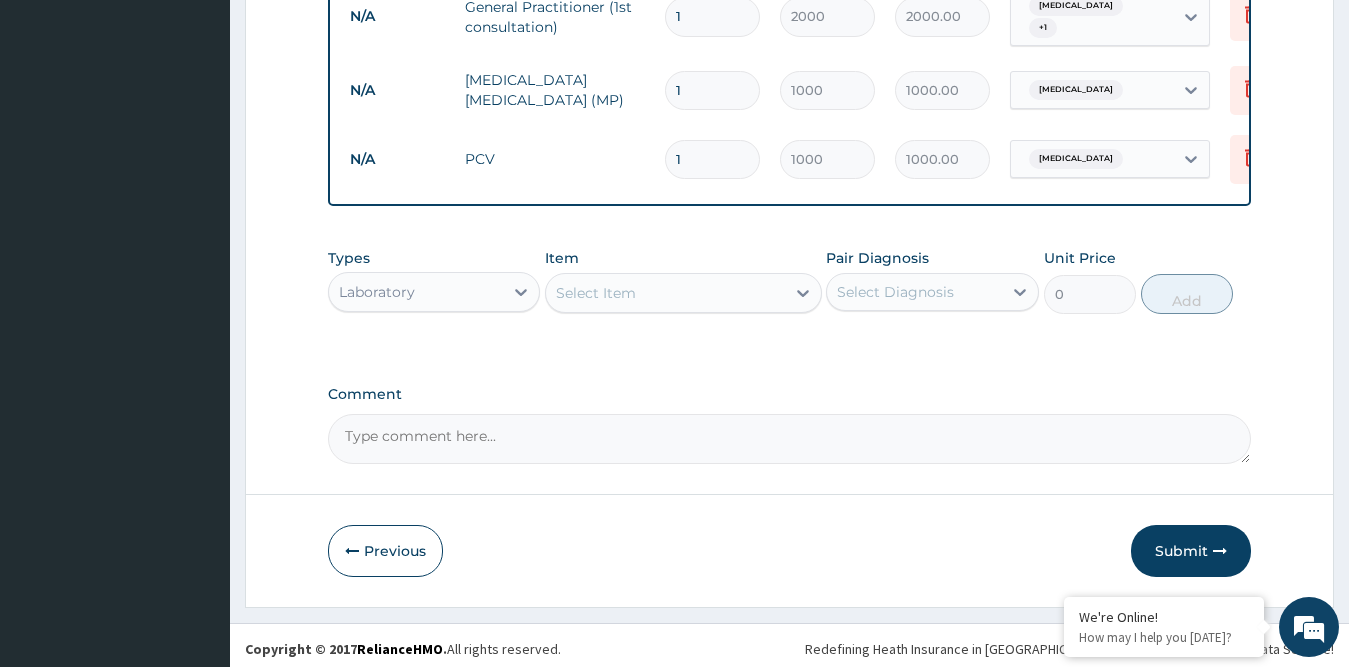 scroll, scrollTop: 904, scrollLeft: 0, axis: vertical 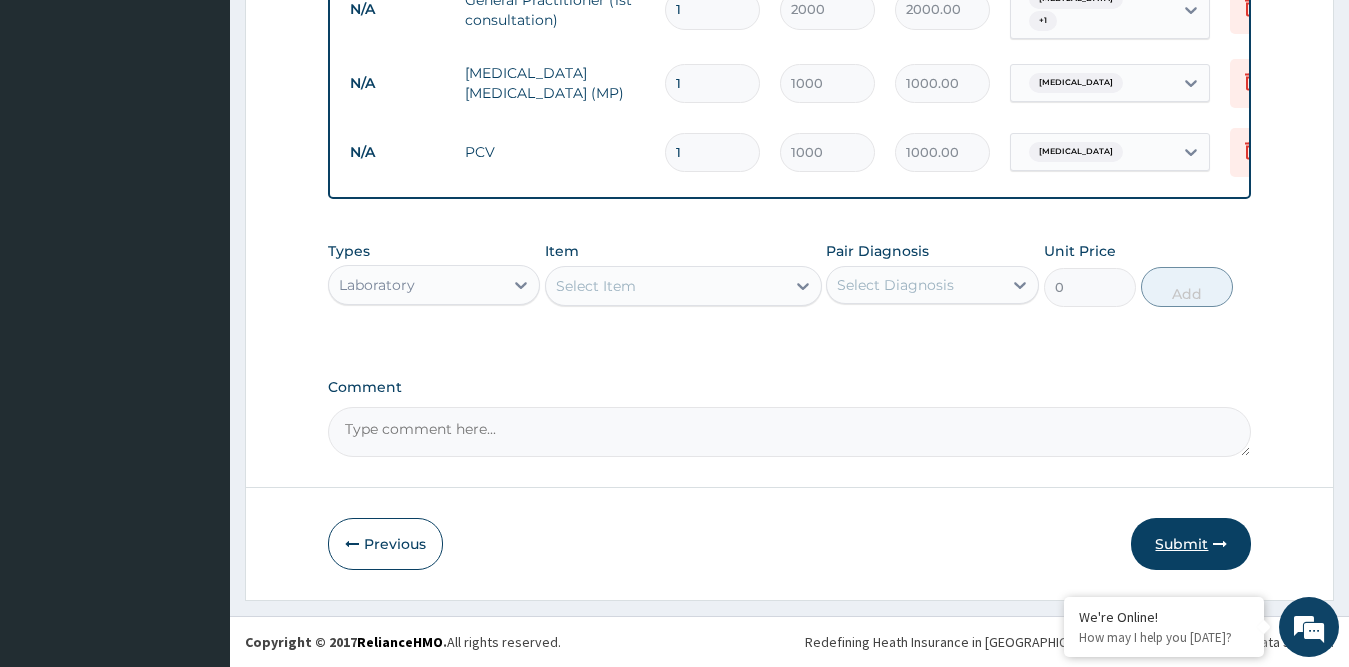 click on "Submit" at bounding box center [1191, 544] 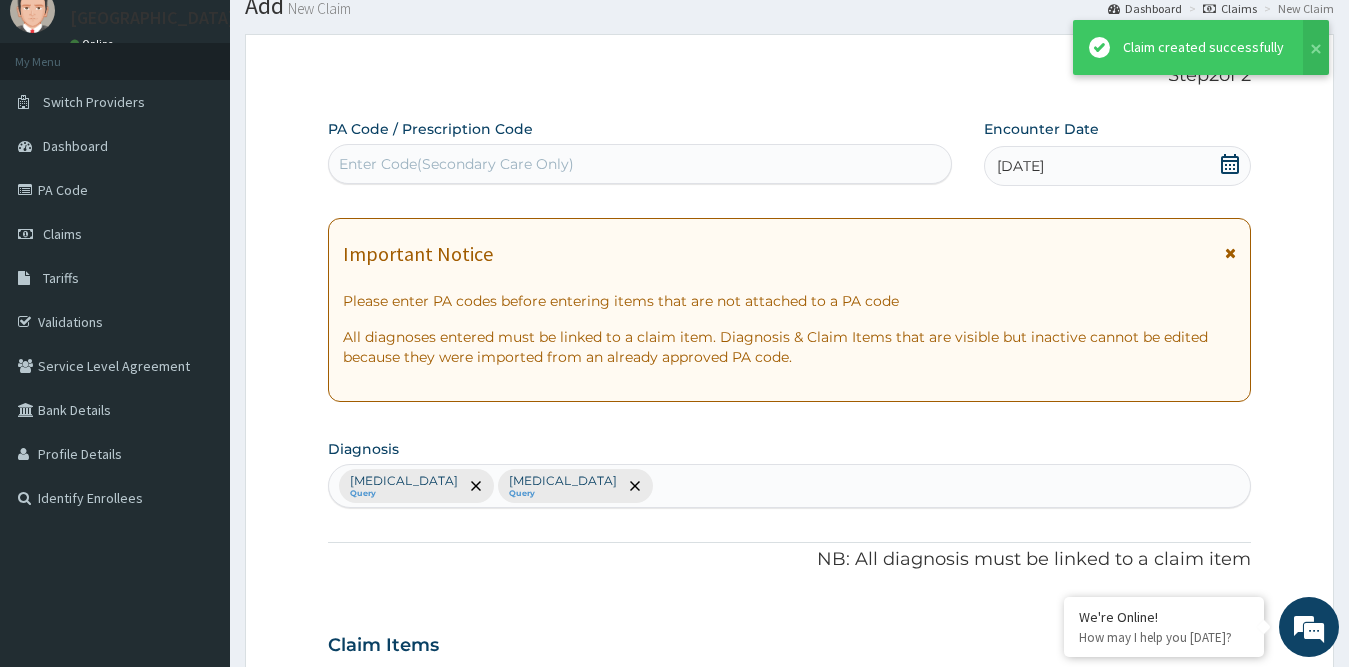 scroll, scrollTop: 904, scrollLeft: 0, axis: vertical 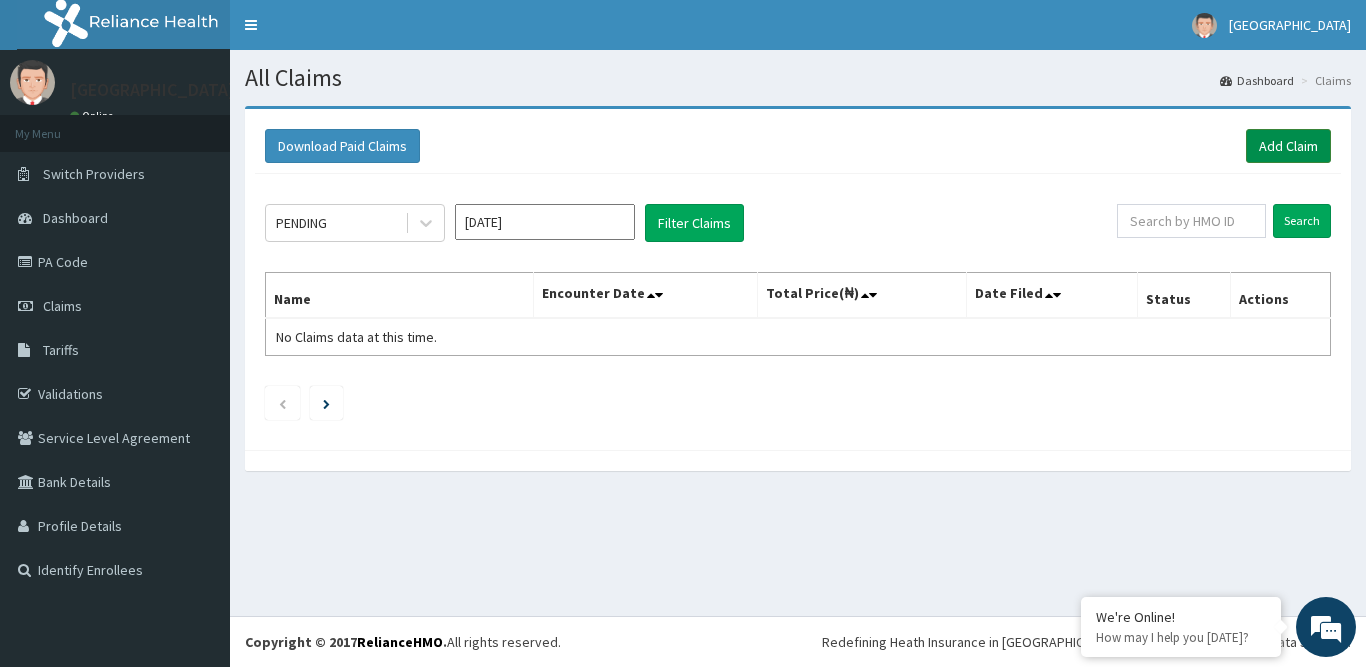 click on "Add Claim" at bounding box center (1288, 146) 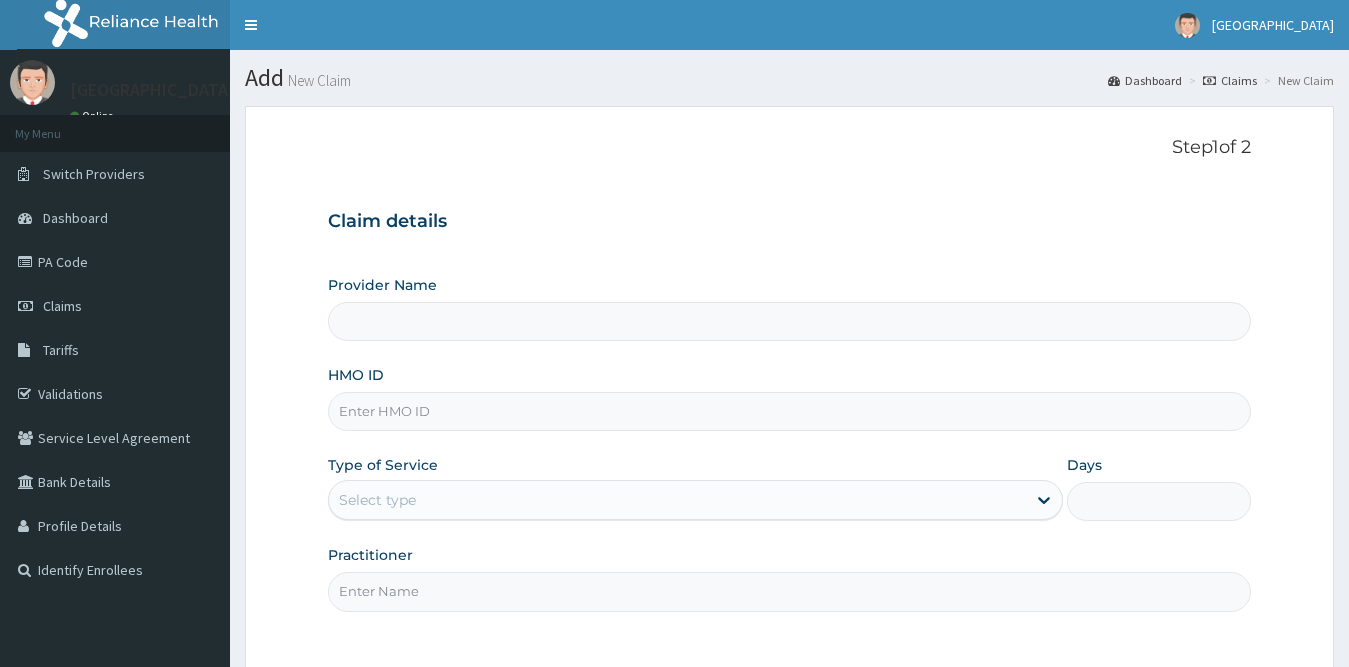 type on "Princess Medical Center (Classic Wing)" 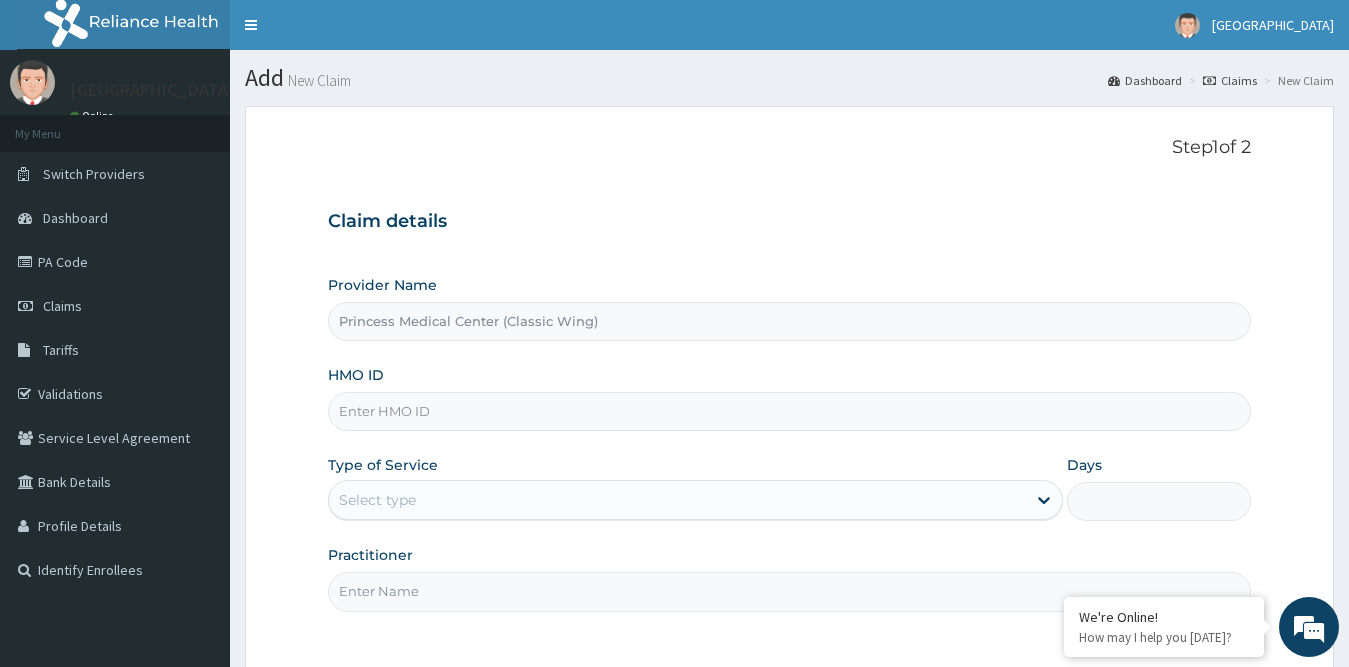scroll, scrollTop: 0, scrollLeft: 0, axis: both 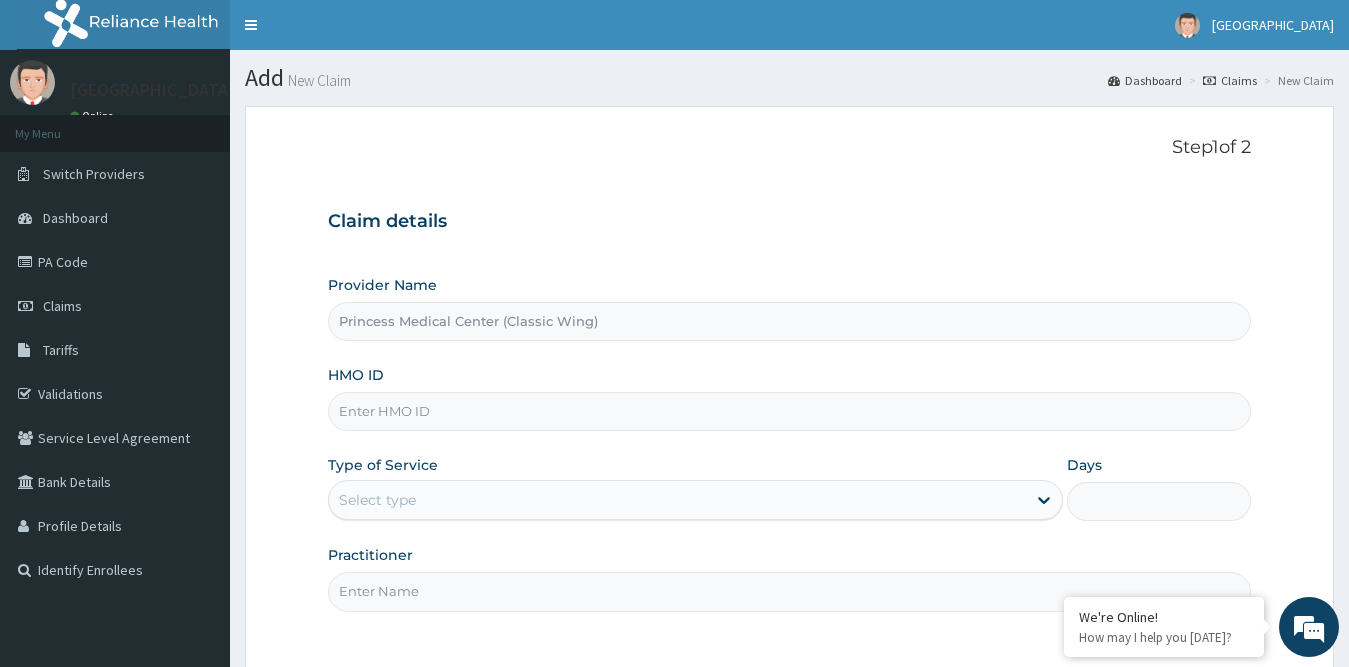 click on "HMO ID" at bounding box center [790, 411] 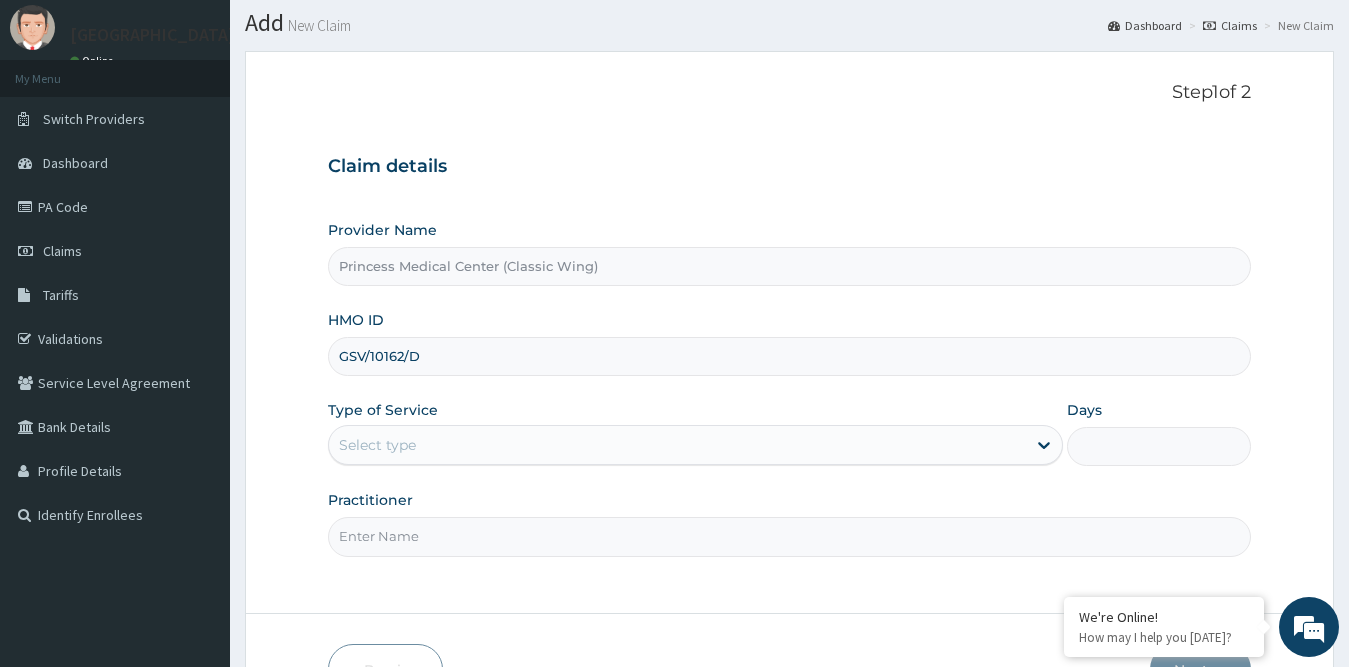 scroll, scrollTop: 181, scrollLeft: 0, axis: vertical 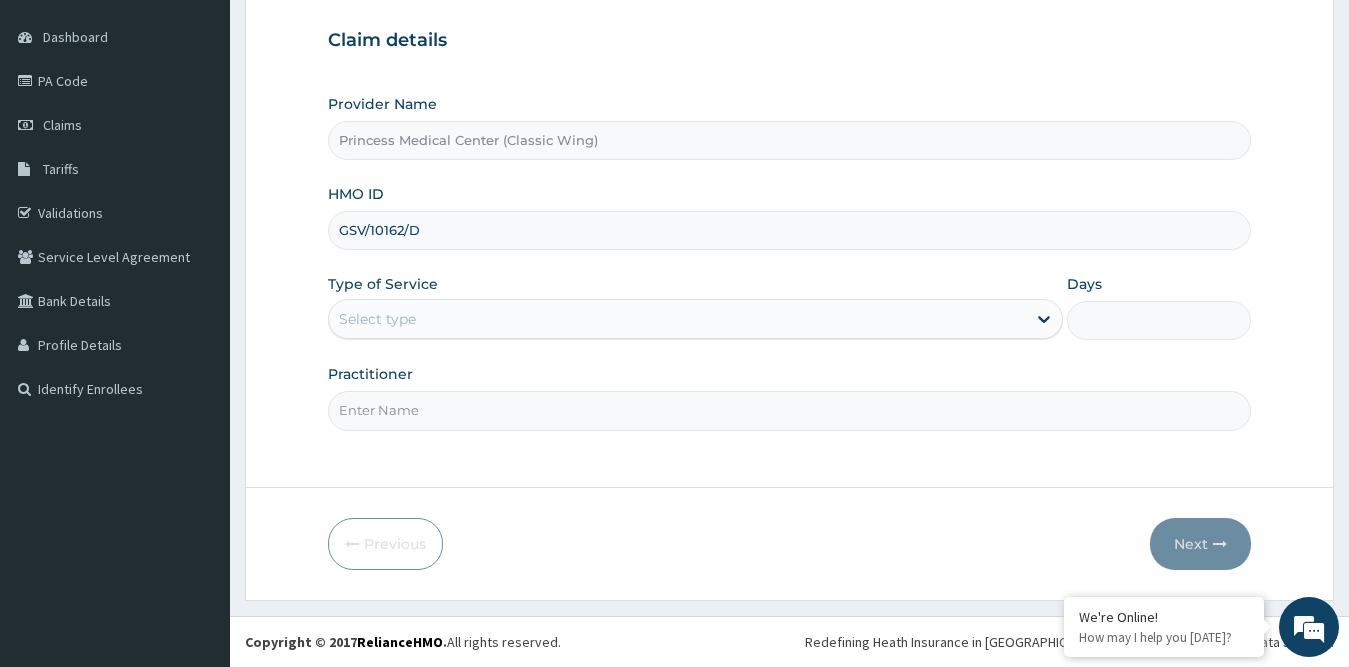 type on "GSV/10162/D" 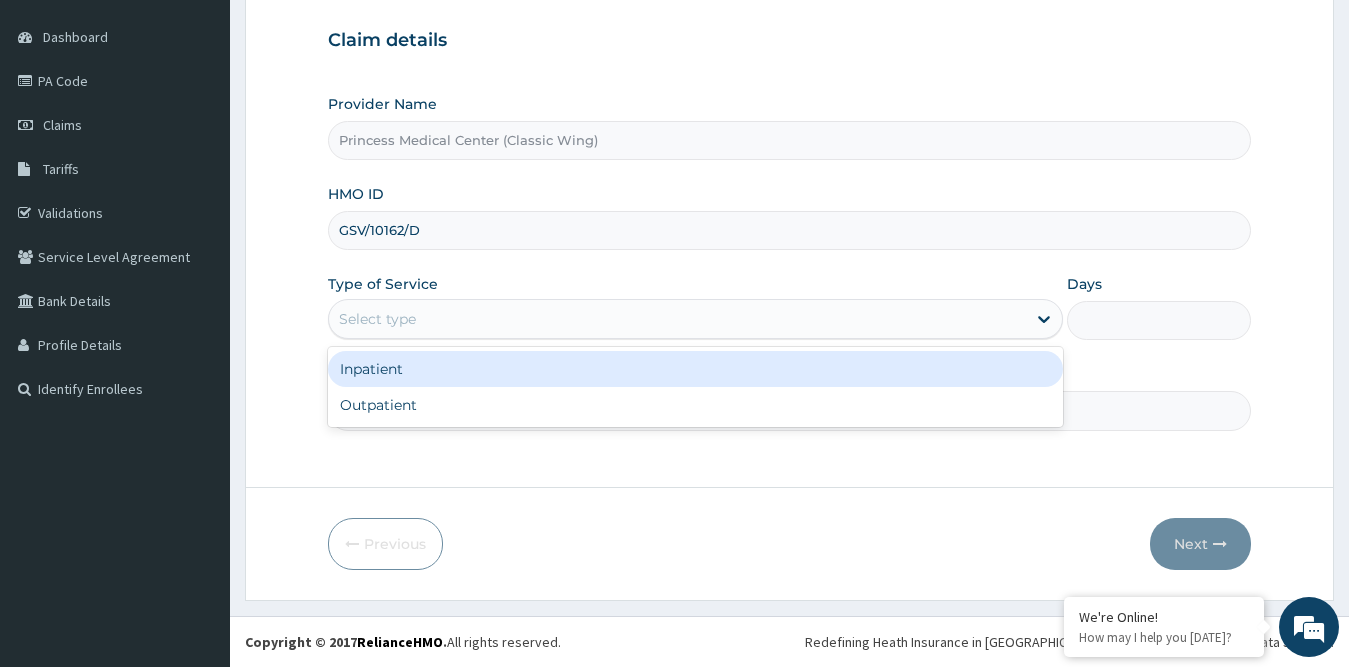 click on "Select type" at bounding box center (377, 319) 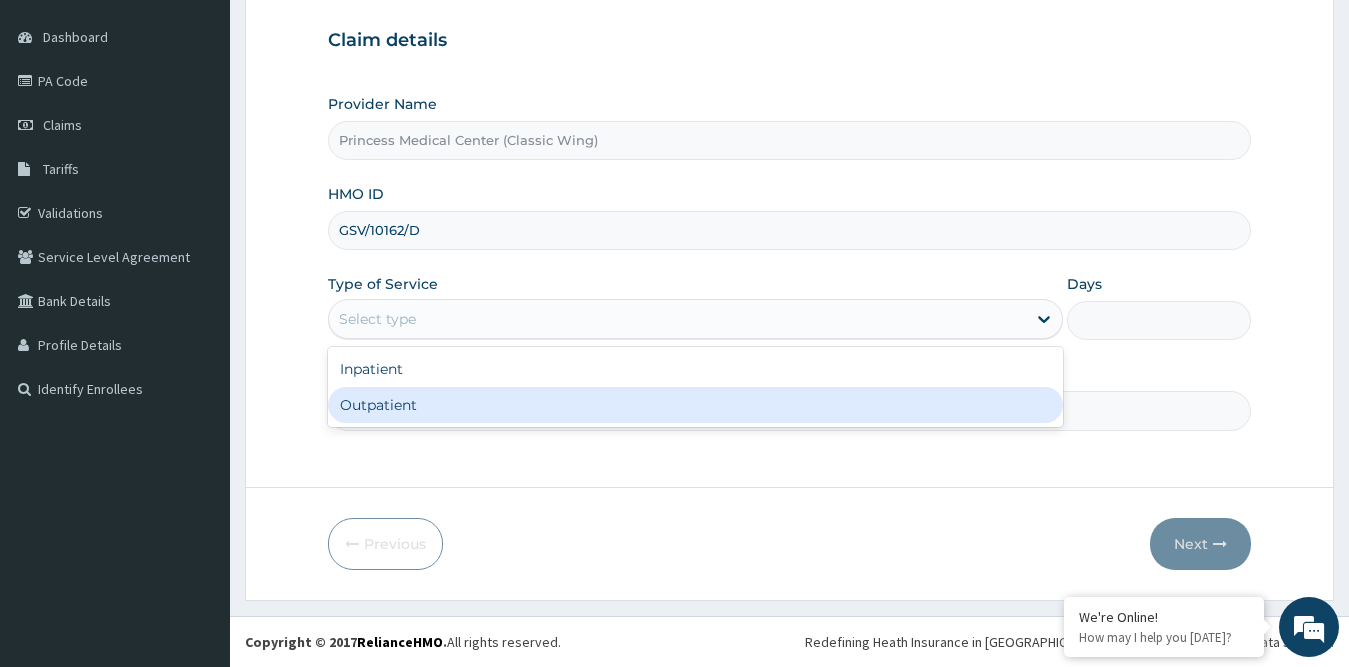click on "Outpatient" at bounding box center (696, 405) 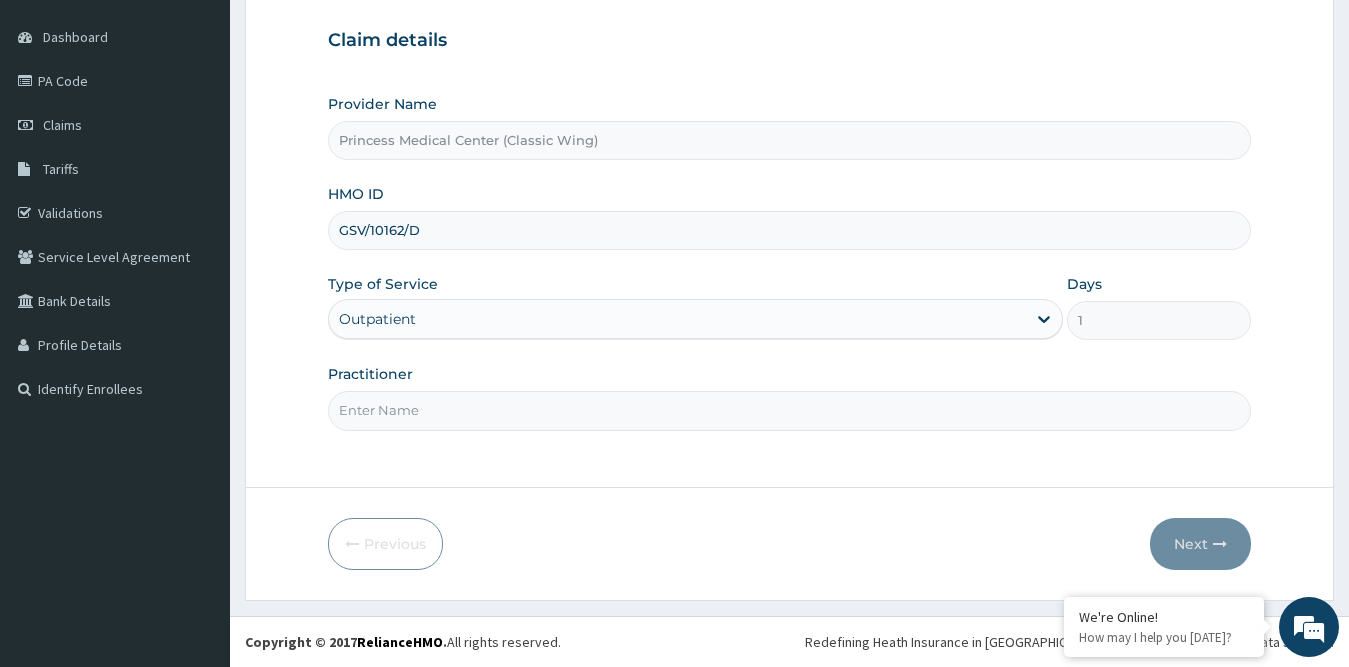 click on "Practitioner" at bounding box center [790, 410] 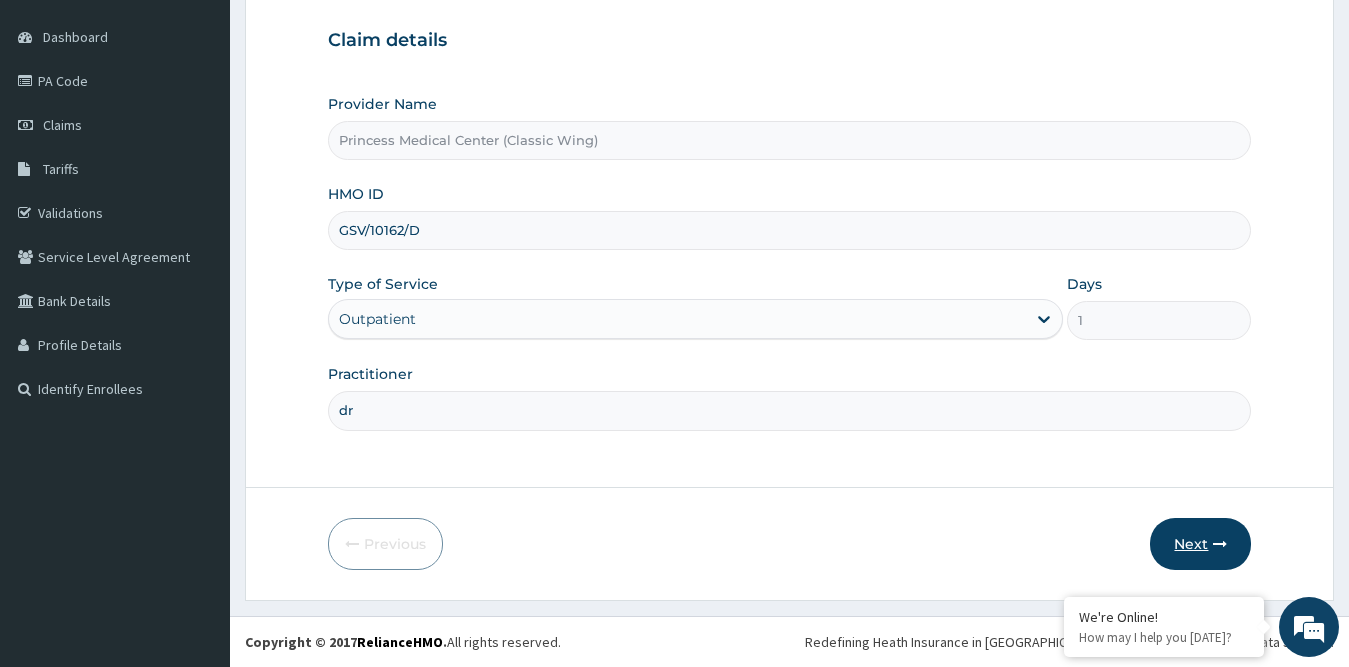 type on "dr" 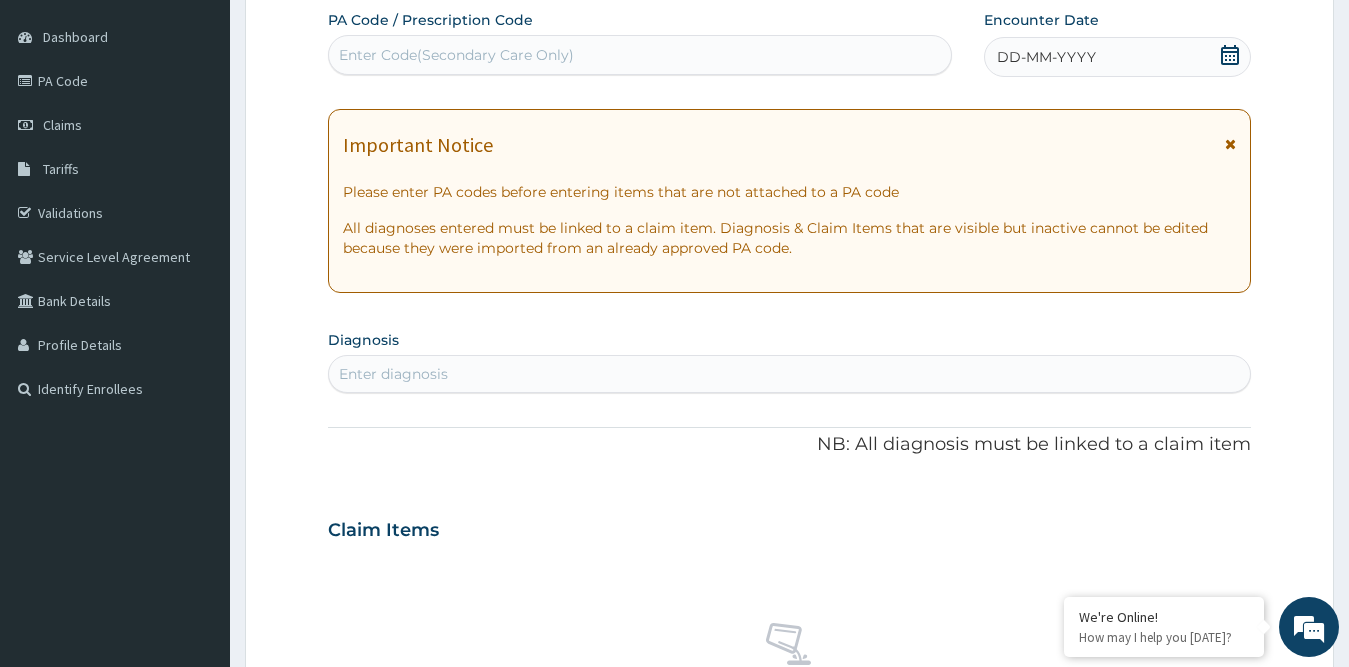 click on "Enter diagnosis" at bounding box center (393, 374) 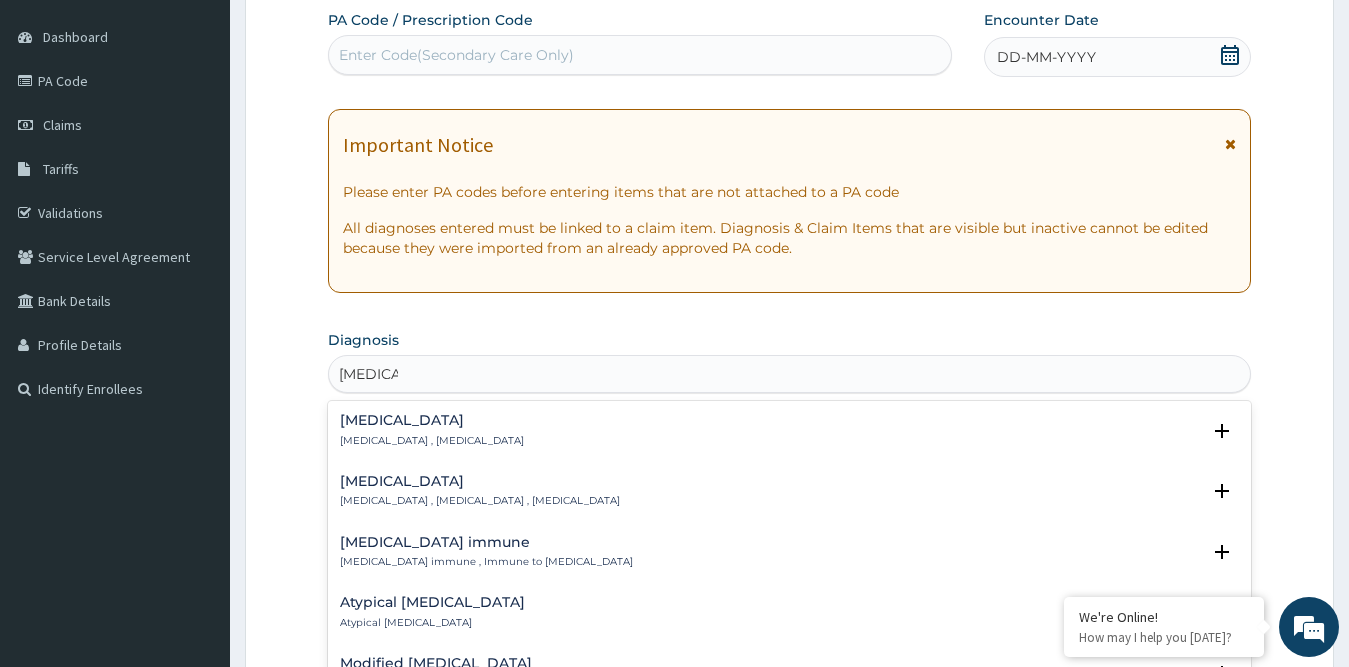 type on "measle" 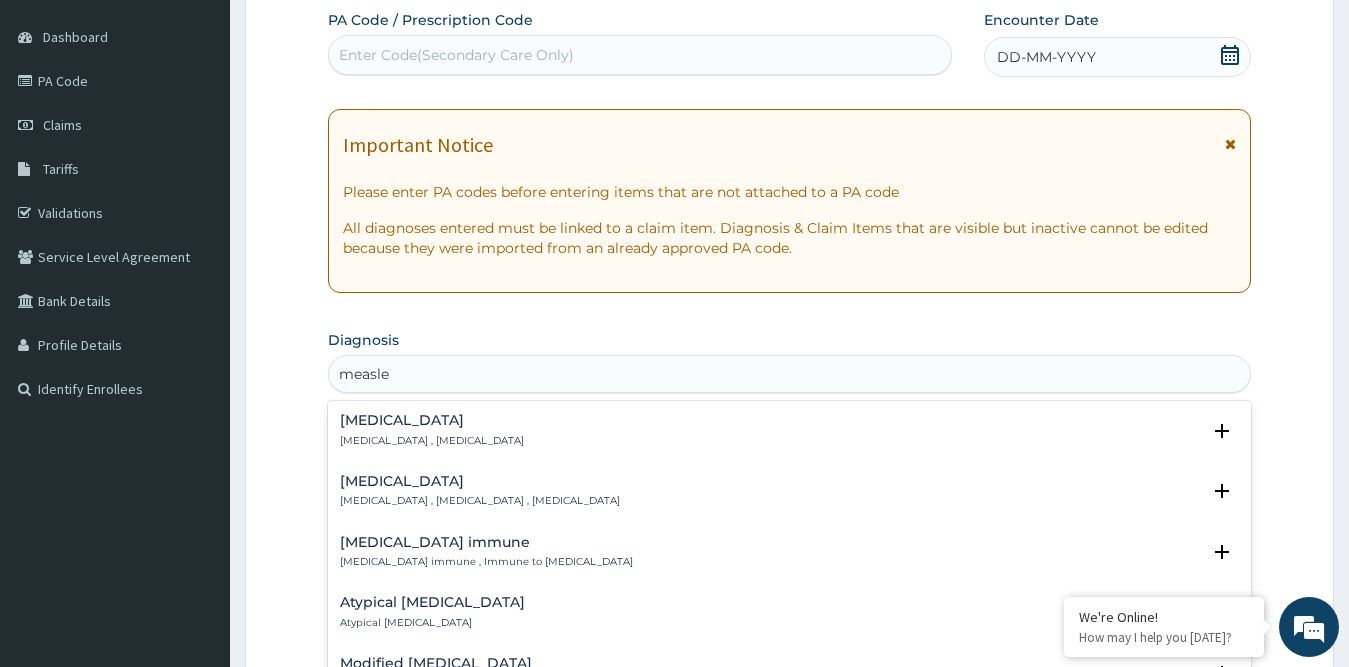click on "Measles" at bounding box center [480, 481] 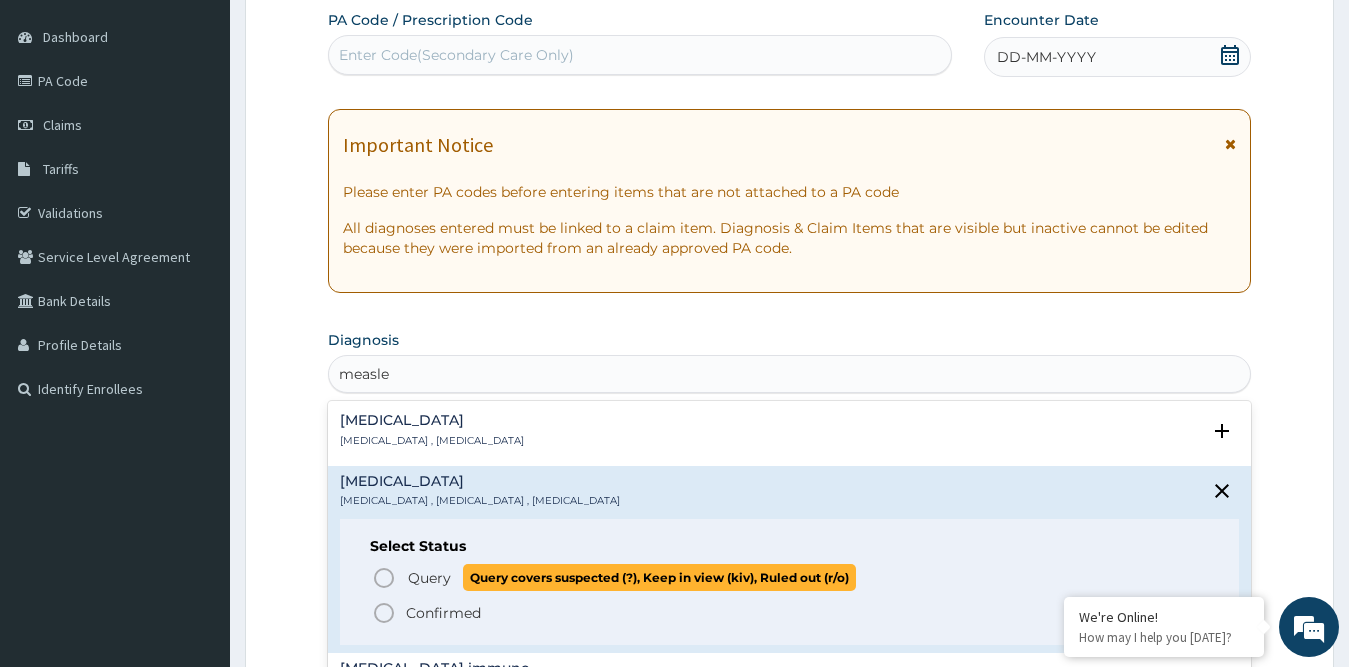 click 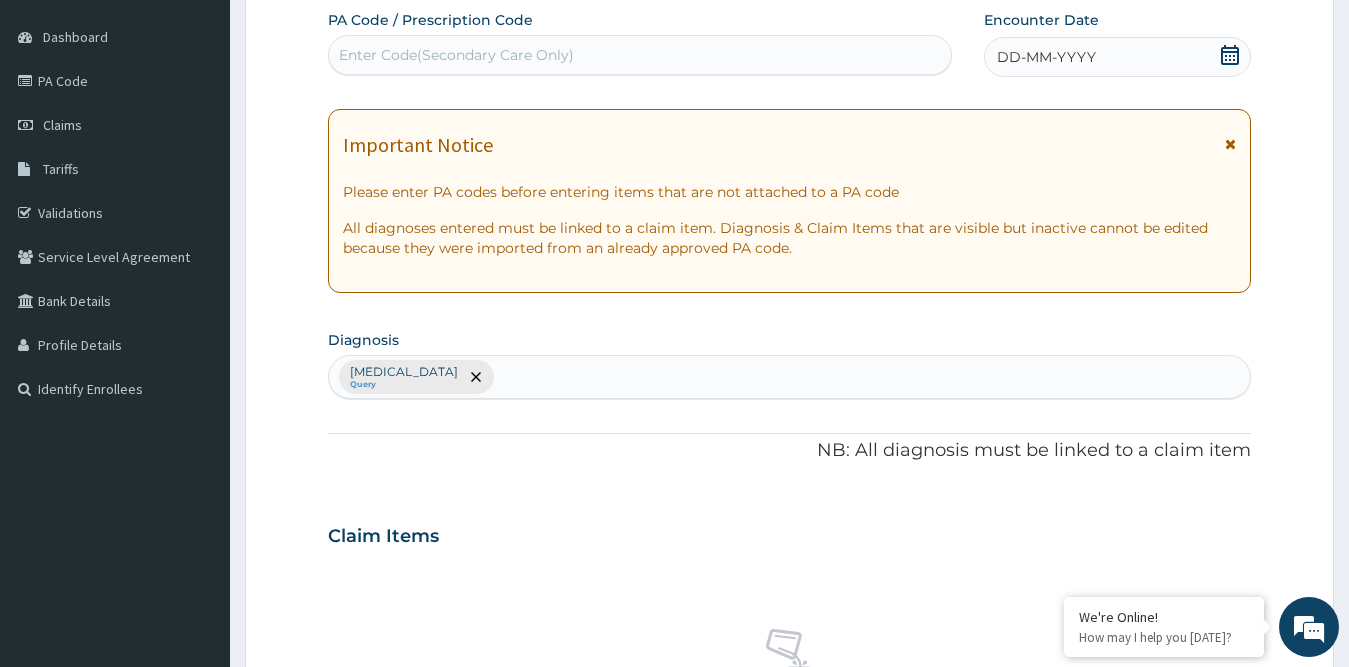 click on "Measles" at bounding box center (404, 372) 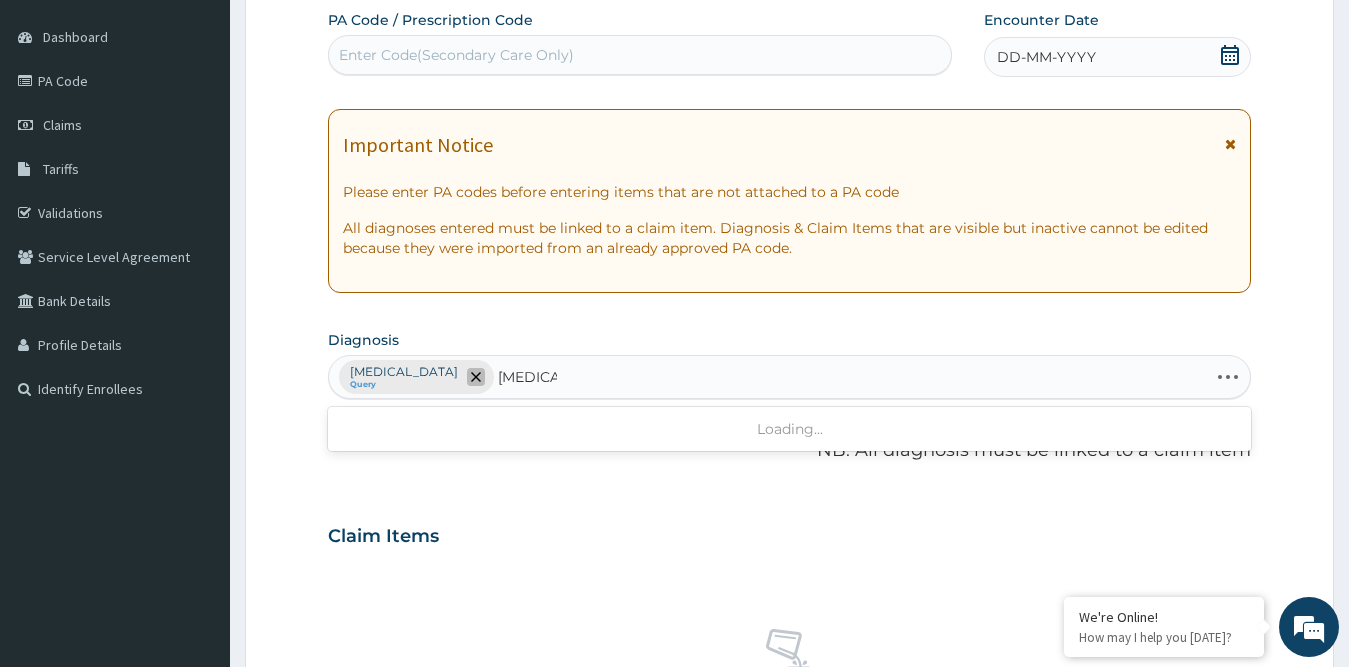 click 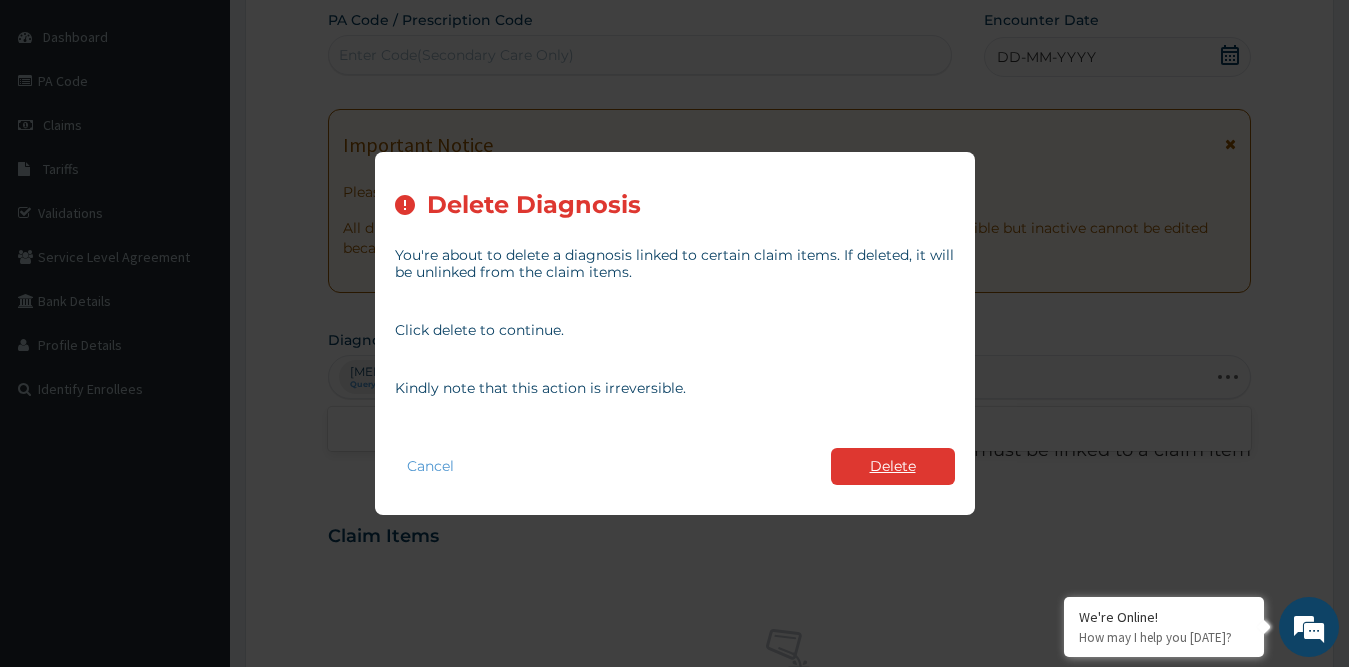 type on "measles" 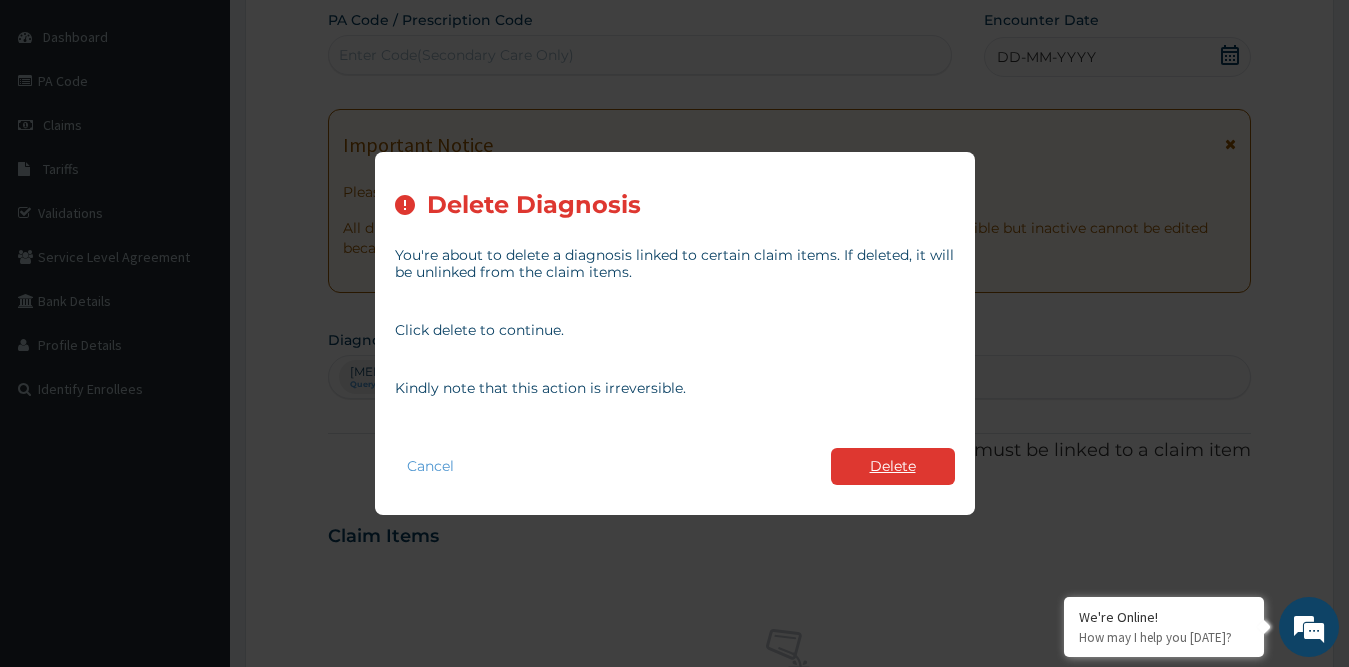 click on "Delete" at bounding box center [893, 466] 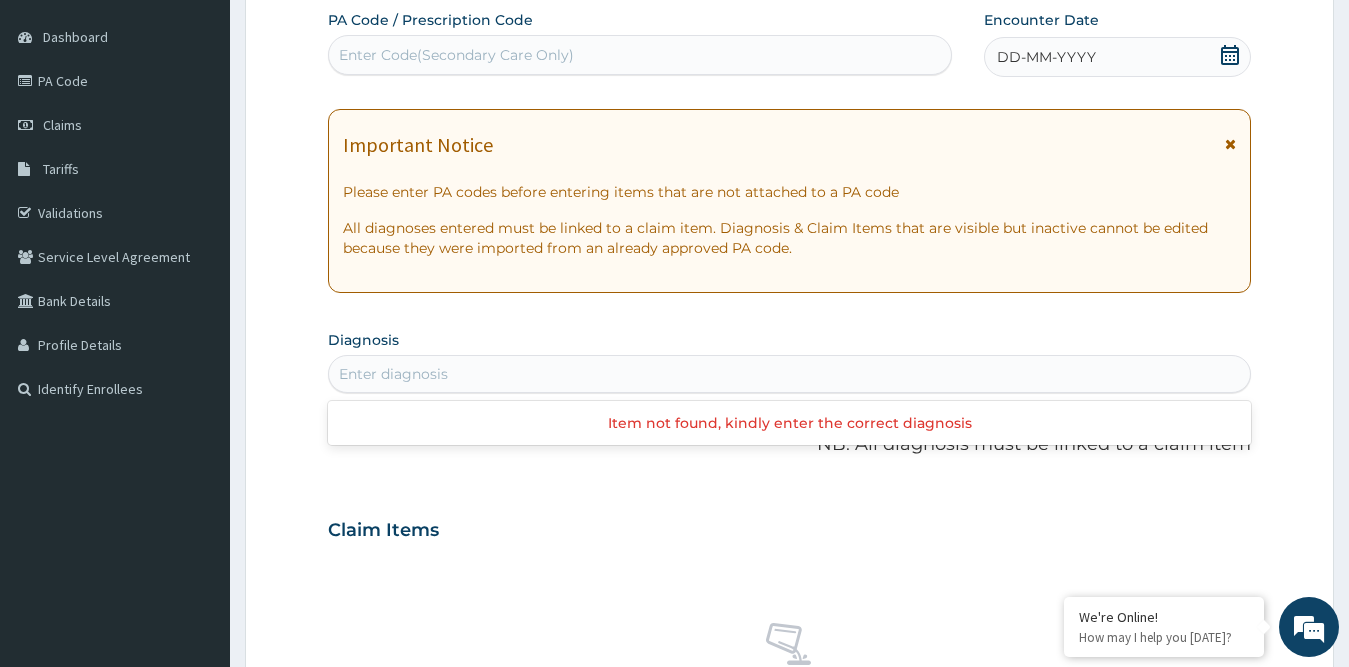 click on "Enter diagnosis" at bounding box center (393, 374) 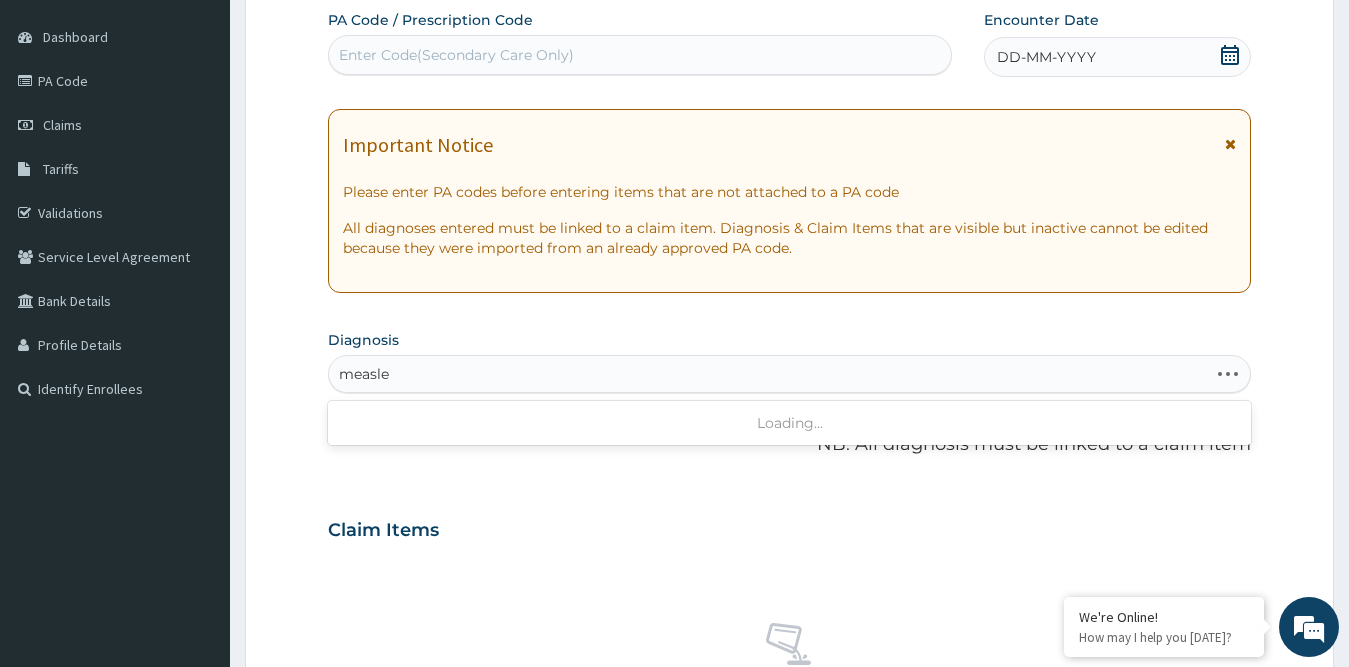 type on "measles" 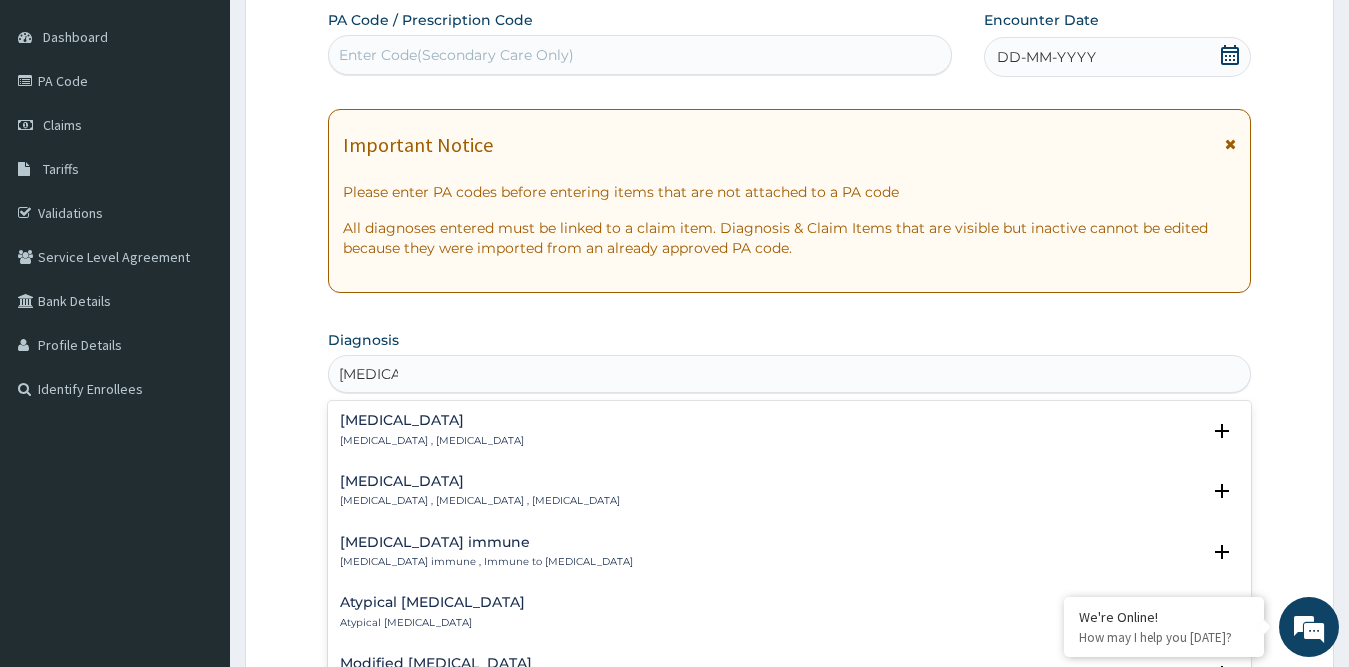 click on "Measles" at bounding box center [480, 481] 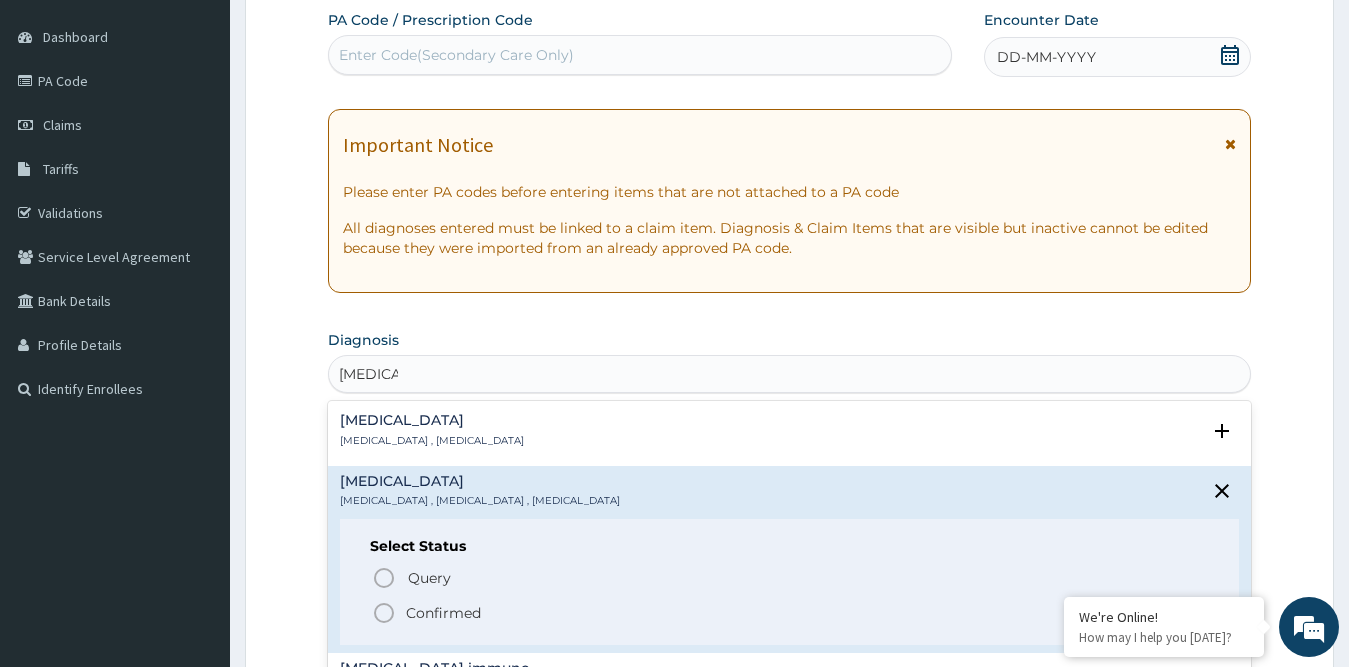 click 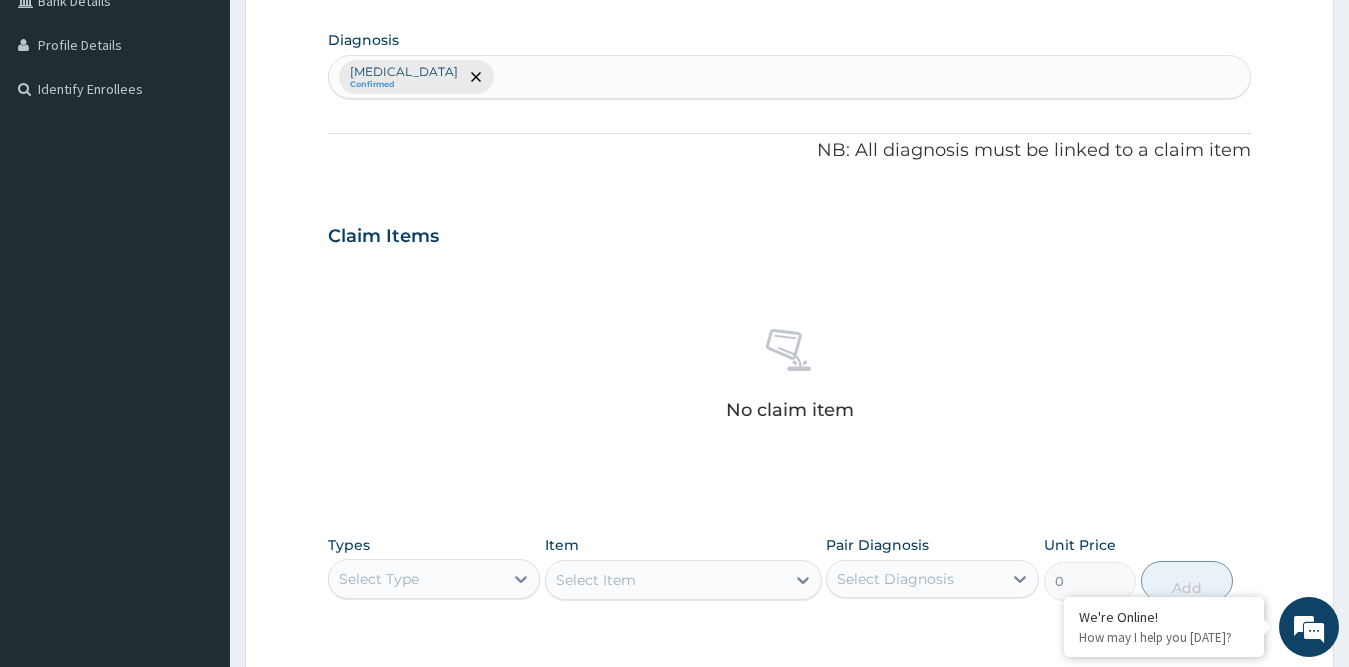 scroll, scrollTop: 775, scrollLeft: 0, axis: vertical 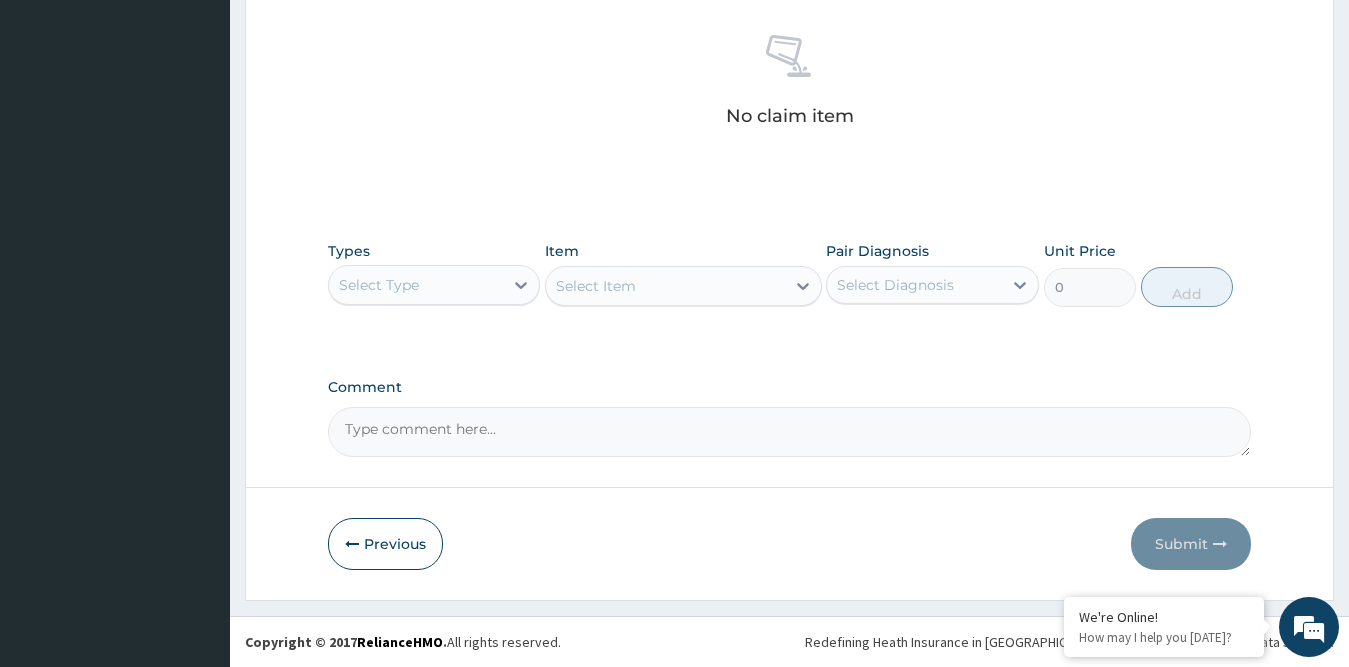 click on "Select Type" at bounding box center [434, 285] 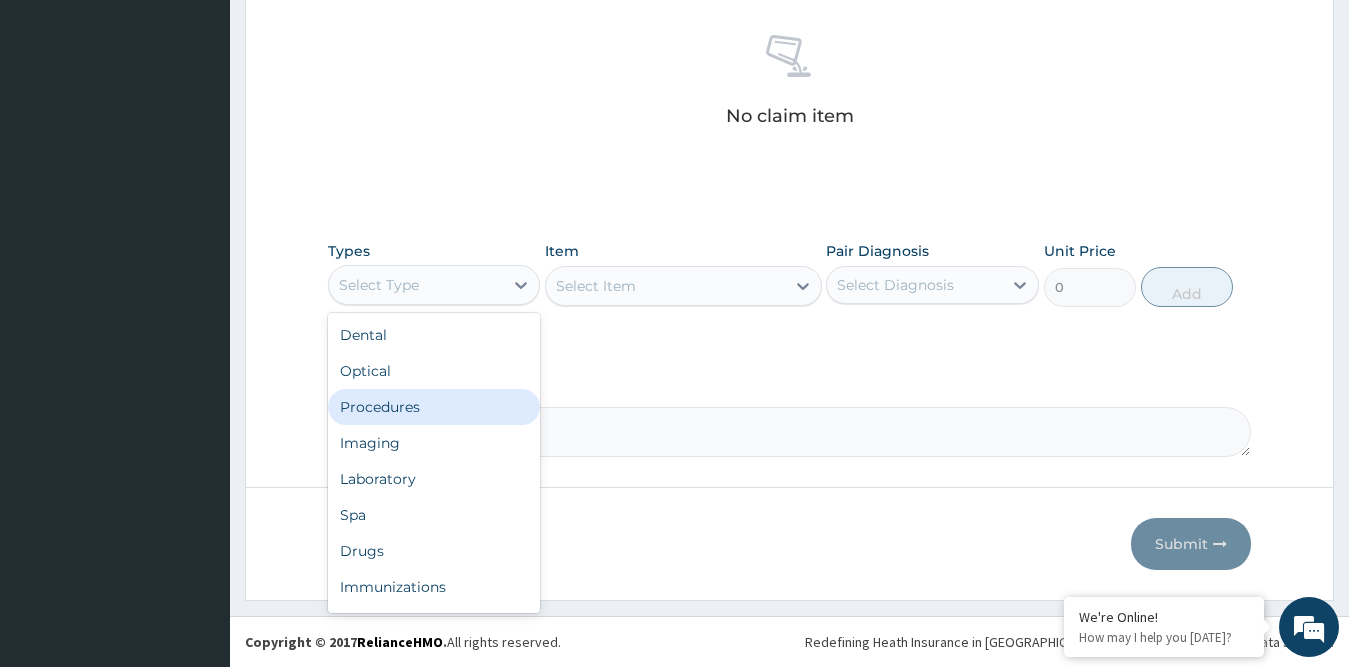click on "Procedures" at bounding box center (434, 407) 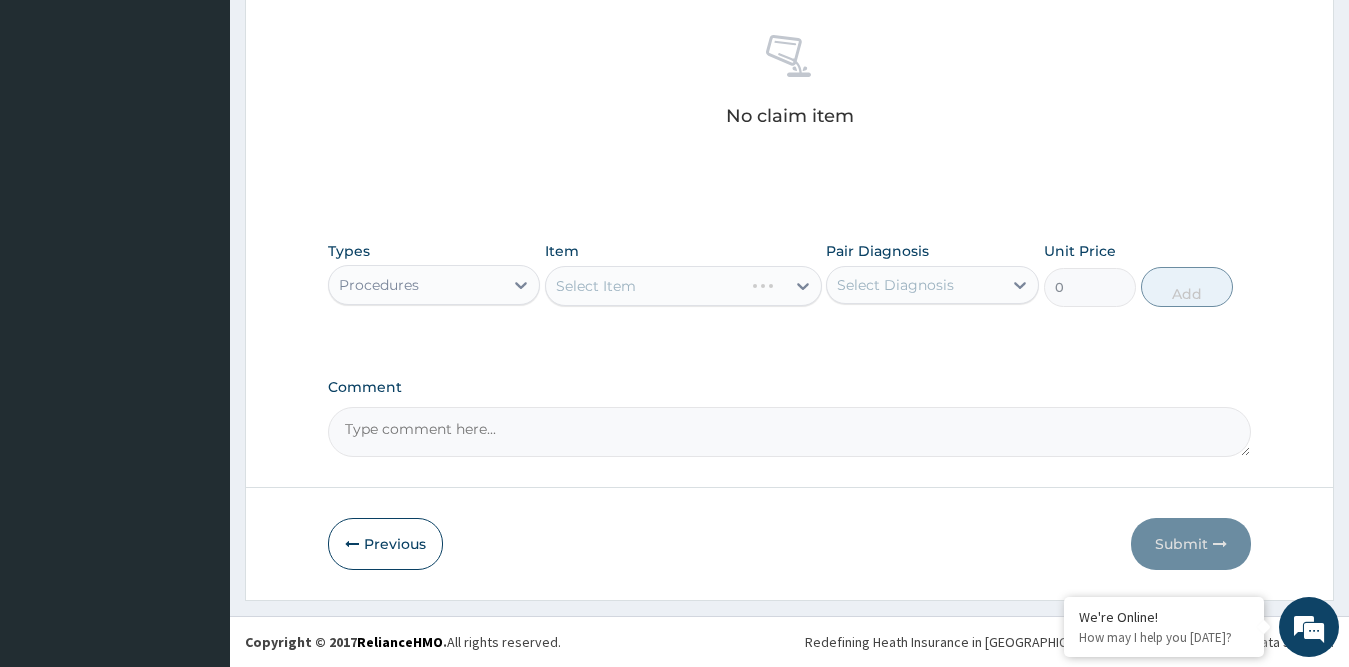 click on "Select Item" at bounding box center (683, 286) 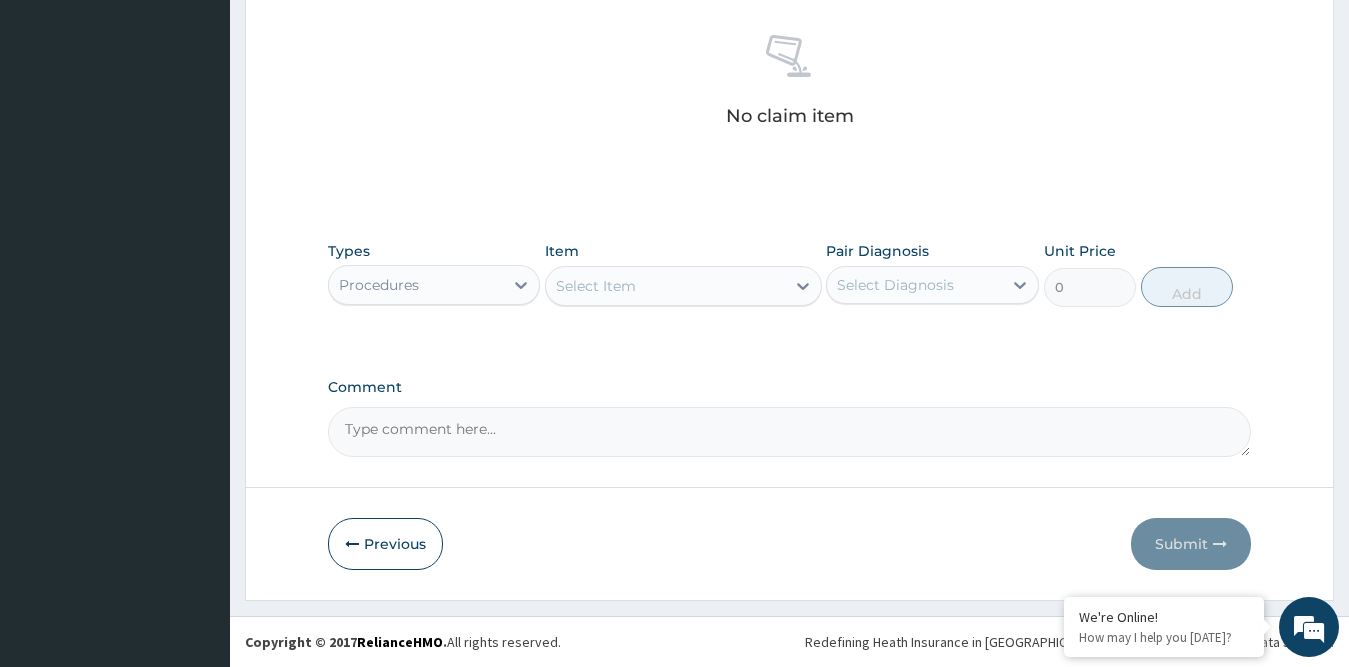 click on "Select Item" at bounding box center [596, 286] 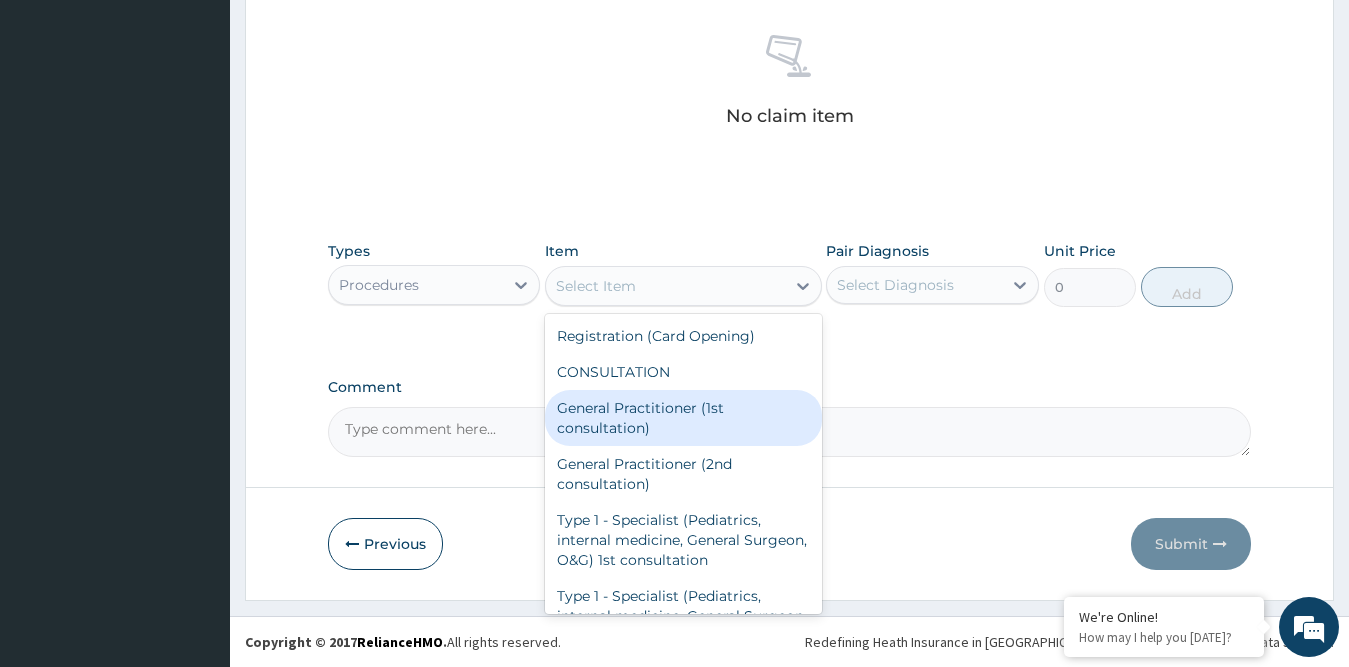 click on "General Practitioner (1st consultation)" at bounding box center (683, 418) 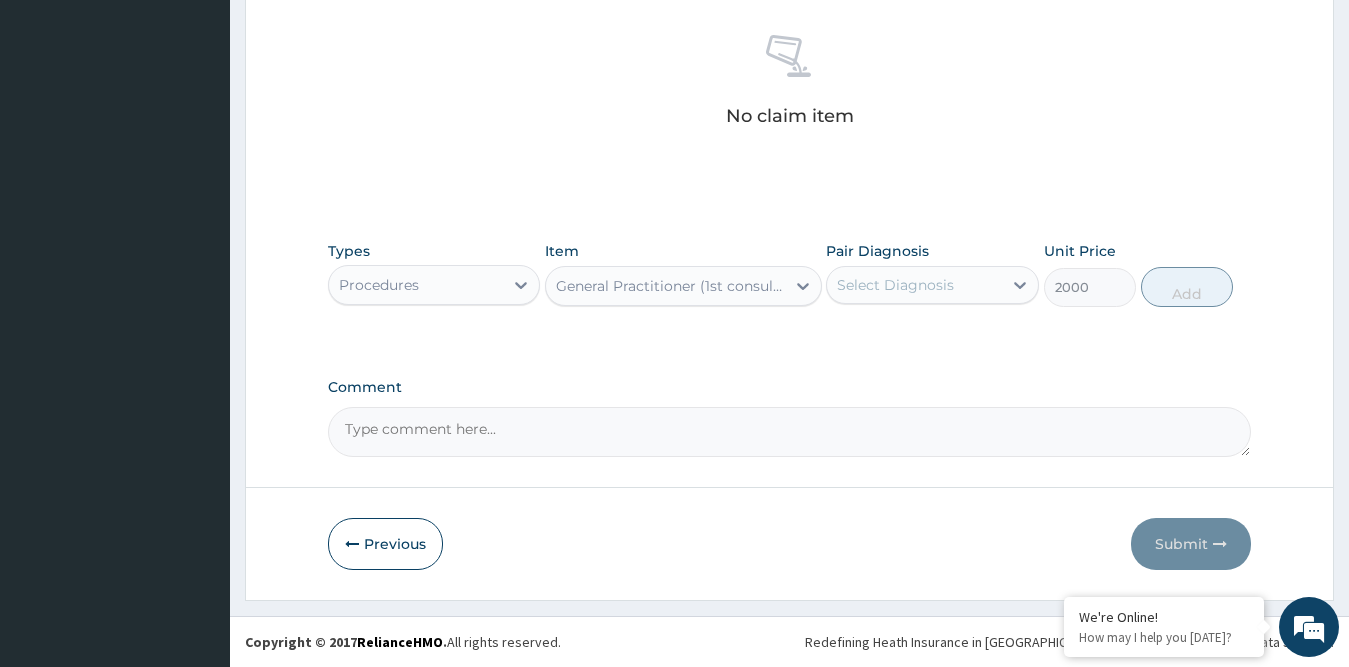 click on "Select Diagnosis" at bounding box center [895, 285] 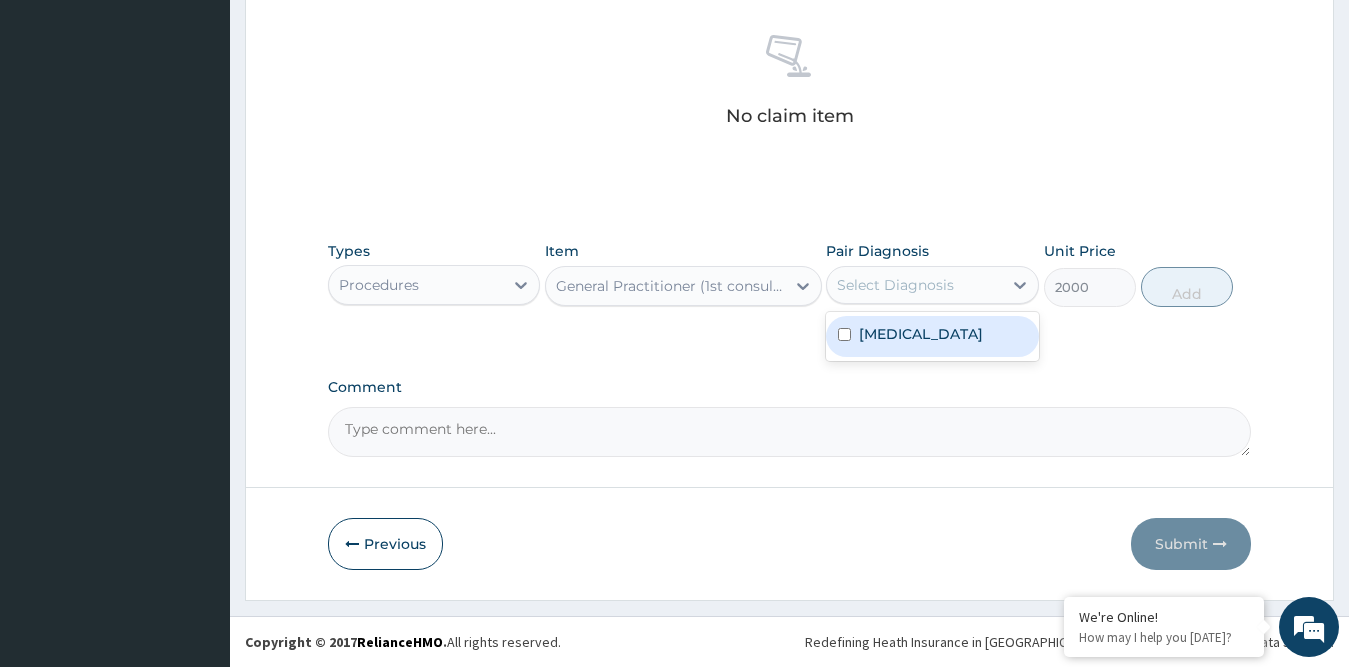 click on "Measles" at bounding box center [932, 336] 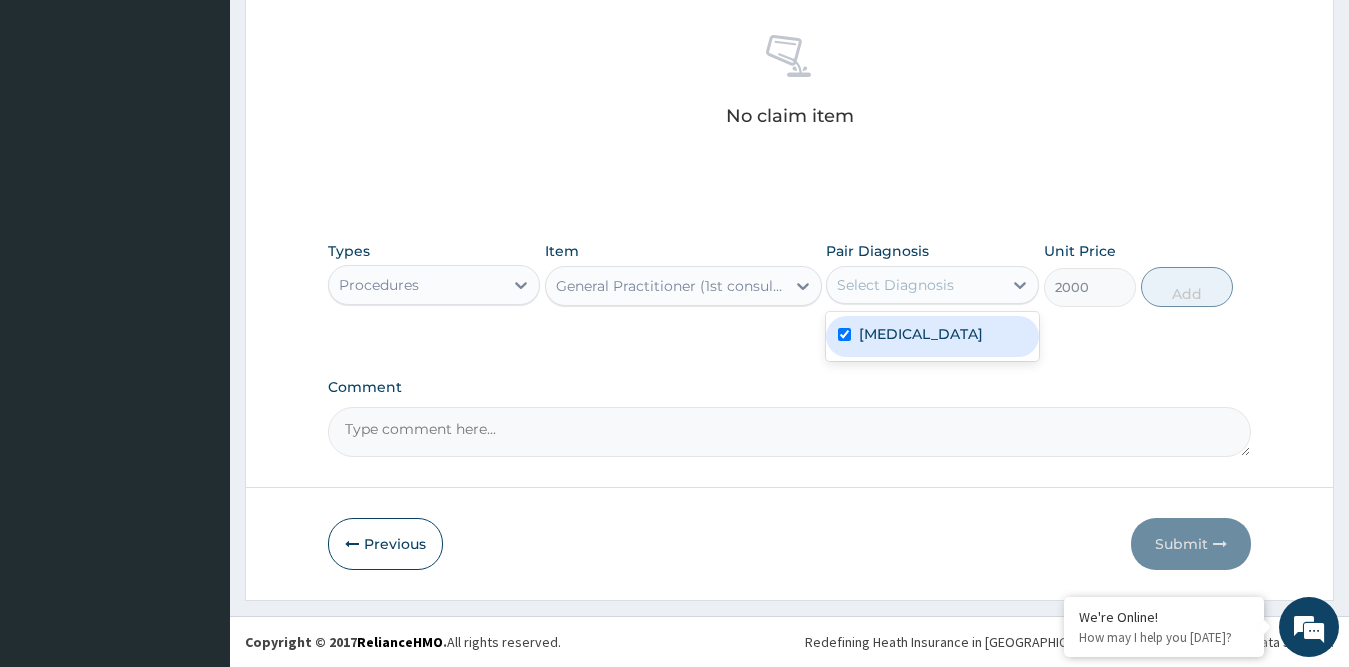 checkbox on "true" 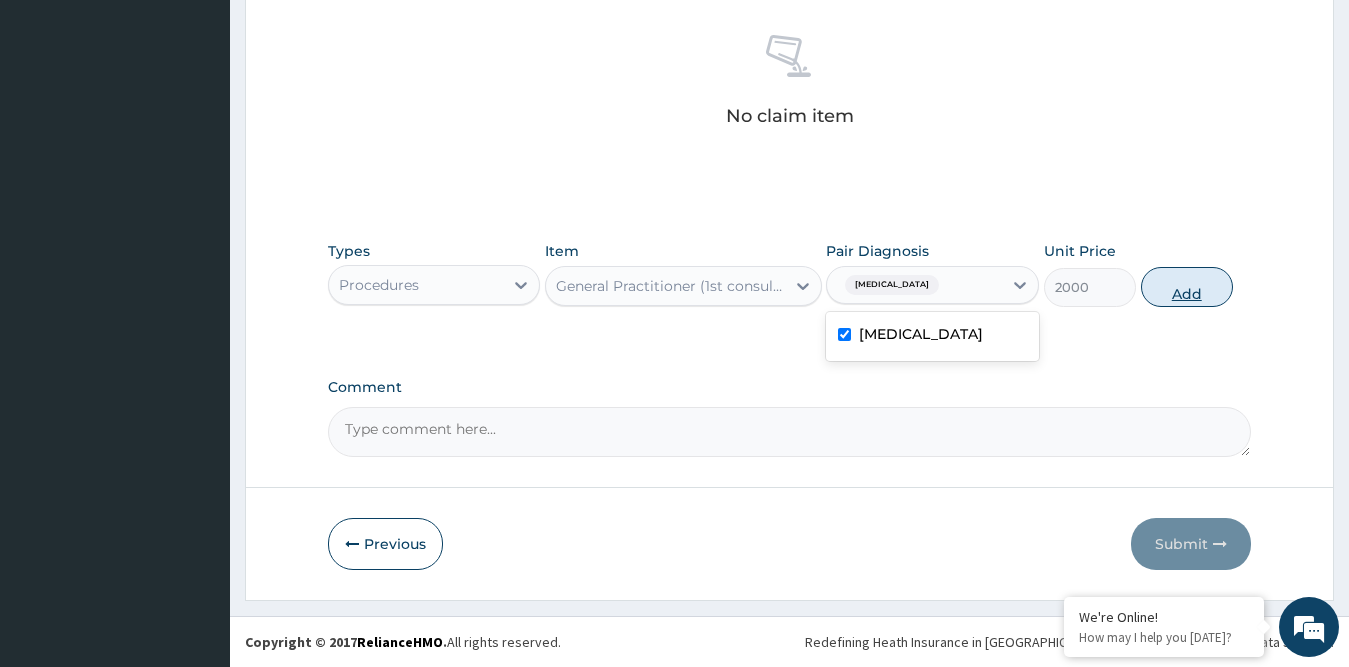click on "Add" at bounding box center (1187, 287) 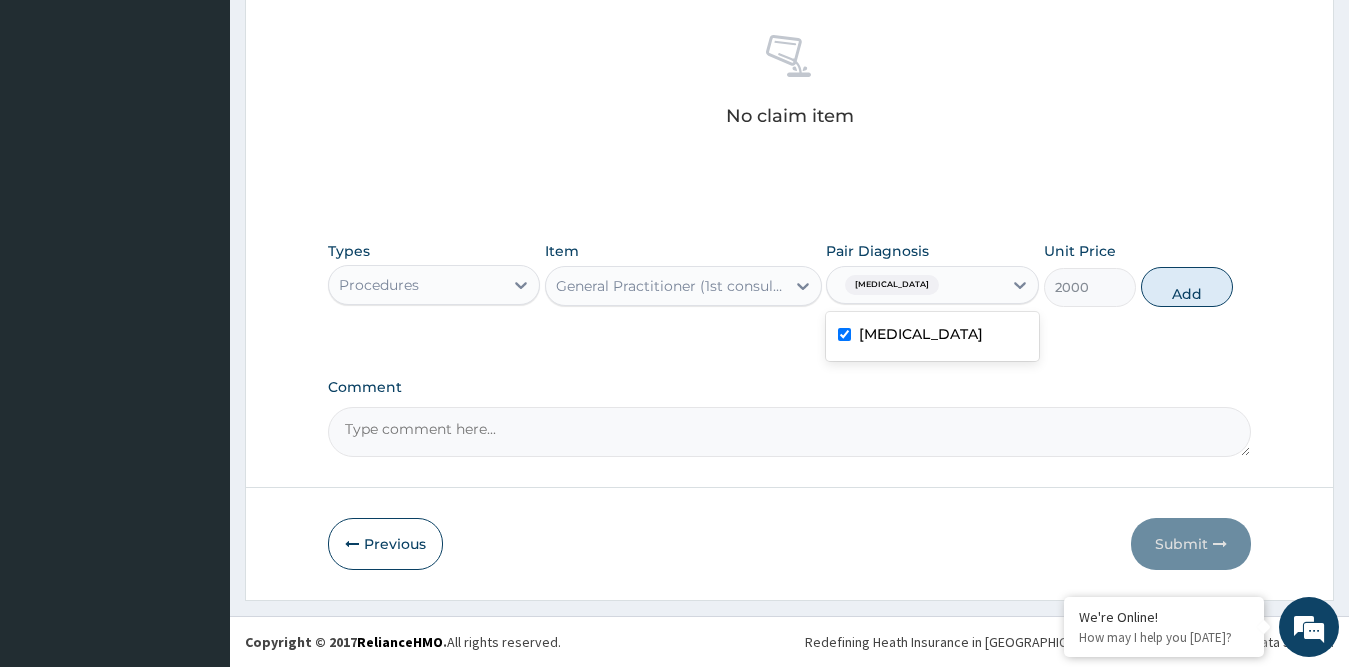 type on "0" 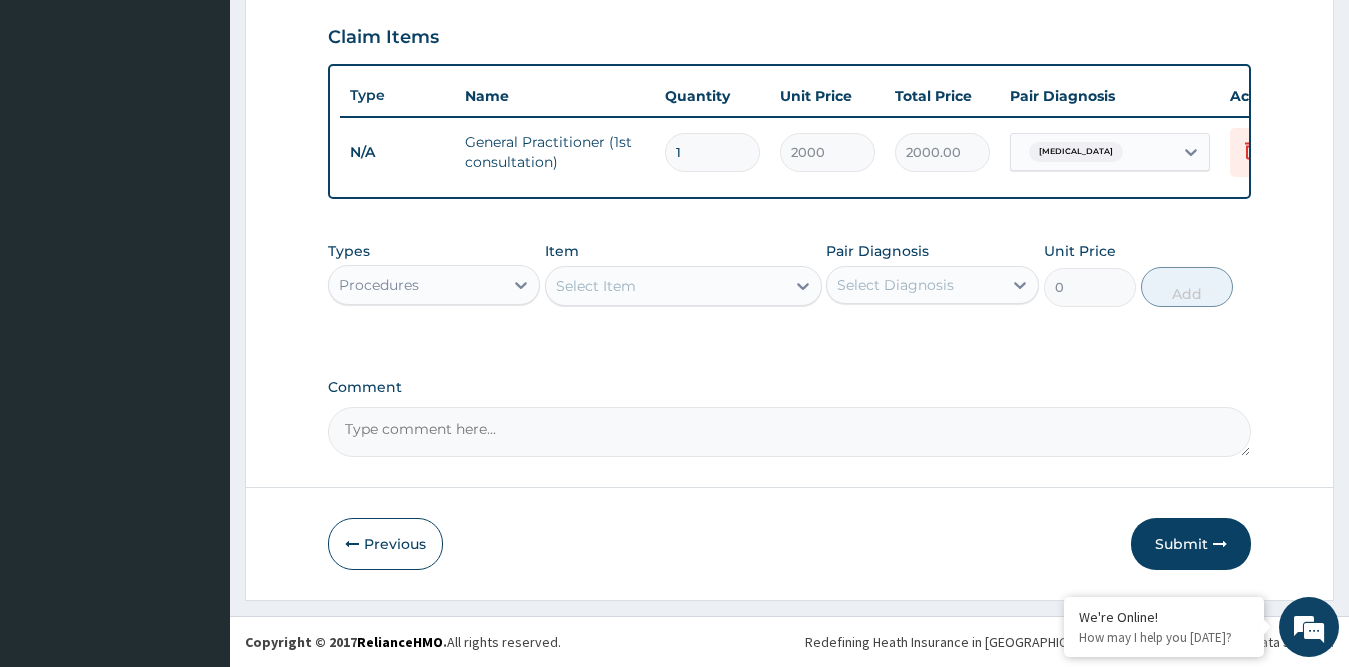scroll, scrollTop: 697, scrollLeft: 0, axis: vertical 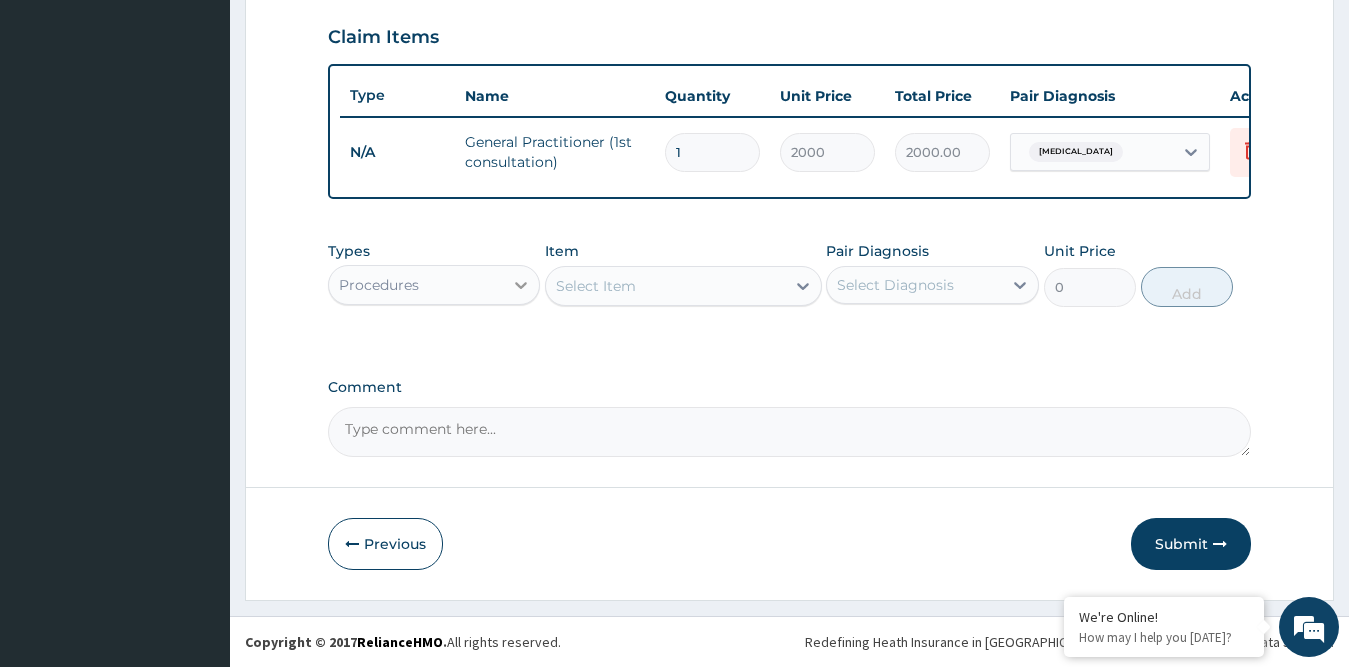 click at bounding box center (521, 285) 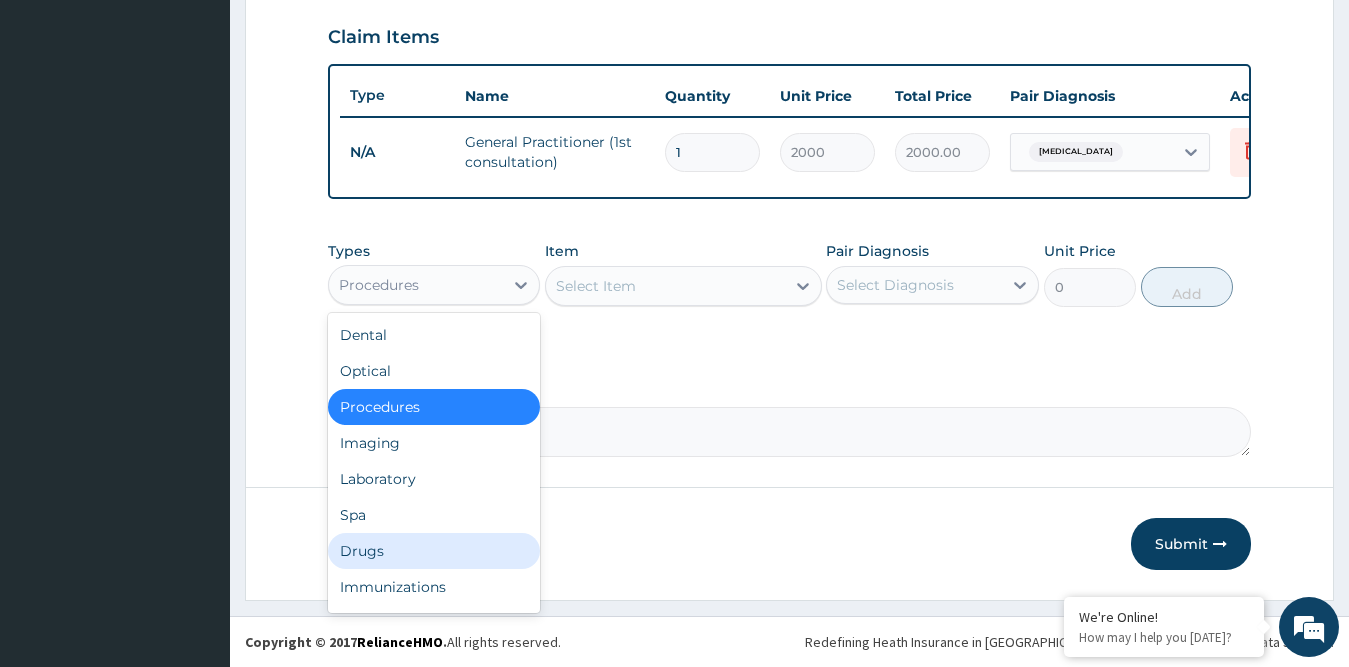 click on "Drugs" at bounding box center [434, 551] 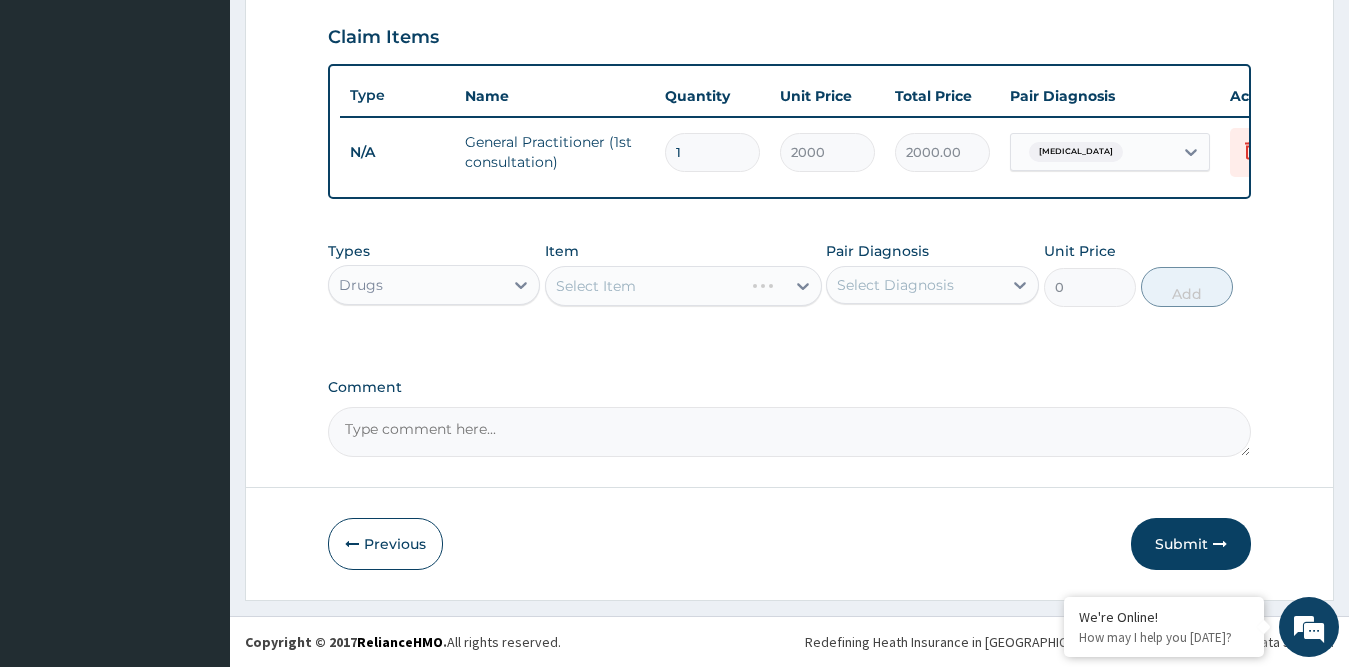 click on "Select Item" at bounding box center [683, 286] 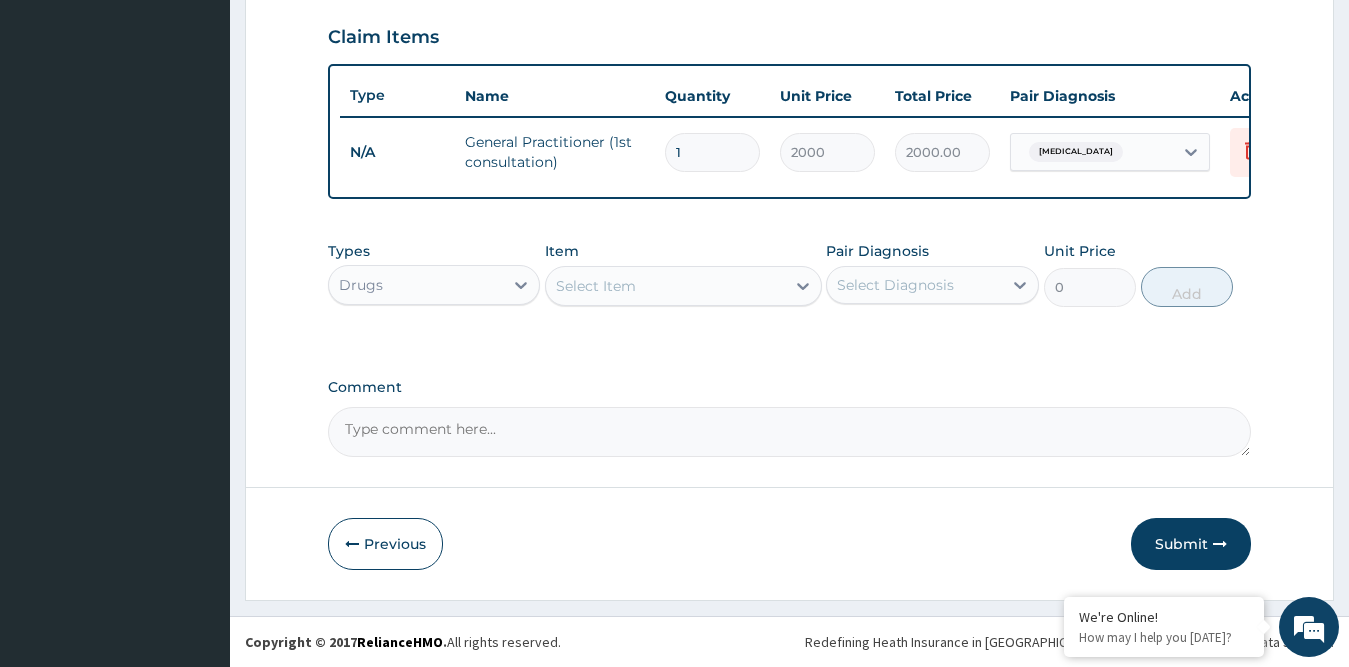 click on "Select Item" at bounding box center (665, 286) 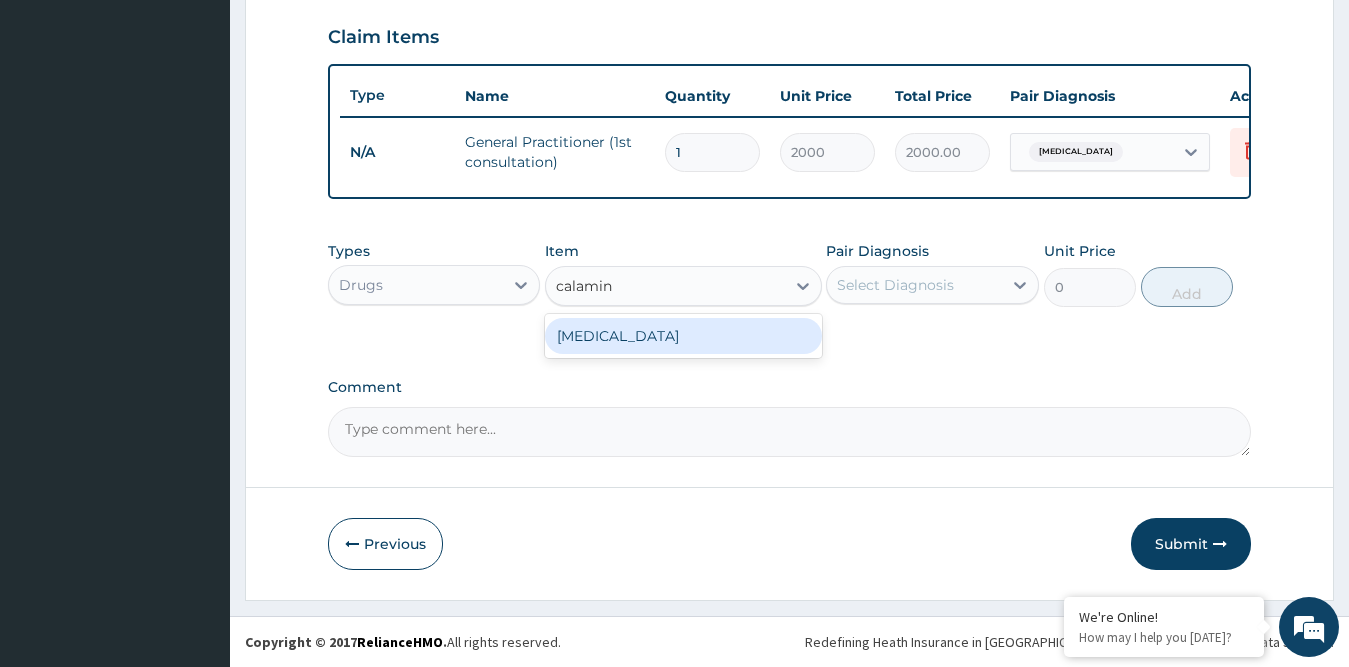 type on "calamine" 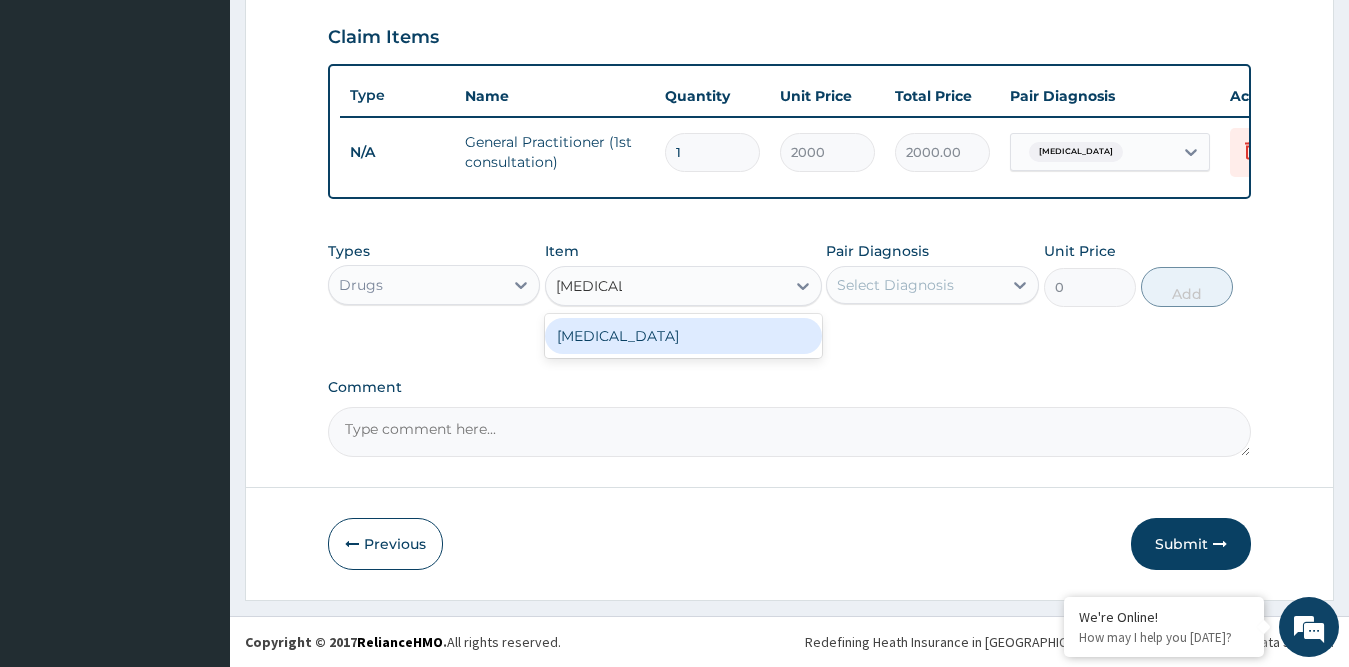 click on "[MEDICAL_DATA]" at bounding box center [683, 336] 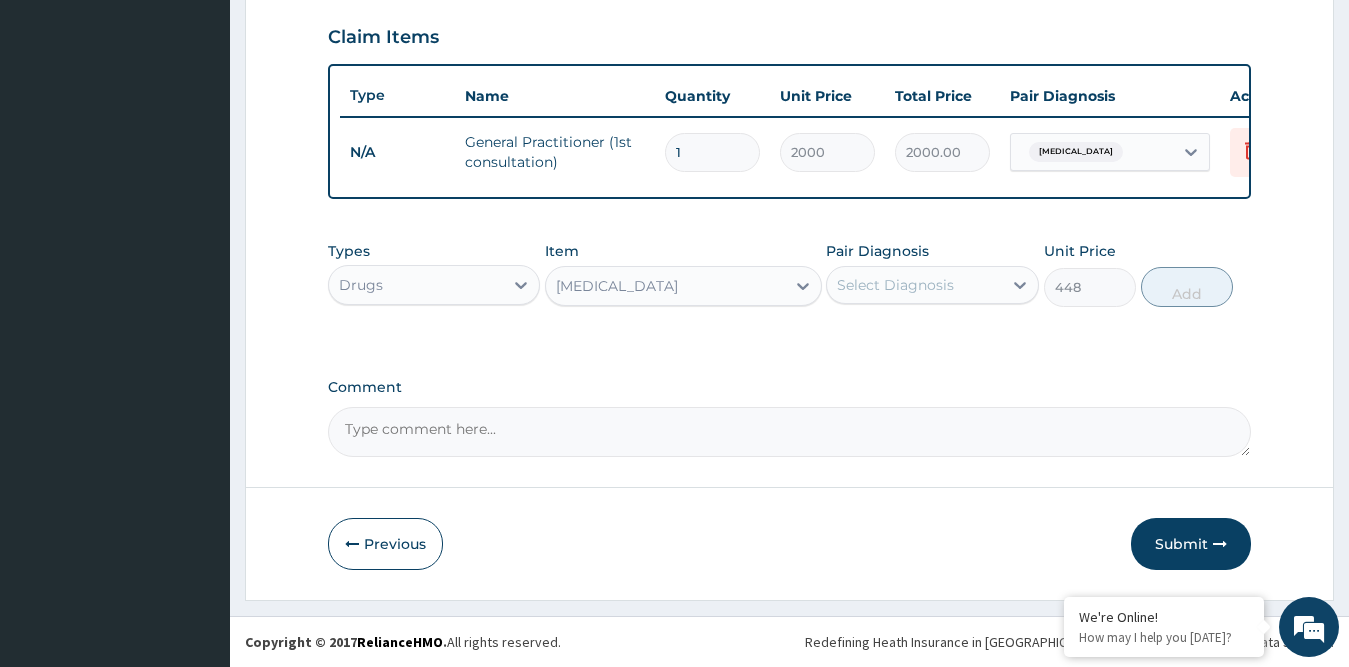 click on "Select Diagnosis" at bounding box center (895, 285) 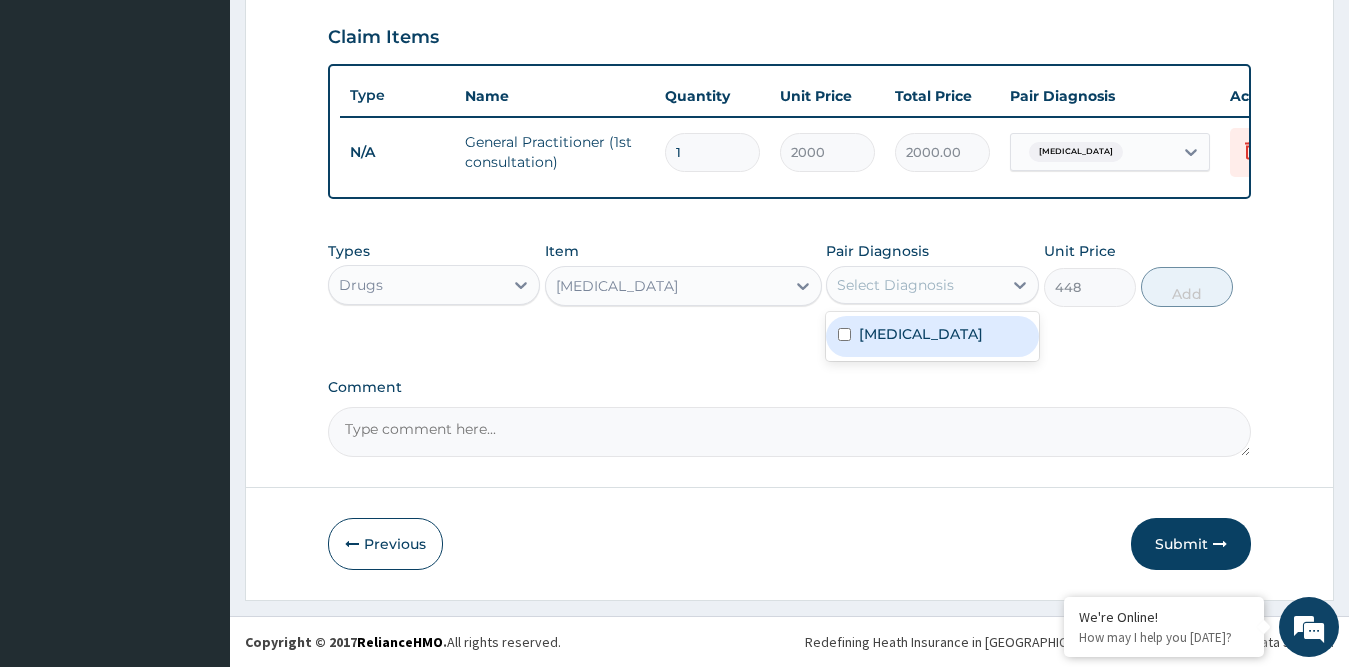 click on "Measles" at bounding box center [921, 334] 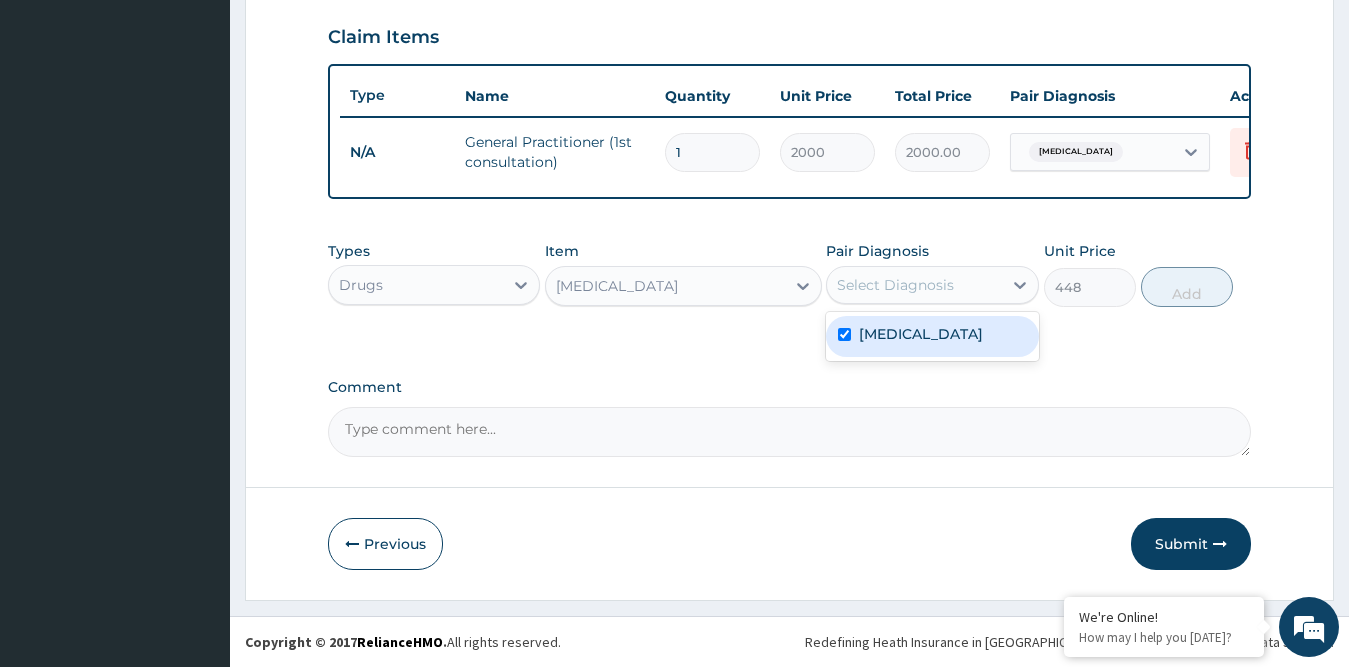 checkbox on "true" 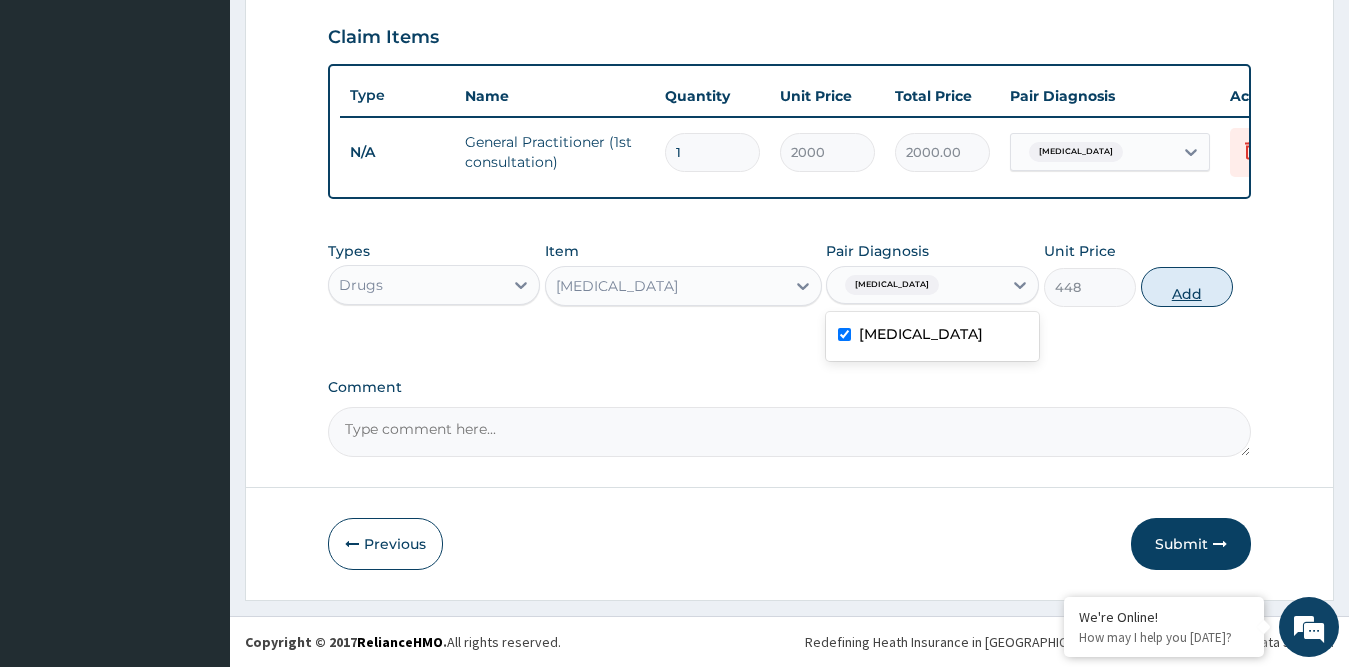 click on "Add" at bounding box center (1187, 287) 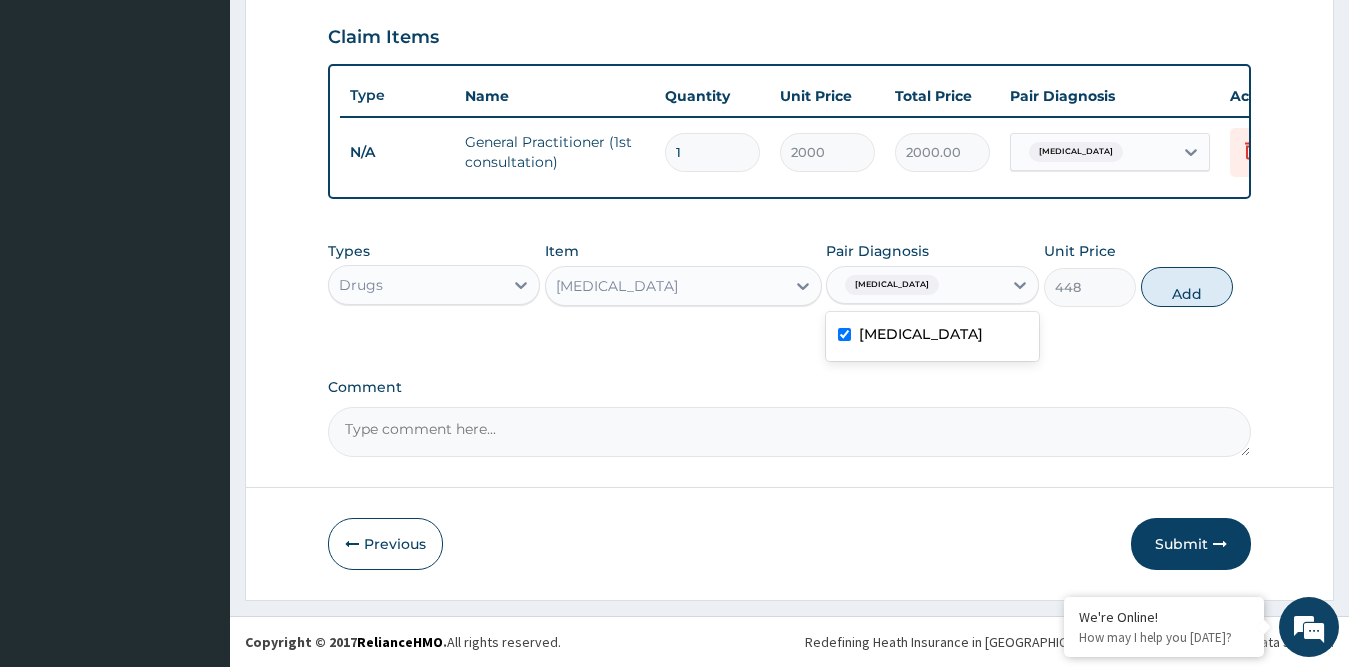 type on "0" 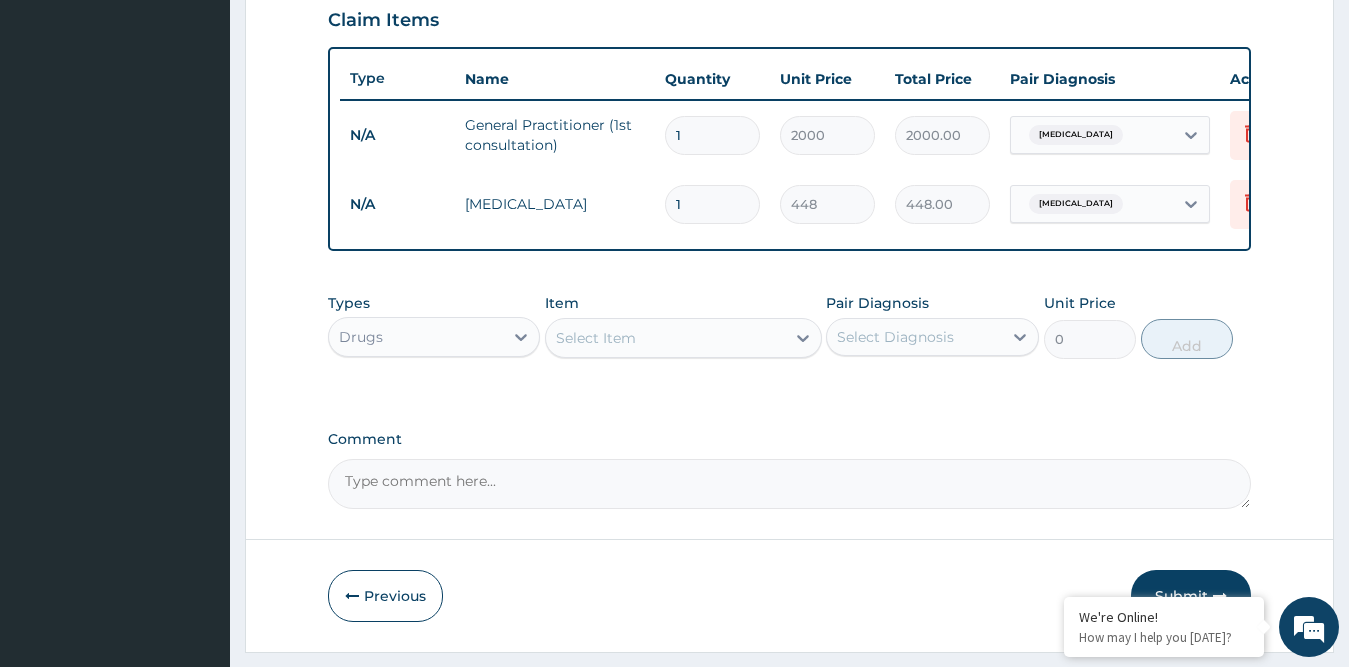 click on "Select Item" at bounding box center (596, 338) 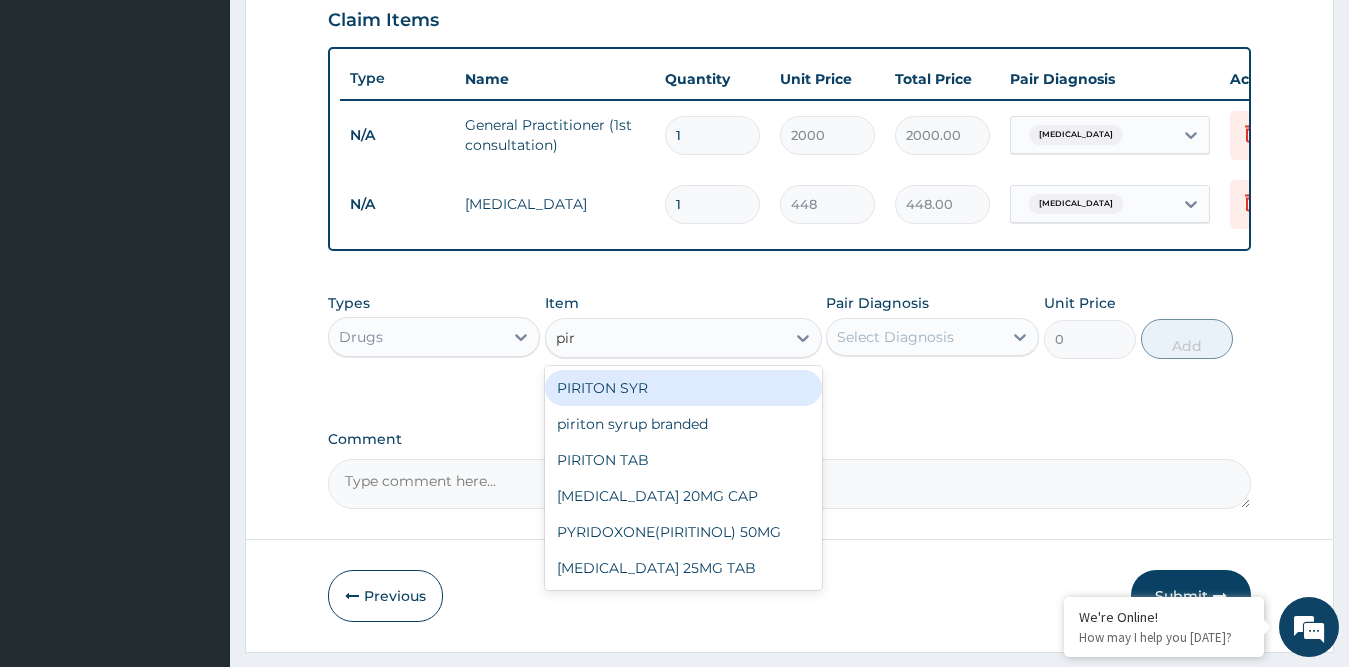 type on "piri" 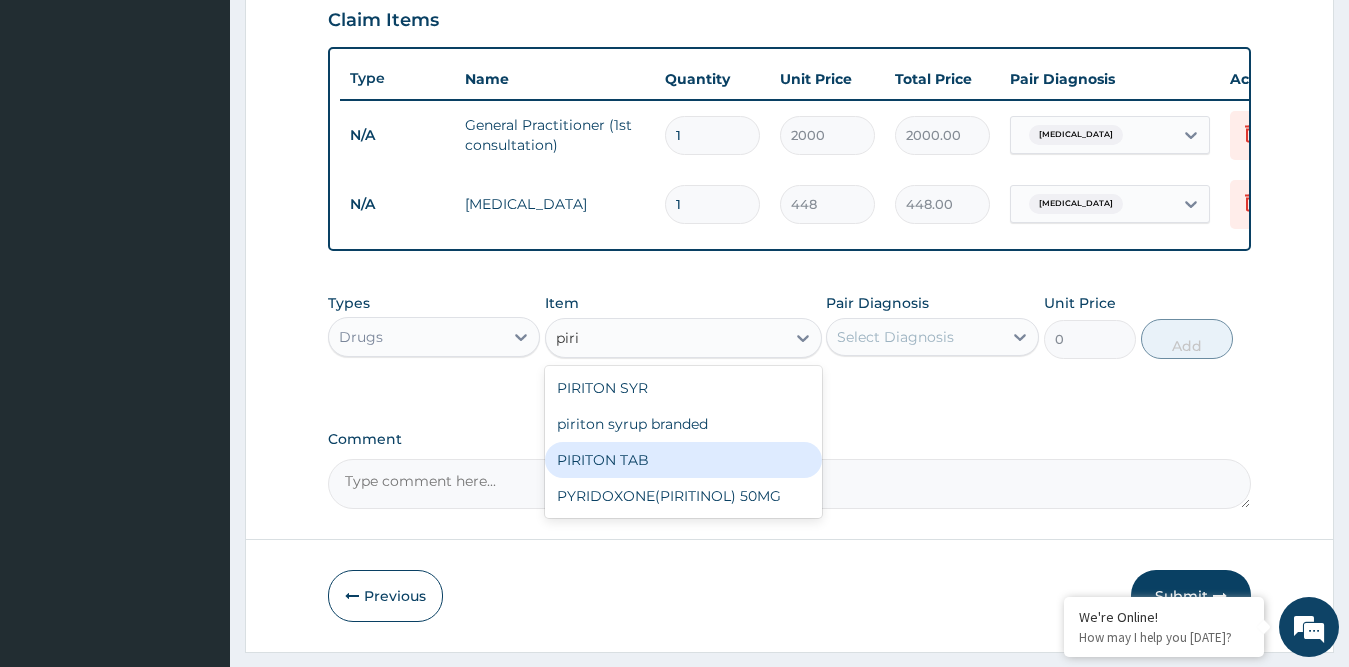 click on "PIRITON TAB" at bounding box center (683, 460) 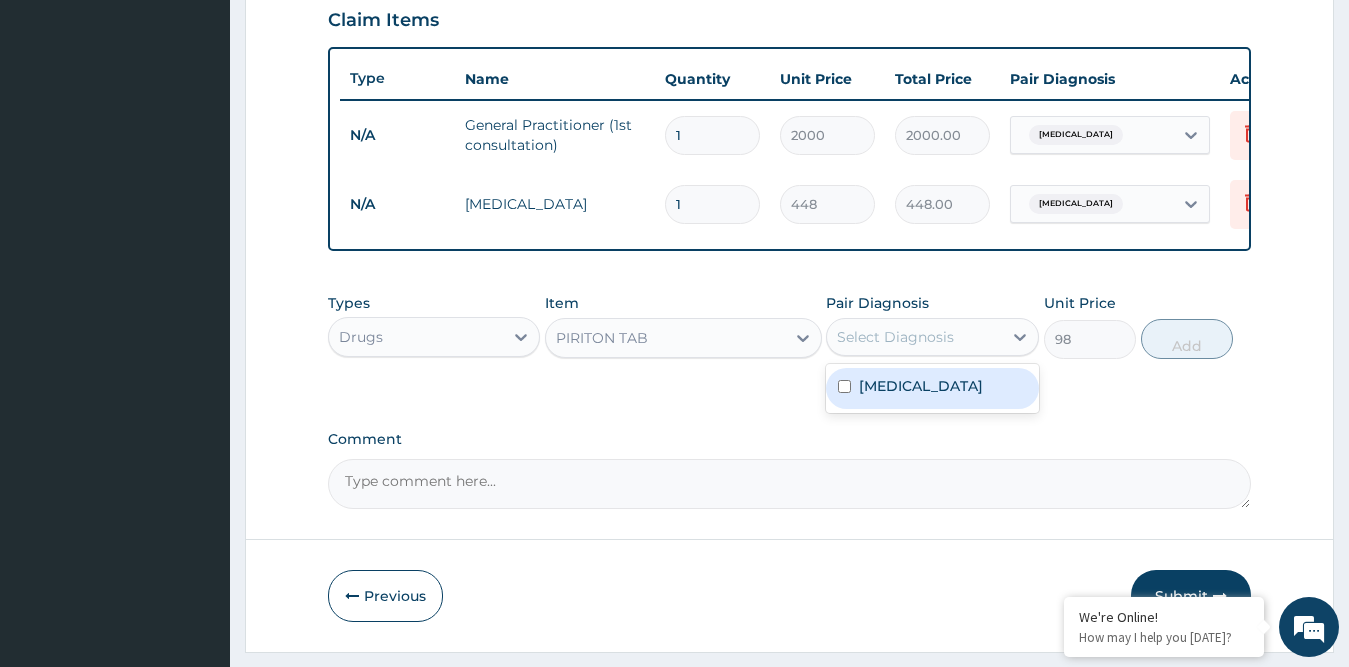 click on "Select Diagnosis" at bounding box center (895, 337) 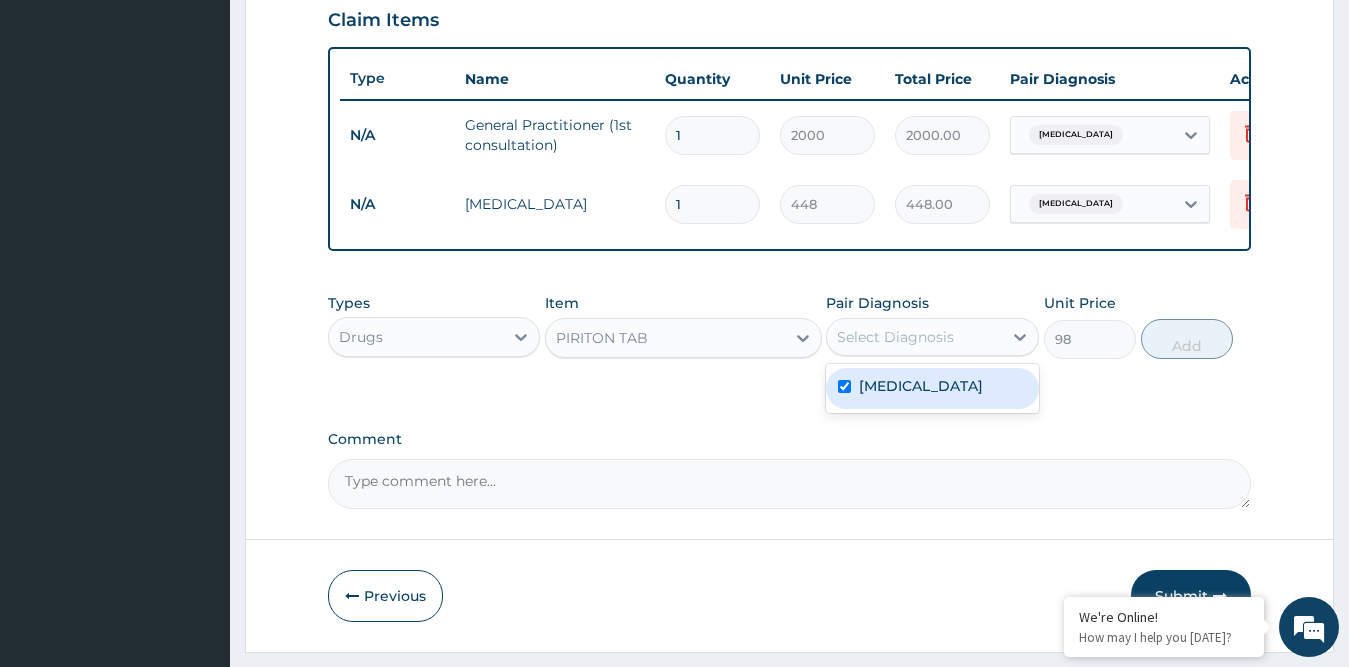 checkbox on "true" 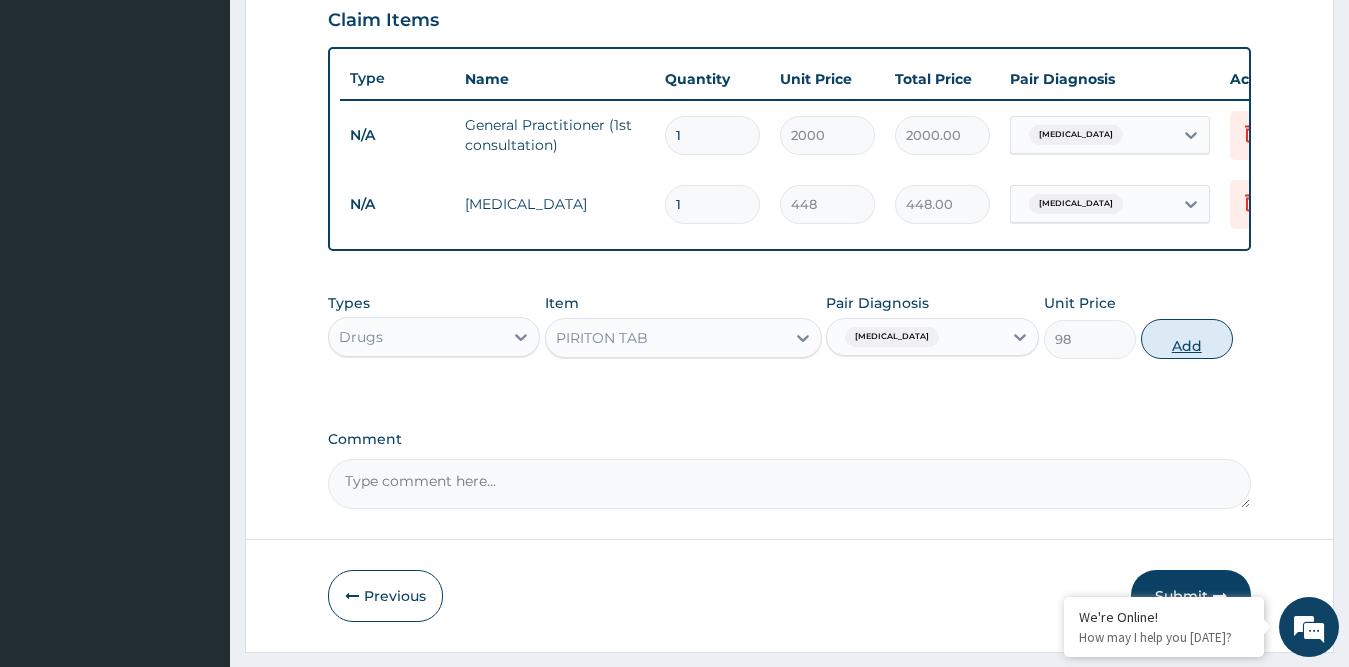 click on "Add" at bounding box center [1187, 339] 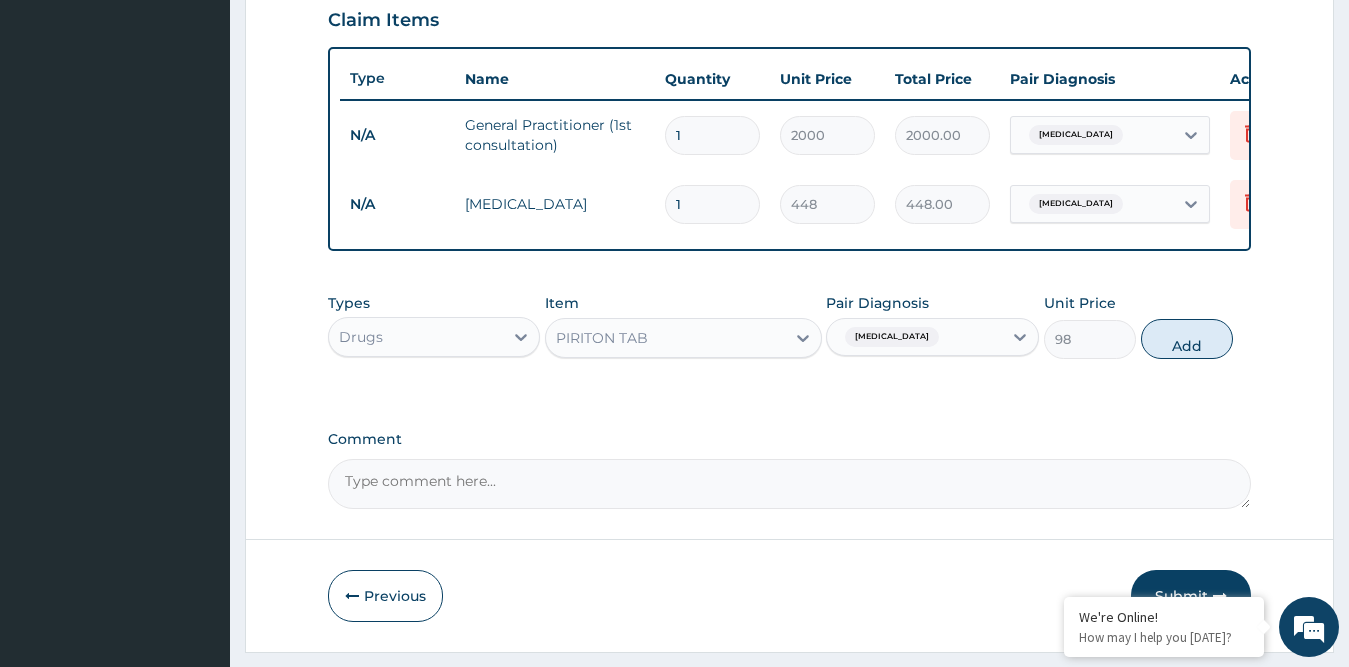 type on "0" 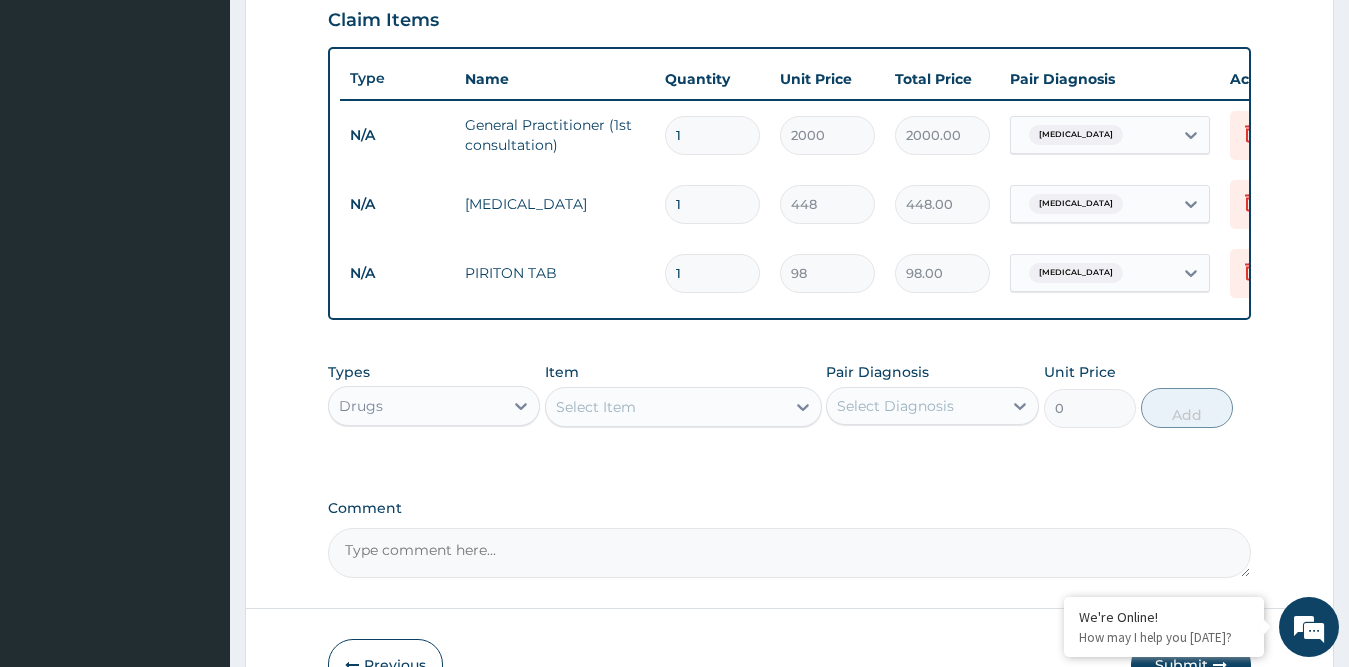 type on "10" 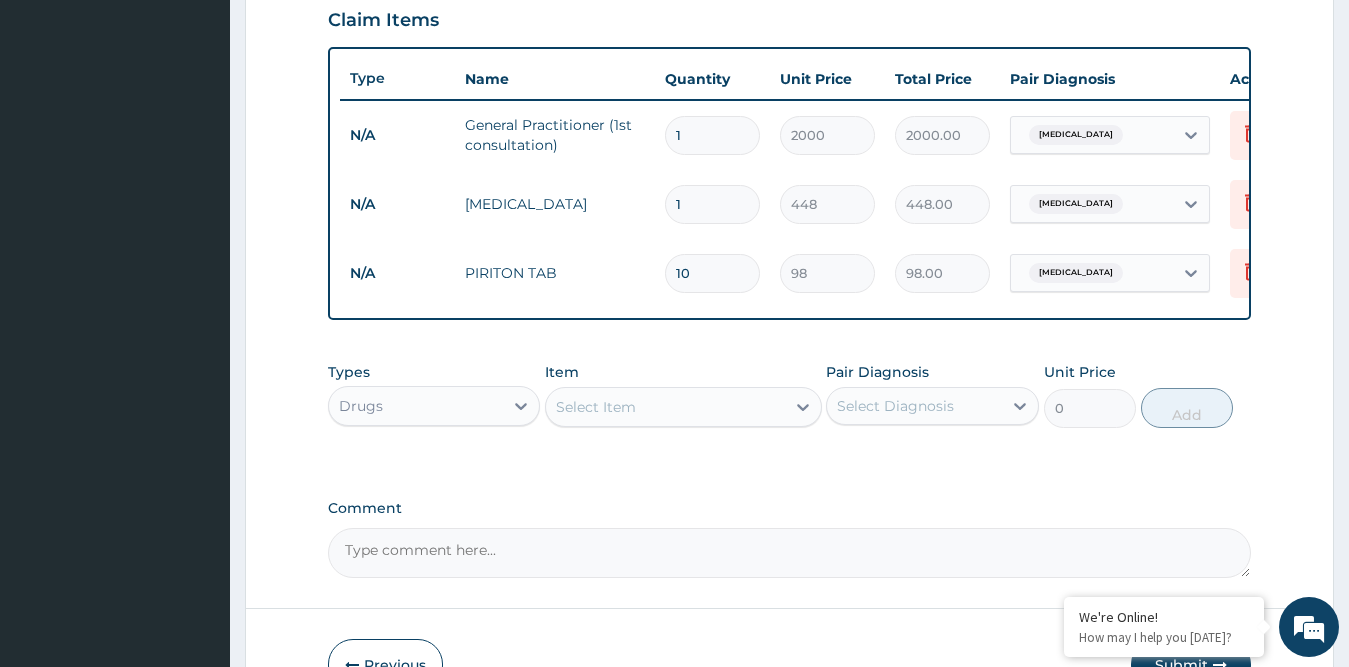 type on "980.00" 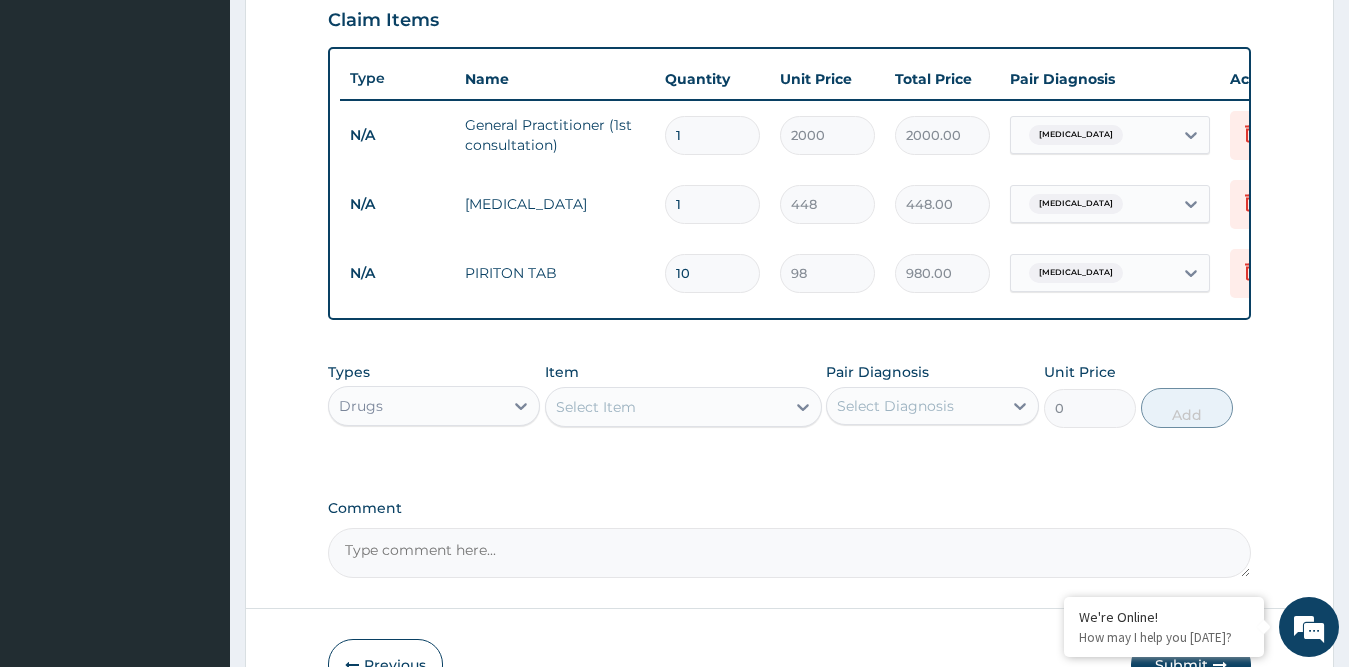 scroll, scrollTop: 835, scrollLeft: 0, axis: vertical 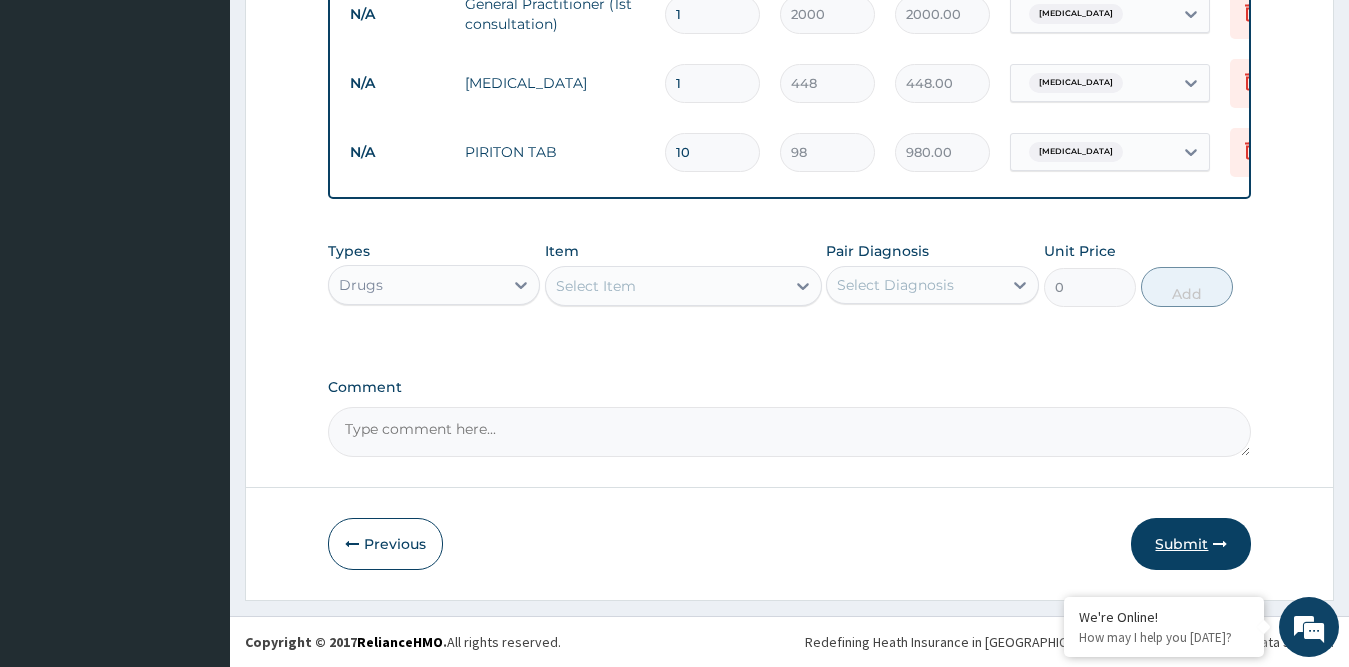 type on "10" 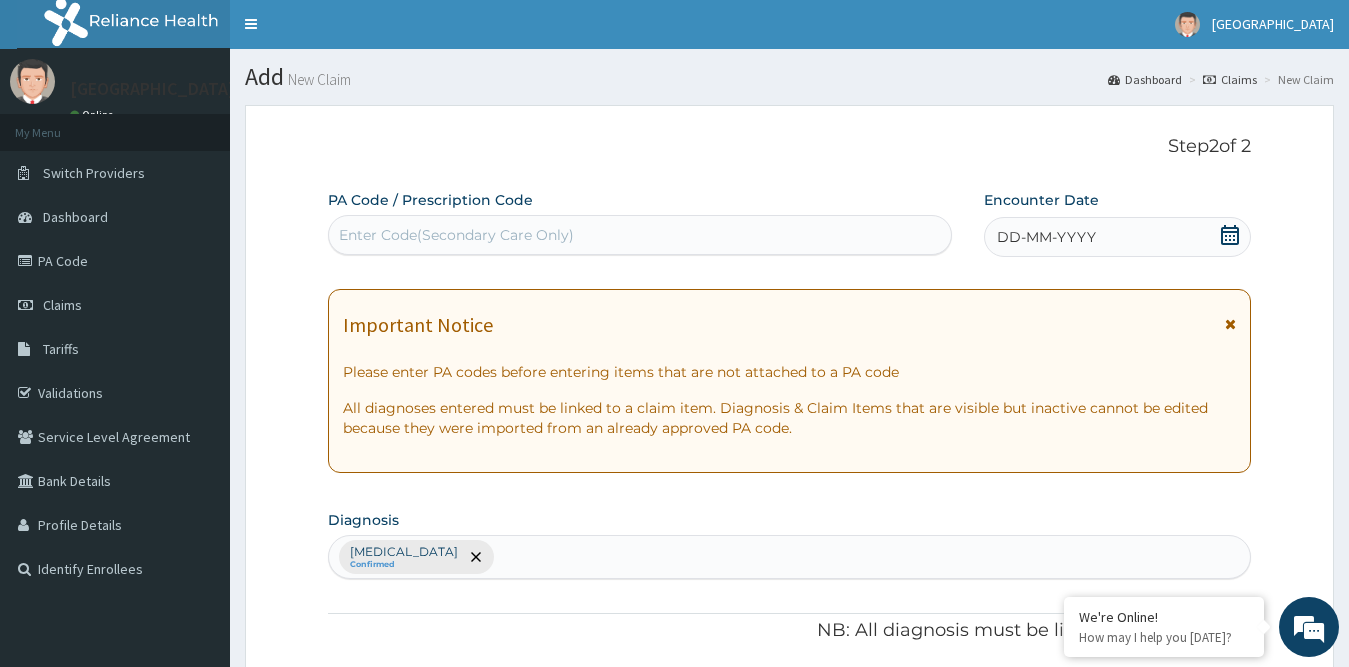 scroll, scrollTop: 0, scrollLeft: 0, axis: both 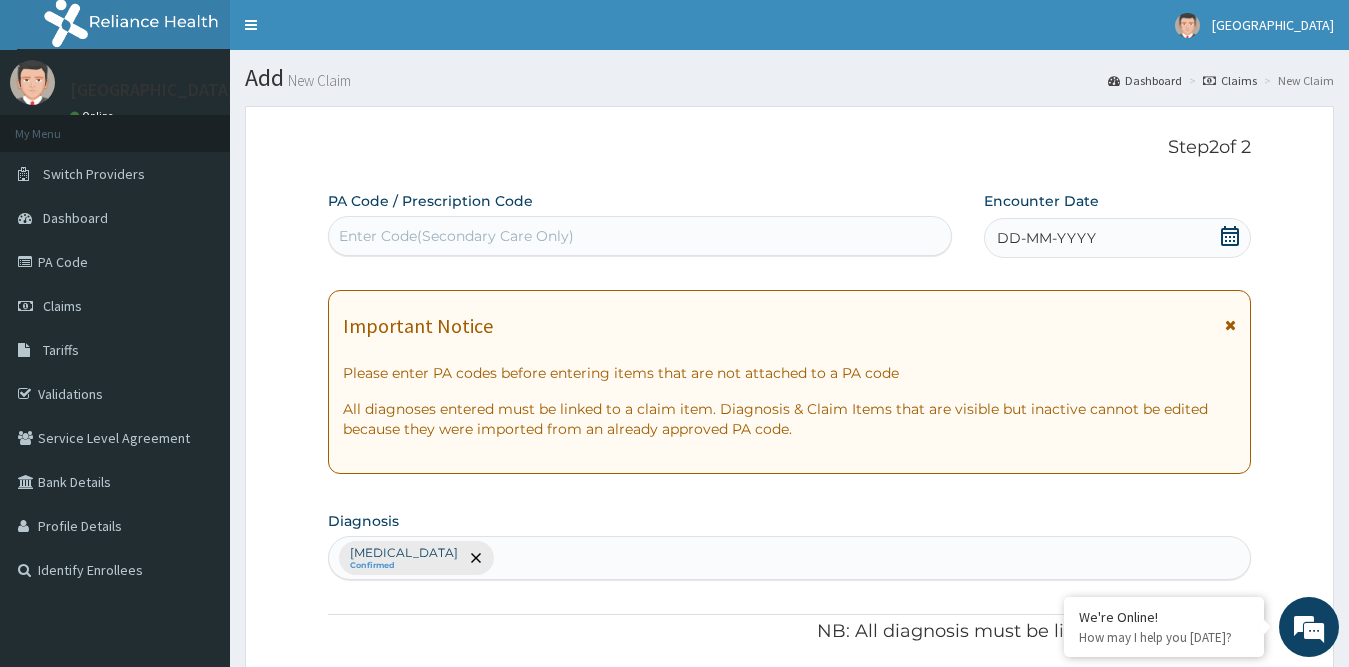 click 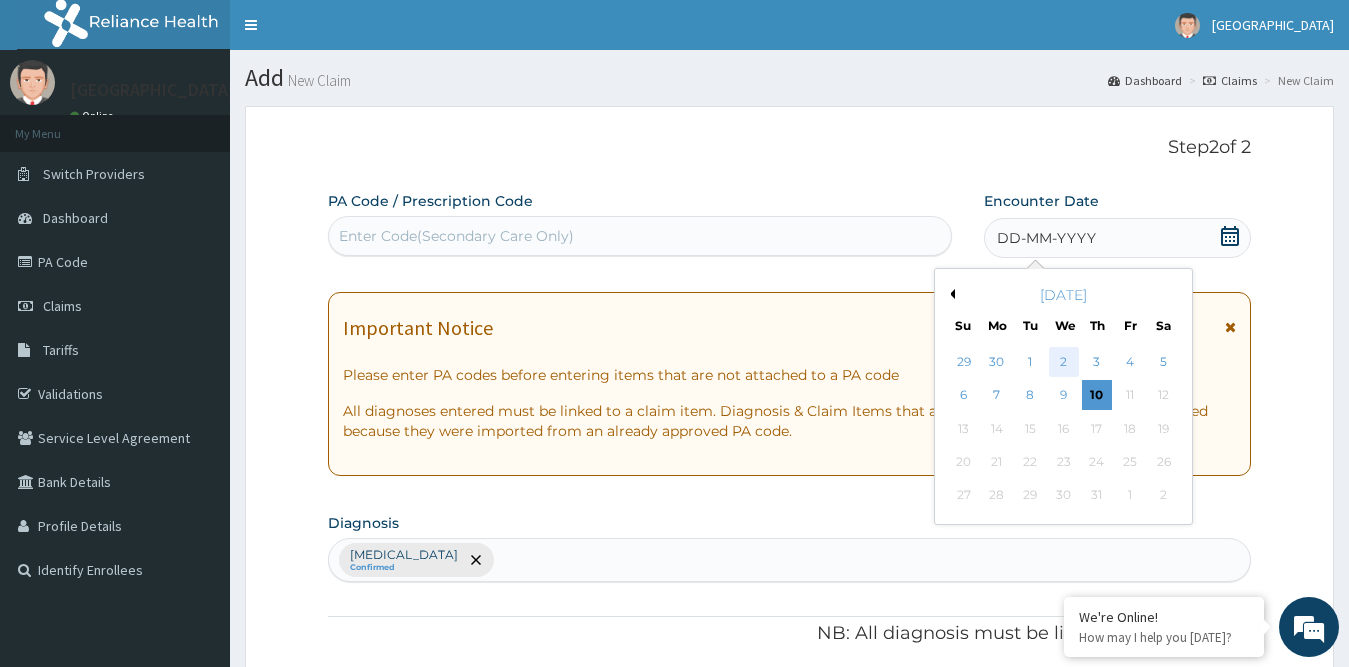 click on "2" at bounding box center (1063, 362) 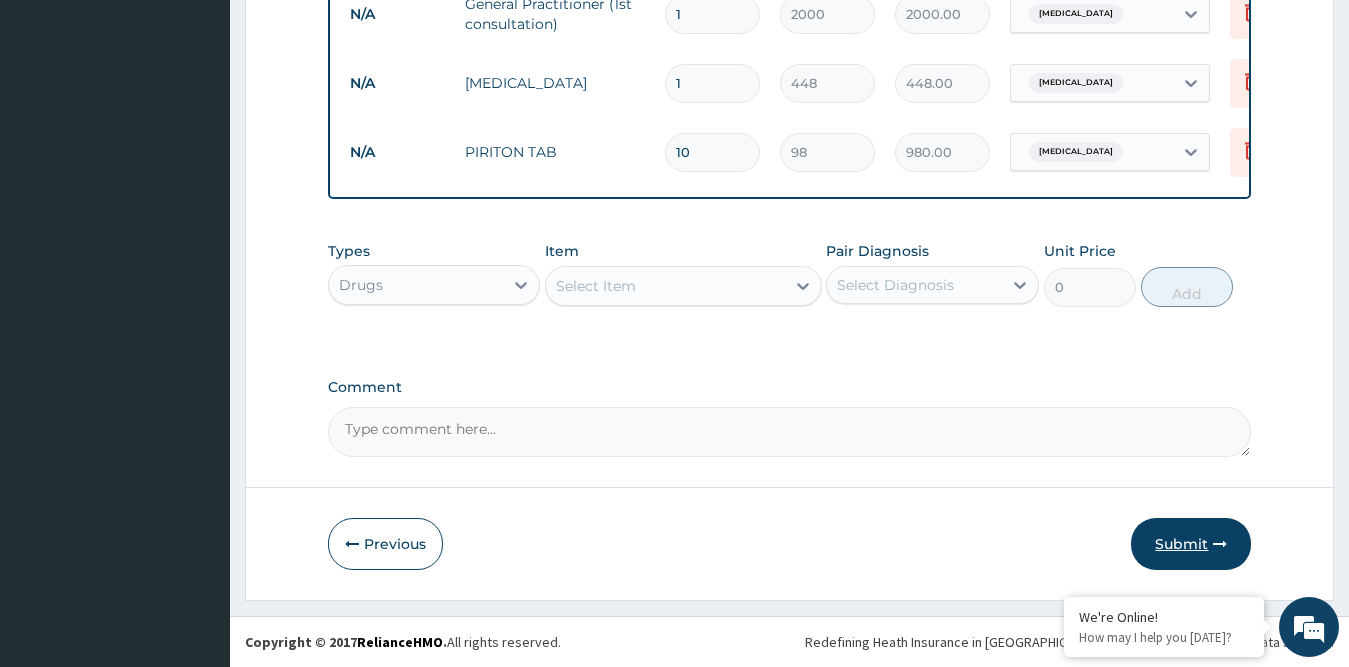 click on "Submit" at bounding box center (1191, 544) 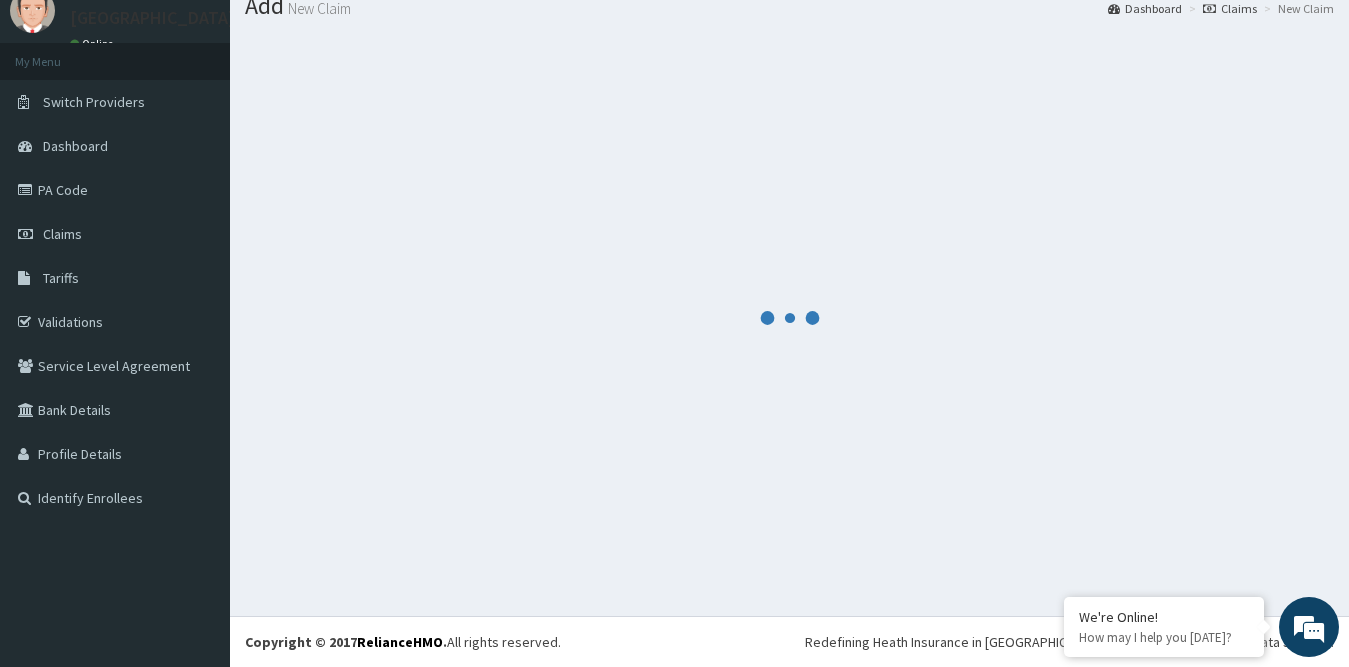 scroll, scrollTop: 835, scrollLeft: 0, axis: vertical 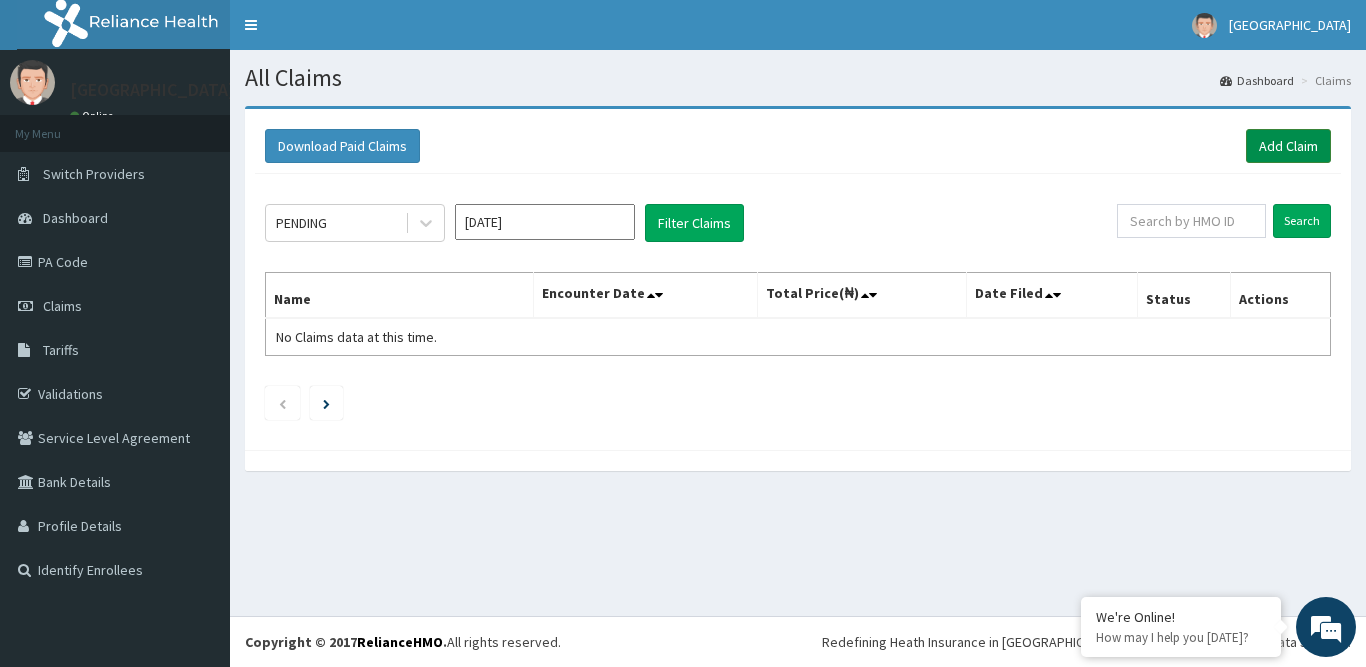 click on "Add Claim" at bounding box center (1288, 146) 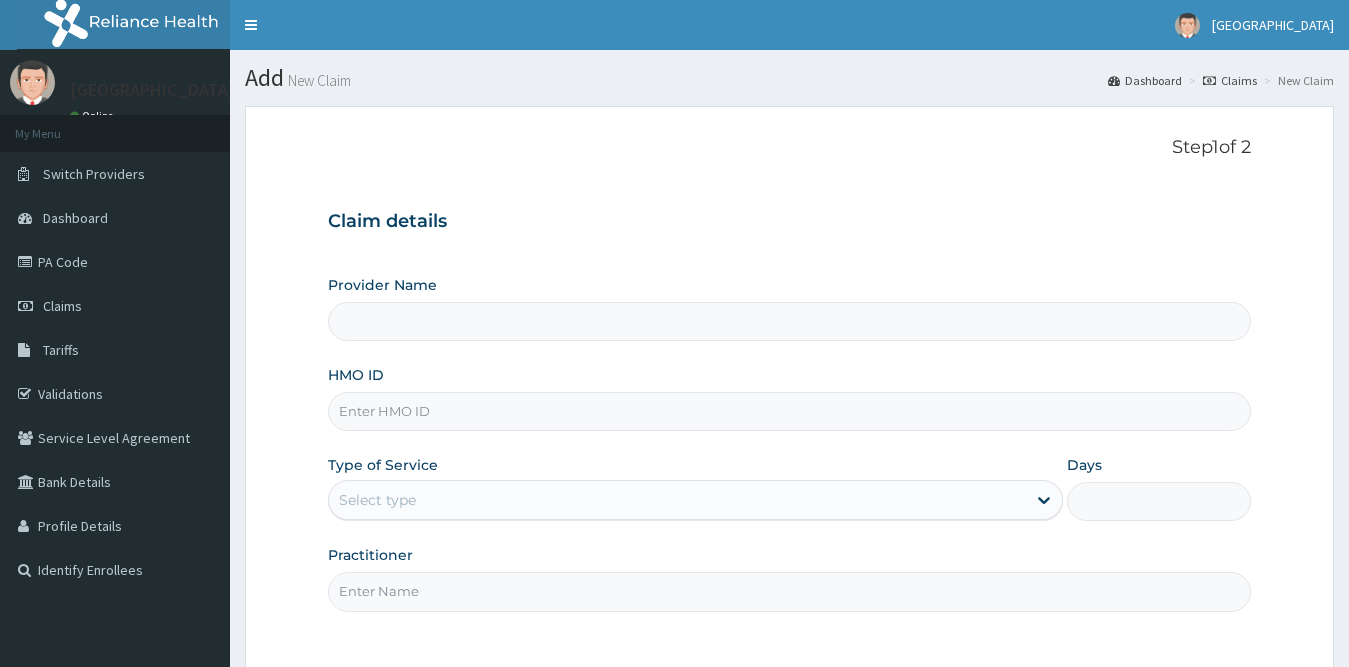 scroll, scrollTop: 0, scrollLeft: 0, axis: both 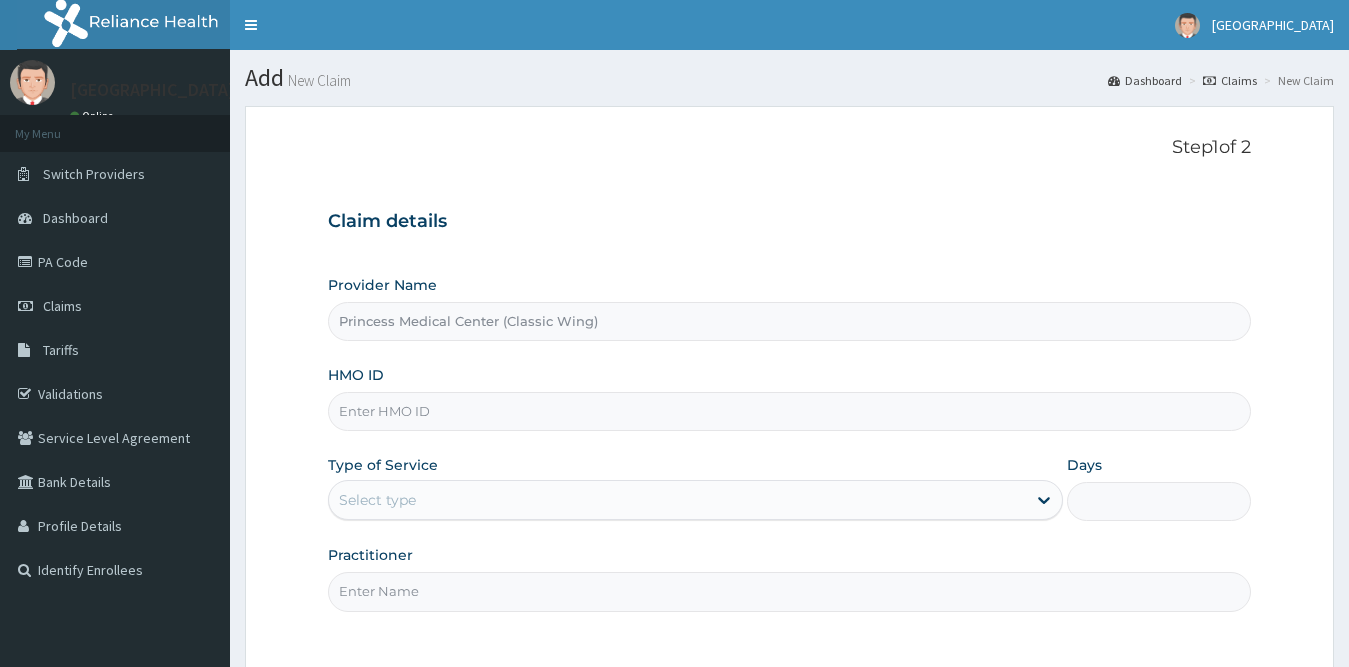 paste on "LSC/10038/C" 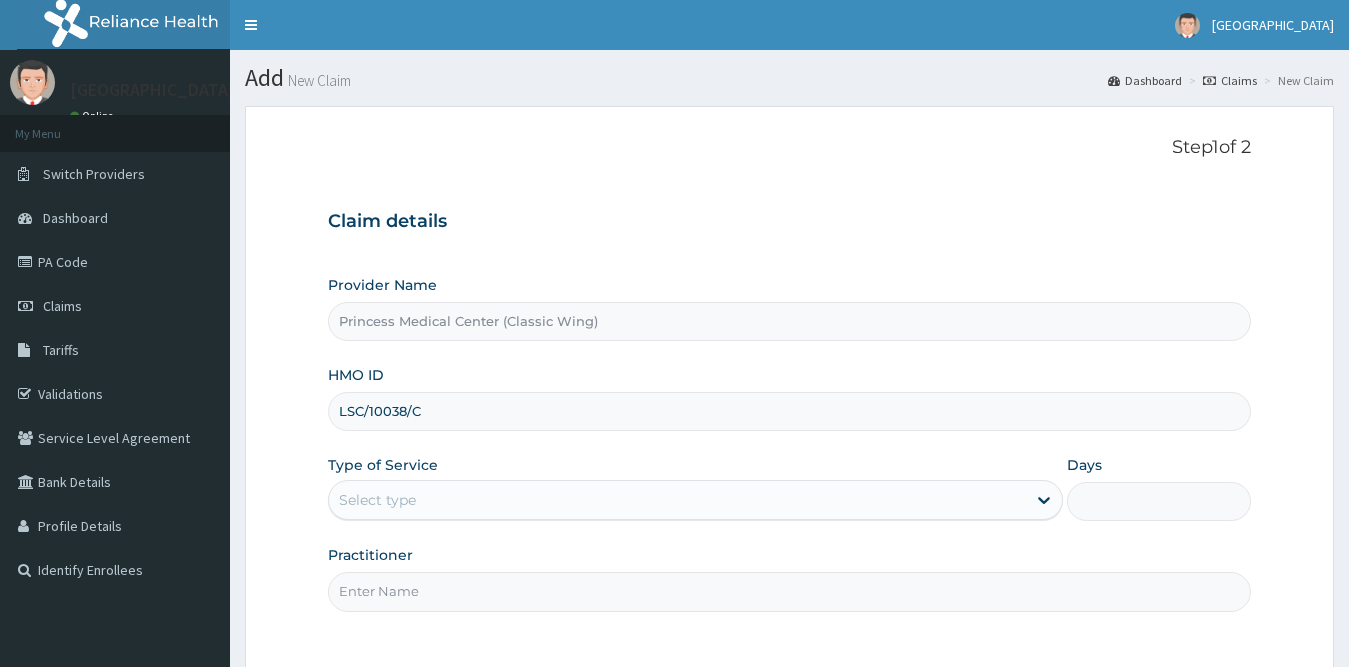 scroll, scrollTop: 181, scrollLeft: 0, axis: vertical 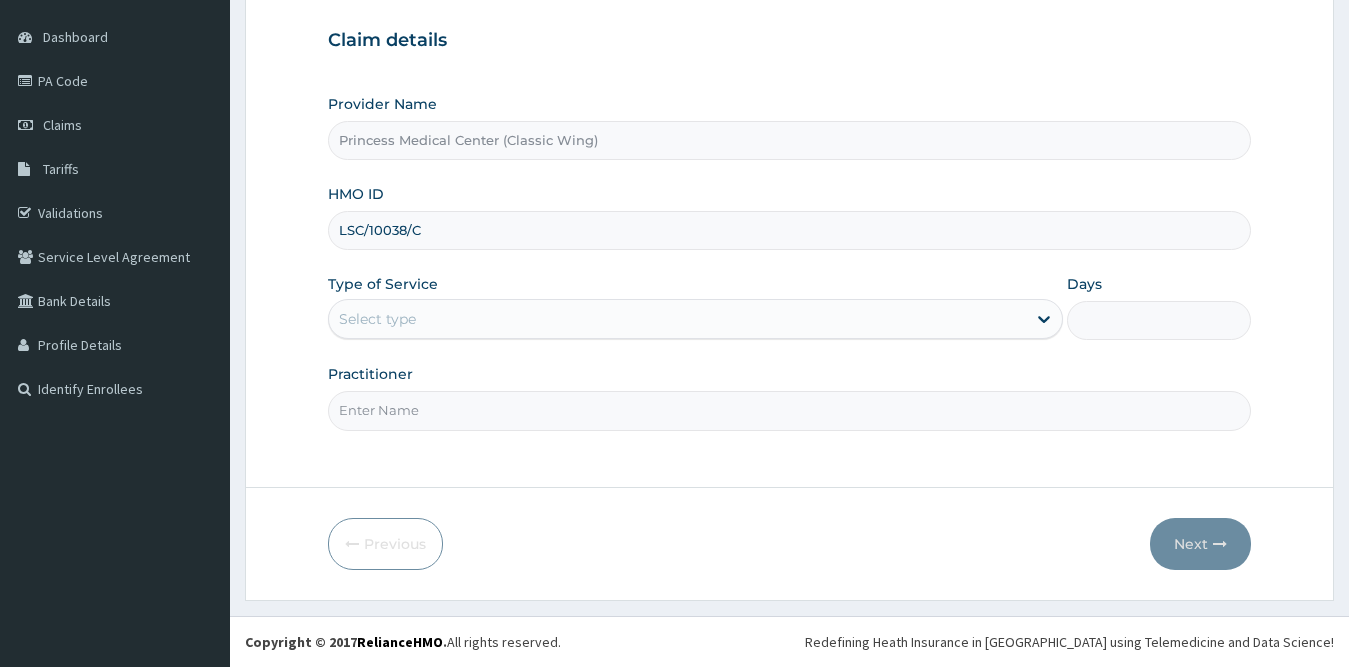 type on "LSC/10038/C" 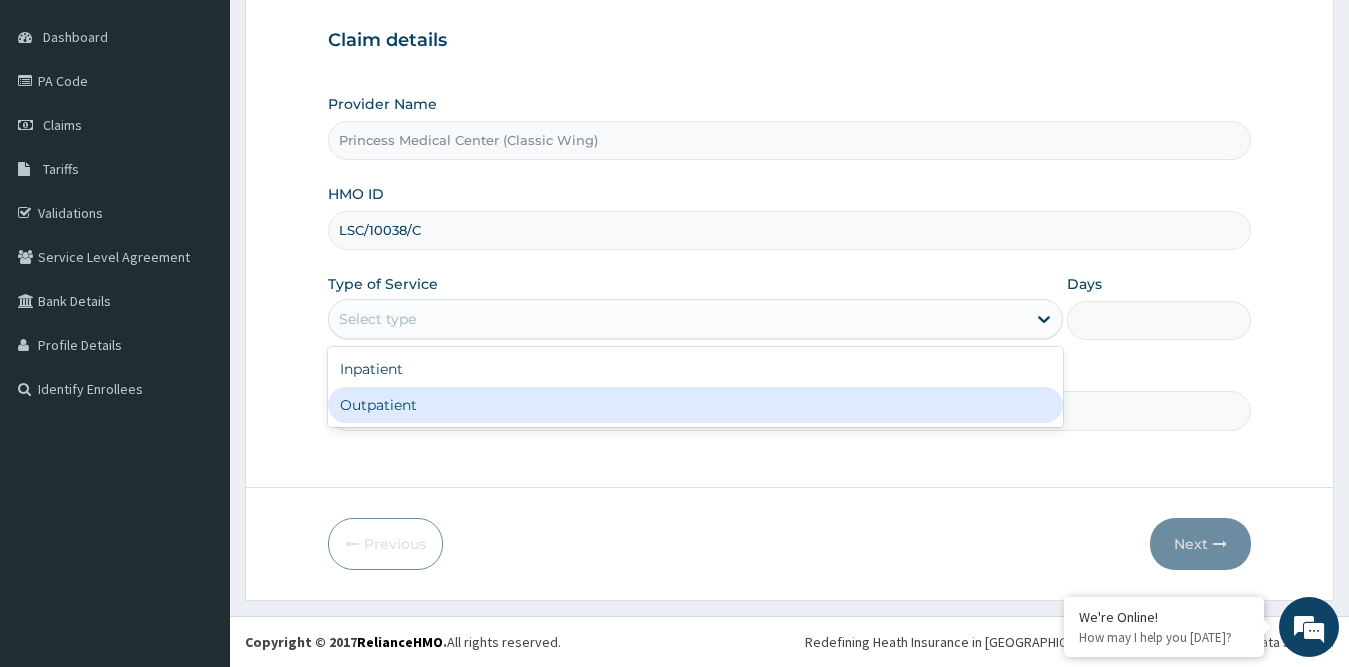 click on "Outpatient" at bounding box center (696, 405) 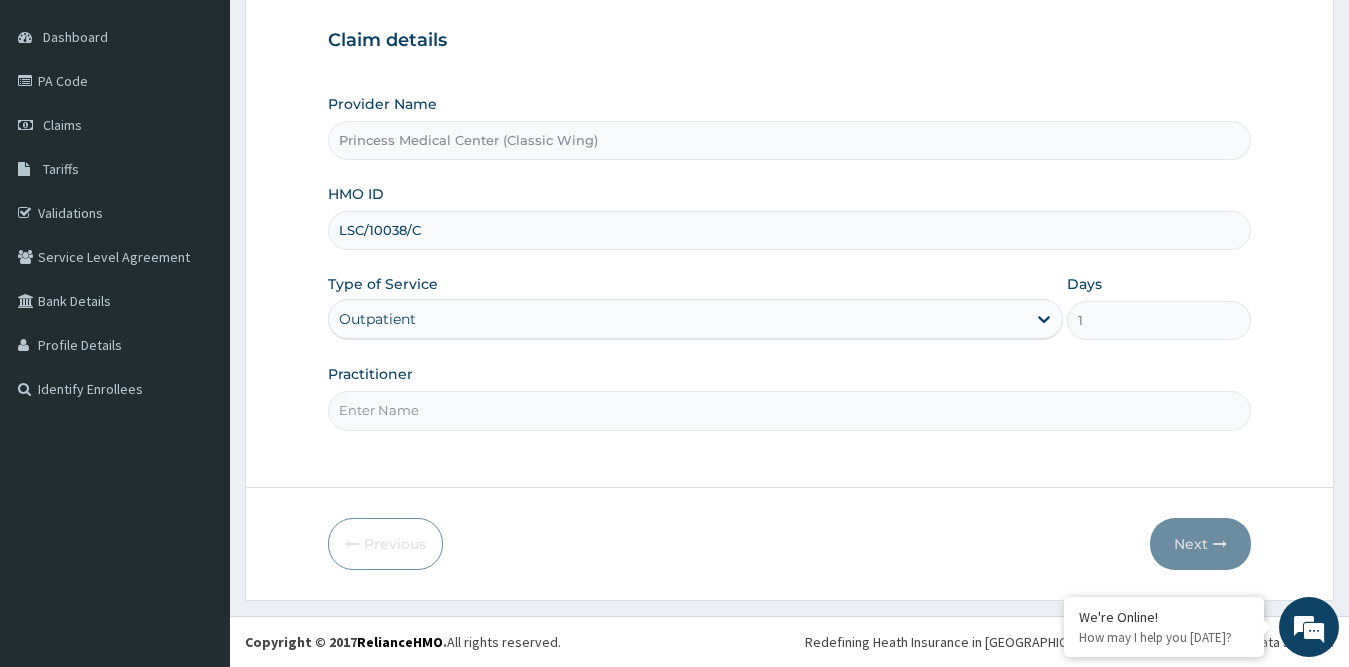 drag, startPoint x: 366, startPoint y: 411, endPoint x: 354, endPoint y: 397, distance: 18.439089 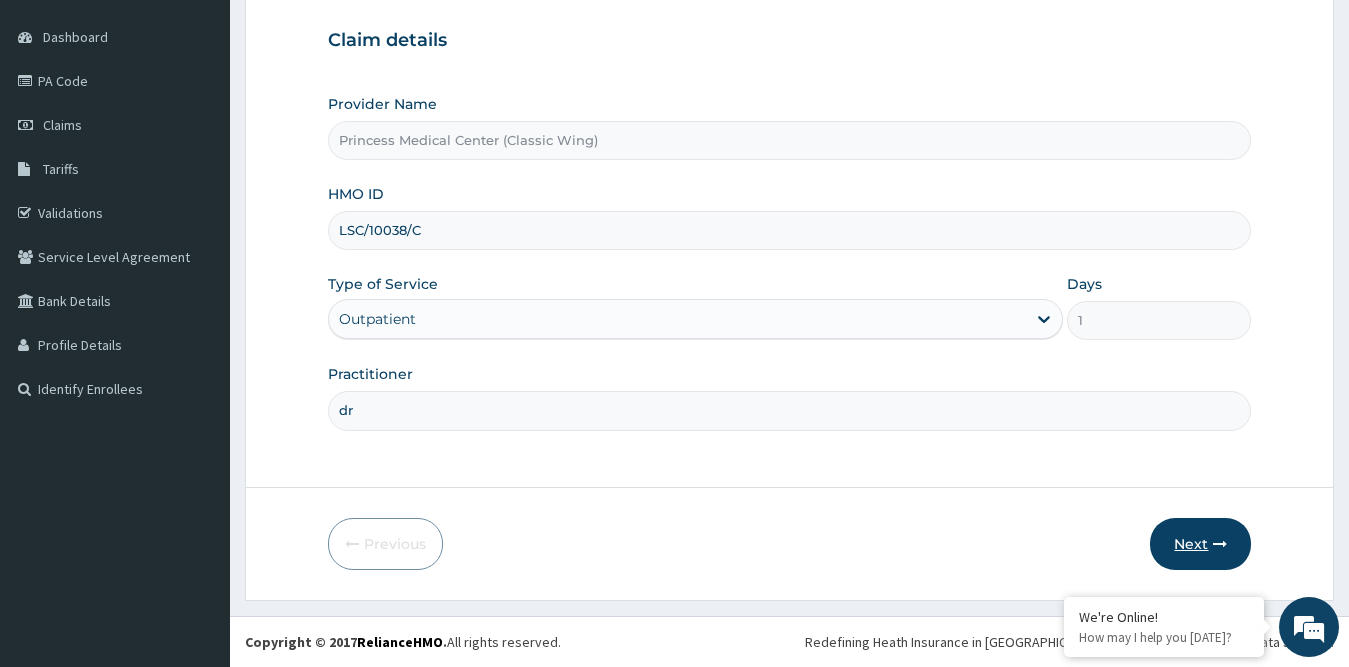 type on "dr" 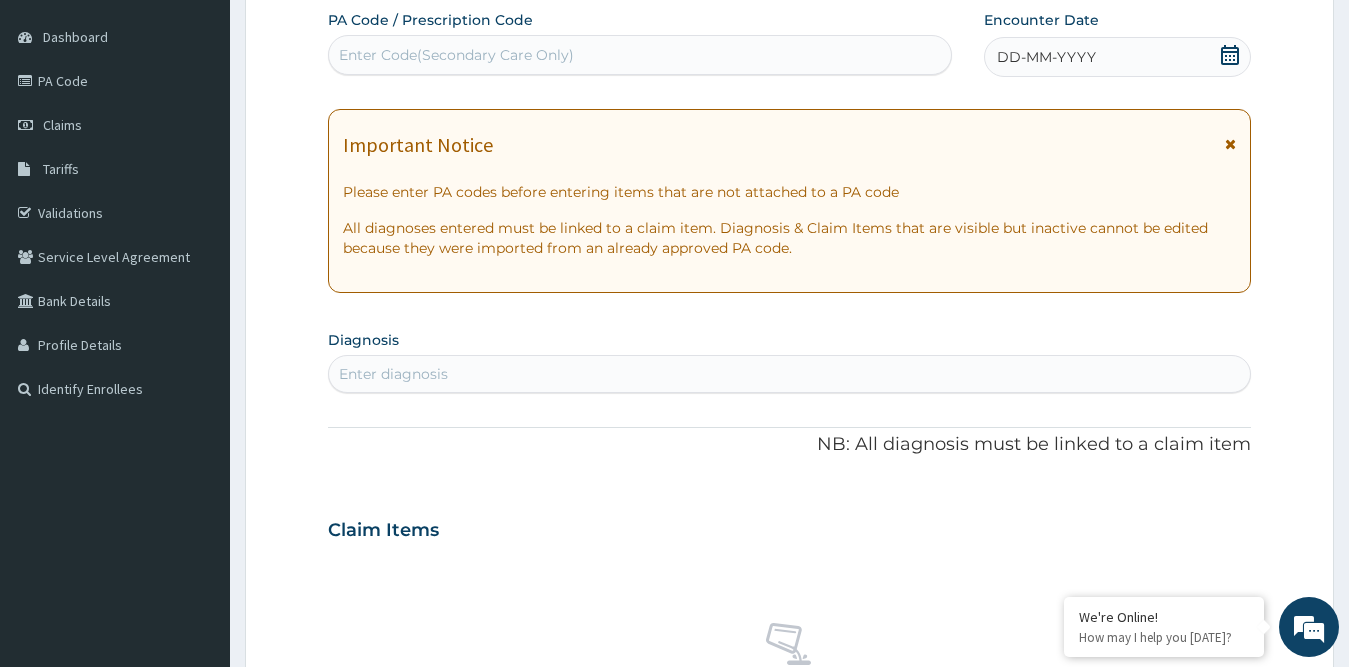 click on "Enter diagnosis" at bounding box center [393, 374] 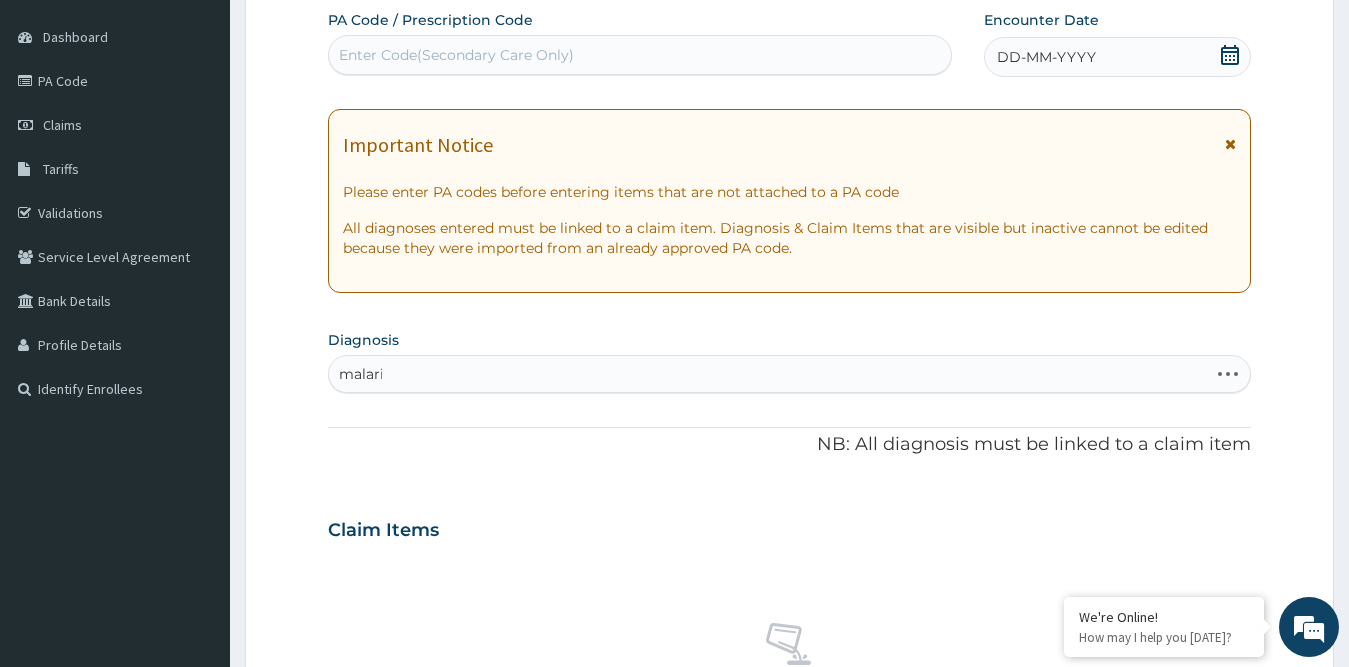 type on "malaria" 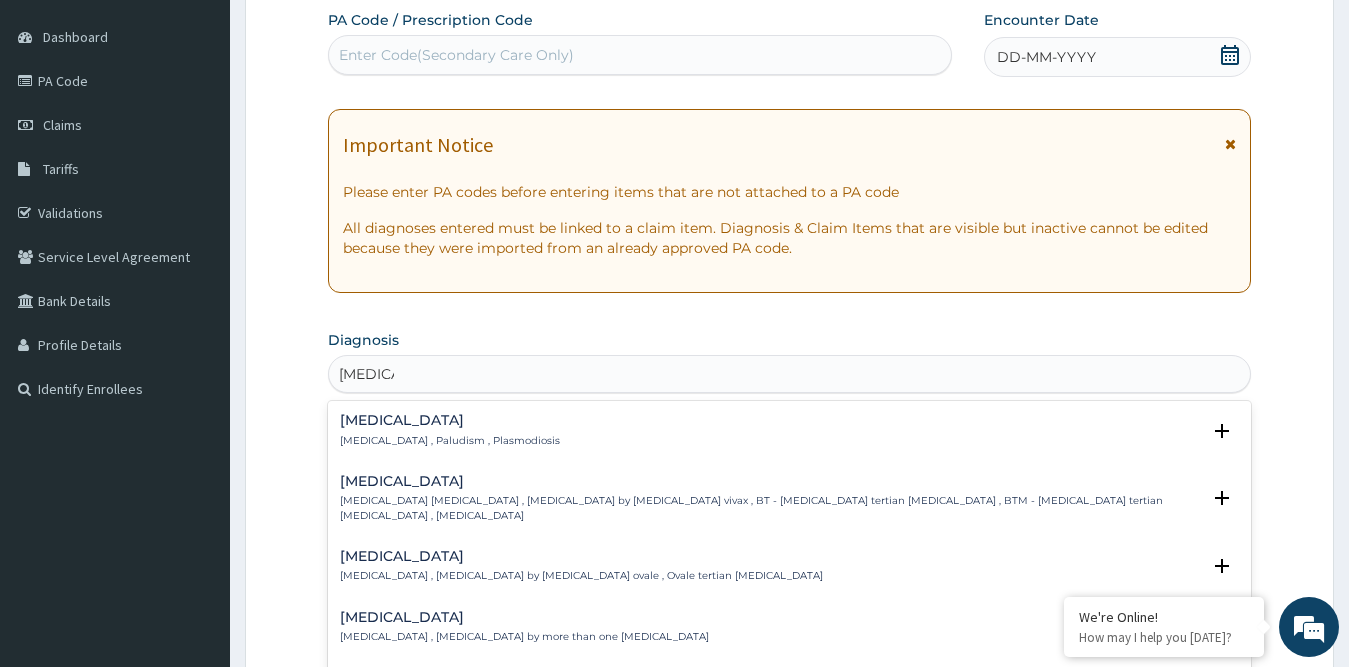 scroll, scrollTop: 0, scrollLeft: 0, axis: both 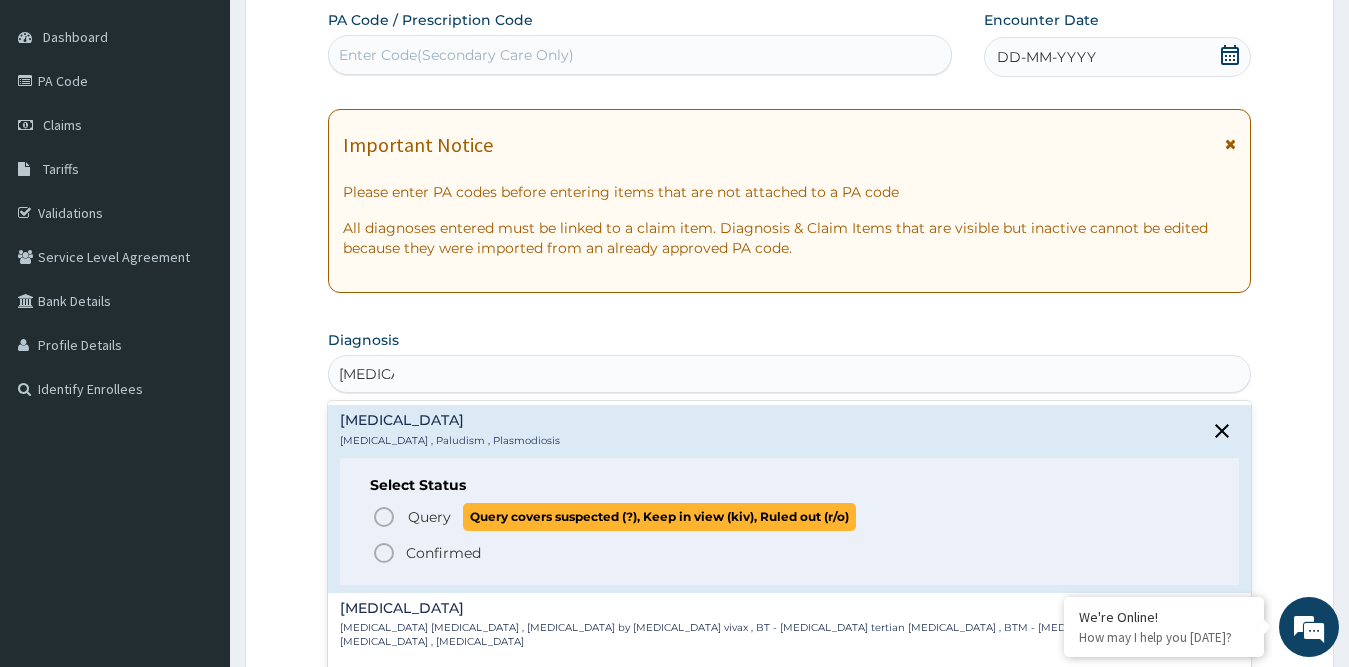 click 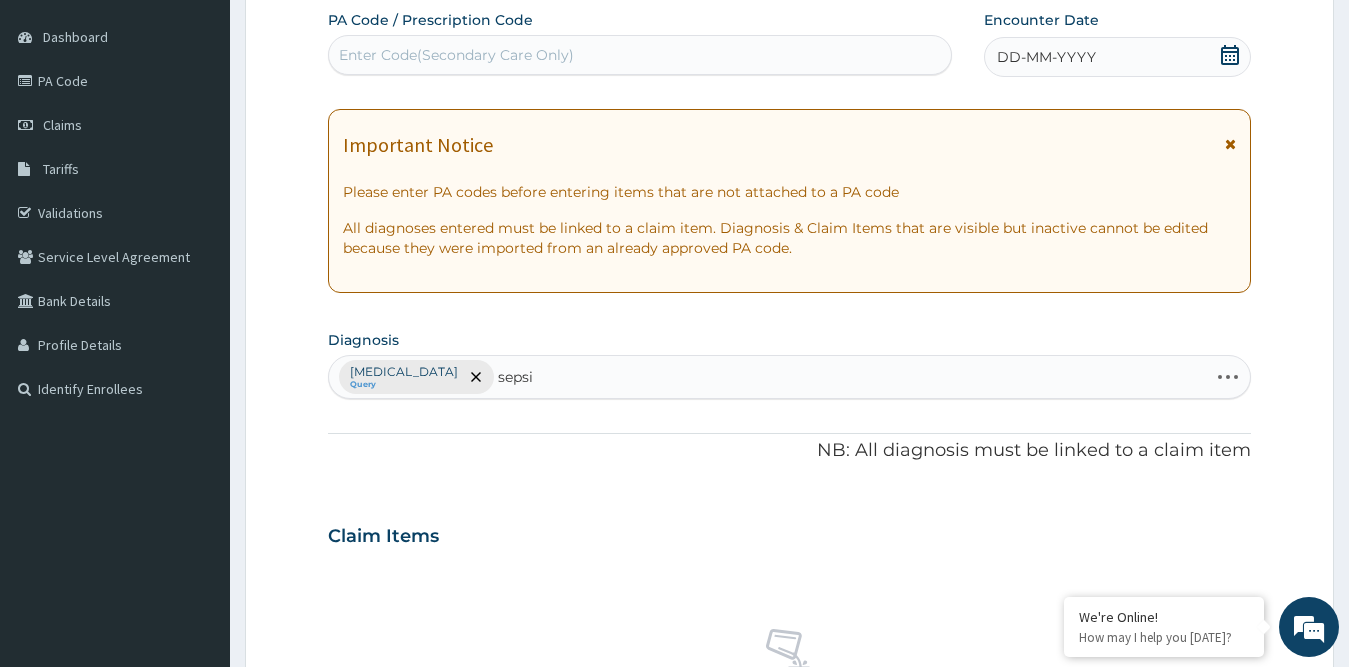 type on "sepsis" 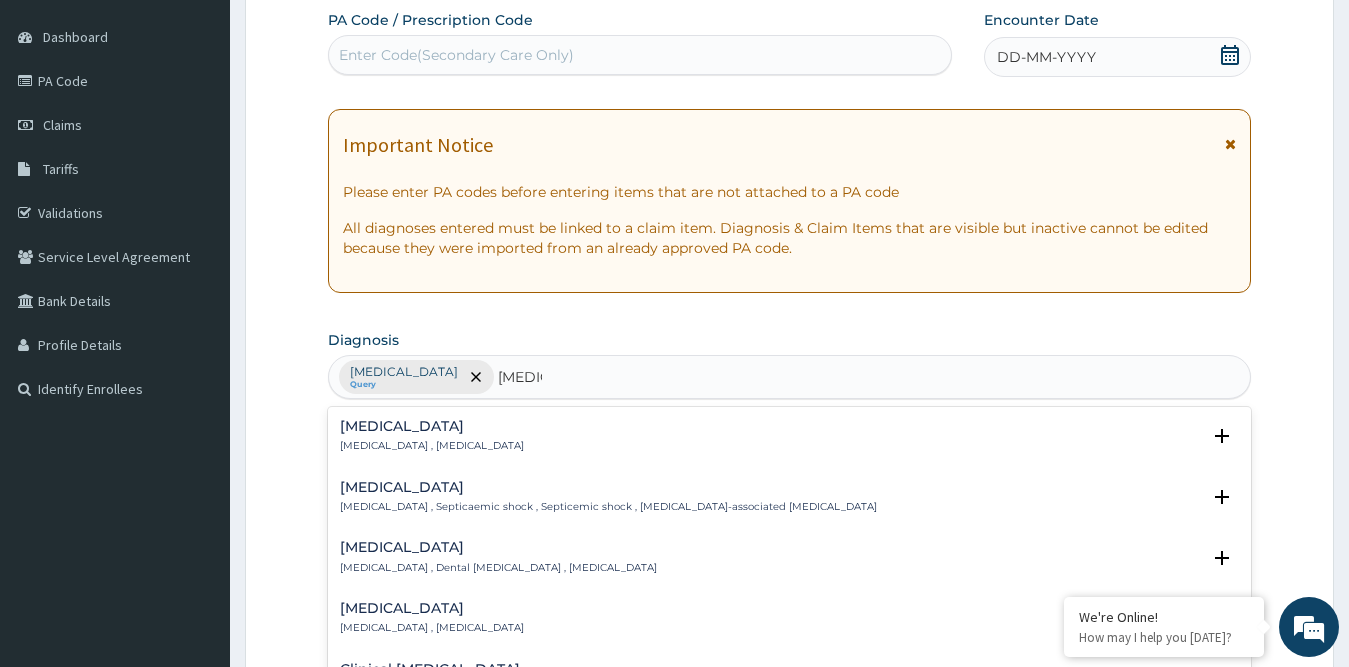 click on "[MEDICAL_DATA]" at bounding box center [432, 426] 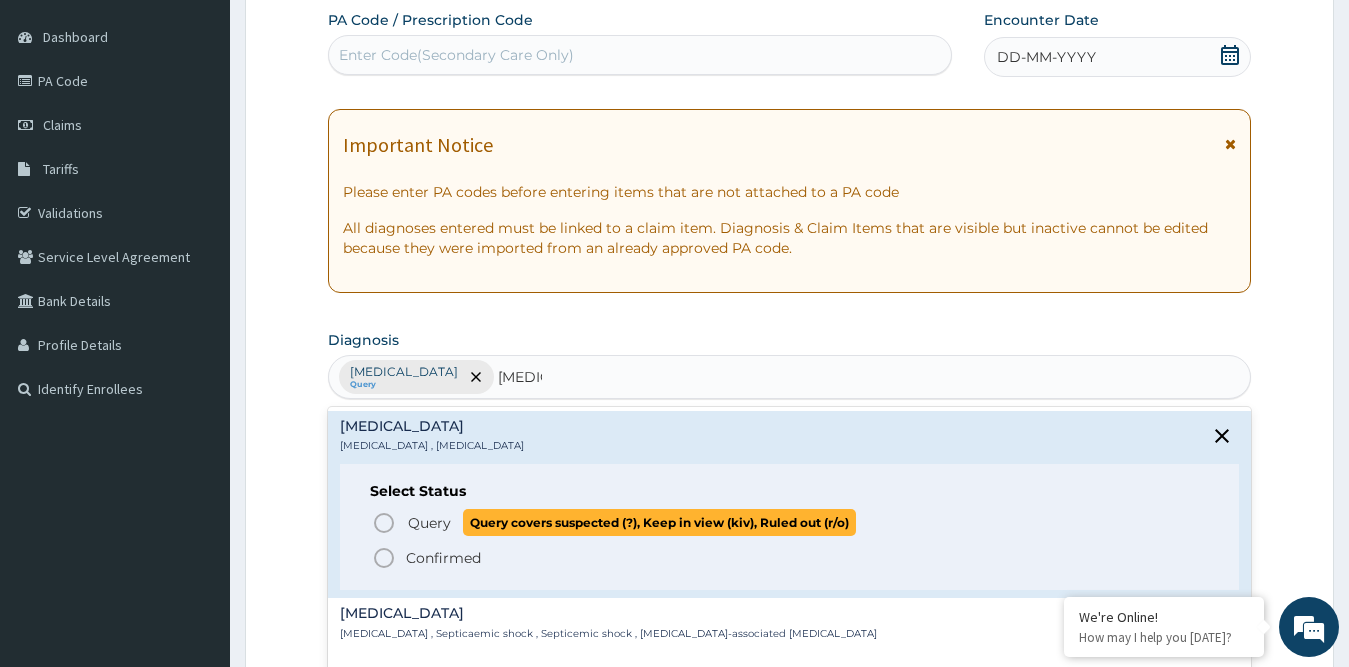 click 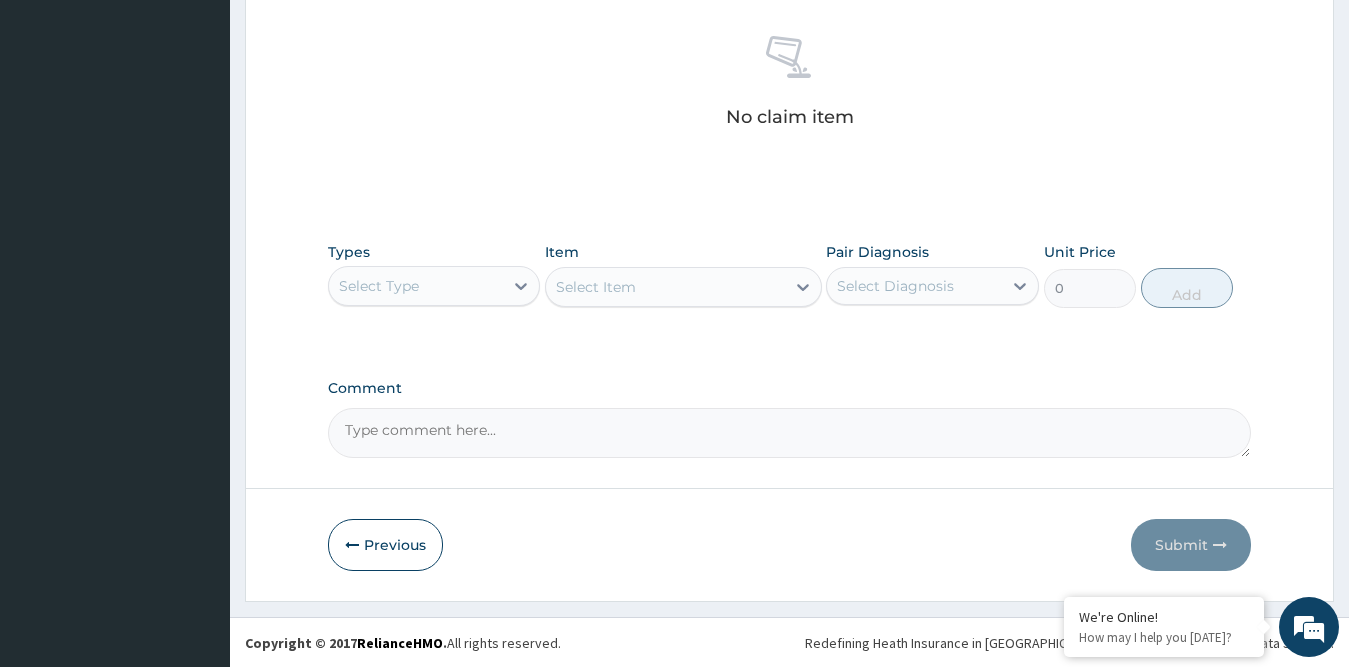 scroll, scrollTop: 775, scrollLeft: 0, axis: vertical 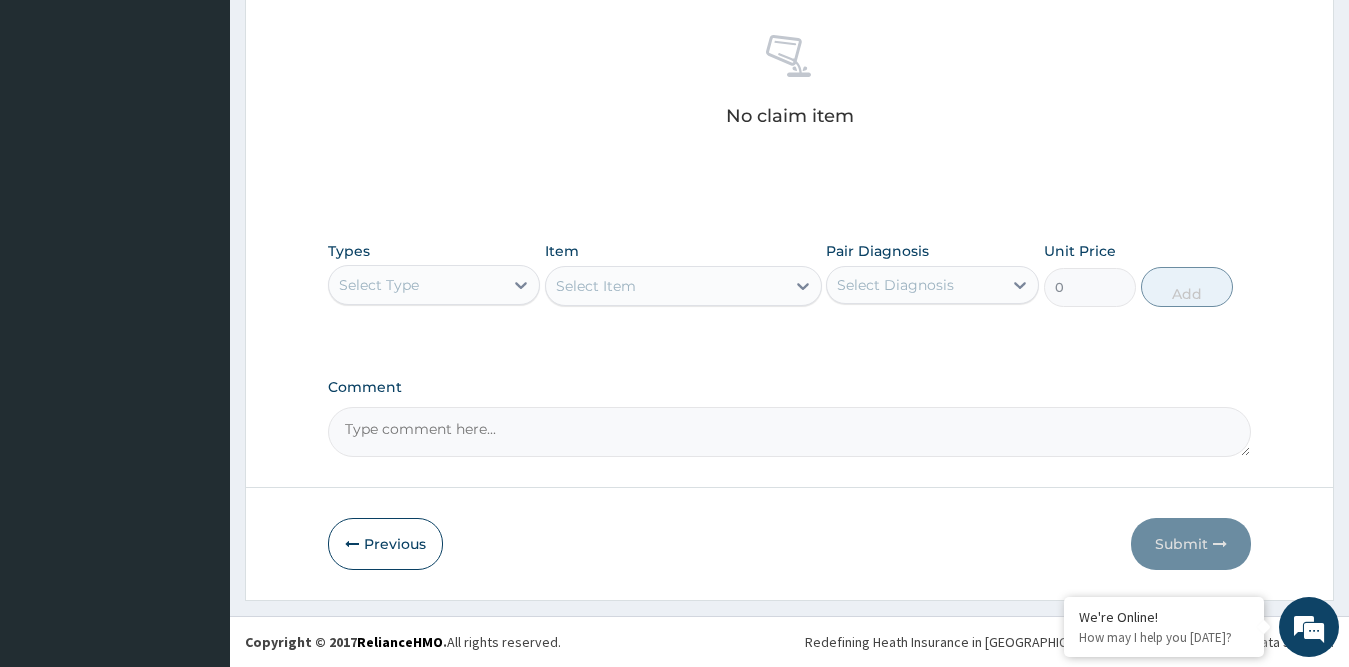 click on "Select Type" at bounding box center (416, 285) 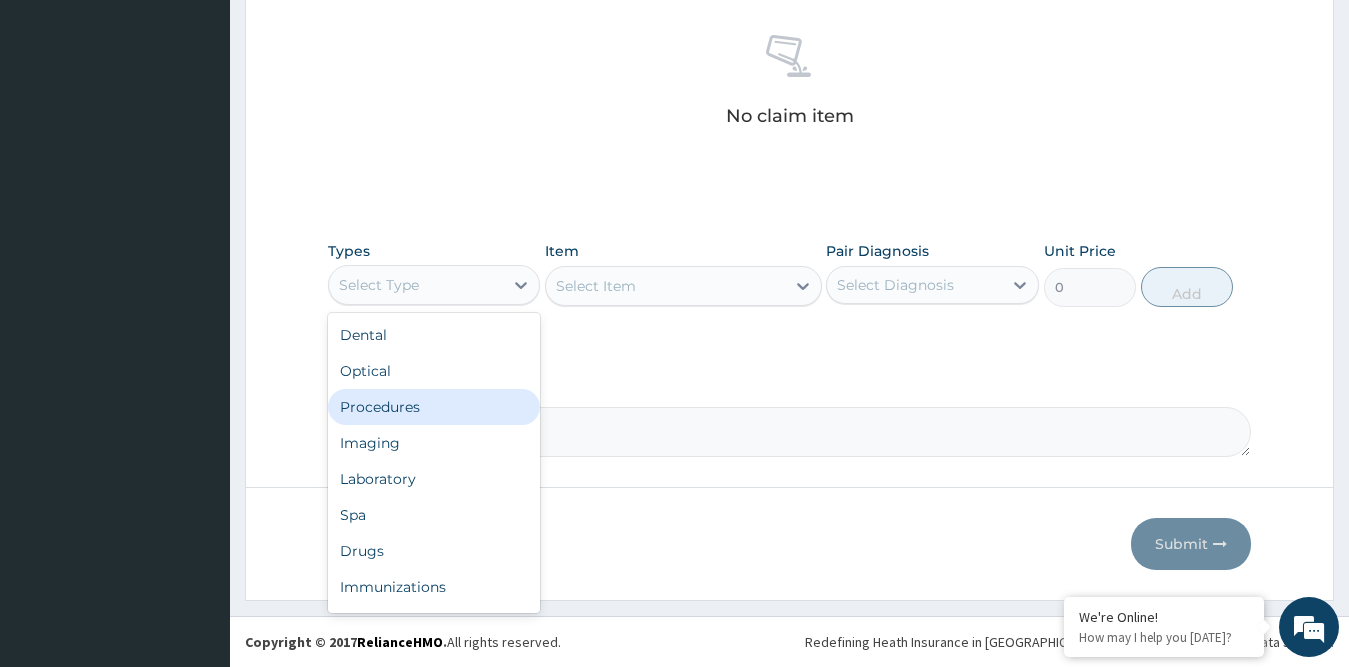 click on "Procedures" at bounding box center [434, 407] 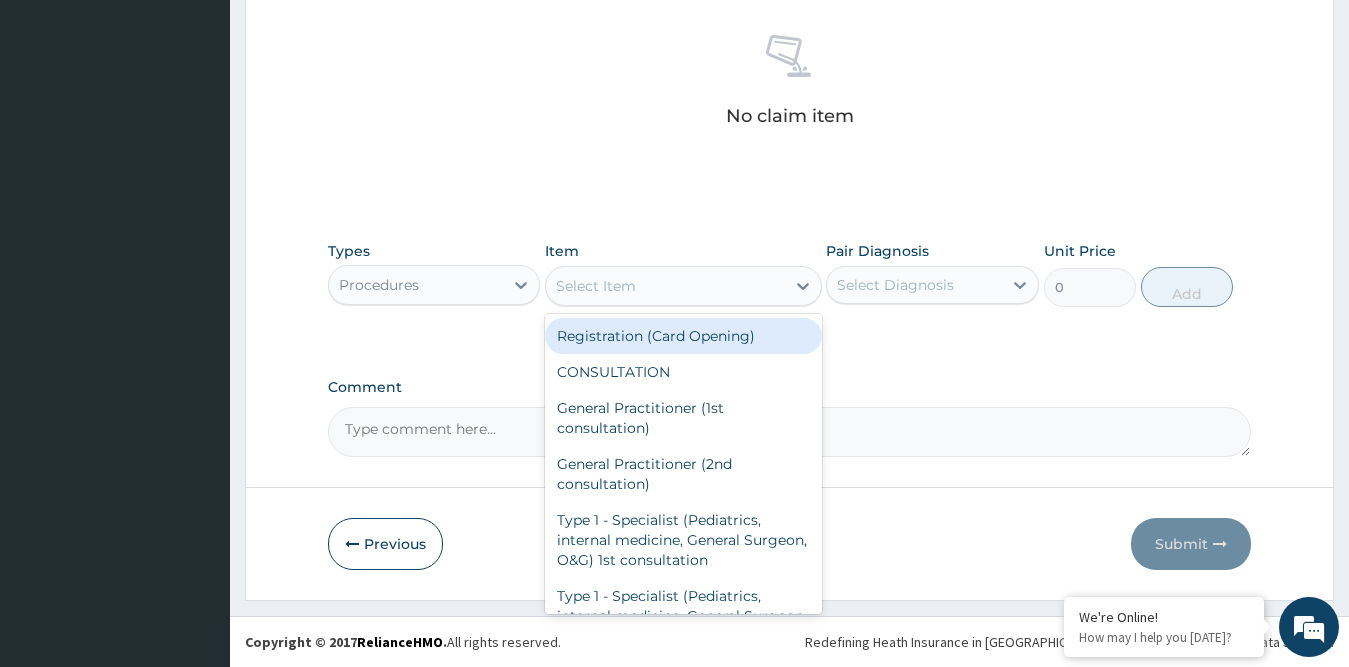 click on "Select Item" at bounding box center (596, 286) 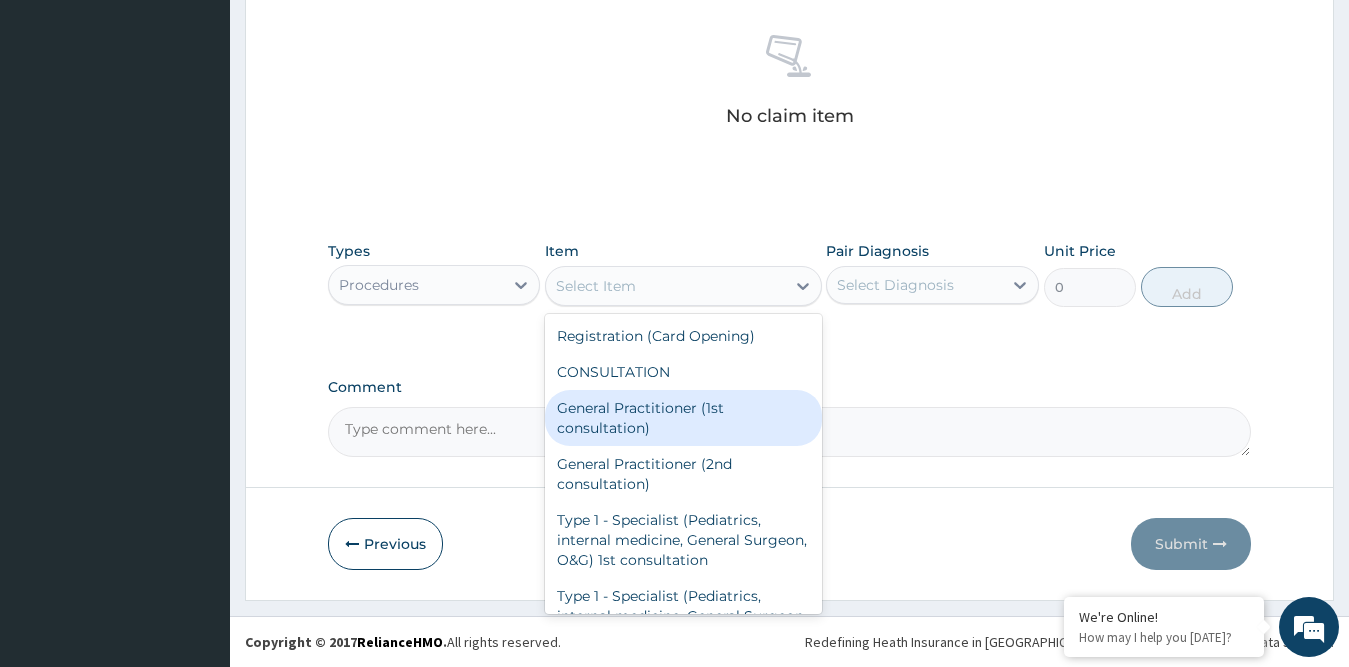click on "General Practitioner (1st consultation)" at bounding box center [683, 418] 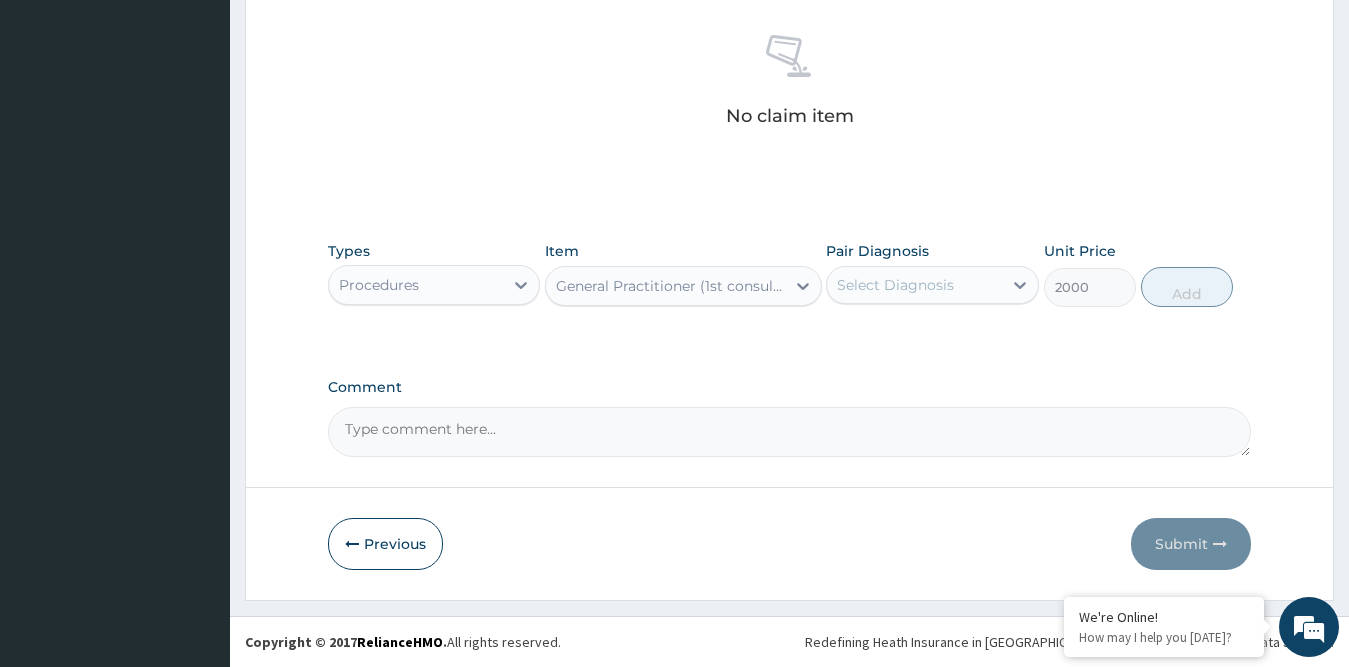 type on "2000" 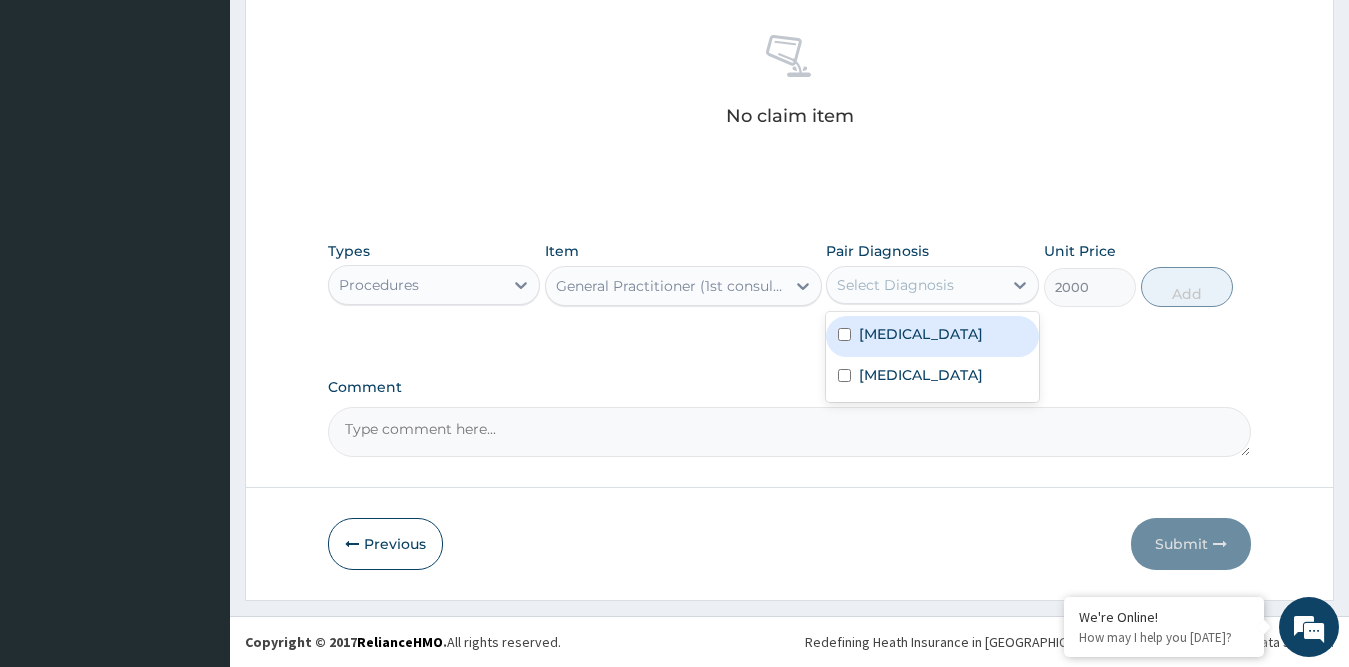 click on "Select Diagnosis" at bounding box center (895, 285) 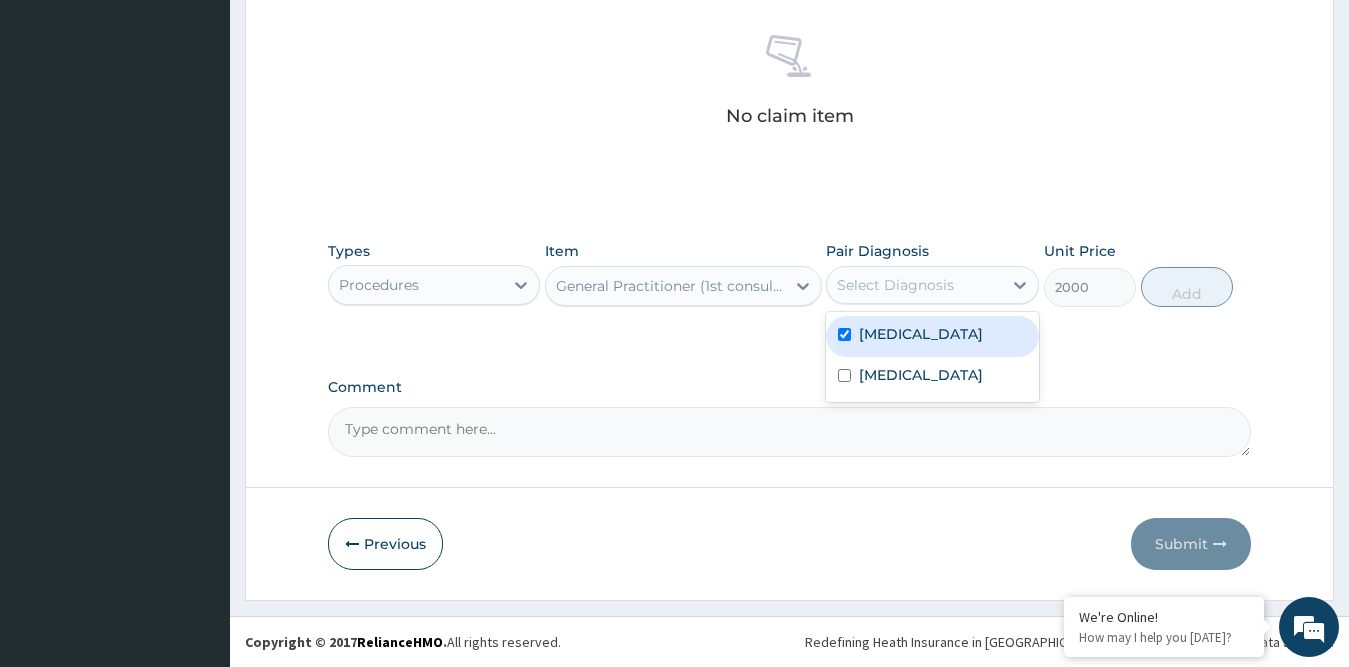 checkbox on "true" 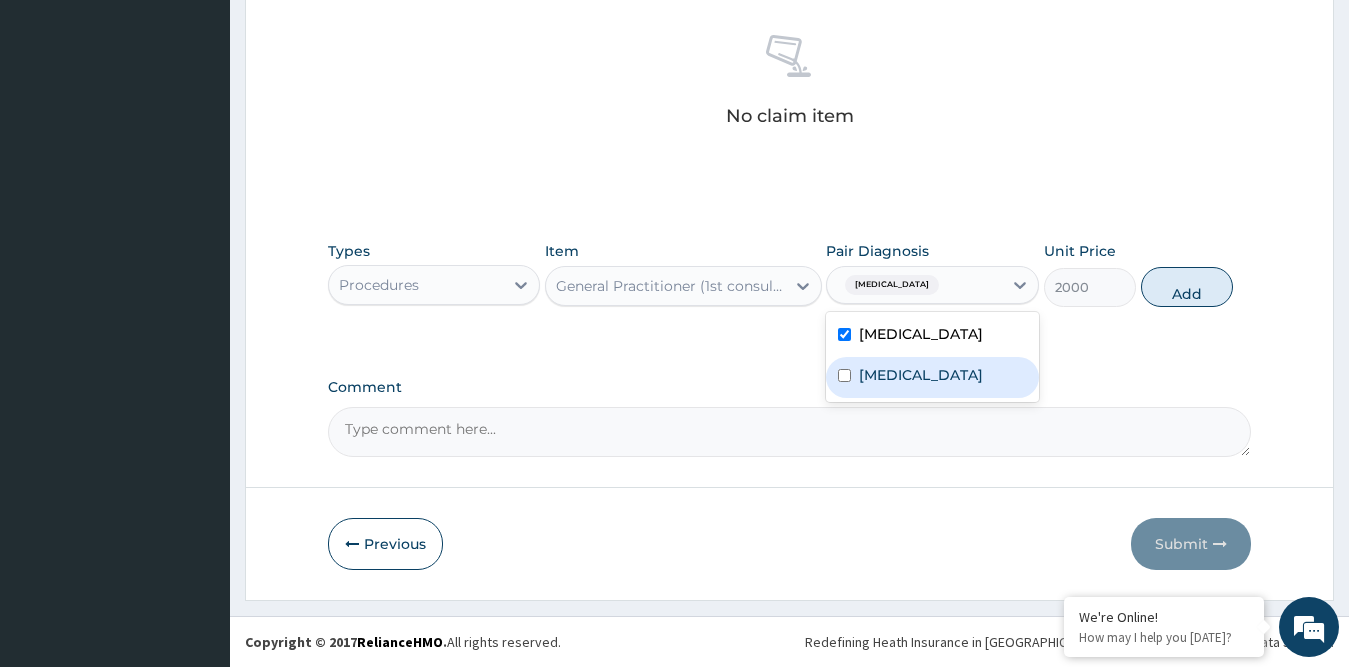 click on "[MEDICAL_DATA]" at bounding box center (921, 375) 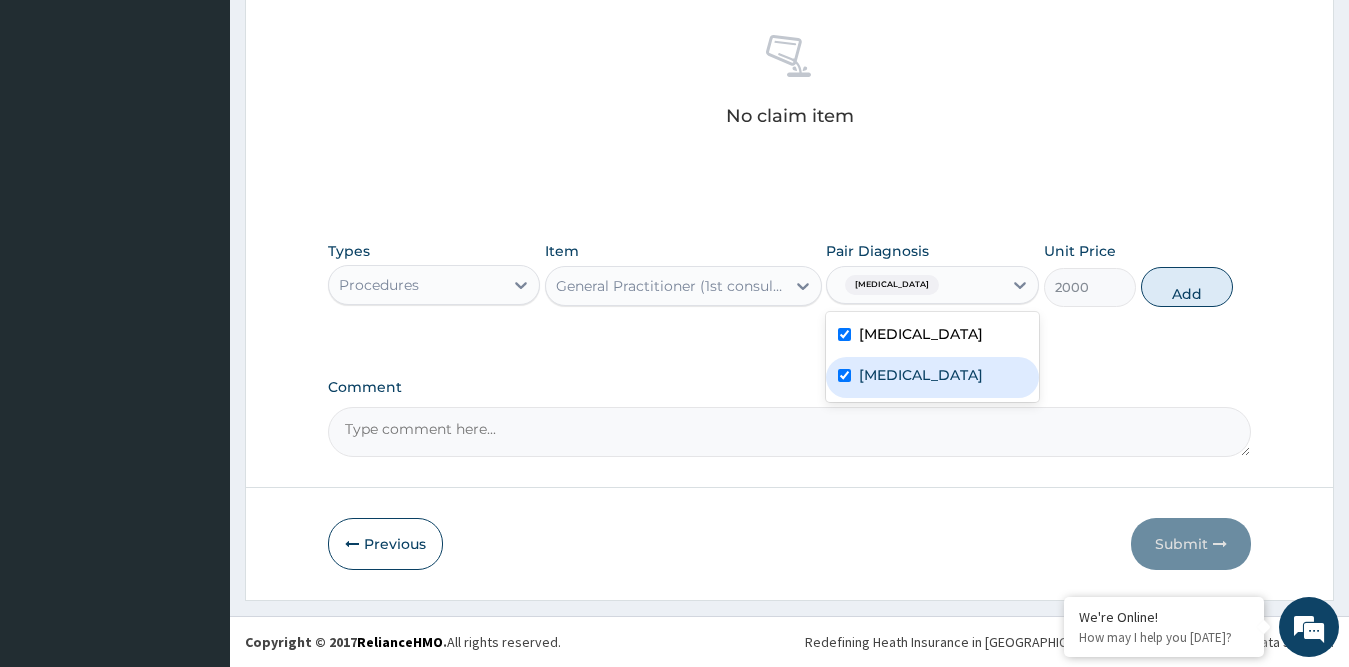 checkbox on "true" 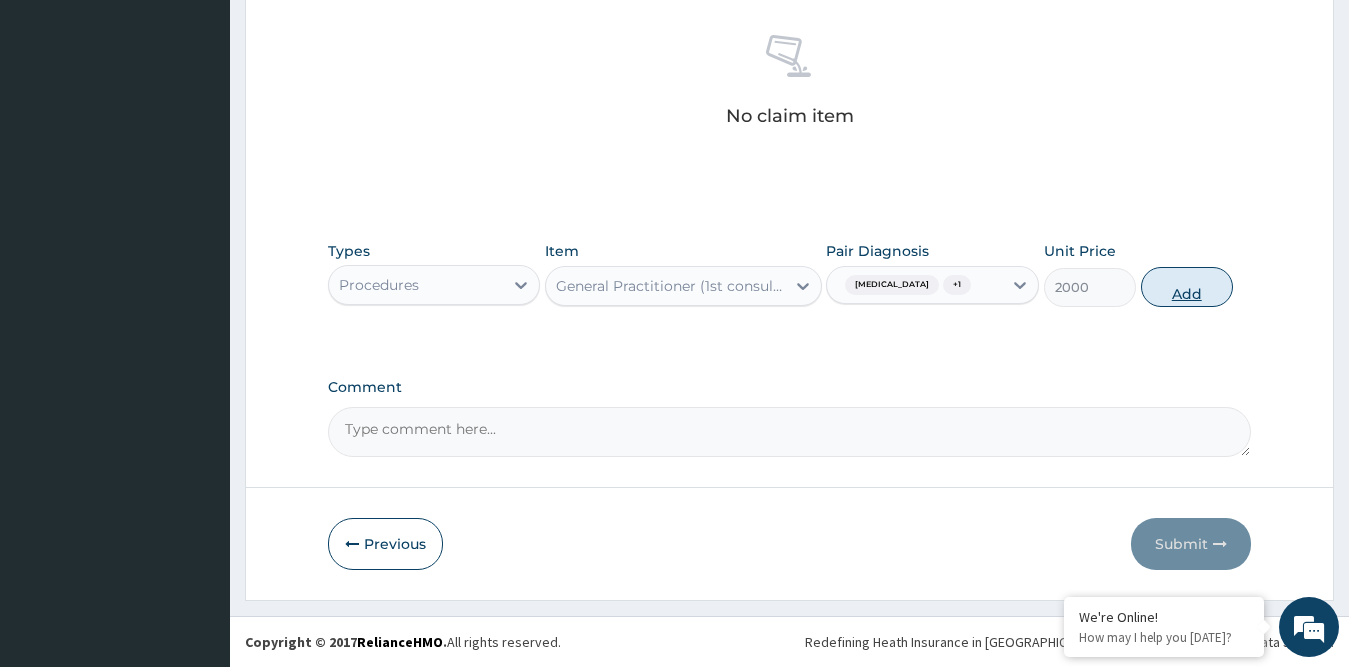 click on "Add" at bounding box center [1187, 287] 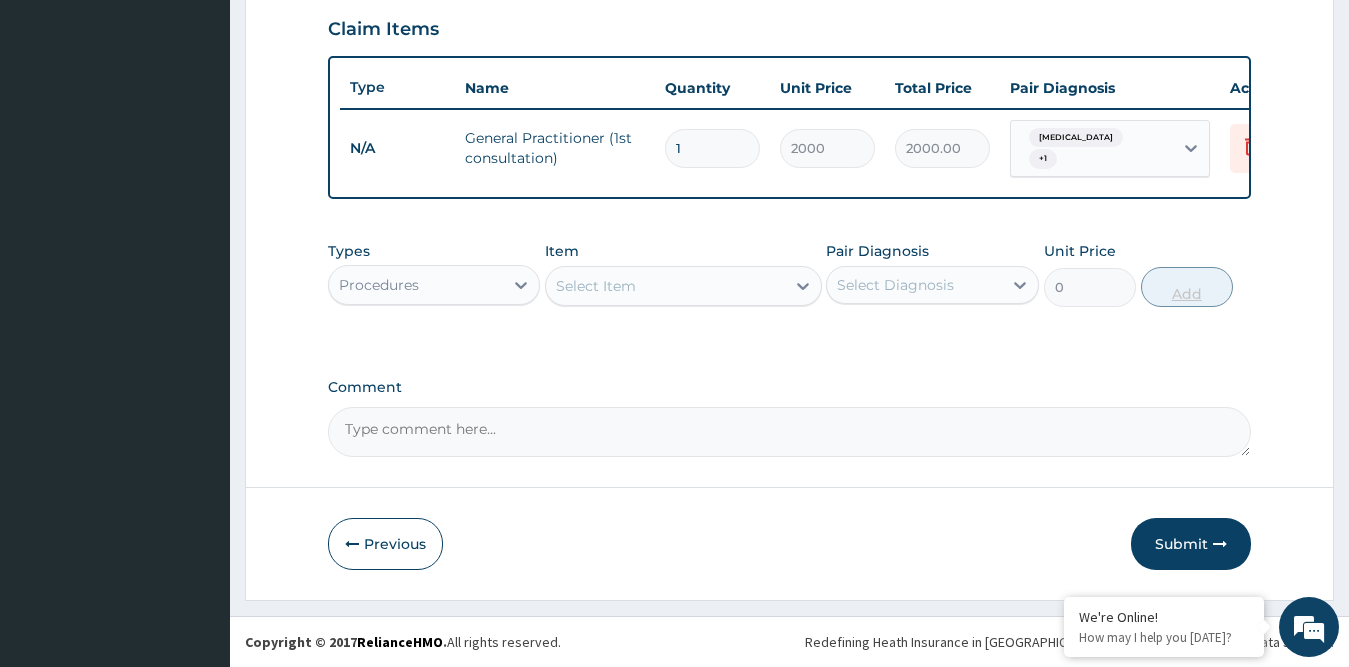 scroll, scrollTop: 697, scrollLeft: 0, axis: vertical 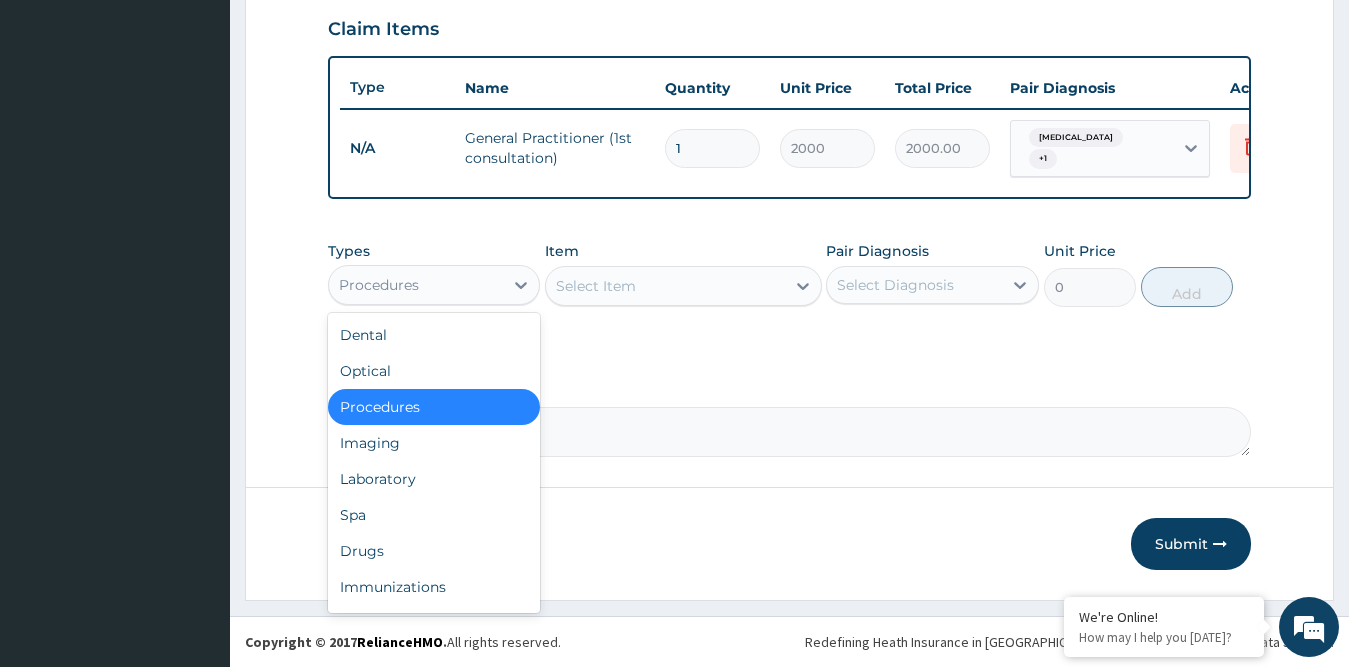 click on "Procedures" at bounding box center [416, 285] 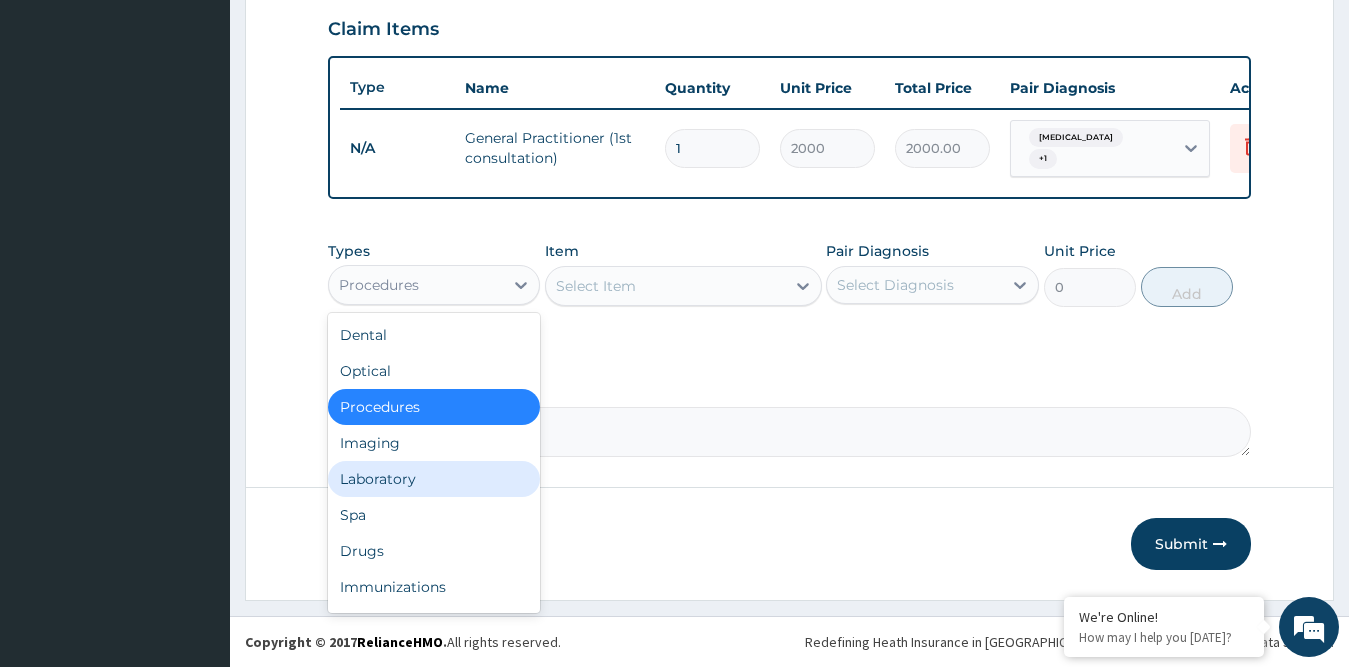 click on "Laboratory" at bounding box center [434, 479] 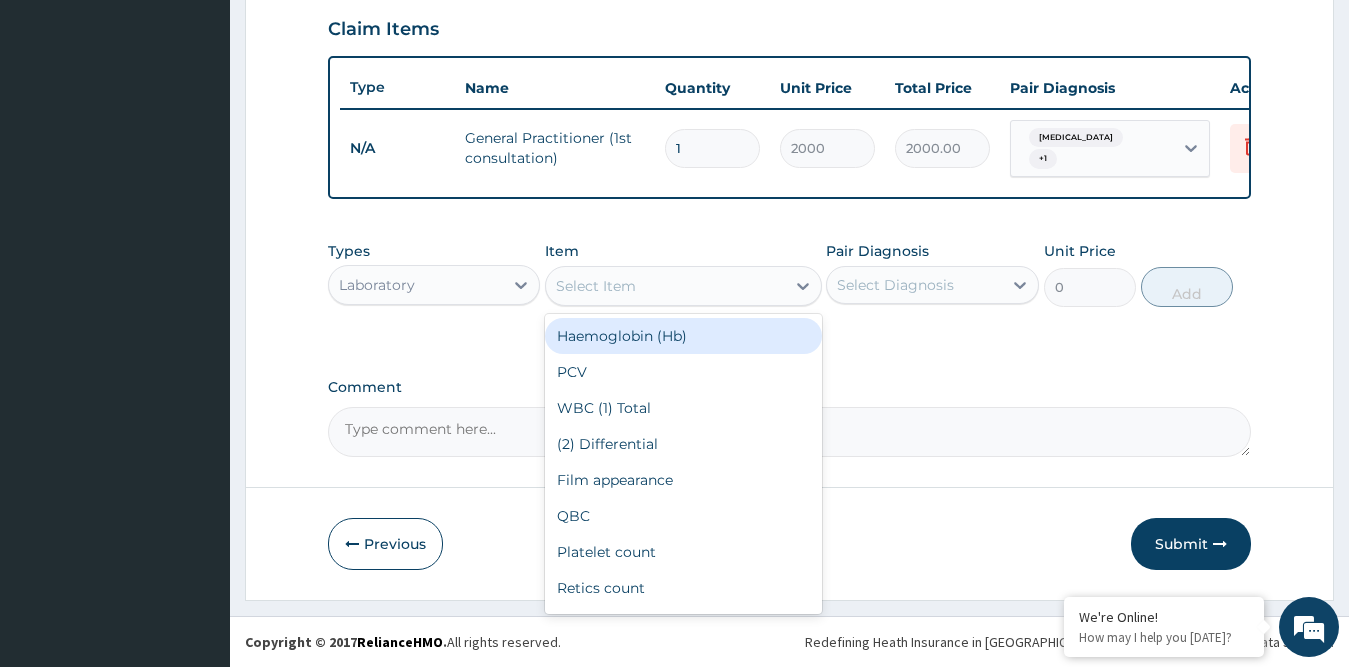 click on "Select Item" at bounding box center (596, 286) 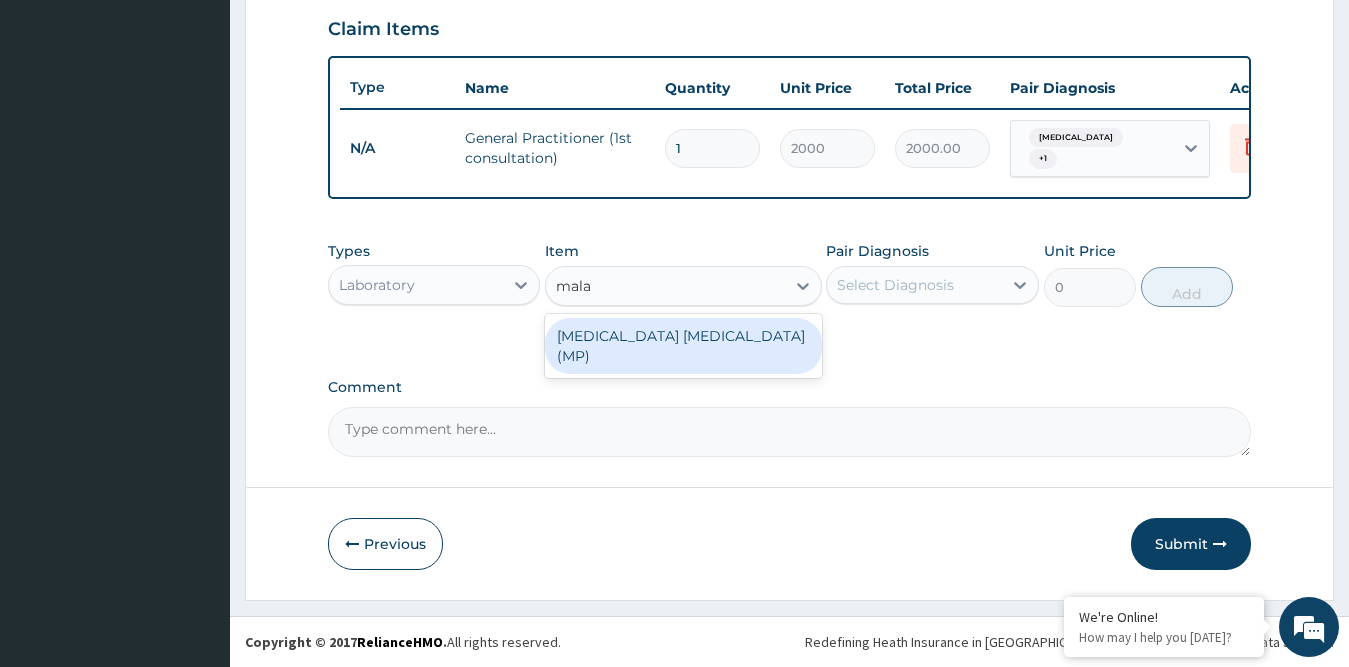 type on "mal" 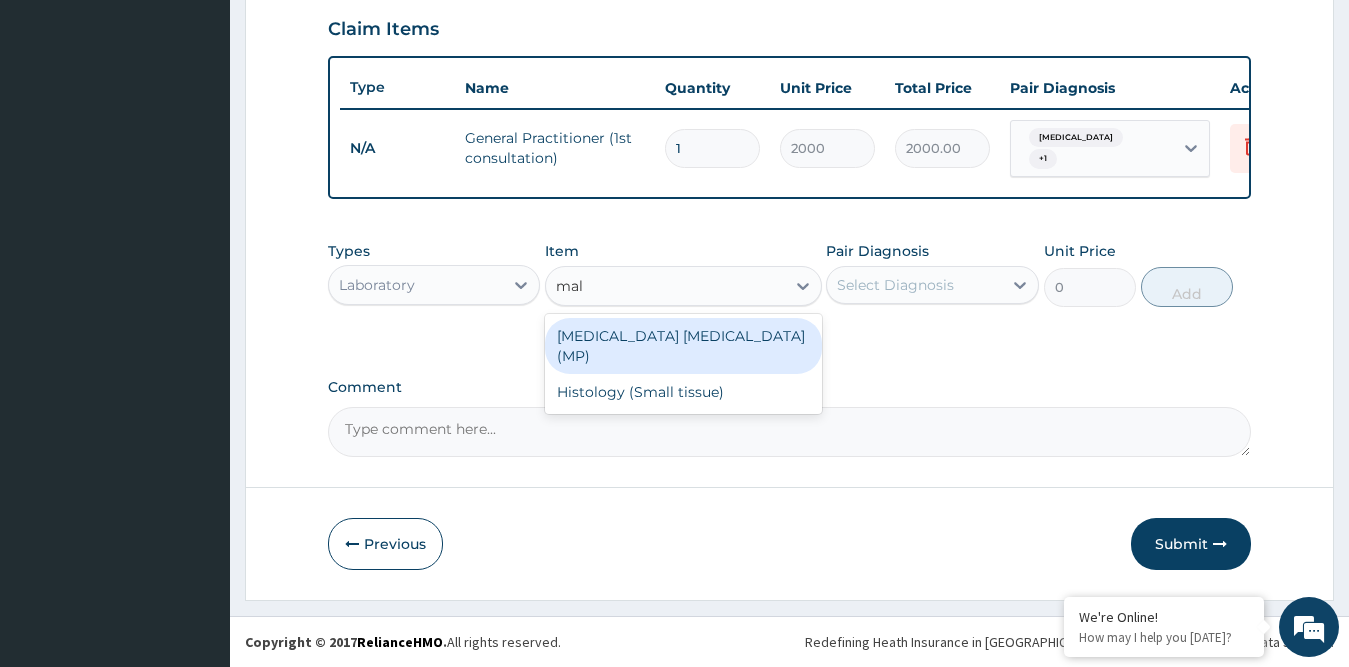 click on "[MEDICAL_DATA] [MEDICAL_DATA] (MP)" at bounding box center [683, 346] 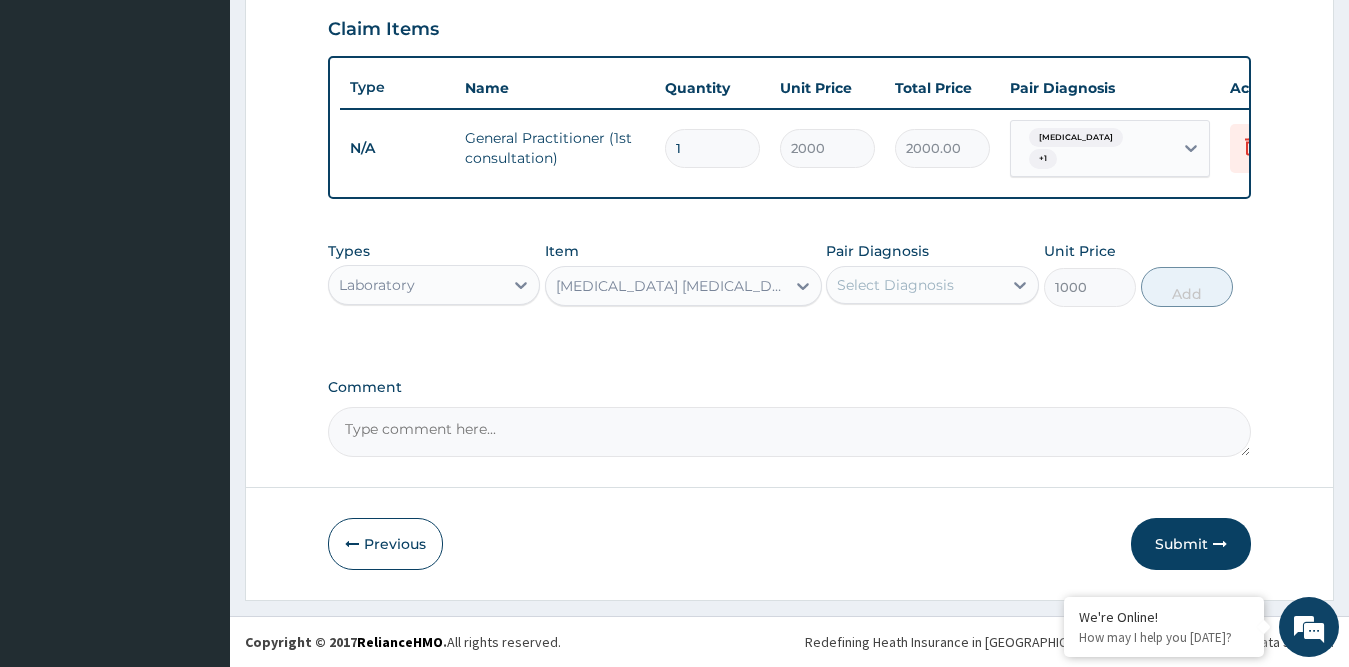 click on "Select Diagnosis" at bounding box center (895, 285) 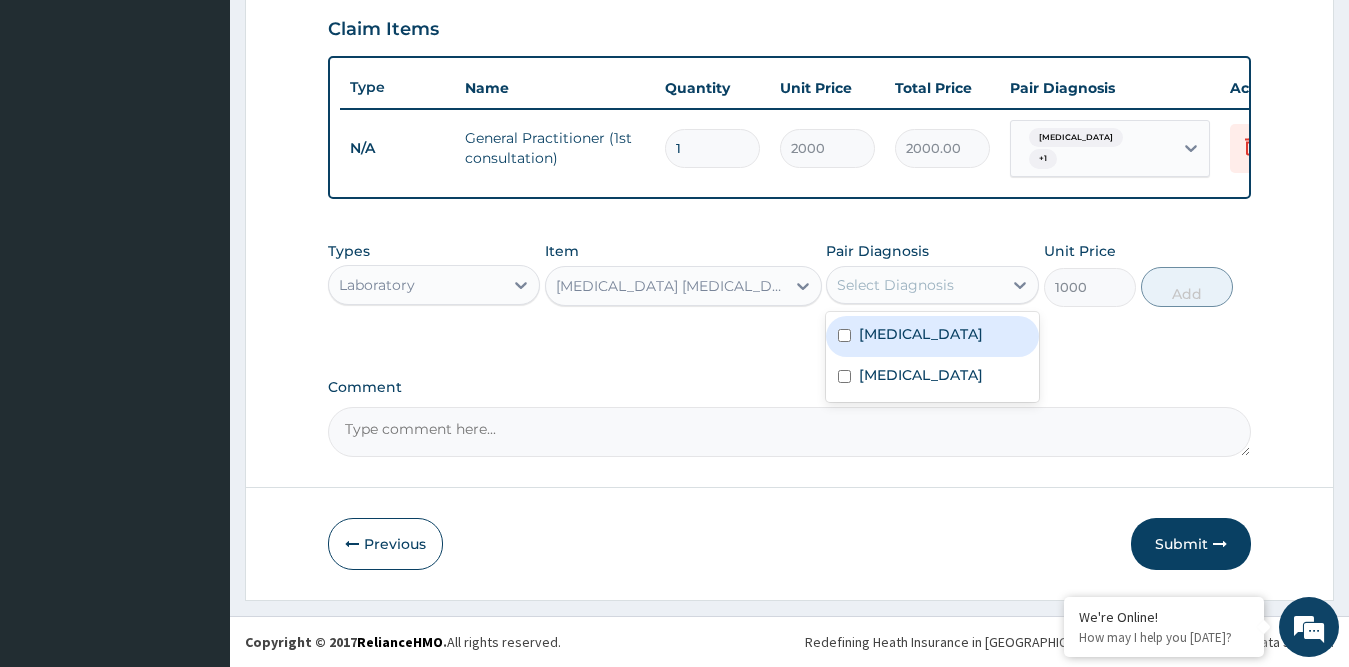 click on "[MEDICAL_DATA]" at bounding box center (921, 334) 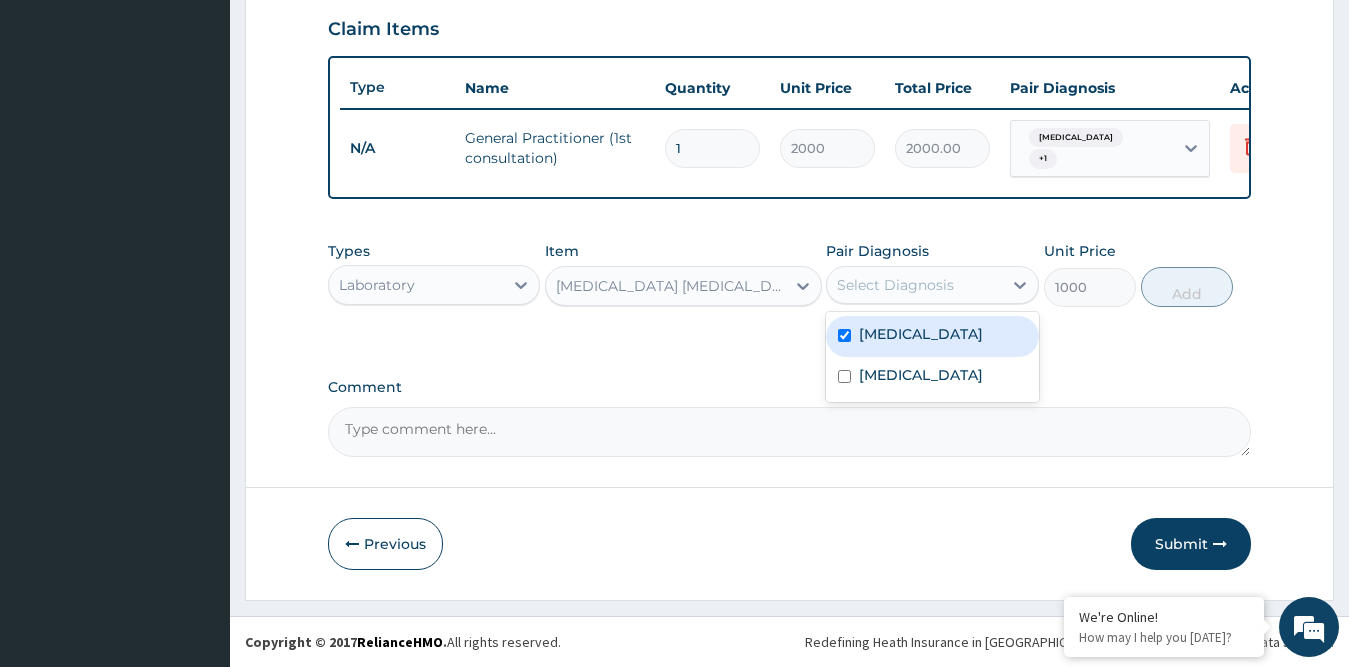 checkbox on "true" 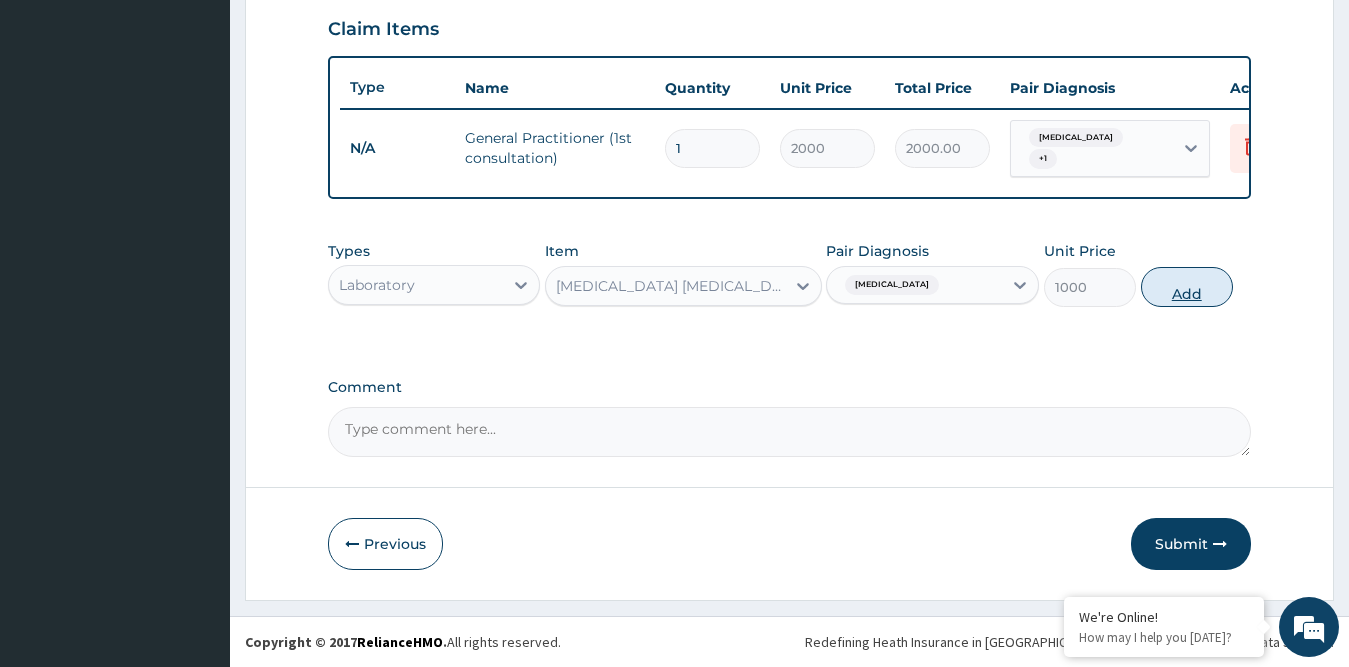 click on "Add" at bounding box center (1187, 287) 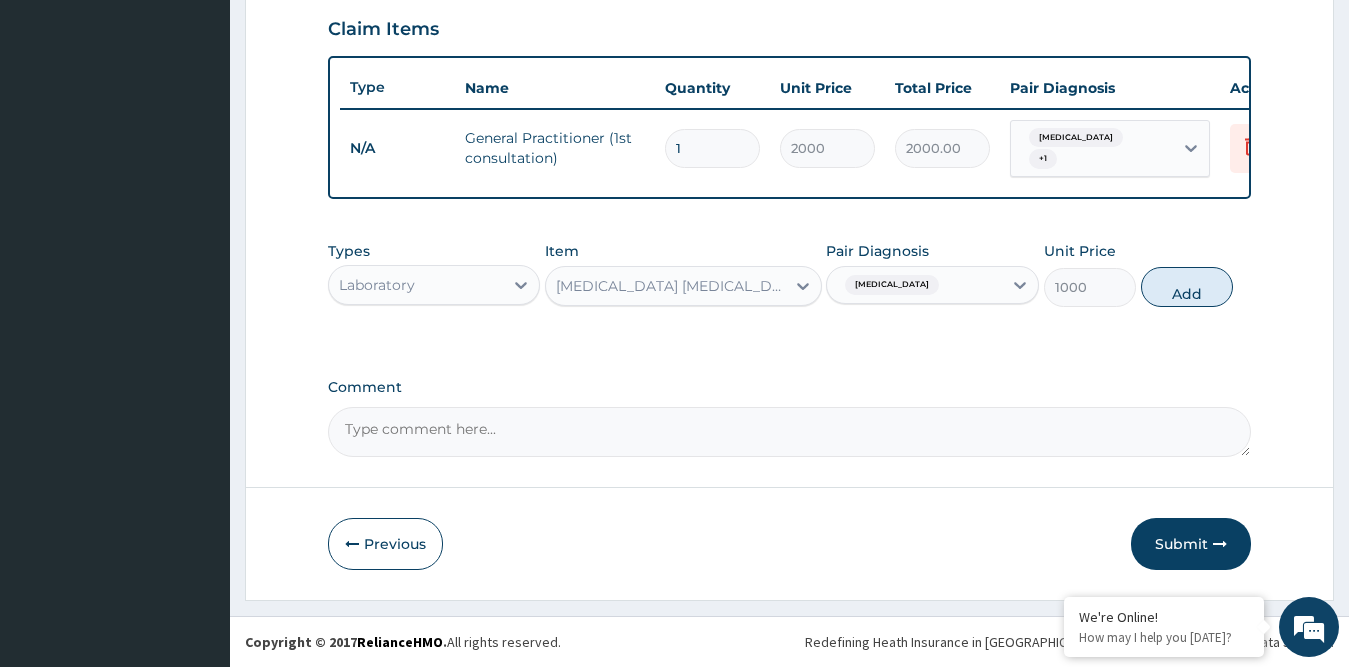 type on "0" 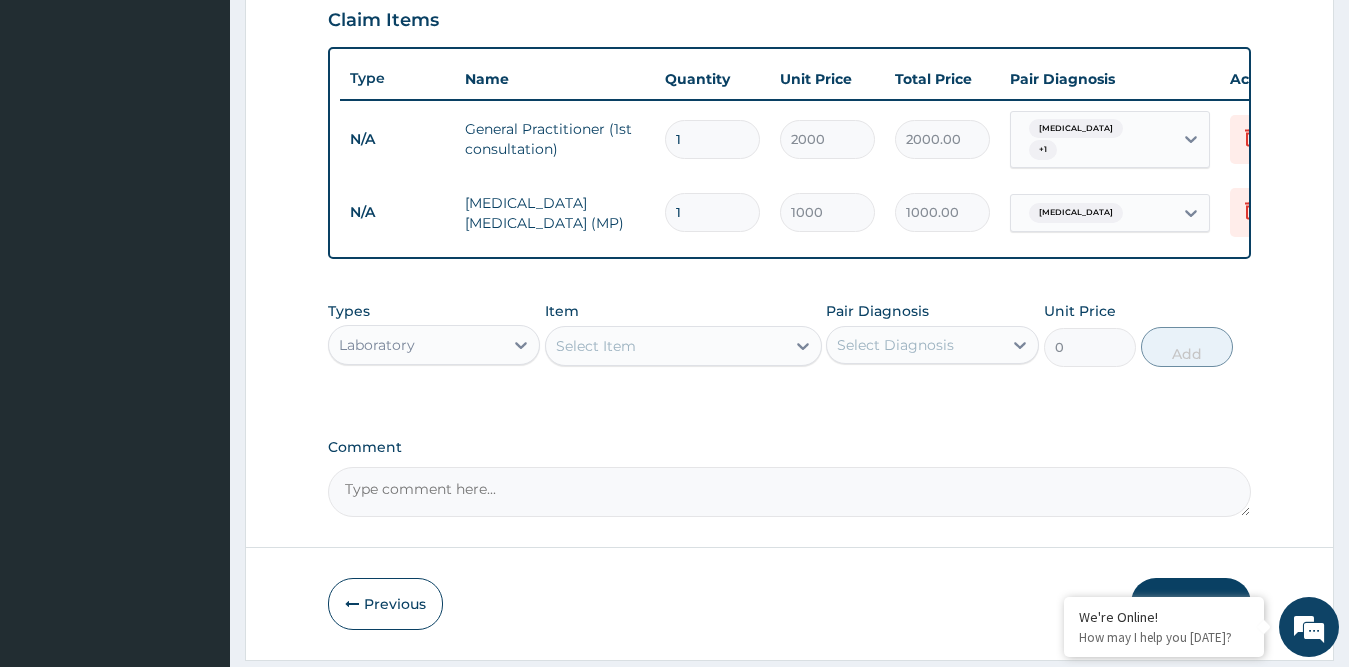 click on "Select Item" at bounding box center (665, 346) 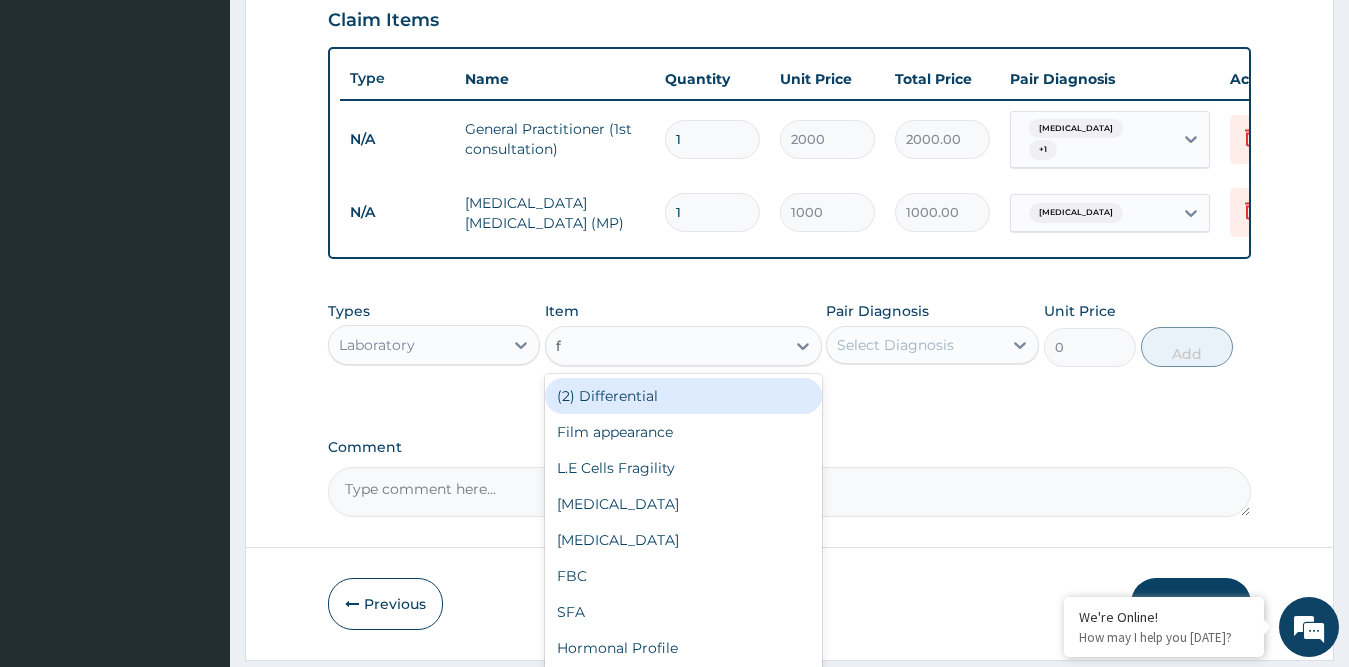 type on "fb" 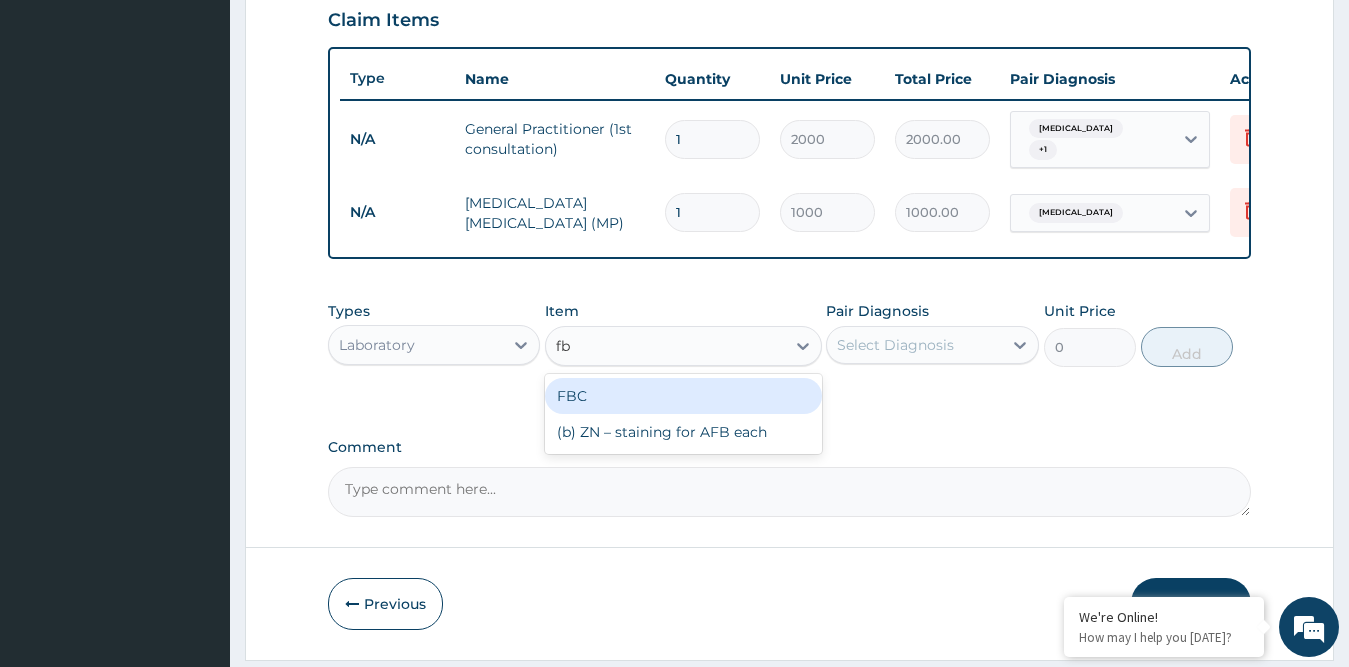 click on "FBC" at bounding box center (683, 396) 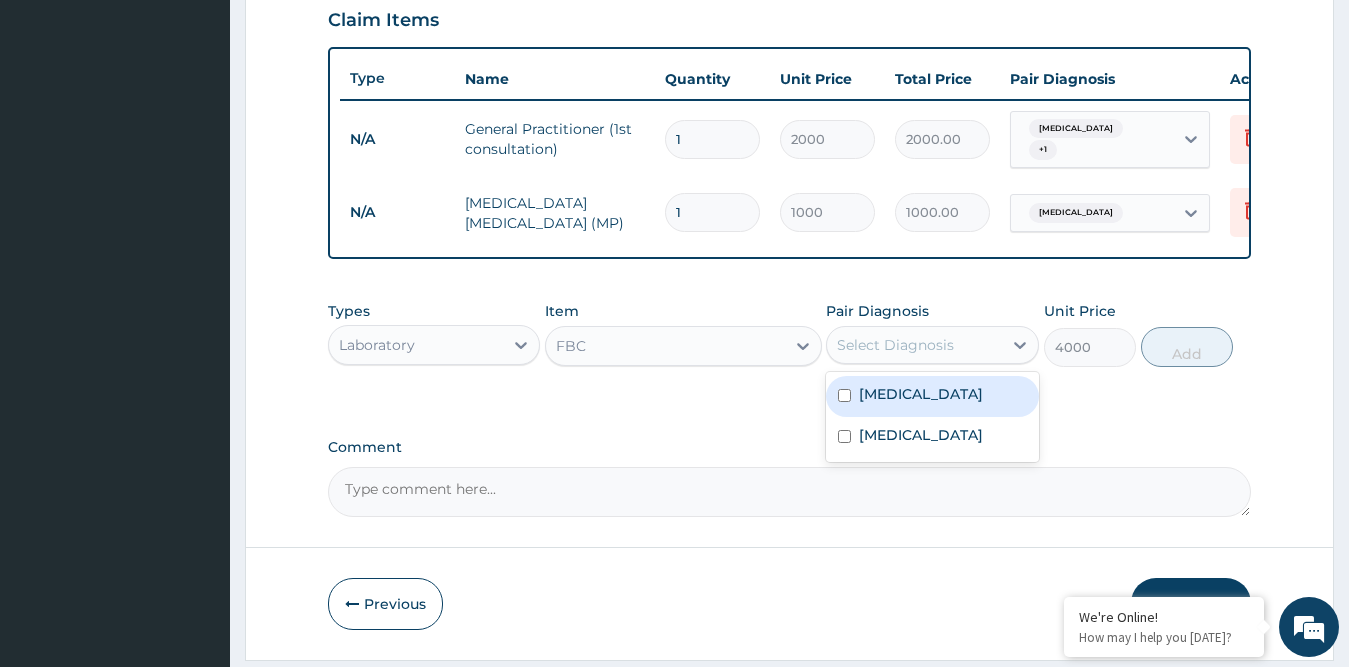 click on "Select Diagnosis" at bounding box center (895, 345) 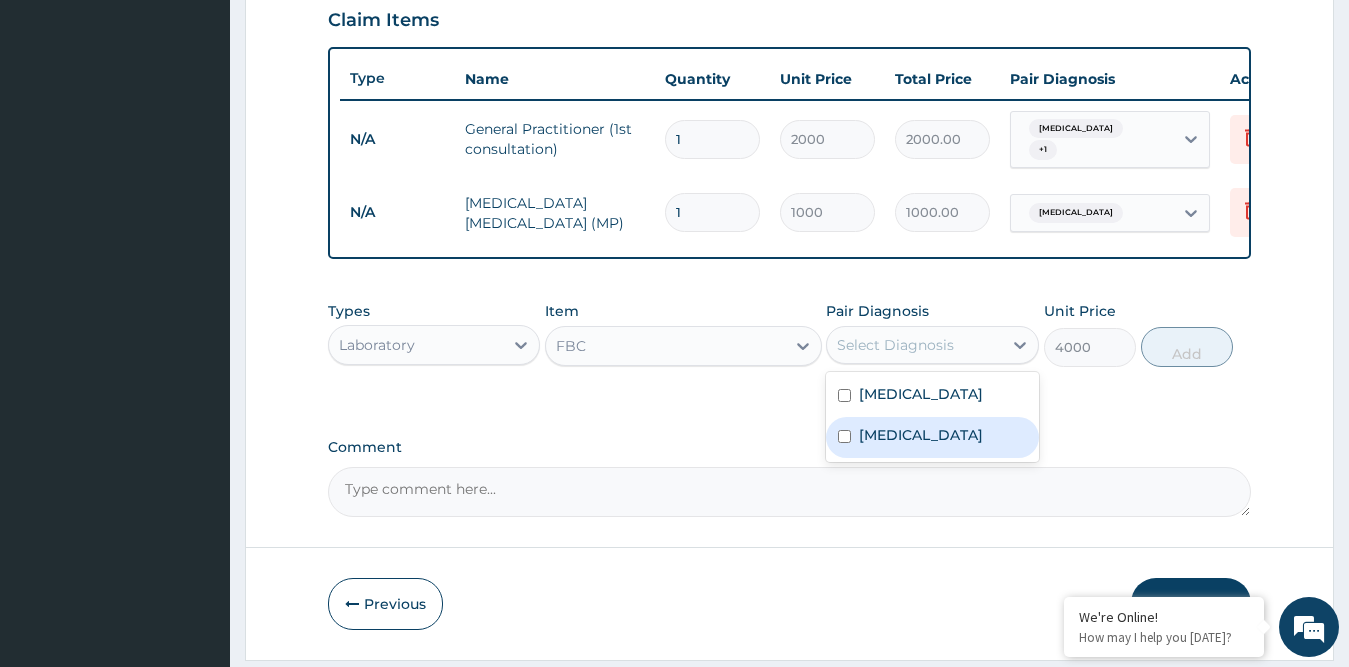 click on "[MEDICAL_DATA]" at bounding box center [932, 437] 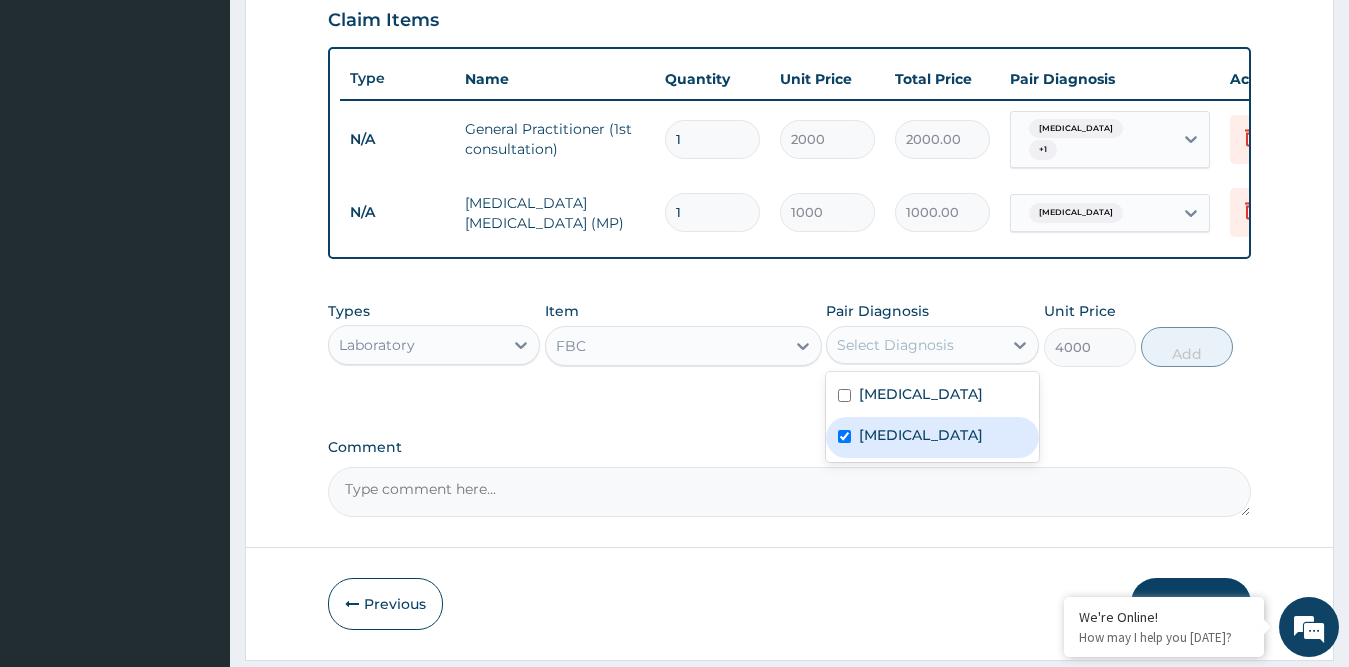 checkbox on "true" 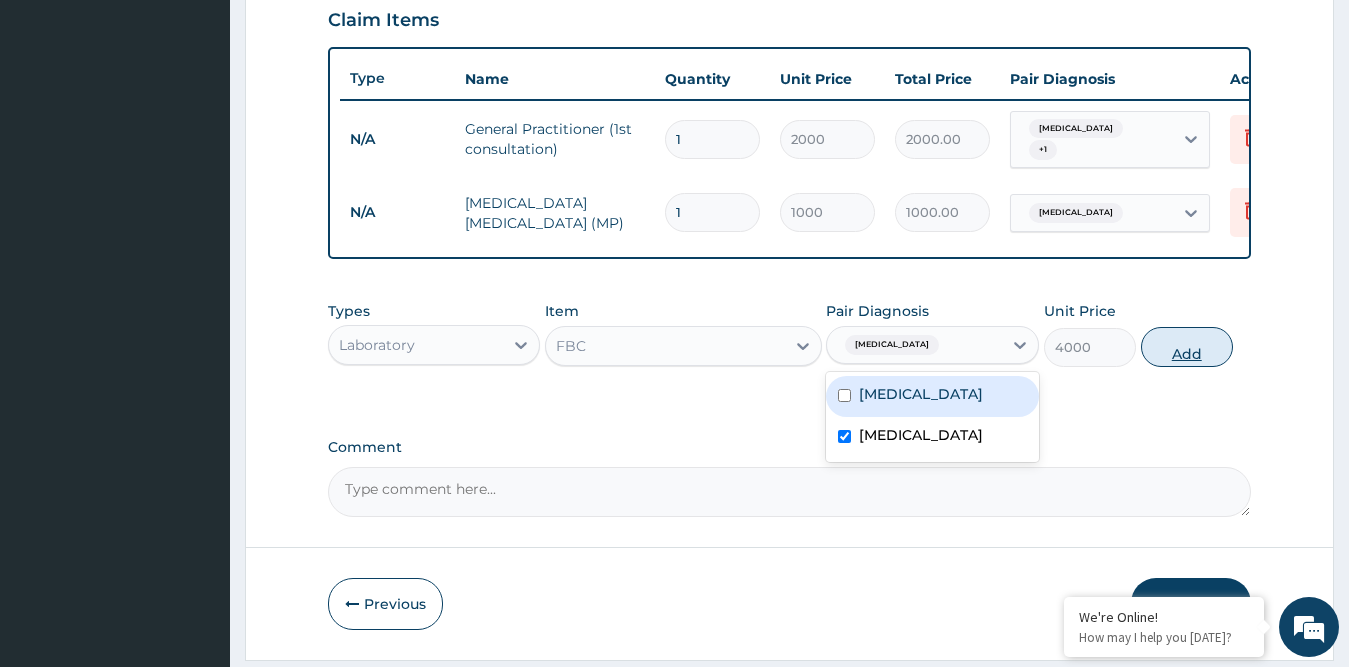 click on "Add" at bounding box center (1187, 347) 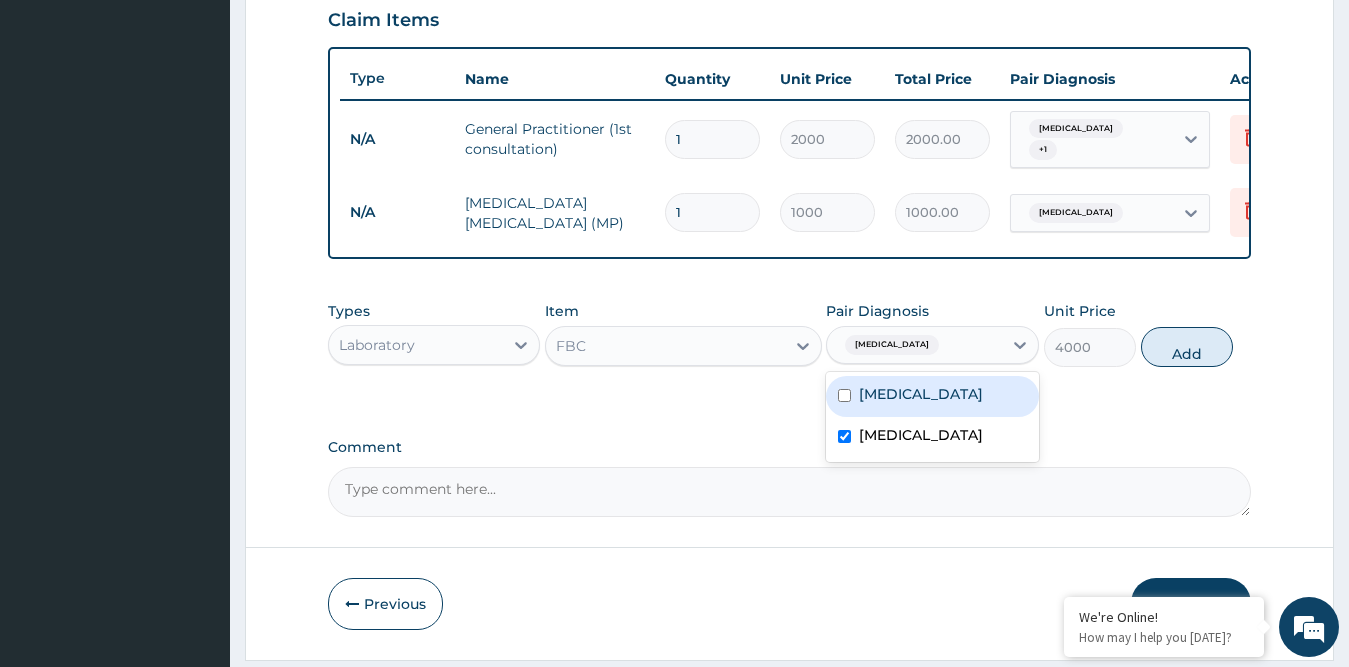 type on "0" 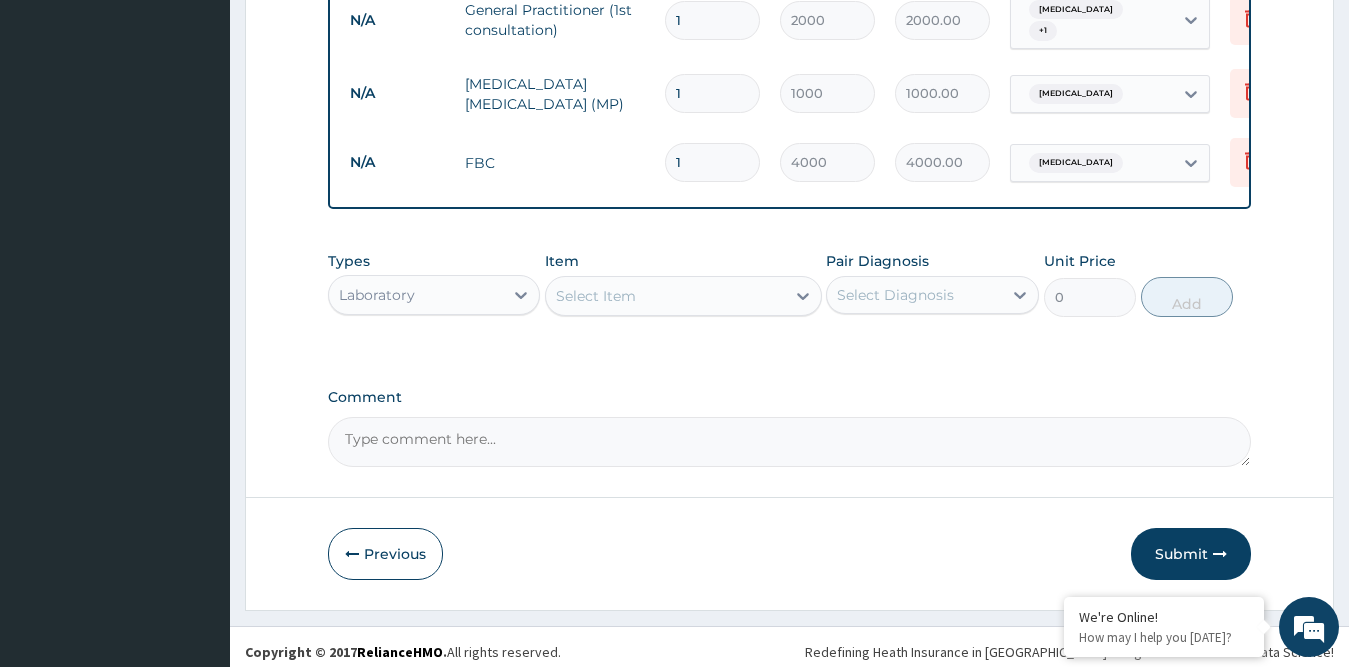 scroll, scrollTop: 835, scrollLeft: 0, axis: vertical 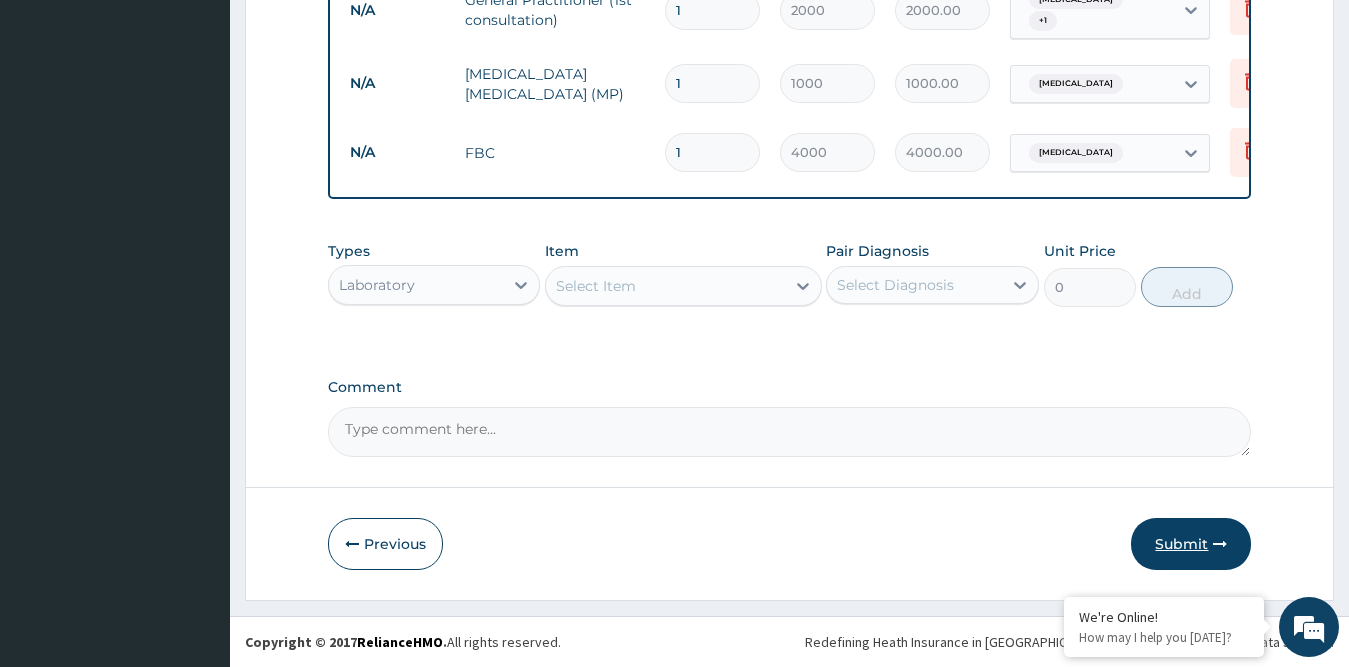click on "Submit" at bounding box center (1191, 544) 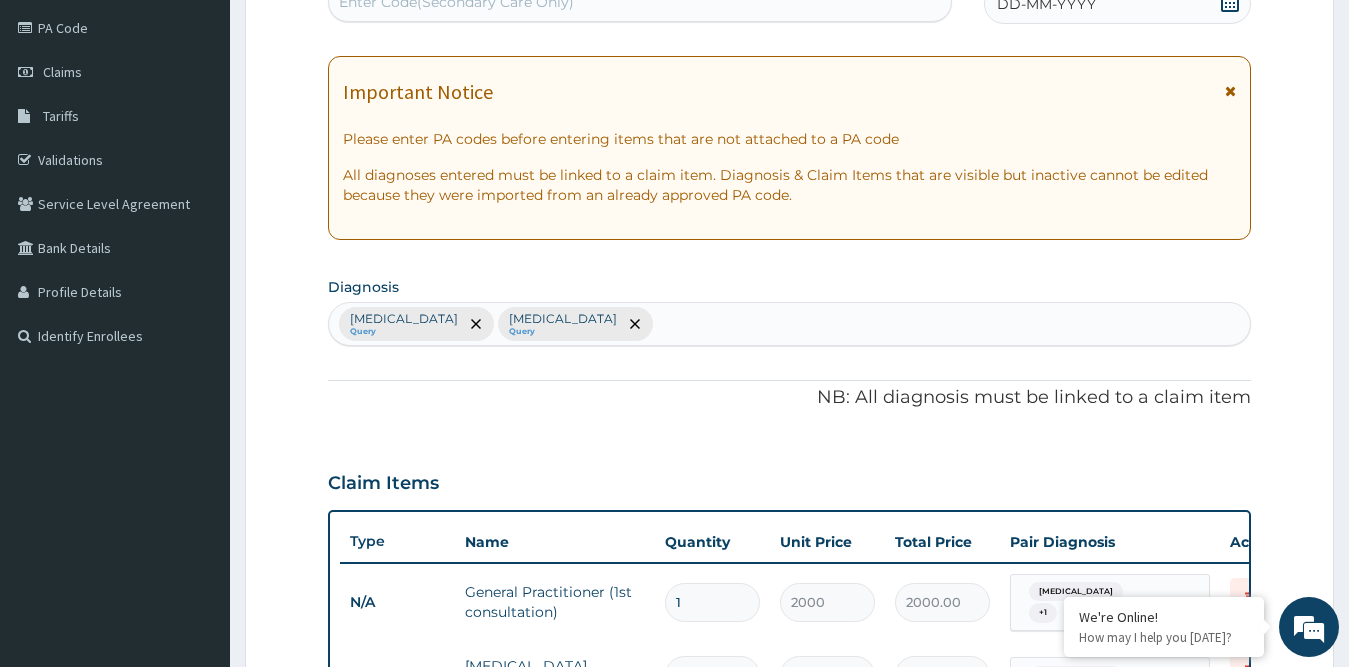 scroll, scrollTop: 35, scrollLeft: 0, axis: vertical 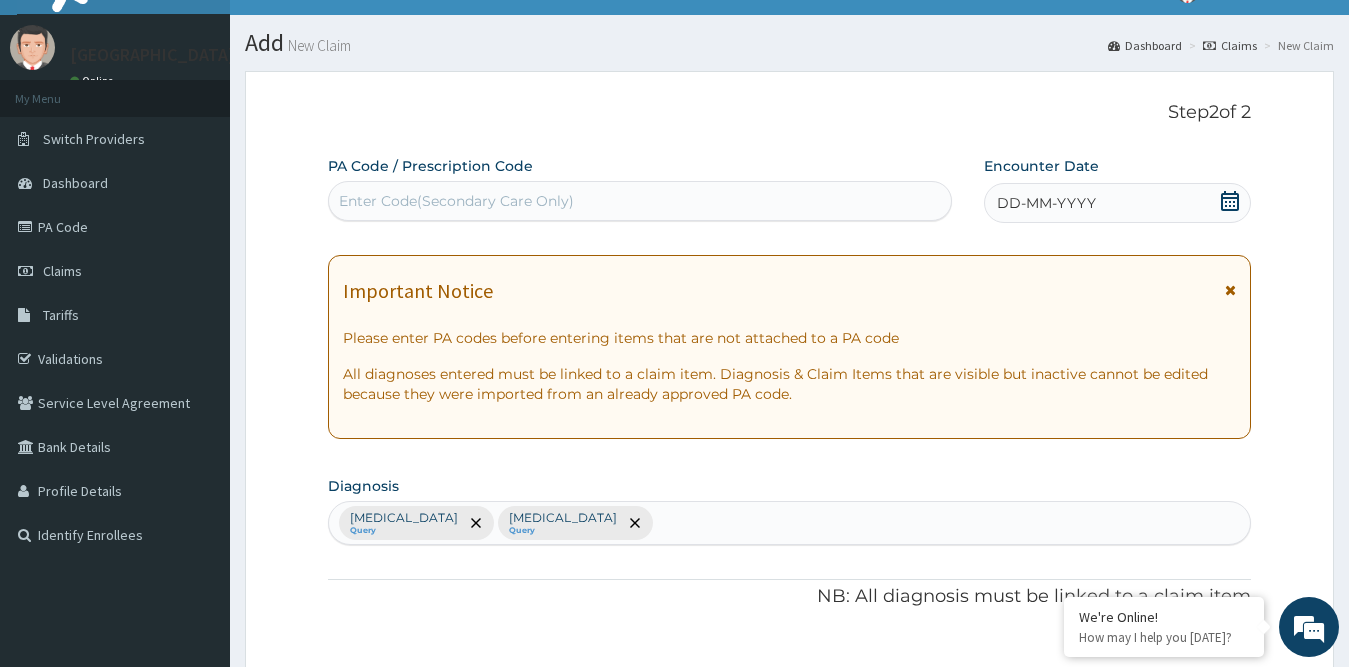 click 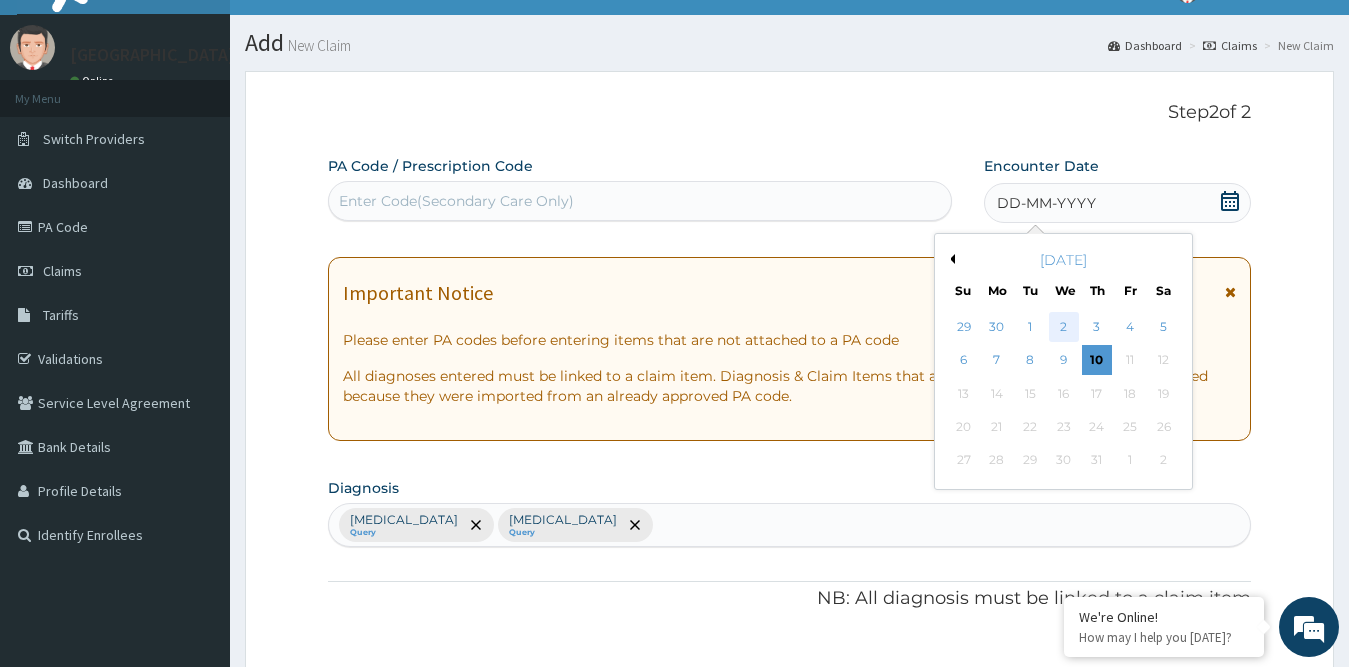 click on "2" at bounding box center [1063, 327] 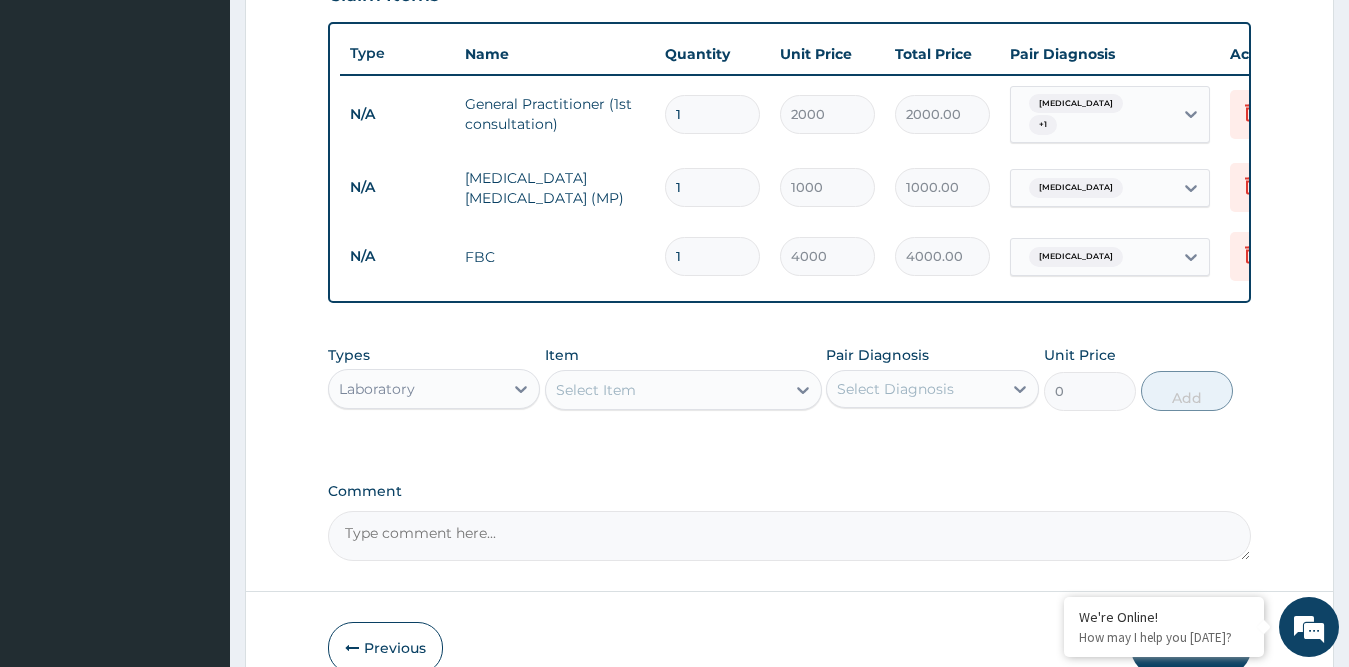scroll, scrollTop: 835, scrollLeft: 0, axis: vertical 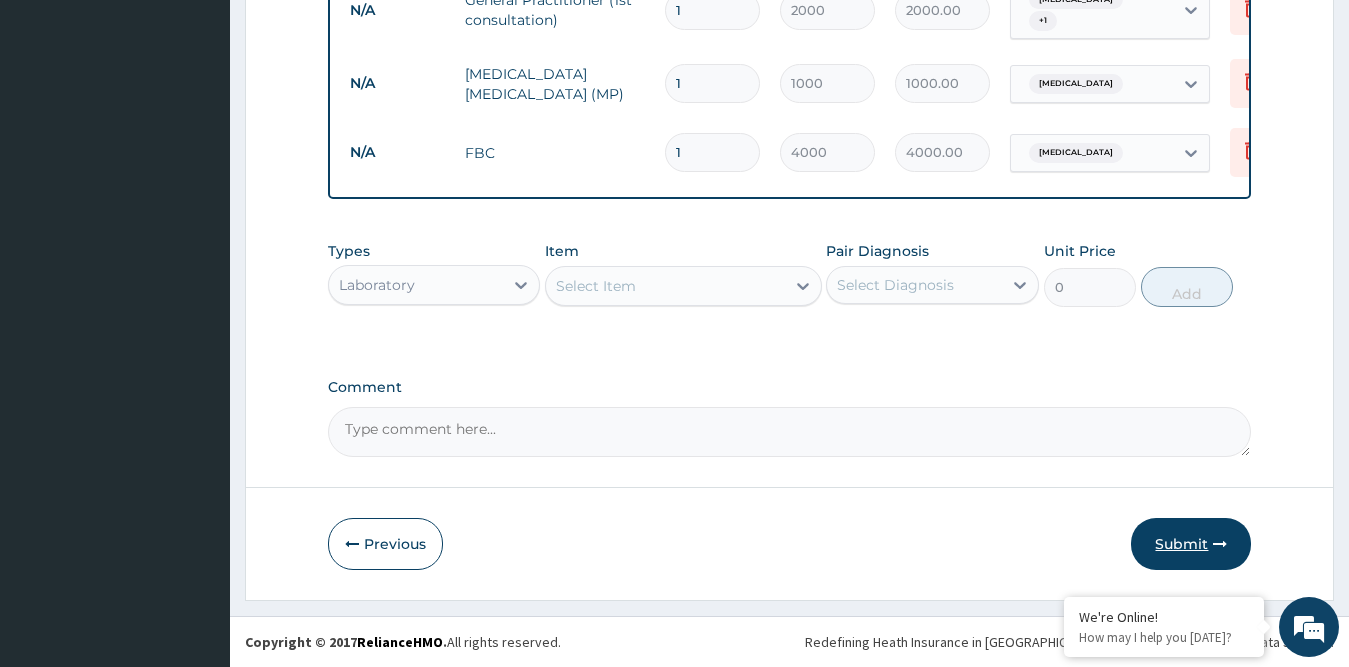 click on "Submit" at bounding box center [1191, 544] 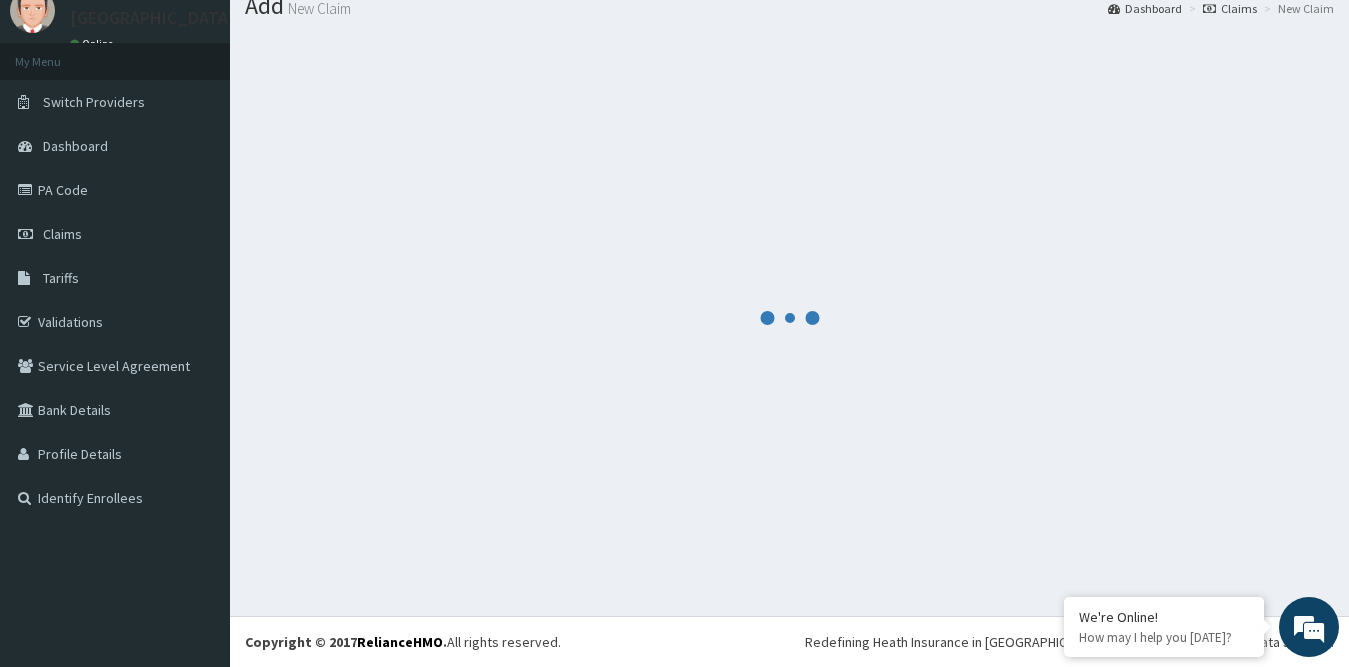 scroll, scrollTop: 835, scrollLeft: 0, axis: vertical 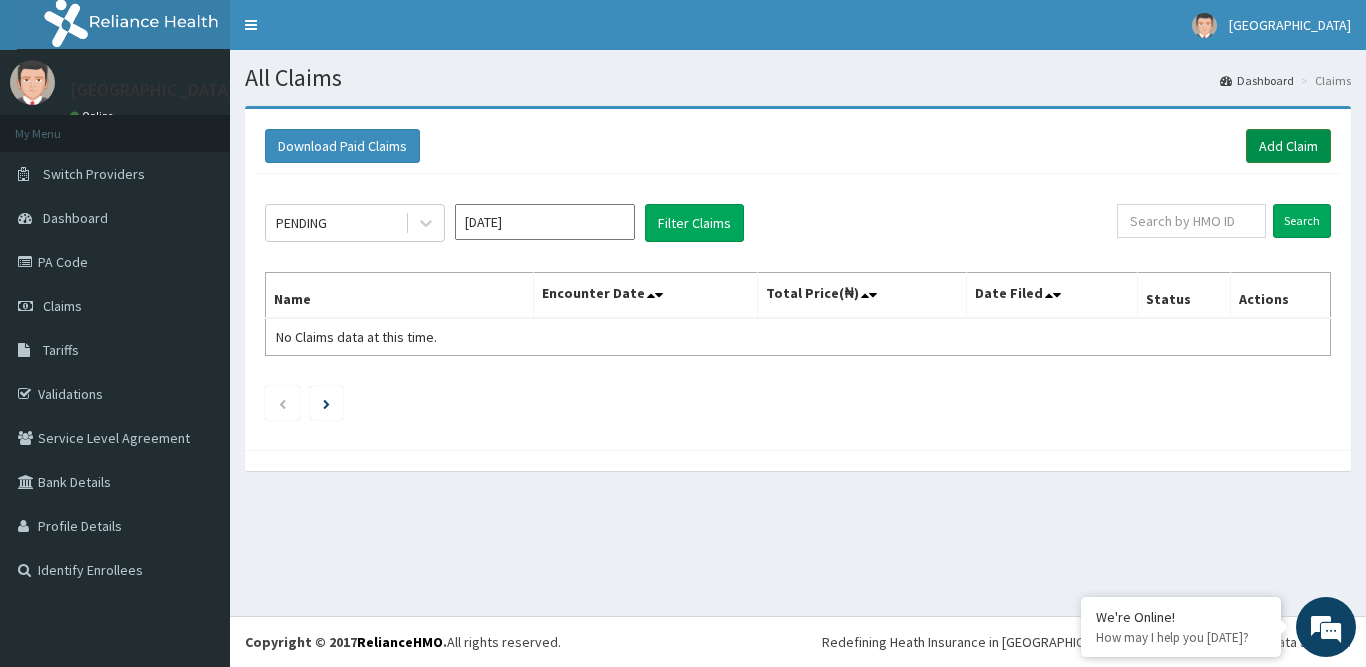 click on "Add Claim" at bounding box center [1288, 146] 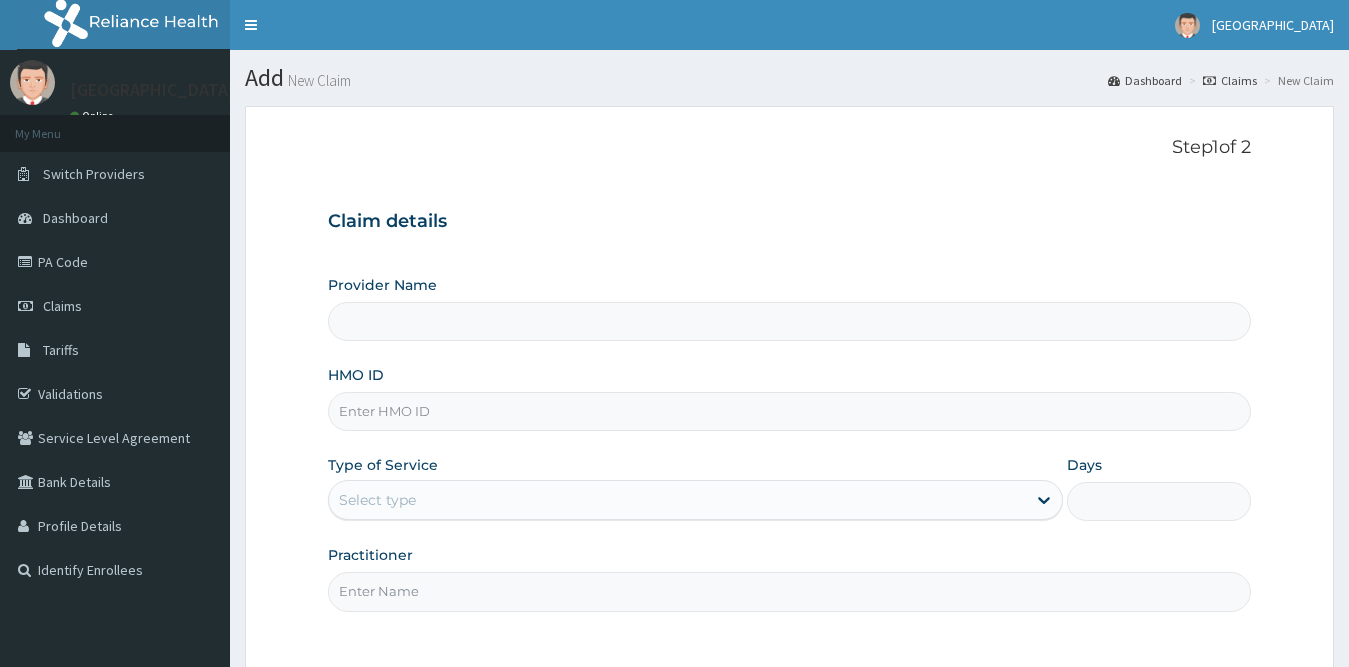 scroll, scrollTop: 0, scrollLeft: 0, axis: both 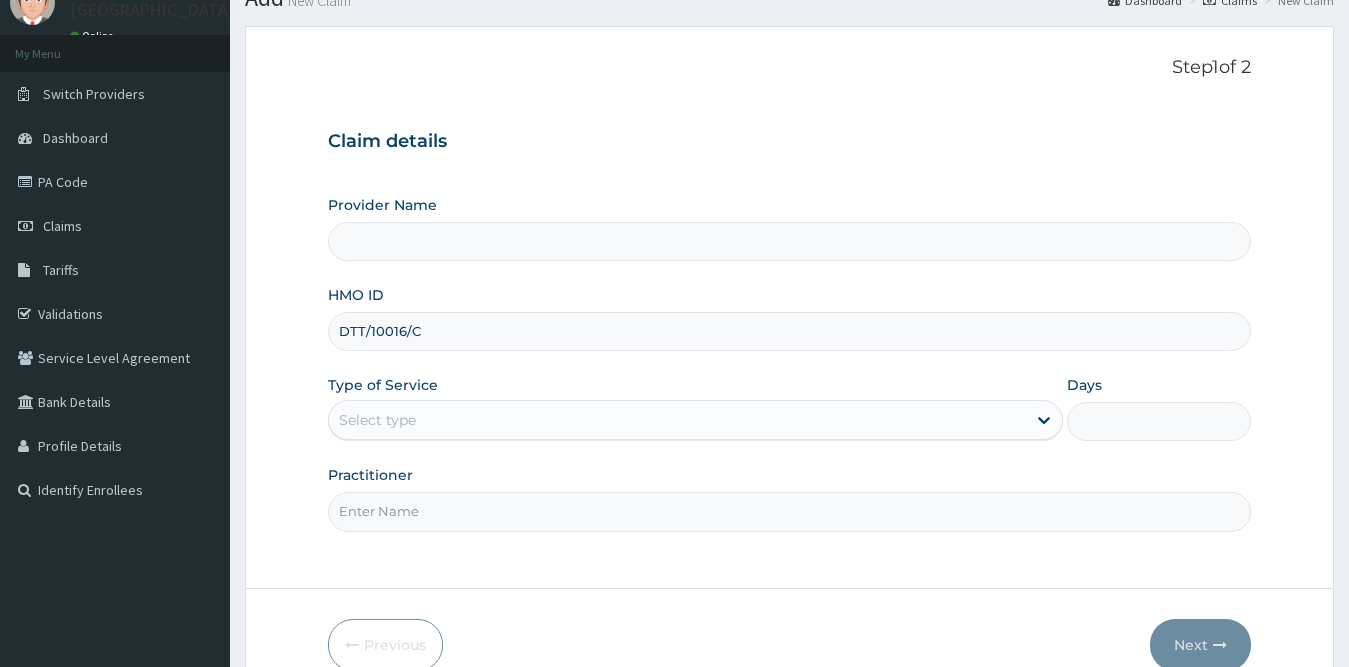 type on "Princess Medical Center (Classic Wing)" 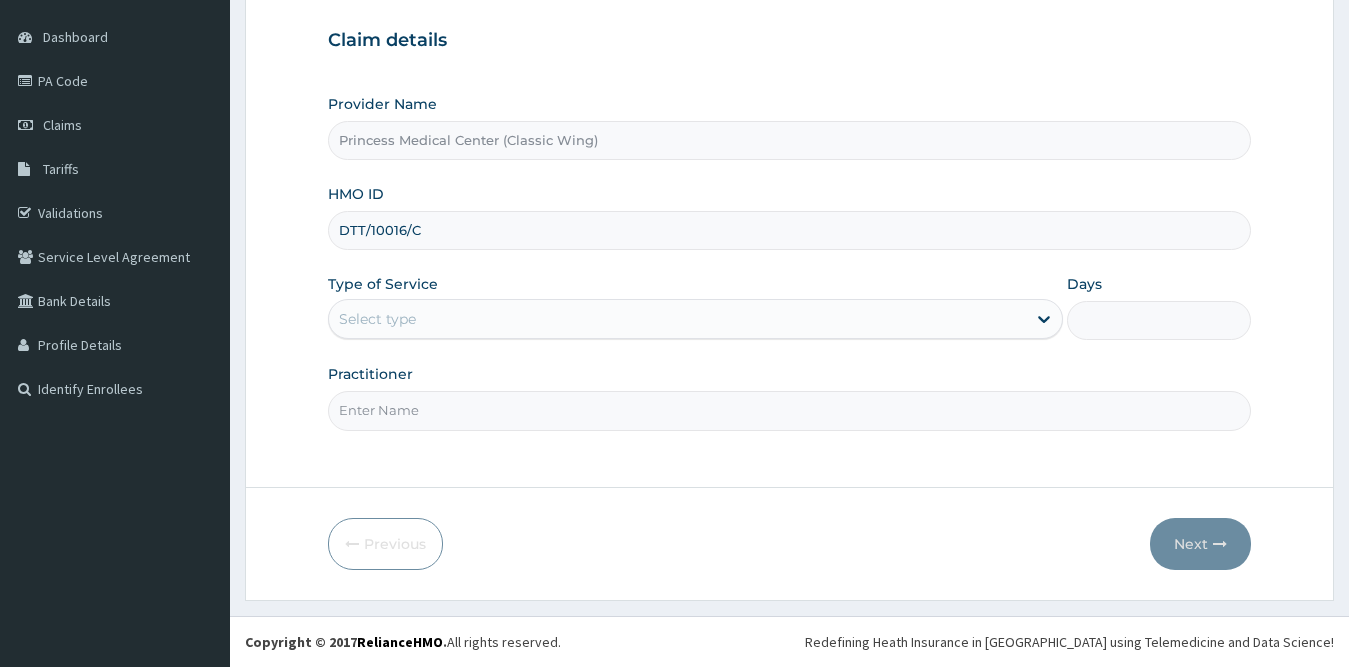 type on "DTT/10016/C" 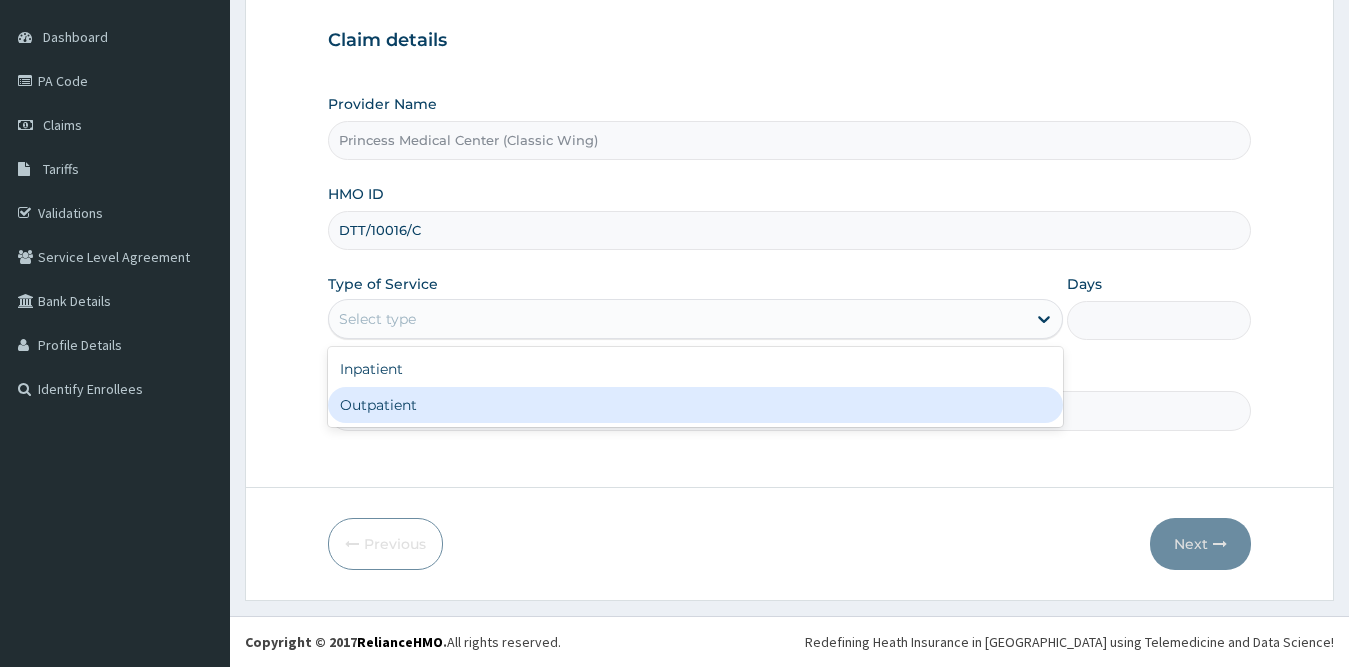 click on "Outpatient" at bounding box center (696, 405) 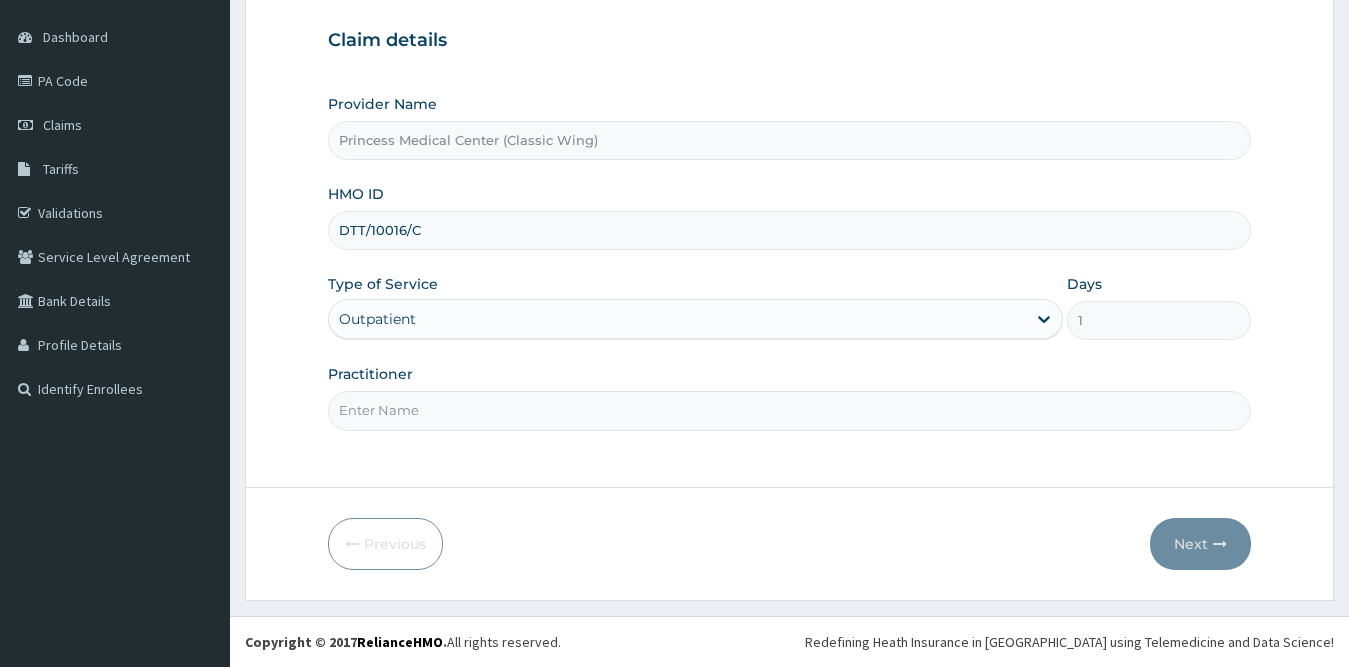 click on "Practitioner" at bounding box center (790, 410) 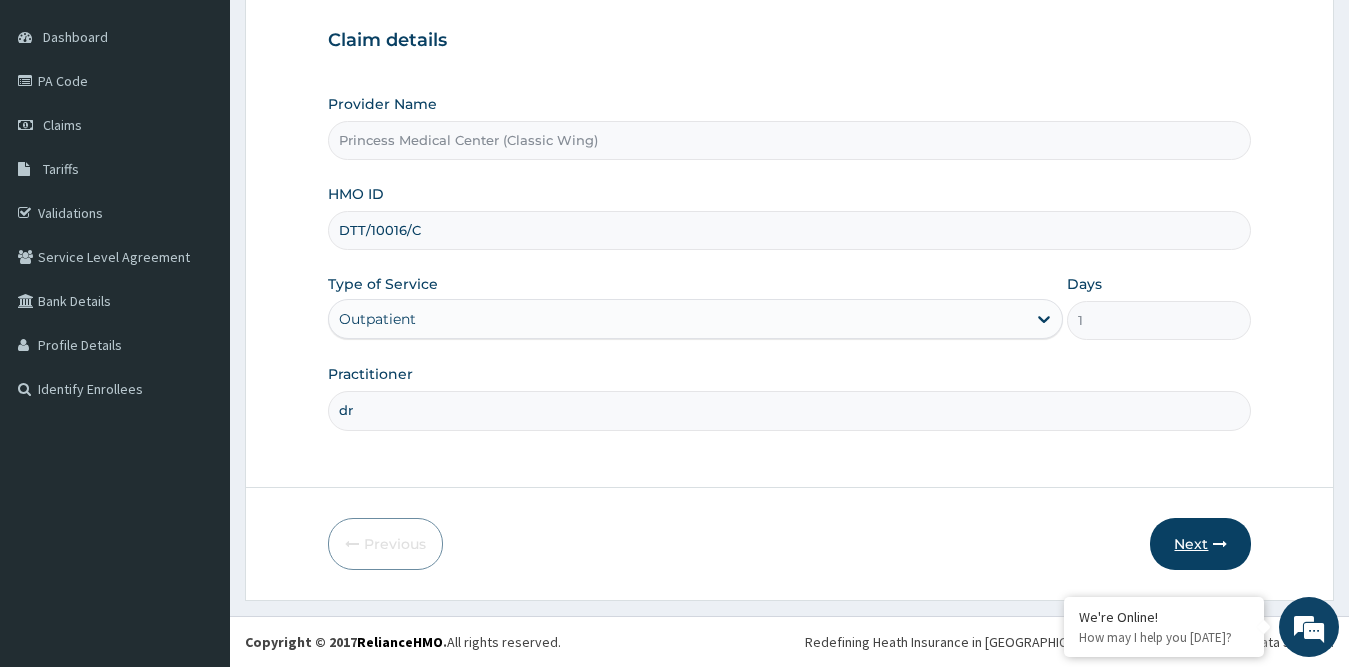 type on "dr" 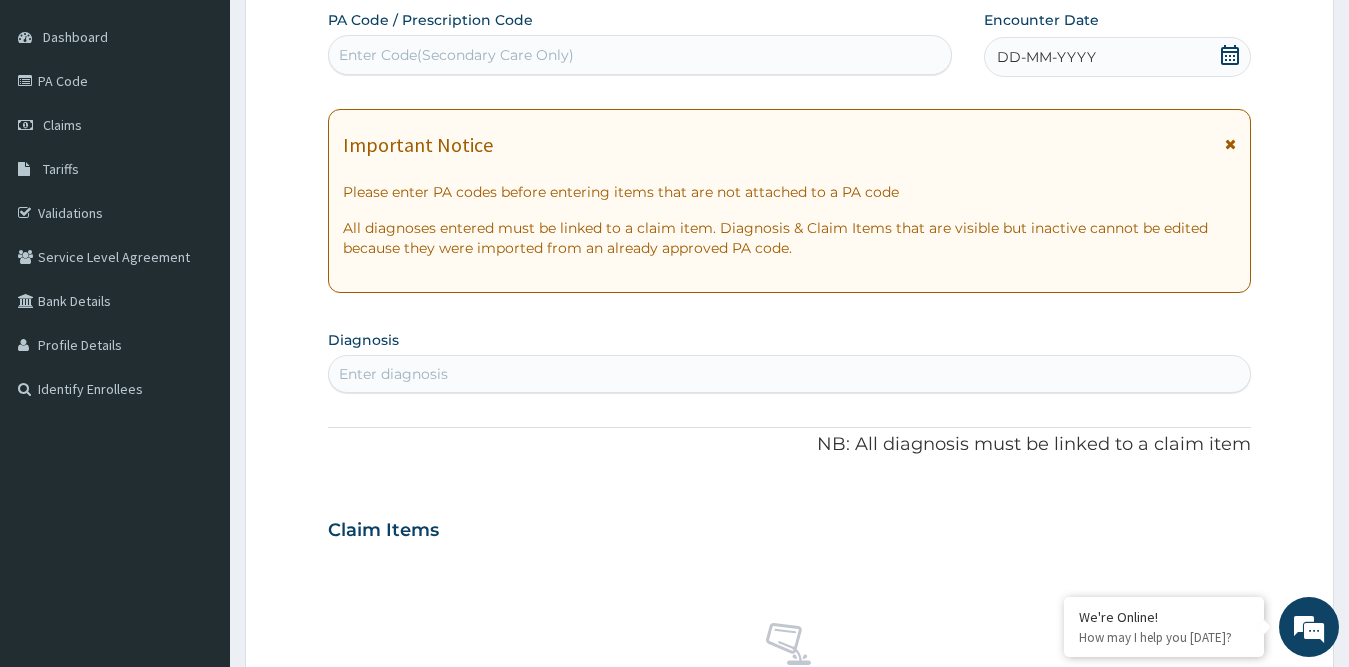 click on "Enter Code(Secondary Care Only)" at bounding box center [456, 55] 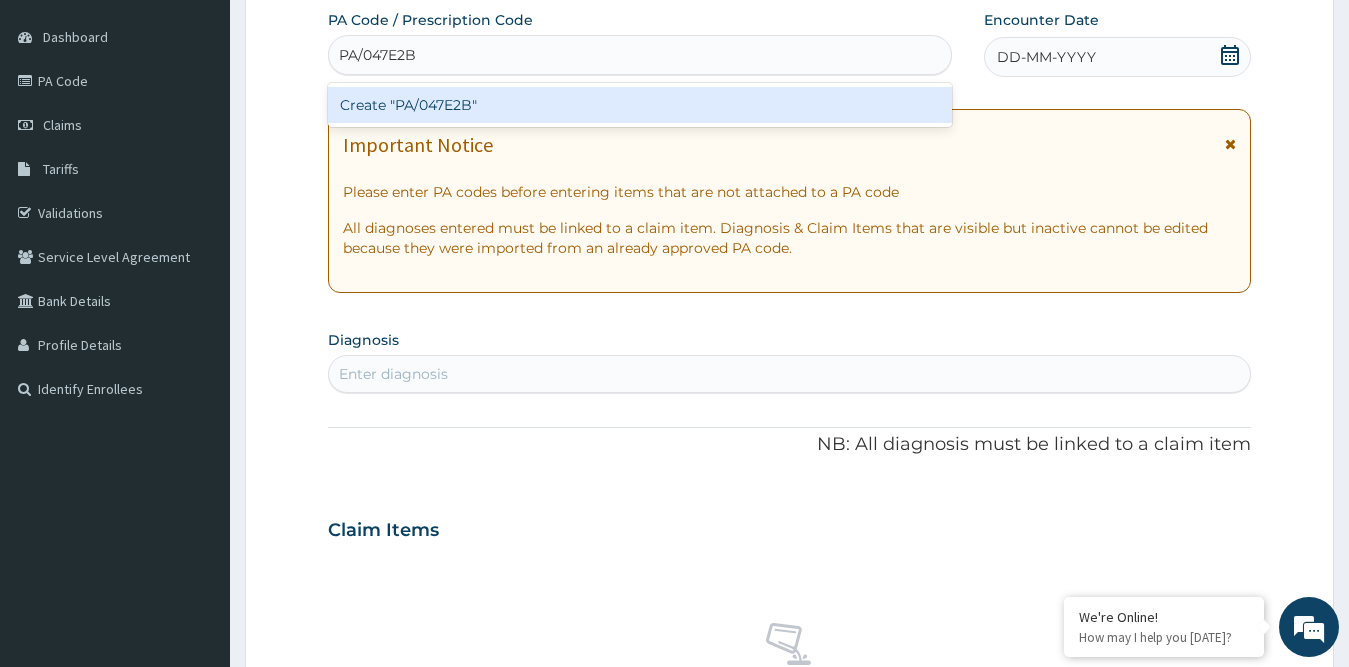 click on "Create "PA/047E2B"" at bounding box center (640, 105) 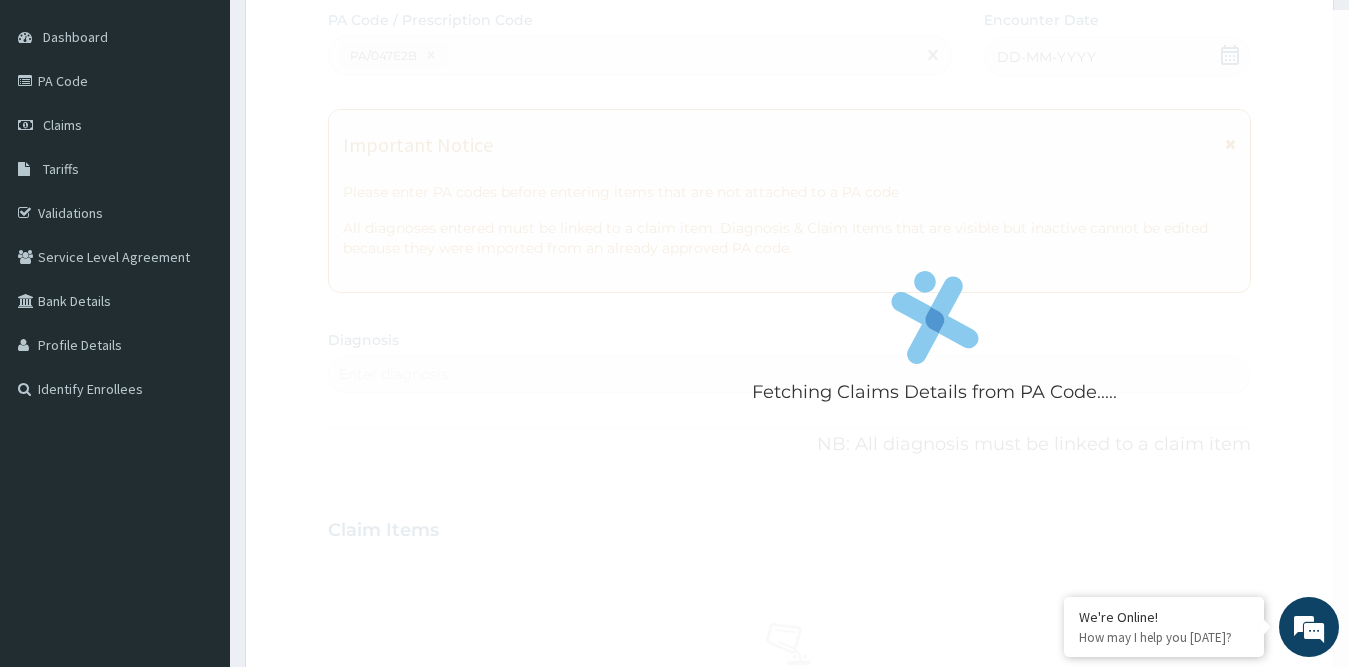 scroll, scrollTop: 0, scrollLeft: 0, axis: both 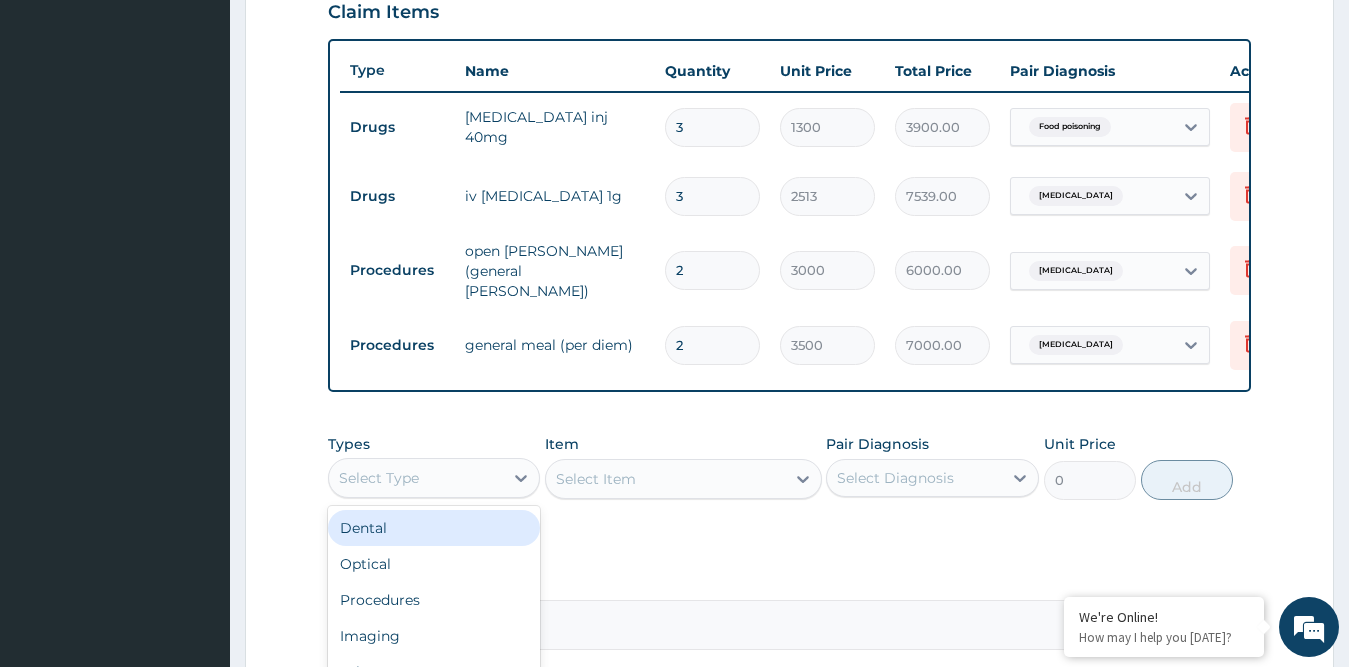 click on "Select Type" at bounding box center [416, 478] 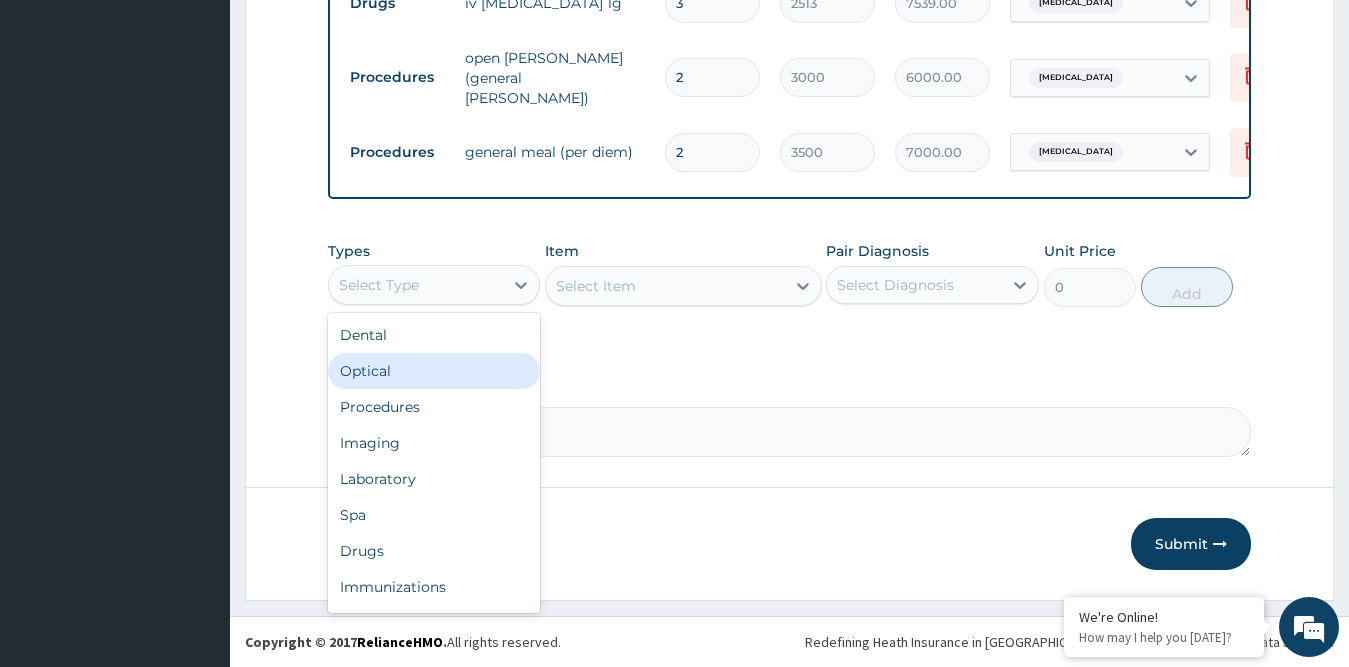 scroll, scrollTop: 904, scrollLeft: 0, axis: vertical 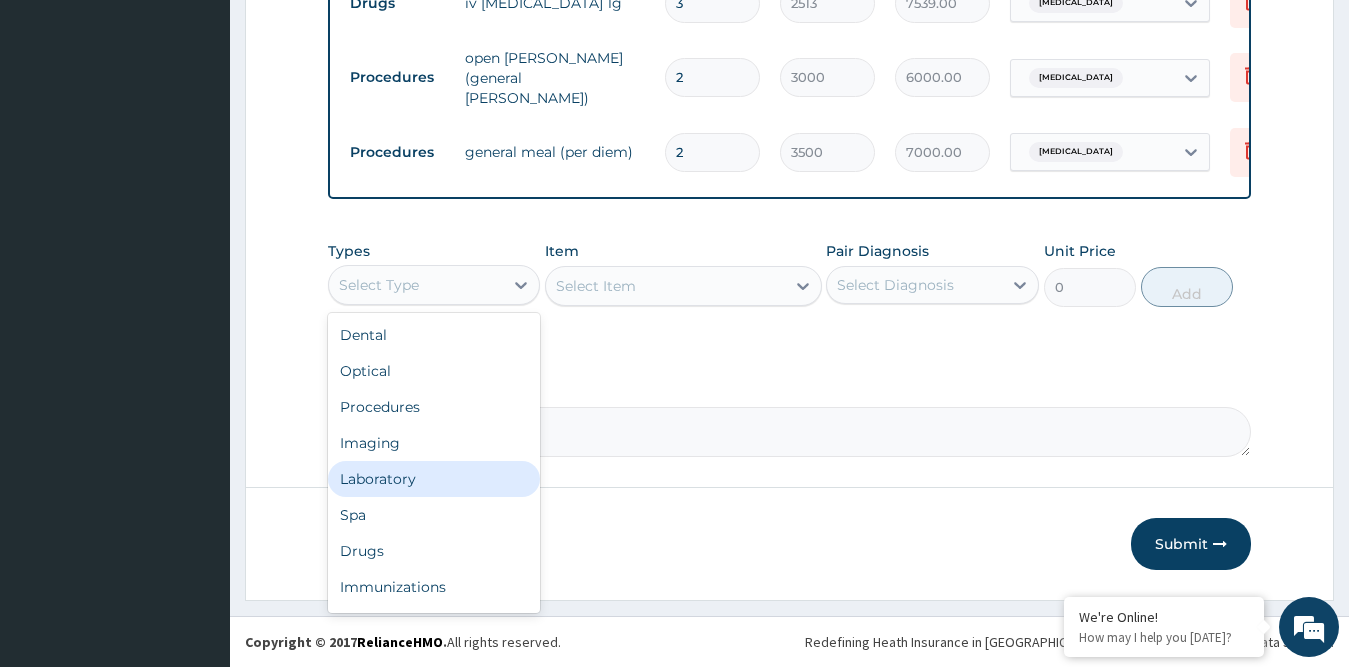 click on "Laboratory" at bounding box center [434, 479] 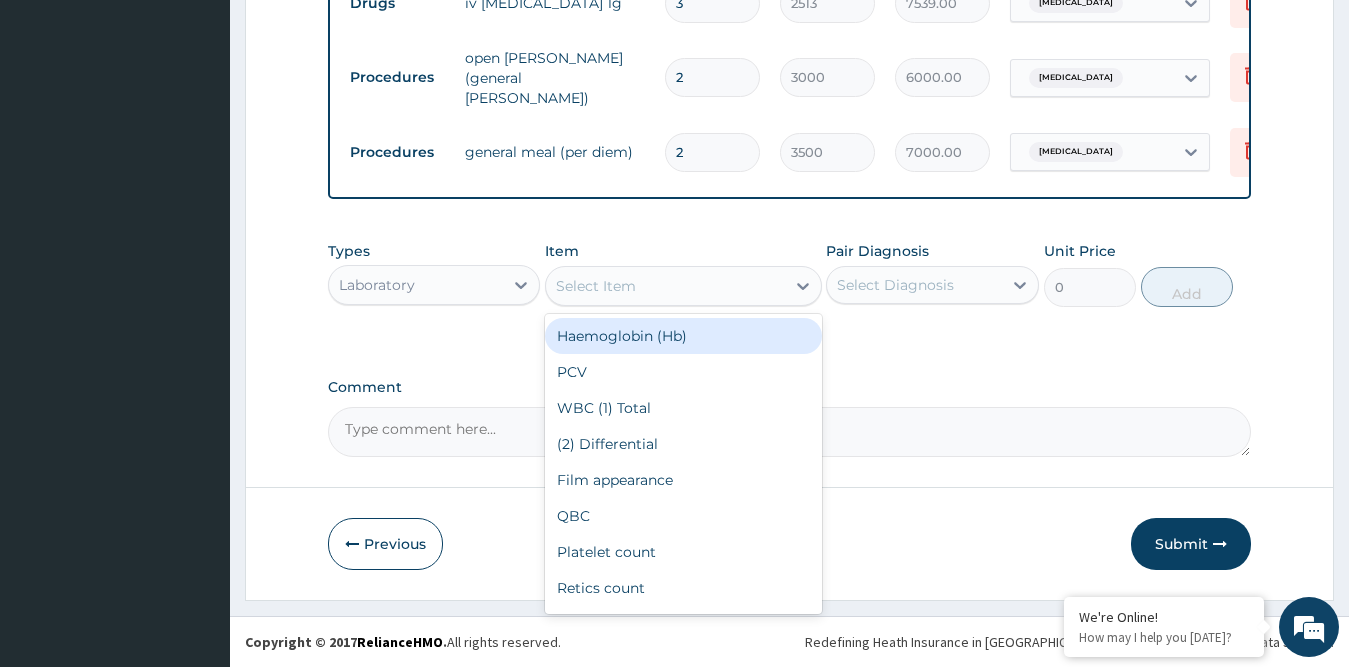 click on "Select Item" at bounding box center (596, 286) 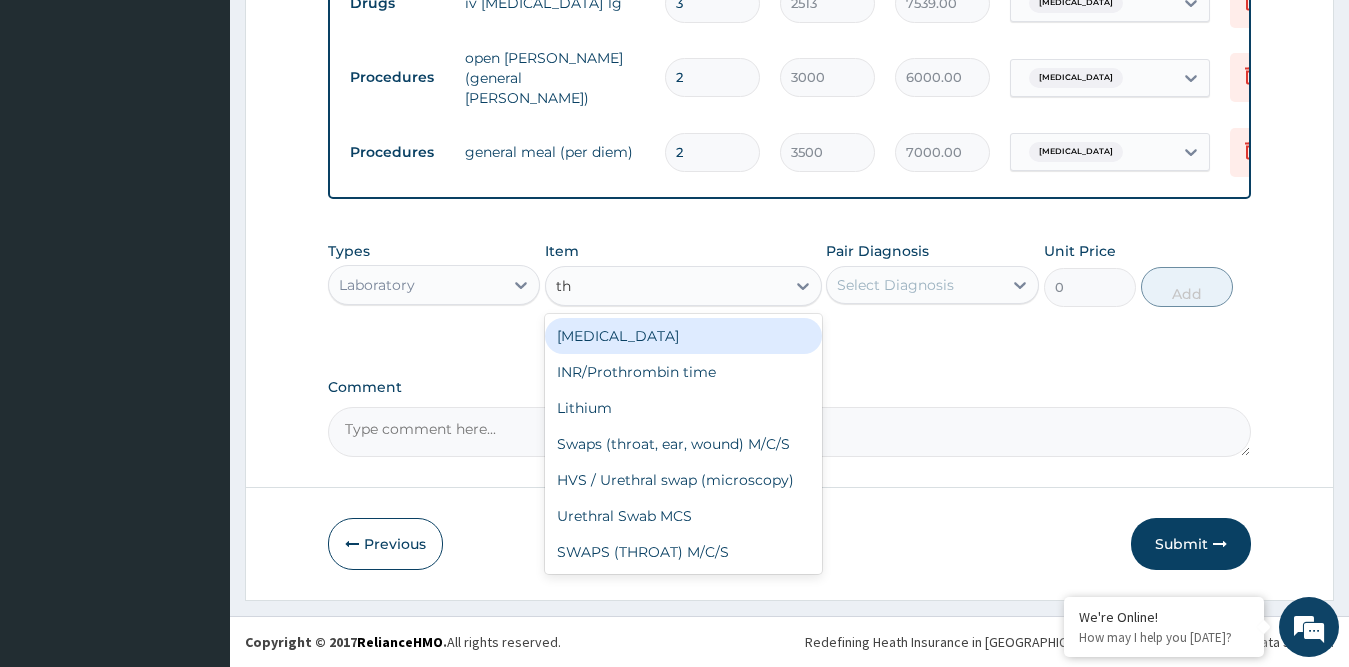 type on "thr" 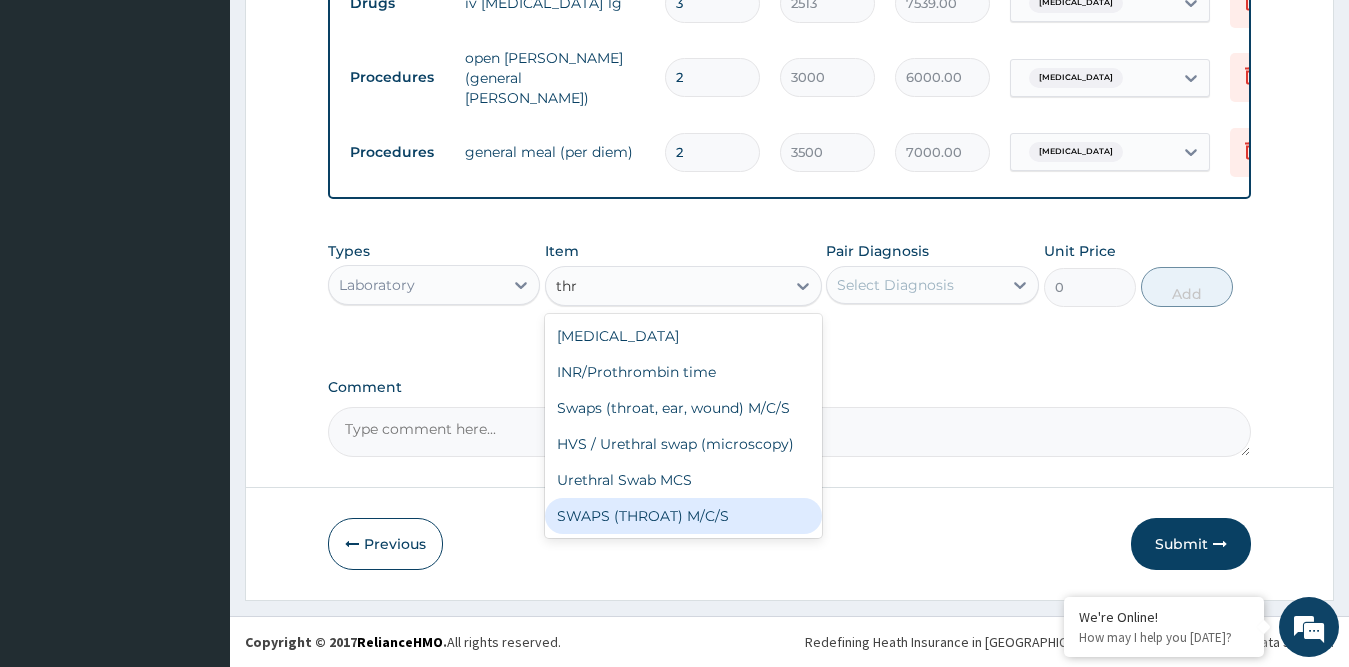 click on "SWAPS (THROAT) M/C/S" at bounding box center [683, 516] 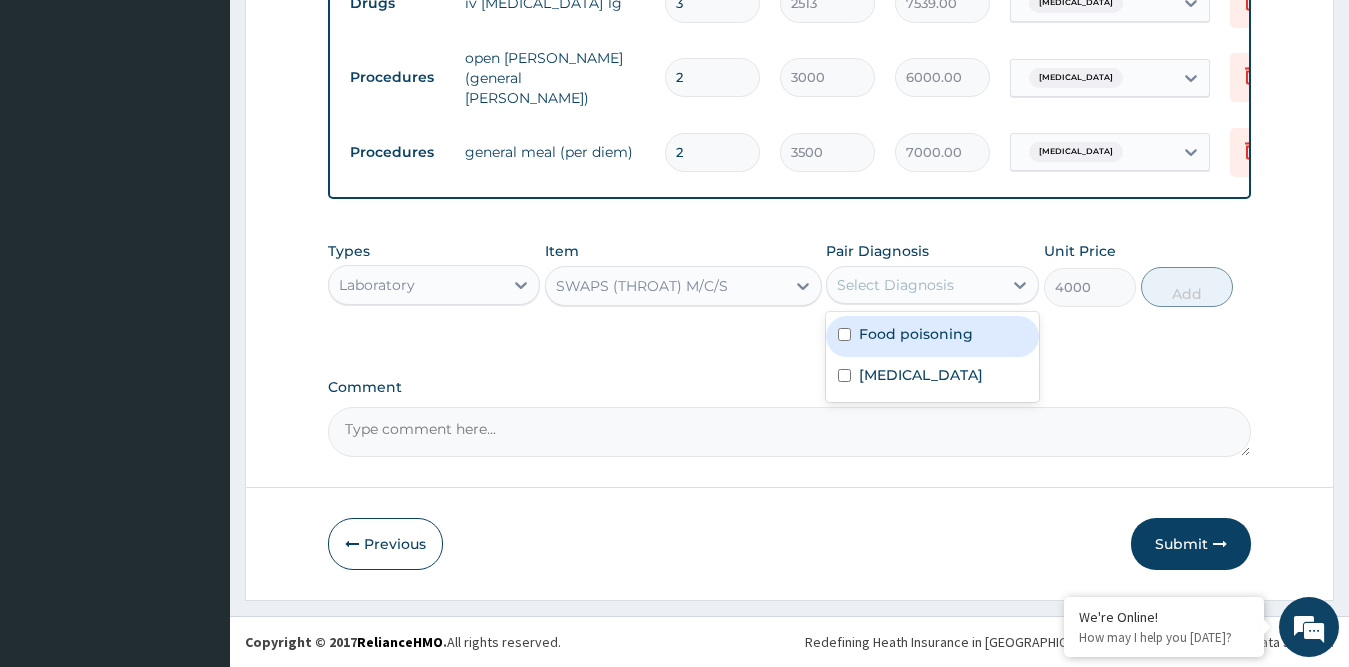 drag, startPoint x: 868, startPoint y: 270, endPoint x: 888, endPoint y: 300, distance: 36.05551 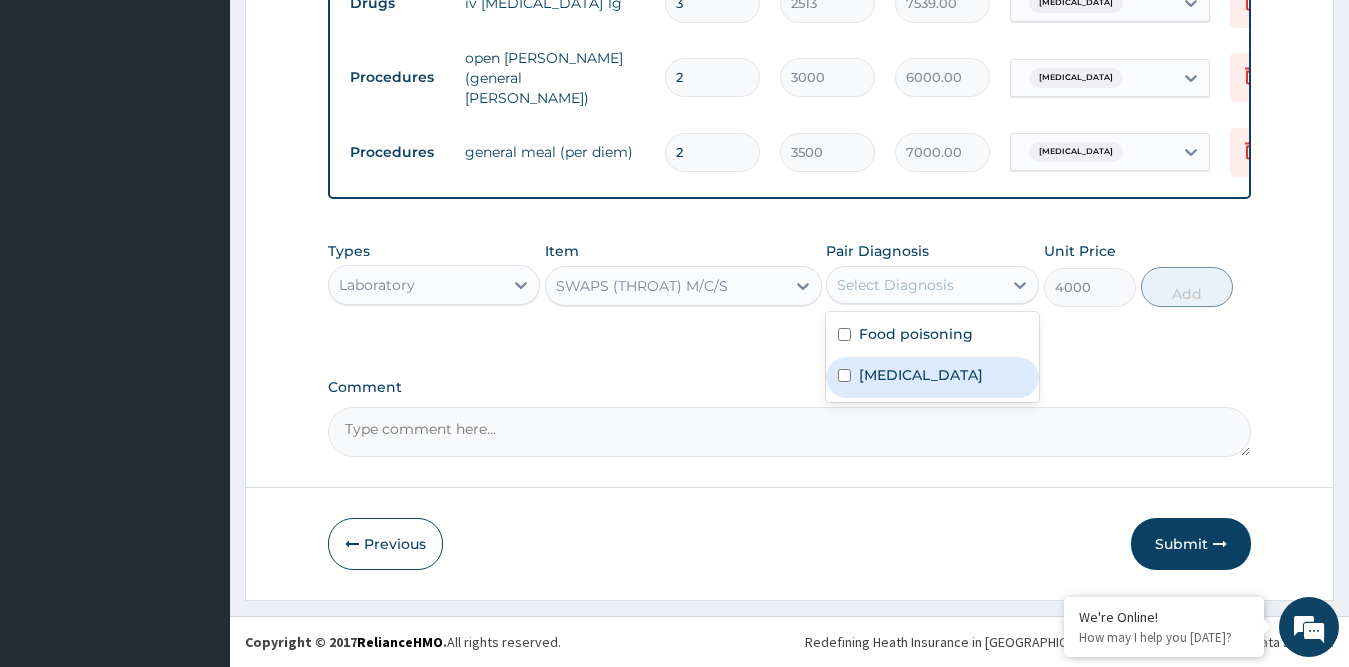click on "Tonsillitis" at bounding box center [932, 377] 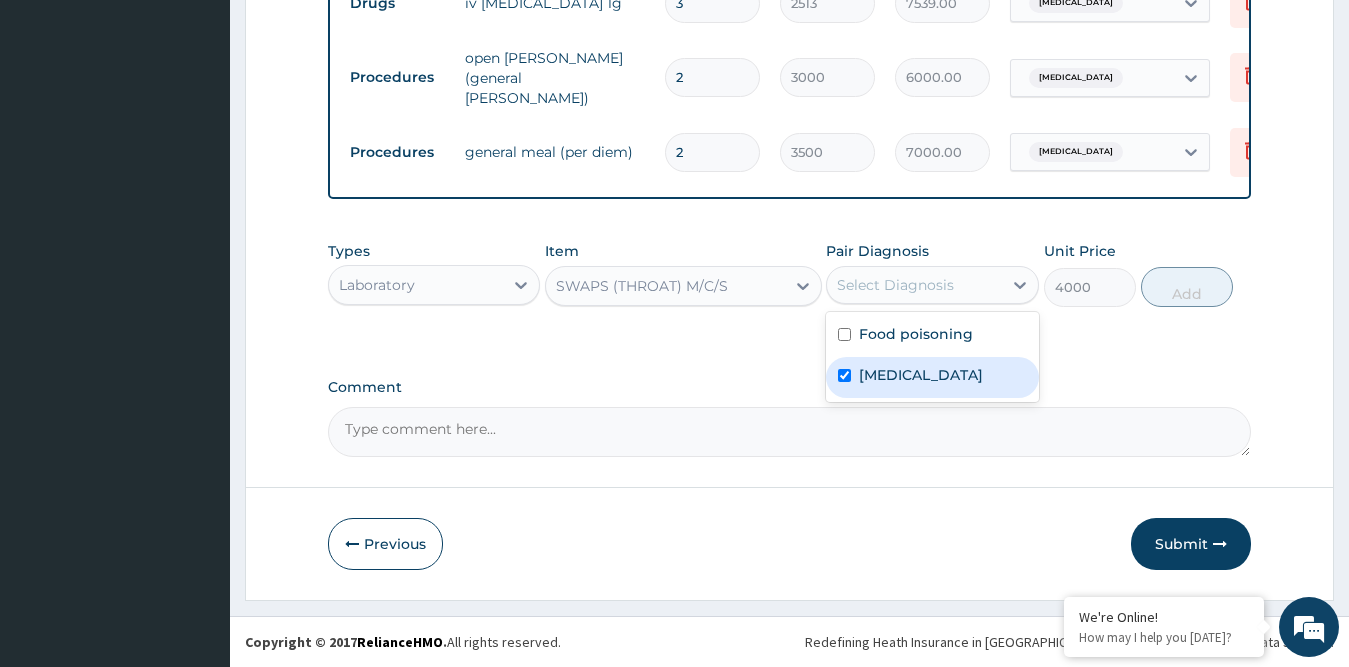 checkbox on "true" 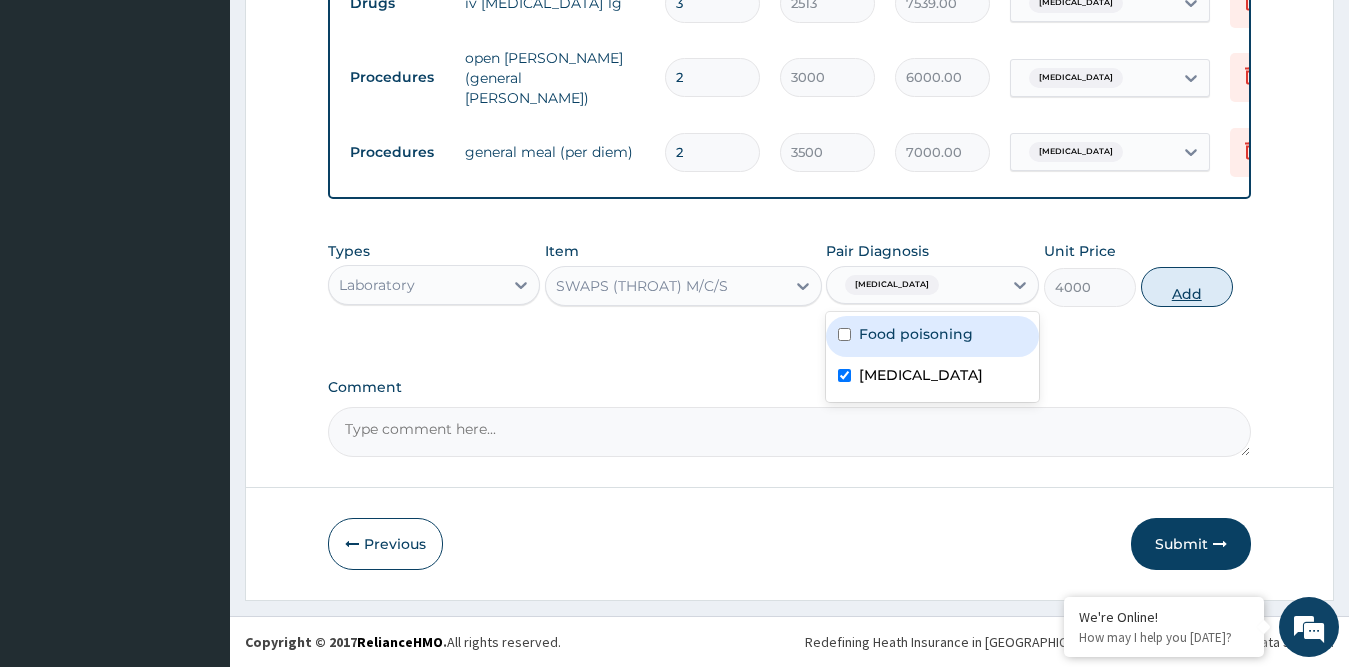 click on "Add" at bounding box center (1187, 287) 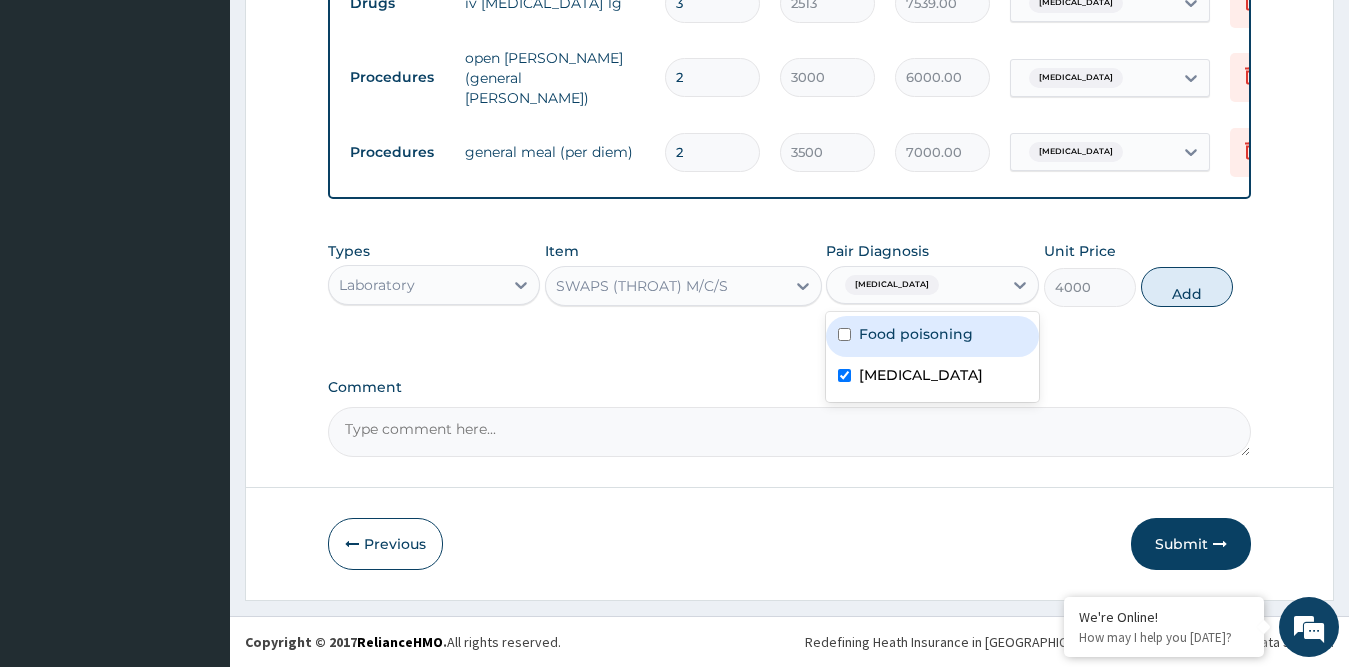 type on "0" 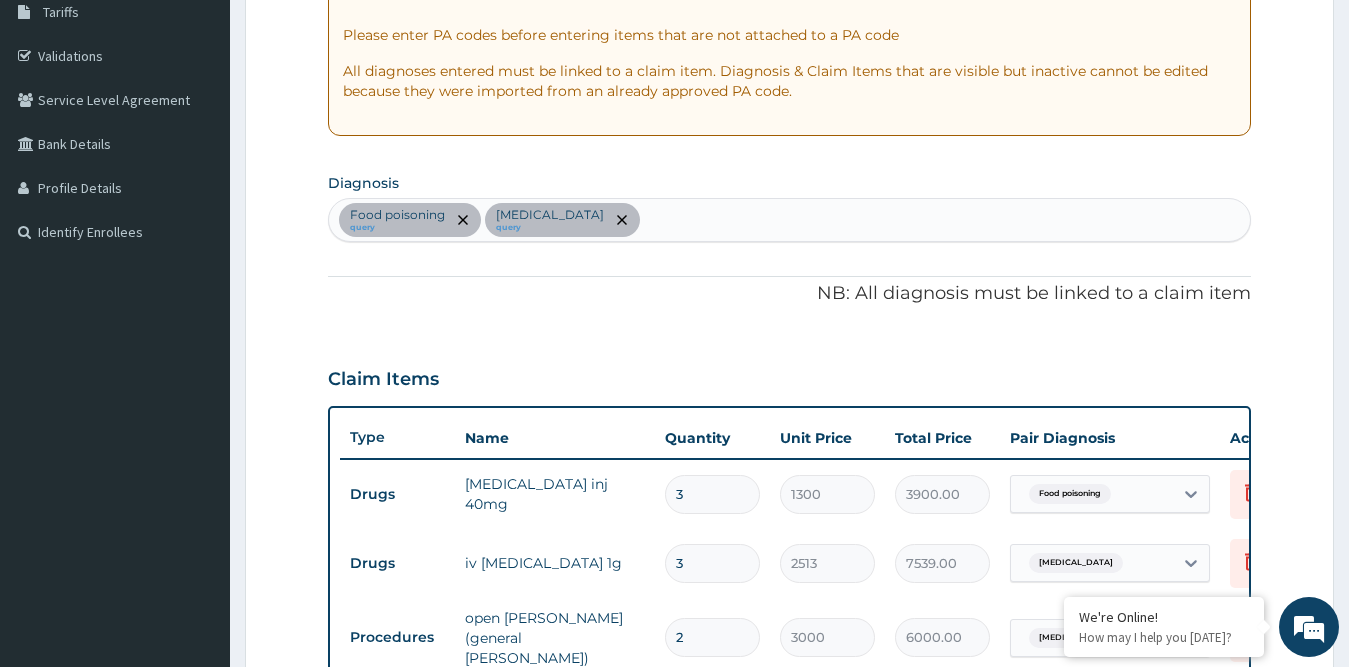 scroll, scrollTop: 304, scrollLeft: 0, axis: vertical 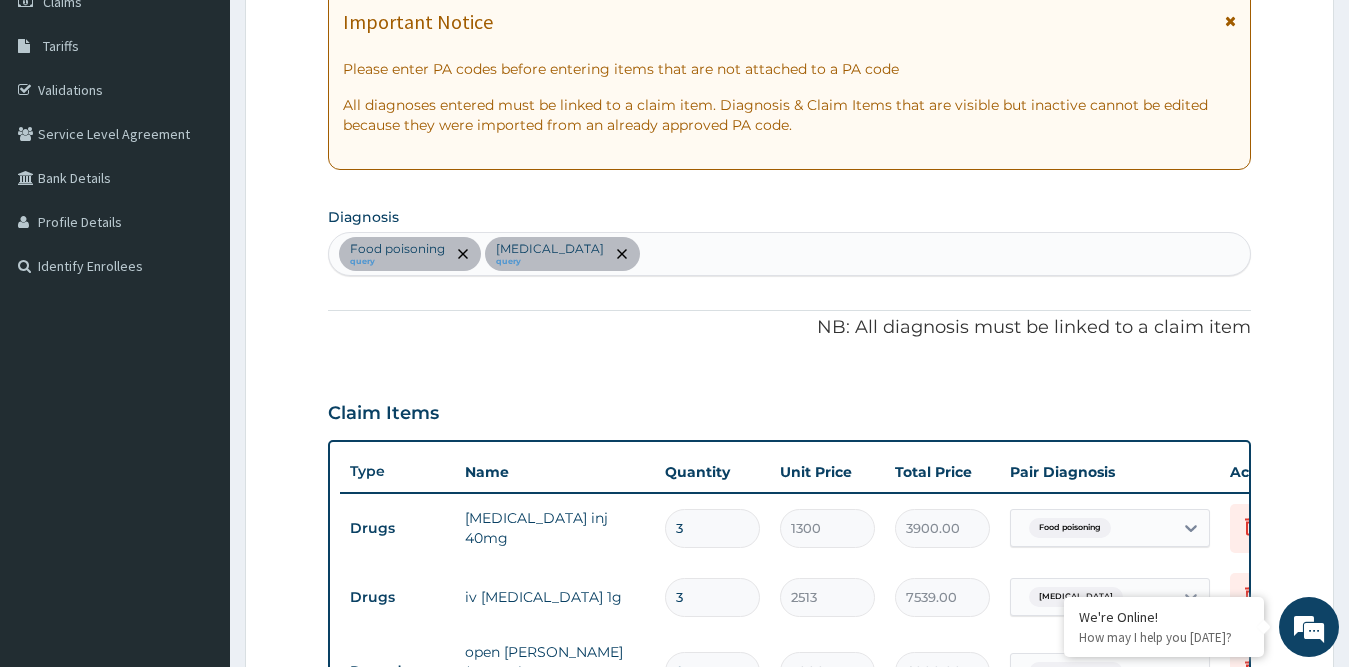 click on "Food poisoning query Tonsillitis query" at bounding box center (790, 254) 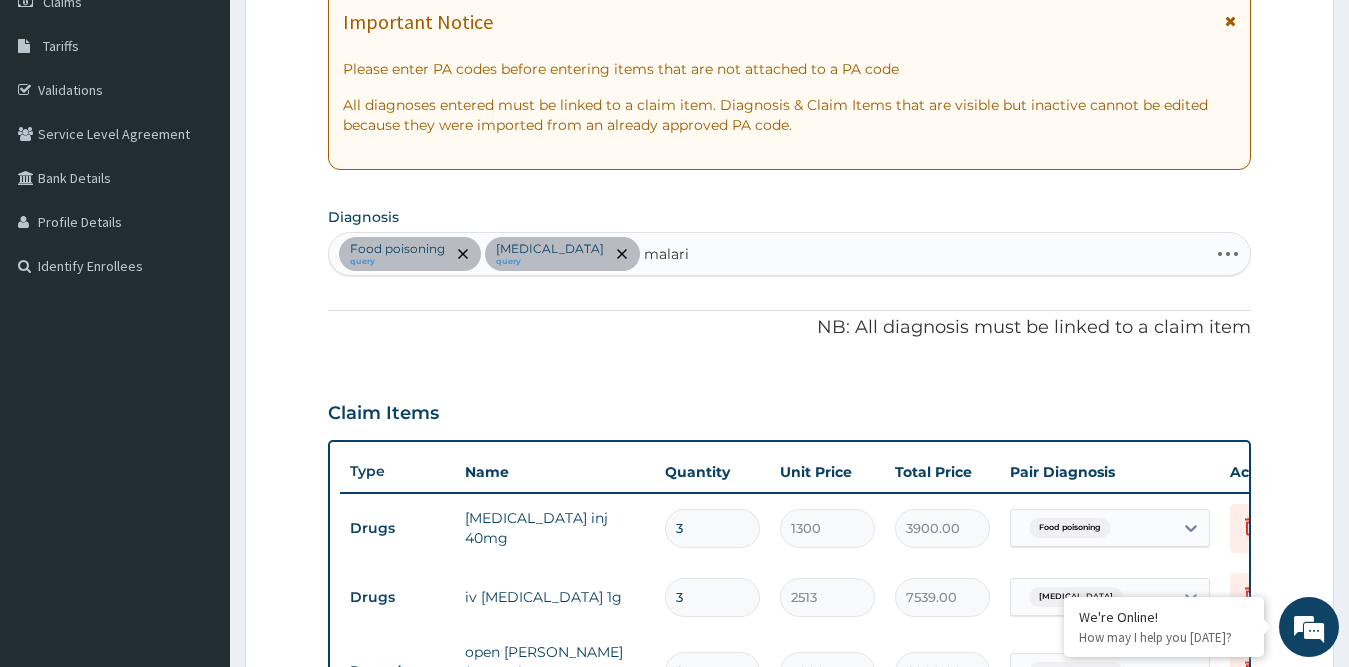 type on "malaria" 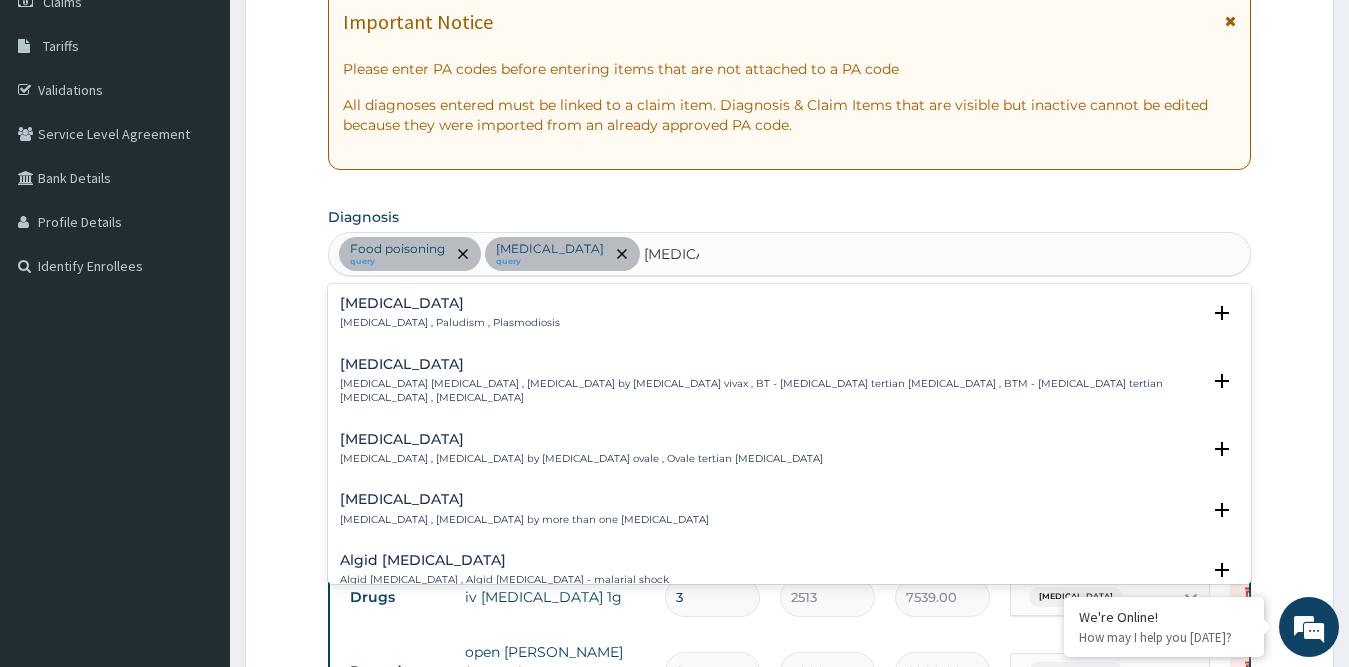 click on "[MEDICAL_DATA]" at bounding box center (450, 303) 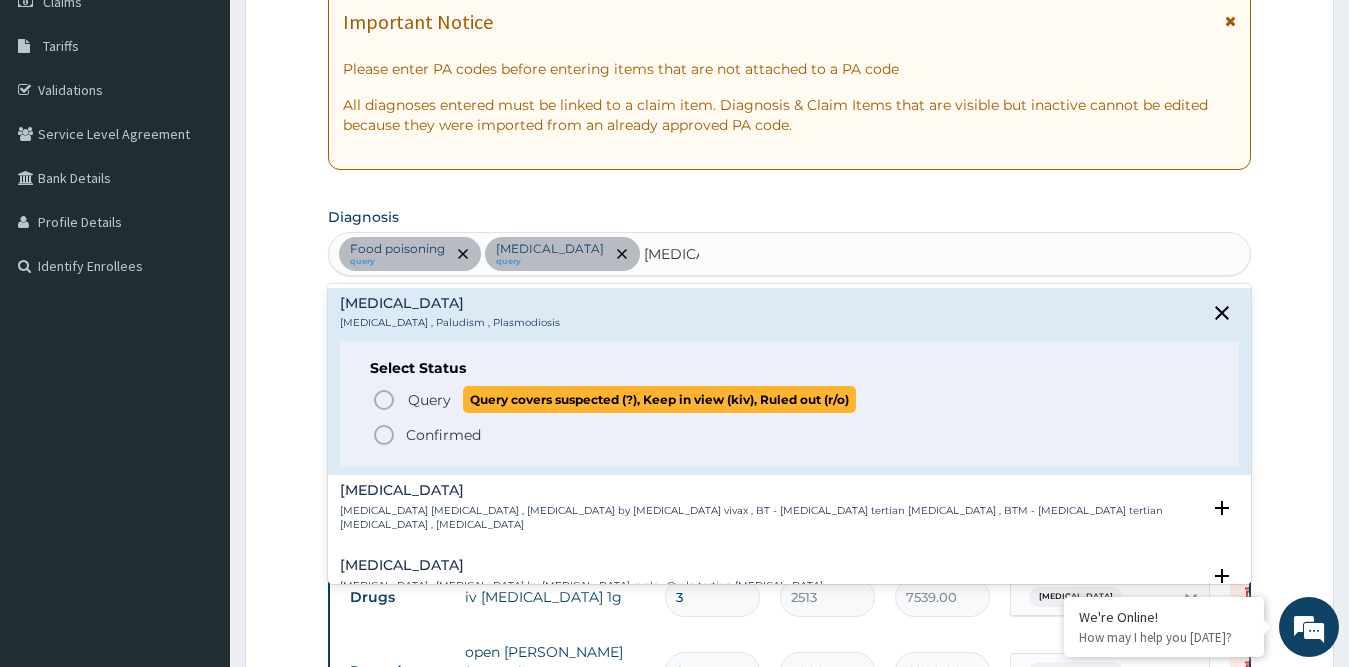click 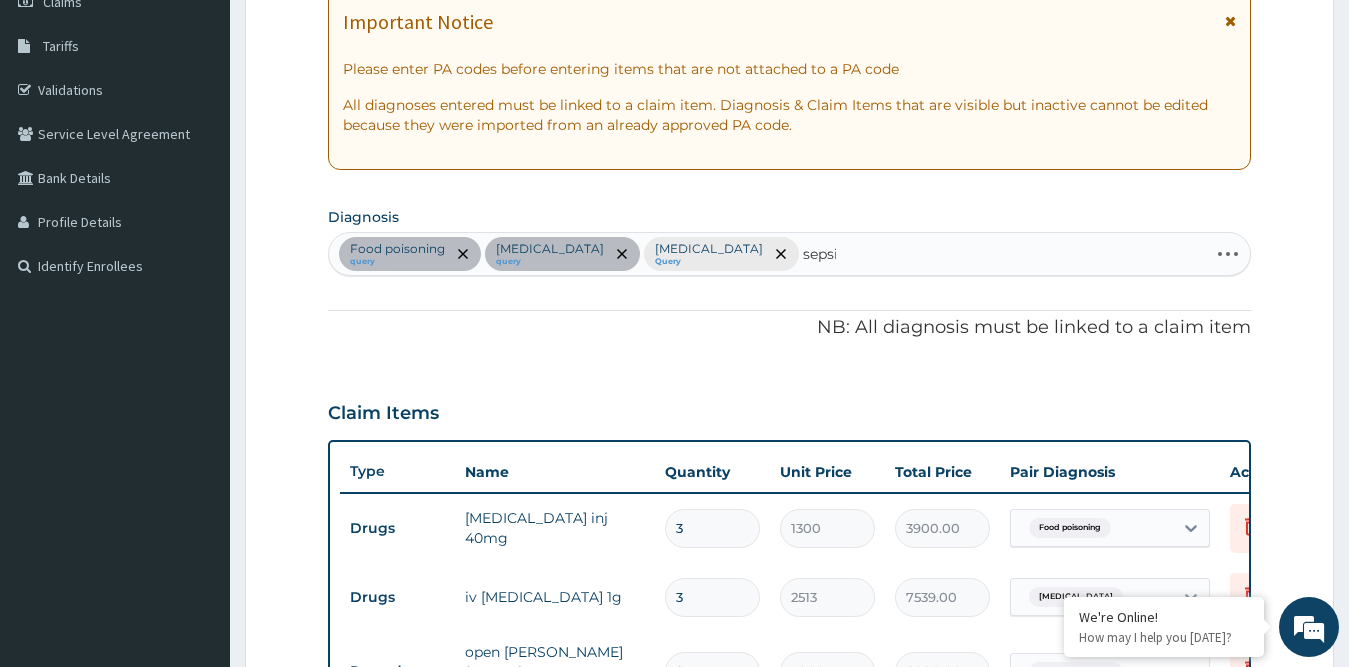 type on "sepsis" 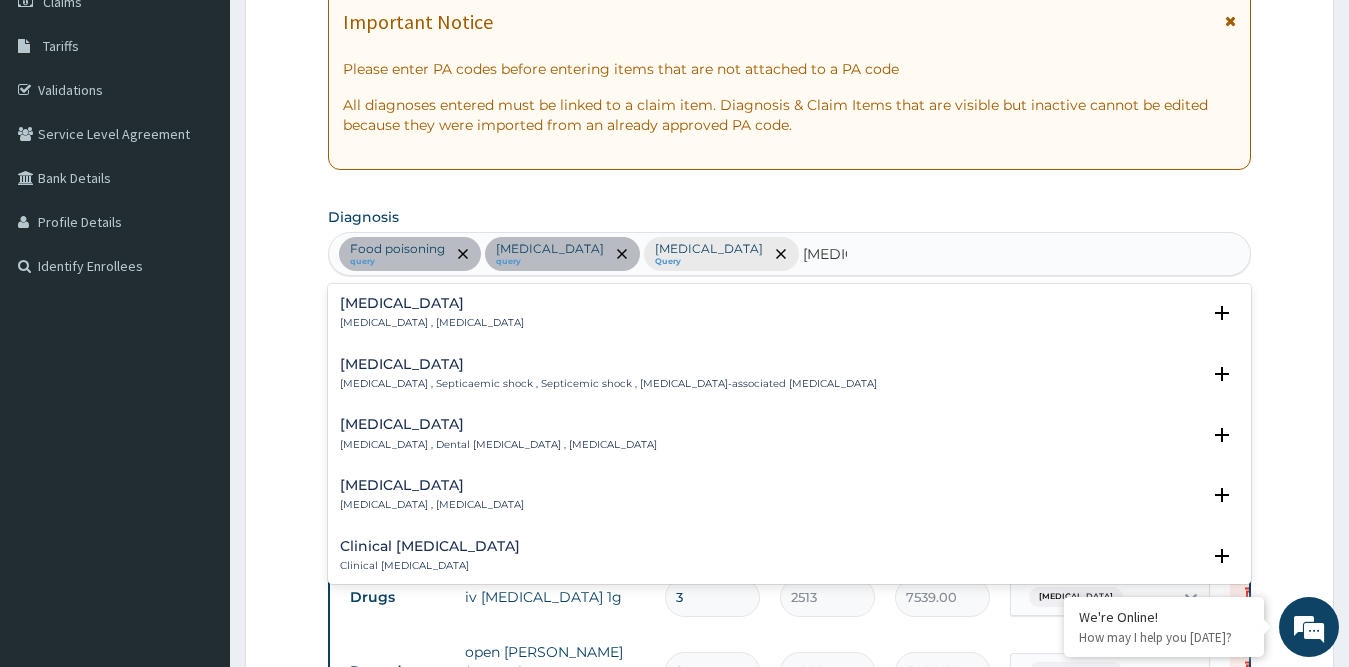 click on "[MEDICAL_DATA]" at bounding box center [432, 303] 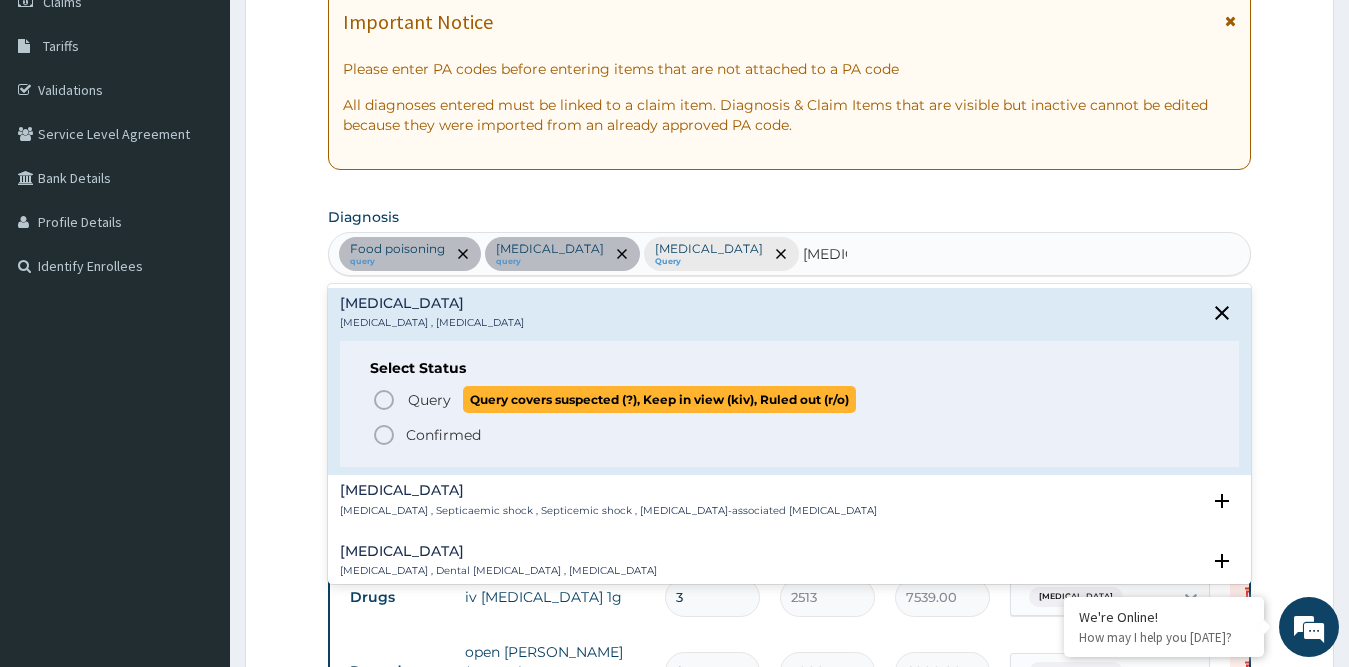 click 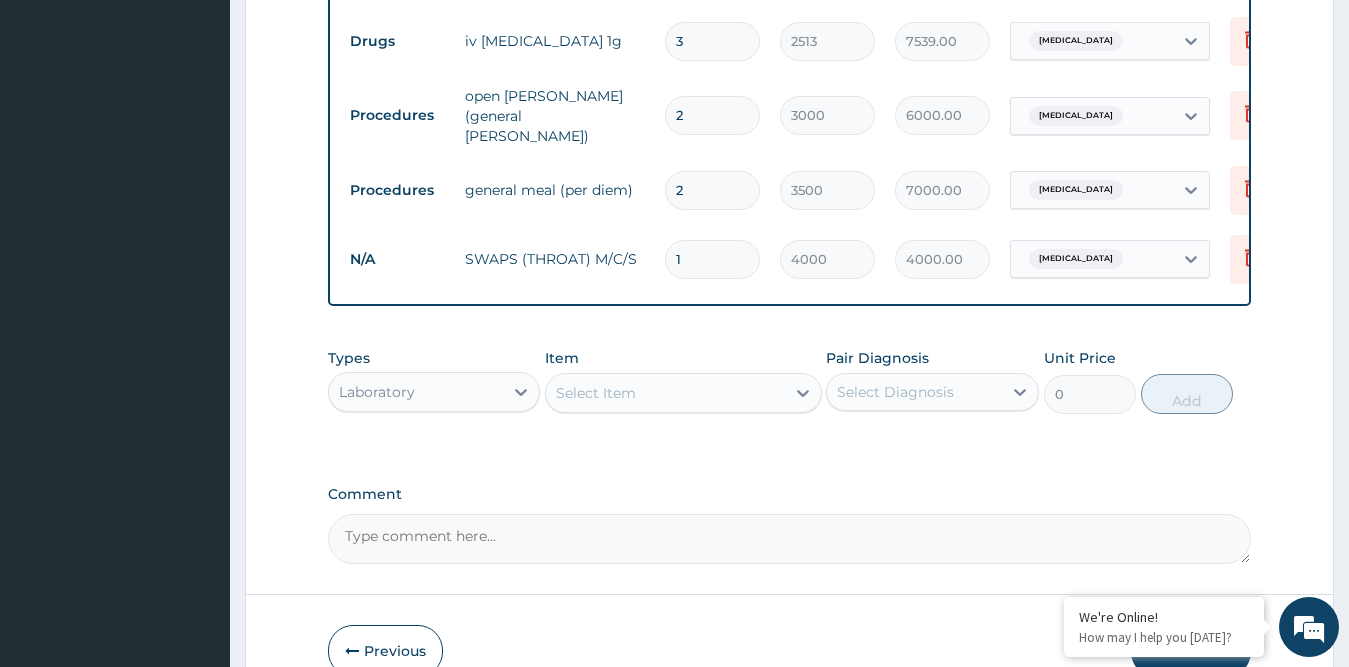 scroll, scrollTop: 973, scrollLeft: 0, axis: vertical 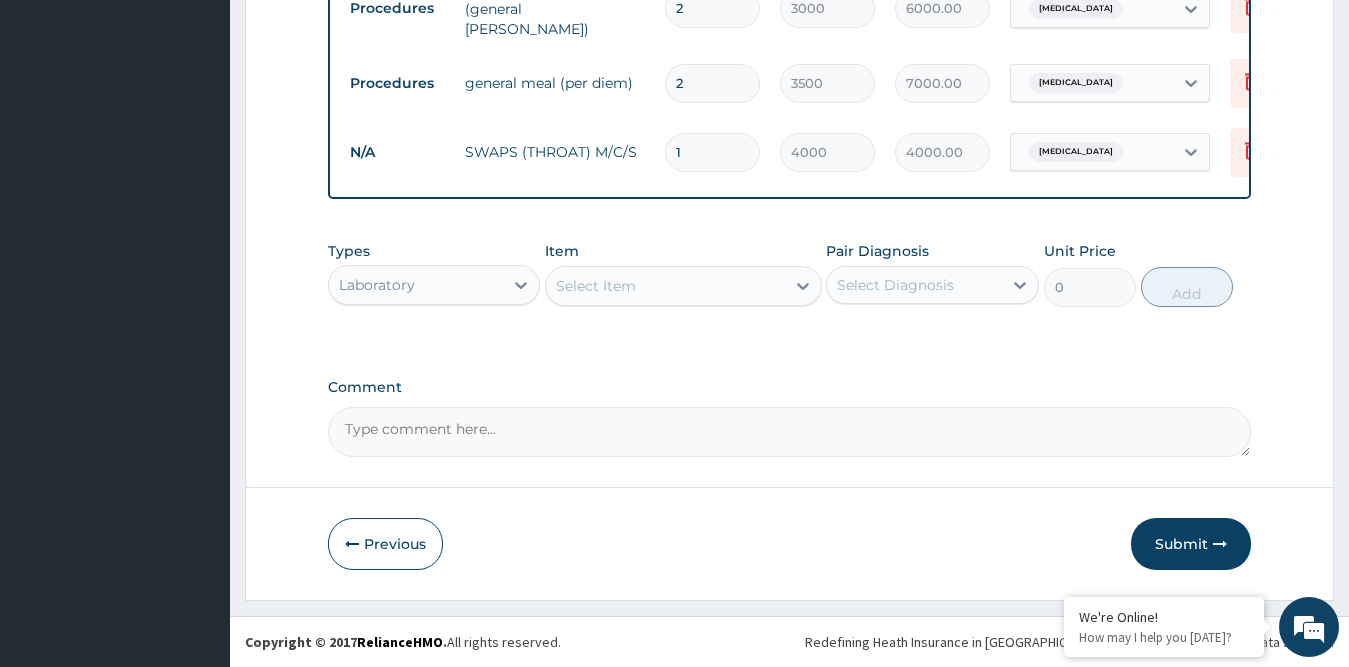 click on "Select Item" at bounding box center [596, 286] 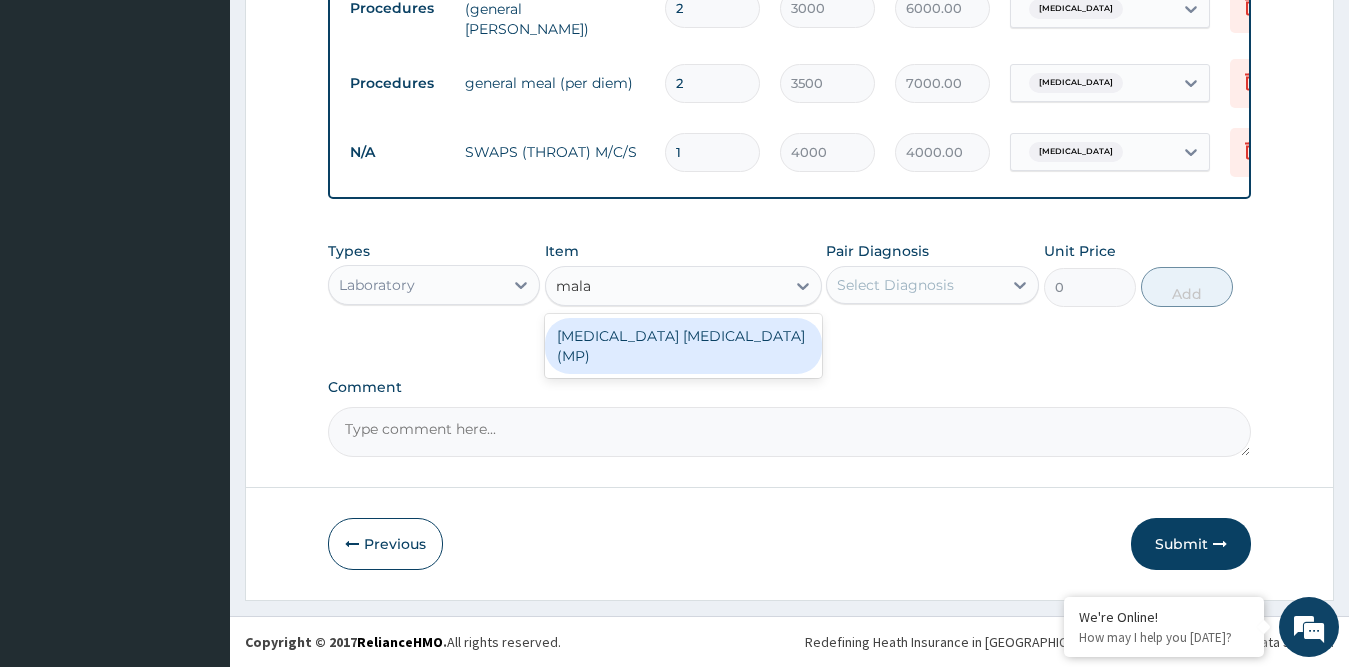 type on "malar" 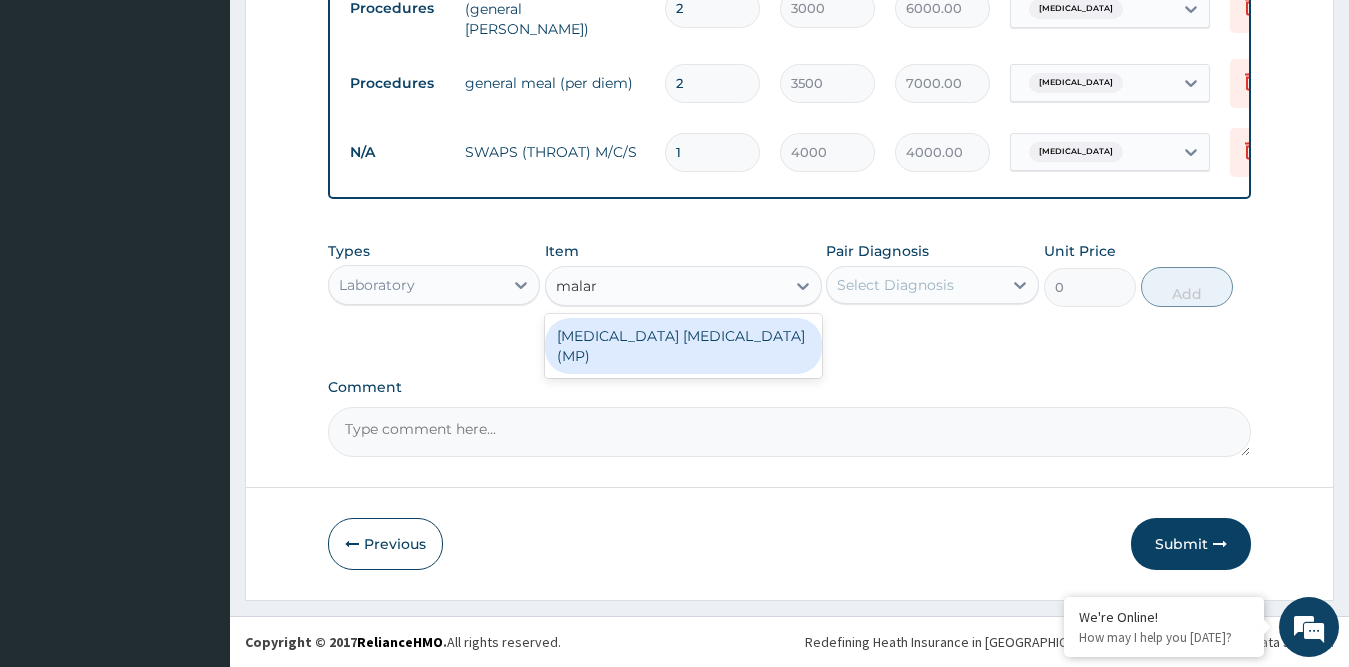 click on "Malaria Parasite (MP)" at bounding box center [683, 346] 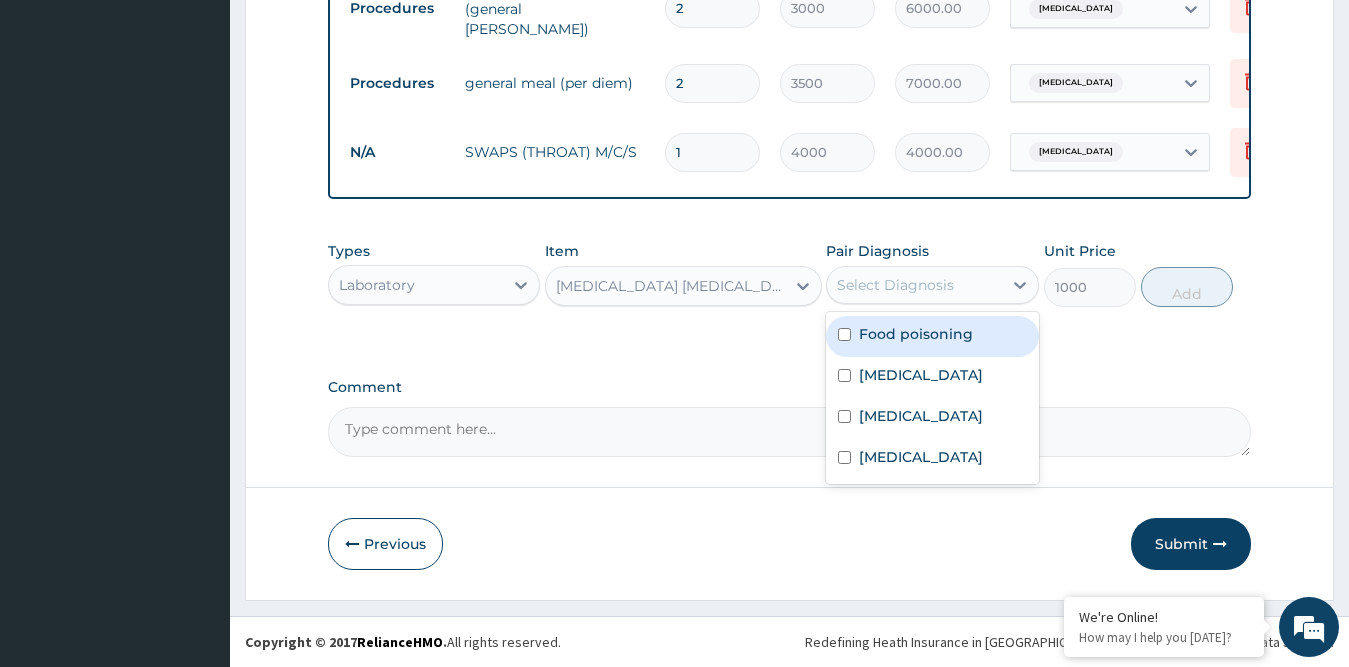 click on "Select Diagnosis" at bounding box center (895, 285) 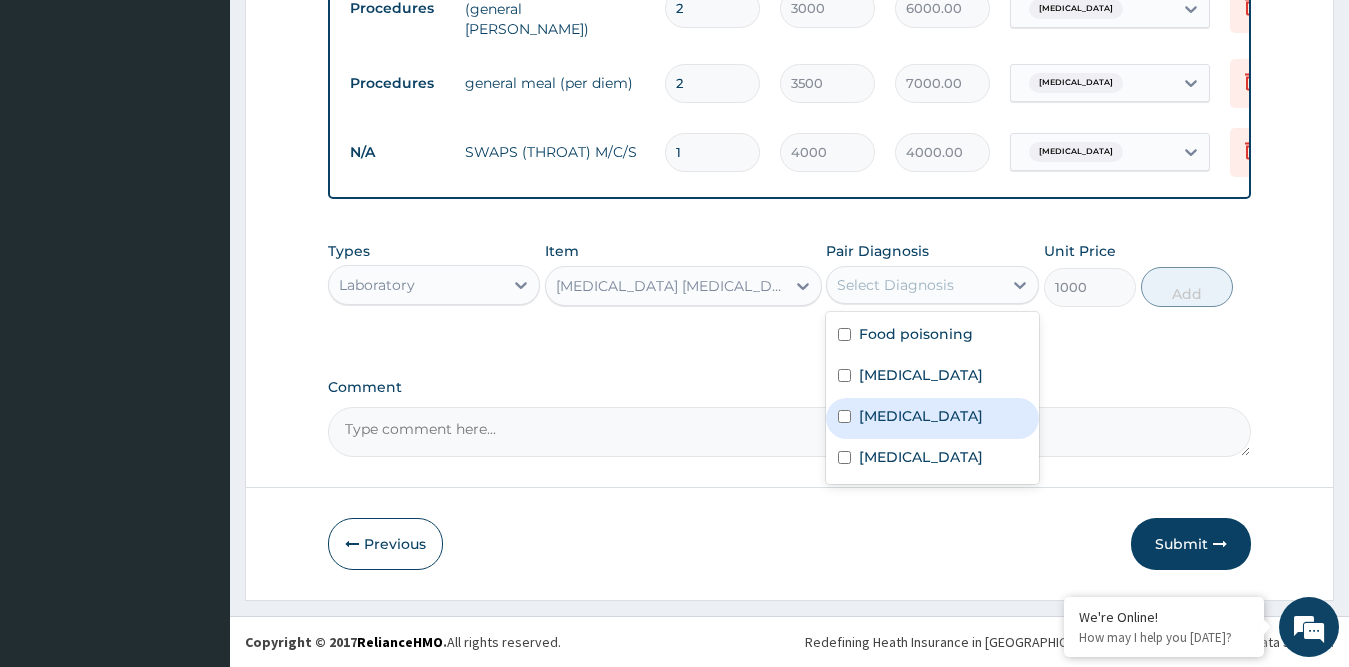 click on "[MEDICAL_DATA]" at bounding box center [921, 416] 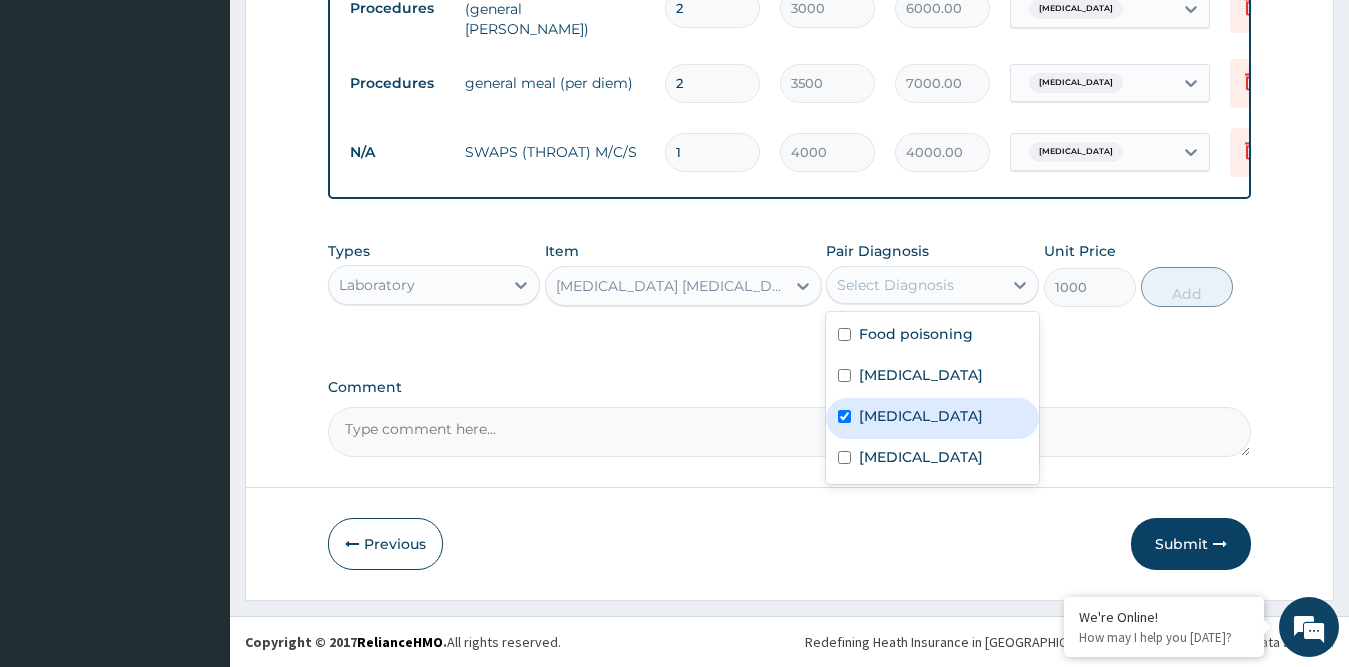 checkbox on "true" 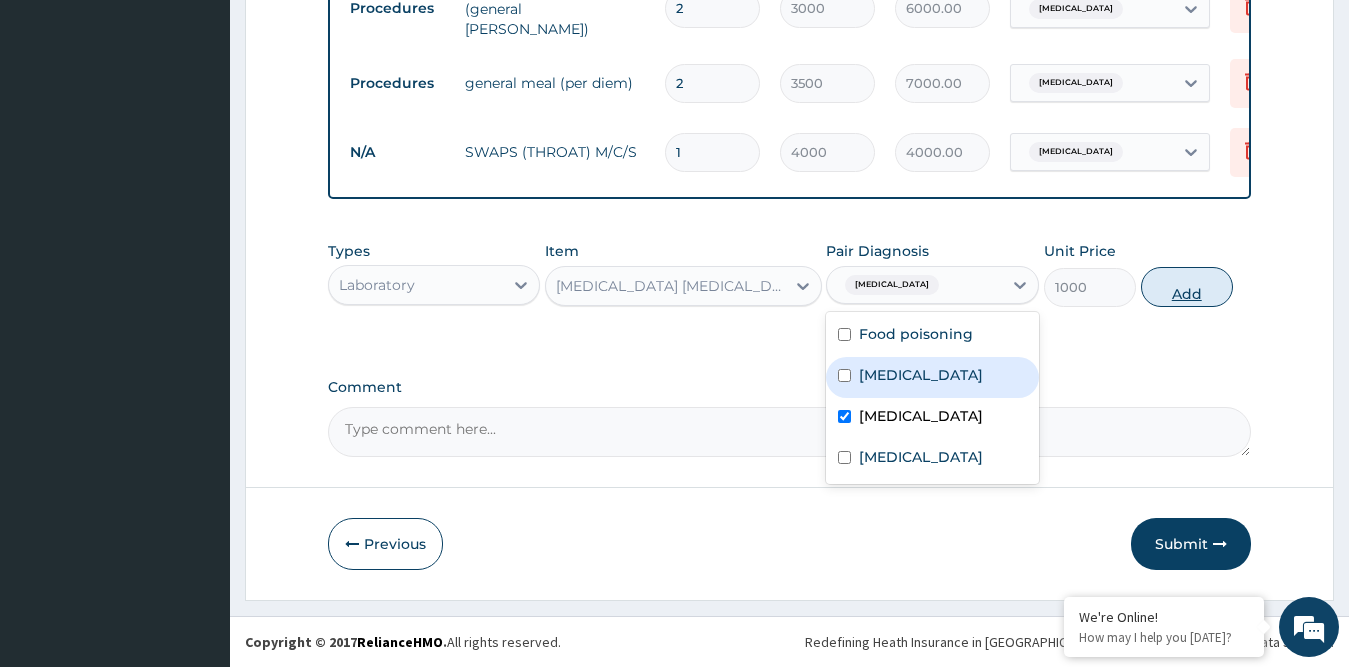 click on "Add" at bounding box center (1187, 287) 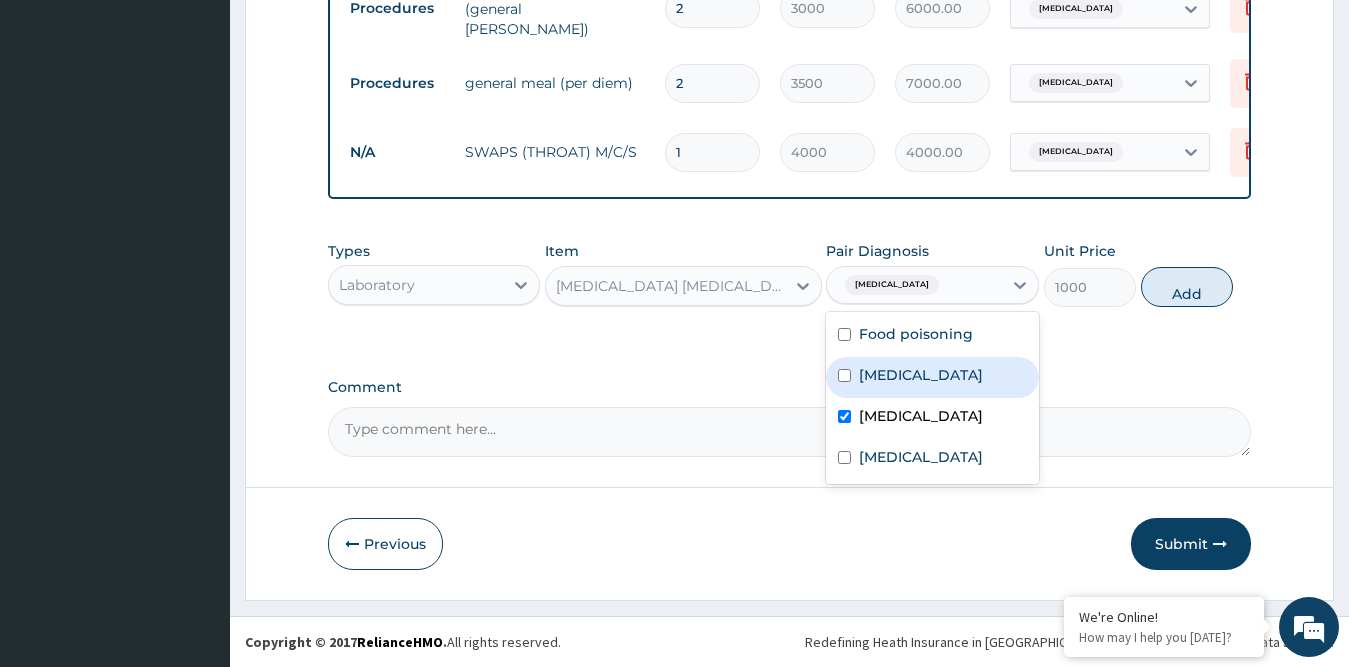 type on "0" 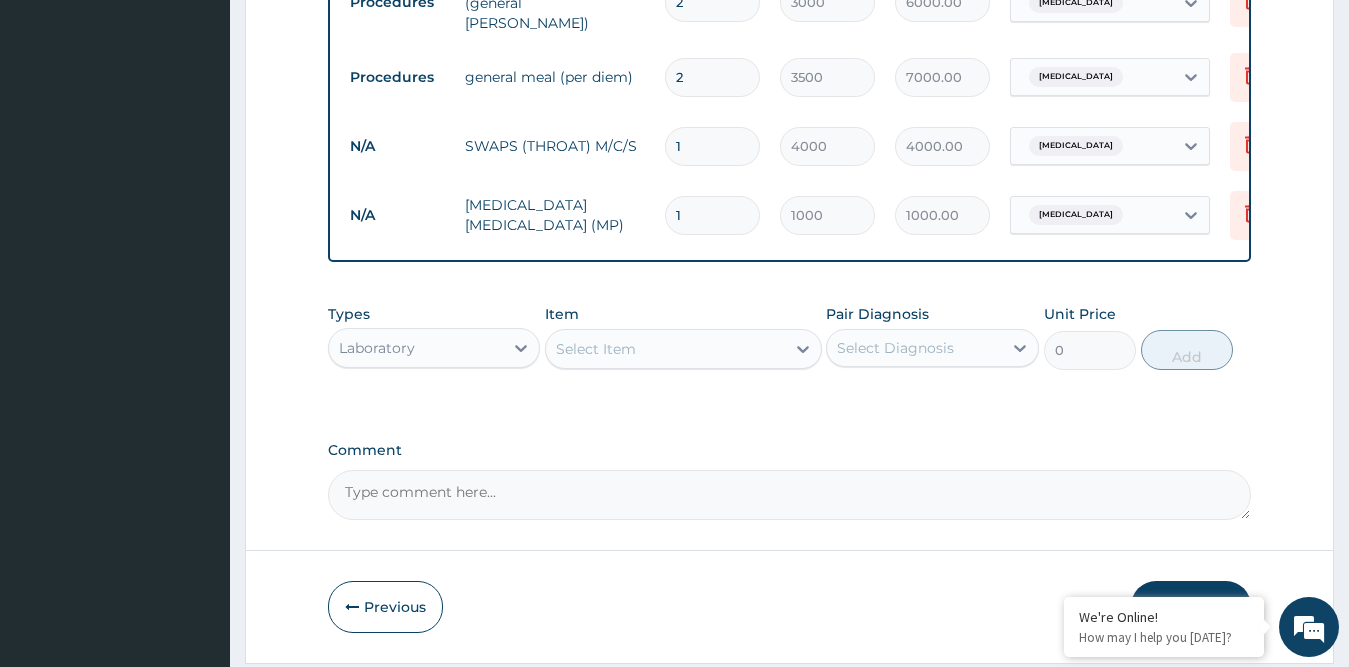 click on "Select Item" at bounding box center [665, 349] 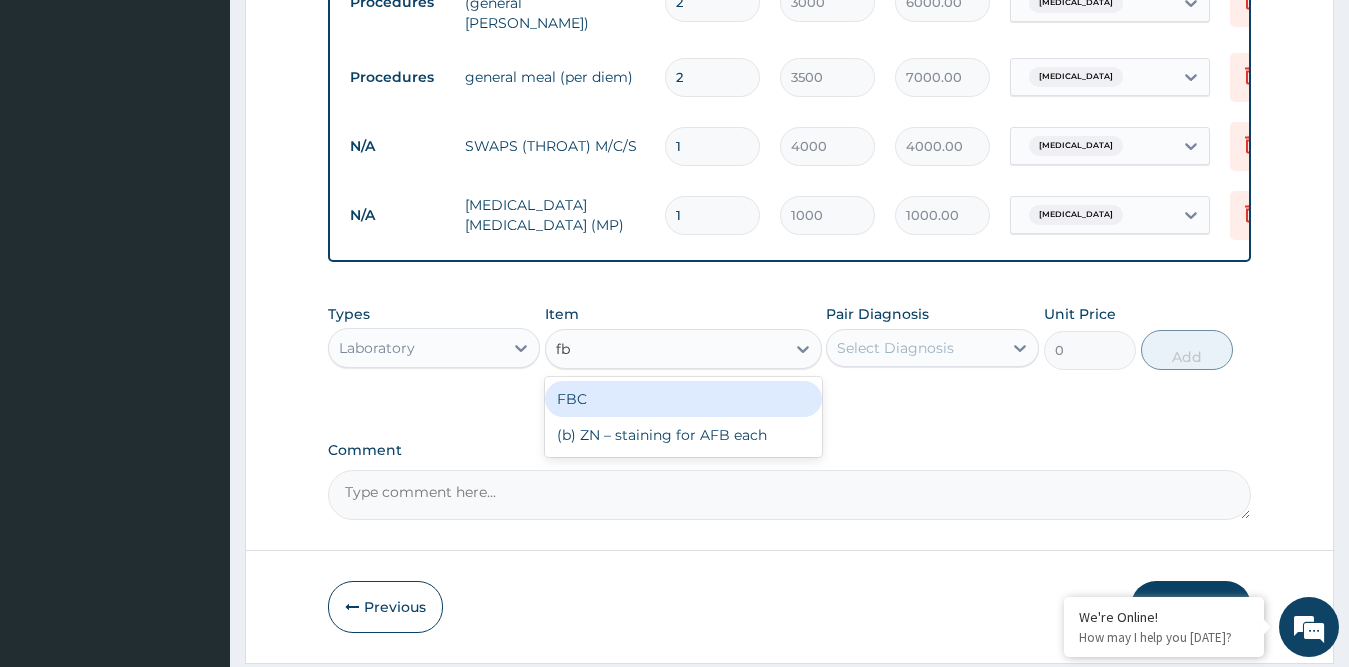 type on "fbc" 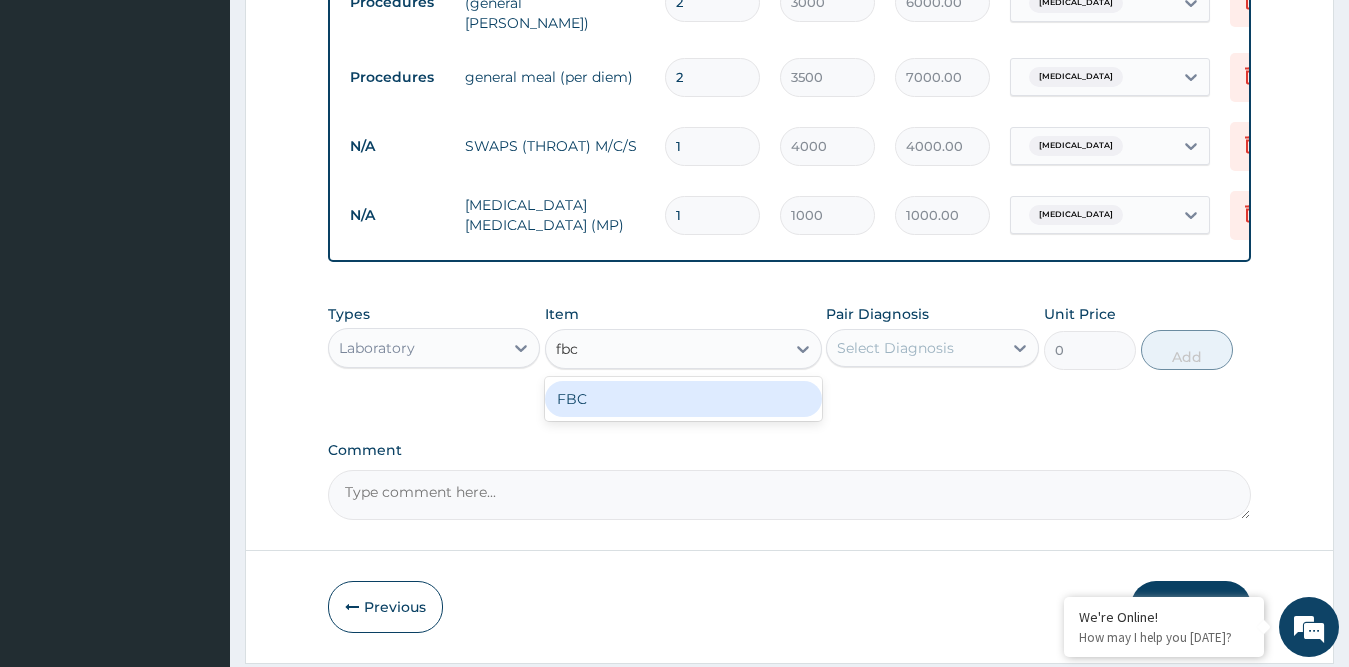 click on "FBC" at bounding box center (683, 399) 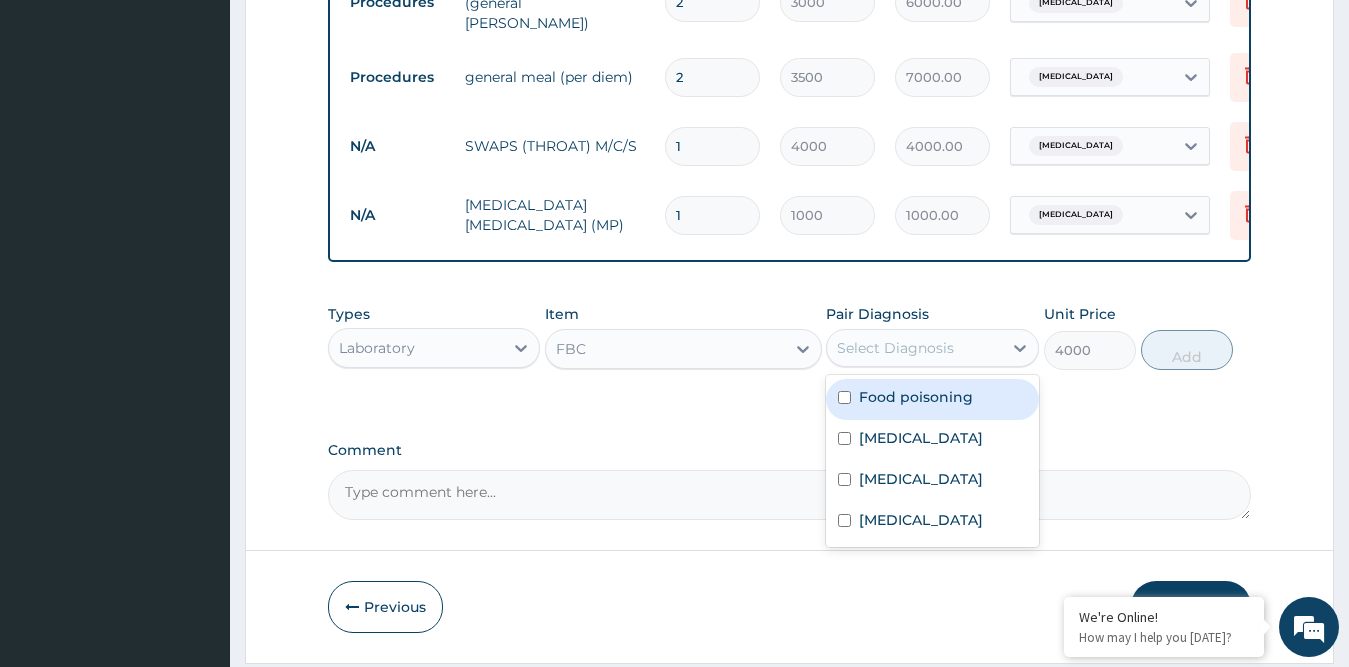 click on "Select Diagnosis" at bounding box center (895, 348) 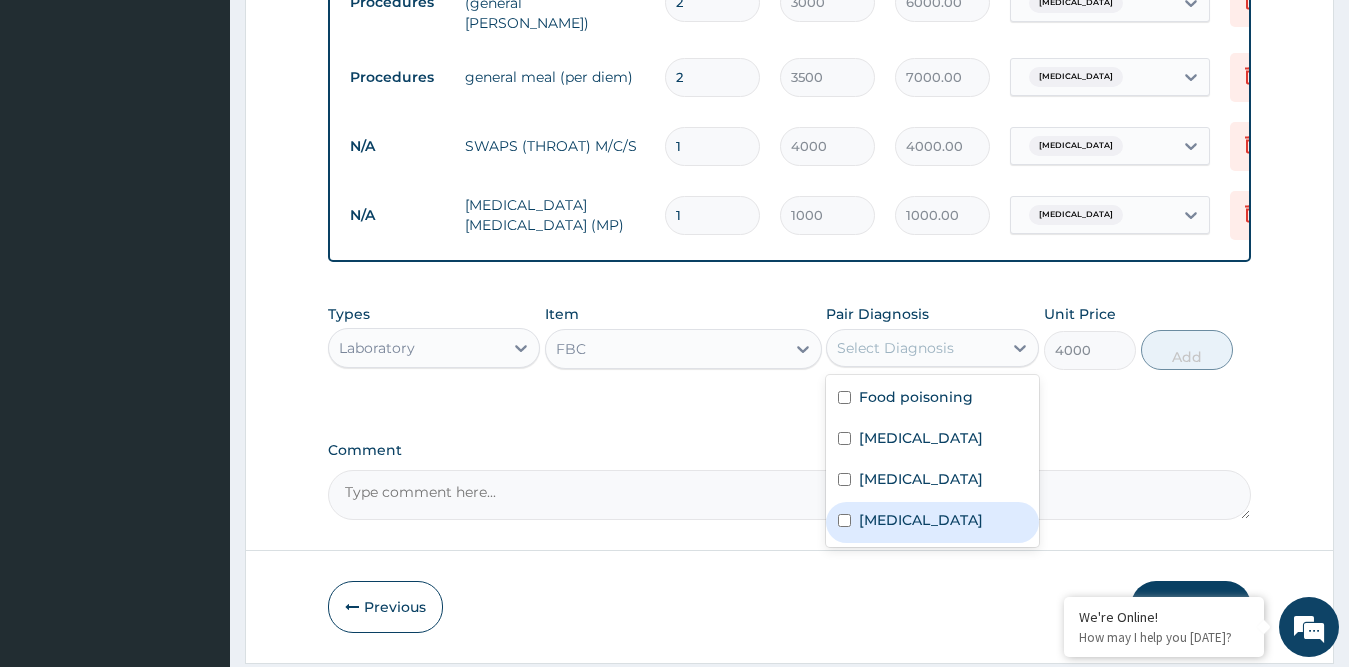 click on "Sepsis" at bounding box center (921, 520) 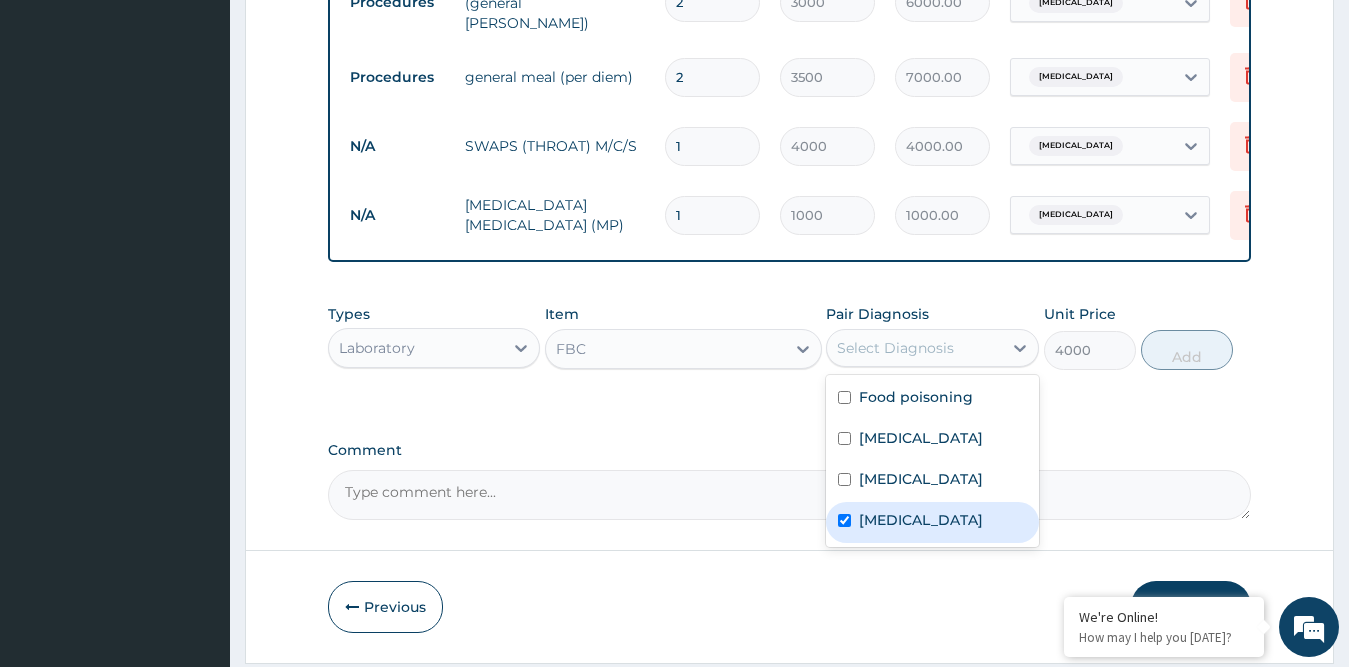 checkbox on "true" 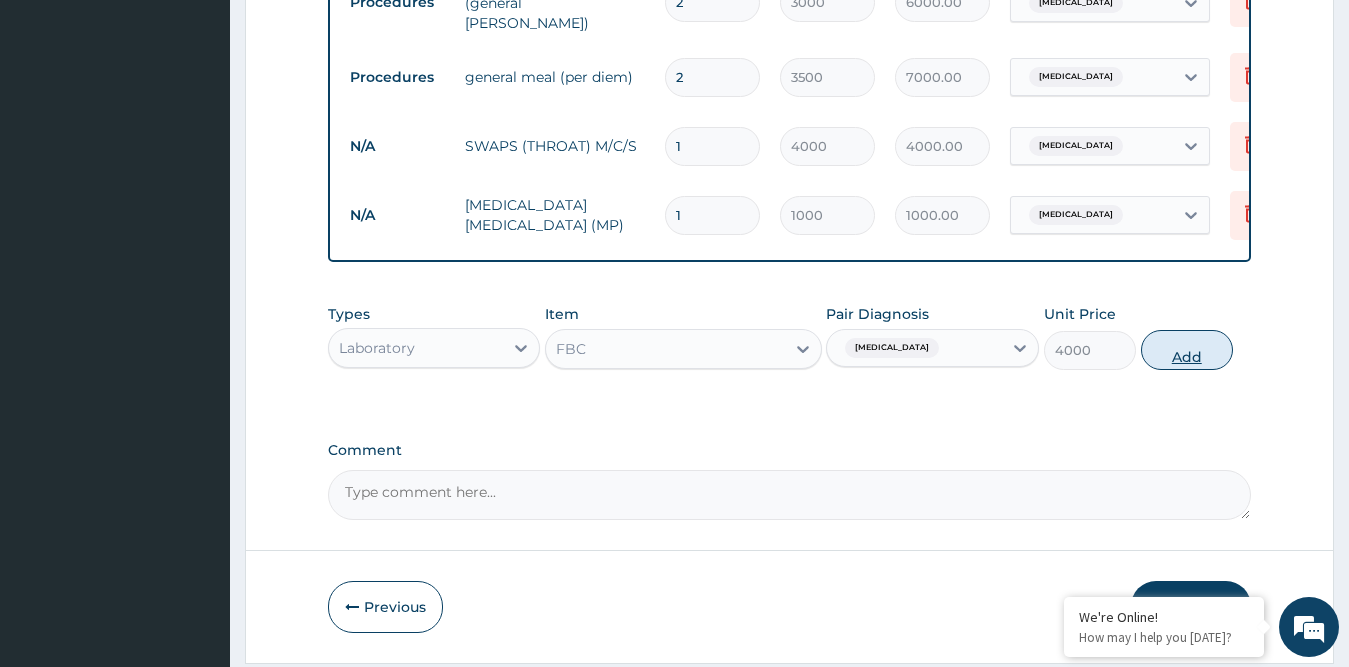 click on "Add" at bounding box center (1187, 350) 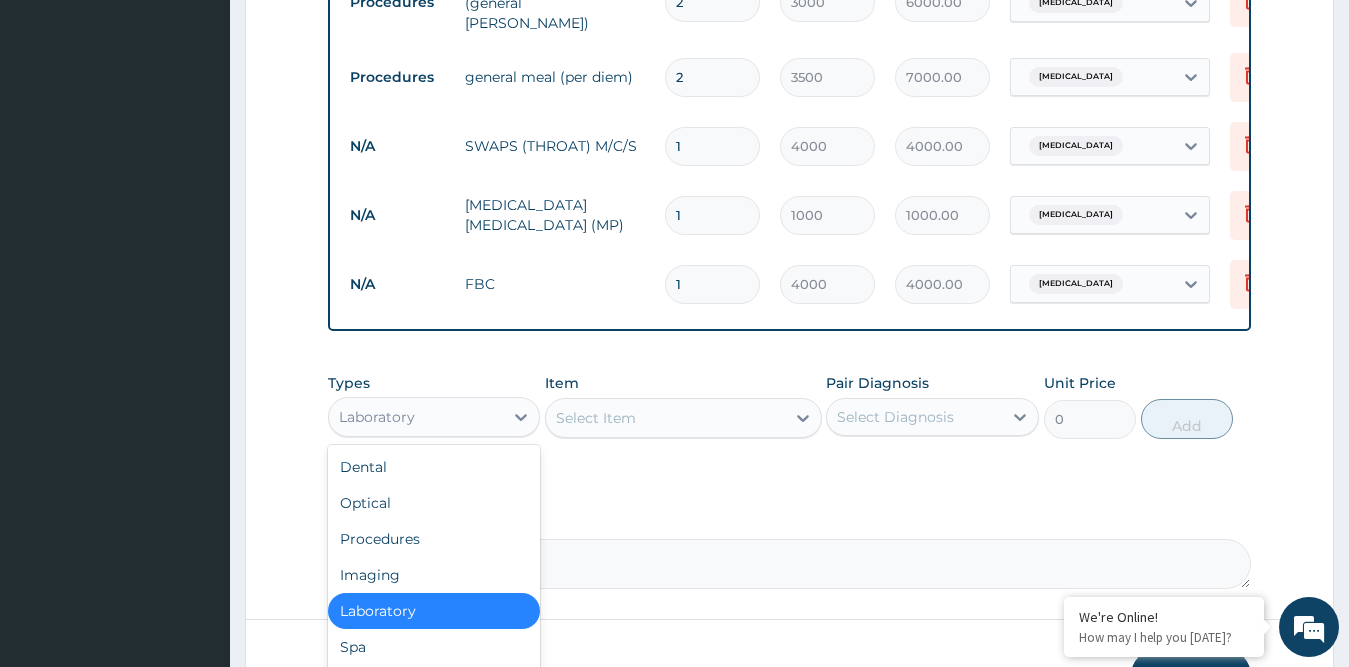 click on "Laboratory" at bounding box center [416, 417] 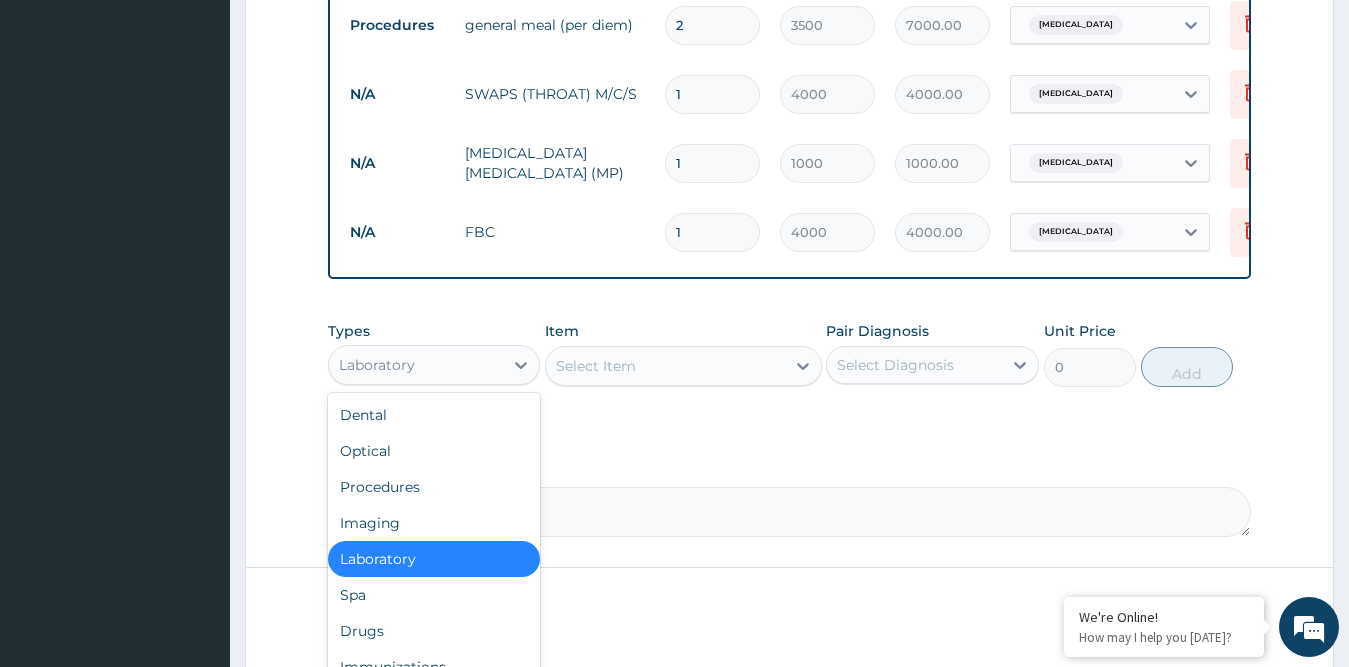 scroll, scrollTop: 1111, scrollLeft: 0, axis: vertical 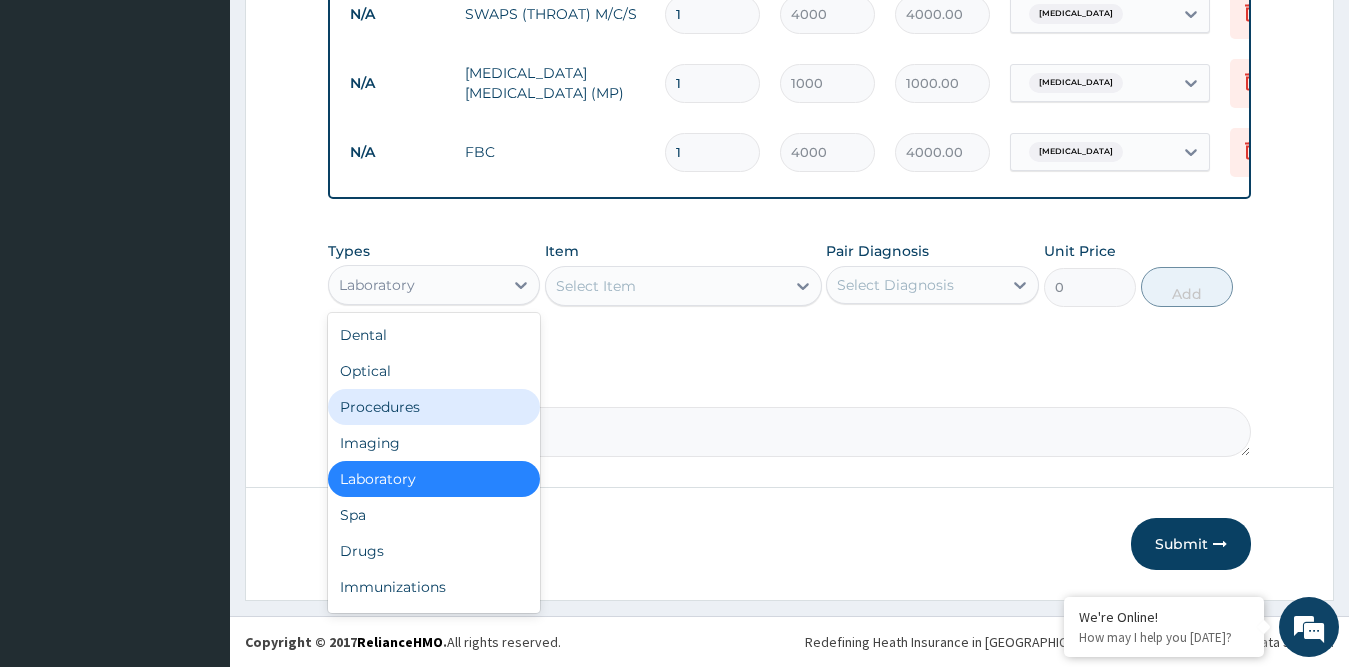 click on "Procedures" at bounding box center [434, 407] 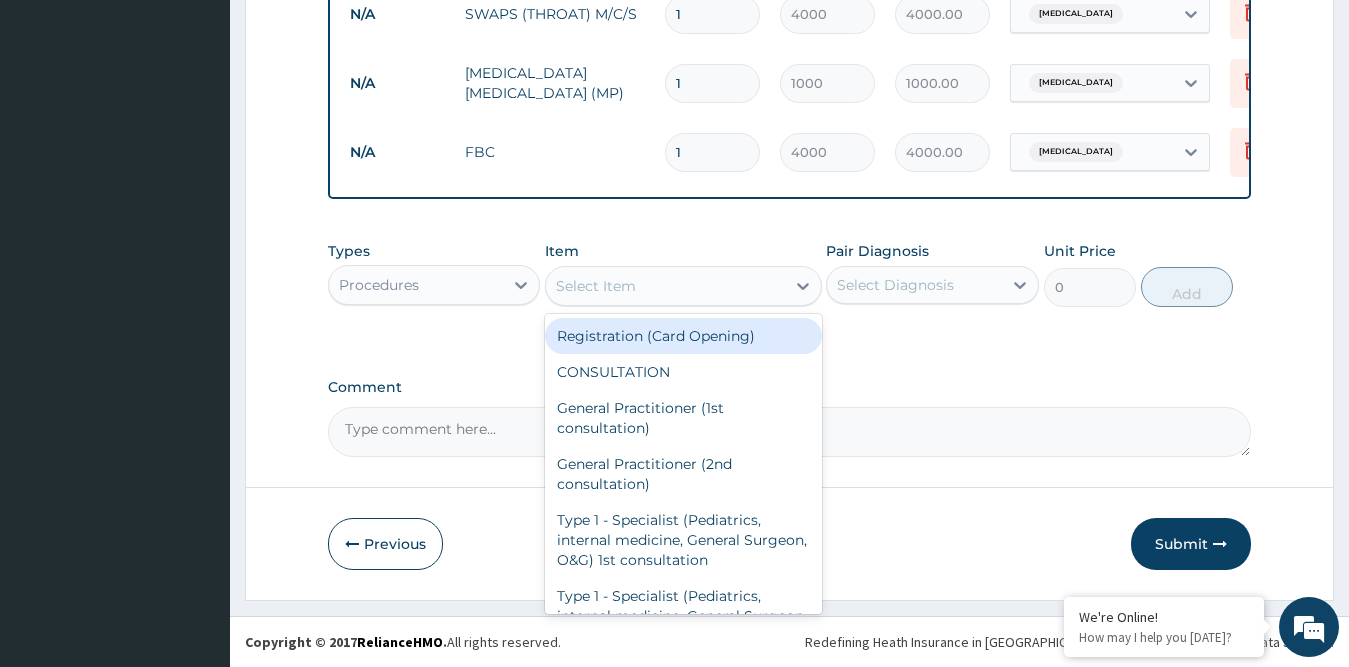 click on "Select Item" at bounding box center (665, 286) 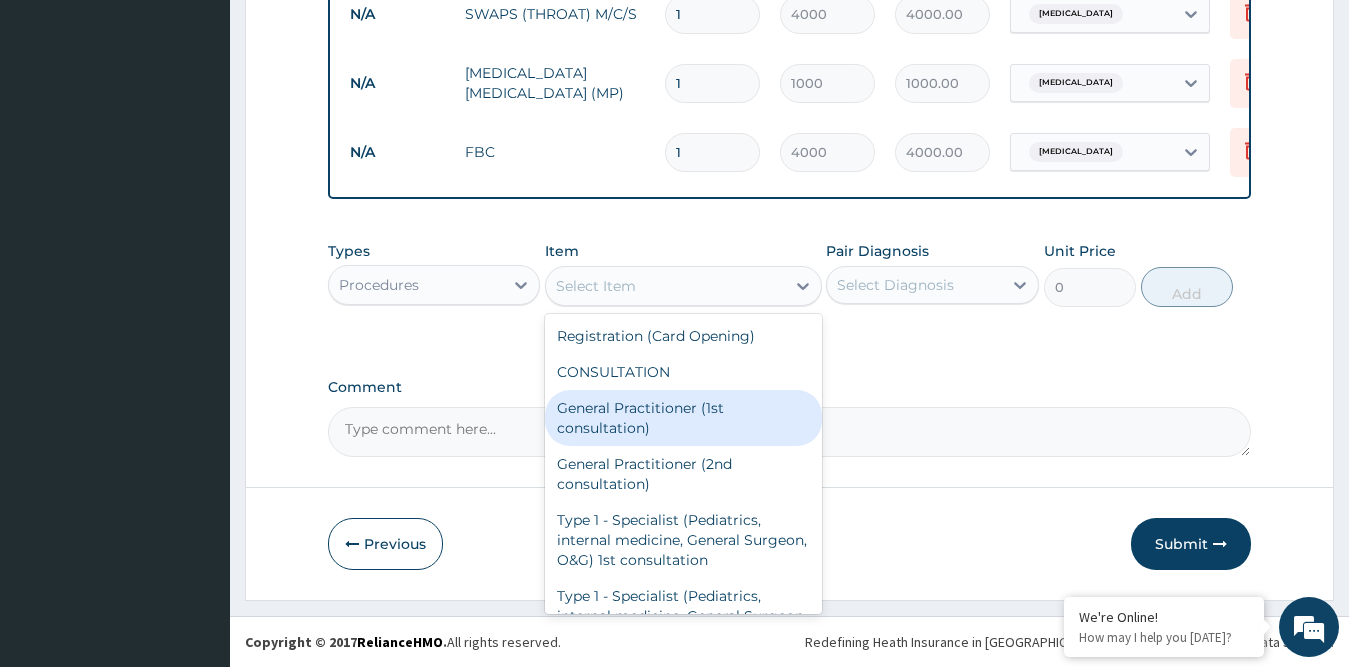 click on "General Practitioner (1st consultation)" at bounding box center [683, 418] 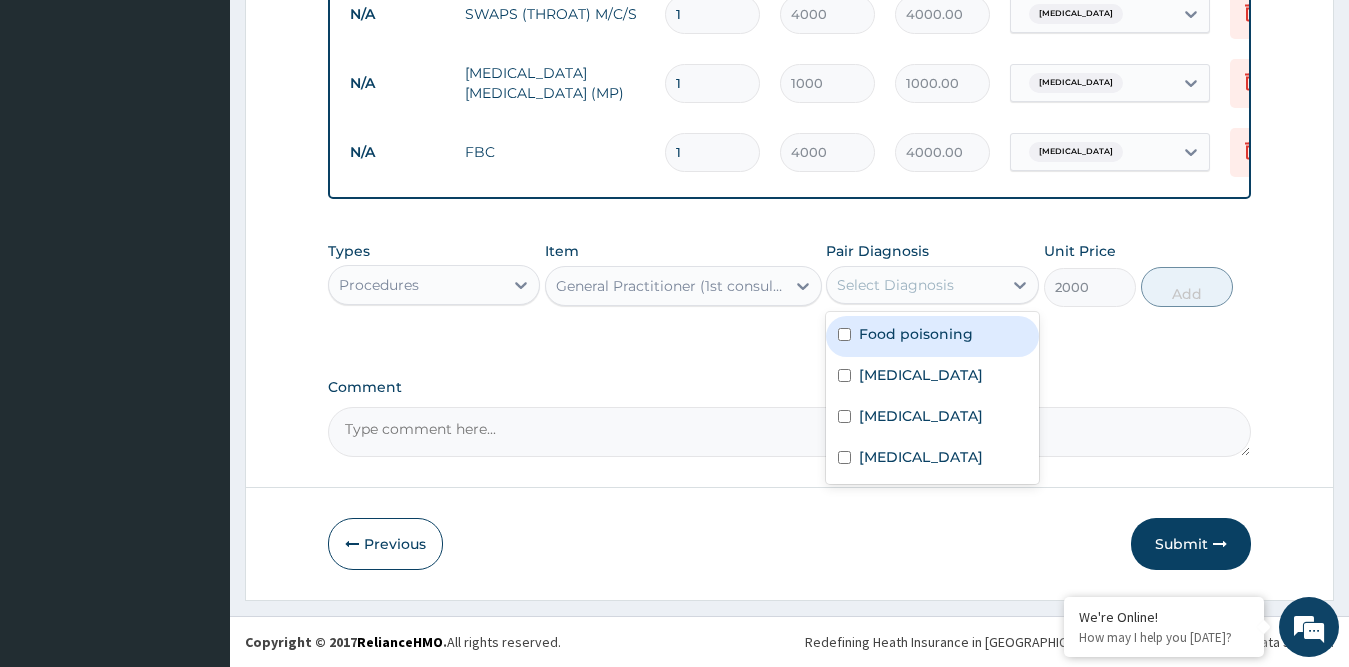click on "Select Diagnosis" at bounding box center (895, 285) 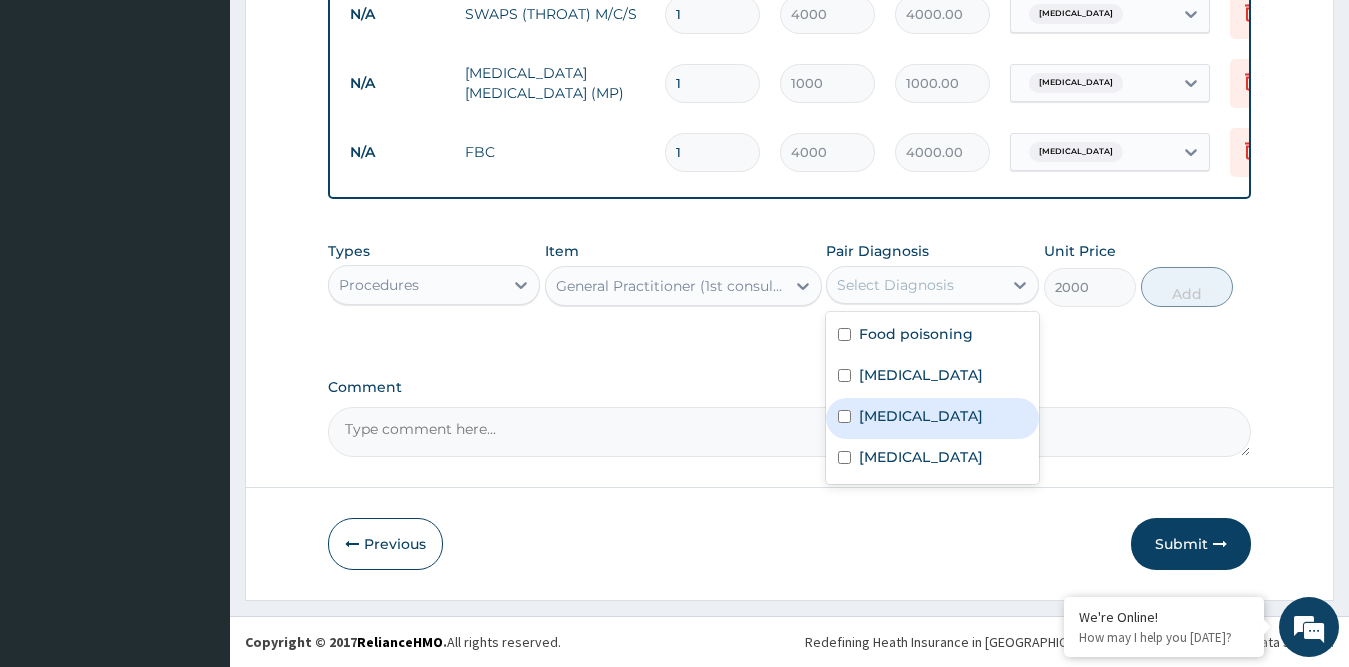 click on "Malaria" at bounding box center (932, 418) 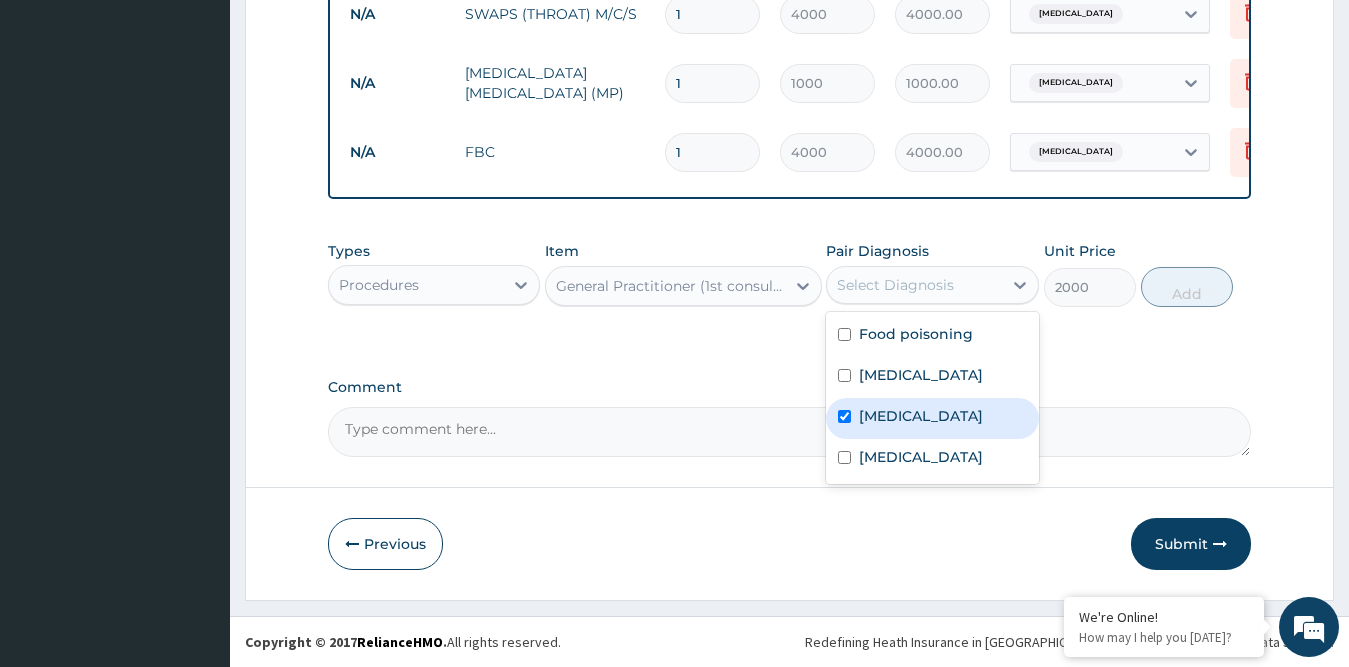 checkbox on "true" 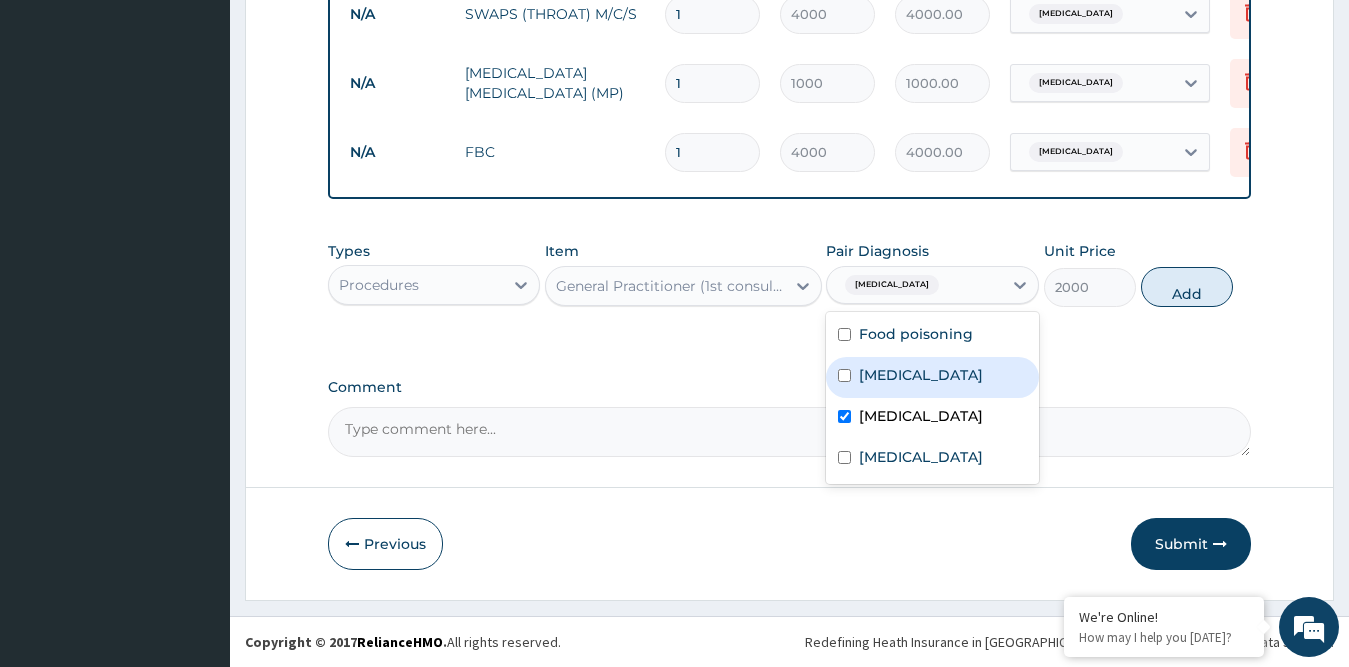 click on "Tonsillitis" at bounding box center (921, 375) 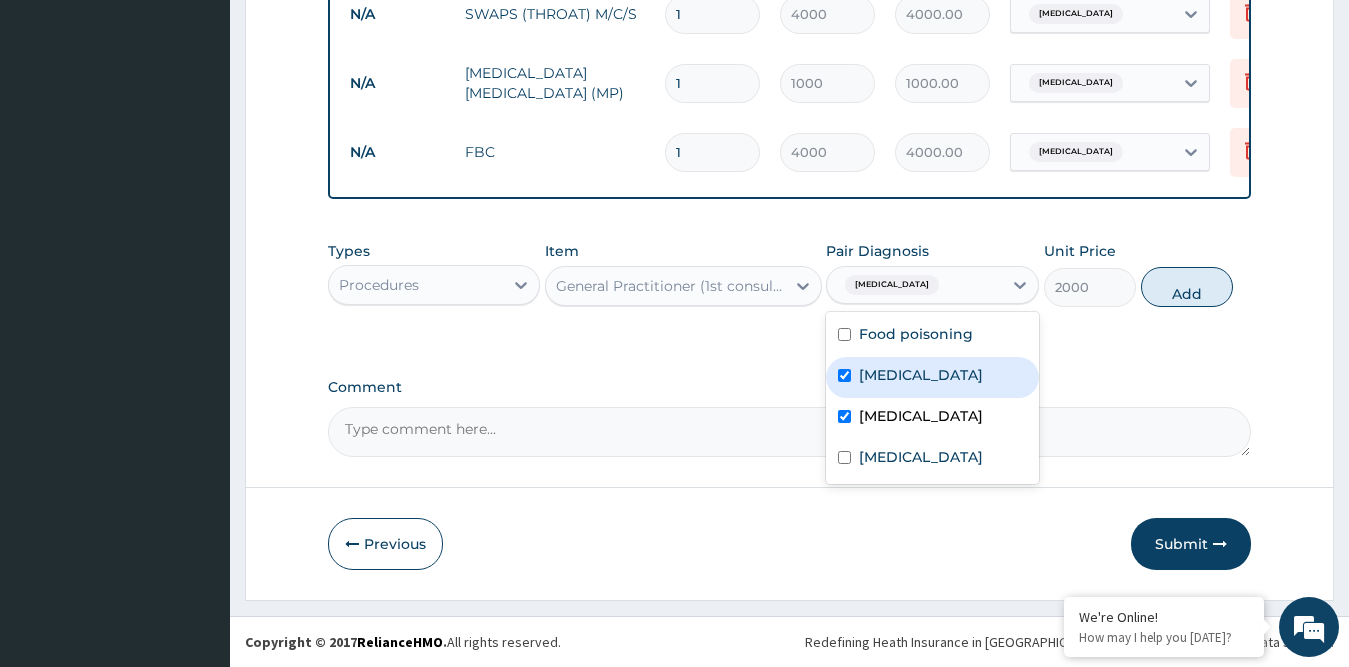 checkbox on "true" 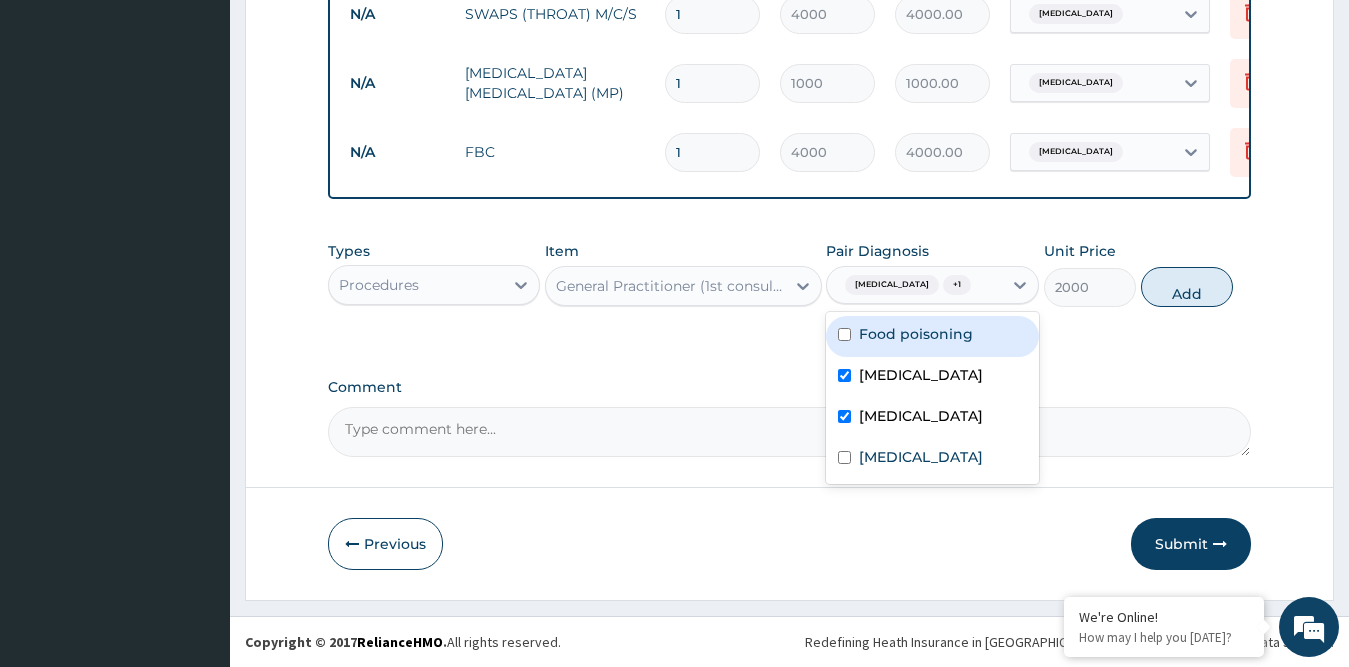 click on "Food poisoning" at bounding box center [916, 334] 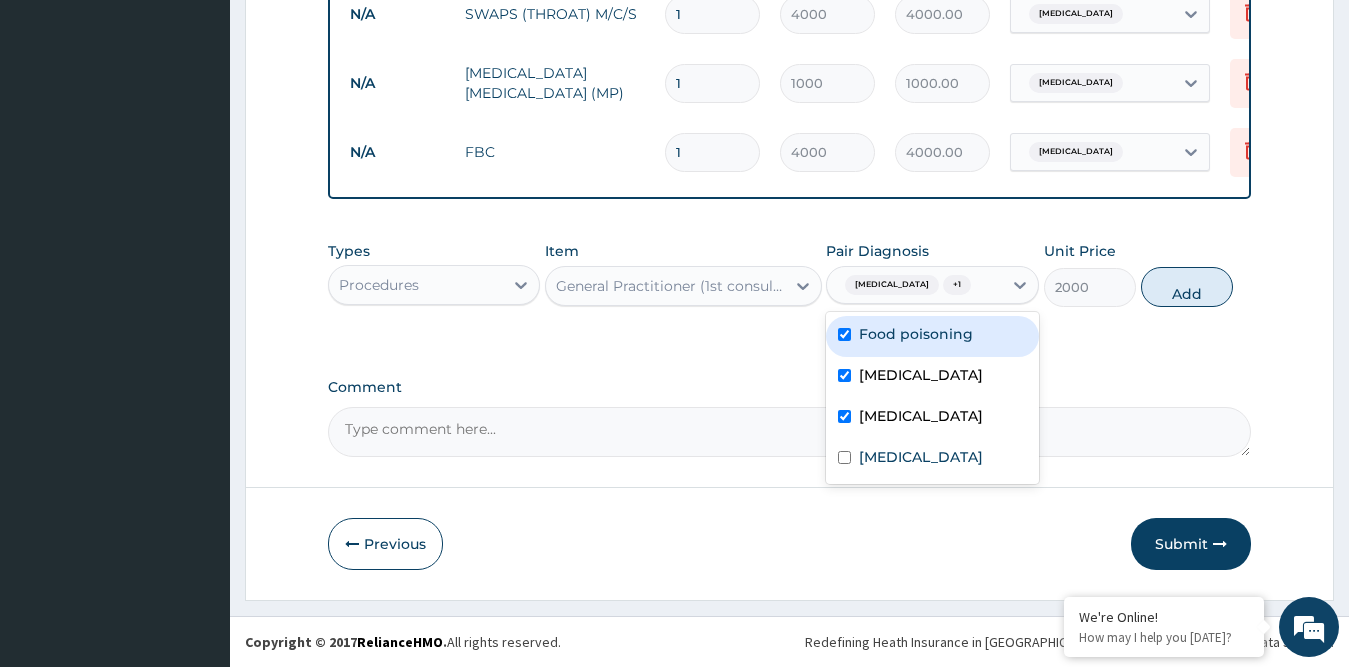 checkbox on "true" 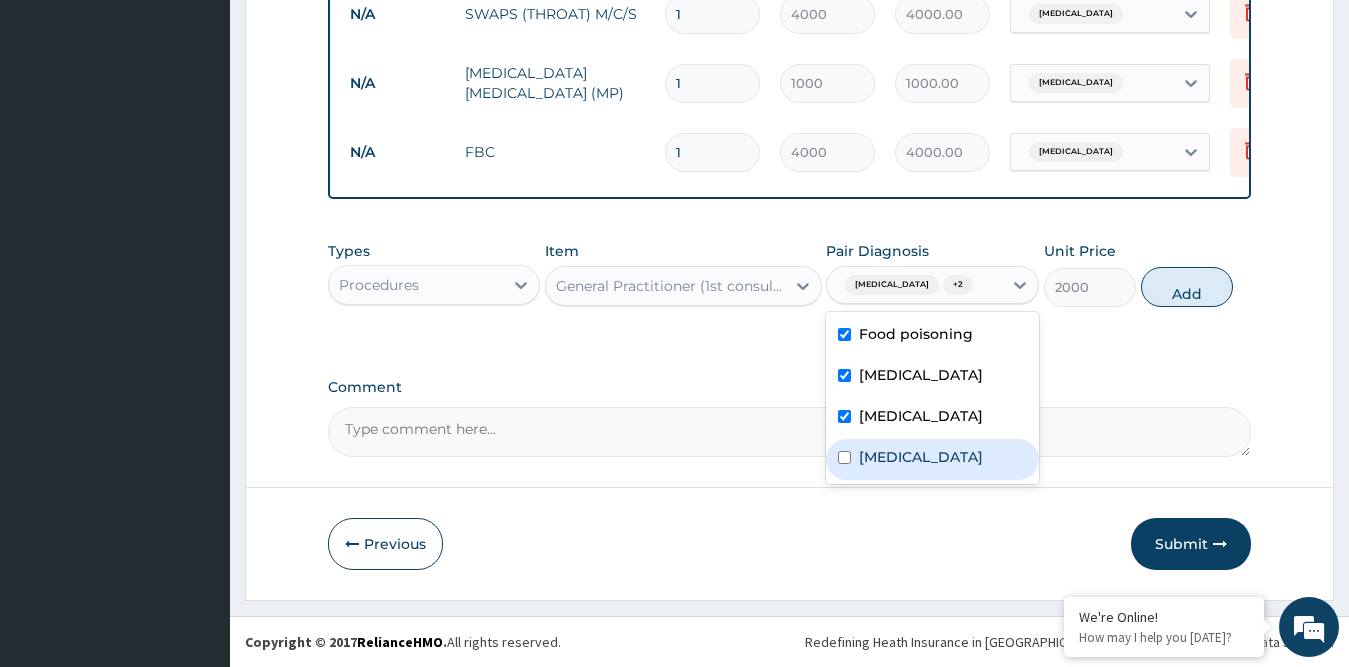click on "Sepsis" at bounding box center [921, 457] 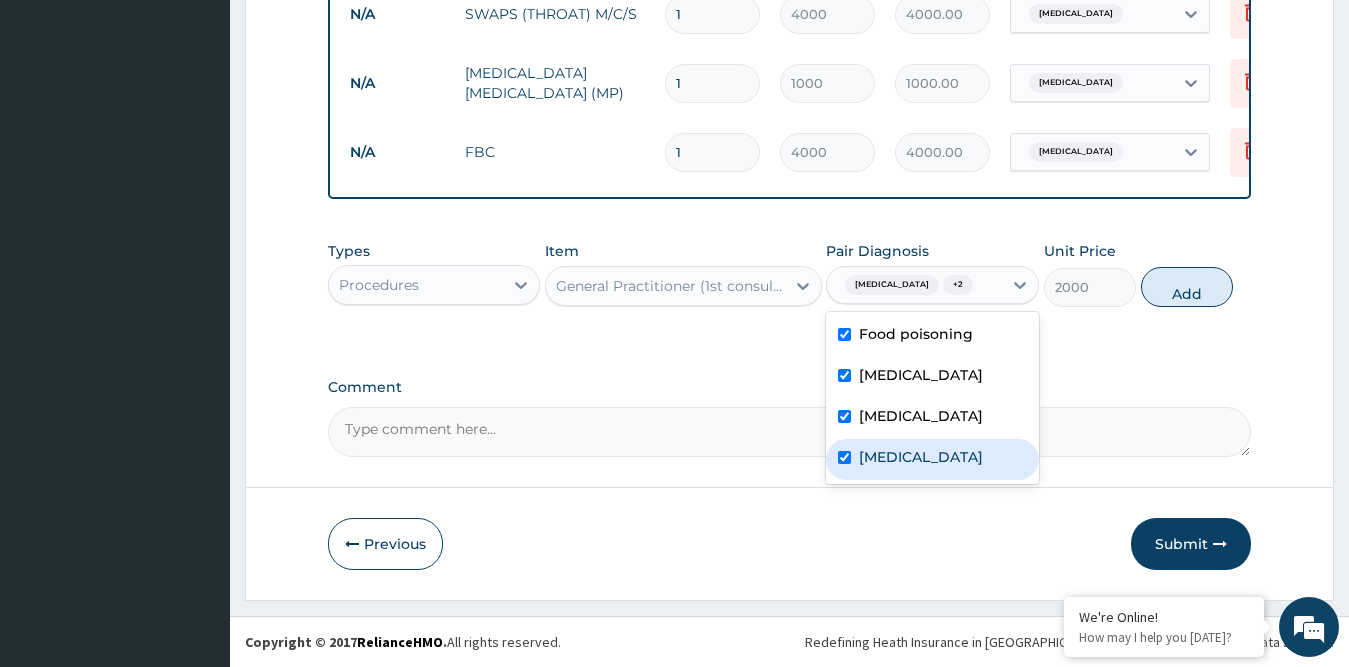 checkbox on "true" 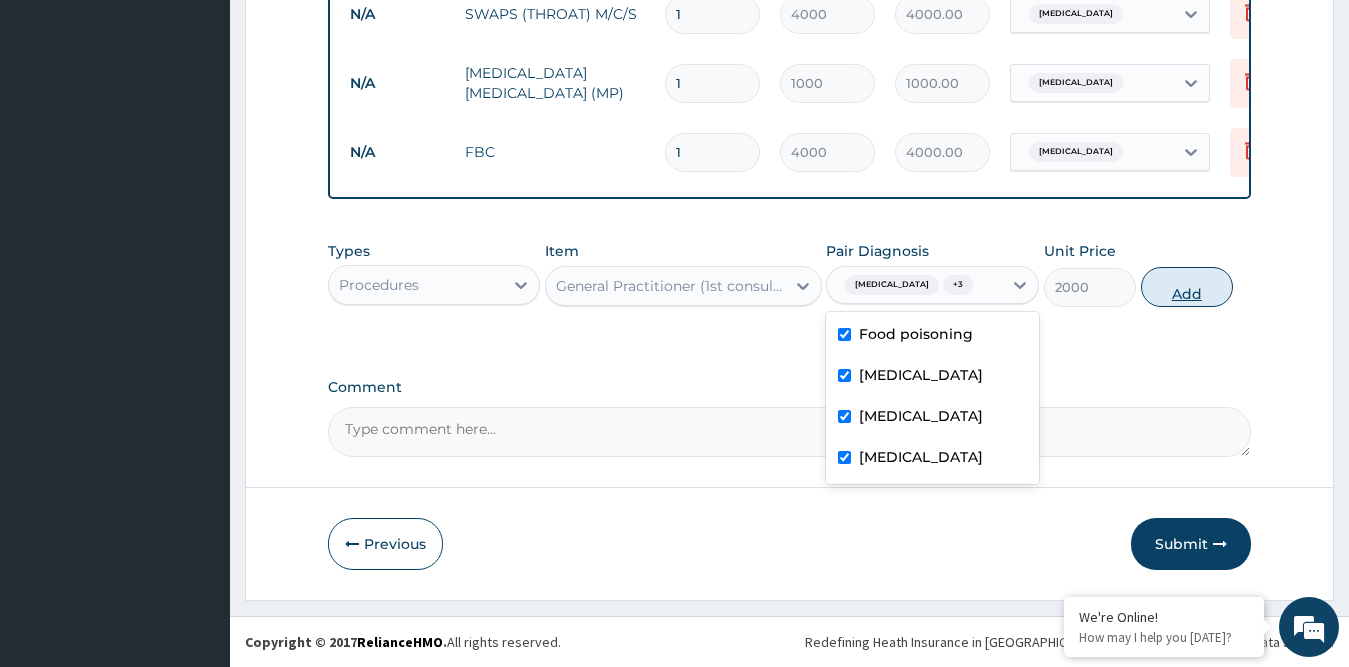 click on "Add" at bounding box center (1187, 287) 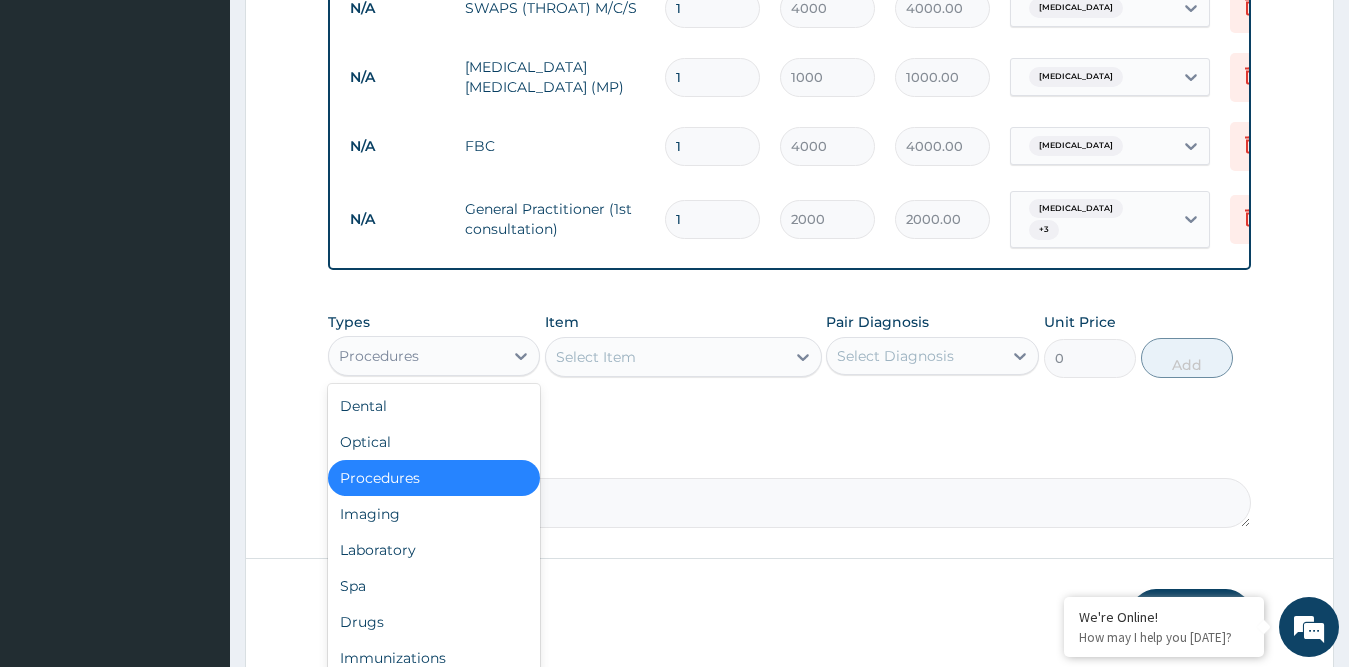 click on "Procedures" at bounding box center (379, 356) 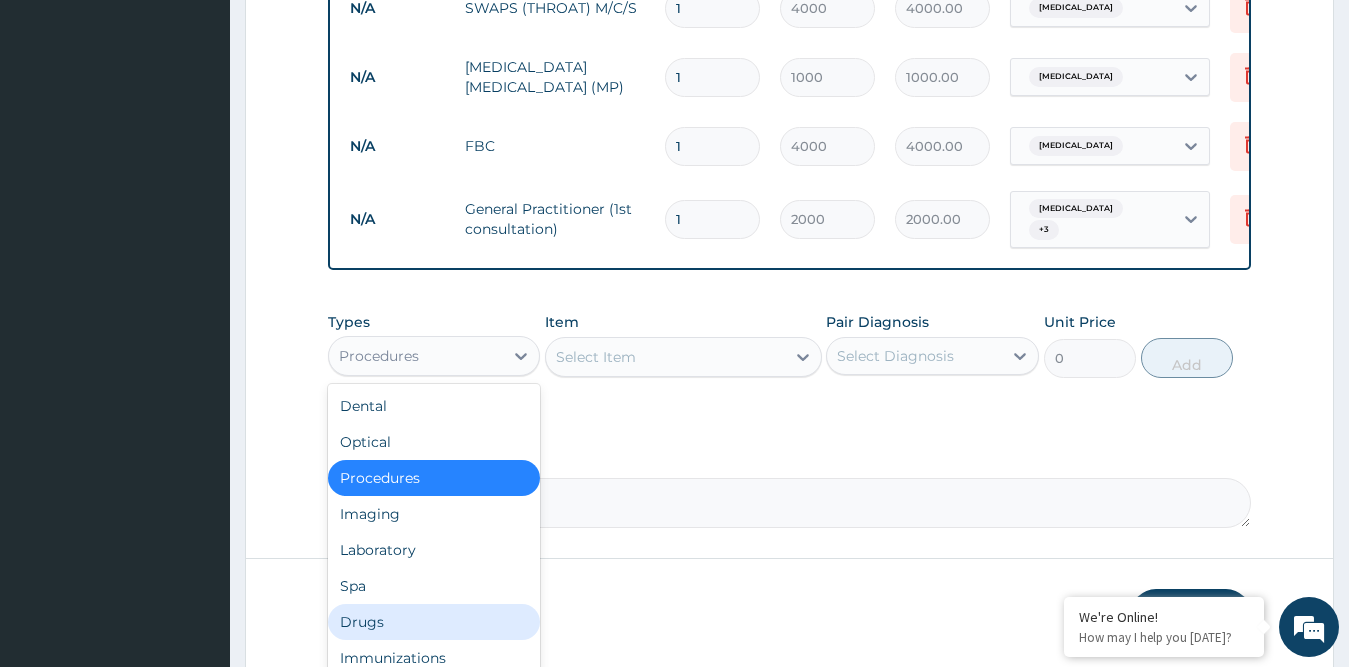 click on "Drugs" at bounding box center (434, 622) 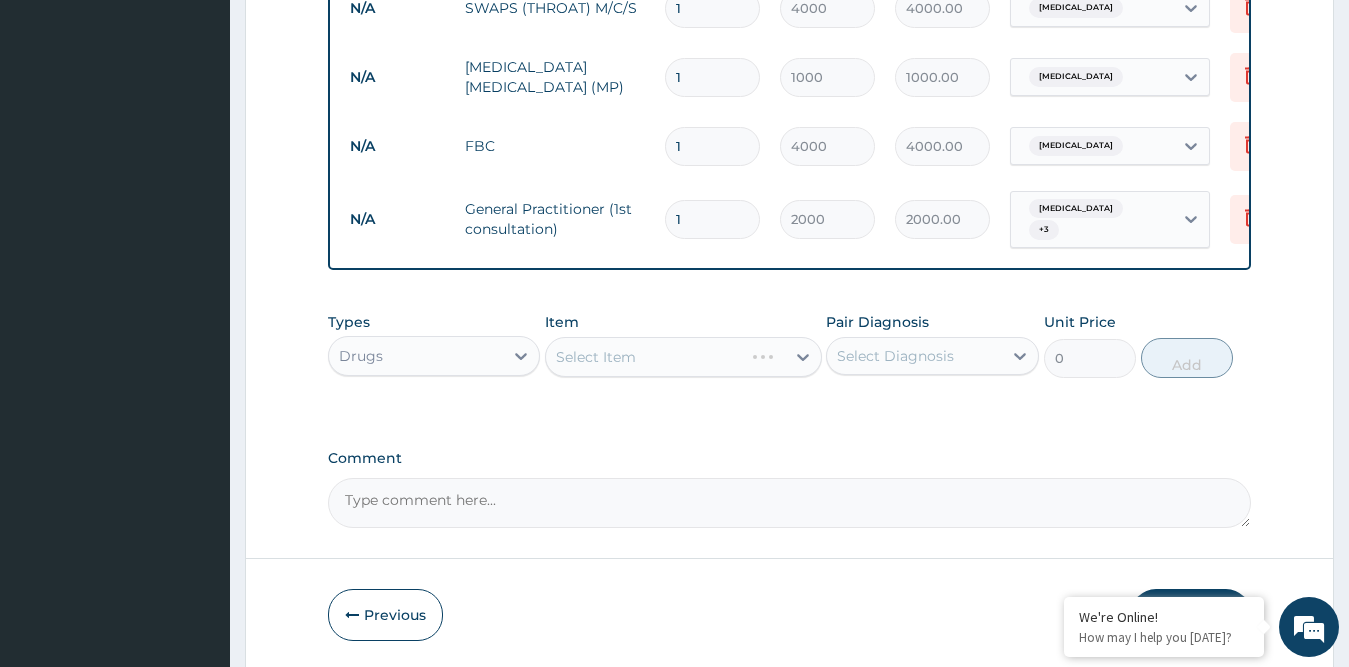 click on "Select Item" at bounding box center (683, 357) 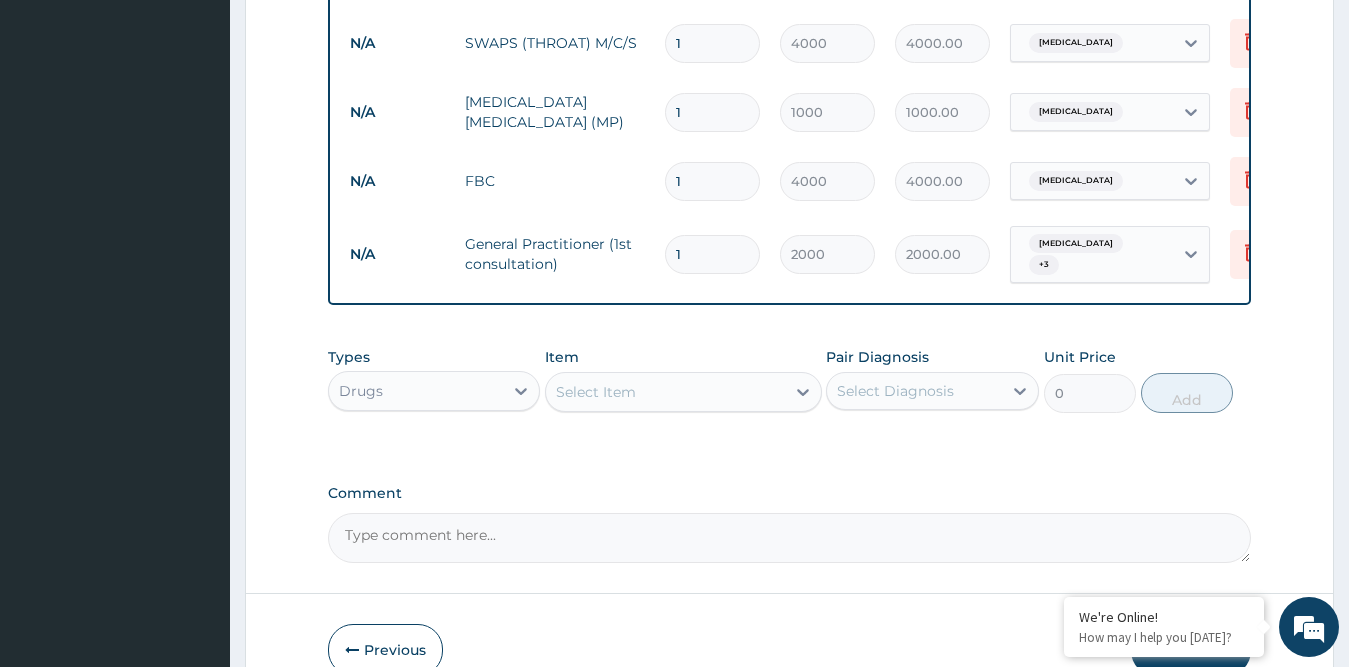 scroll, scrollTop: 1180, scrollLeft: 0, axis: vertical 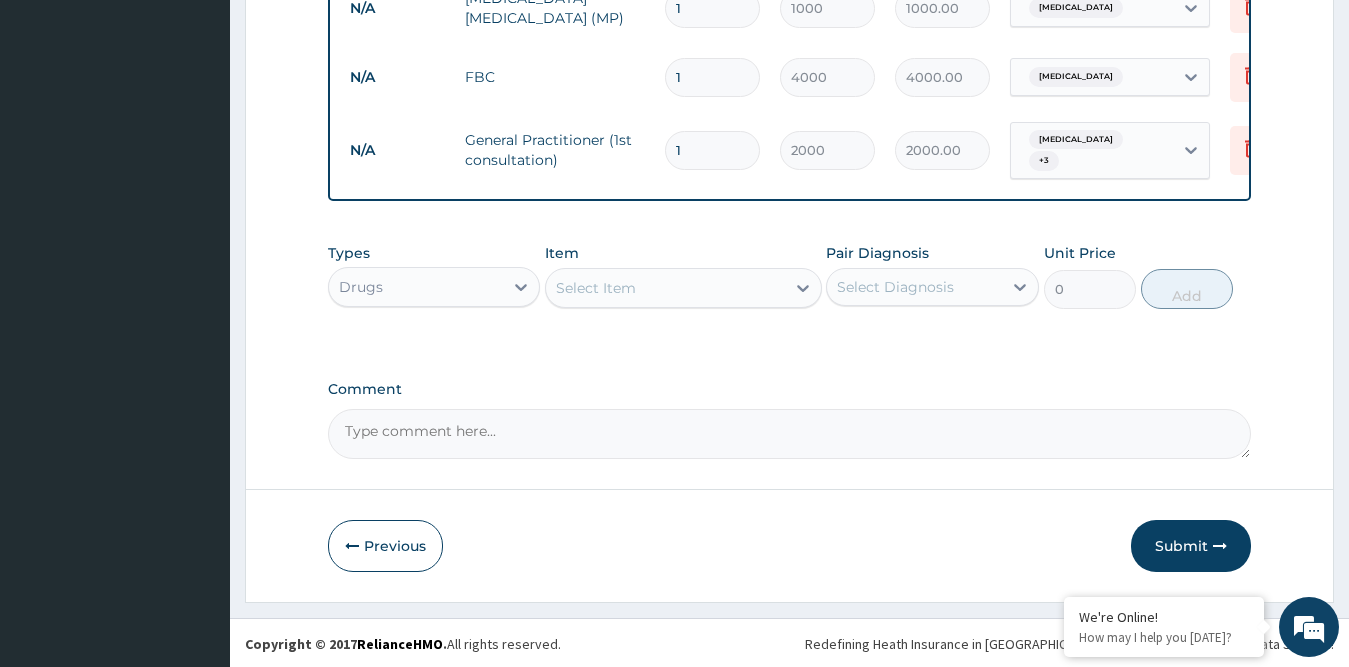 click on "Select Item" at bounding box center [683, 288] 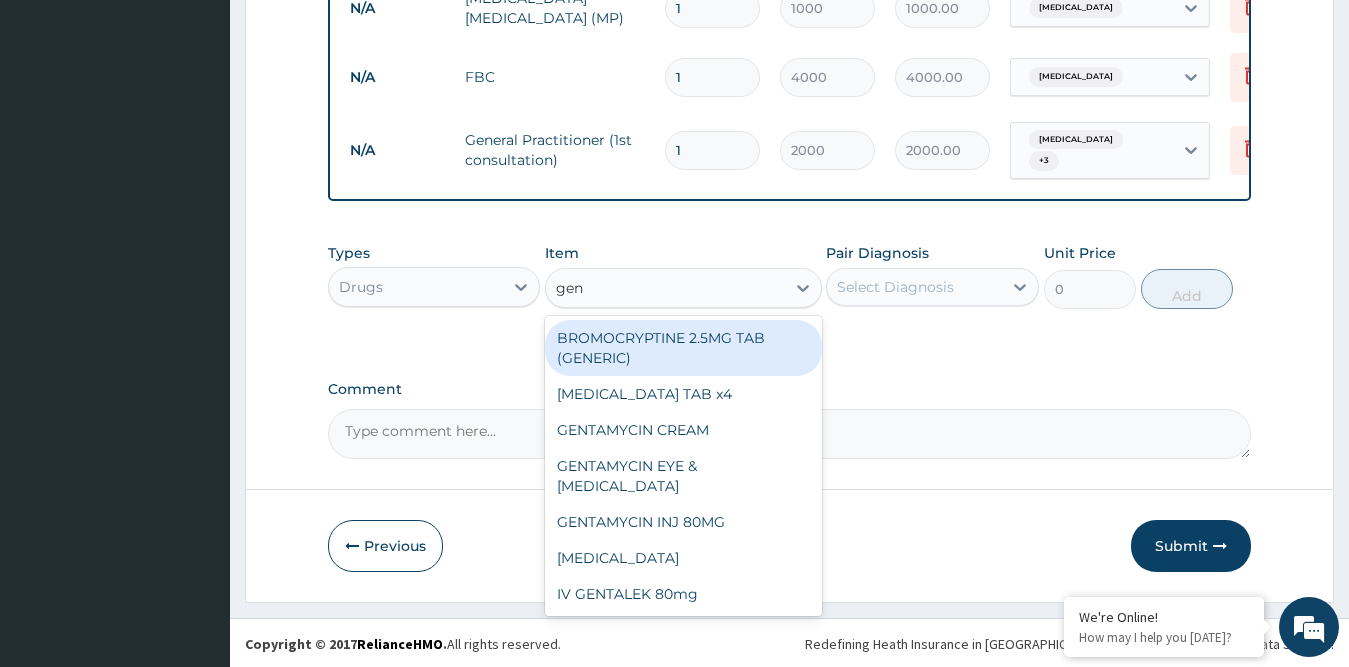 type on "gent" 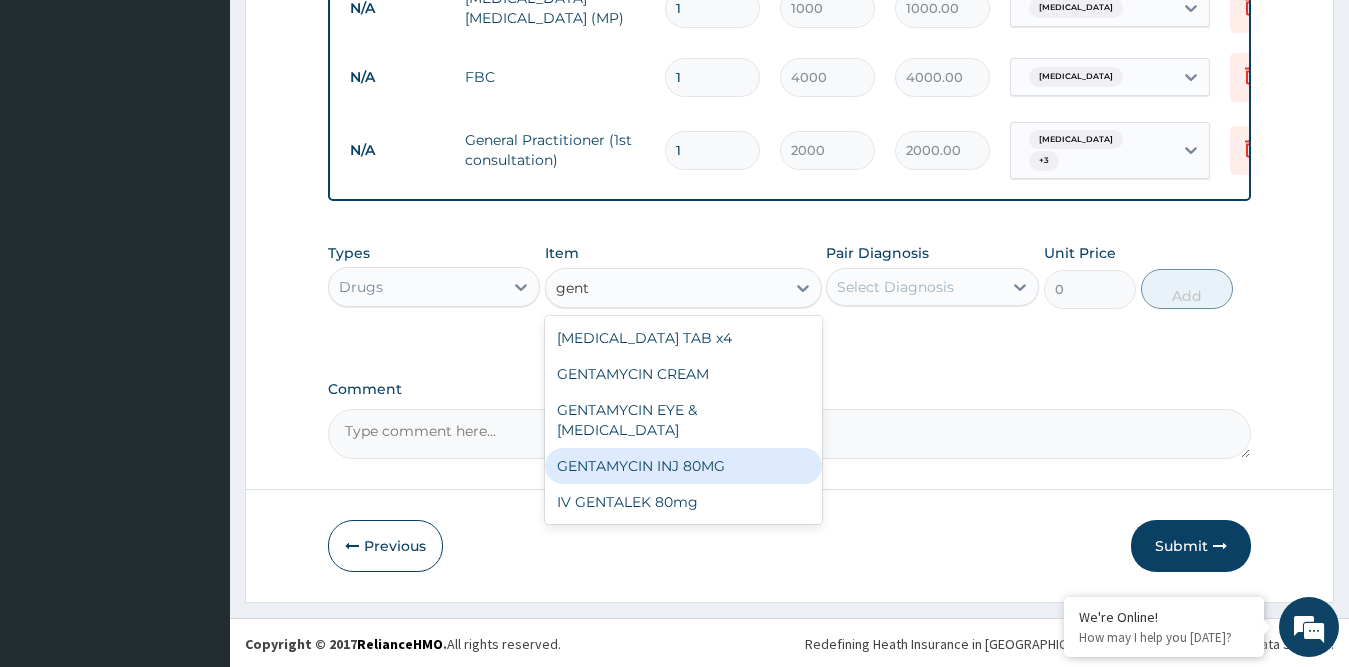 click on "GENTAMYCIN INJ 80MG" at bounding box center [683, 466] 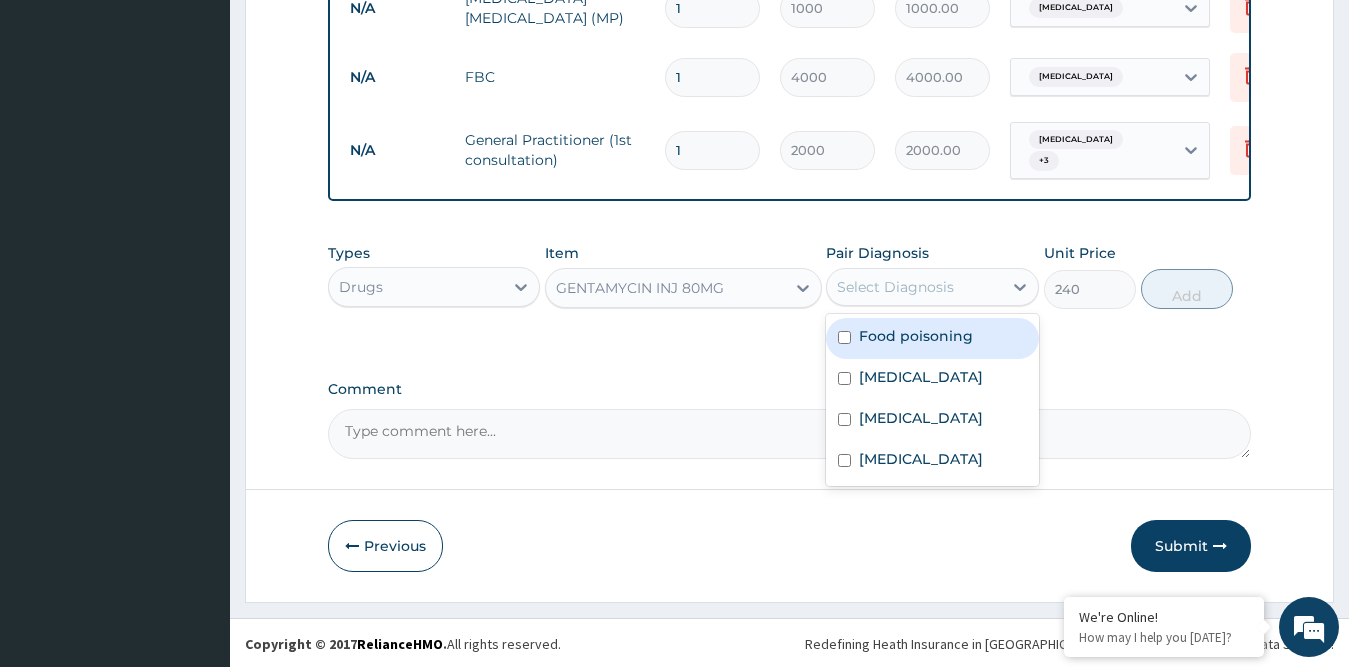 click on "Select Diagnosis" at bounding box center (895, 287) 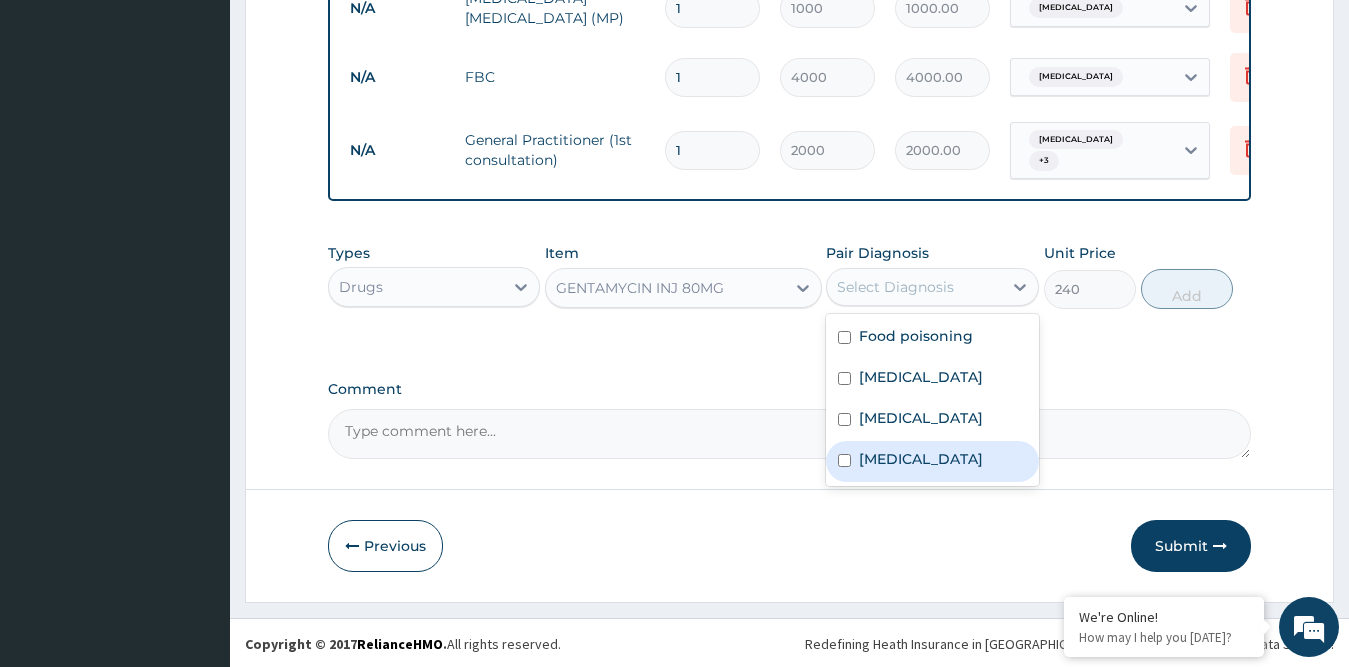 click on "Sepsis" at bounding box center (921, 459) 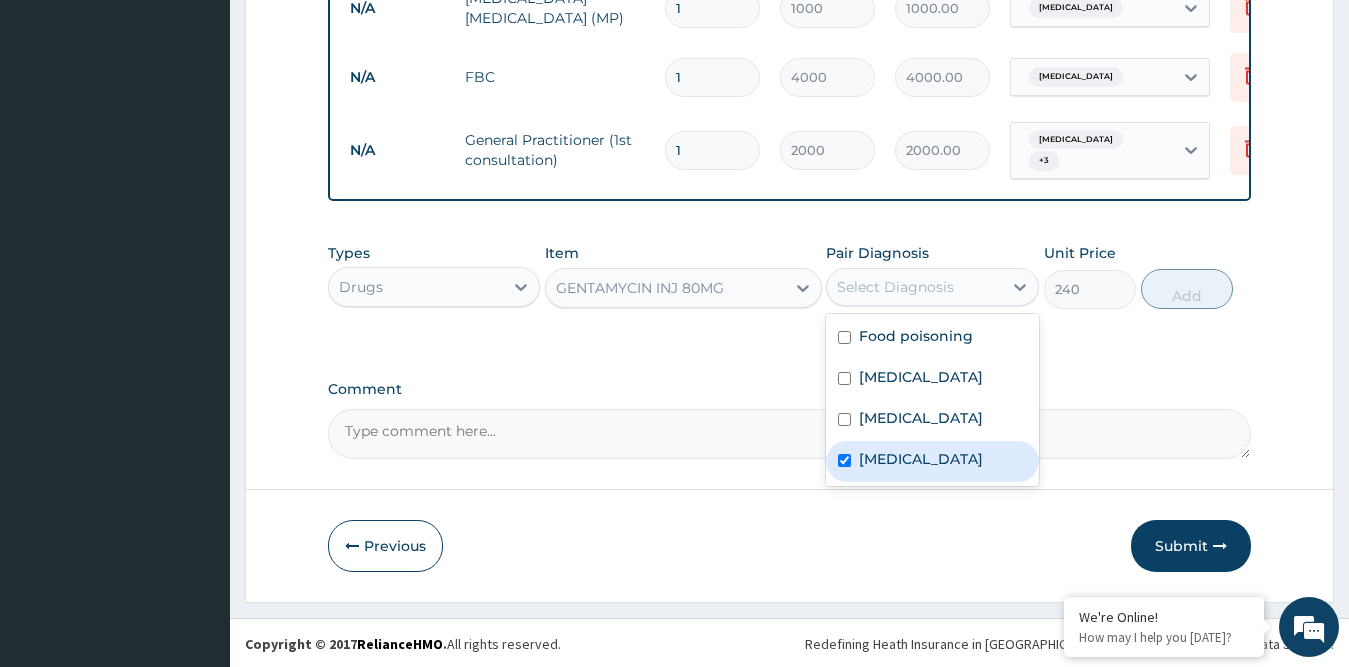 checkbox on "true" 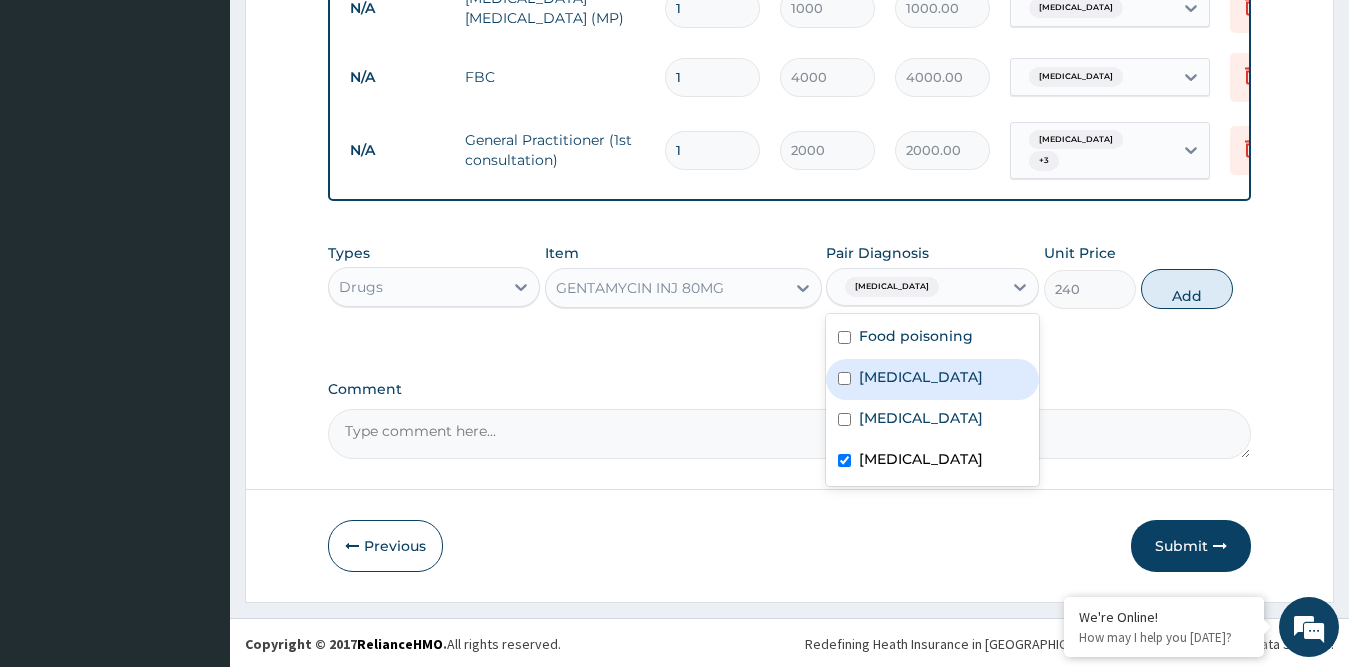 click on "Tonsillitis" at bounding box center (921, 377) 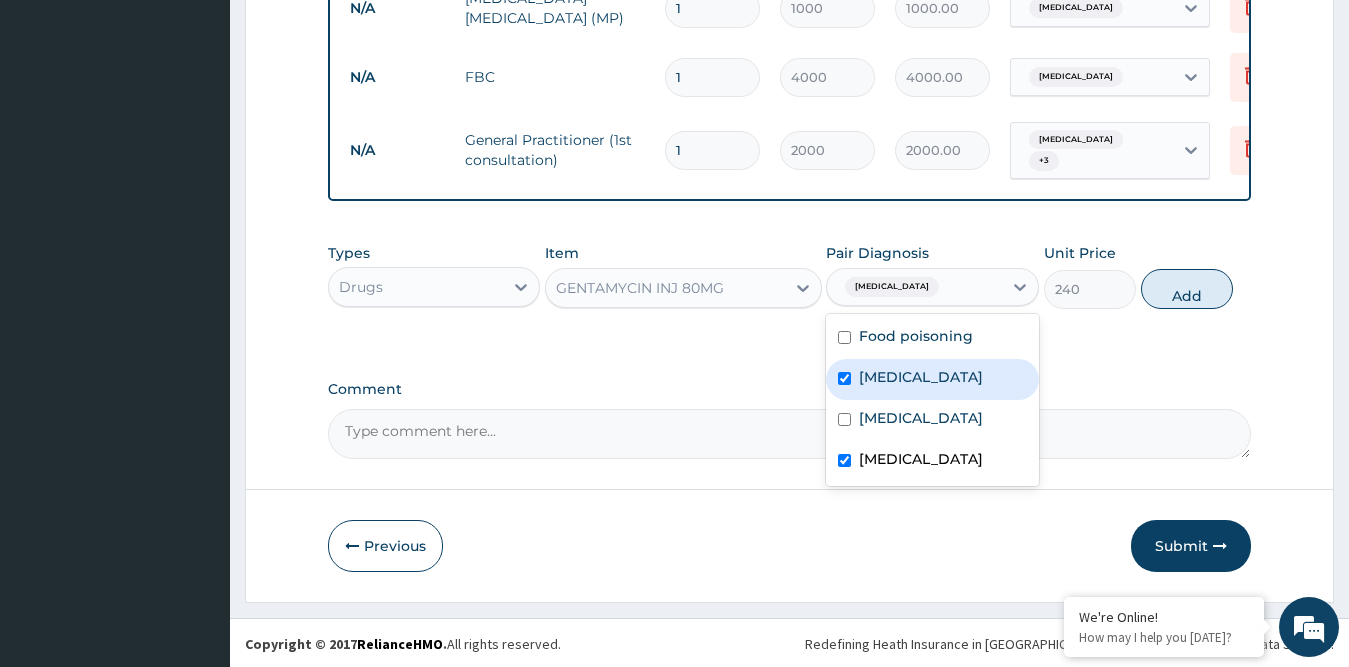 checkbox on "true" 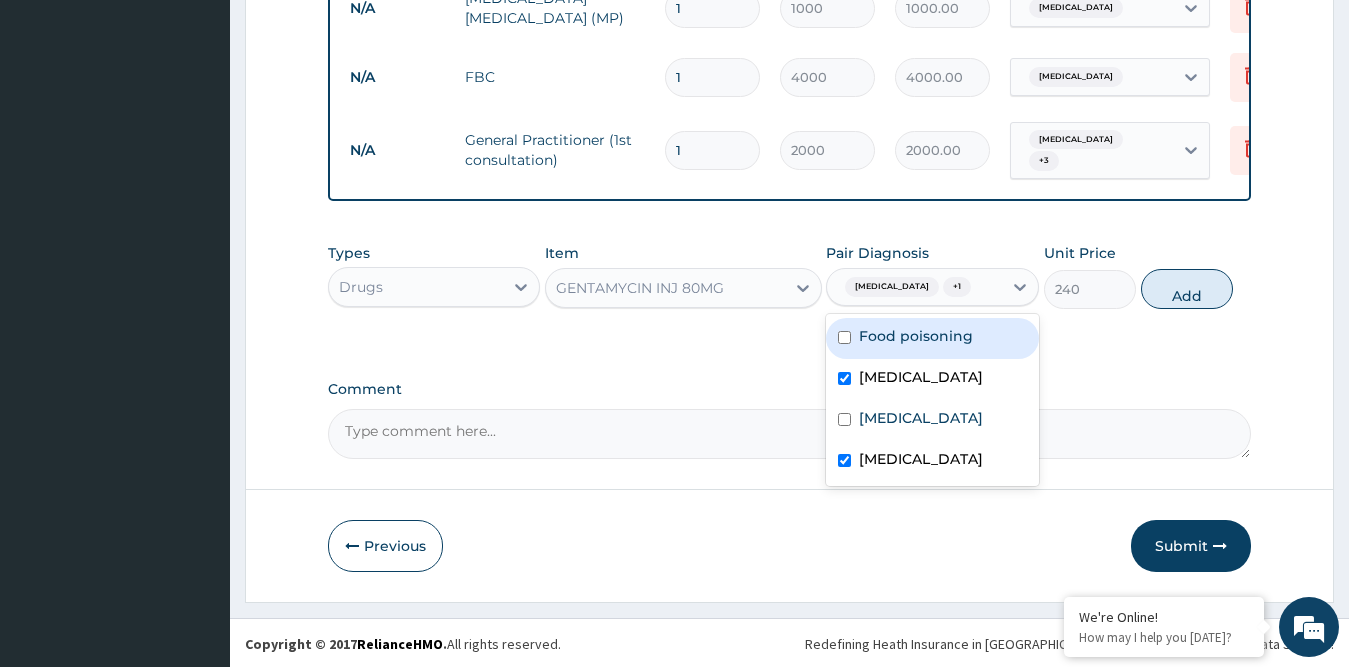 click on "Food poisoning" at bounding box center [916, 336] 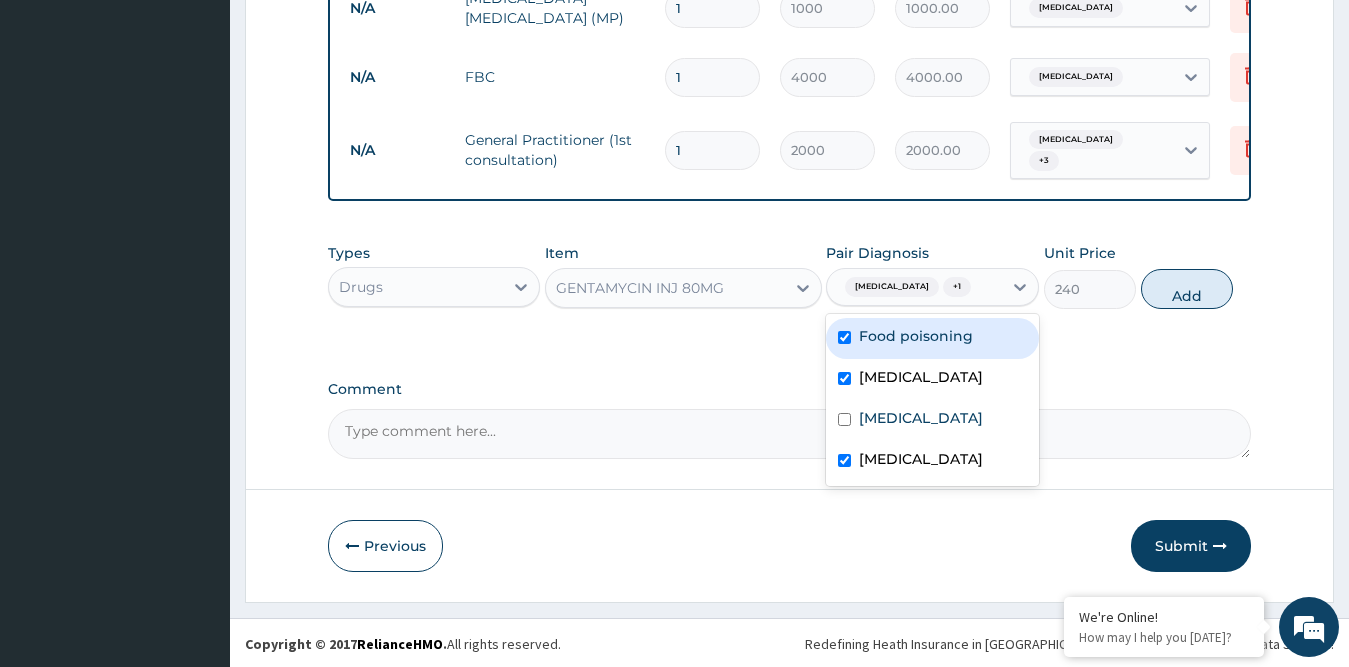 checkbox on "true" 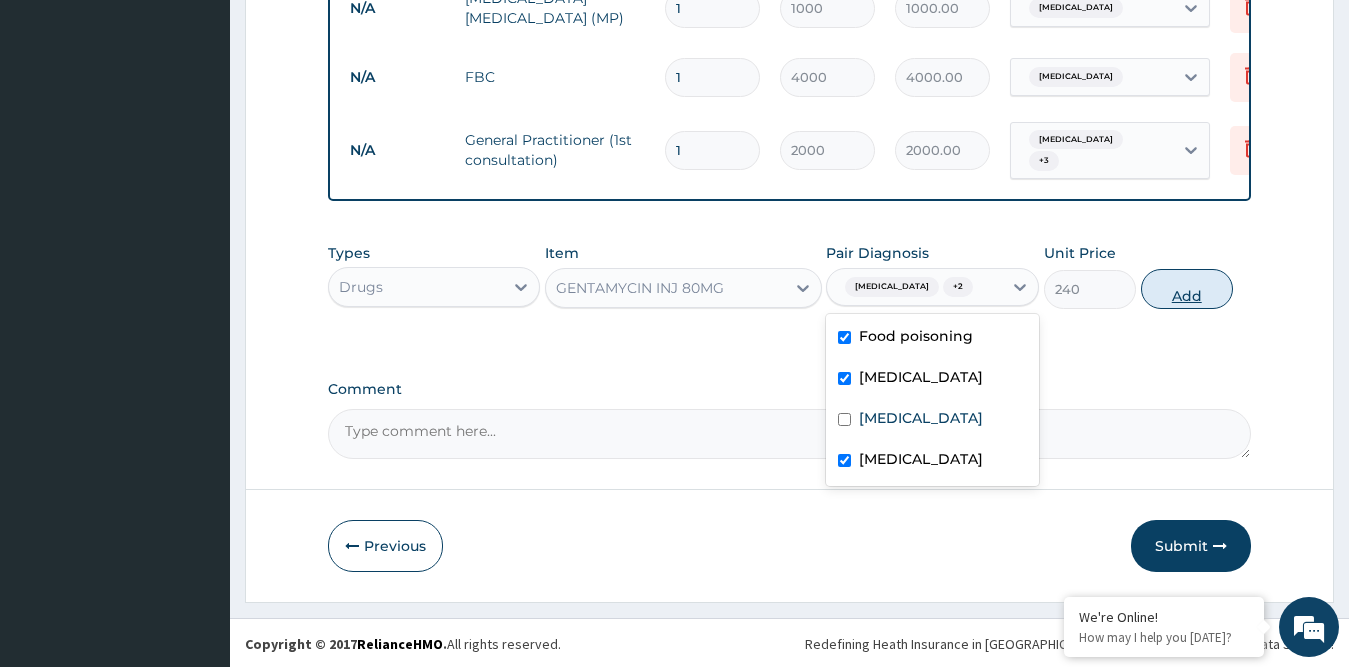 click on "Add" at bounding box center [1187, 289] 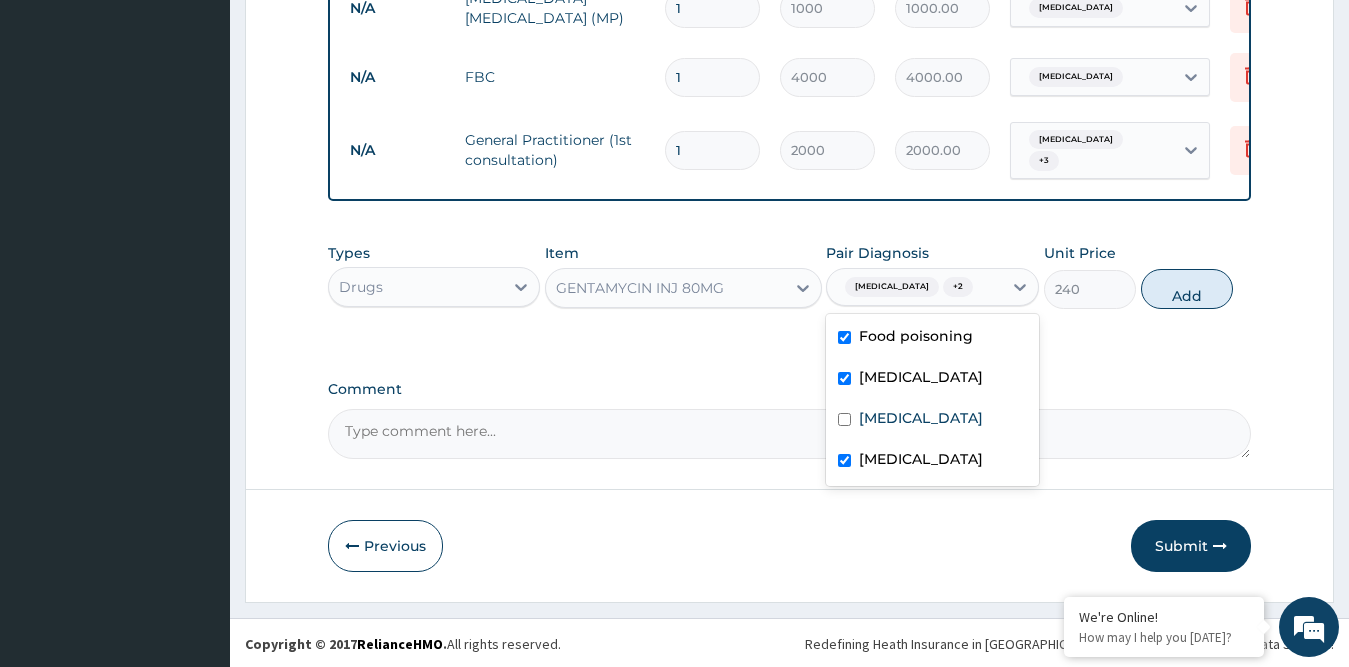 type on "0" 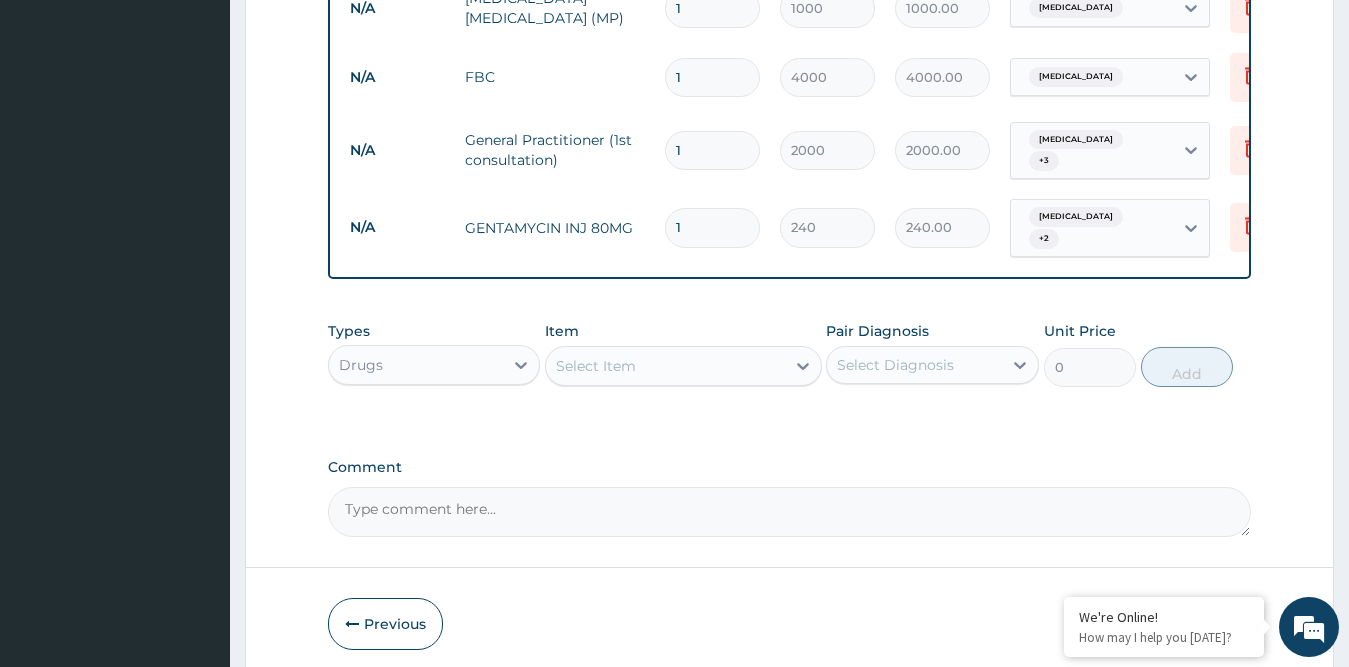 type 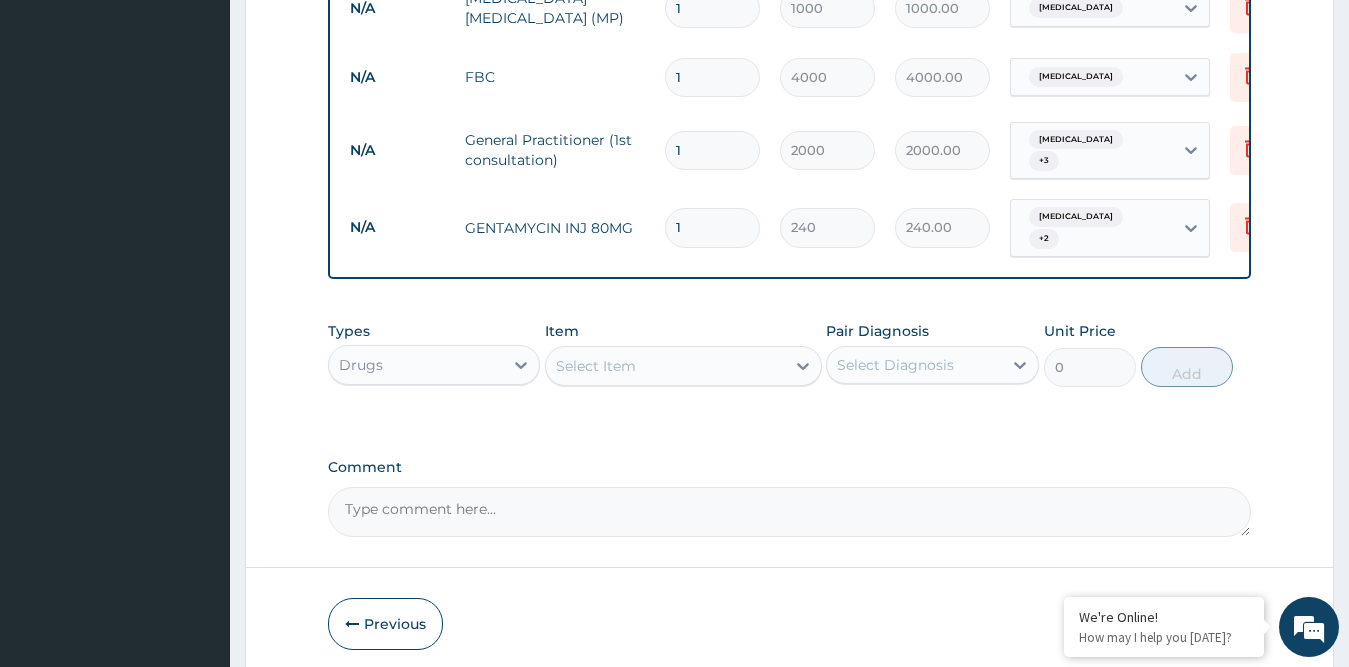 type on "0.00" 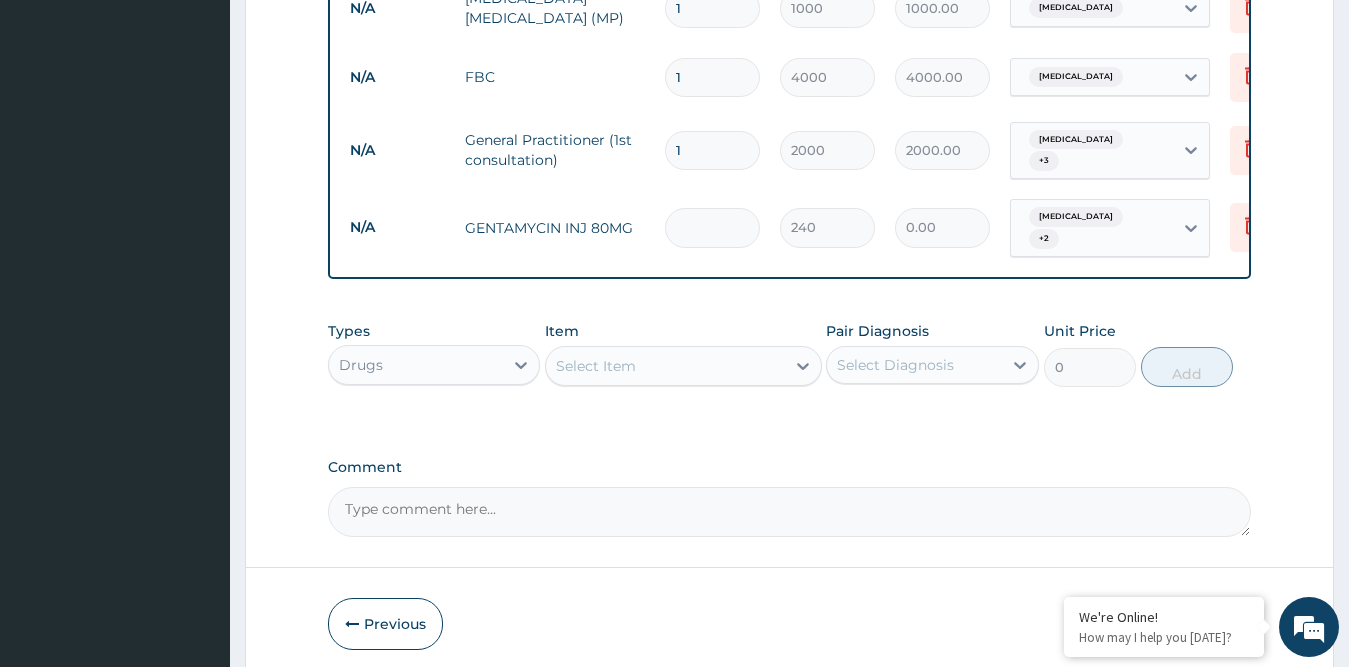 type on "3" 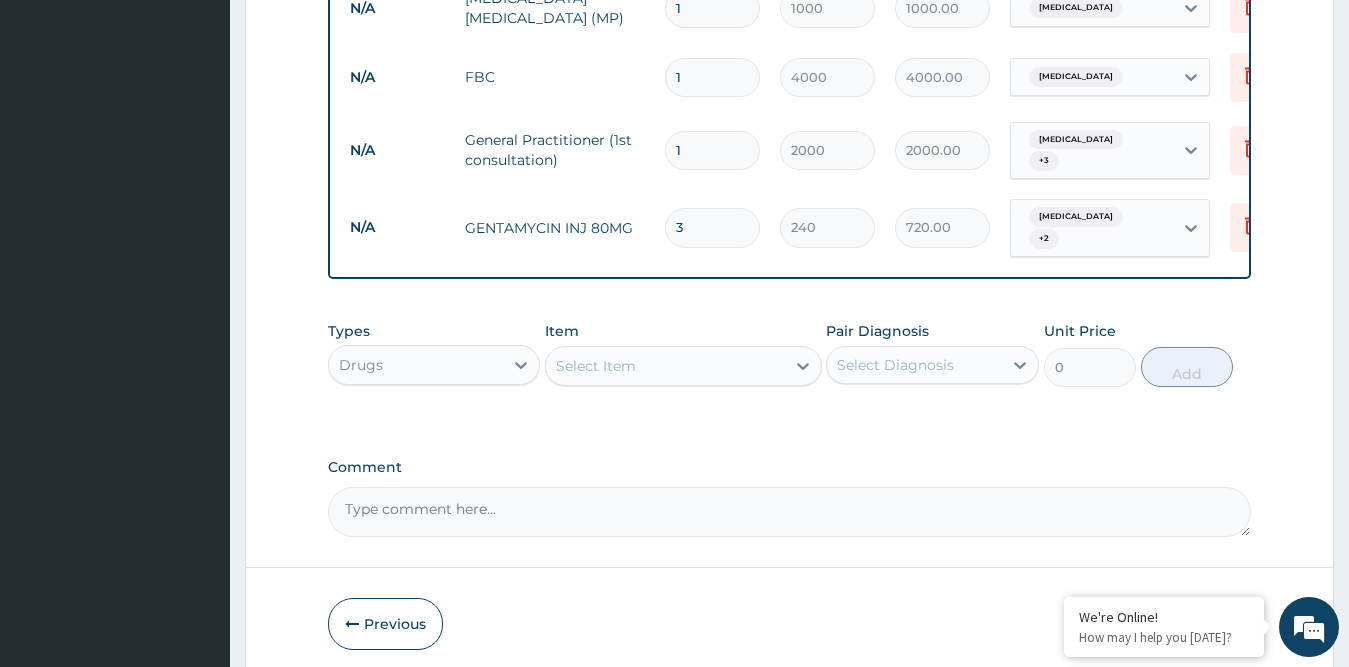 type on "3" 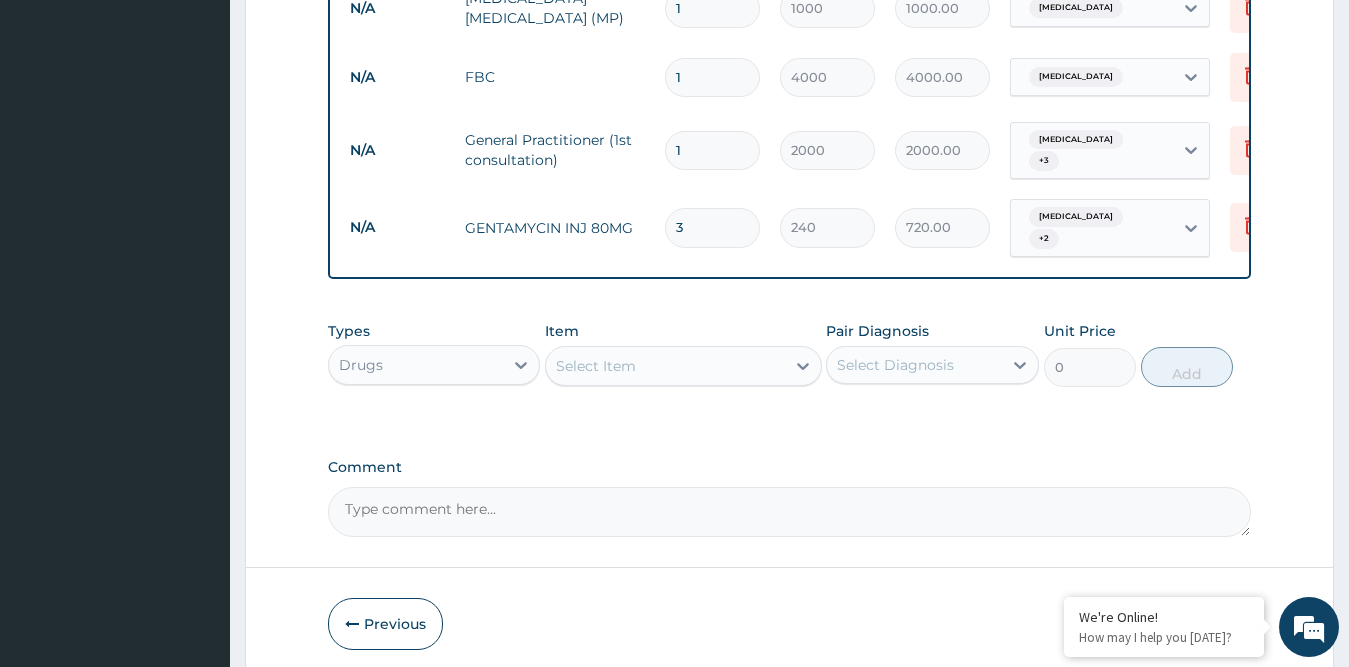 click on "Select Item" at bounding box center (665, 366) 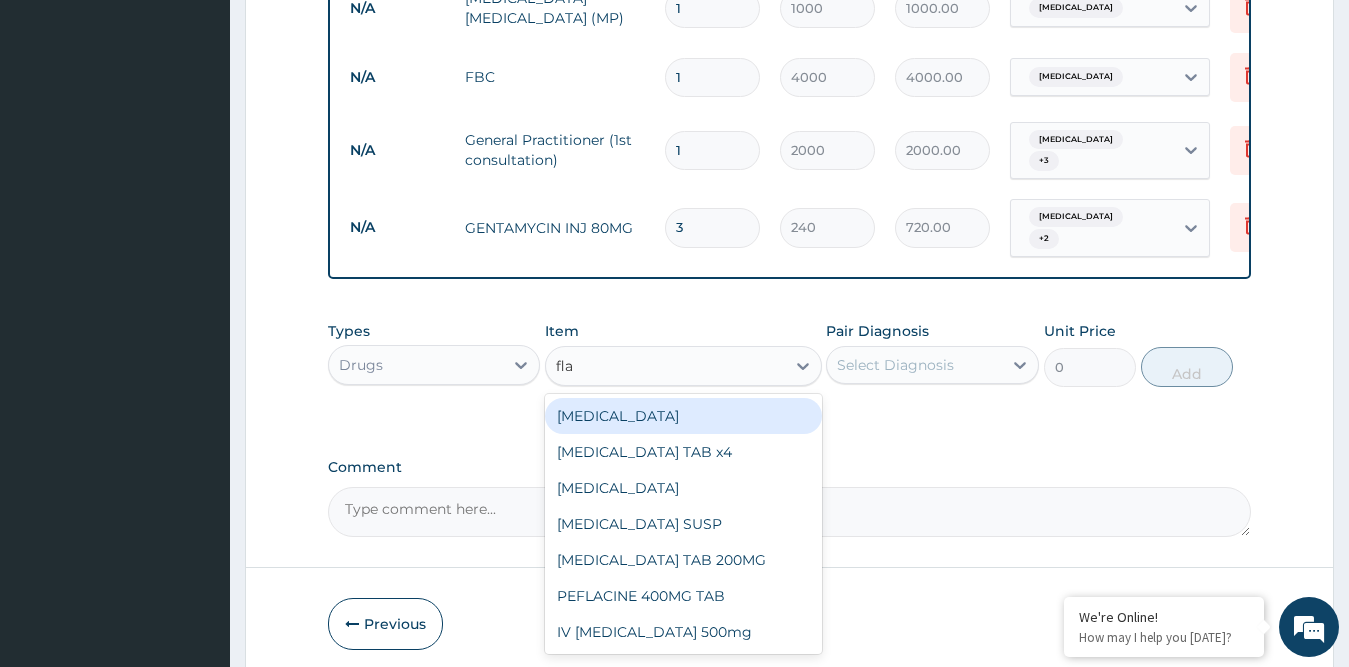 type on "flag" 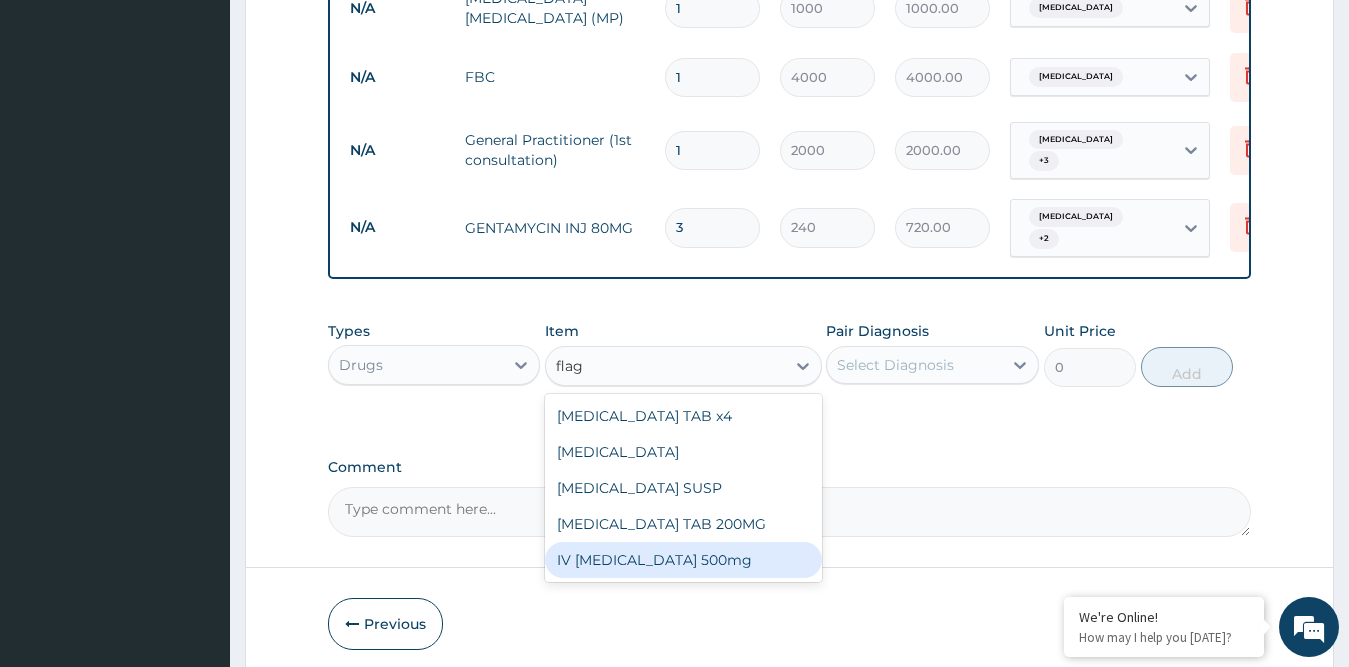 click on "IV flagyl 500mg" at bounding box center [683, 560] 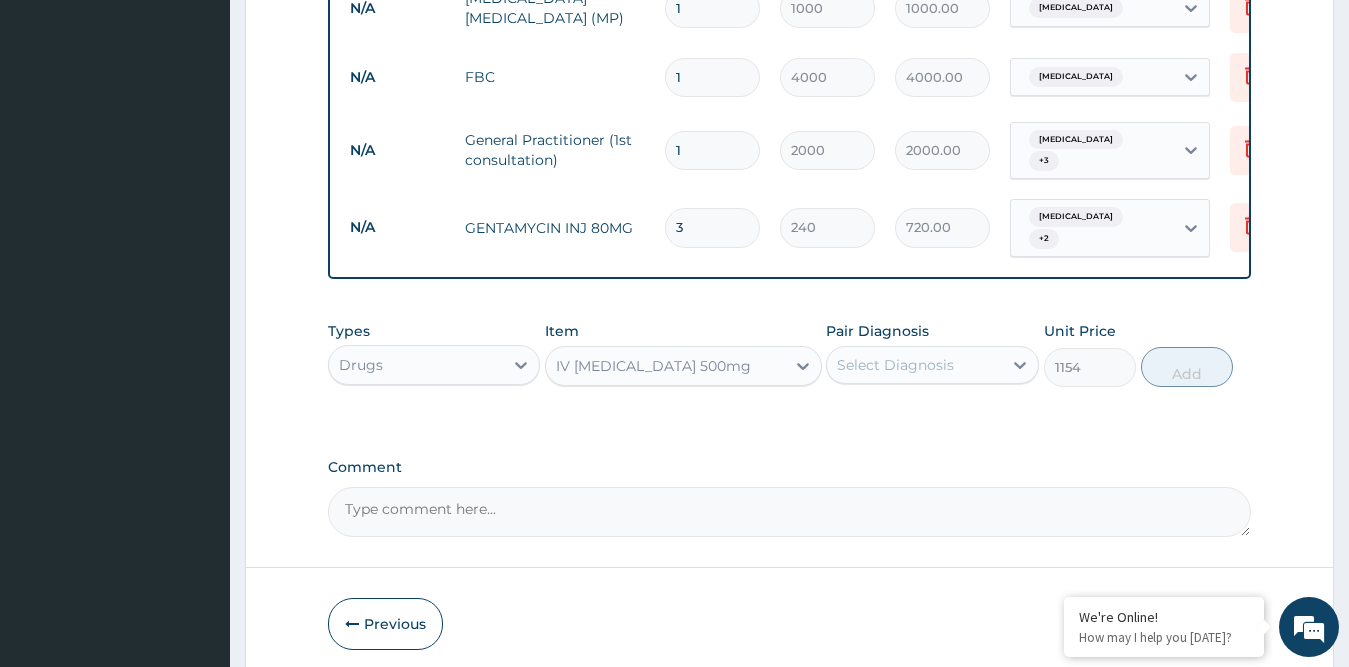 click on "Select Diagnosis" at bounding box center (895, 365) 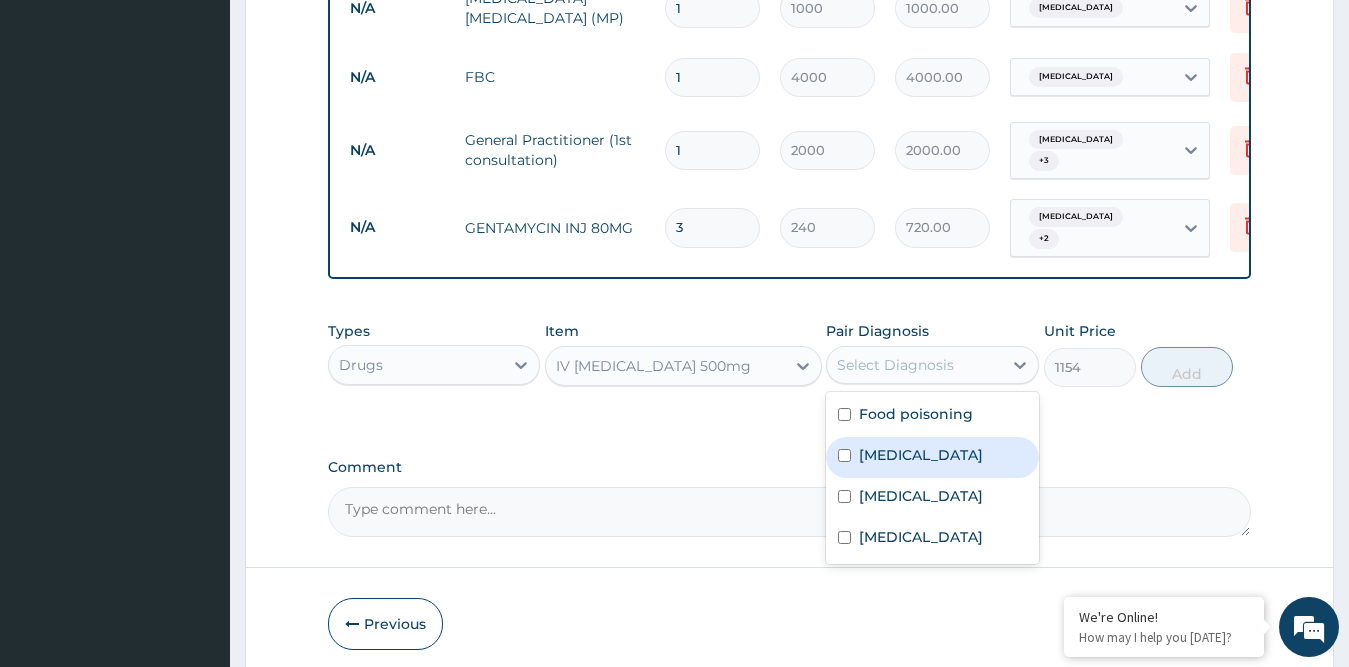 drag, startPoint x: 876, startPoint y: 440, endPoint x: 875, endPoint y: 454, distance: 14.035668 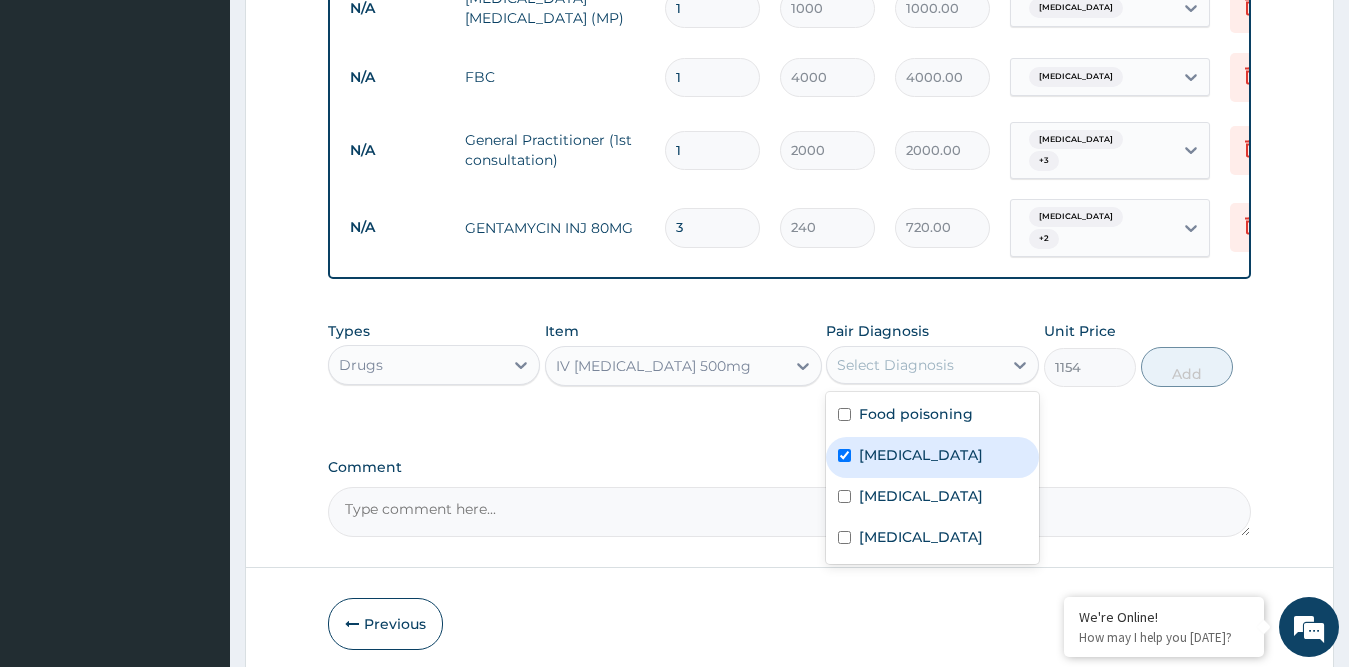 checkbox on "true" 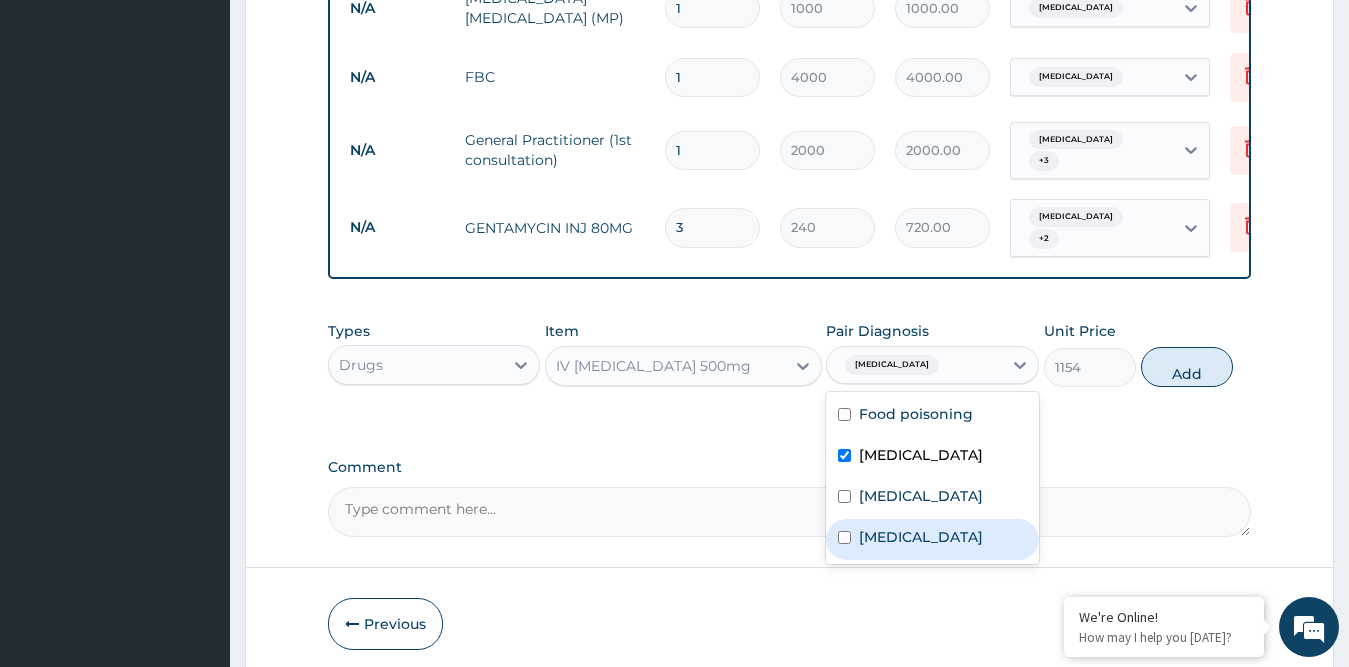 click on "Sepsis" at bounding box center (921, 537) 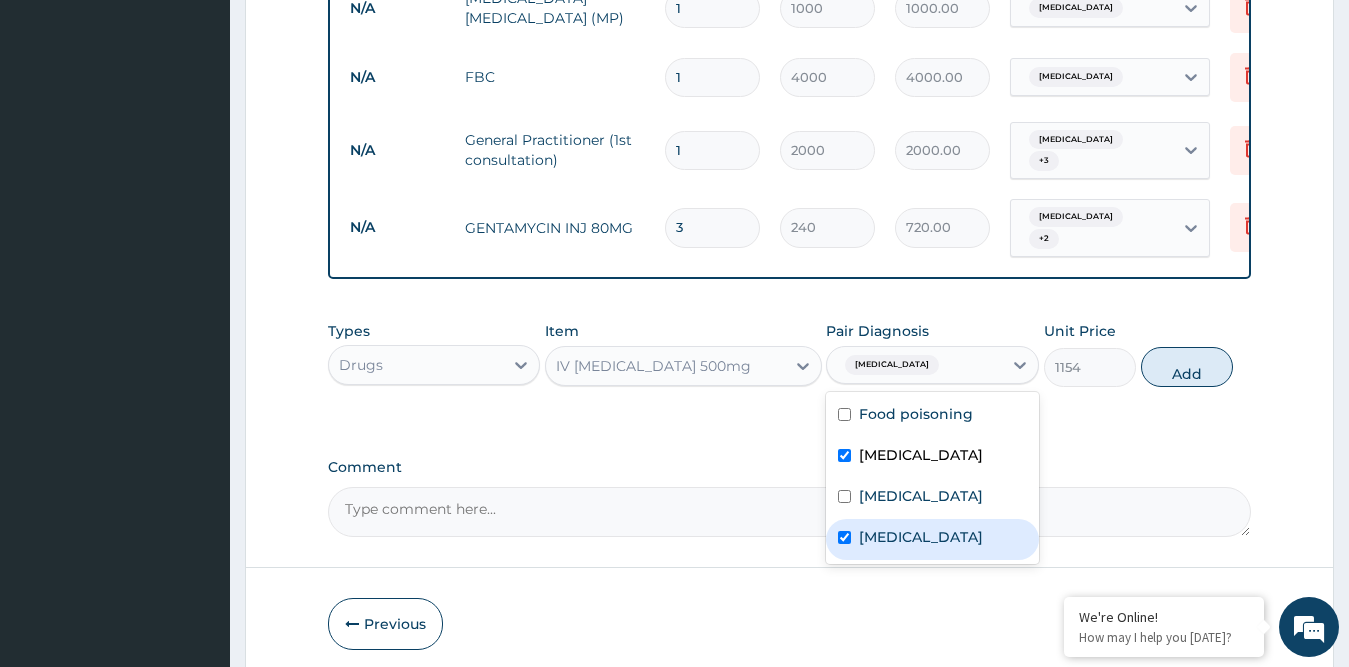 checkbox on "true" 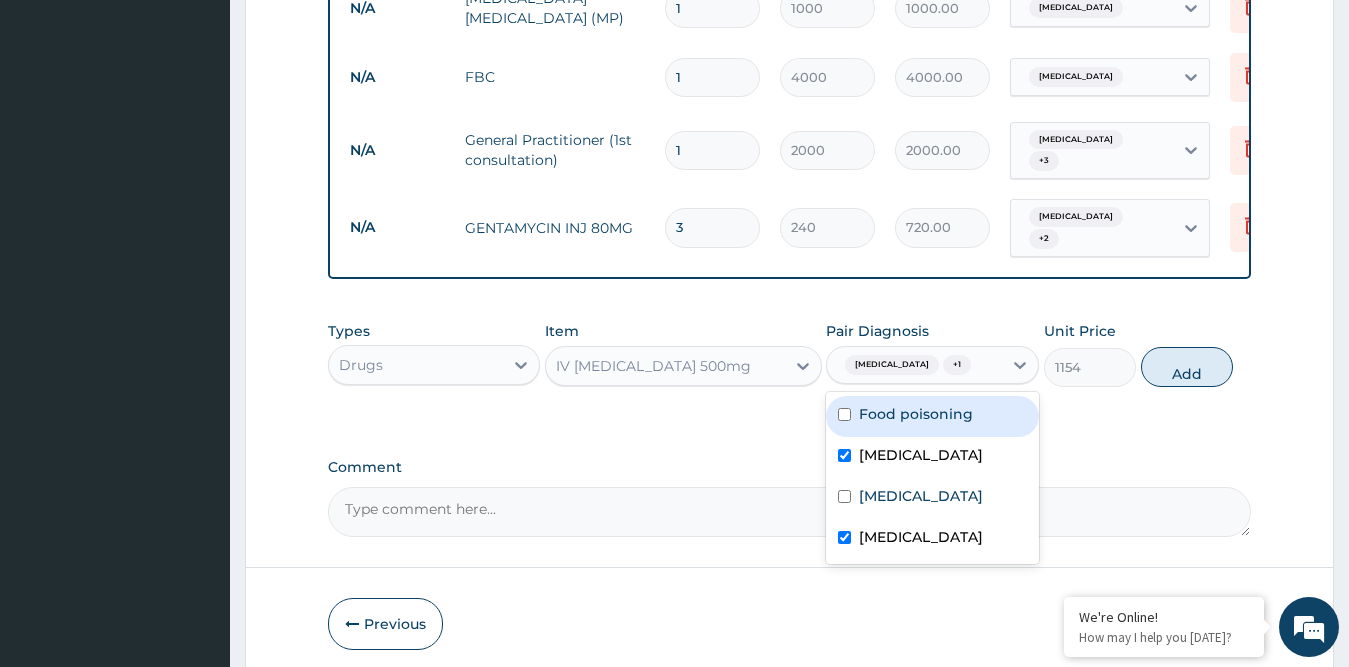 click on "Food poisoning" at bounding box center (916, 414) 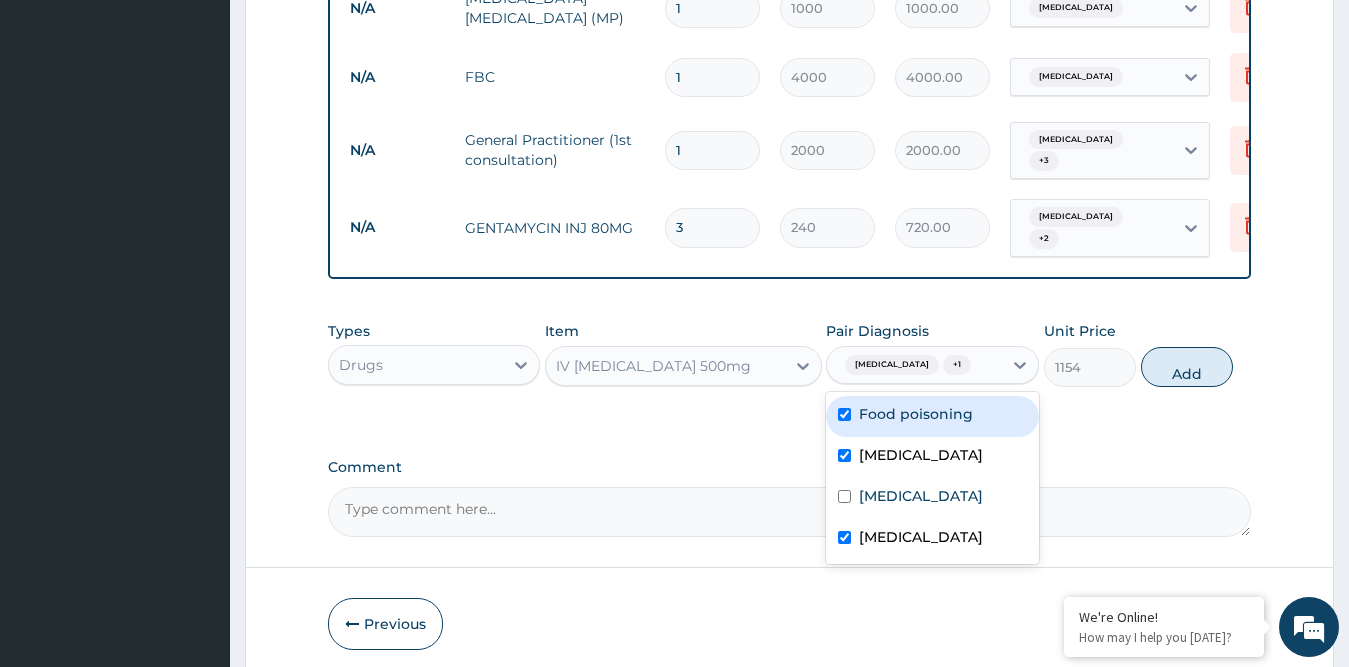 checkbox on "true" 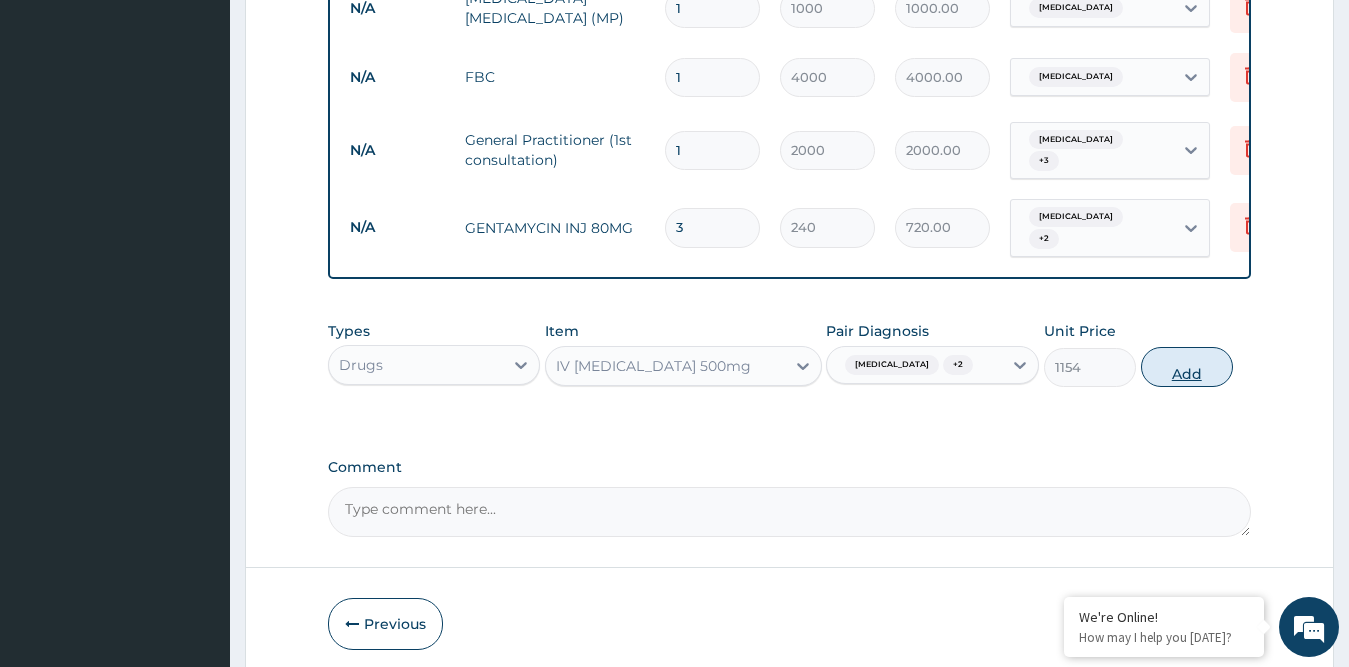 click on "Add" at bounding box center (1187, 367) 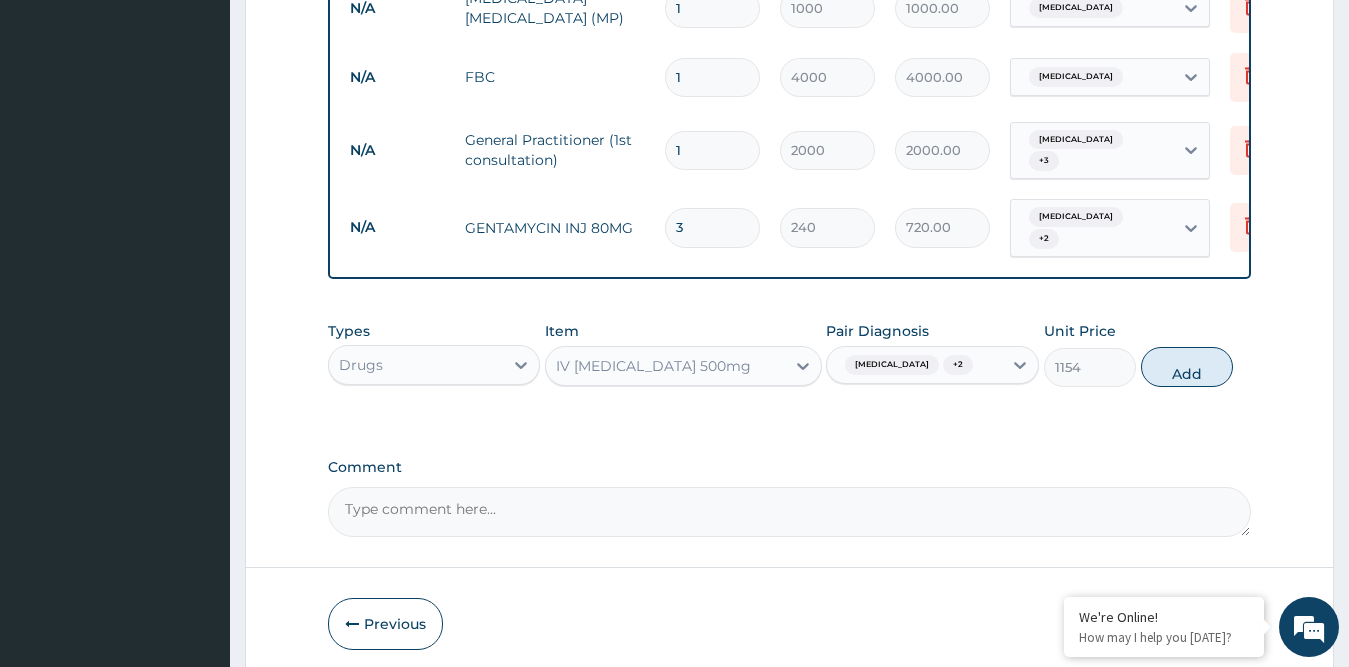 type on "0" 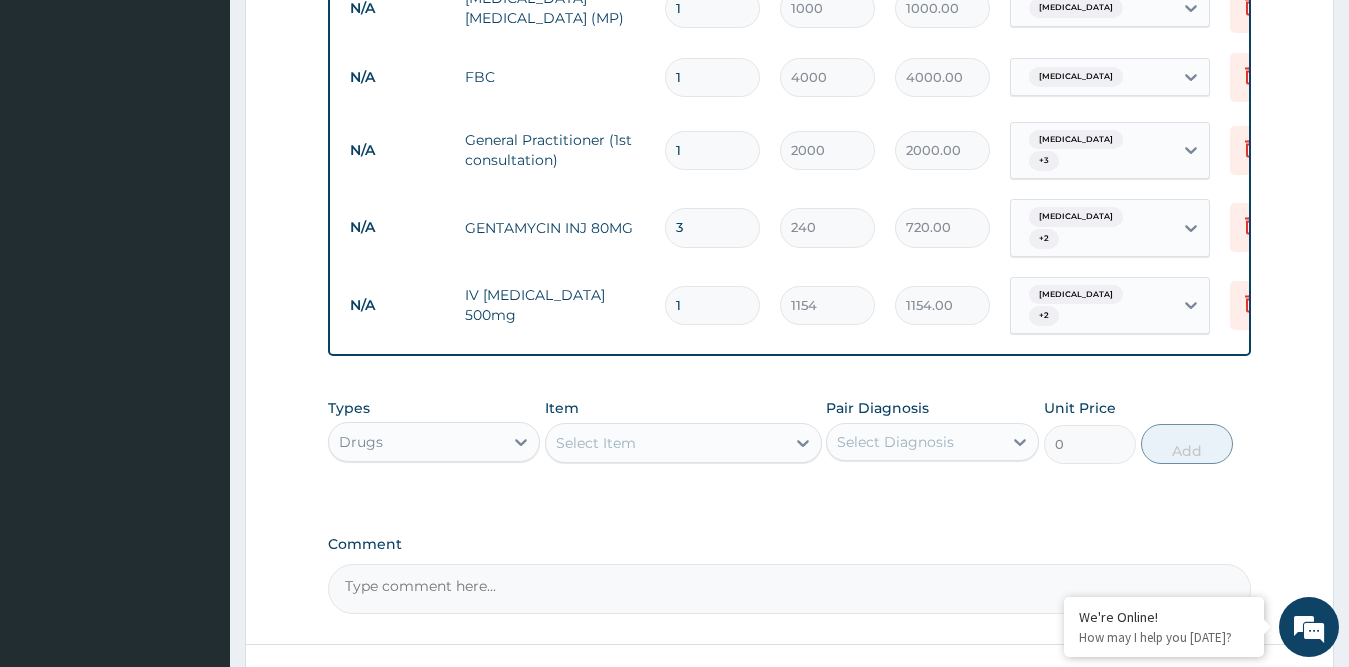 type 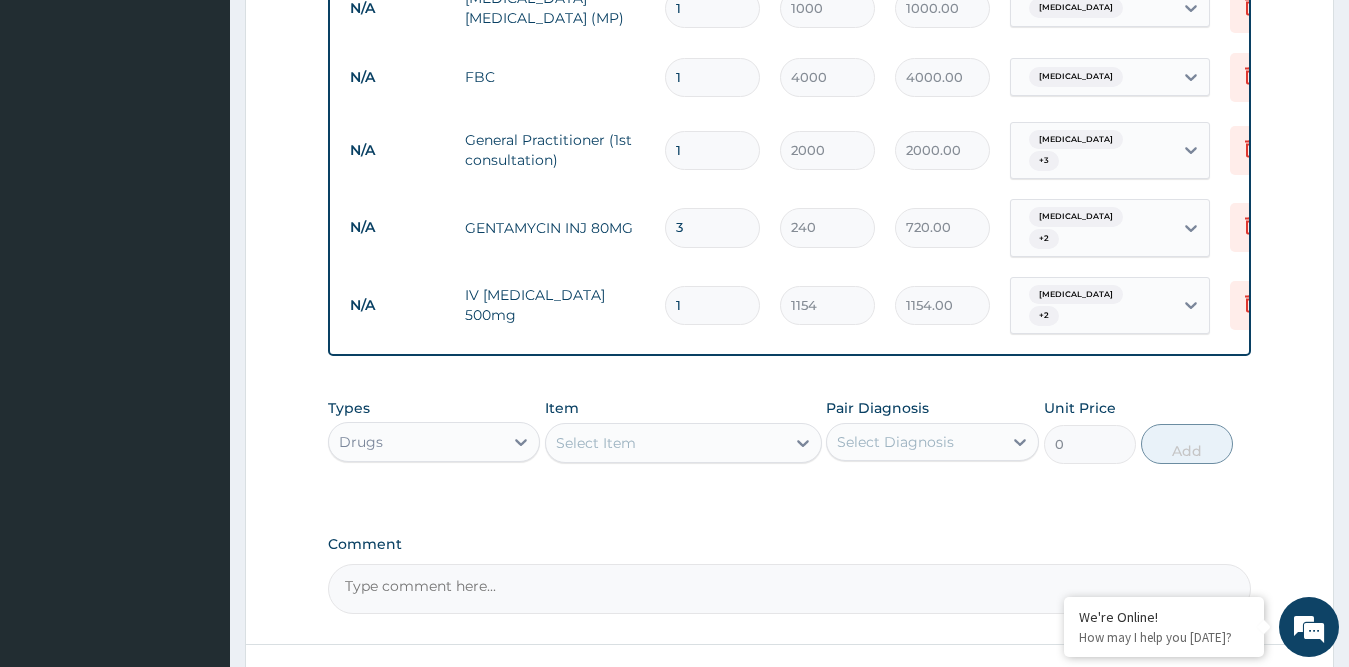 type on "0.00" 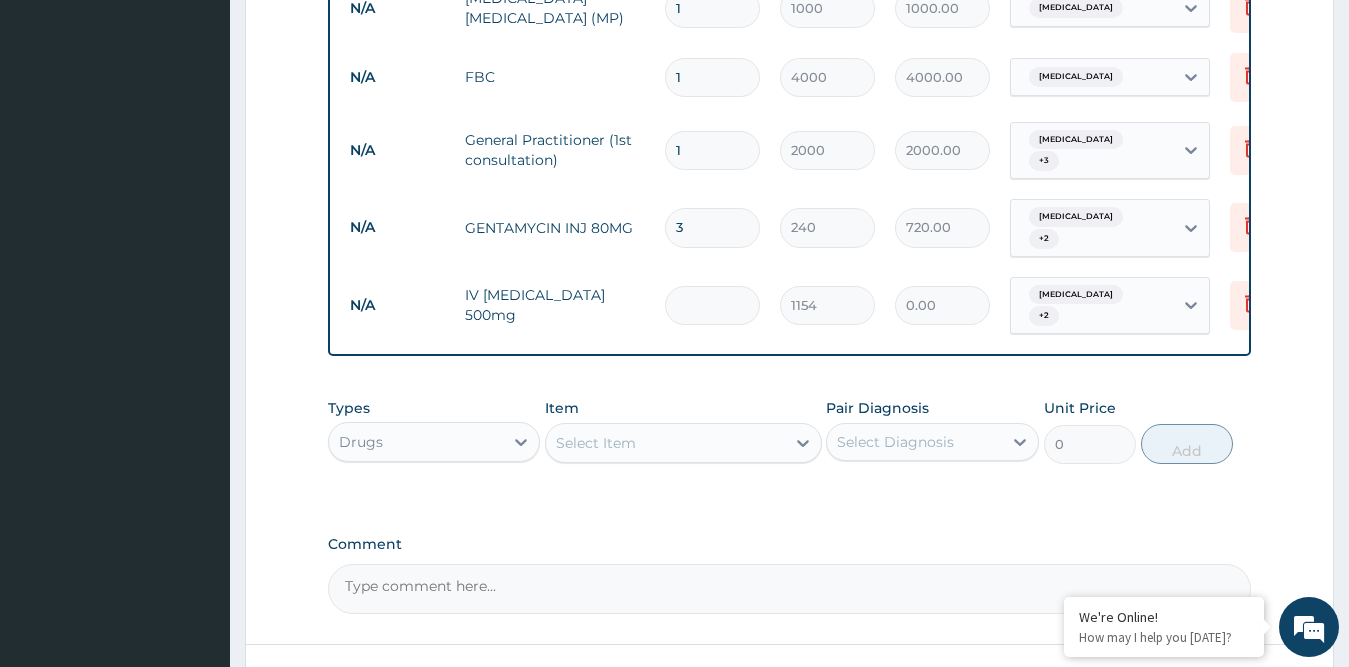 type on "3" 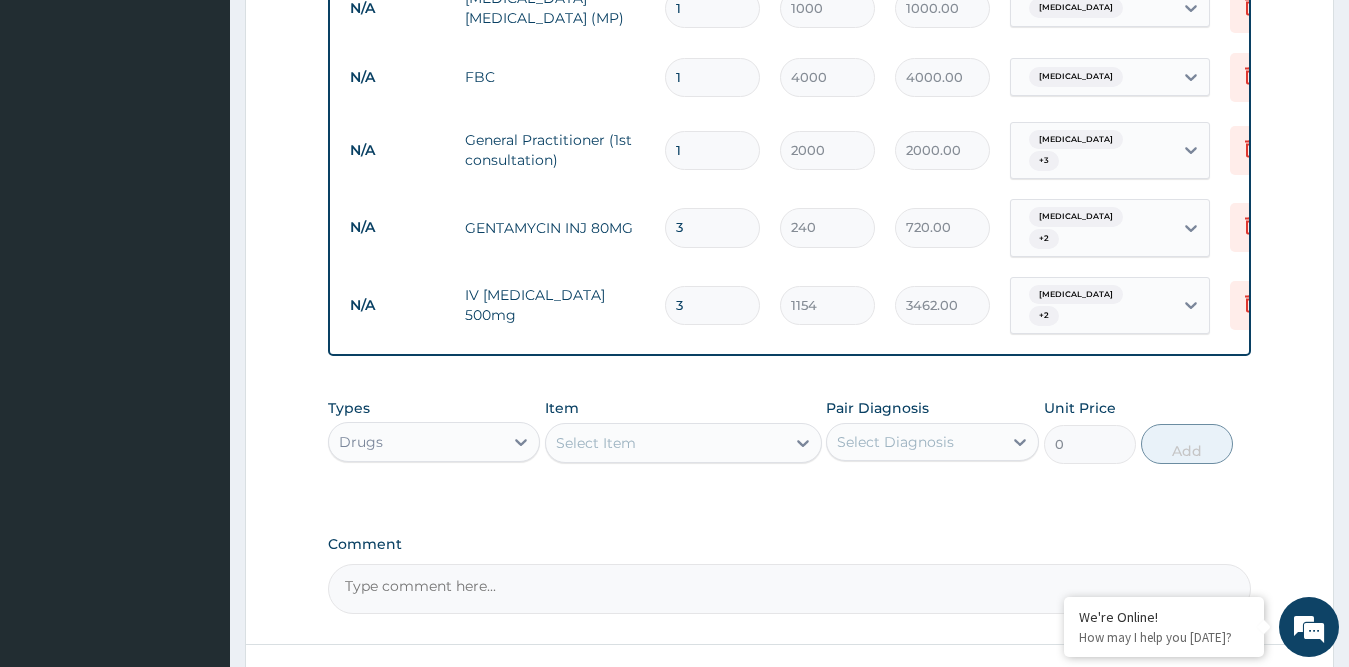 type on "3" 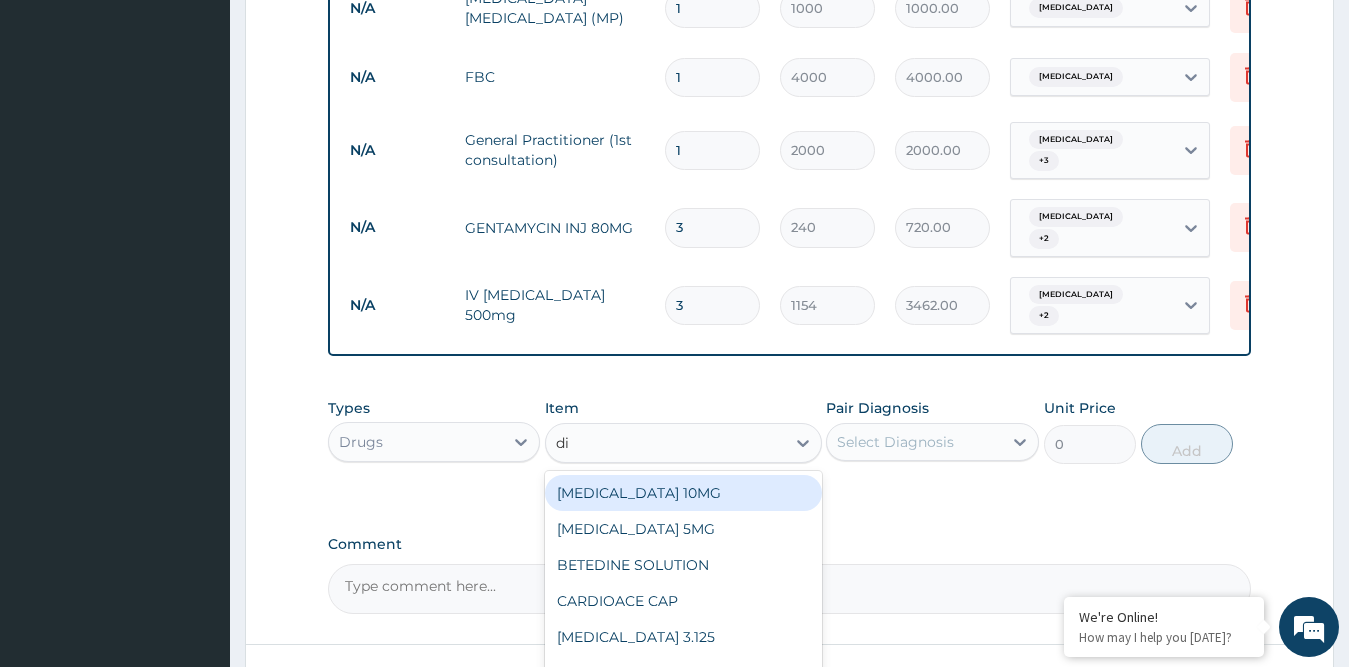 type on "dic" 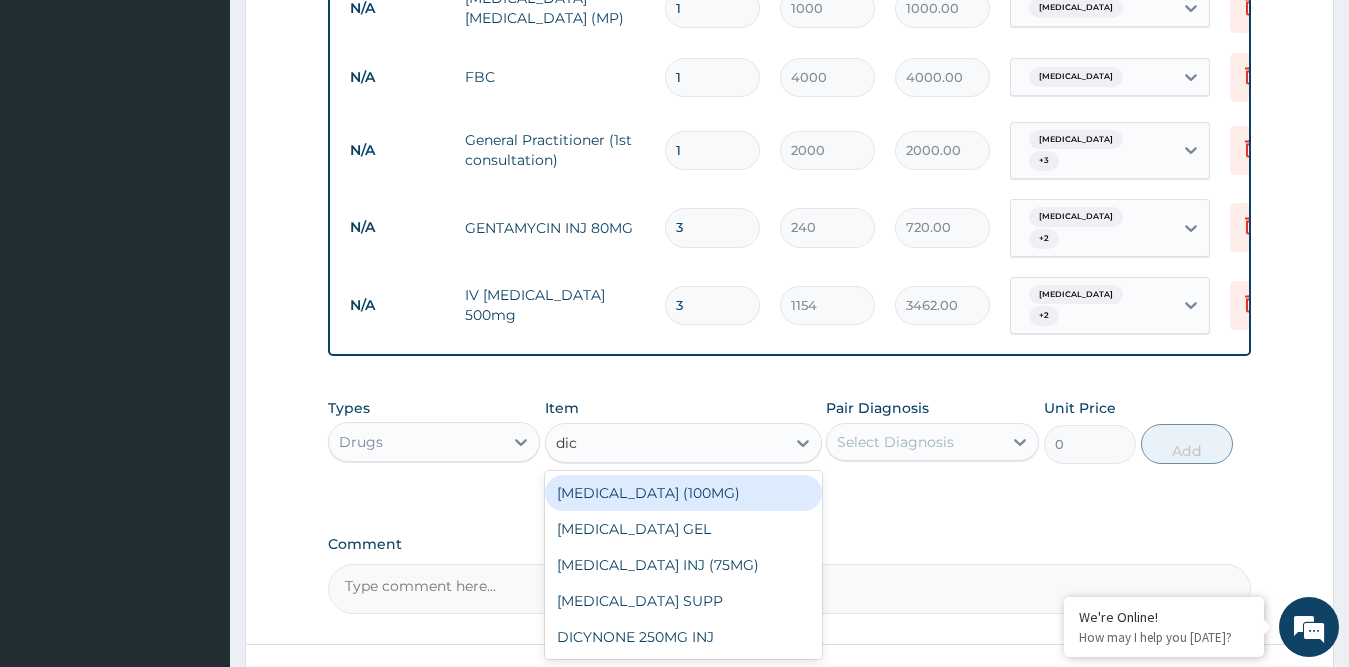 click on "DICLOFENAC (100MG)" at bounding box center [683, 493] 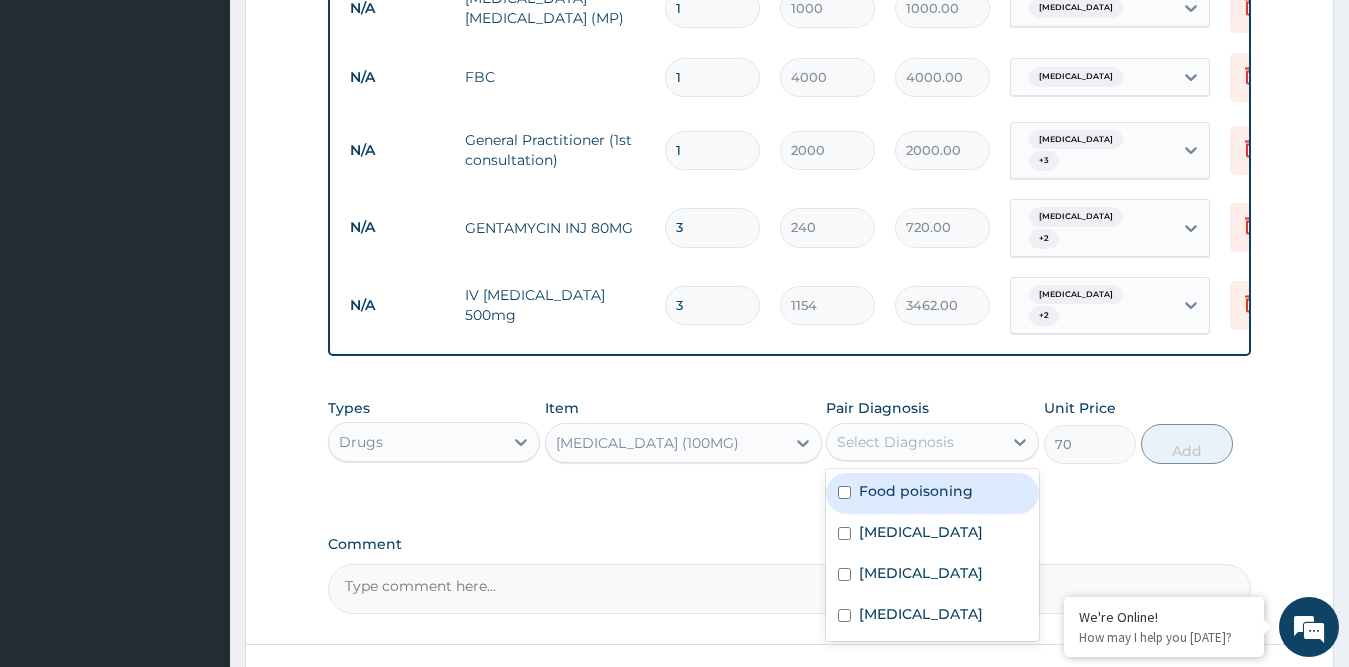 click on "Select Diagnosis" at bounding box center [895, 442] 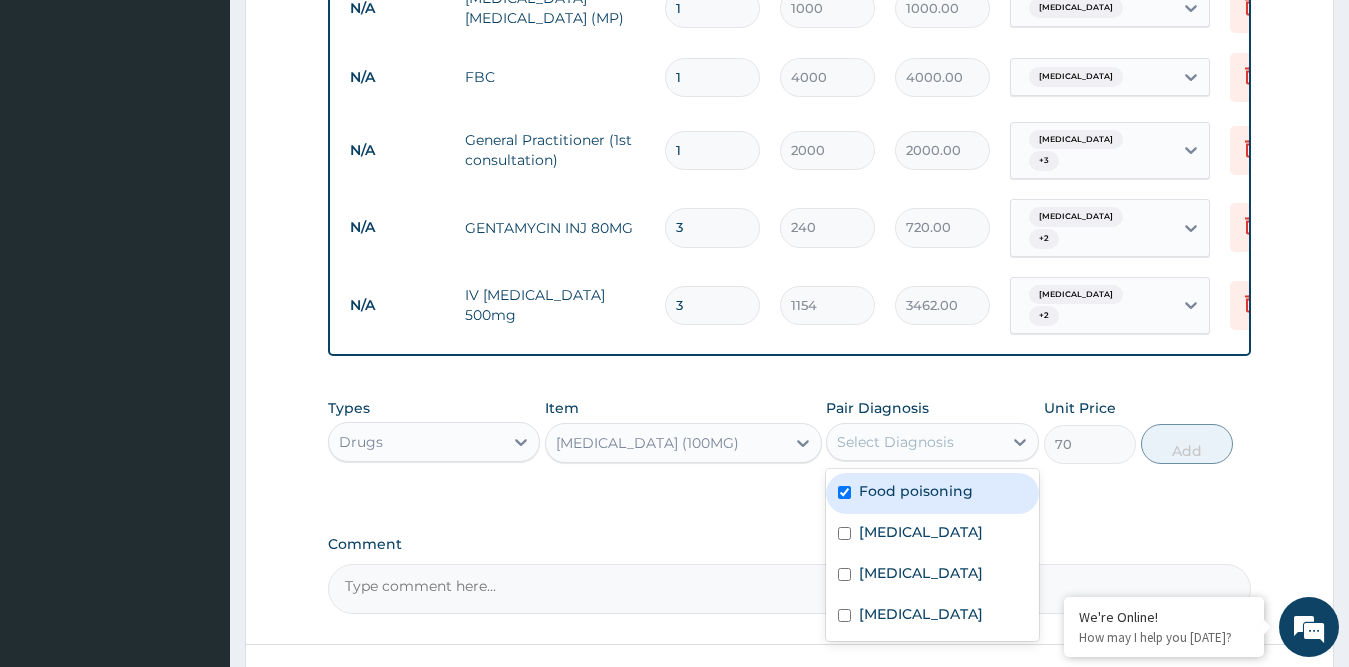 checkbox on "true" 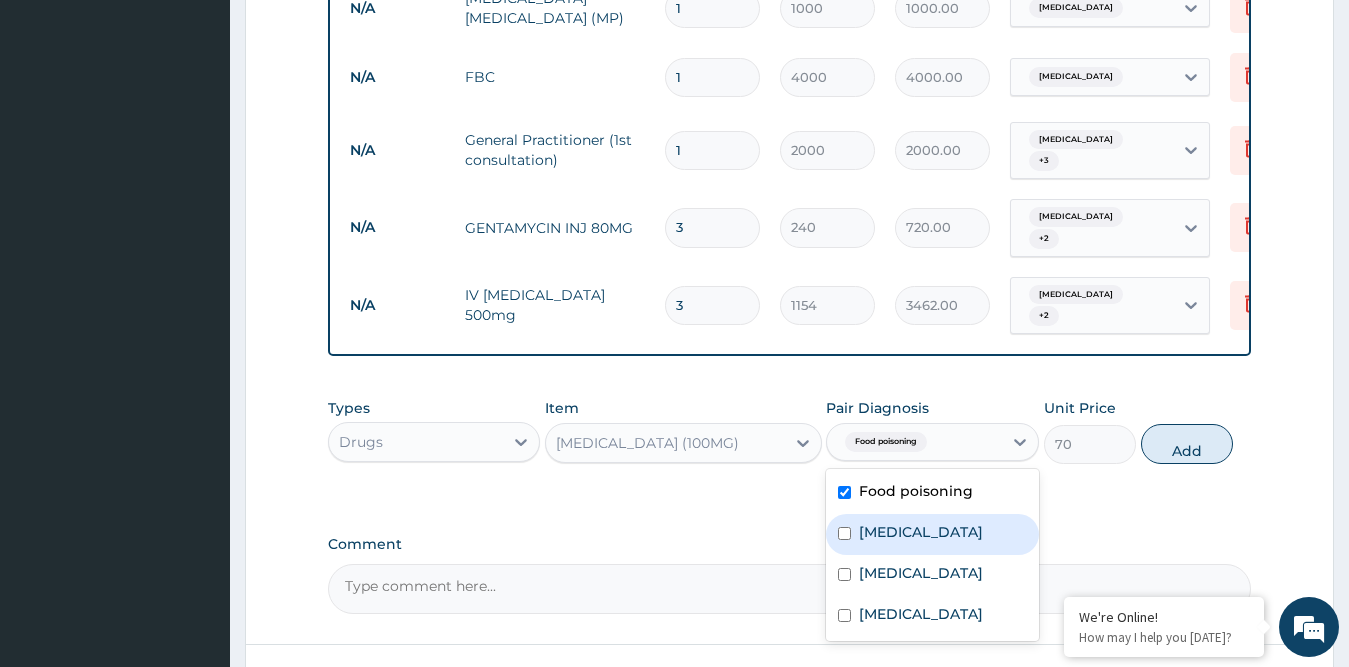 click on "Tonsillitis" at bounding box center (921, 532) 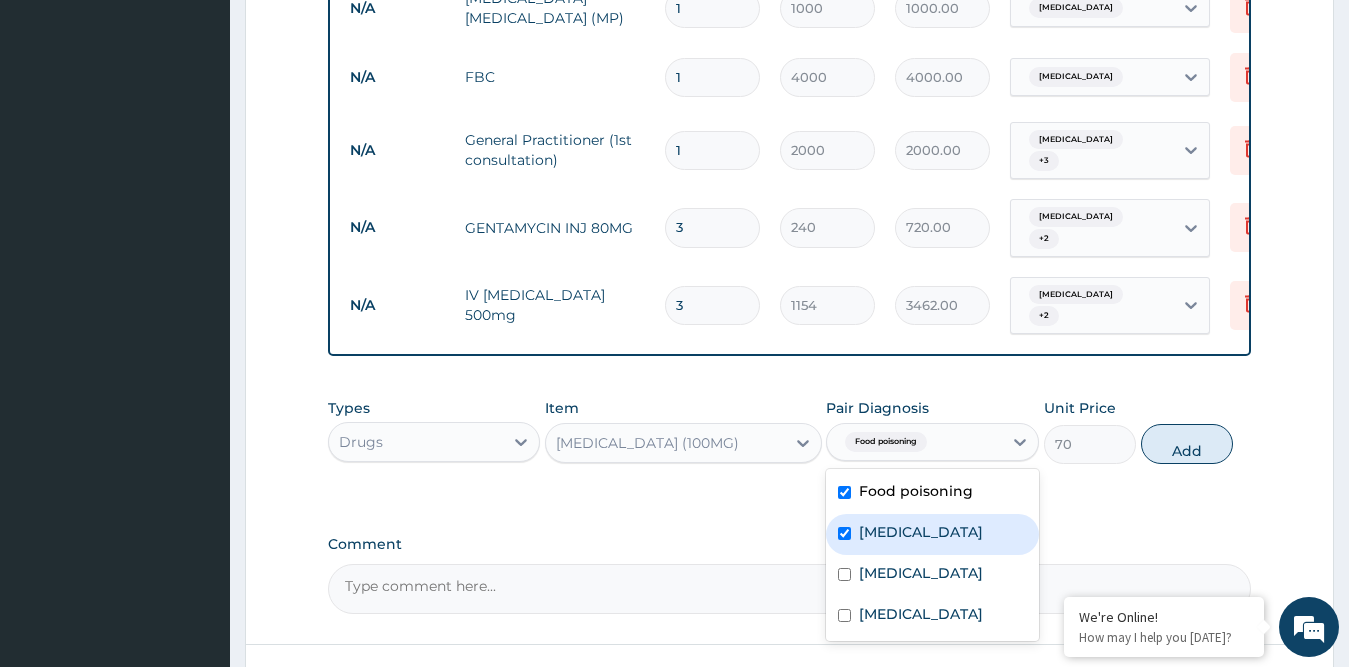 checkbox on "true" 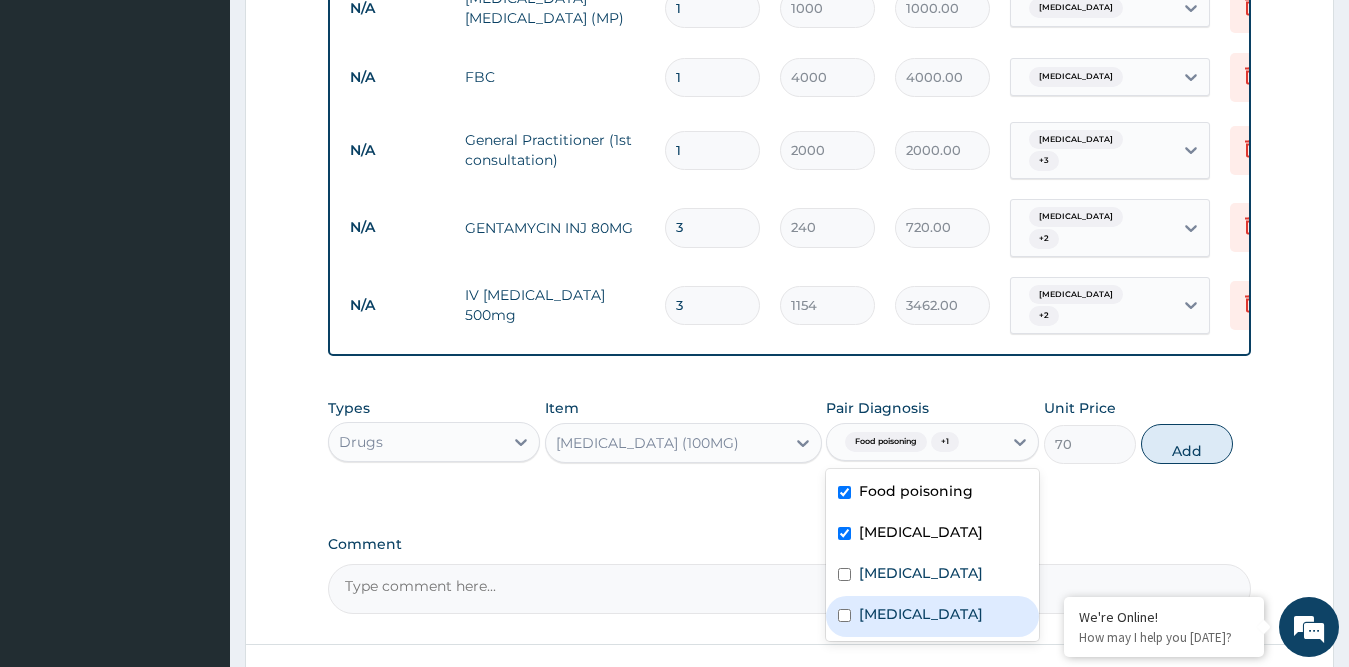 click on "Sepsis" at bounding box center (921, 614) 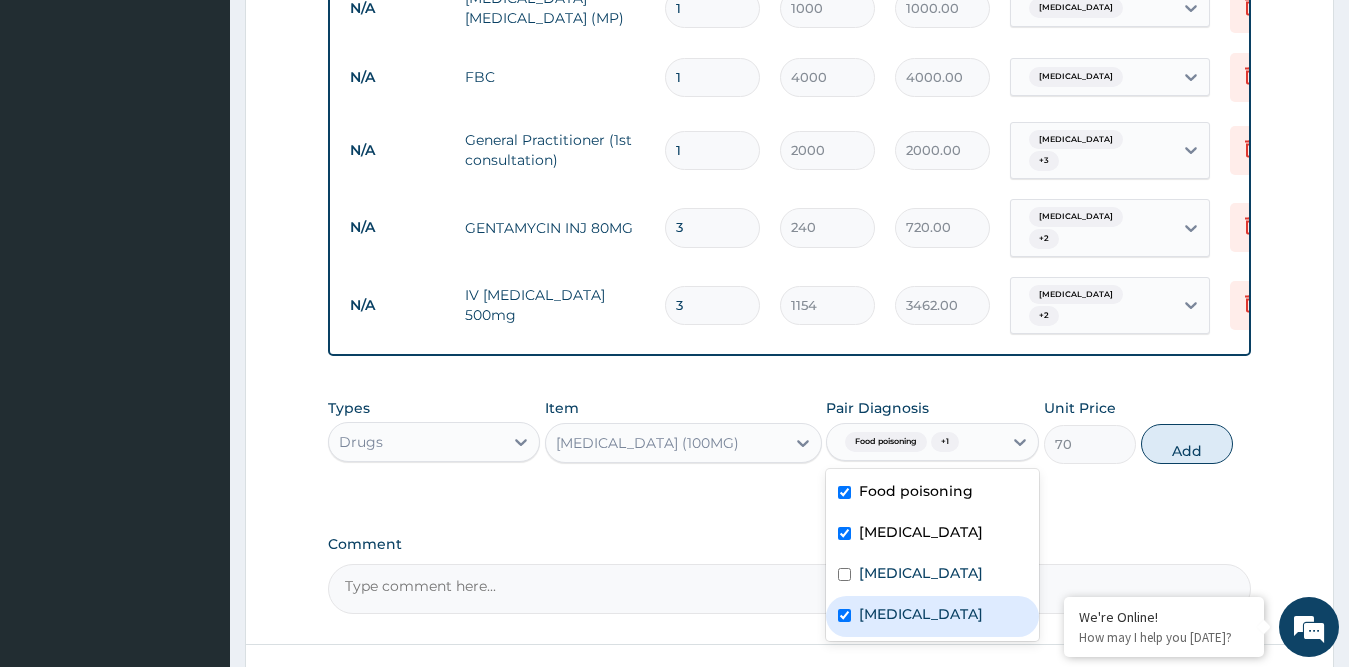 checkbox on "true" 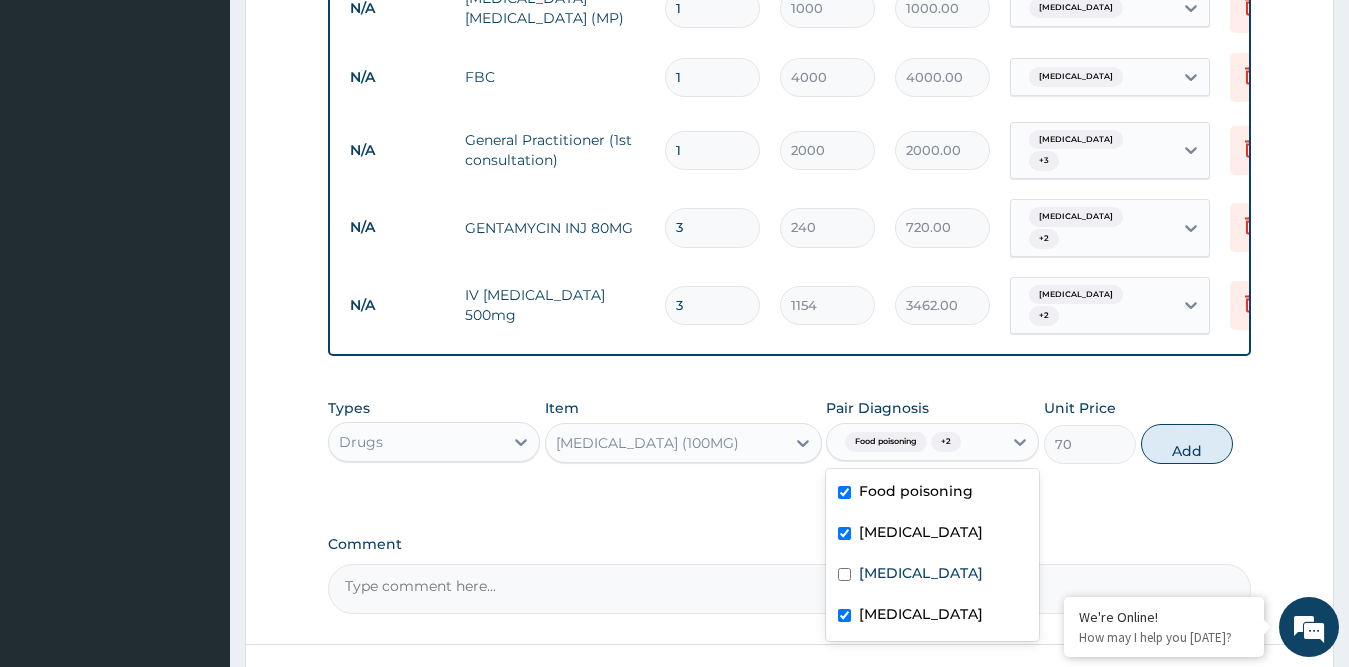 click on "Add" at bounding box center [1187, 444] 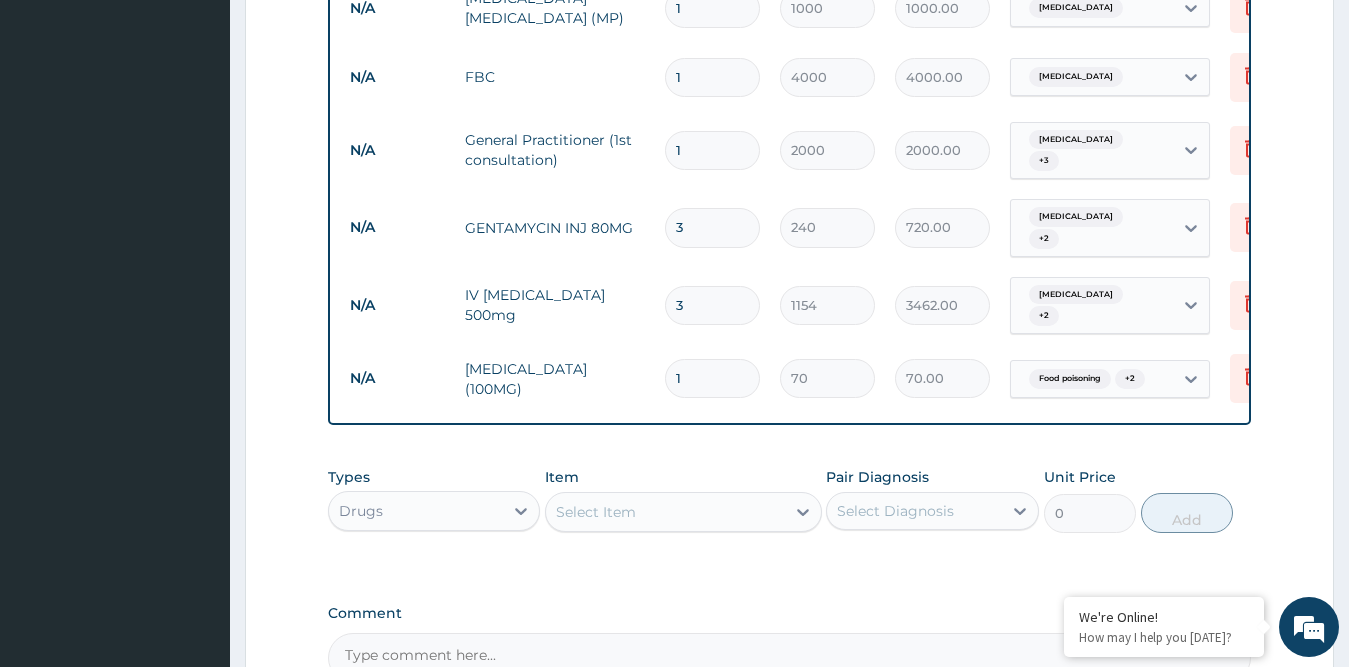 type 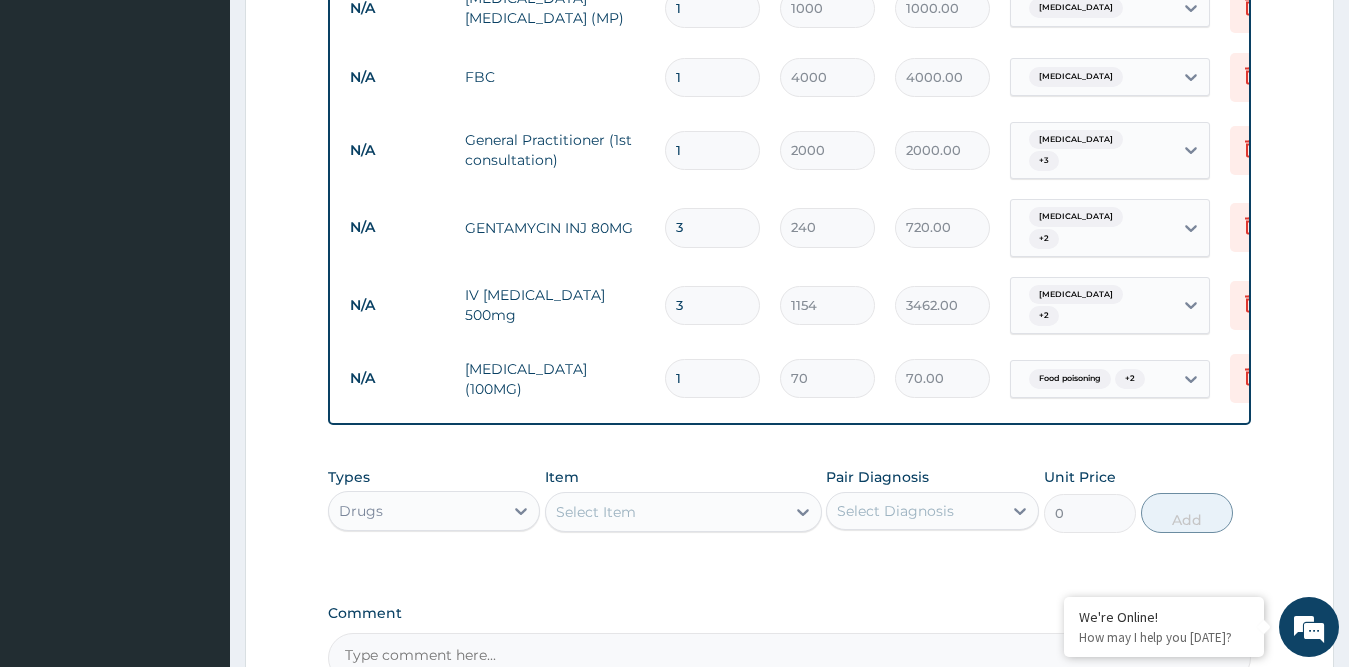 type on "0.00" 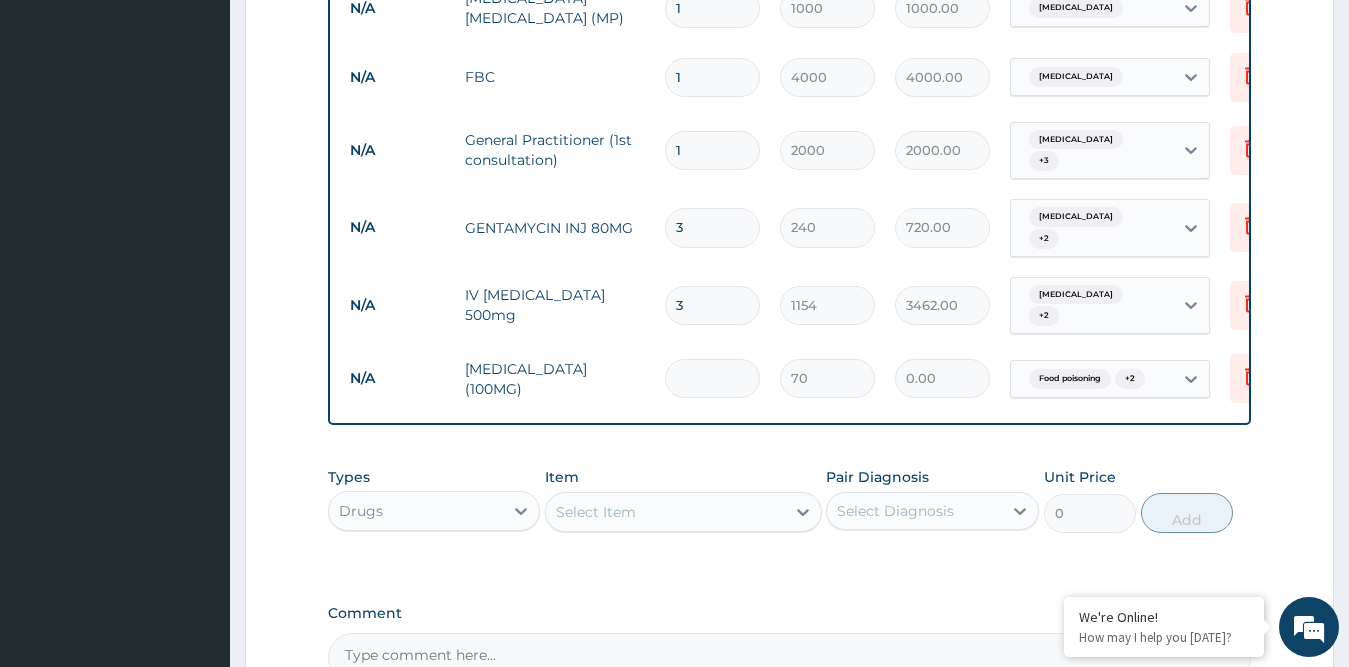 type on "5" 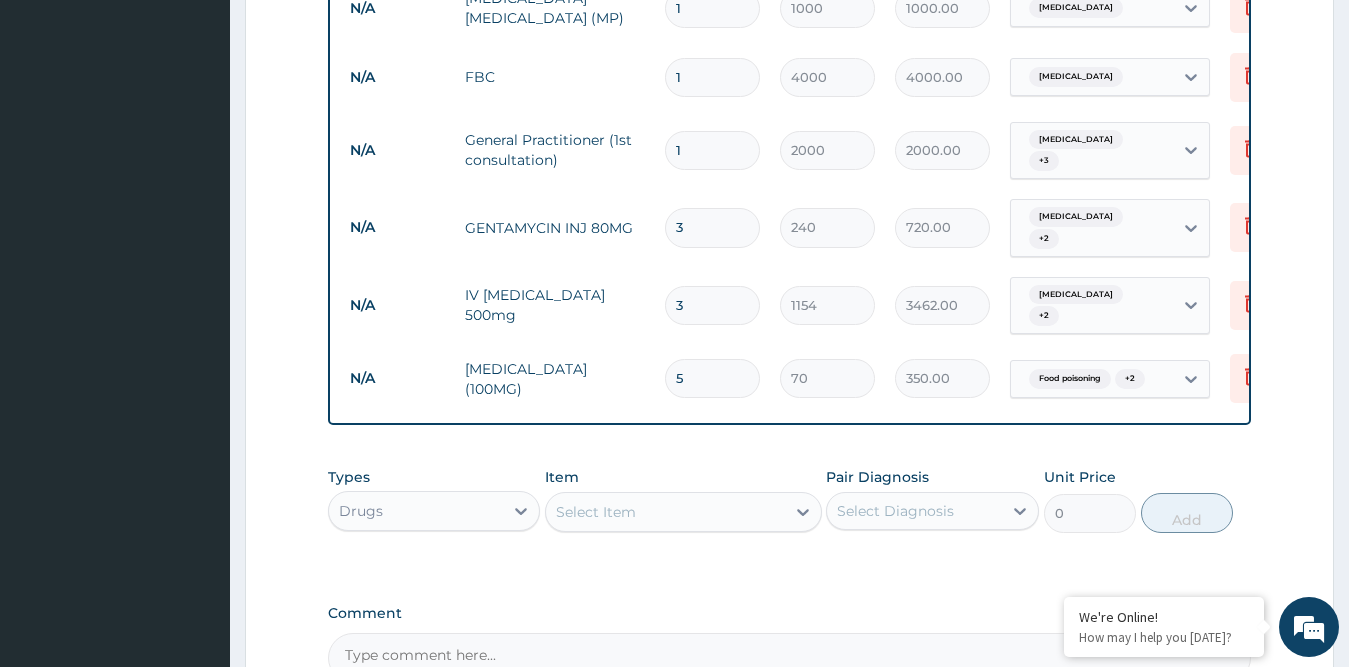 type on "5" 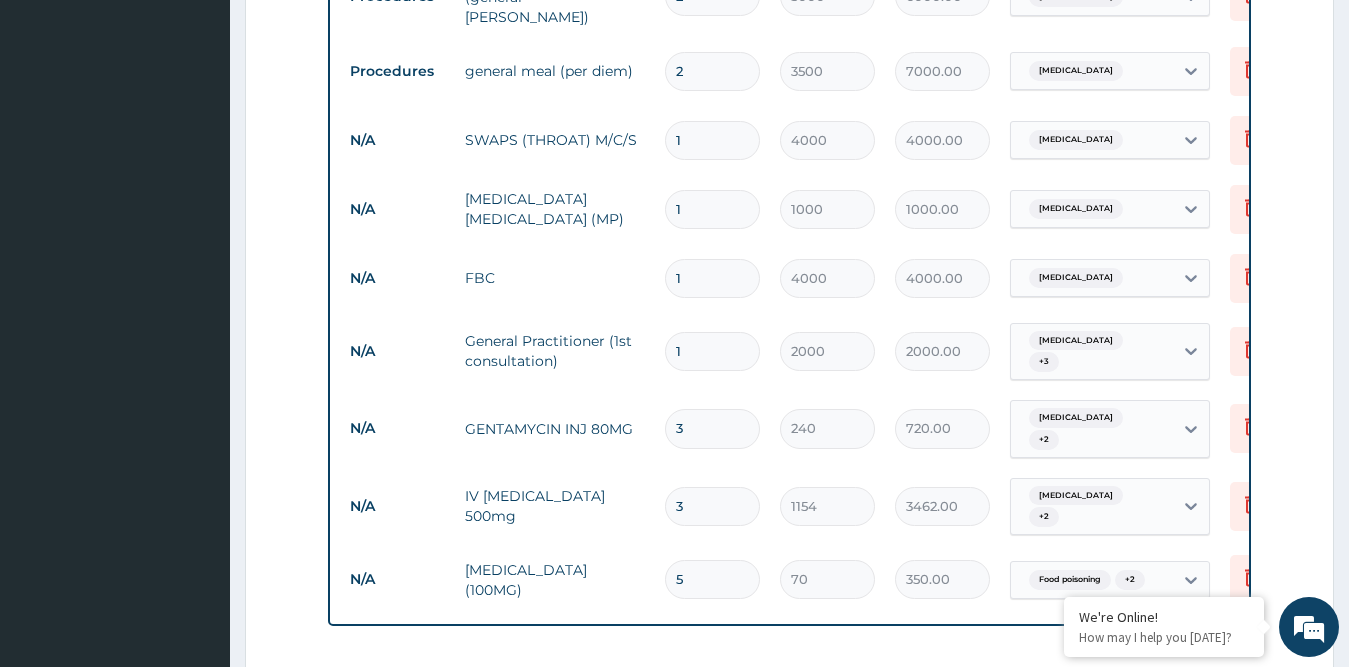 scroll, scrollTop: 980, scrollLeft: 0, axis: vertical 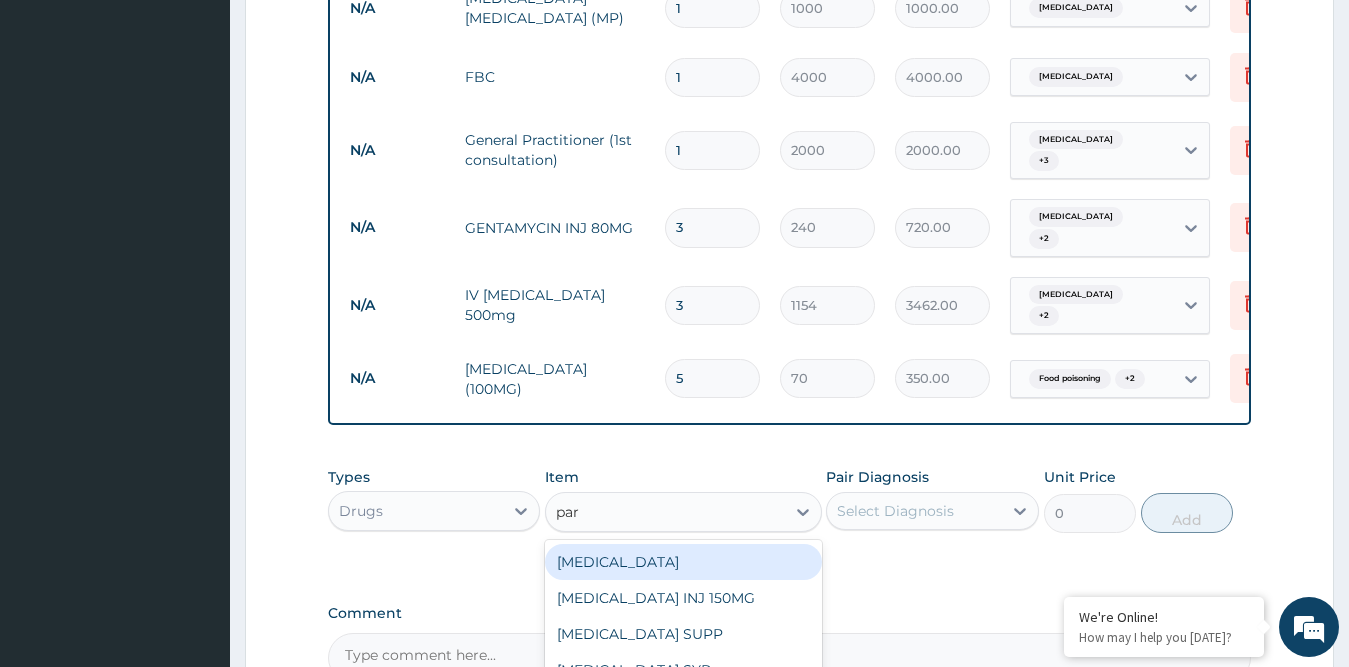 type on "para" 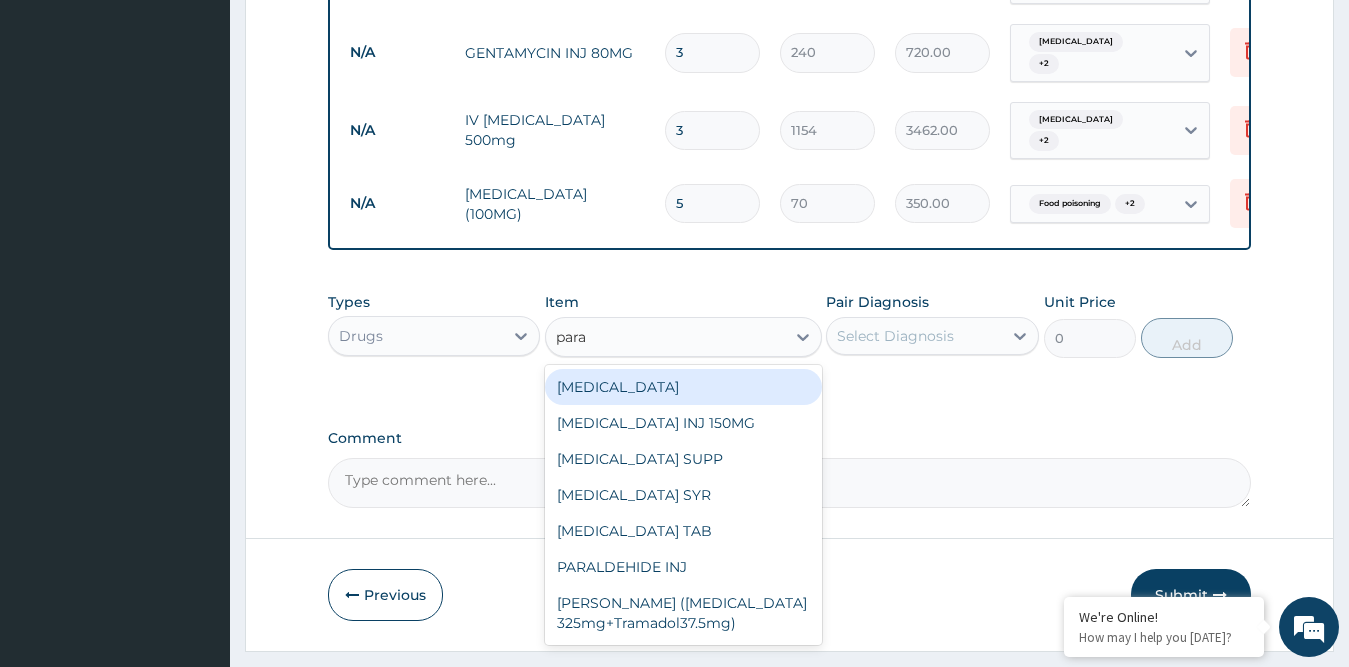 scroll, scrollTop: 1380, scrollLeft: 0, axis: vertical 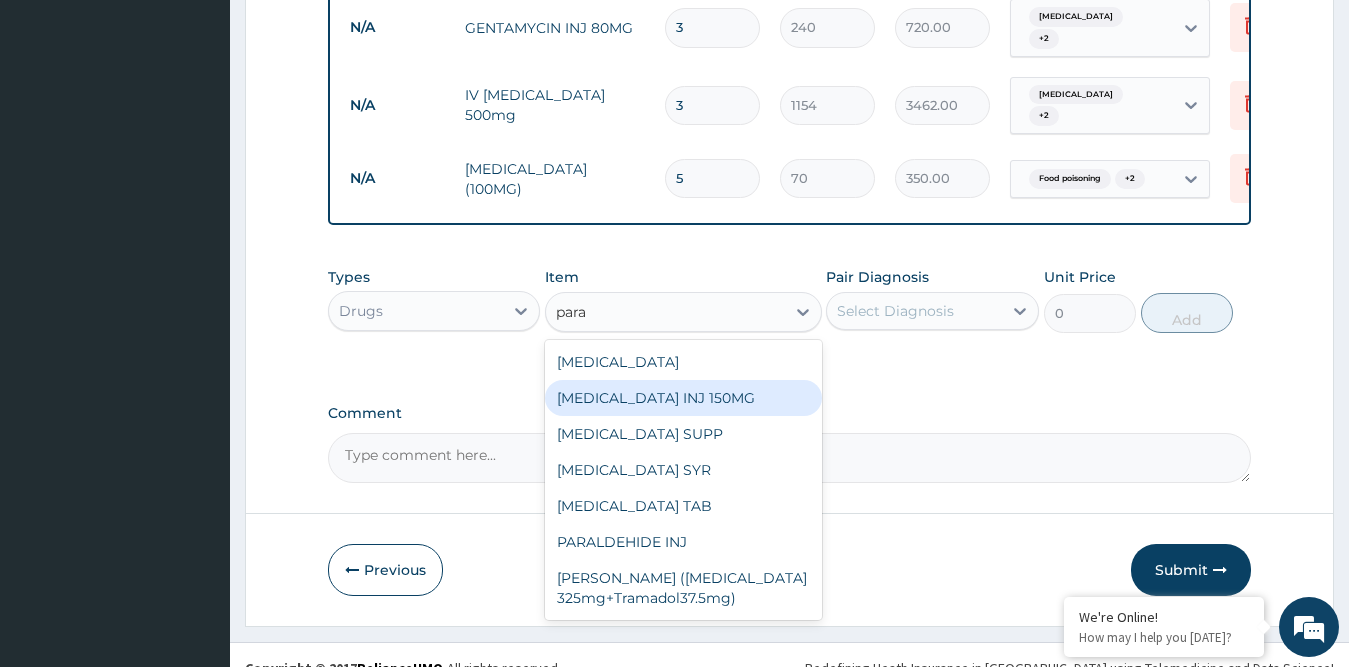click on "PARACETAMOL INJ 150MG" at bounding box center [683, 398] 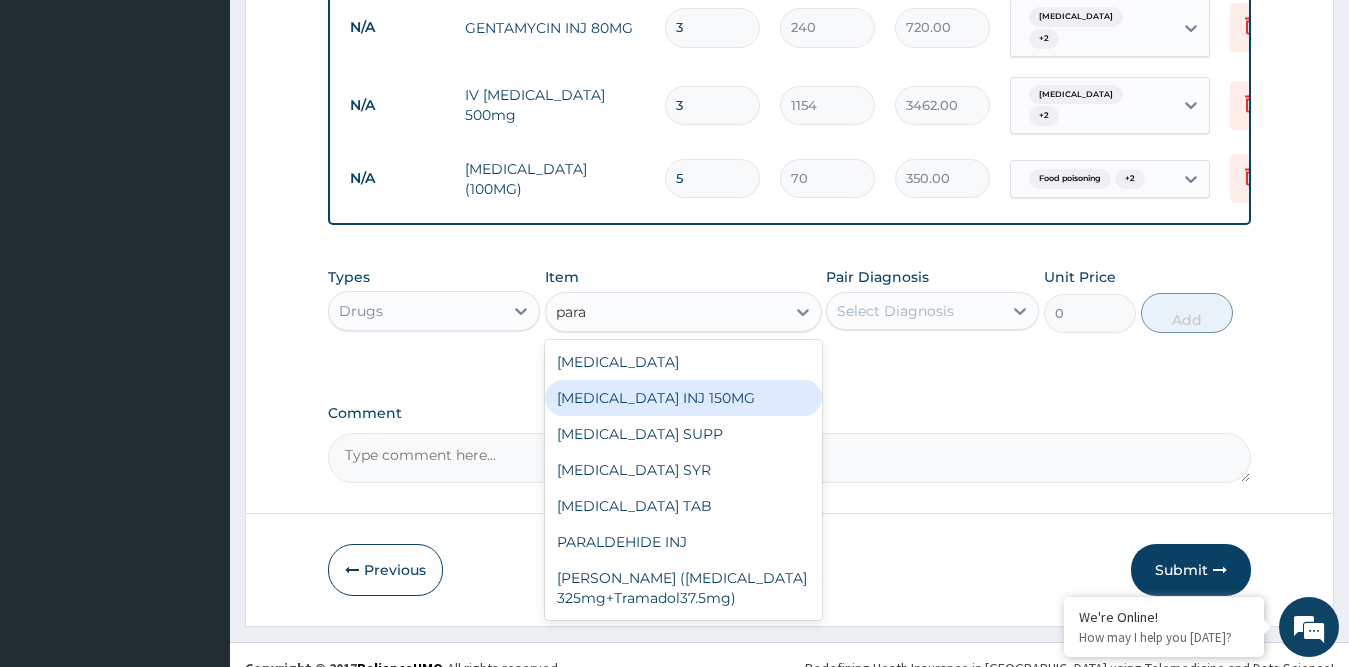 type 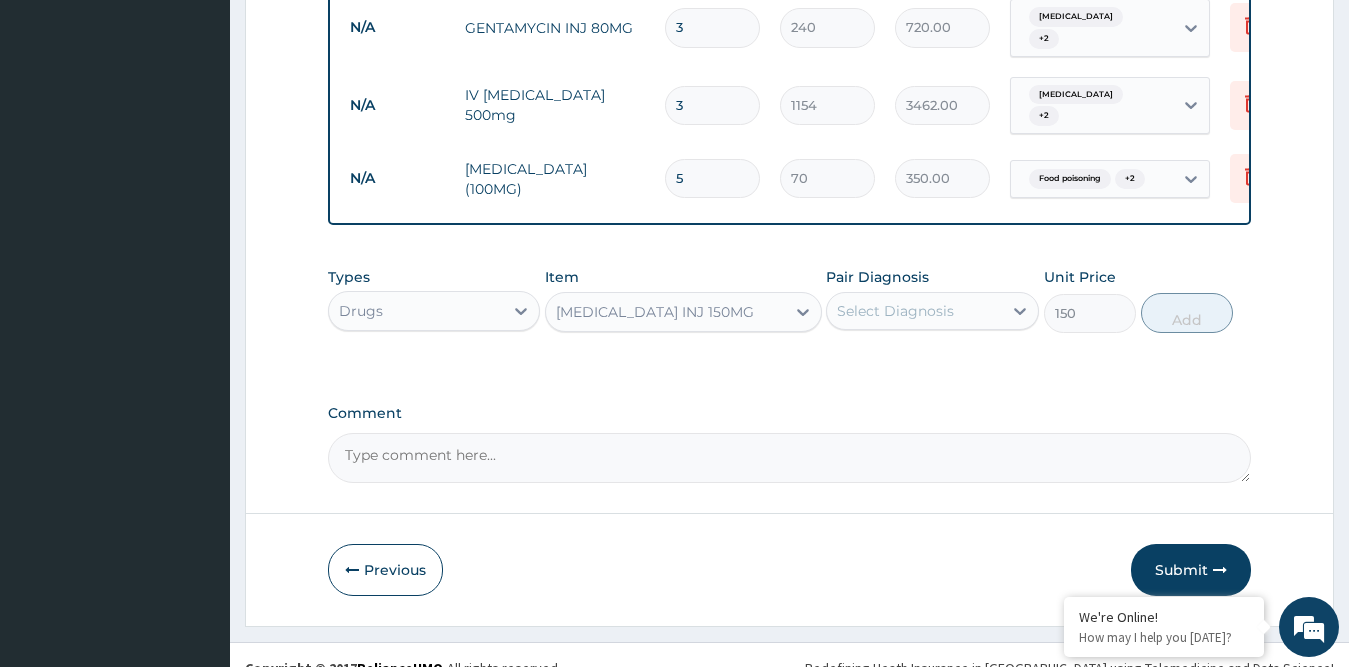 click on "Select Diagnosis" at bounding box center [895, 311] 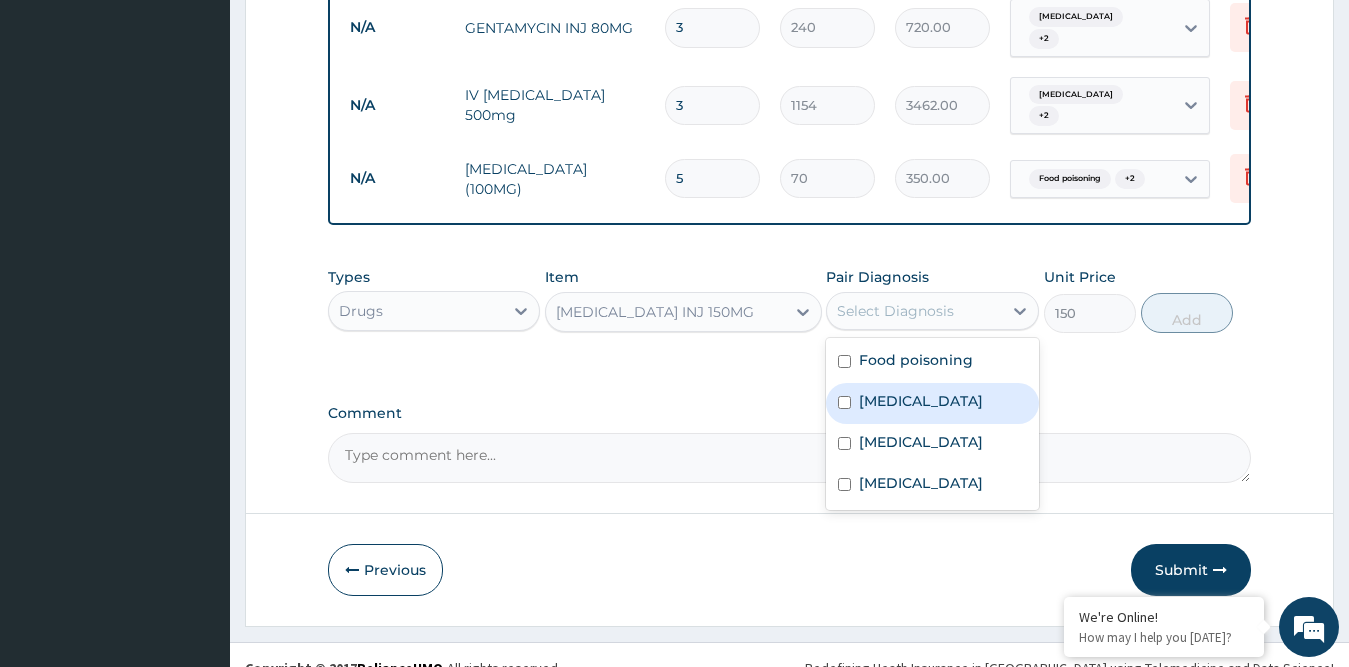click on "Tonsillitis" at bounding box center [921, 401] 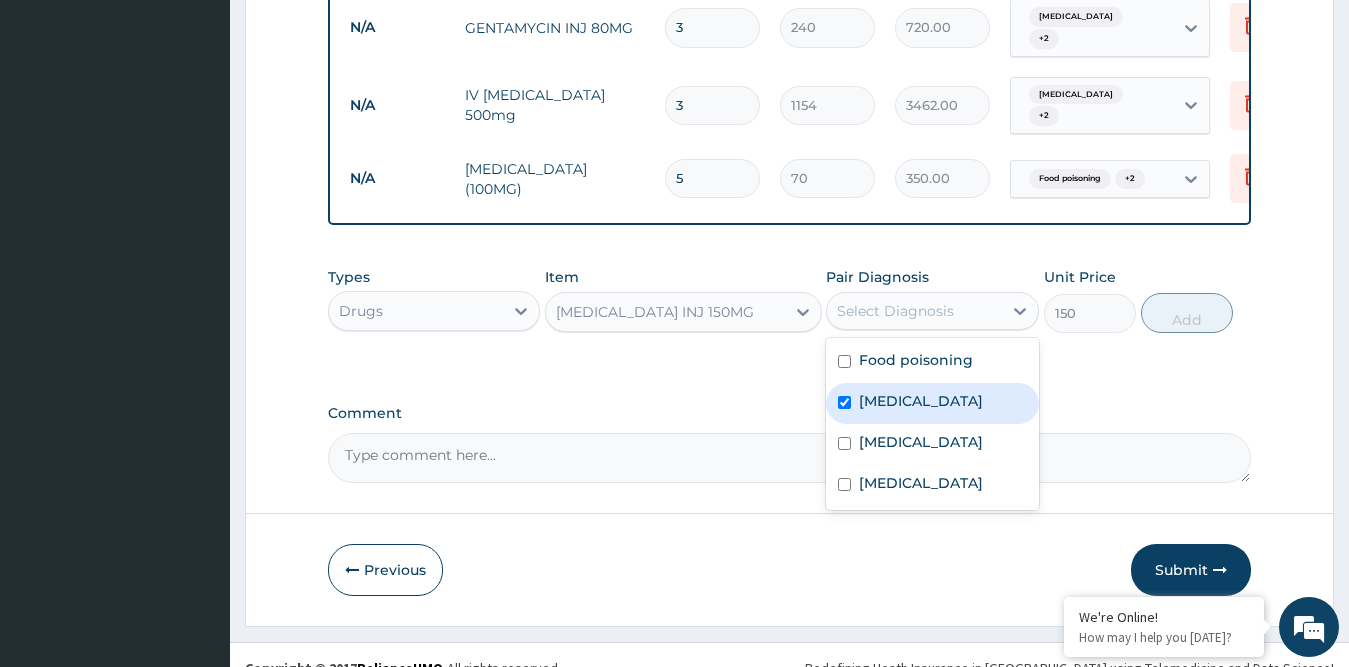 checkbox on "true" 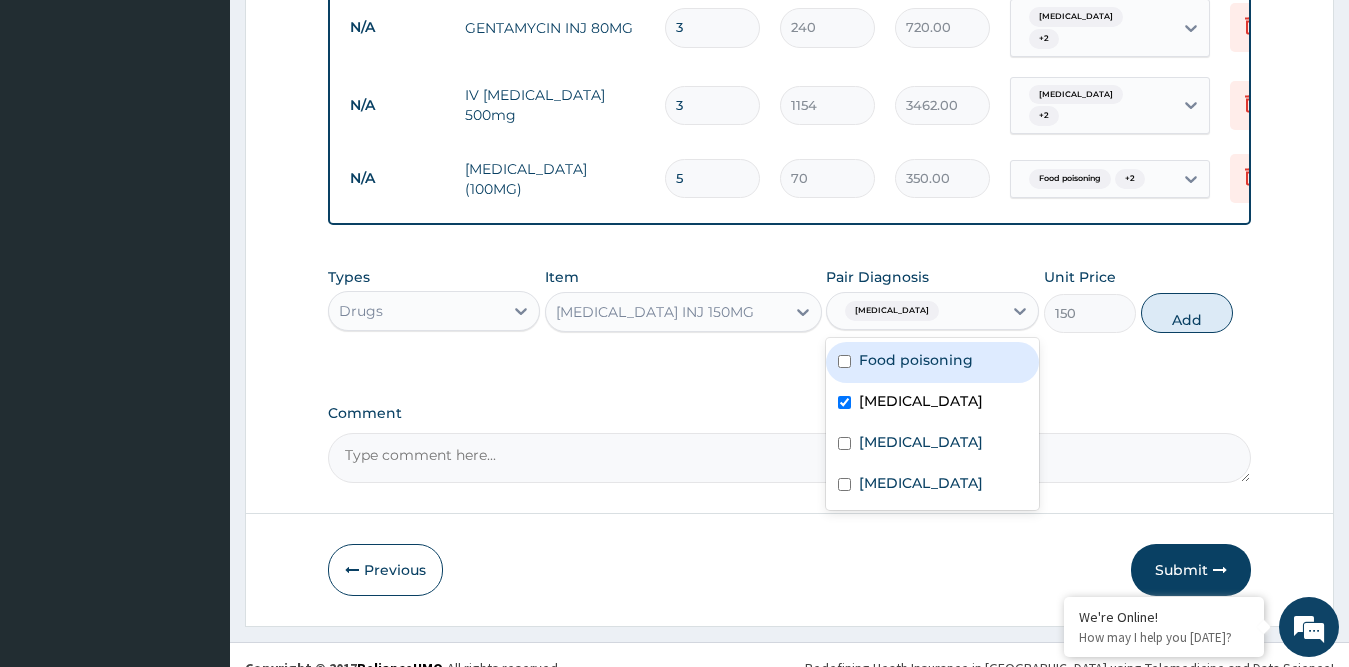 click on "Food poisoning" at bounding box center [916, 360] 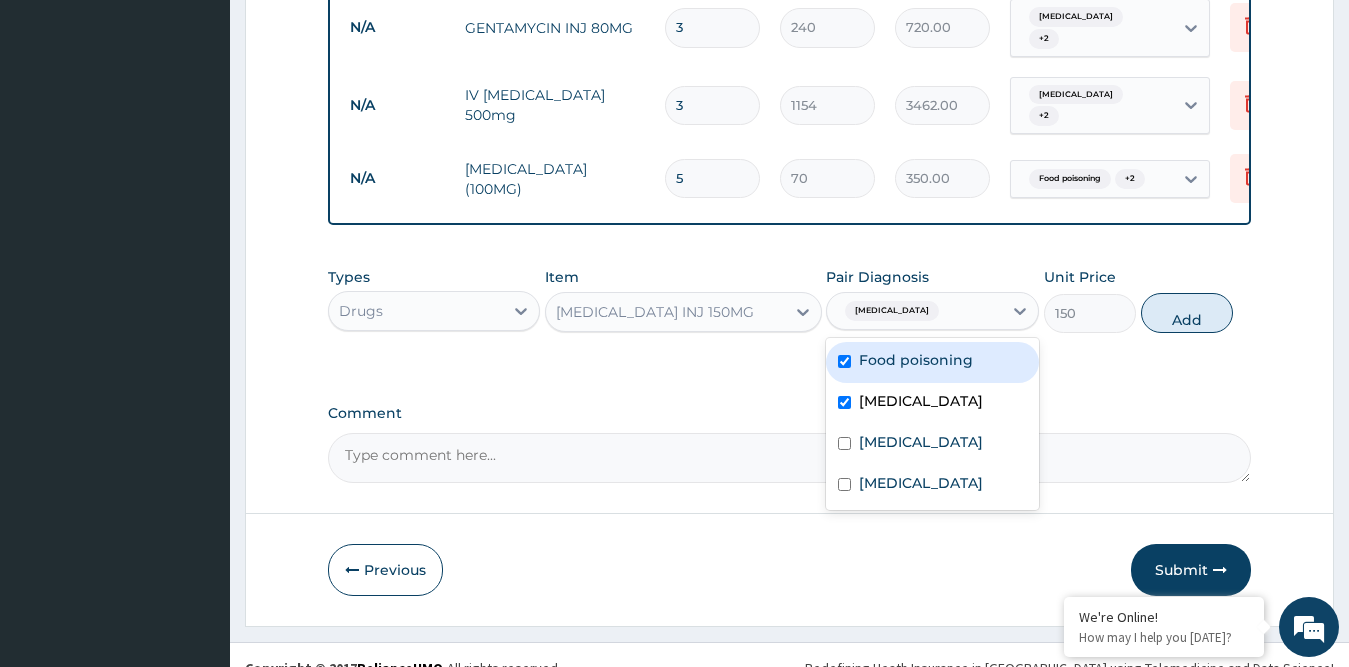 checkbox on "true" 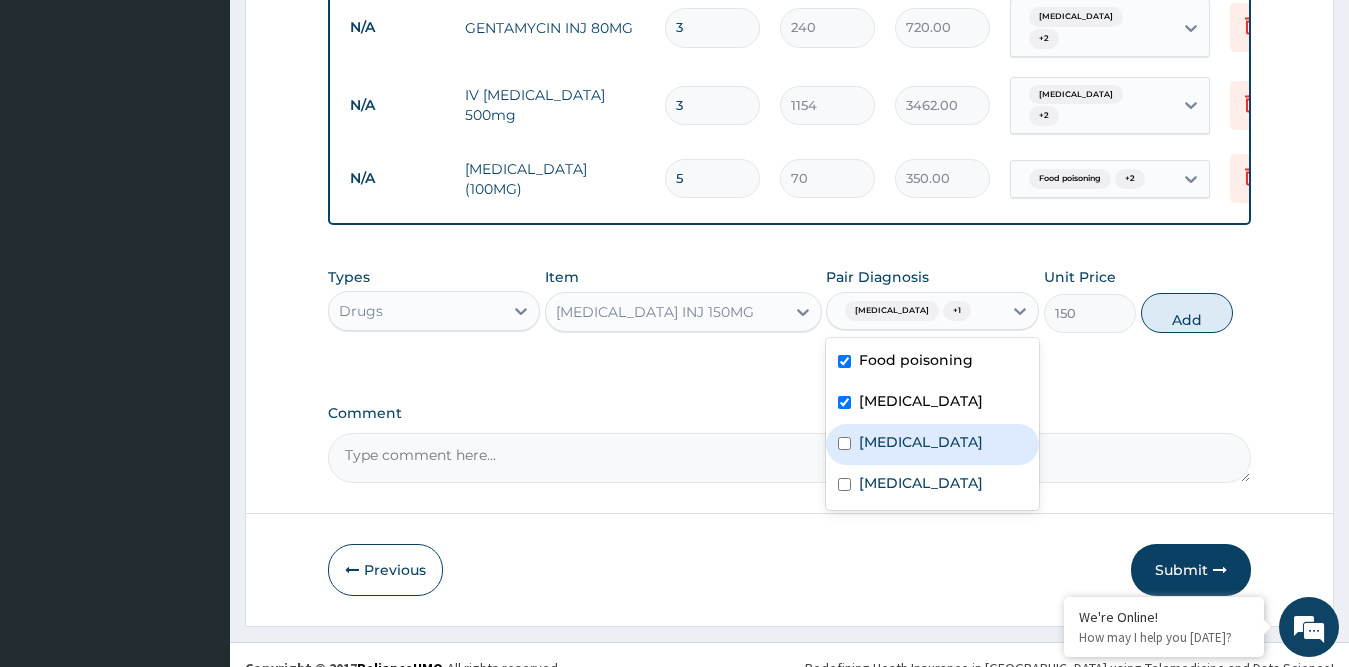 click on "Malaria" at bounding box center (921, 442) 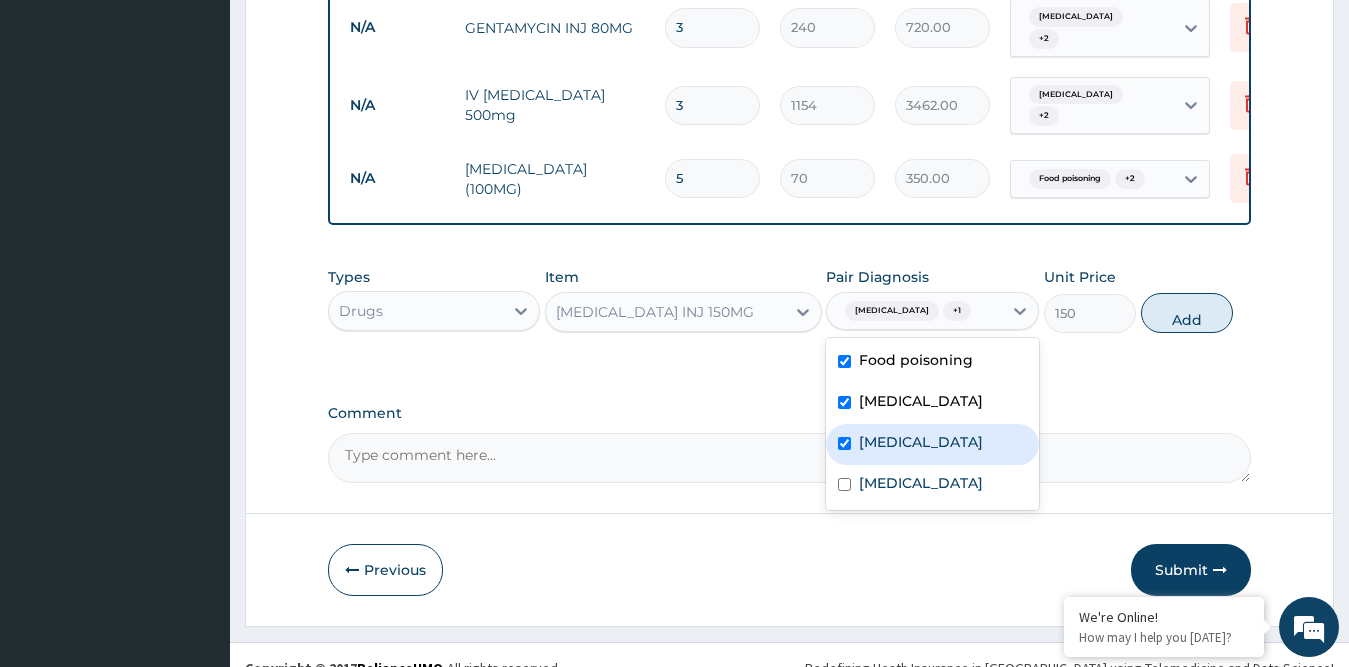 checkbox on "true" 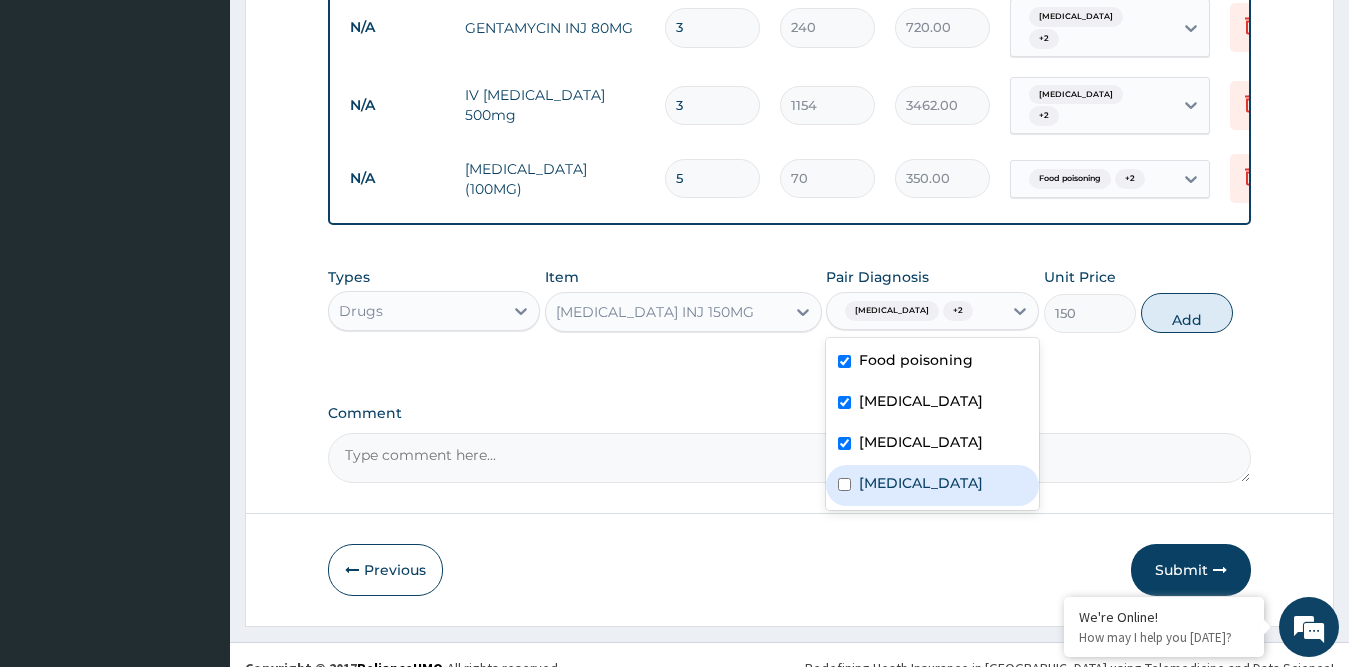 click on "Sepsis" at bounding box center (921, 483) 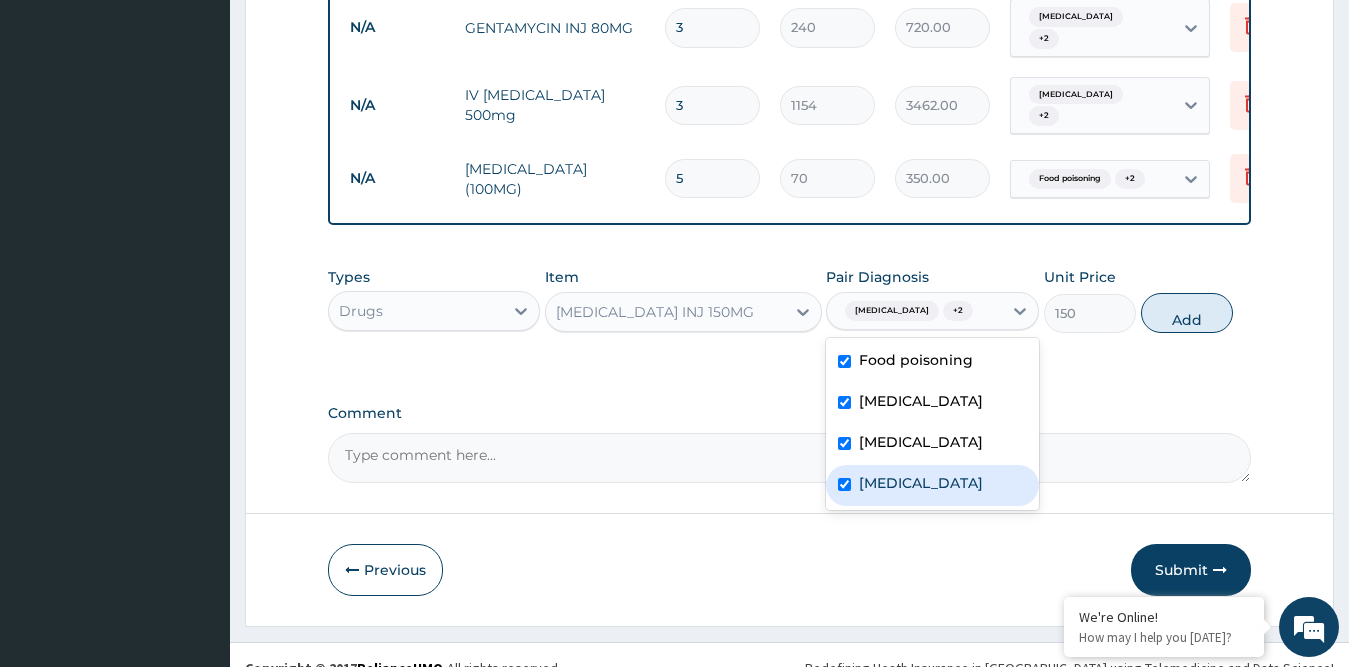 checkbox on "true" 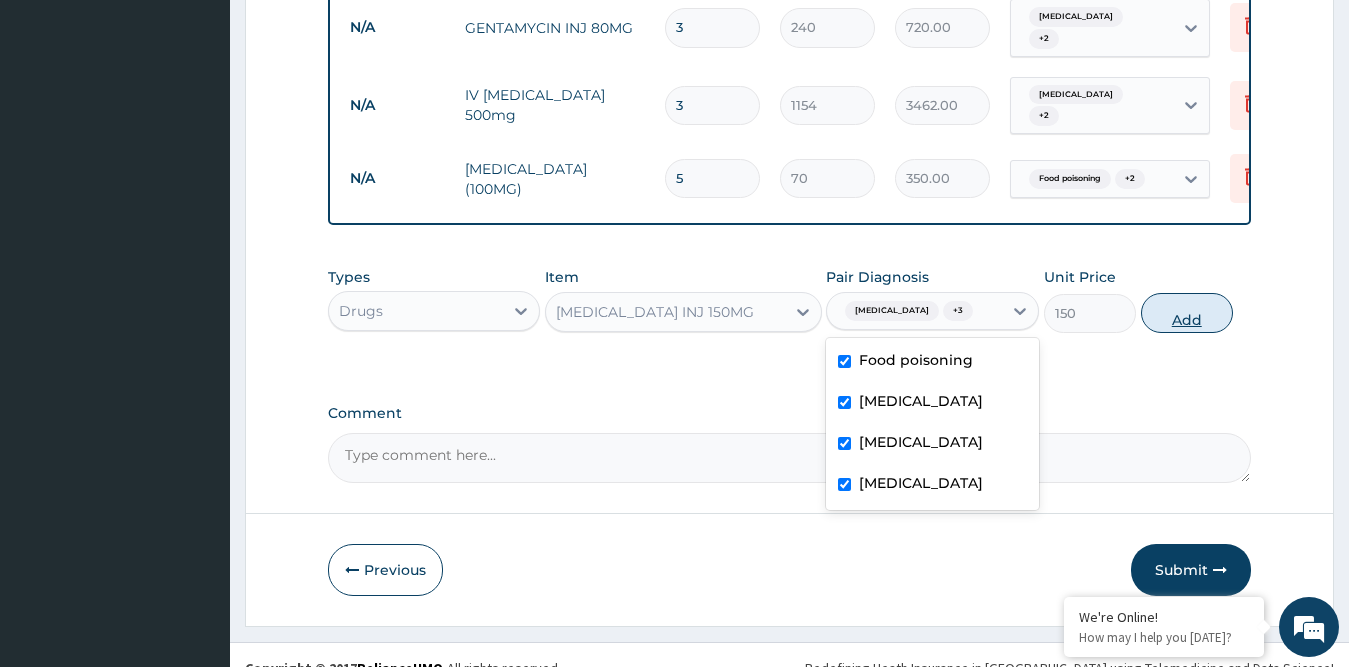 click on "Add" at bounding box center [1187, 313] 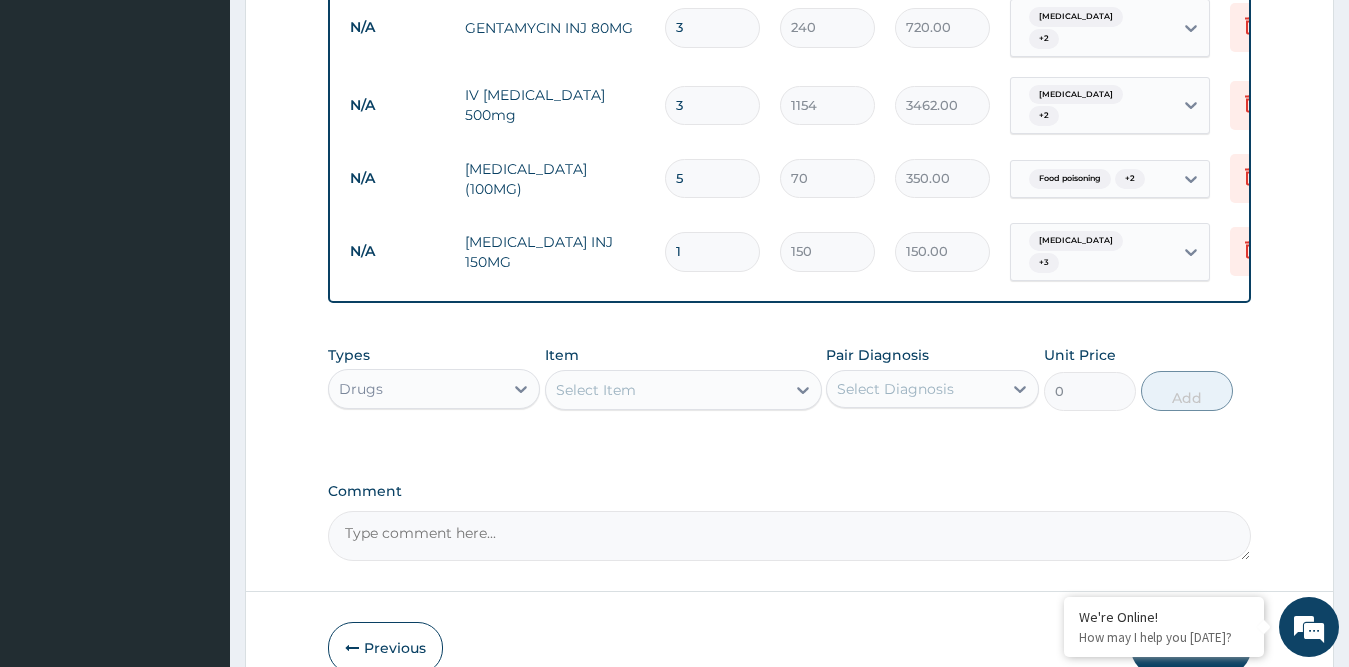 click on "Select Item" at bounding box center (665, 390) 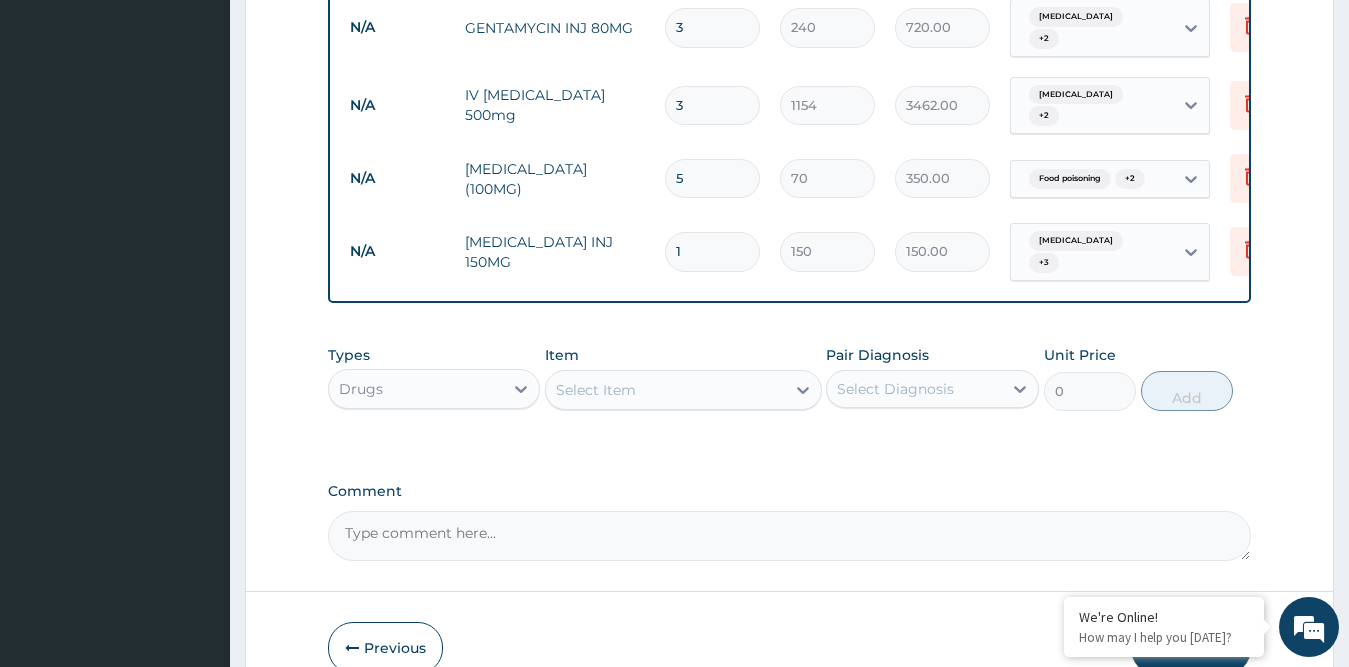 click on "1" at bounding box center (712, 251) 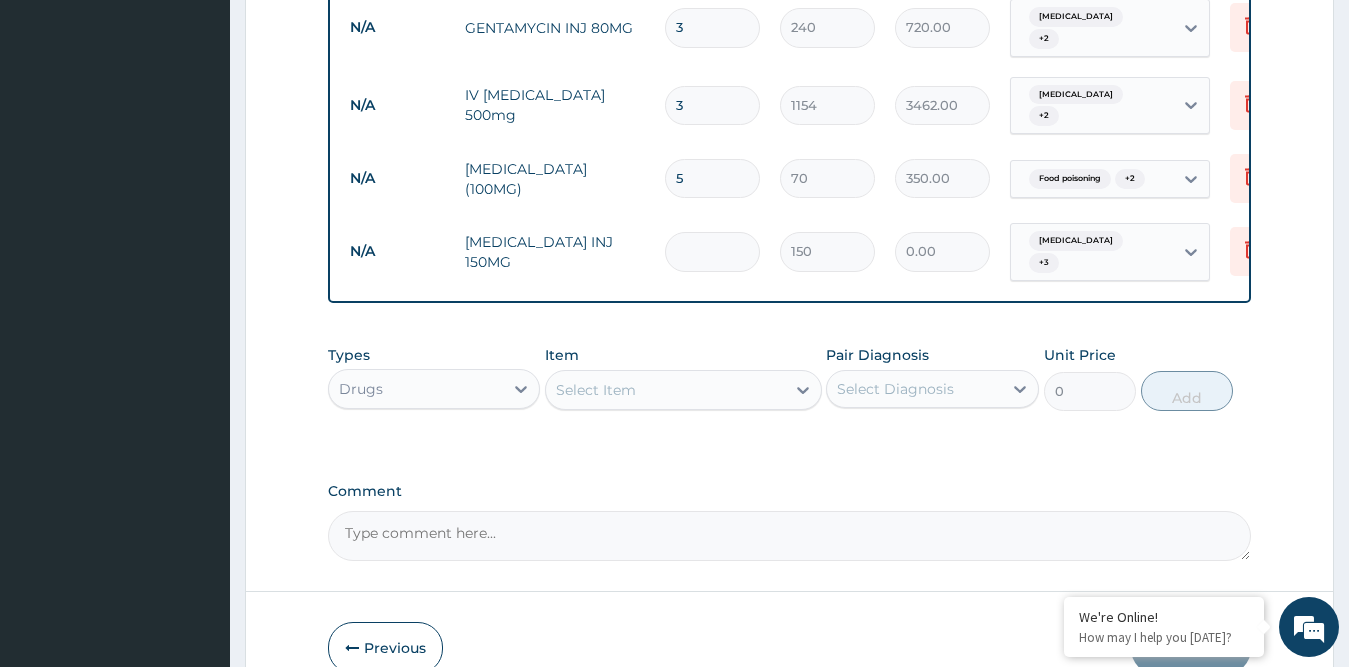 type on "4" 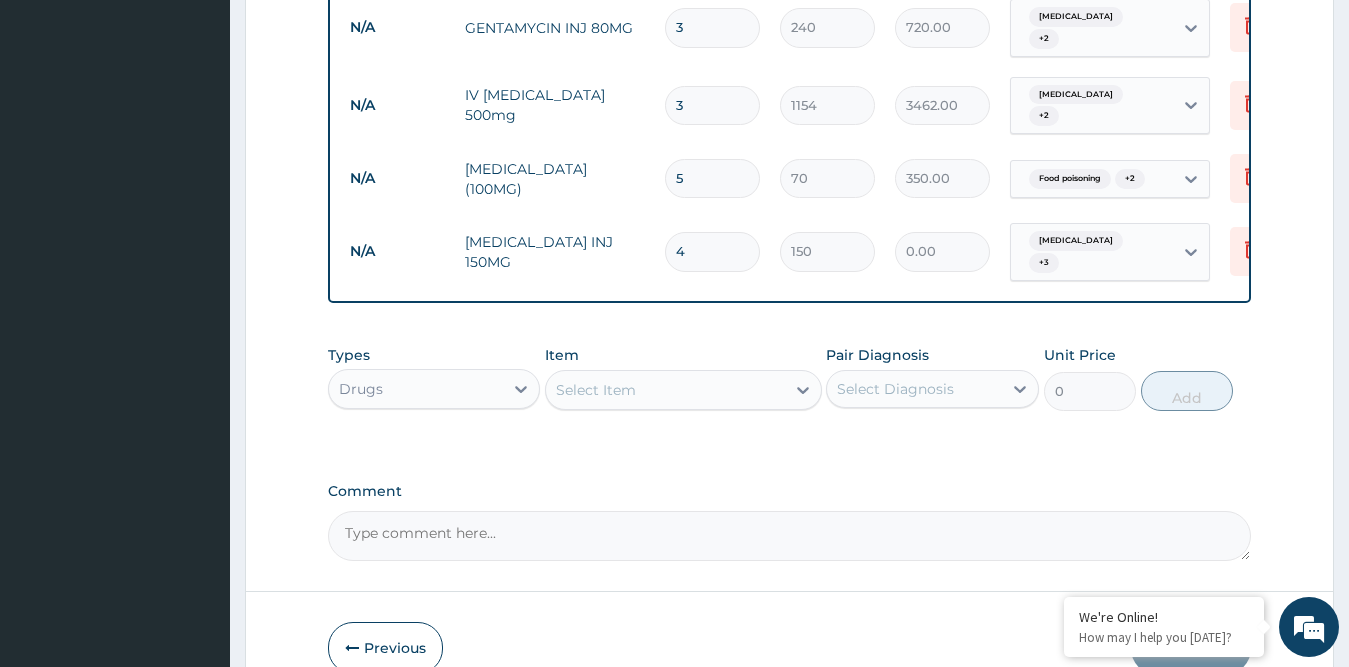type on "600.00" 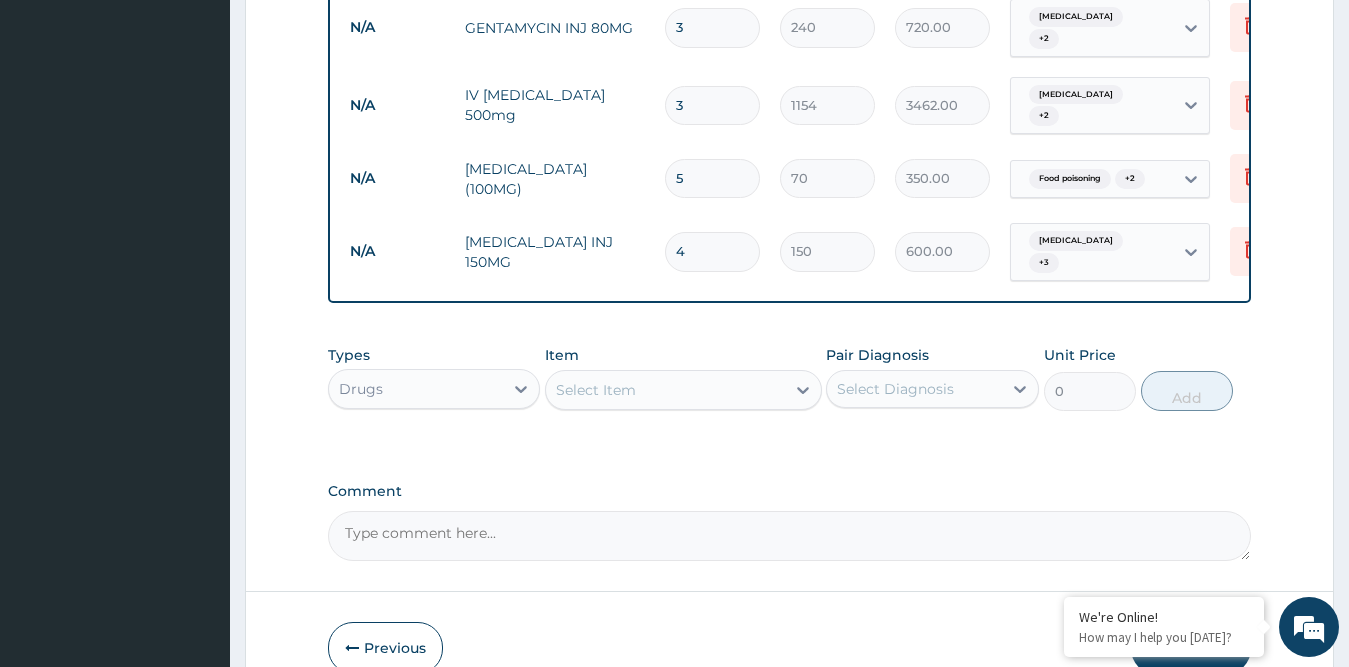 type on "4" 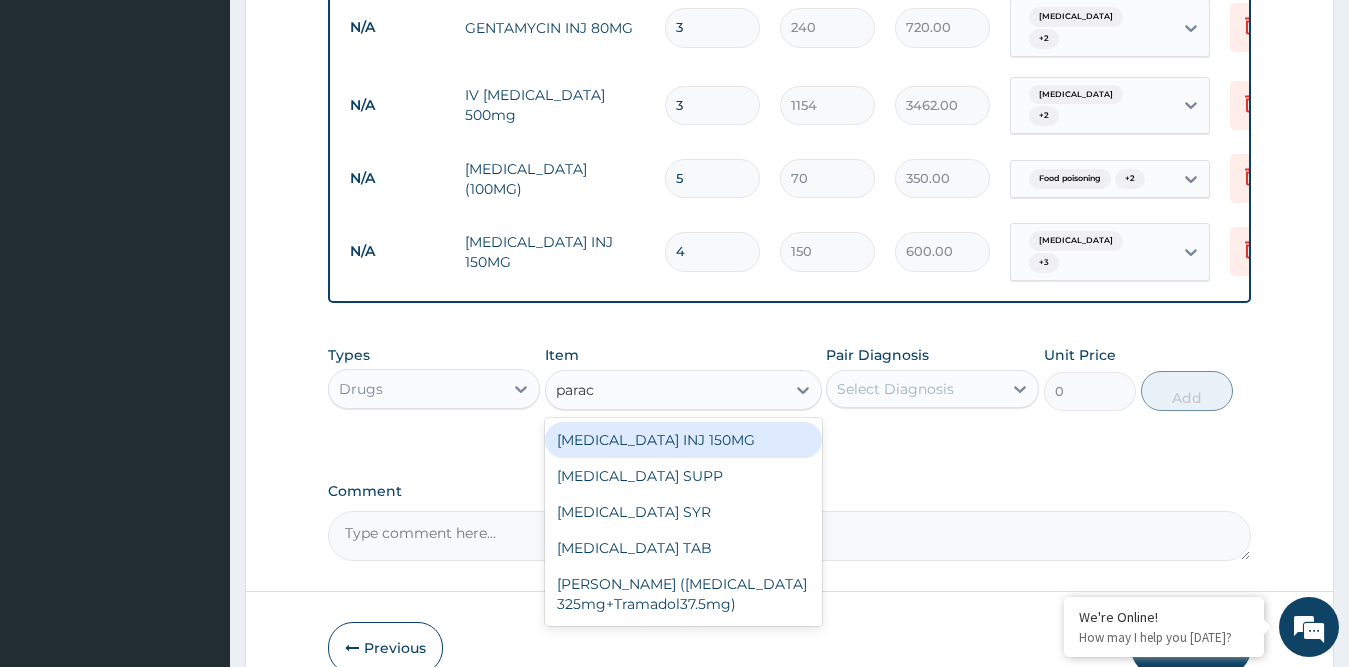 type on "parace" 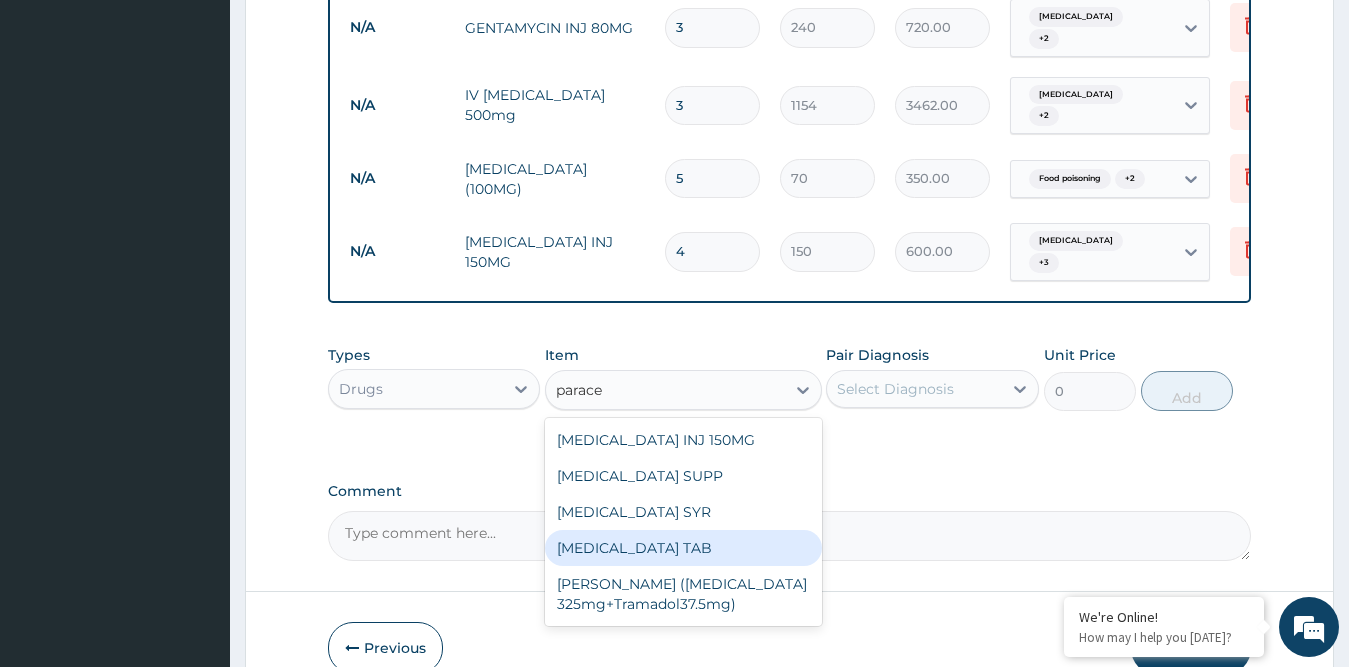 click on "PARACETAMOL TAB" at bounding box center [683, 548] 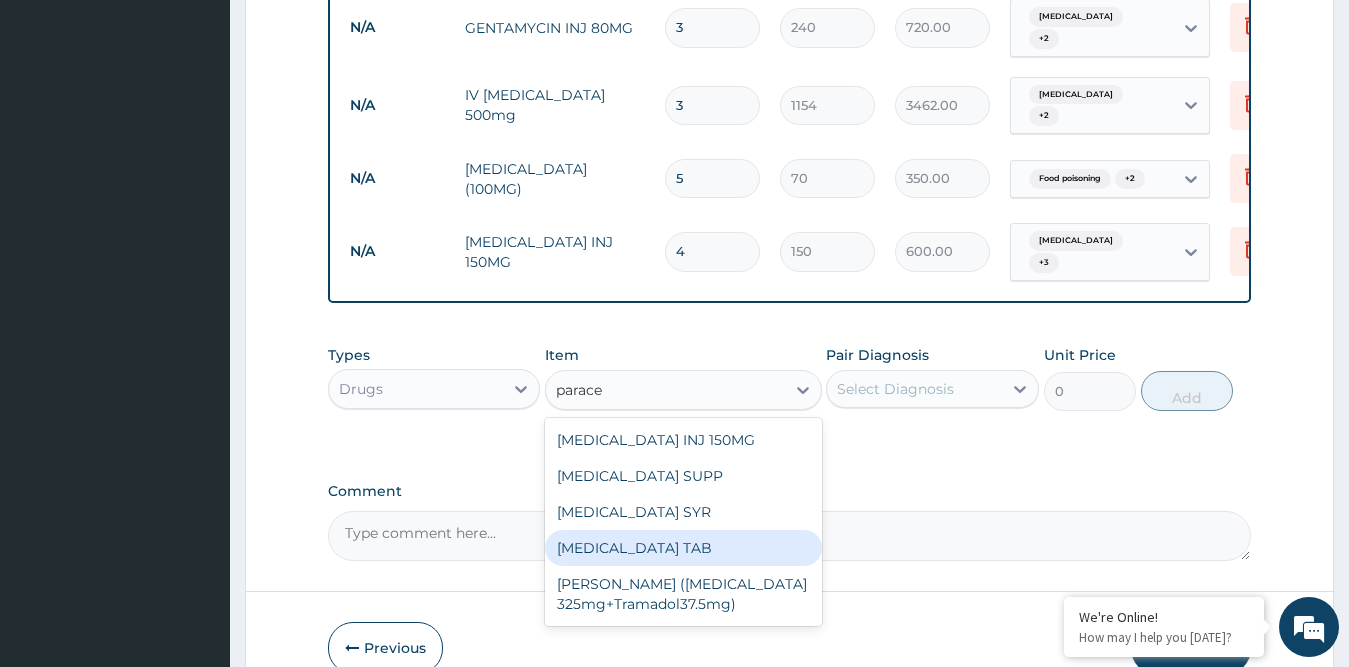type 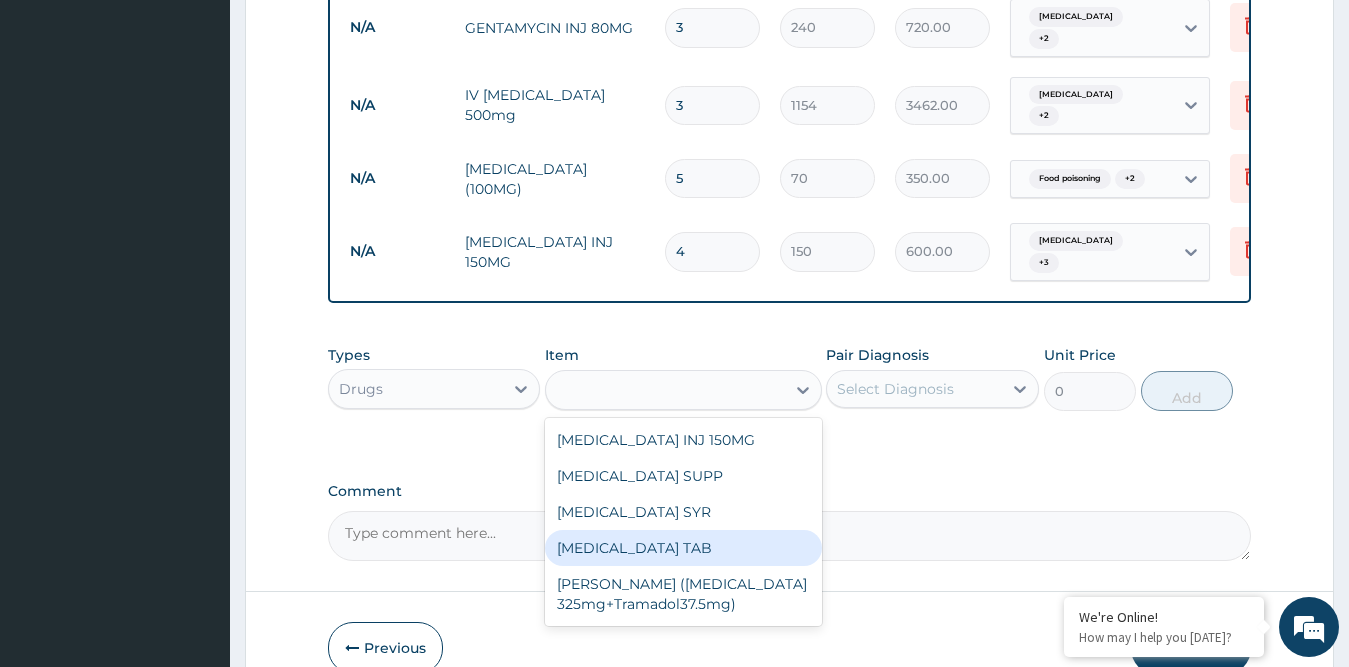 type on "10" 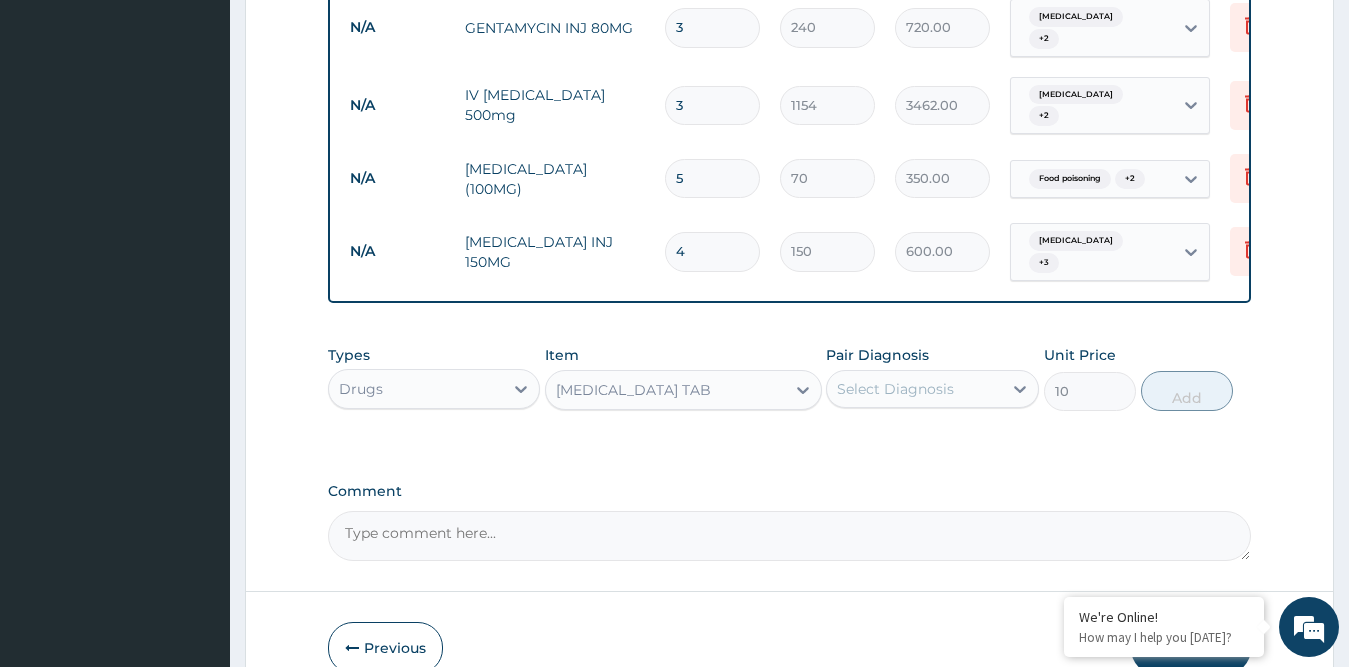 click on "Select Diagnosis" at bounding box center [895, 389] 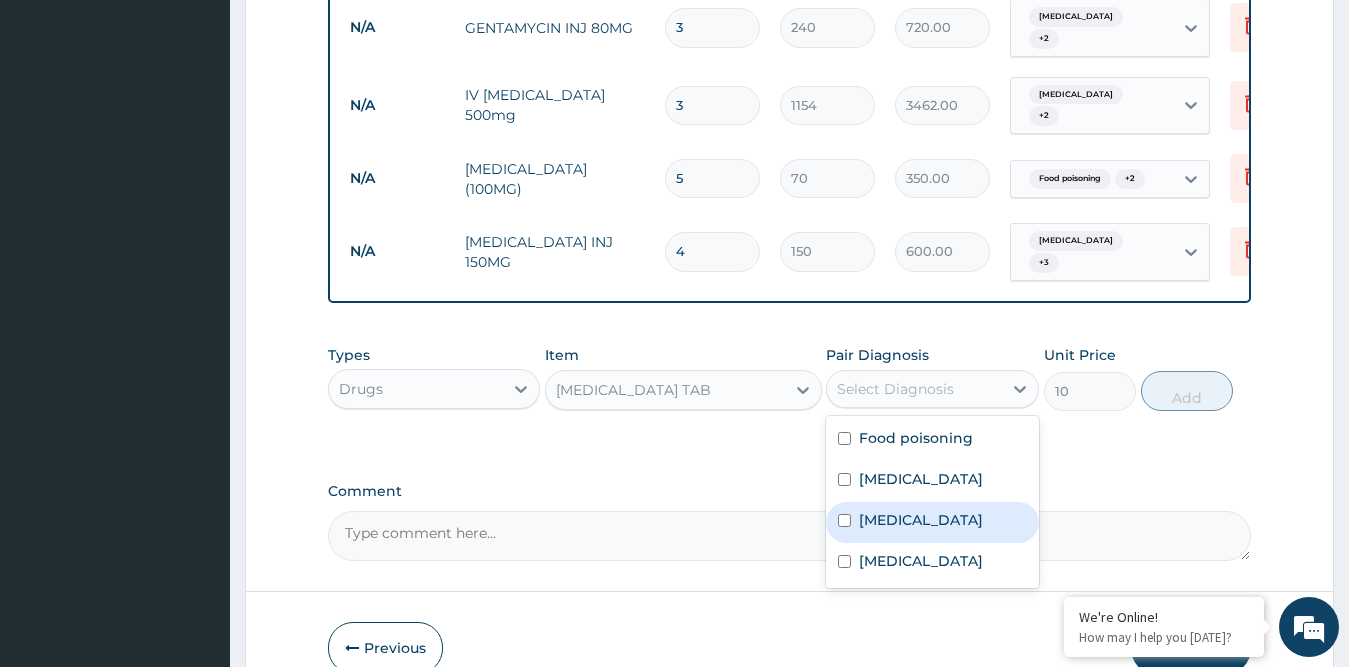 click on "Malaria" at bounding box center (921, 520) 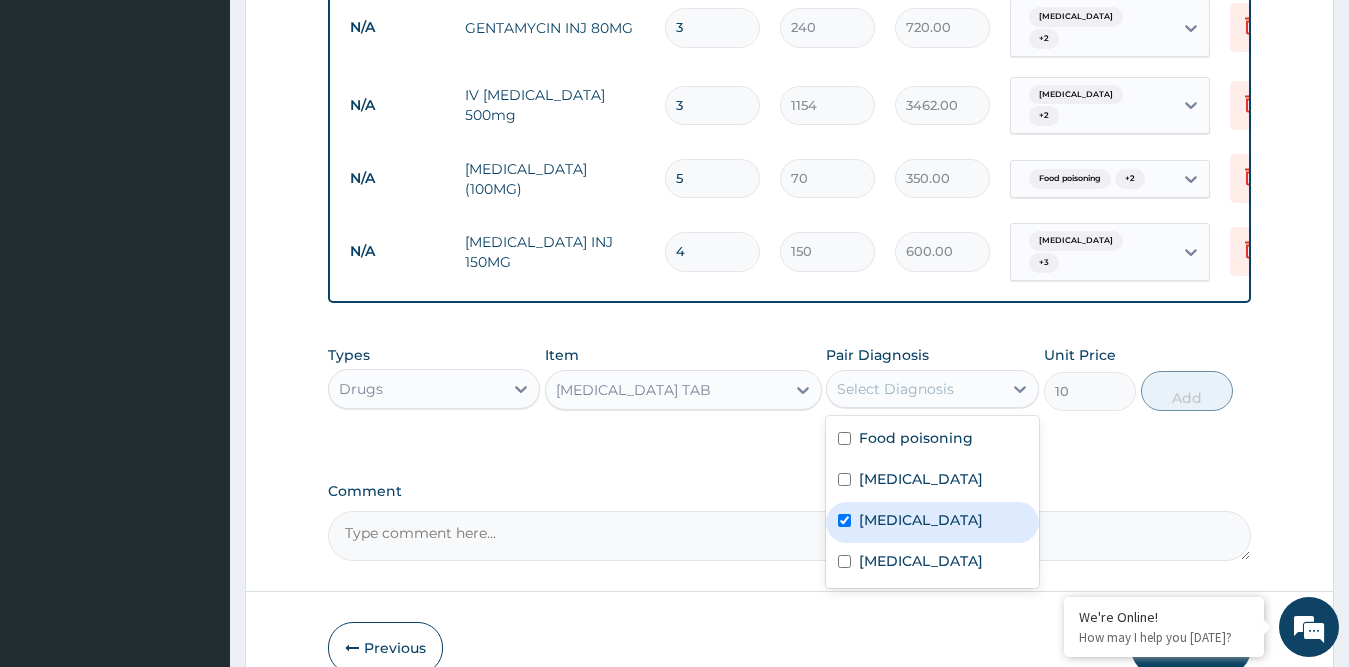 checkbox on "true" 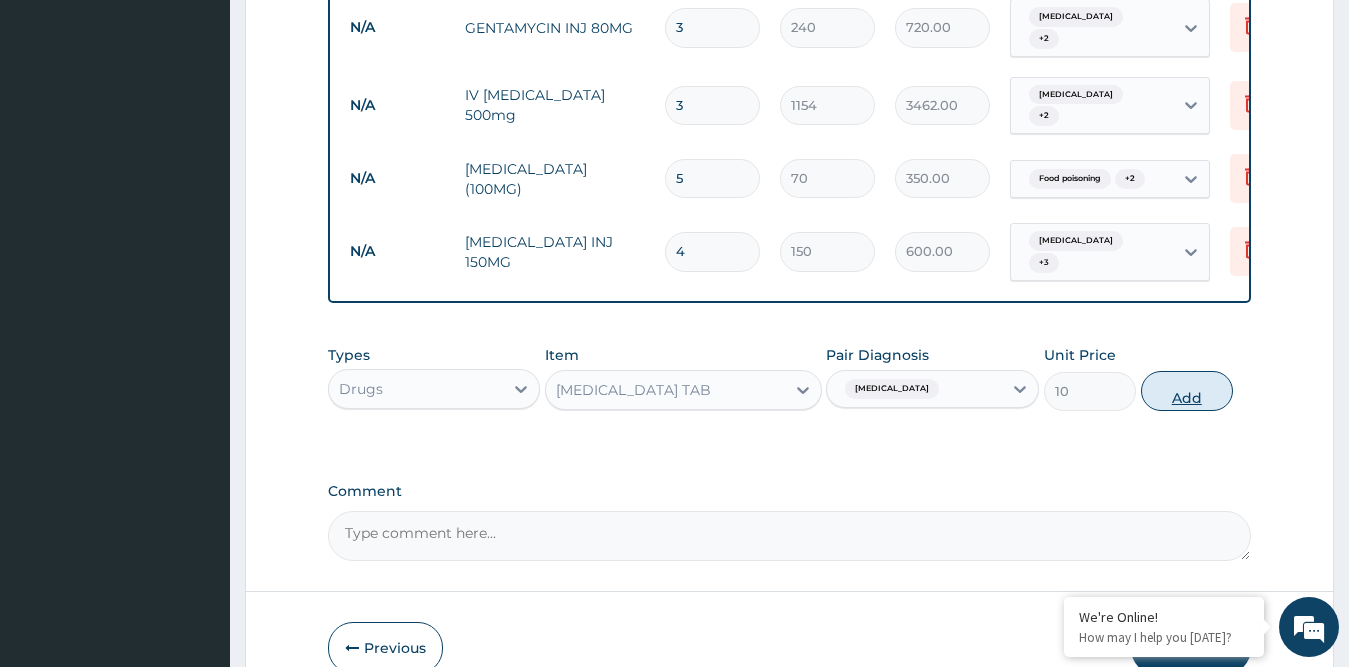 click on "Add" at bounding box center (1187, 391) 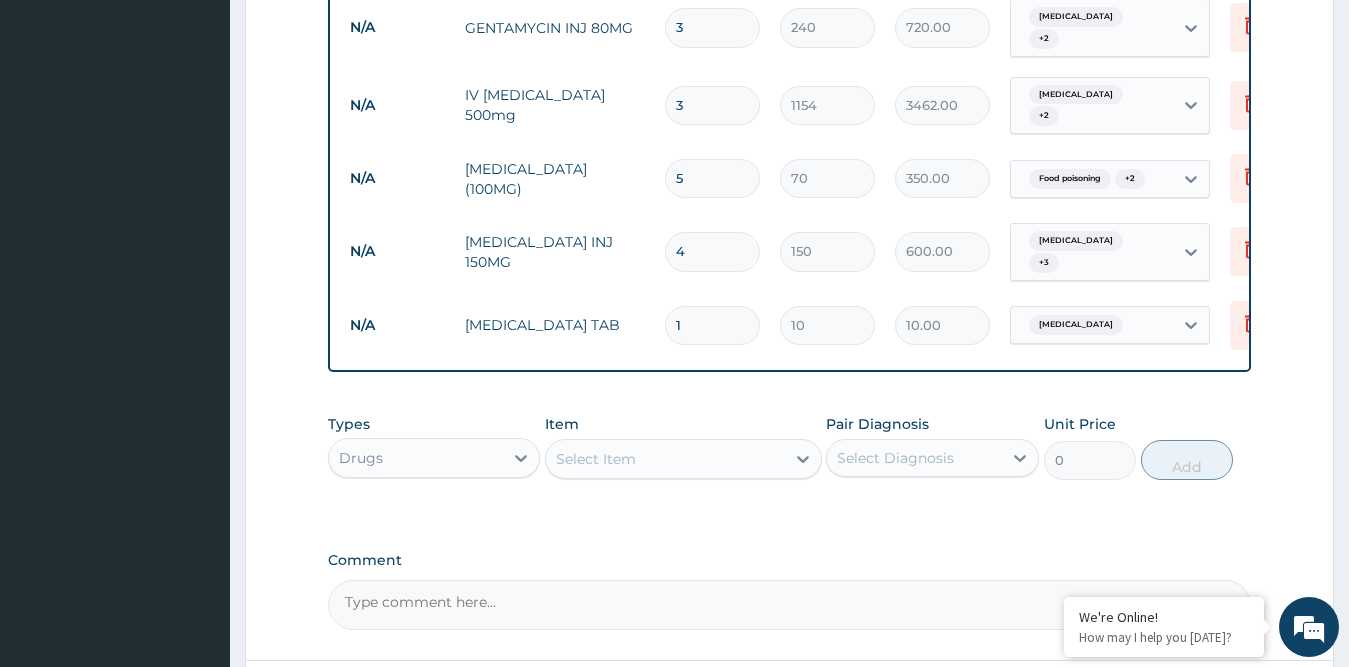 type on "18" 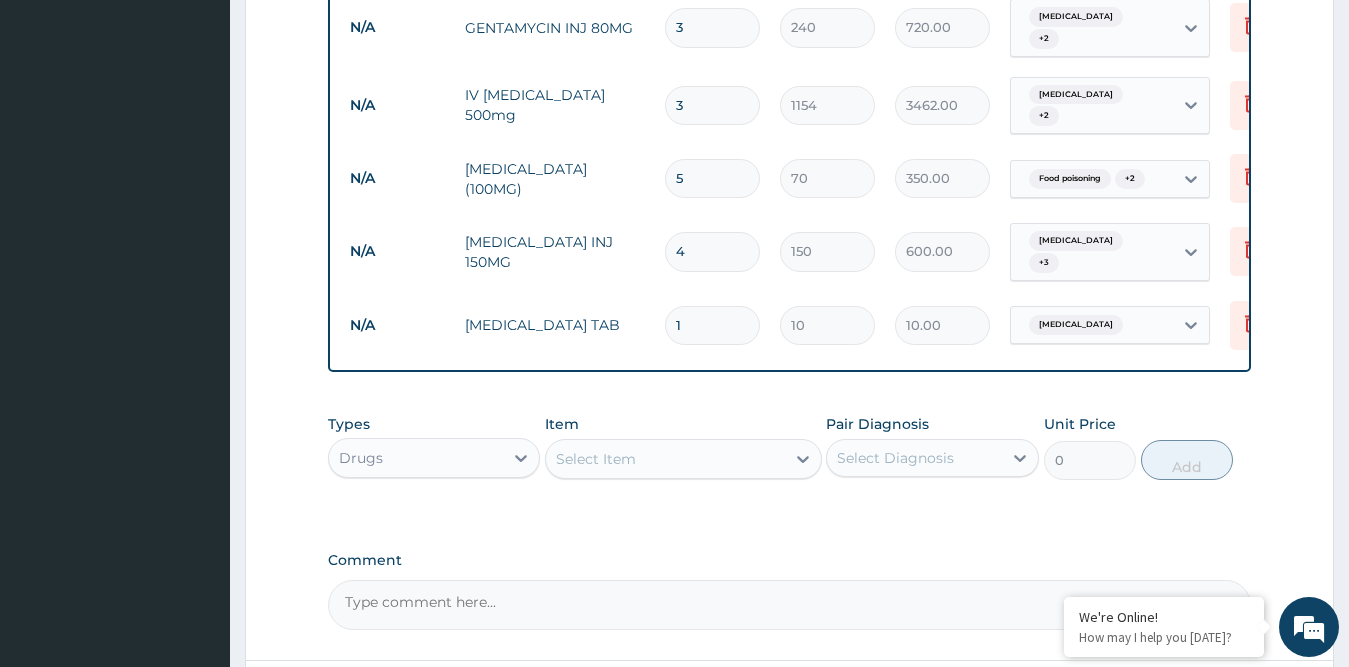 type on "180.00" 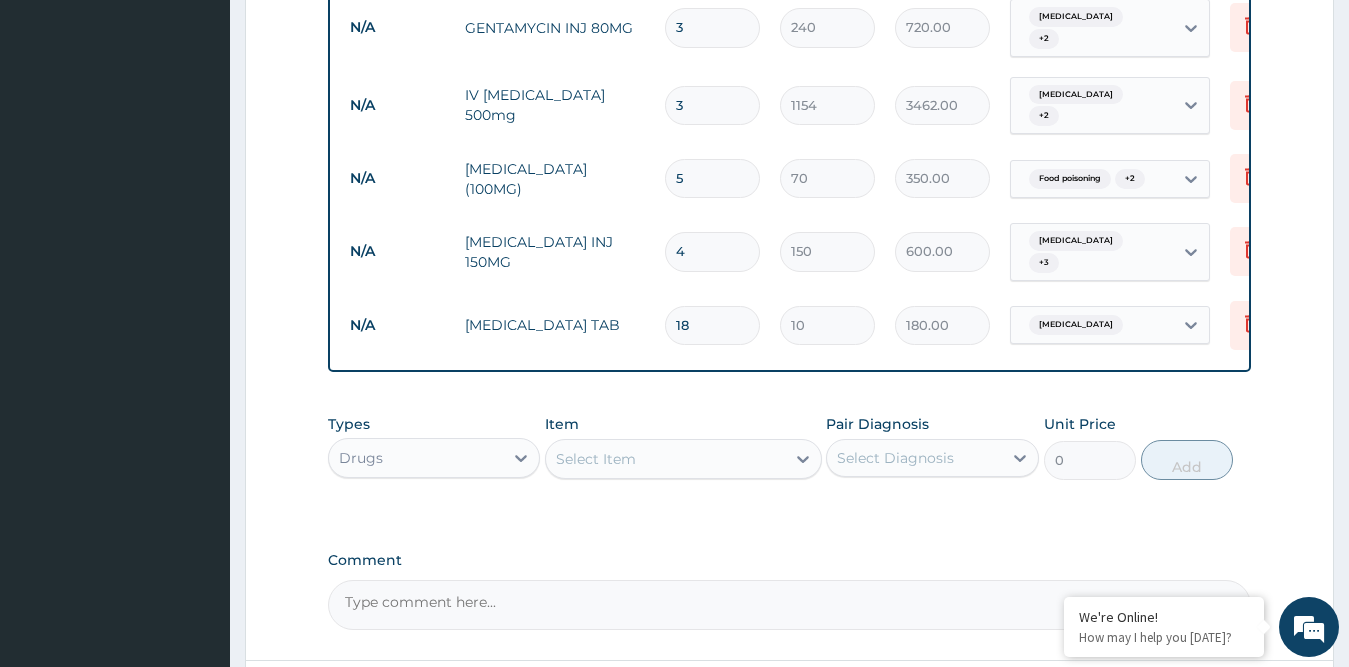 type on "1" 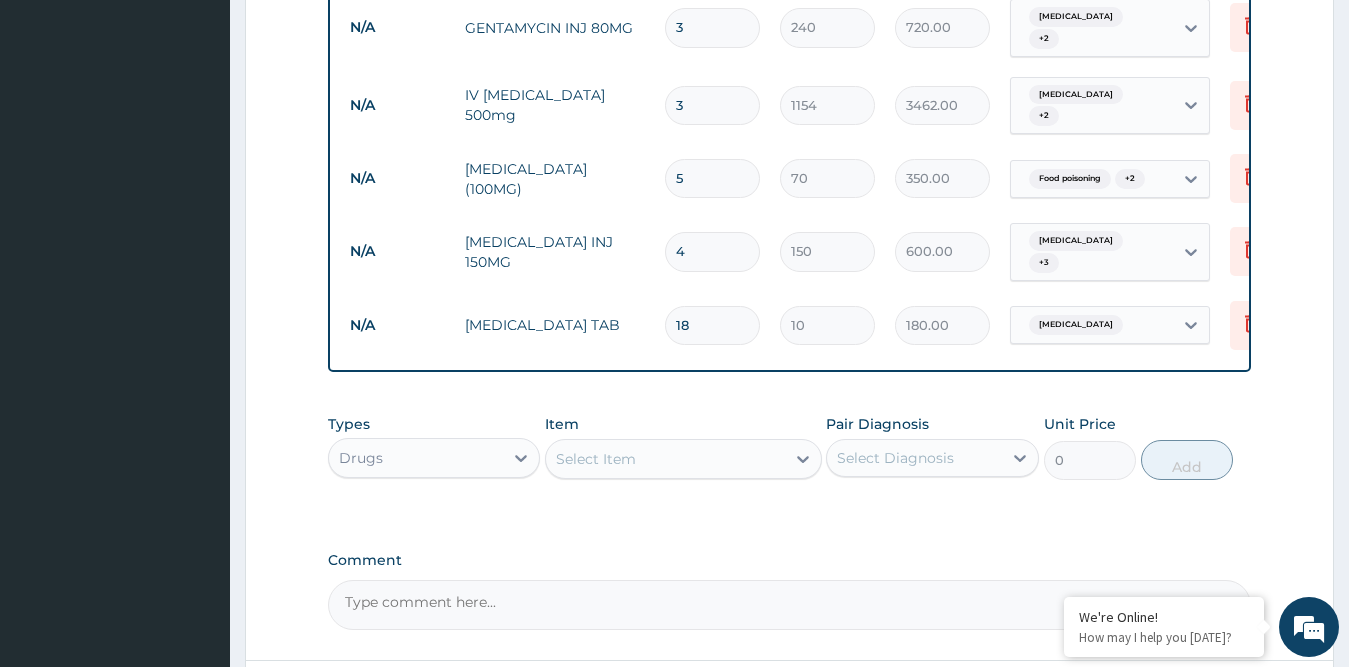 type on "10.00" 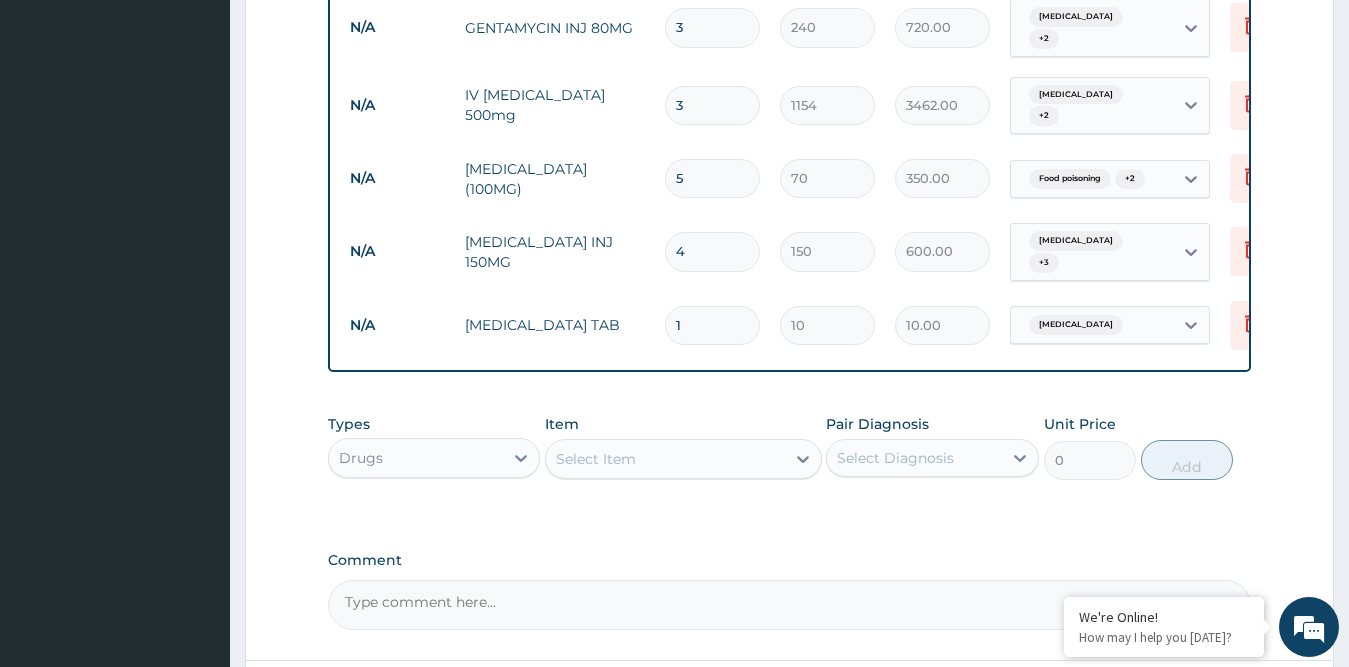 type 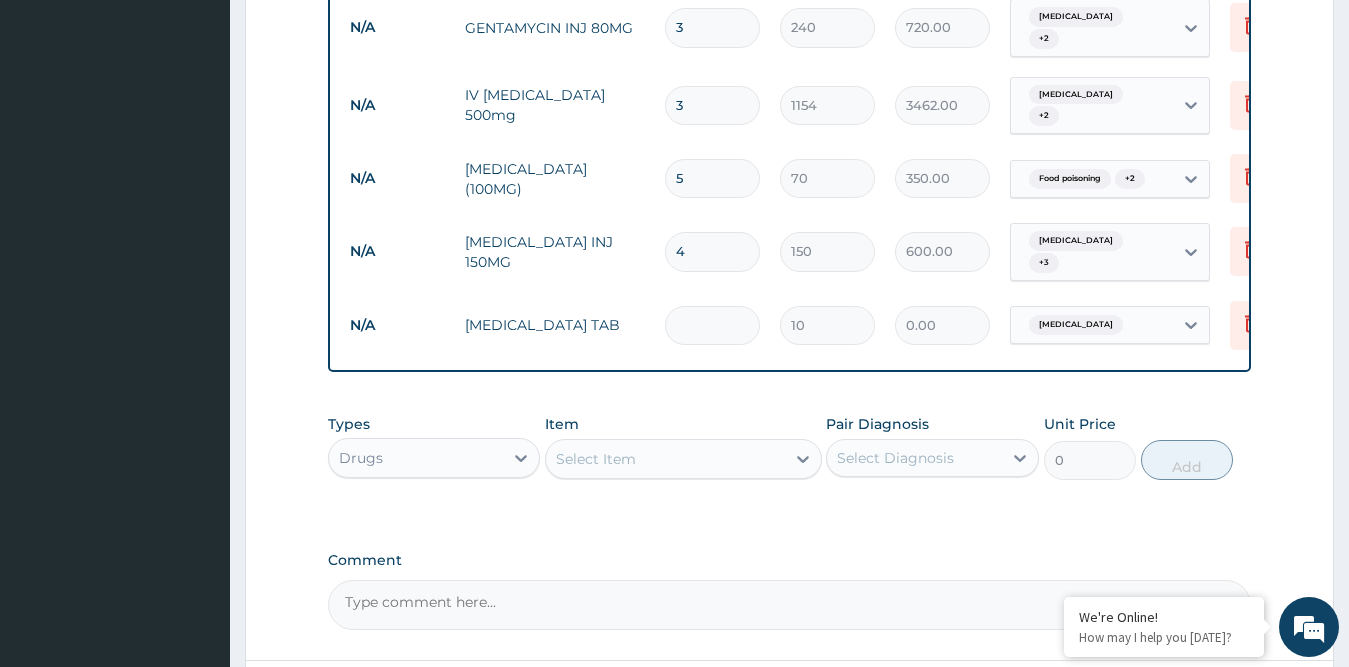 type on "9" 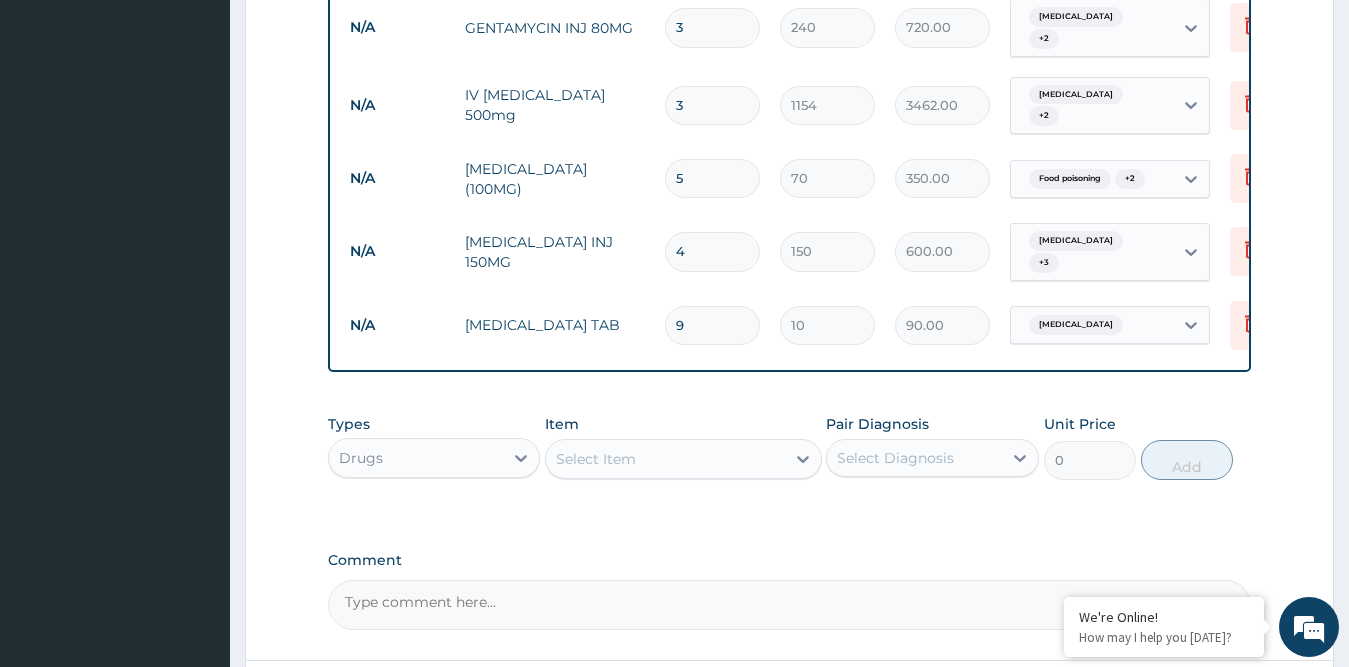 type on "9" 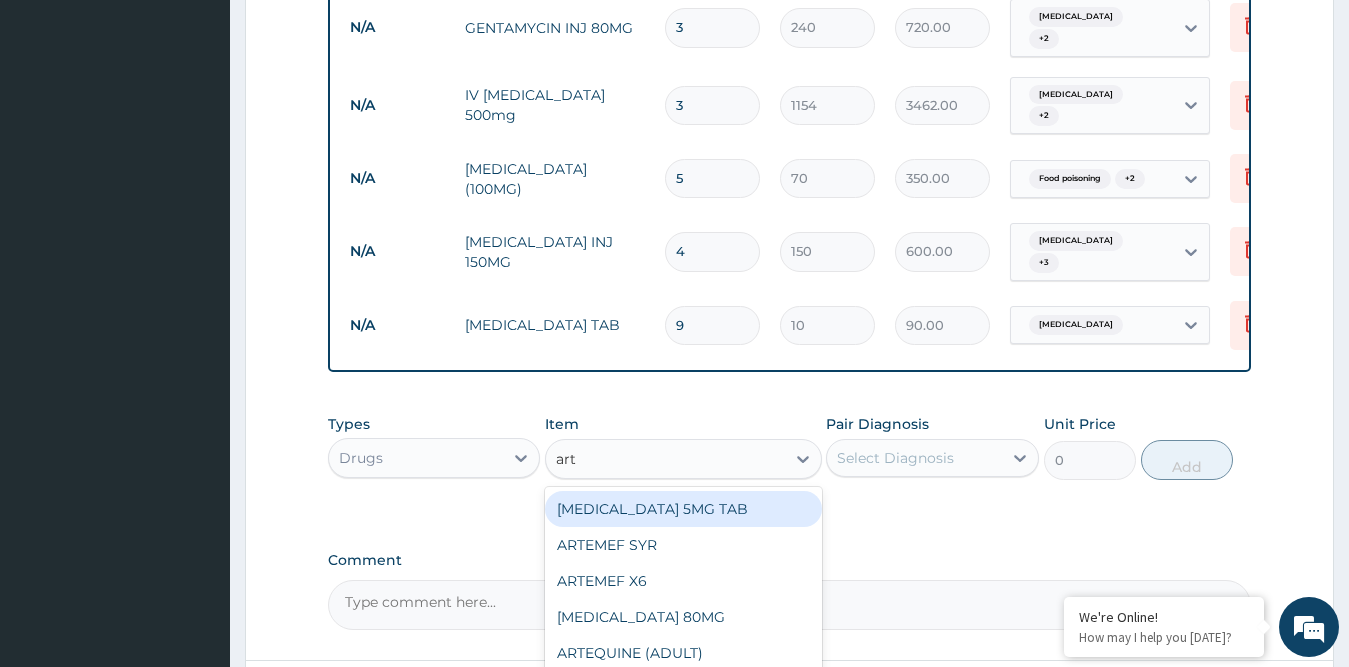 type on "arte" 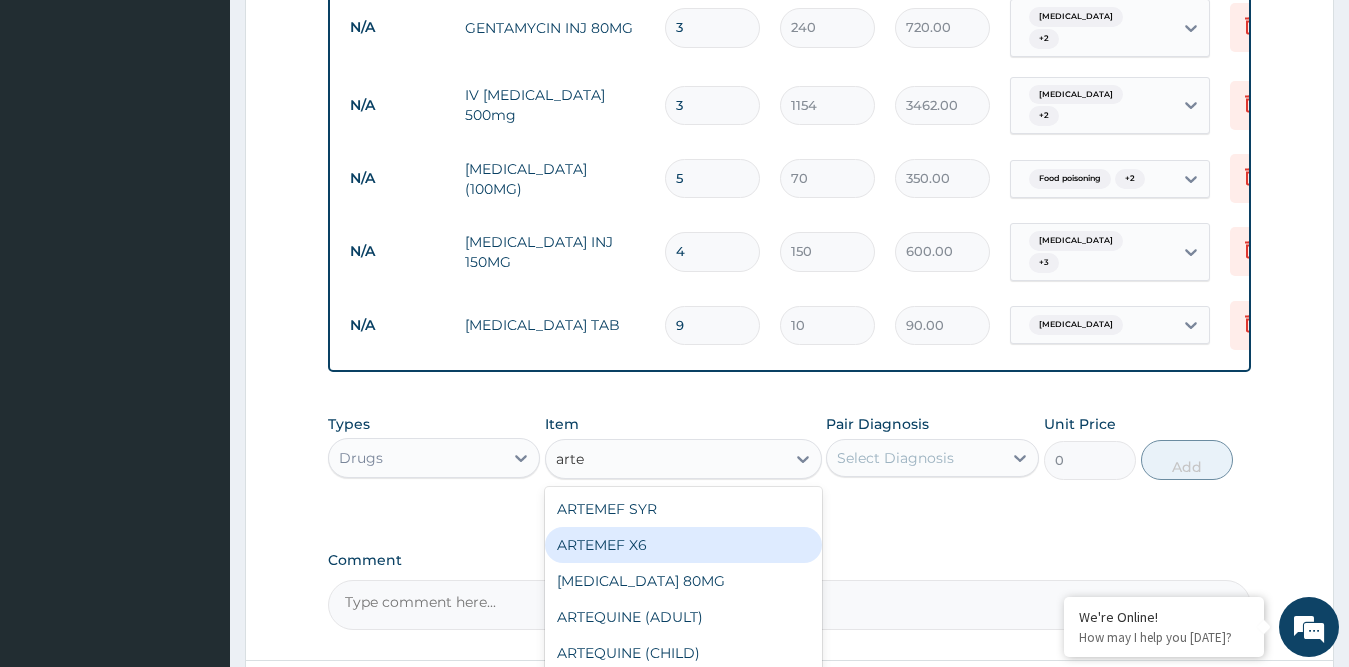 click on "ARTEMEF X6" at bounding box center (683, 545) 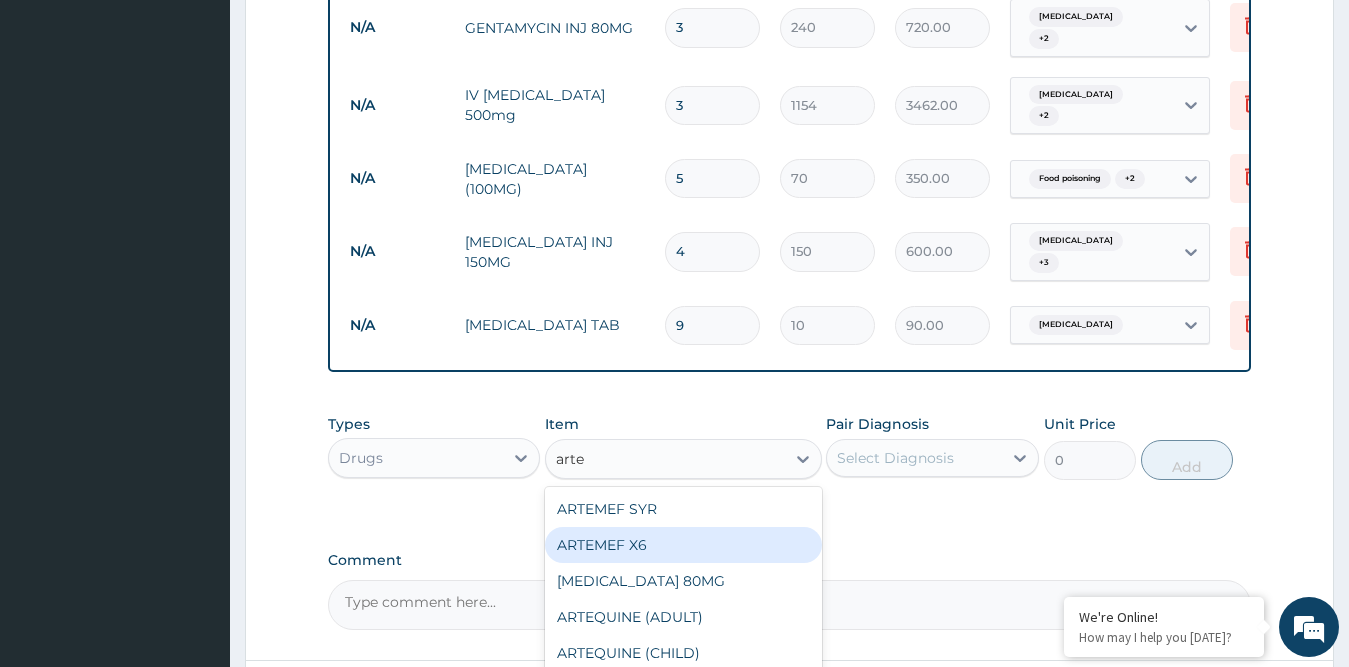 type 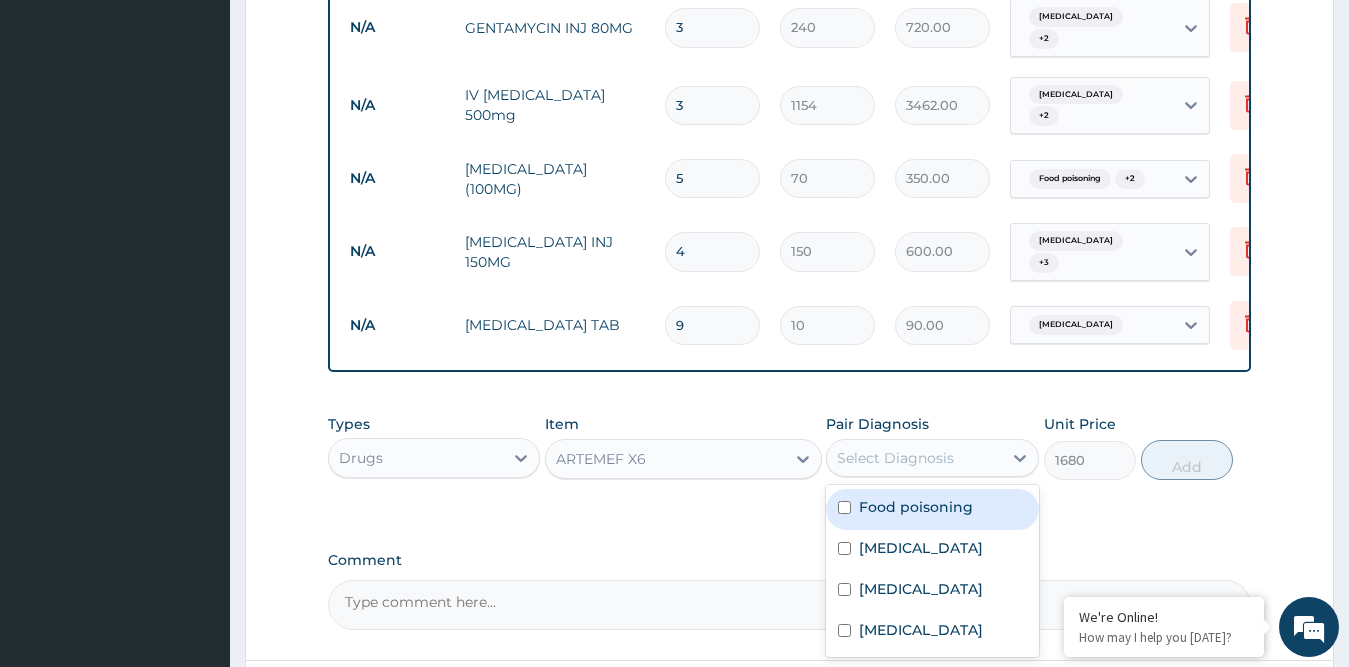 click on "Select Diagnosis" at bounding box center (895, 458) 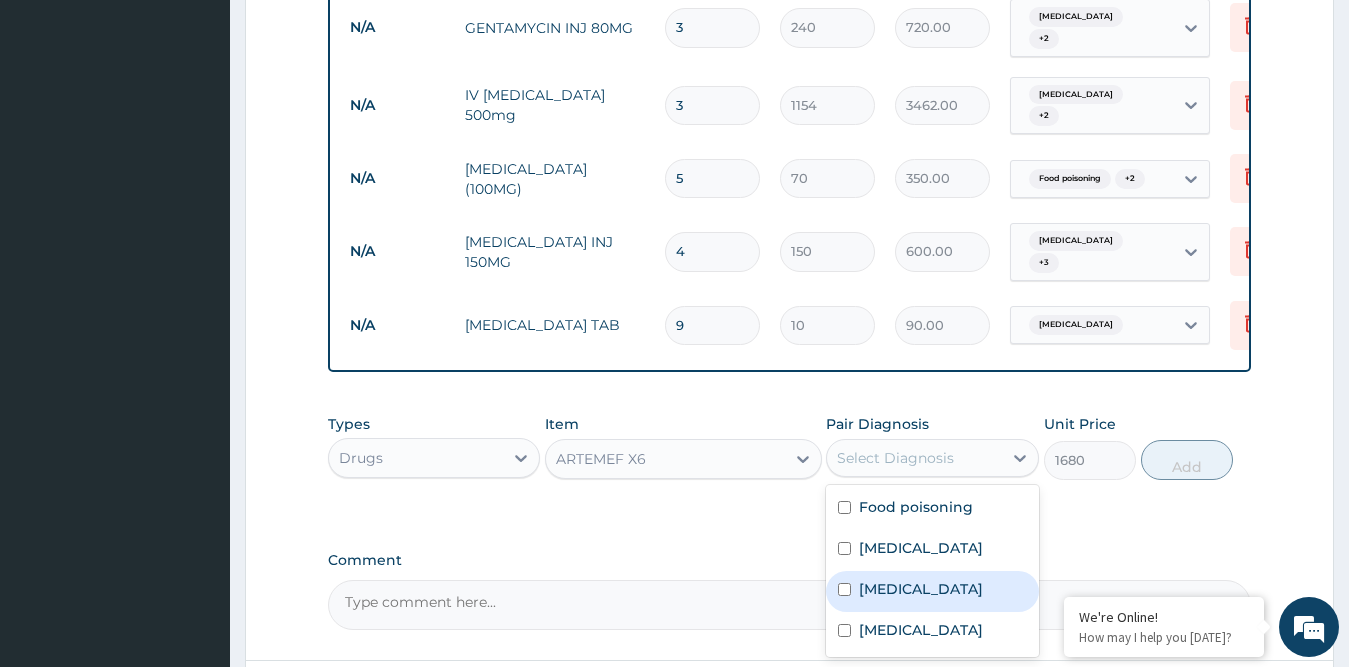 click on "Malaria" at bounding box center (921, 589) 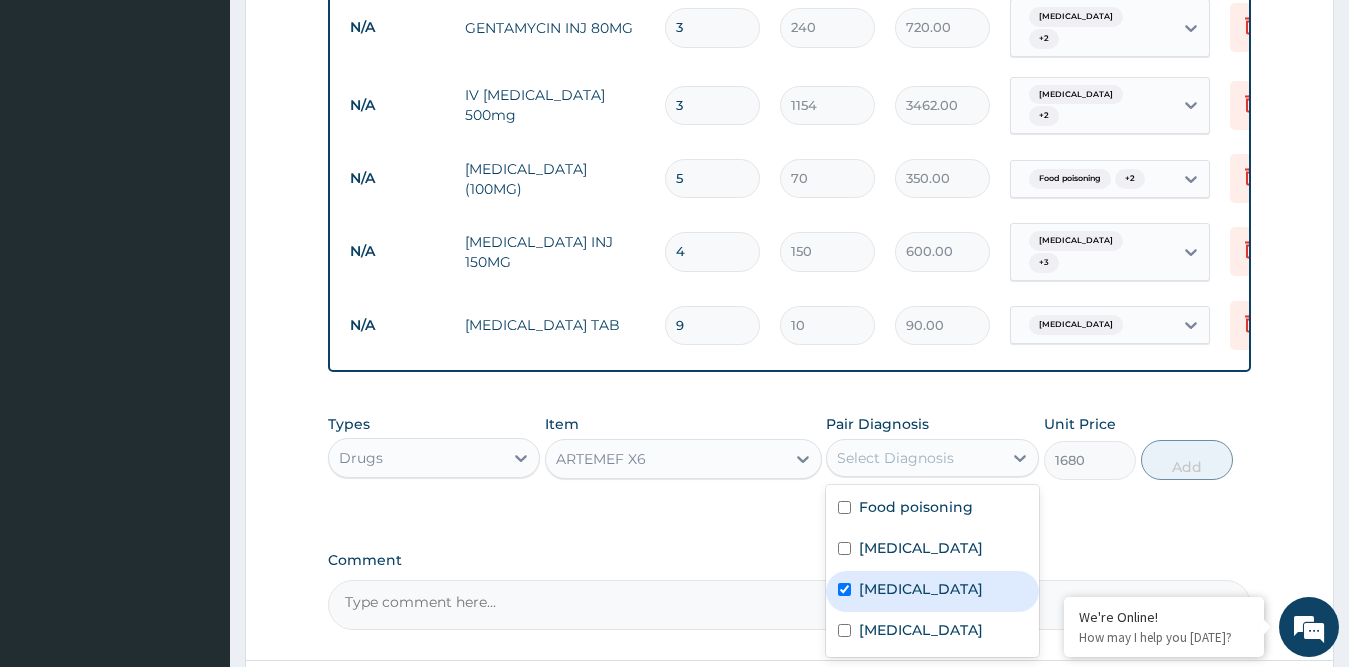 checkbox on "true" 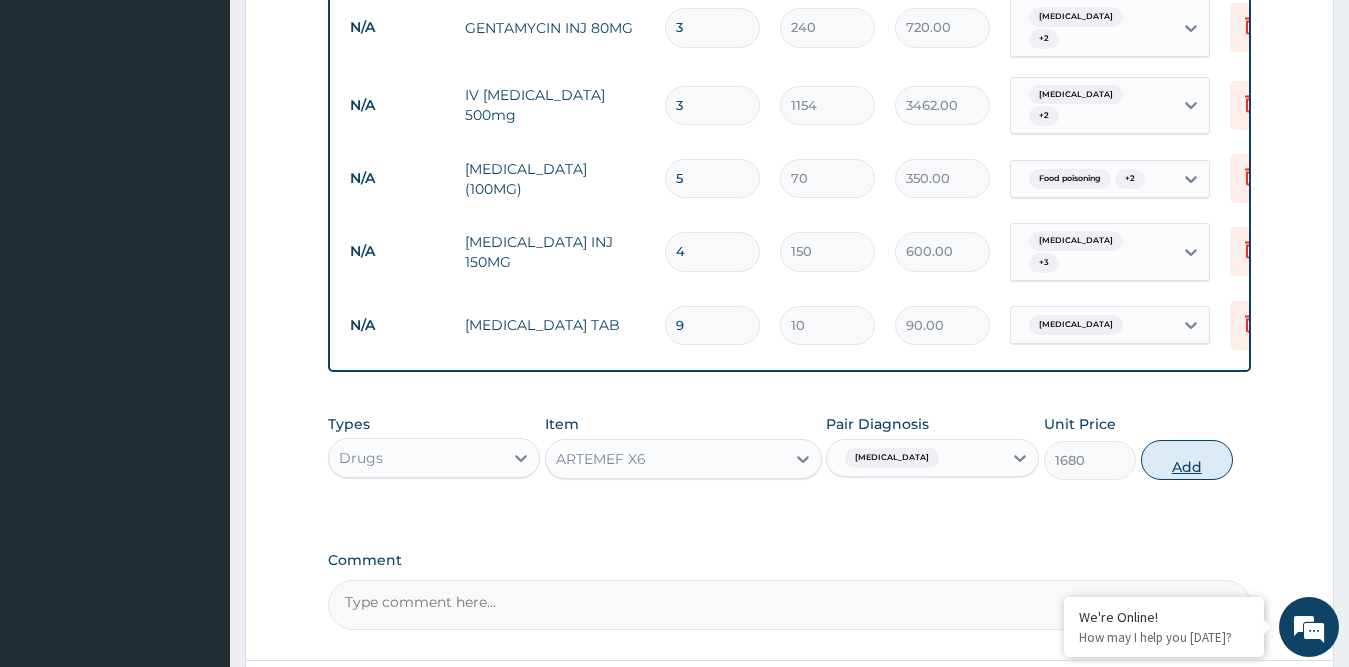 click on "Add" at bounding box center (1187, 460) 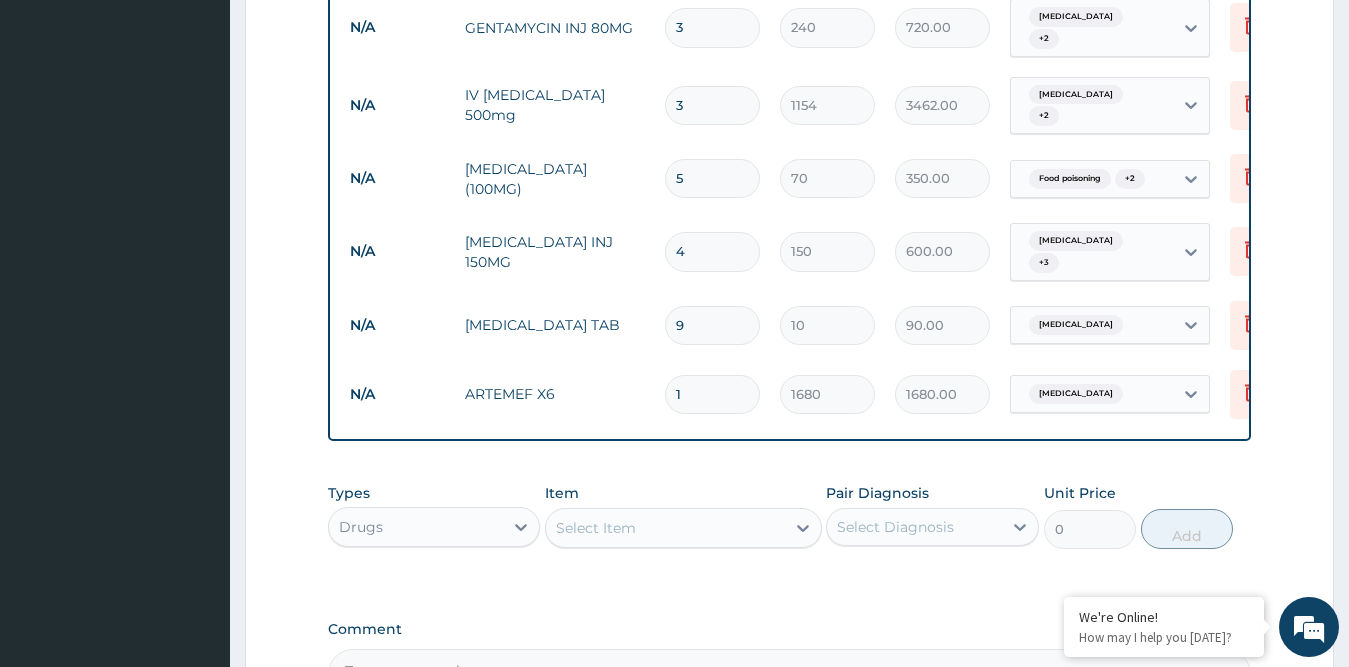 click on "Select Item" at bounding box center [596, 528] 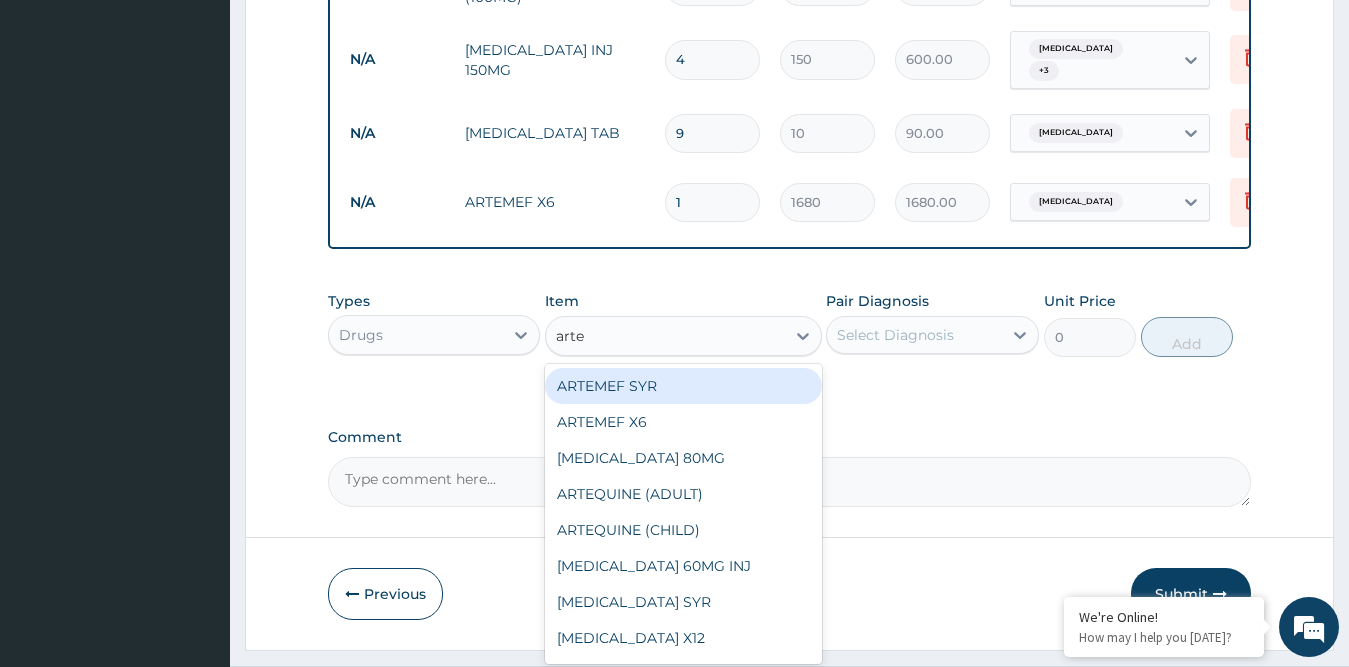 scroll, scrollTop: 1580, scrollLeft: 0, axis: vertical 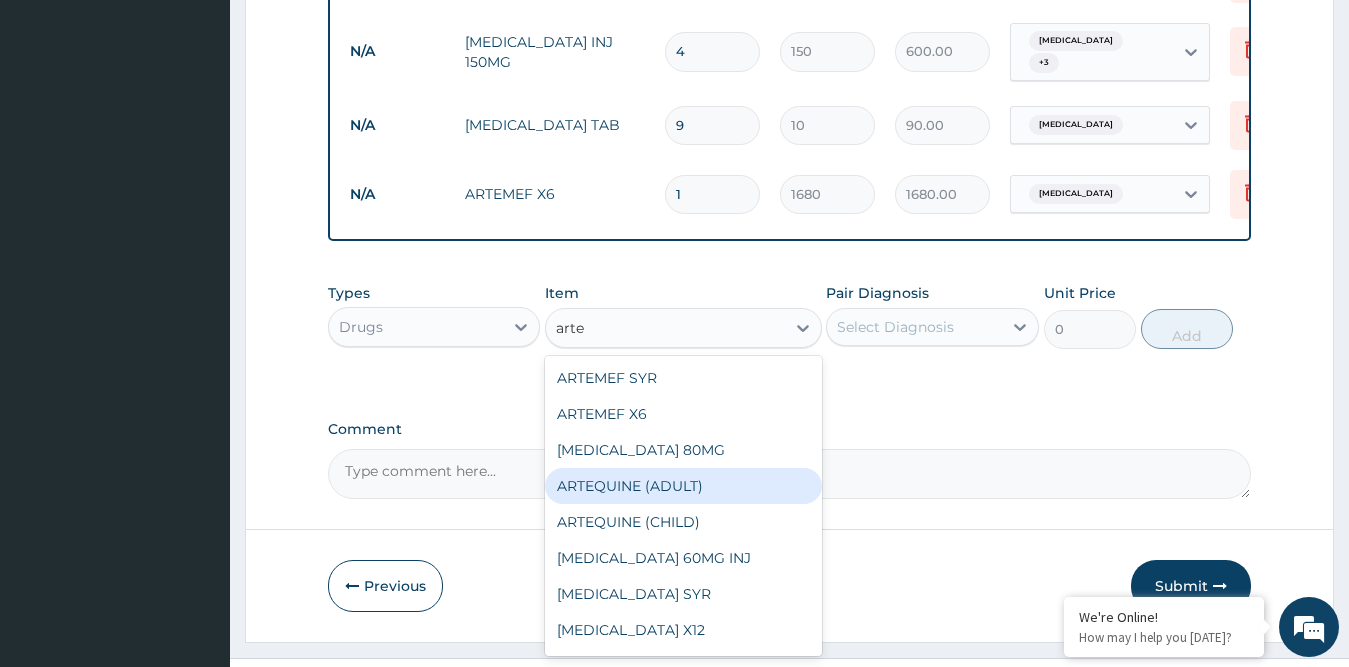 type on "artes" 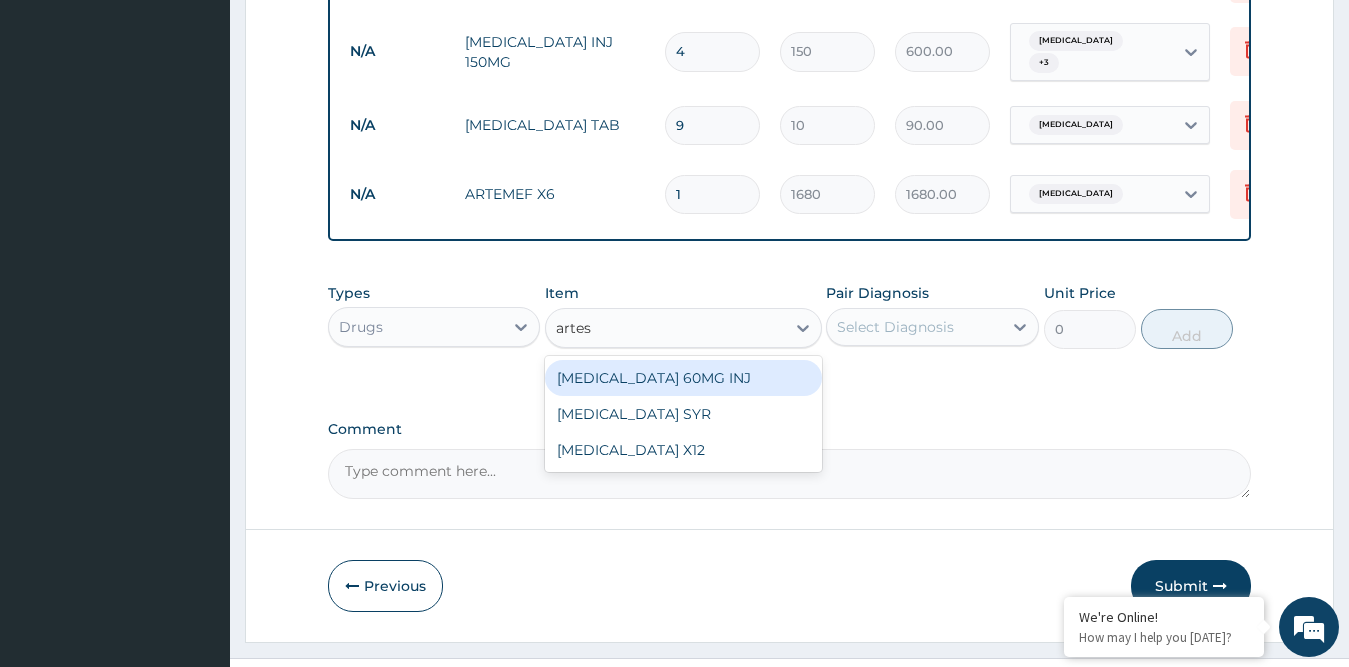 click on "ARTESUNATE 60MG INJ" at bounding box center [683, 378] 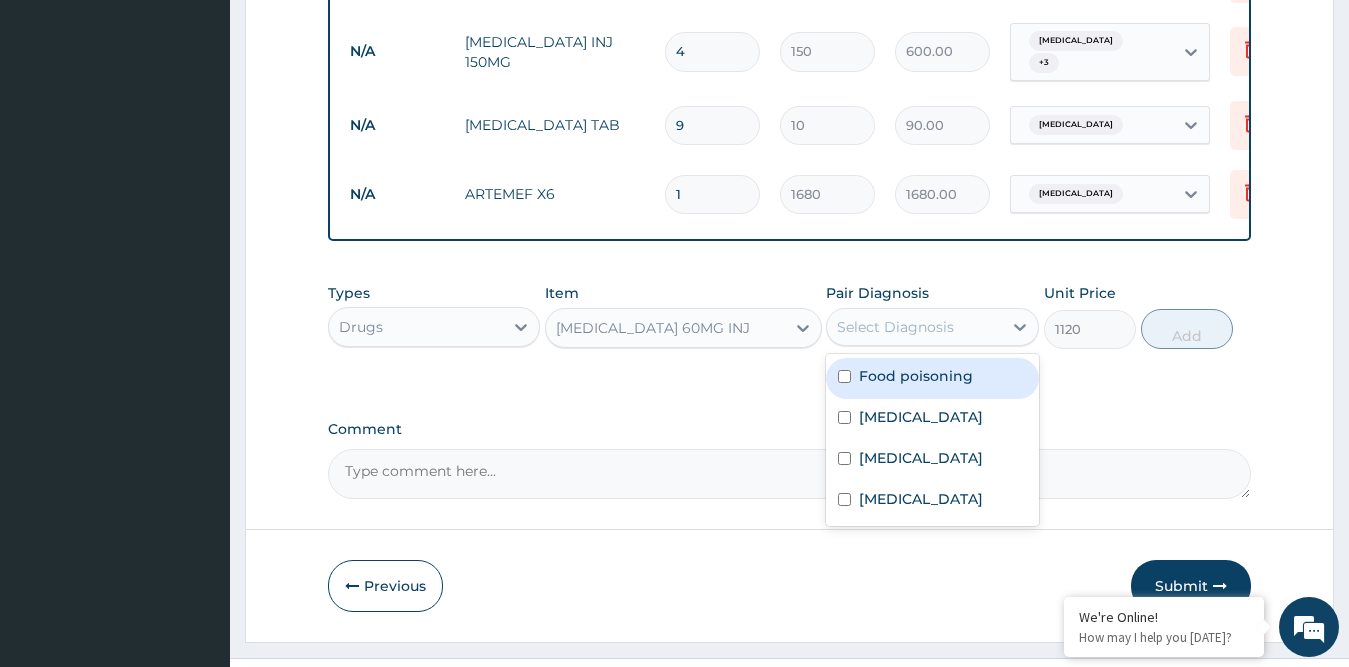 click on "Select Diagnosis" at bounding box center (895, 327) 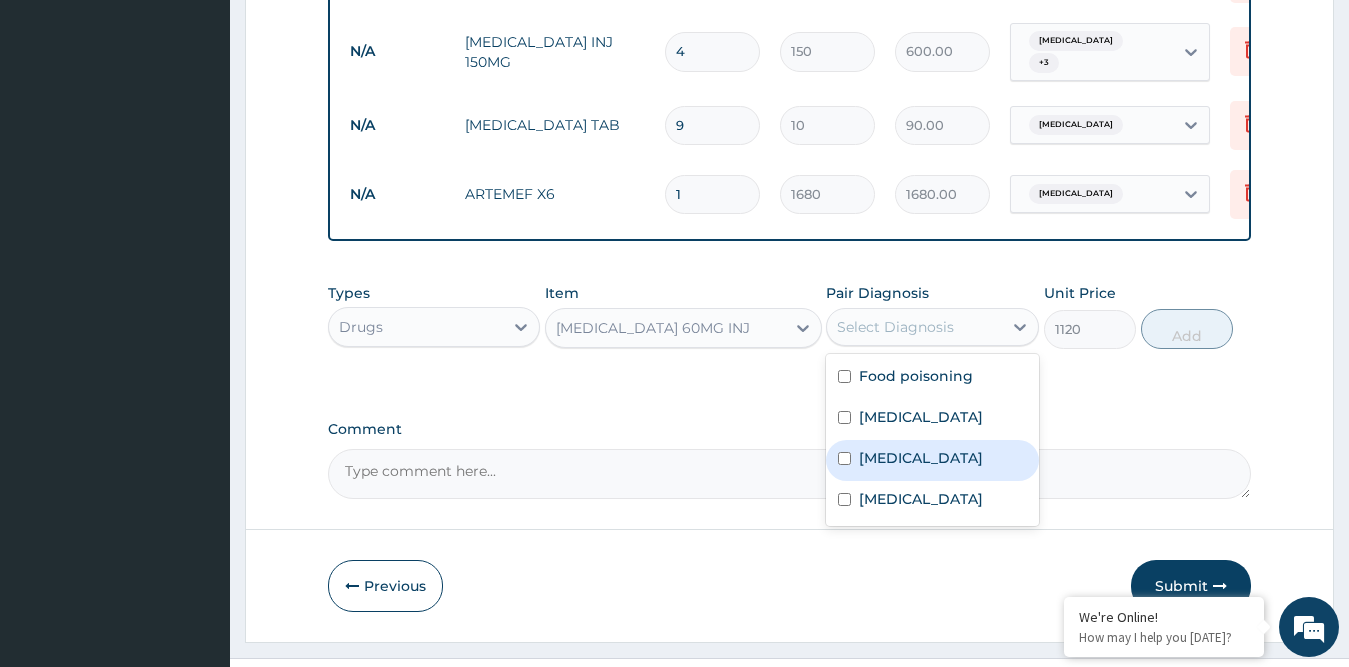 click on "[MEDICAL_DATA]" at bounding box center (921, 458) 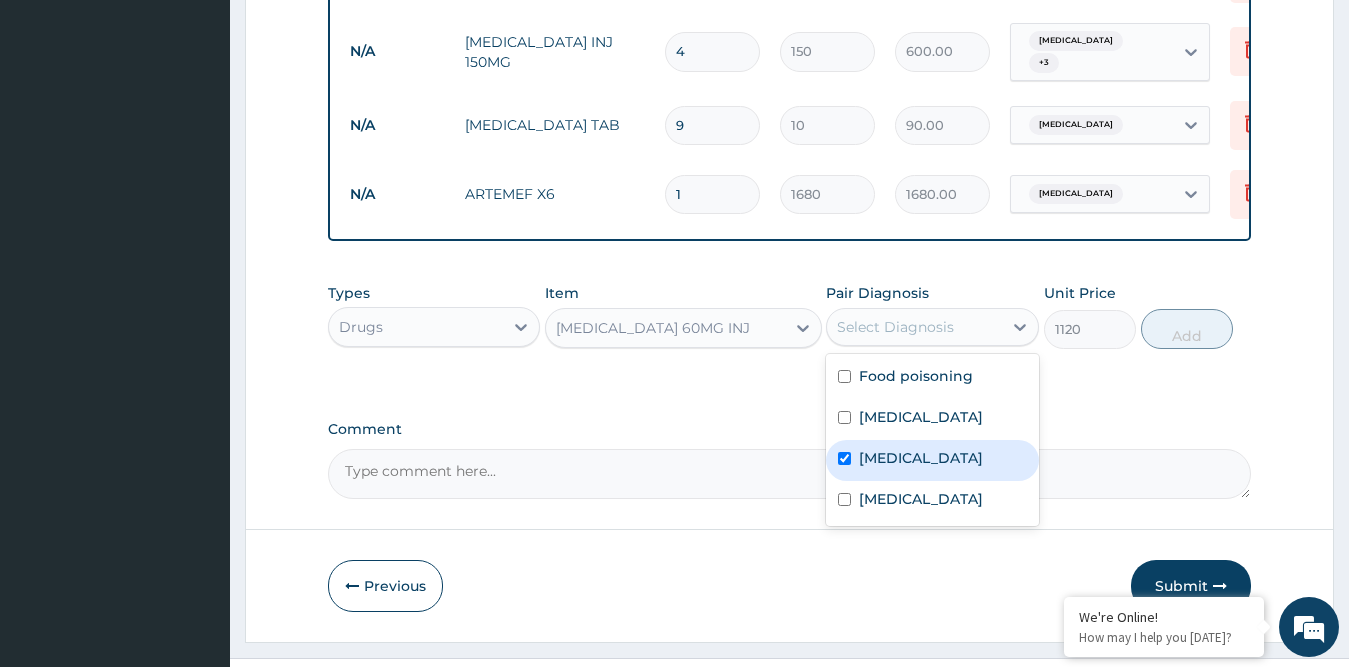checkbox on "true" 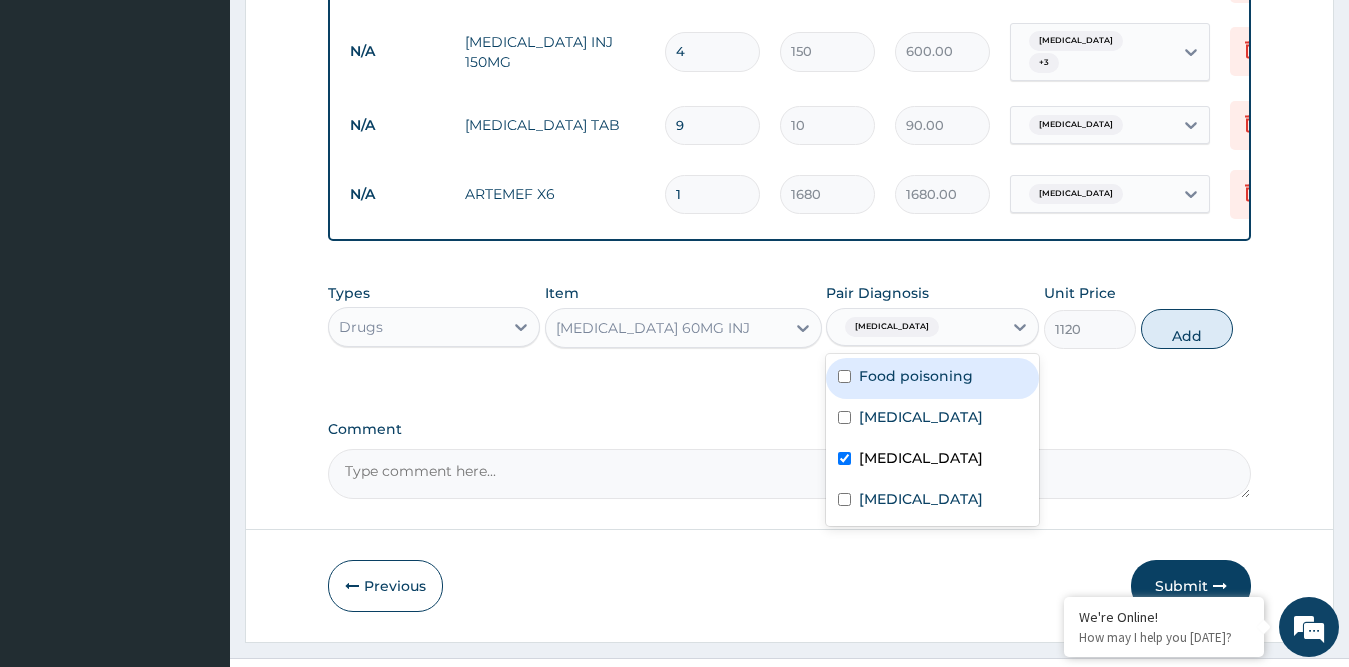 click on "Add" at bounding box center [1187, 329] 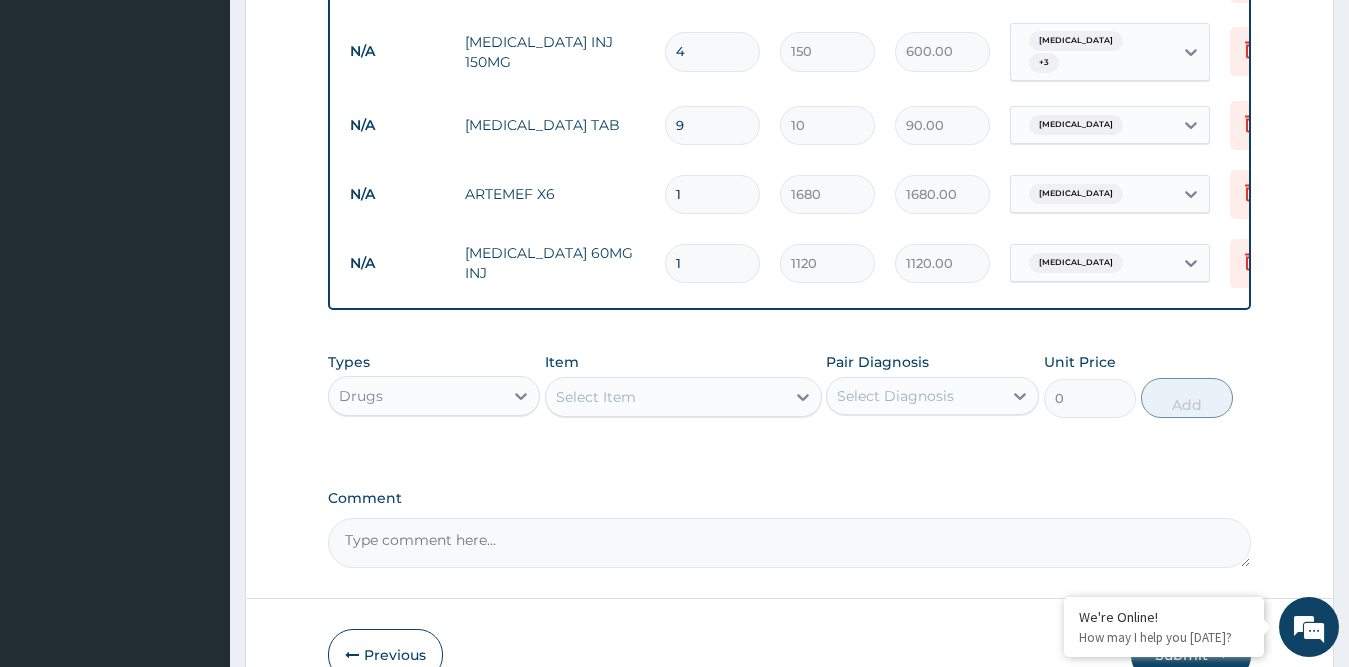 type 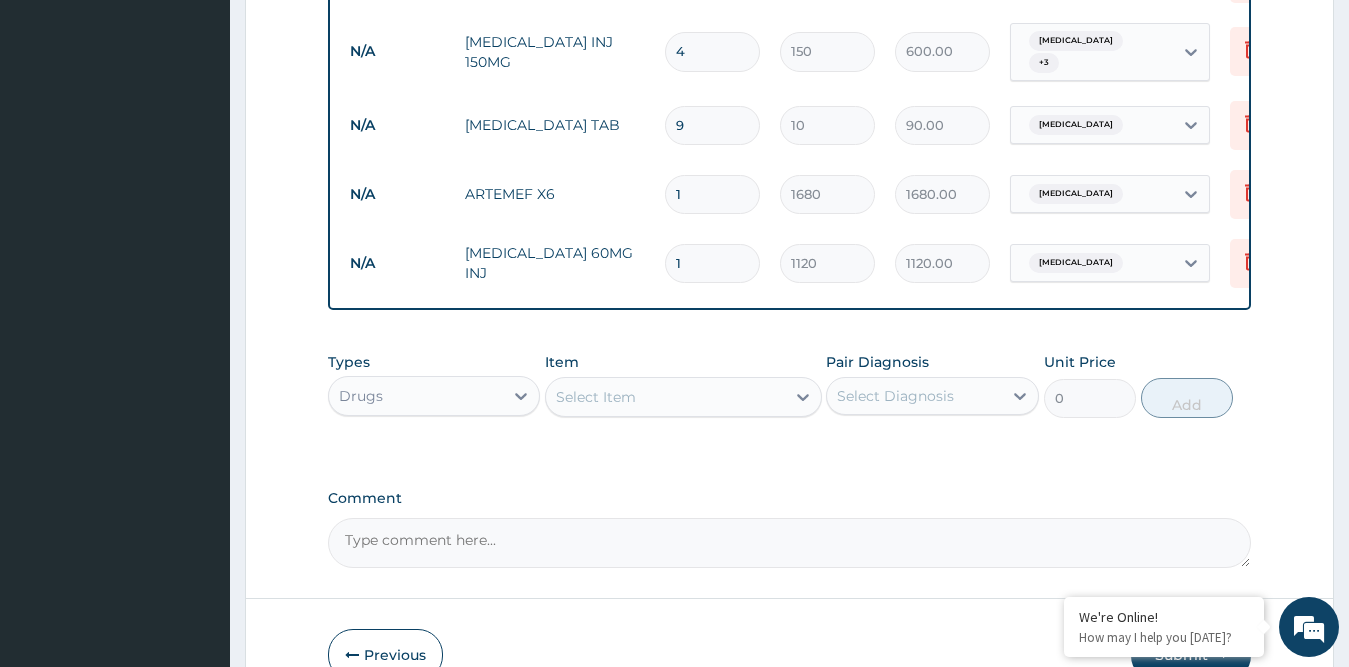 type on "0.00" 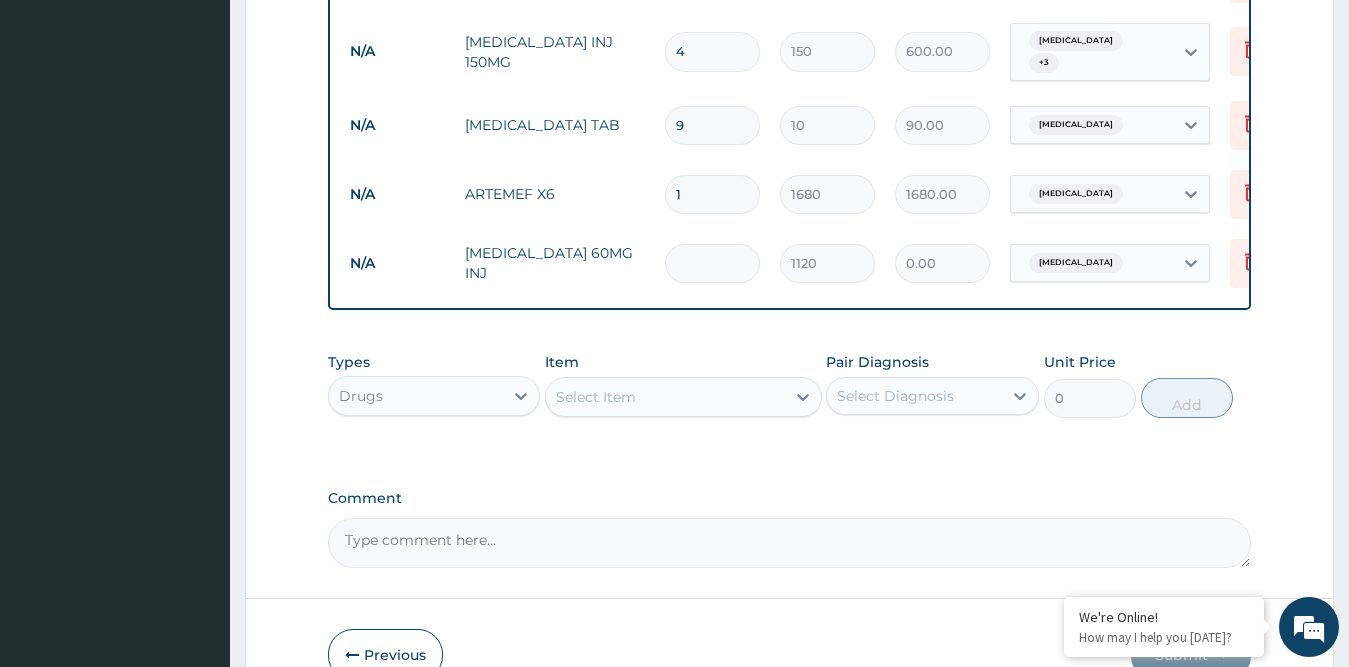 type on "3" 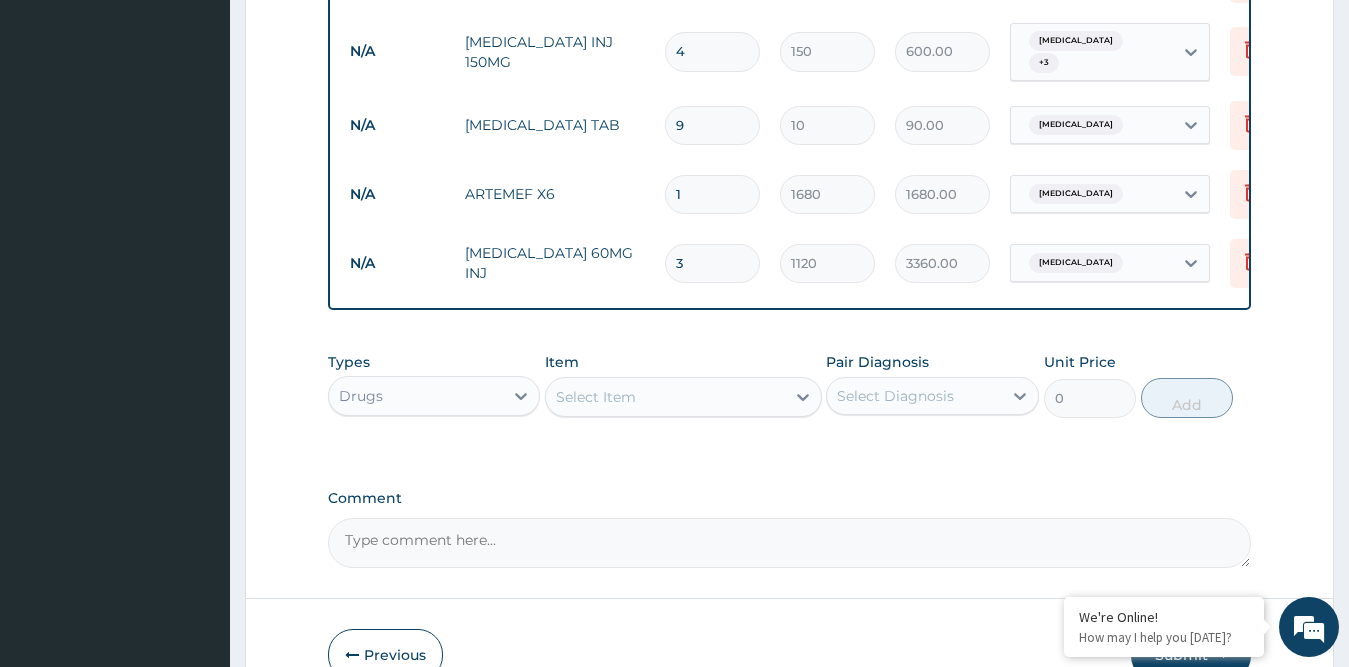 type on "3" 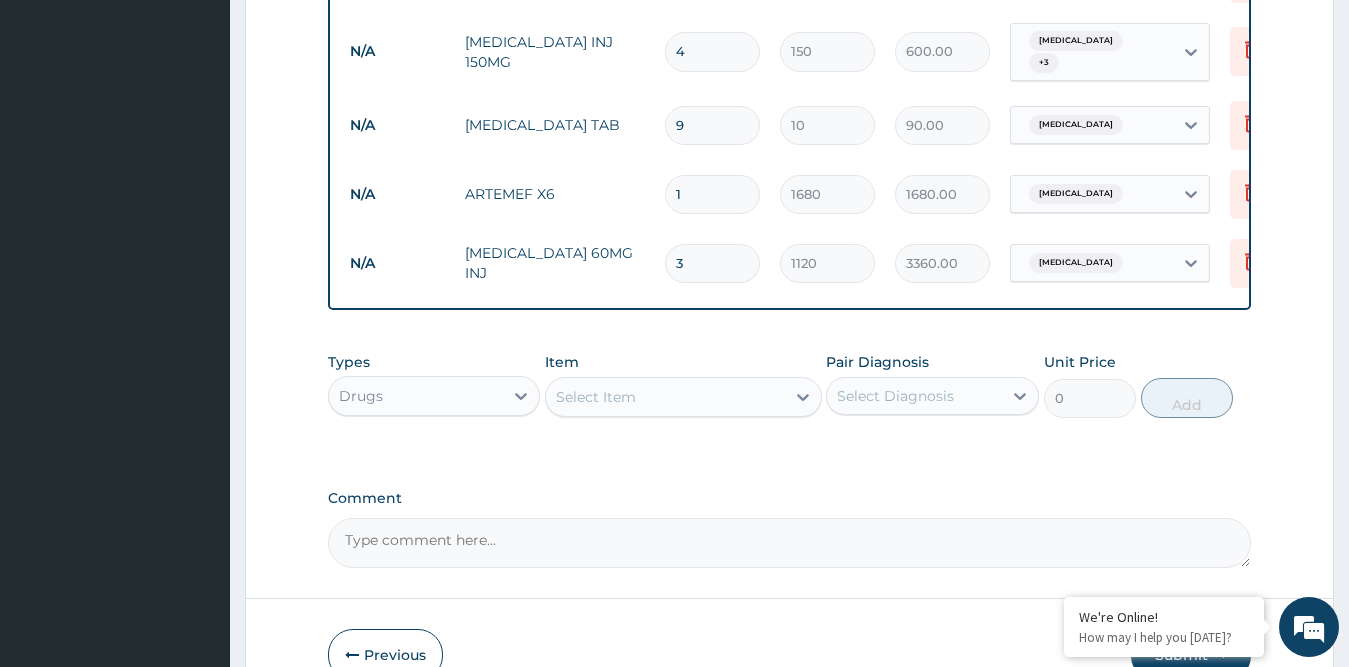 scroll, scrollTop: 1663, scrollLeft: 0, axis: vertical 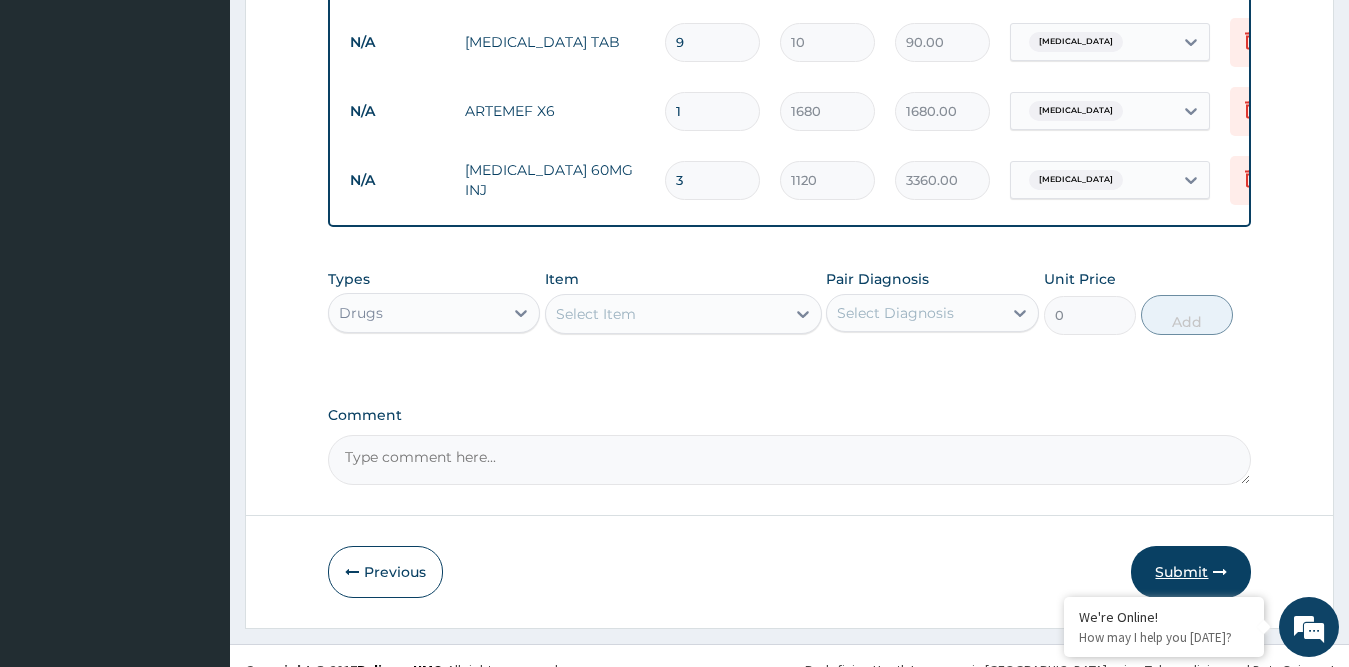 click on "Submit" at bounding box center [1191, 572] 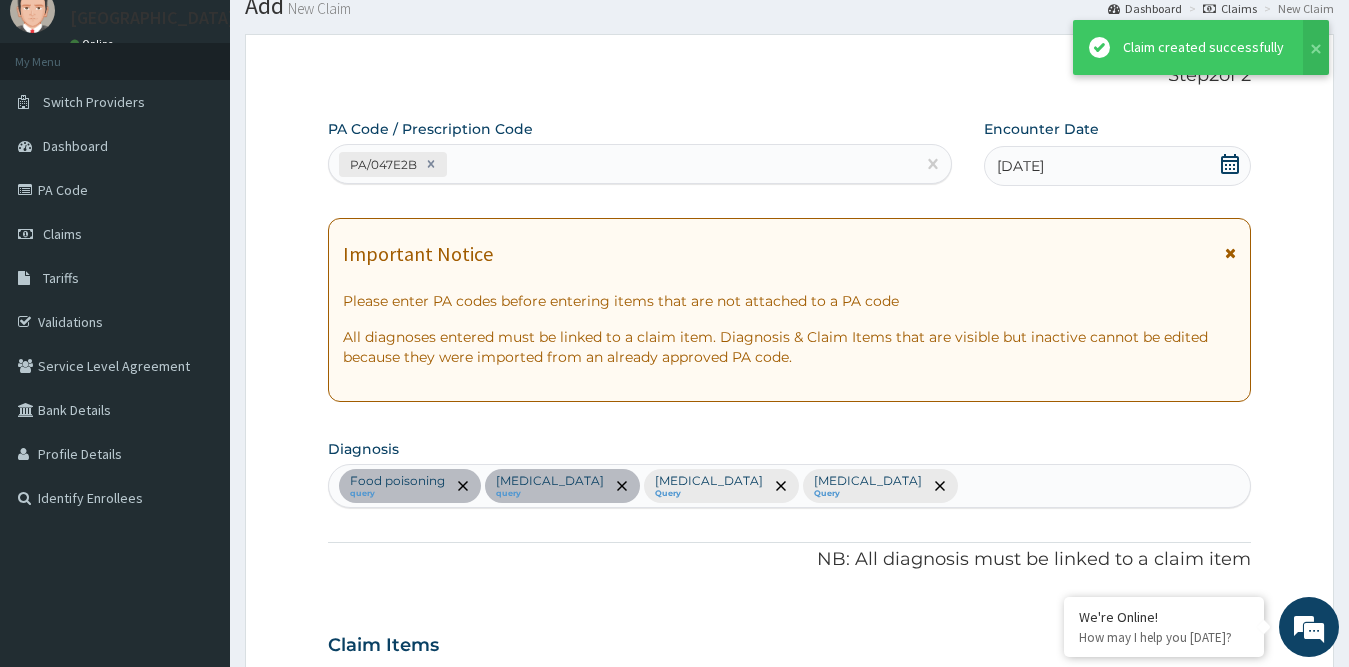 scroll, scrollTop: 1663, scrollLeft: 0, axis: vertical 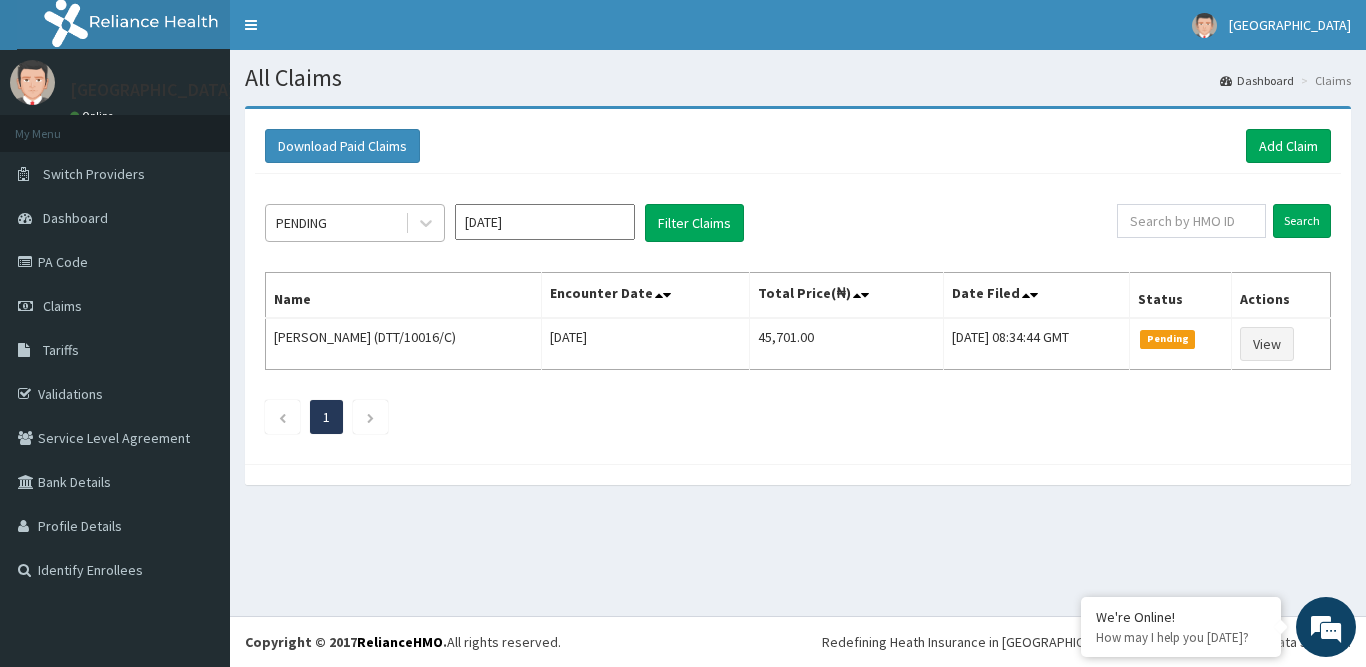 click on "PENDING" at bounding box center [335, 223] 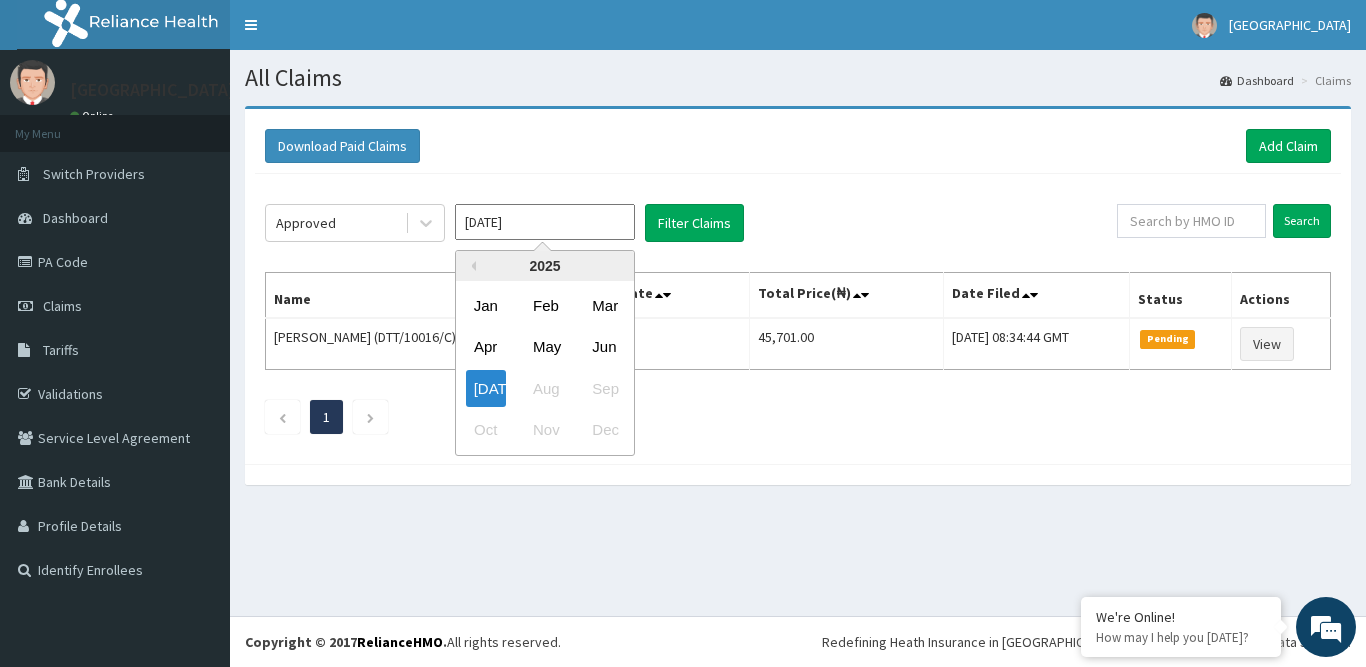 click on "[DATE]" at bounding box center (545, 222) 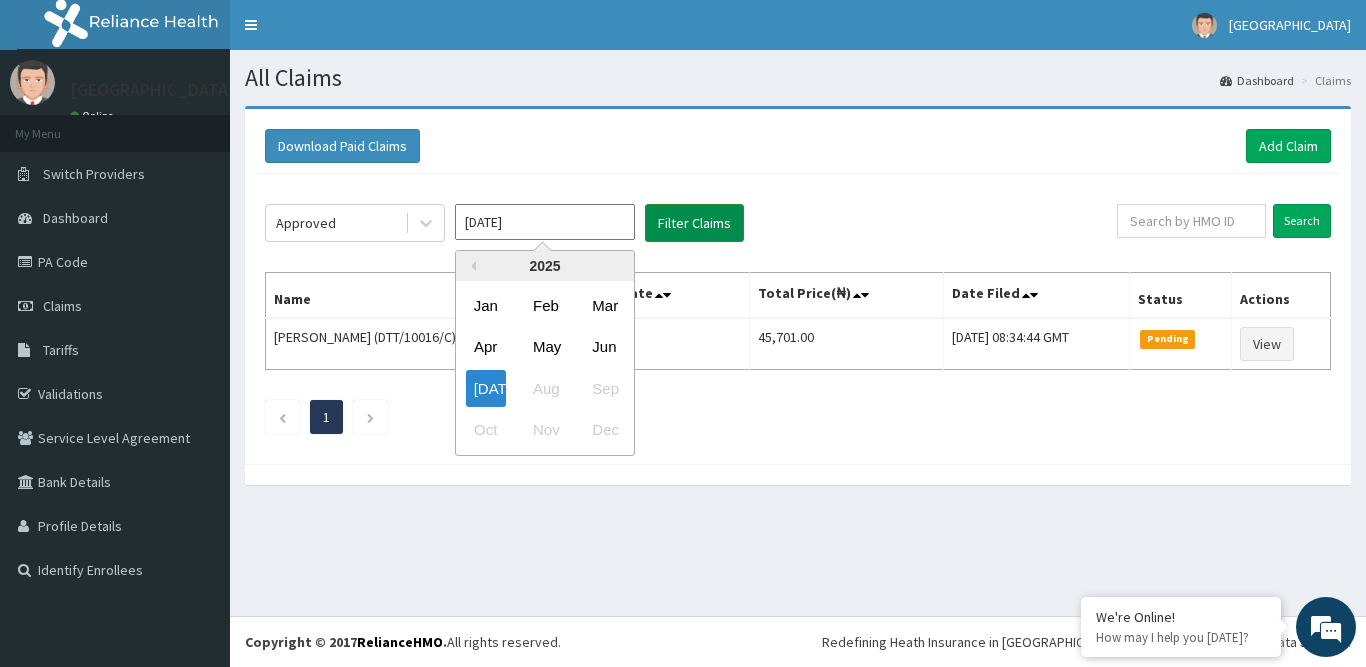 click on "Filter Claims" at bounding box center [694, 223] 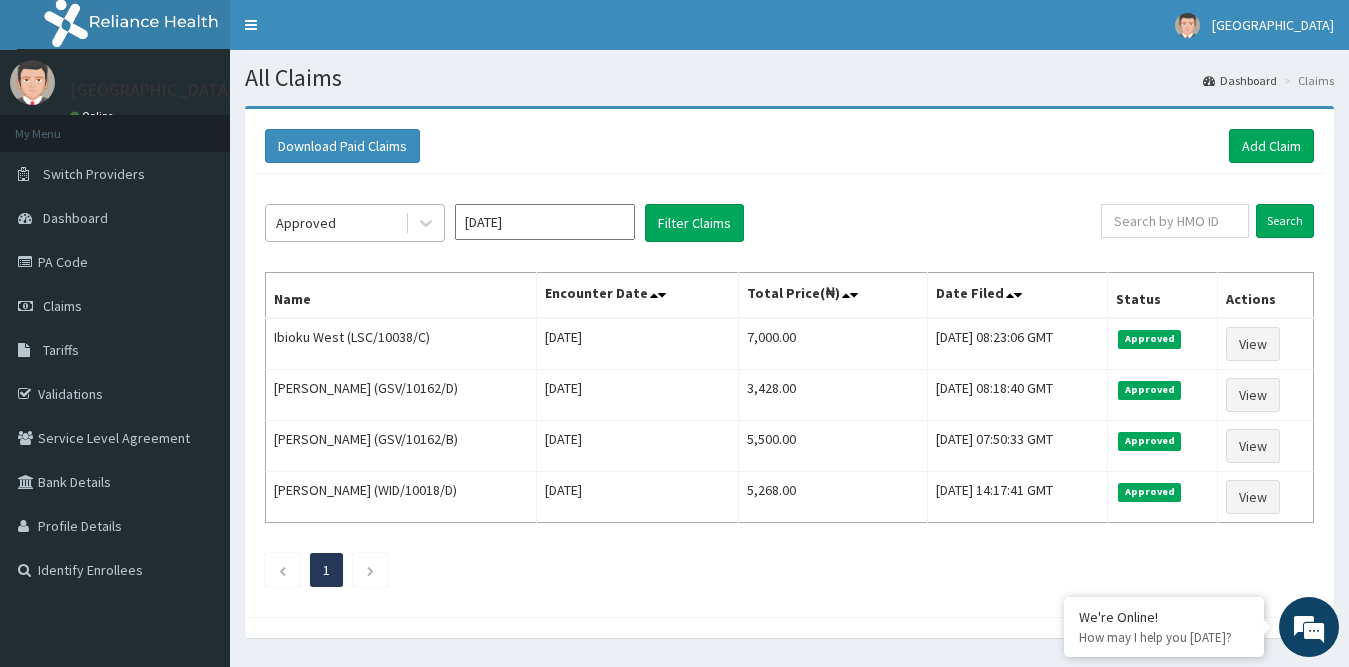 click on "Approved" at bounding box center (335, 223) 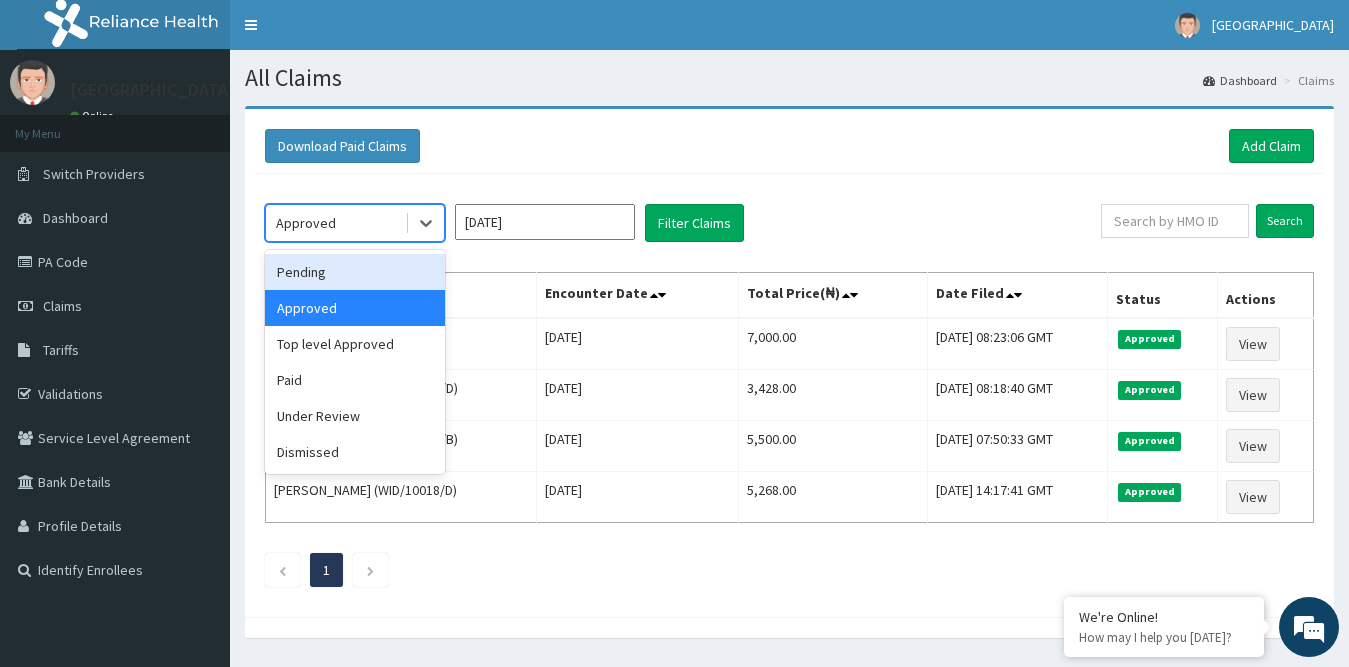 click on "Pending" at bounding box center (355, 272) 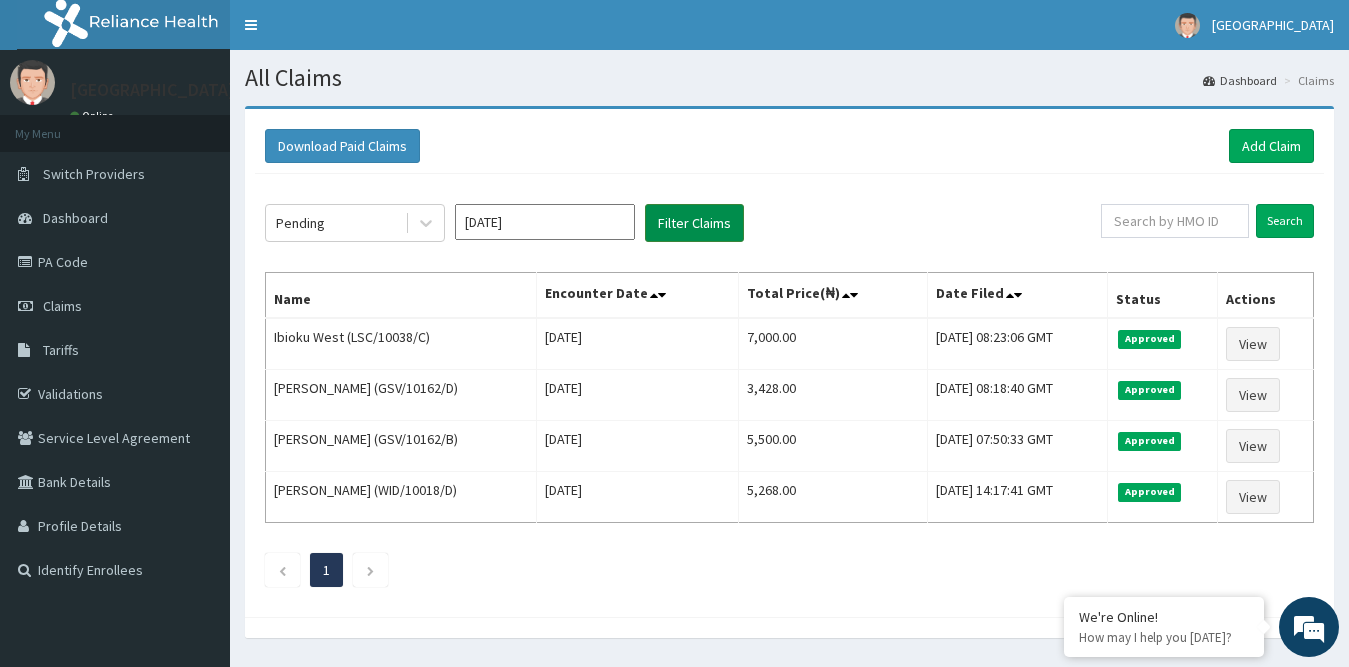 drag, startPoint x: 662, startPoint y: 211, endPoint x: 671, endPoint y: 218, distance: 11.401754 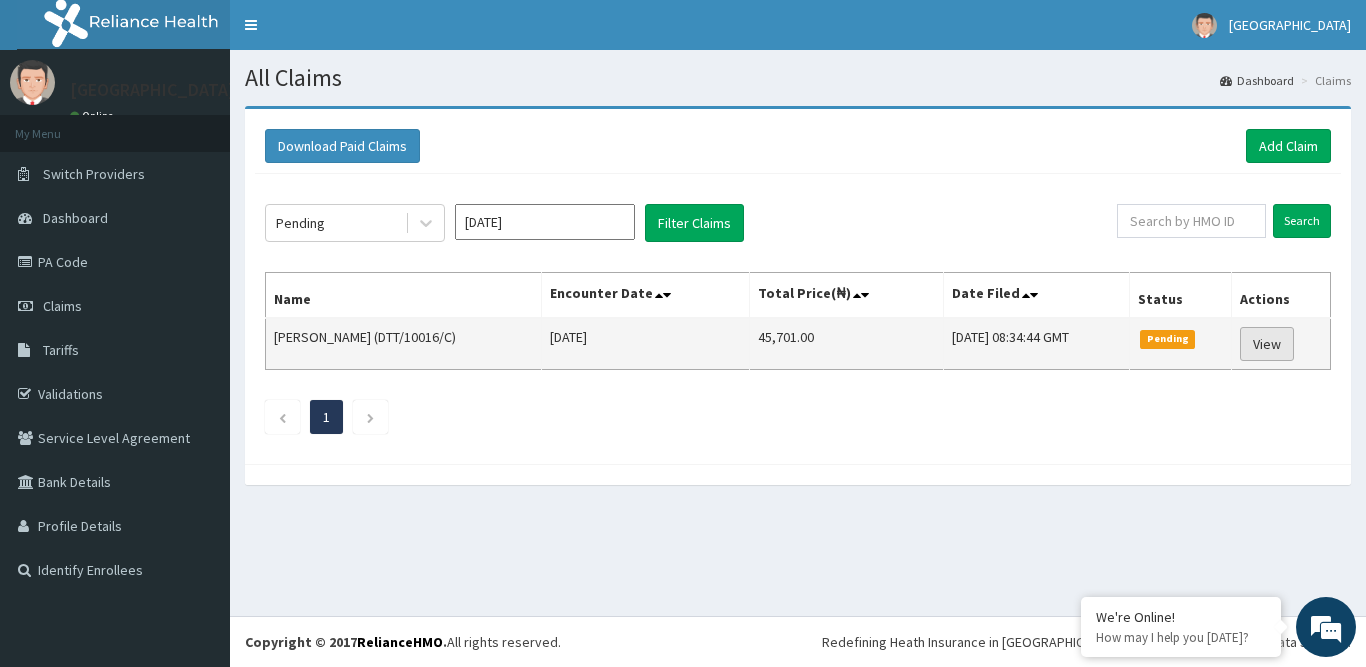 click on "View" at bounding box center [1267, 344] 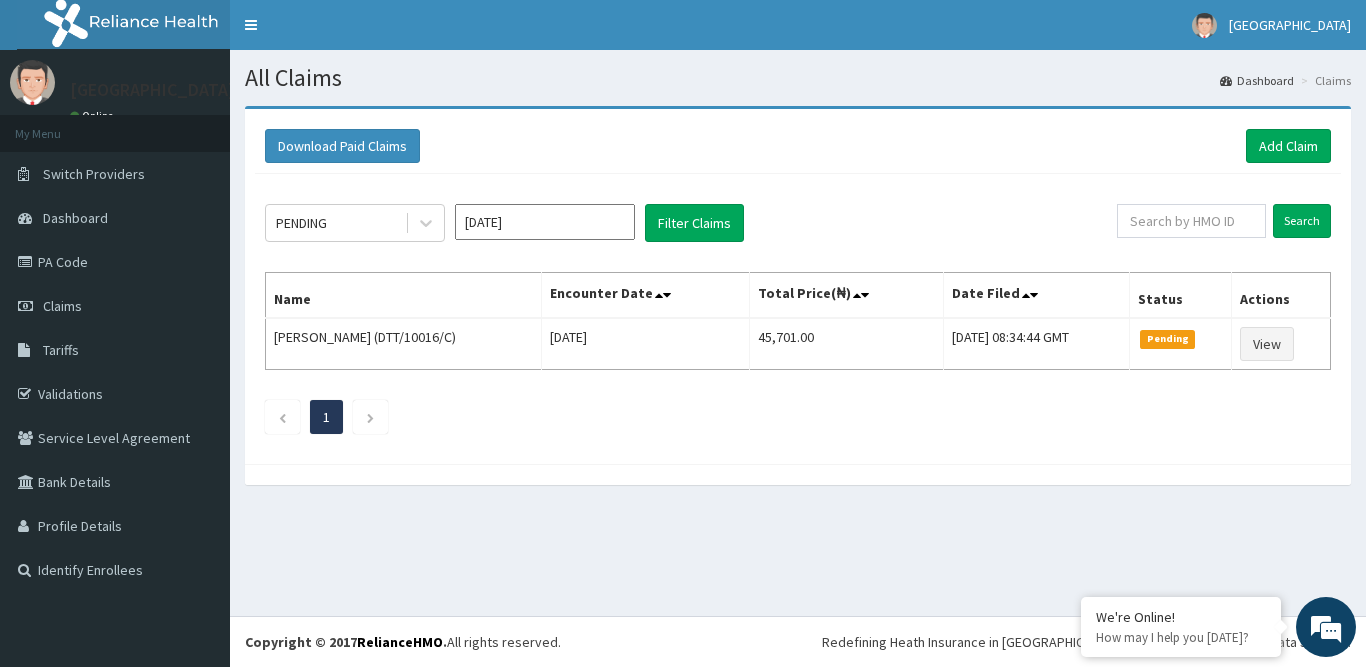 scroll, scrollTop: 0, scrollLeft: 0, axis: both 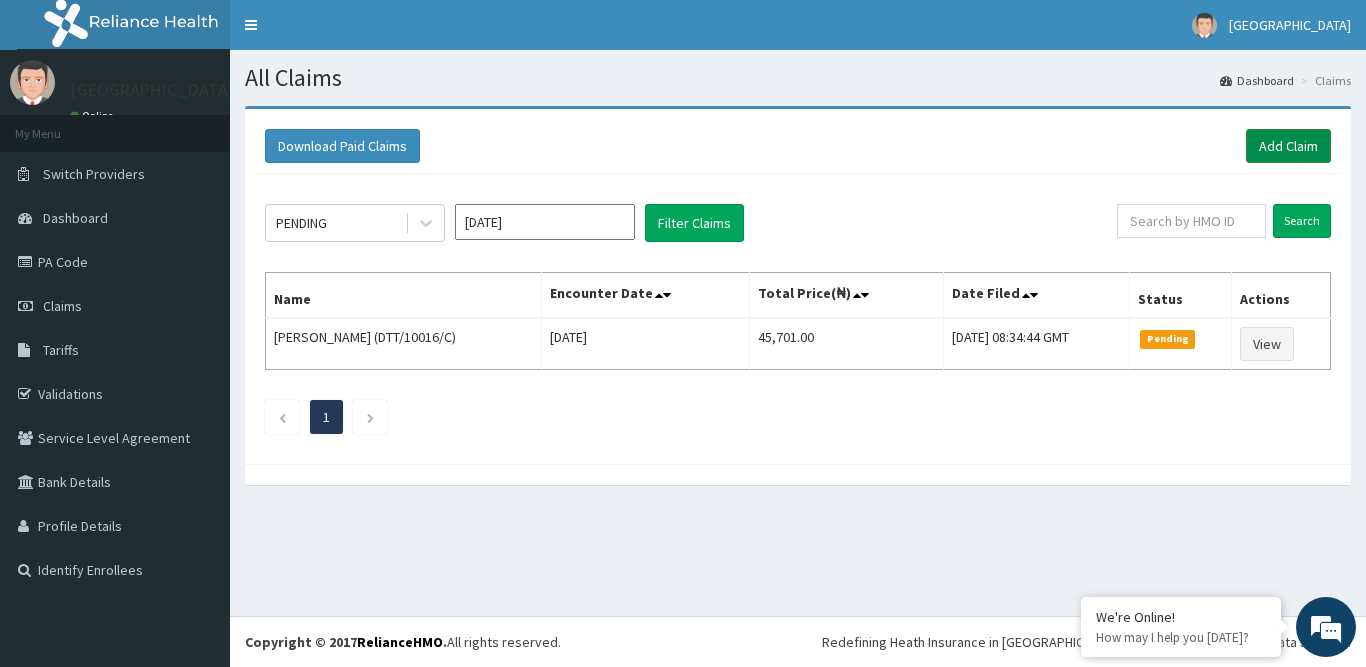 click on "Add Claim" at bounding box center (1288, 146) 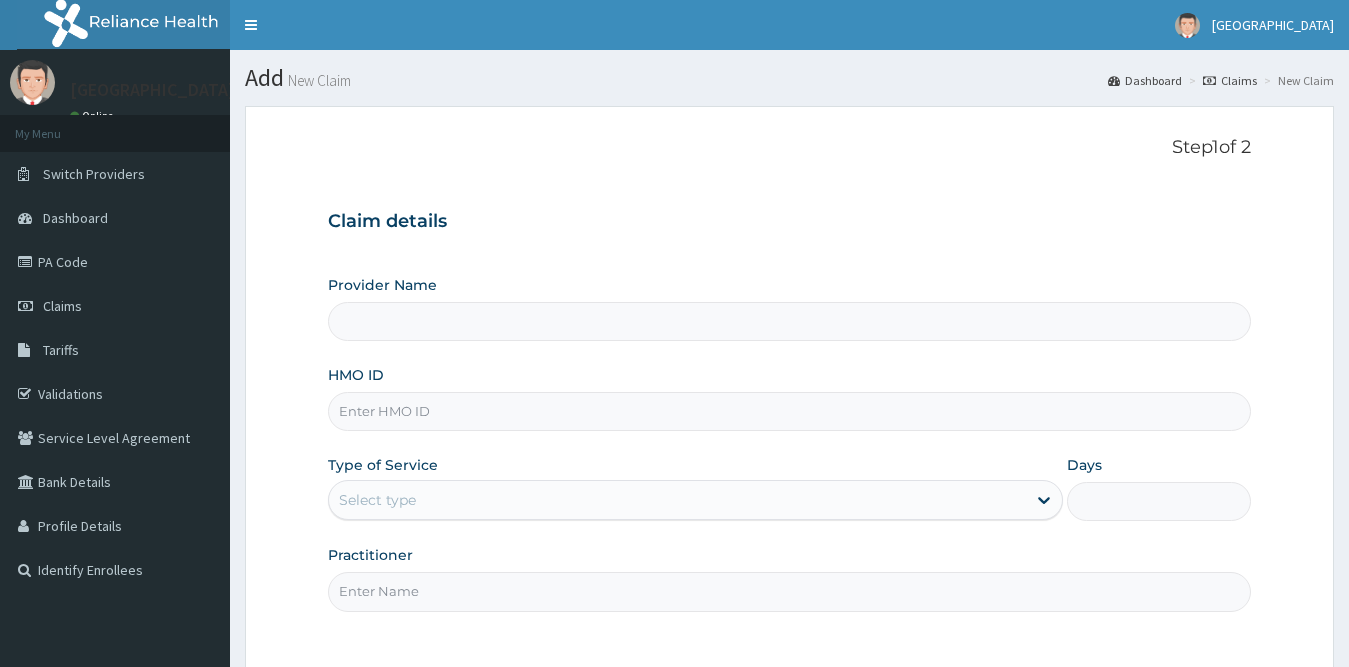 click on "HMO ID" at bounding box center (790, 411) 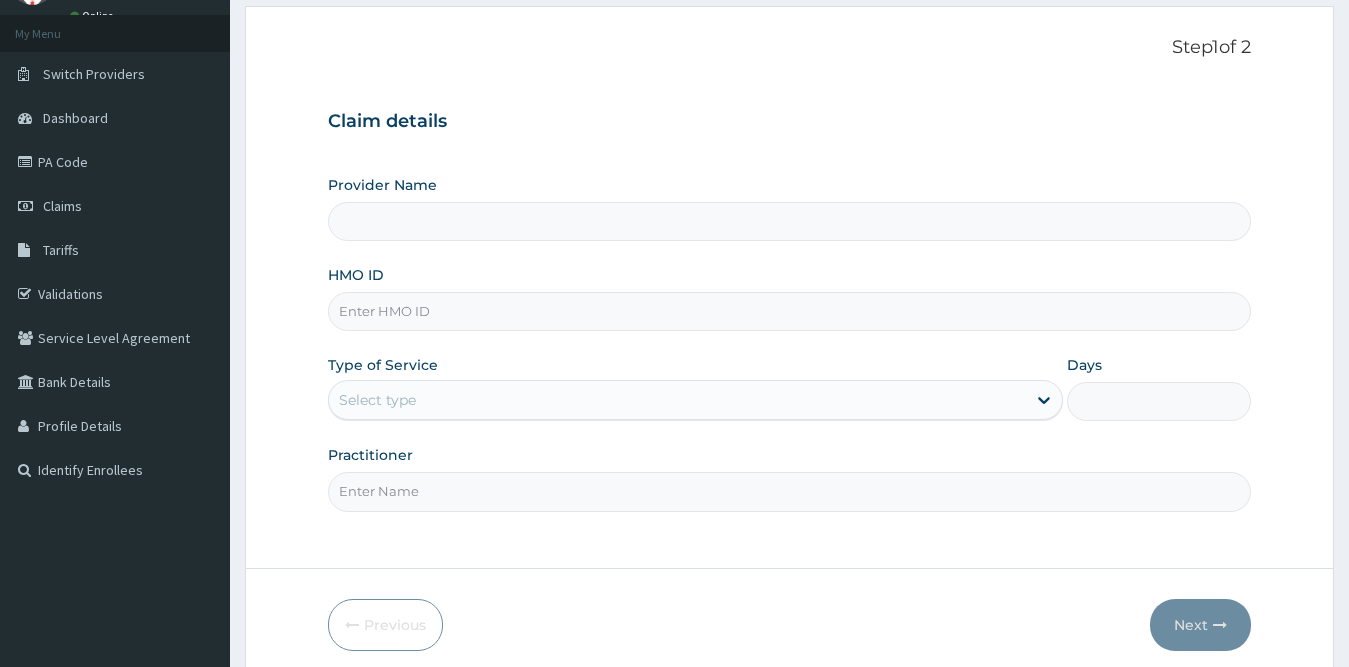 scroll, scrollTop: 100, scrollLeft: 0, axis: vertical 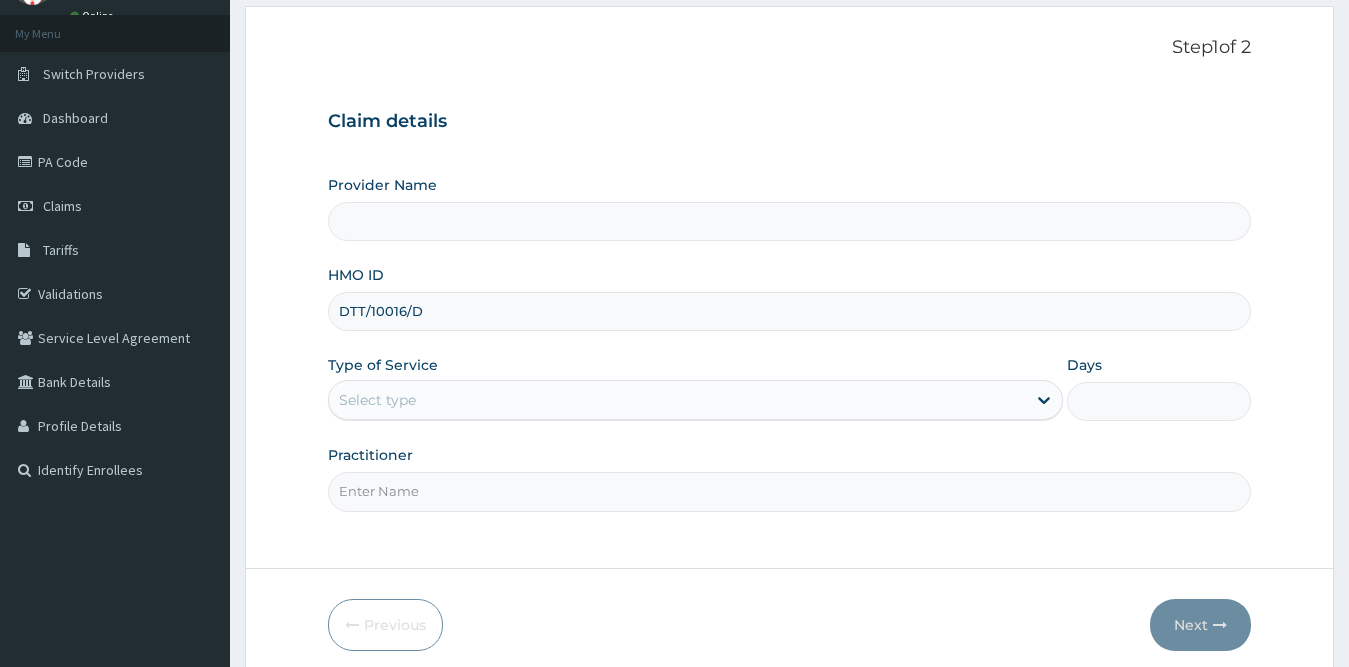 type on "Princess Medical Center (Classic Wing)" 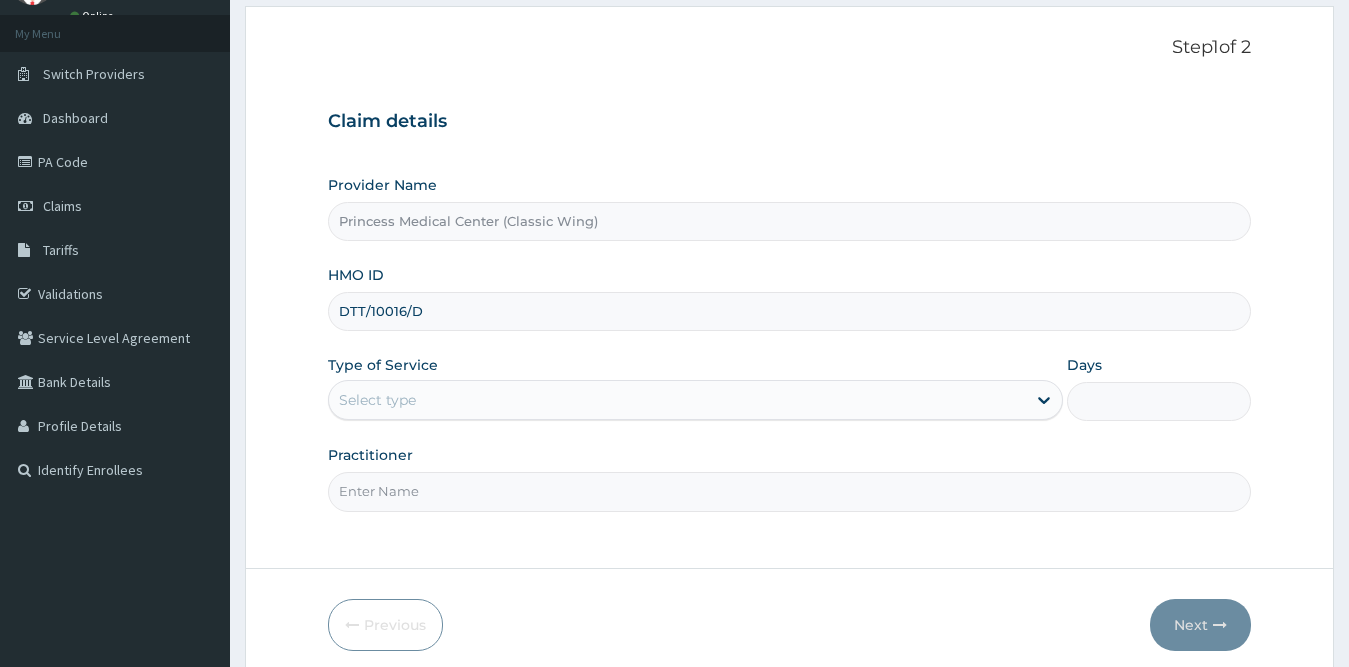 type on "DTT/10016/D" 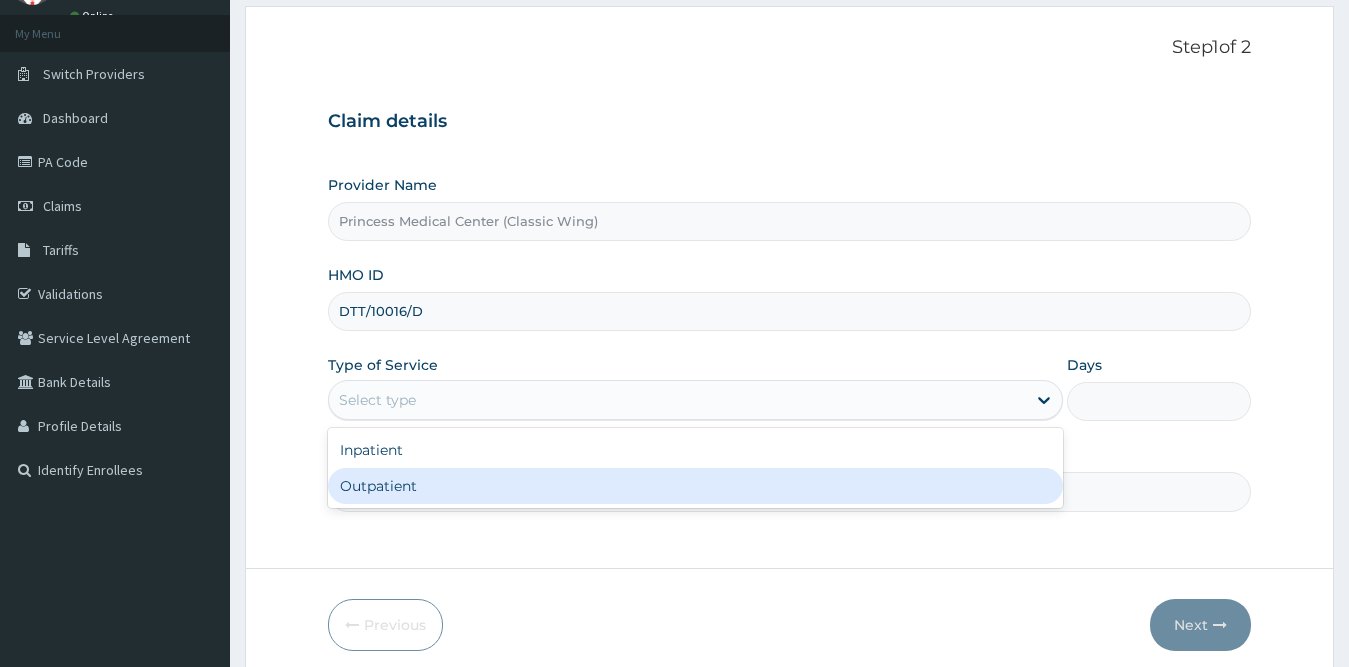 click on "Outpatient" at bounding box center (696, 486) 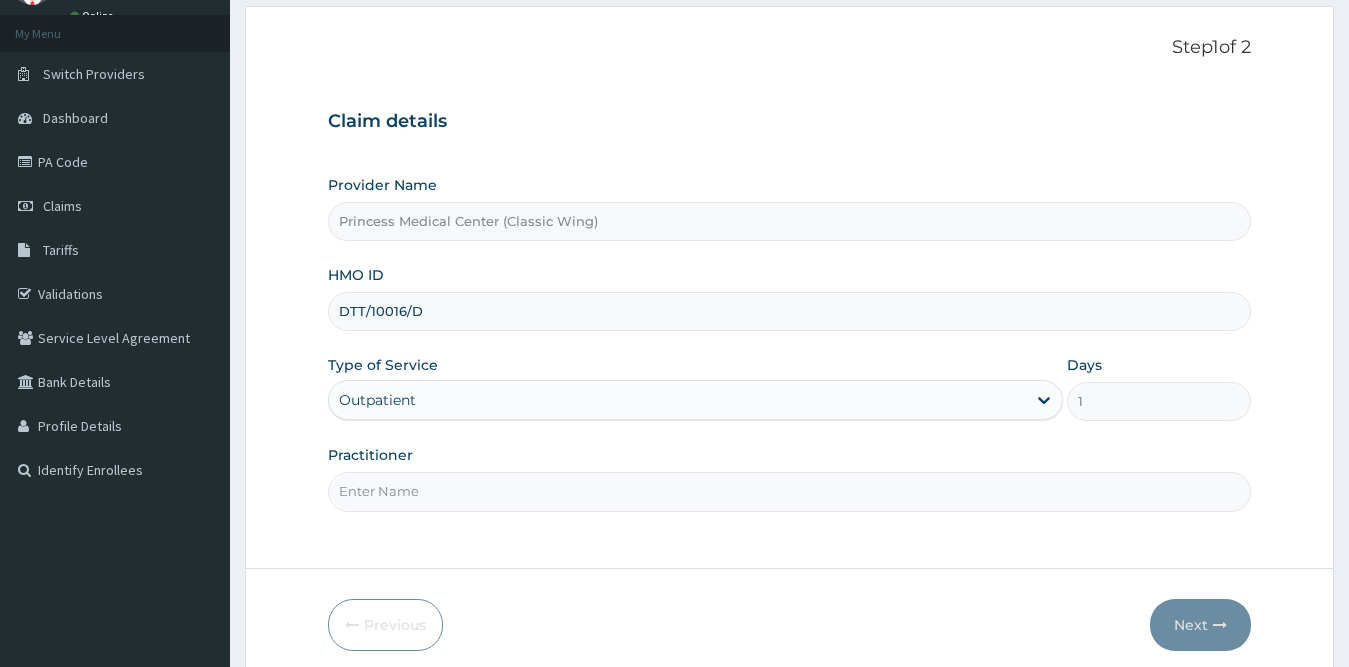 click on "Practitioner" at bounding box center [790, 491] 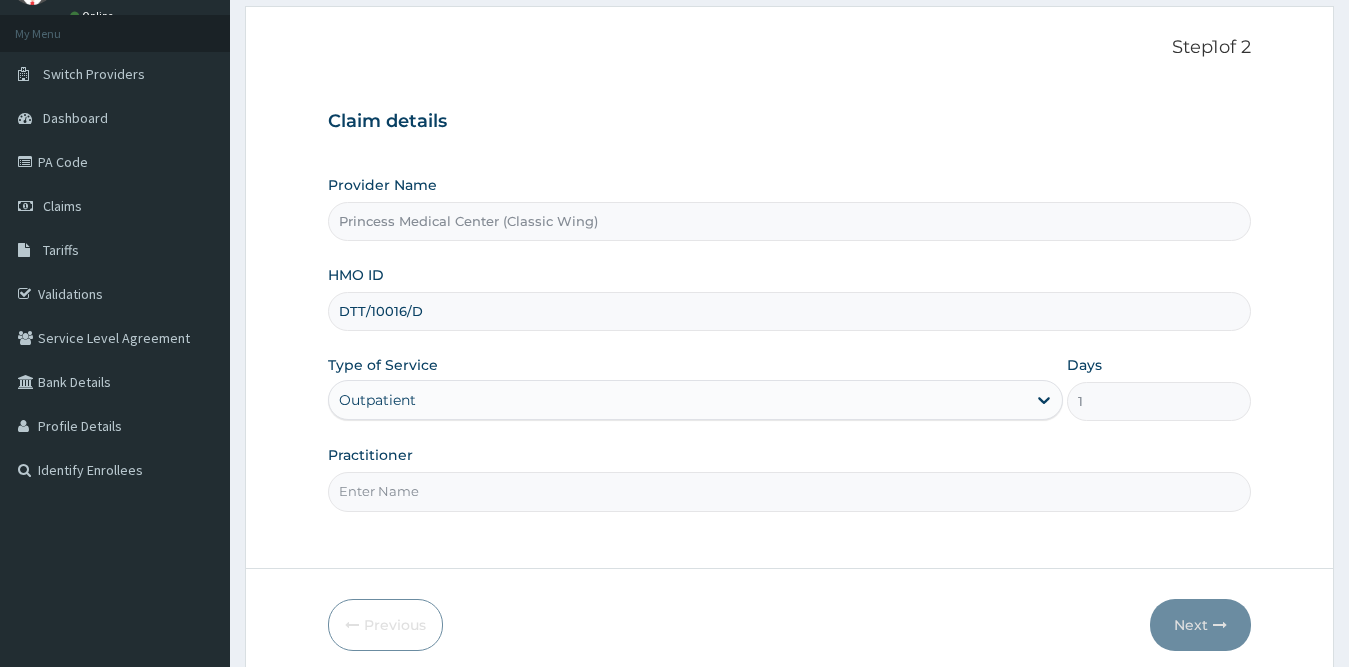 type on "DR CHIOMA EZEIFEH" 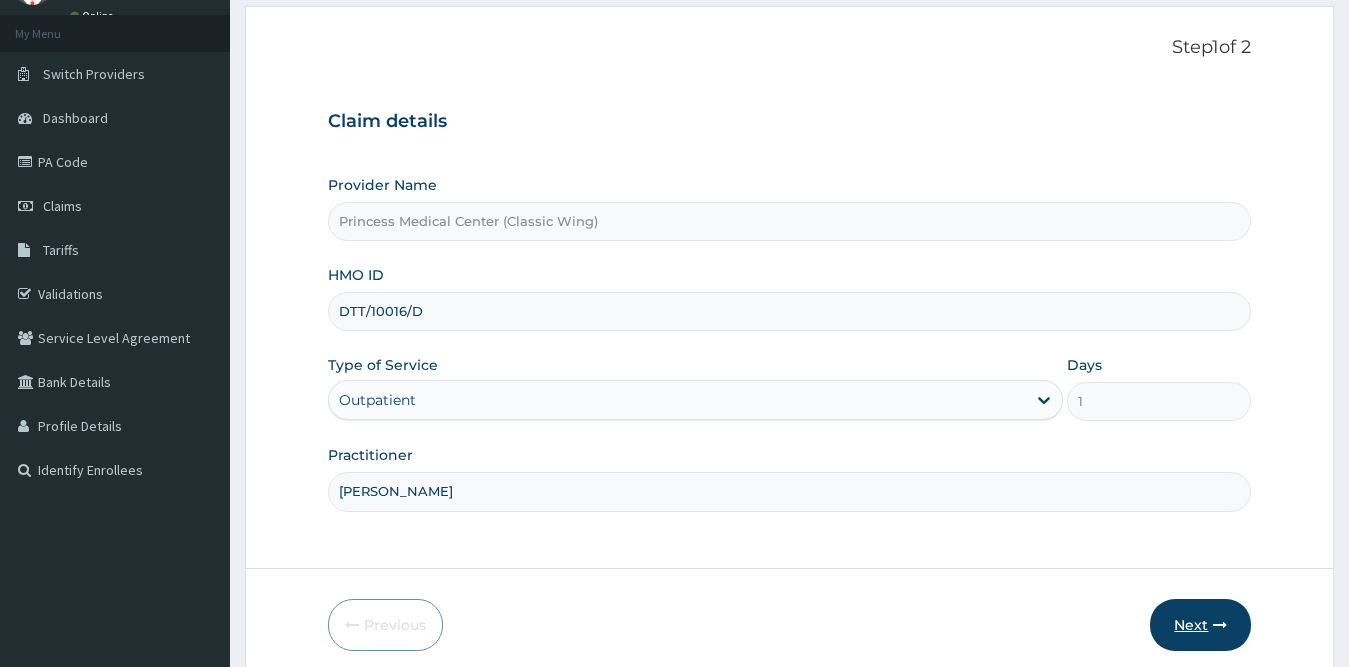 click on "Next" at bounding box center (1200, 625) 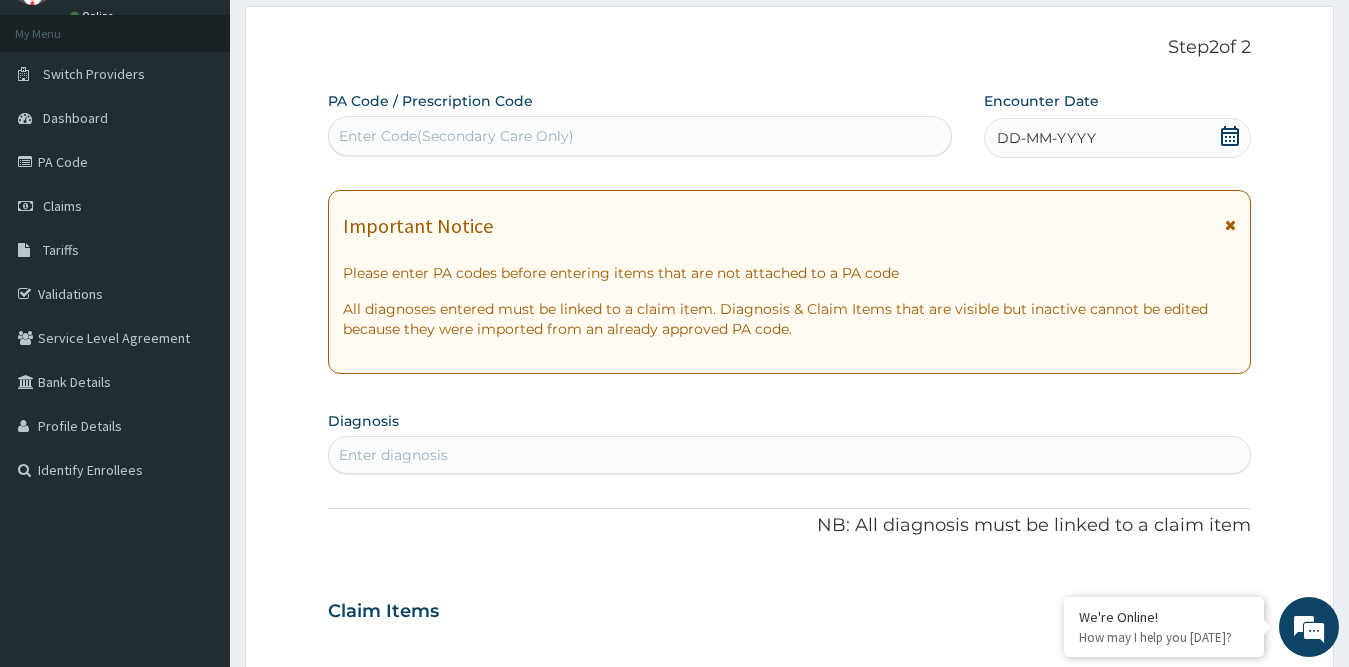scroll, scrollTop: 0, scrollLeft: 0, axis: both 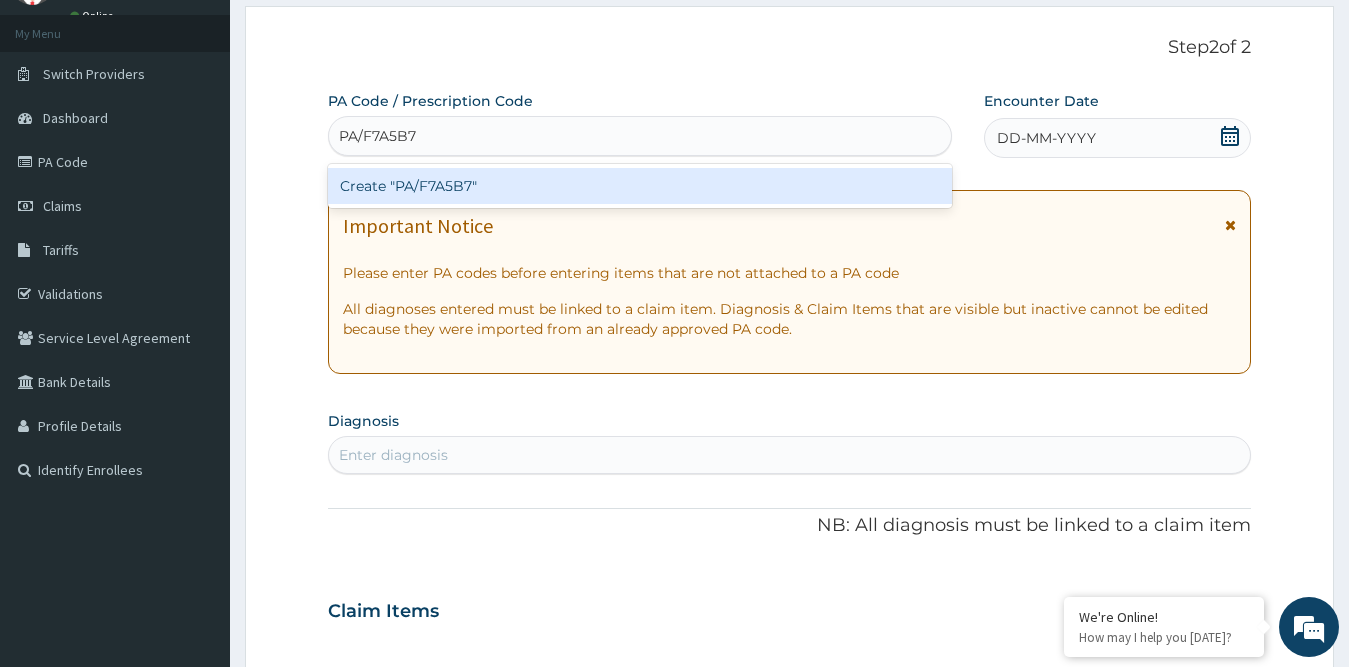 click on "Create "PA/F7A5B7"" at bounding box center [640, 186] 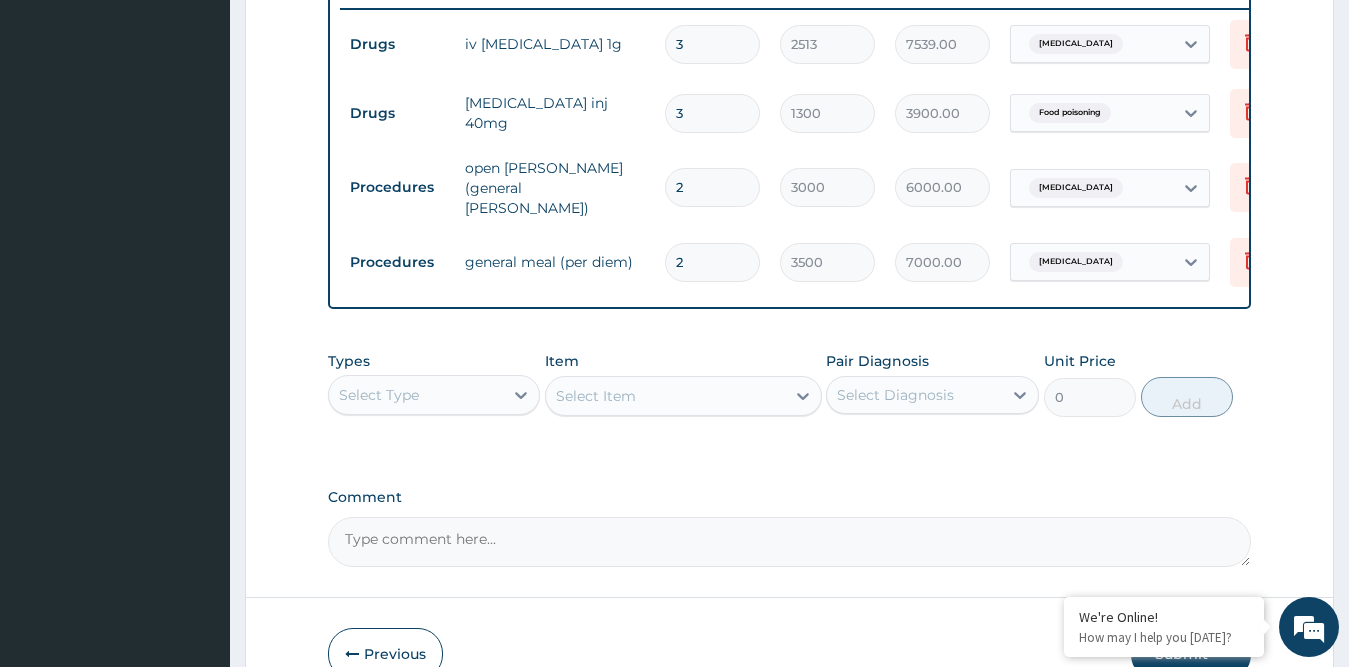 scroll, scrollTop: 904, scrollLeft: 0, axis: vertical 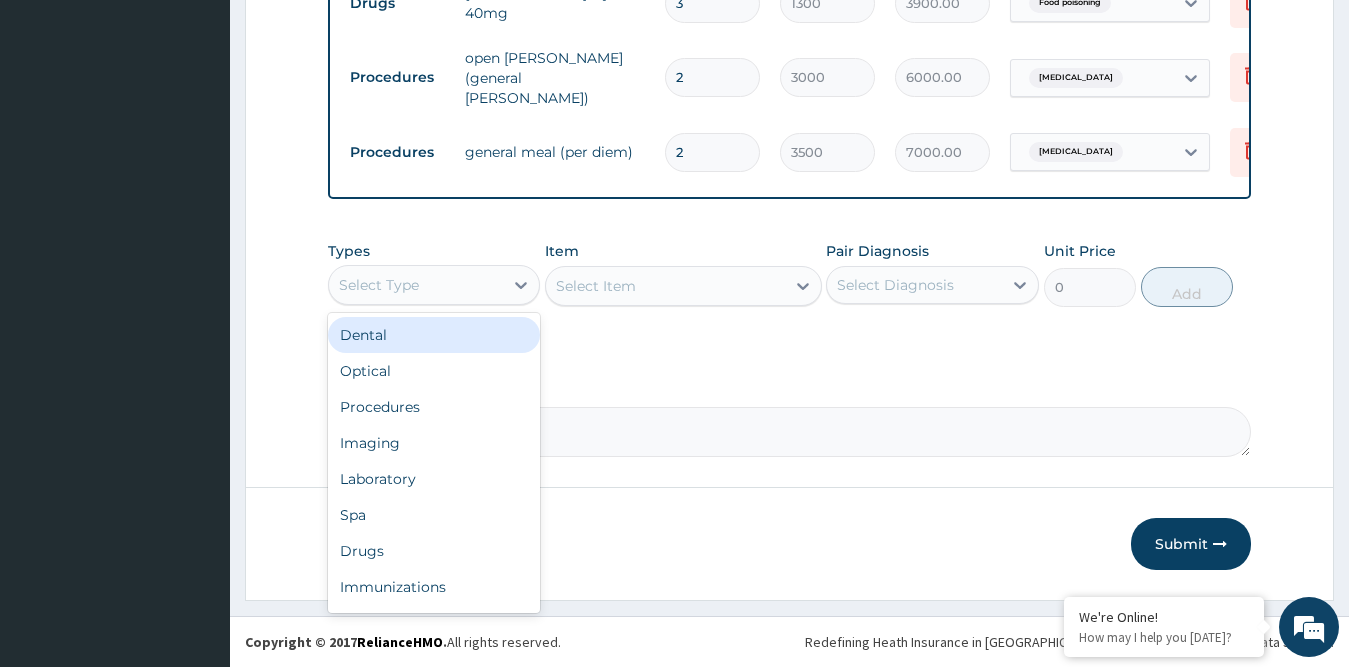 click on "Select Type" at bounding box center (416, 285) 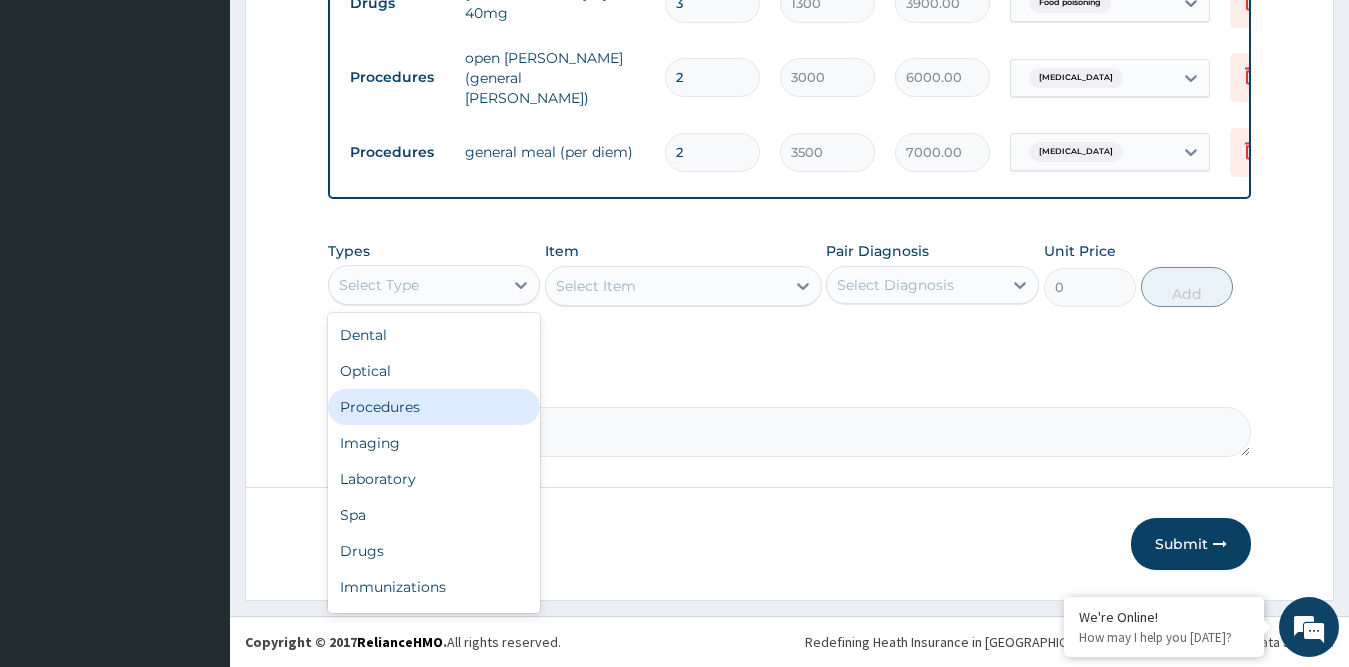 click on "Procedures" at bounding box center (434, 407) 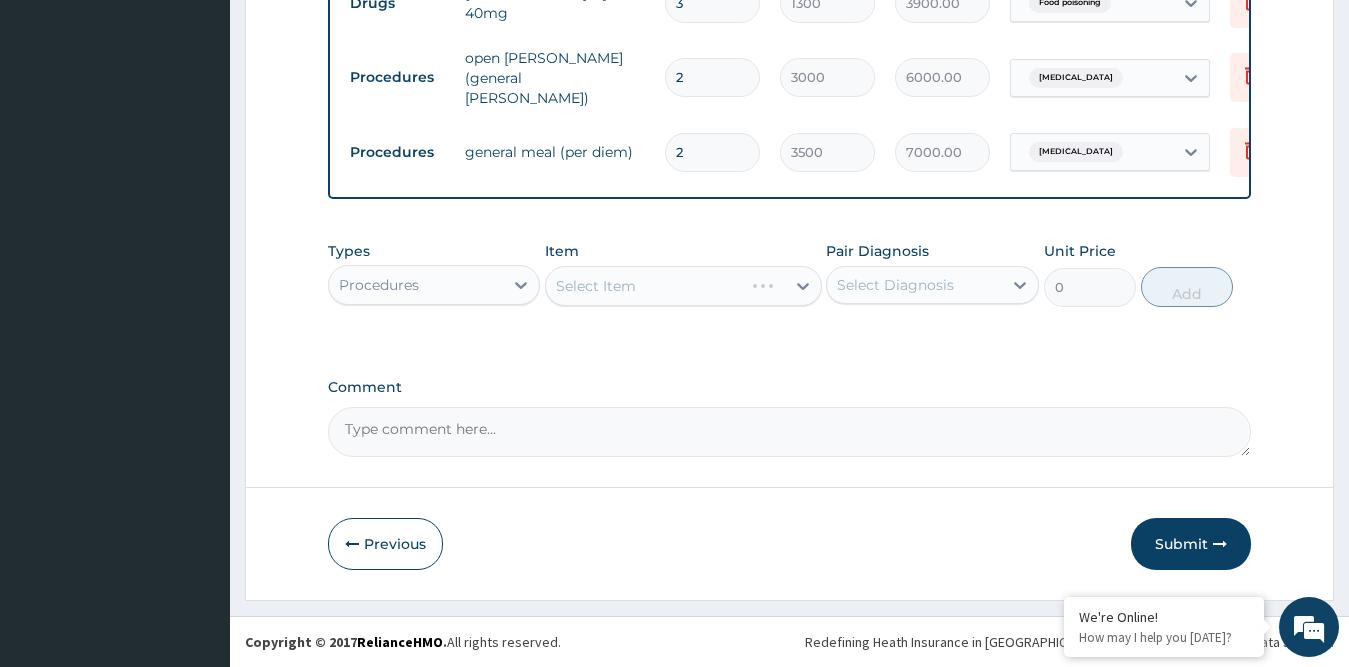 click on "Select Item" at bounding box center (683, 286) 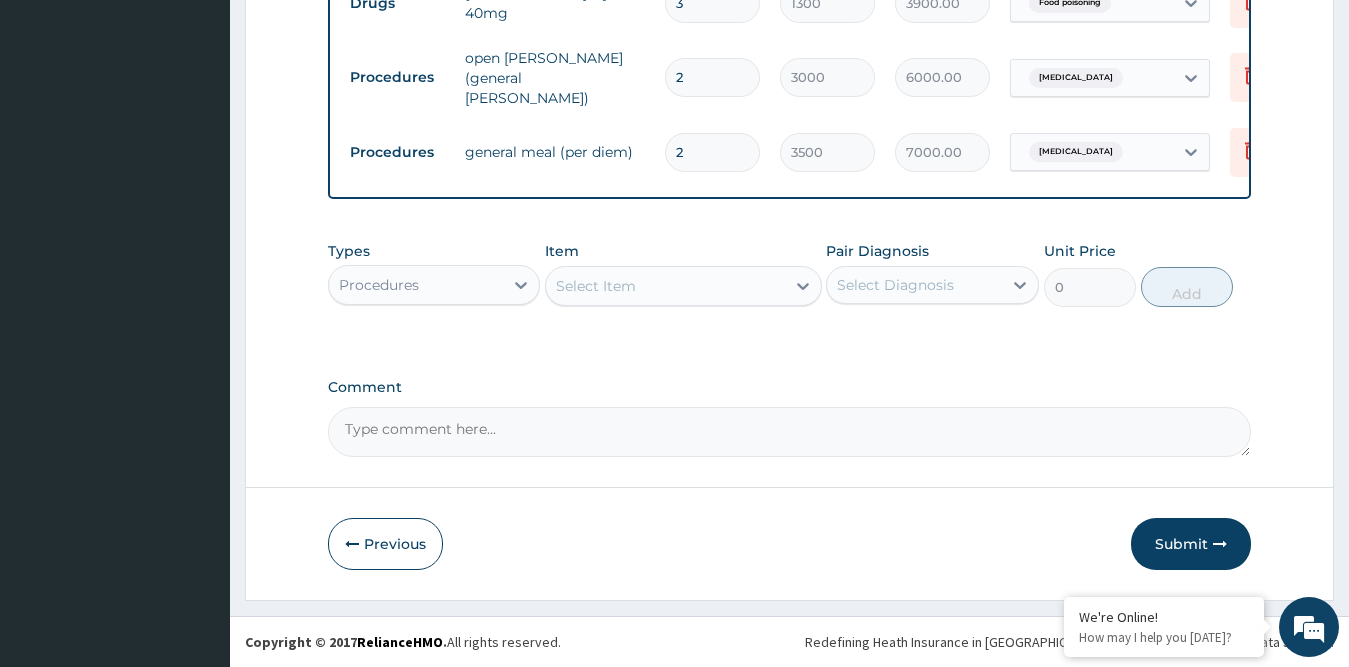 click on "Select Item" at bounding box center (665, 286) 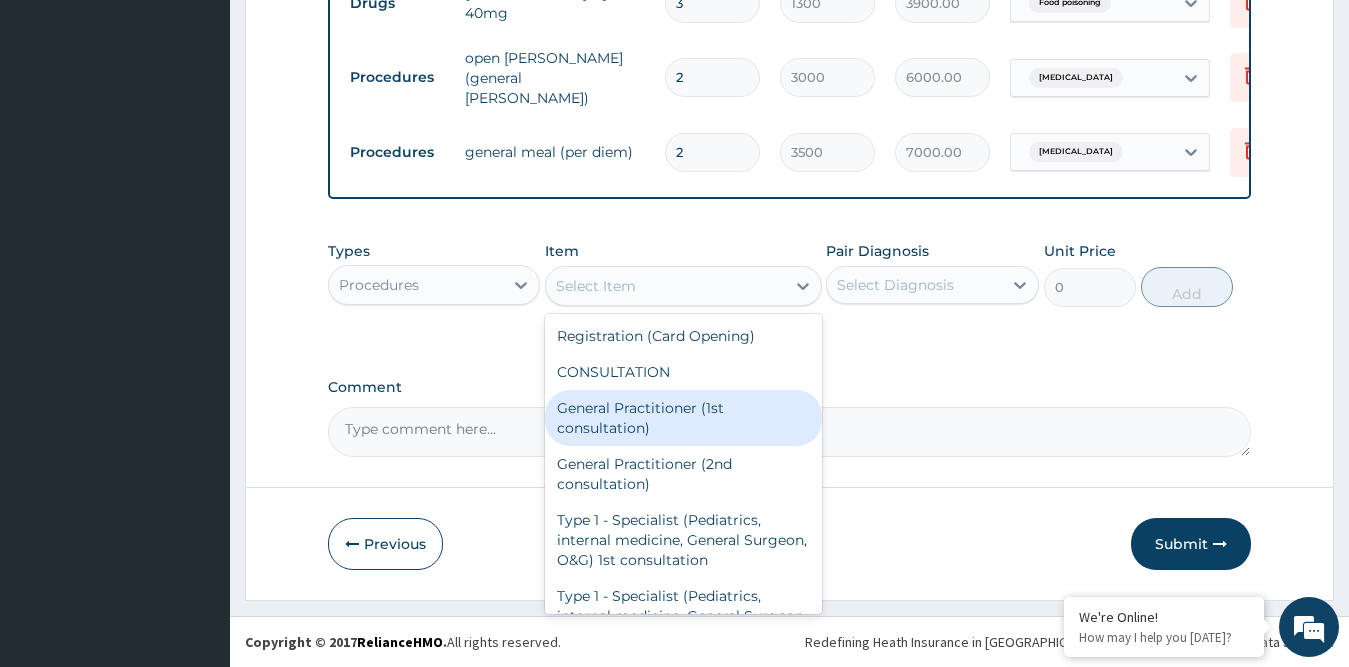 click on "General Practitioner (1st consultation)" at bounding box center (683, 418) 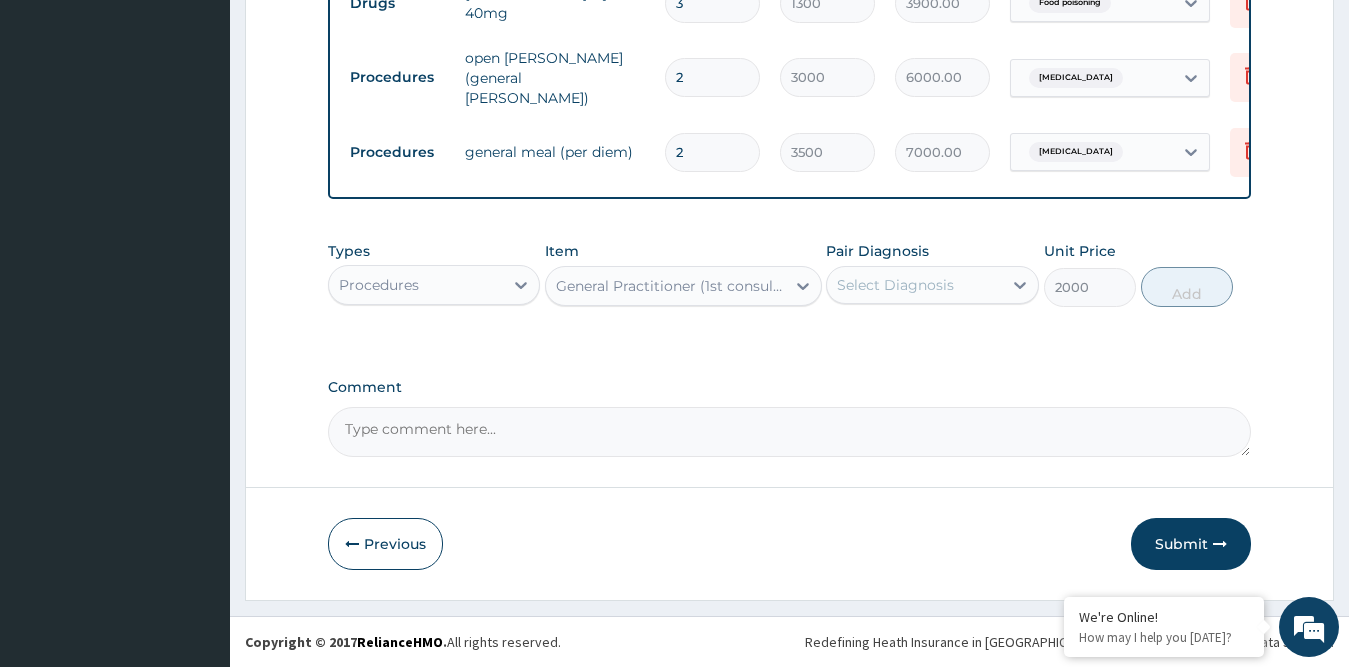 click on "Select Diagnosis" at bounding box center [914, 285] 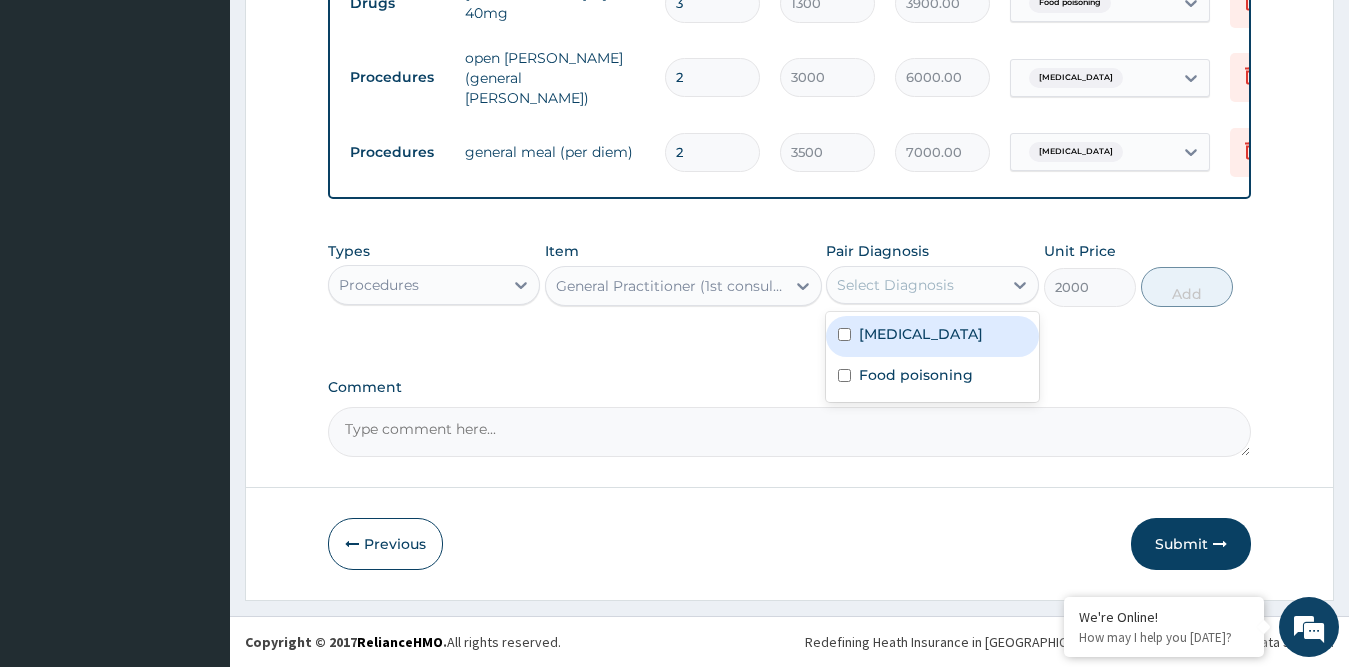 click on "Tonsillitis" at bounding box center (921, 334) 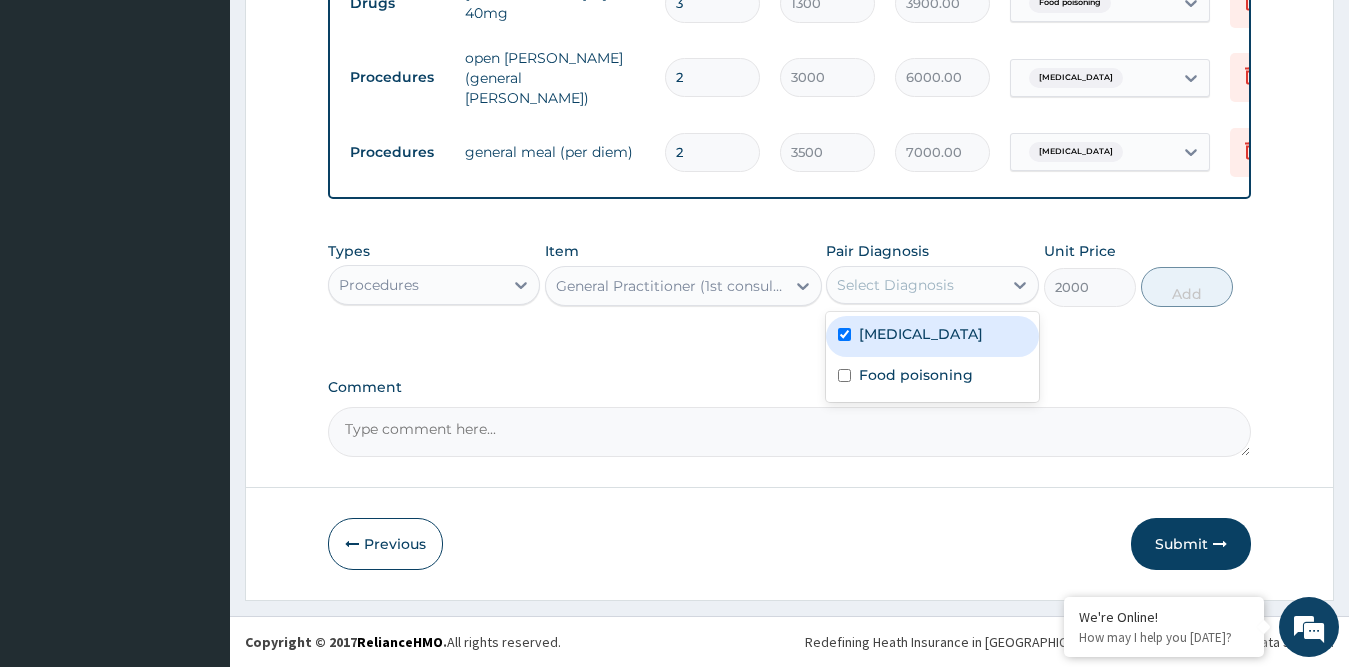 checkbox on "true" 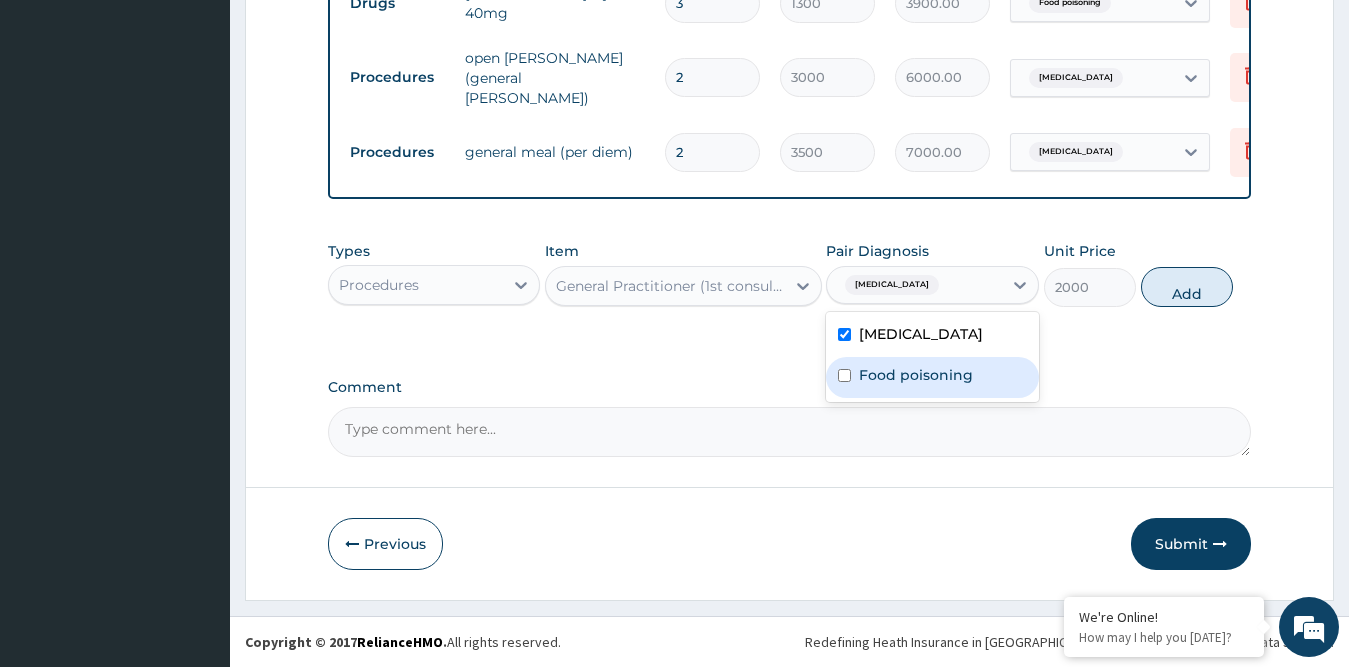 click on "Food poisoning" at bounding box center (916, 375) 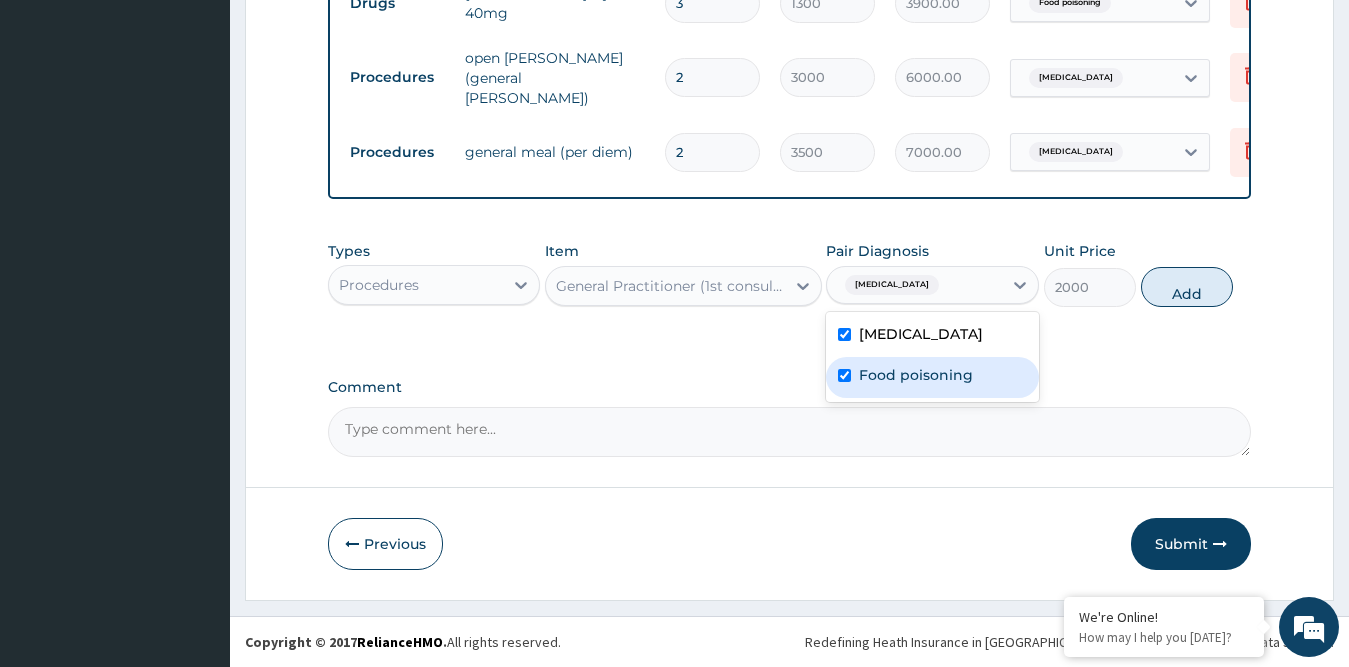 checkbox on "true" 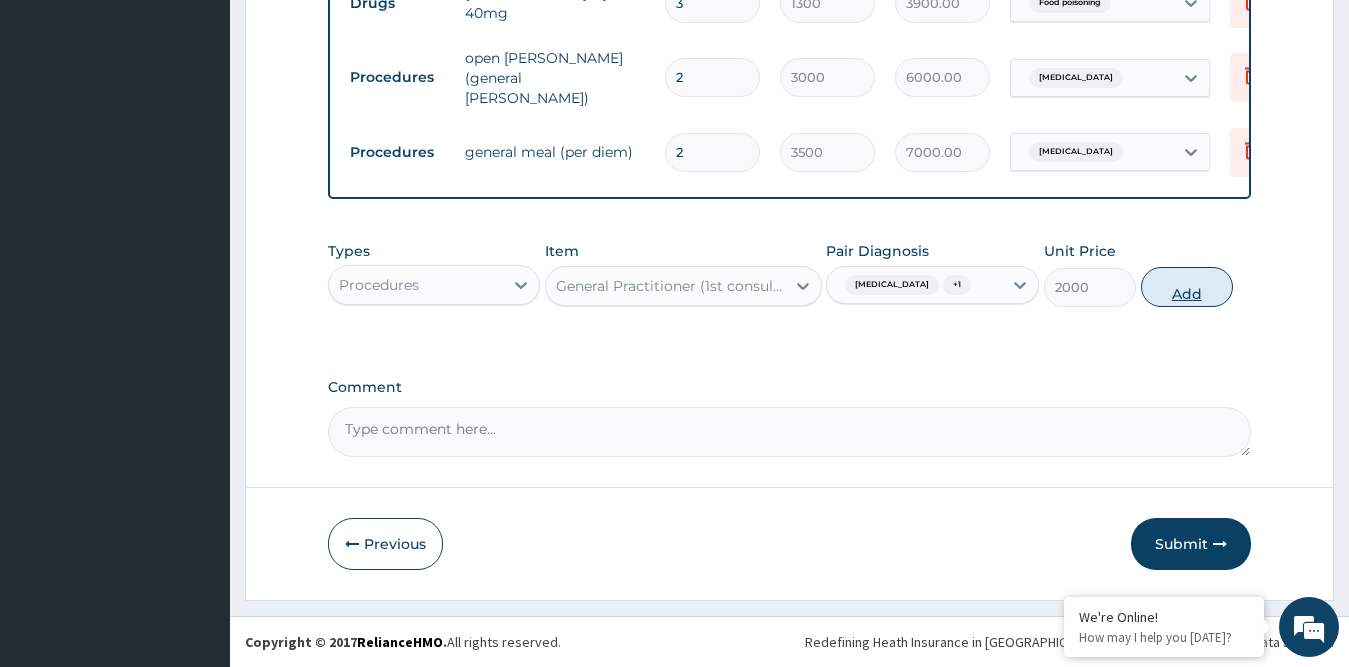 click on "Add" at bounding box center [1187, 287] 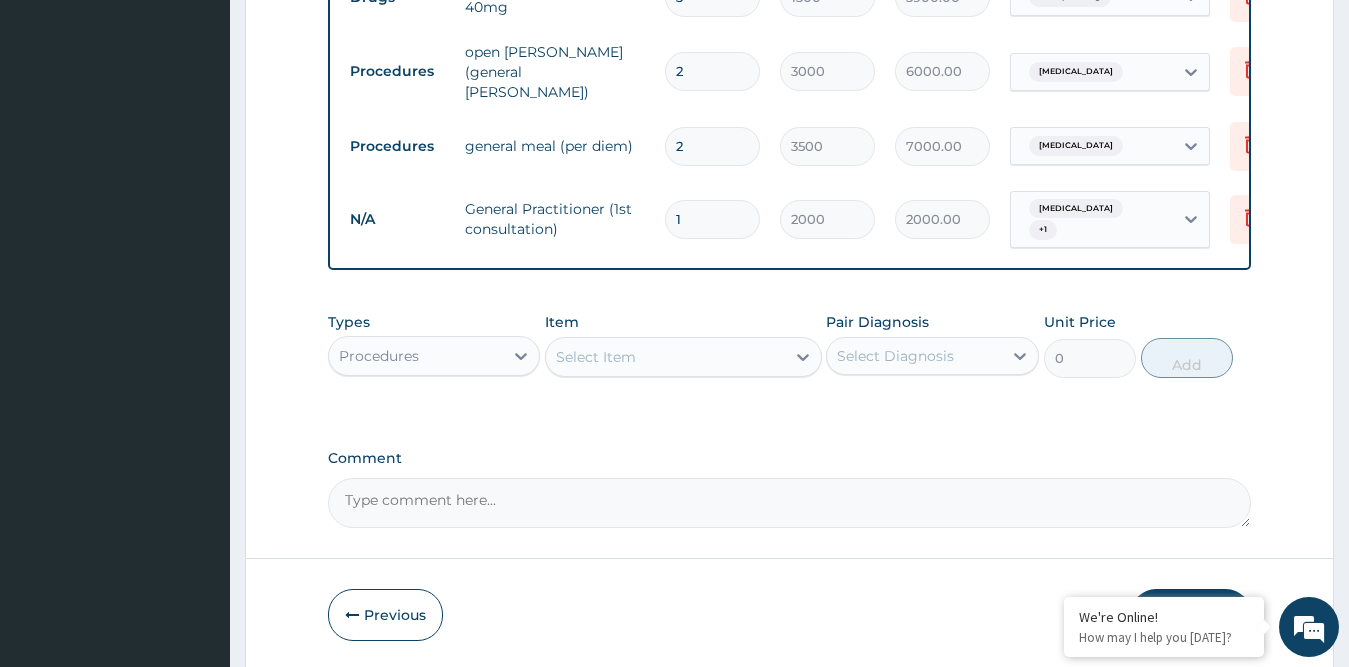 click on "Select Item" at bounding box center (665, 357) 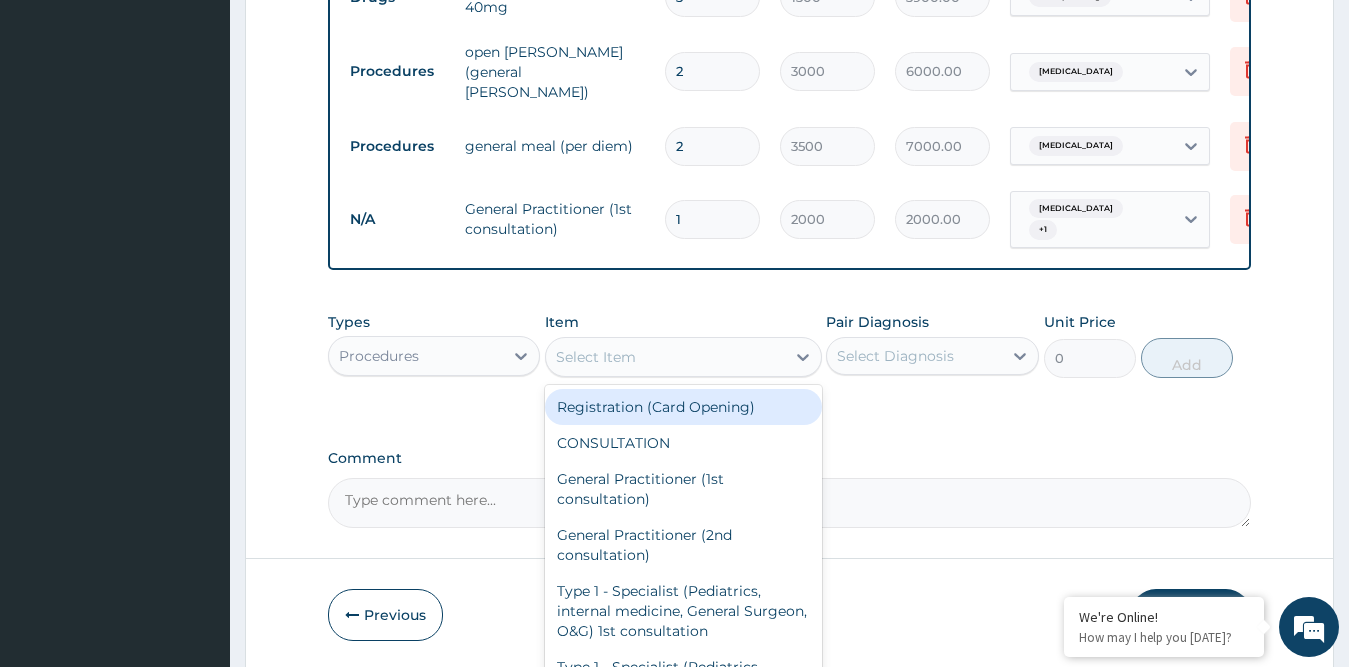 click on "Registration (Card Opening)" at bounding box center [683, 407] 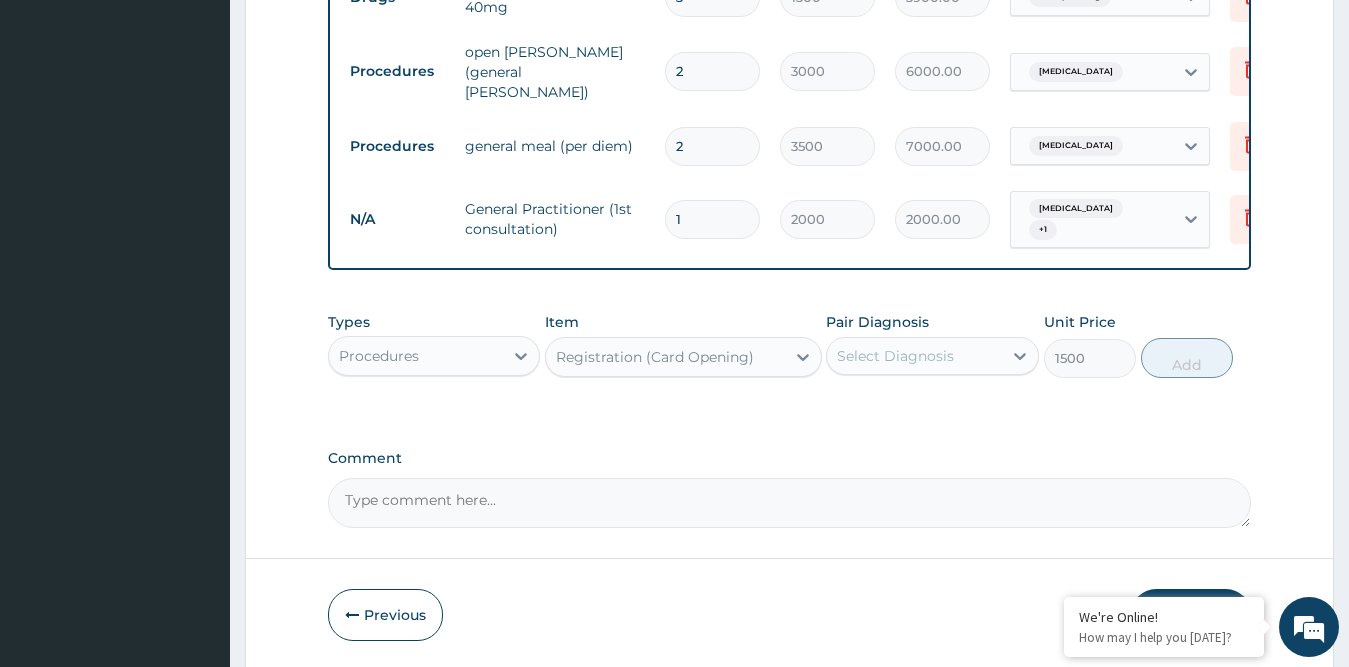 click on "Select Diagnosis" at bounding box center (895, 356) 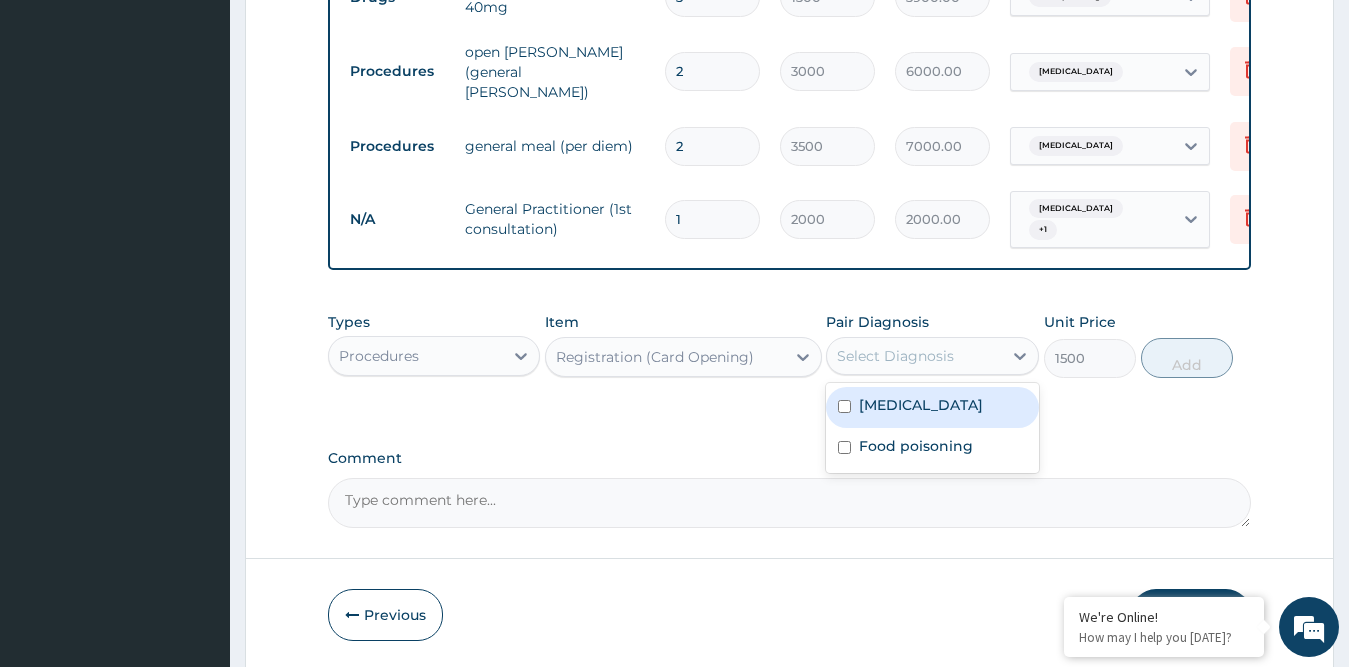 click on "[MEDICAL_DATA]" at bounding box center [932, 407] 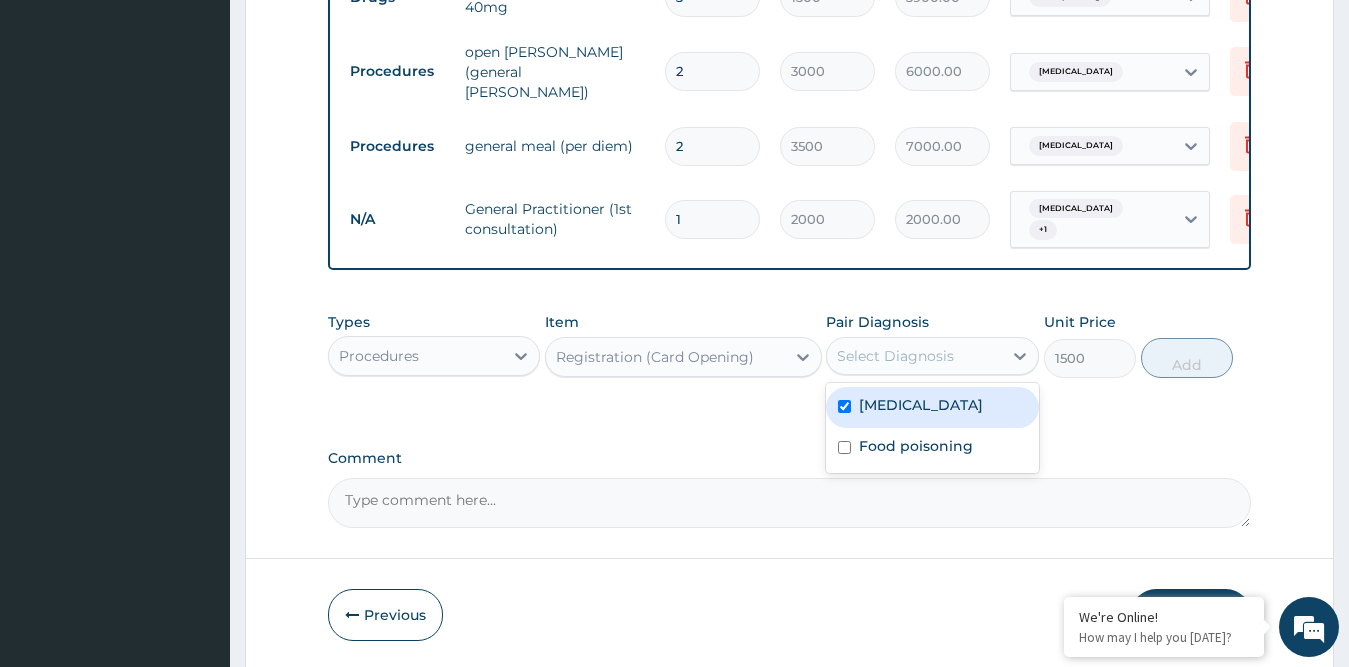 checkbox on "true" 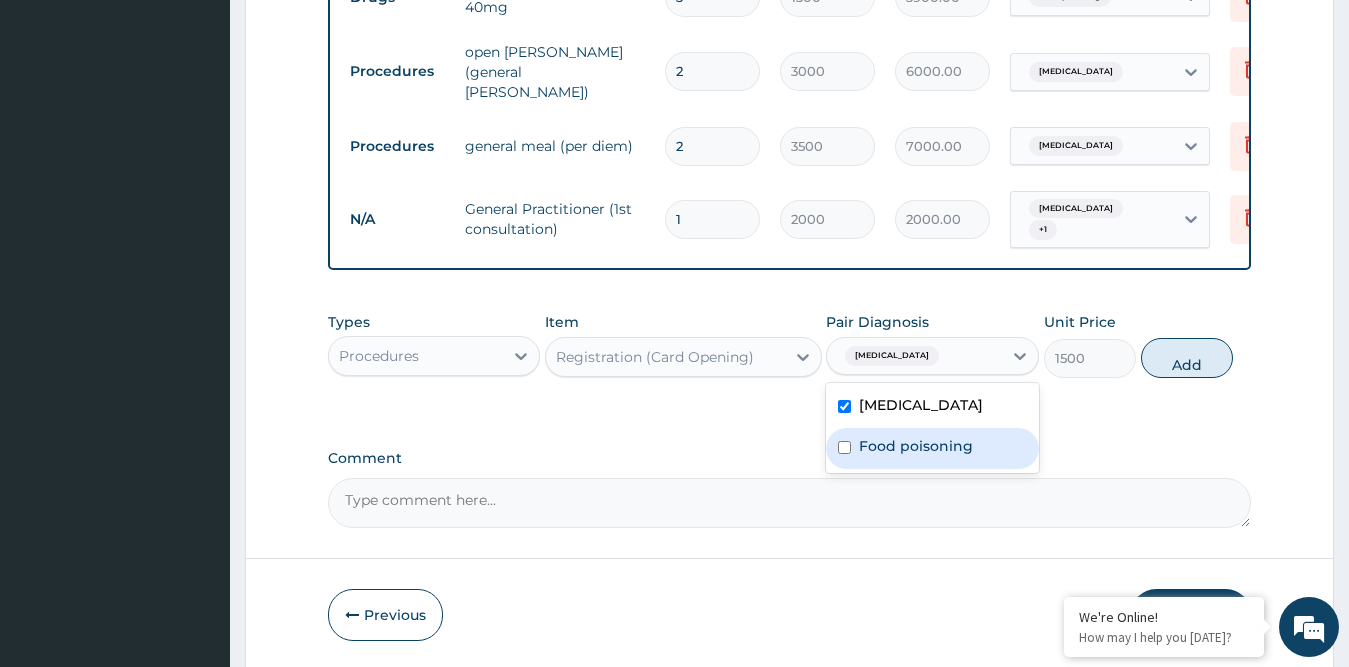 click on "Food poisoning" at bounding box center (932, 448) 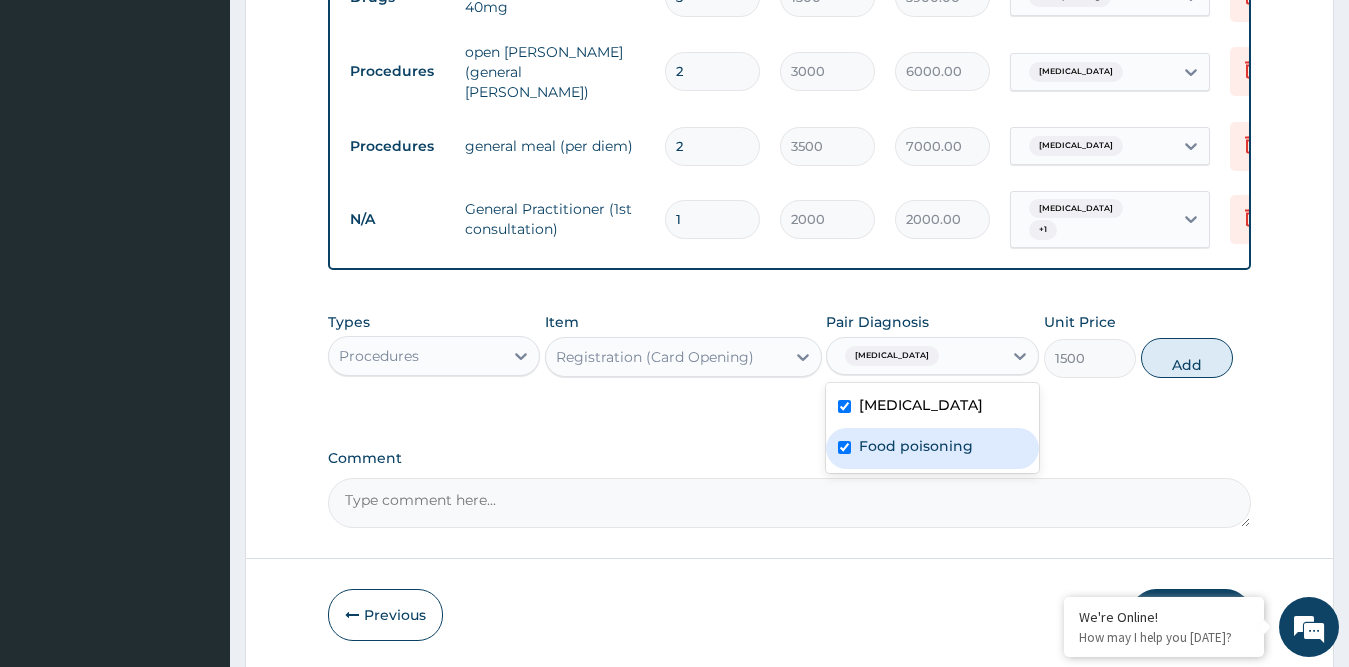 checkbox on "true" 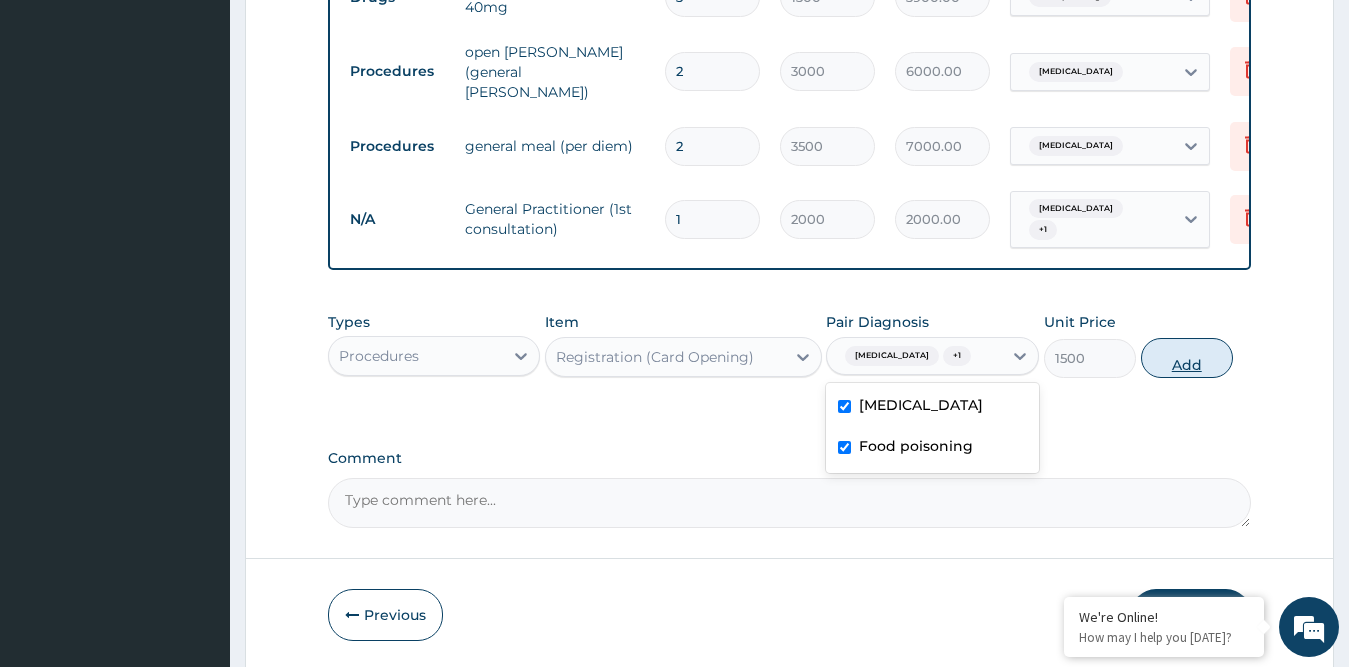 click on "Add" at bounding box center (1187, 358) 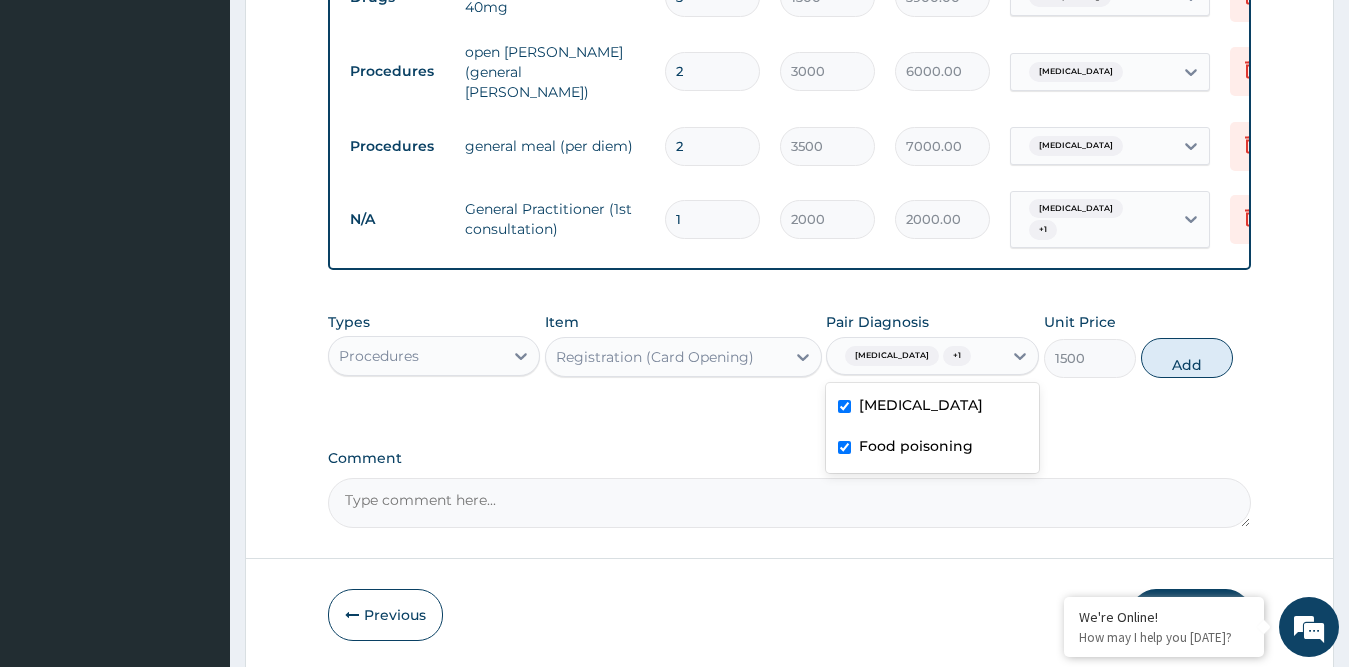 type on "0" 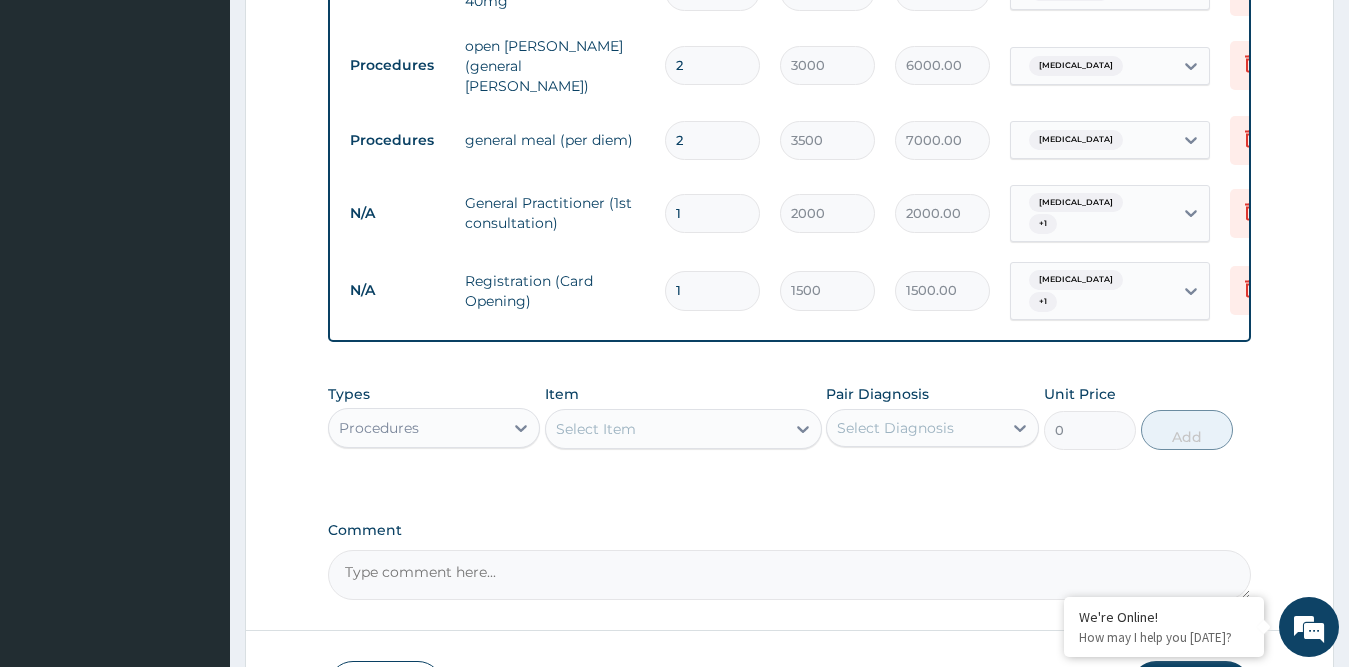 scroll, scrollTop: 1042, scrollLeft: 0, axis: vertical 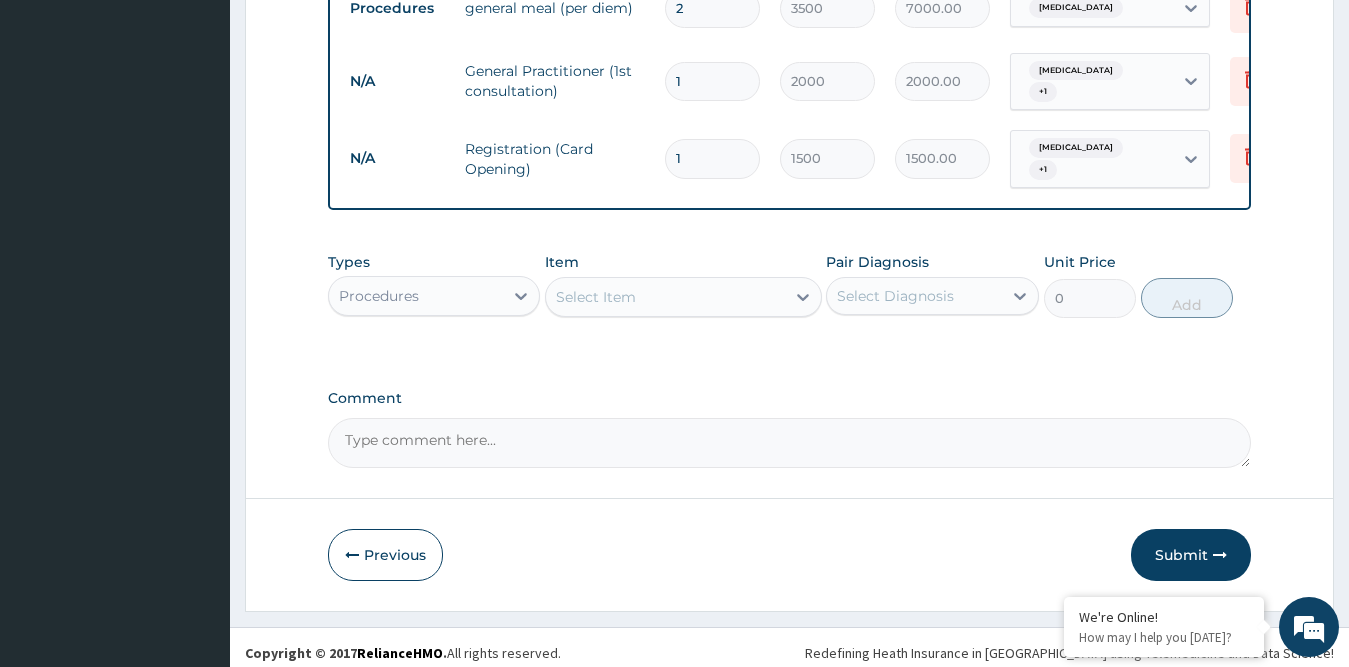 click on "Procedures" at bounding box center (416, 296) 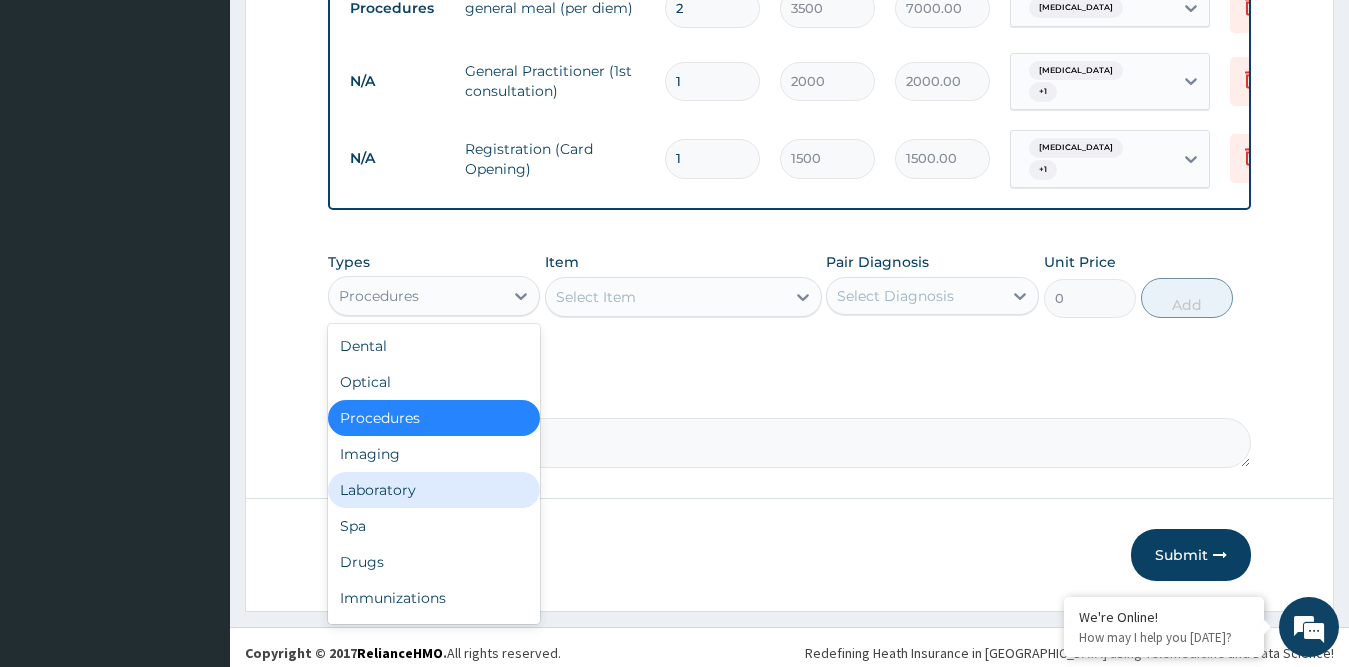 click on "Laboratory" at bounding box center [434, 490] 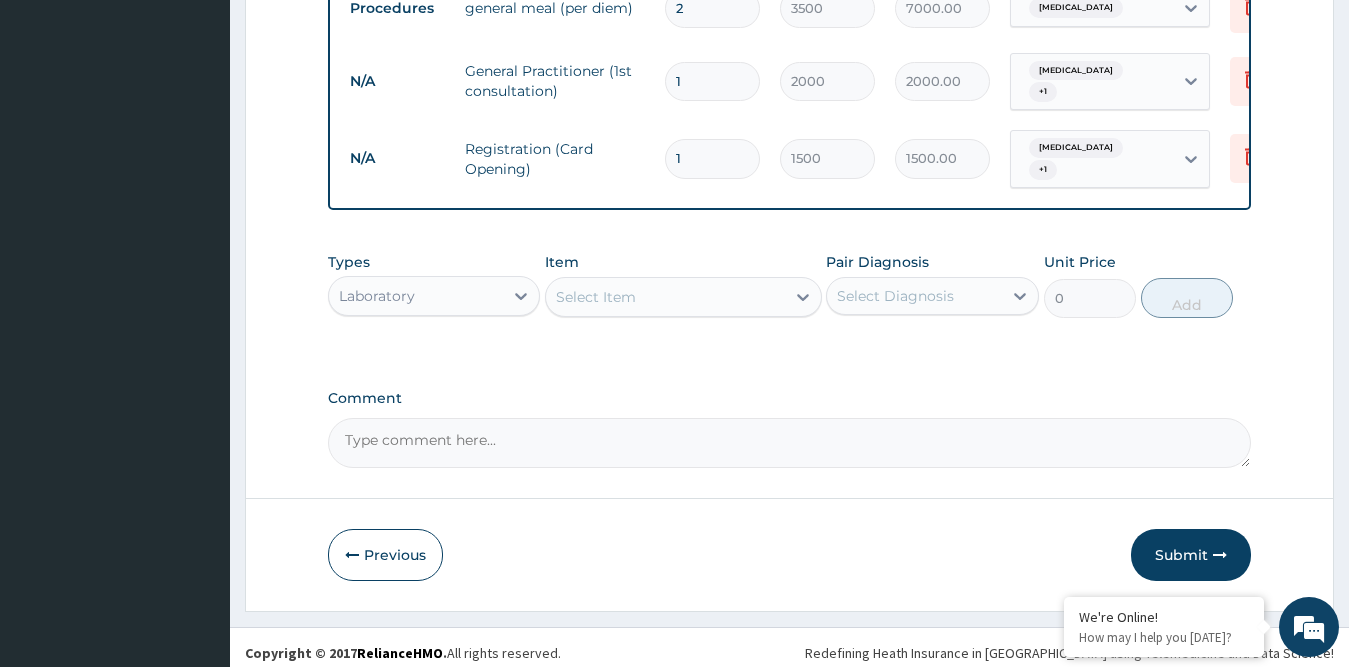 click on "Select Item" at bounding box center (665, 297) 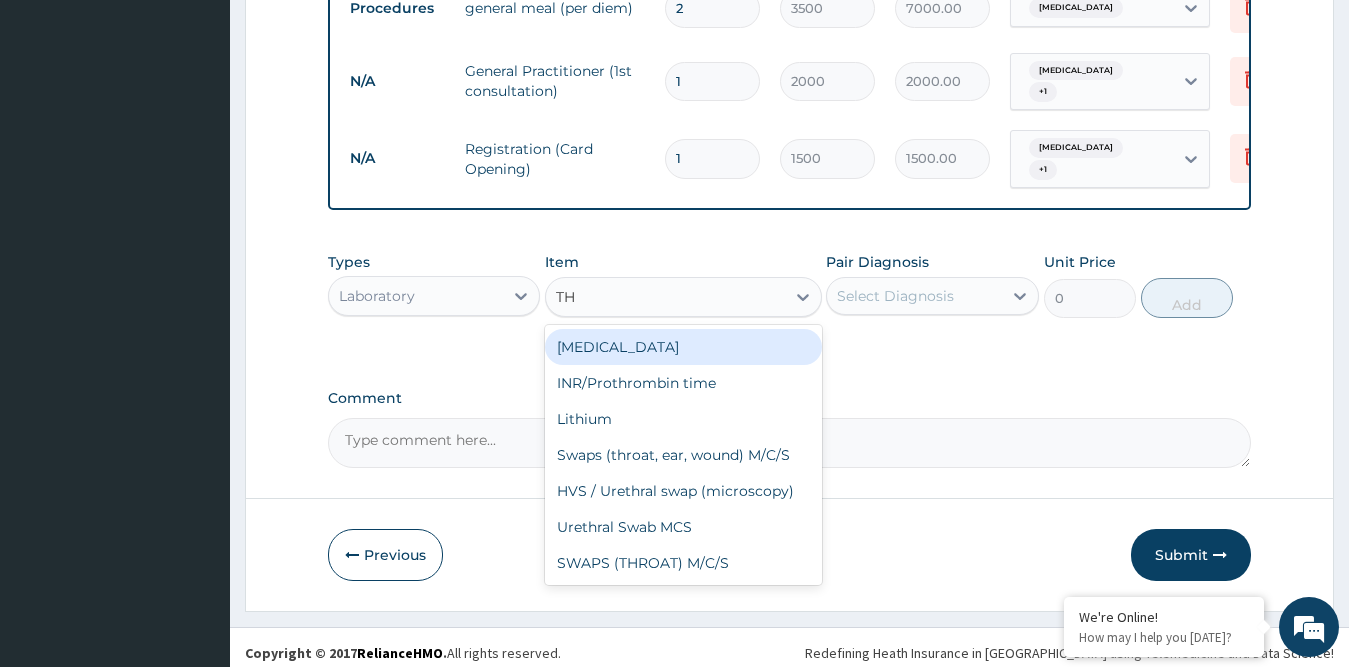 type on "THR" 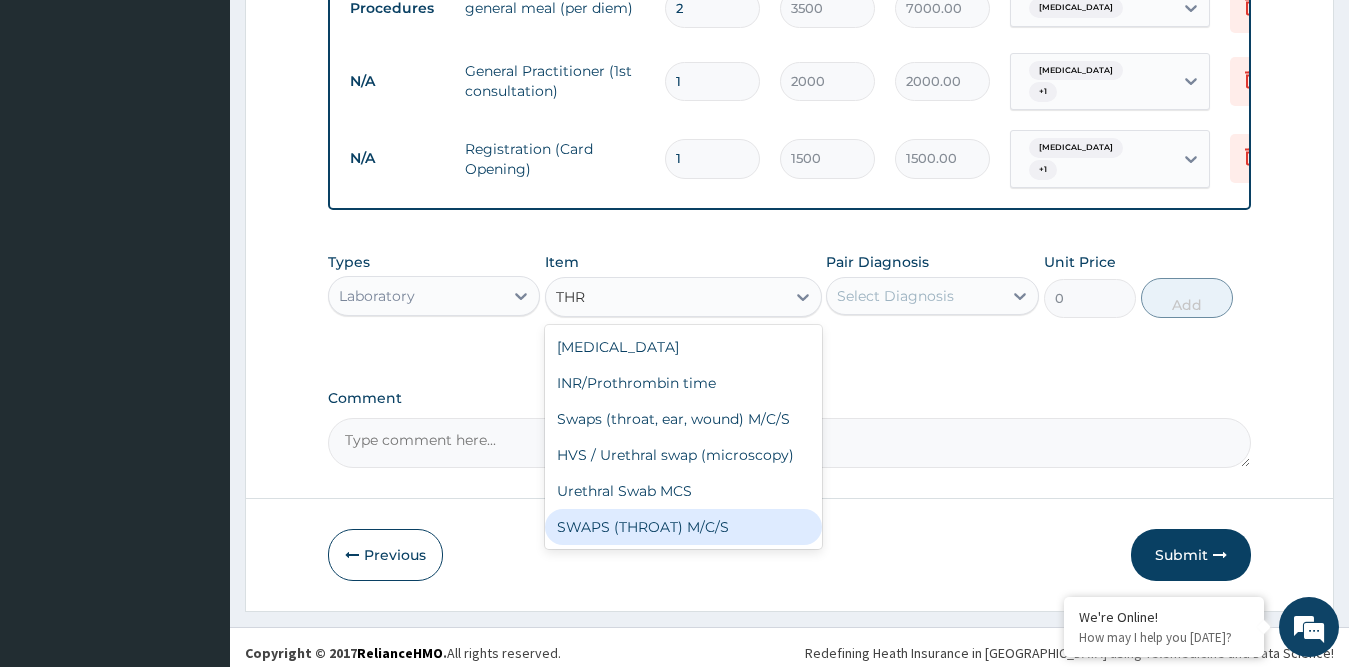 click on "SWAPS (THROAT) M/C/S" at bounding box center (683, 527) 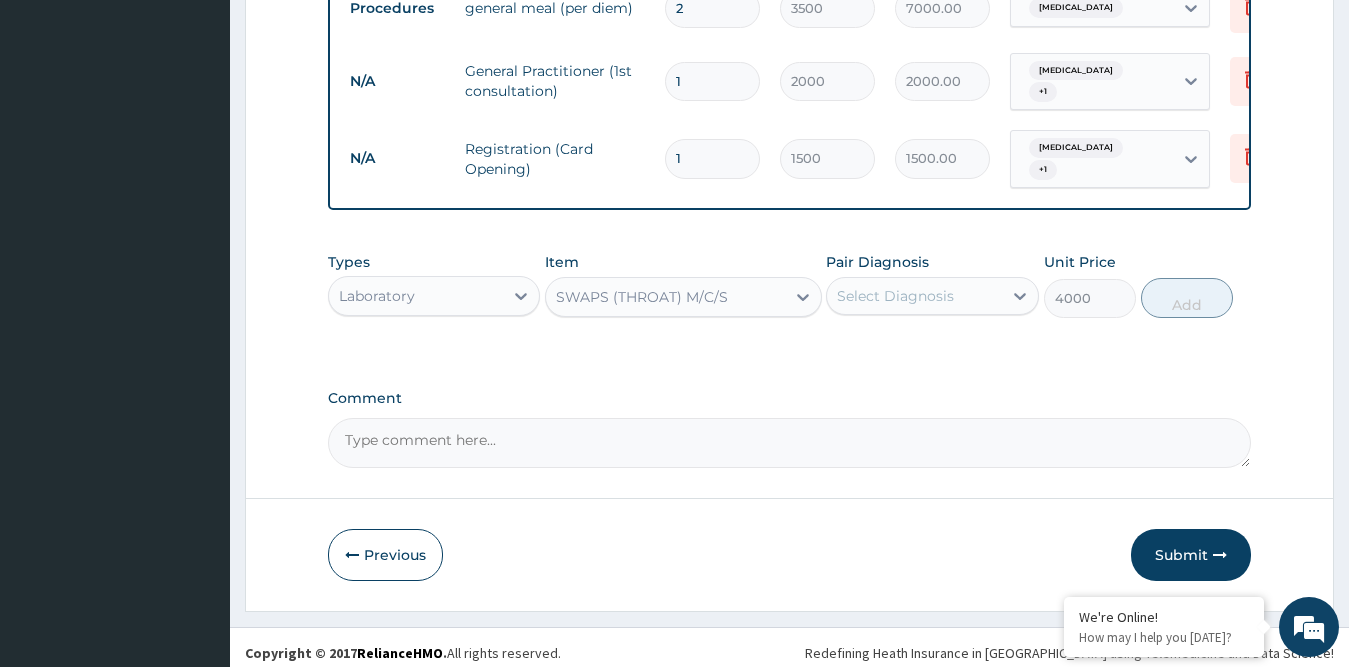 click on "Select Diagnosis" at bounding box center (895, 296) 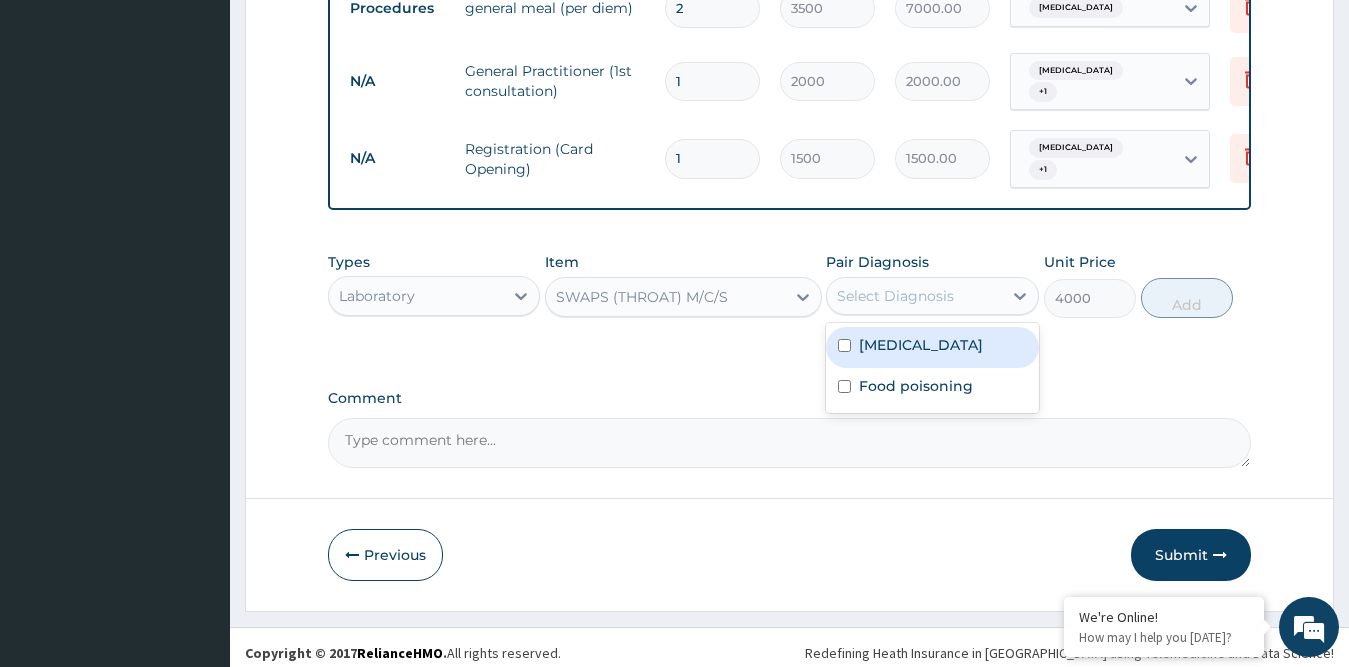 click on "Tonsillitis" at bounding box center (921, 345) 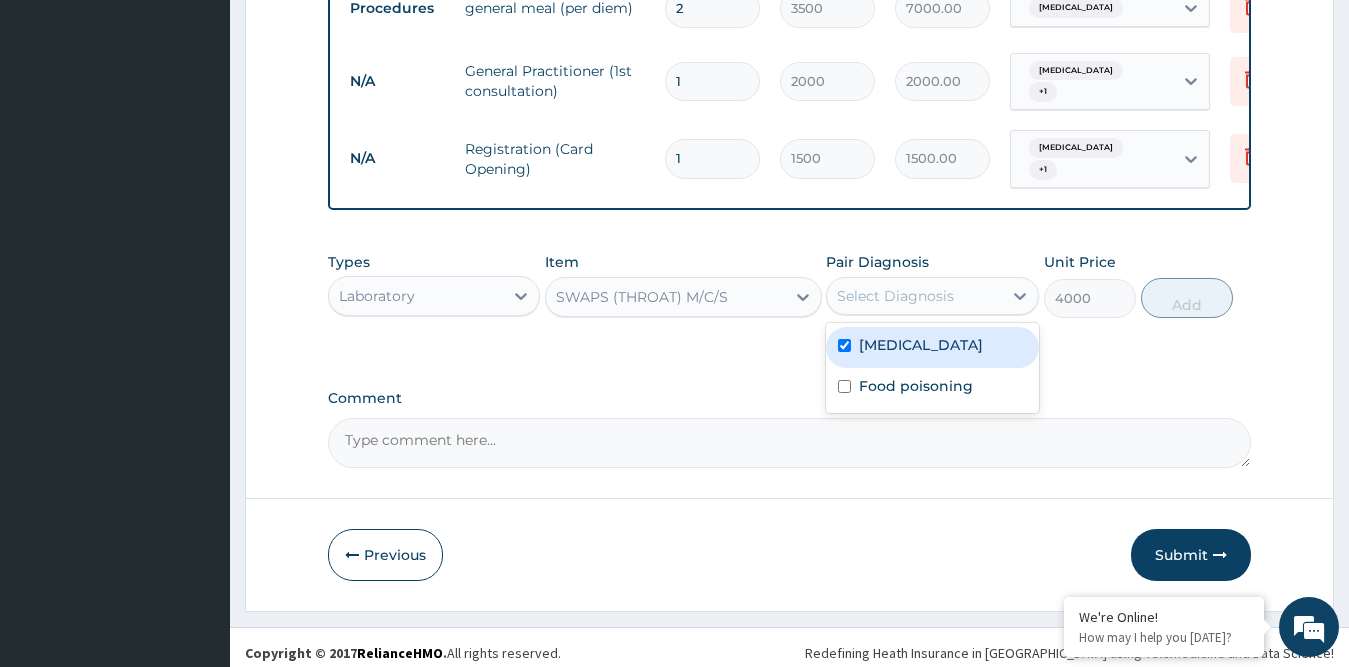 checkbox on "true" 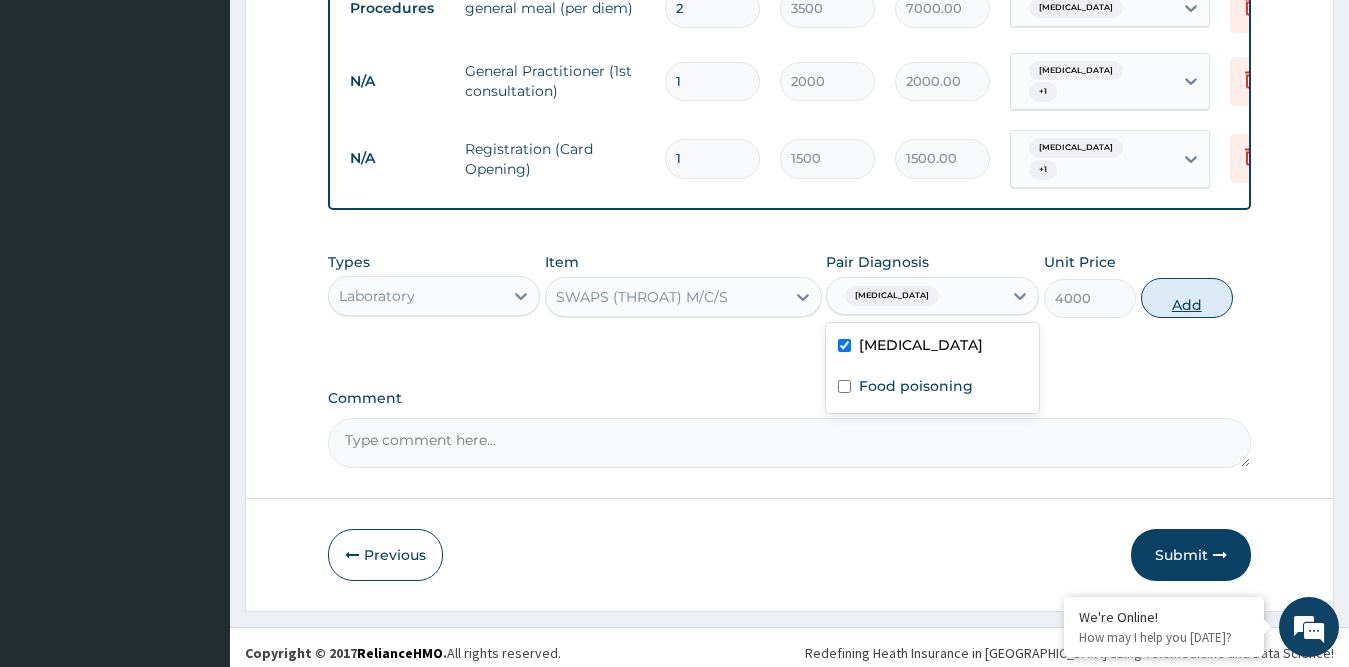 click on "Add" at bounding box center [1187, 298] 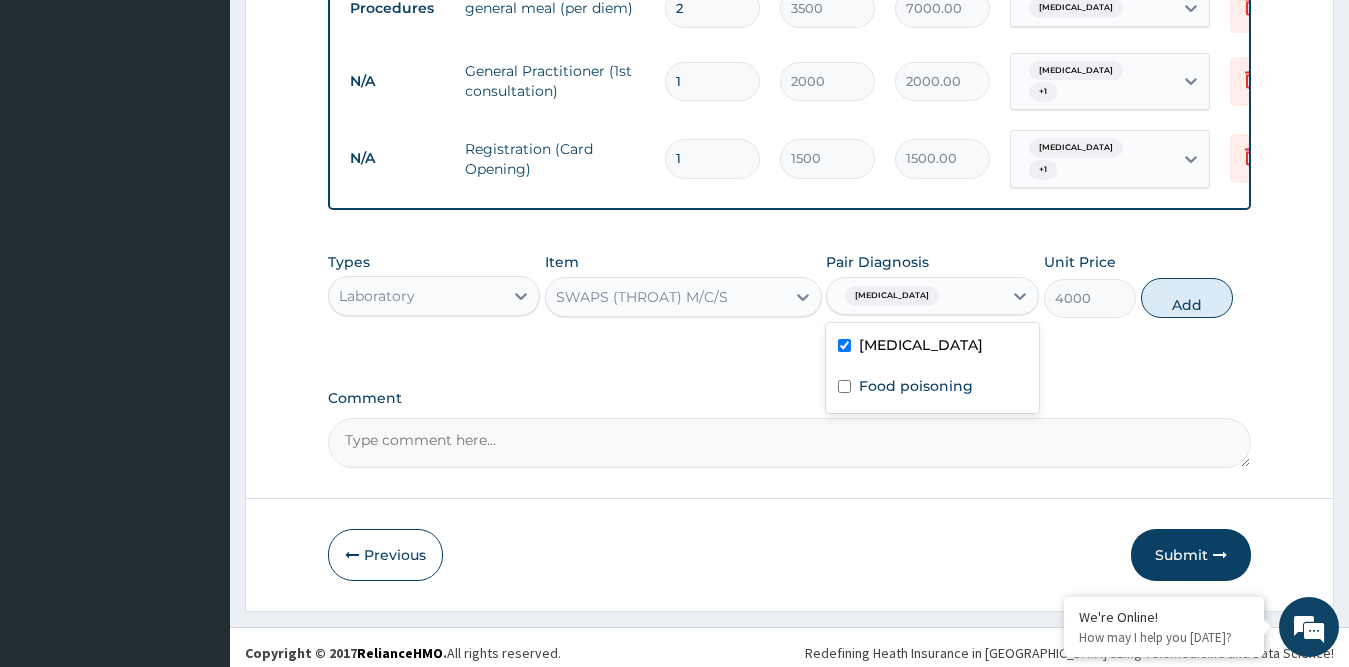 type on "0" 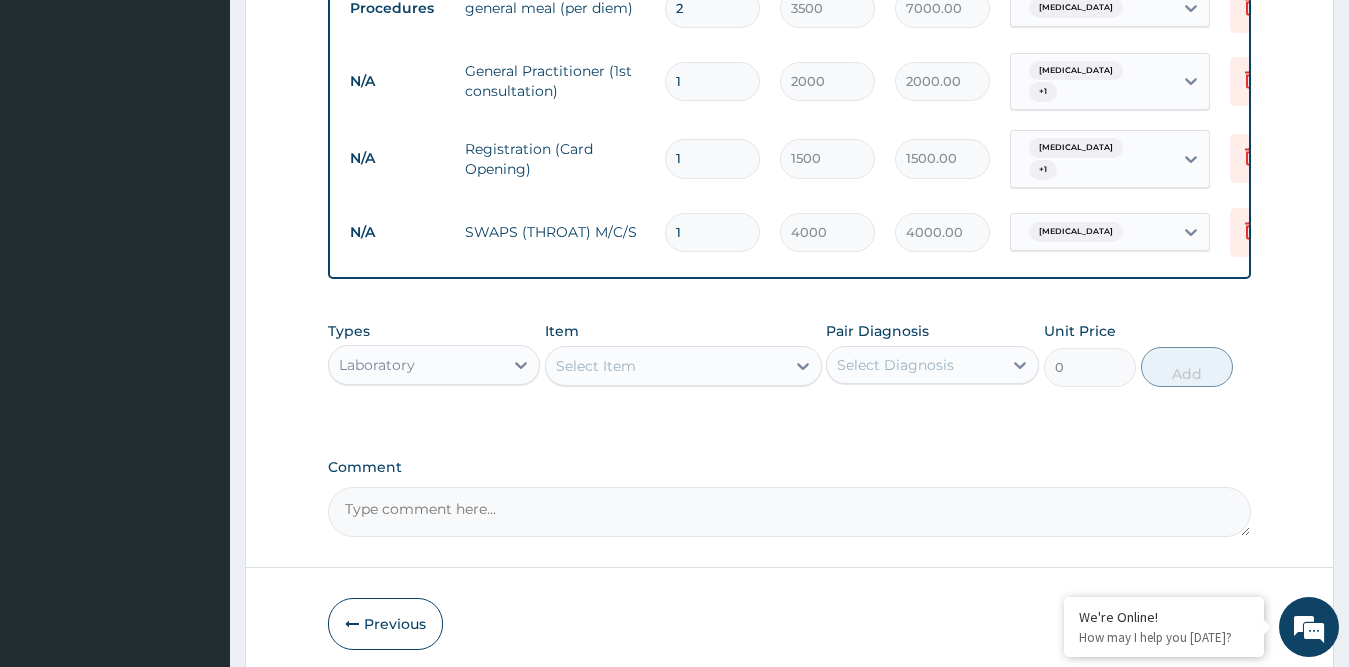 click on "Select Item" at bounding box center [596, 366] 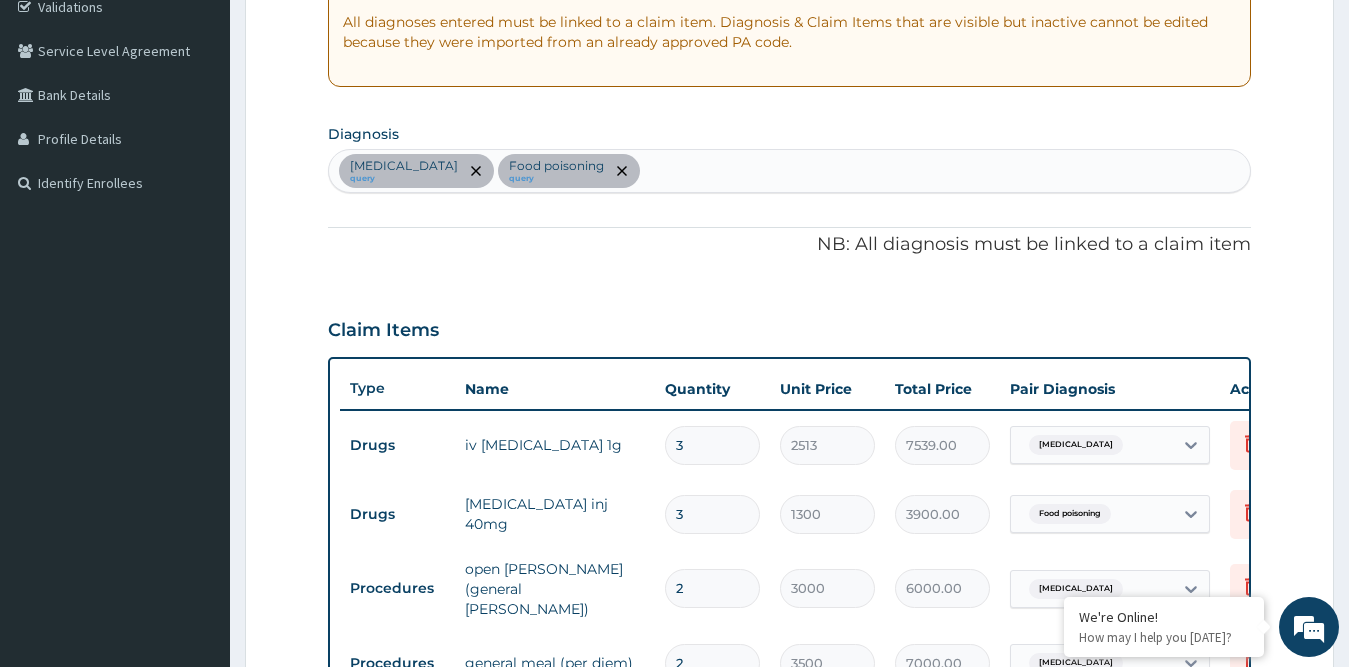 scroll, scrollTop: 342, scrollLeft: 0, axis: vertical 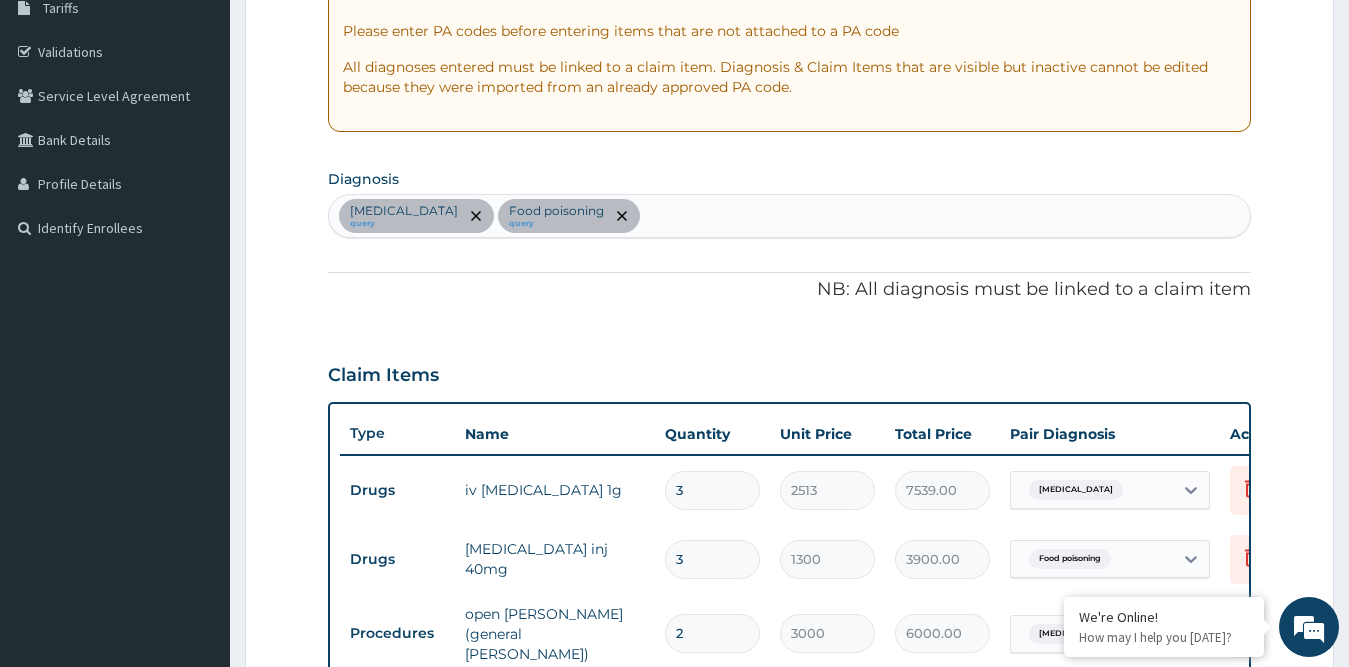 click at bounding box center [645, 216] 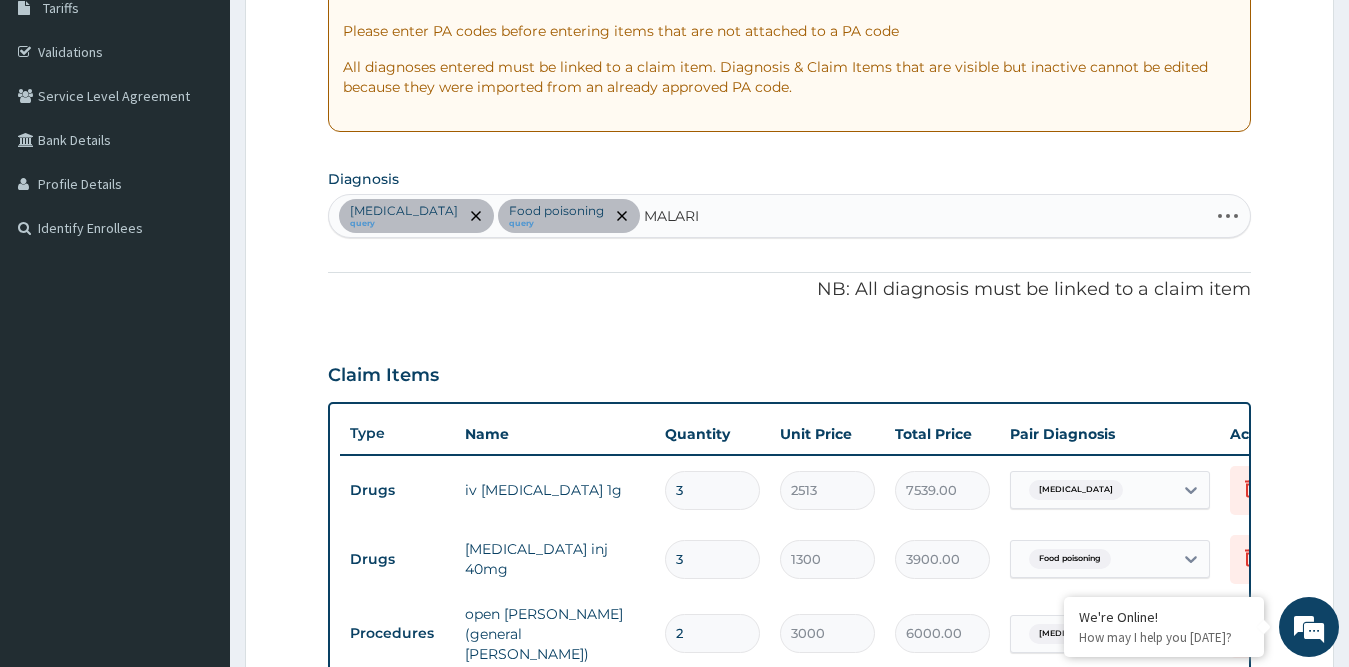 type on "MALARIA" 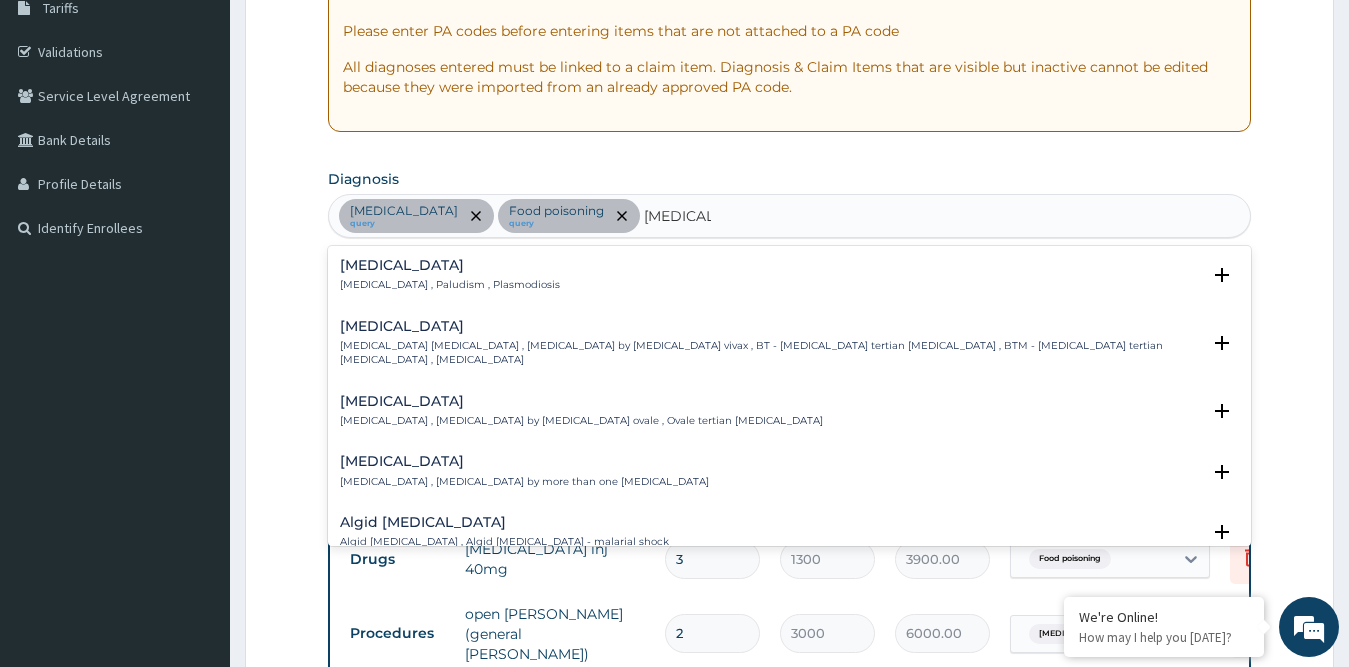 click on "Malaria" at bounding box center [450, 265] 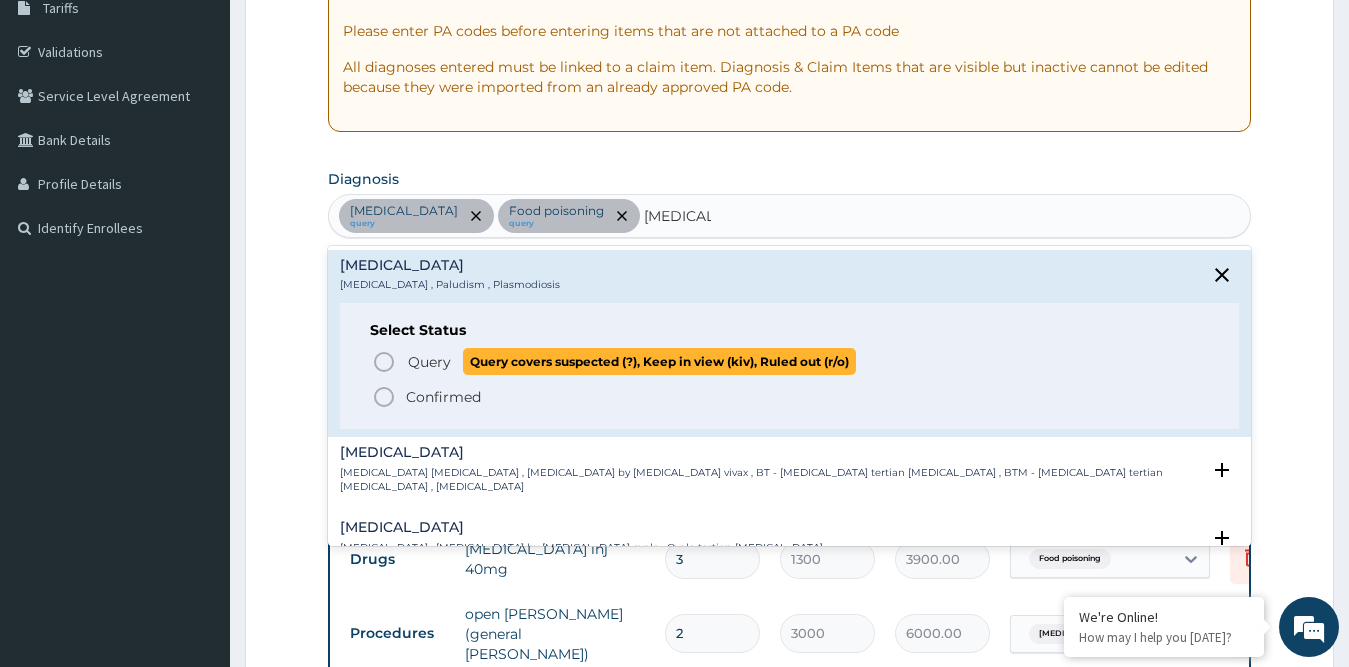 click 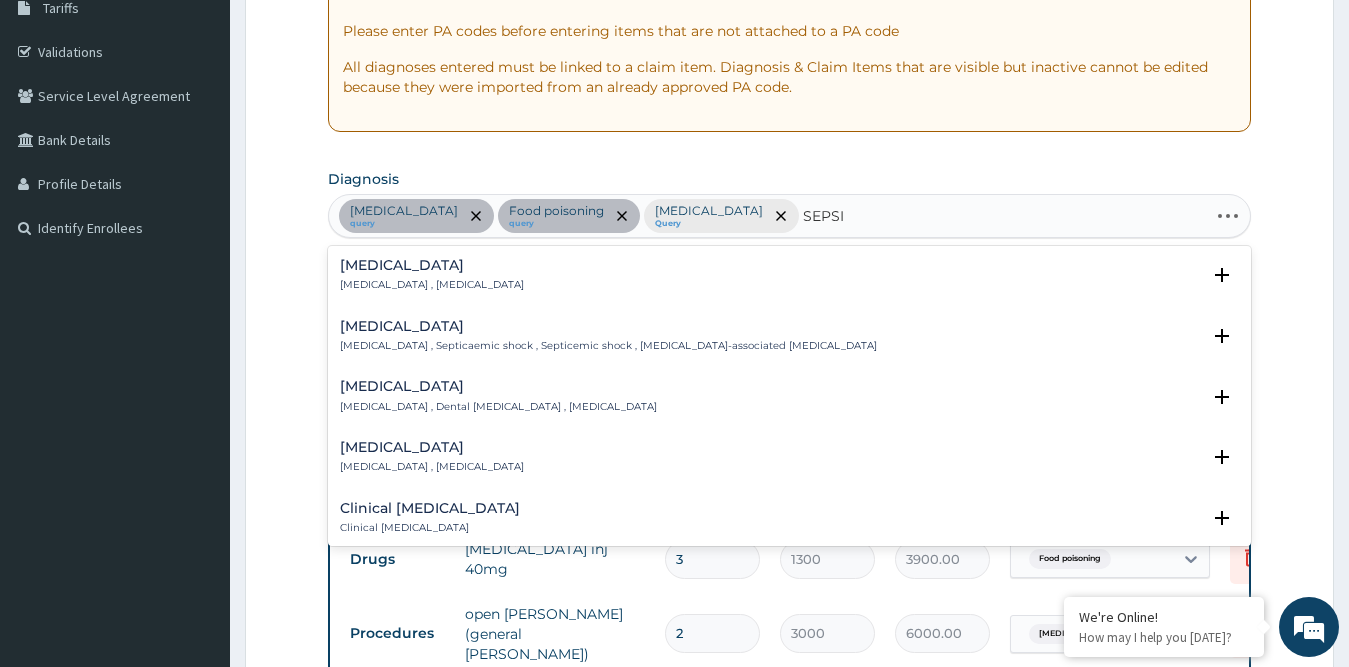 type on "SEPSIS" 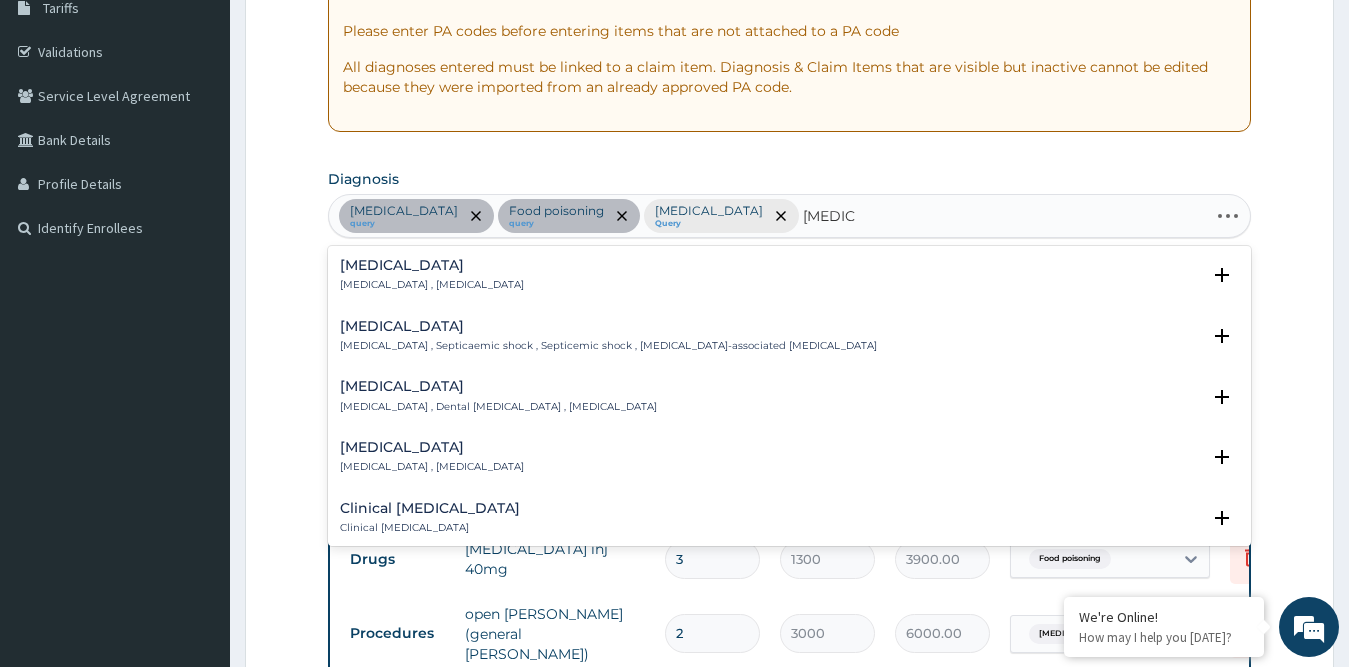click on "Sepsis" at bounding box center (432, 265) 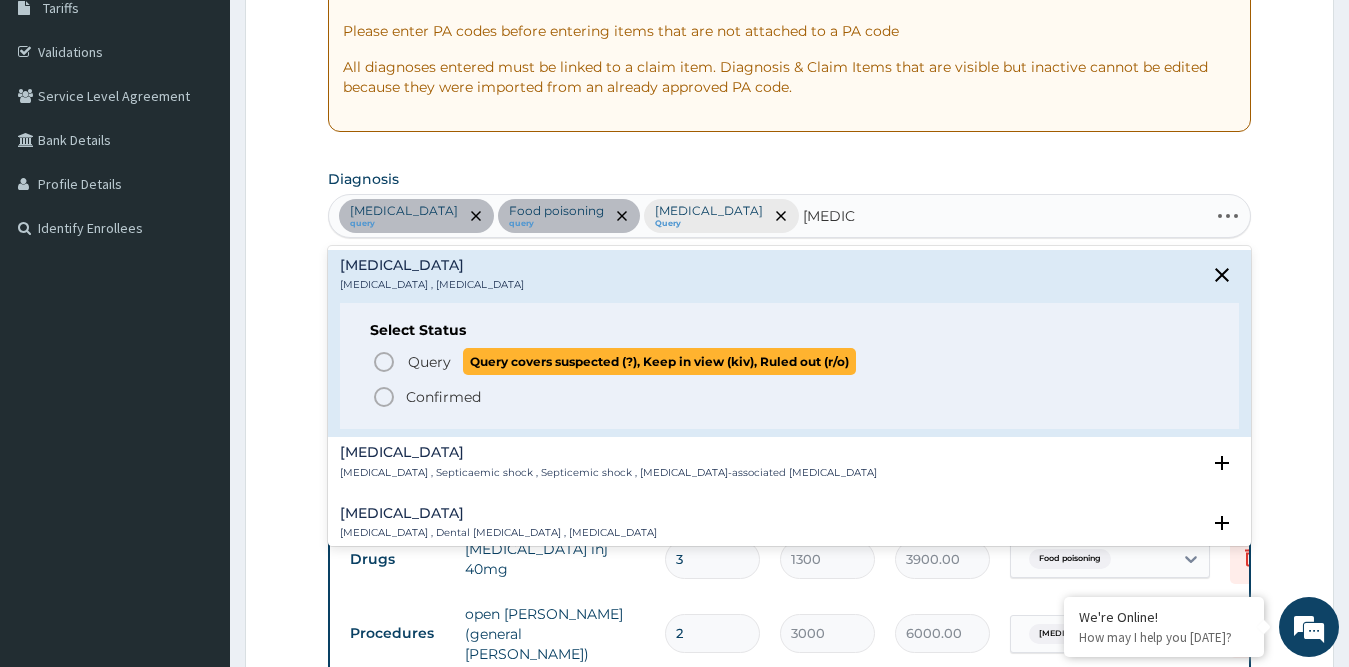 click 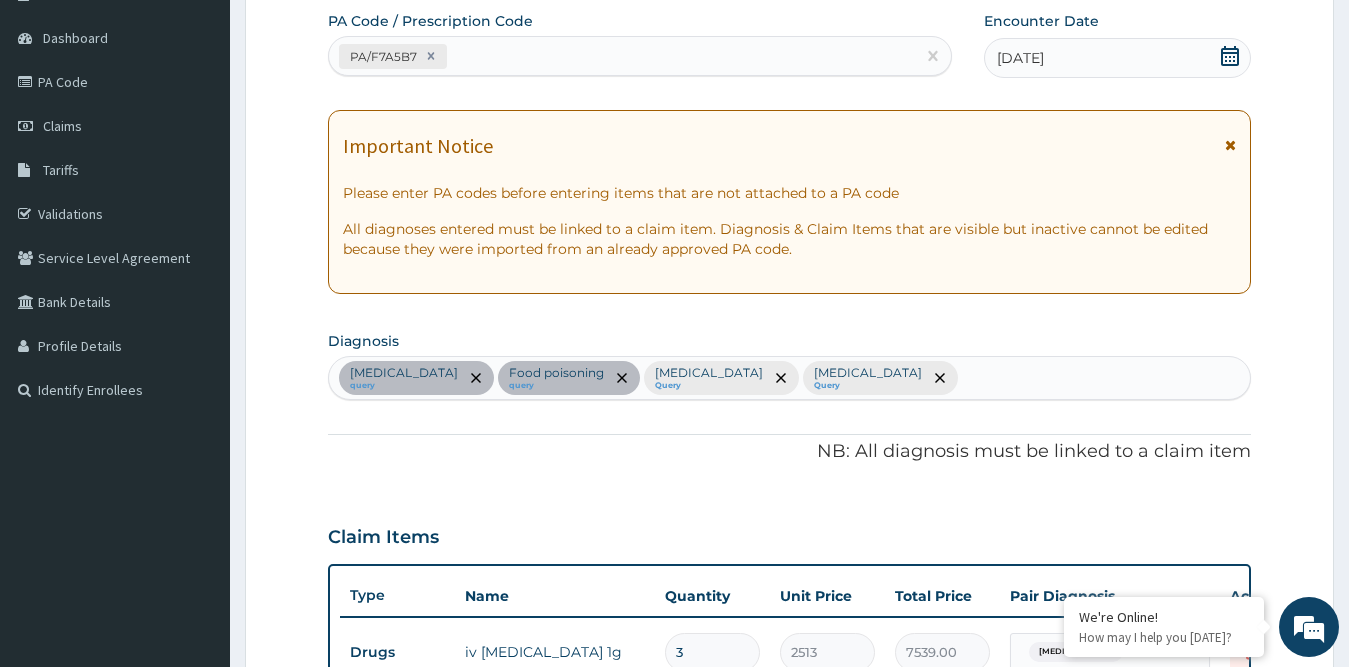 scroll, scrollTop: 0, scrollLeft: 0, axis: both 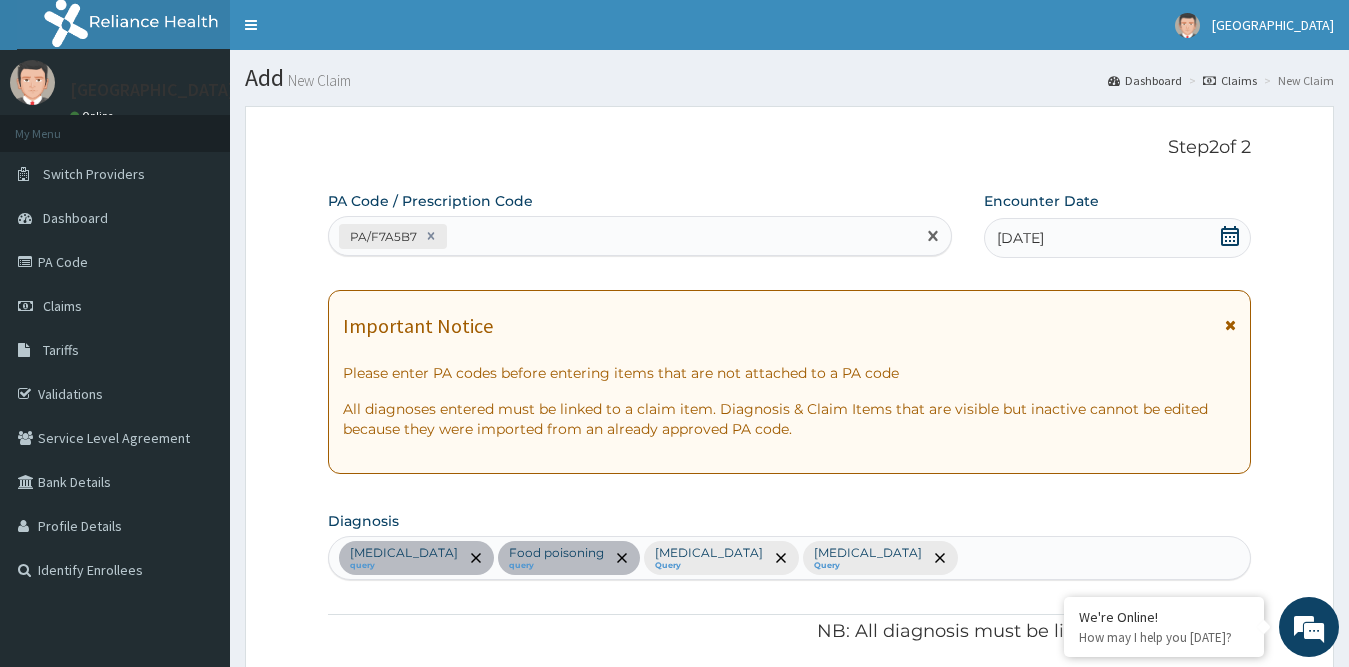 click on "PA/F7A5B7" at bounding box center [622, 236] 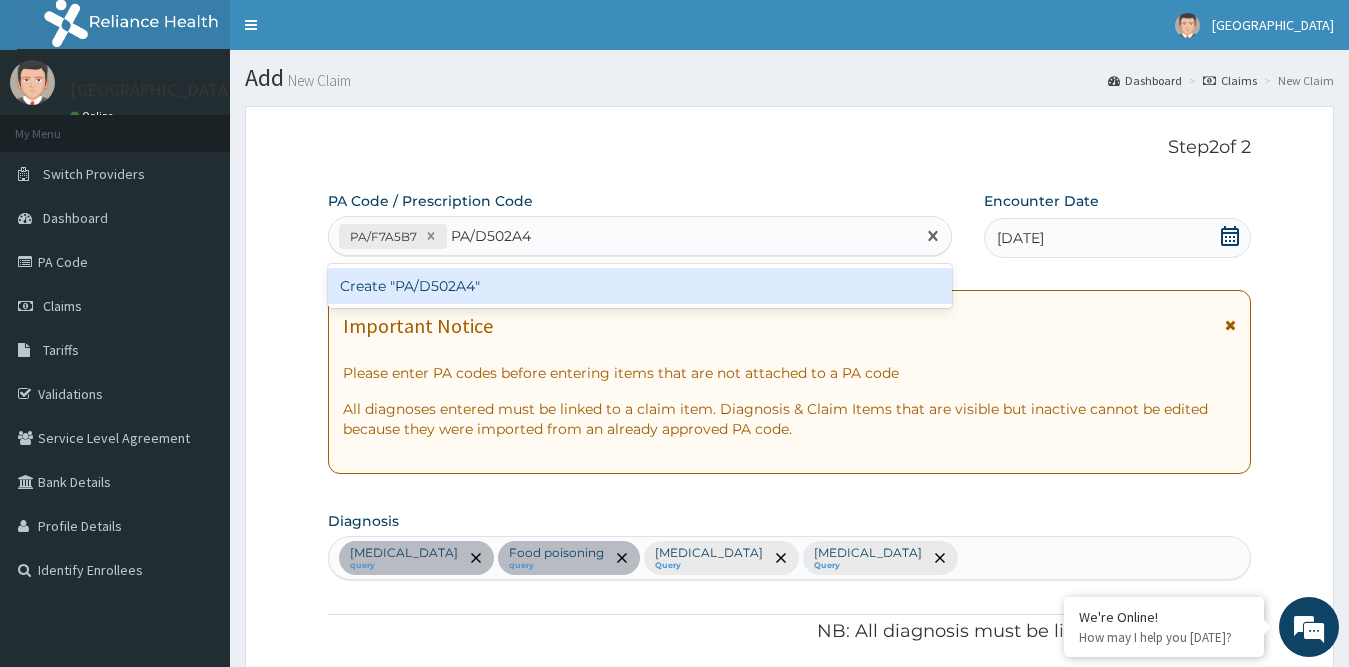 click on "Create "PA/D502A4"" at bounding box center [640, 286] 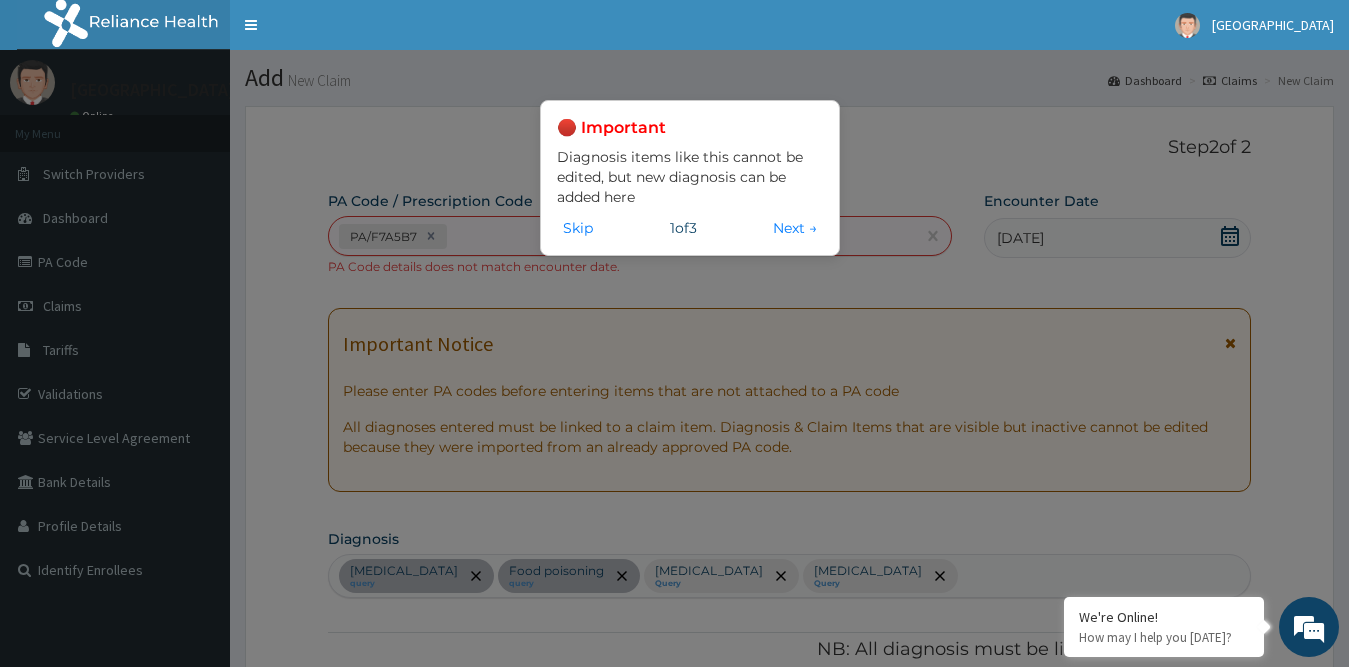 scroll, scrollTop: 930, scrollLeft: 0, axis: vertical 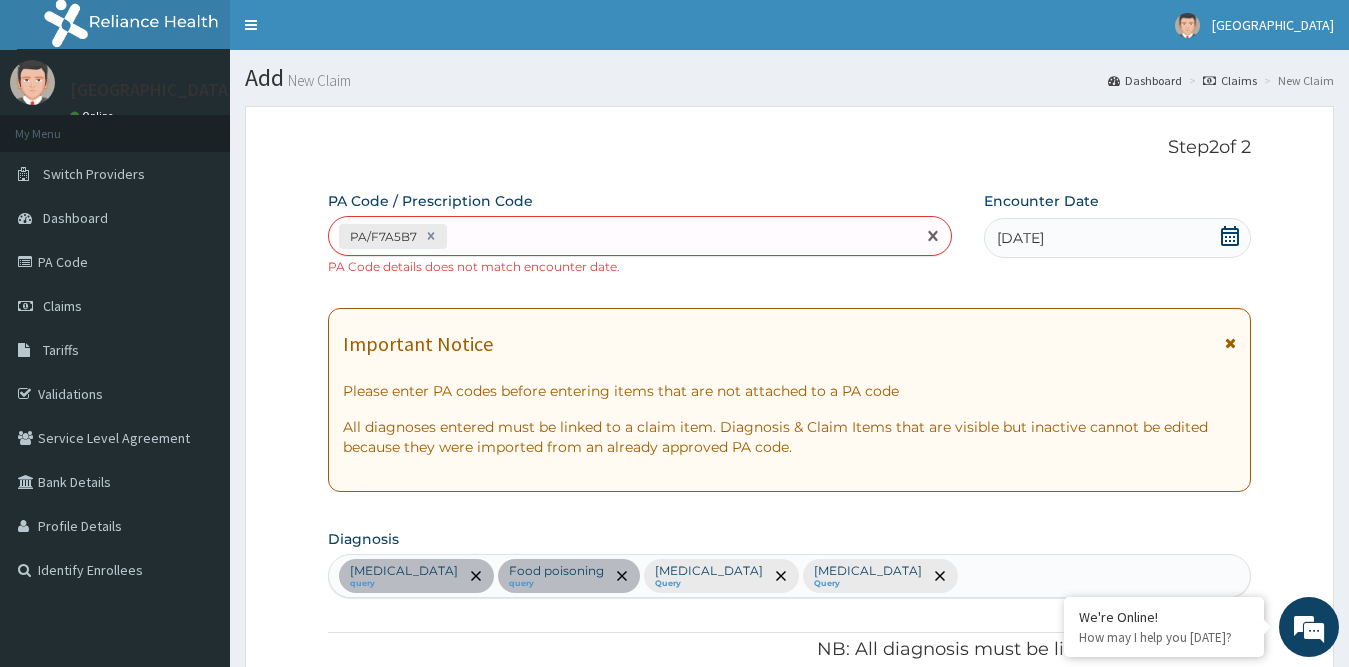 click on "PA/F7A5B7" at bounding box center (622, 236) 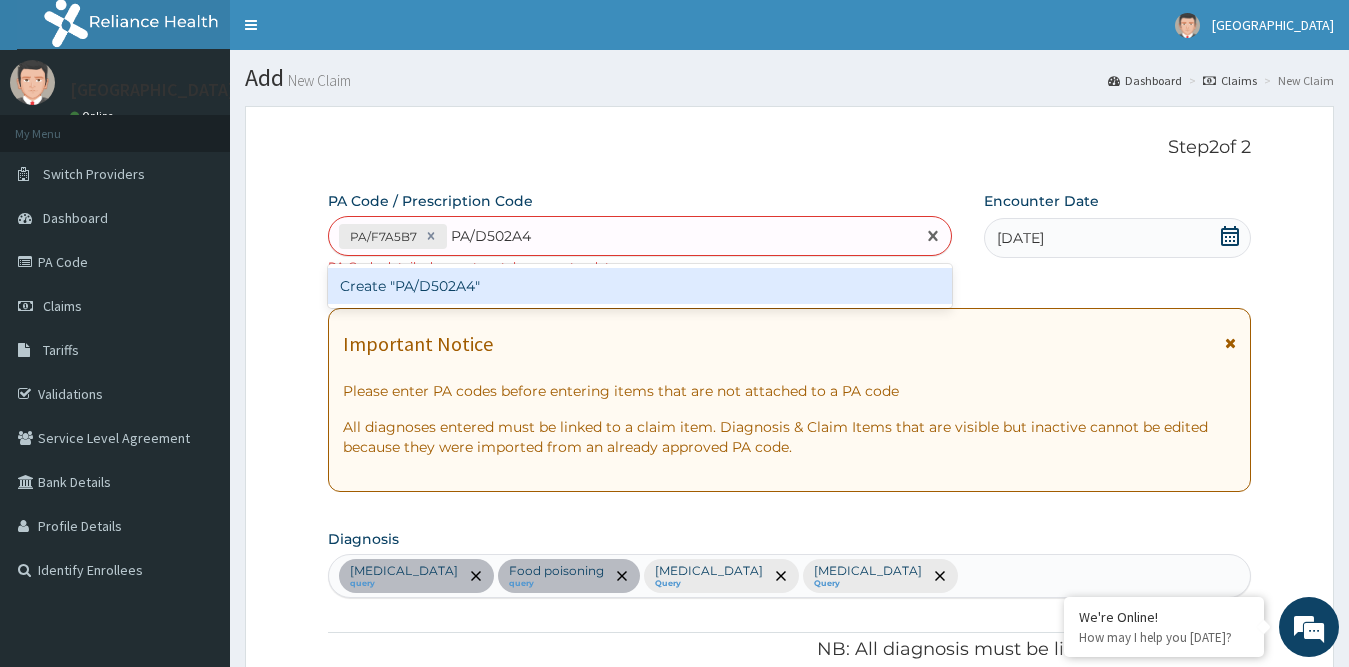 click on "Create "PA/D502A4"" at bounding box center [640, 286] 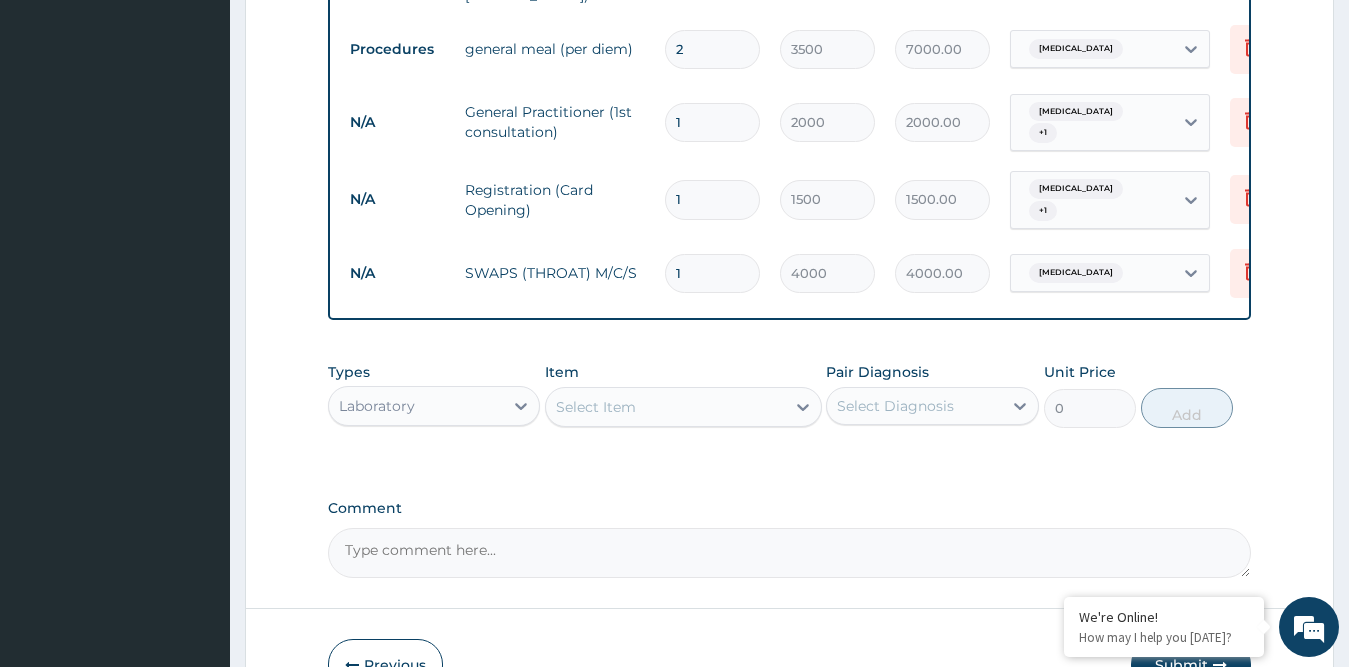 scroll, scrollTop: 1129, scrollLeft: 0, axis: vertical 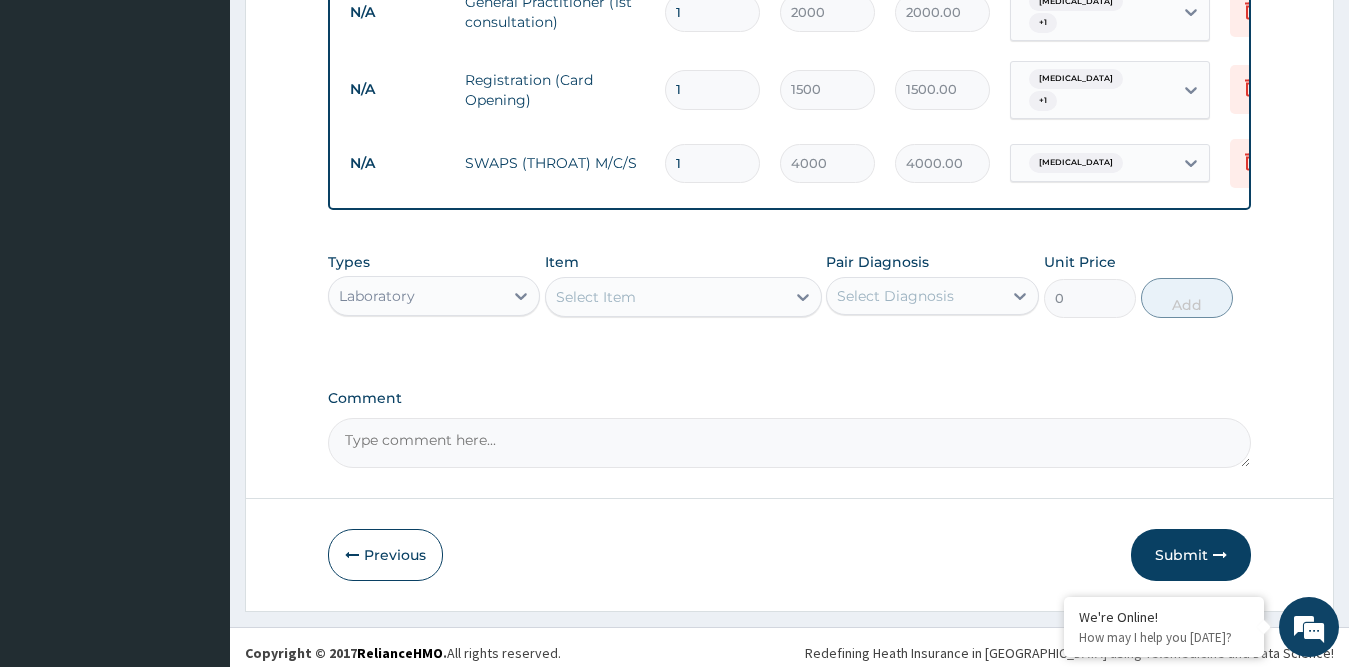 click on "Select Item" at bounding box center (596, 297) 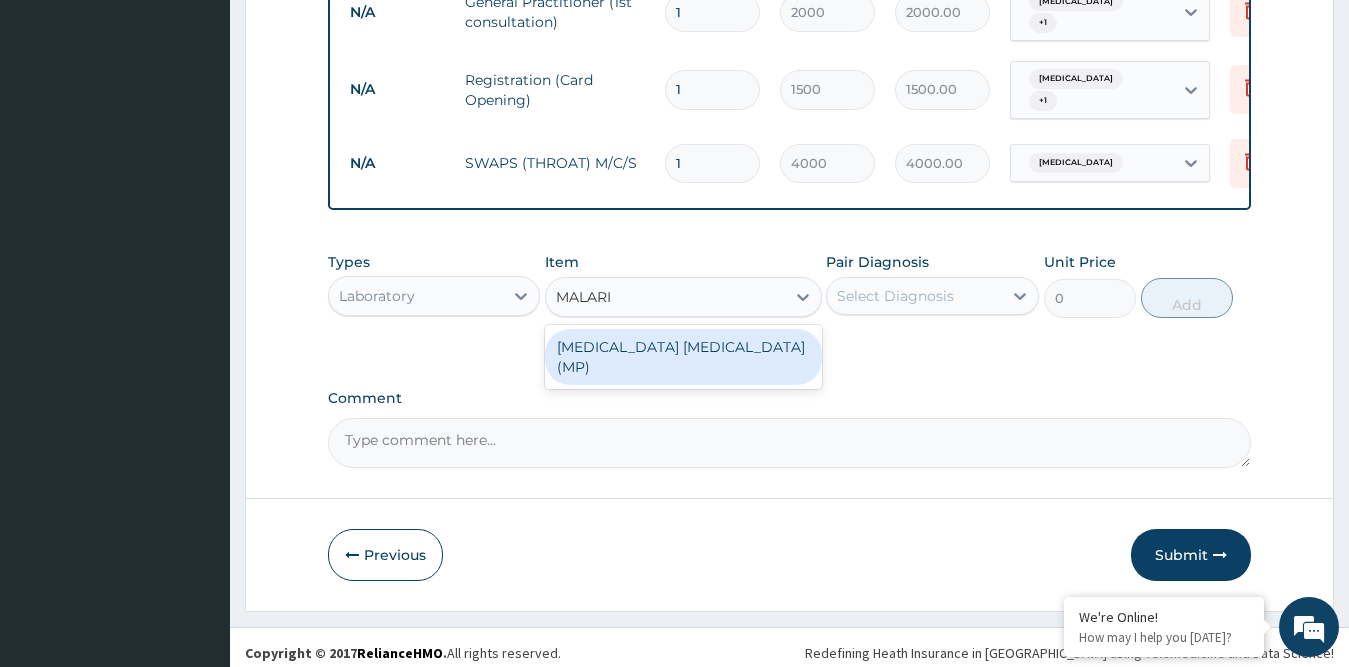 type on "MALARIA" 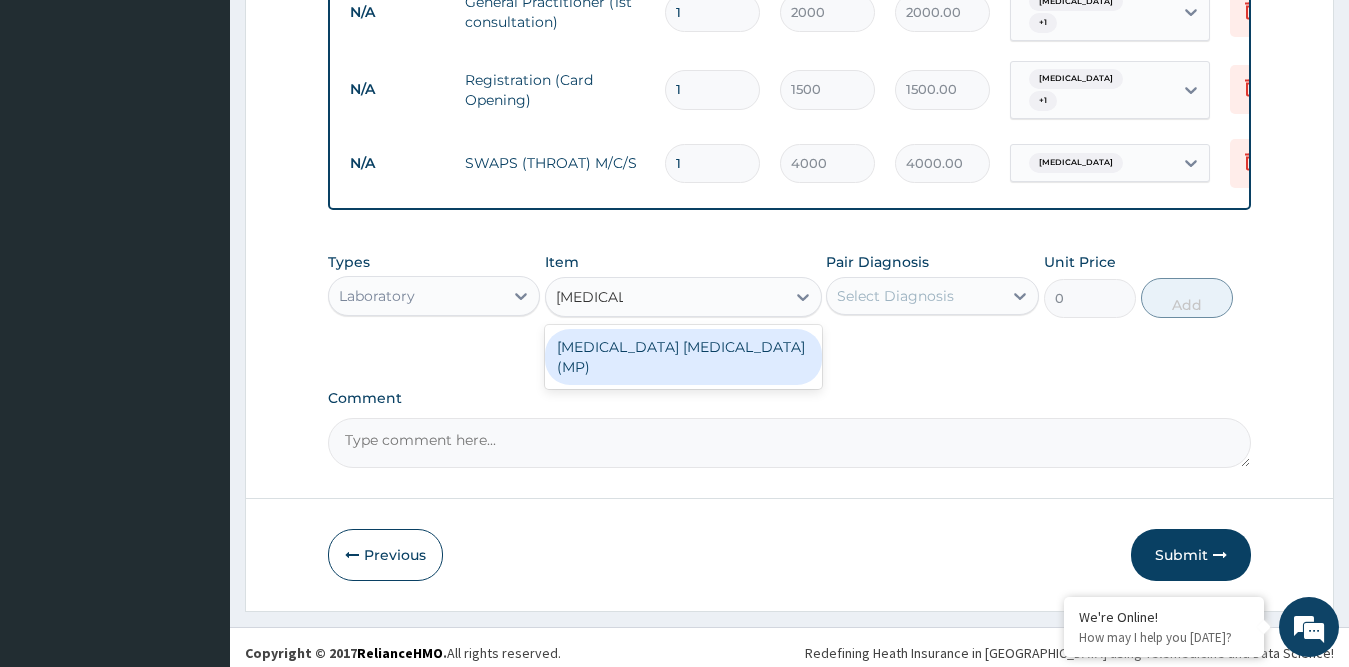 drag, startPoint x: 625, startPoint y: 329, endPoint x: 667, endPoint y: 323, distance: 42.426407 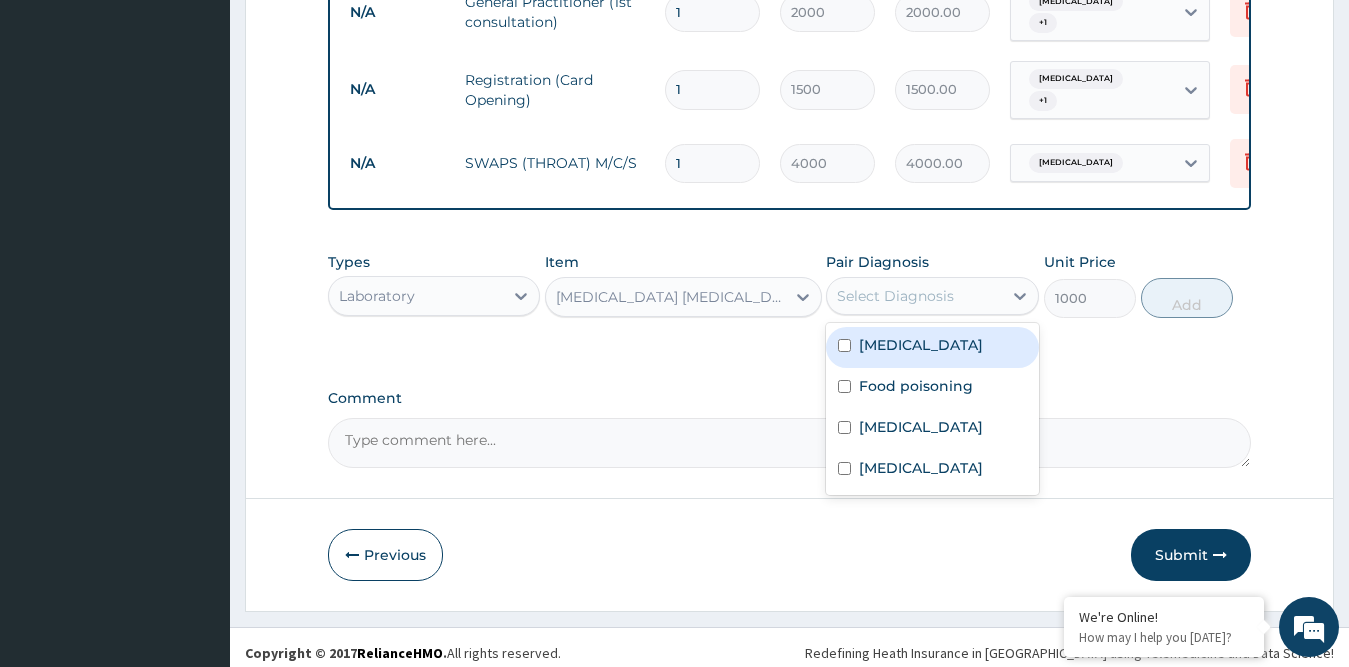 click on "Select Diagnosis" at bounding box center [895, 296] 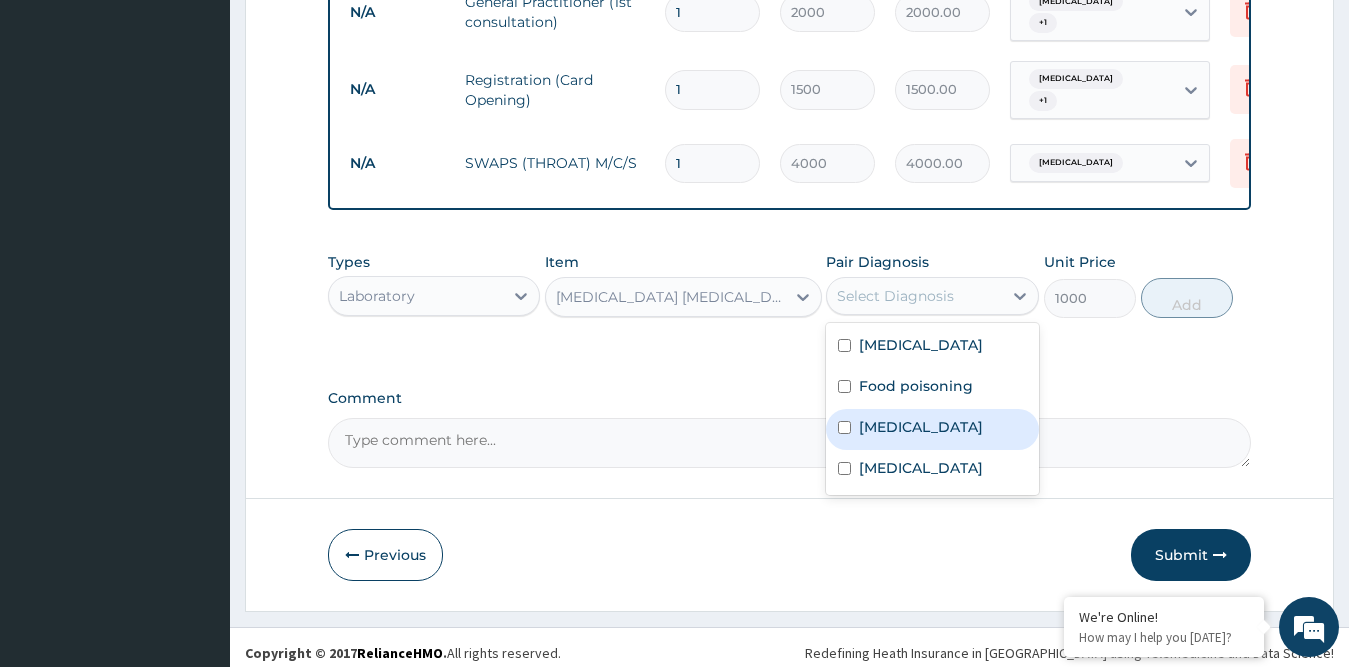 click on "Malaria" at bounding box center (921, 427) 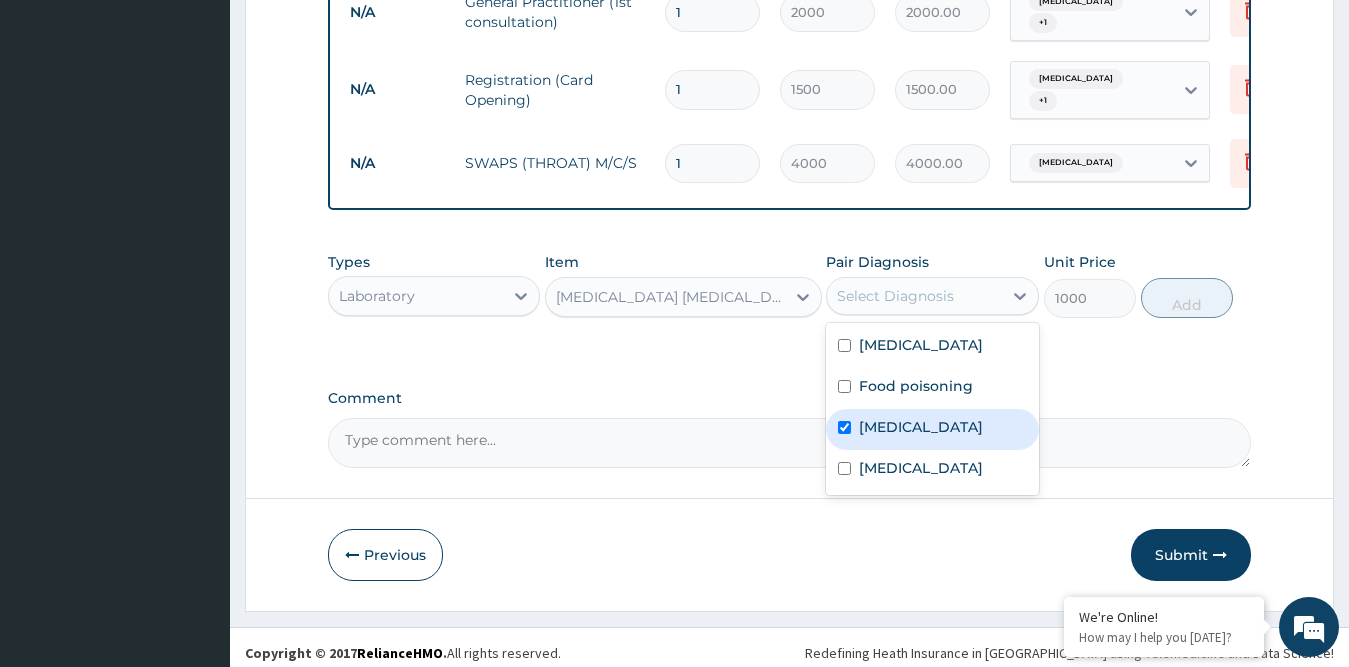 checkbox on "true" 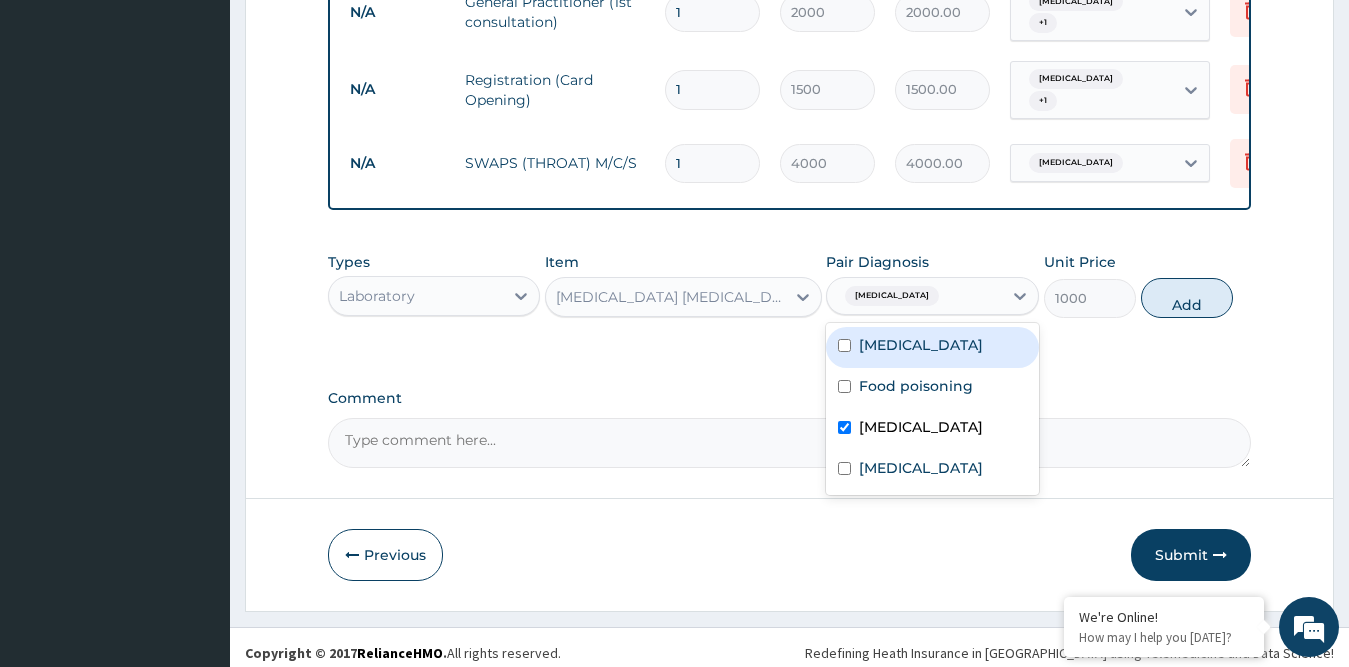 drag, startPoint x: 1210, startPoint y: 273, endPoint x: 1200, endPoint y: 278, distance: 11.18034 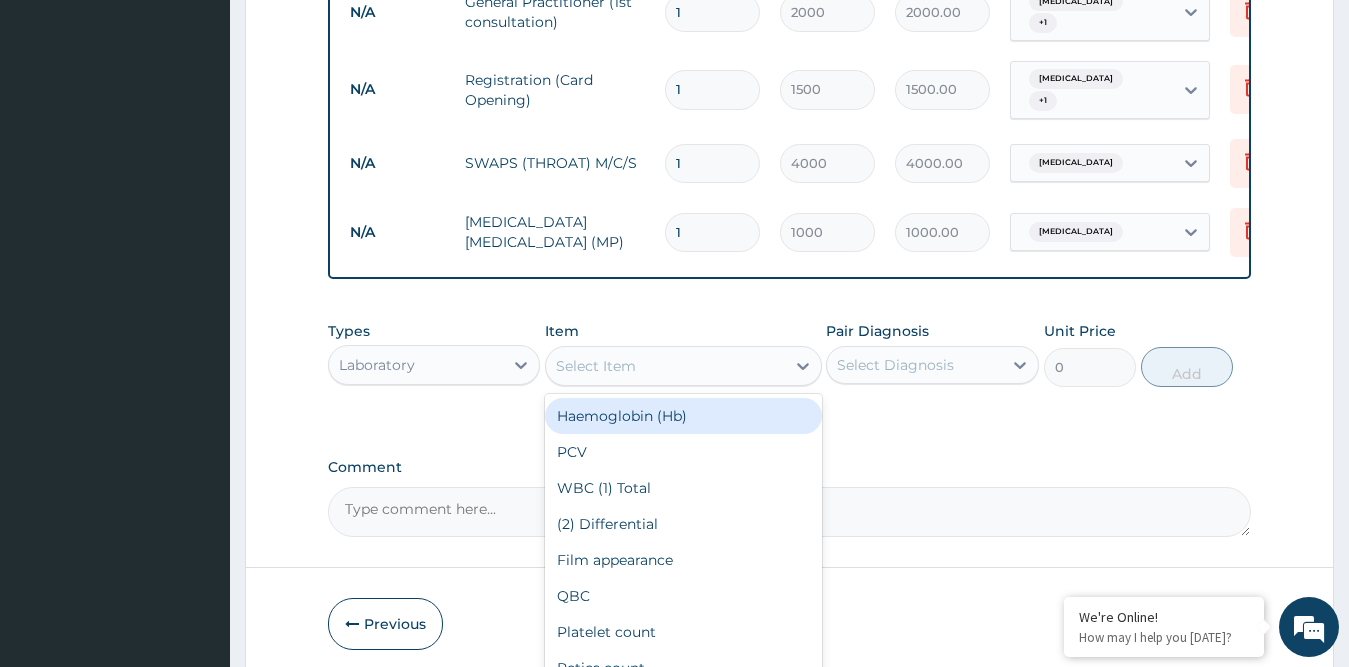 click on "Select Item" at bounding box center (596, 366) 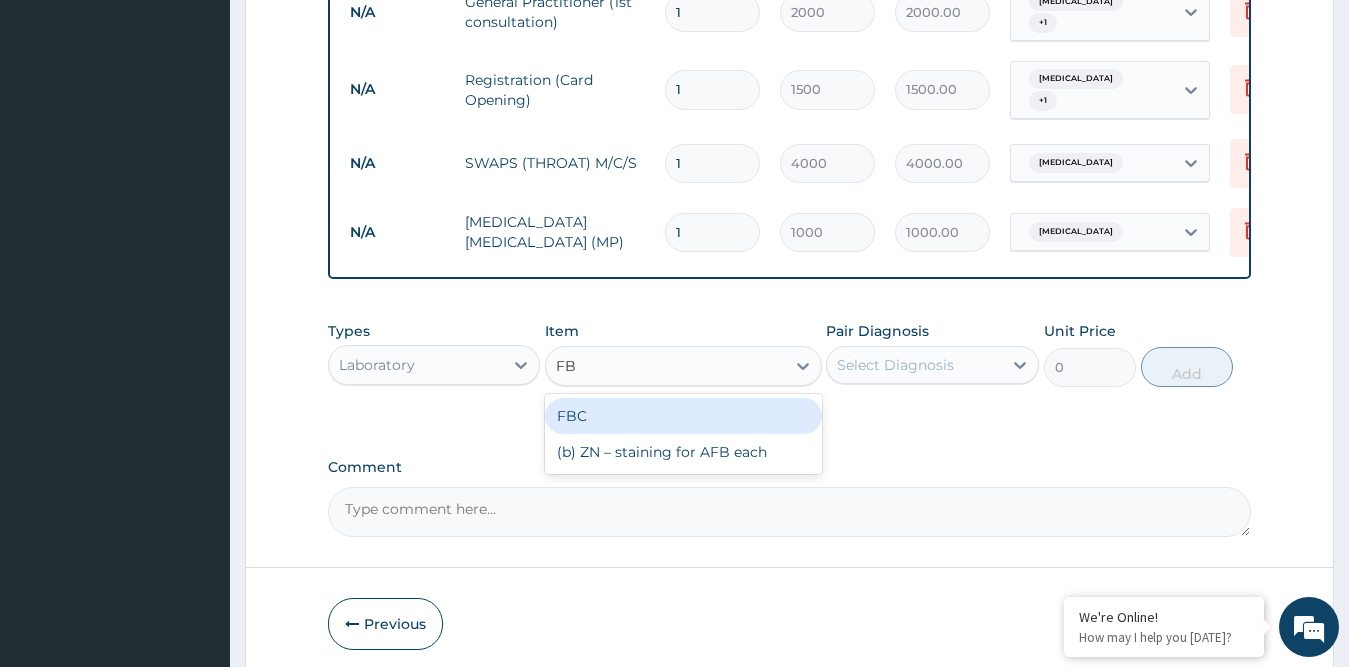 type on "FBC" 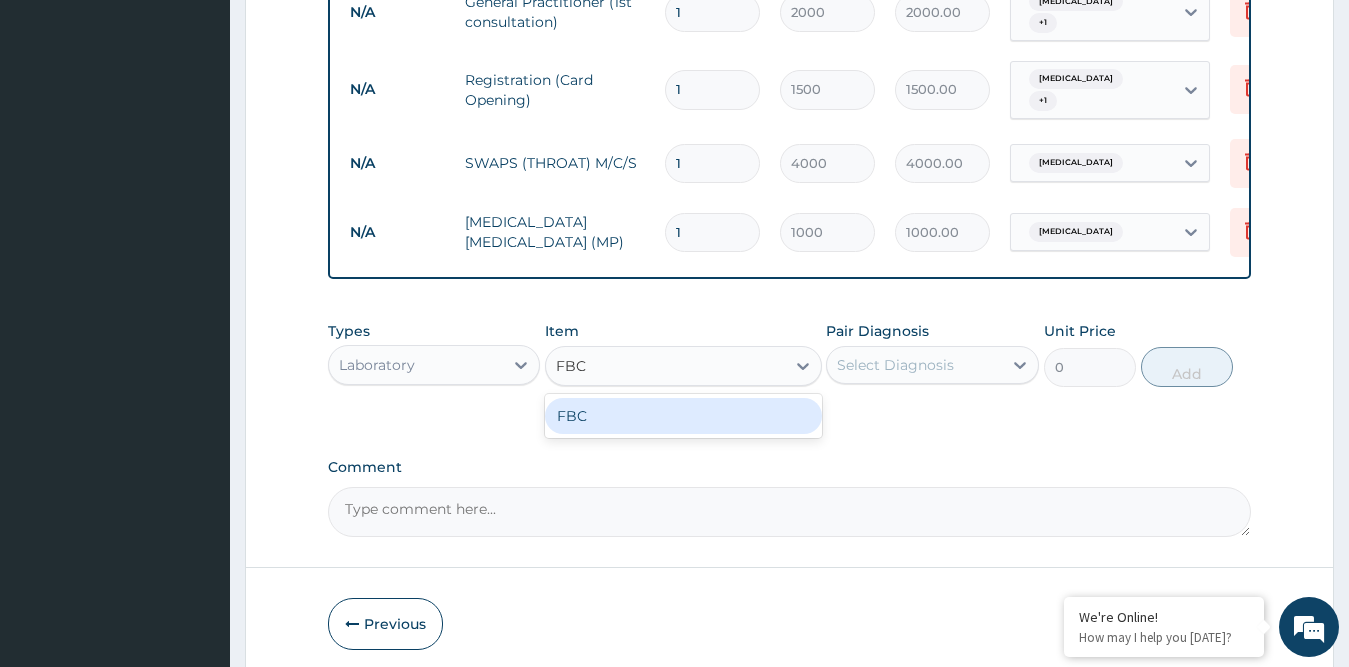 click on "FBC" at bounding box center [683, 416] 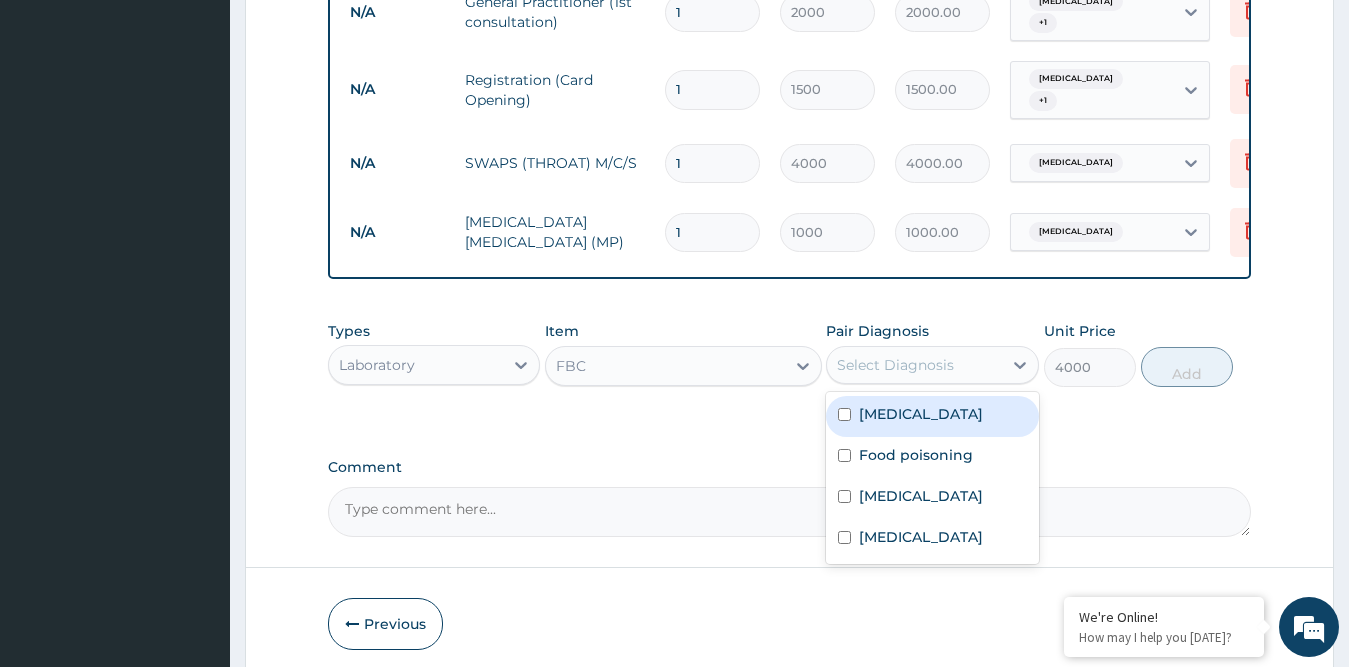 drag, startPoint x: 855, startPoint y: 348, endPoint x: 856, endPoint y: 380, distance: 32.01562 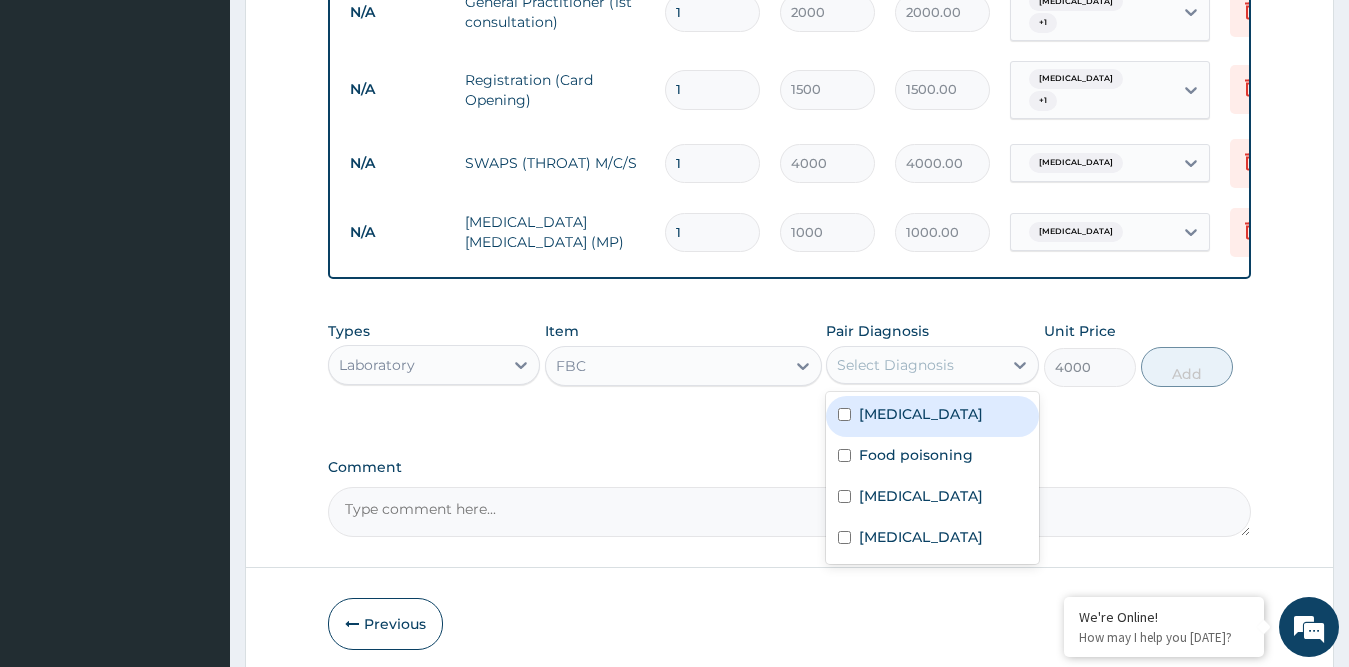 click on "Select Diagnosis" at bounding box center [895, 365] 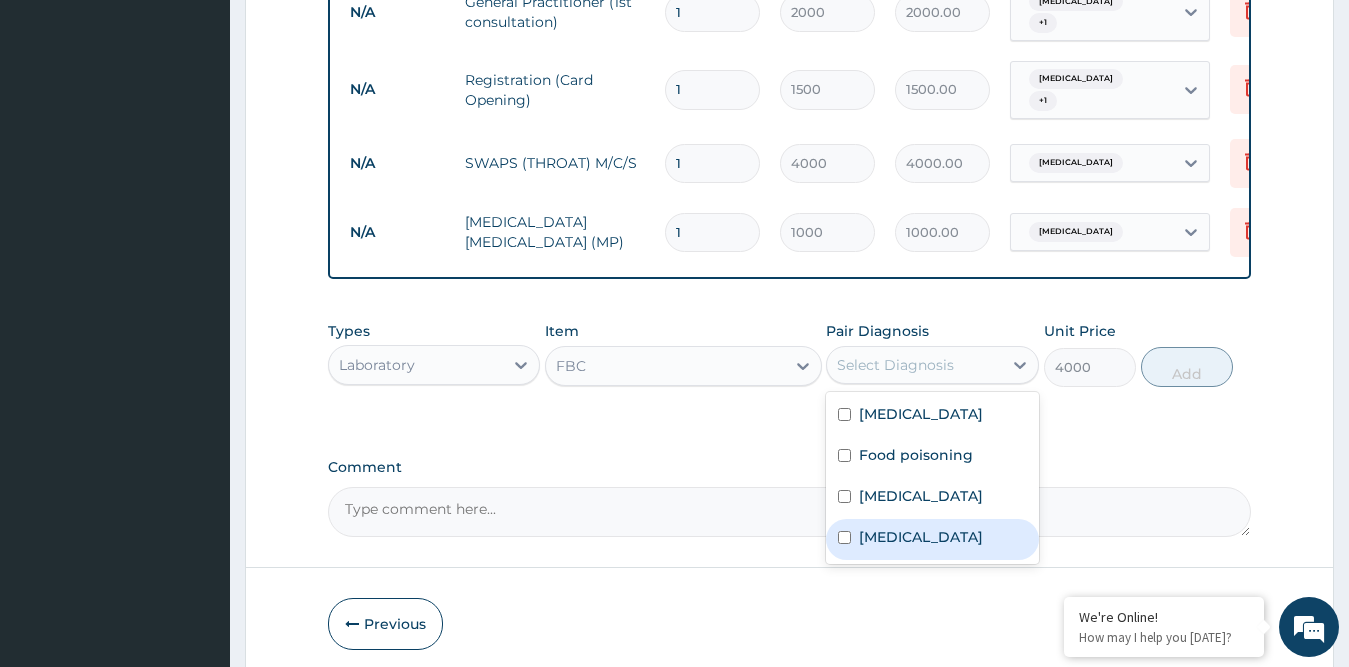 click on "Sepsis" at bounding box center [921, 537] 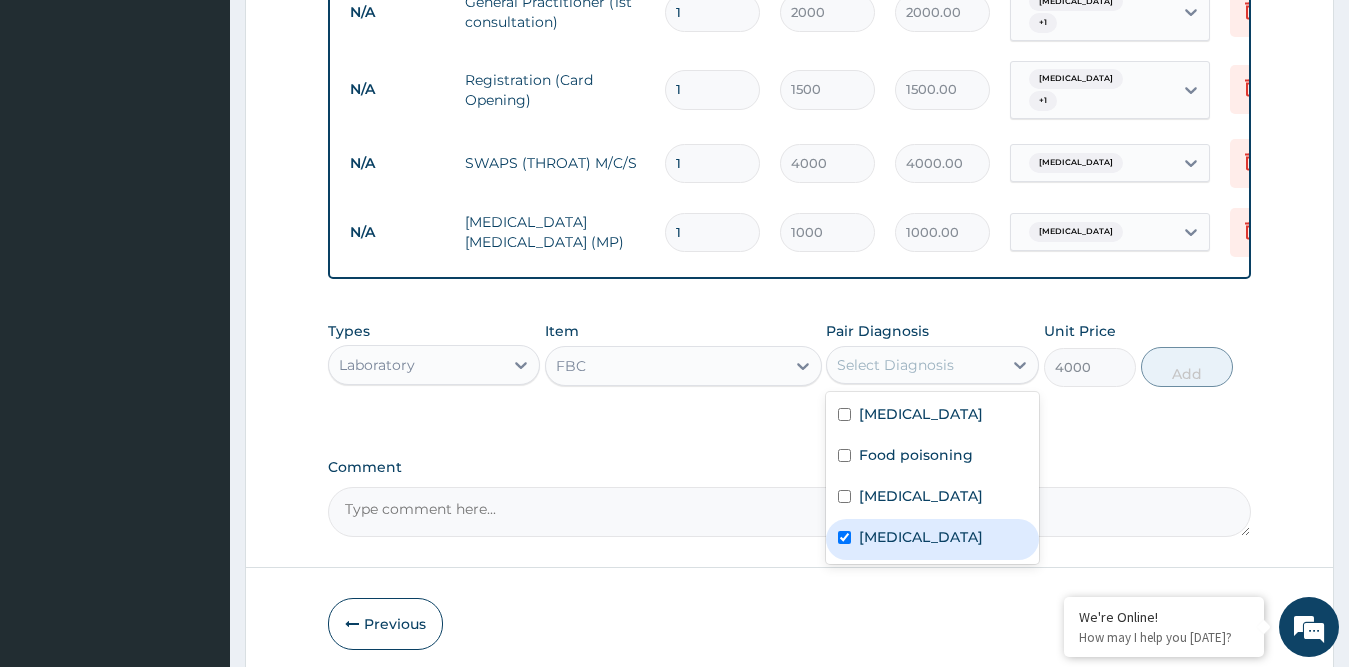 checkbox on "true" 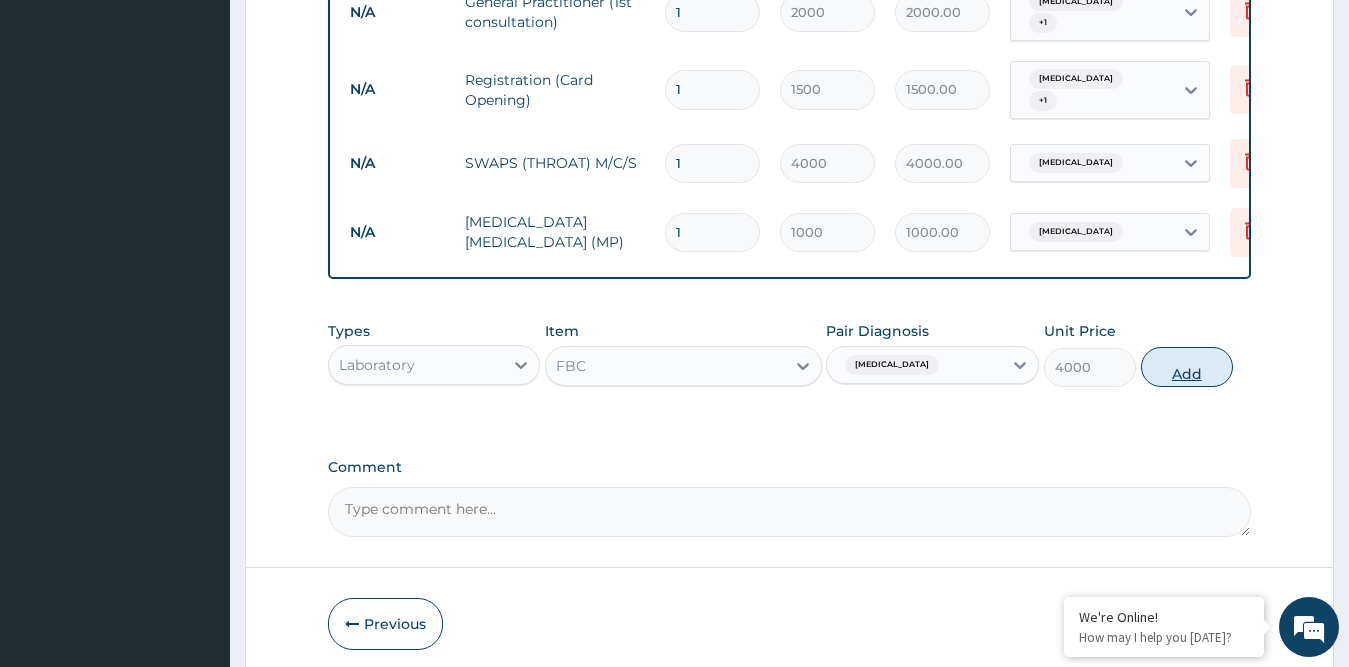 click on "Add" at bounding box center [1187, 367] 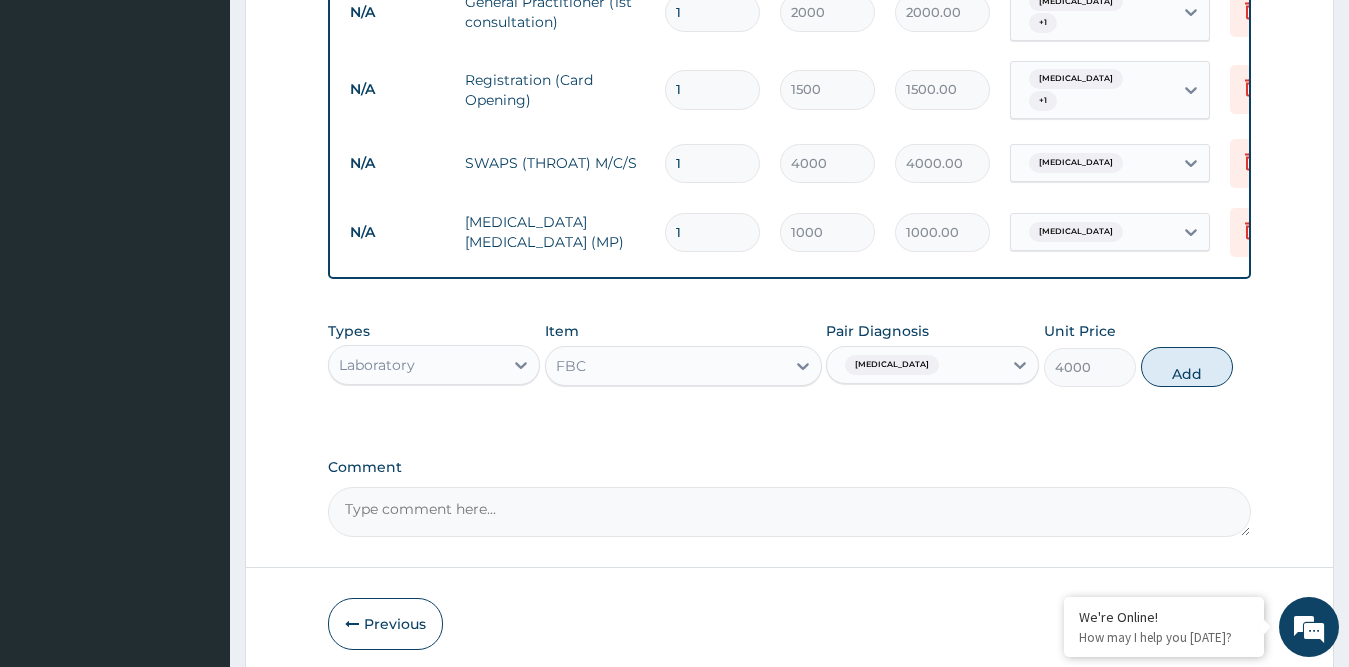type on "0" 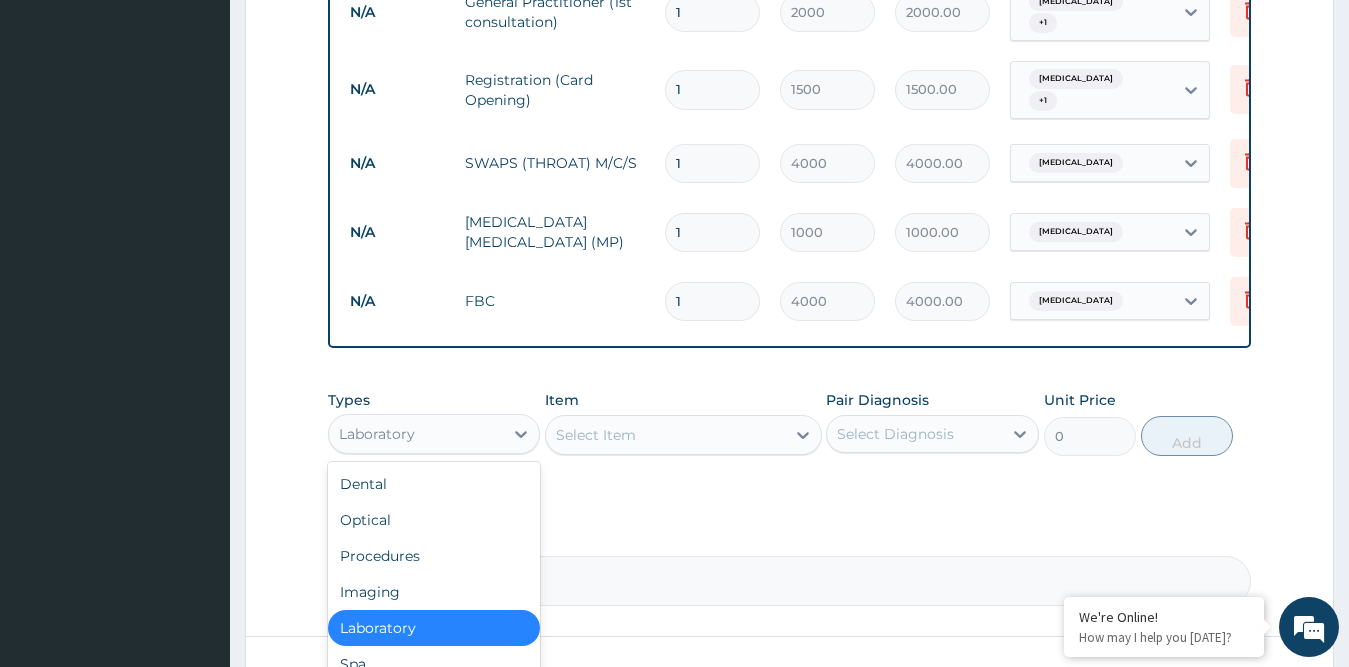 click on "Laboratory" at bounding box center (377, 434) 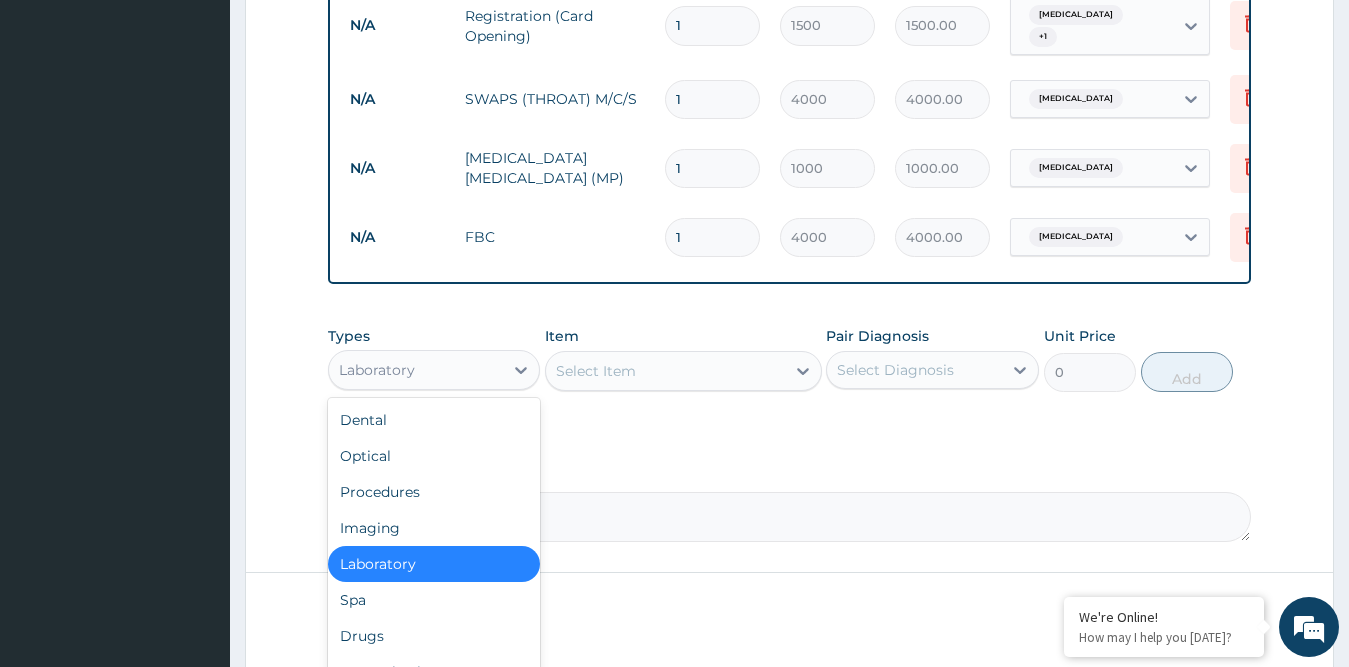 scroll, scrollTop: 1229, scrollLeft: 0, axis: vertical 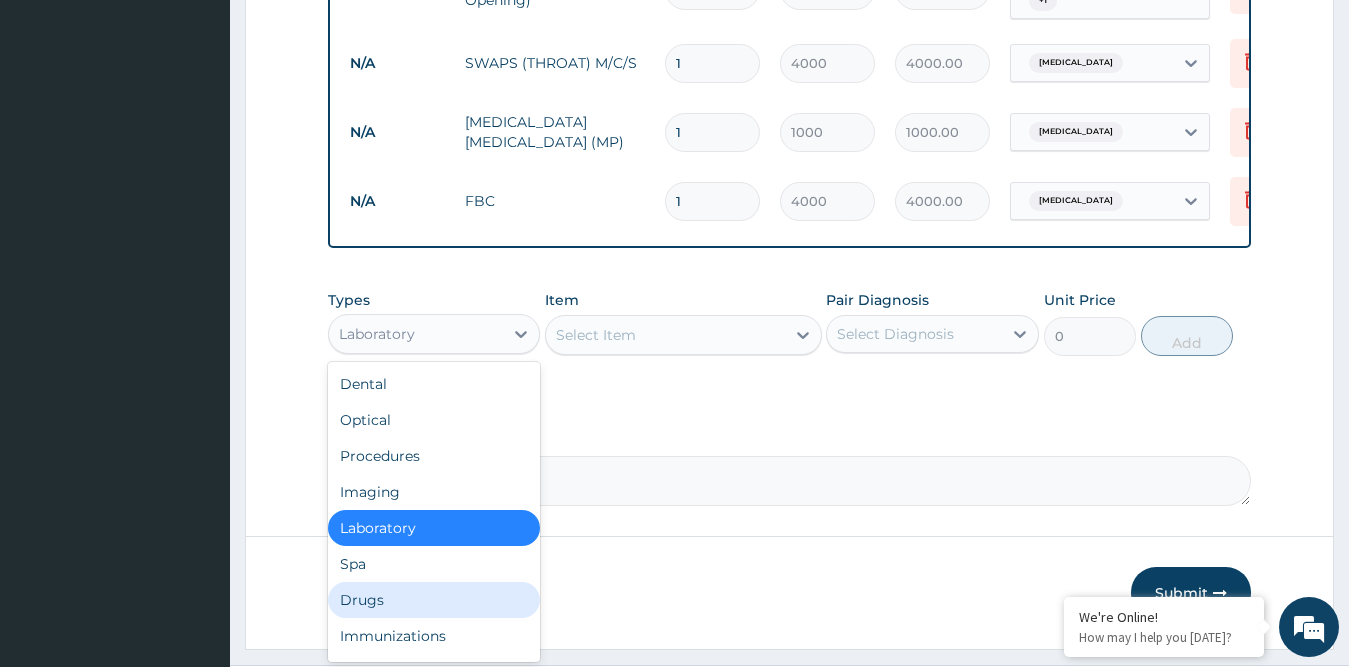 click on "Drugs" at bounding box center (434, 600) 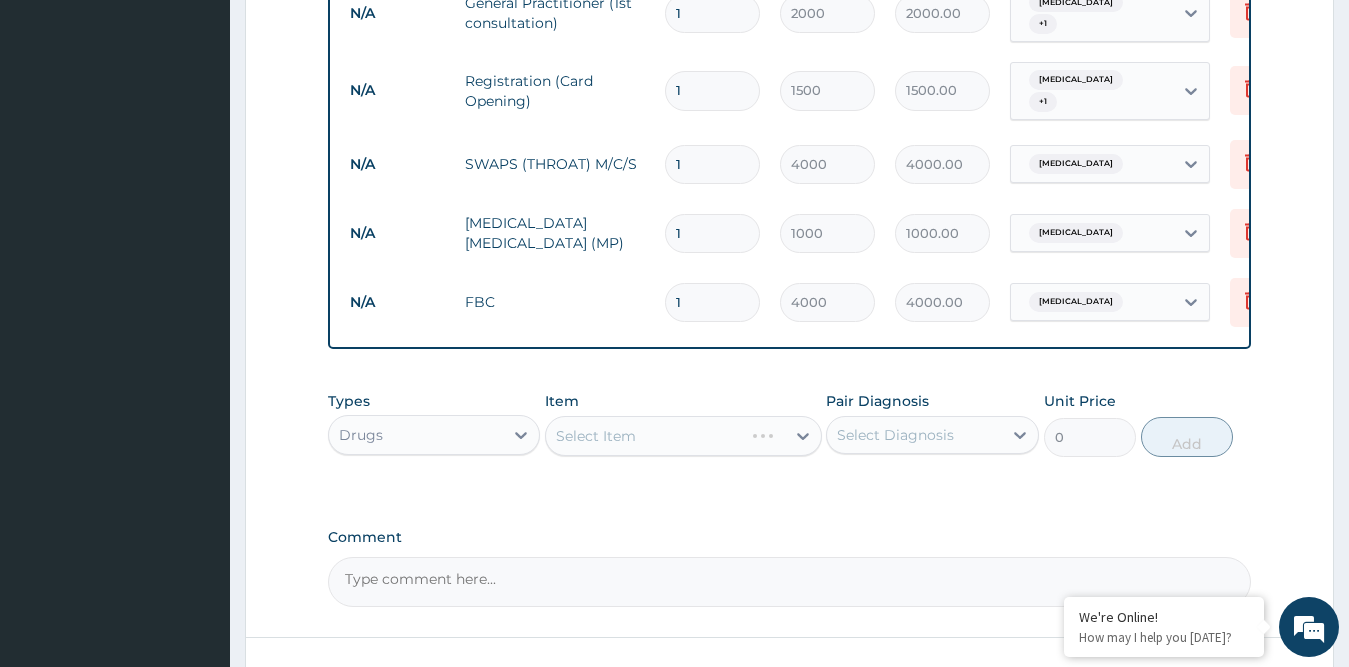 scroll, scrollTop: 1129, scrollLeft: 0, axis: vertical 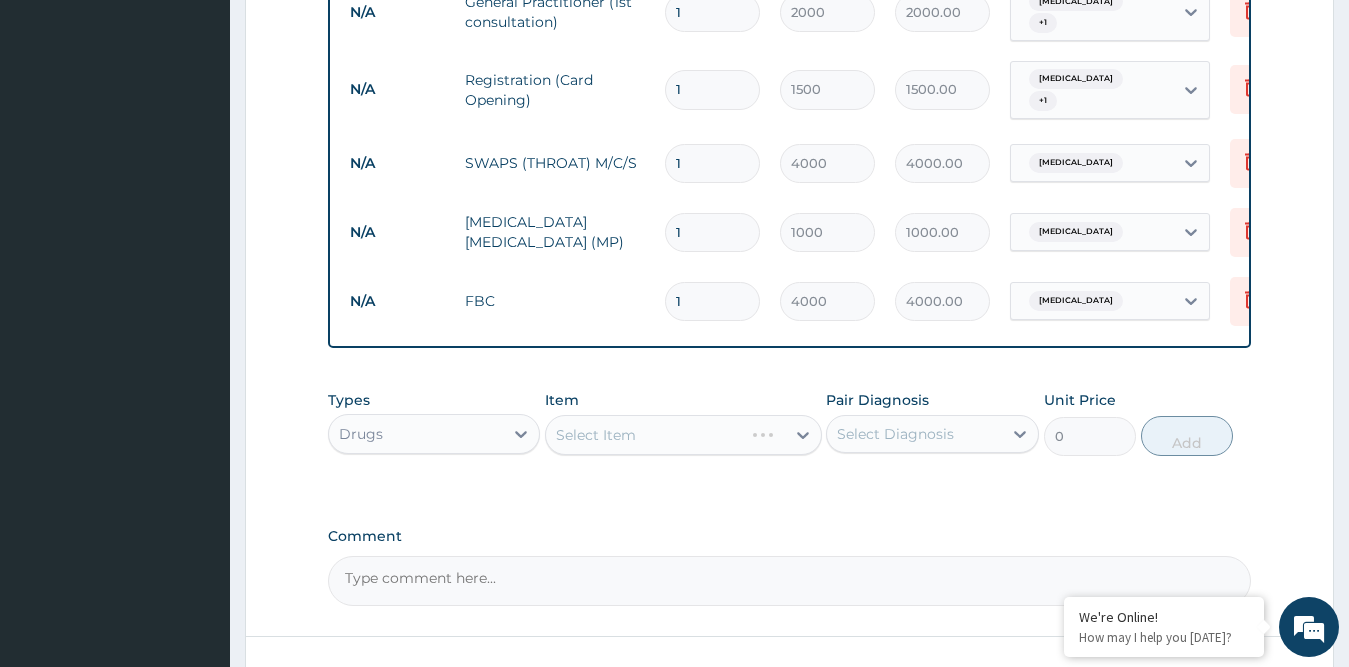 click on "Select Item" at bounding box center [683, 435] 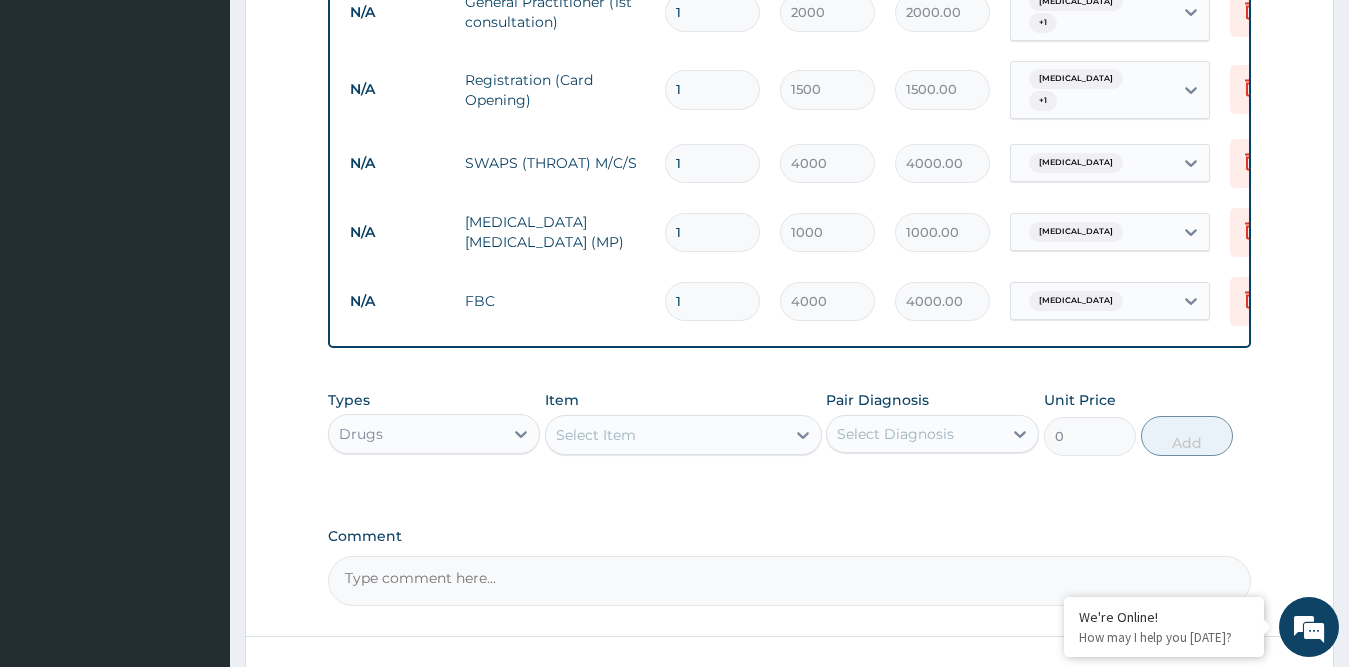 click on "Select Item" at bounding box center (665, 435) 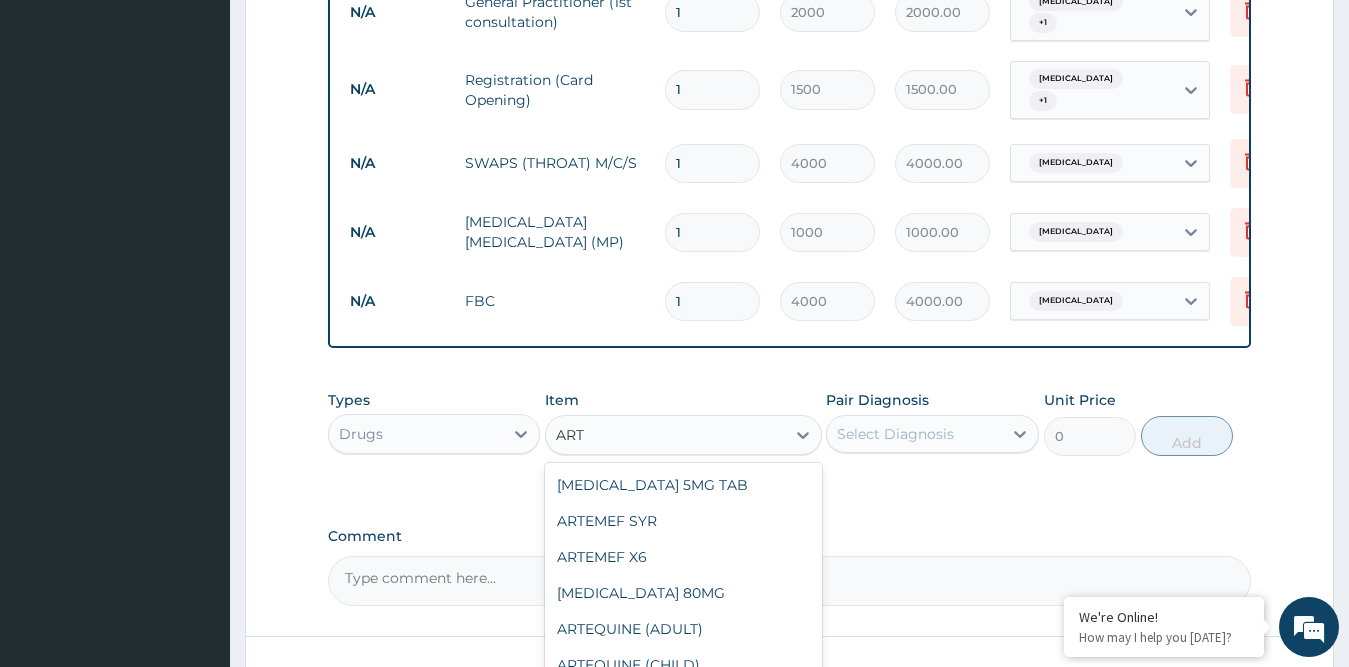 type on "ARTE" 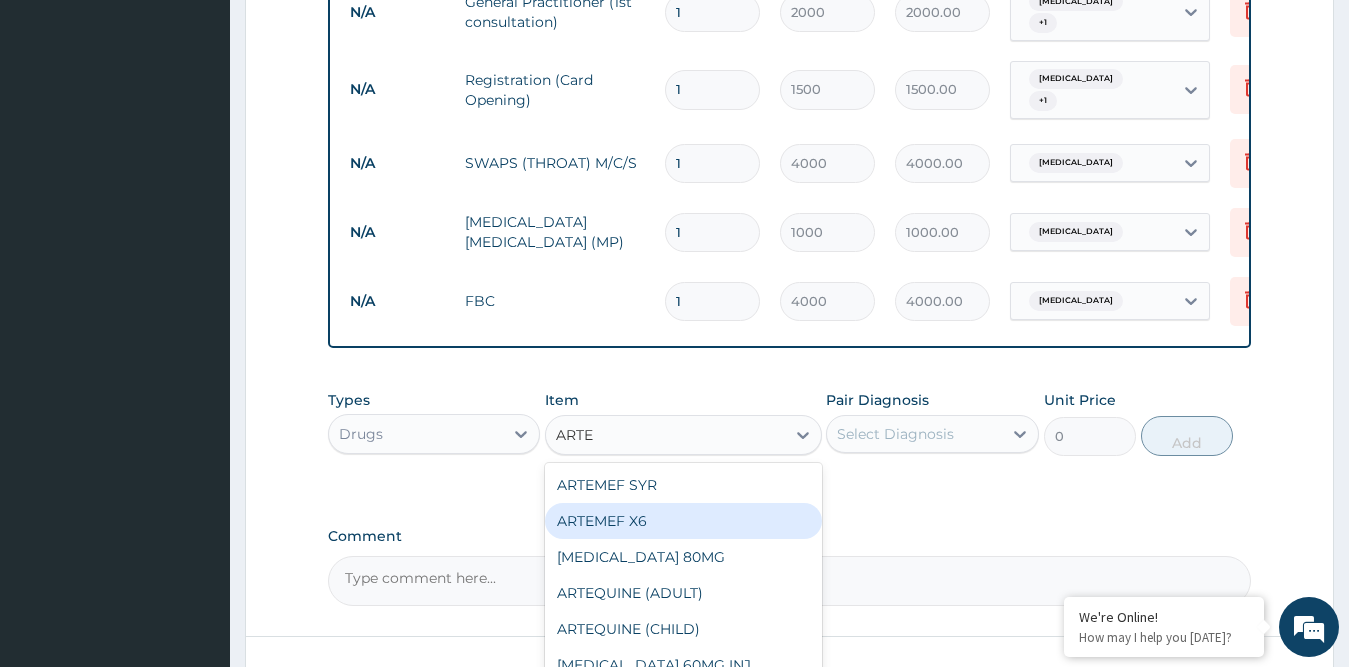 click on "ARTEMEF X6" at bounding box center (683, 521) 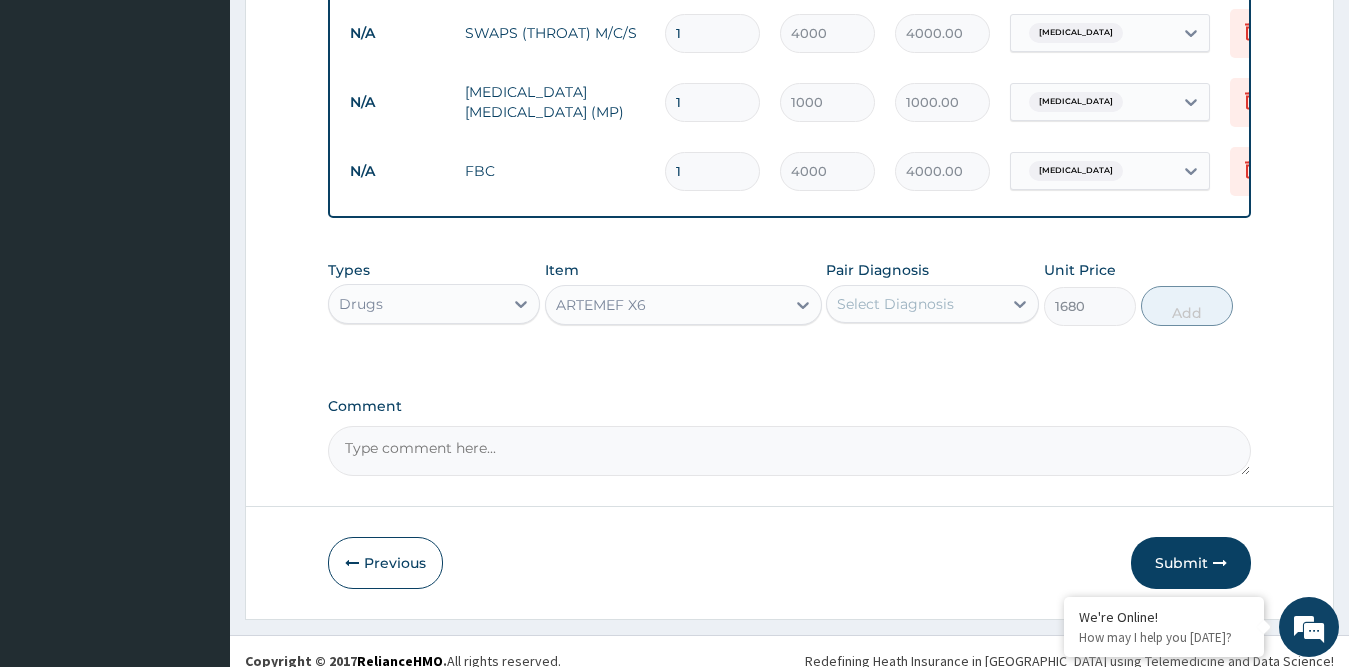 scroll, scrollTop: 1267, scrollLeft: 0, axis: vertical 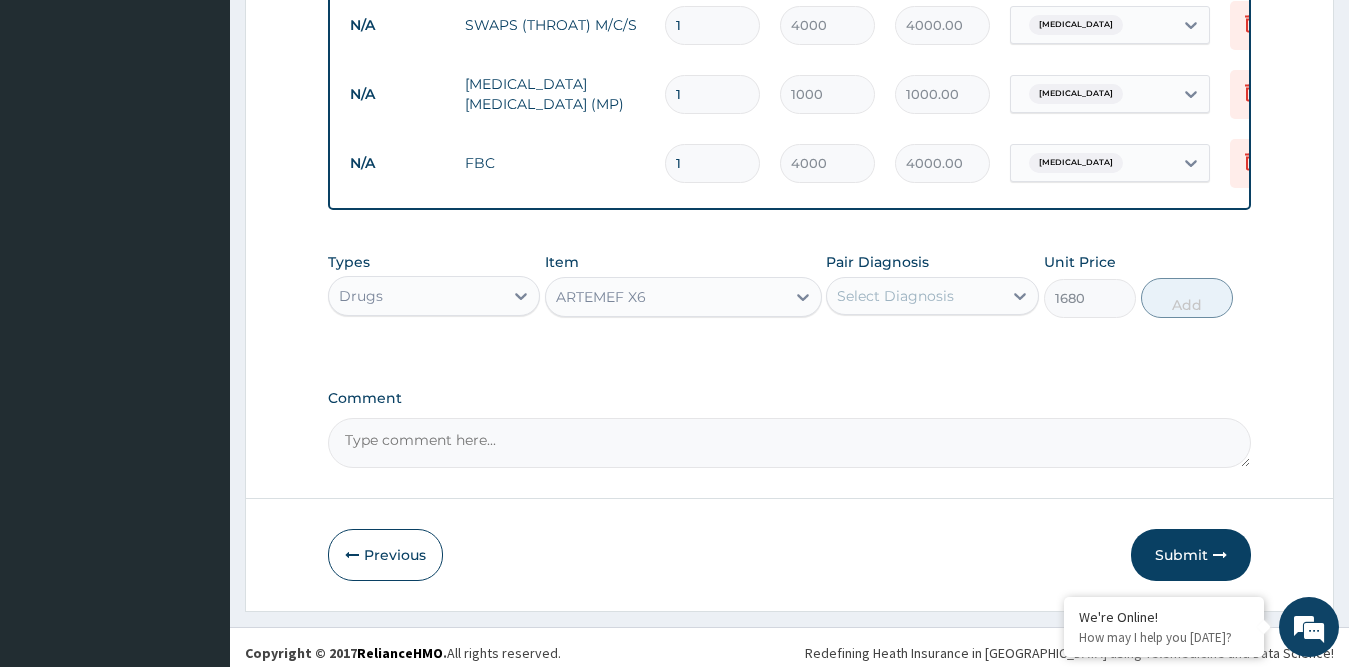 click on "Select Diagnosis" at bounding box center [895, 296] 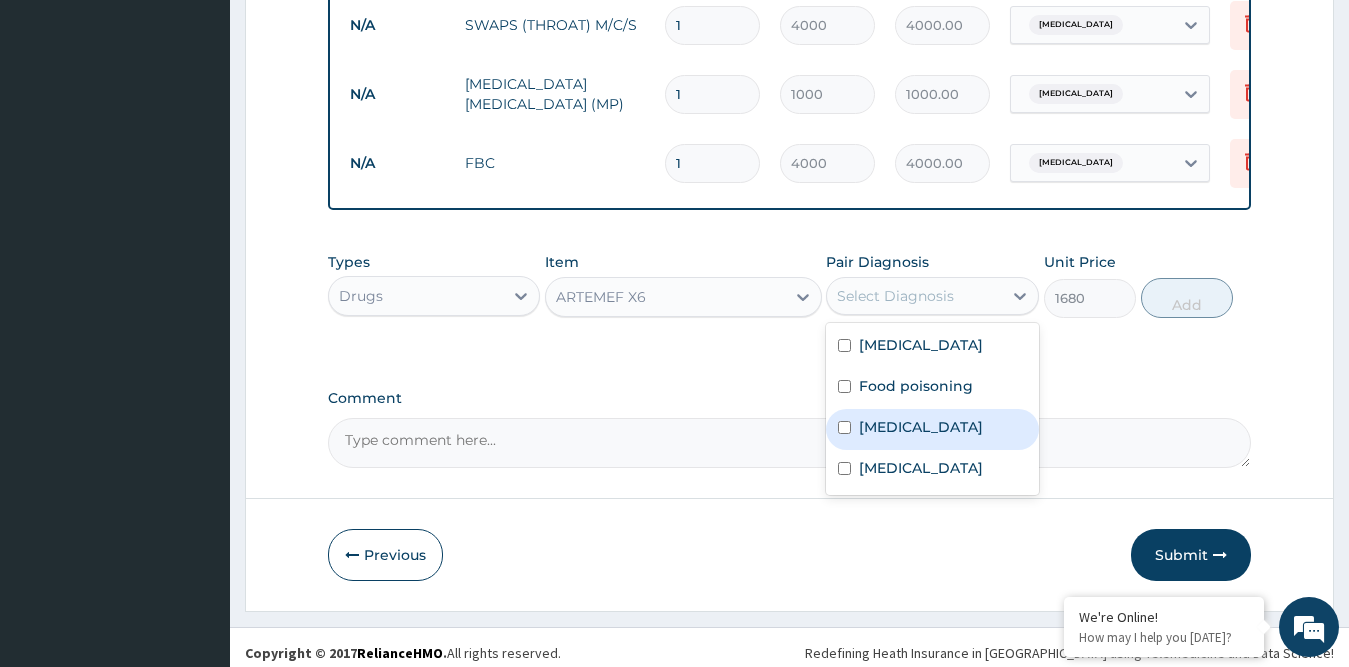 click on "[MEDICAL_DATA]" at bounding box center [921, 427] 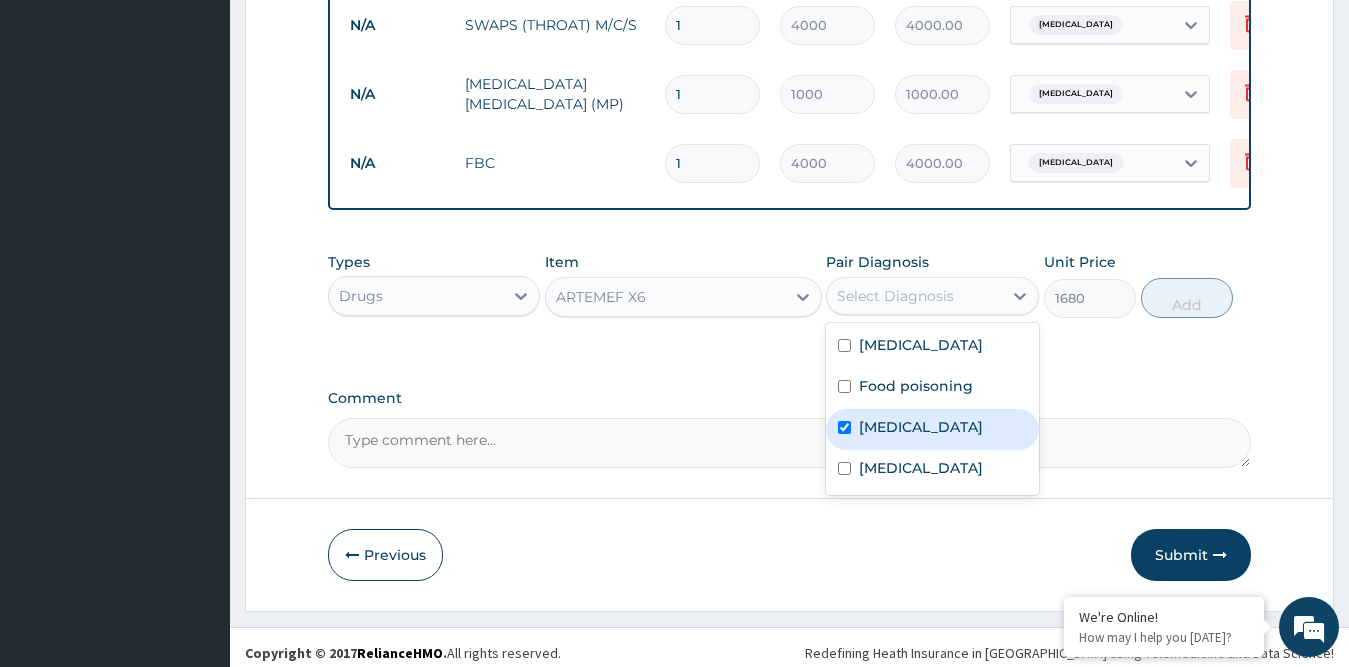 checkbox on "true" 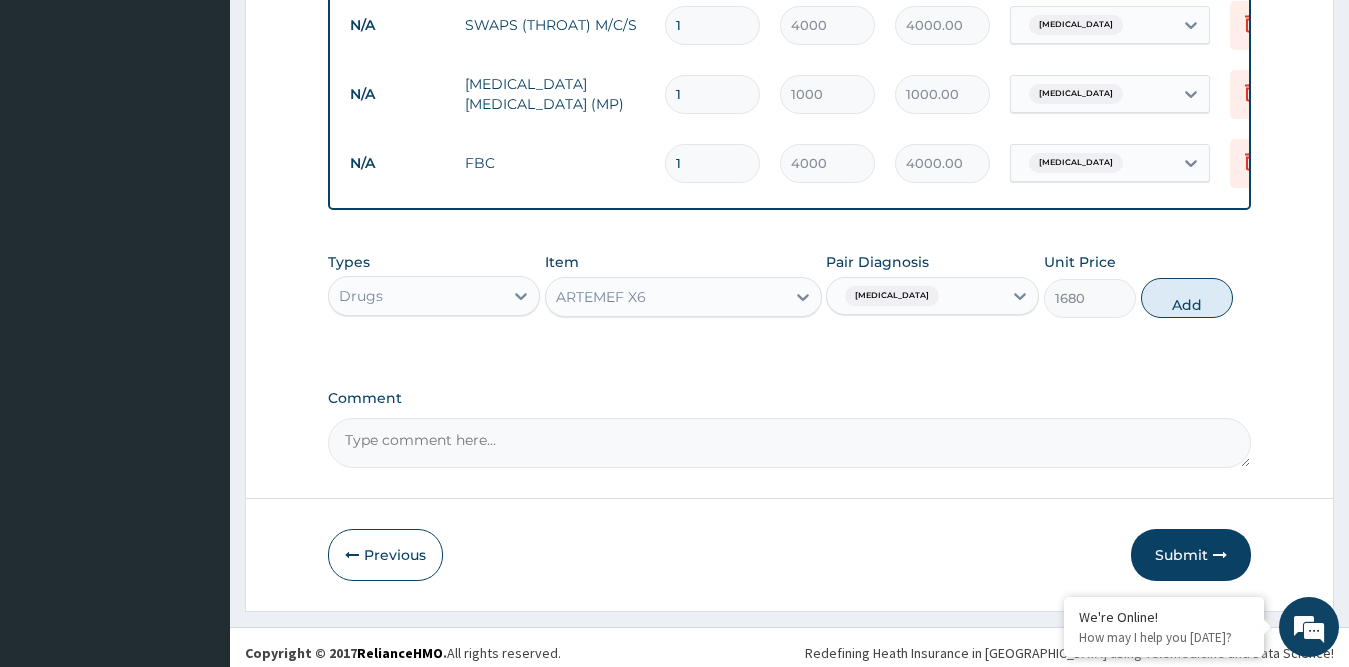 drag, startPoint x: 1177, startPoint y: 284, endPoint x: 1153, endPoint y: 297, distance: 27.294687 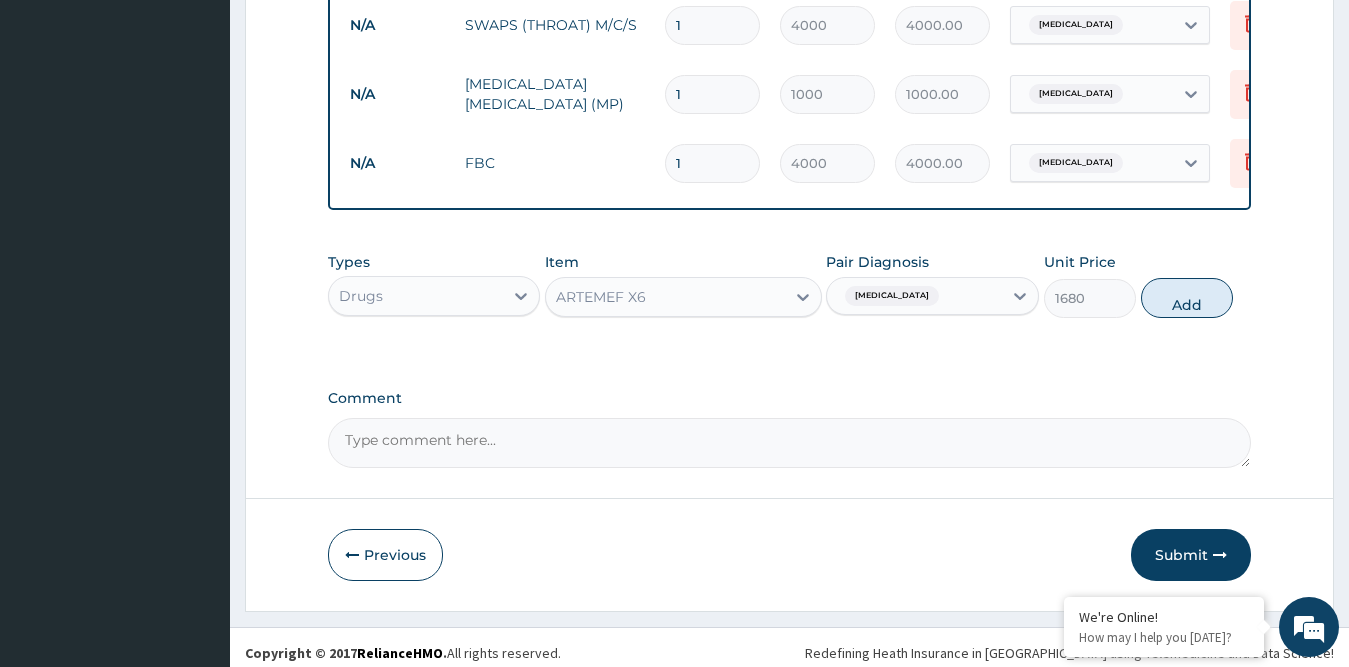 click on "Add" at bounding box center [1187, 298] 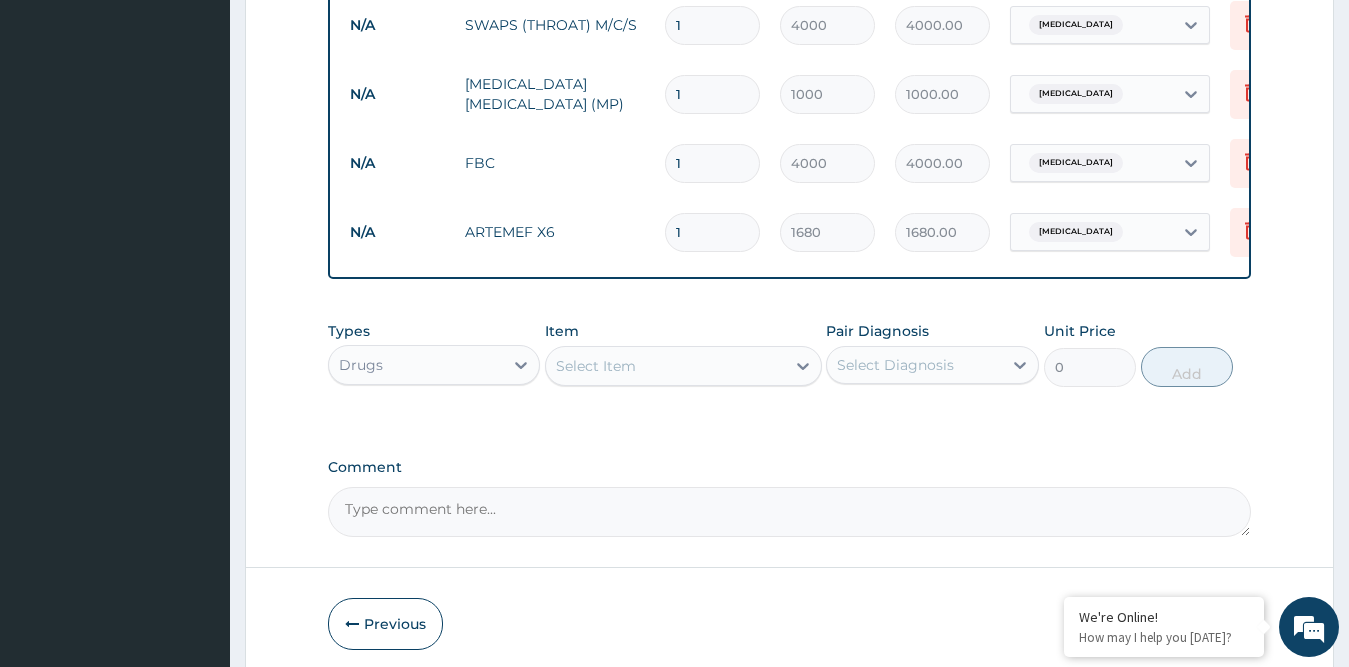 click on "Select Item" at bounding box center [665, 366] 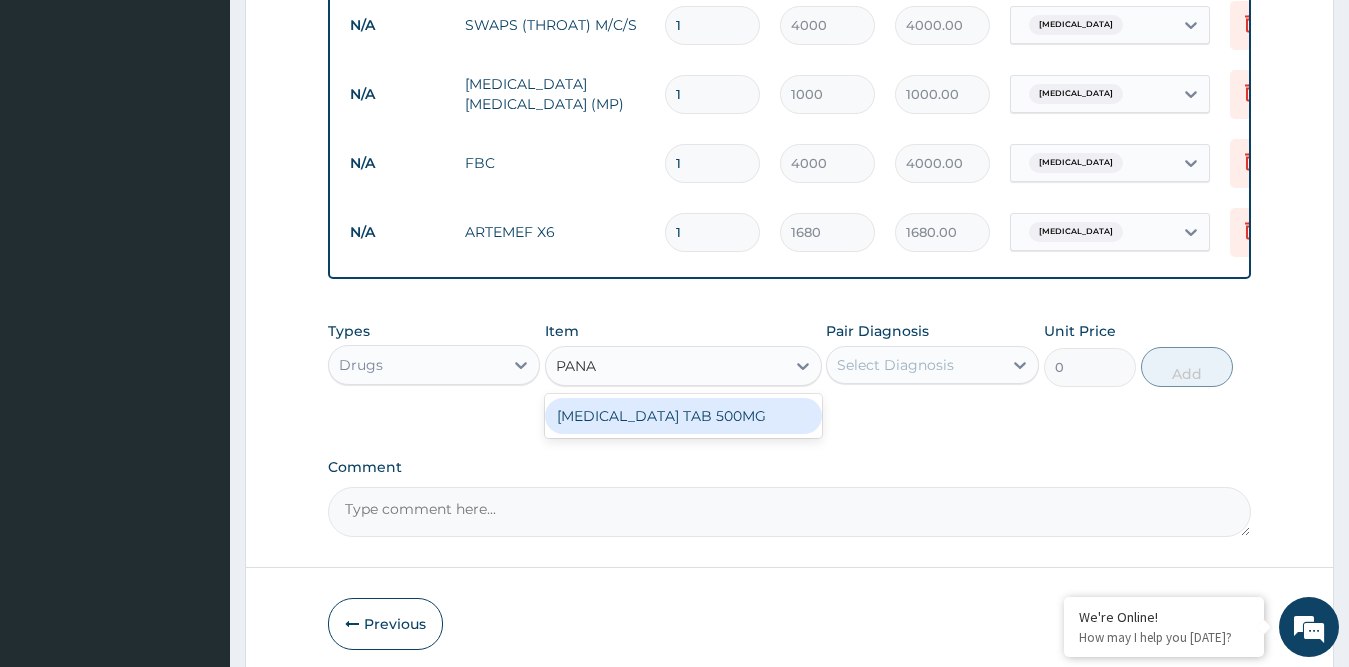 type on "PANAD" 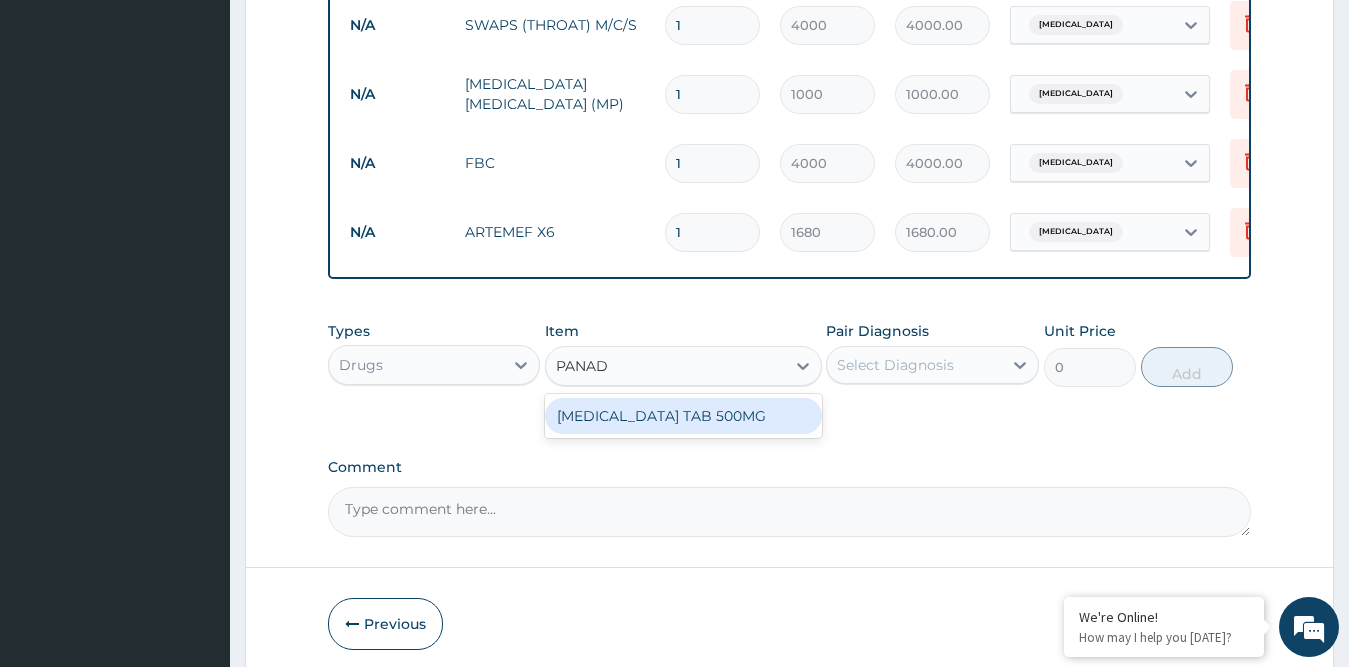 click on "PANADOL TAB 500MG" at bounding box center (683, 416) 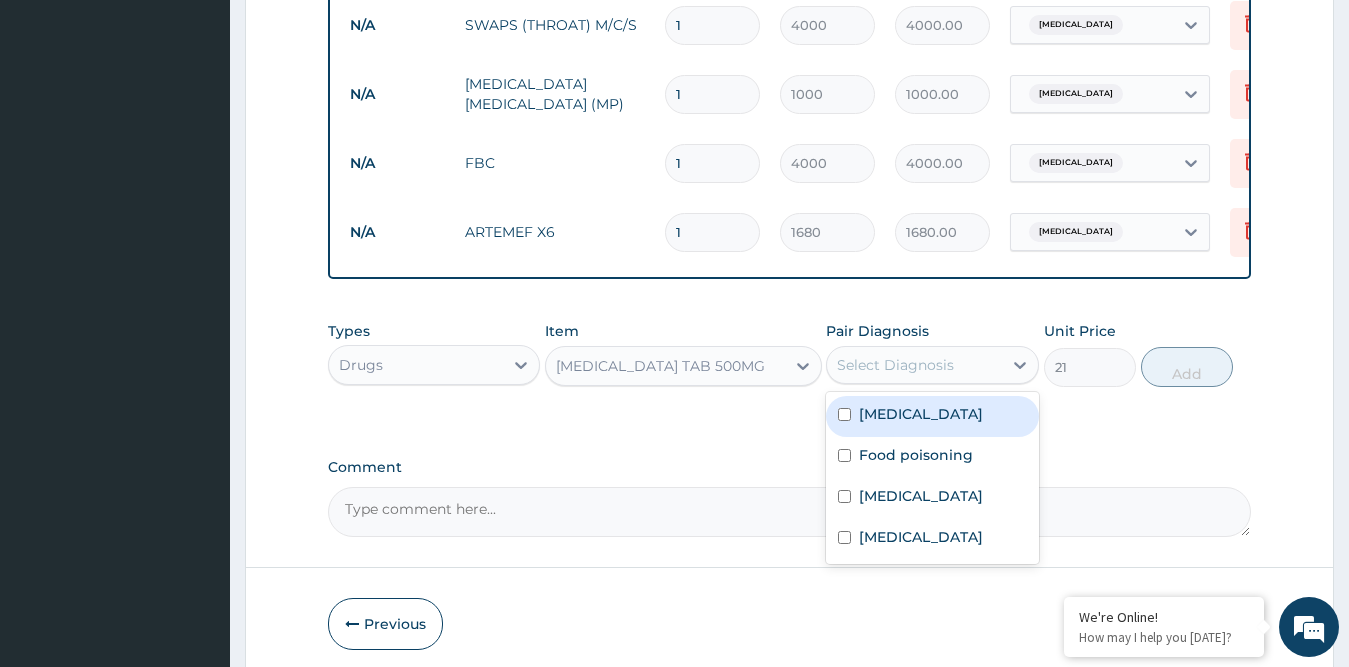 click on "Select Diagnosis" at bounding box center [895, 365] 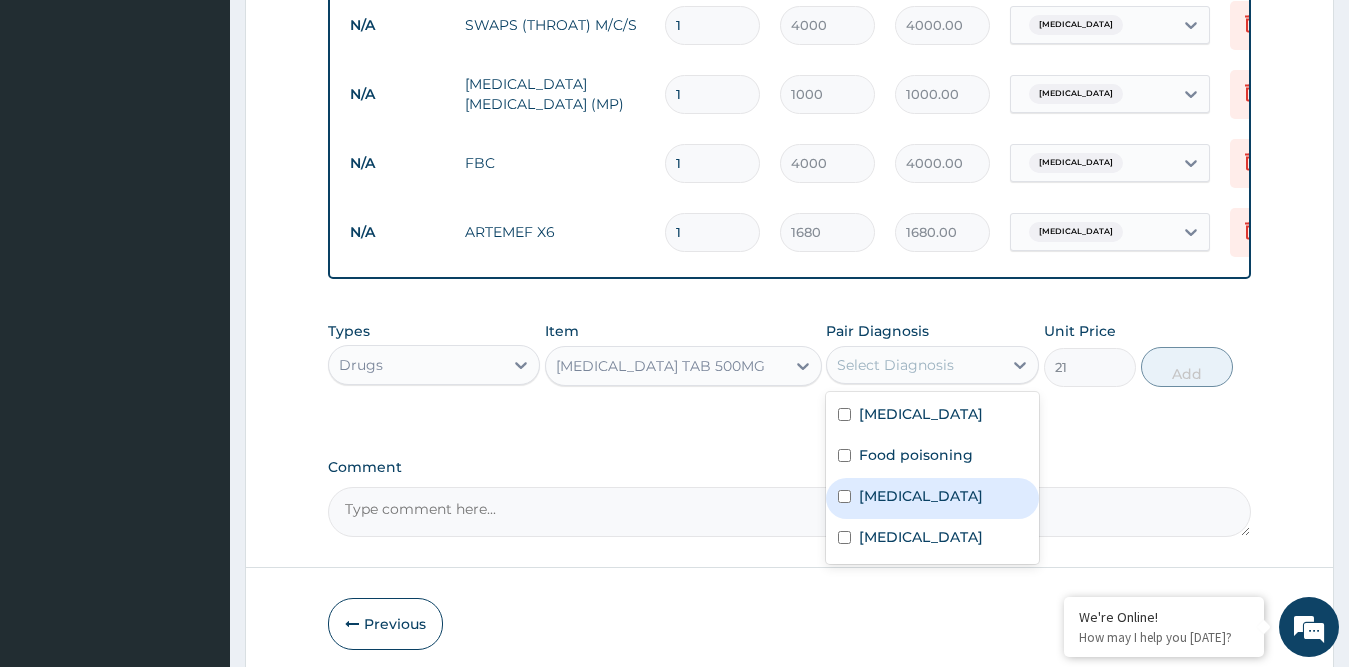 click on "Malaria" at bounding box center (932, 498) 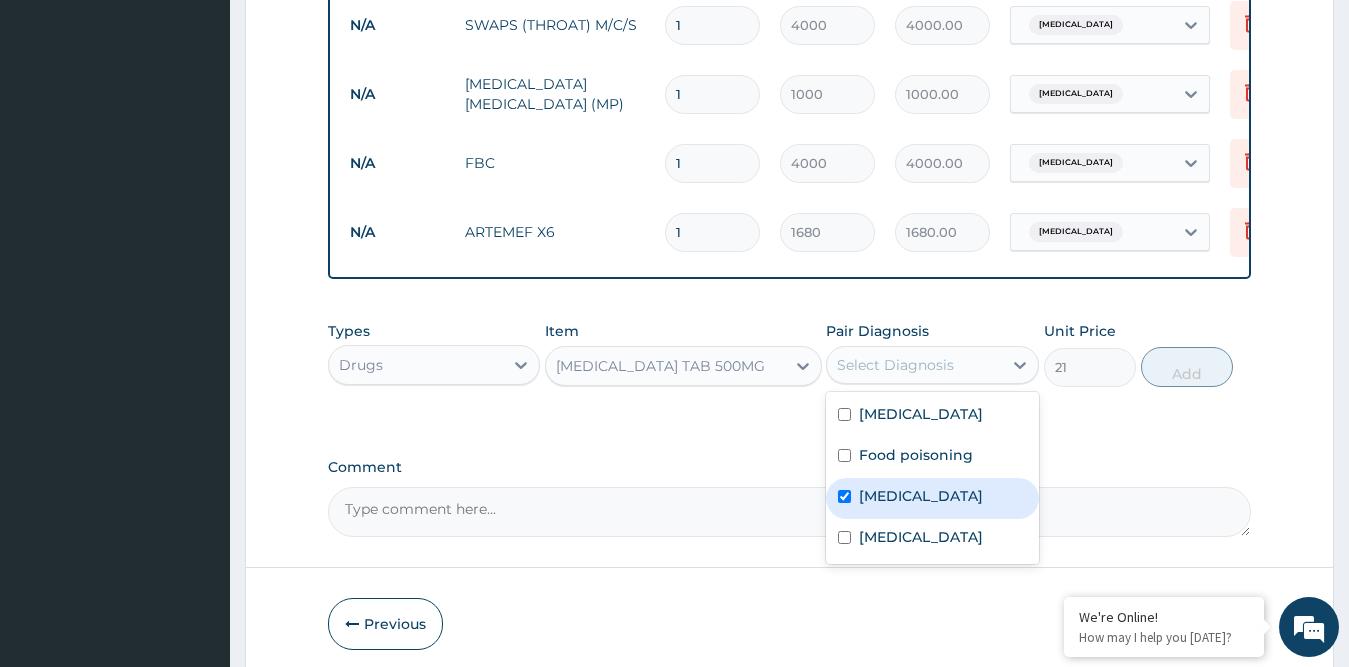 checkbox on "true" 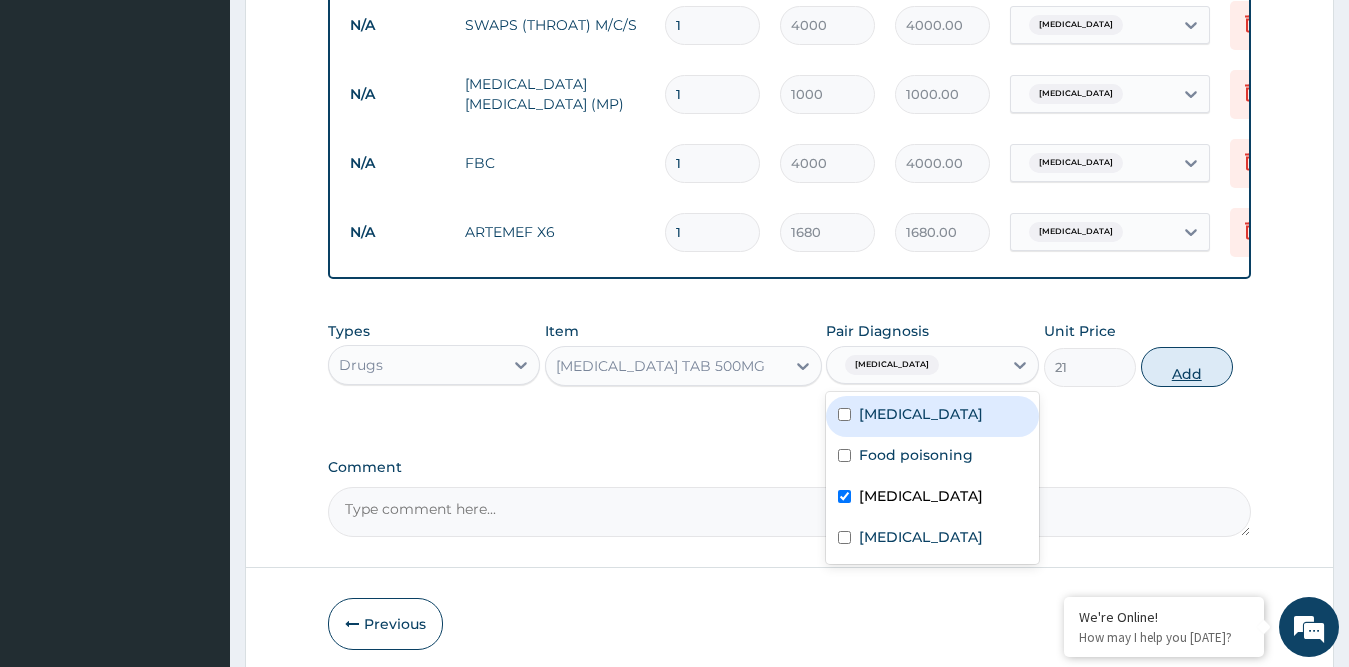 click on "Add" at bounding box center [1187, 367] 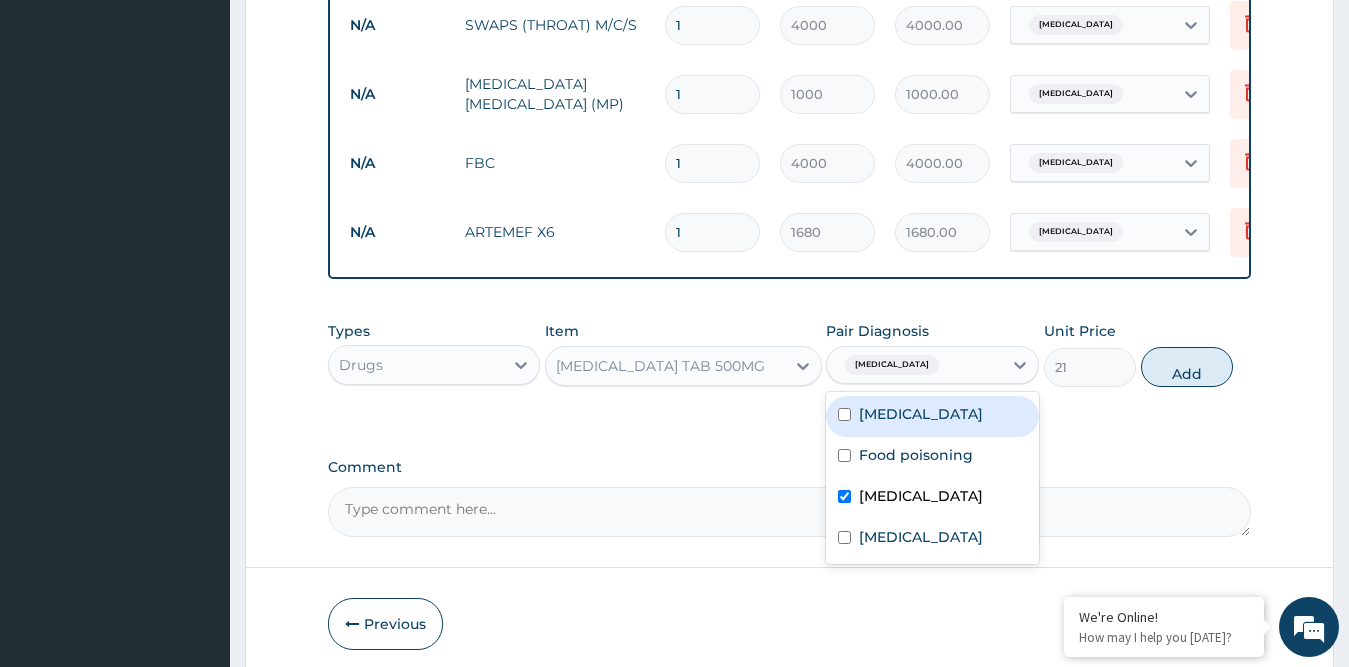 type on "0" 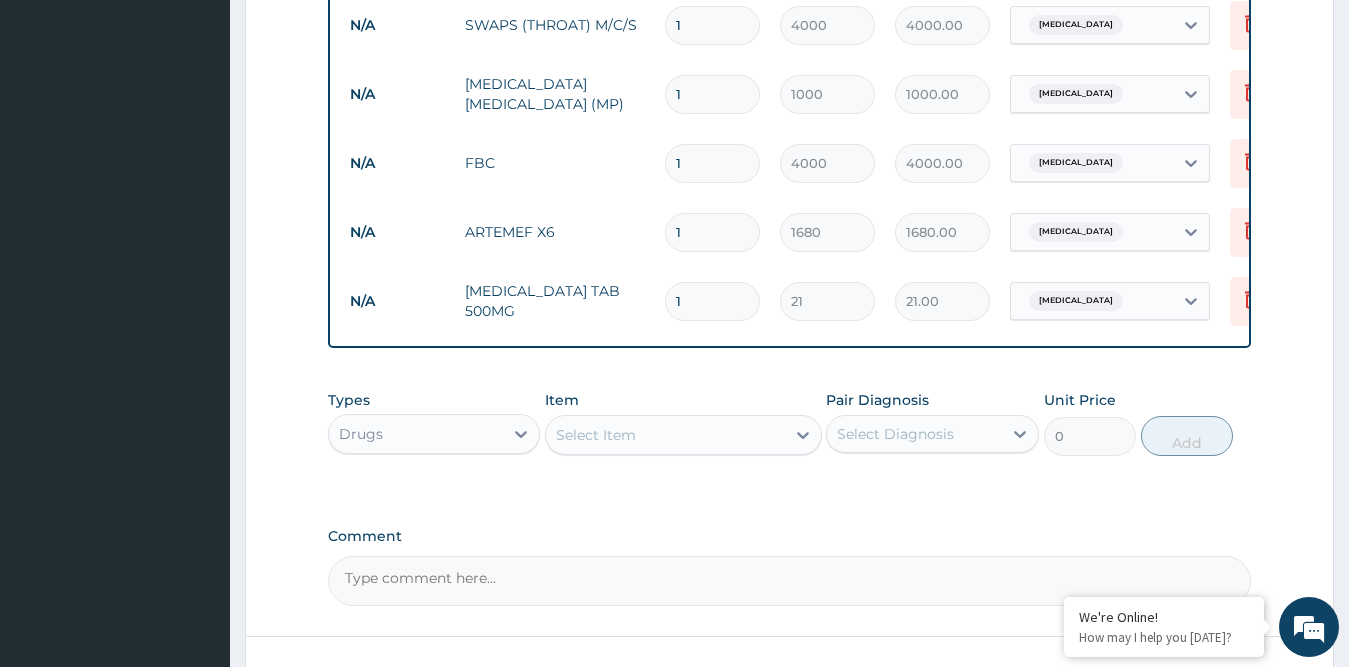 type on "18" 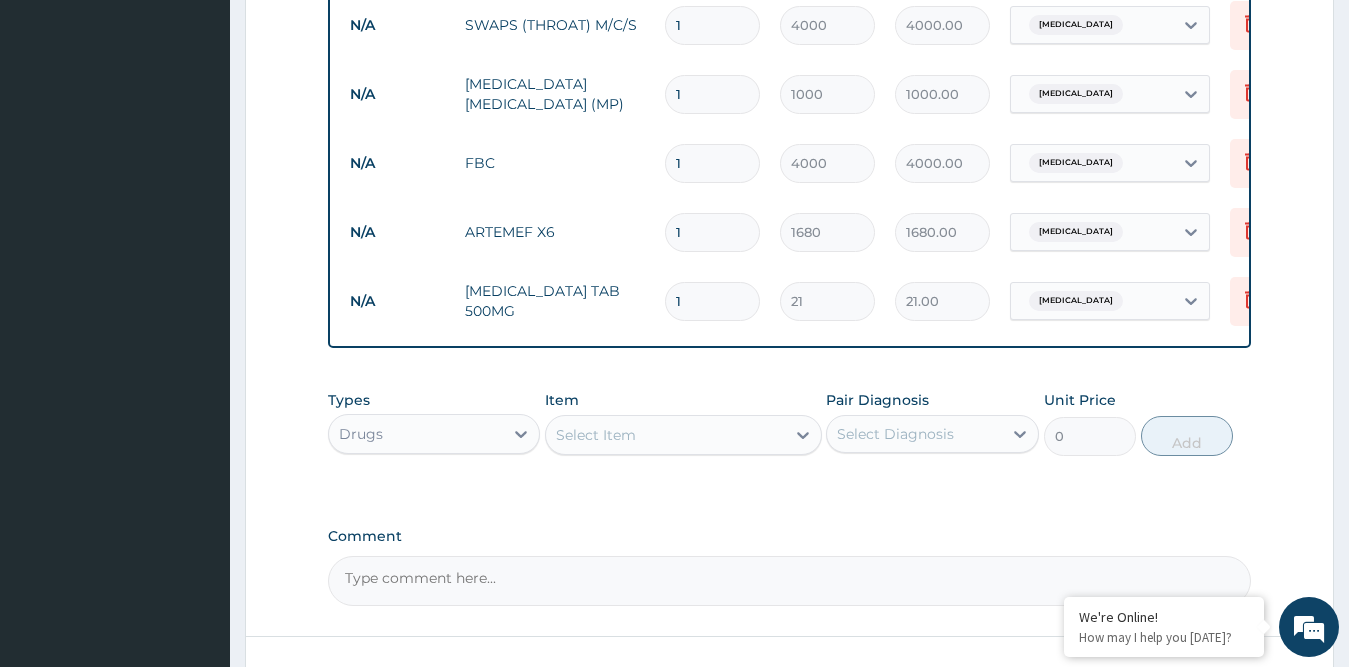type on "378.00" 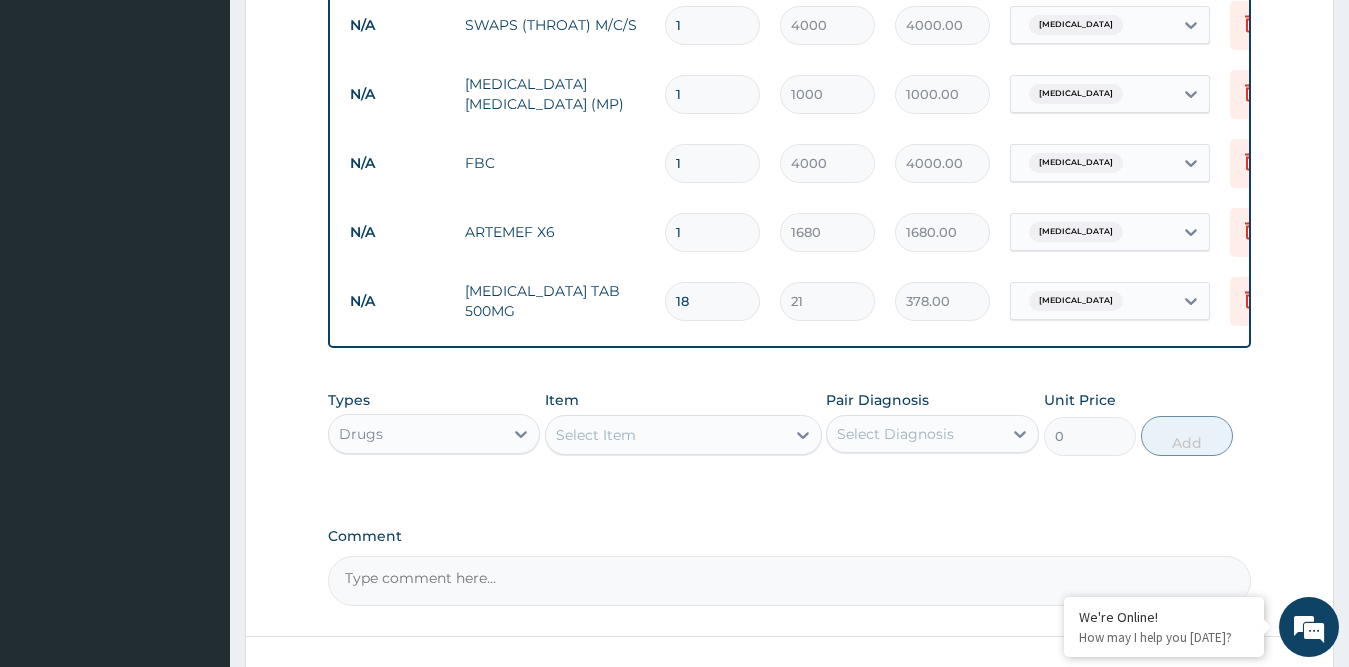 click on "Select Item" at bounding box center (665, 435) 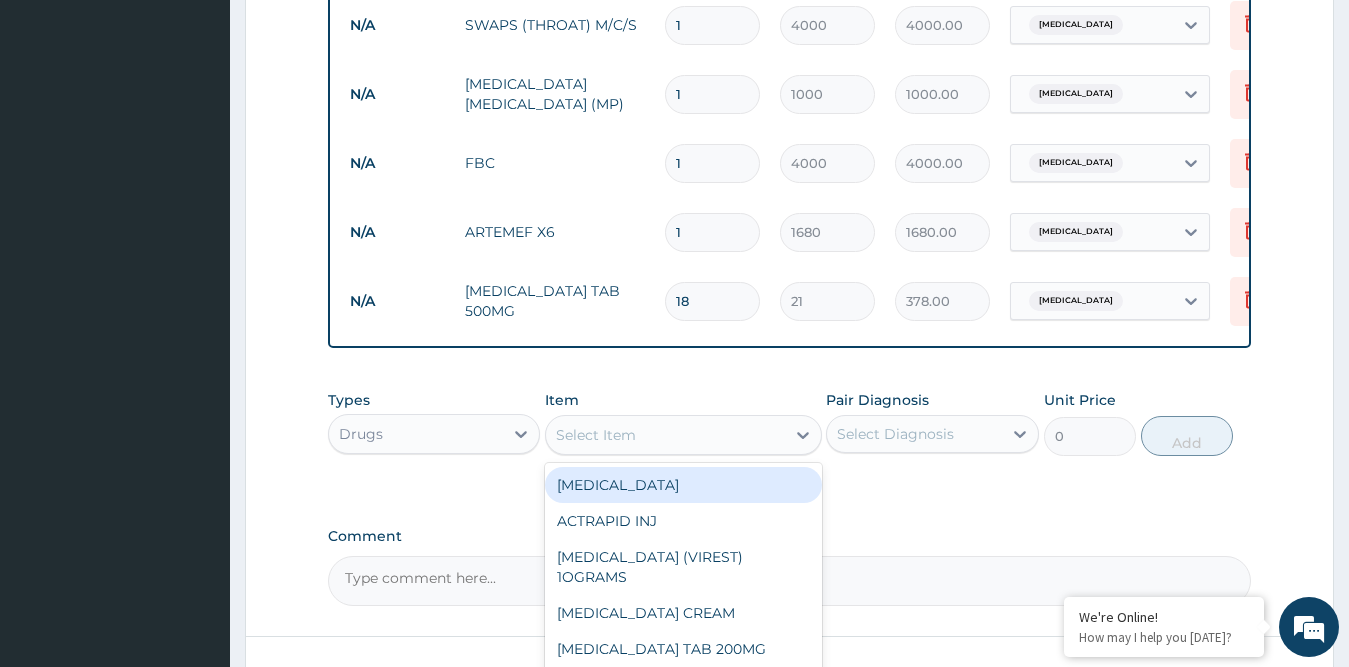 click on "18" at bounding box center (712, 301) 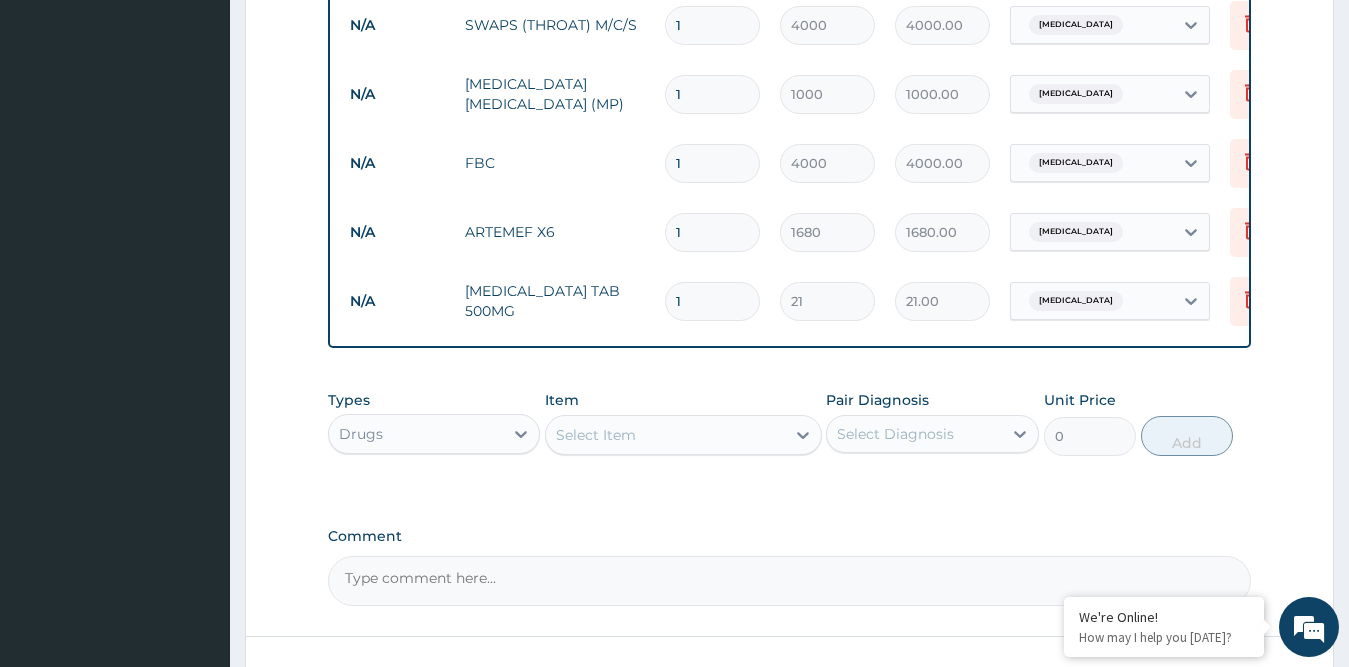 type 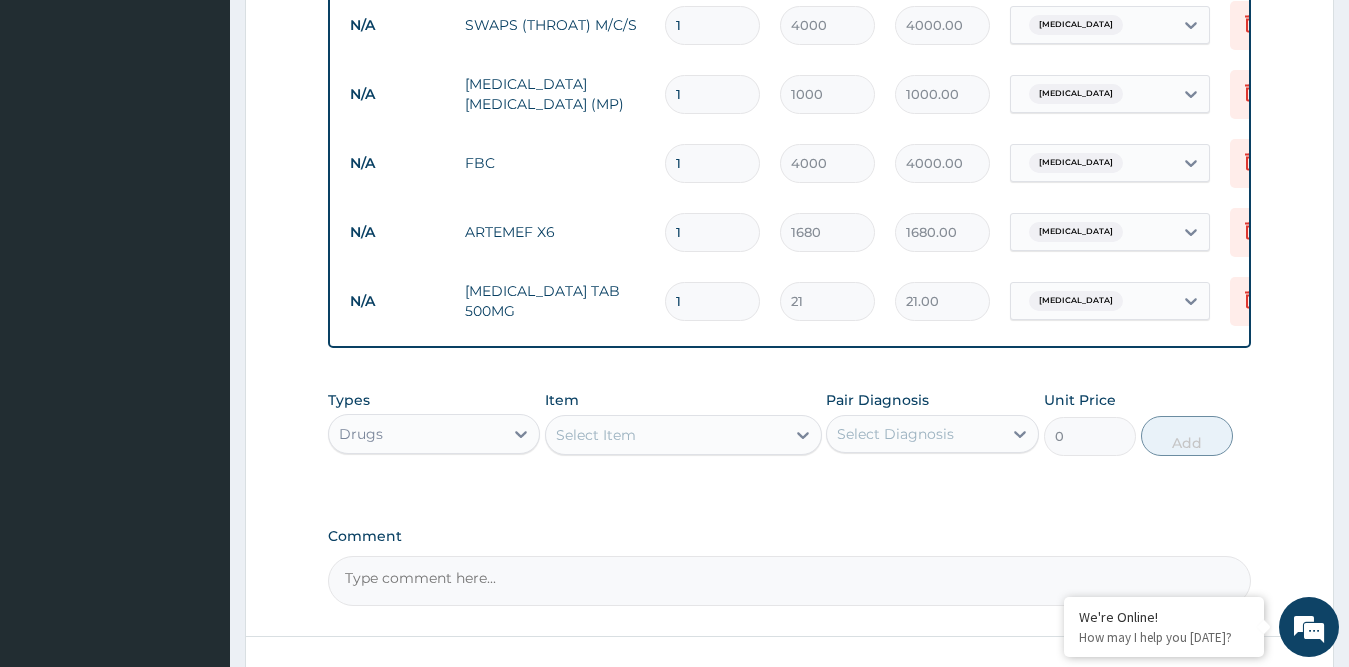 type on "0.00" 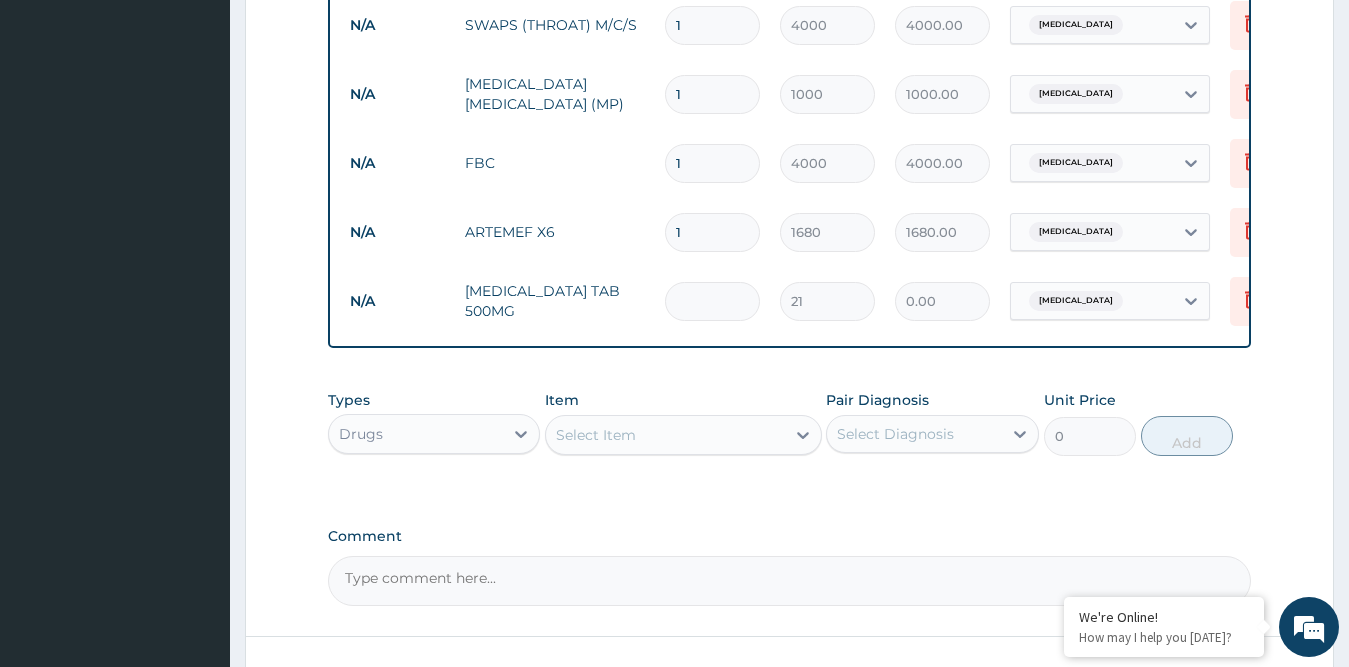 type on "9" 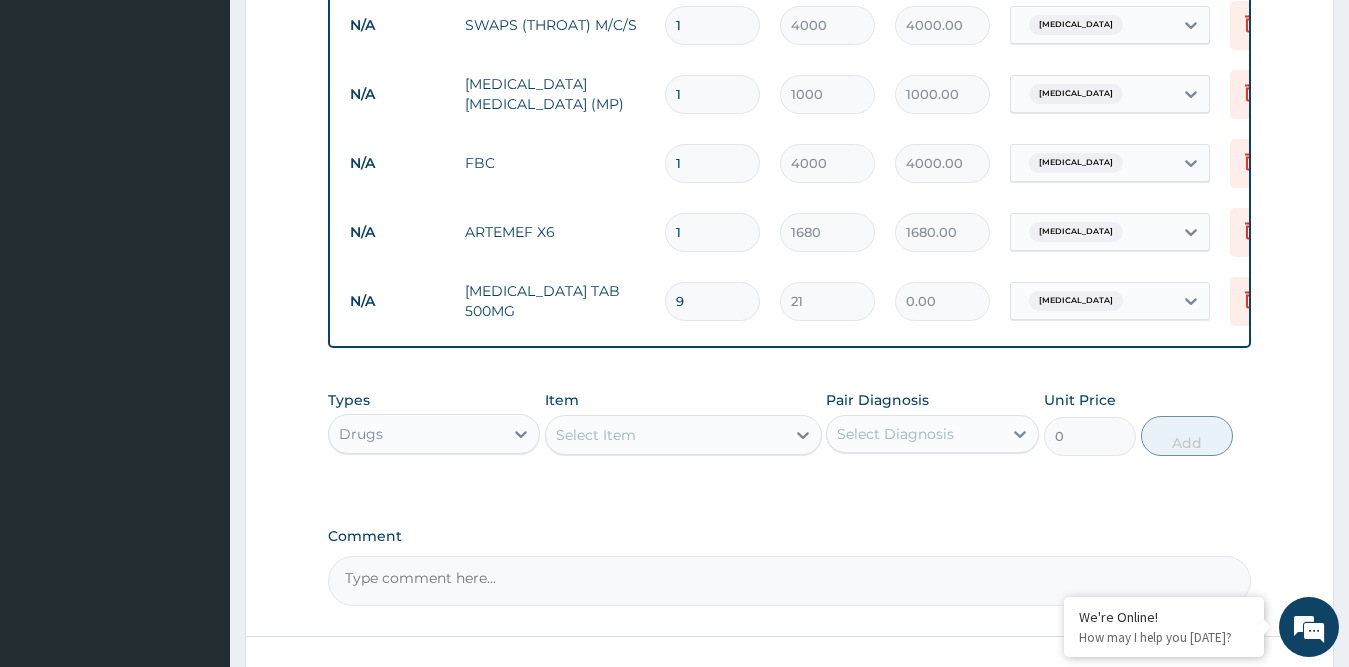 type on "189.00" 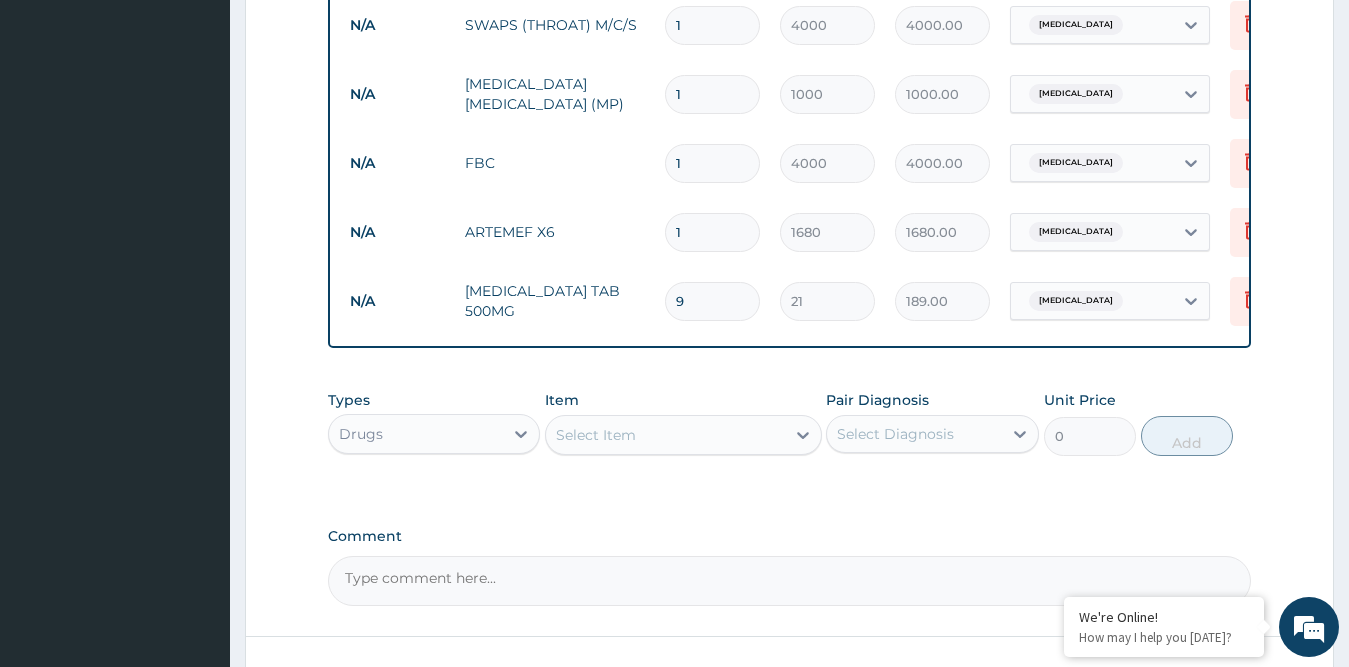 type on "9" 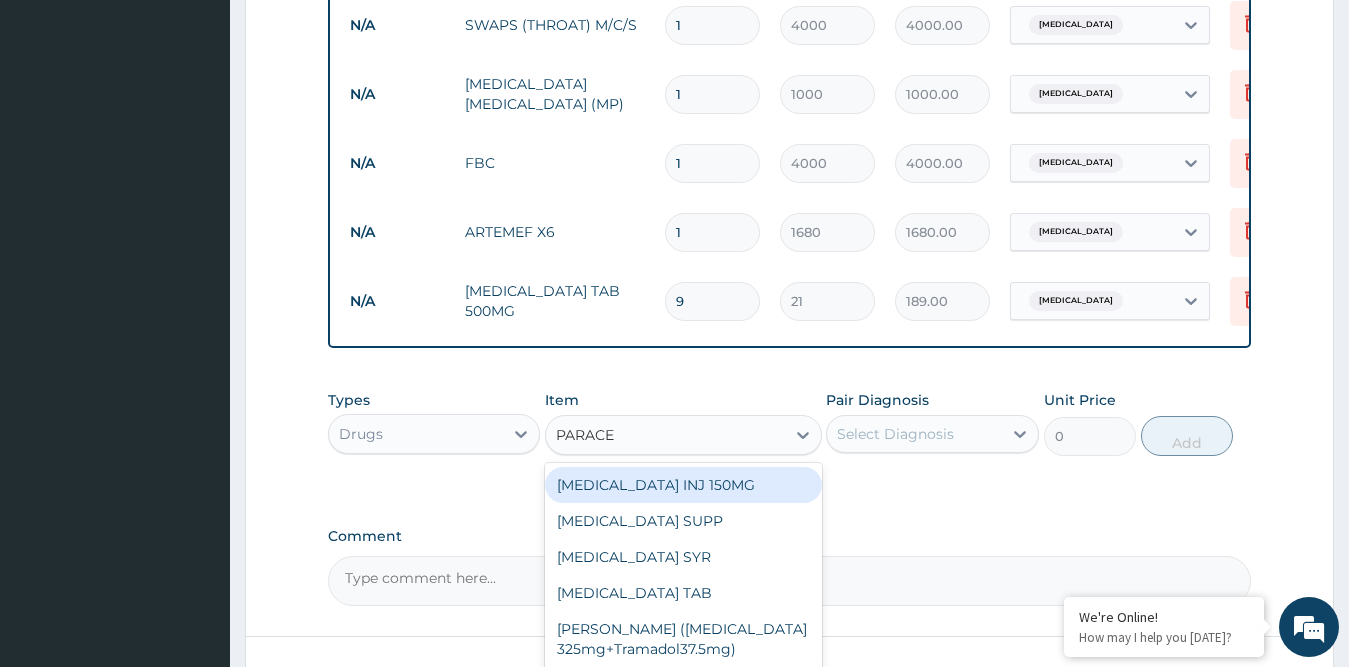 type on "PARACET" 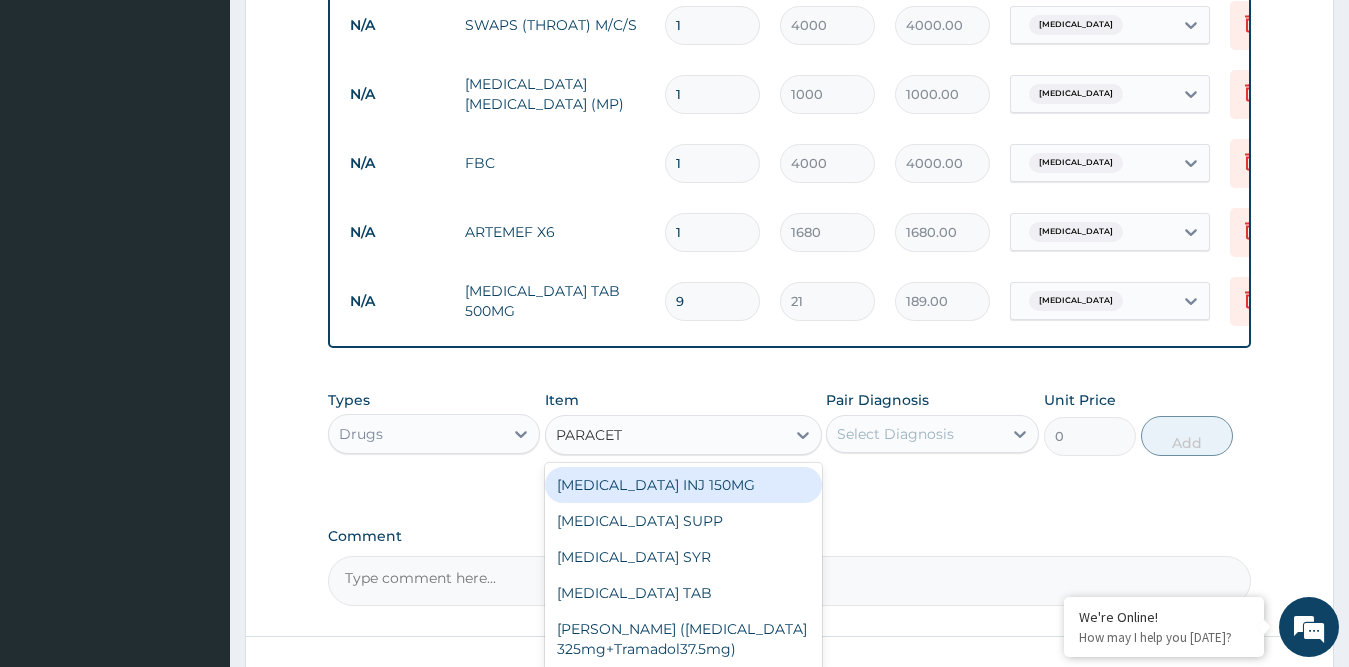 click on "PARACETAMOL INJ 150MG" at bounding box center (683, 485) 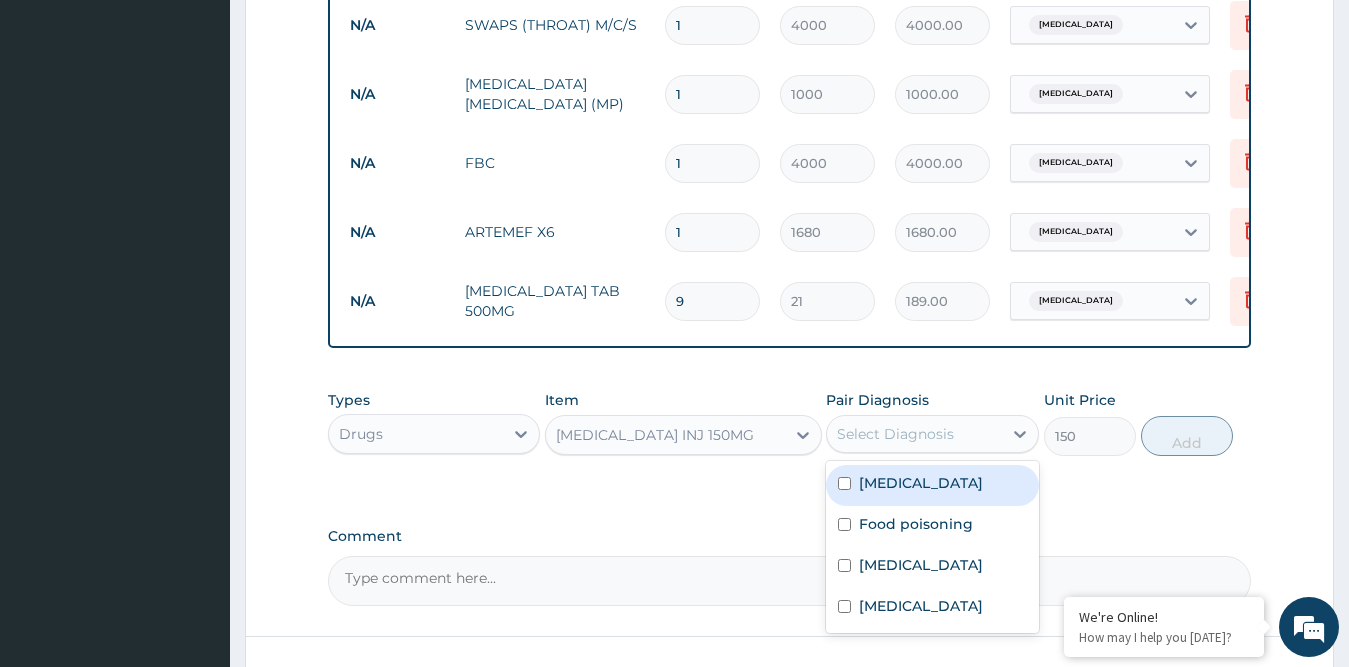click on "Select Diagnosis" at bounding box center [914, 434] 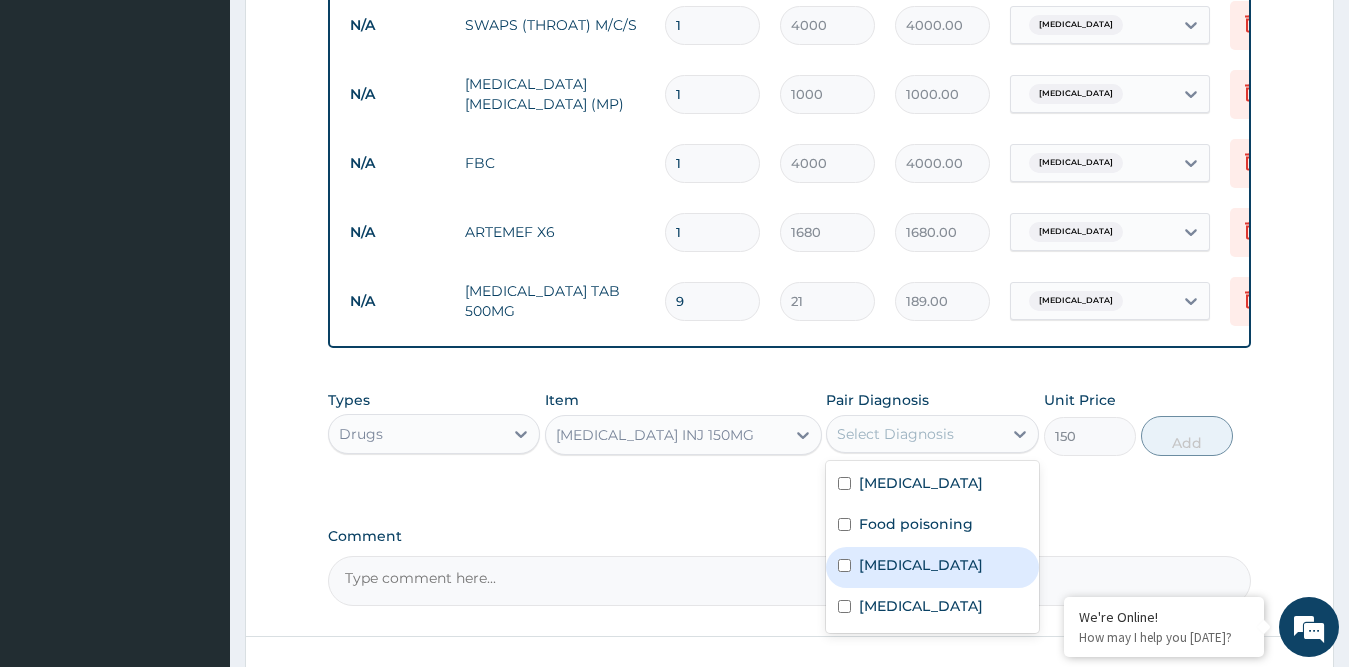 click on "Malaria" at bounding box center [921, 565] 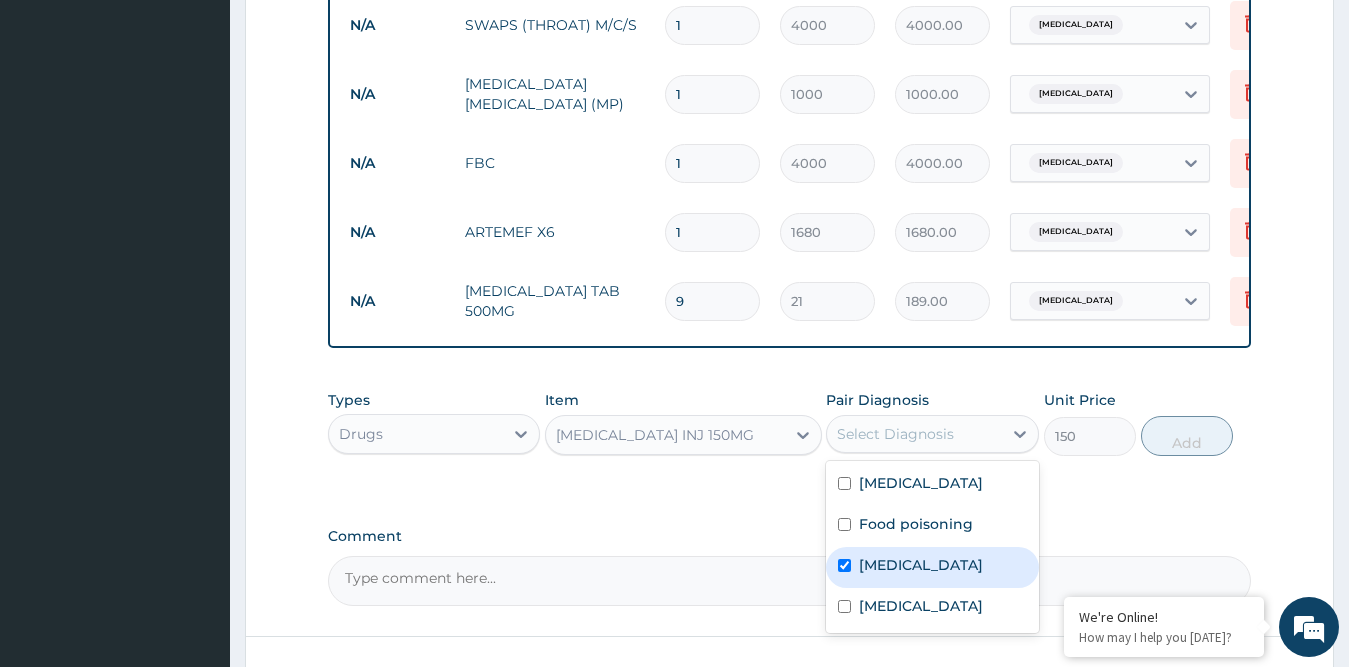 checkbox on "true" 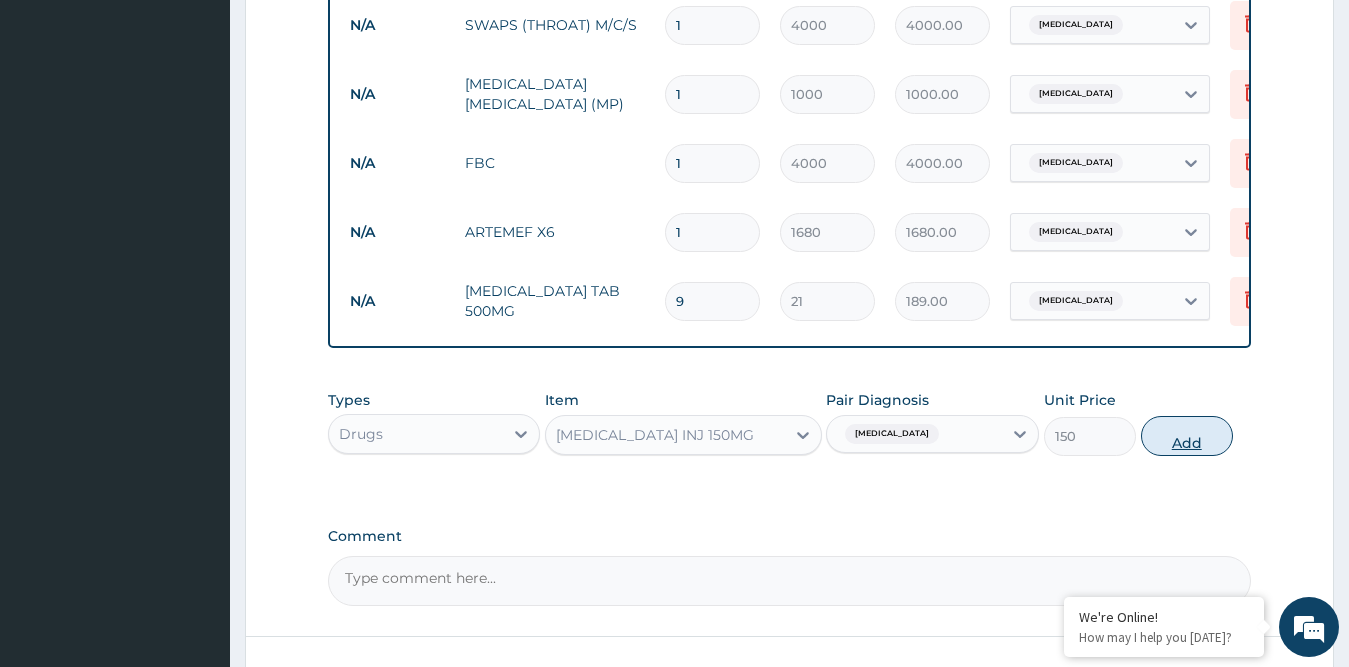 click on "Add" at bounding box center (1187, 436) 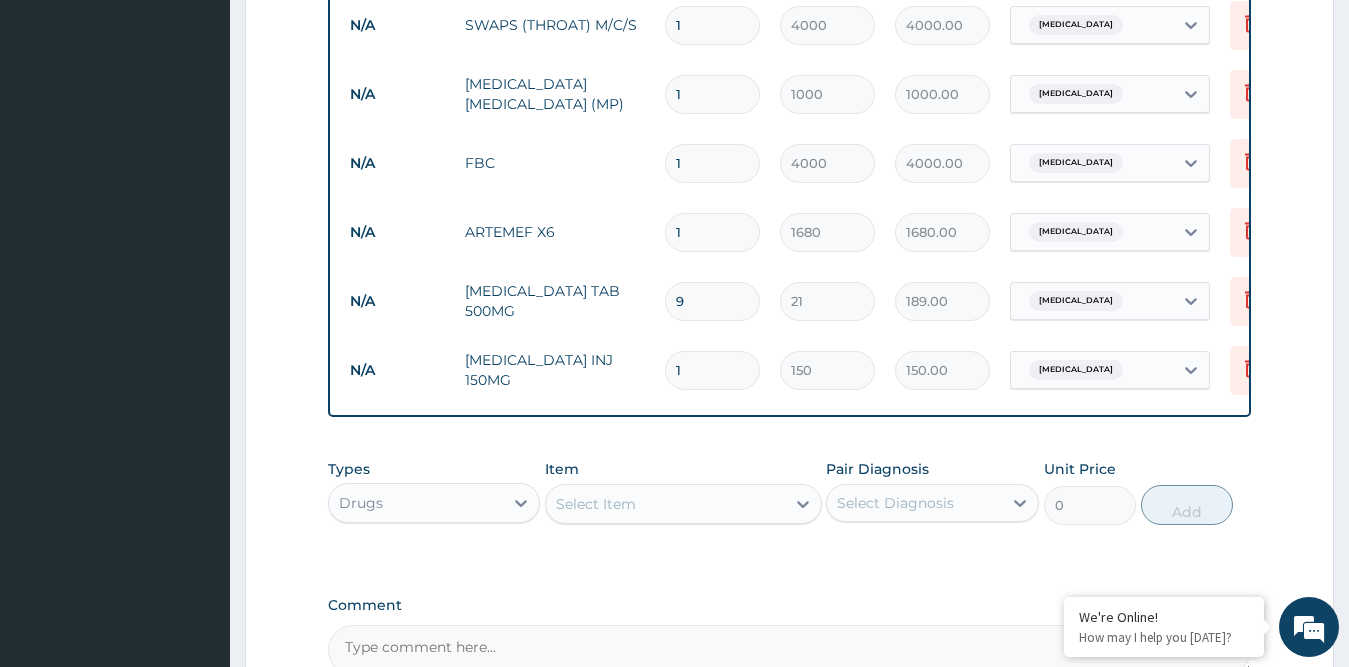 type 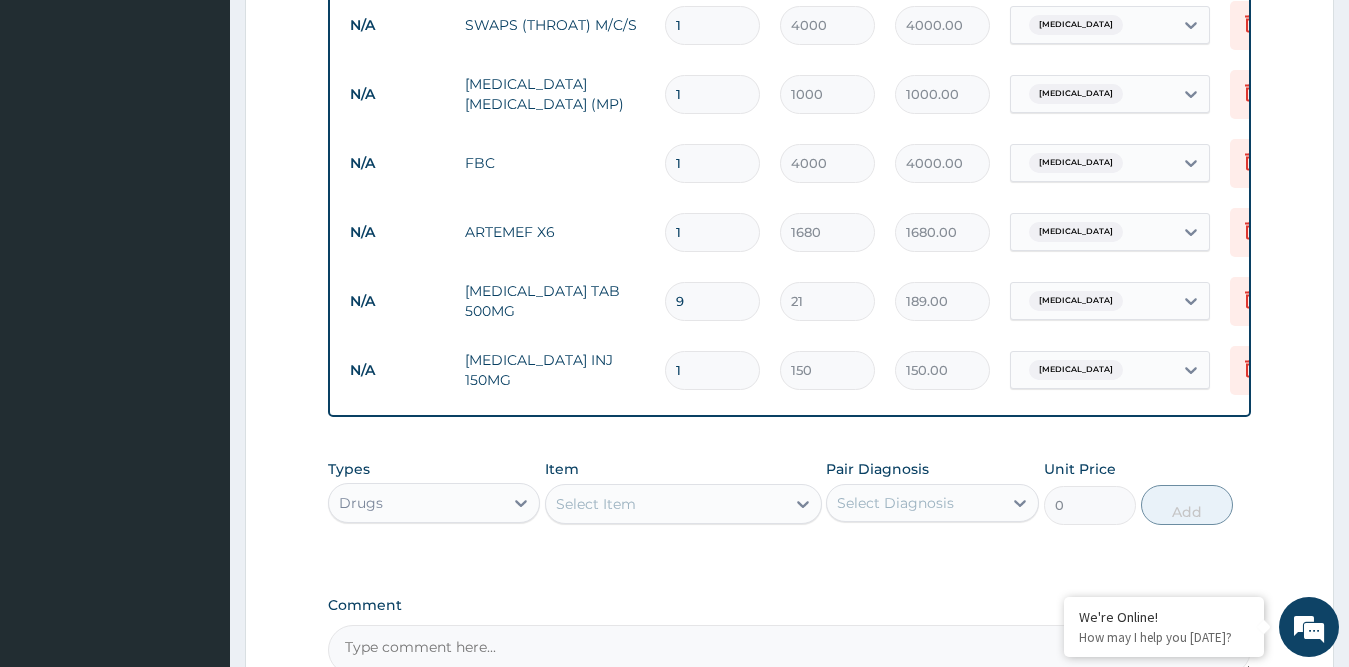 type on "0.00" 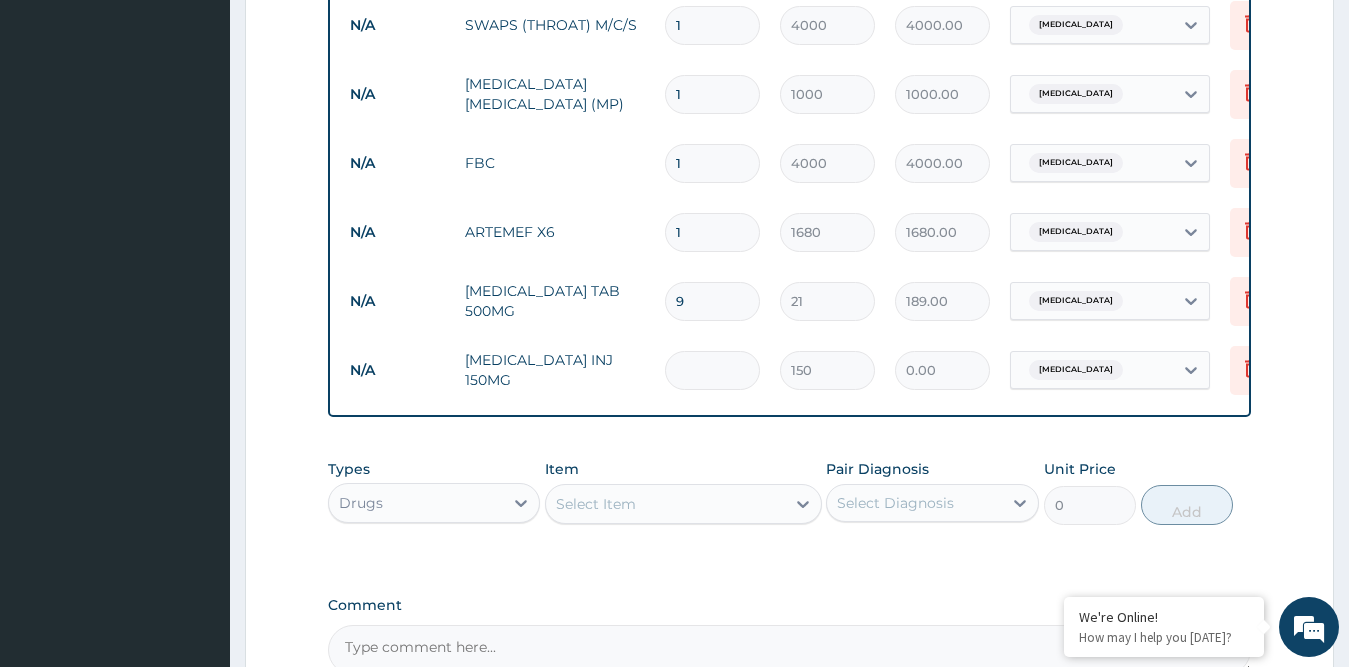 type on "4" 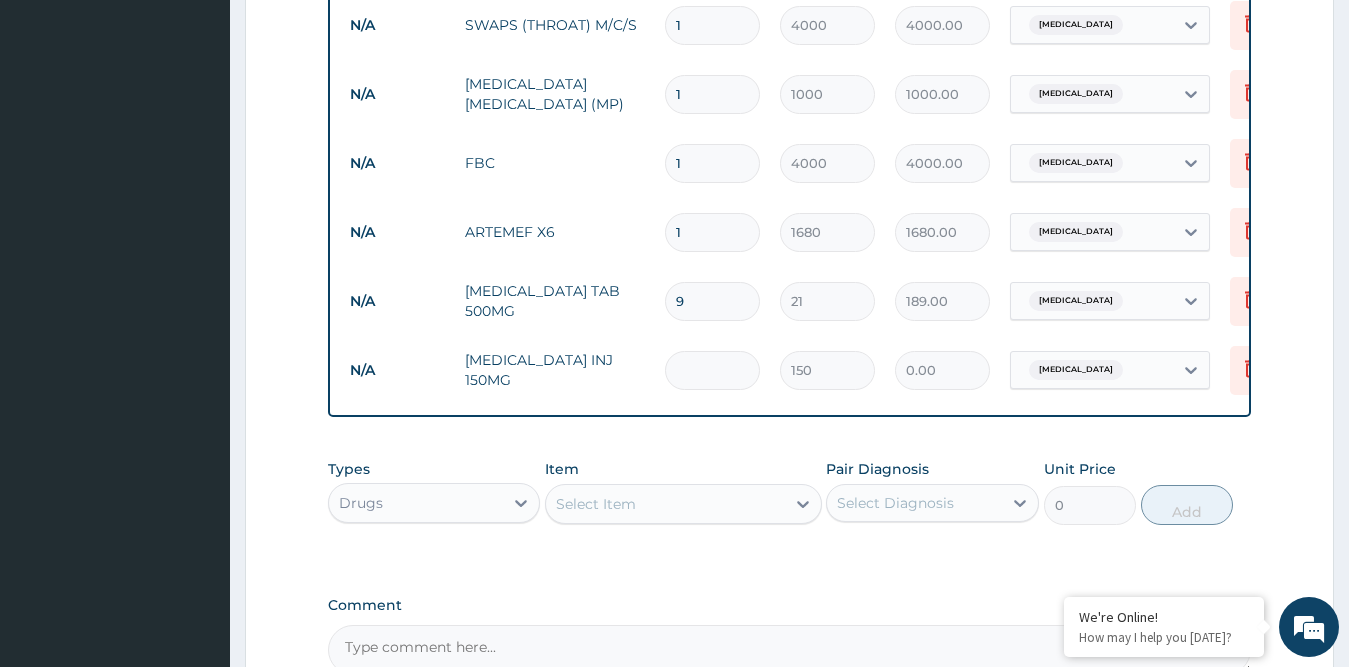 type on "600.00" 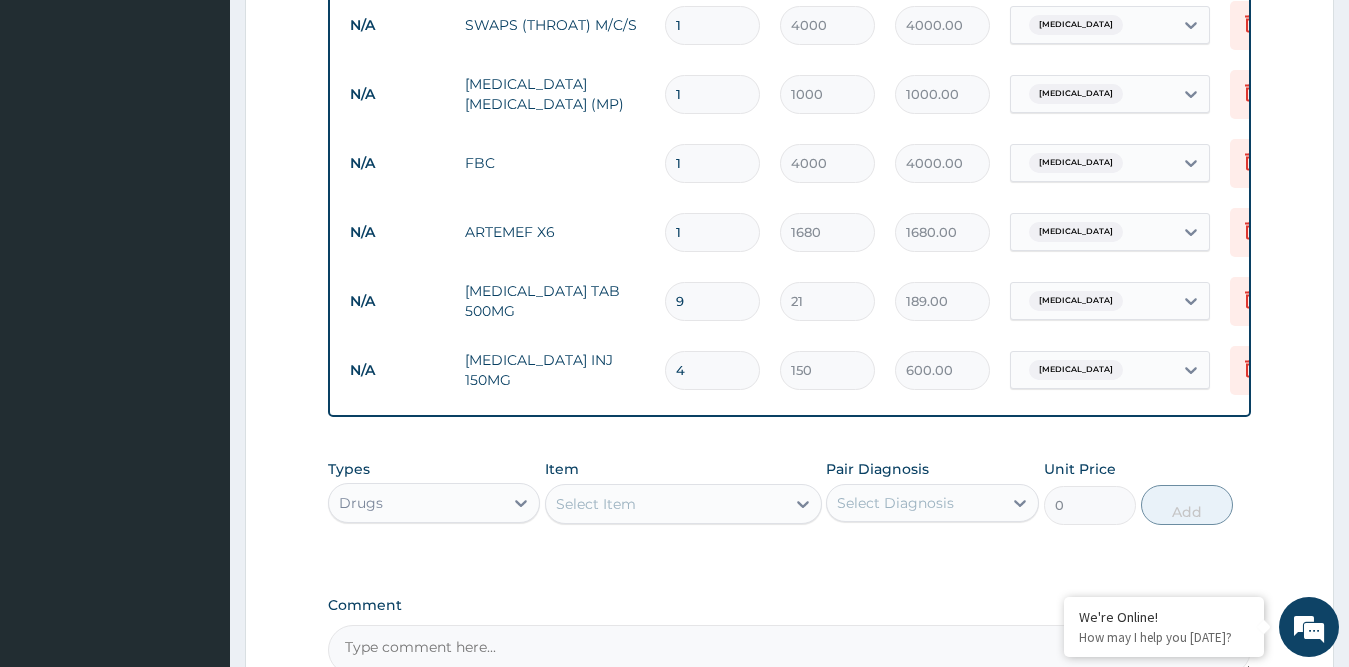 type on "4" 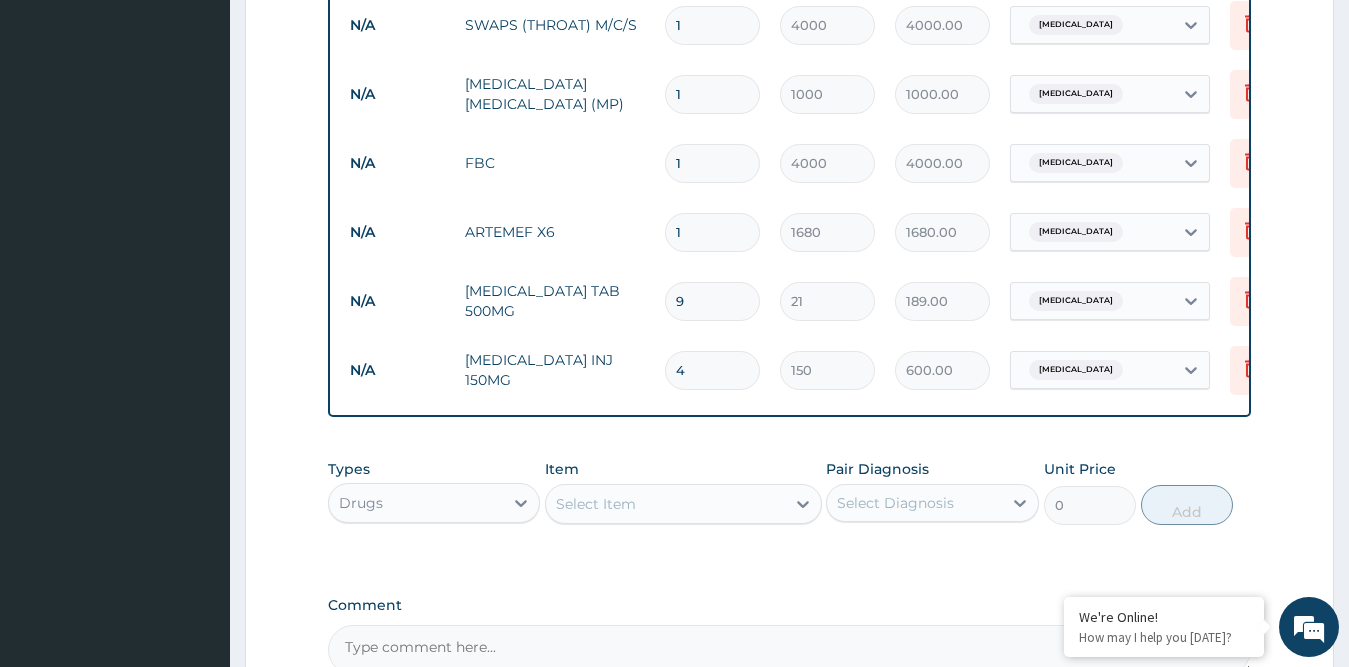click on "Select Item" at bounding box center (665, 504) 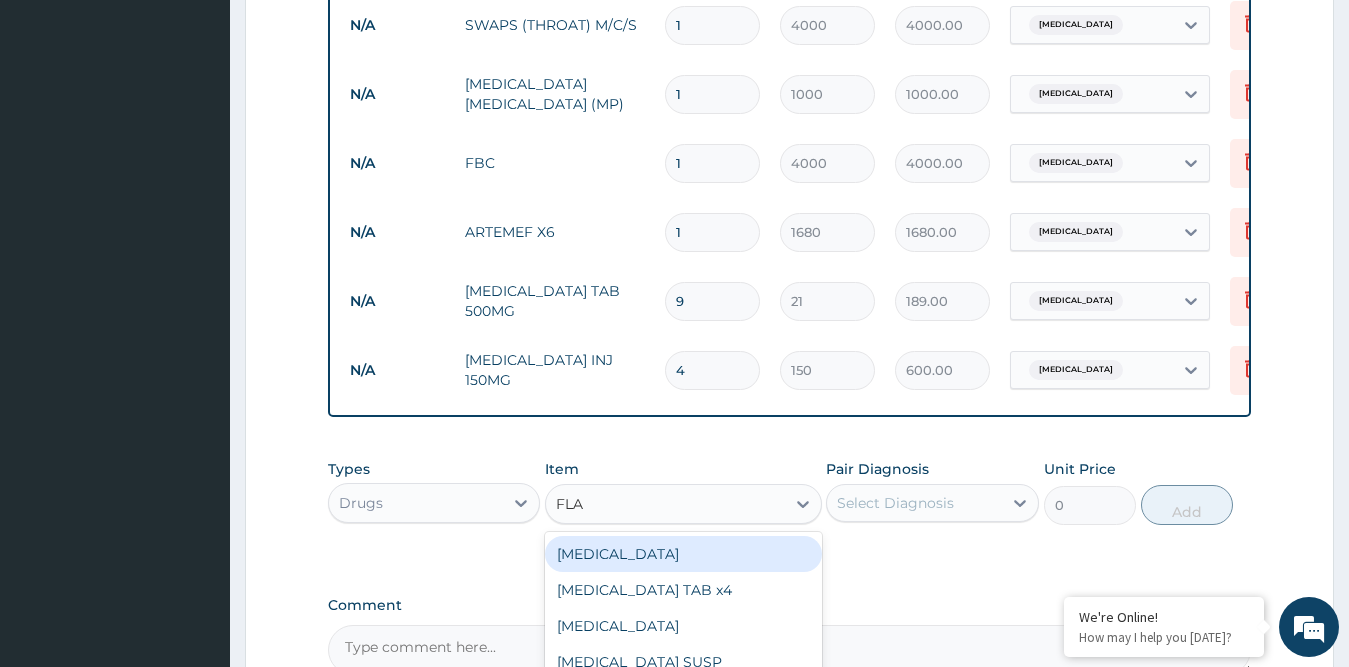 type on "FLAG" 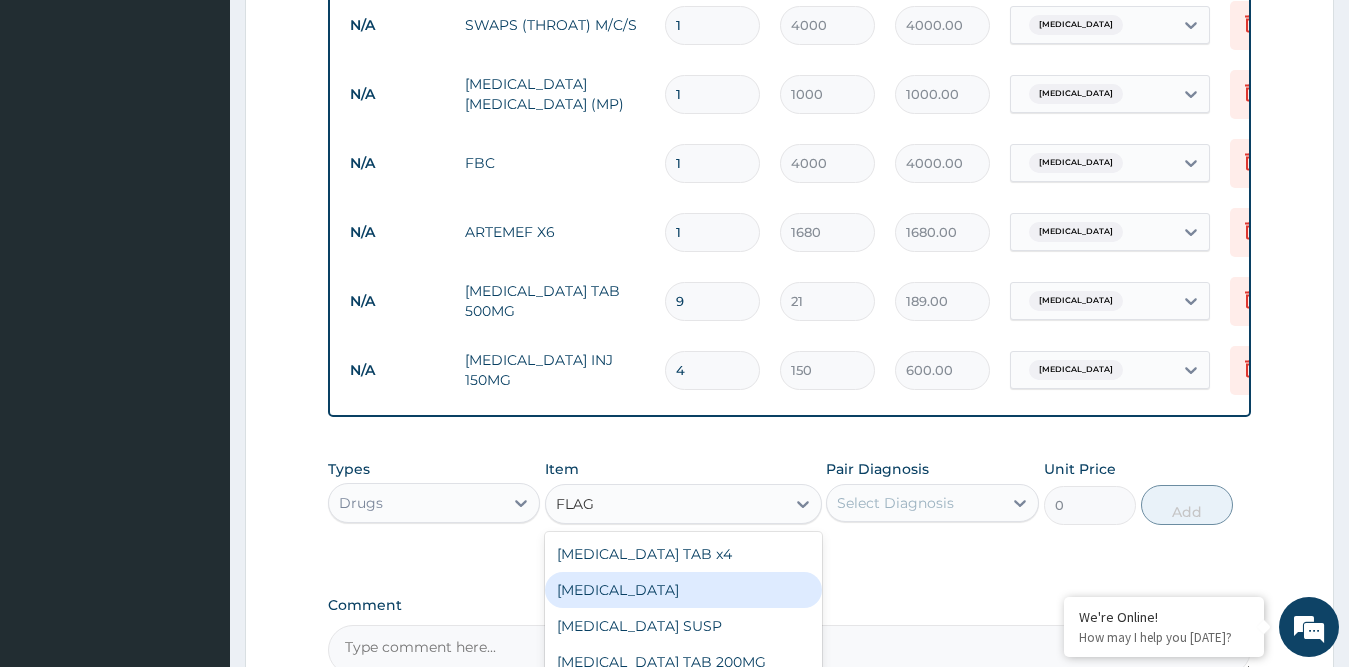 click on "FLAGYL IV" at bounding box center [683, 590] 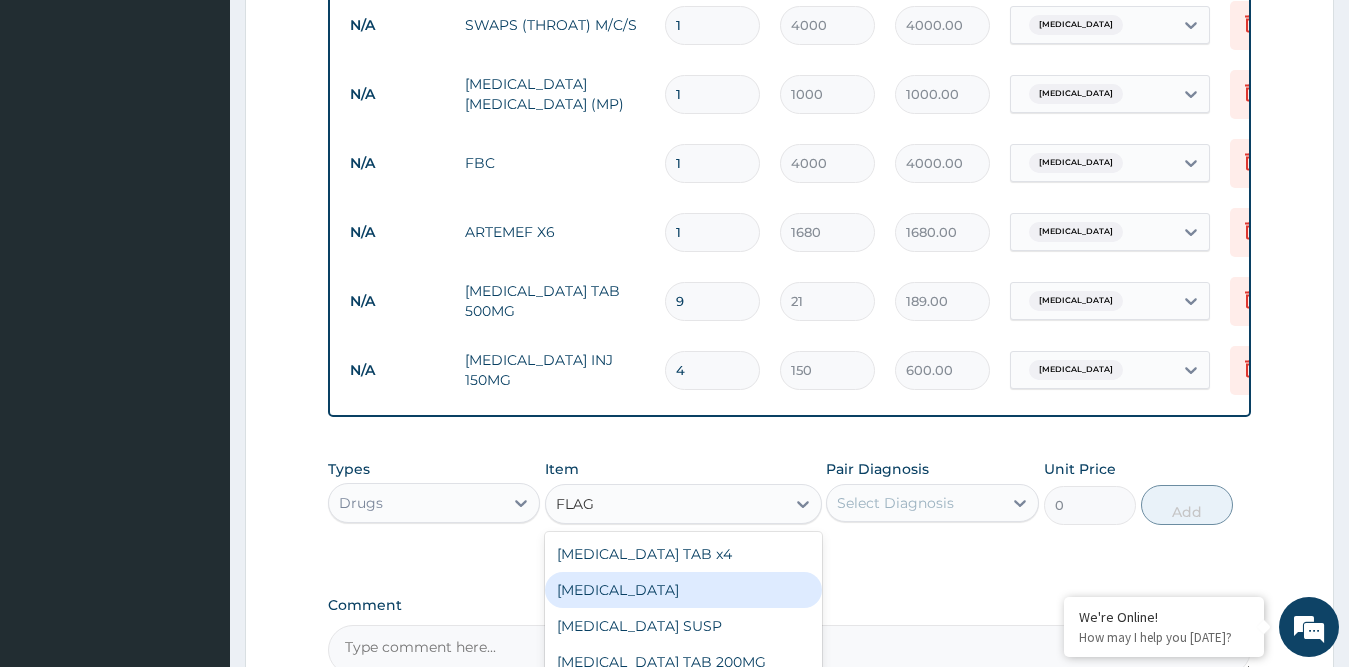 type 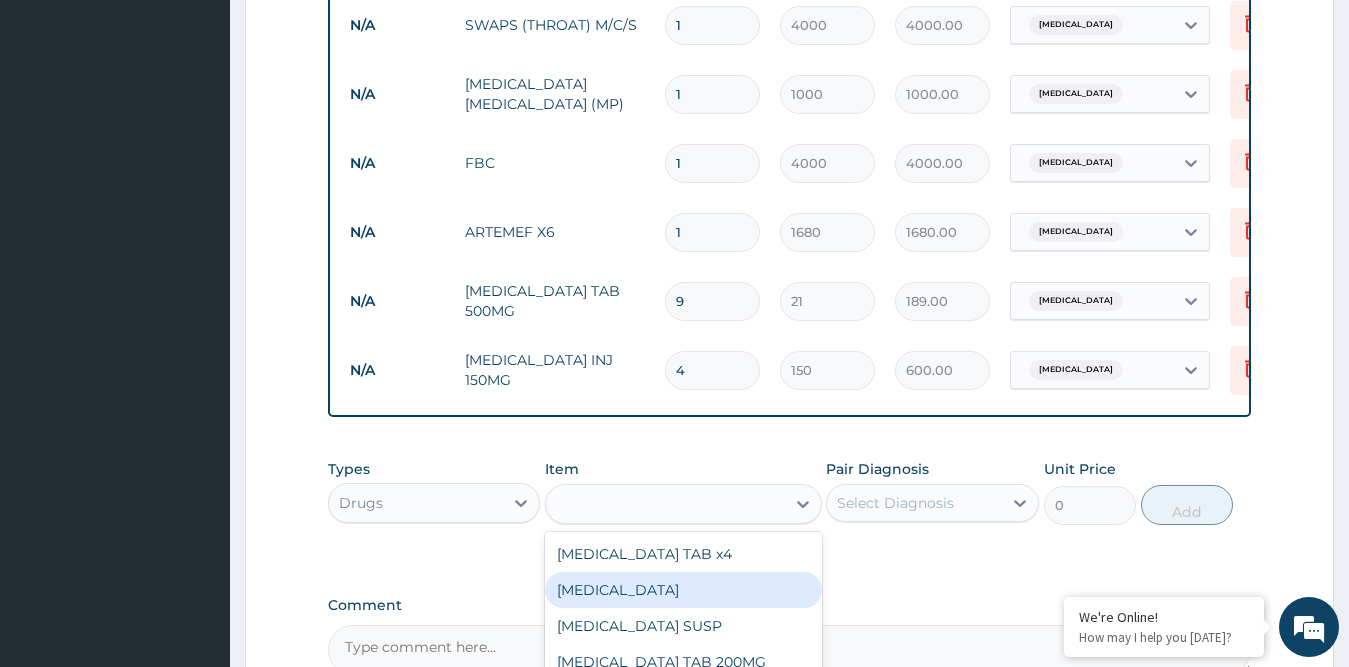 type on "370" 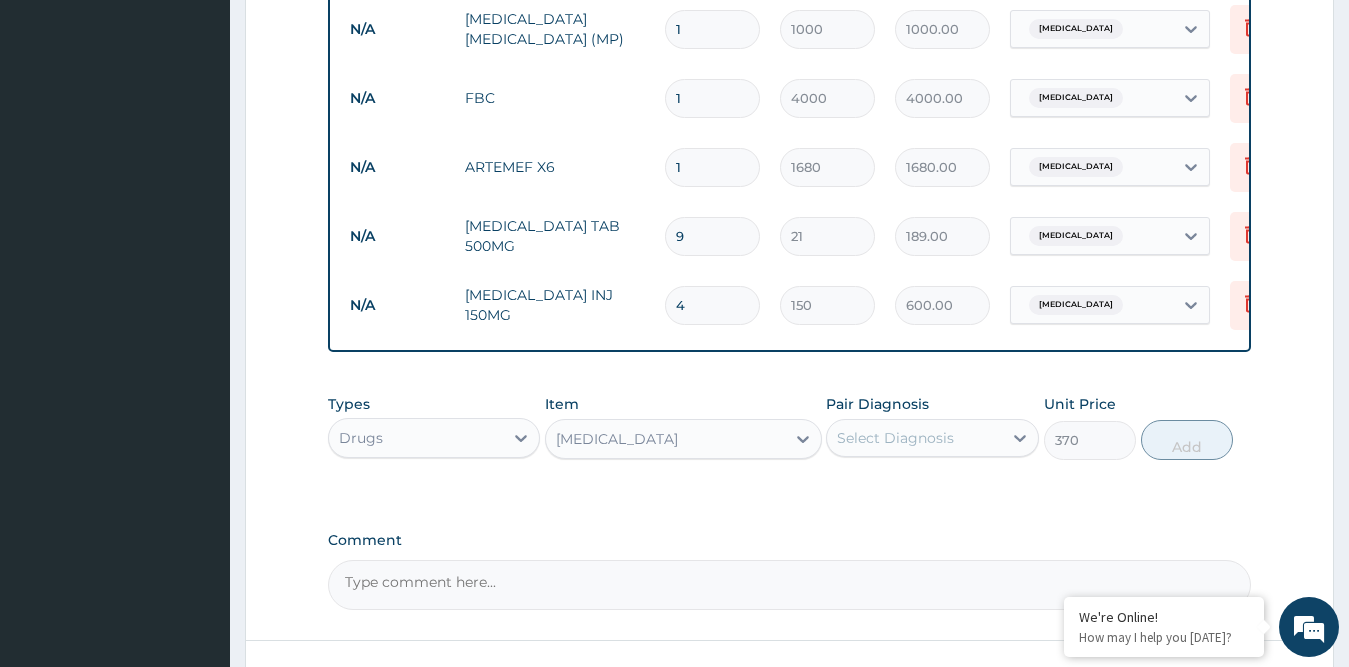 scroll, scrollTop: 1367, scrollLeft: 0, axis: vertical 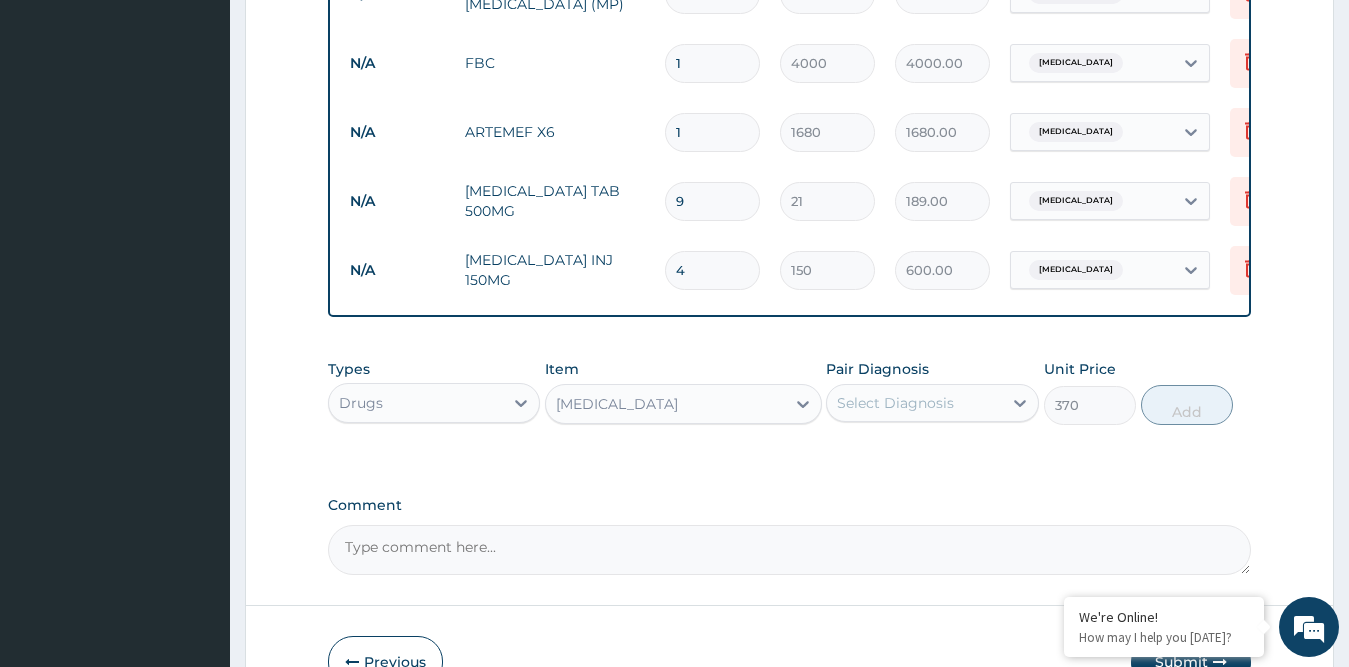 click on "FLAGYL IV" at bounding box center (617, 404) 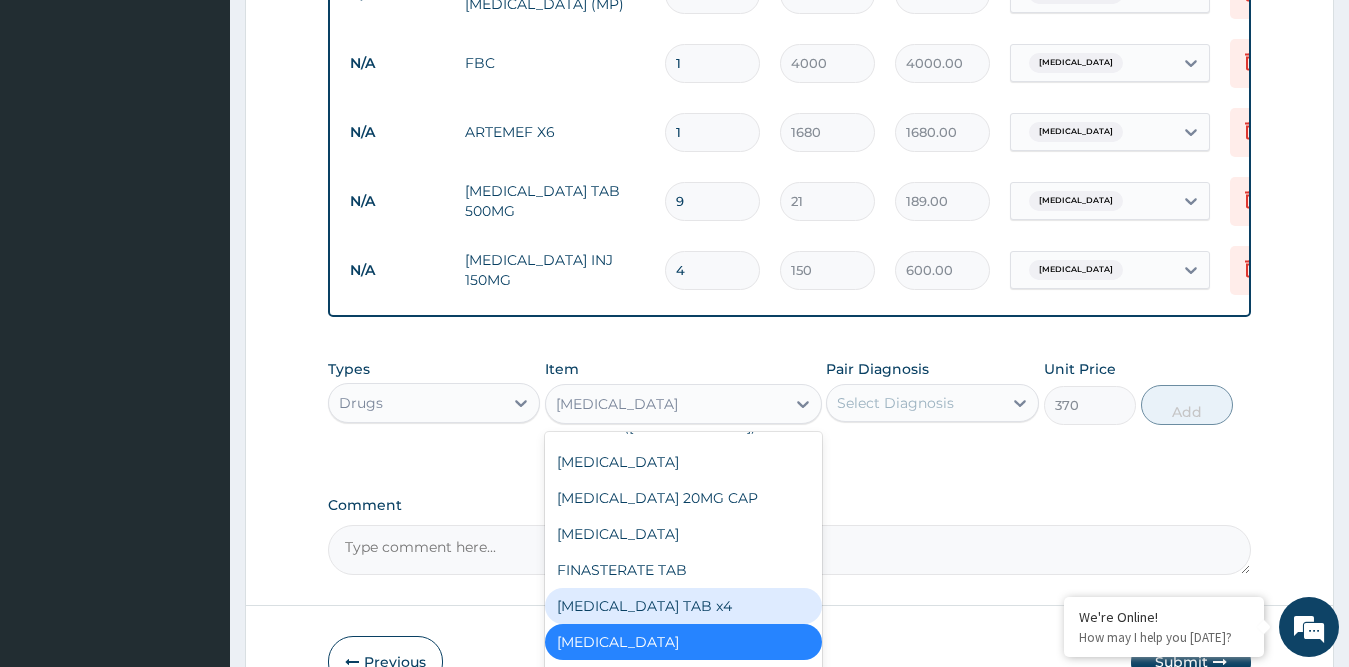 scroll, scrollTop: 9628, scrollLeft: 0, axis: vertical 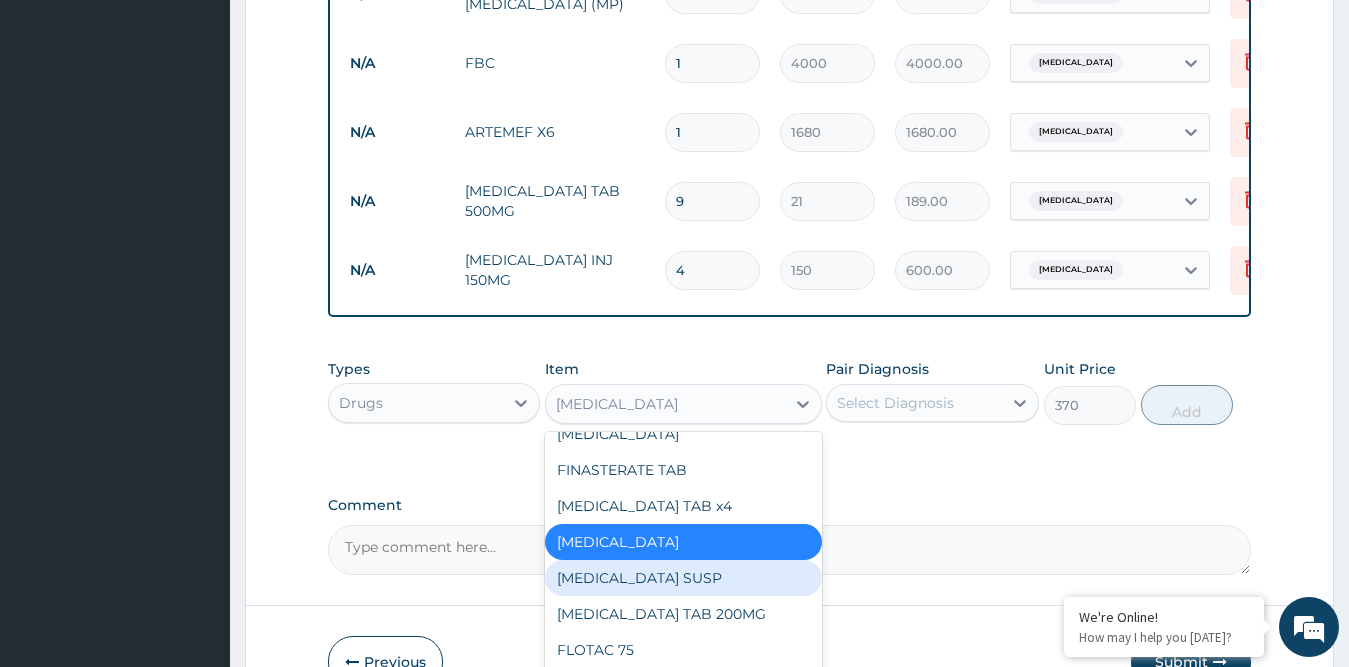 click on "Select Diagnosis" at bounding box center (895, 403) 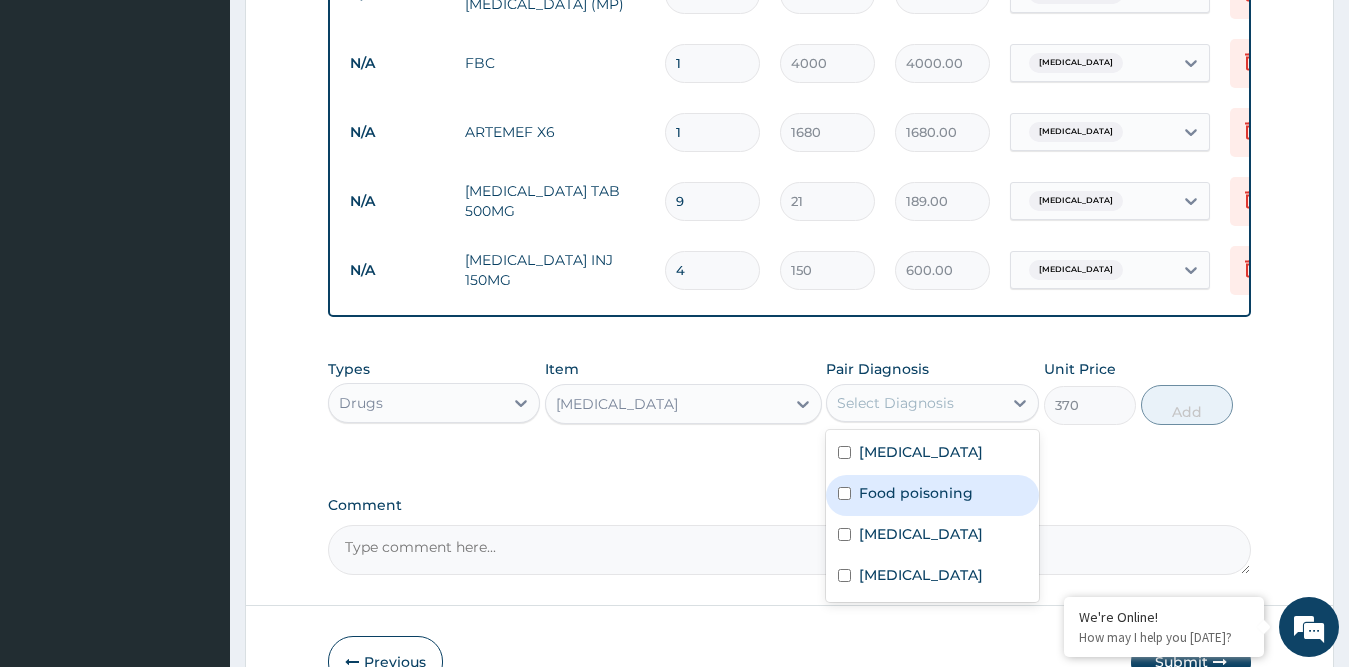 click on "Food poisoning" at bounding box center [916, 493] 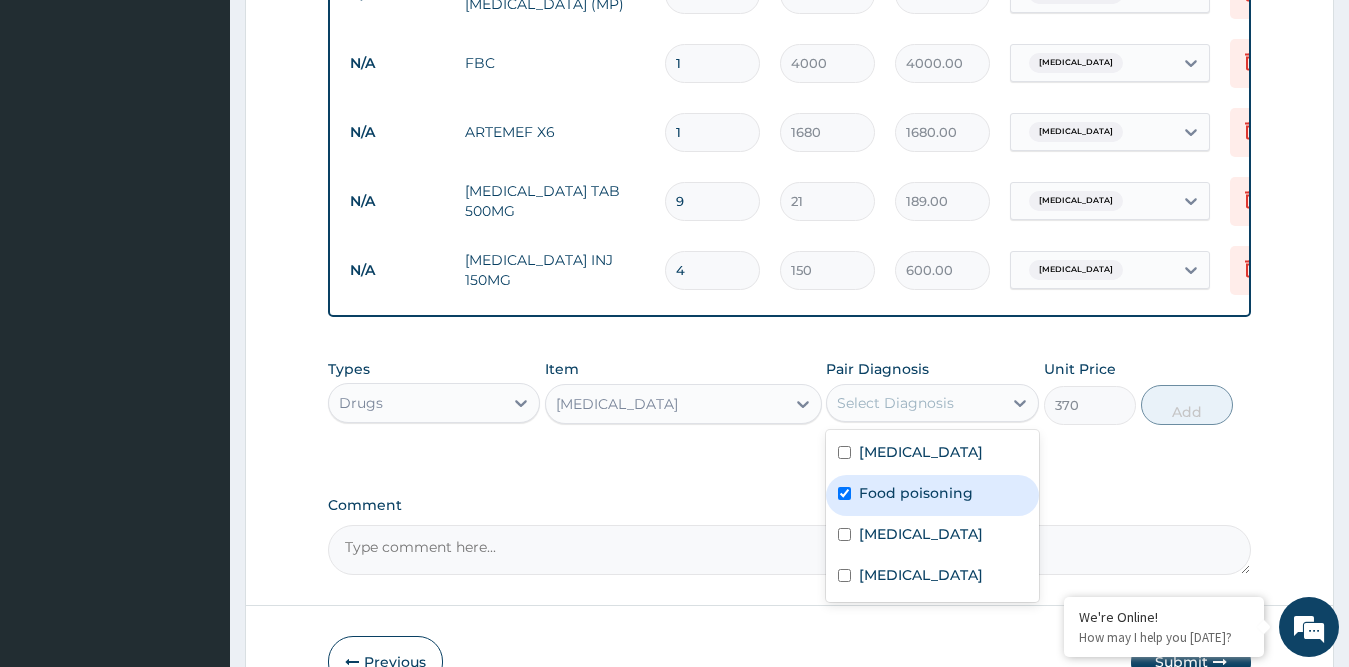checkbox on "true" 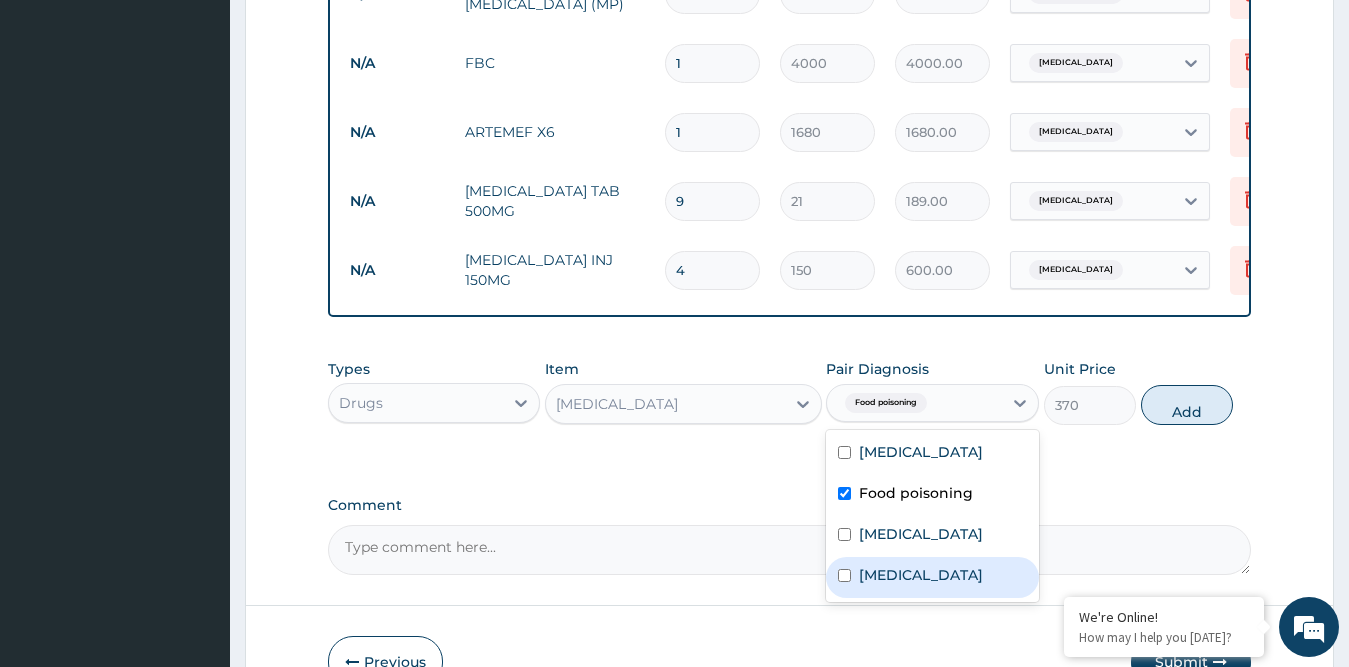 click on "[MEDICAL_DATA]" at bounding box center [921, 575] 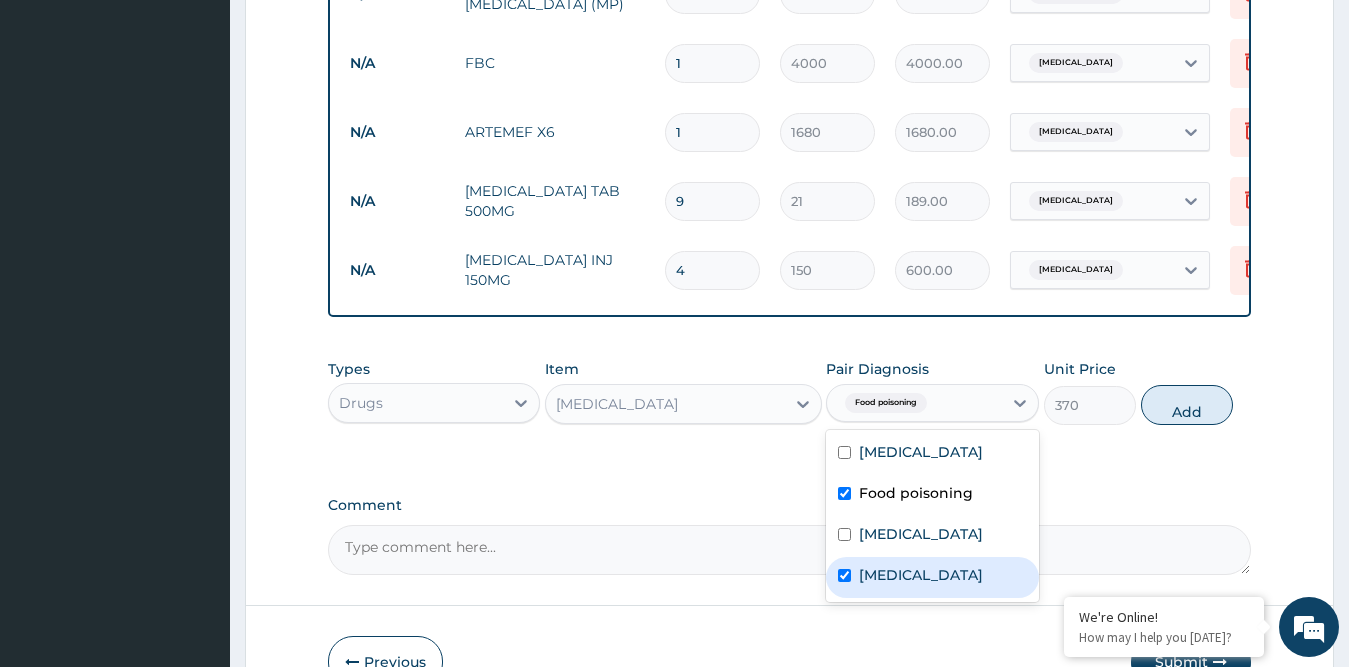 checkbox on "true" 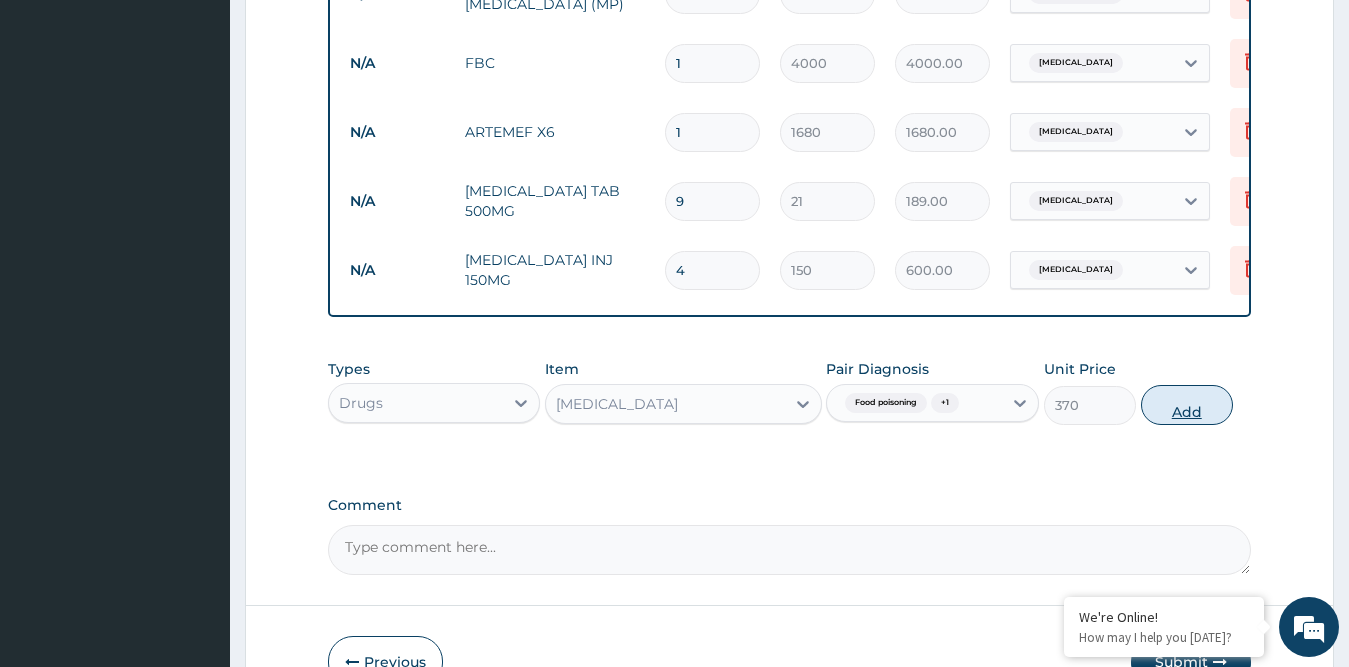 click on "Add" at bounding box center [1187, 405] 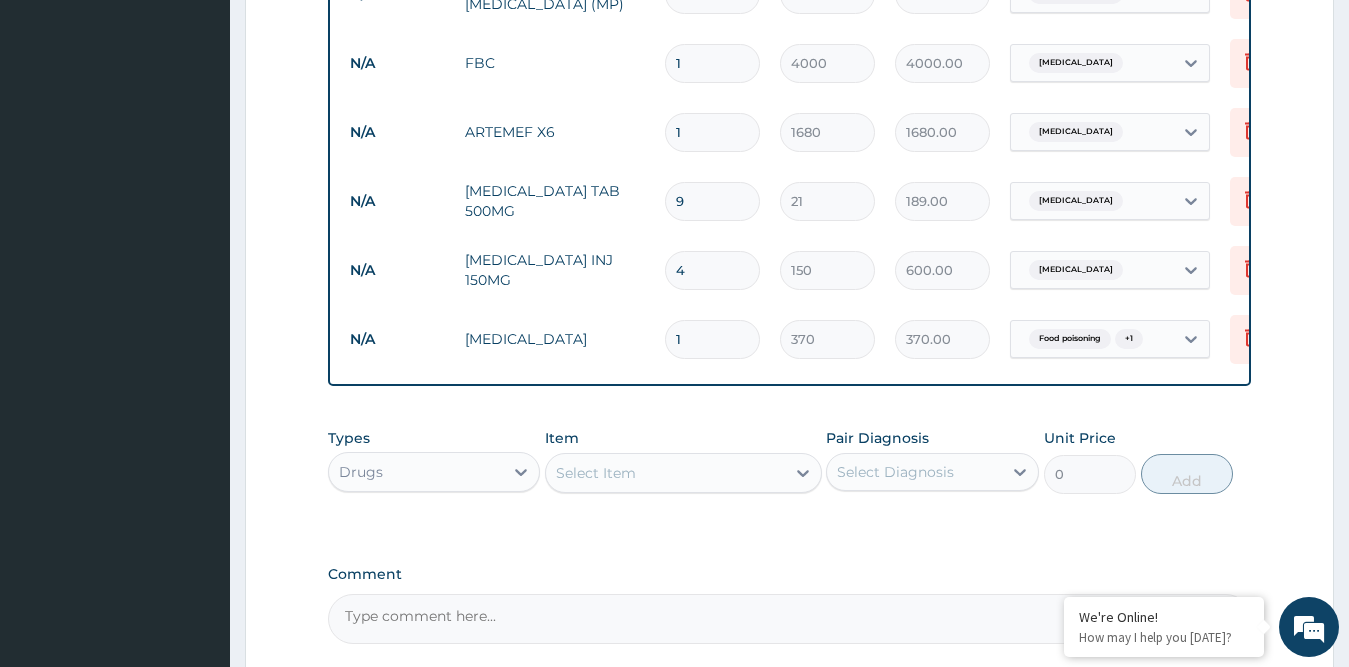 type 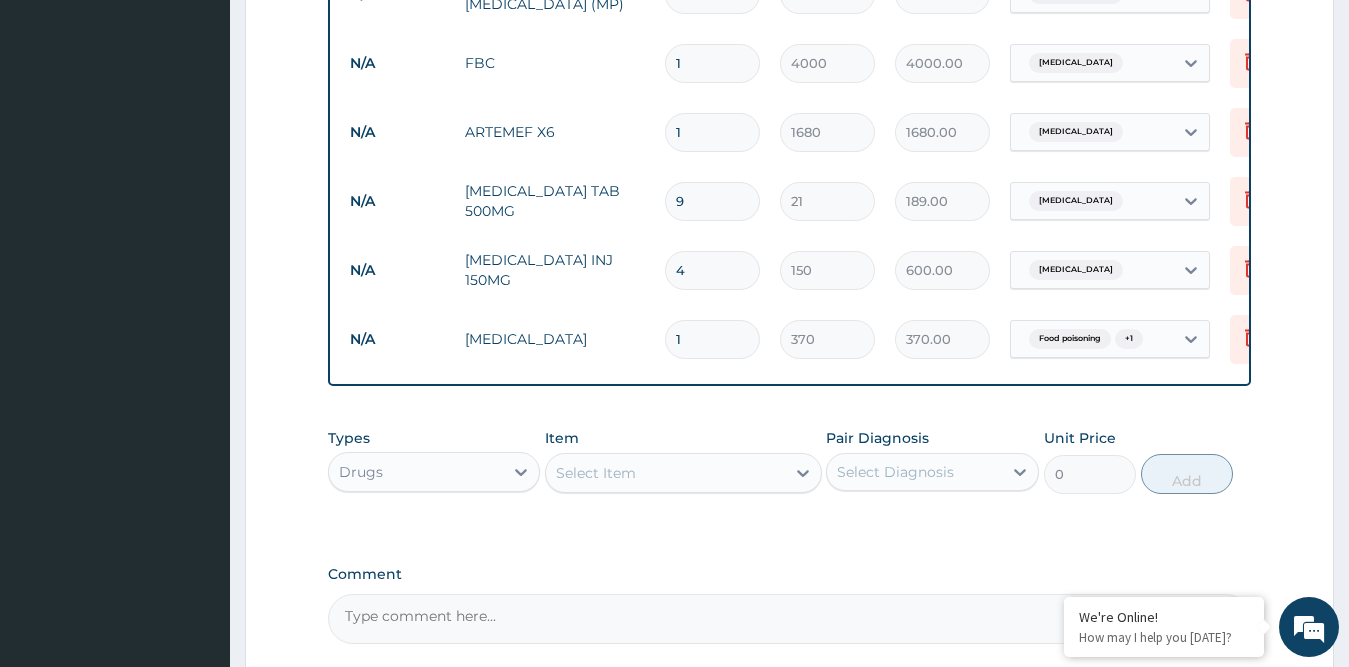 type on "0.00" 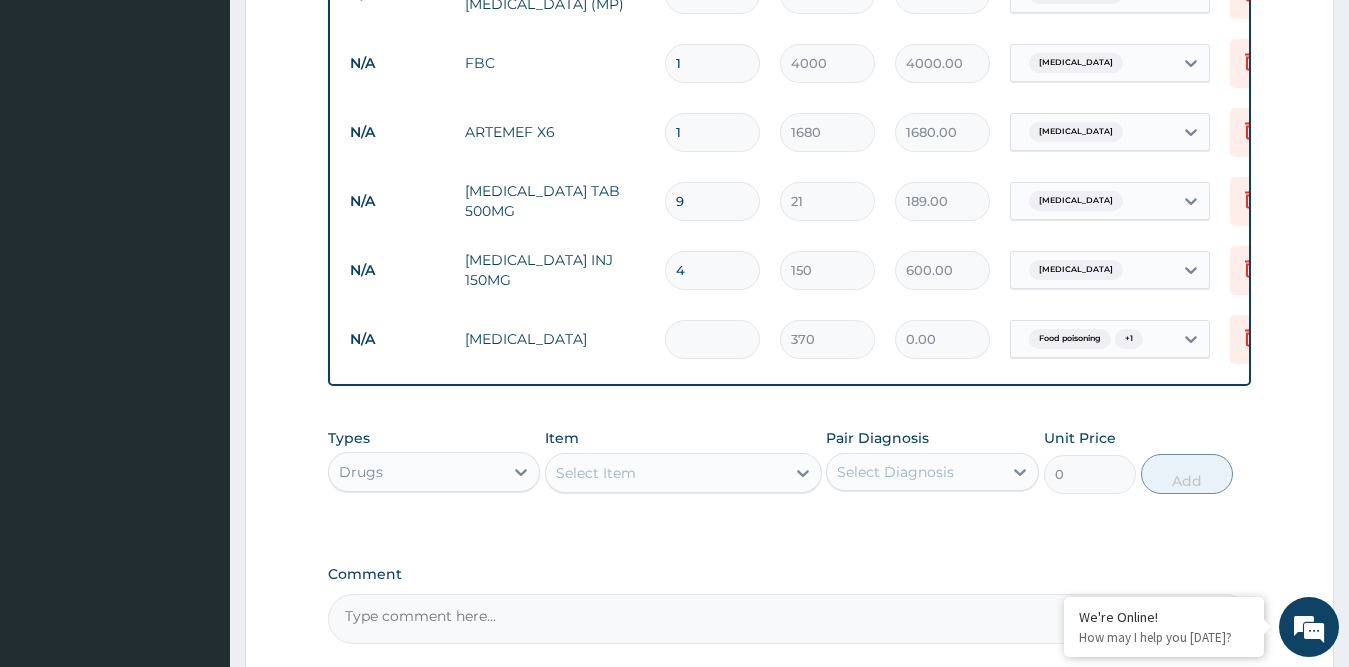 type on "3" 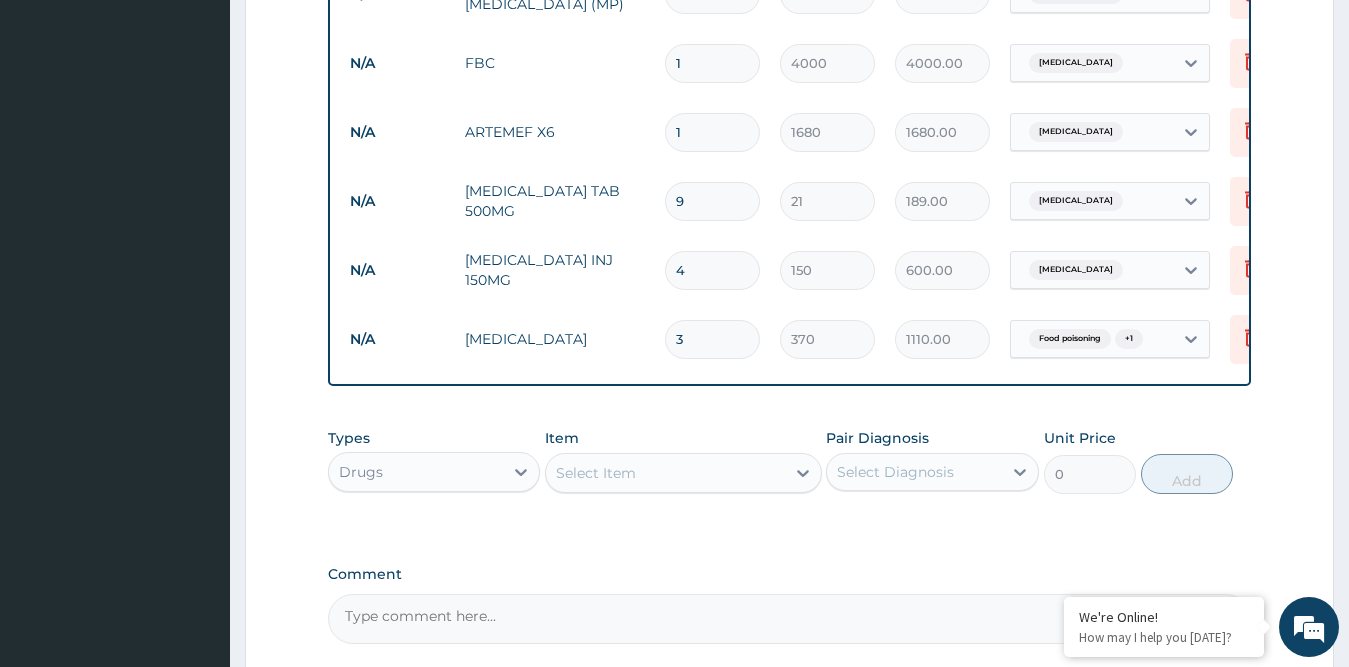 type on "3" 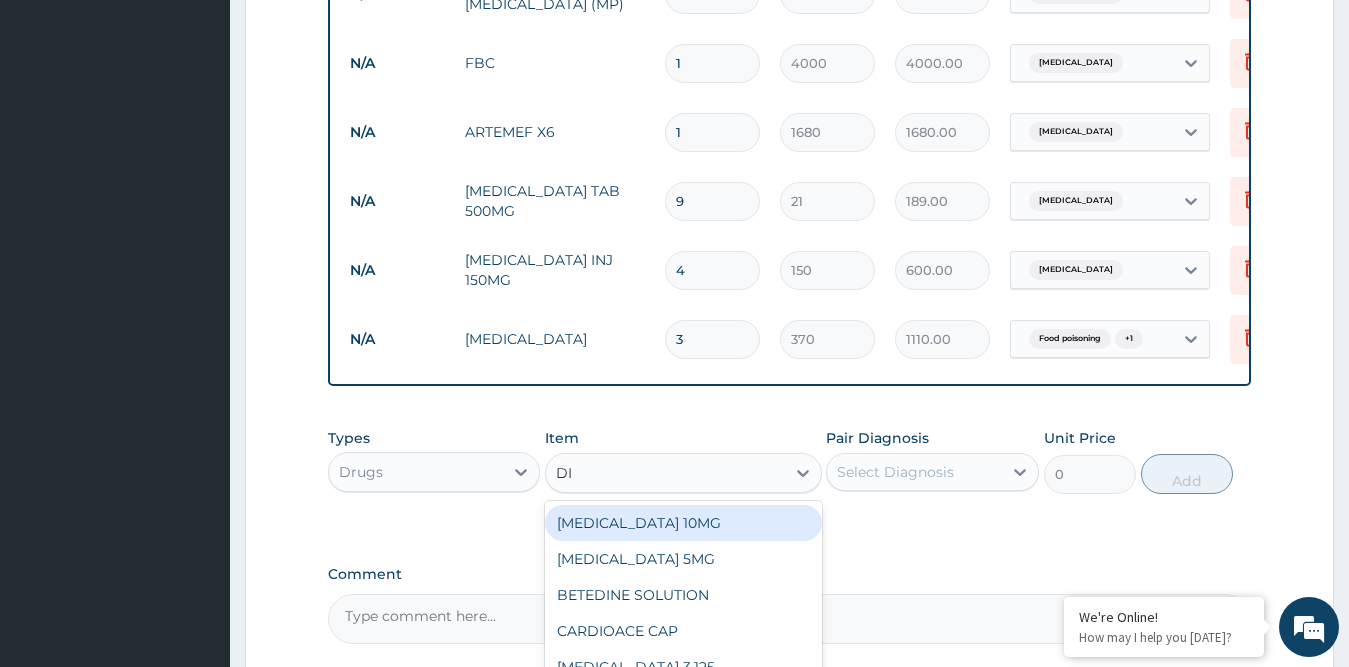 type on "DIC" 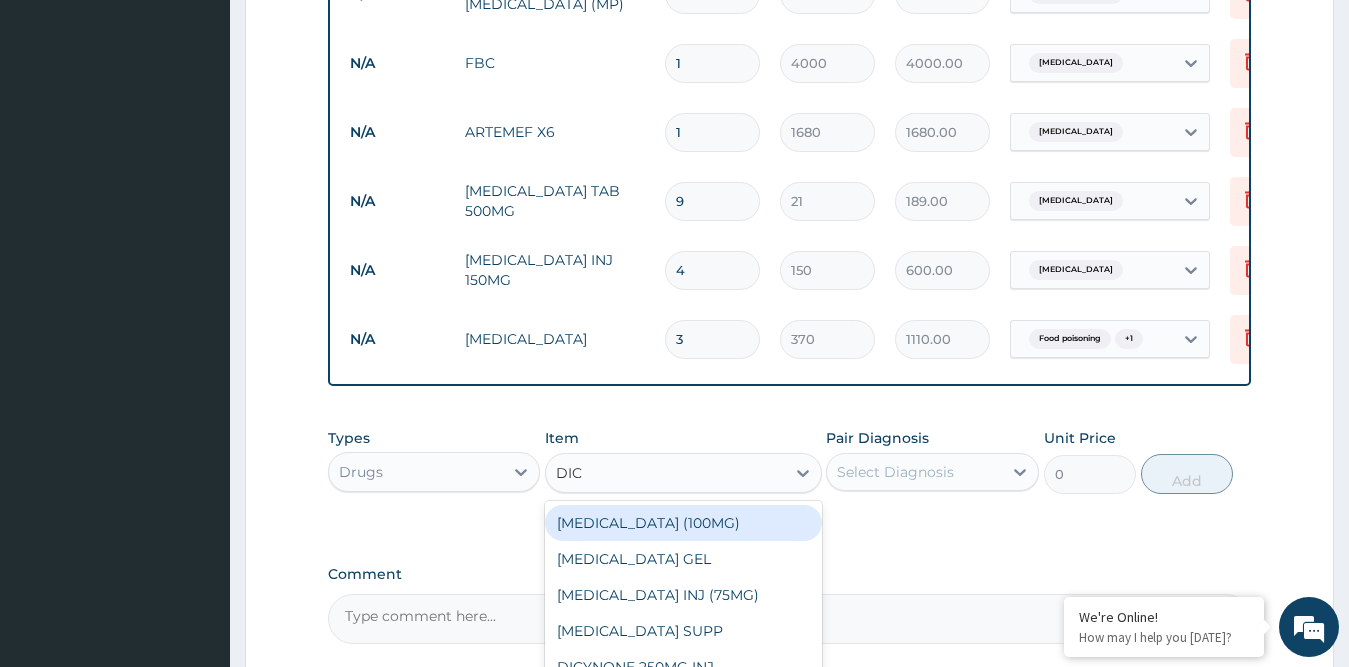 click on "DICLOFENAC (100MG)" at bounding box center [683, 523] 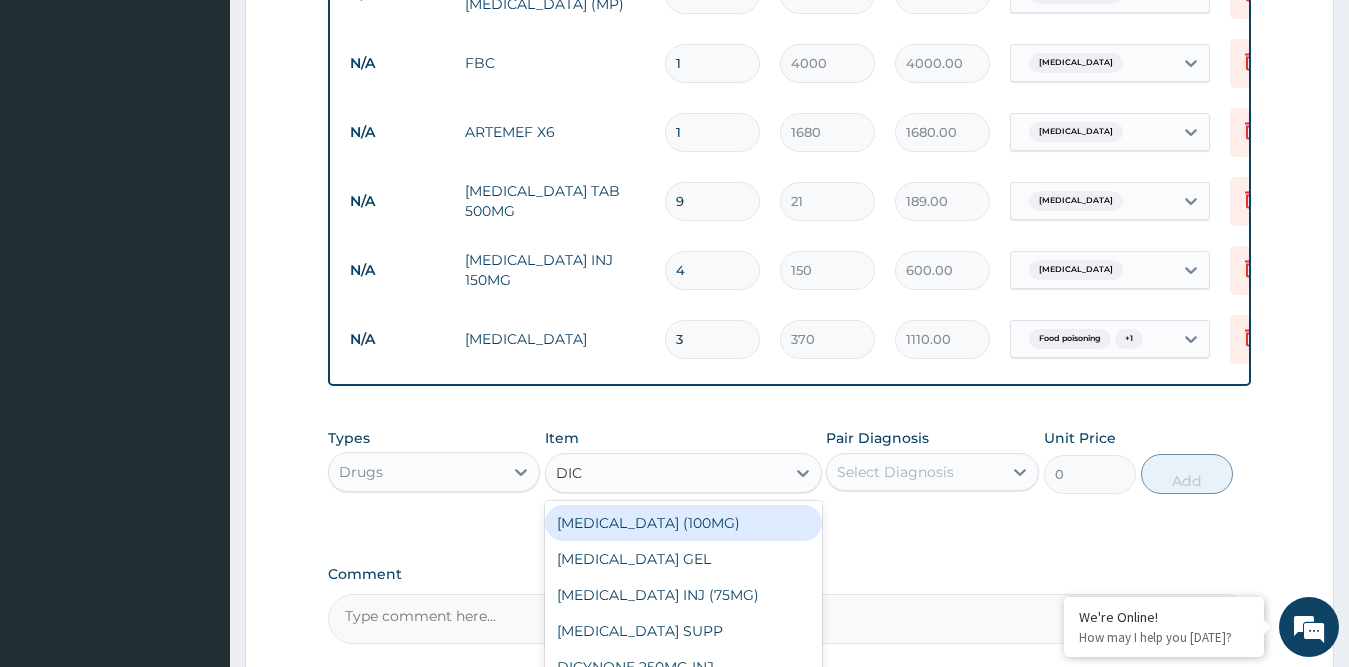type 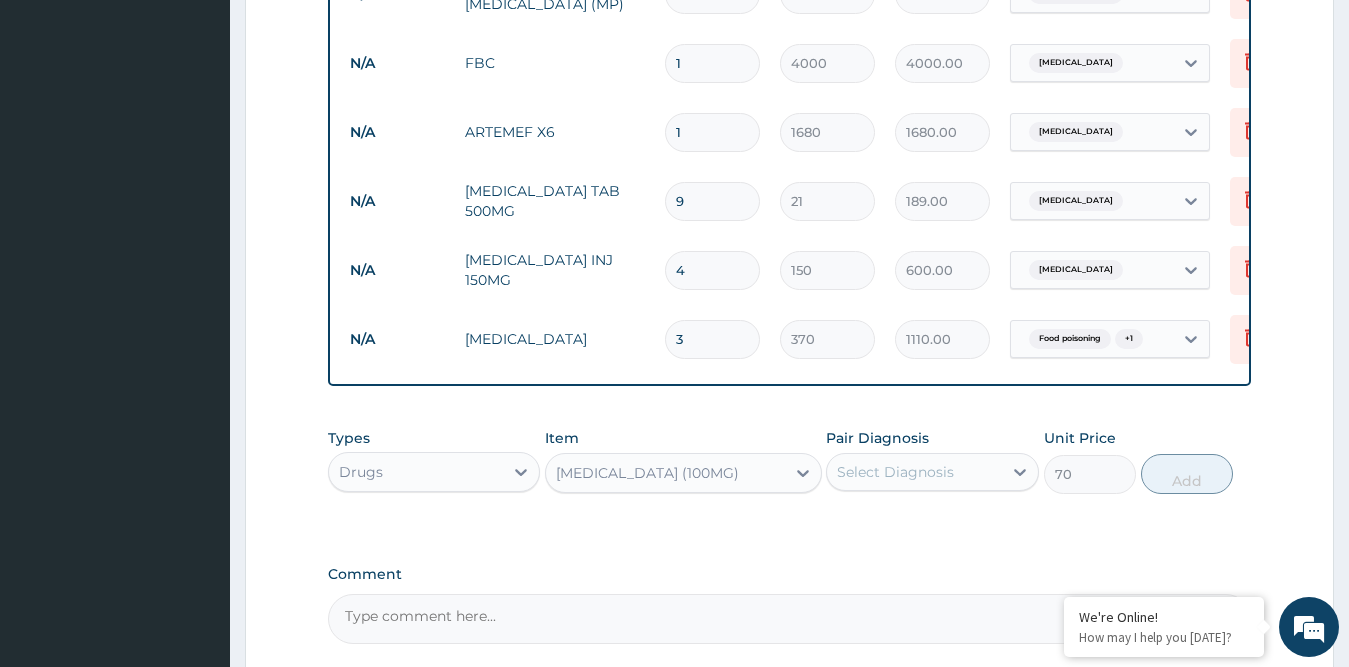 click on "Select Diagnosis" at bounding box center (895, 472) 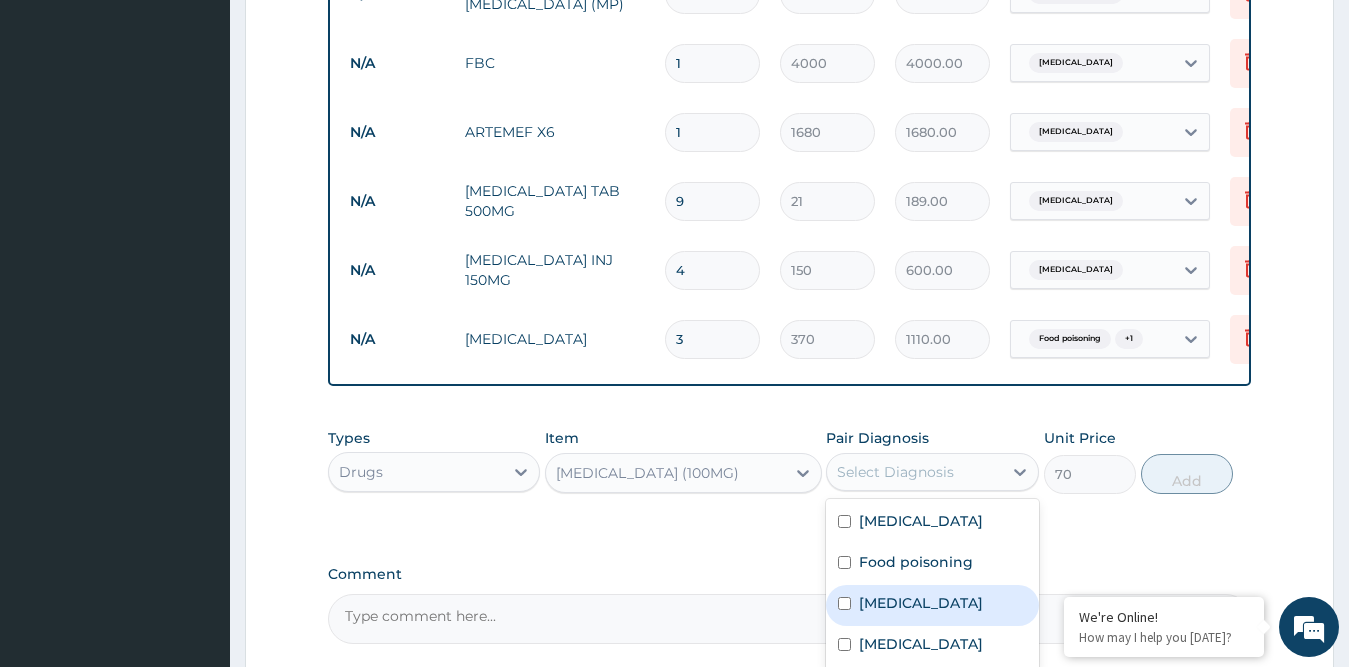 click on "Malaria" at bounding box center [921, 603] 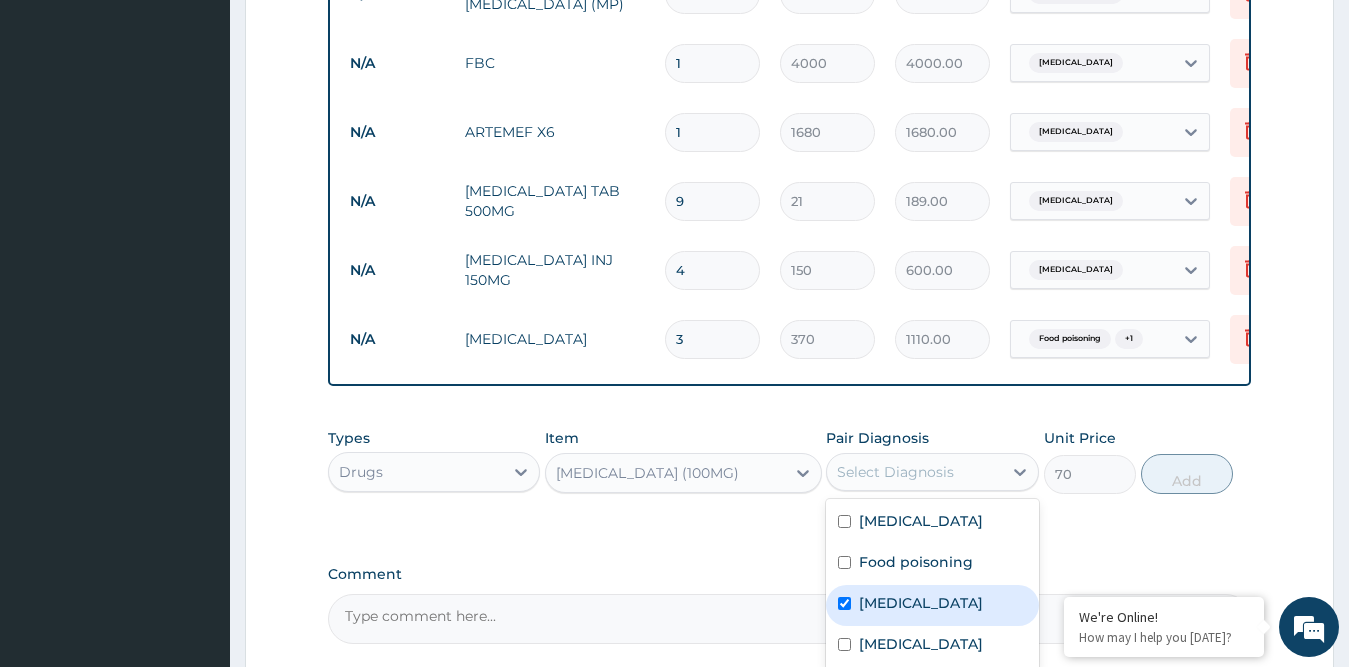 checkbox on "true" 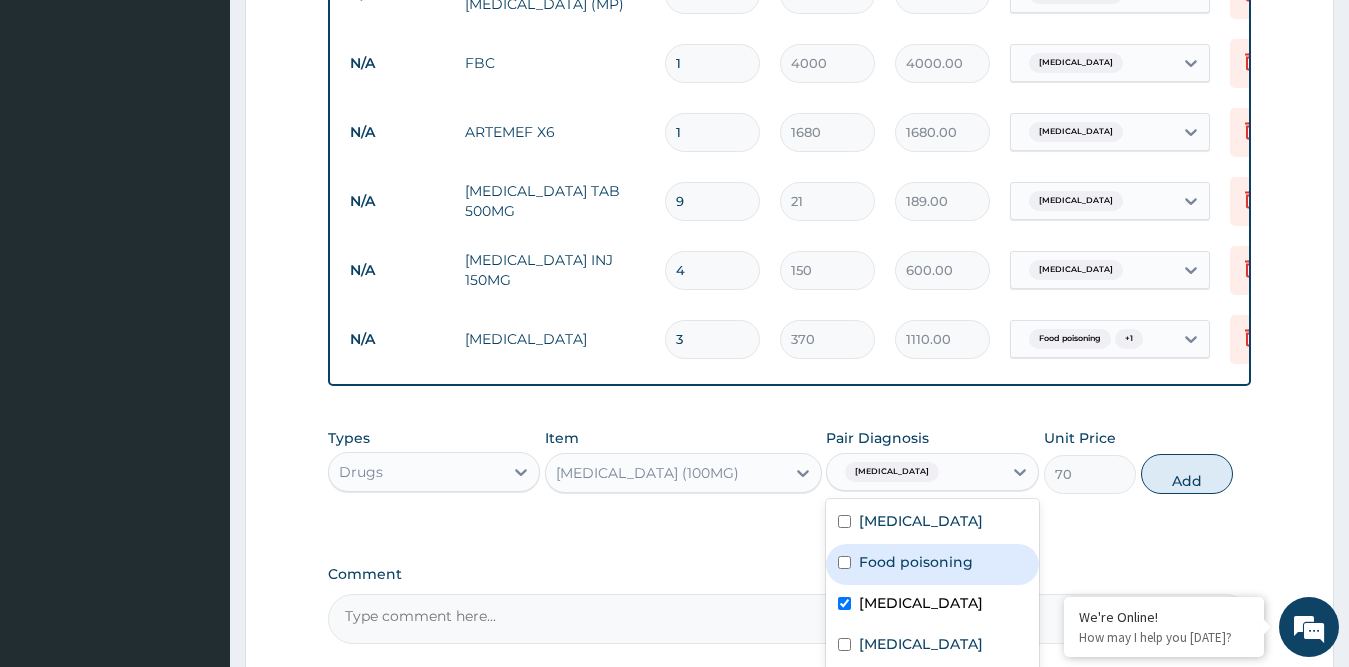 click on "Food poisoning" at bounding box center [916, 562] 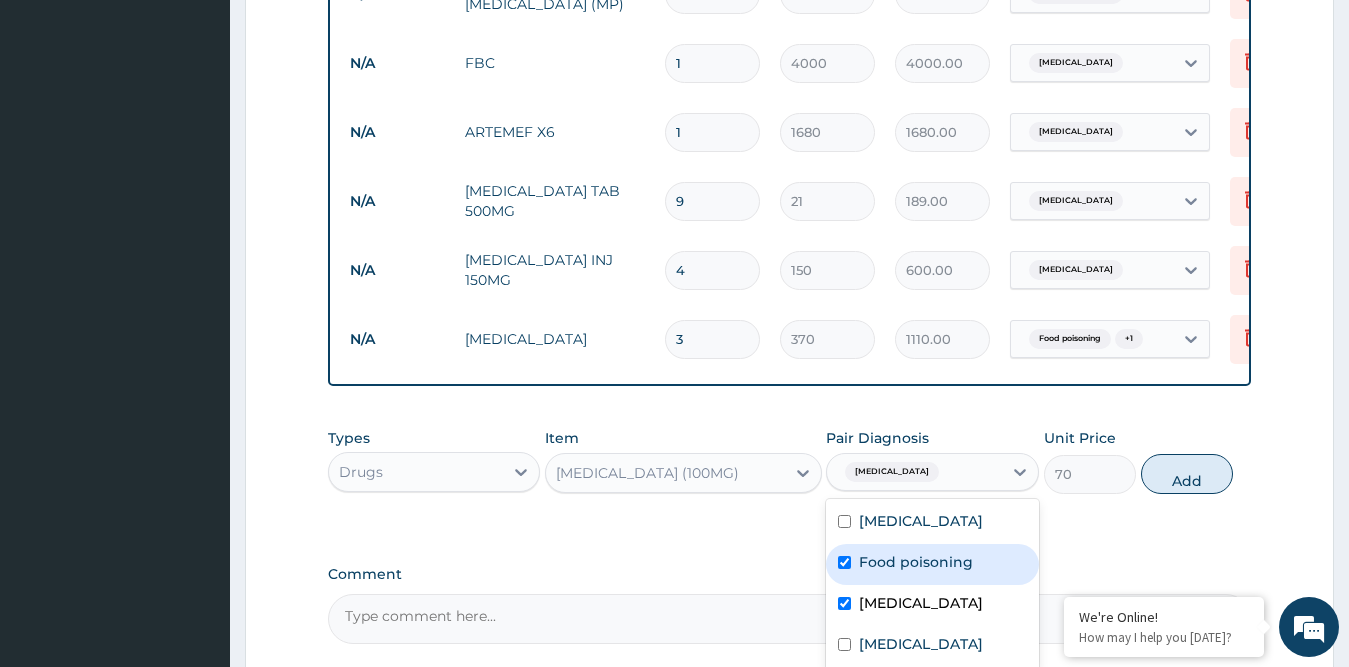 checkbox on "true" 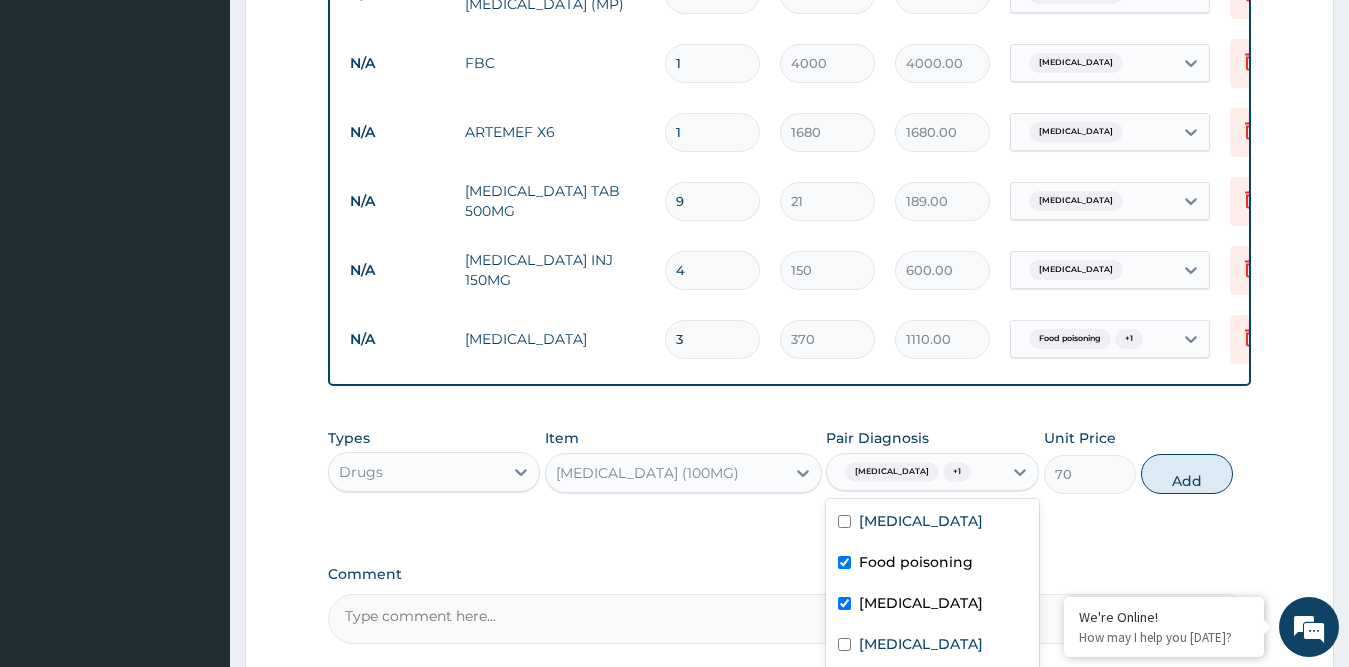 click on "Malaria" at bounding box center (921, 603) 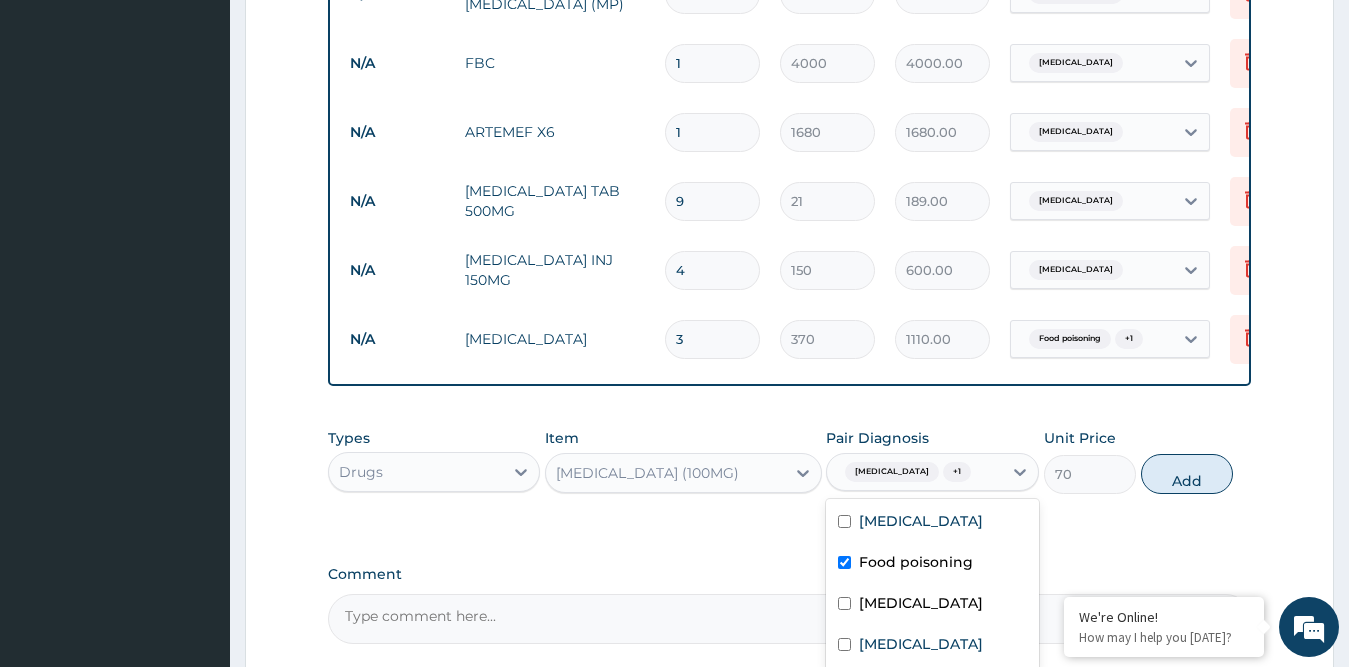 checkbox on "false" 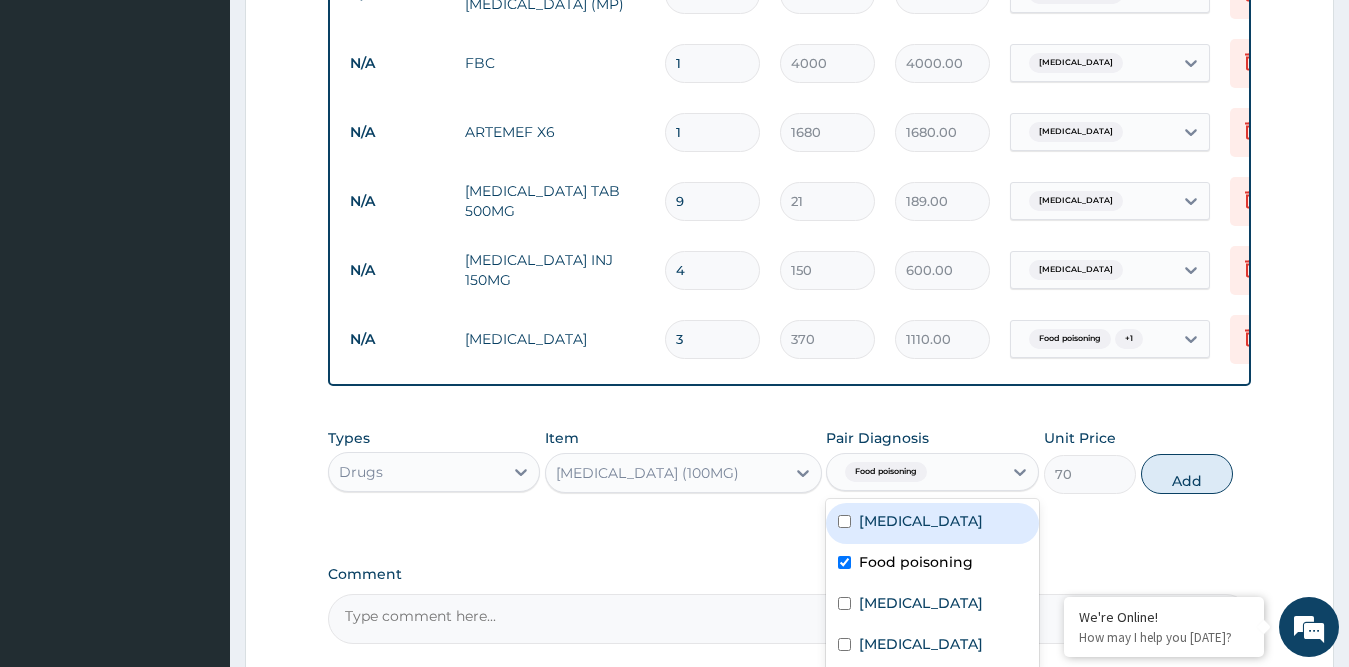 click on "Tonsillitis" at bounding box center [921, 521] 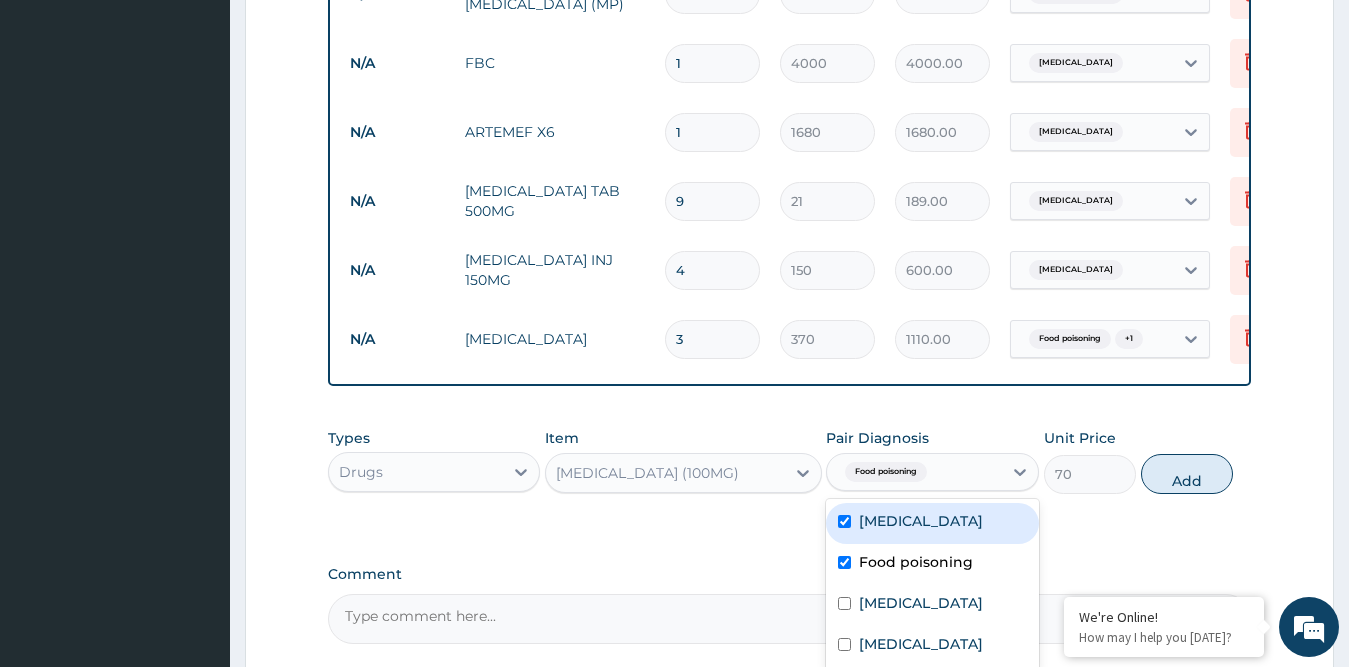 checkbox on "true" 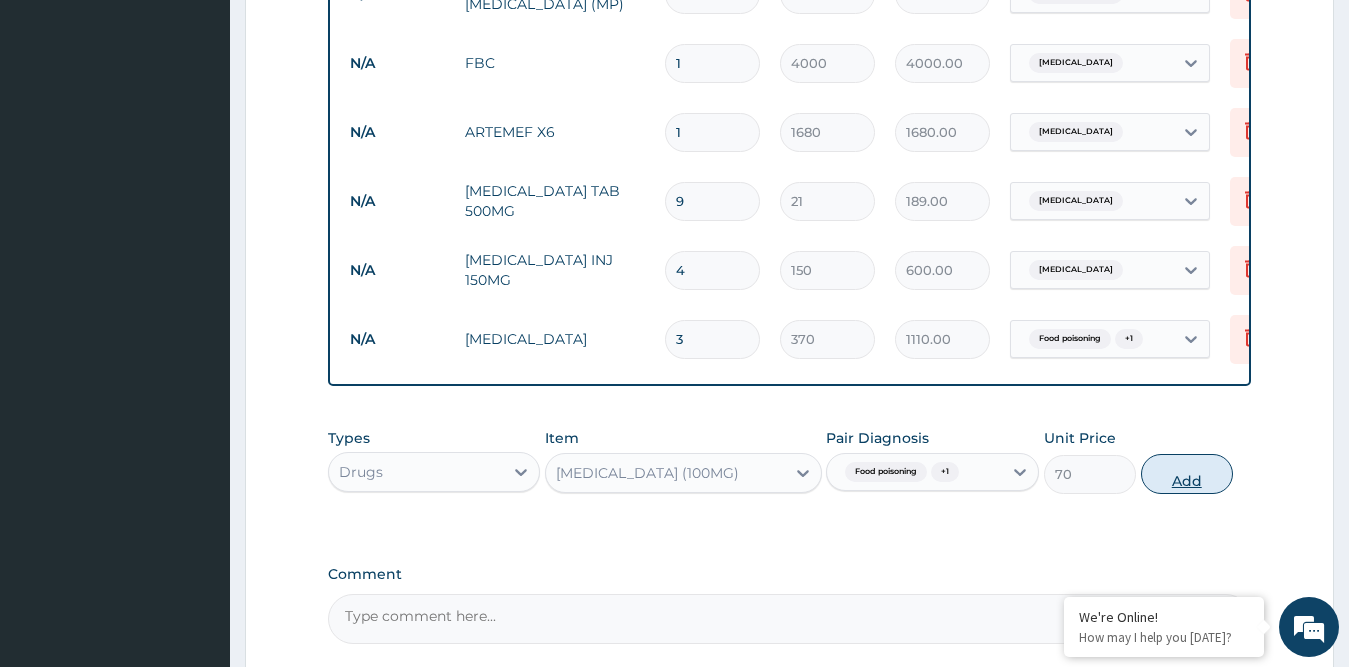 click on "Add" at bounding box center [1187, 474] 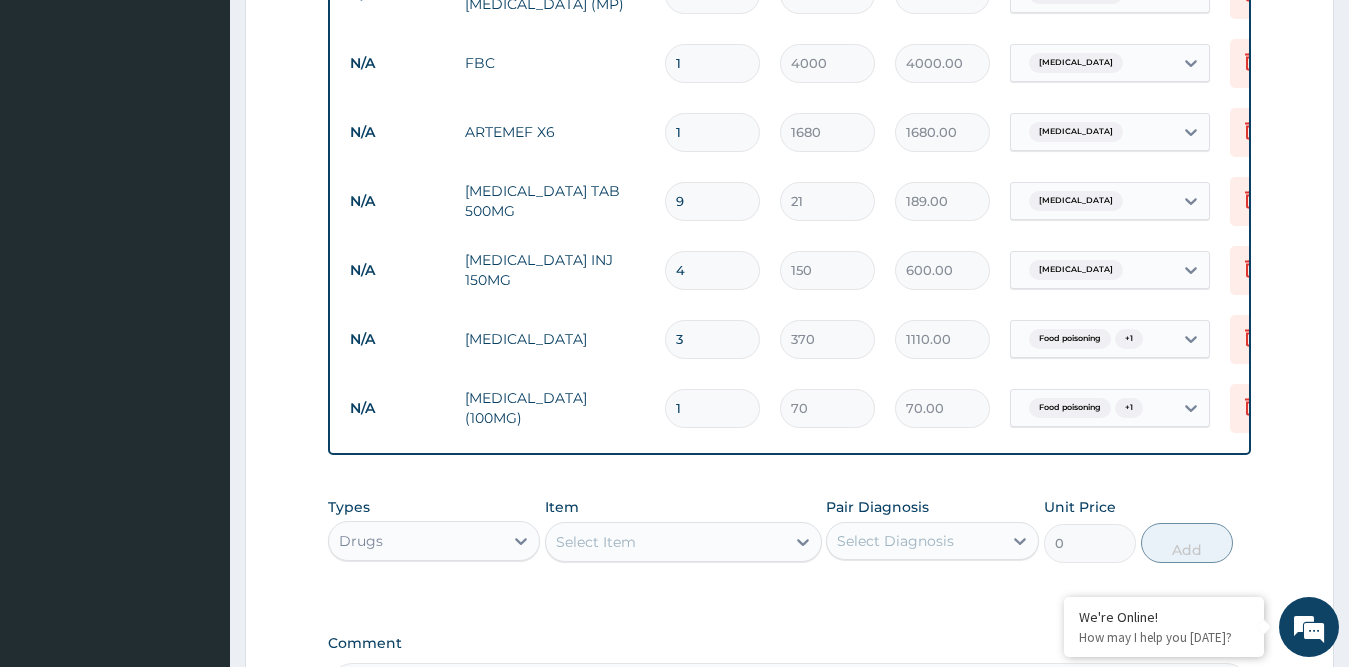 type 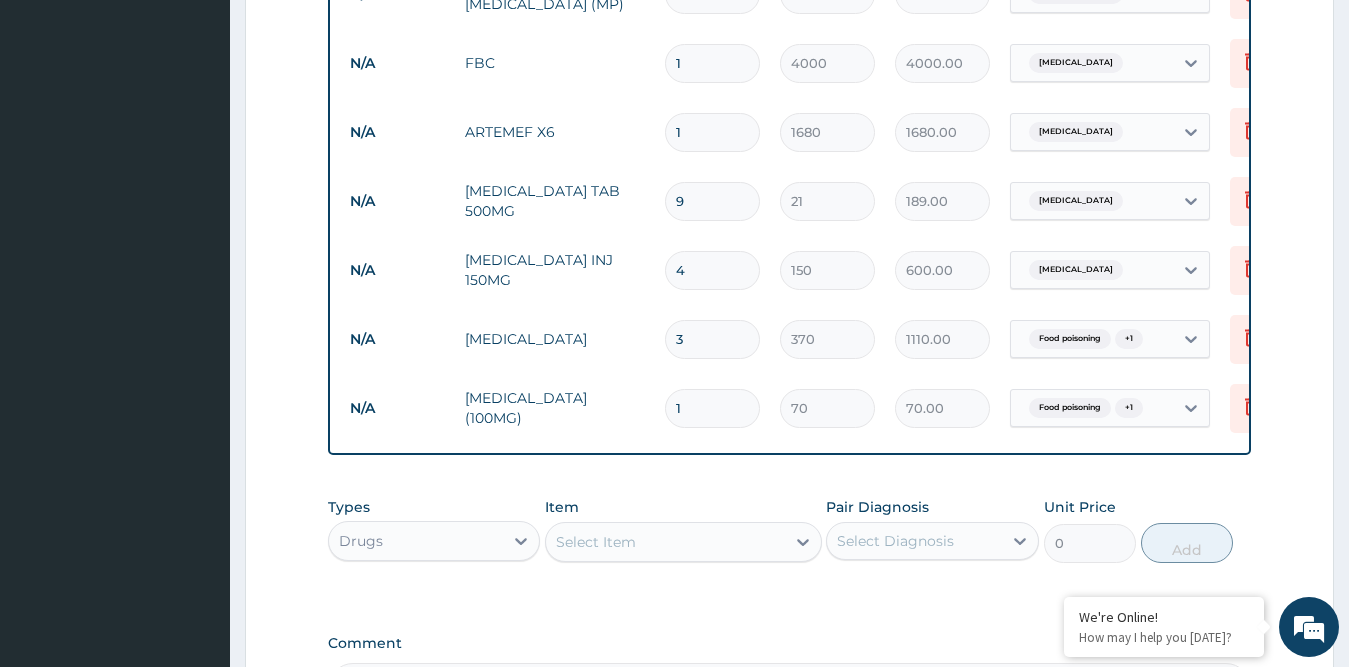 type on "0.00" 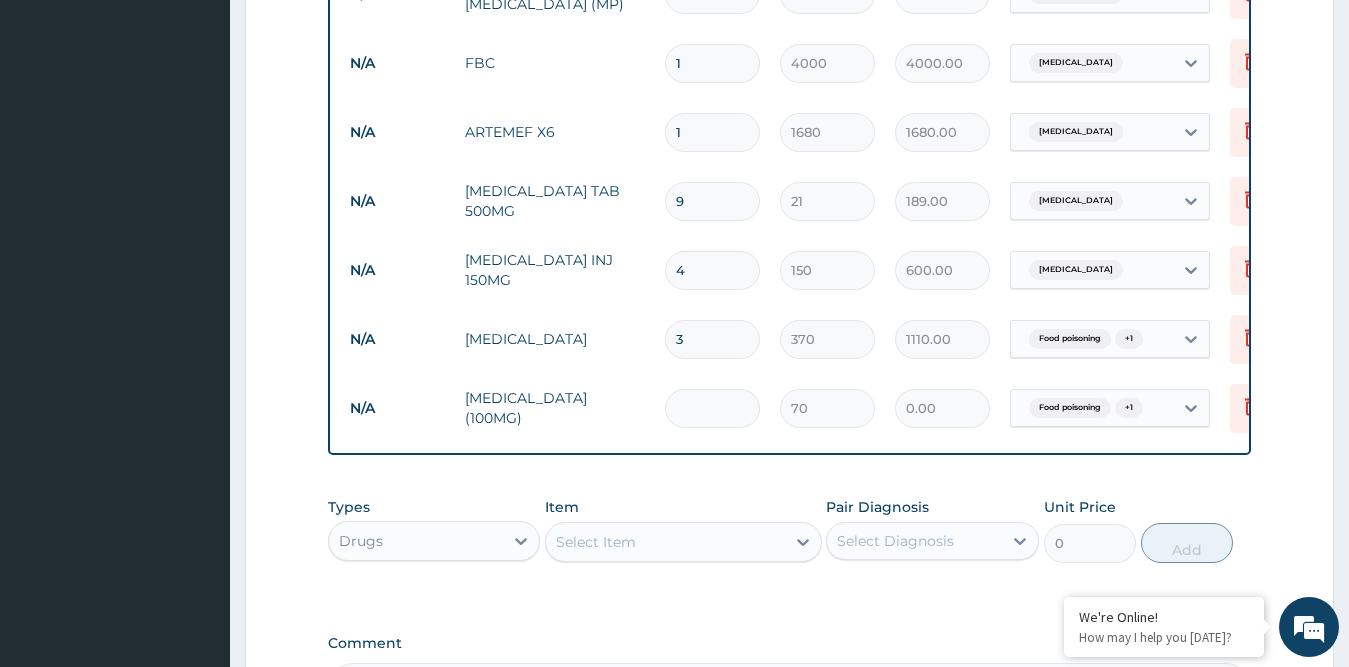 type on "5" 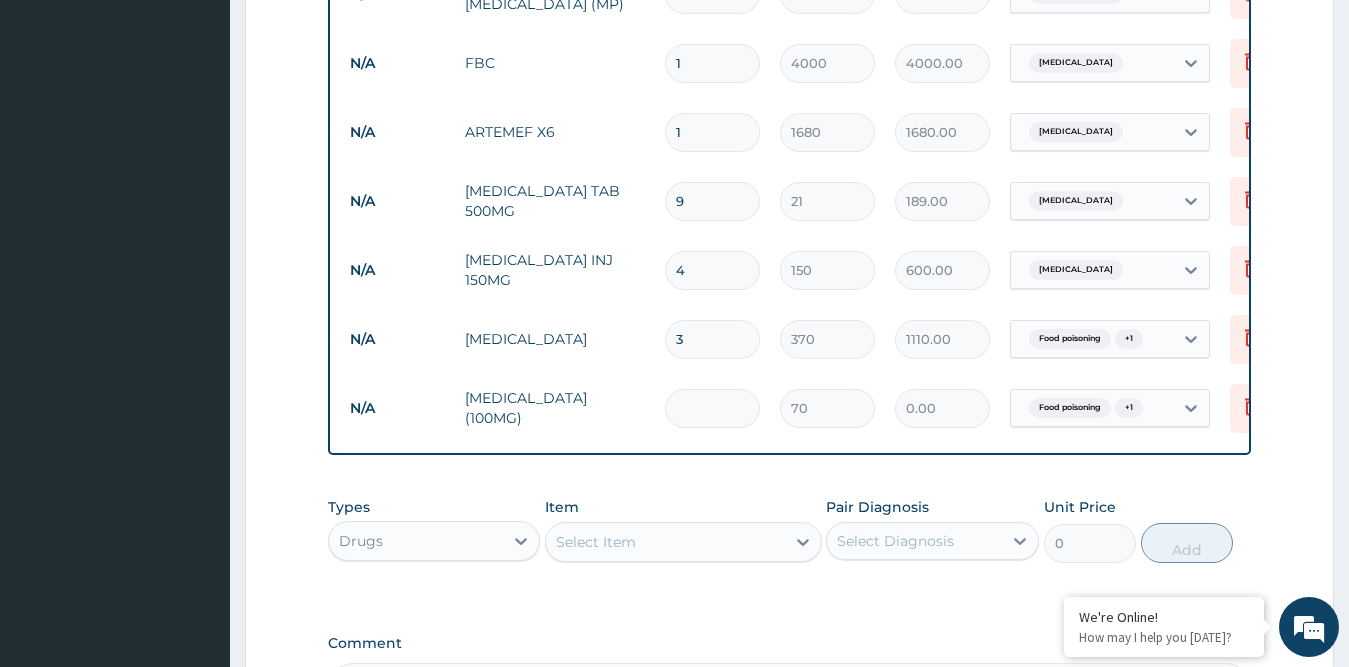 type on "350.00" 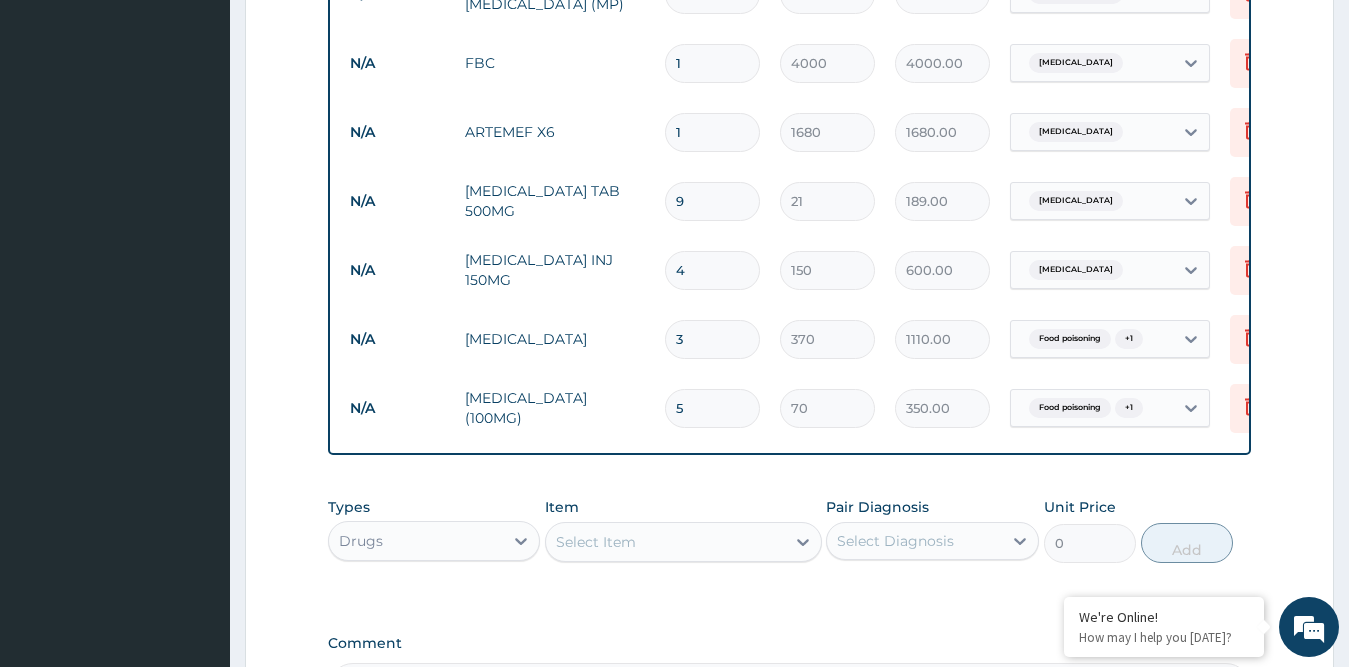 type on "5" 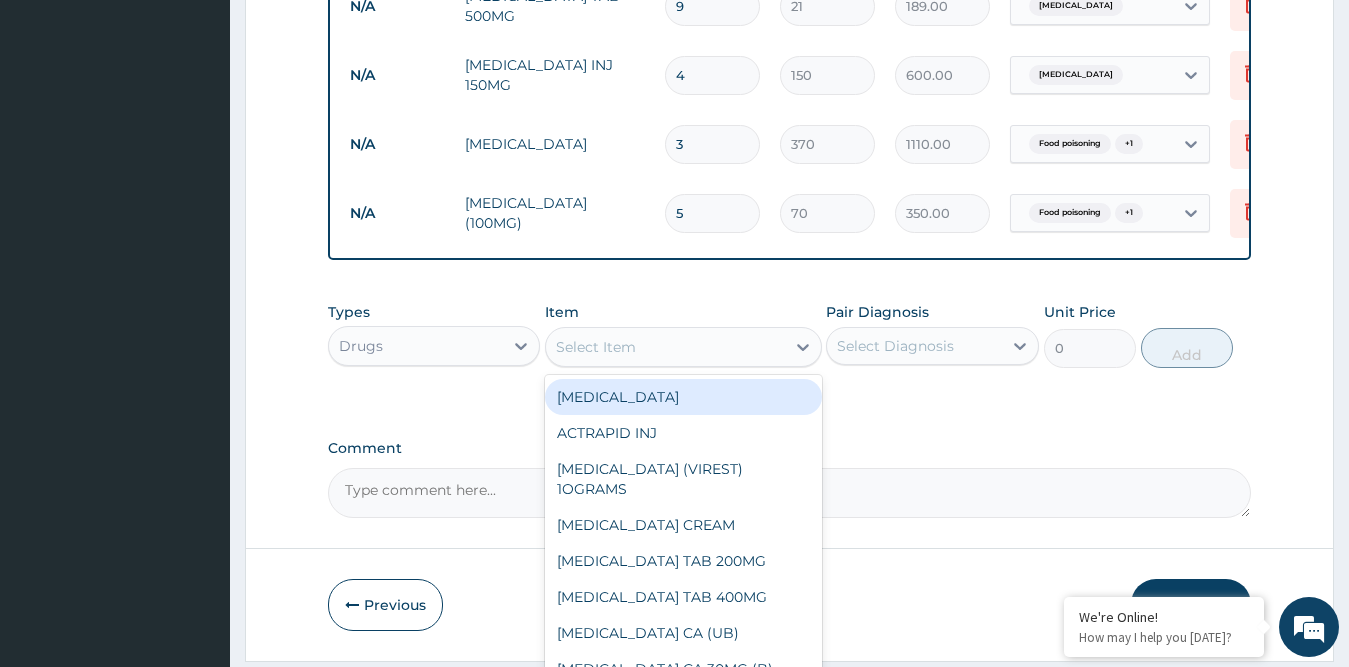 scroll, scrollTop: 1567, scrollLeft: 0, axis: vertical 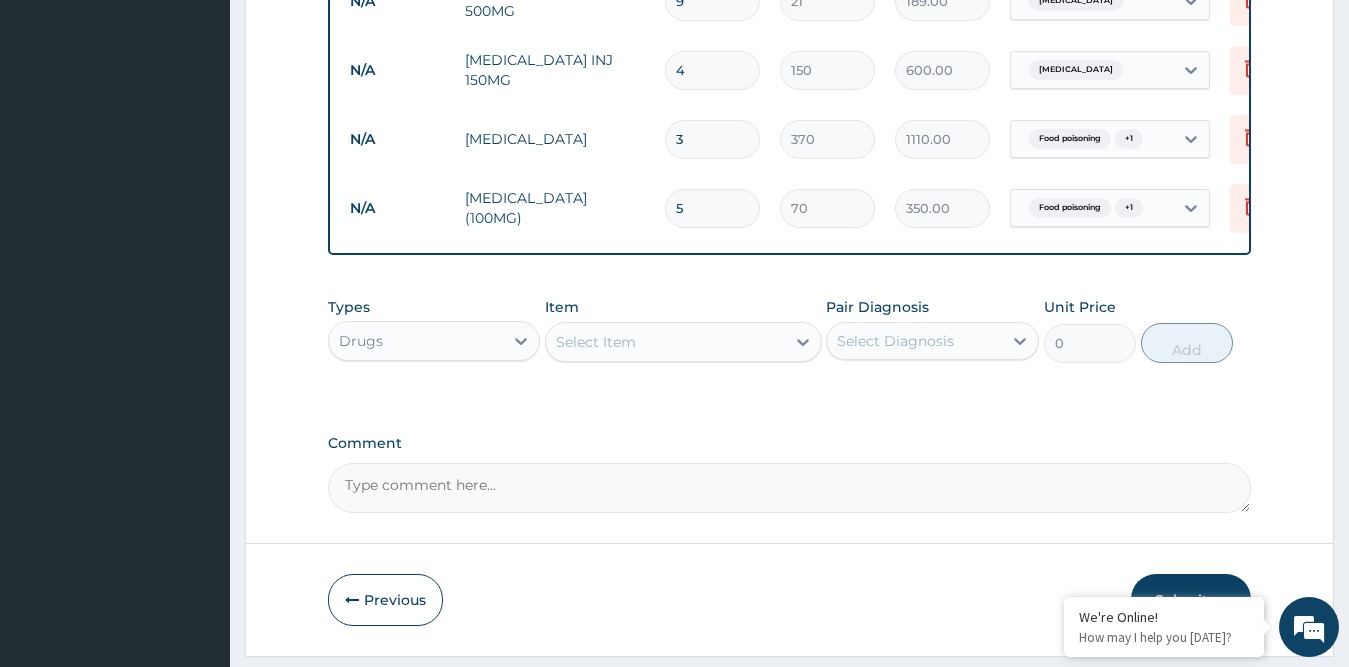 click on "Select Item" at bounding box center [596, 342] 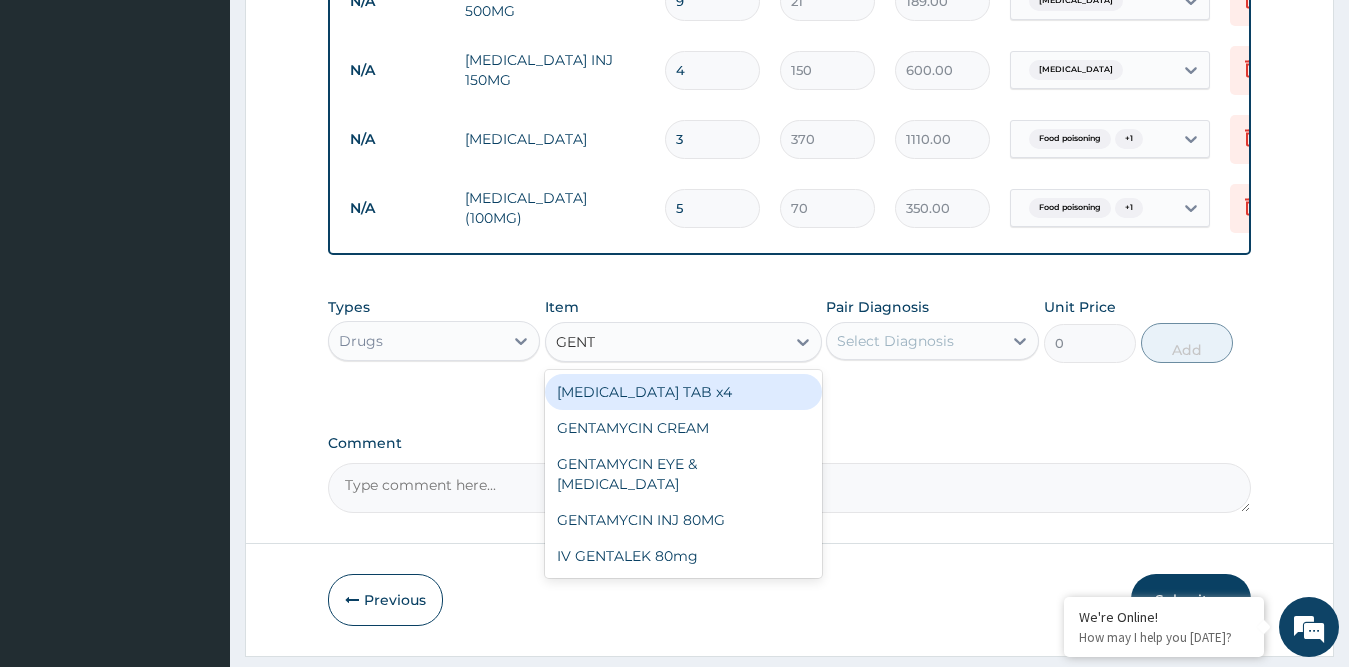 type on "GENTA" 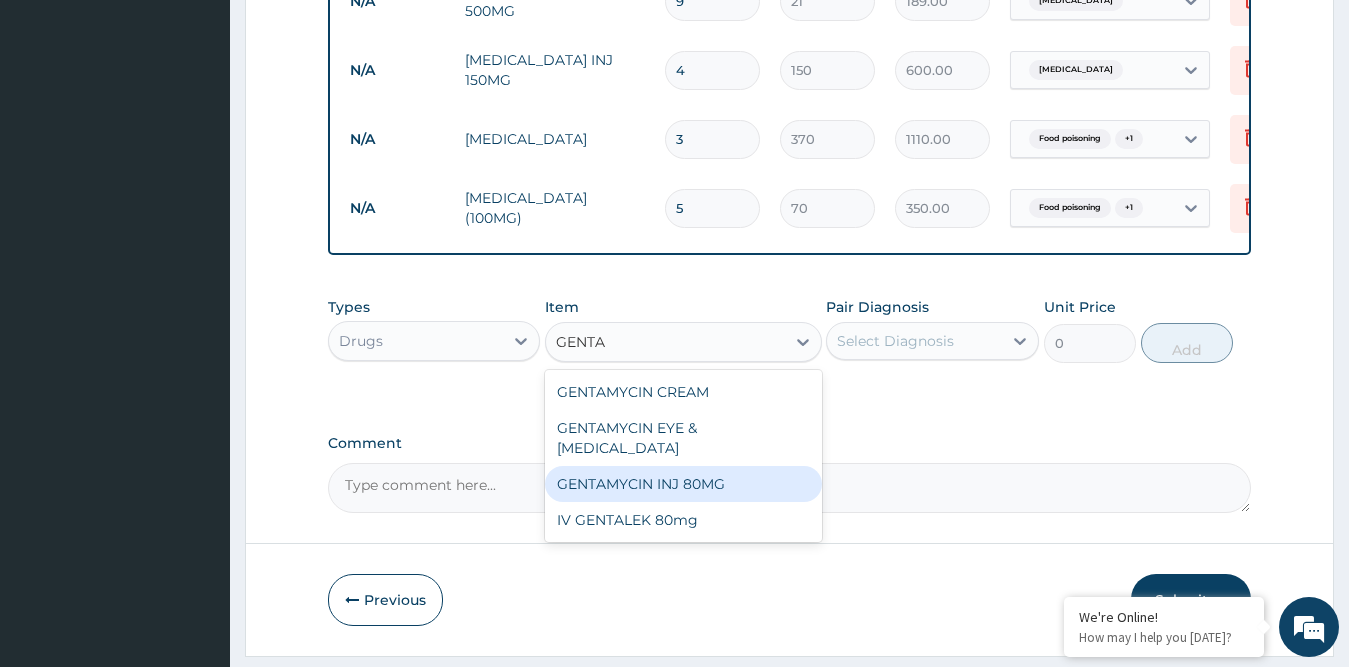 click on "GENTAMYCIN INJ 80MG" at bounding box center [683, 484] 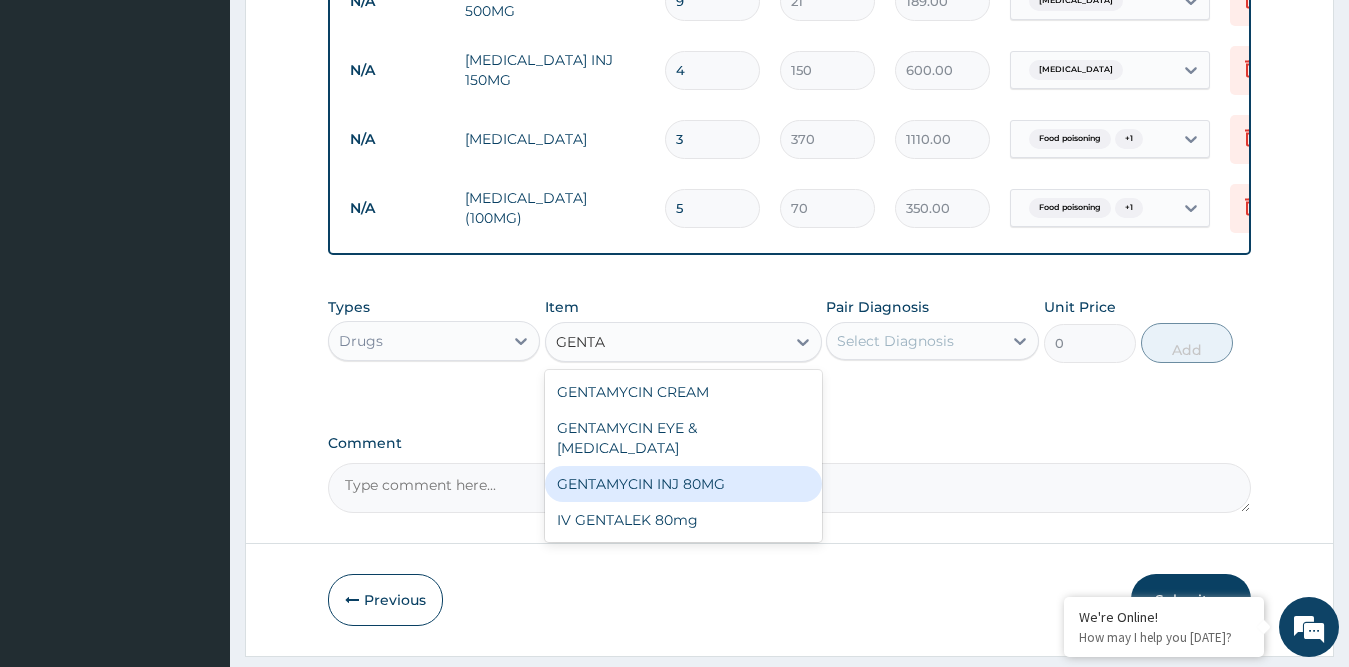 type 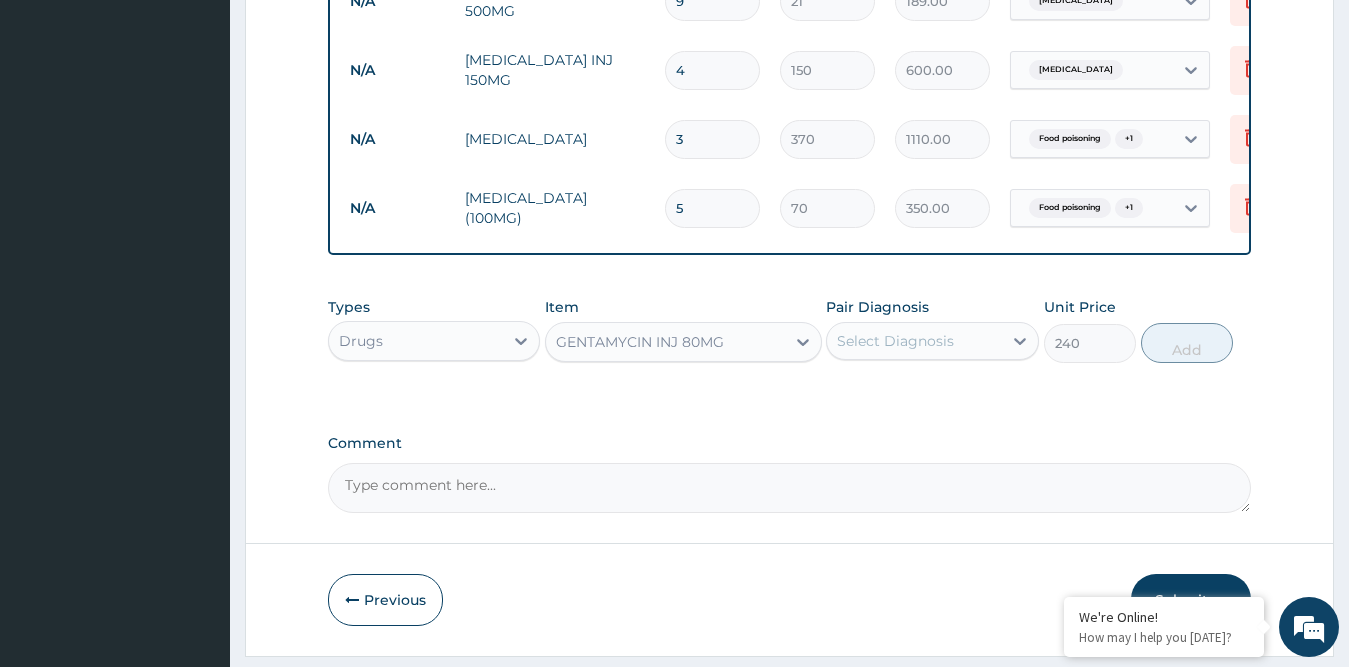 click on "Select Diagnosis" at bounding box center (895, 341) 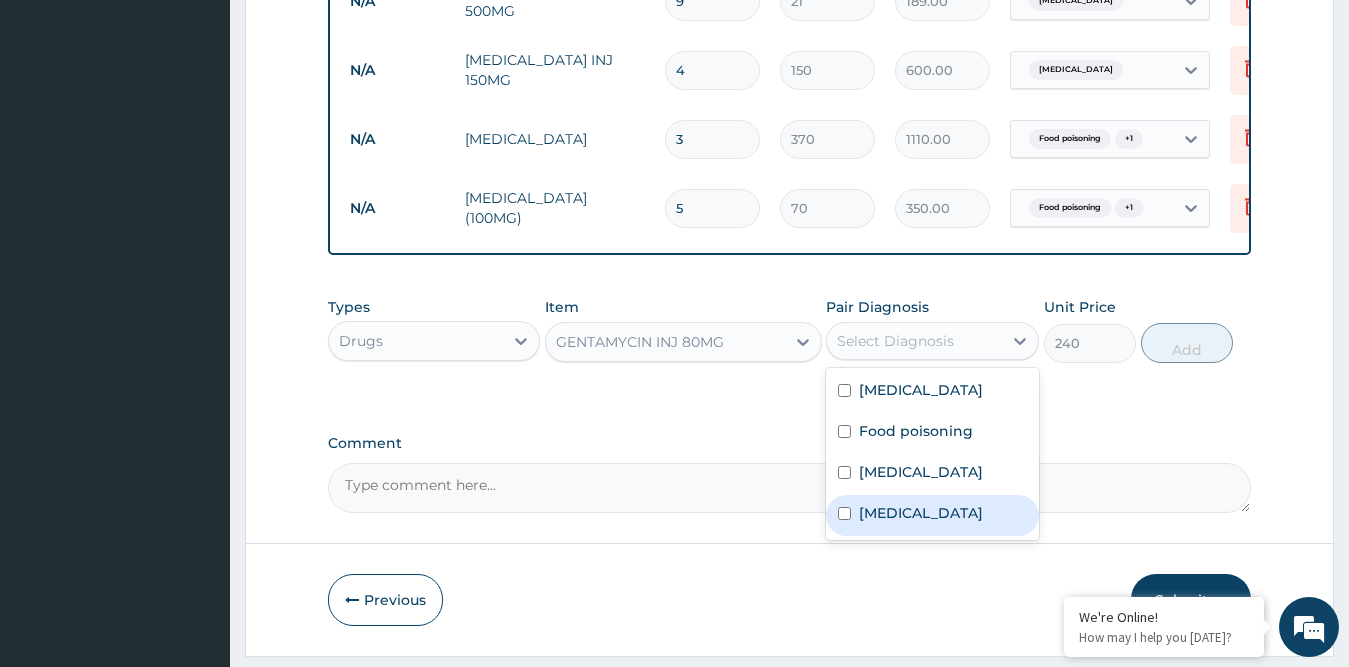 click on "Sepsis" at bounding box center (921, 513) 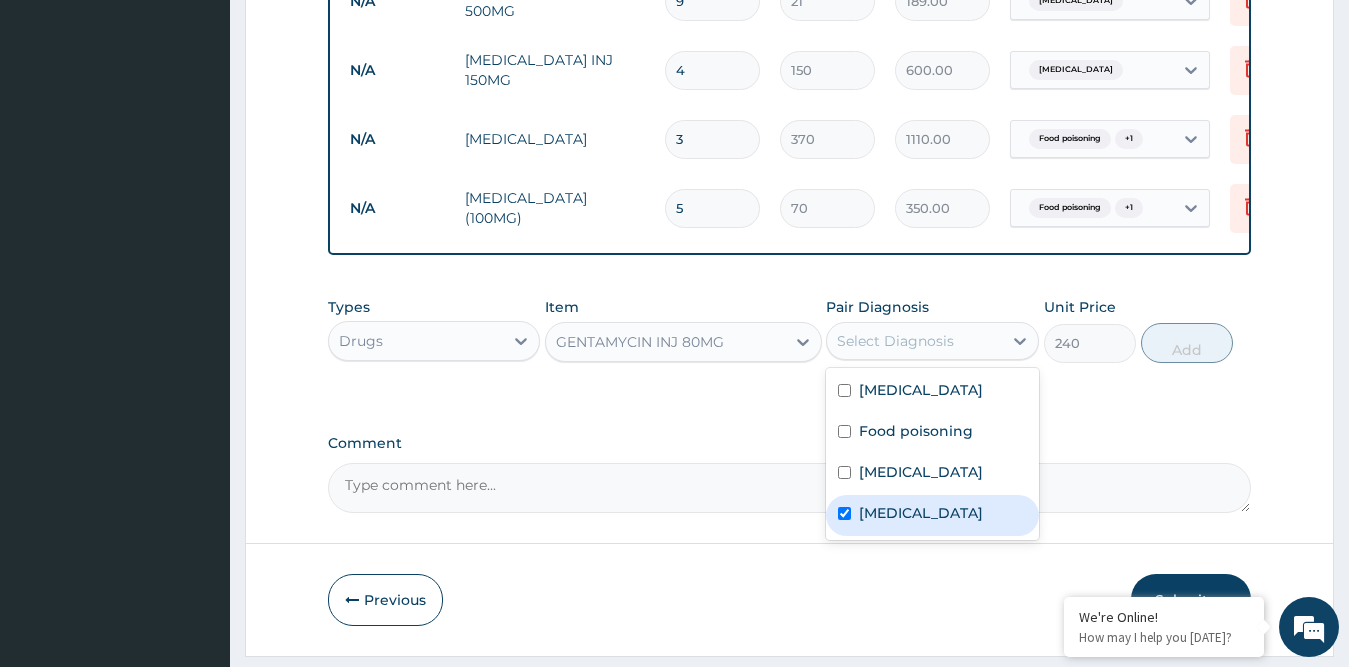 checkbox on "true" 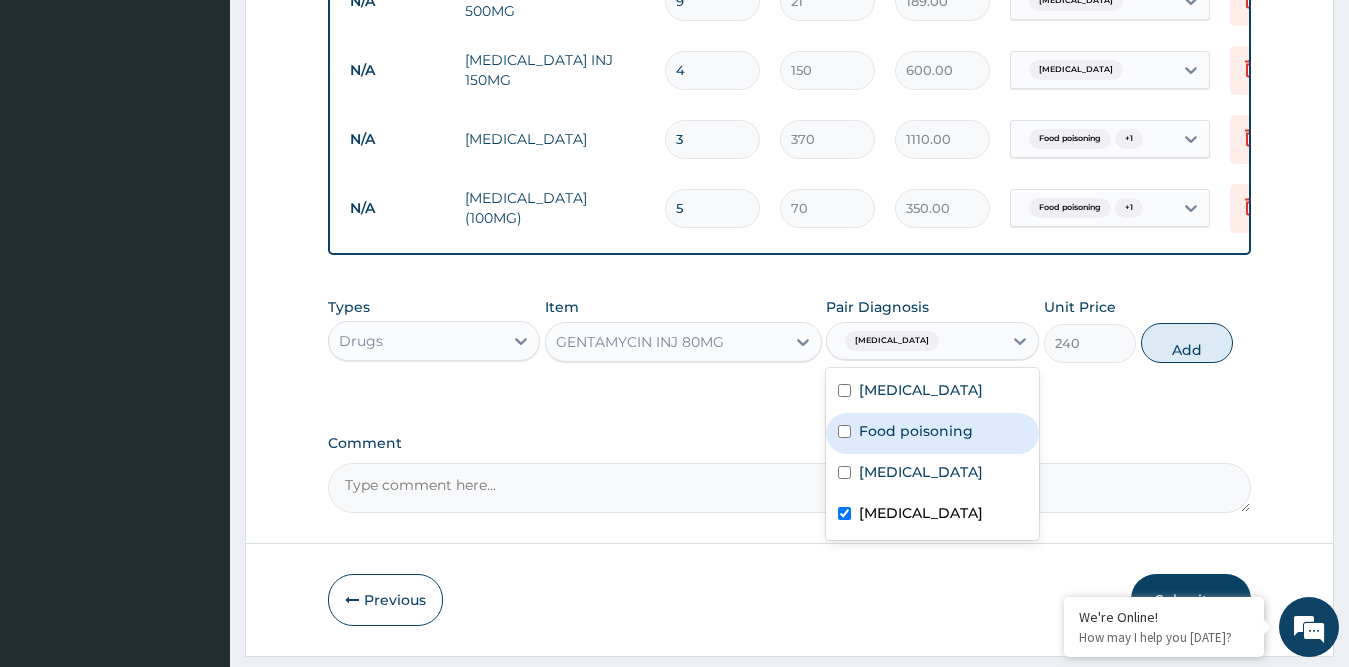 click on "Food poisoning" at bounding box center [916, 431] 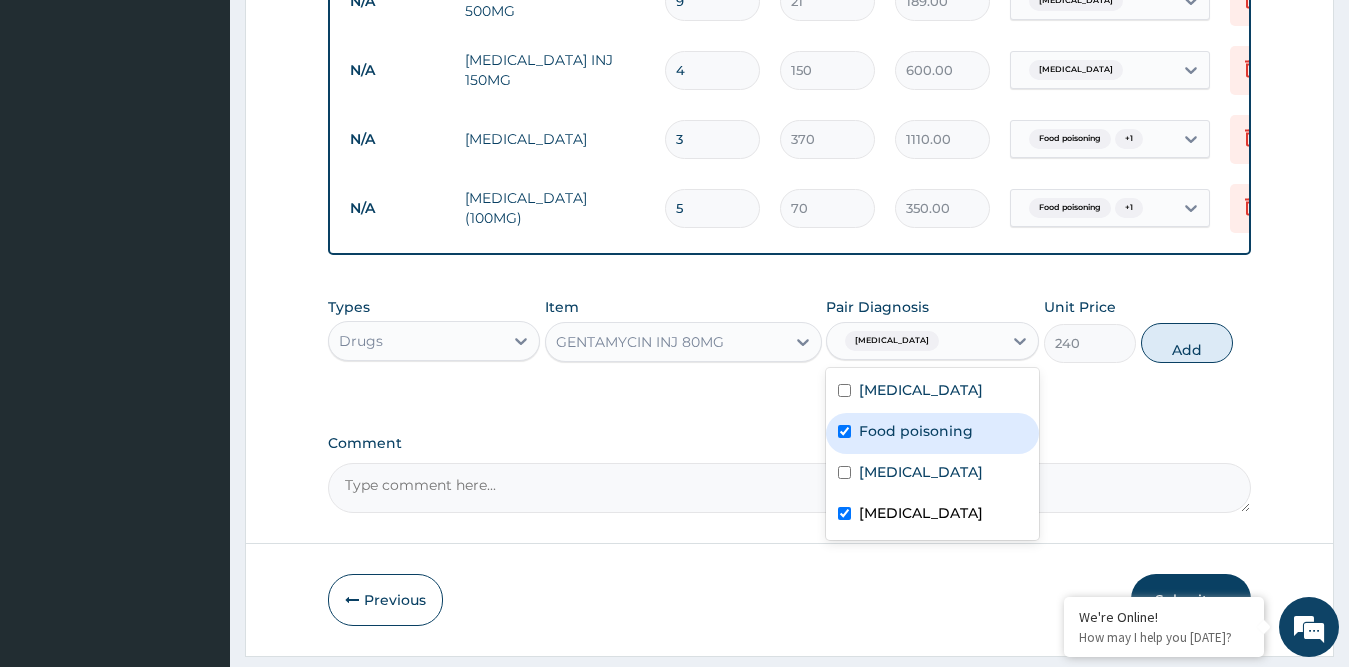 checkbox on "true" 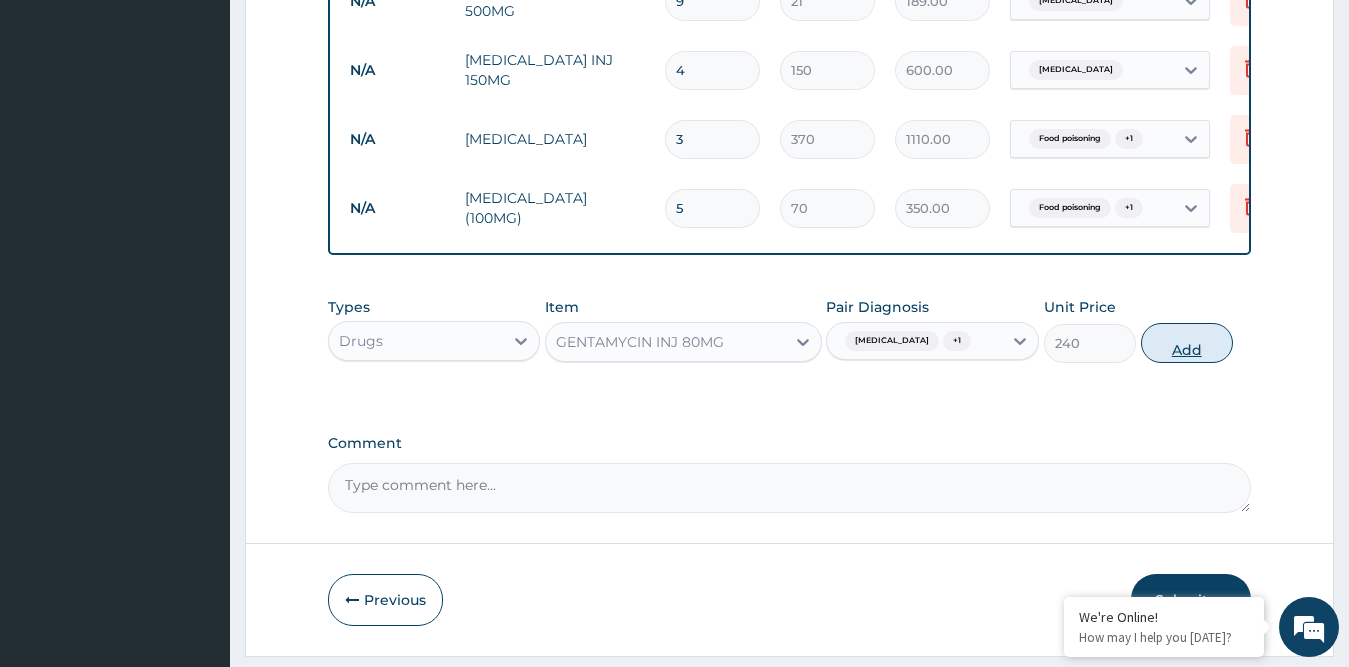 click on "Add" at bounding box center [1187, 343] 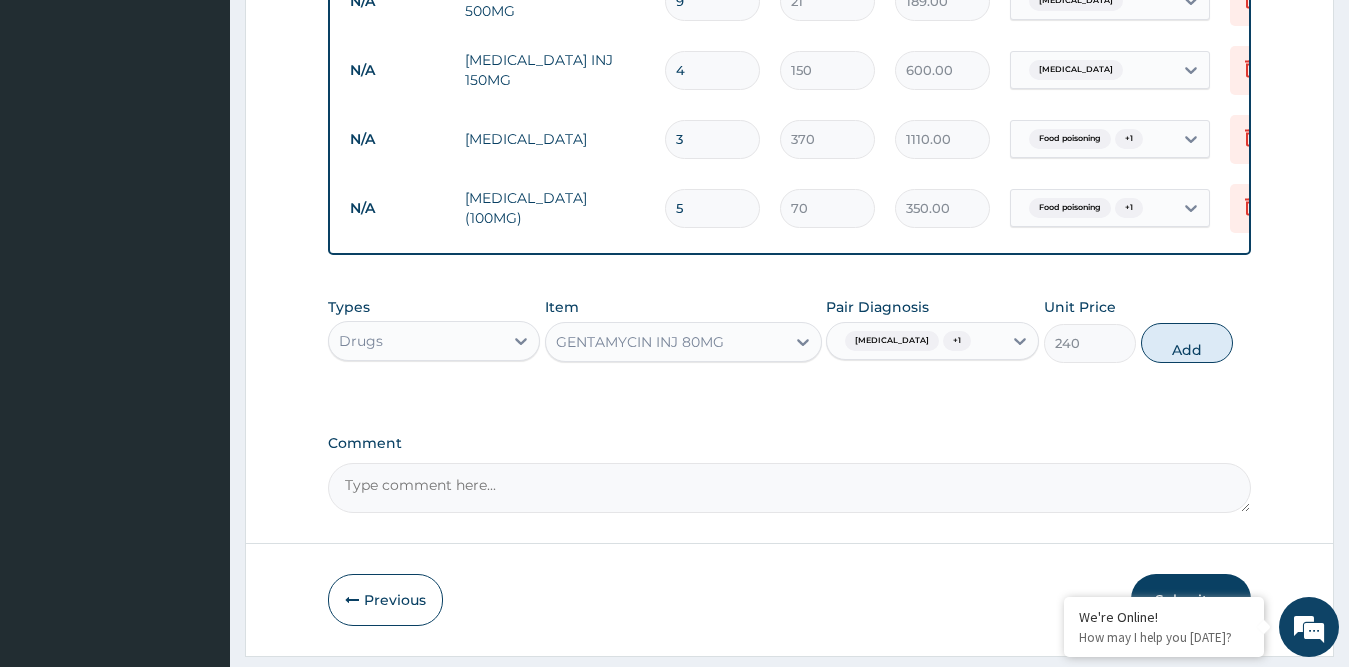 type on "0" 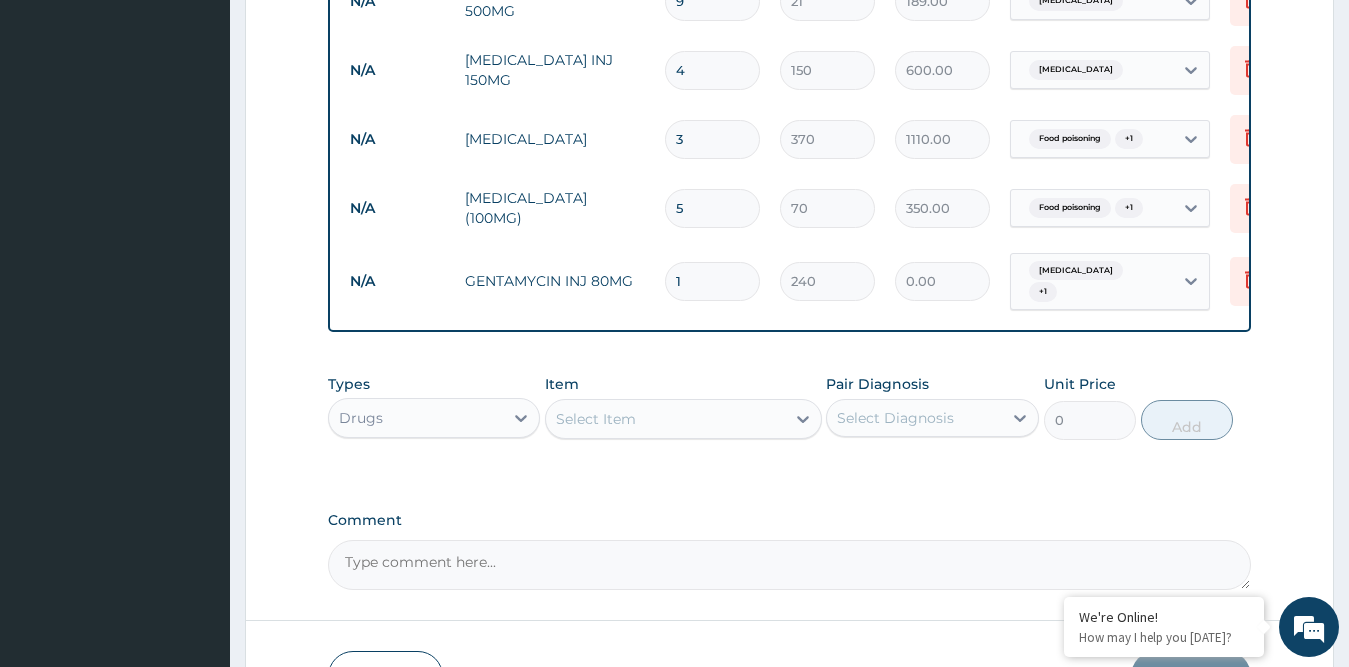 type 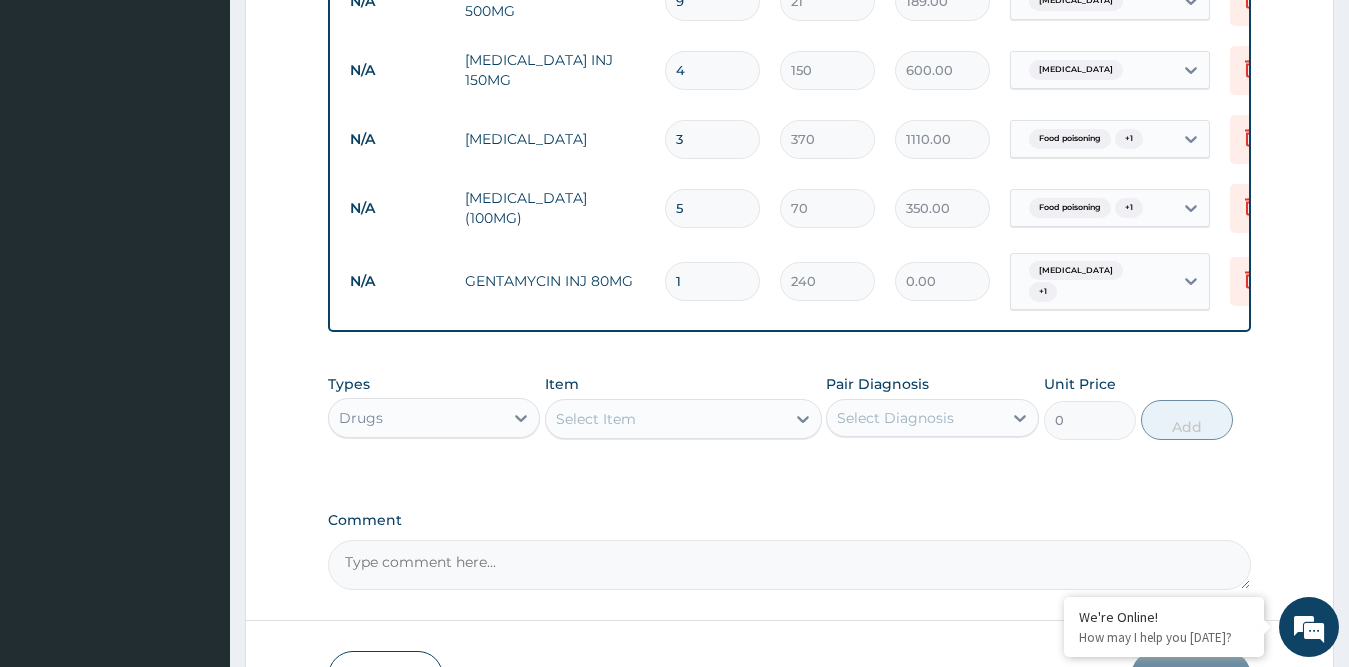 type on "0.00" 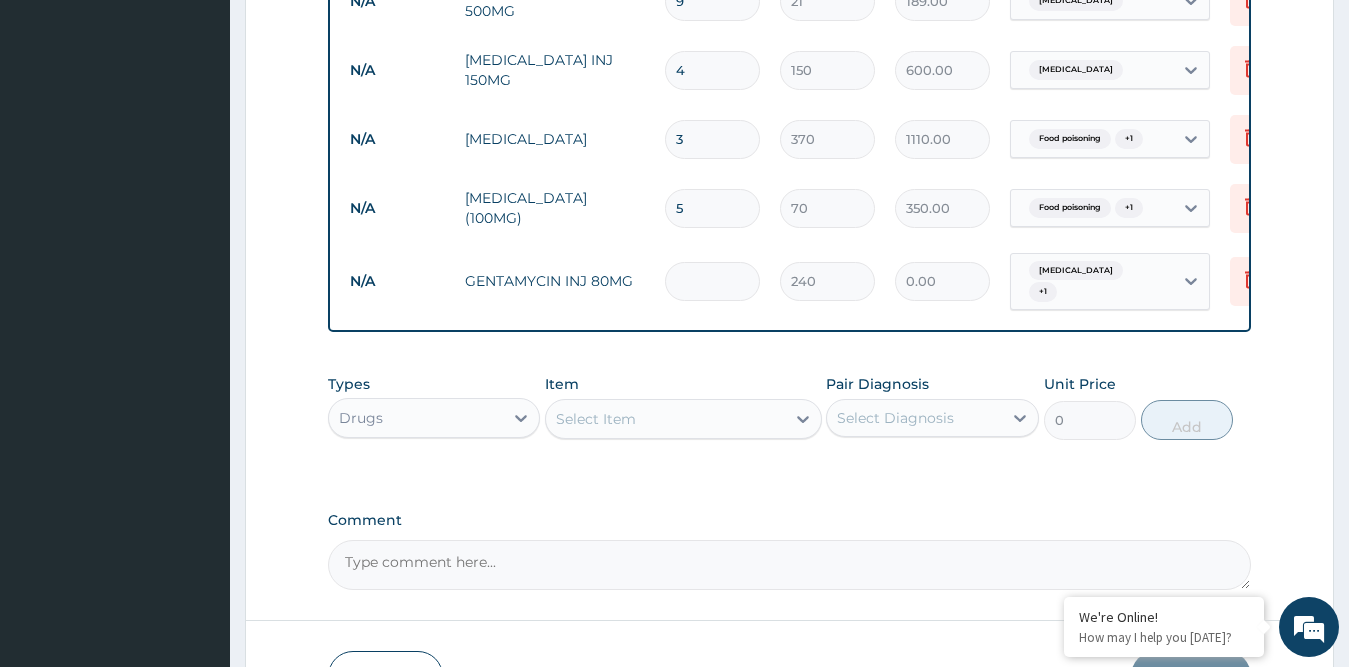 type on "3" 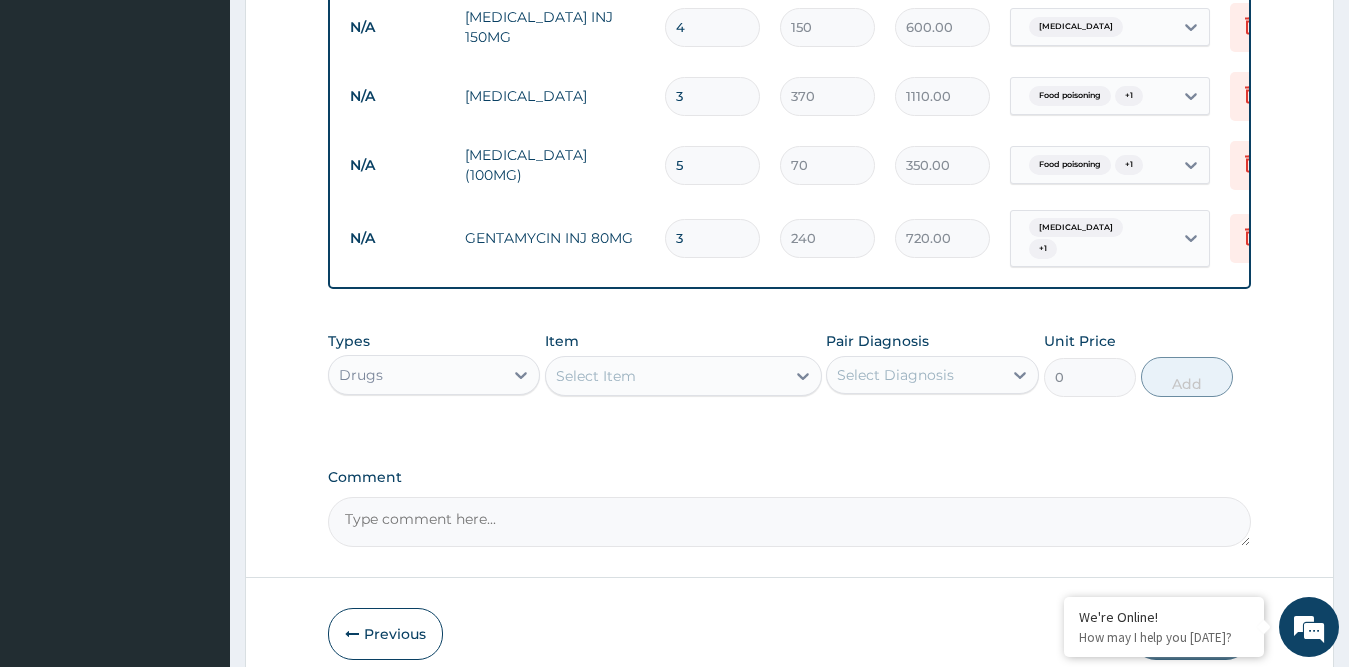 scroll, scrollTop: 1681, scrollLeft: 0, axis: vertical 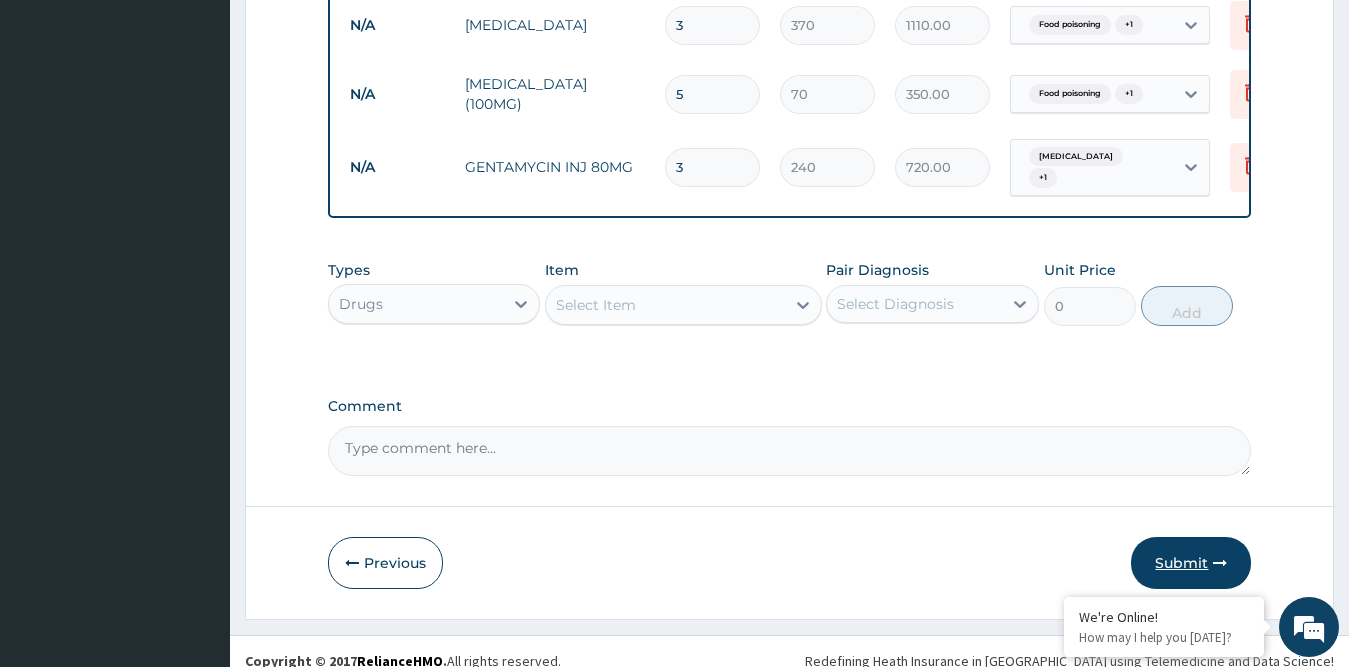type on "3" 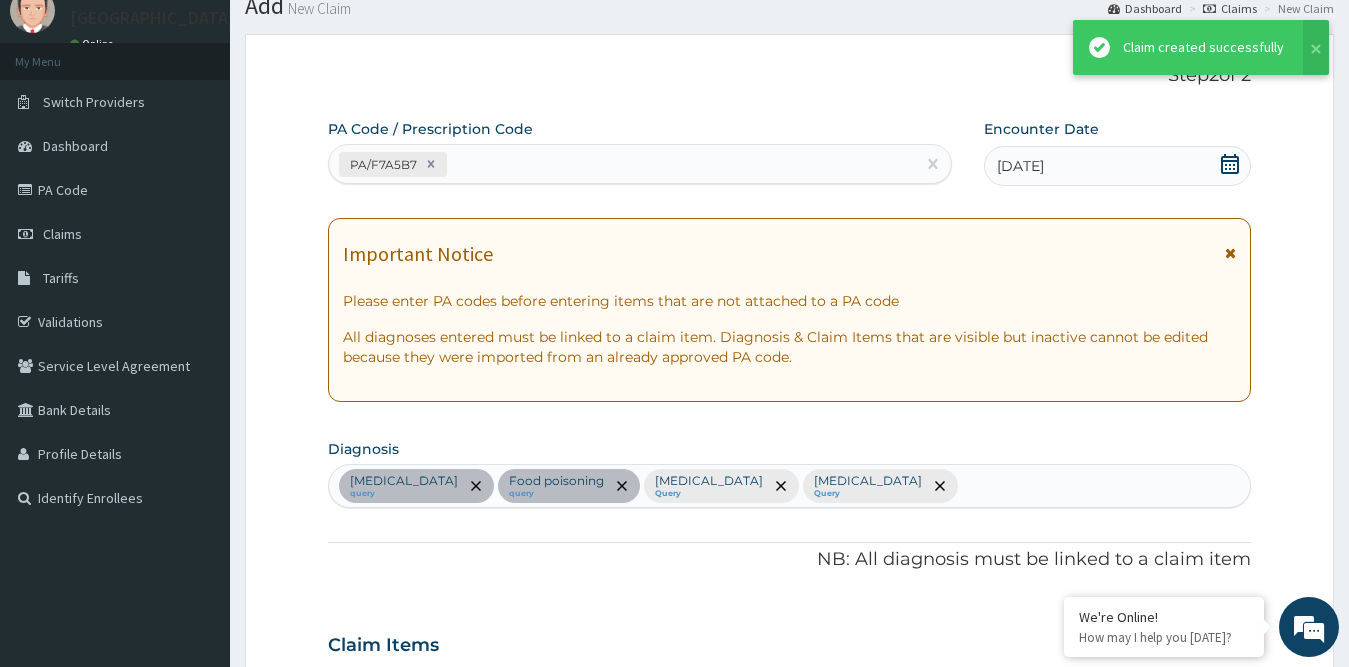 scroll, scrollTop: 1663, scrollLeft: 0, axis: vertical 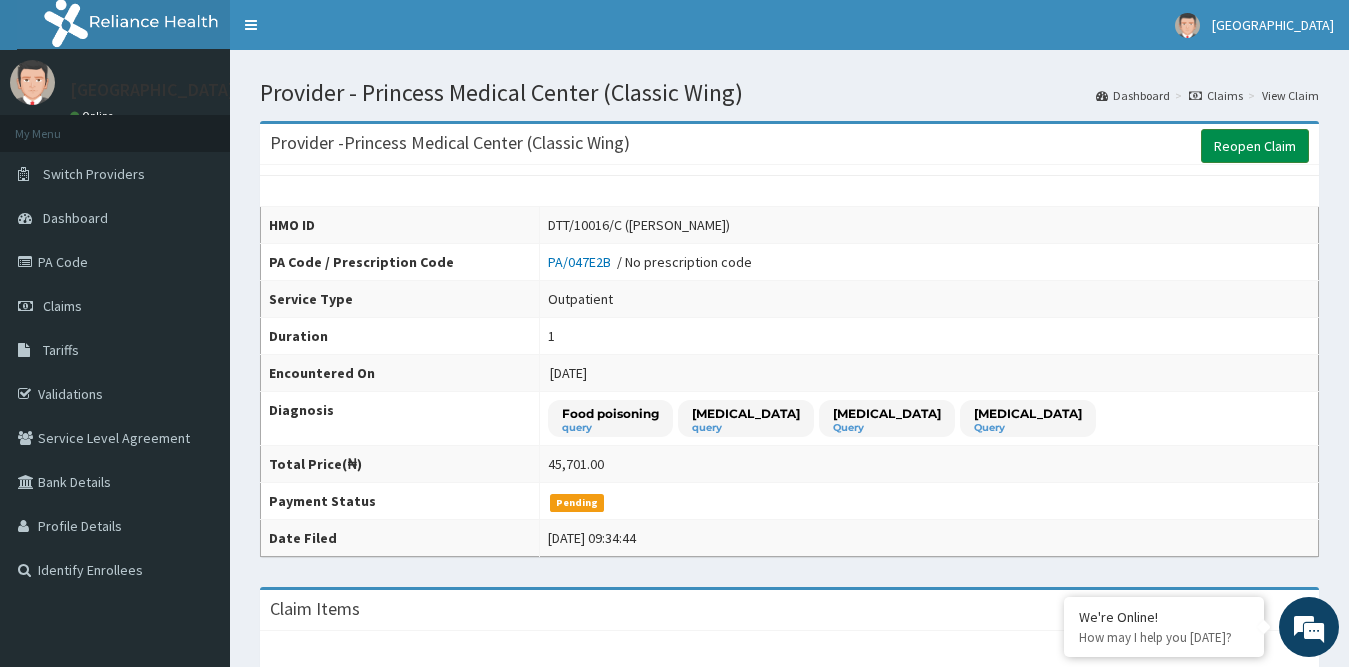 click on "Reopen Claim" at bounding box center (1255, 146) 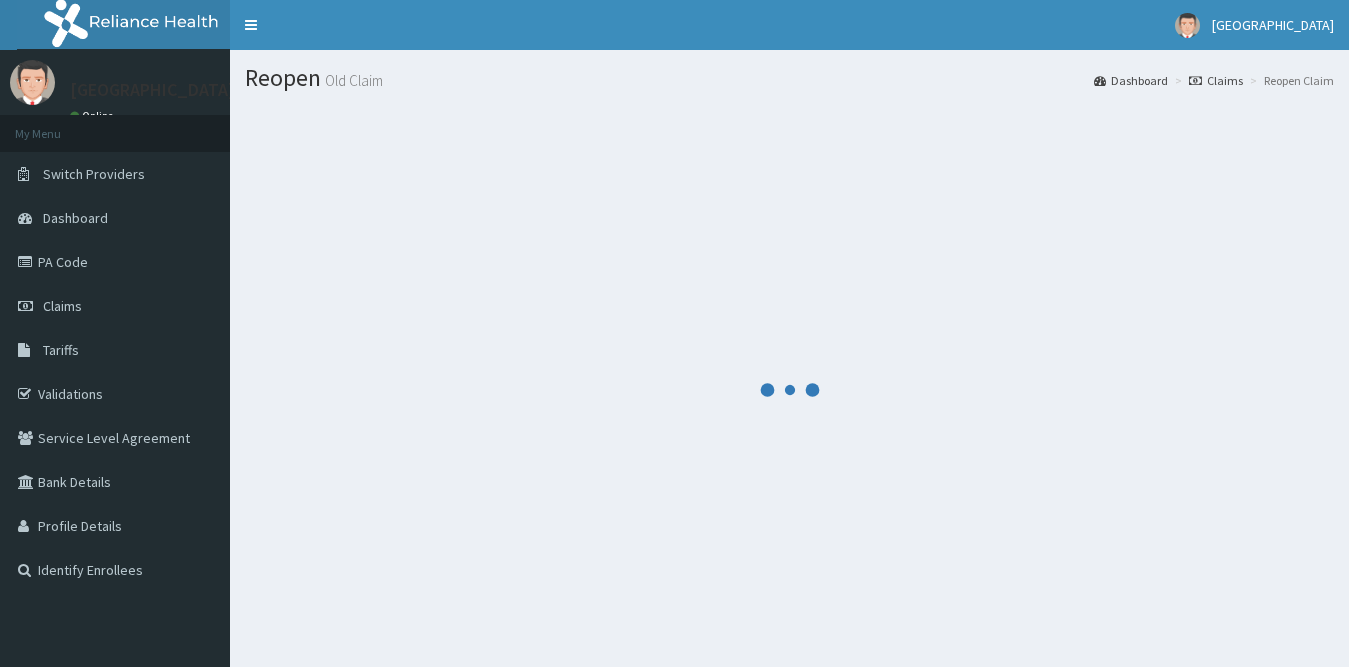 scroll, scrollTop: 0, scrollLeft: 0, axis: both 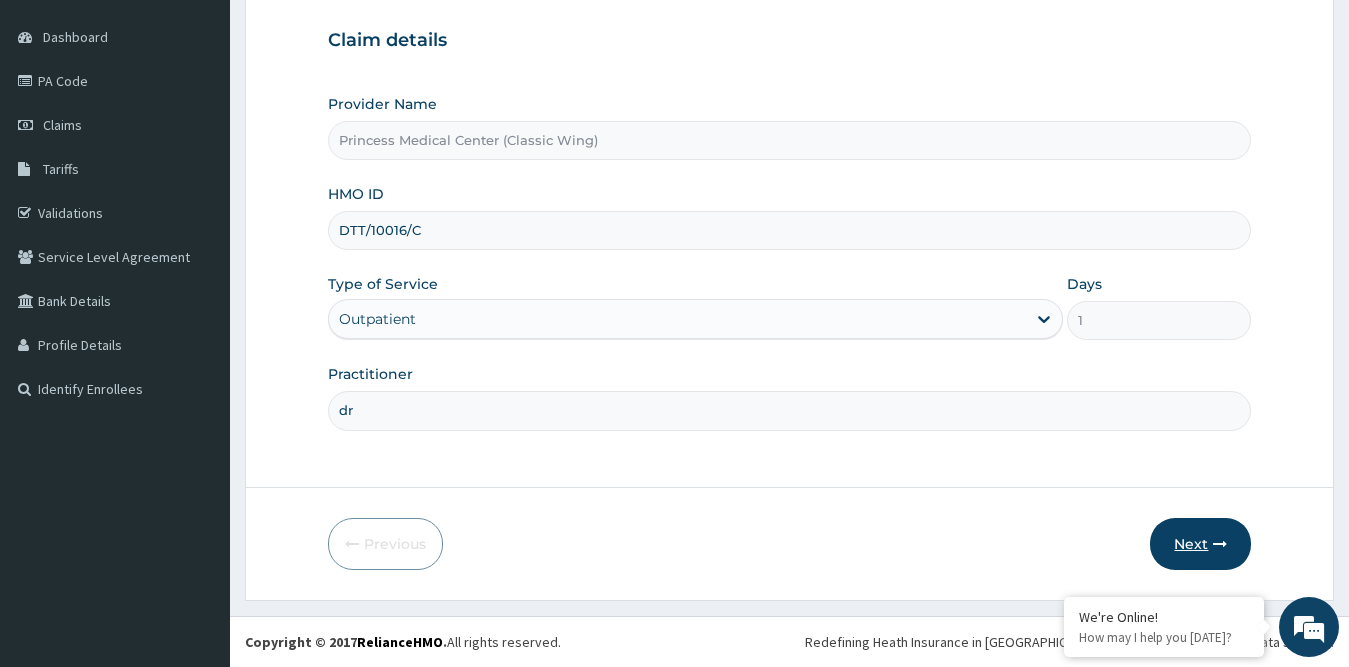 click on "Next" at bounding box center (1200, 544) 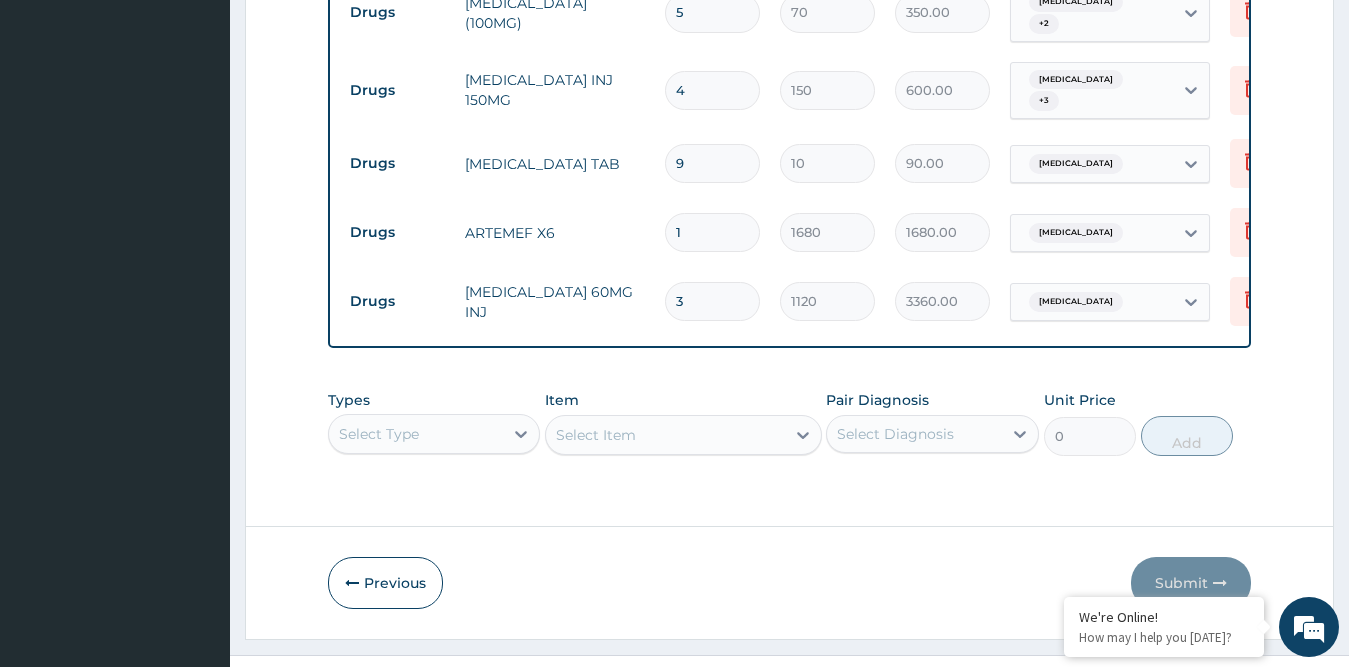 scroll, scrollTop: 1553, scrollLeft: 0, axis: vertical 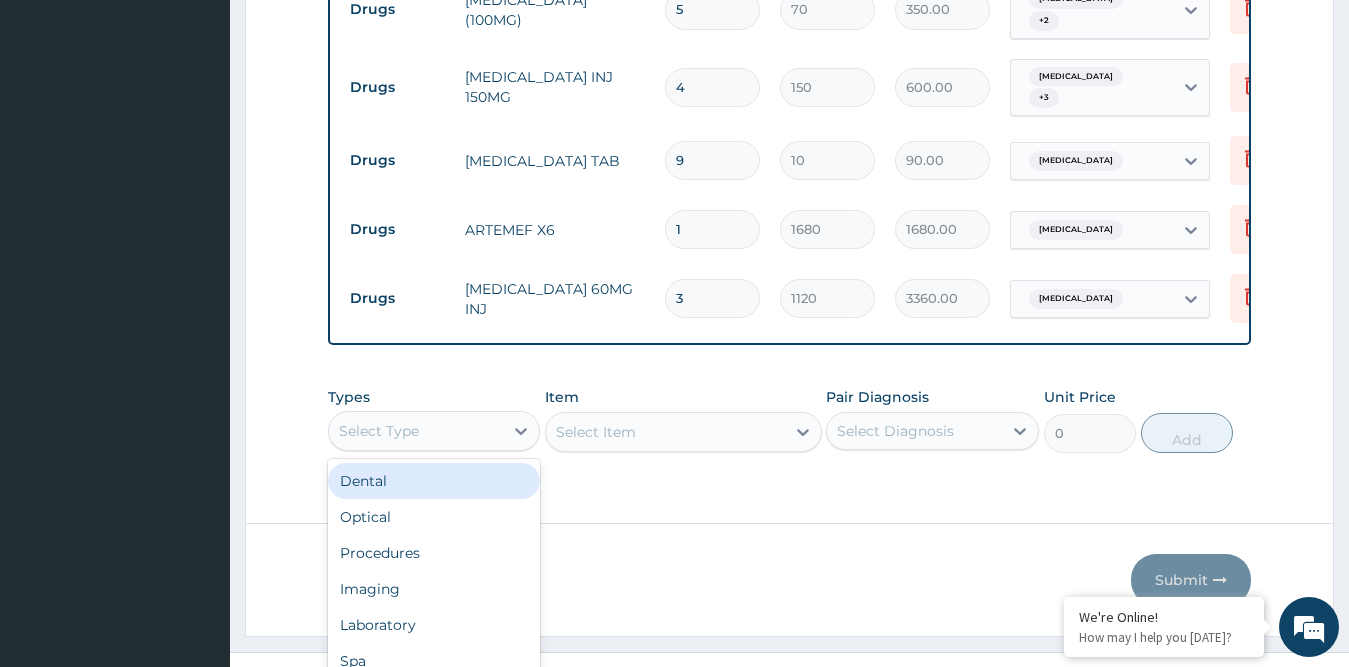 click on "Types option Dental focused, 1 of 10. 10 results available. Use Up and Down to choose options, press Enter to select the currently focused option, press Escape to exit the menu, press Tab to select the option and exit the menu. Select Type Dental Optical Procedures Imaging Laboratory Spa Drugs Immunizations Others Gym" at bounding box center (434, 420) 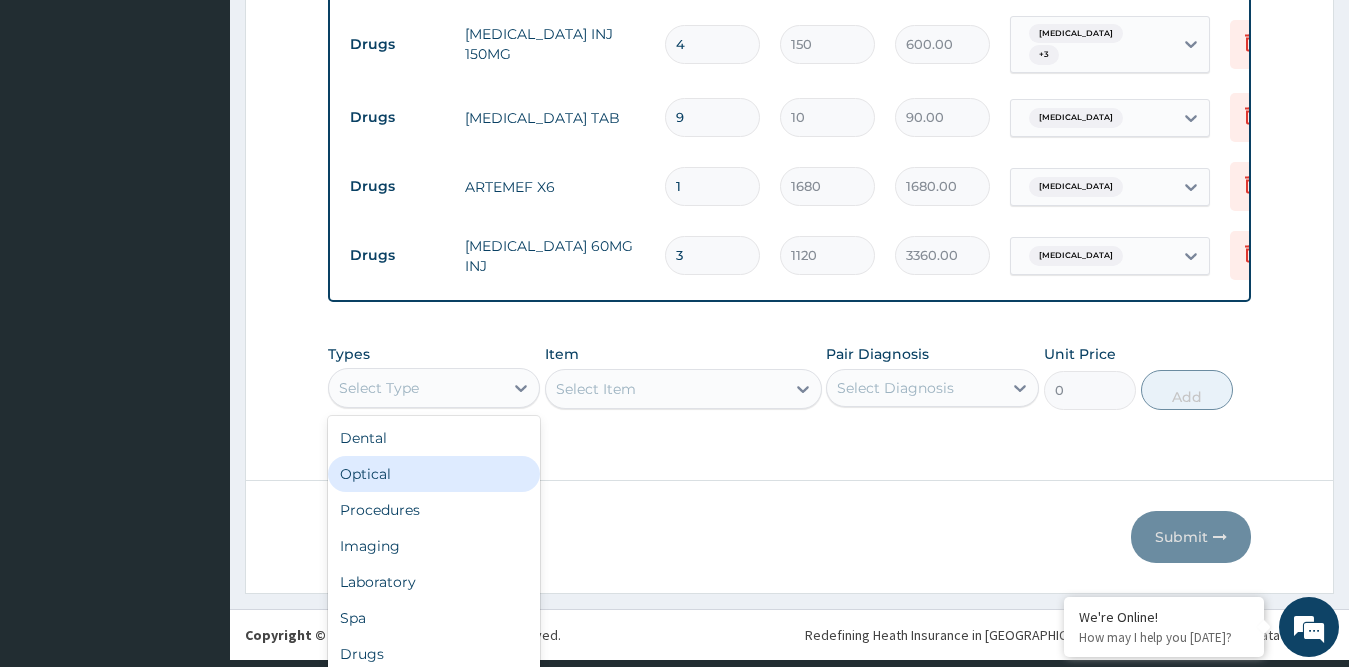 scroll, scrollTop: 56, scrollLeft: 0, axis: vertical 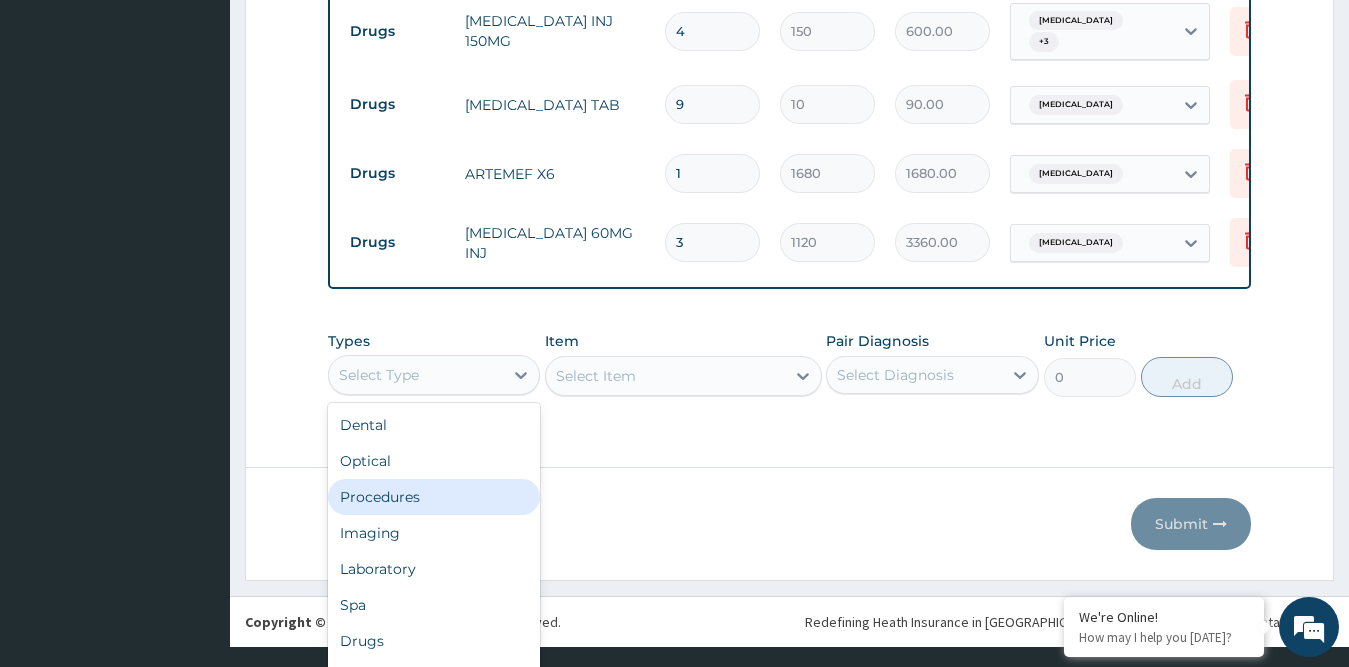 drag, startPoint x: 438, startPoint y: 457, endPoint x: 485, endPoint y: 432, distance: 53.235325 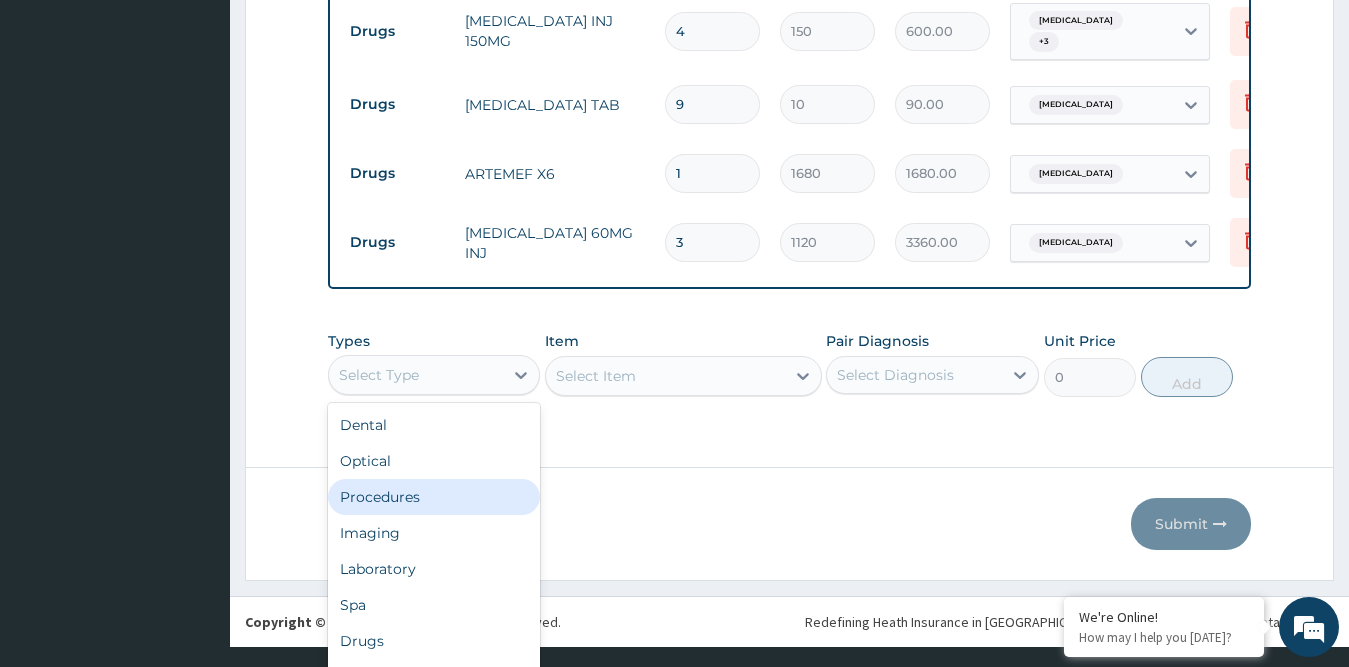 click on "Procedures" at bounding box center [434, 497] 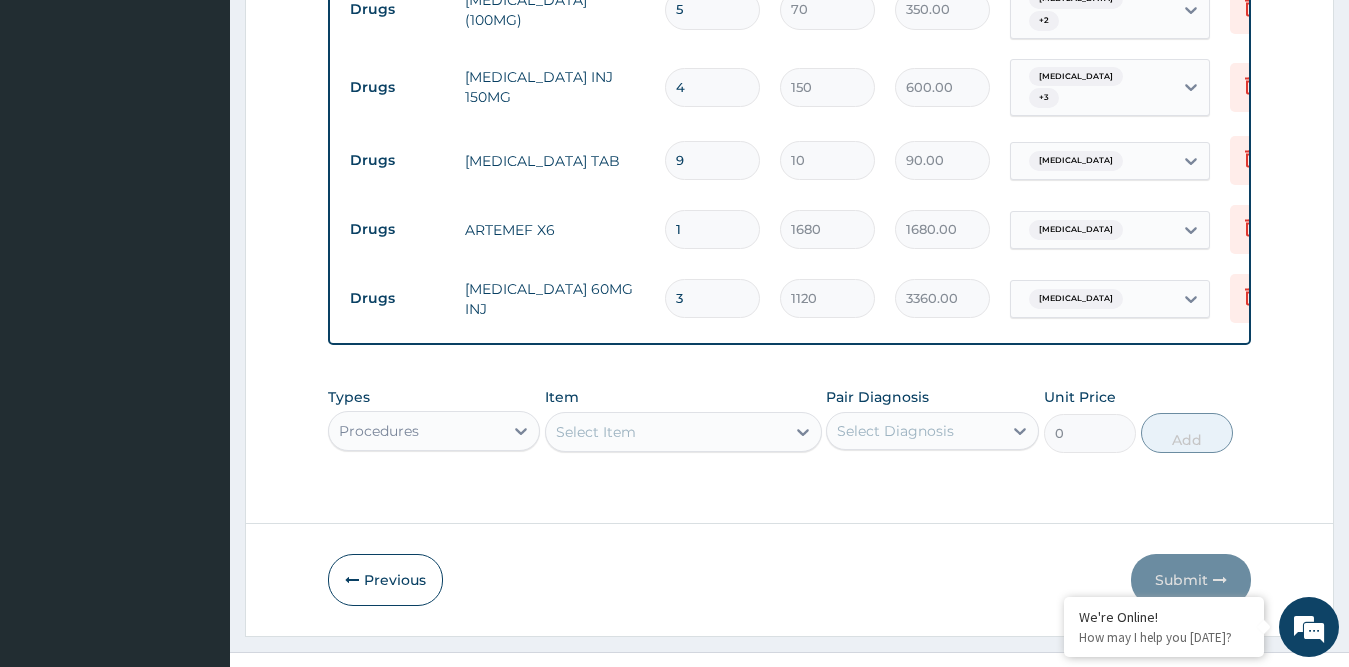 scroll, scrollTop: 0, scrollLeft: 0, axis: both 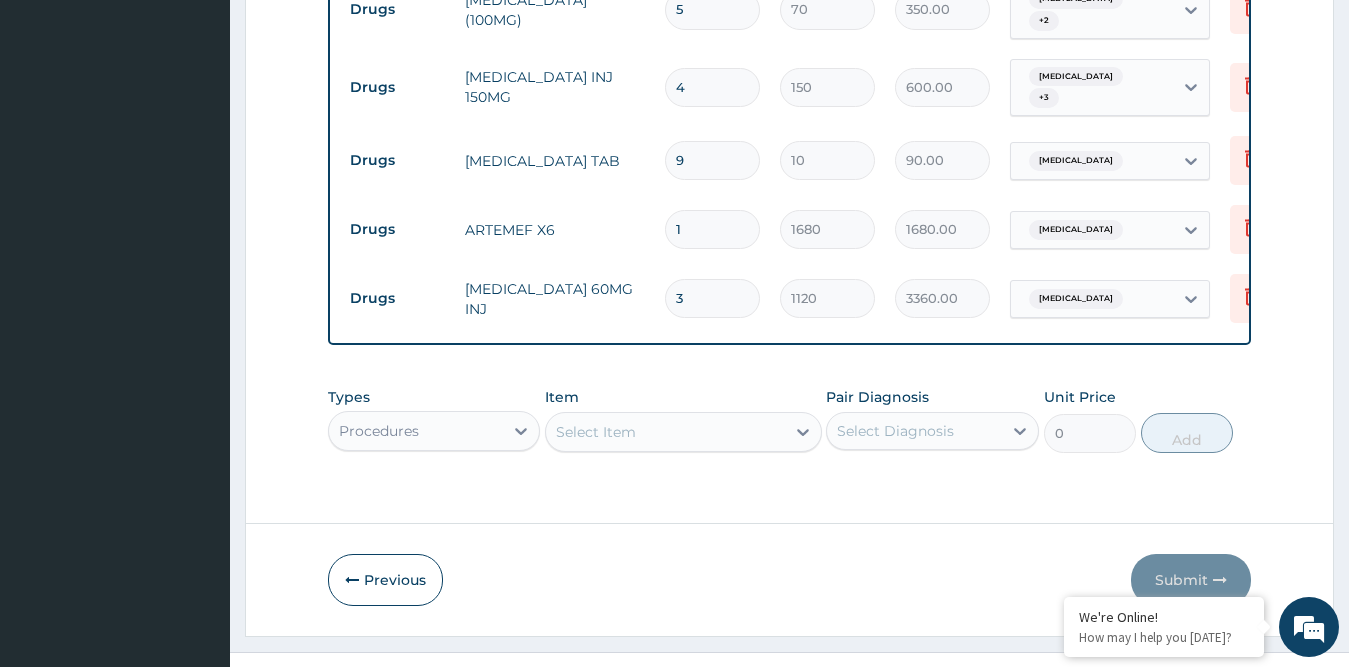 click on "Select Item" at bounding box center [683, 432] 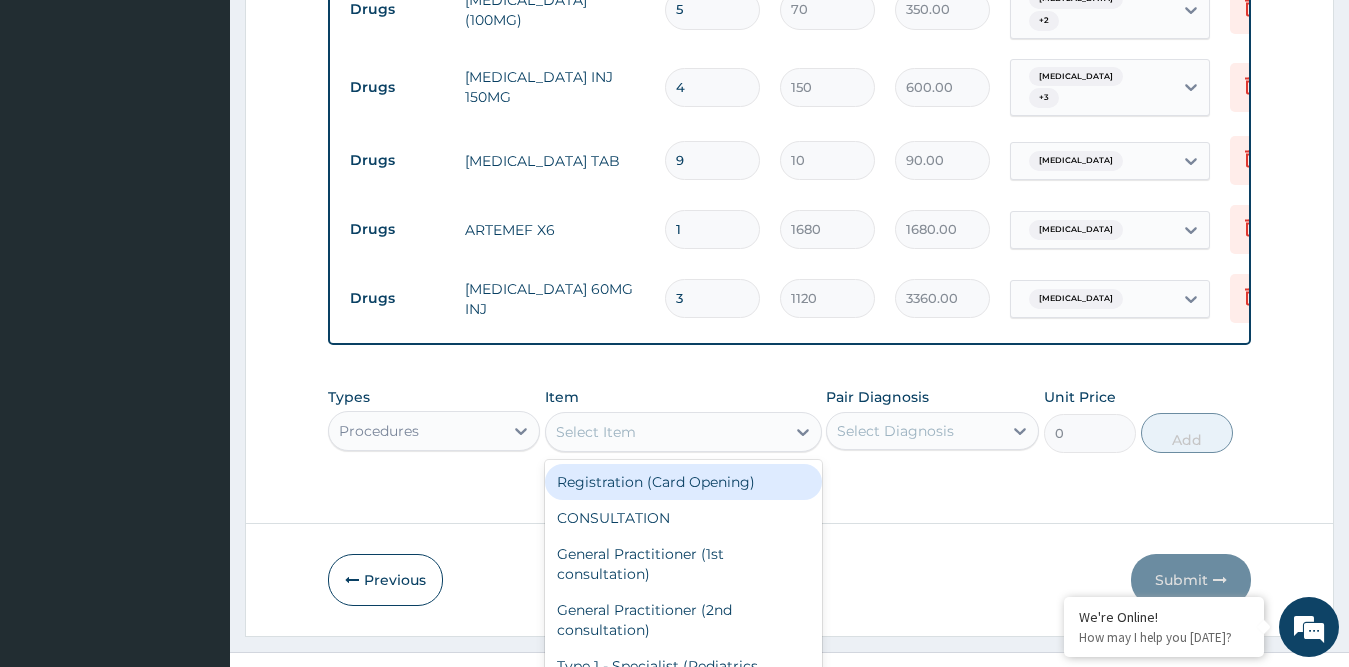 scroll, scrollTop: 57, scrollLeft: 0, axis: vertical 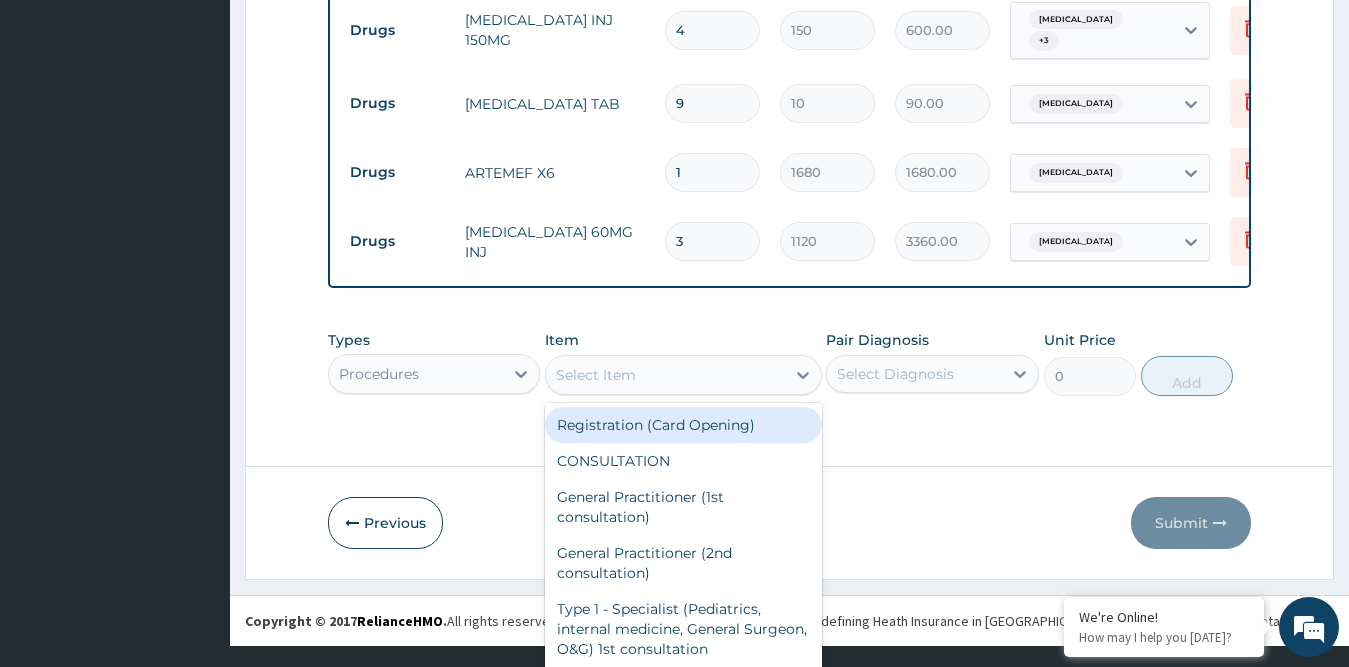 click on "Registration (Card Opening)" at bounding box center (683, 425) 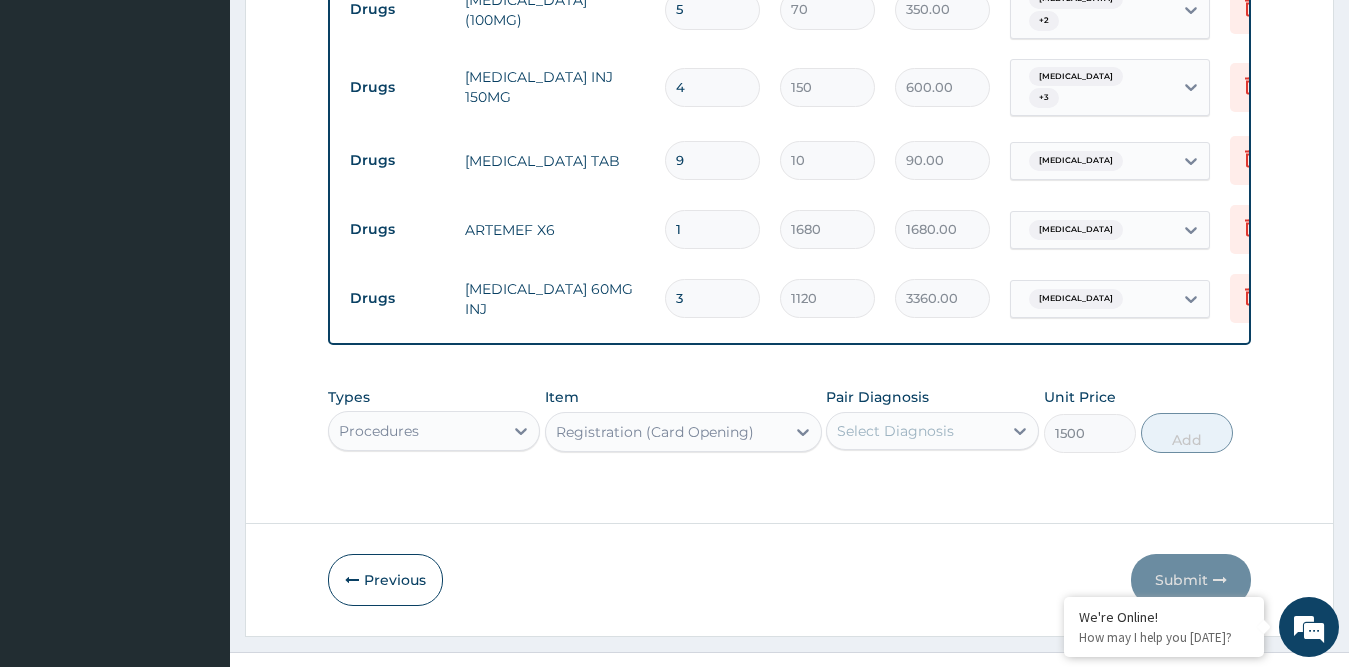 scroll, scrollTop: 0, scrollLeft: 0, axis: both 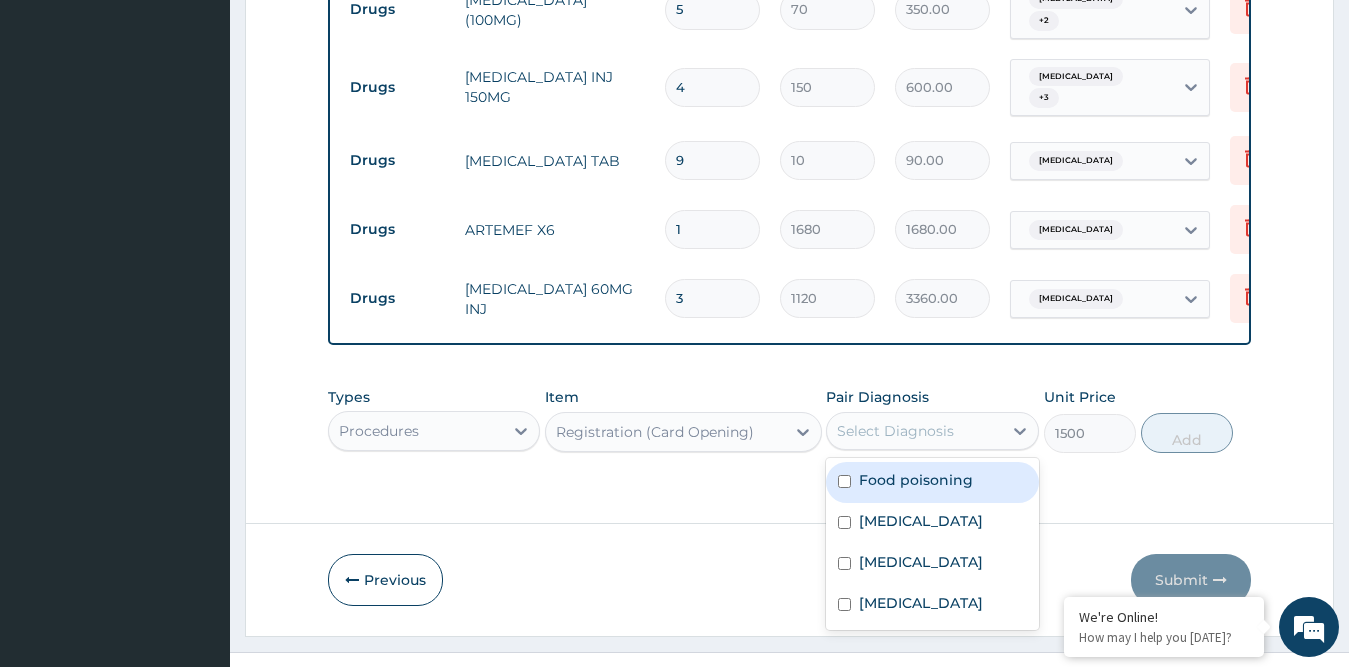click on "Select Diagnosis" at bounding box center [895, 431] 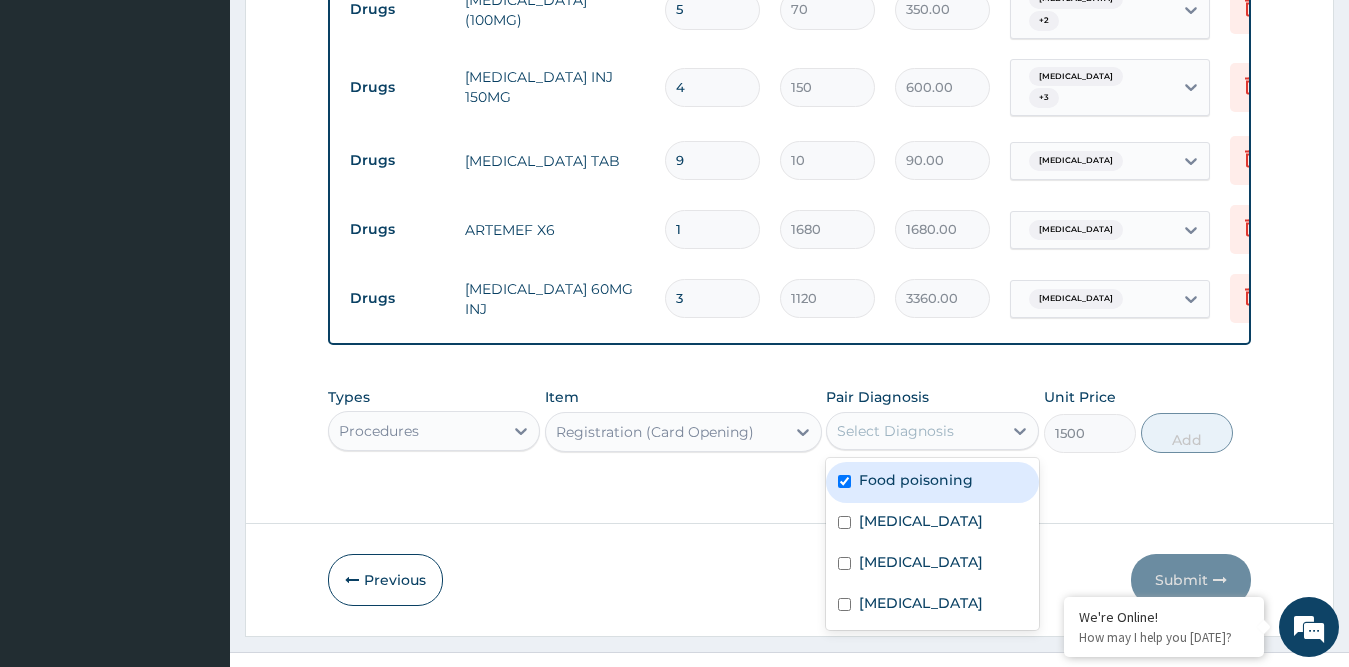 checkbox on "true" 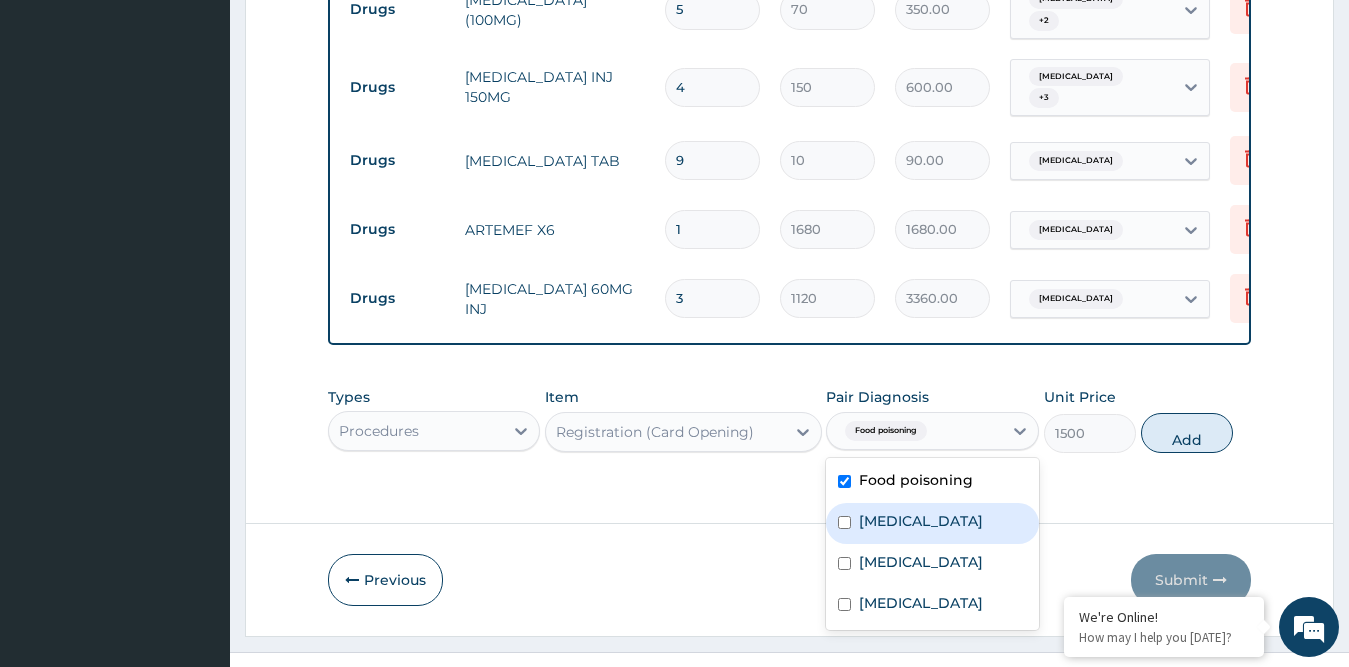 click on "Tonsillitis" at bounding box center [921, 521] 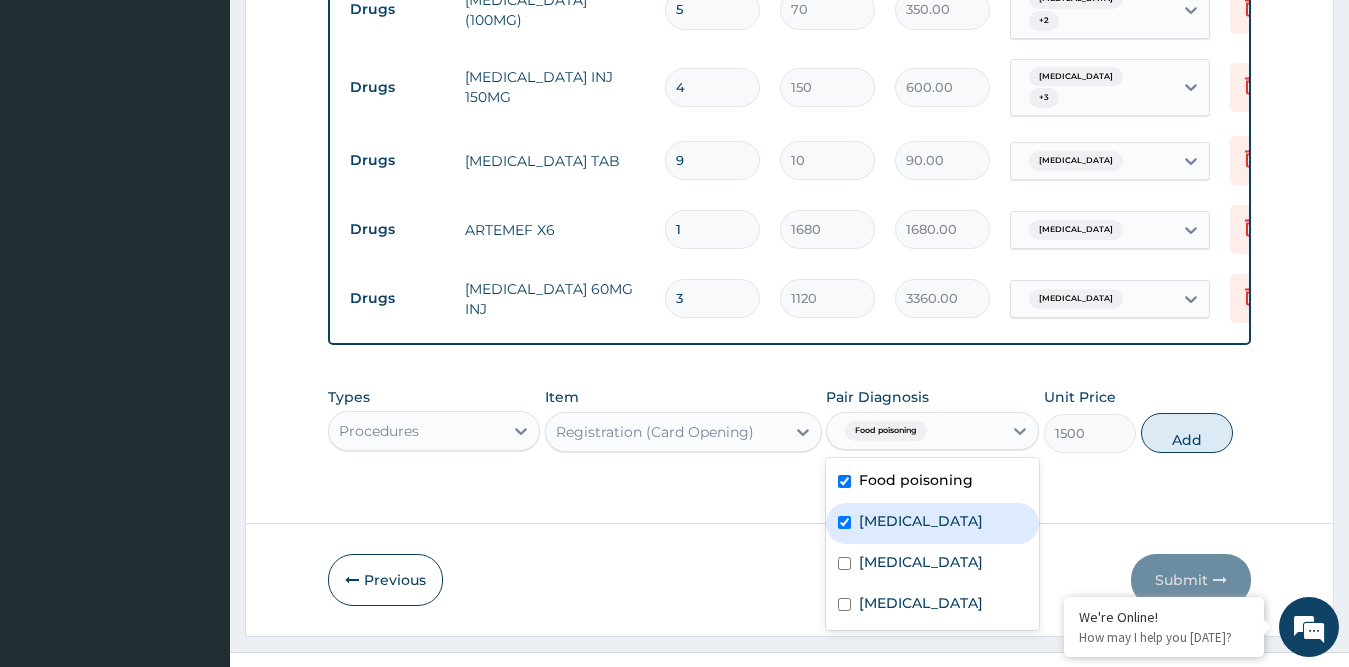 checkbox on "true" 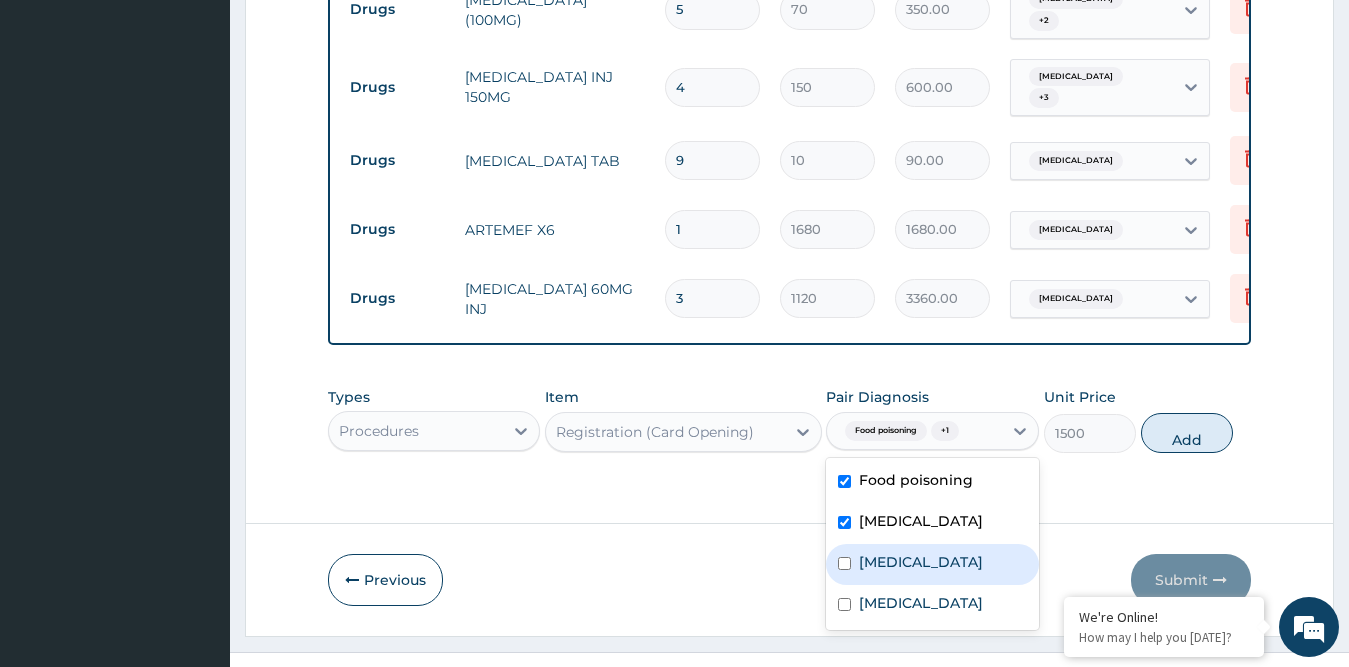 drag, startPoint x: 865, startPoint y: 528, endPoint x: 861, endPoint y: 542, distance: 14.56022 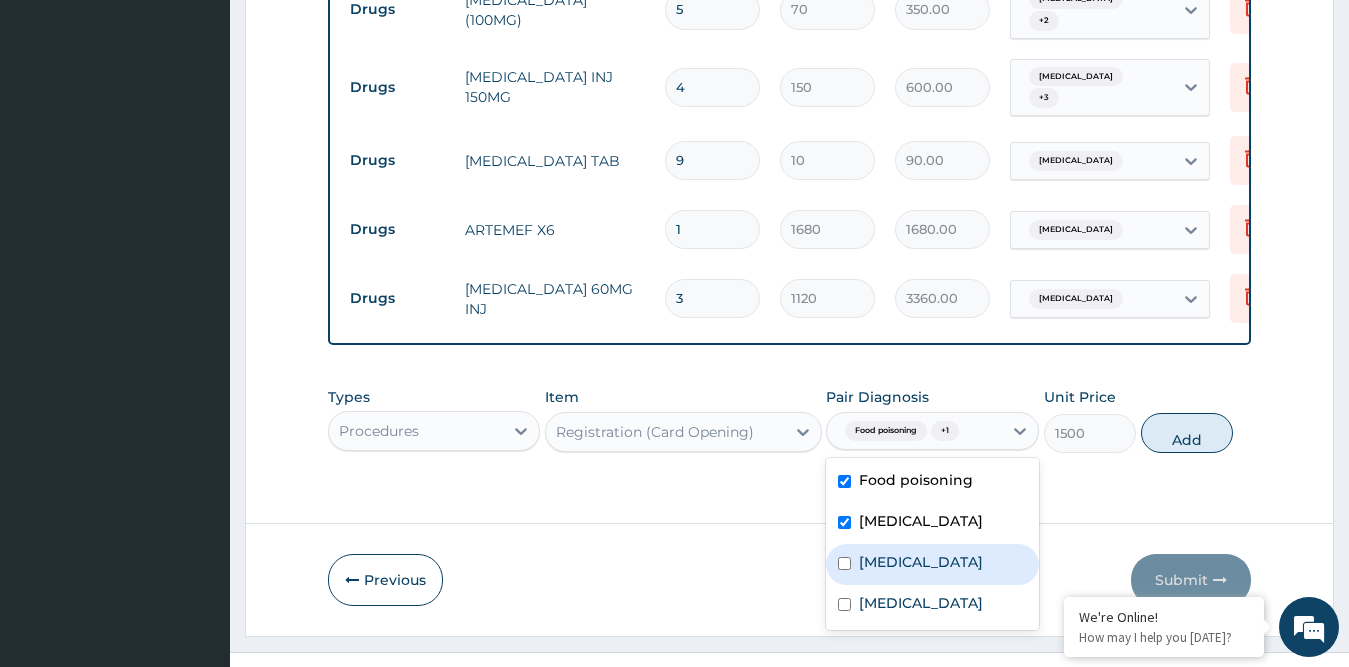 click on "Malaria" at bounding box center (921, 562) 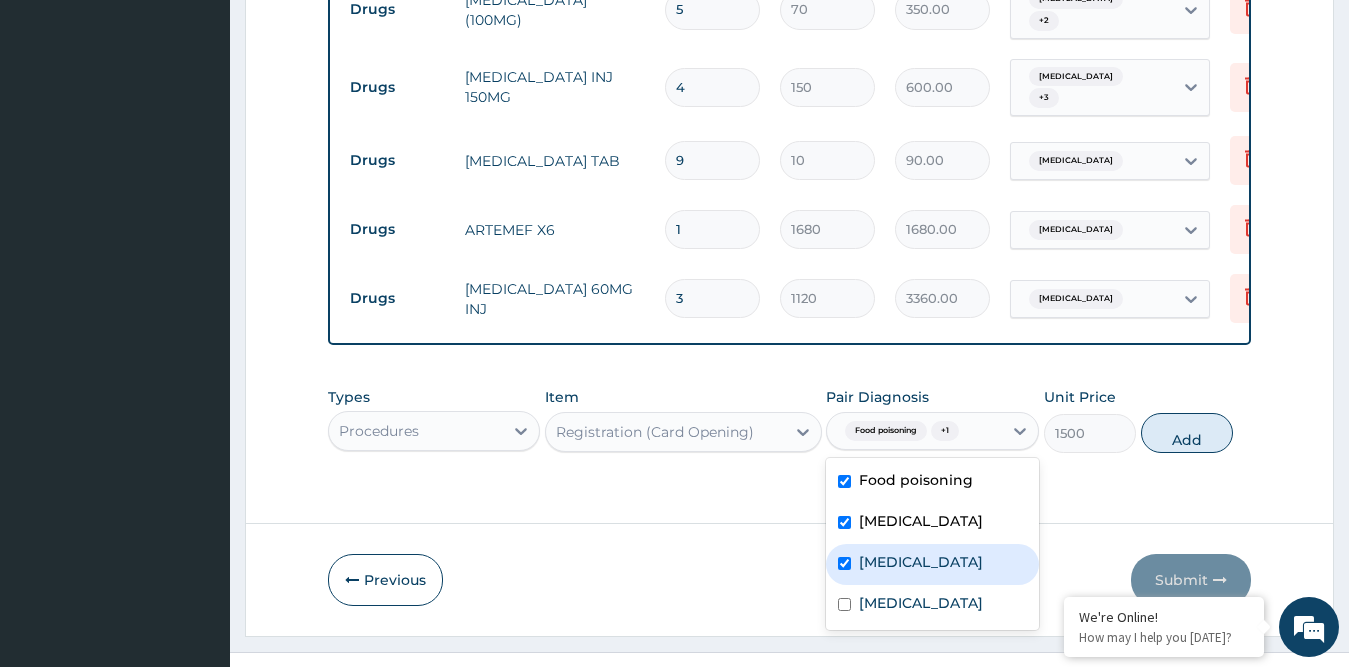 checkbox on "true" 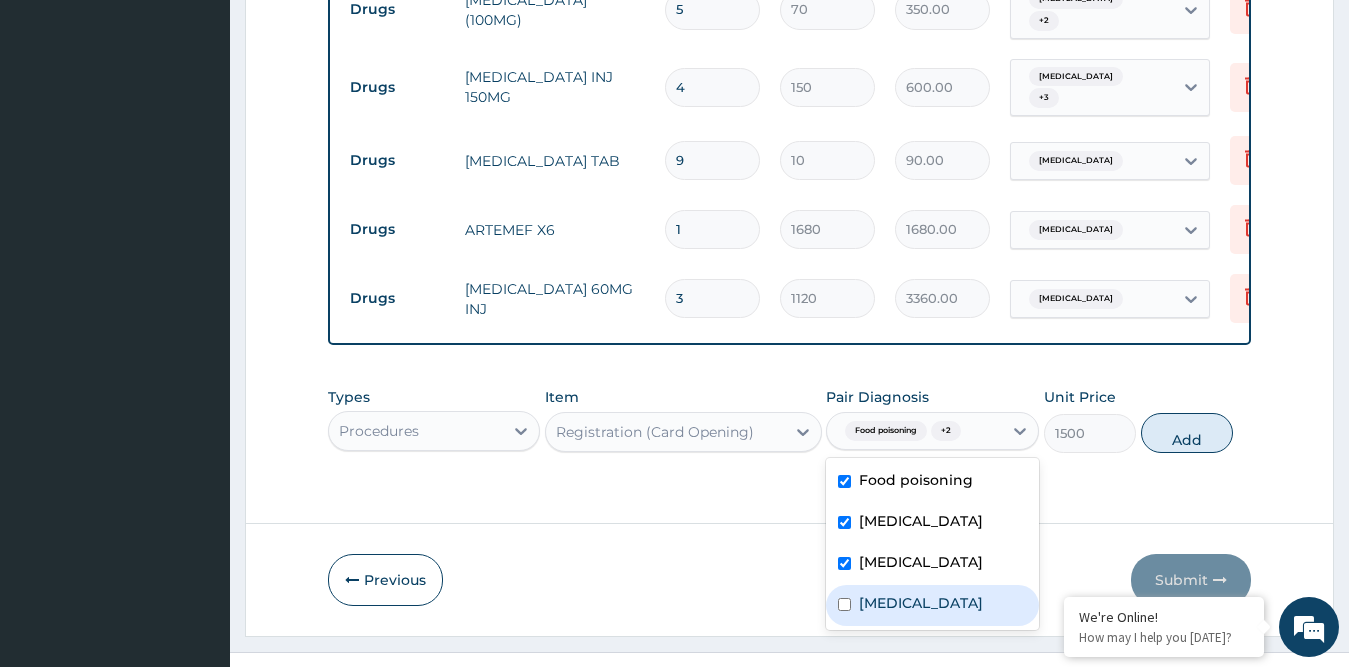 click on "Sepsis" at bounding box center [932, 605] 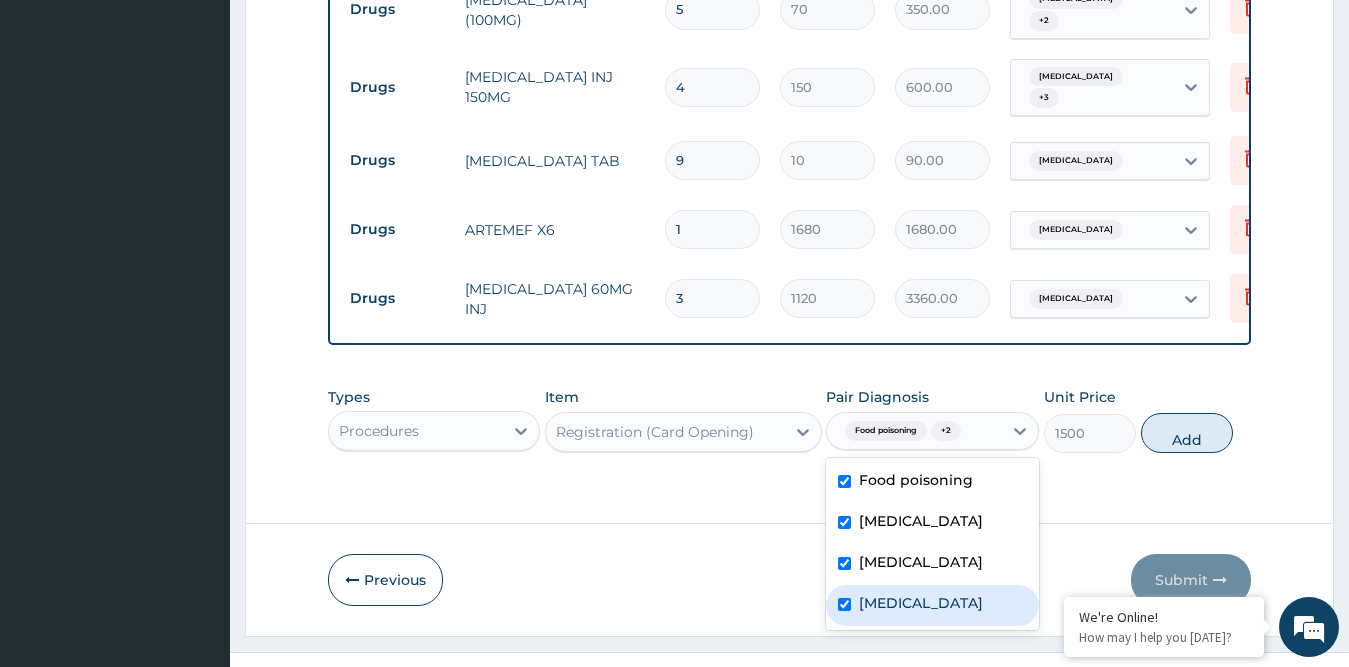 checkbox on "true" 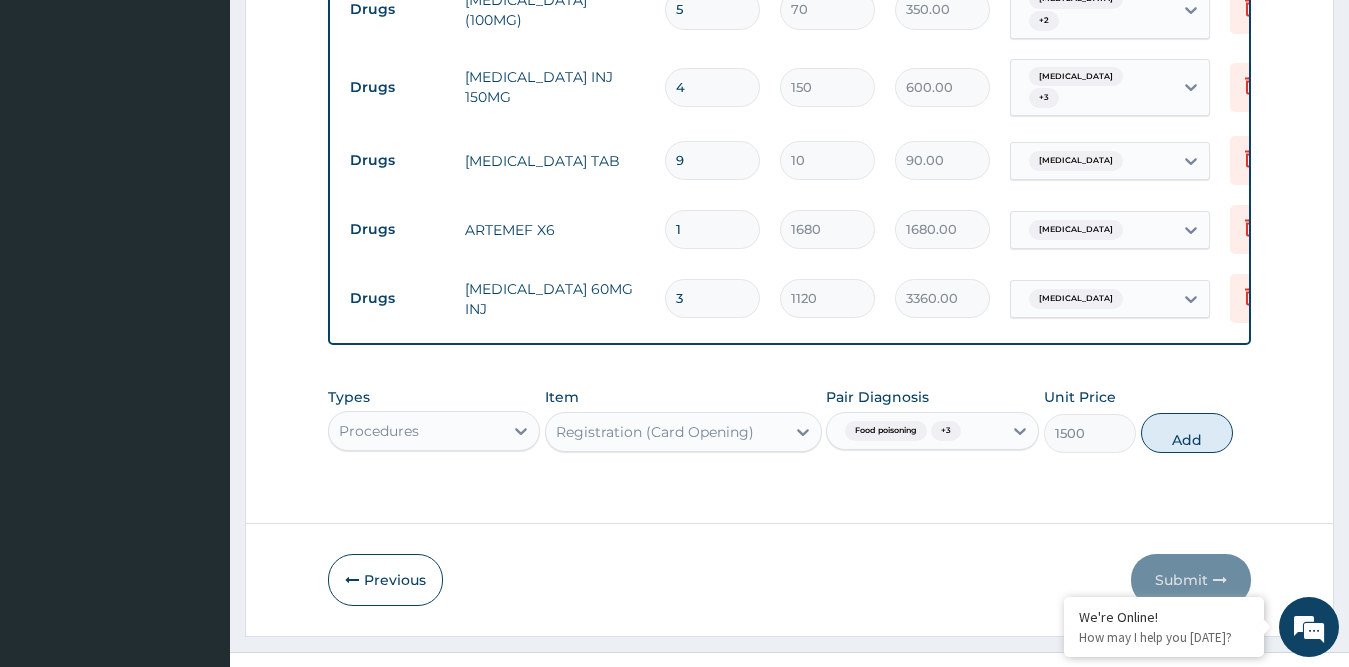 click on "Add" at bounding box center (1187, 433) 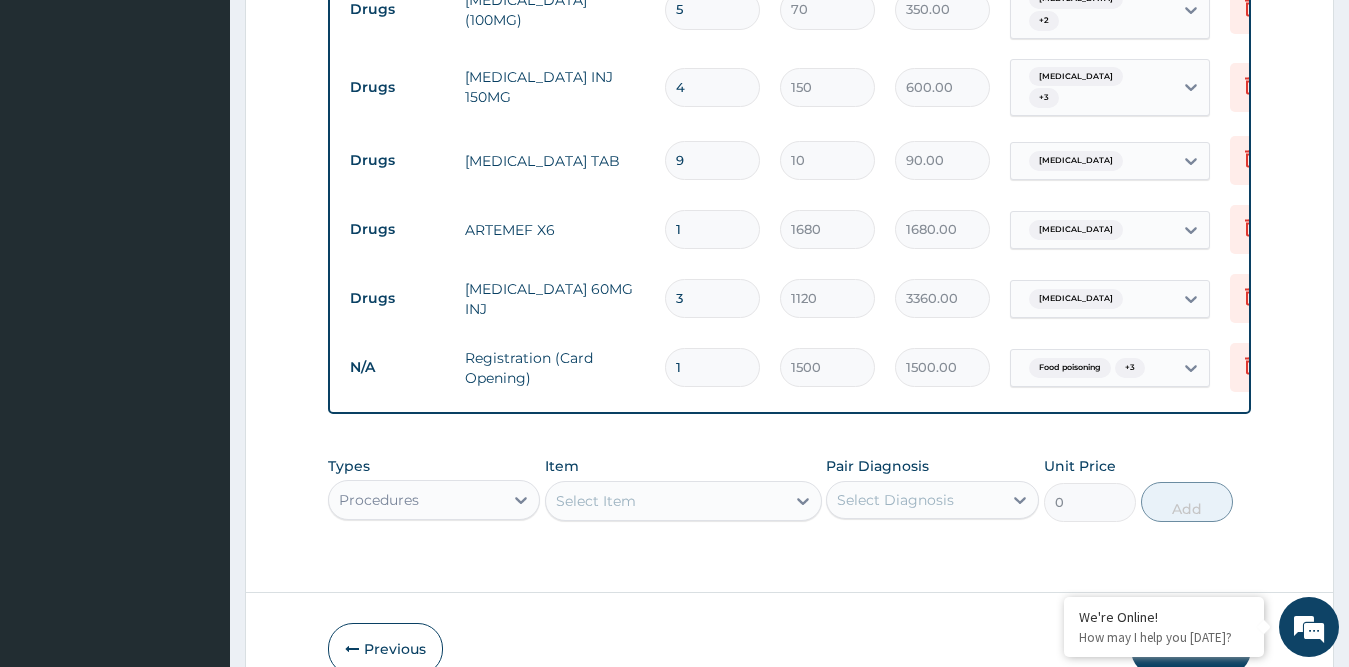 scroll, scrollTop: 1622, scrollLeft: 0, axis: vertical 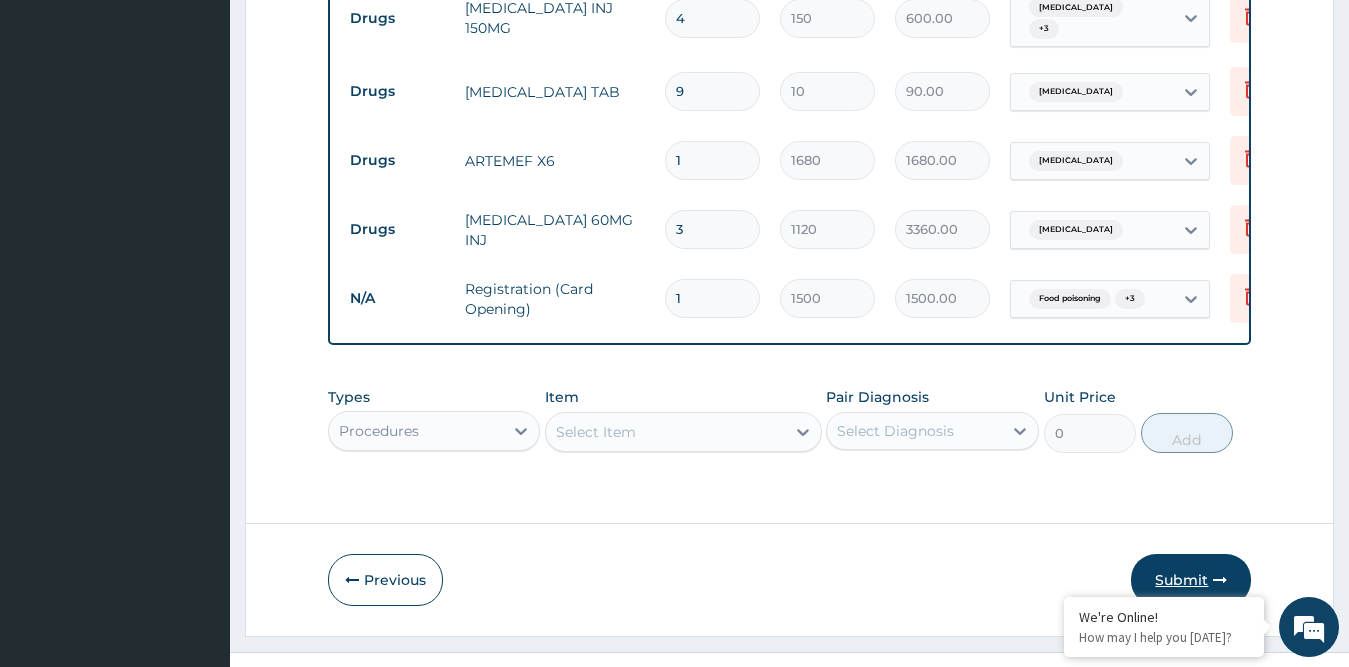 click on "Submit" at bounding box center (1191, 580) 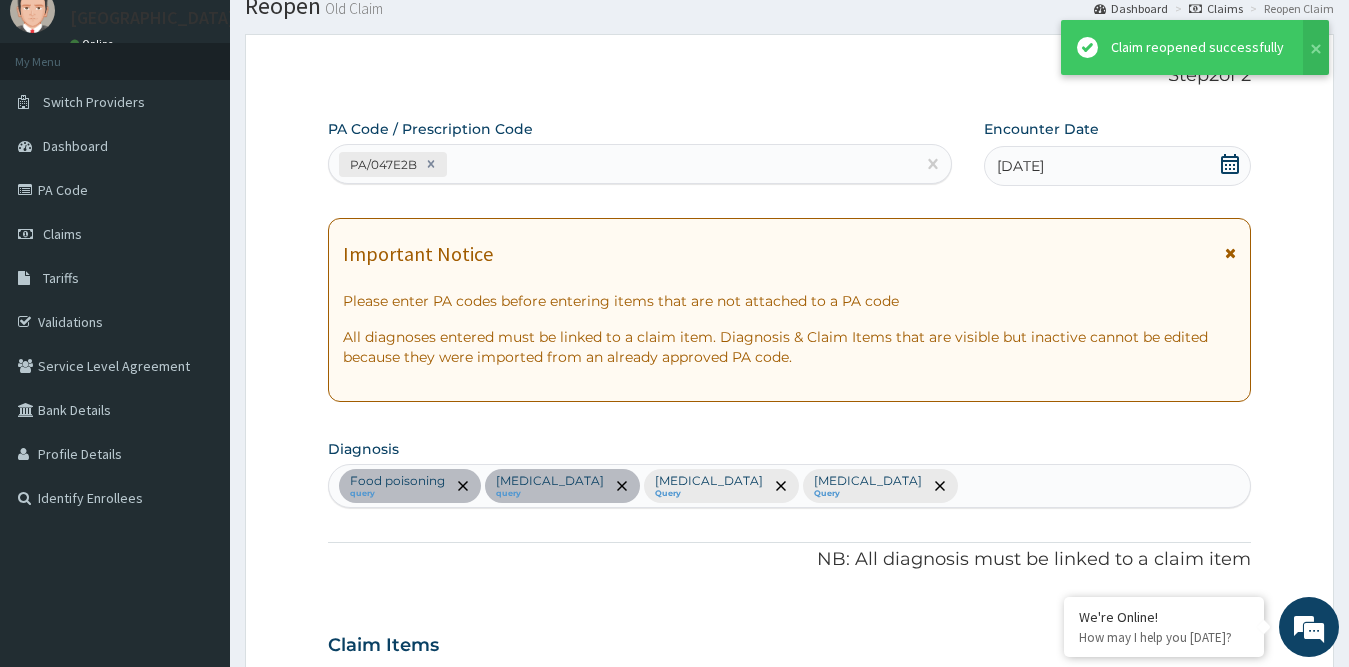 scroll, scrollTop: 1622, scrollLeft: 0, axis: vertical 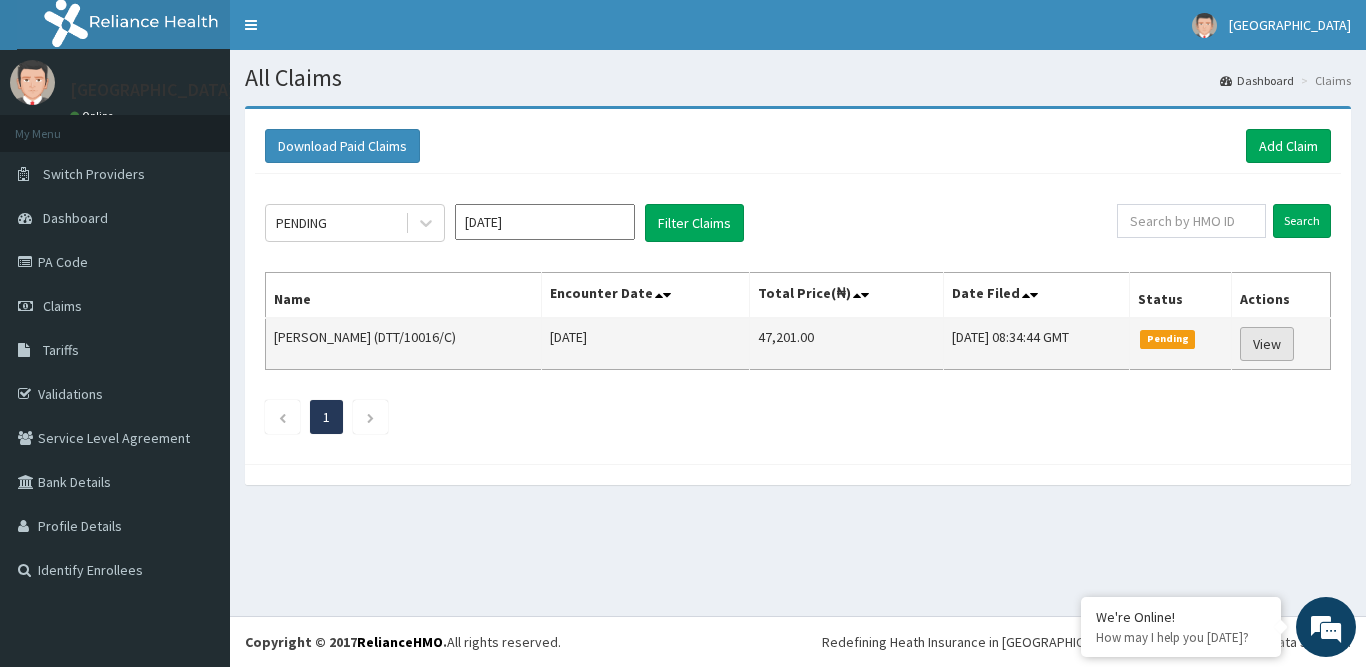 click on "View" at bounding box center [1267, 344] 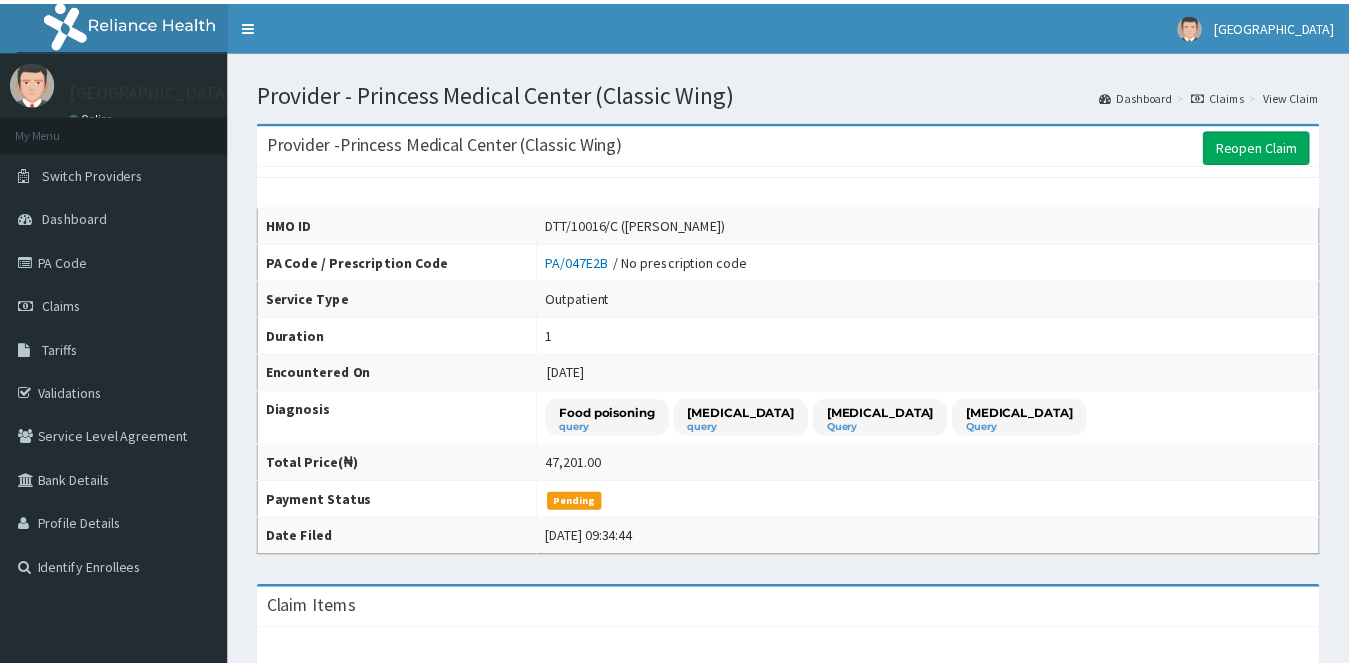scroll, scrollTop: 0, scrollLeft: 0, axis: both 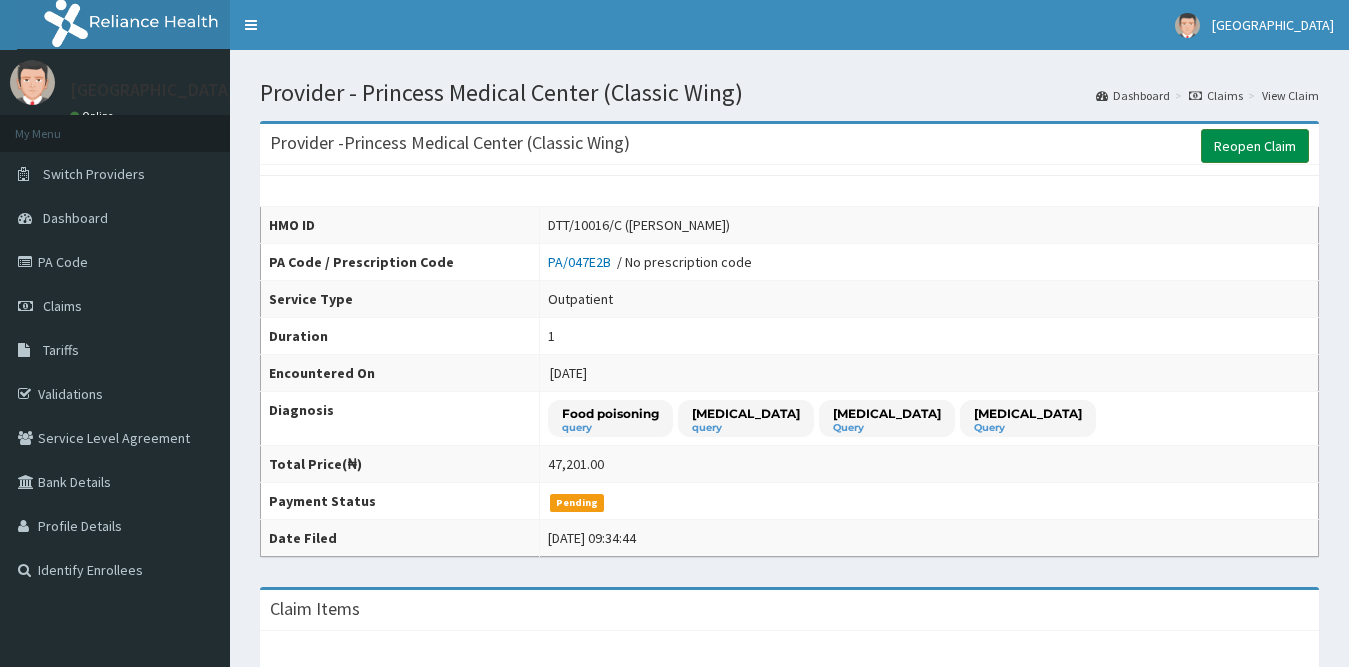 click on "Reopen Claim" at bounding box center [1255, 146] 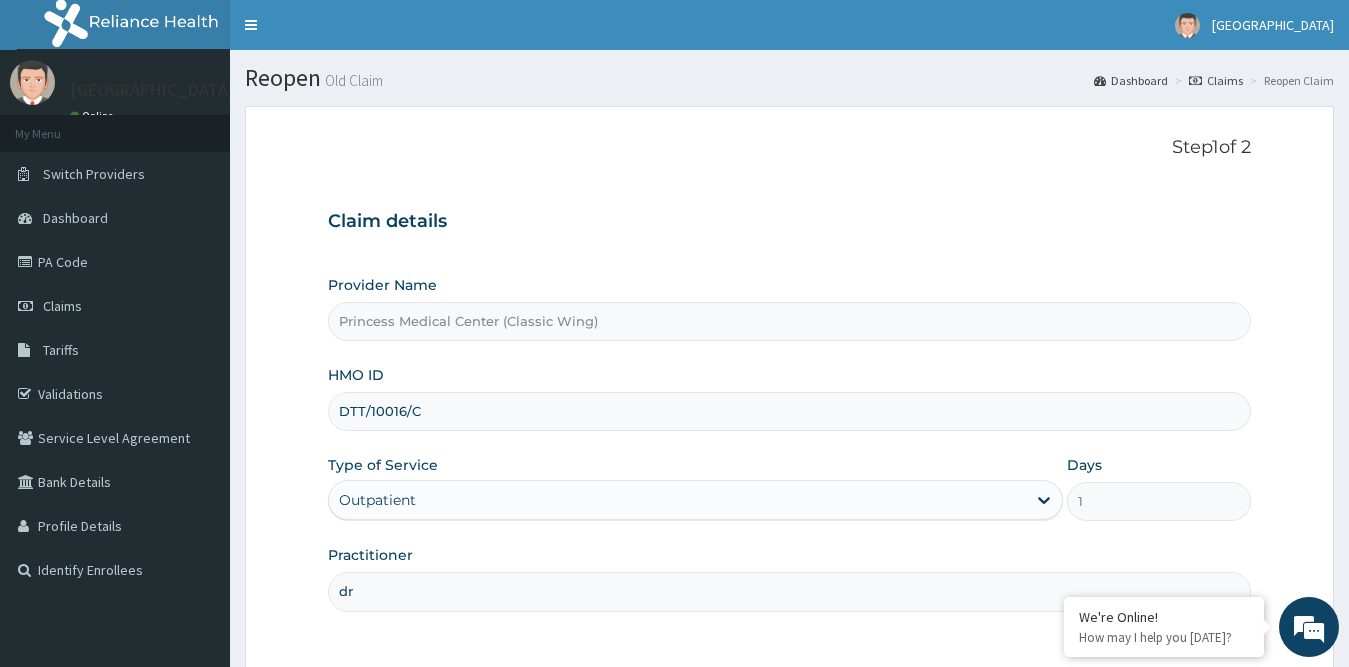 scroll, scrollTop: 0, scrollLeft: 0, axis: both 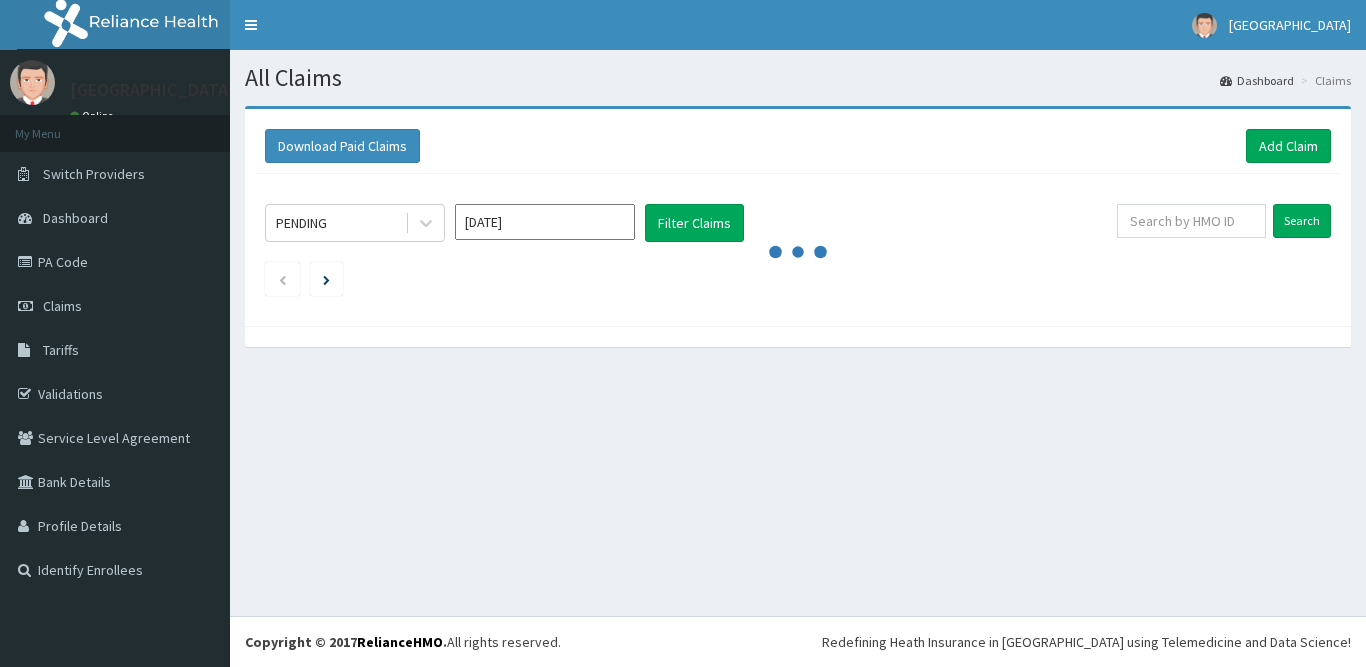 click on "Add Claim" at bounding box center [1288, 146] 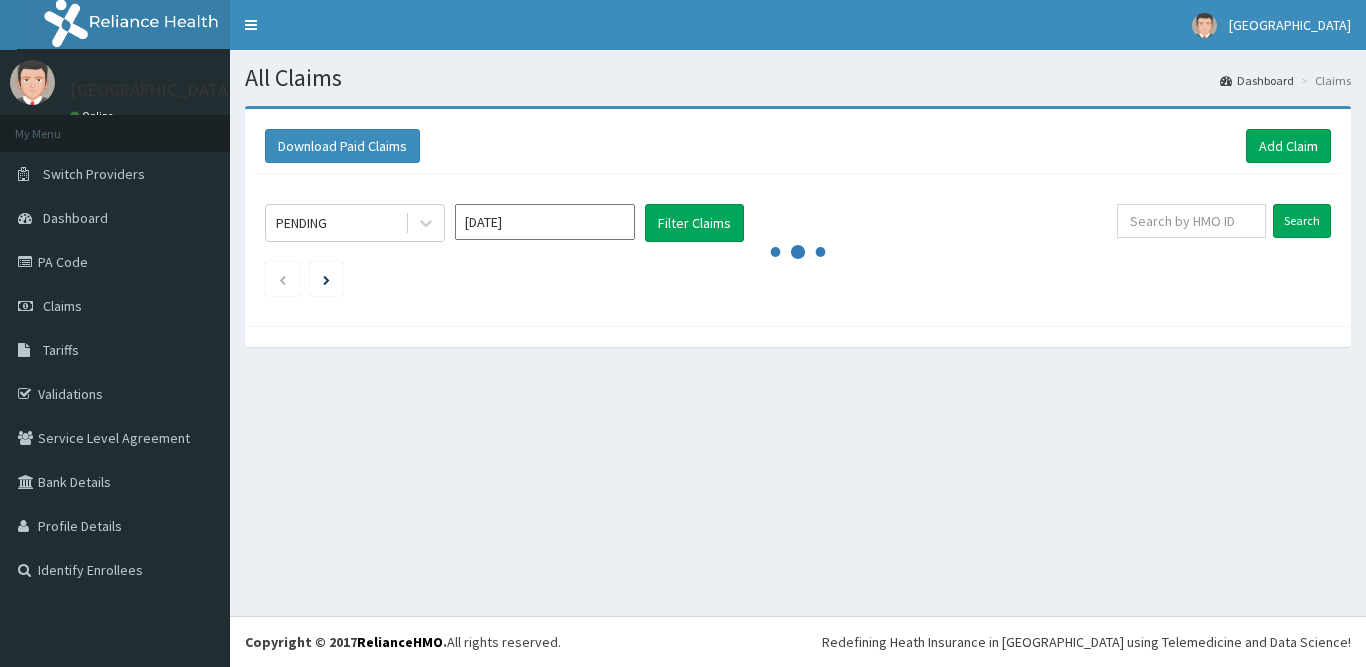 scroll, scrollTop: 0, scrollLeft: 0, axis: both 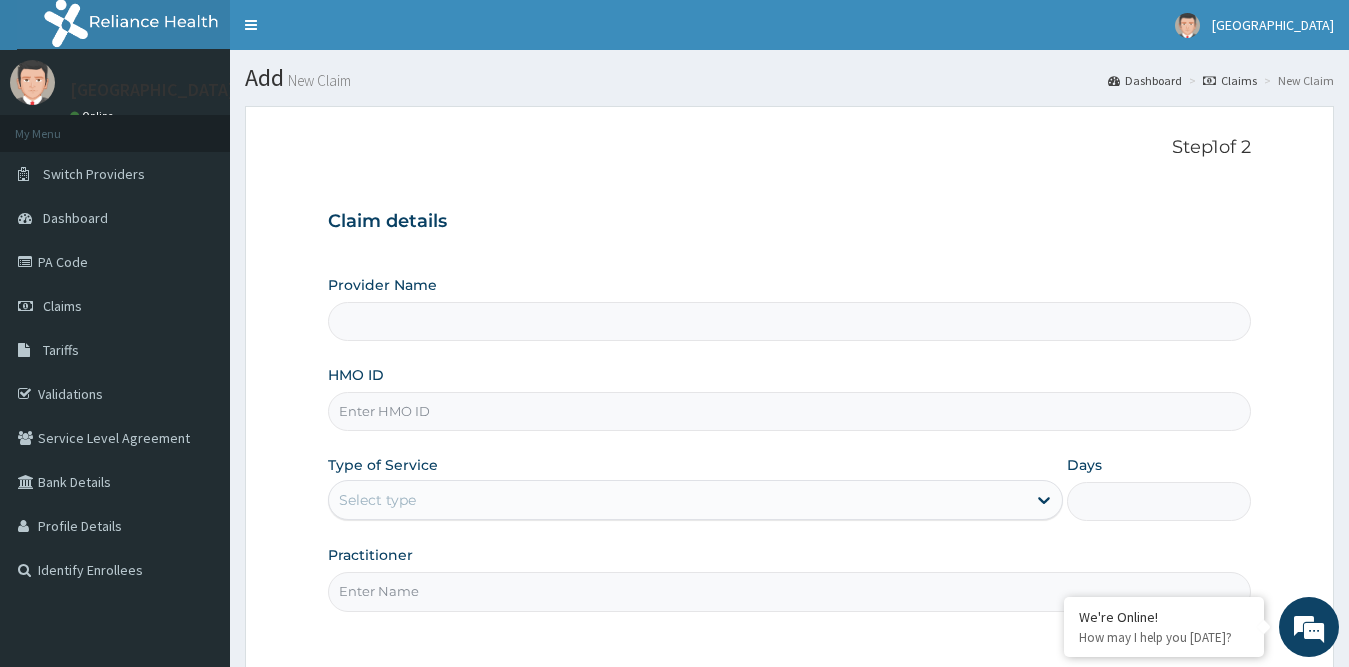 click on "HMO ID" at bounding box center [790, 411] 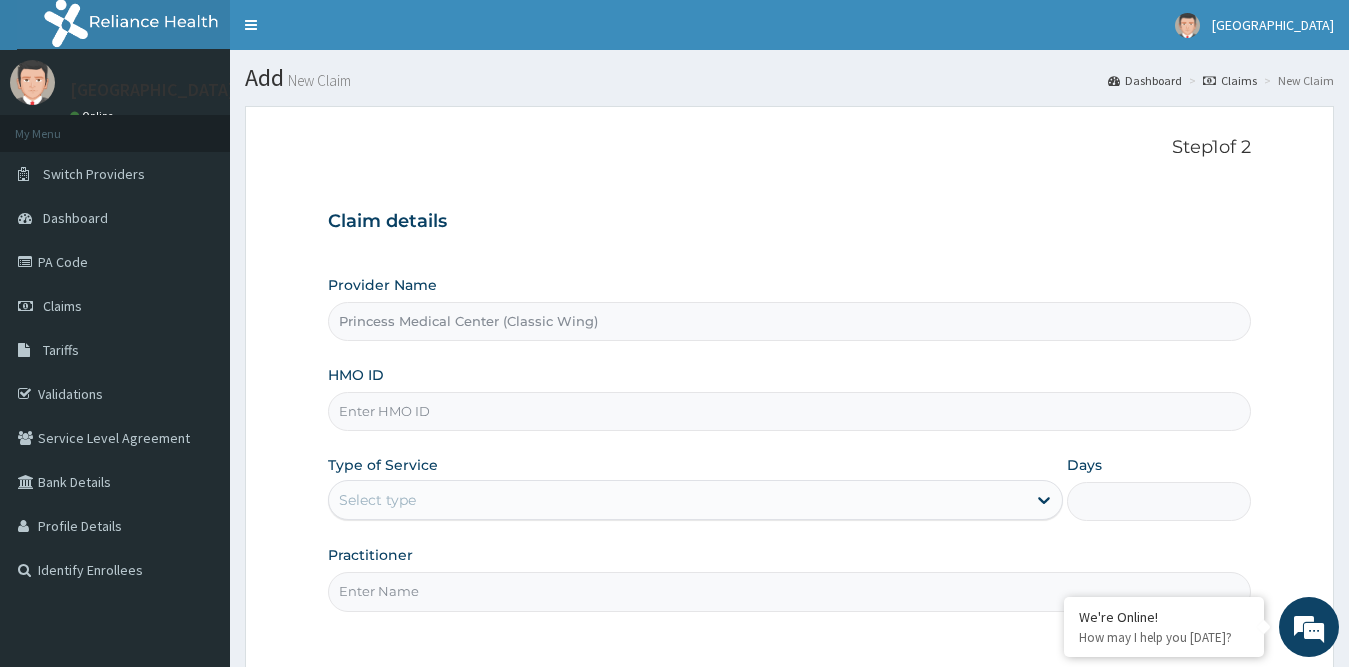 paste on "DTT/10016/D" 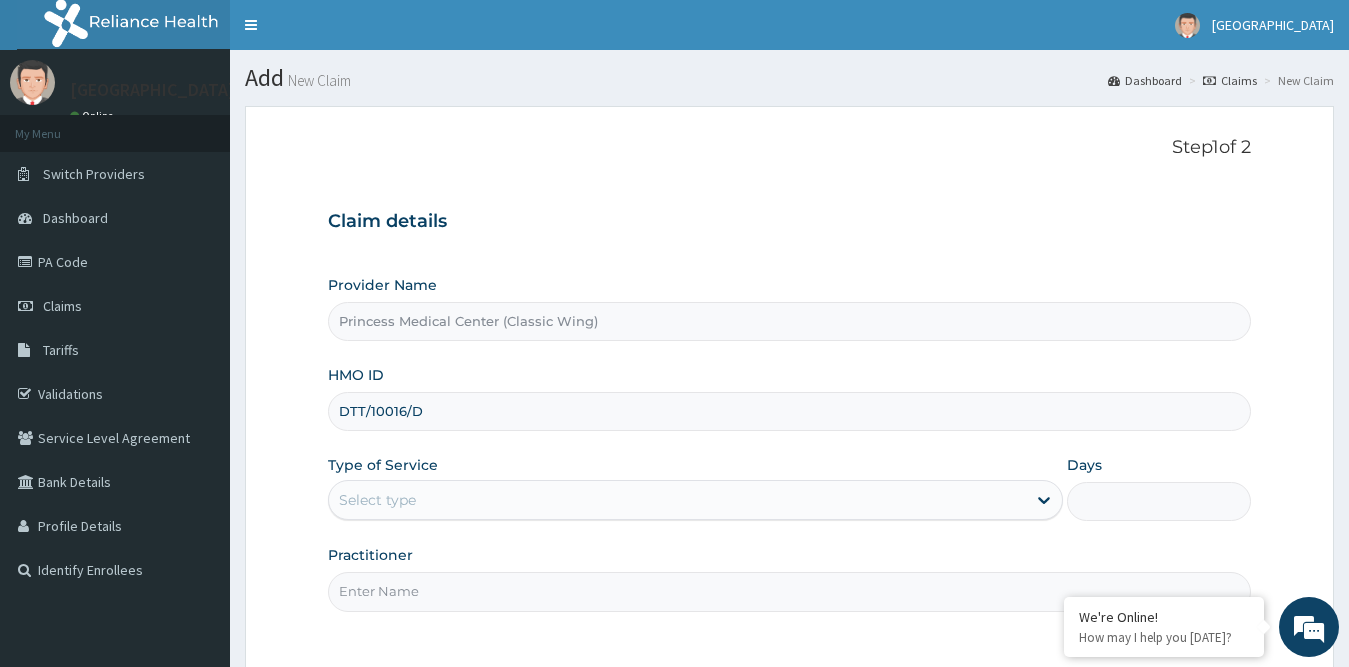 type on "DTT/10016/D" 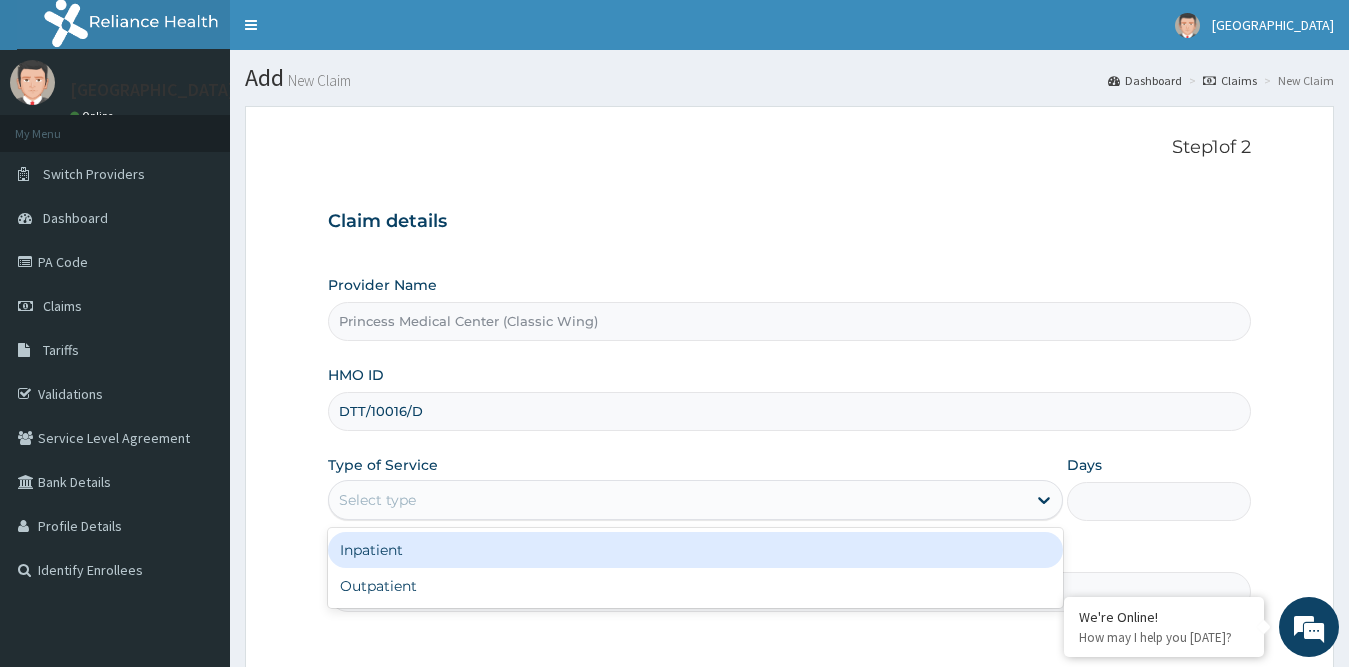 click on "Select type" at bounding box center (377, 500) 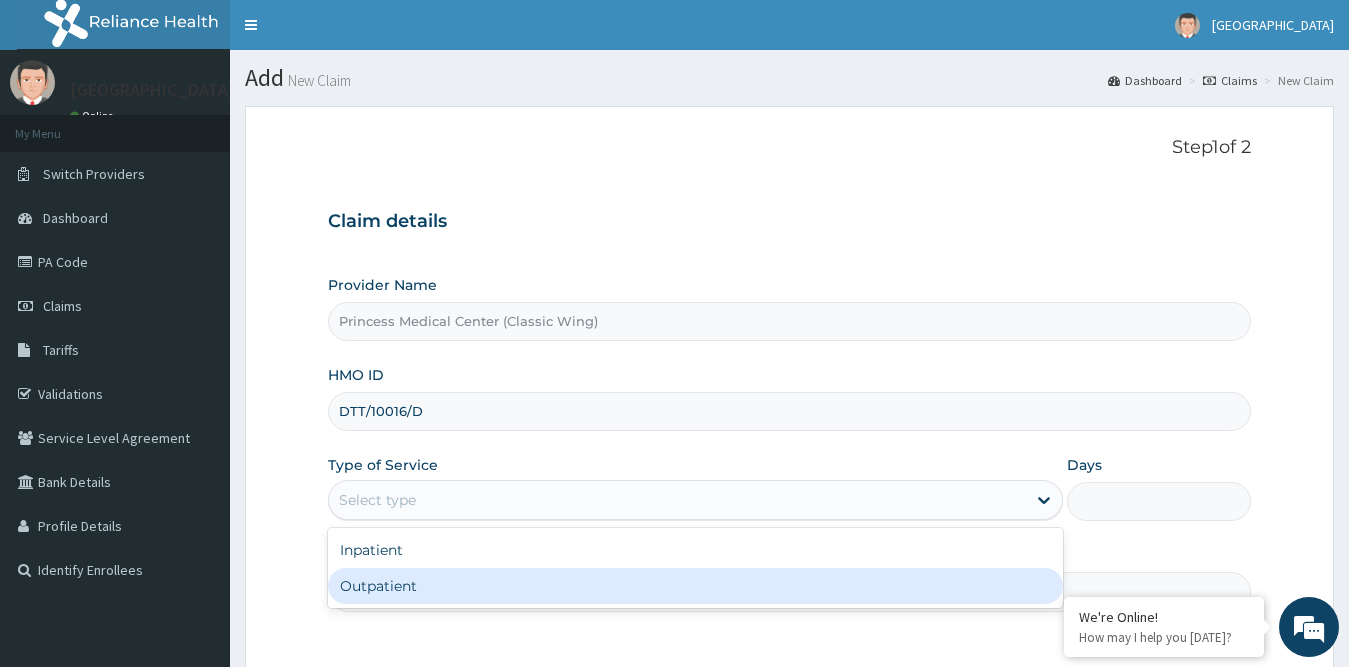click on "Outpatient" at bounding box center (696, 586) 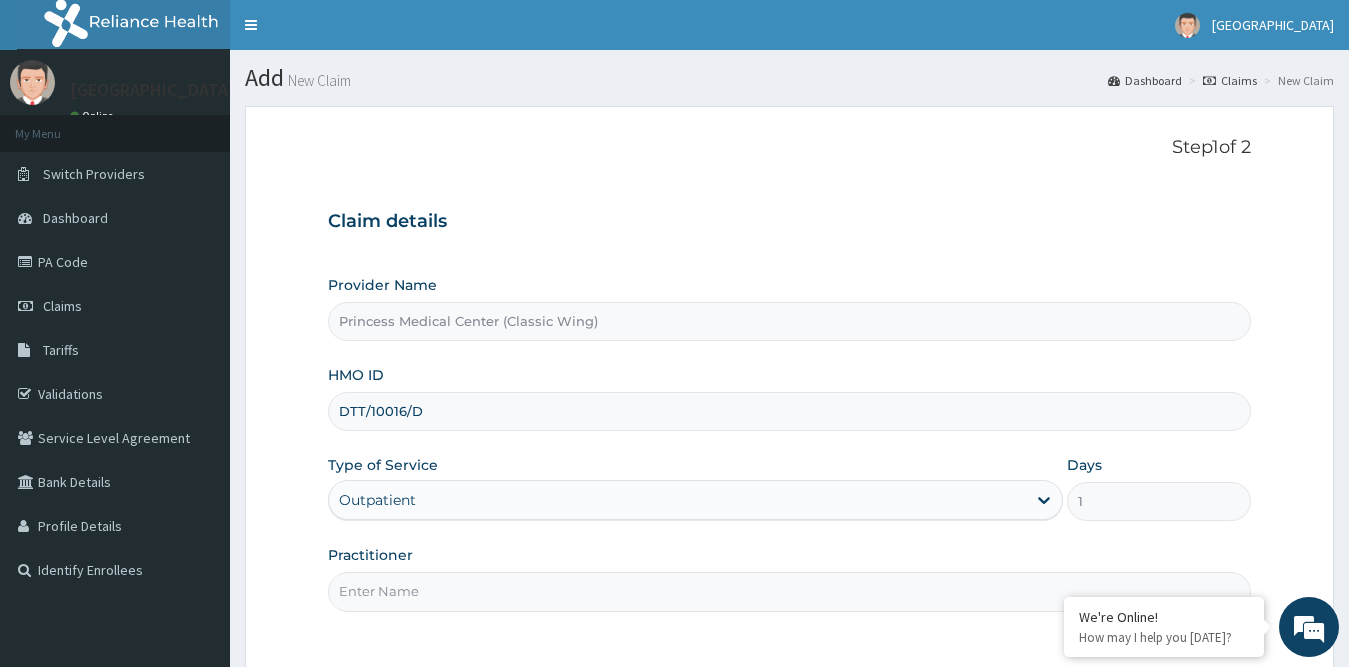click on "Practitioner" at bounding box center (790, 591) 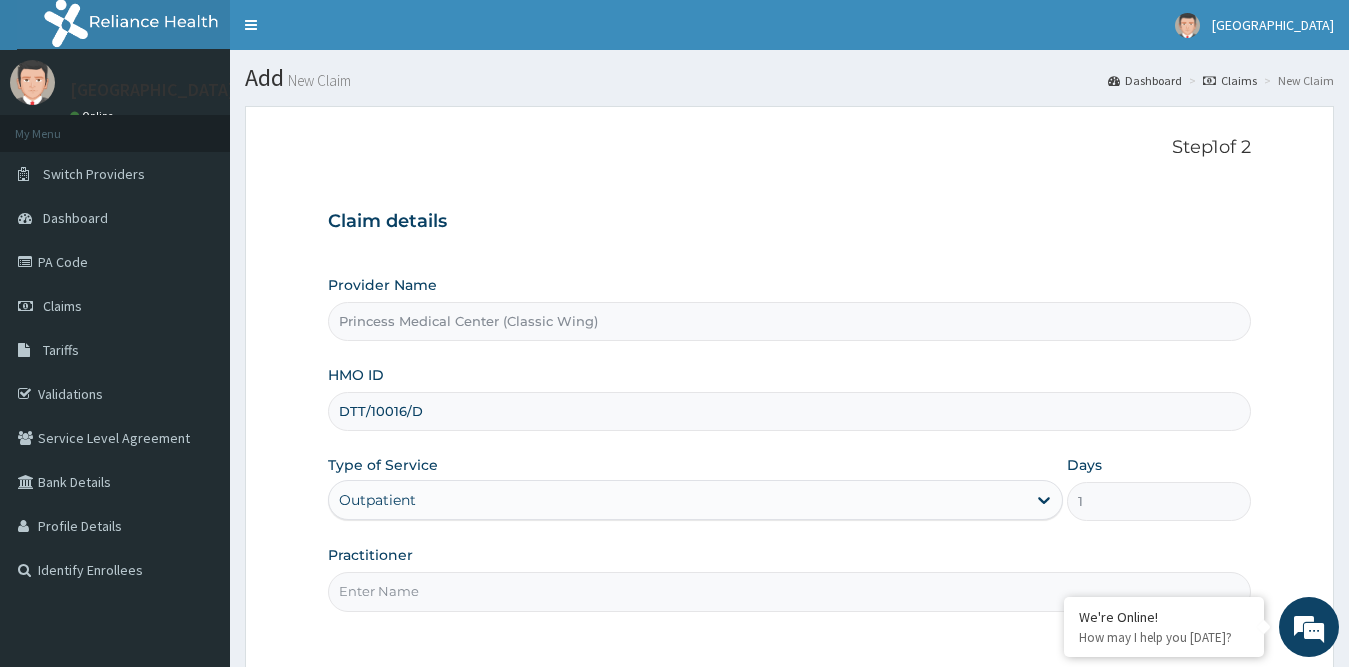 scroll, scrollTop: 0, scrollLeft: 0, axis: both 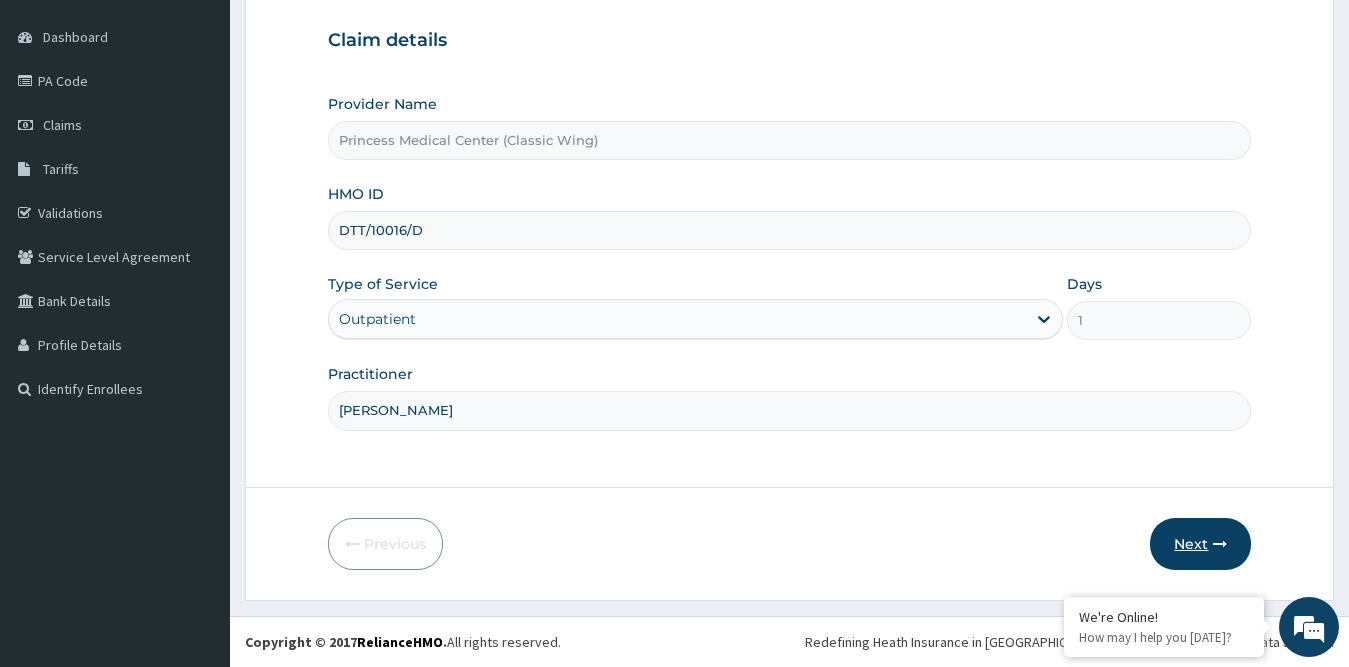 click on "Next" at bounding box center [1200, 544] 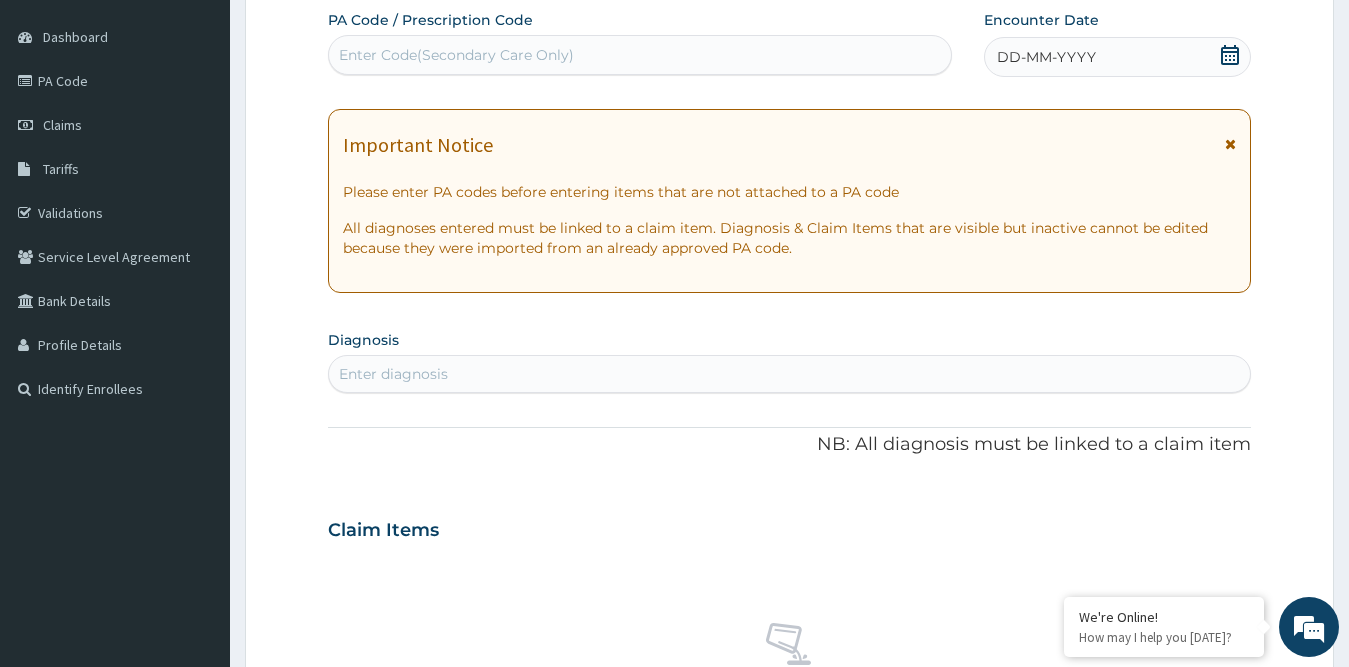 click on "PA Code / Prescription Code" at bounding box center [430, 20] 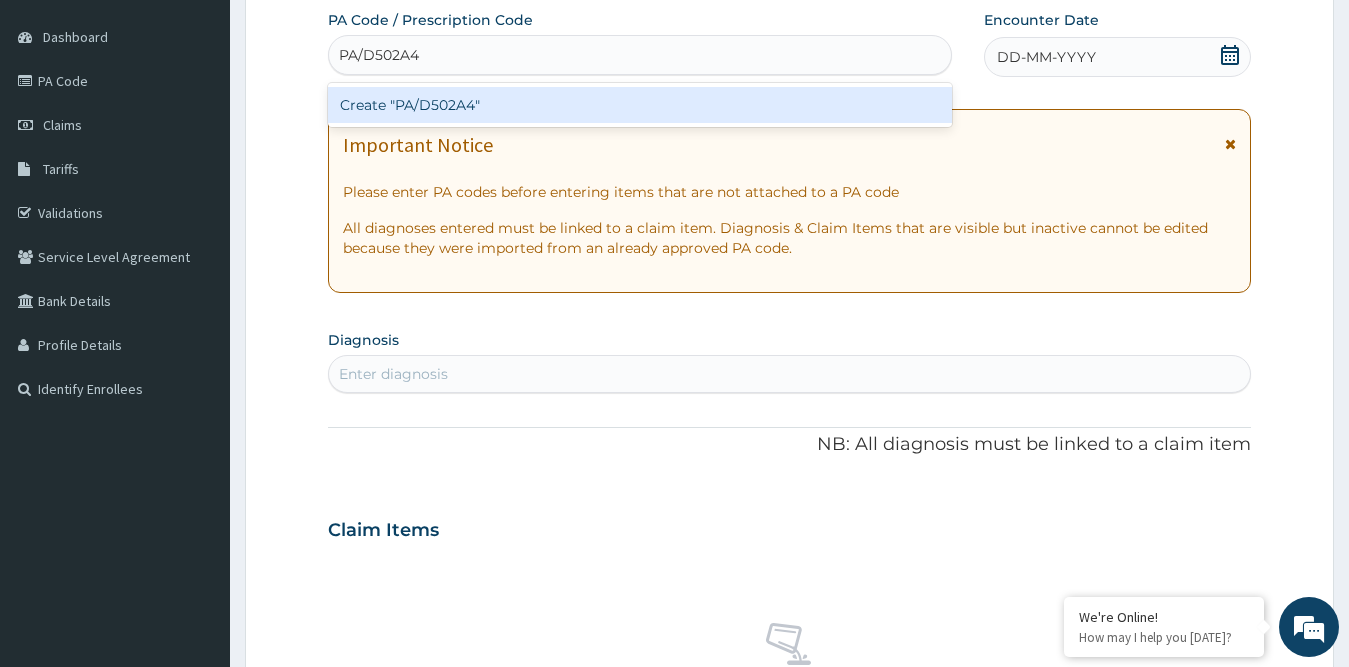 click on "Create "PA/D502A4"" at bounding box center (640, 105) 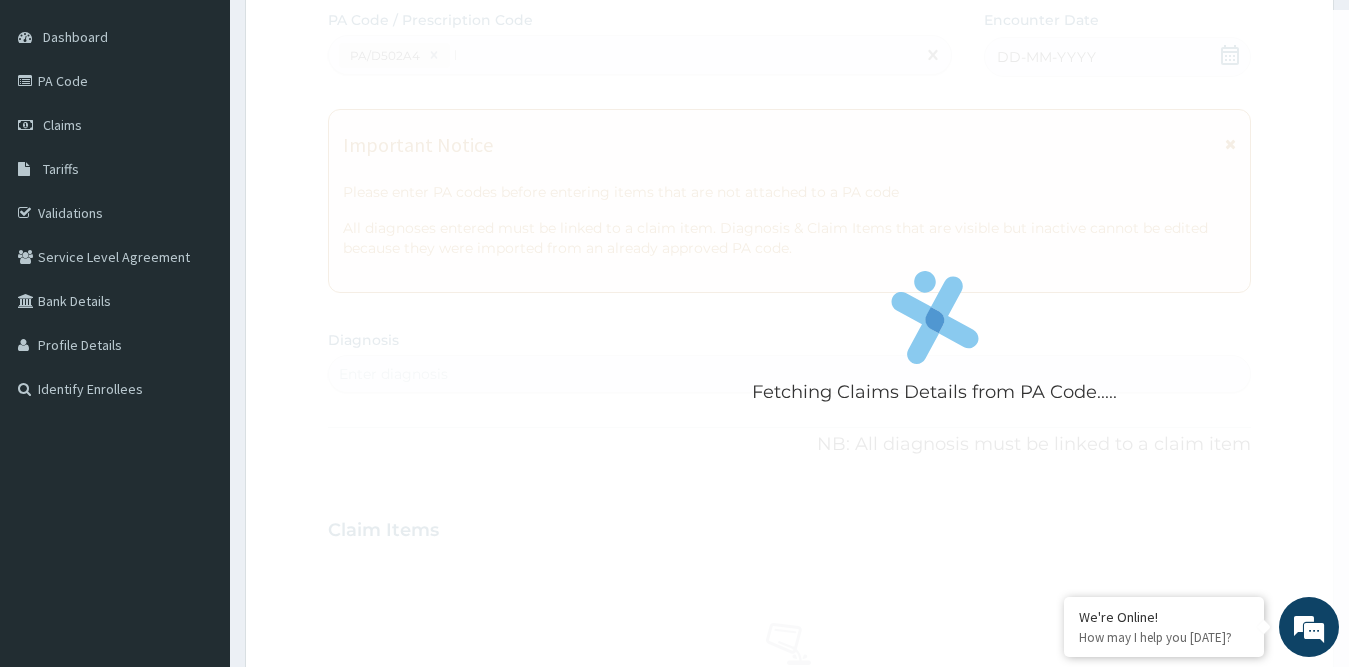 type 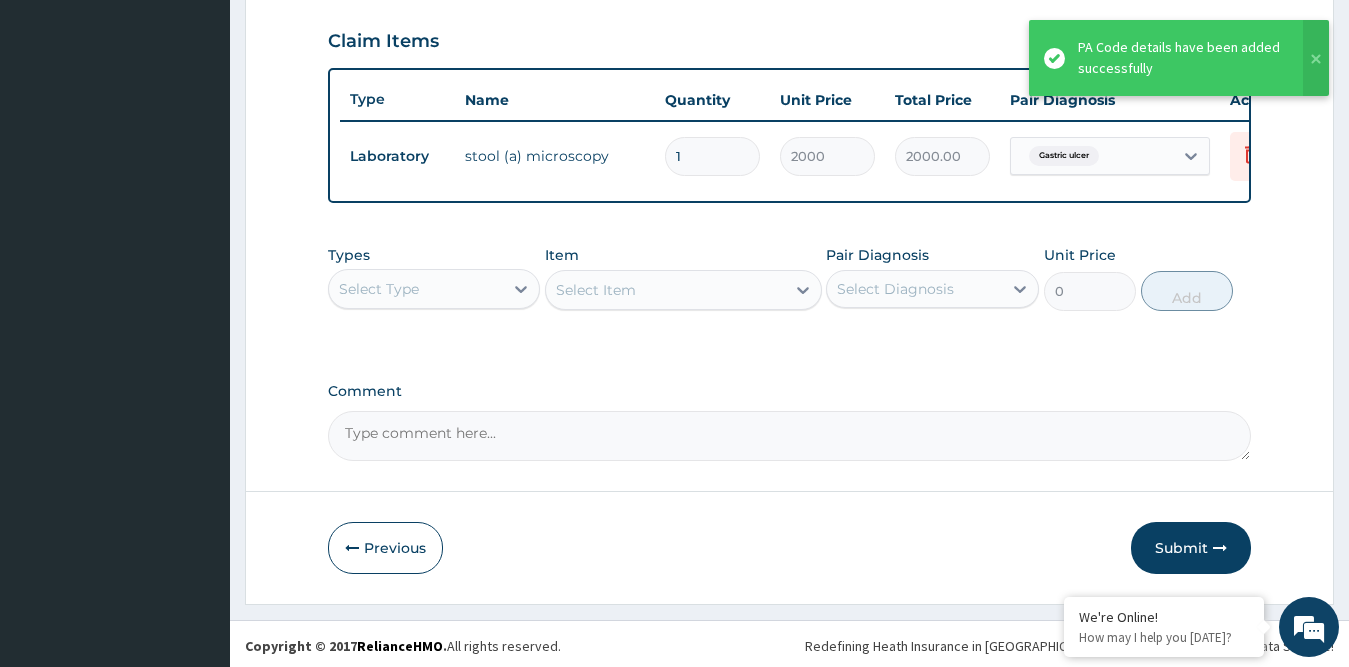scroll, scrollTop: 684, scrollLeft: 0, axis: vertical 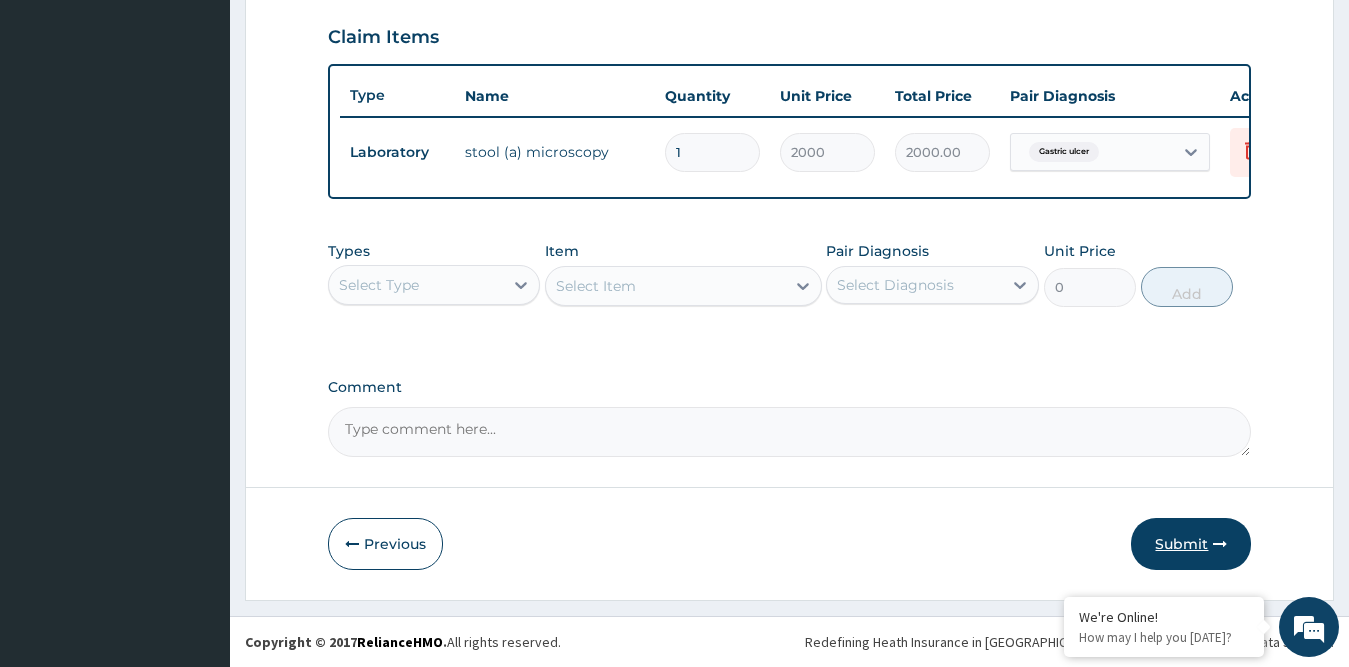 click on "Submit" at bounding box center [1191, 544] 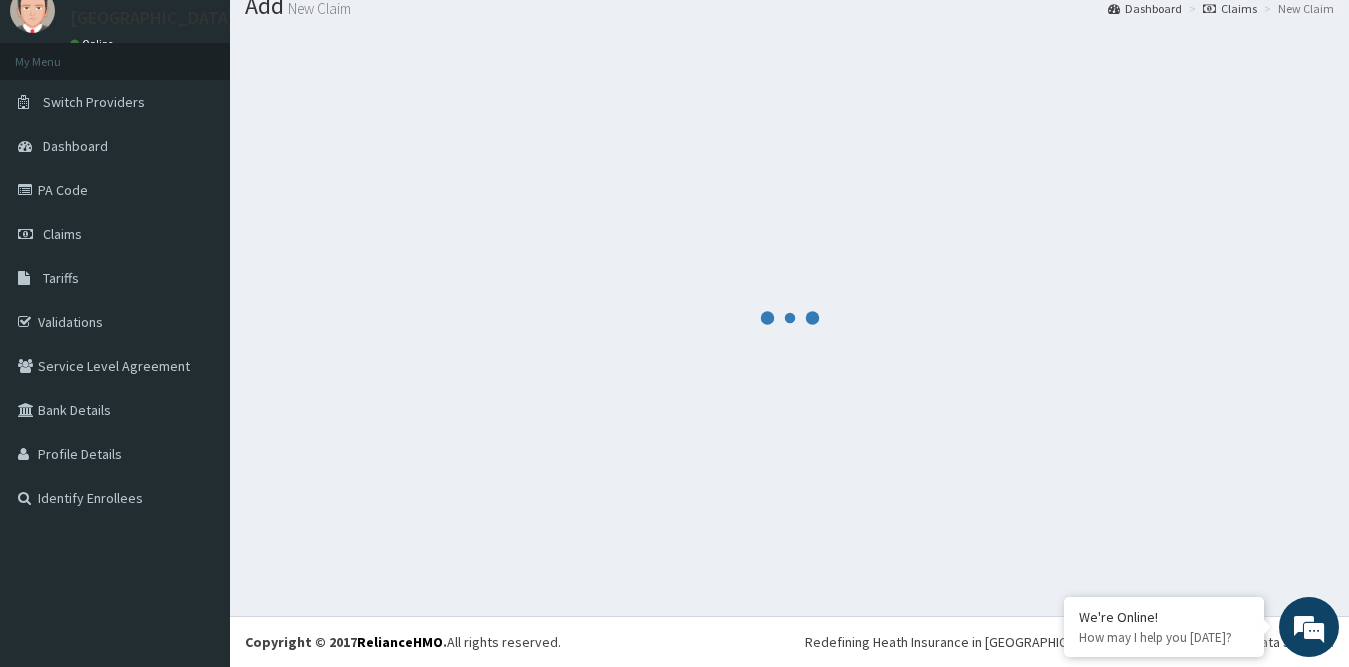 scroll, scrollTop: 684, scrollLeft: 0, axis: vertical 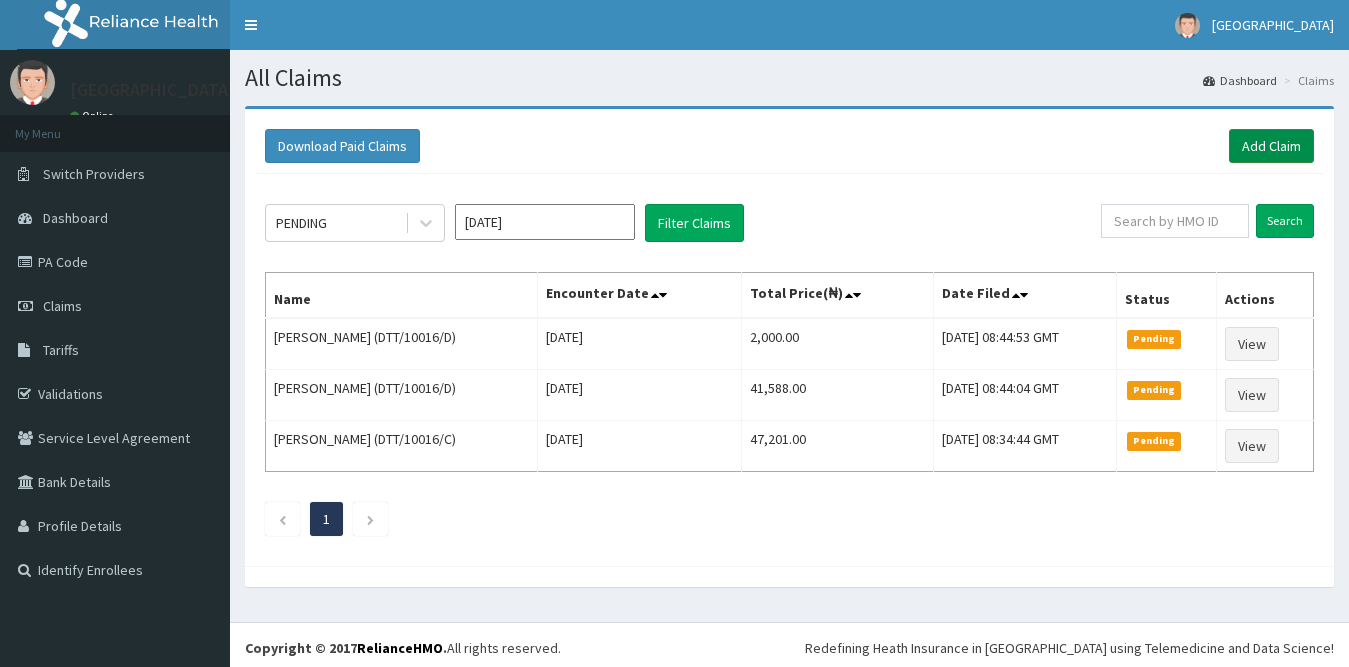 click on "Add Claim" at bounding box center (1271, 146) 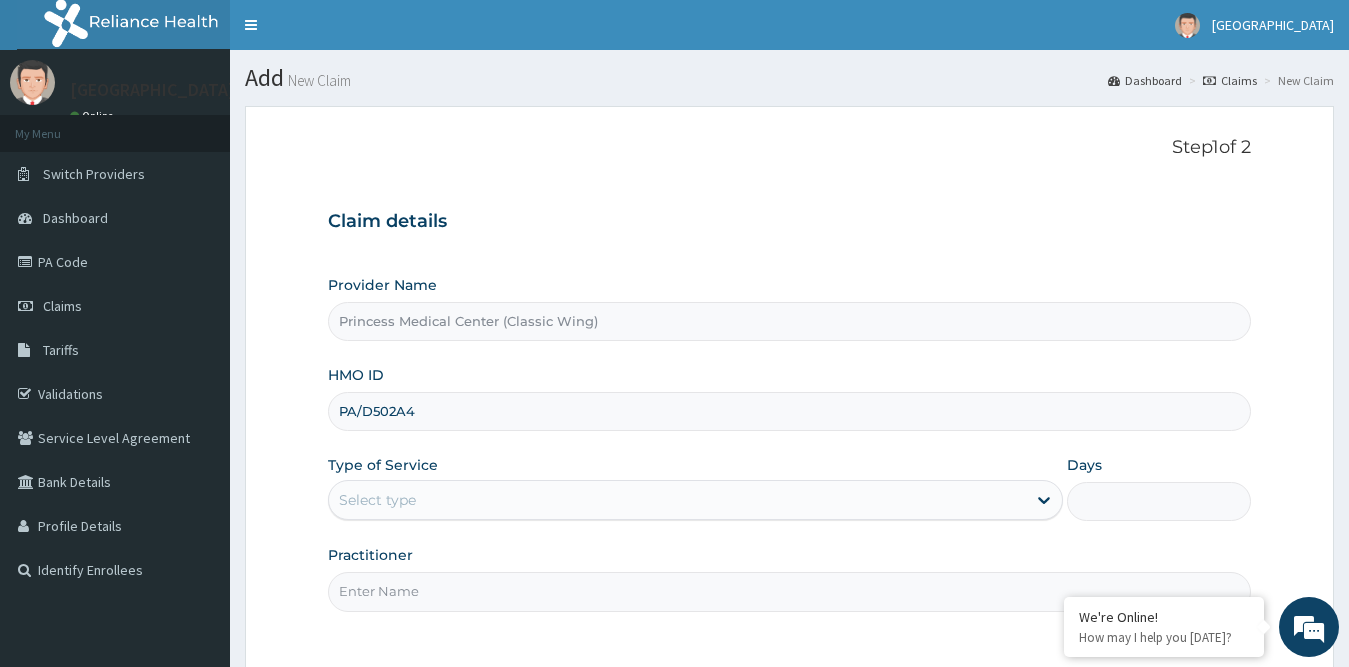 scroll, scrollTop: 181, scrollLeft: 0, axis: vertical 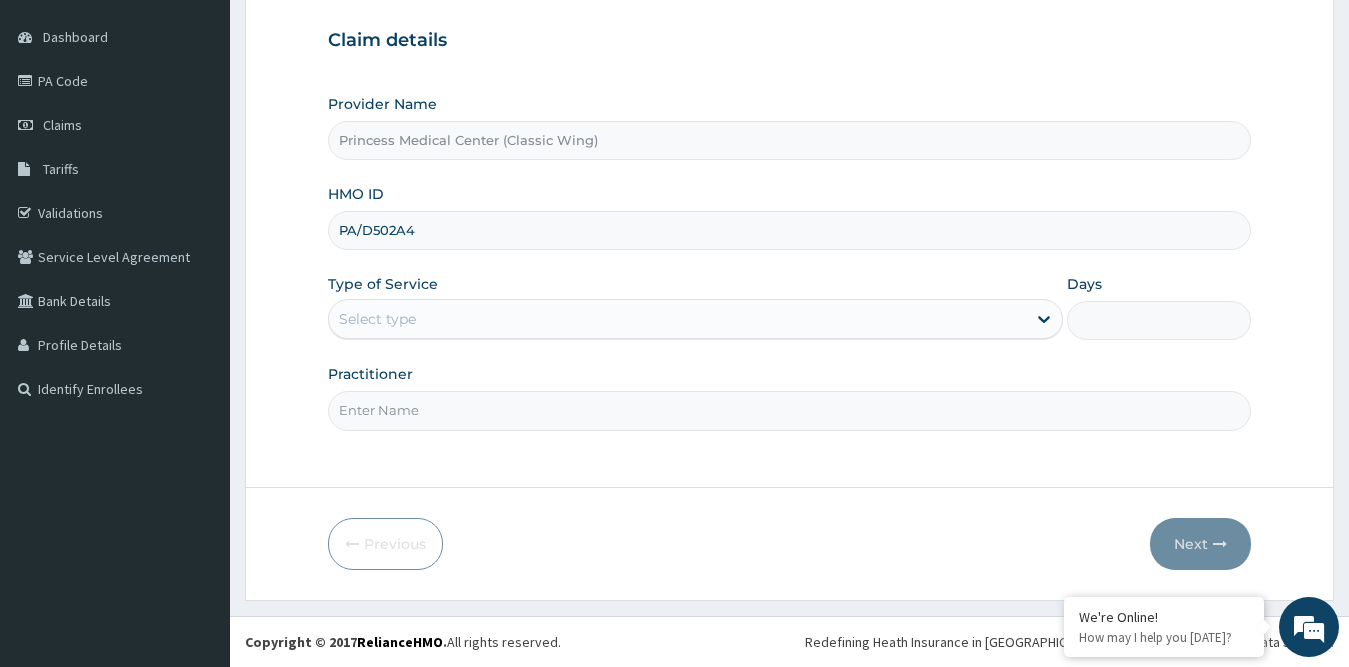 click on "Step  1  of 2 Claim details Provider Name Princess Medical Center (Classic Wing) HMO ID PA/D502A4 Type of Service Select type Days Practitioner     Previous   Next" at bounding box center [789, 262] 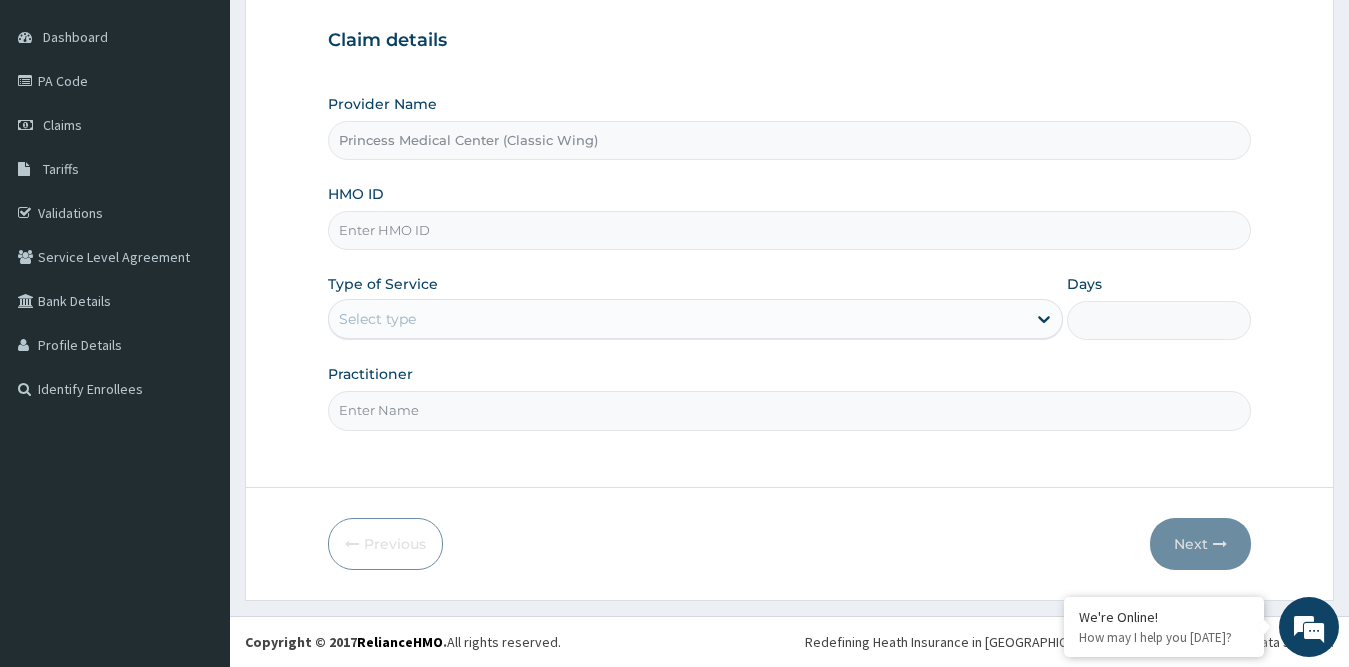 scroll, scrollTop: 0, scrollLeft: 0, axis: both 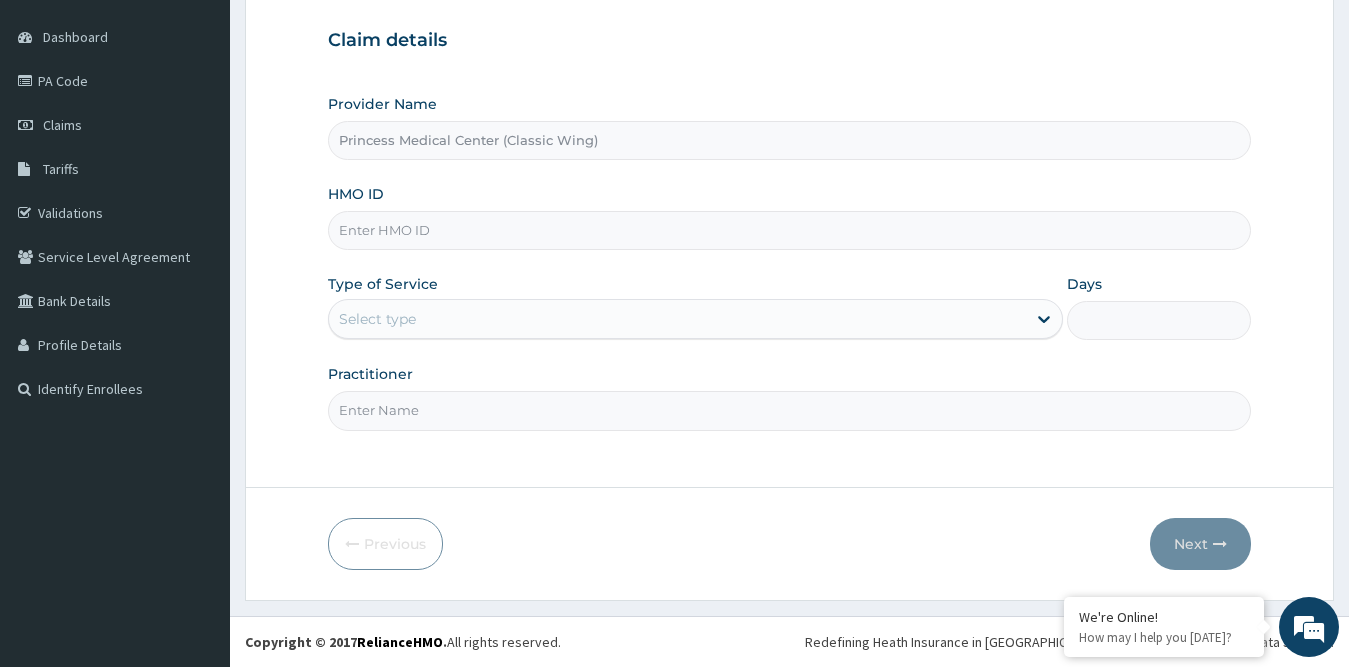 paste on "DTT/10016/D" 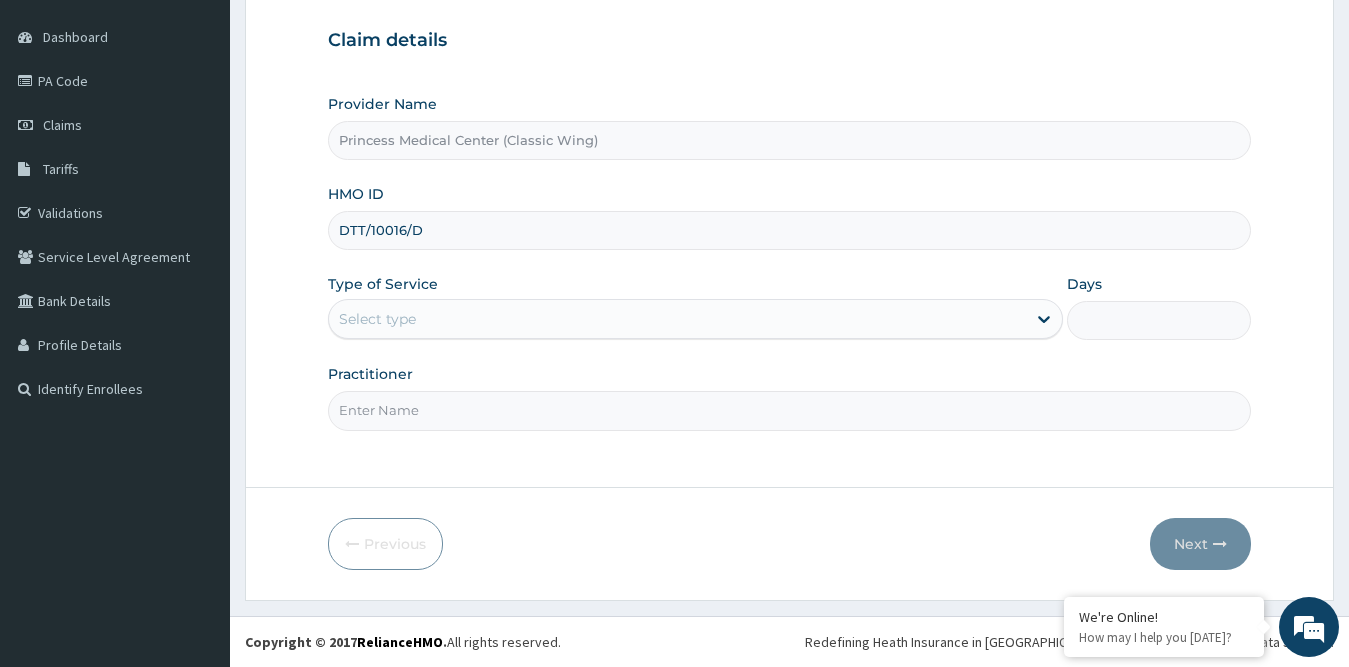 type on "DTT/10016/D" 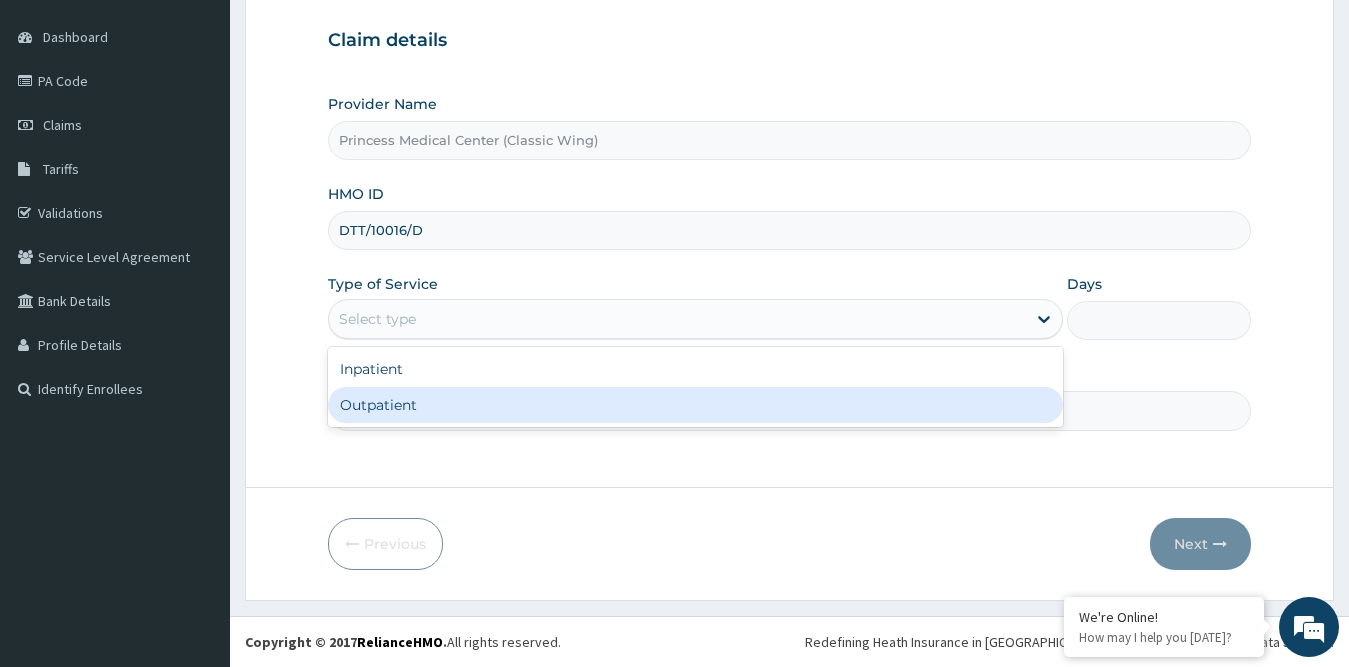 click on "Outpatient" at bounding box center [696, 405] 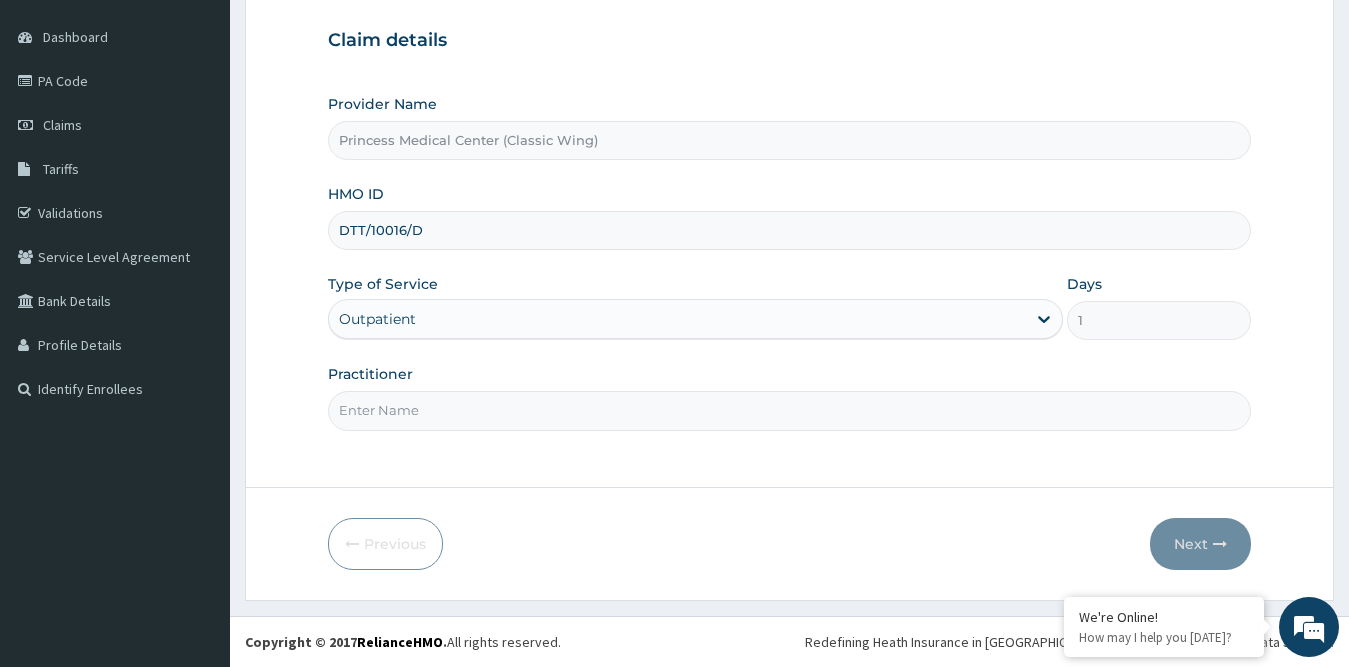 click on "Practitioner" at bounding box center [790, 410] 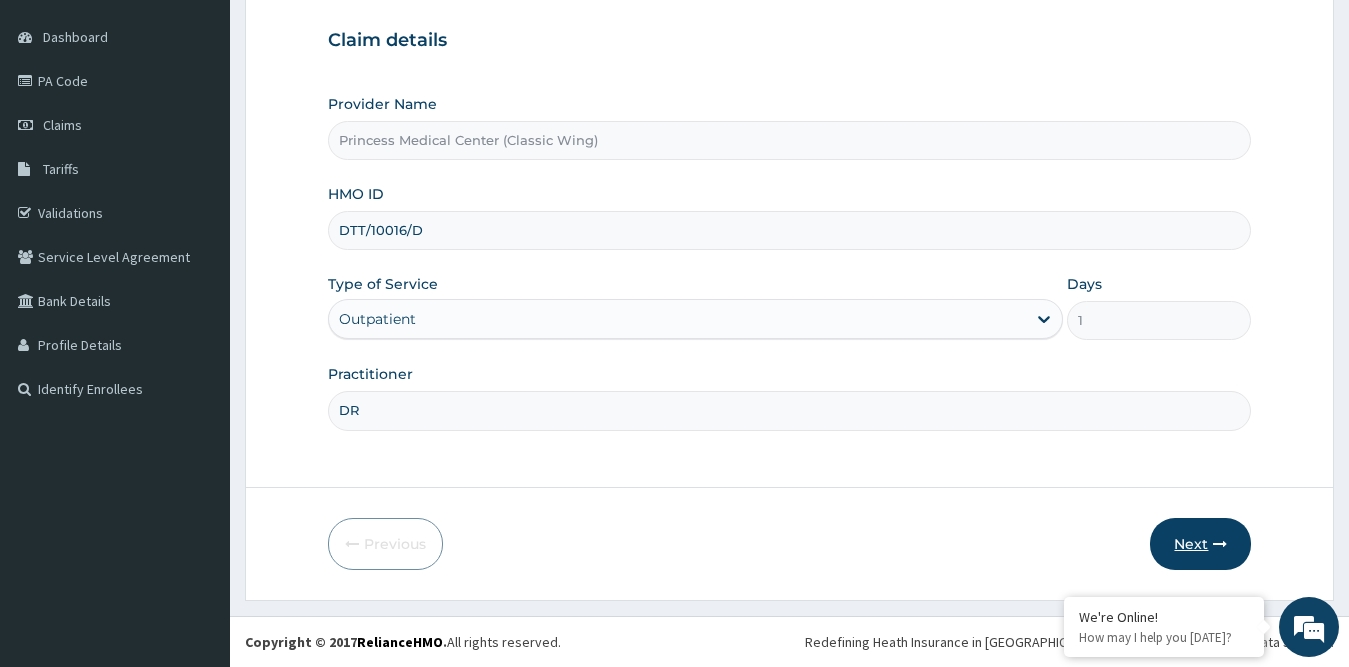type on "DR" 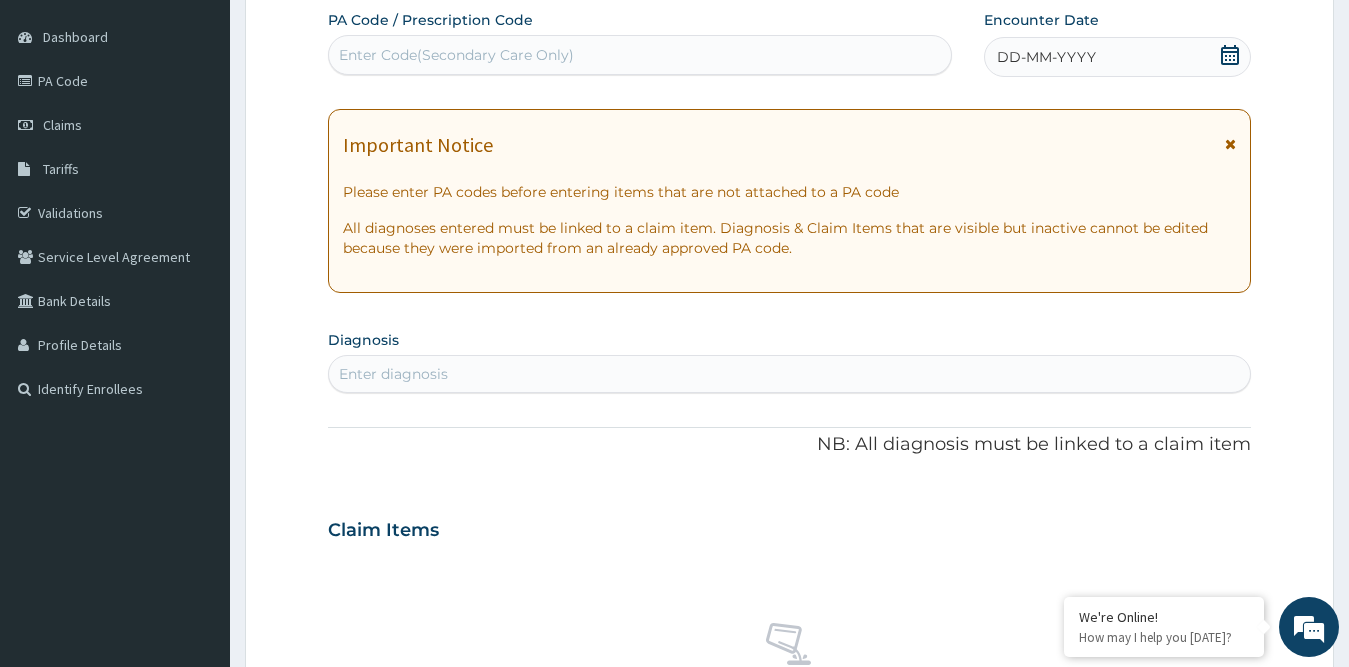 click on "Enter Code(Secondary Care Only)" at bounding box center [456, 55] 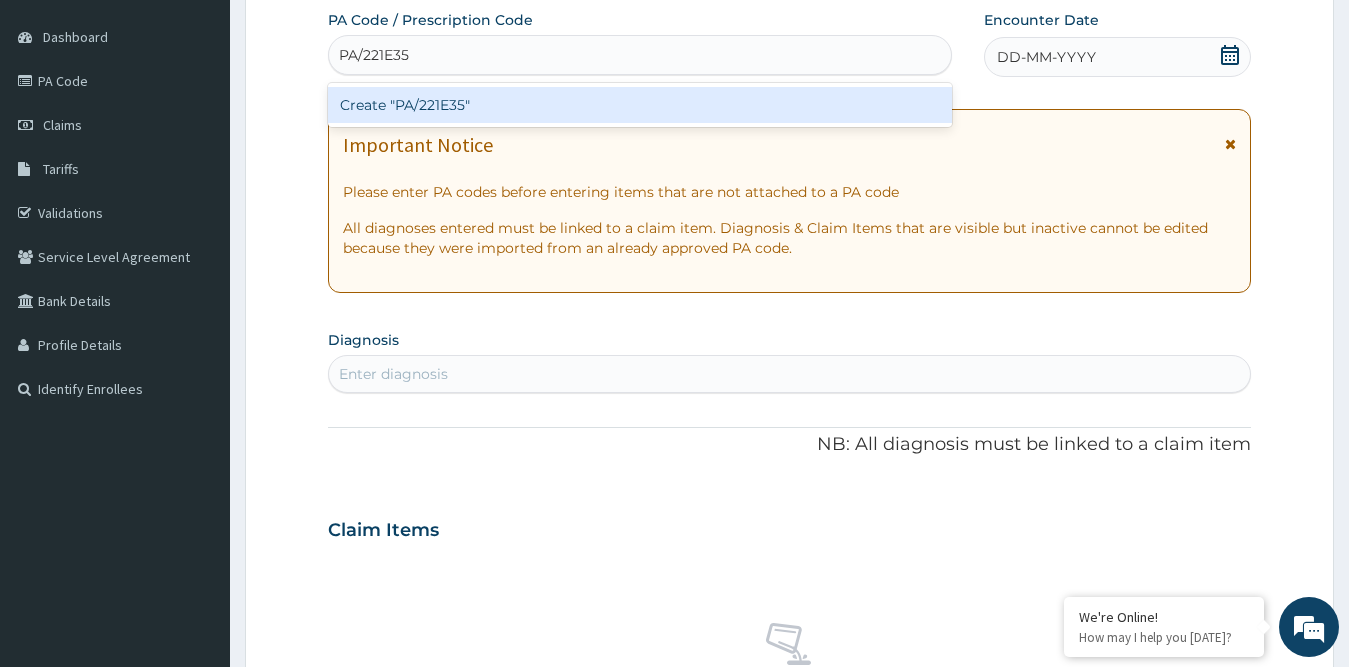 click on "Create "PA/221E35"" at bounding box center (640, 105) 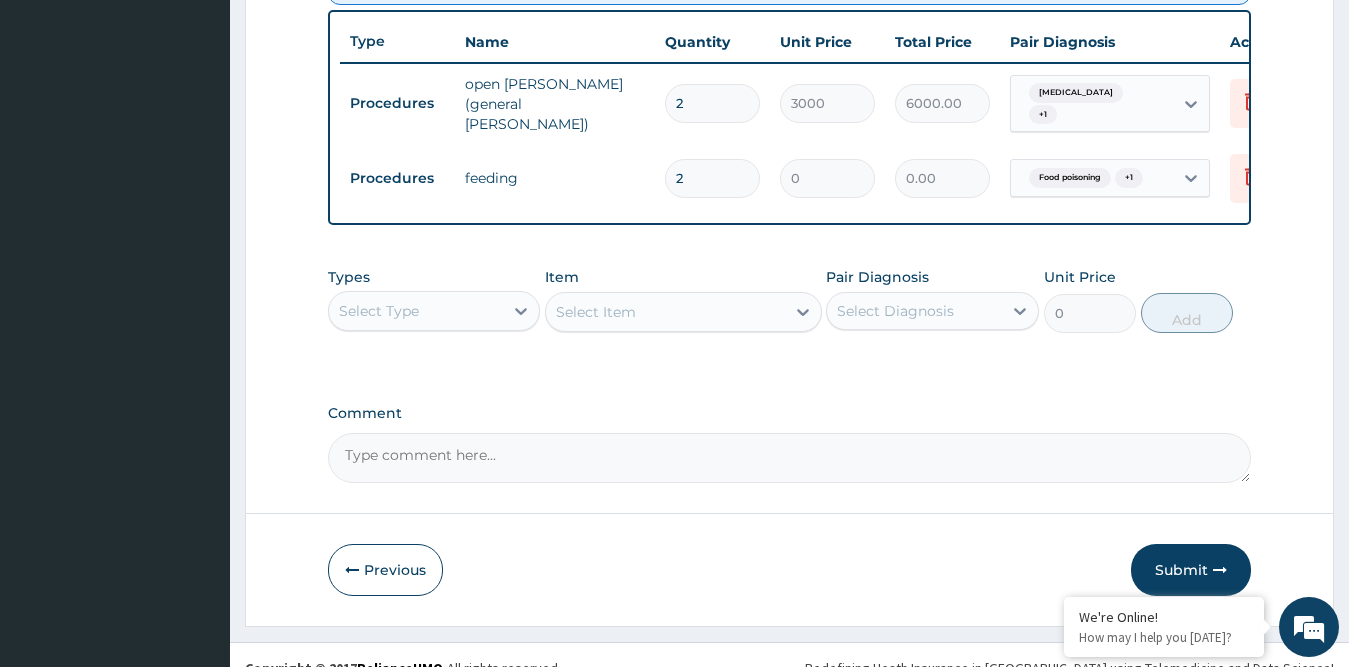 scroll, scrollTop: 856, scrollLeft: 0, axis: vertical 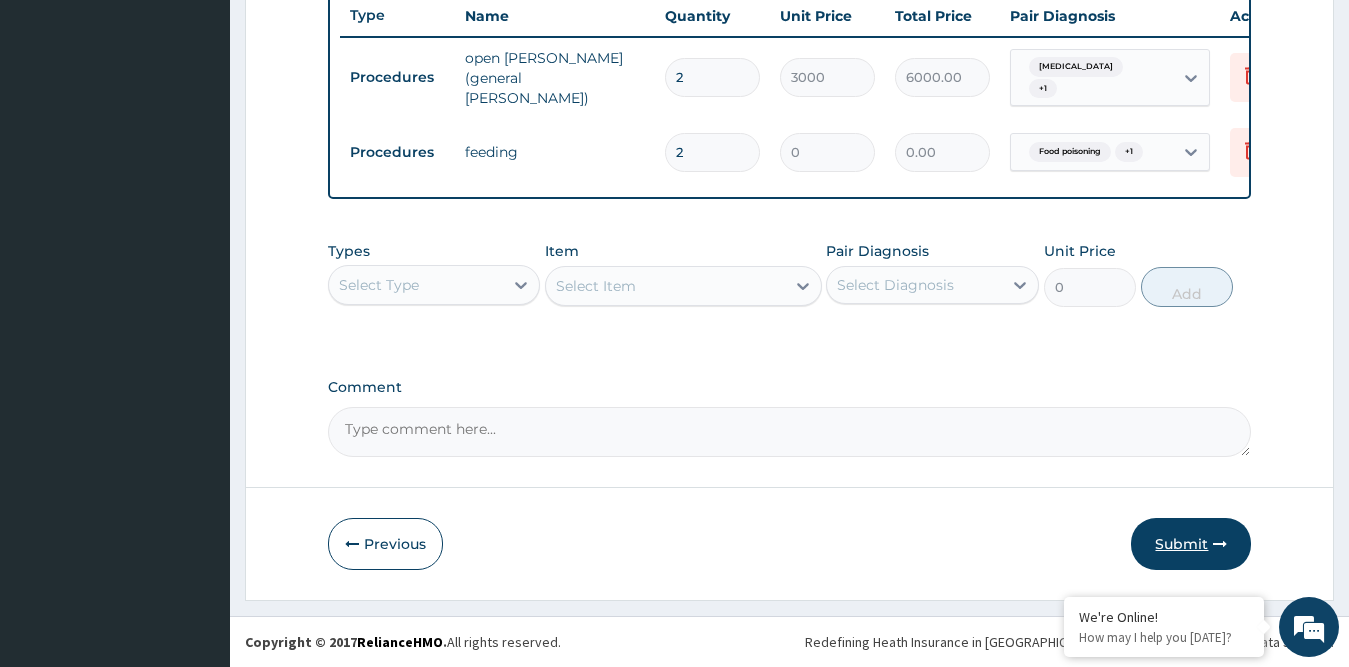 click on "Submit" at bounding box center [1191, 544] 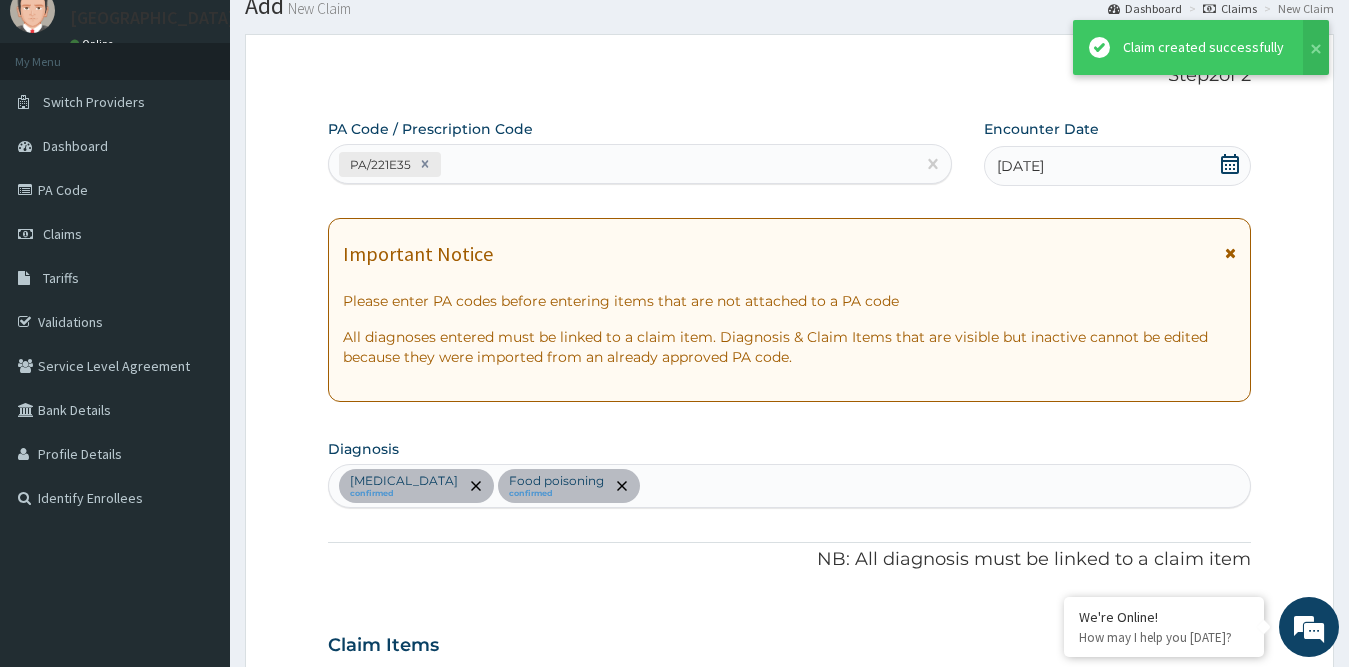 scroll, scrollTop: 856, scrollLeft: 0, axis: vertical 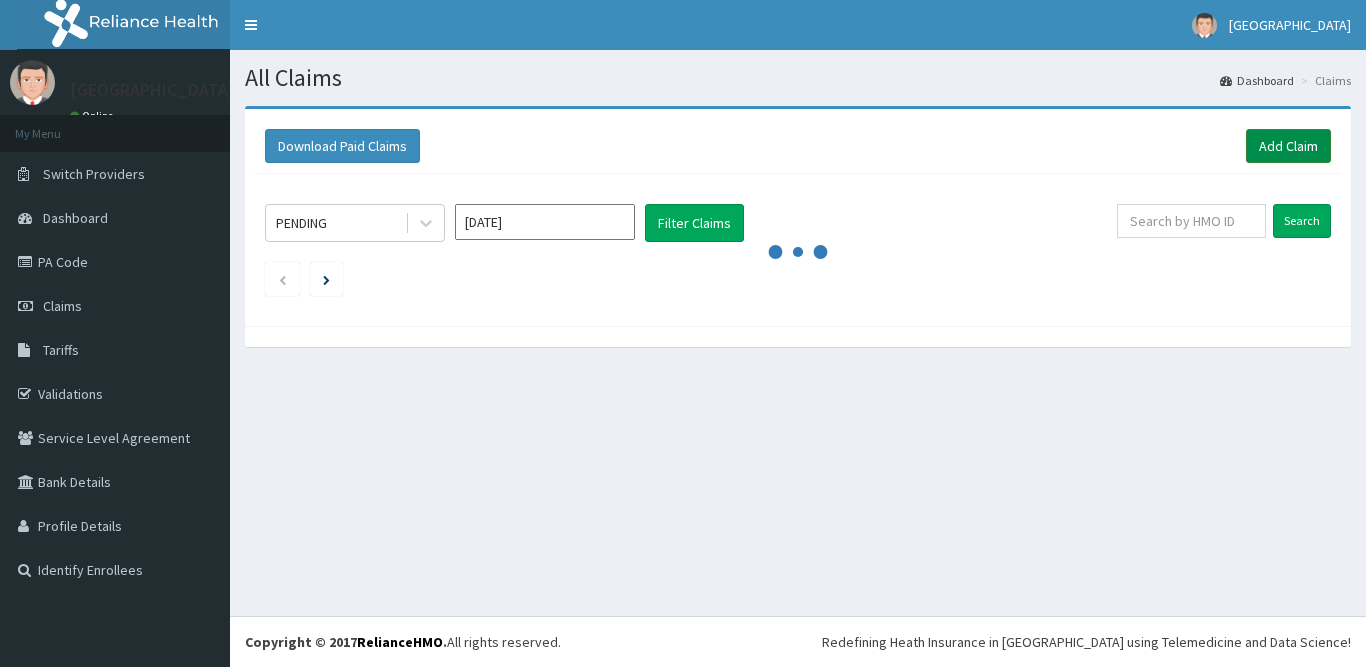 click on "Add Claim" at bounding box center (1288, 146) 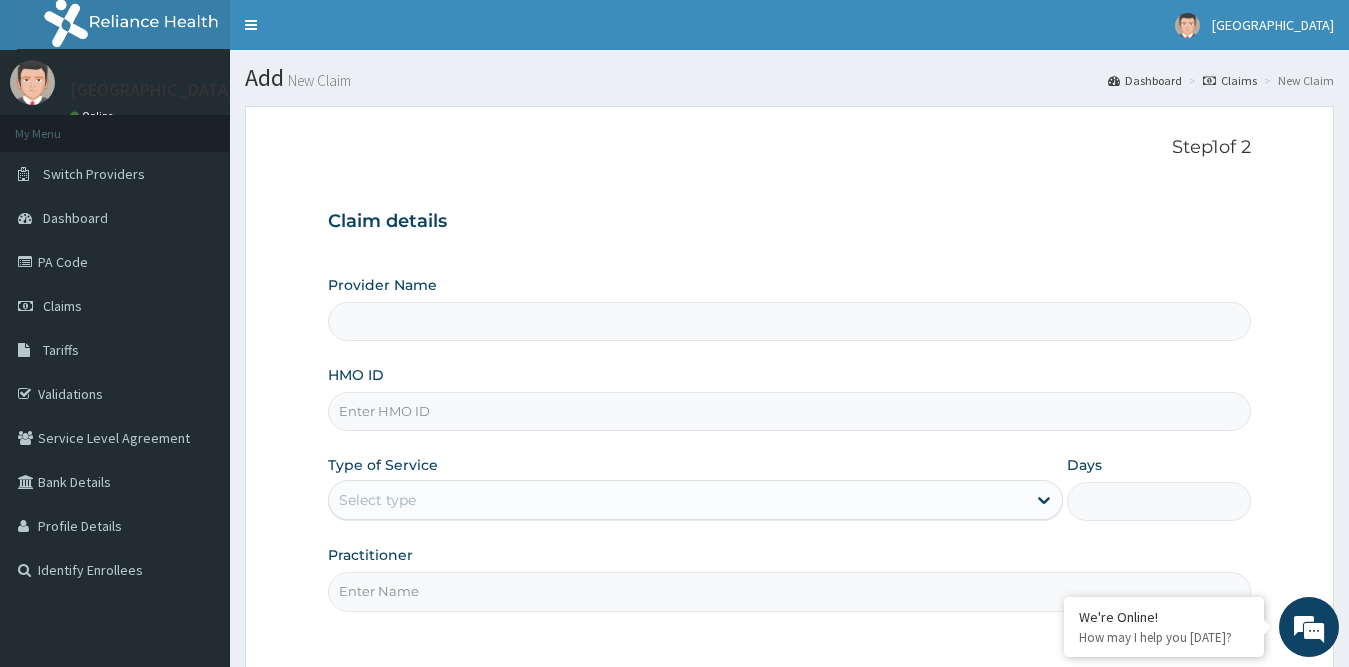 scroll, scrollTop: 0, scrollLeft: 0, axis: both 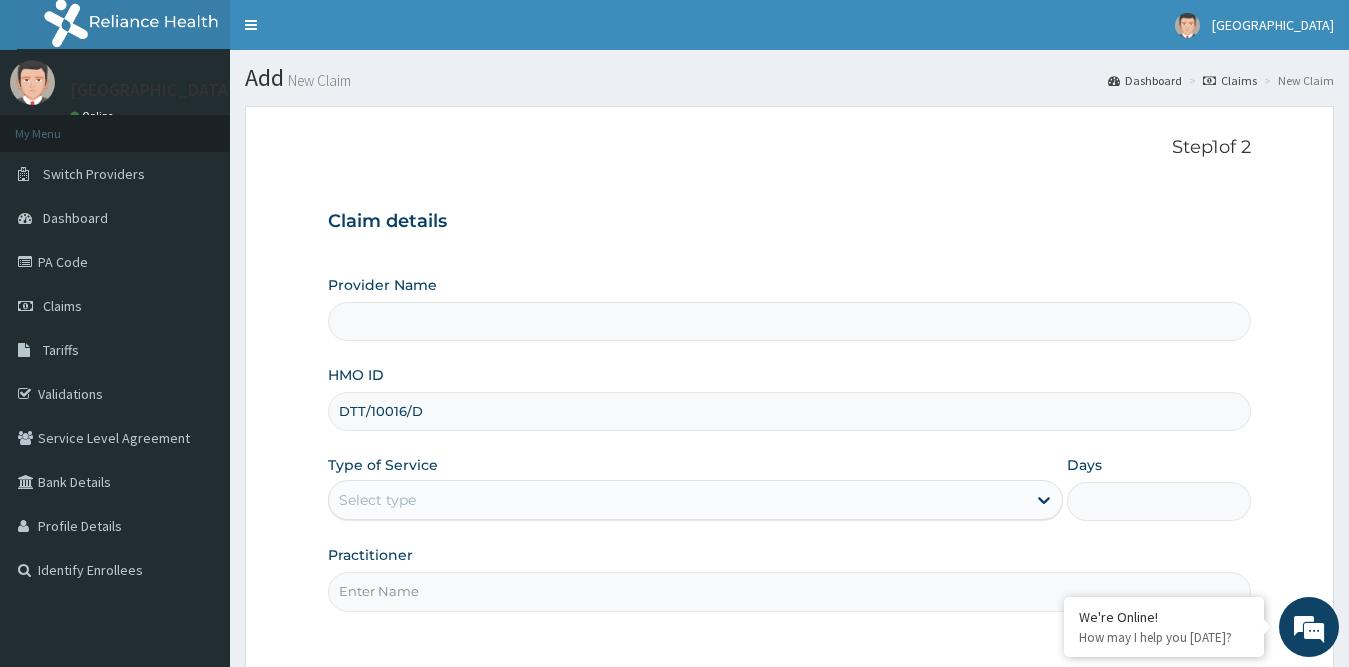 type on "Princess Medical Center (Classic Wing)" 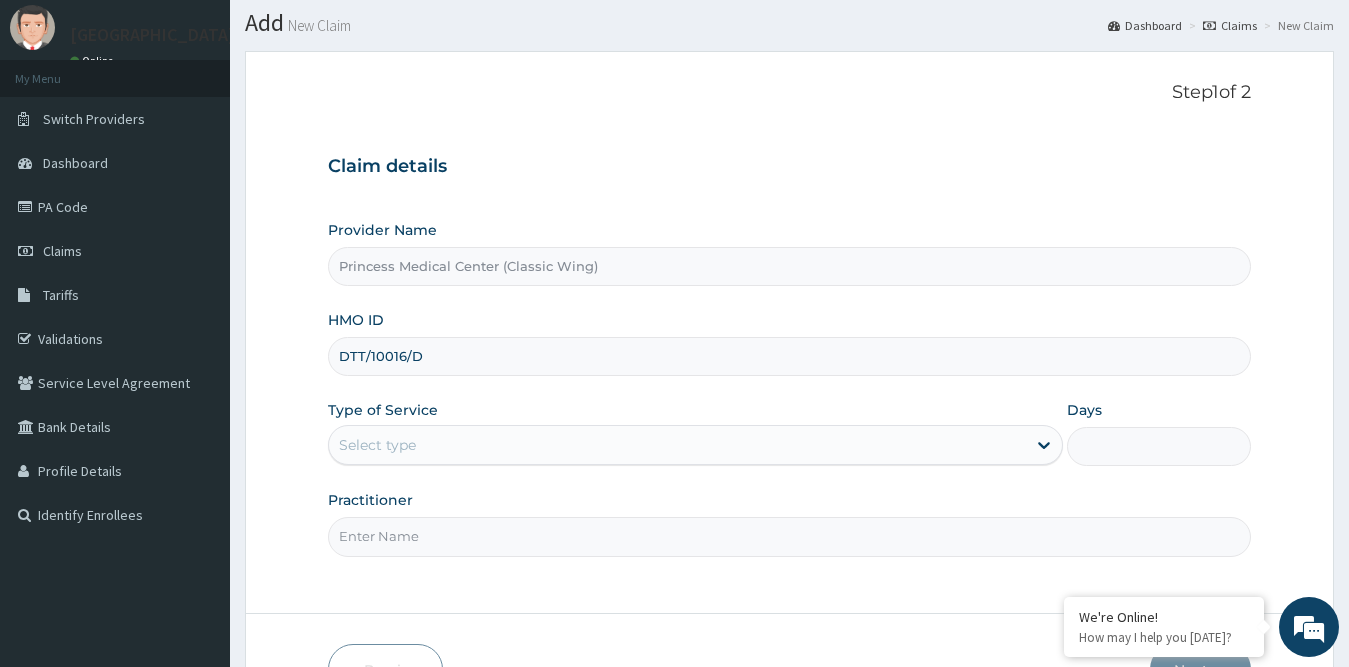 scroll, scrollTop: 181, scrollLeft: 0, axis: vertical 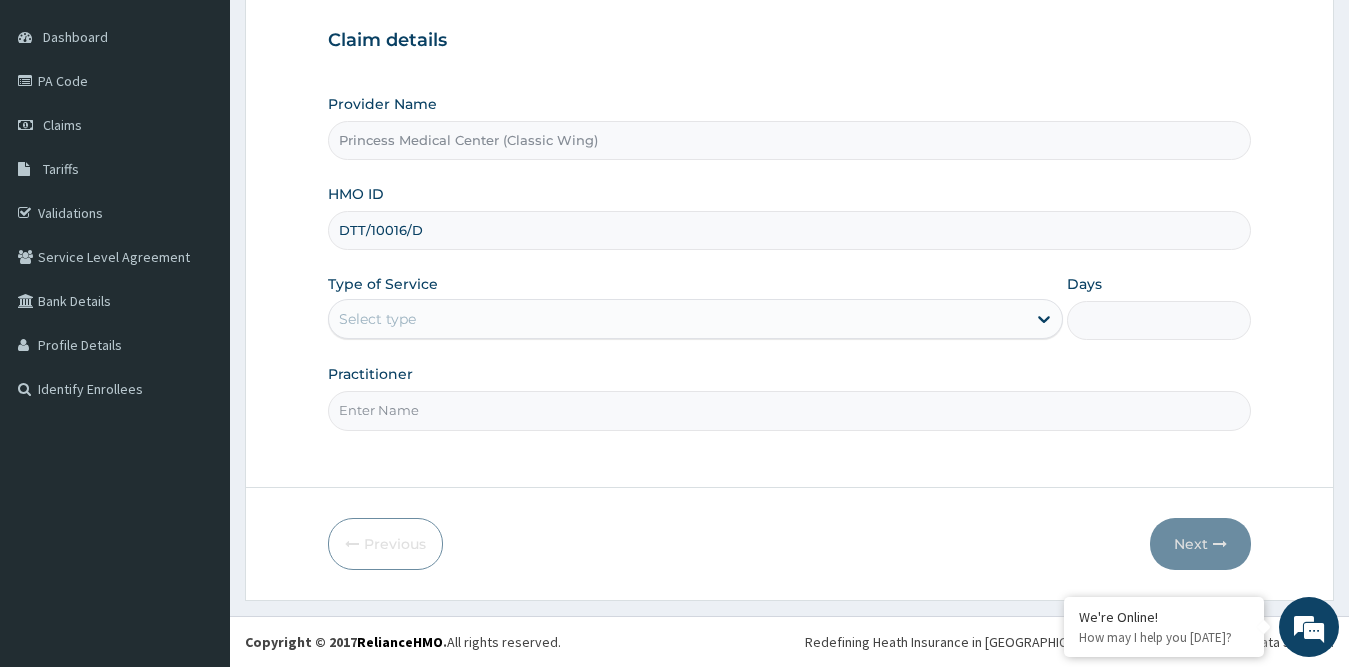 type on "DTT/10016/D" 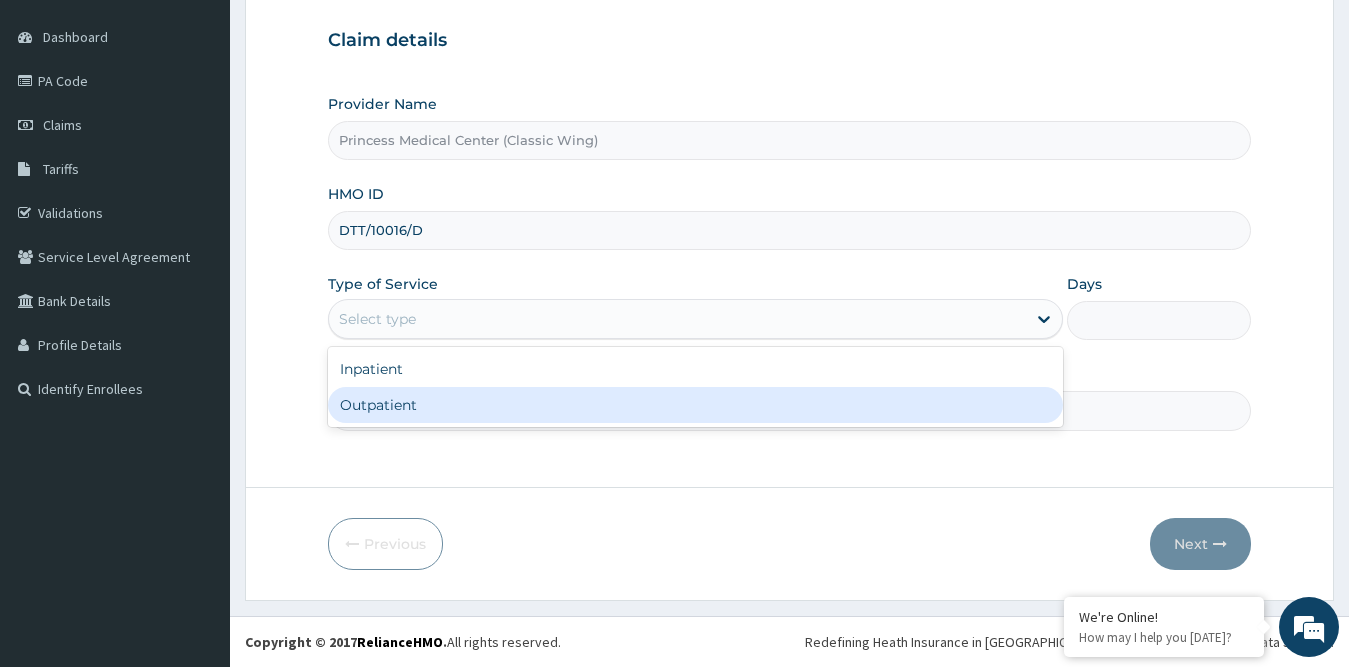 click on "Outpatient" at bounding box center [696, 405] 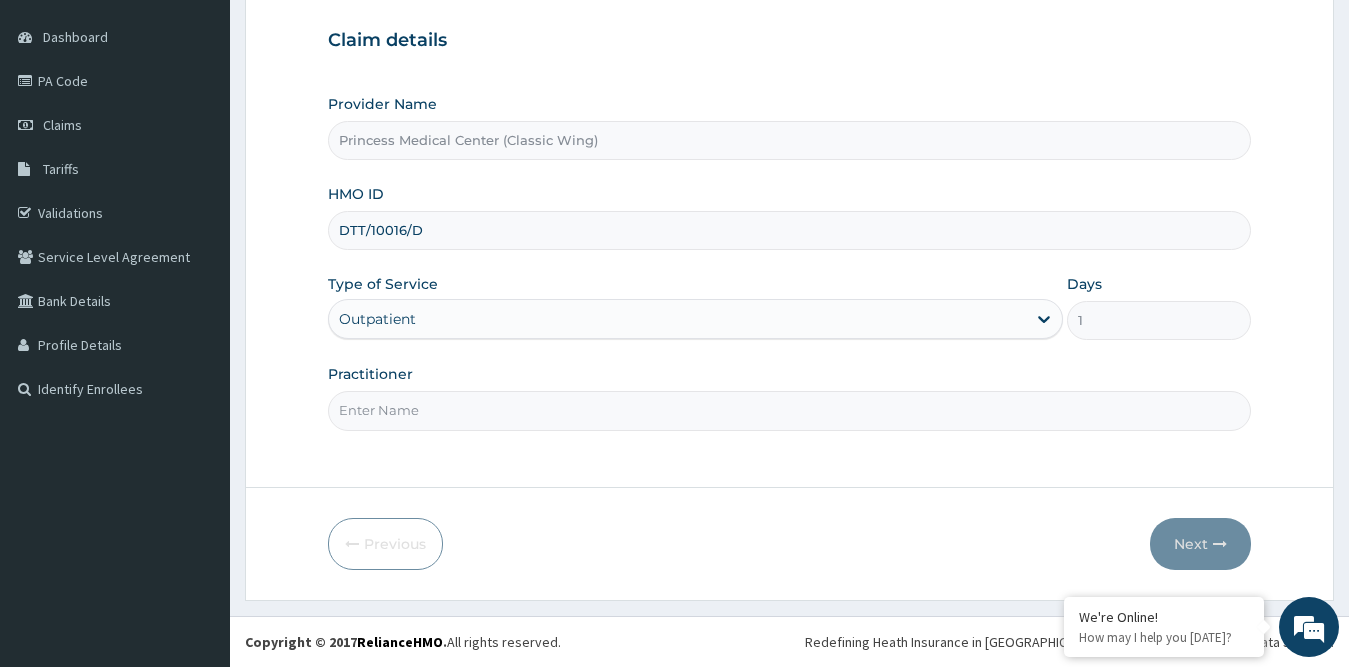 click on "Practitioner" at bounding box center [790, 410] 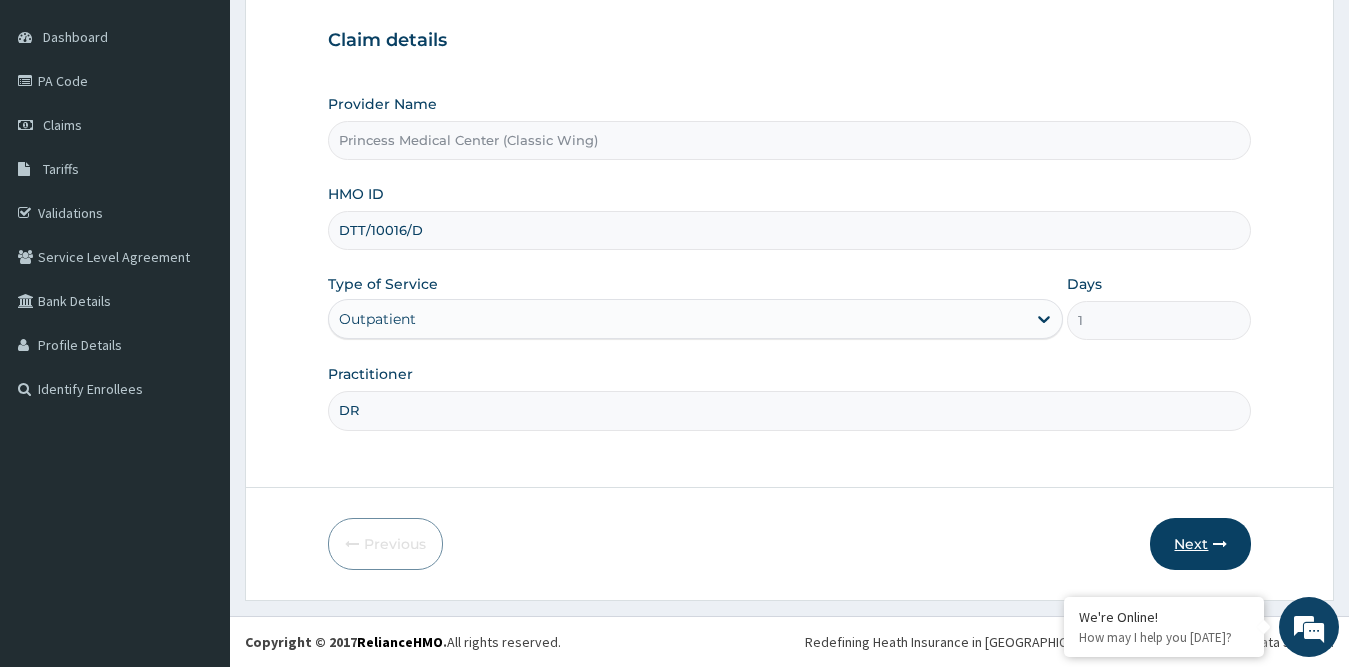 type on "DR" 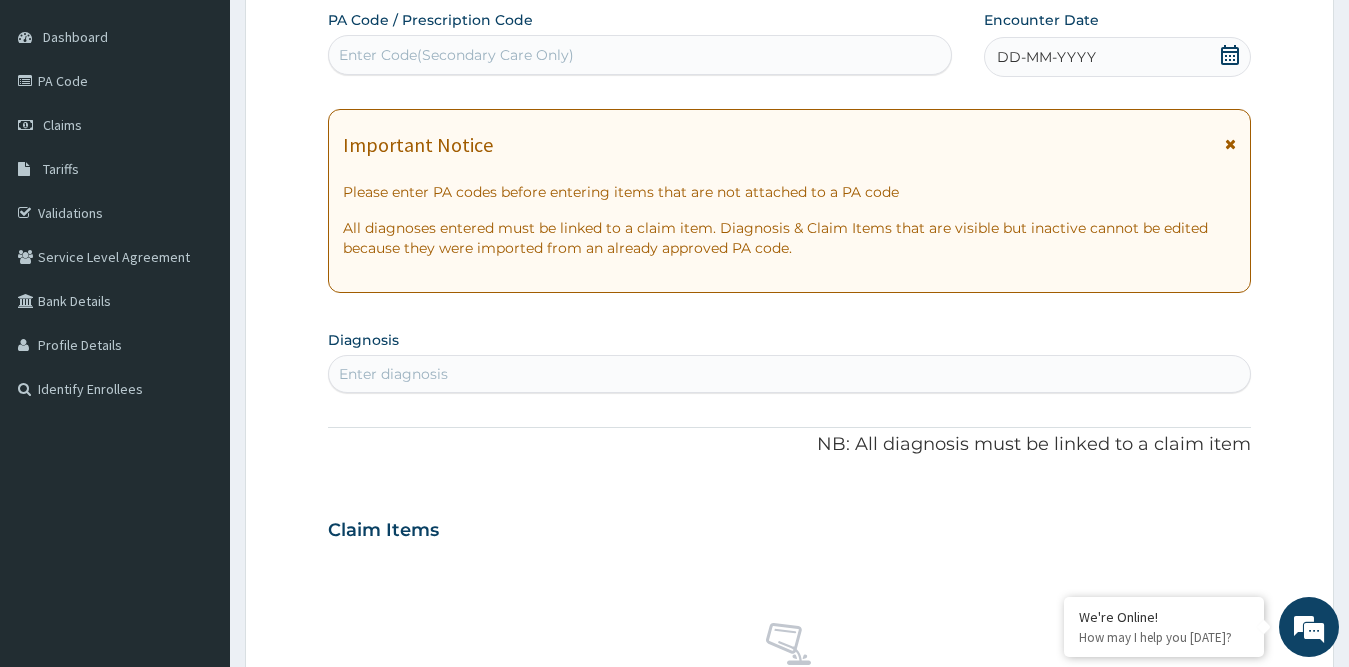 click on "Enter Code(Secondary Care Only)" at bounding box center [456, 55] 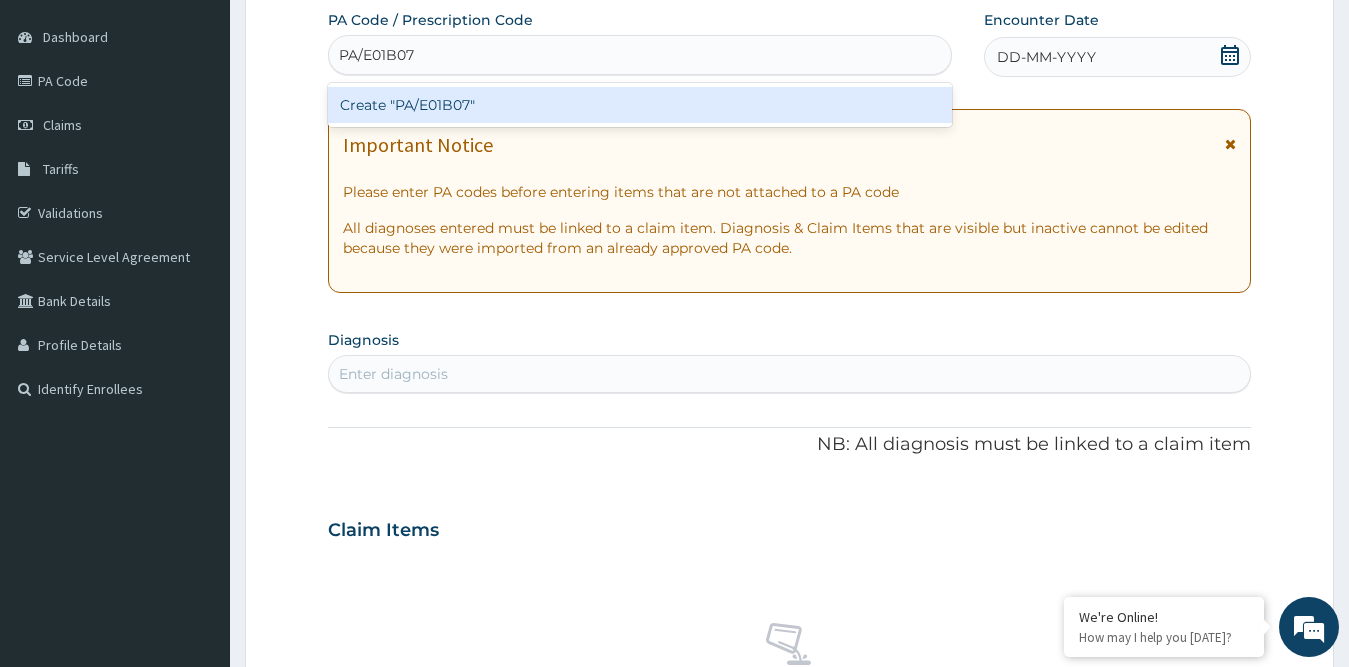 click on "Create "PA/E01B07"" at bounding box center [640, 105] 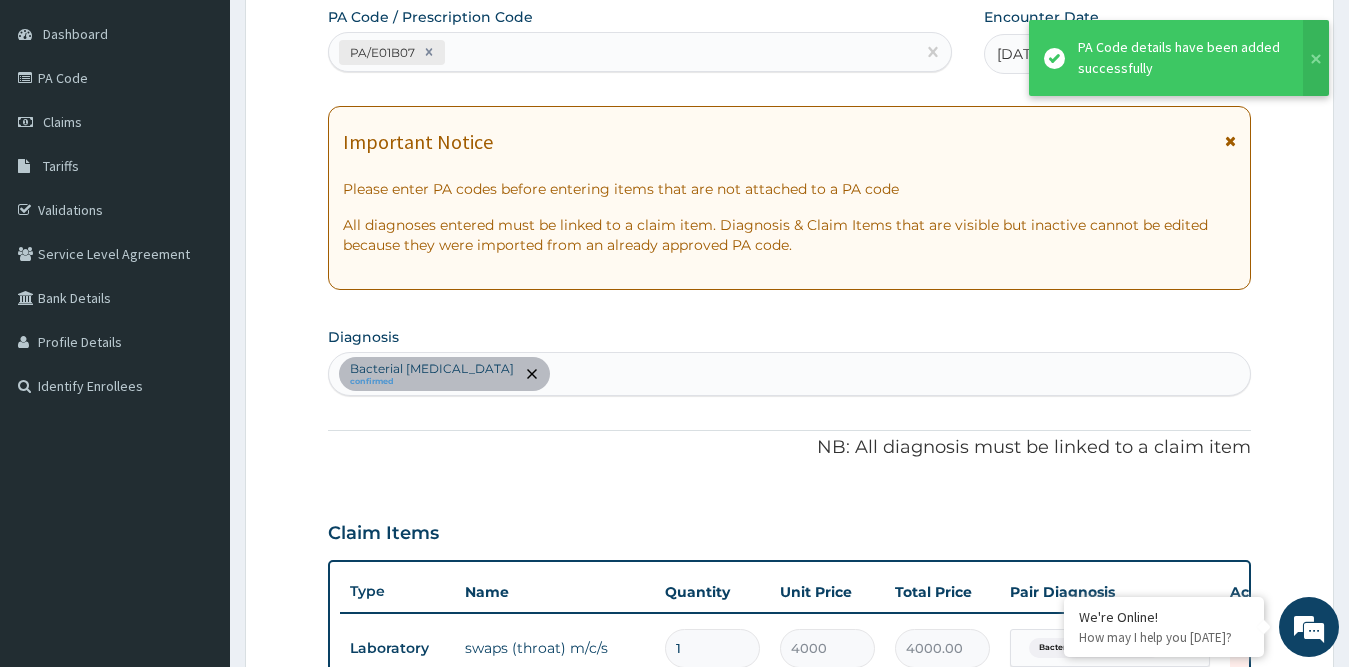 scroll, scrollTop: 284, scrollLeft: 0, axis: vertical 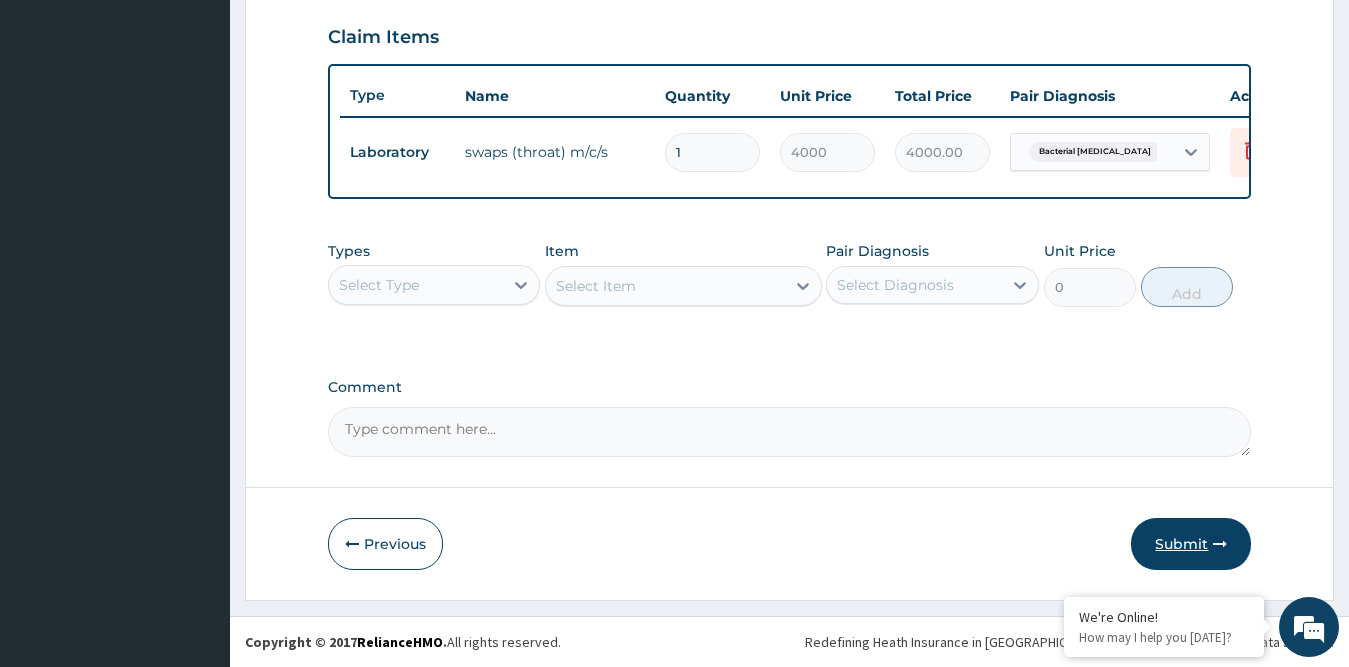 click on "Submit" at bounding box center (1191, 544) 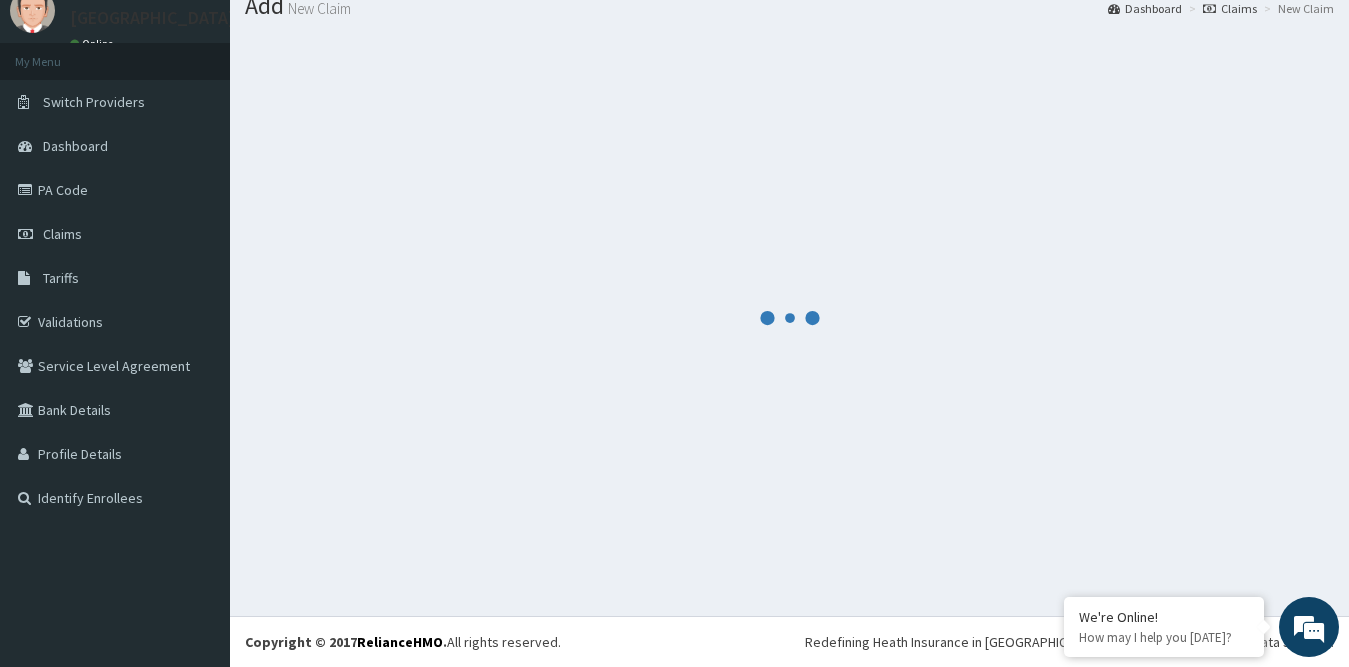scroll, scrollTop: 684, scrollLeft: 0, axis: vertical 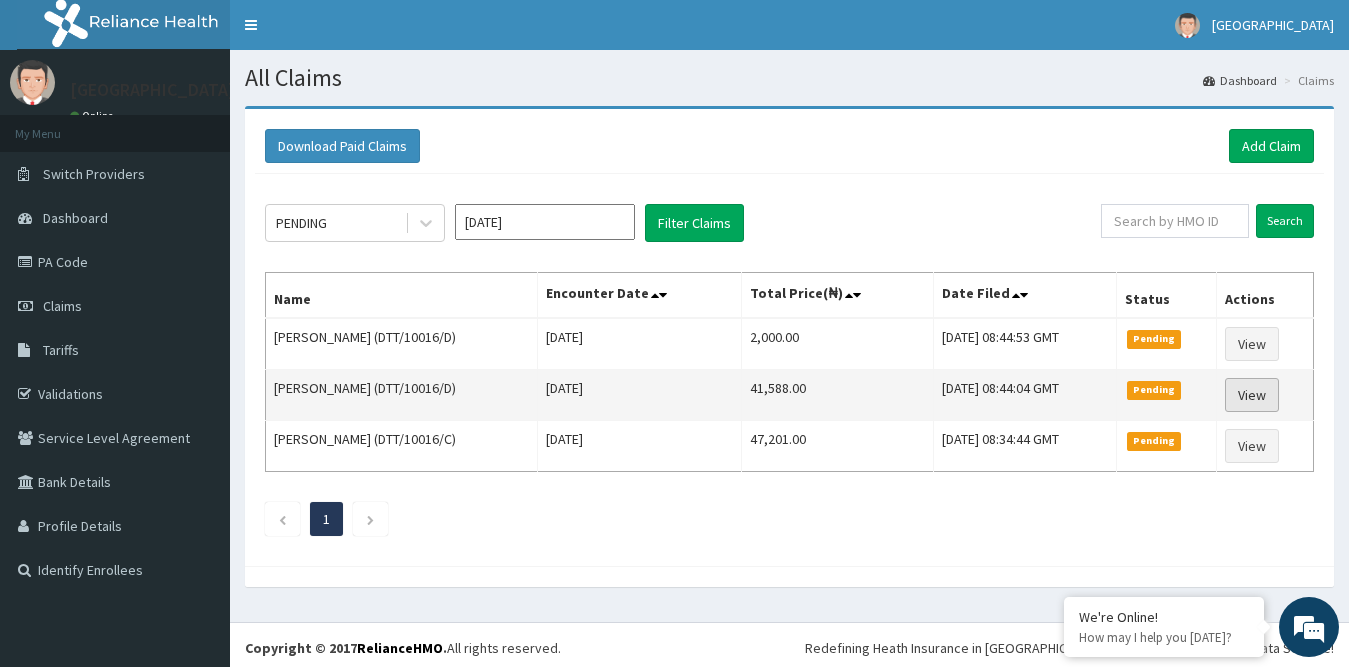 click on "View" at bounding box center (1252, 395) 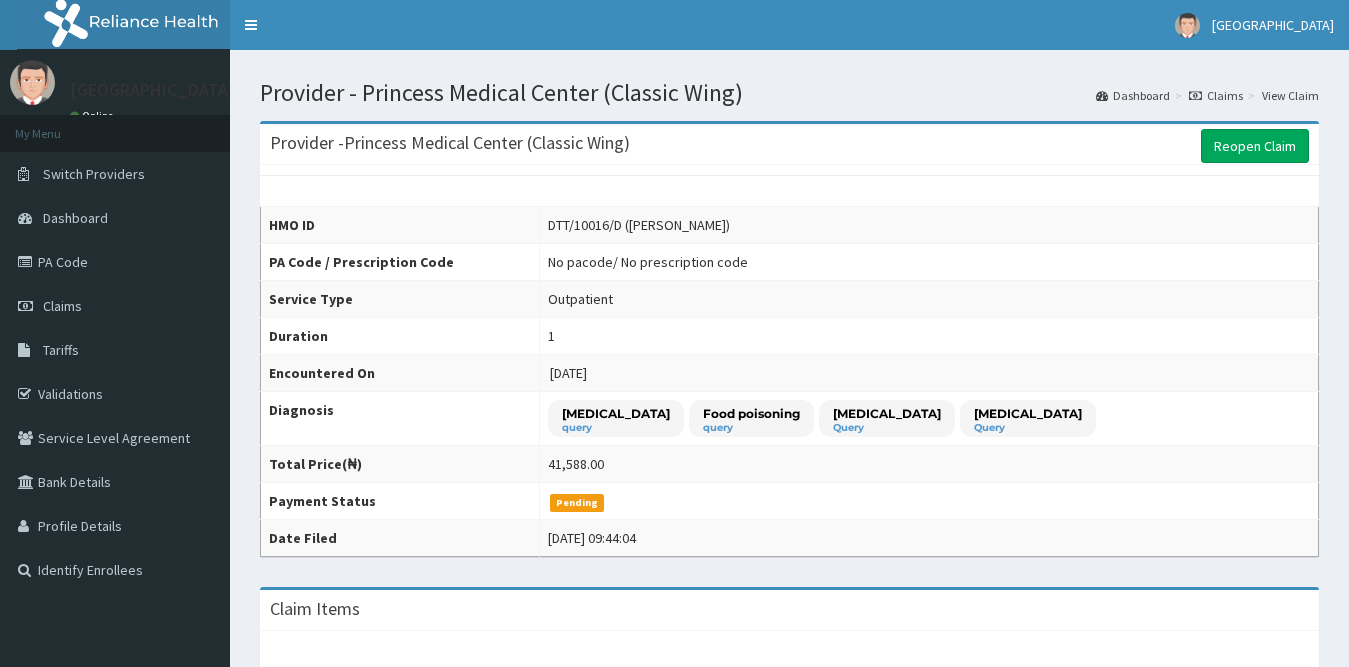 scroll, scrollTop: 0, scrollLeft: 0, axis: both 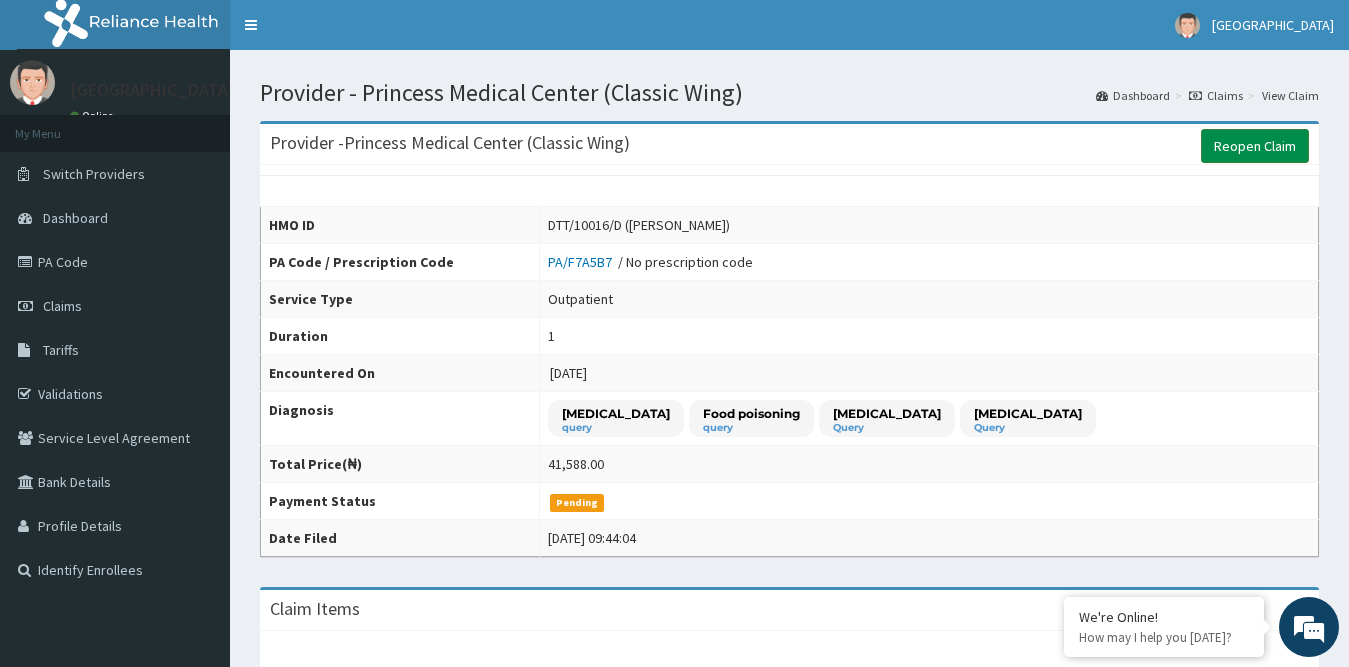 click on "Reopen Claim" at bounding box center [1255, 146] 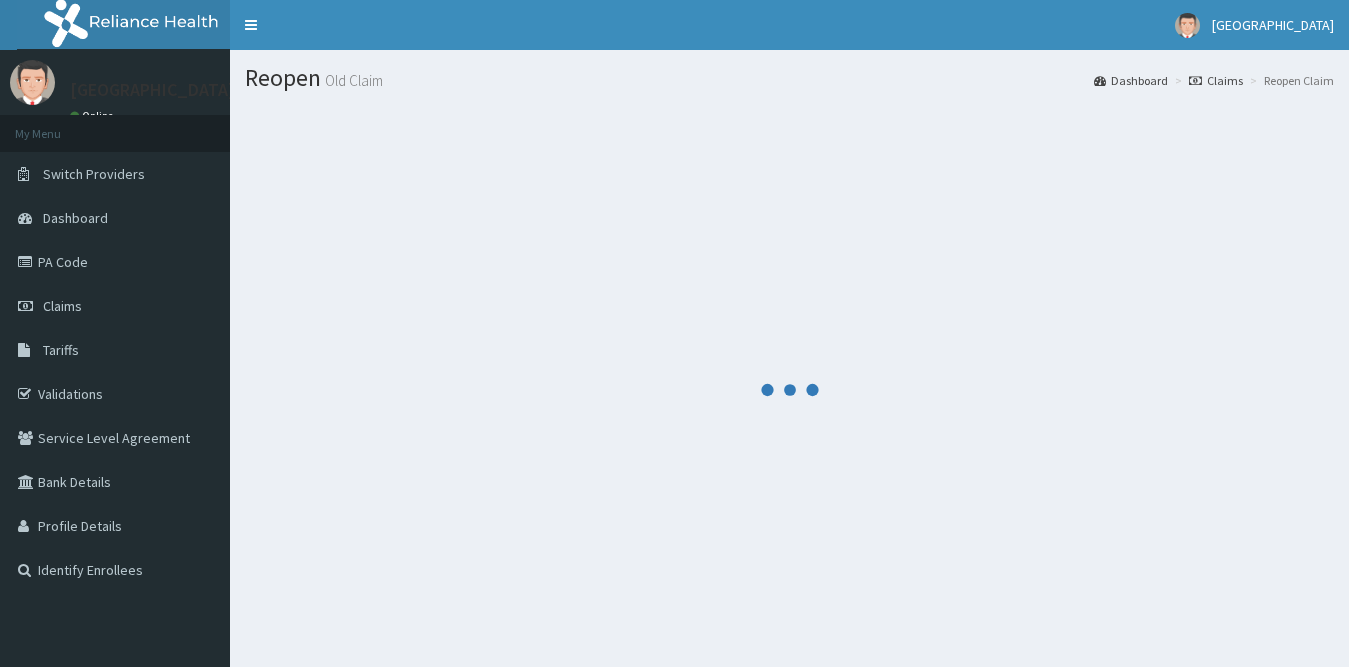scroll, scrollTop: 0, scrollLeft: 0, axis: both 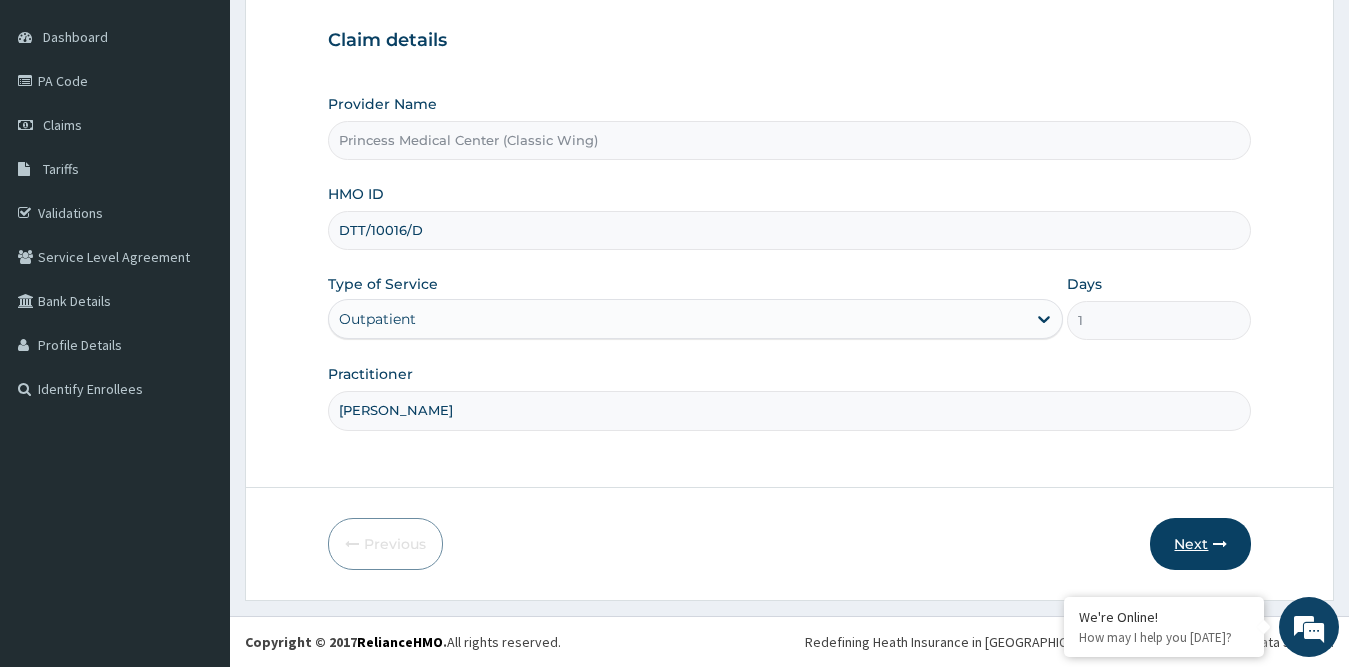 click on "Next" at bounding box center (1200, 544) 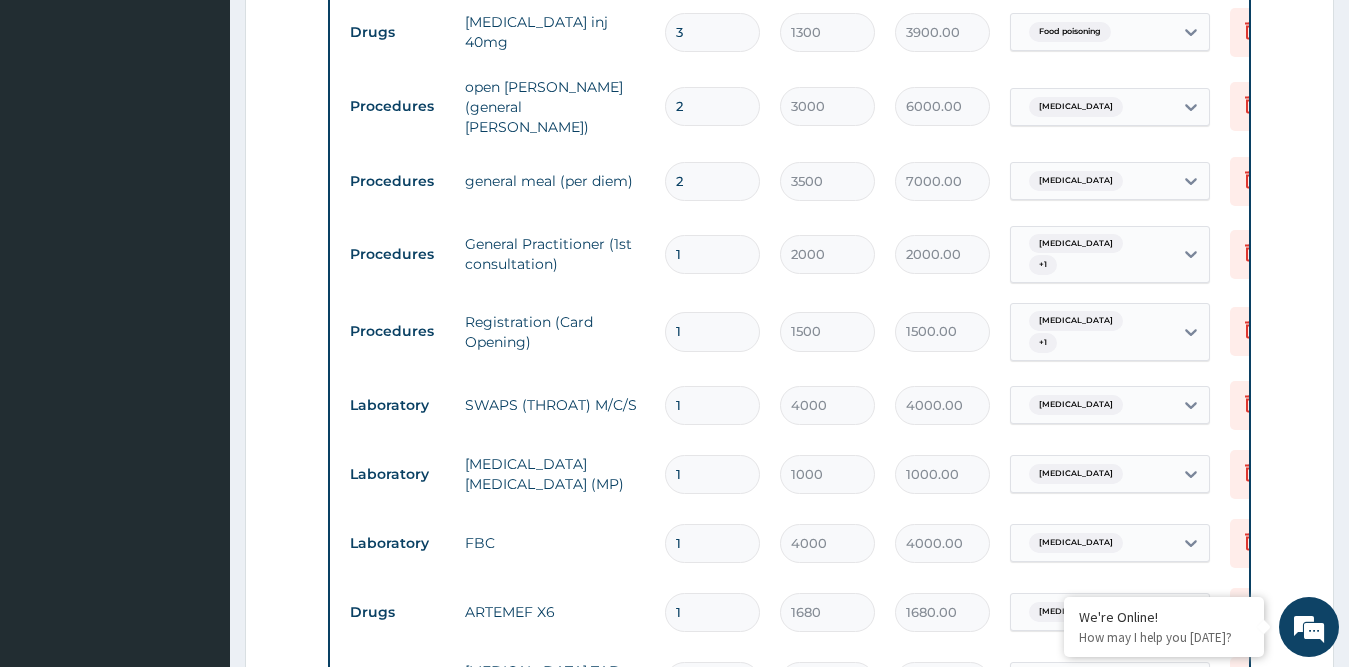 scroll, scrollTop: 881, scrollLeft: 0, axis: vertical 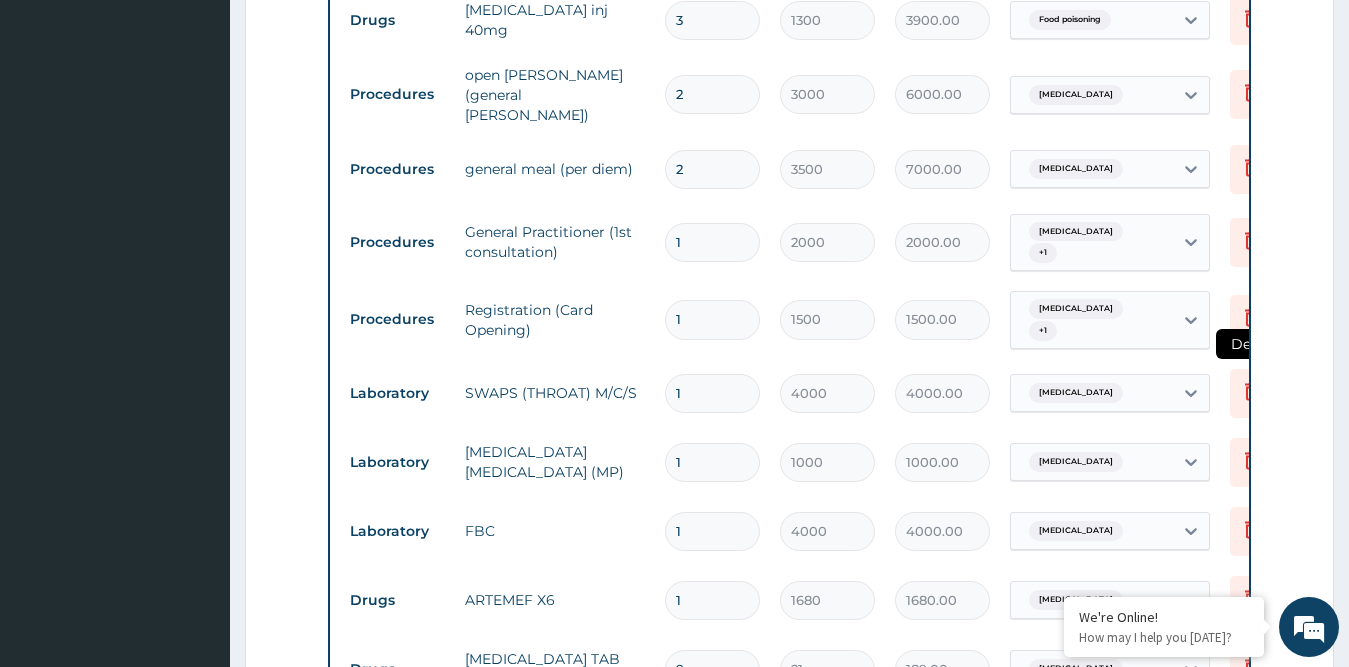 click 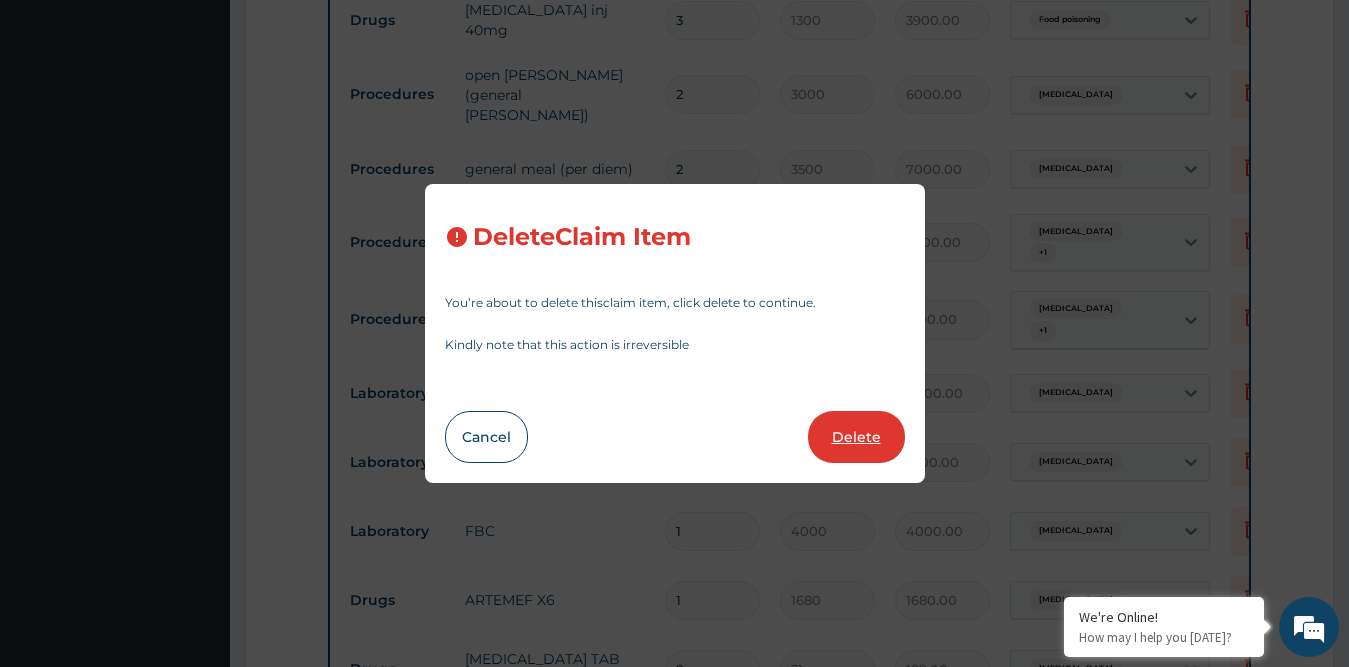 click on "Delete" at bounding box center (856, 437) 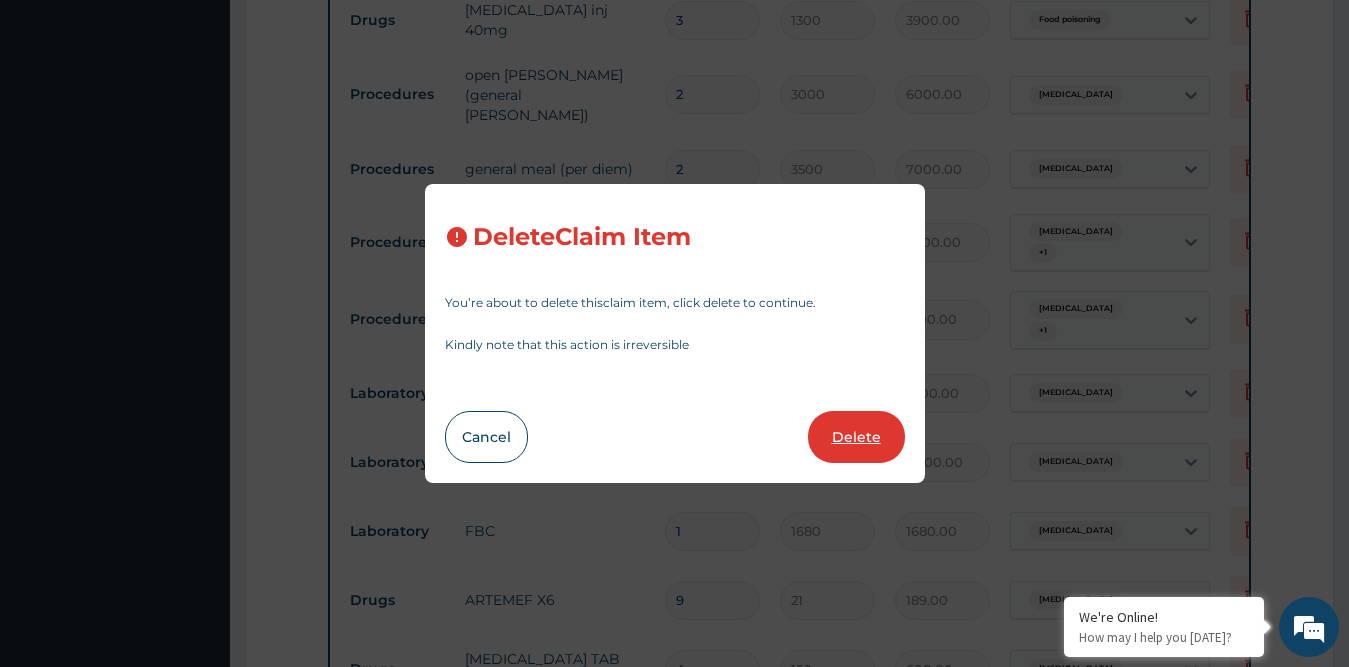 type on "5" 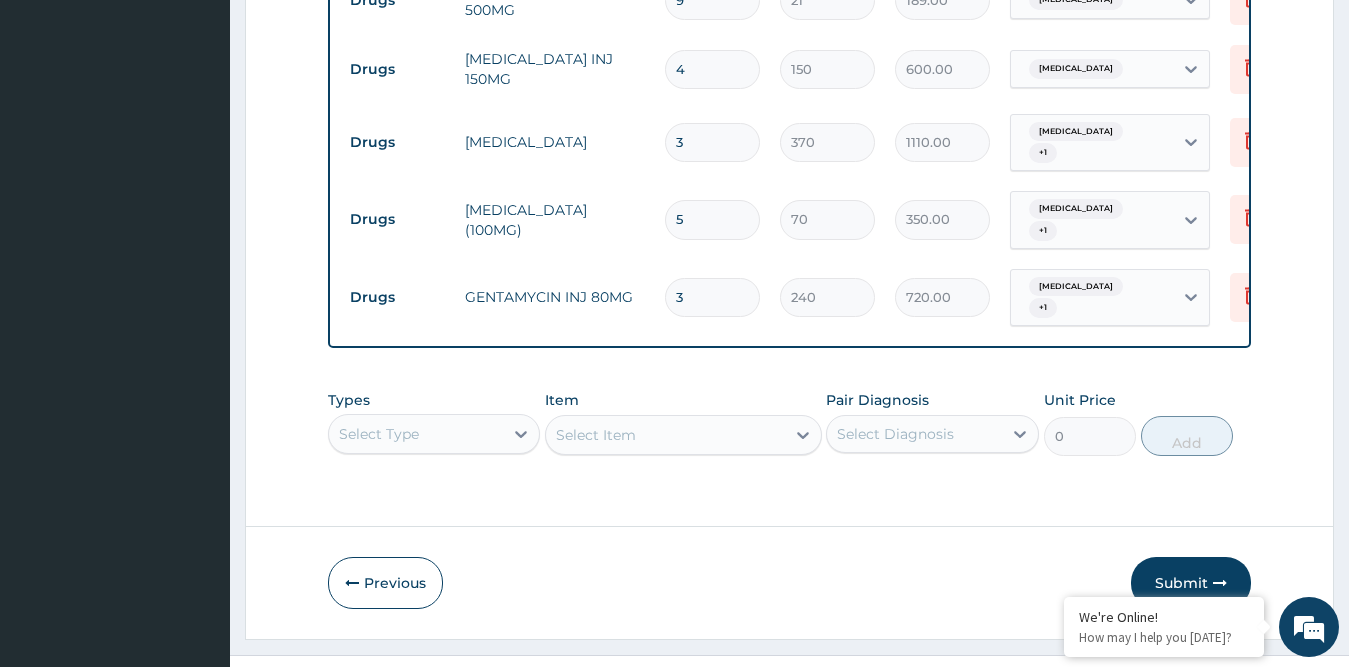 scroll, scrollTop: 1484, scrollLeft: 0, axis: vertical 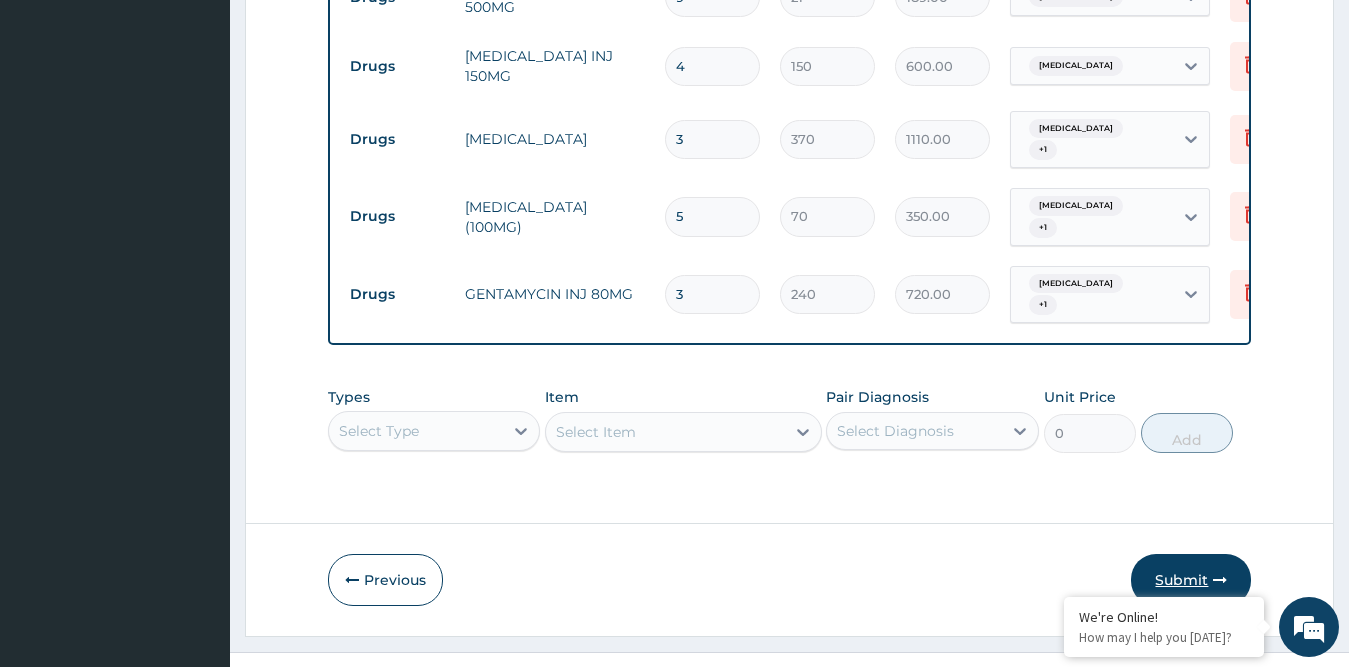 click on "Submit" at bounding box center [1191, 580] 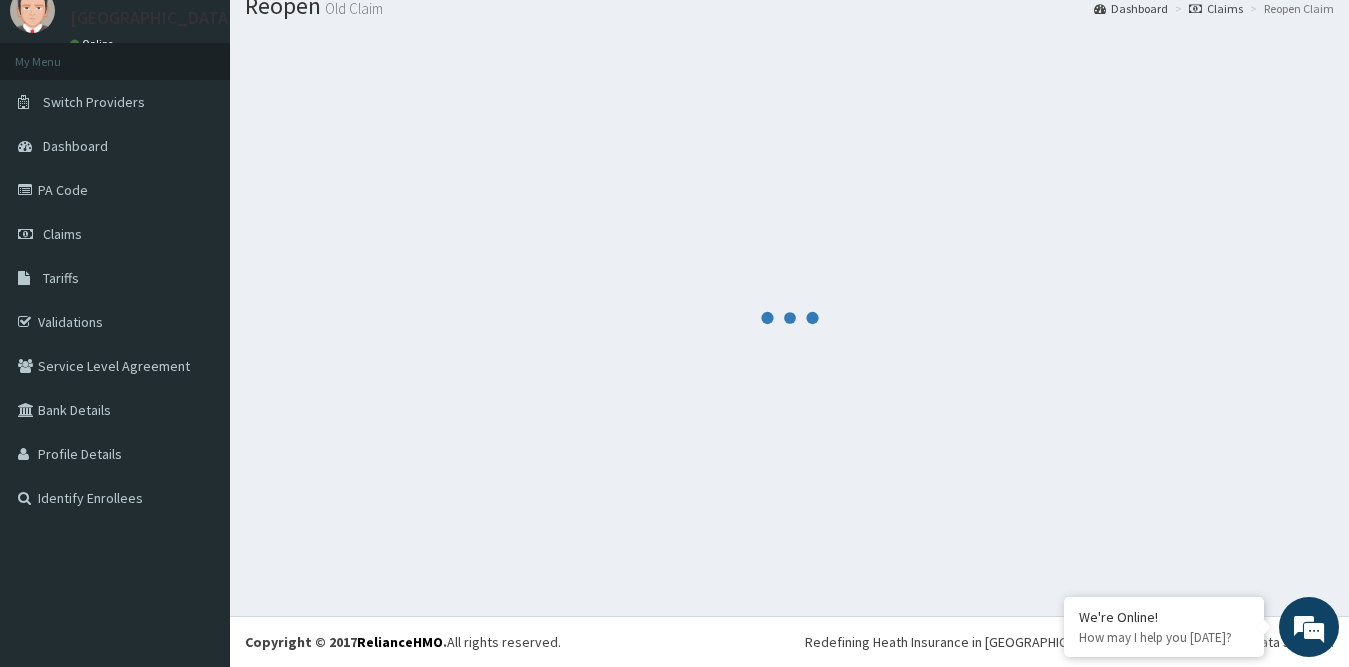 scroll, scrollTop: 72, scrollLeft: 0, axis: vertical 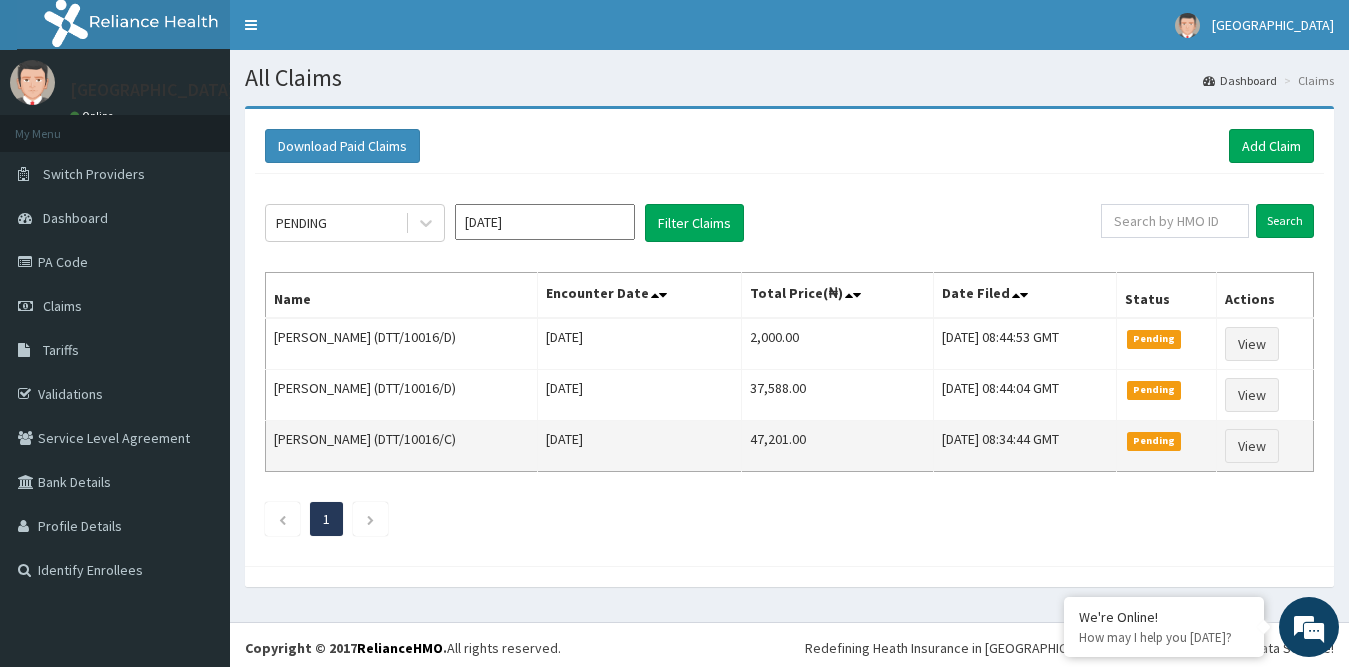 drag, startPoint x: 399, startPoint y: 438, endPoint x: 471, endPoint y: 438, distance: 72 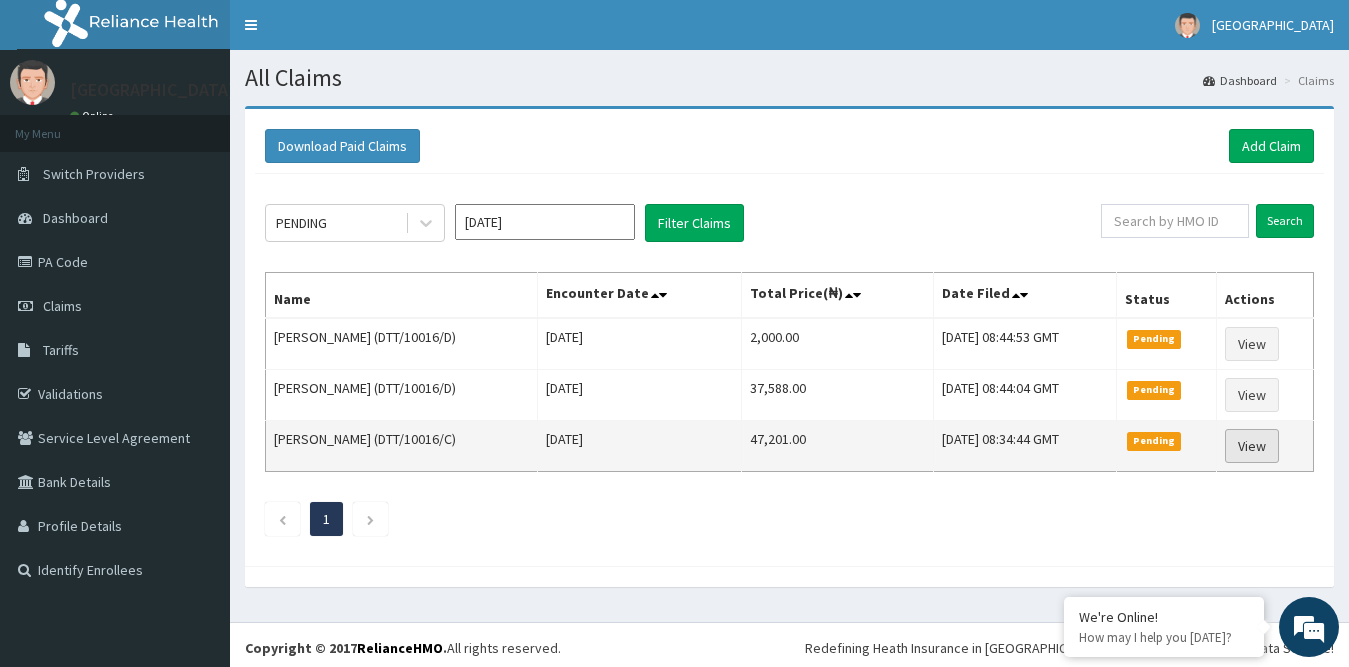 click on "View" at bounding box center (1252, 446) 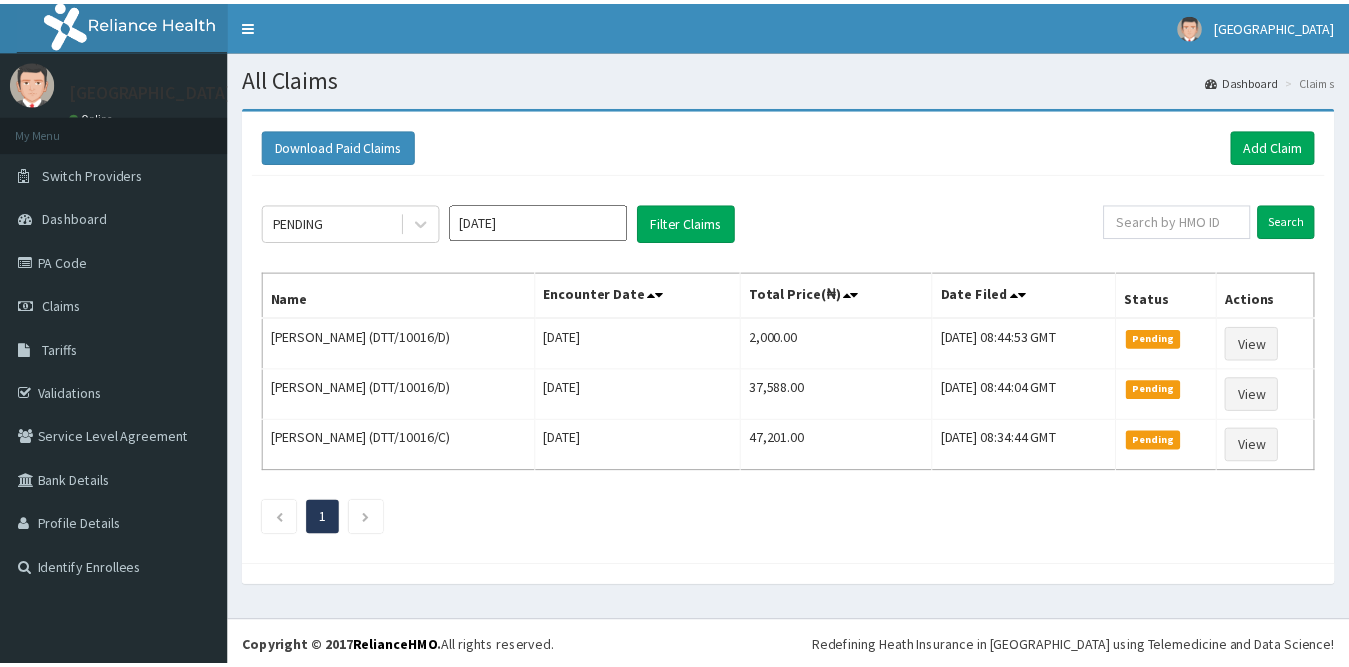 scroll, scrollTop: 0, scrollLeft: 0, axis: both 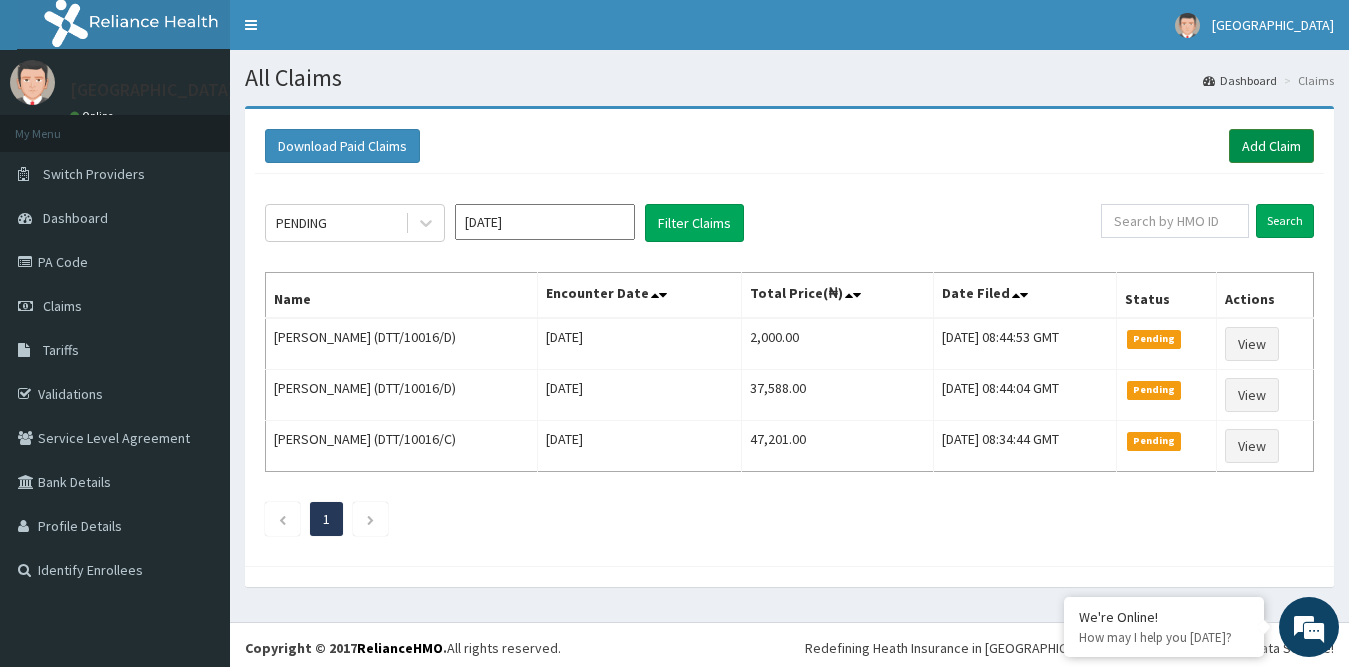 click on "Add Claim" at bounding box center (1271, 146) 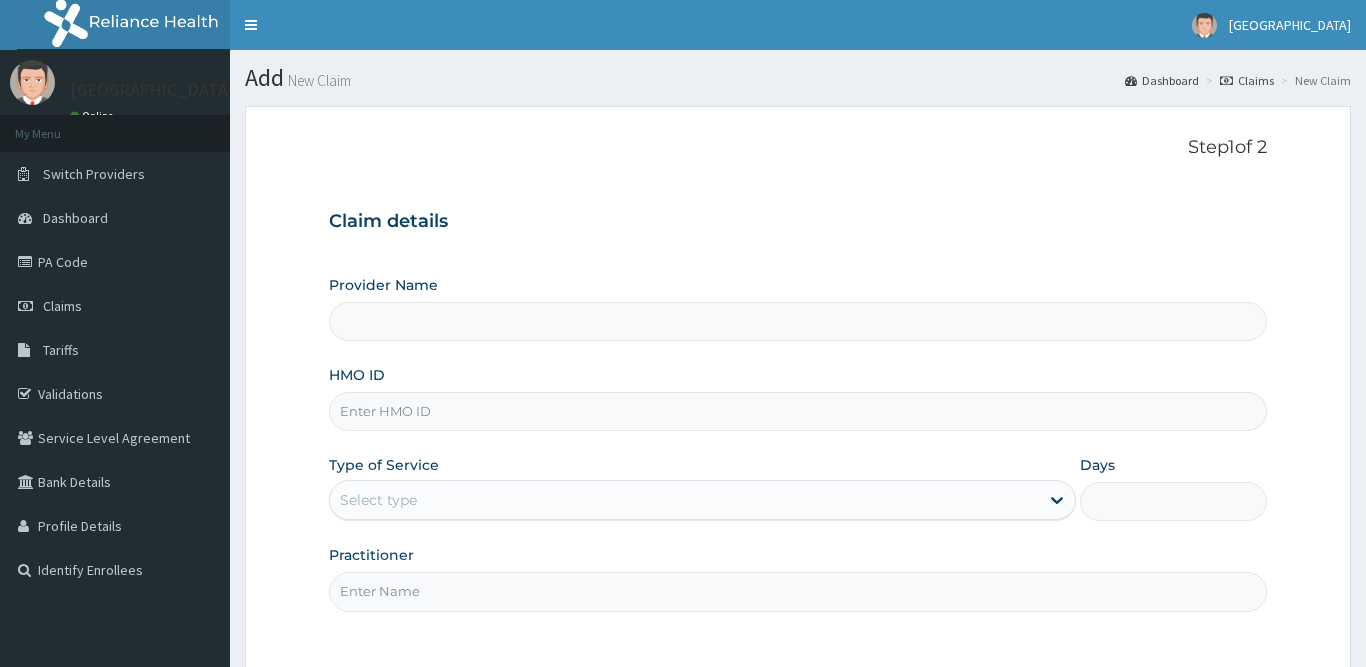 scroll, scrollTop: 0, scrollLeft: 0, axis: both 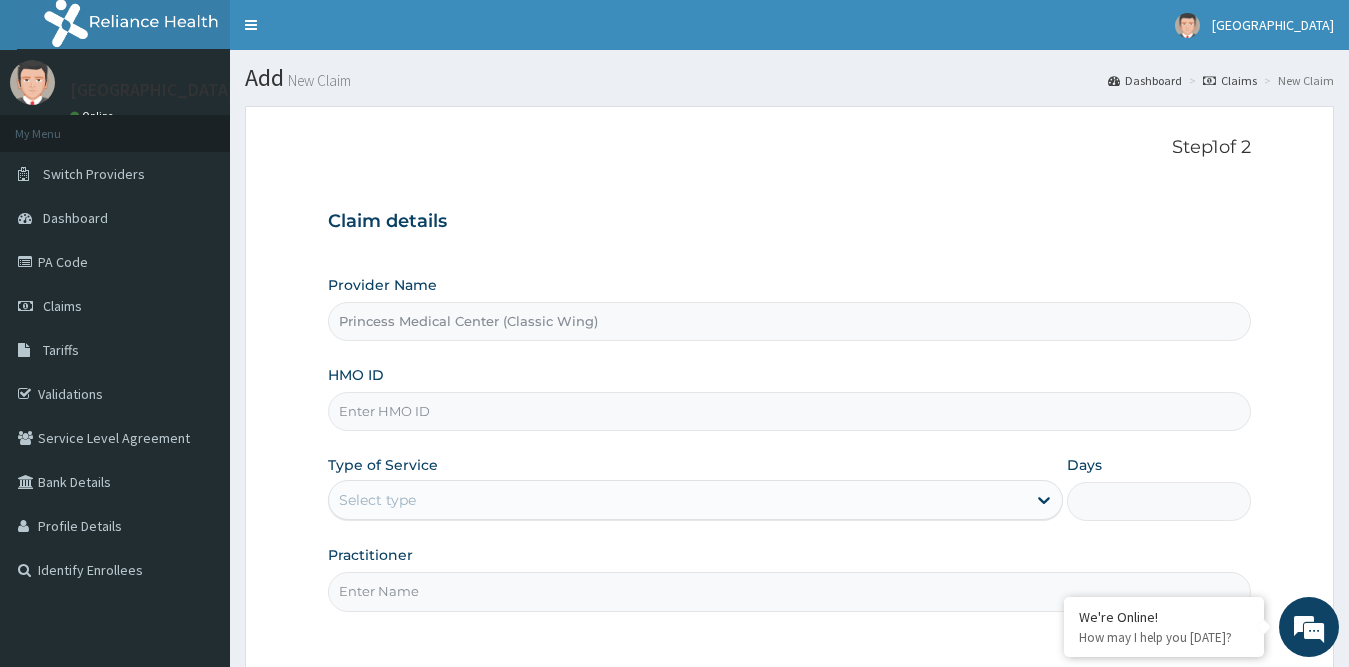 click on "HMO ID" at bounding box center (790, 411) 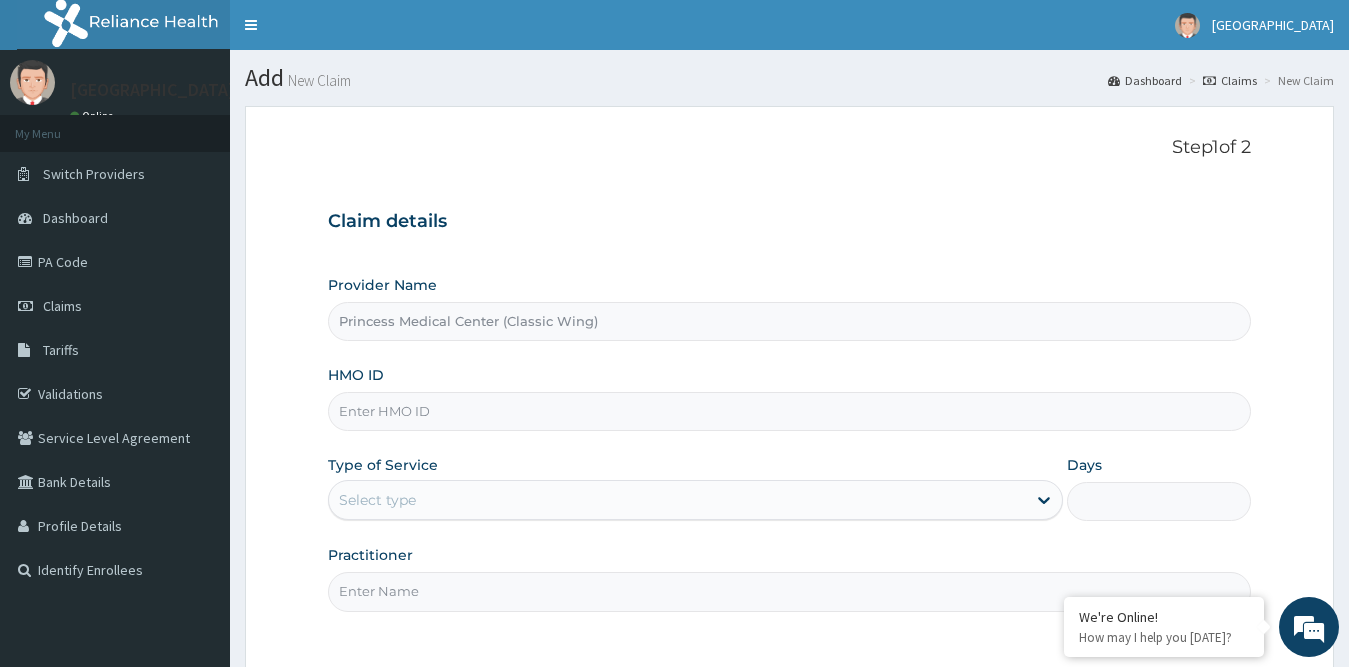 paste on "PA/E01B07" 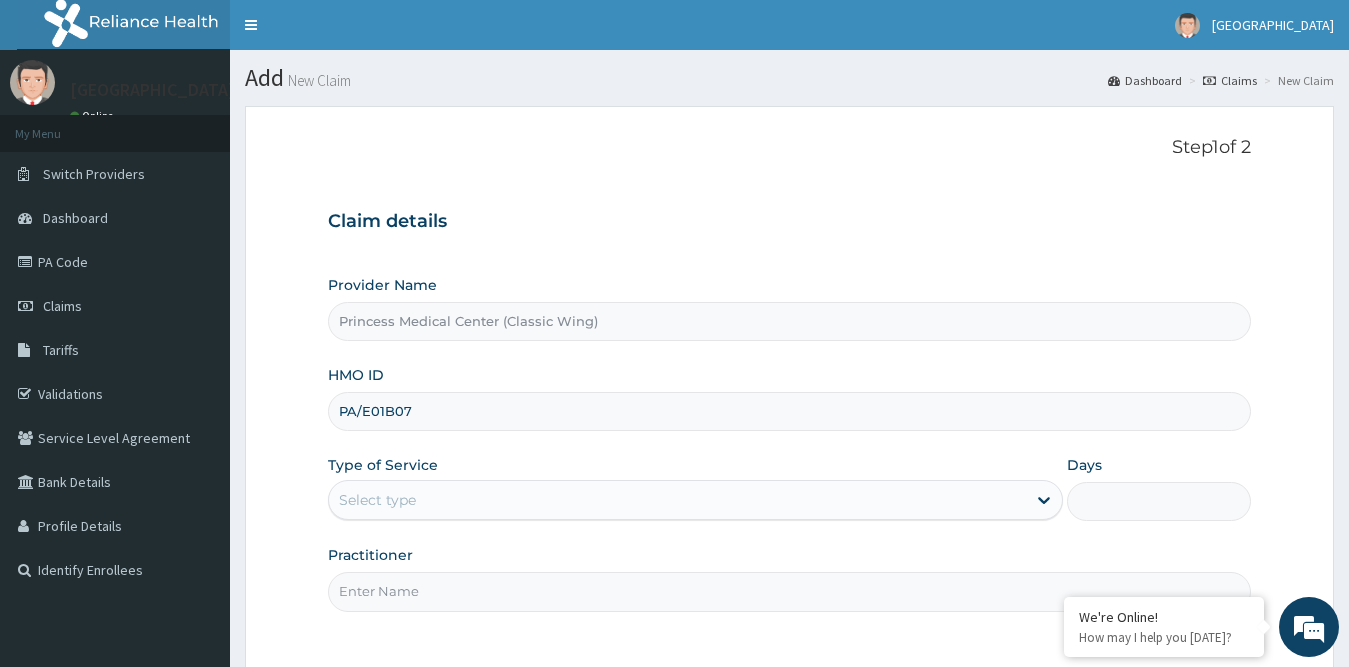 drag, startPoint x: 402, startPoint y: 417, endPoint x: 263, endPoint y: 428, distance: 139.43457 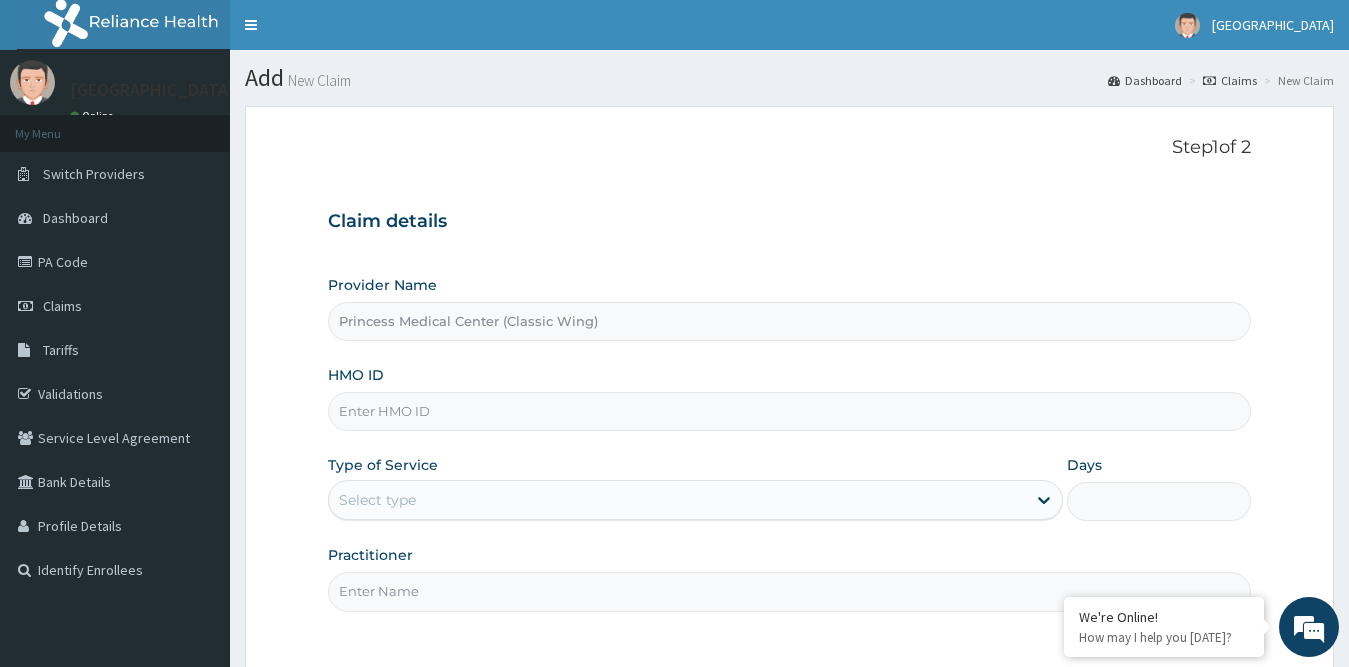 scroll, scrollTop: 0, scrollLeft: 0, axis: both 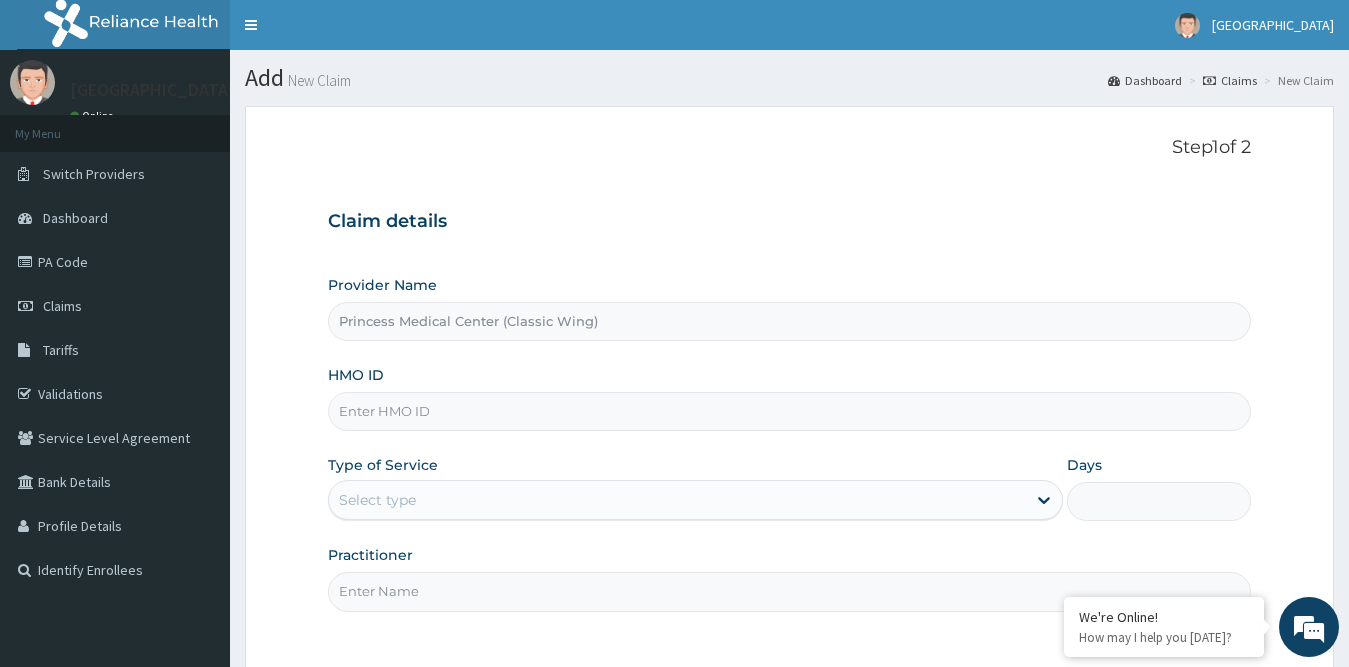 paste on "DTT/10016/D" 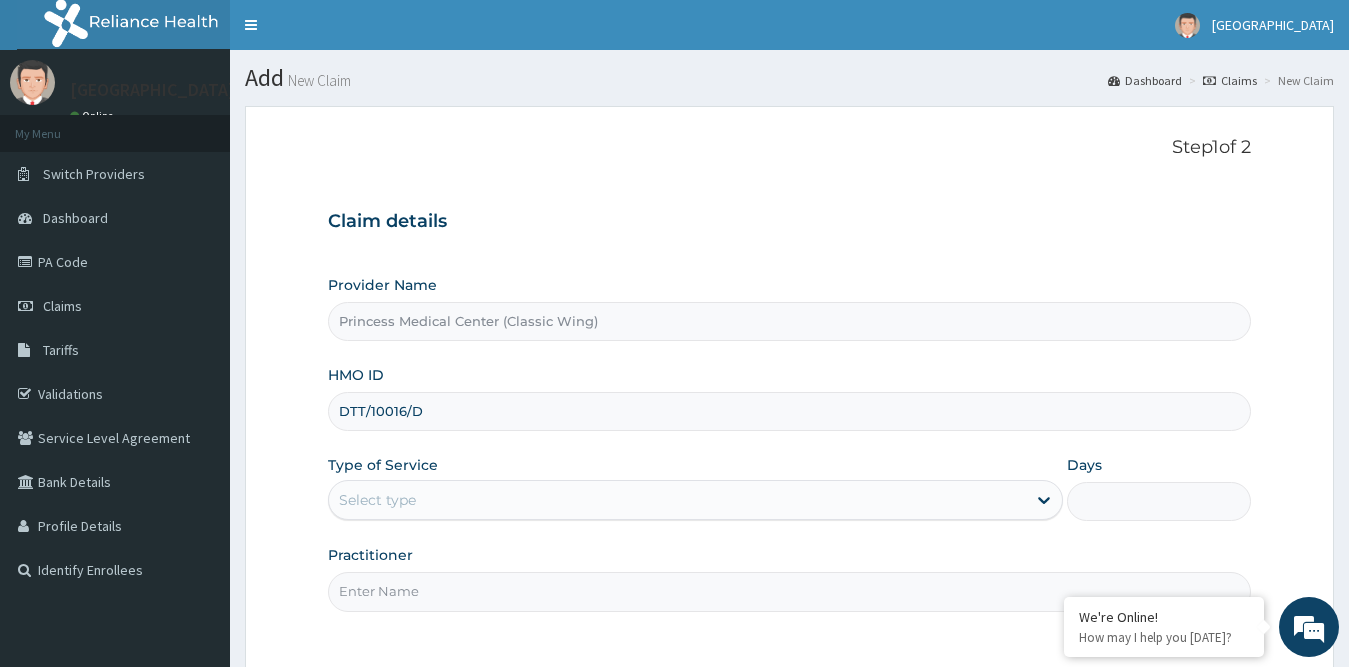 type on "DTT/10016/D" 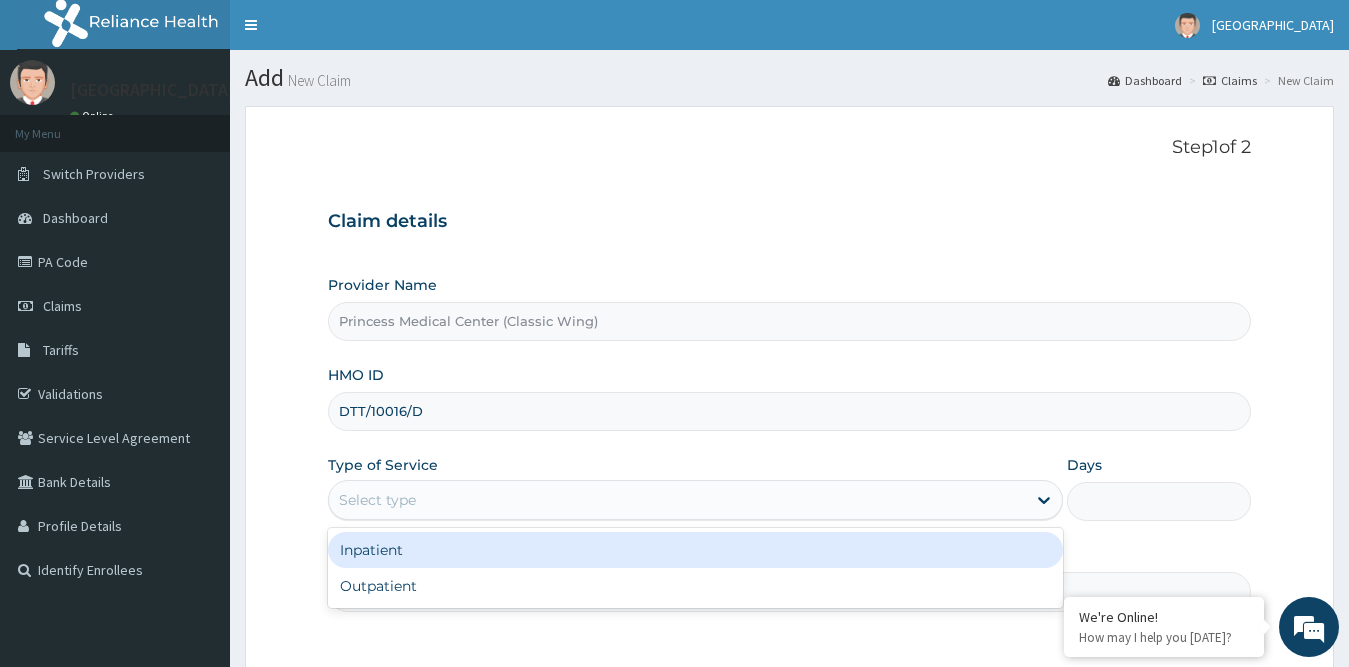 click on "Select type" at bounding box center (678, 500) 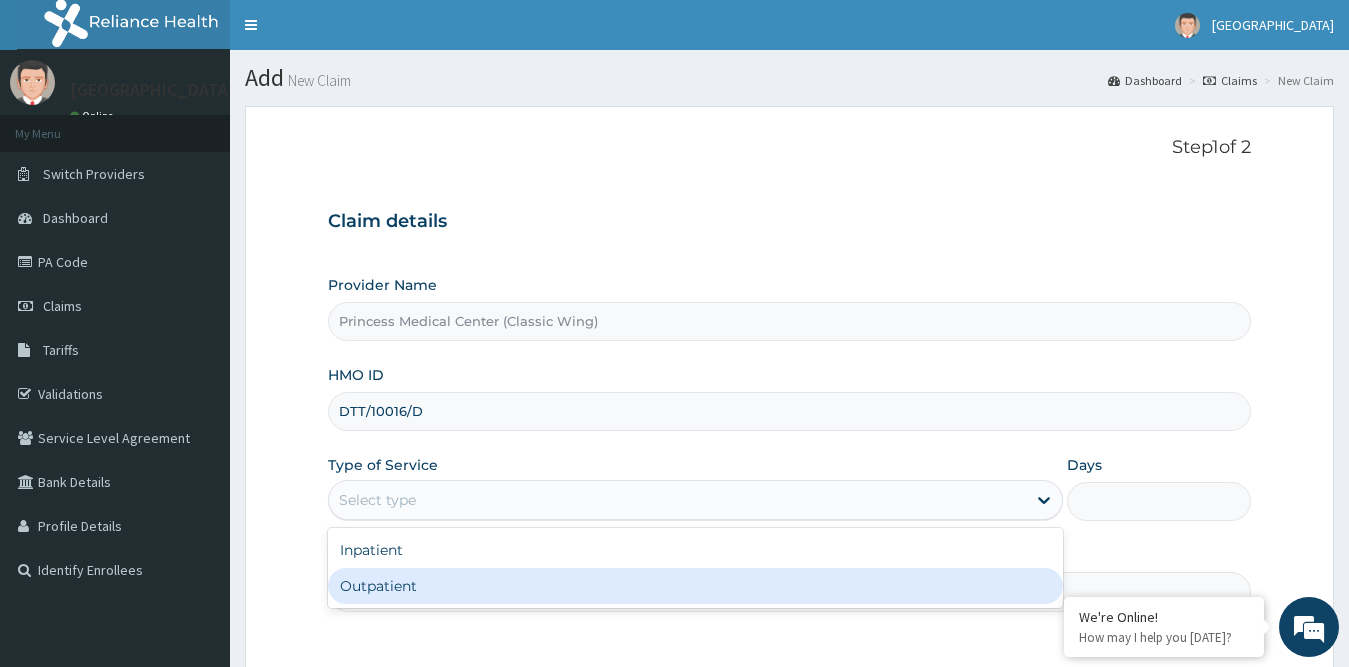 click on "Outpatient" at bounding box center [696, 586] 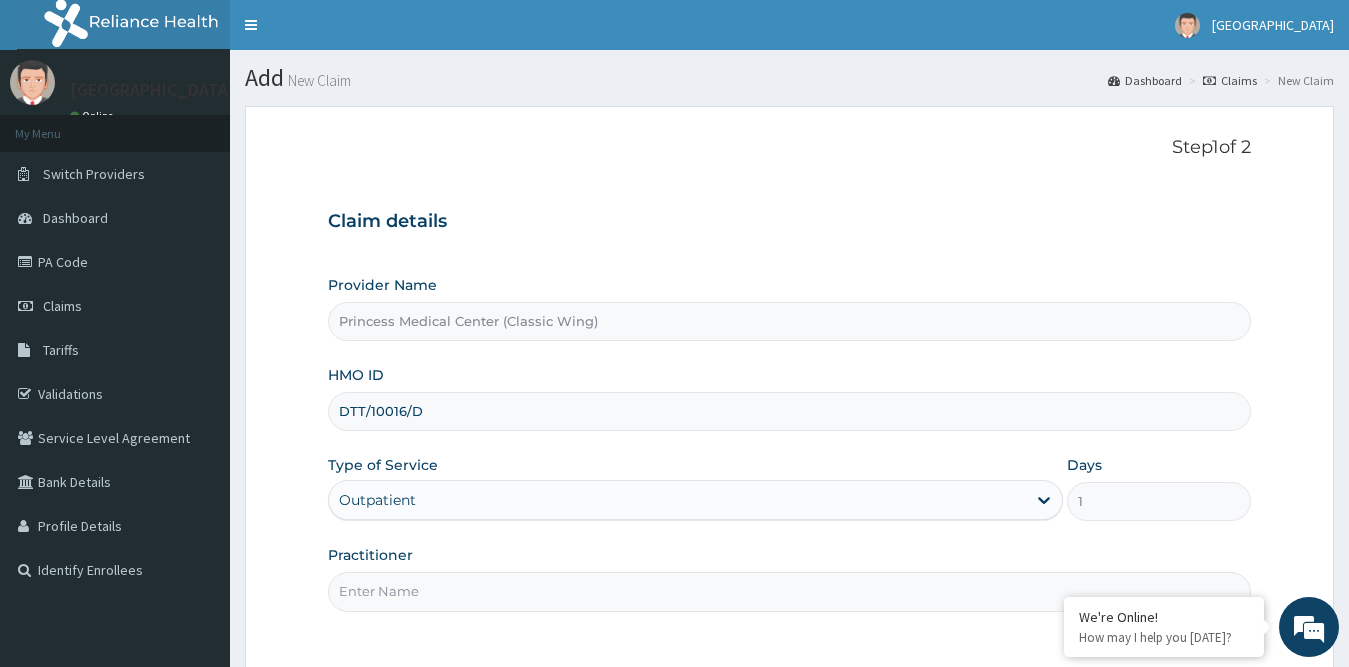 click on "Practitioner" at bounding box center (790, 591) 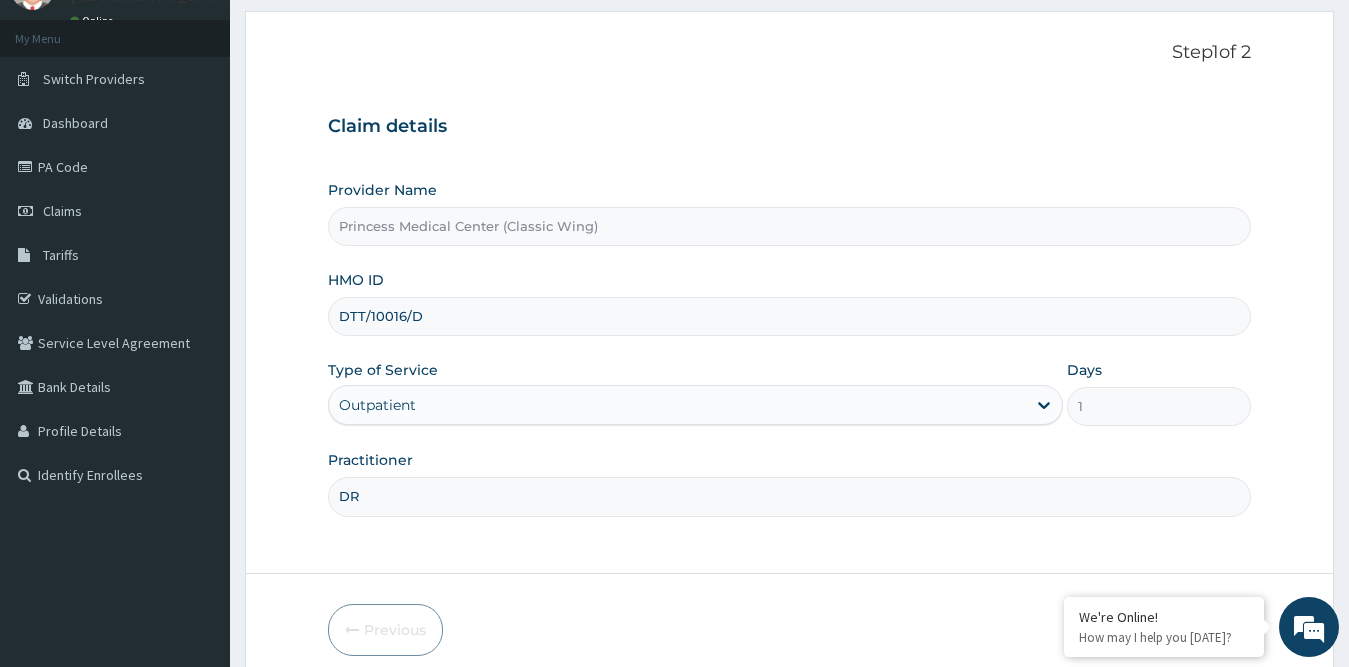 scroll, scrollTop: 181, scrollLeft: 0, axis: vertical 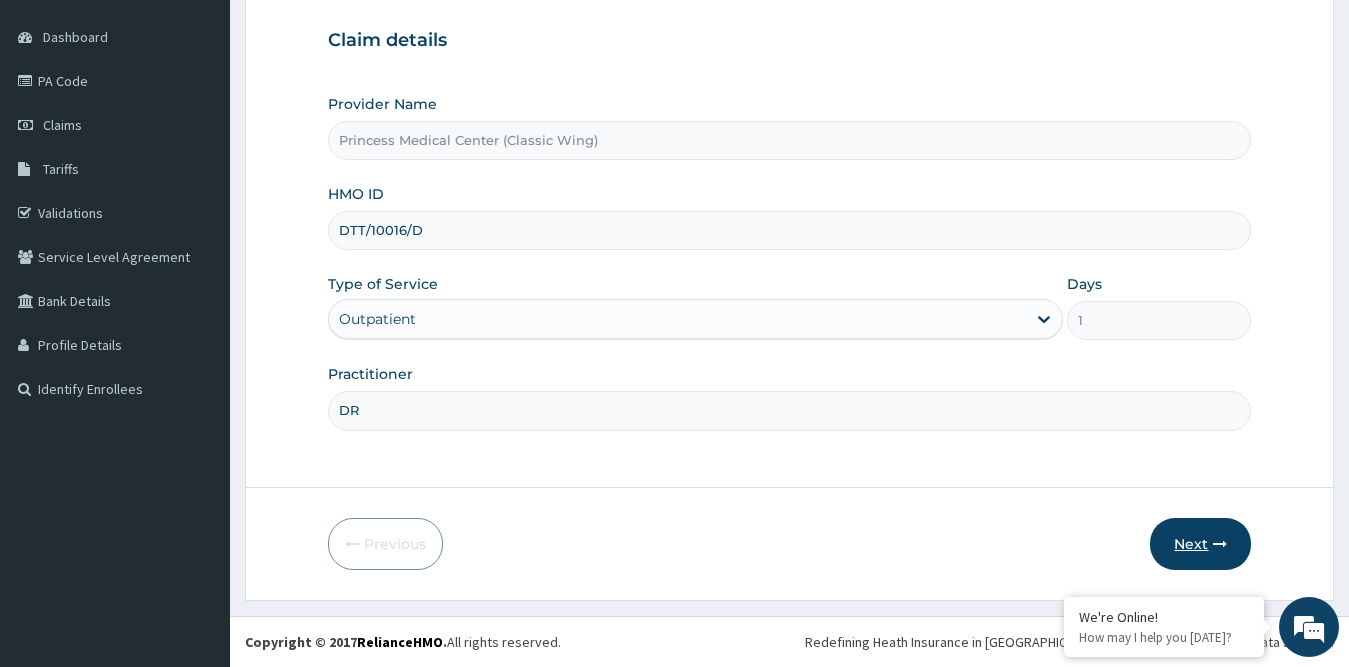 type on "DR" 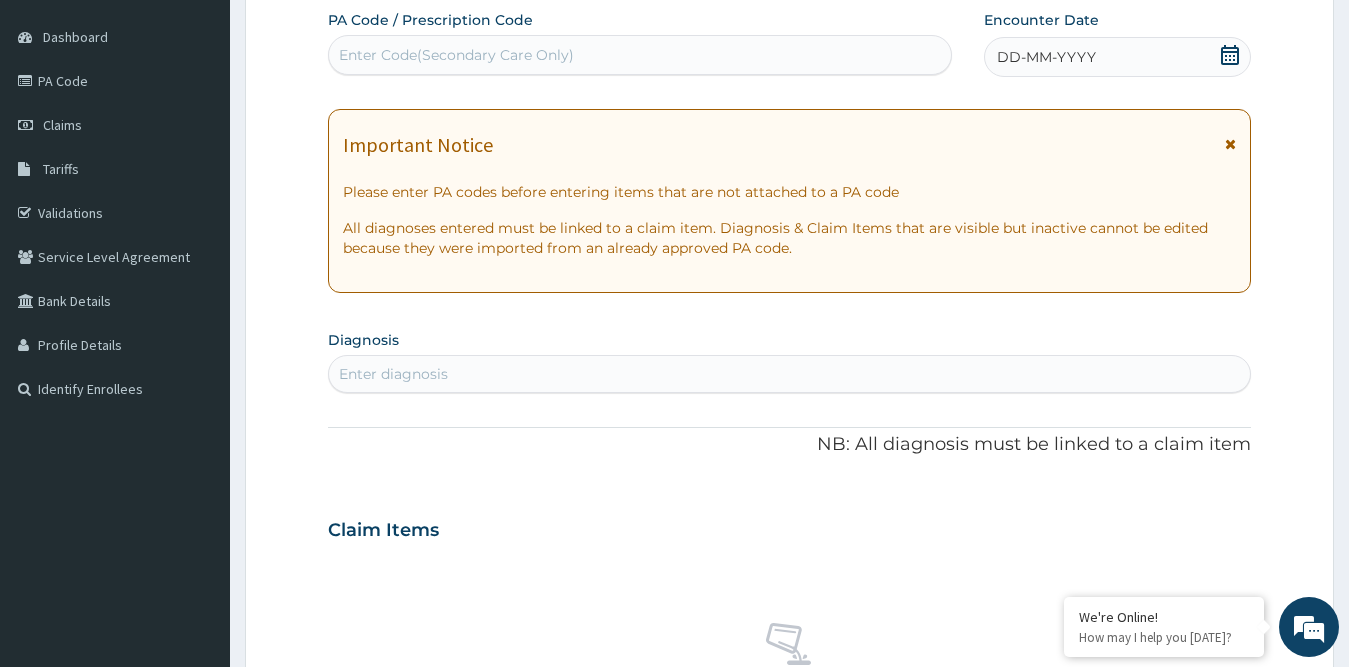 click on "Enter Code(Secondary Care Only)" at bounding box center (640, 55) 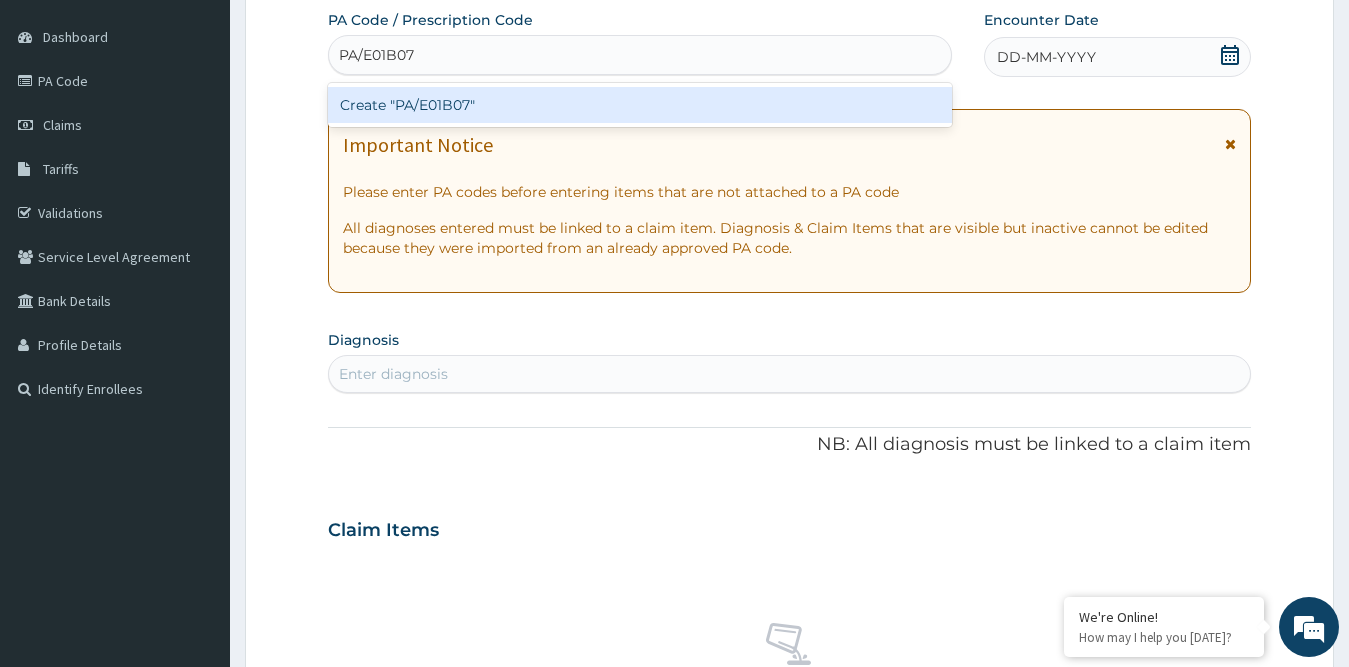 click on "Create "PA/E01B07"" at bounding box center [640, 105] 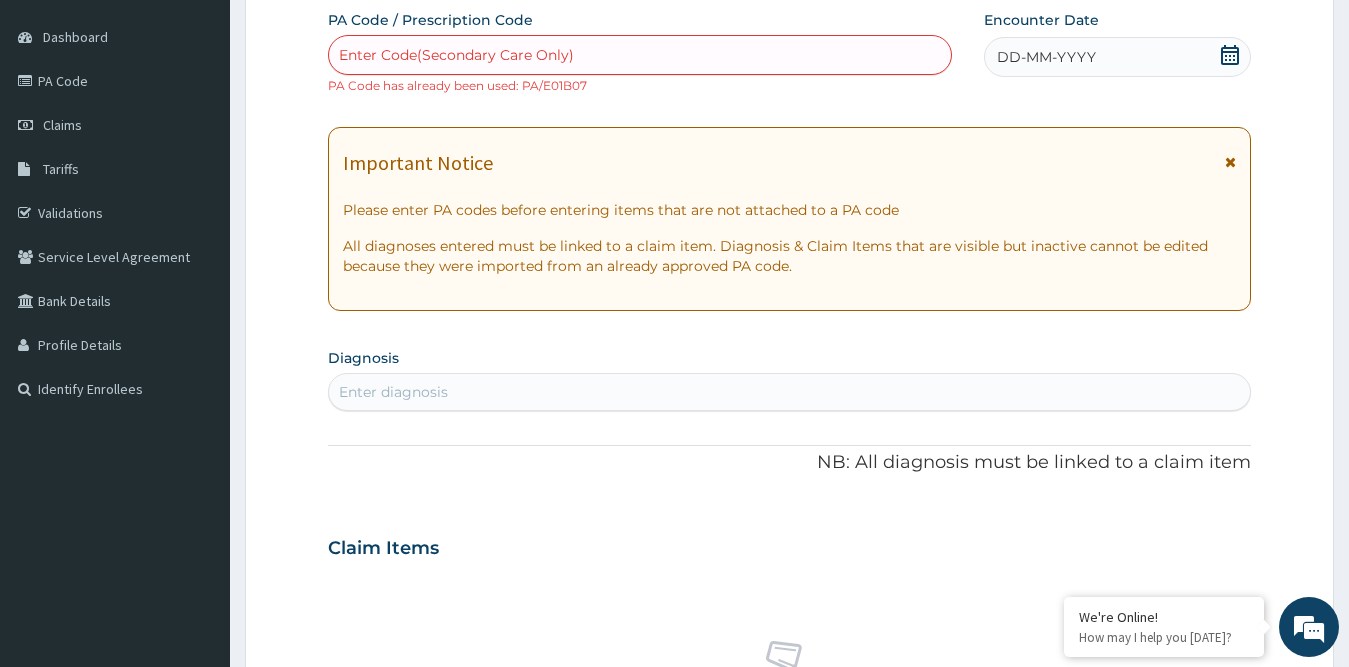 paste on "PA/4D37BB" 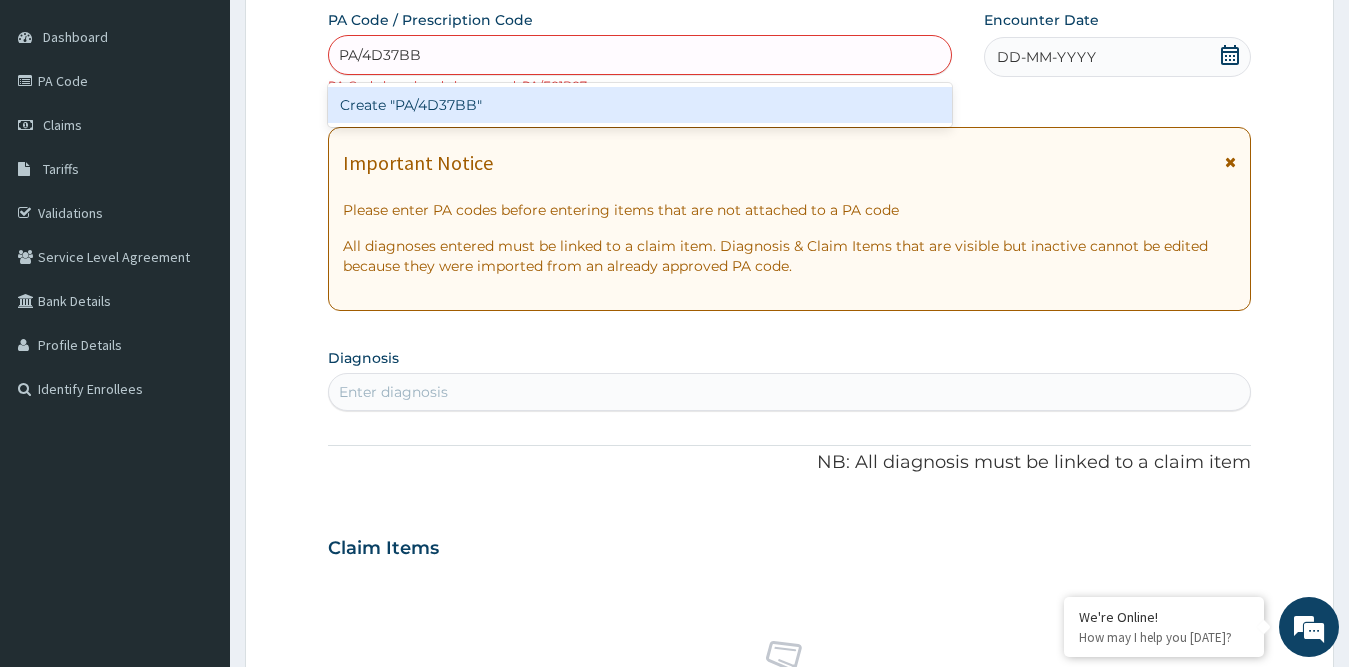 click on "Create "PA/4D37BB"" at bounding box center (640, 105) 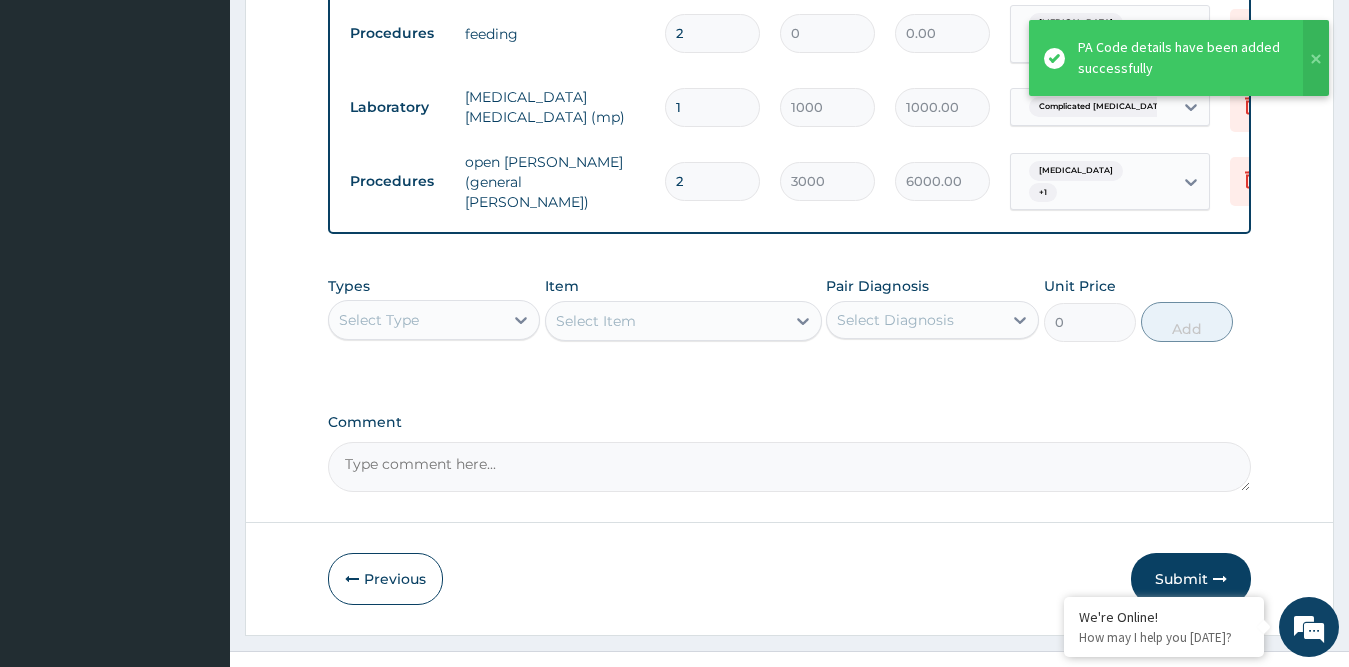 scroll, scrollTop: 1071, scrollLeft: 0, axis: vertical 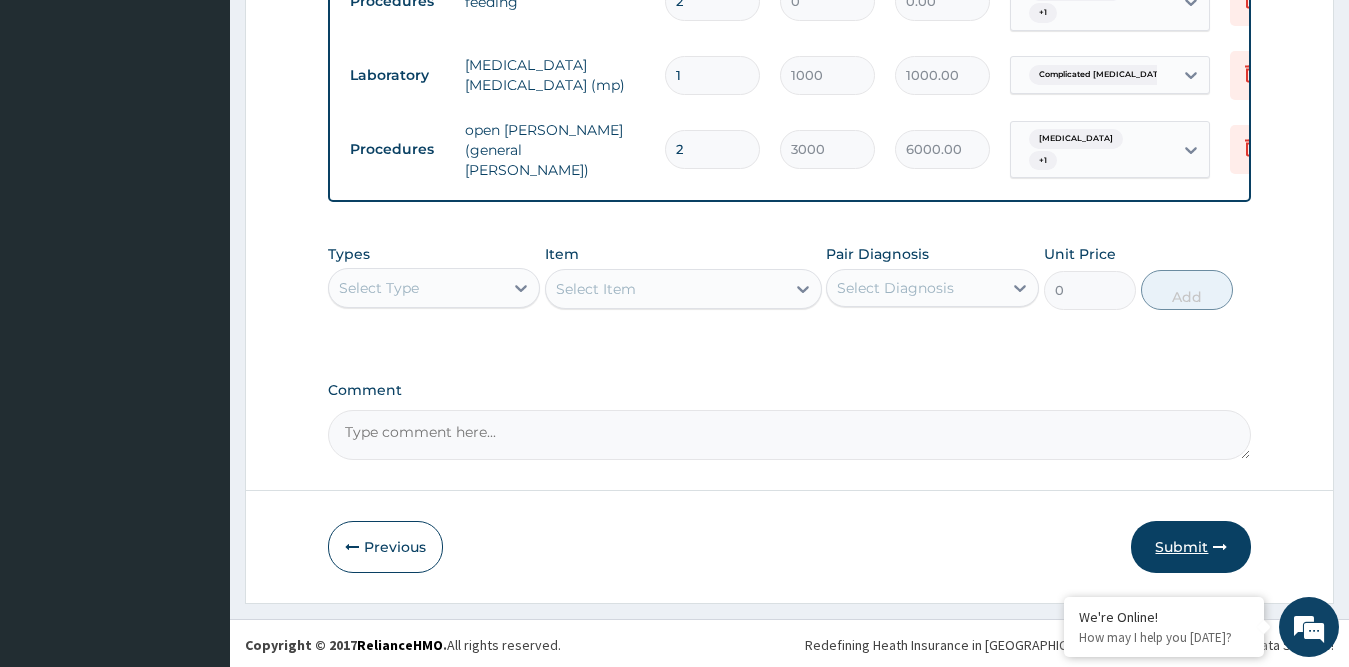 click on "Submit" at bounding box center [1191, 547] 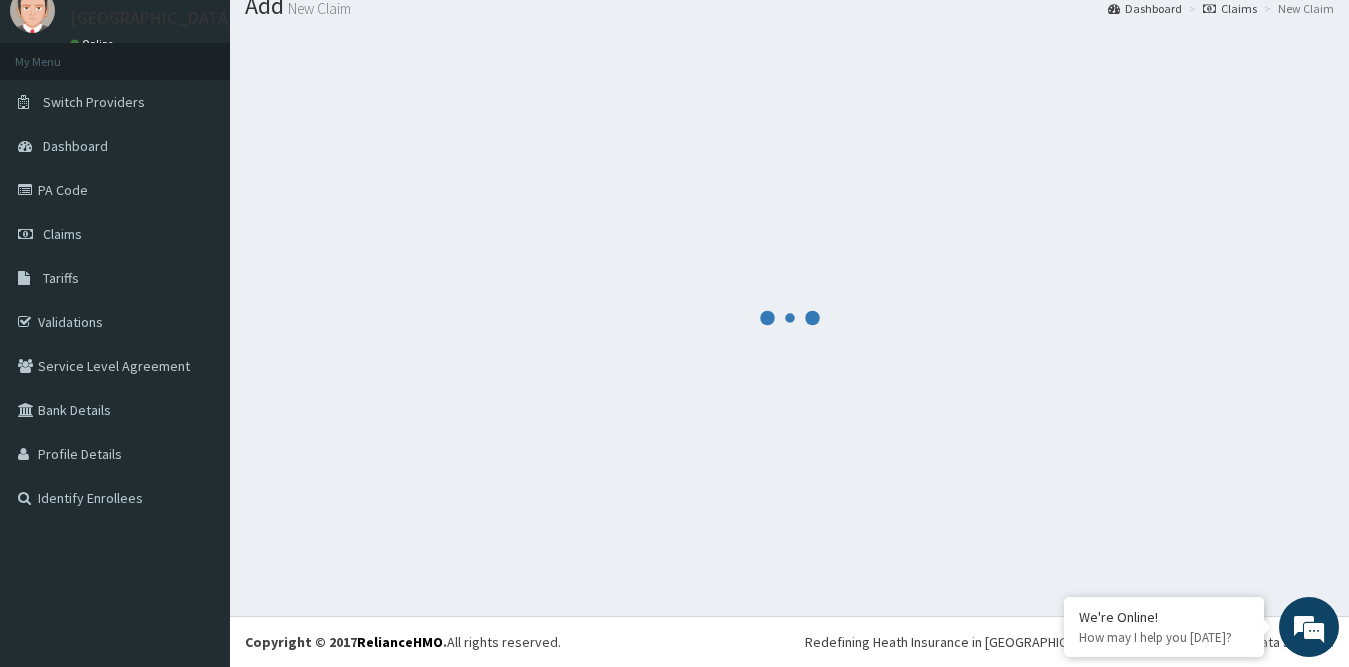 scroll, scrollTop: 1071, scrollLeft: 0, axis: vertical 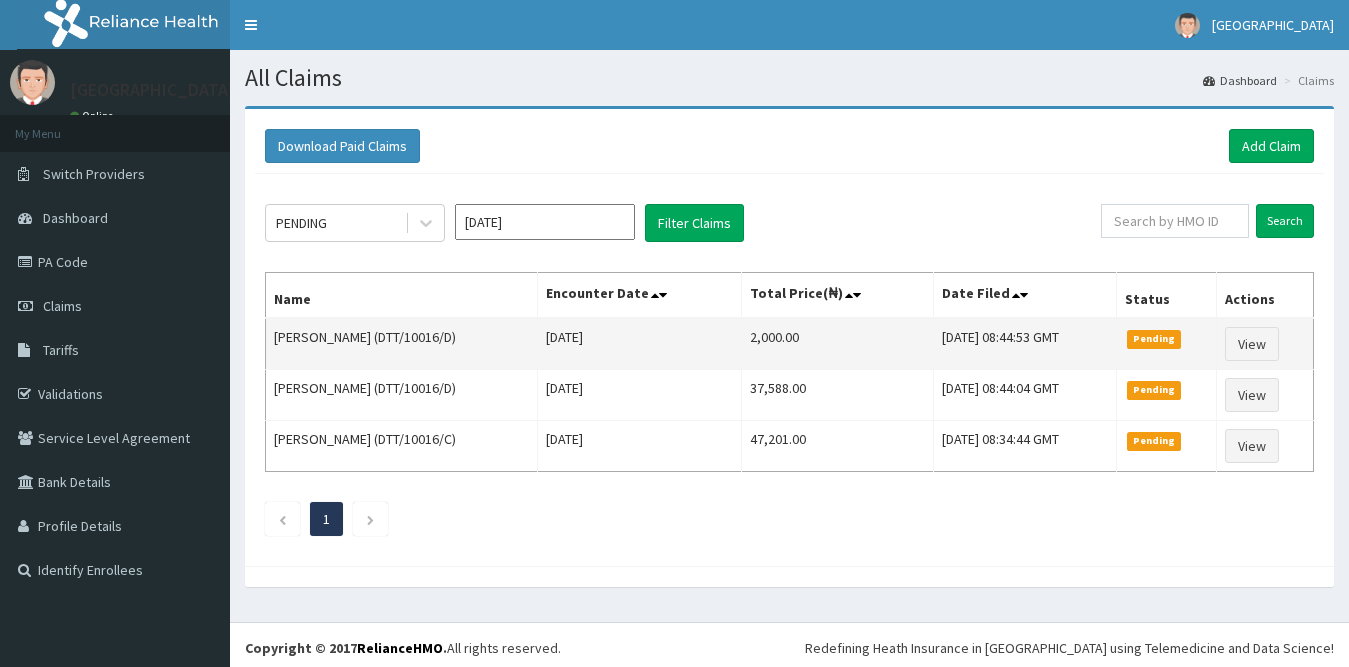 drag, startPoint x: 403, startPoint y: 337, endPoint x: 465, endPoint y: 337, distance: 62 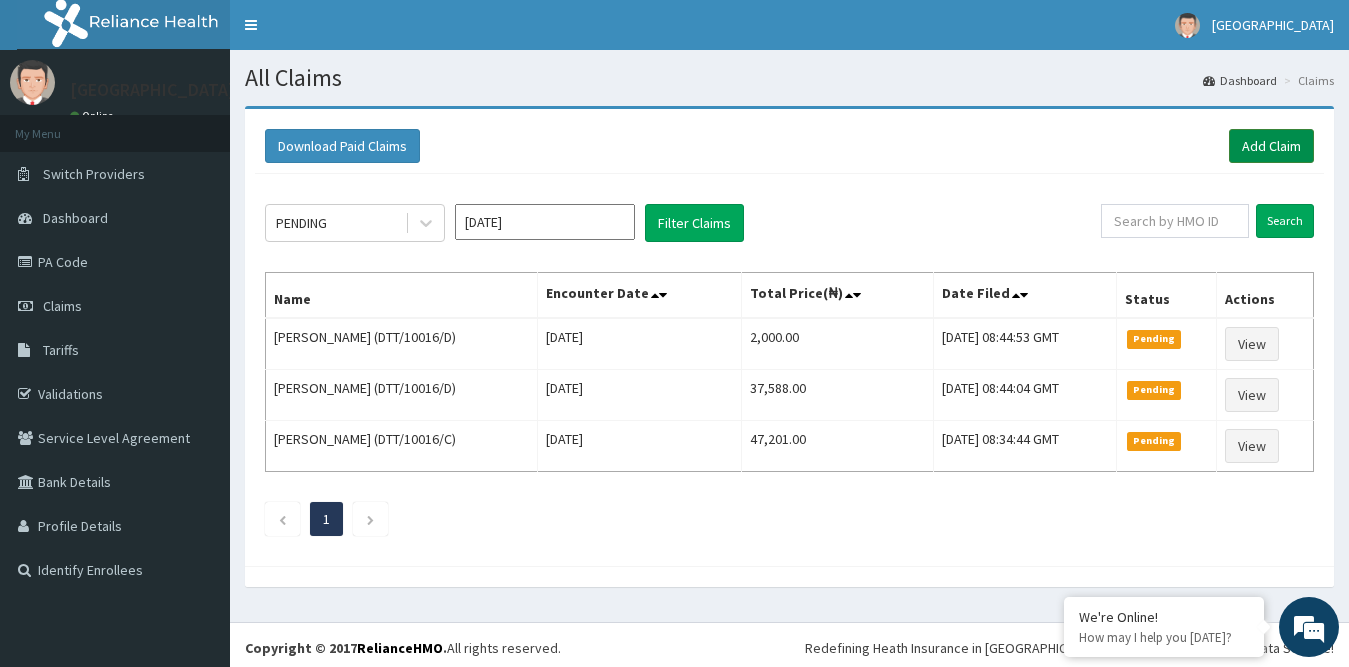 click on "Add Claim" at bounding box center [1271, 146] 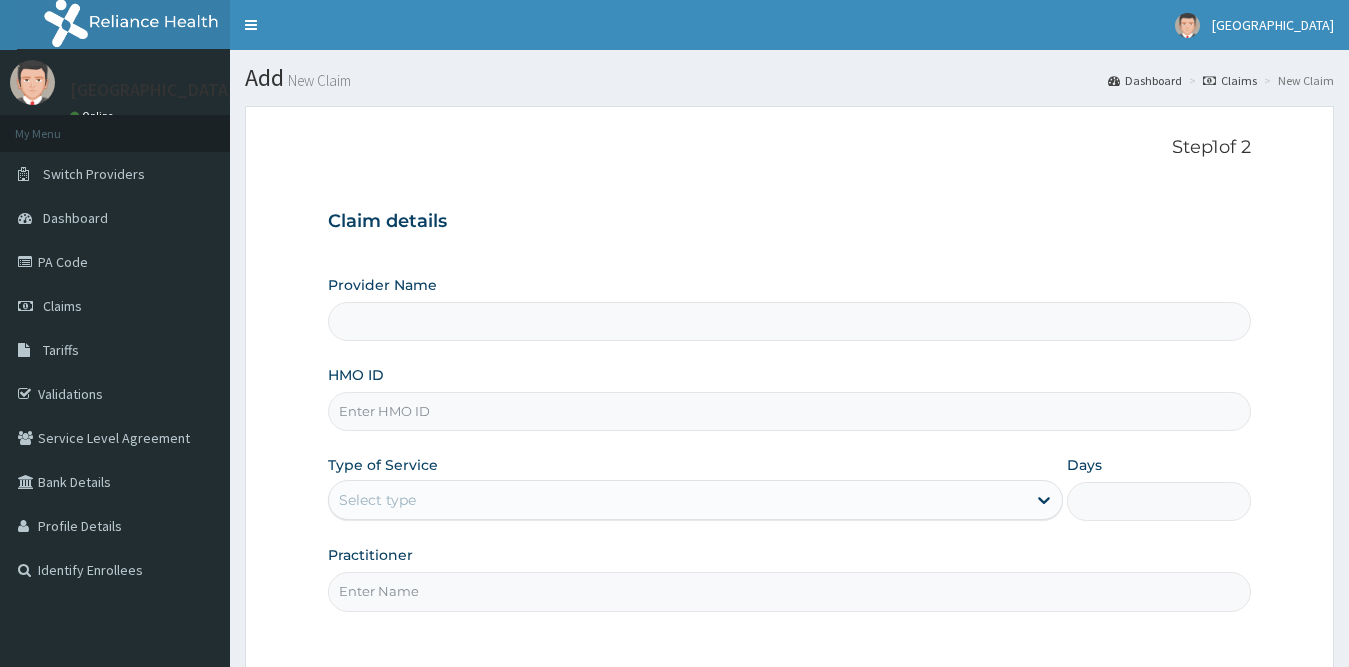 scroll, scrollTop: 0, scrollLeft: 0, axis: both 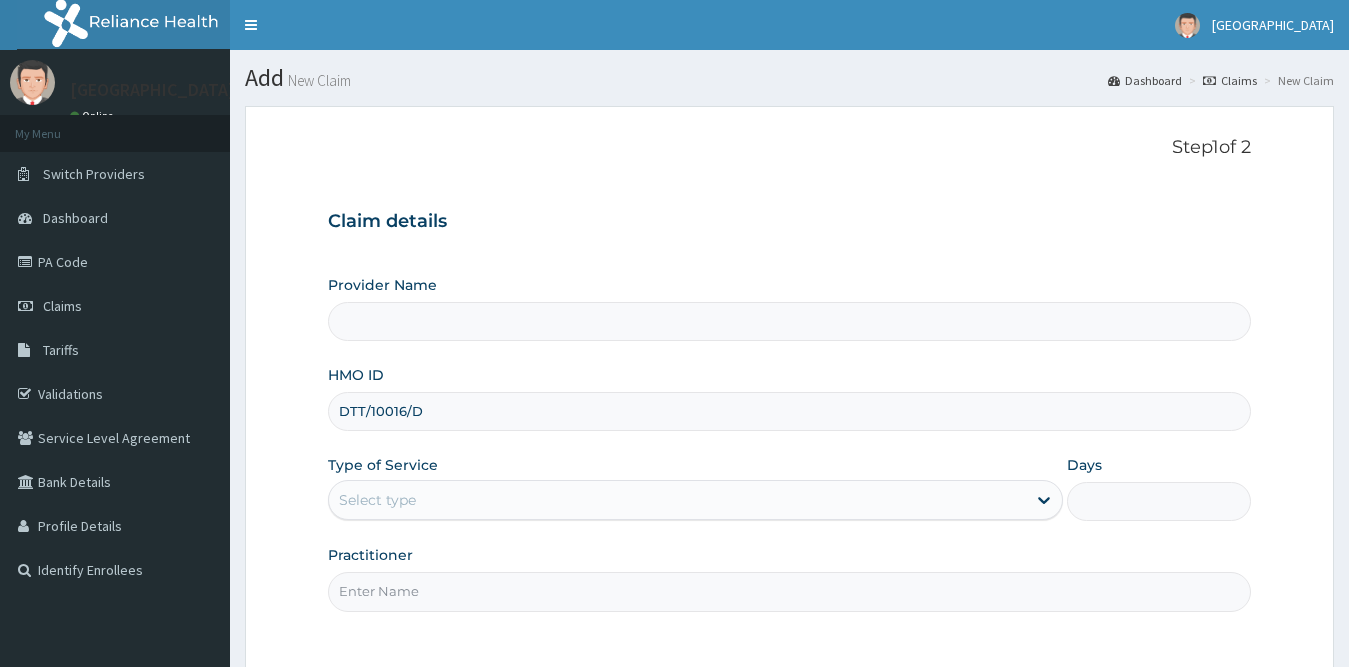 type on "Princess Medical Center (Classic Wing)" 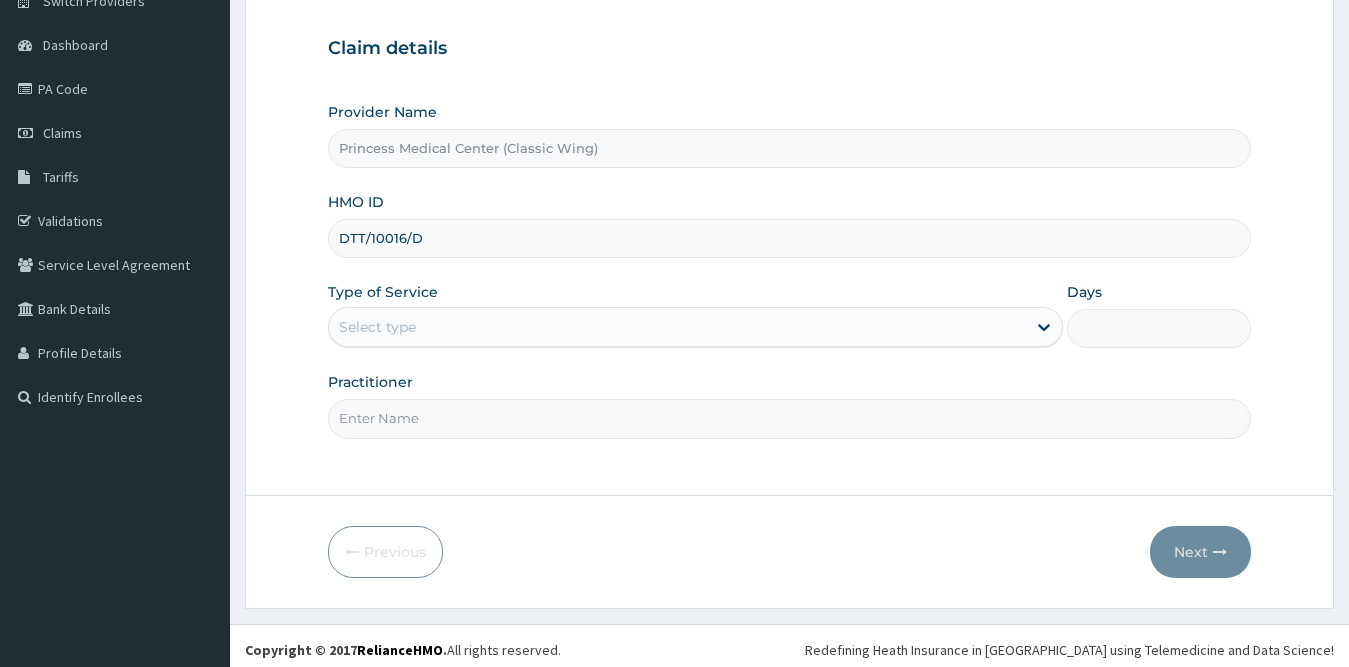 scroll, scrollTop: 181, scrollLeft: 0, axis: vertical 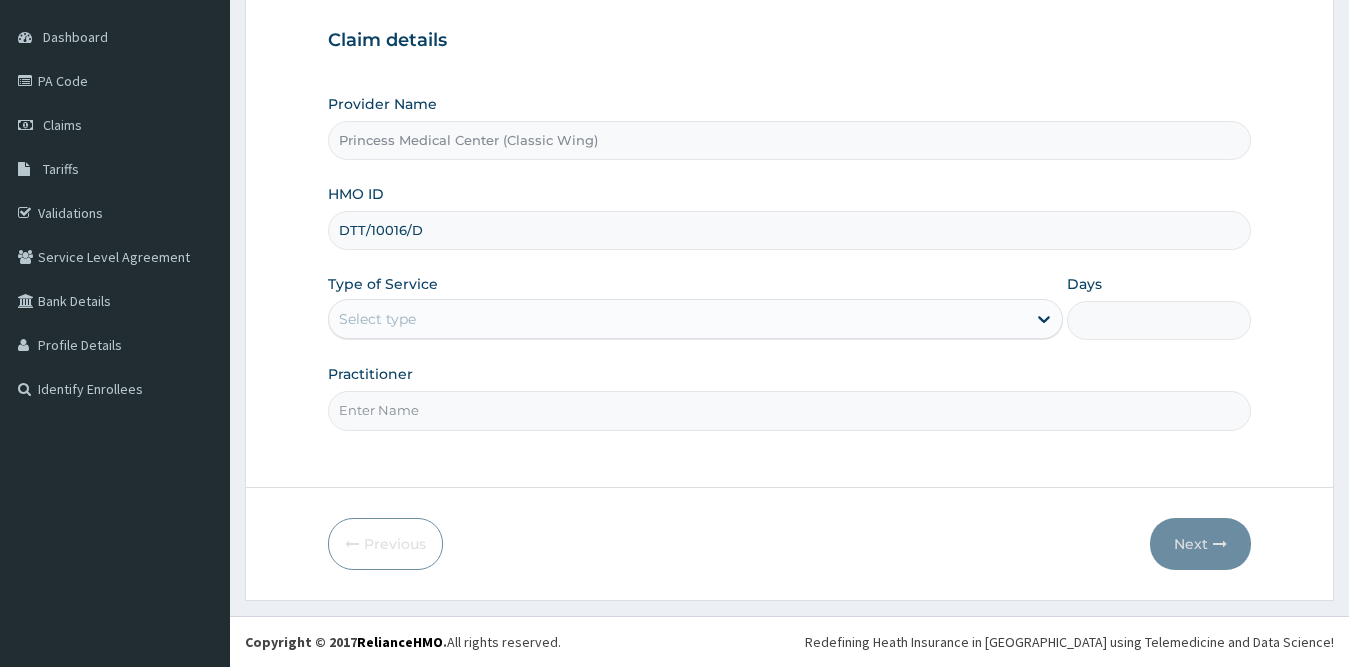 type on "DTT/10016/D" 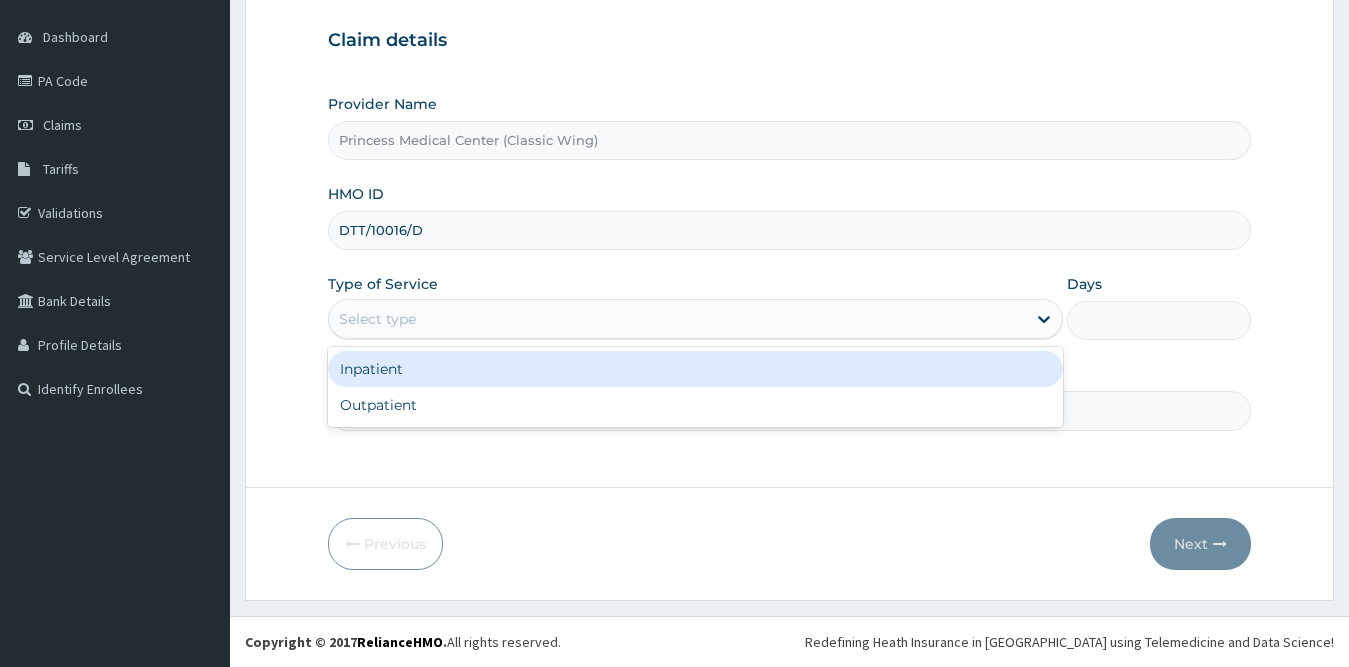 scroll, scrollTop: 0, scrollLeft: 0, axis: both 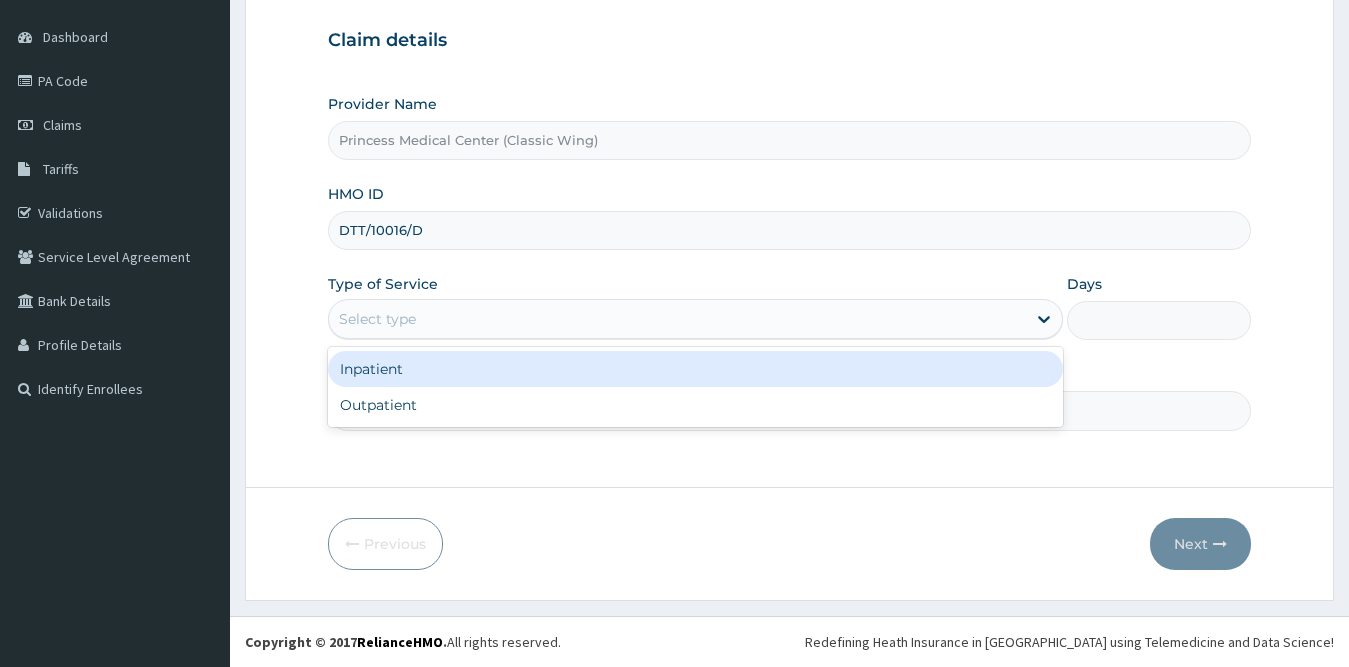 click on "Select type" at bounding box center [377, 319] 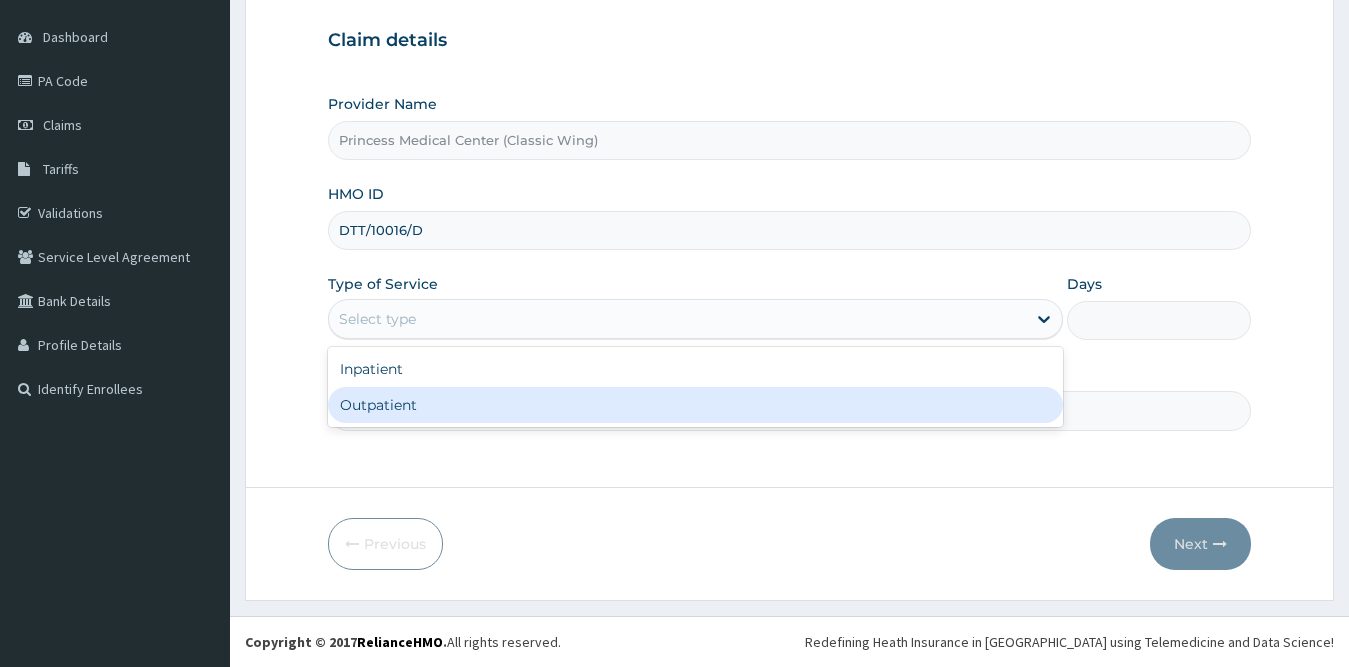 click on "Outpatient" at bounding box center [696, 405] 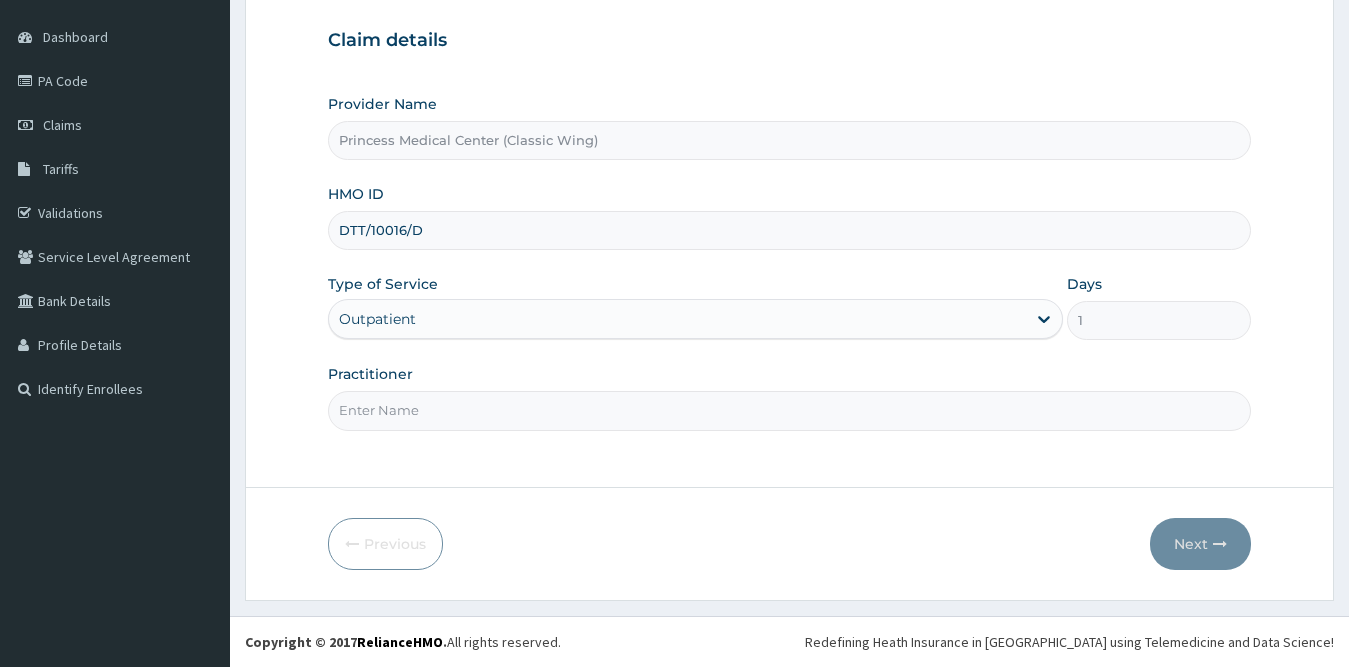 click on "Practitioner" at bounding box center [790, 410] 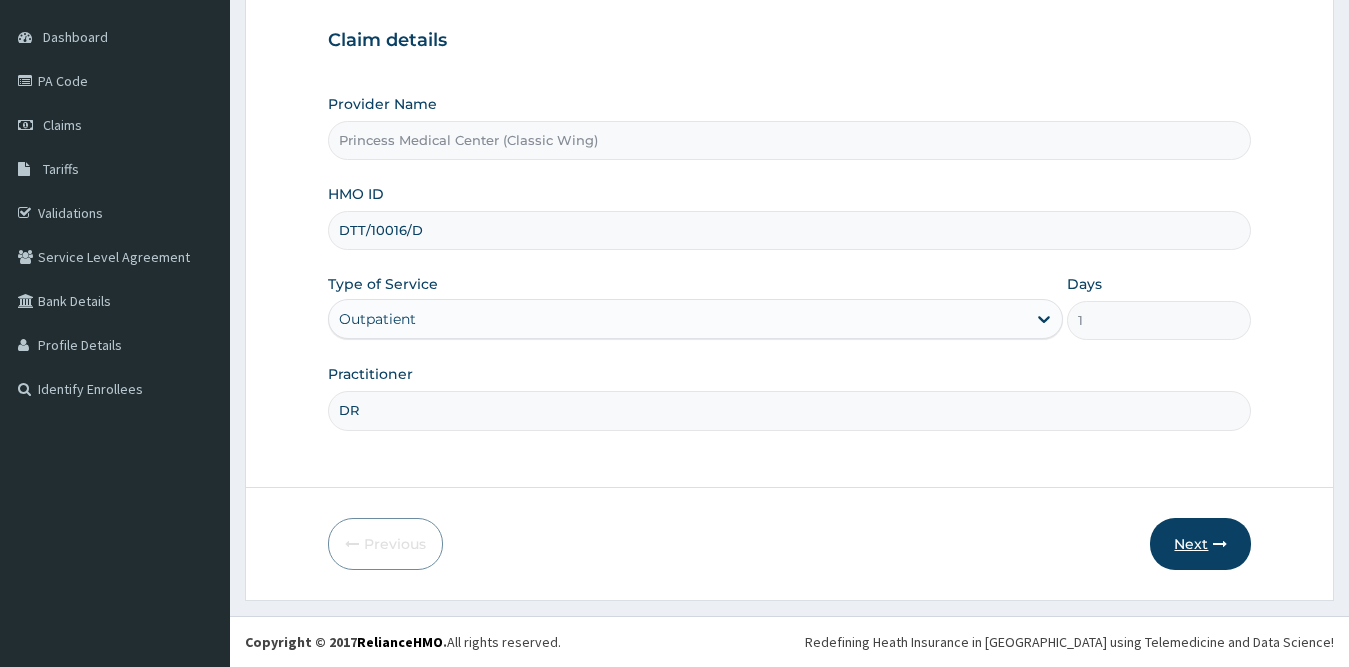type on "DR" 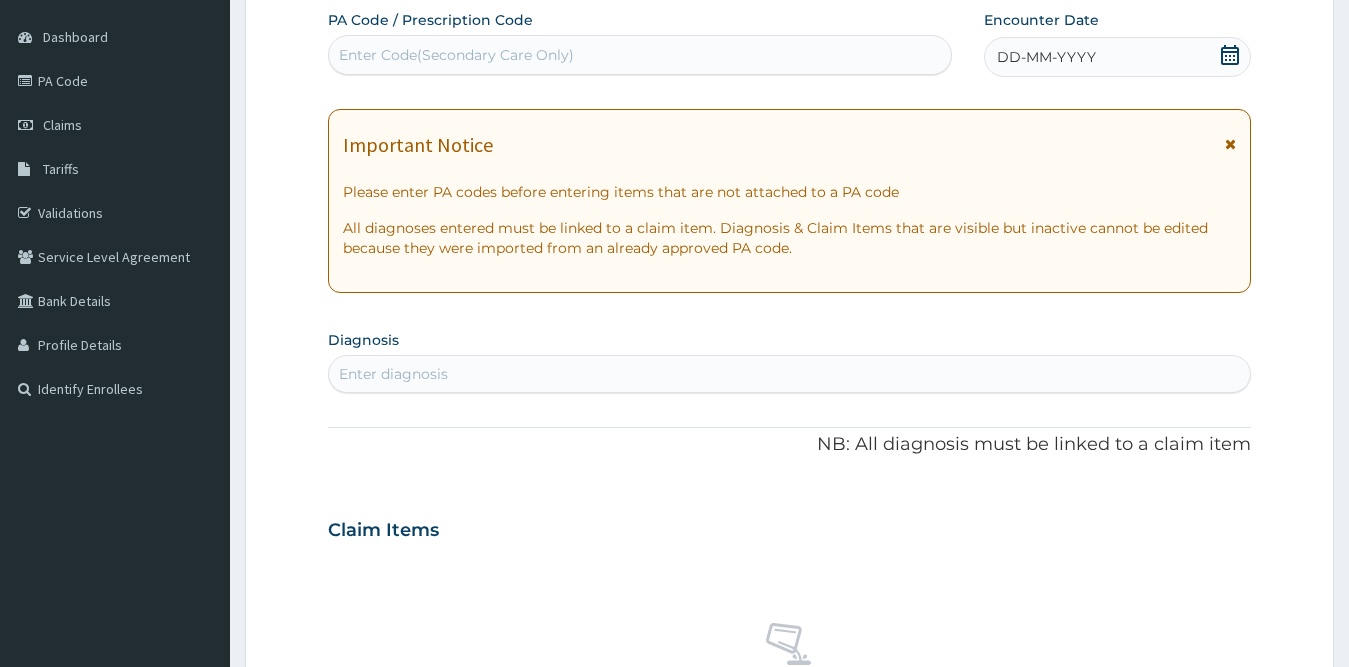 click on "Enter Code(Secondary Care Only)" at bounding box center [456, 55] 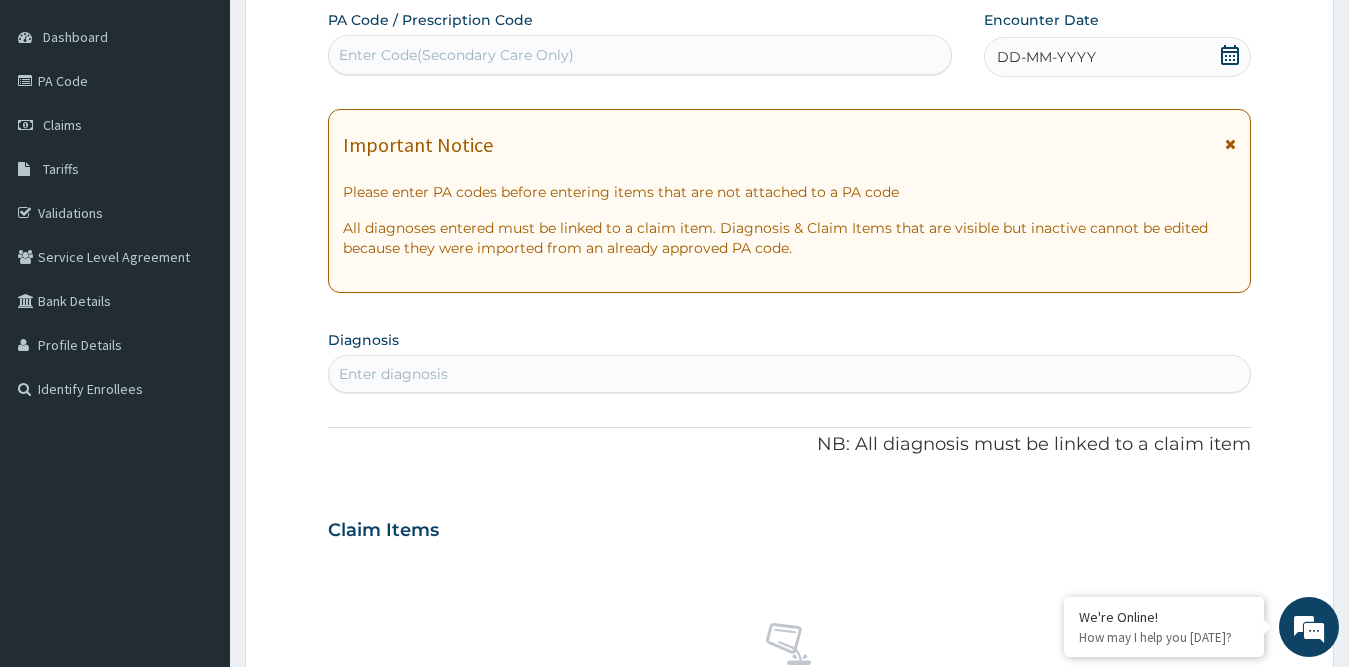 paste on "PA/699C69" 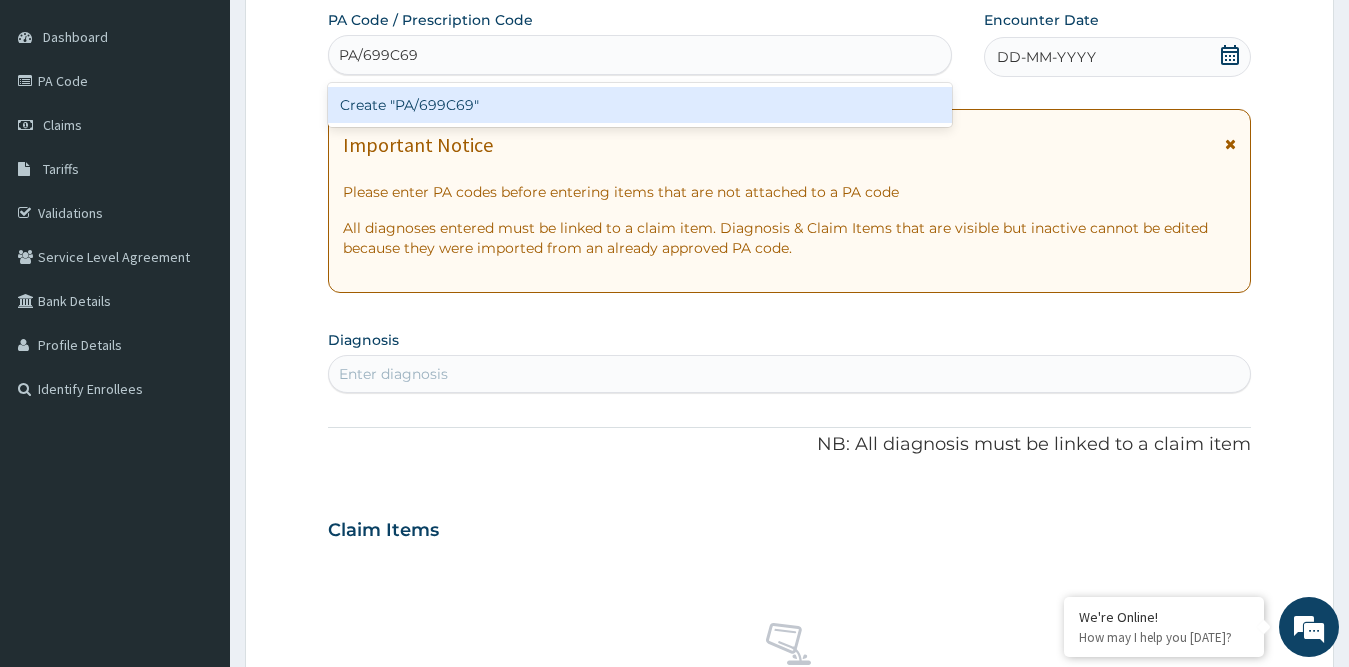 click on "Create "PA/699C69"" at bounding box center [640, 105] 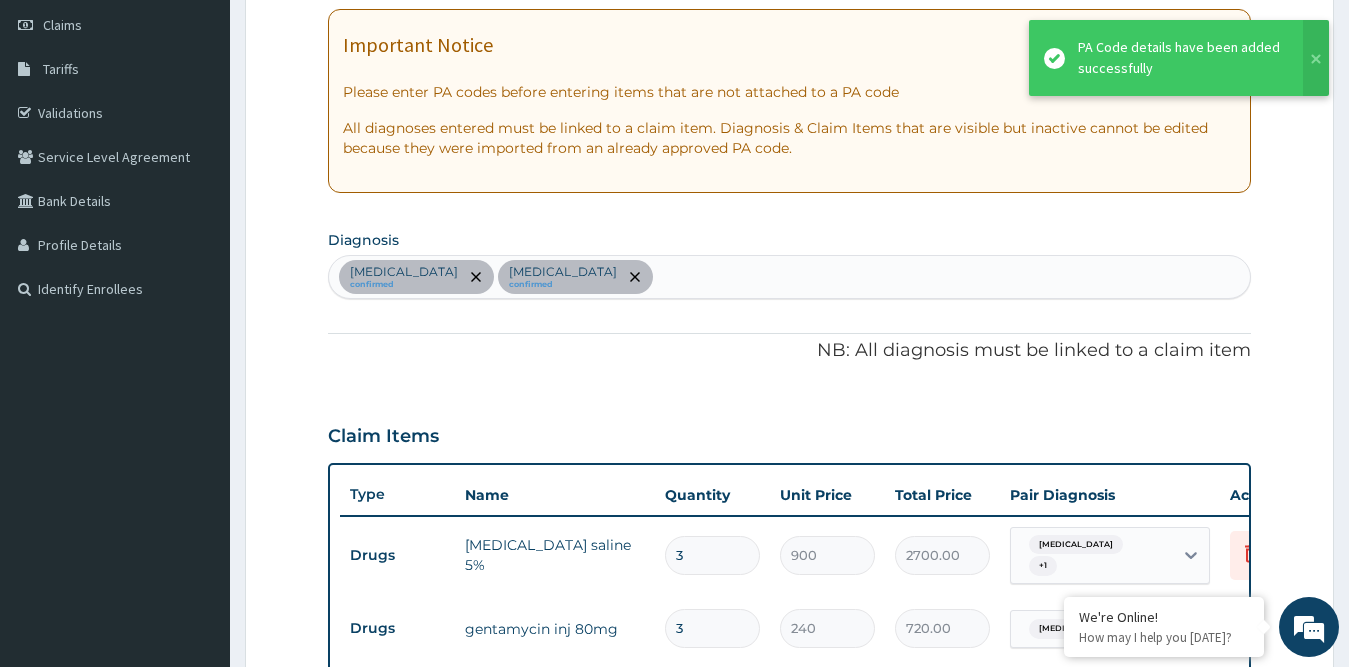 scroll, scrollTop: 705, scrollLeft: 0, axis: vertical 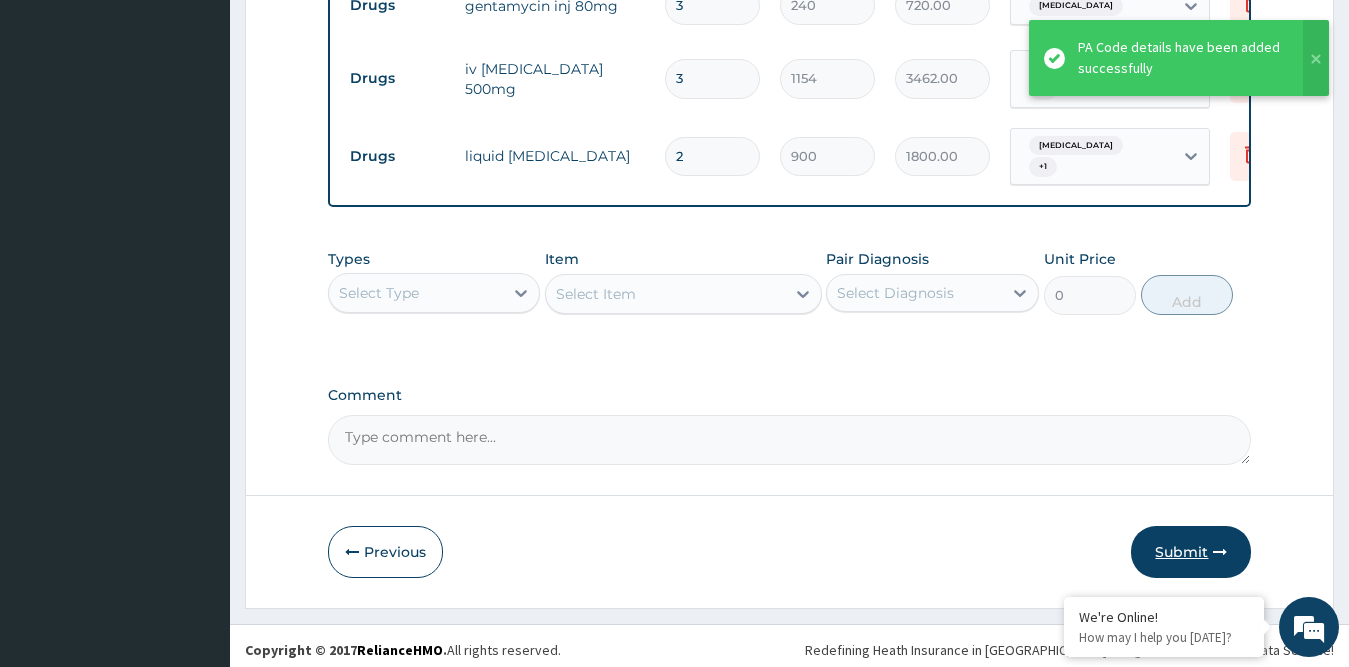 click on "Submit" at bounding box center (1191, 552) 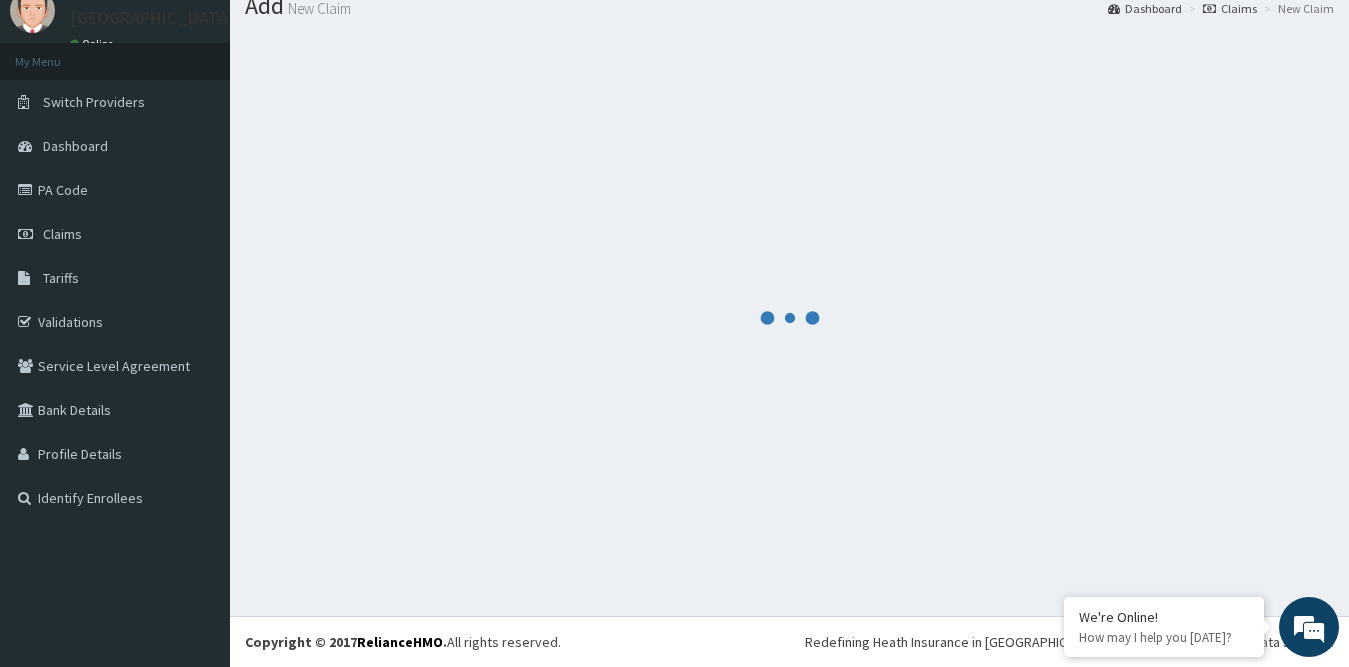 scroll, scrollTop: 904, scrollLeft: 0, axis: vertical 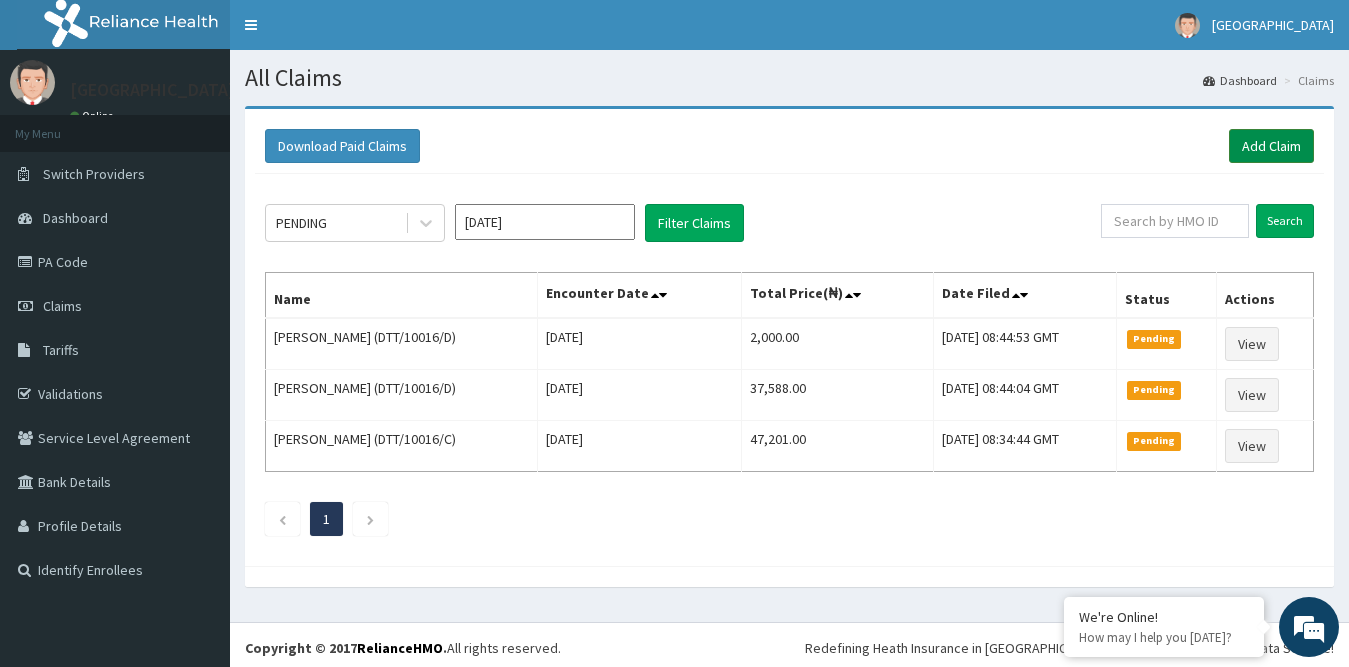 click on "Add Claim" at bounding box center [1271, 146] 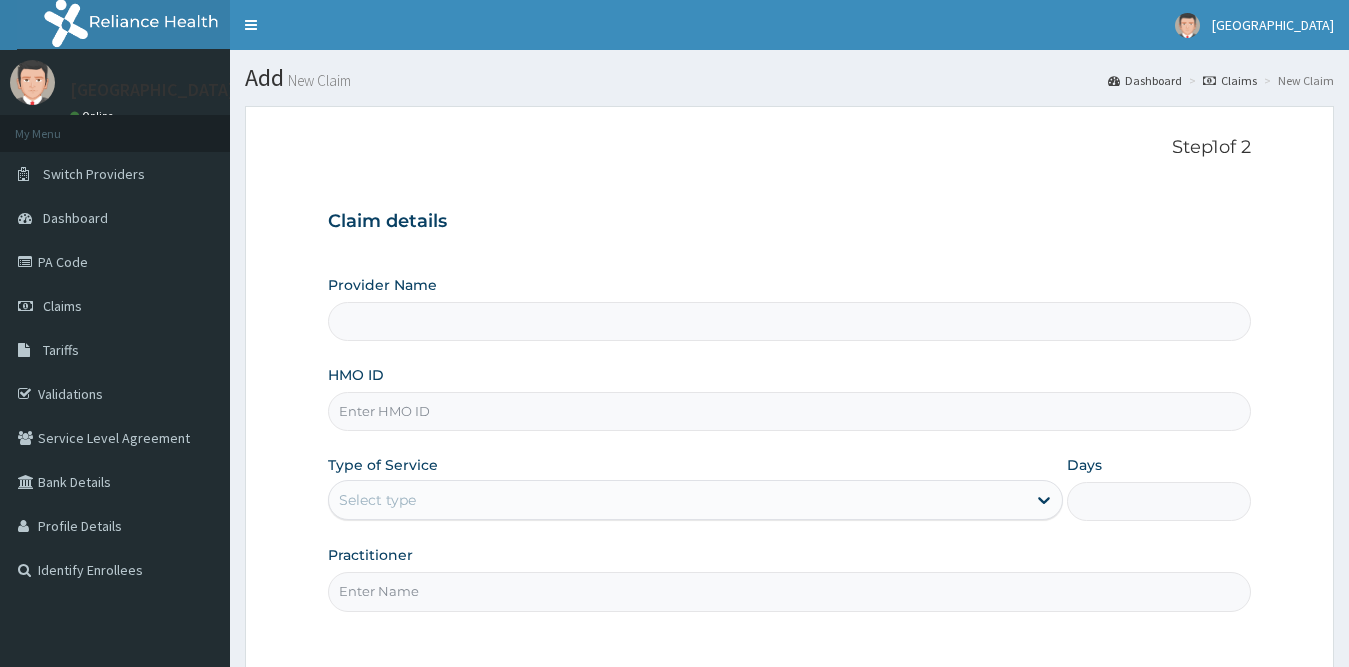 scroll, scrollTop: 0, scrollLeft: 0, axis: both 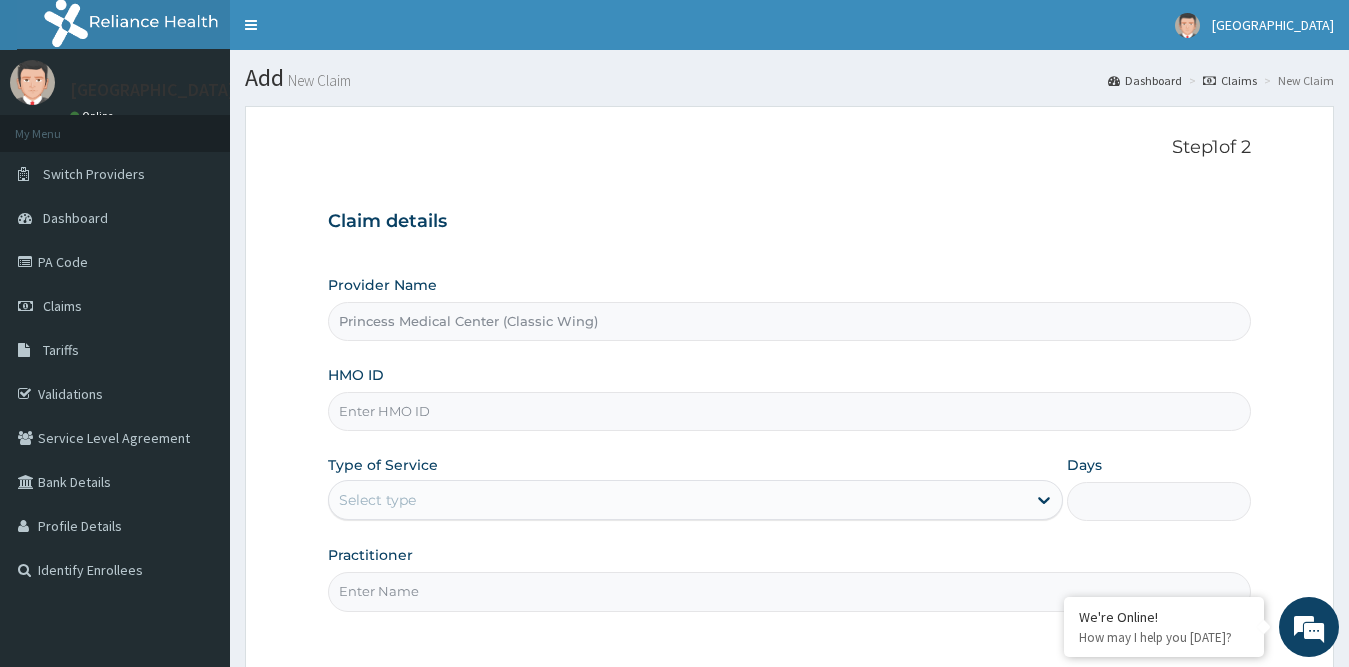 click on "HMO ID" at bounding box center (790, 411) 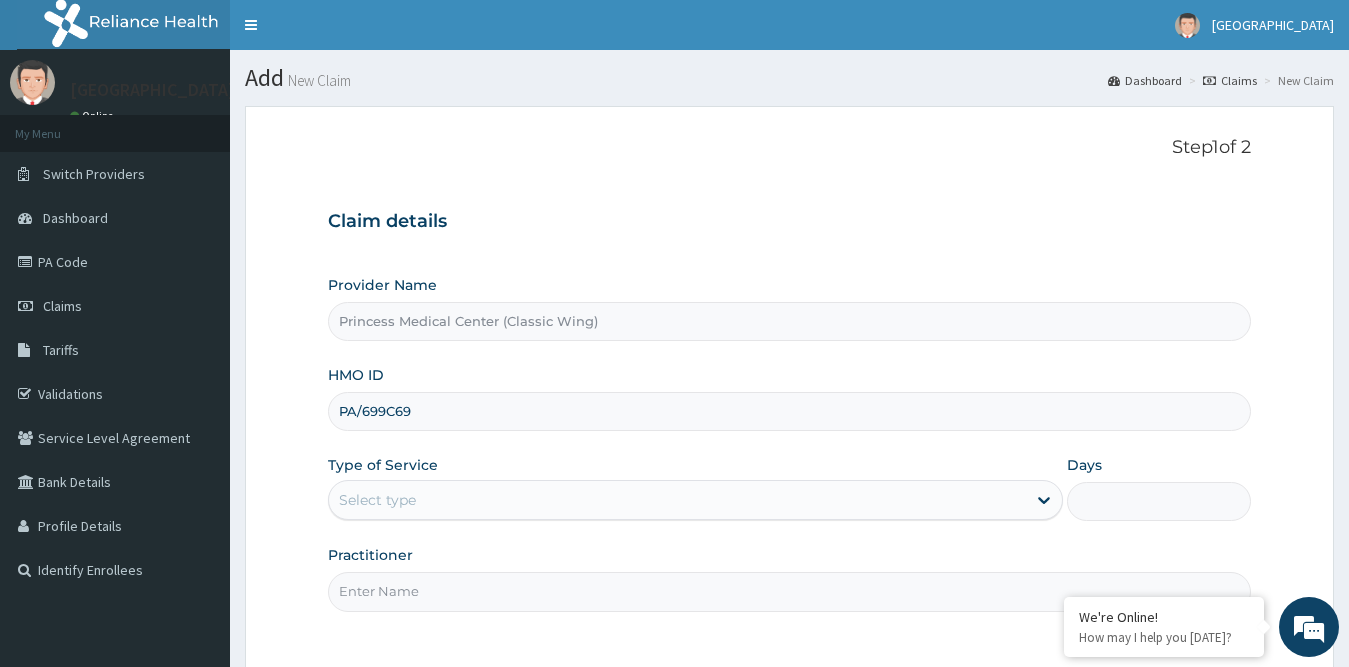 drag, startPoint x: 431, startPoint y: 404, endPoint x: 296, endPoint y: 412, distance: 135.23683 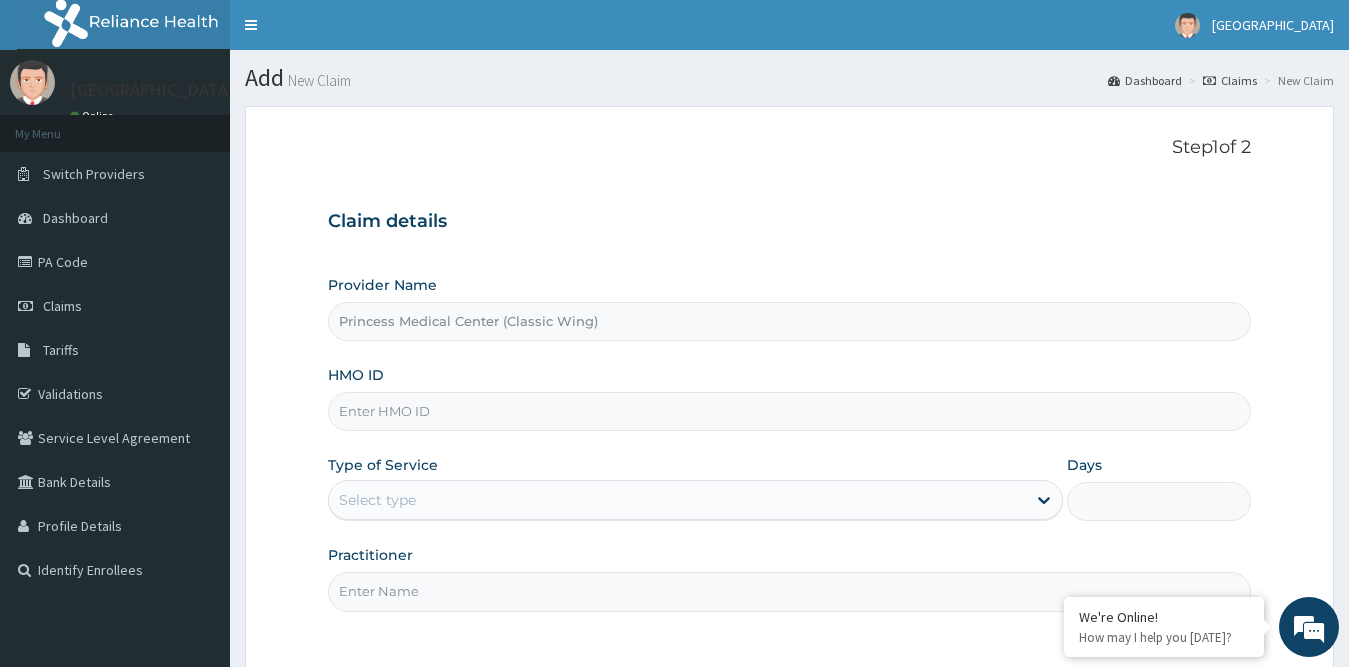 paste on "DTT/10016/D" 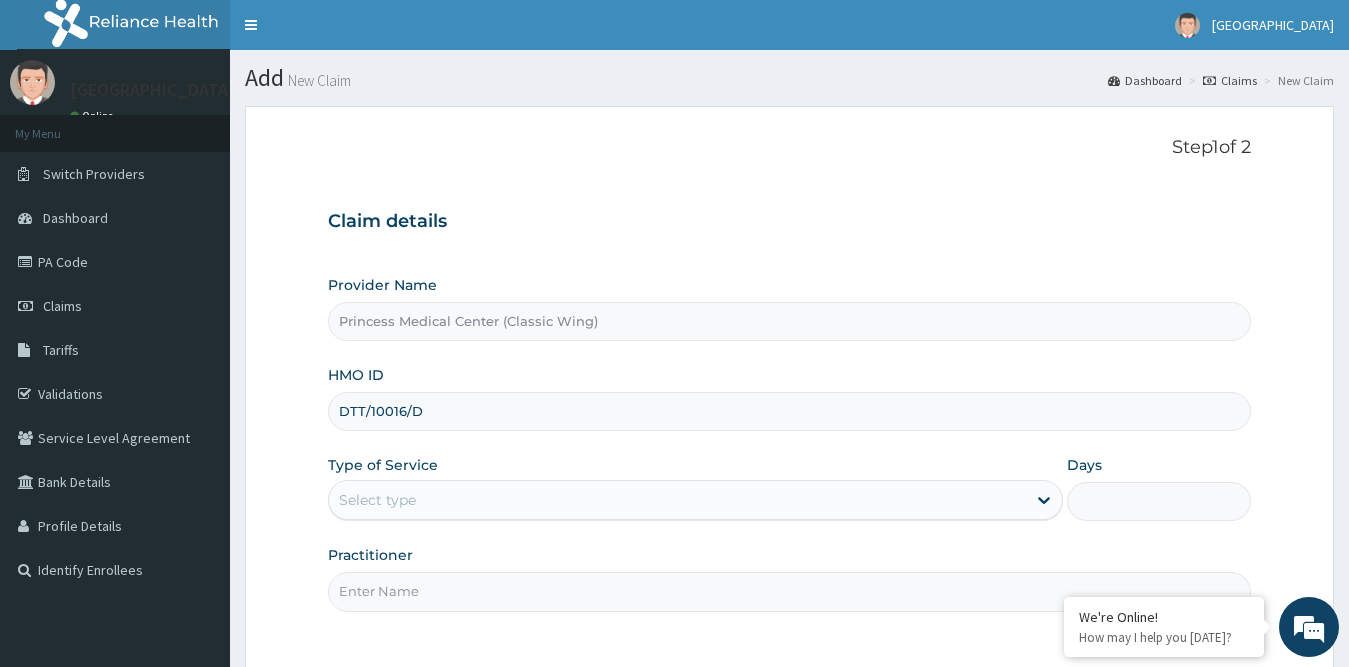 type on "DTT/10016/D" 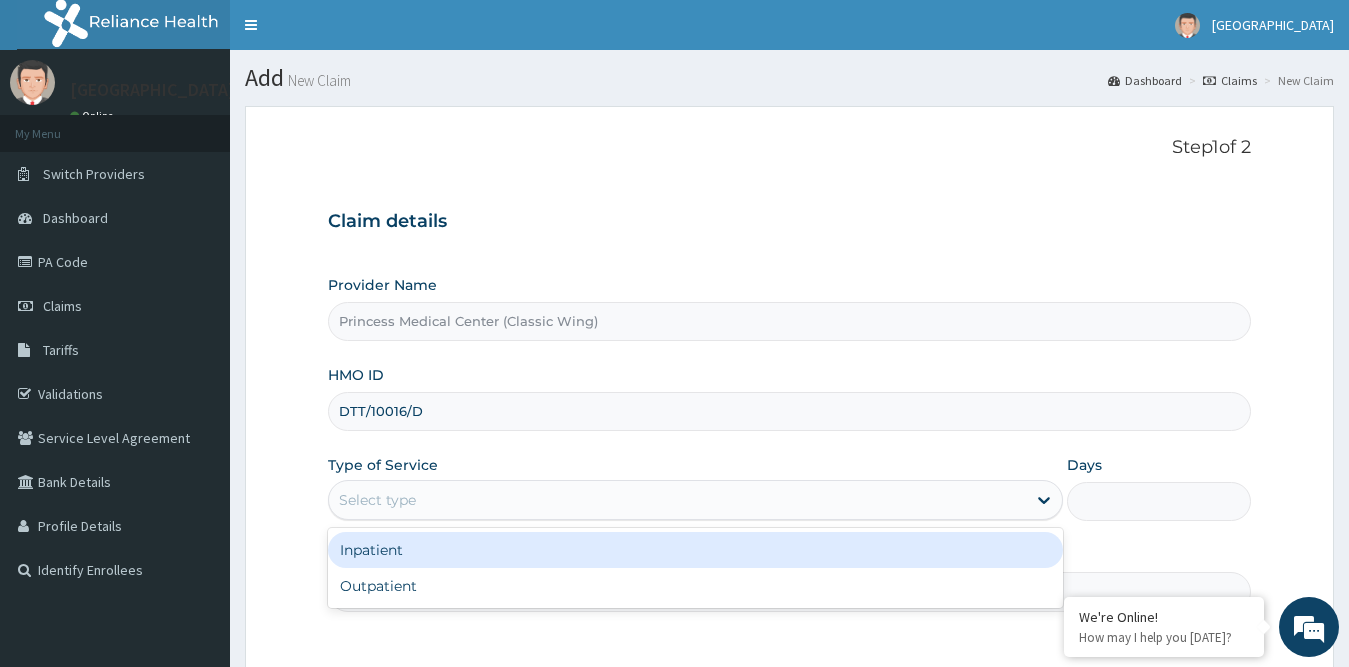 click on "Select type" at bounding box center [377, 500] 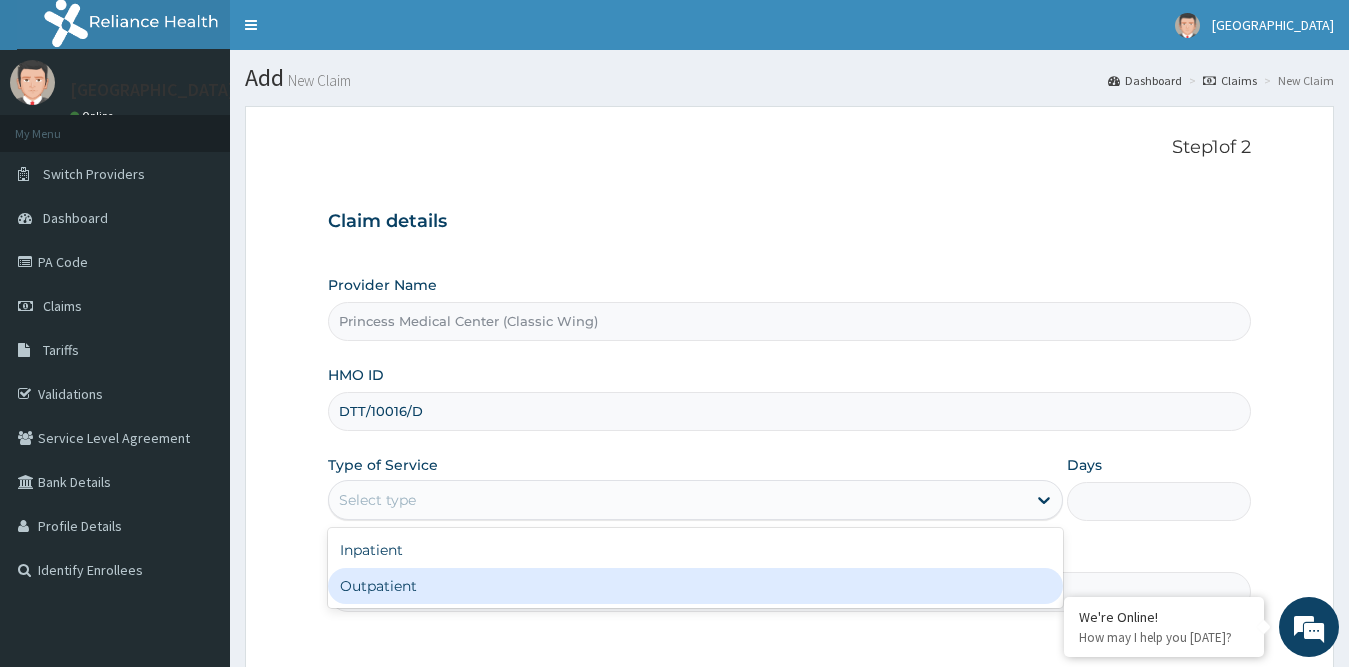 click on "Outpatient" at bounding box center (696, 586) 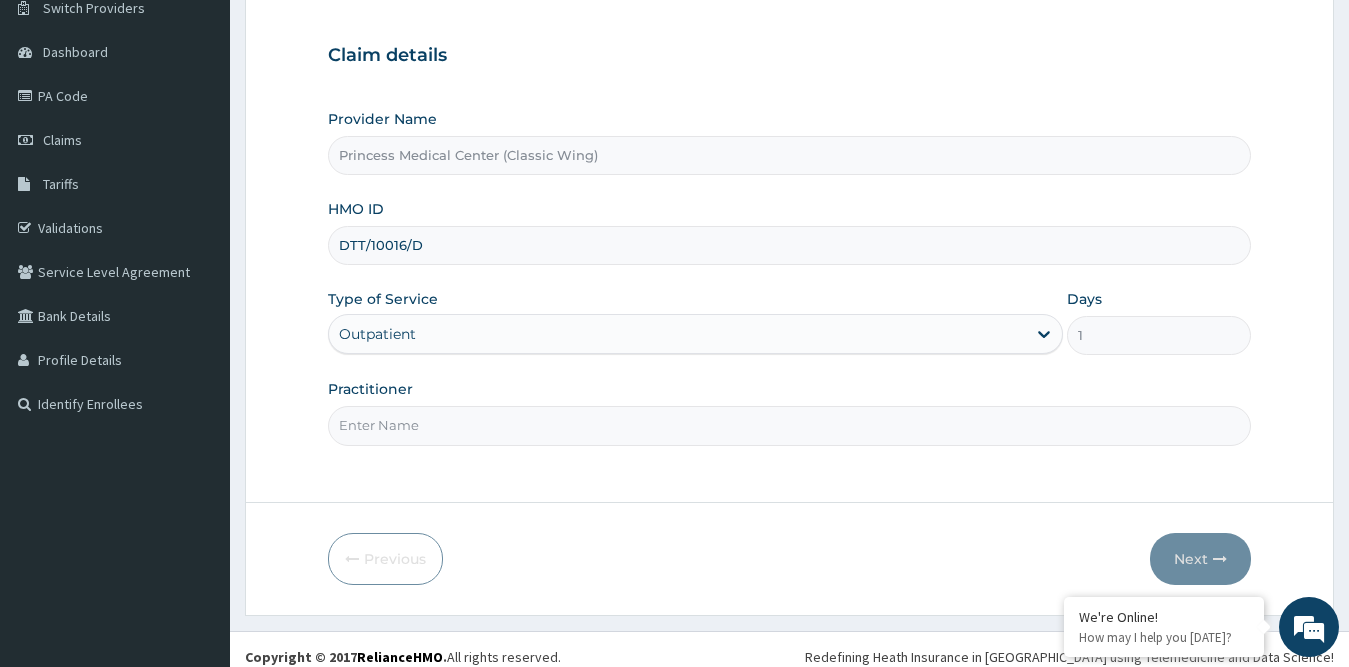 scroll, scrollTop: 181, scrollLeft: 0, axis: vertical 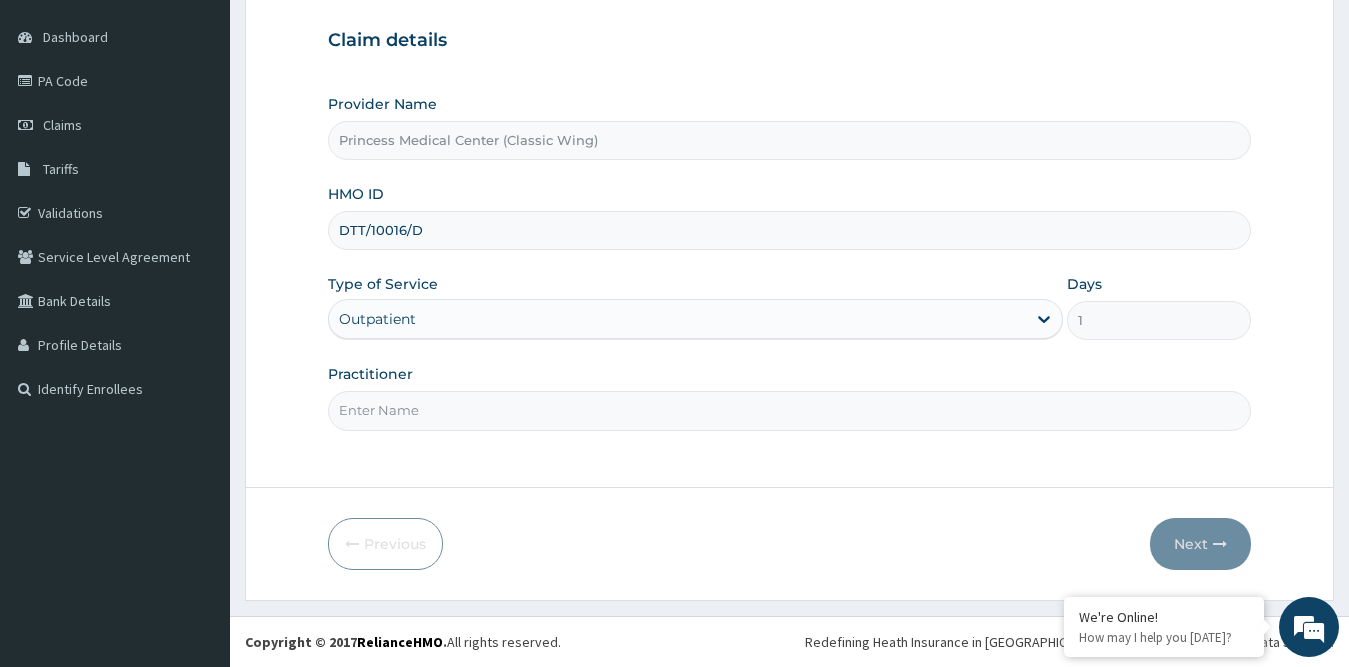 click on "Practitioner" at bounding box center (790, 410) 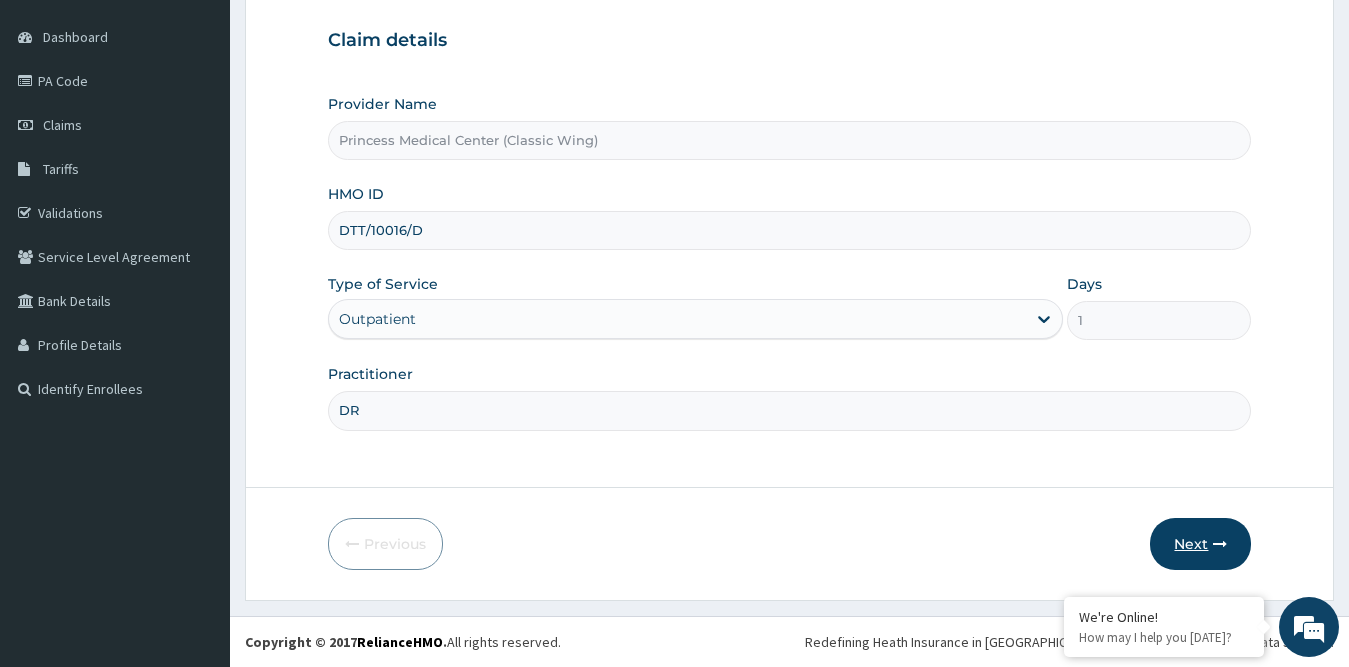 type on "DR" 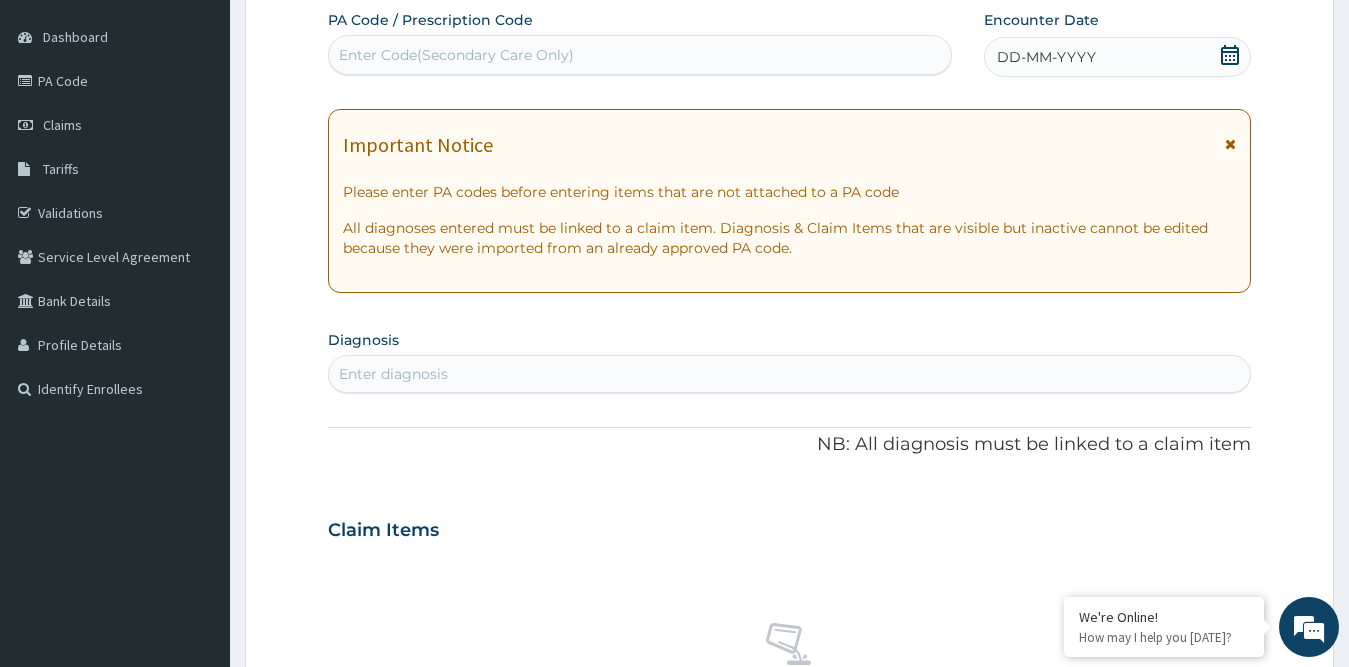 click on "Enter Code(Secondary Care Only)" at bounding box center [456, 55] 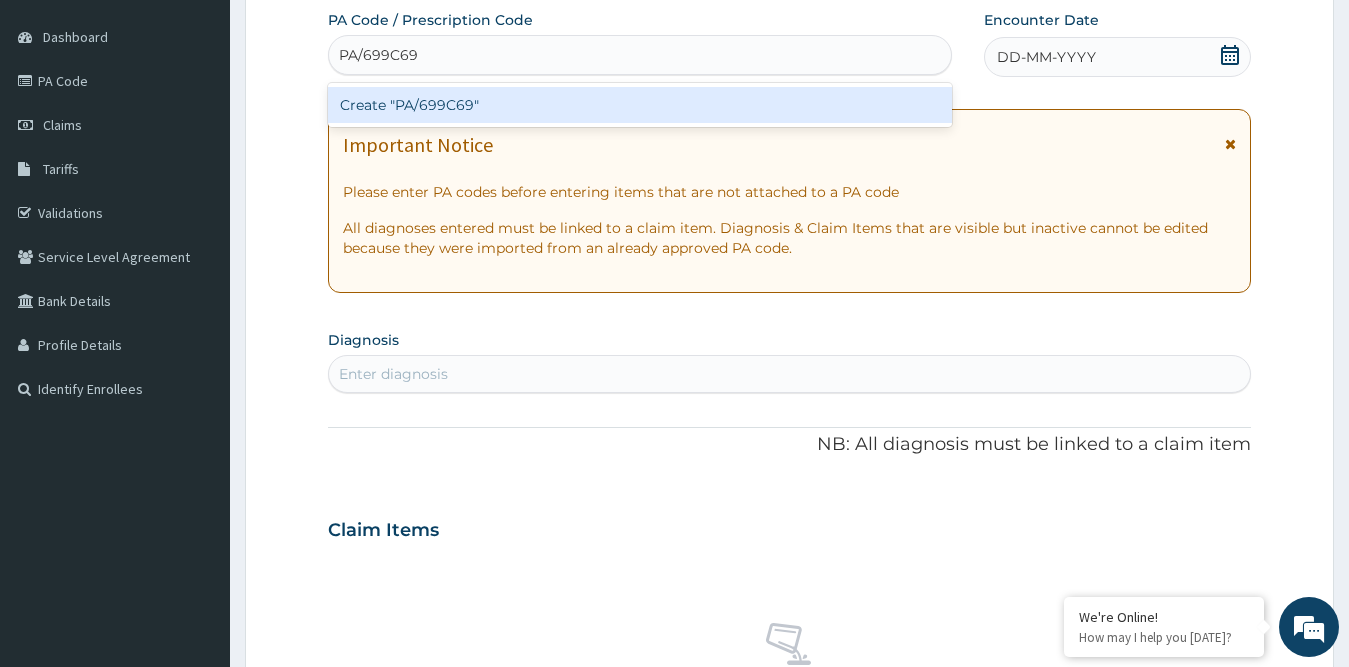 click on "Create "PA/699C69"" at bounding box center [640, 105] 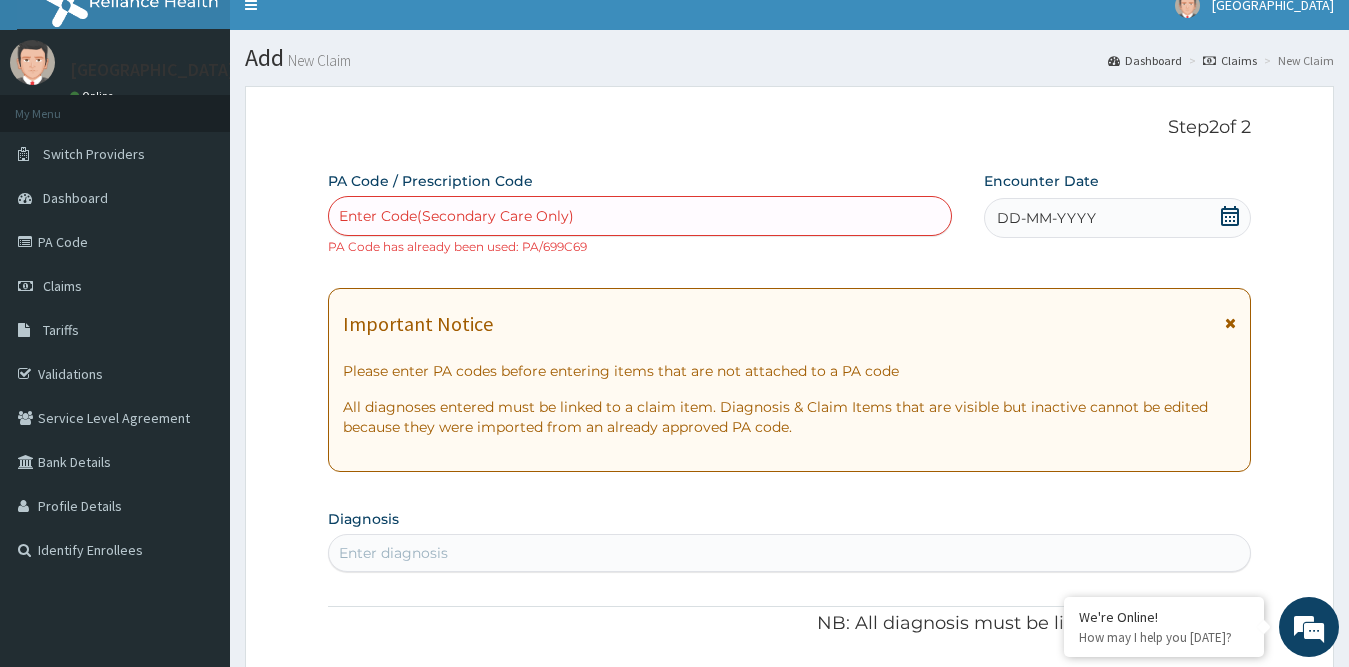 scroll, scrollTop: 0, scrollLeft: 0, axis: both 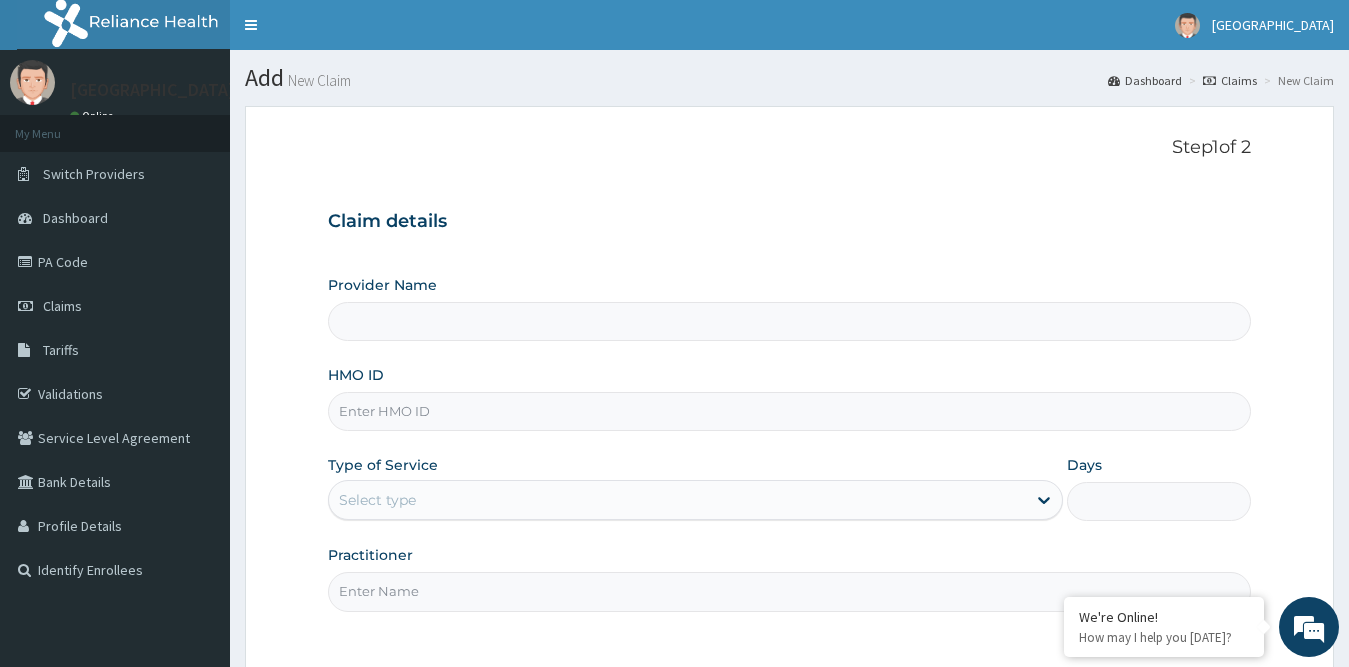 click on "HMO ID" at bounding box center (790, 411) 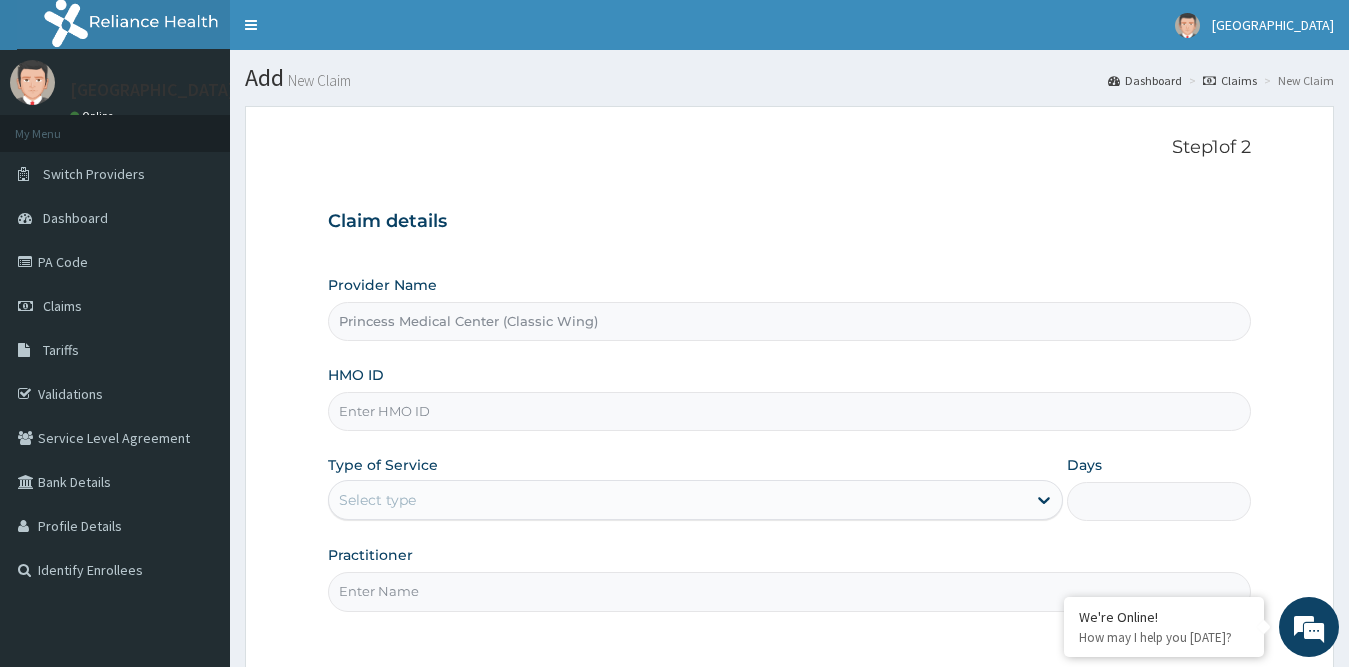 paste on "DTT/10016/C" 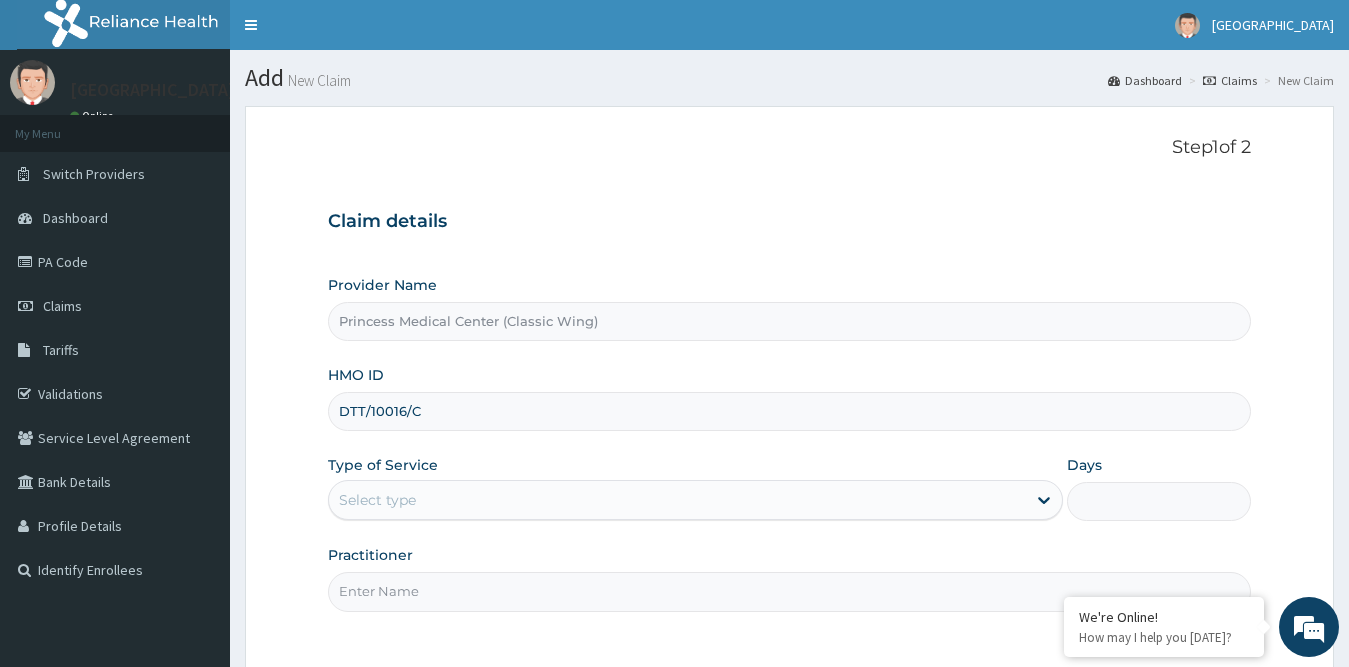 type on "DTT/10016/C" 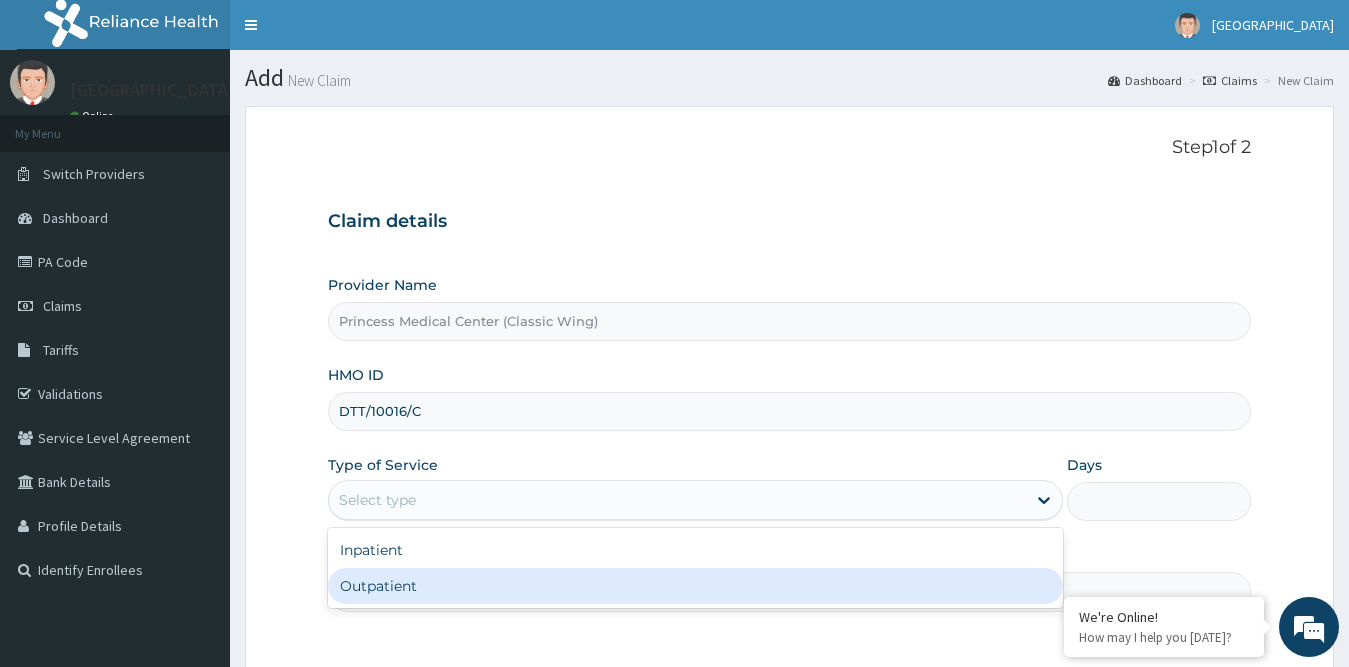 click on "Outpatient" at bounding box center (696, 586) 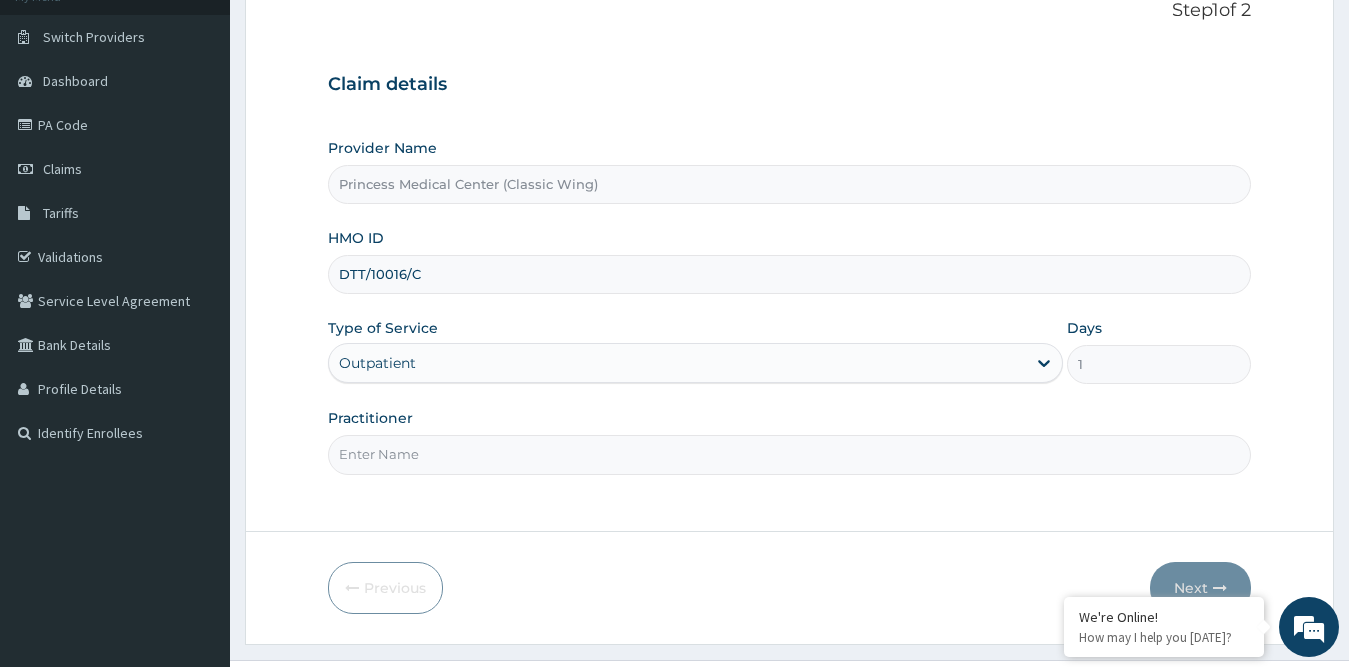 scroll, scrollTop: 181, scrollLeft: 0, axis: vertical 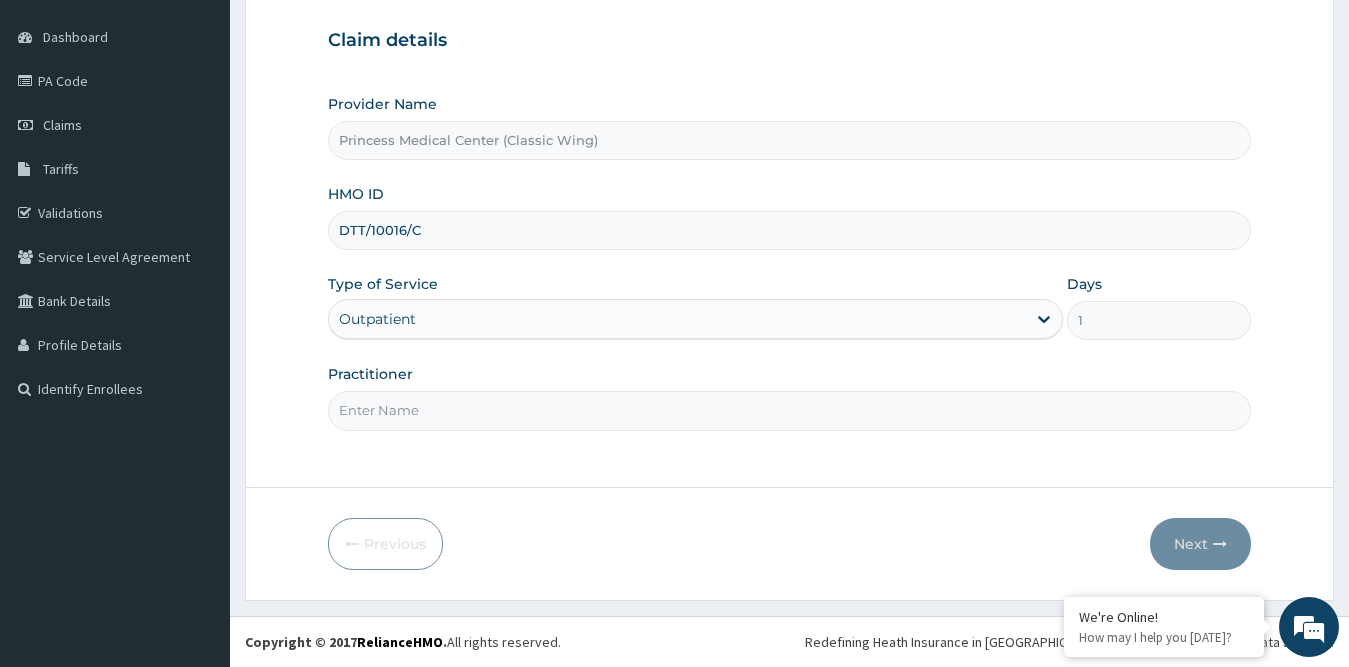 click on "Practitioner" at bounding box center (790, 410) 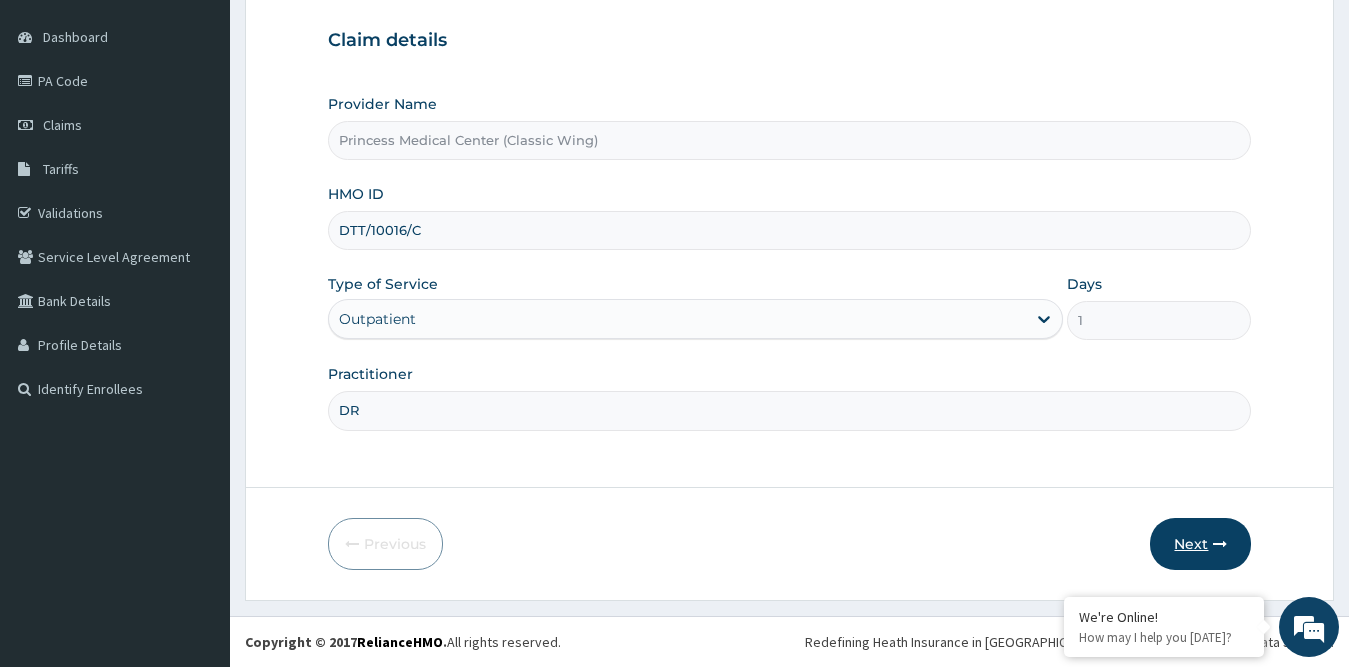 type on "DR" 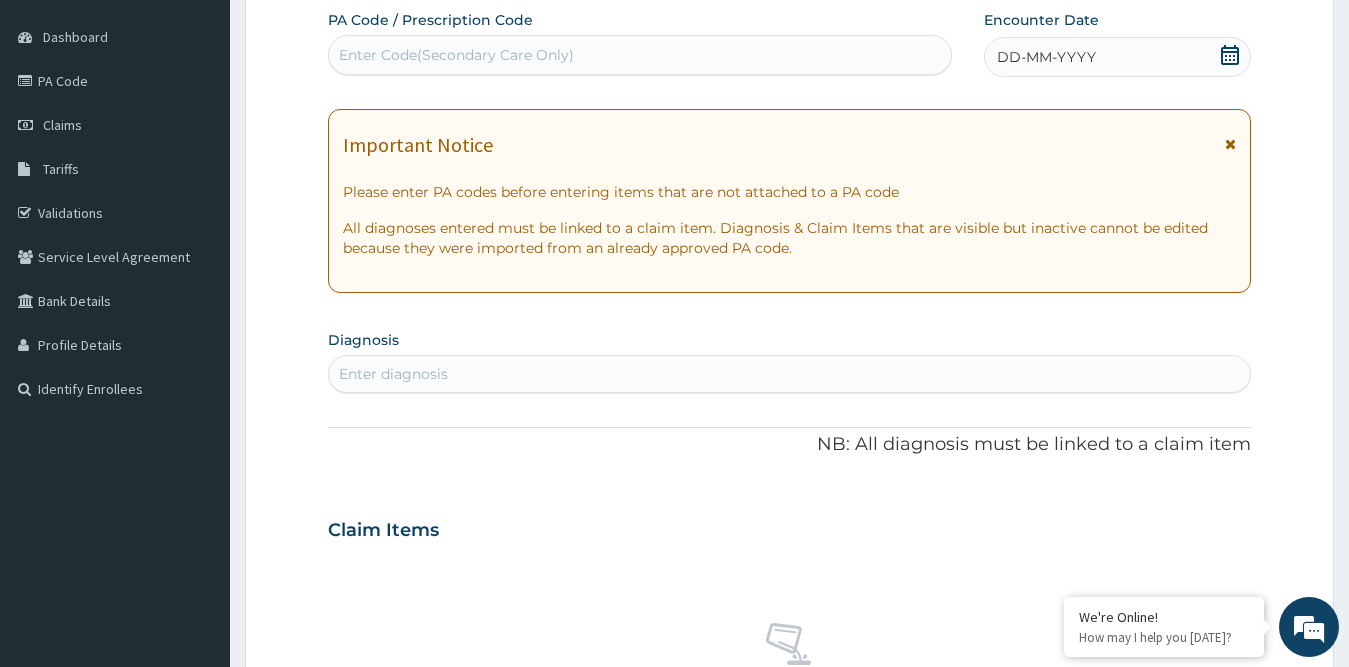 scroll, scrollTop: 0, scrollLeft: 0, axis: both 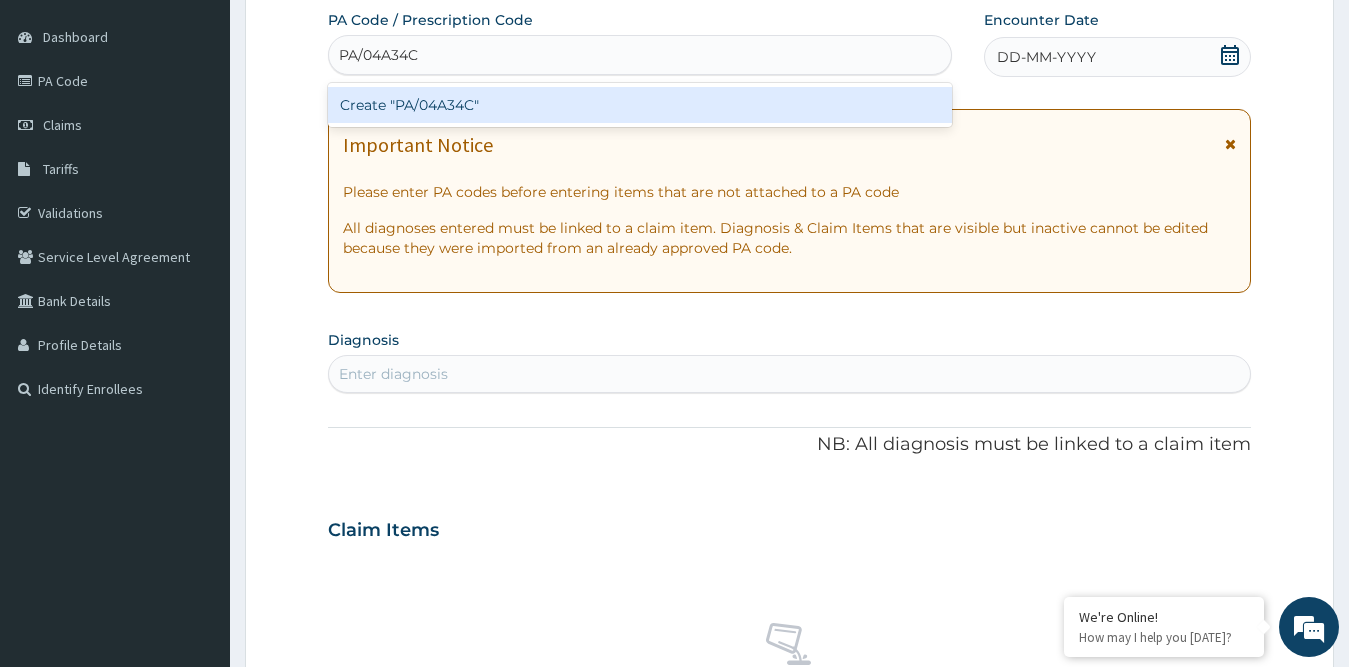 click on "Create "PA/04A34C"" at bounding box center [640, 105] 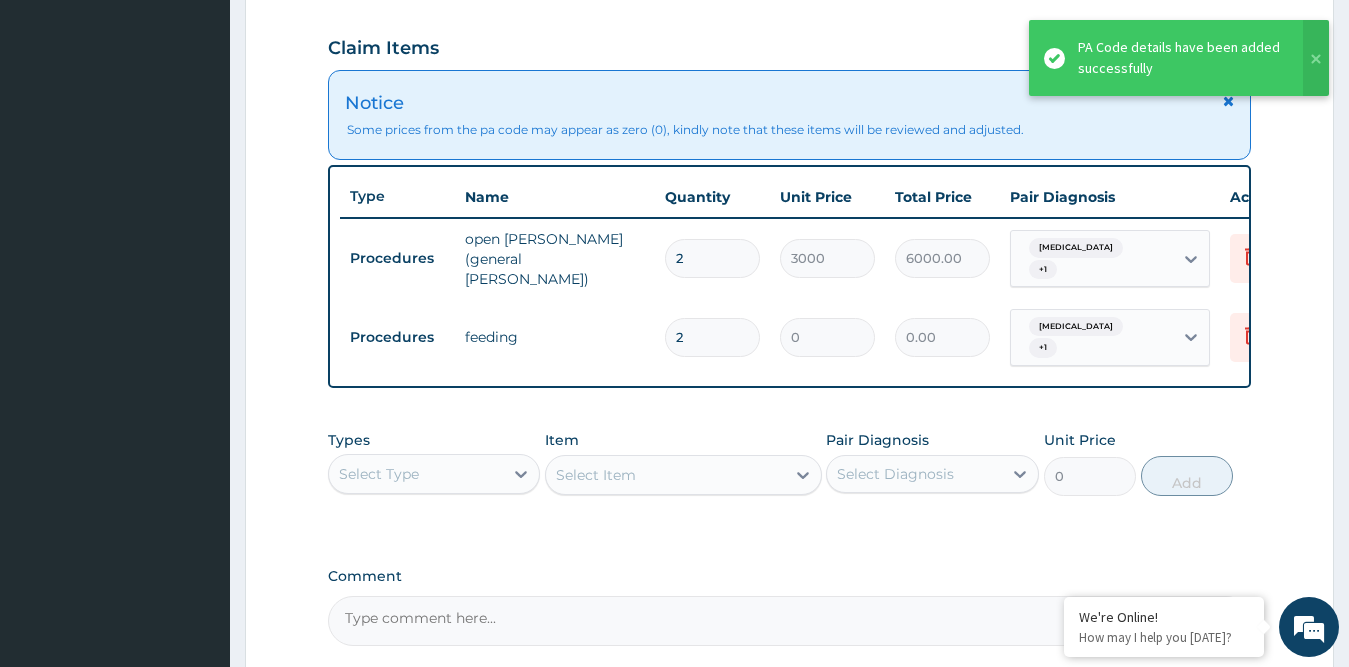 scroll, scrollTop: 856, scrollLeft: 0, axis: vertical 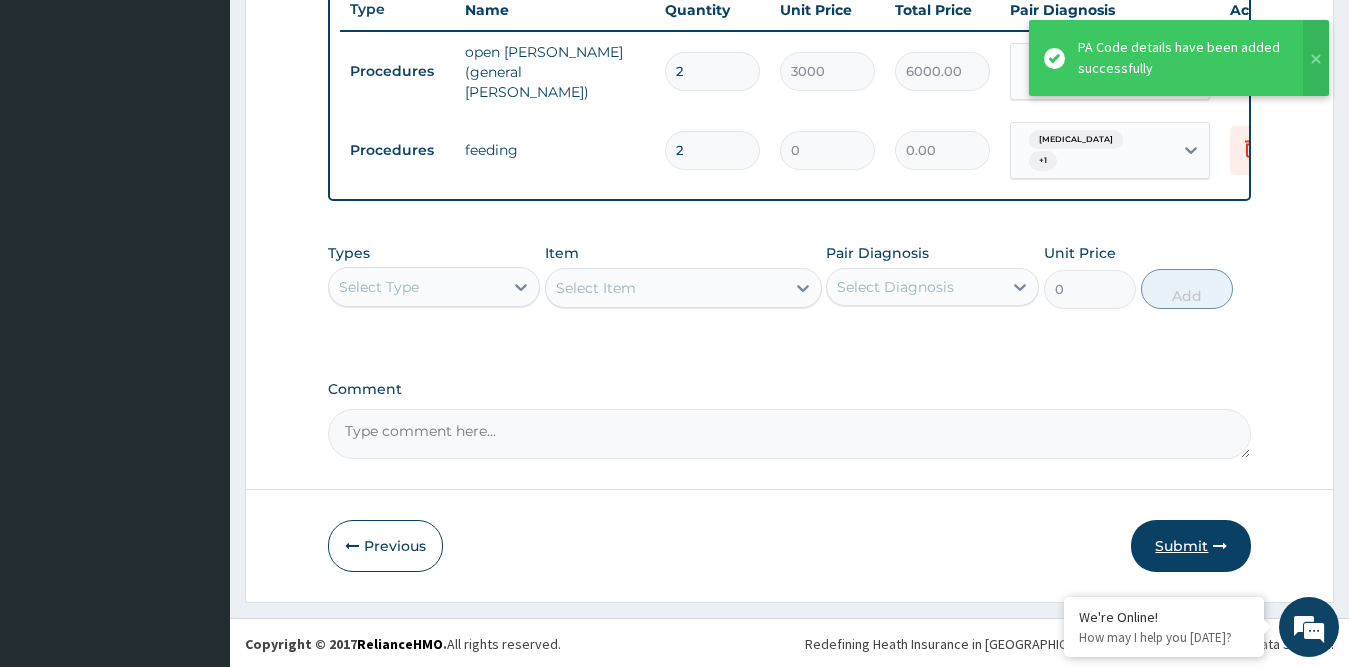 click on "Submit" at bounding box center (1191, 546) 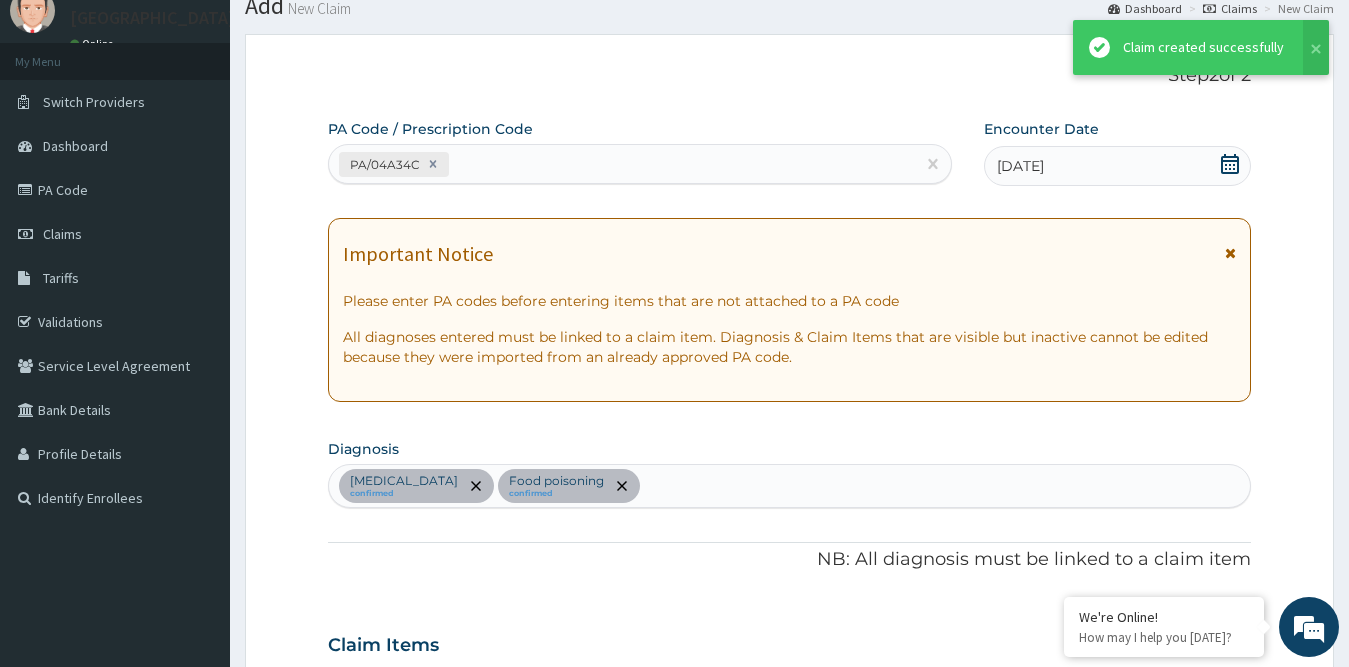 scroll, scrollTop: 856, scrollLeft: 0, axis: vertical 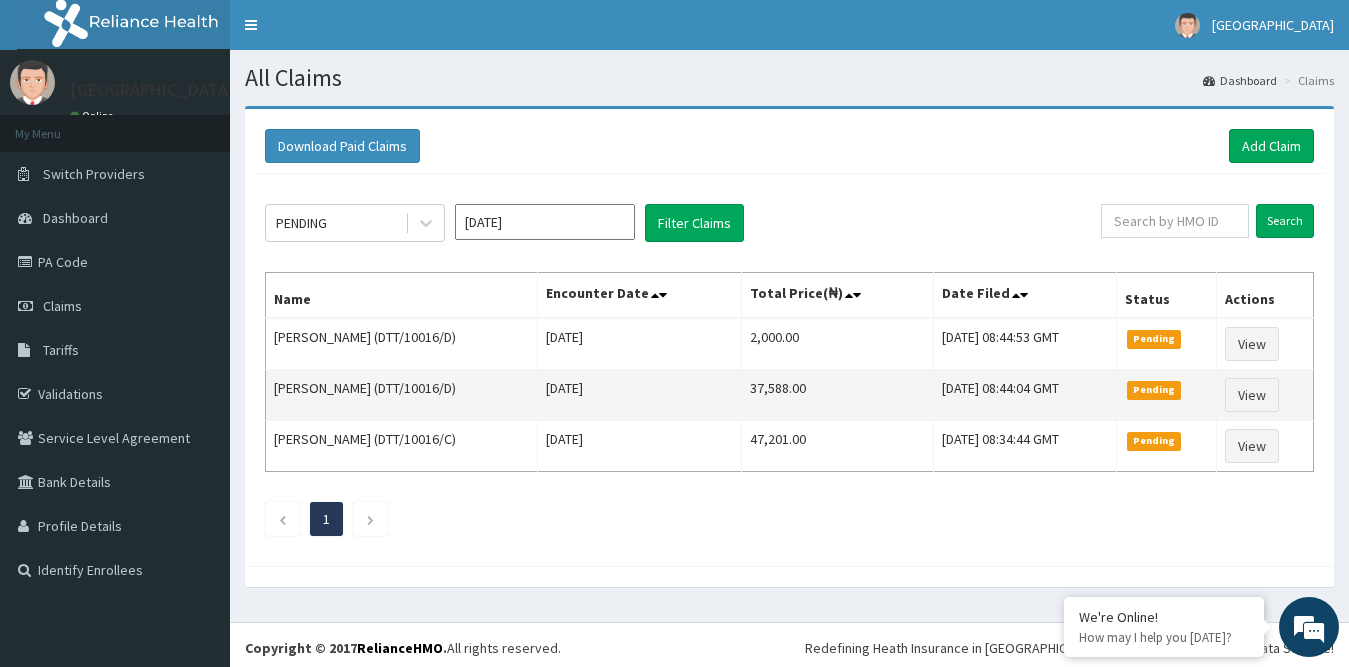 drag, startPoint x: 401, startPoint y: 388, endPoint x: 480, endPoint y: 394, distance: 79.22752 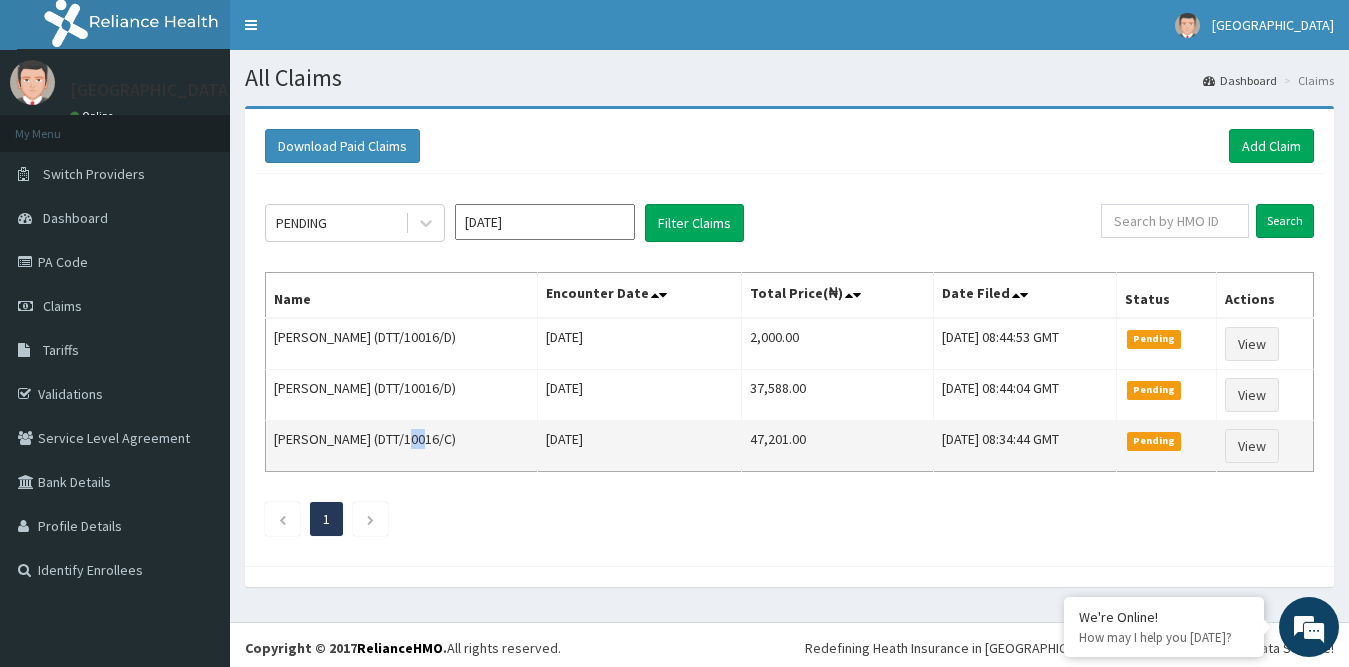 drag, startPoint x: 394, startPoint y: 437, endPoint x: 408, endPoint y: 440, distance: 14.3178215 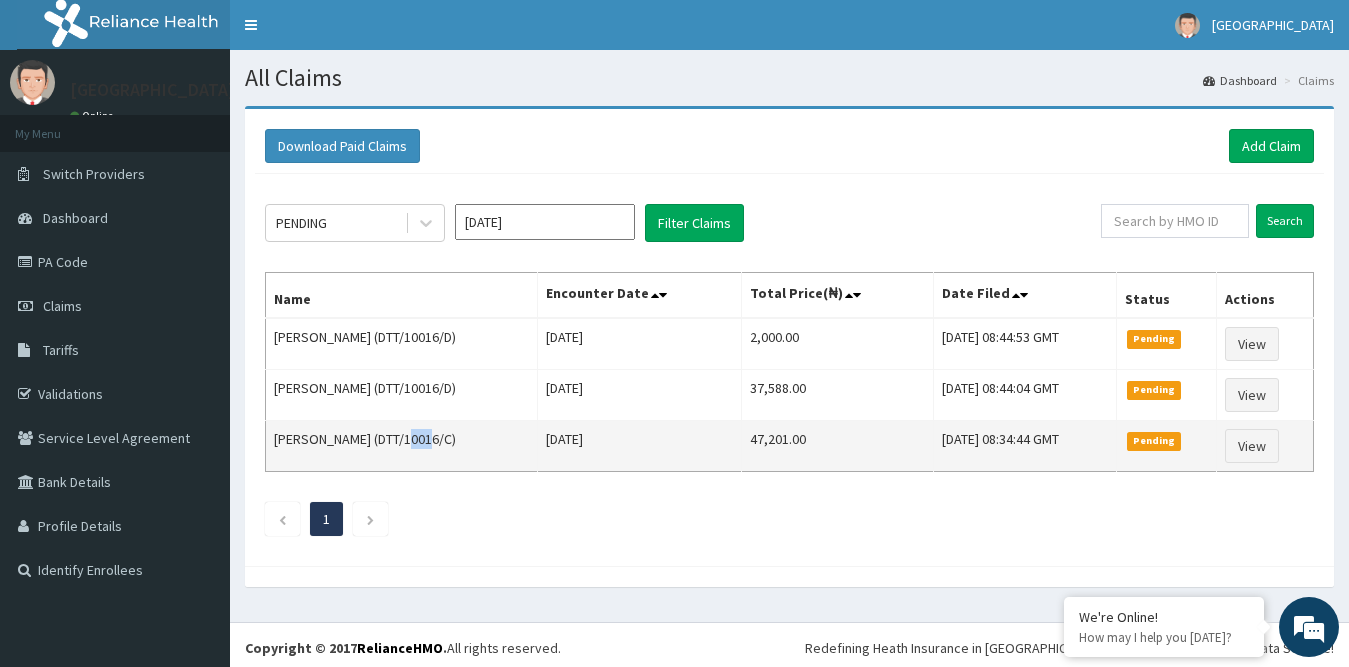 click on "Bryan Victor-Bassey (DTT/10016/C)" at bounding box center (402, 446) 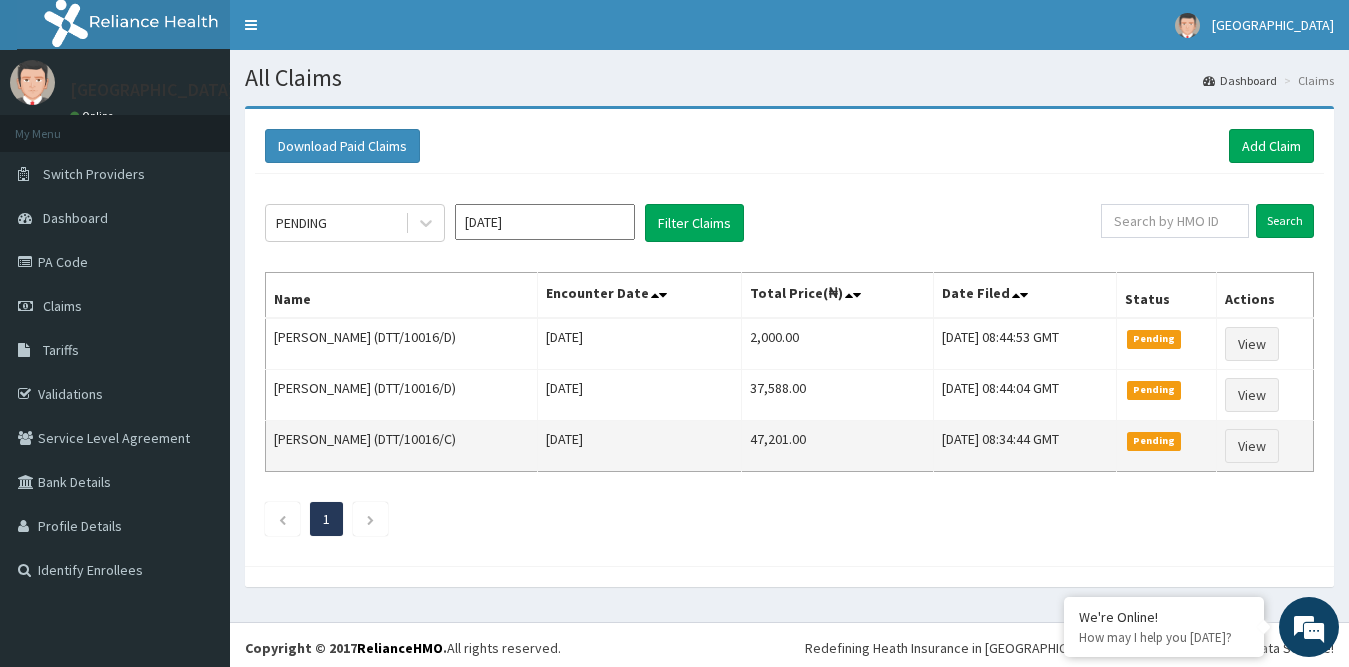 drag, startPoint x: 396, startPoint y: 436, endPoint x: 470, endPoint y: 439, distance: 74.06078 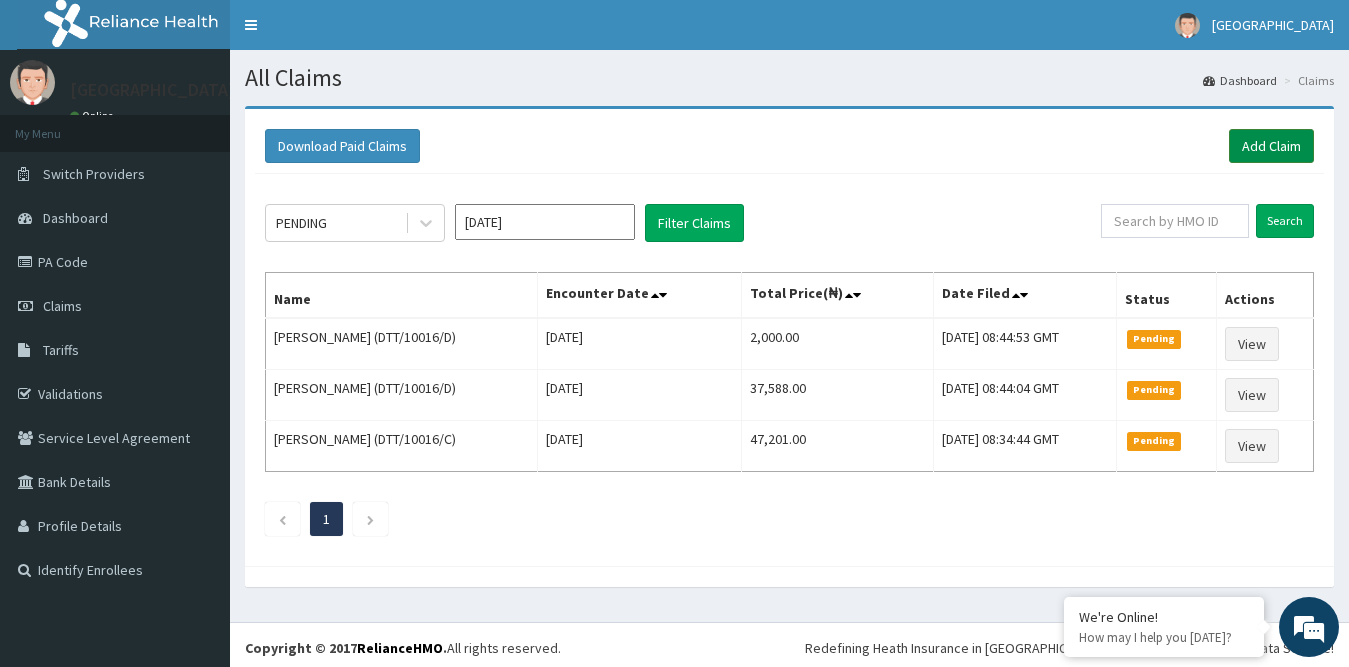 click on "Add Claim" at bounding box center (1271, 146) 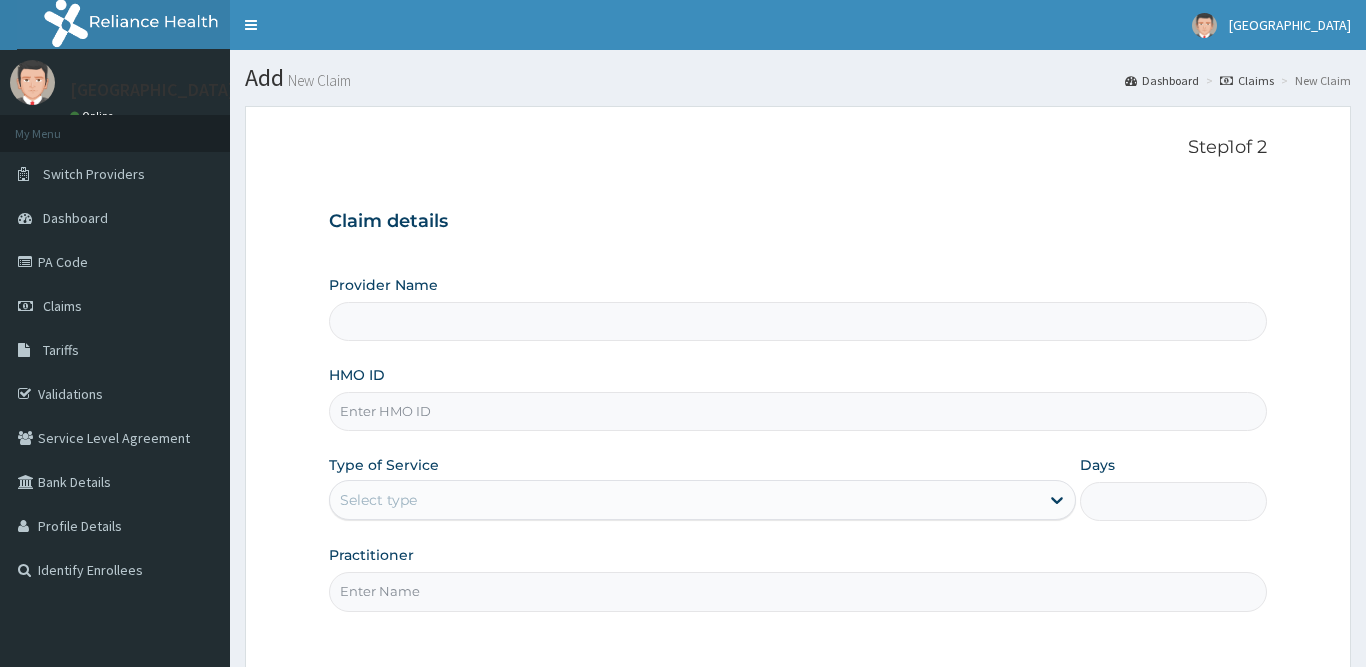 type on "Princess Medical Center (Classic Wing)" 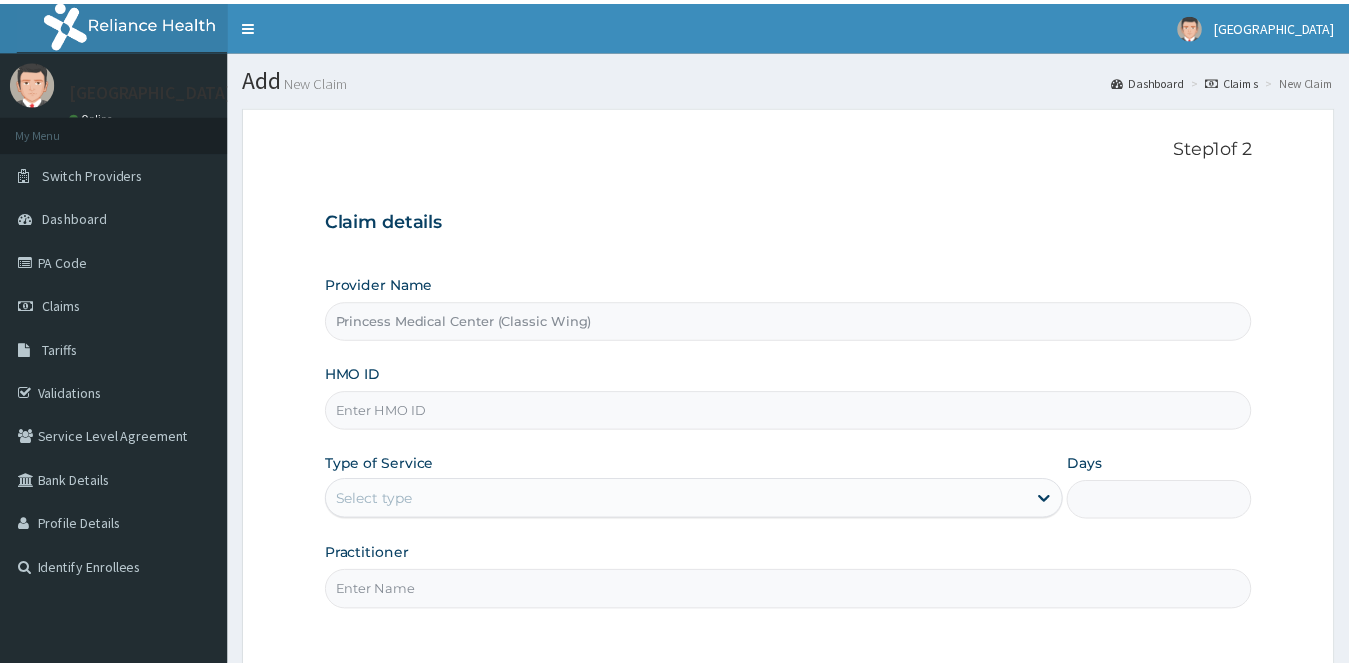scroll, scrollTop: 0, scrollLeft: 0, axis: both 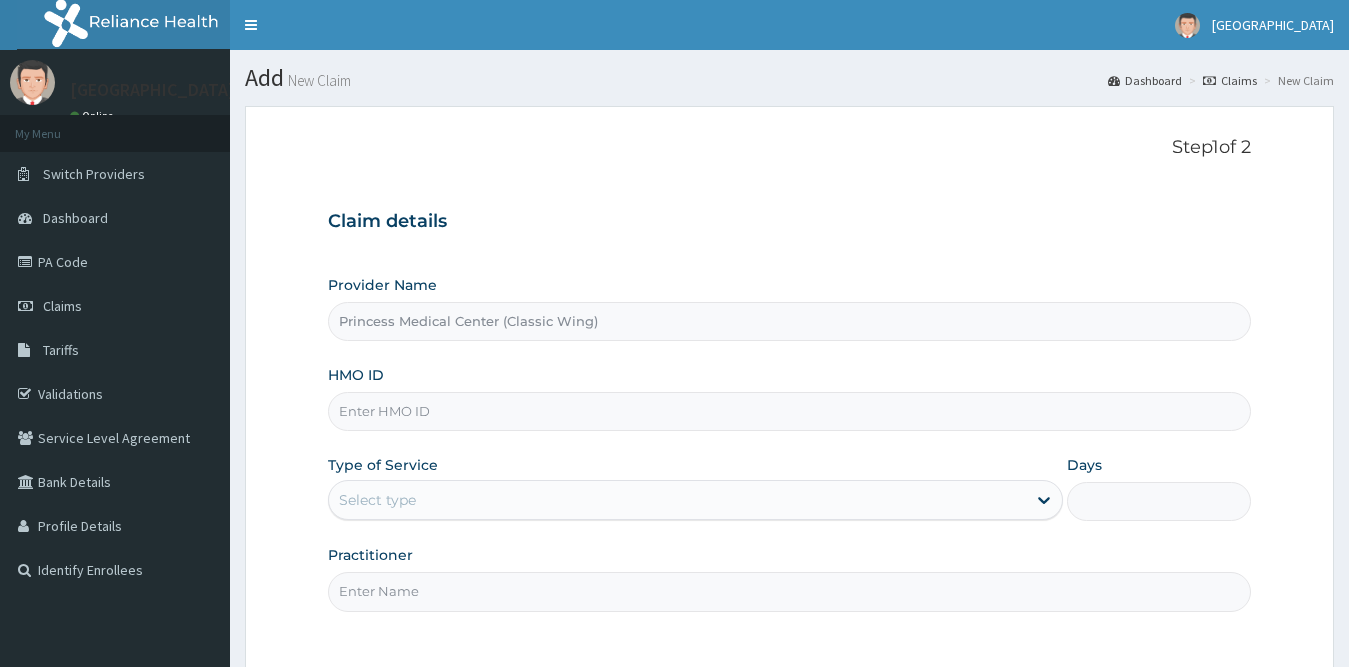 click on "HMO ID" at bounding box center (790, 411) 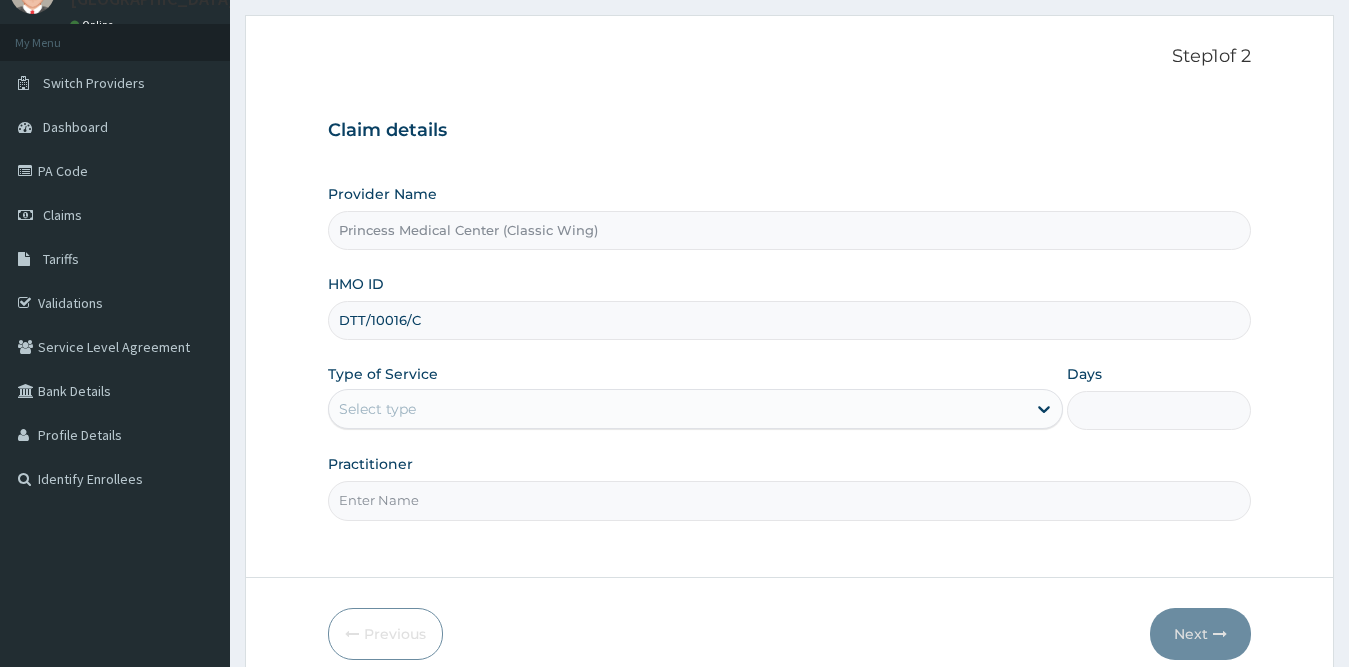 scroll, scrollTop: 181, scrollLeft: 0, axis: vertical 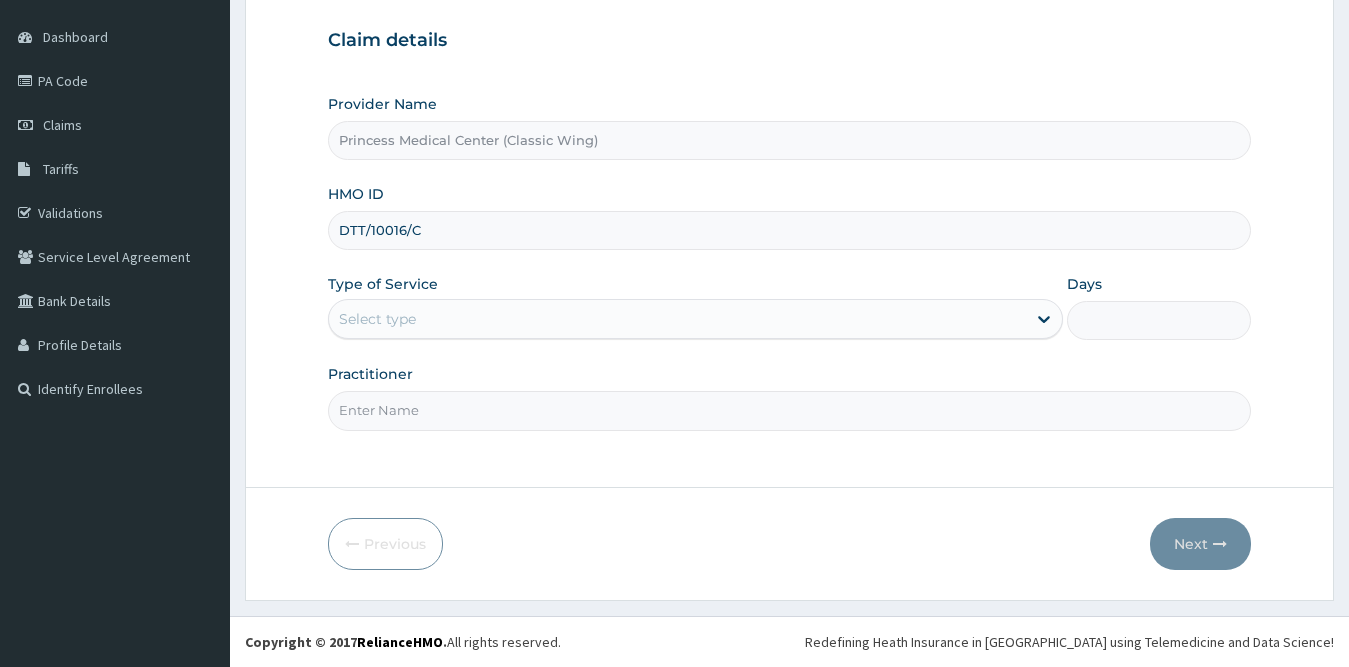 type on "DTT/10016/C" 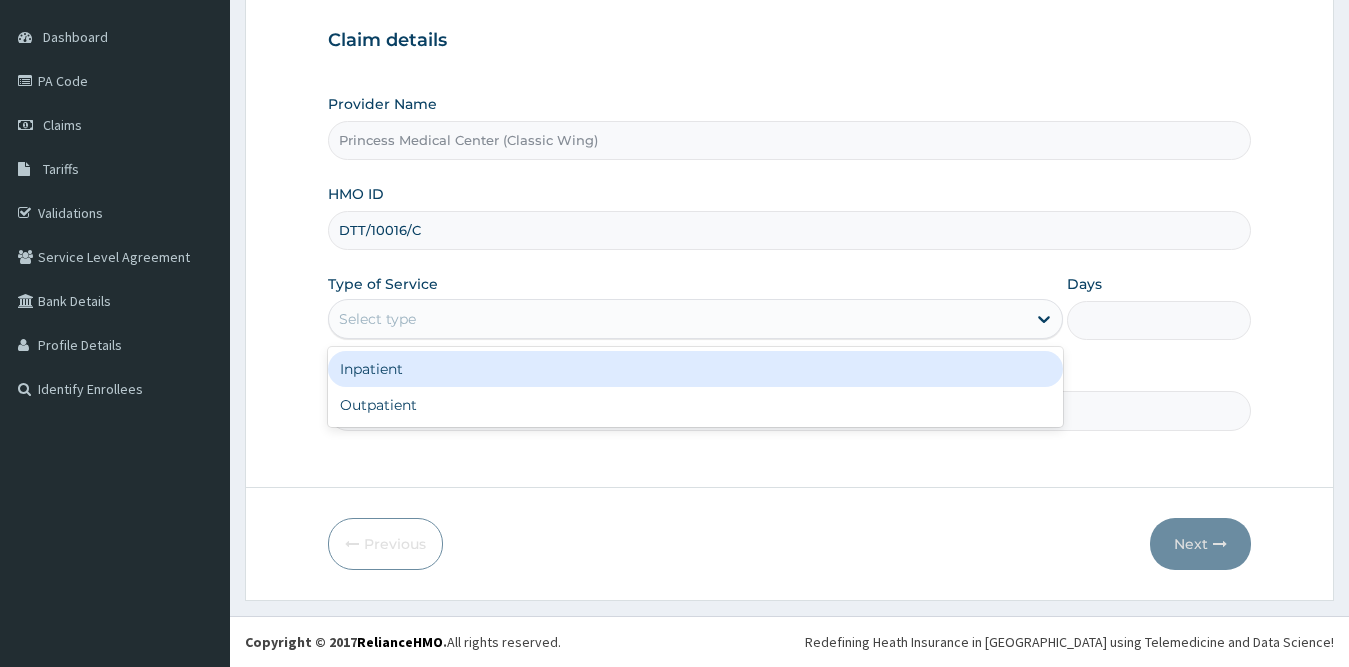 click on "Select type" at bounding box center [377, 319] 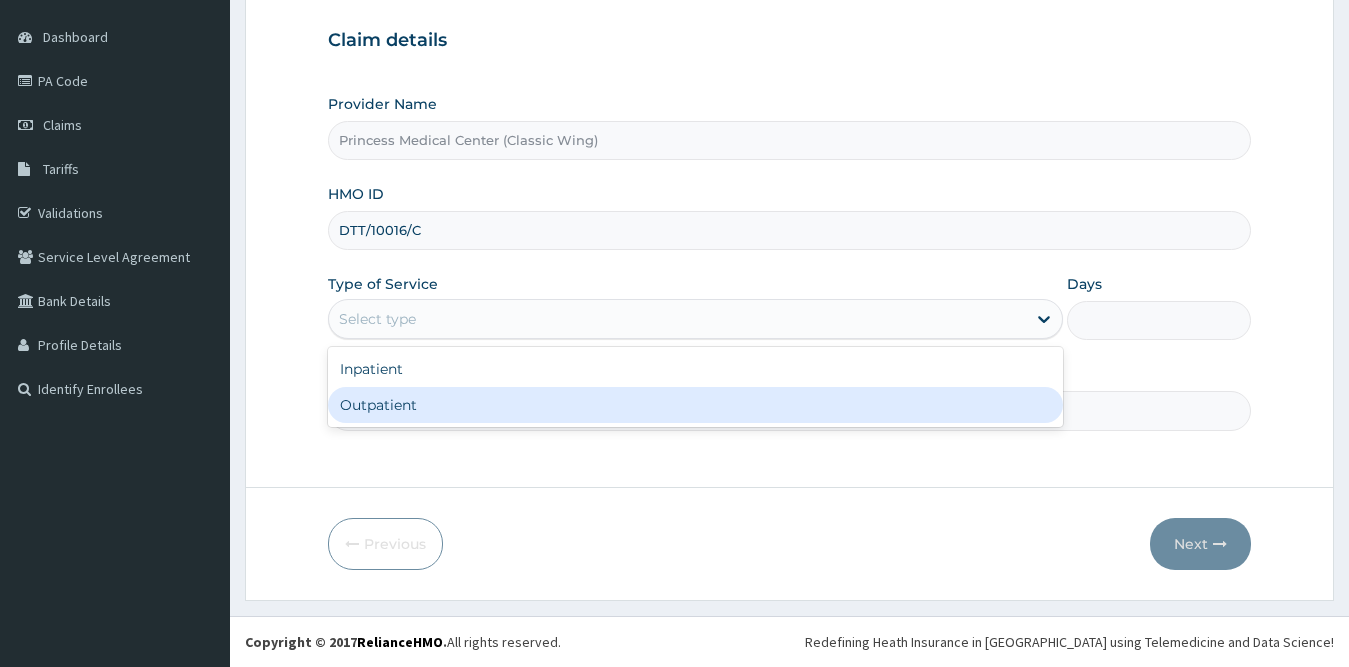 click on "Outpatient" at bounding box center [696, 405] 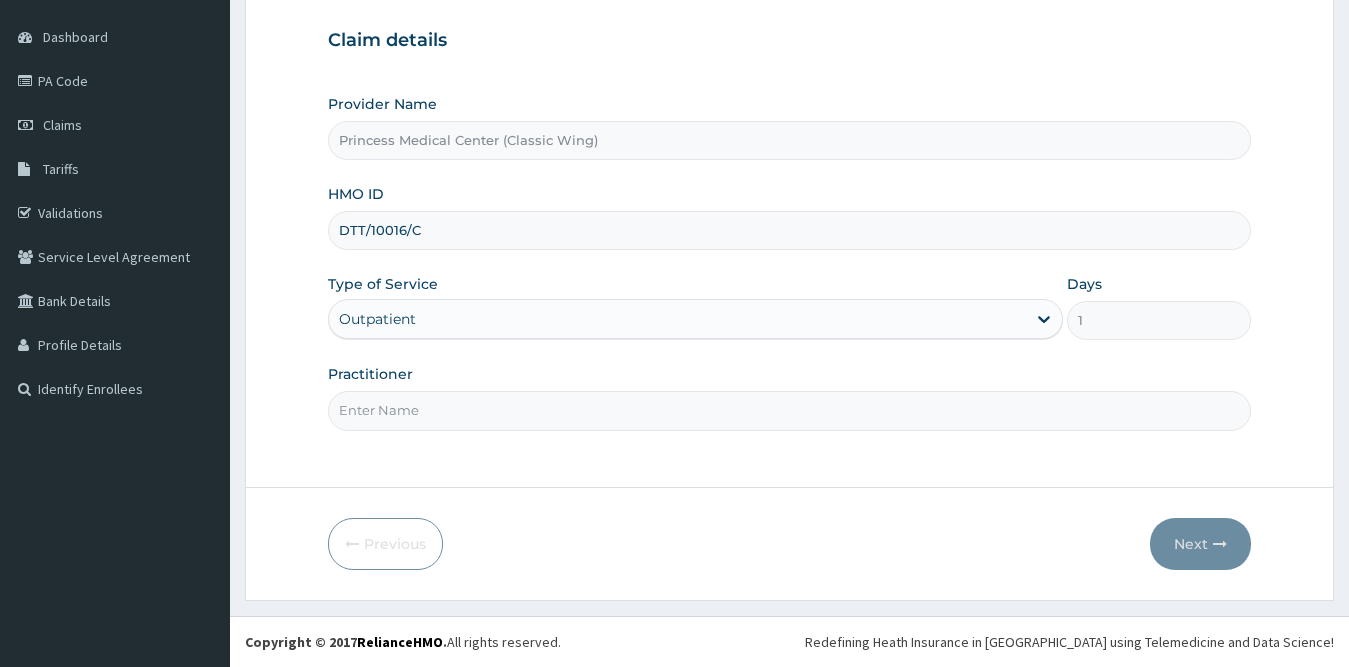 click on "Practitioner" at bounding box center [790, 410] 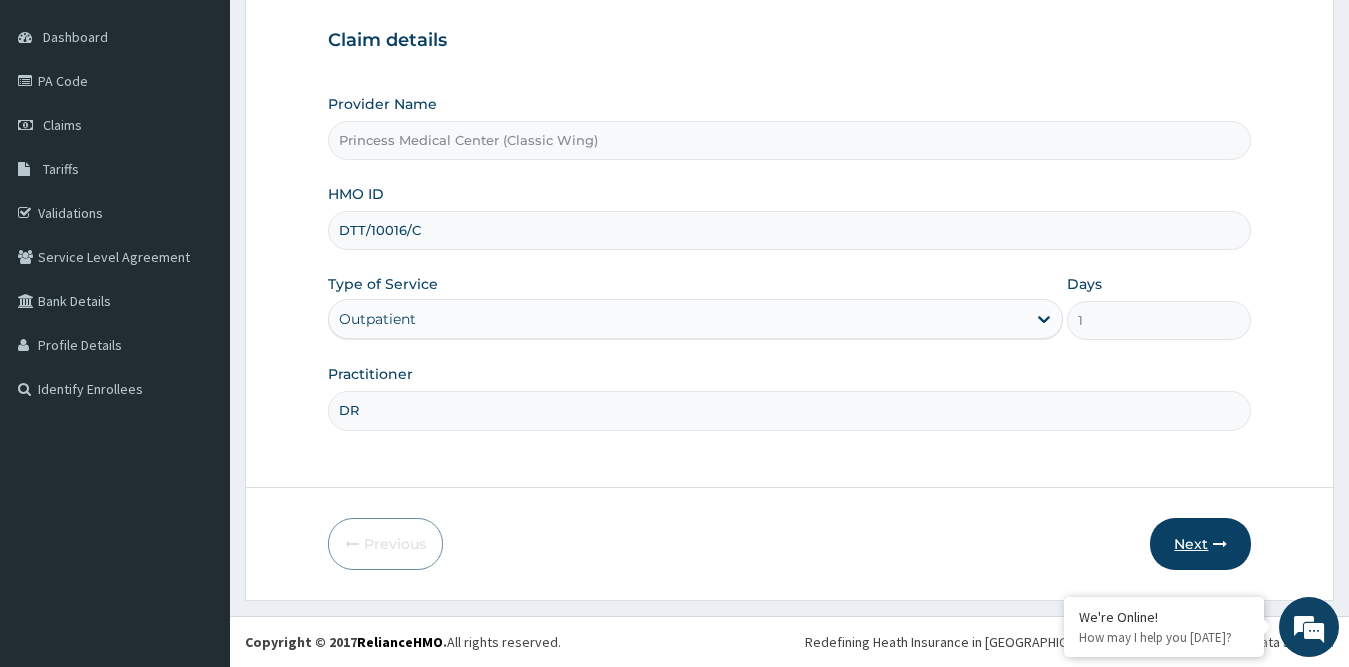 type on "DR" 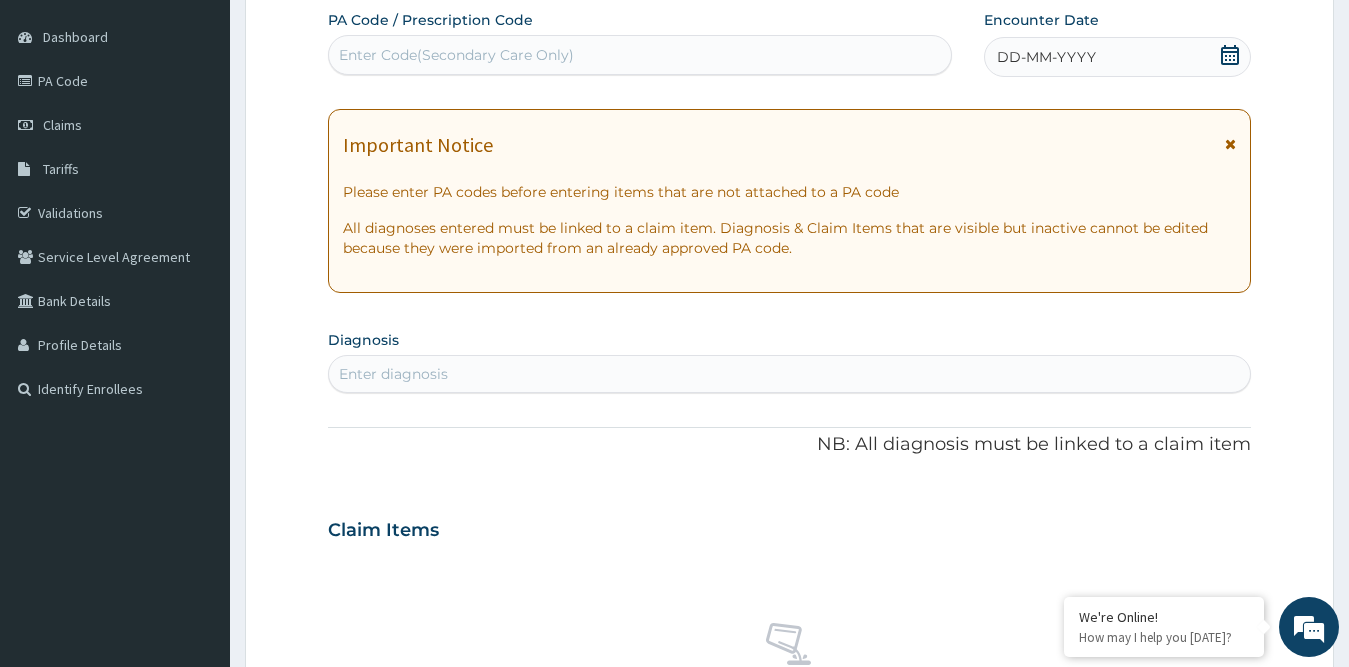 click on "Enter Code(Secondary Care Only)" at bounding box center (456, 55) 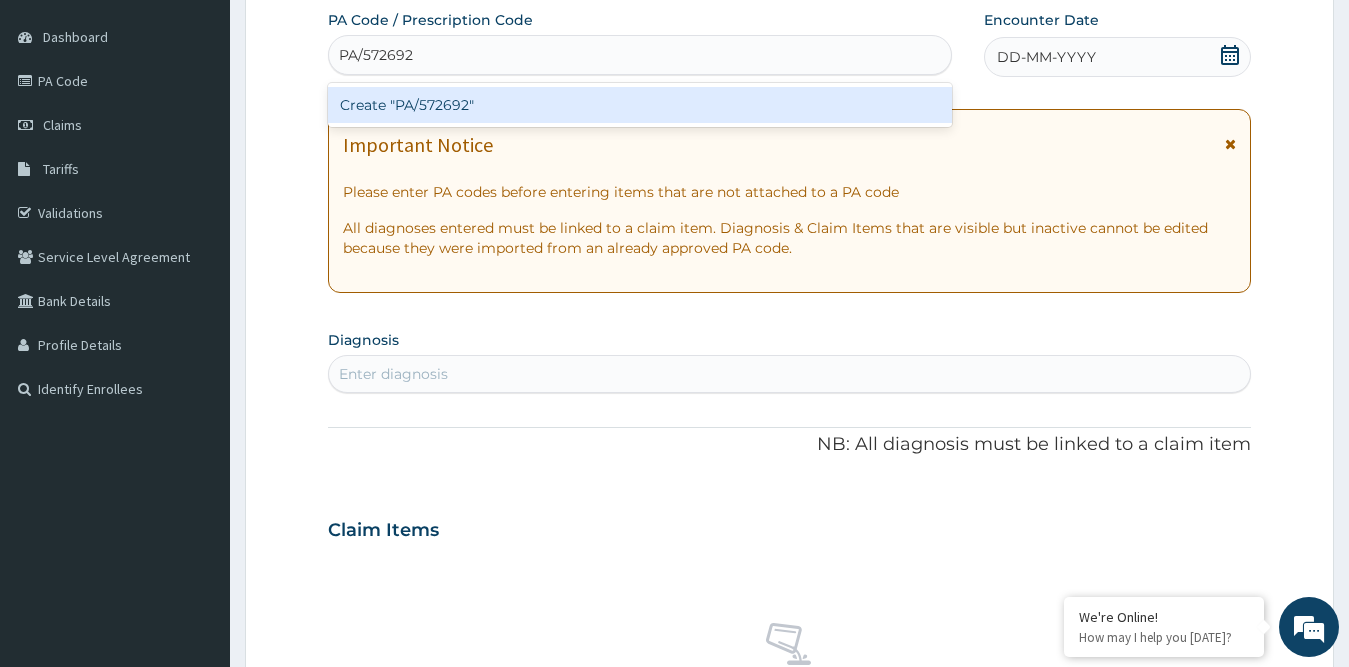 click on "Create "PA/572692"" at bounding box center (640, 105) 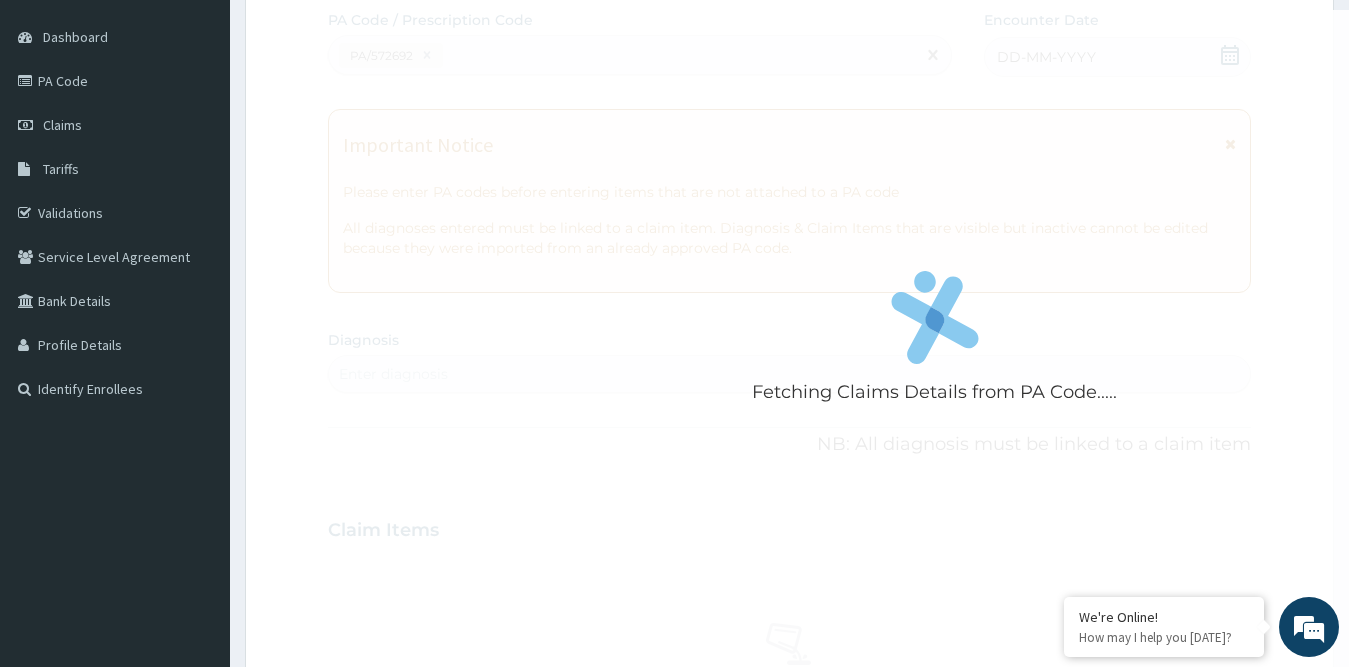 scroll, scrollTop: 0, scrollLeft: 0, axis: both 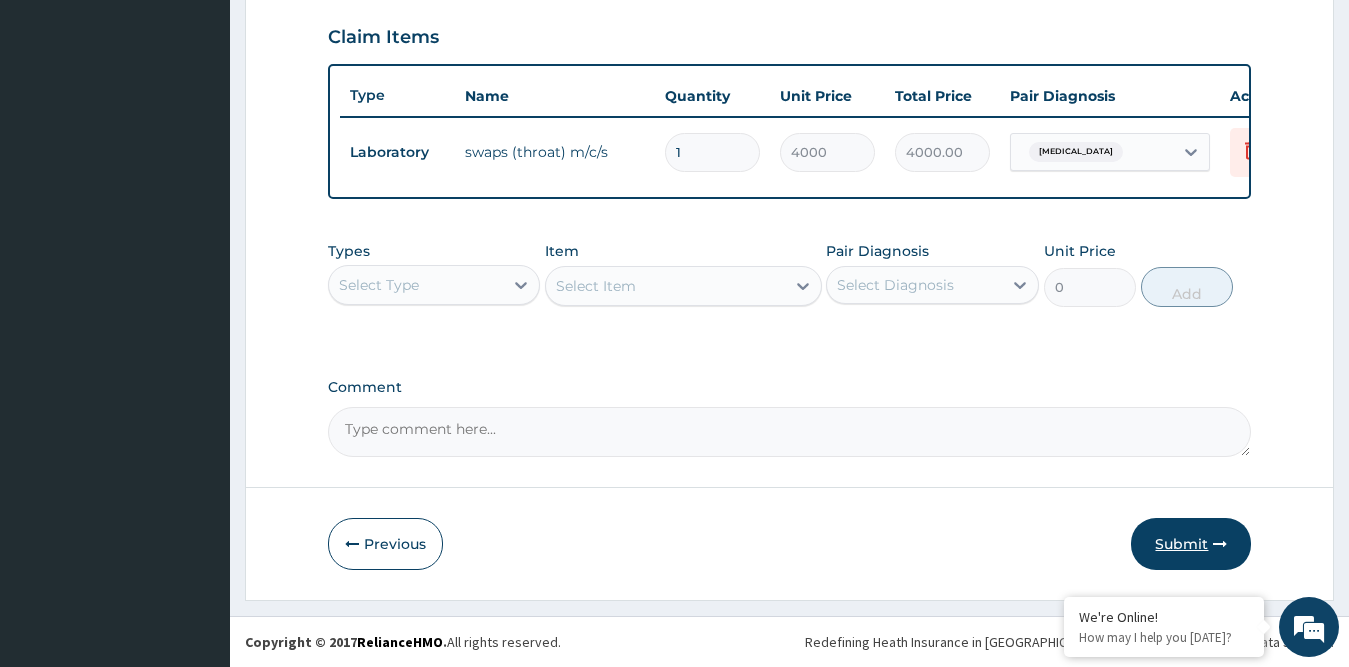 click on "Submit" at bounding box center [1191, 544] 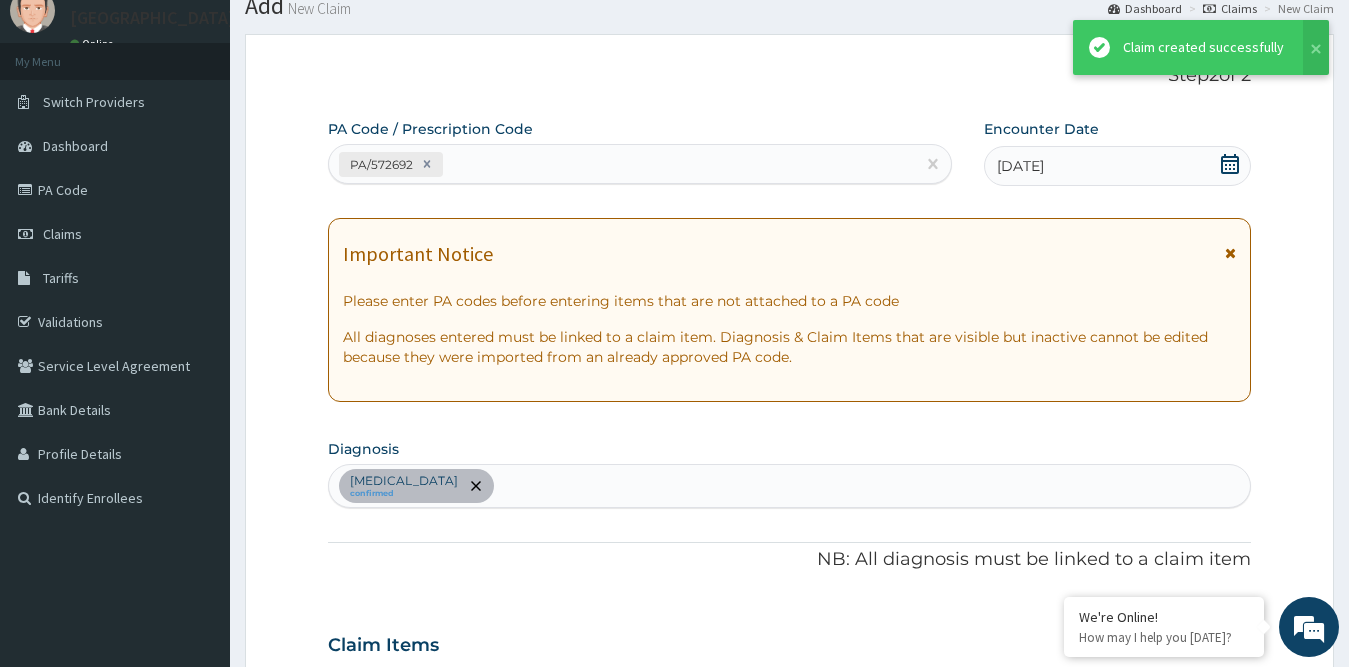 scroll, scrollTop: 697, scrollLeft: 0, axis: vertical 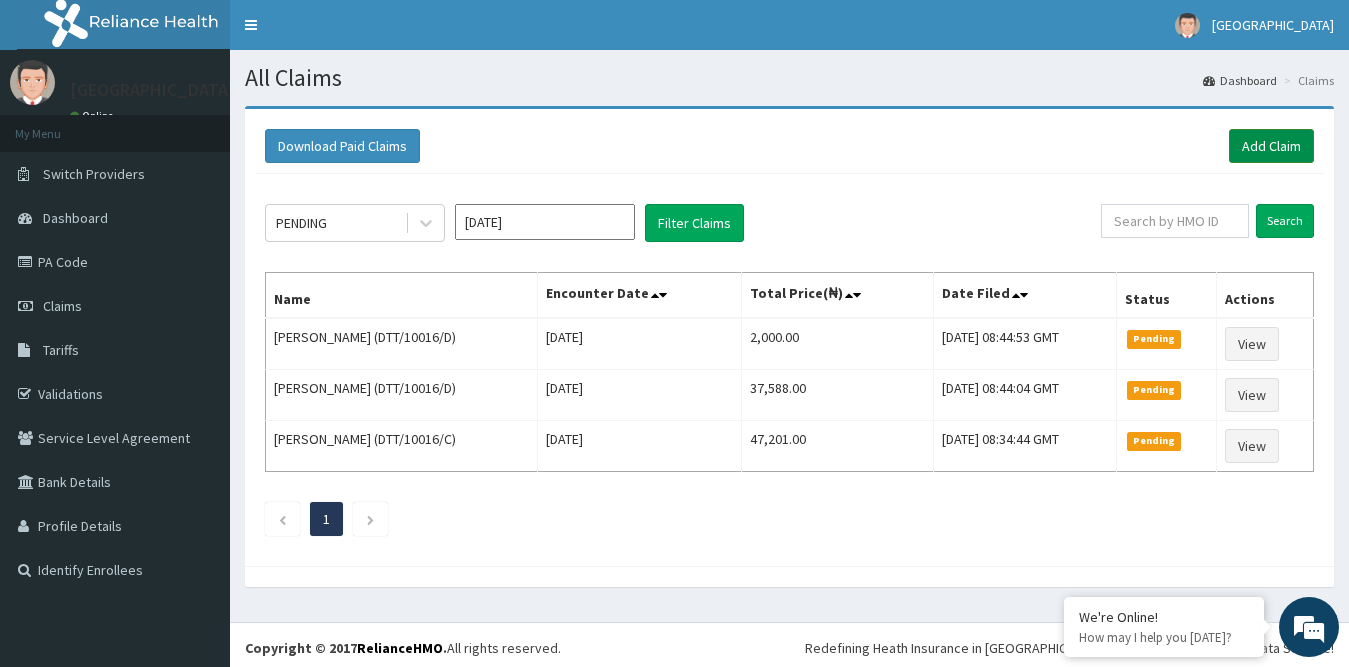 click on "Add Claim" at bounding box center (1271, 146) 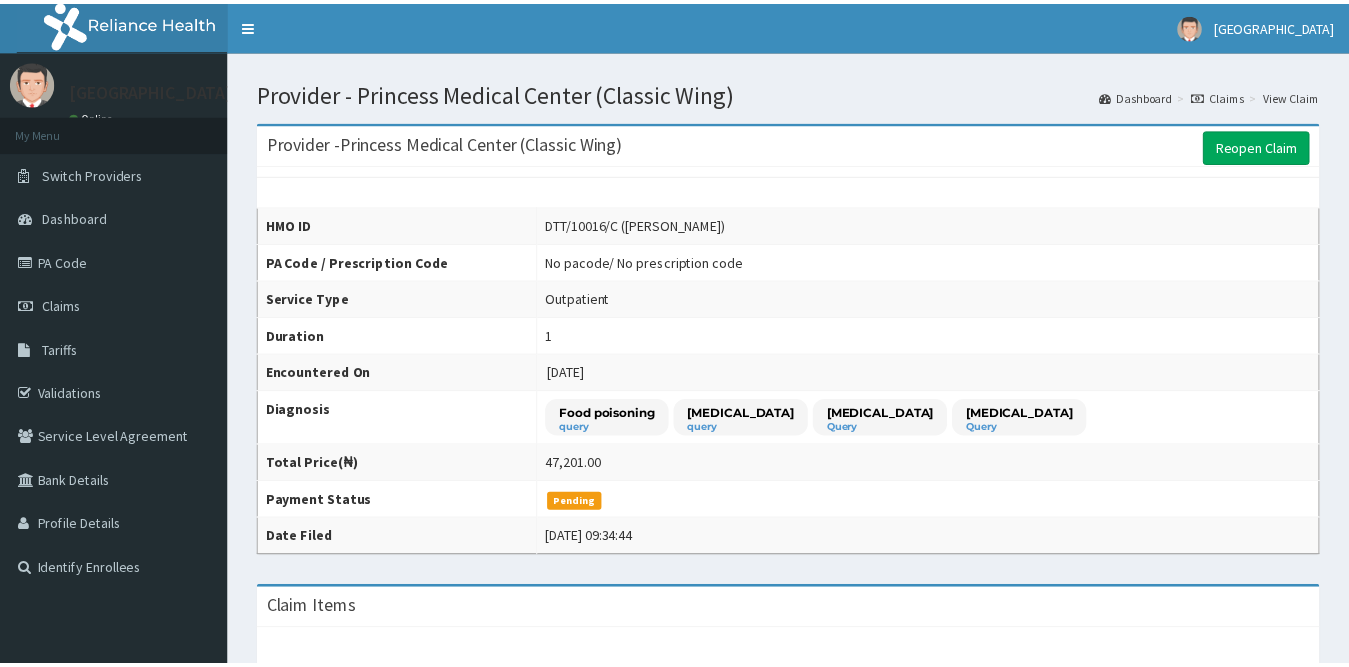scroll, scrollTop: 0, scrollLeft: 0, axis: both 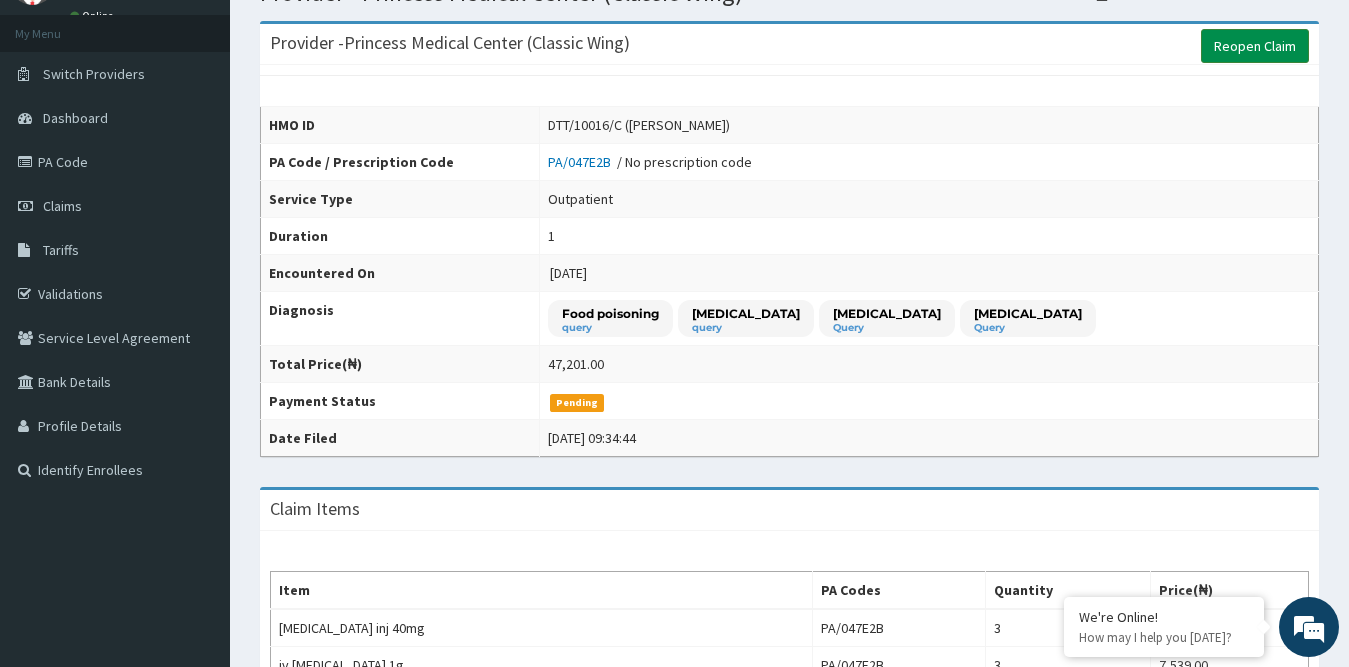 click on "Reopen Claim" at bounding box center [1255, 46] 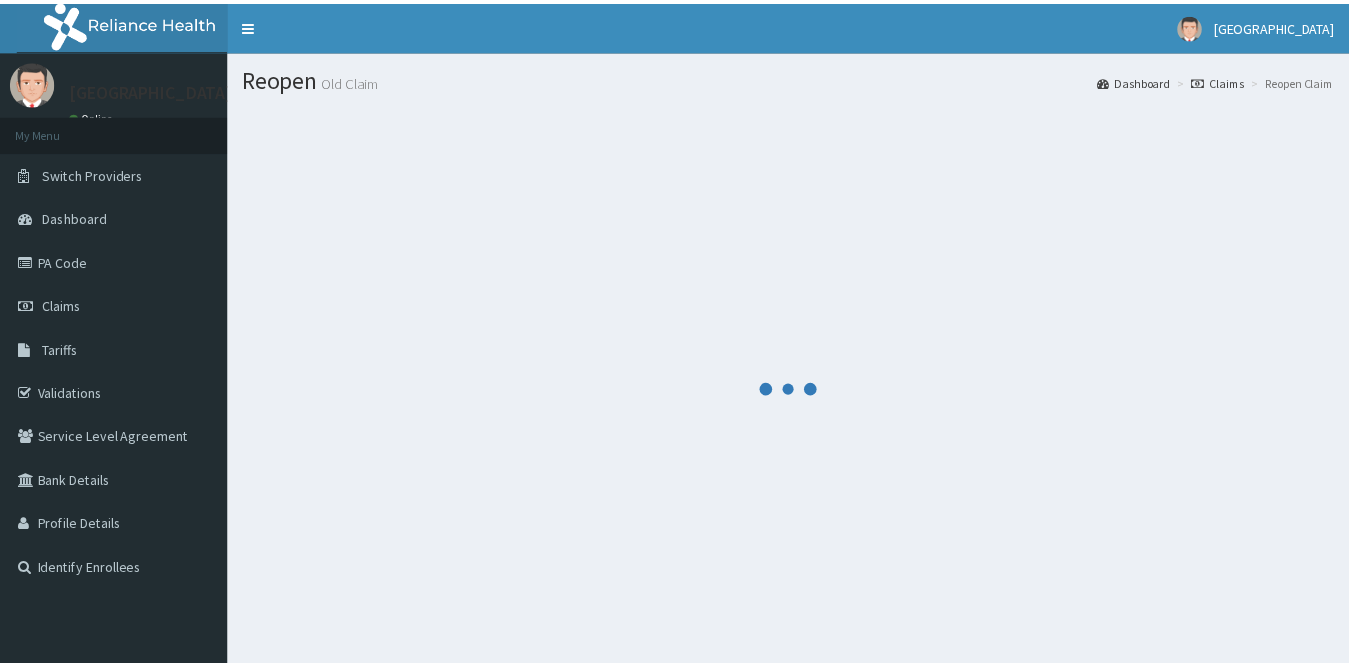 scroll, scrollTop: 0, scrollLeft: 0, axis: both 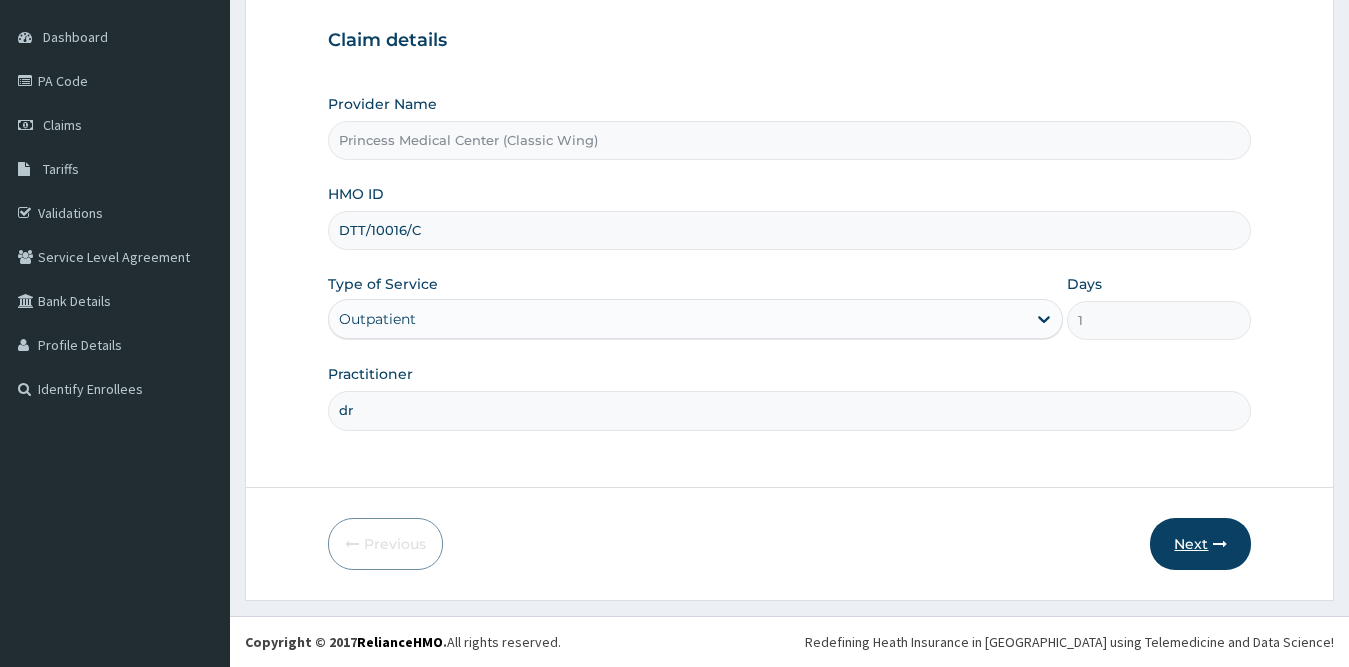click on "Next" at bounding box center (1200, 544) 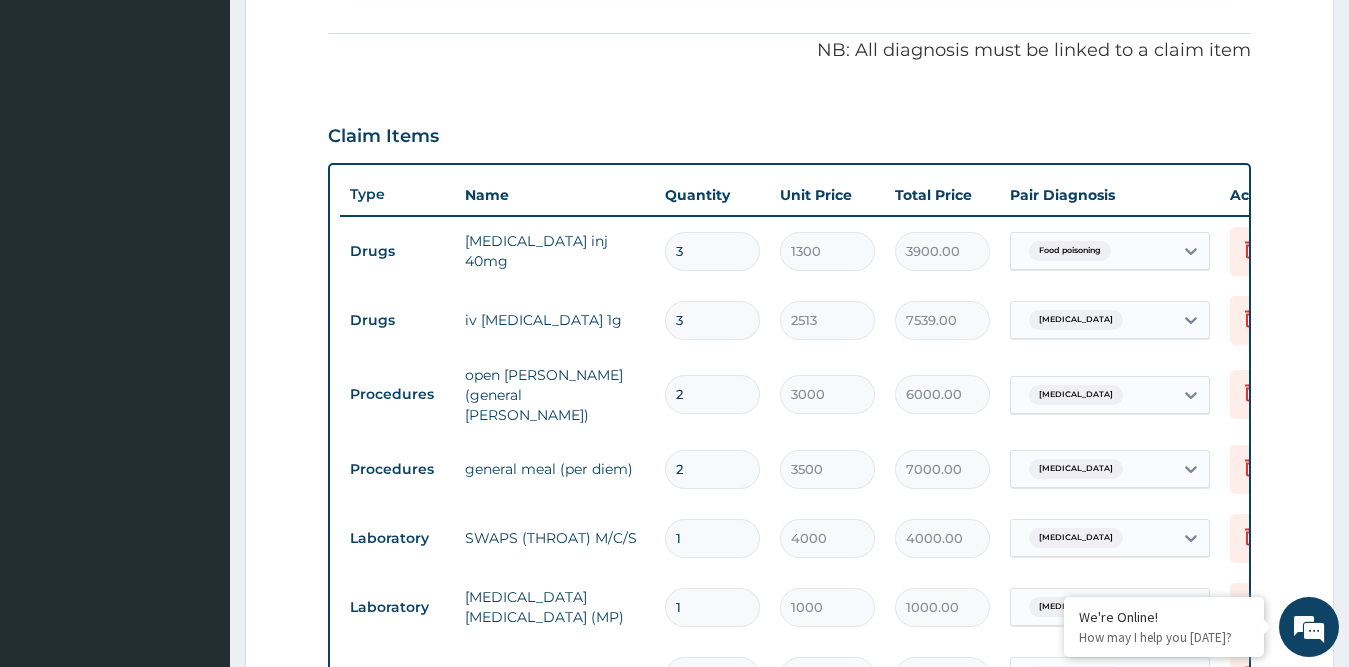 scroll, scrollTop: 881, scrollLeft: 0, axis: vertical 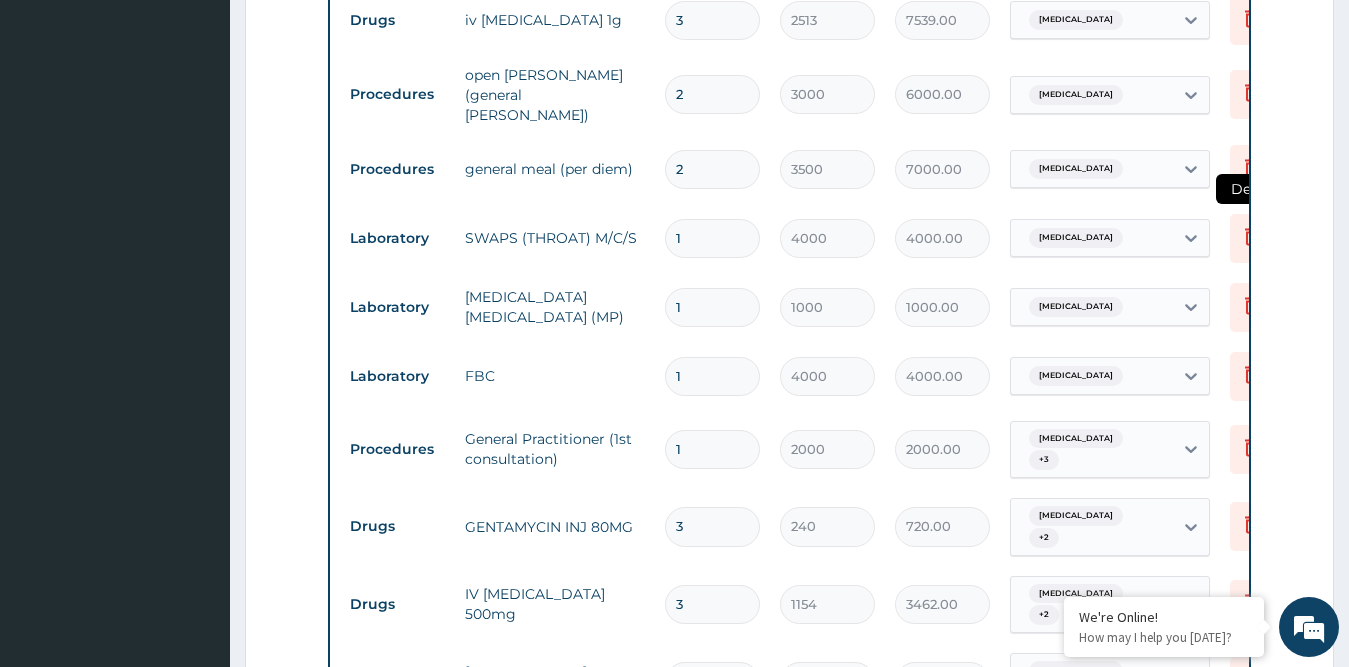 click 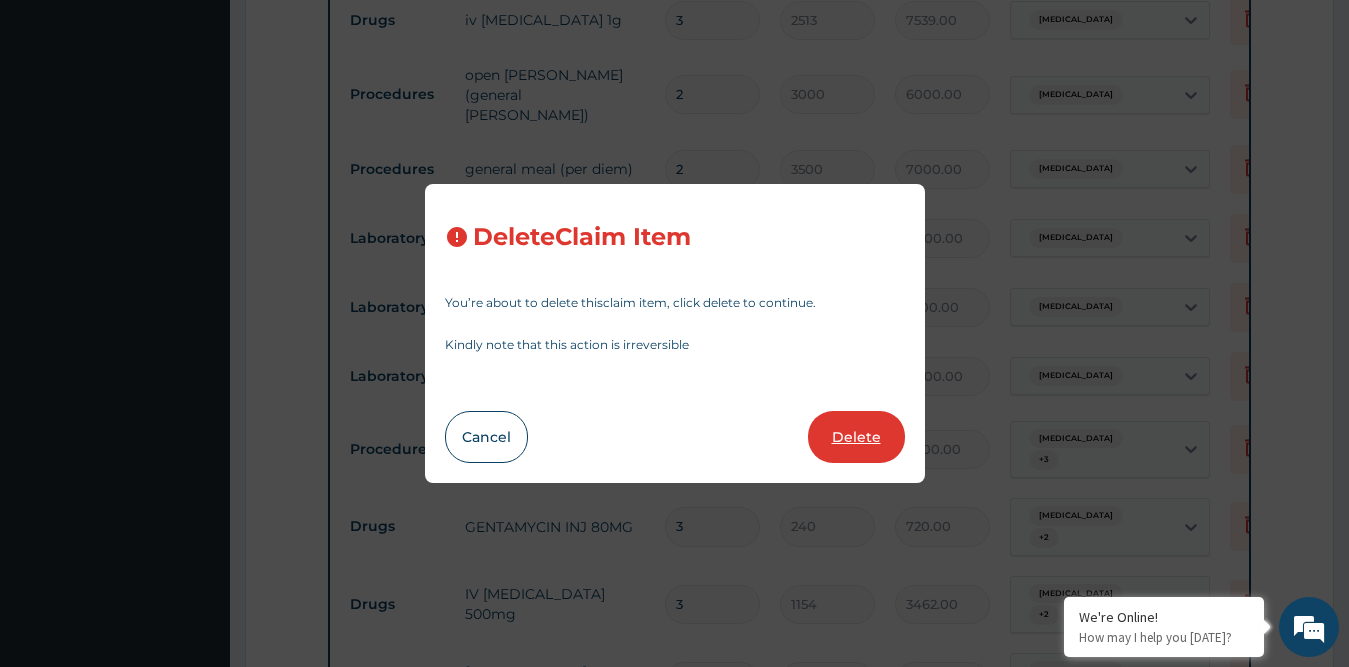 click on "Delete" at bounding box center [856, 437] 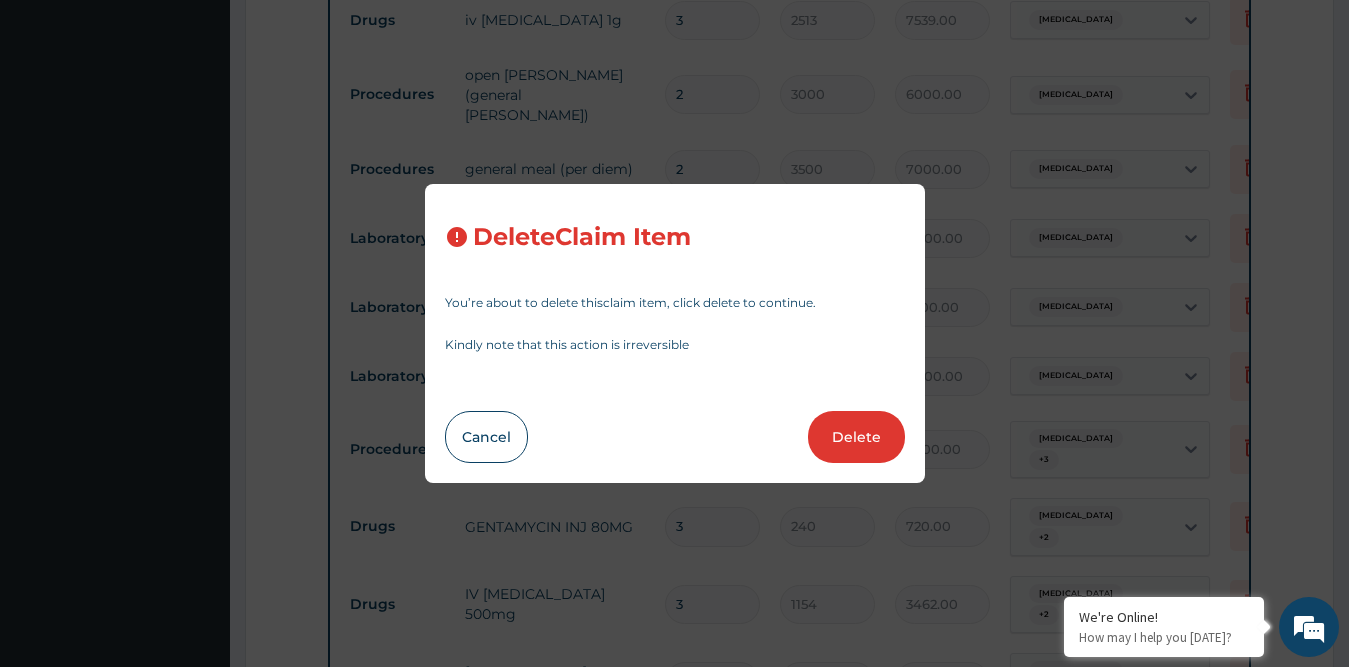 type on "1000" 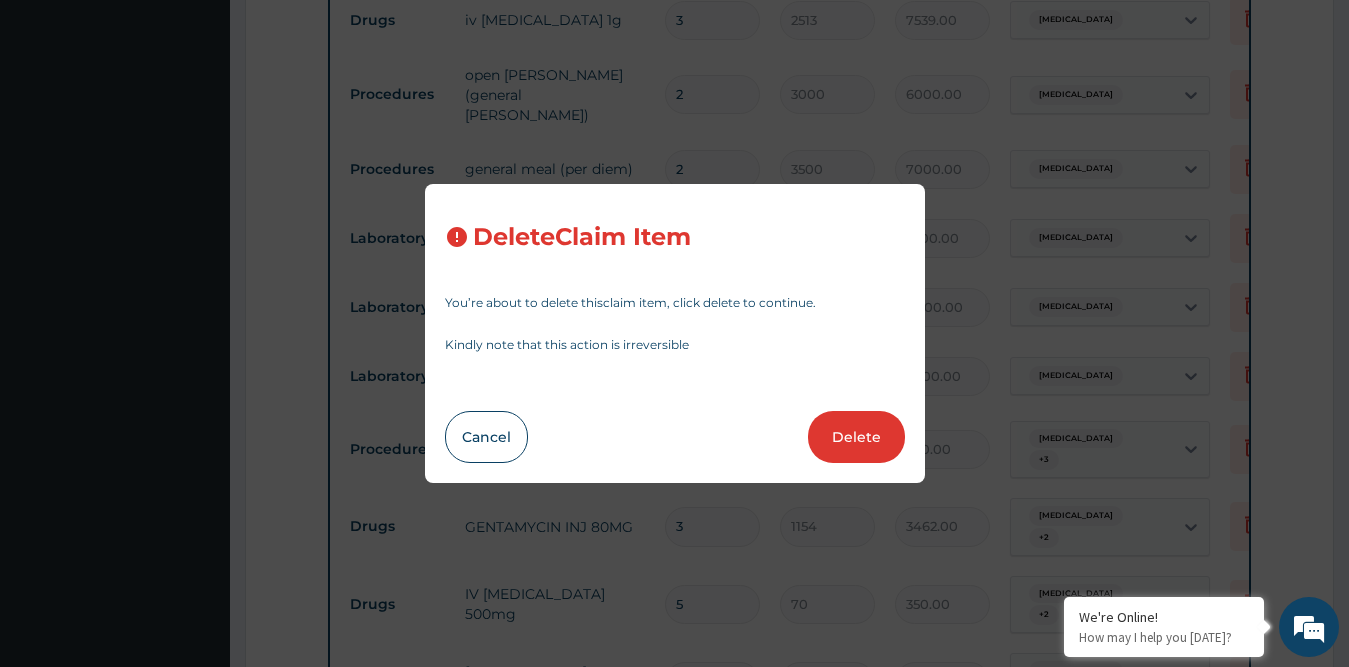 type on "1680" 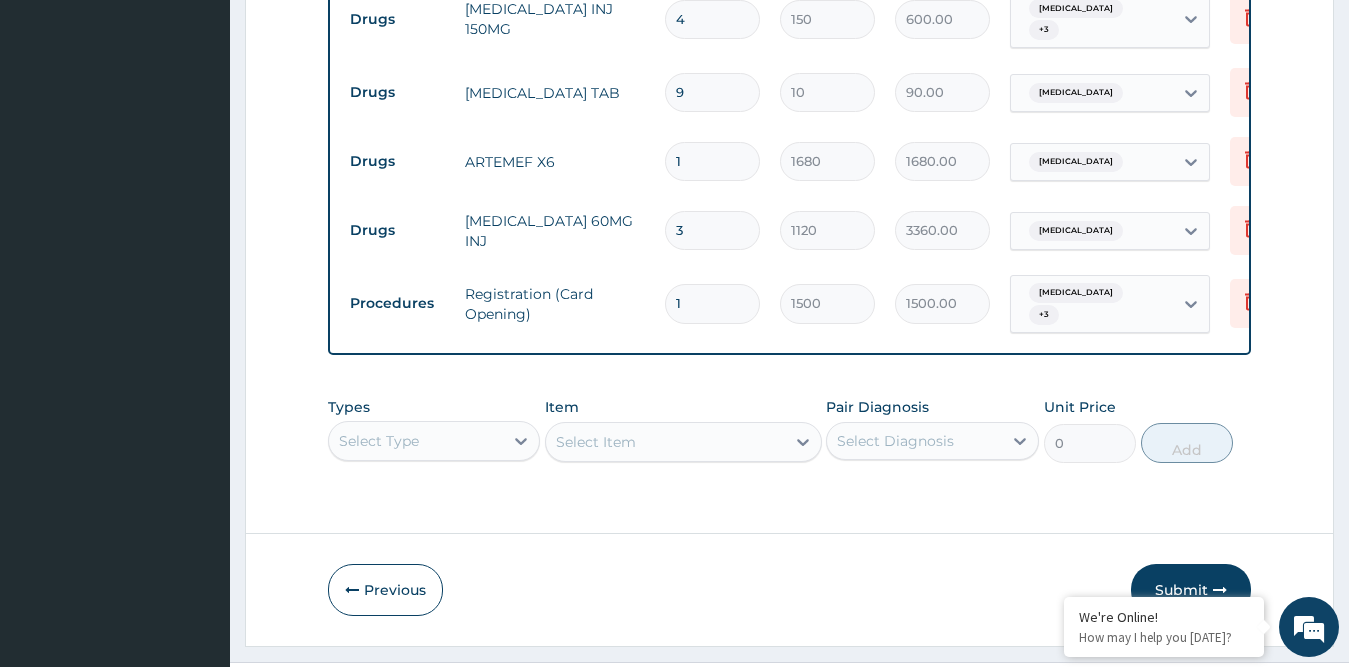 scroll, scrollTop: 1553, scrollLeft: 0, axis: vertical 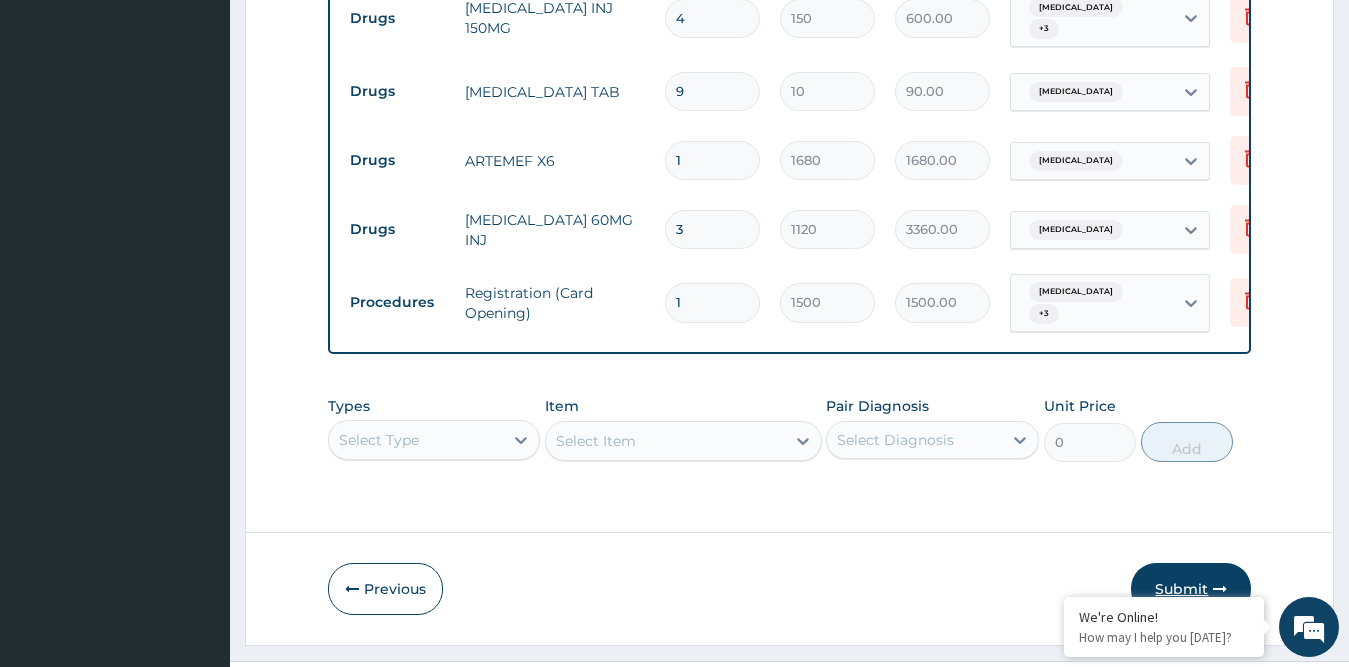 click on "Submit" at bounding box center (1191, 589) 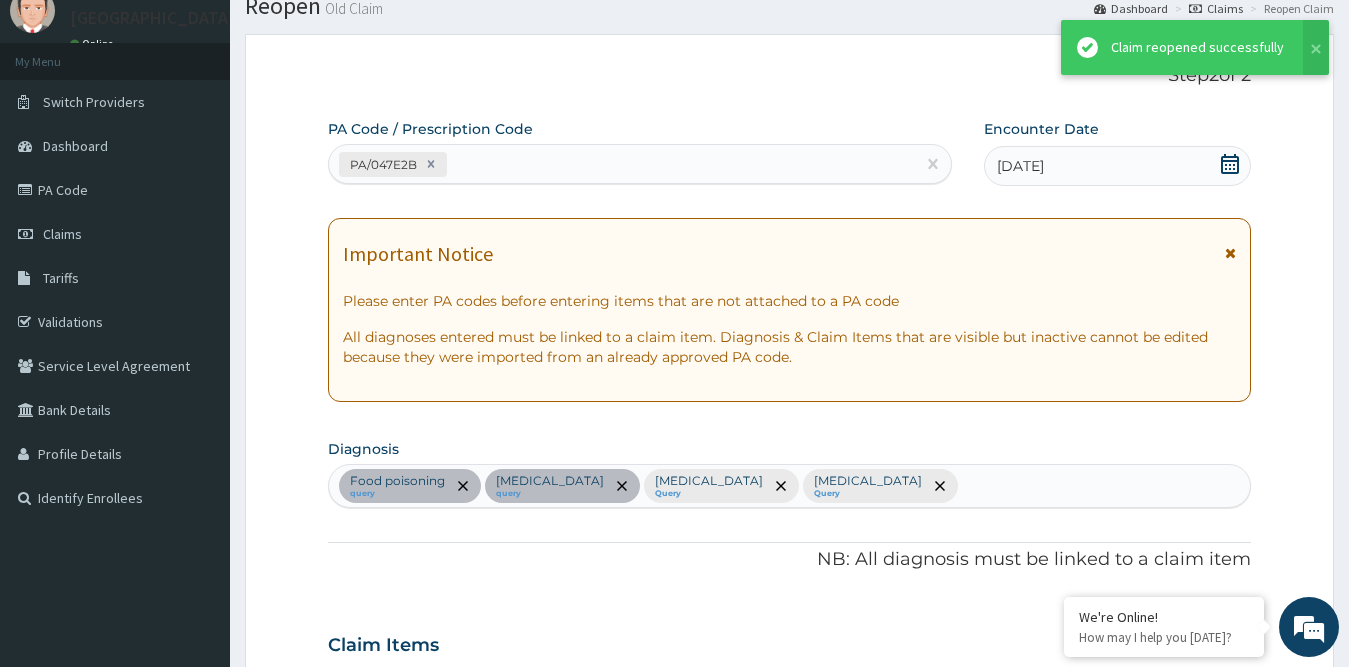 scroll, scrollTop: 1553, scrollLeft: 0, axis: vertical 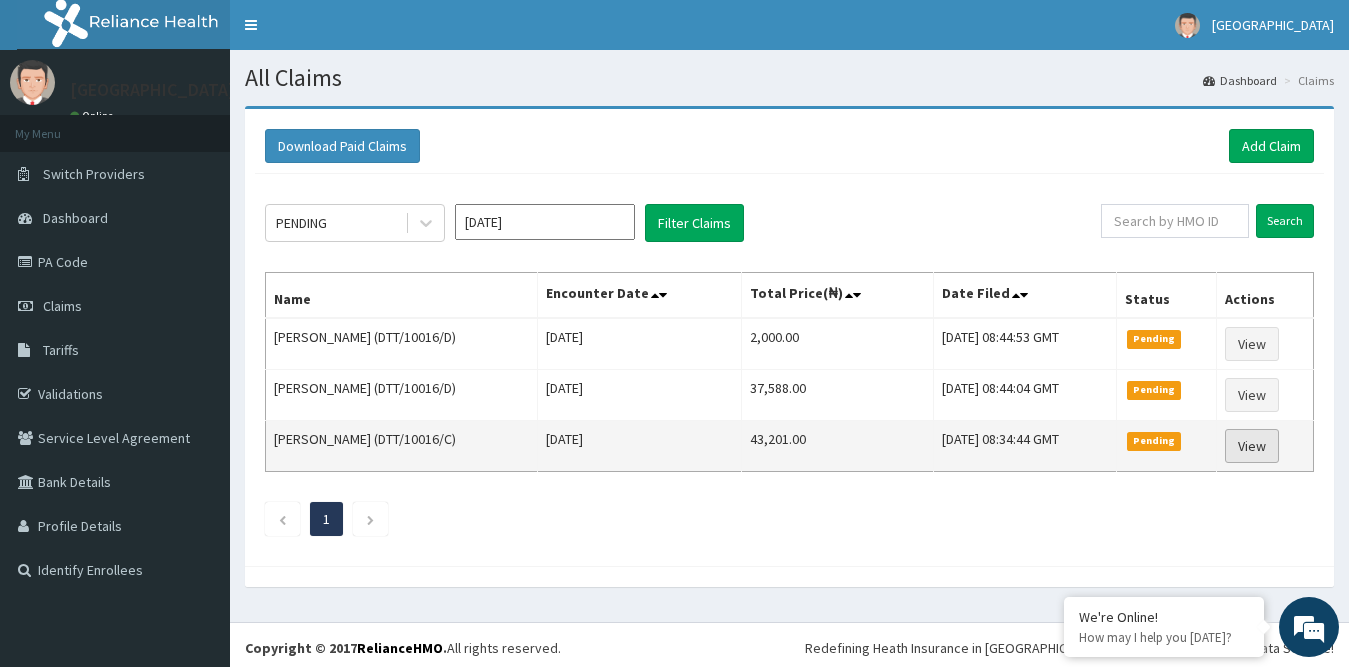 click on "View" at bounding box center (1252, 446) 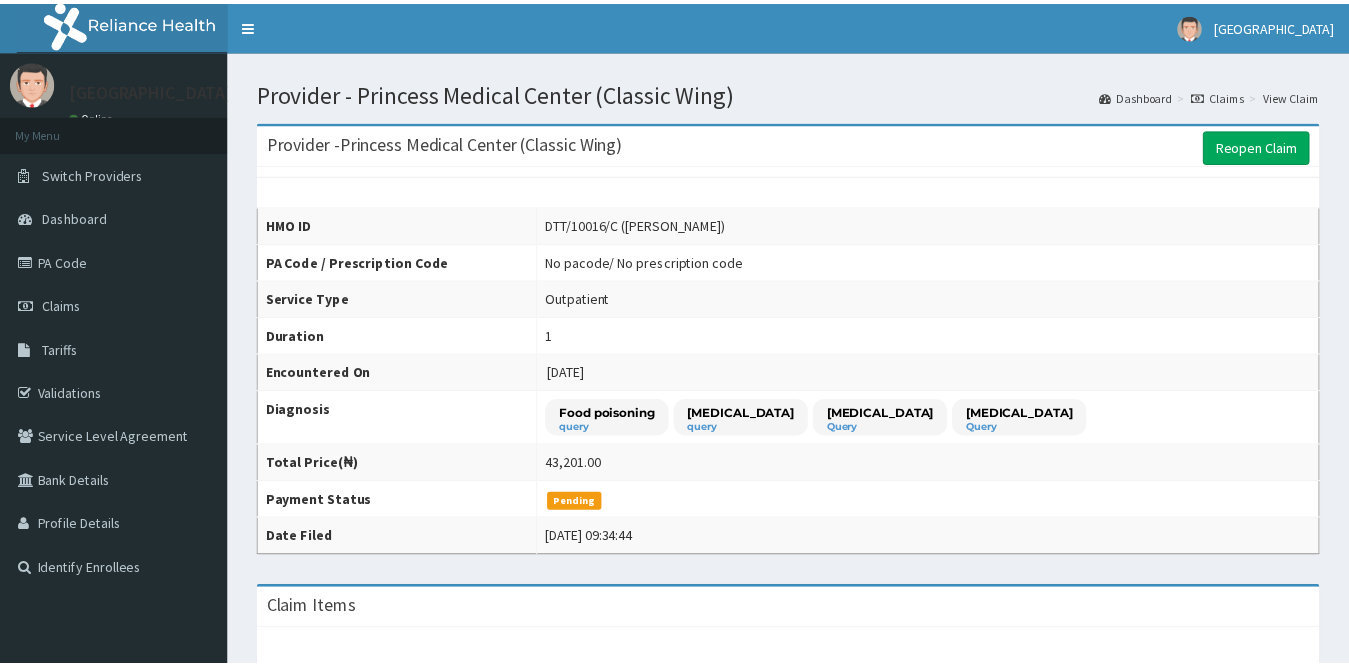 scroll, scrollTop: 0, scrollLeft: 0, axis: both 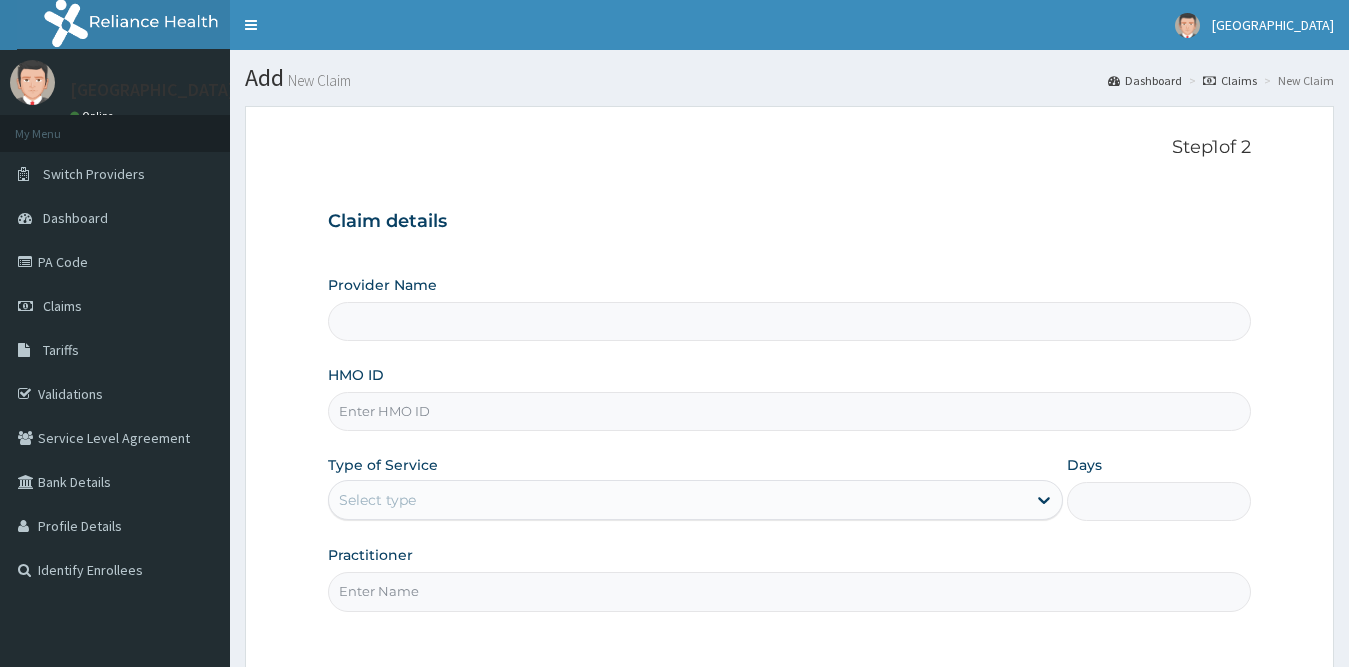 click on "HMO ID" at bounding box center (790, 411) 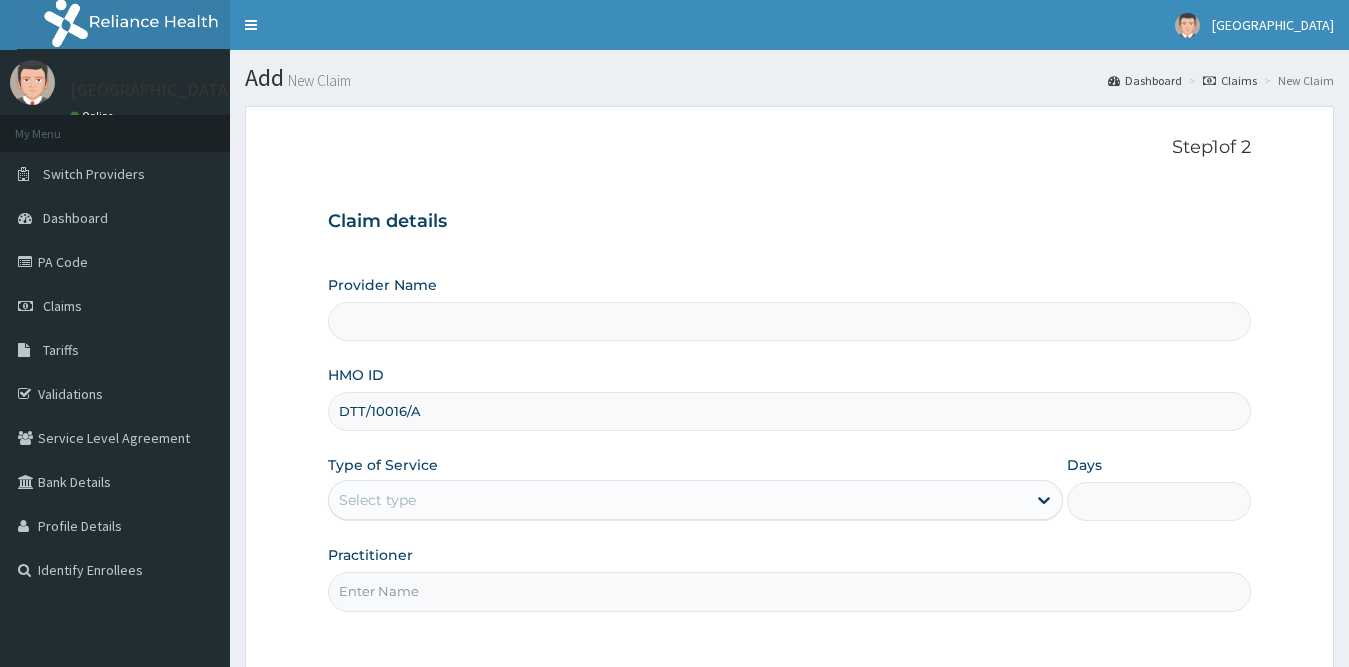 type on "Princess Medical Center (Classic Wing)" 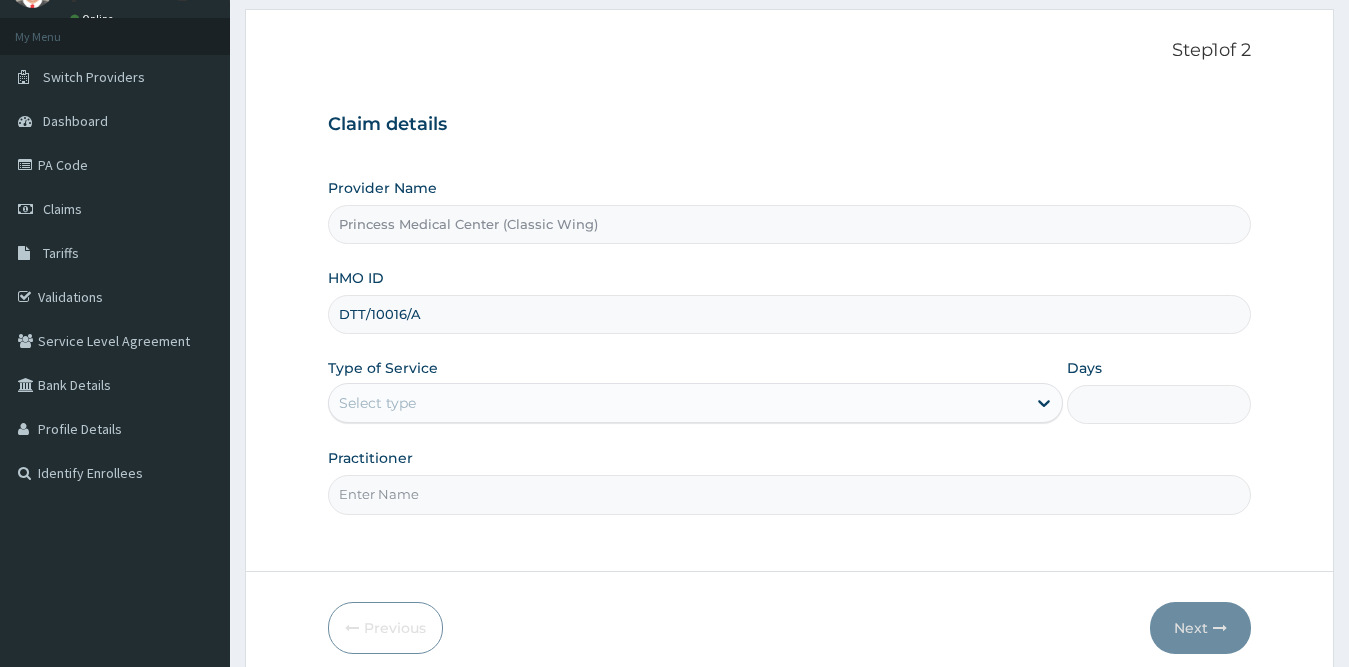 scroll, scrollTop: 181, scrollLeft: 0, axis: vertical 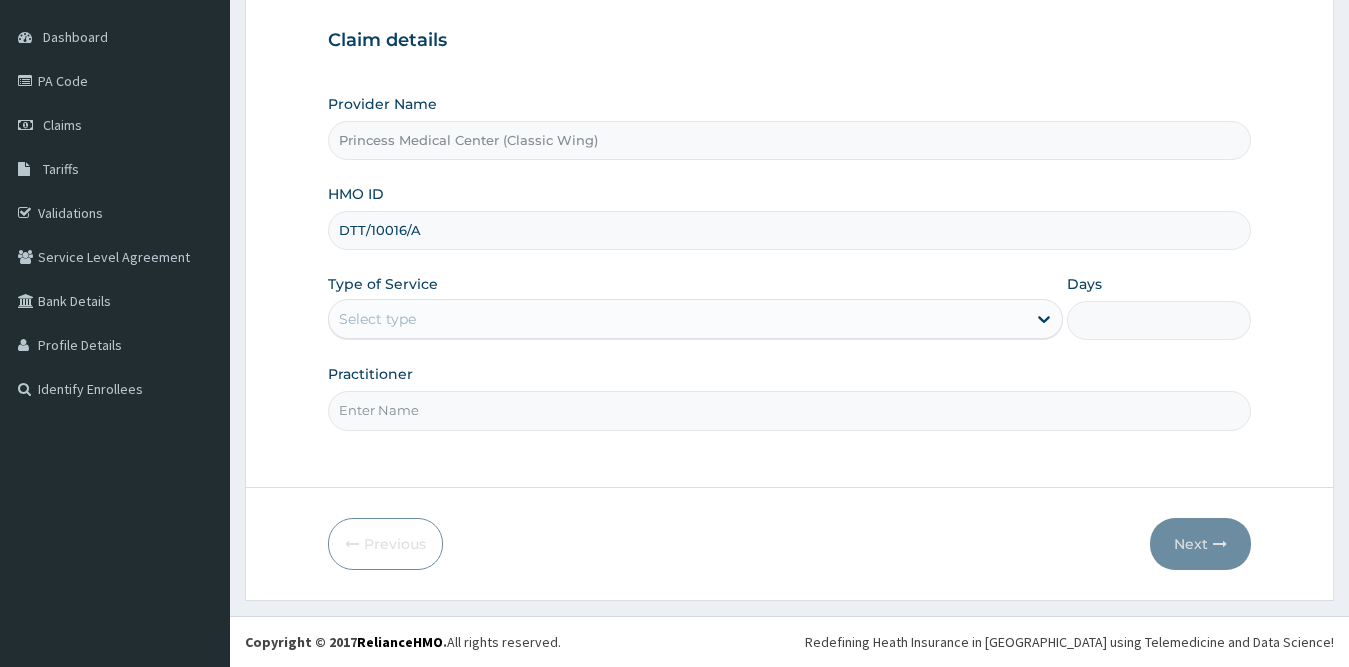 type on "DTT/10016/A" 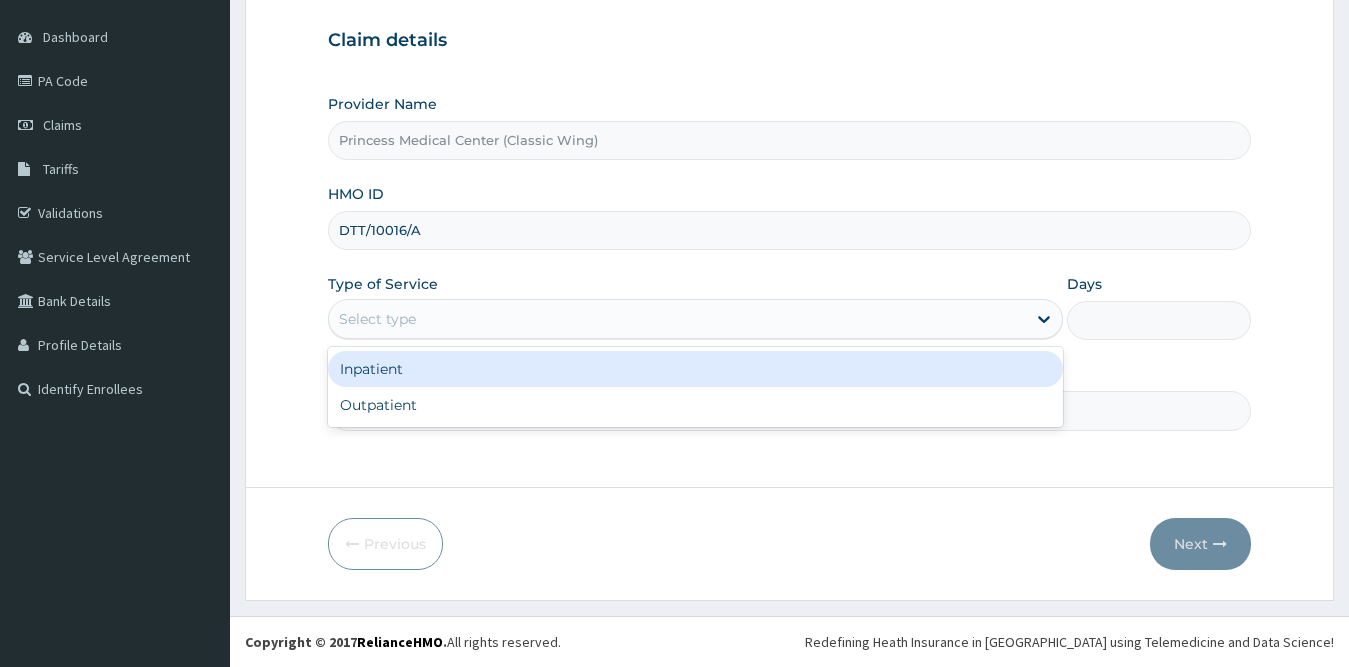 click on "Select type" at bounding box center (377, 319) 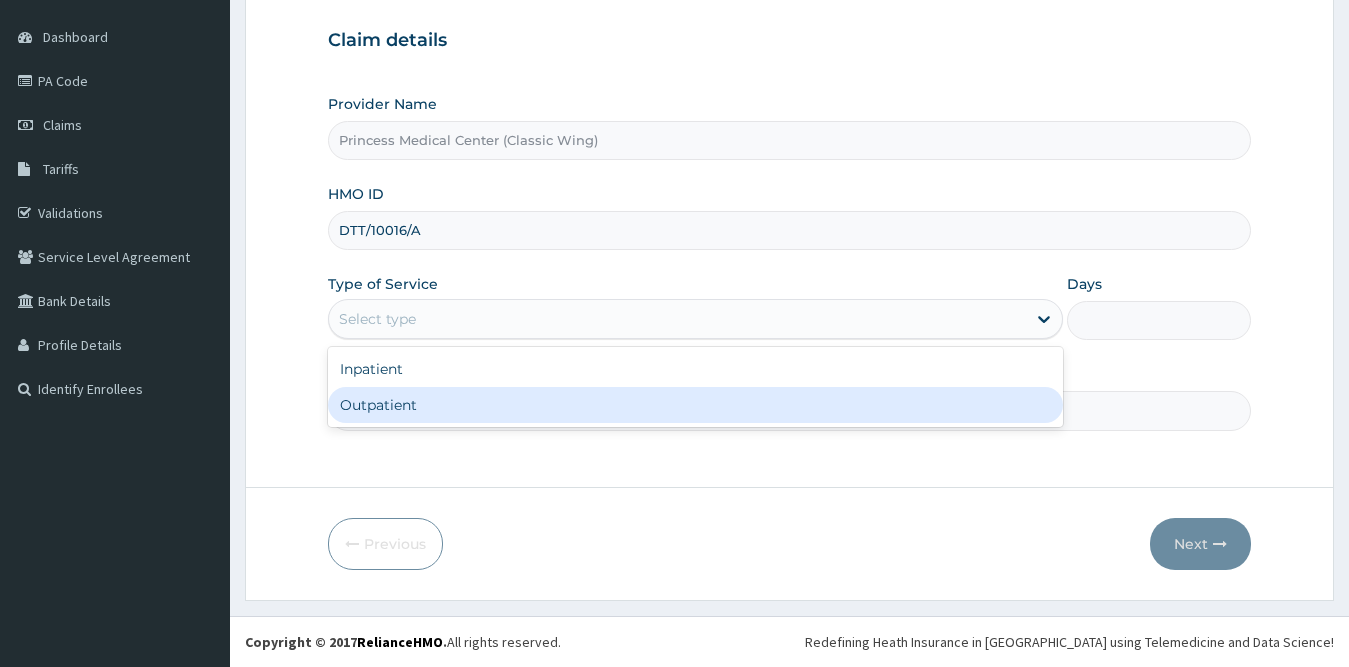click on "Outpatient" at bounding box center [696, 405] 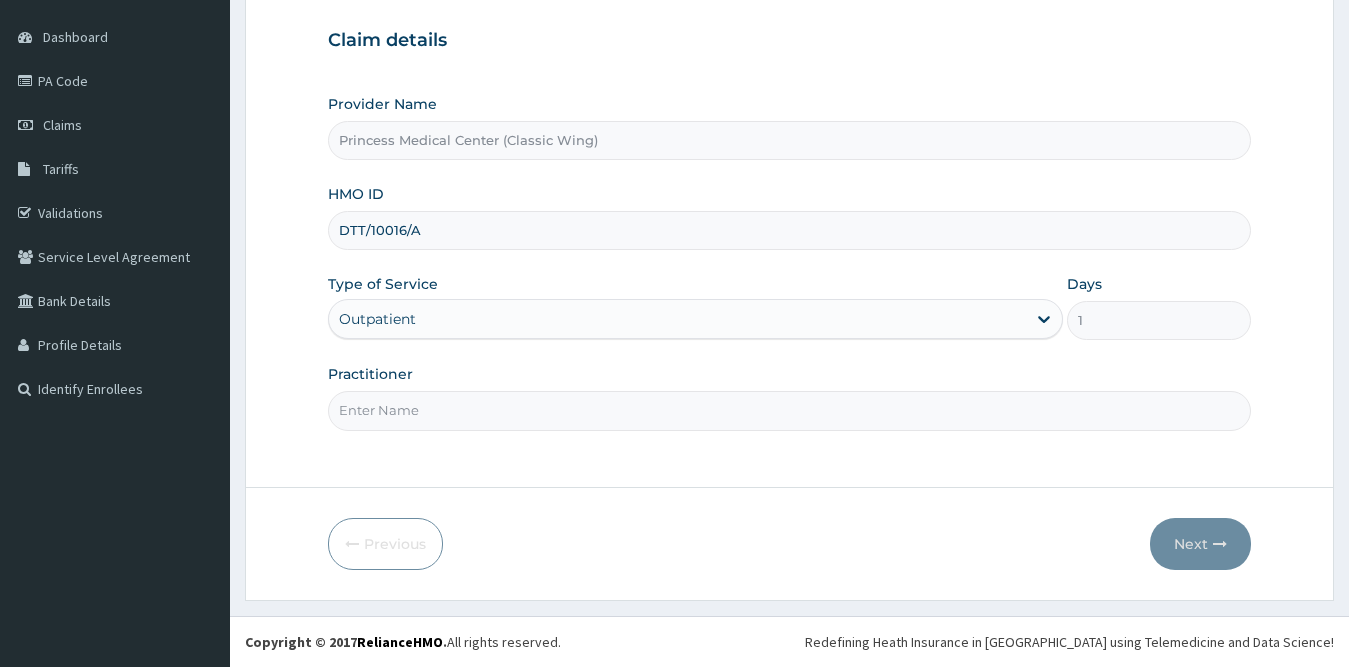click on "Practitioner" at bounding box center (790, 410) 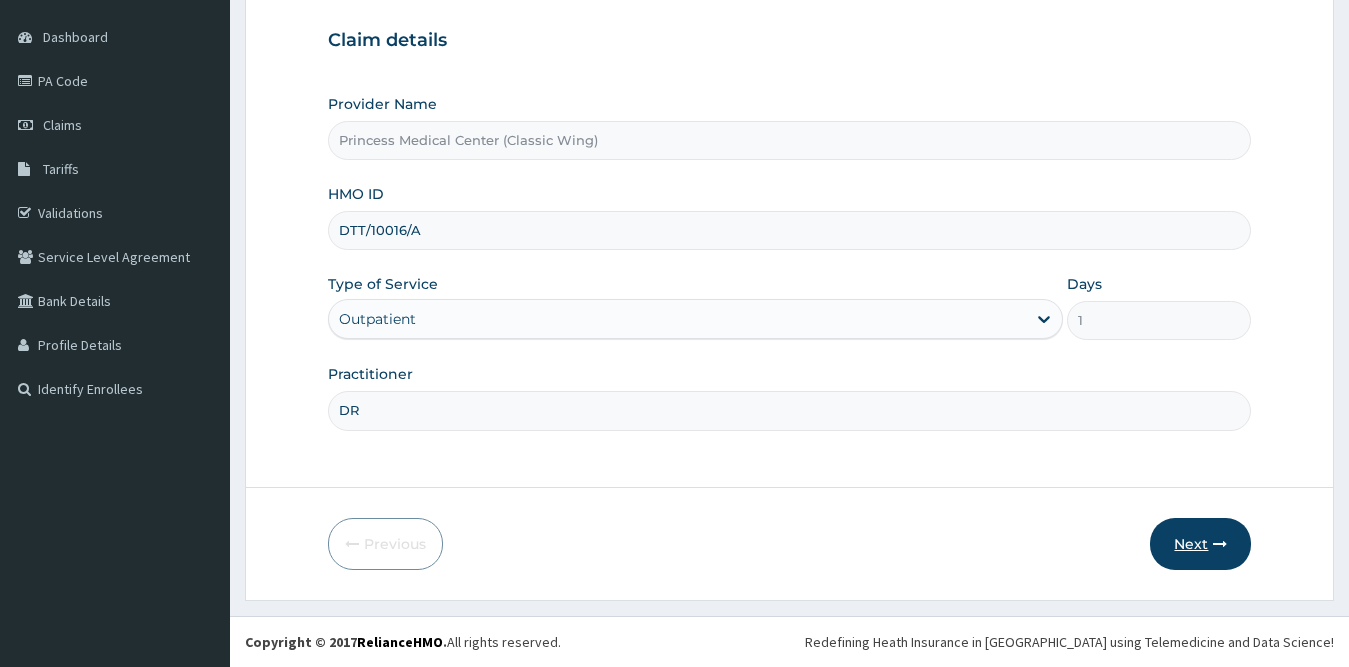 type on "DR" 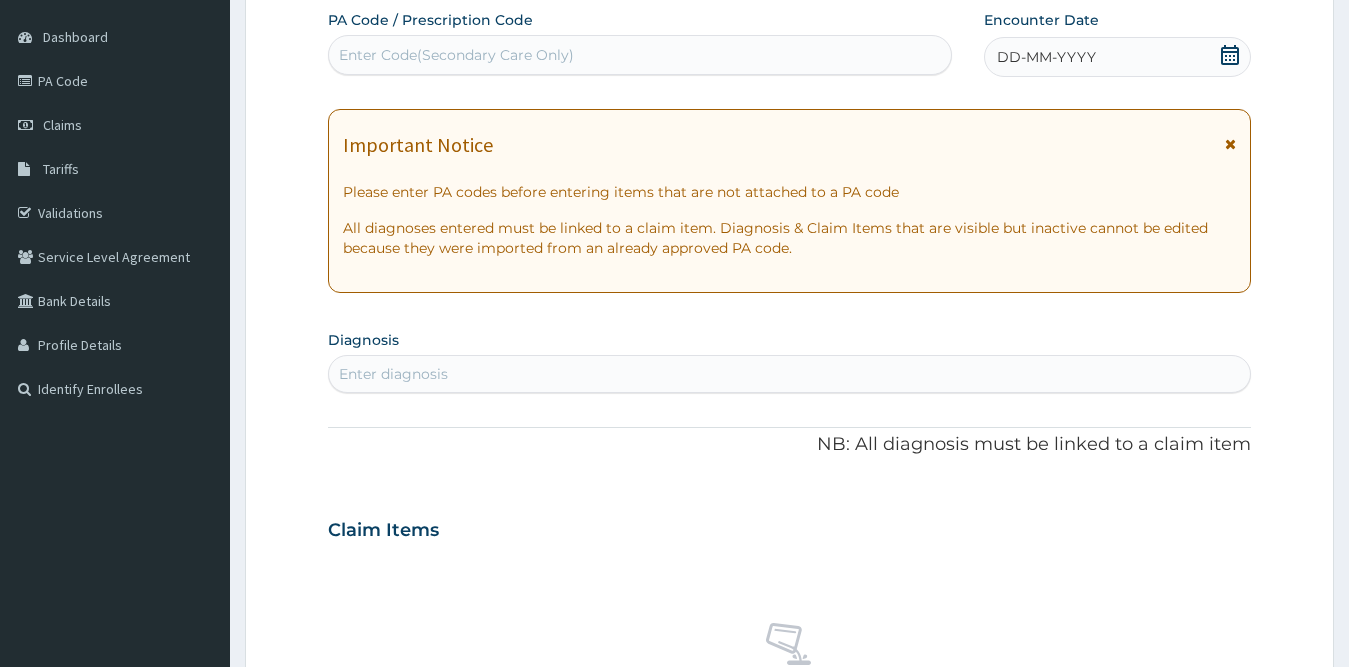 click on "Enter diagnosis" at bounding box center [393, 374] 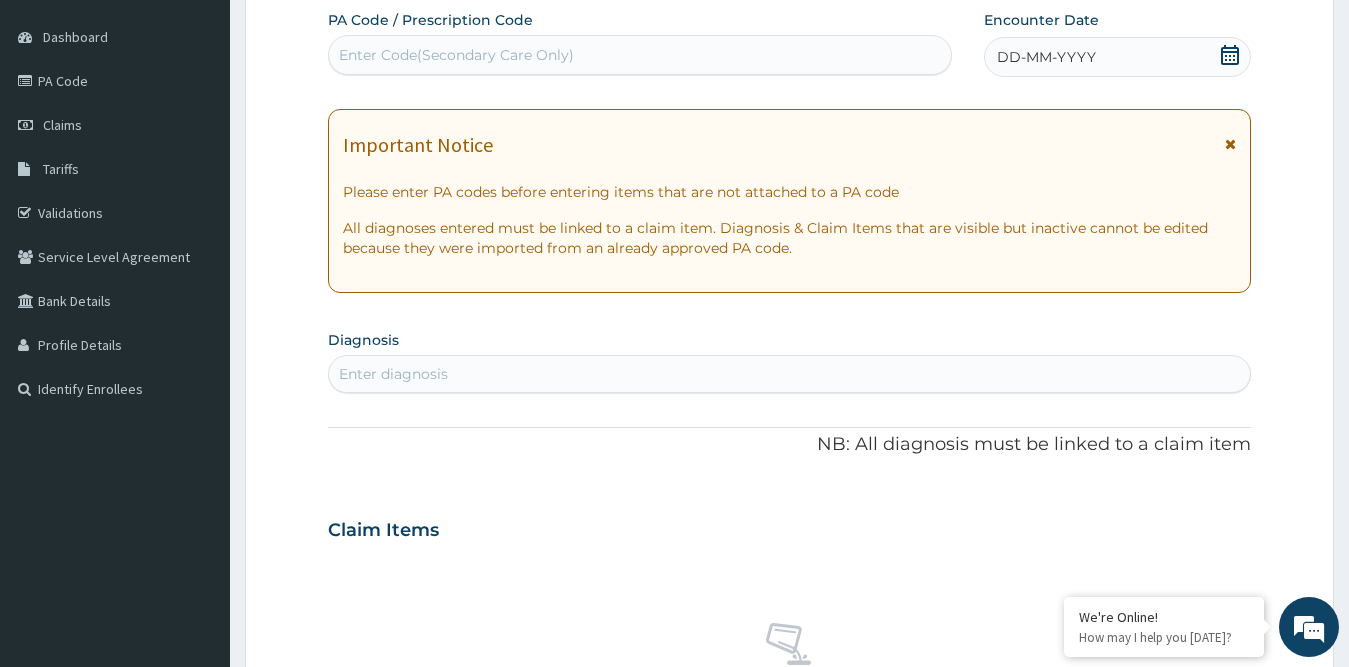 scroll, scrollTop: 0, scrollLeft: 0, axis: both 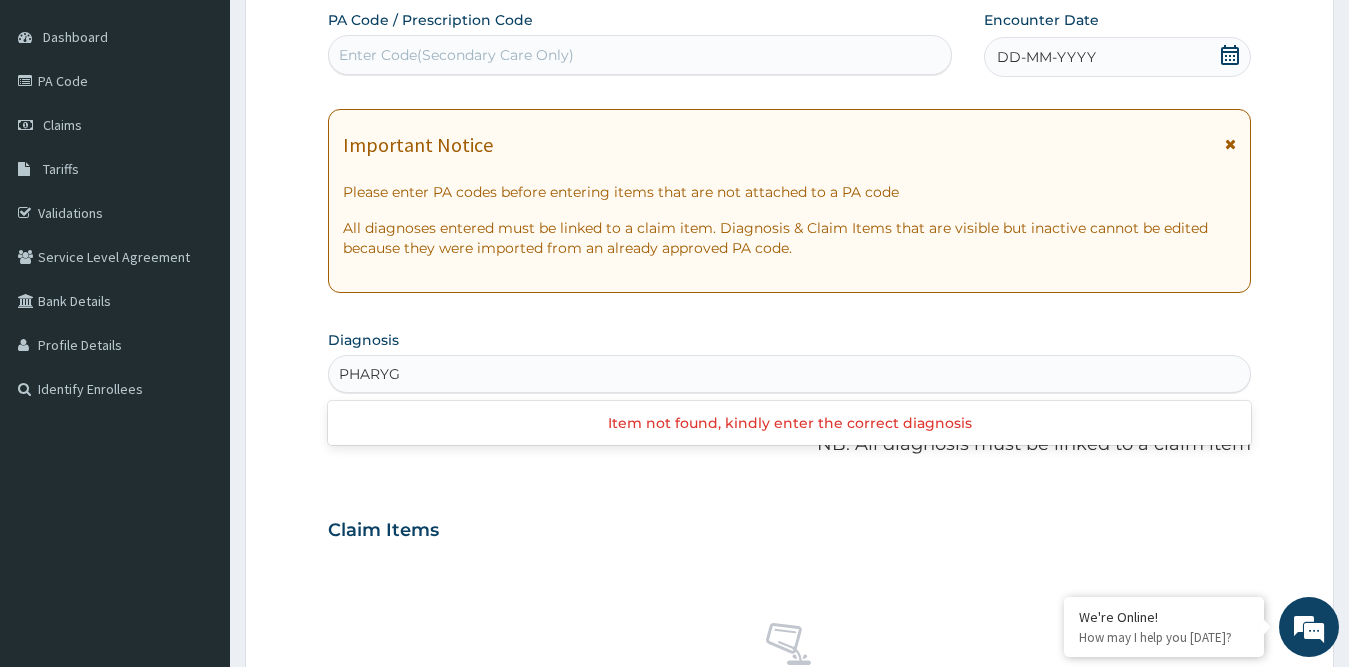 type on "PHARY" 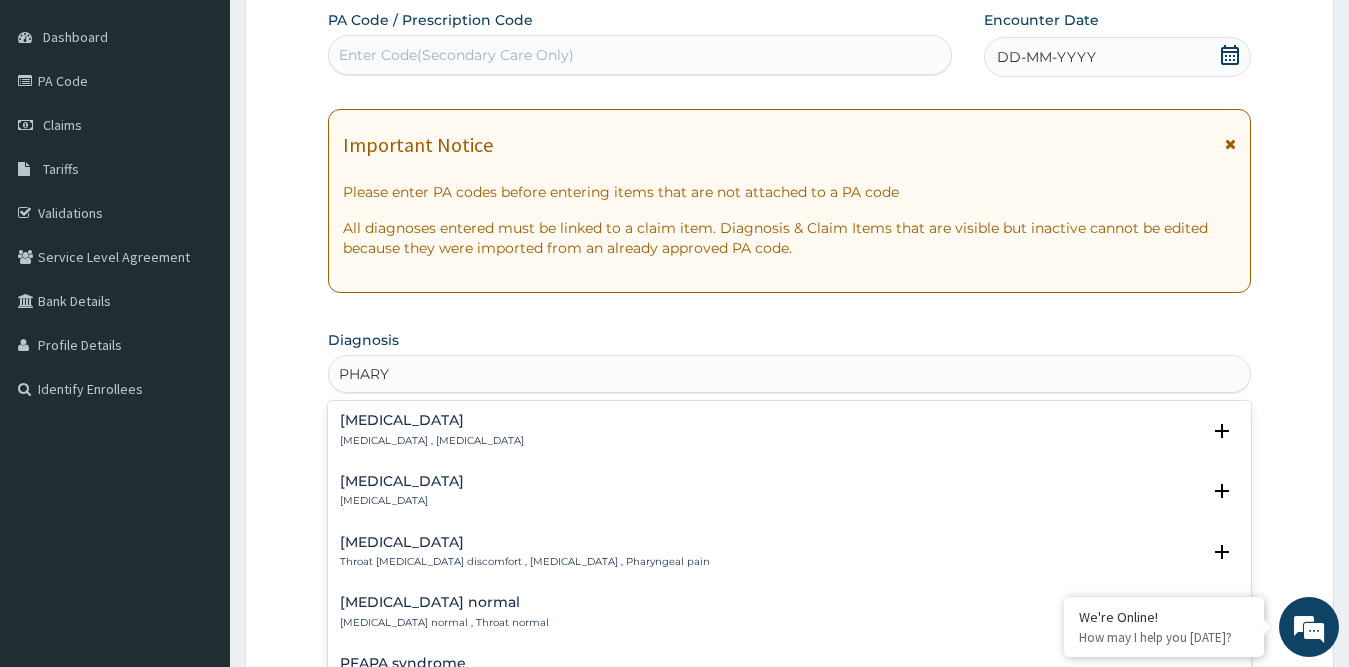 click on "Pharyngitis" at bounding box center (402, 481) 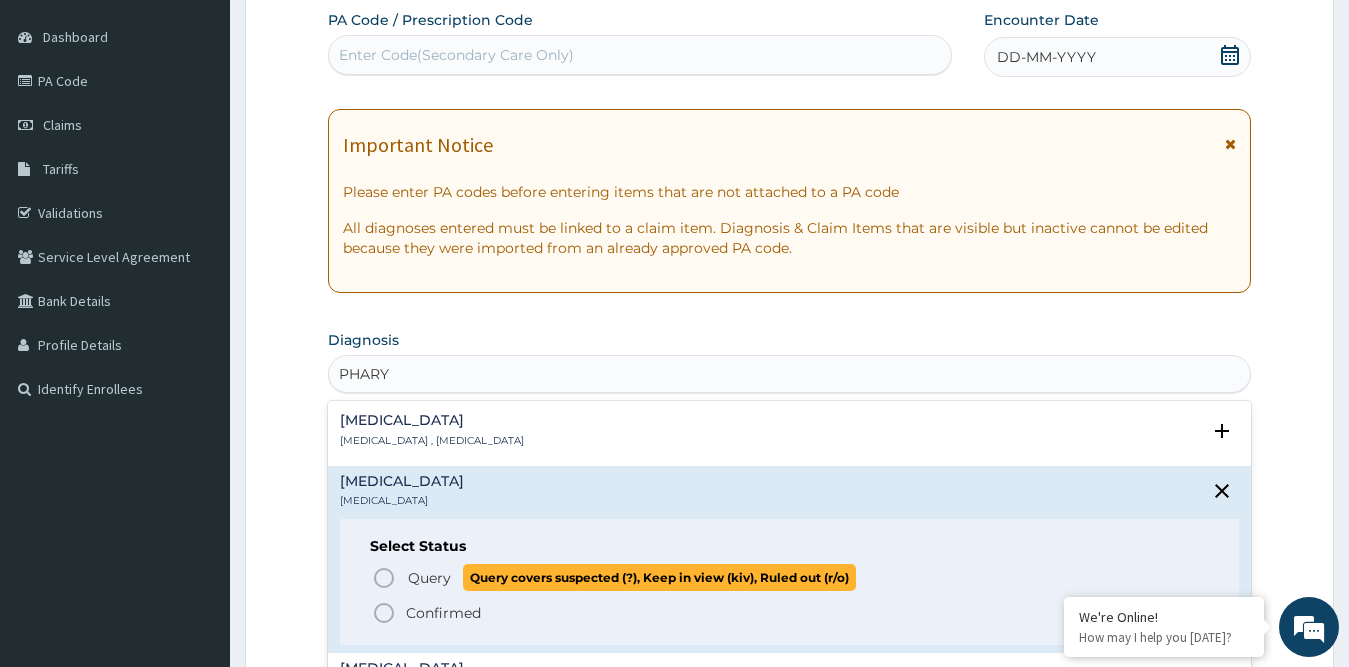 click 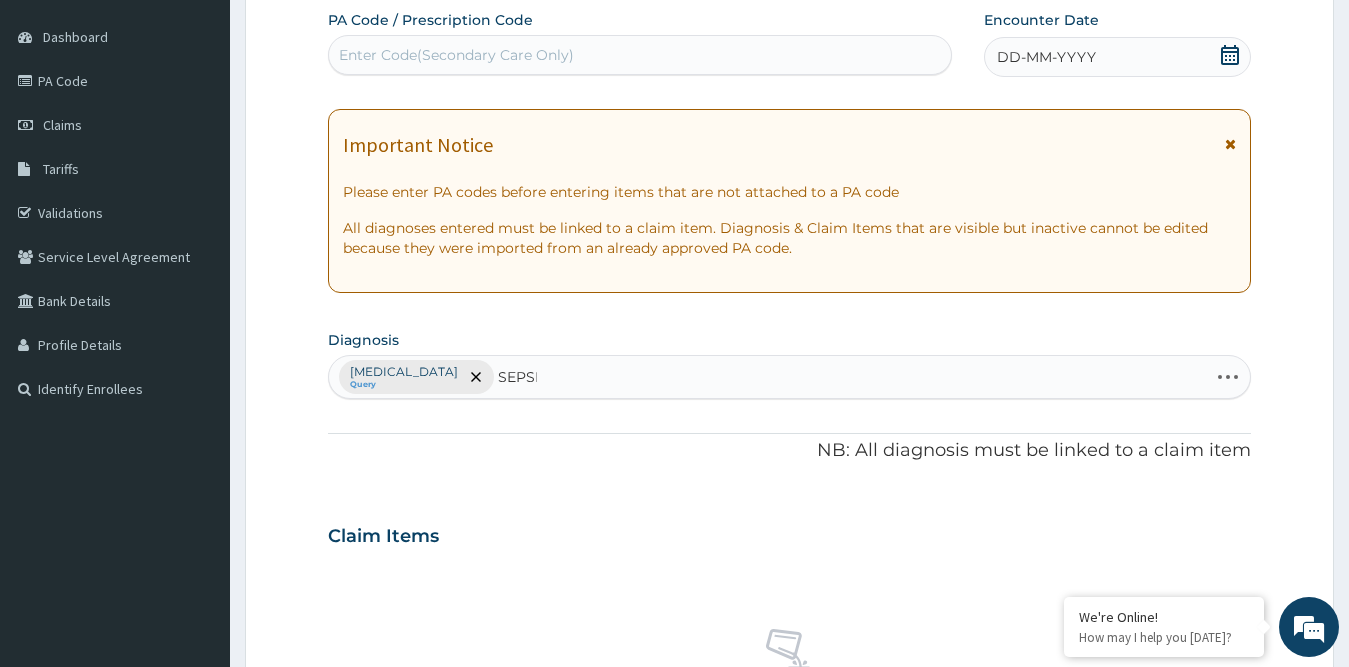 type on "SEPSIS" 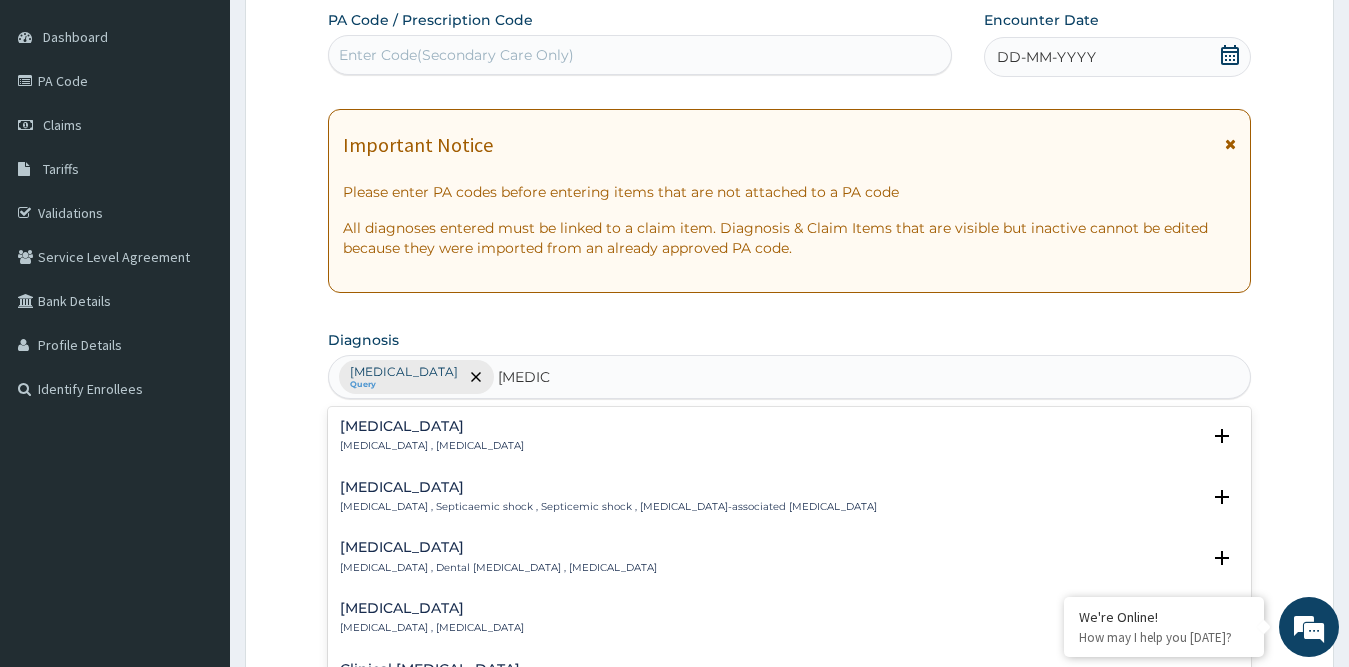 click on "[MEDICAL_DATA]" at bounding box center (432, 426) 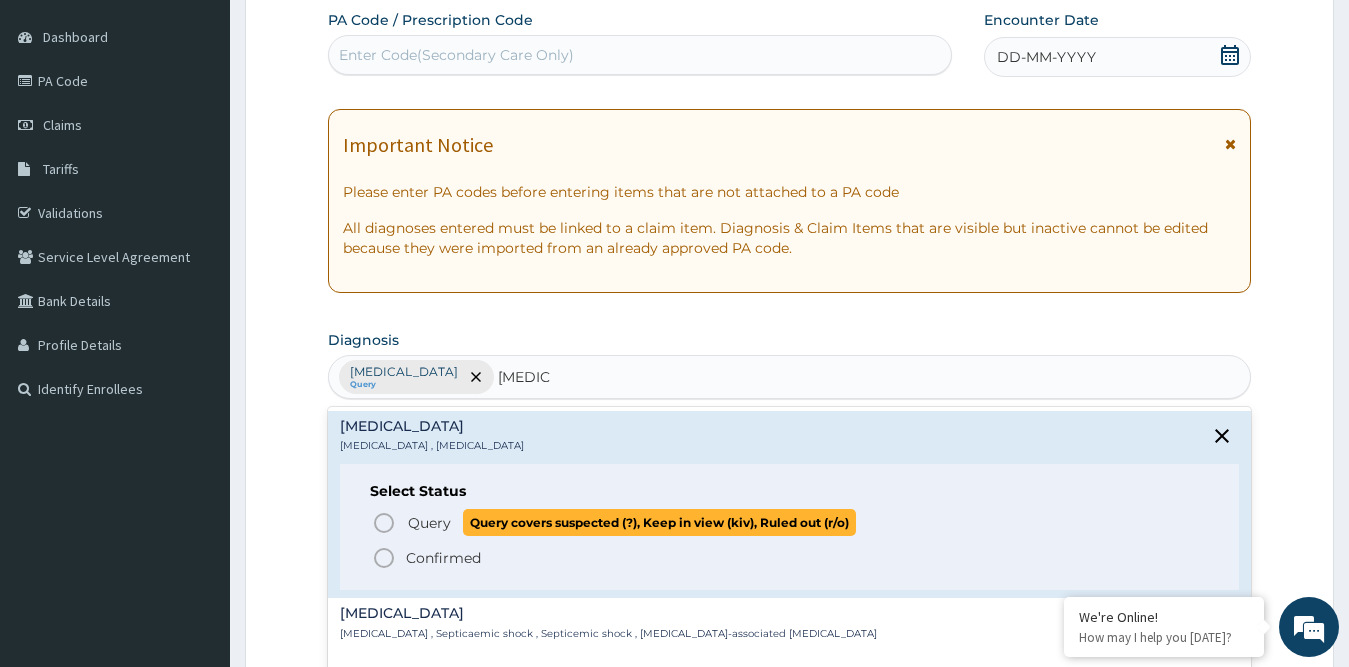 click 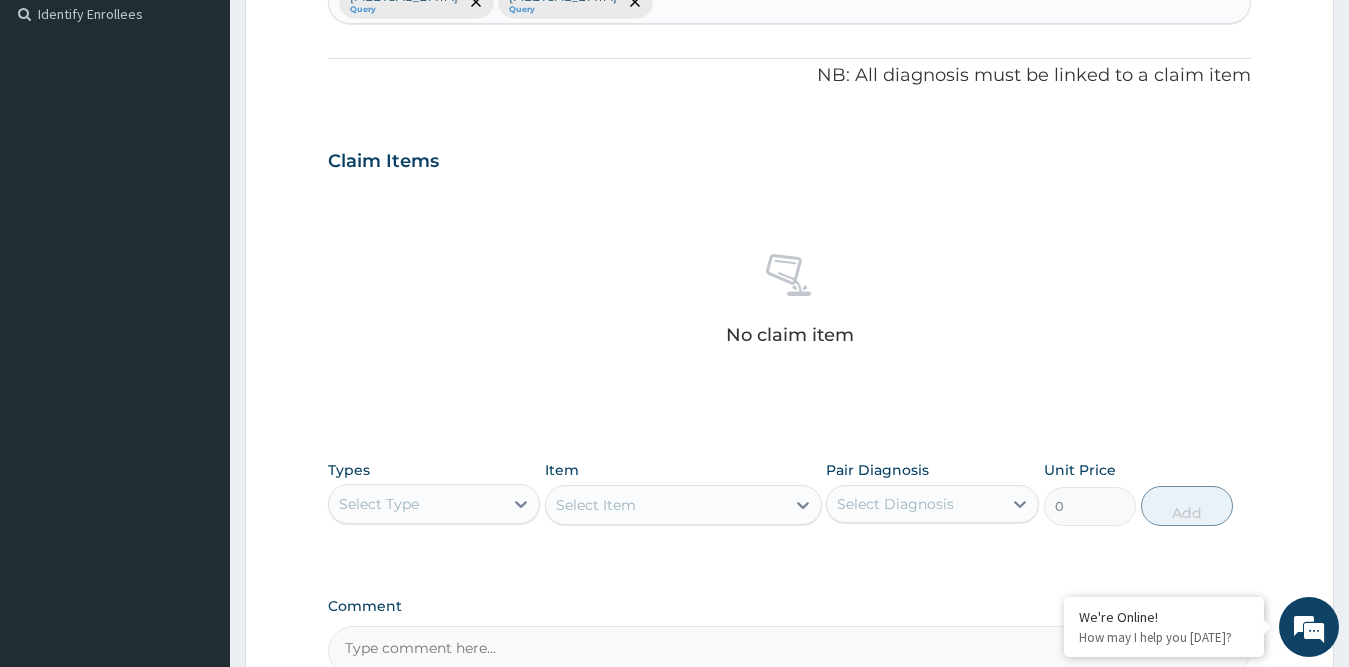 scroll, scrollTop: 681, scrollLeft: 0, axis: vertical 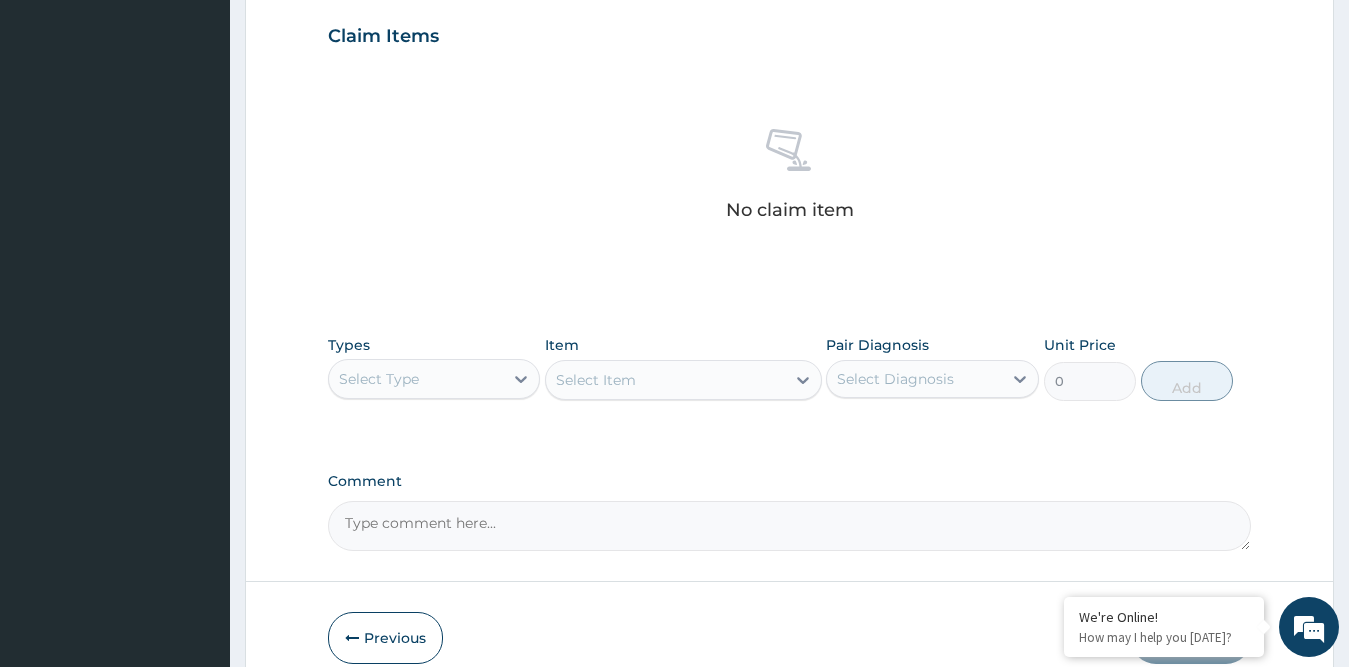 click on "Select Type" at bounding box center (416, 379) 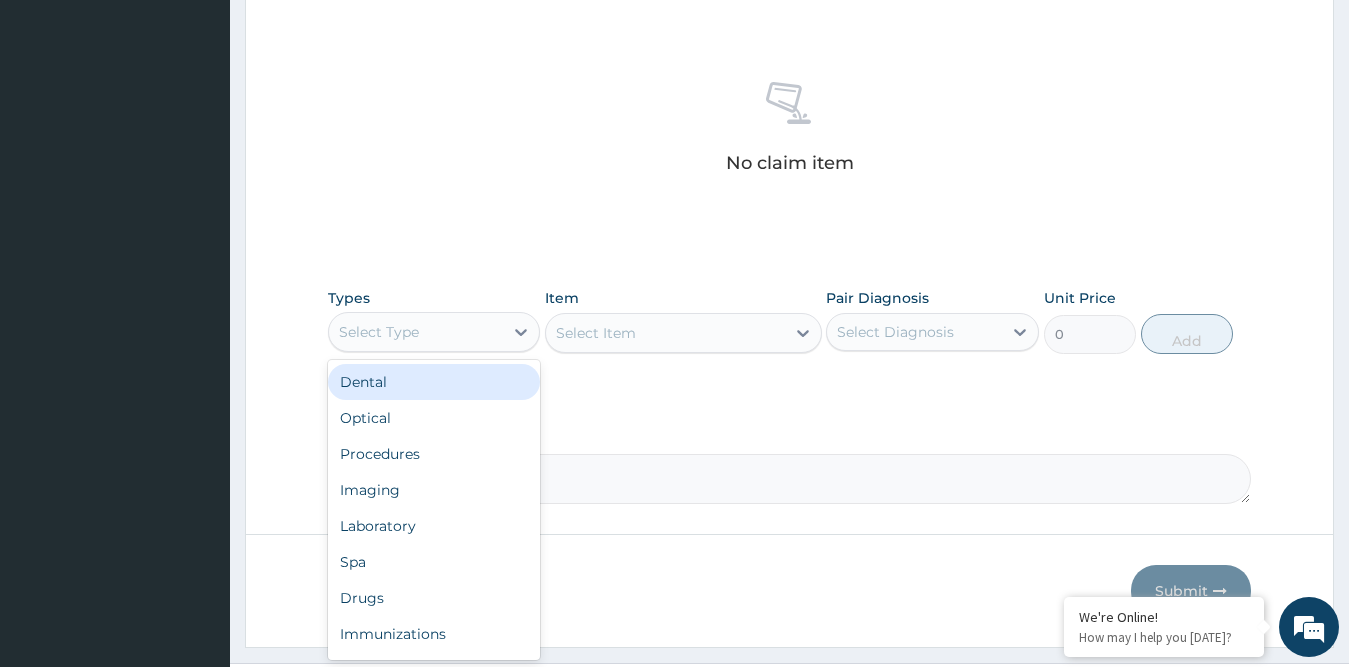 scroll, scrollTop: 775, scrollLeft: 0, axis: vertical 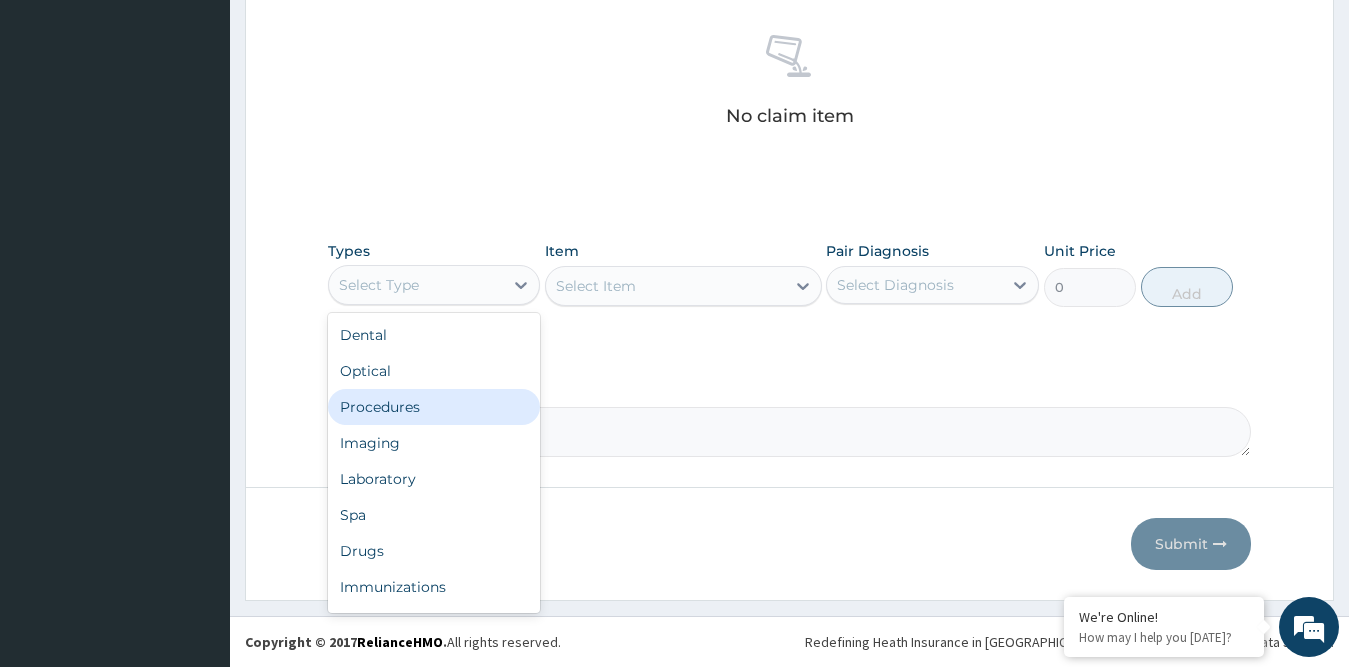click on "Procedures" at bounding box center [434, 407] 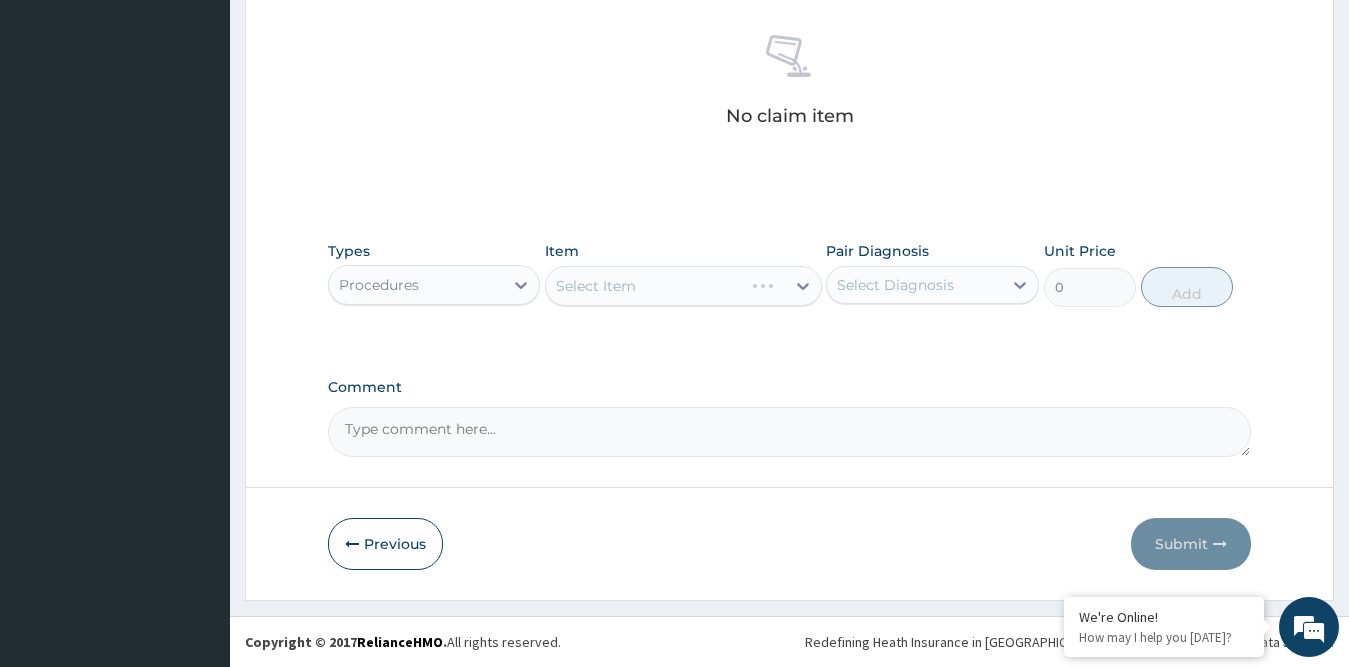 click on "Select Item" at bounding box center (683, 286) 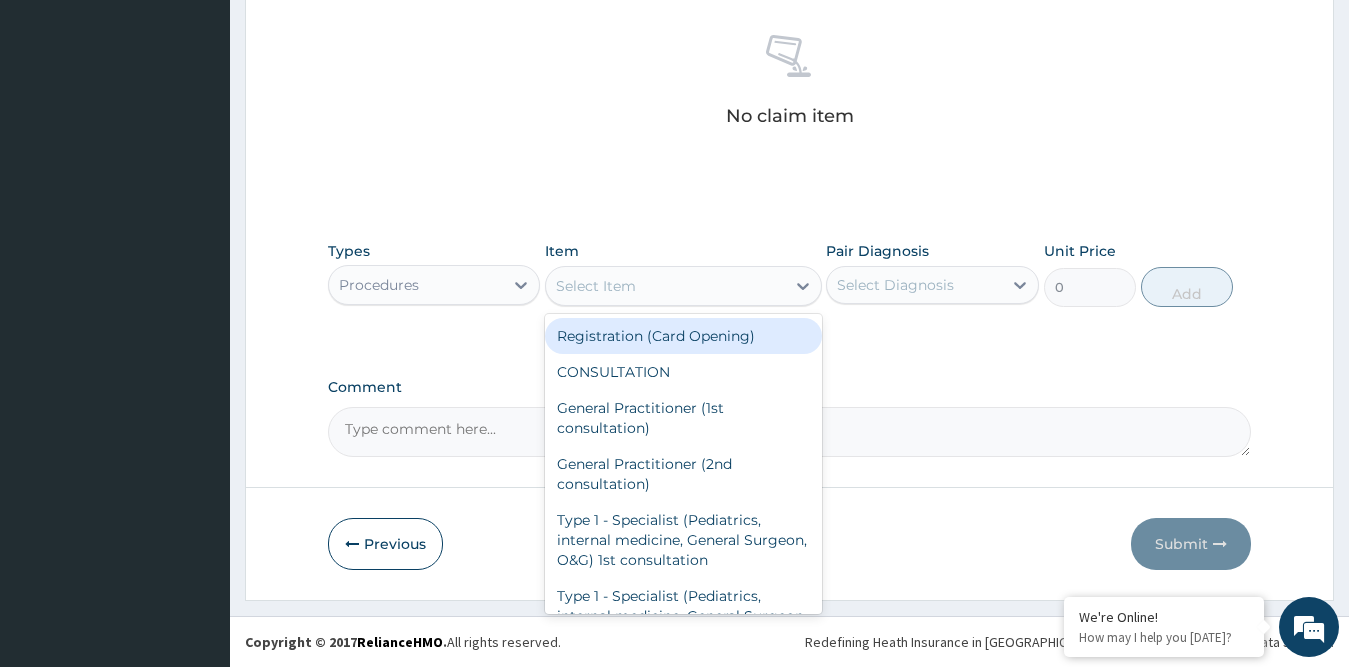 click on "Select Item" at bounding box center (665, 286) 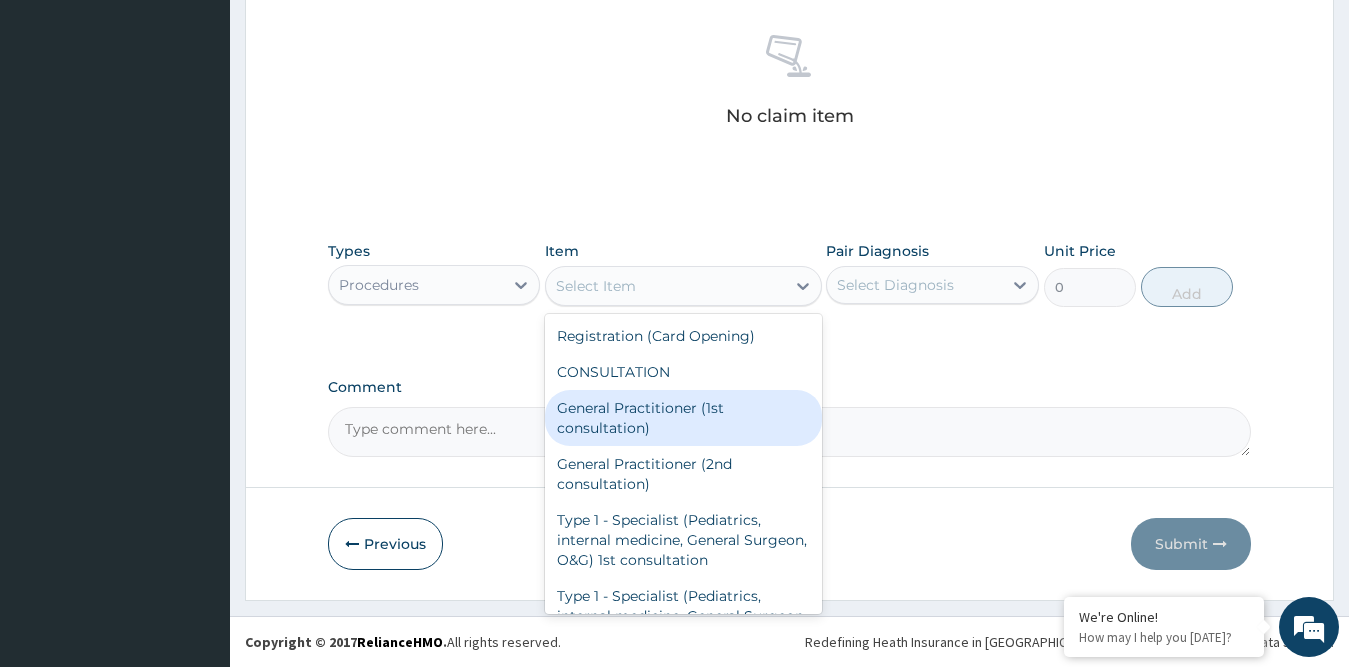 click on "General Practitioner (1st consultation)" at bounding box center [683, 418] 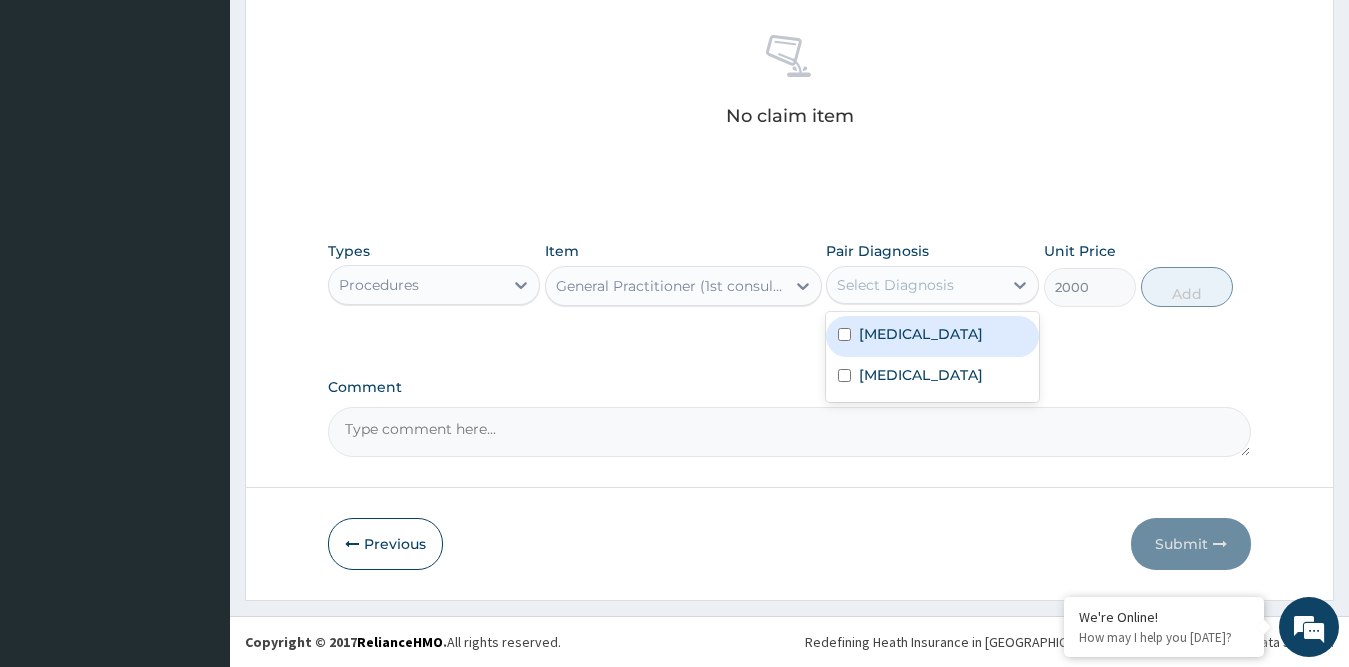 click on "Select Diagnosis" at bounding box center (895, 285) 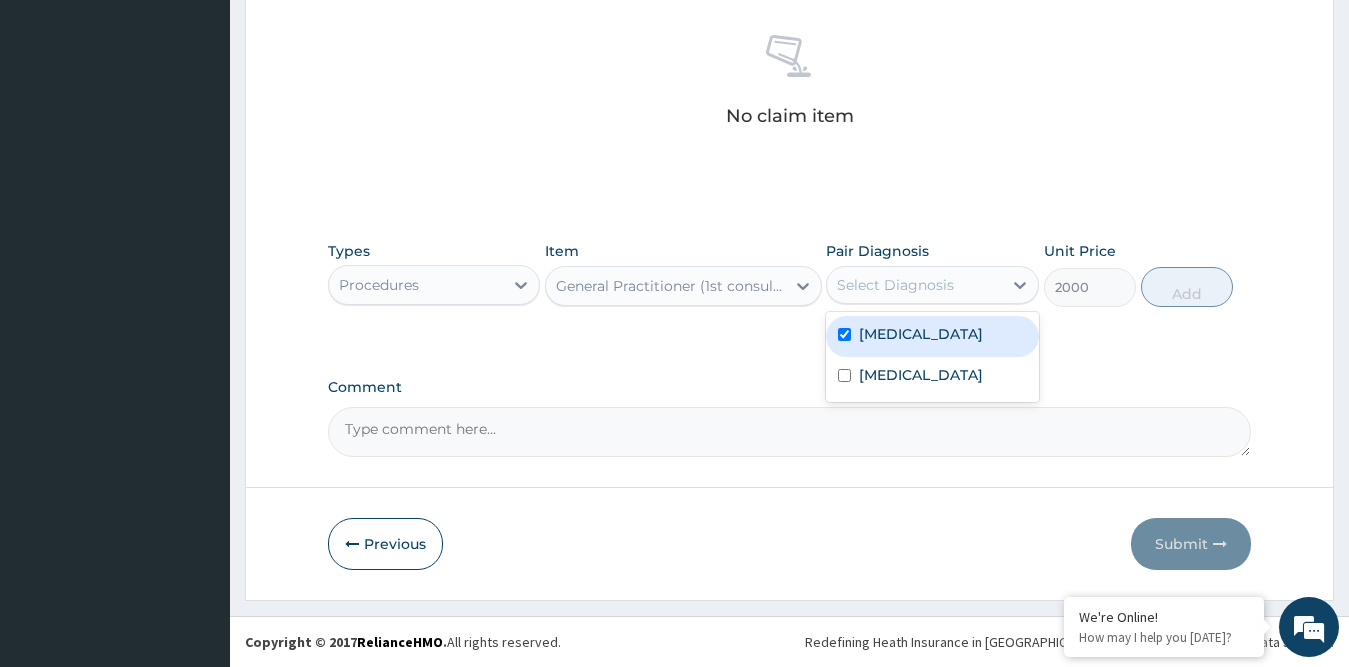 checkbox on "true" 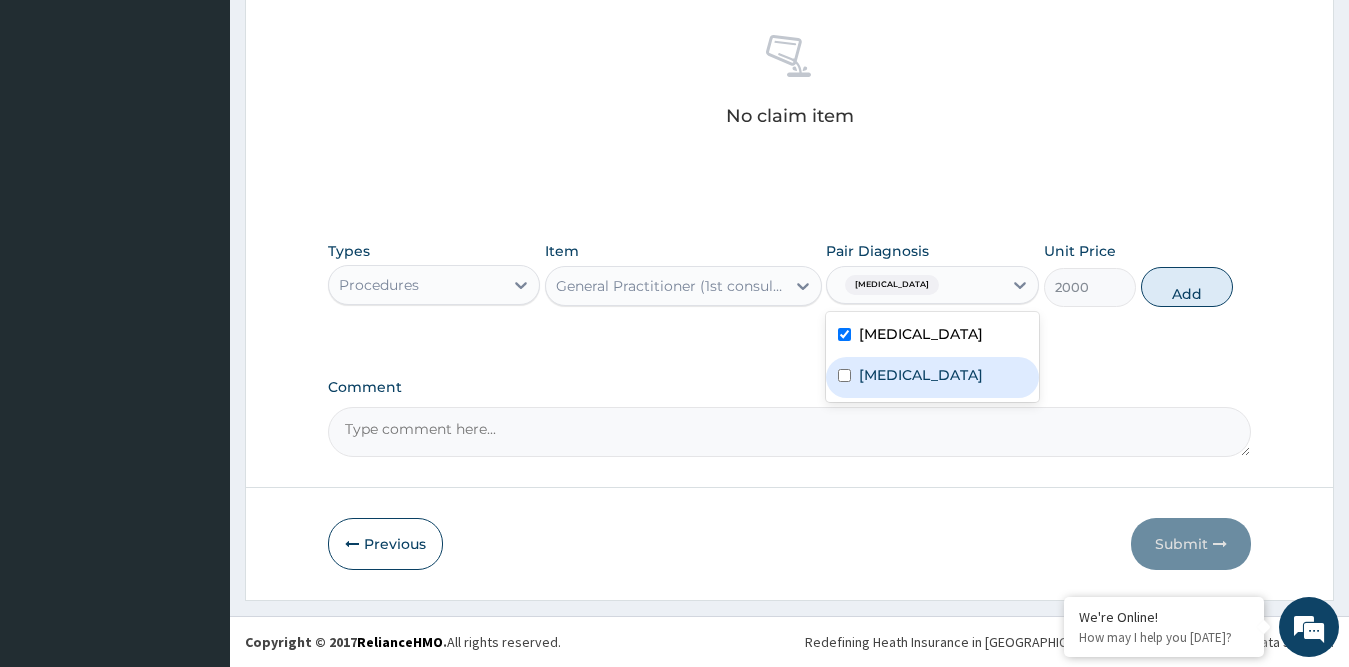 click on "[MEDICAL_DATA]" at bounding box center [921, 375] 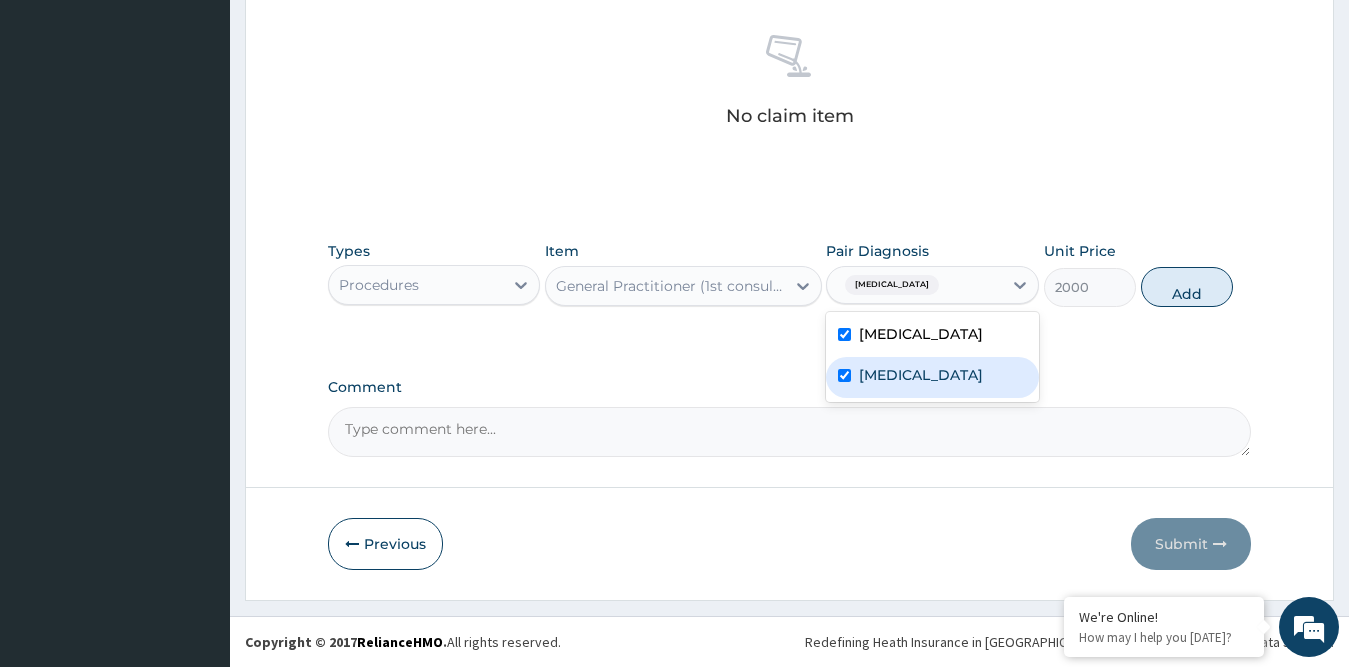 checkbox on "true" 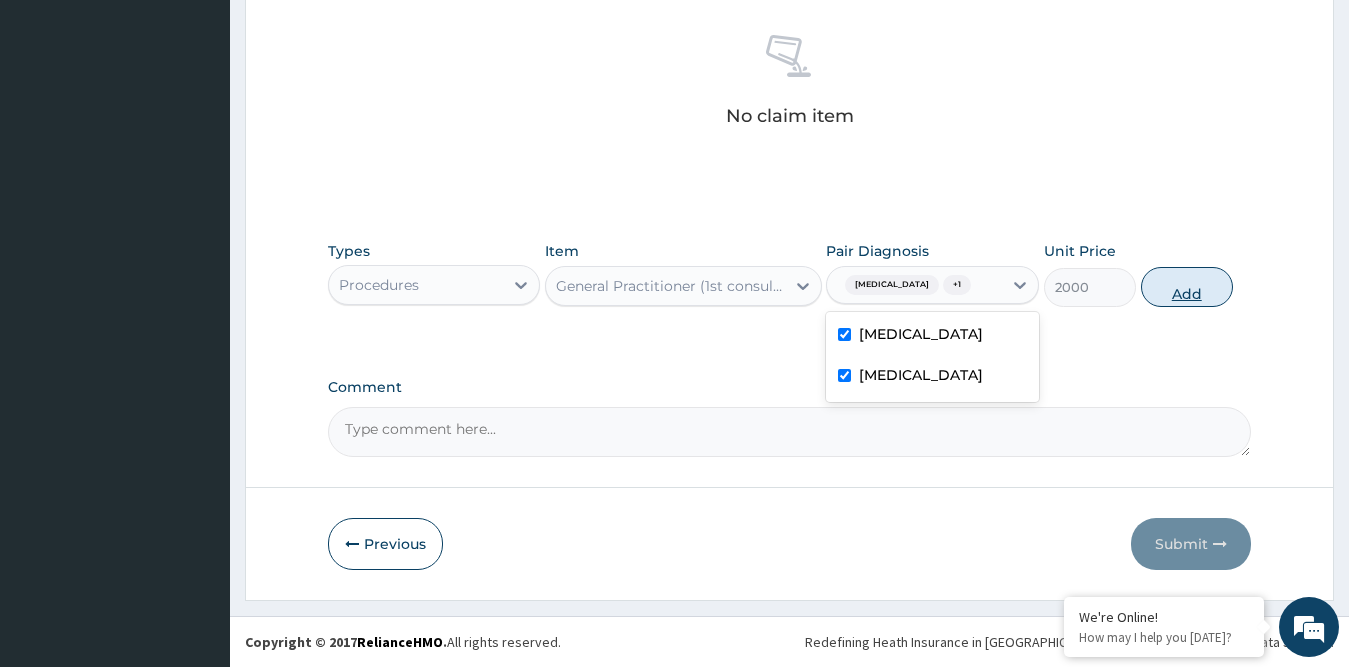 click on "Add" at bounding box center (1187, 287) 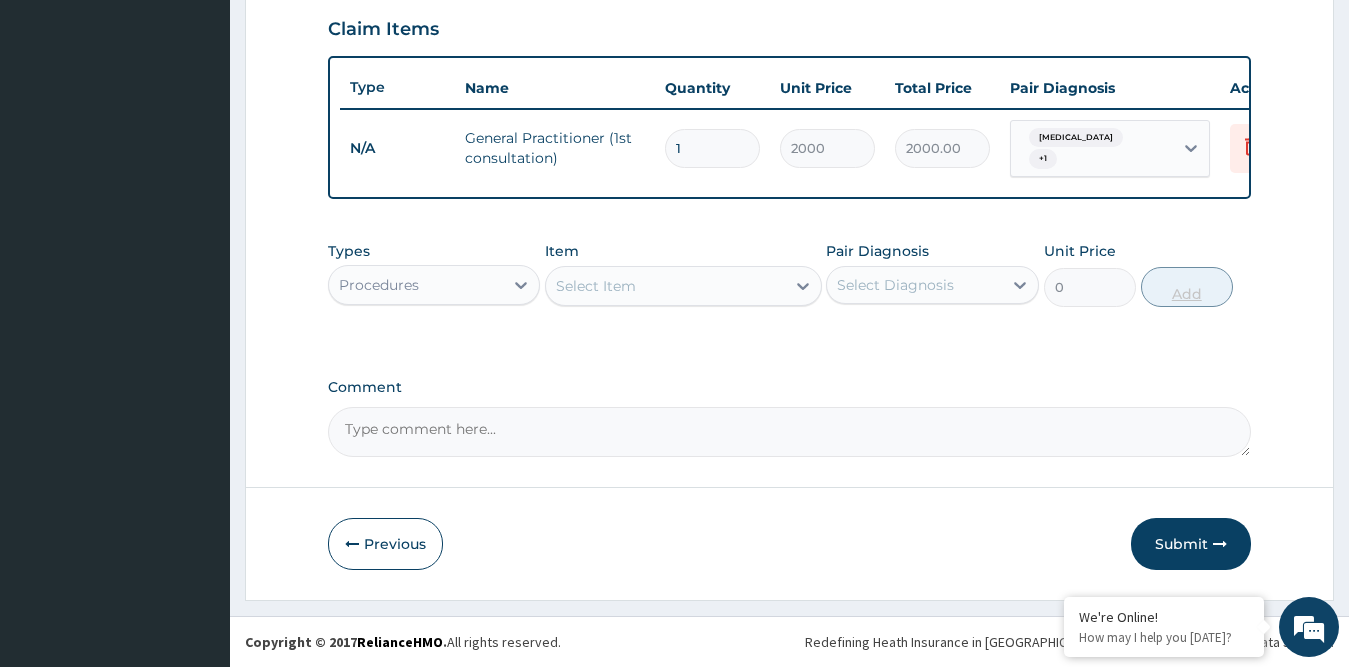 scroll, scrollTop: 697, scrollLeft: 0, axis: vertical 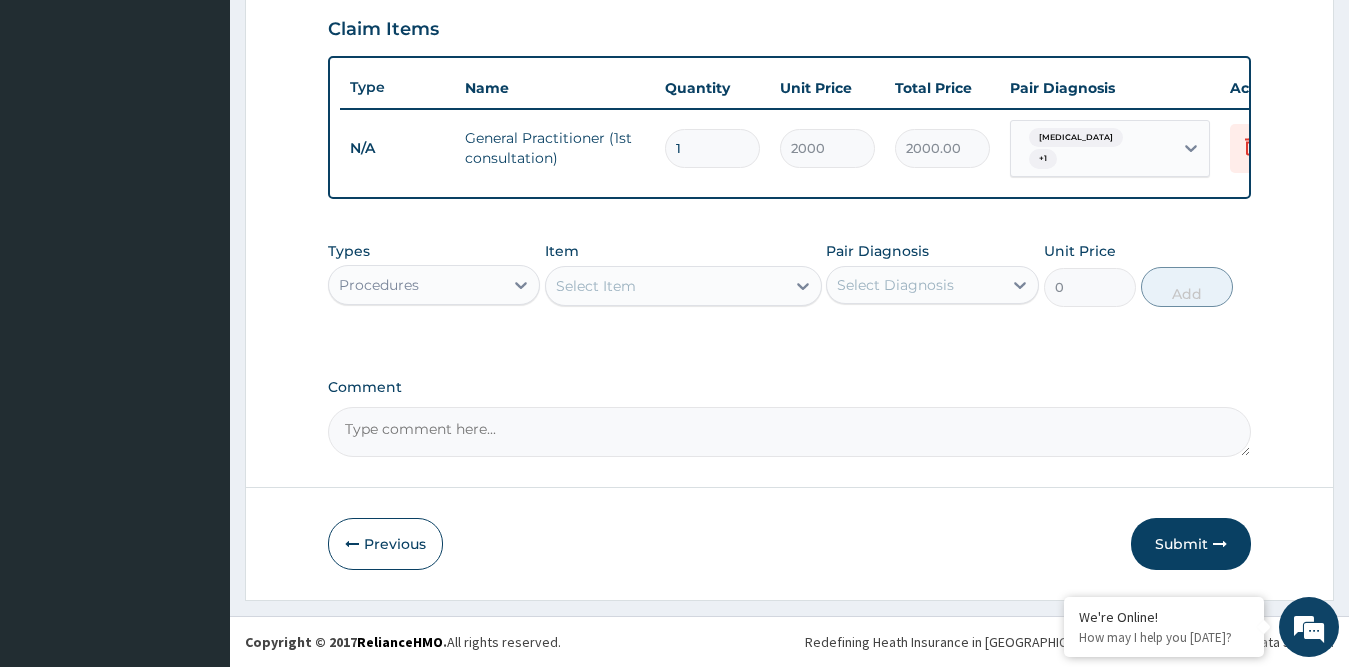 click on "Procedures" at bounding box center [416, 285] 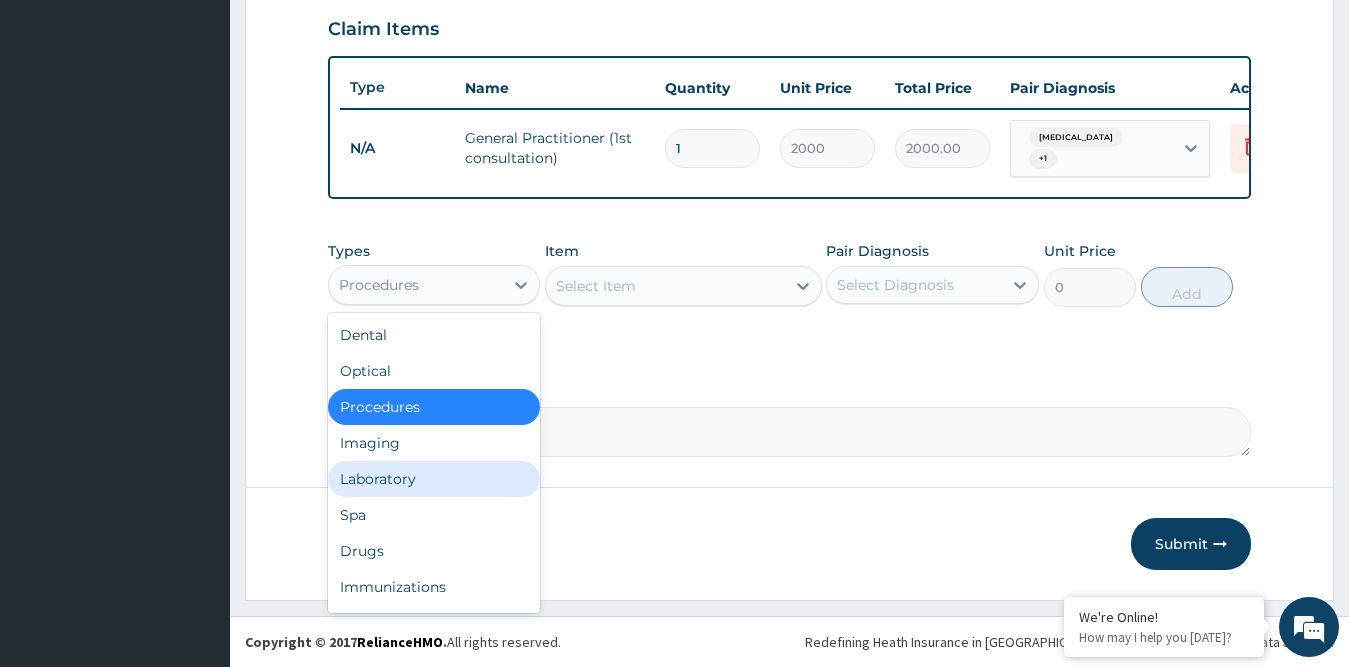 click on "Laboratory" at bounding box center (434, 479) 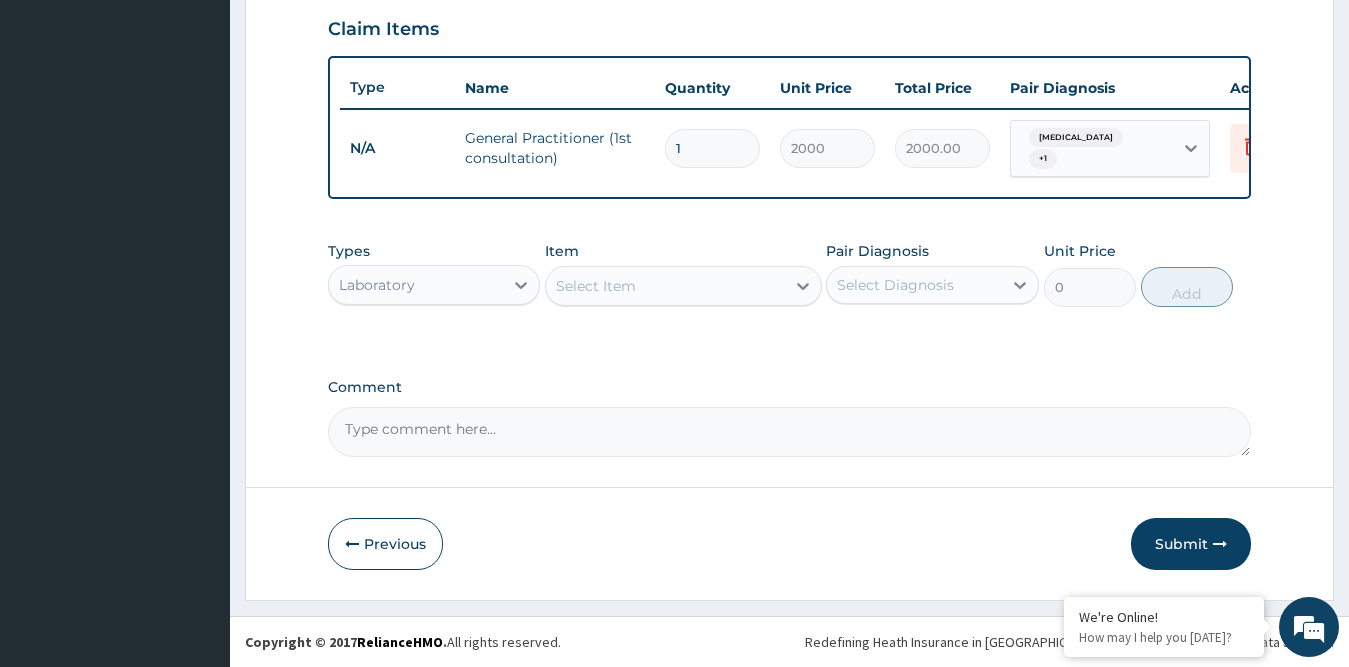 click on "Select Item" at bounding box center [596, 286] 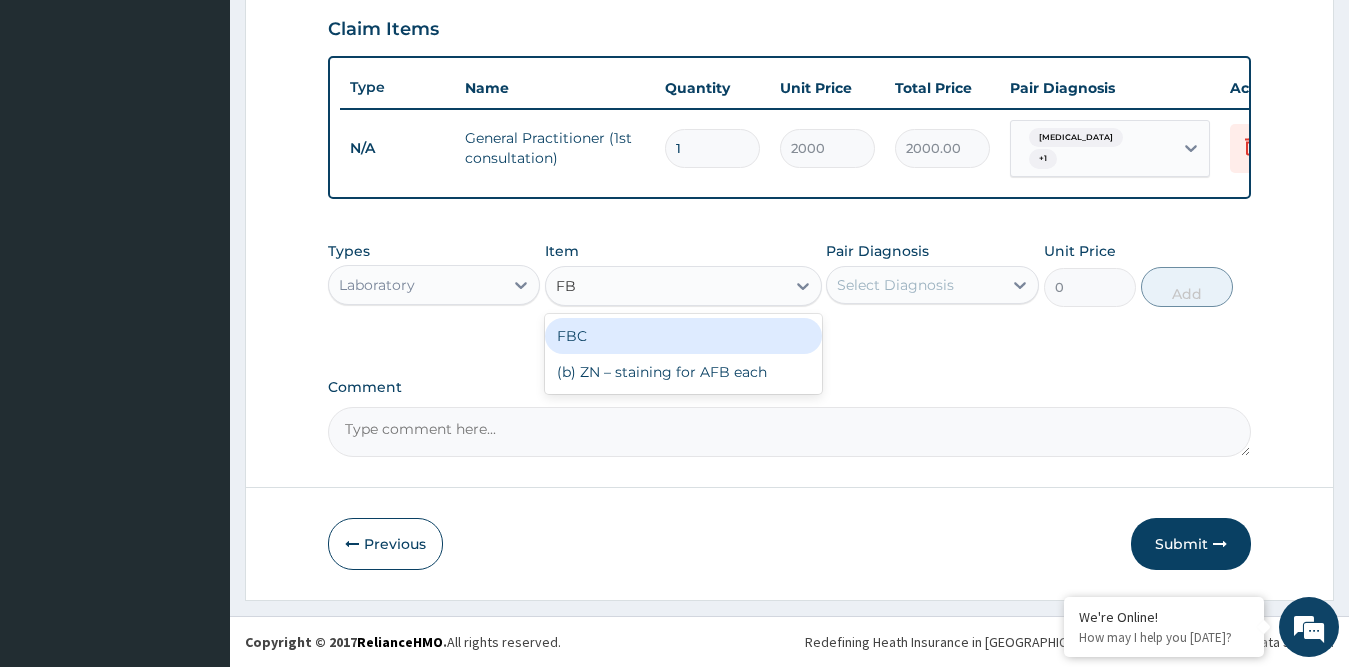 type on "FBC" 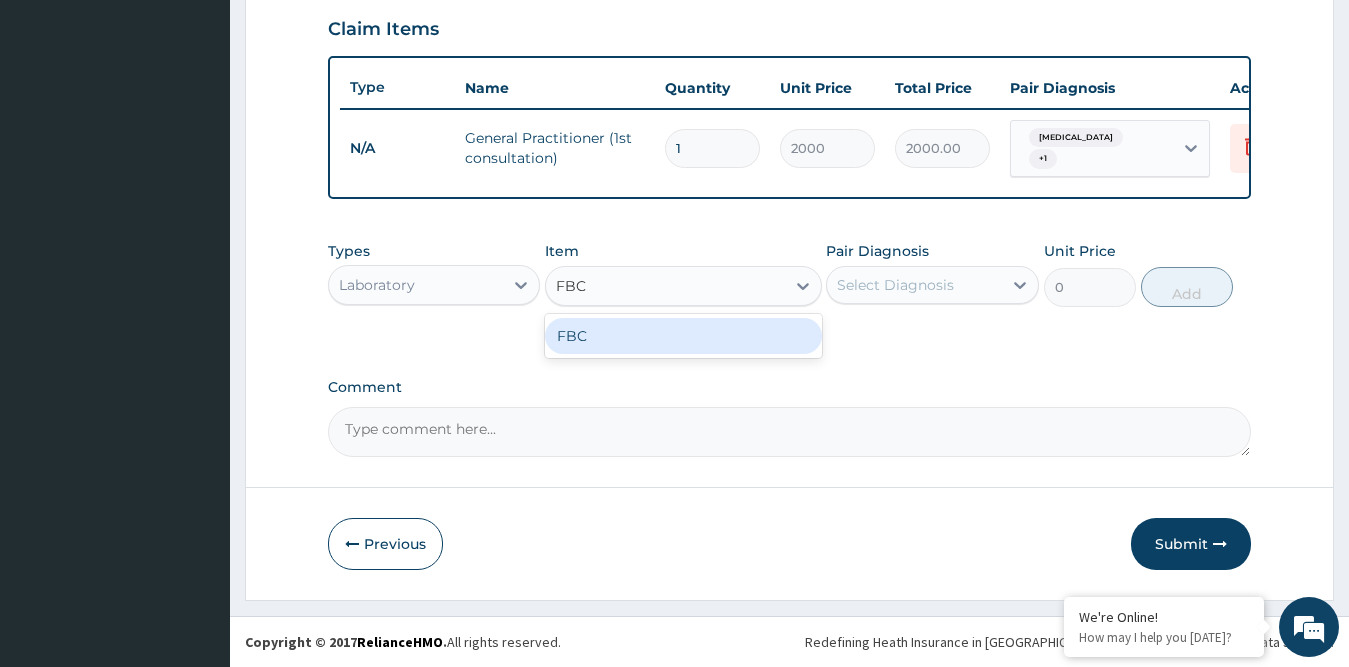 click on "FBC" at bounding box center (683, 336) 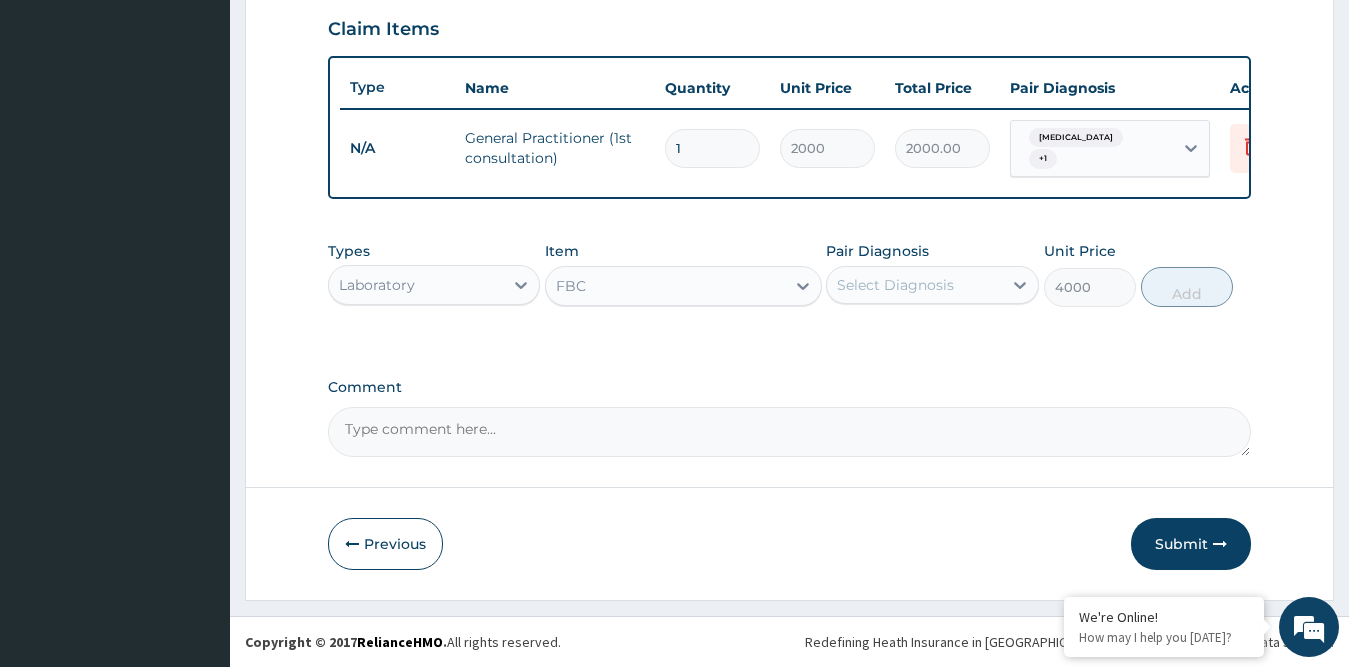 click on "Select Diagnosis" at bounding box center [895, 285] 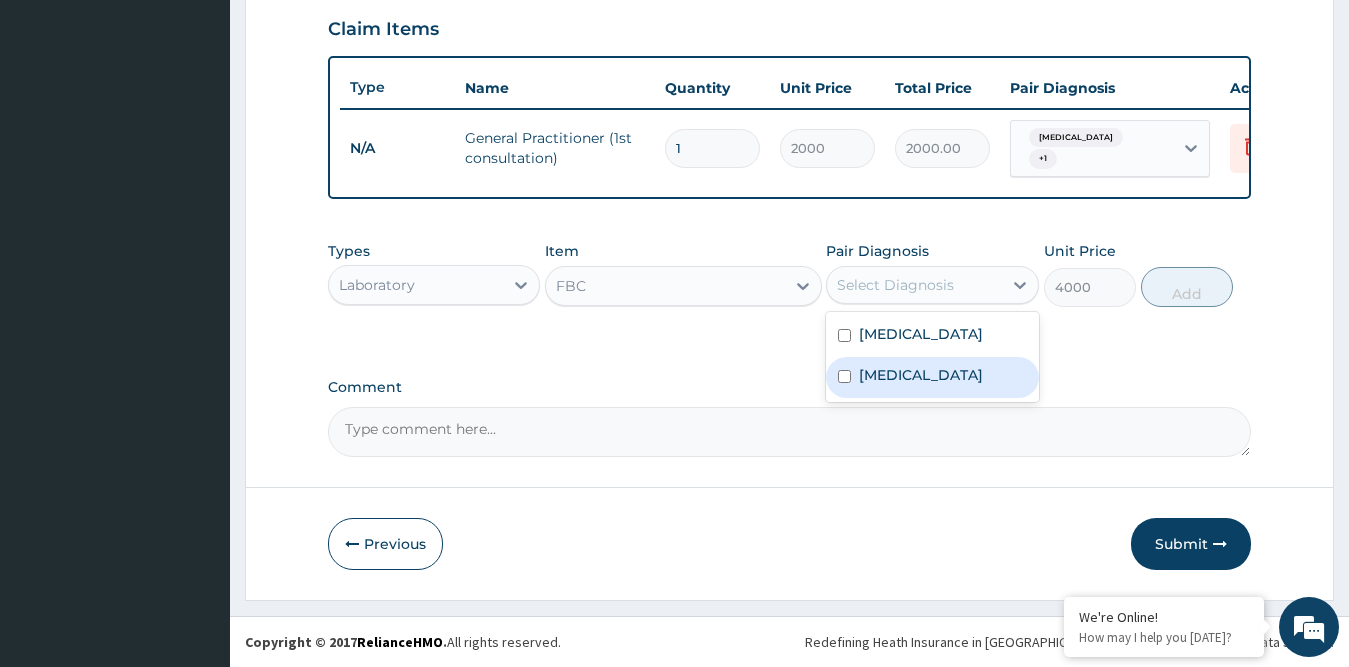 click on "[MEDICAL_DATA]" at bounding box center (921, 375) 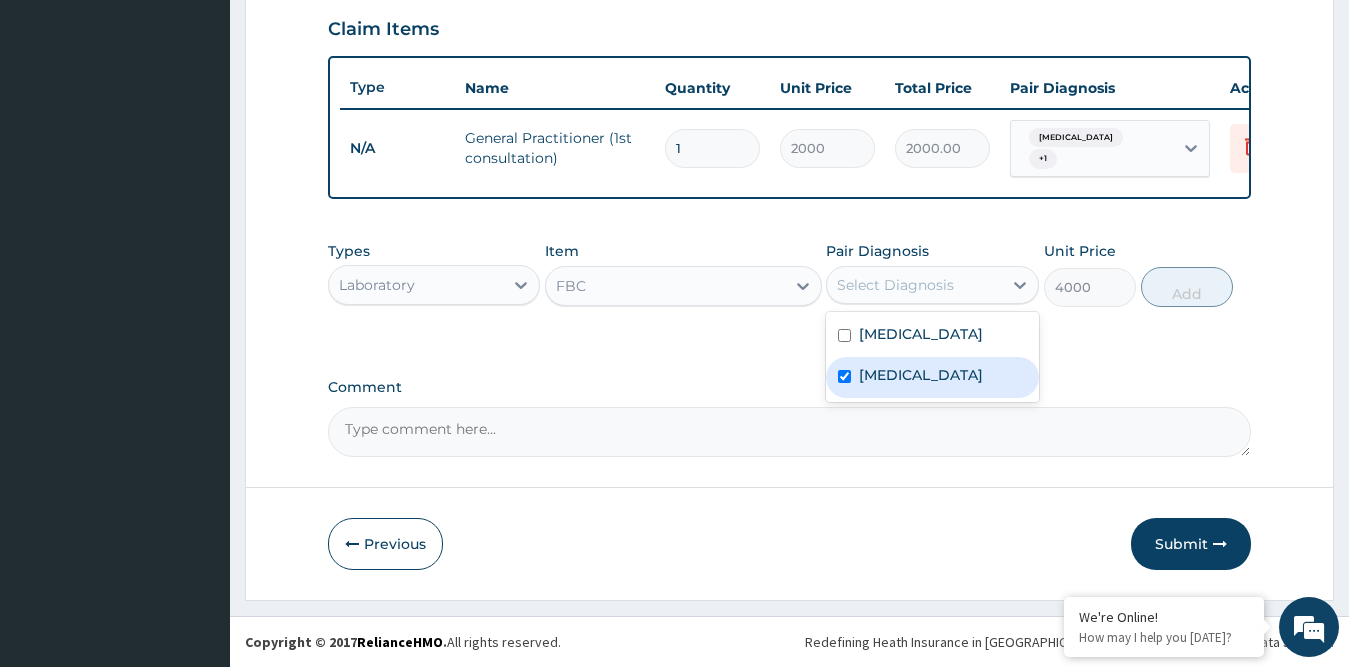 checkbox on "true" 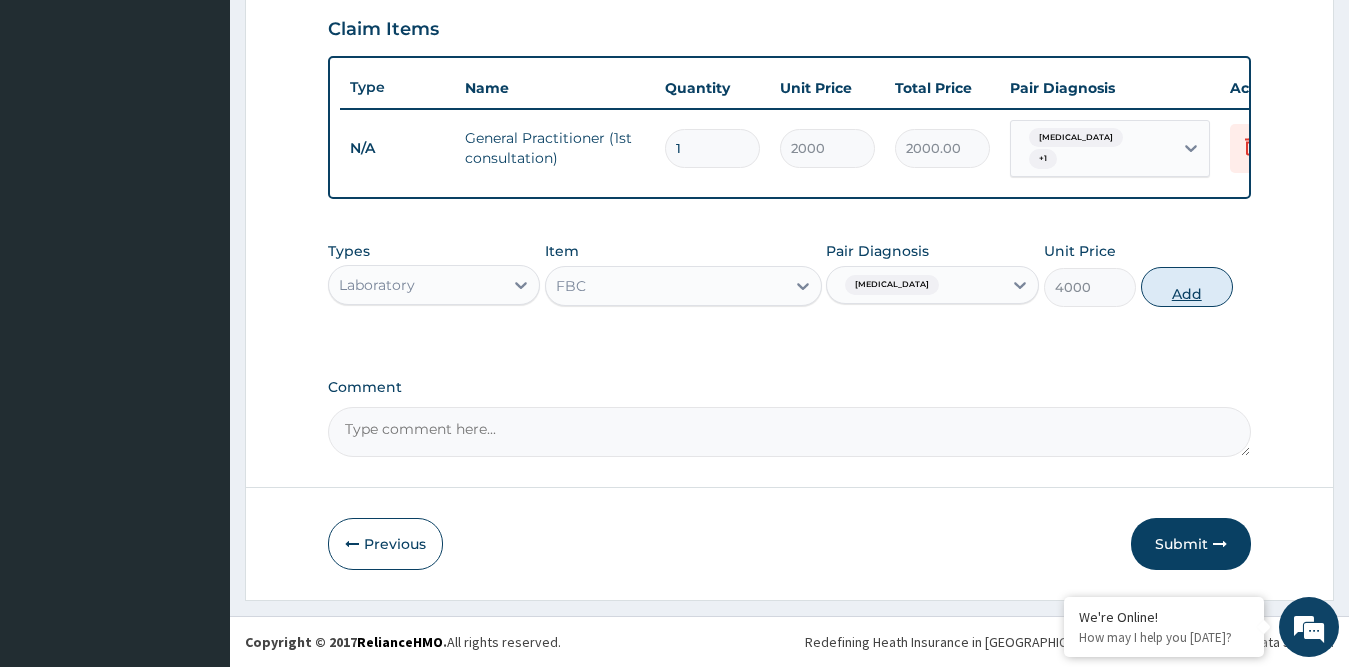 click on "Add" at bounding box center (1187, 287) 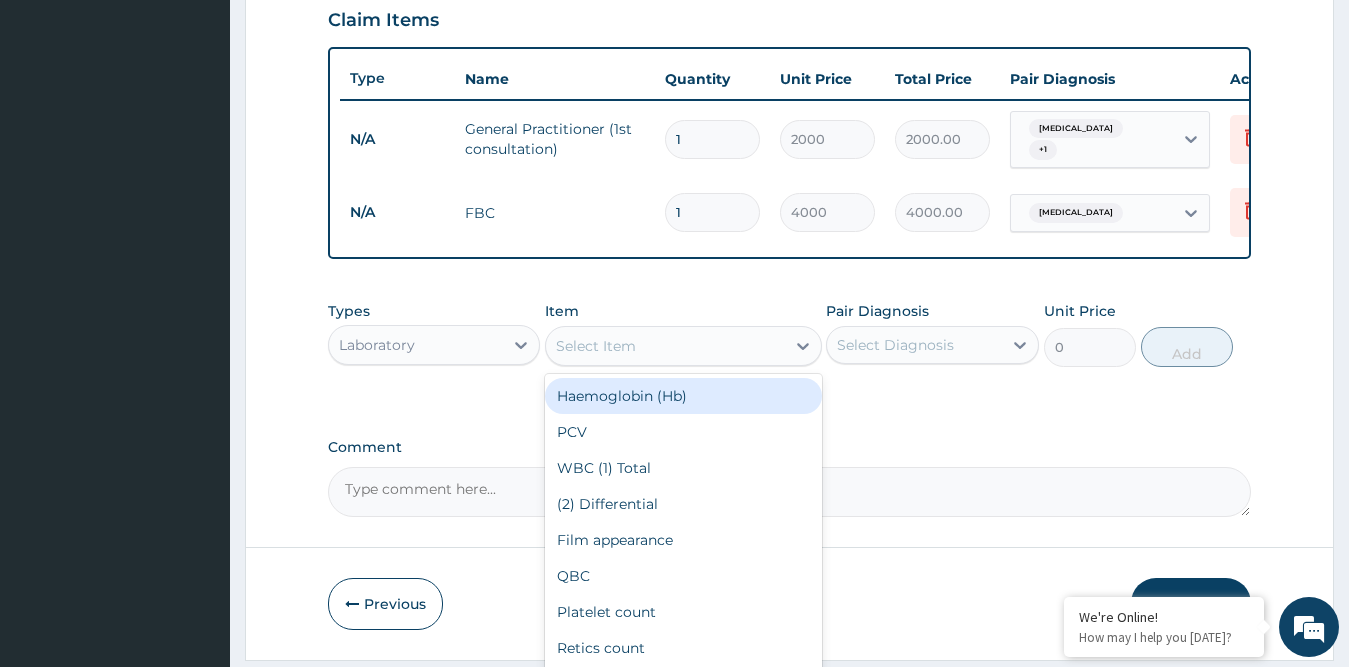 click on "Select Item" at bounding box center [665, 346] 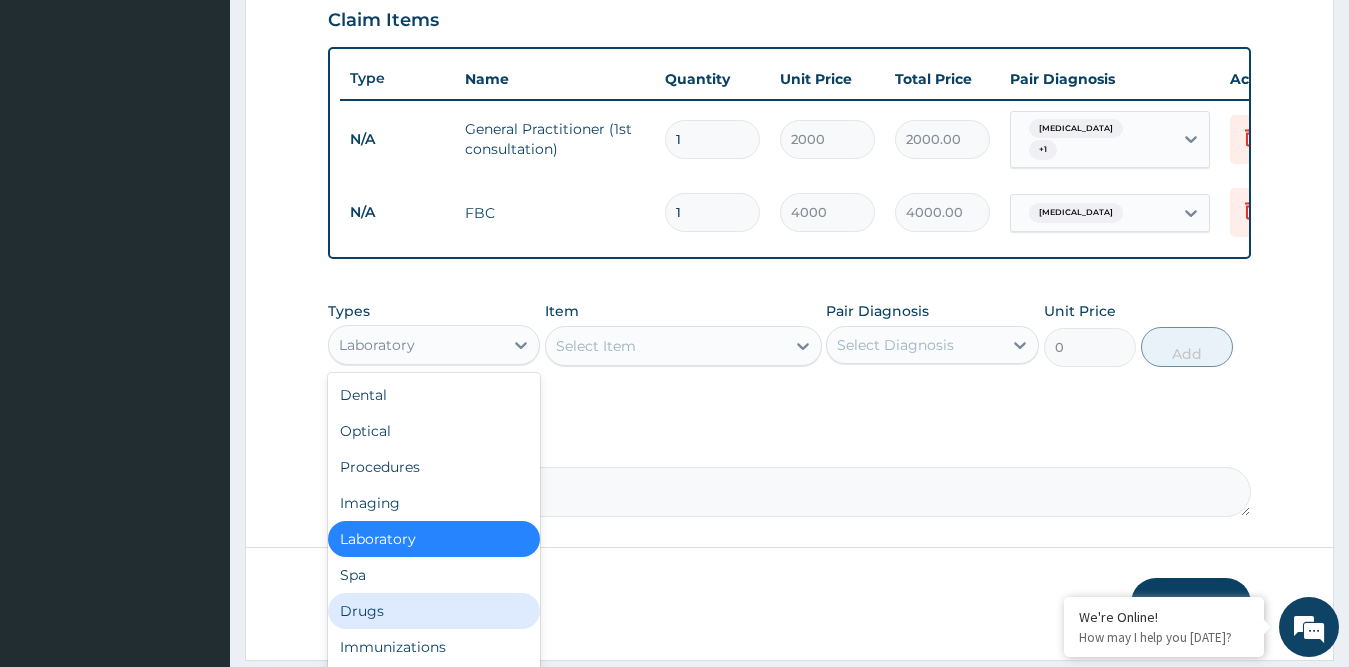 click on "Drugs" at bounding box center (434, 611) 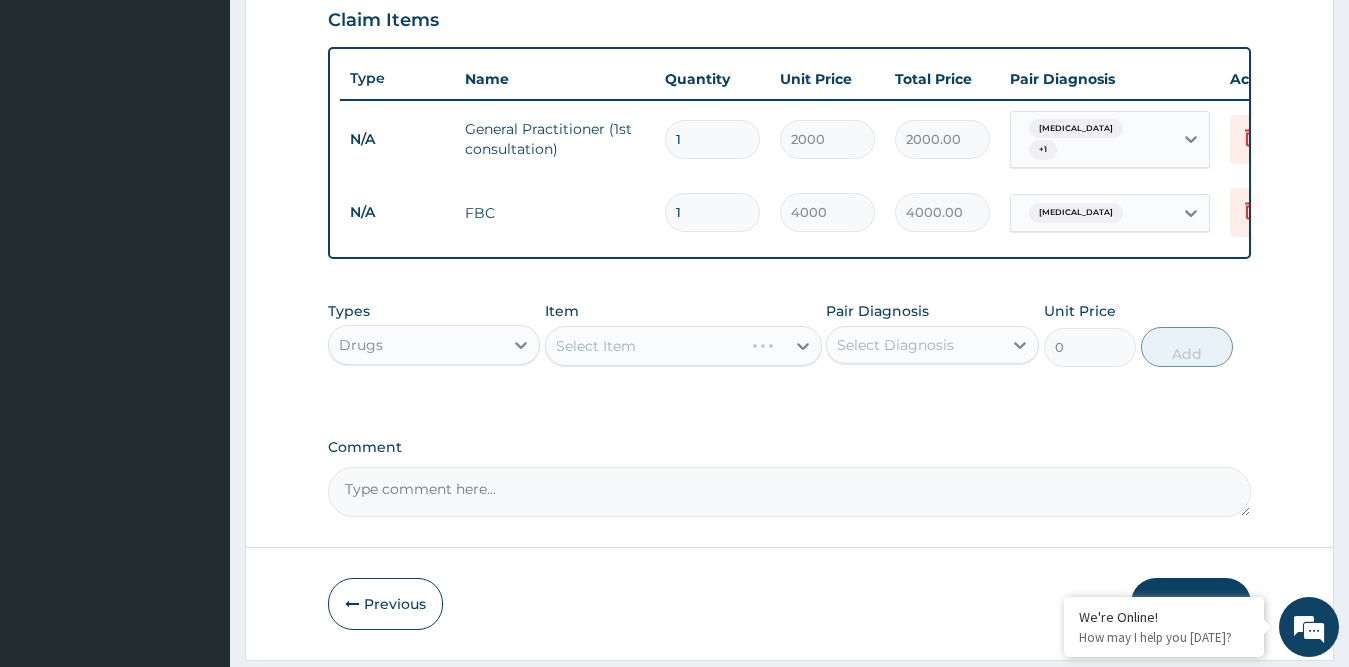 click on "Select Item" at bounding box center [683, 346] 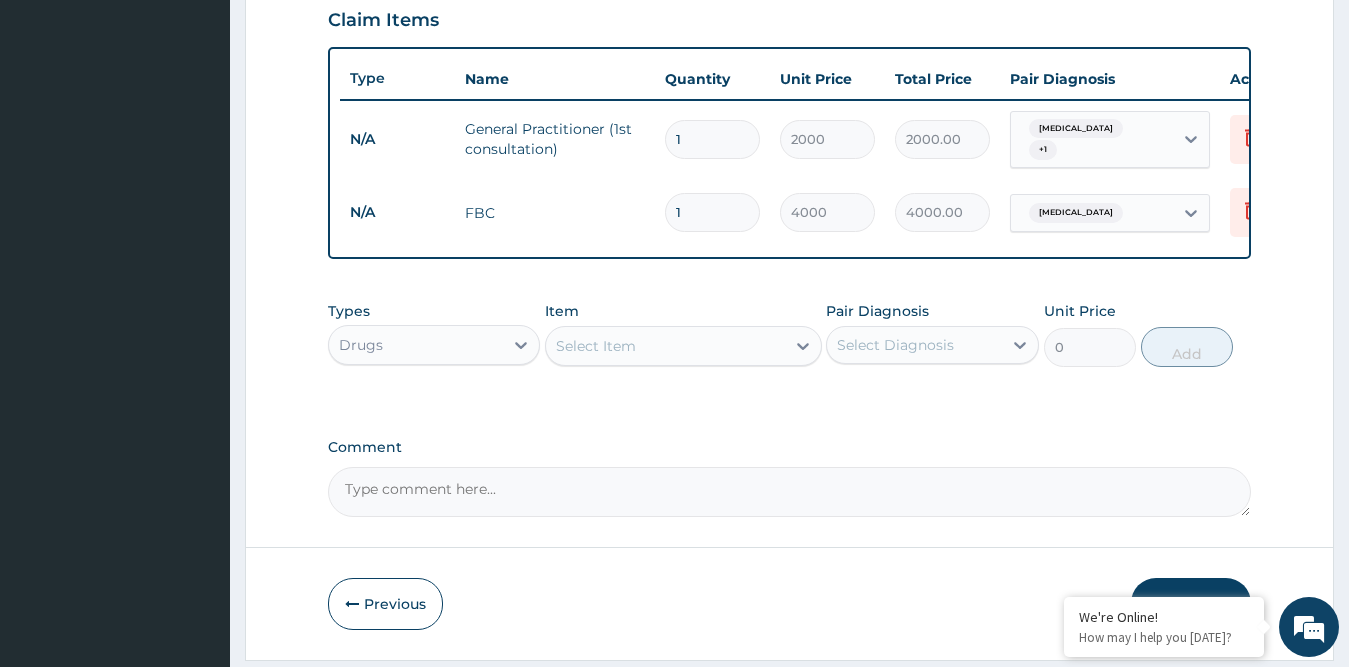 click on "Select Item" at bounding box center (665, 346) 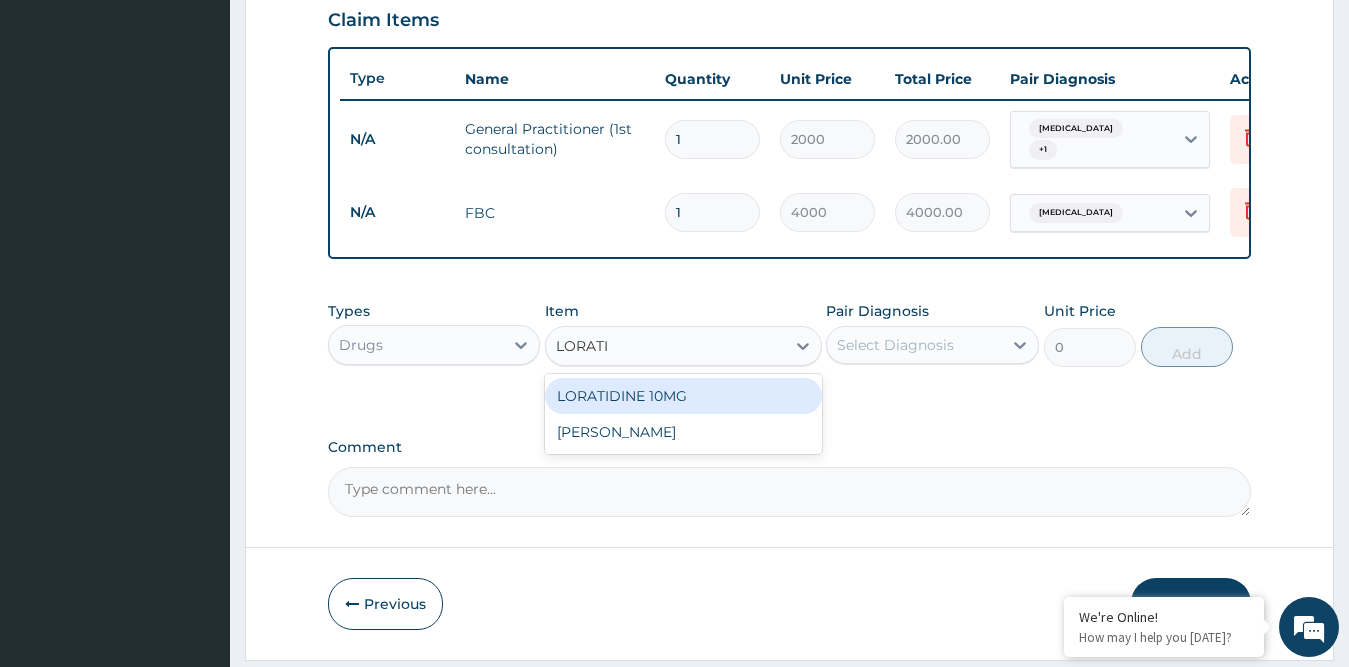 type on "LORATID" 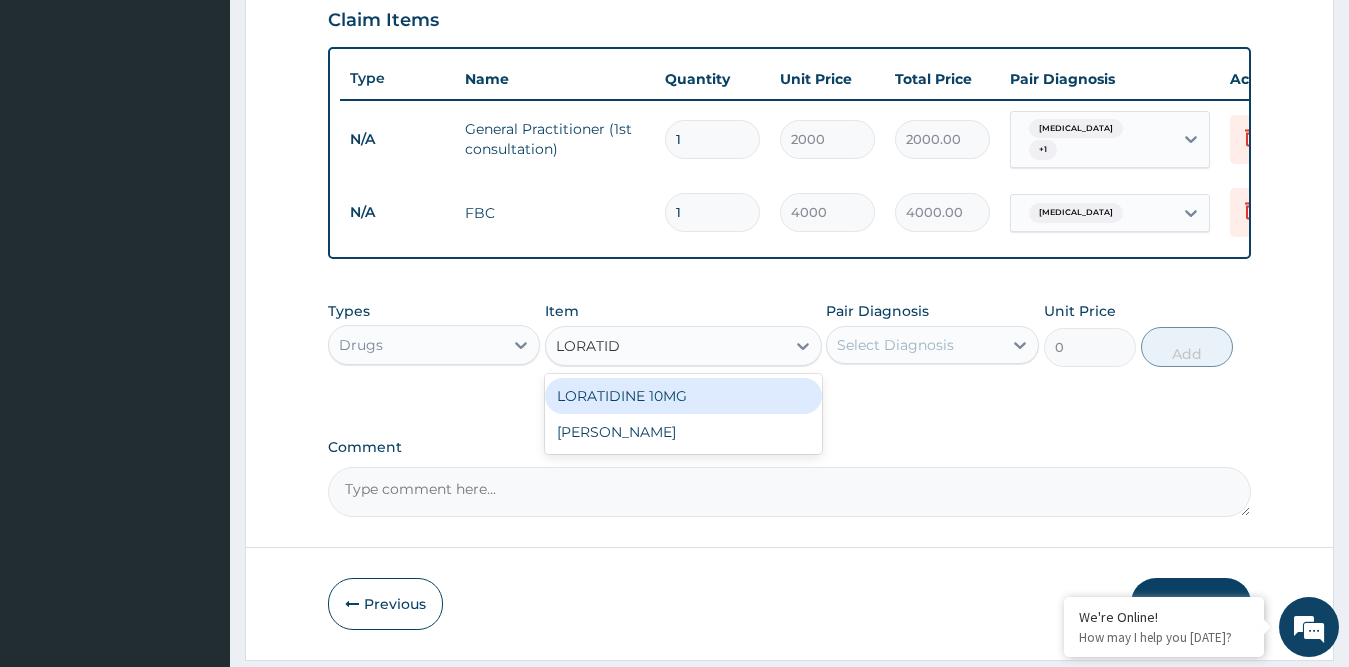 click on "LORATIDINE 10MG" at bounding box center [683, 396] 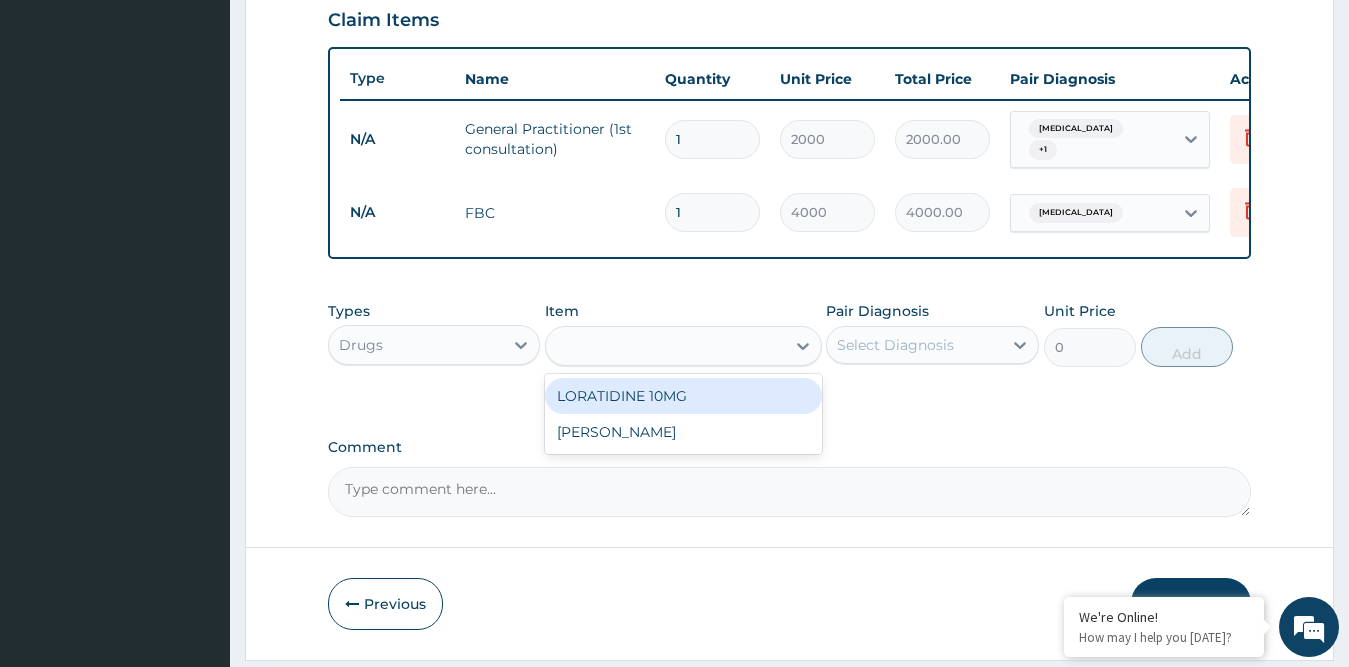 type on "30" 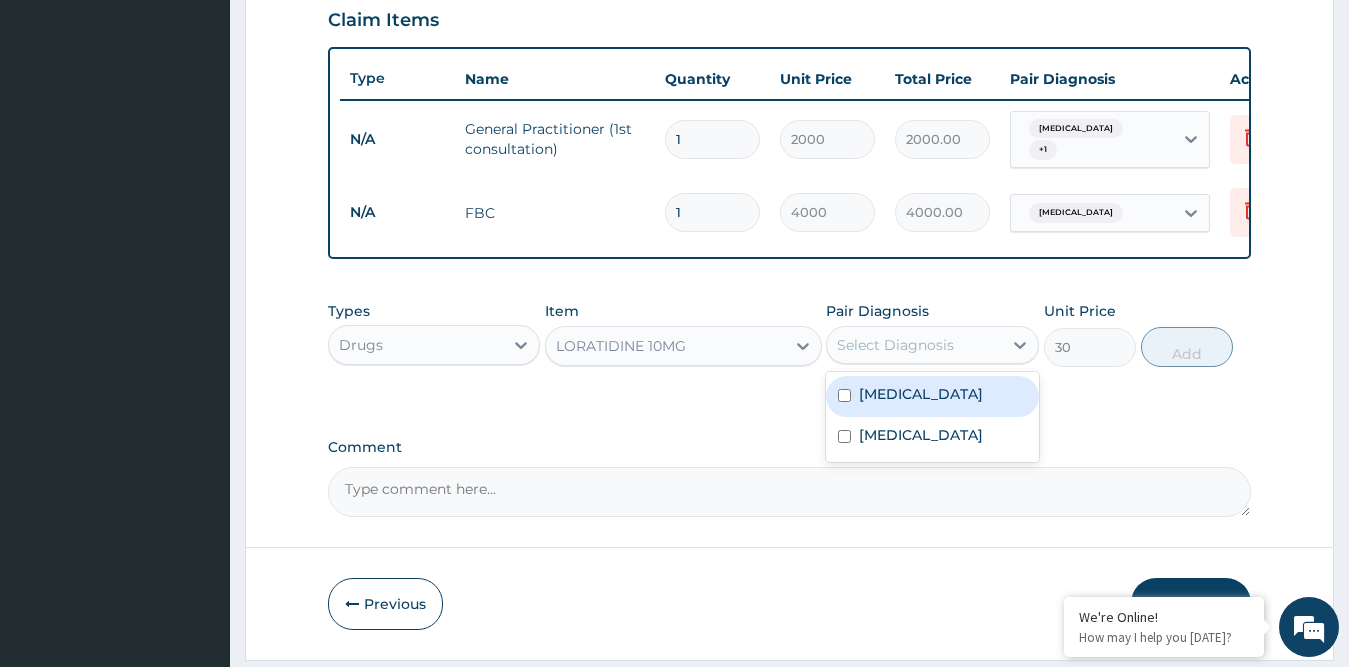 click on "Select Diagnosis" at bounding box center [895, 345] 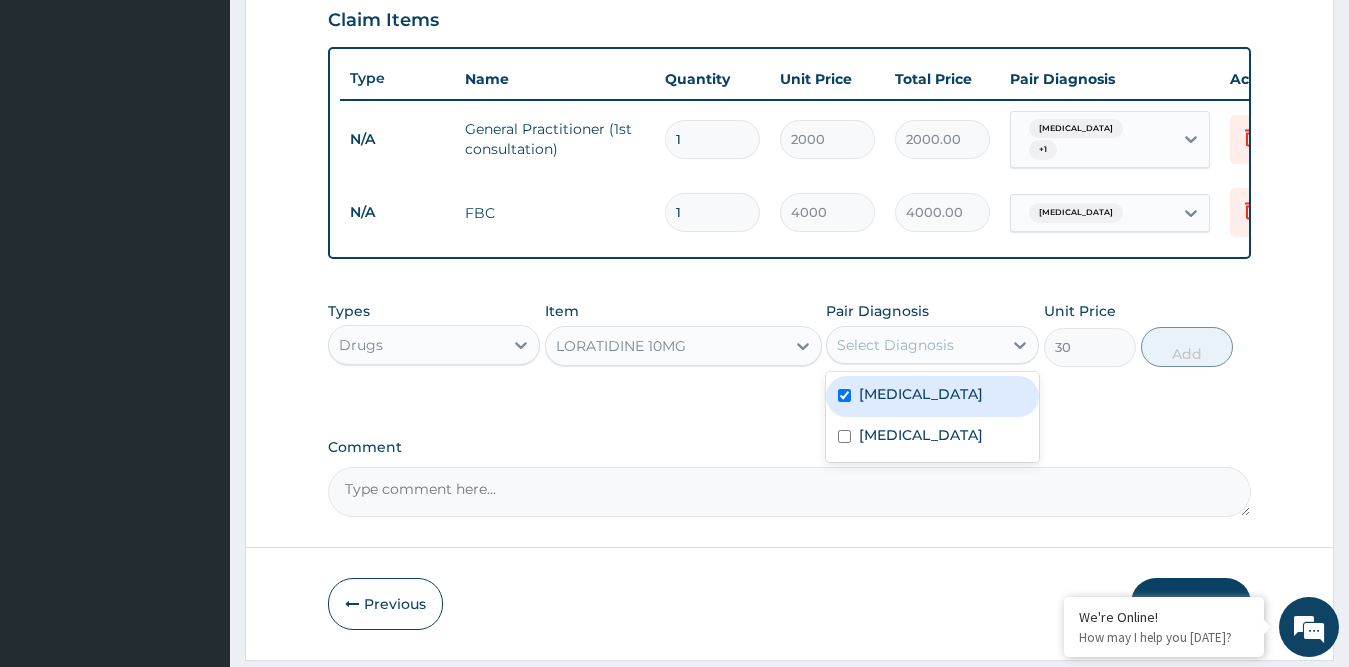 checkbox on "true" 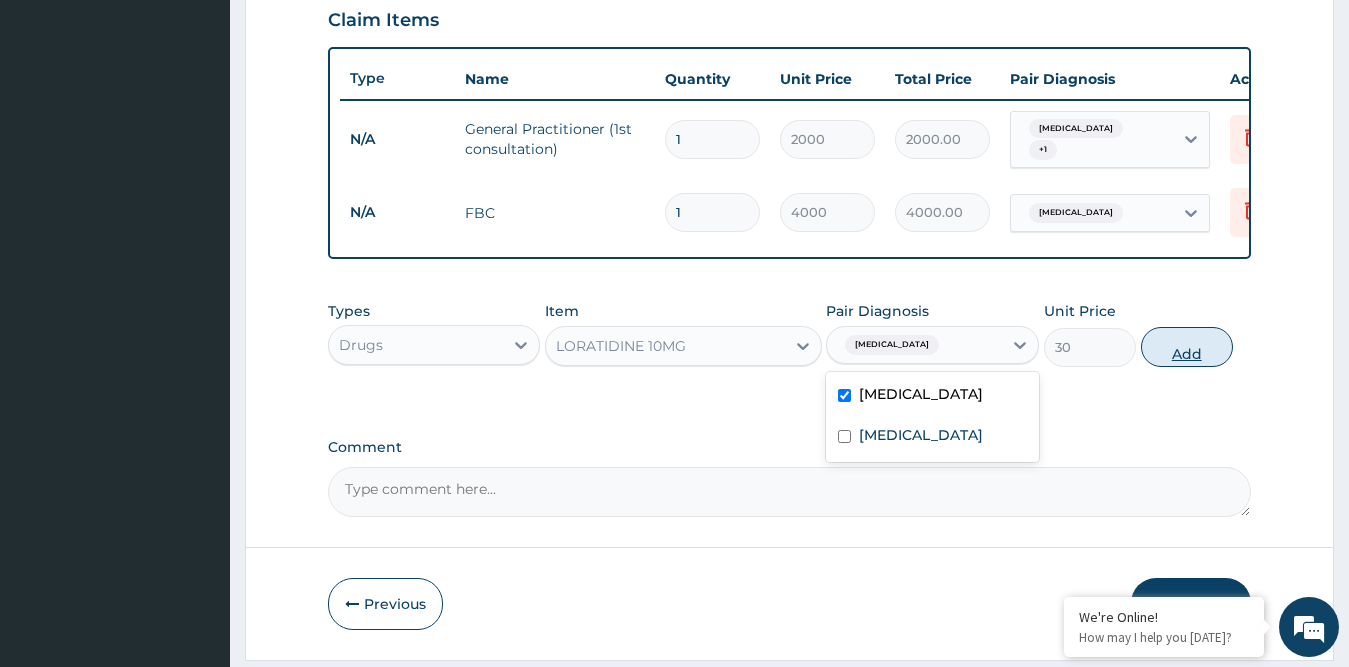 click on "Add" at bounding box center (1187, 347) 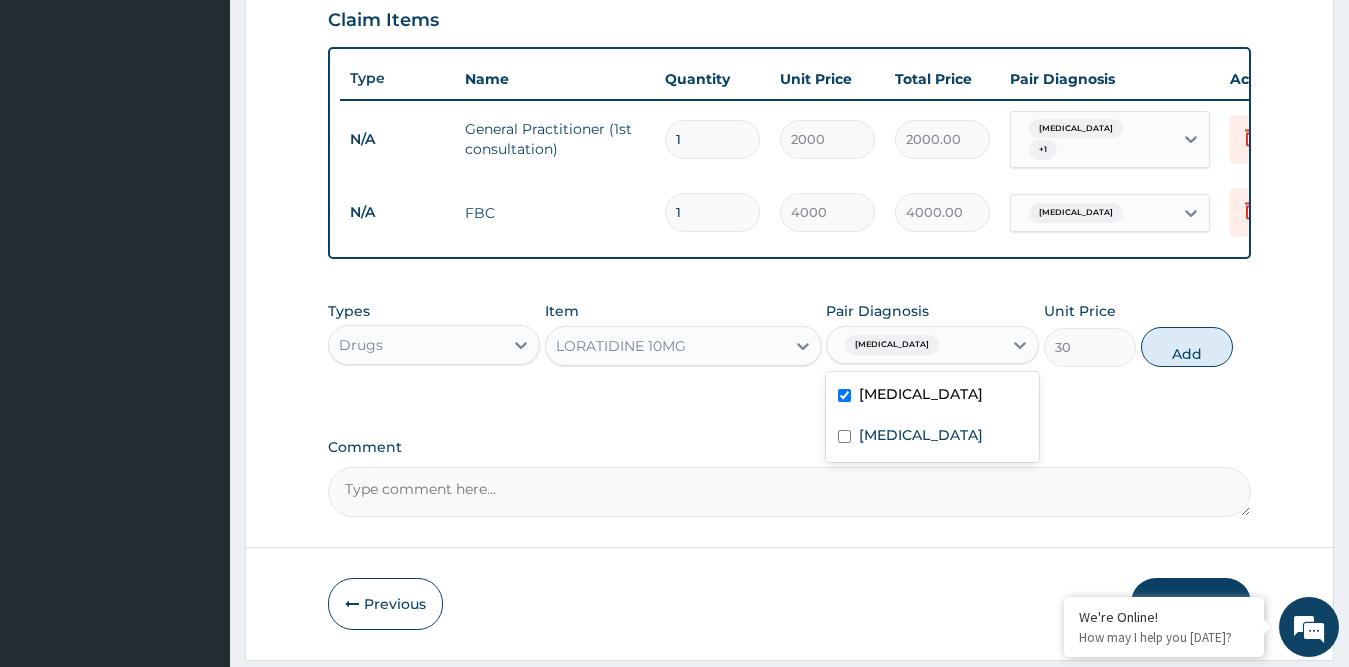 type on "0" 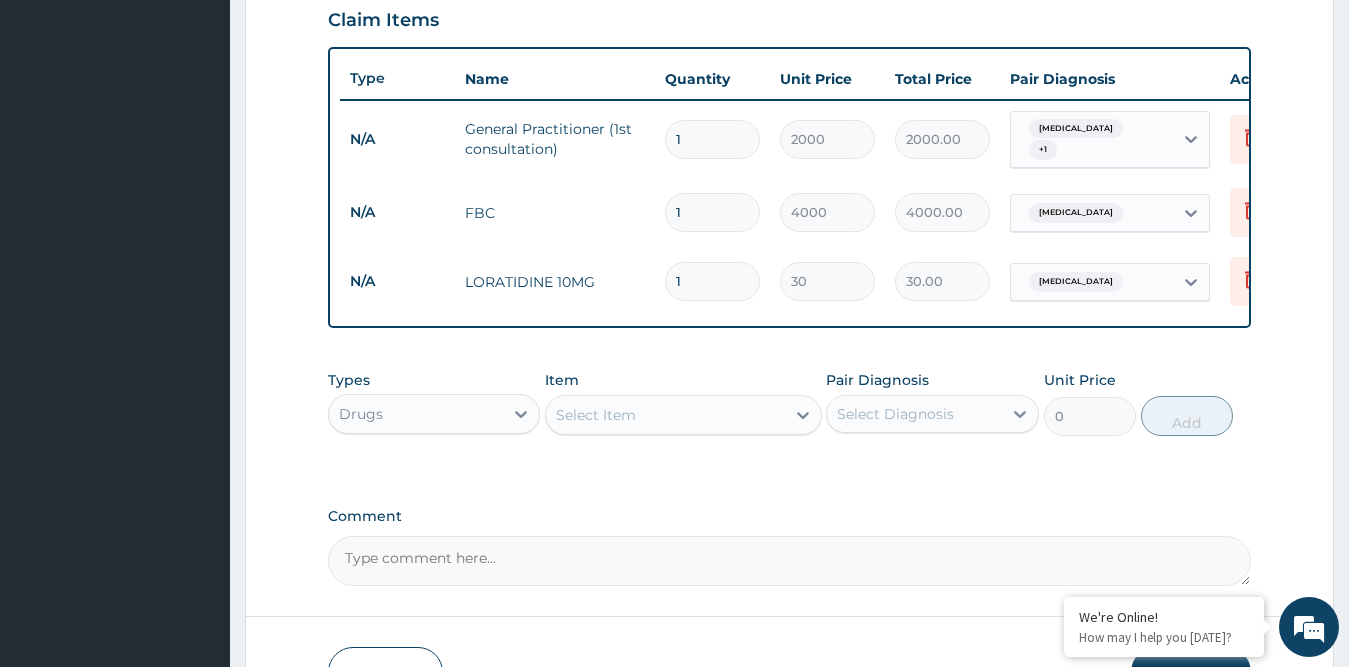 type on "10" 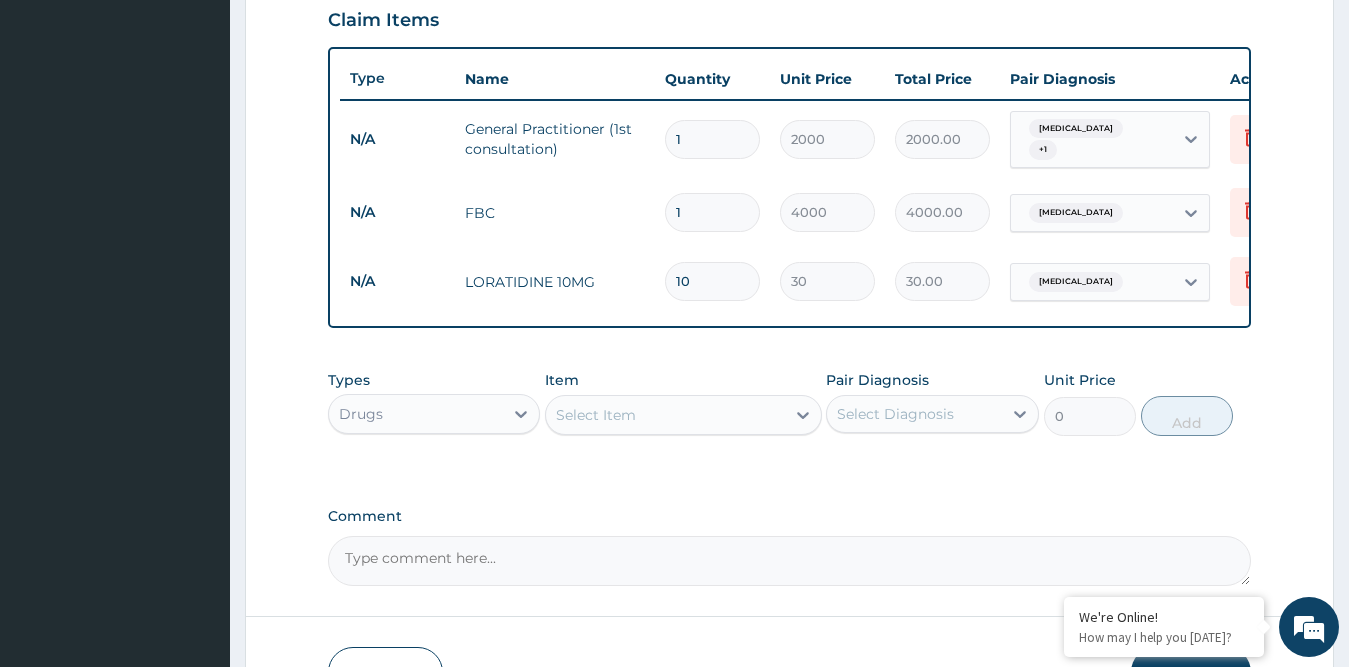 type on "300.00" 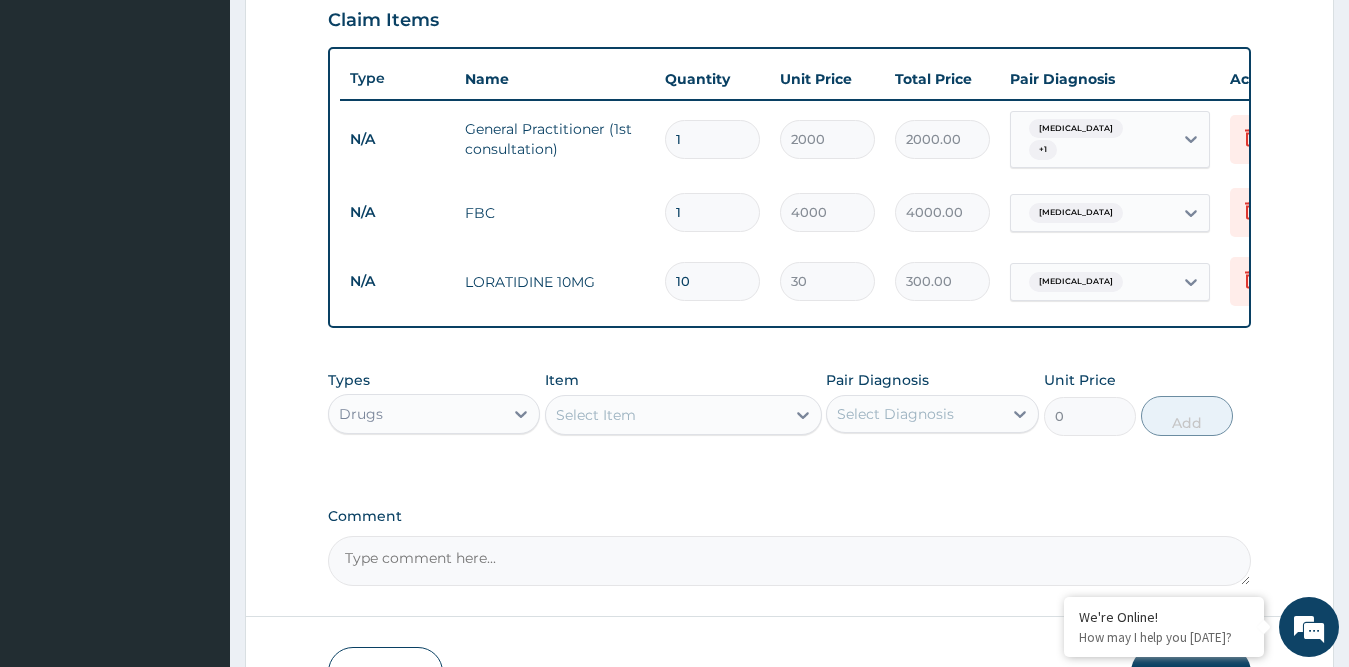 type on "10" 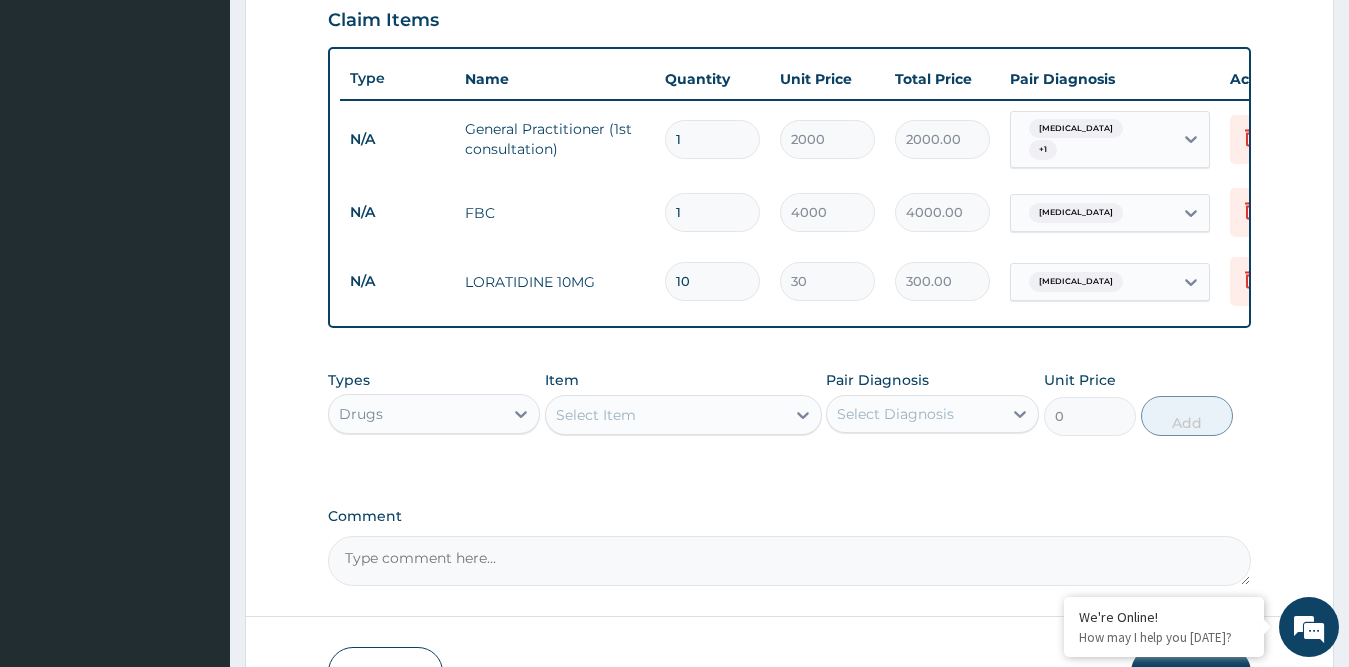 click on "Select Item" at bounding box center (596, 415) 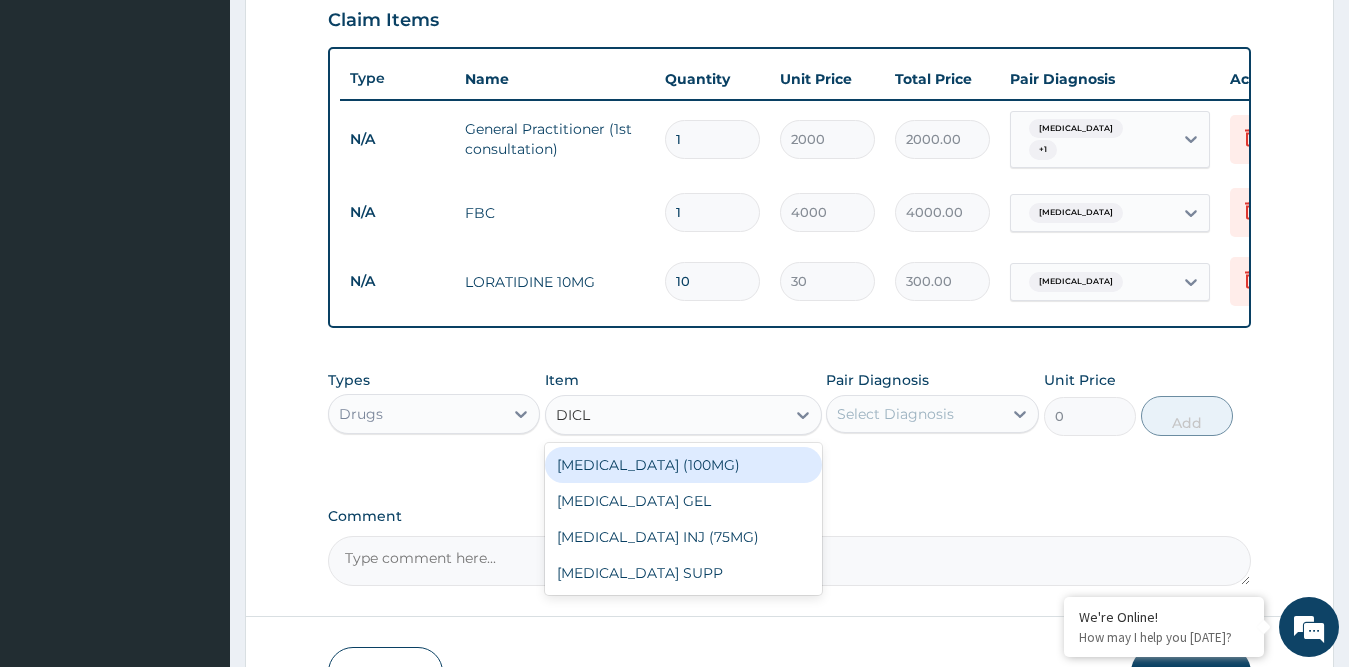 type on "DICLO" 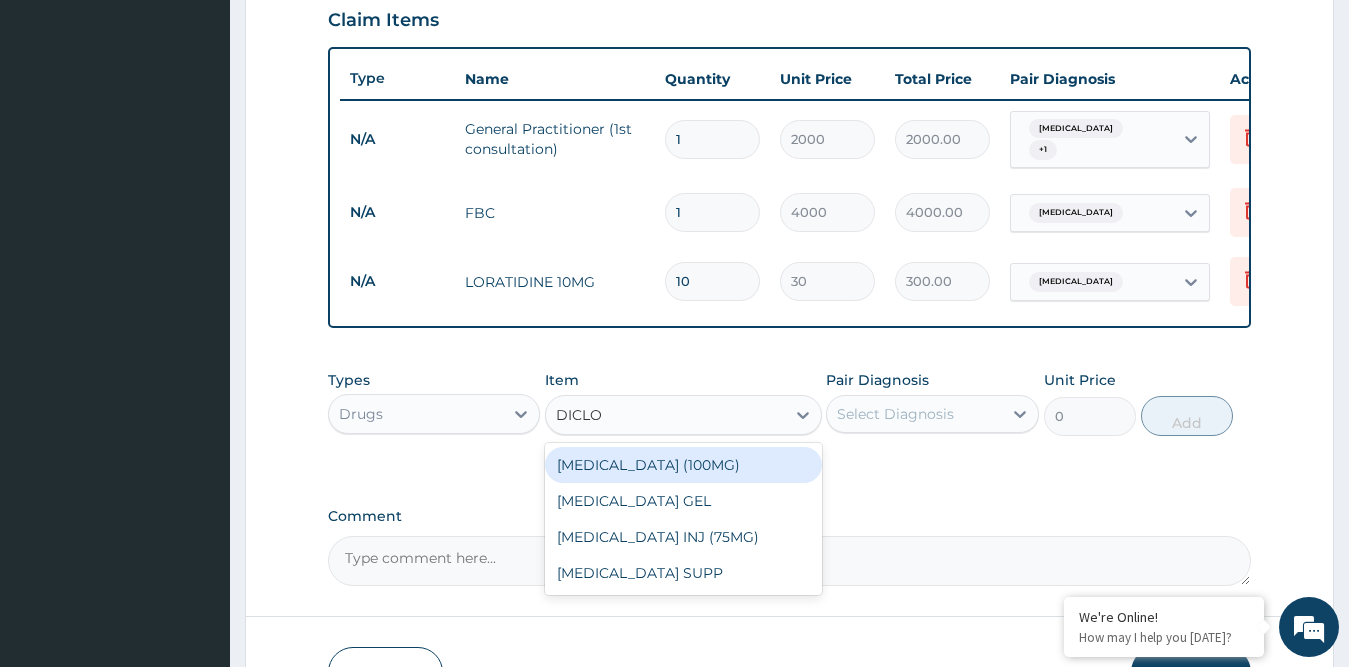 click on "DICLOFENAC (100MG)" at bounding box center (683, 465) 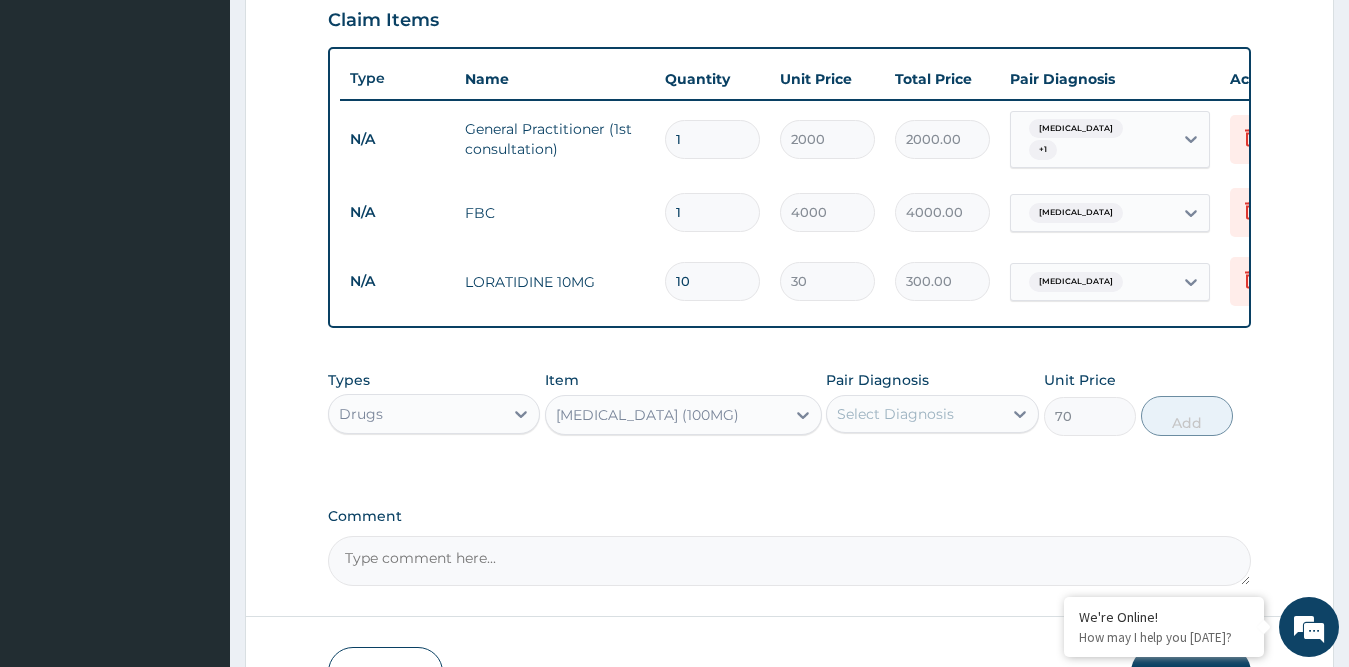 click on "Select Diagnosis" at bounding box center (895, 414) 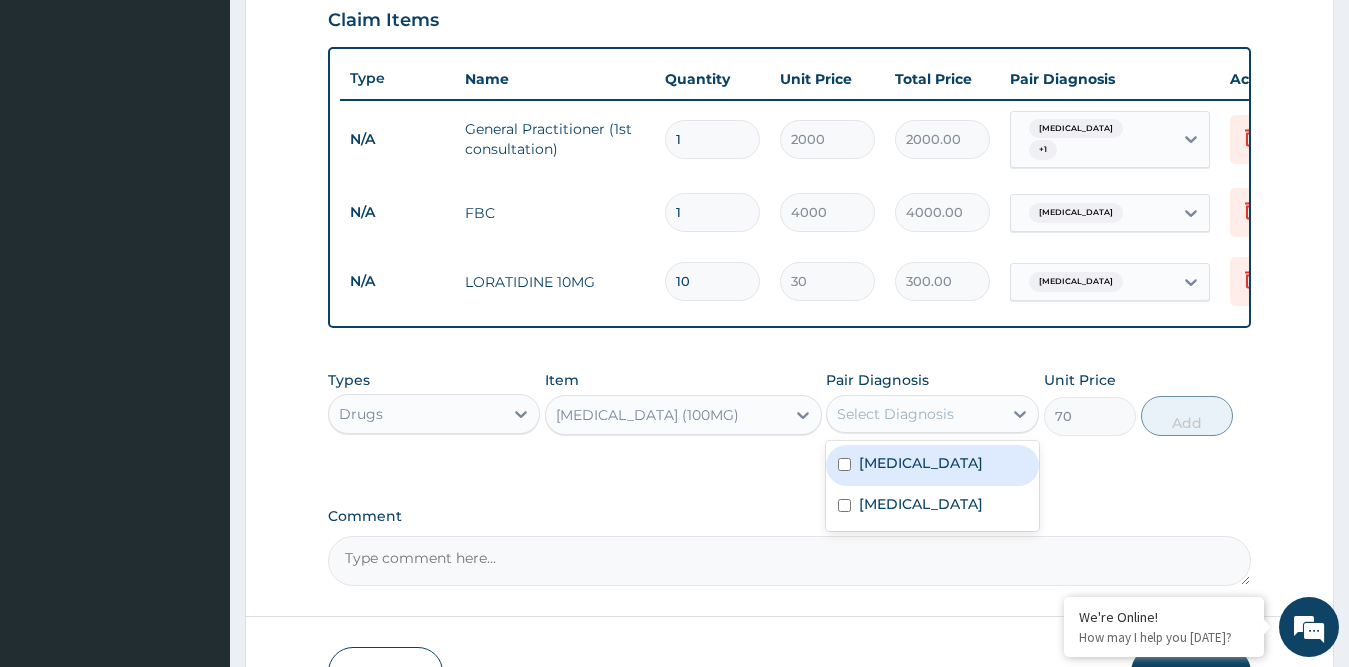 click on "Pharyngitis" at bounding box center (921, 463) 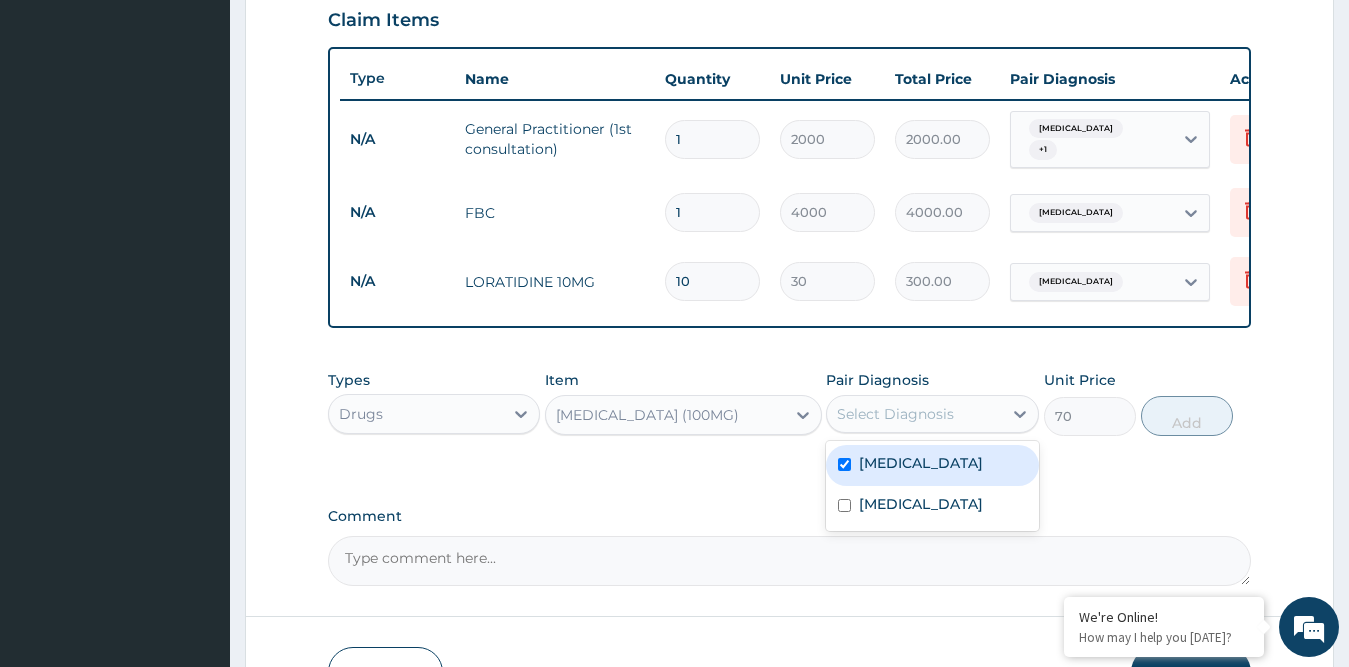checkbox on "true" 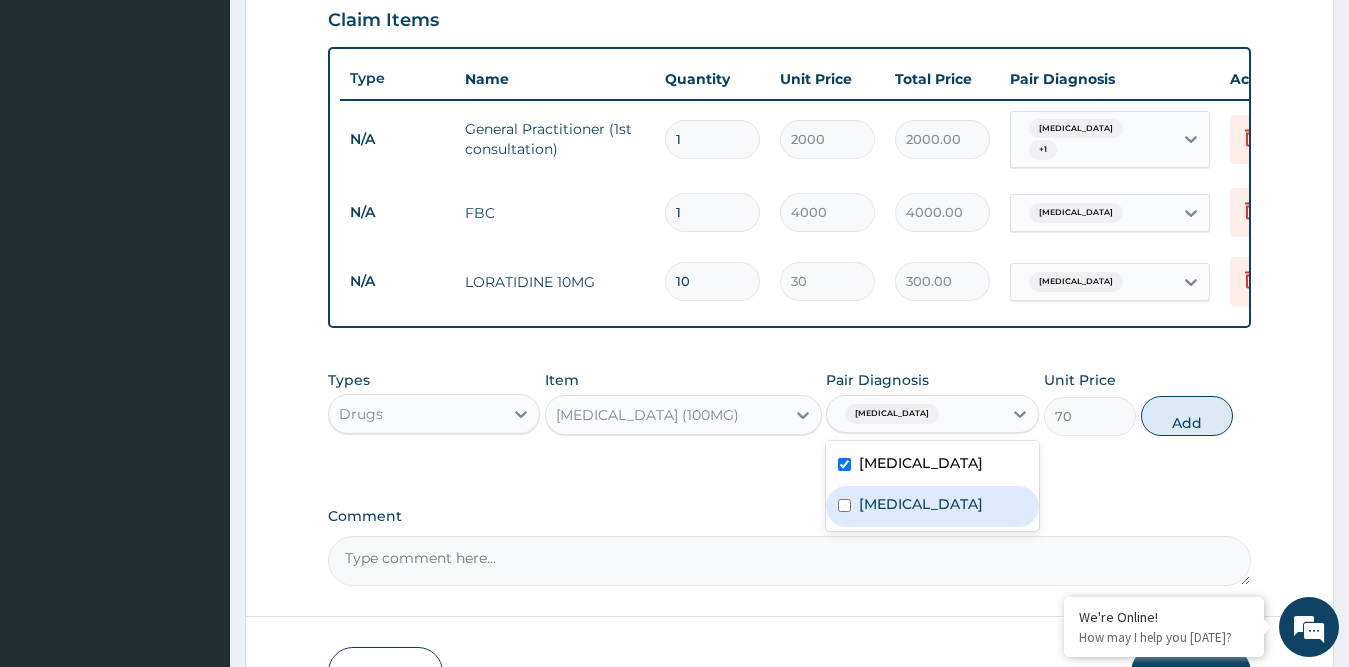 click on "Sepsis" at bounding box center (921, 504) 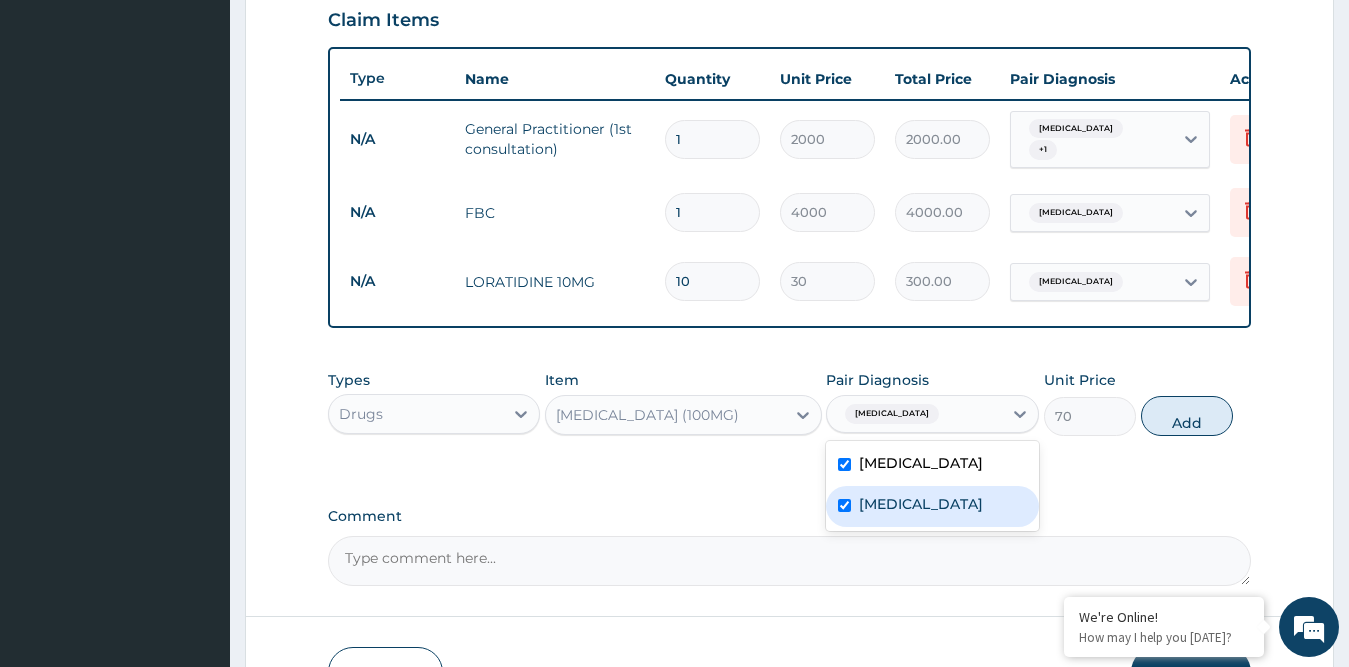 checkbox on "true" 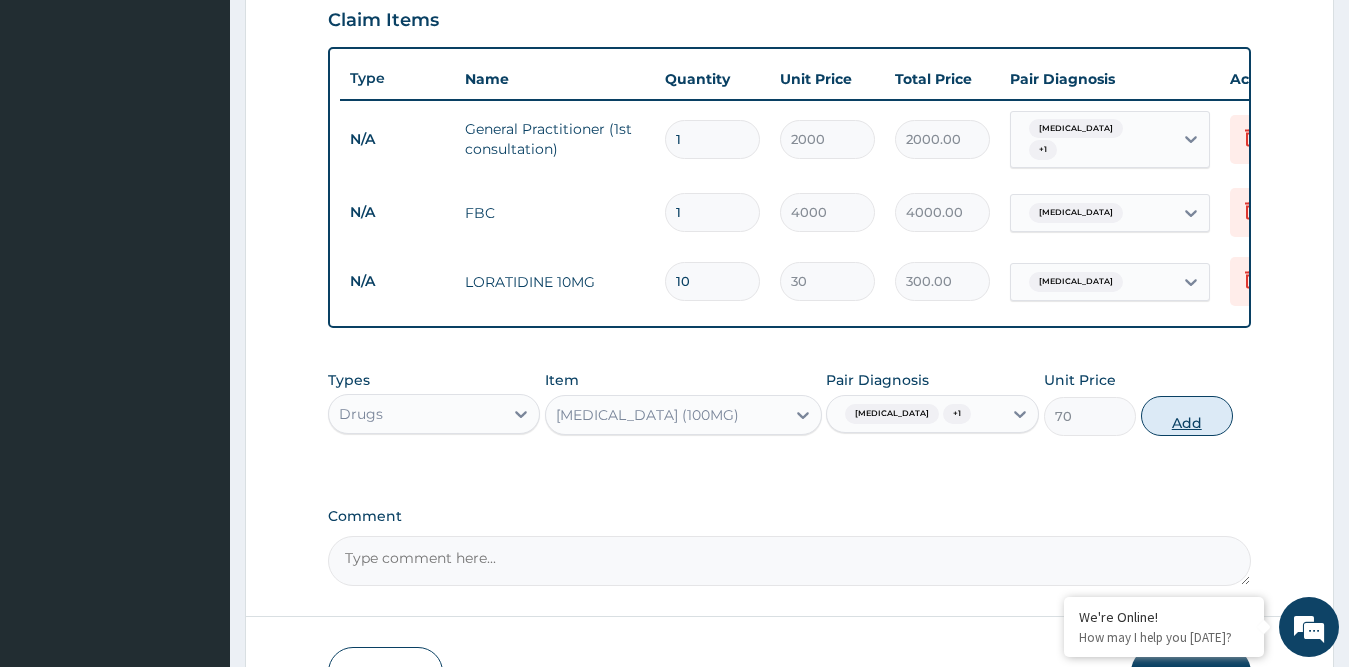 click on "Add" at bounding box center (1187, 416) 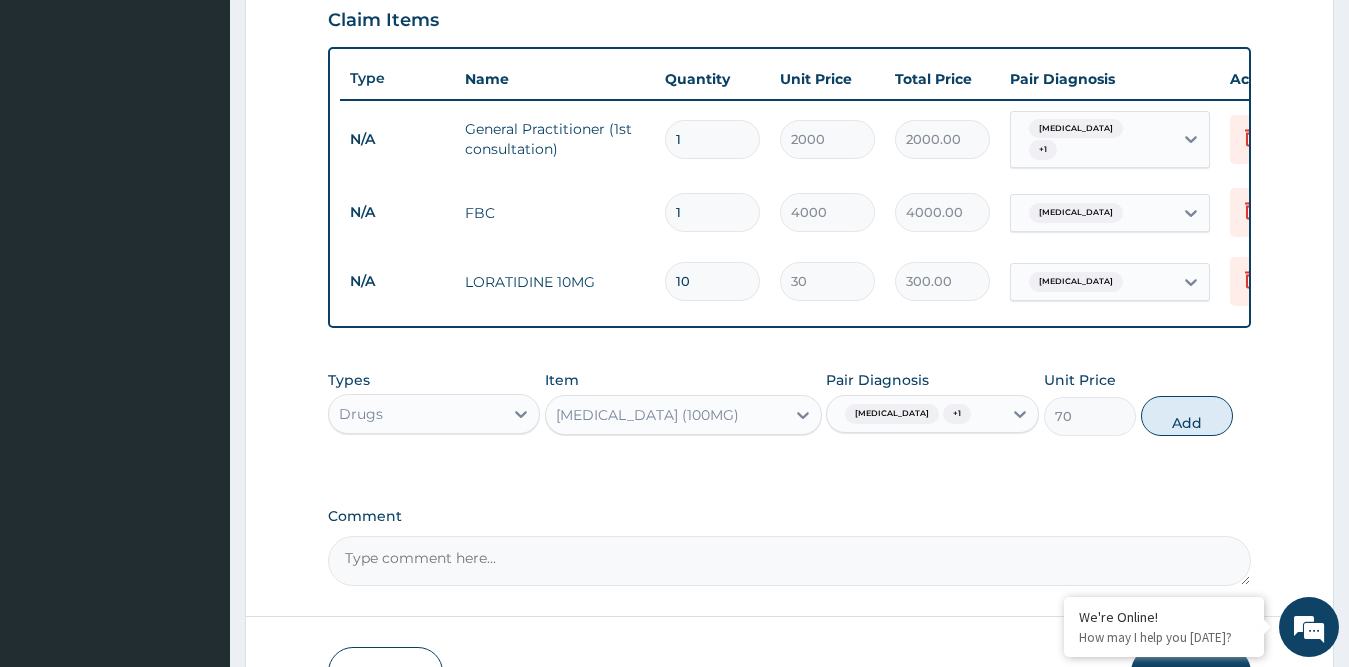 type on "0" 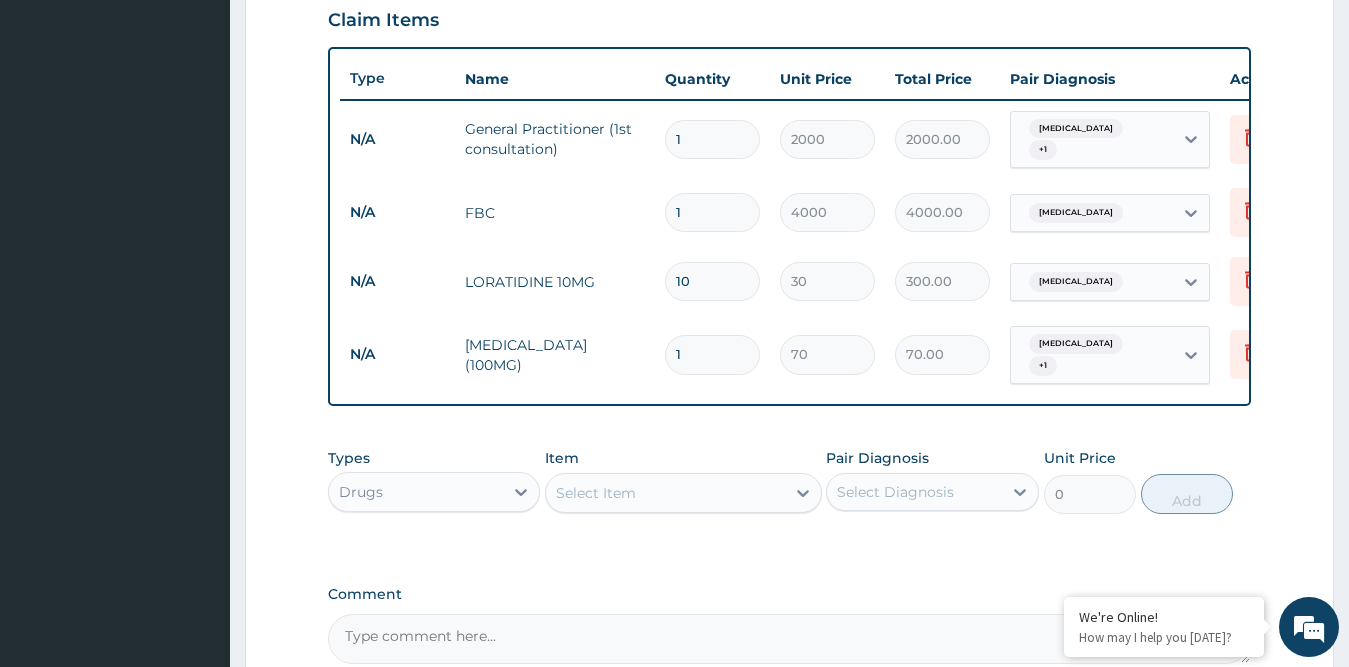type on "10" 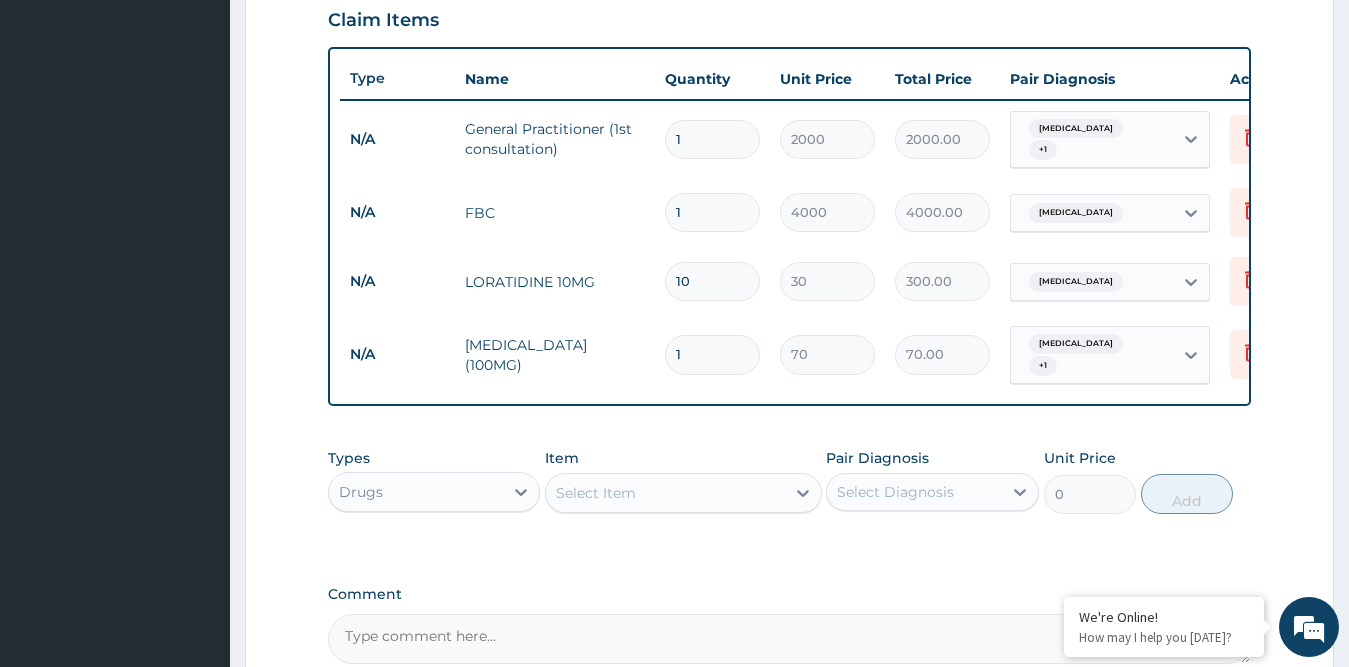 type on "700.00" 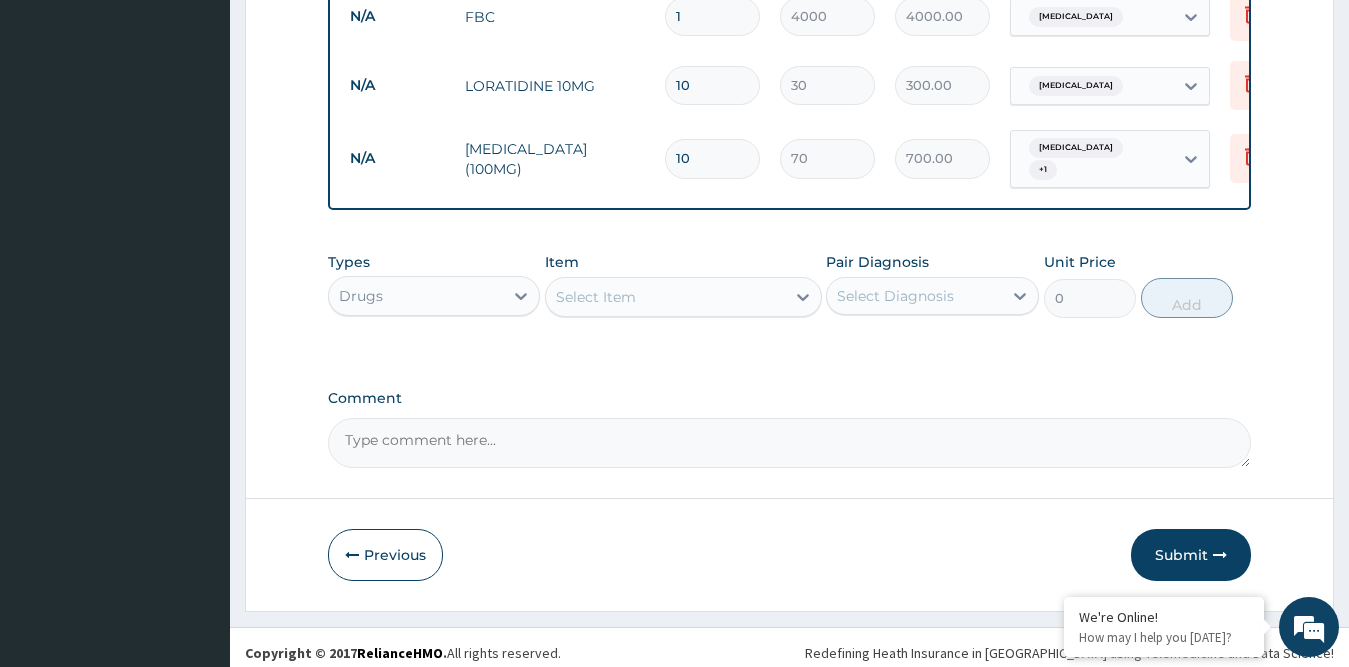 scroll, scrollTop: 904, scrollLeft: 0, axis: vertical 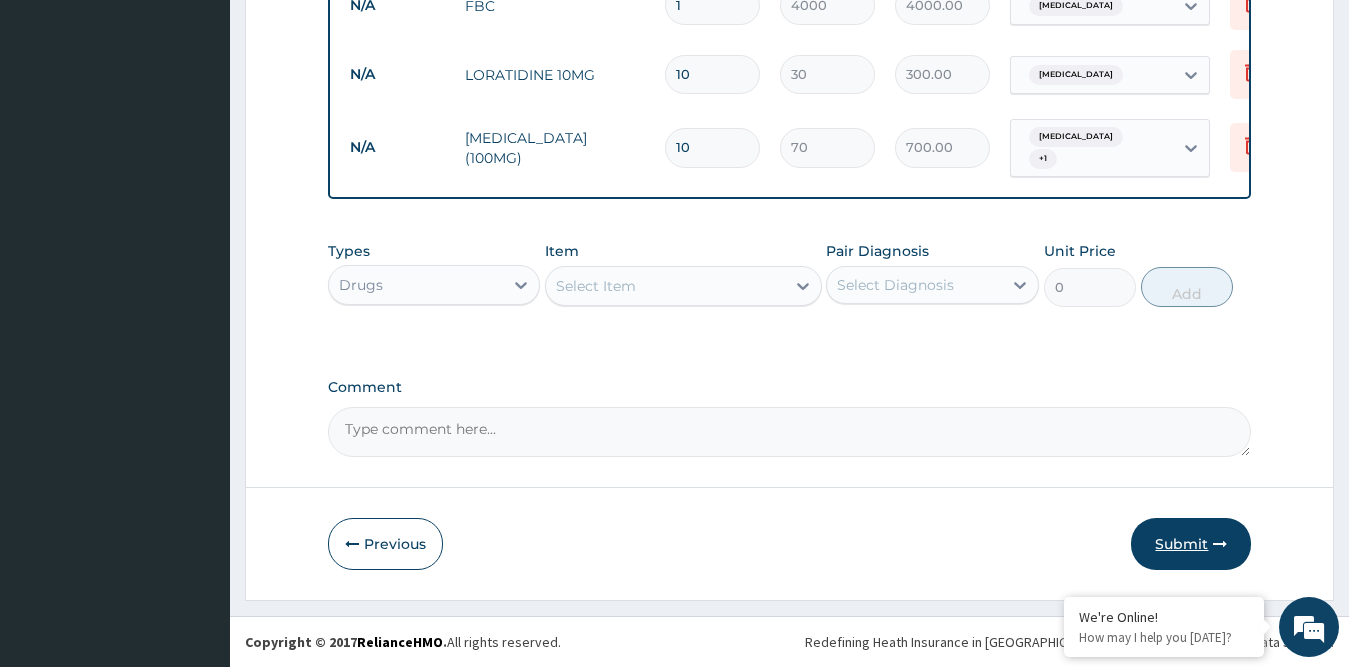 type on "10" 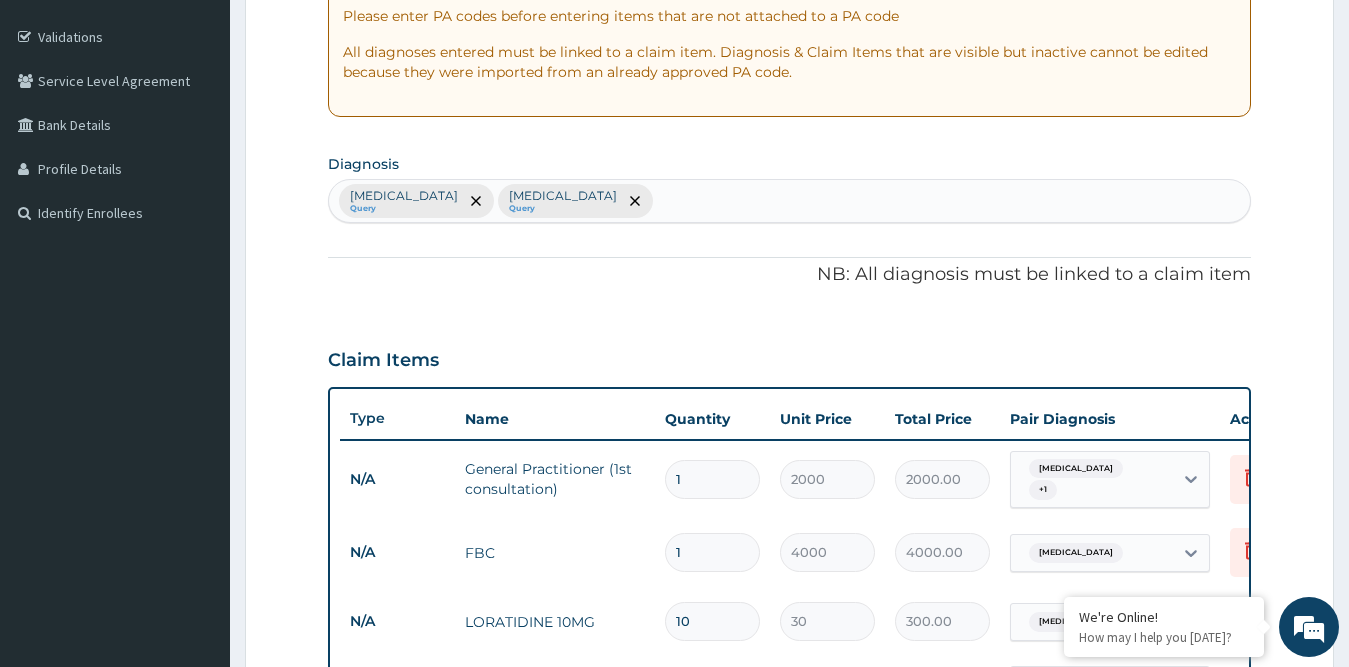 scroll, scrollTop: 304, scrollLeft: 0, axis: vertical 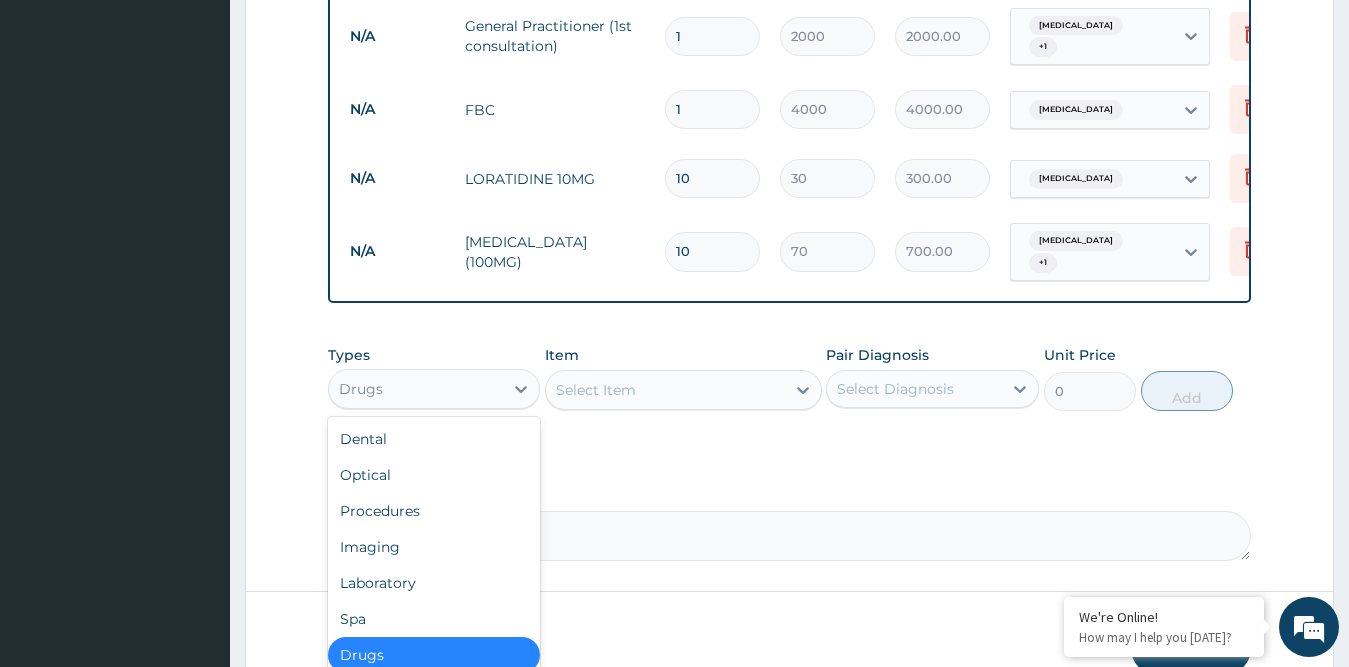 click on "Drugs" at bounding box center (416, 389) 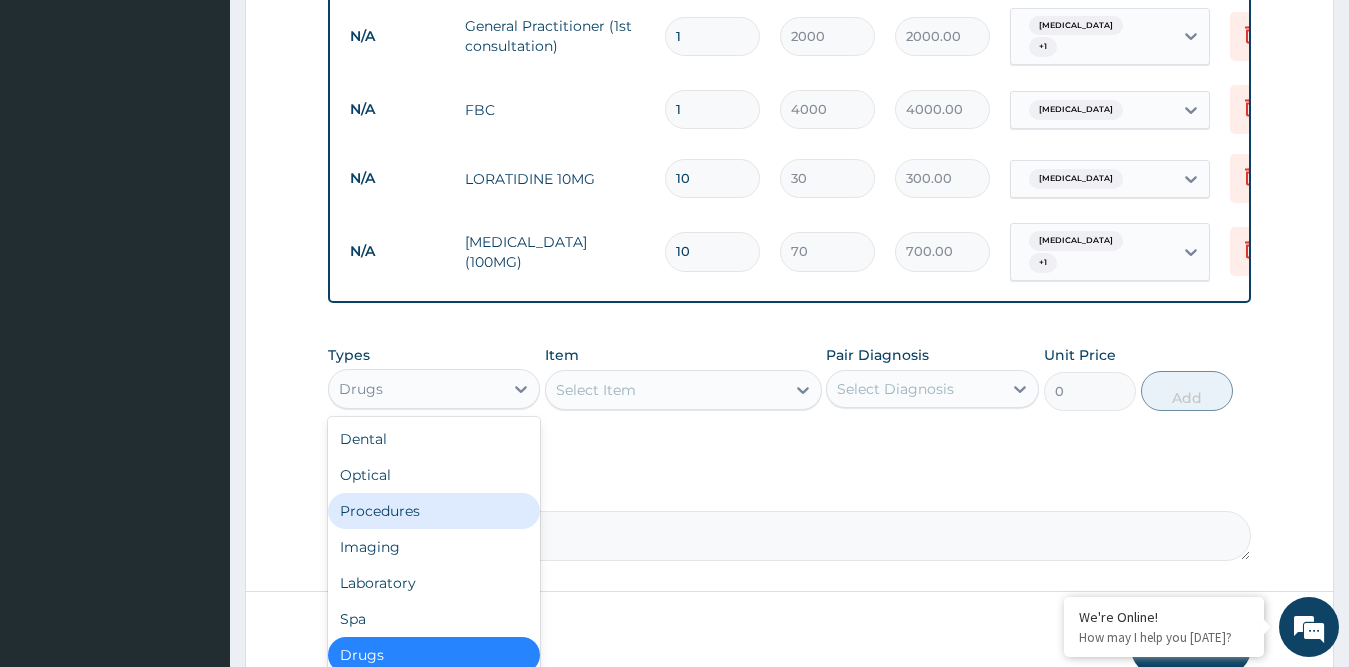 click on "Procedures" at bounding box center [434, 511] 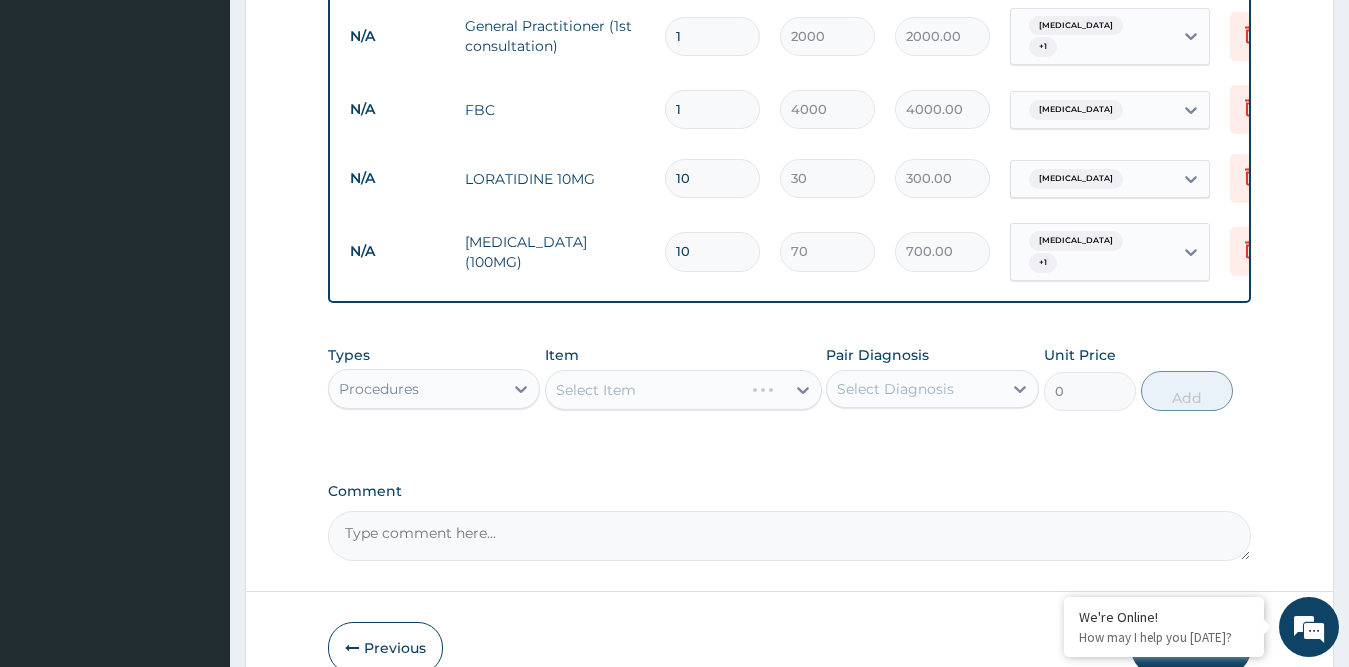 click on "Select Item" at bounding box center (683, 390) 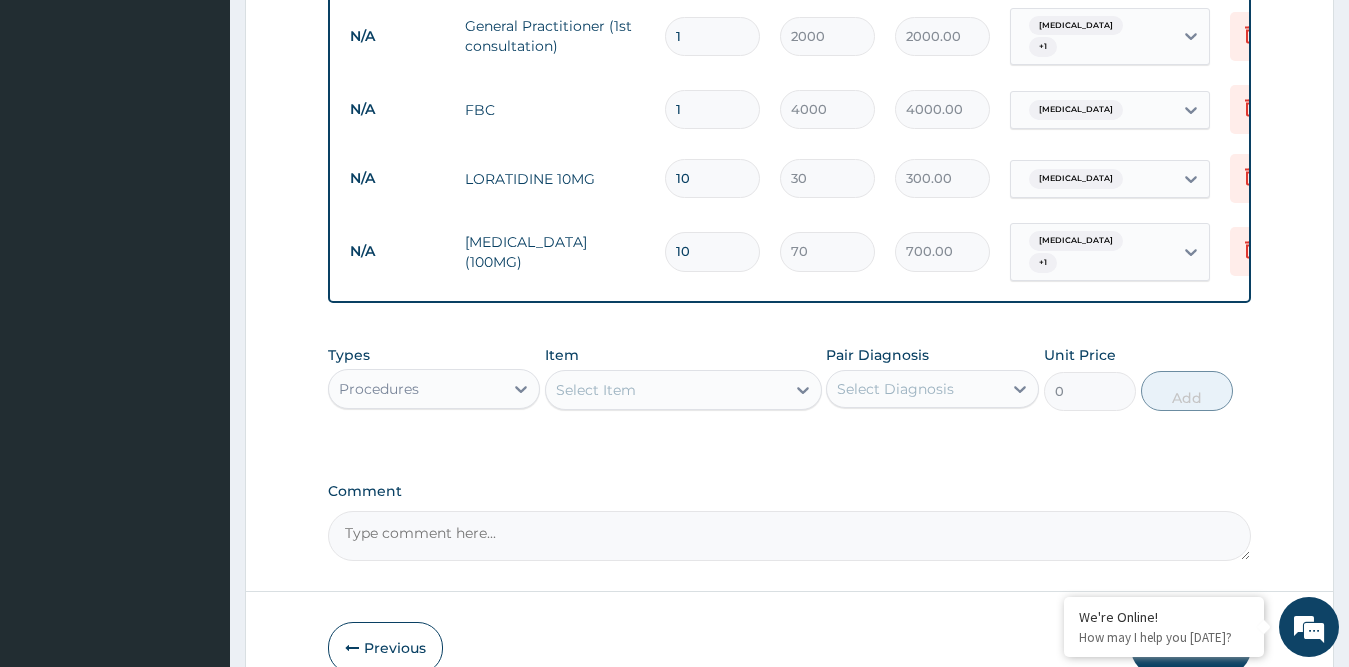 click on "Select Item" at bounding box center (665, 390) 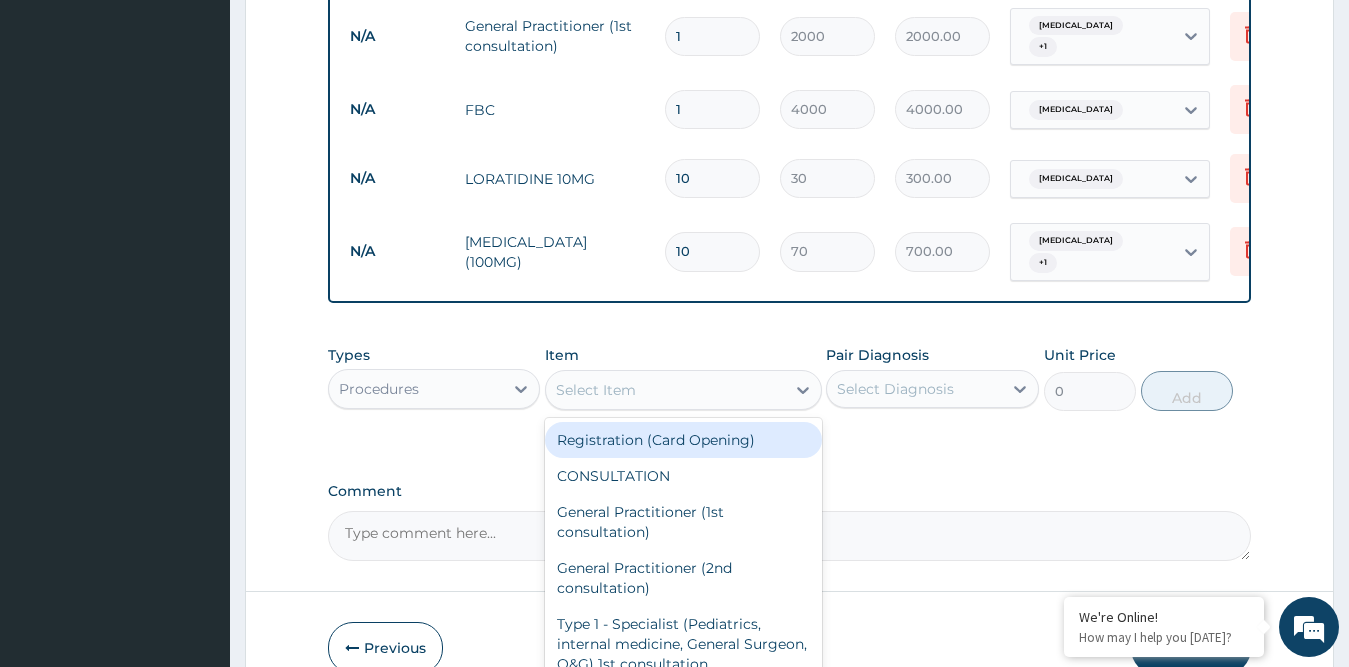 click on "Registration (Card Opening)" at bounding box center (683, 440) 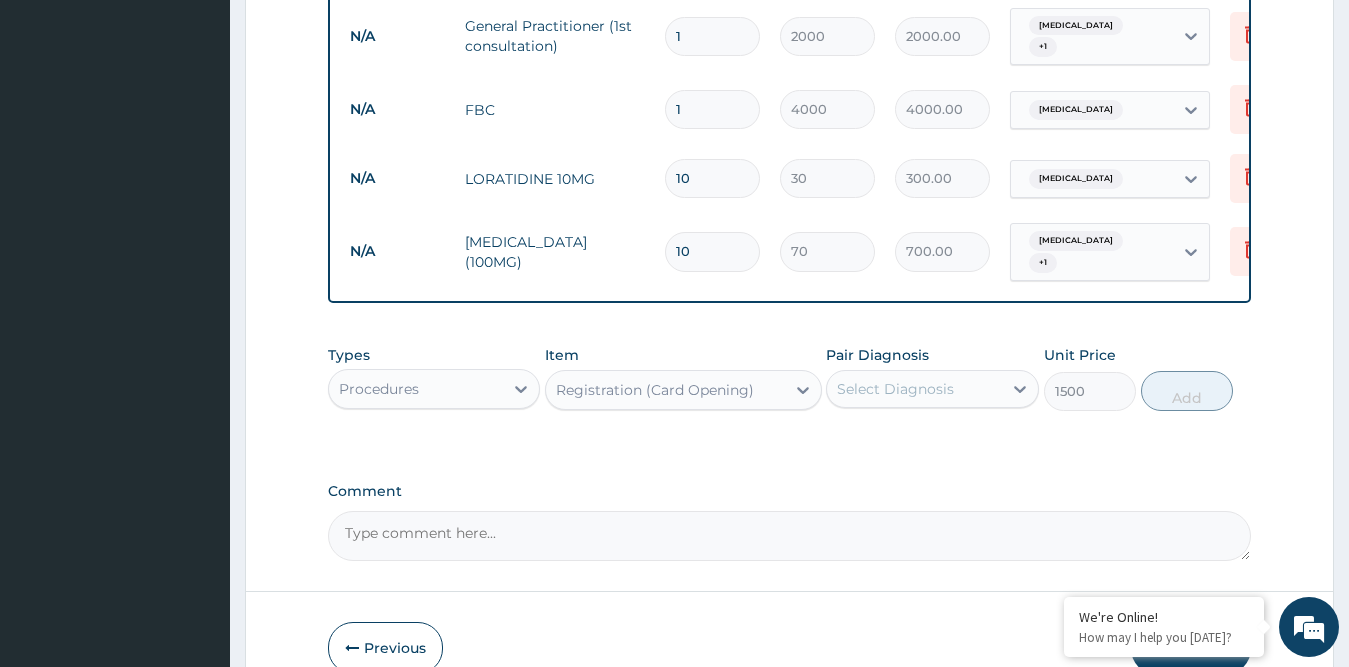 click on "Select Diagnosis" at bounding box center [895, 389] 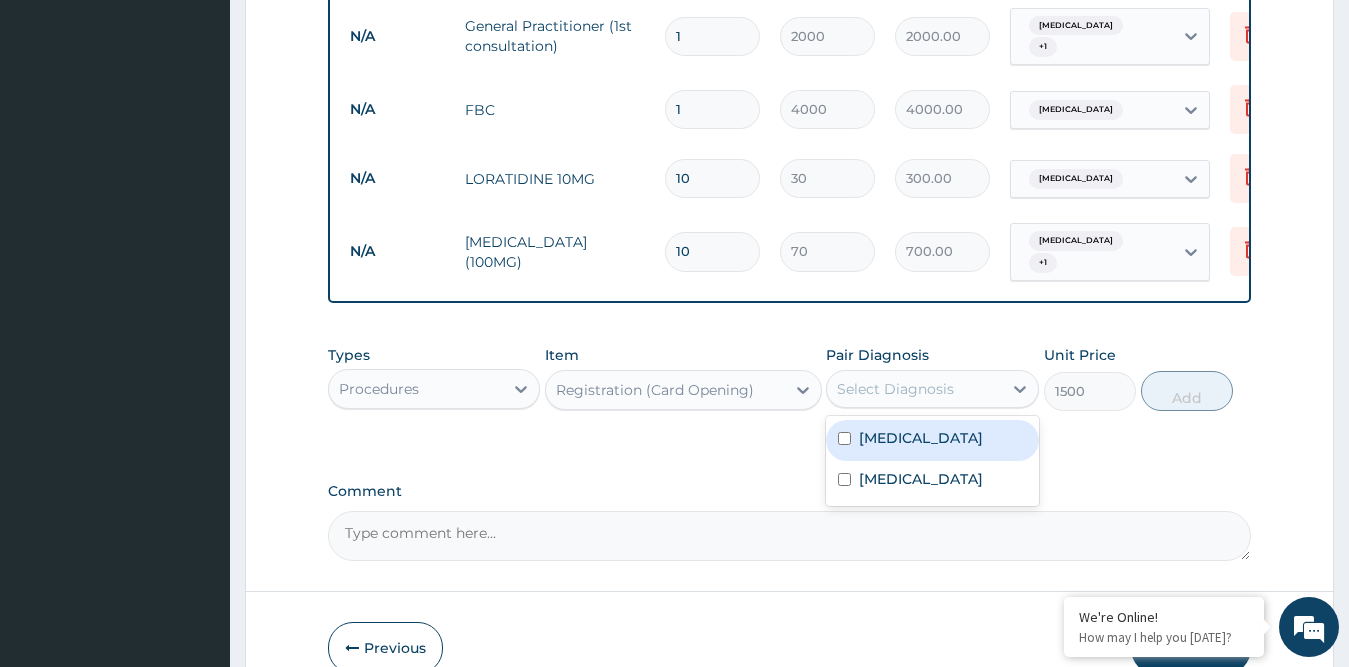 click on "Pharyngitis" at bounding box center [921, 438] 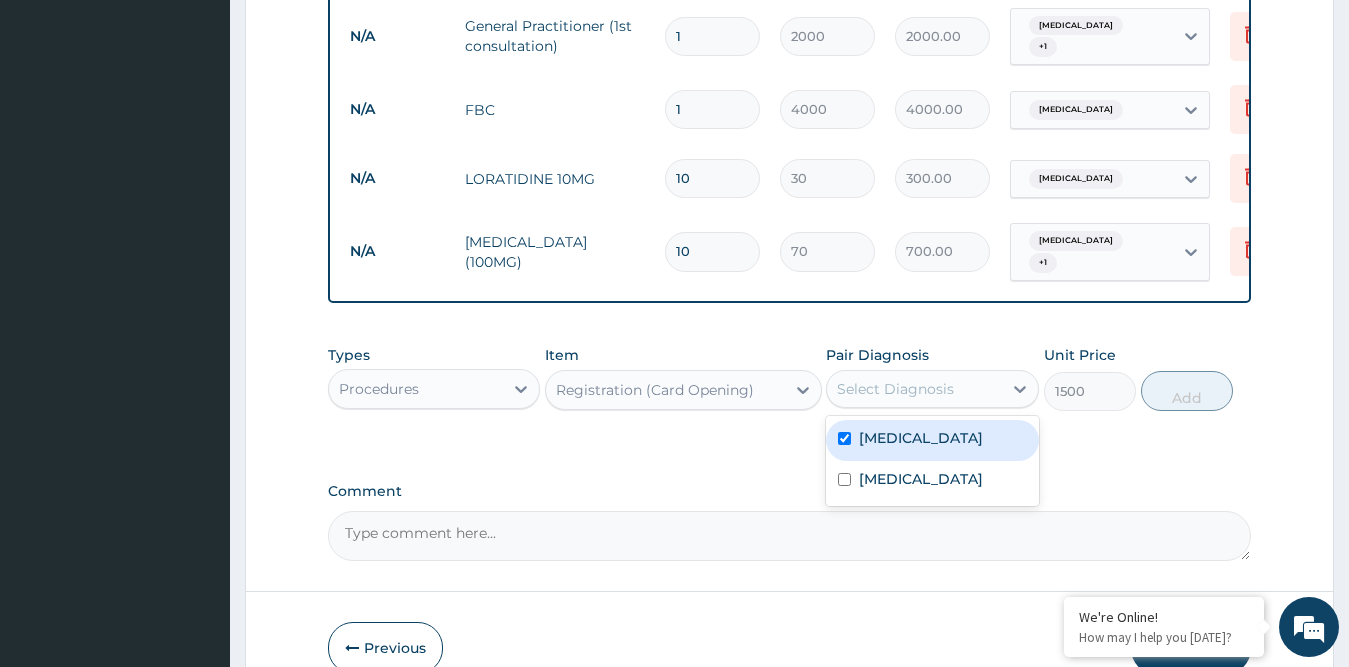 checkbox on "true" 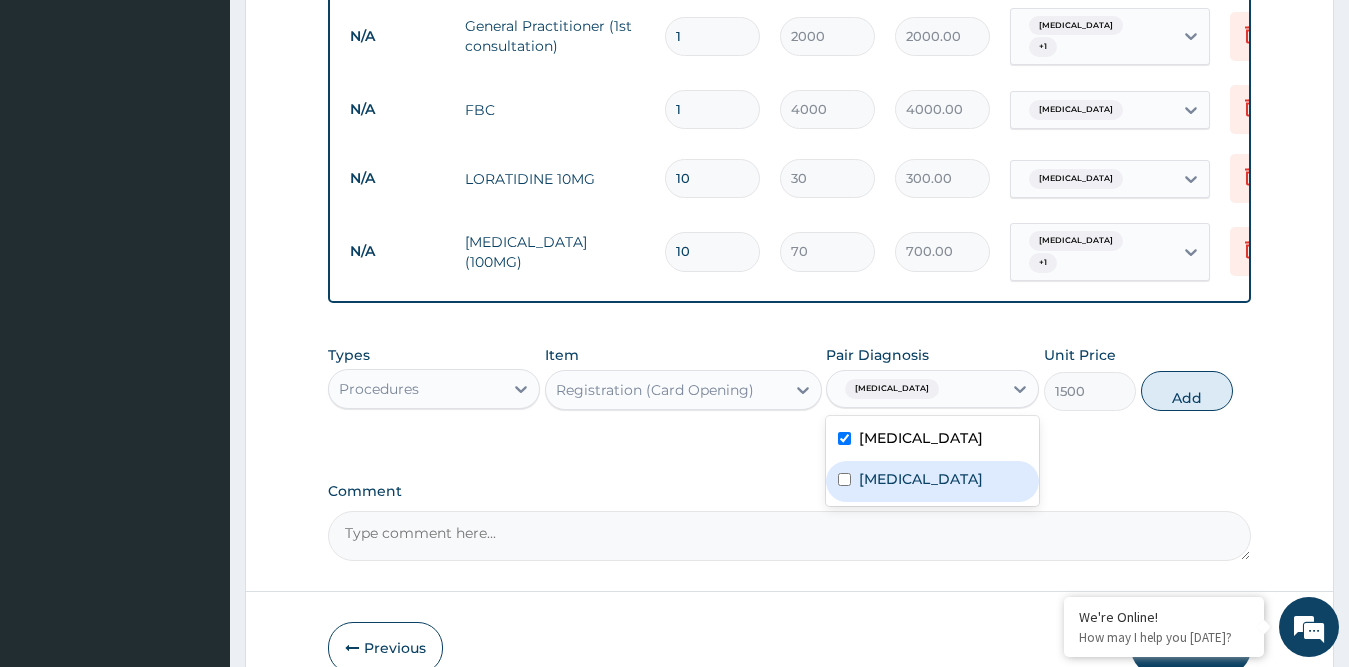 click on "Sepsis" at bounding box center (921, 479) 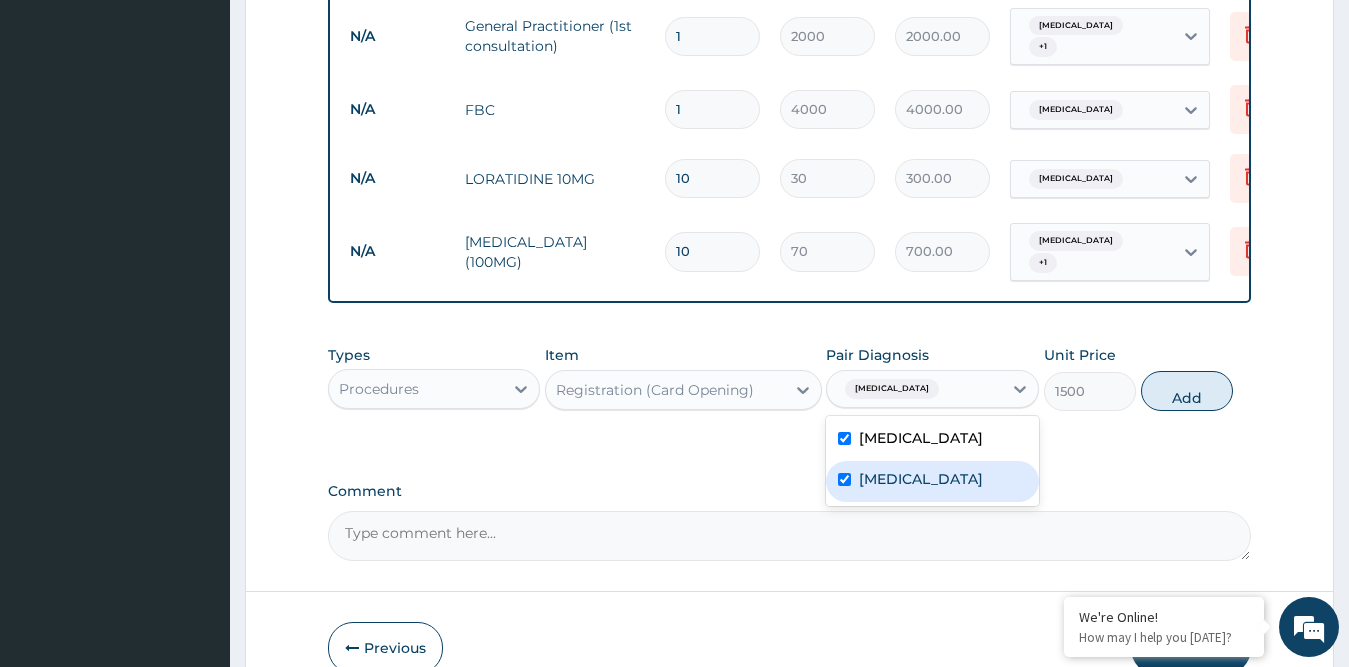 checkbox on "true" 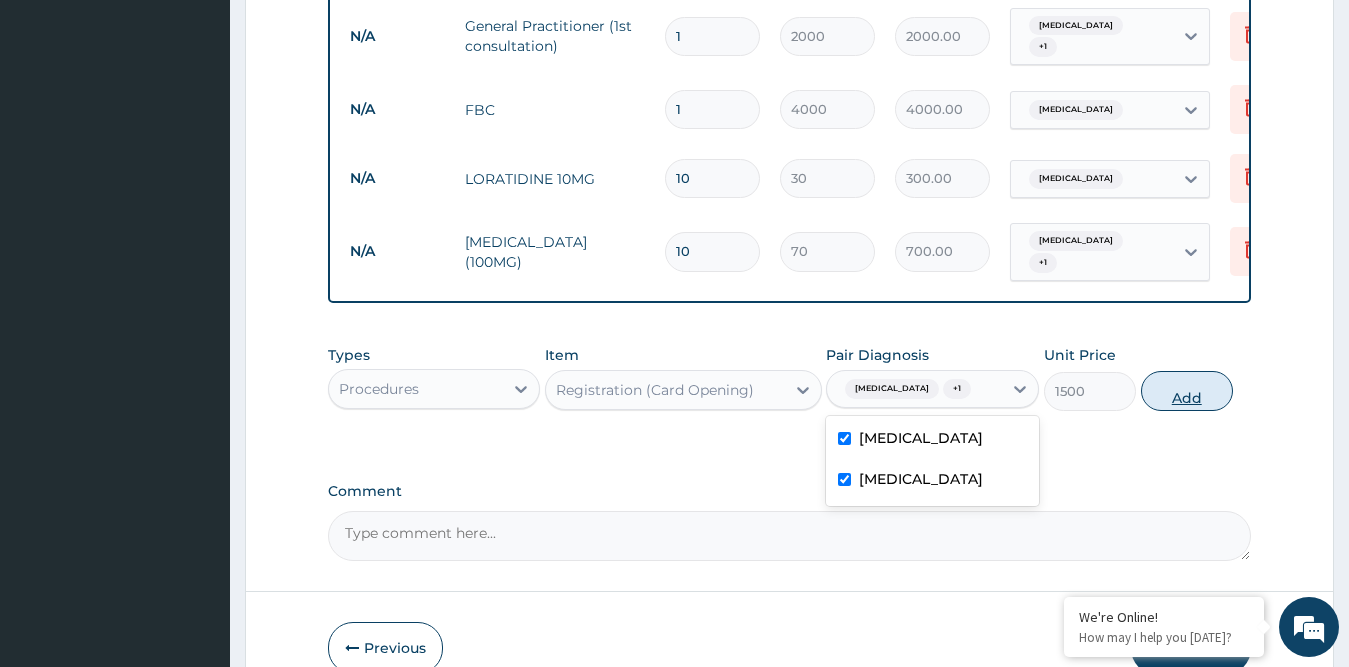 click on "Add" at bounding box center (1187, 391) 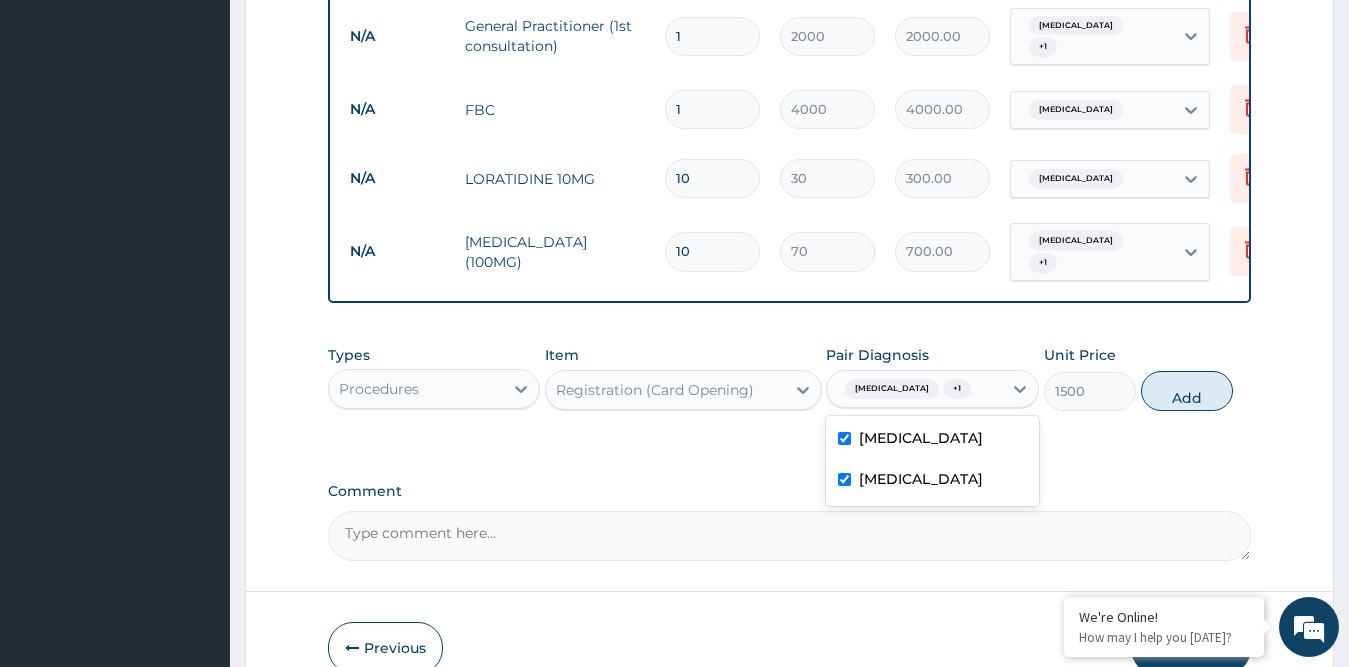 type on "0" 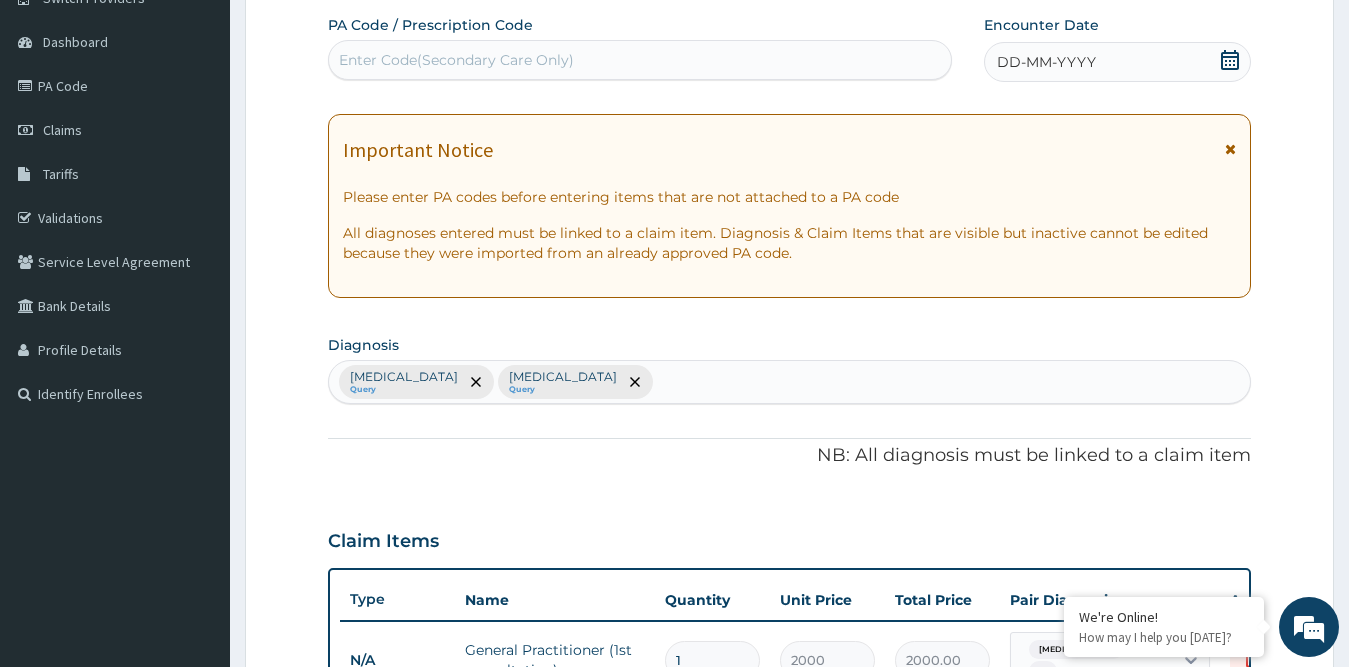 scroll, scrollTop: 0, scrollLeft: 0, axis: both 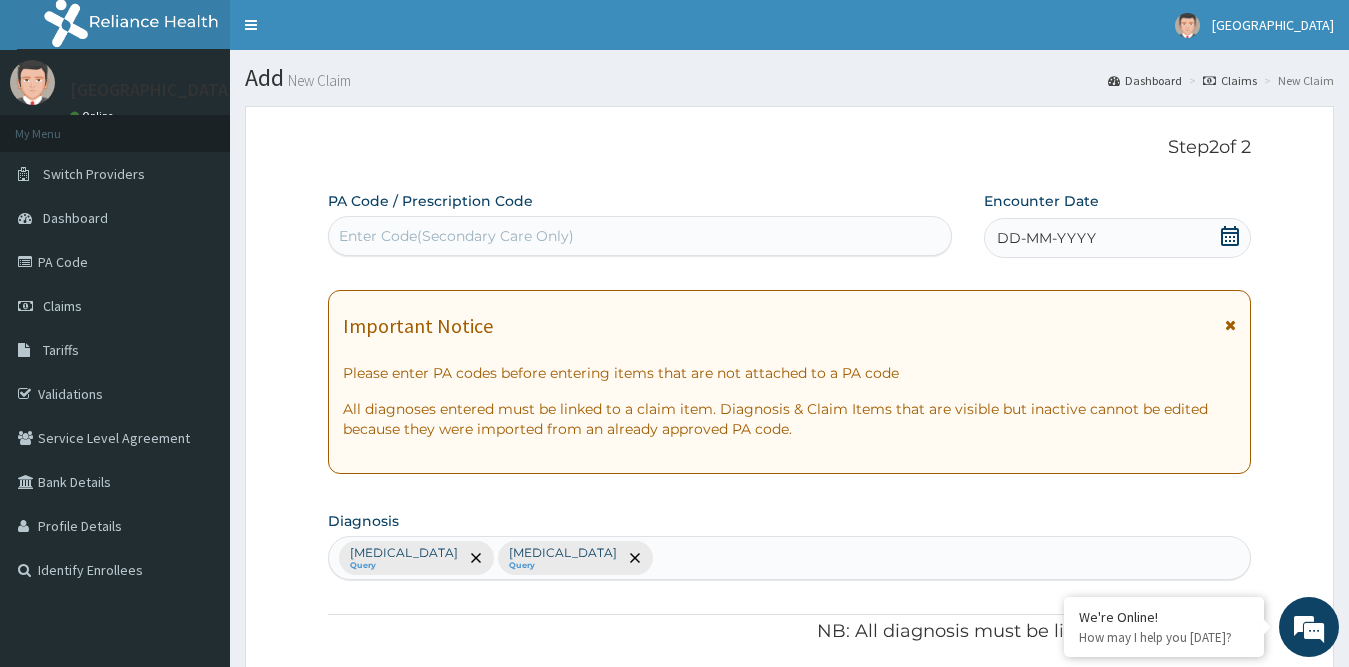 click 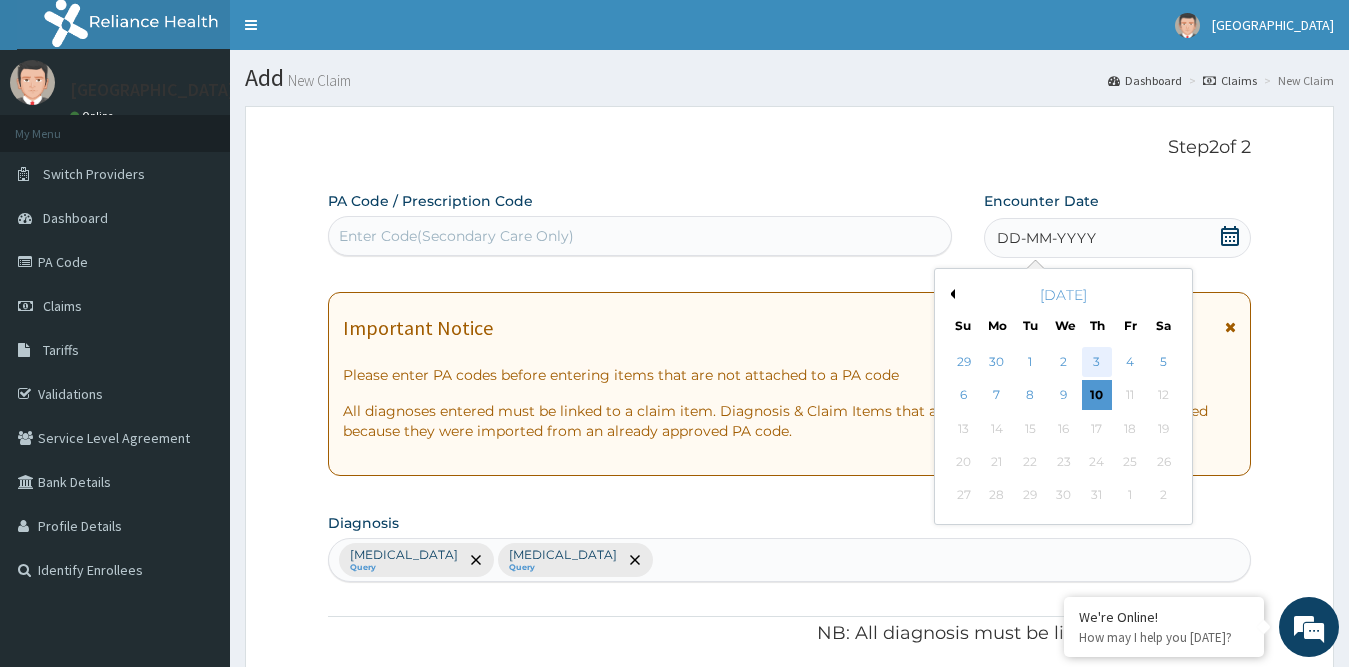 click on "3" at bounding box center (1097, 362) 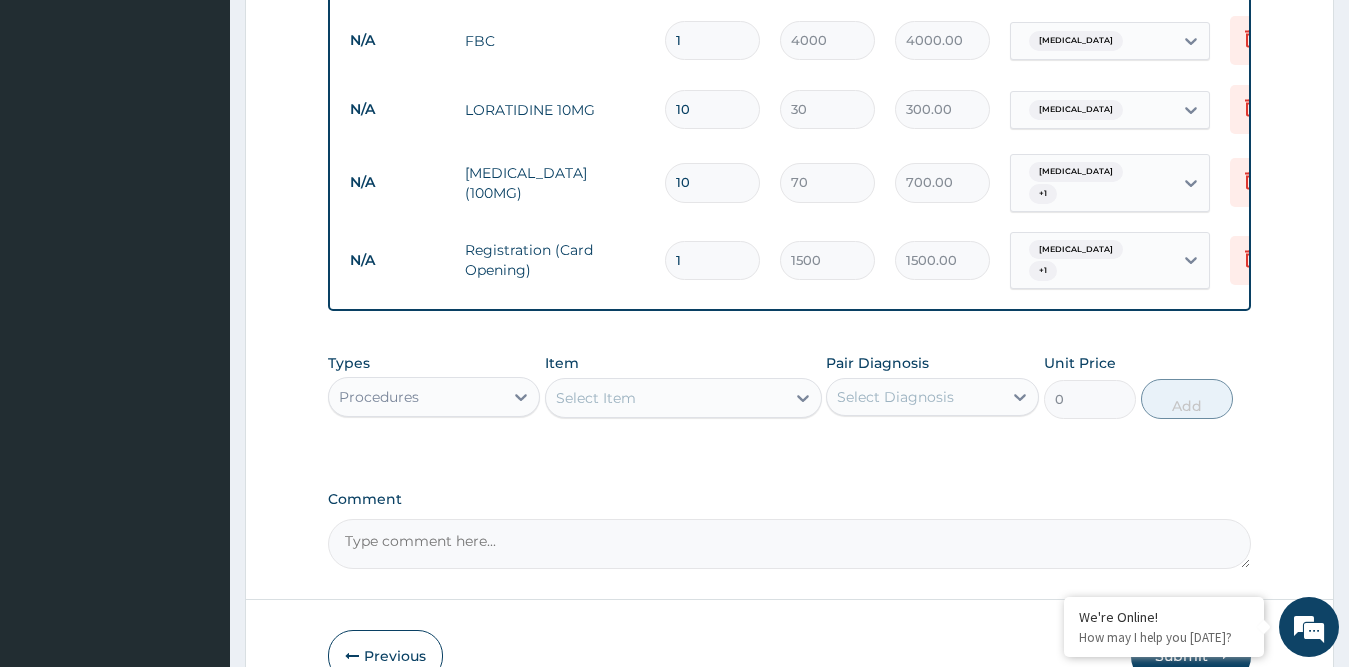 scroll, scrollTop: 973, scrollLeft: 0, axis: vertical 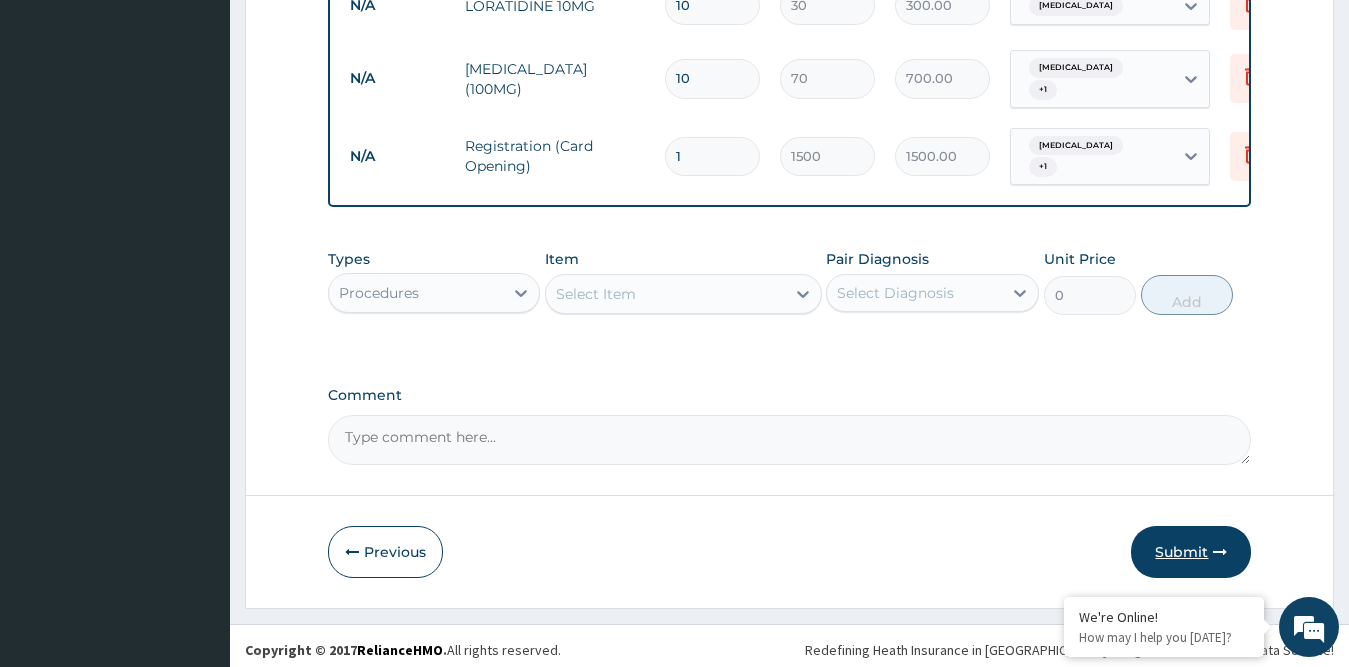 click on "Submit" at bounding box center (1191, 552) 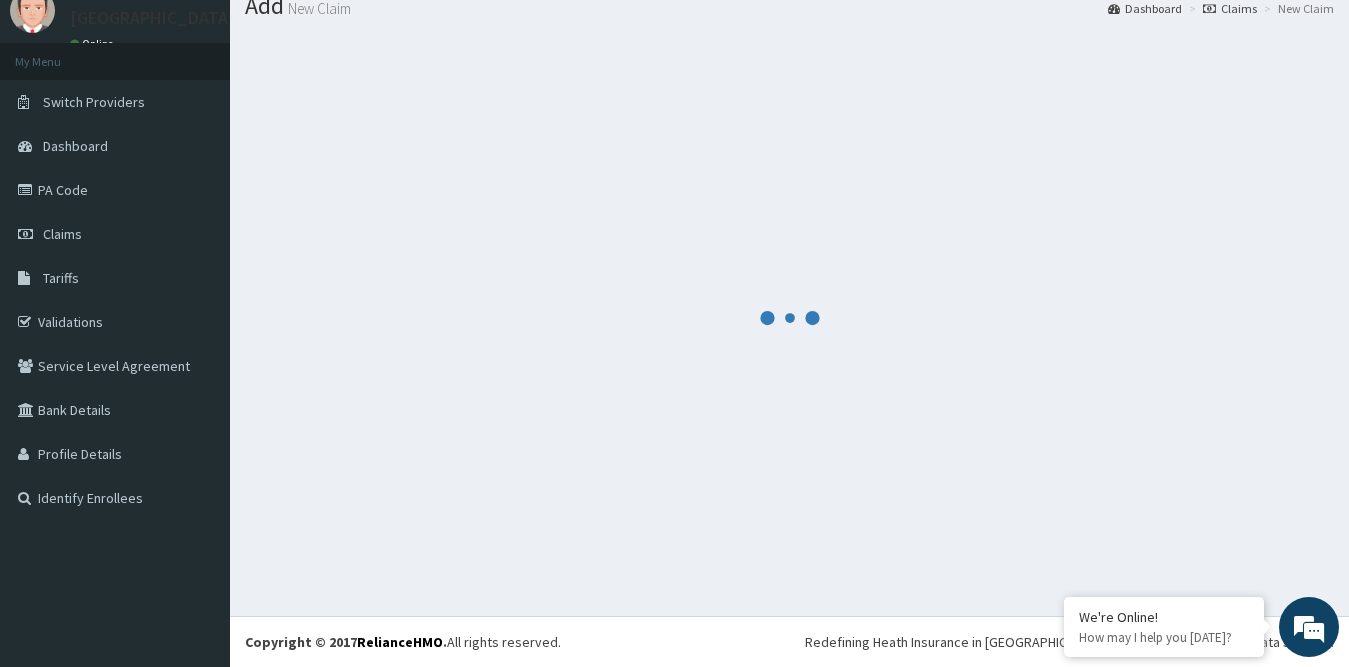 scroll, scrollTop: 973, scrollLeft: 0, axis: vertical 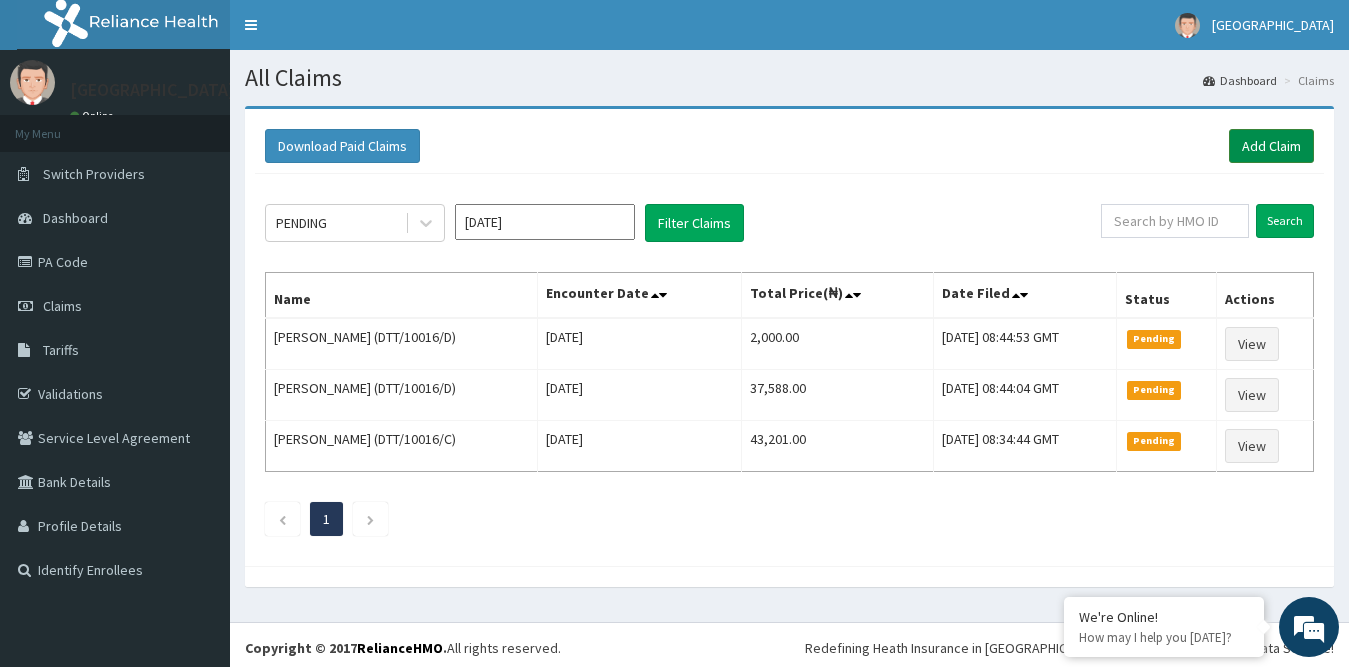 click on "Add Claim" at bounding box center [1271, 146] 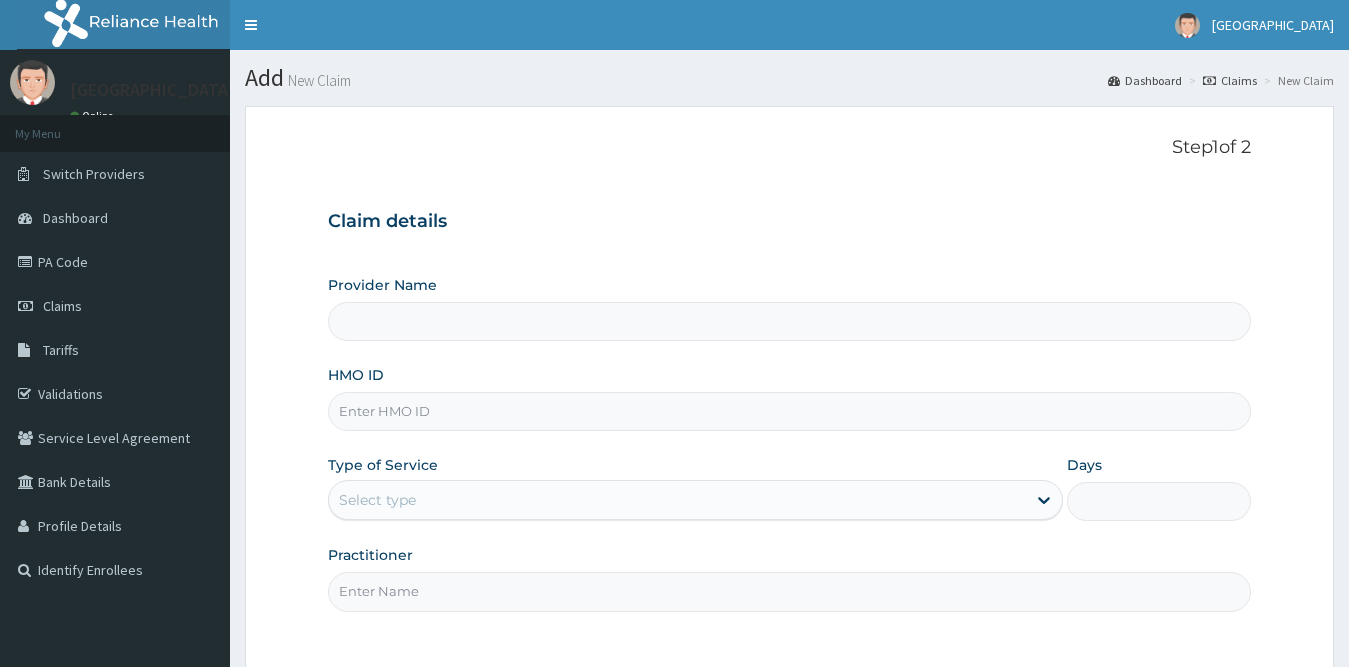 scroll, scrollTop: 0, scrollLeft: 0, axis: both 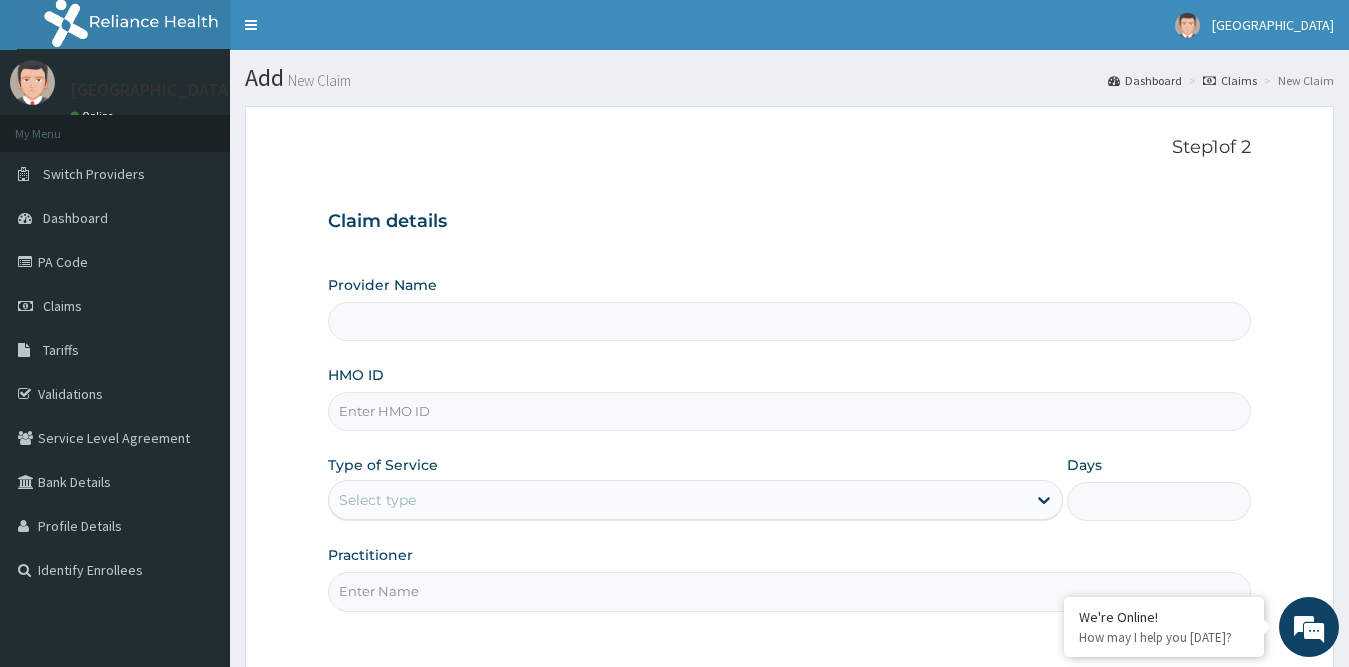 type on "Princess Medical Center (Classic Wing)" 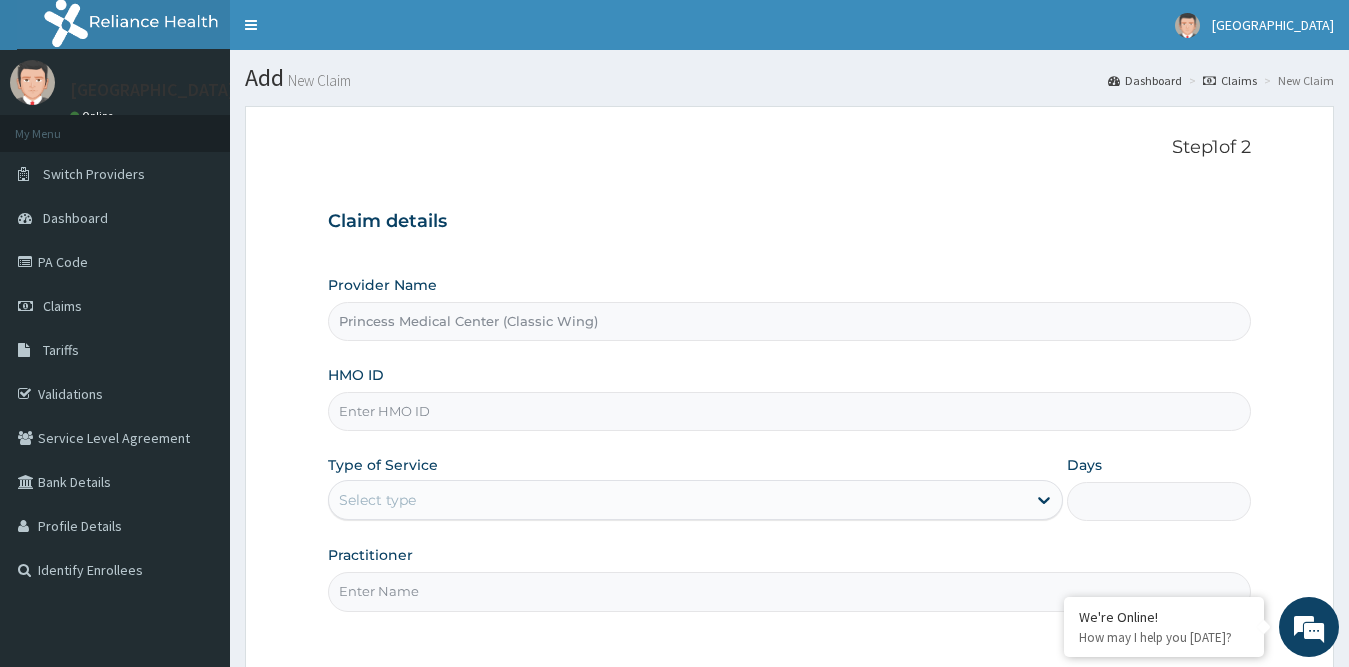 scroll, scrollTop: 0, scrollLeft: 0, axis: both 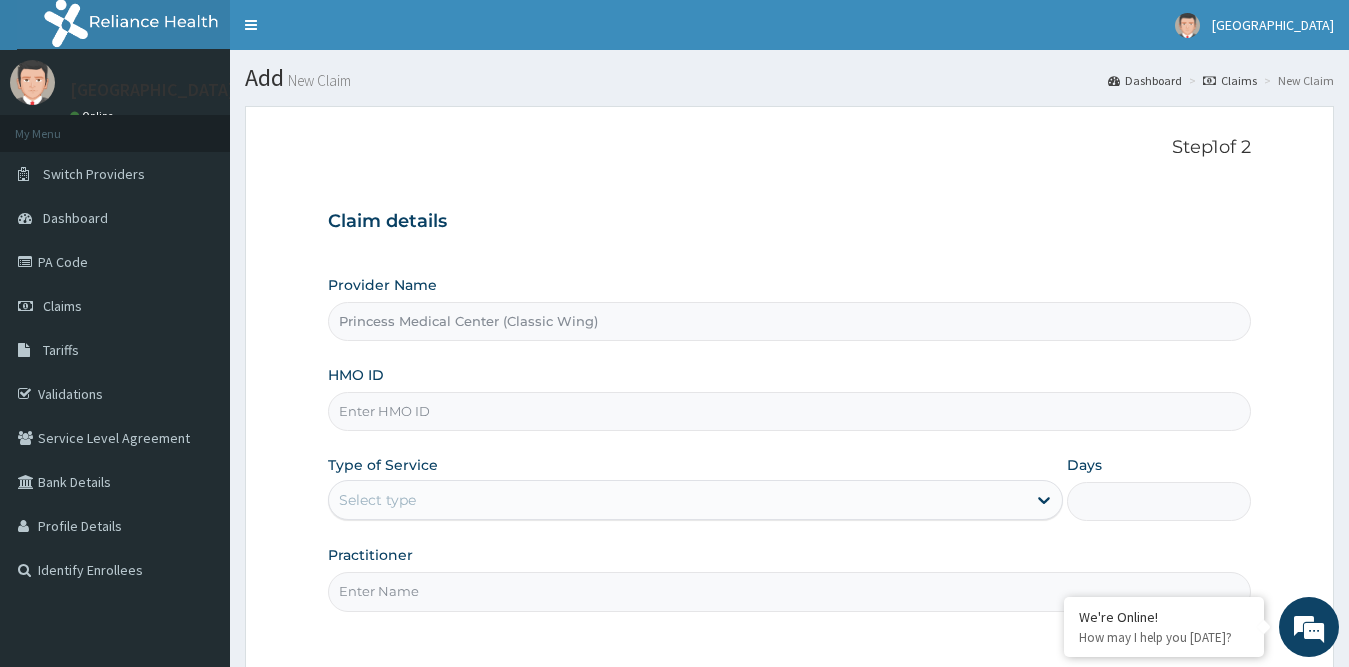 click on "HMO ID" at bounding box center (790, 411) 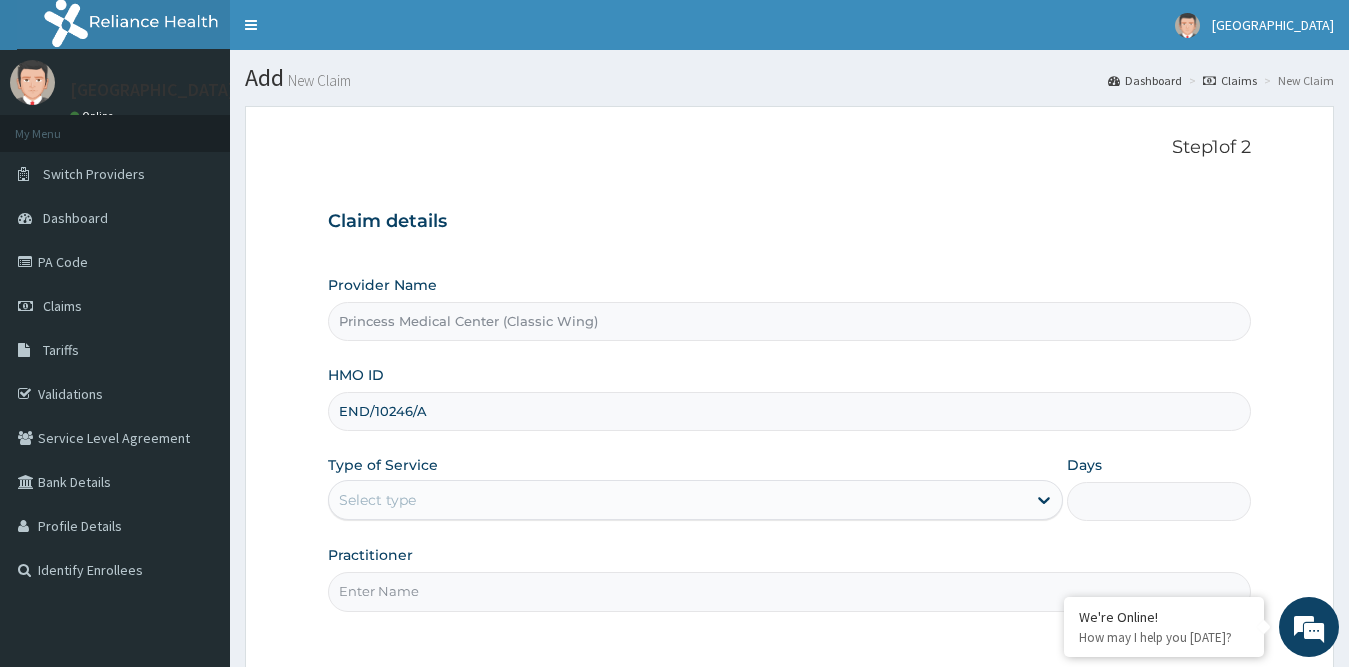 type on "END/10246/A" 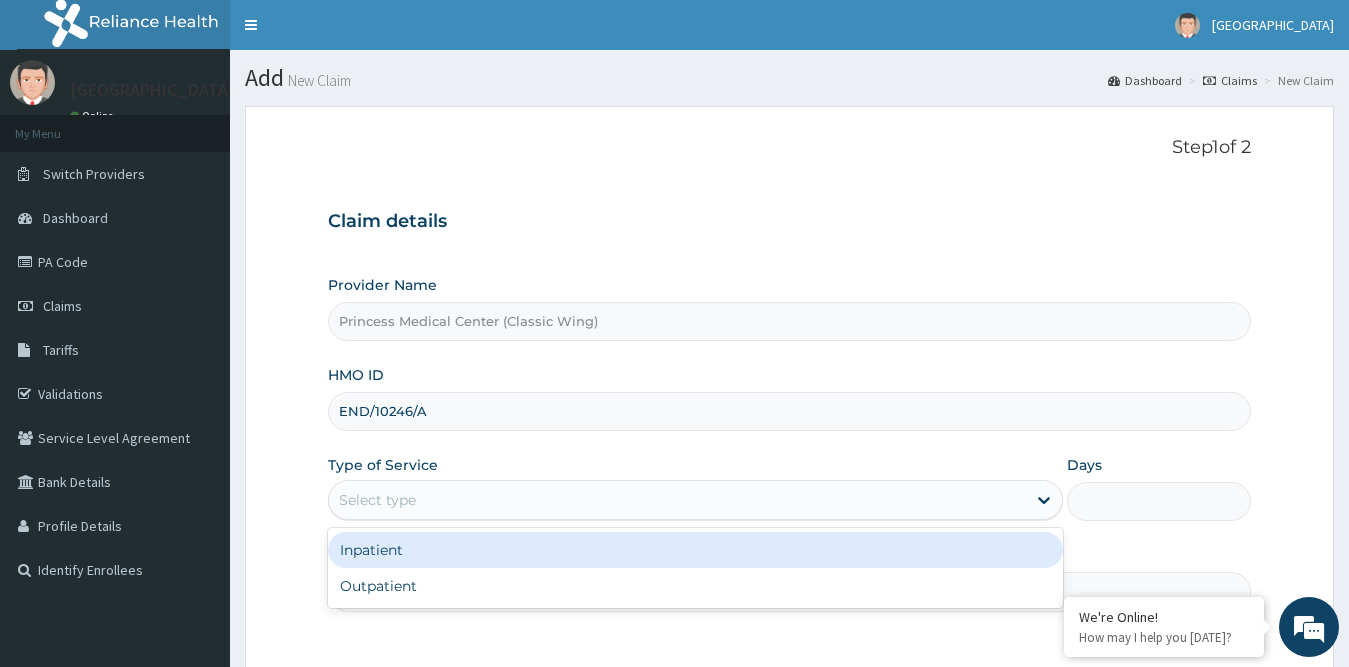 click on "Select type" at bounding box center (377, 500) 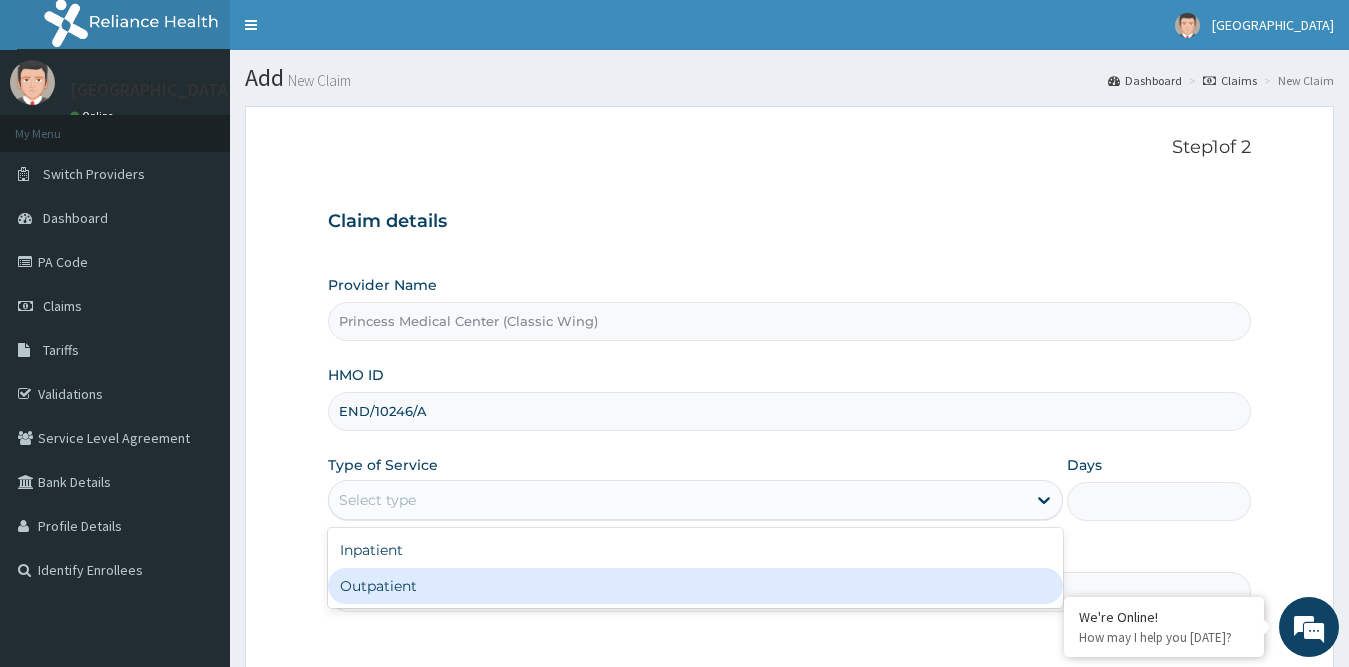 click on "Outpatient" at bounding box center (696, 586) 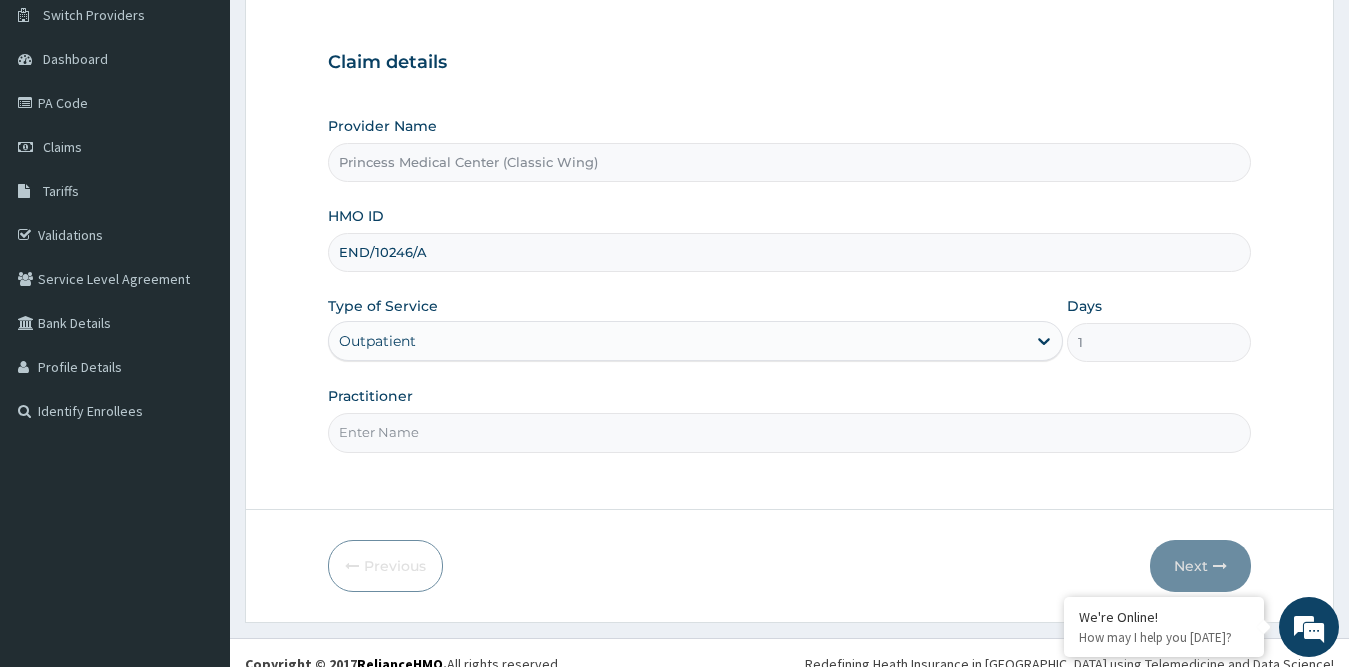 scroll, scrollTop: 181, scrollLeft: 0, axis: vertical 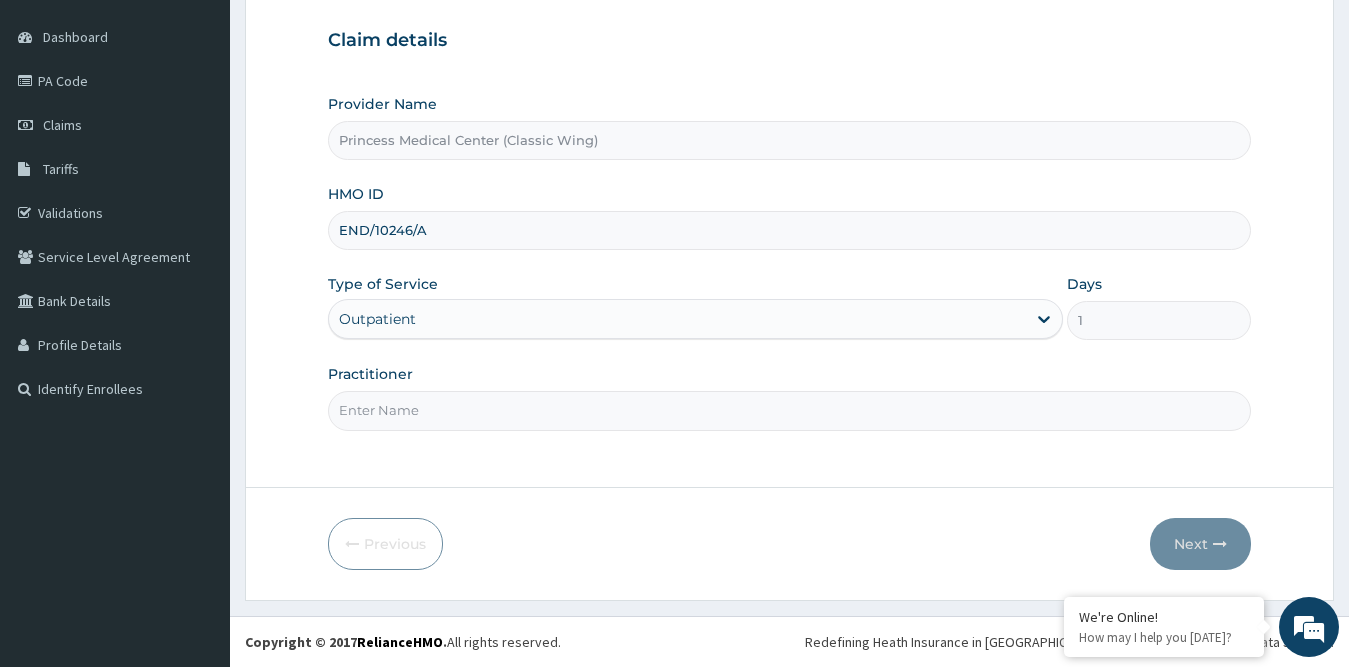 click on "Practitioner" at bounding box center (790, 410) 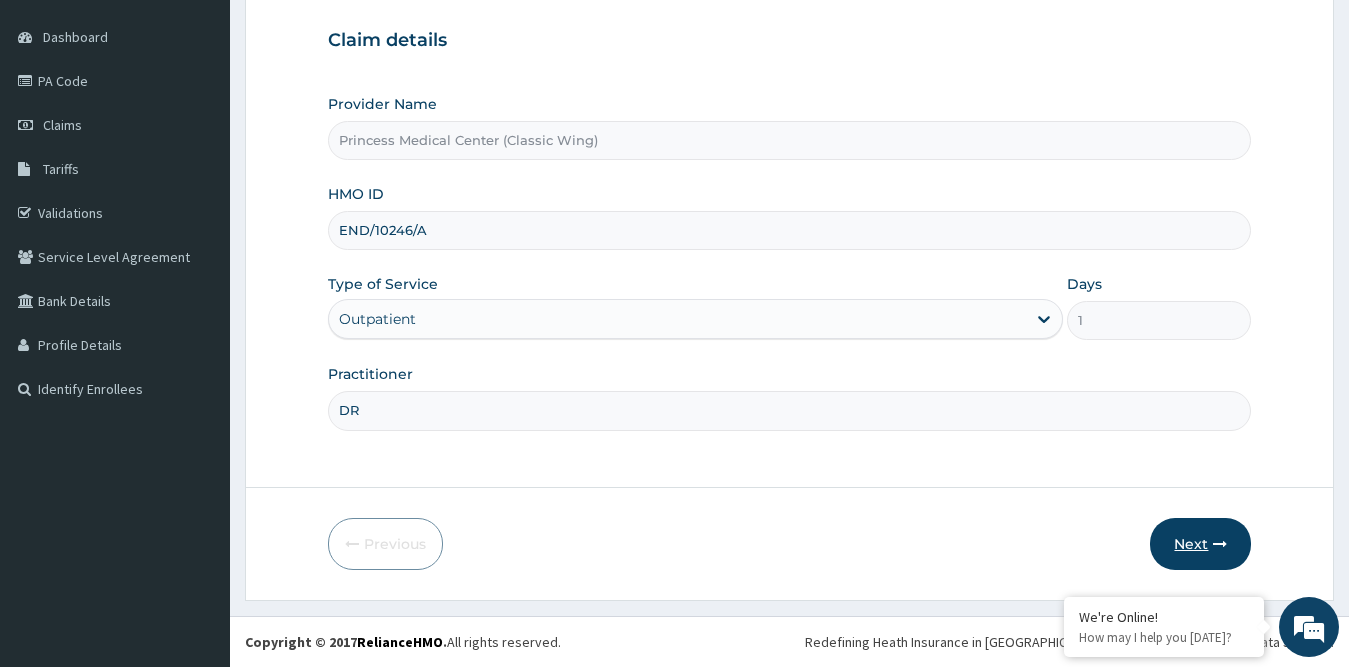 type on "DR" 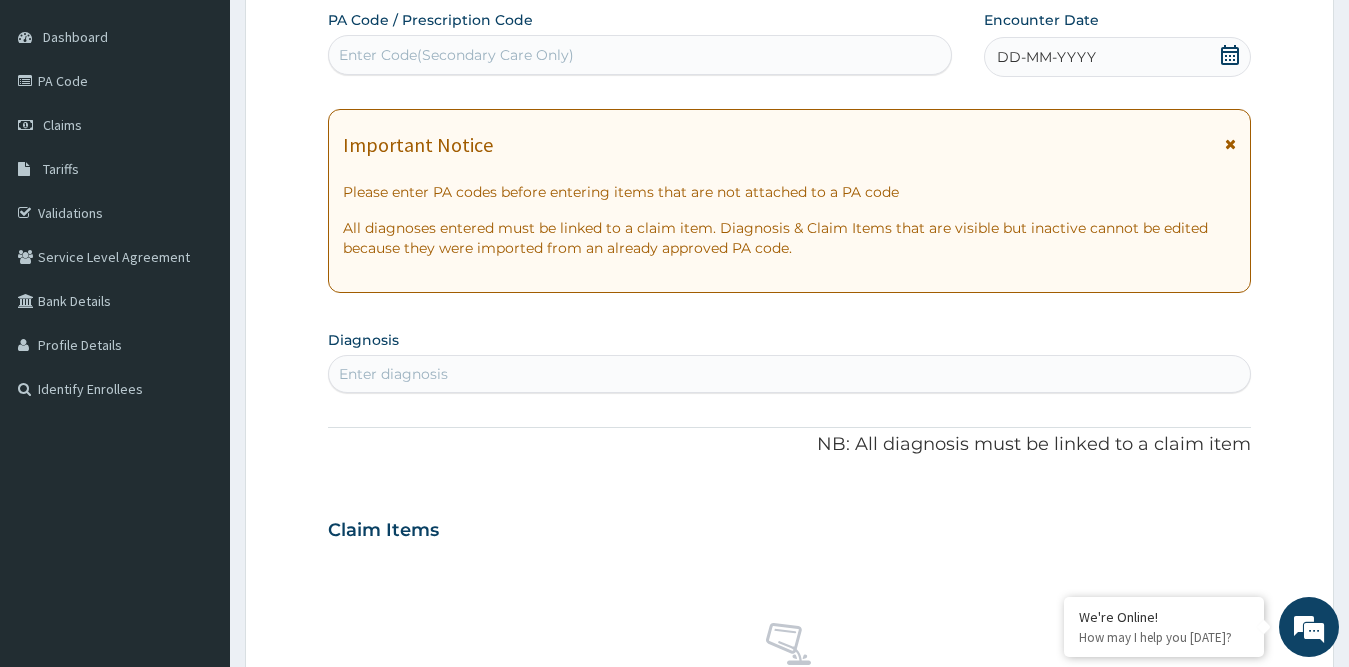 click on "Enter diagnosis" at bounding box center [393, 374] 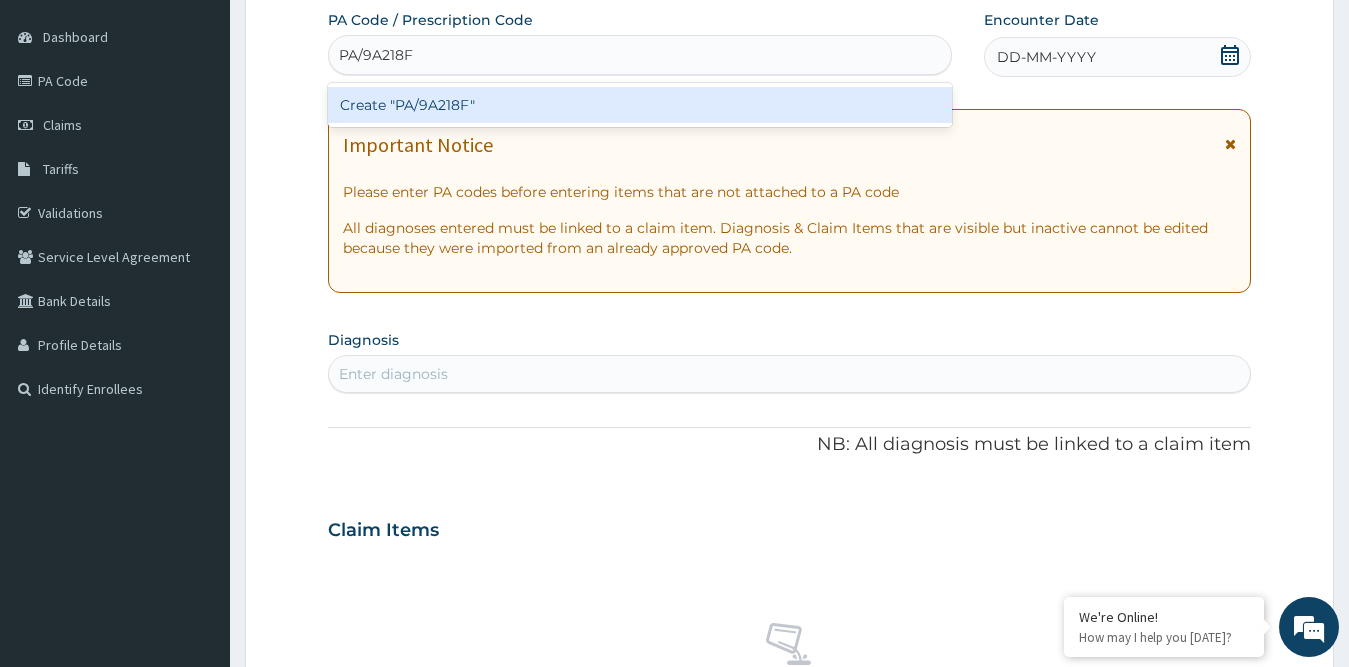click on "Create "PA/9A218F"" at bounding box center (640, 105) 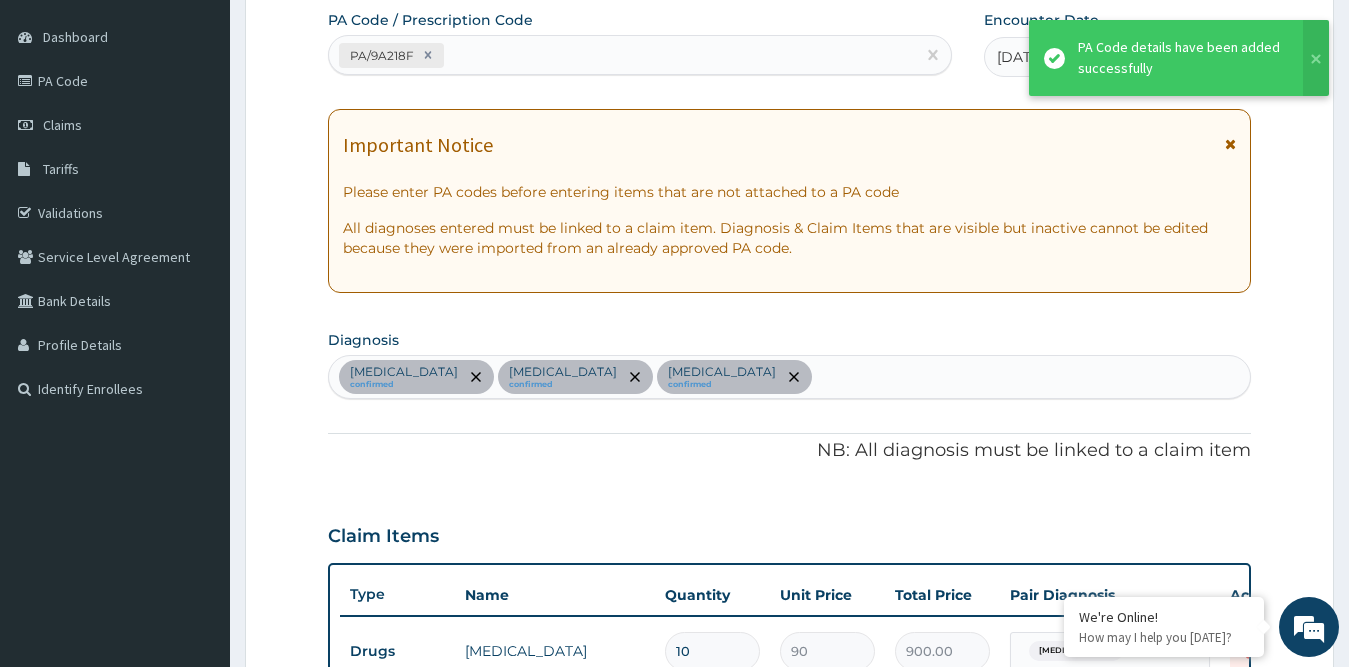 scroll, scrollTop: 705, scrollLeft: 0, axis: vertical 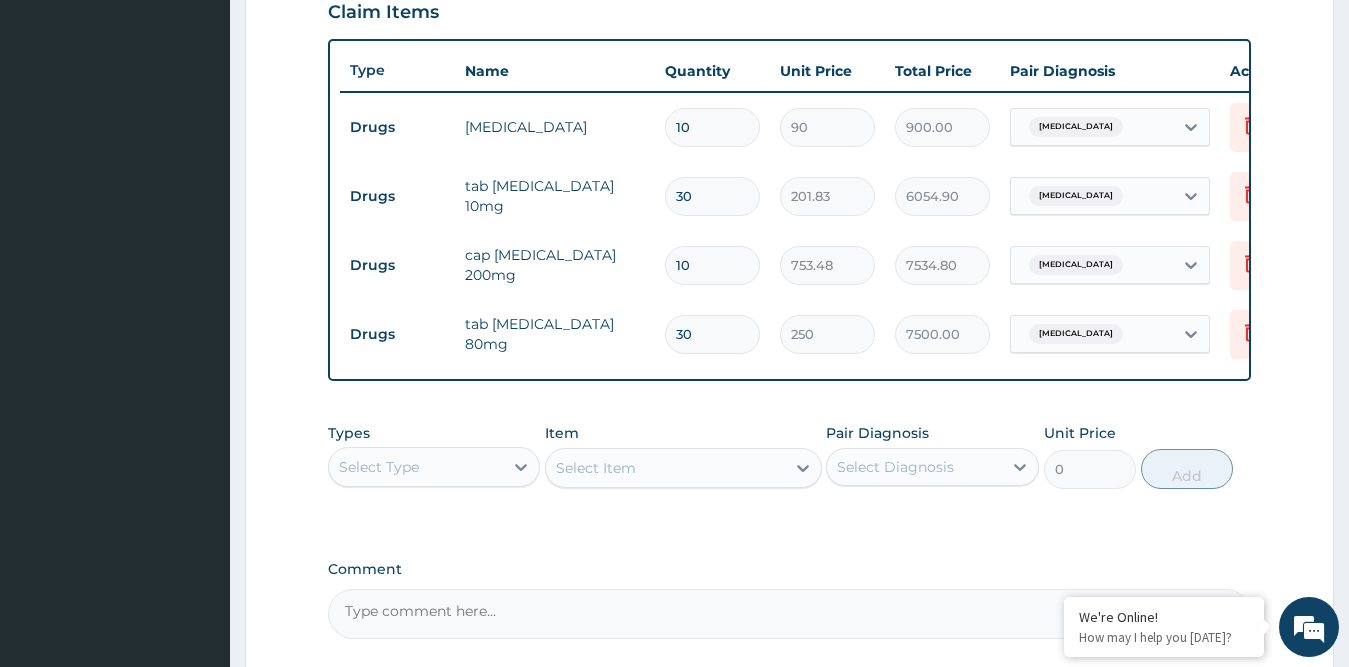 click on "Select Type" at bounding box center (416, 467) 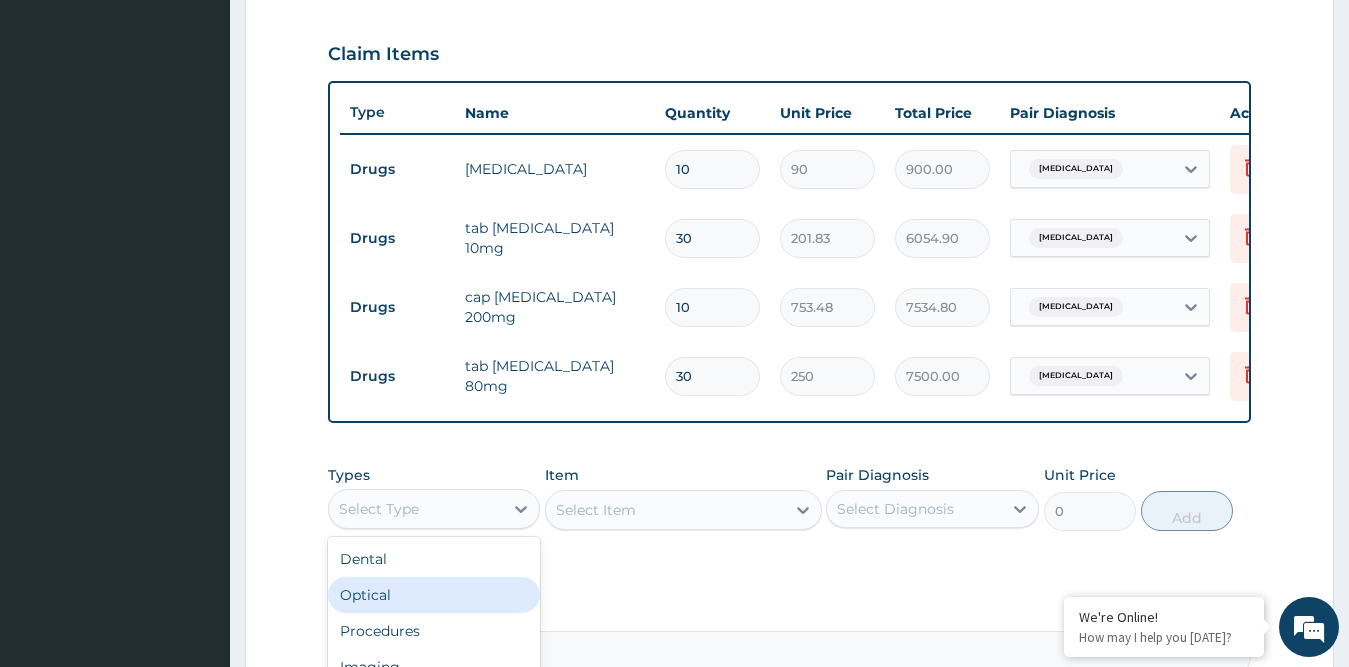 scroll, scrollTop: 904, scrollLeft: 0, axis: vertical 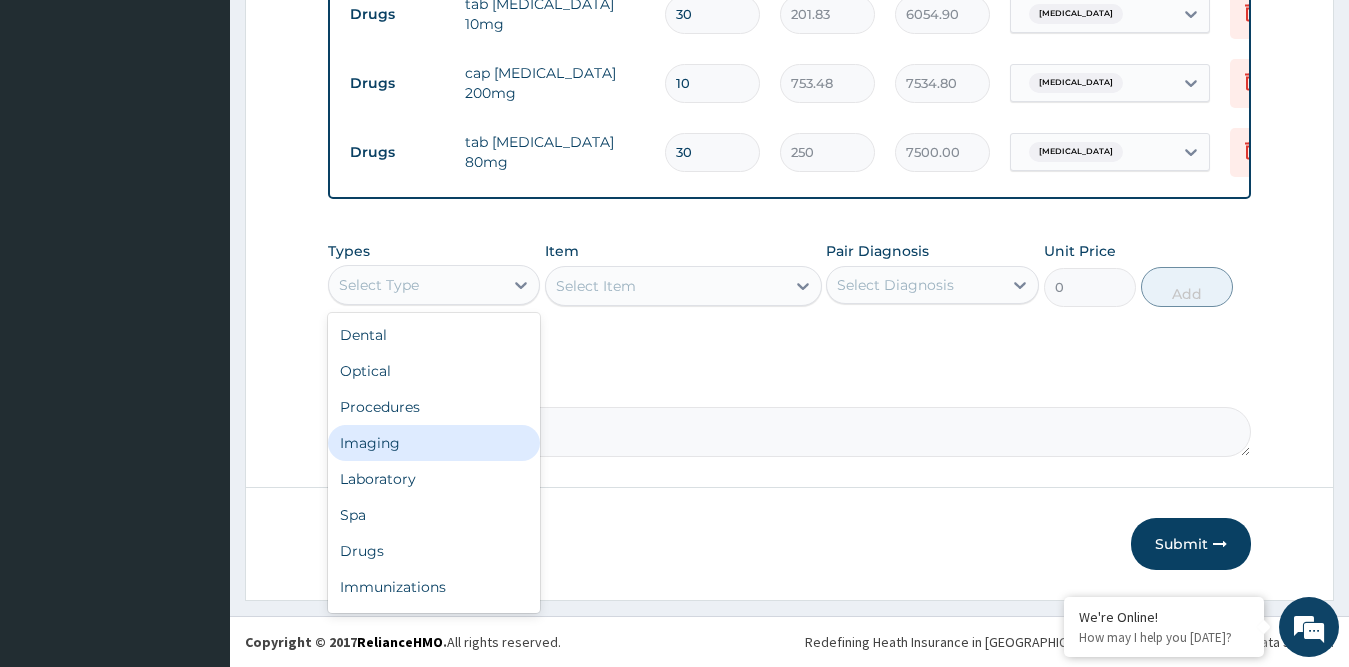 click on "Imaging" at bounding box center [434, 443] 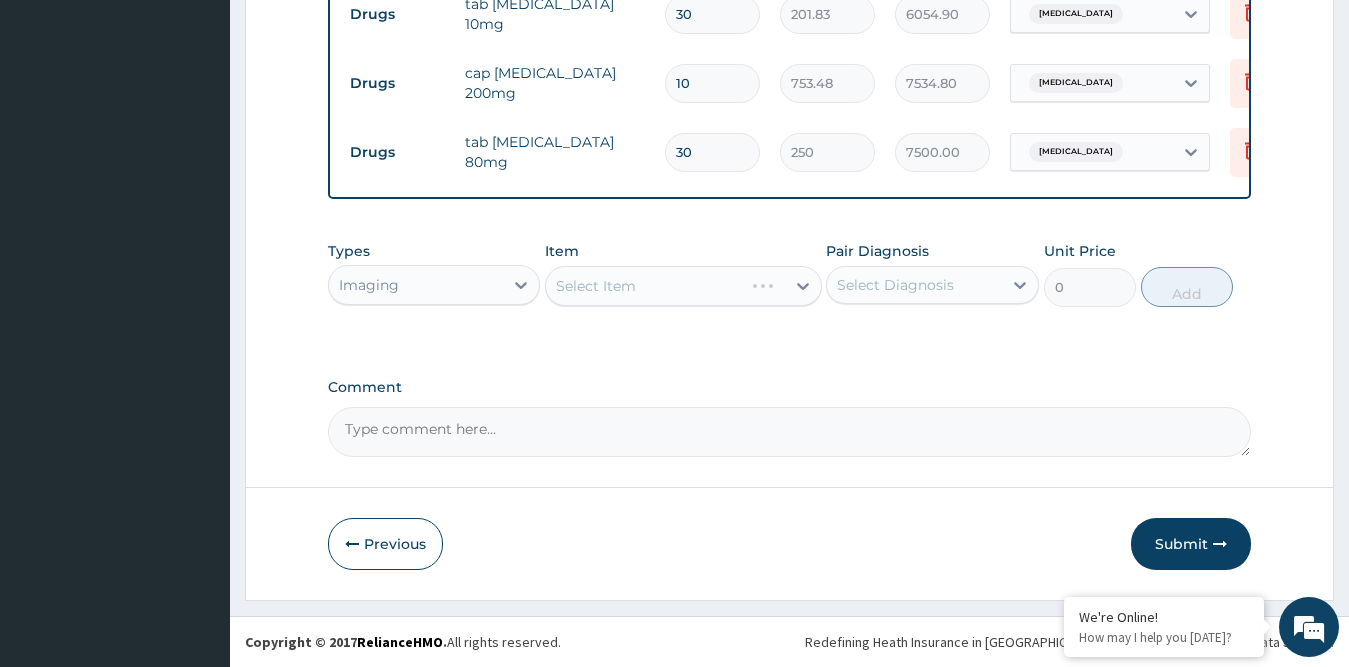 click on "Select Item" at bounding box center [683, 286] 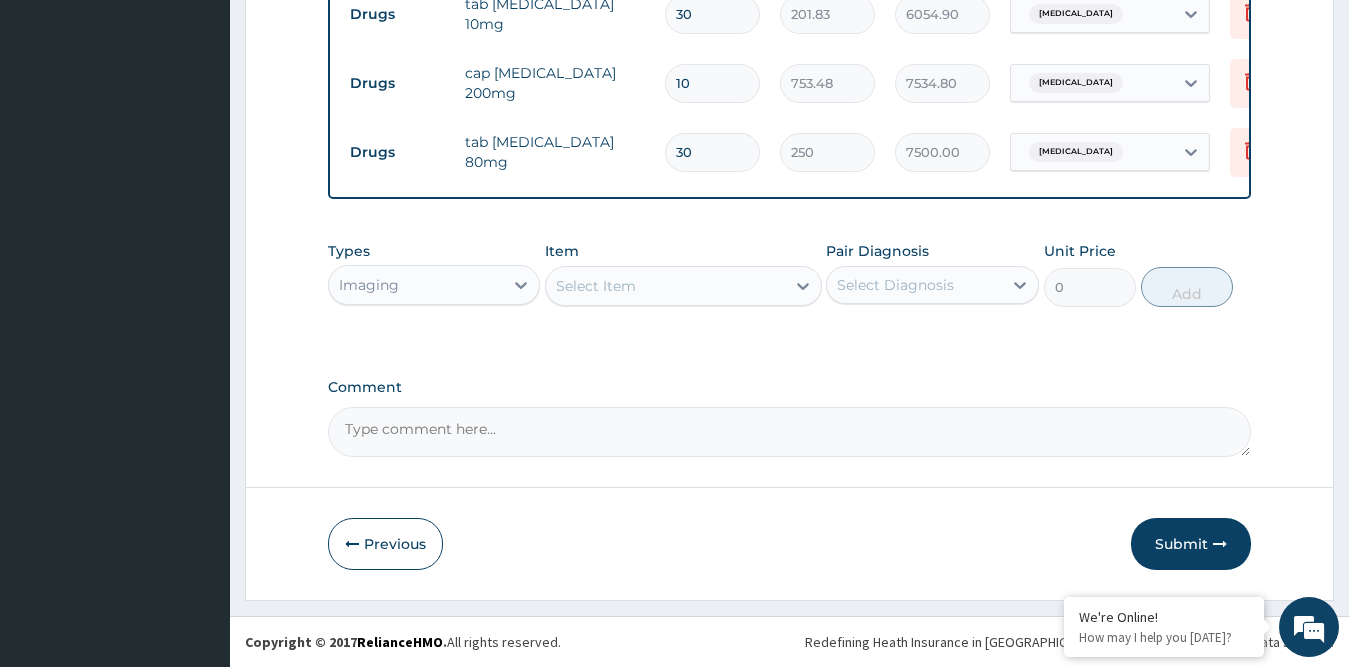 click on "Select Item" at bounding box center [596, 286] 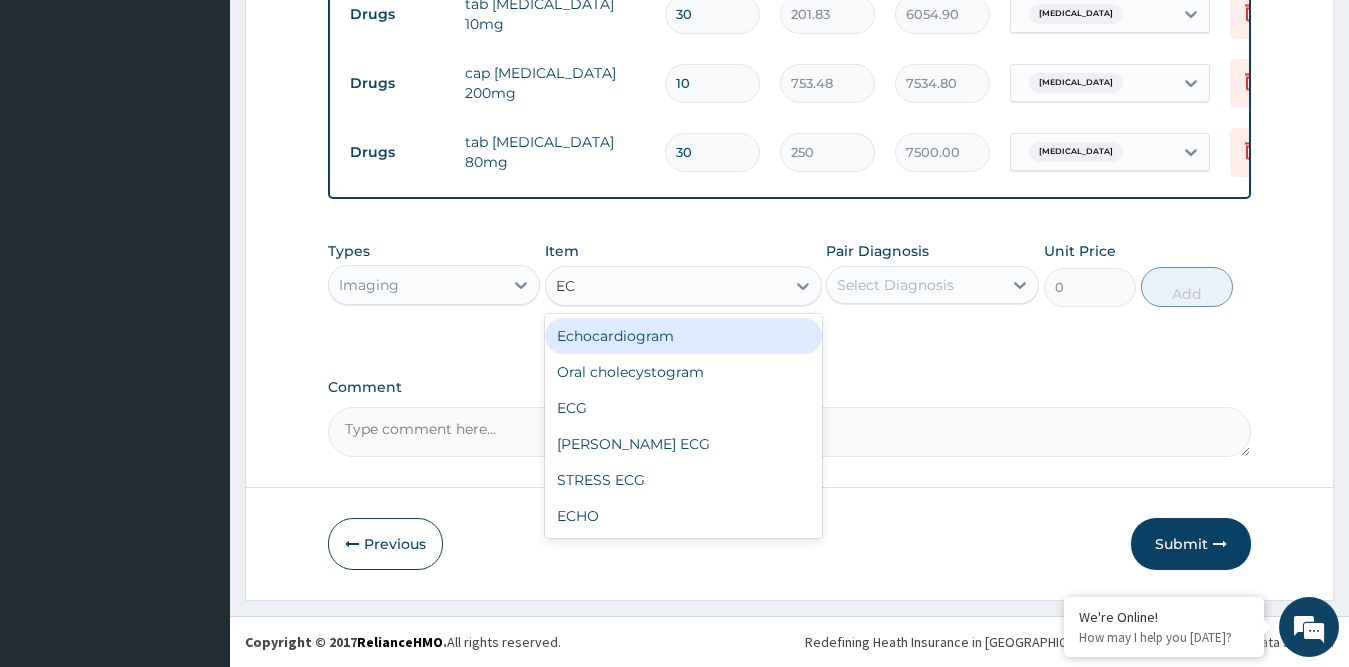 type on "ECG" 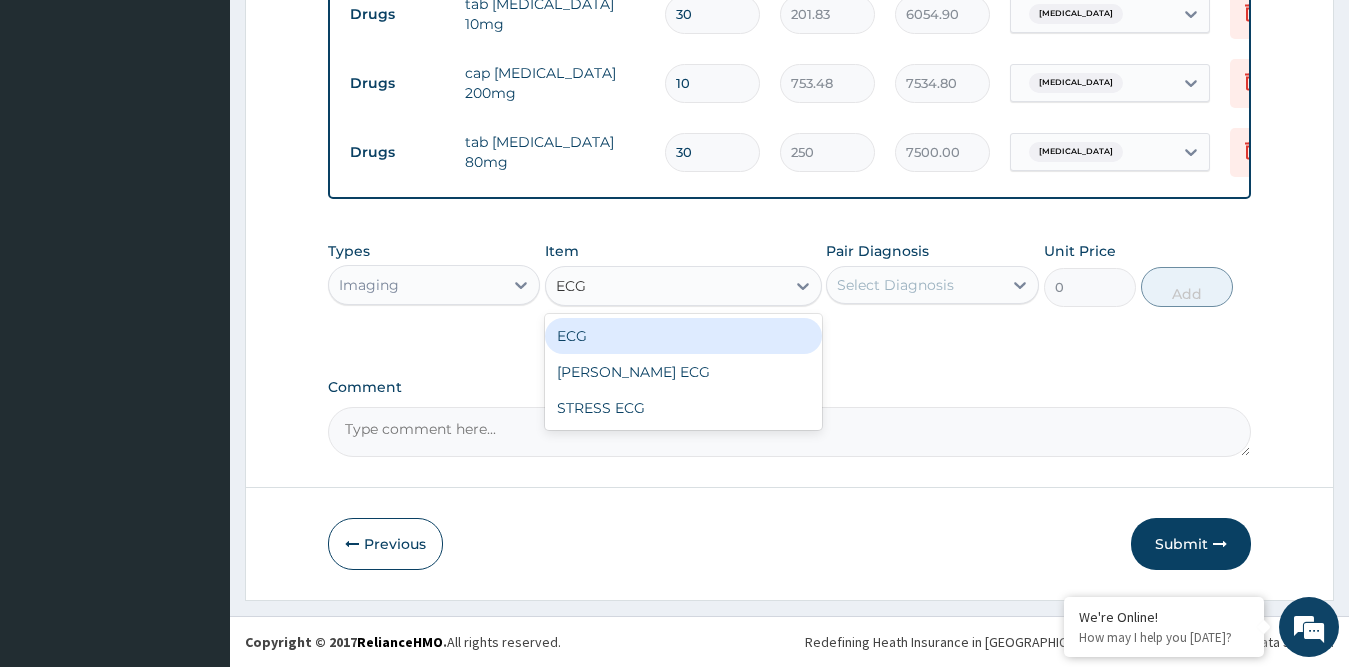 click on "ECG" at bounding box center [683, 336] 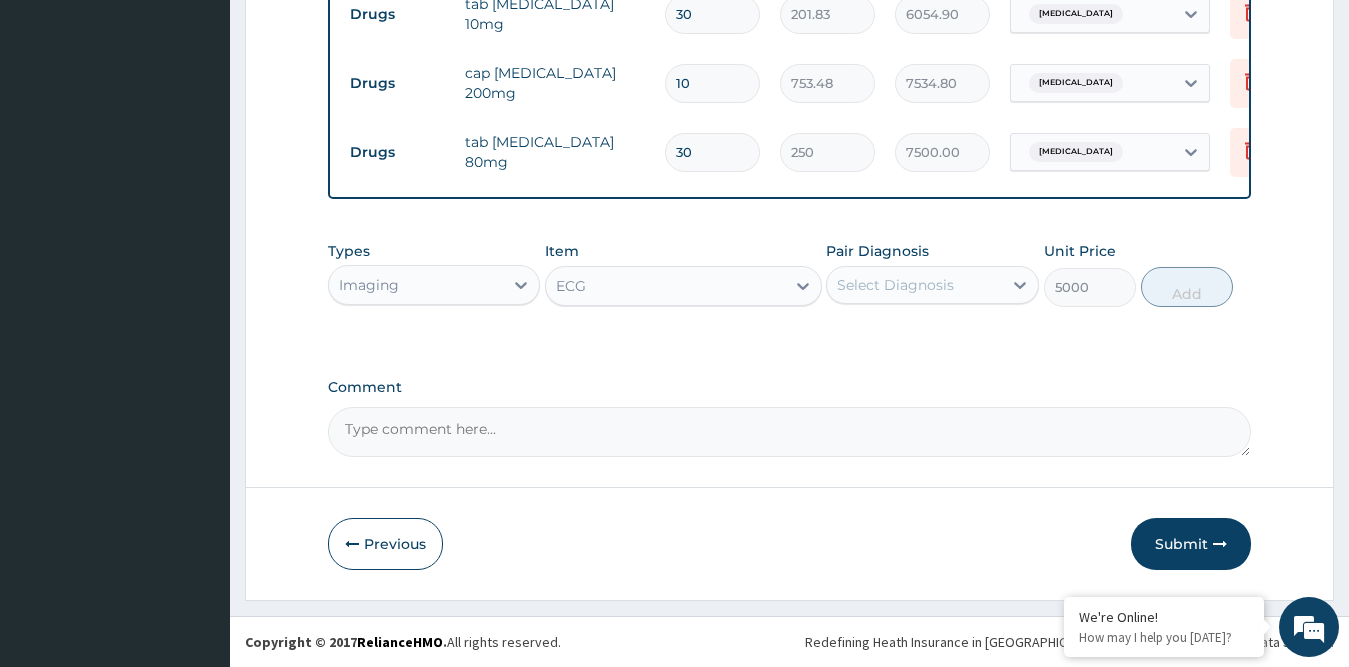 click on "Select Diagnosis" at bounding box center [895, 285] 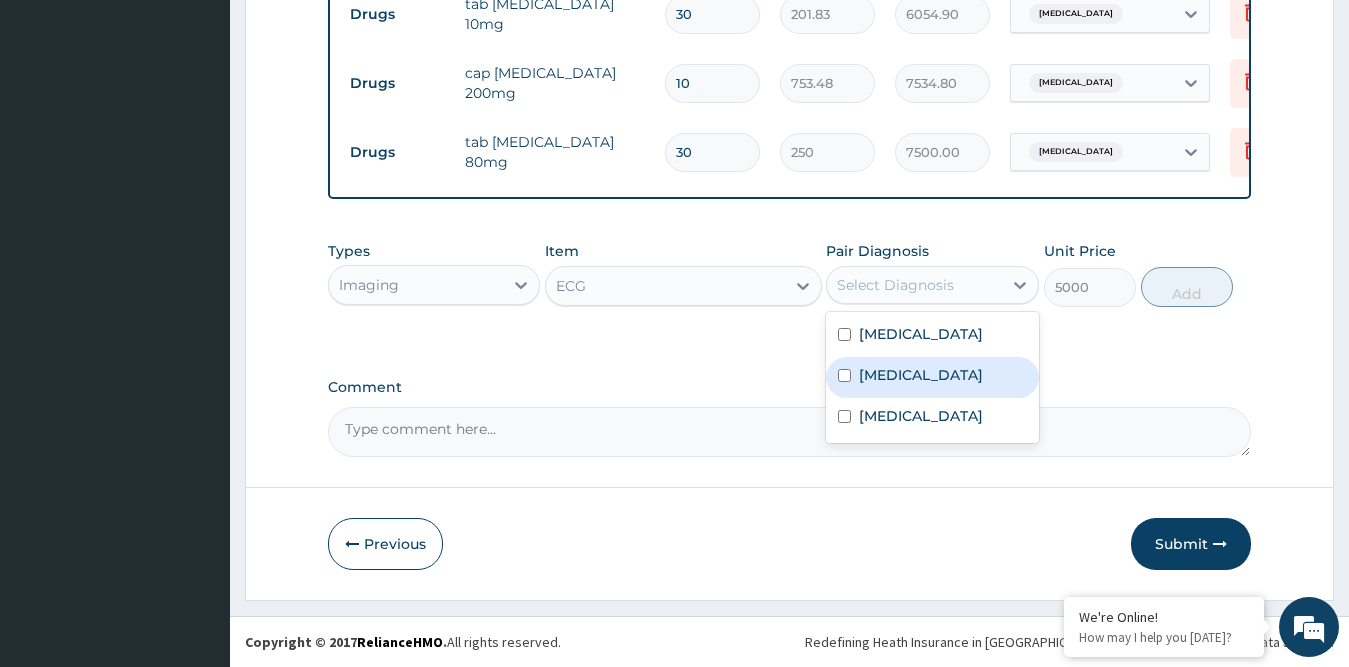 click on "[MEDICAL_DATA]" at bounding box center [921, 375] 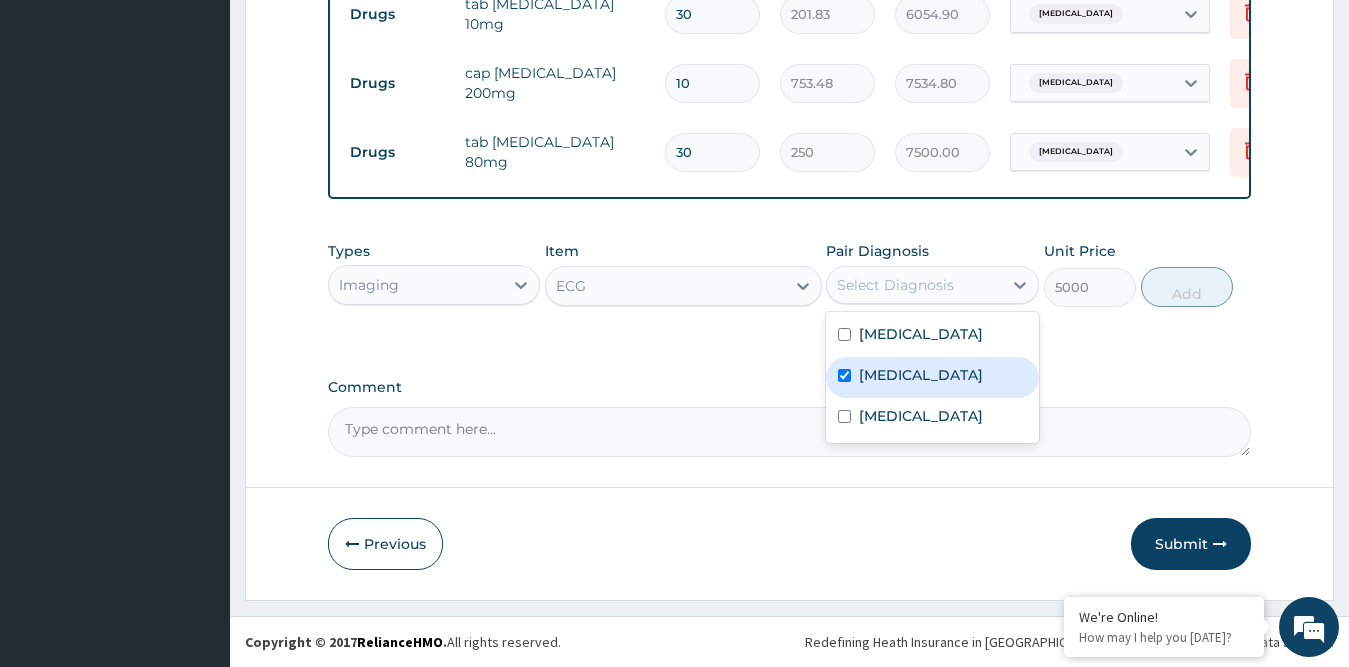 checkbox on "true" 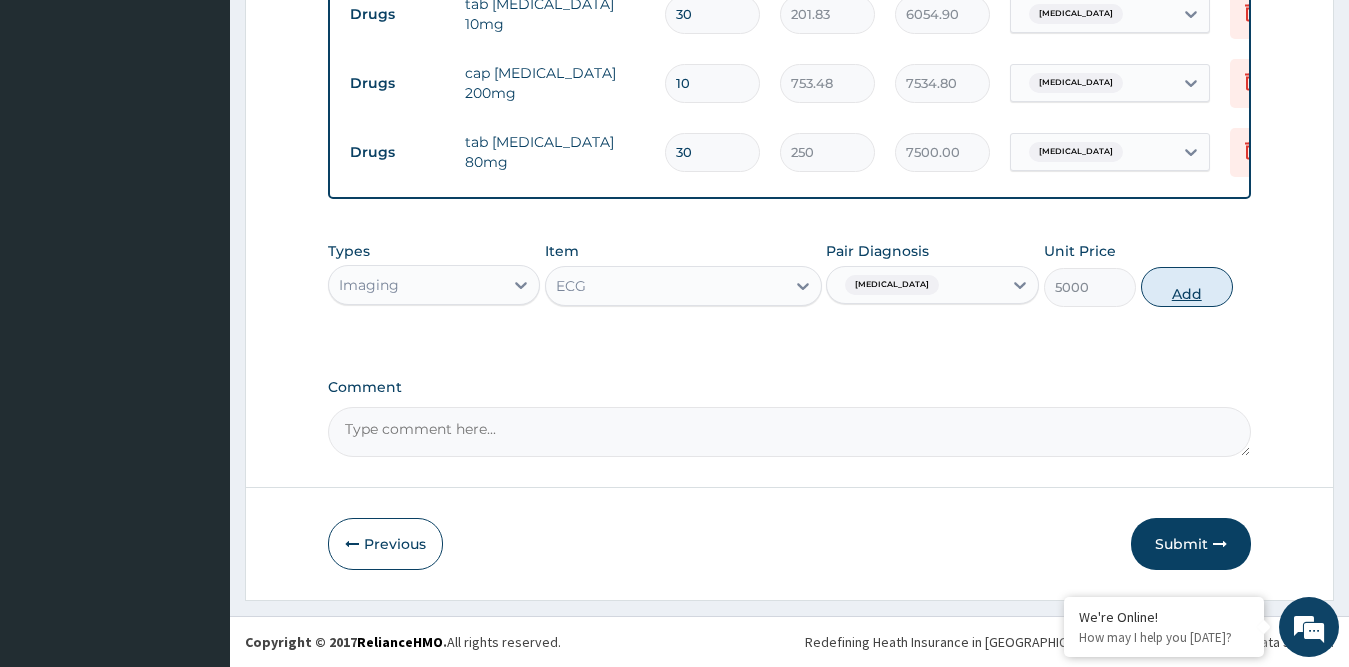 click on "Add" at bounding box center (1187, 287) 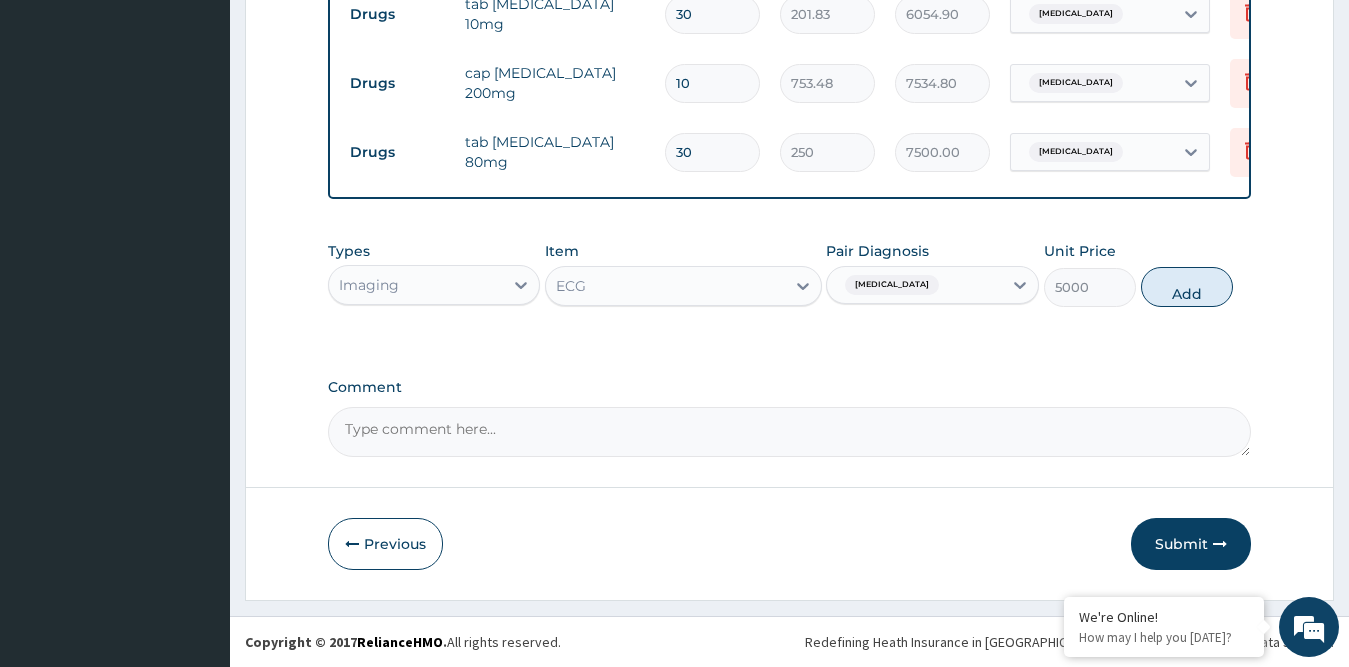 type on "0" 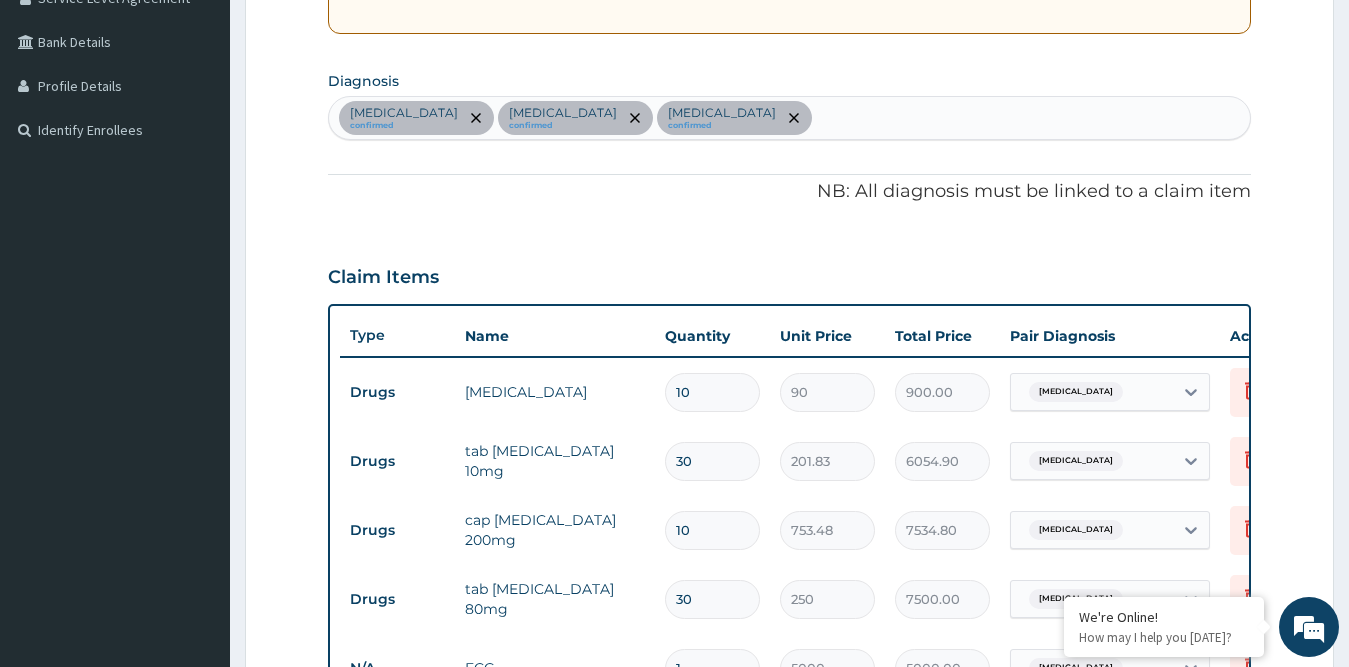 scroll, scrollTop: 404, scrollLeft: 0, axis: vertical 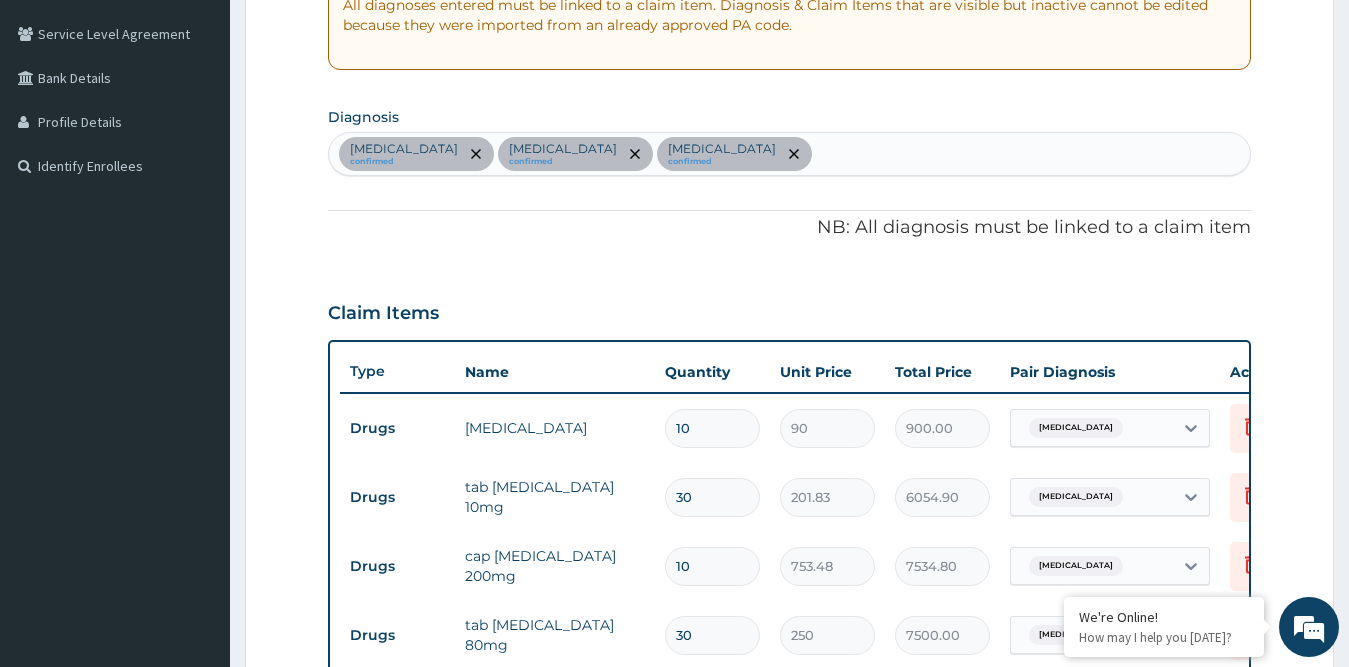 click on "[MEDICAL_DATA] confirmed [MEDICAL_DATA] confirmed [MEDICAL_DATA] confirmed" at bounding box center (790, 154) 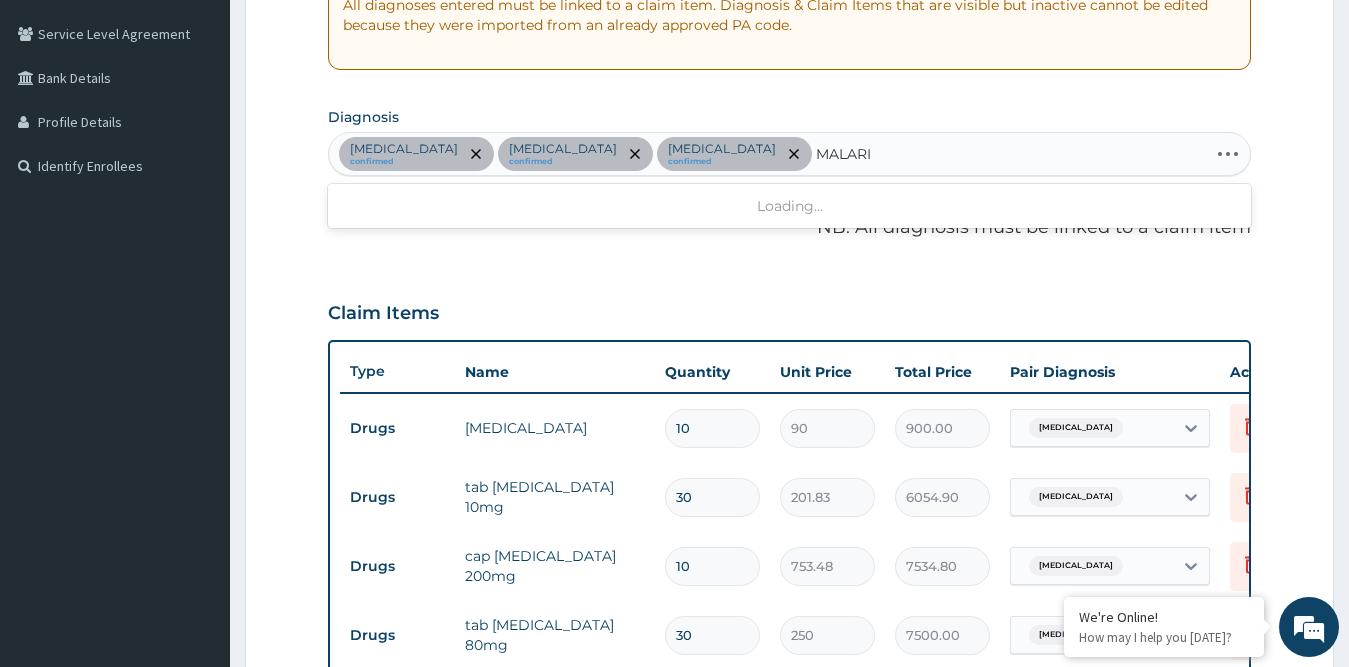 type on "[MEDICAL_DATA]" 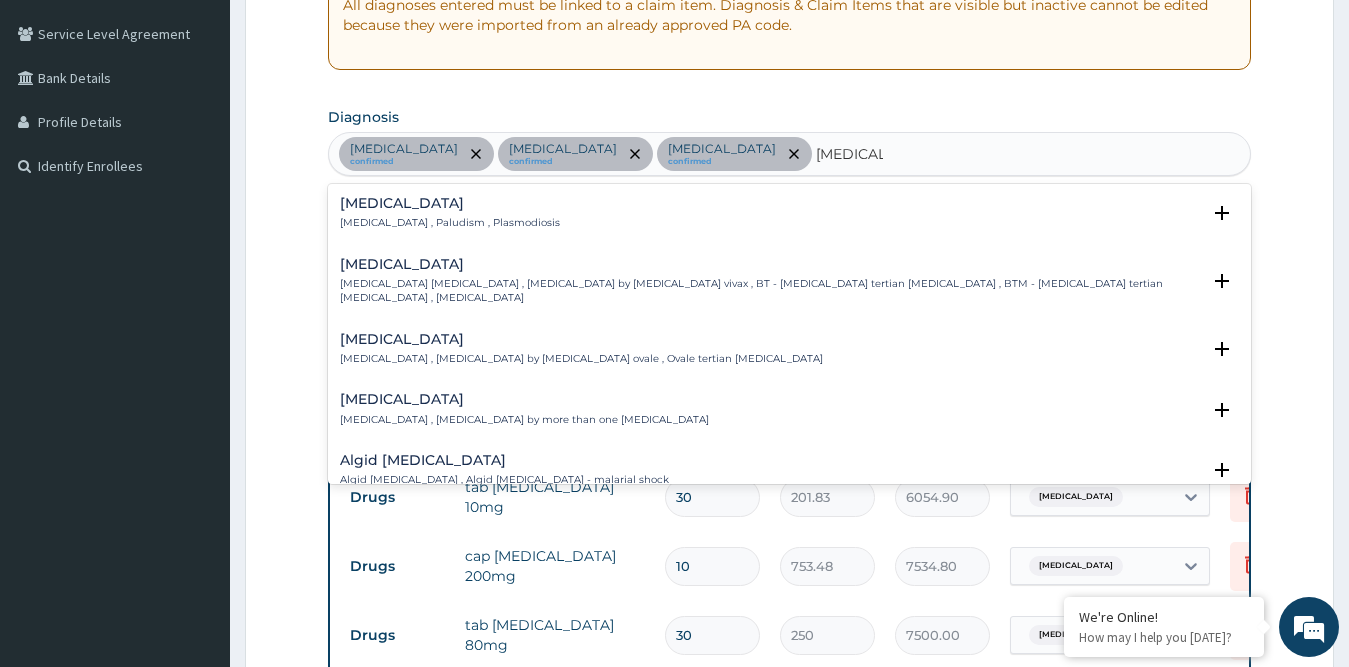 click on "[MEDICAL_DATA]" at bounding box center [450, 203] 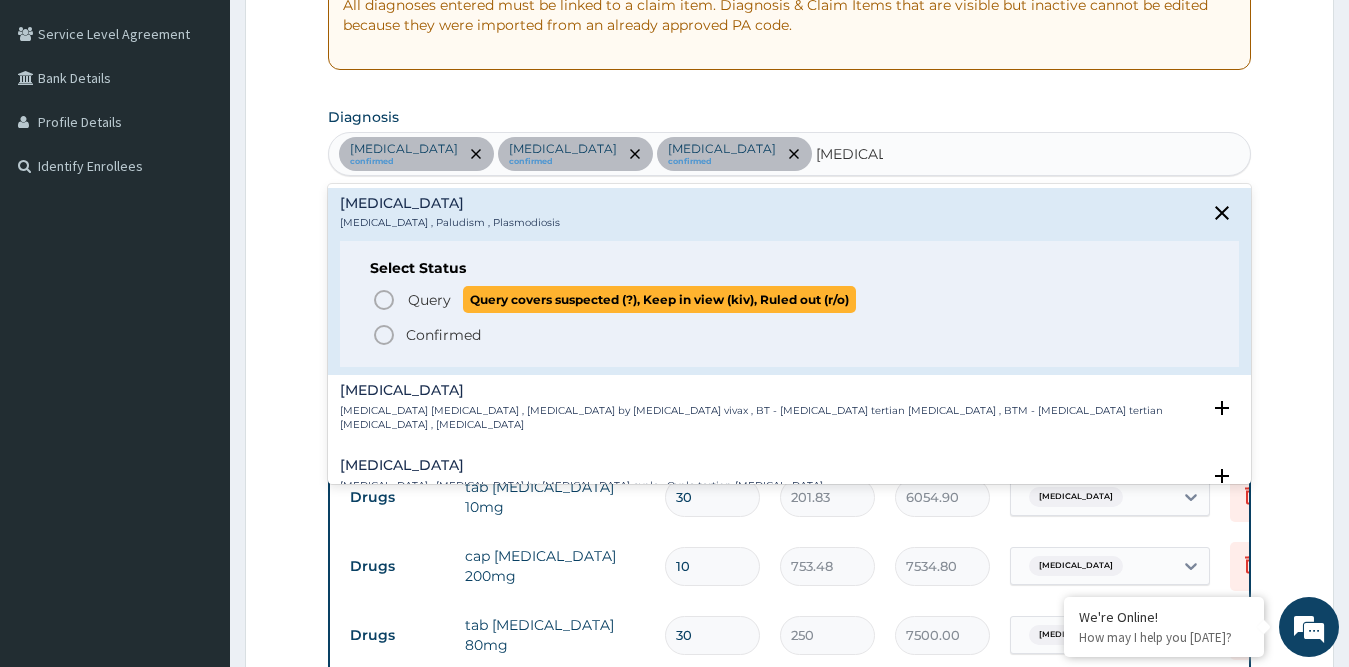 click 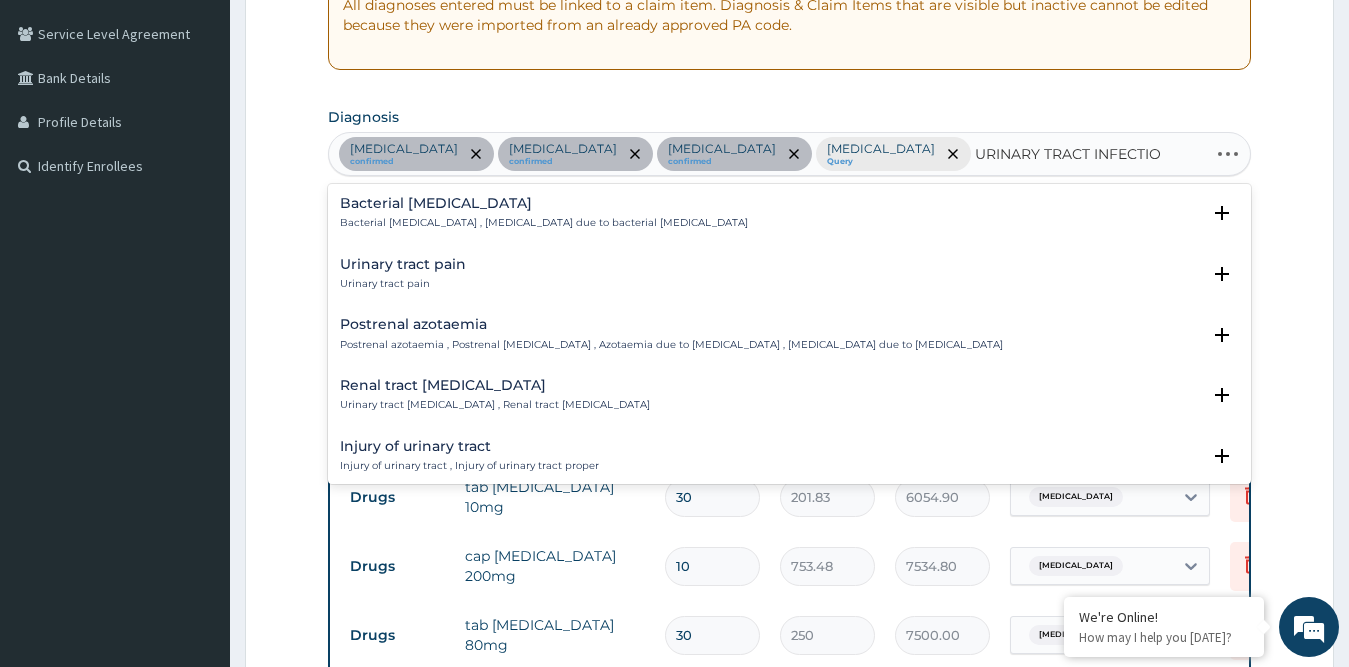 type on "URINARY TRACT INFECTION" 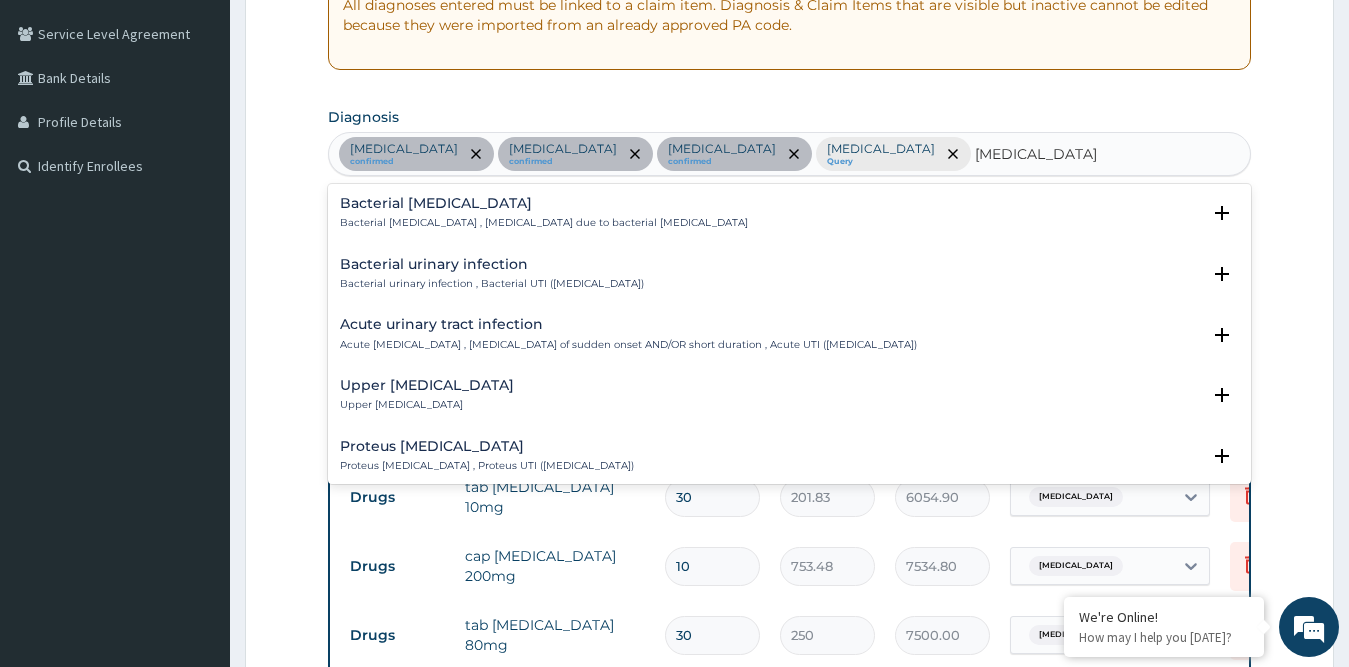 click on "Acute urinary tract infection" at bounding box center [628, 324] 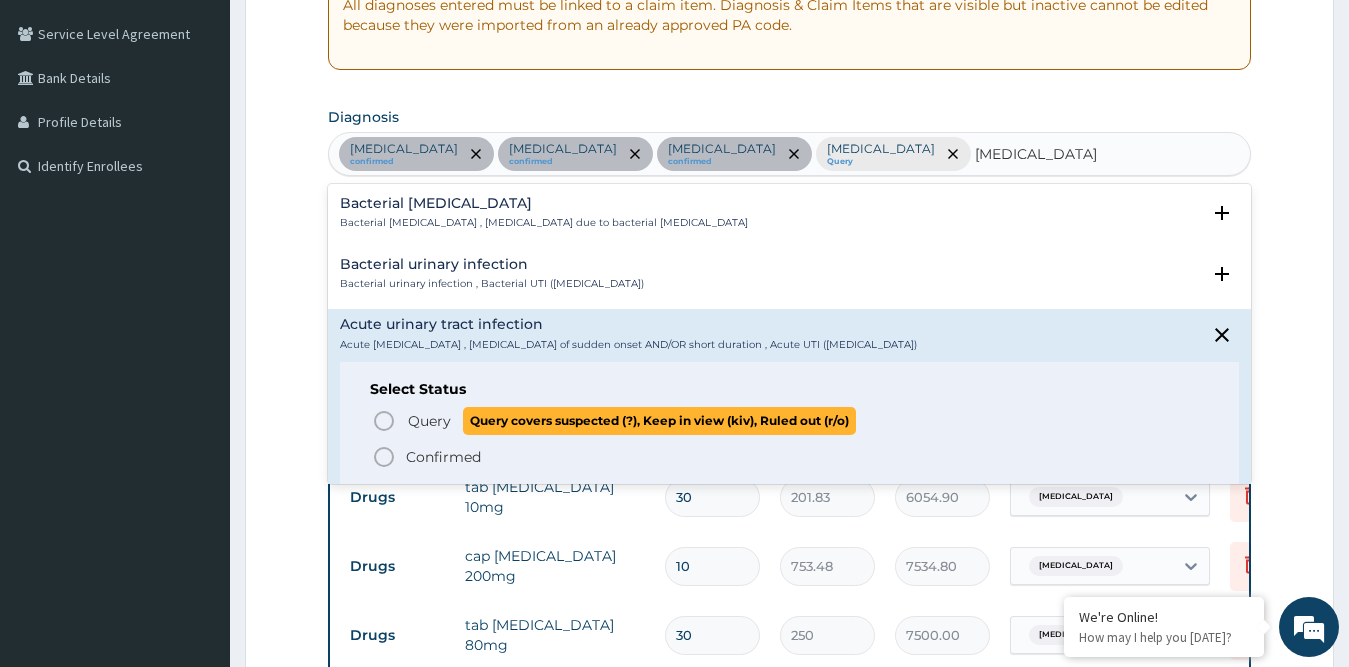 click 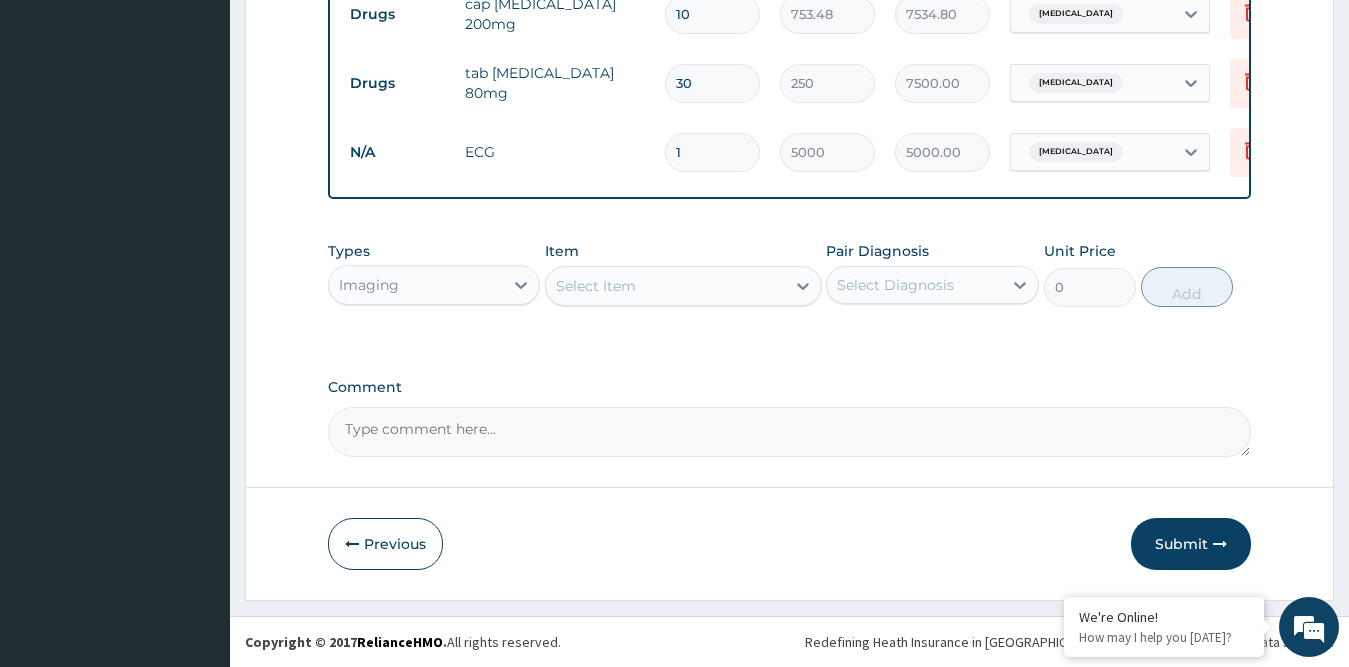 scroll, scrollTop: 973, scrollLeft: 0, axis: vertical 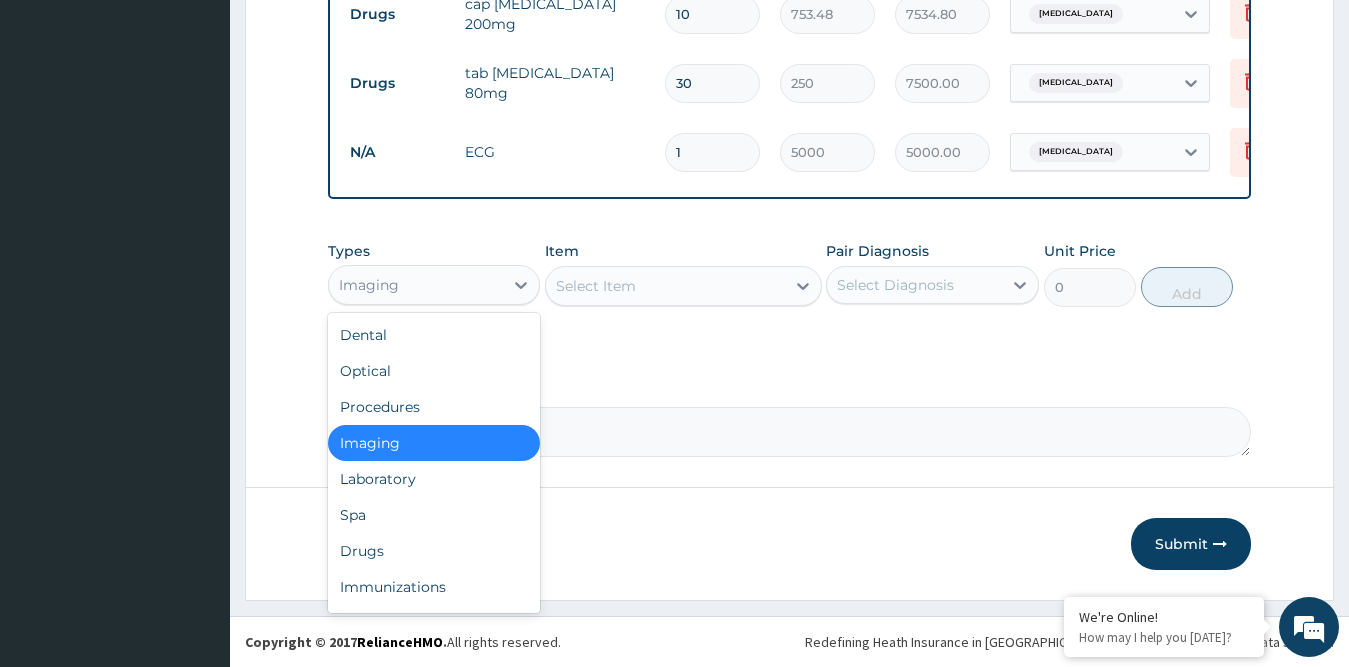 click on "Imaging" at bounding box center [416, 285] 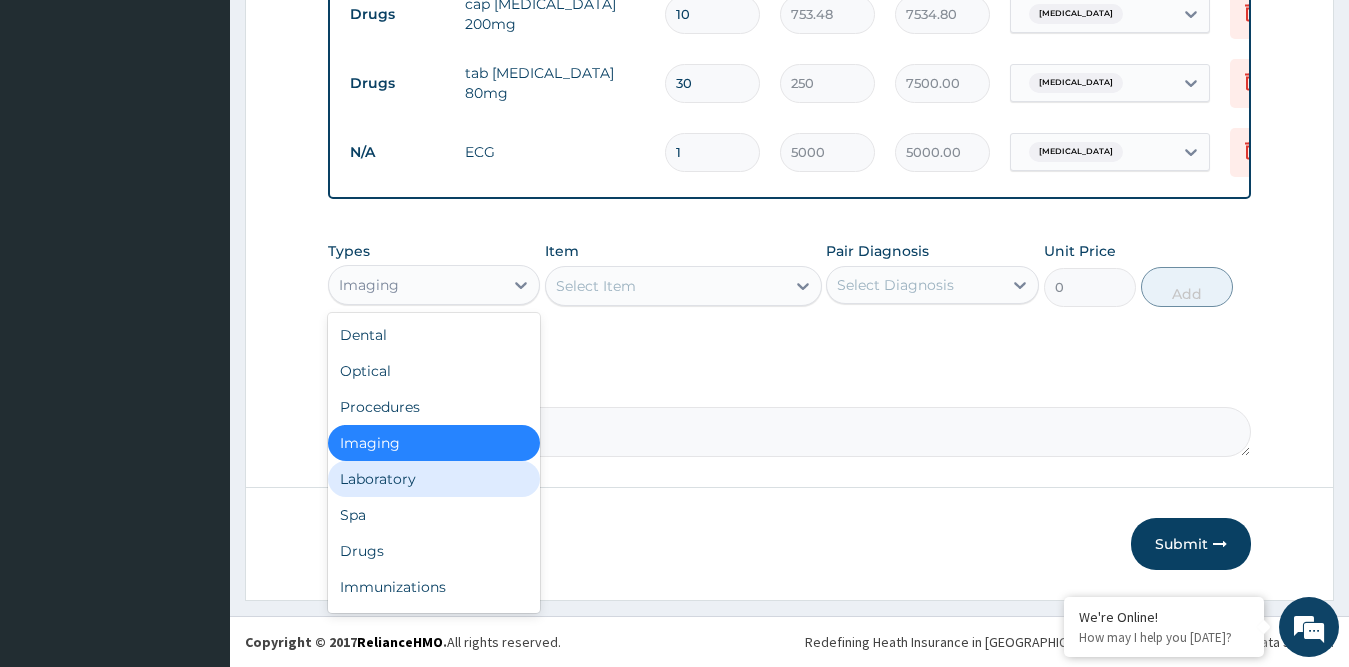click on "Laboratory" at bounding box center [434, 479] 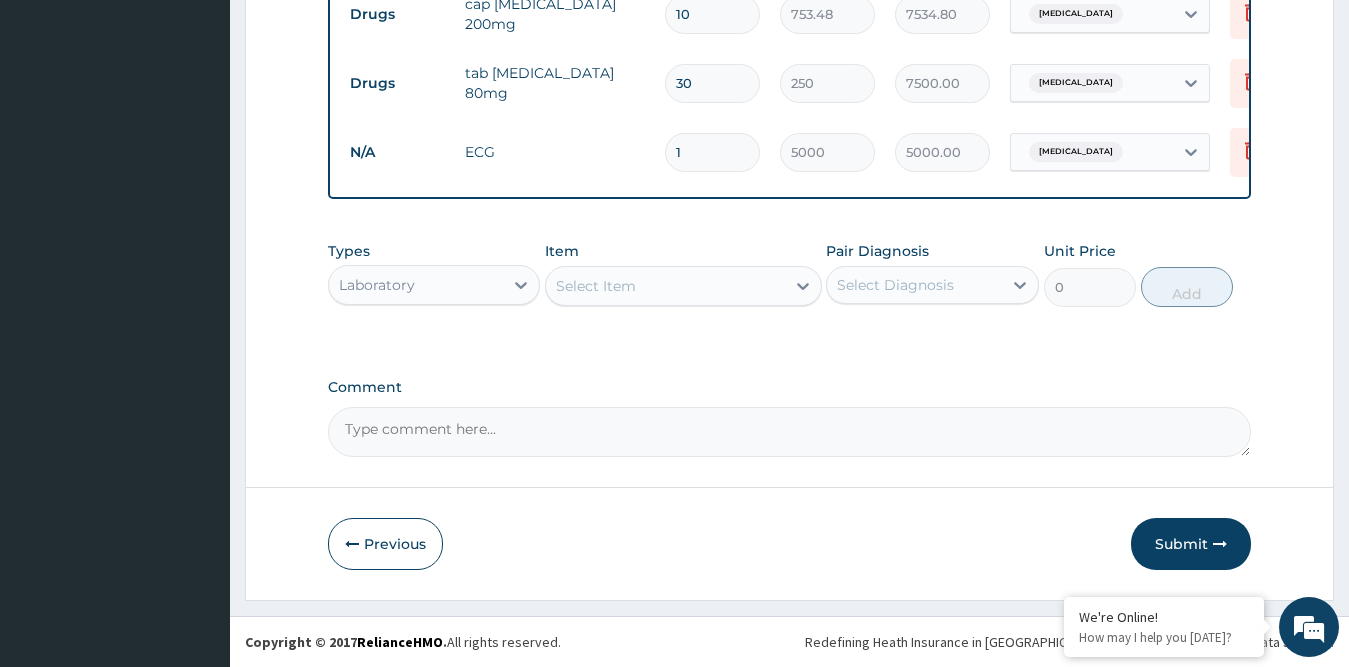 click on "Select Item" at bounding box center [596, 286] 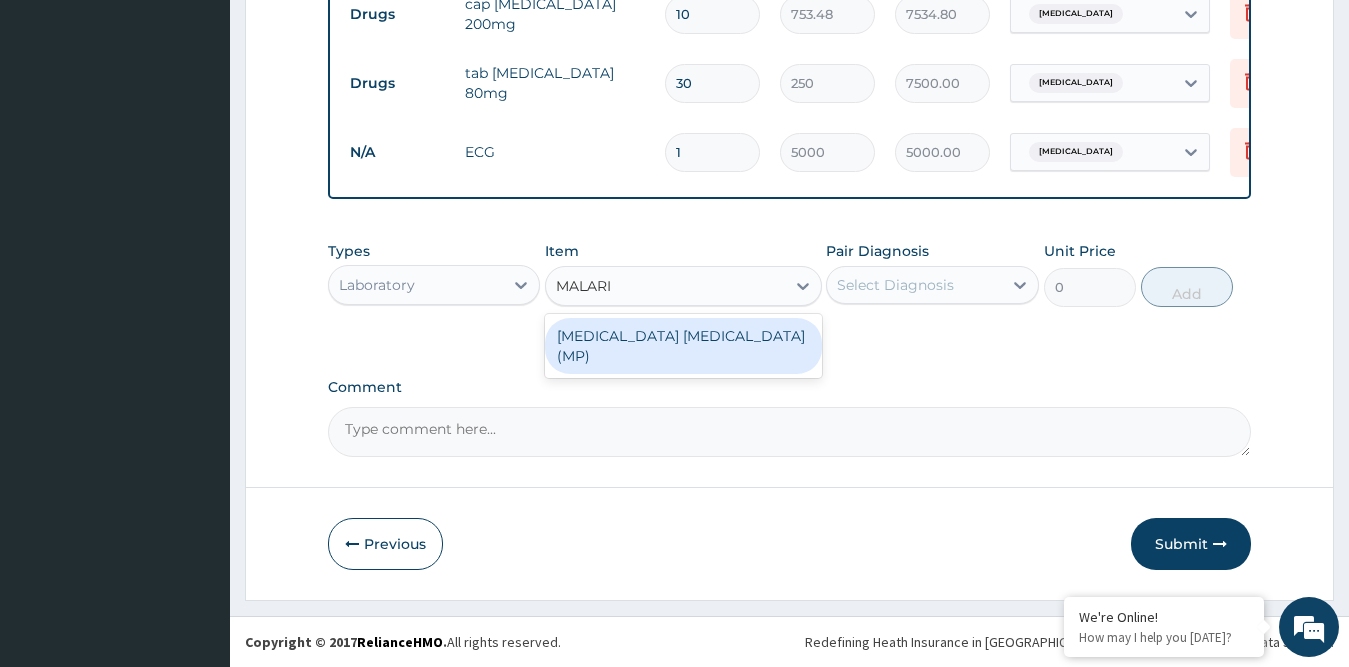 type on "MALARIA" 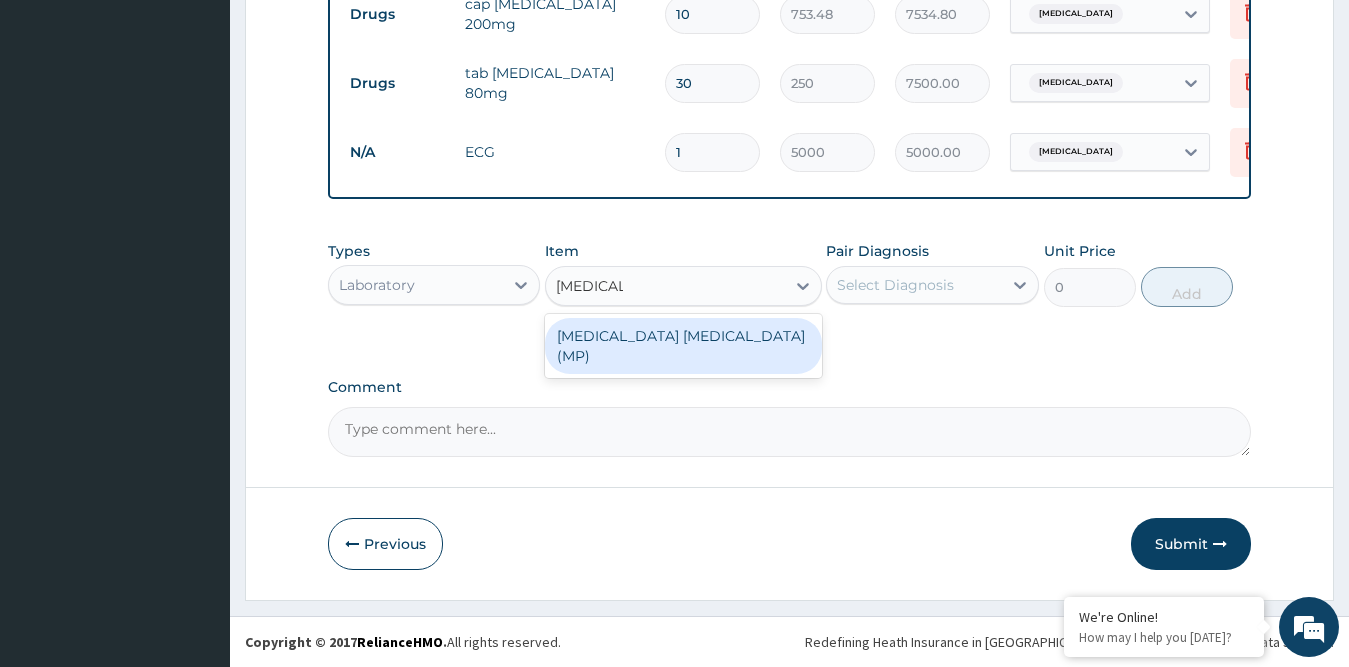 click on "Malaria Parasite (MP)" at bounding box center [683, 346] 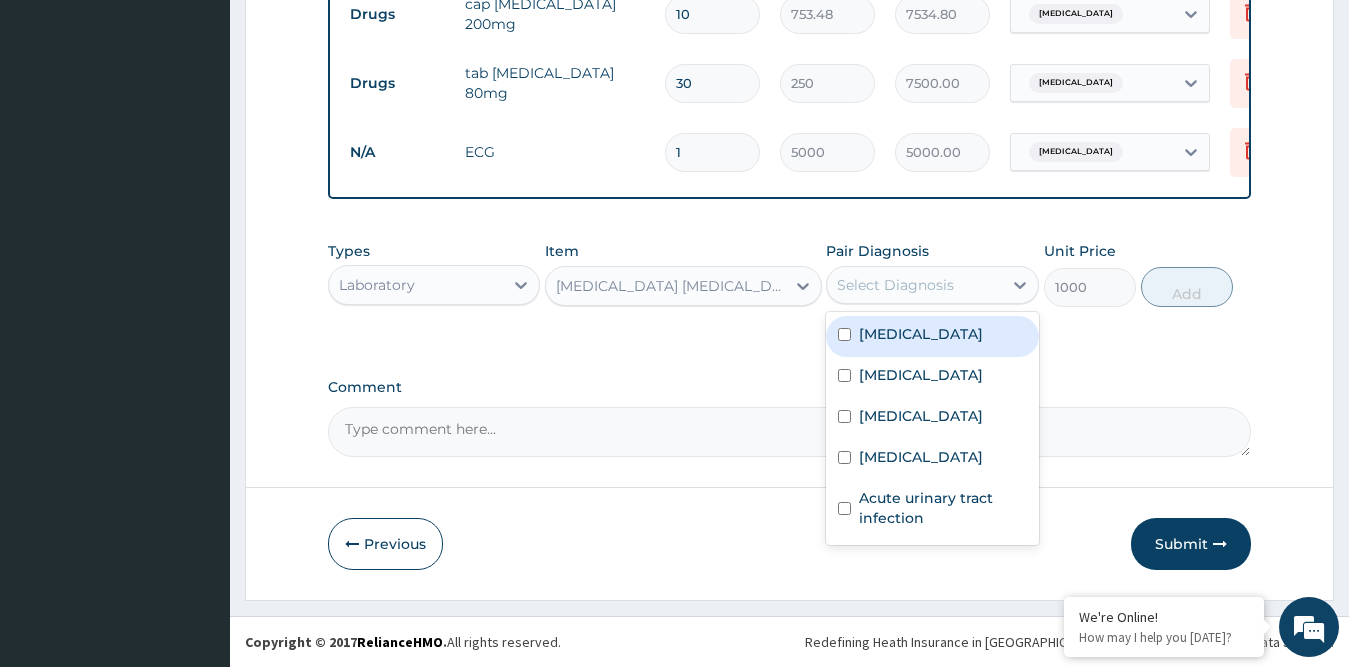 click on "Select Diagnosis" at bounding box center [914, 285] 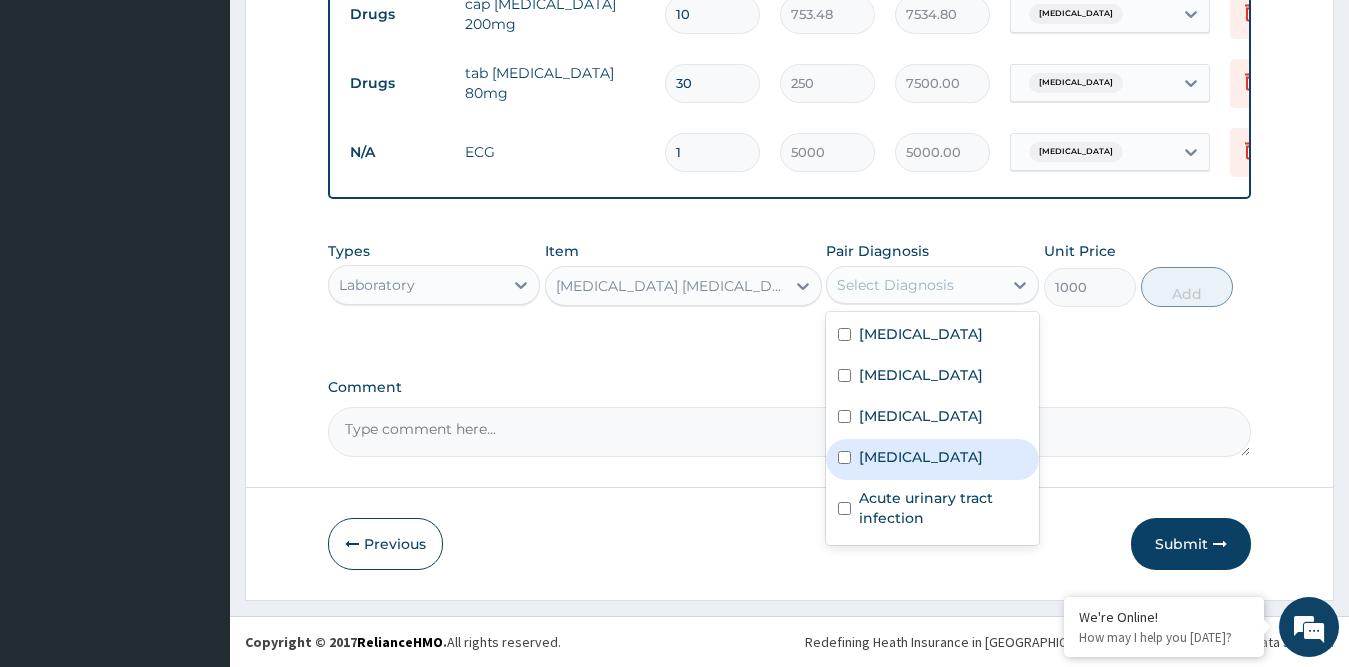 click on "Malaria" at bounding box center [932, 459] 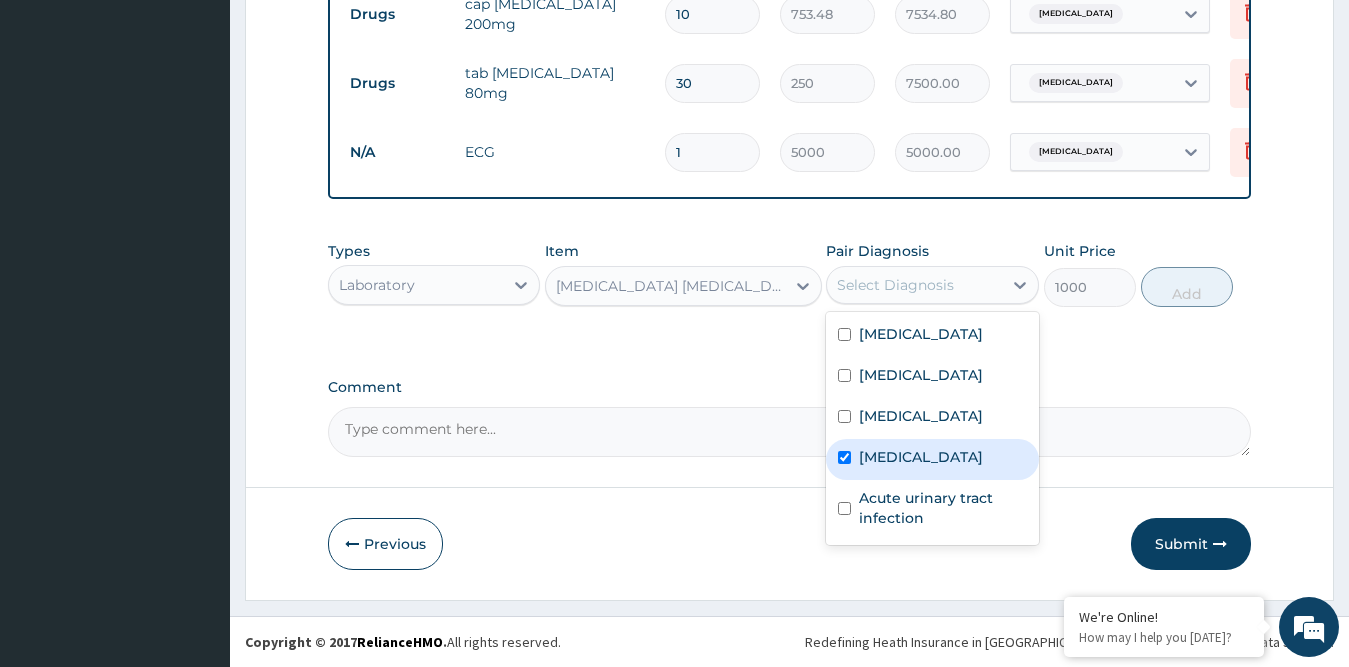 checkbox on "true" 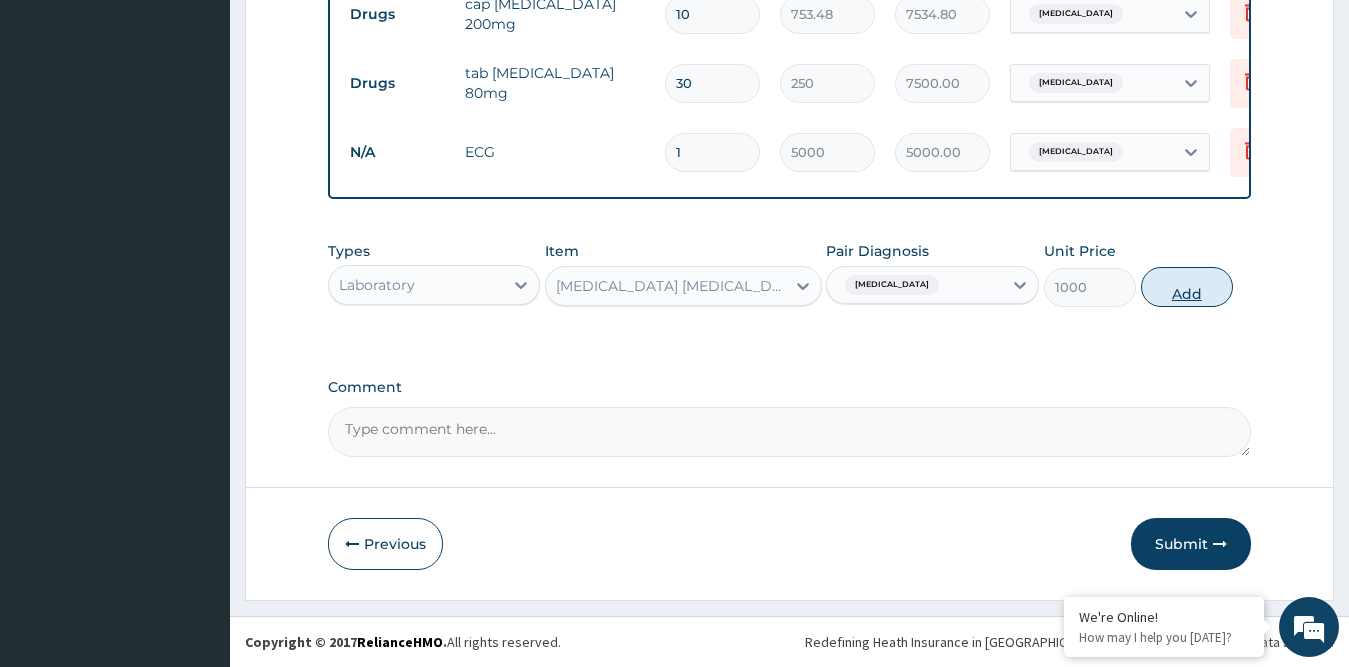 click on "Add" at bounding box center [1187, 287] 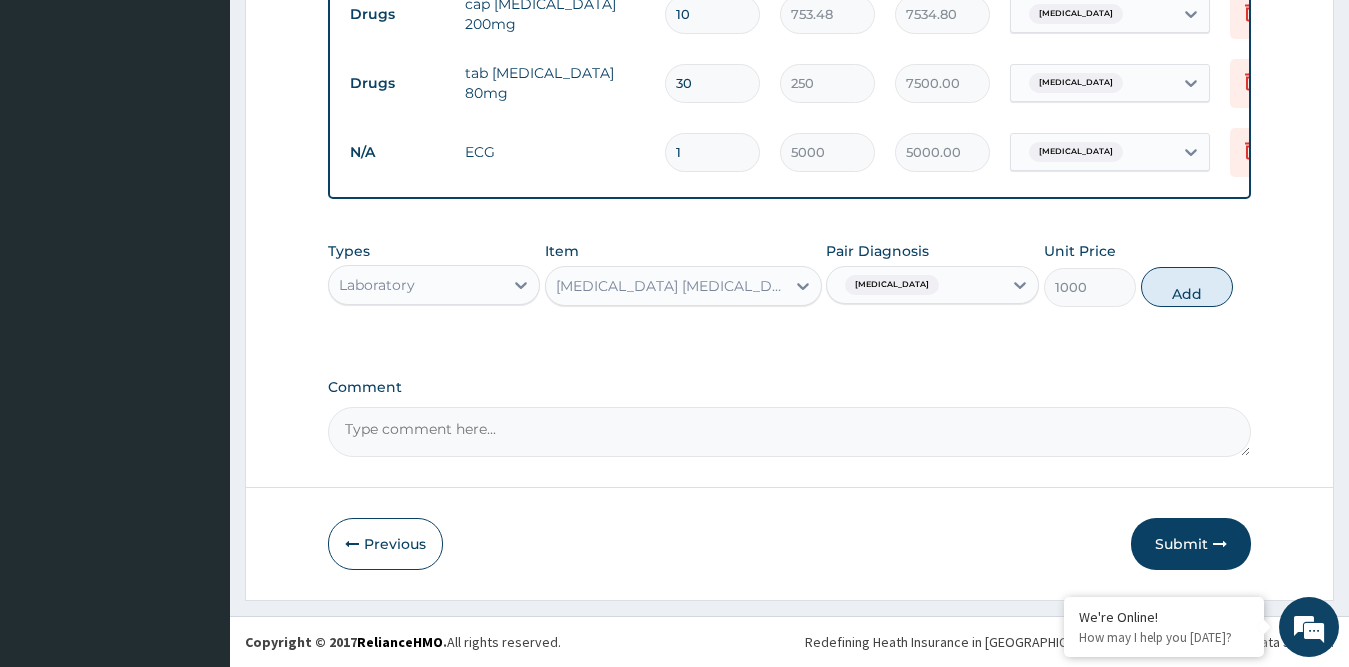 type on "0" 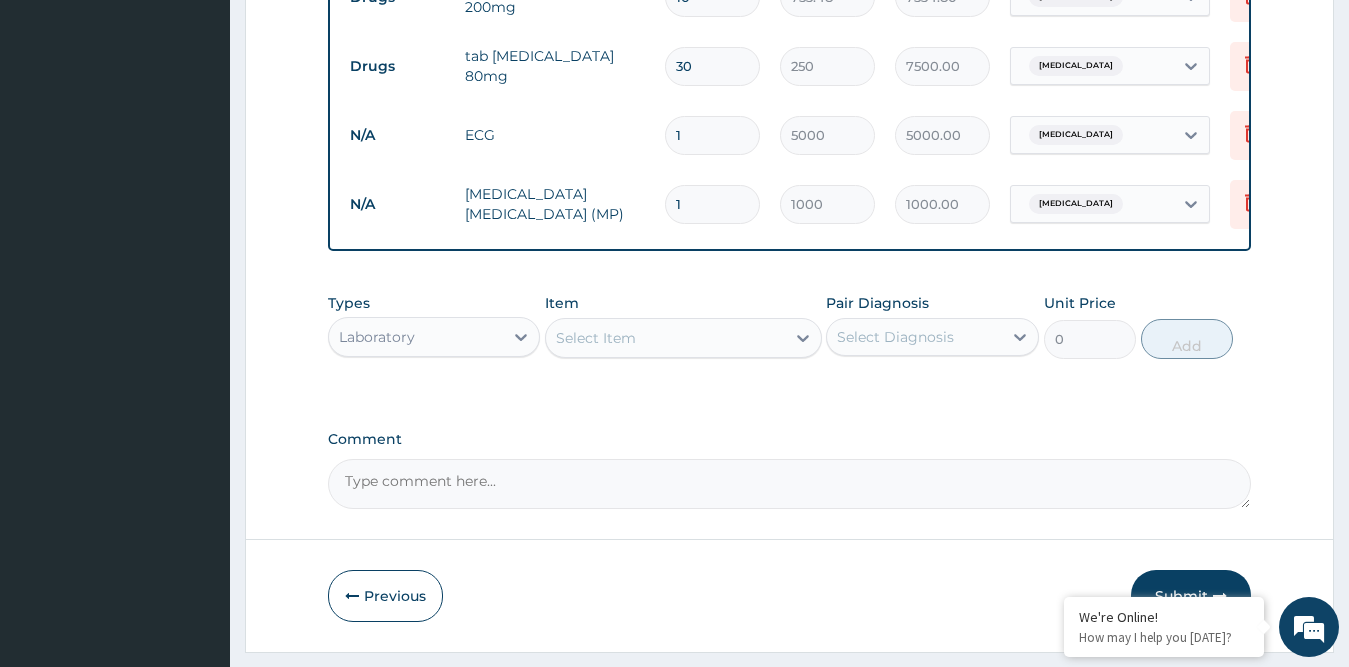 click on "Select Item" at bounding box center [665, 338] 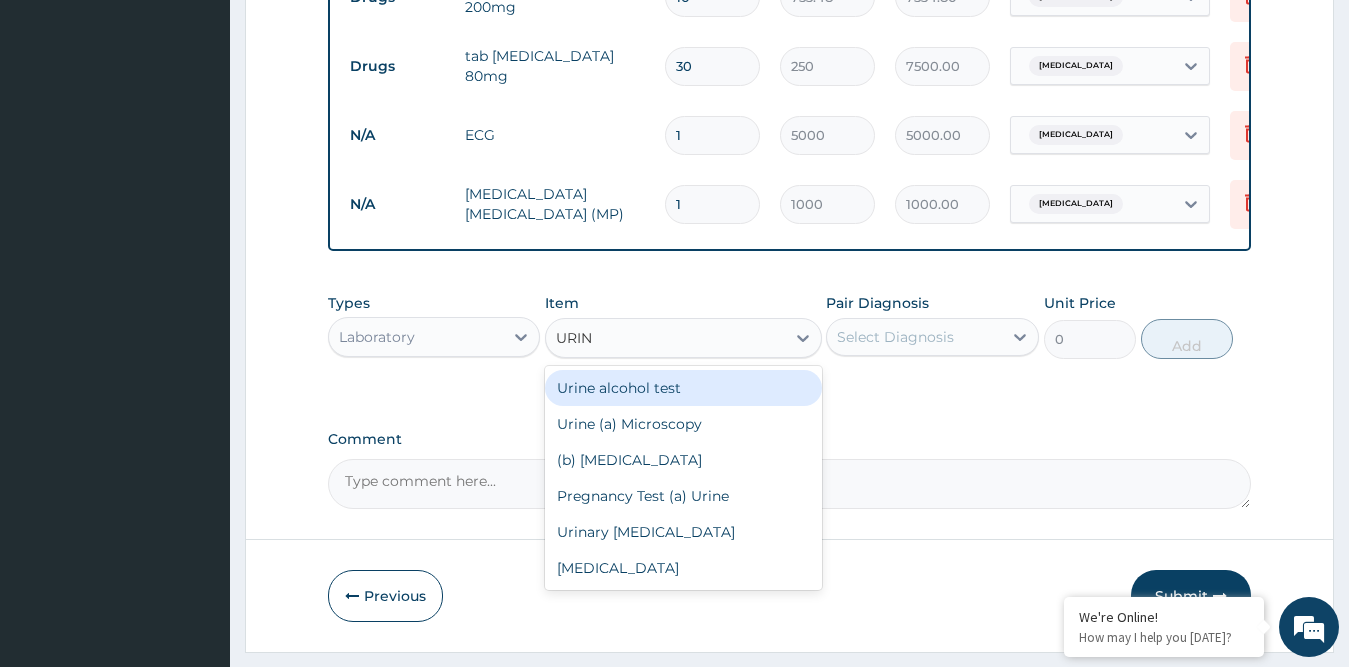 type on "URINA" 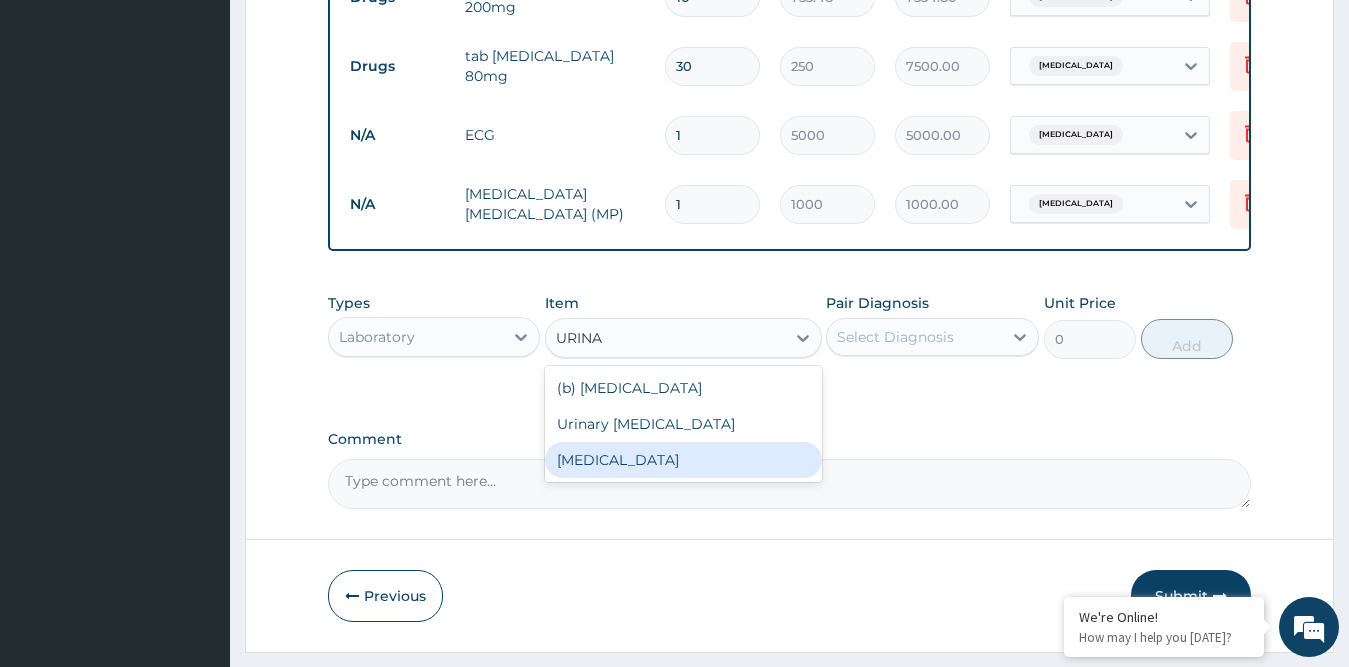 click on "URINALYSIS" at bounding box center (683, 460) 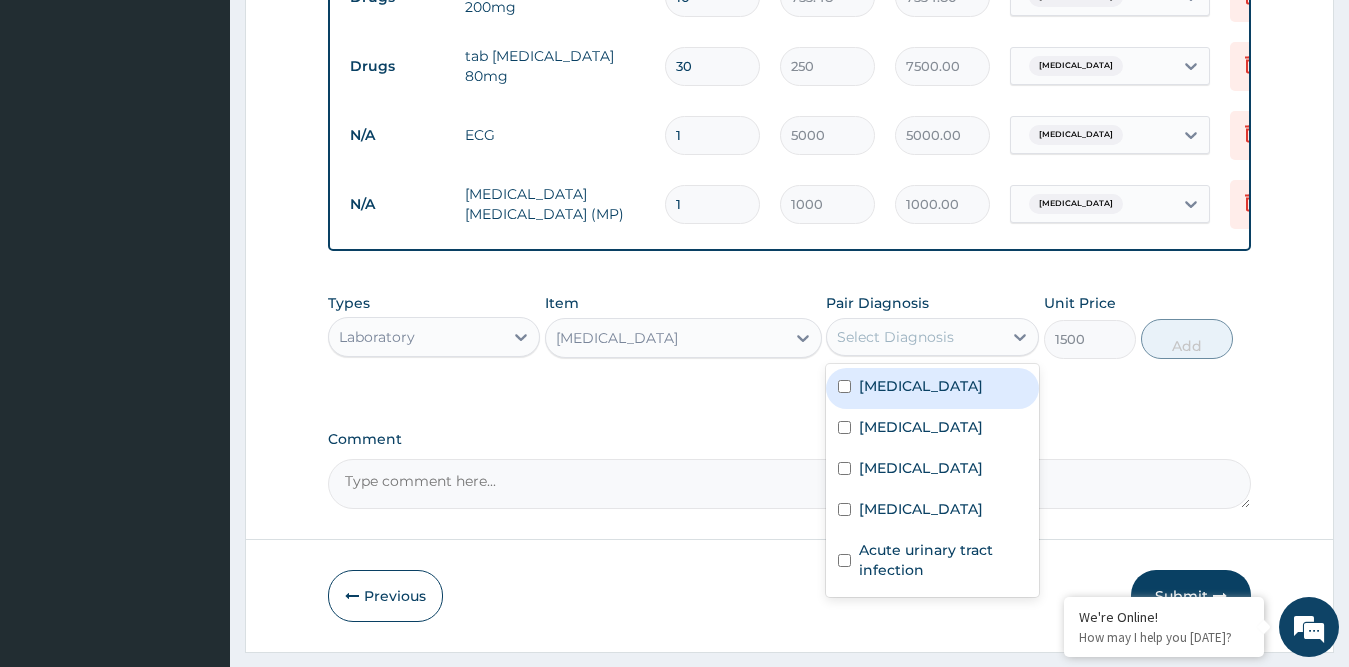 click on "Select Diagnosis" at bounding box center (895, 337) 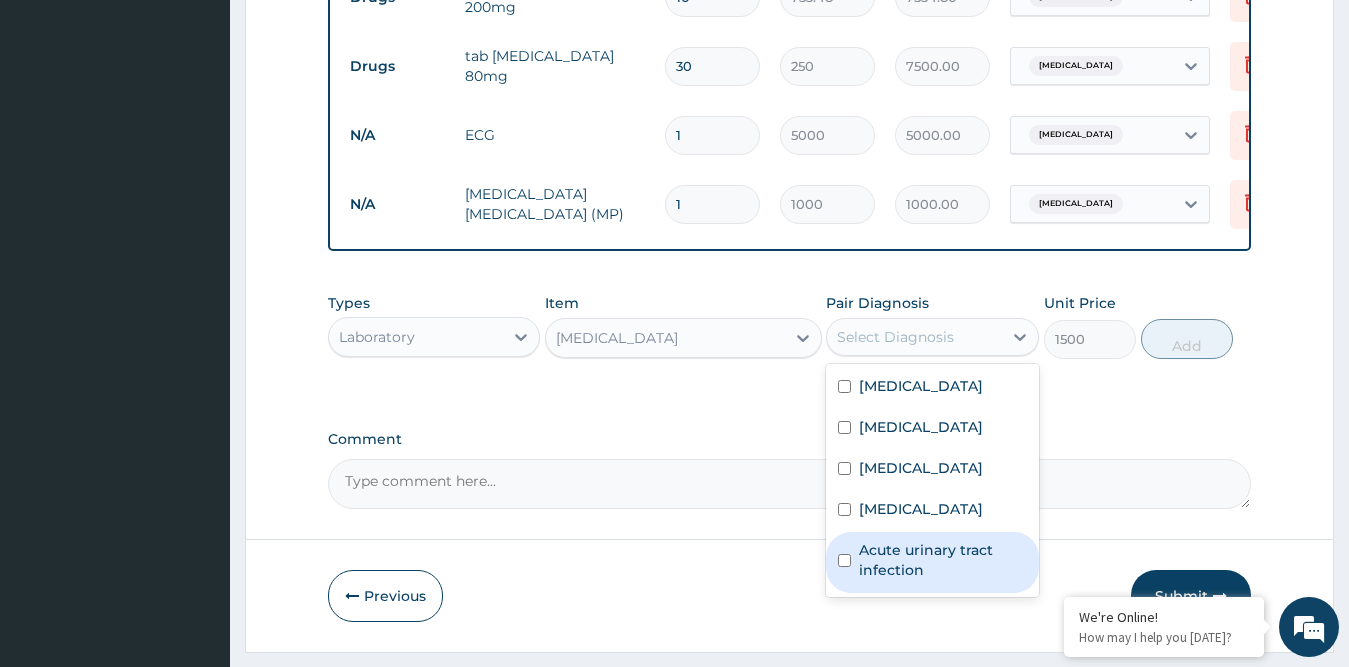 click on "Acute urinary tract infection" at bounding box center [943, 560] 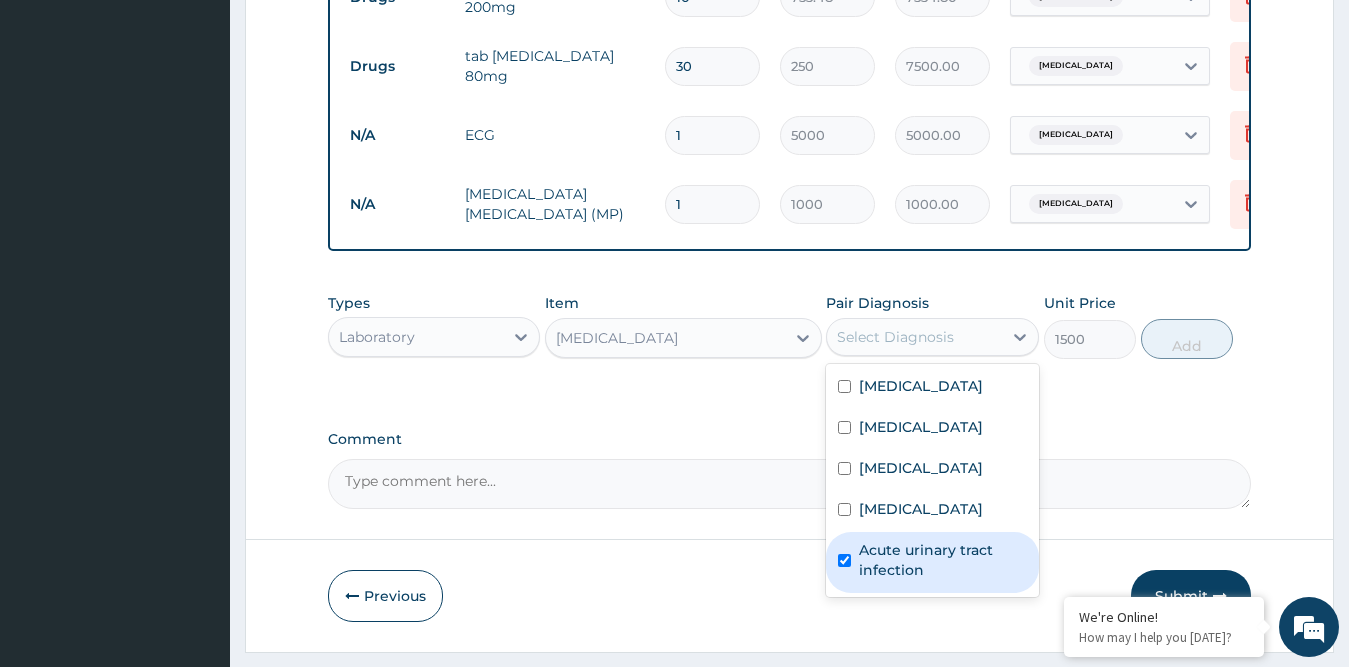 checkbox on "true" 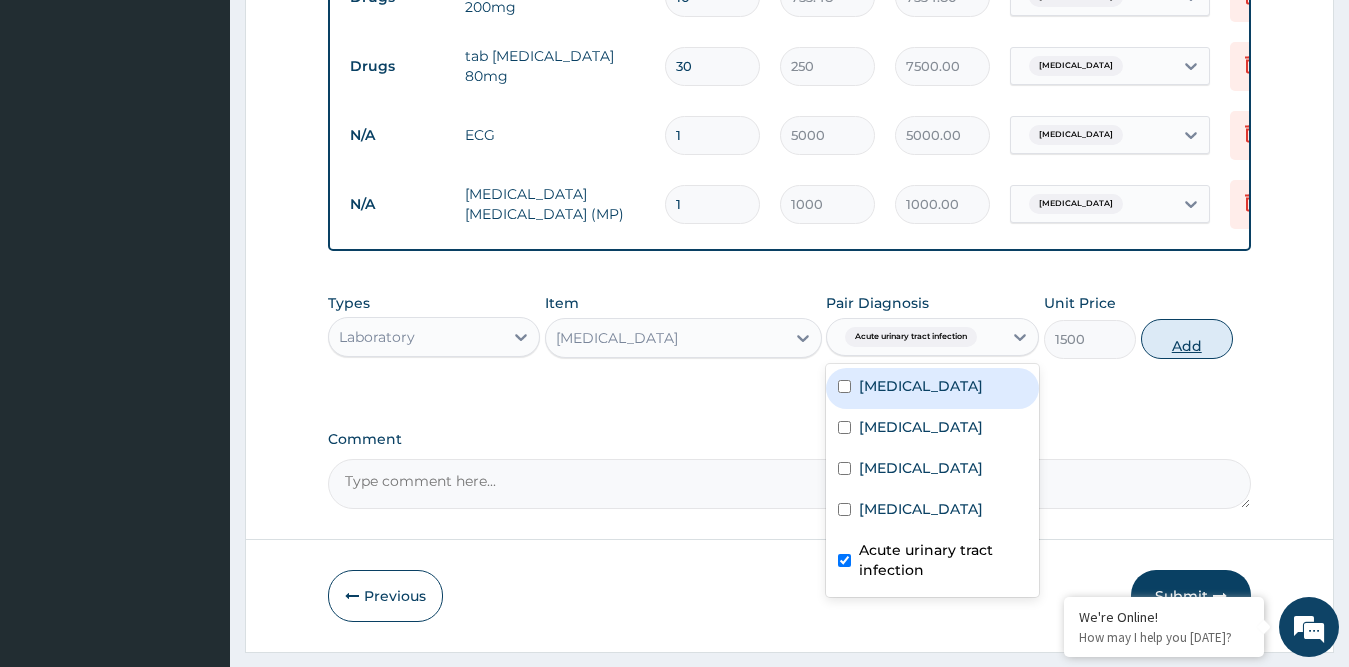 click on "Add" at bounding box center (1187, 339) 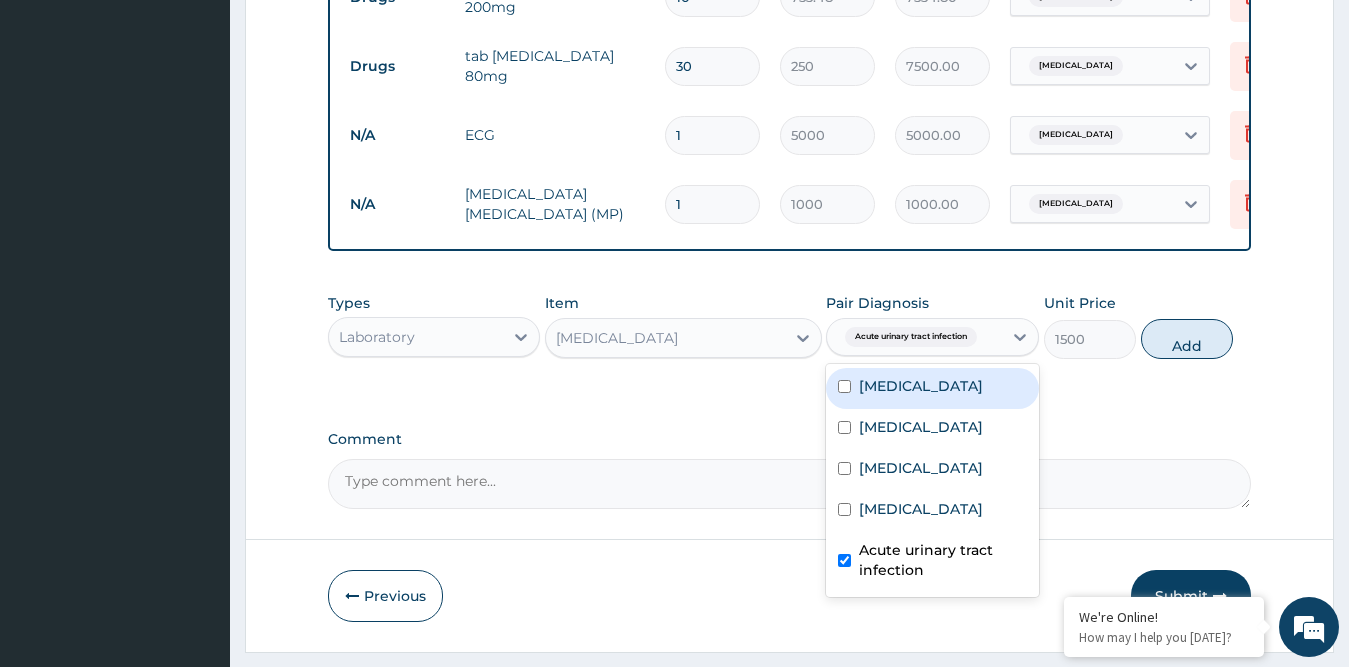 type on "0" 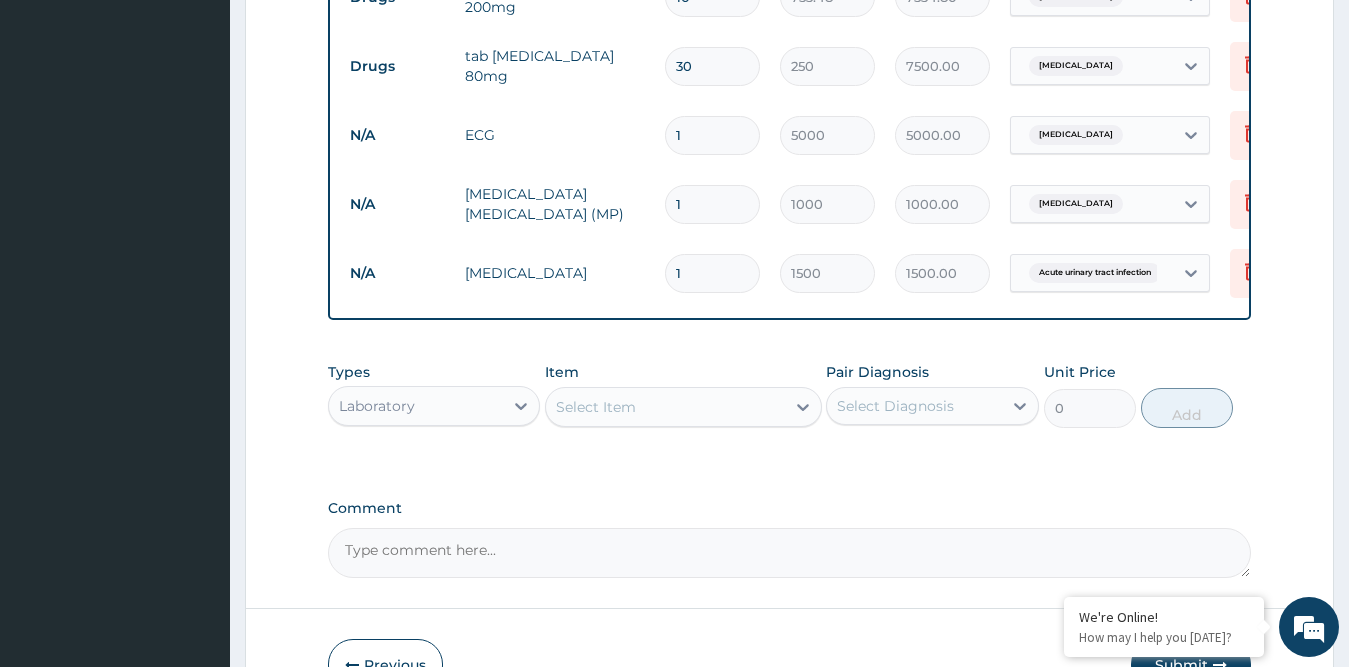 click on "Select Item" at bounding box center (665, 407) 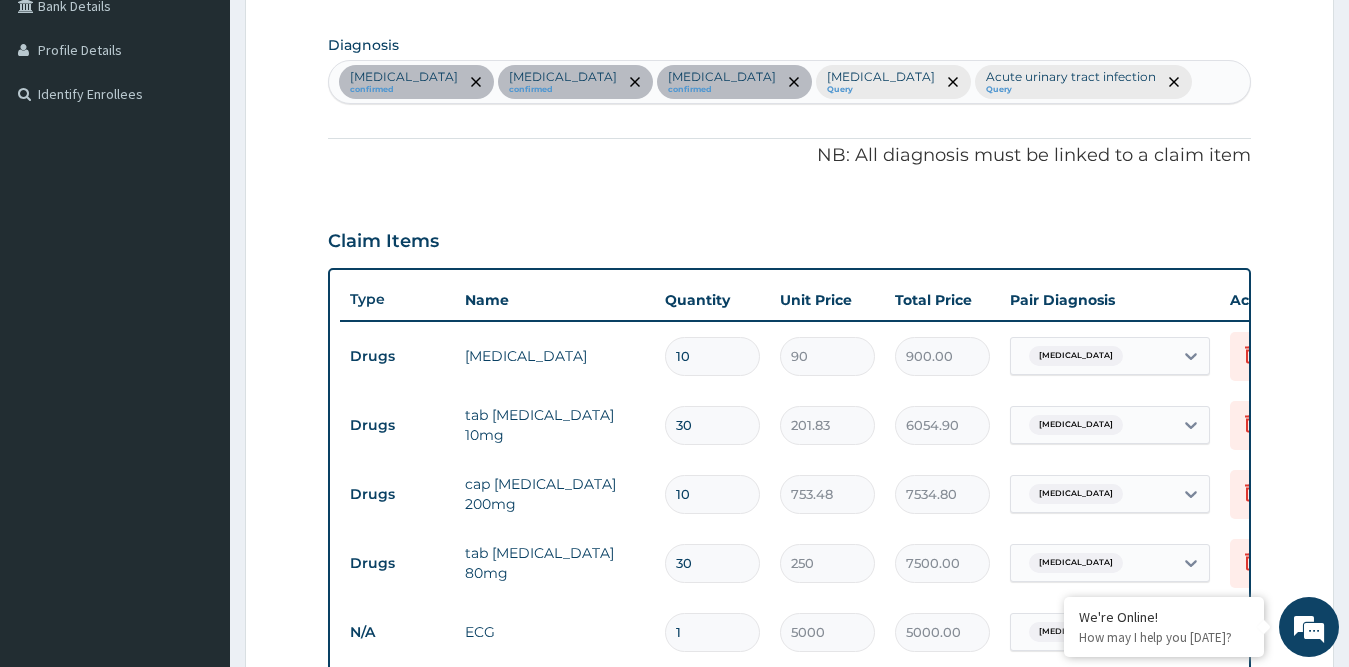 scroll, scrollTop: 473, scrollLeft: 0, axis: vertical 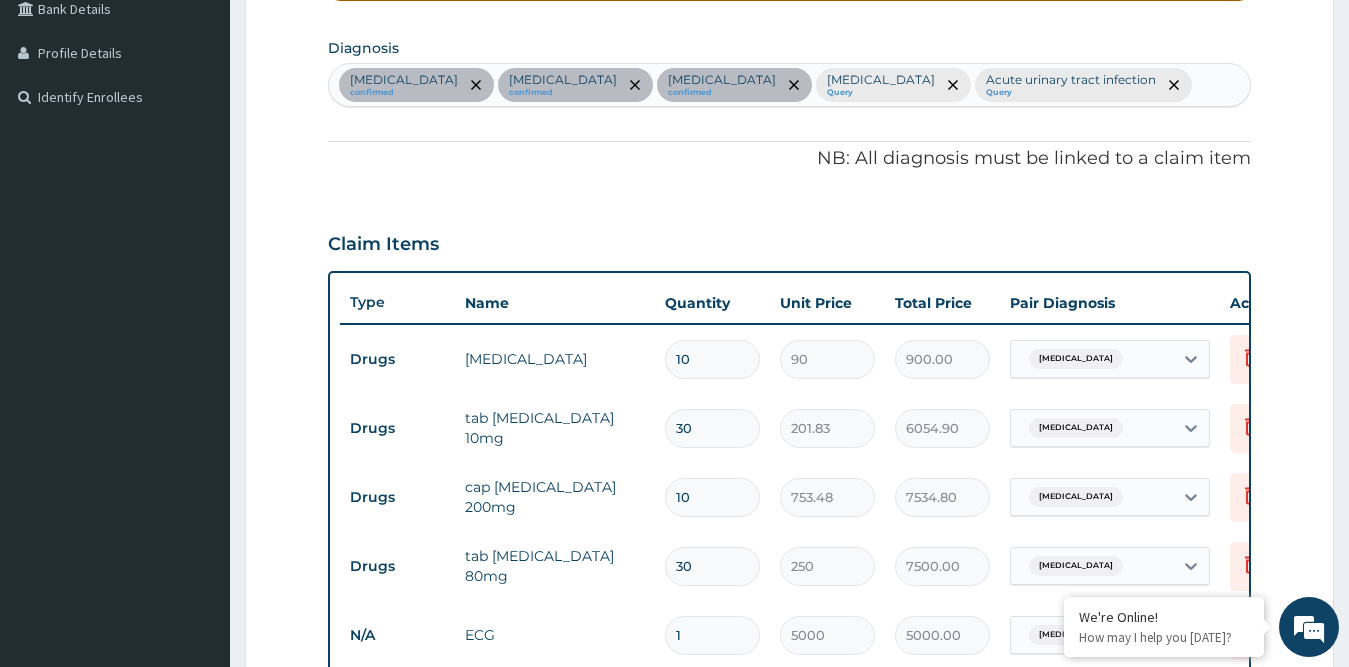 click on "Sepsis confirmed Hypertensive heart disease confirmed Proteinuria confirmed Malaria Query Acute urinary tract infection Query" 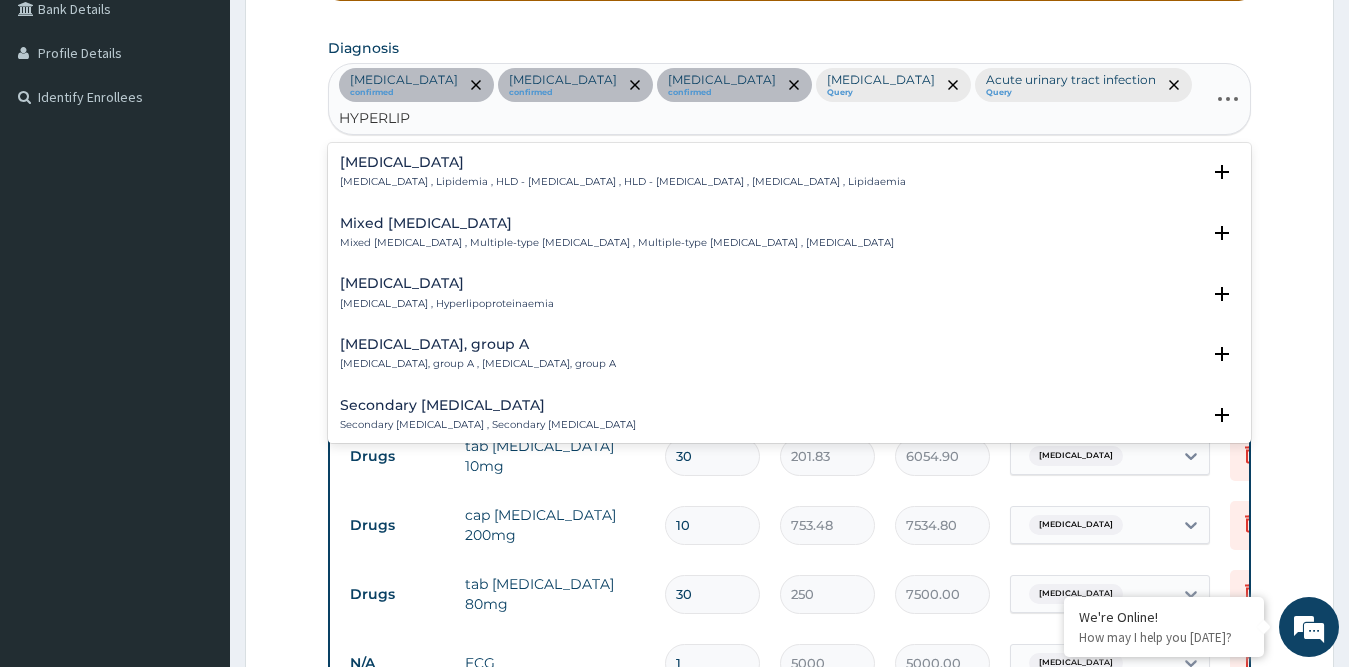 type on "HYPERLIPI" 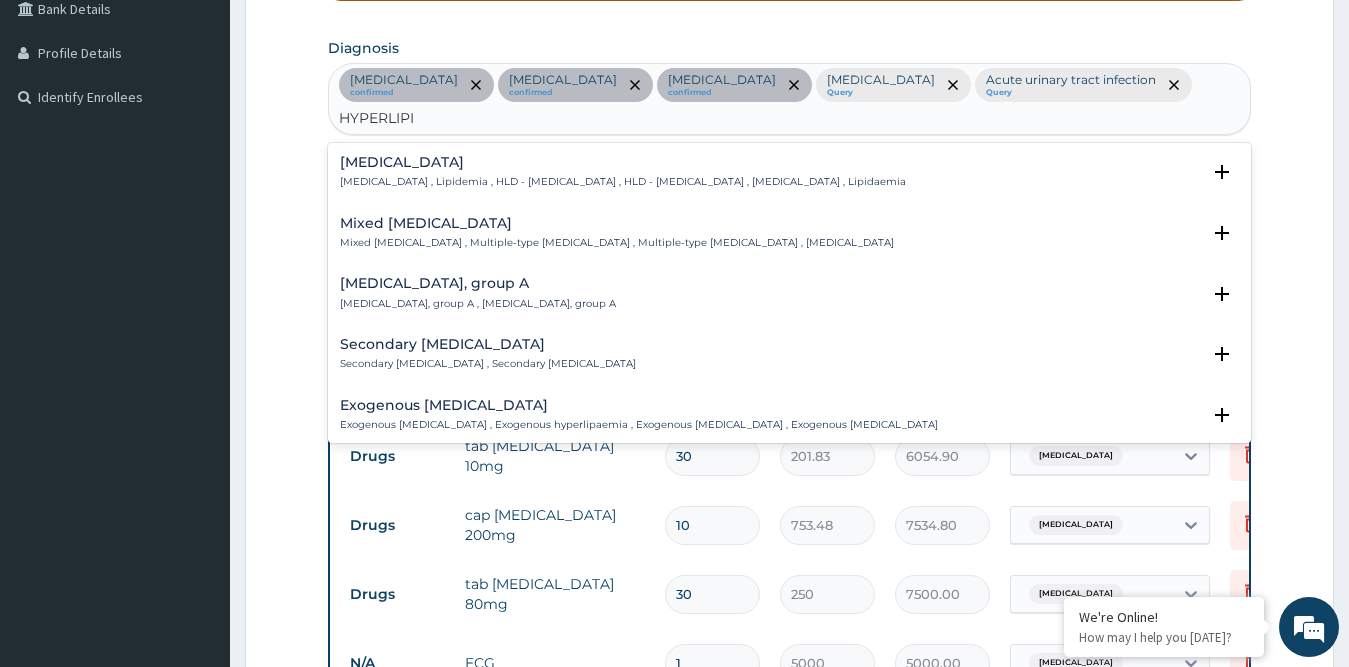 click on "Hyperlipidemia" at bounding box center (623, 162) 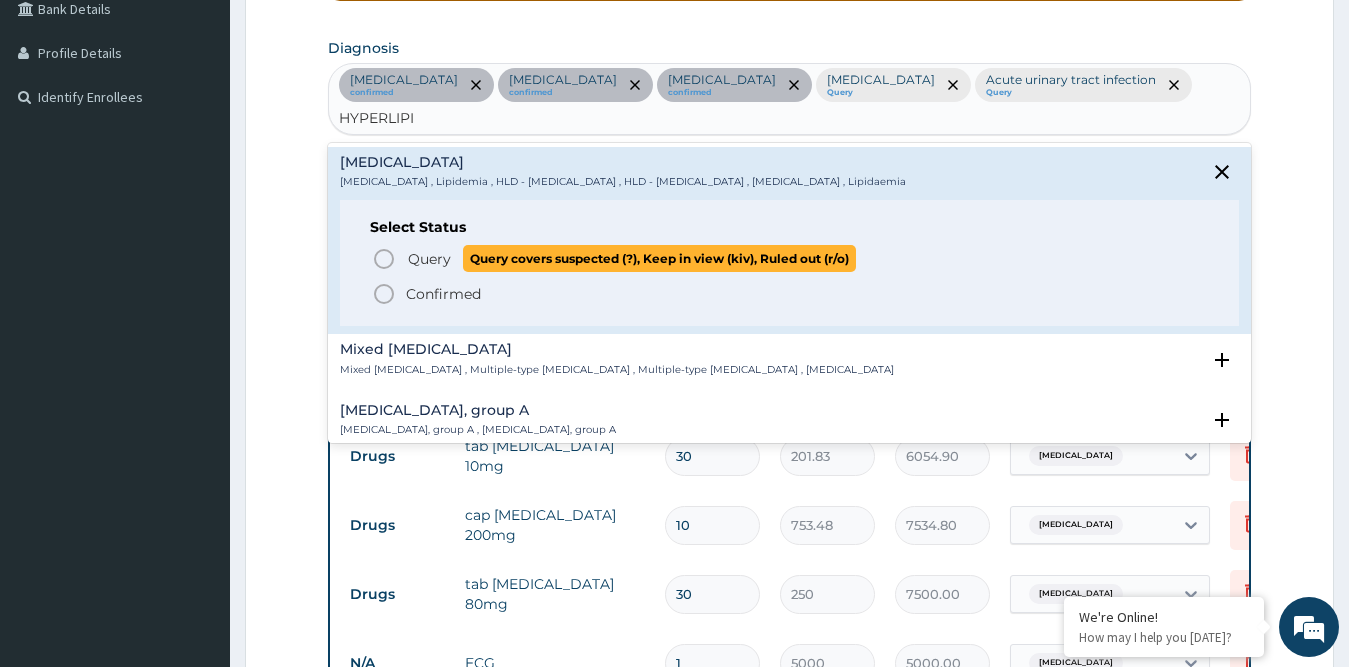 click 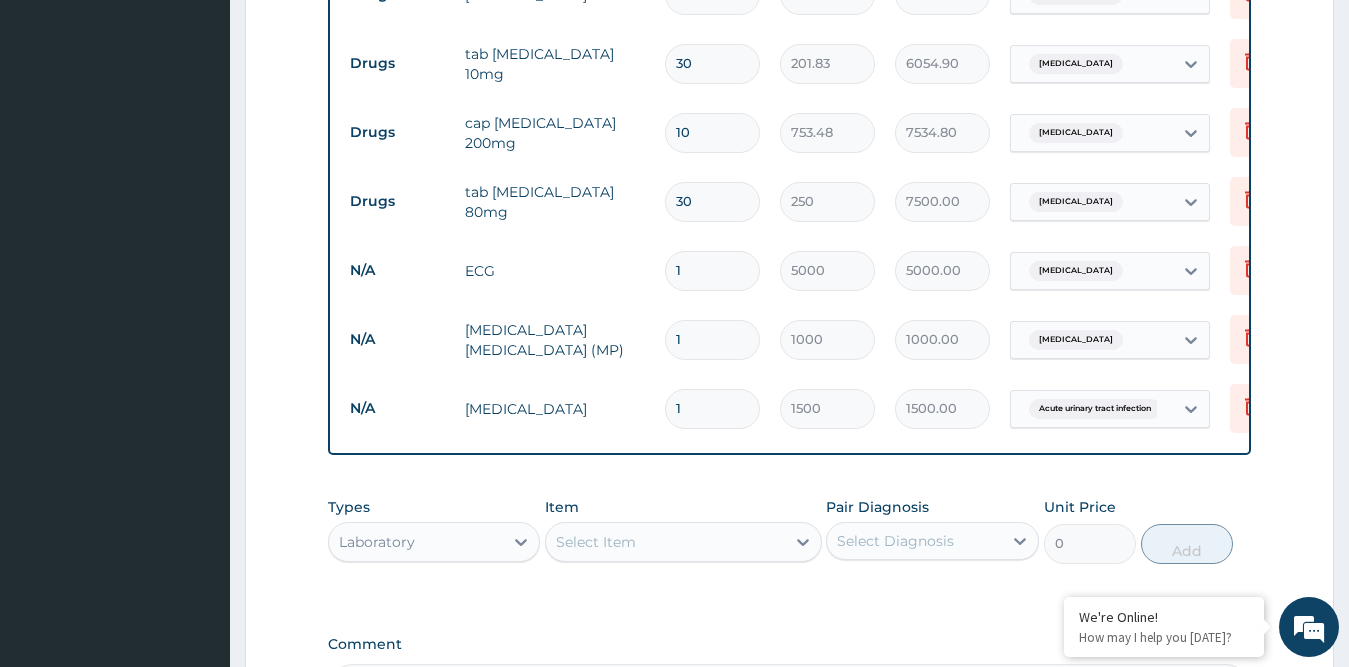 scroll, scrollTop: 973, scrollLeft: 0, axis: vertical 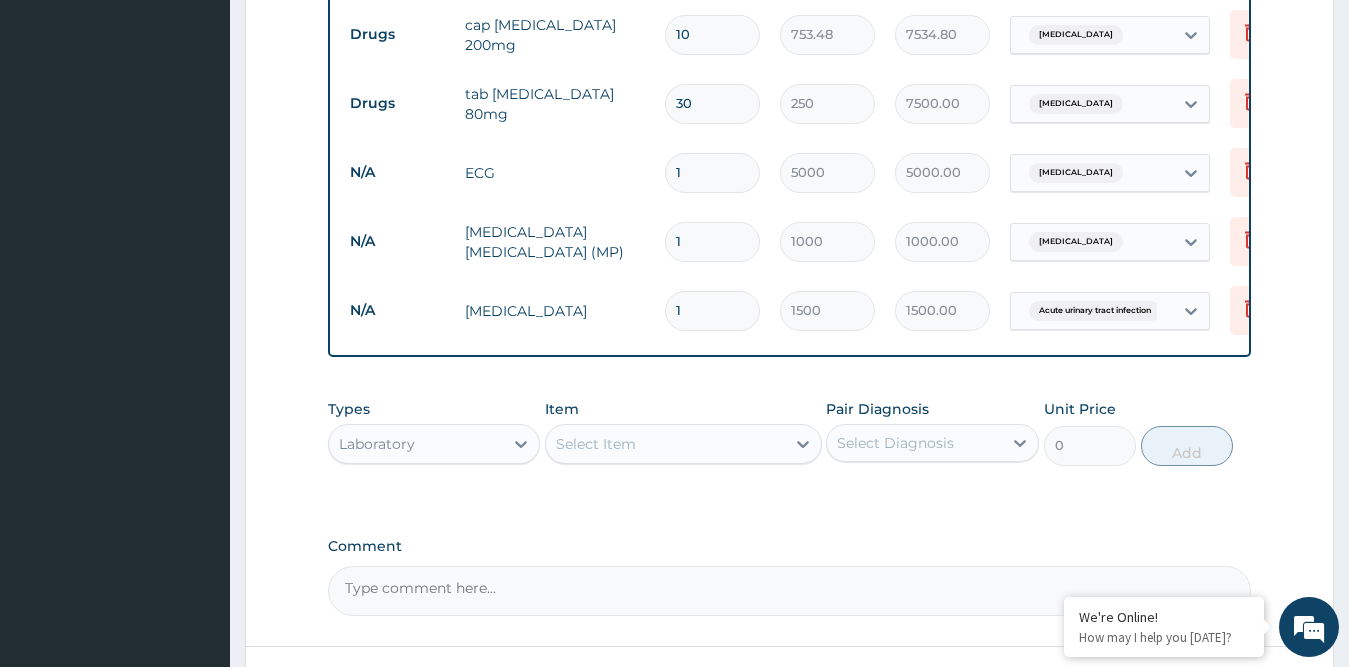 click on "Select Item" at bounding box center [596, 444] 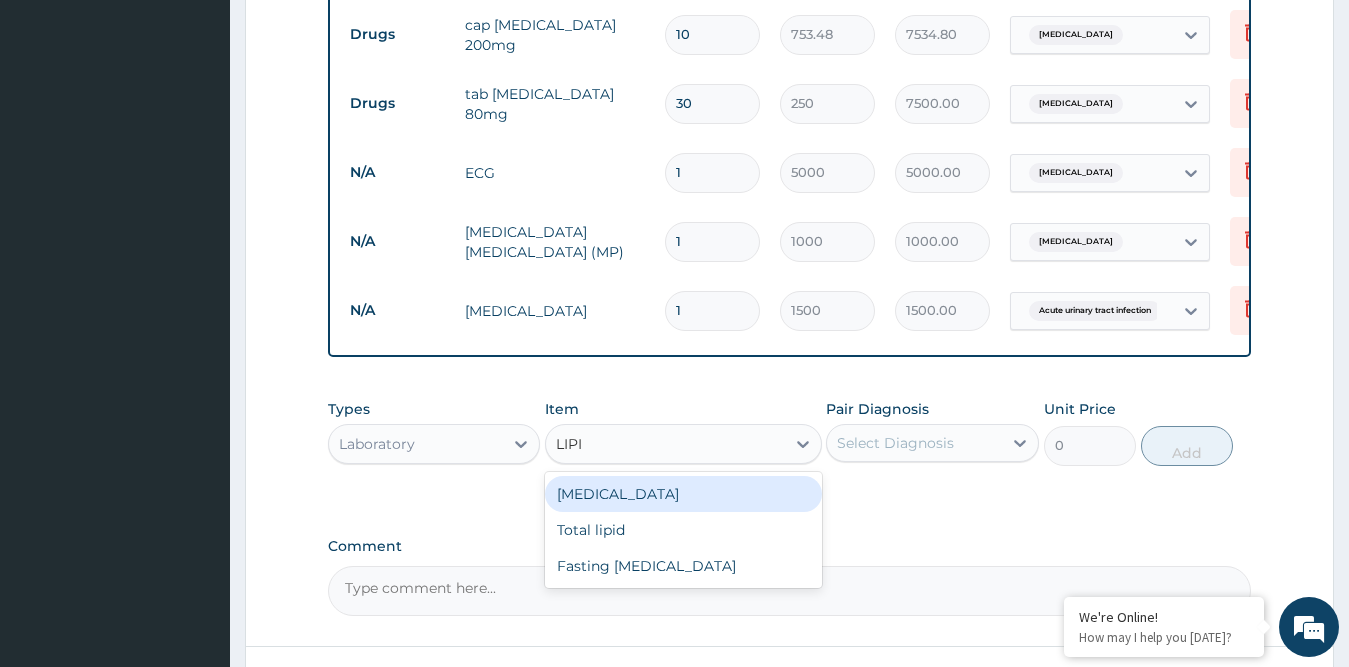 type on "LIPID" 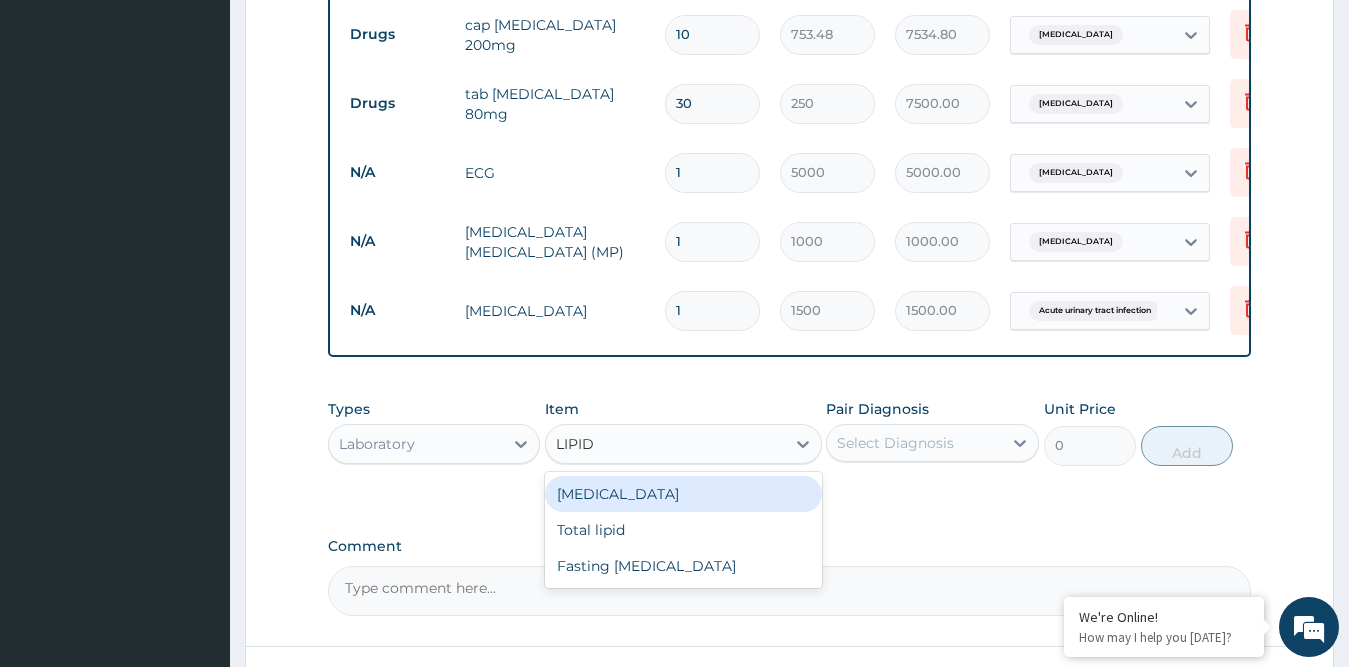 click on "Lipid profile" at bounding box center (683, 494) 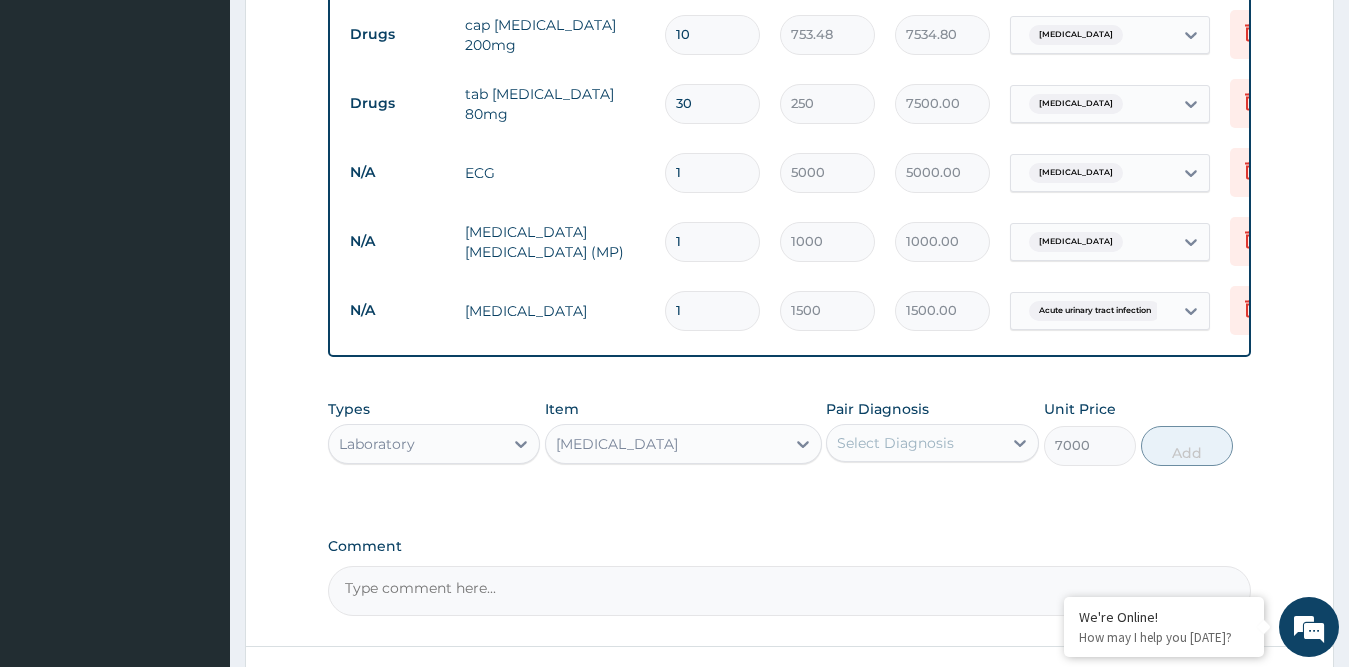 click on "Select Diagnosis" at bounding box center (895, 443) 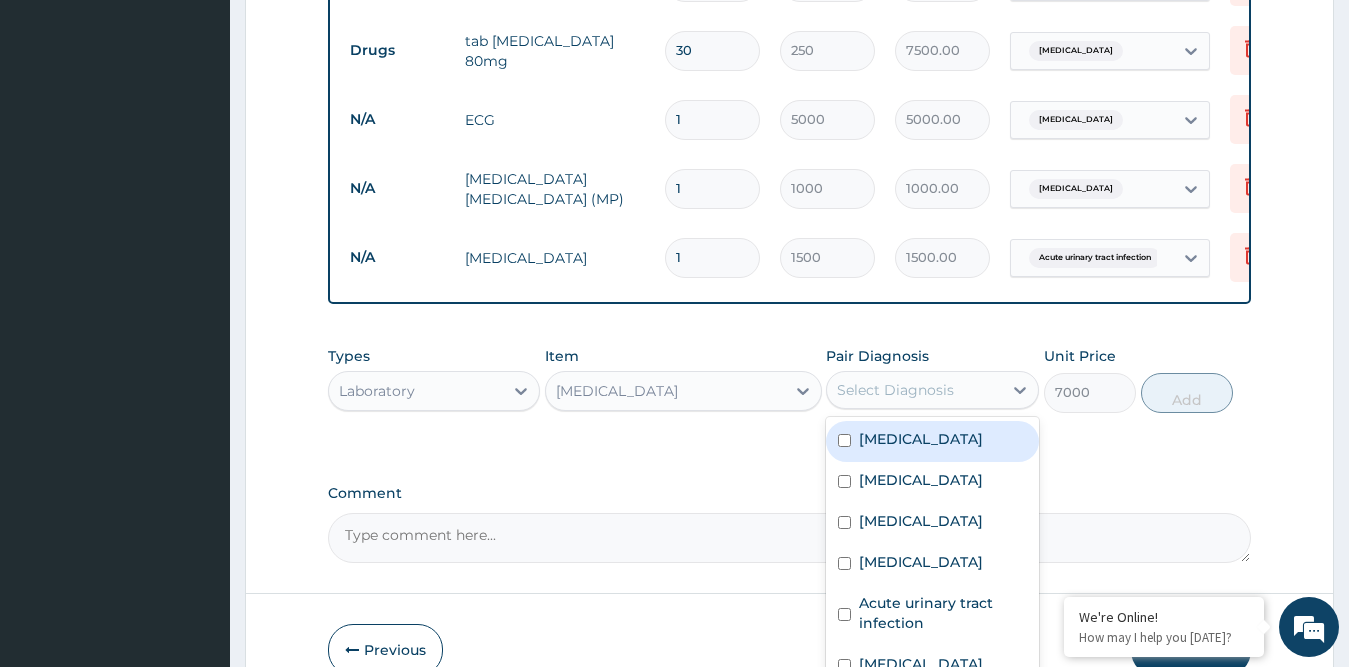 scroll, scrollTop: 1111, scrollLeft: 0, axis: vertical 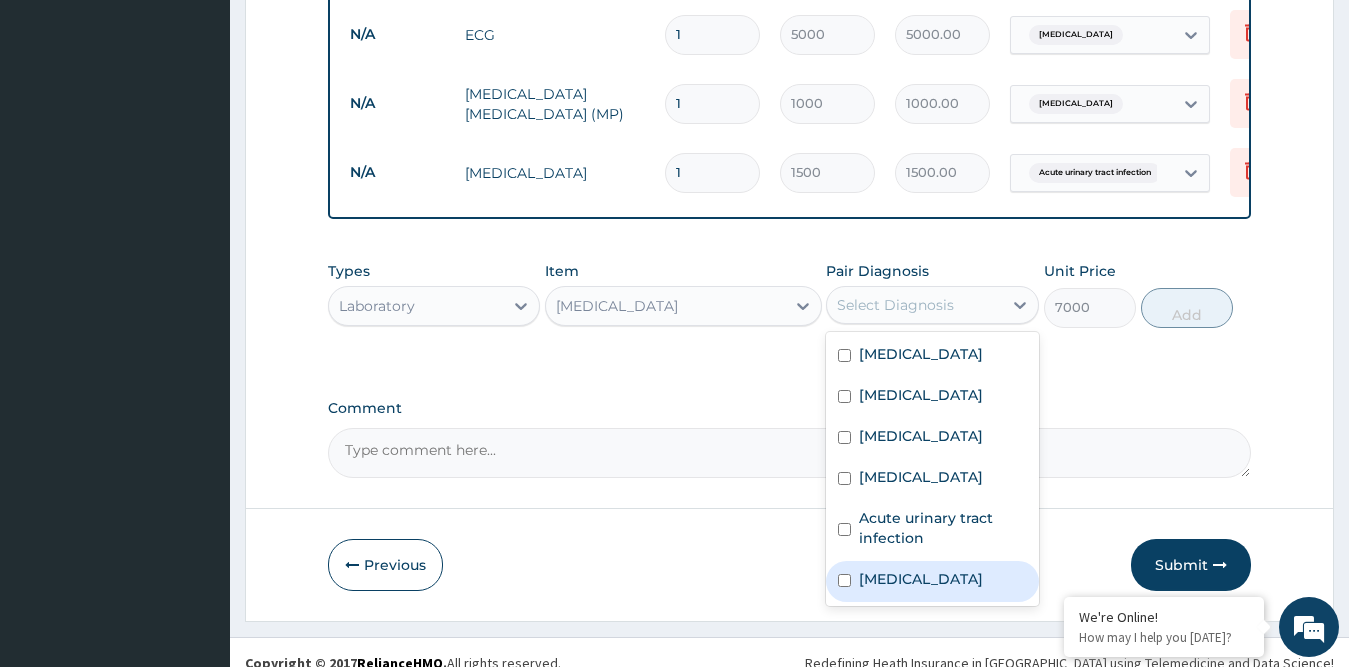 click on "Hyperlipidemia" at bounding box center [921, 579] 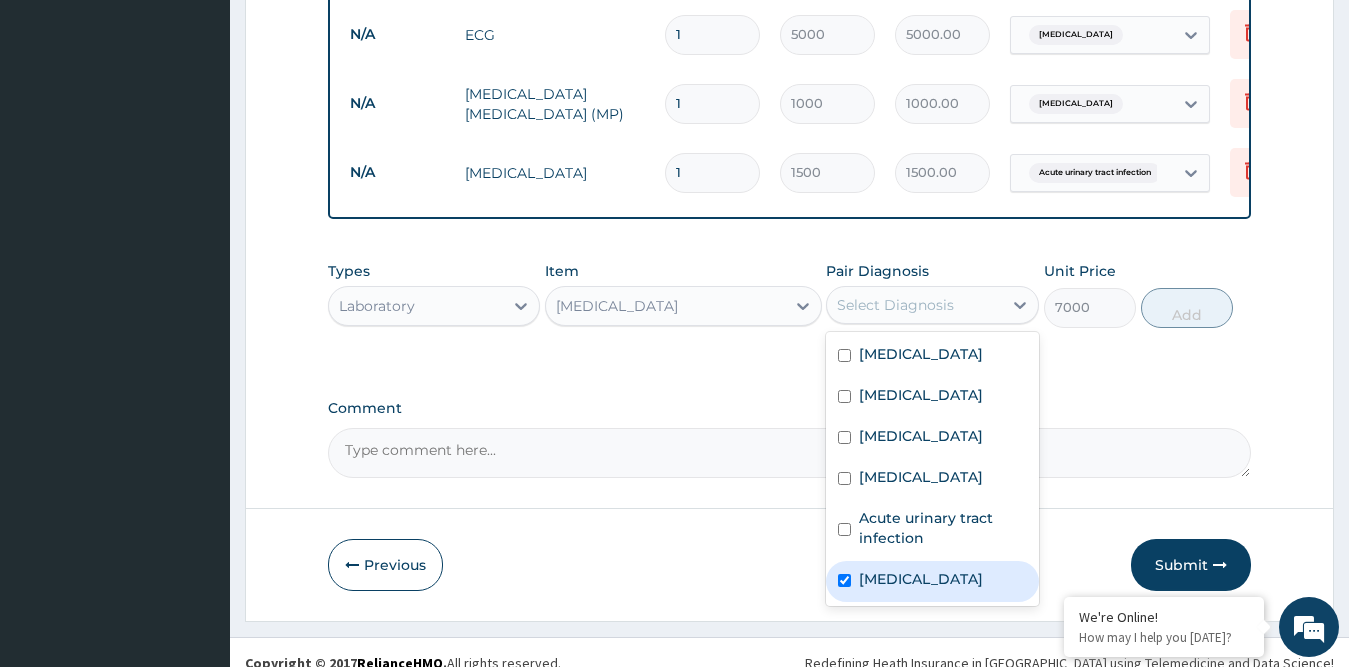 checkbox on "true" 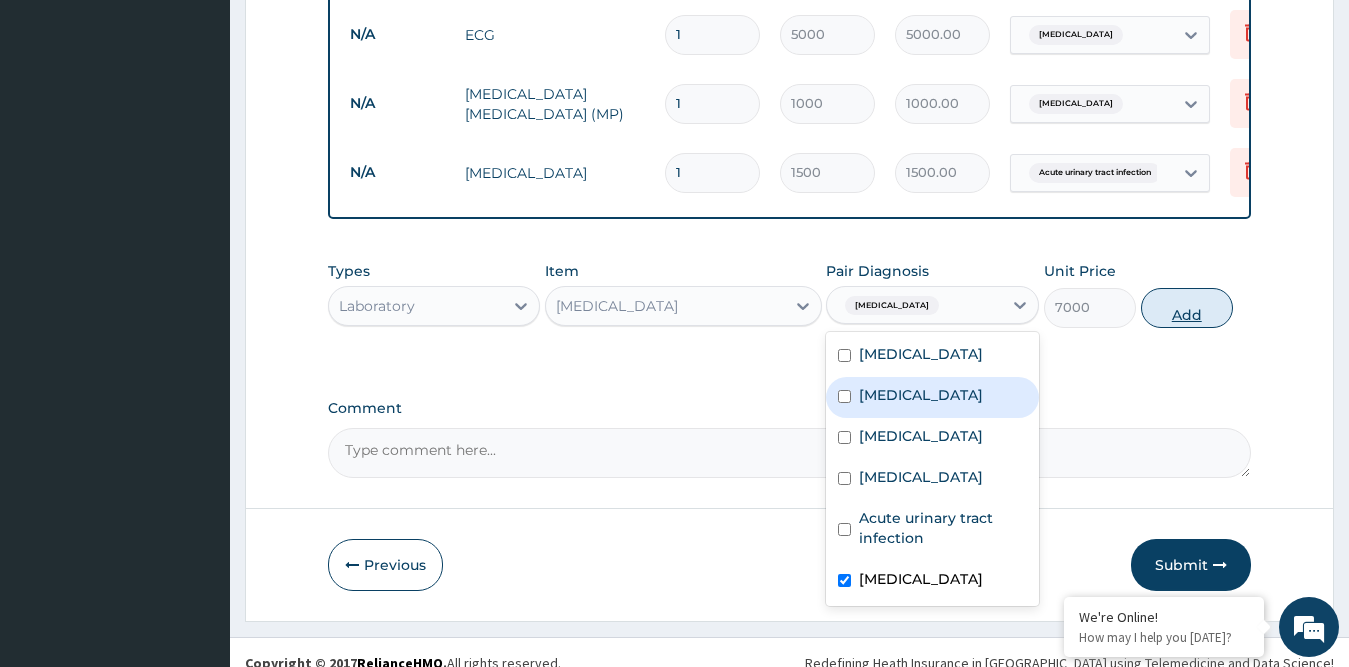 click on "Add" at bounding box center [1187, 308] 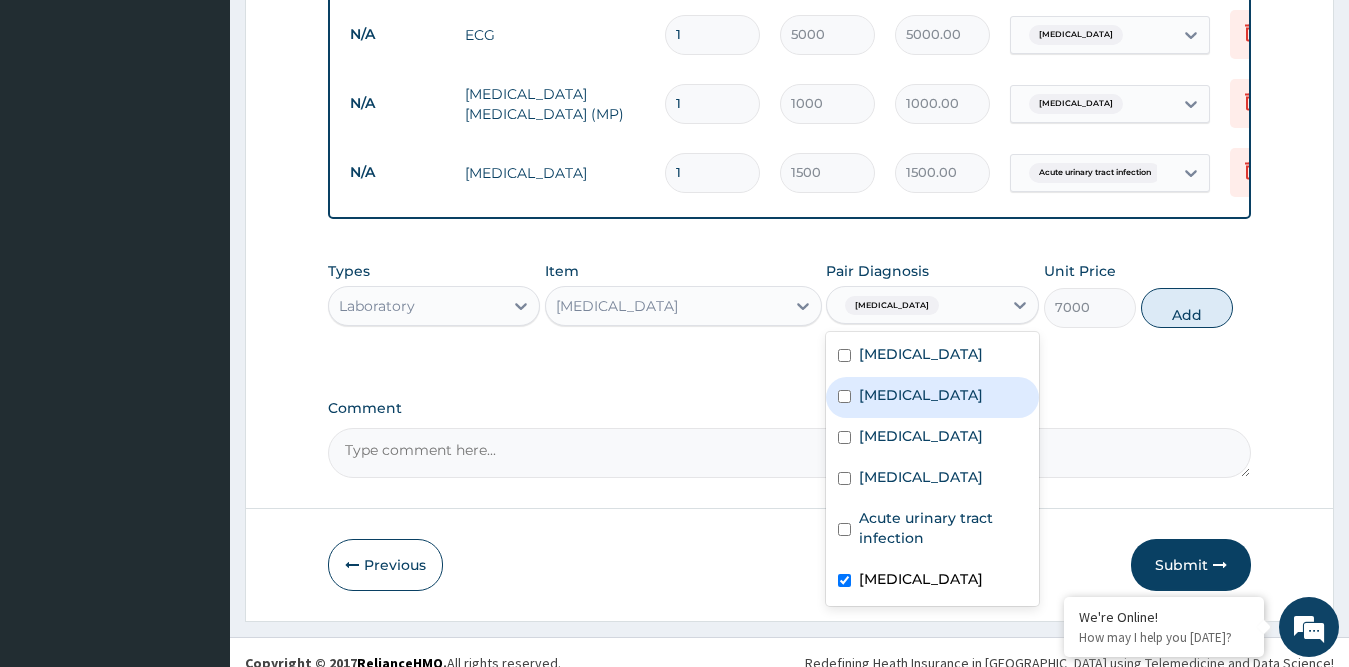 type on "0" 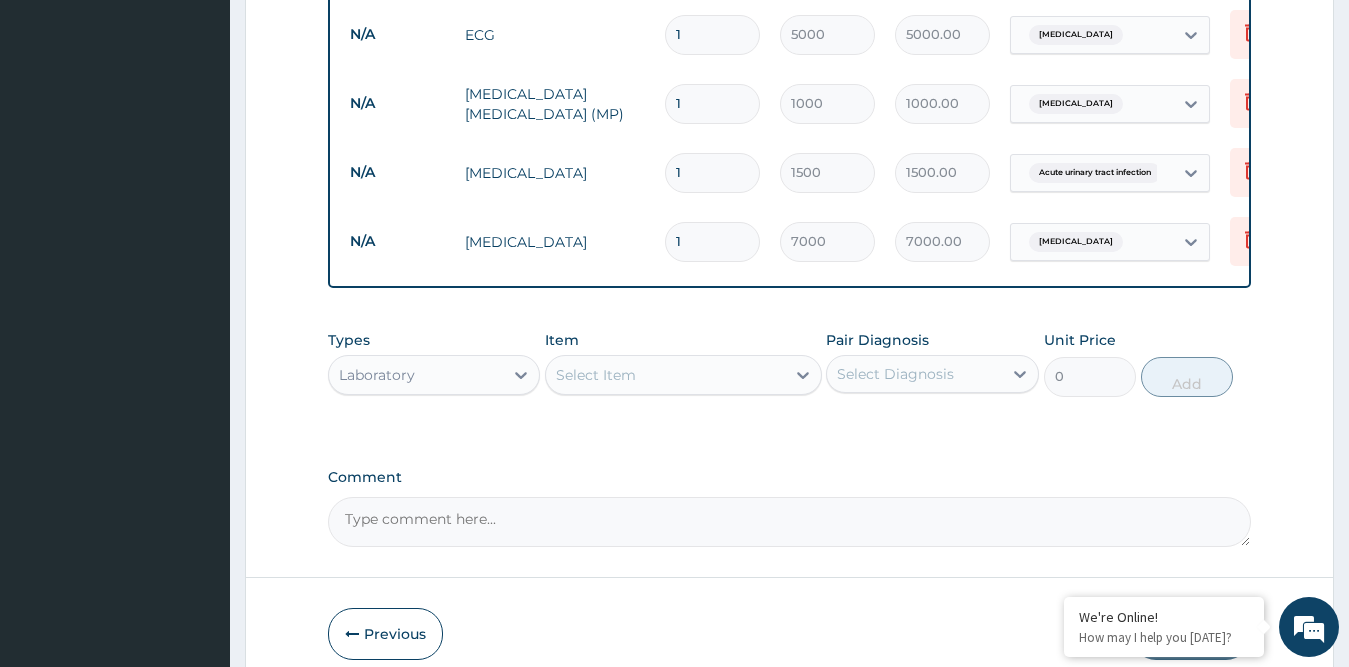 click on "Select Item" at bounding box center (596, 375) 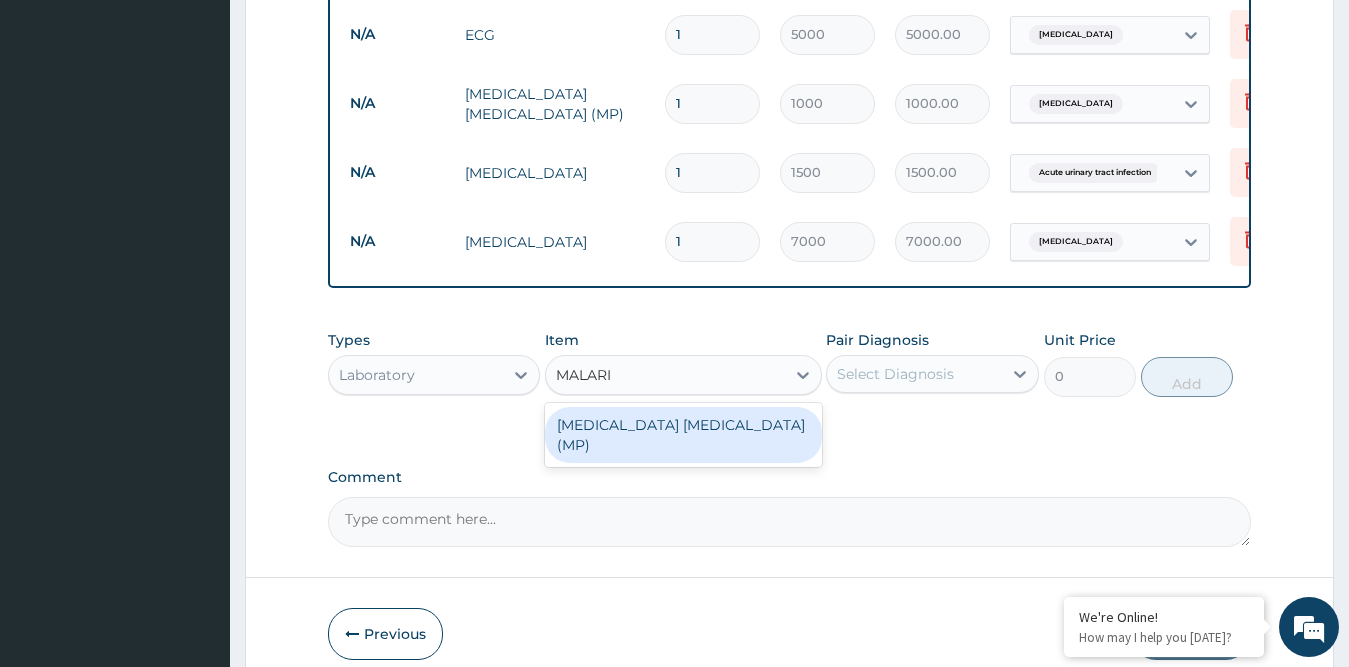 type on "[MEDICAL_DATA]" 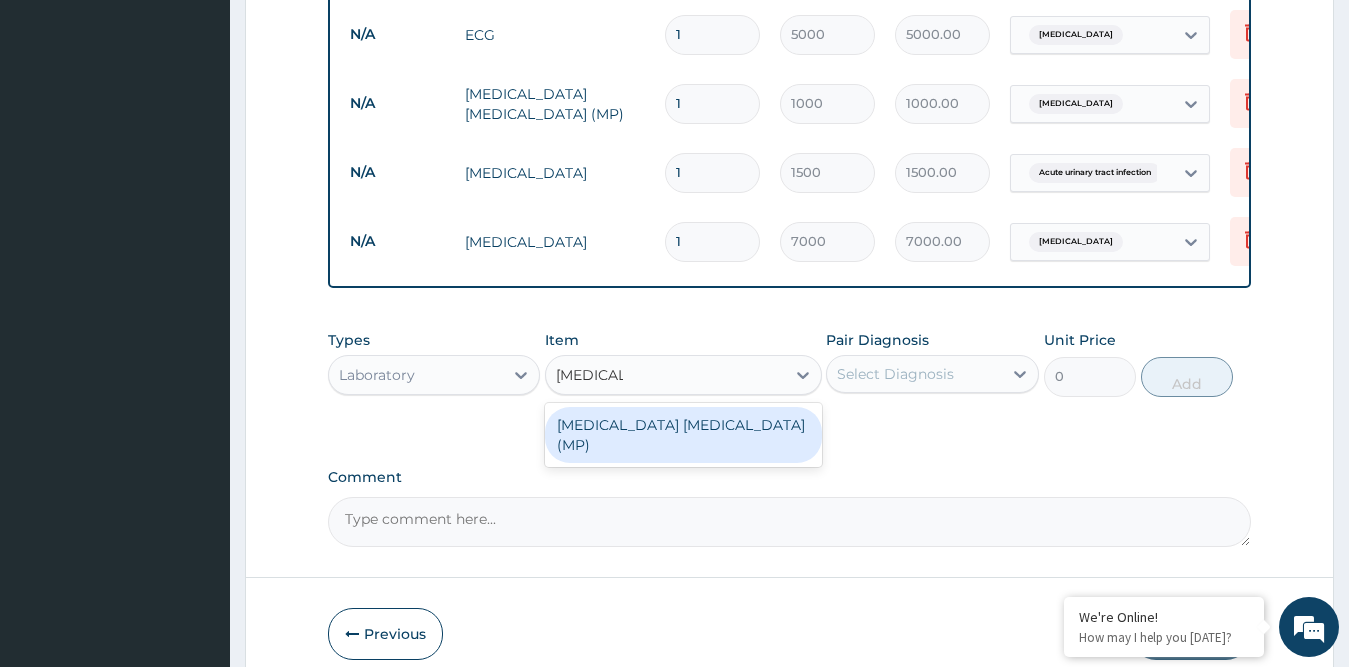 click on "[MEDICAL_DATA] [MEDICAL_DATA] (MP)" at bounding box center (683, 435) 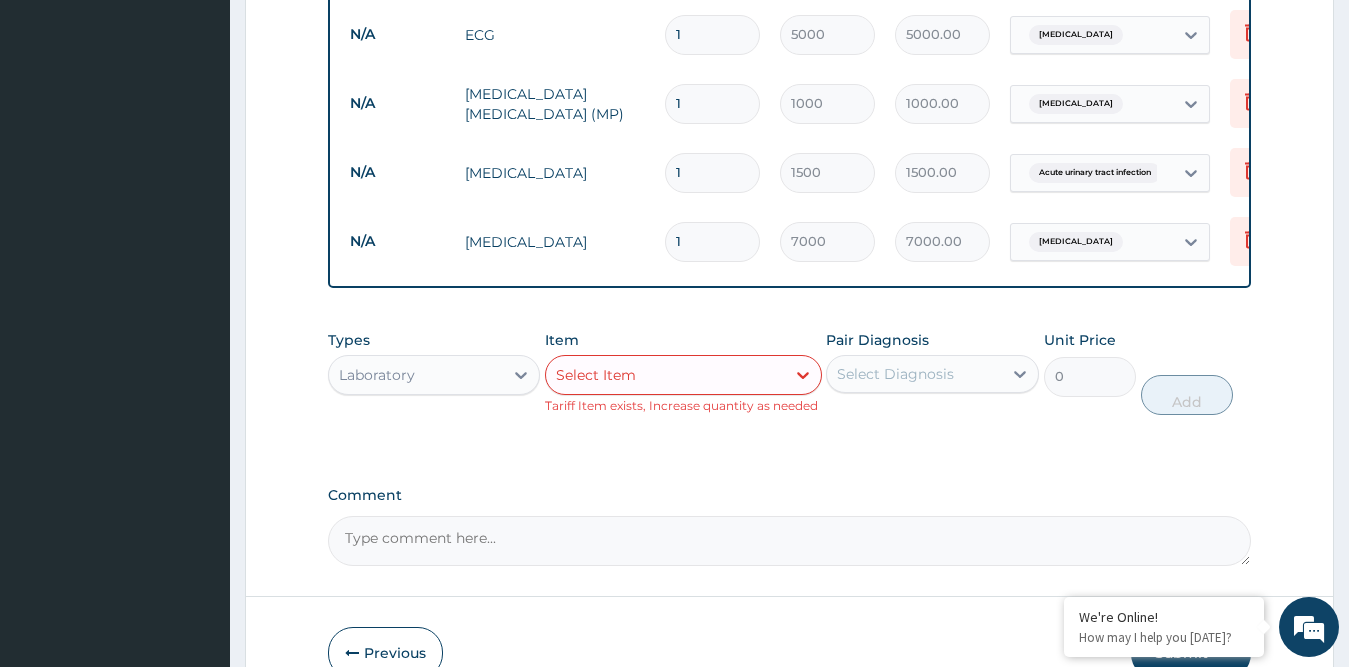 click on "Select Item" at bounding box center [665, 375] 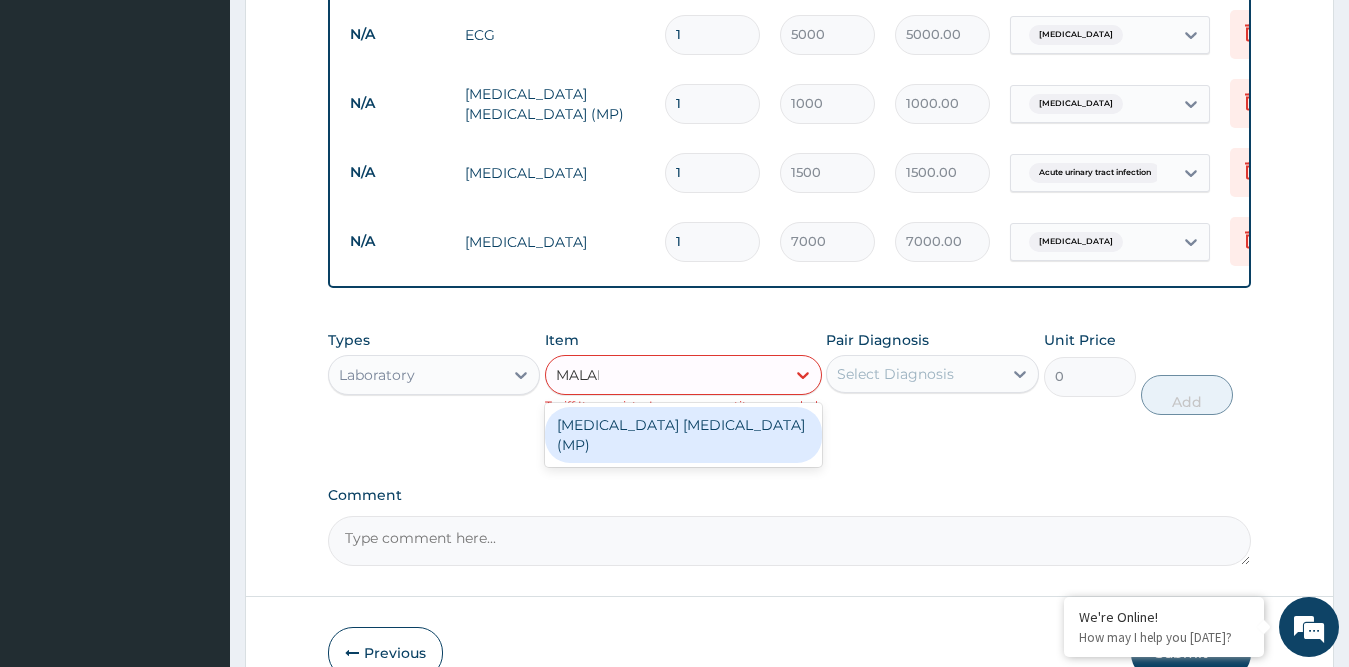 type on "MALARI" 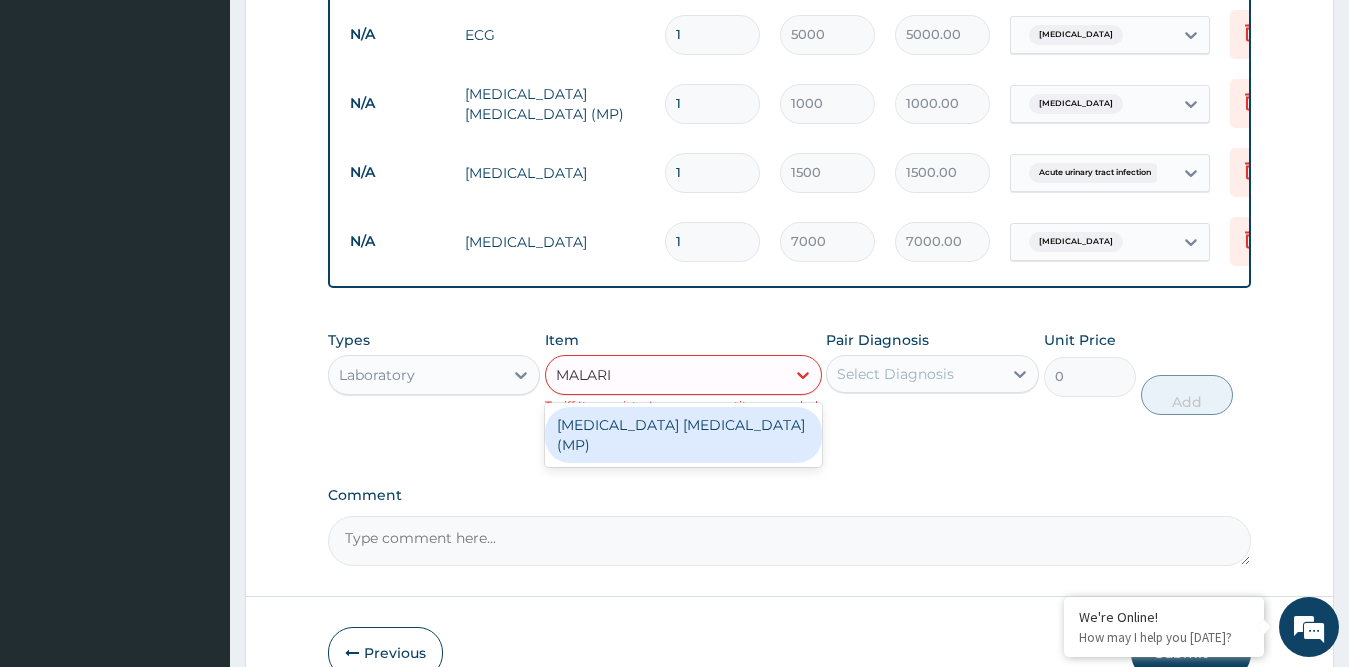 click on "[MEDICAL_DATA] [MEDICAL_DATA] (MP)" at bounding box center (683, 435) 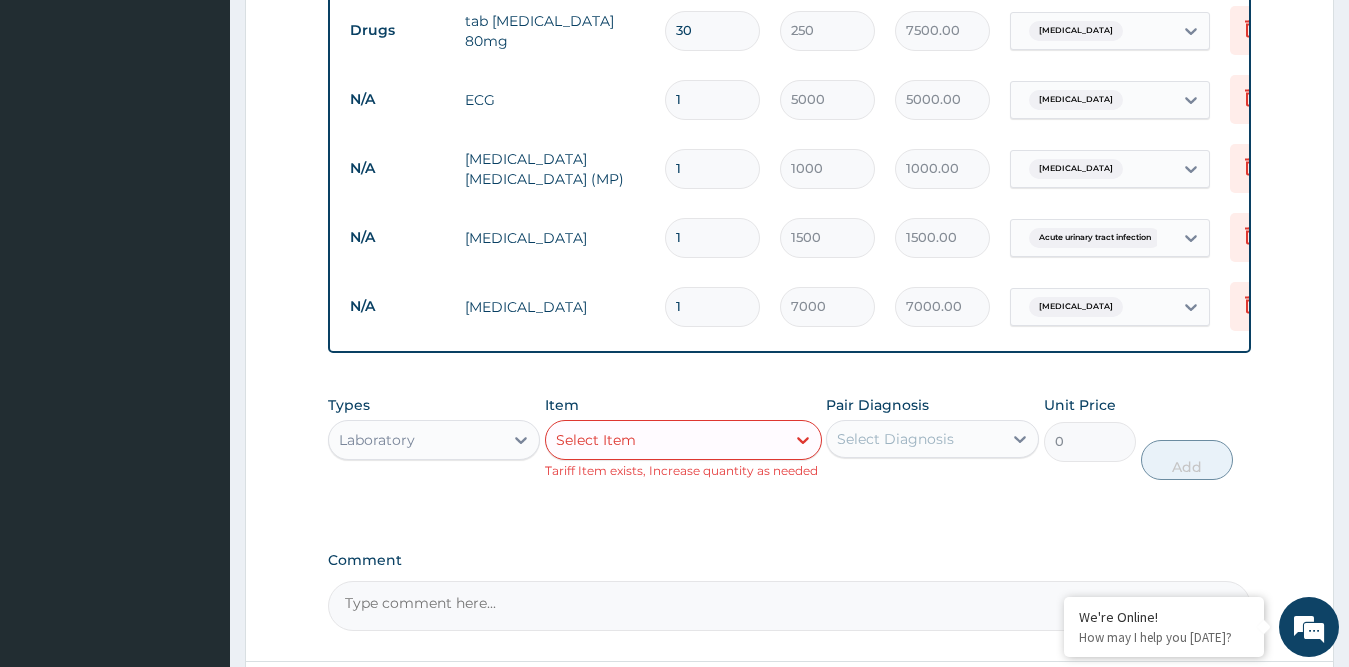 scroll, scrollTop: 811, scrollLeft: 0, axis: vertical 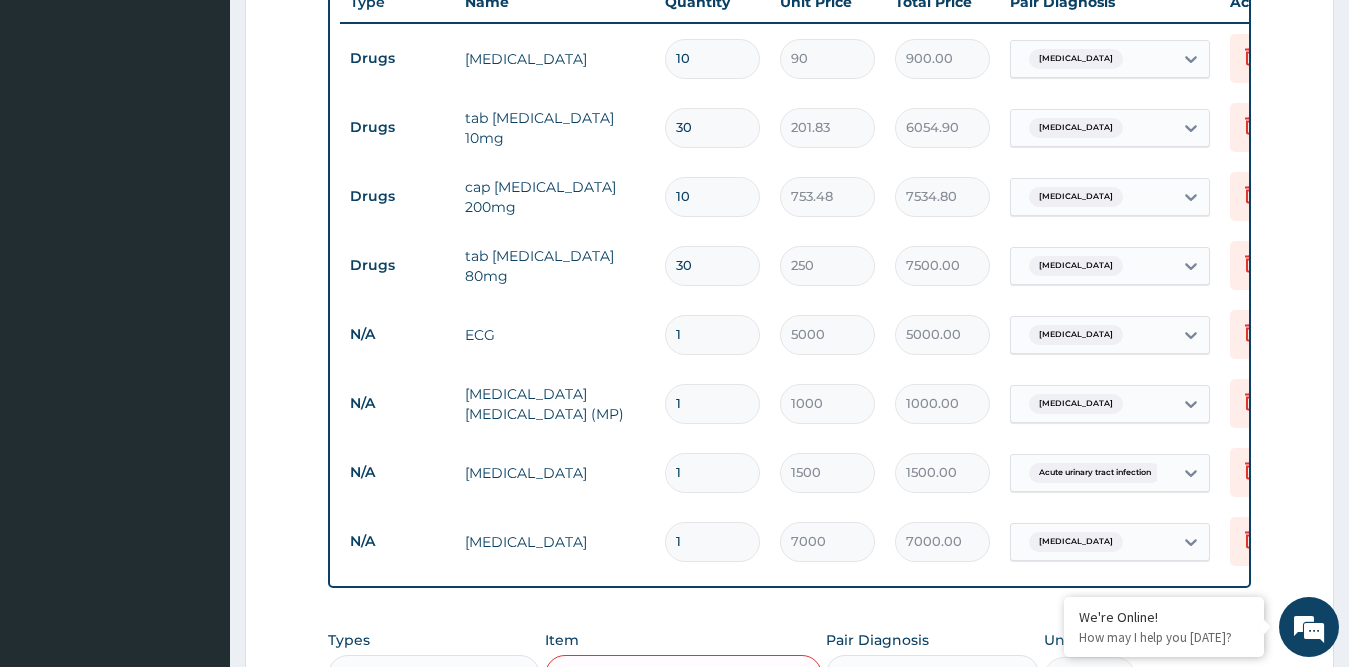 click on "Select Item" at bounding box center (596, 675) 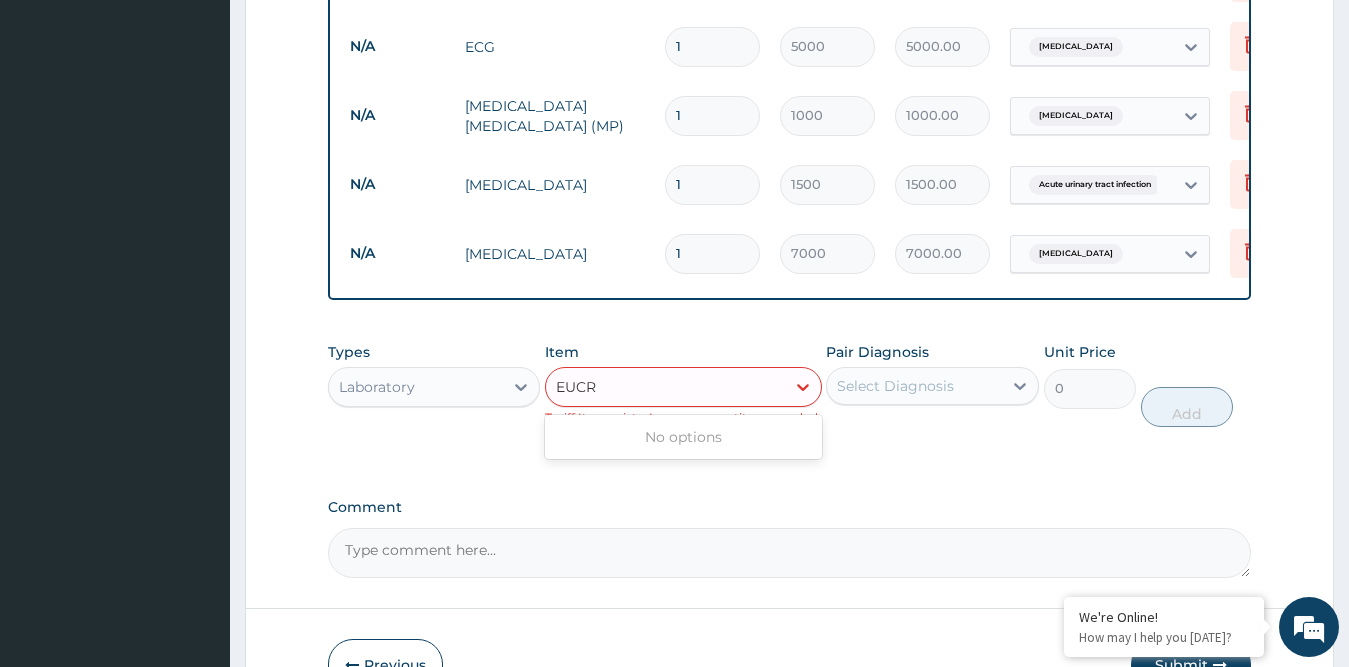 scroll, scrollTop: 1199, scrollLeft: 0, axis: vertical 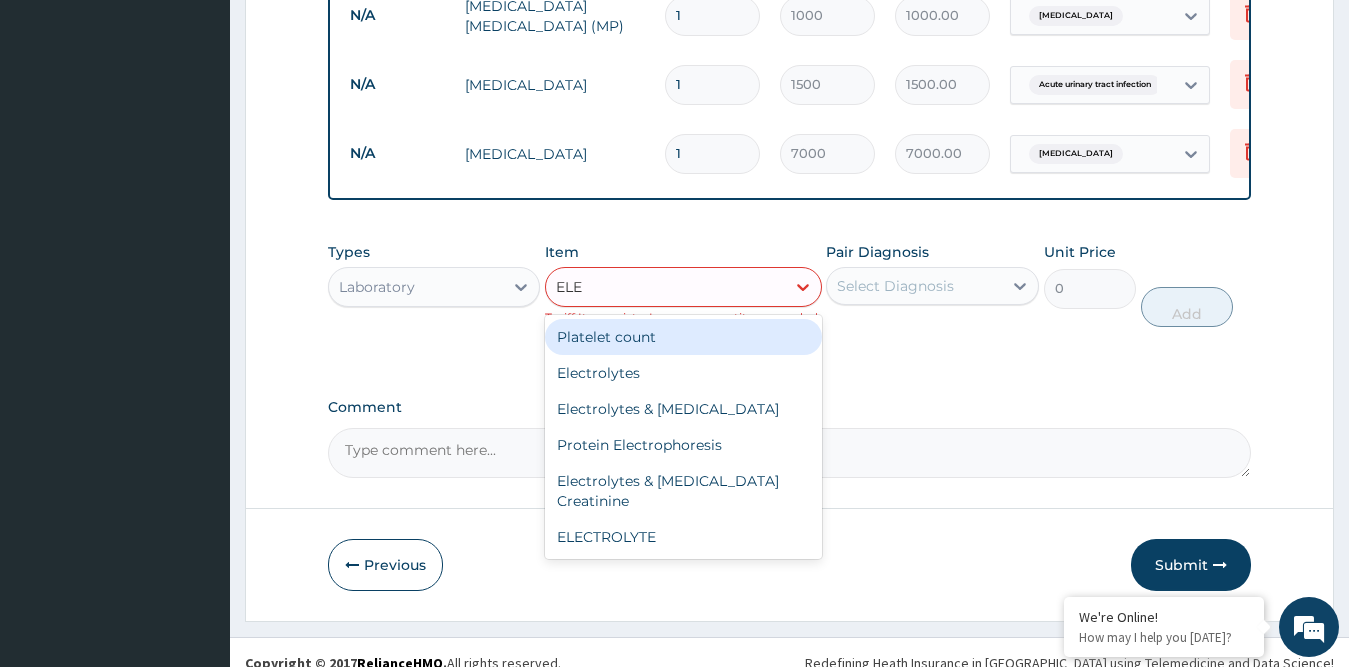 type on "ELEC" 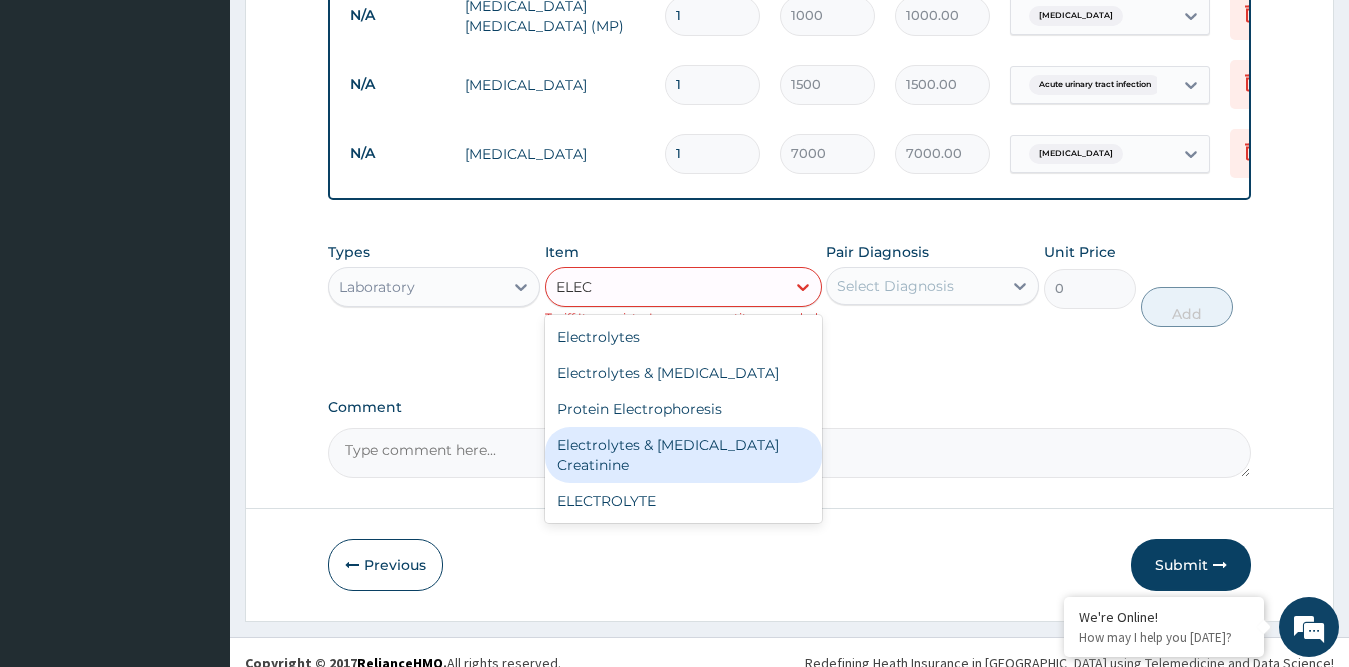 click on "Electrolytes & [MEDICAL_DATA] Creatinine" at bounding box center (683, 455) 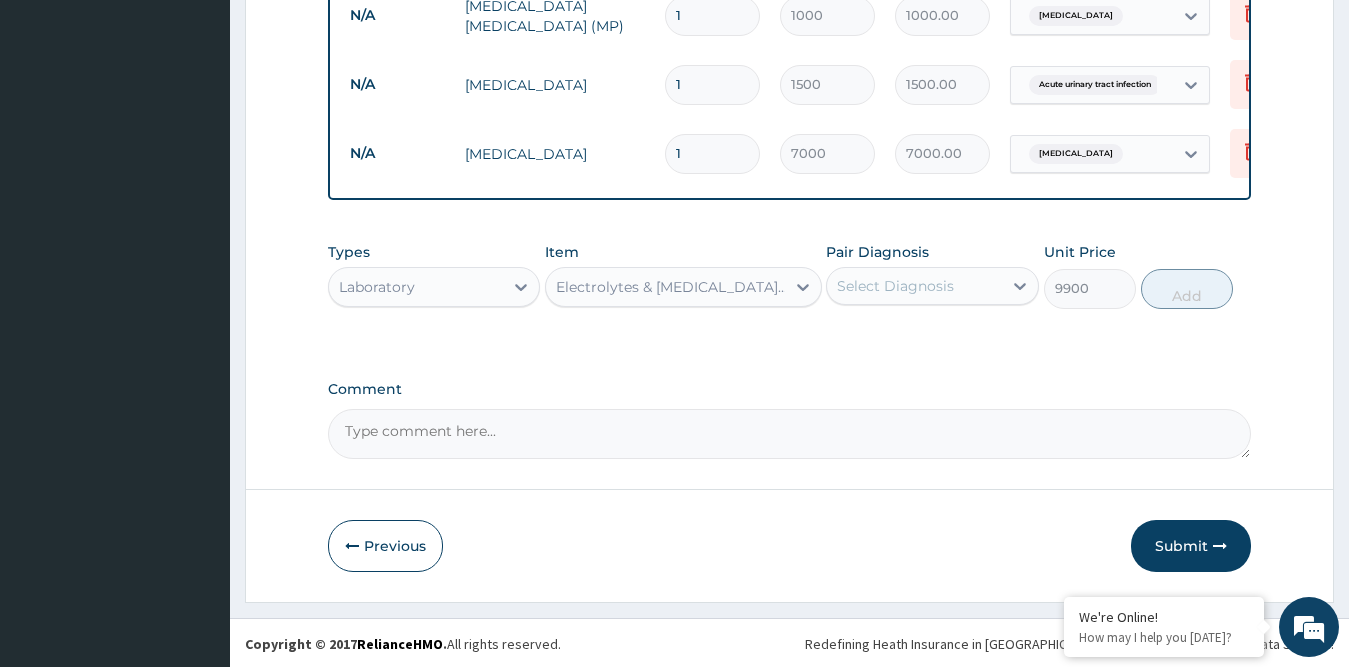scroll, scrollTop: 1180, scrollLeft: 0, axis: vertical 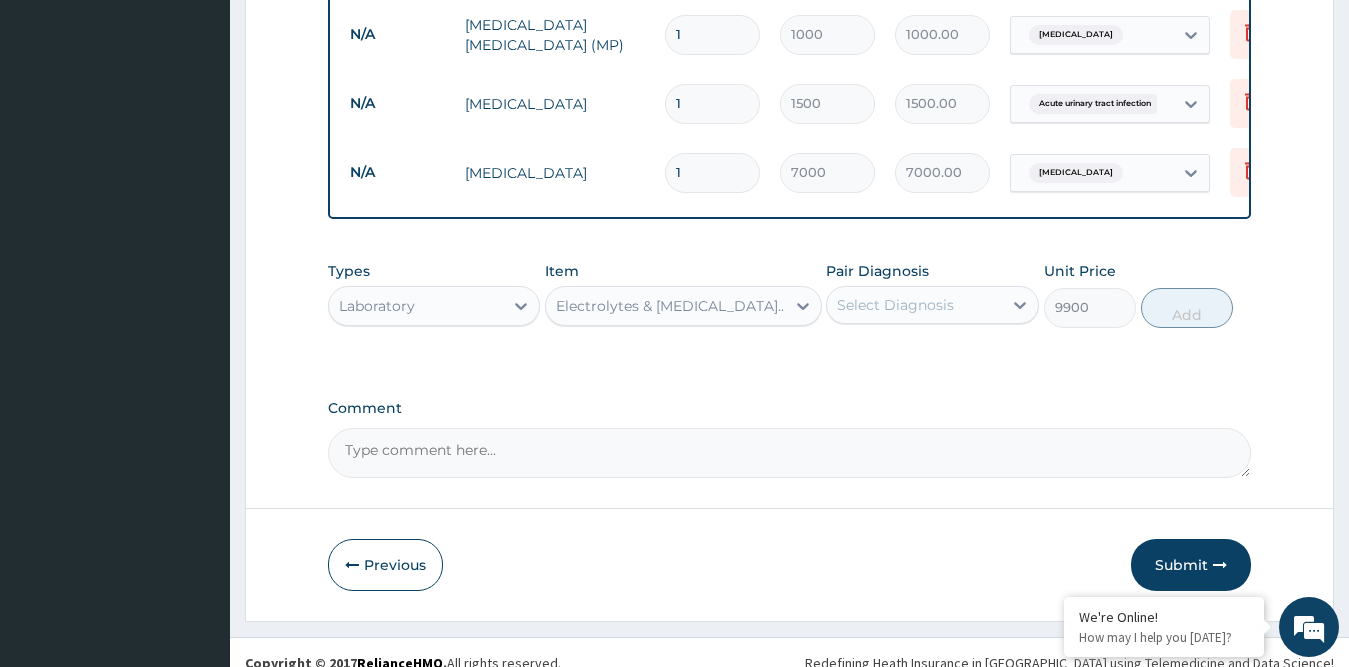 click on "Select Diagnosis" at bounding box center (895, 305) 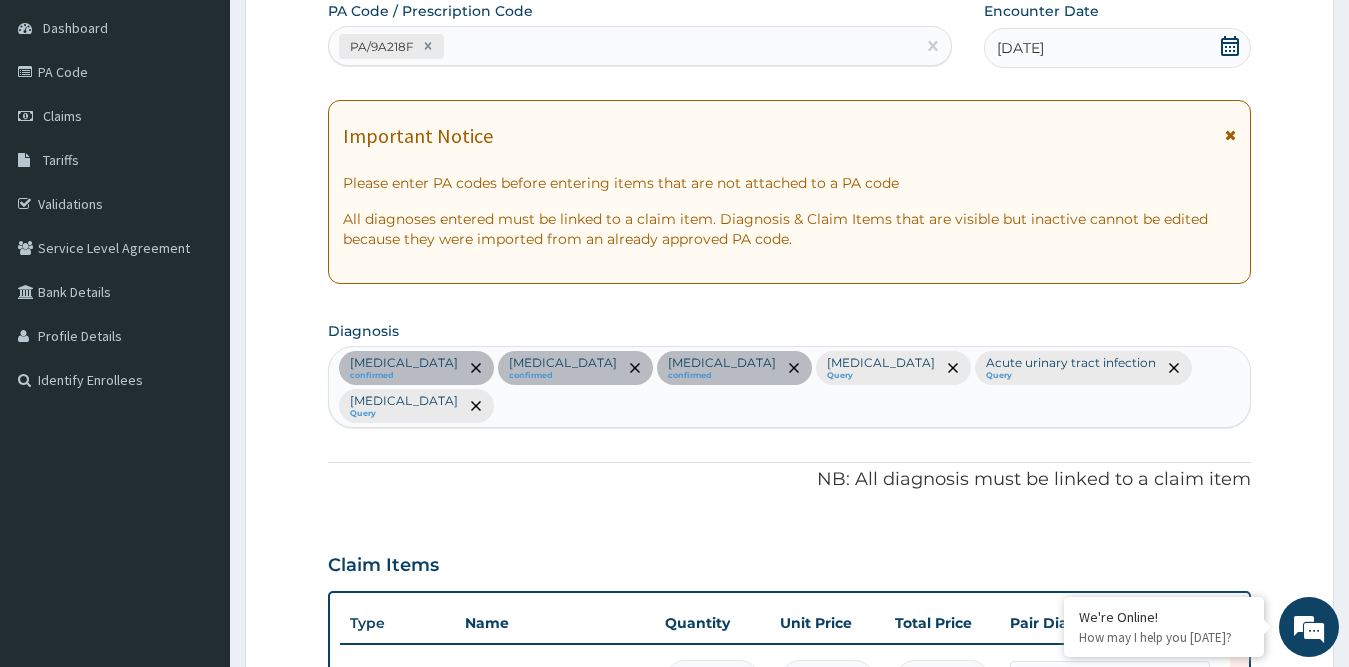 scroll, scrollTop: 180, scrollLeft: 0, axis: vertical 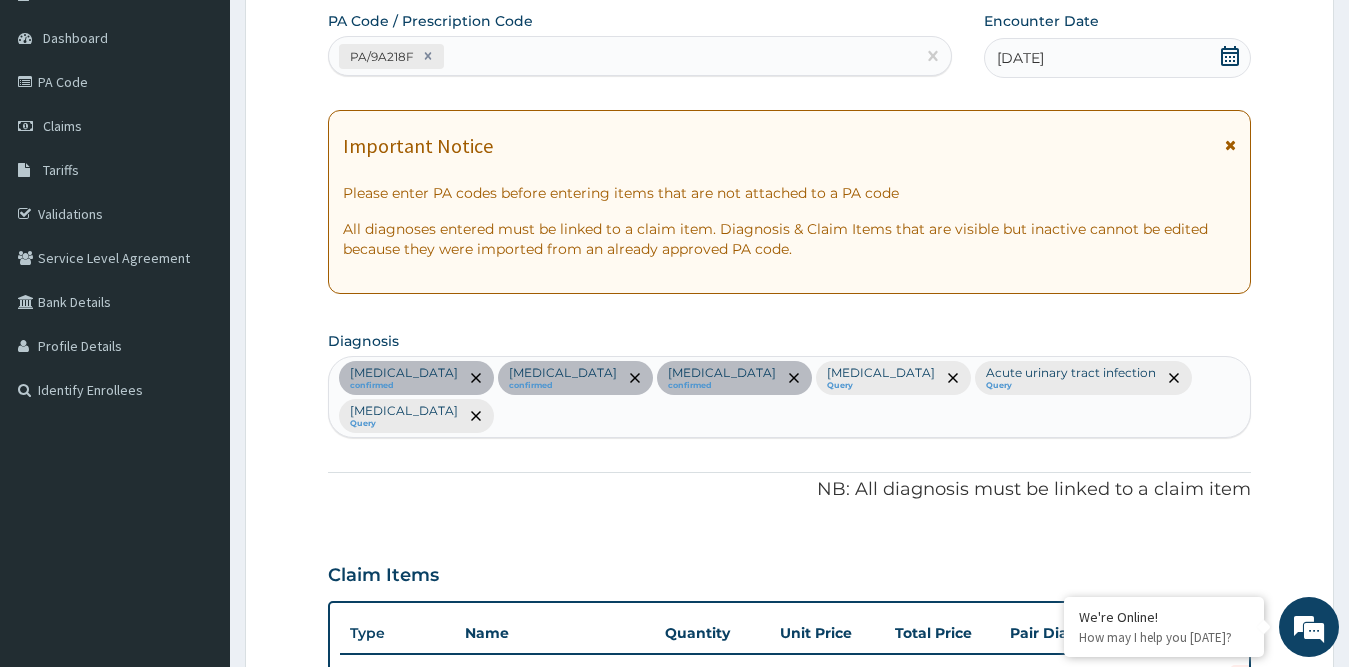 click on "Sepsis confirmed Hypertensive heart disease confirmed Proteinuria confirmed Malaria Query Acute urinary tract infection Query Hyperlipidemia Query" at bounding box center (790, 397) 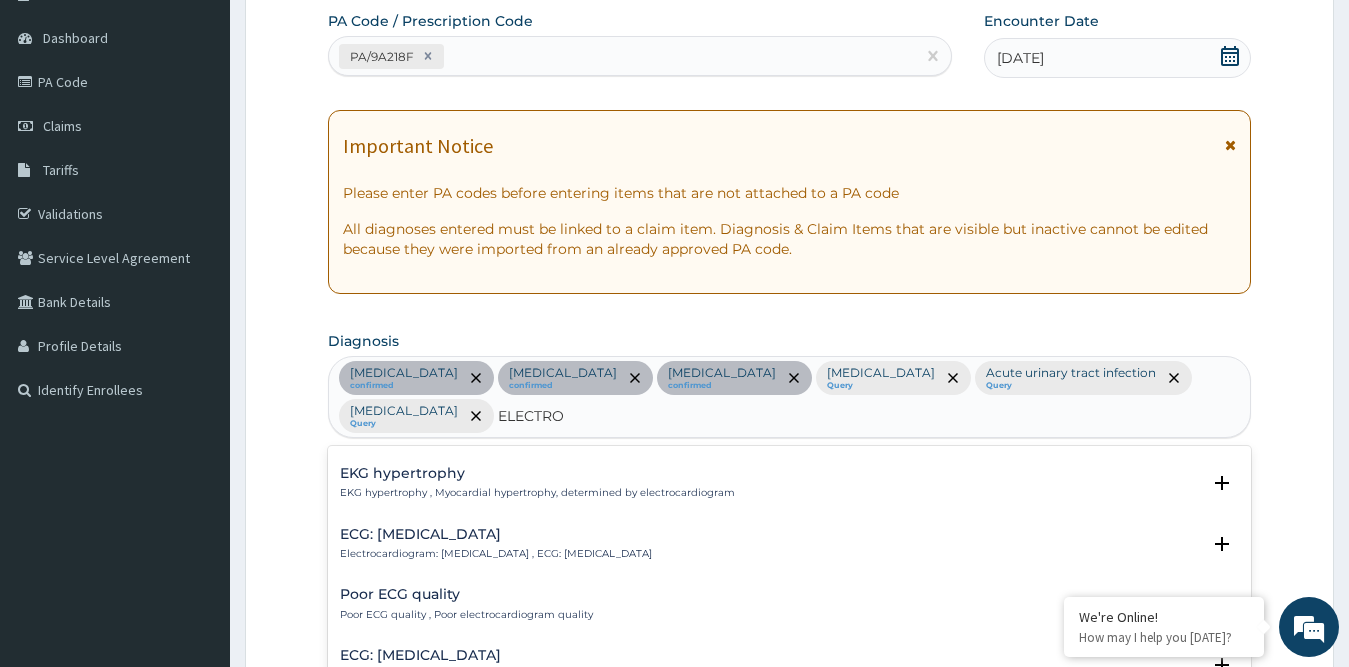 scroll, scrollTop: 1000, scrollLeft: 0, axis: vertical 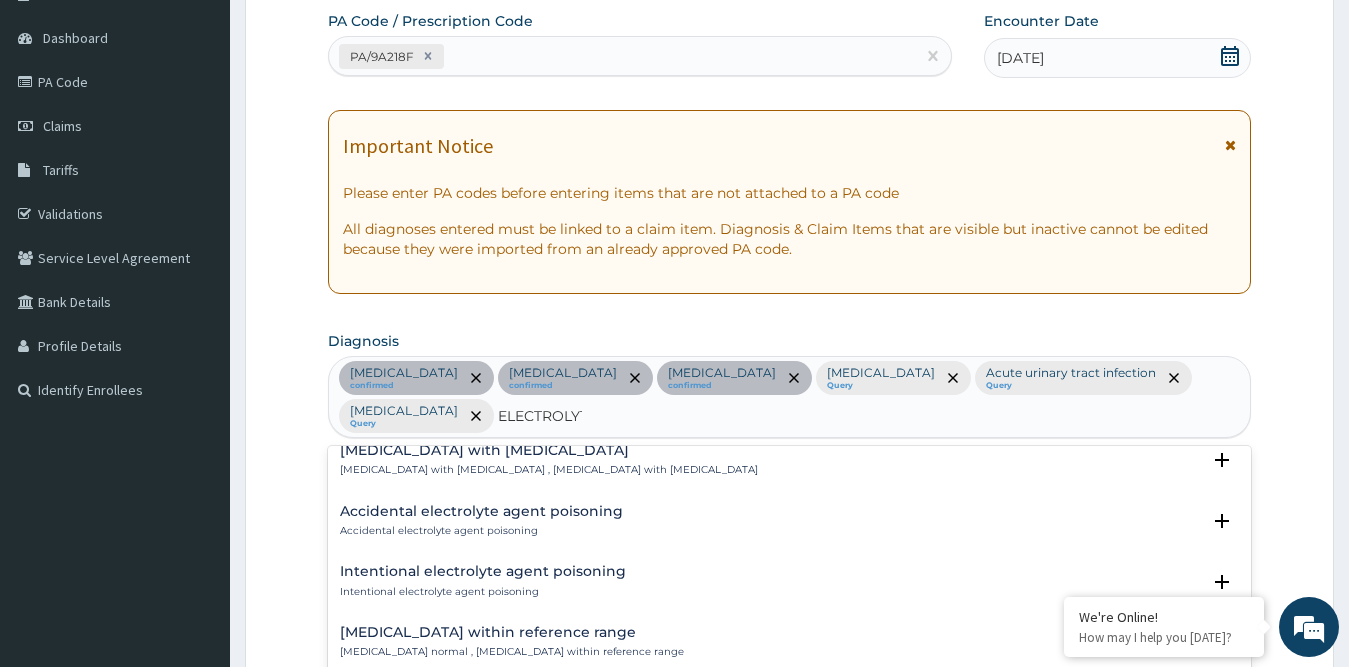 type on "ELECTROLYTE" 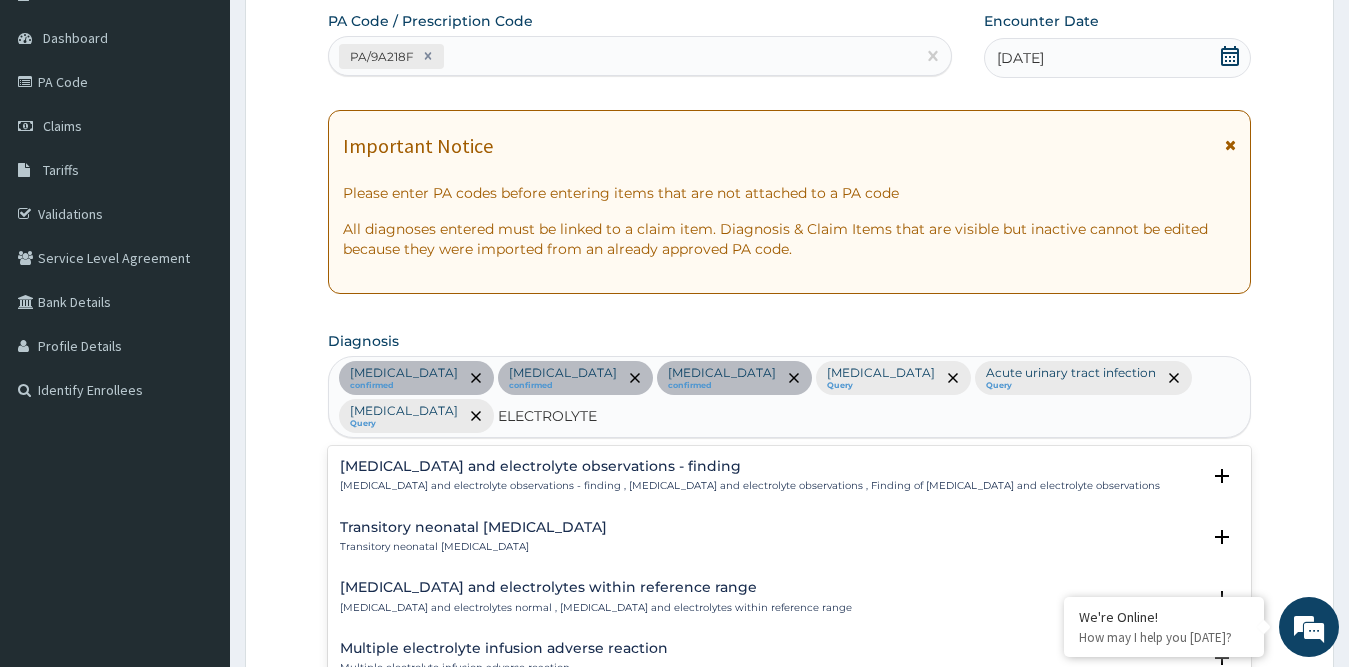 scroll, scrollTop: 1299, scrollLeft: 0, axis: vertical 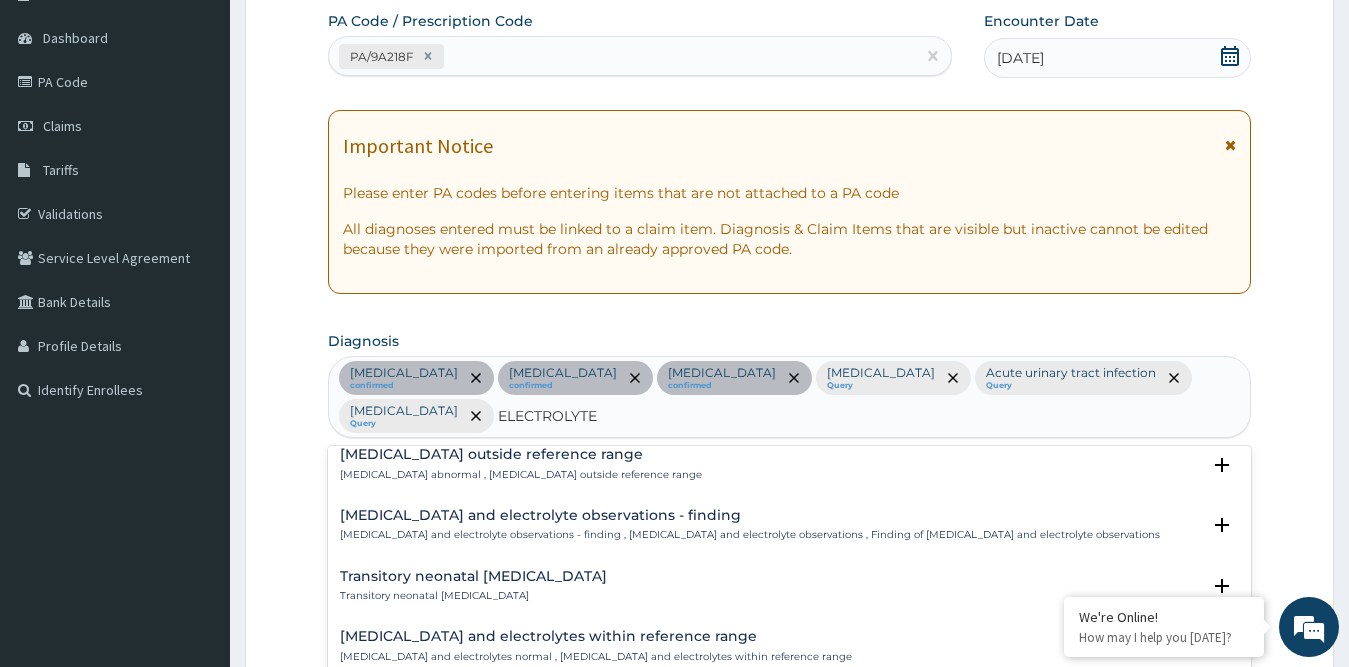 click on "Urea and electrolyte observations - finding" at bounding box center (750, 515) 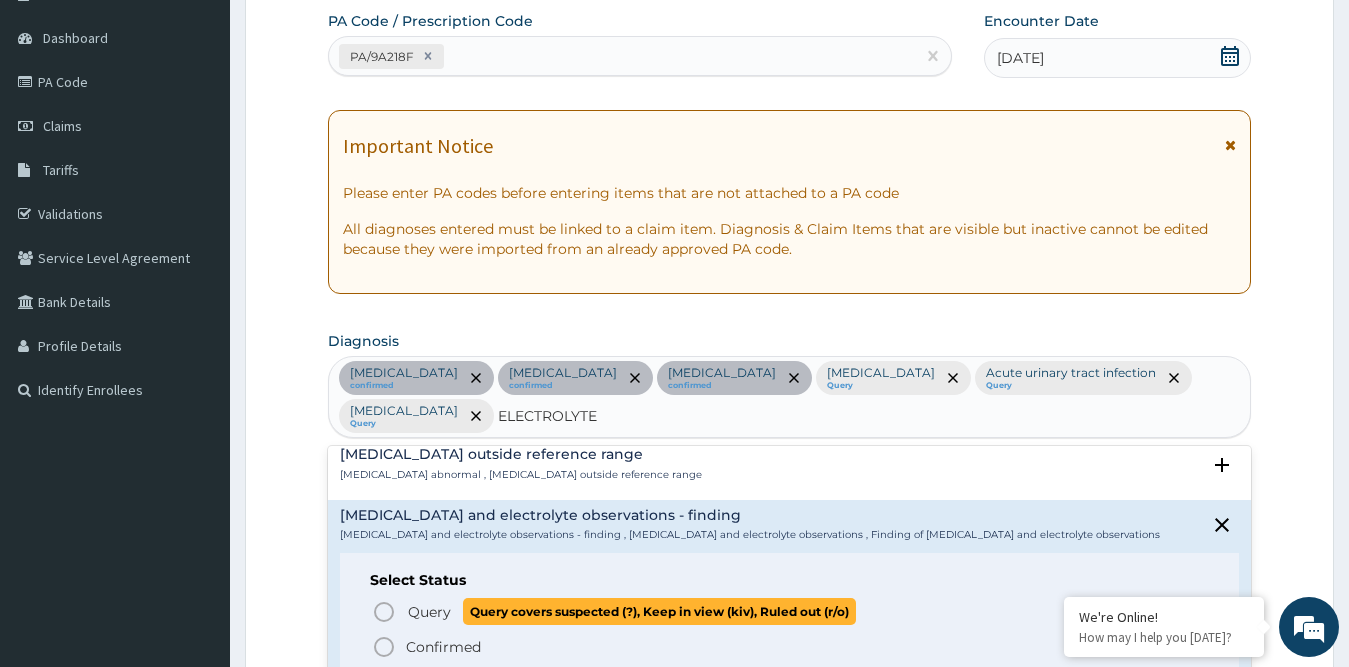 click 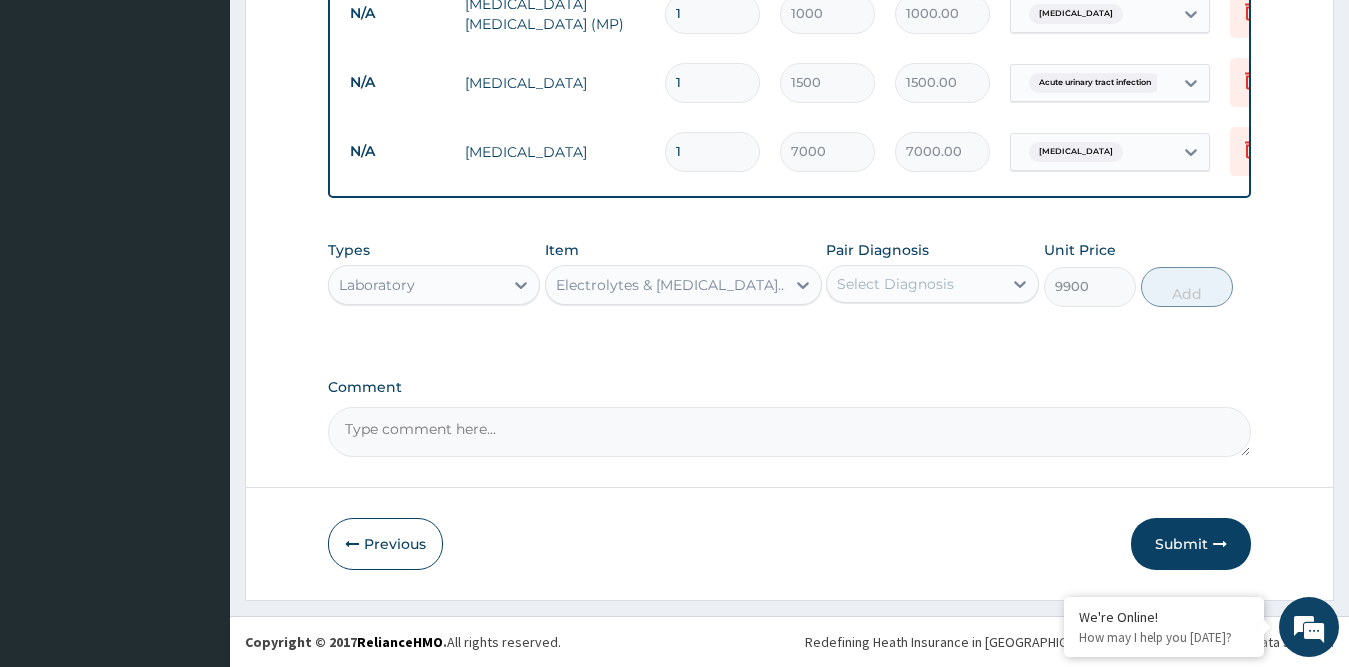 scroll, scrollTop: 1218, scrollLeft: 0, axis: vertical 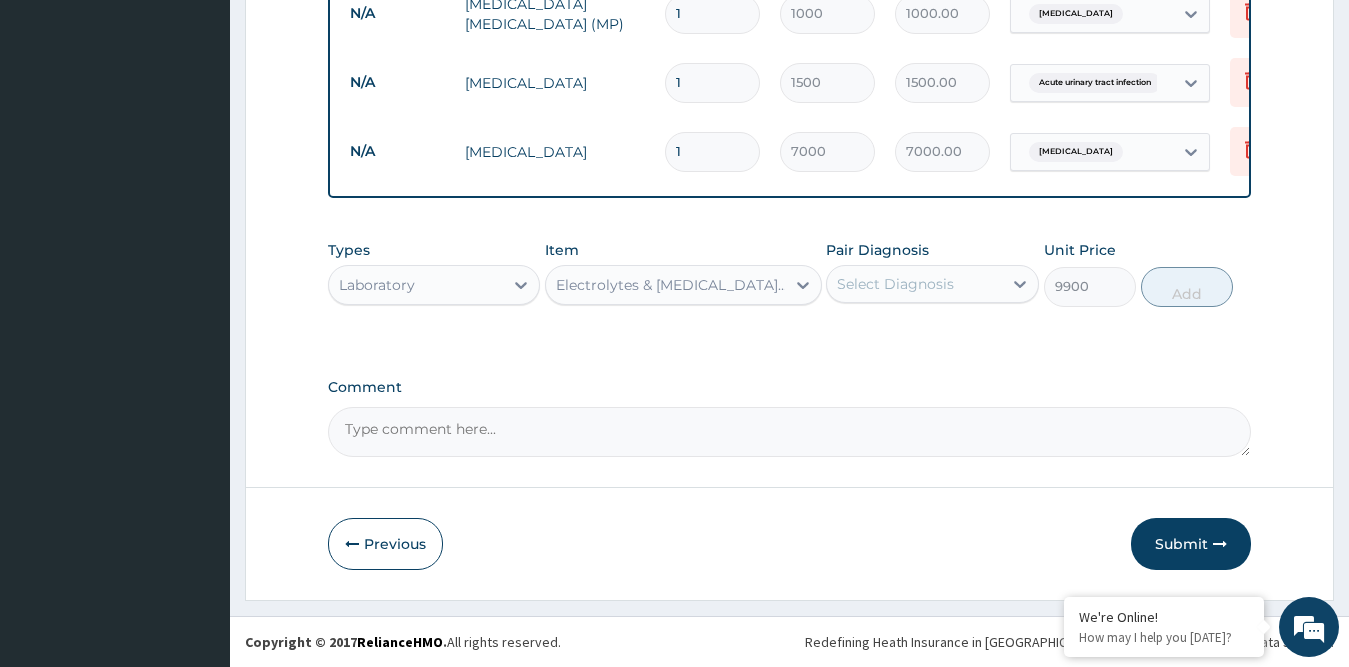 click on "Select Diagnosis" at bounding box center [895, 284] 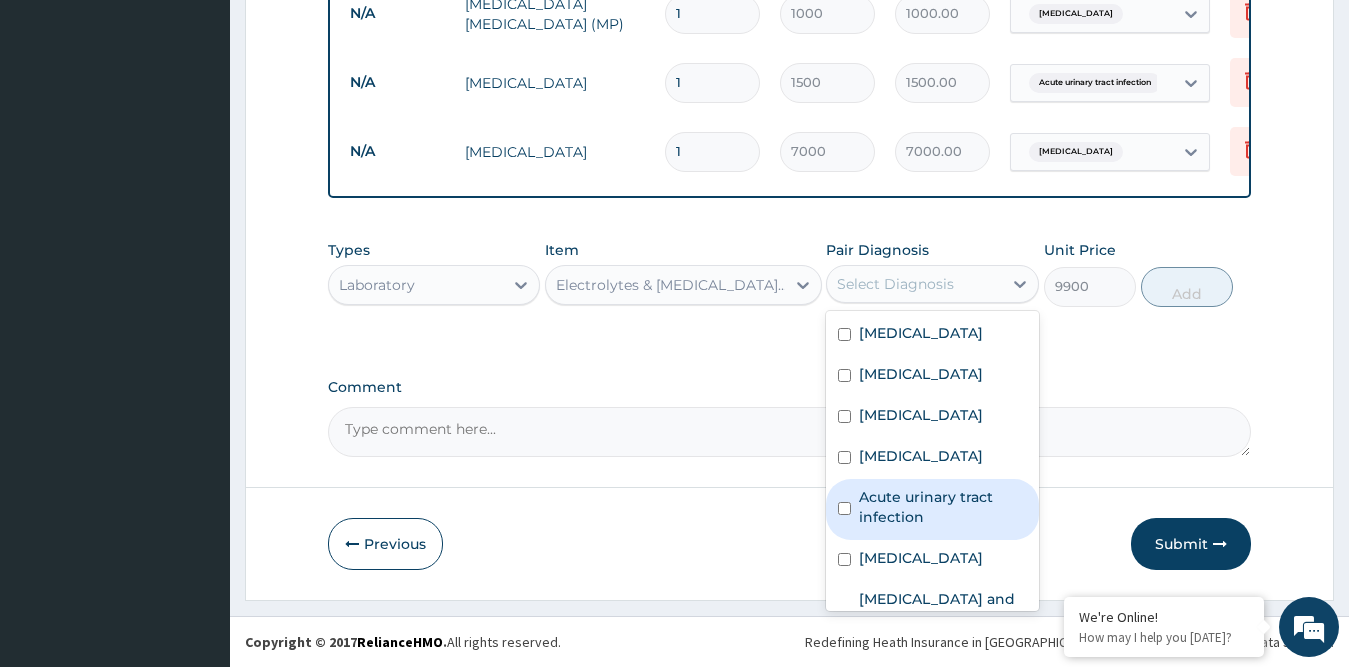 scroll, scrollTop: 75, scrollLeft: 0, axis: vertical 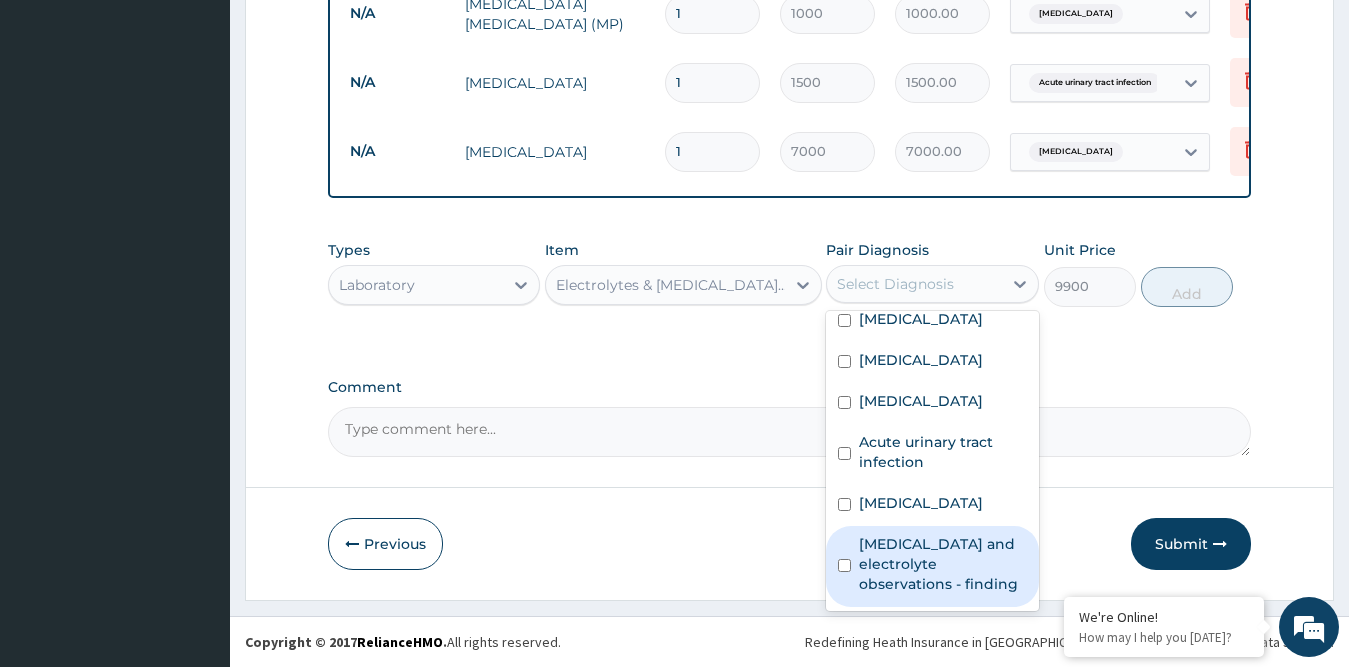 click on "Urea and electrolyte observations - finding" at bounding box center (943, 564) 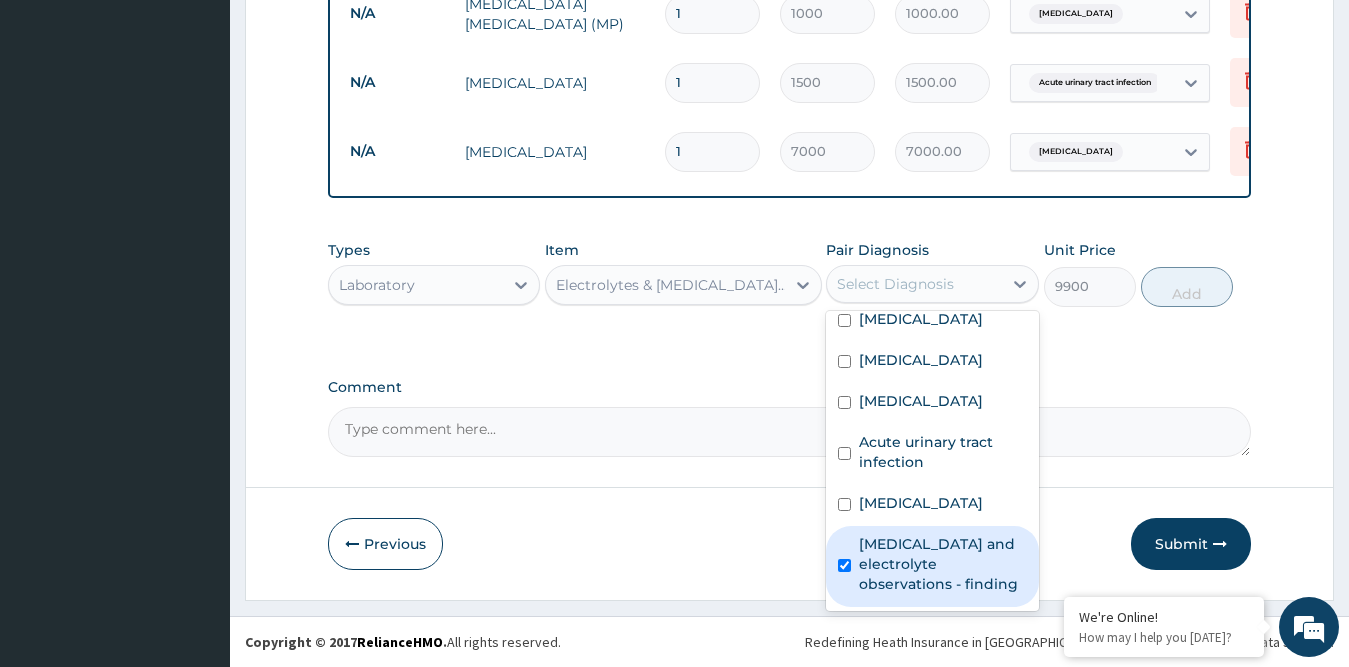 checkbox on "true" 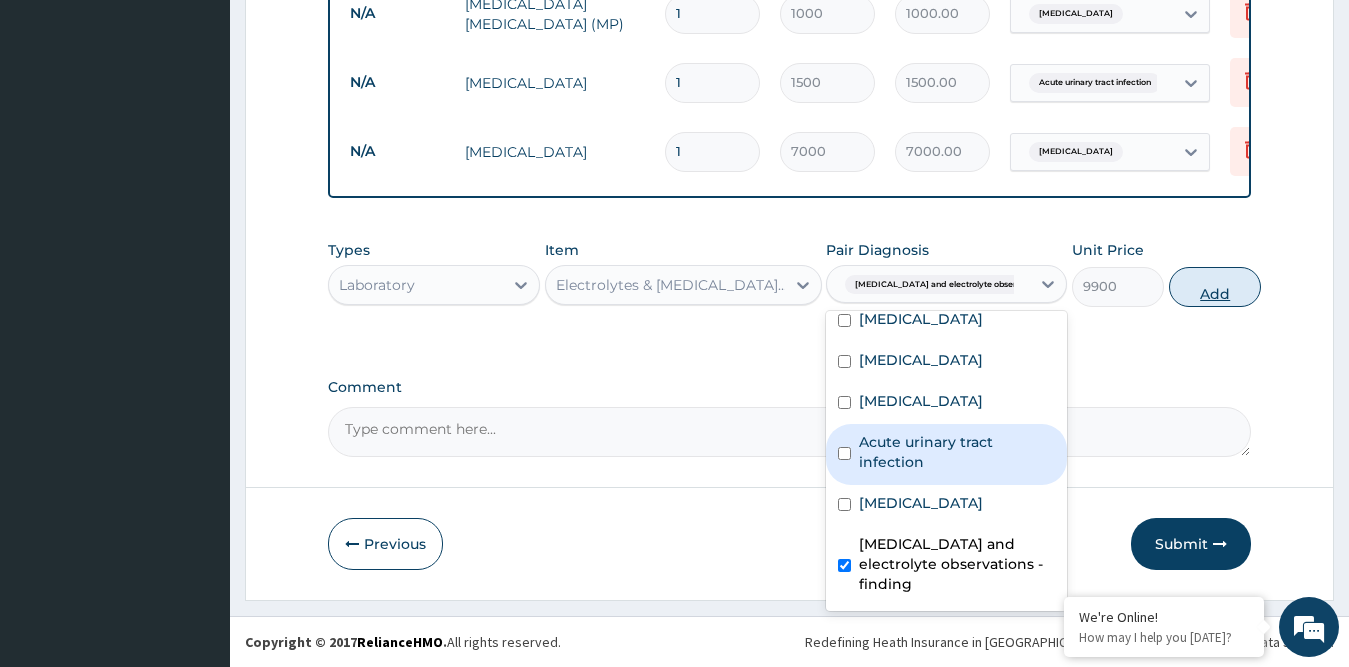 click on "Add" at bounding box center (1215, 287) 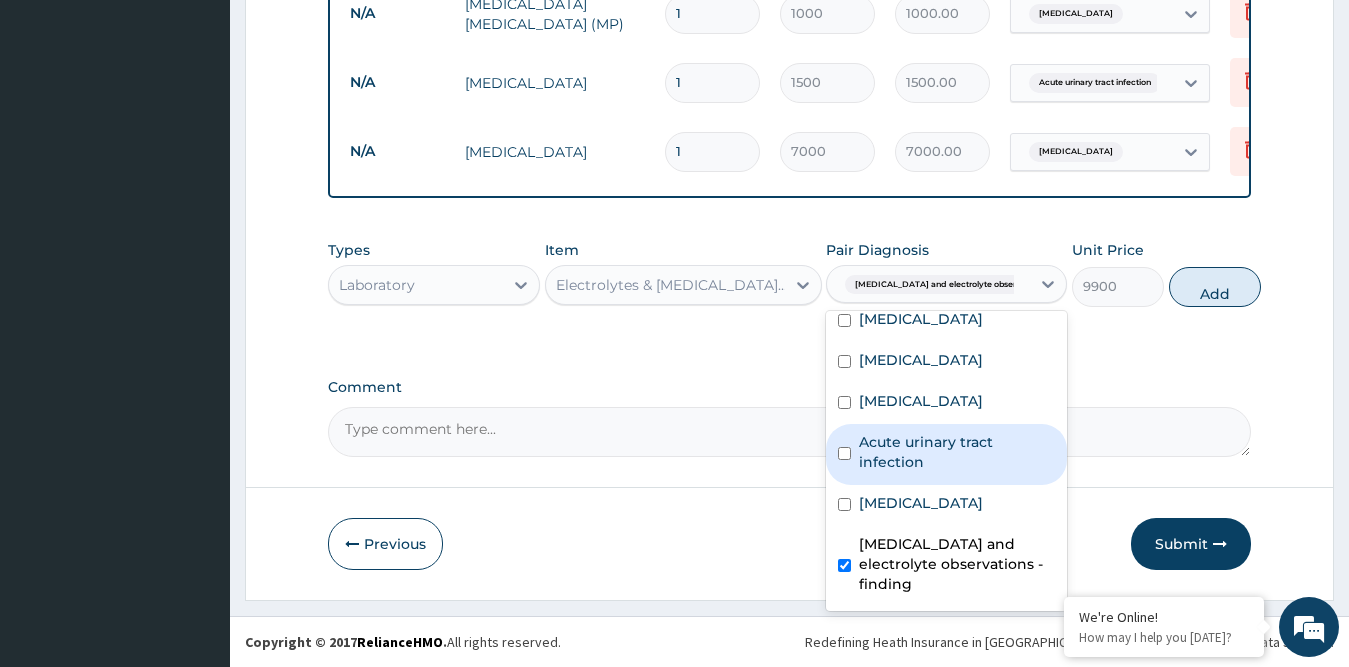 type on "0" 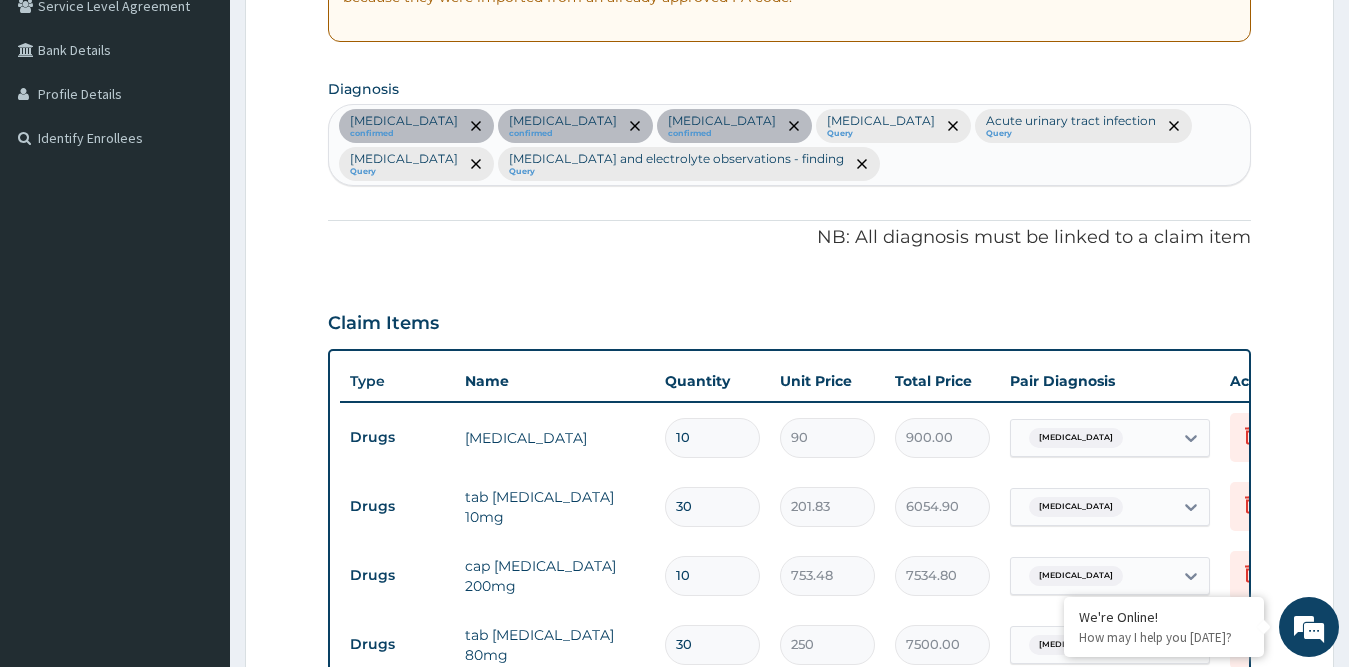 scroll, scrollTop: 418, scrollLeft: 0, axis: vertical 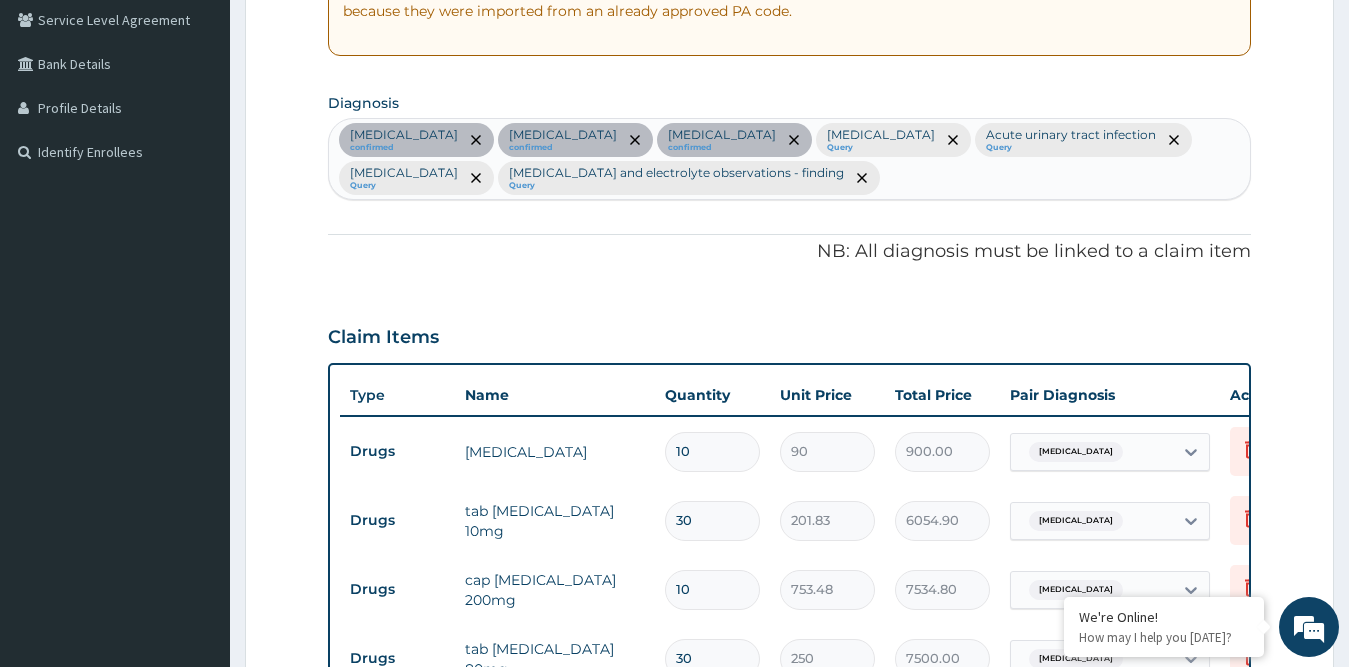 click on "Sepsis confirmed Hypertensive heart disease confirmed Proteinuria confirmed Malaria Query Acute urinary tract infection Query Hyperlipidemia Query Urea and electrolyte observations - finding Query" at bounding box center [790, 159] 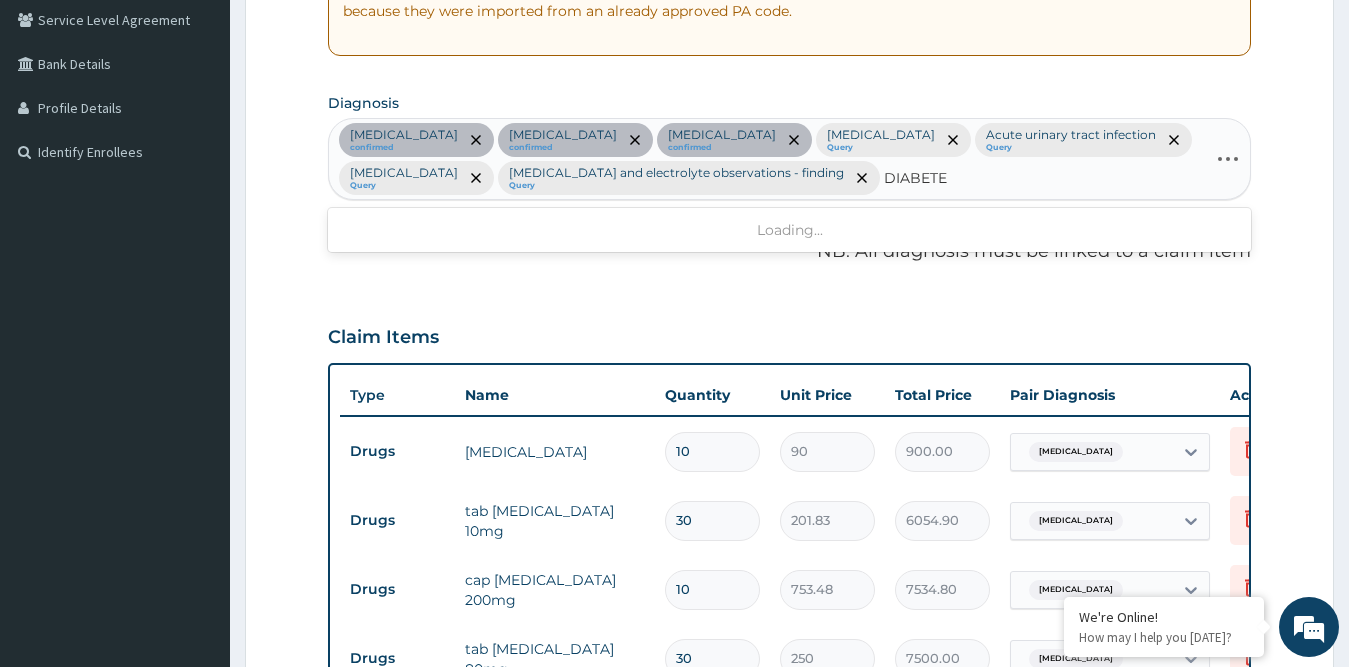 type on "DIABETES" 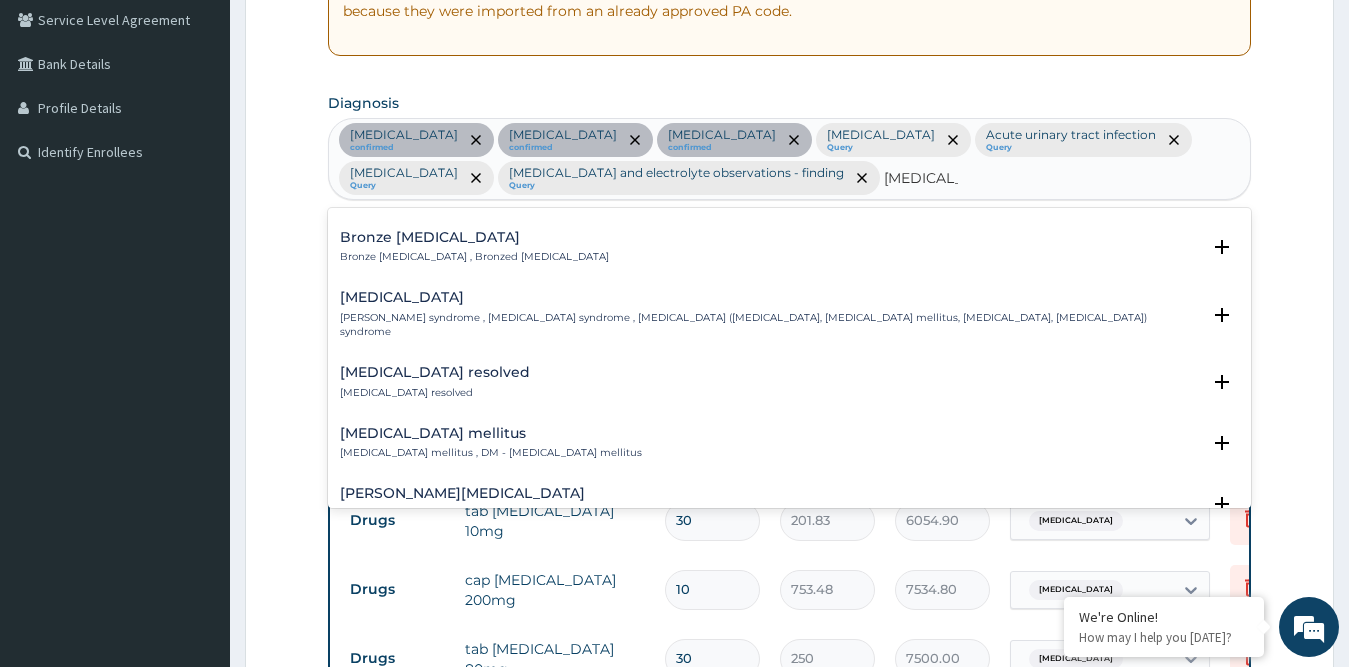 scroll, scrollTop: 100, scrollLeft: 0, axis: vertical 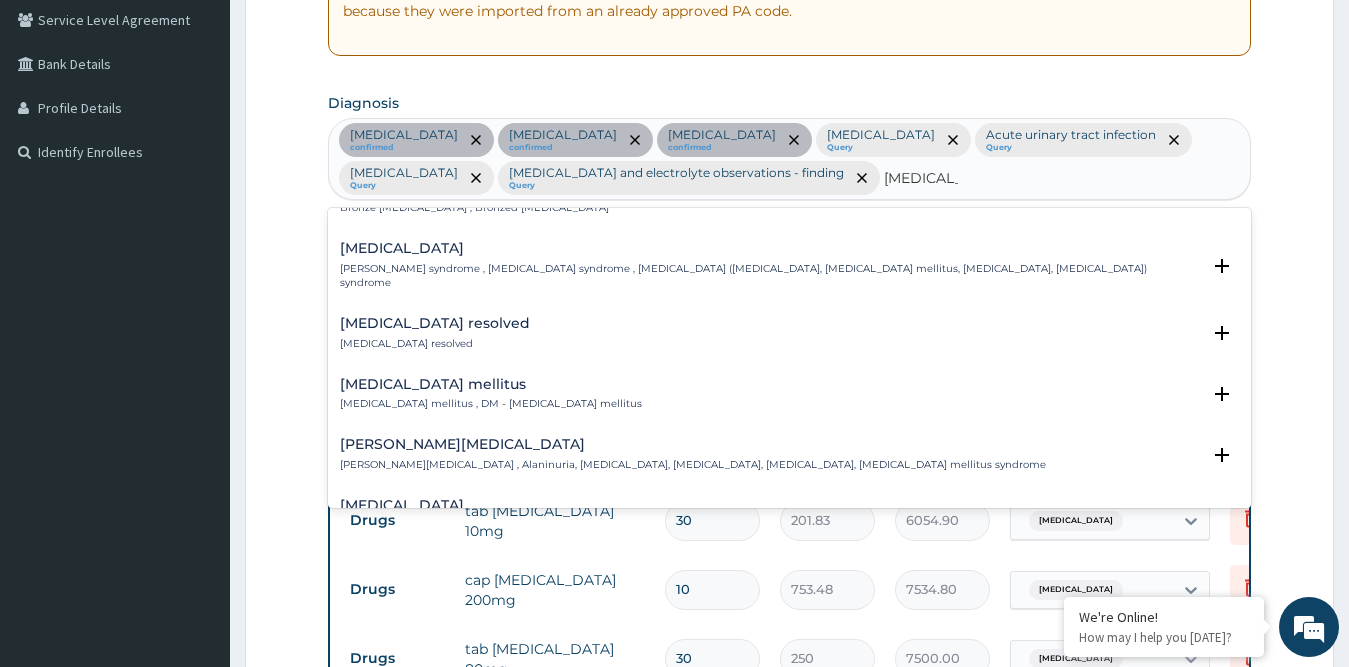click on "Diabetes mellitus" at bounding box center (491, 384) 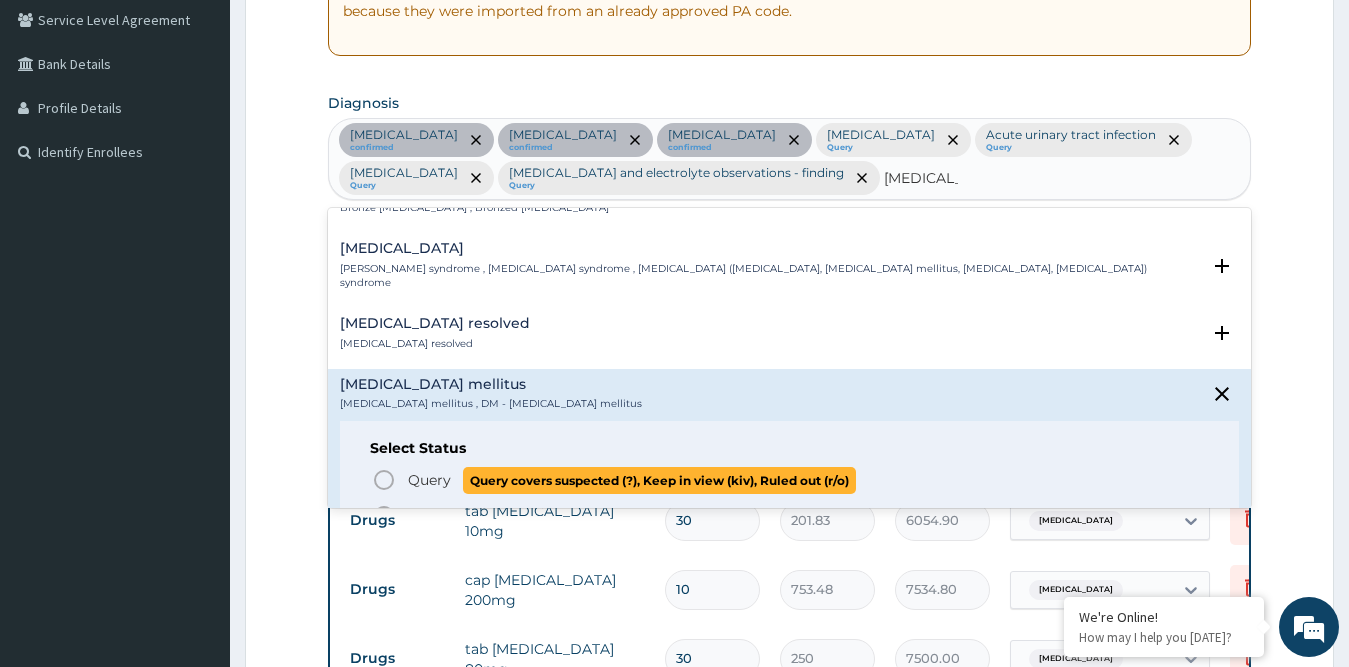 click 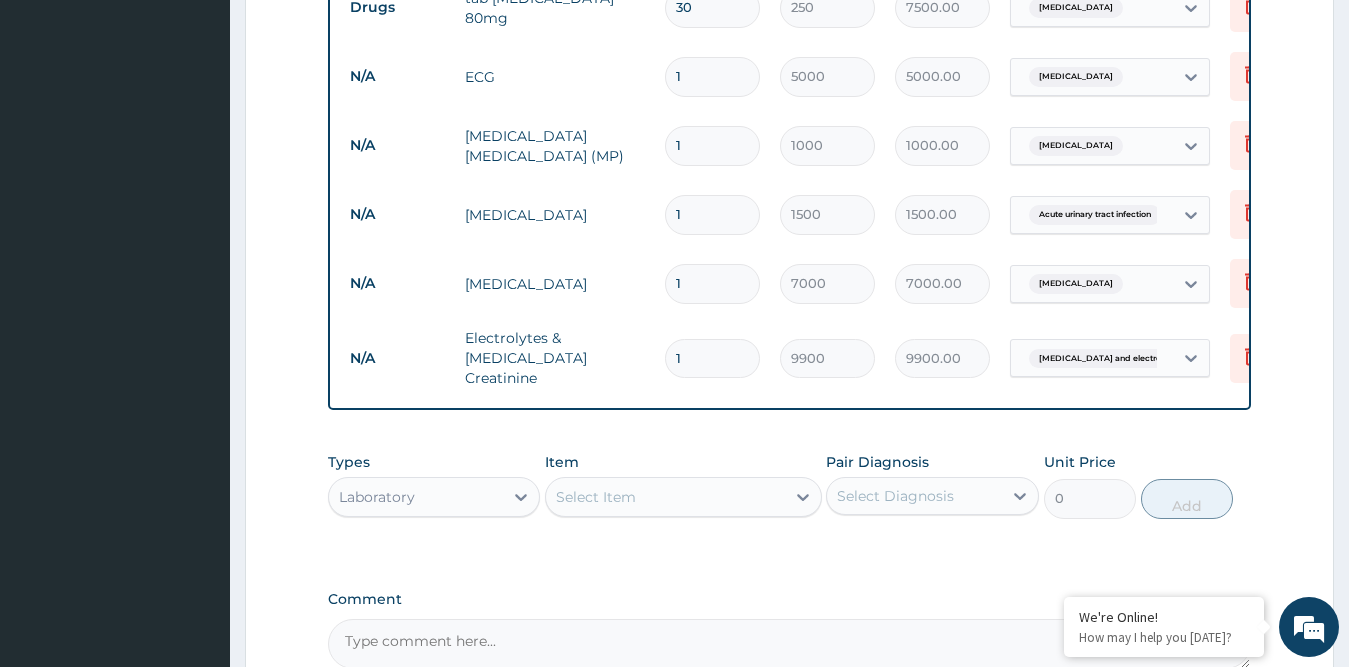 scroll, scrollTop: 1218, scrollLeft: 0, axis: vertical 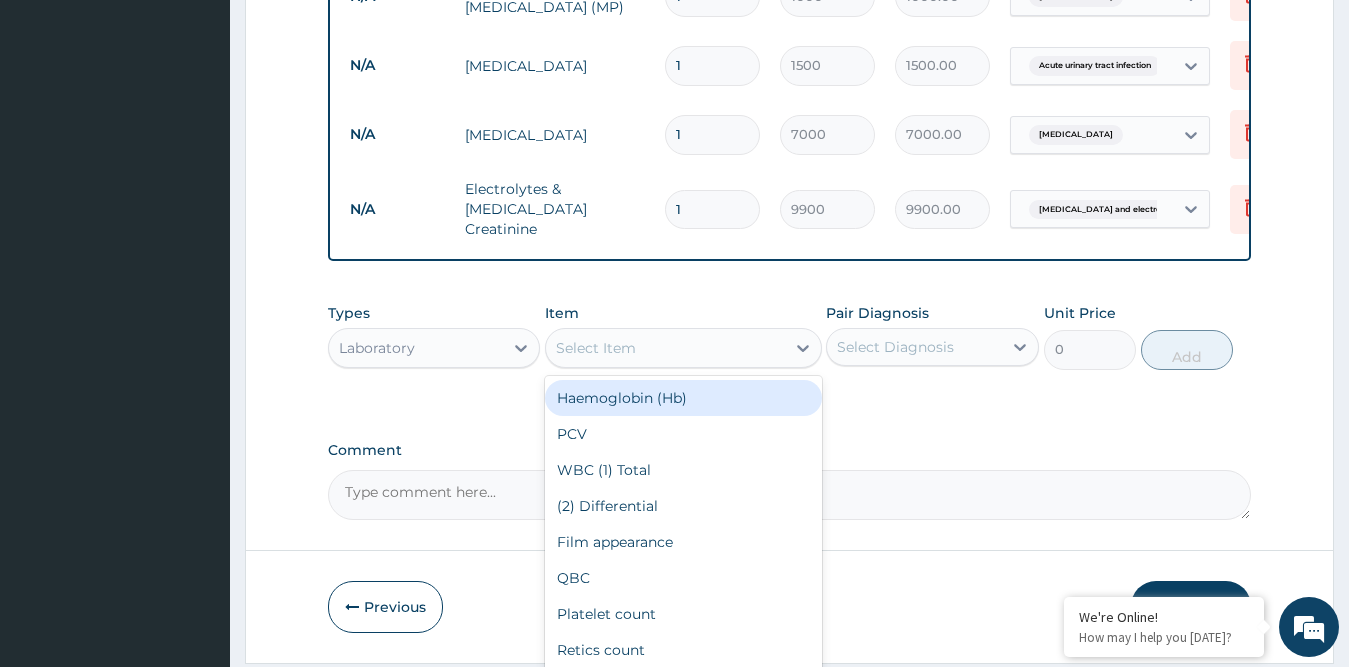 click on "Select Item" at bounding box center [596, 348] 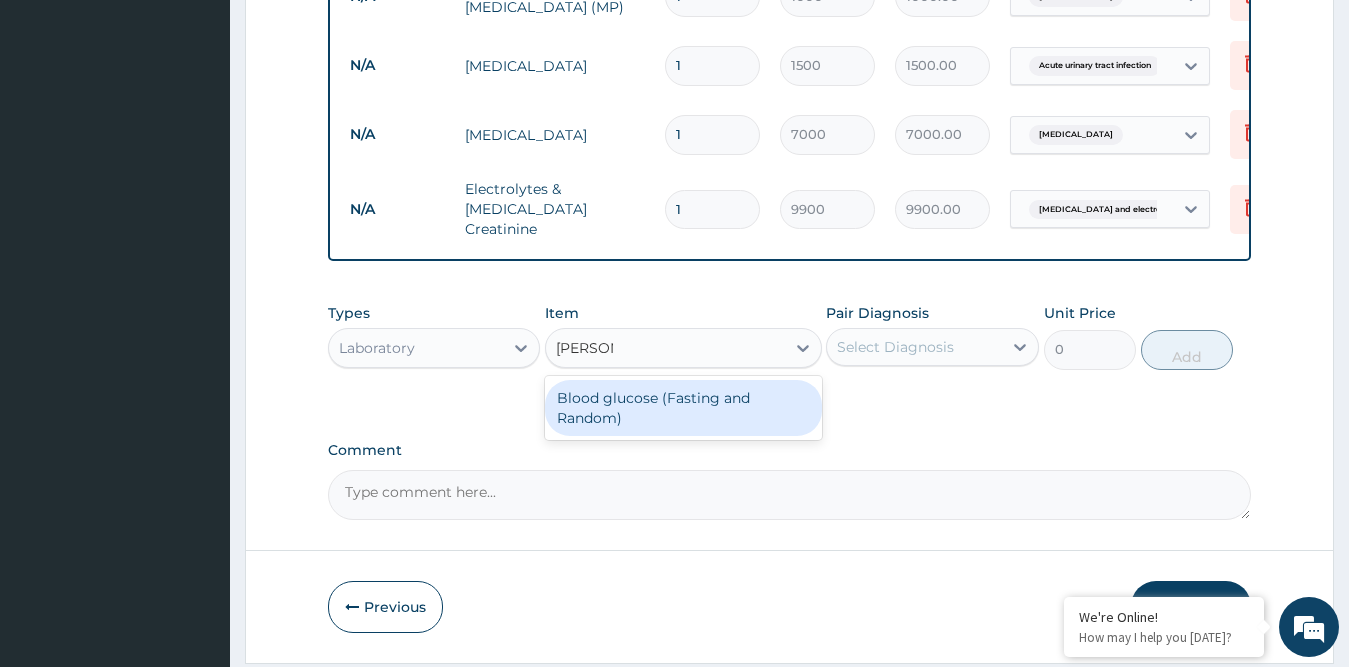 type on "RANDOM" 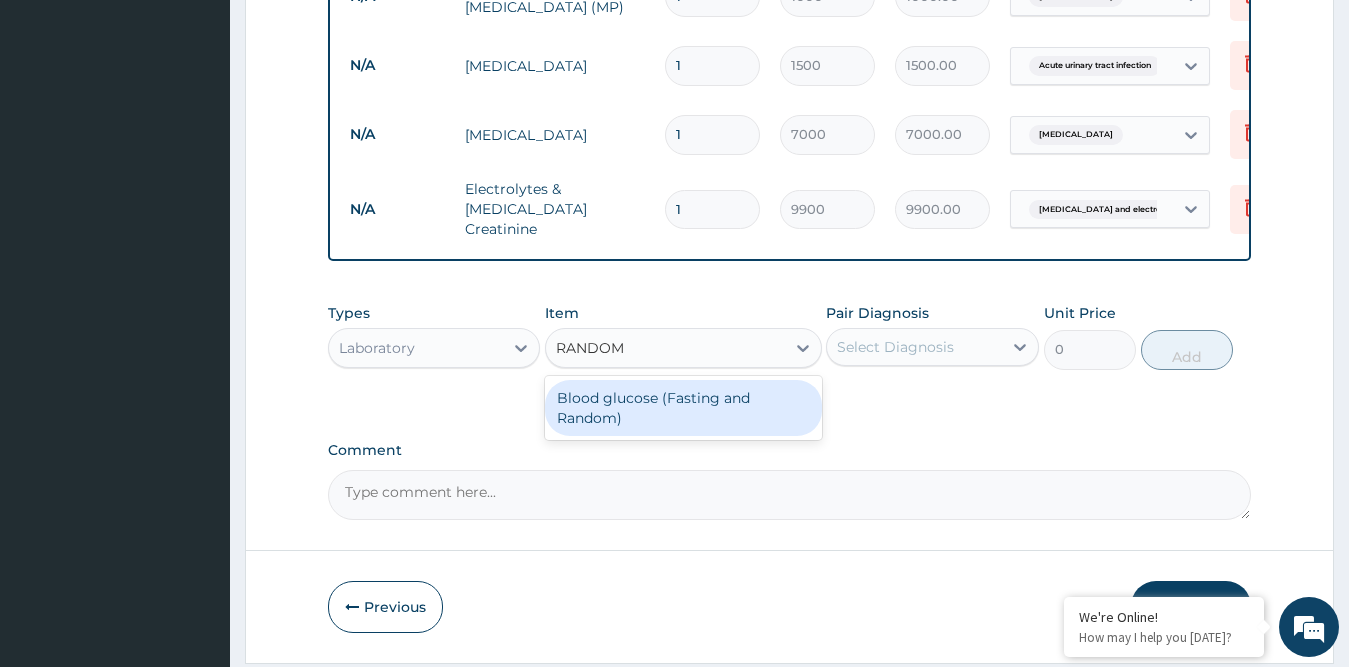 click on "Blood glucose (Fasting and Random)" at bounding box center [683, 408] 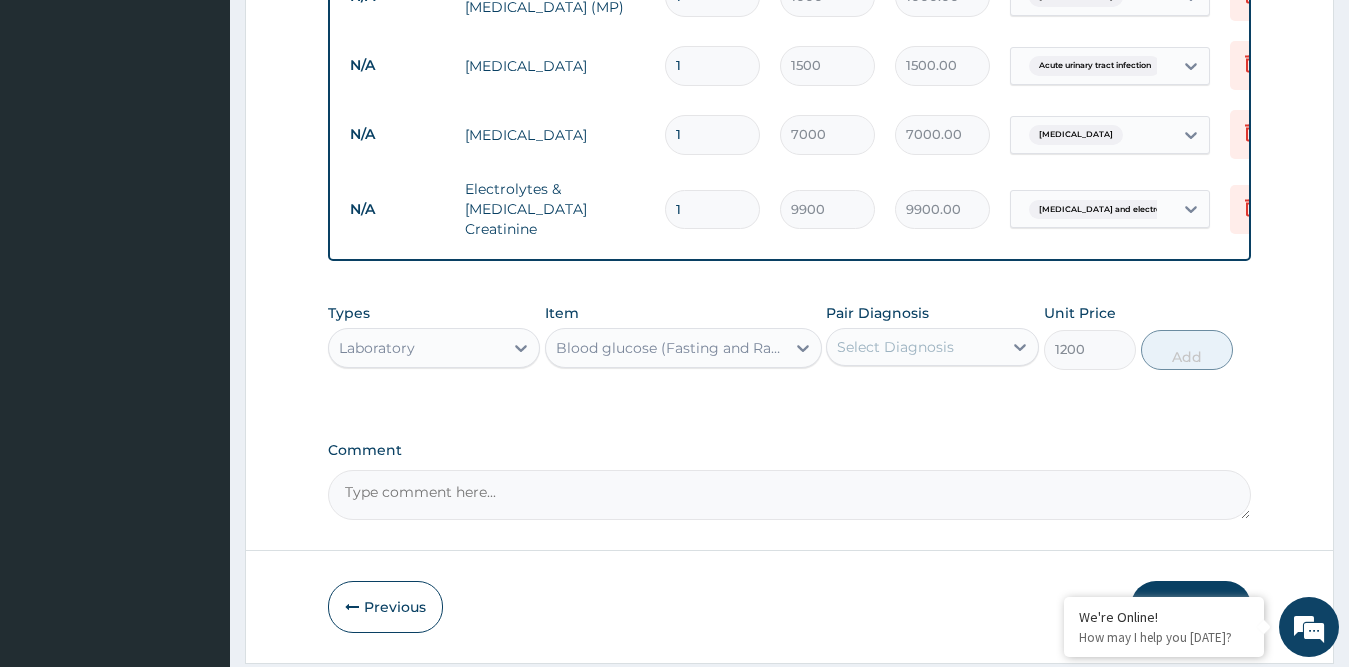 click on "Select Diagnosis" at bounding box center (895, 347) 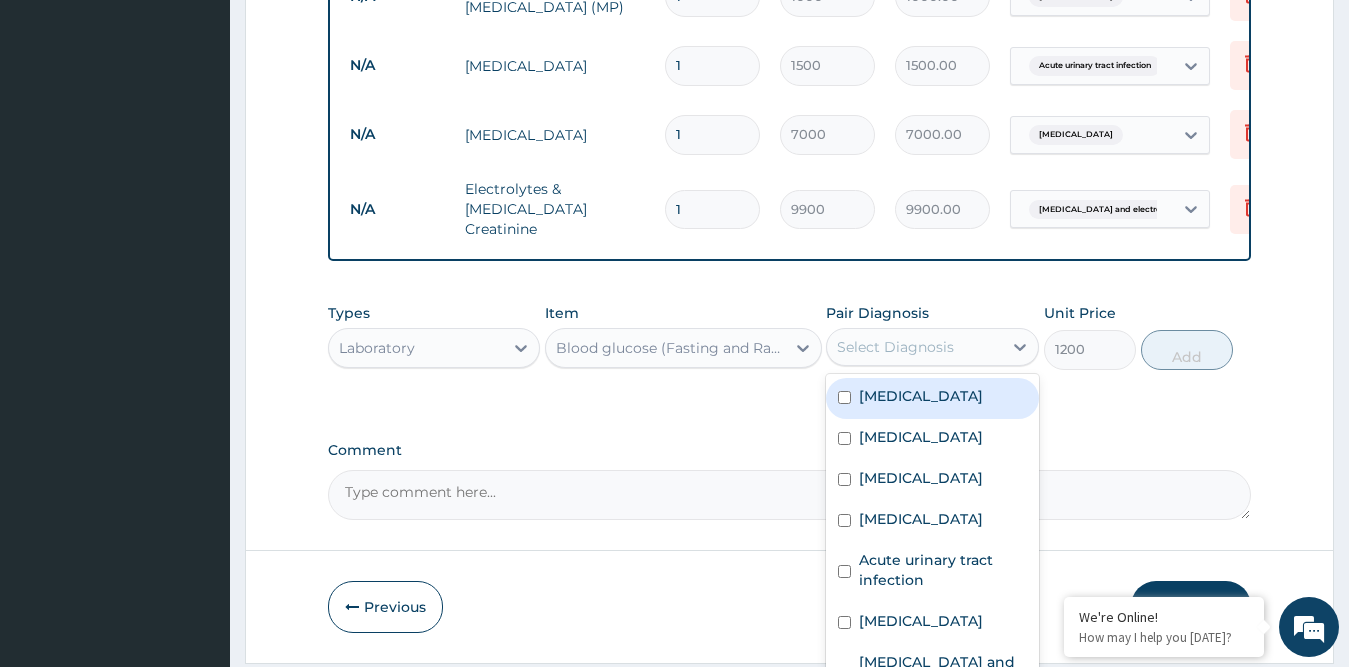 click on "Blood glucose (Fasting and Random)" at bounding box center [671, 348] 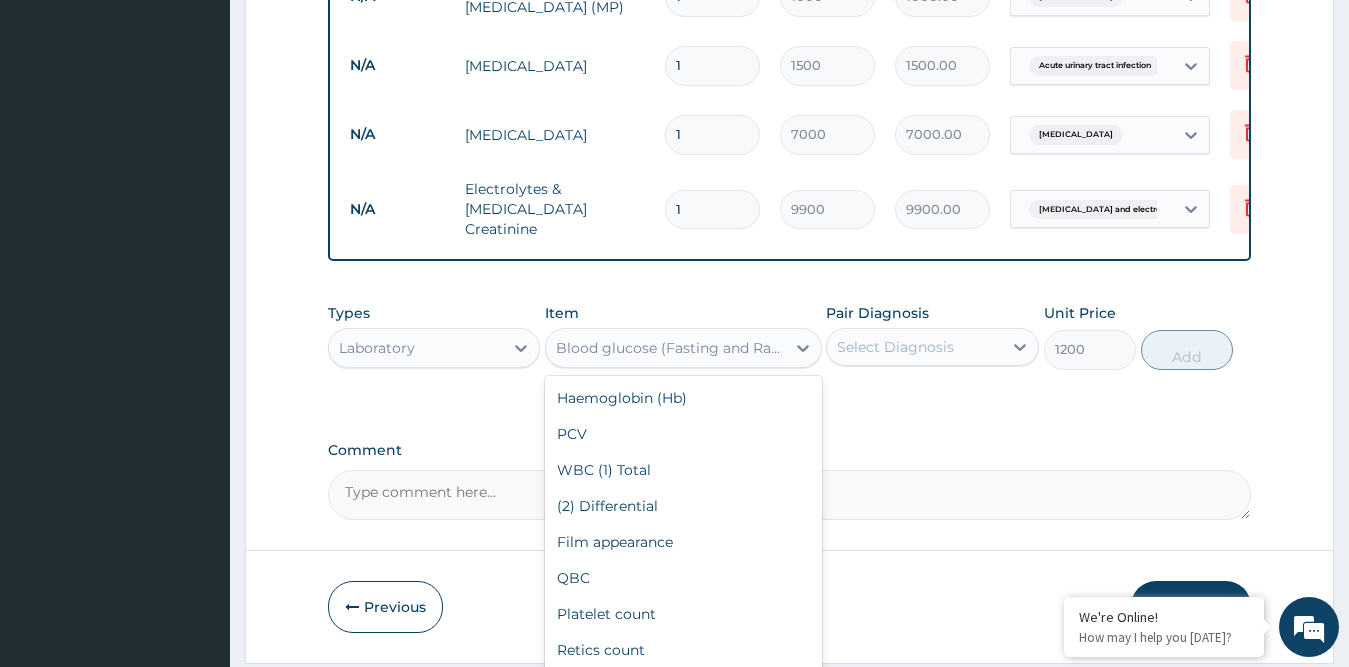 scroll, scrollTop: 1290, scrollLeft: 0, axis: vertical 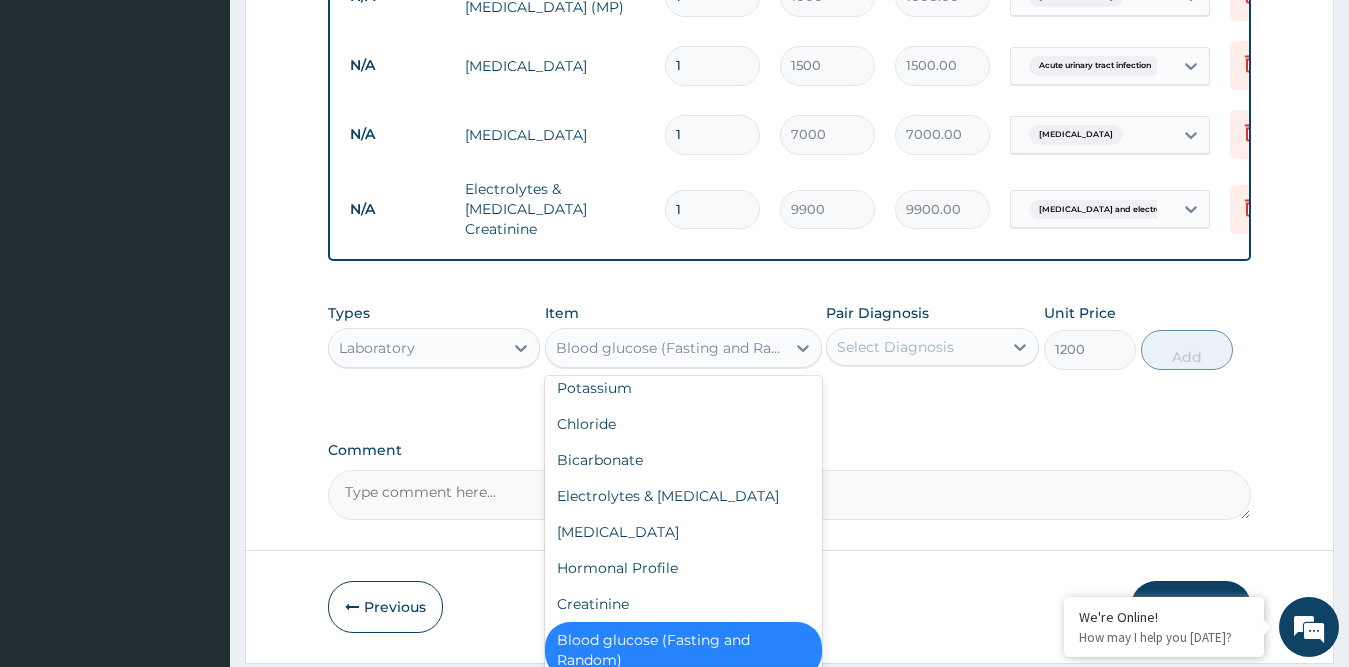 click on "Select Diagnosis" at bounding box center (895, 347) 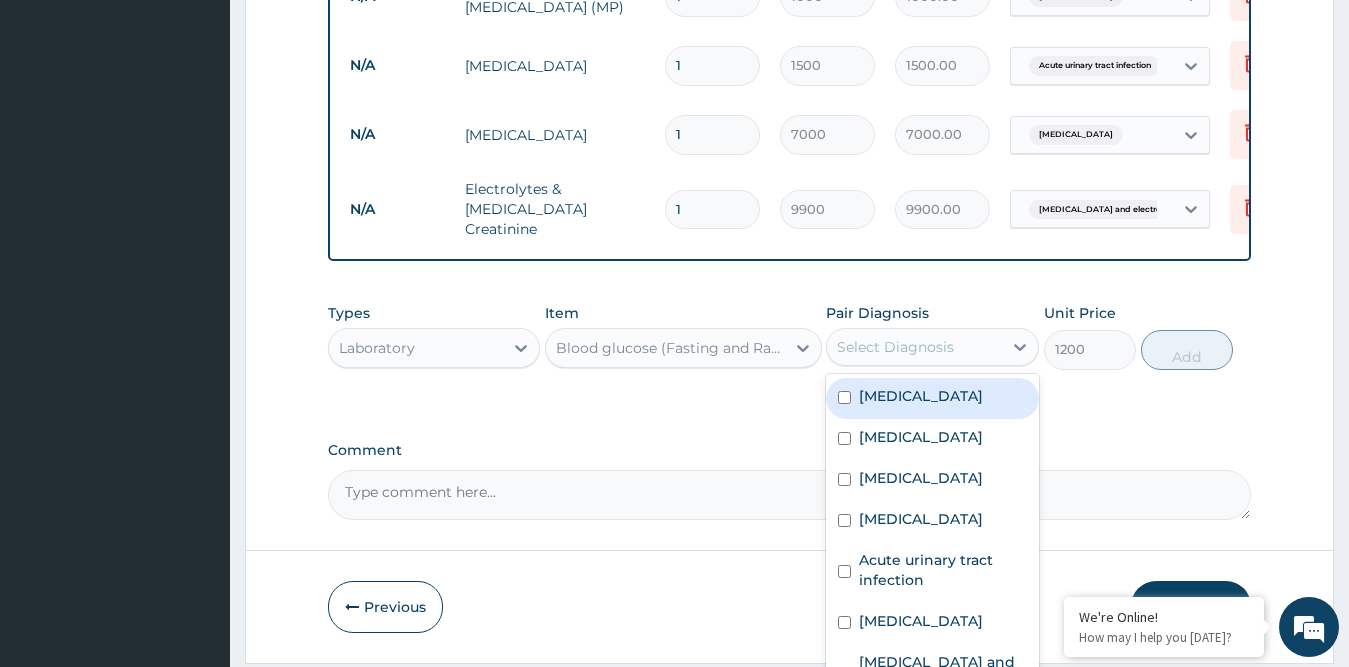 click on "Blood glucose (Fasting and Random)" at bounding box center (671, 348) 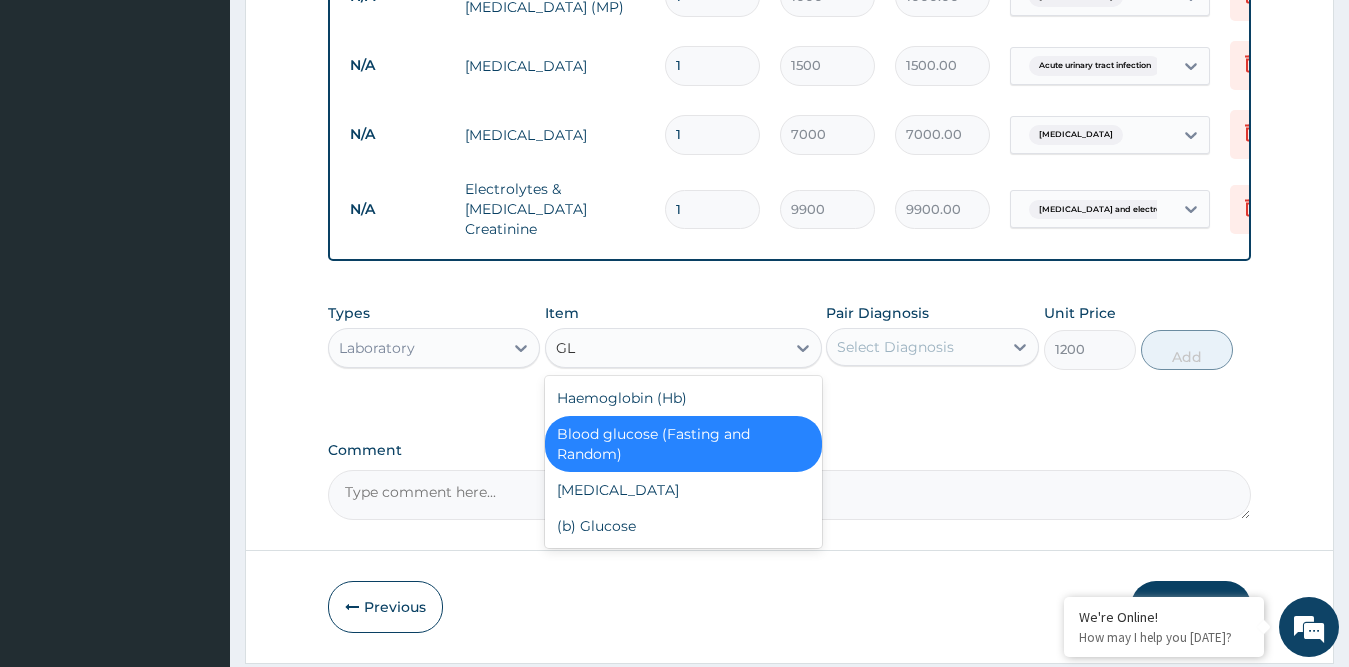 scroll, scrollTop: 0, scrollLeft: 0, axis: both 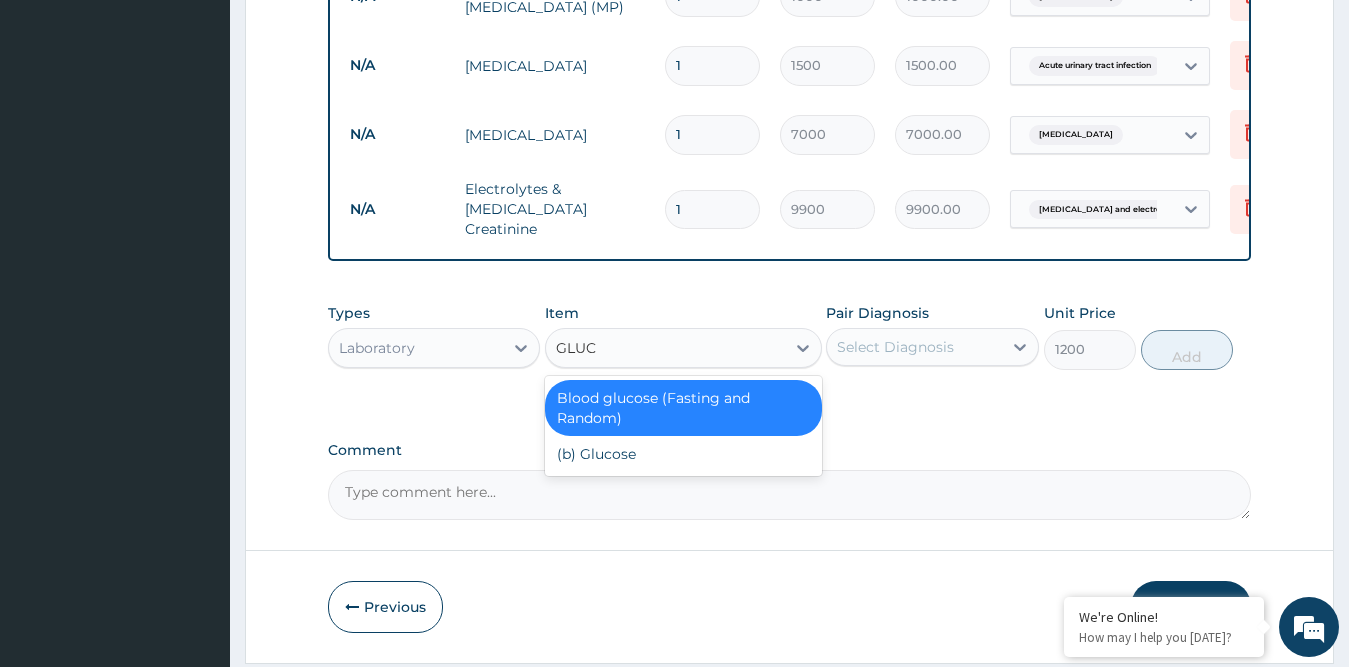type on "GLUC" 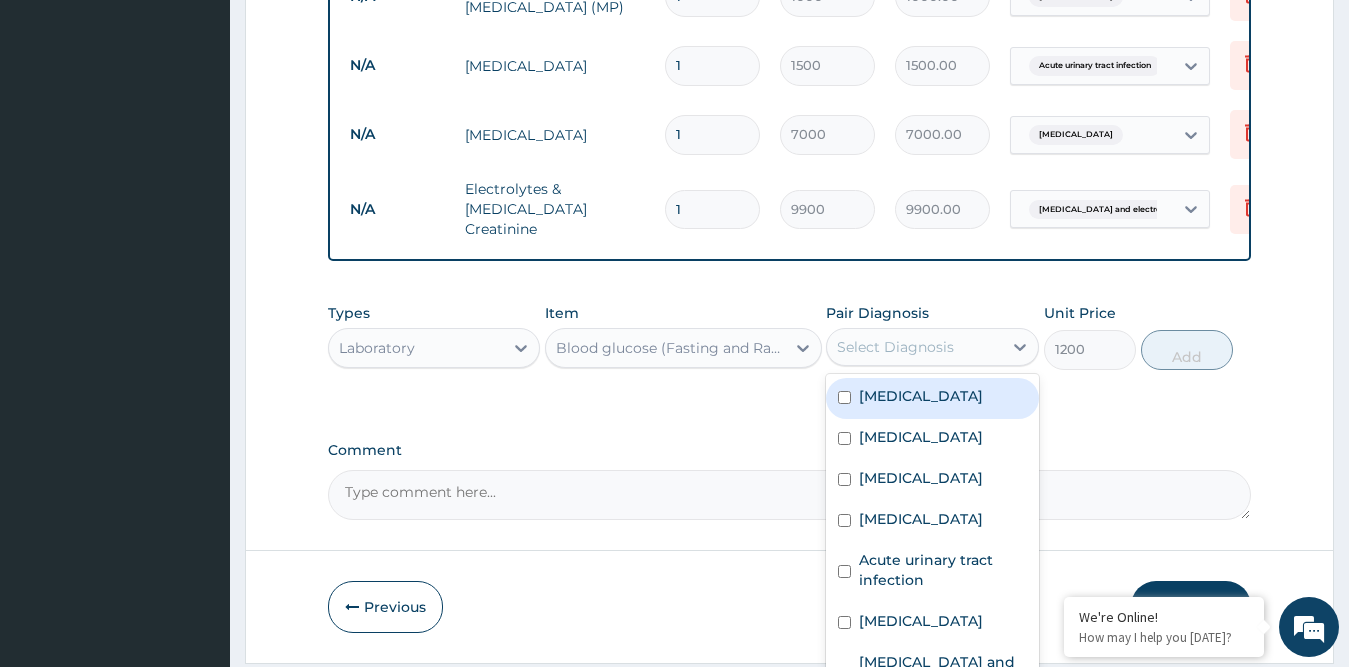 click on "Select Diagnosis" at bounding box center [895, 347] 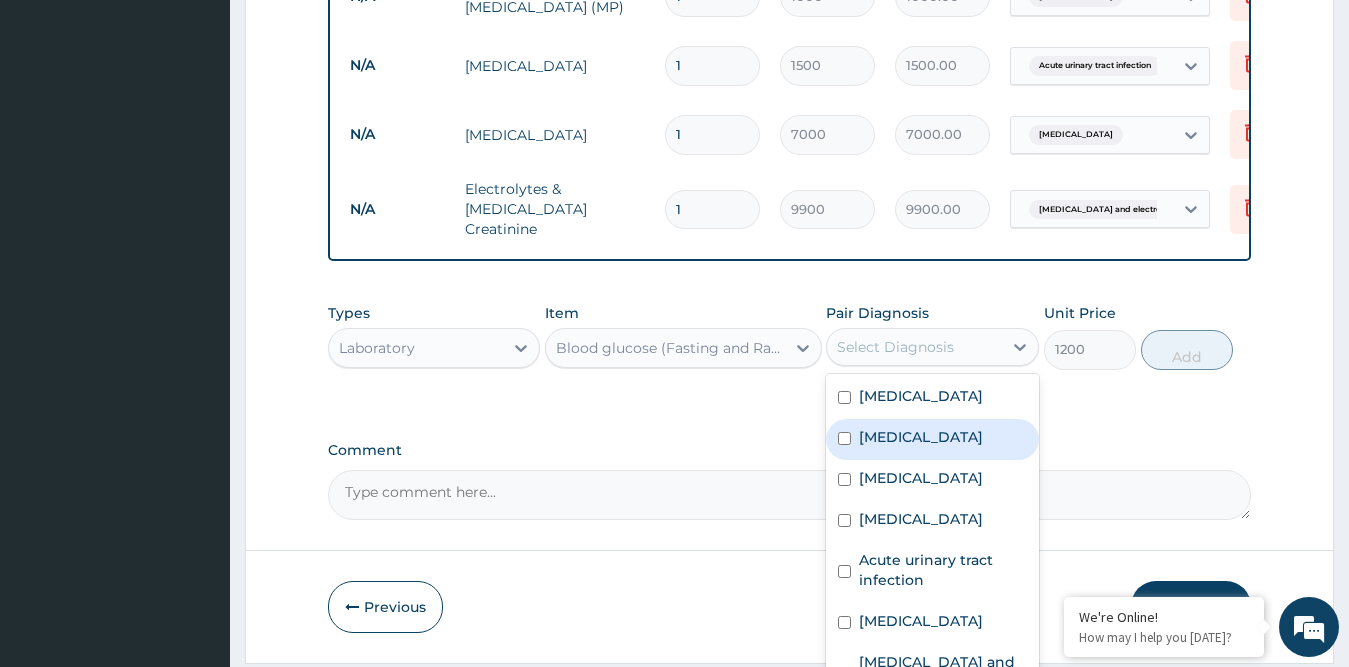 scroll, scrollTop: 116, scrollLeft: 0, axis: vertical 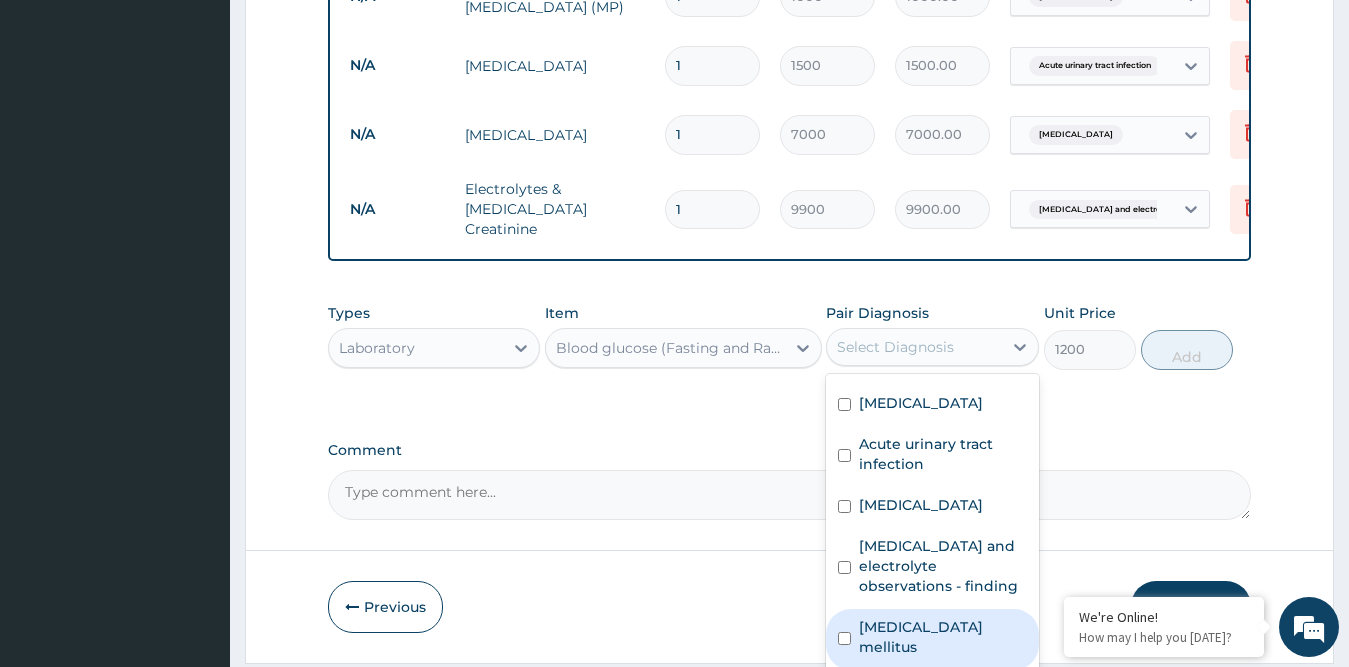 click on "Diabetes mellitus" at bounding box center (943, 637) 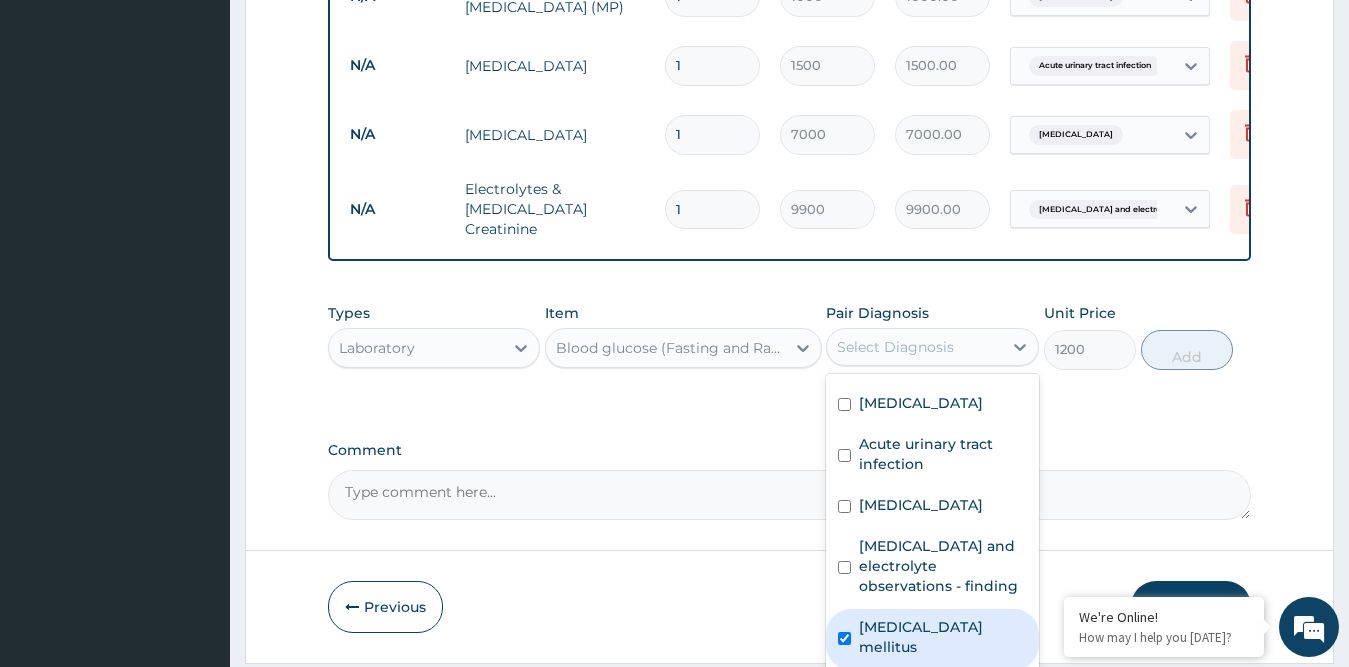 checkbox on "true" 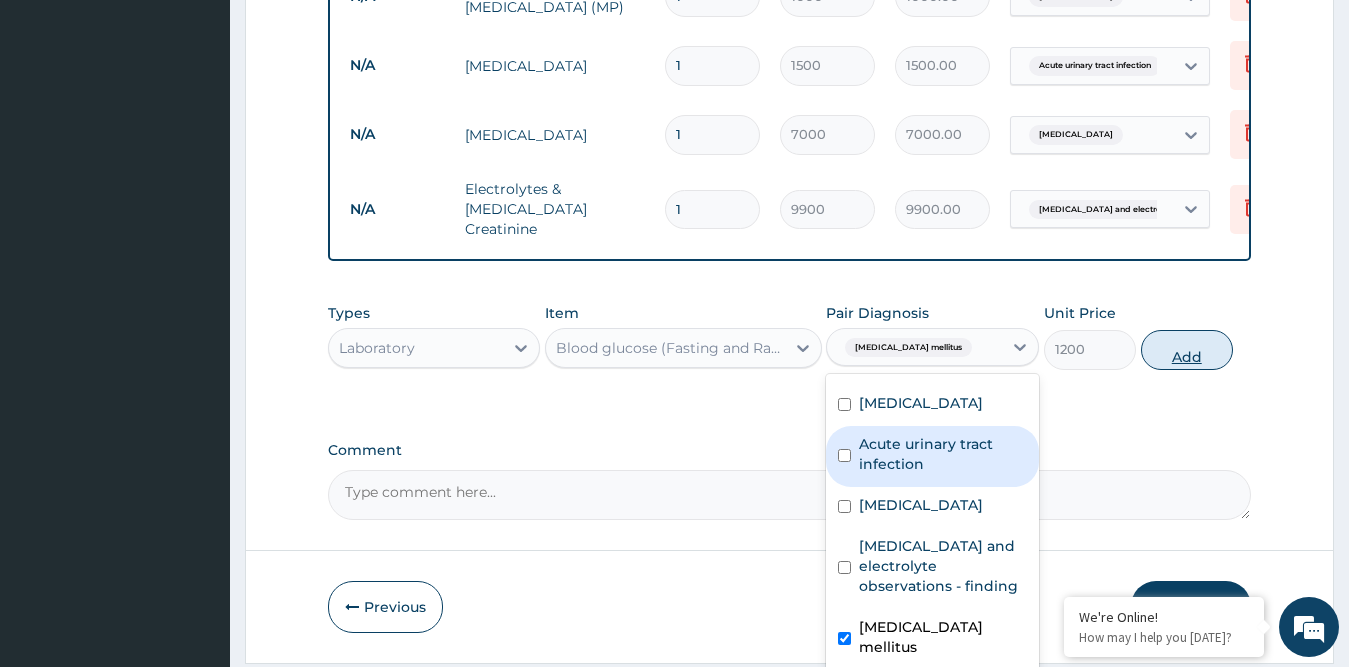 click on "Add" at bounding box center (1187, 350) 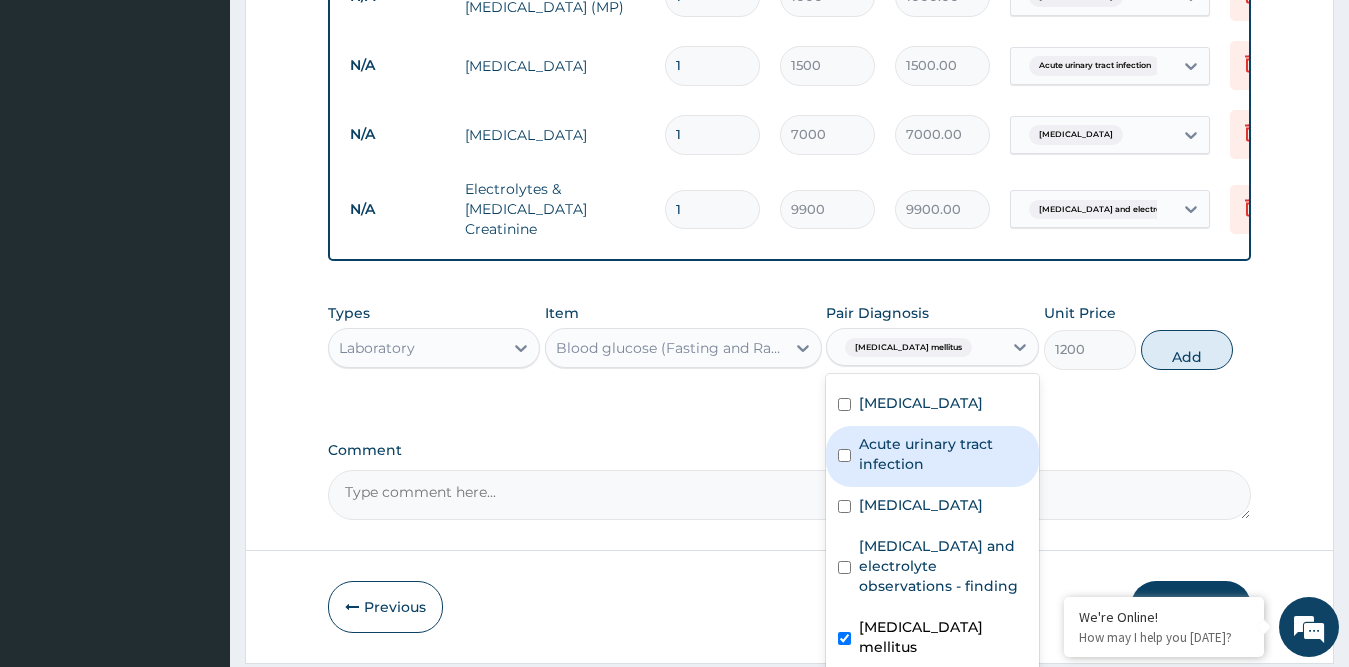 type on "0" 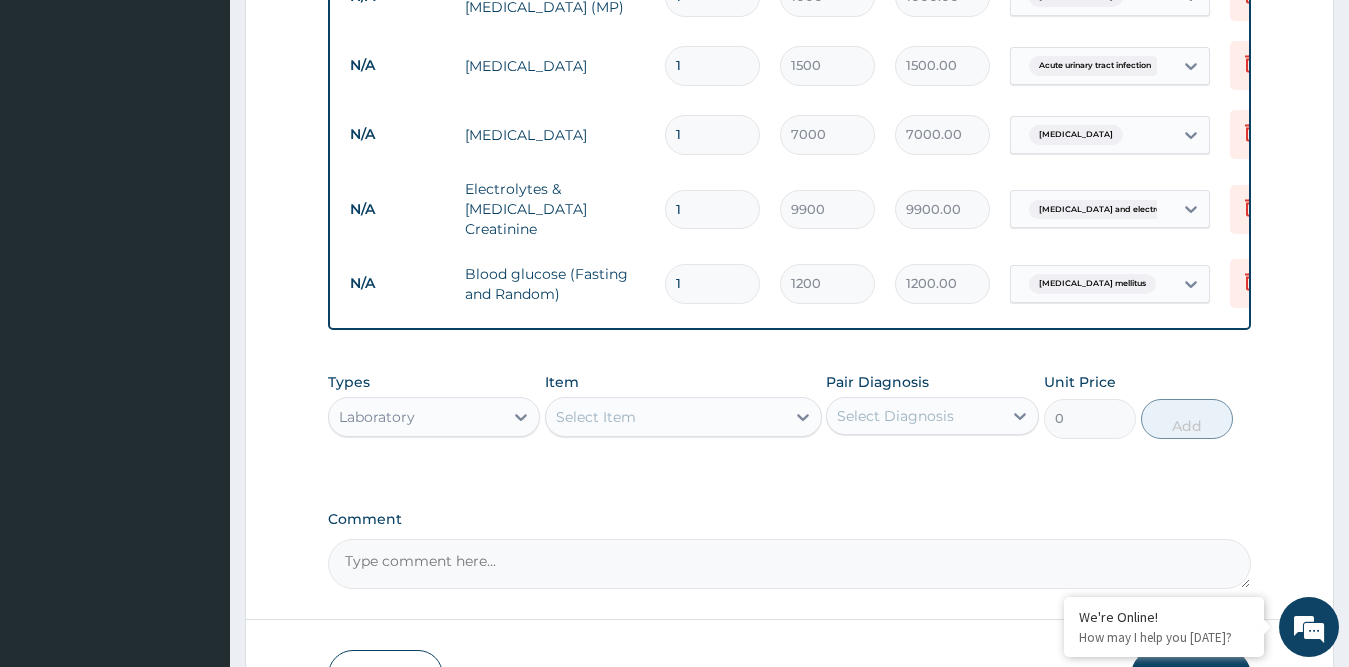 scroll, scrollTop: 1356, scrollLeft: 0, axis: vertical 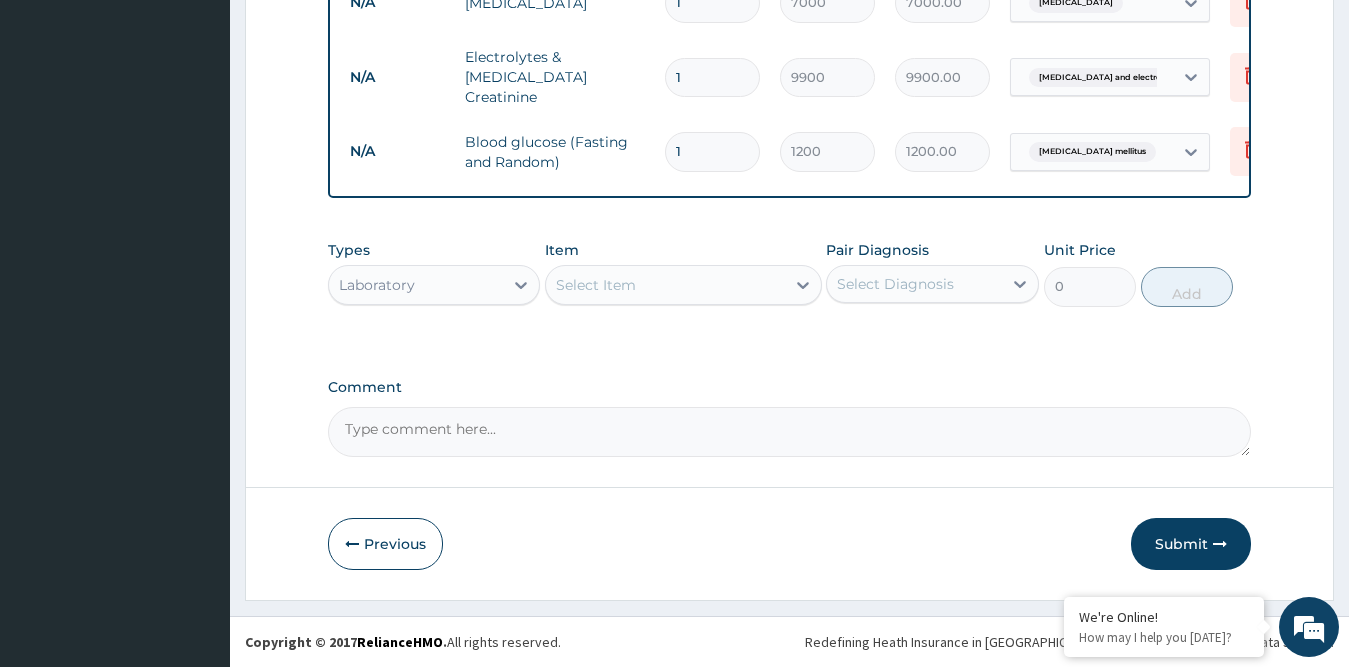 drag, startPoint x: 1172, startPoint y: 536, endPoint x: 1066, endPoint y: 489, distance: 115.952576 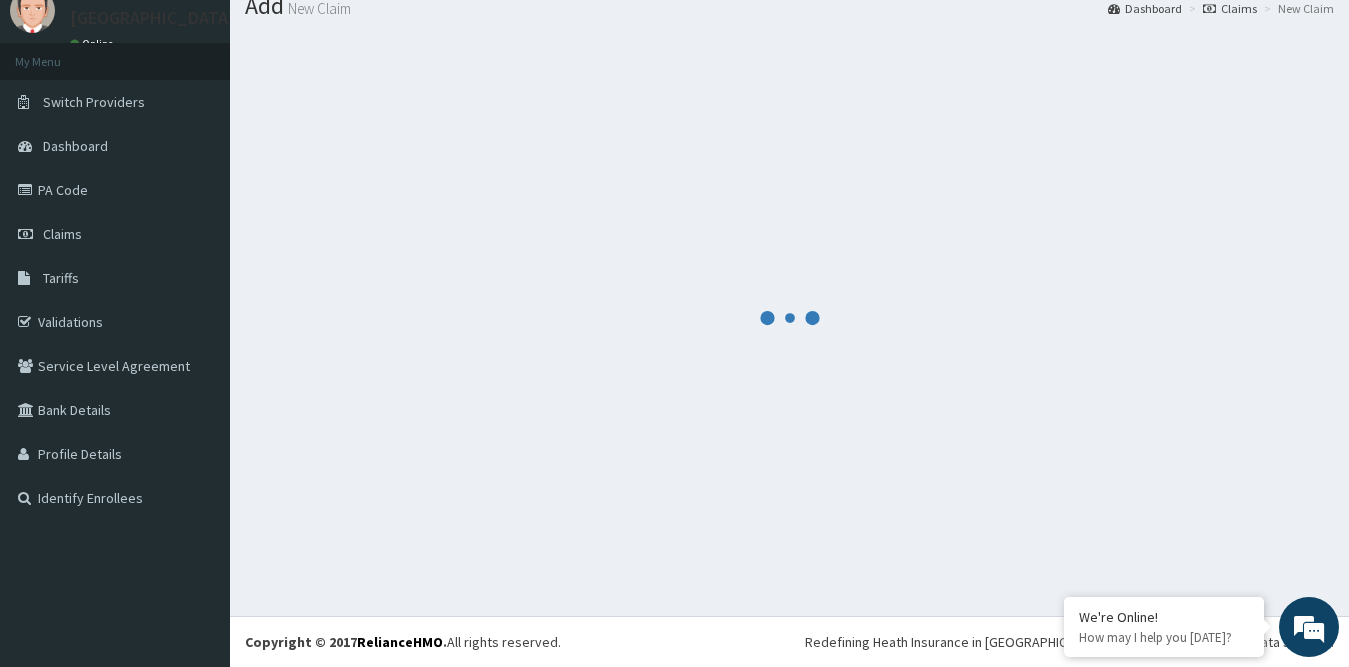 scroll, scrollTop: 1356, scrollLeft: 0, axis: vertical 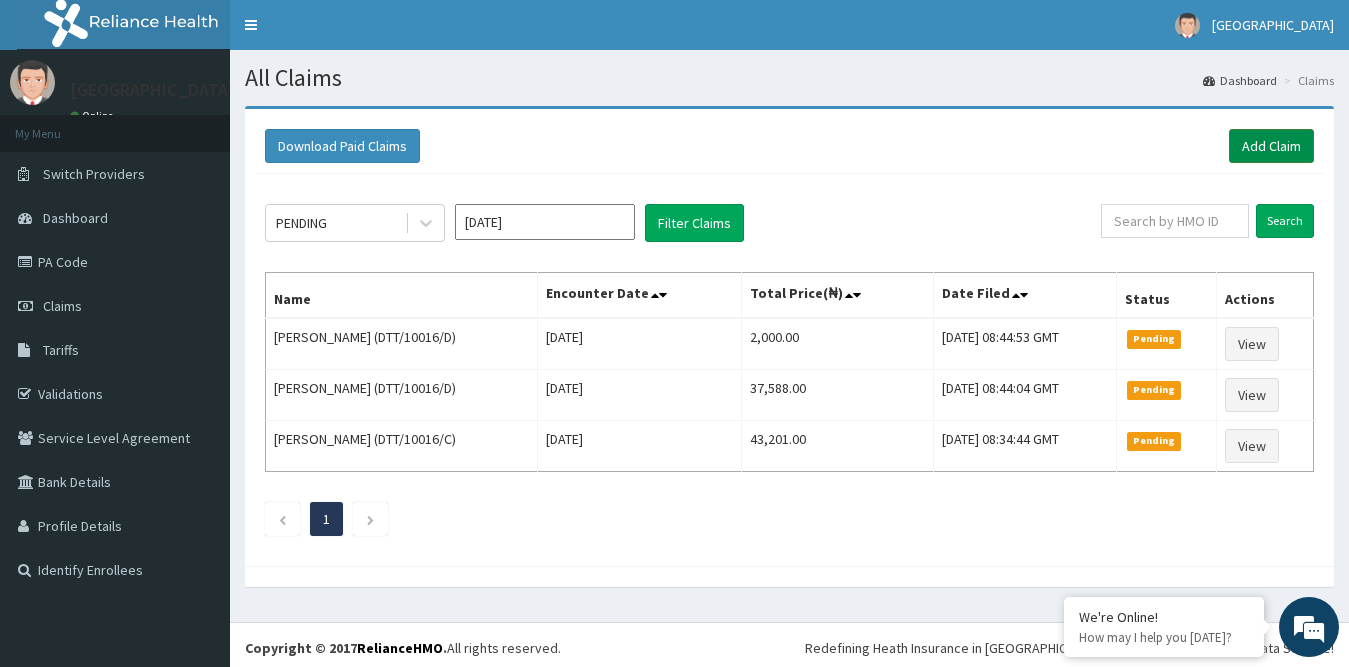 click on "Add Claim" at bounding box center (1271, 146) 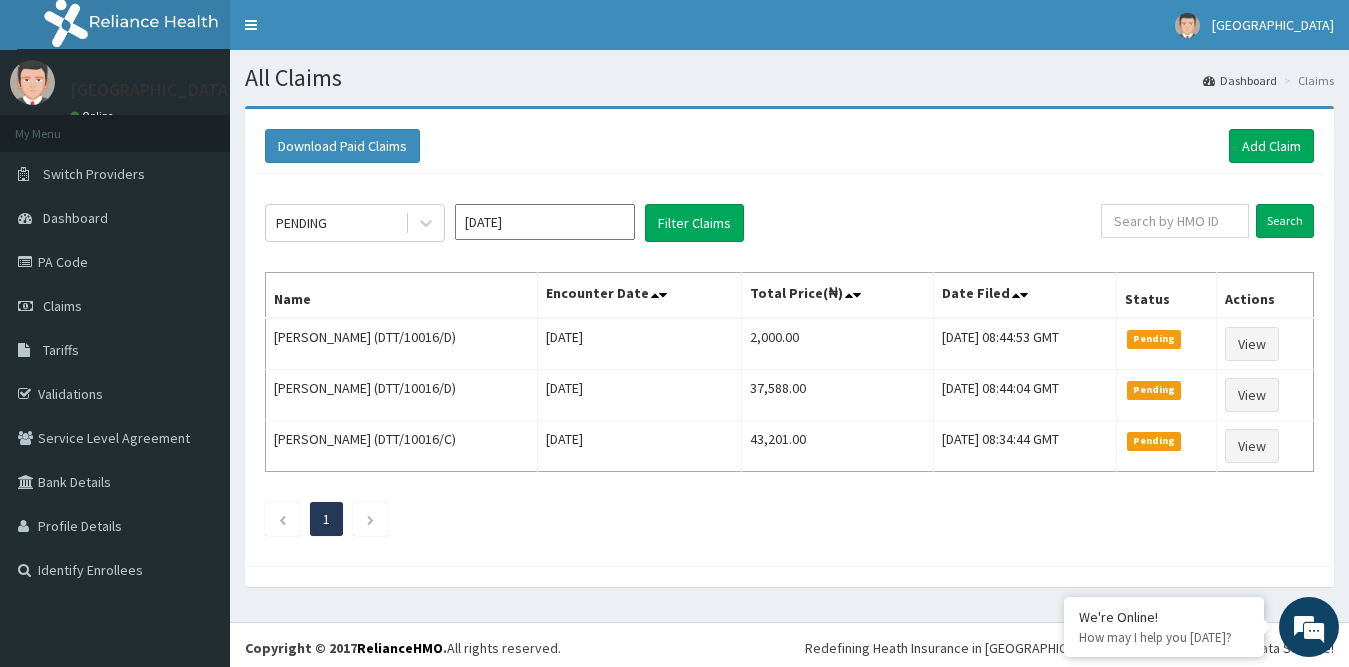 scroll, scrollTop: 0, scrollLeft: 0, axis: both 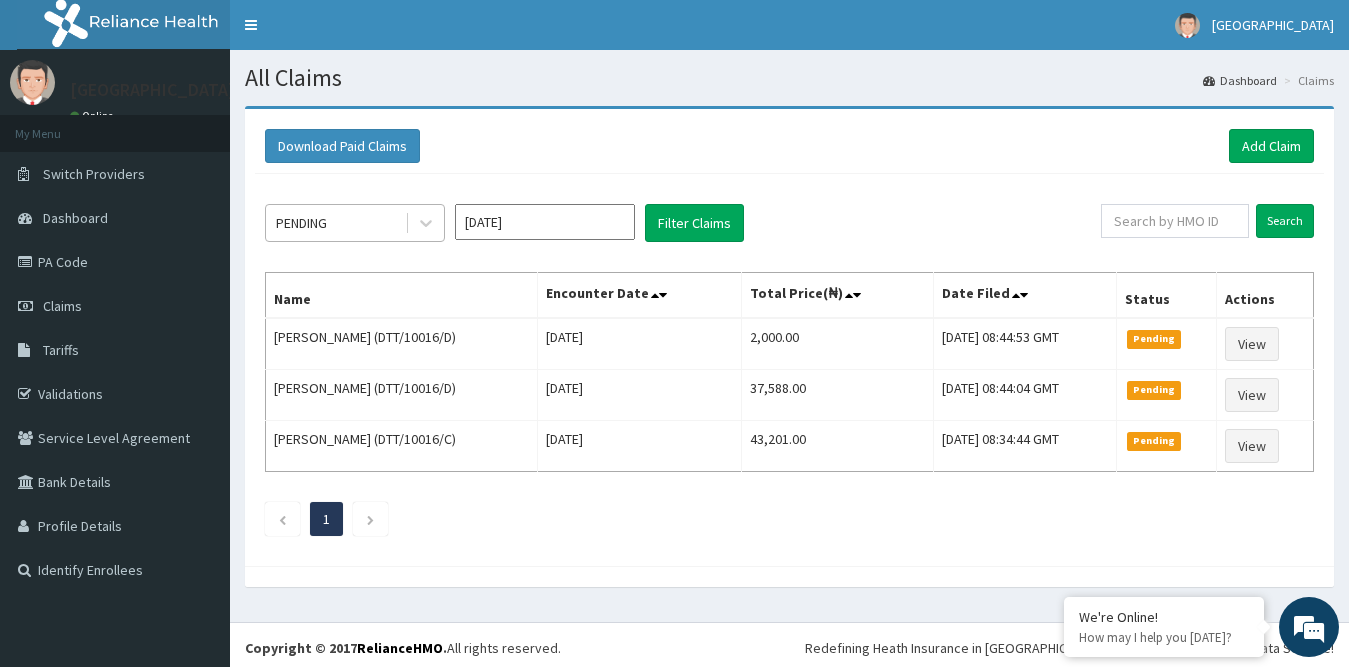 click on "PENDING" at bounding box center (335, 223) 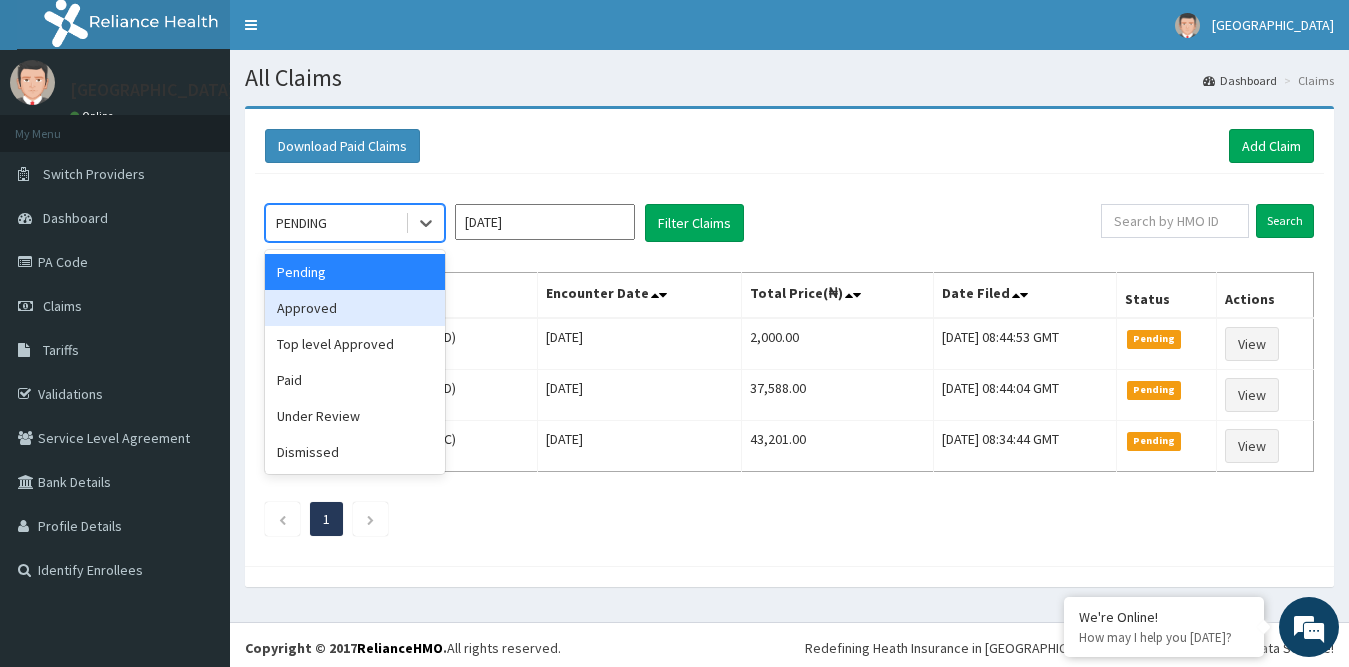 click on "Approved" at bounding box center (355, 308) 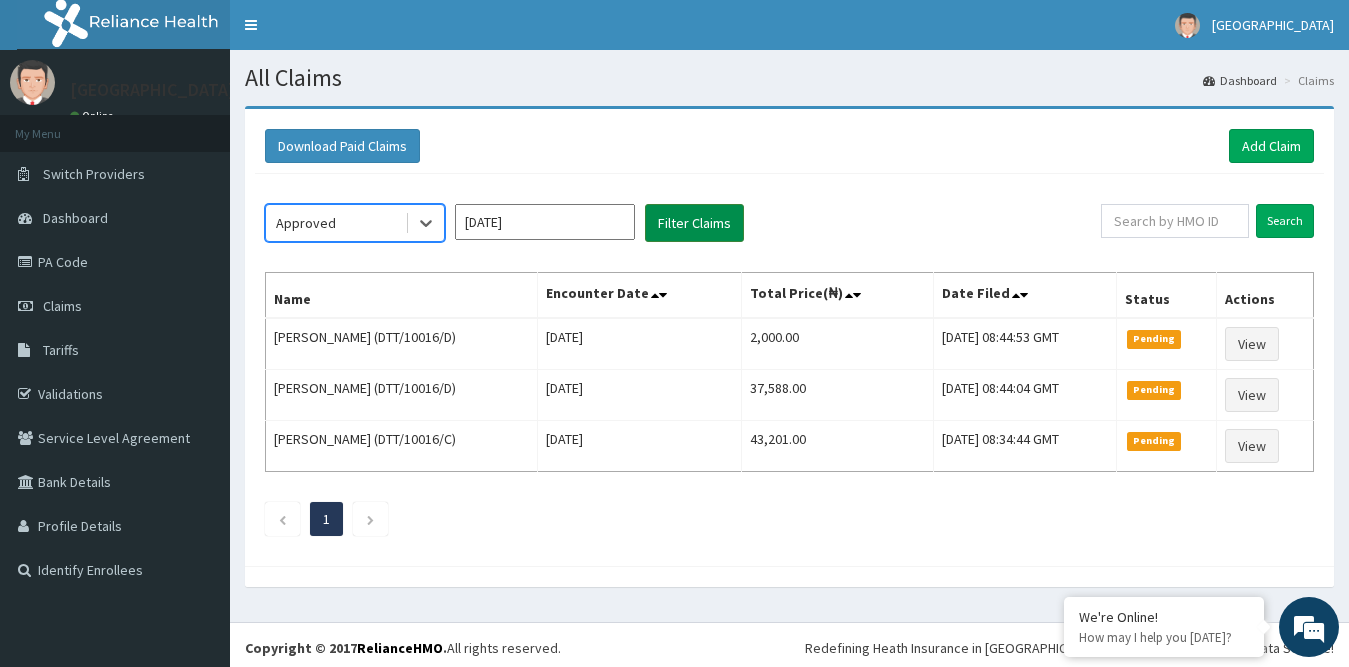 click on "Filter Claims" at bounding box center (694, 223) 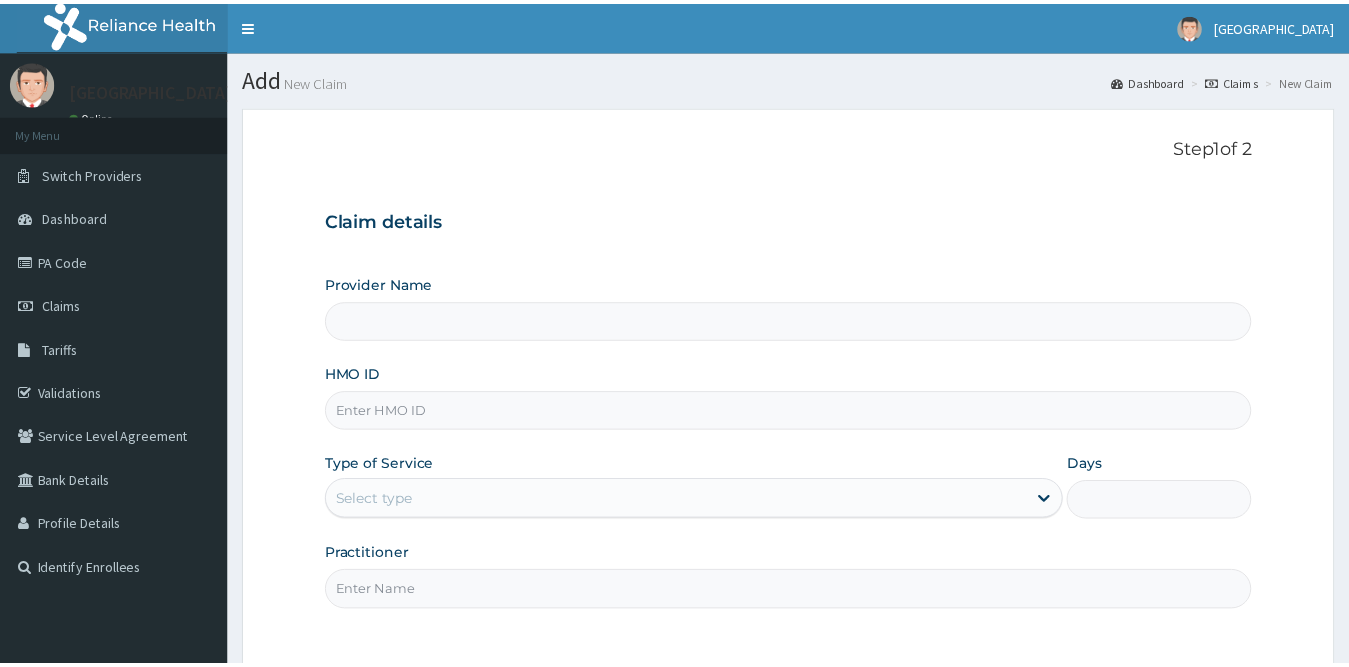 scroll, scrollTop: 0, scrollLeft: 0, axis: both 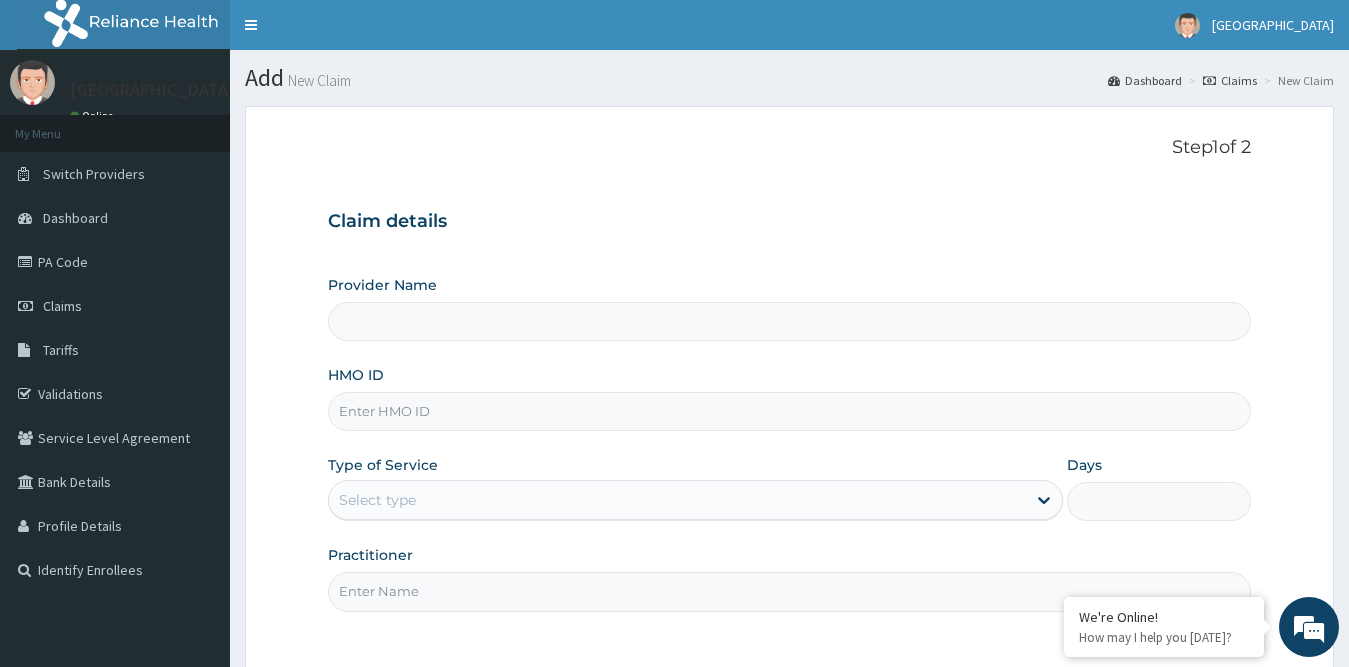 type on "Princess Medical Center (Classic Wing)" 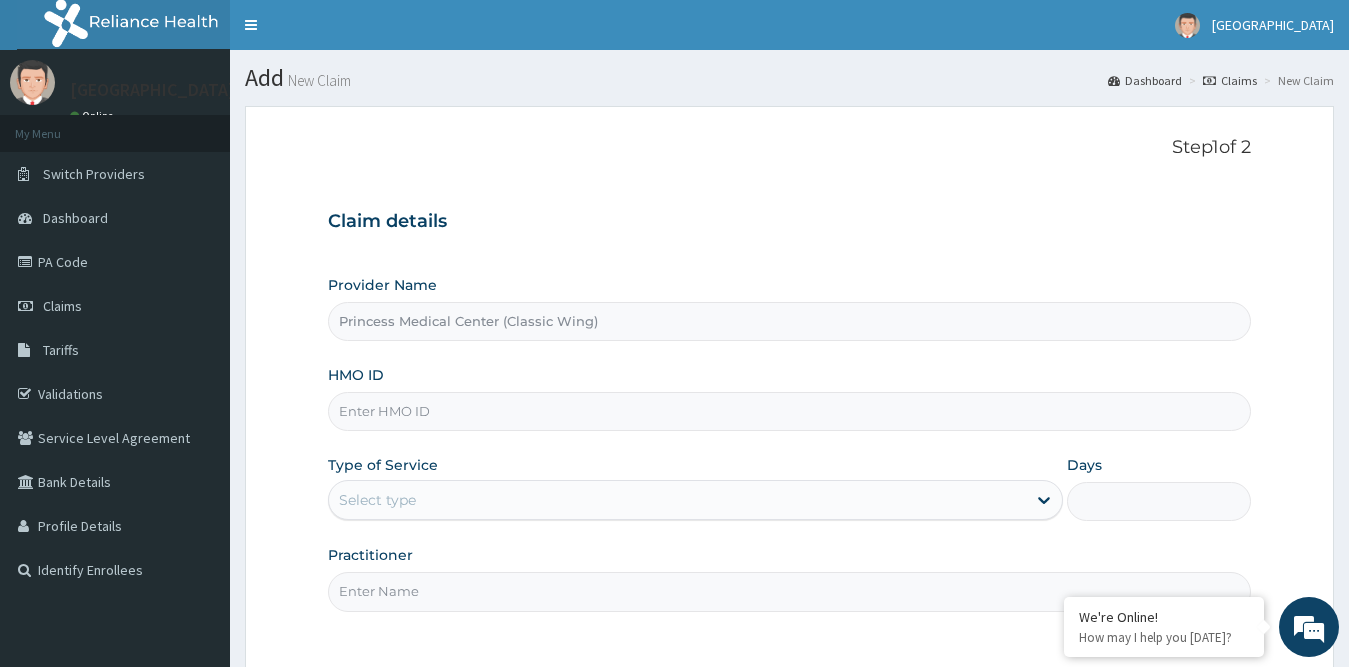 click on "HMO ID" at bounding box center [790, 411] 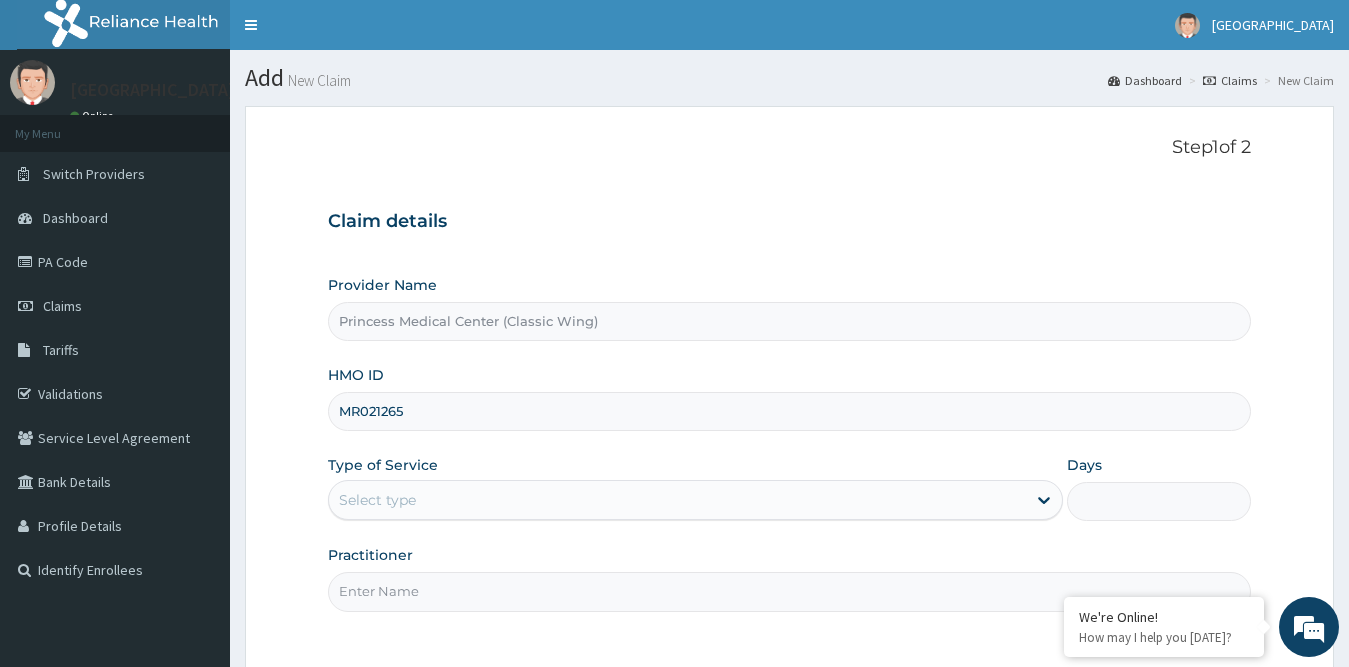 drag, startPoint x: 345, startPoint y: 406, endPoint x: 308, endPoint y: 409, distance: 37.12142 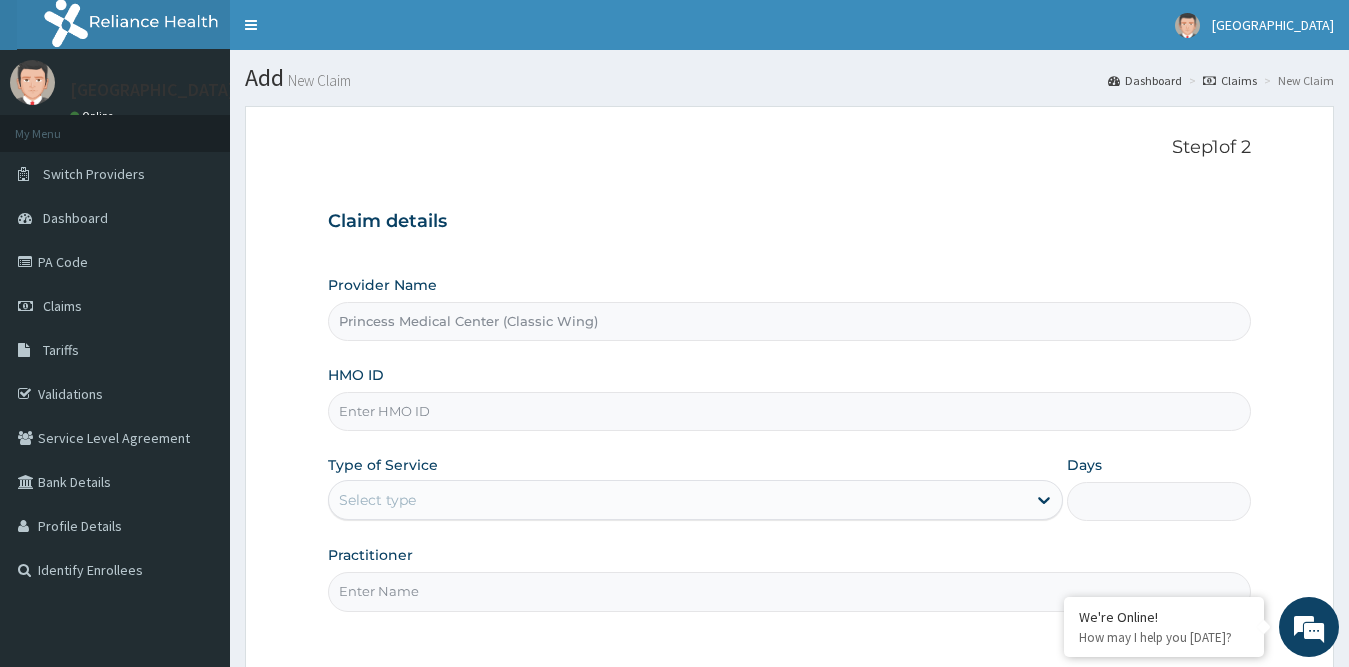 scroll, scrollTop: 0, scrollLeft: 0, axis: both 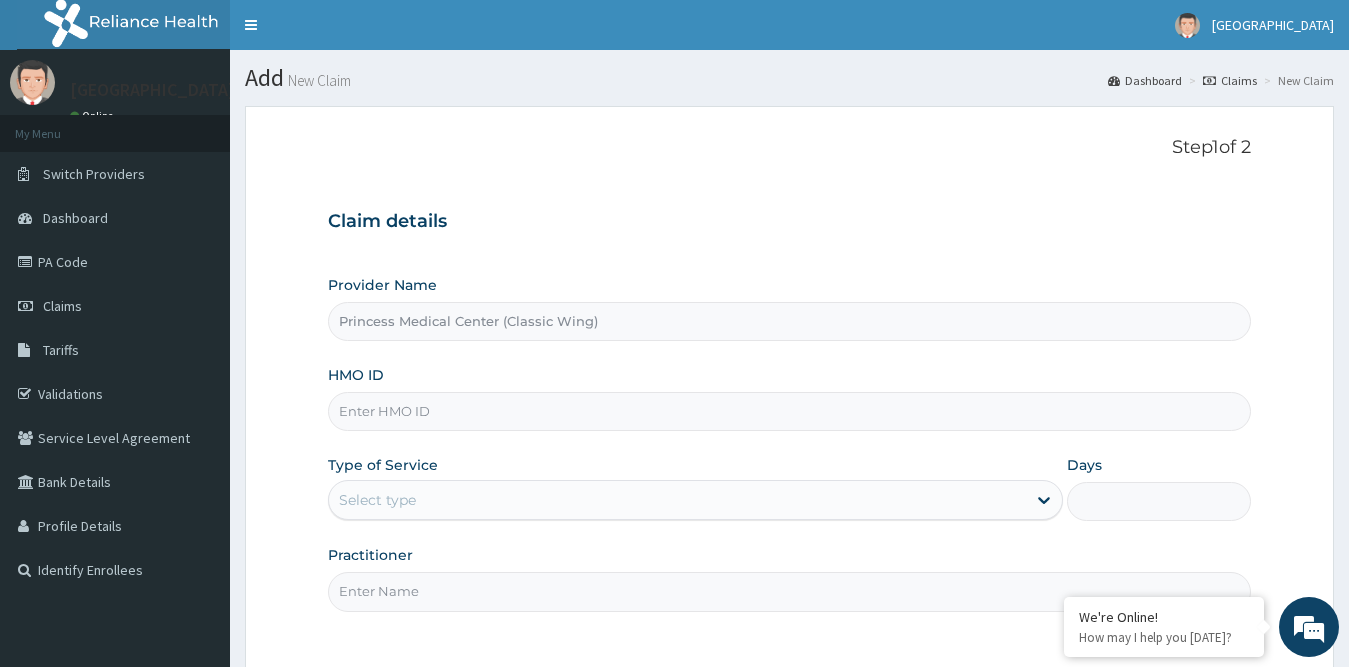 paste on "DPD/10054/A" 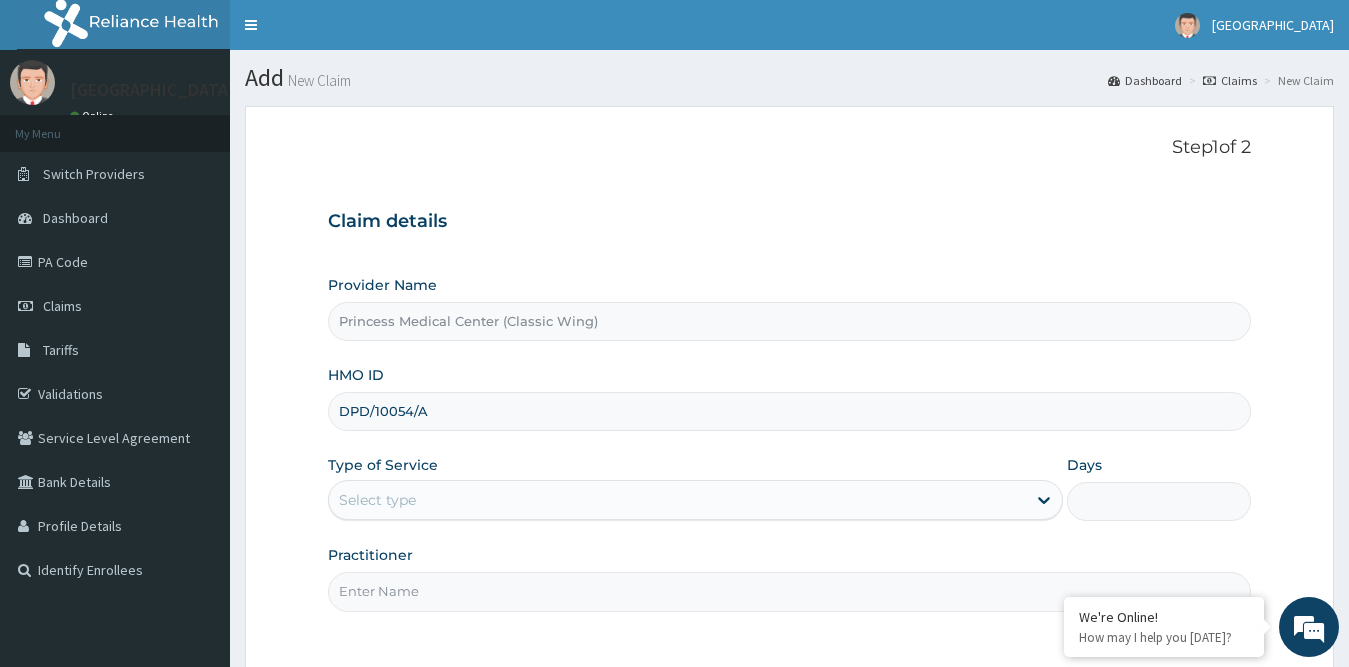 type on "DPD/10054/A" 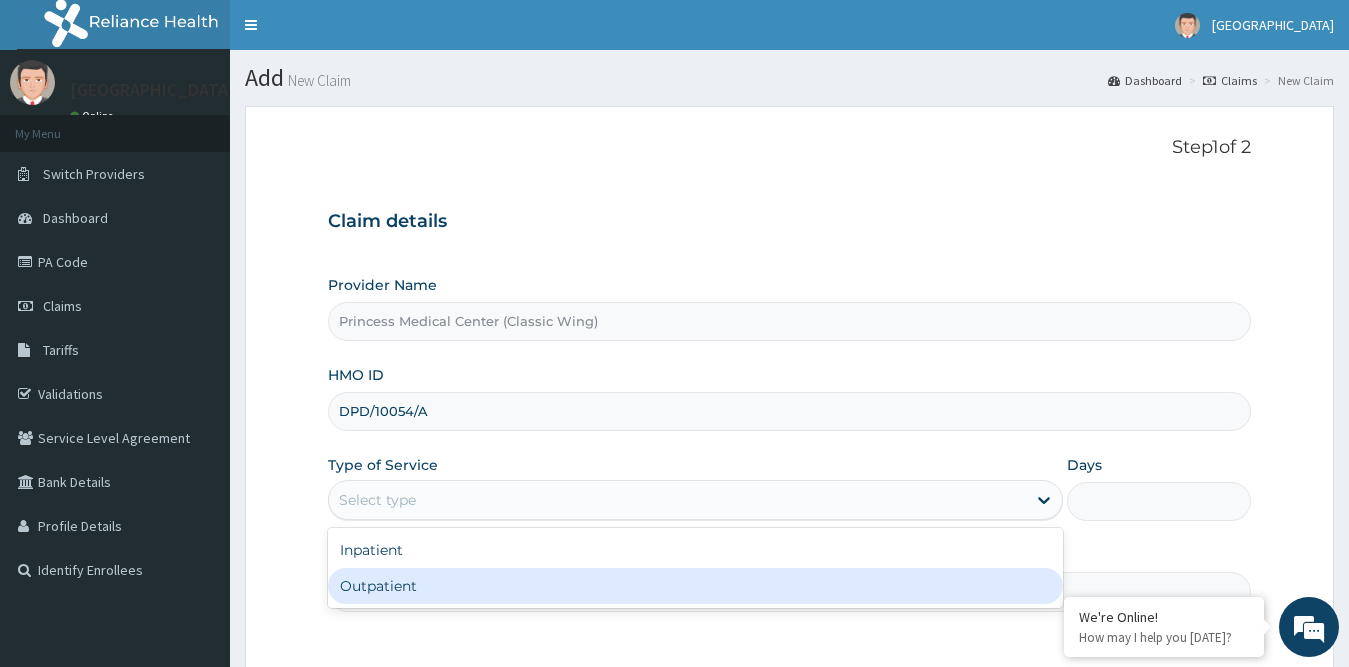 click on "Outpatient" at bounding box center (696, 586) 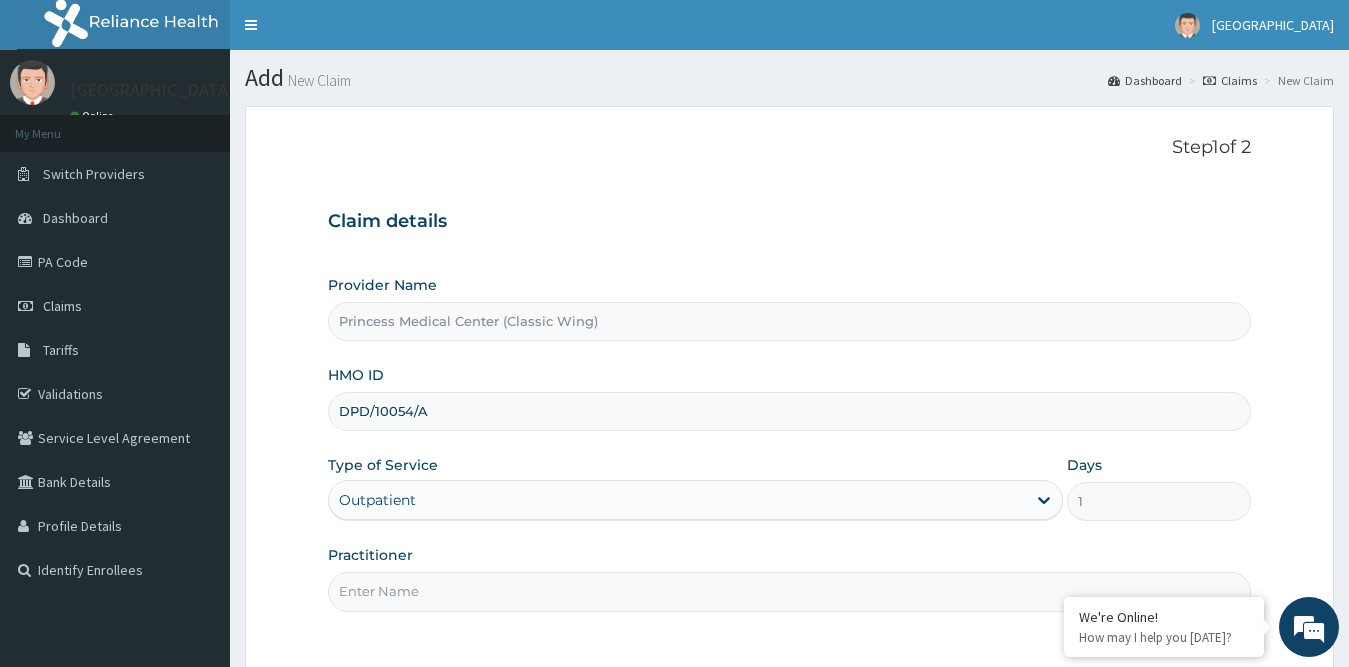 scroll, scrollTop: 181, scrollLeft: 0, axis: vertical 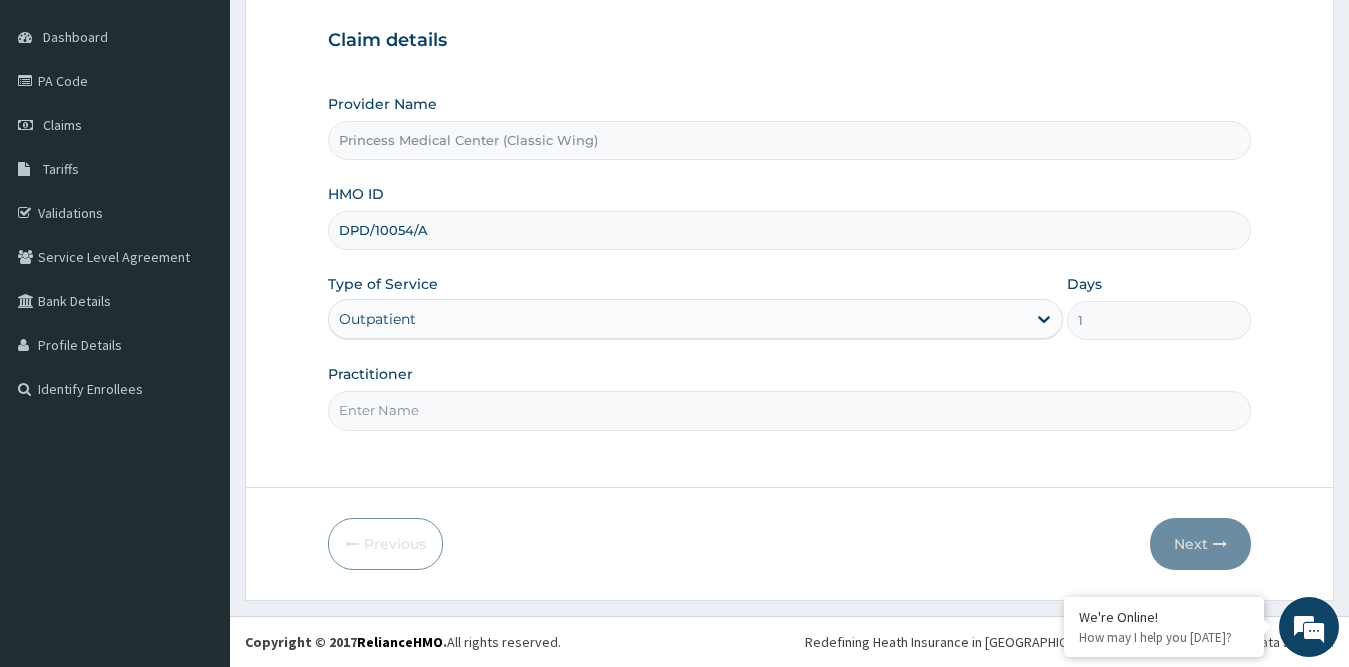 click on "Practitioner" at bounding box center (790, 410) 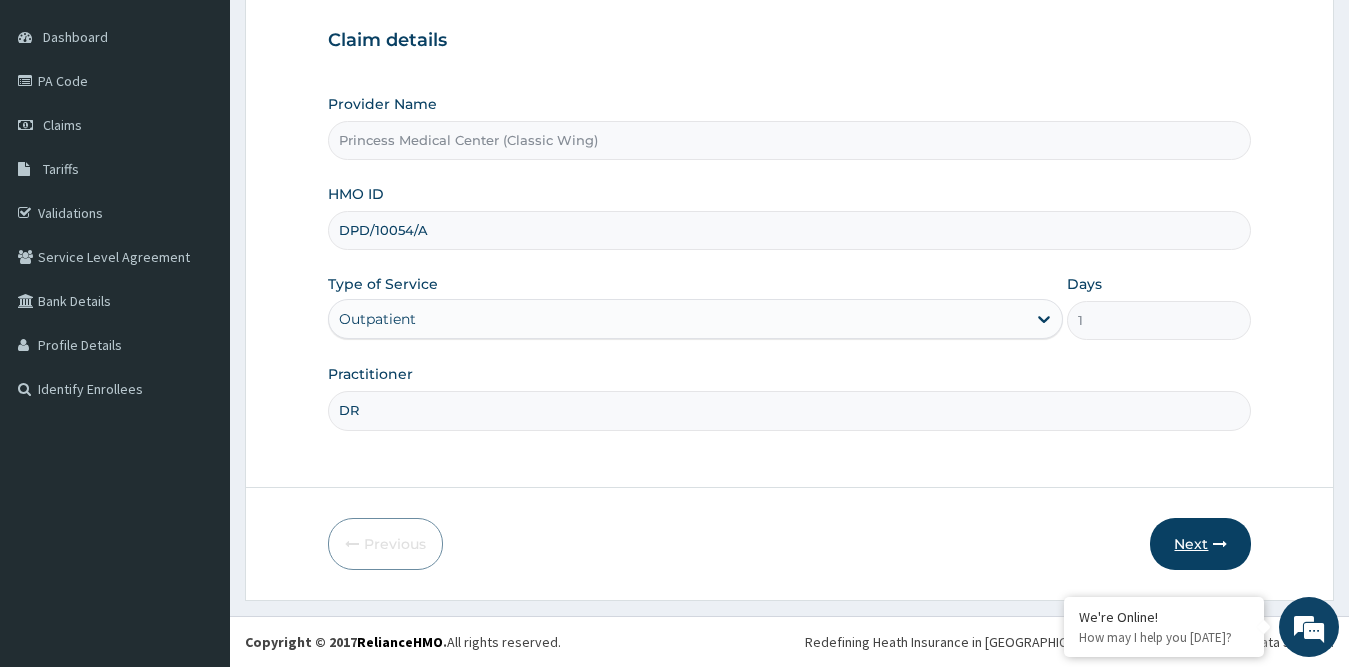 type on "DR" 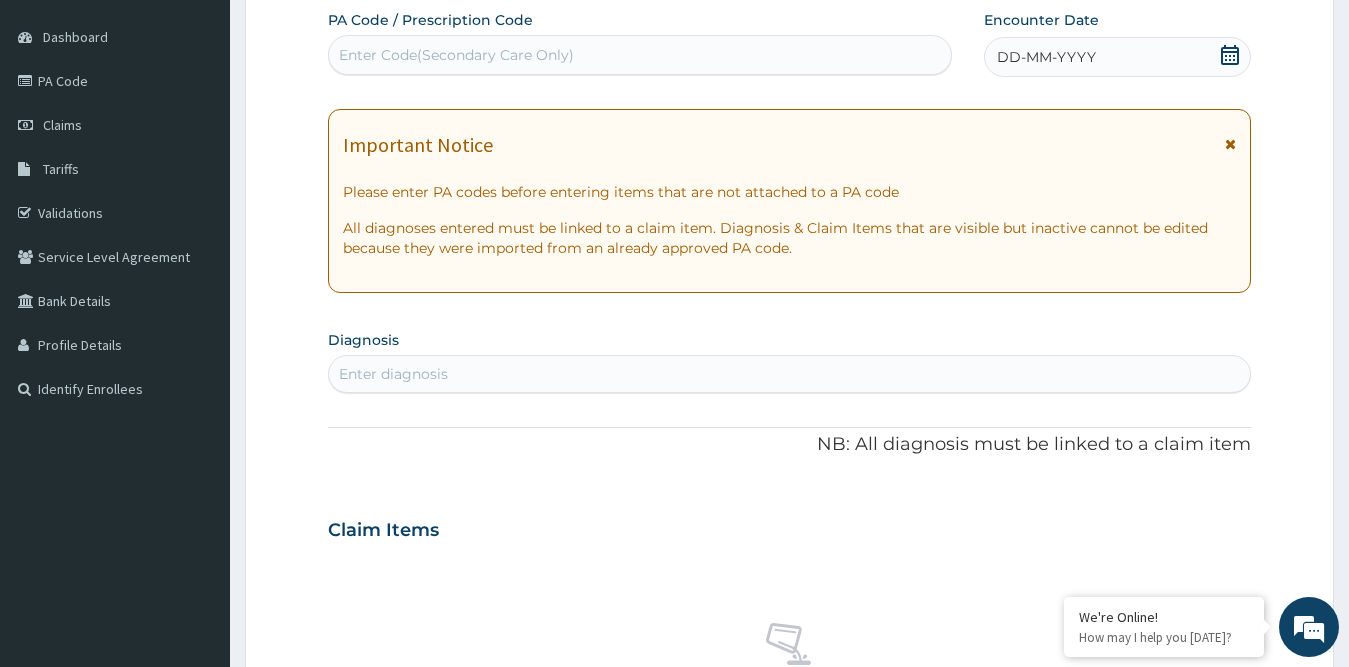 click on "Enter diagnosis" at bounding box center (790, 374) 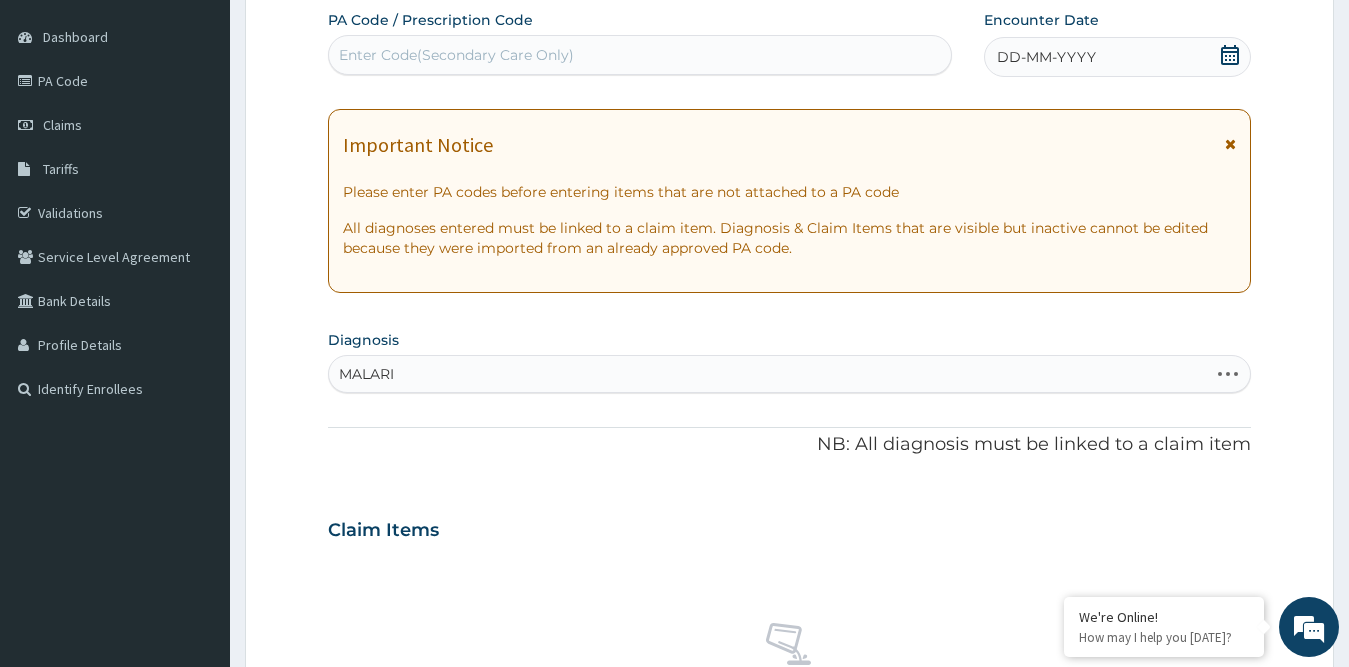 type on "MALARIA" 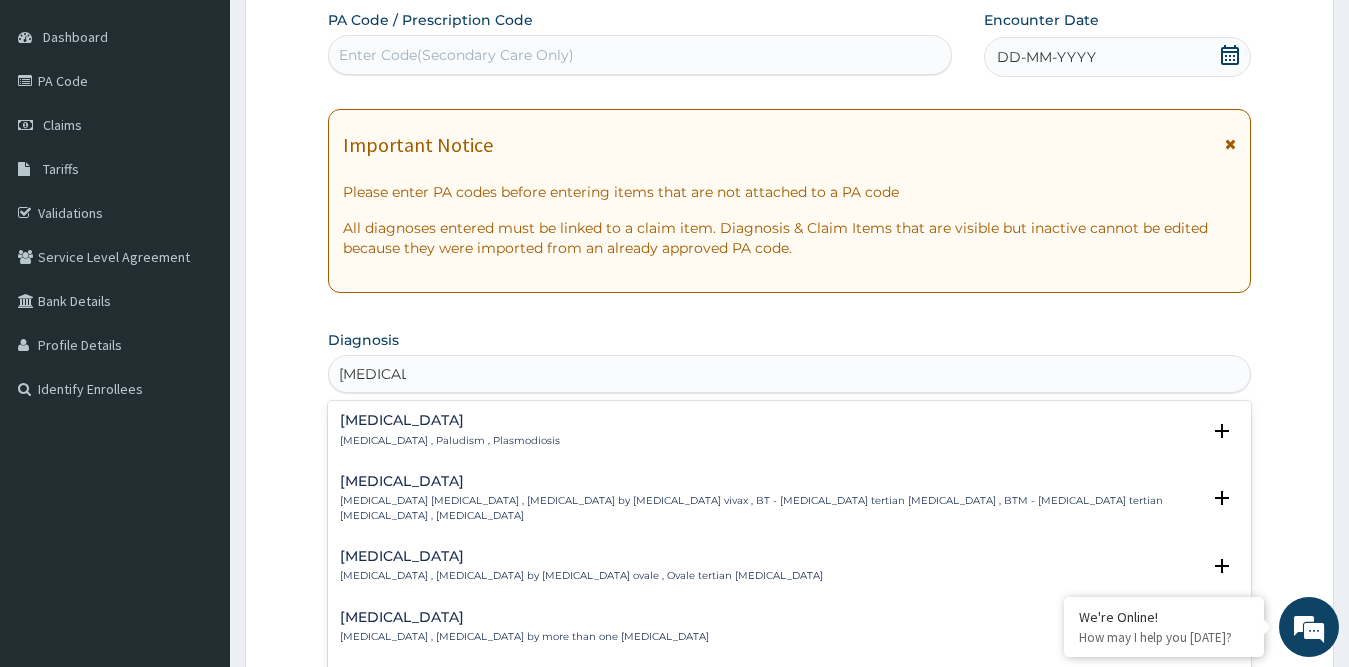 click on "Malaria" at bounding box center (450, 420) 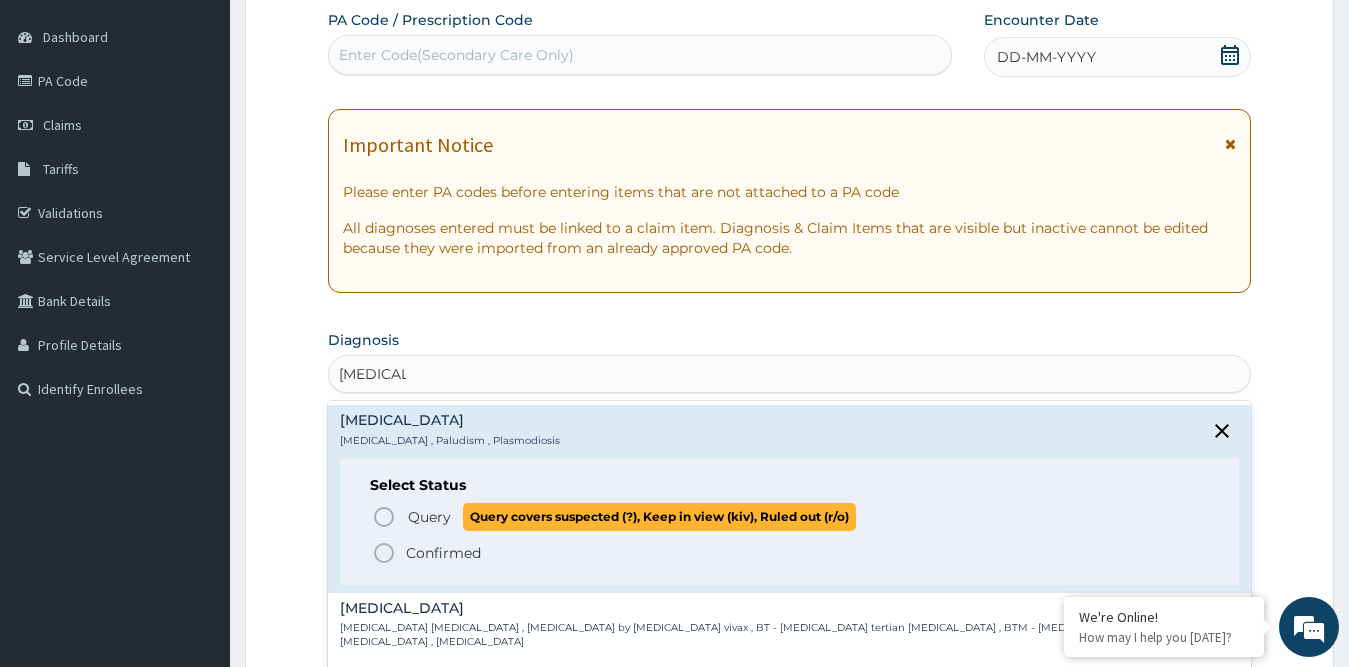 click 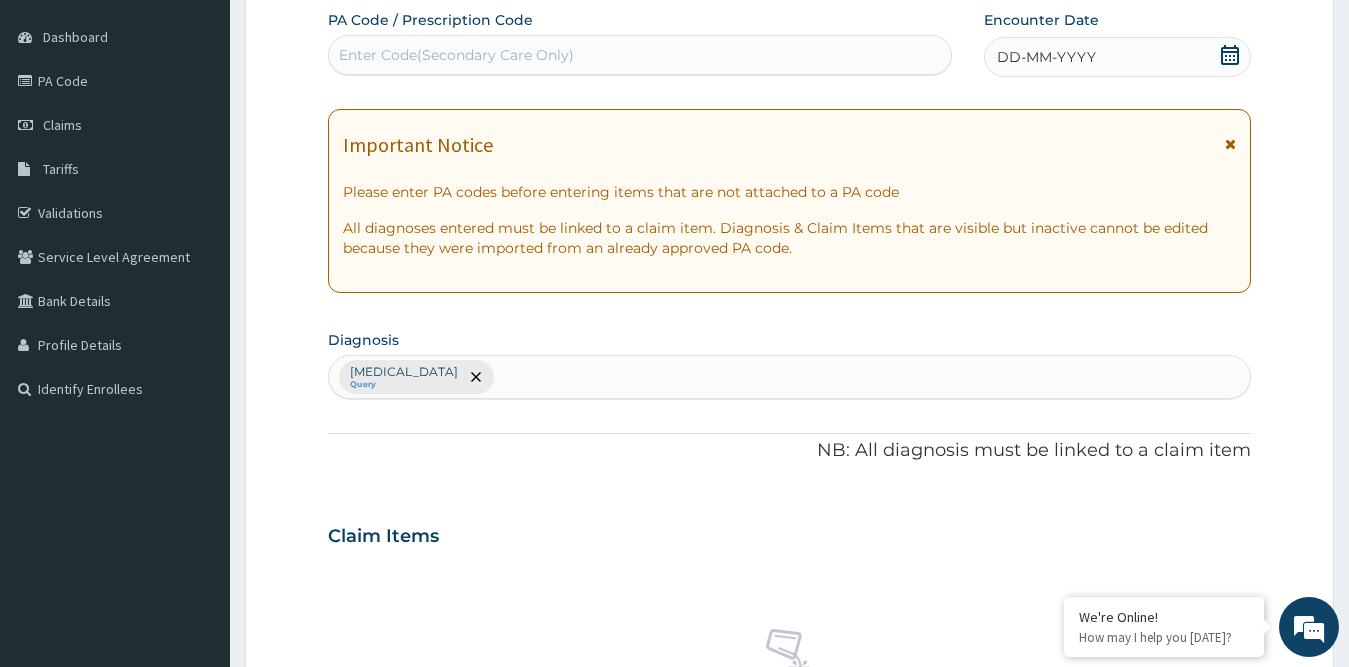 scroll, scrollTop: 381, scrollLeft: 0, axis: vertical 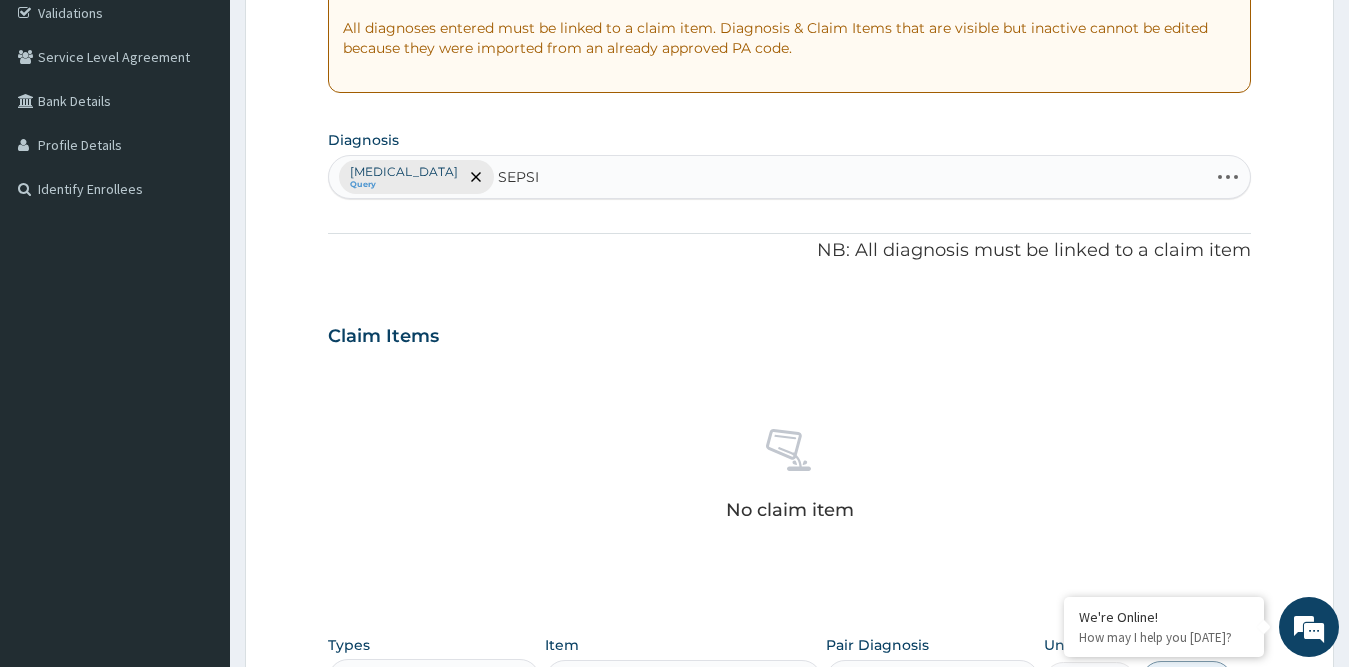 type on "SEPSIS" 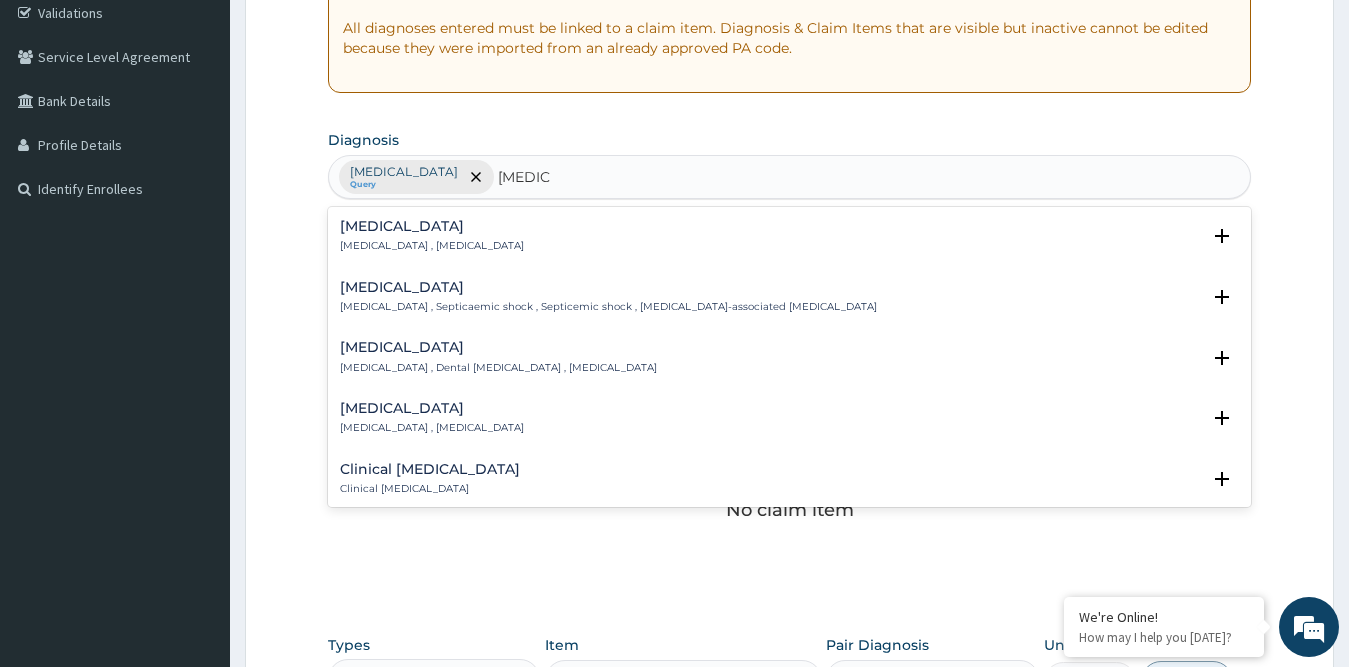click on "[MEDICAL_DATA]" at bounding box center [432, 226] 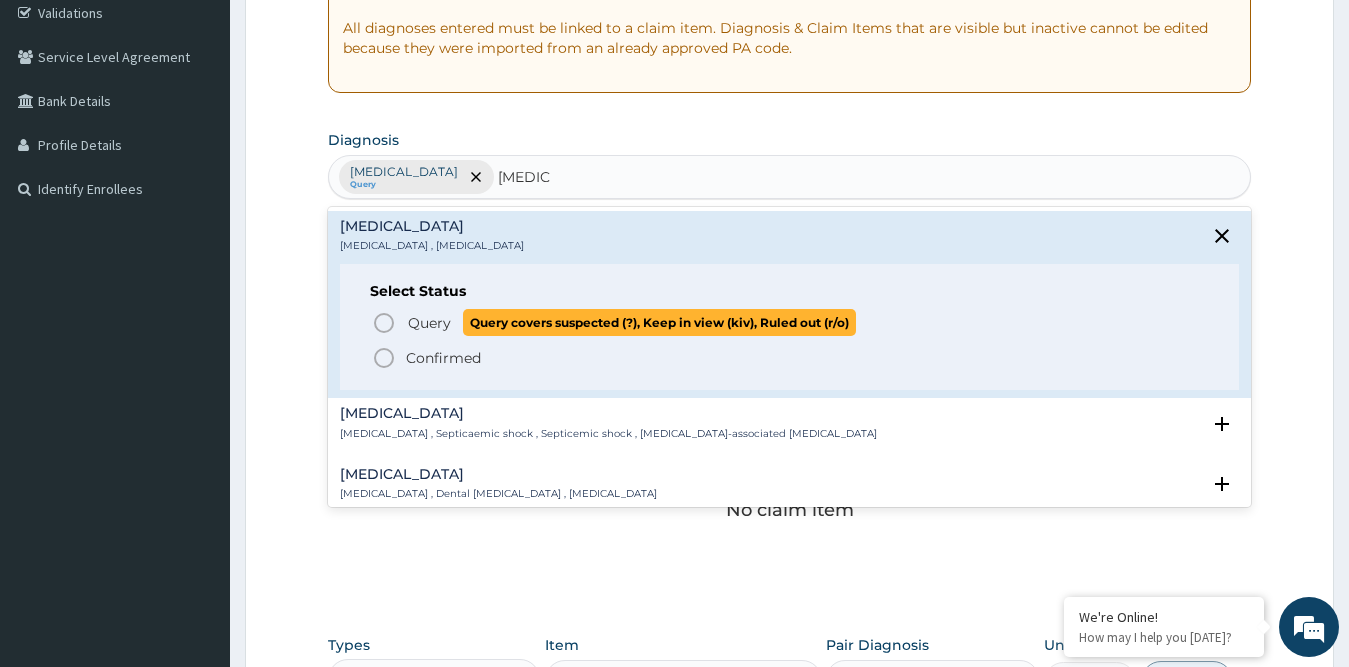 click 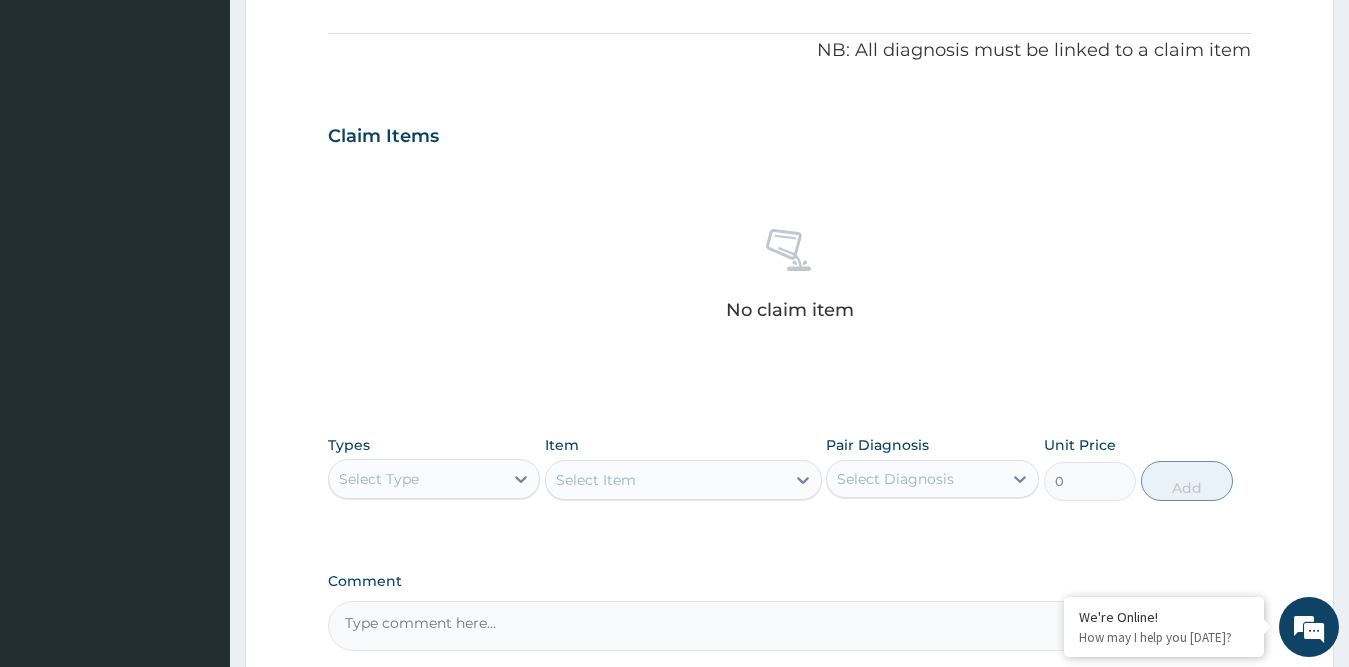scroll, scrollTop: 775, scrollLeft: 0, axis: vertical 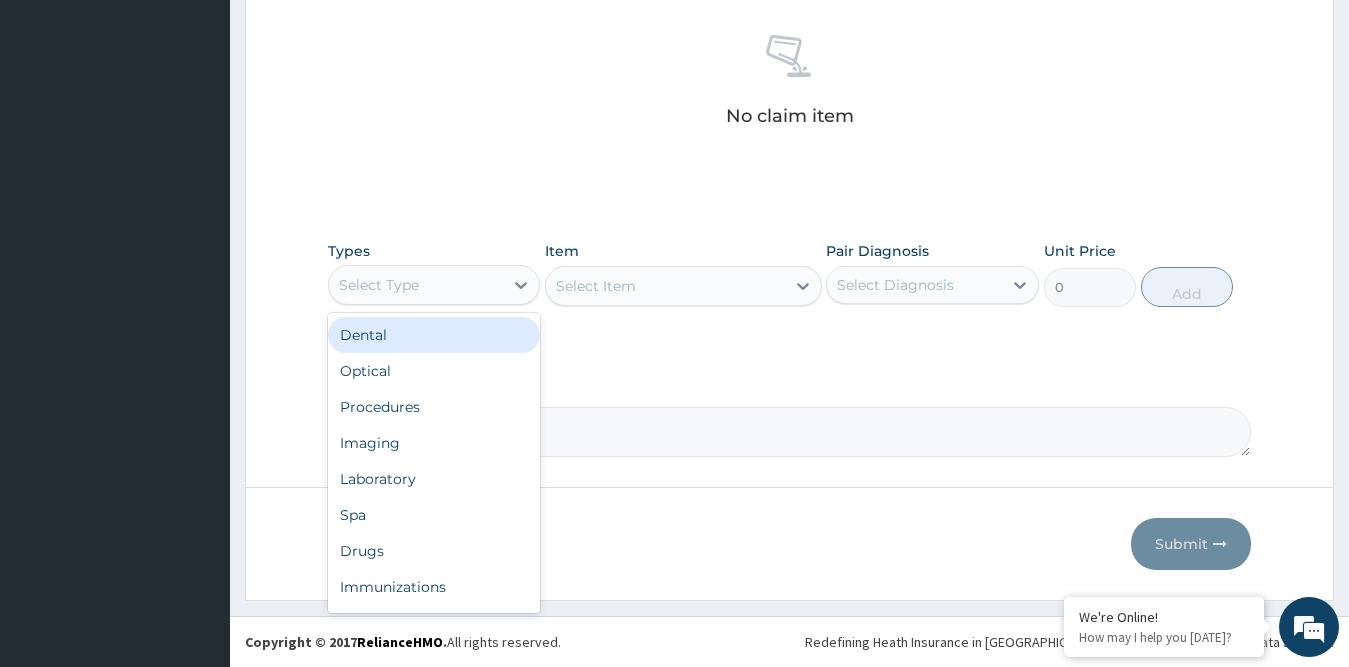 click on "Select Type" at bounding box center [379, 285] 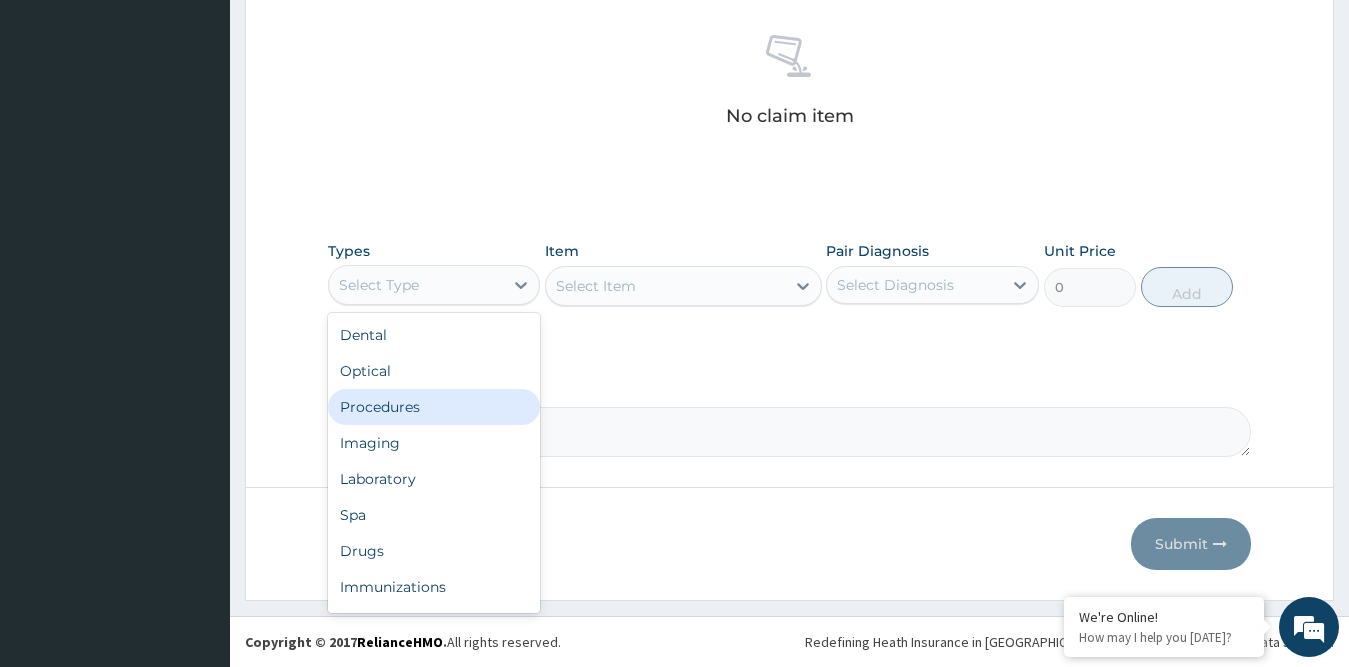 click on "Procedures" at bounding box center [434, 407] 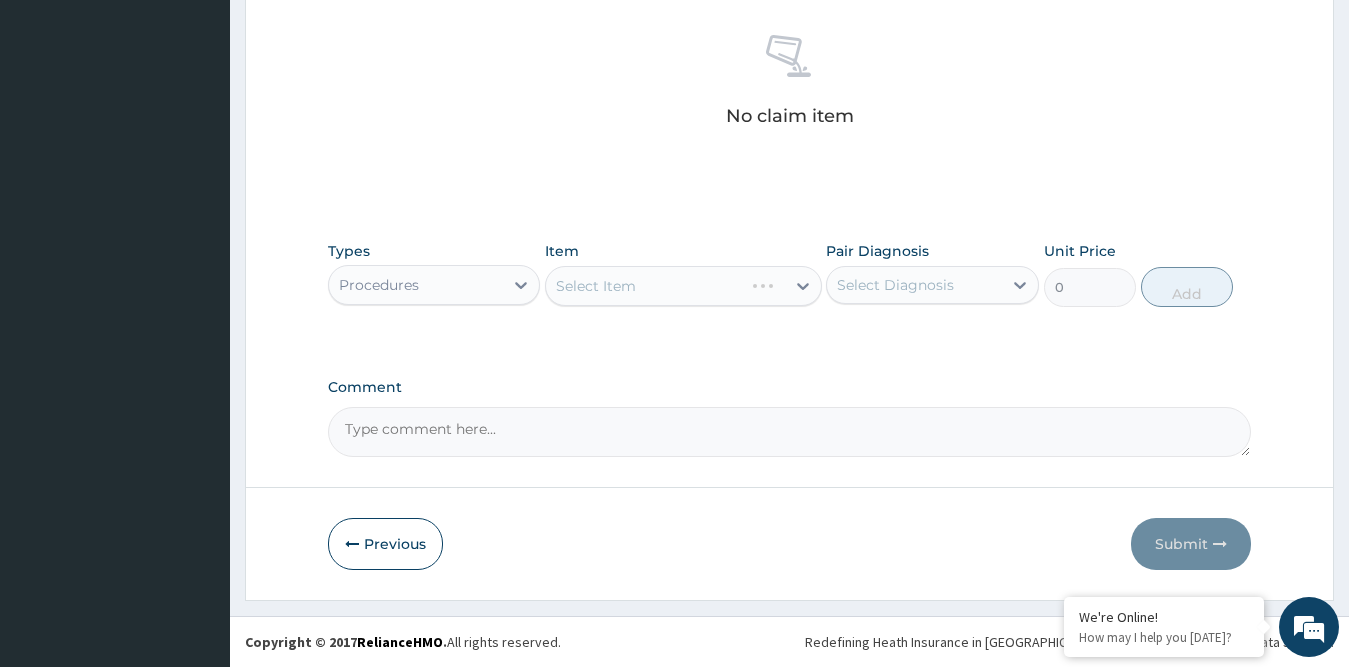 click on "Select Item" at bounding box center (683, 286) 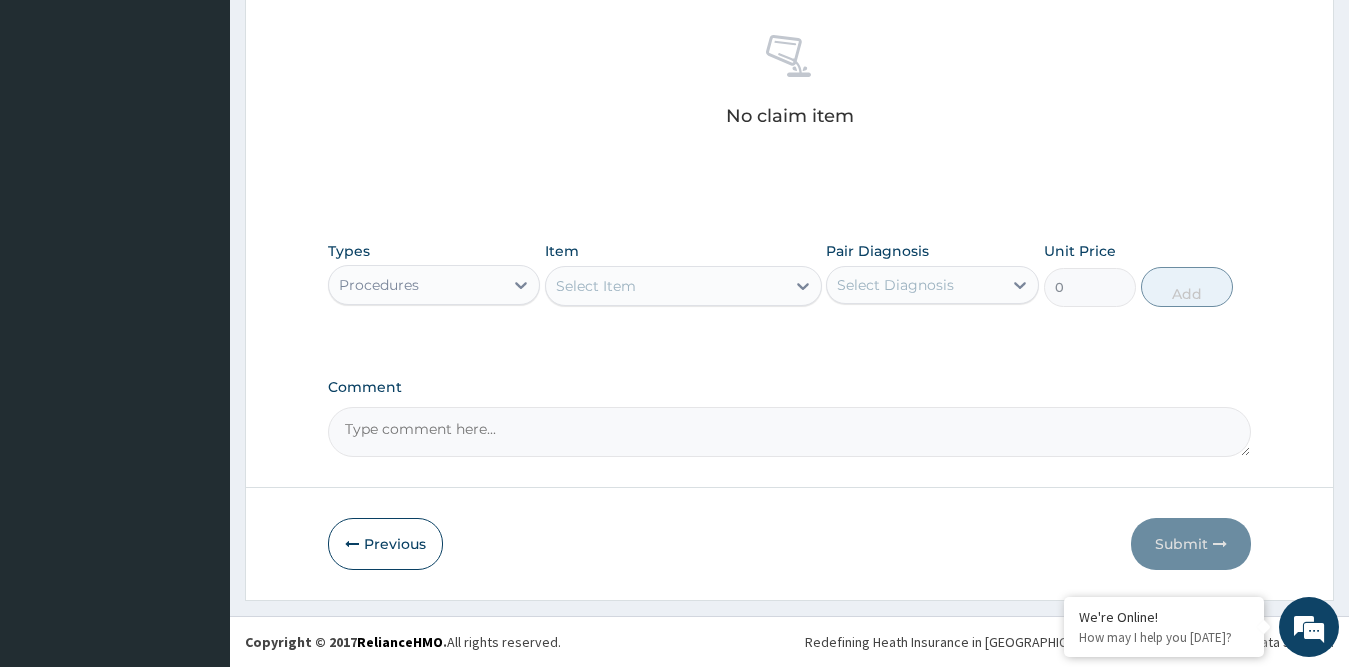 click on "Select Item" at bounding box center (596, 286) 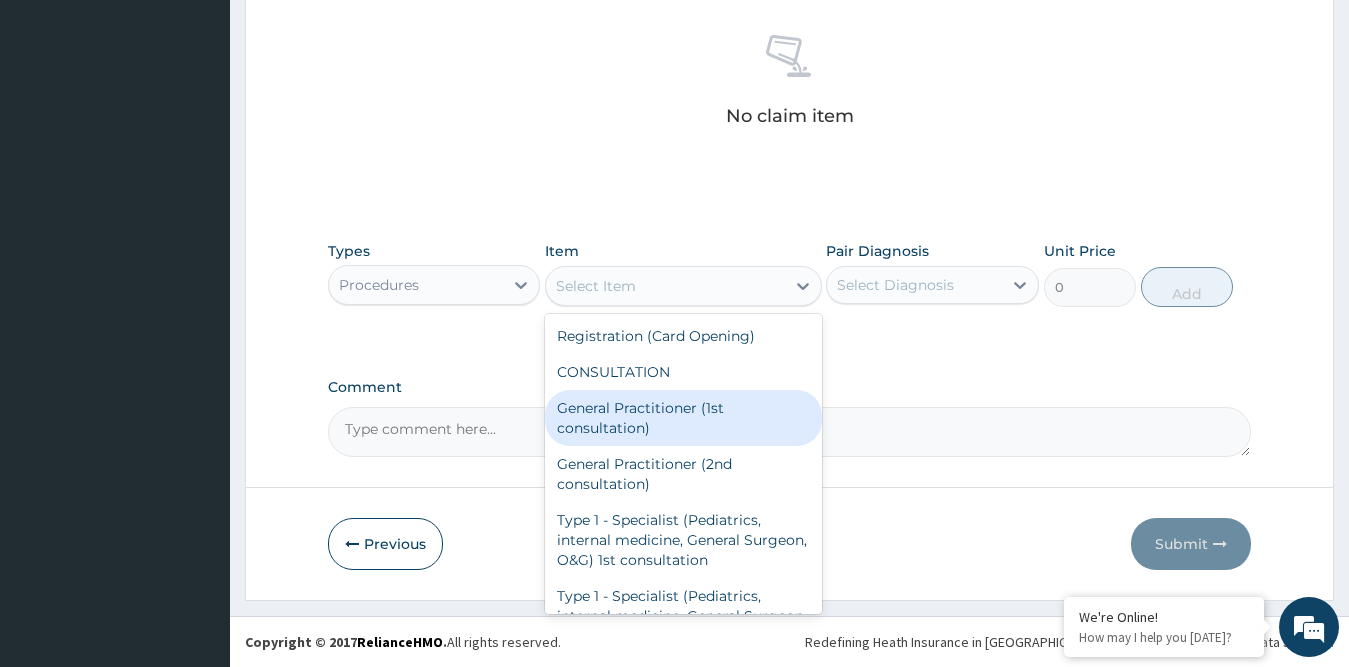 click on "General Practitioner (1st consultation)" at bounding box center (683, 418) 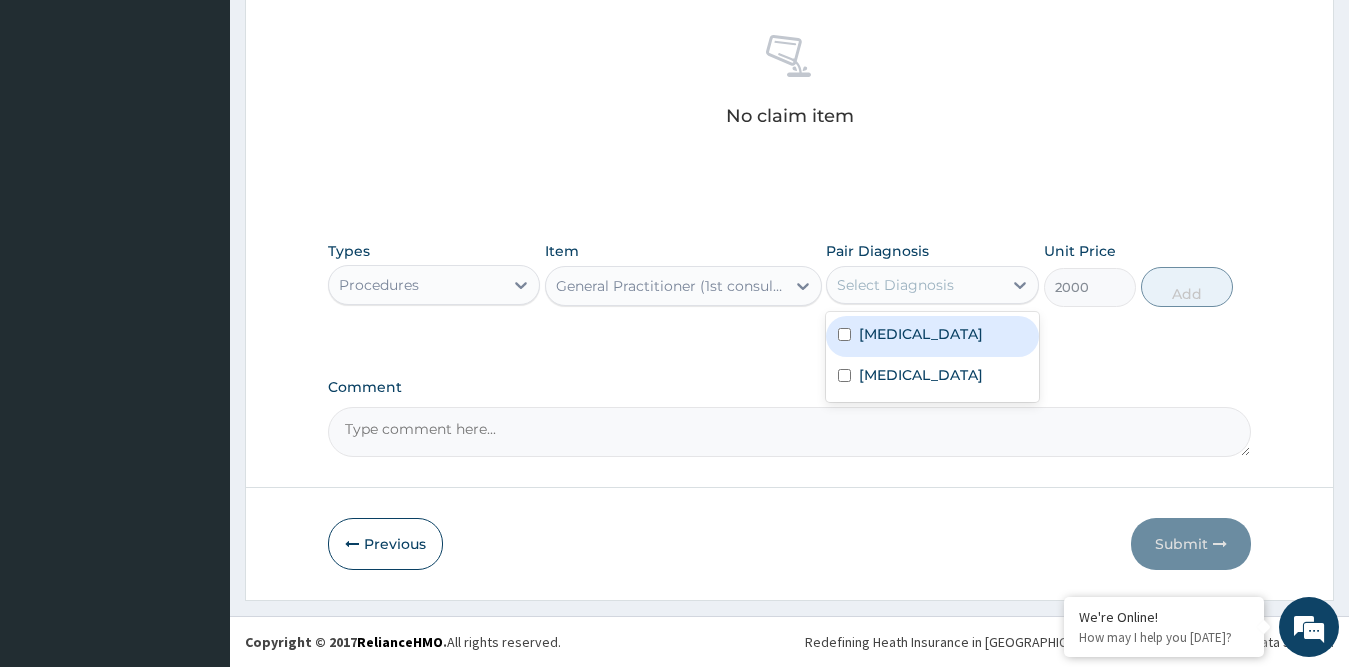 click on "Select Diagnosis" at bounding box center [895, 285] 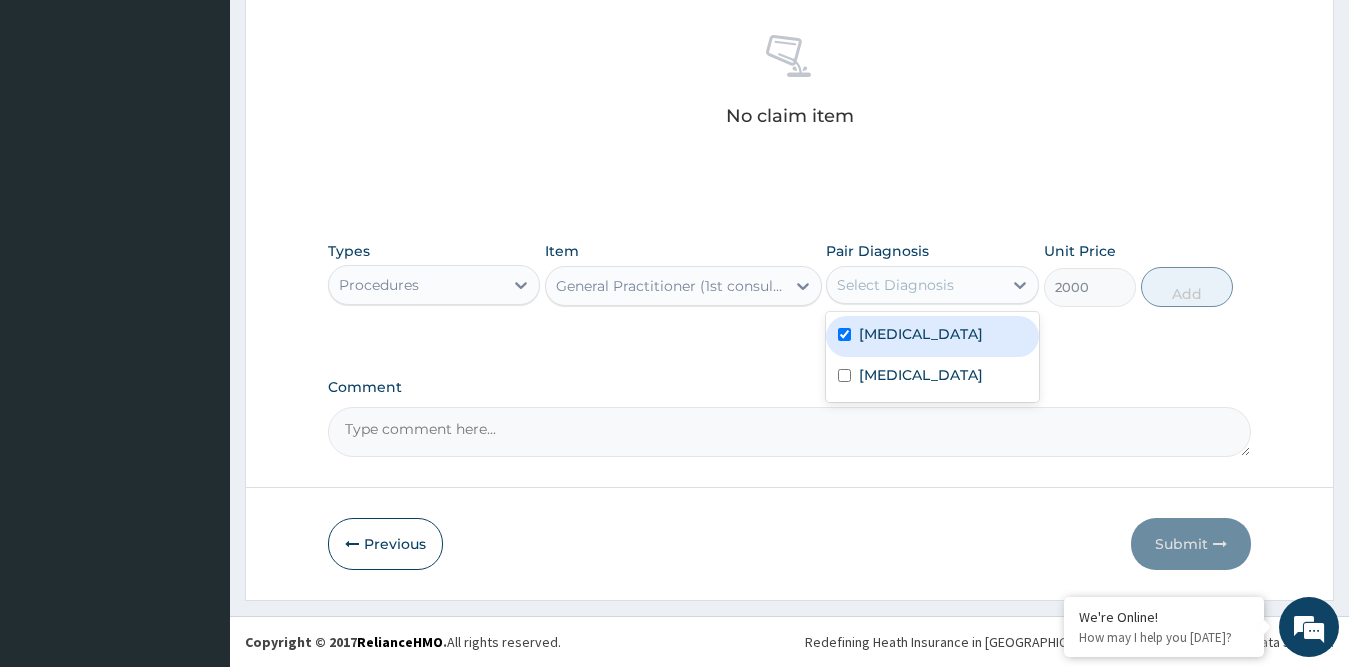 checkbox on "true" 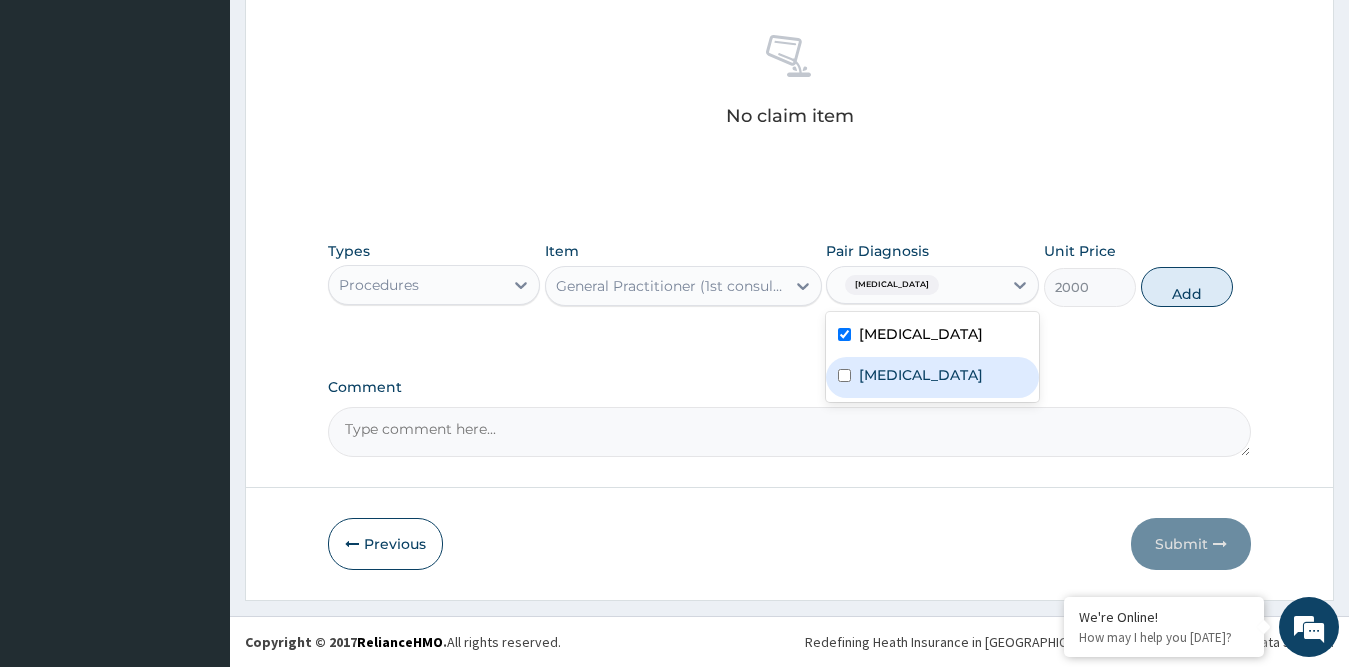 click on "[MEDICAL_DATA]" at bounding box center (921, 375) 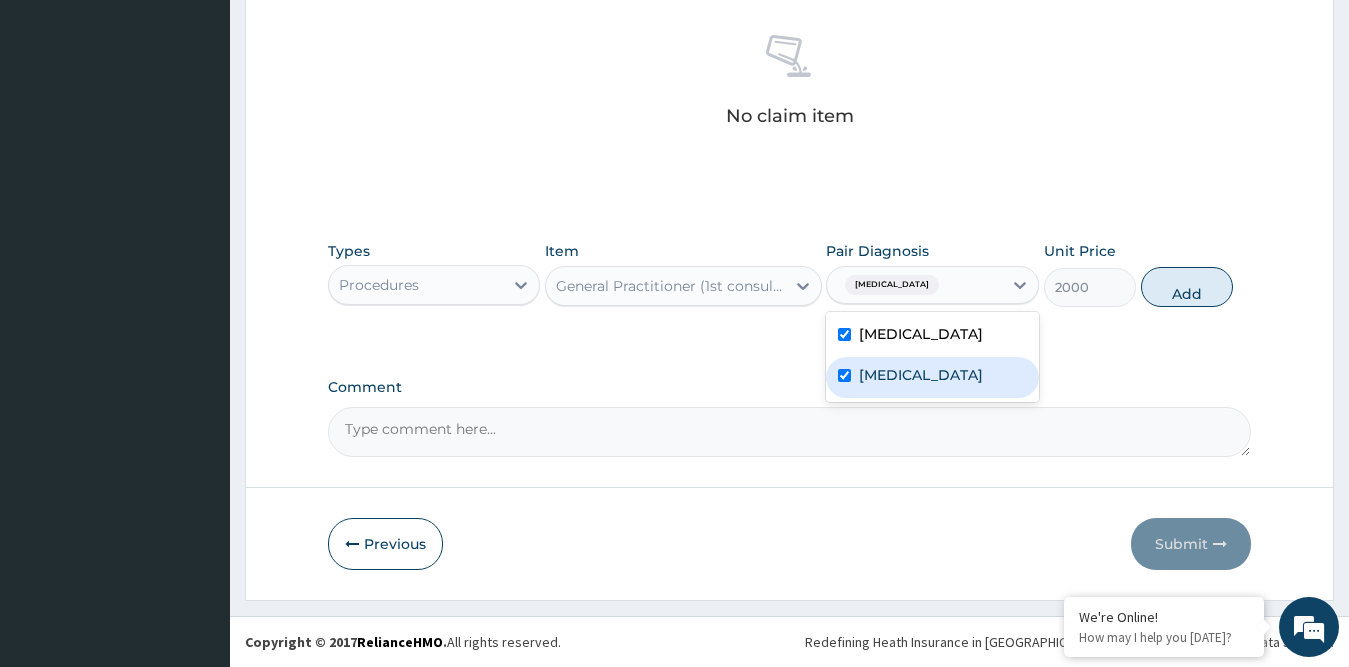 checkbox on "true" 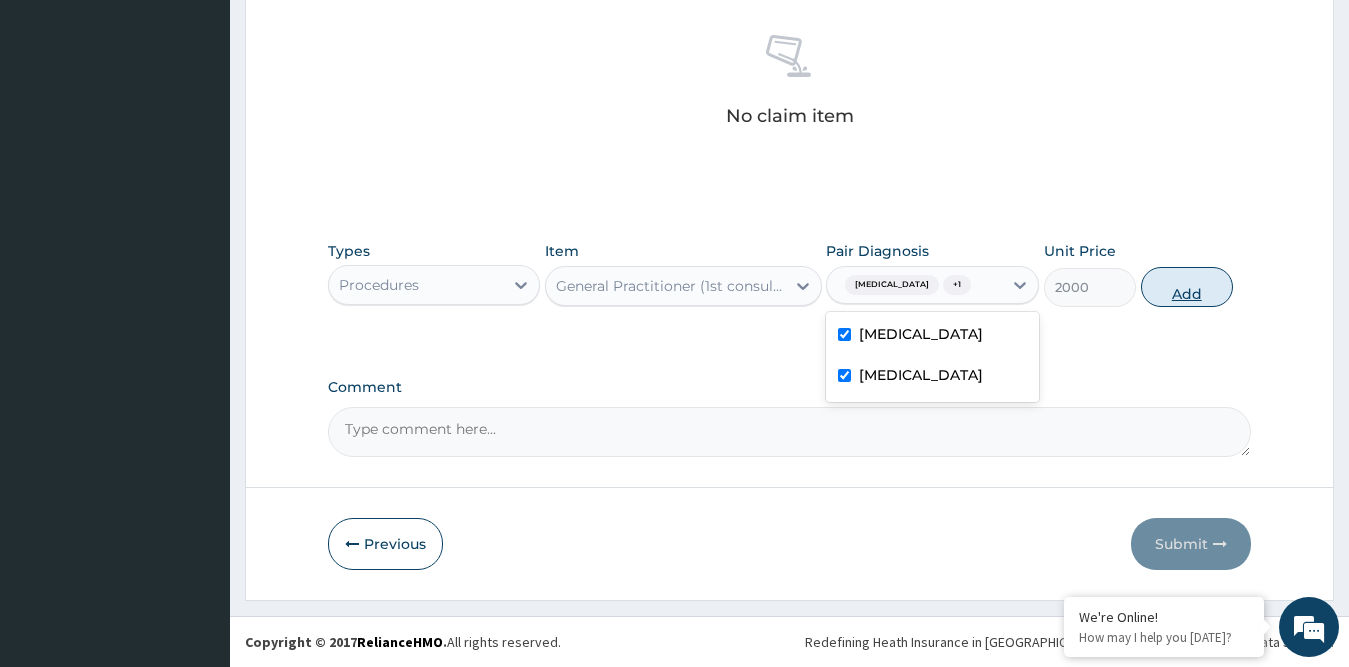 click on "Add" at bounding box center [1187, 287] 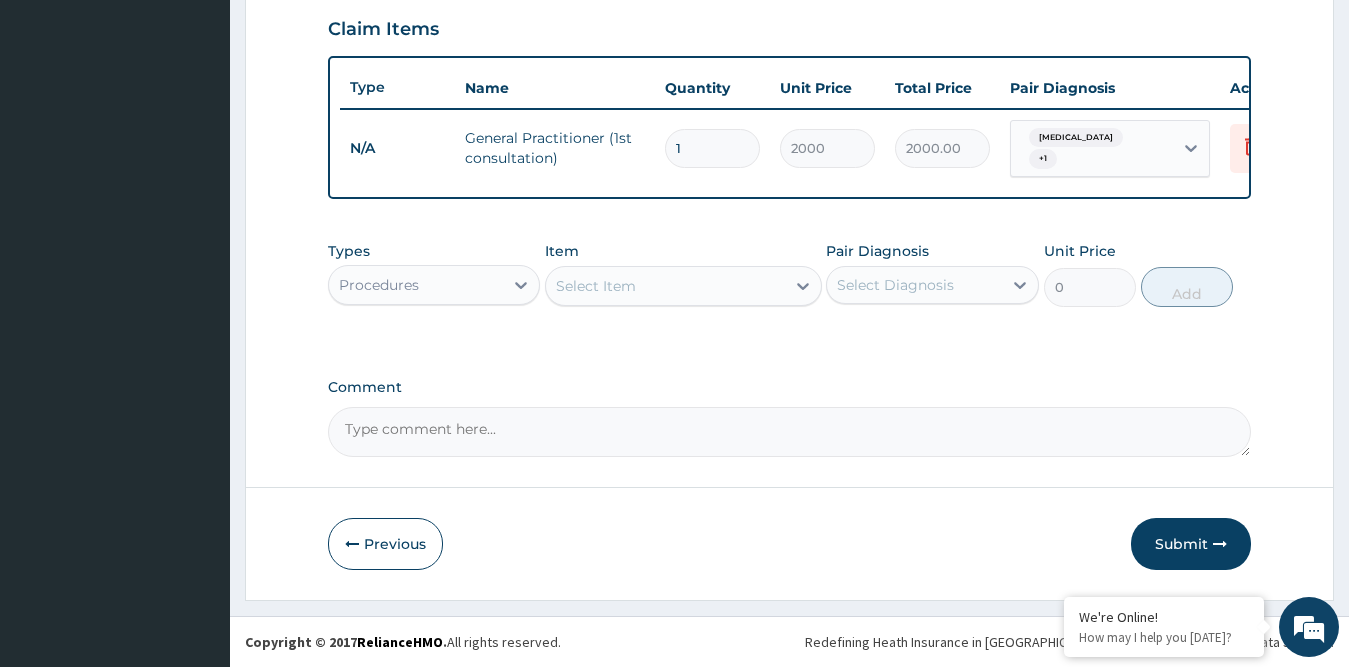 scroll, scrollTop: 697, scrollLeft: 0, axis: vertical 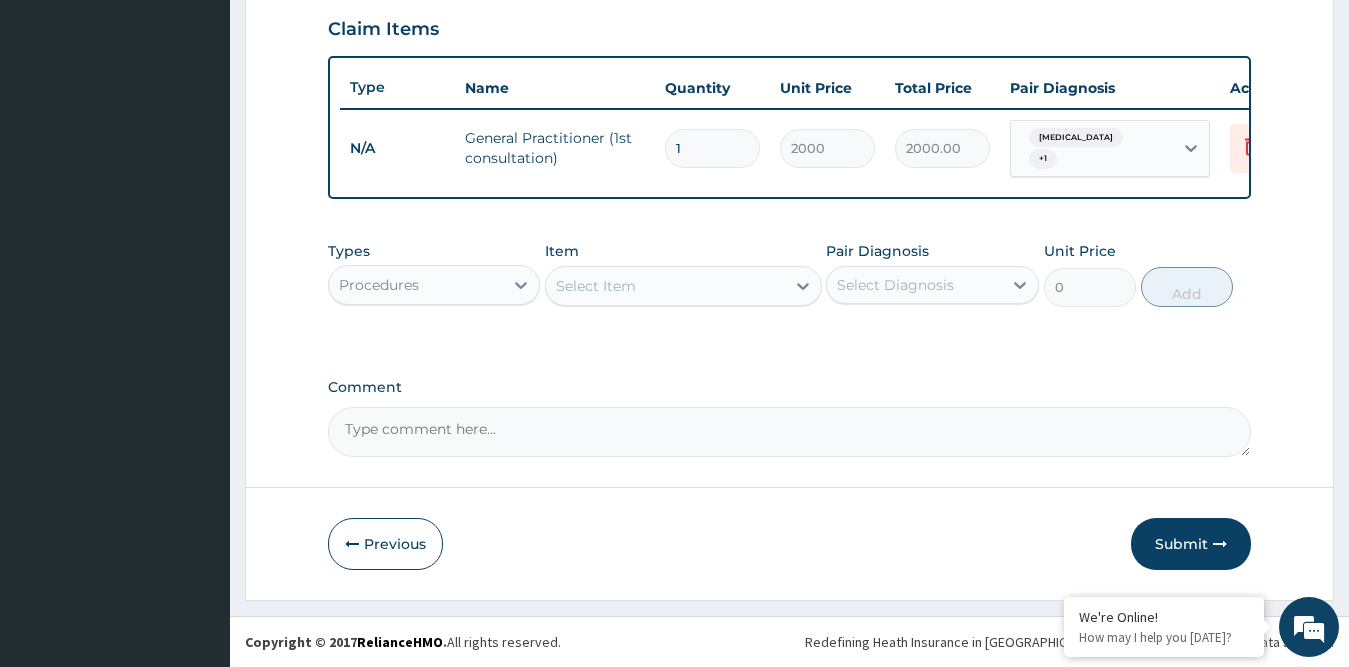 click on "Procedures" at bounding box center [379, 285] 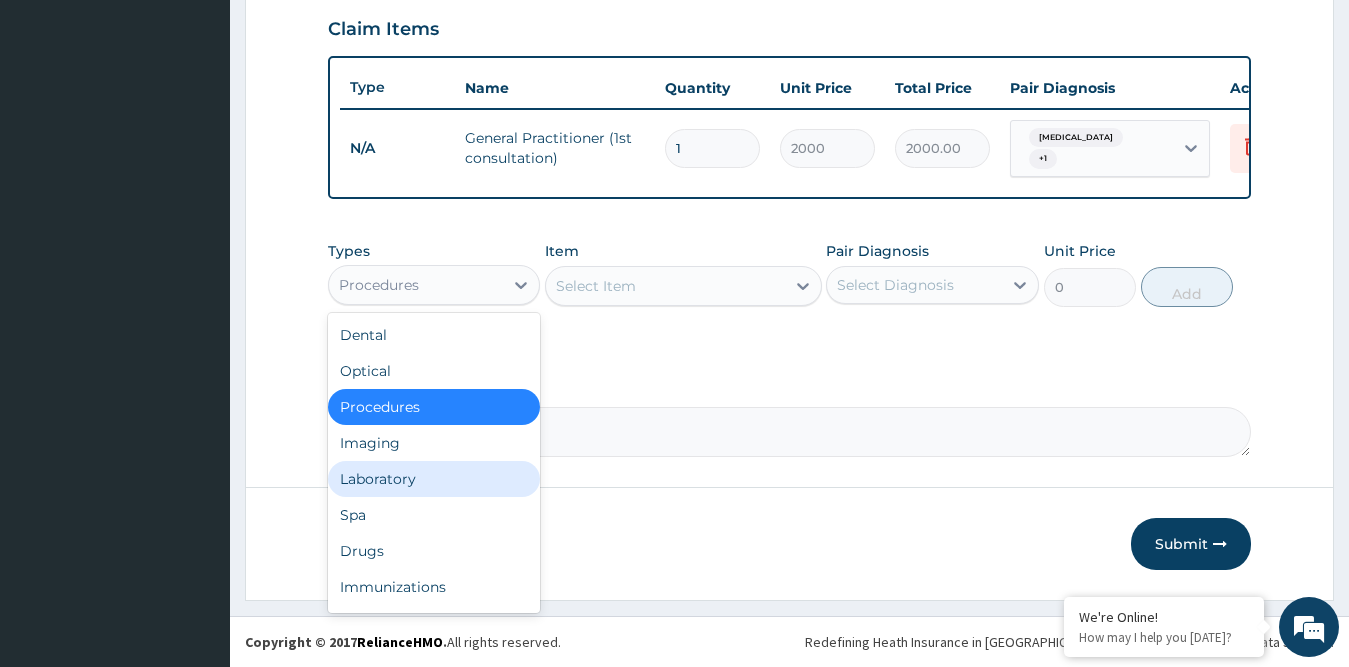 click on "Laboratory" at bounding box center [434, 479] 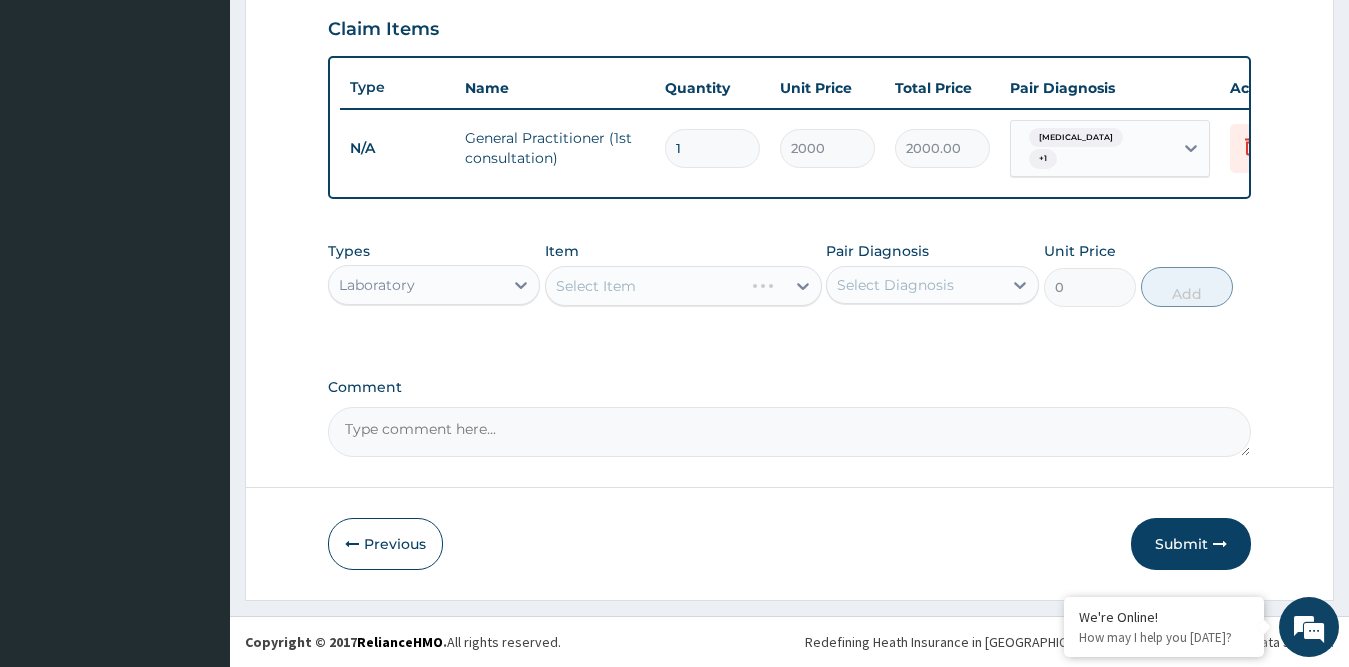 click on "Select Item" at bounding box center (683, 286) 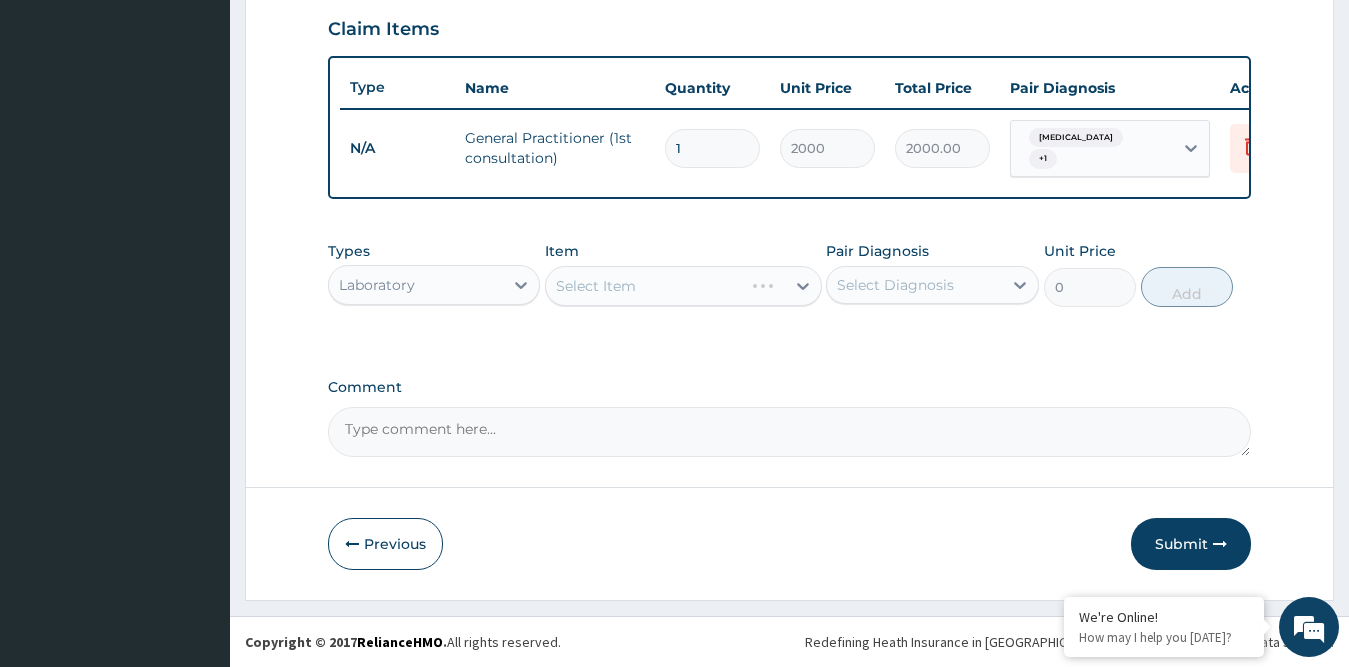 click on "Select Item" at bounding box center [683, 286] 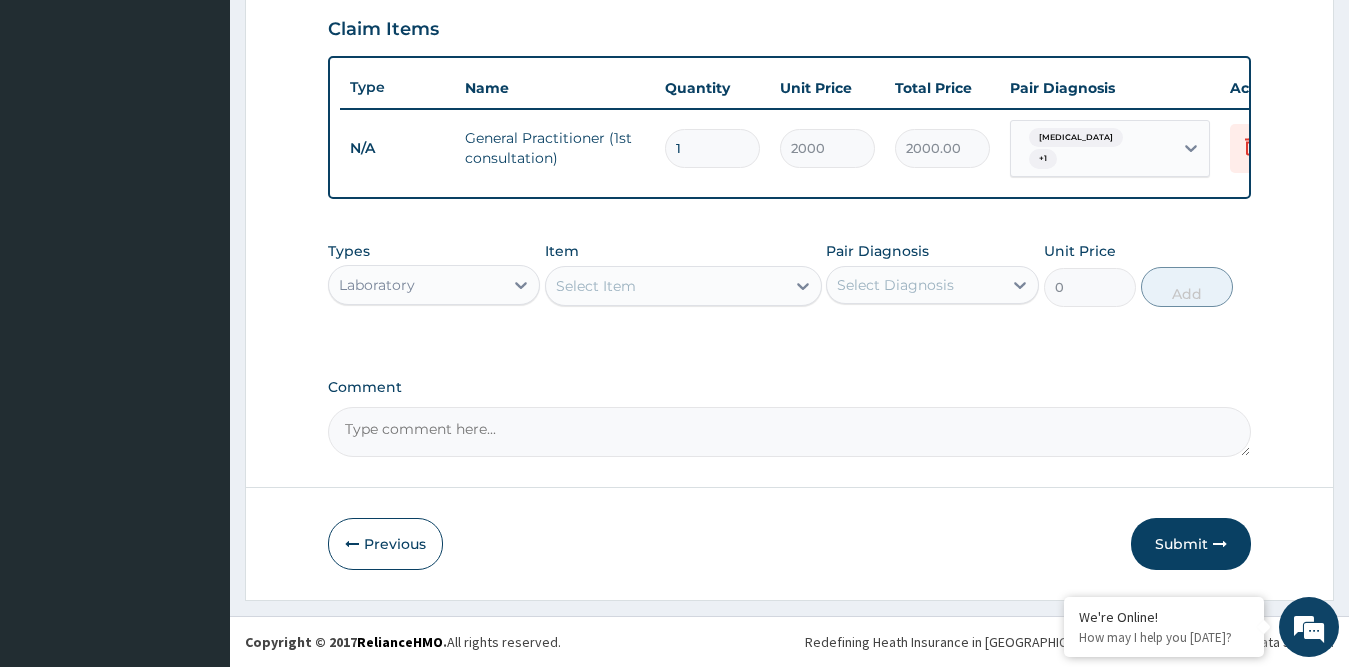 click on "Select Item" at bounding box center (596, 286) 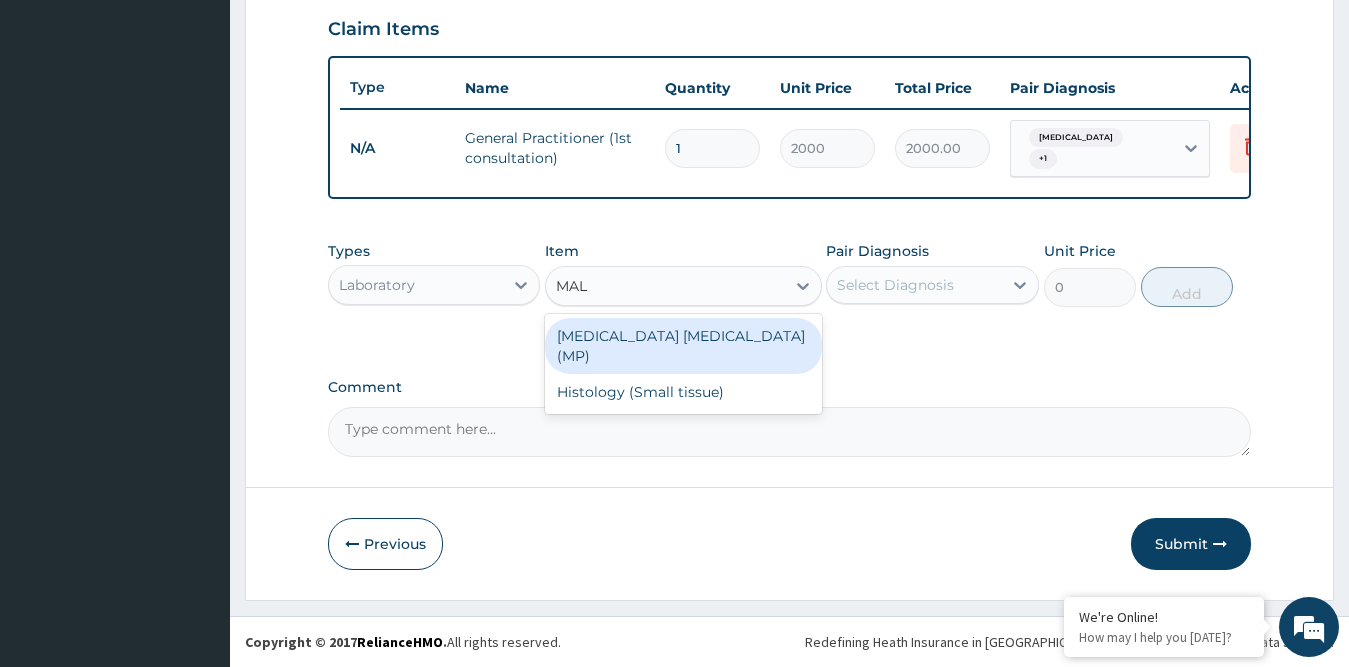 type on "MALA" 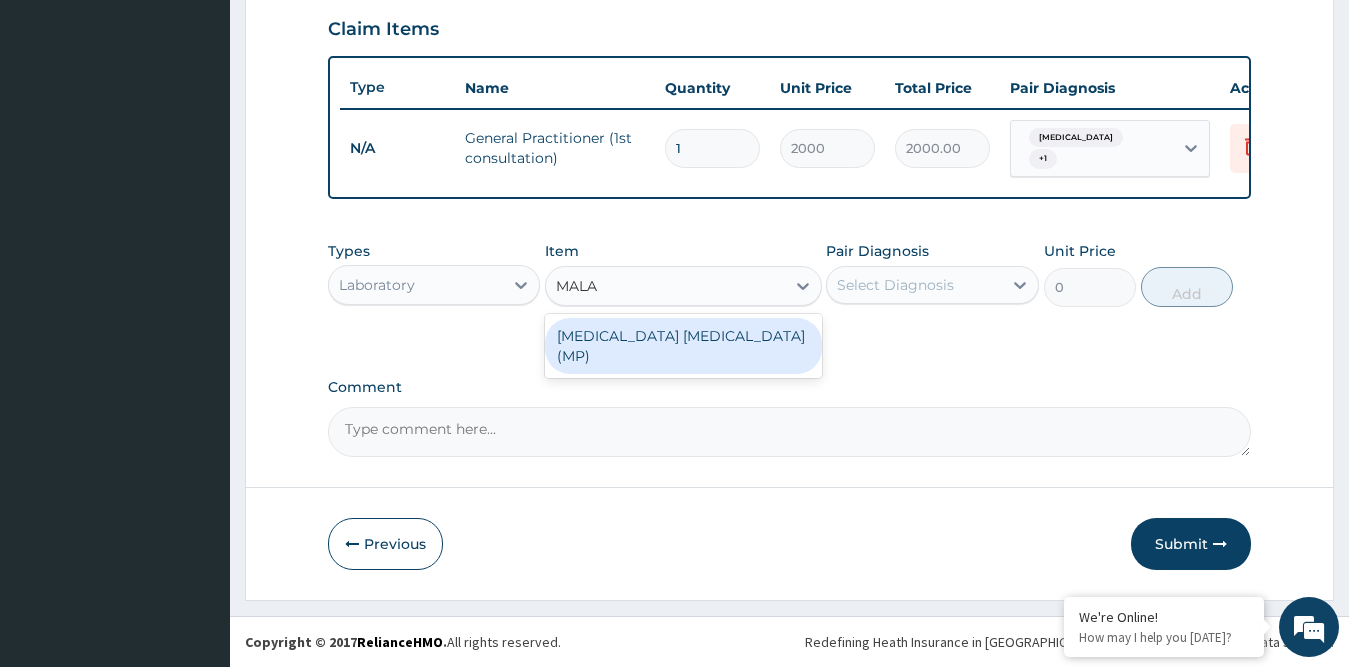 click on "[MEDICAL_DATA] [MEDICAL_DATA] (MP)" at bounding box center [683, 346] 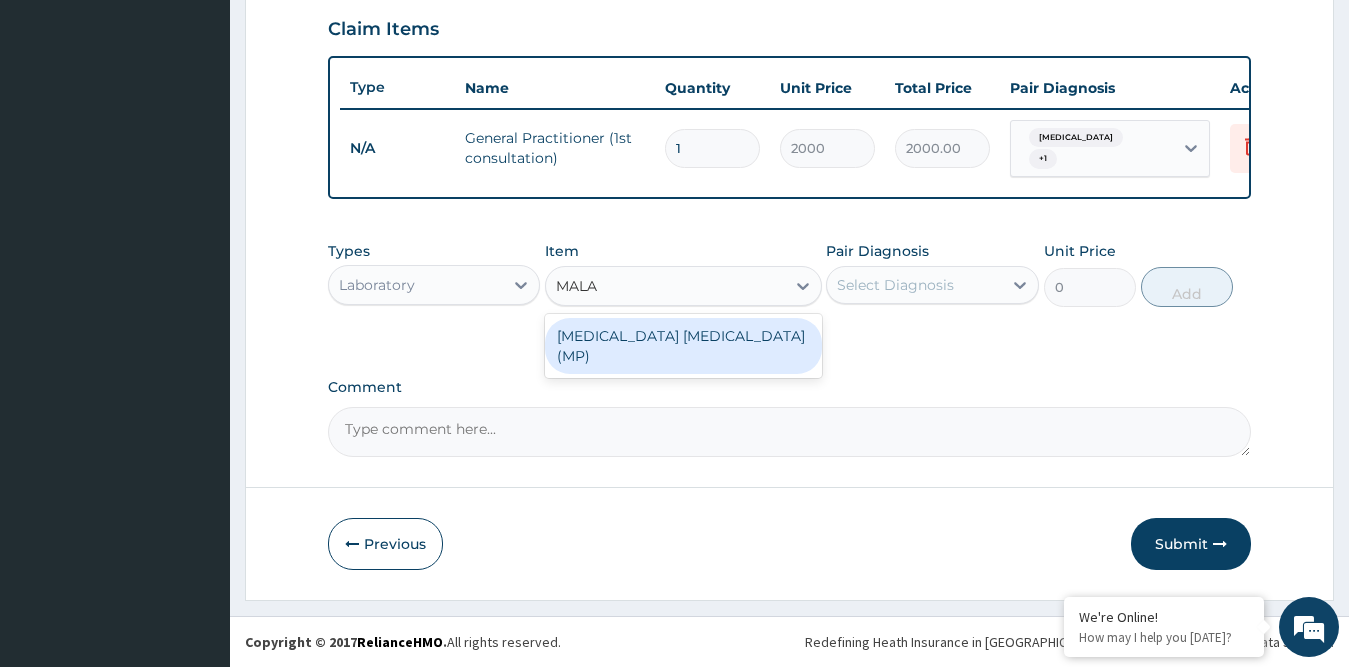 type 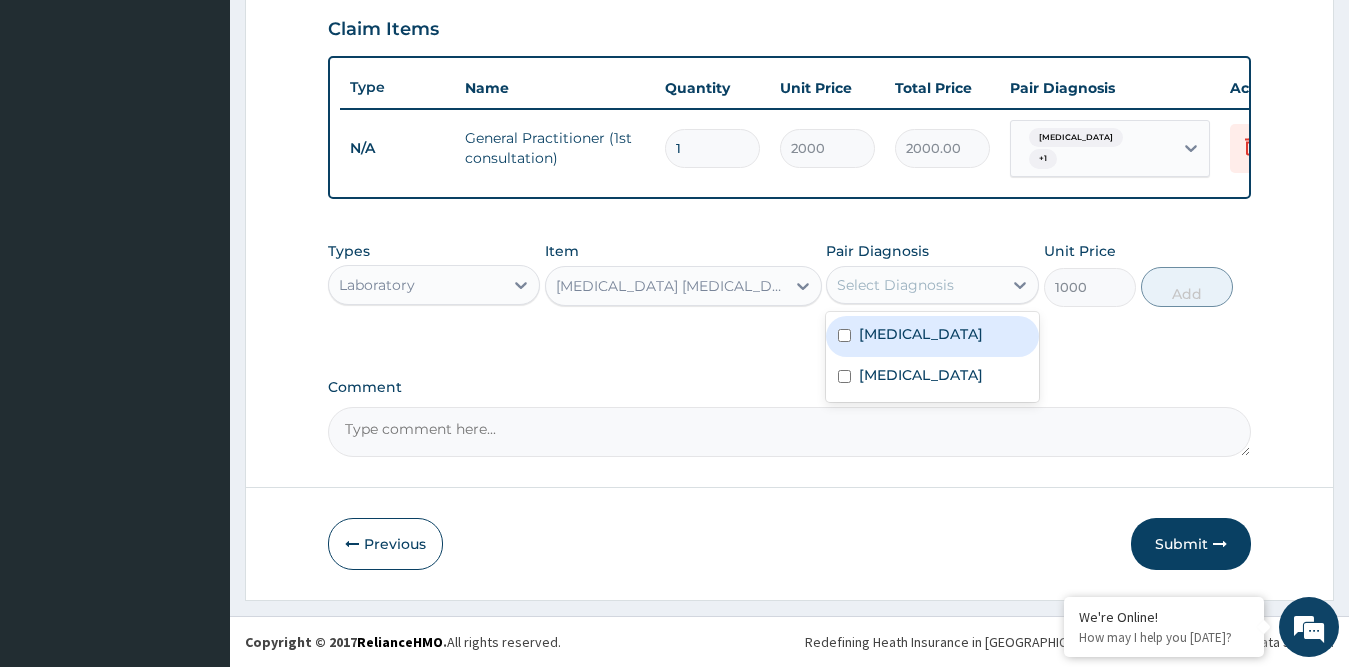click on "Select Diagnosis" at bounding box center [895, 285] 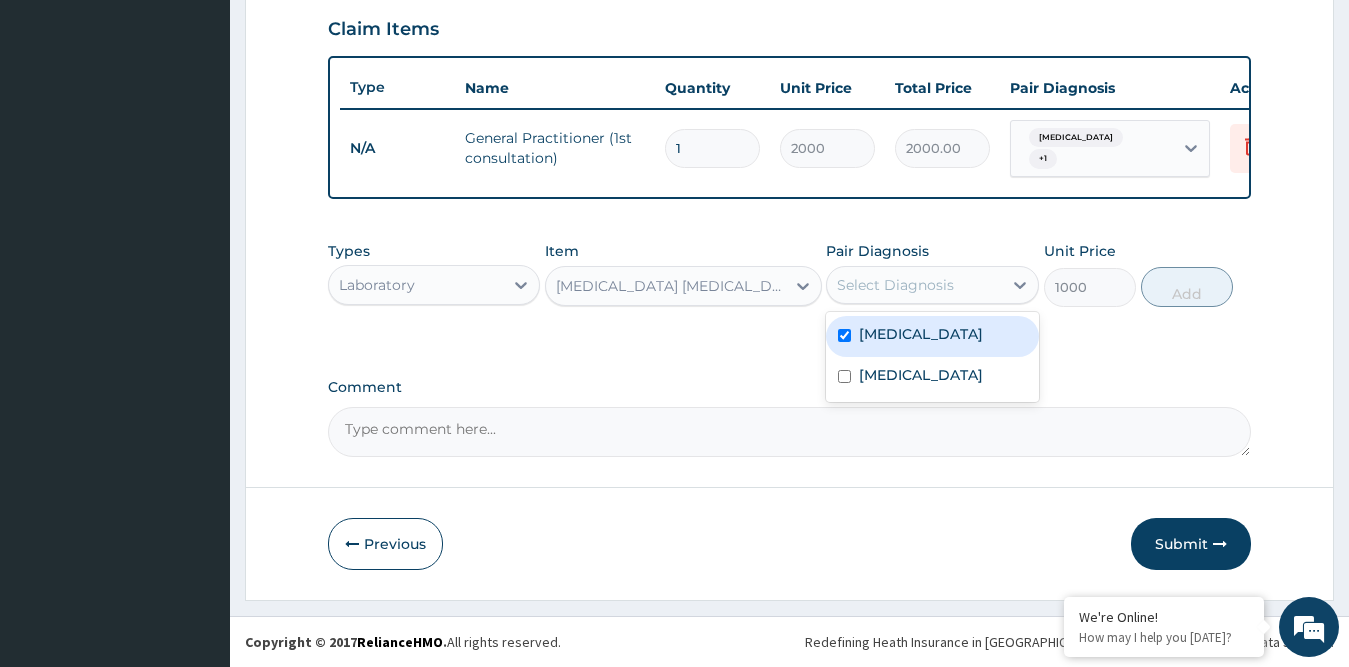 checkbox on "true" 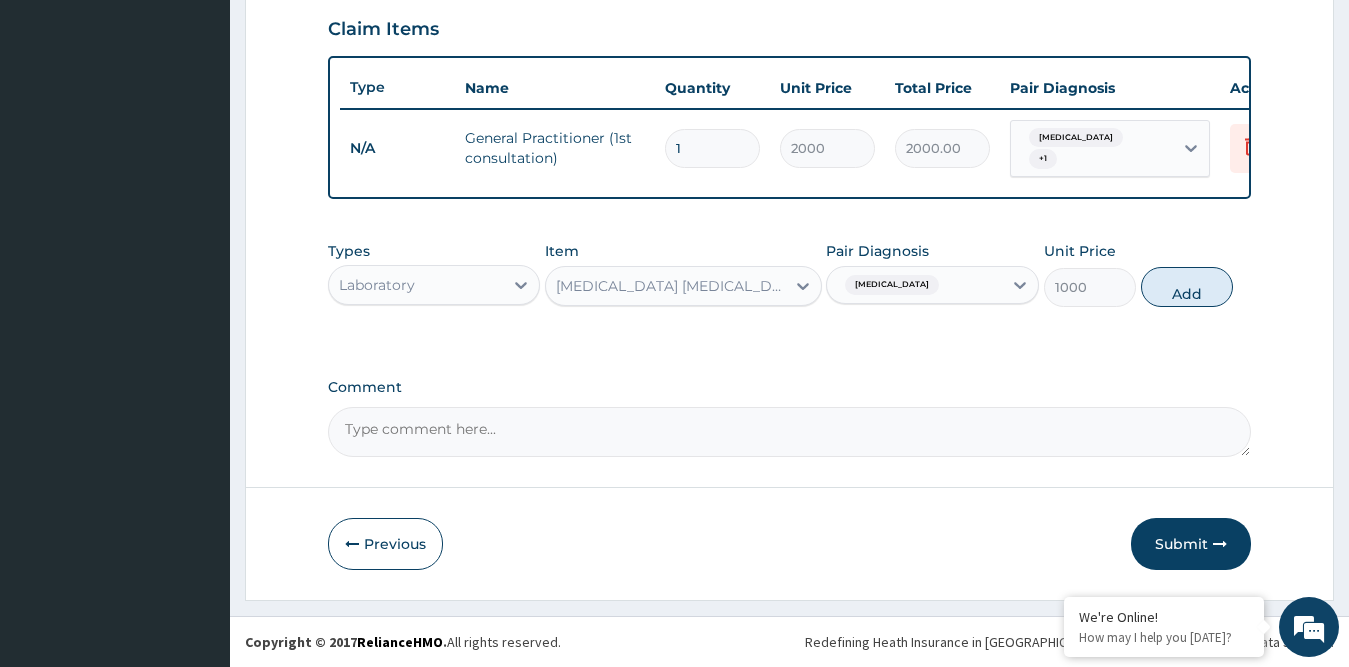 drag, startPoint x: 1187, startPoint y: 284, endPoint x: 645, endPoint y: 308, distance: 542.5311 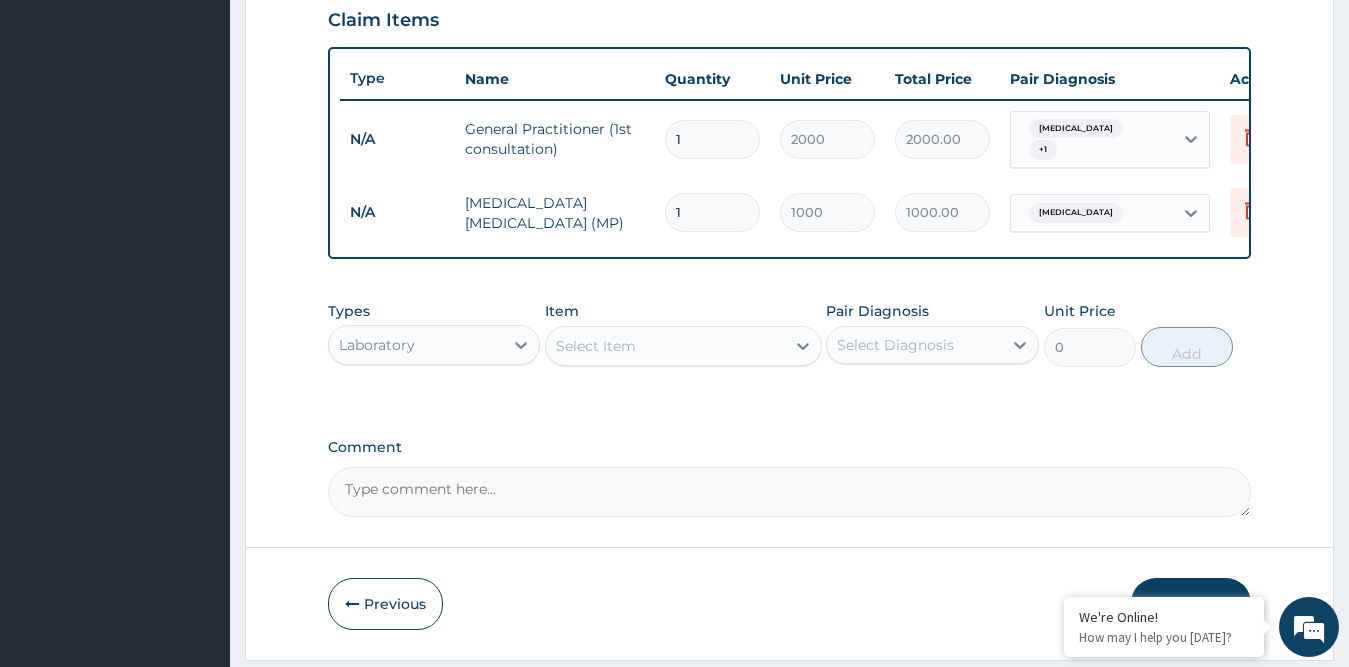 click on "Select Item" at bounding box center (665, 346) 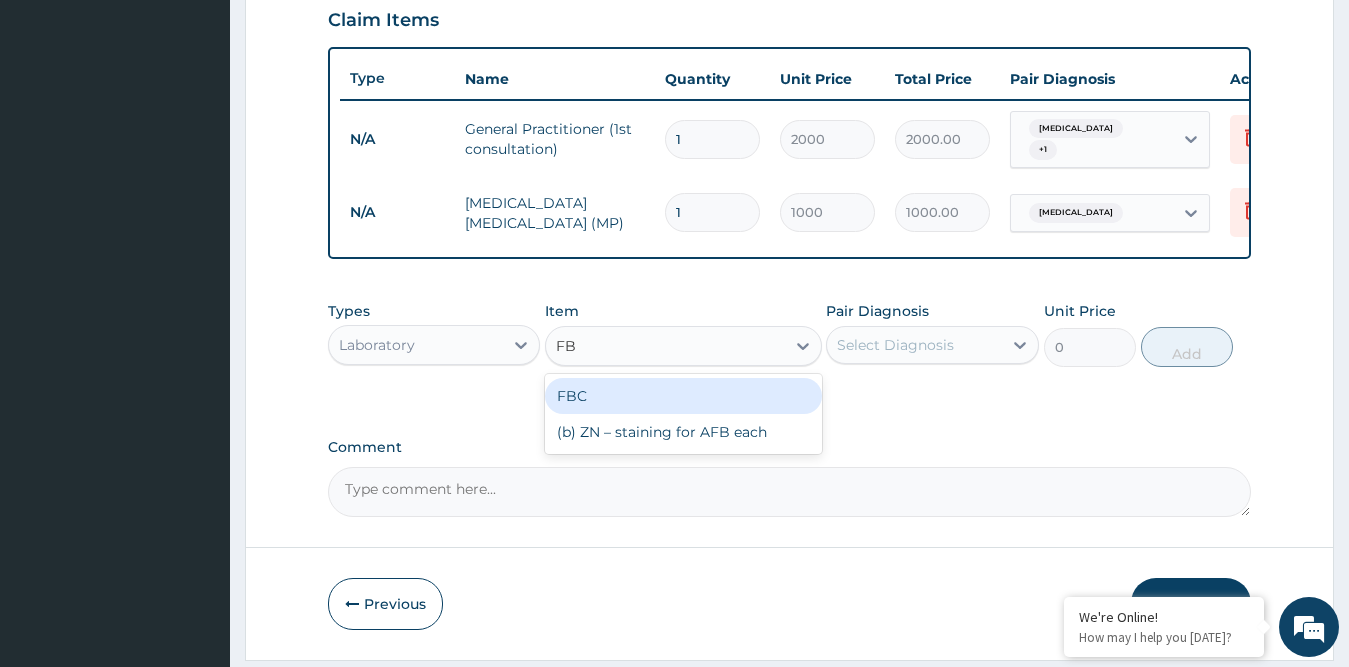 type on "FBC" 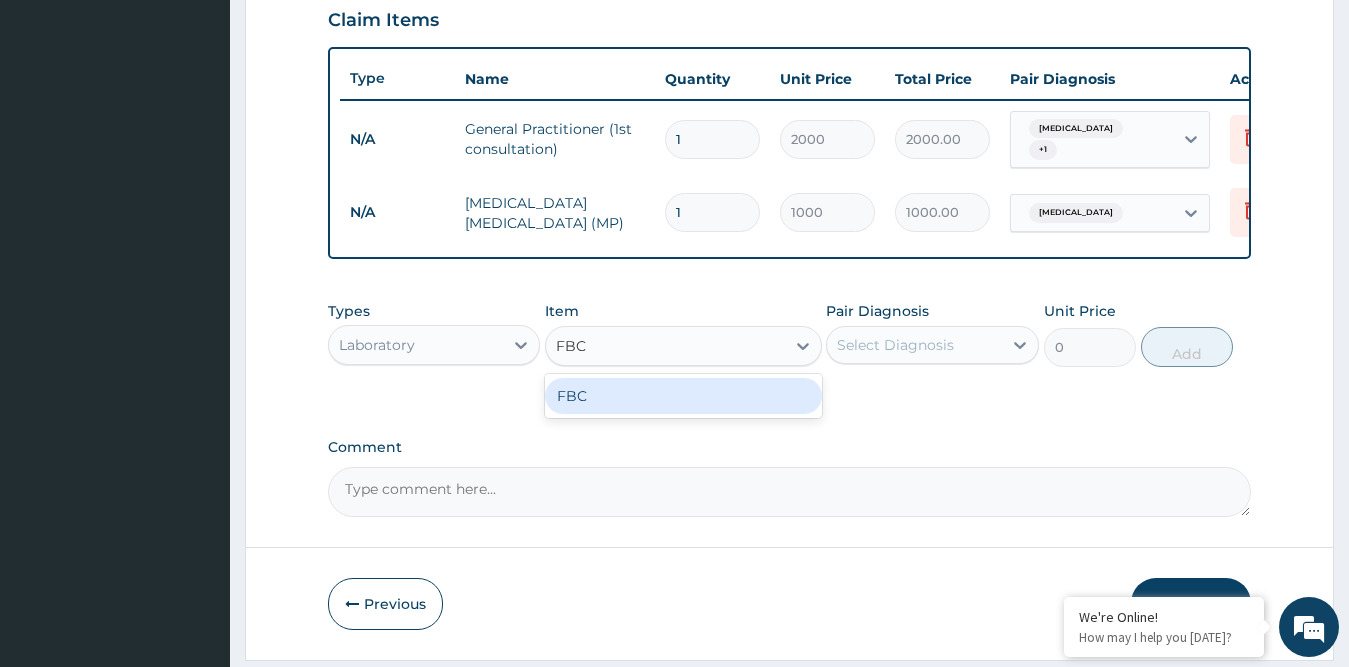 click on "FBC" at bounding box center [683, 396] 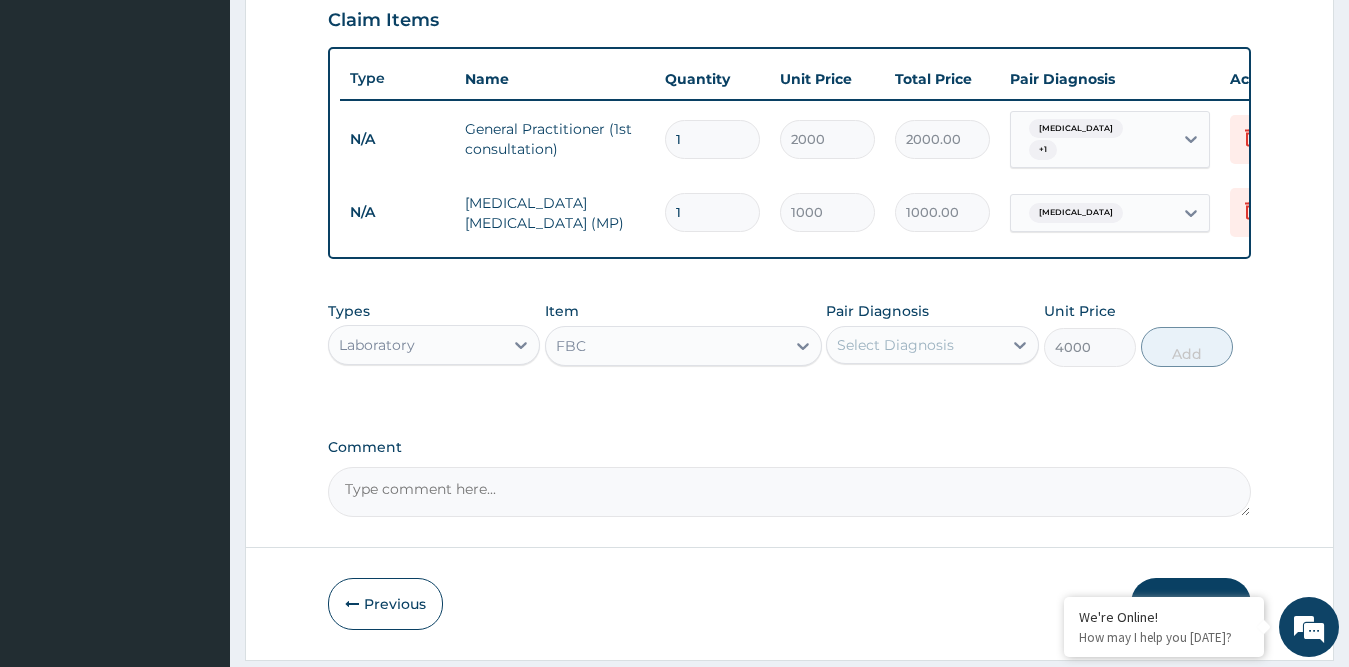 click on "Select Diagnosis" at bounding box center [895, 345] 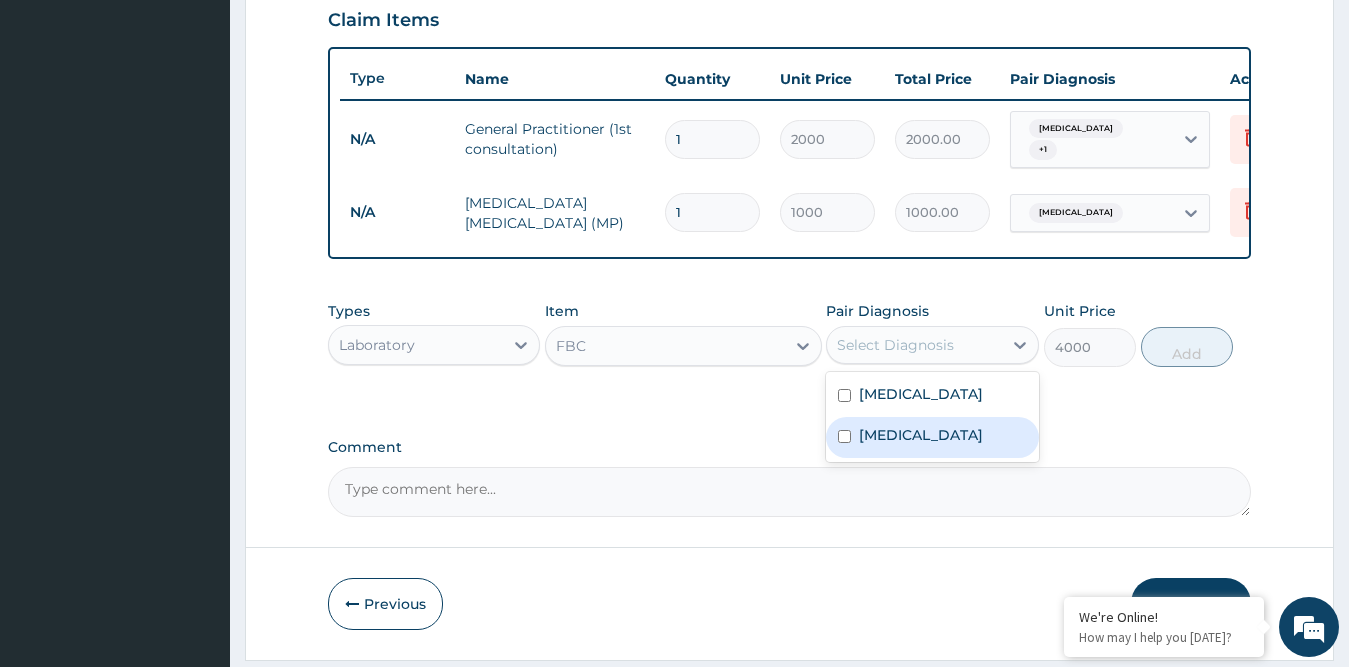 click on "[MEDICAL_DATA]" at bounding box center [921, 435] 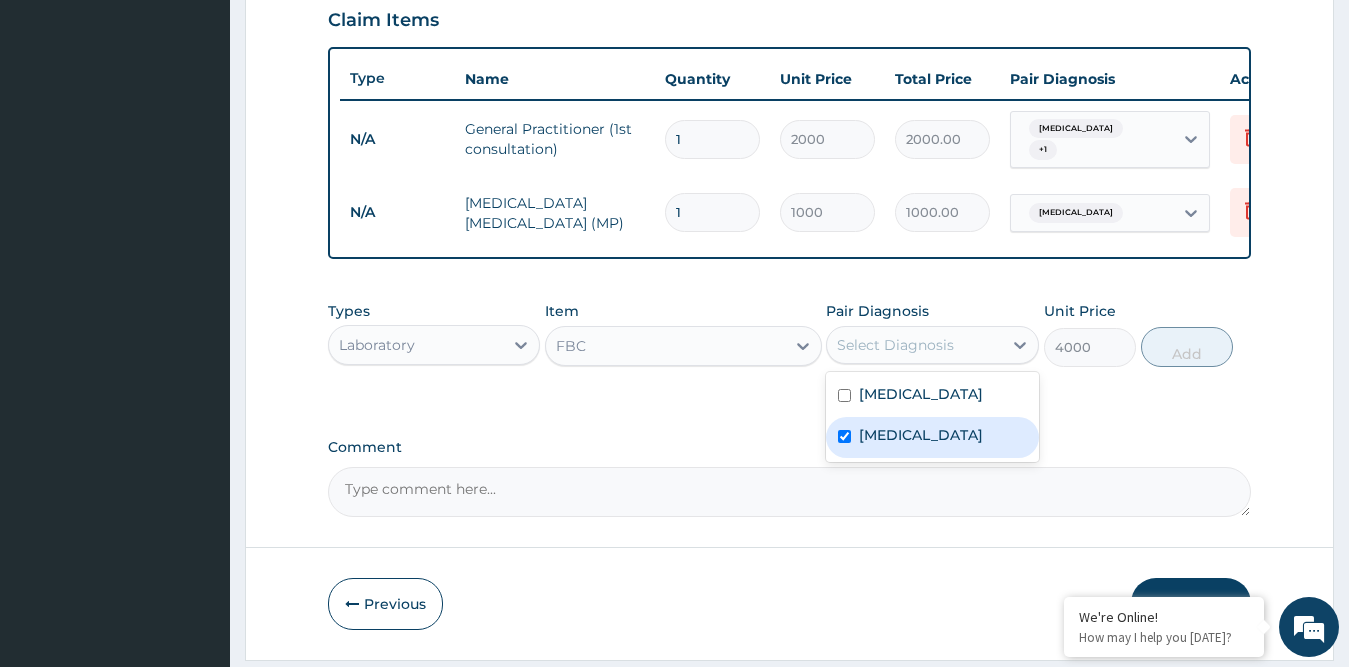 checkbox on "true" 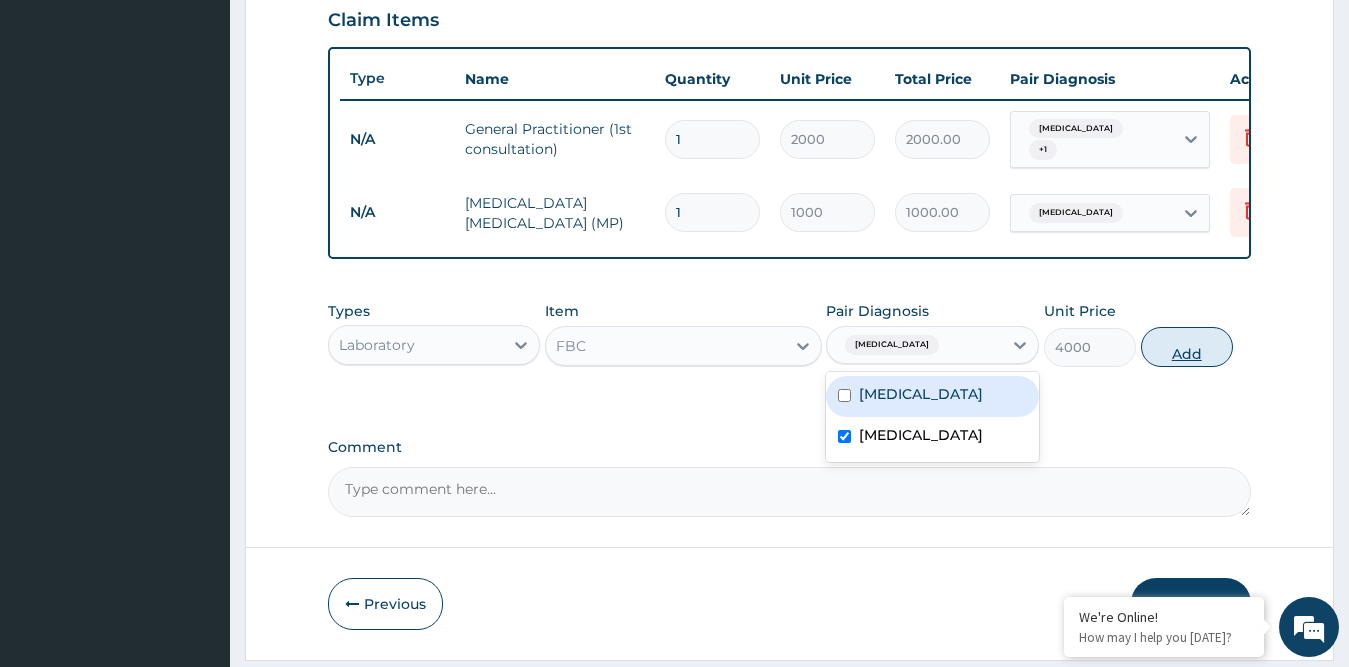 click on "Add" at bounding box center (1187, 347) 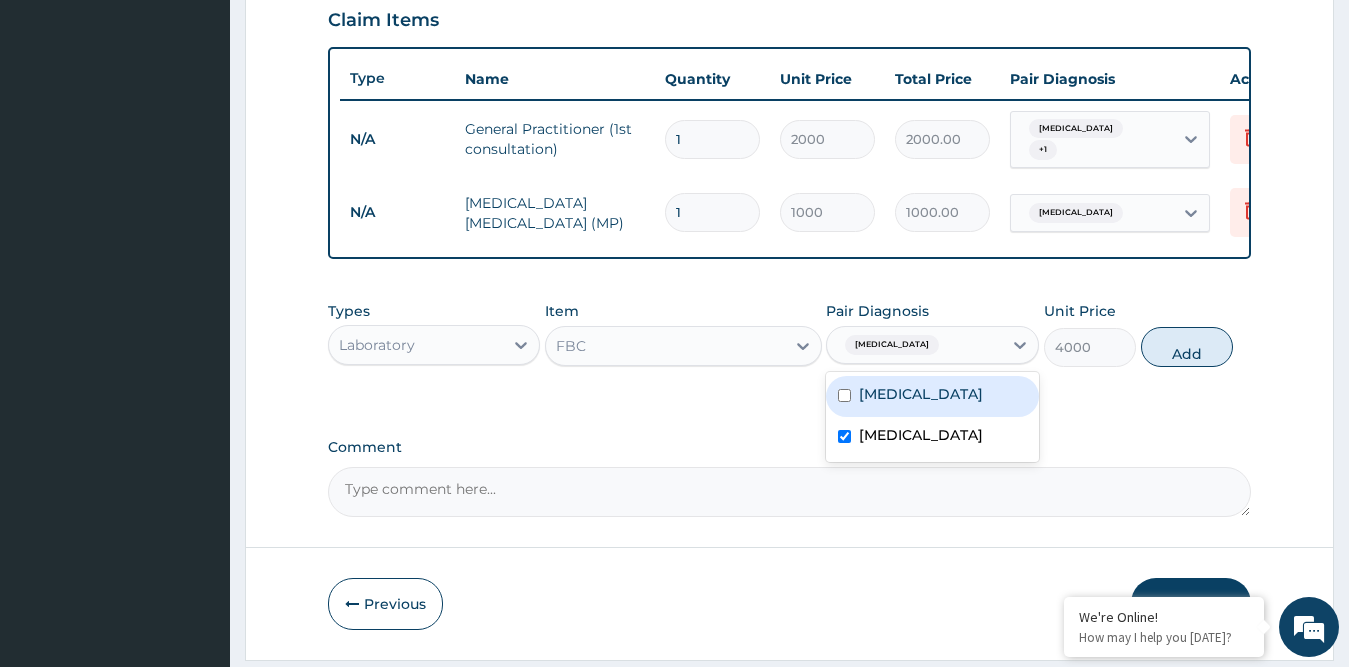 type on "0" 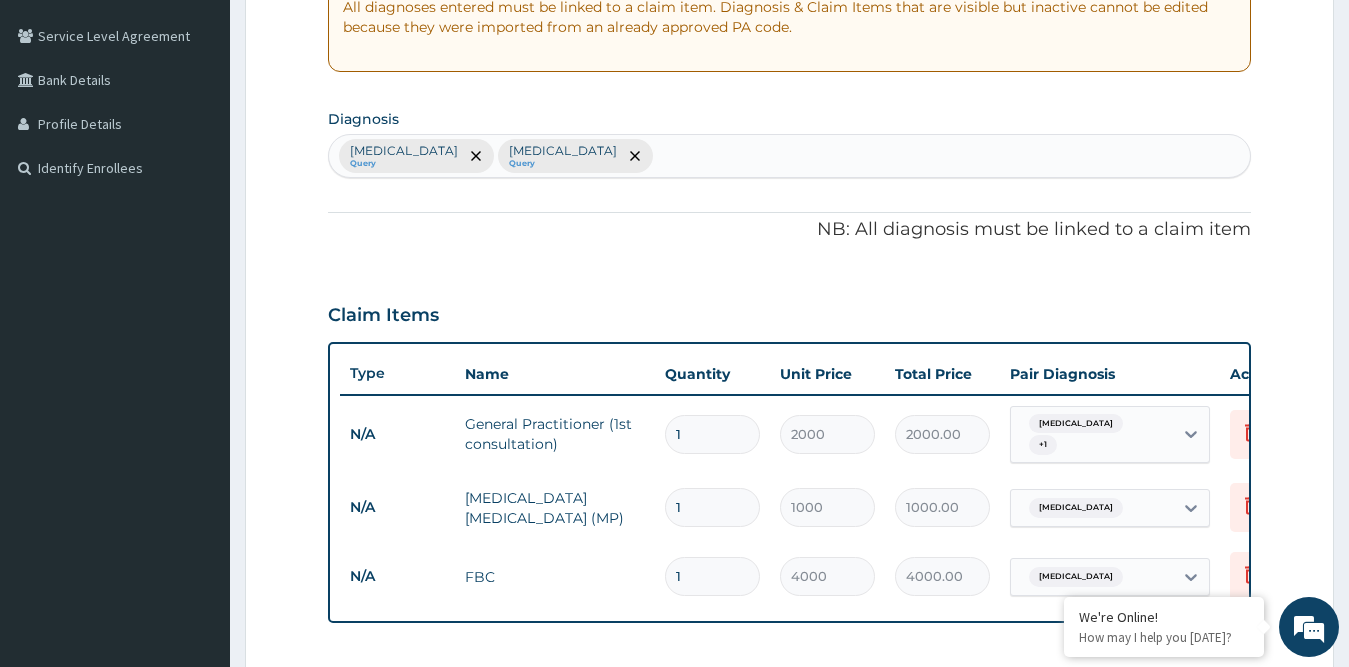 scroll, scrollTop: 397, scrollLeft: 0, axis: vertical 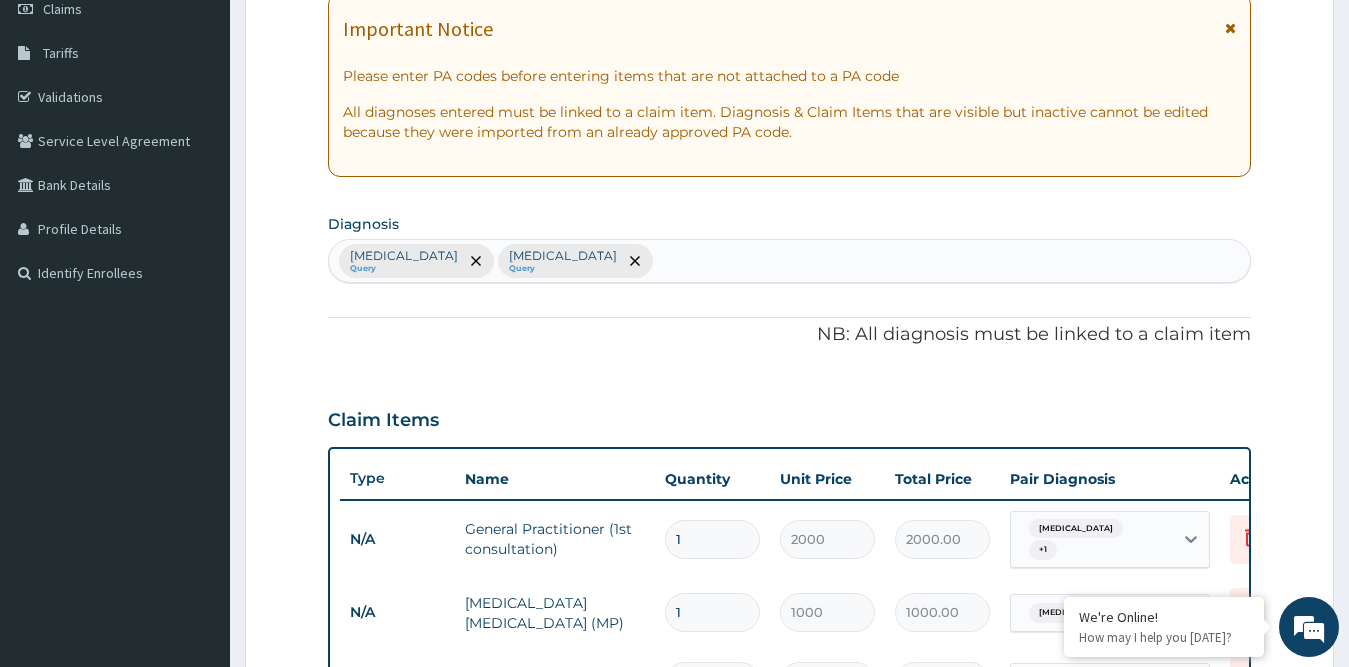 click on "[MEDICAL_DATA] Query [MEDICAL_DATA] Query" at bounding box center (790, 261) 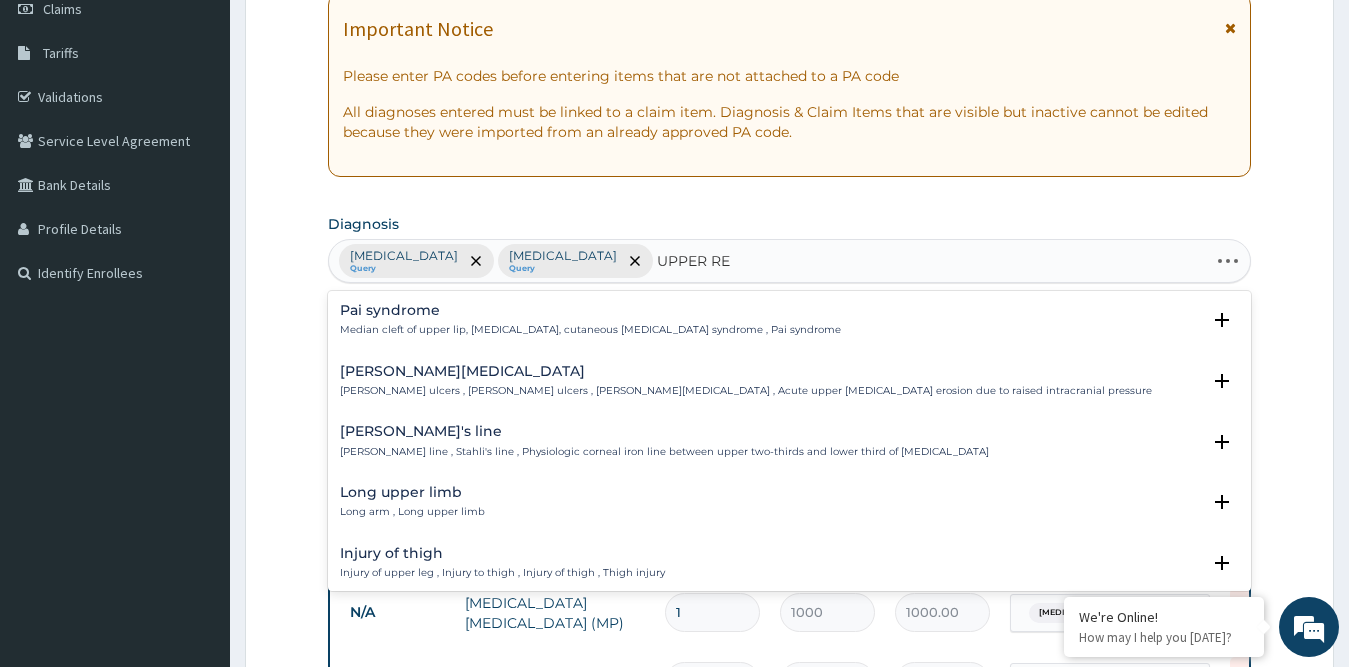type on "UPPER RES" 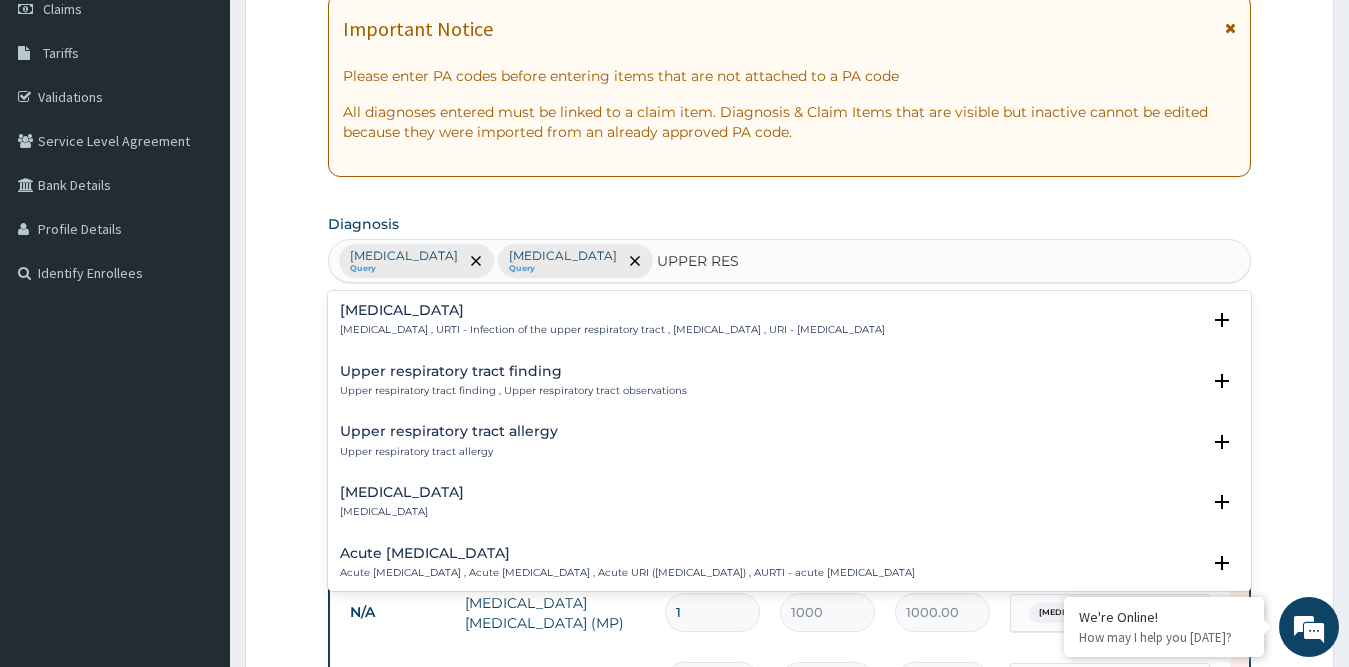 click on "Upper respiratory infection Upper respiratory infection , URTI - Infection of the upper respiratory tract , Upper respiratory tract infection , URI - Upper respiratory infection" at bounding box center [612, 320] 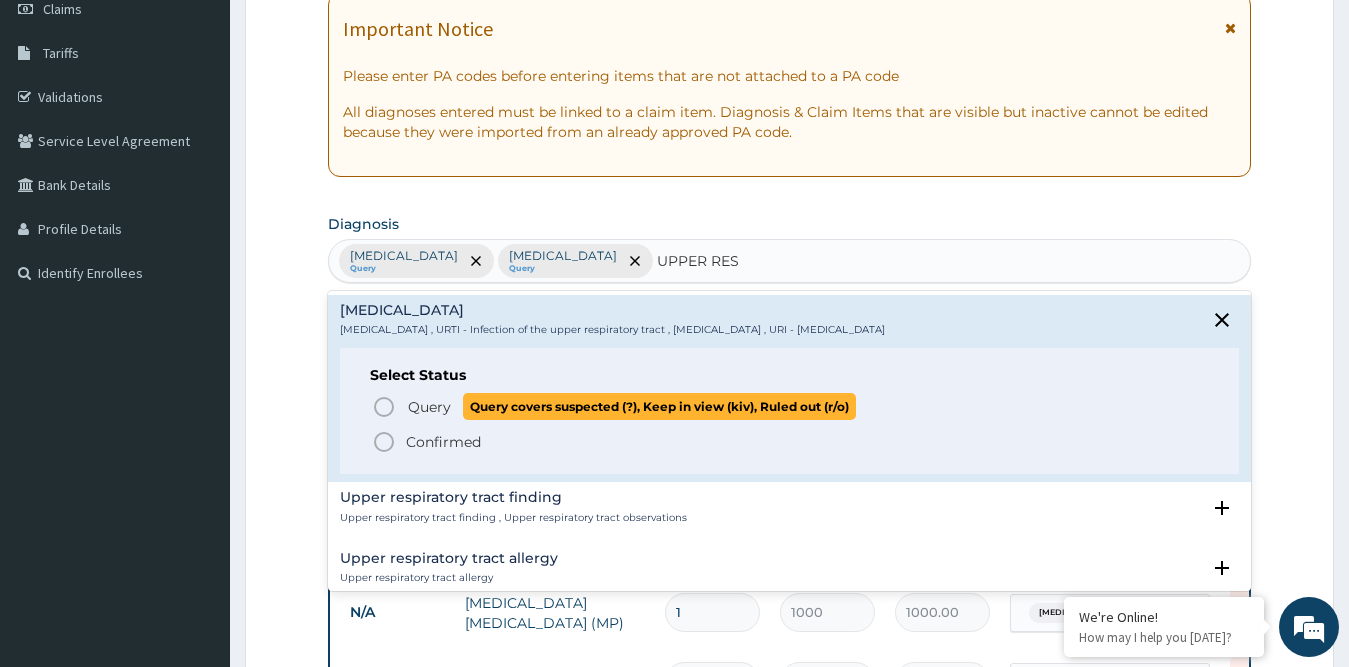 click 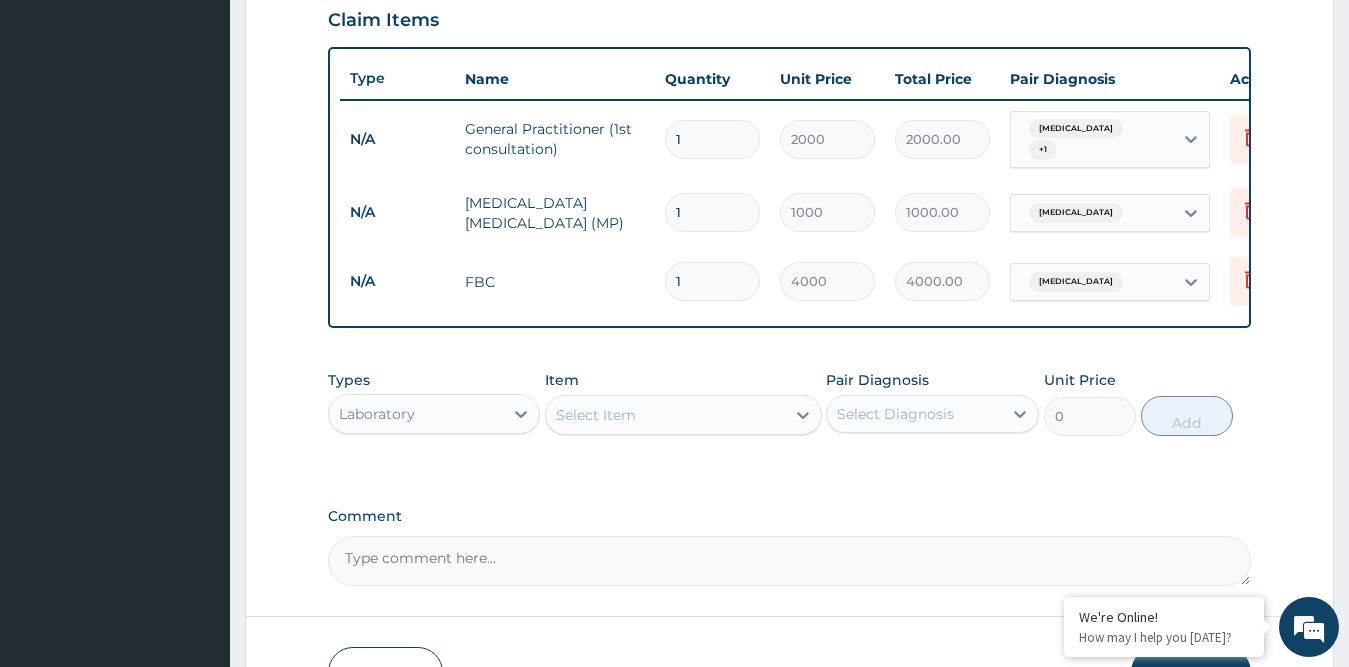 scroll, scrollTop: 835, scrollLeft: 0, axis: vertical 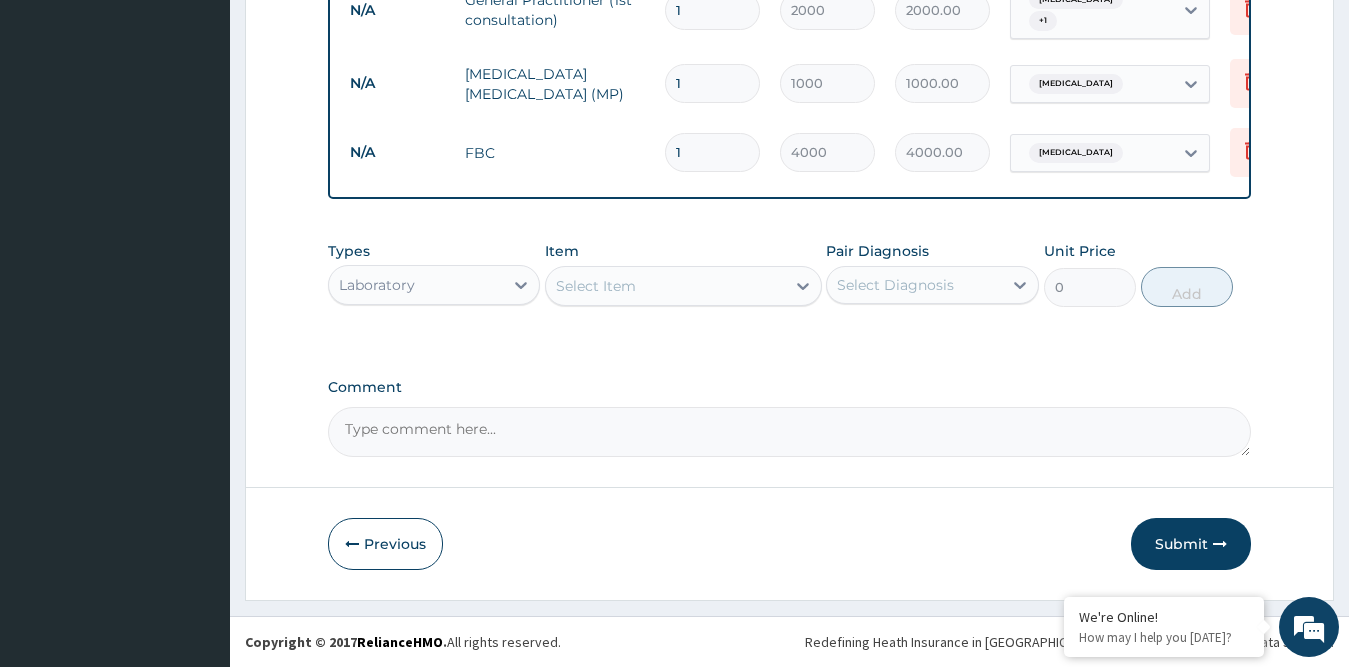 click on "Laboratory" at bounding box center [416, 285] 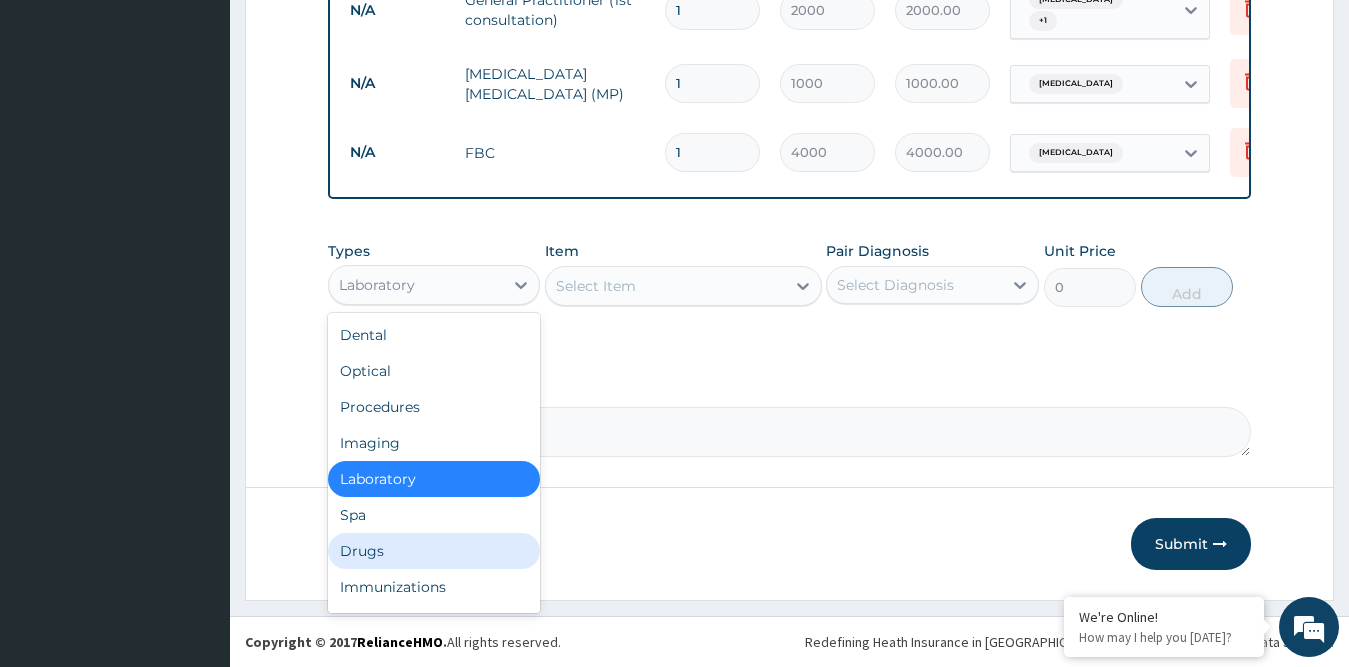 click on "Drugs" at bounding box center (434, 551) 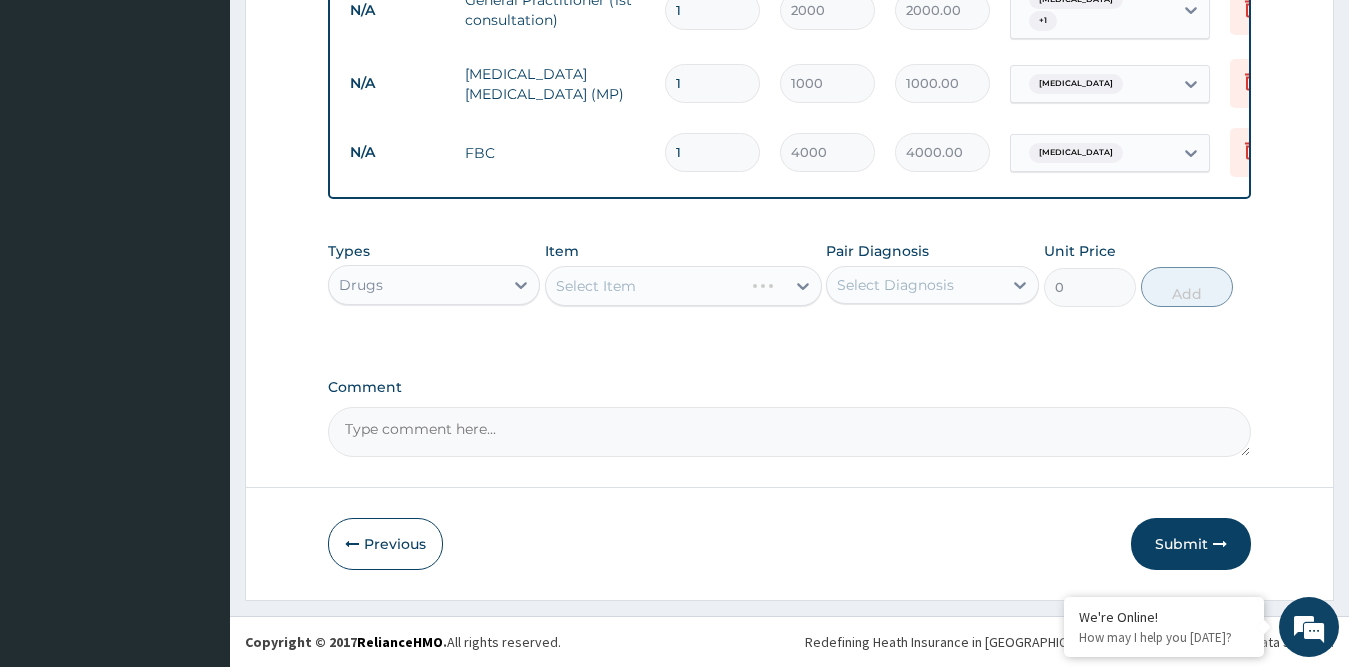 click on "Select Item" at bounding box center (683, 286) 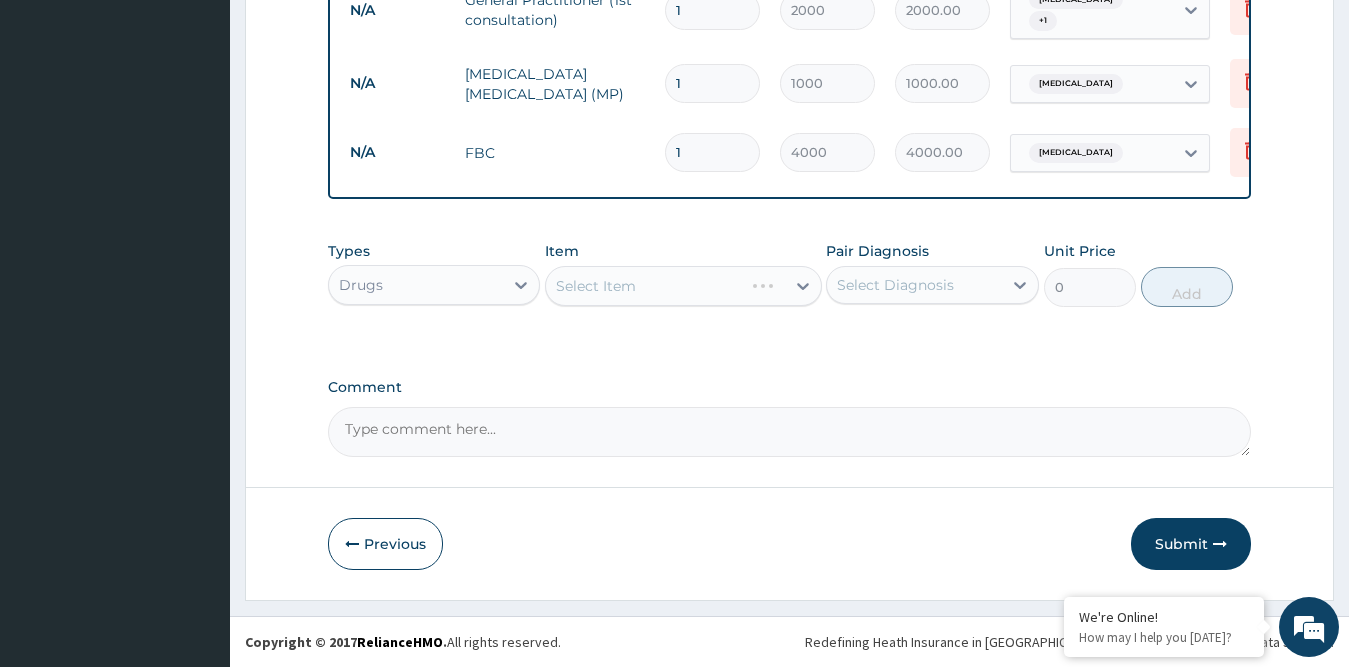 click on "Select Item" at bounding box center [683, 286] 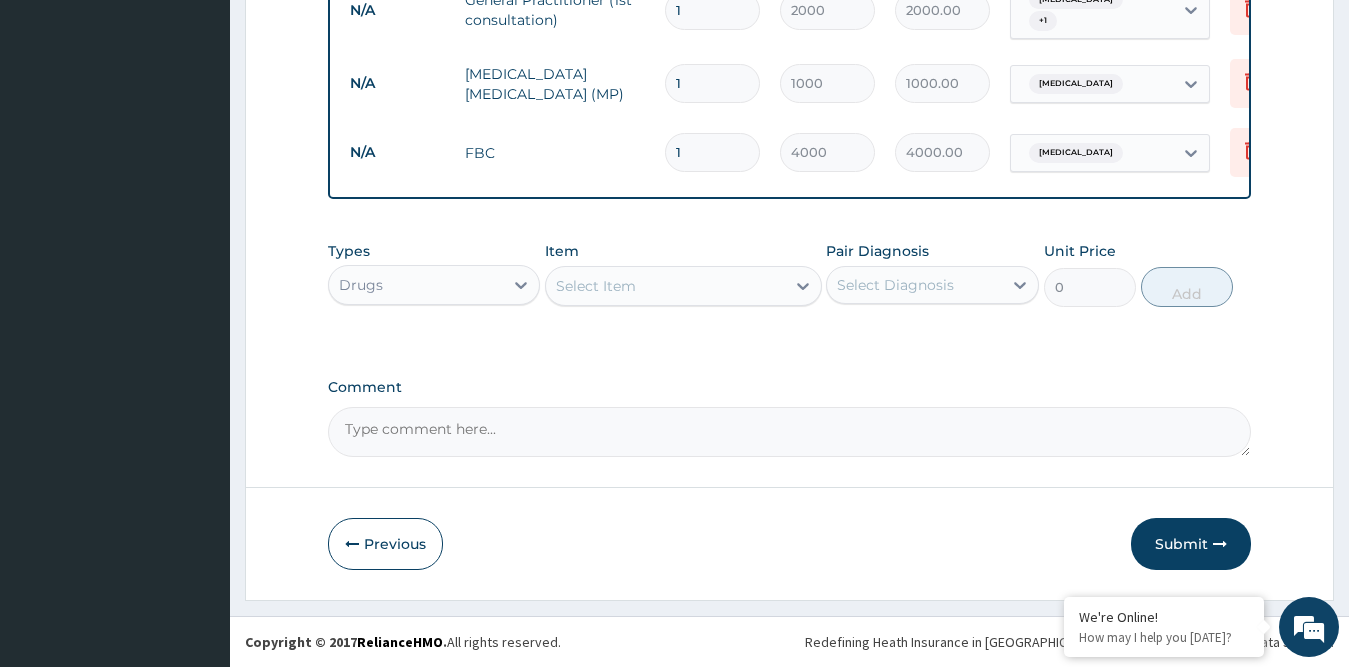 click on "Select Item" at bounding box center [596, 286] 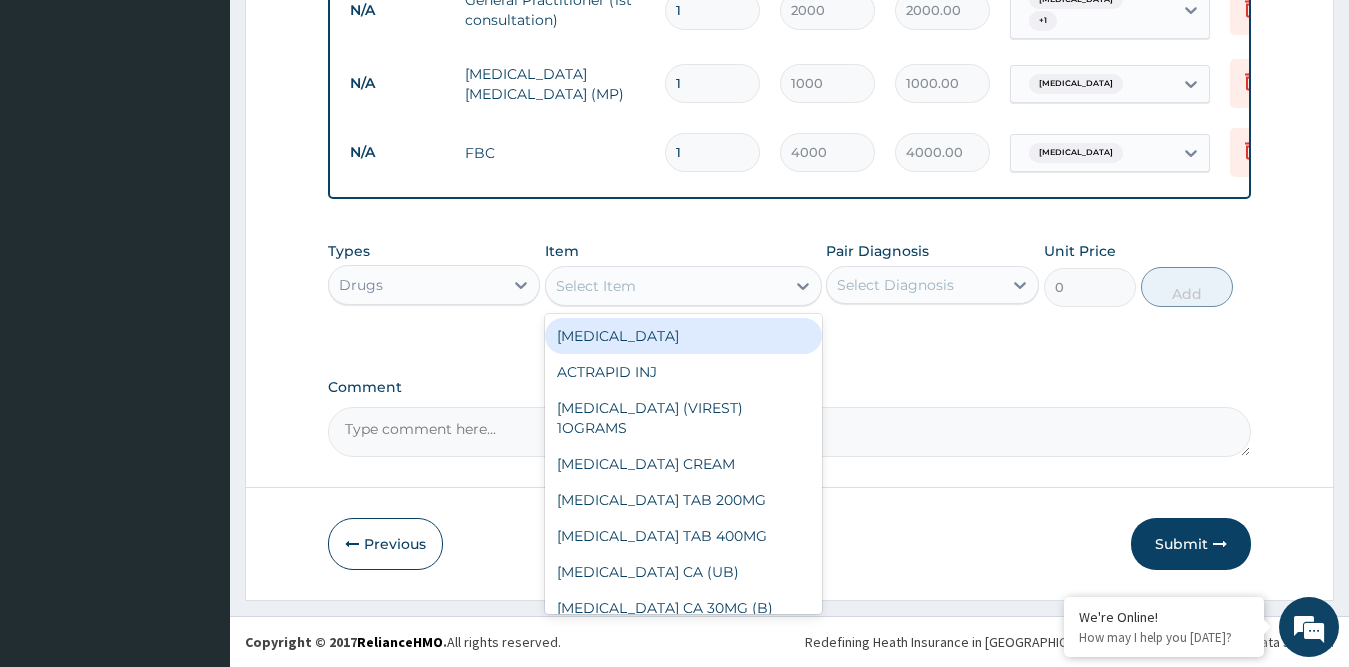 paste on "Stemetil" 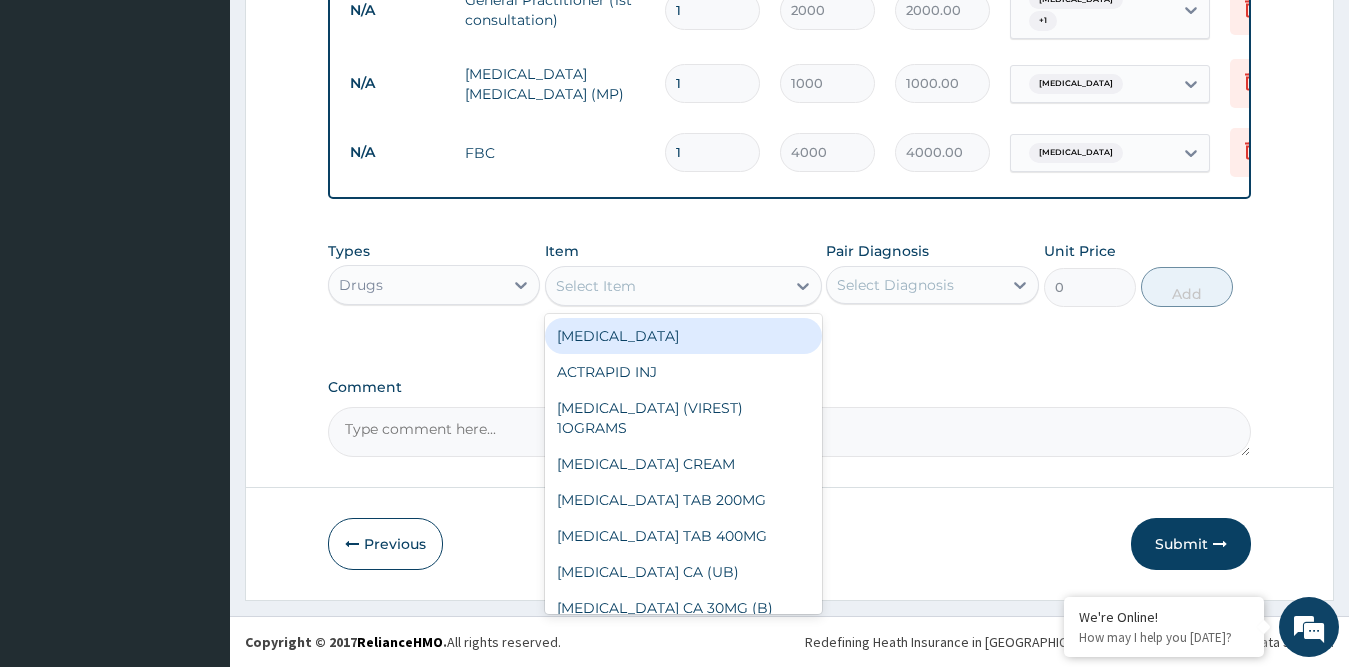 type on "Stemetil" 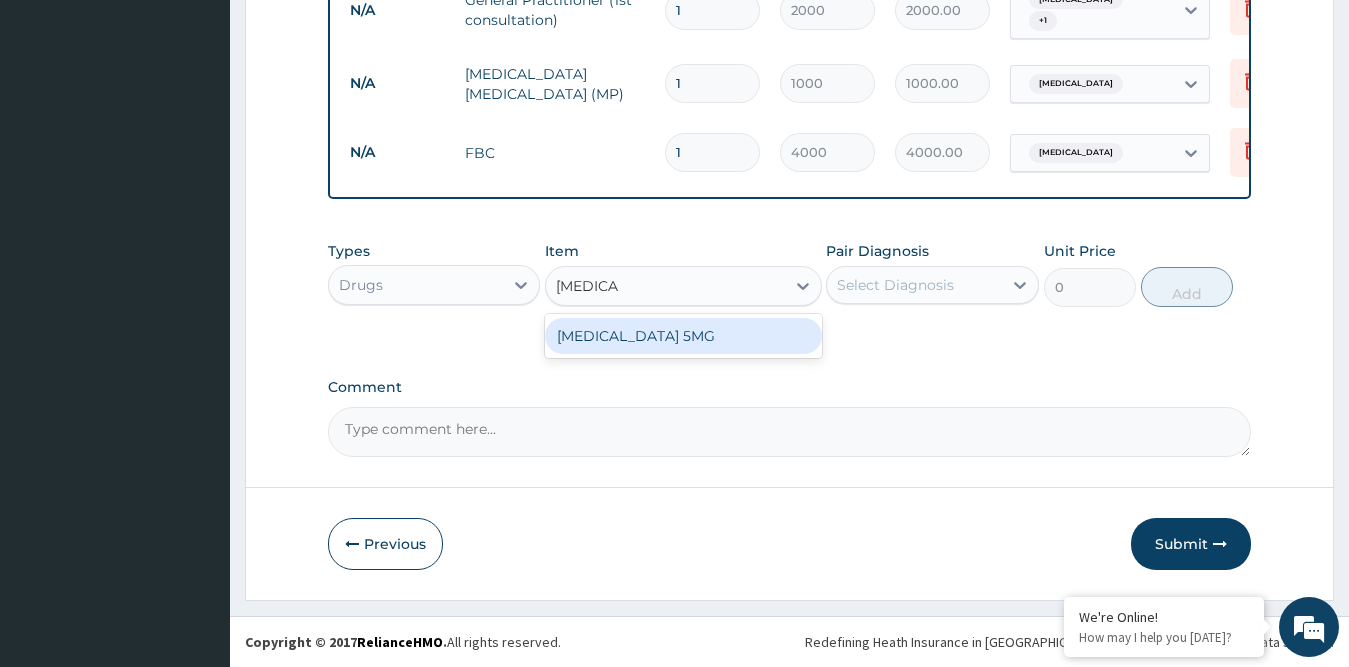 click on "[MEDICAL_DATA] 5MG" at bounding box center (683, 336) 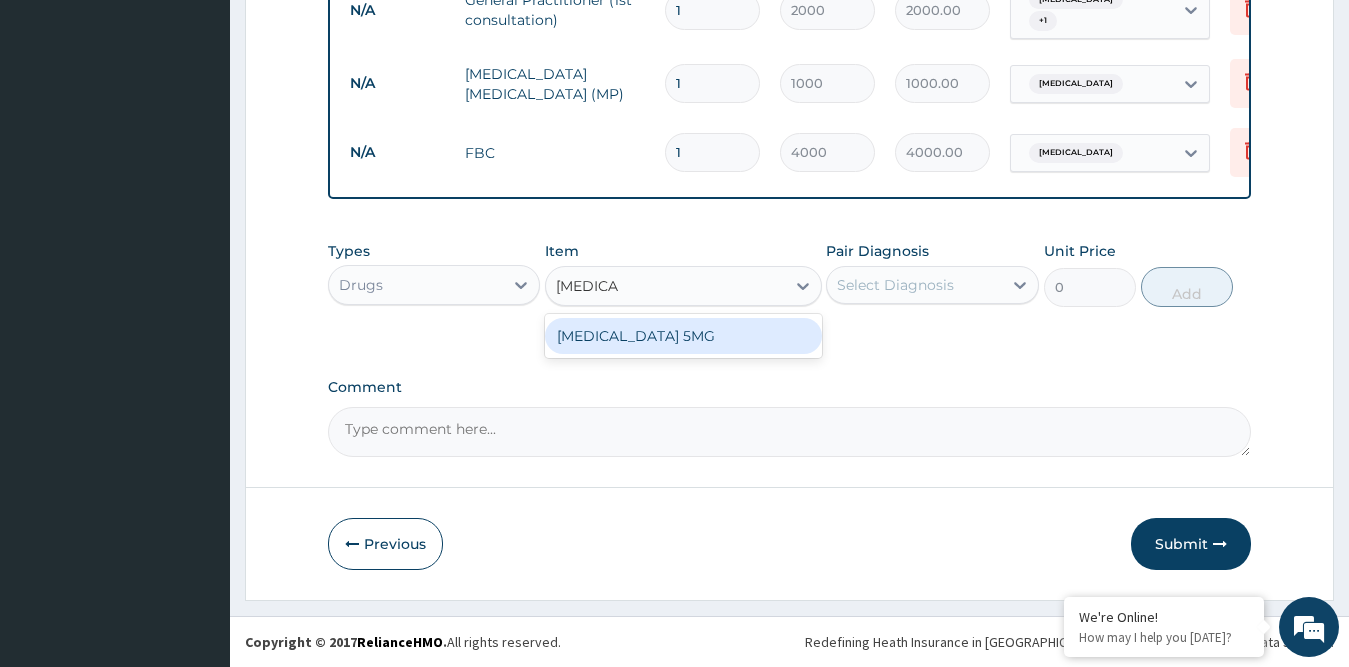 type on "15" 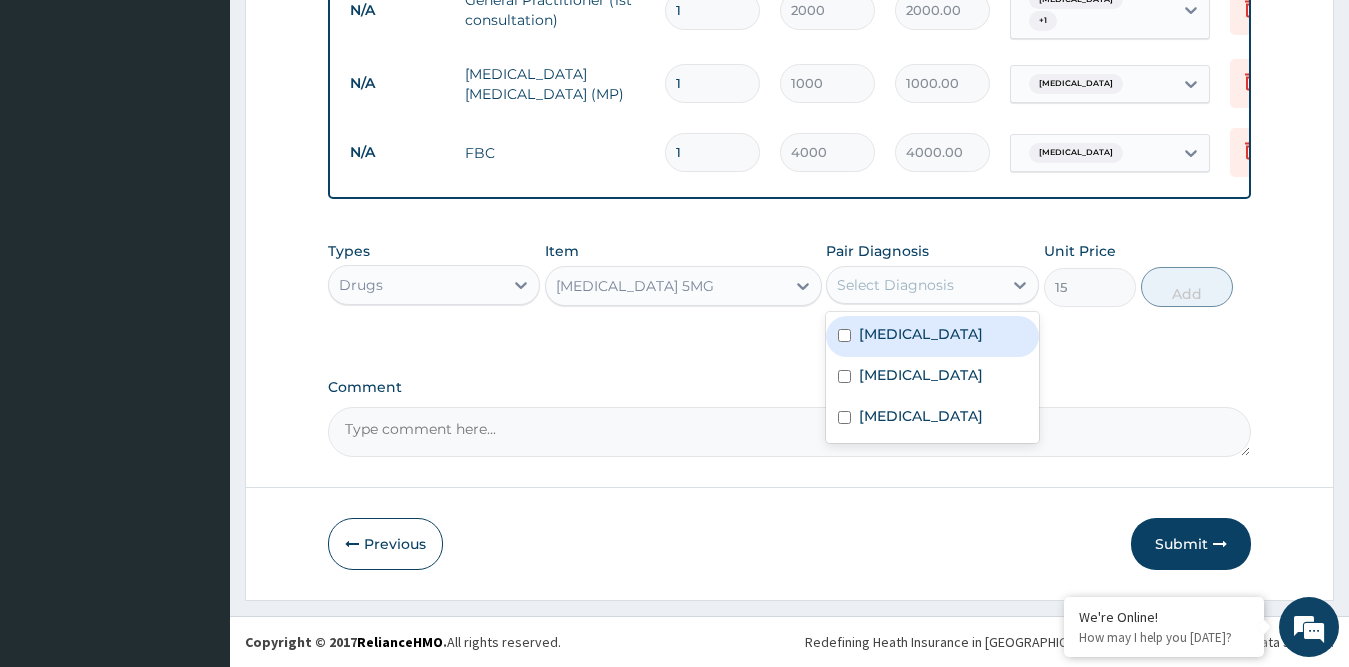click on "Select Diagnosis" at bounding box center (895, 285) 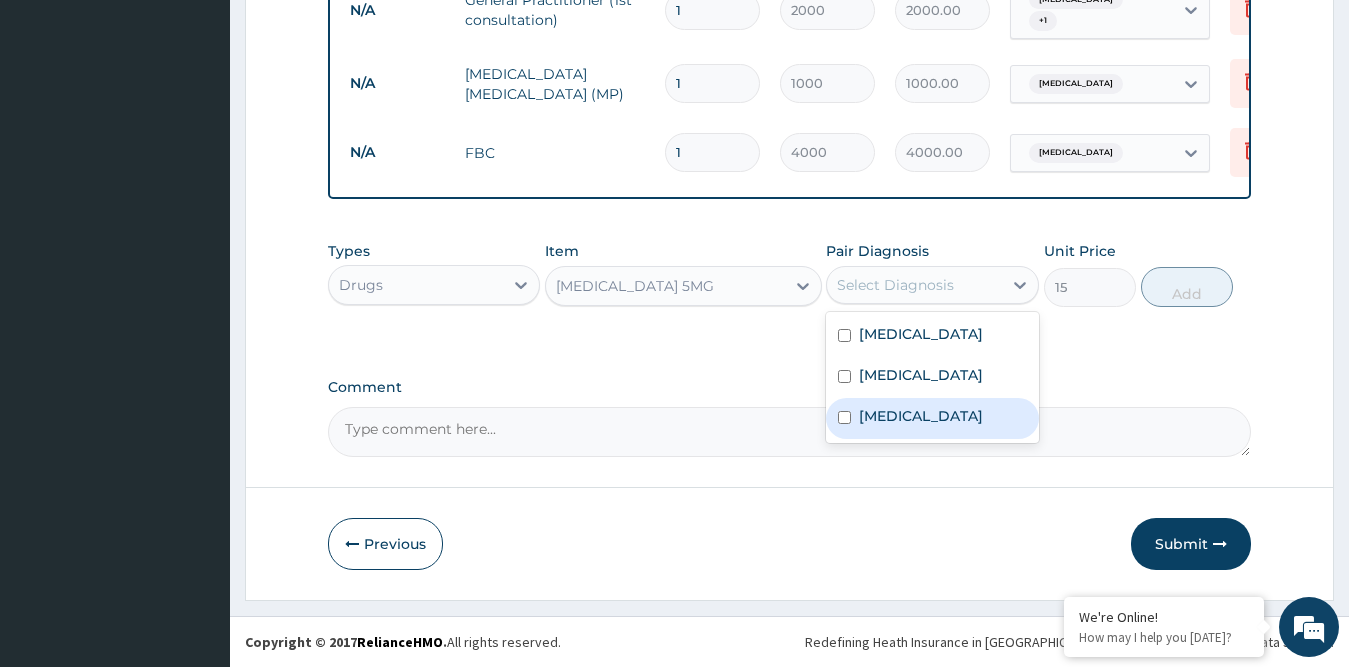 click on "Upper respiratory infection" at bounding box center [932, 418] 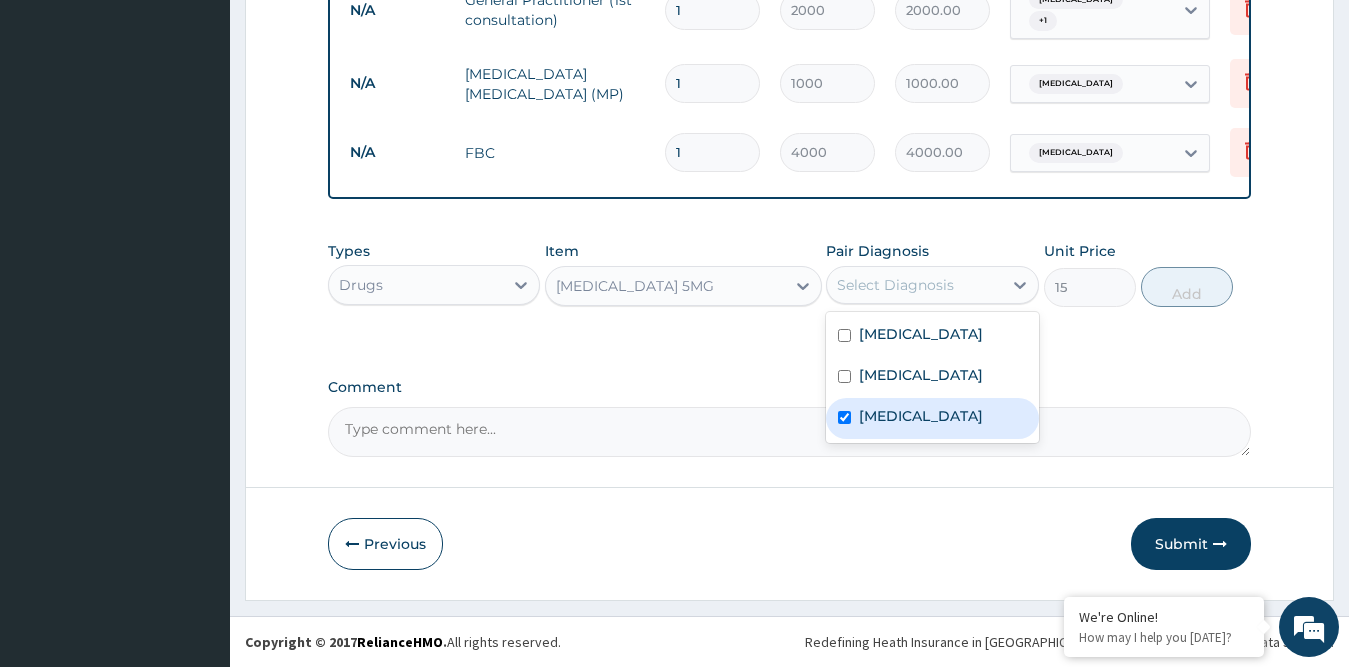 checkbox on "true" 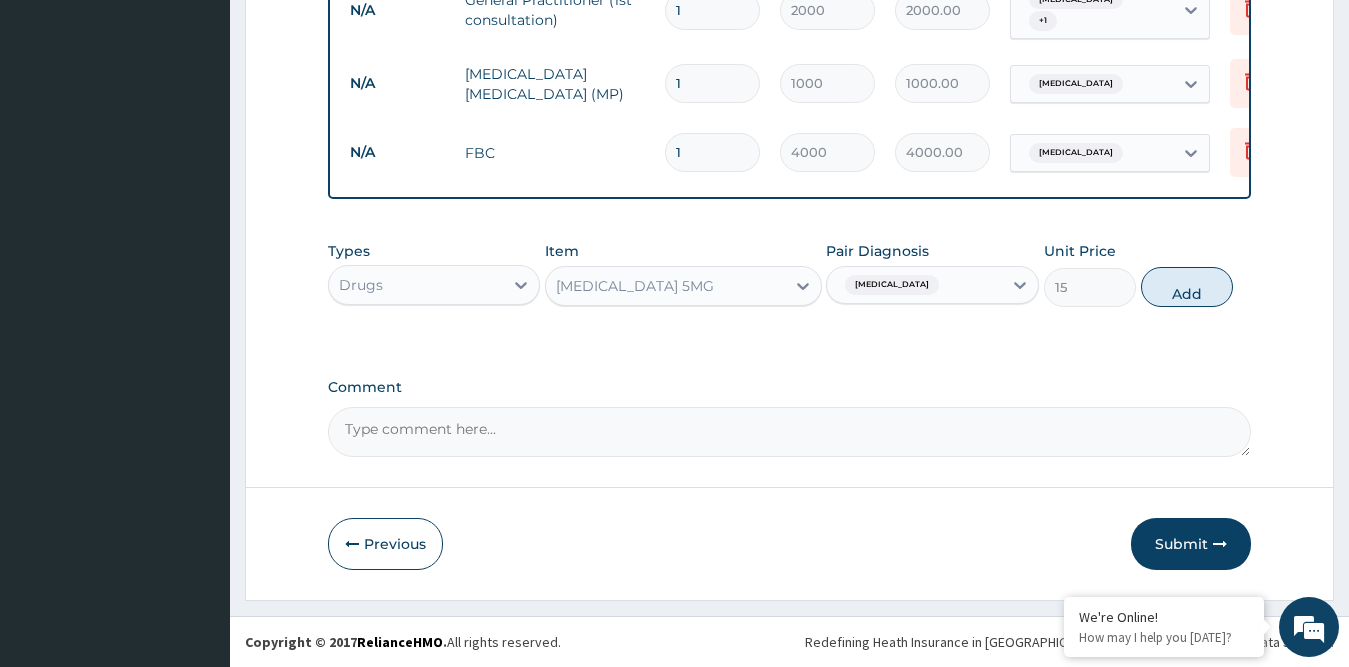 drag, startPoint x: 1190, startPoint y: 283, endPoint x: 1146, endPoint y: 289, distance: 44.407207 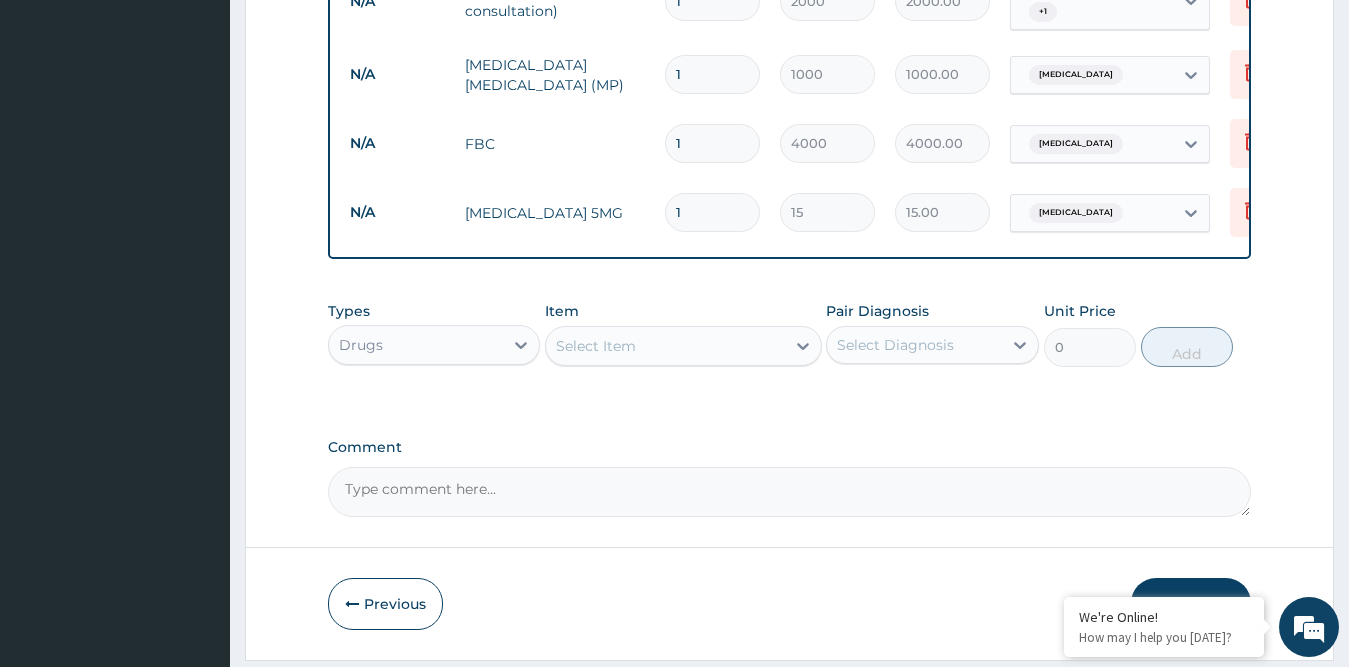 click on "1" at bounding box center [712, 212] 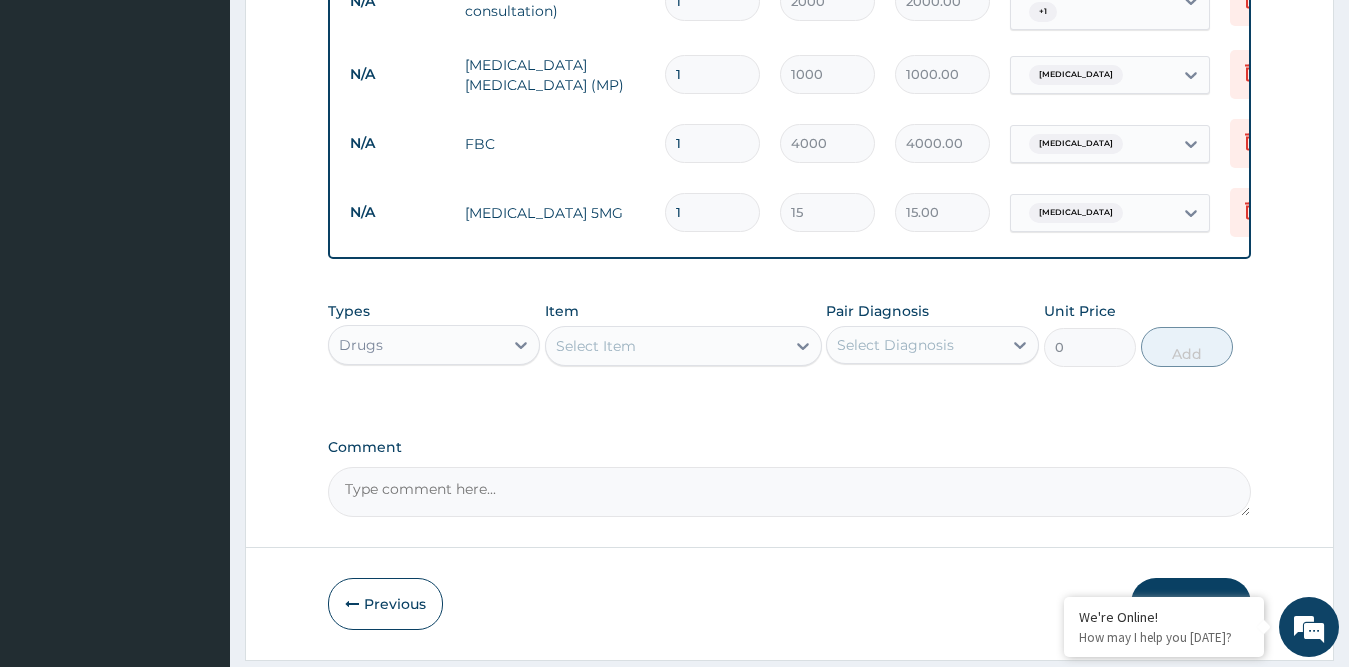 type on "21" 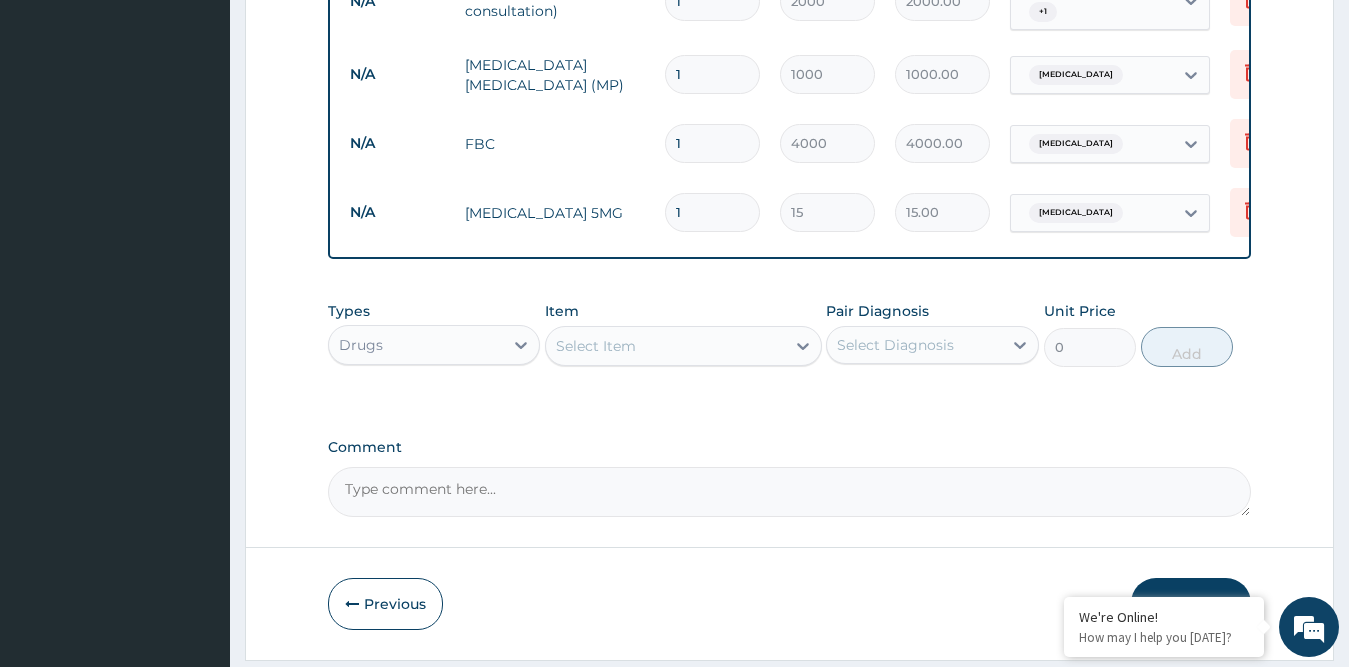 type on "315.00" 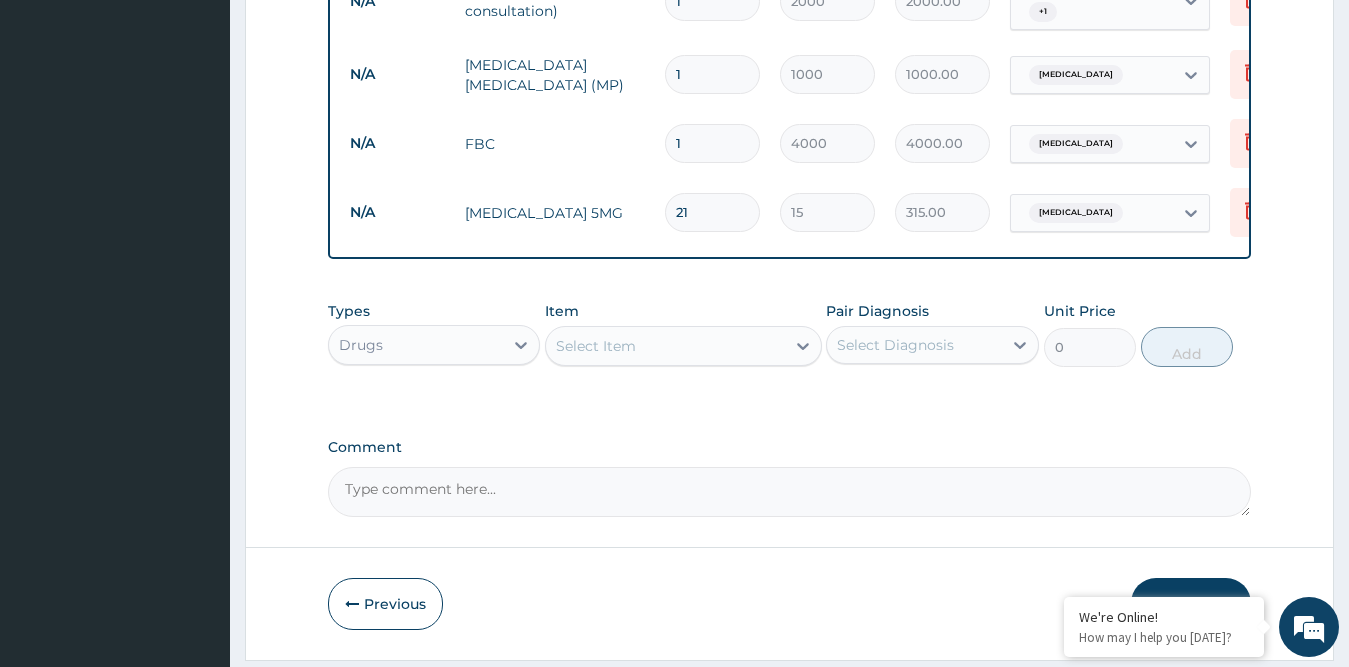 type on "21" 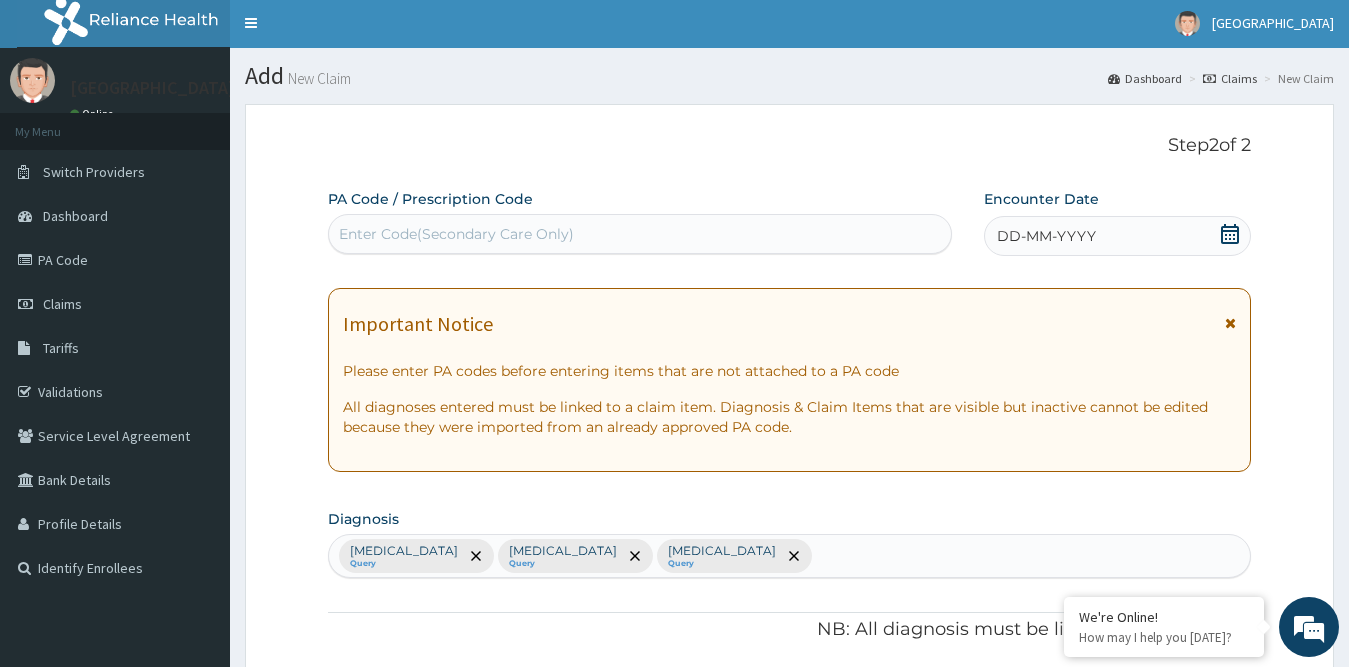 scroll, scrollTop: 0, scrollLeft: 0, axis: both 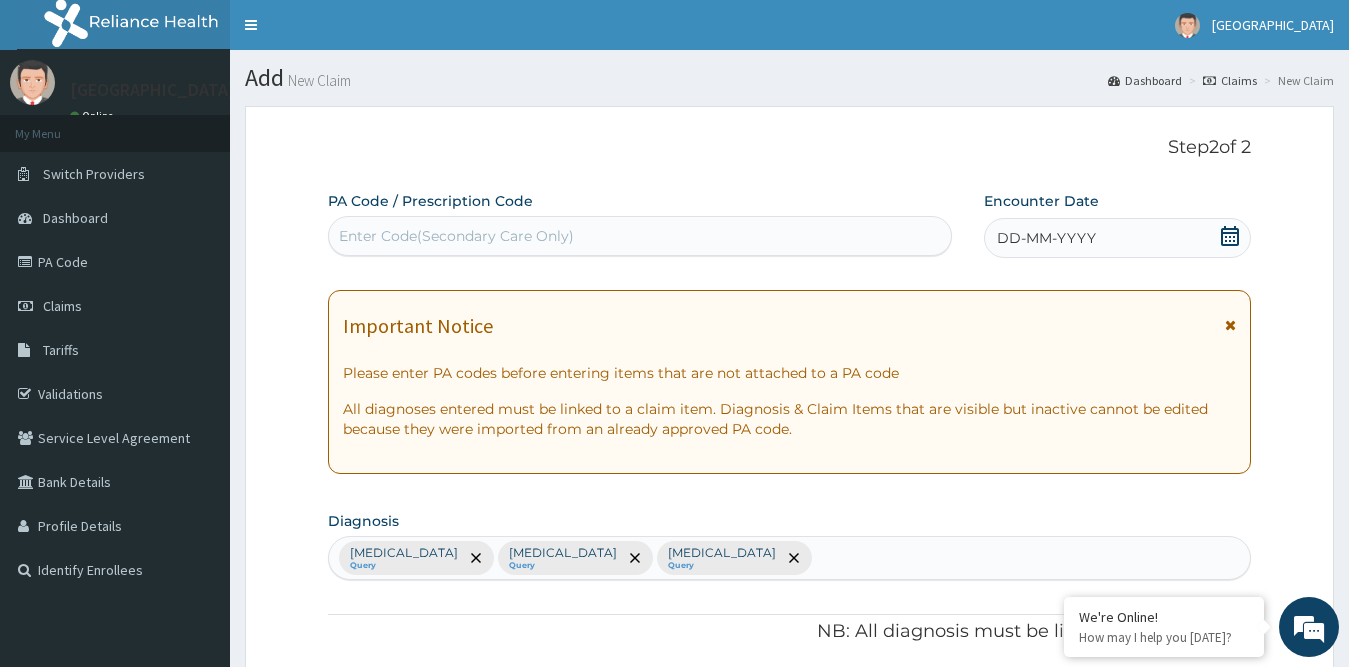 click 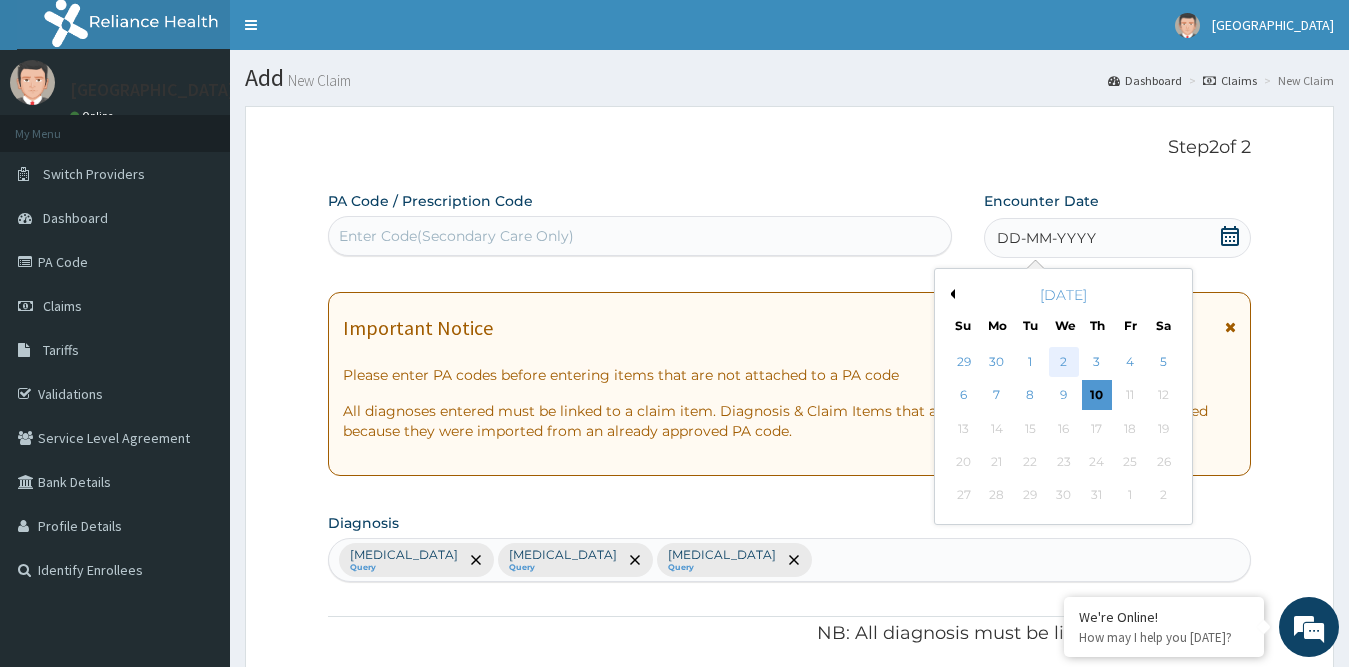 click on "2" at bounding box center (1063, 362) 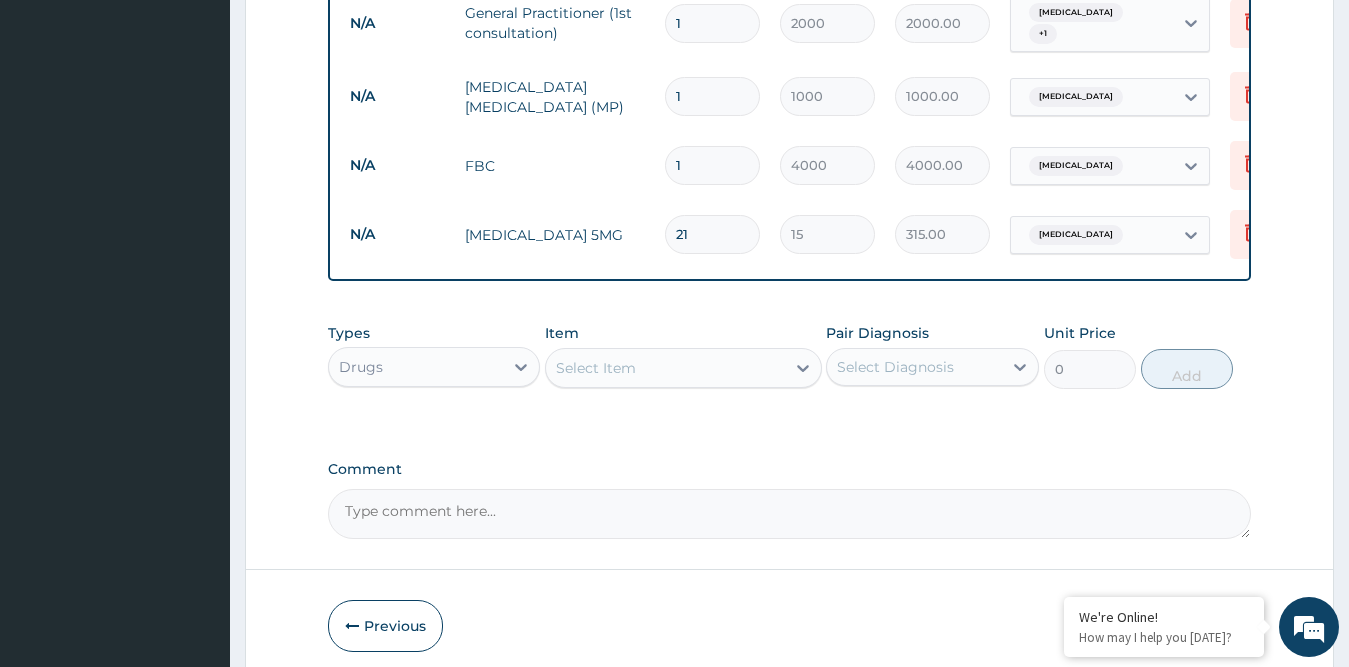 scroll, scrollTop: 904, scrollLeft: 0, axis: vertical 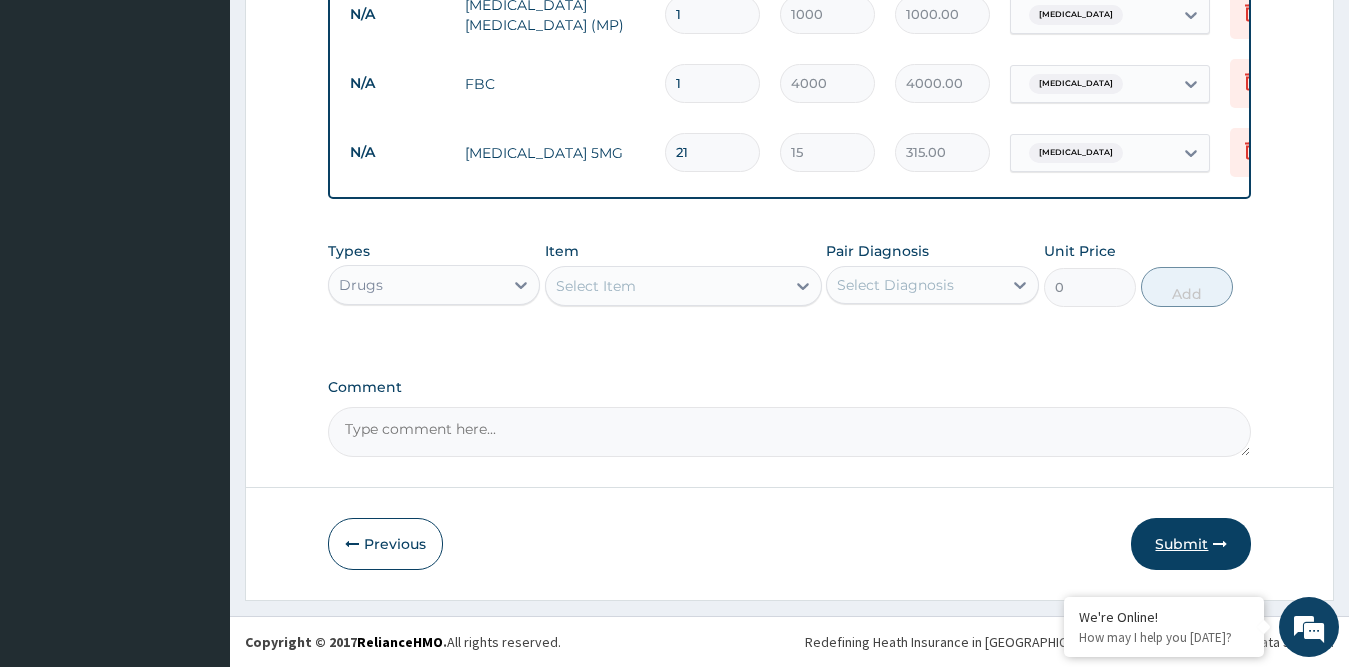 click on "Submit" at bounding box center [1191, 544] 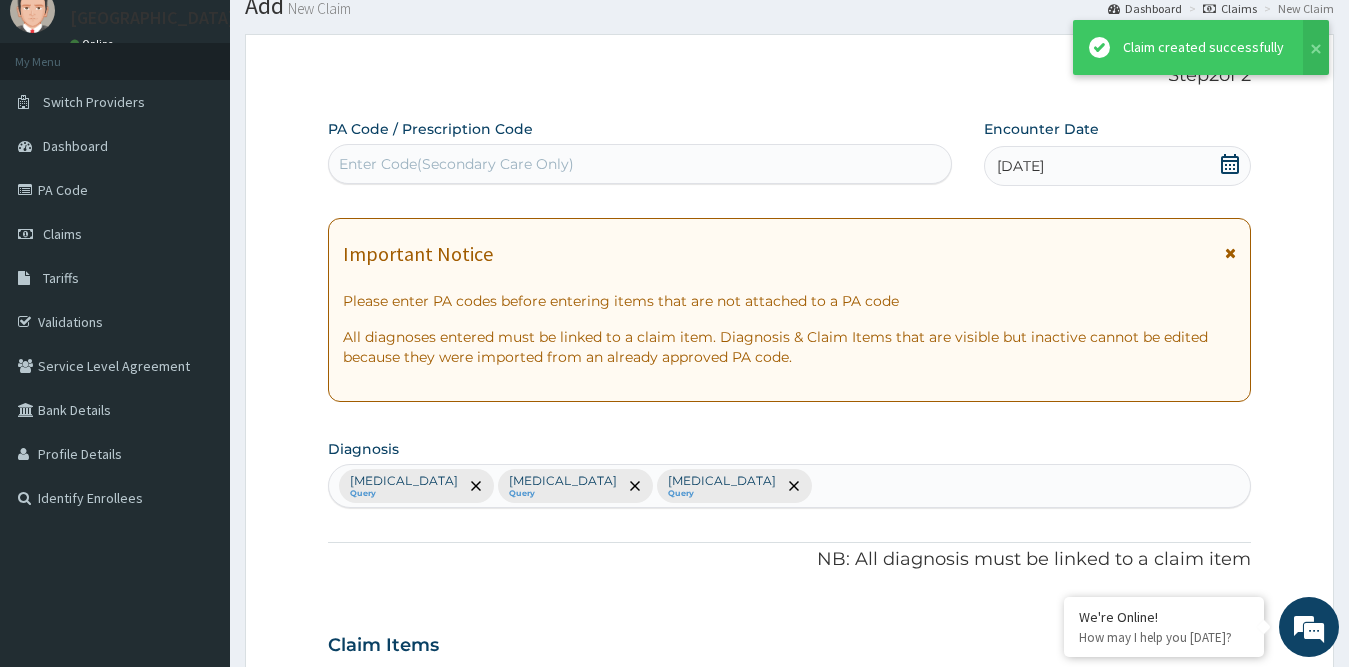 scroll, scrollTop: 904, scrollLeft: 0, axis: vertical 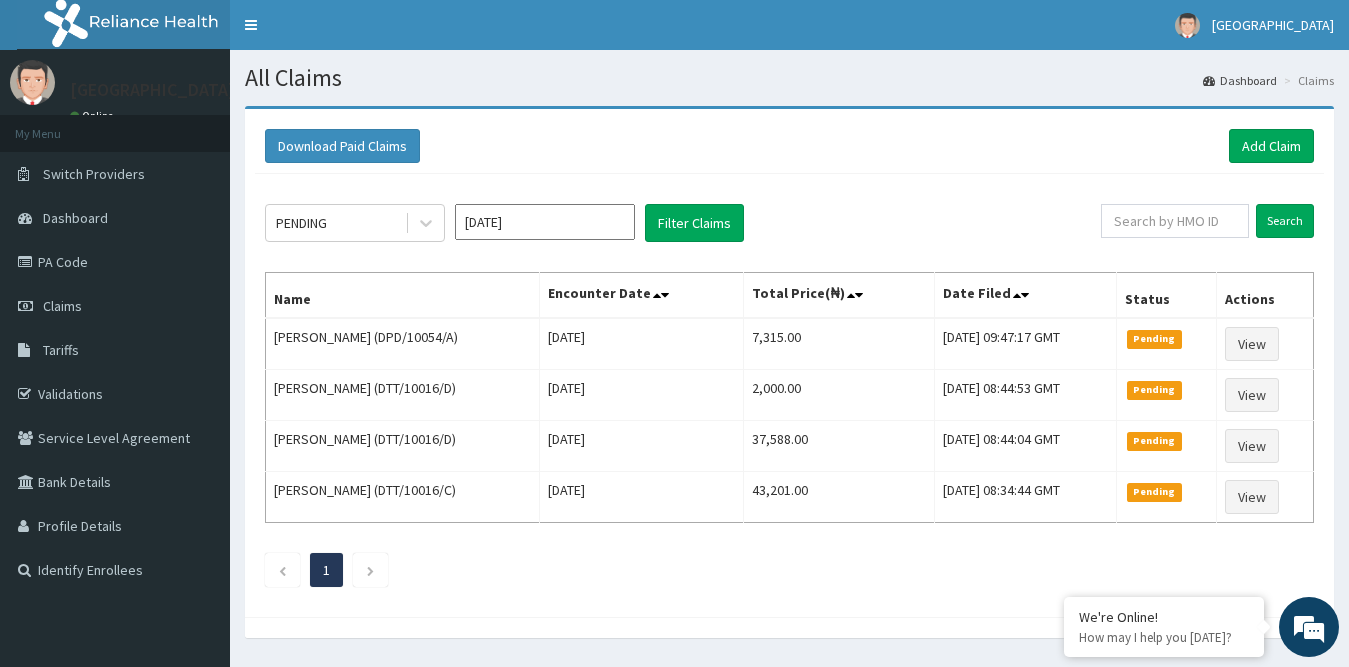 click on "Download Paid Claims Add Claim" at bounding box center [789, 146] 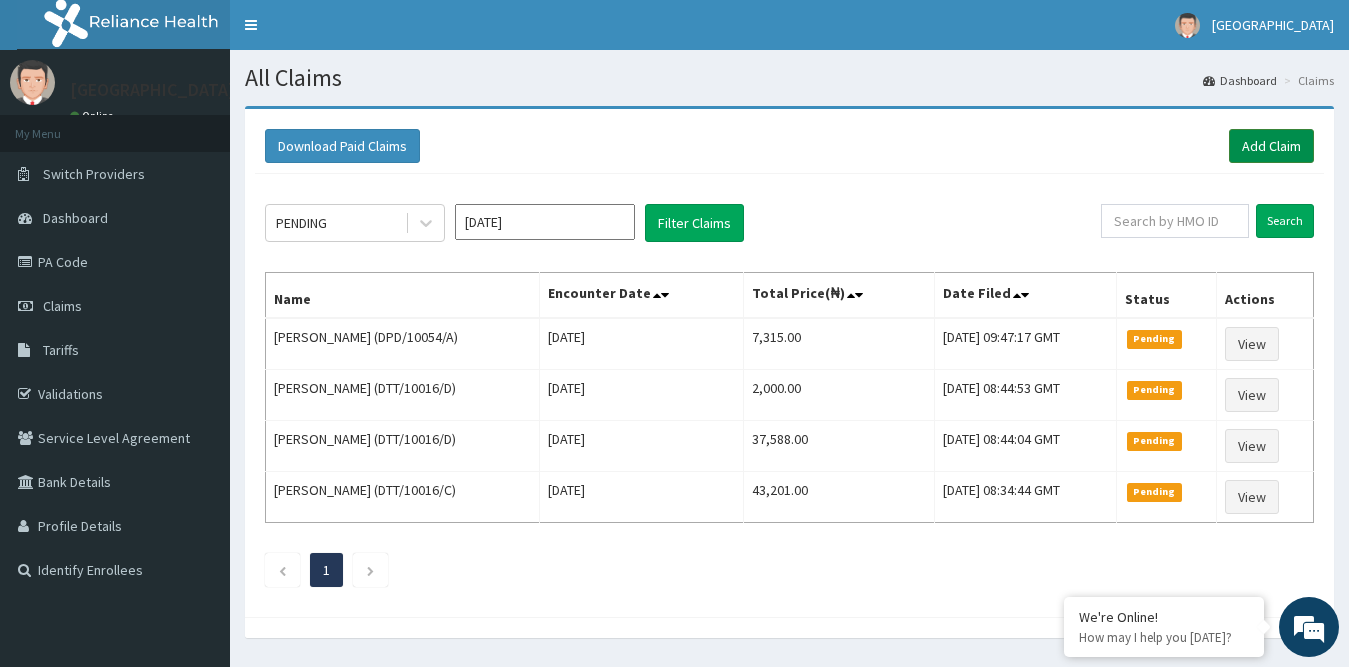 click on "Add Claim" at bounding box center [1271, 146] 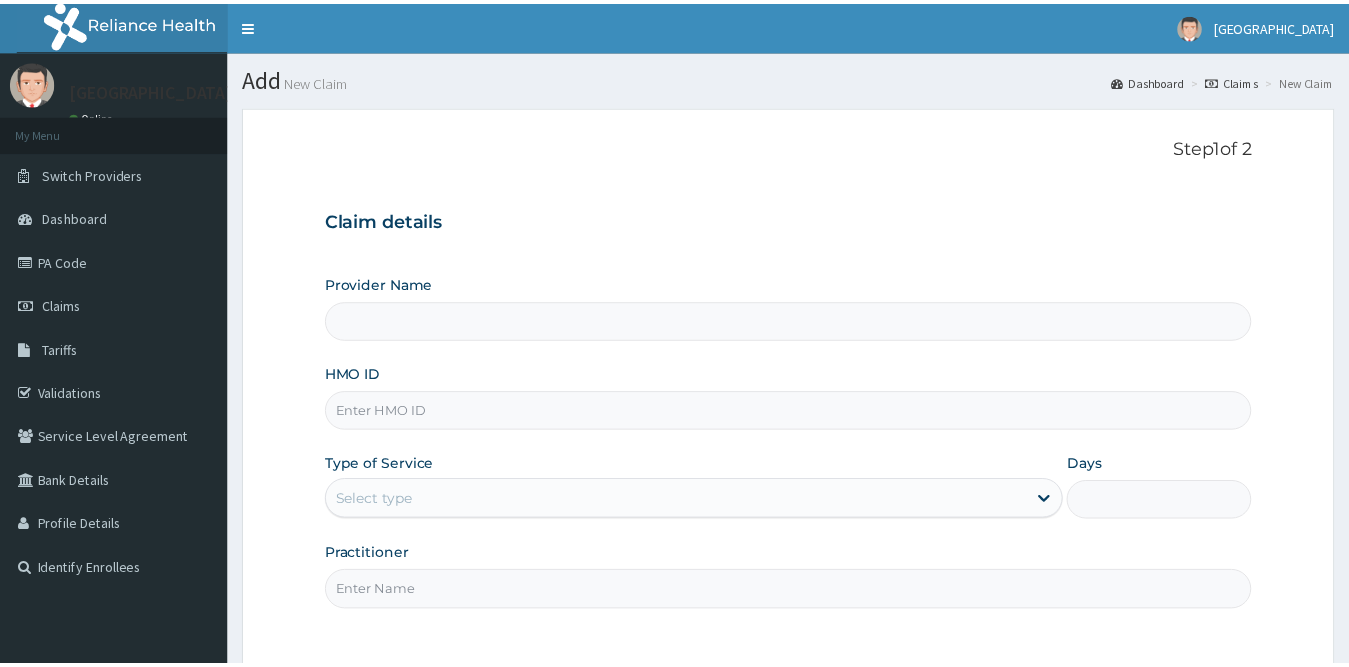 scroll, scrollTop: 0, scrollLeft: 0, axis: both 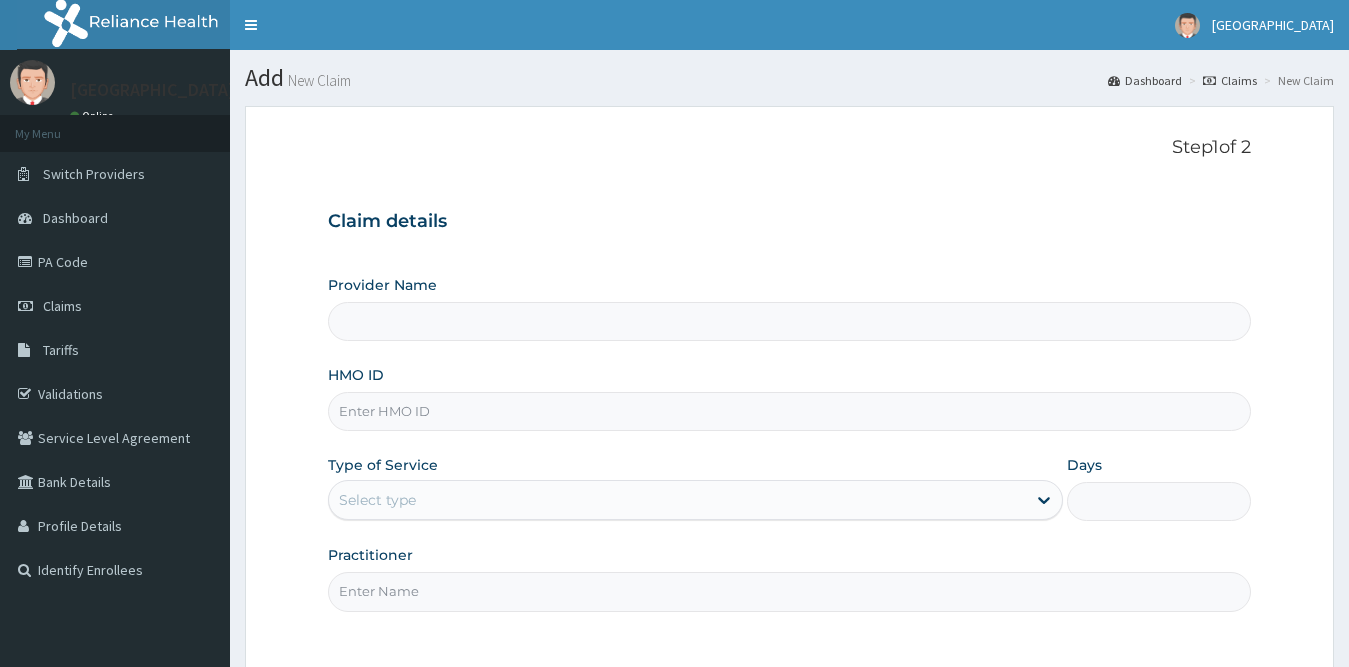 click on "HMO ID" at bounding box center [790, 411] 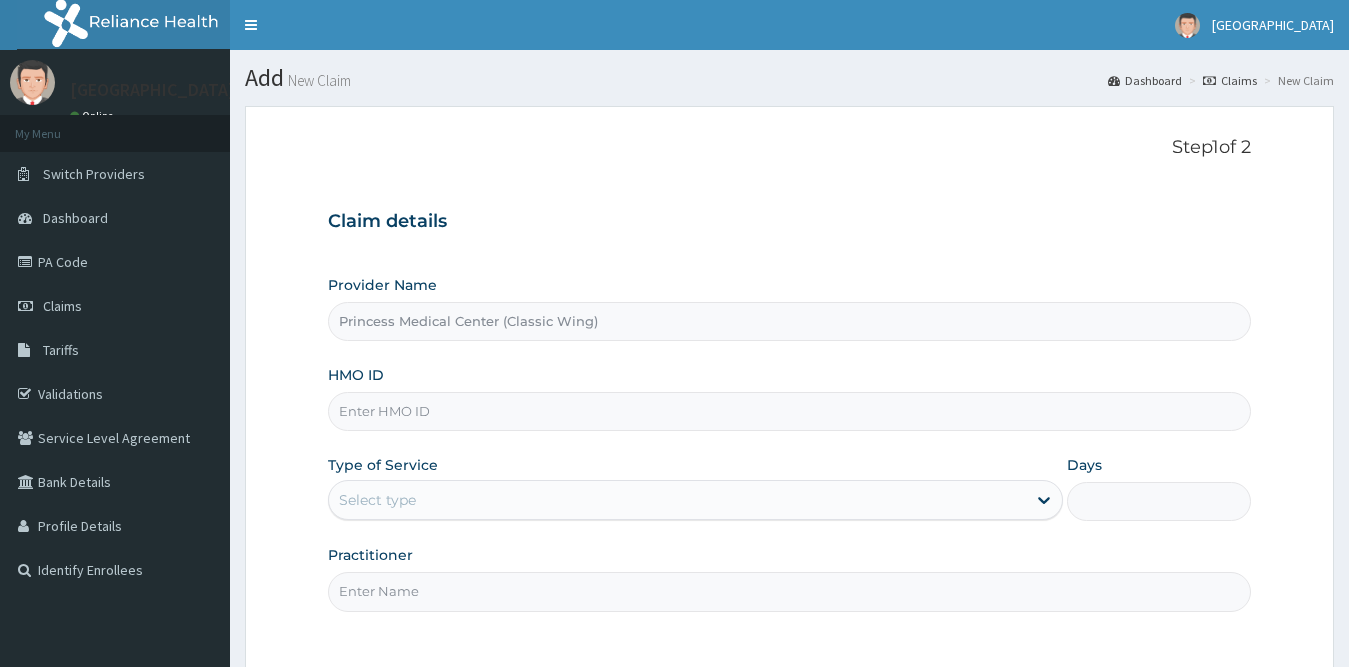 paste on "END/10004/A" 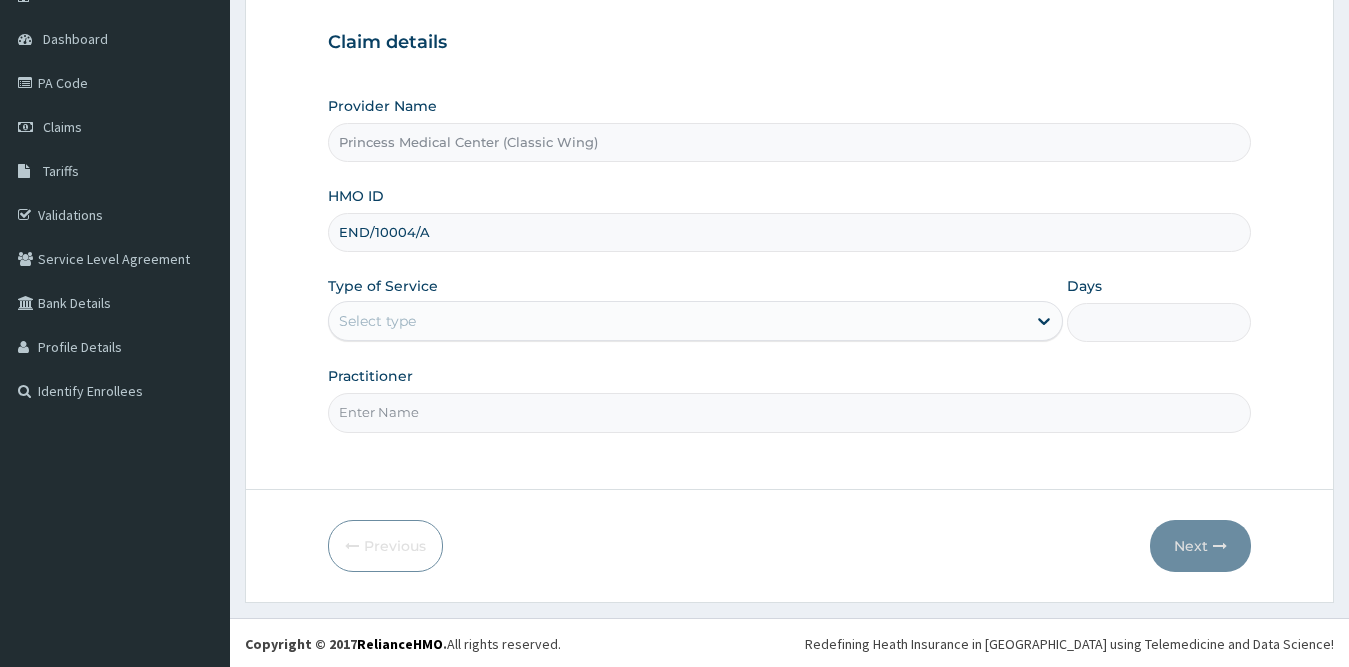 scroll, scrollTop: 181, scrollLeft: 0, axis: vertical 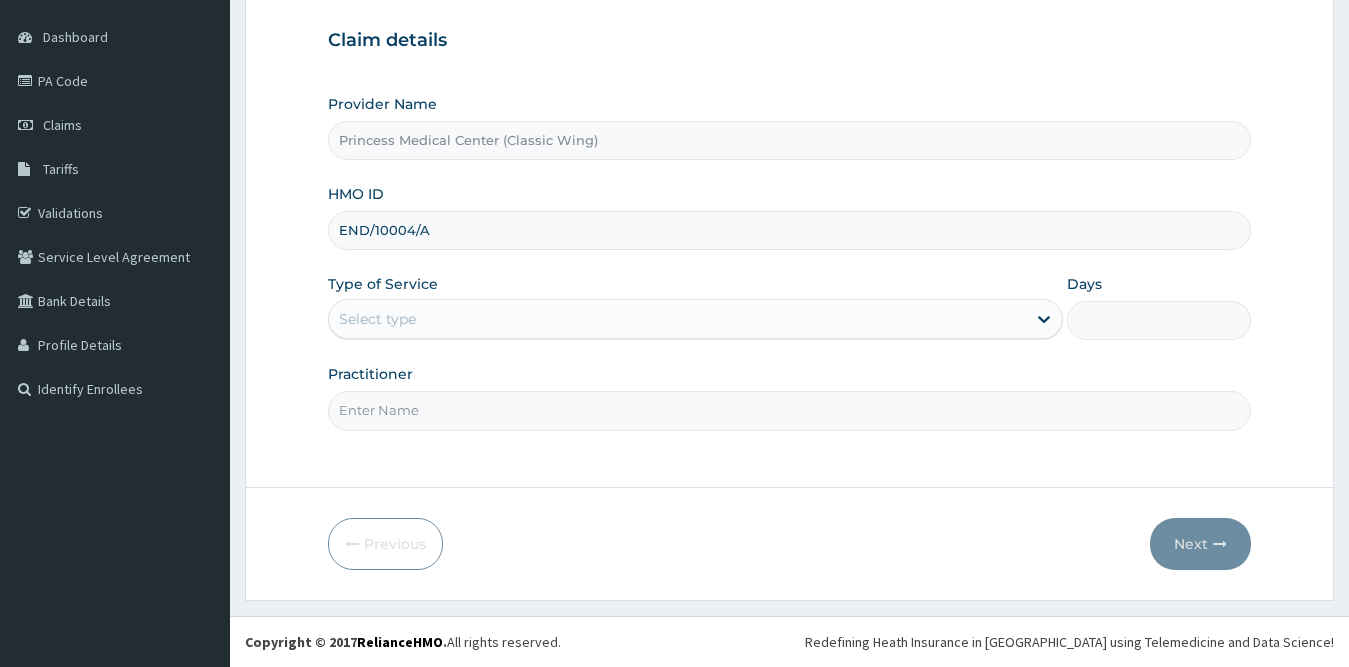 type on "END/10004/A" 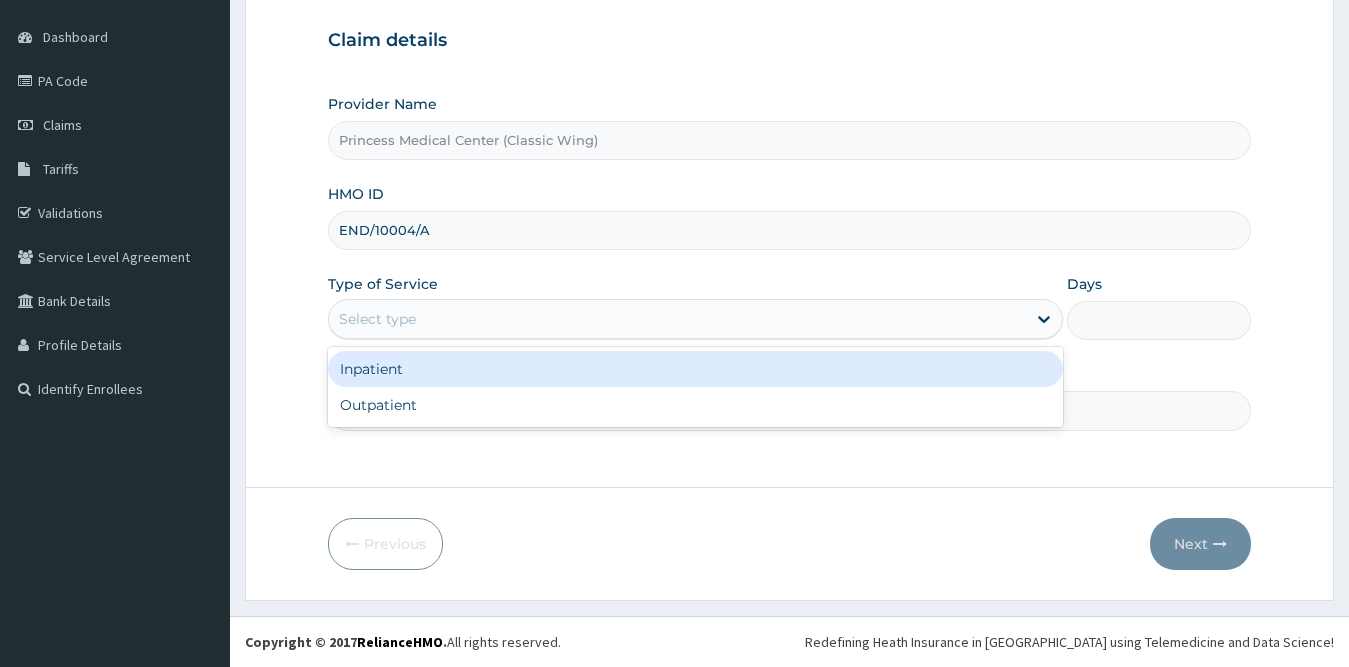 click on "Select type" at bounding box center [377, 319] 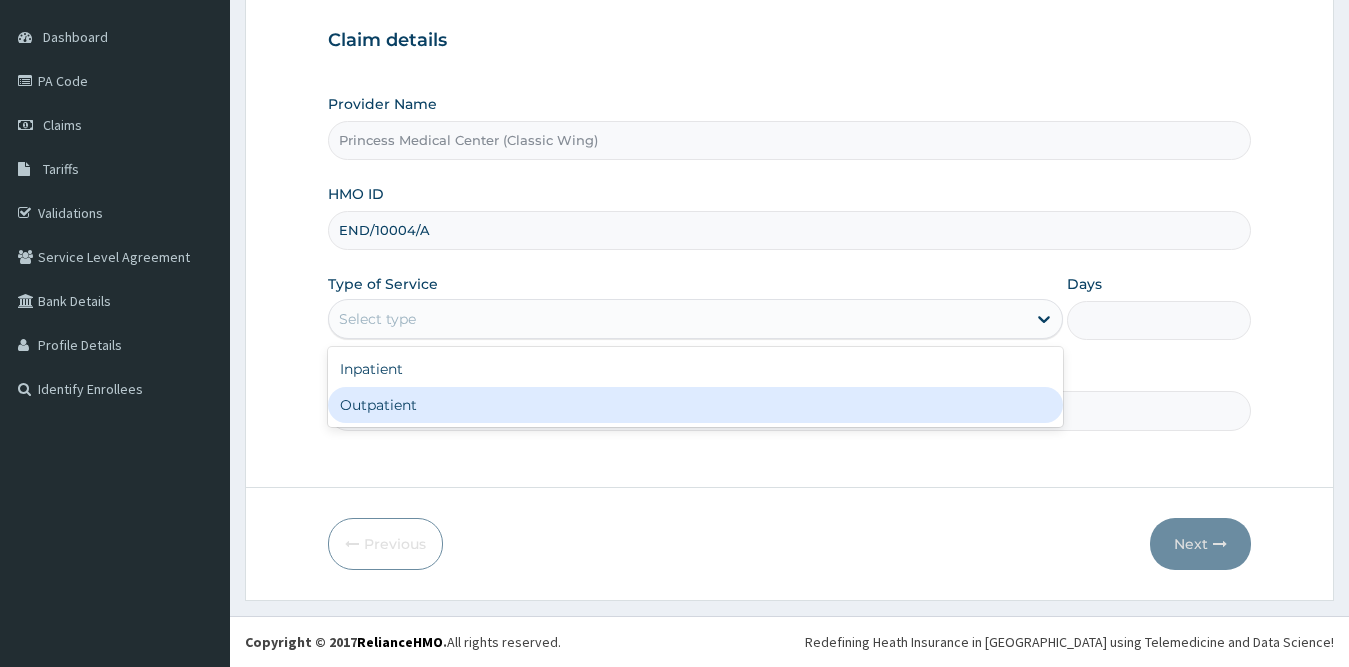 click on "Outpatient" at bounding box center (696, 405) 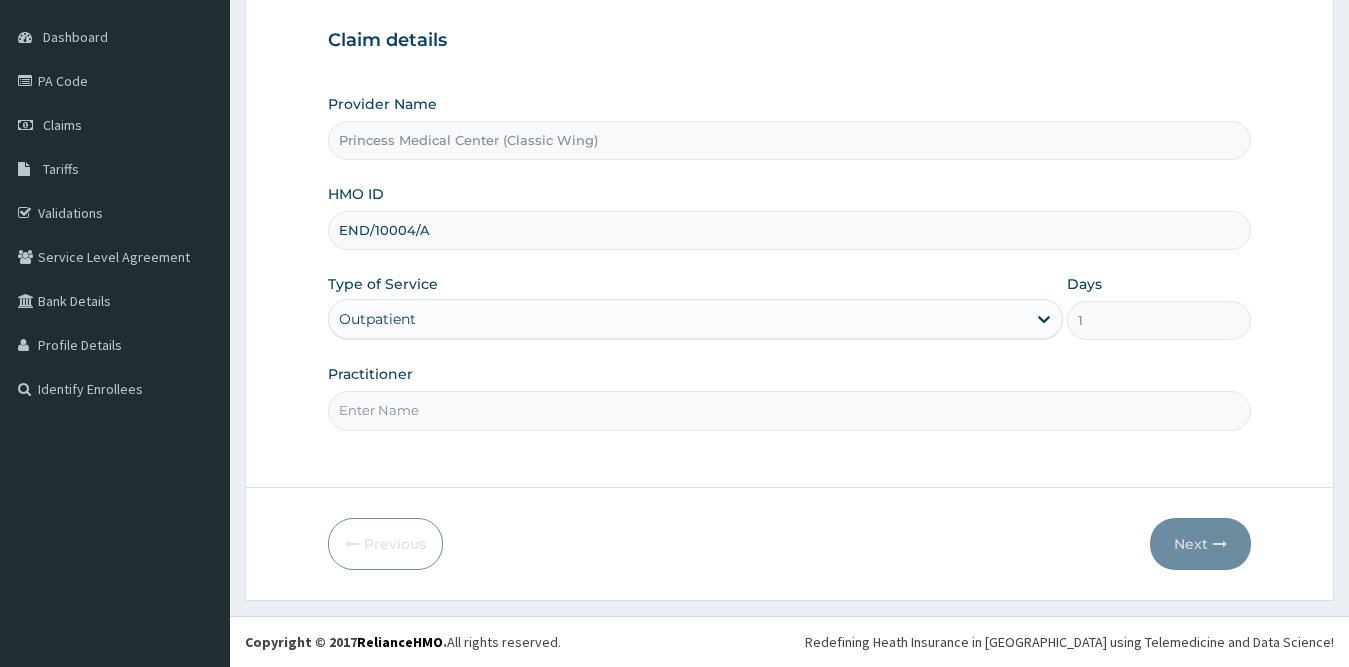 click on "Practitioner" at bounding box center (790, 410) 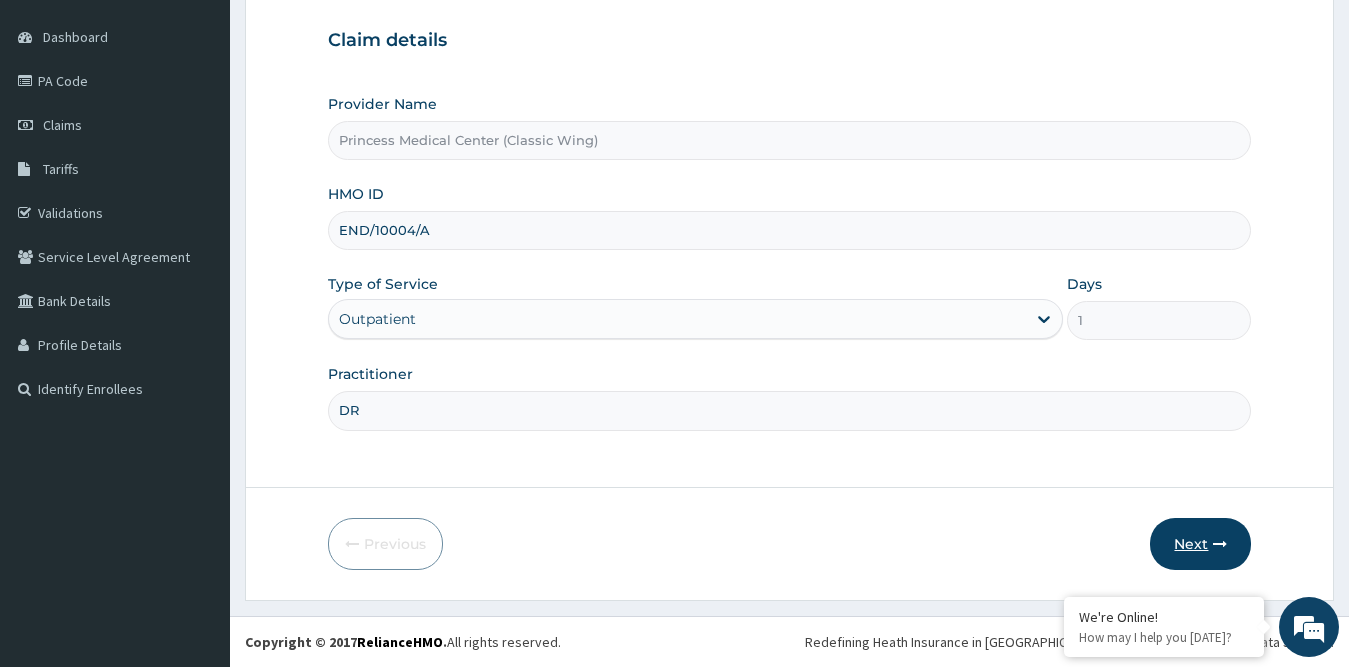 type on "DR" 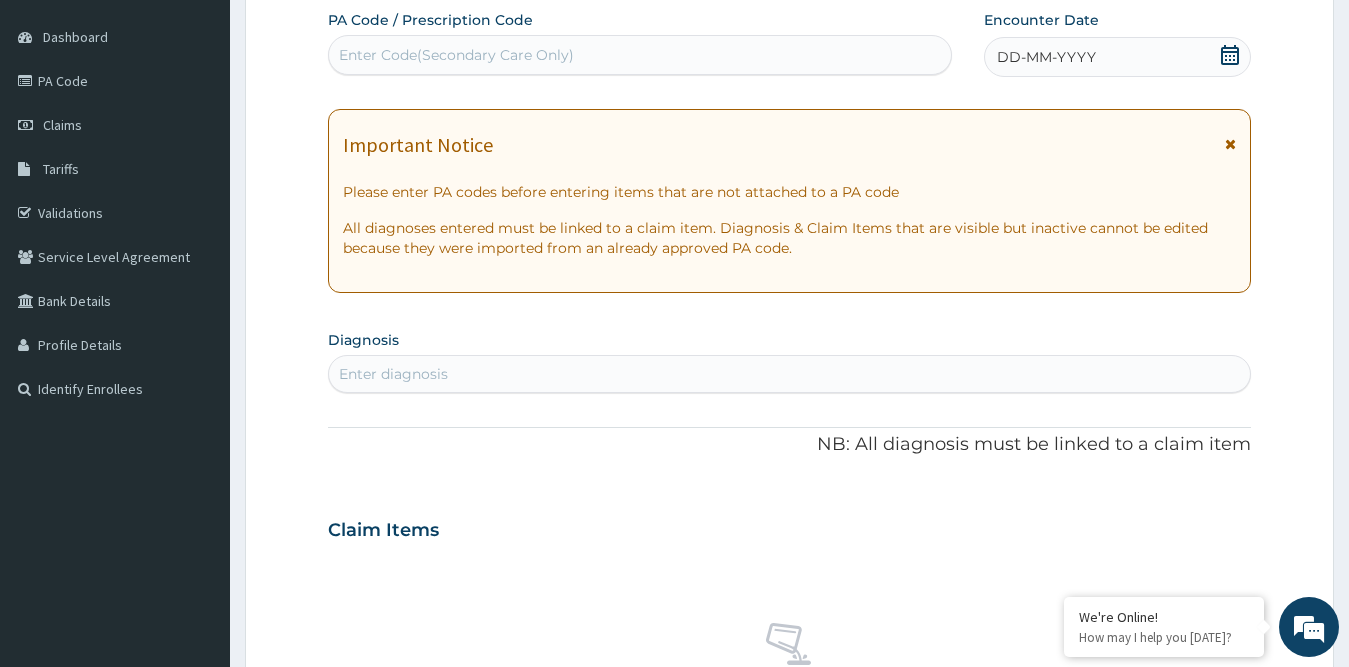 click on "Enter diagnosis" at bounding box center [393, 374] 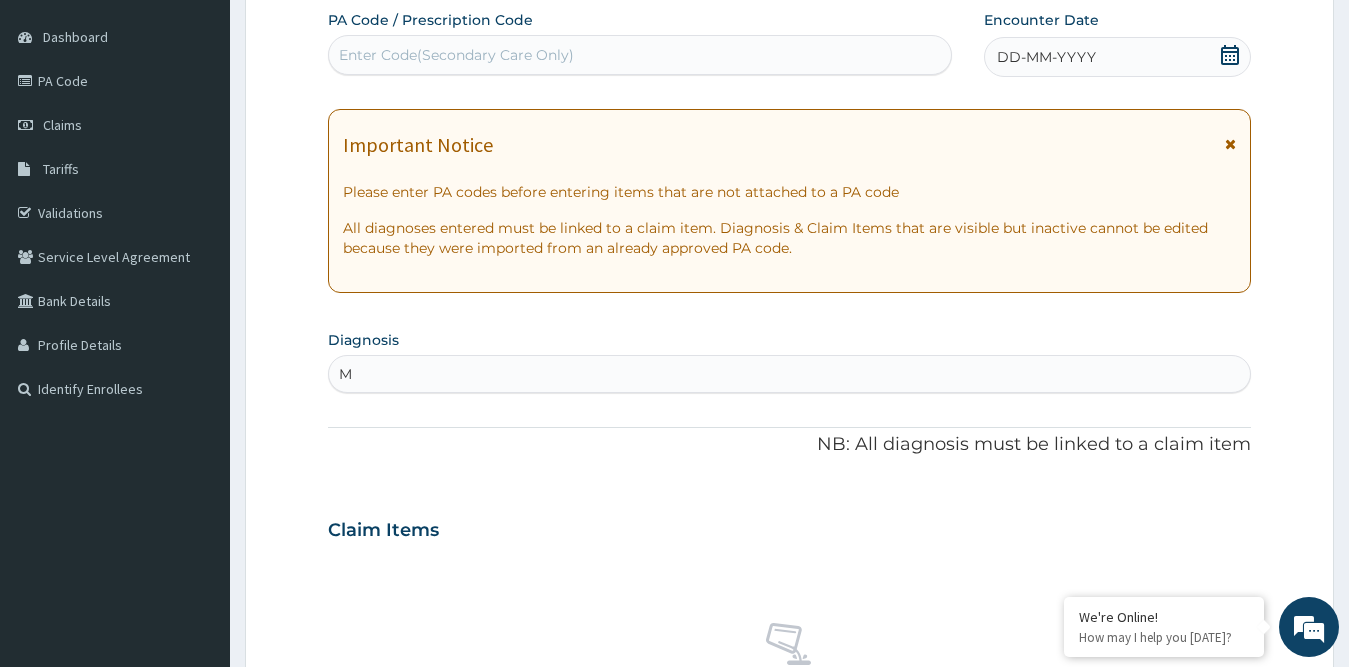 scroll, scrollTop: 0, scrollLeft: 0, axis: both 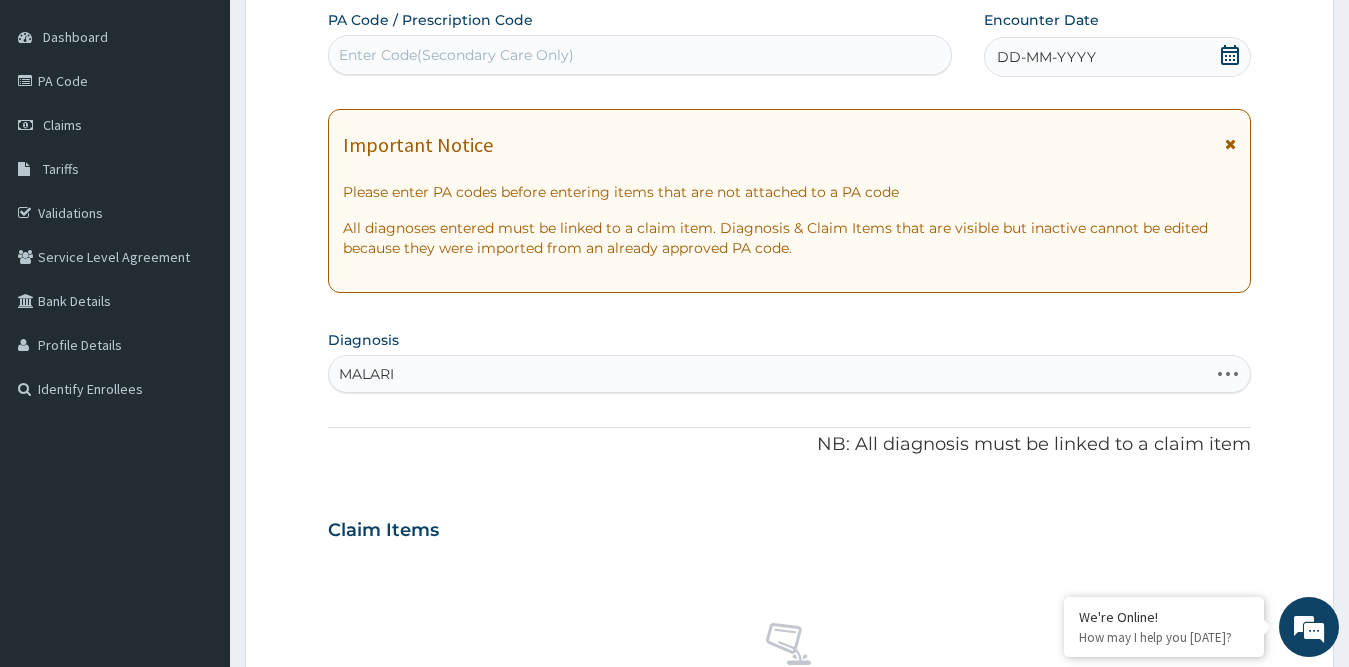 type on "MALARIA" 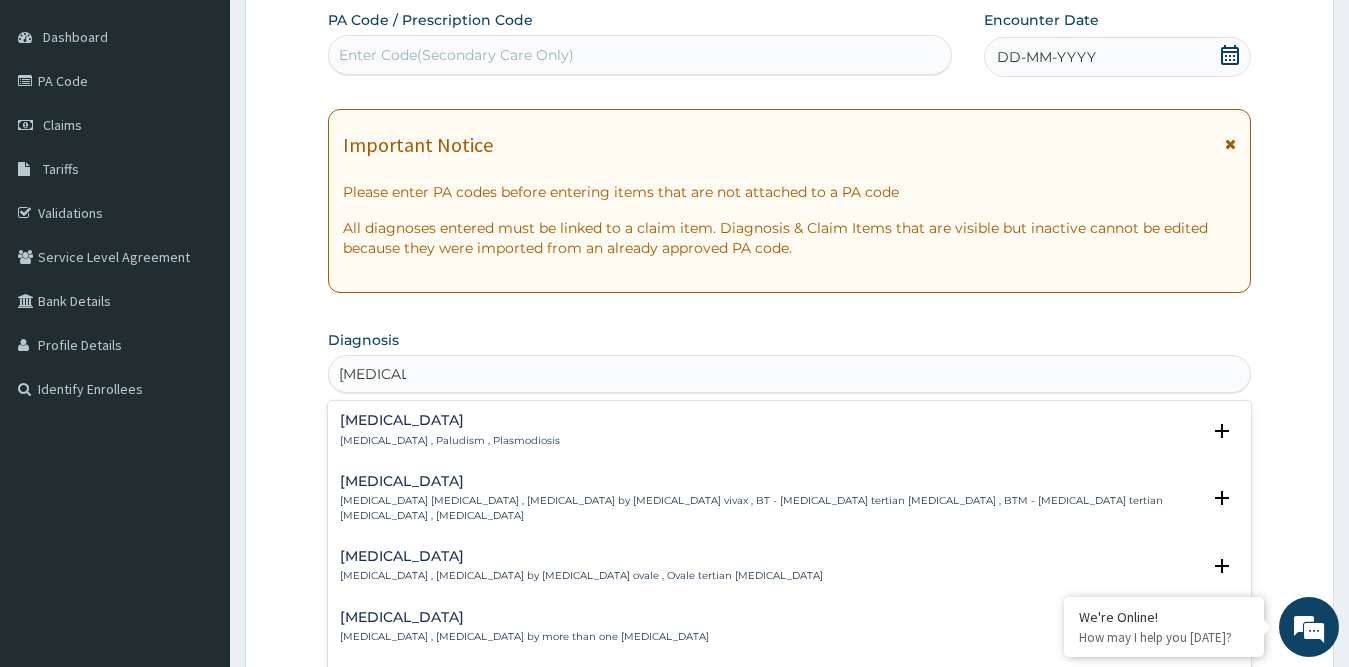 click on "Malaria" at bounding box center [450, 420] 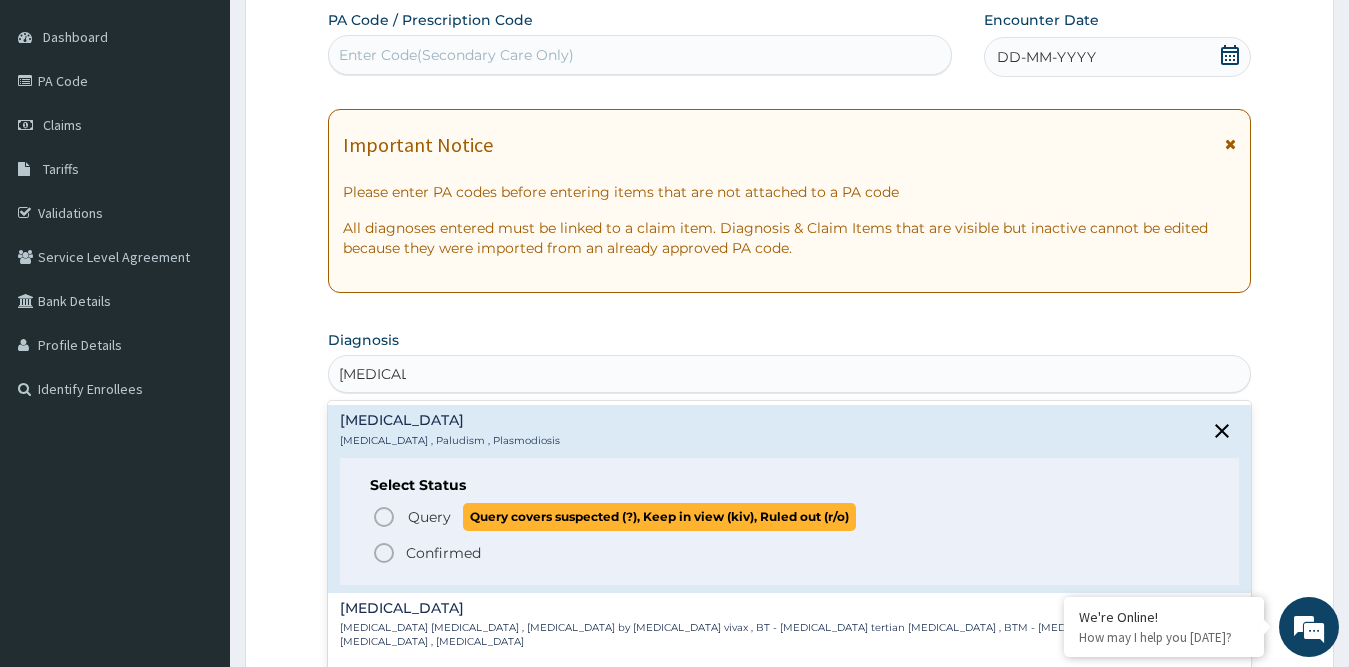 click 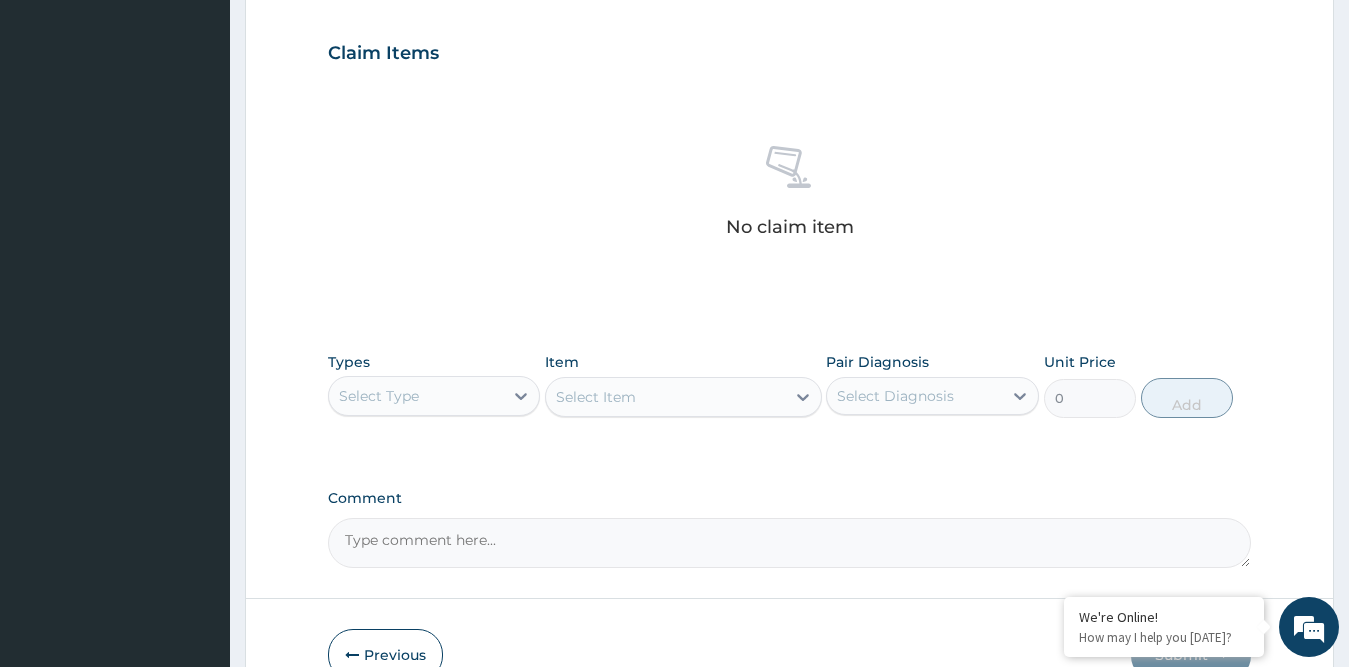 scroll, scrollTop: 775, scrollLeft: 0, axis: vertical 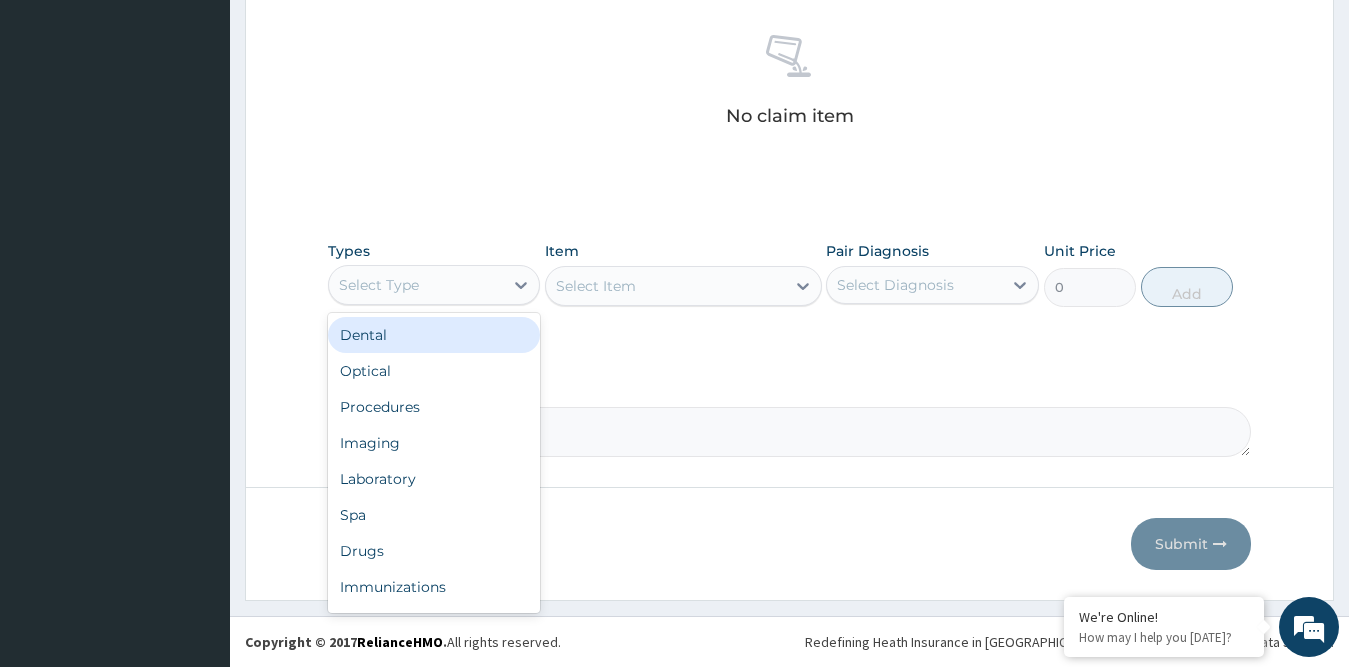 click on "Select Type" at bounding box center [379, 285] 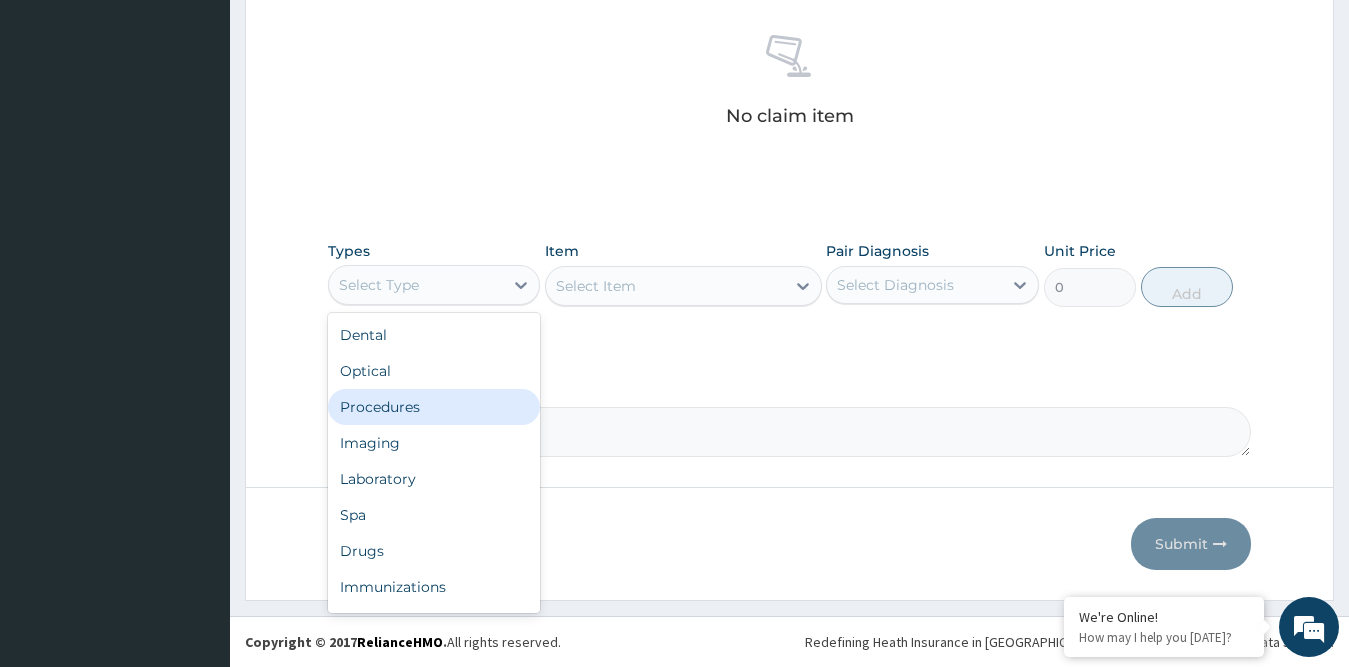 click on "Procedures" at bounding box center (434, 407) 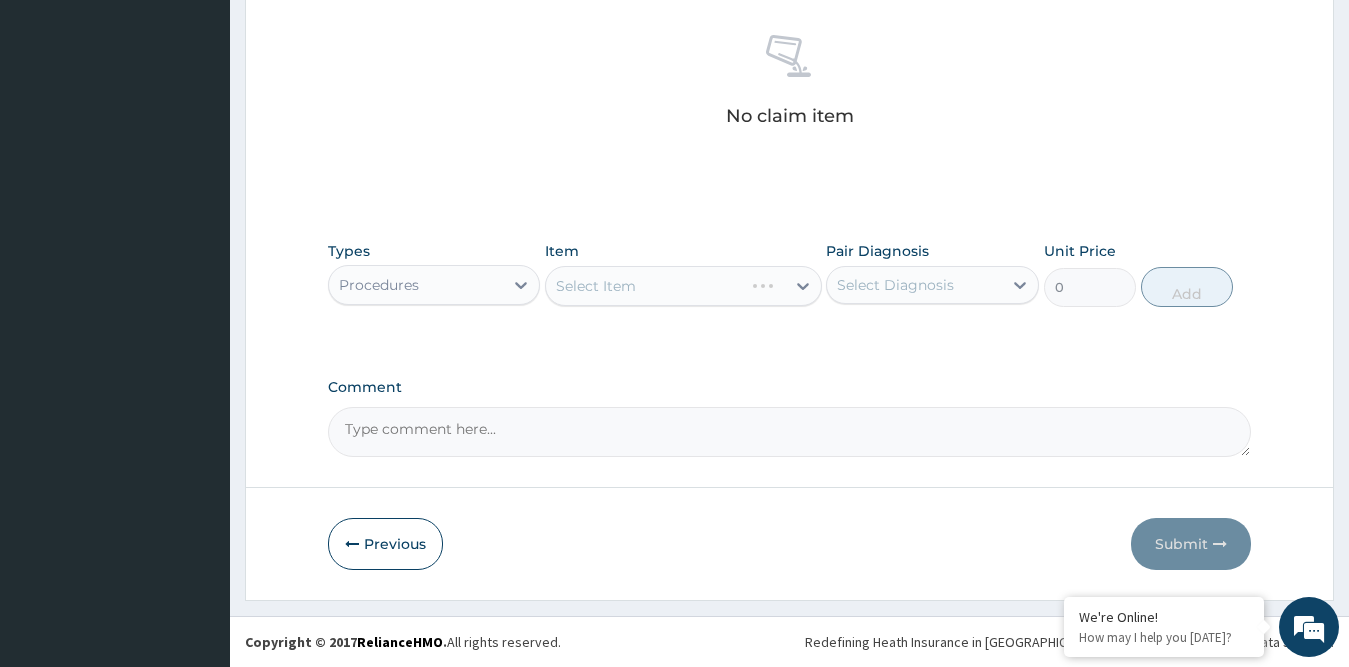 click on "Select Item" at bounding box center [683, 286] 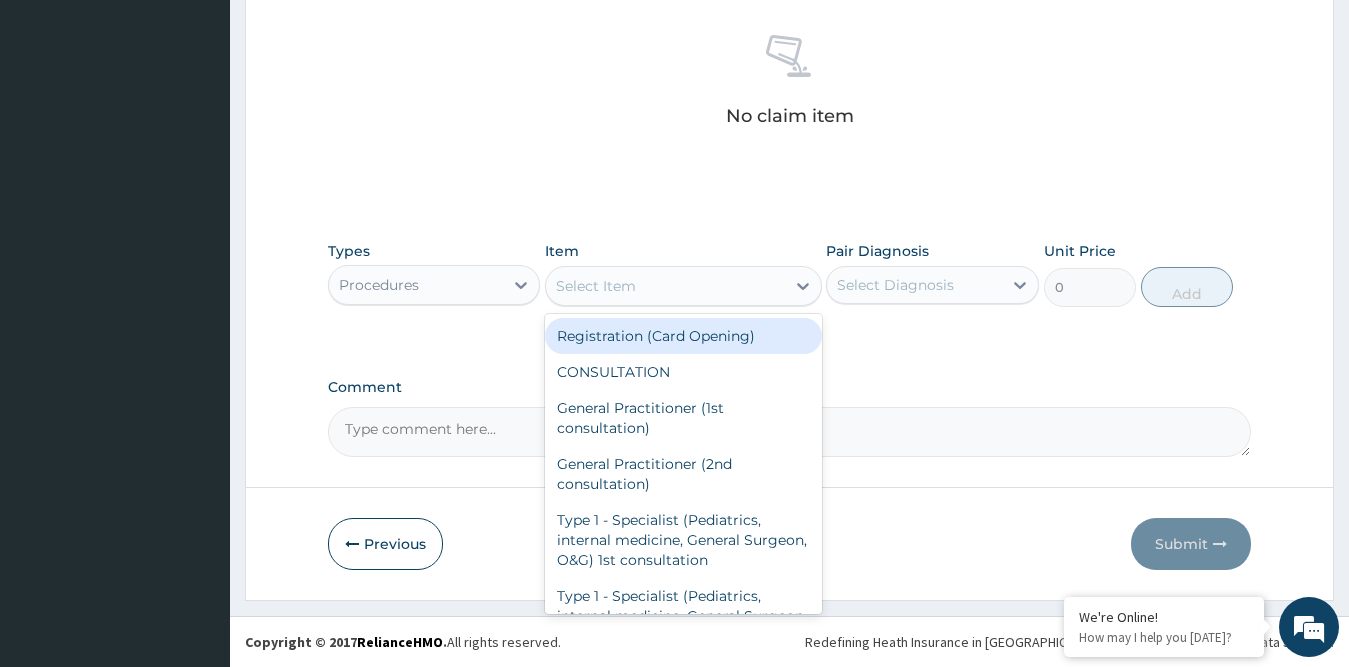 click on "Select Item" at bounding box center (596, 286) 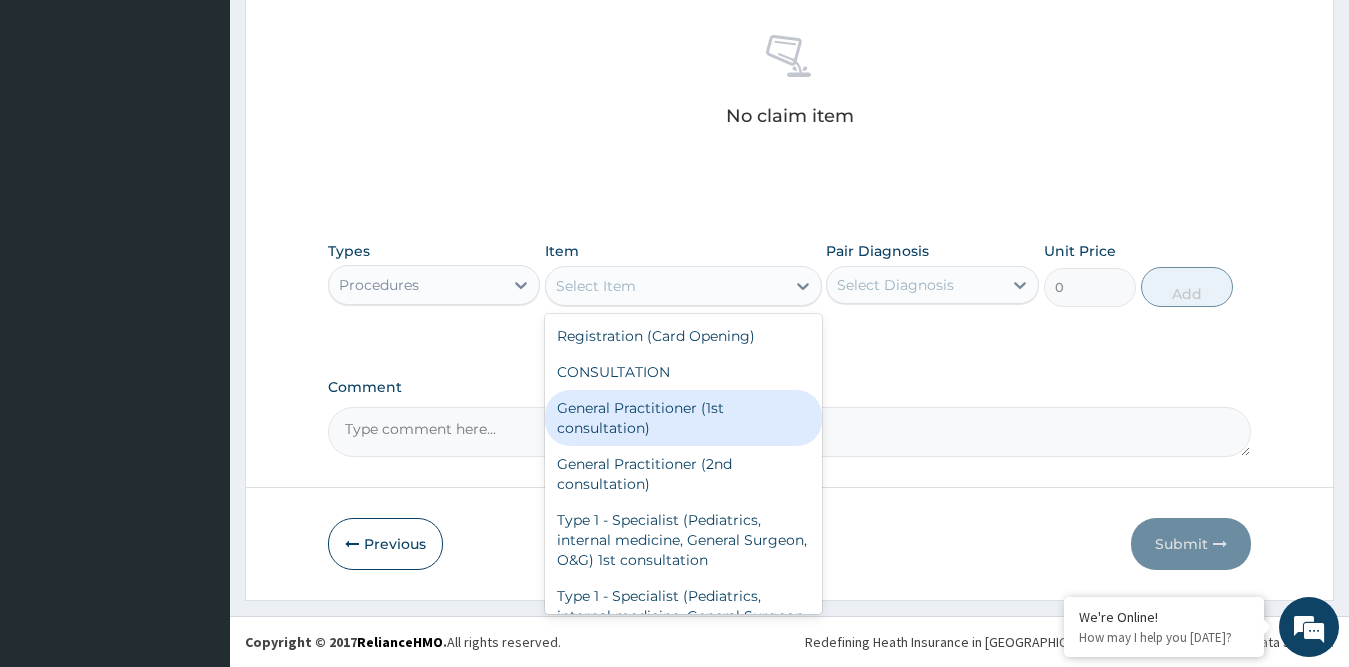 click on "General Practitioner (1st consultation)" at bounding box center (683, 418) 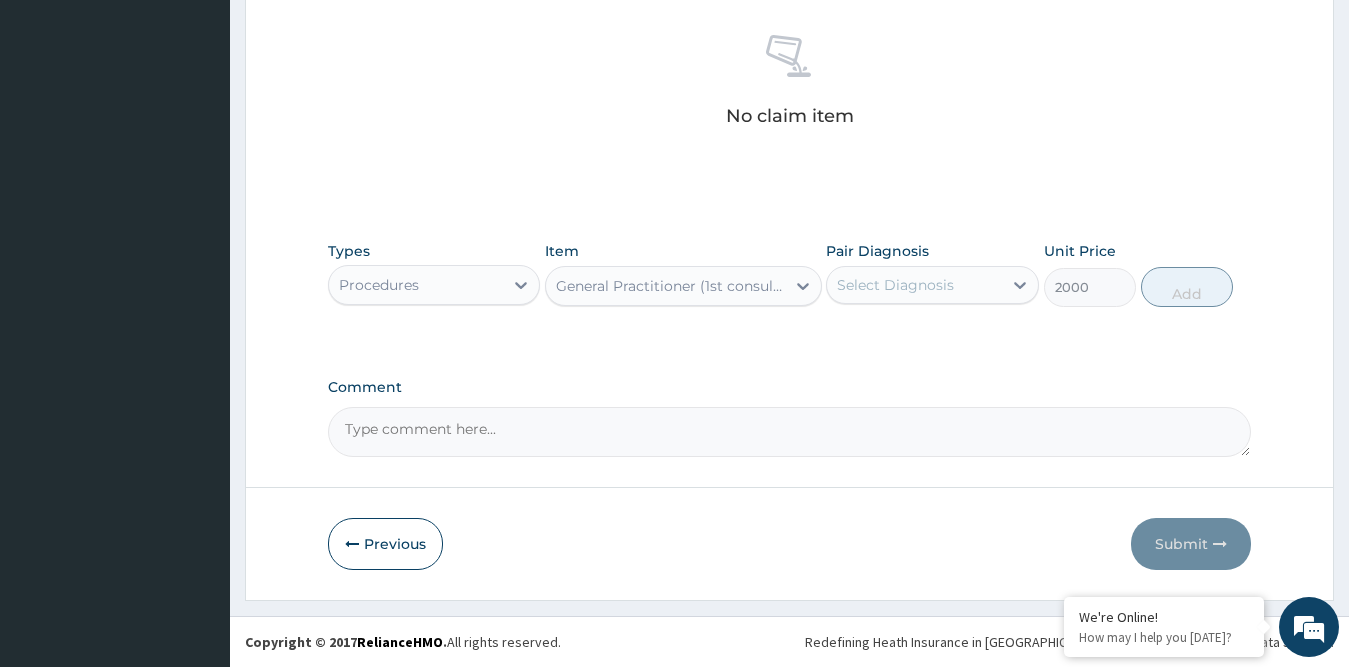 click on "Select Diagnosis" at bounding box center (914, 285) 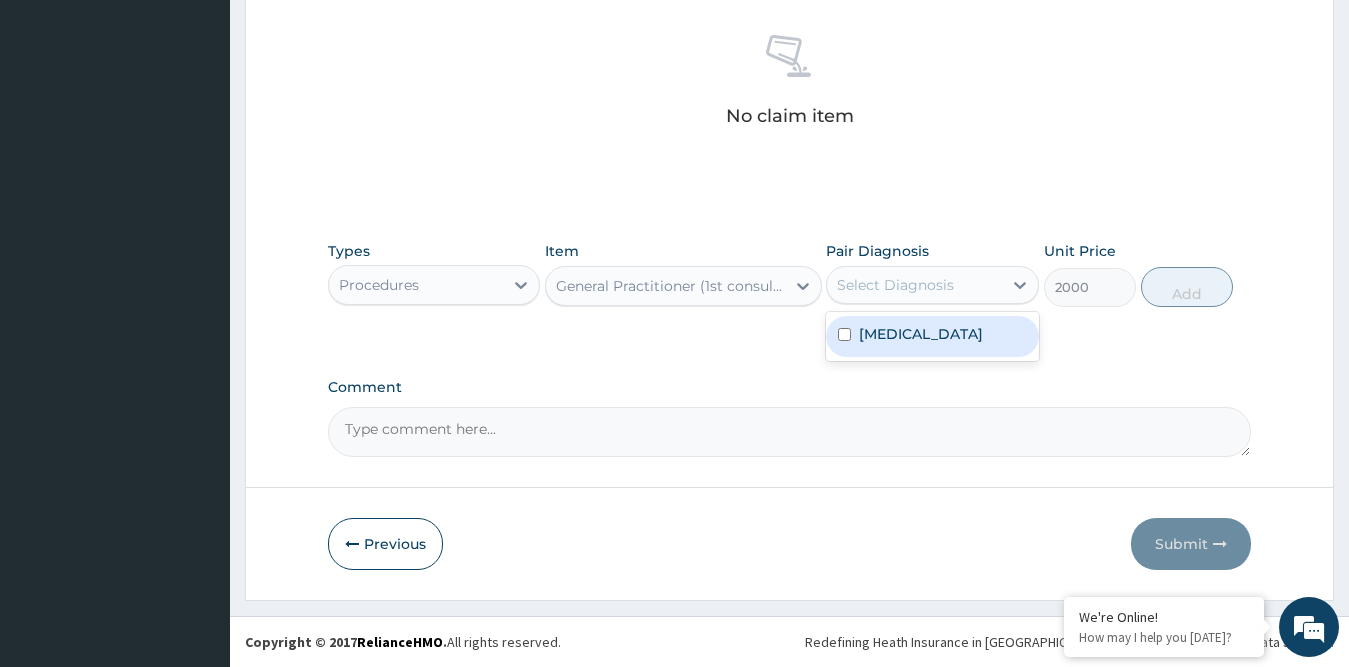 click on "[MEDICAL_DATA]" at bounding box center [921, 334] 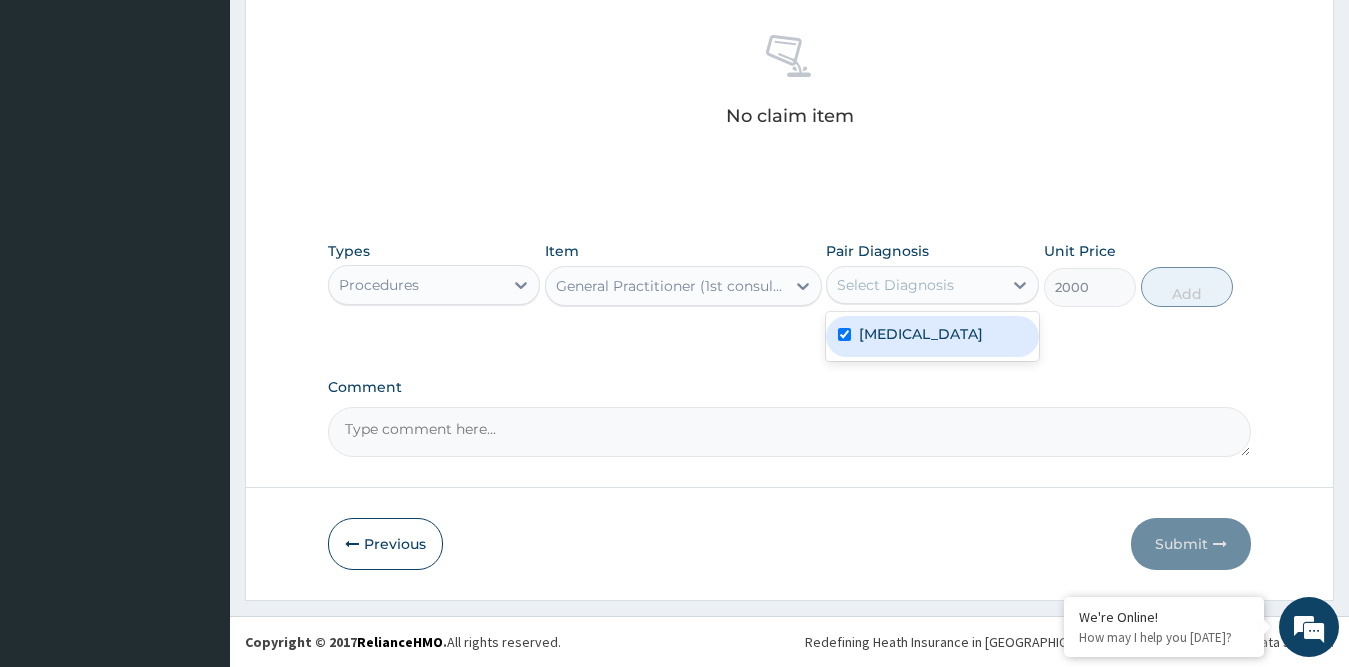 checkbox on "true" 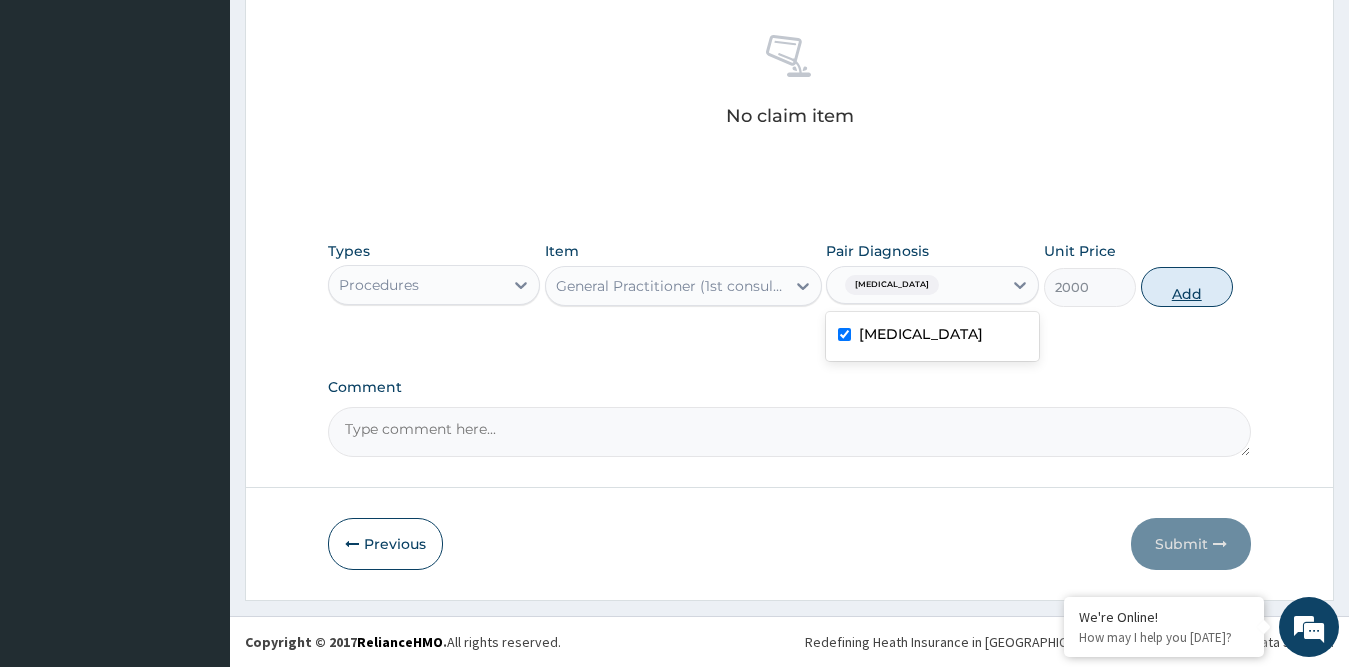 click on "Add" at bounding box center [1187, 287] 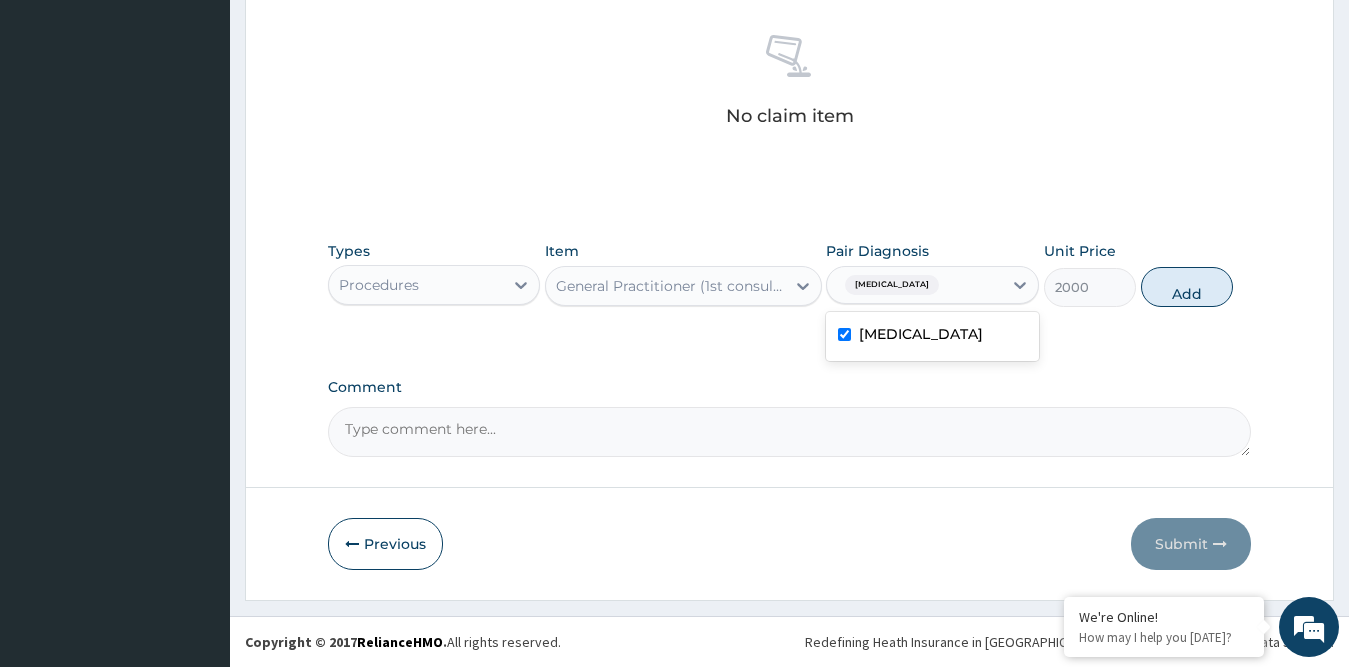 type on "0" 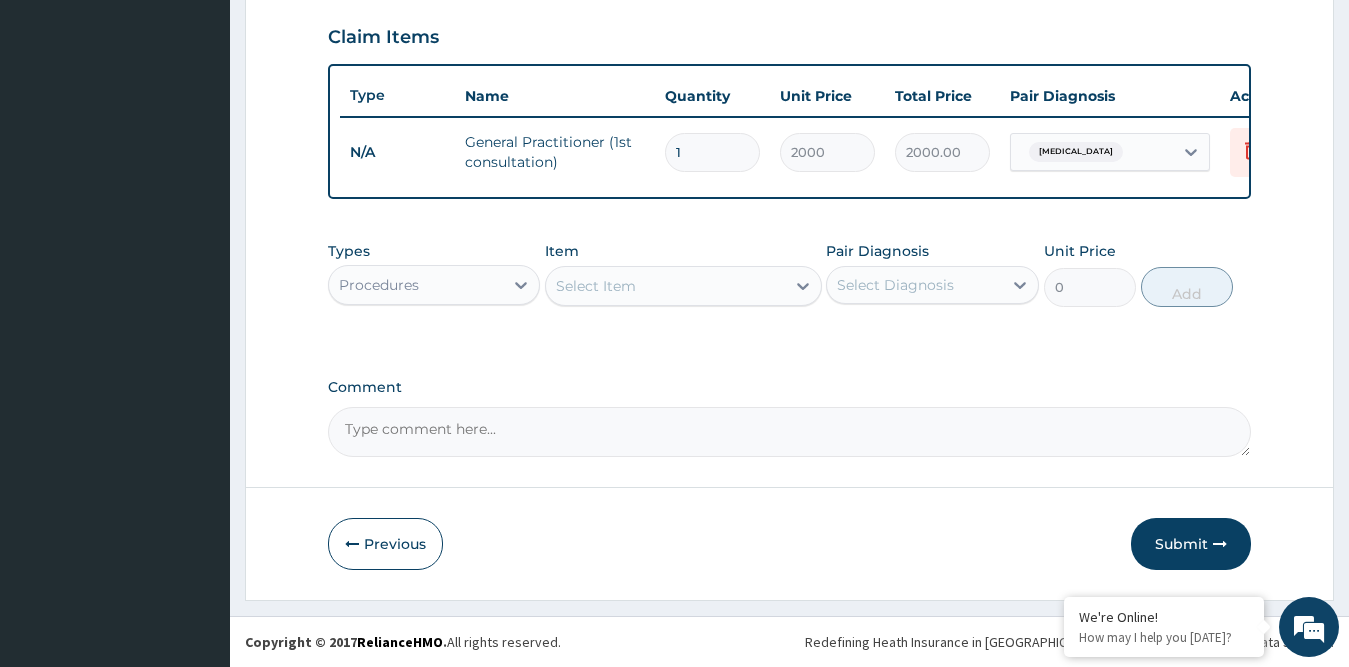 scroll, scrollTop: 697, scrollLeft: 0, axis: vertical 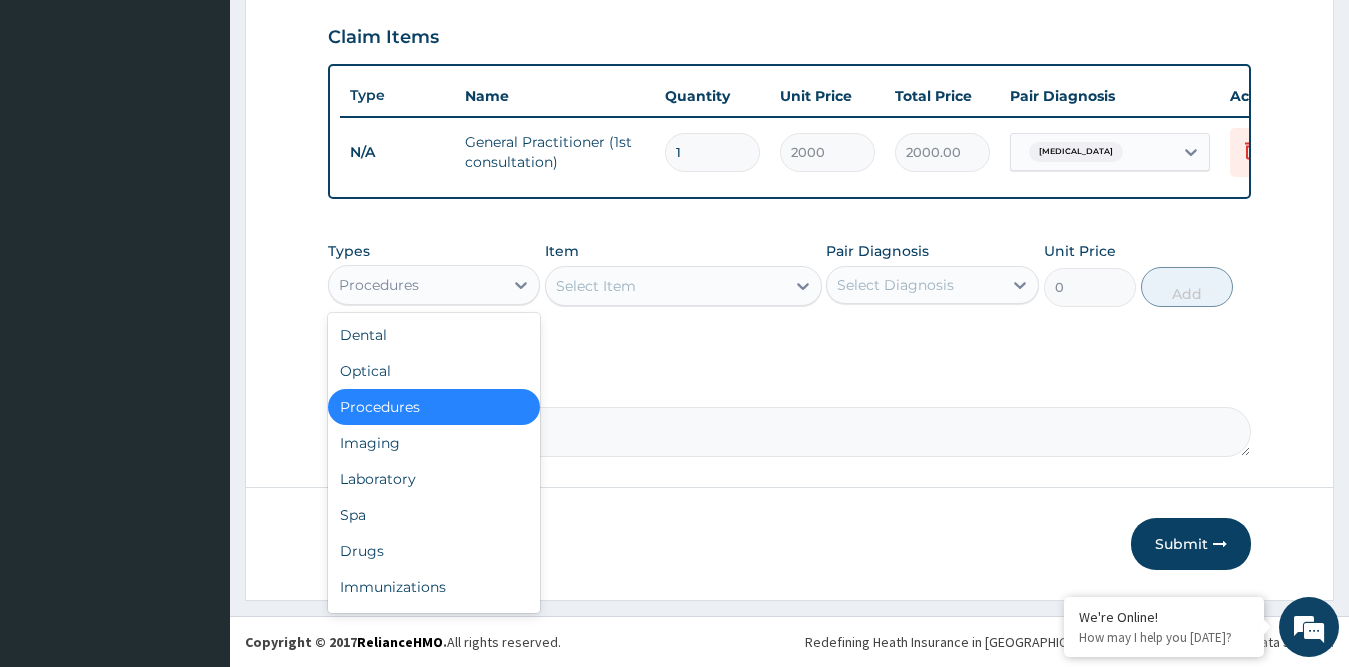 click on "Procedures" at bounding box center [379, 285] 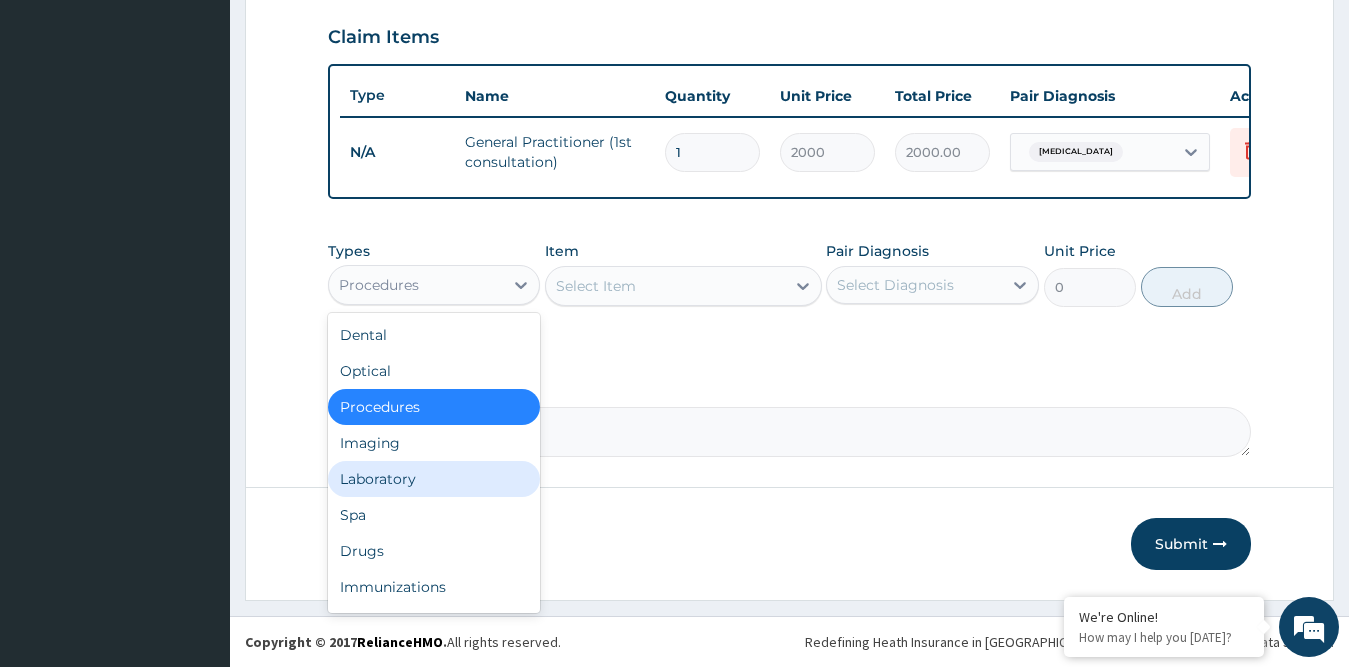 click on "Laboratory" at bounding box center [434, 479] 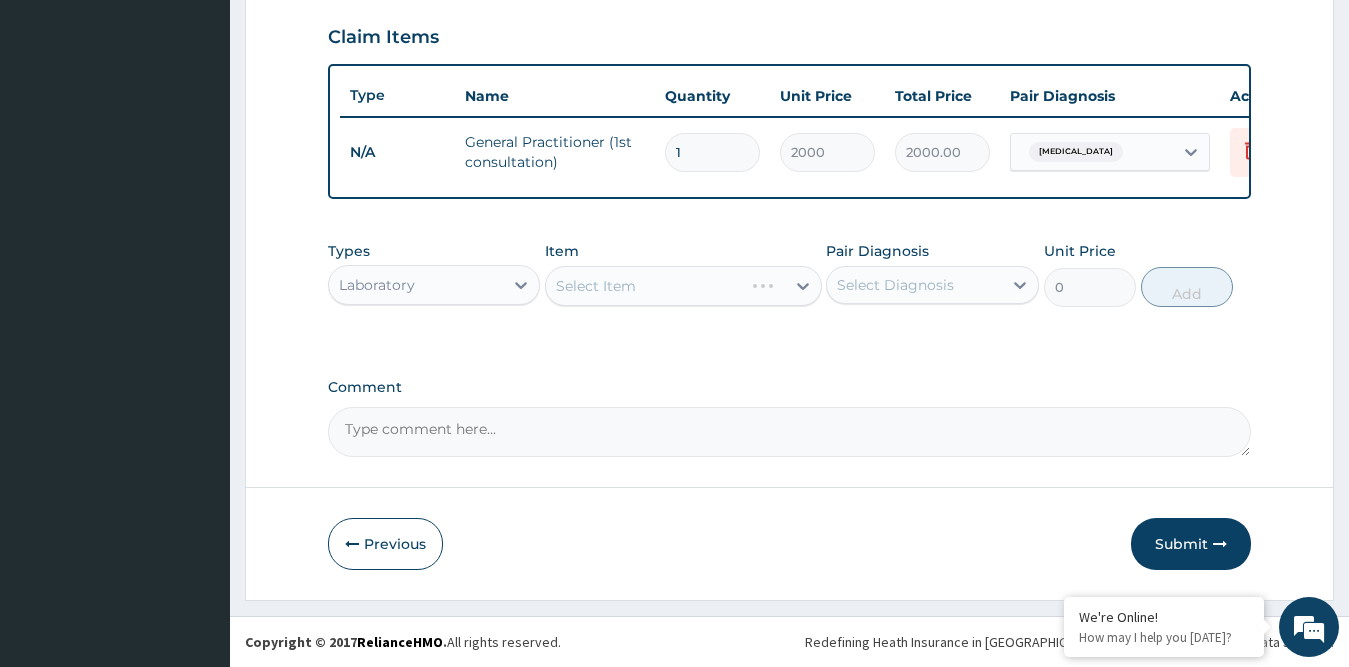 click on "Select Item" at bounding box center (683, 286) 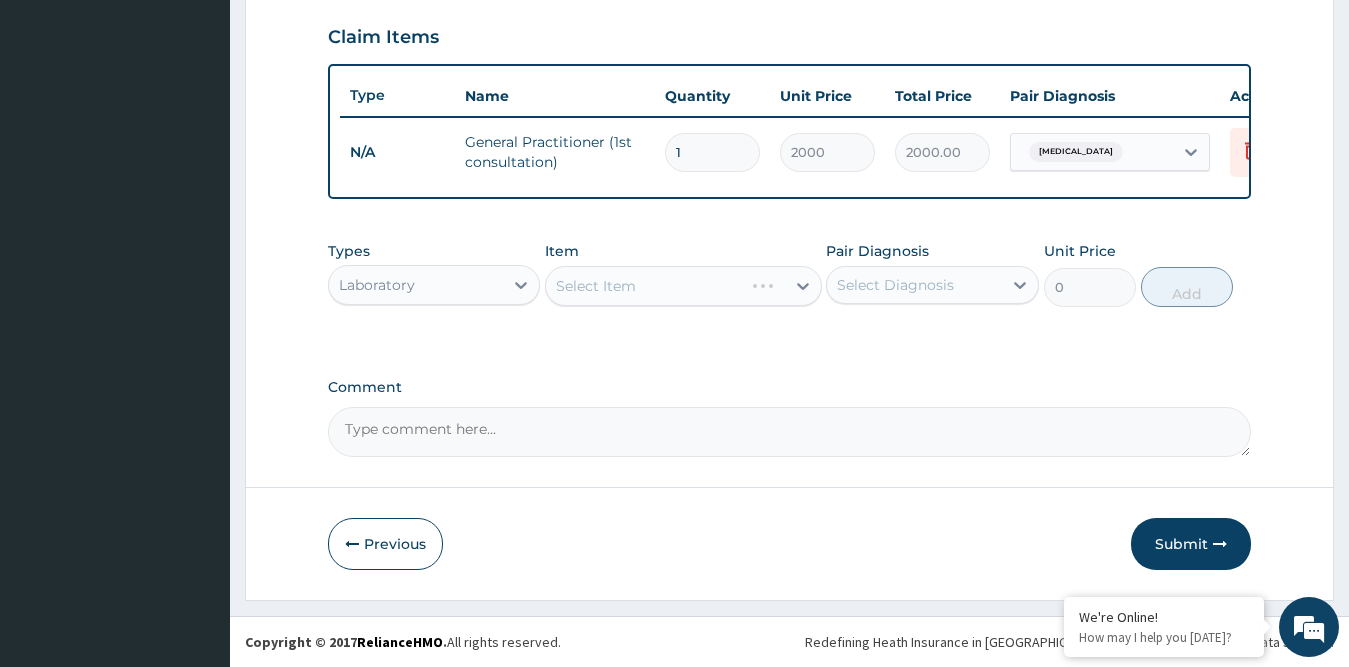 click on "Select Item" at bounding box center (683, 286) 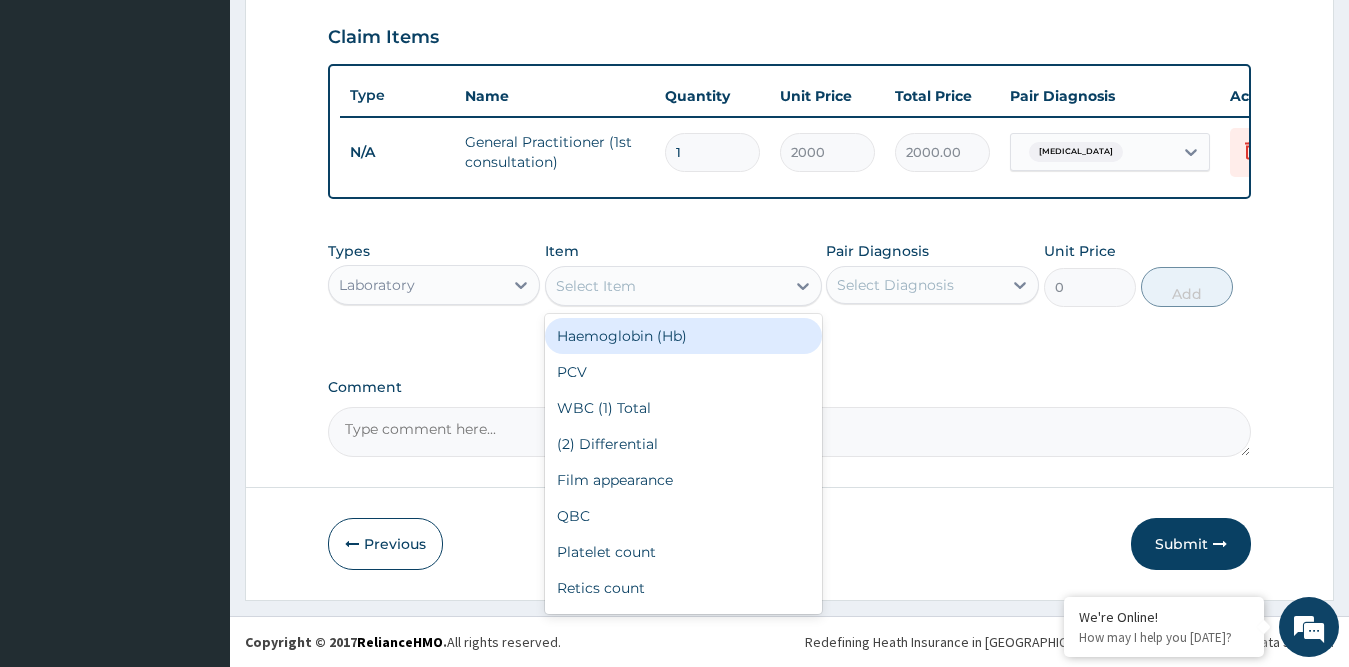 click on "Select Item" at bounding box center [596, 286] 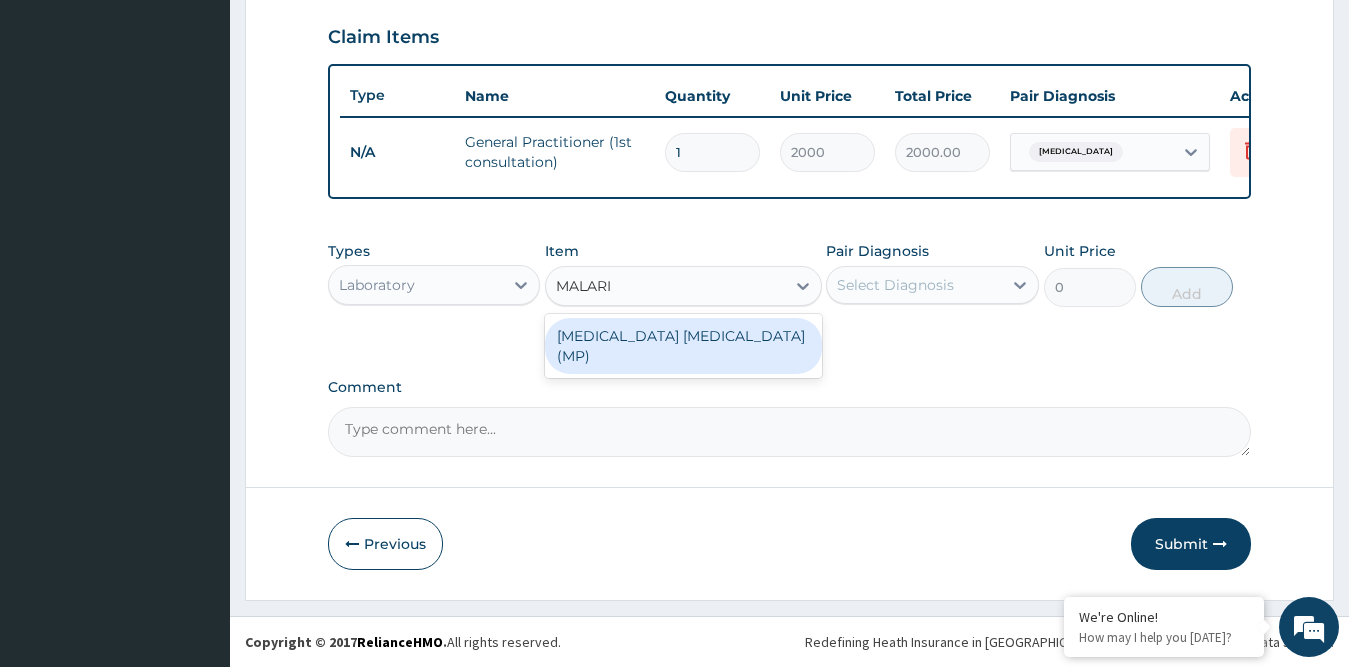 type on "[MEDICAL_DATA]" 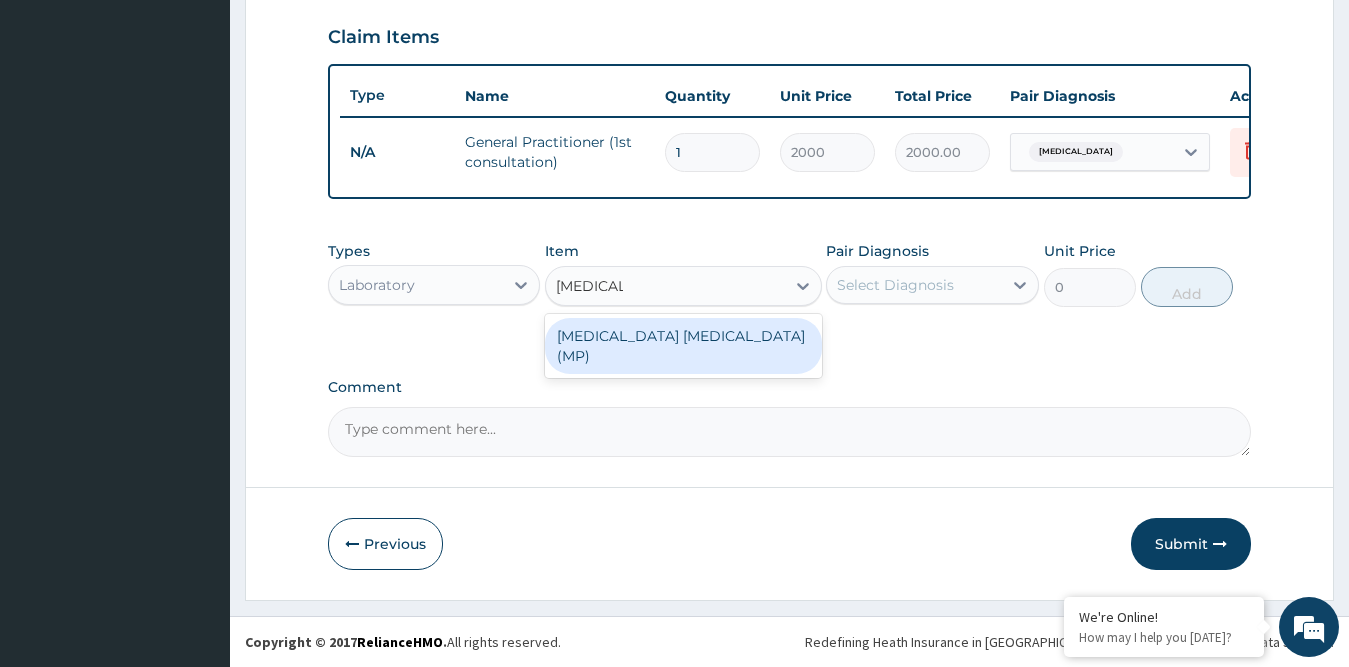 drag, startPoint x: 637, startPoint y: 328, endPoint x: 657, endPoint y: 329, distance: 20.024984 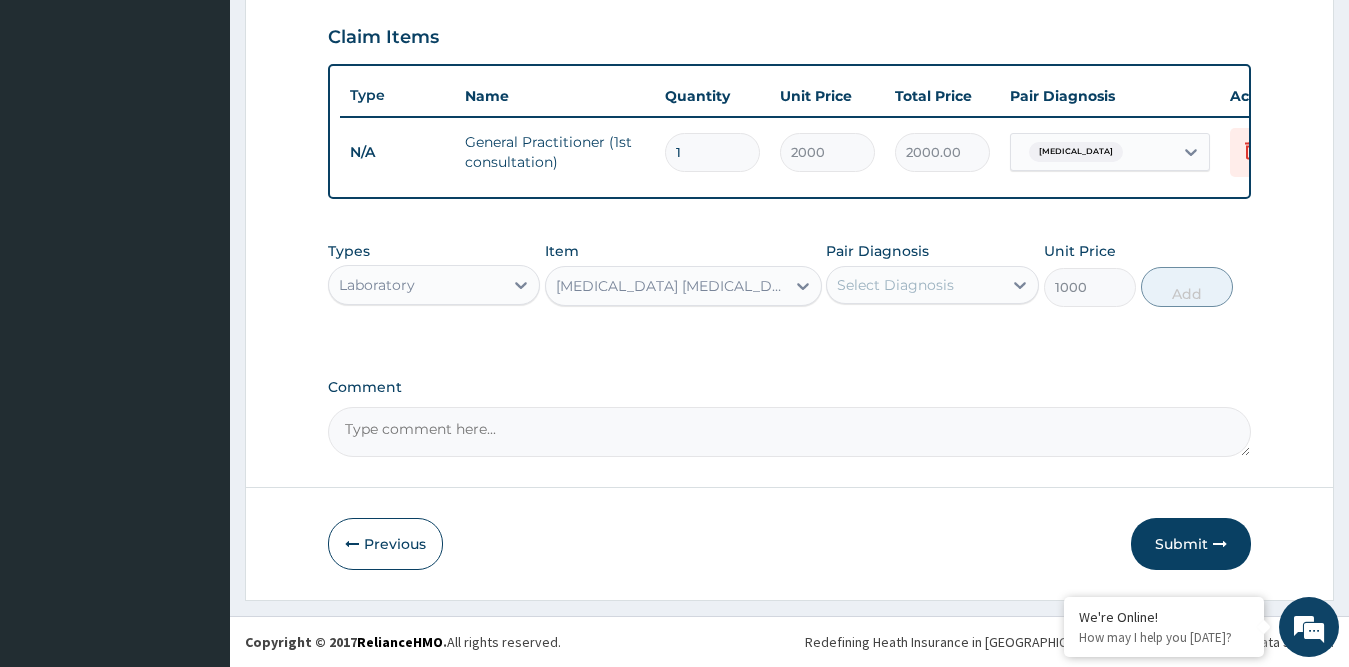 click on "Select Diagnosis" at bounding box center (895, 285) 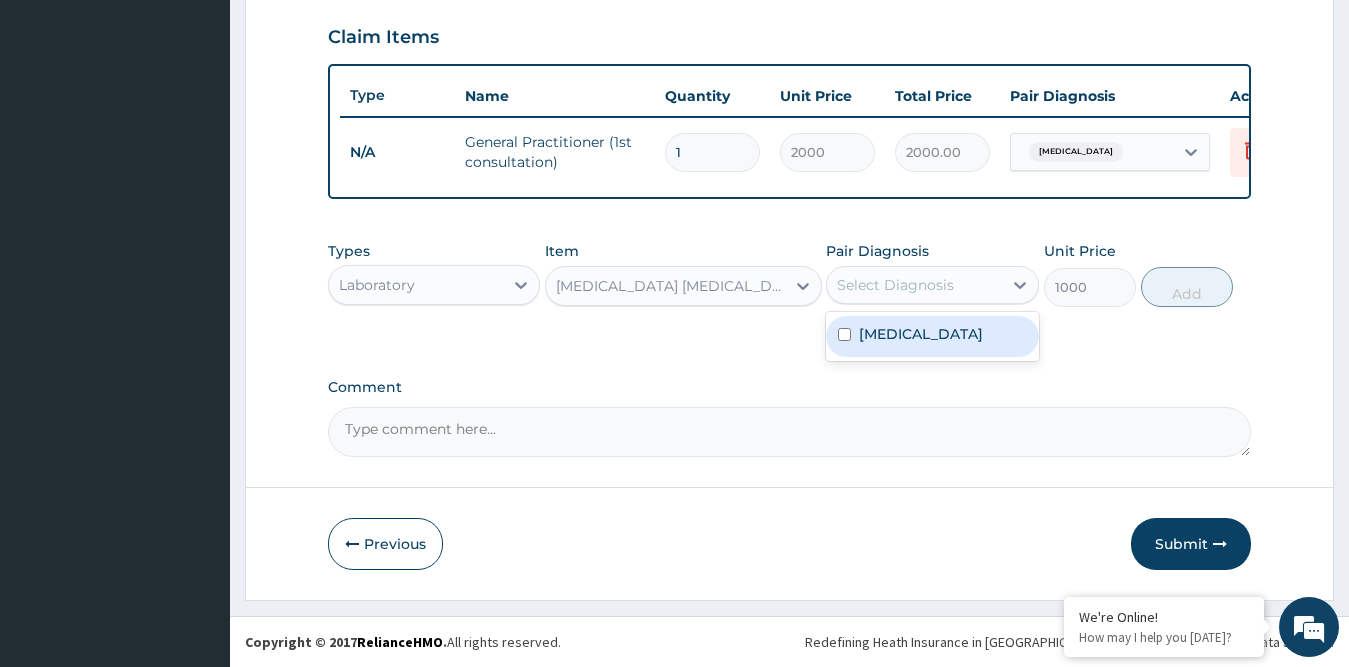 click on "[MEDICAL_DATA]" at bounding box center (921, 334) 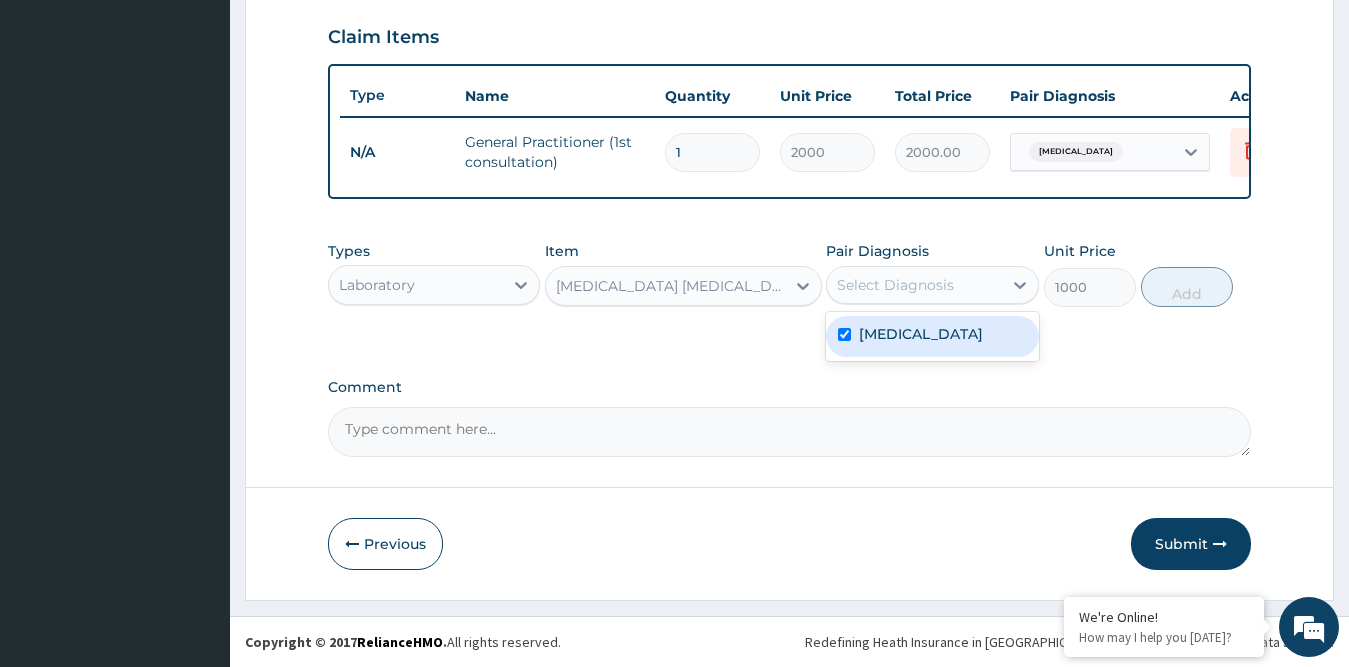 checkbox on "true" 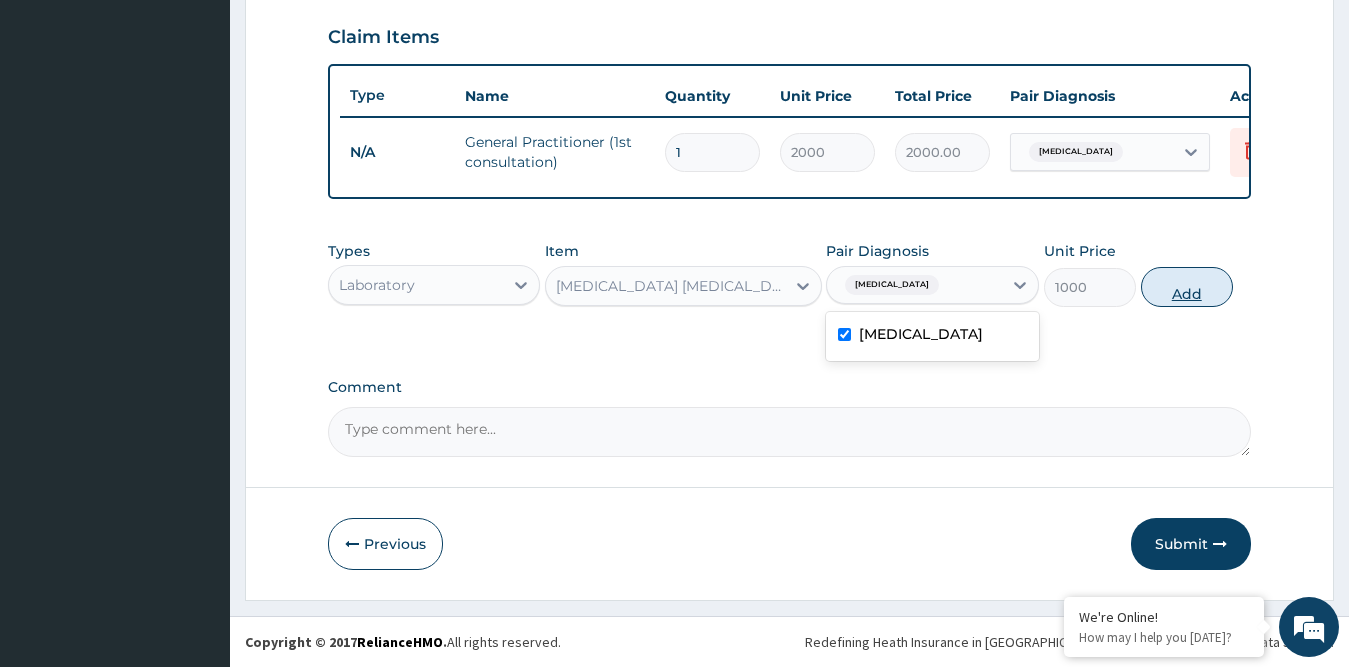 click on "Add" at bounding box center (1187, 287) 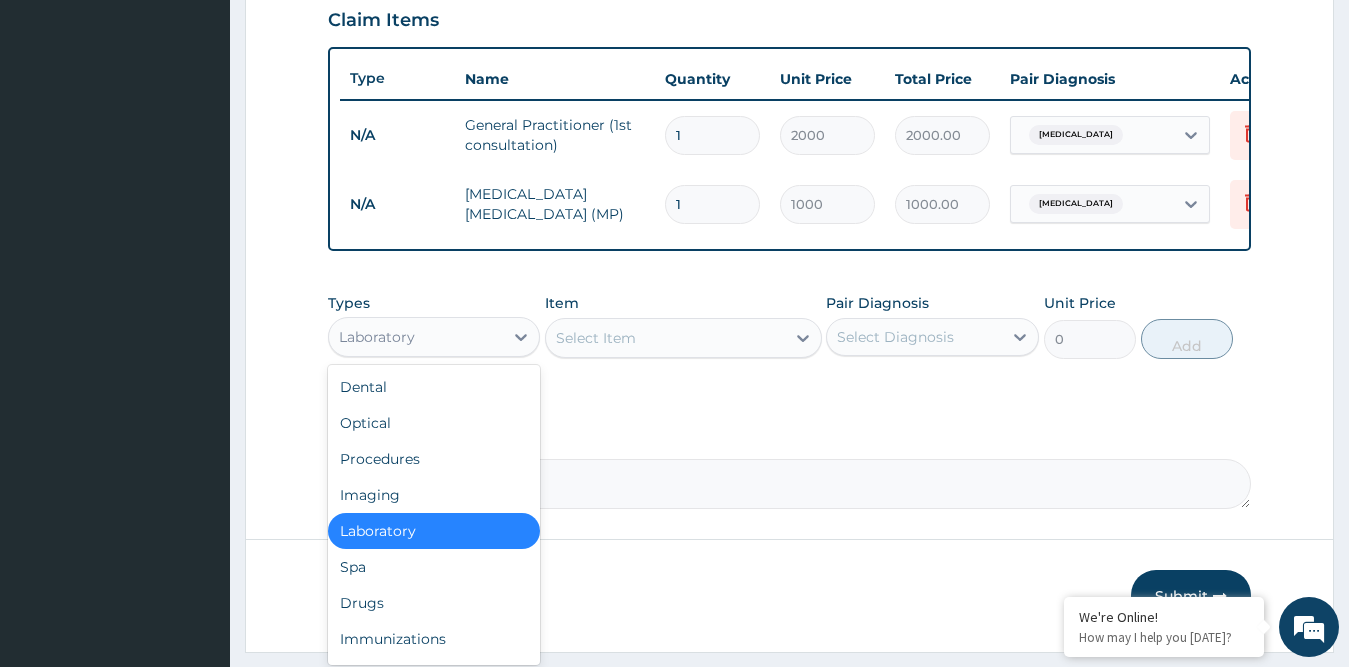 click on "Laboratory" at bounding box center [377, 337] 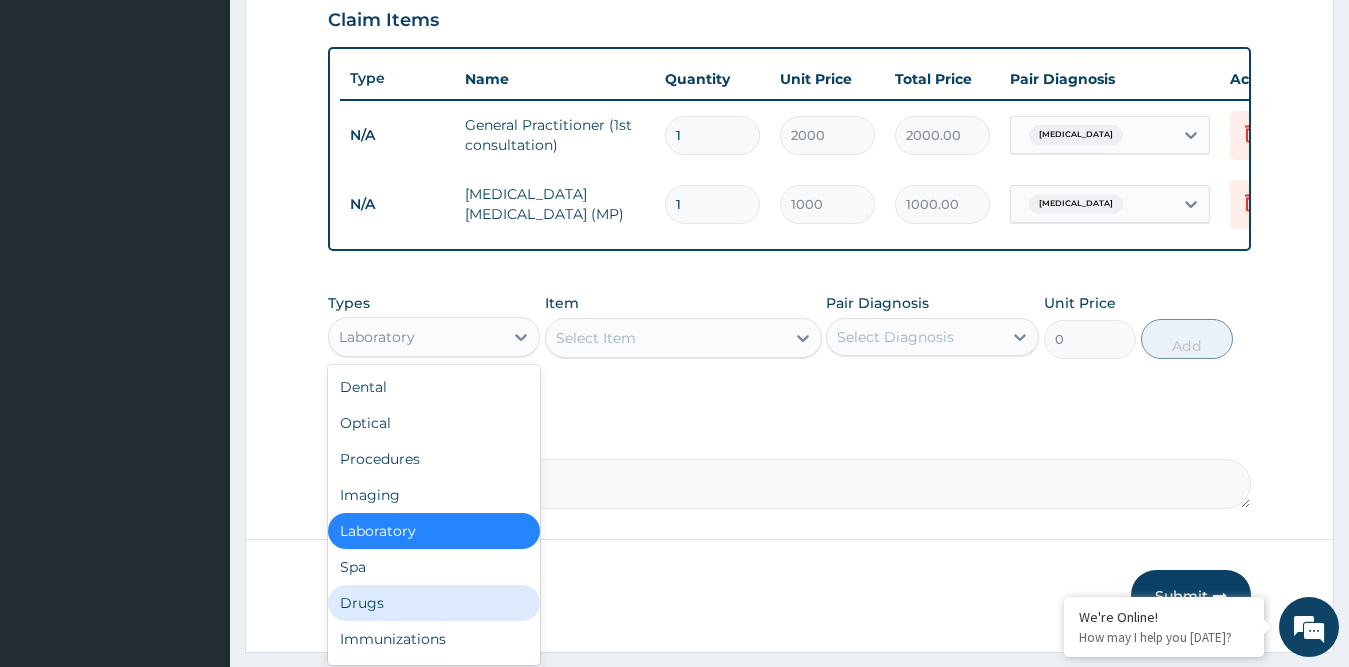 click on "Drugs" at bounding box center [434, 603] 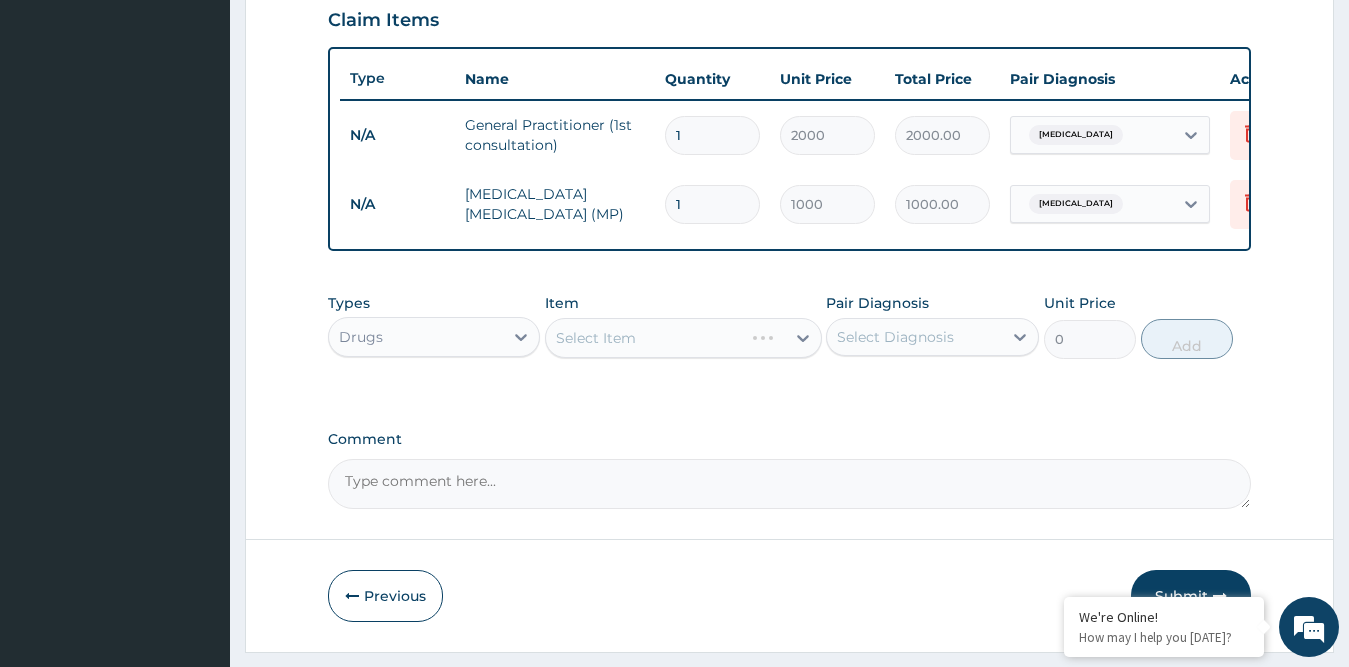 click on "Select Item" at bounding box center [683, 338] 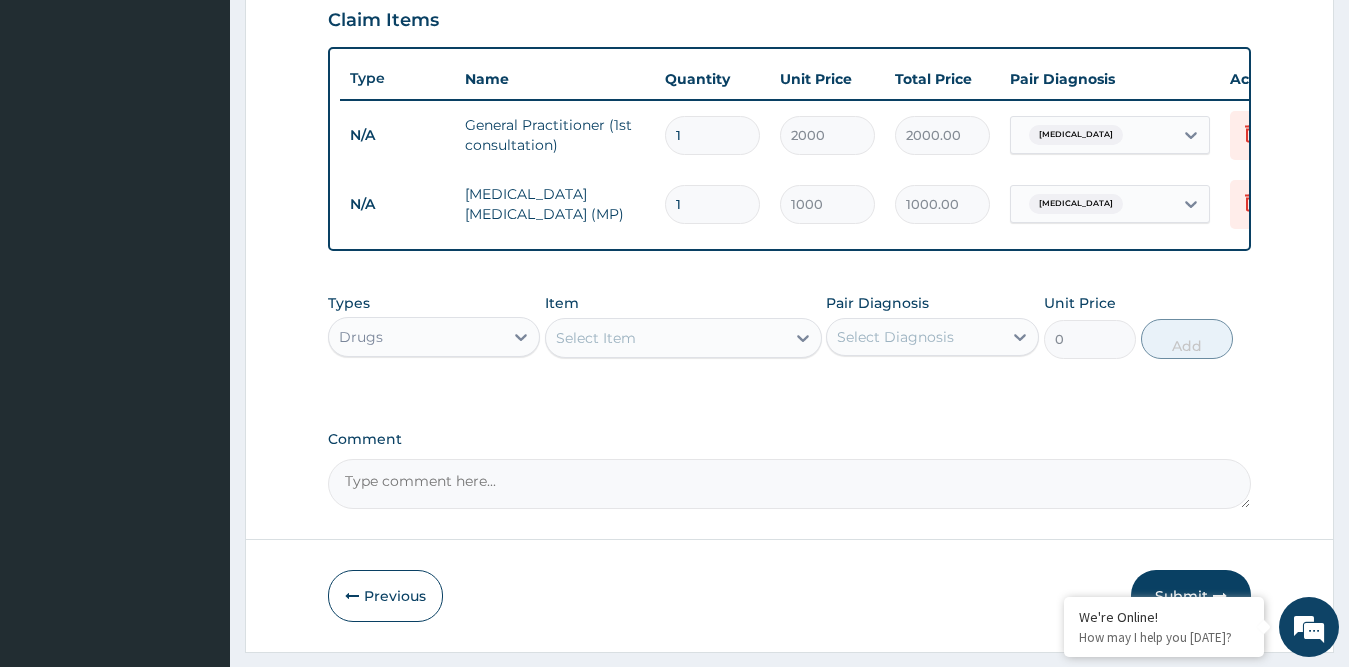 scroll, scrollTop: 766, scrollLeft: 0, axis: vertical 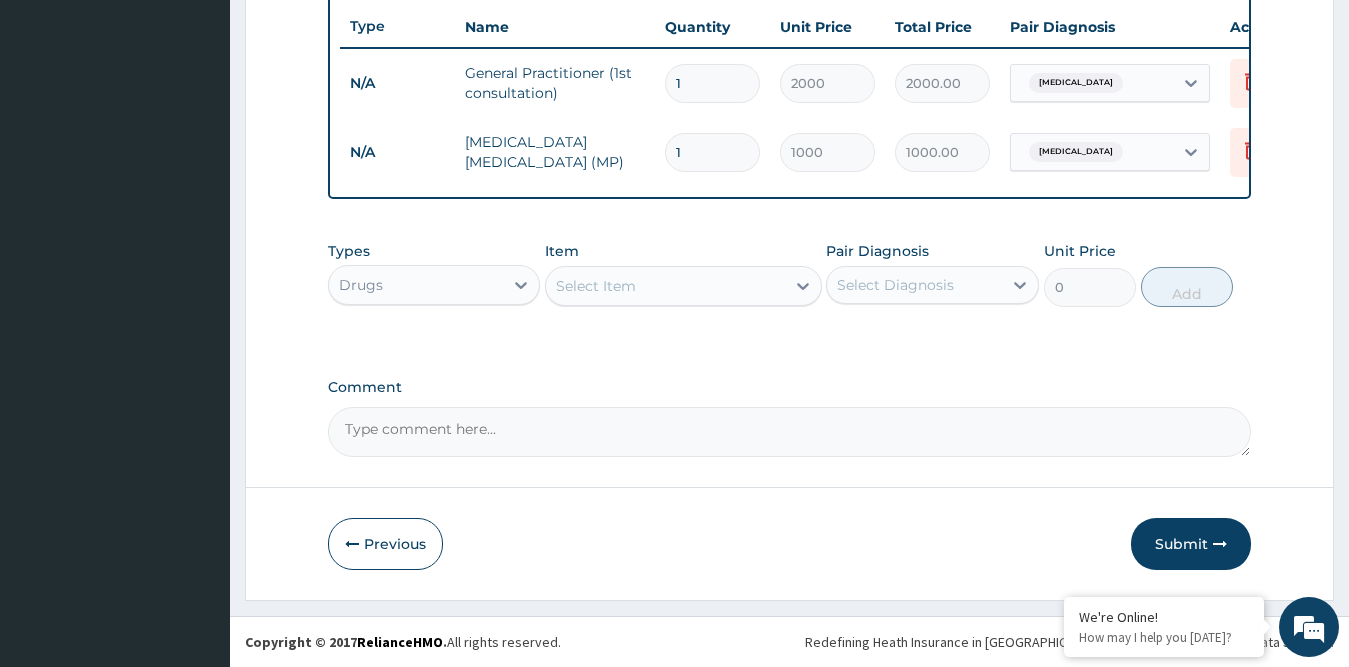 click on "Select Item" at bounding box center [596, 286] 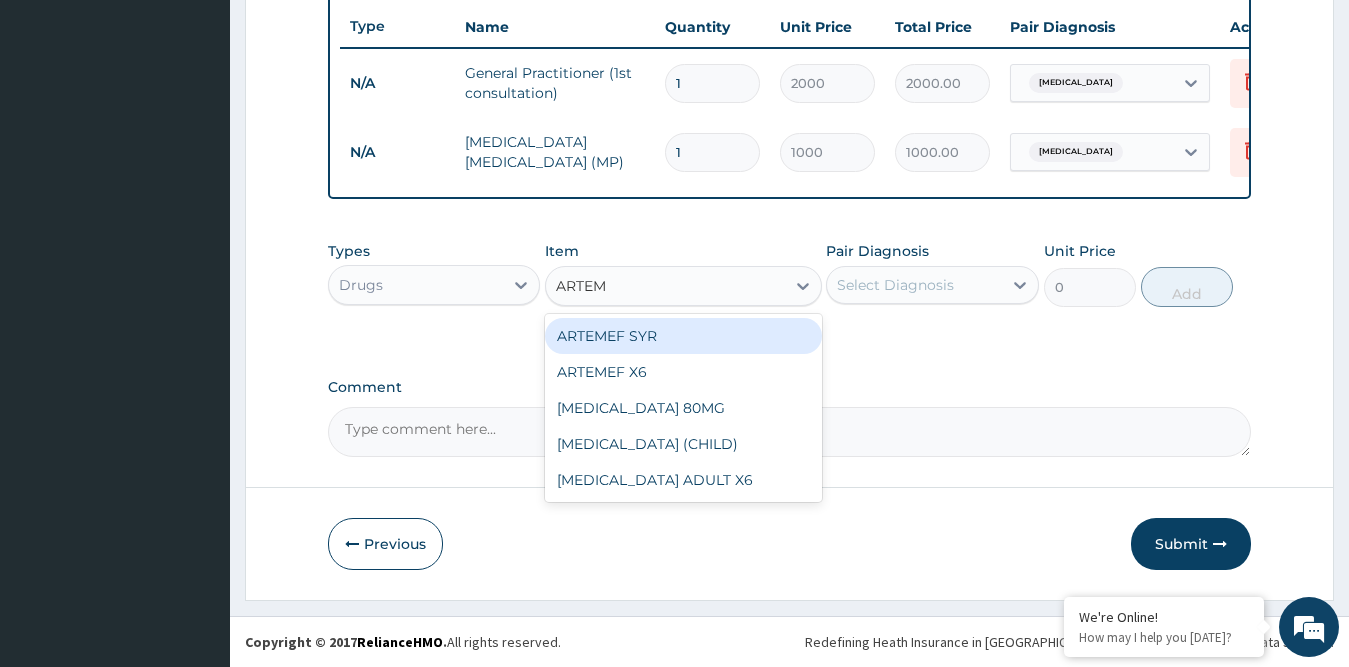 type on "ARTEME" 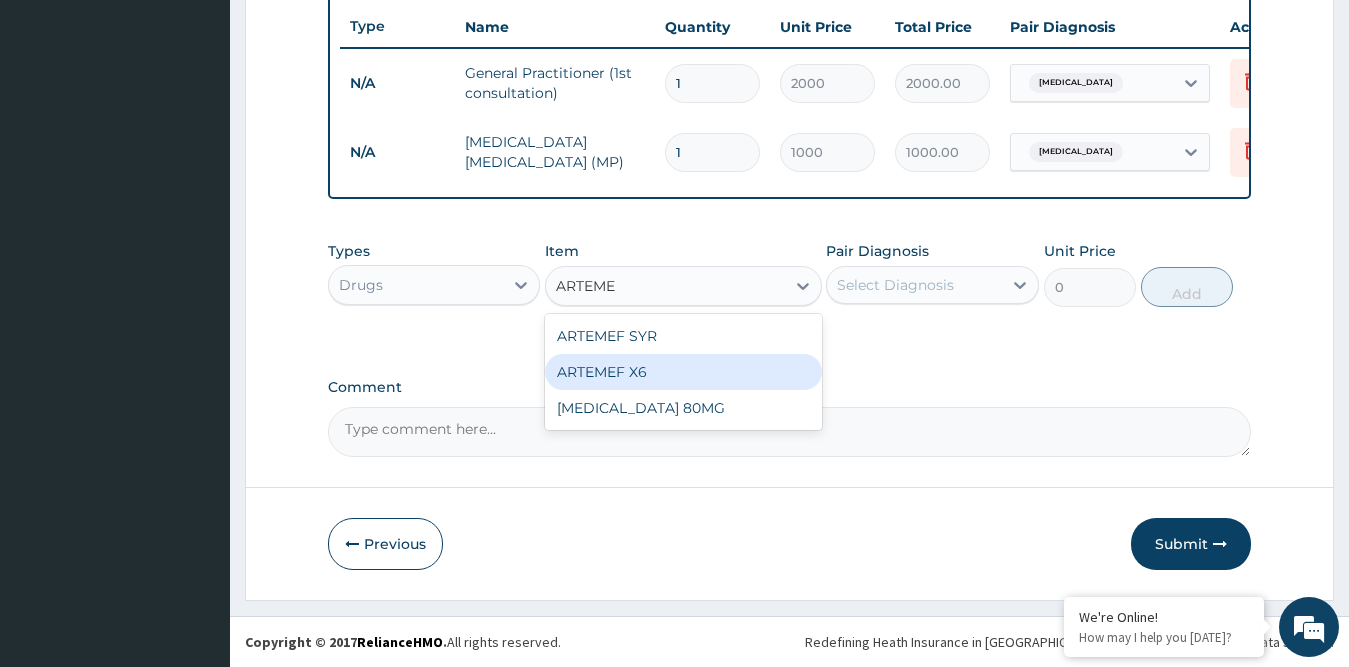 click on "ARTEMEF X6" at bounding box center [683, 372] 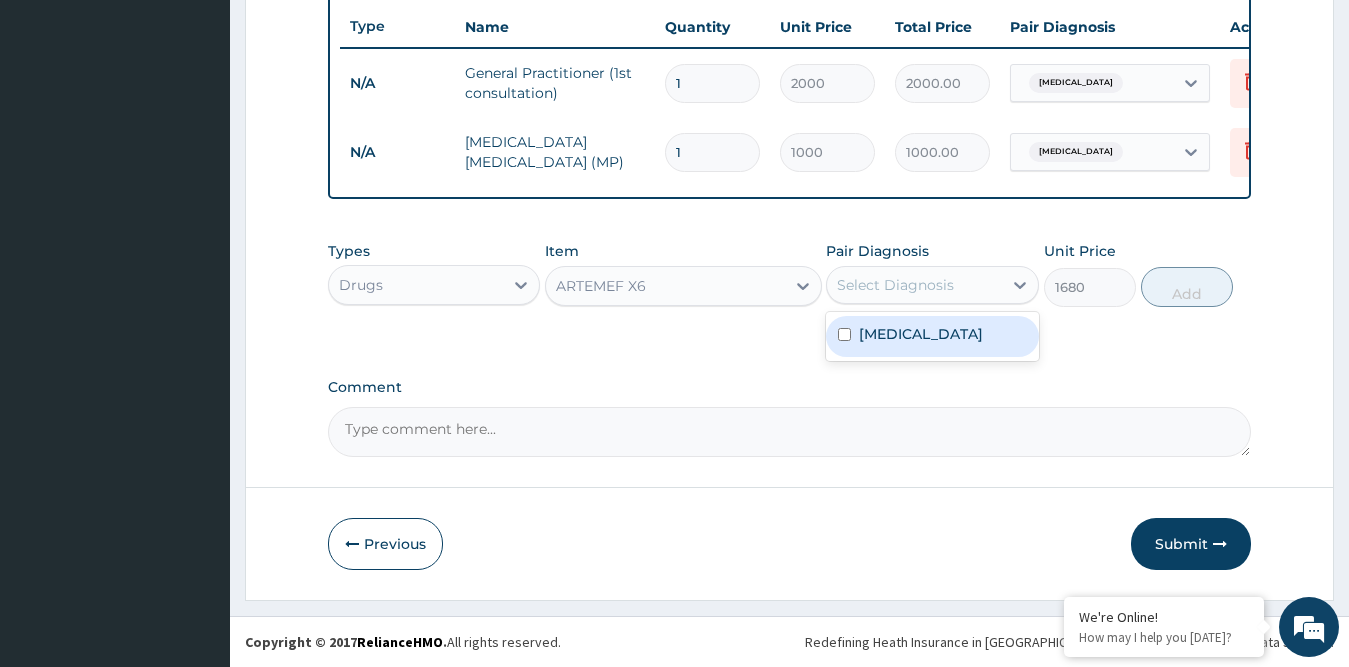 click on "Select Diagnosis" at bounding box center [914, 285] 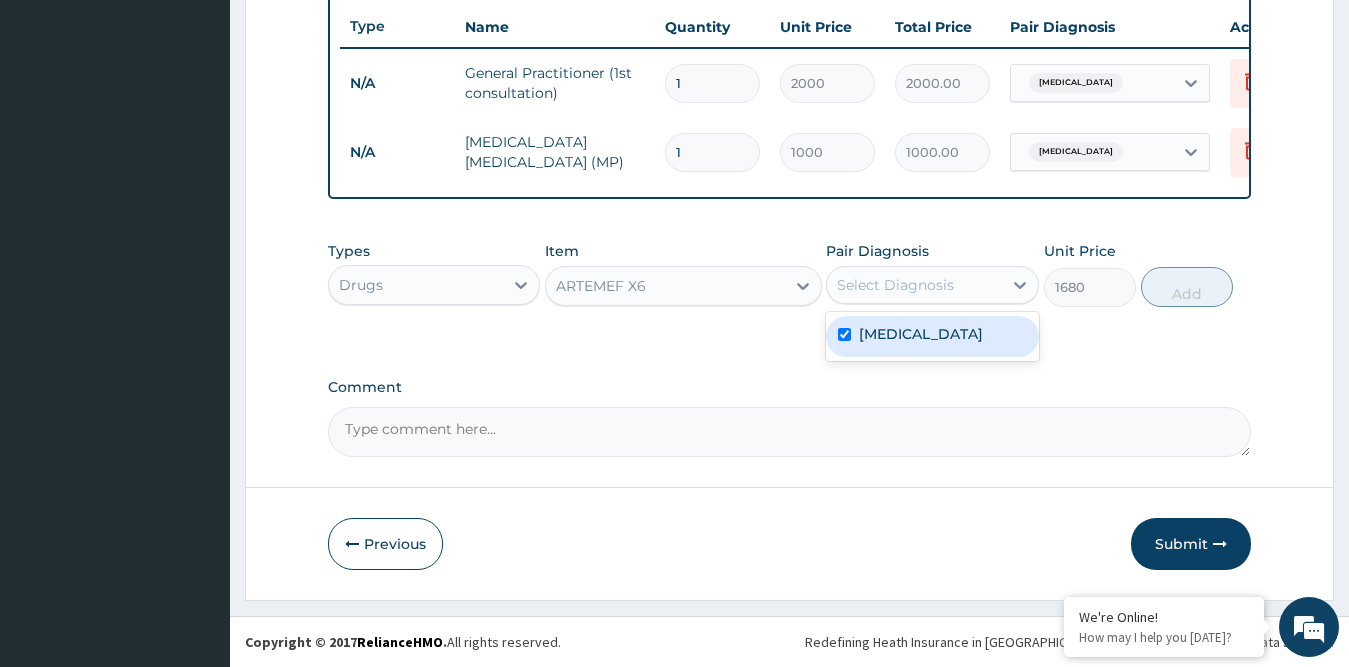 checkbox on "true" 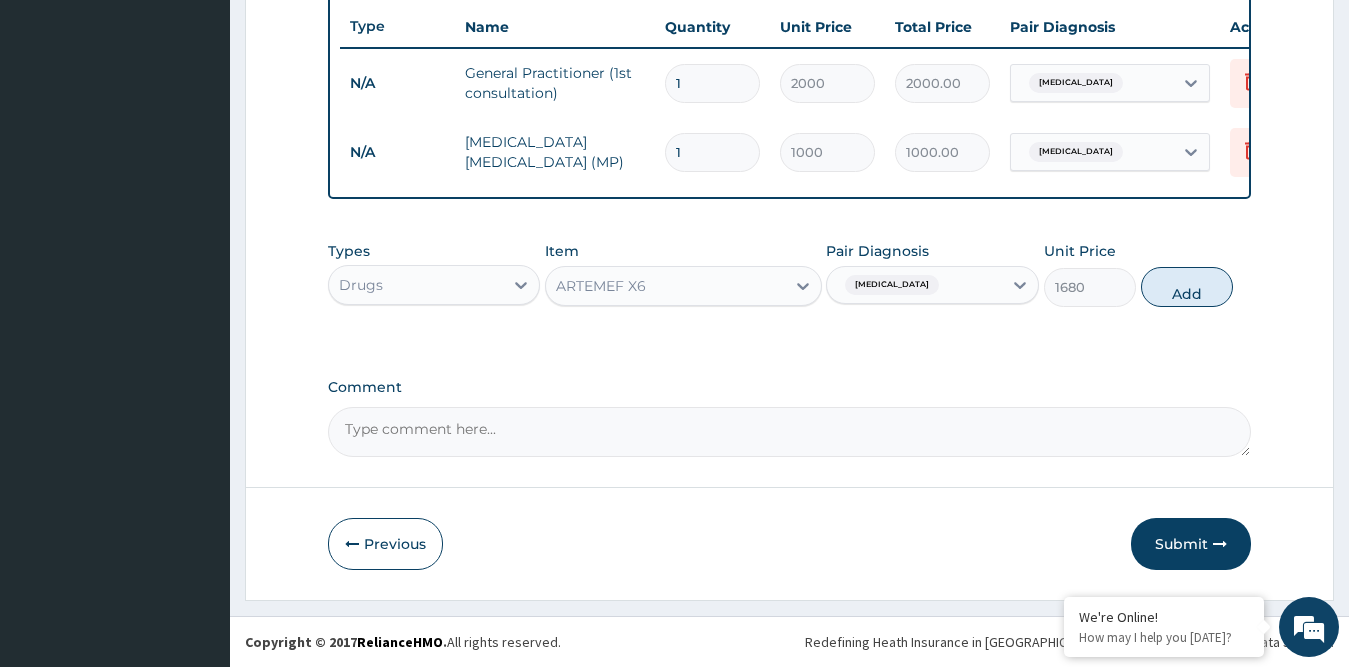 click on "Add" at bounding box center [1187, 287] 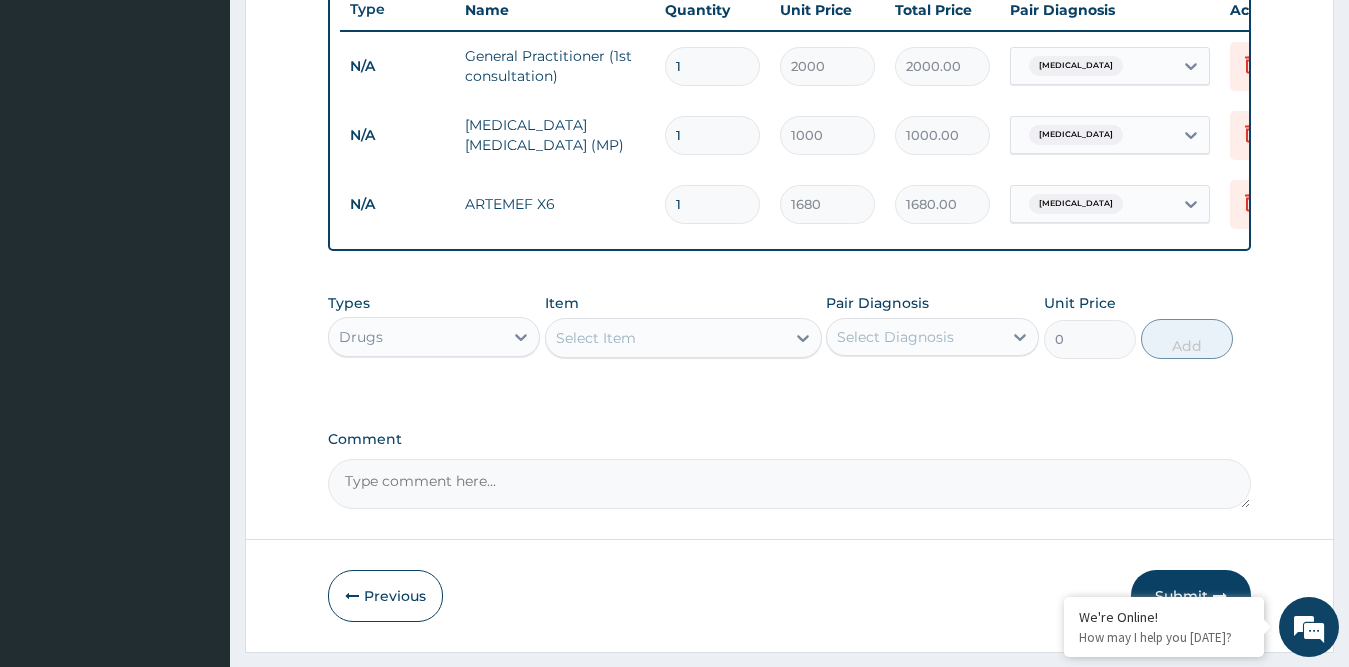 click on "Select Item" at bounding box center (596, 338) 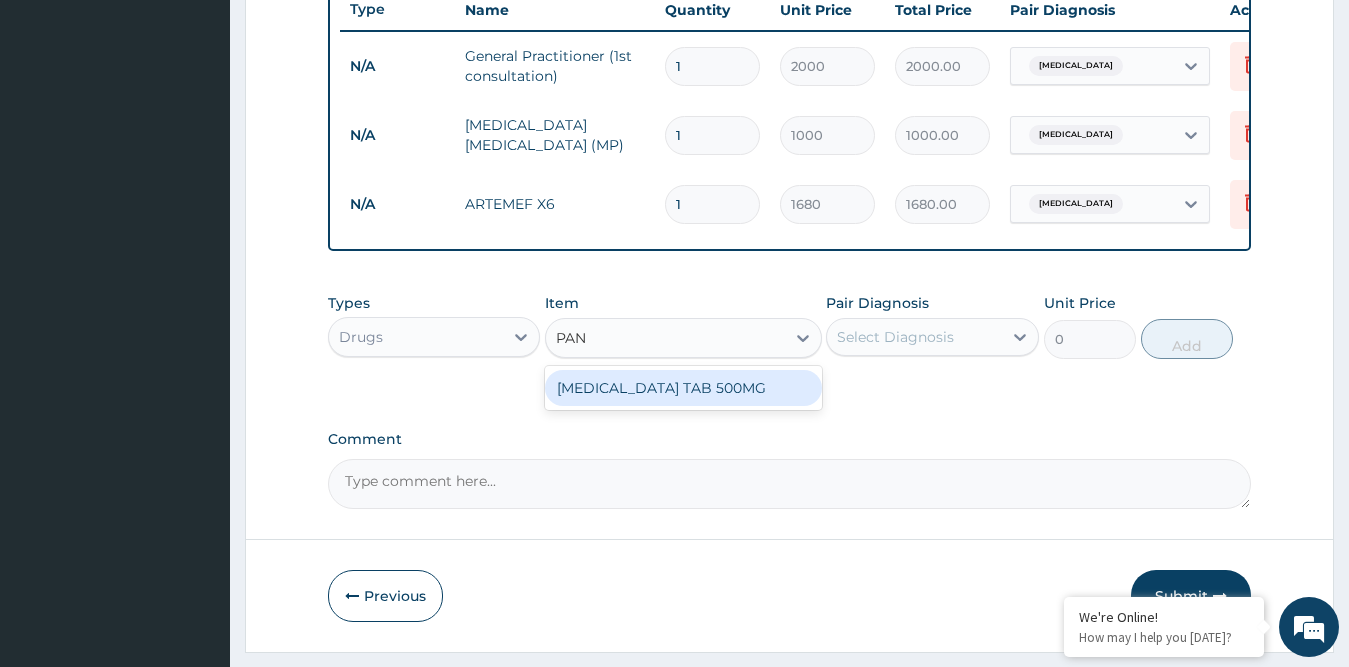 type on "PANA" 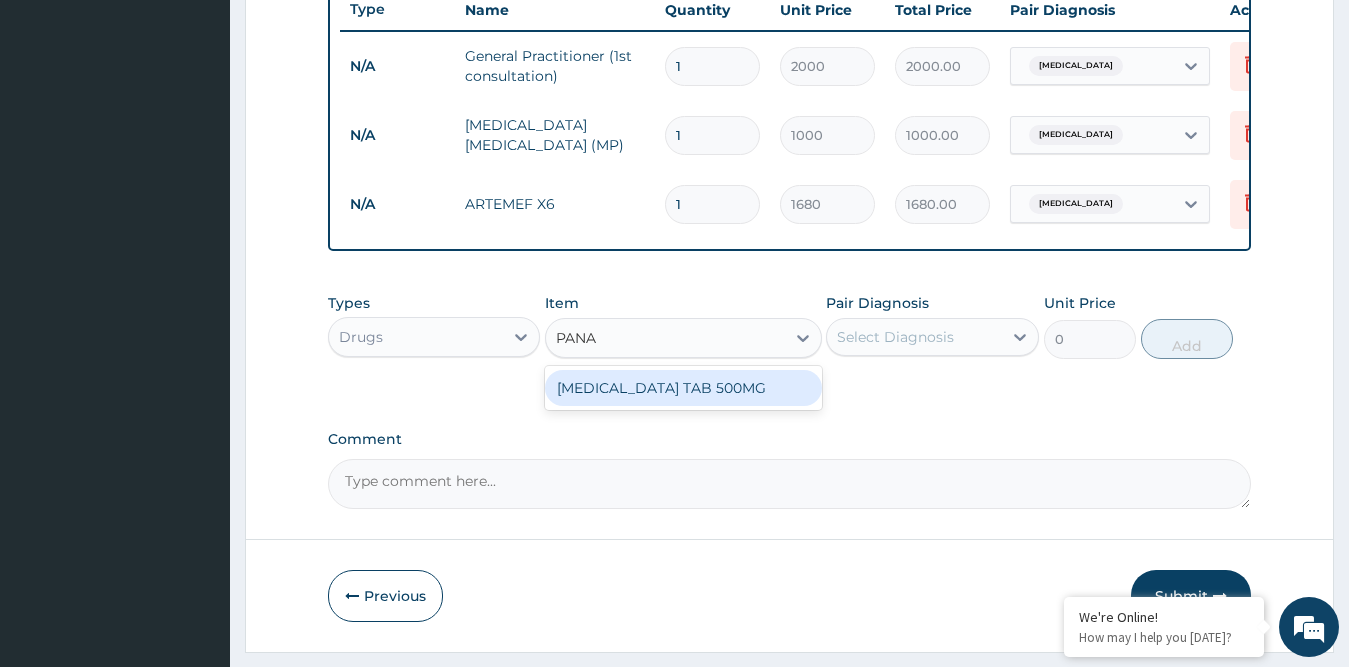 click on "[MEDICAL_DATA] TAB 500MG" at bounding box center (683, 388) 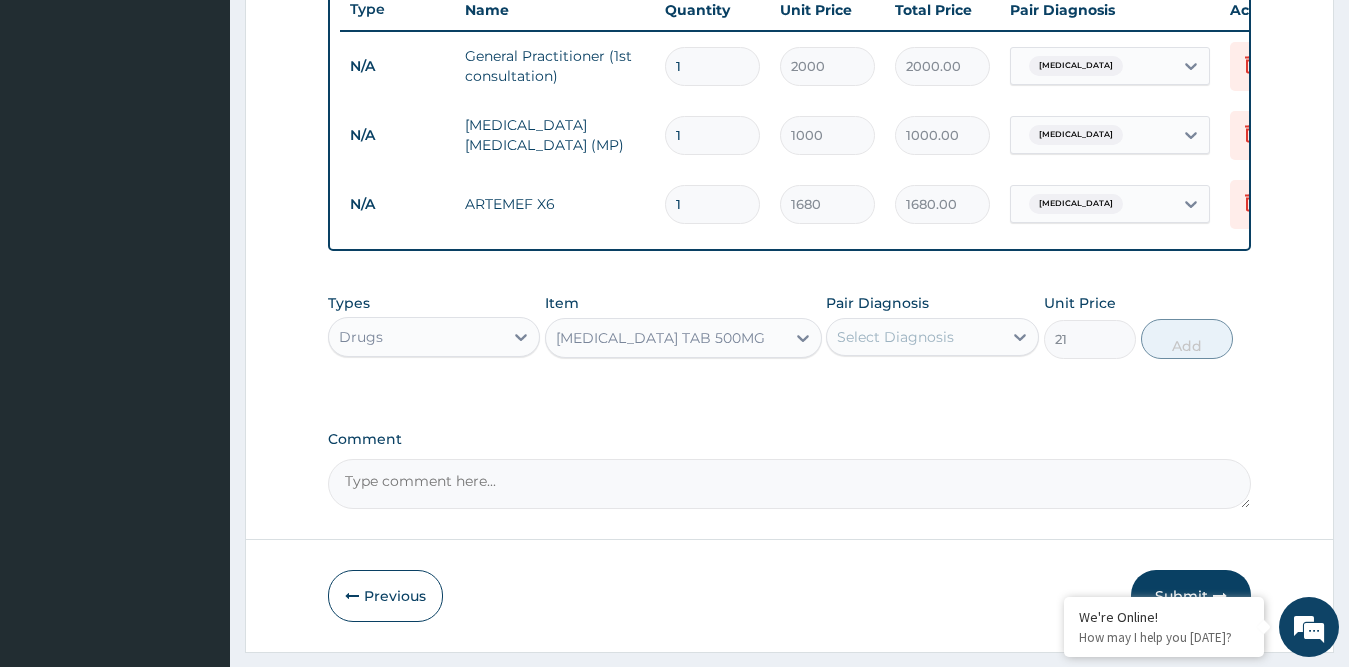 click on "Select Diagnosis" at bounding box center (914, 337) 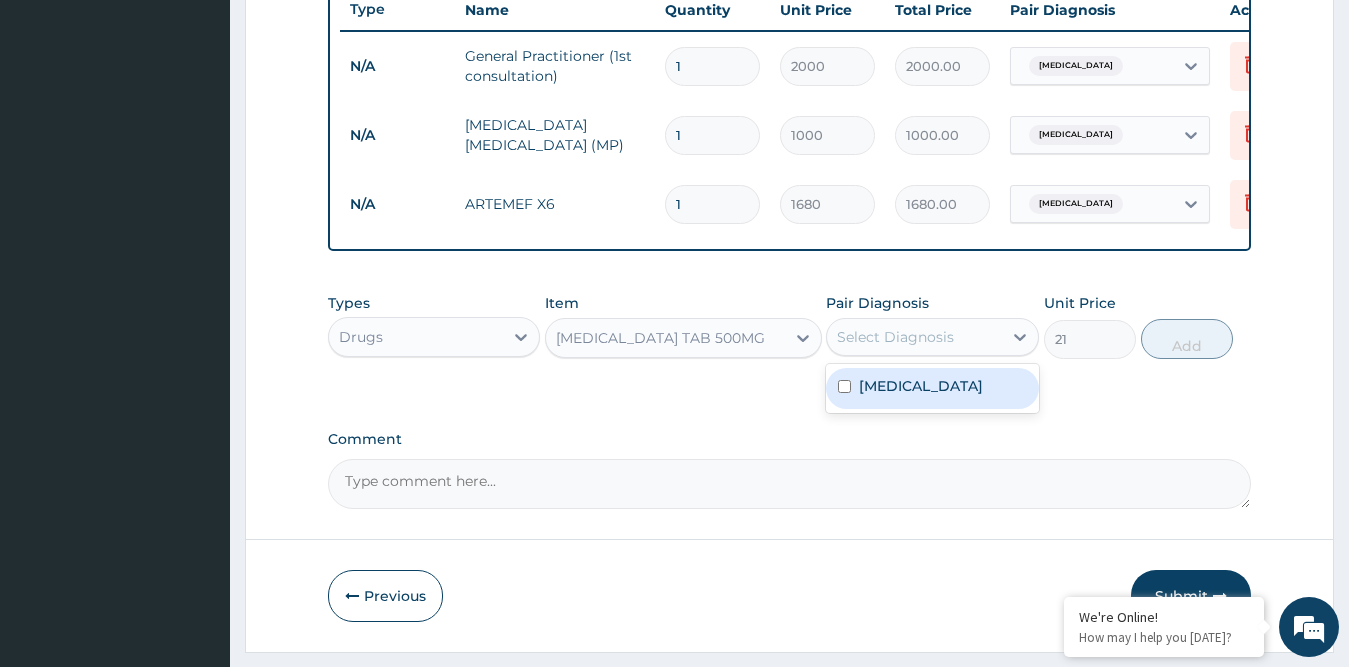 click on "[MEDICAL_DATA]" at bounding box center [921, 386] 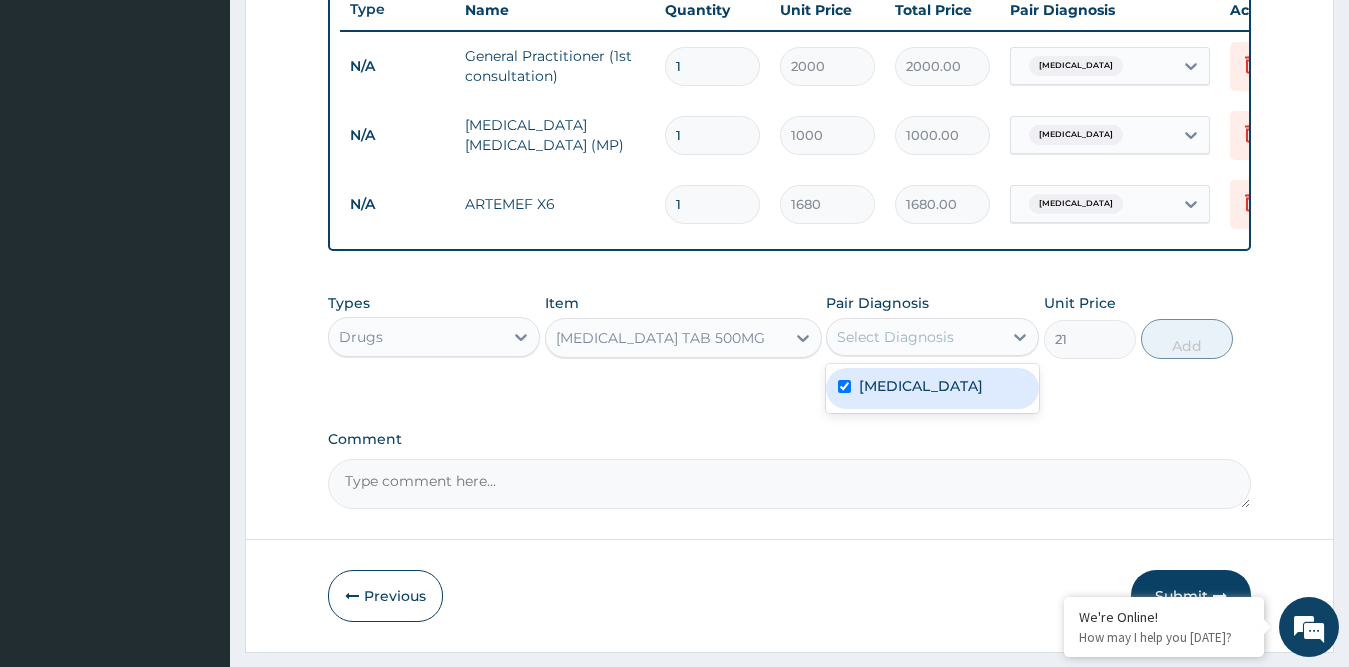 checkbox on "true" 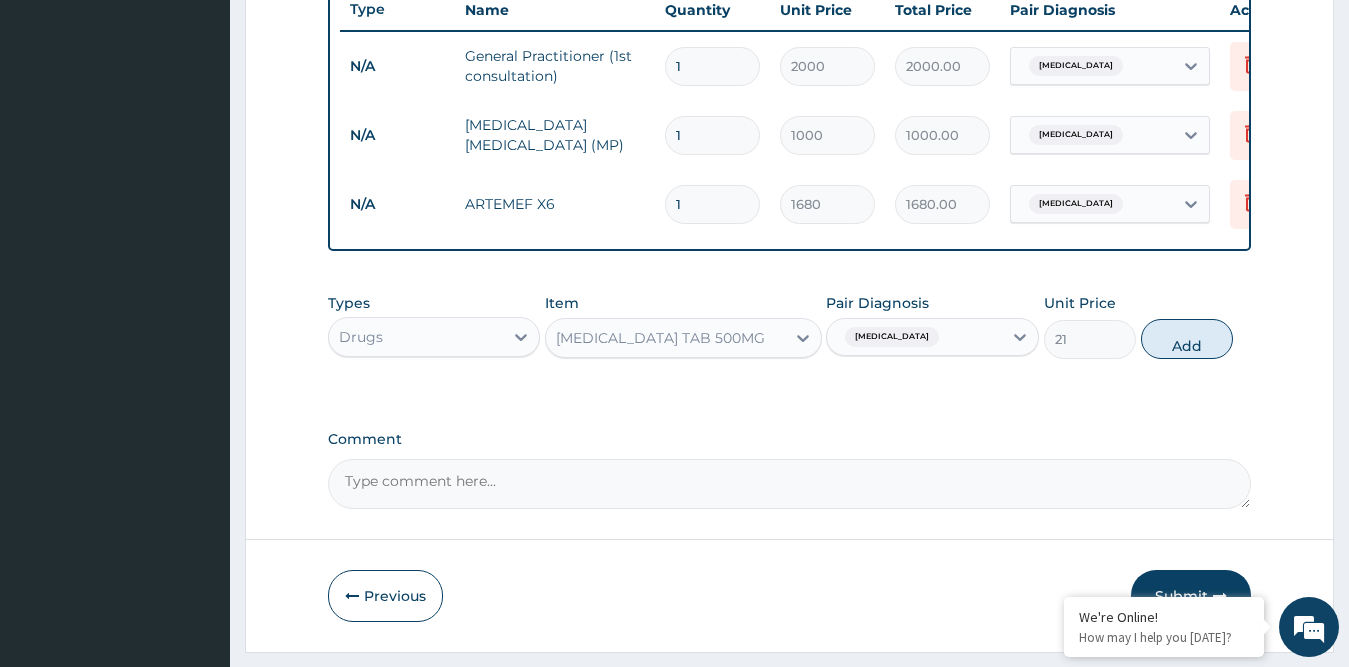 drag, startPoint x: 1155, startPoint y: 354, endPoint x: 1144, endPoint y: 354, distance: 11 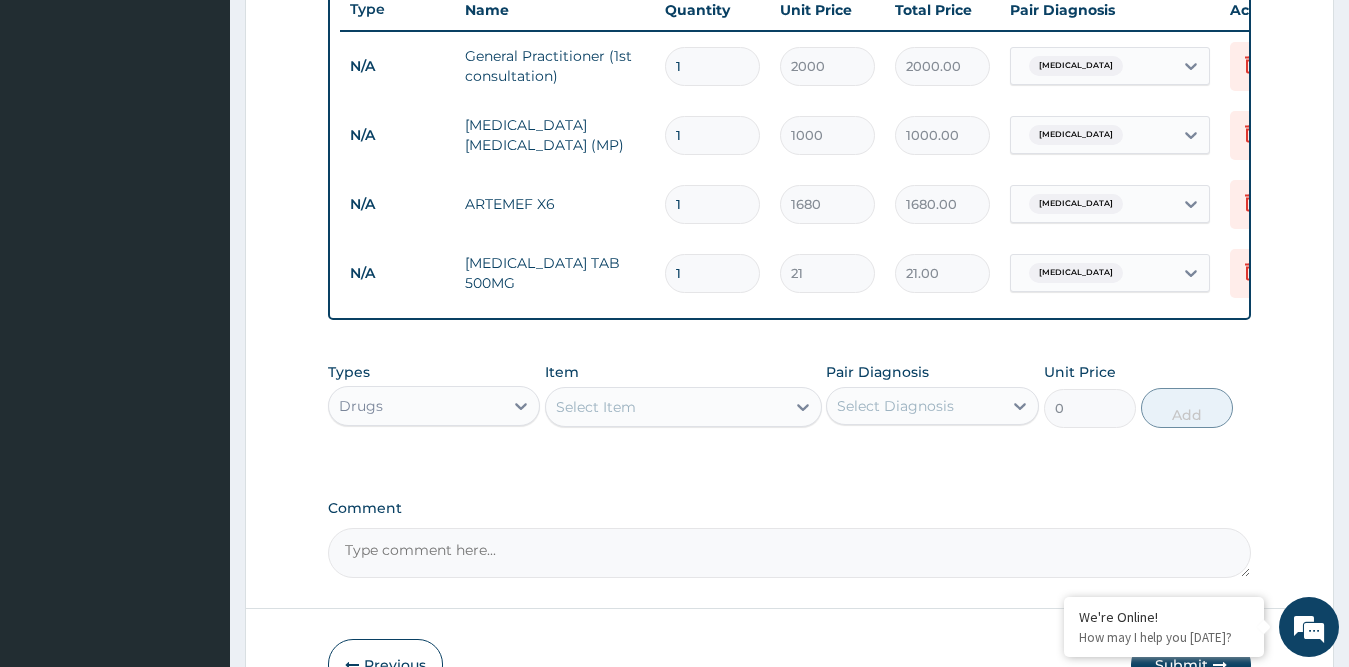 type on "18" 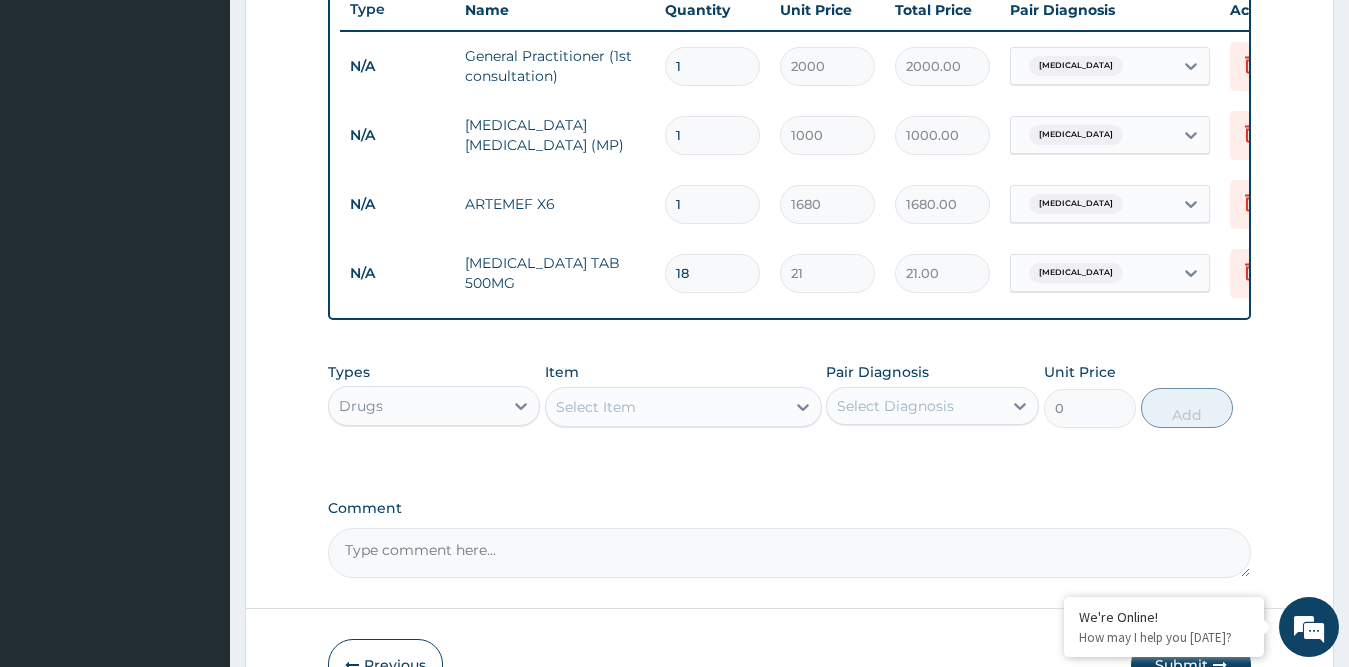 type on "378.00" 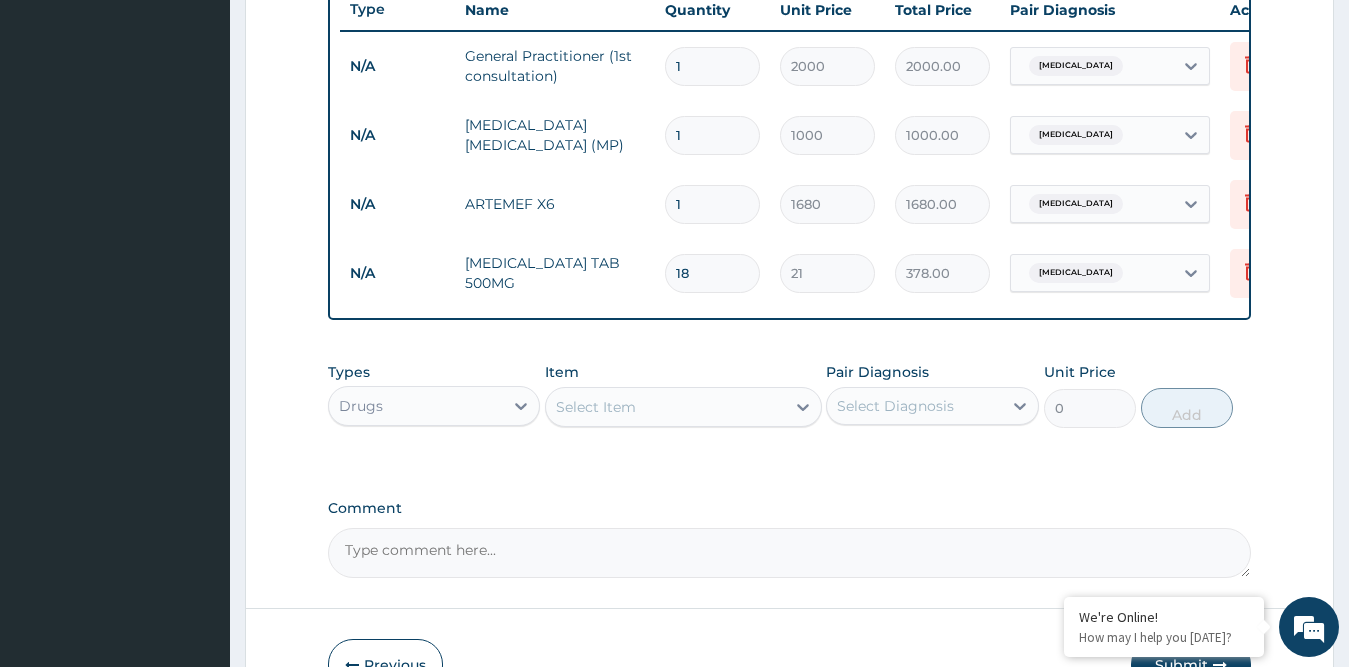 type on "18" 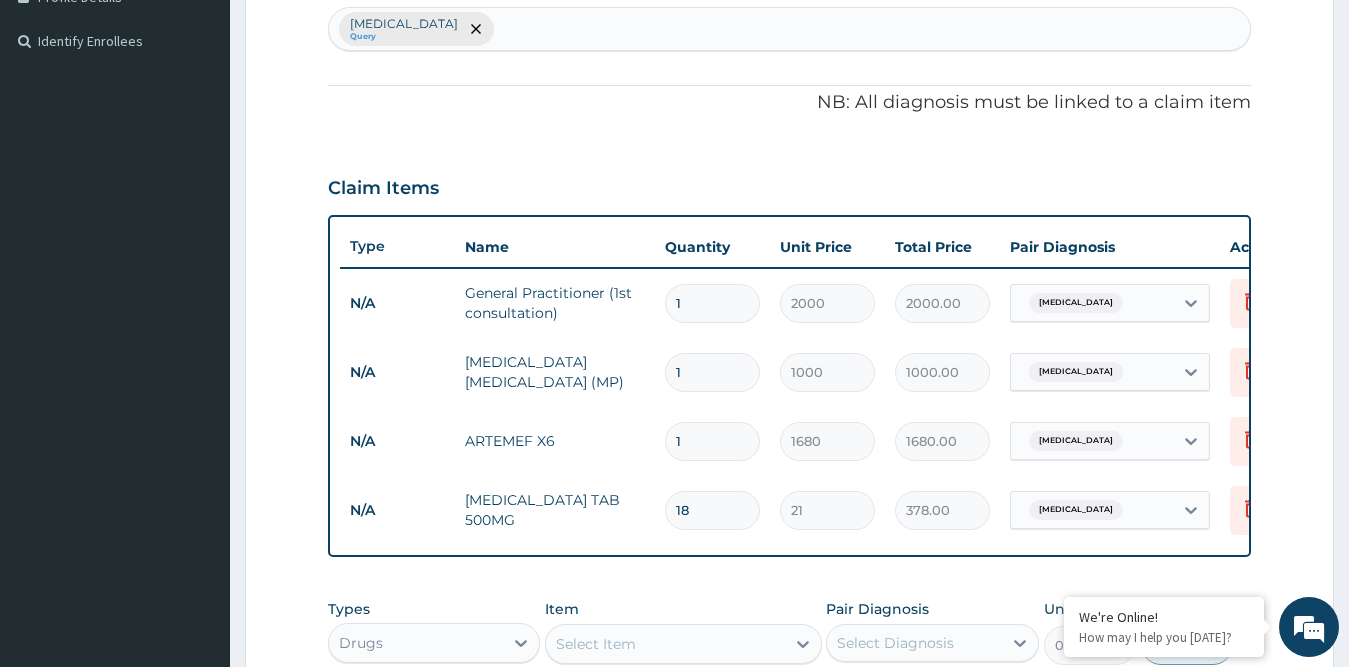 scroll, scrollTop: 466, scrollLeft: 0, axis: vertical 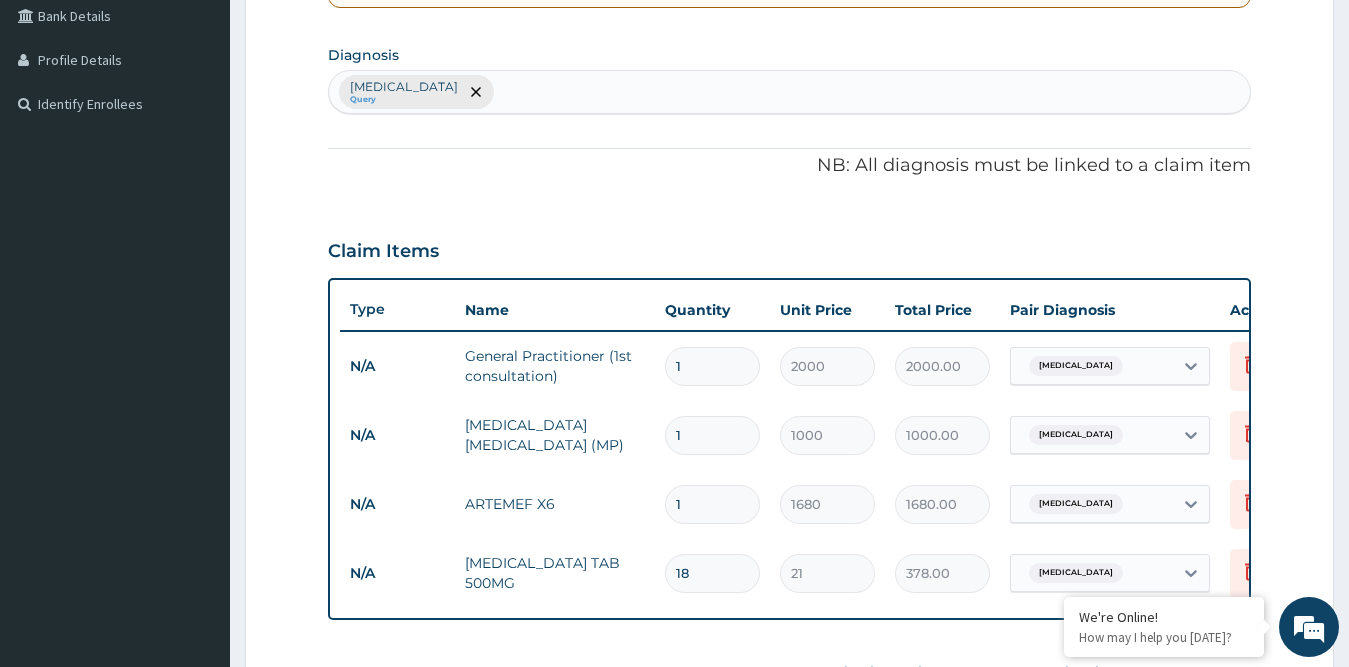 click on "Malaria Query" at bounding box center (790, 92) 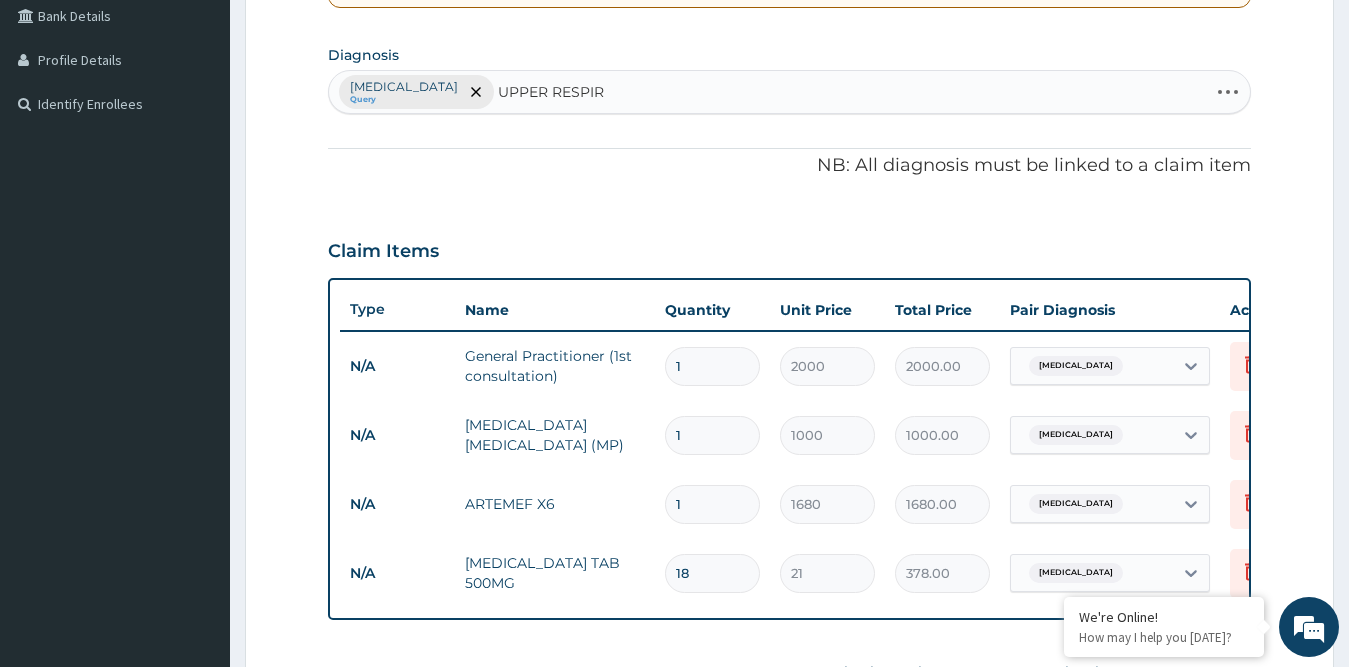 type on "UPPER RESPIRA" 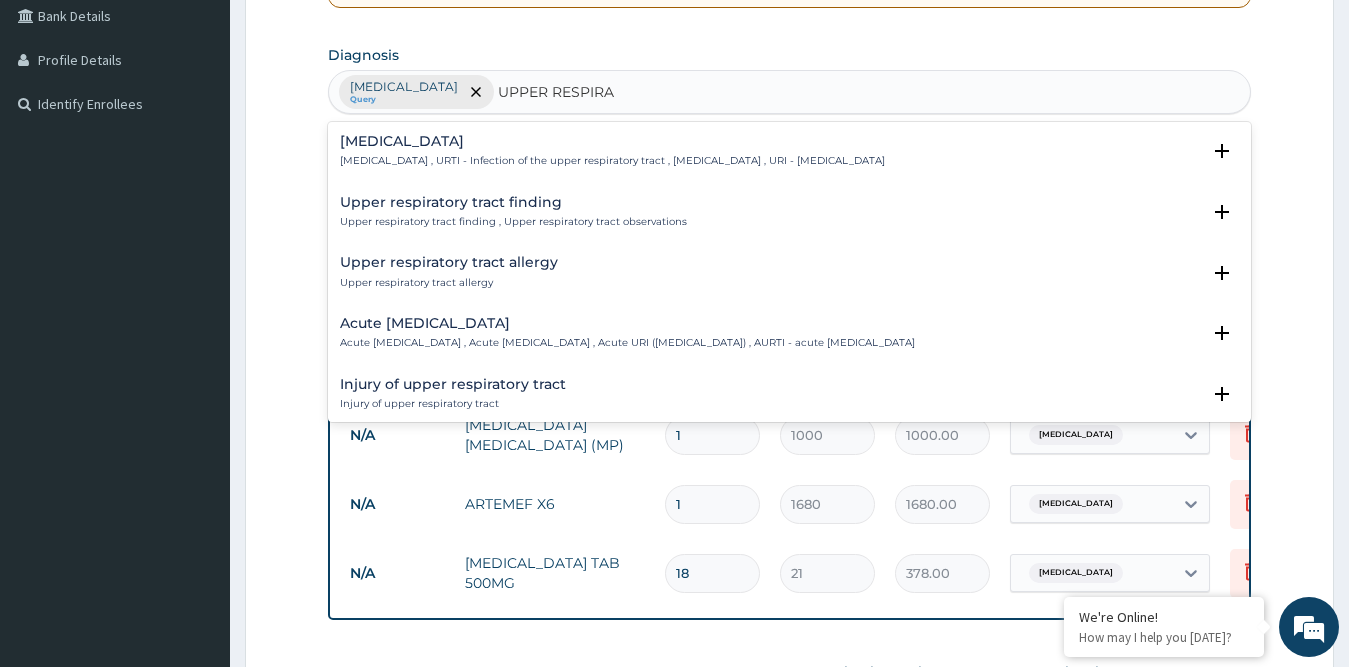 click on "[MEDICAL_DATA]" at bounding box center [612, 141] 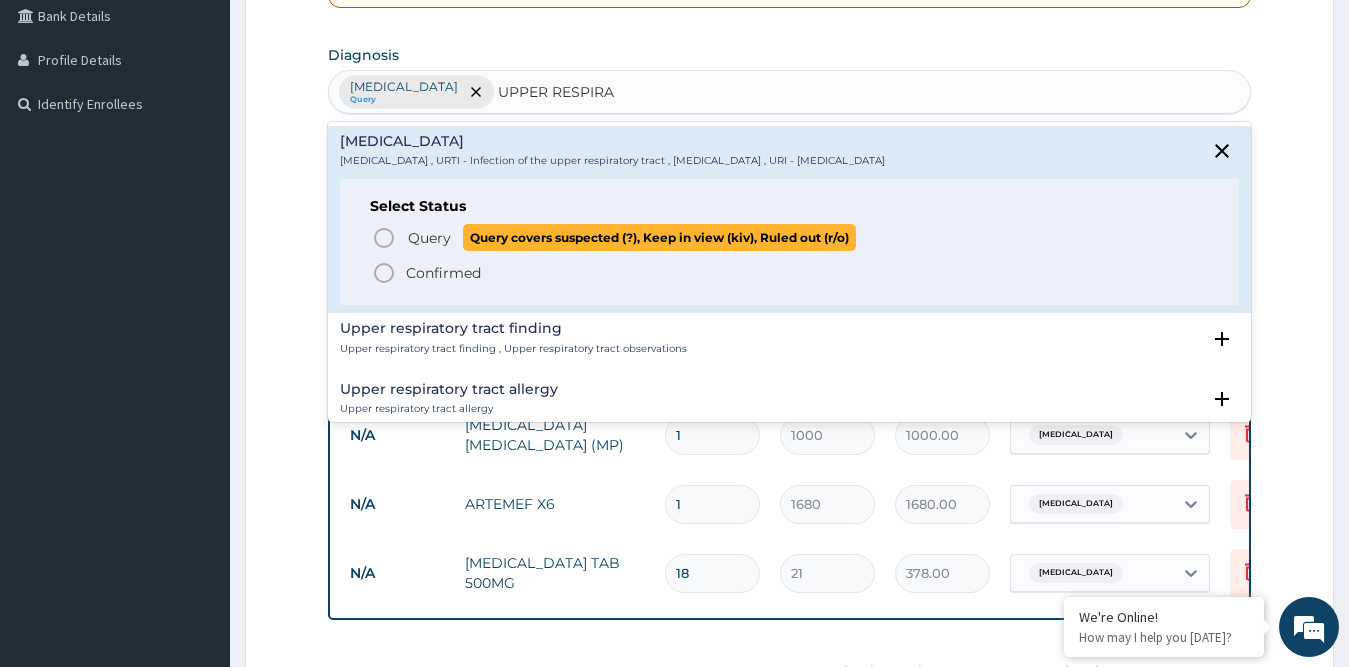 click 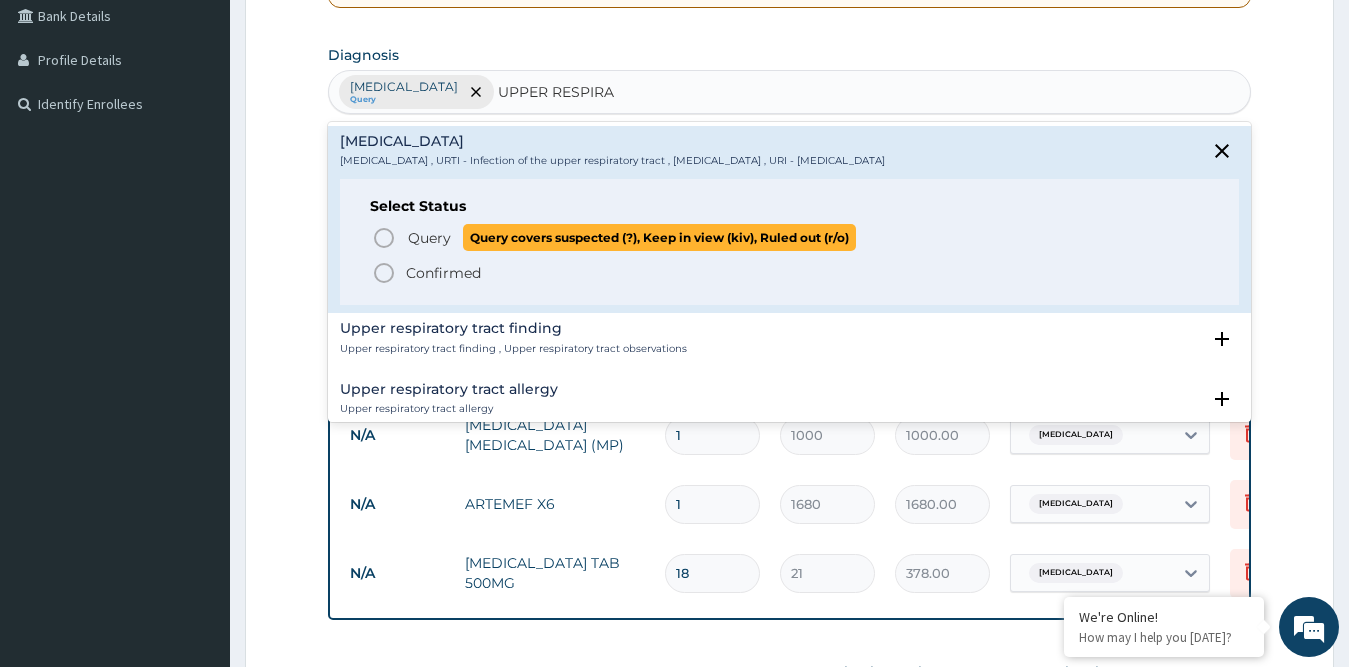 type 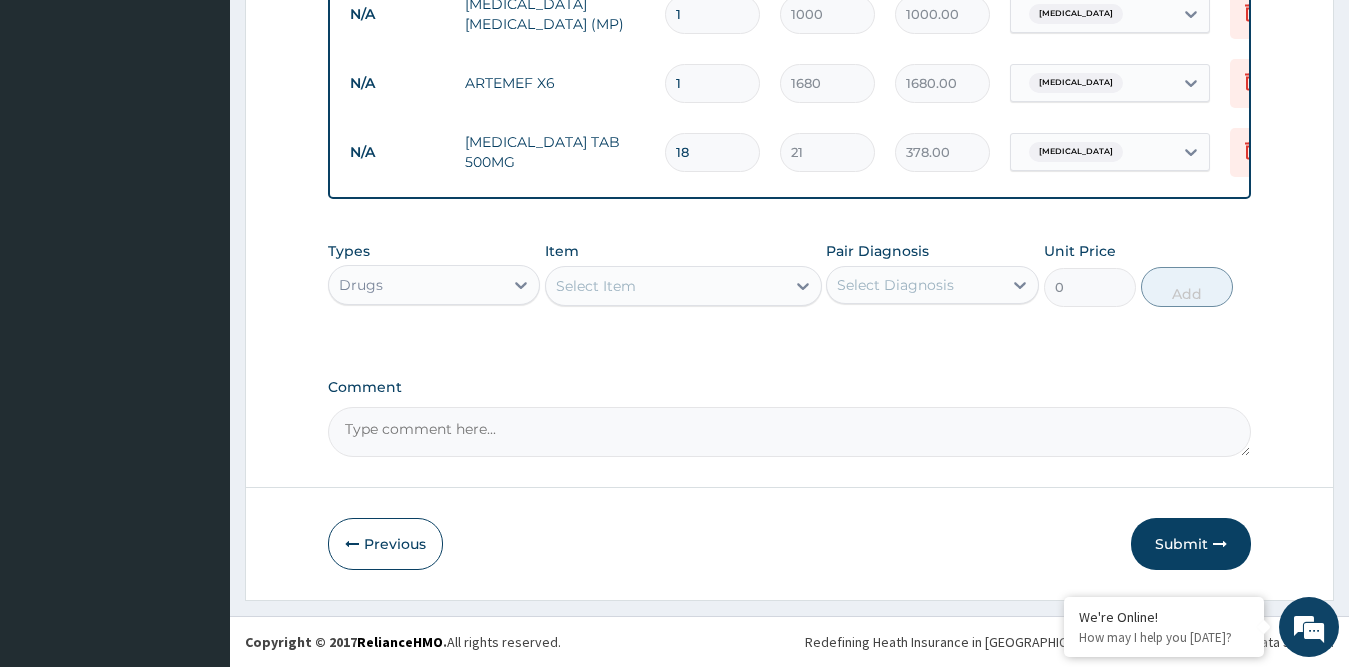 scroll, scrollTop: 904, scrollLeft: 0, axis: vertical 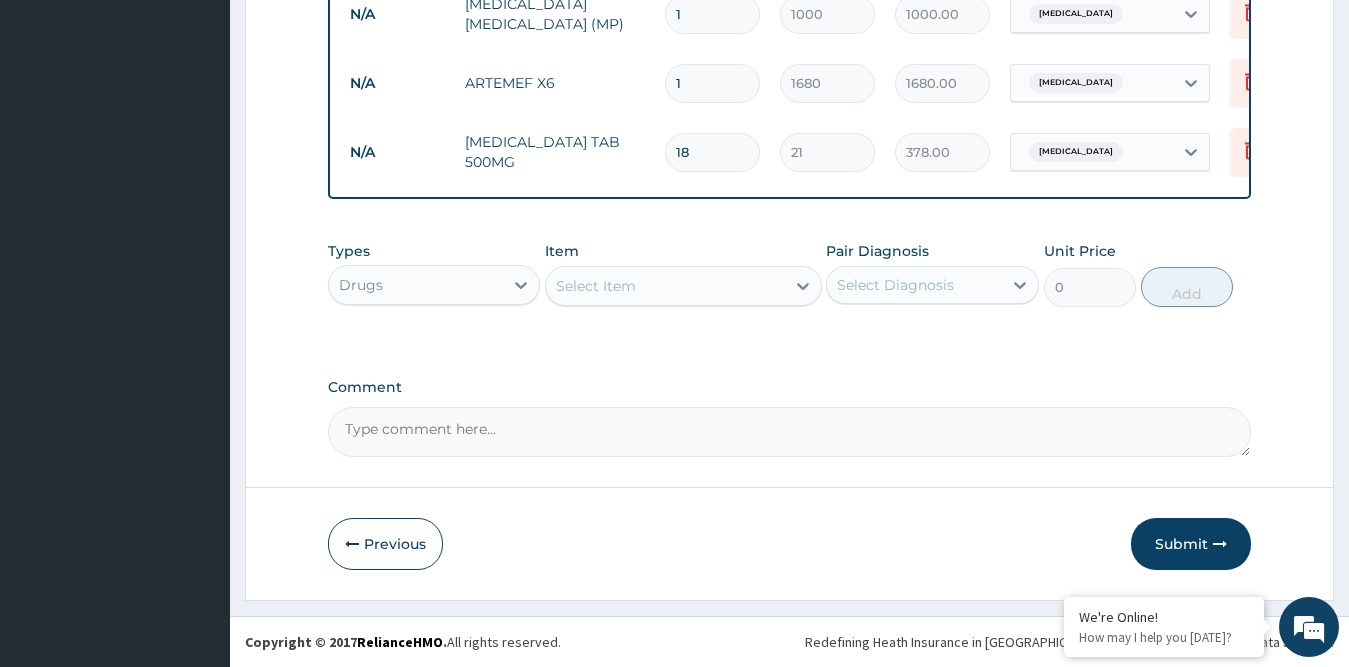 click on "Select Item" at bounding box center (665, 286) 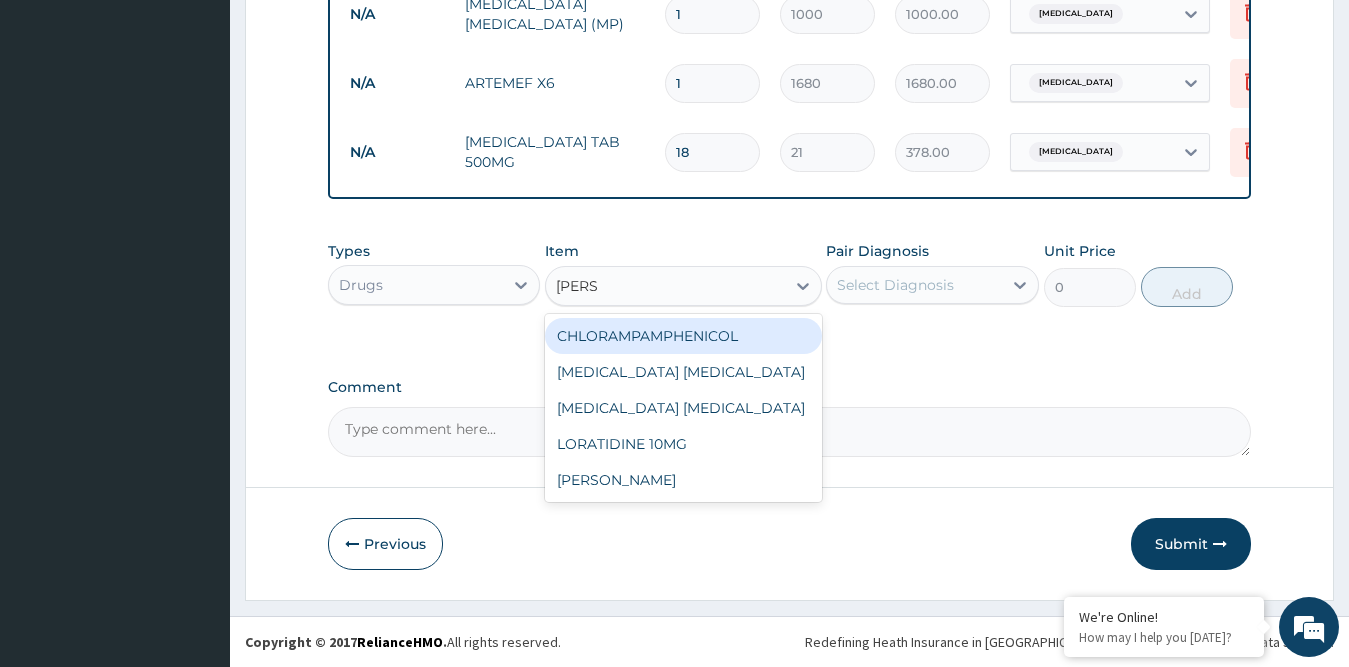 type on "LORAT" 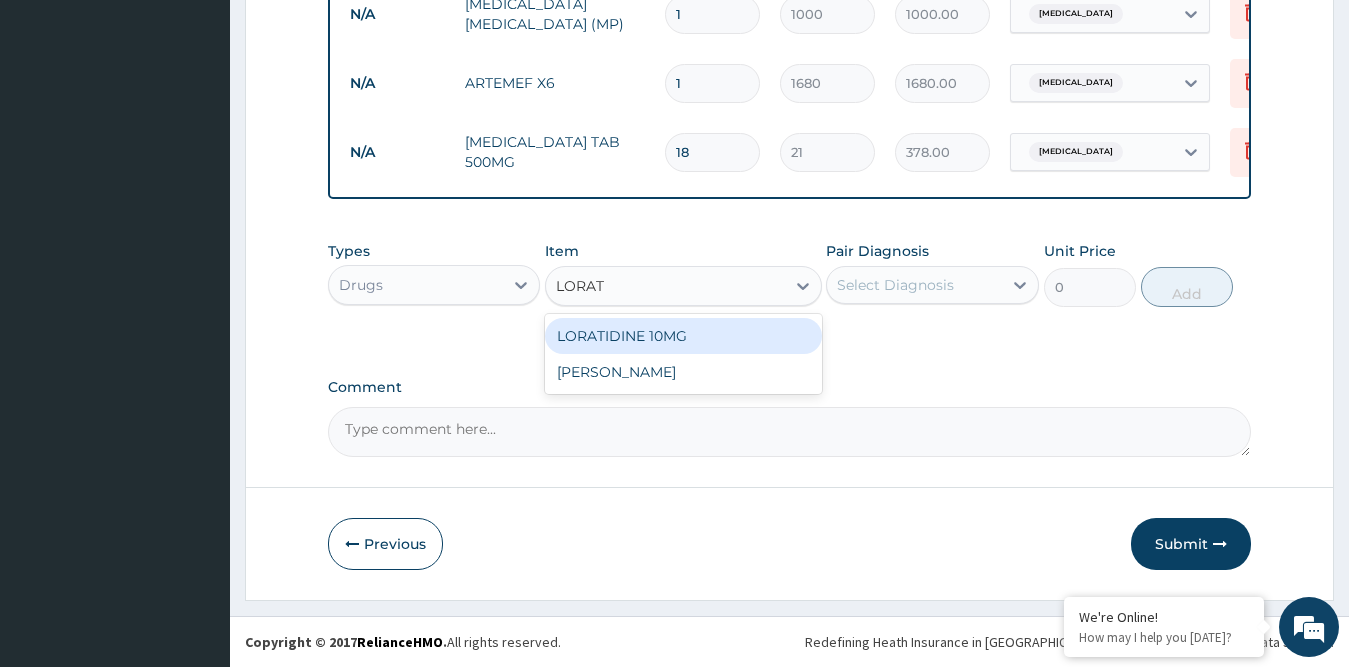 click on "LORATIDINE 10MG" at bounding box center [683, 336] 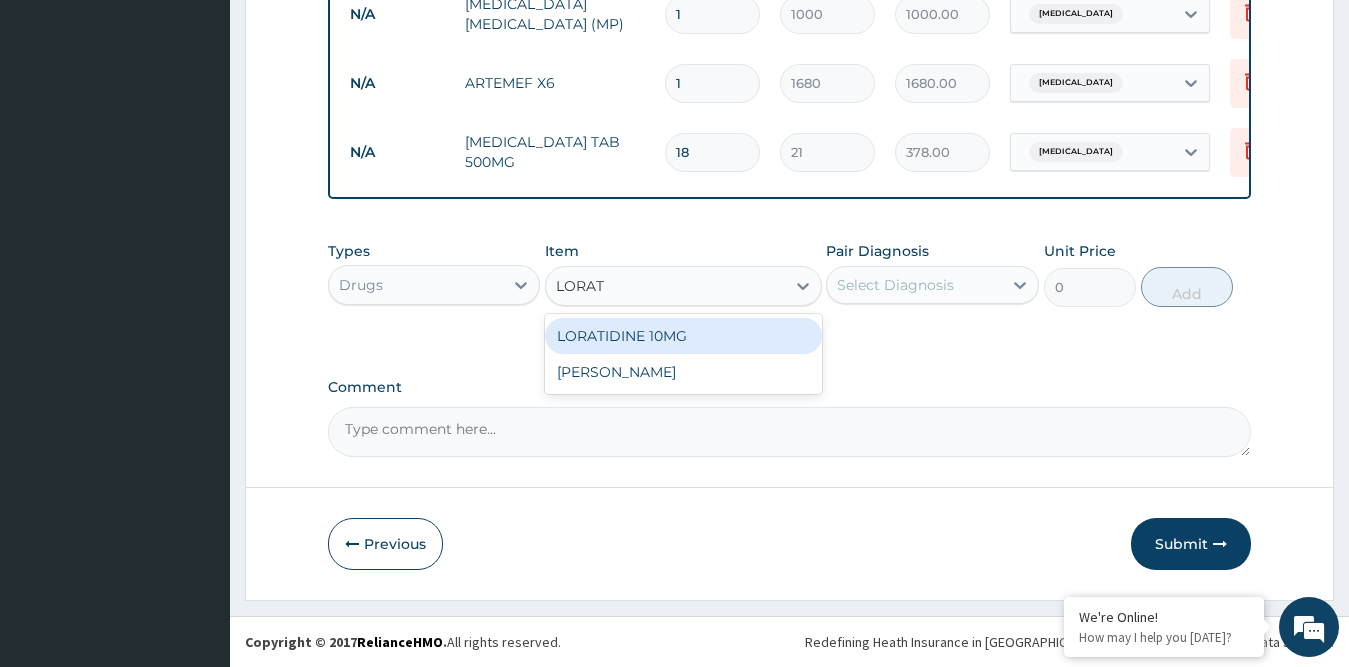 type 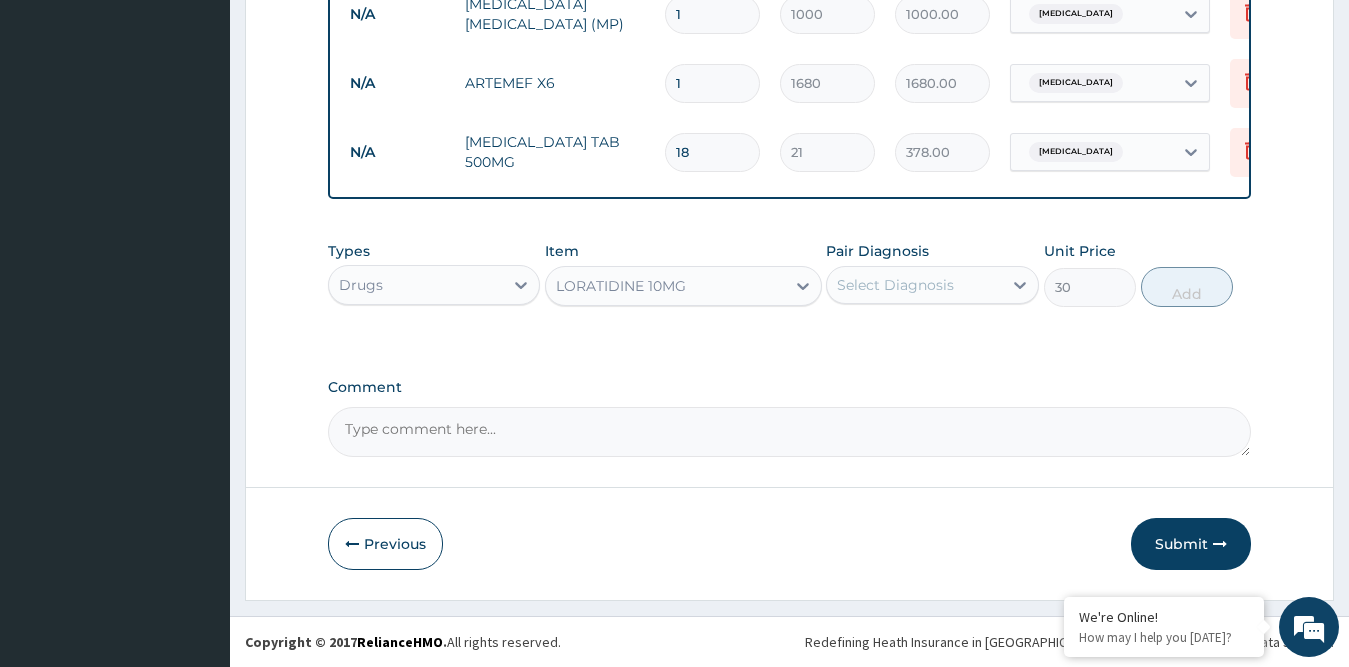 click on "Select Diagnosis" at bounding box center (914, 285) 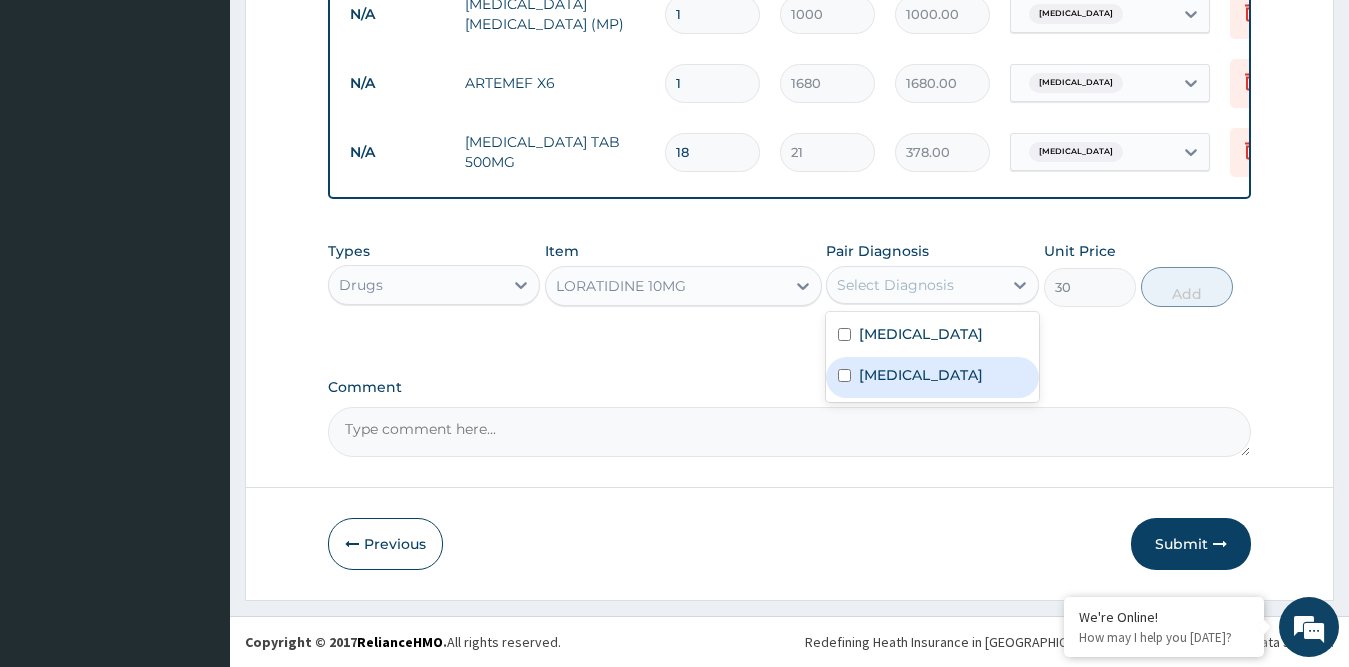 click on "[MEDICAL_DATA]" at bounding box center (921, 375) 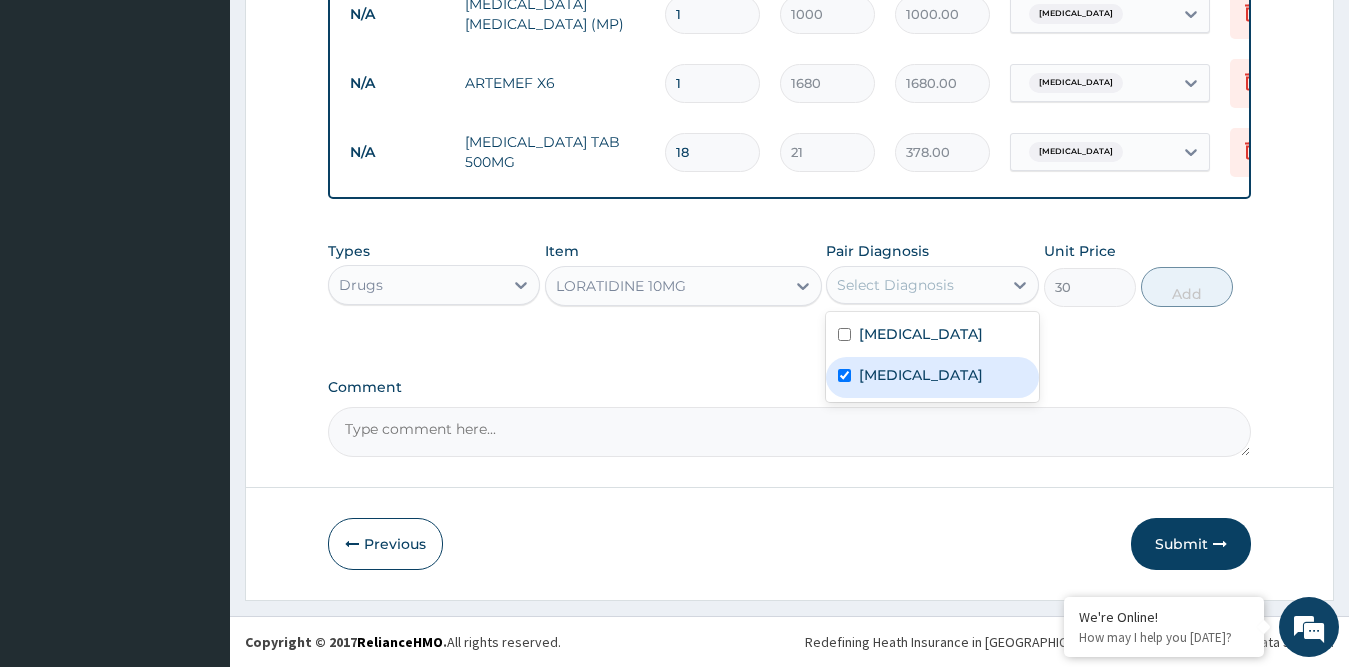 checkbox on "true" 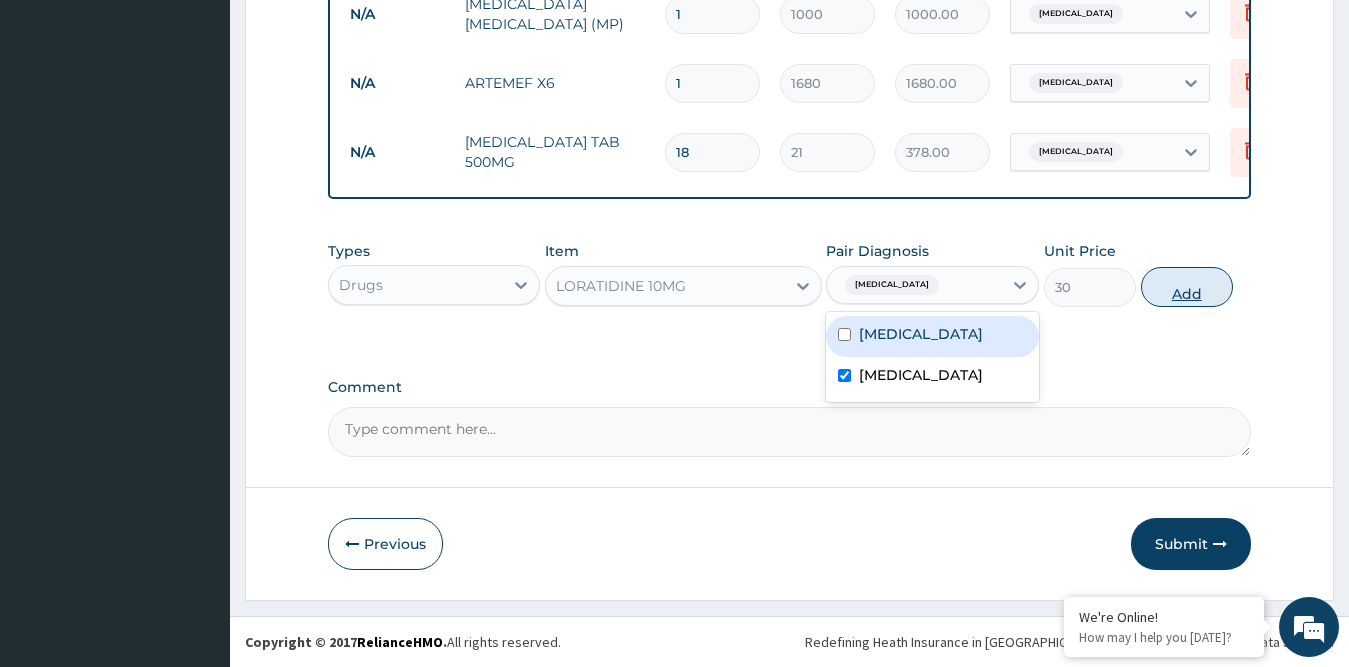click on "Add" at bounding box center [1187, 287] 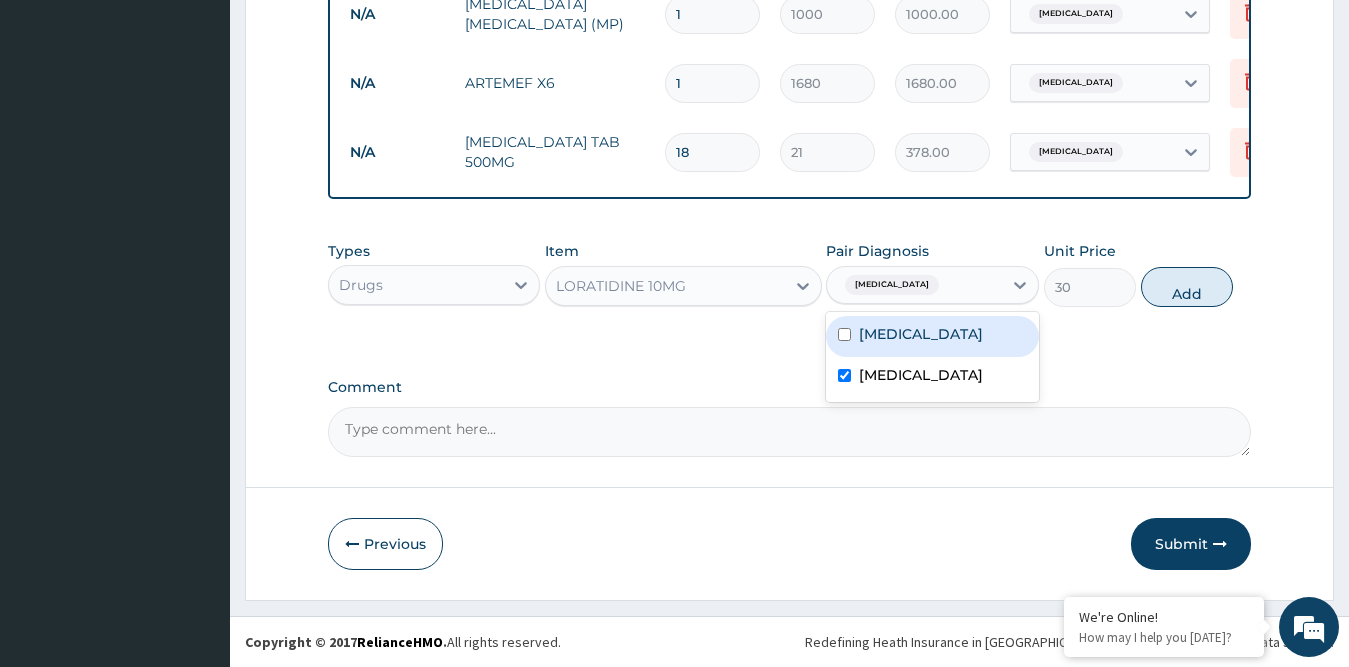 type on "0" 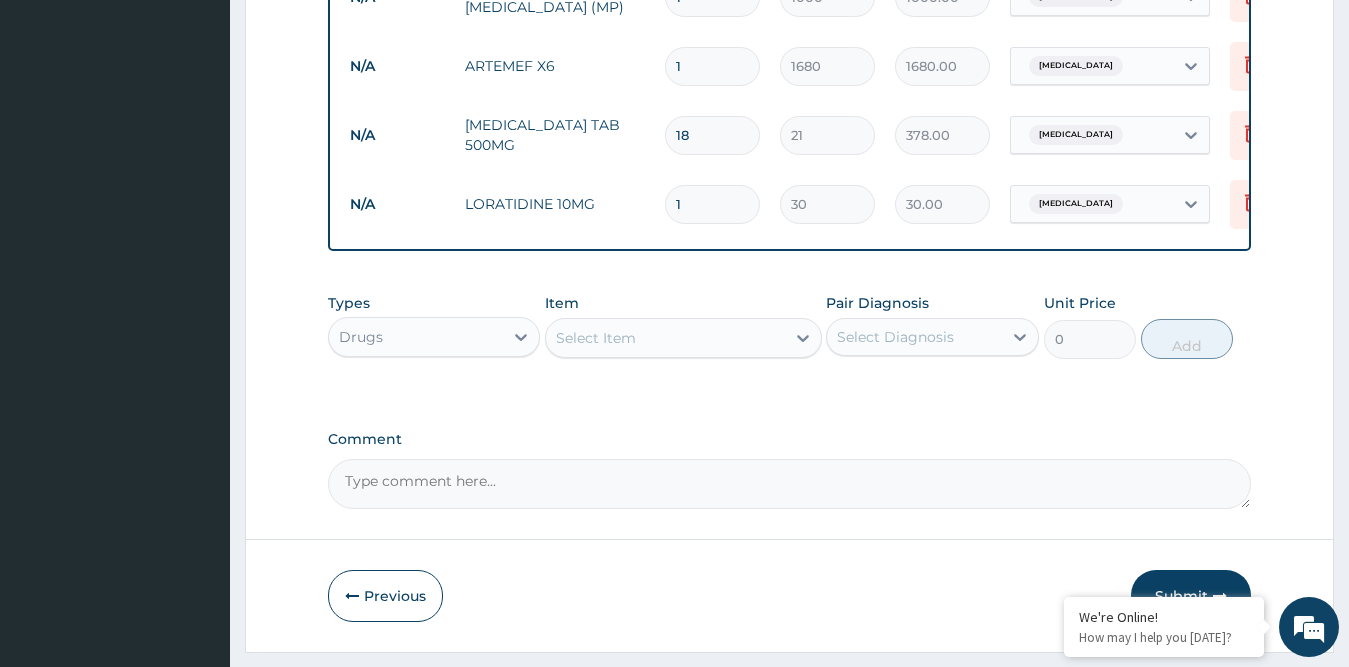 type 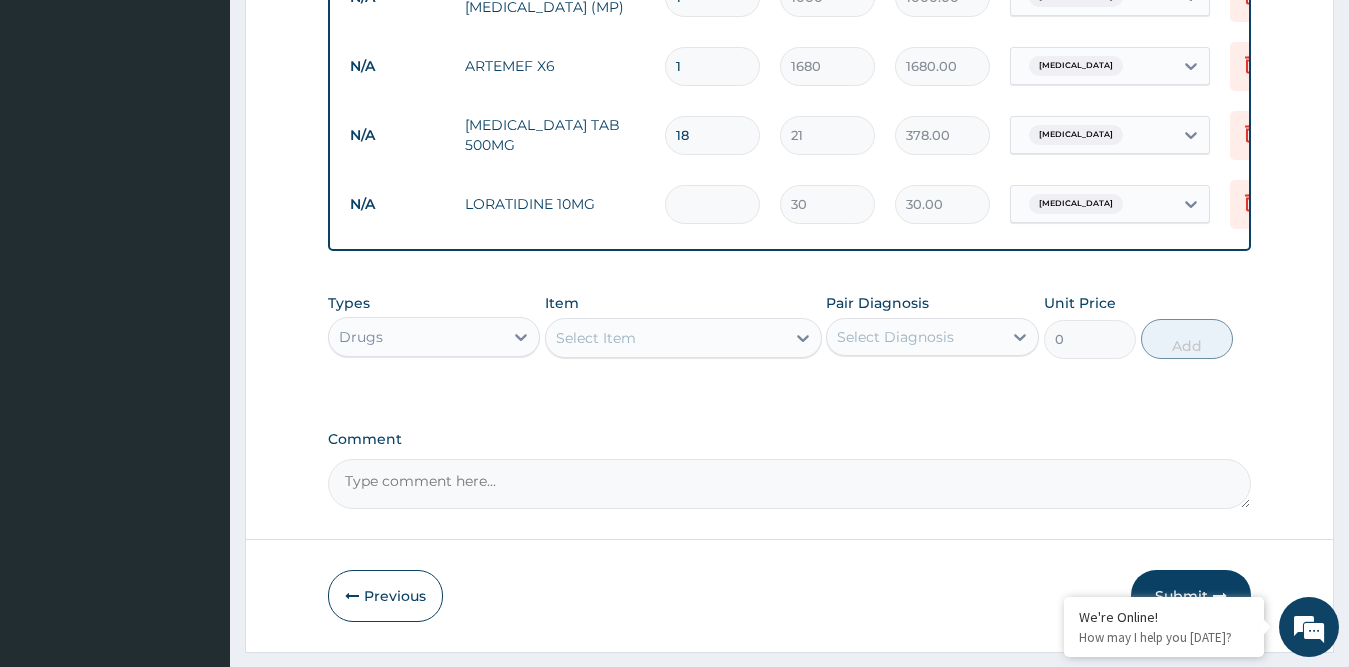 type on "0.00" 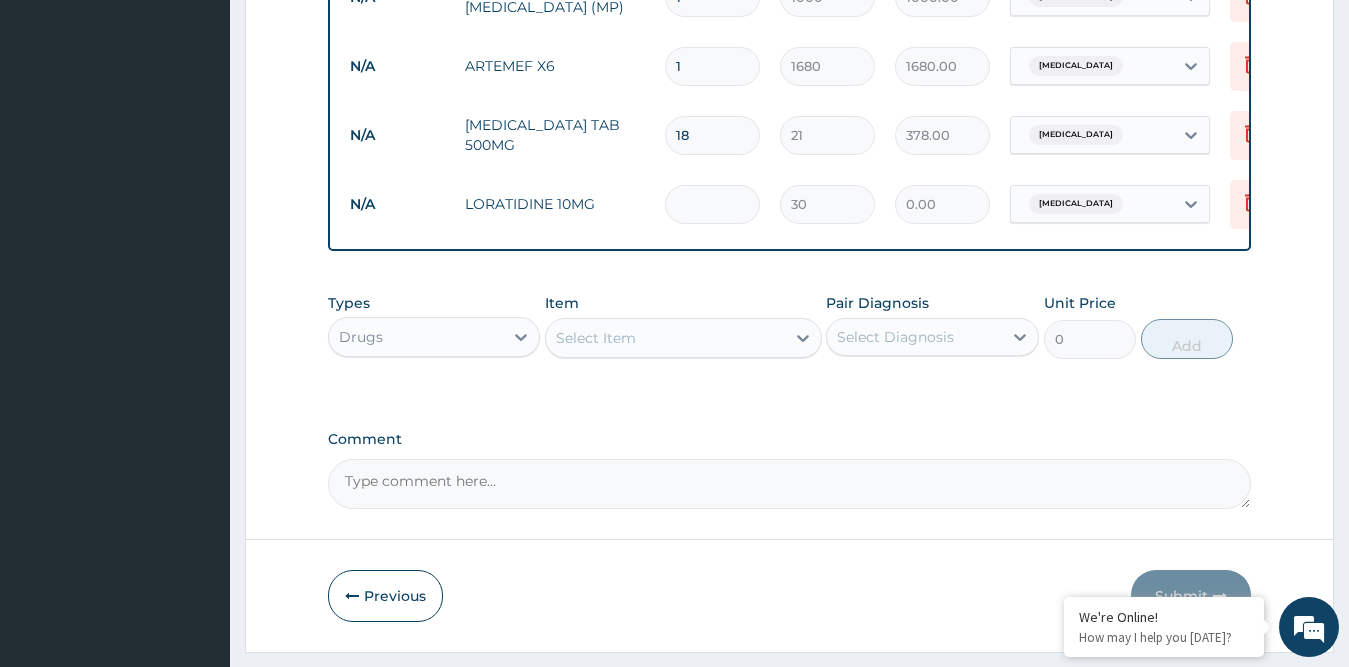 type on "5" 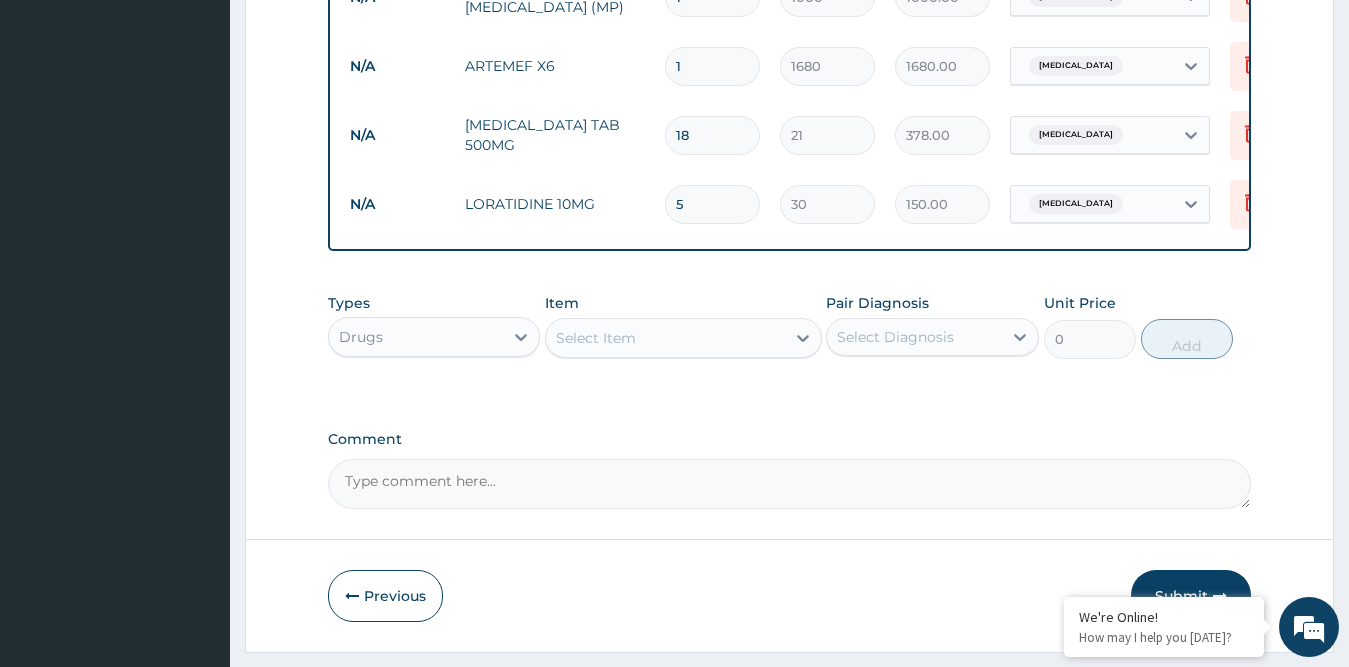 type on "5" 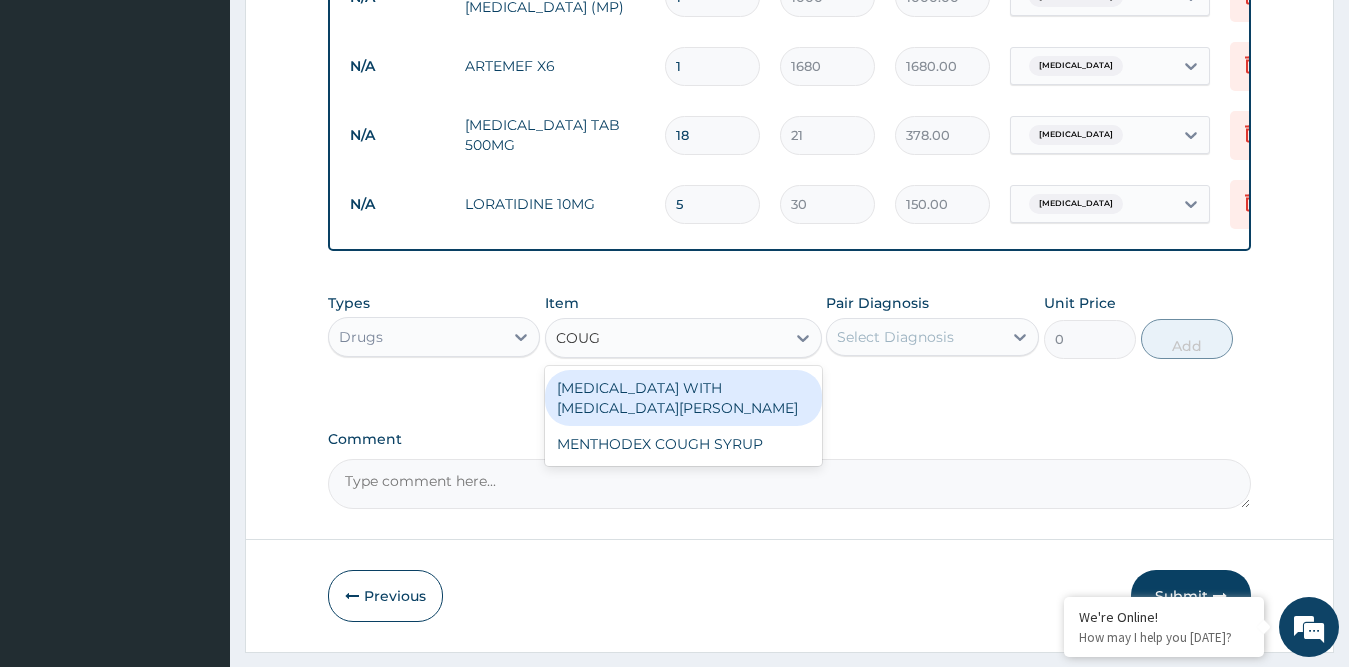 type on "COUGH" 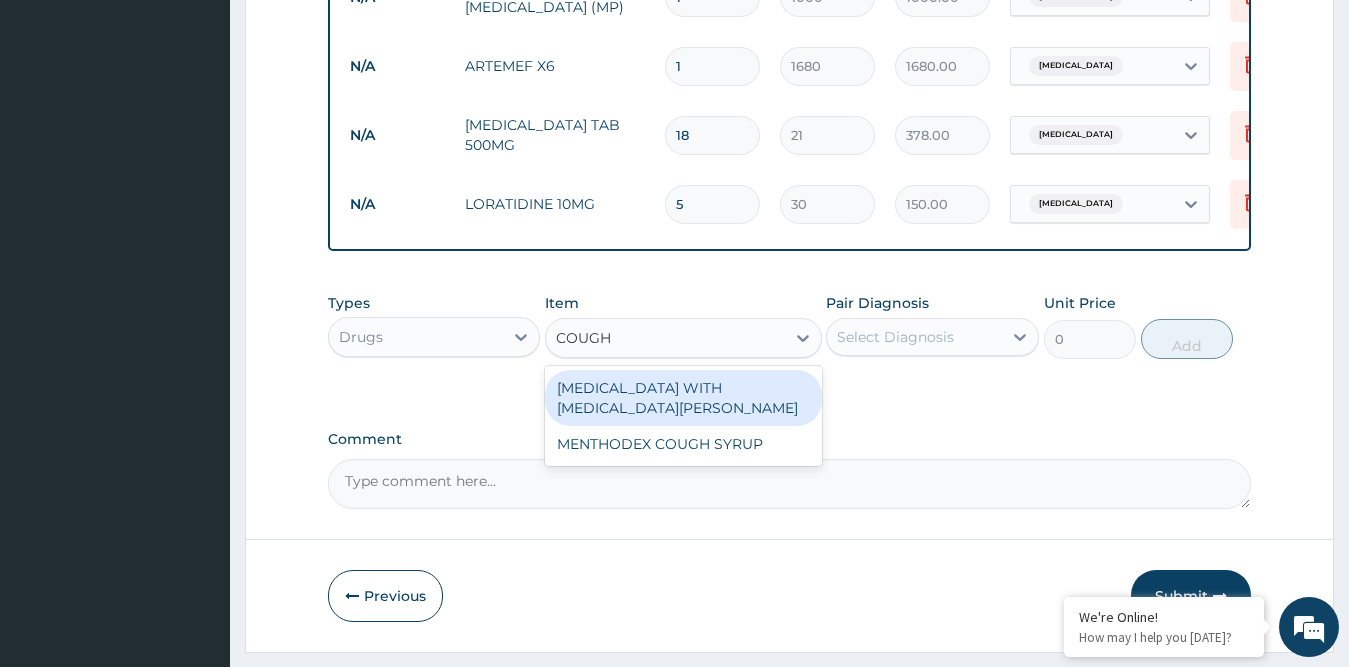 click on "[MEDICAL_DATA] WITH [MEDICAL_DATA][PERSON_NAME]" at bounding box center (683, 398) 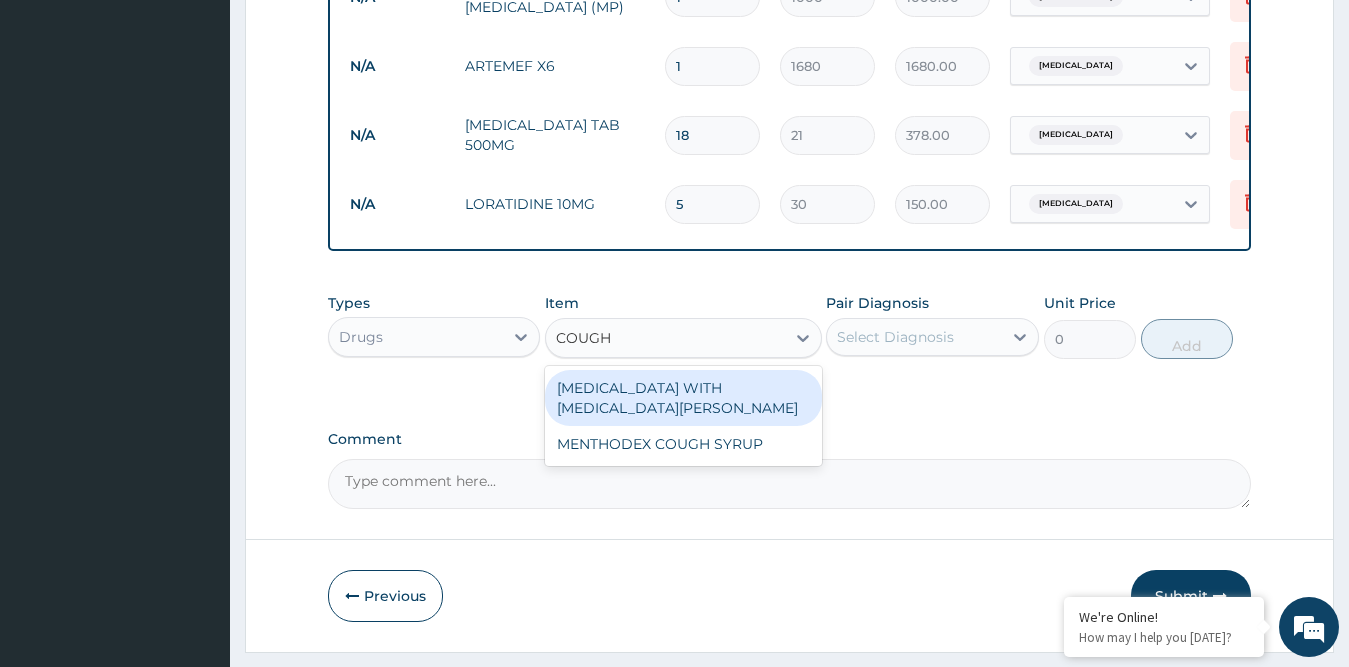 type 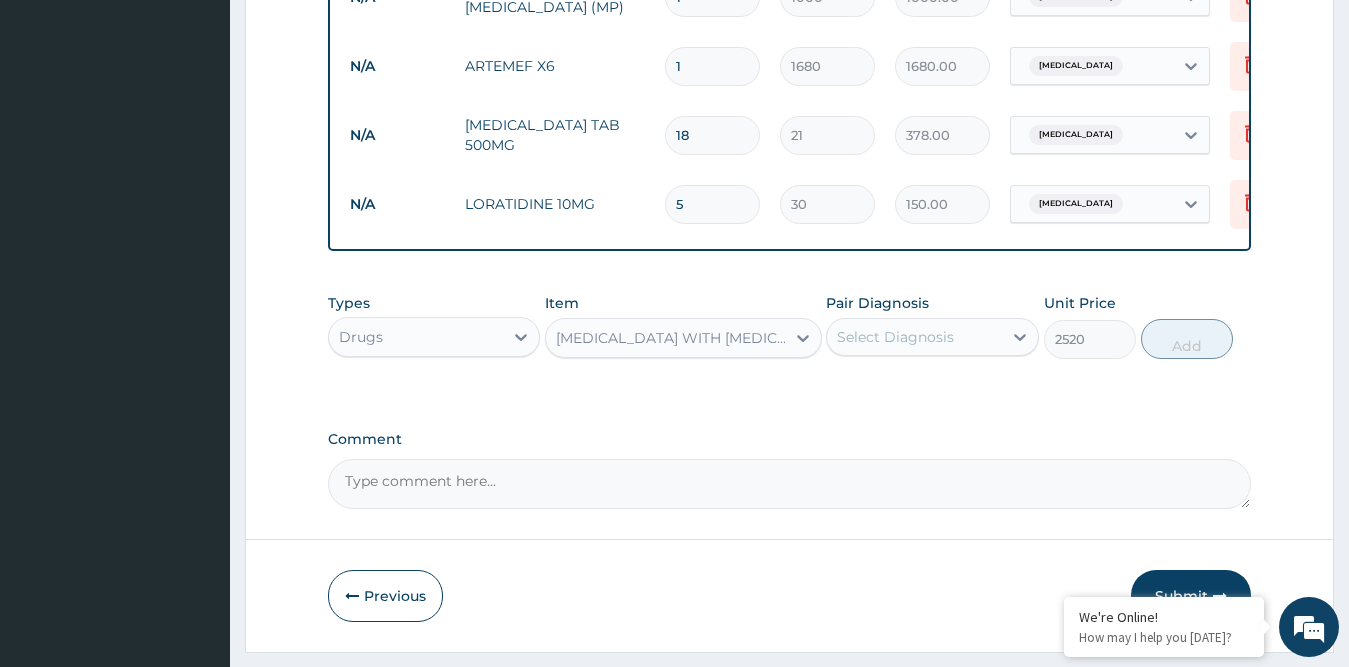 click on "Select Diagnosis" at bounding box center (895, 337) 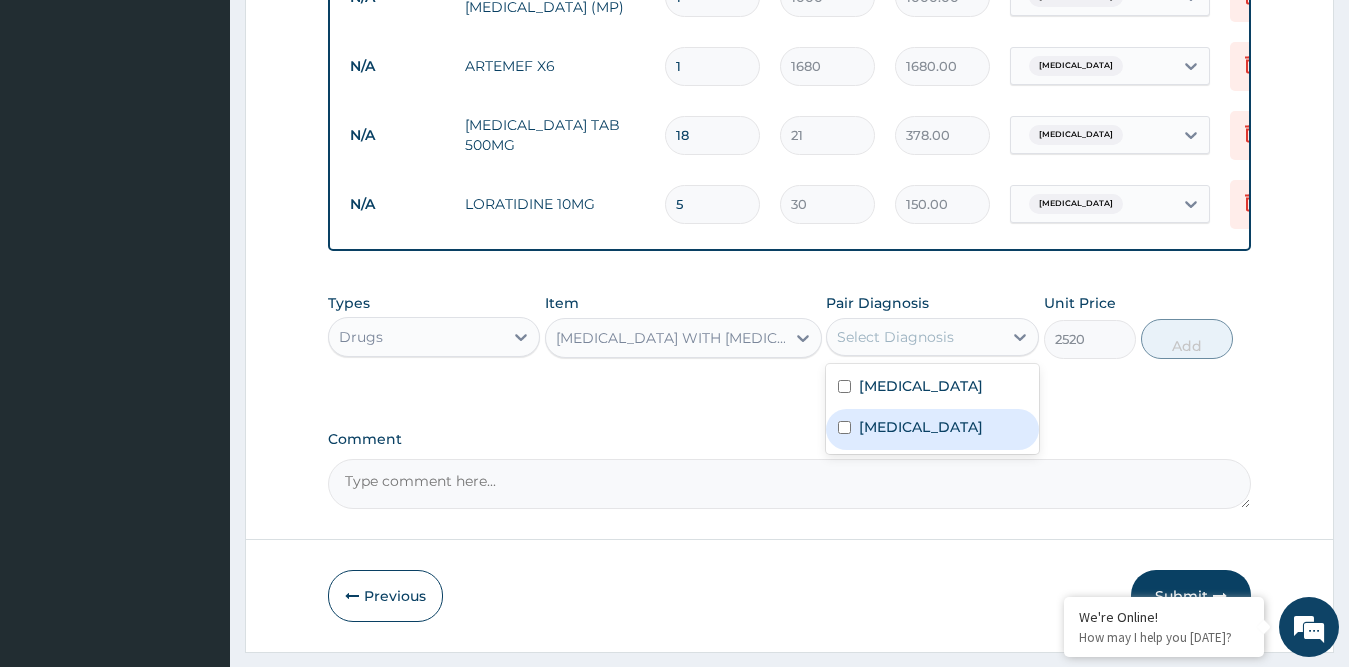 click on "[MEDICAL_DATA]" at bounding box center (921, 427) 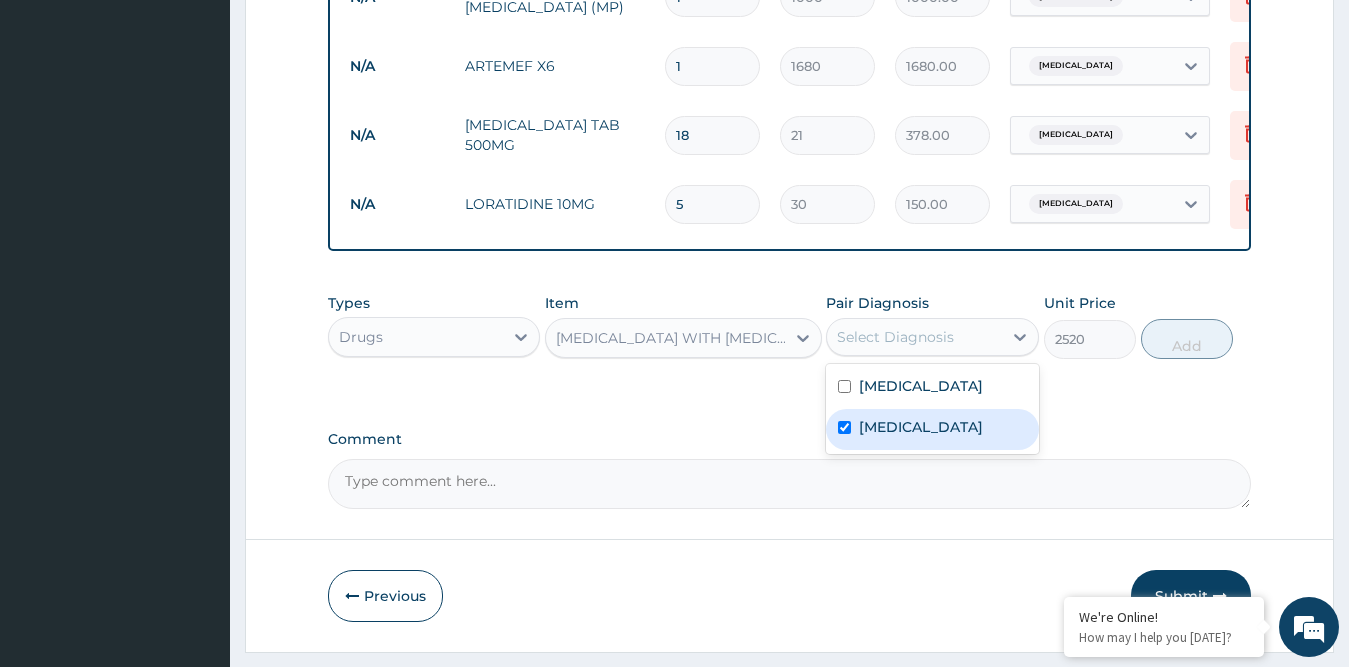 checkbox on "true" 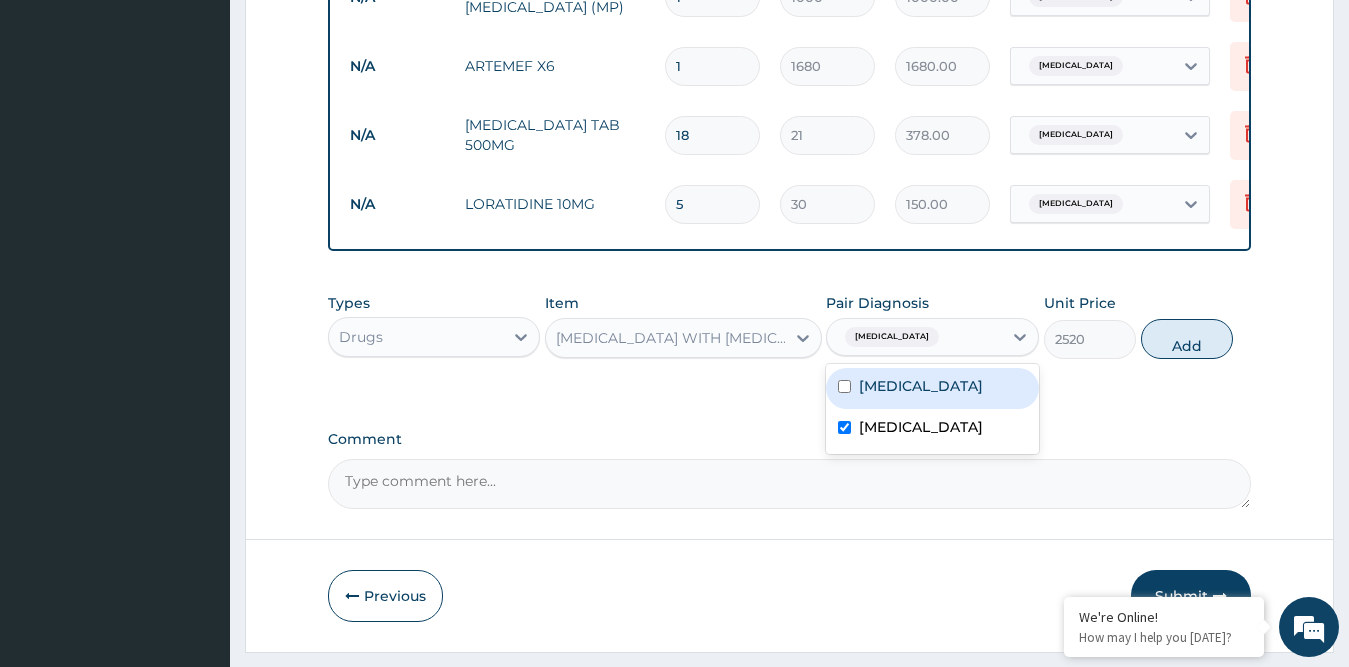 drag, startPoint x: 1193, startPoint y: 345, endPoint x: 1022, endPoint y: 371, distance: 172.96532 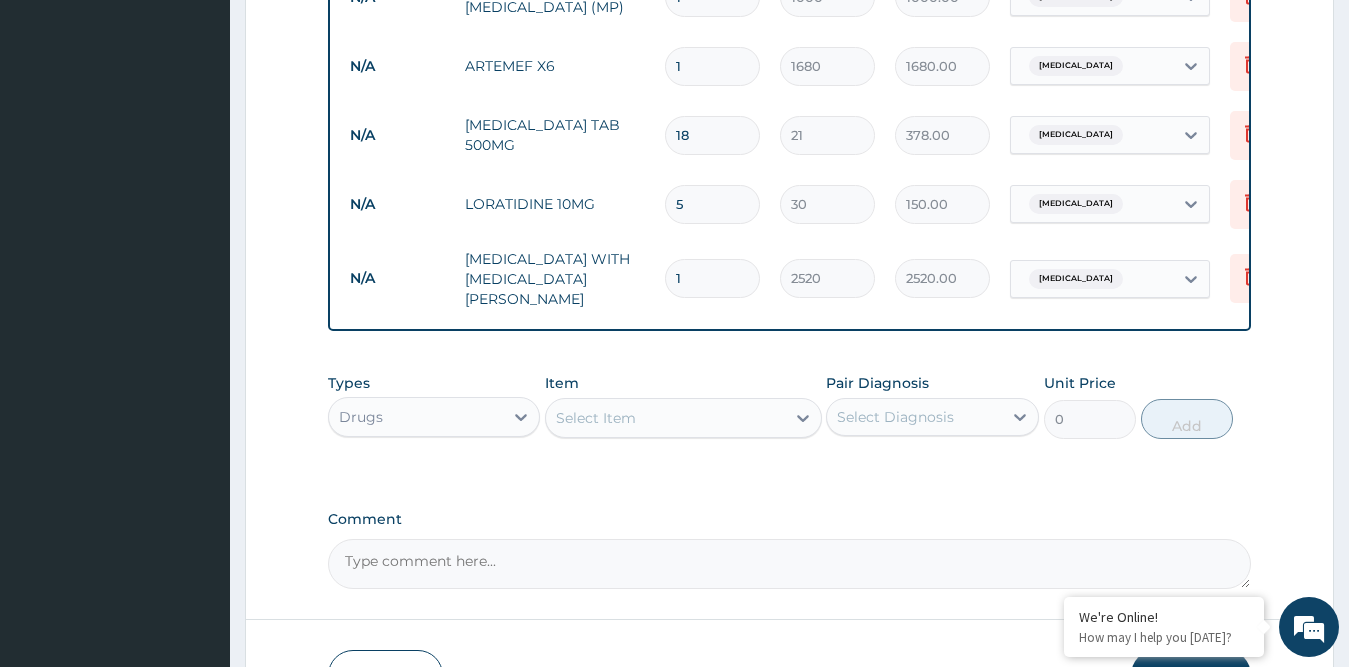 click on "Select Item" at bounding box center (596, 418) 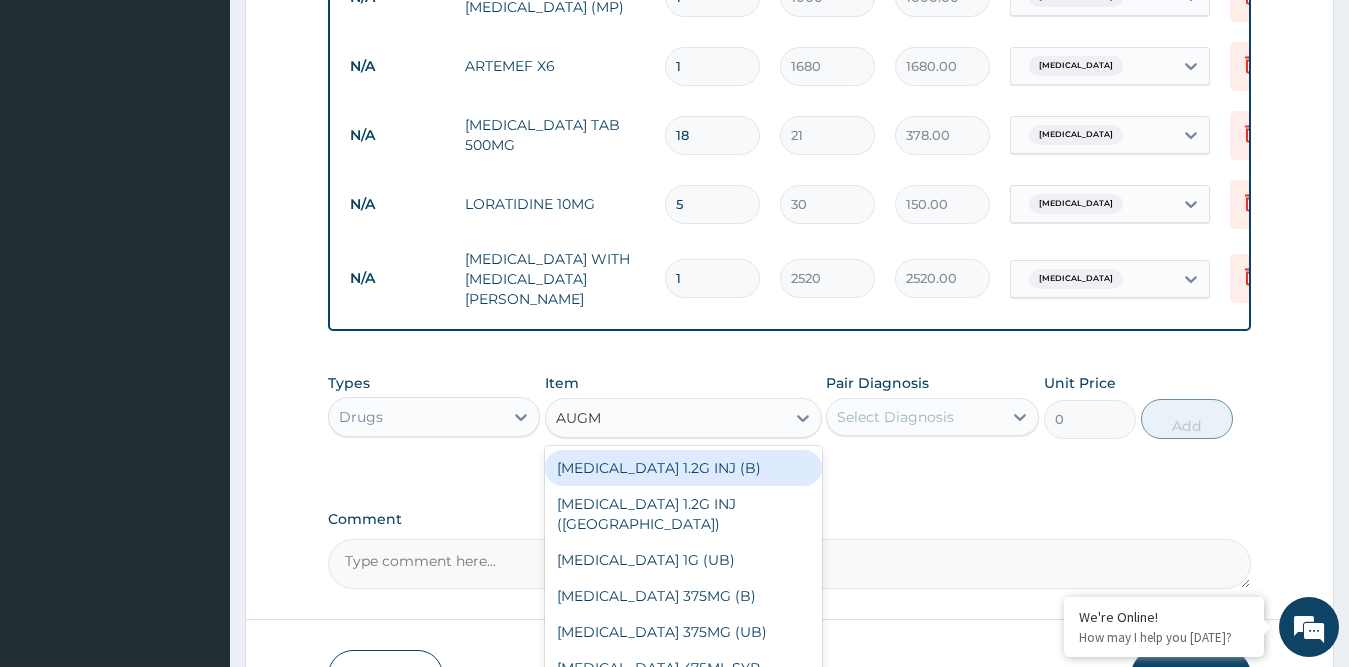 type on "AUGME" 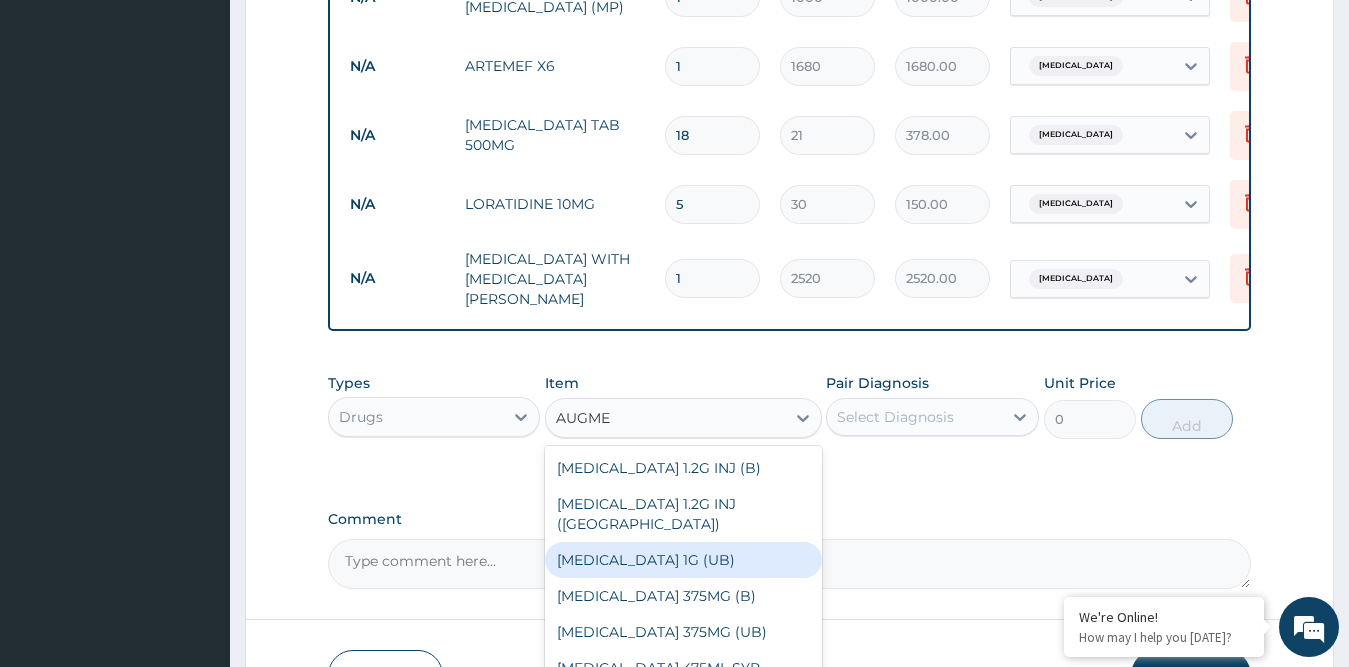click on "[MEDICAL_DATA] 1G (UB)" at bounding box center (683, 560) 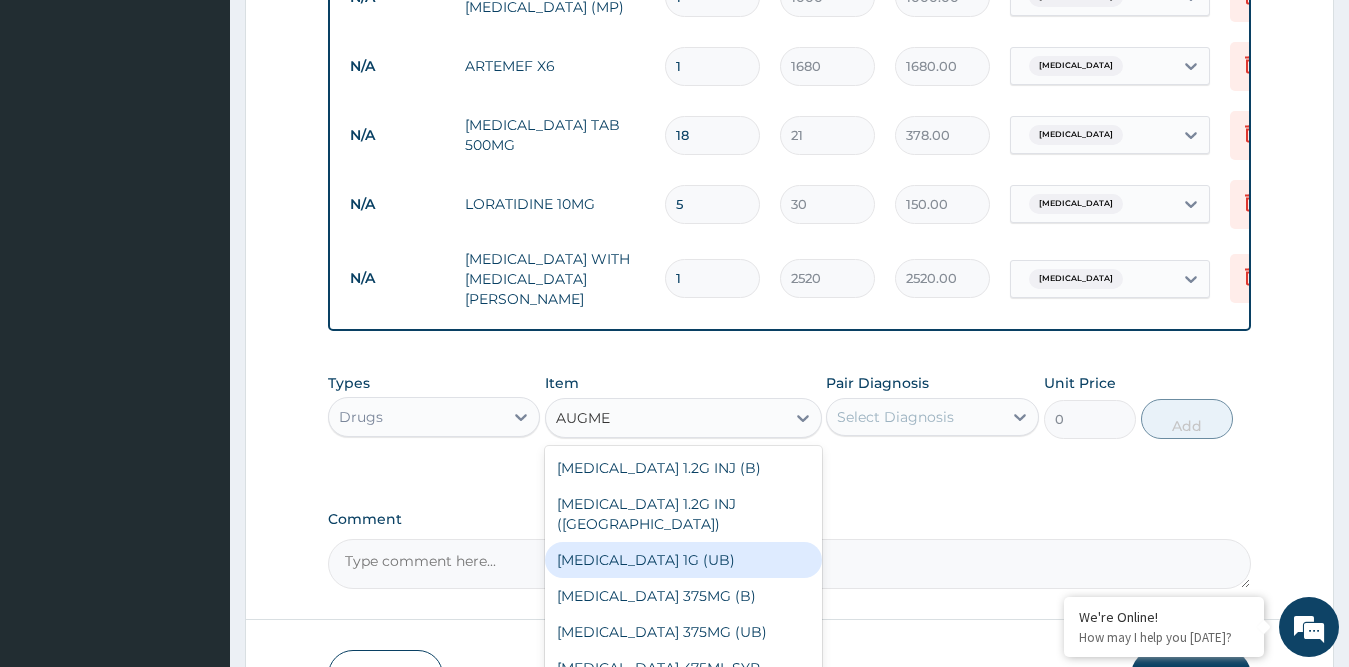type 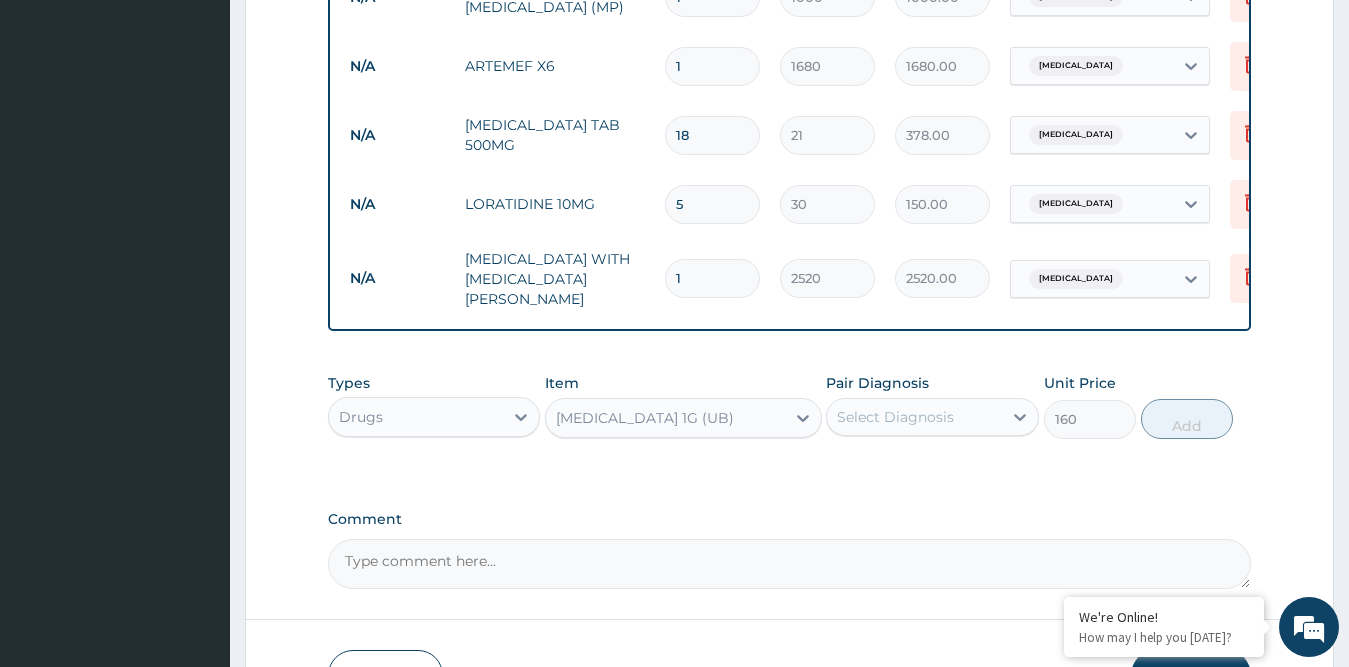 click on "Select Diagnosis" at bounding box center [895, 417] 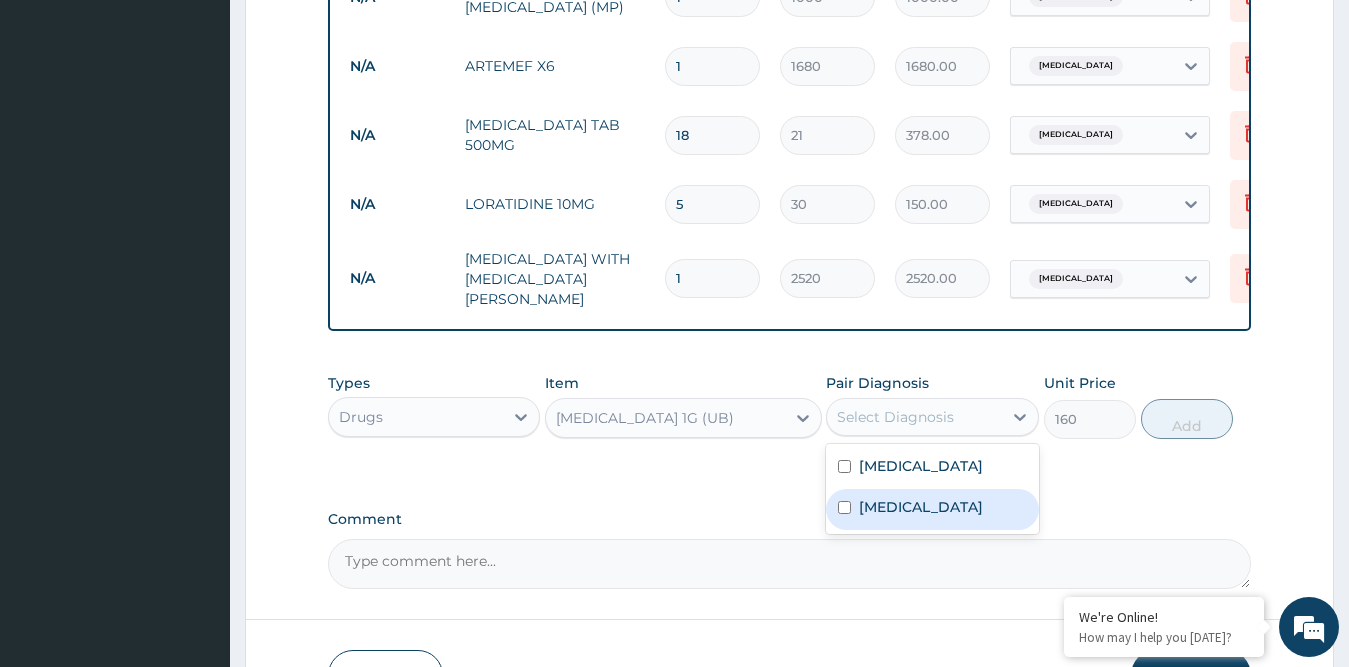 click at bounding box center (844, 507) 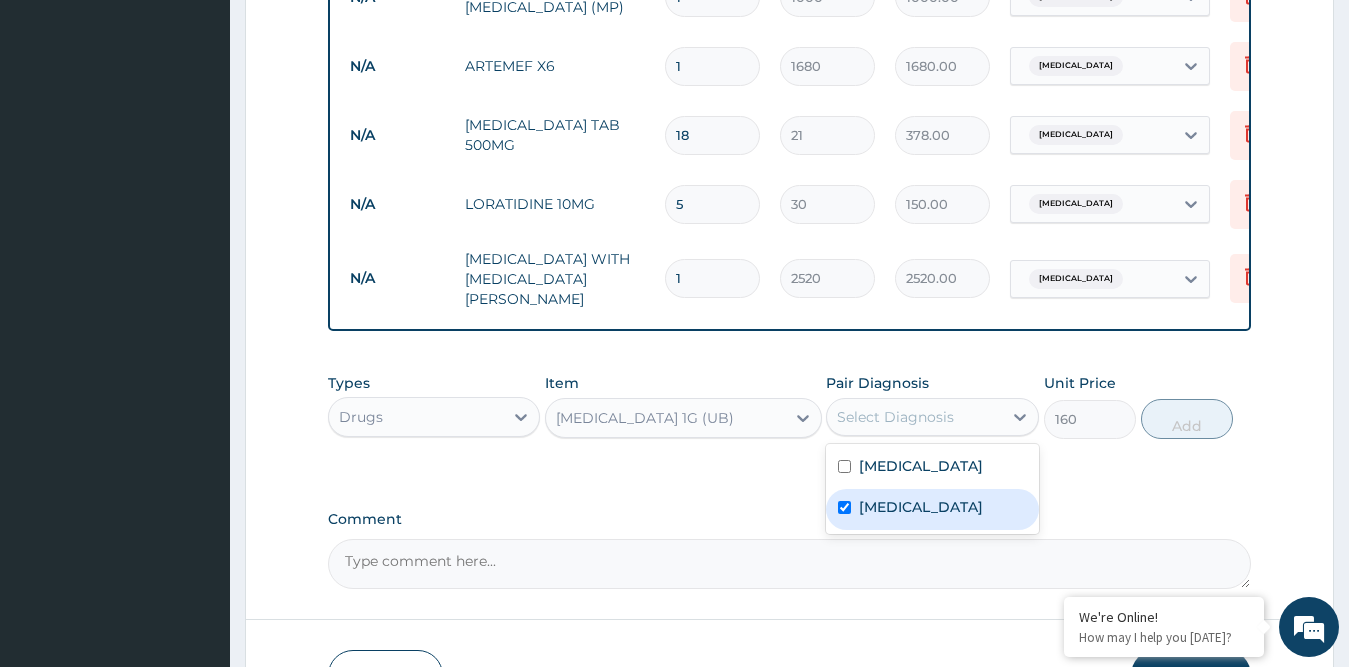 checkbox on "true" 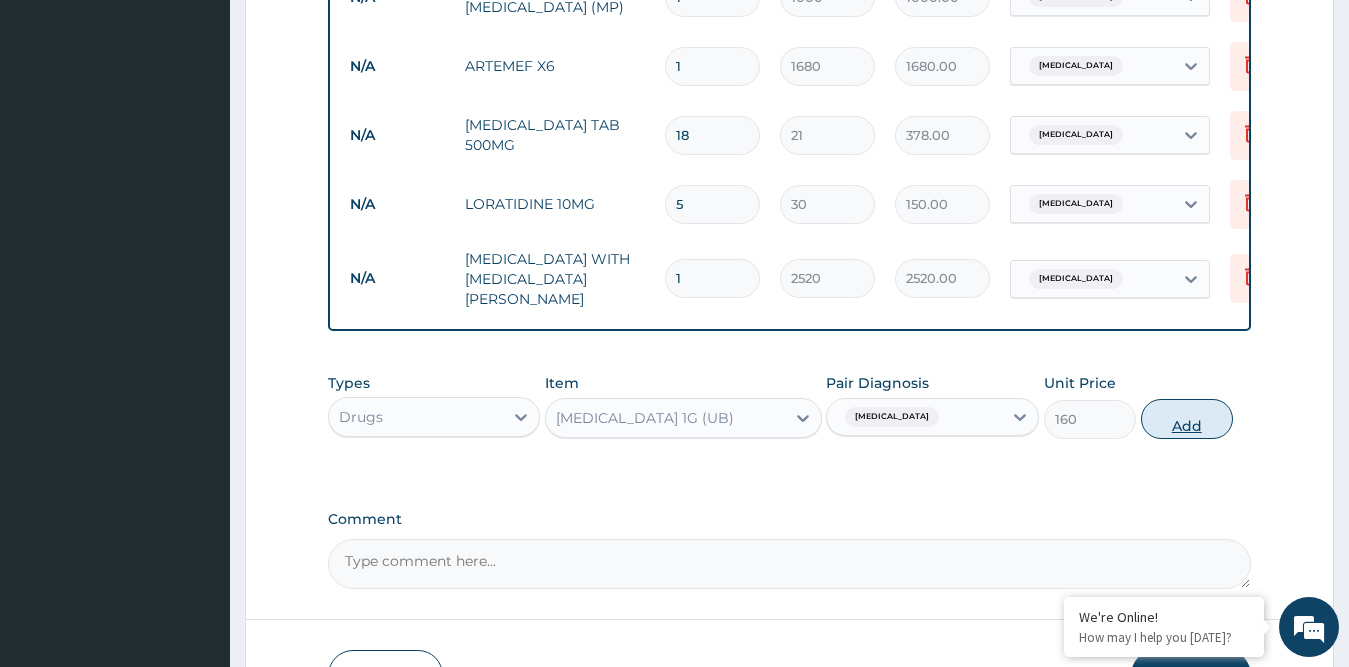 click on "Add" at bounding box center [1187, 419] 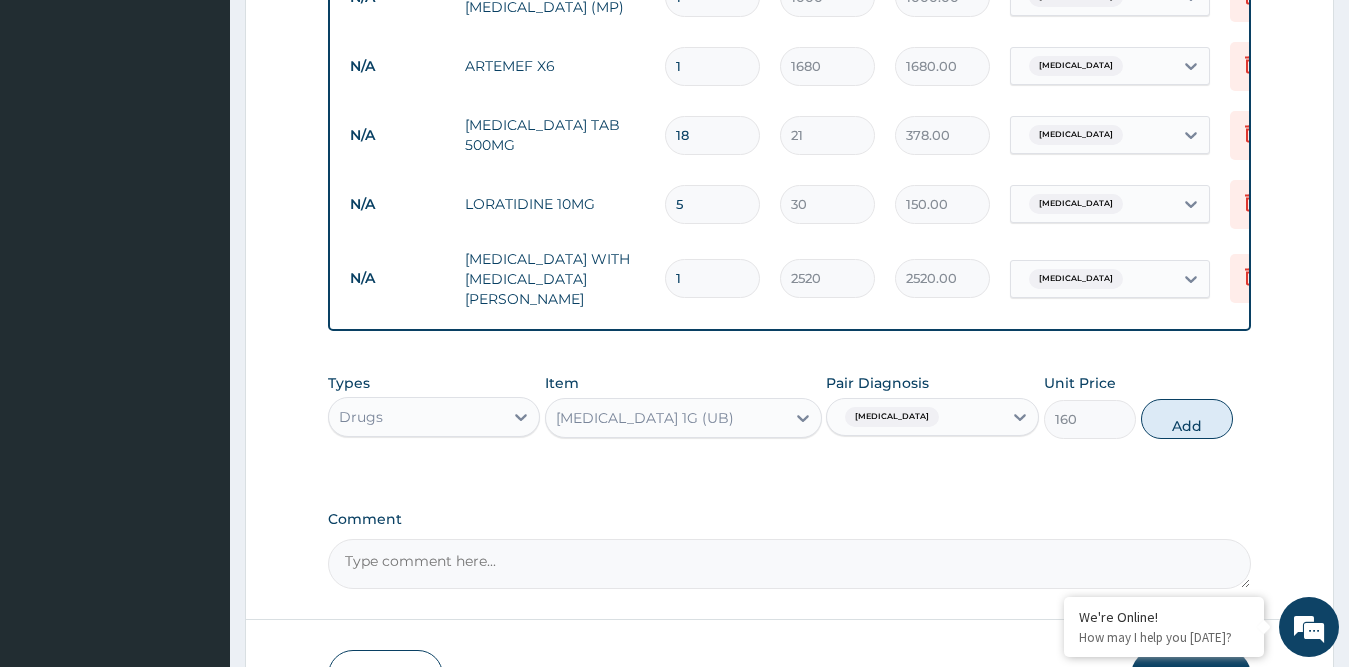 type on "0" 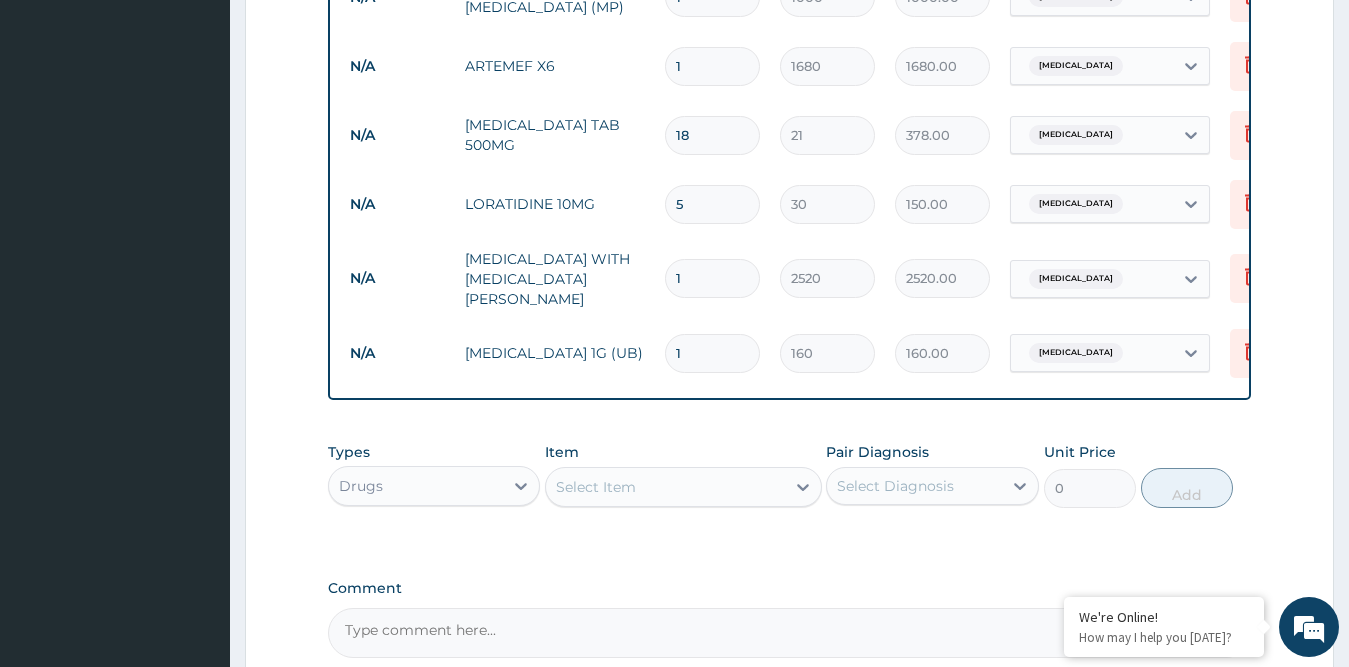 type on "10" 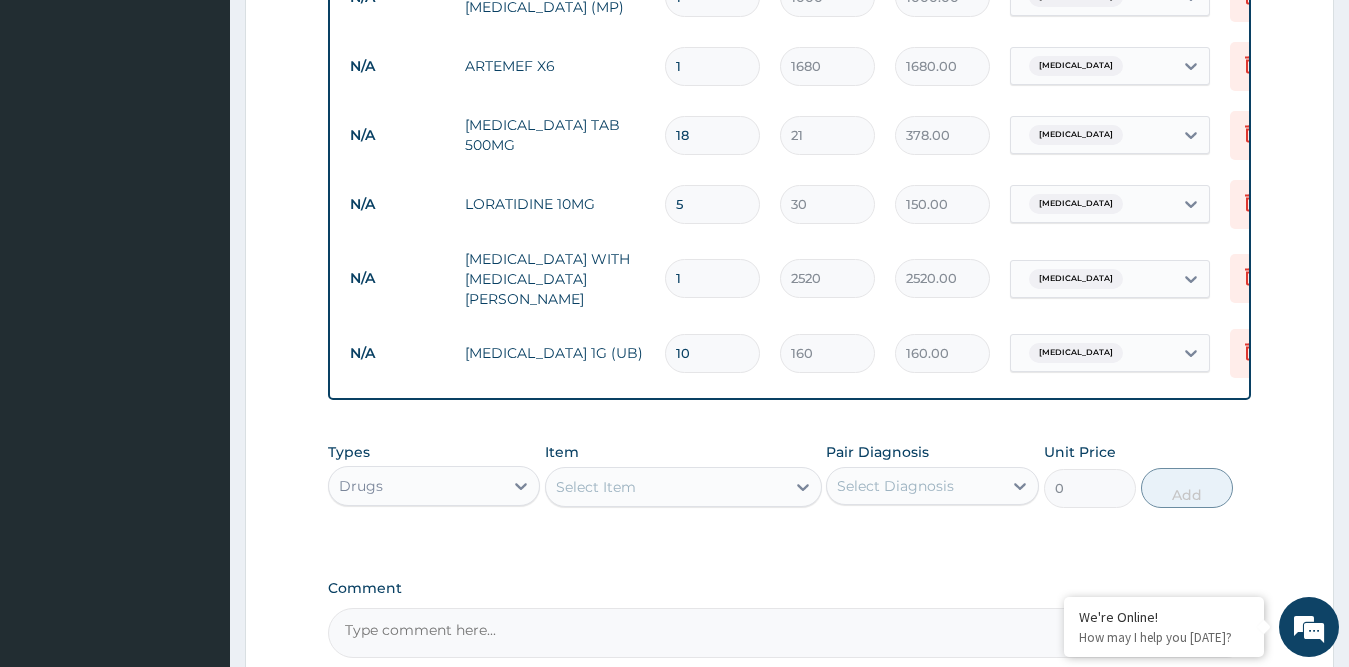 type on "1600.00" 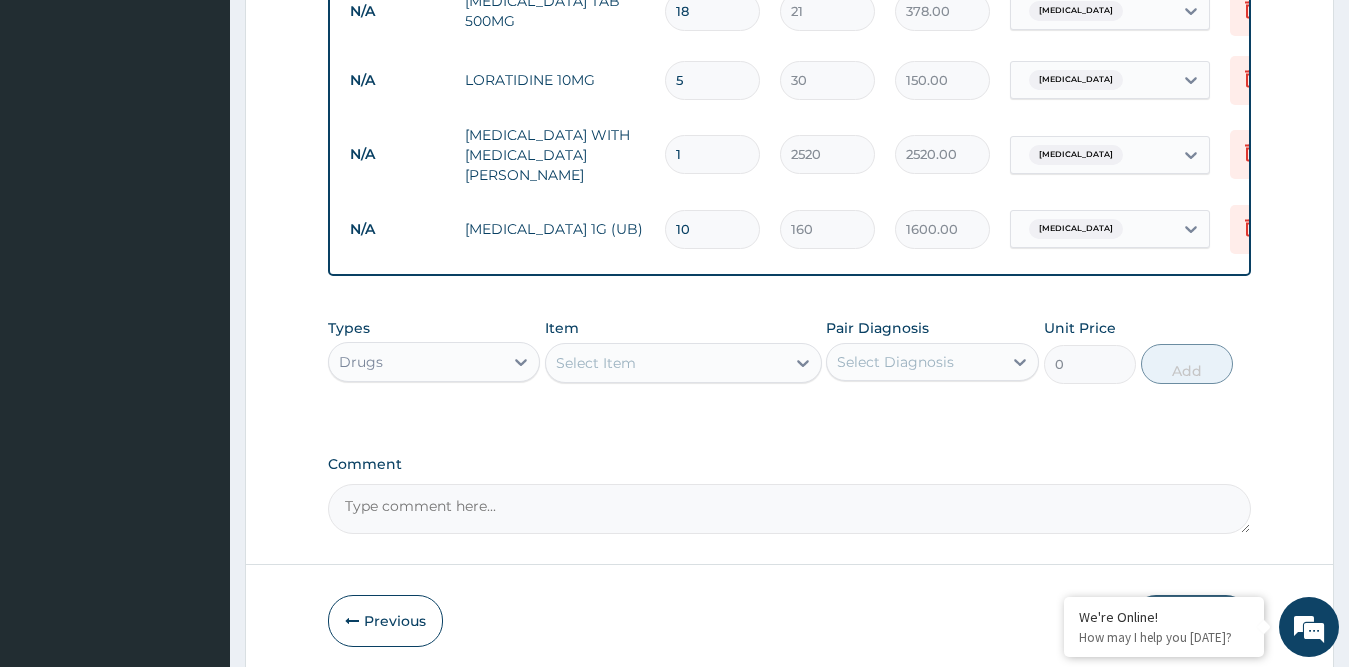 scroll, scrollTop: 1111, scrollLeft: 0, axis: vertical 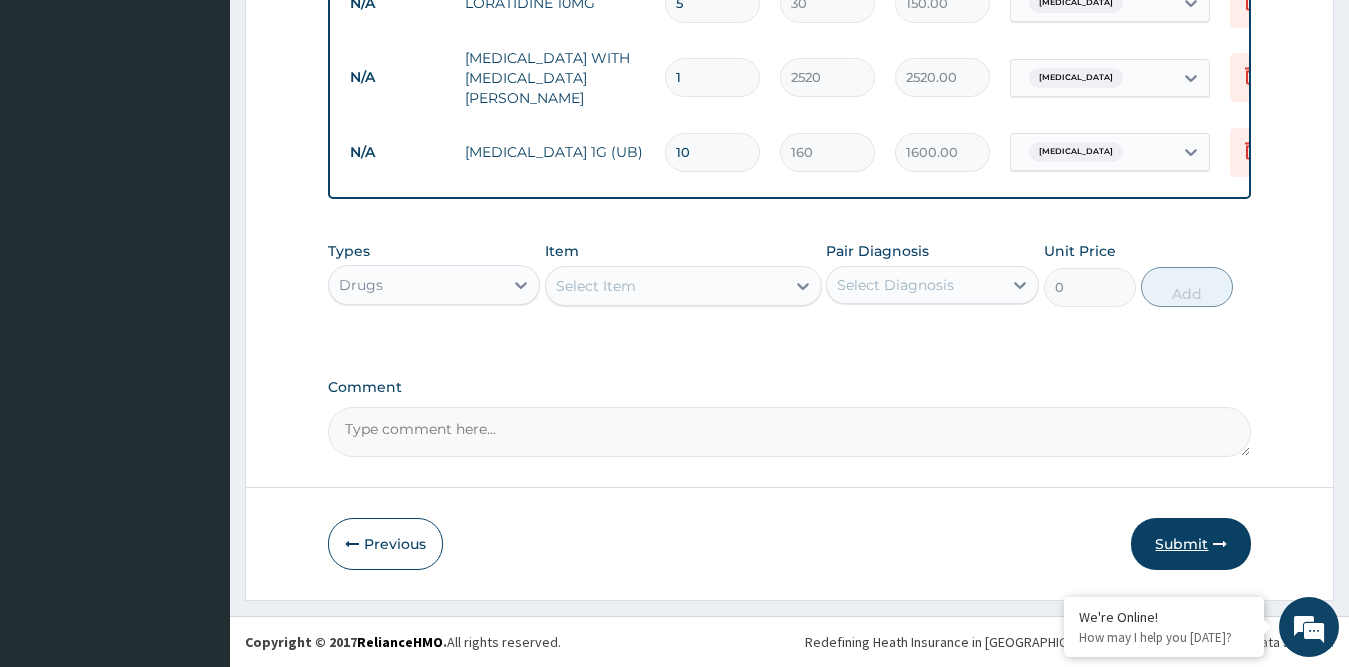 type on "10" 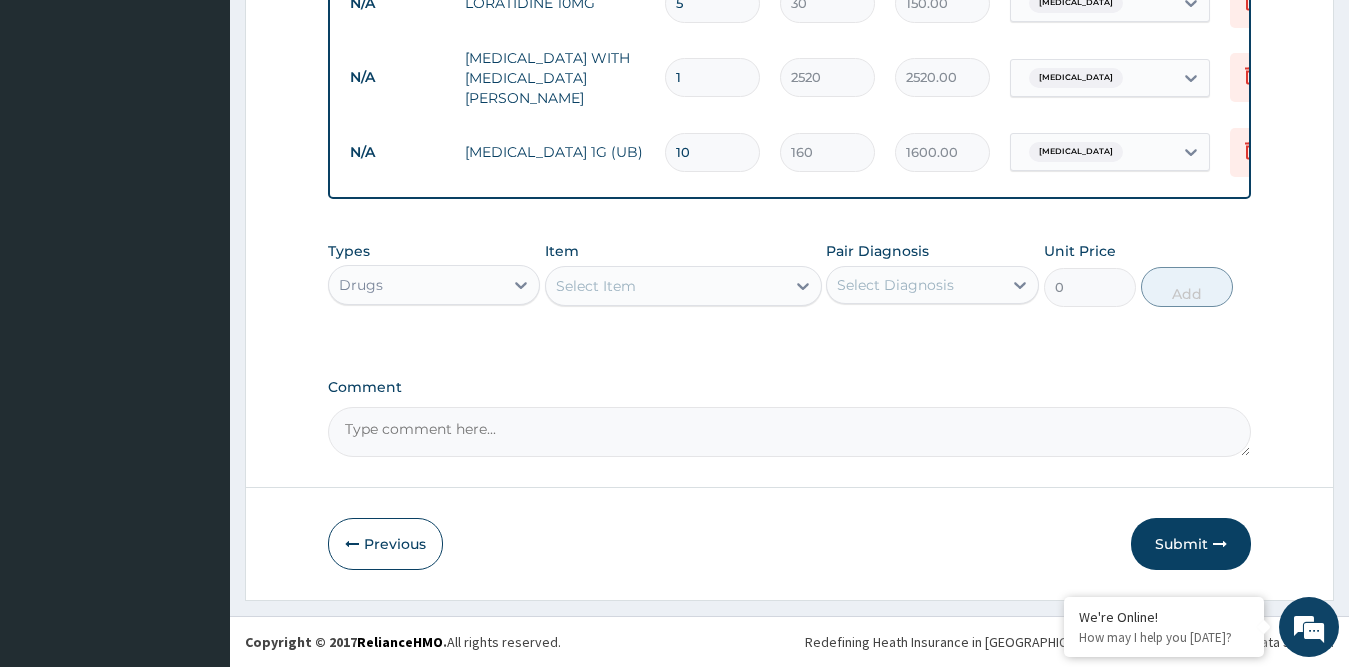 drag, startPoint x: 1172, startPoint y: 544, endPoint x: 986, endPoint y: 465, distance: 202.08167 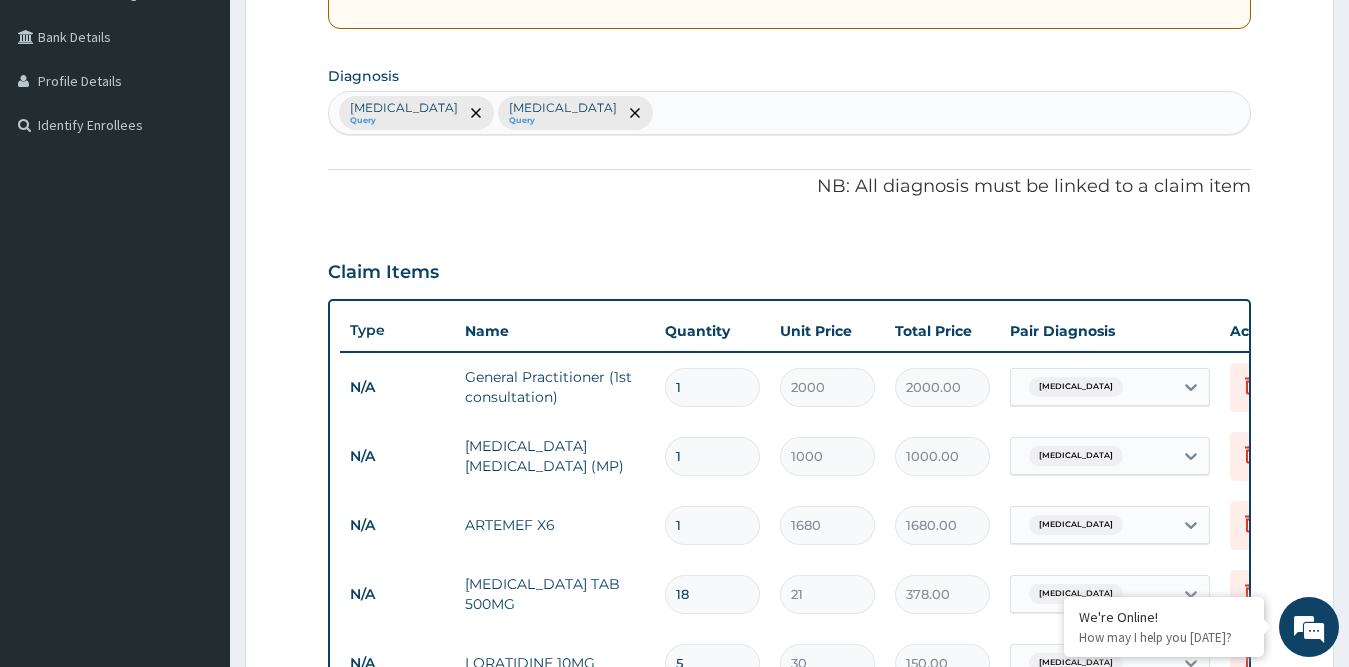 scroll, scrollTop: 411, scrollLeft: 0, axis: vertical 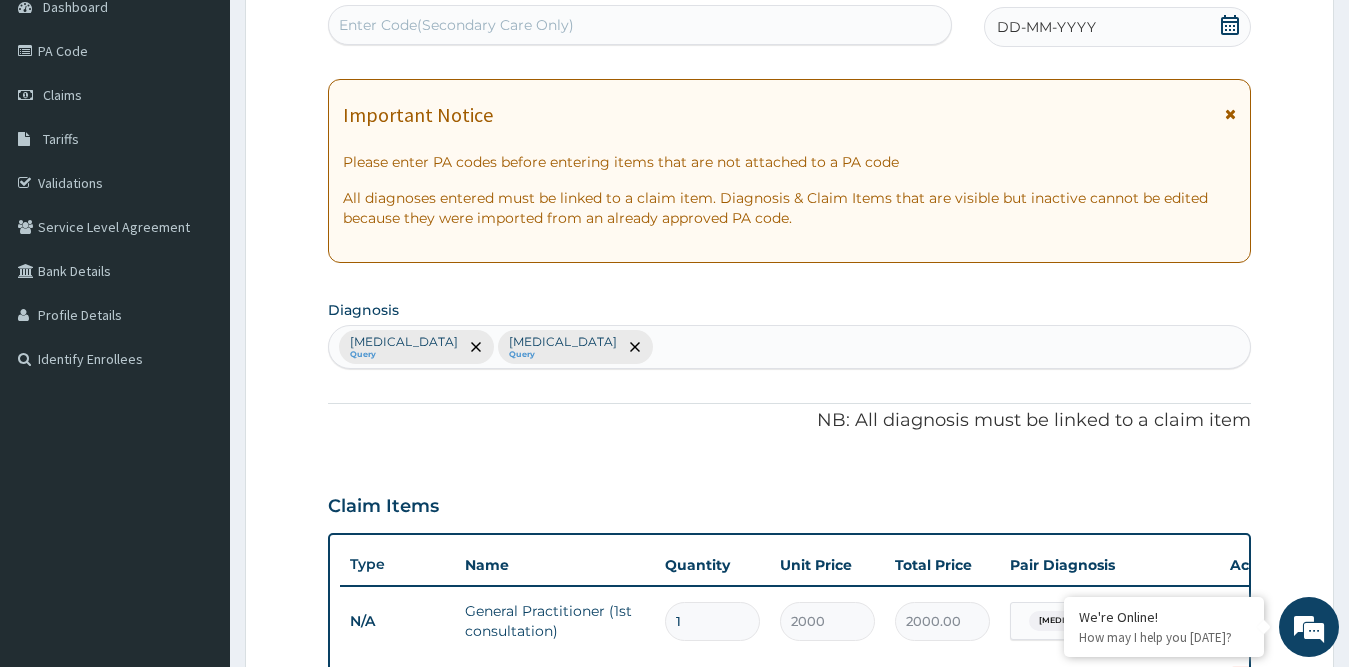click 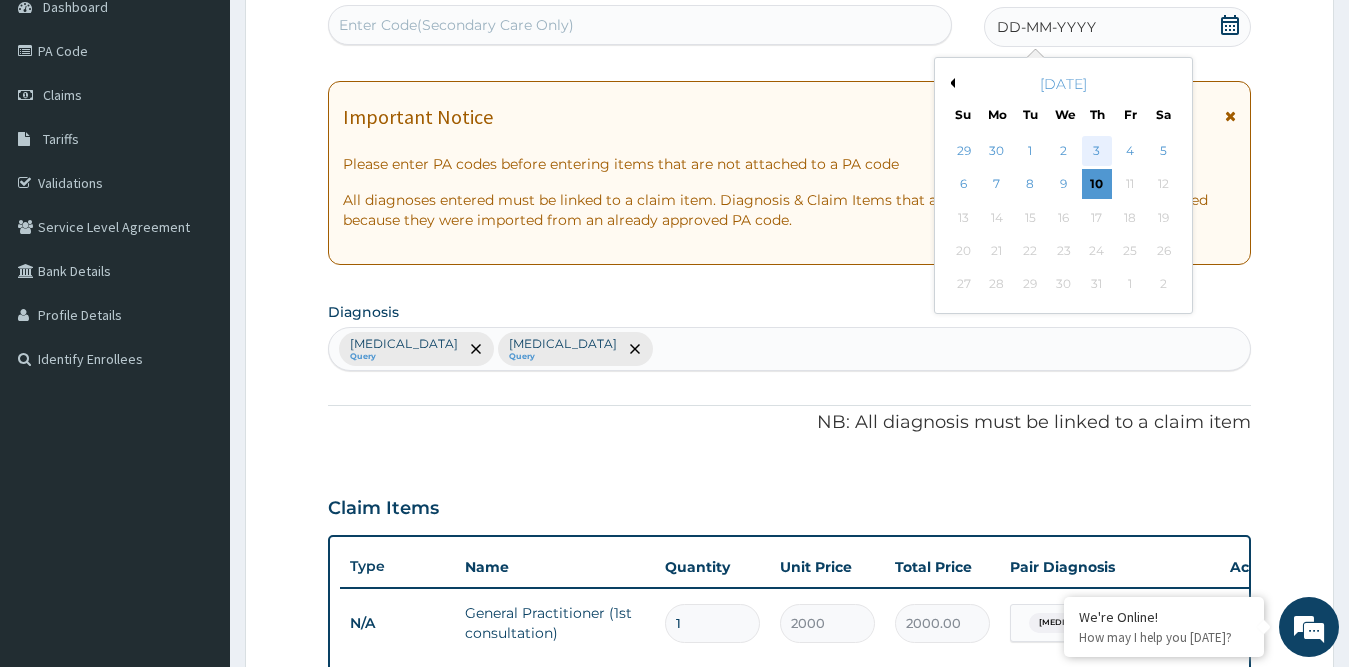 click on "3" at bounding box center [1097, 151] 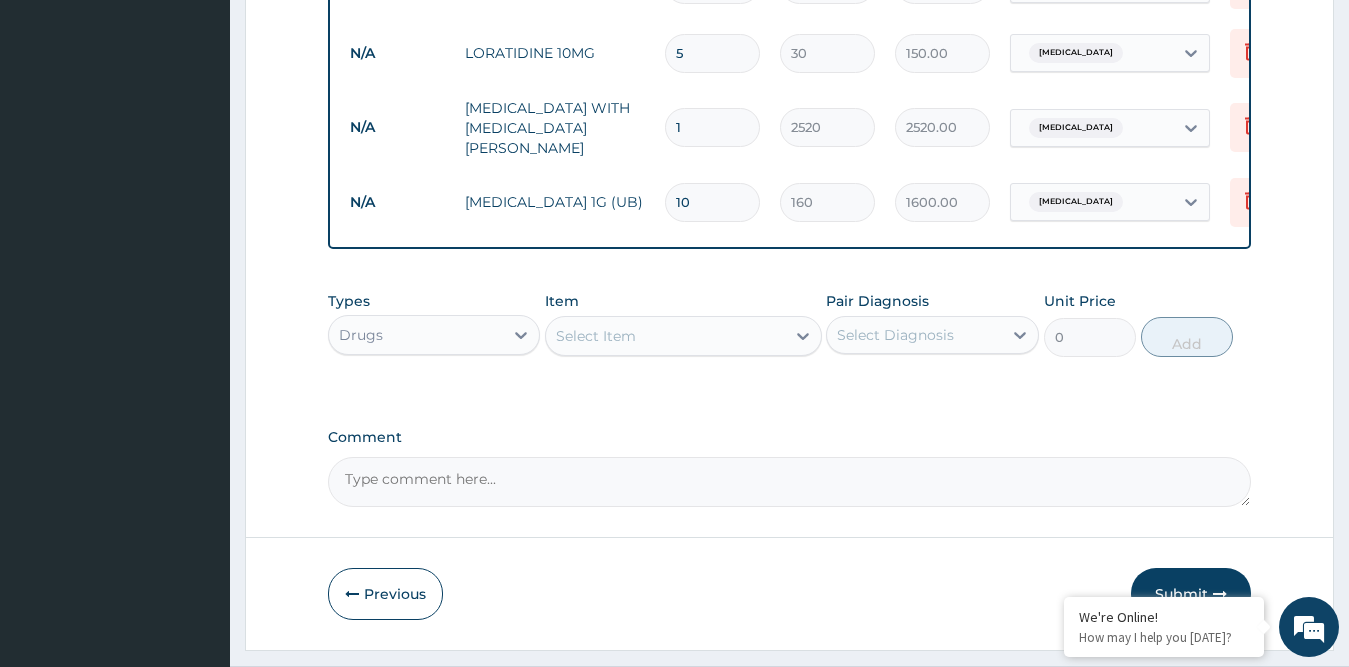 scroll, scrollTop: 1111, scrollLeft: 0, axis: vertical 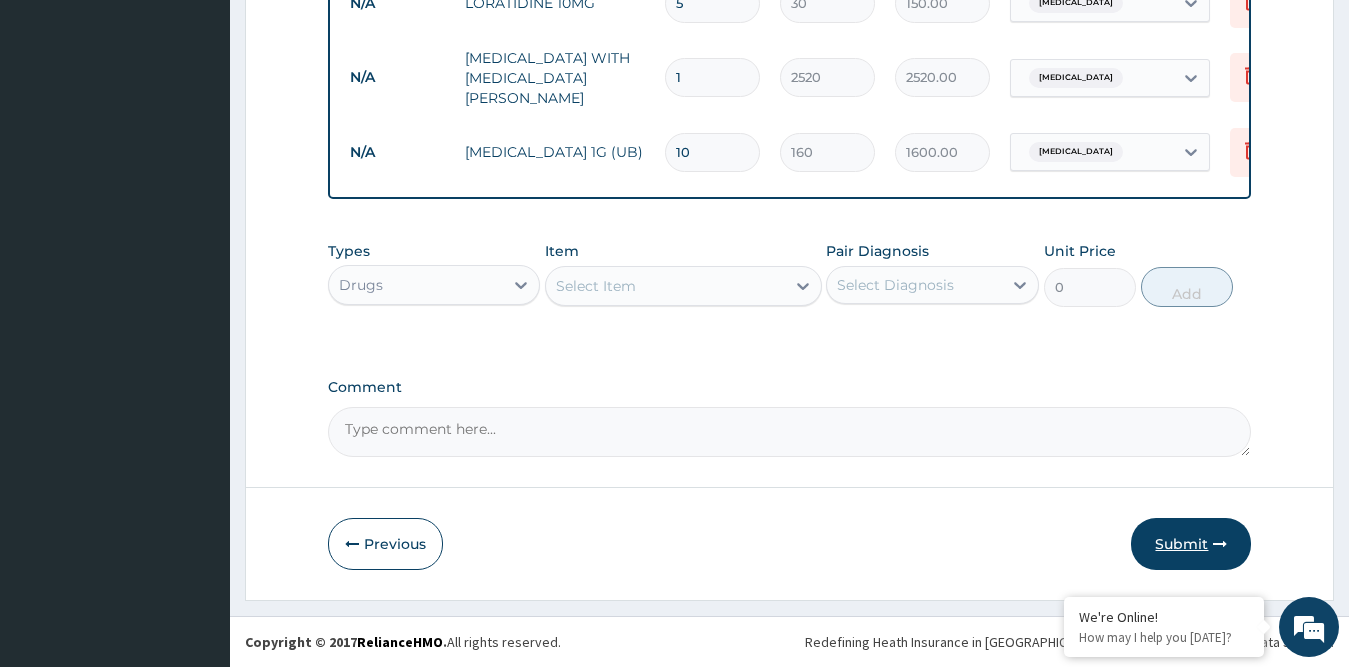 click on "Submit" at bounding box center [1191, 544] 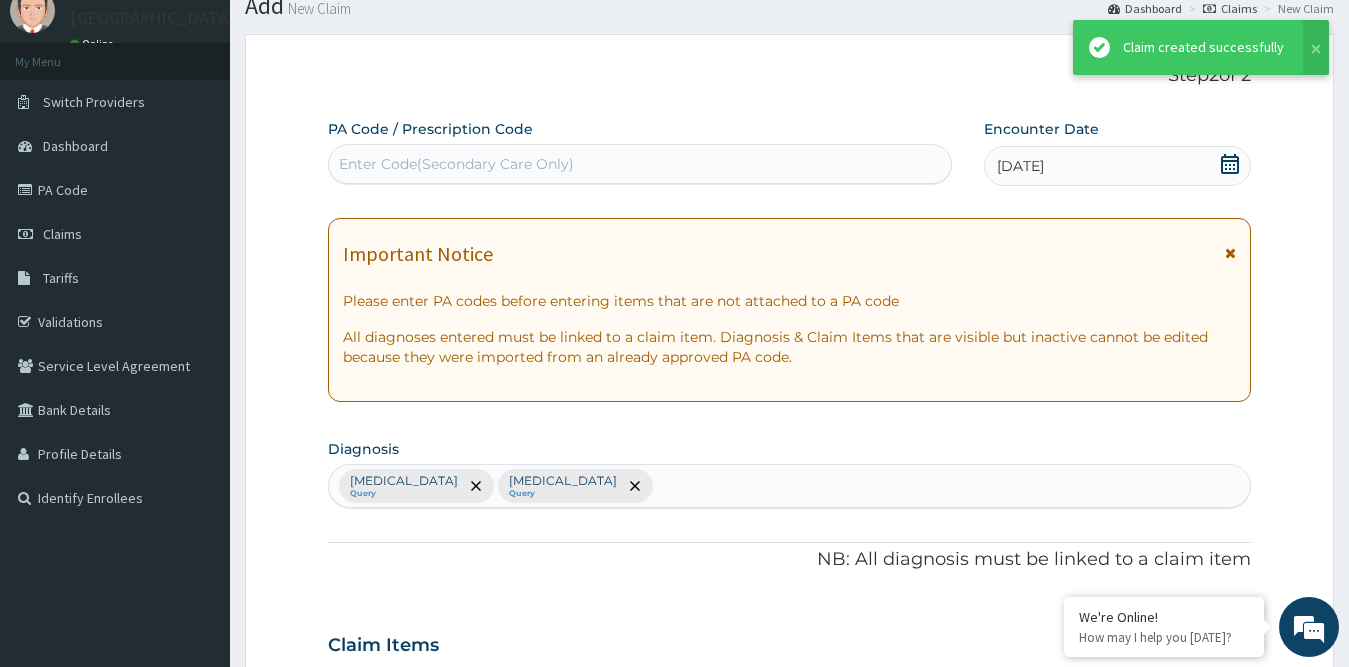 scroll, scrollTop: 1111, scrollLeft: 0, axis: vertical 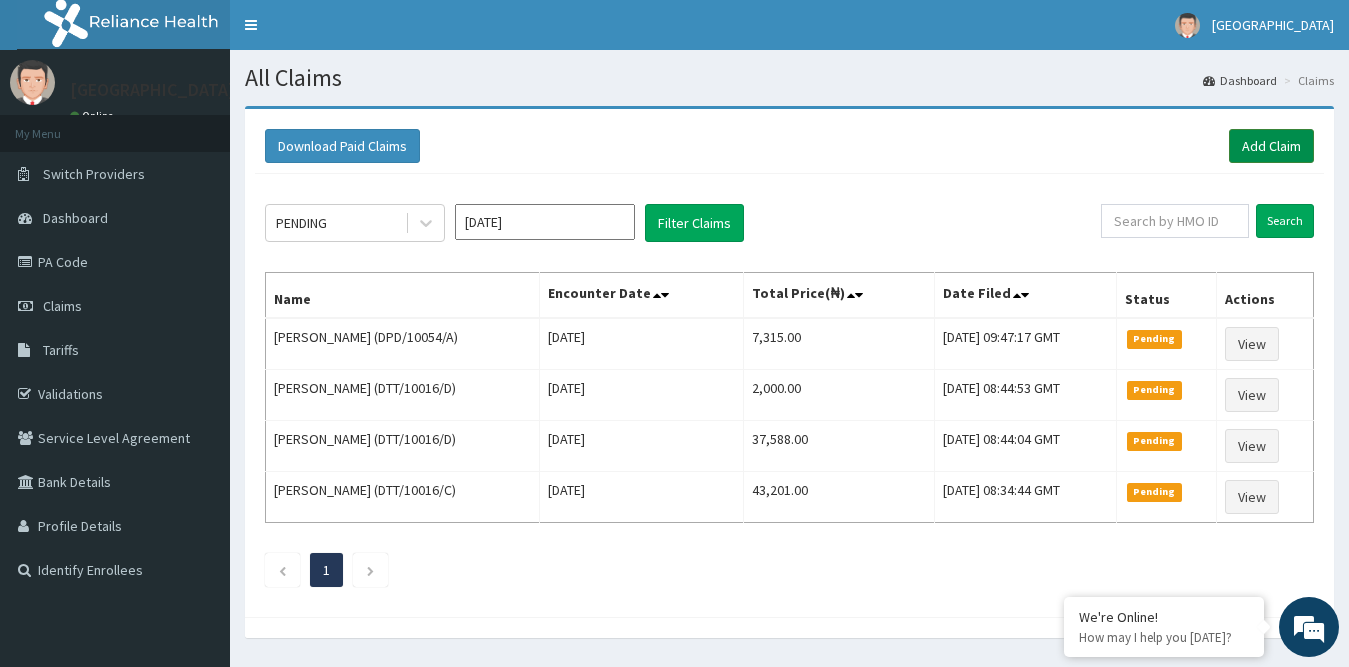 click on "Add Claim" at bounding box center [1271, 146] 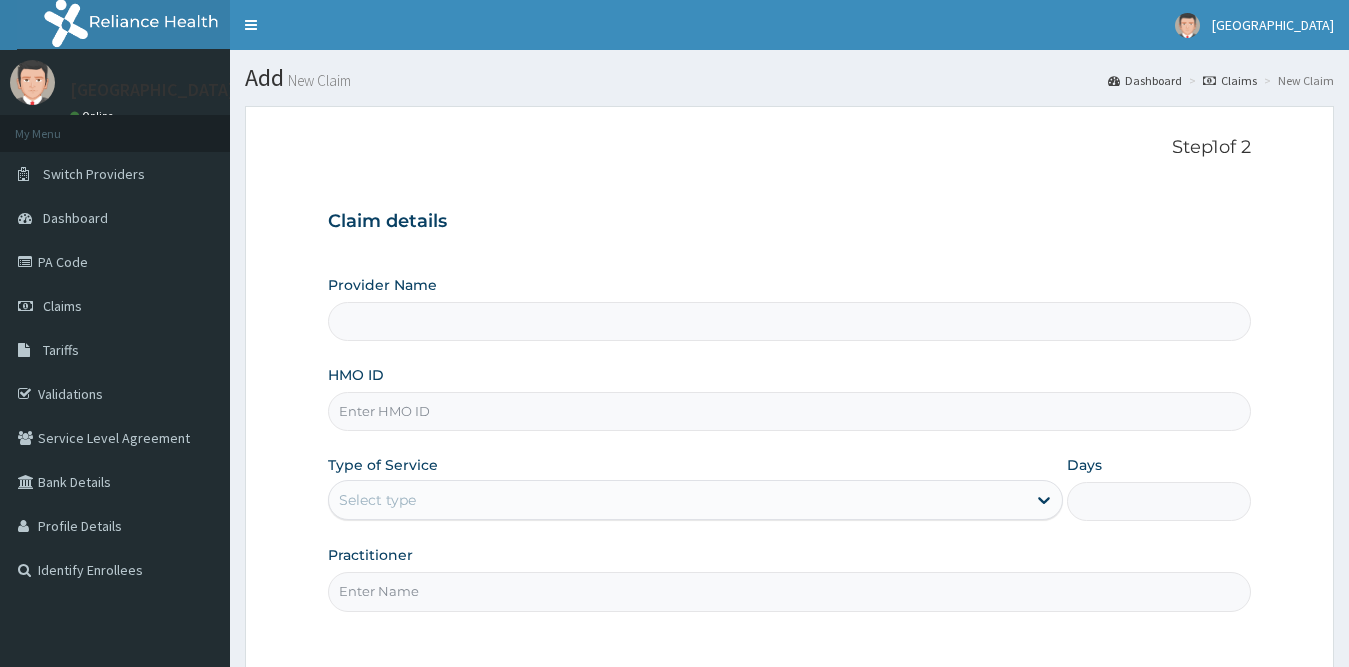 type on "Princess Medical Center (Classic Wing)" 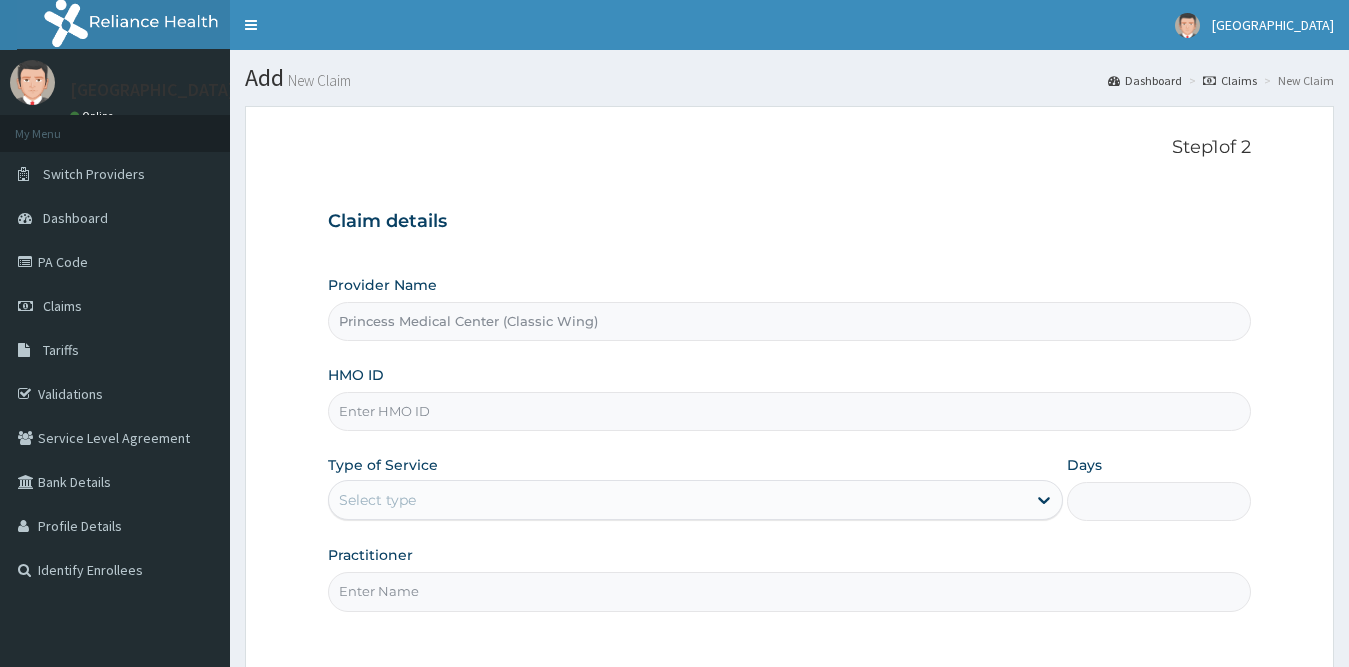 scroll, scrollTop: 0, scrollLeft: 0, axis: both 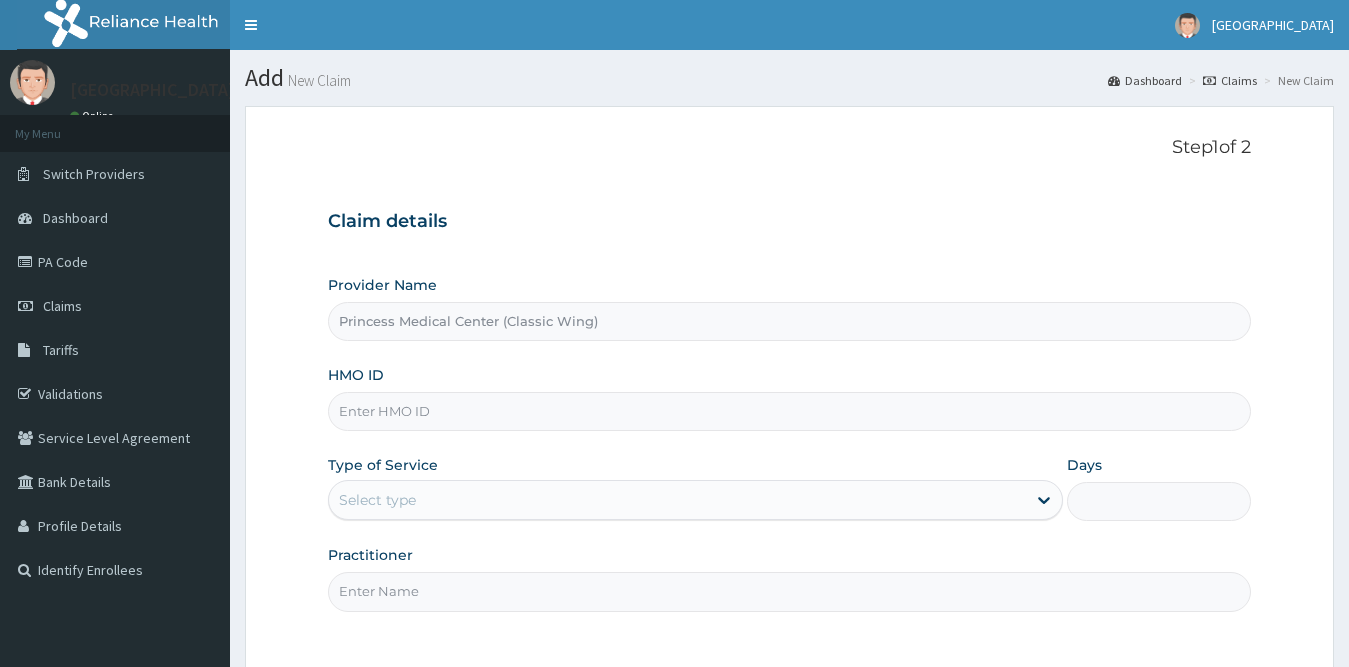click on "HMO ID" at bounding box center [790, 411] 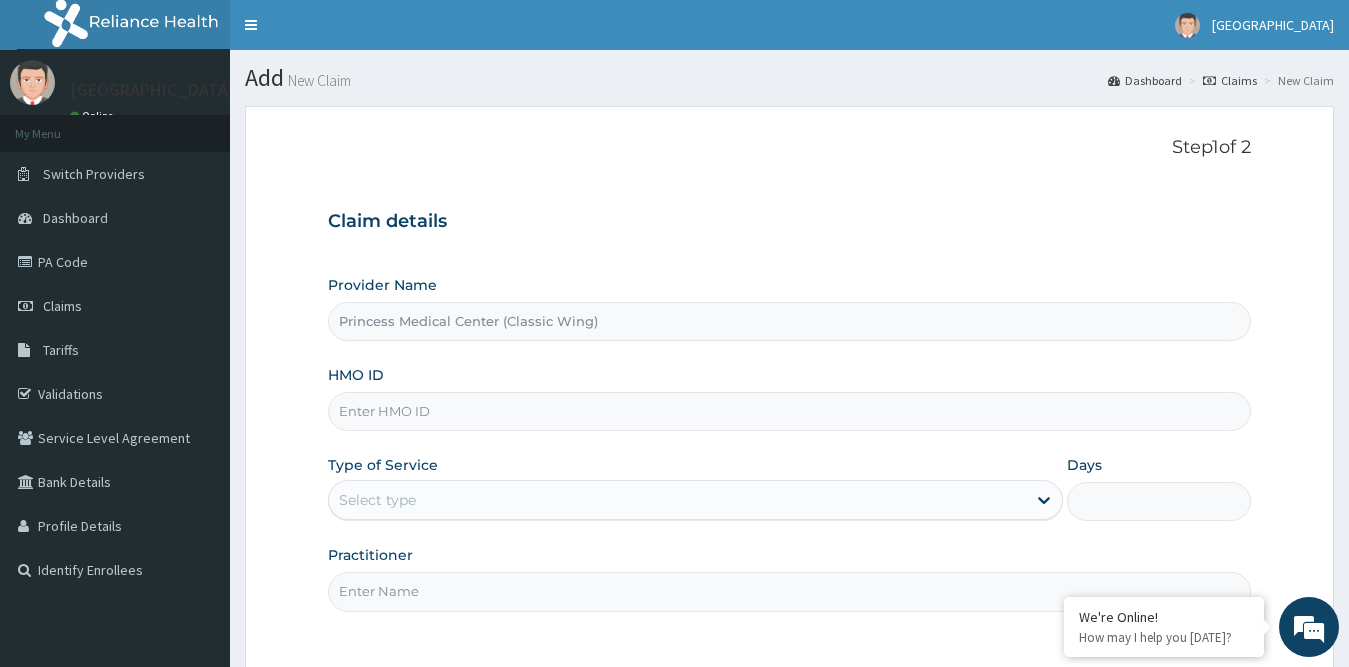 paste on "END/10021/A" 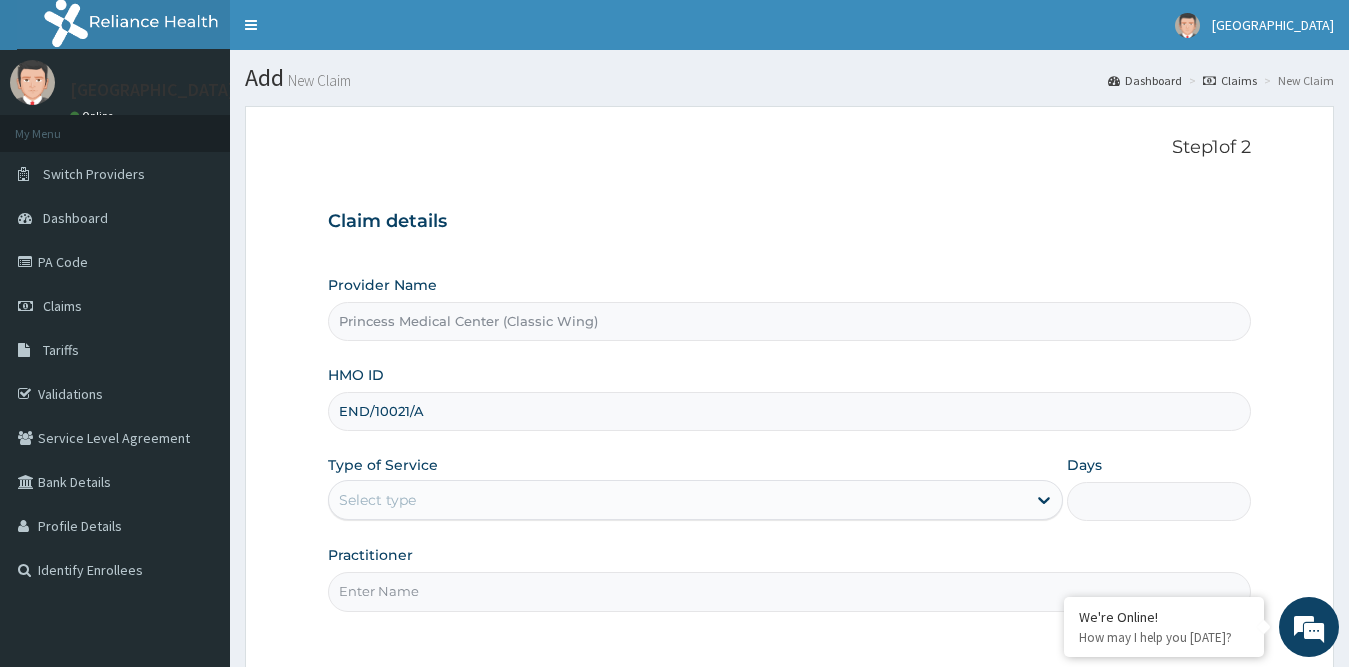 type on "END/10021/A" 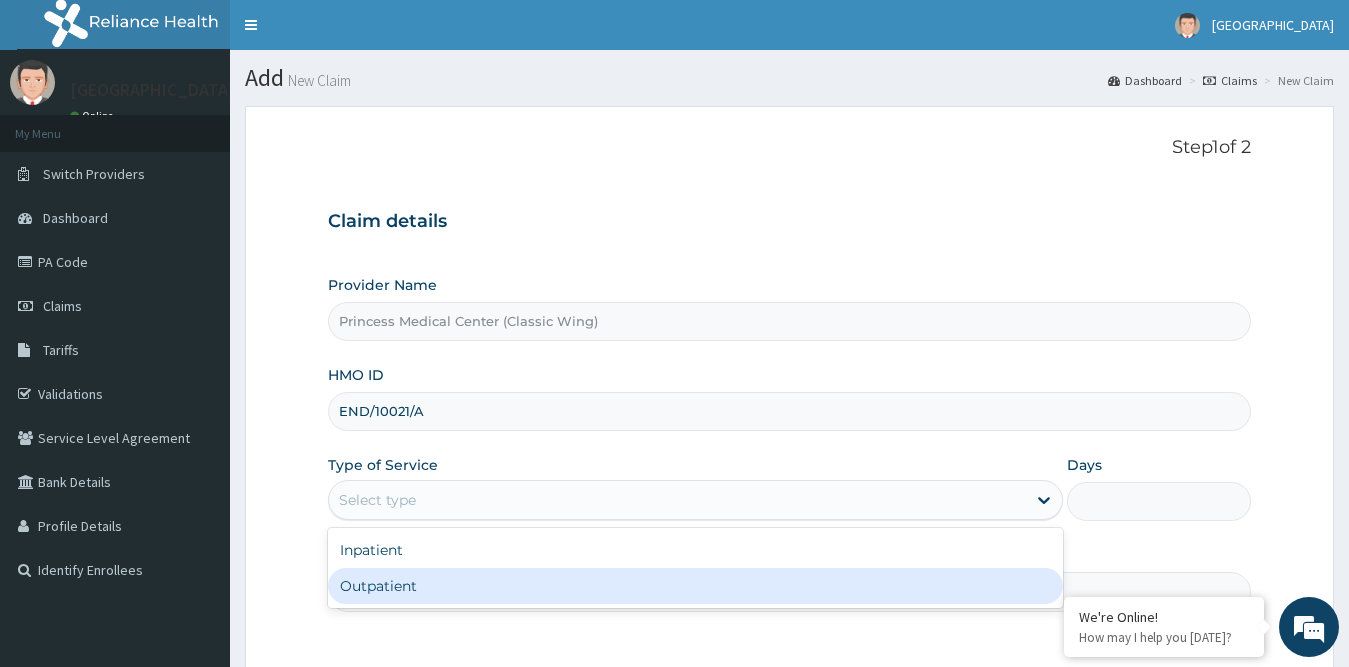 click on "Outpatient" at bounding box center [696, 586] 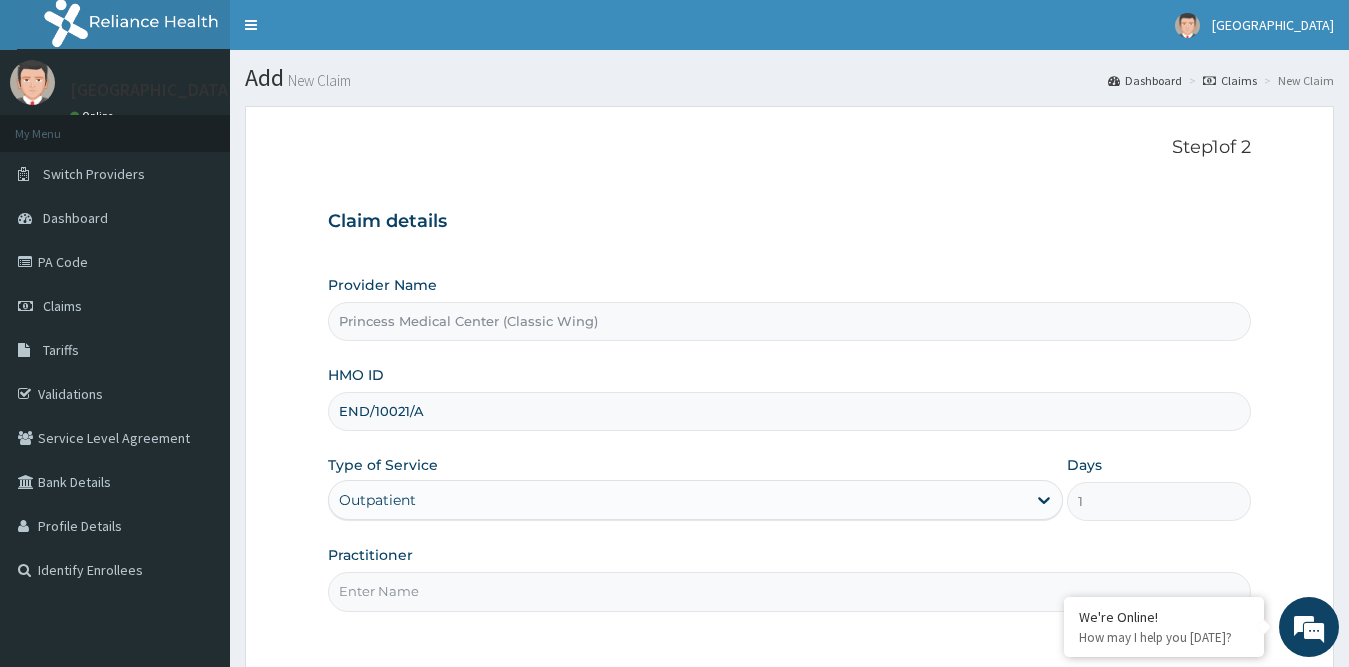 click on "Practitioner" at bounding box center (790, 591) 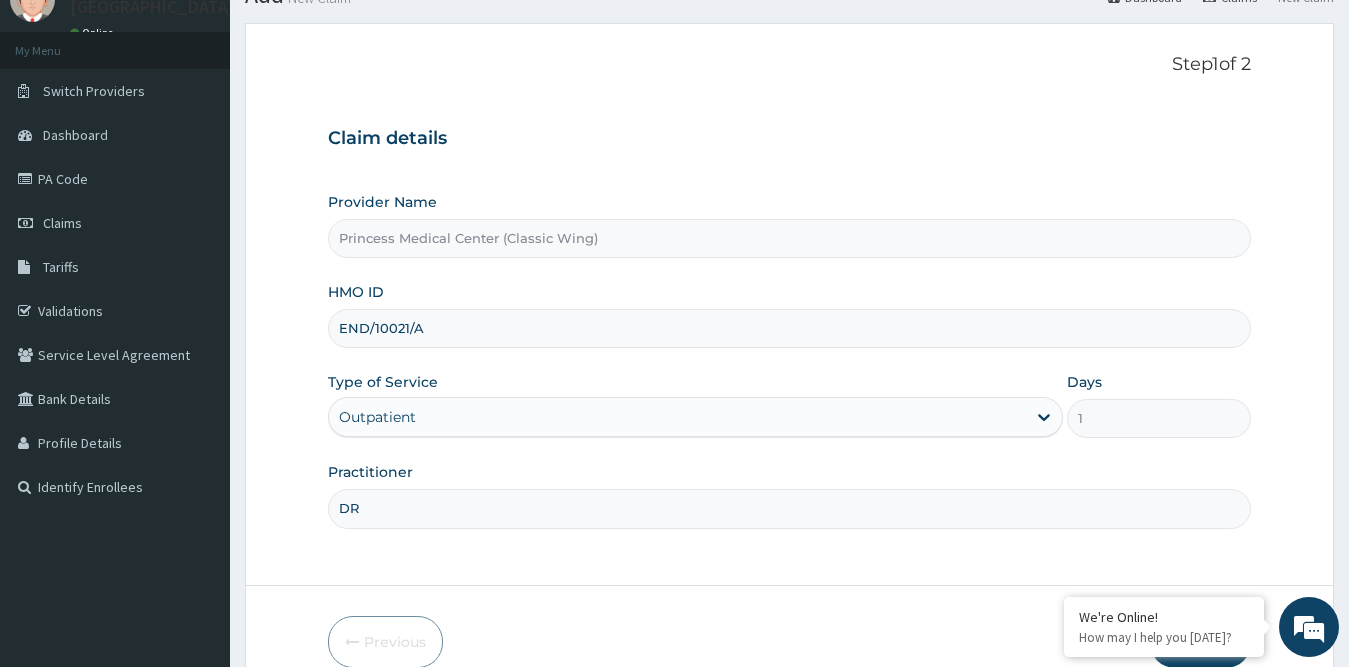 scroll, scrollTop: 181, scrollLeft: 0, axis: vertical 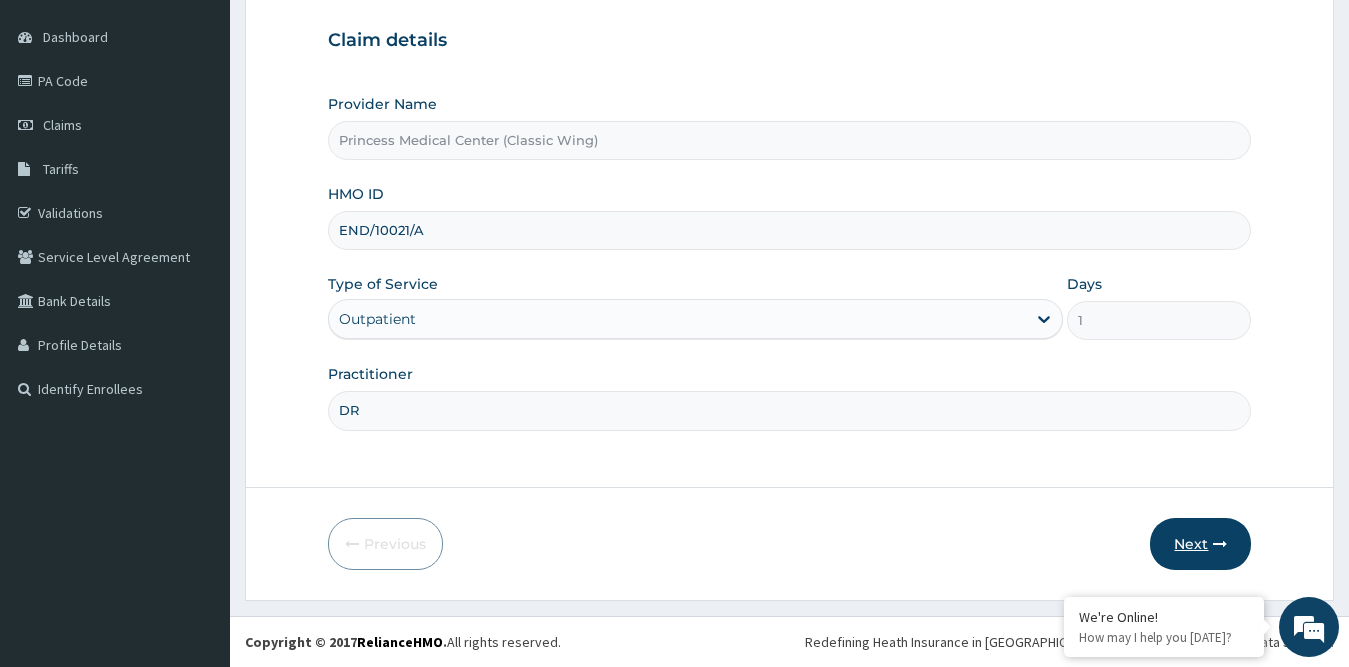 type on "DR" 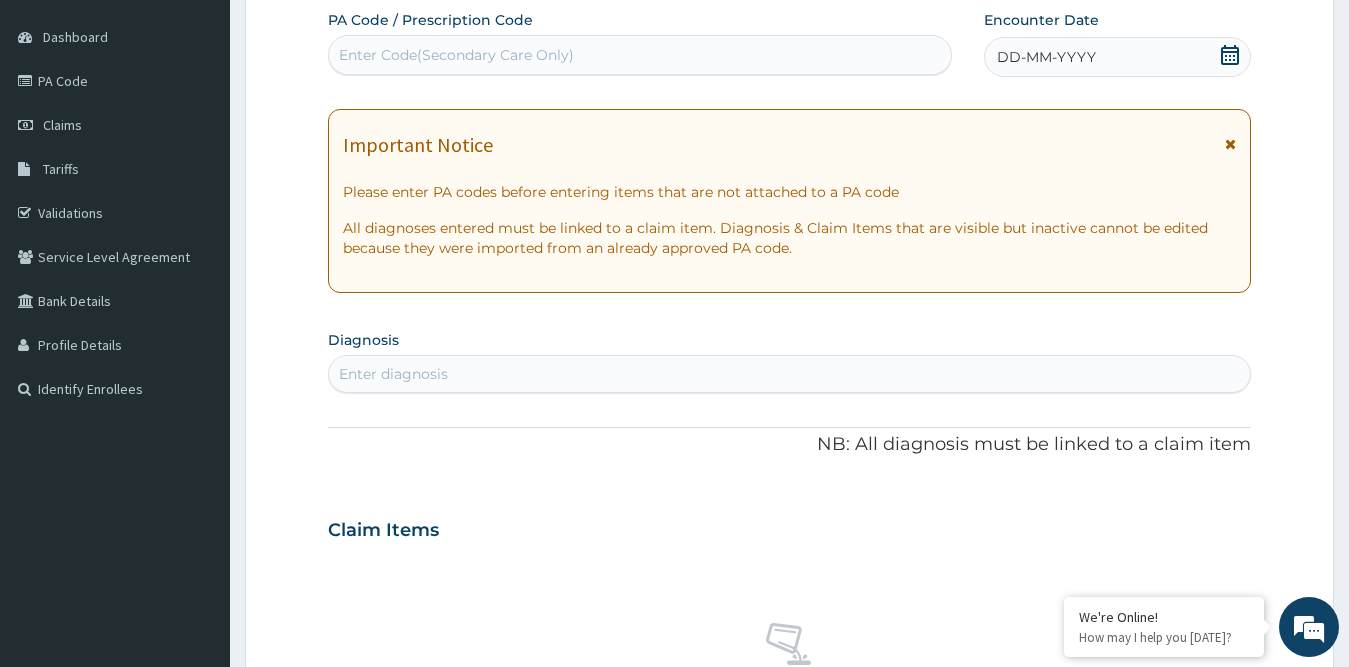 scroll, scrollTop: 0, scrollLeft: 0, axis: both 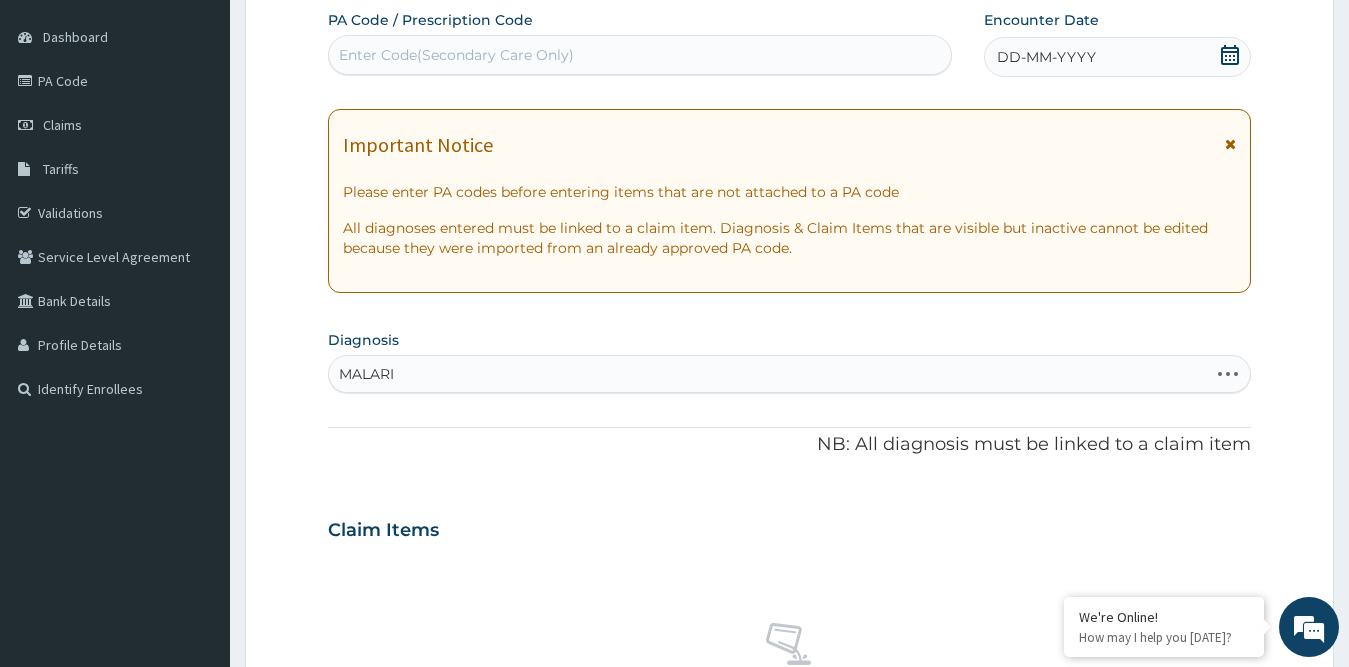 type on "[MEDICAL_DATA]" 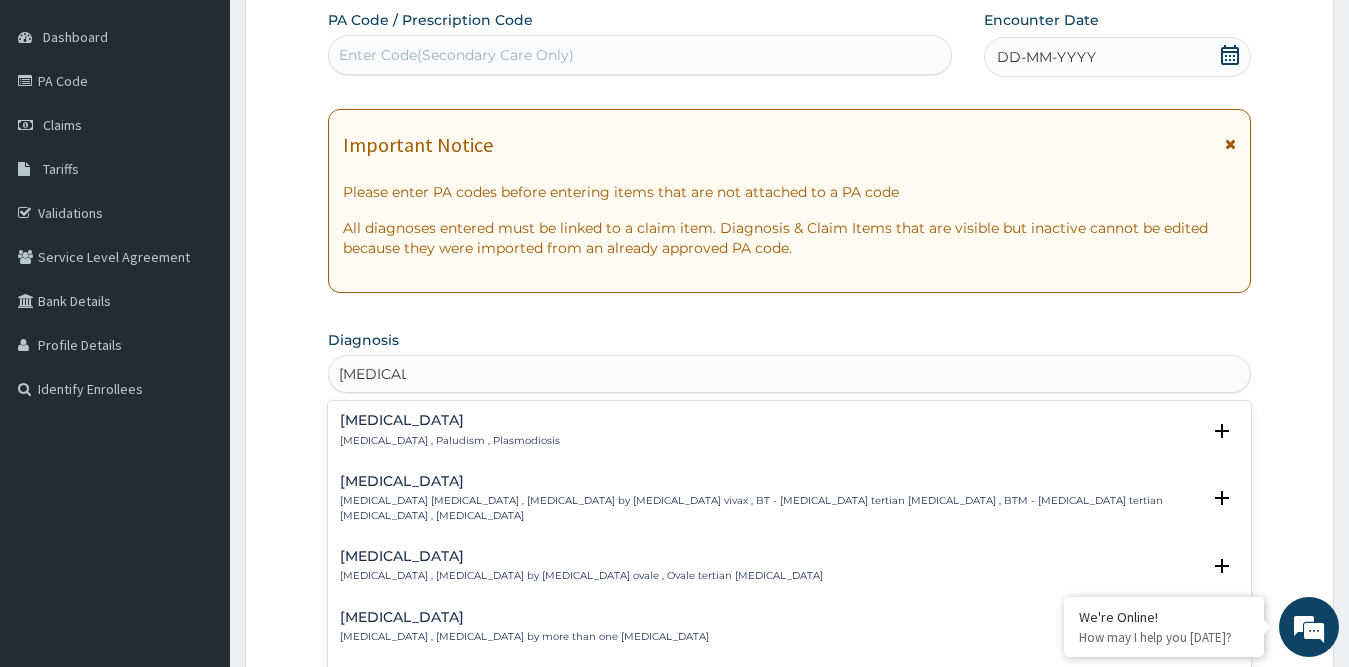 click on "[MEDICAL_DATA]" at bounding box center (450, 420) 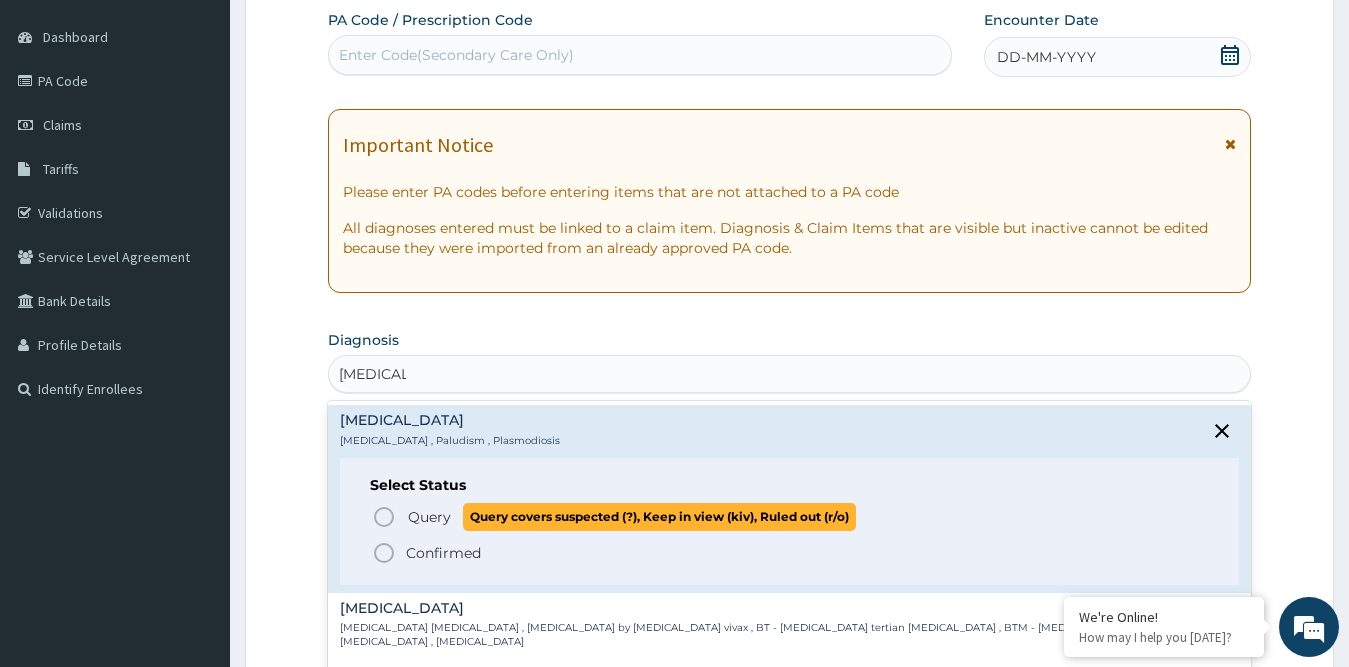 click 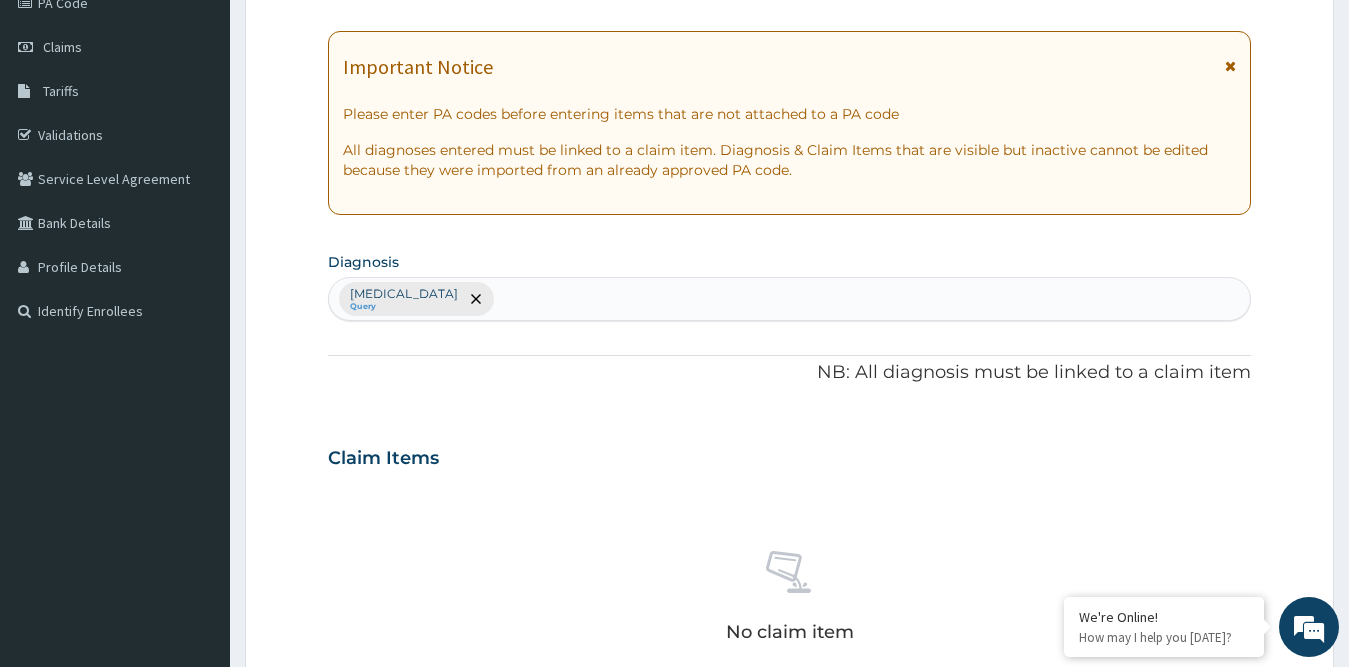scroll, scrollTop: 481, scrollLeft: 0, axis: vertical 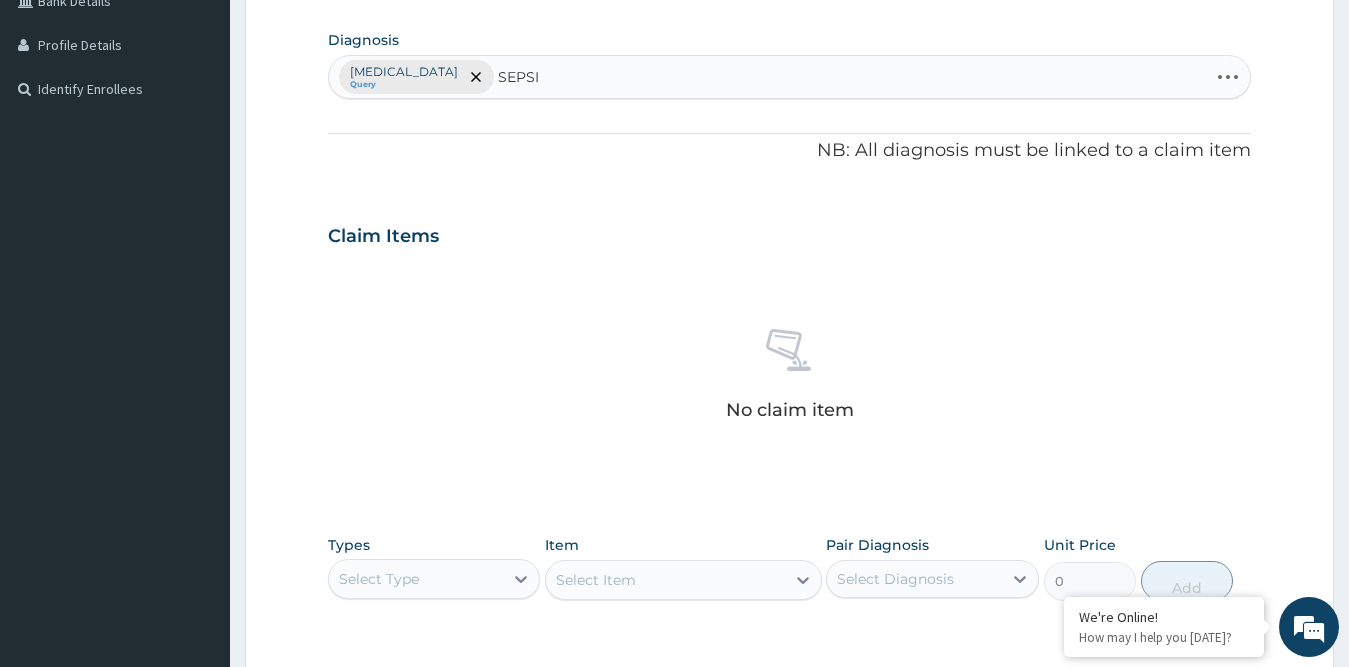 type on "[MEDICAL_DATA]" 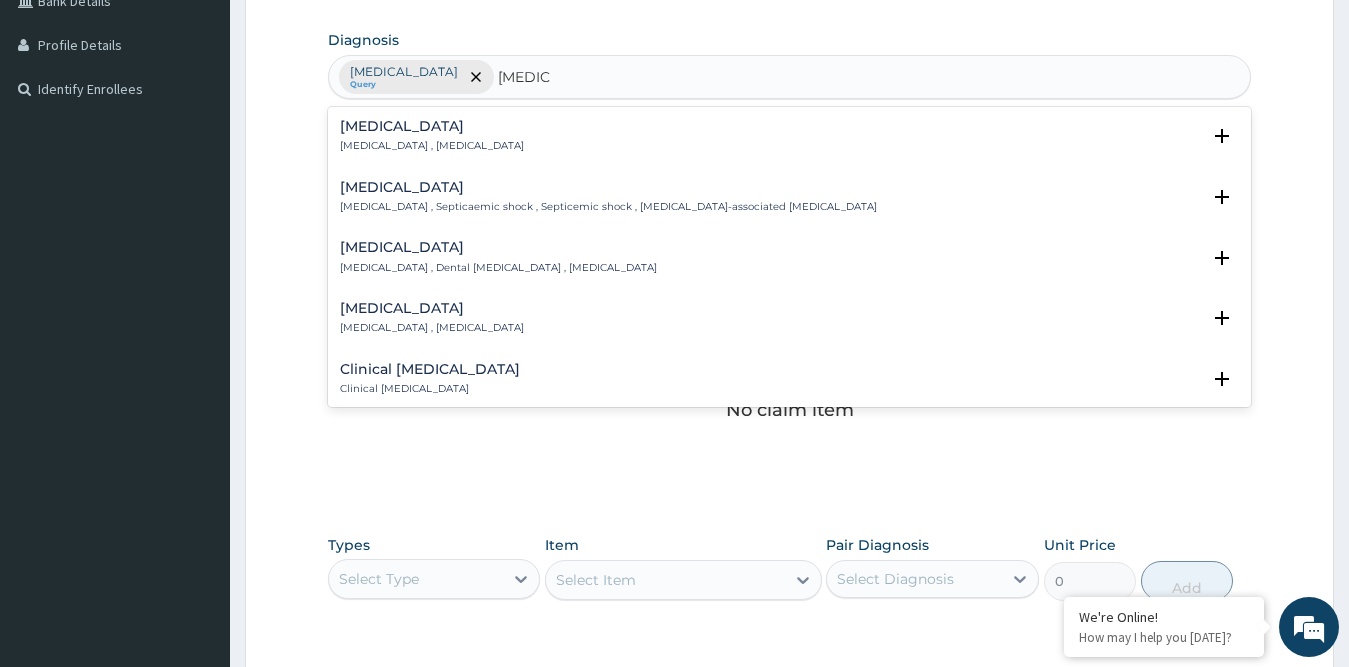 click on "[MEDICAL_DATA]" at bounding box center (432, 126) 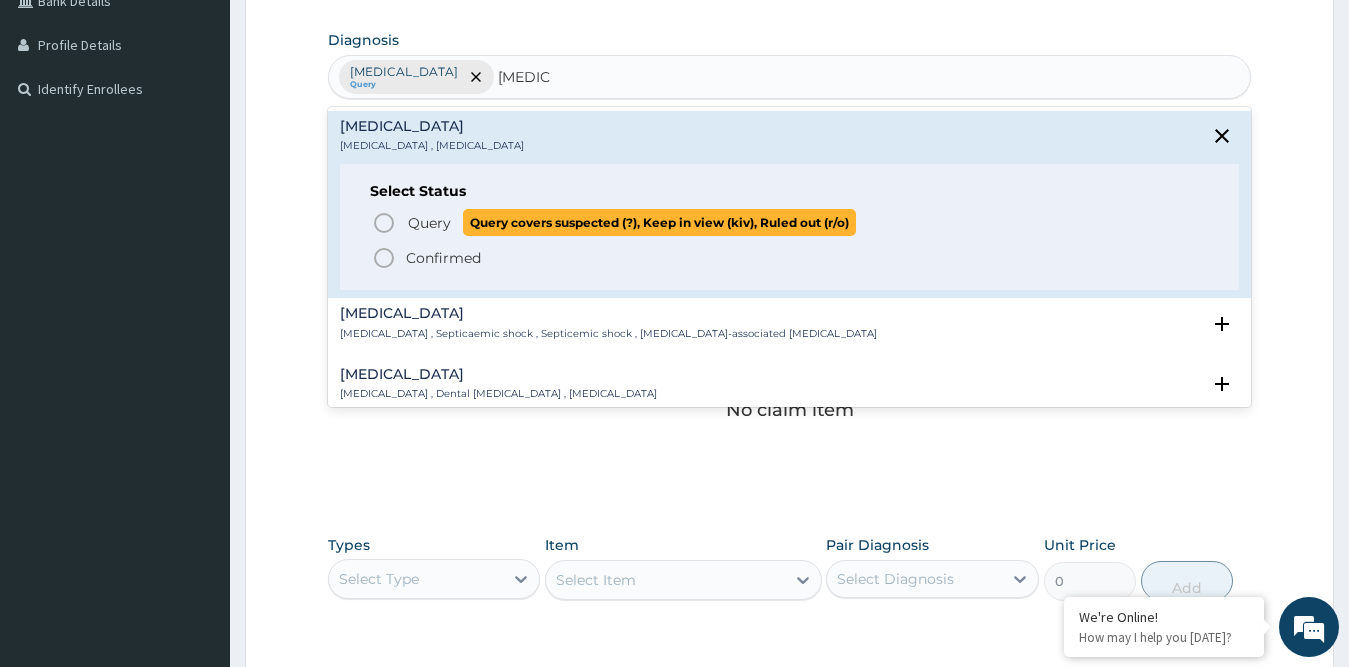 click 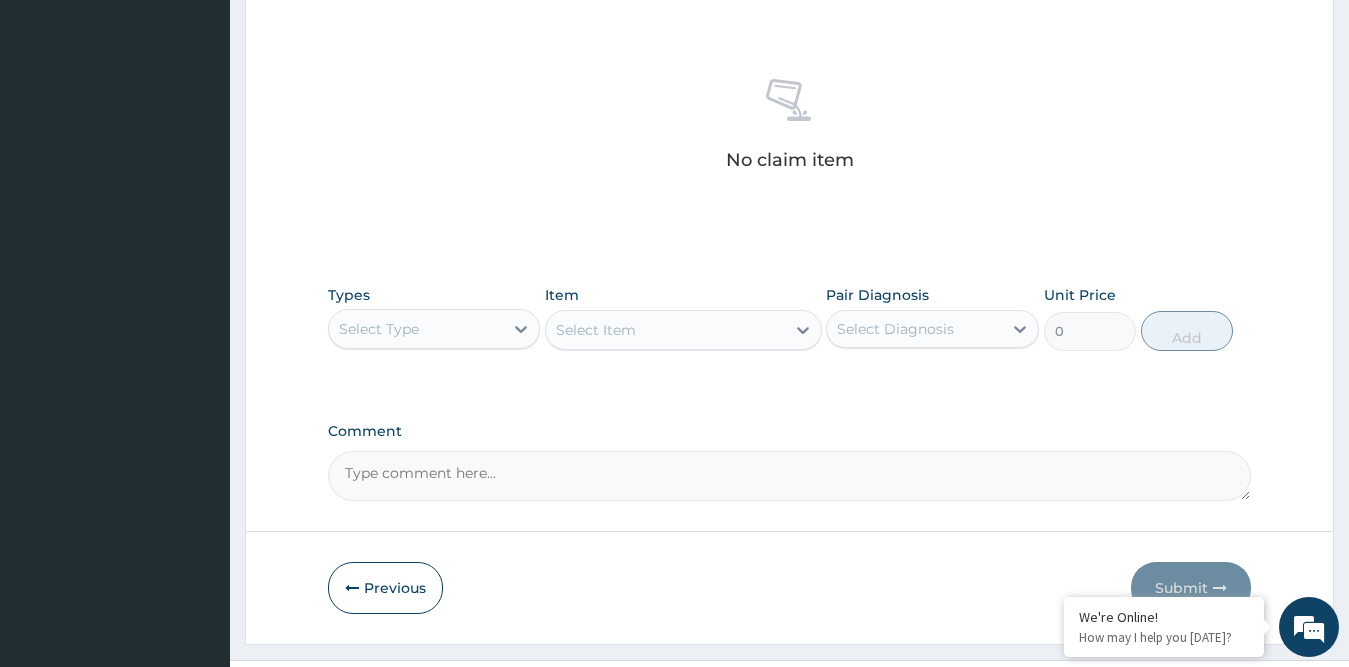 scroll, scrollTop: 775, scrollLeft: 0, axis: vertical 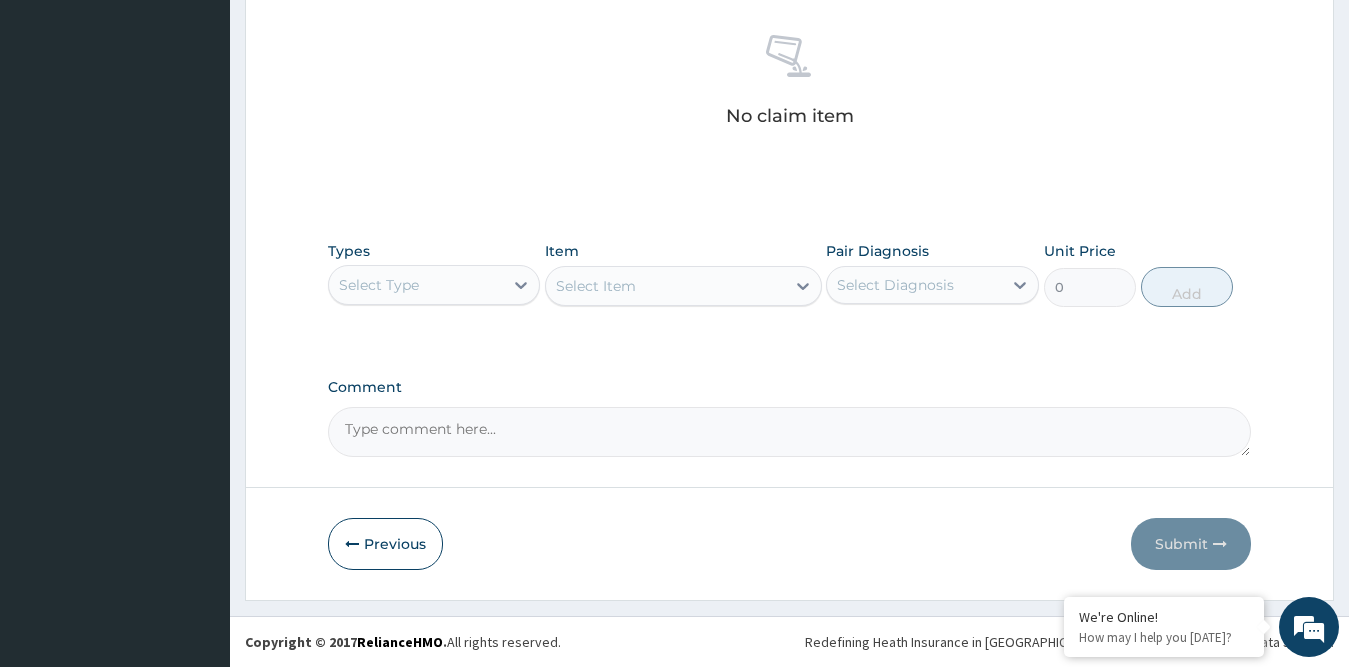 click on "Select Type" at bounding box center [379, 285] 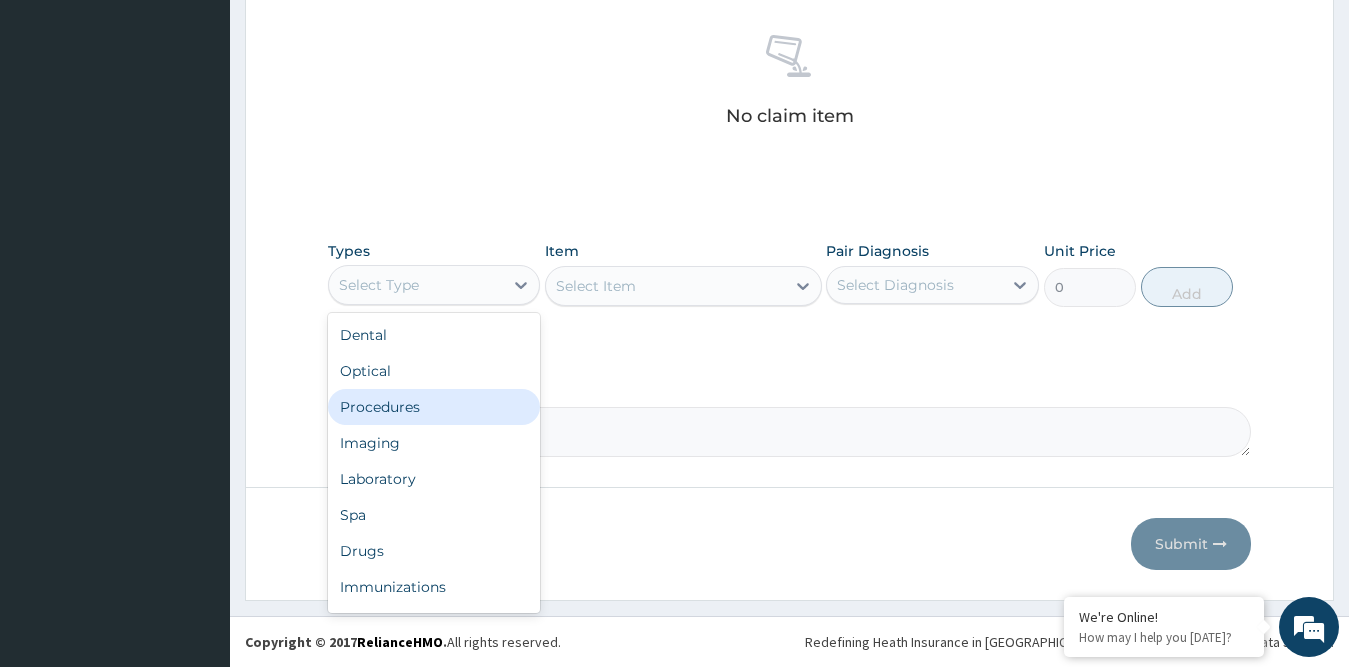drag, startPoint x: 387, startPoint y: 401, endPoint x: 441, endPoint y: 356, distance: 70.292244 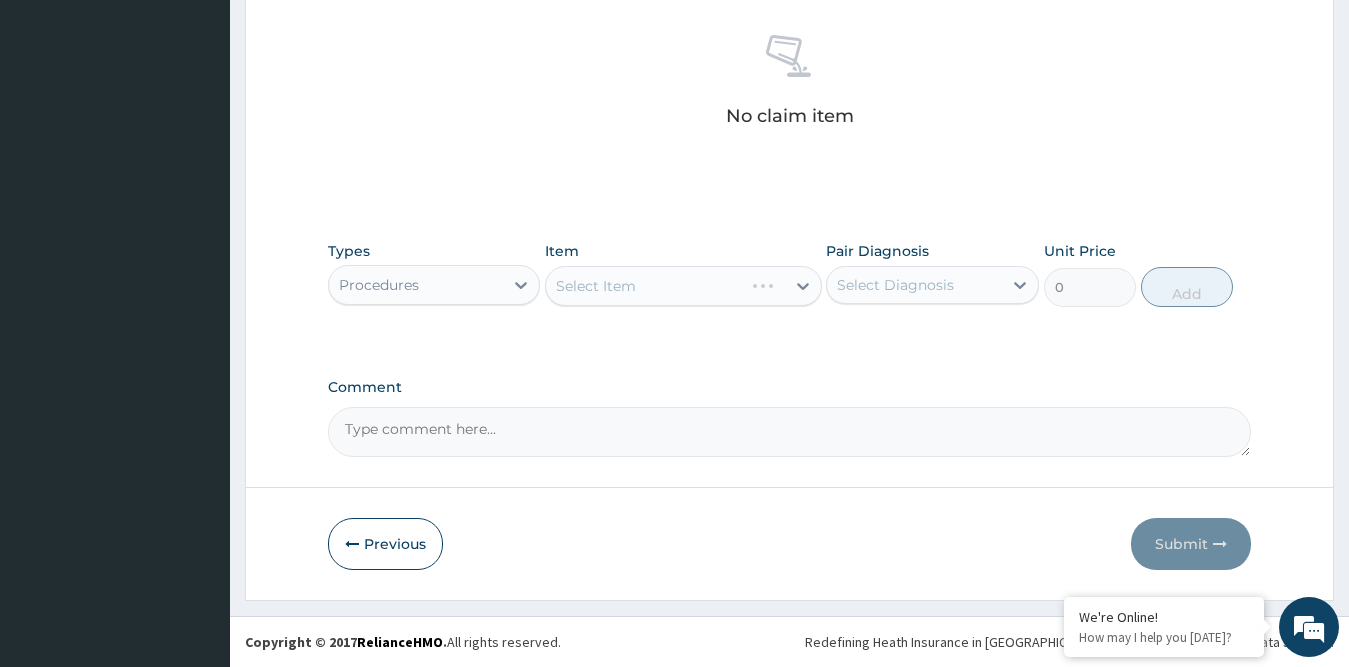 click on "Select Item" at bounding box center [683, 286] 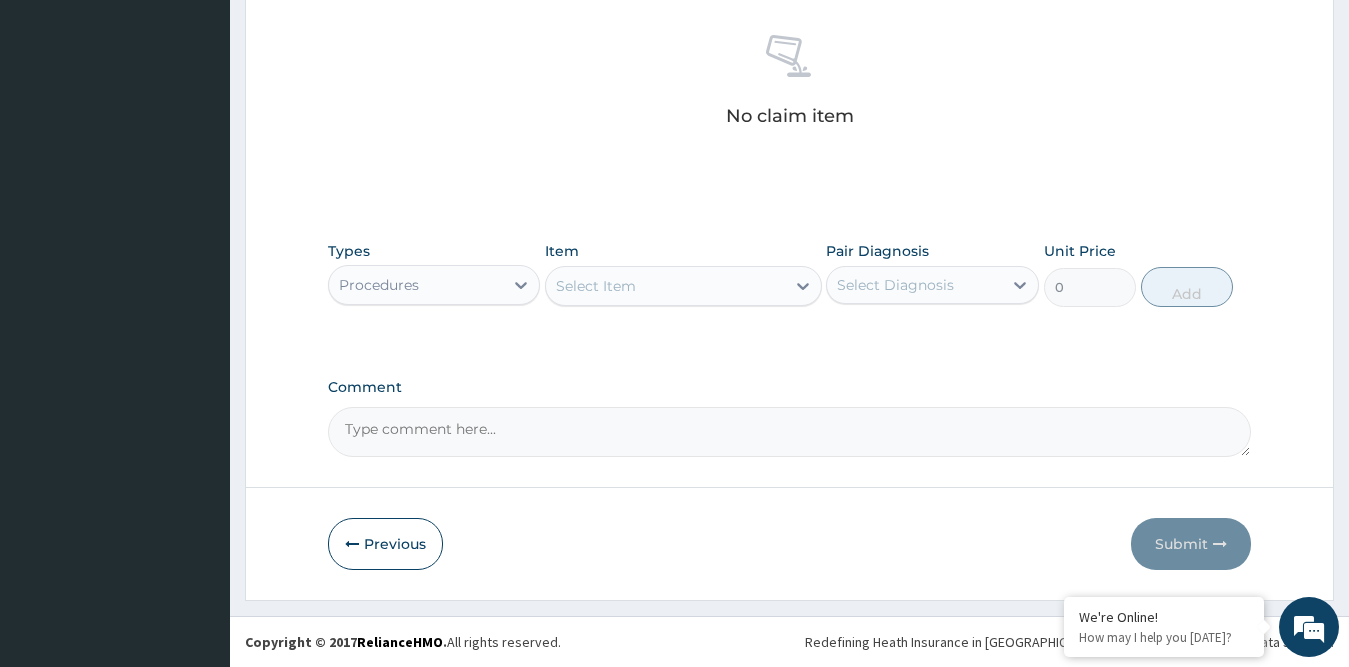 click on "Select Item" at bounding box center [665, 286] 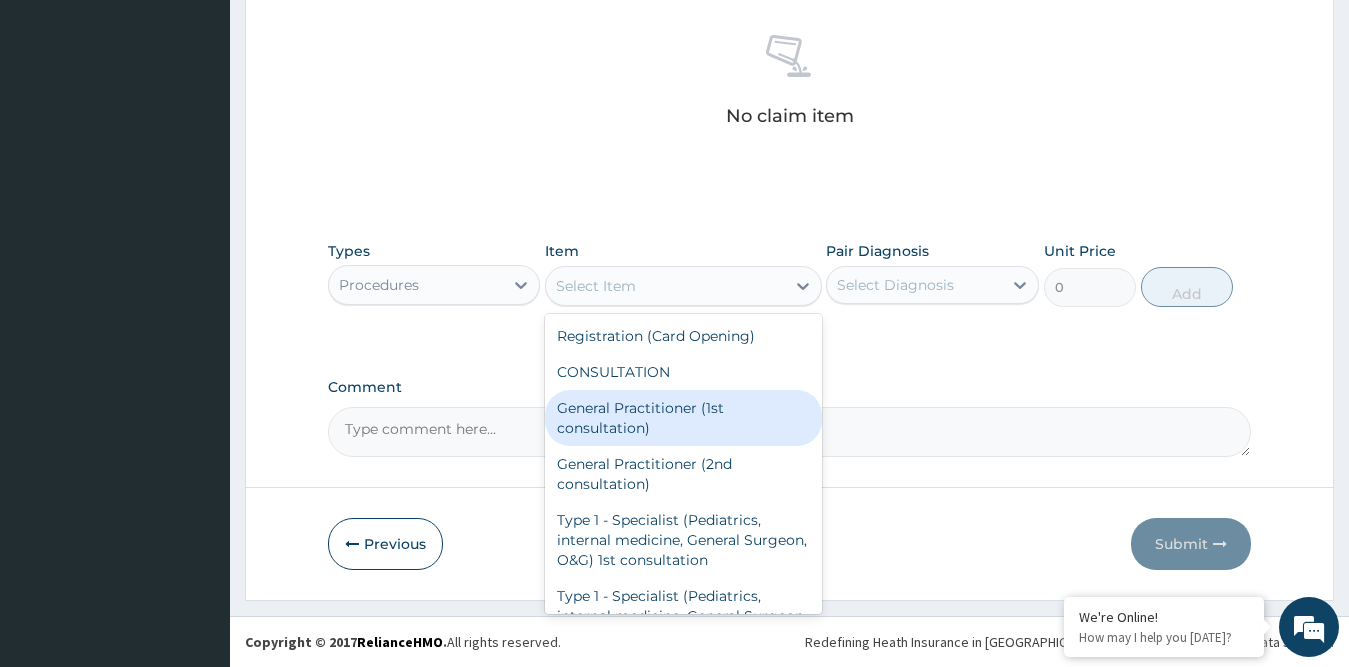 click on "General Practitioner (1st consultation)" at bounding box center [683, 418] 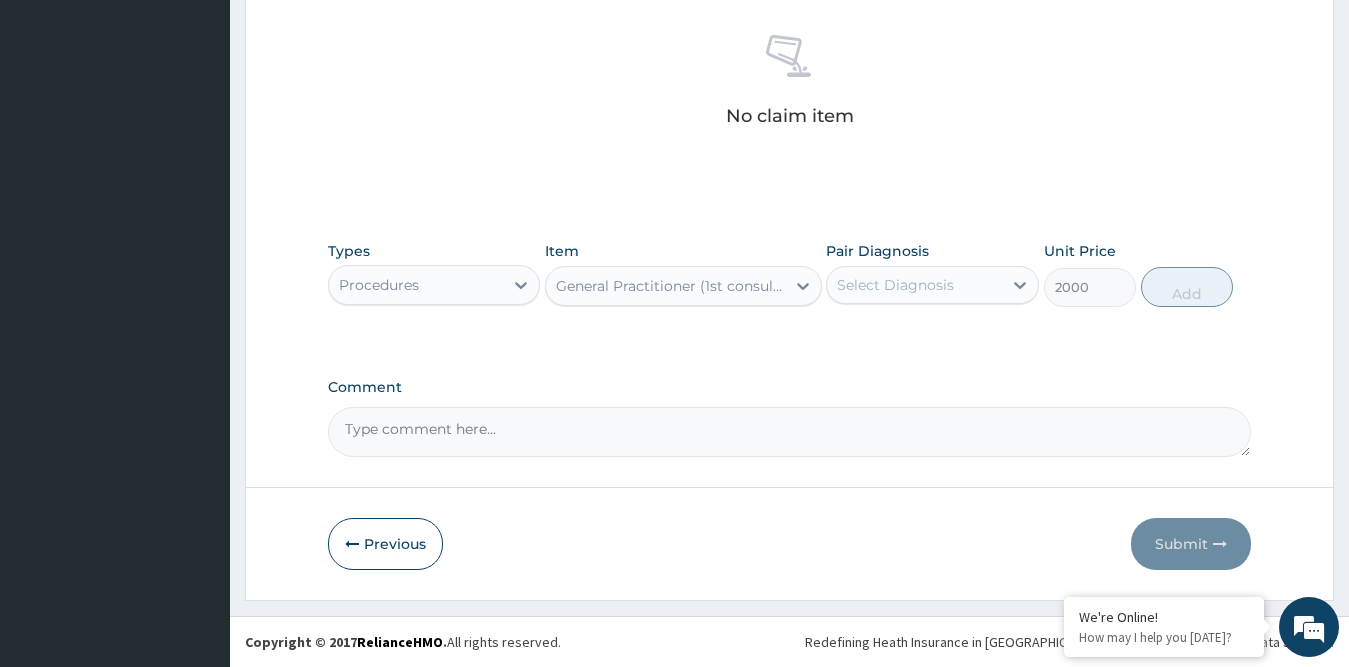 click on "Select Diagnosis" at bounding box center [895, 285] 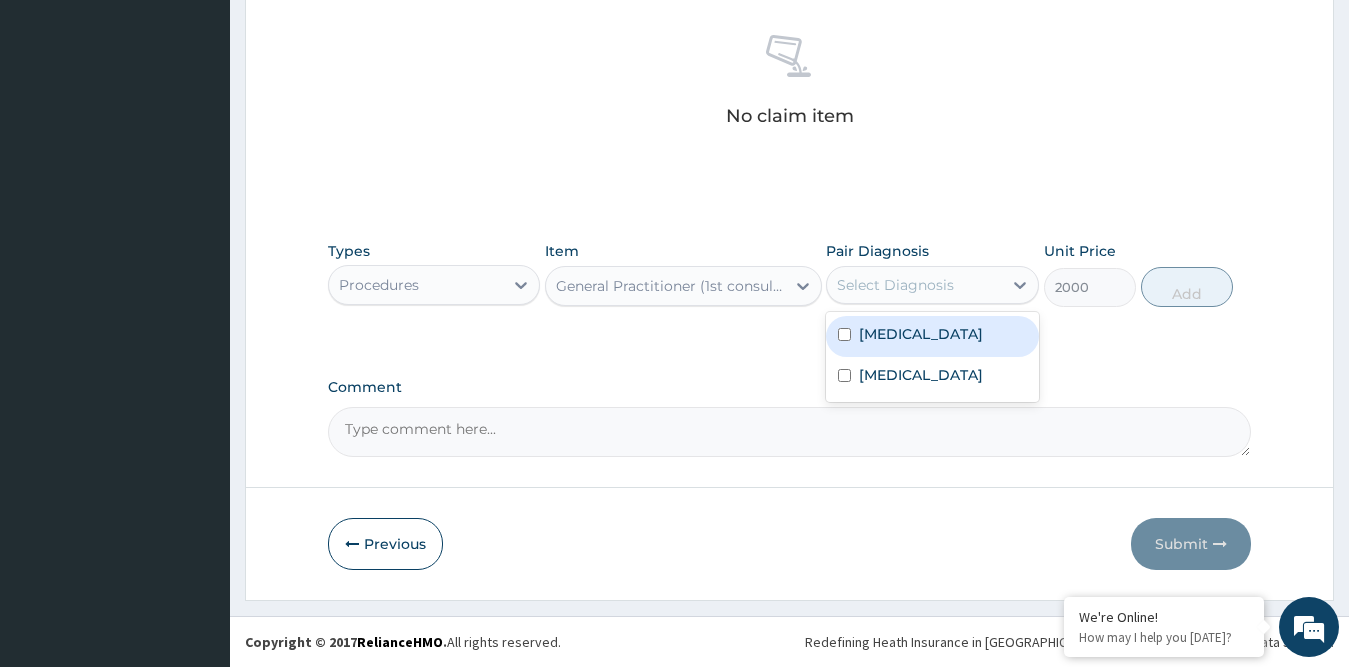 click on "[MEDICAL_DATA]" at bounding box center [921, 334] 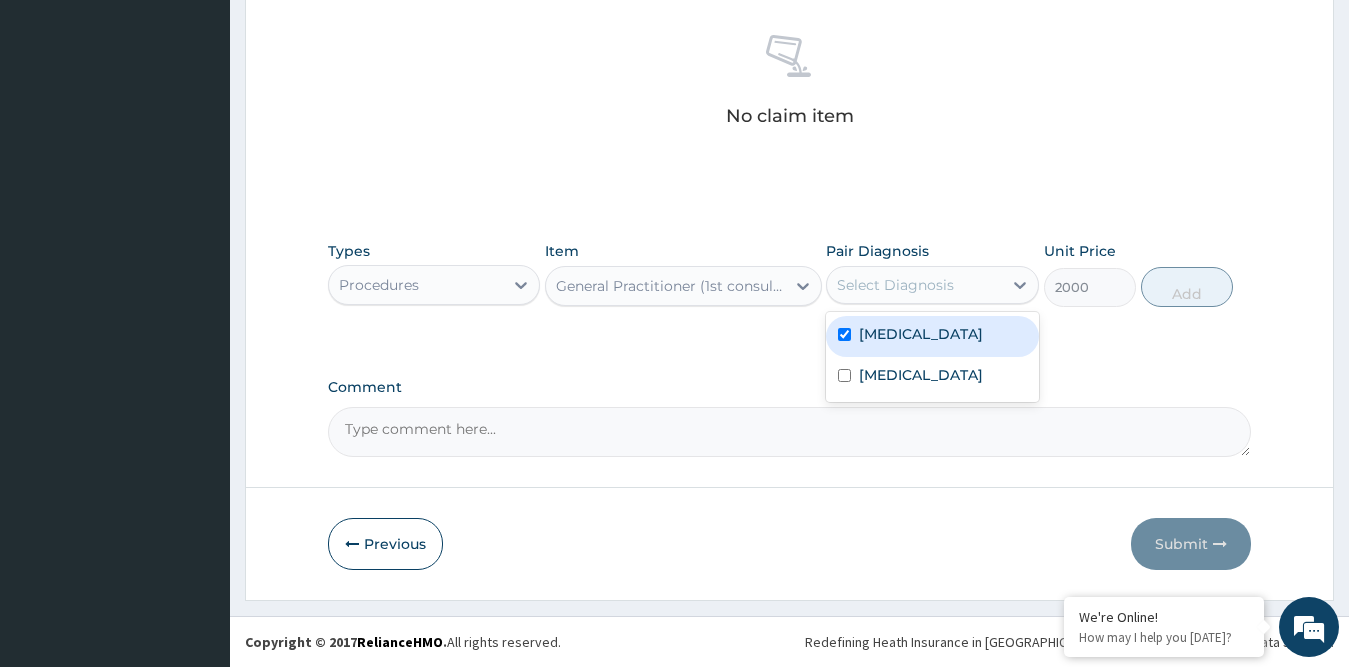 checkbox on "true" 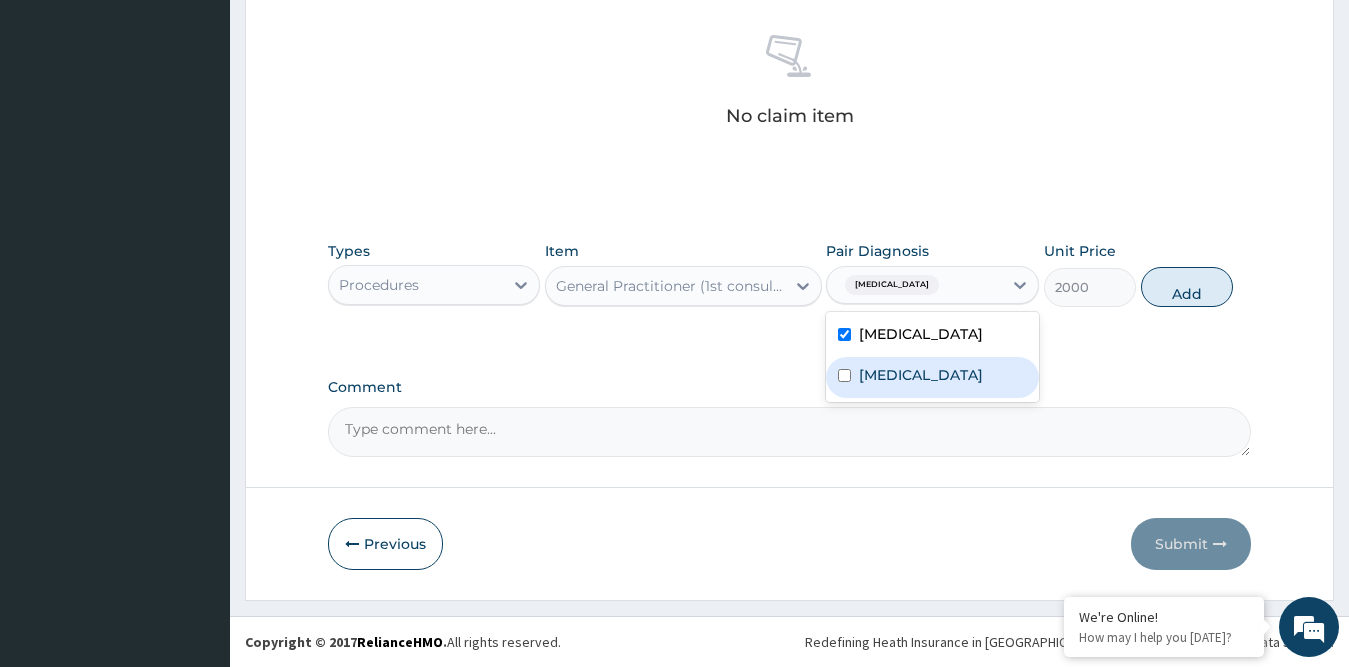 click on "[MEDICAL_DATA]" at bounding box center [921, 375] 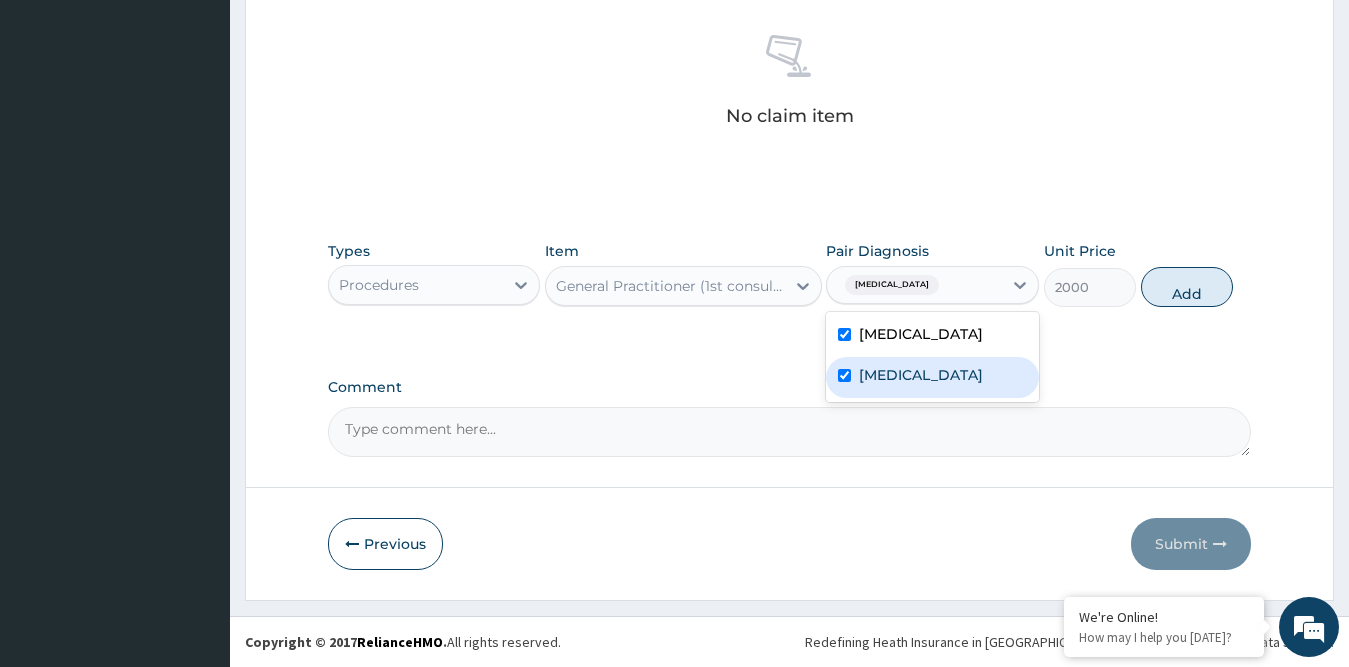 checkbox on "true" 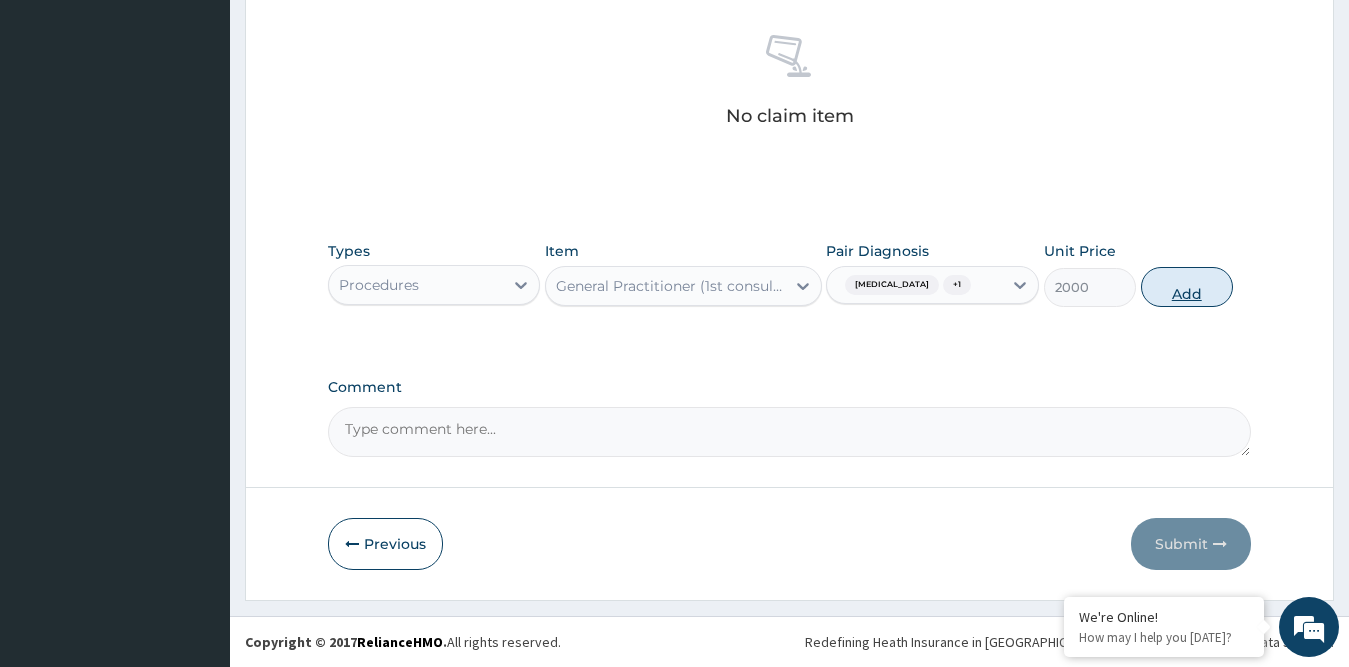click on "Add" at bounding box center (1187, 287) 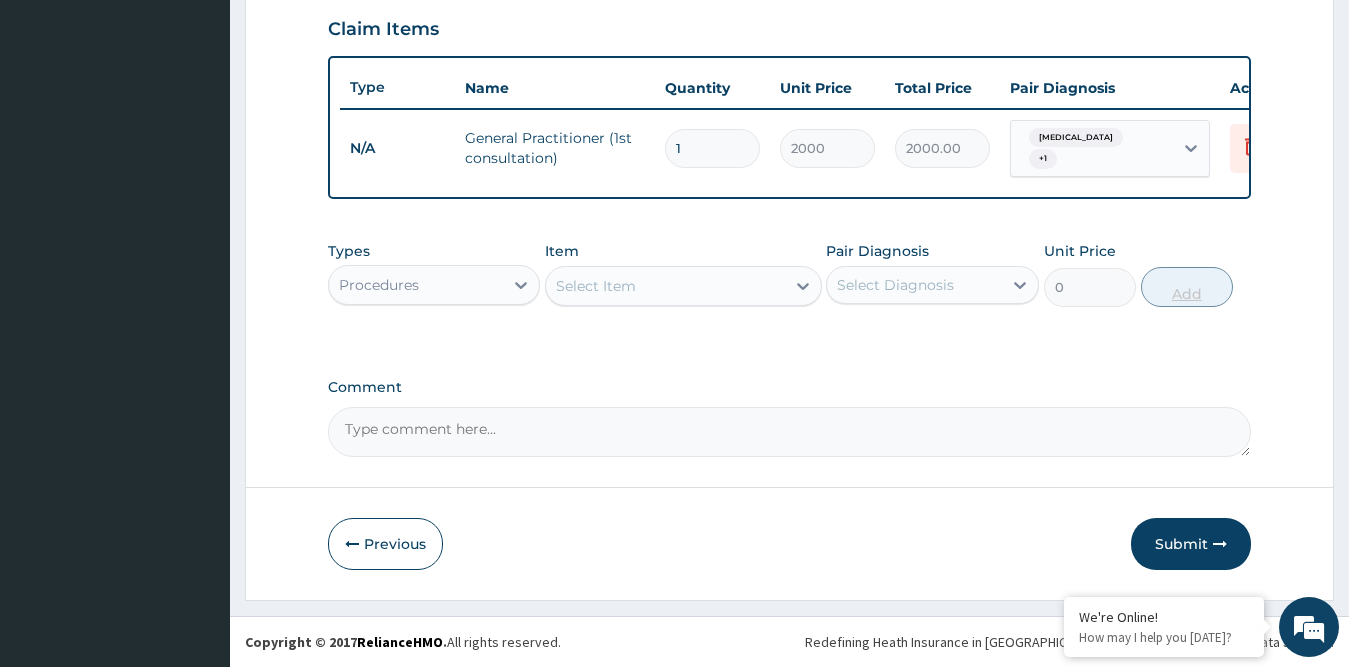 scroll, scrollTop: 697, scrollLeft: 0, axis: vertical 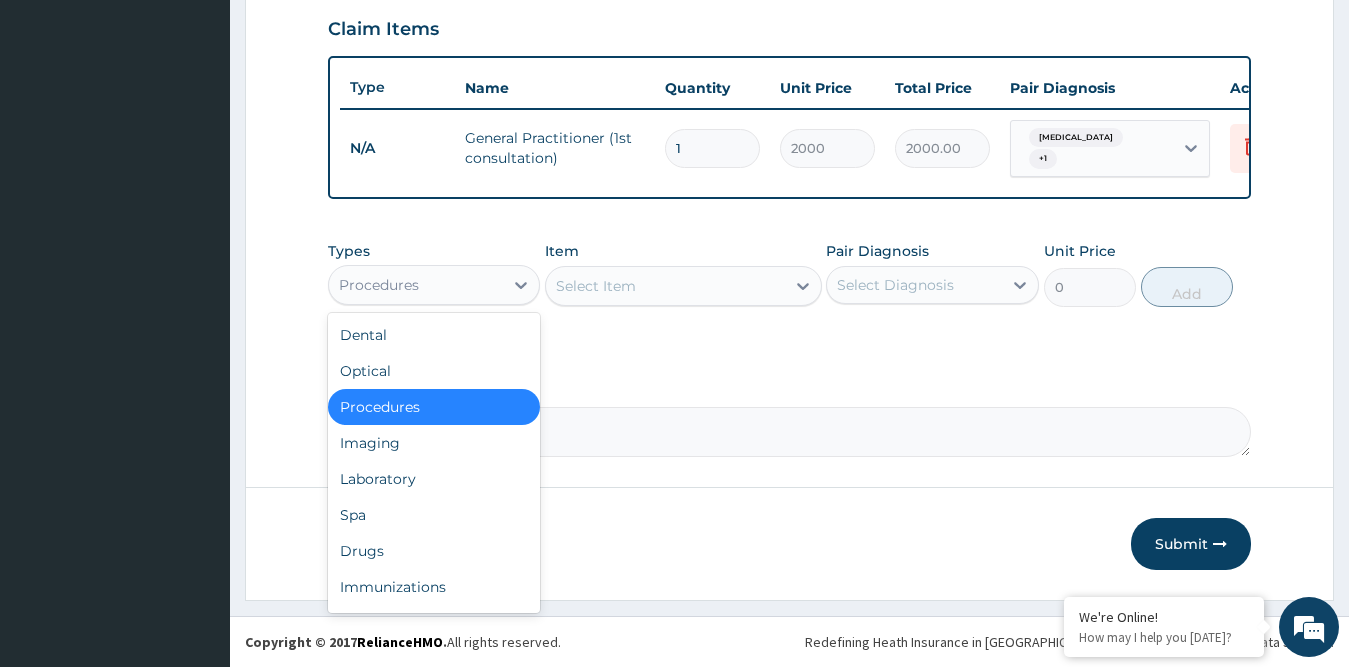 click on "Procedures" at bounding box center [416, 285] 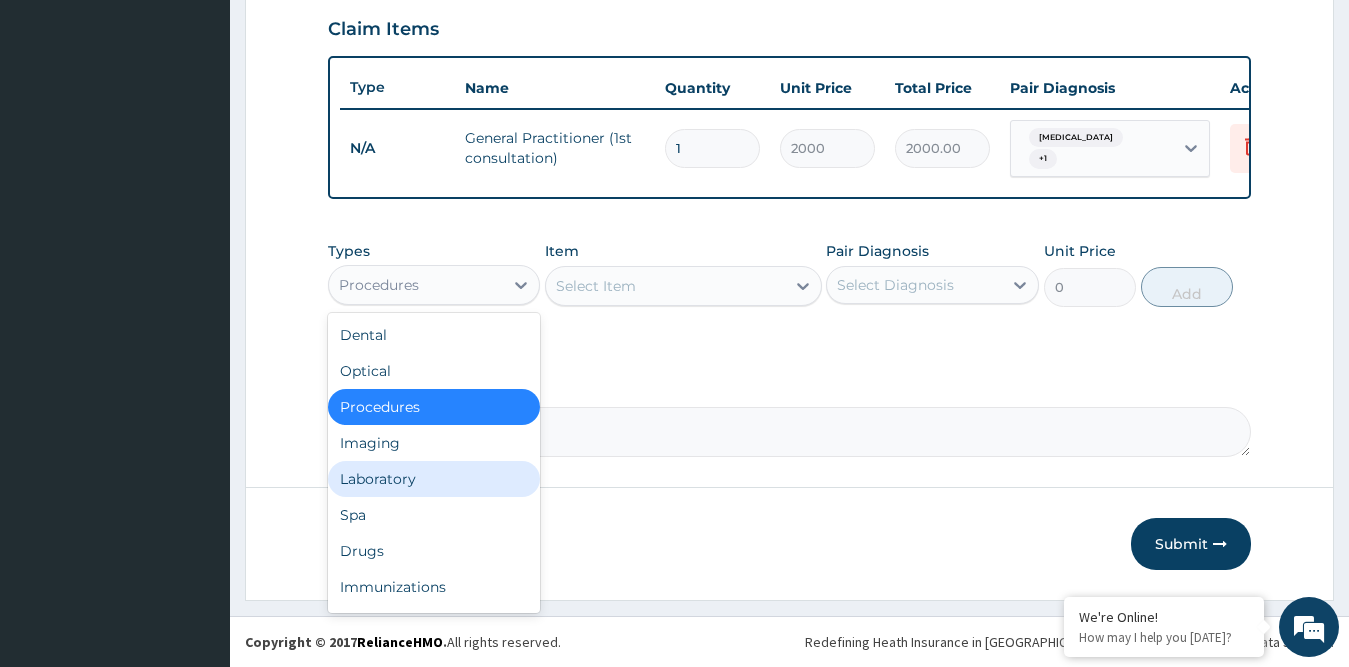 click on "Laboratory" at bounding box center (434, 479) 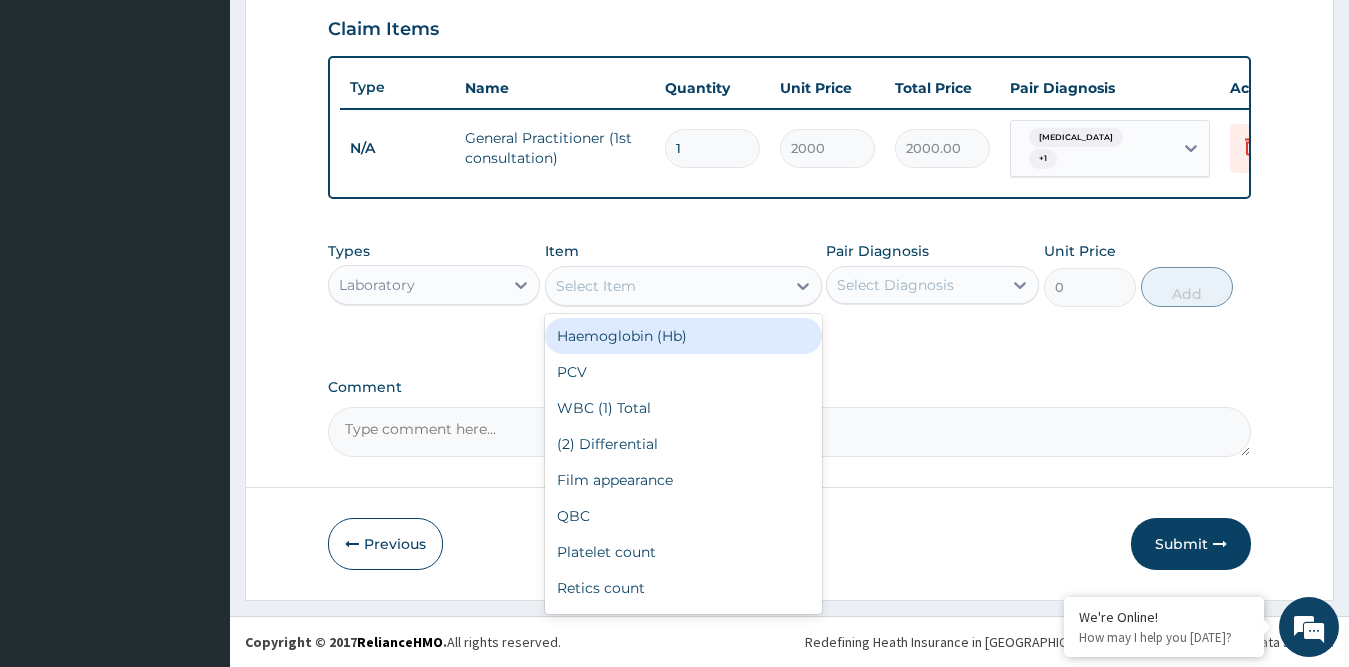 click on "Select Item" at bounding box center (596, 286) 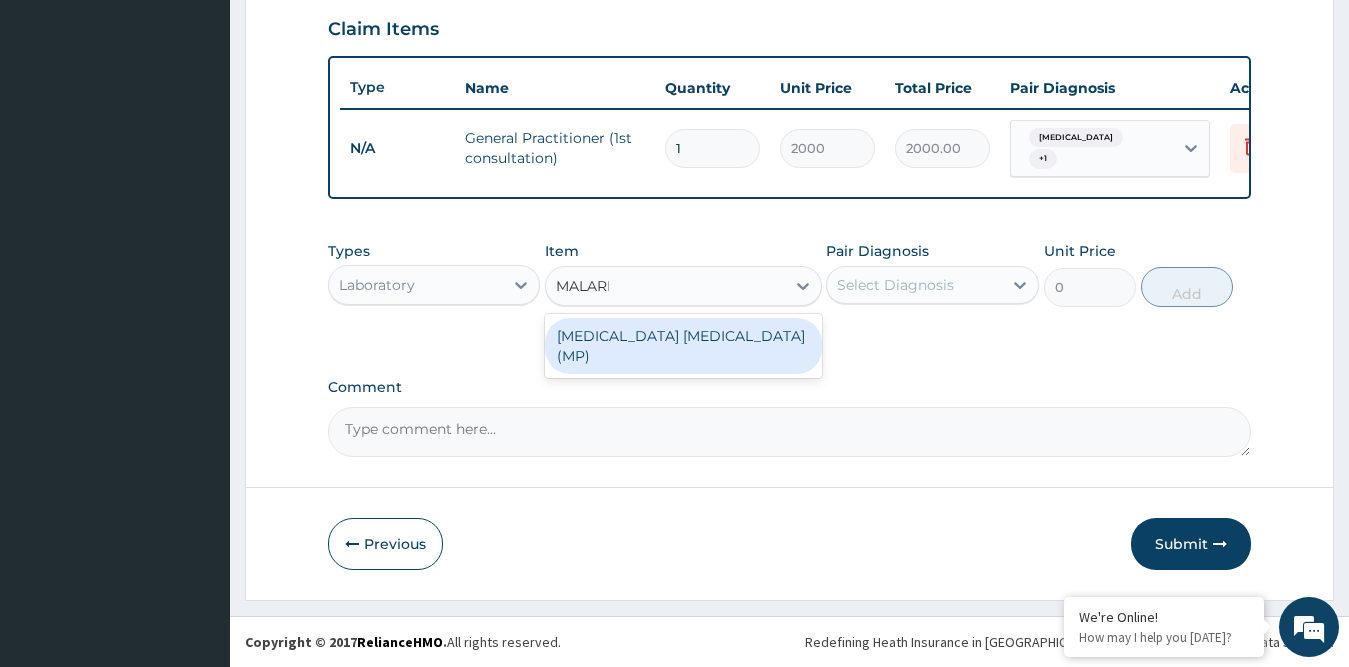 type on "[MEDICAL_DATA]" 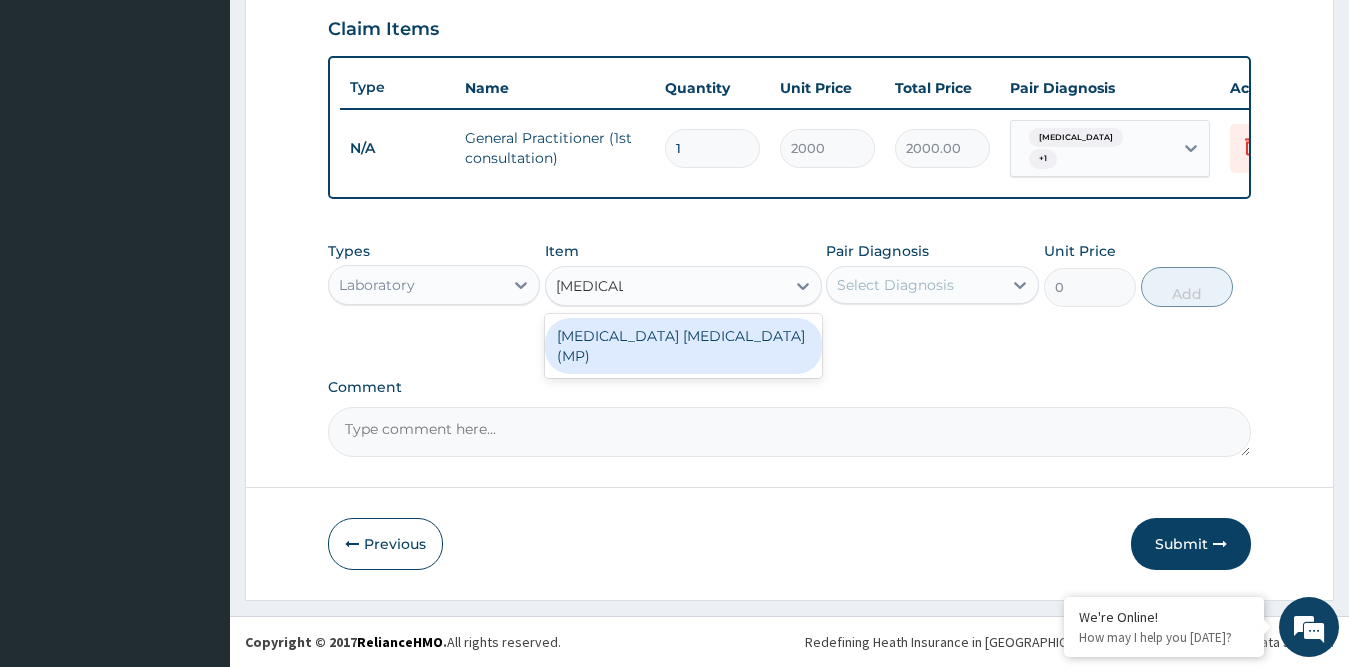 click on "[MEDICAL_DATA] [MEDICAL_DATA] (MP)" at bounding box center (683, 346) 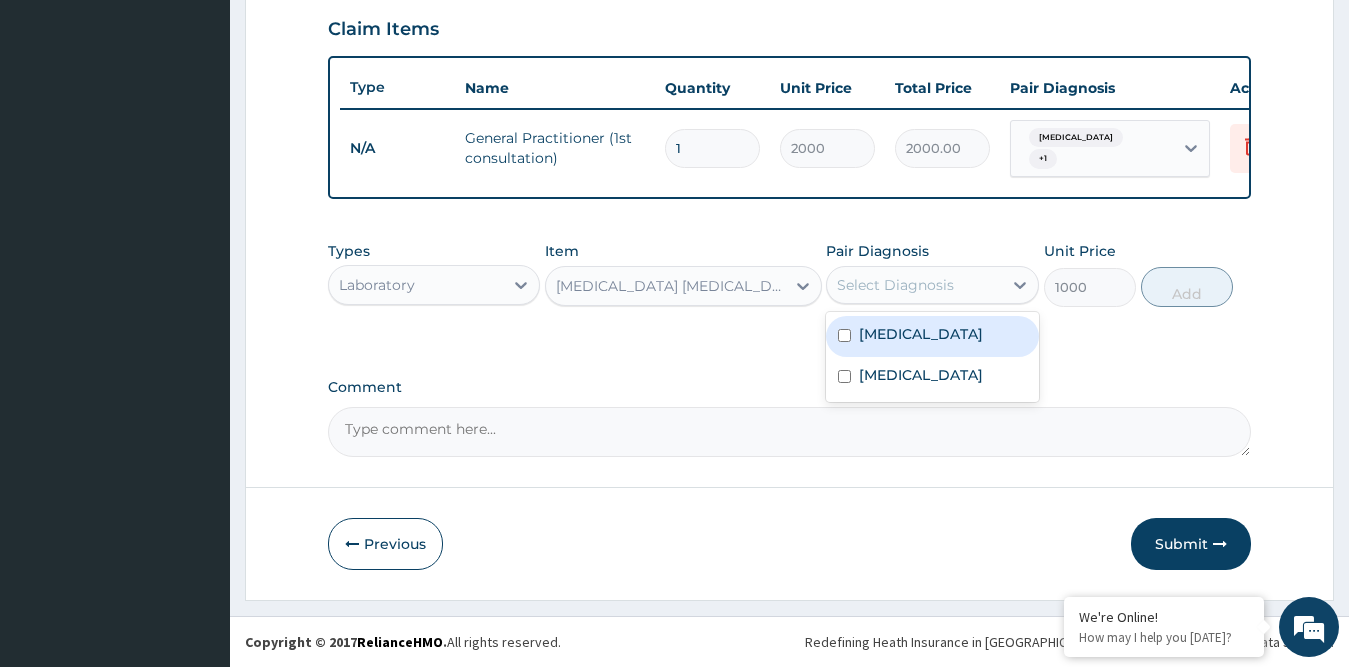click on "Select Diagnosis" at bounding box center [895, 285] 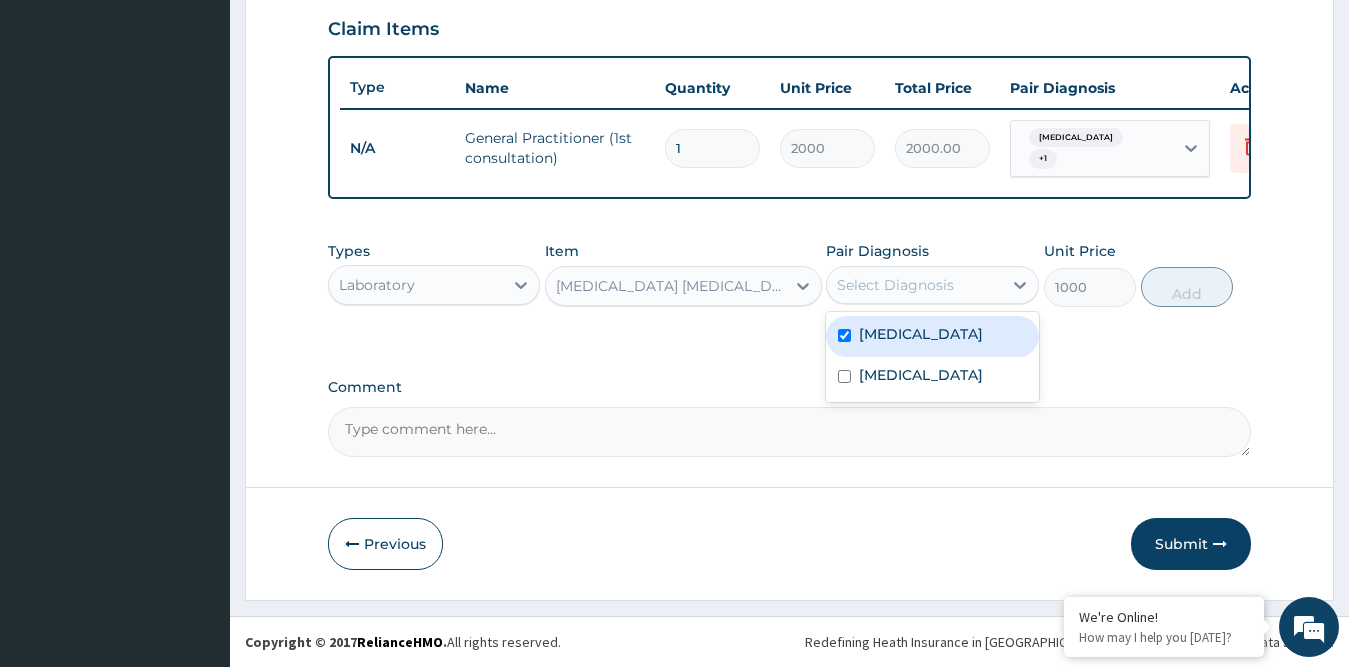 checkbox on "true" 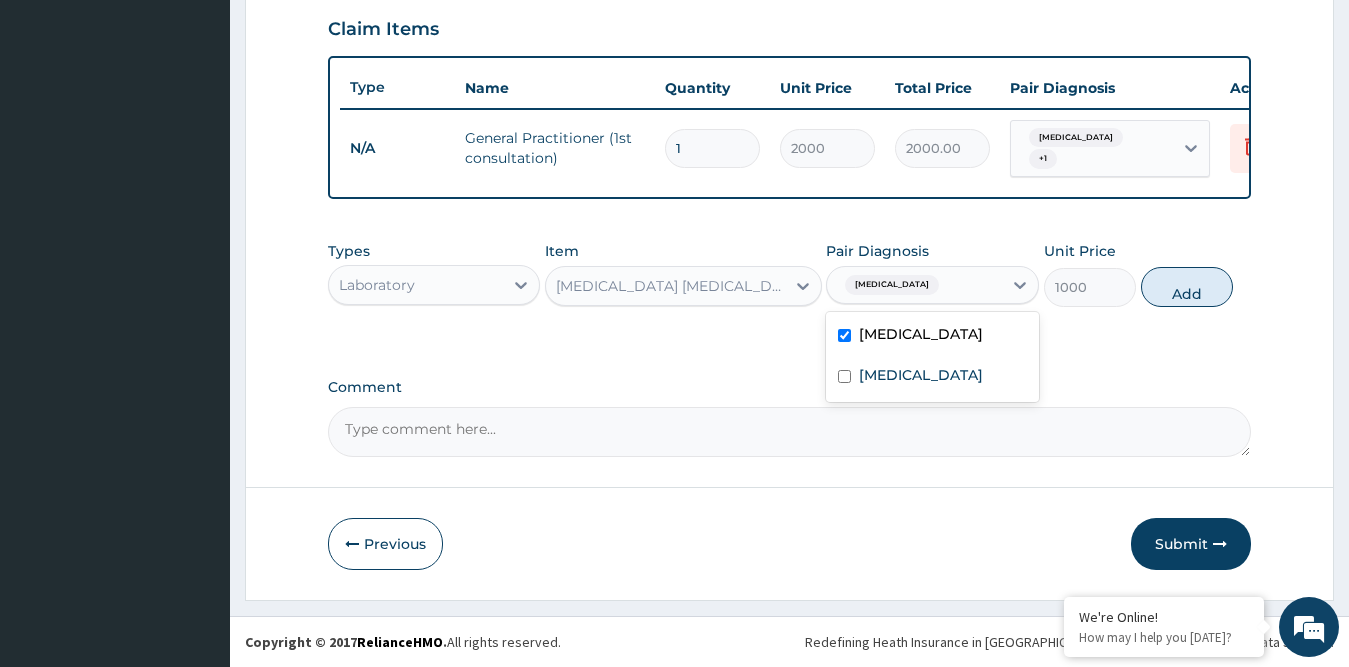 click on "Add" at bounding box center [1187, 287] 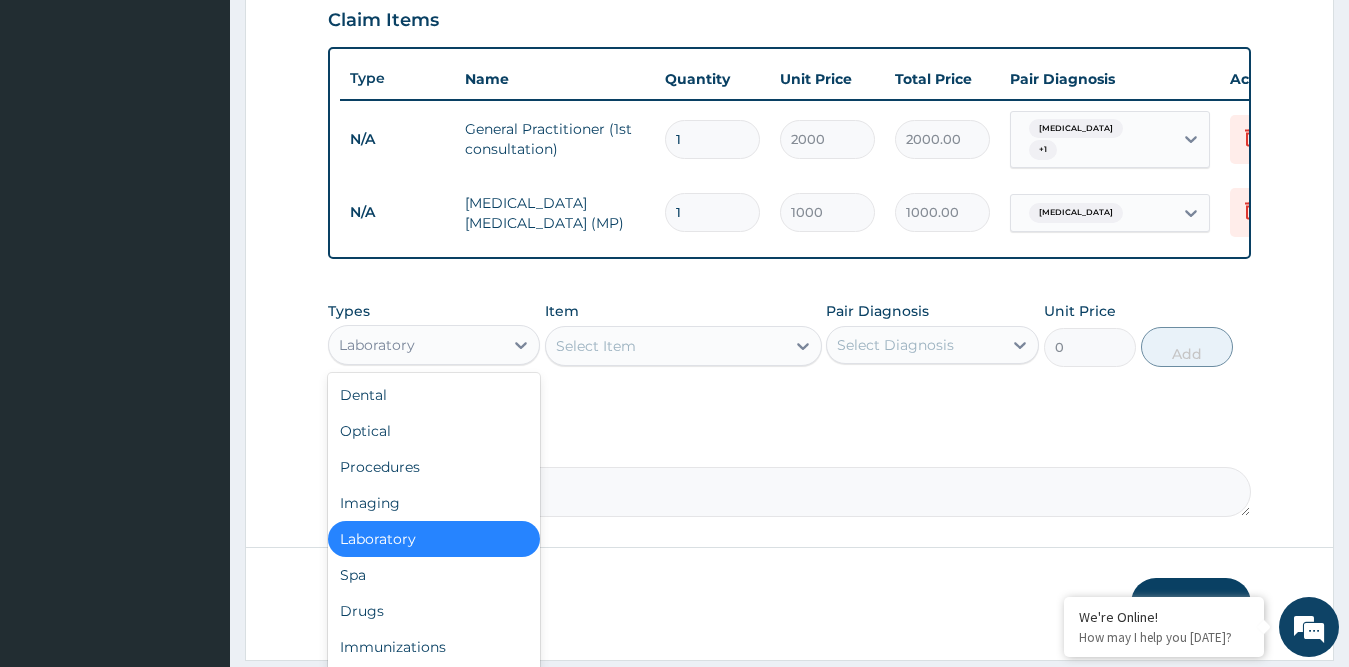 click on "Laboratory" at bounding box center [416, 345] 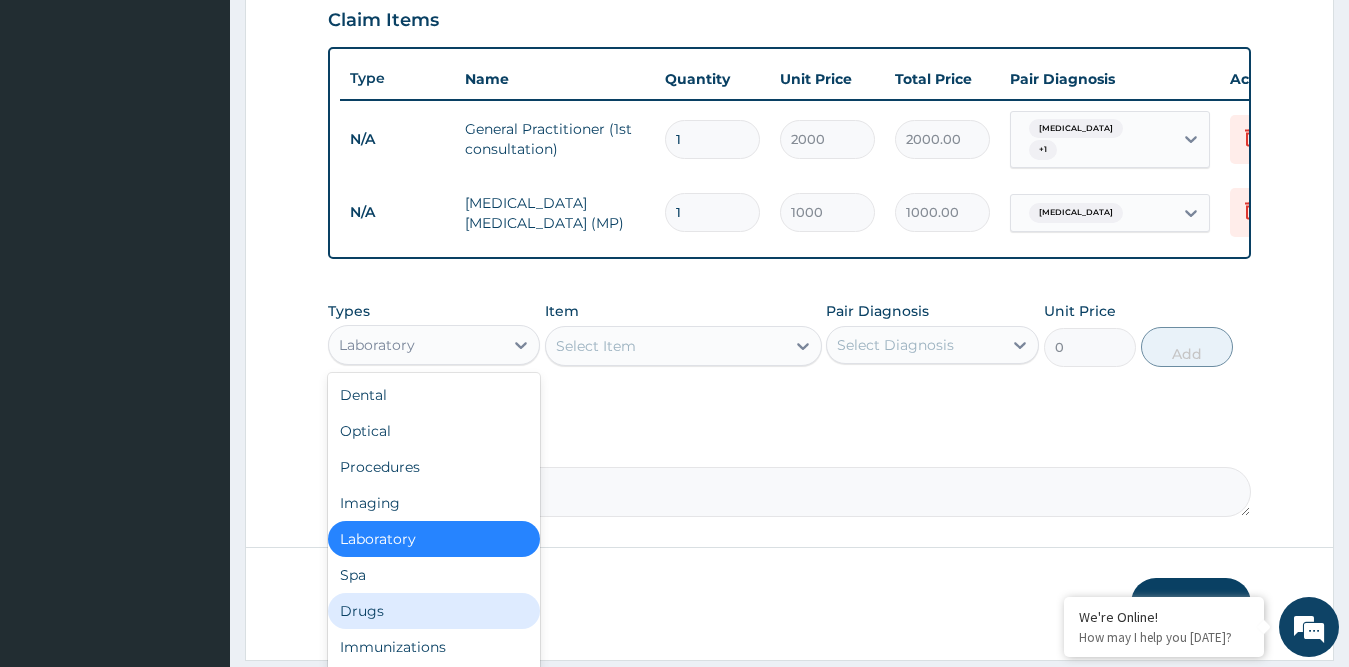 drag, startPoint x: 358, startPoint y: 612, endPoint x: 447, endPoint y: 522, distance: 126.57409 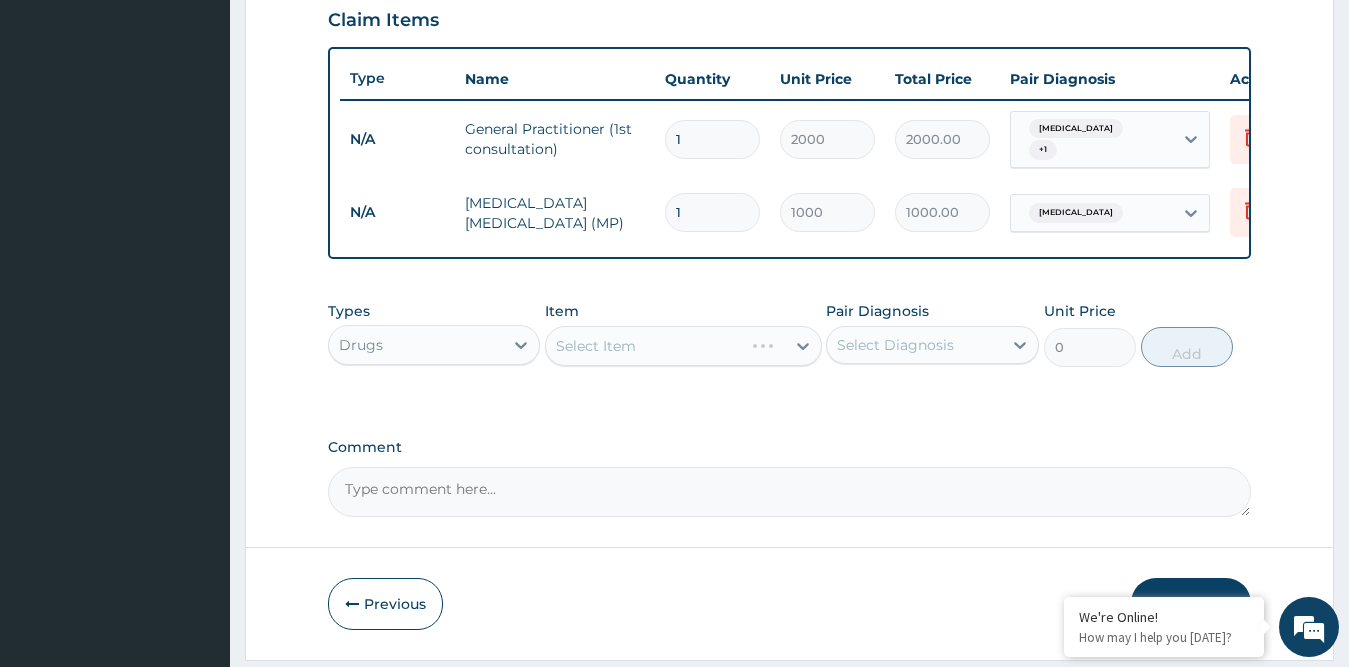 click on "Select Item" at bounding box center (683, 346) 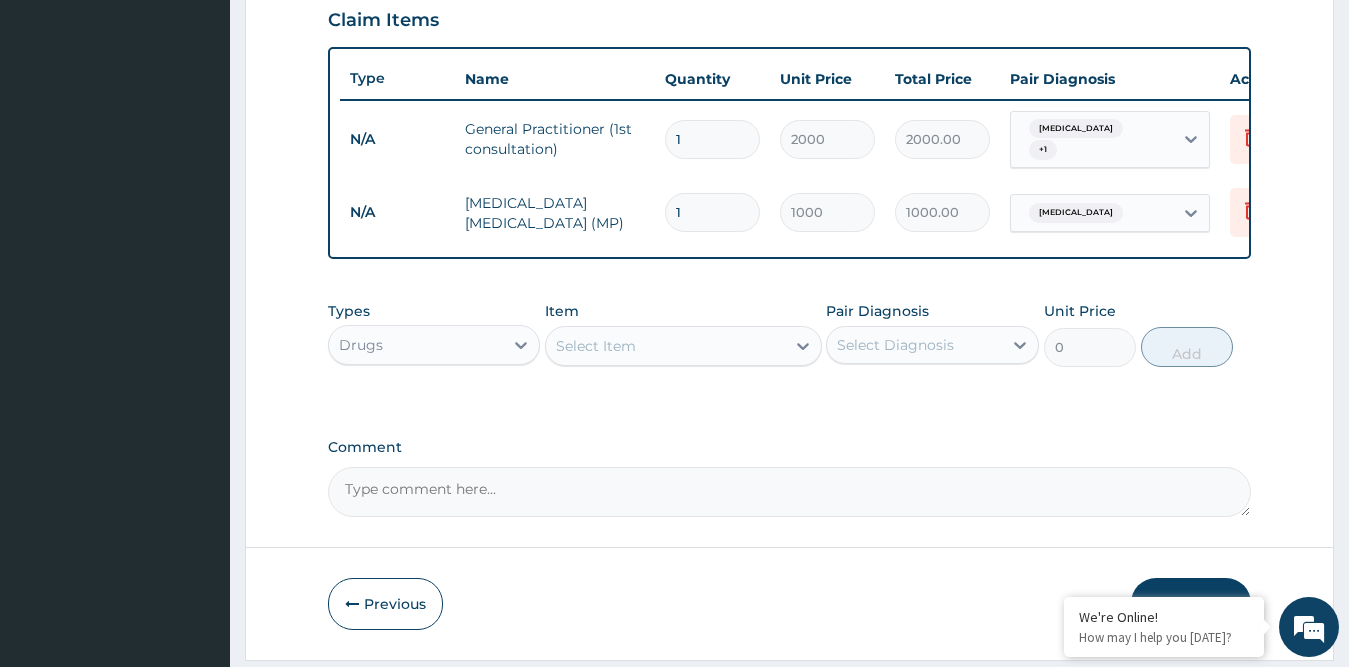 click on "Select Item" at bounding box center [665, 346] 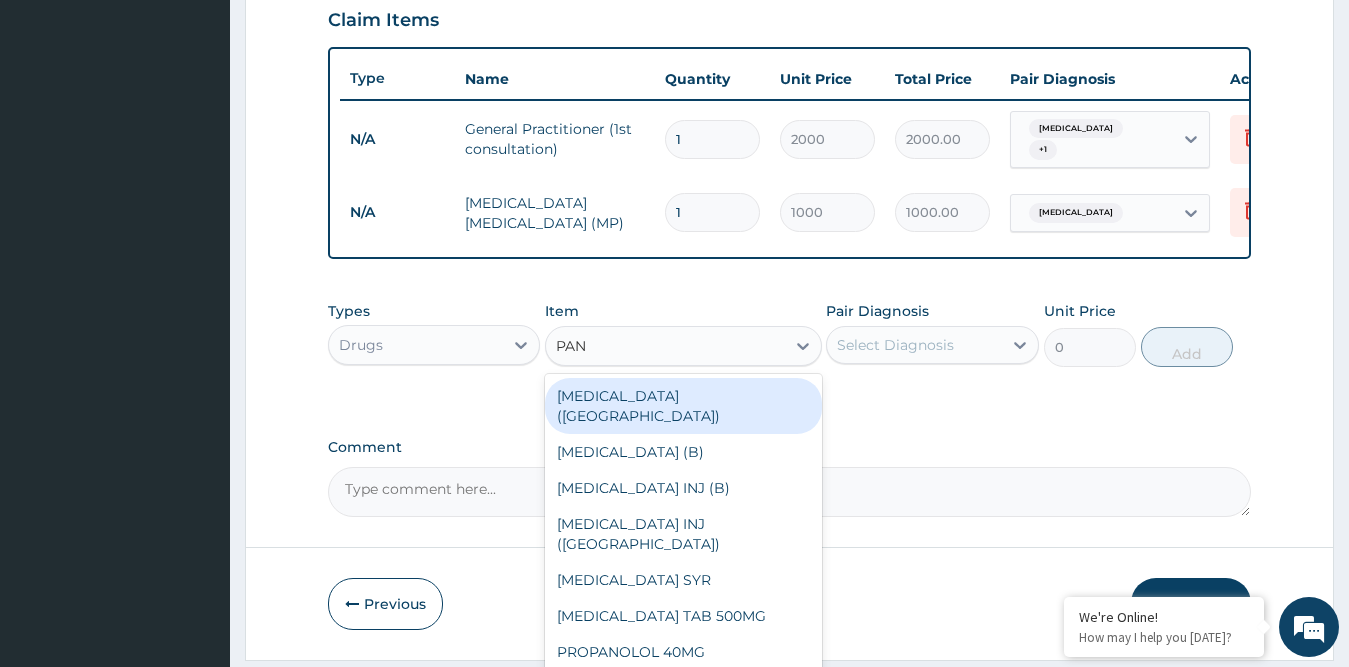 type on "PANA" 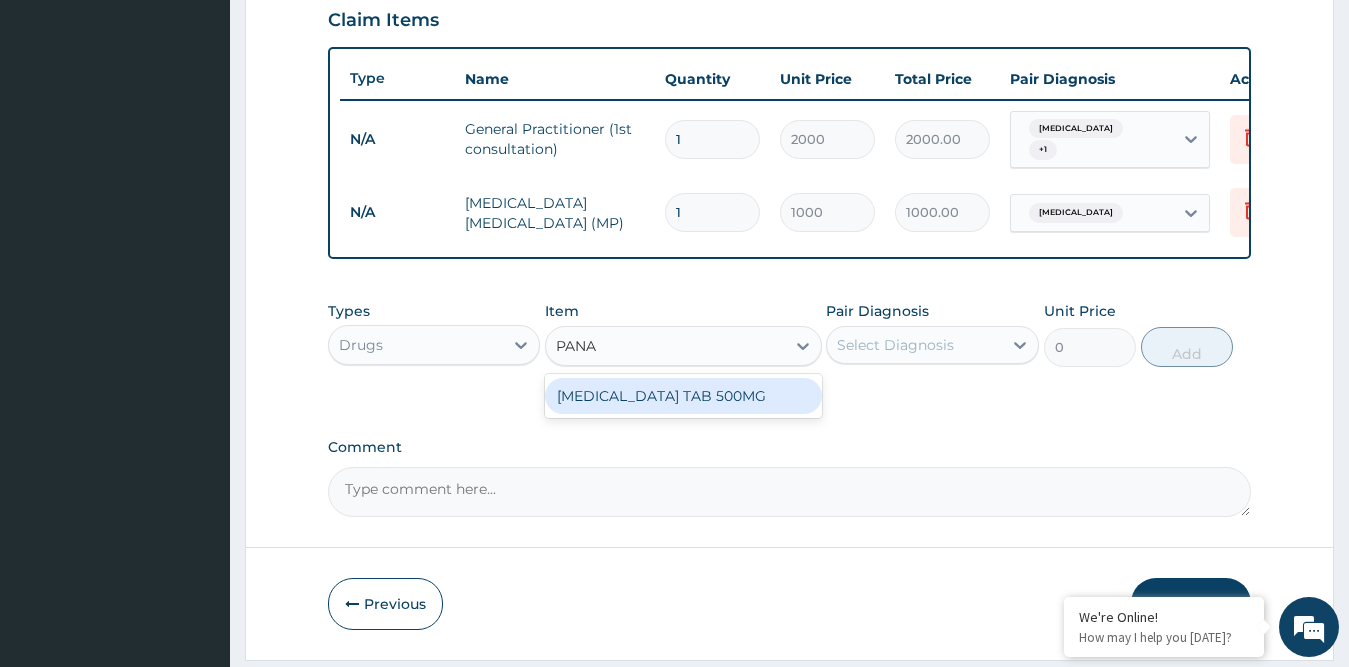 click on "PANADOL TAB 500MG" at bounding box center [683, 396] 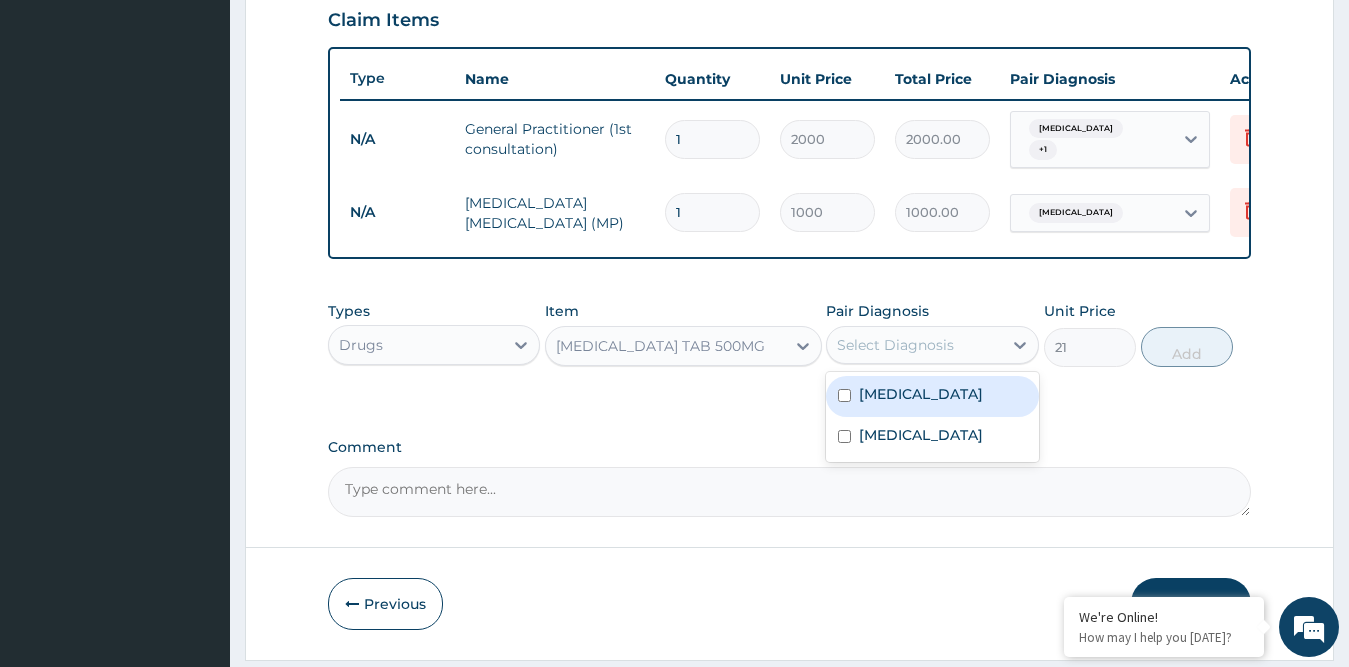 click on "Select Diagnosis" at bounding box center (895, 345) 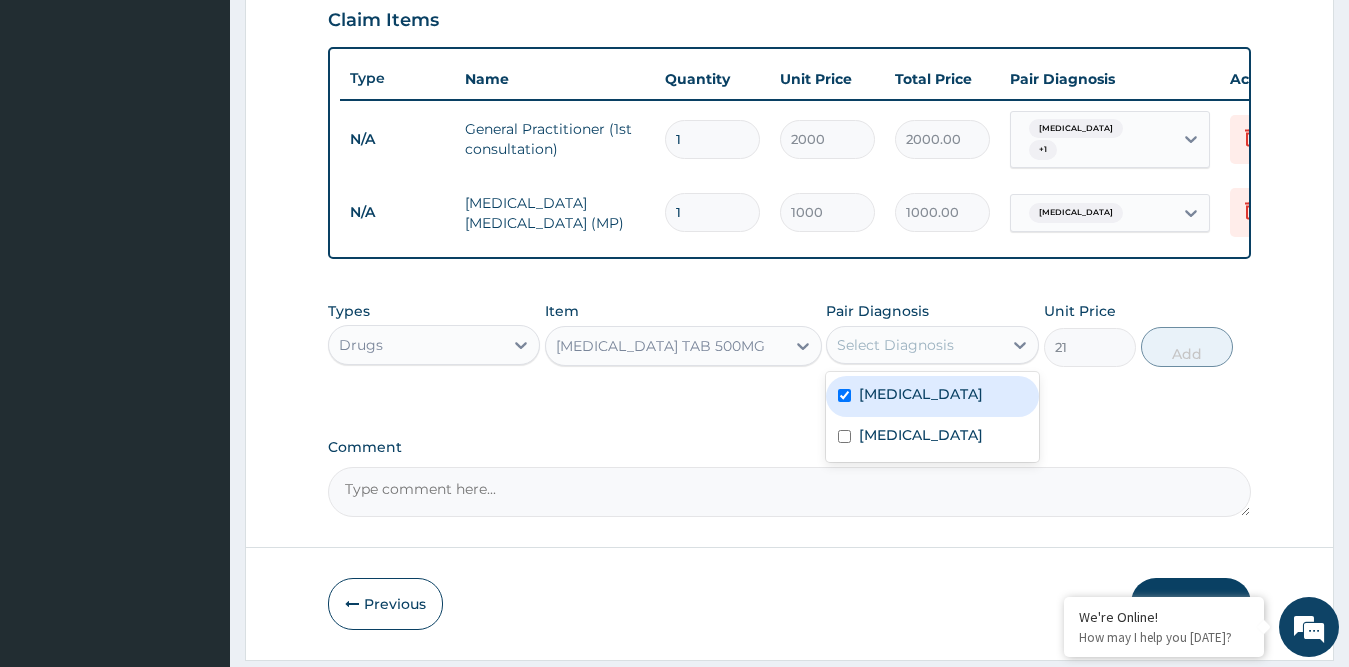 checkbox on "true" 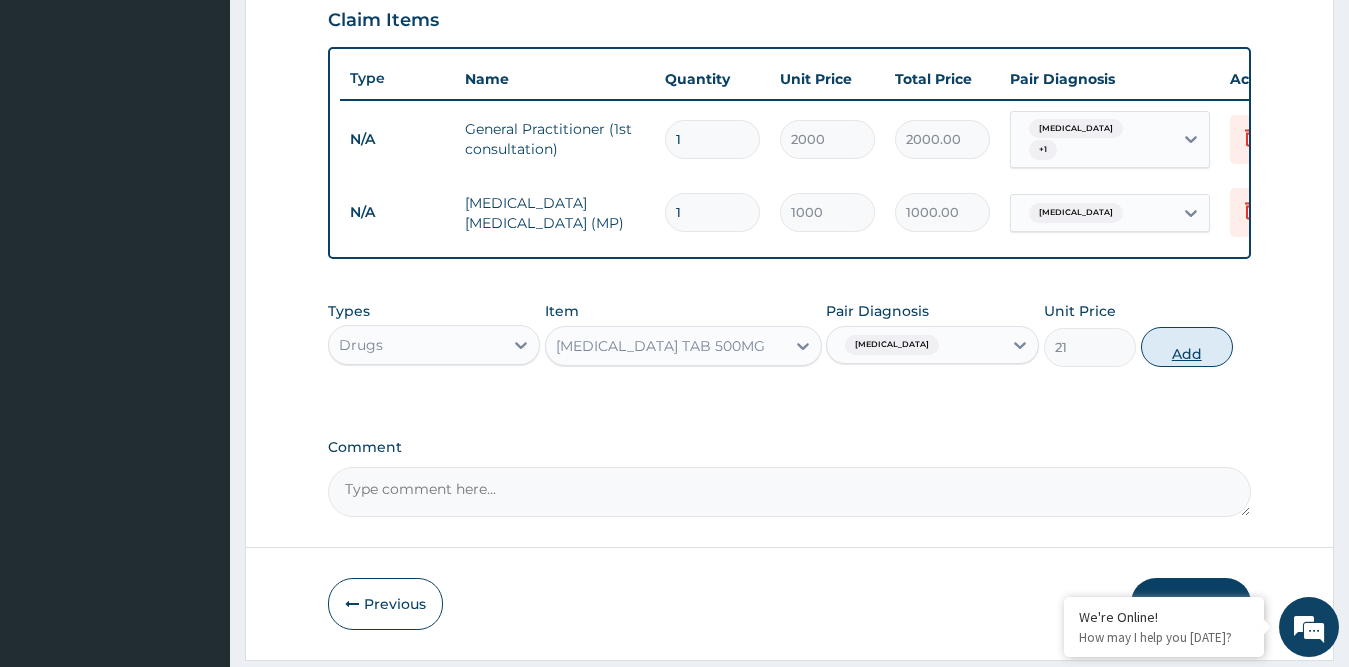 click on "Add" at bounding box center [1187, 347] 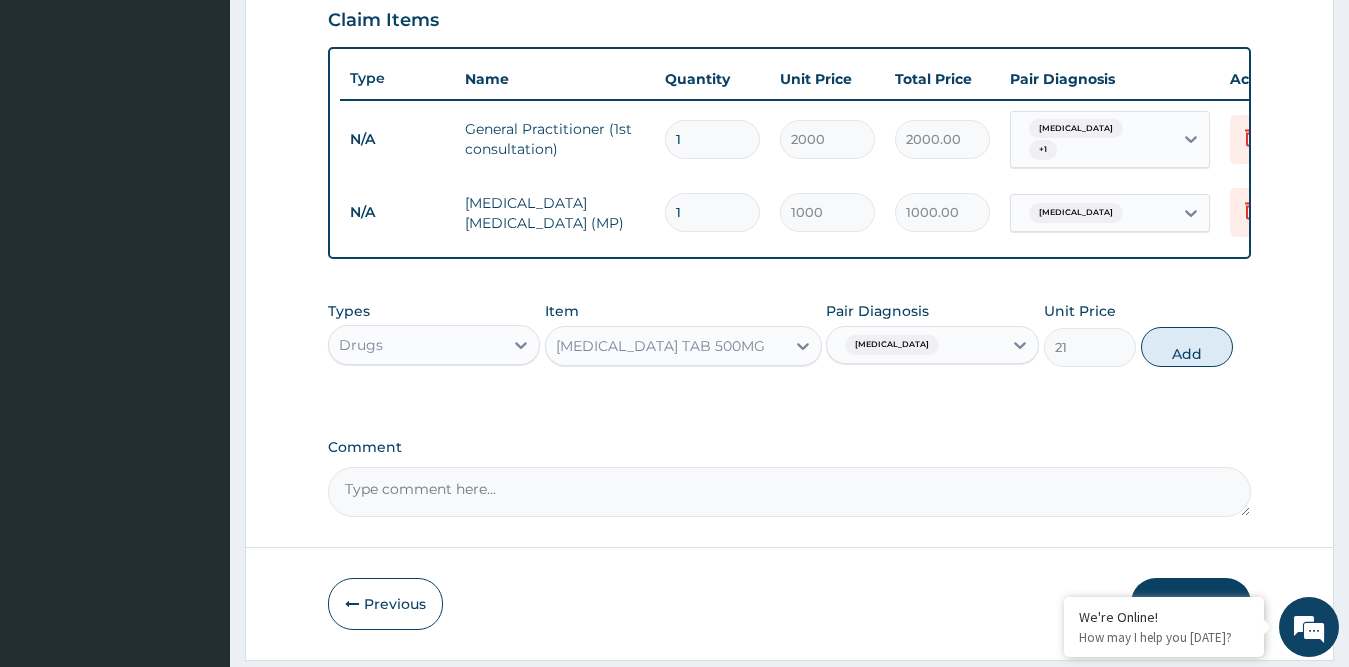type on "0" 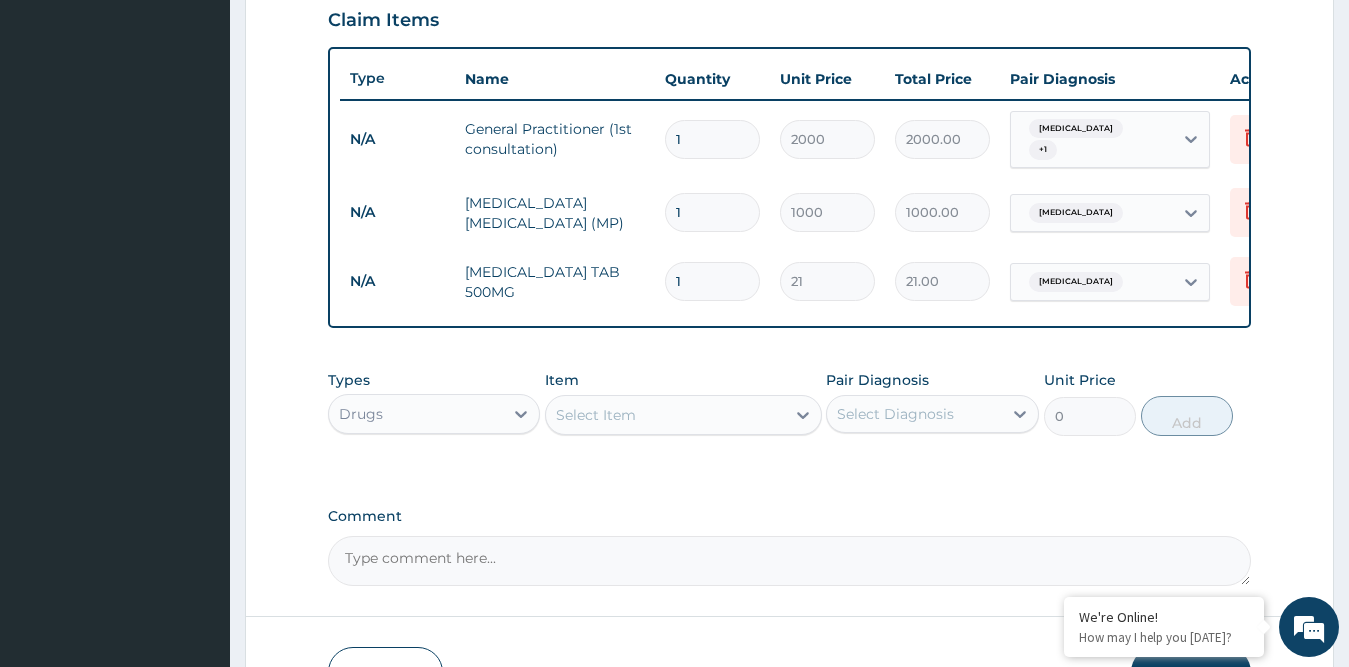 type on "18" 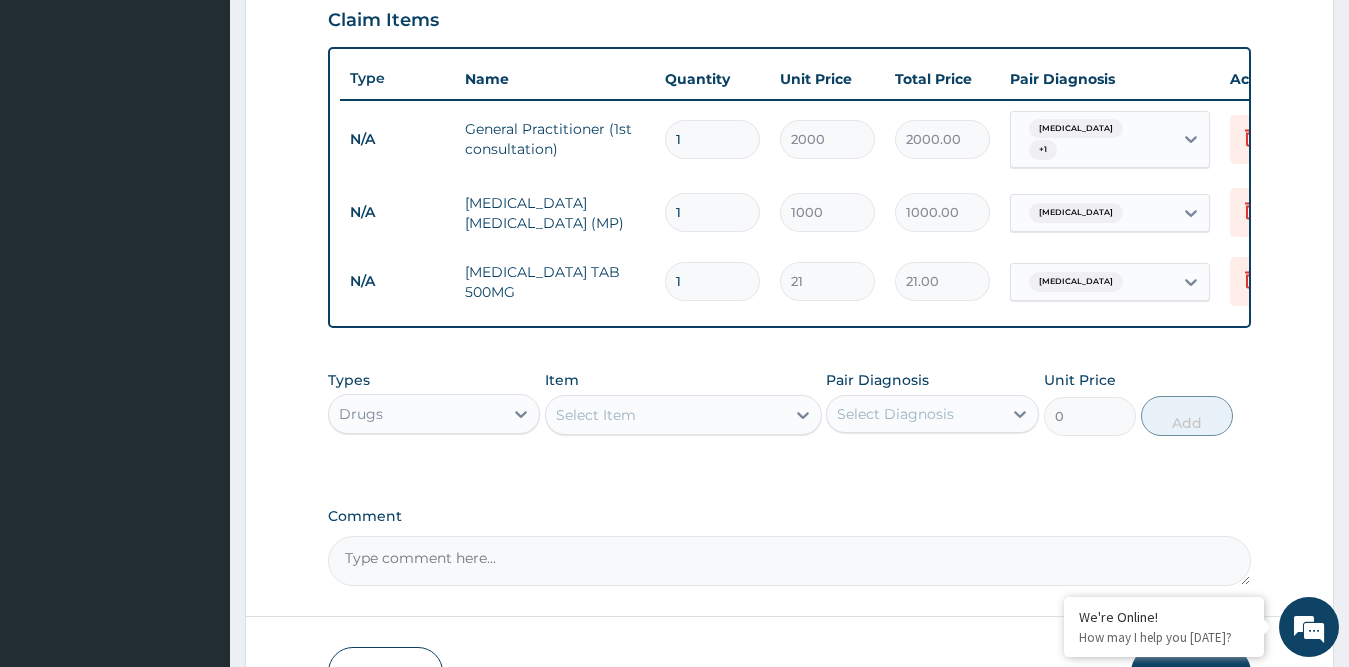 type on "378.00" 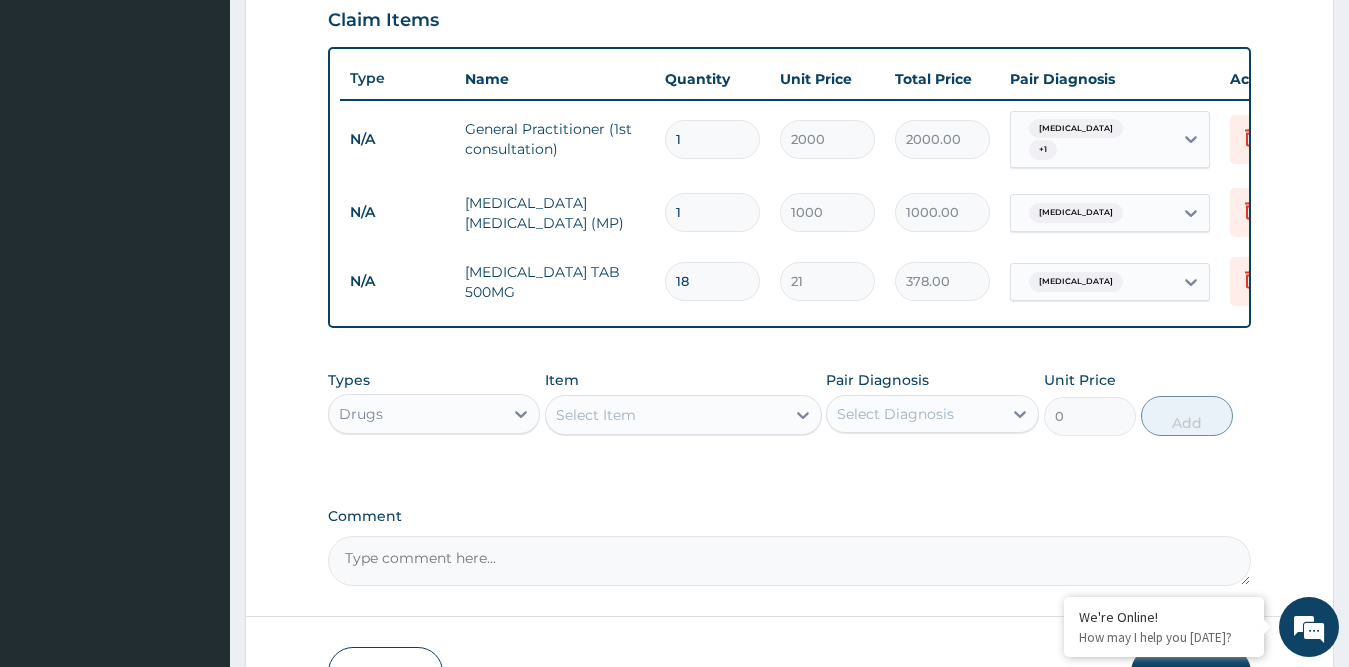 type on "18" 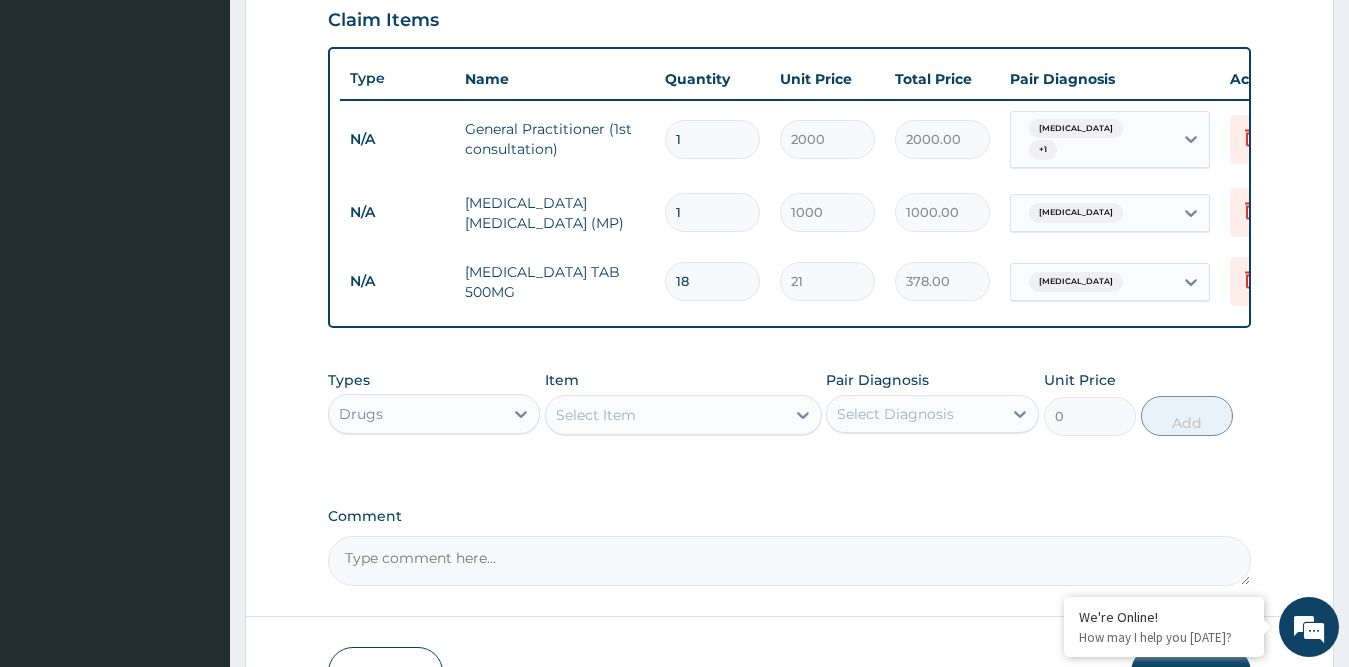click on "Select Item" at bounding box center [596, 415] 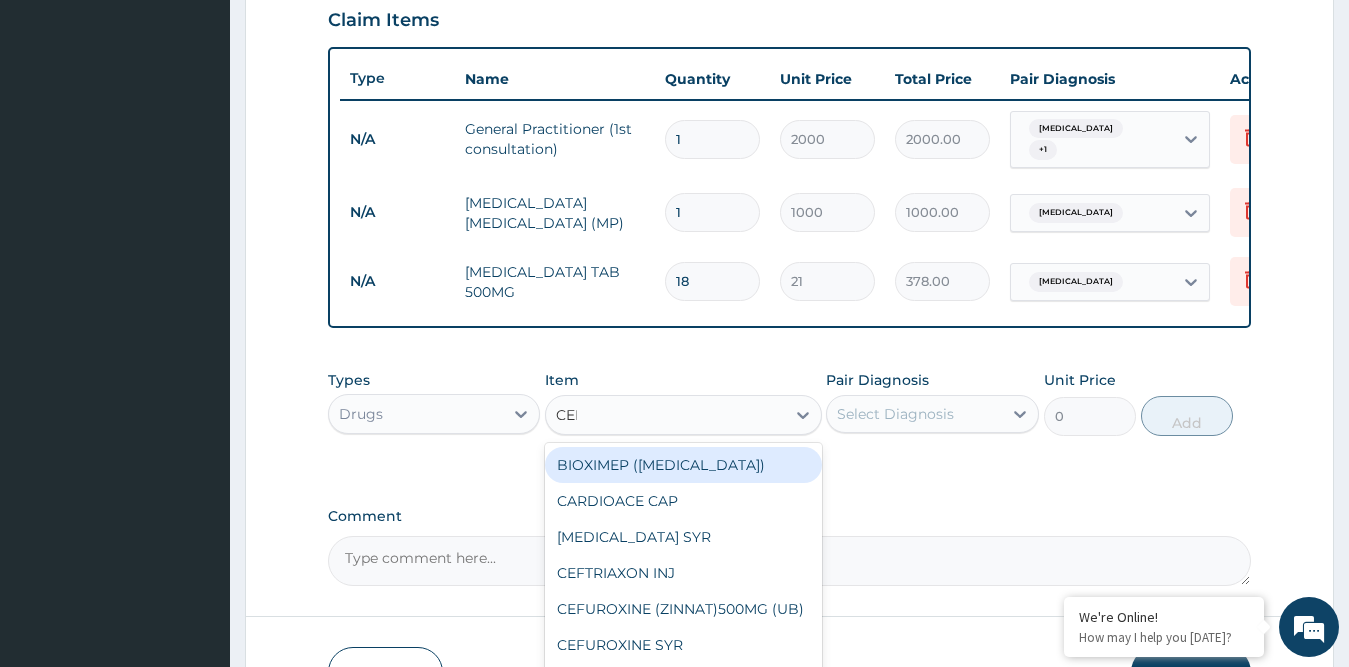 type on "CEFUR" 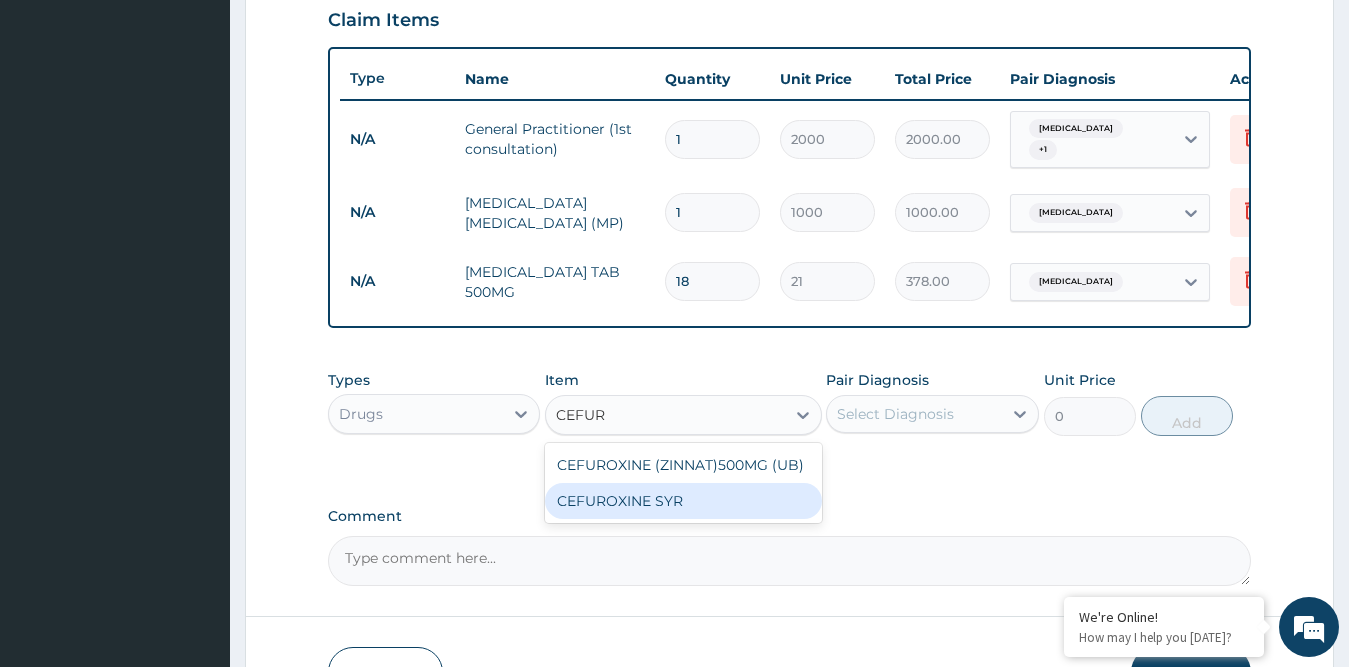 drag, startPoint x: 655, startPoint y: 507, endPoint x: 638, endPoint y: 506, distance: 17.029387 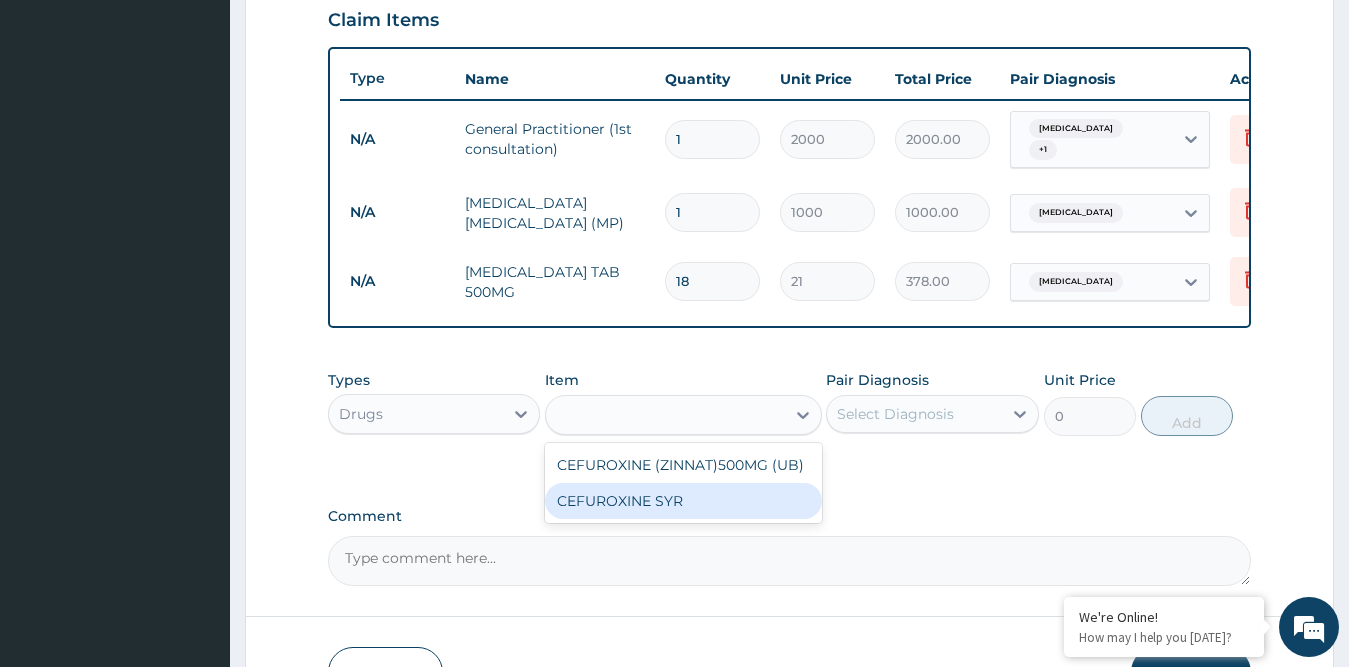 type on "2200" 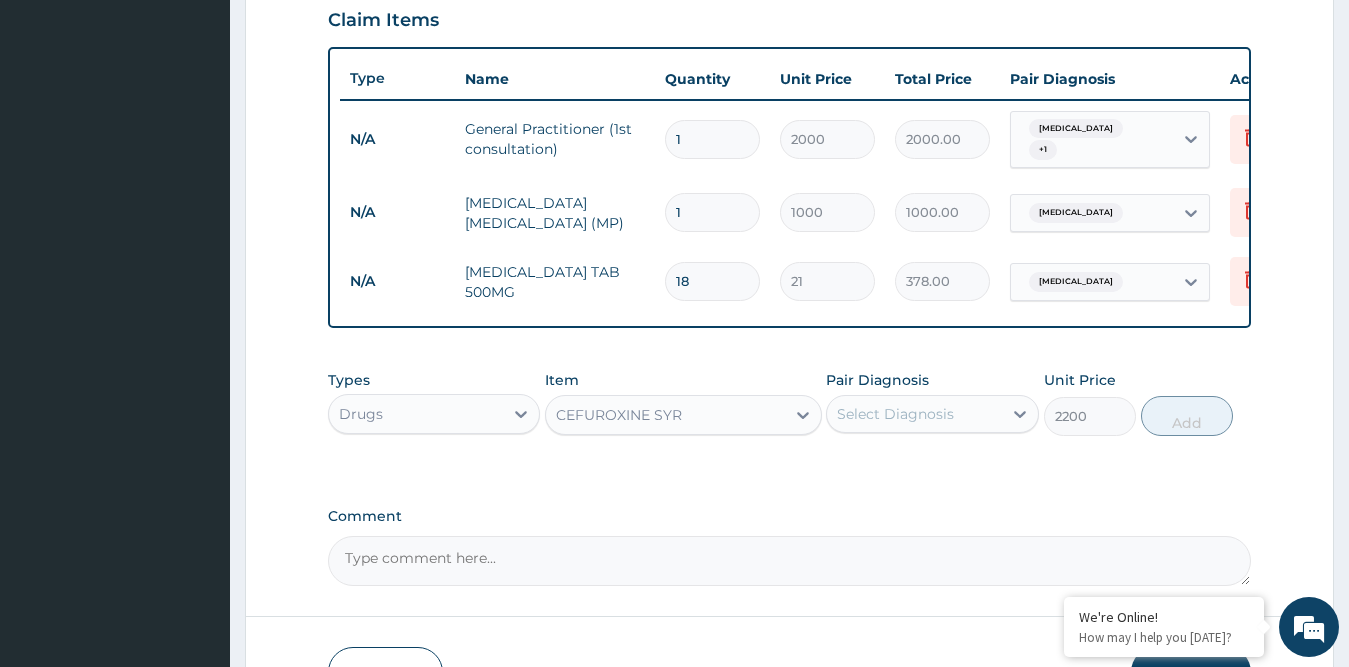 click on "Select Diagnosis" at bounding box center (895, 414) 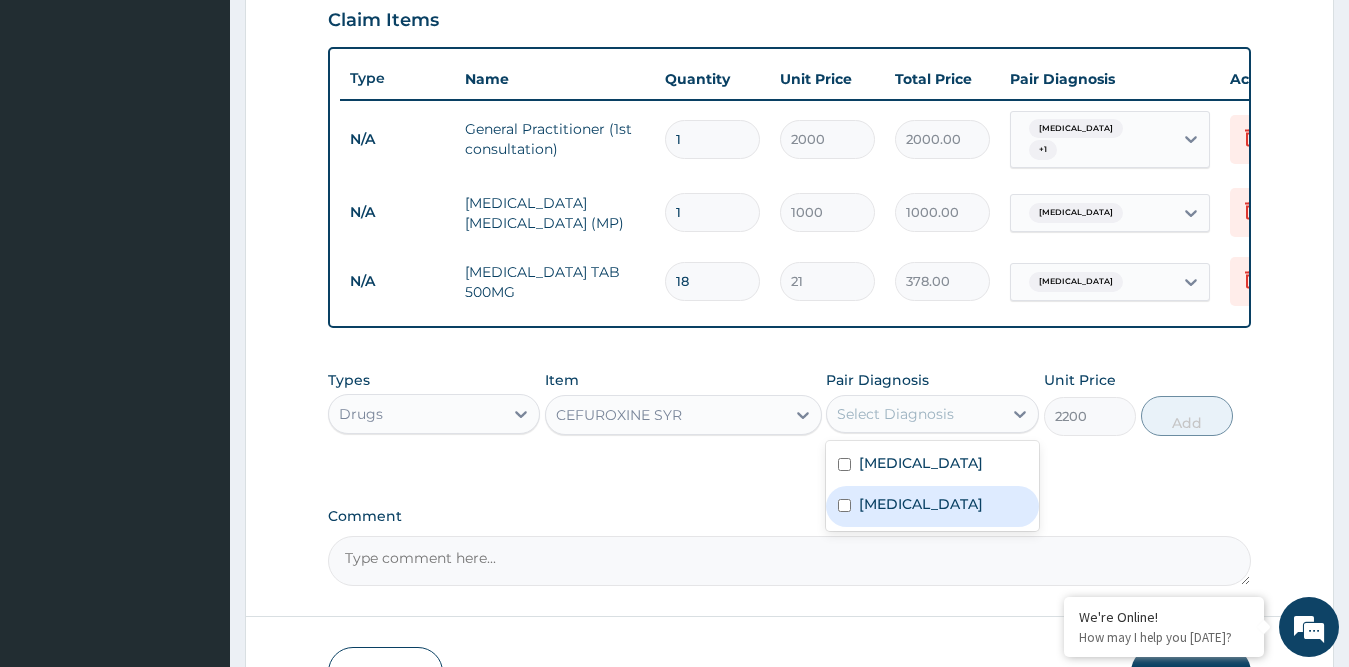 click on "[MEDICAL_DATA]" at bounding box center (932, 506) 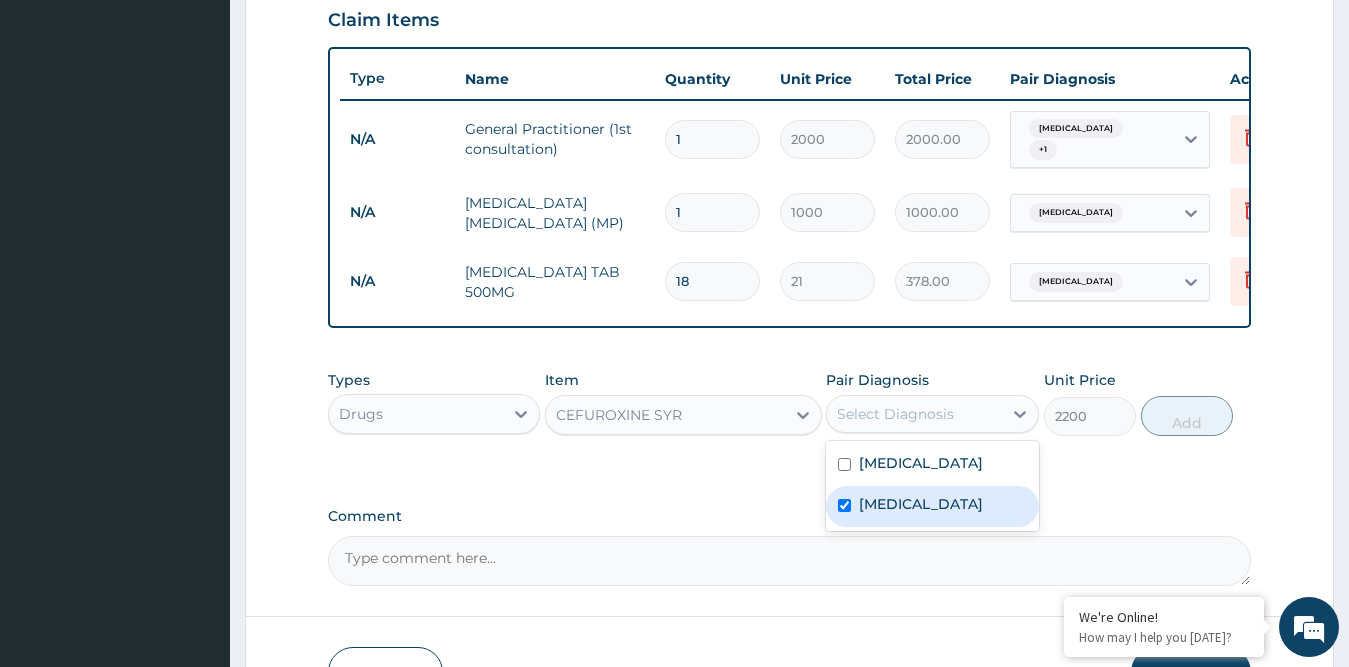 checkbox on "true" 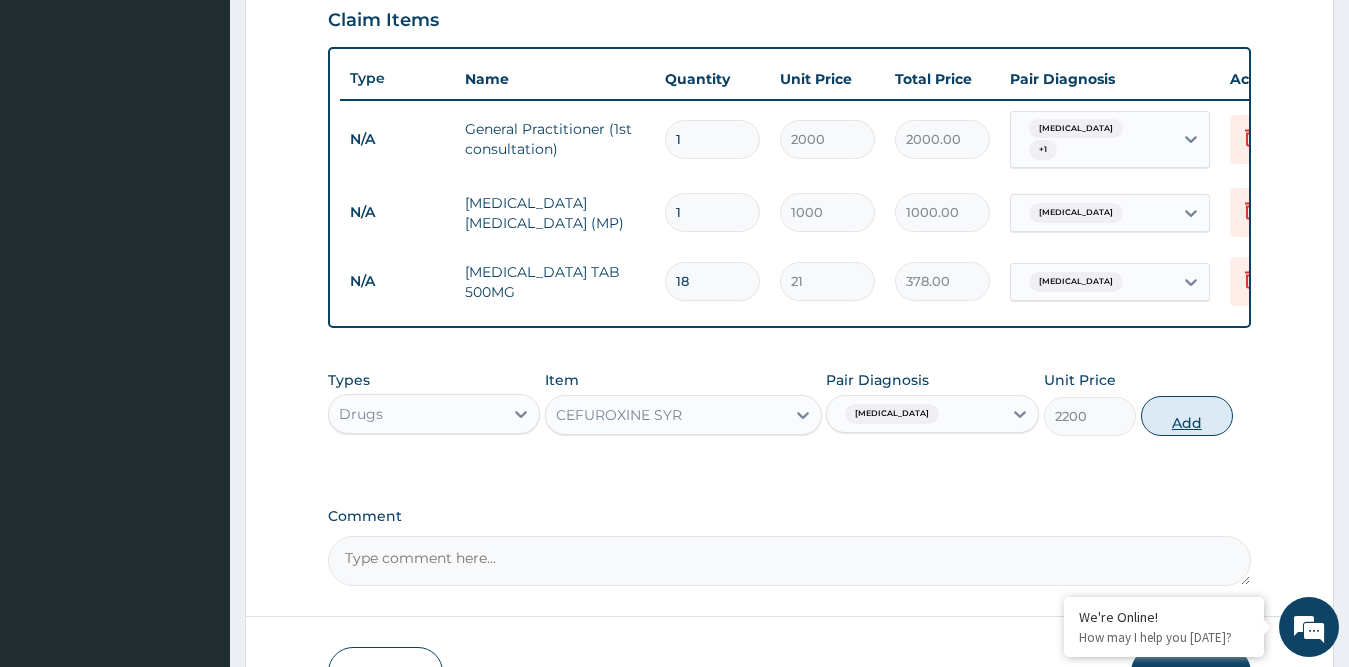 click on "Add" at bounding box center (1187, 416) 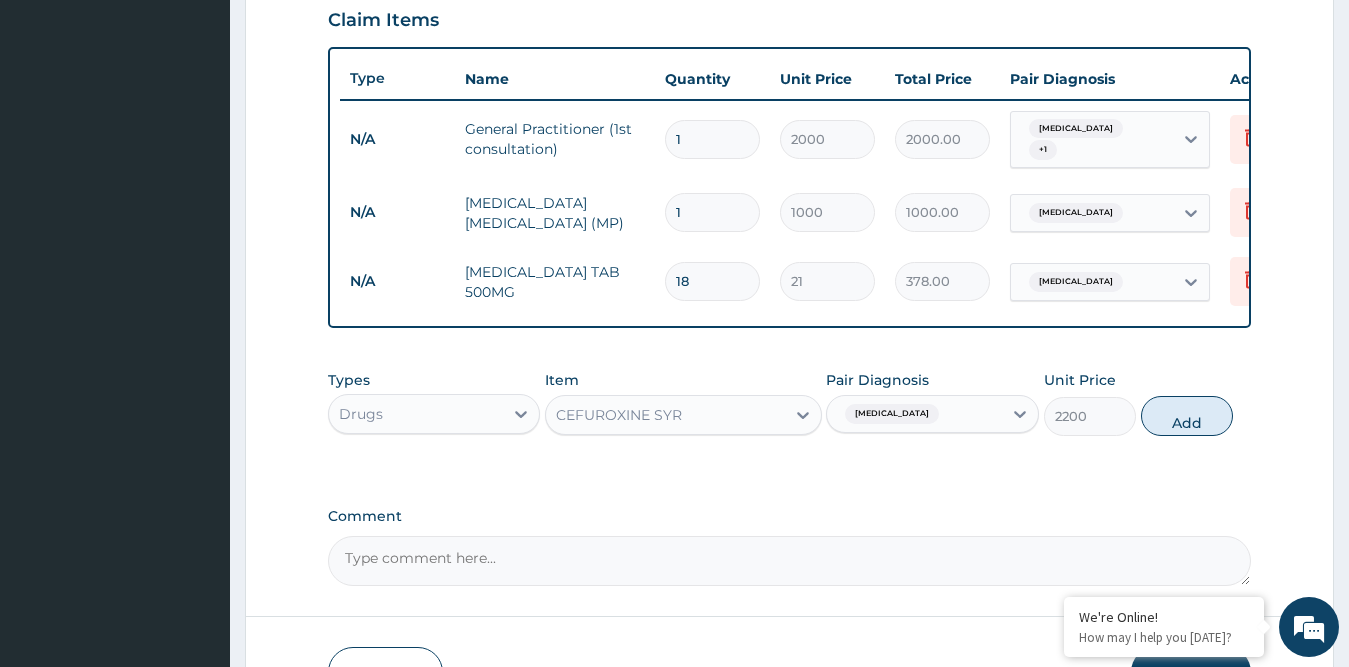 type on "0" 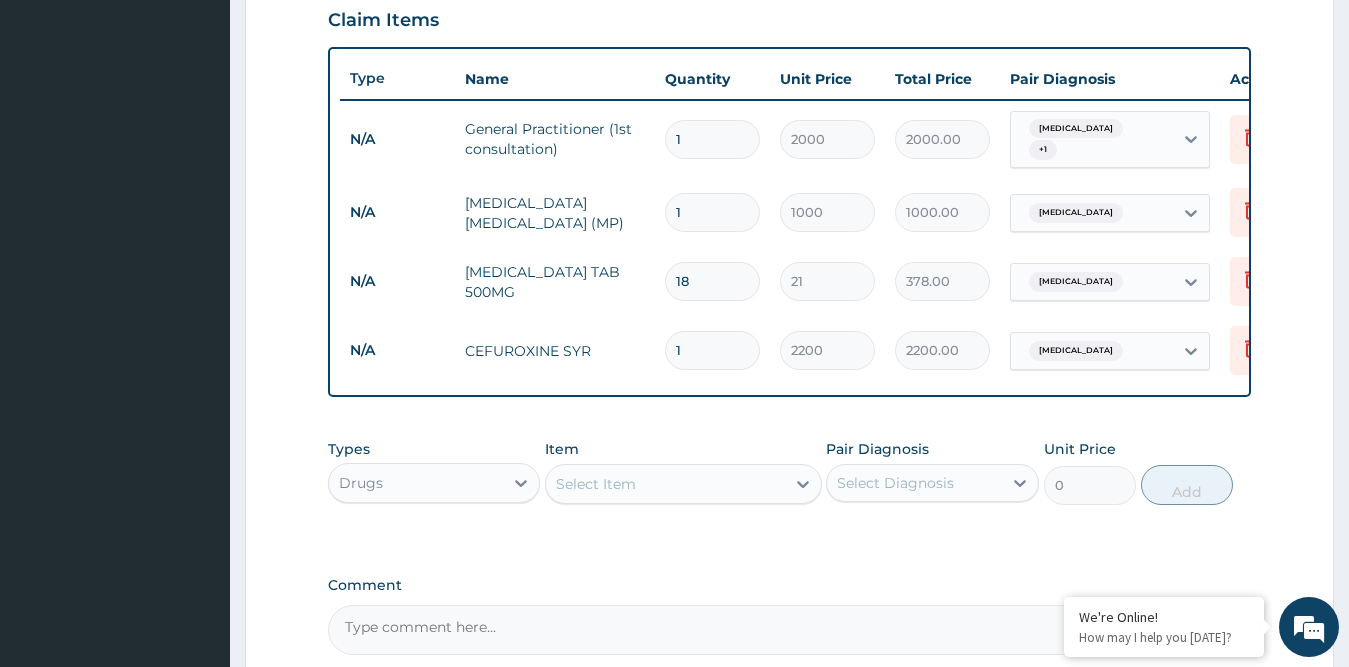 click on "Select Item" at bounding box center [596, 484] 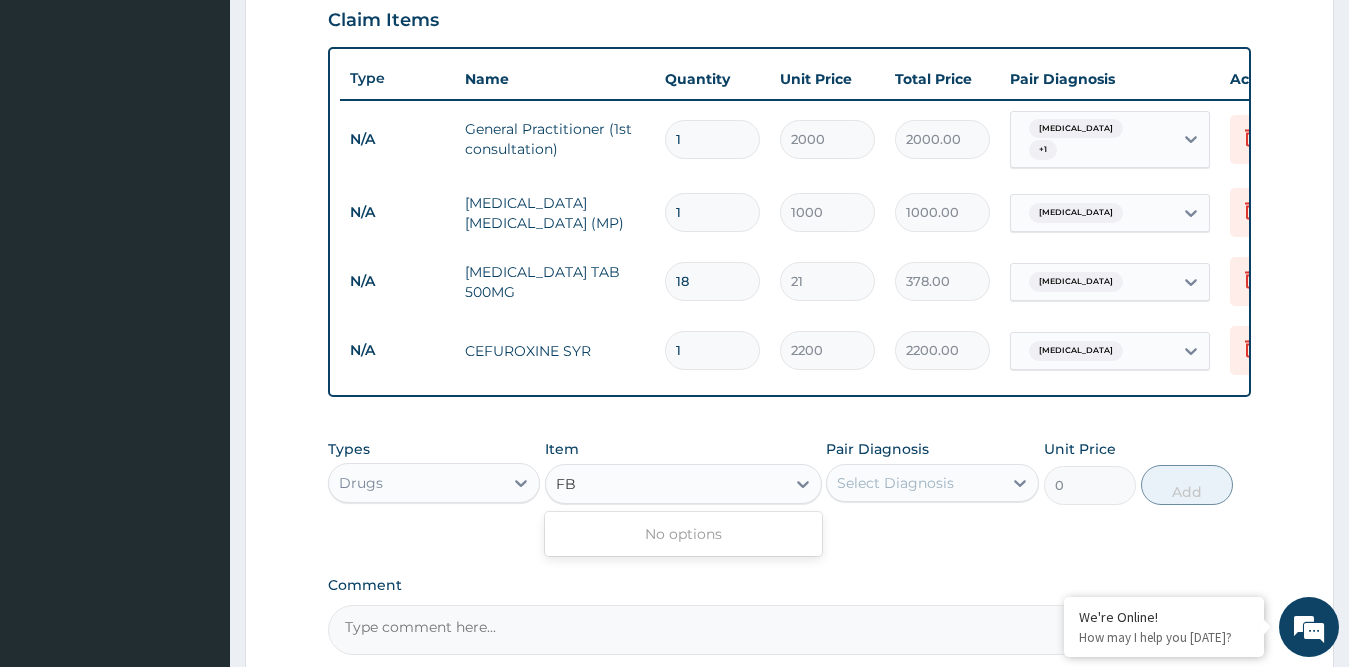 type on "FBC" 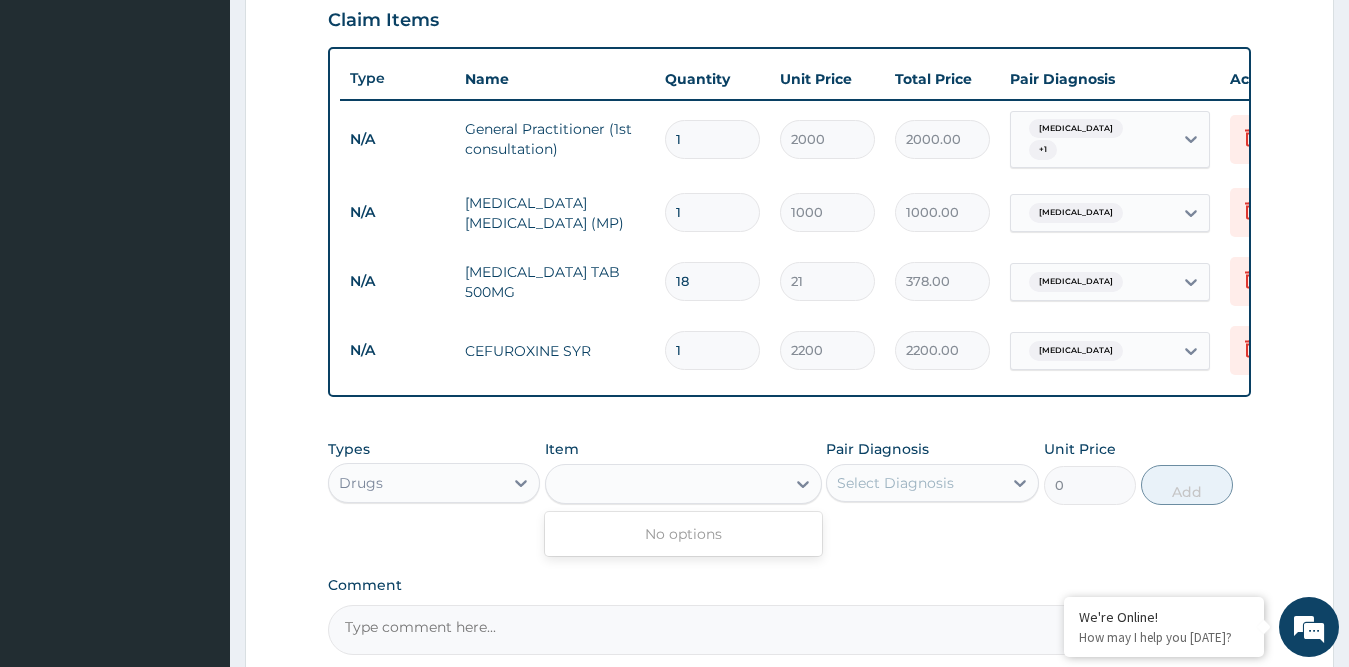 click on "FBC" at bounding box center [665, 484] 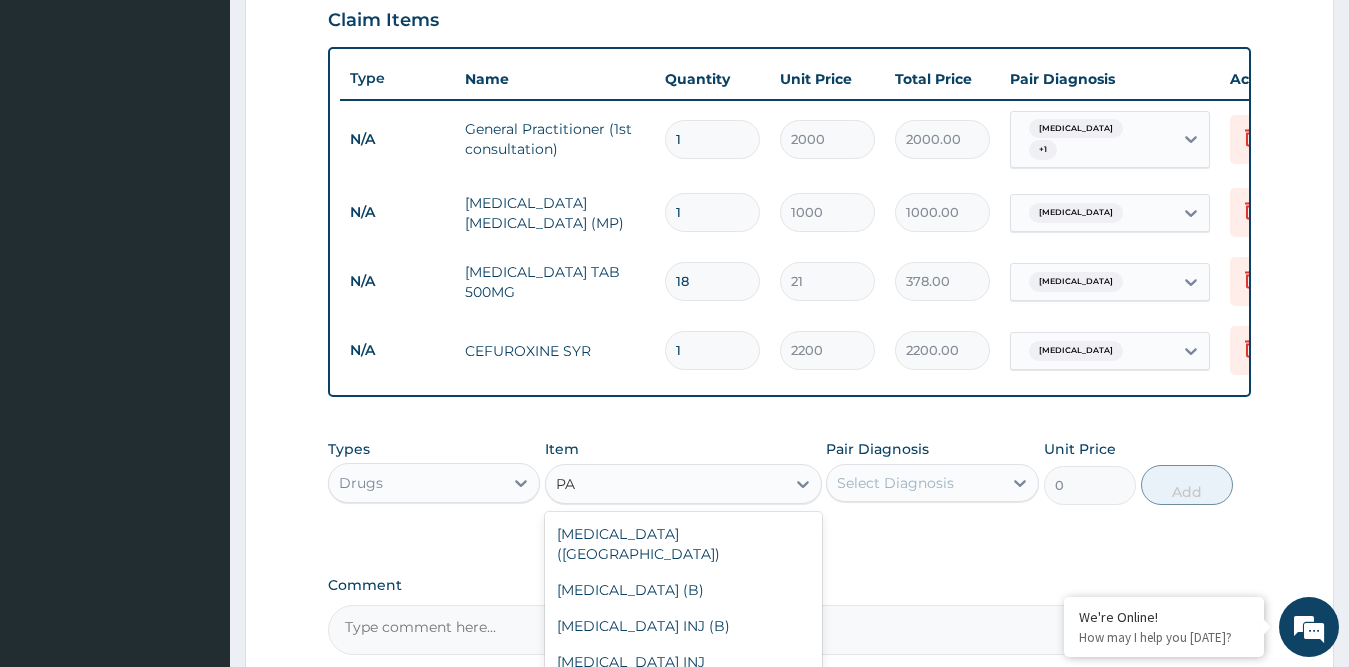 type on "P" 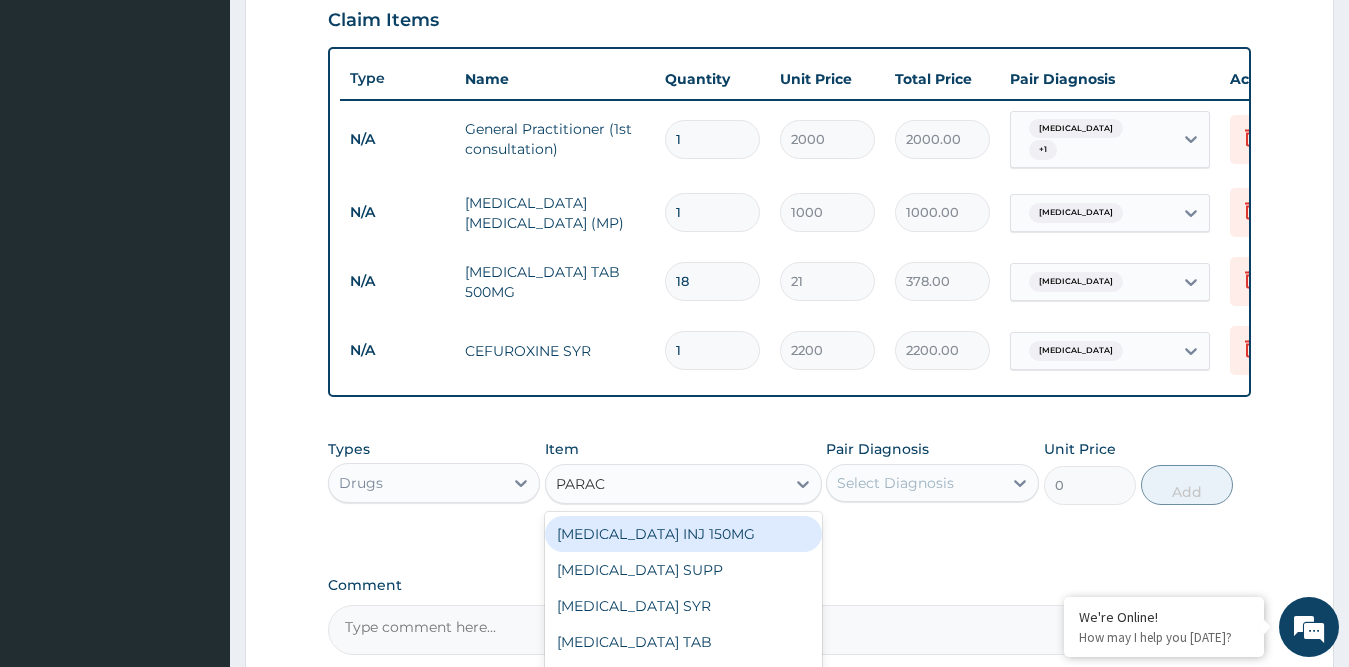 type on "PARACE" 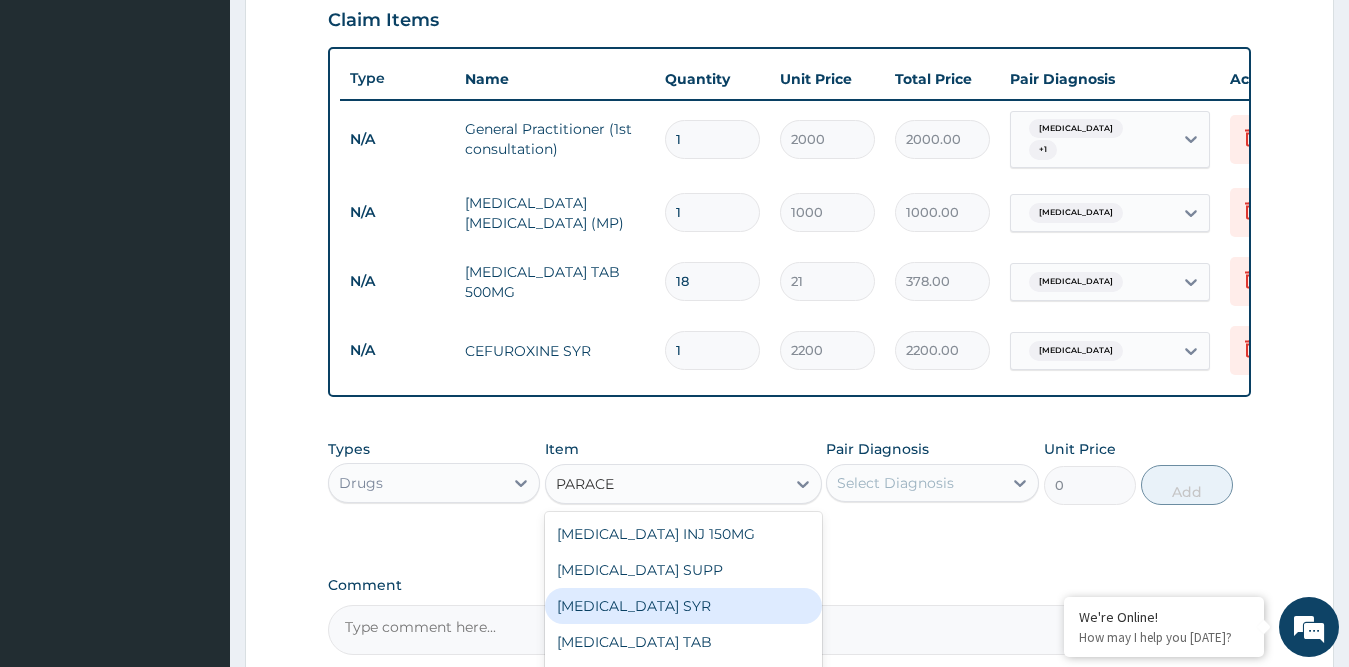 click on "PARACETAMOL SYR" at bounding box center (683, 606) 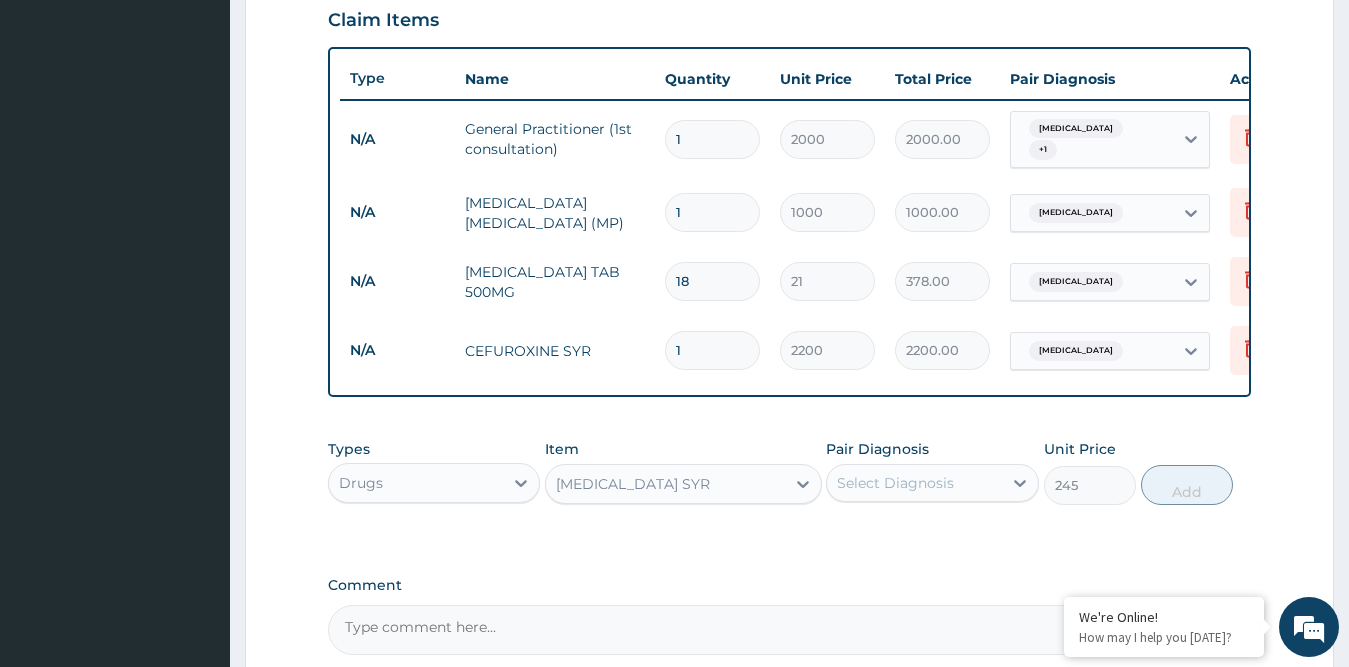 click on "Select Diagnosis" at bounding box center [895, 483] 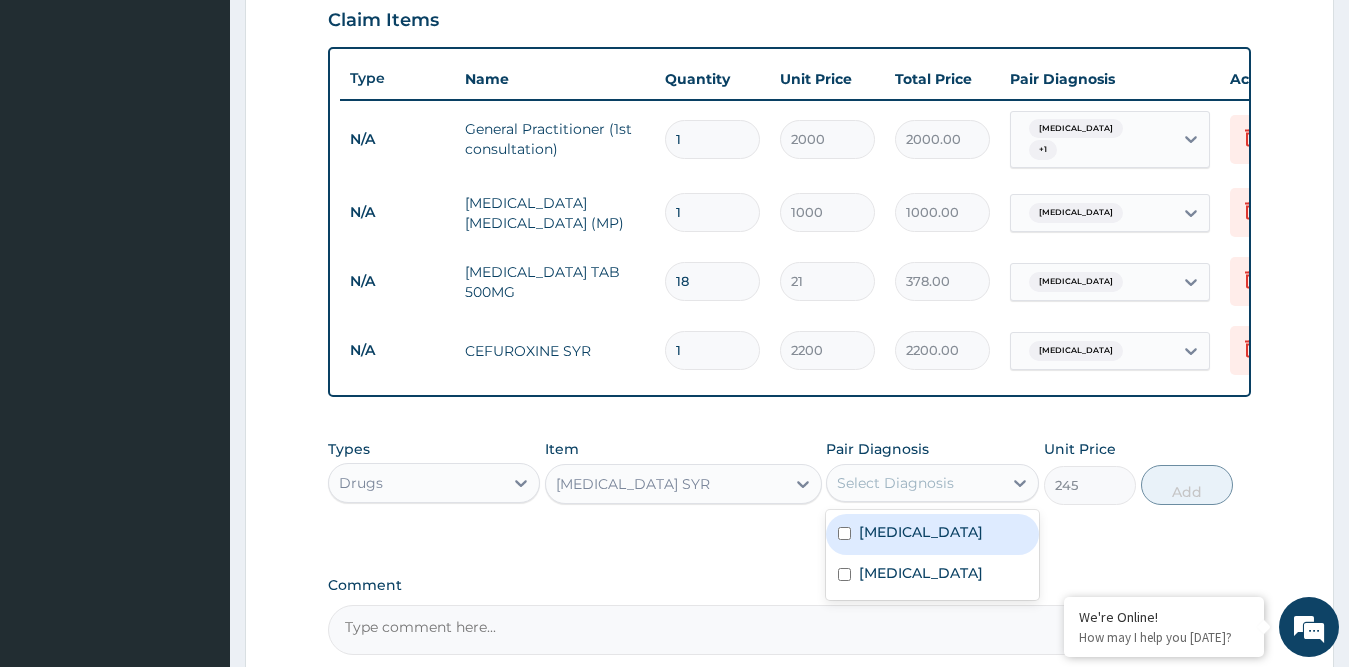 click on "Malaria" at bounding box center (921, 532) 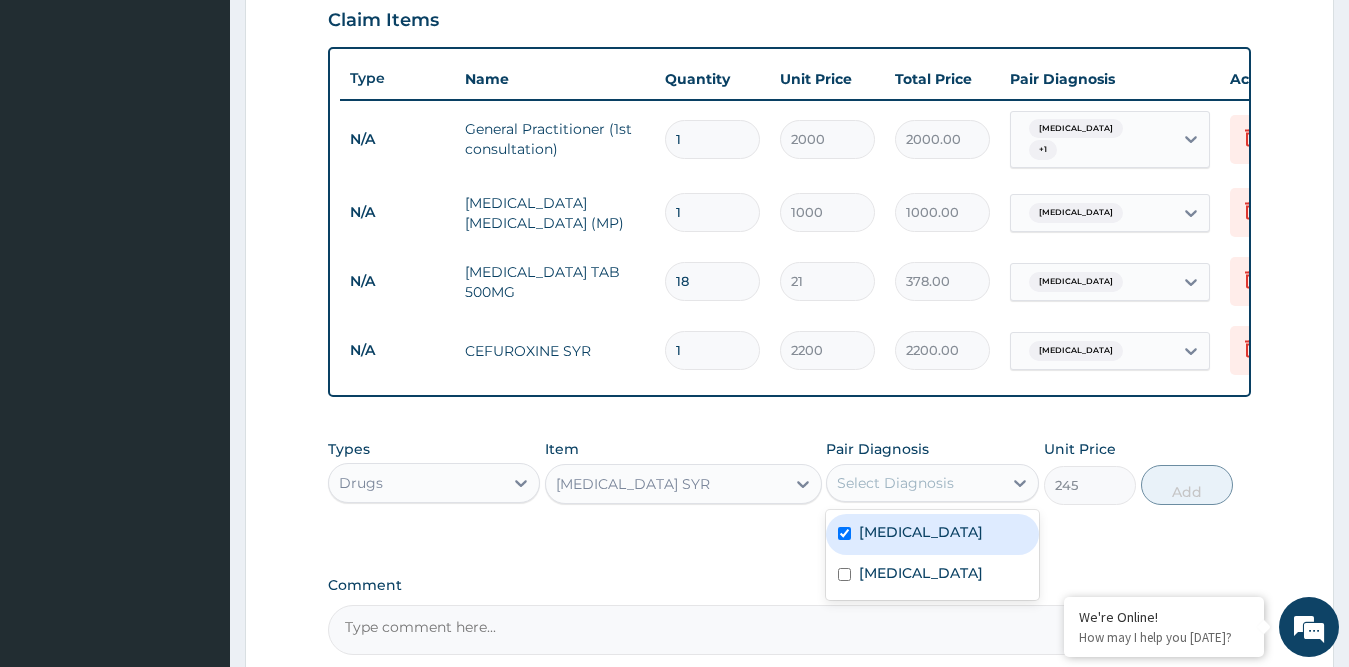 checkbox on "true" 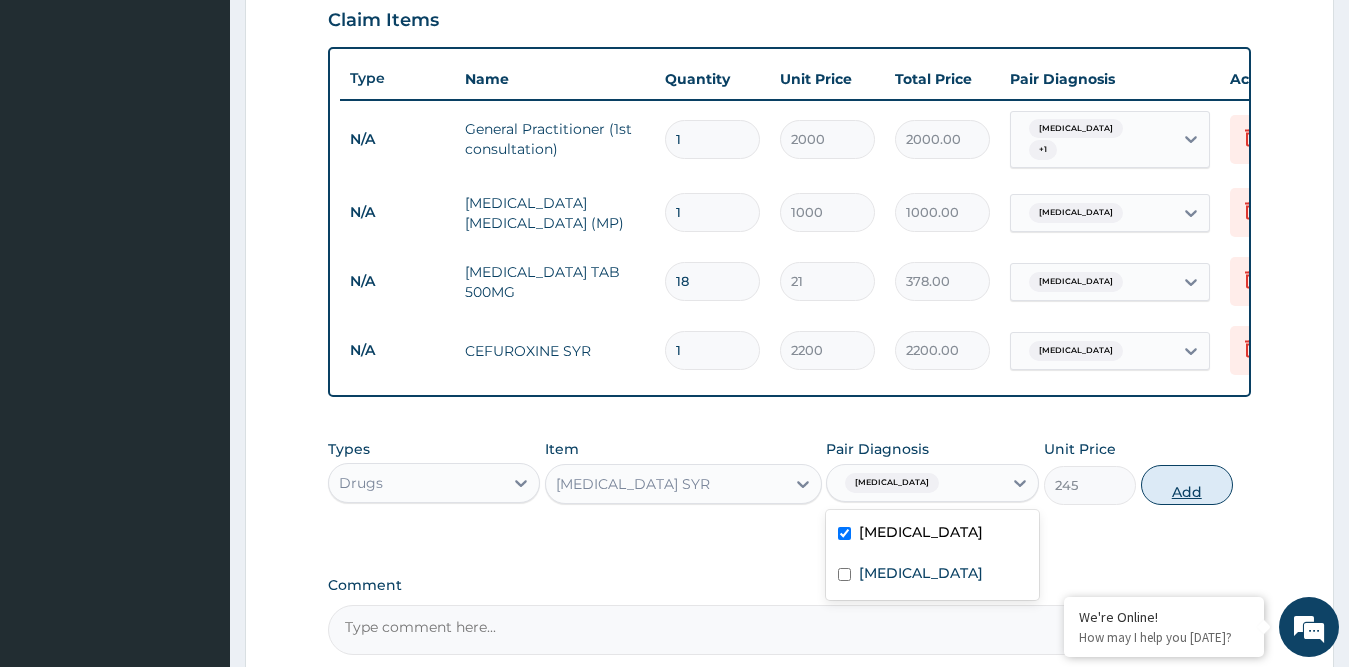 click on "Add" at bounding box center [1187, 485] 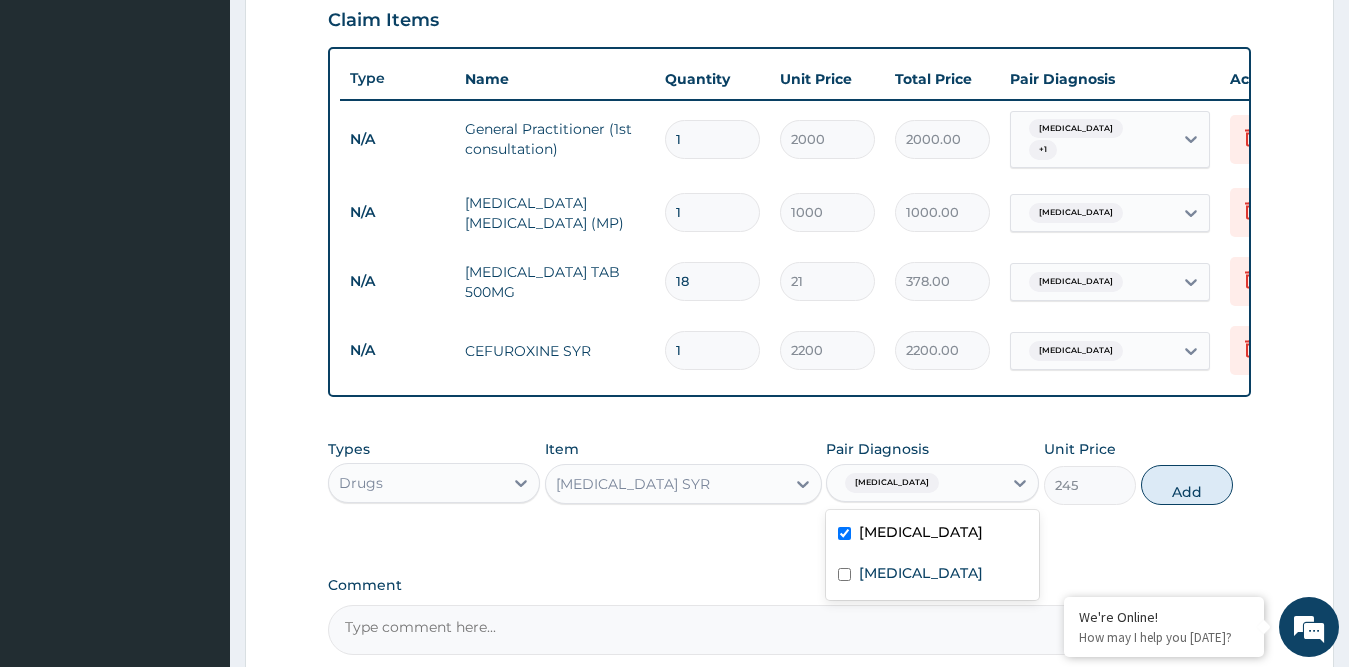 type on "0" 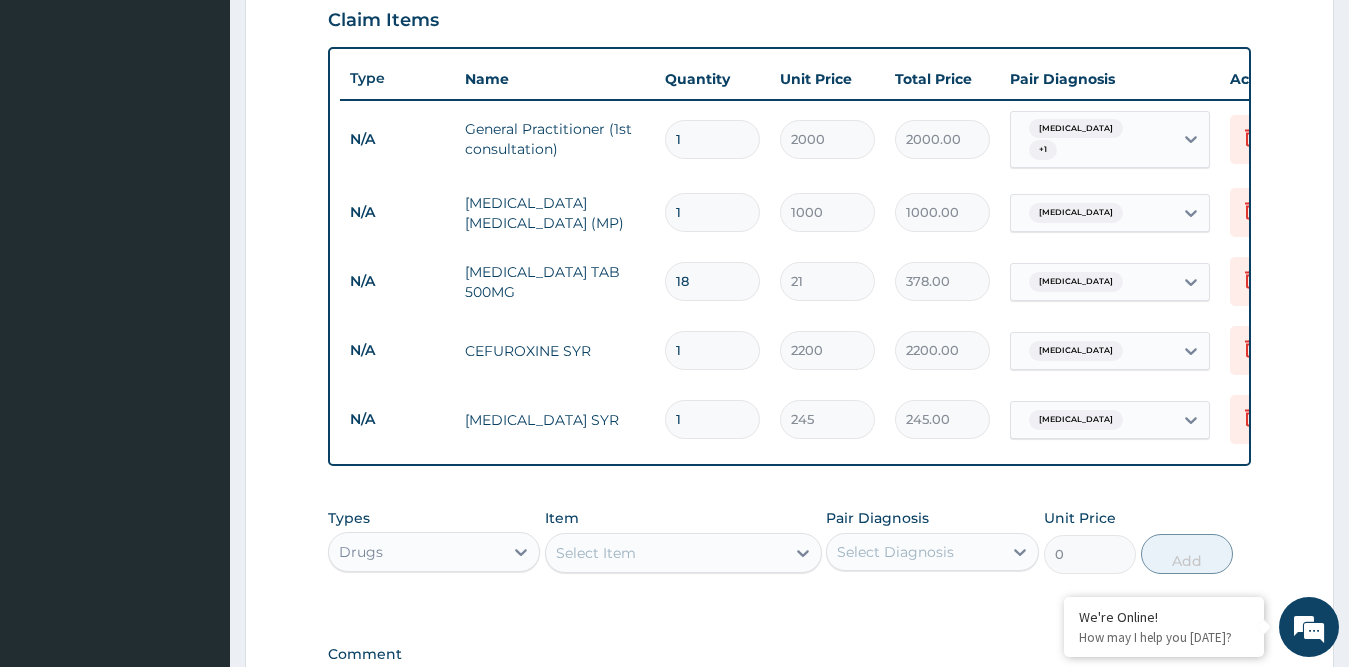 click on "Select Item" at bounding box center [596, 553] 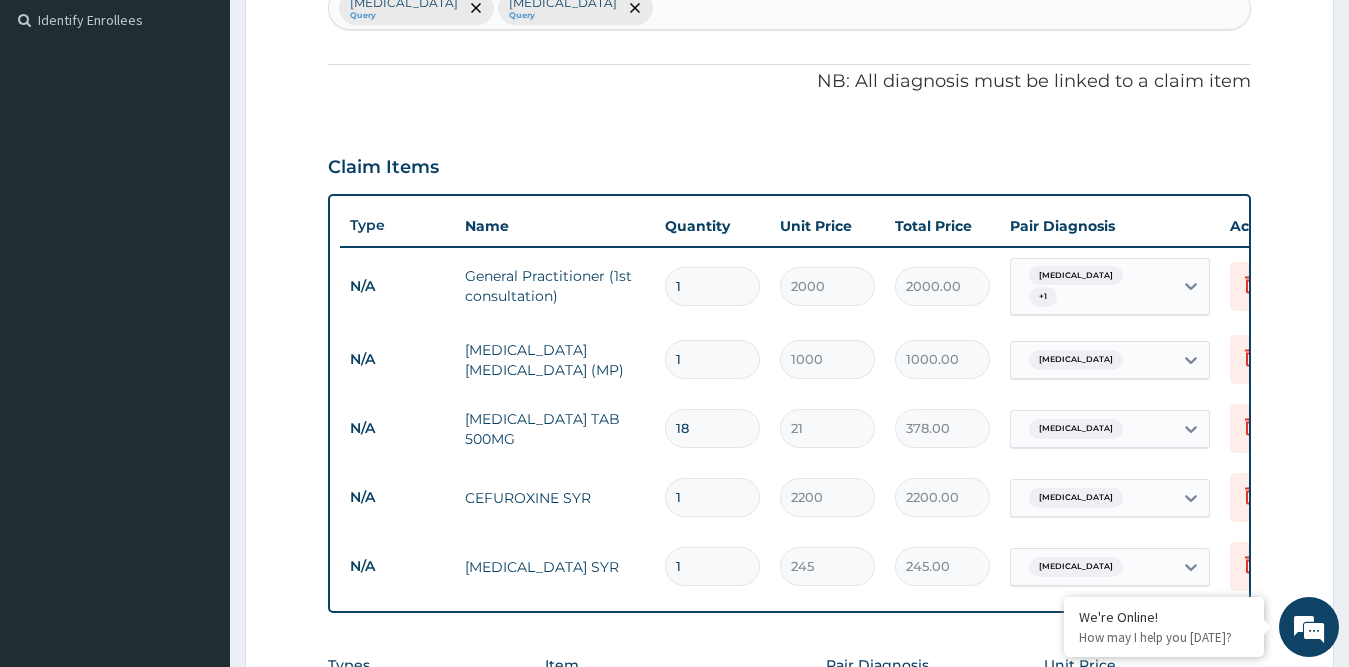 scroll, scrollTop: 297, scrollLeft: 0, axis: vertical 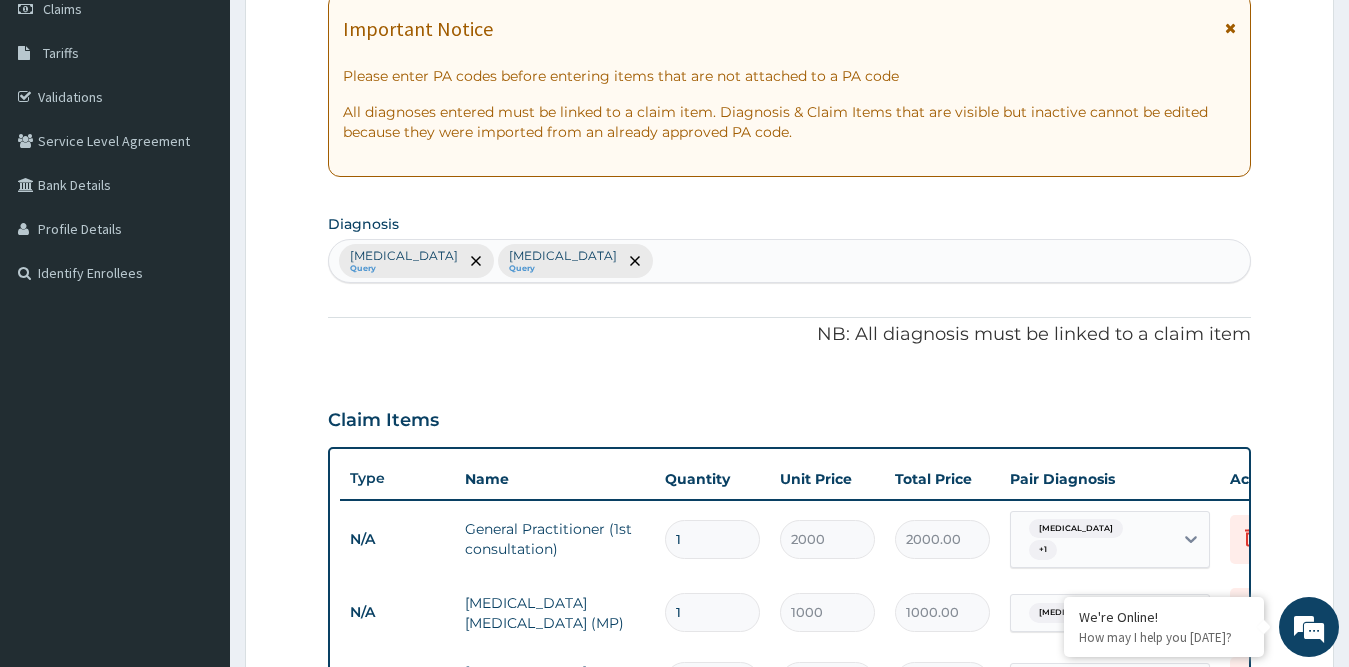 click on "Malaria Query Sepsis Query" at bounding box center (790, 261) 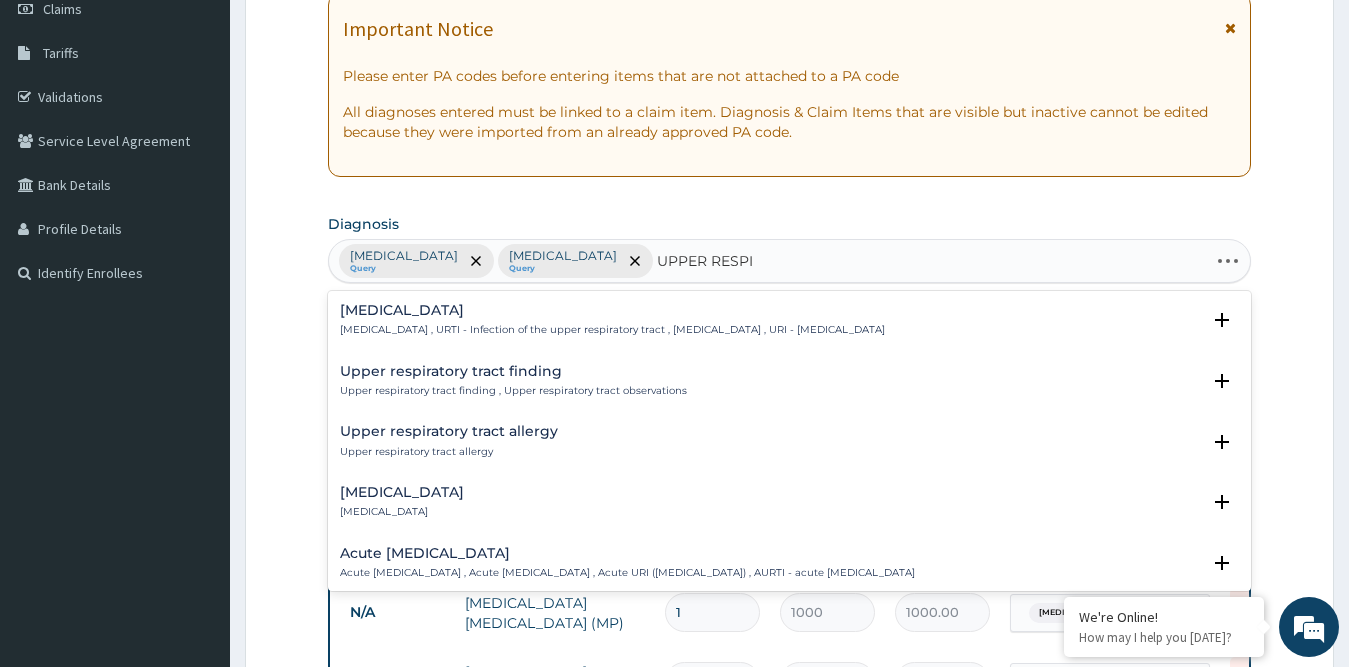 type on "UPPER RESPIR" 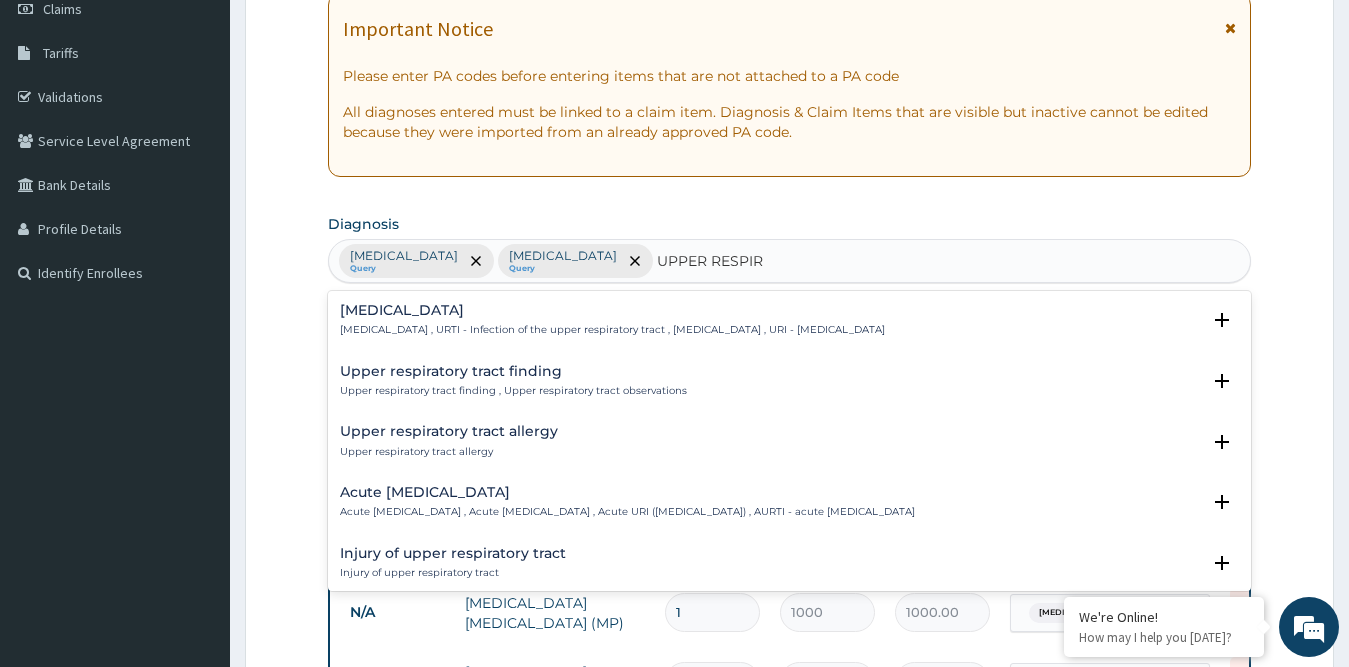 click on "Upper respiratory infection Upper respiratory infection , URTI - Infection of the upper respiratory tract , Upper respiratory tract infection , URI - Upper respiratory infection Select Status Query Query covers suspected (?), Keep in view (kiv), Ruled out (r/o) Confirmed" at bounding box center (790, 325) 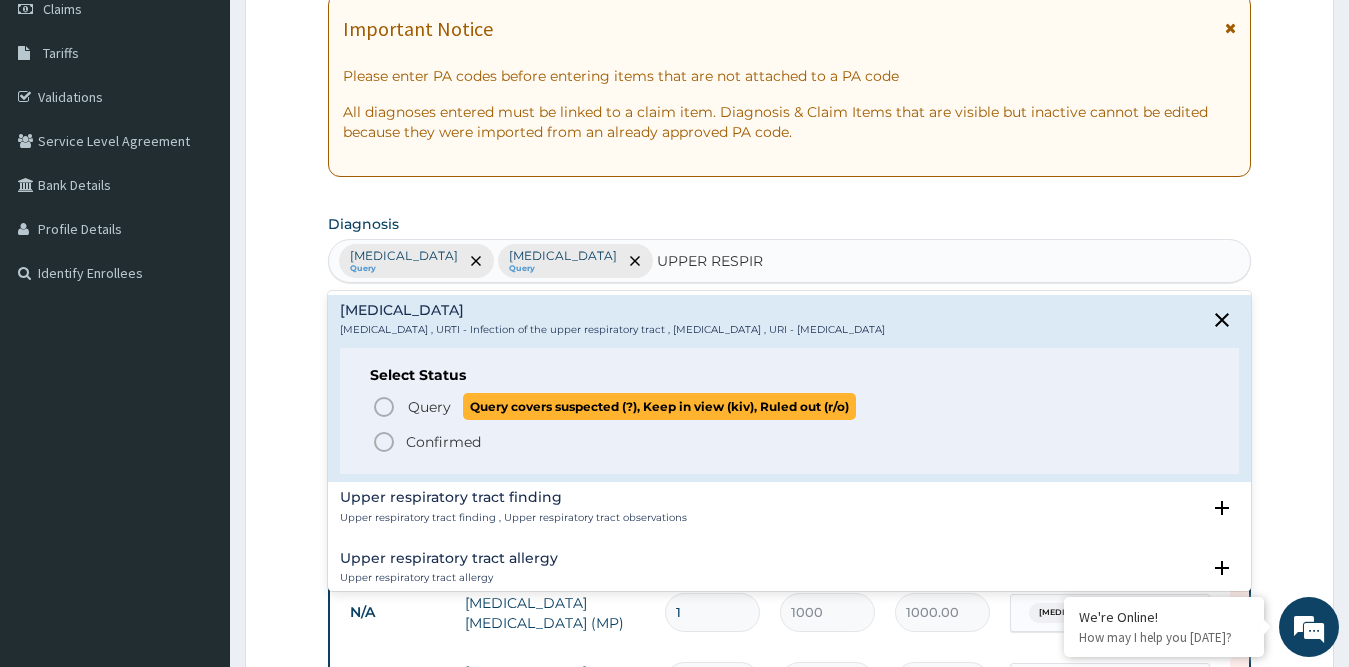 click 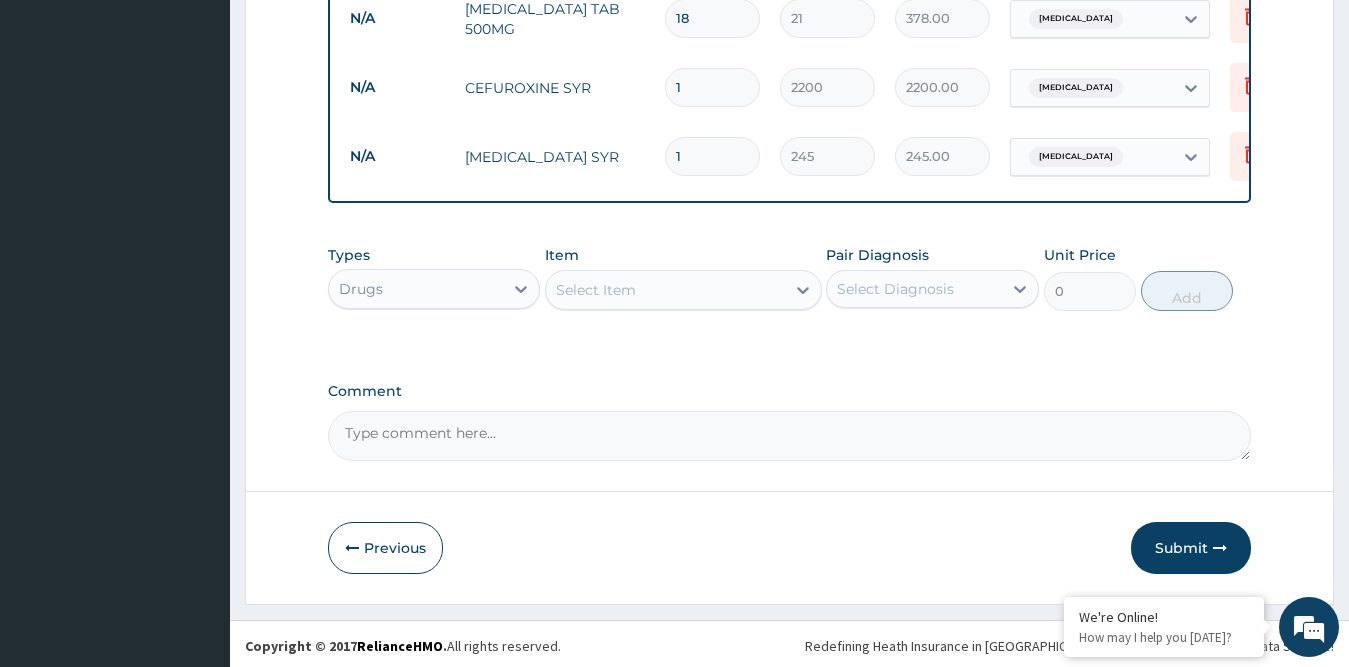 scroll, scrollTop: 973, scrollLeft: 0, axis: vertical 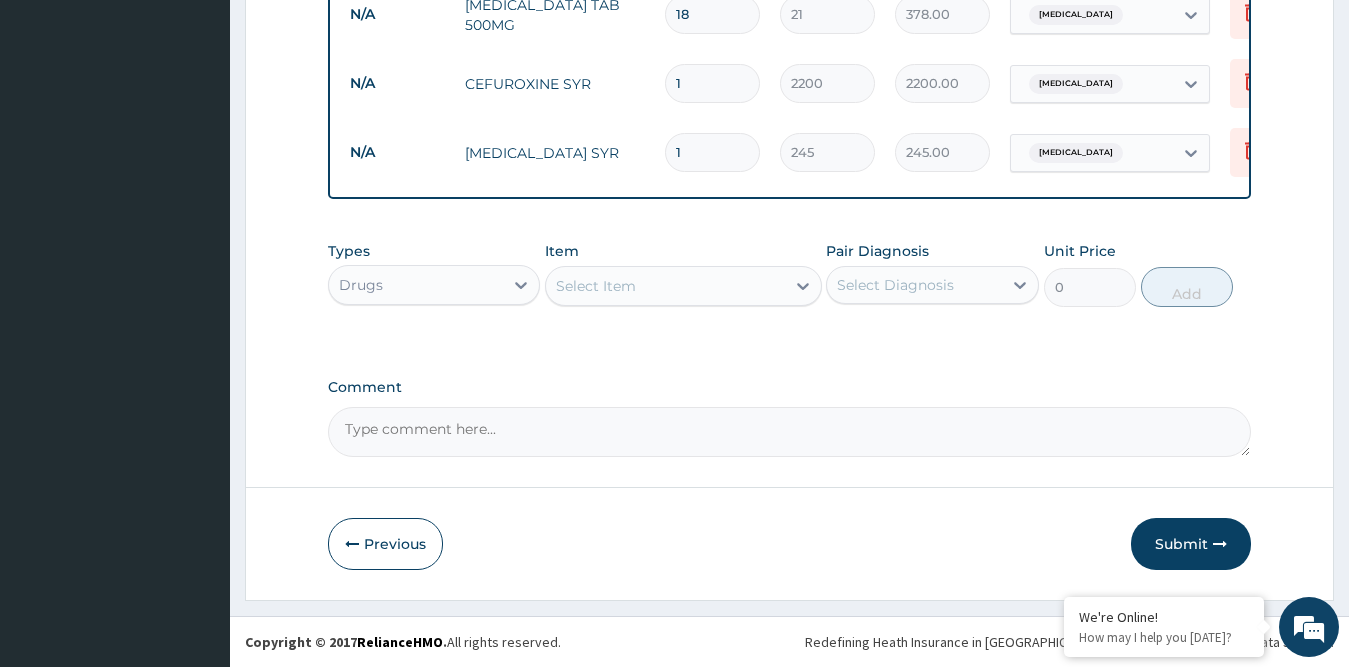 click on "Select Item" at bounding box center (596, 286) 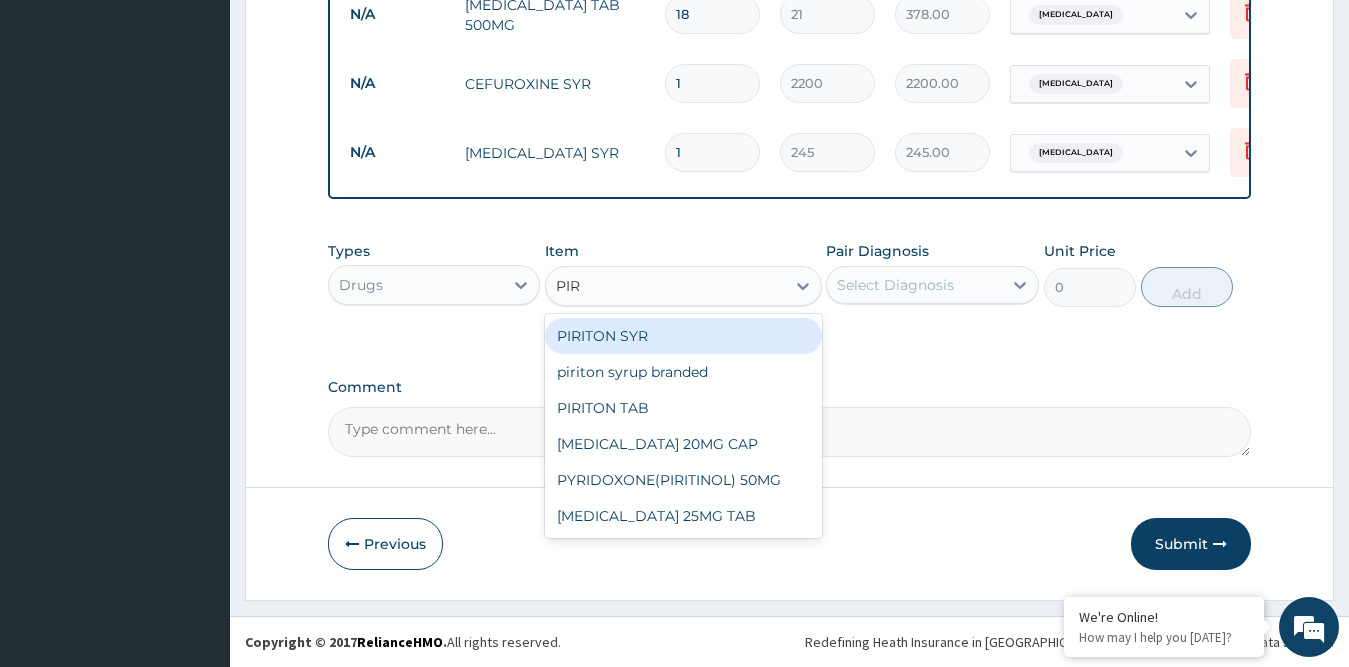 type on "PIRI" 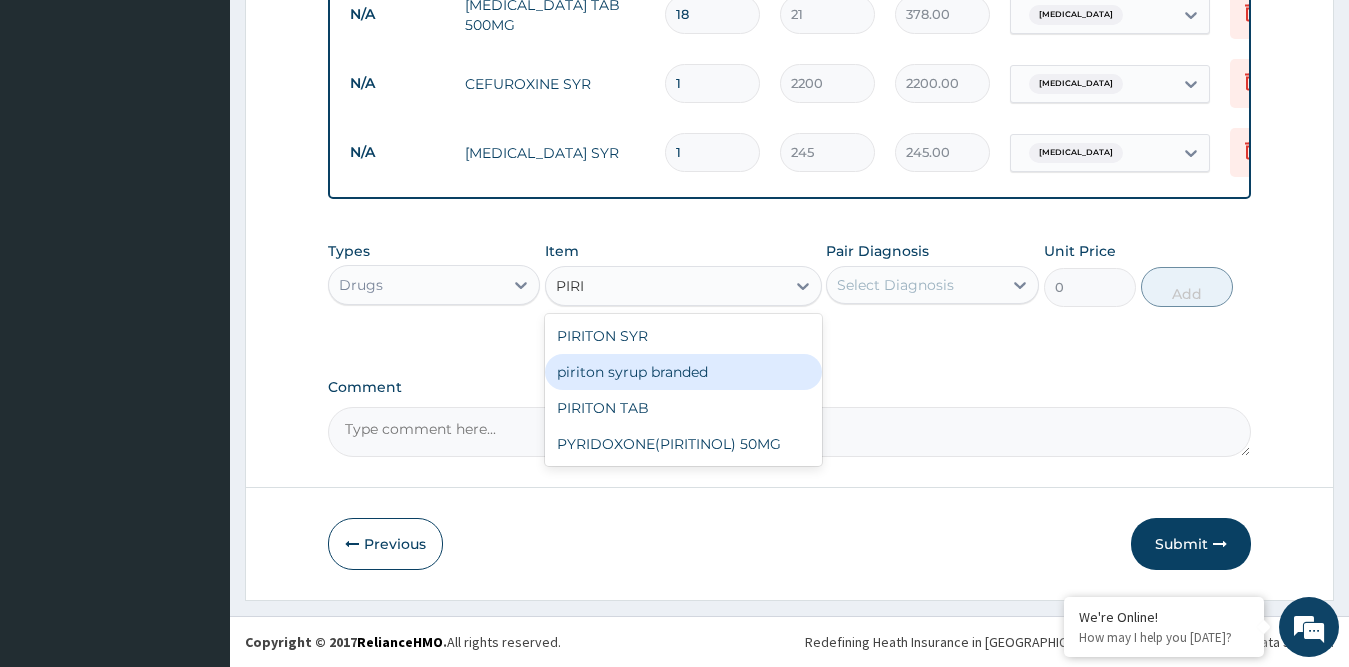 click on "piriton syrup branded" at bounding box center (683, 372) 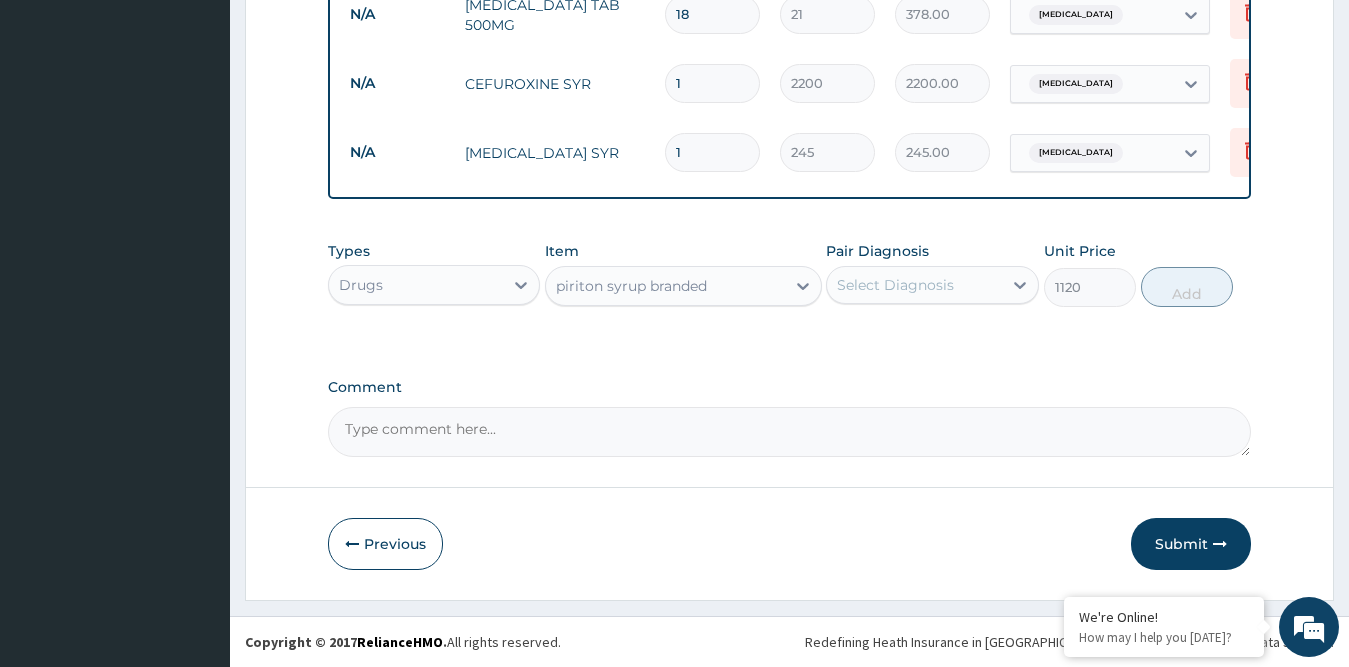 click on "piriton syrup branded" at bounding box center (631, 286) 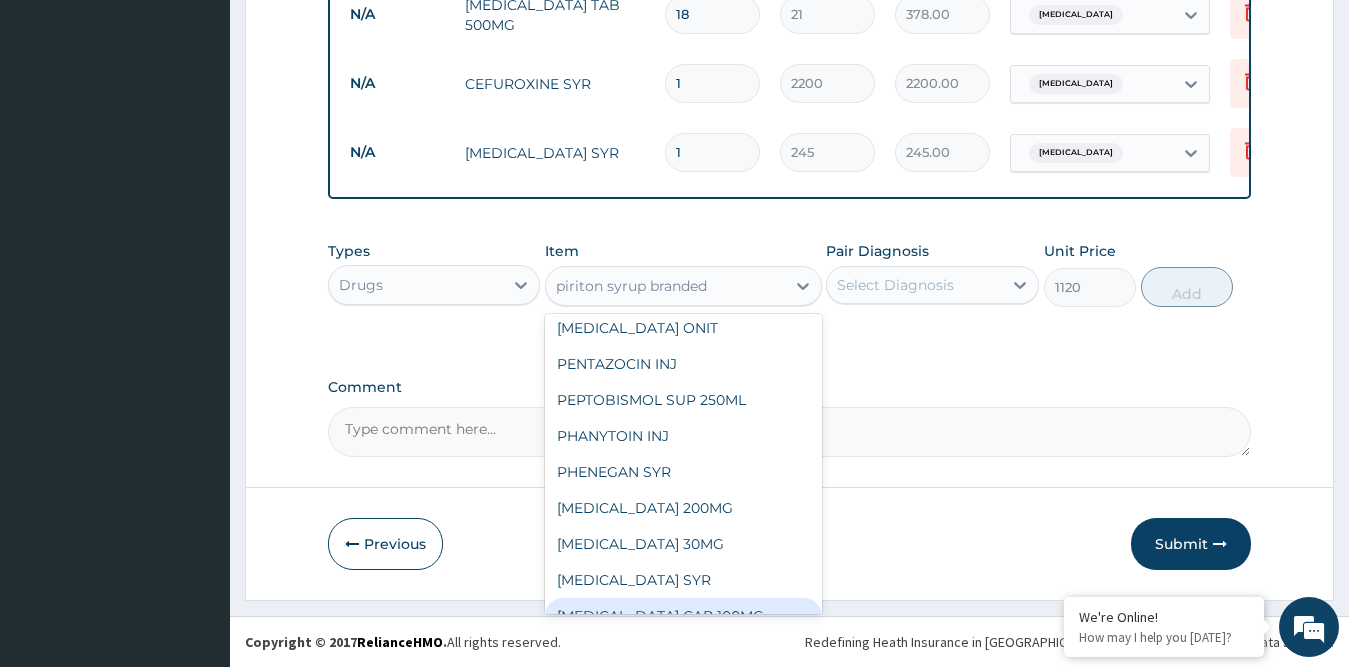 scroll, scrollTop: 17368, scrollLeft: 0, axis: vertical 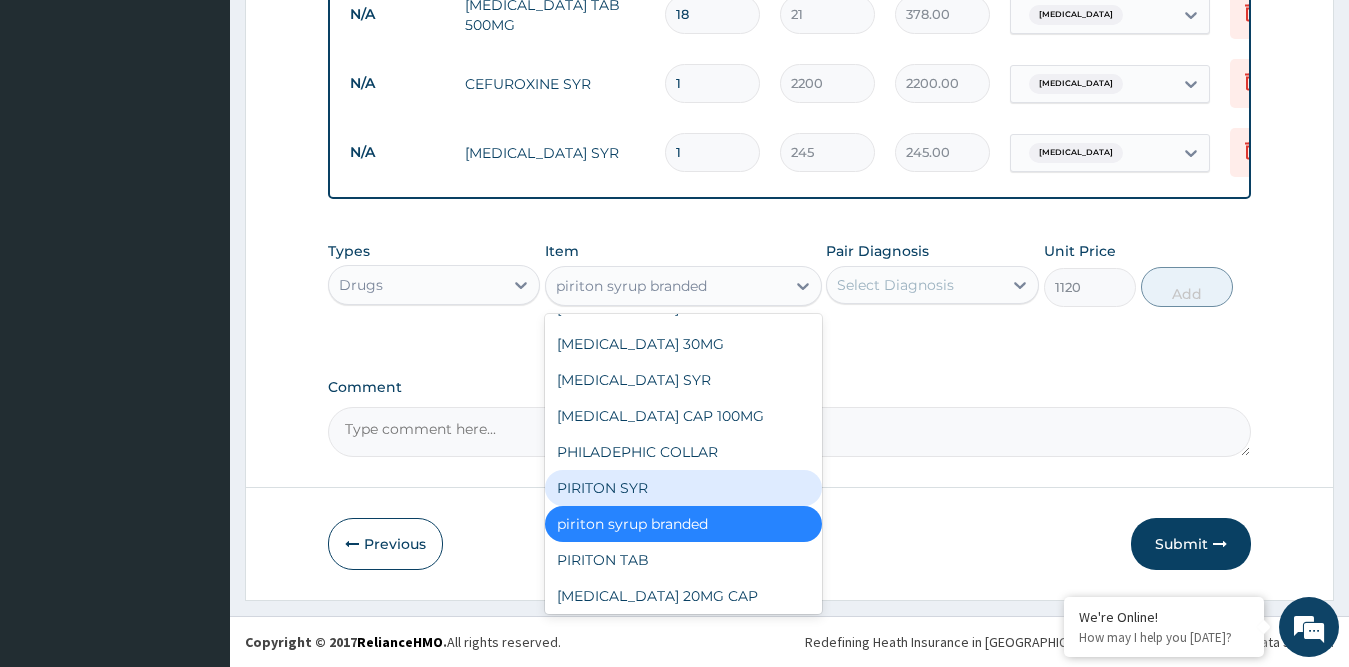 click on "PIRITON SYR" at bounding box center [683, 488] 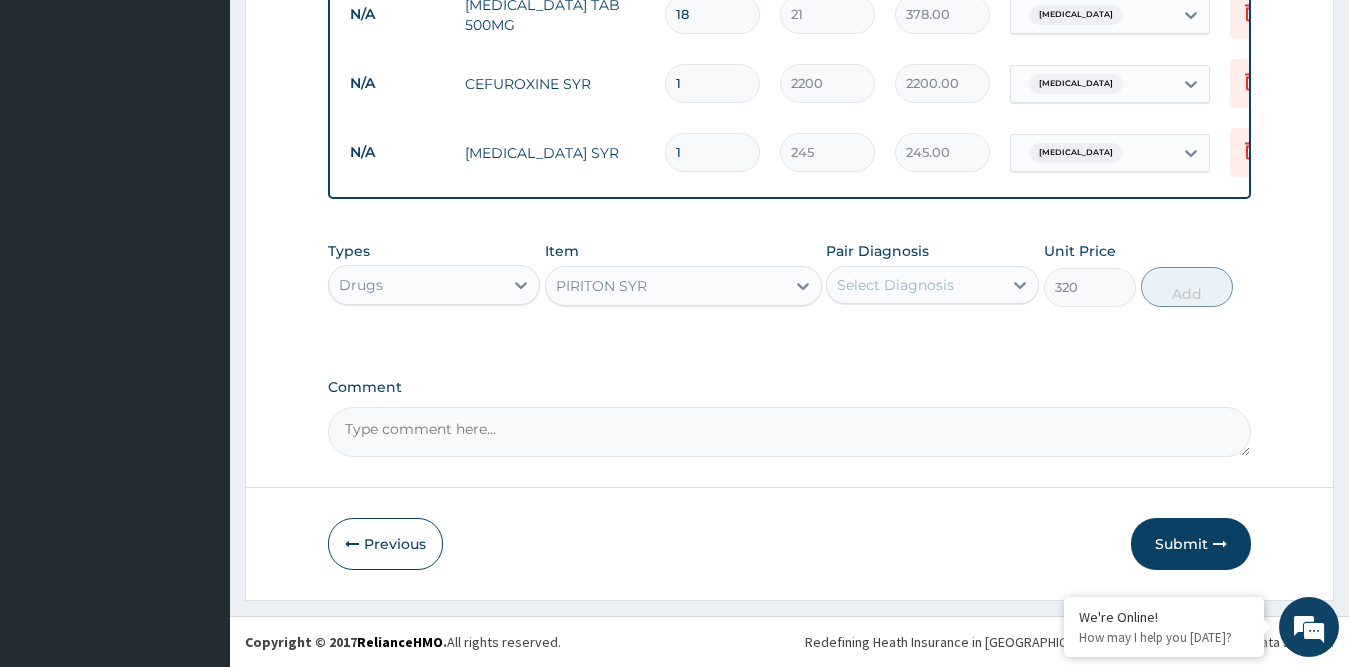 click on "PIRITON SYR" at bounding box center (665, 286) 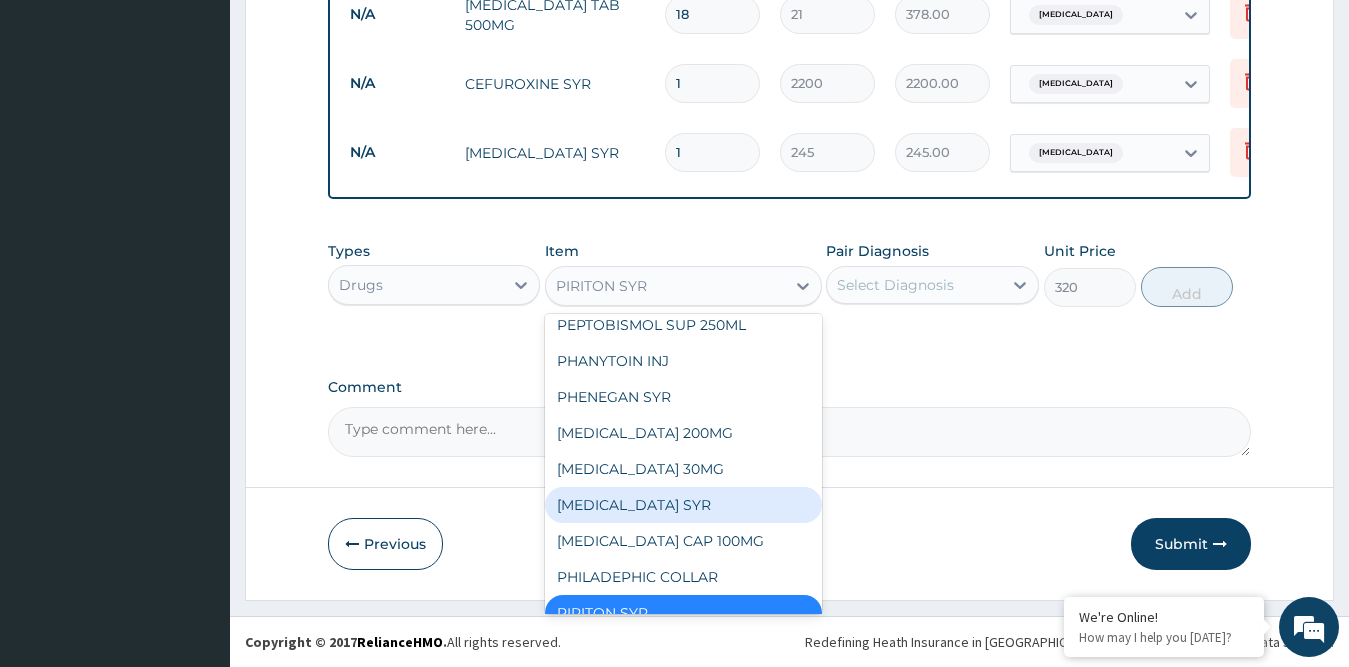 scroll, scrollTop: 17332, scrollLeft: 0, axis: vertical 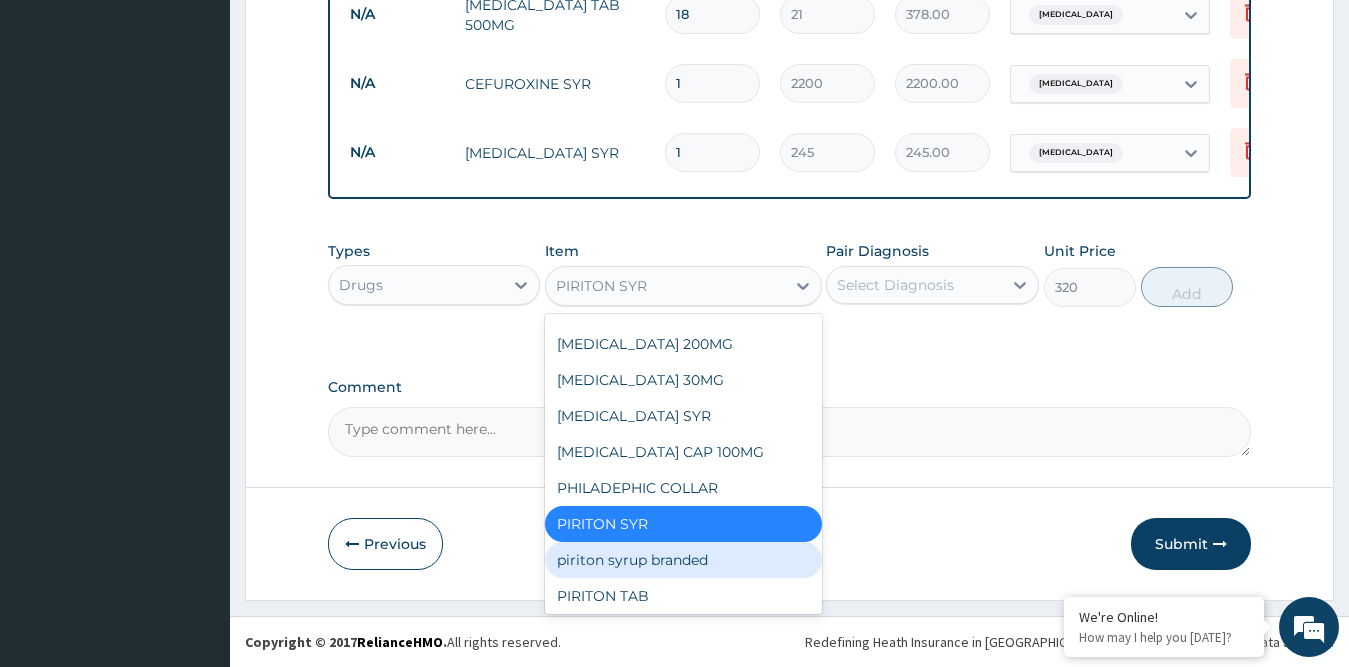 click on "piriton syrup branded" at bounding box center [683, 560] 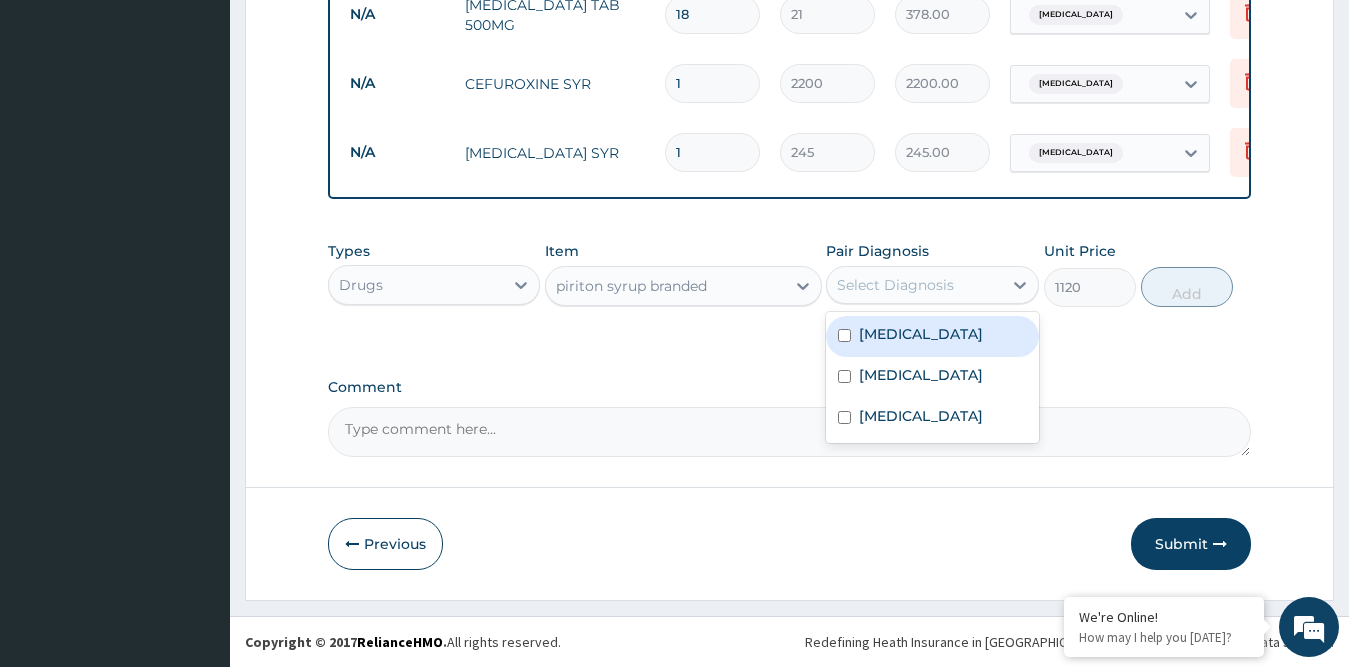 click on "Select Diagnosis" at bounding box center (895, 285) 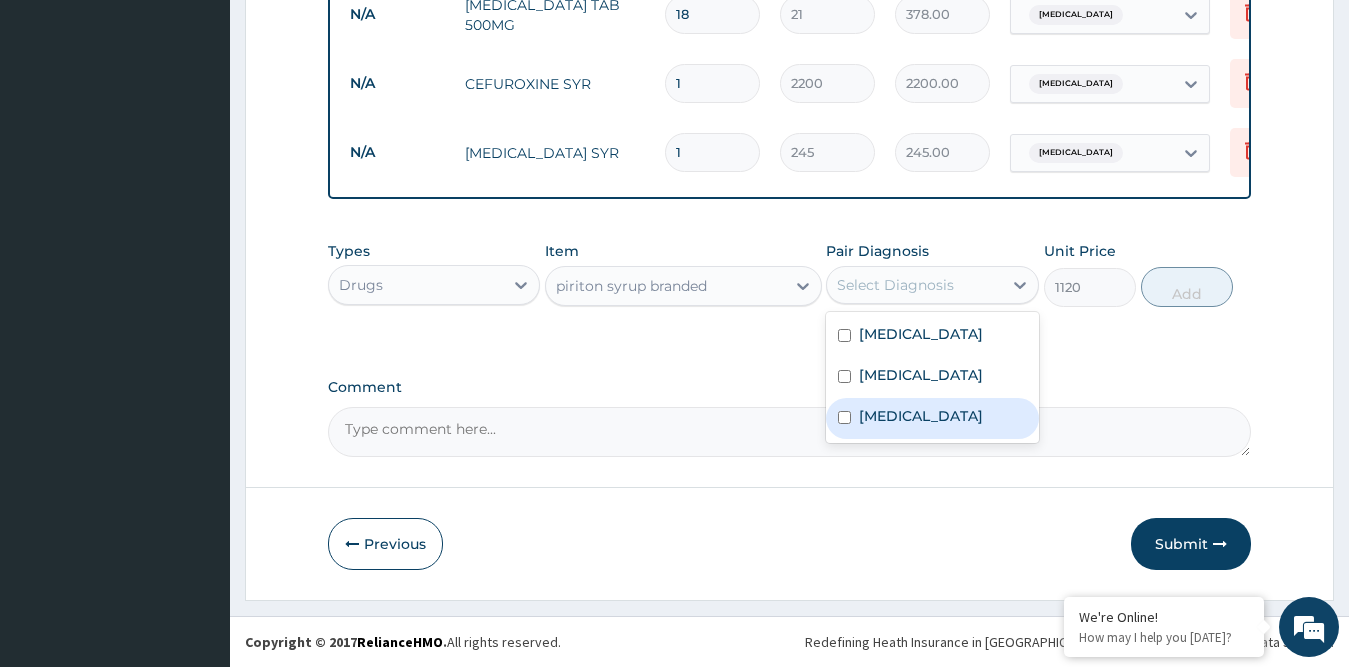 click on "Upper respiratory infection" at bounding box center [921, 416] 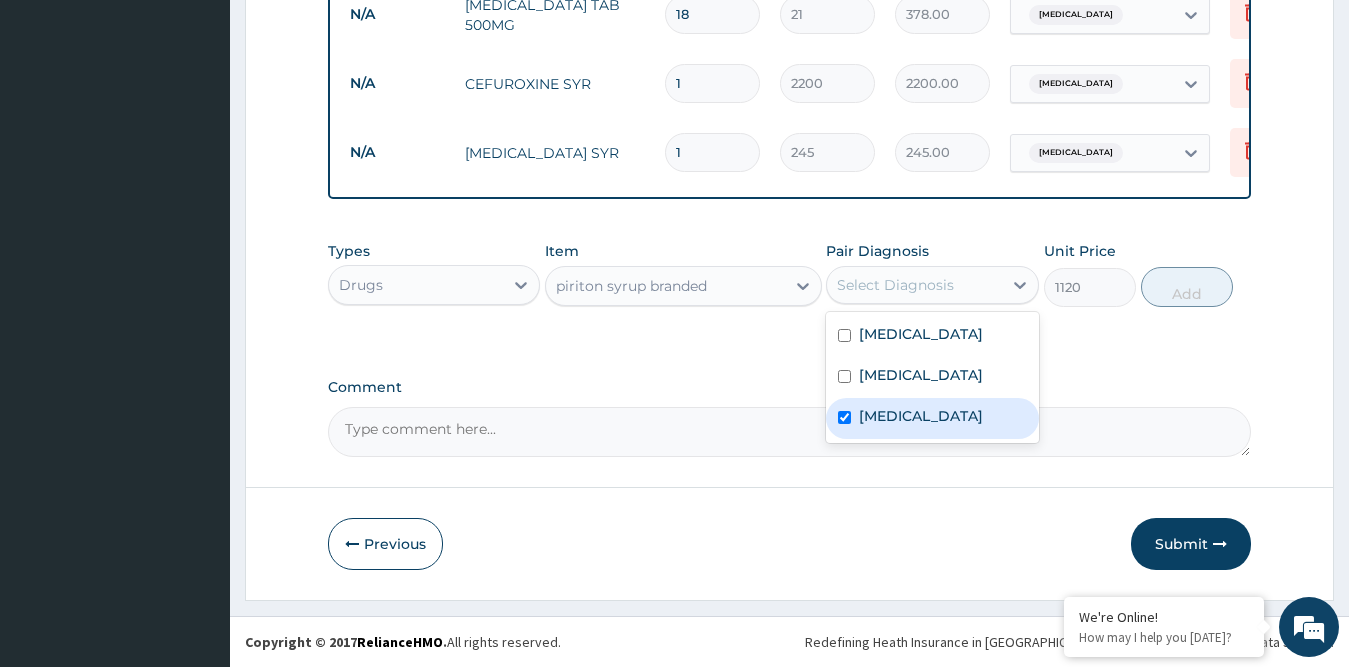 checkbox on "true" 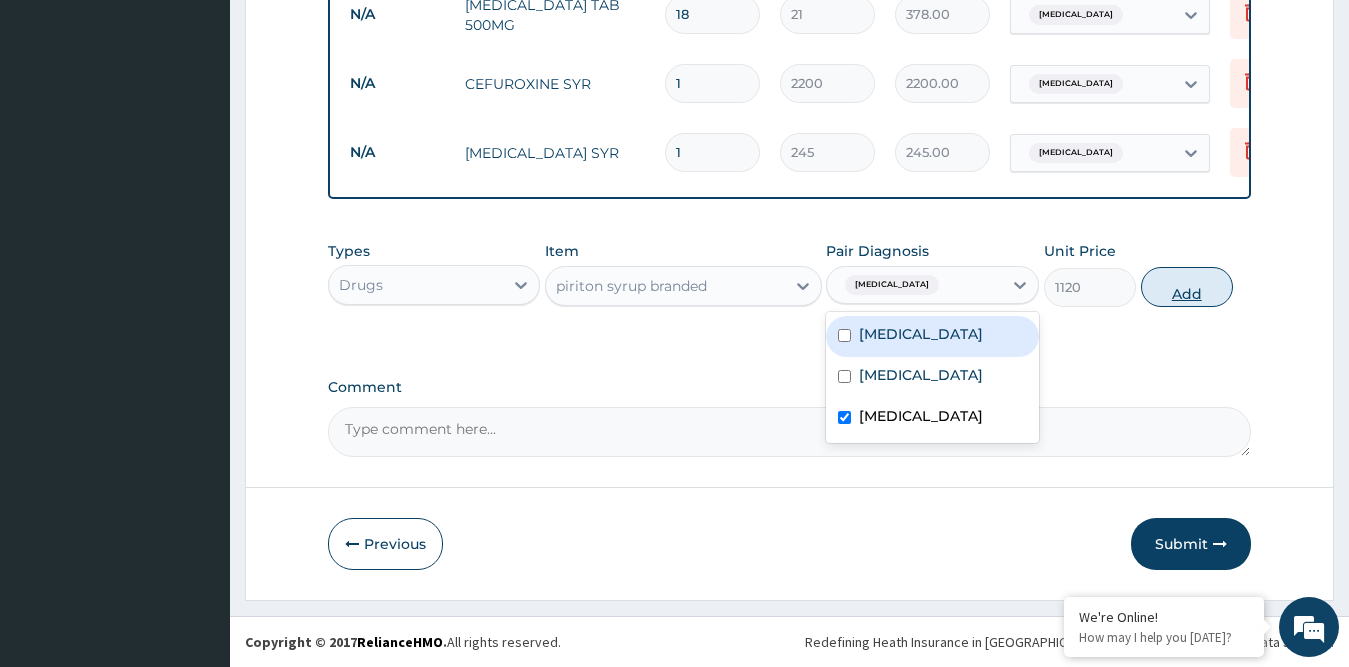 click on "Add" at bounding box center [1187, 287] 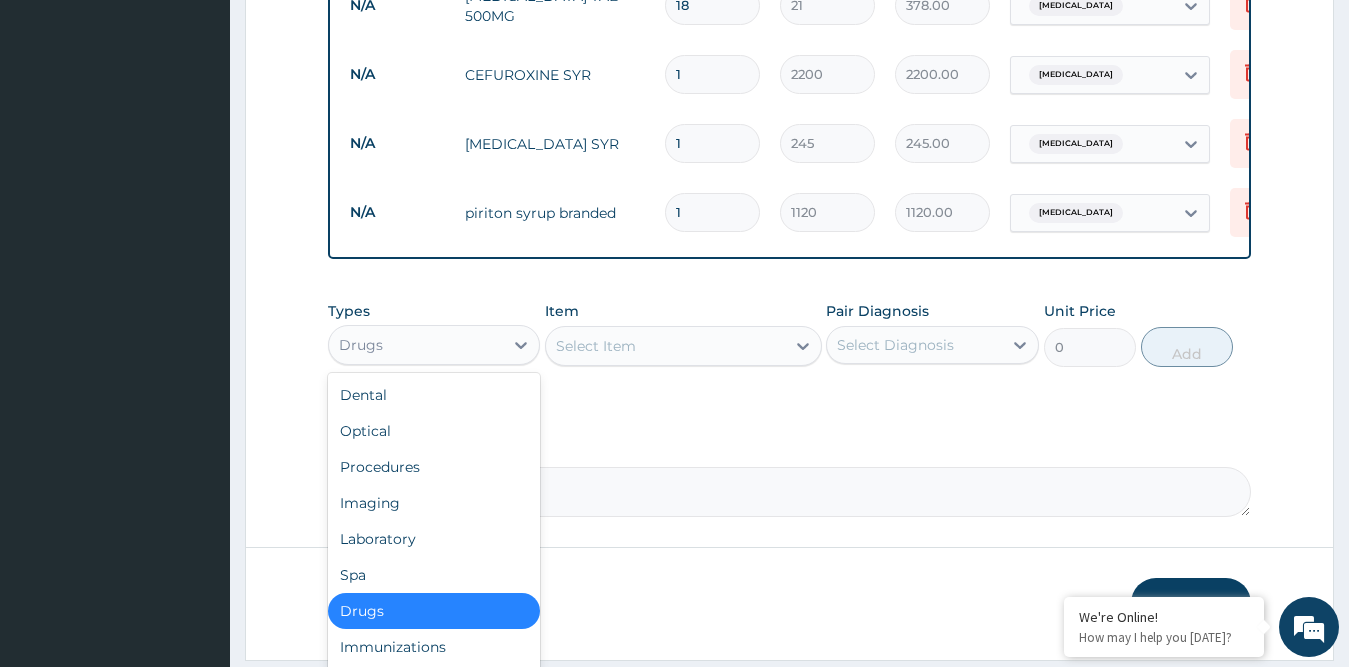 click on "Drugs" at bounding box center (416, 345) 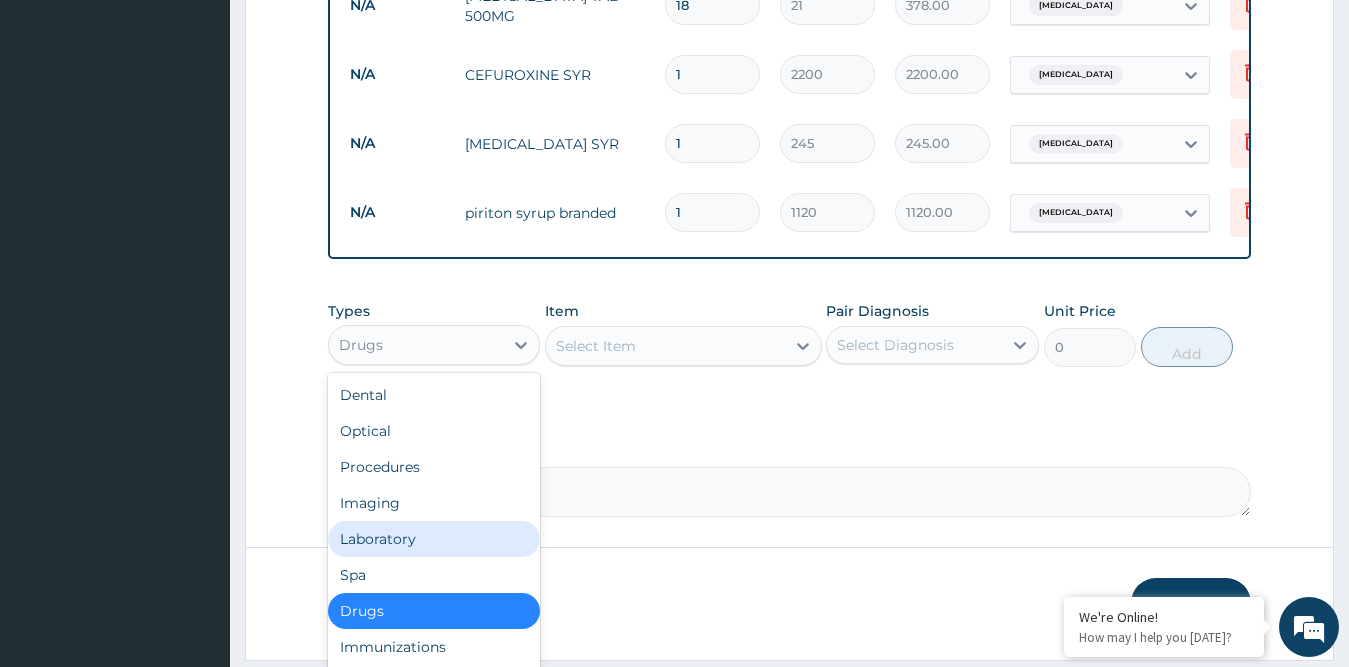 click on "Laboratory" at bounding box center (434, 539) 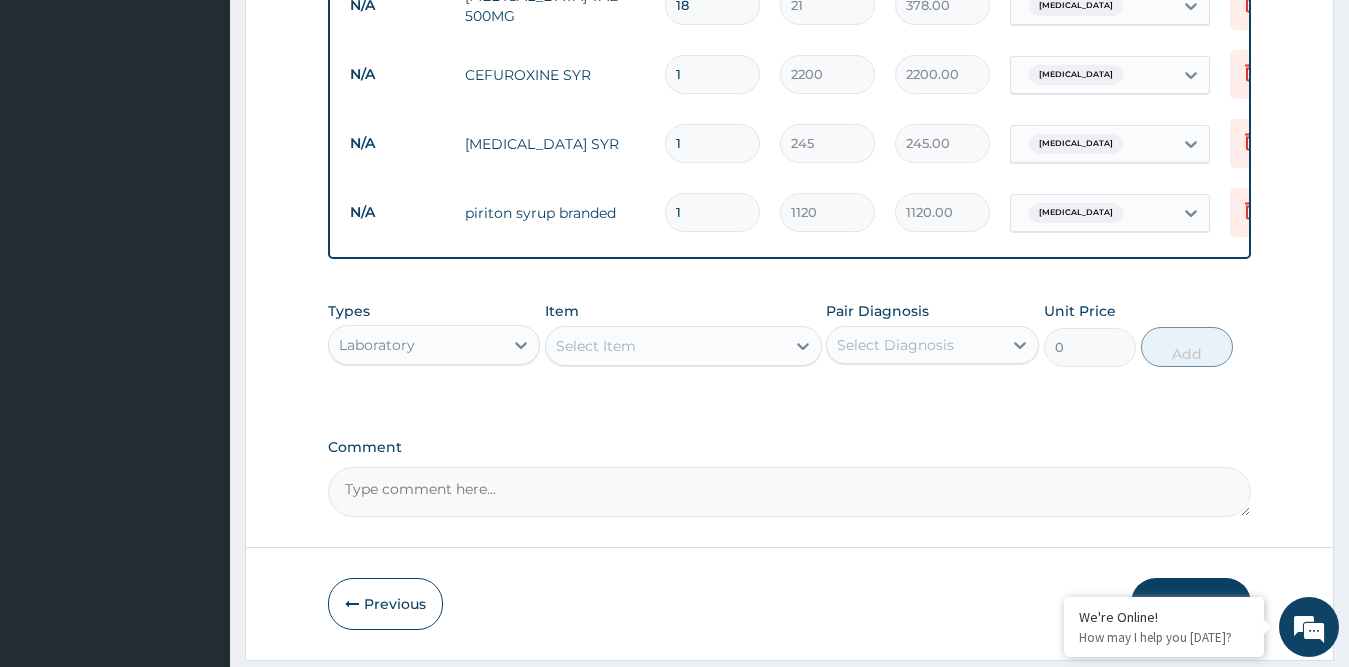 scroll, scrollTop: 1042, scrollLeft: 0, axis: vertical 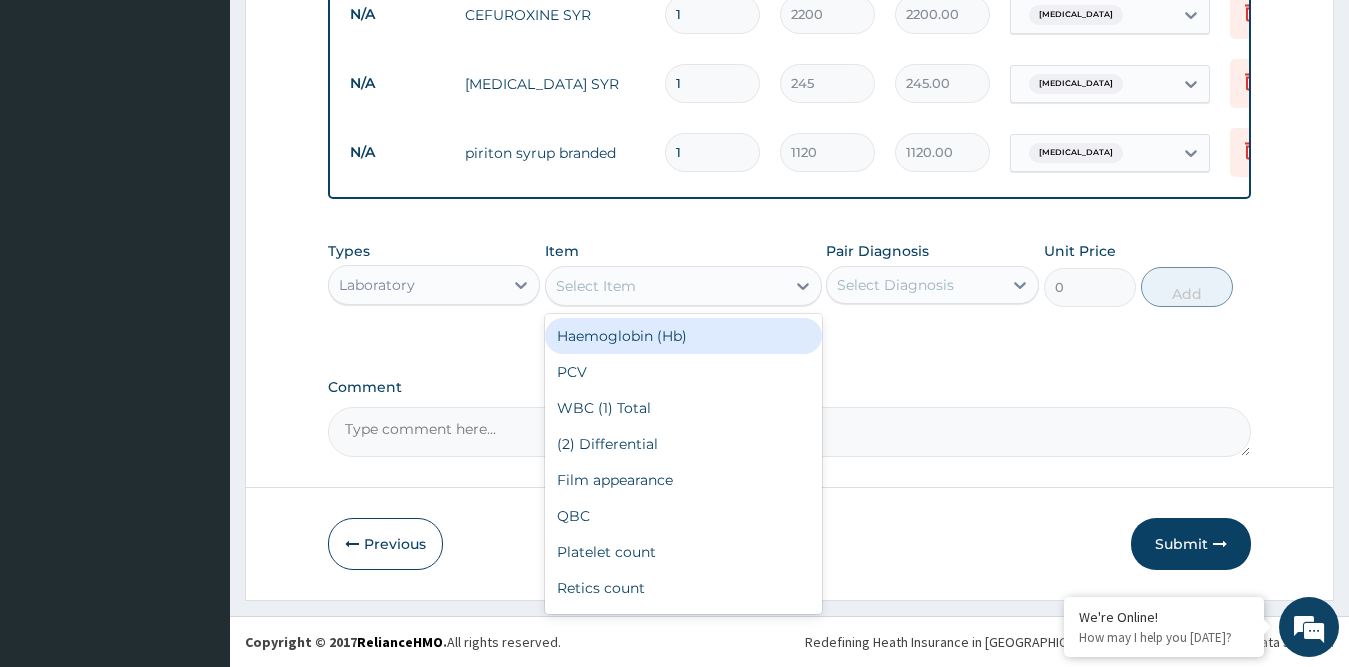 click on "Select Item" at bounding box center (665, 286) 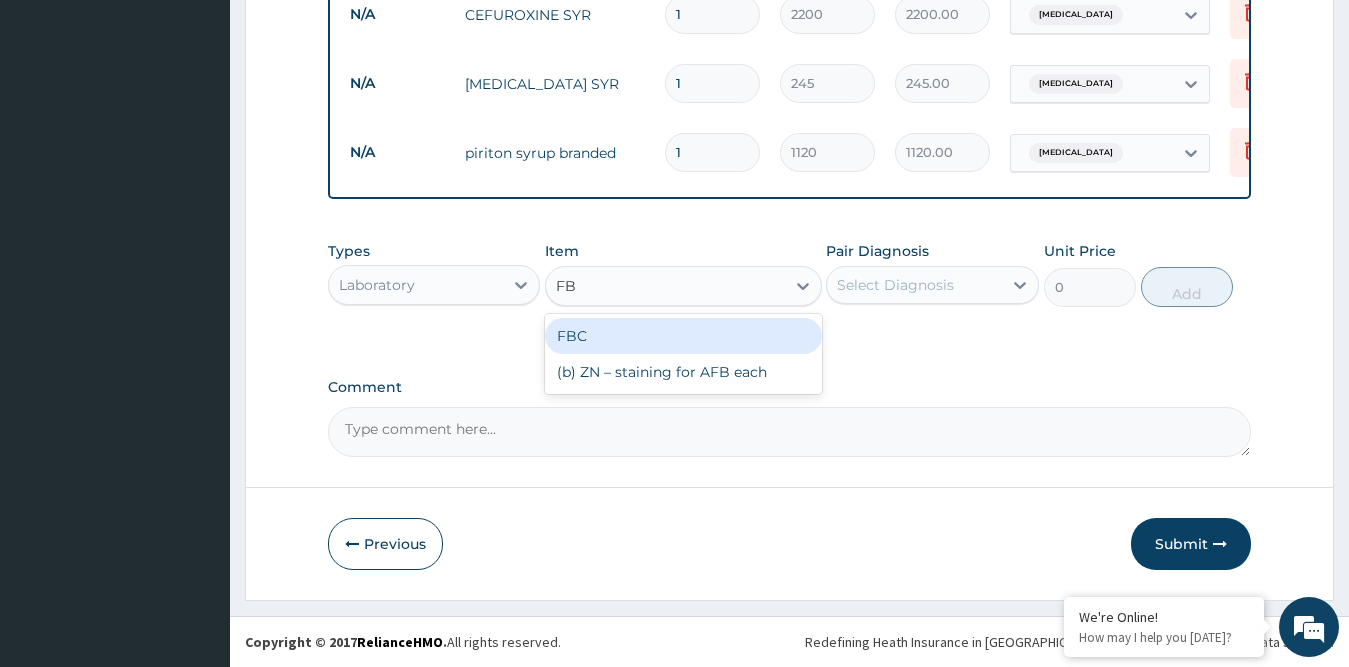 type on "FBC" 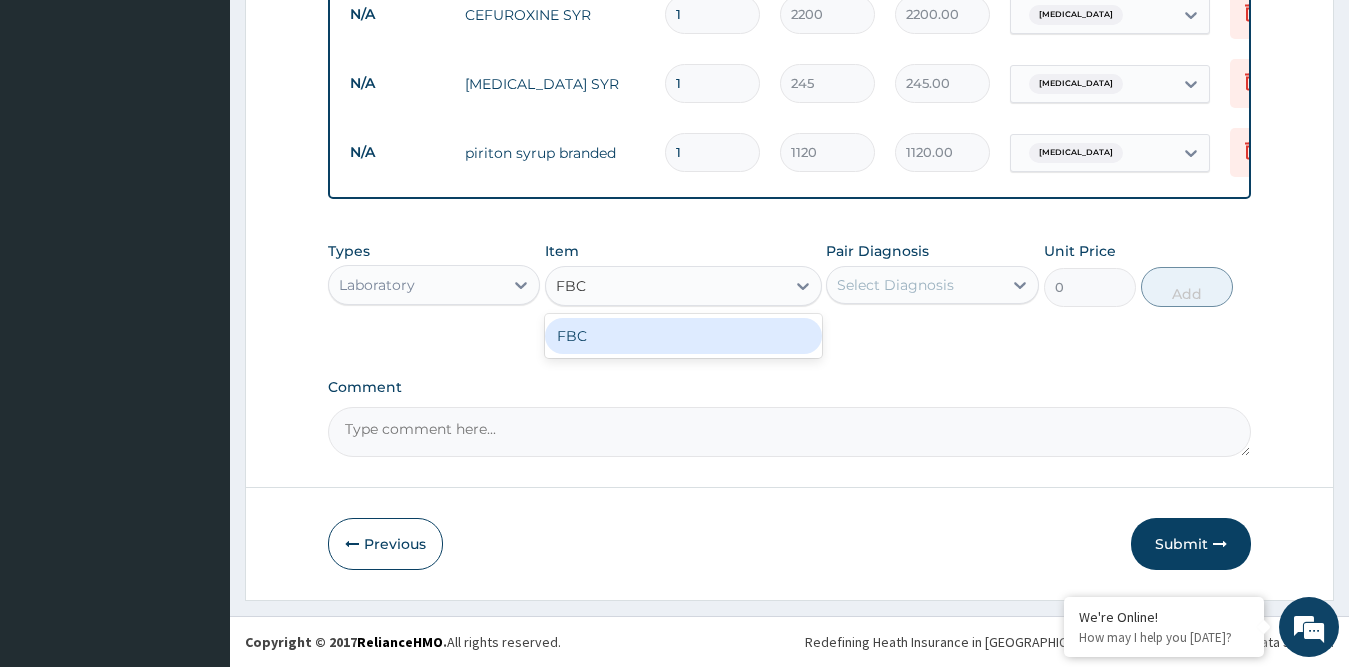 click on "FBC" at bounding box center [683, 336] 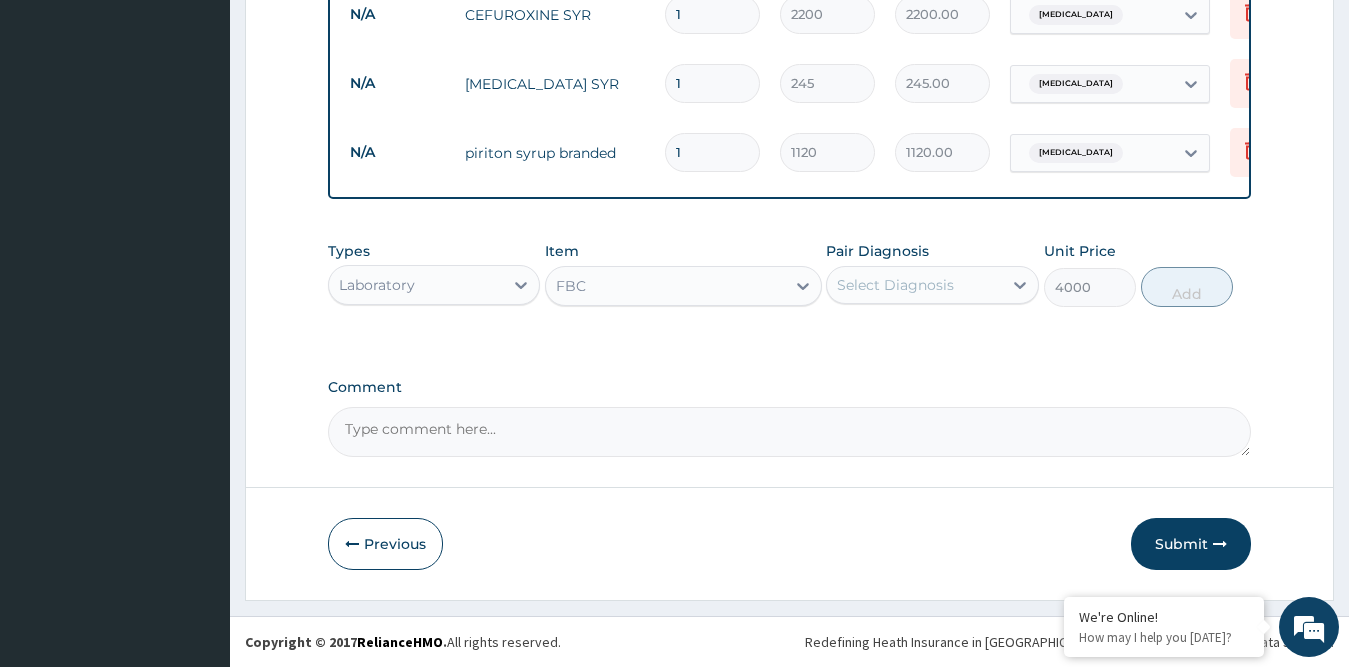 click on "Pair Diagnosis Select Diagnosis" at bounding box center [932, 274] 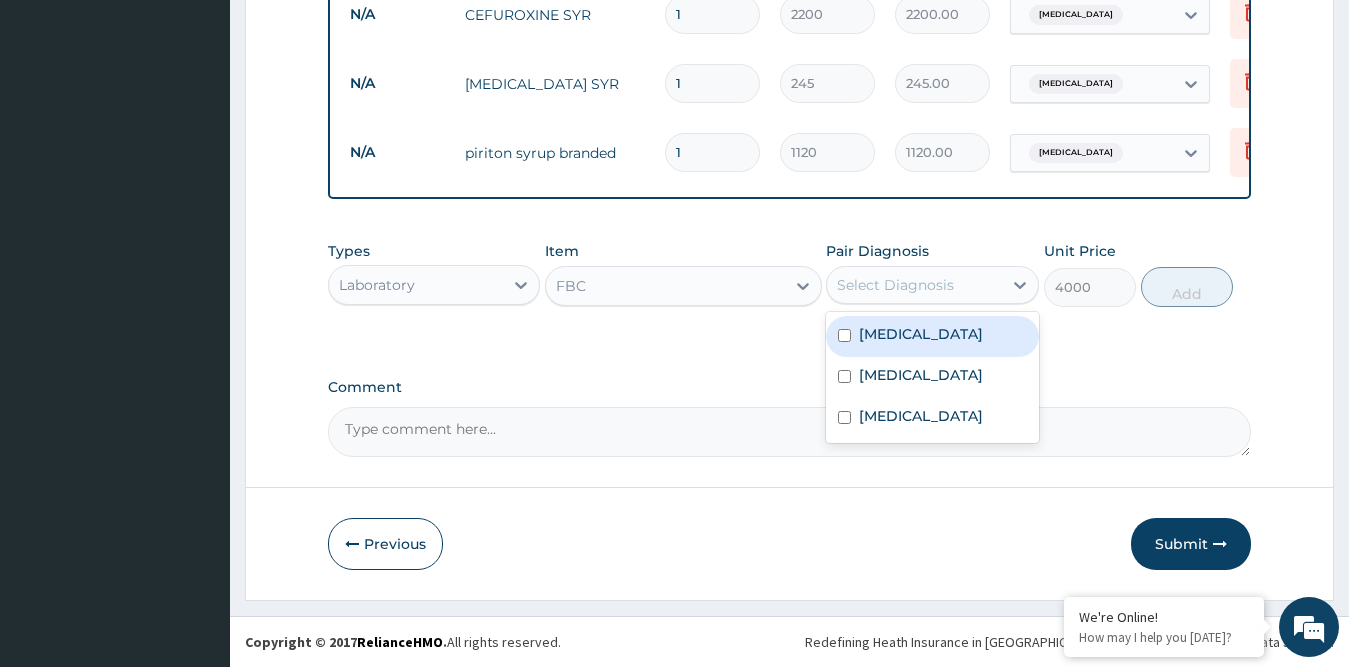 click on "Select Diagnosis" at bounding box center [914, 285] 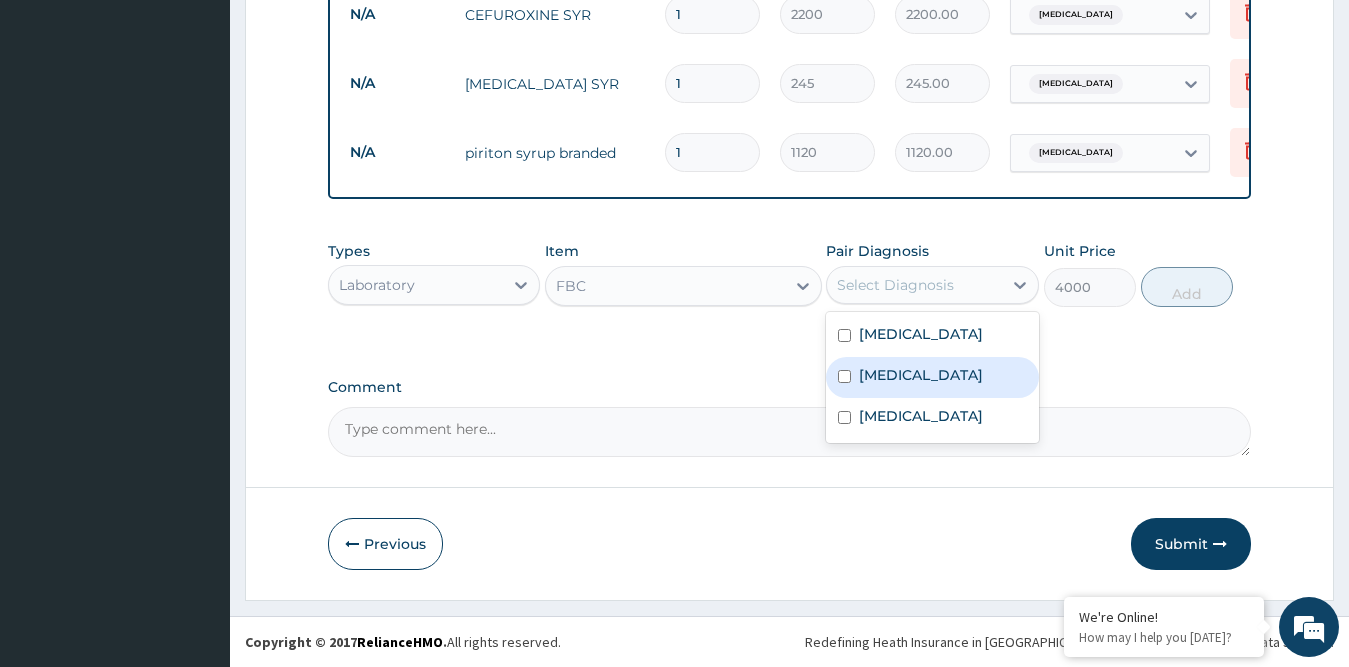 click on "Sepsis" at bounding box center (932, 377) 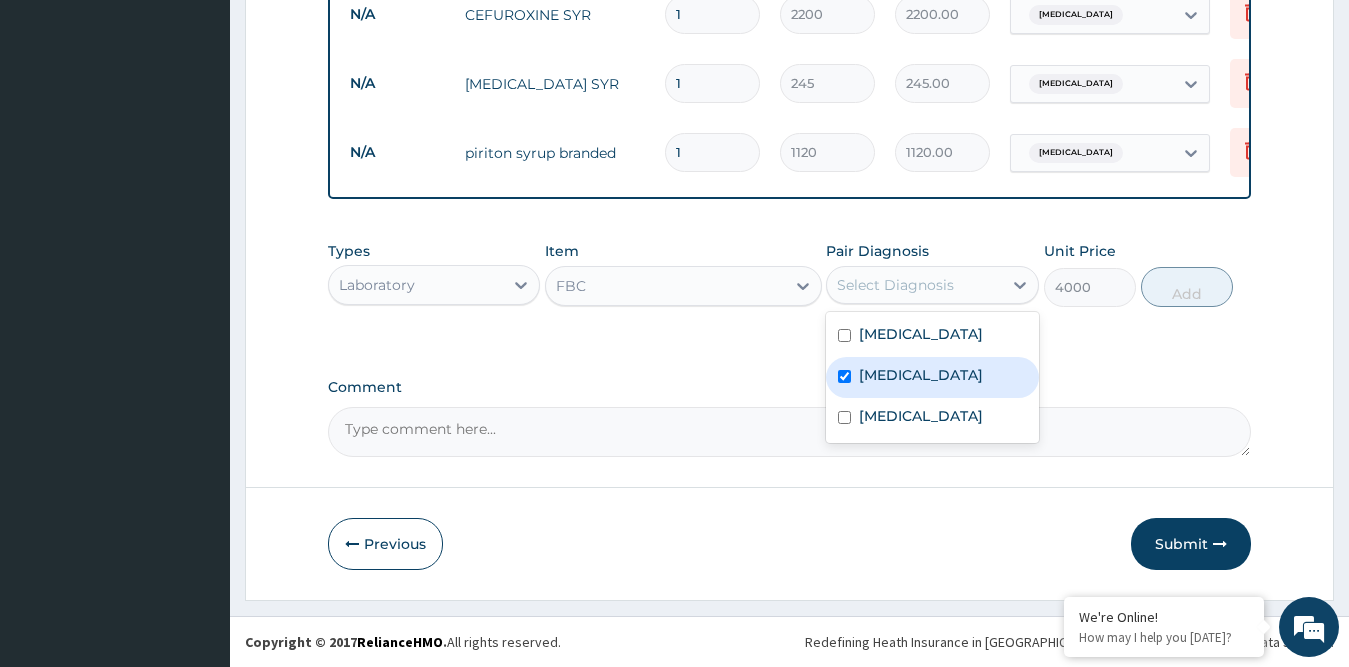 checkbox on "true" 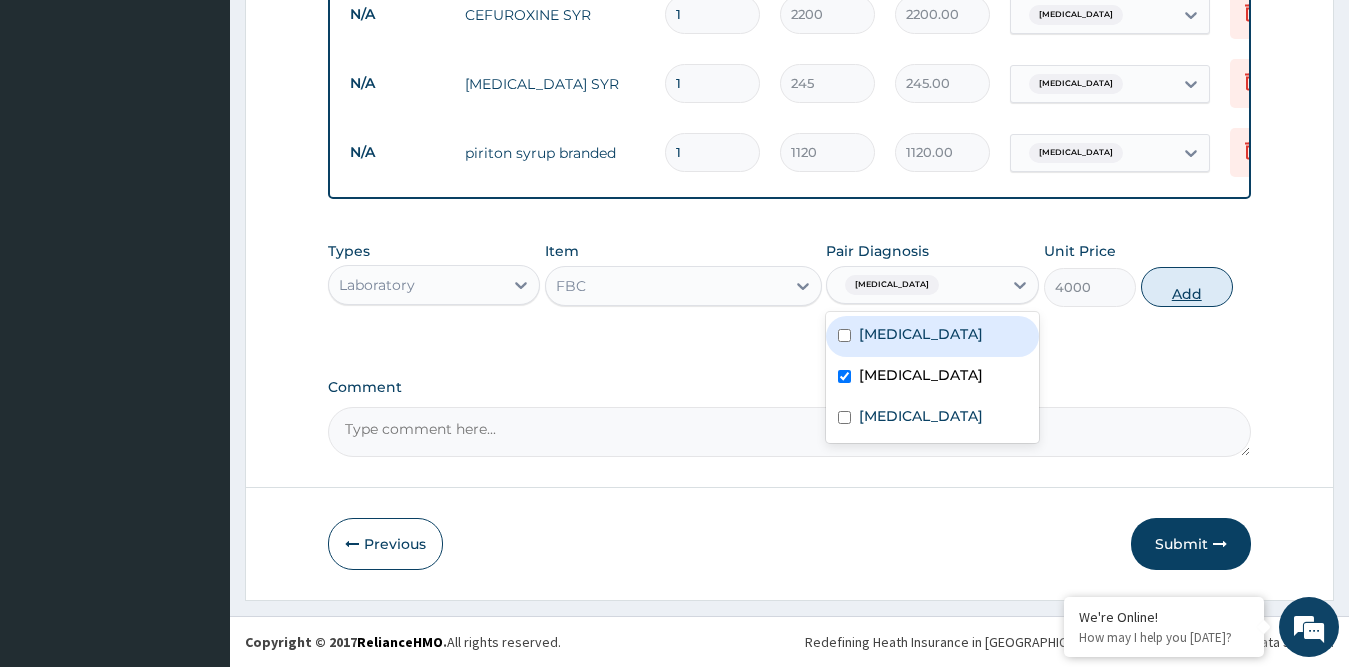 click on "Add" at bounding box center (1187, 287) 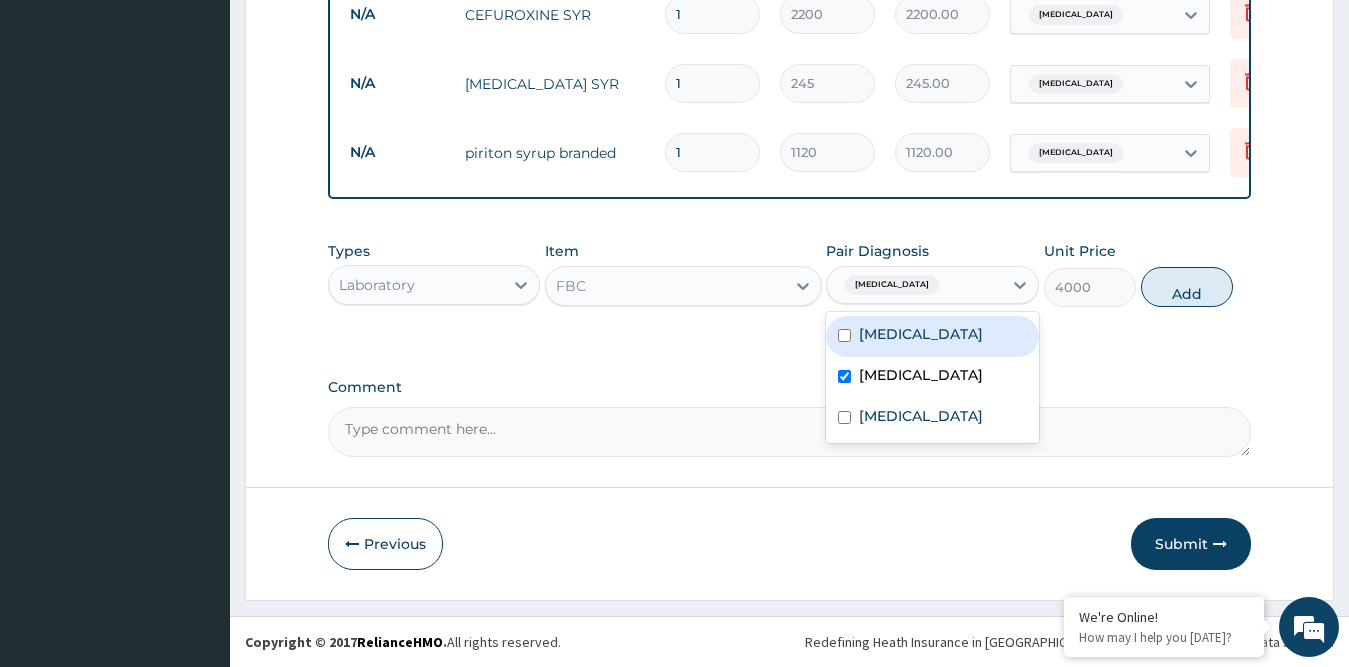 type on "0" 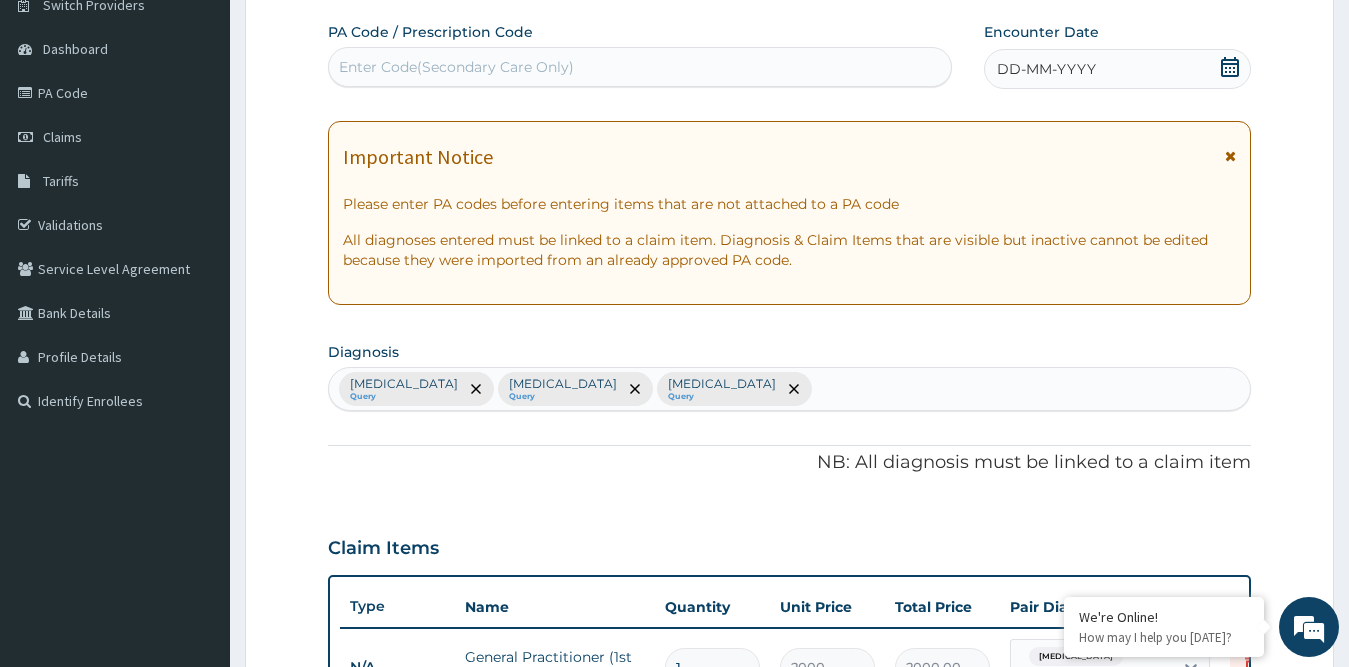 scroll, scrollTop: 11, scrollLeft: 0, axis: vertical 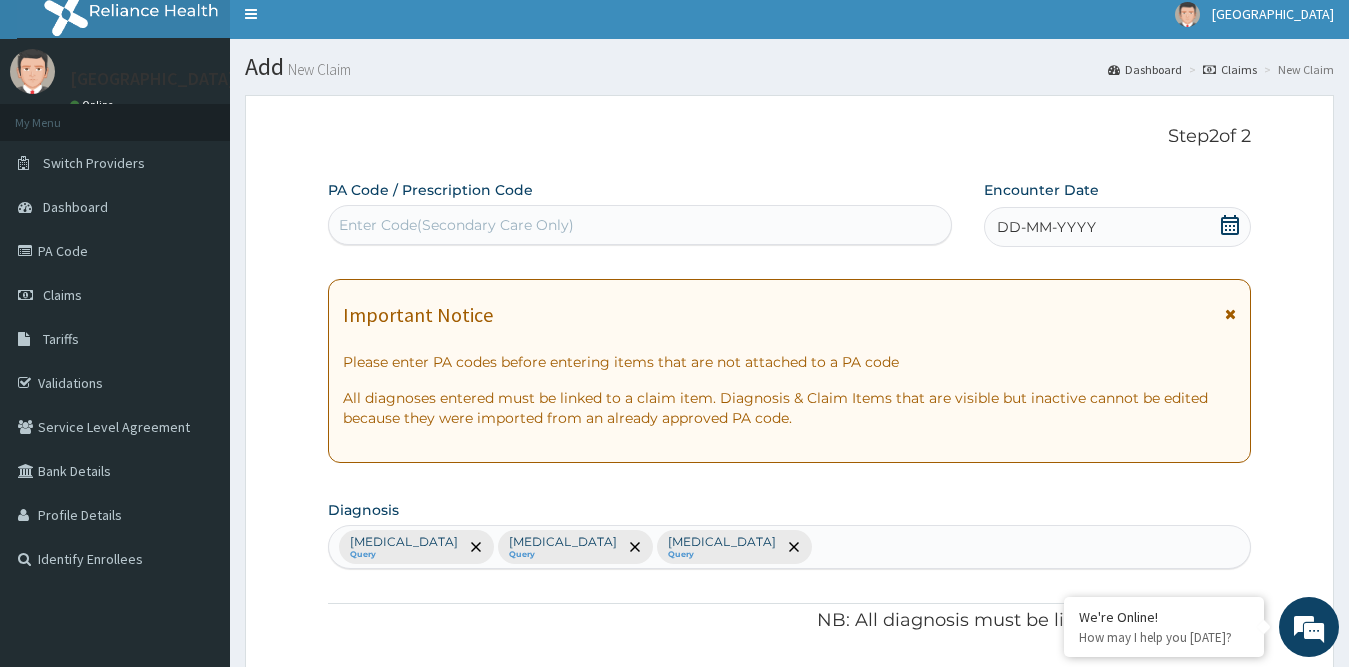 click 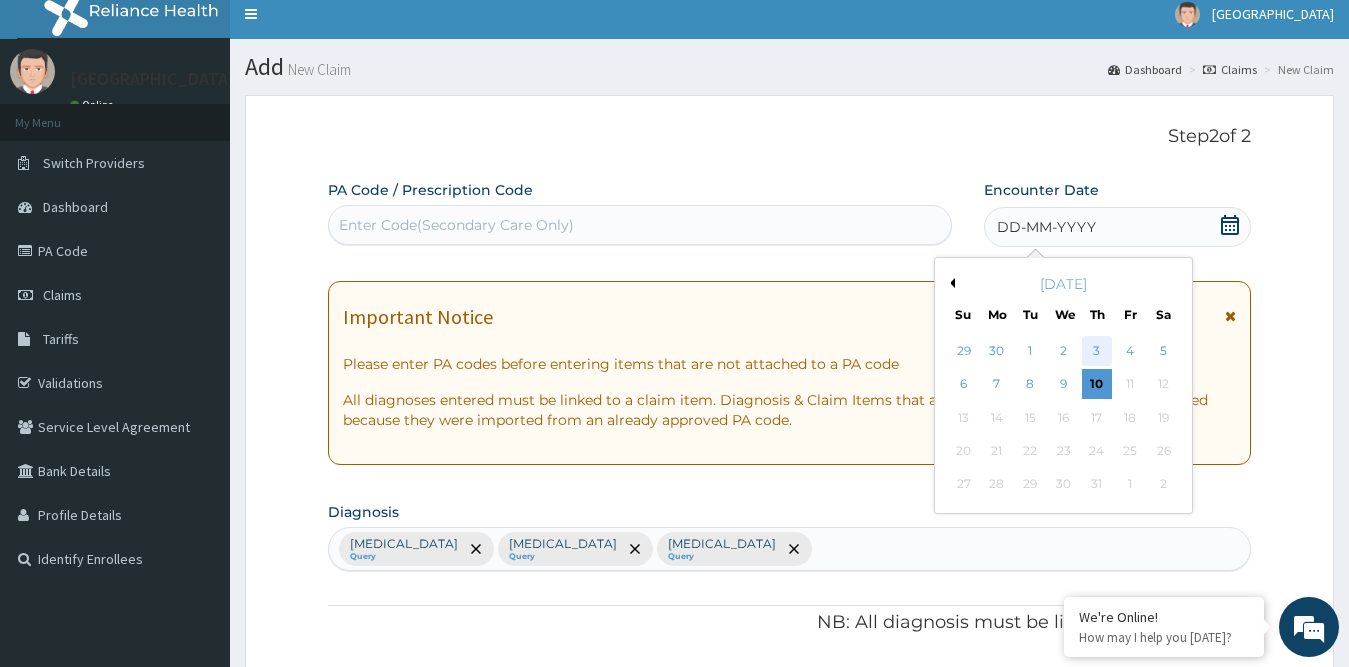click on "3" at bounding box center (1097, 351) 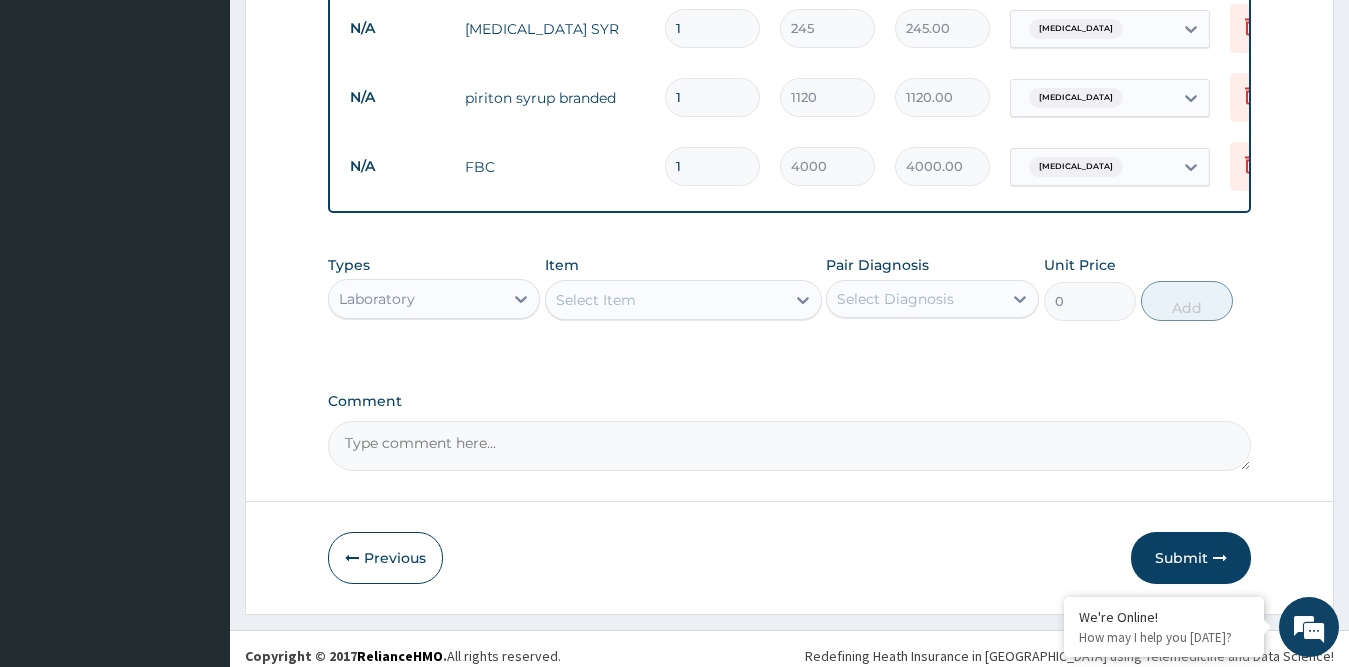 scroll, scrollTop: 1111, scrollLeft: 0, axis: vertical 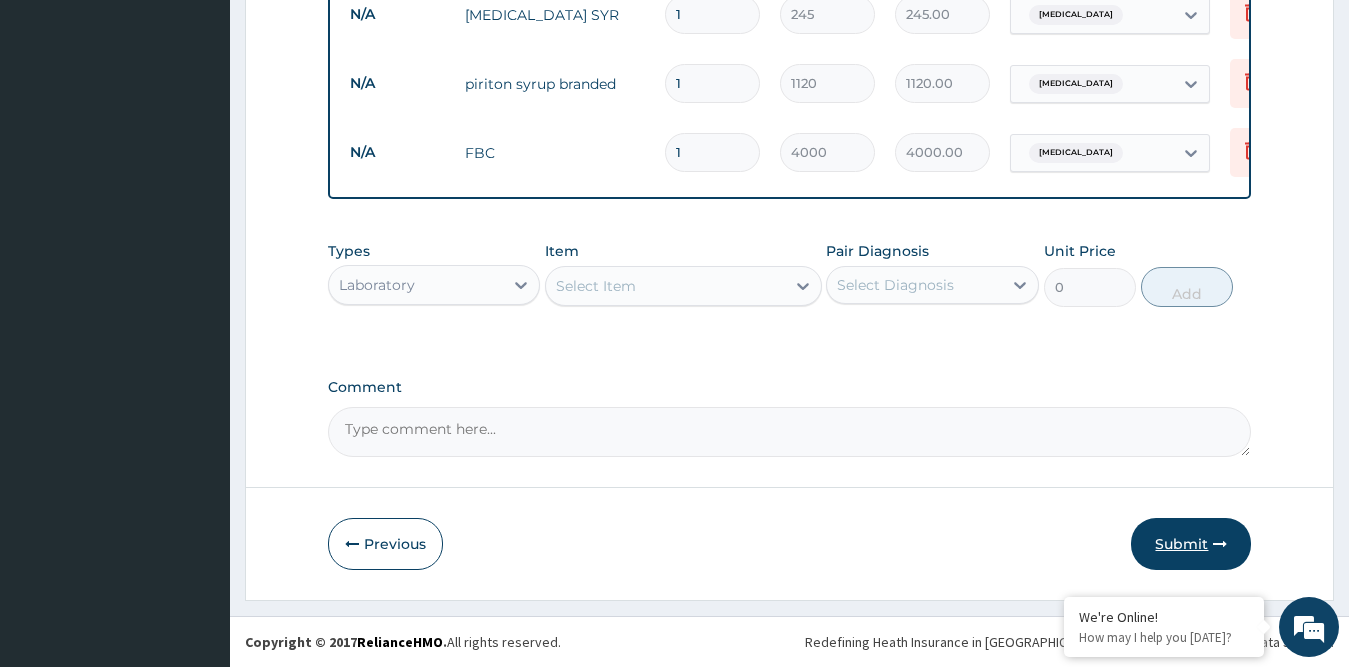 click on "Submit" at bounding box center [1191, 544] 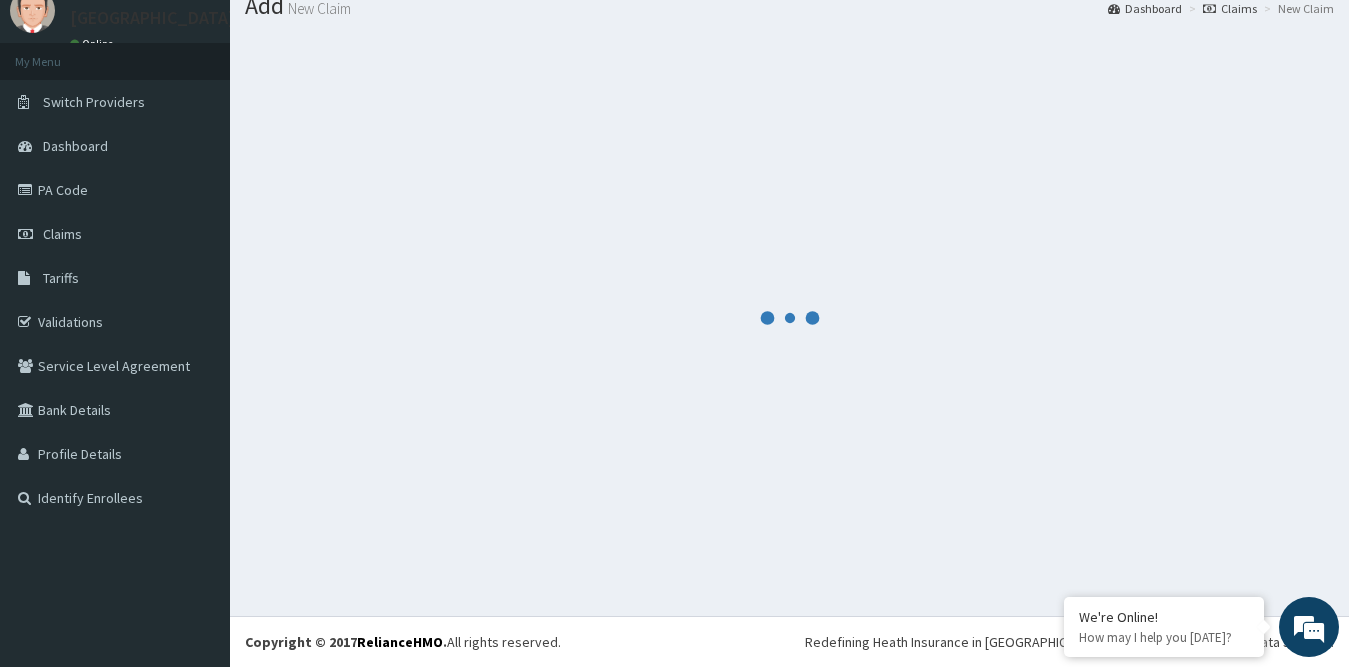 scroll, scrollTop: 1111, scrollLeft: 0, axis: vertical 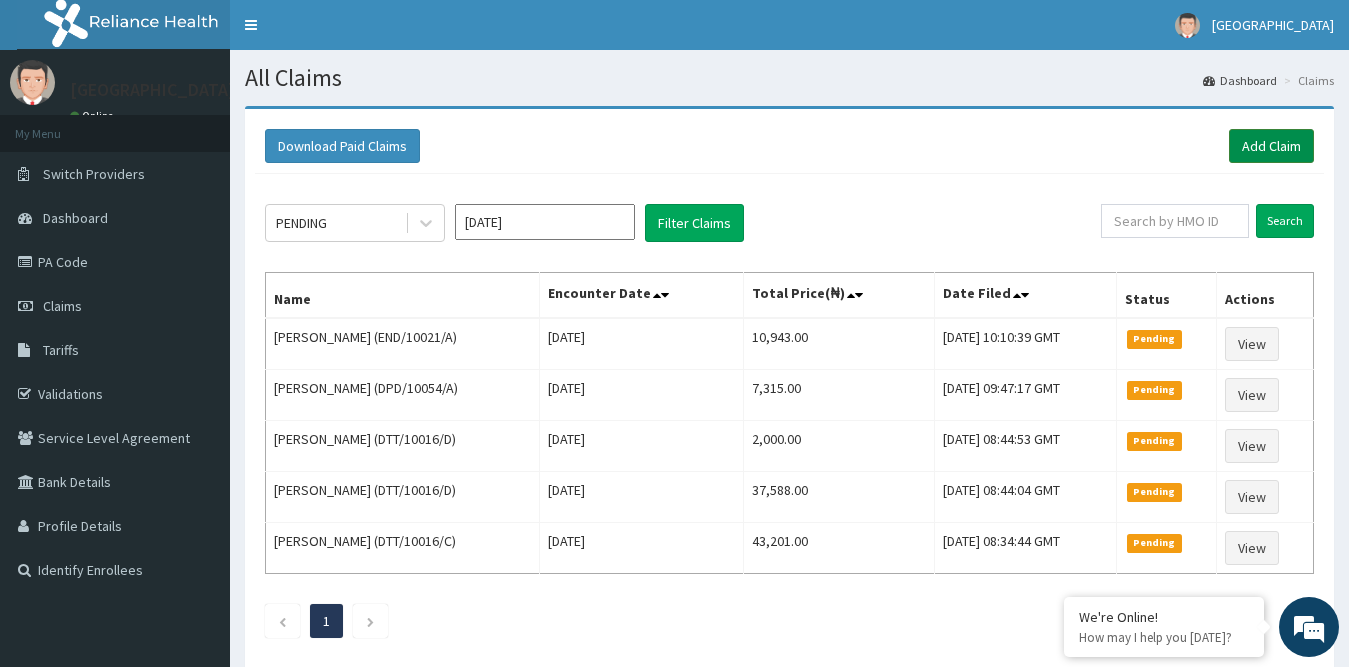 click on "Add Claim" at bounding box center [1271, 146] 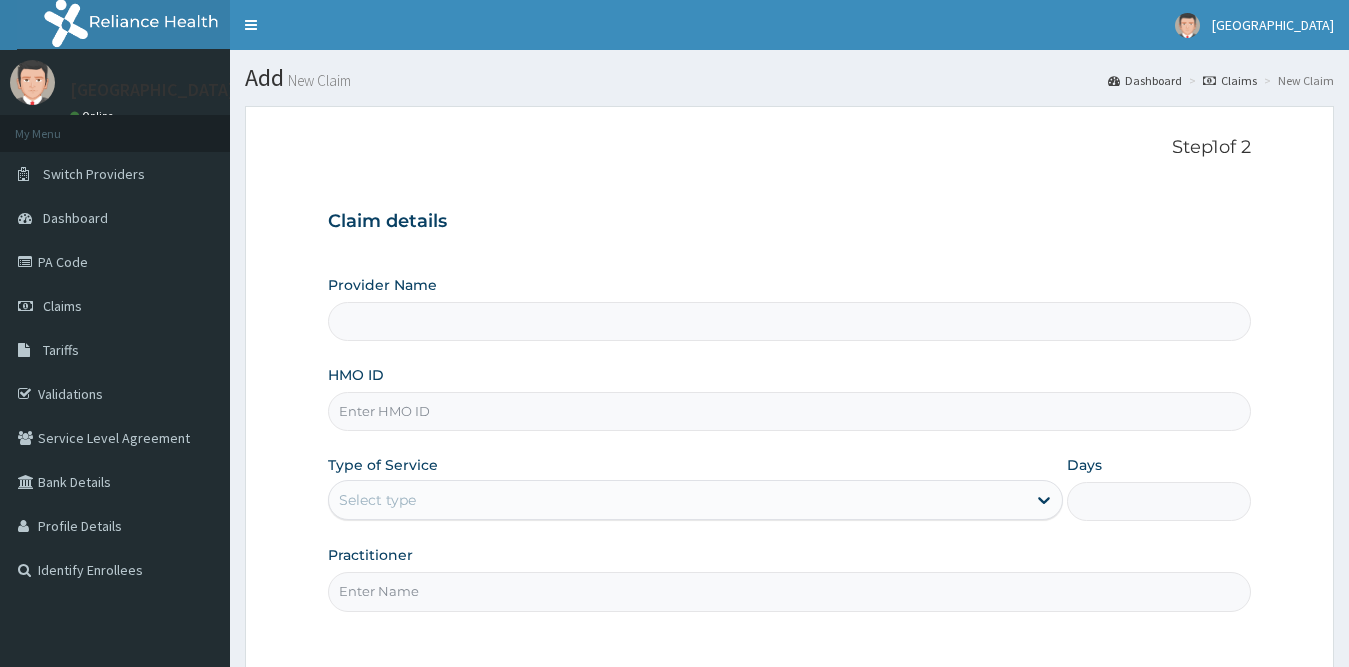scroll, scrollTop: 0, scrollLeft: 0, axis: both 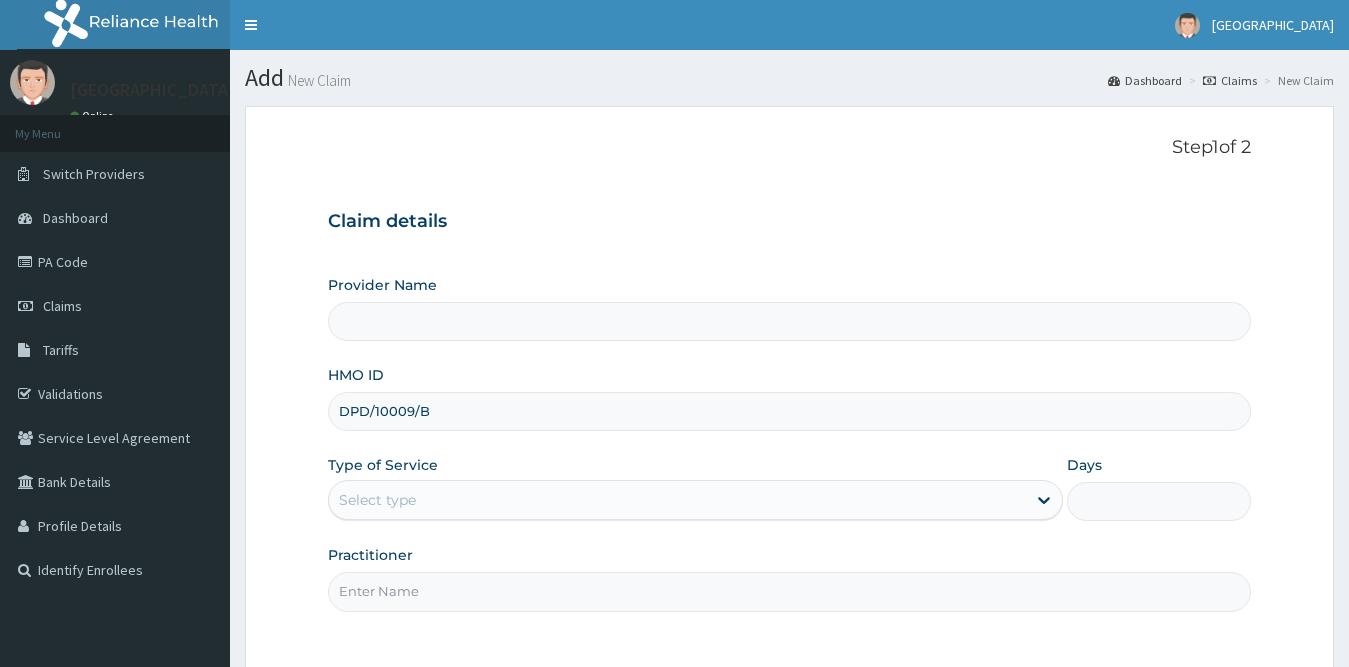 type on "DPD/10009/B" 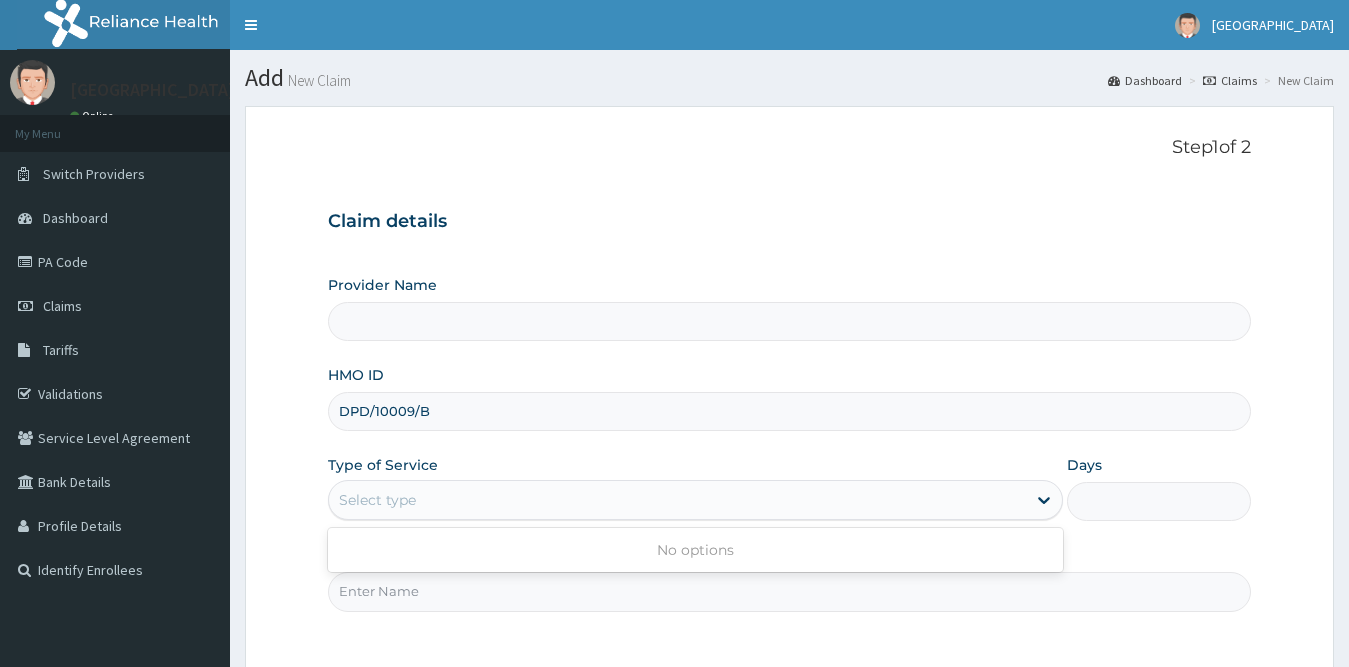click on "Select type" at bounding box center (377, 500) 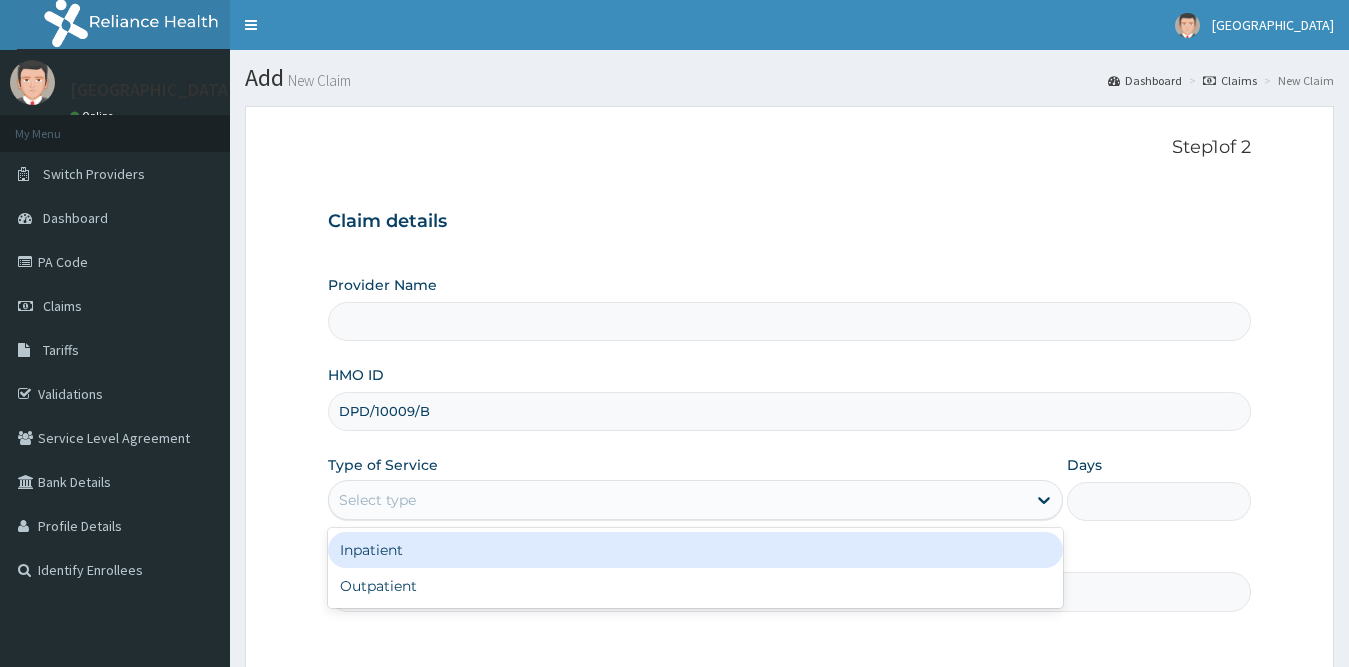 type on "Princess Medical Center (Classic Wing)" 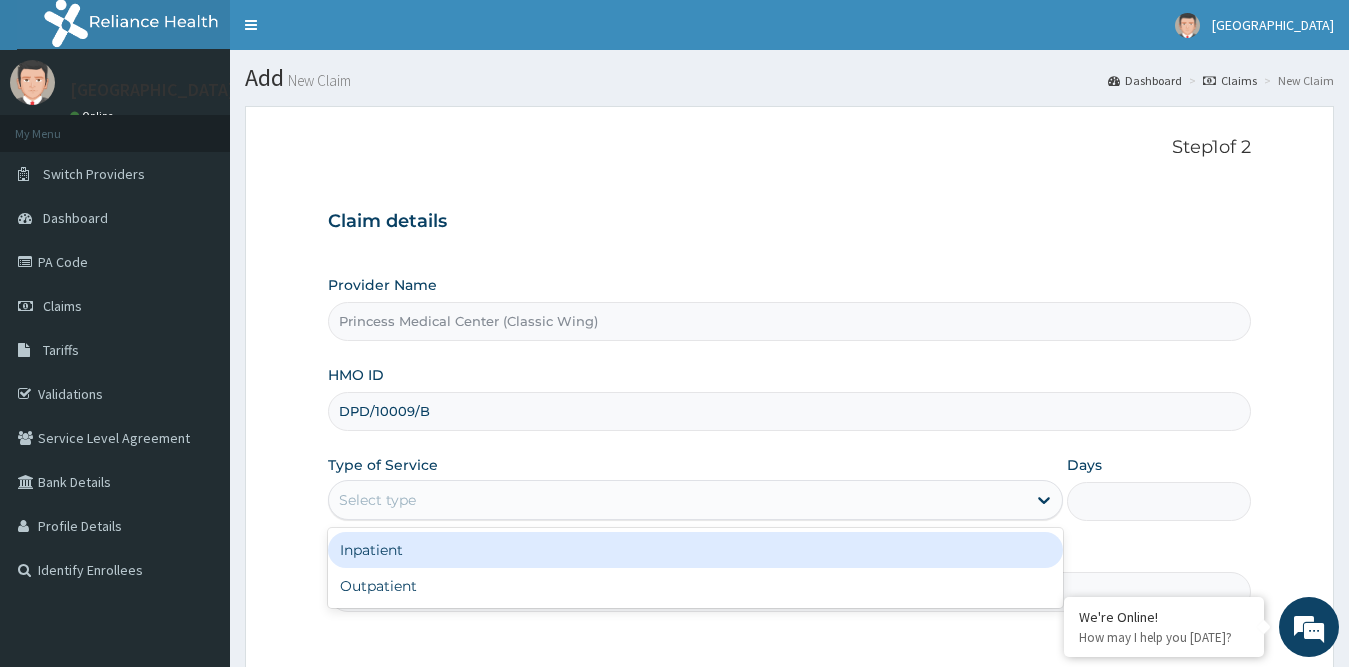 scroll, scrollTop: 0, scrollLeft: 0, axis: both 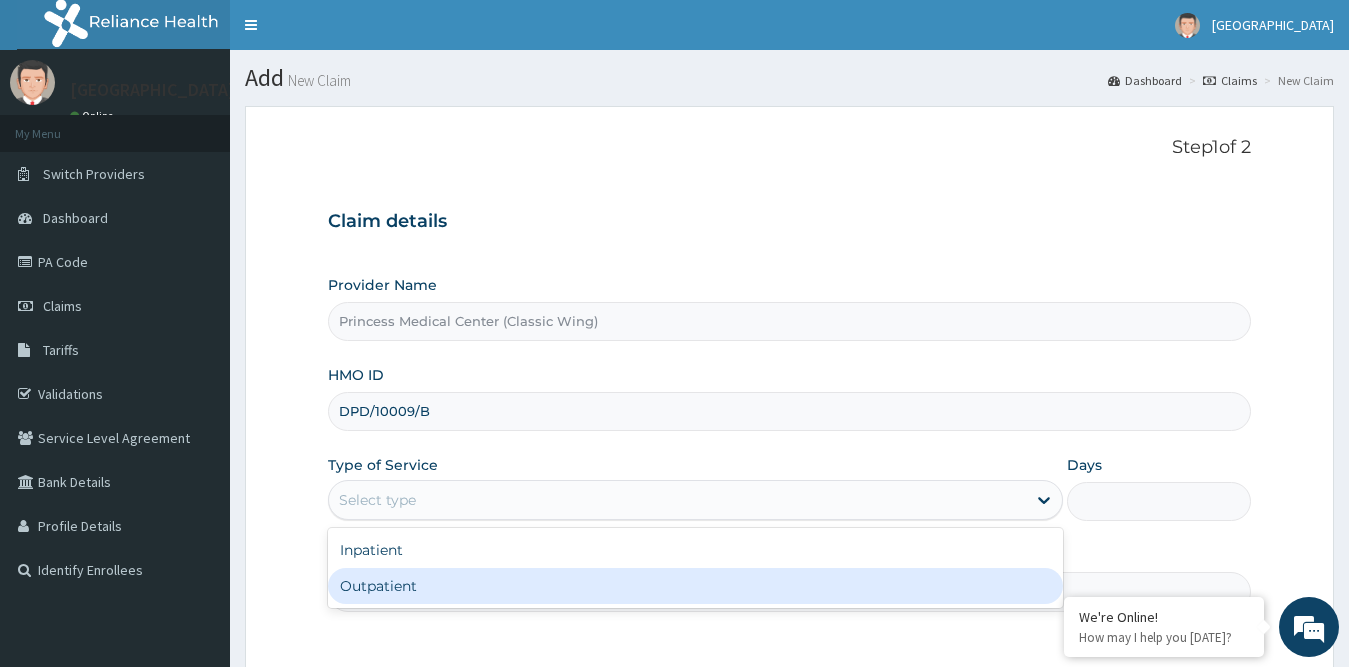 click on "Outpatient" at bounding box center [696, 586] 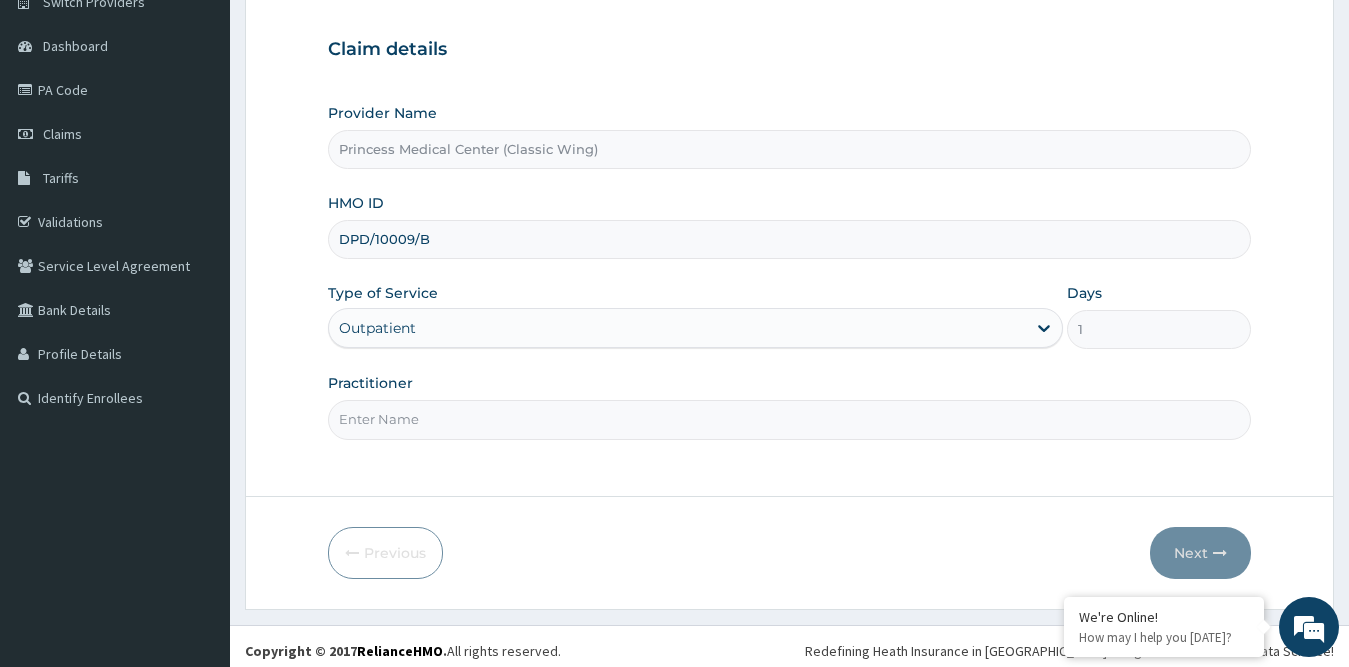 scroll, scrollTop: 181, scrollLeft: 0, axis: vertical 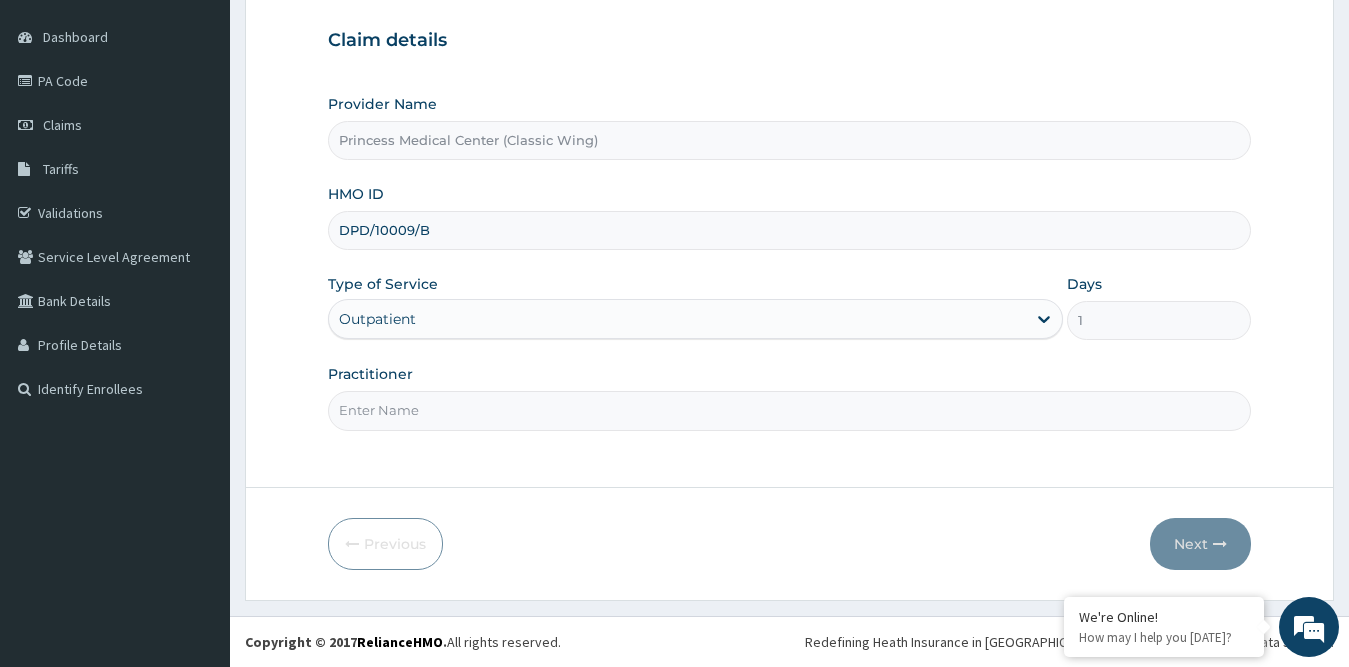 click on "Practitioner" at bounding box center (790, 410) 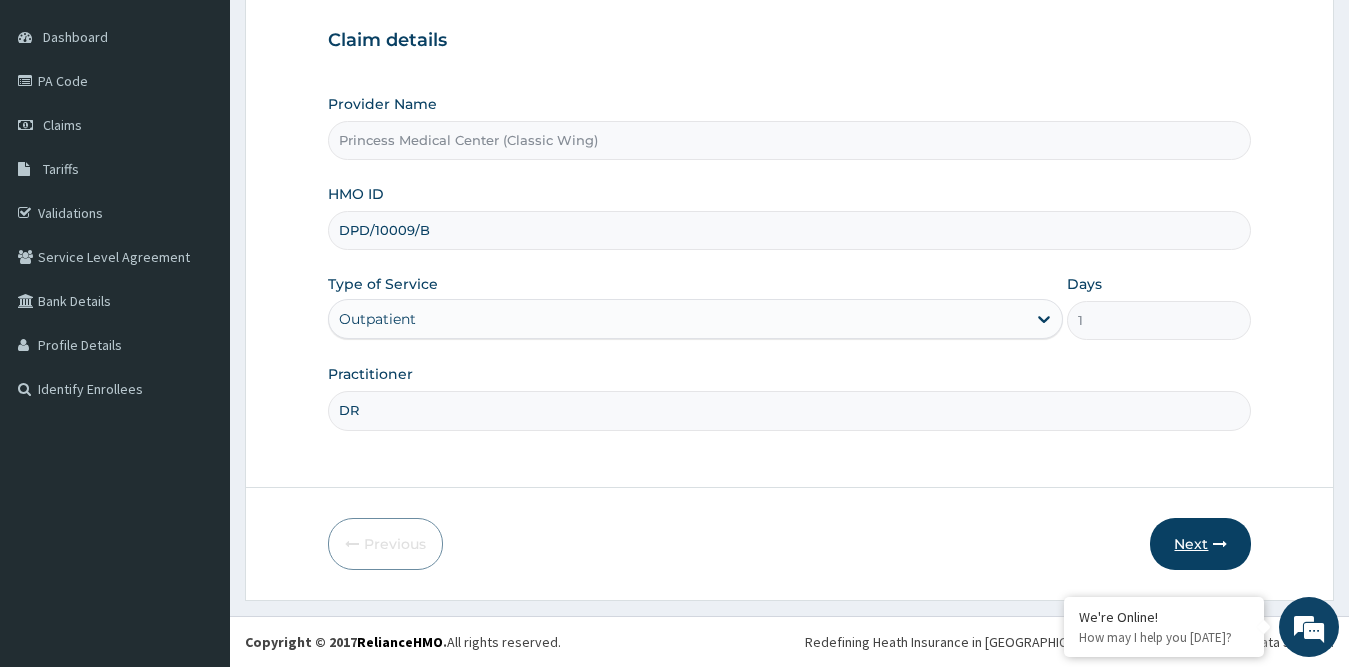 type on "DR" 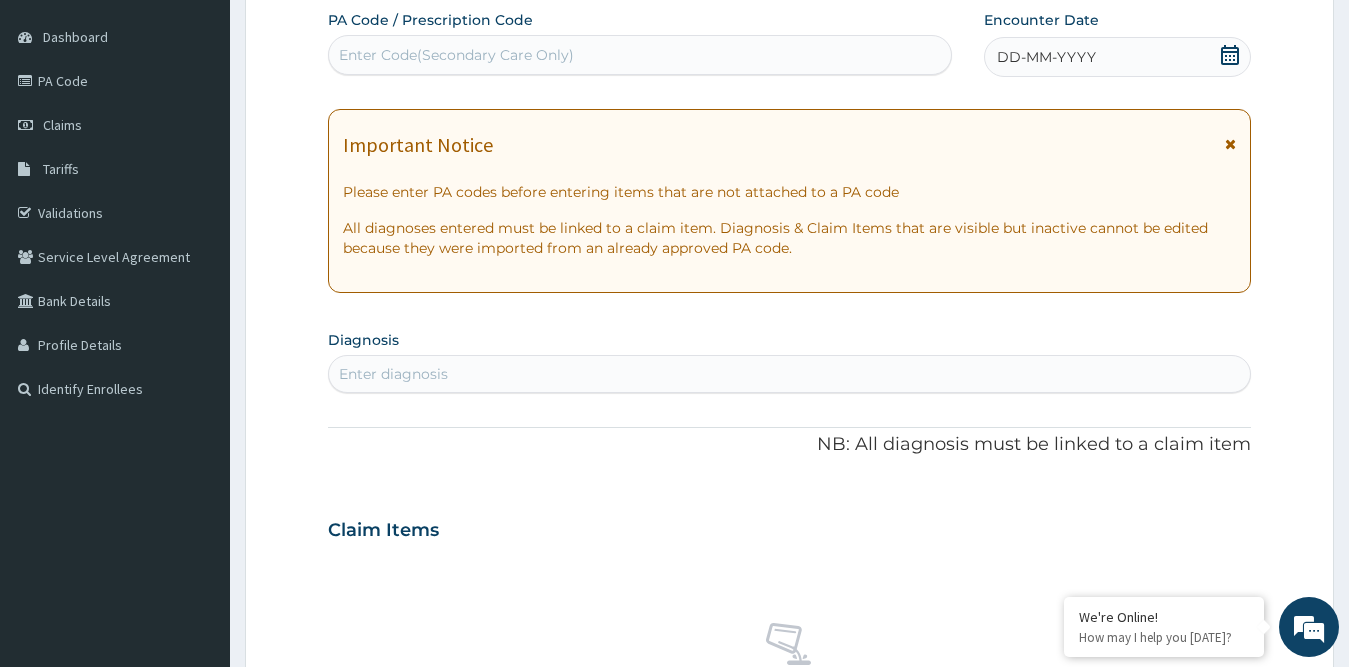 click on "Enter diagnosis" at bounding box center [393, 374] 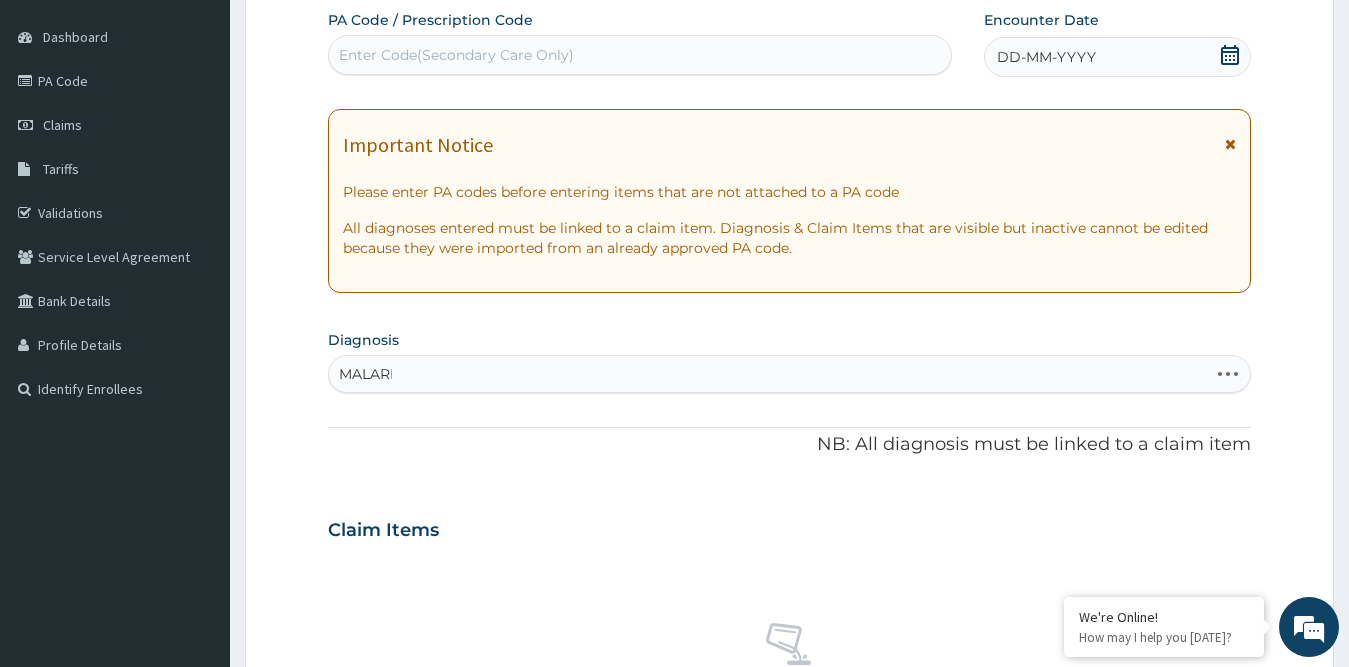 type on "MALARIA" 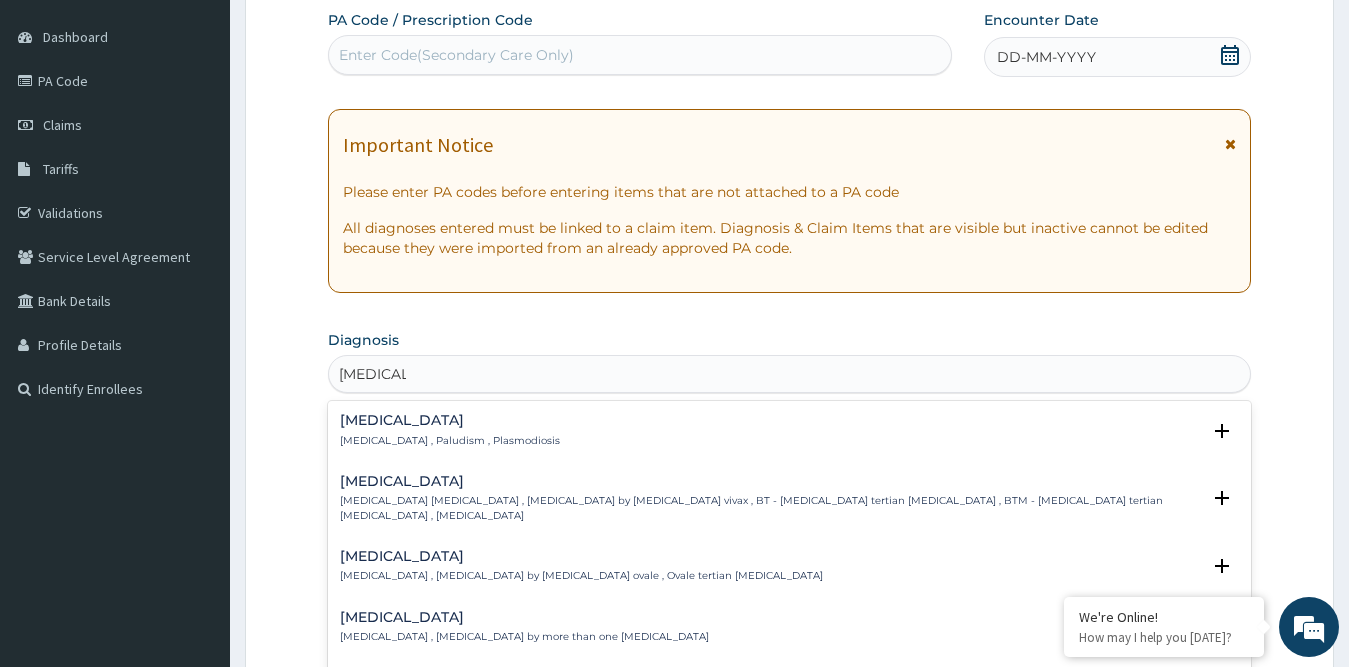 click on "Malaria Malaria , Paludism , Plasmodiosis" at bounding box center [450, 430] 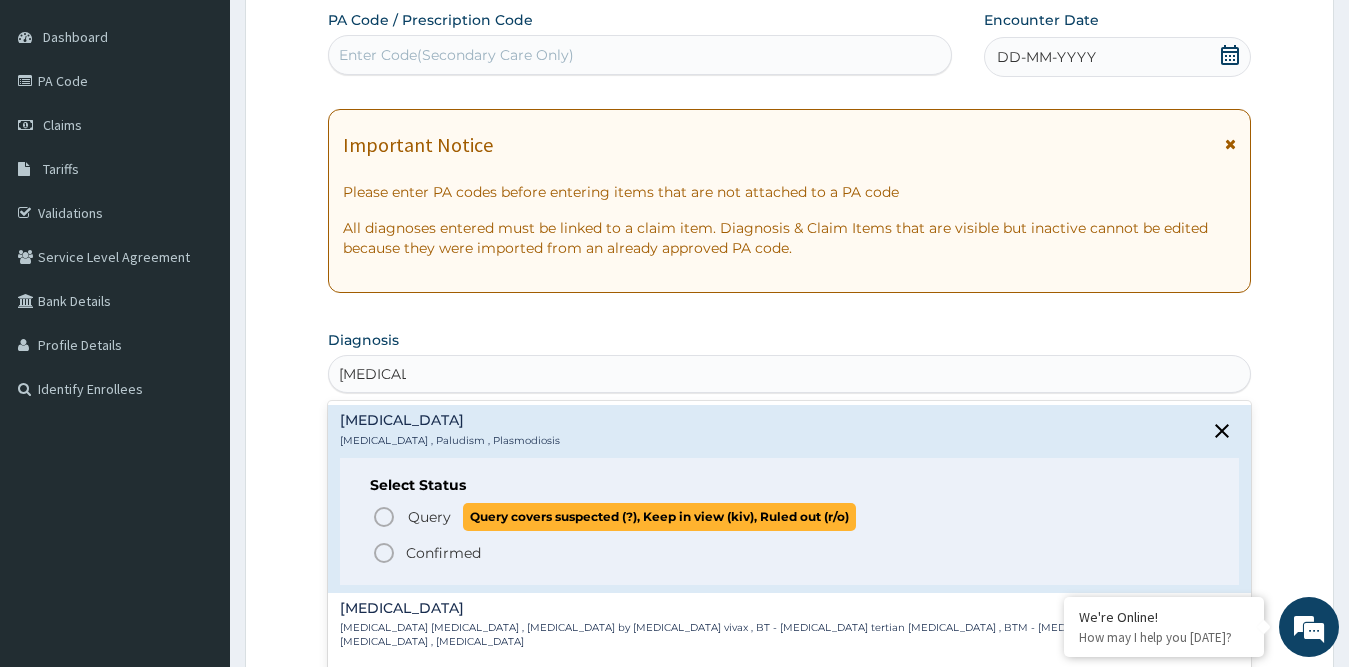 click 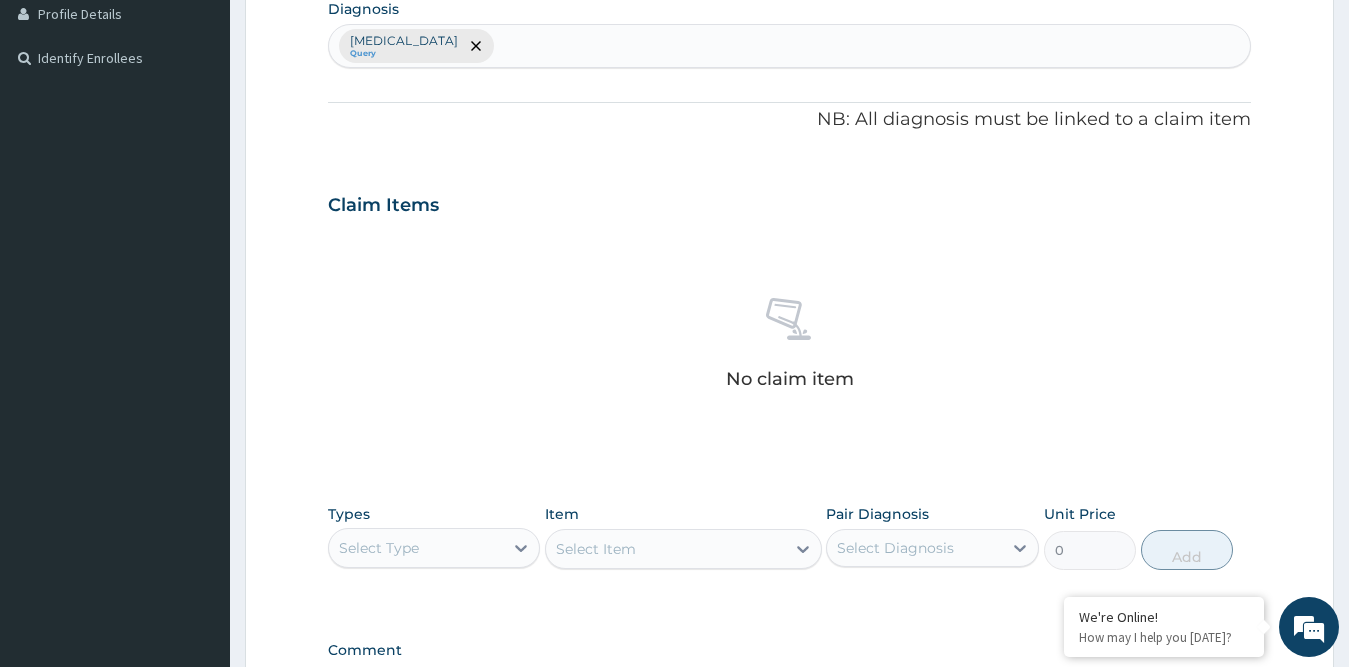 scroll, scrollTop: 681, scrollLeft: 0, axis: vertical 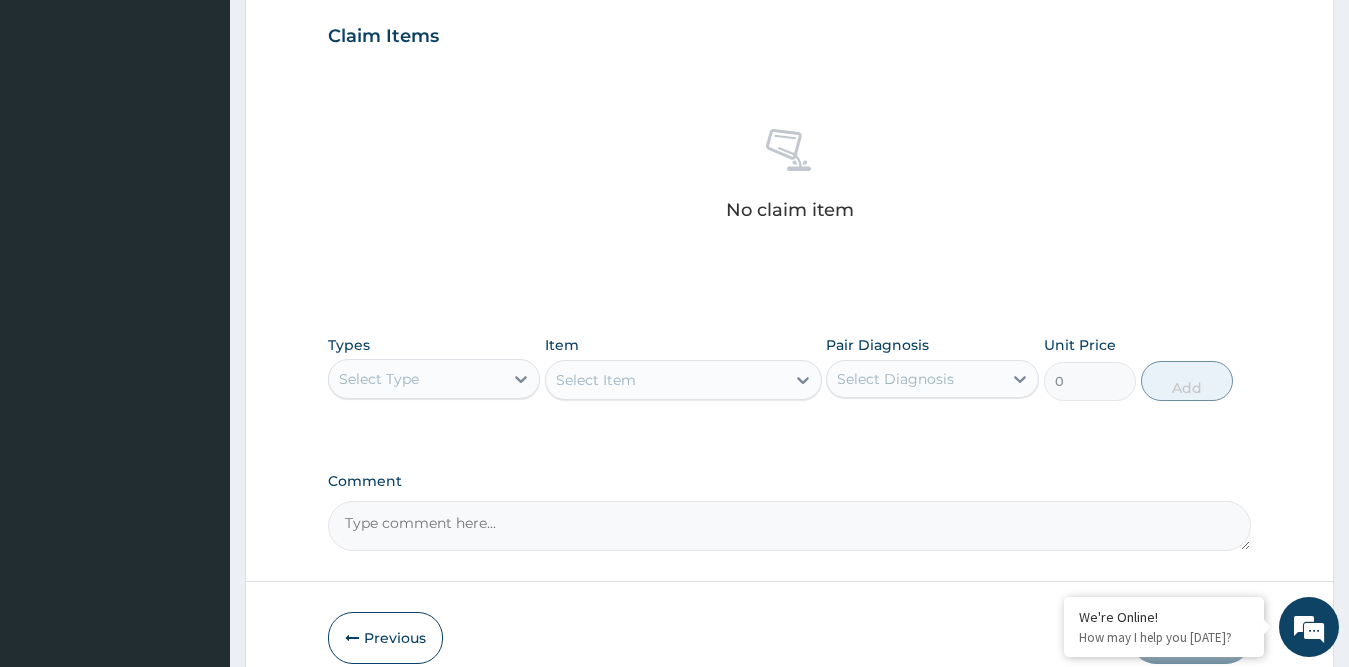 click on "Select Type" at bounding box center (416, 379) 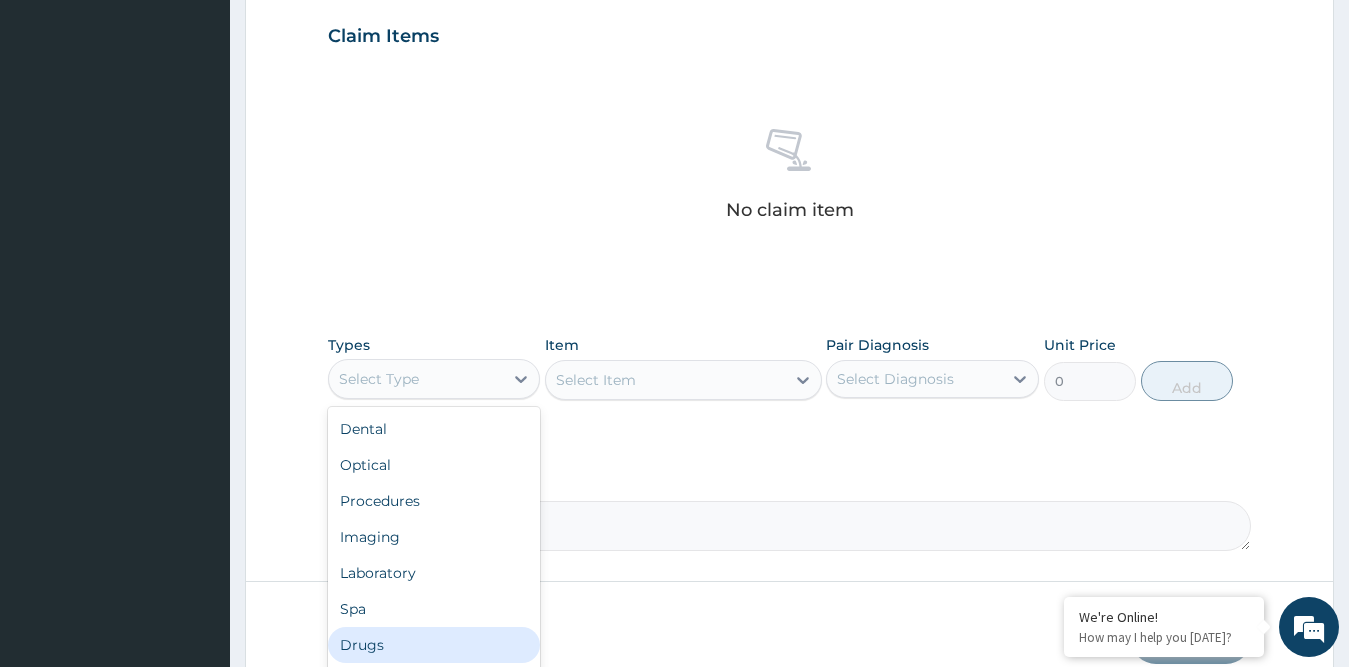 click on "Drugs" at bounding box center [434, 645] 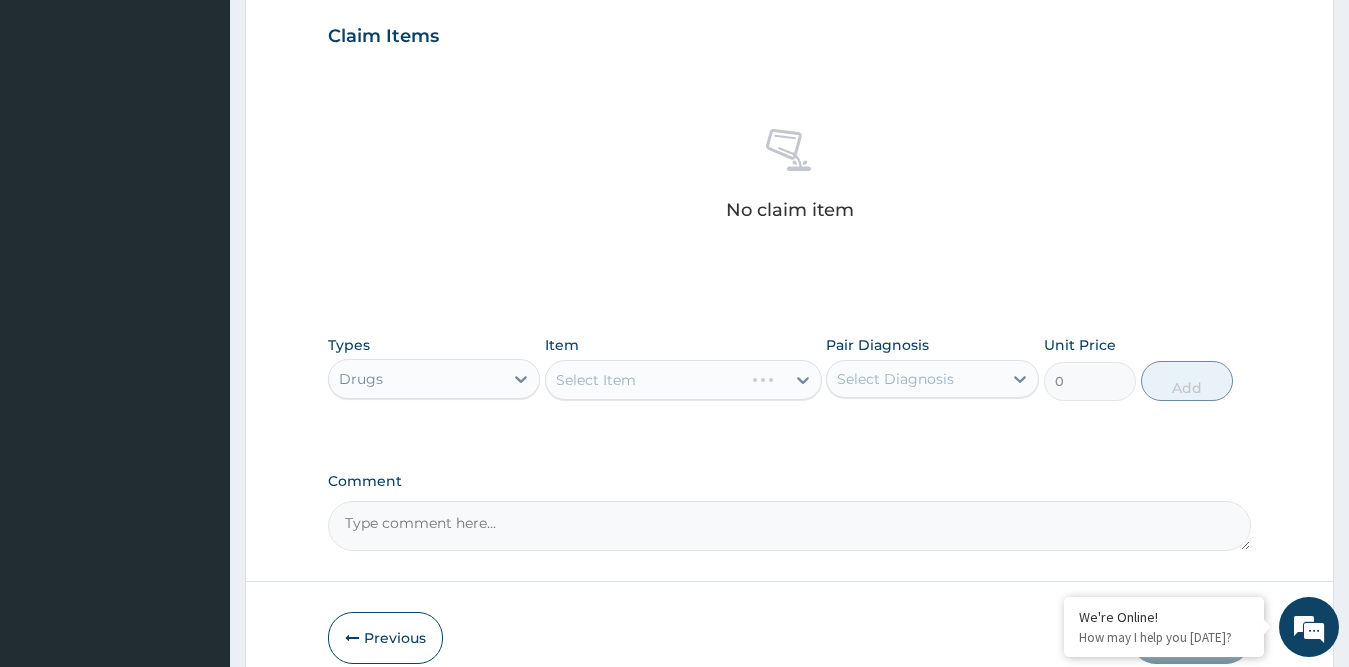 click on "Select Item" at bounding box center [683, 380] 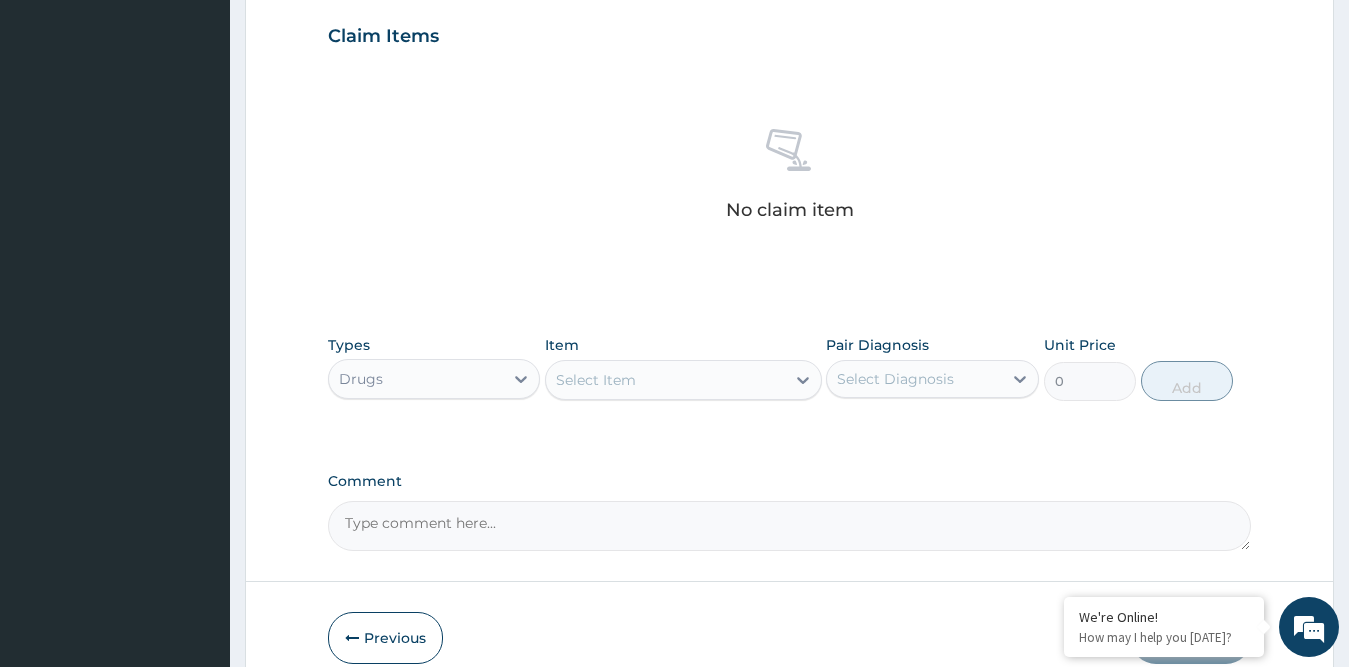 click on "Select Item" at bounding box center [596, 380] 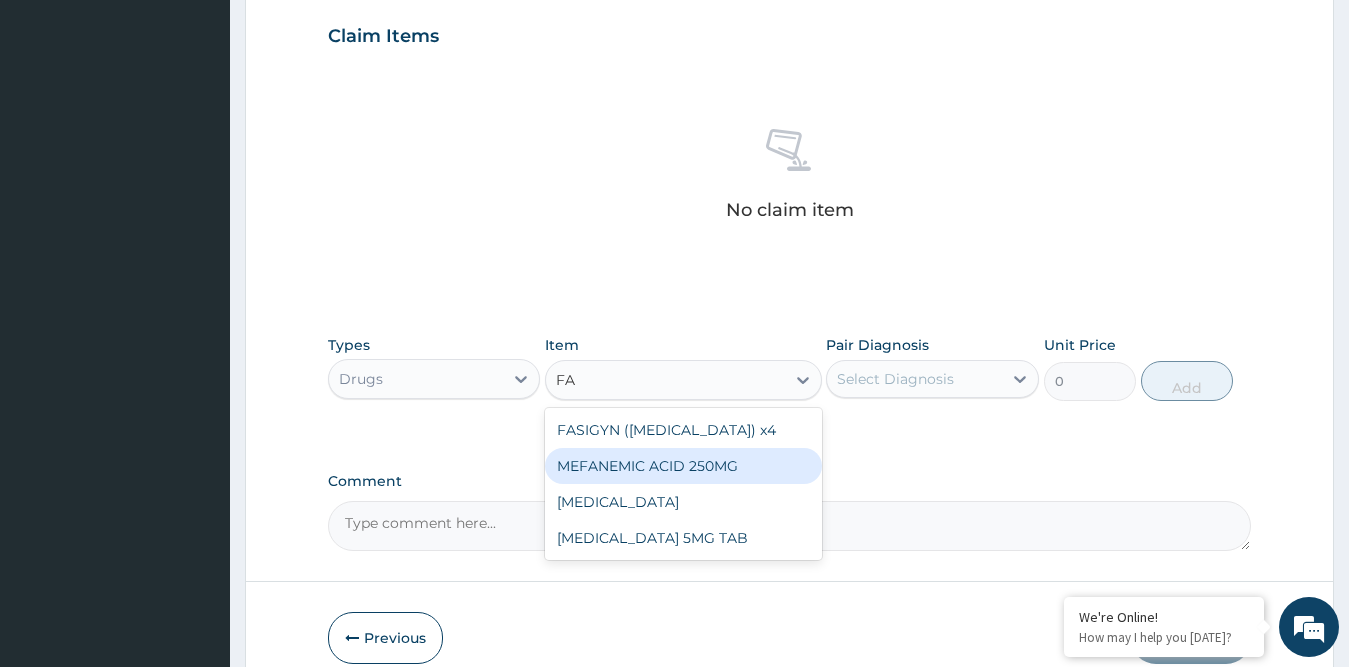 type on "F" 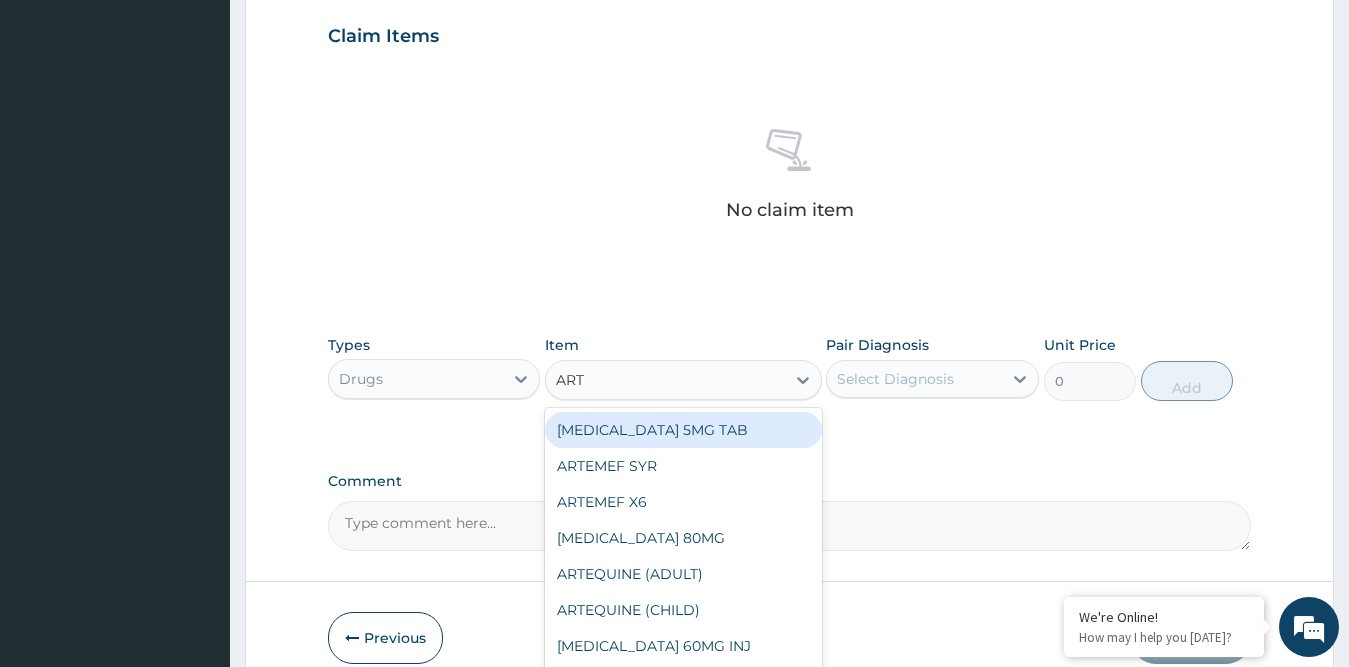 type on "ARTE" 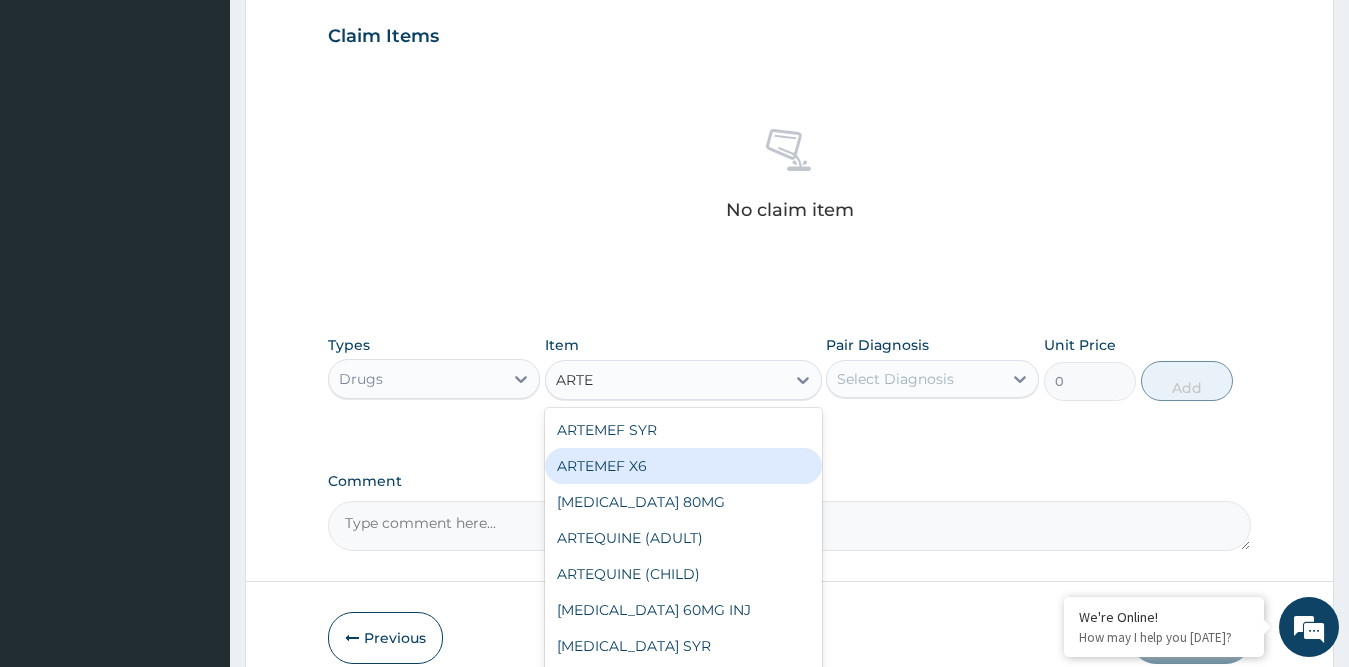click on "ARTEMEF X6" at bounding box center (683, 466) 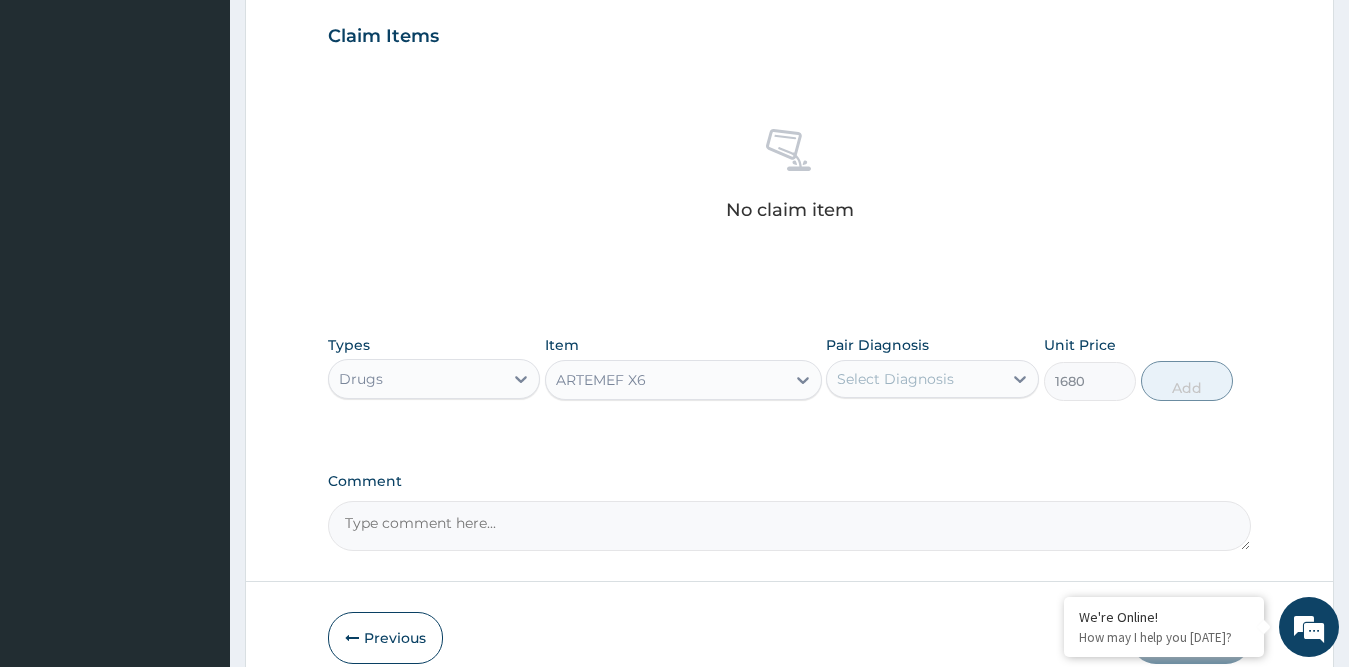 click on "Select Diagnosis" at bounding box center [895, 379] 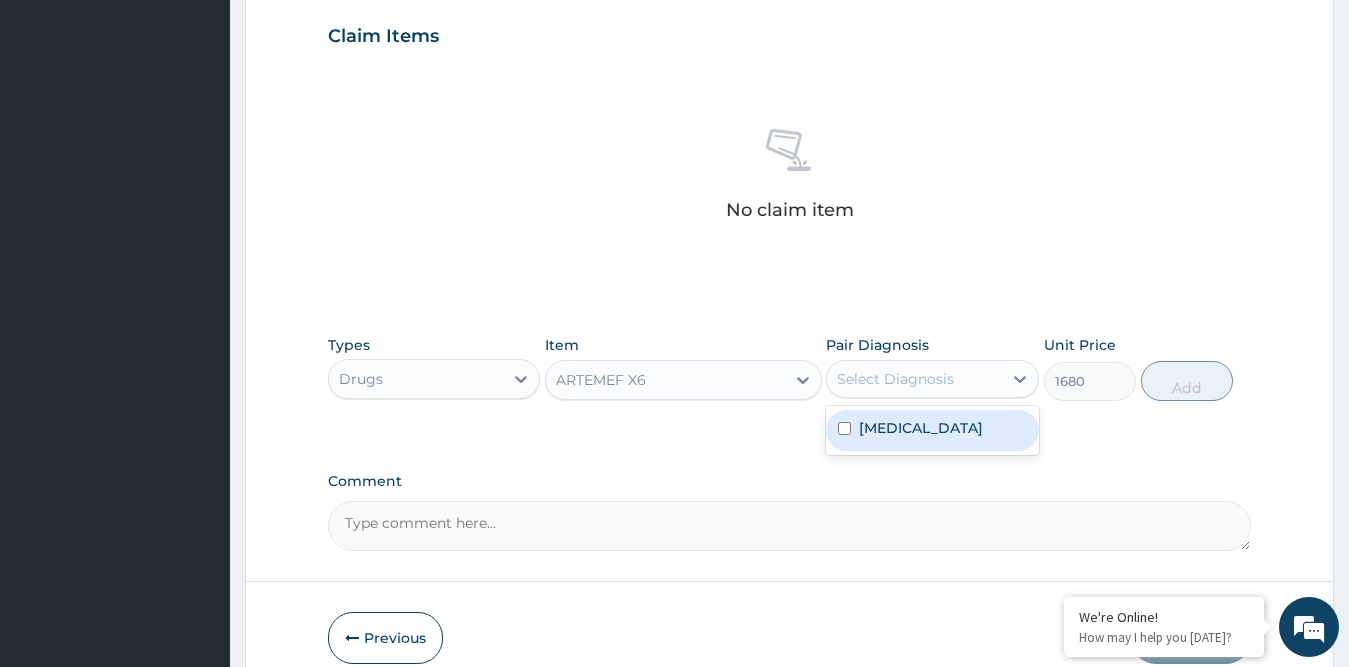 click on "Malaria" at bounding box center [932, 430] 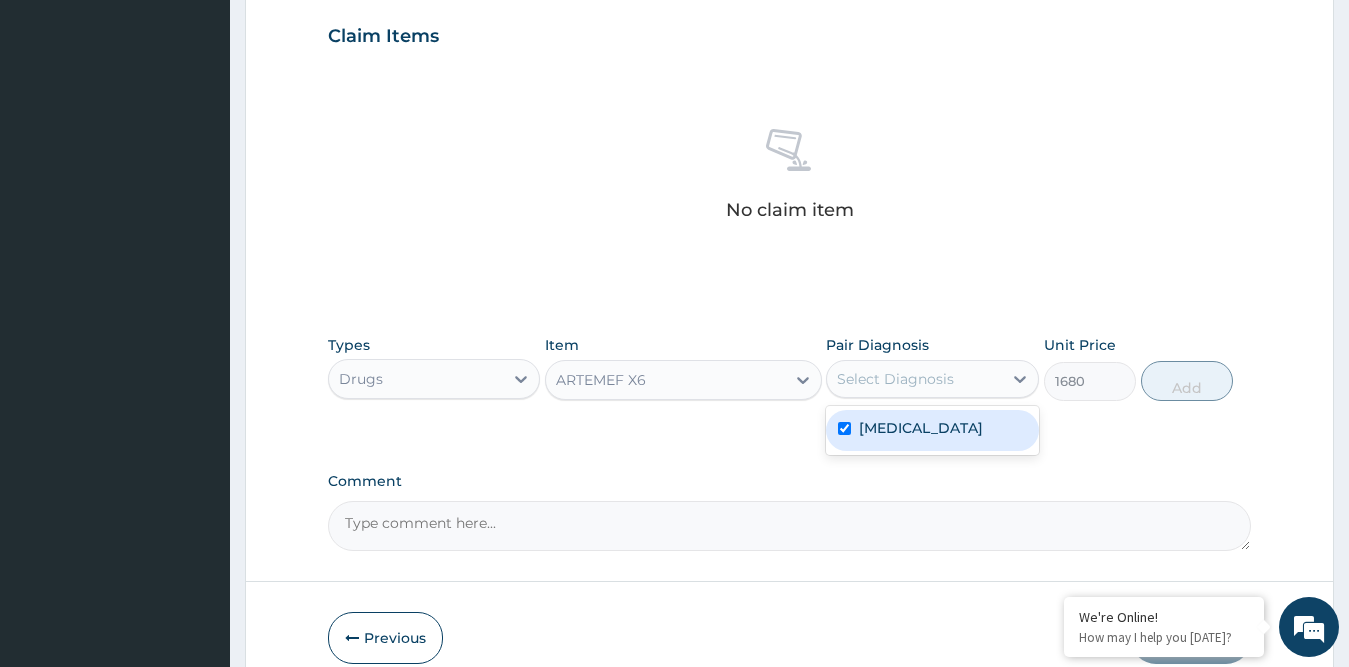 checkbox on "true" 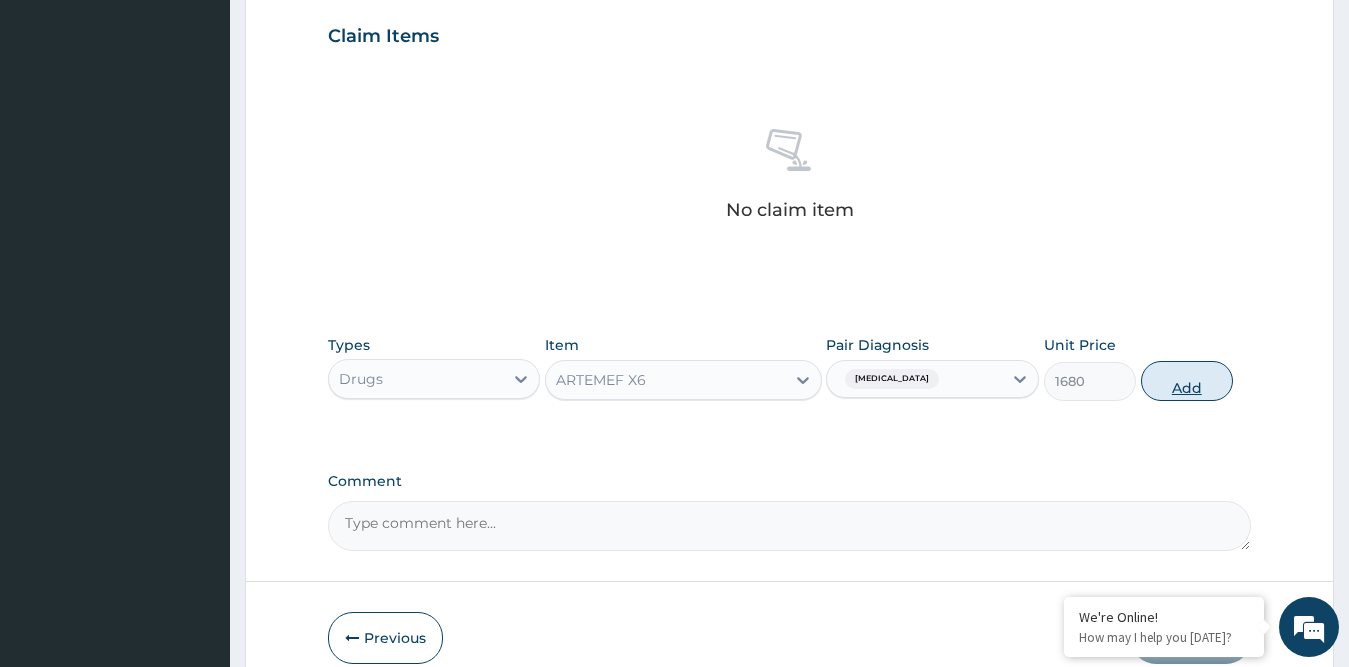 click on "Add" at bounding box center (1187, 381) 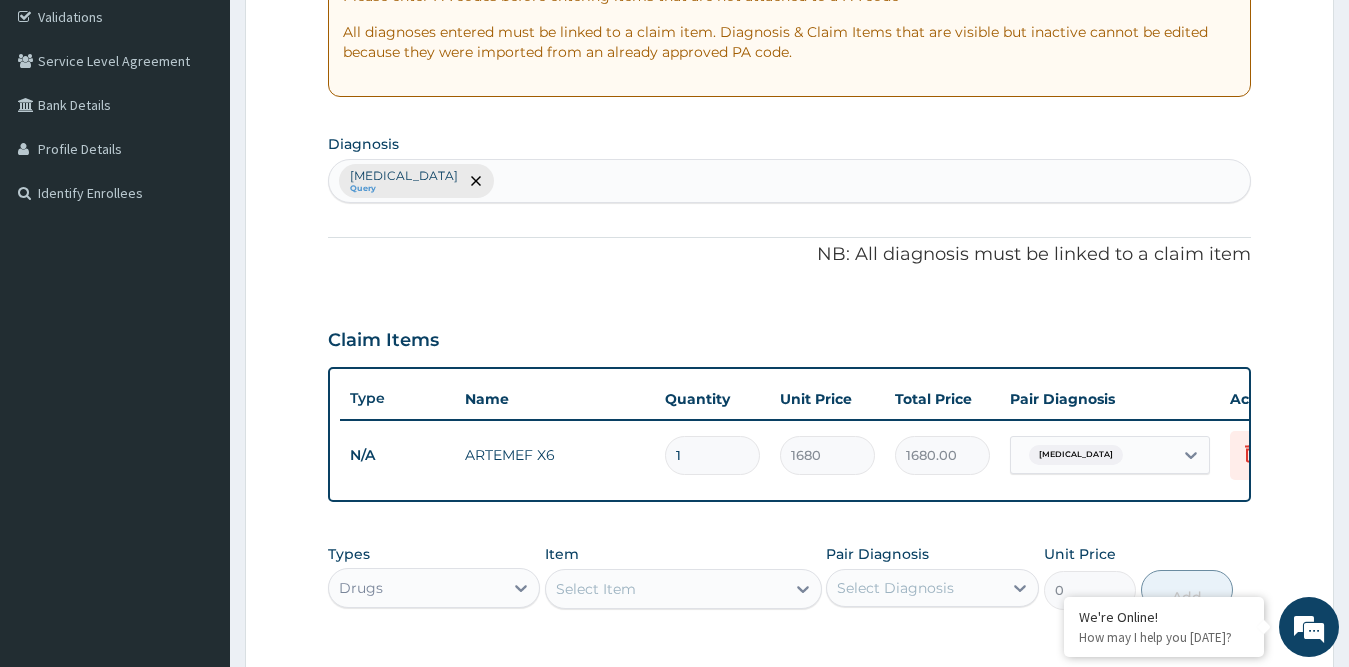 scroll, scrollTop: 297, scrollLeft: 0, axis: vertical 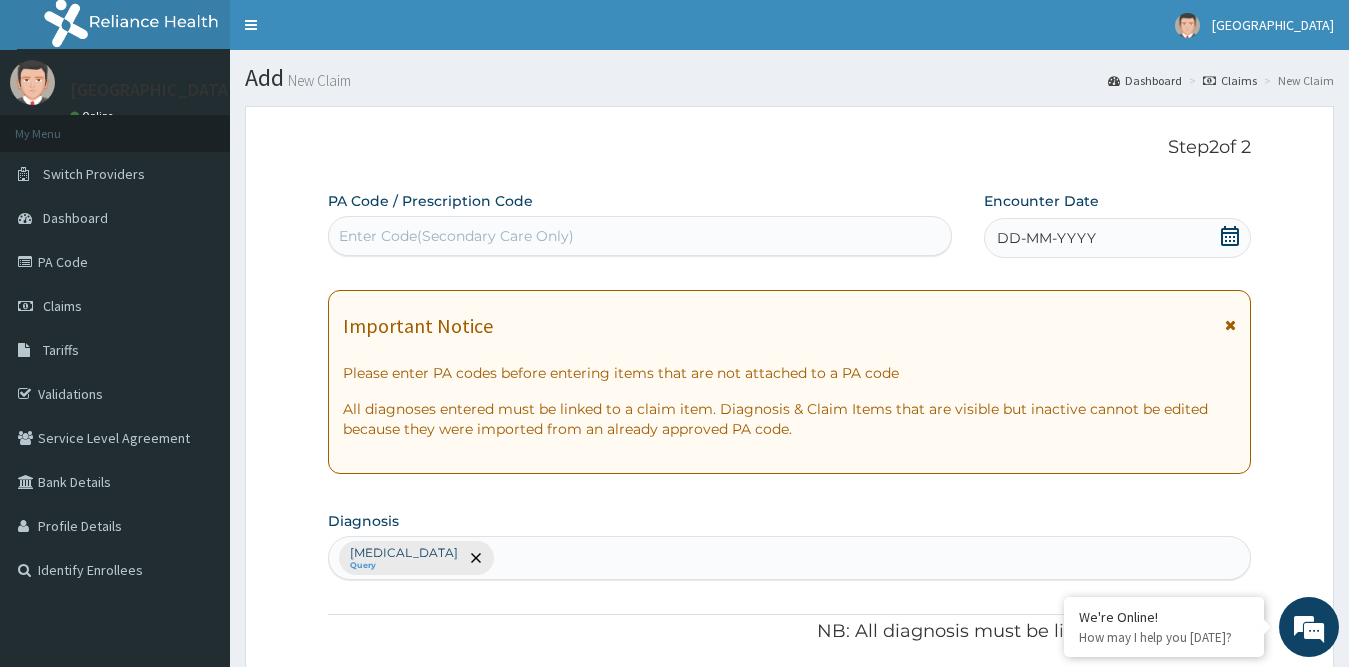 click 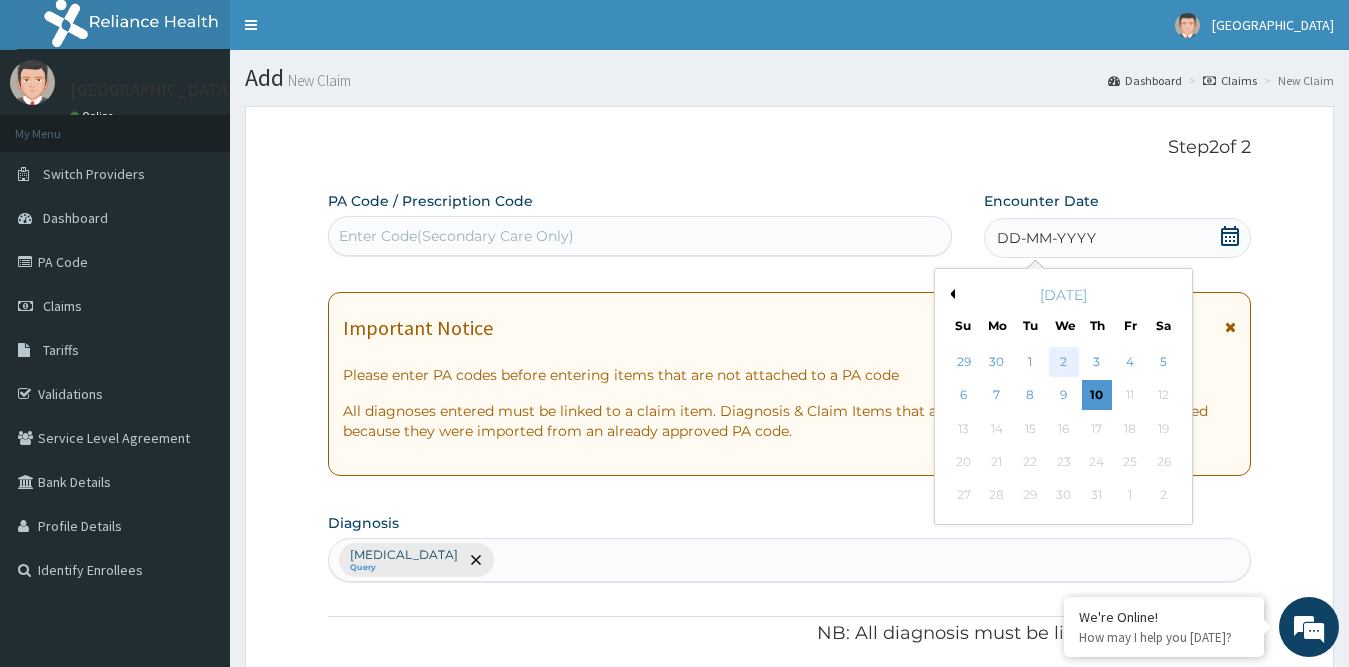click on "2" at bounding box center [1063, 362] 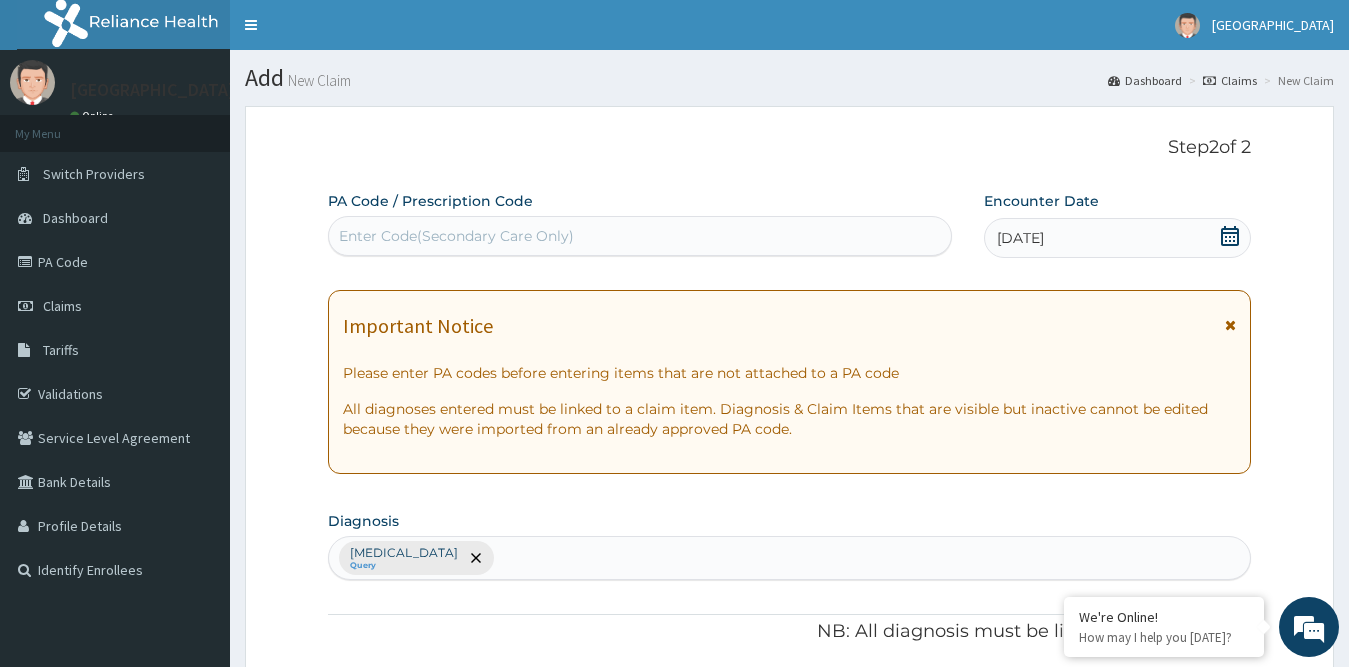click 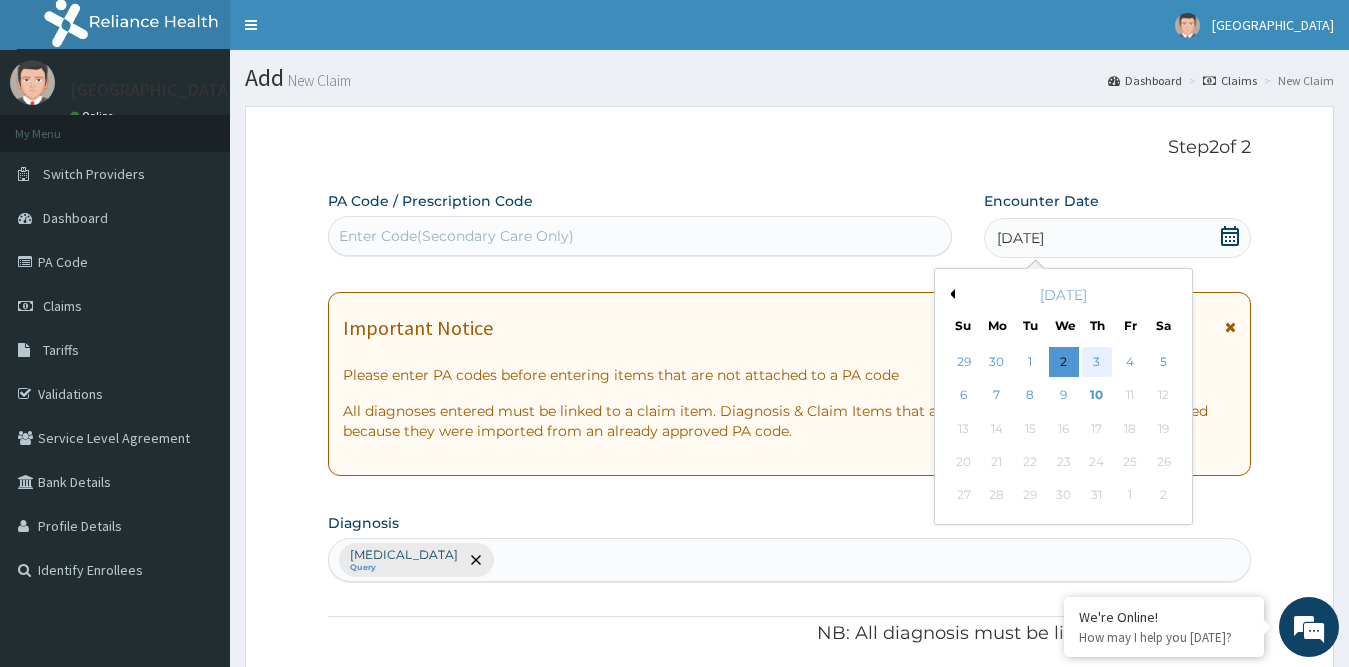 click on "3" at bounding box center (1097, 362) 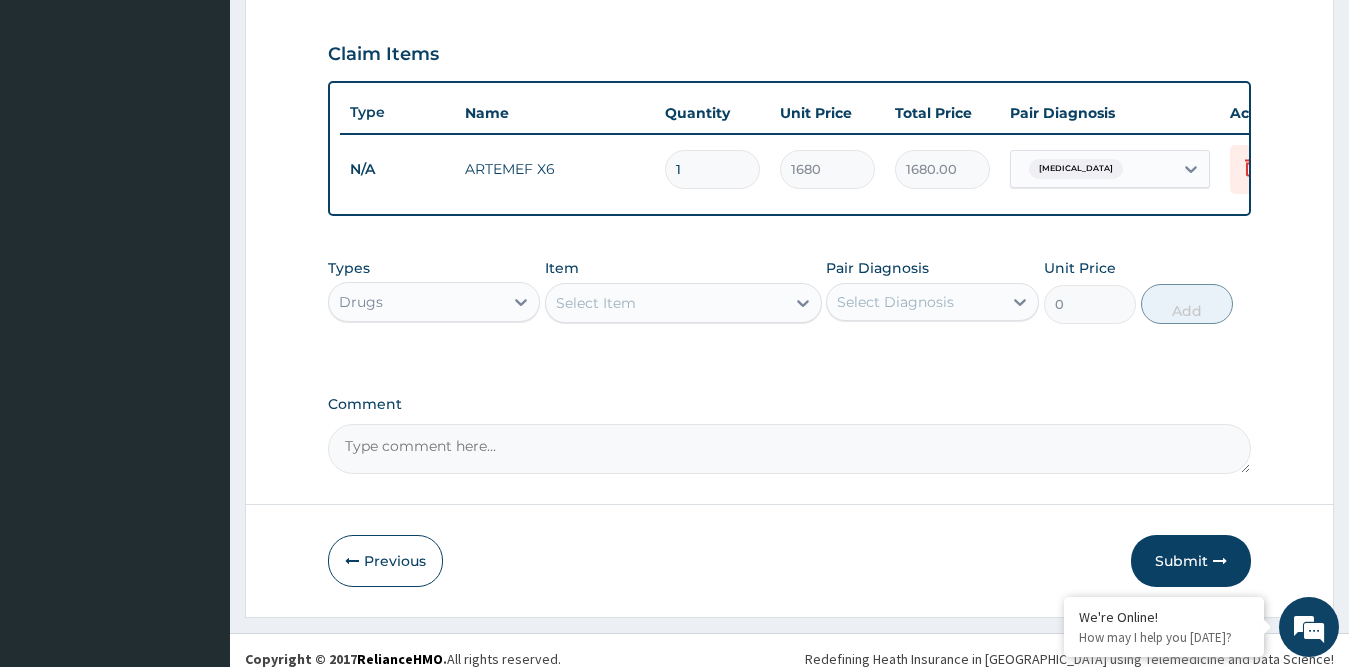 scroll, scrollTop: 697, scrollLeft: 0, axis: vertical 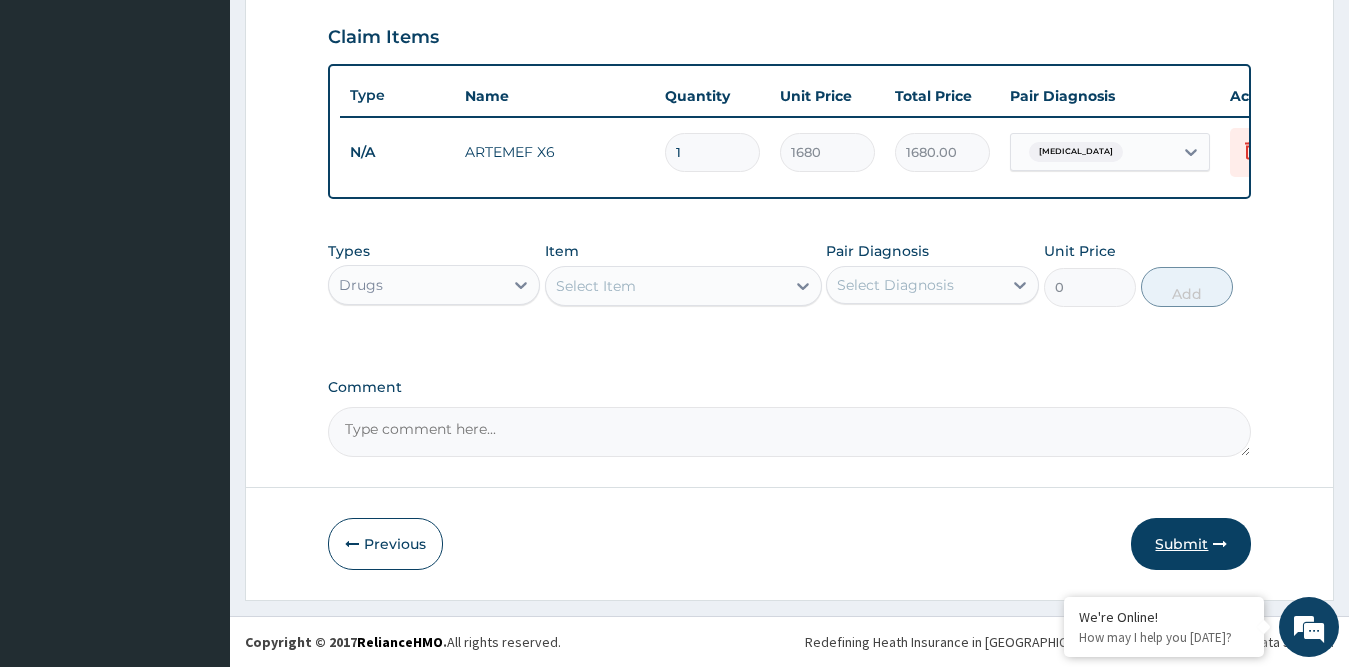 click on "Submit" at bounding box center [1191, 544] 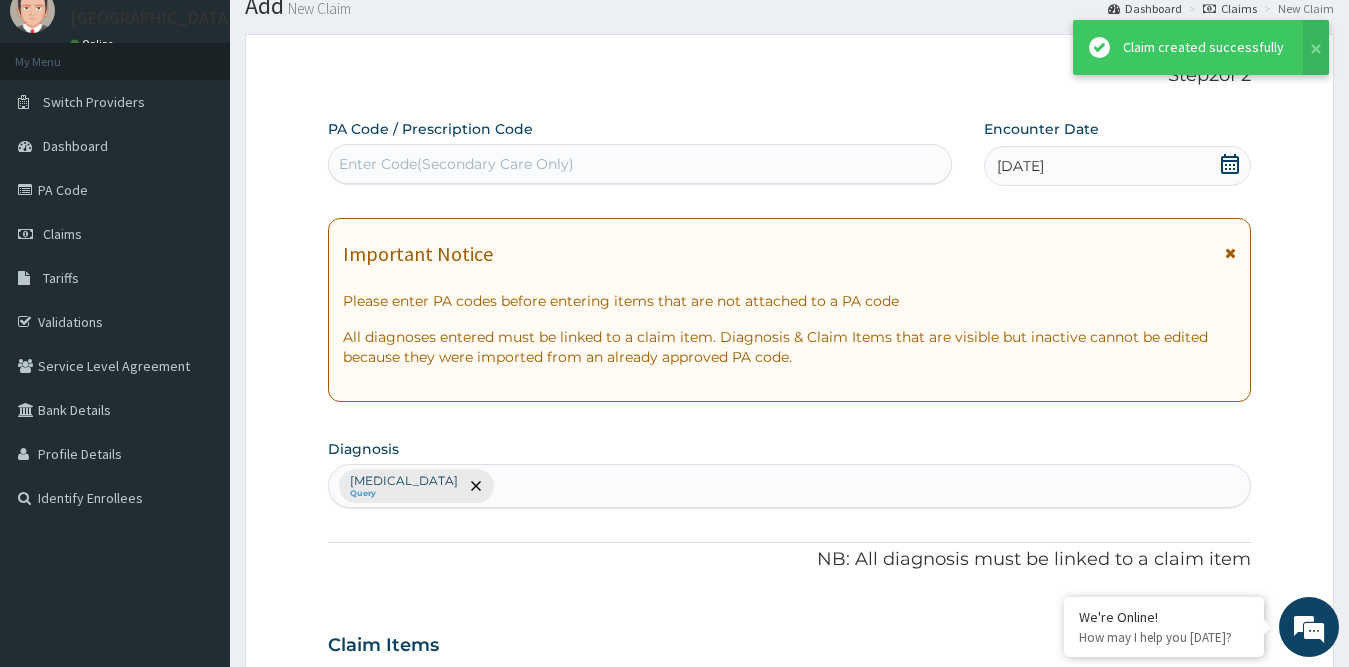scroll, scrollTop: 697, scrollLeft: 0, axis: vertical 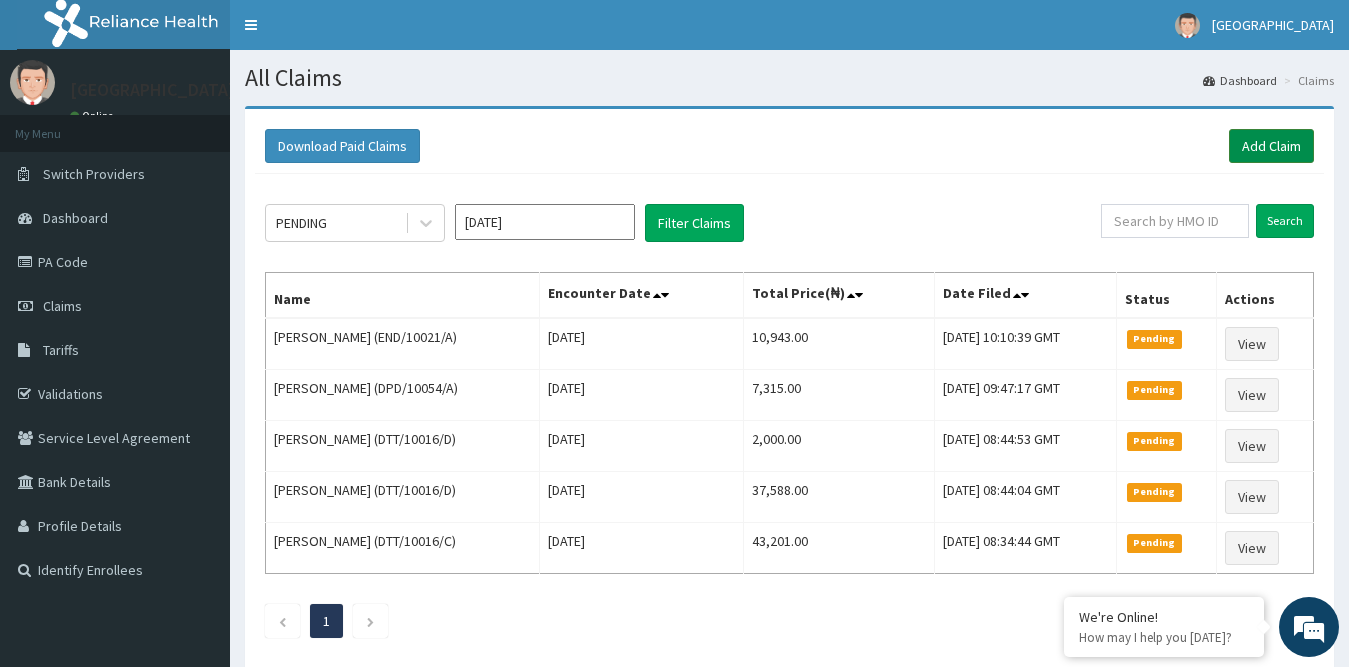 click on "Add Claim" at bounding box center [1271, 146] 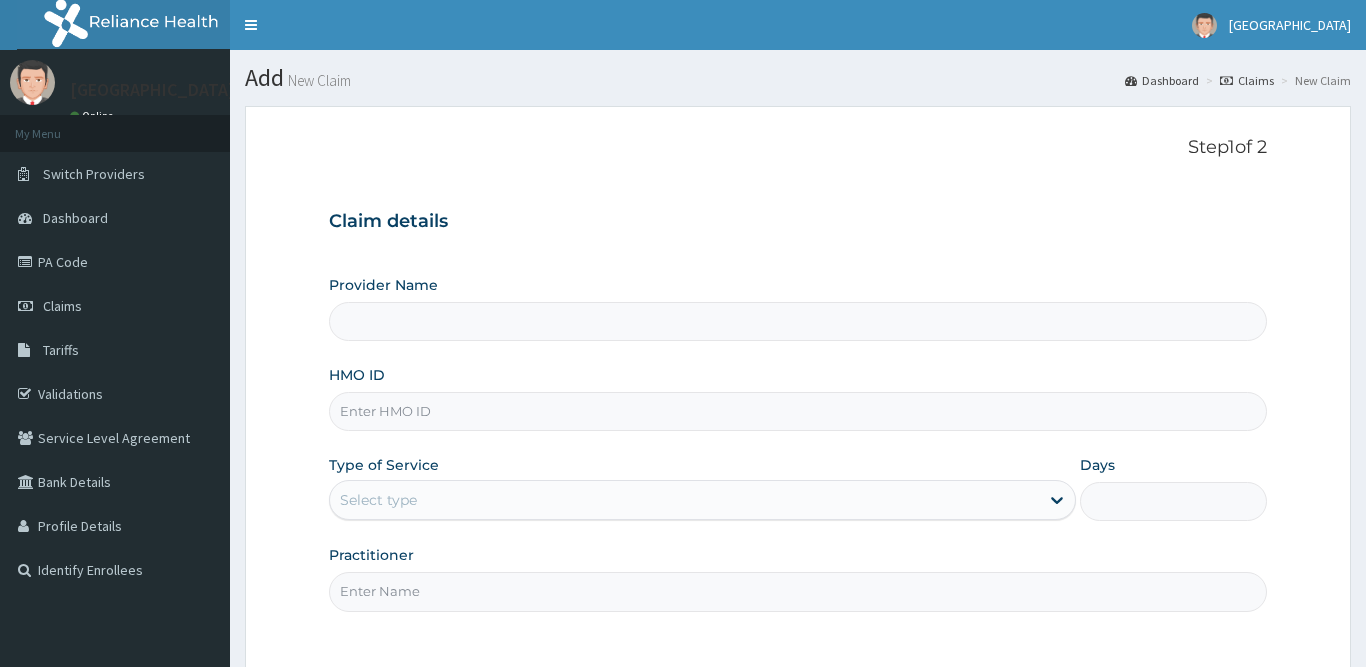 scroll, scrollTop: 0, scrollLeft: 0, axis: both 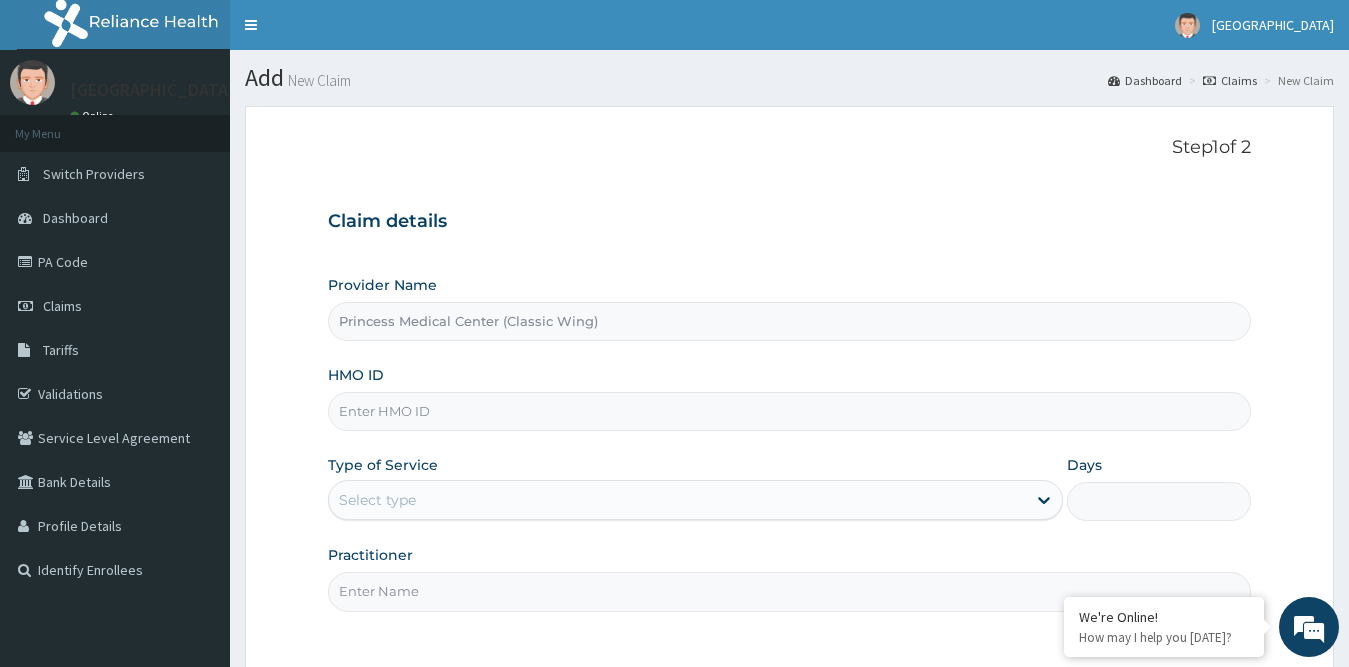 click on "HMO ID" at bounding box center [790, 411] 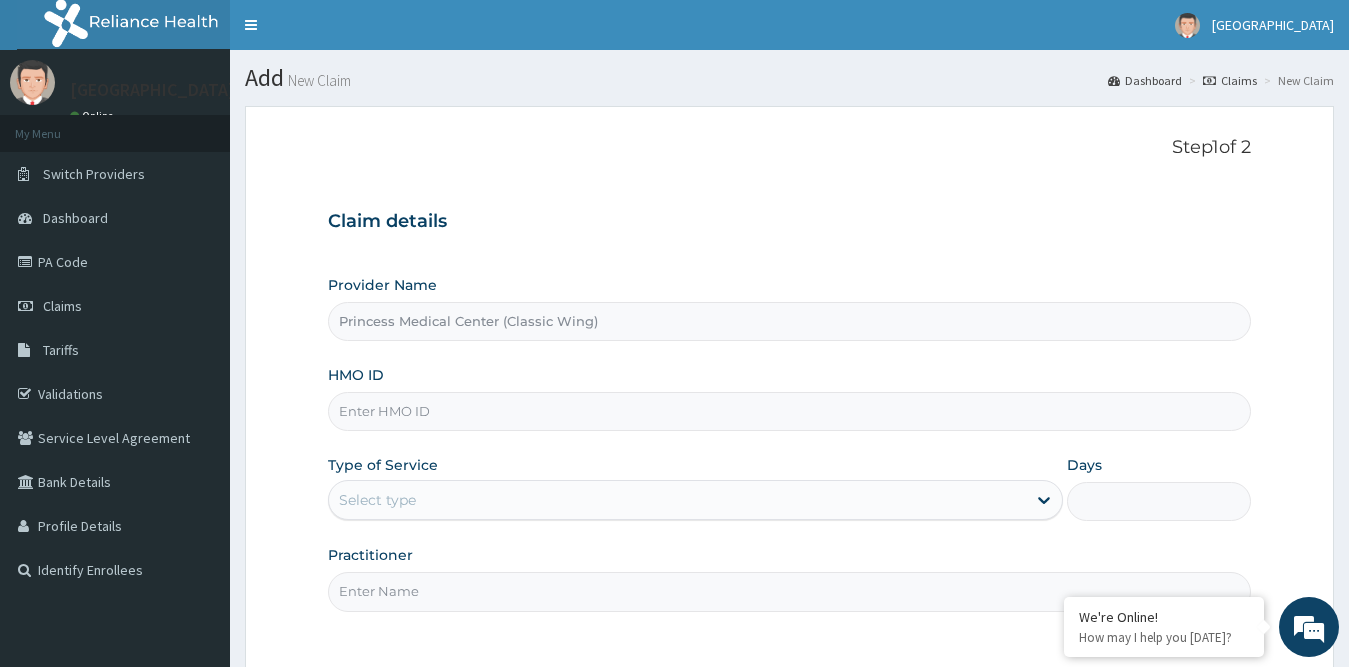 paste on "END/10168/B" 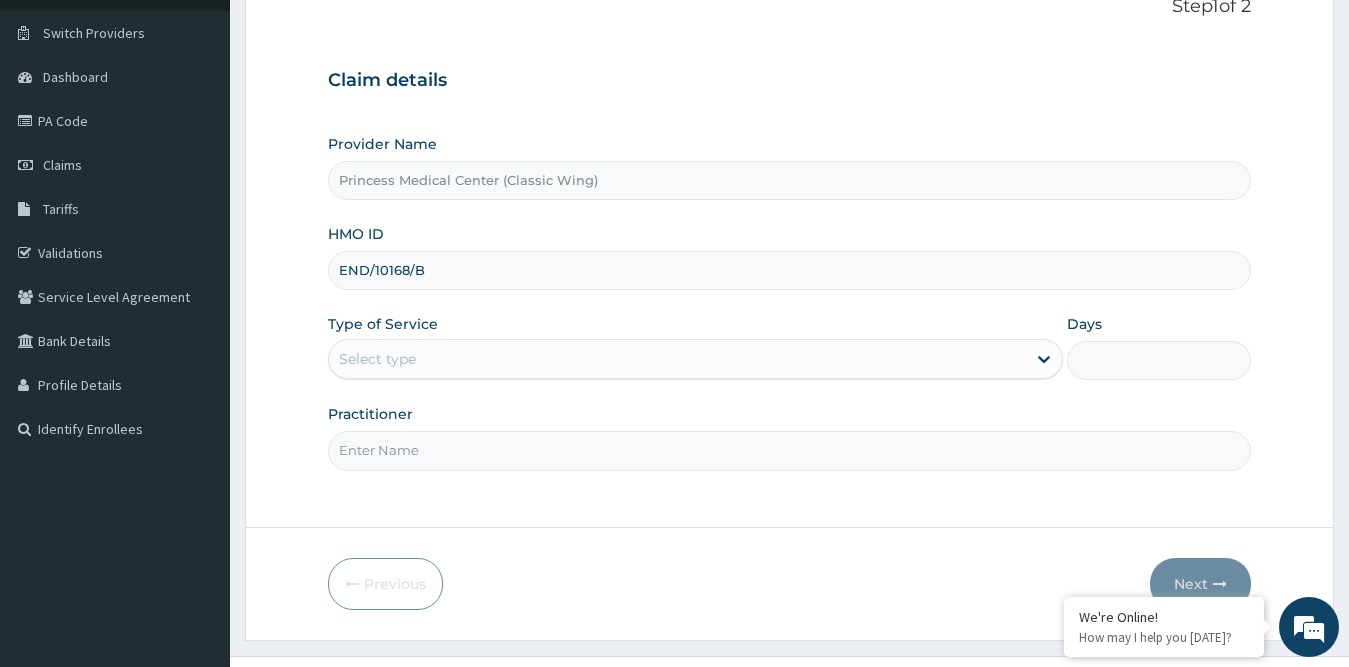 scroll, scrollTop: 181, scrollLeft: 0, axis: vertical 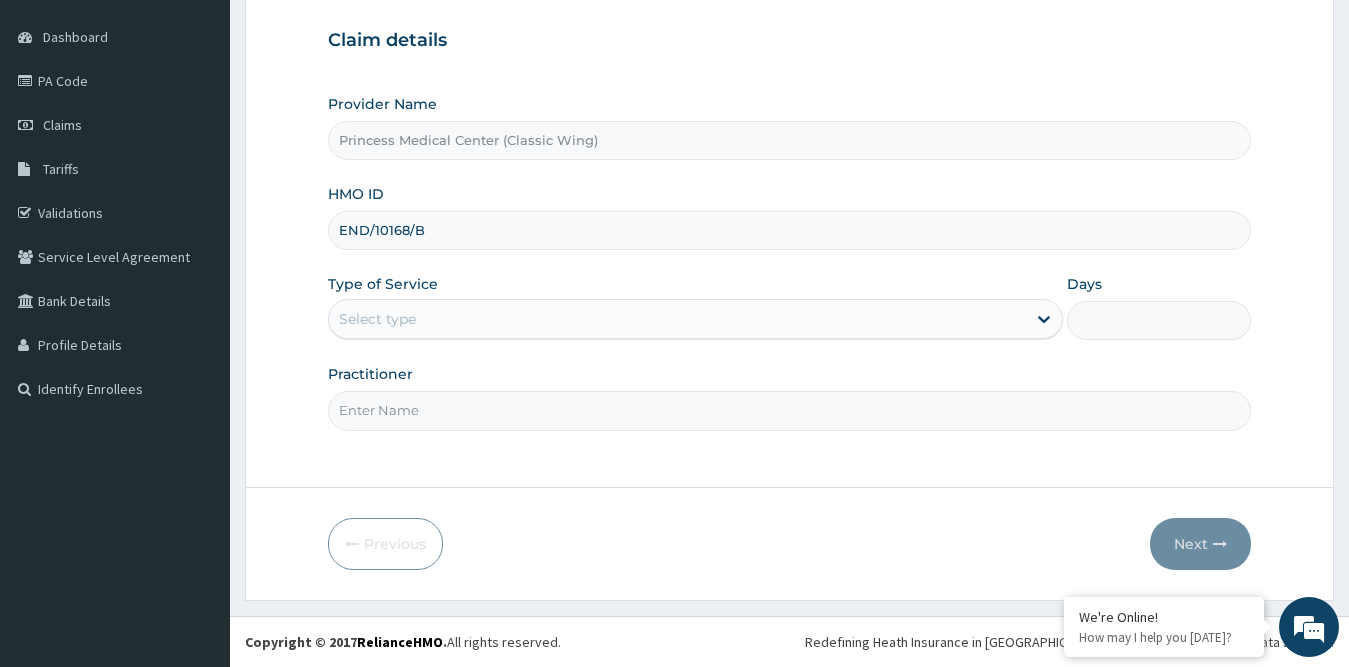 type on "END/10168/B" 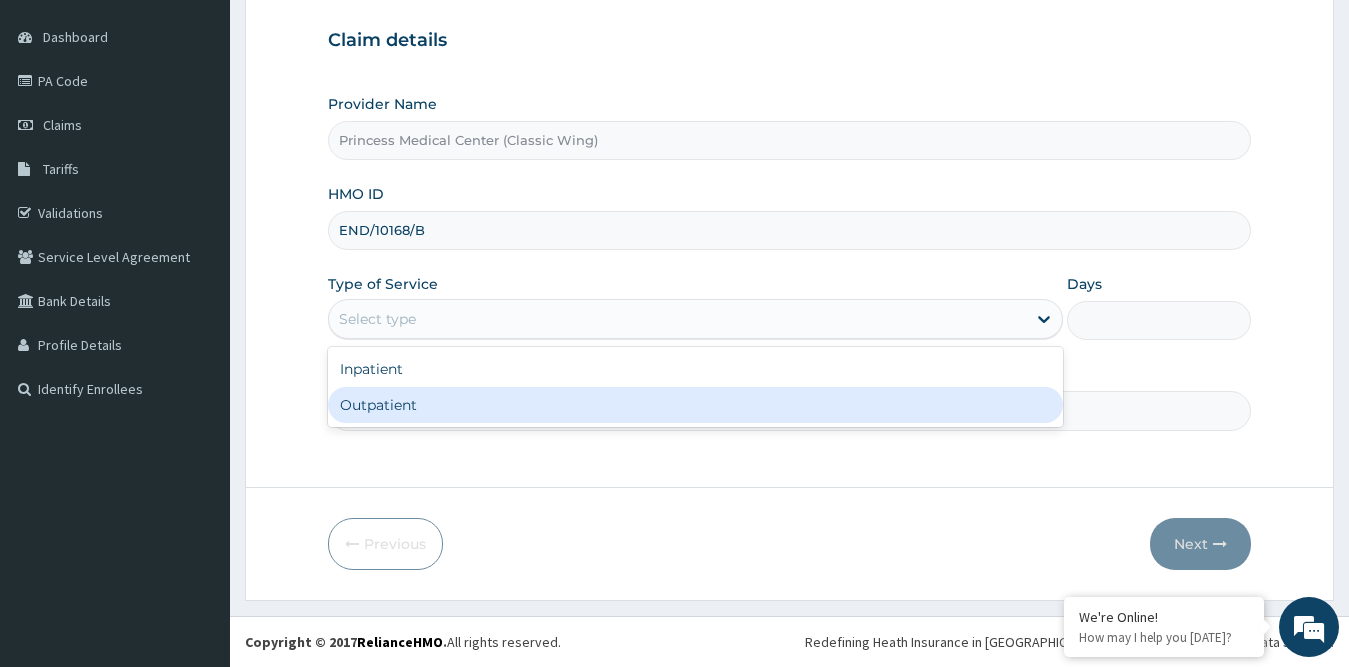 click on "Outpatient" at bounding box center (696, 405) 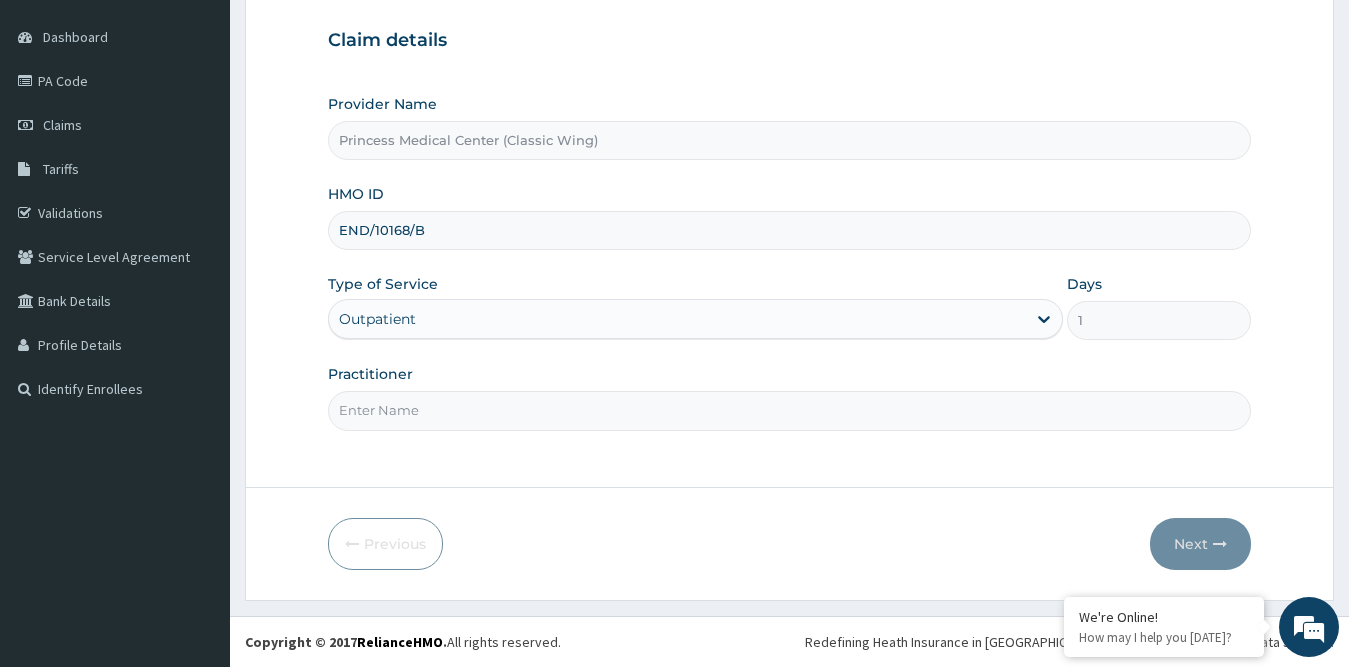 click on "Practitioner" at bounding box center (790, 410) 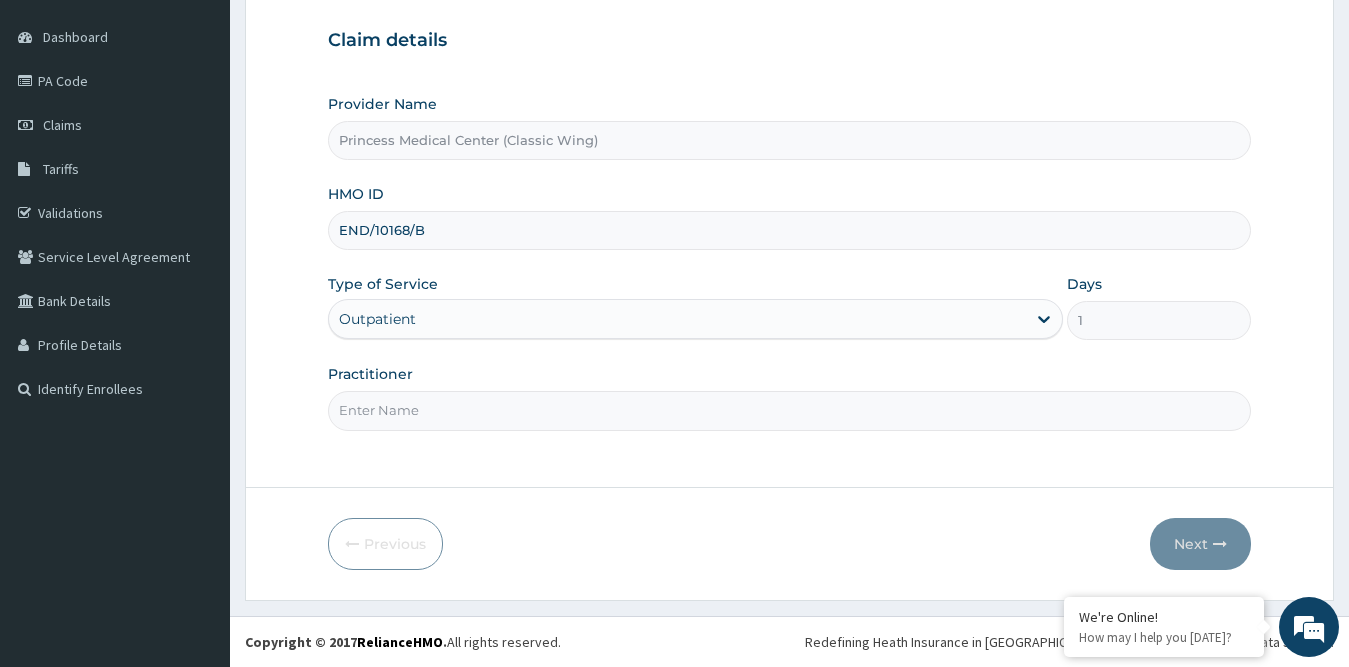 scroll, scrollTop: 0, scrollLeft: 0, axis: both 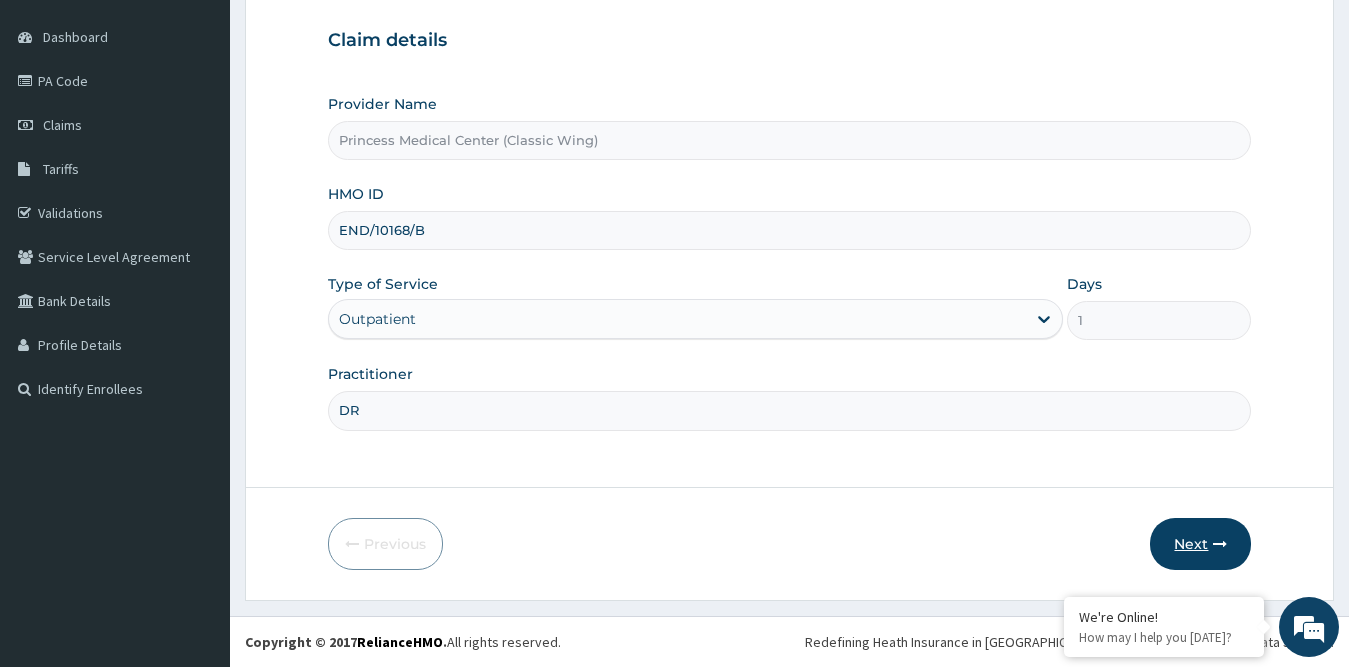 type on "DR" 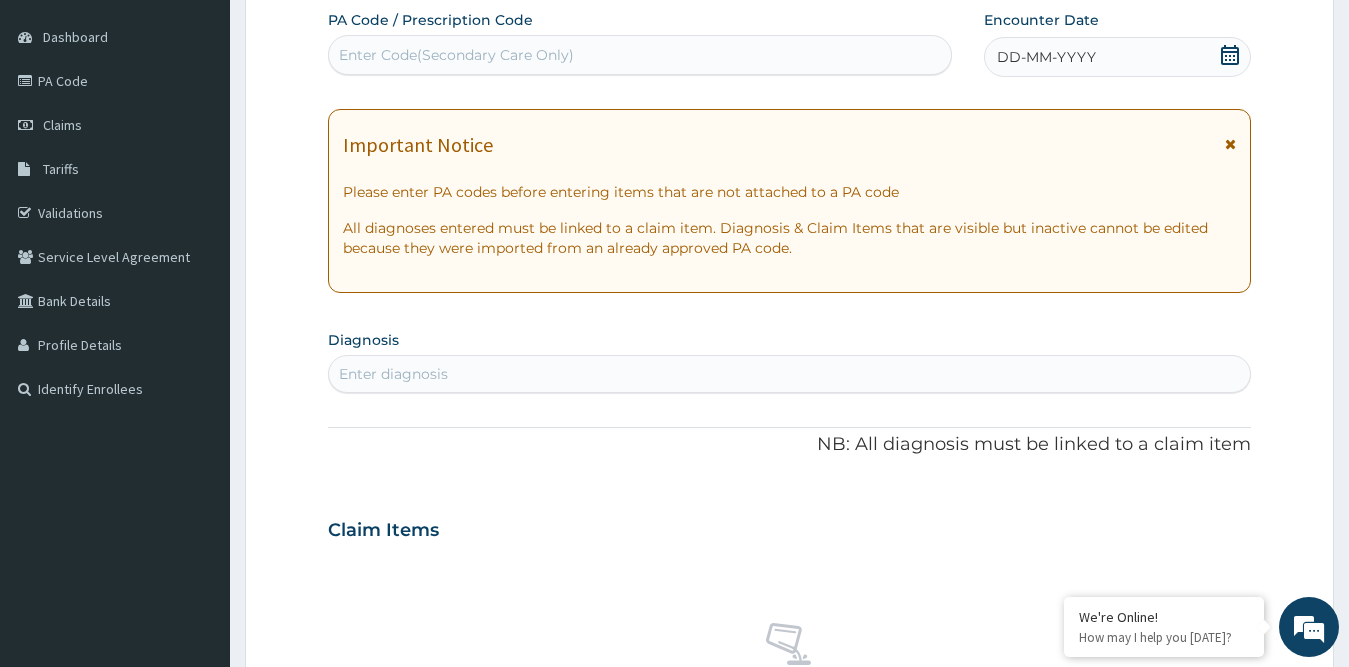 click on "Enter diagnosis" at bounding box center [790, 374] 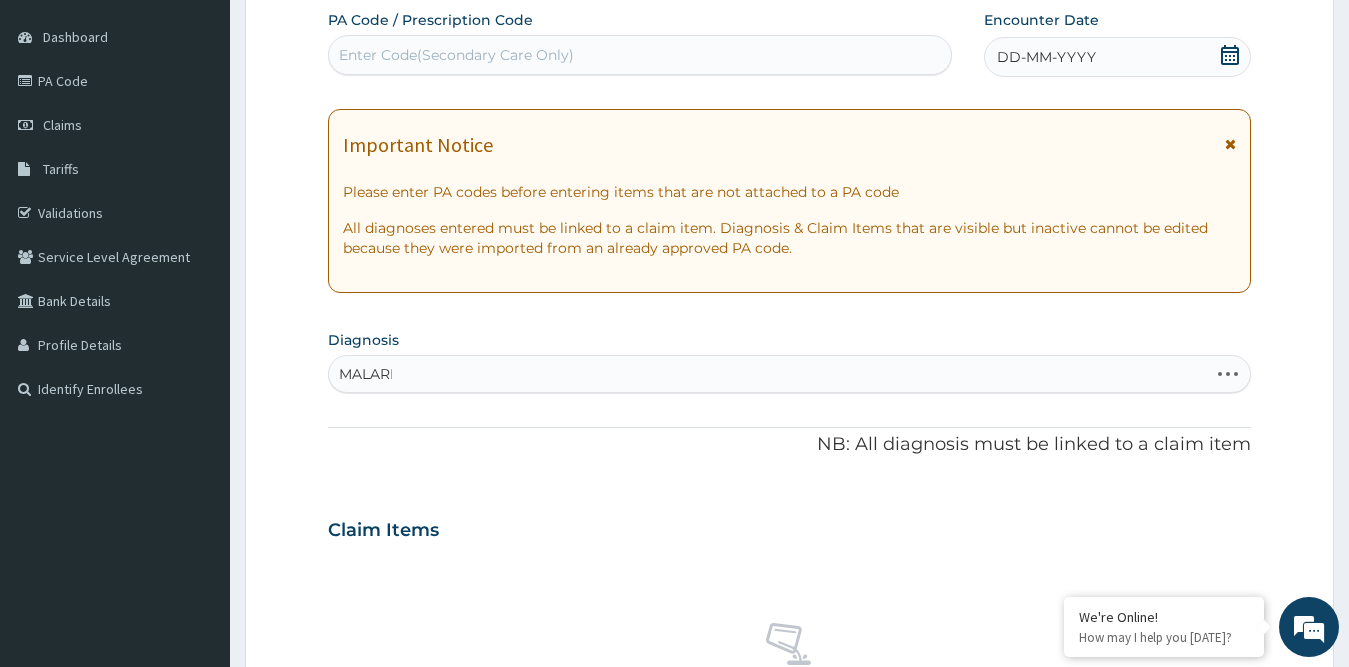 type on "MALARIA" 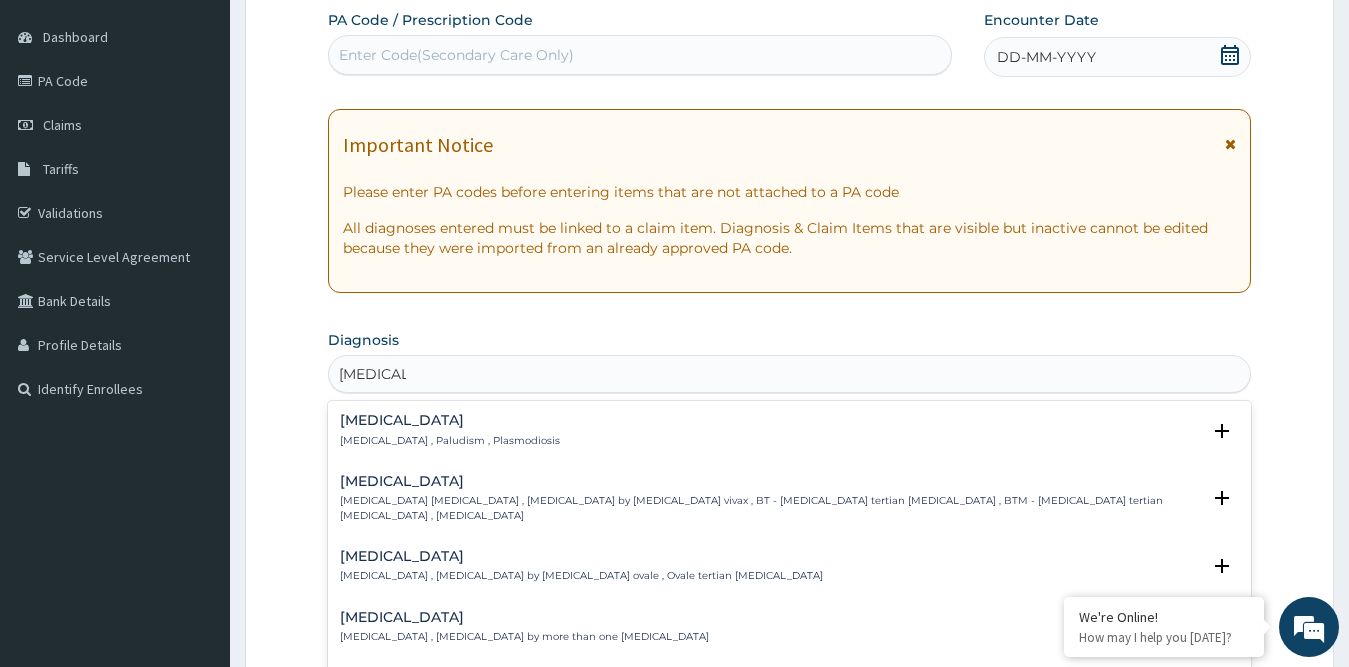 click on "Malaria" at bounding box center (450, 420) 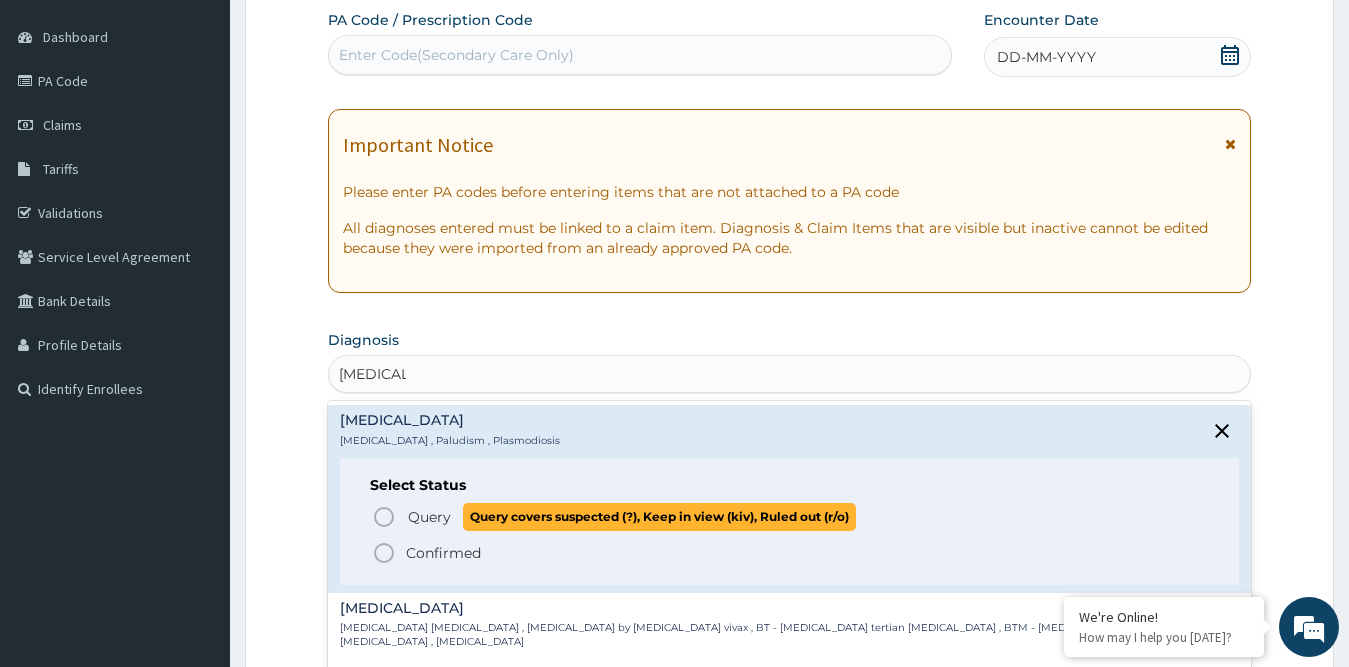click 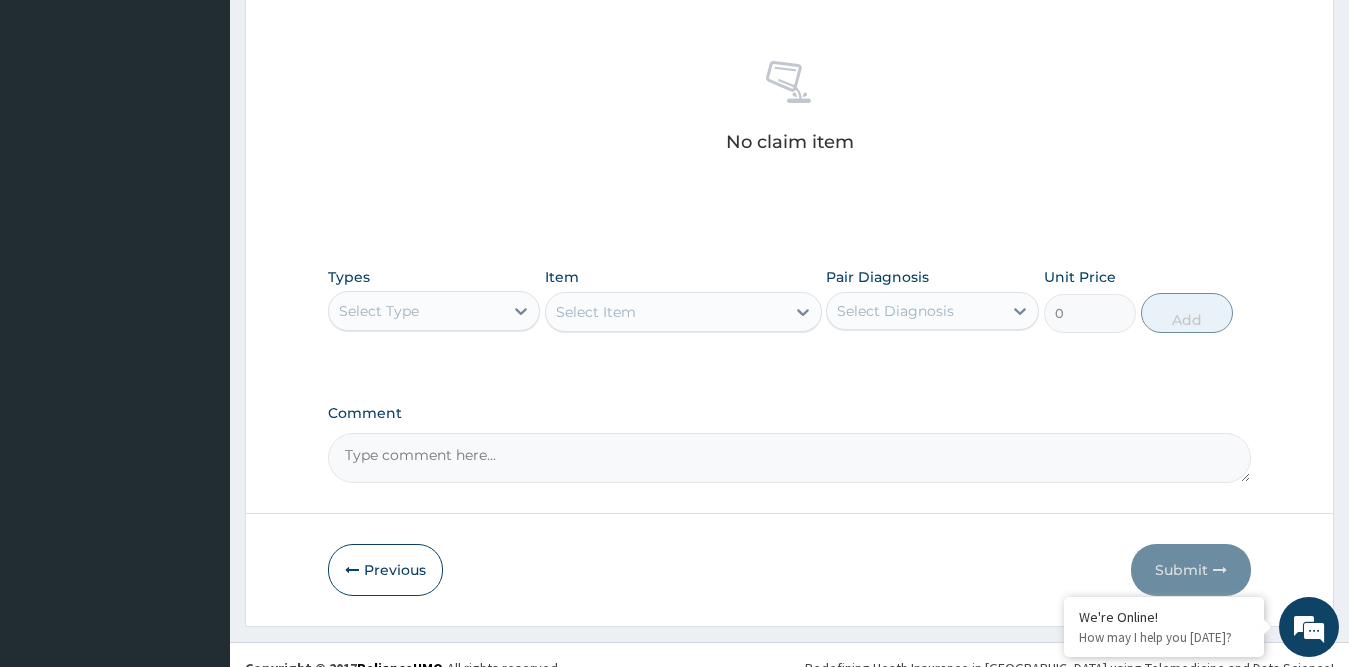 scroll, scrollTop: 775, scrollLeft: 0, axis: vertical 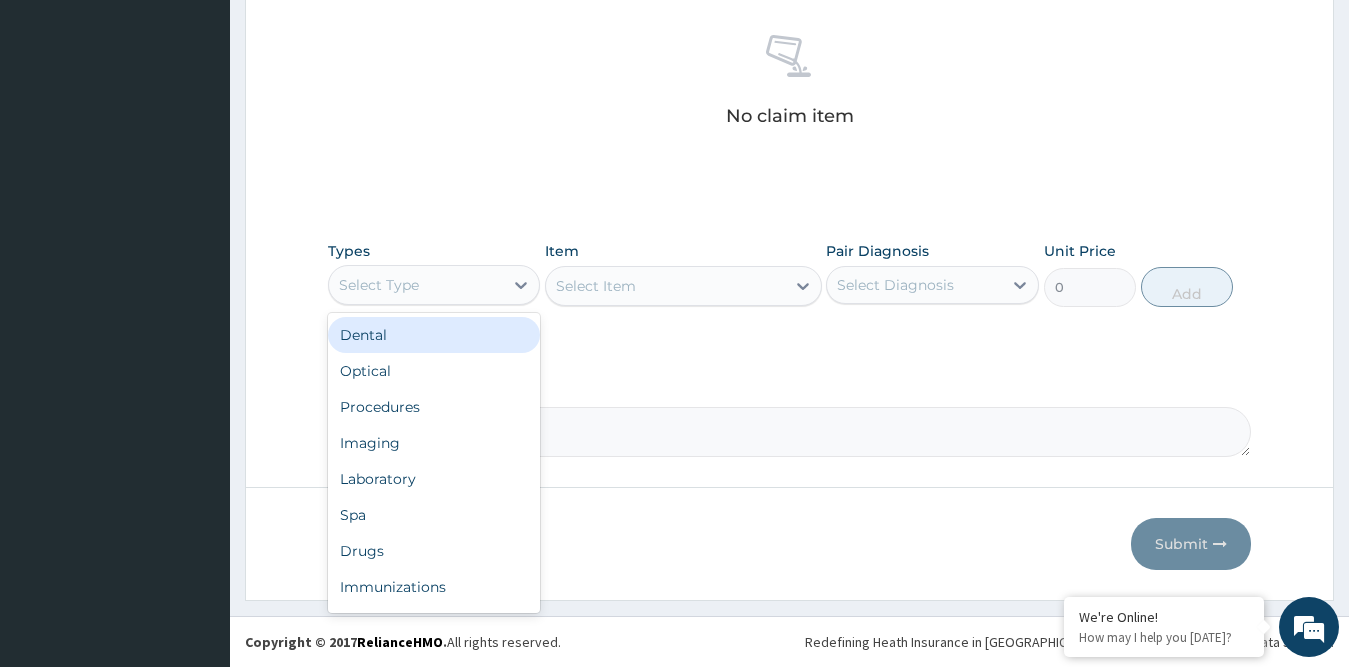 click on "Select Type" at bounding box center [416, 285] 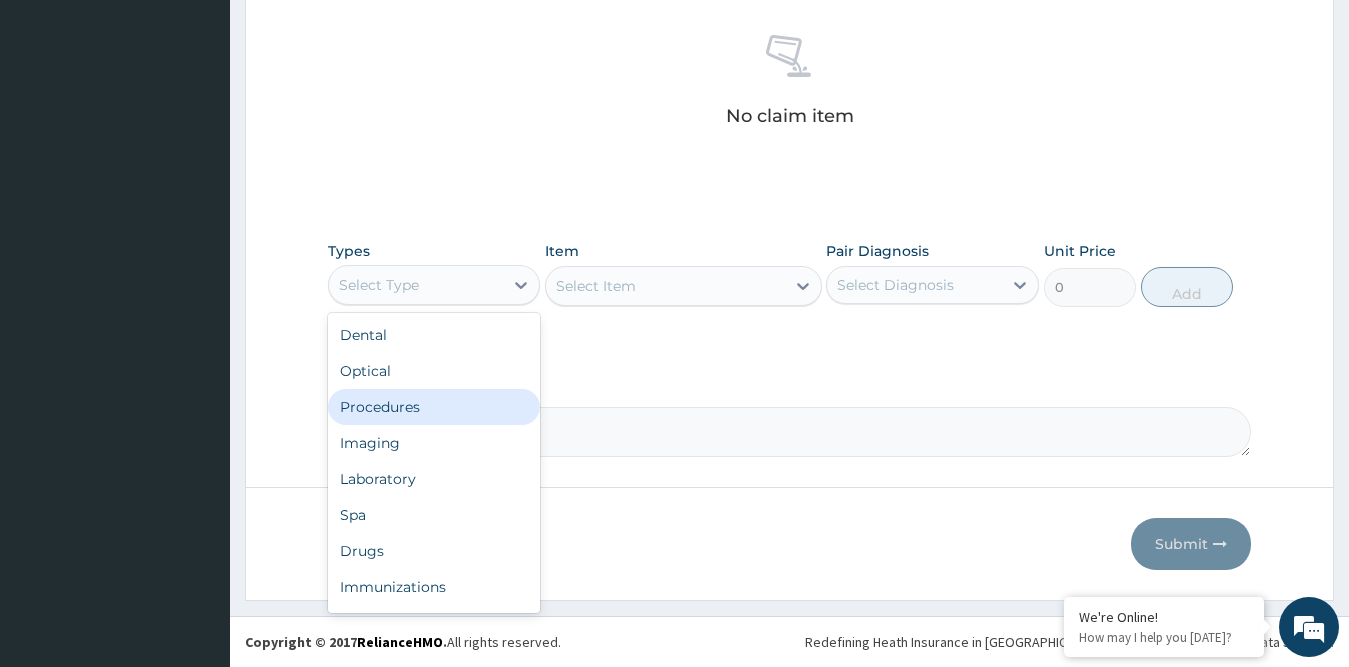 click on "Procedures" at bounding box center (434, 407) 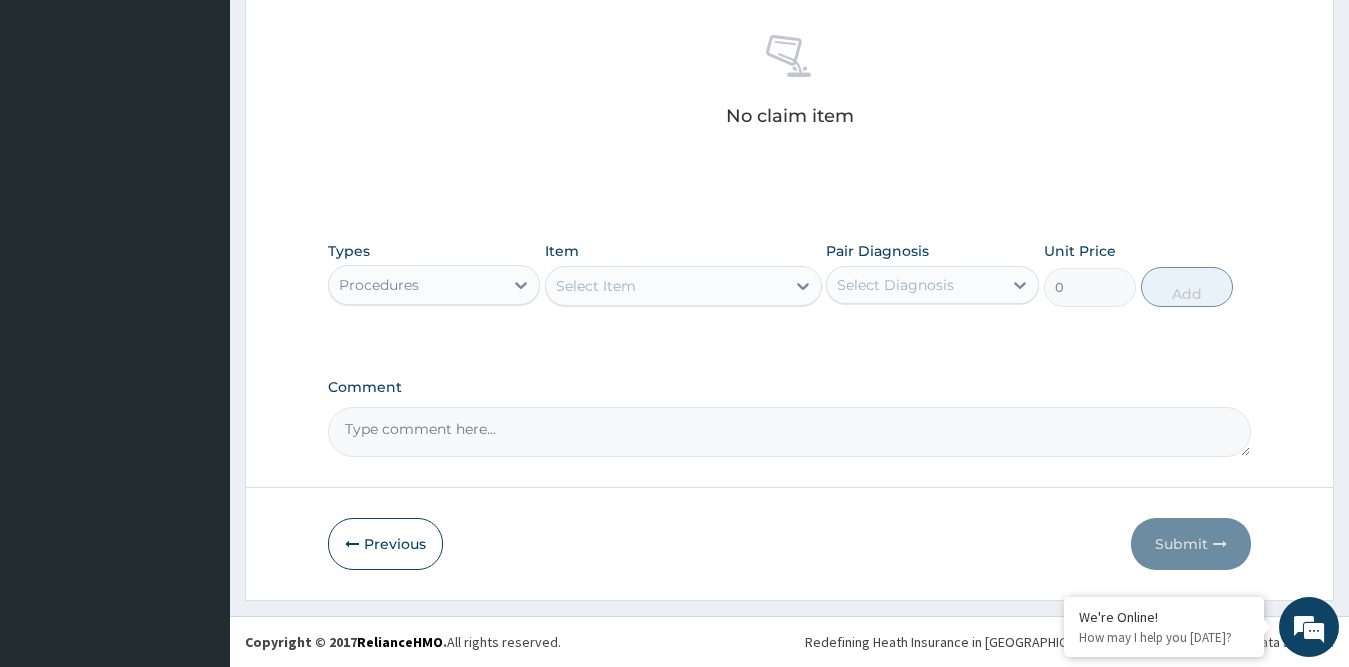 click on "Select Item" at bounding box center (596, 286) 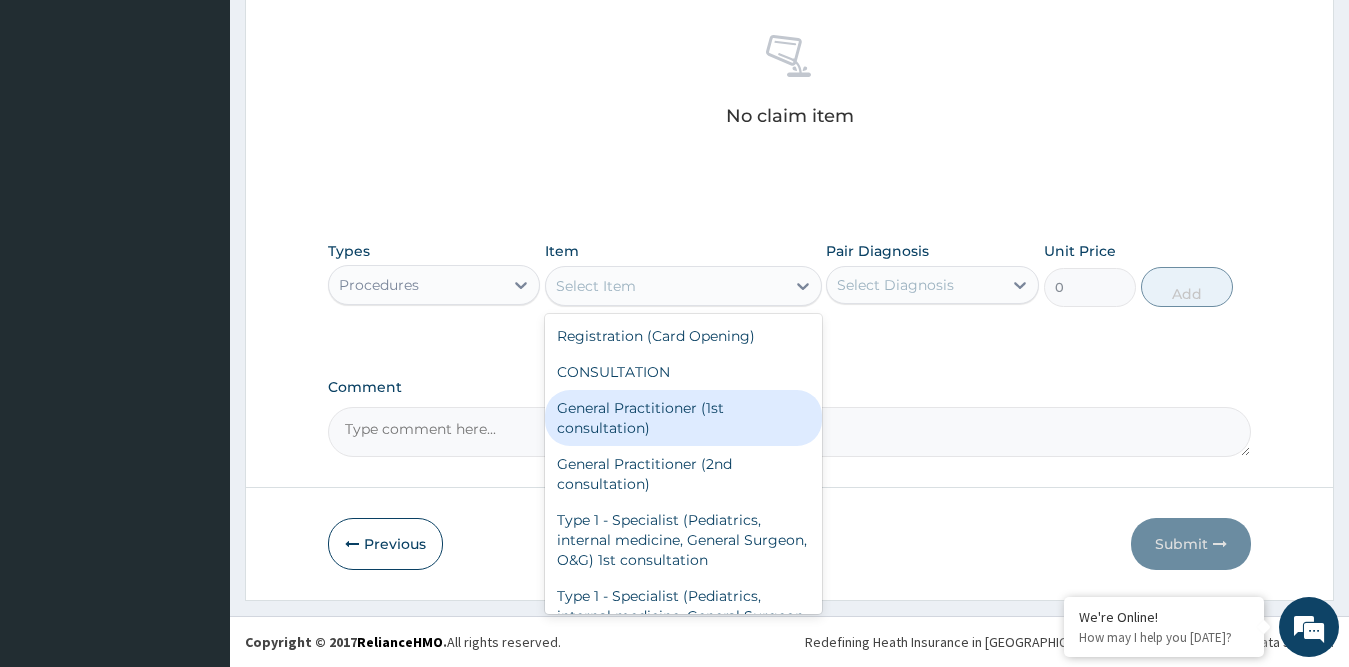 click on "General Practitioner (1st consultation)" at bounding box center [683, 418] 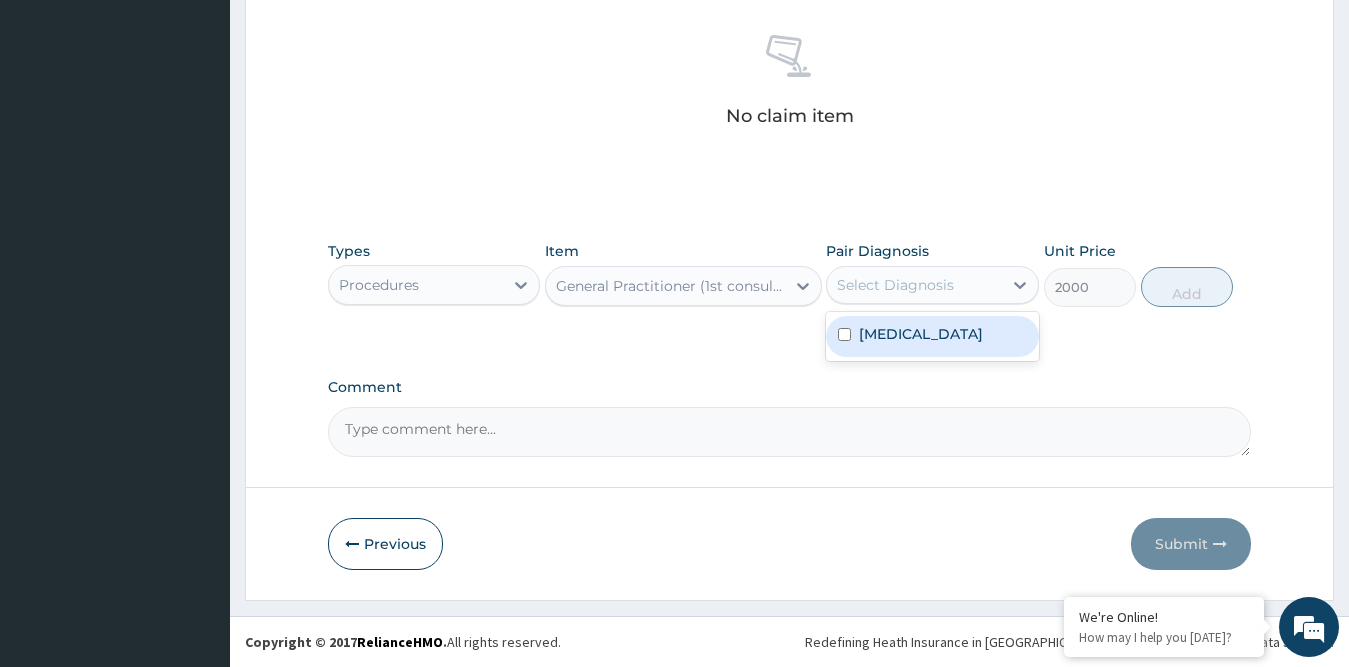 click on "Select Diagnosis" at bounding box center [895, 285] 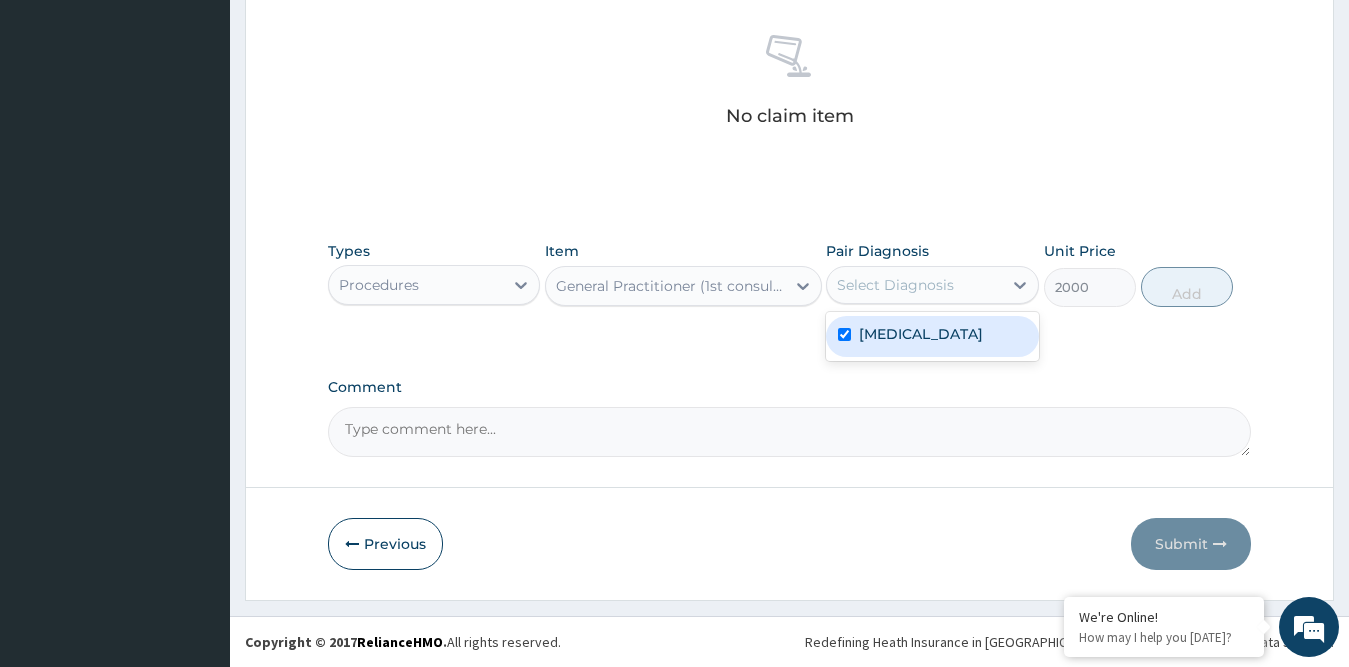 checkbox on "true" 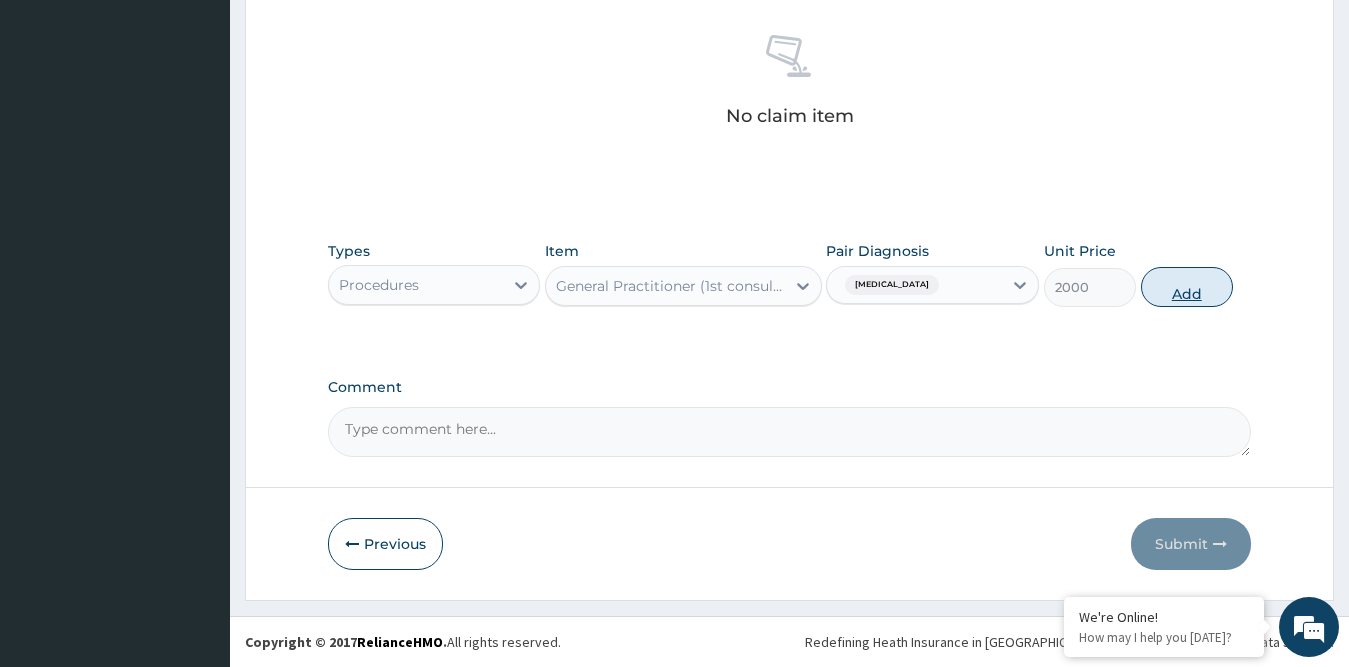 click on "Add" at bounding box center (1187, 287) 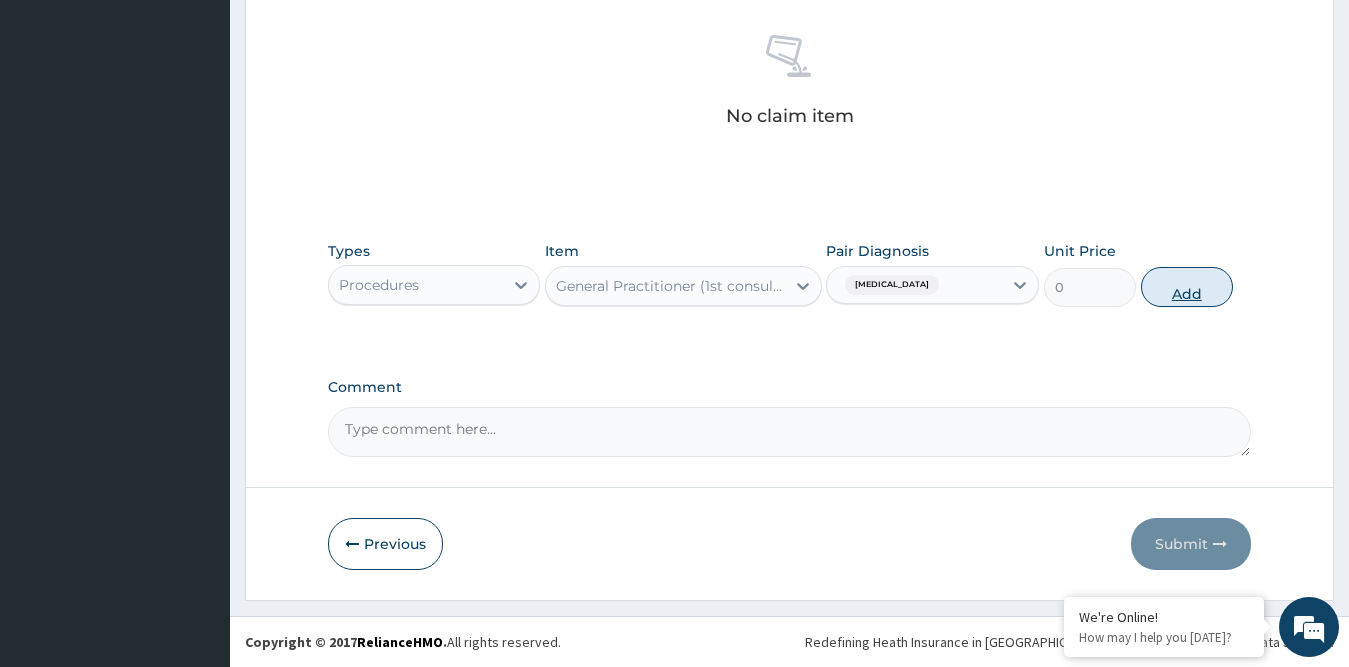 scroll, scrollTop: 697, scrollLeft: 0, axis: vertical 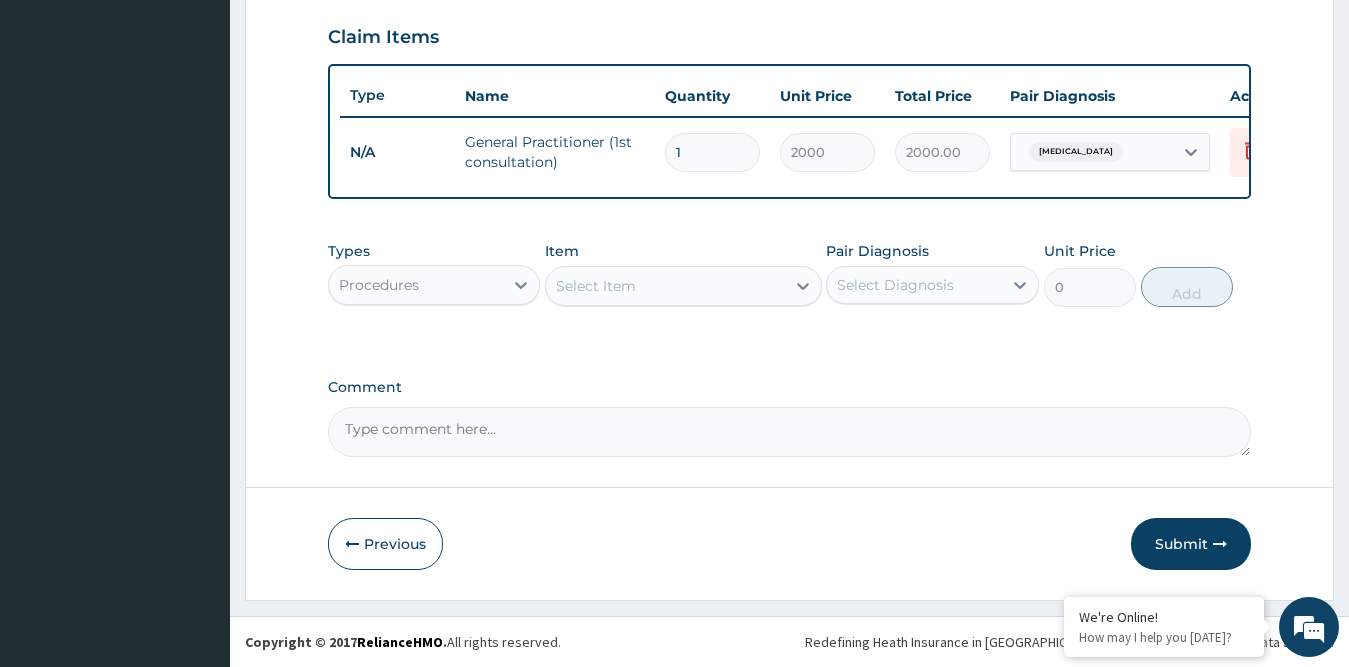 click on "Procedures" at bounding box center [416, 285] 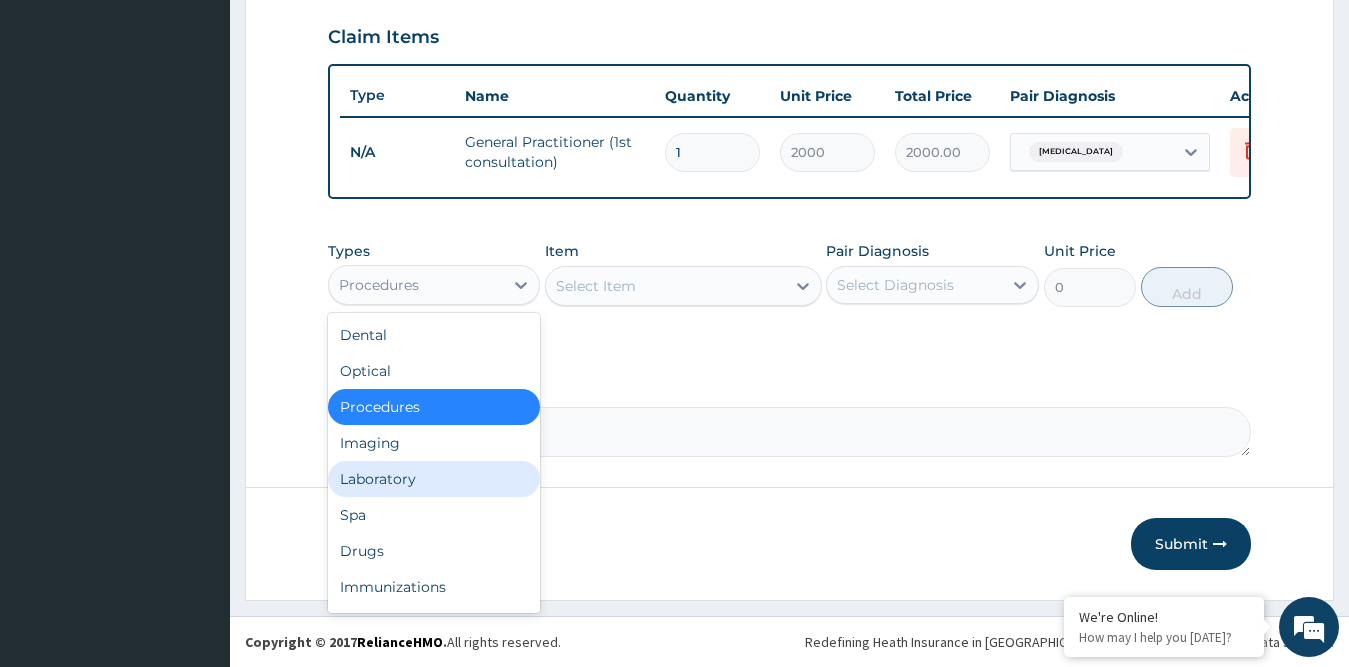 click on "Laboratory" at bounding box center (434, 479) 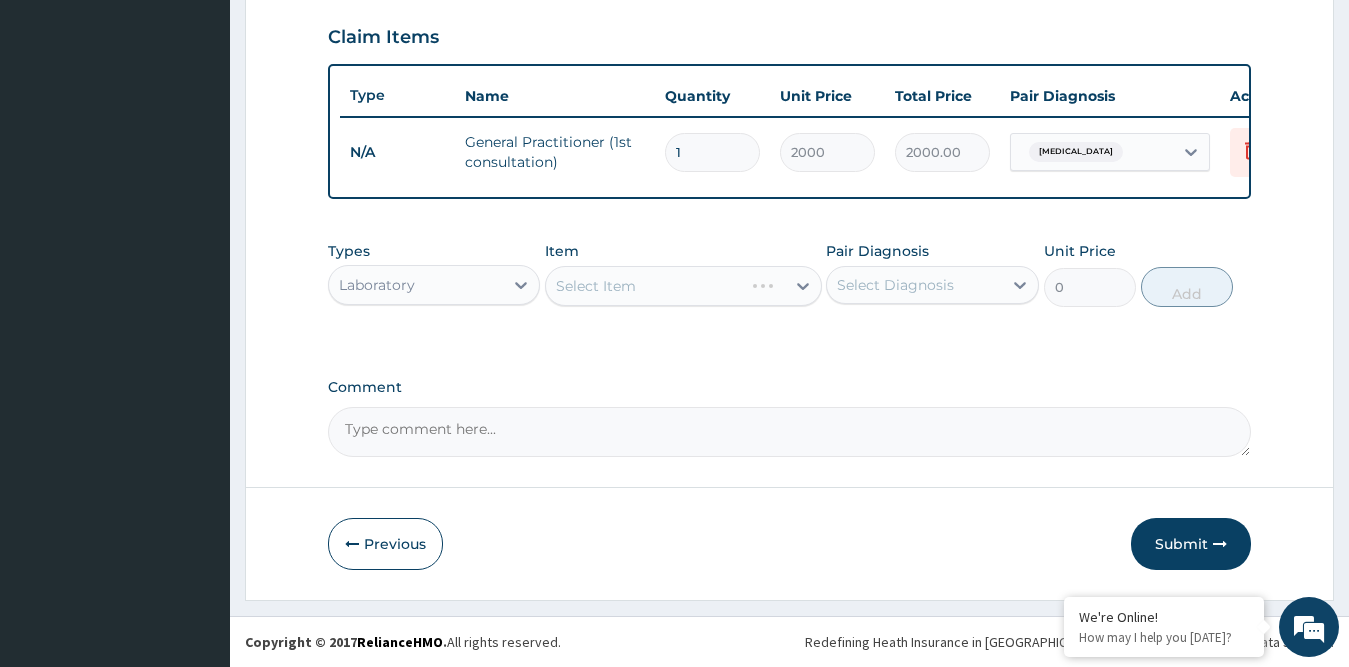 click on "Select Item" at bounding box center [683, 286] 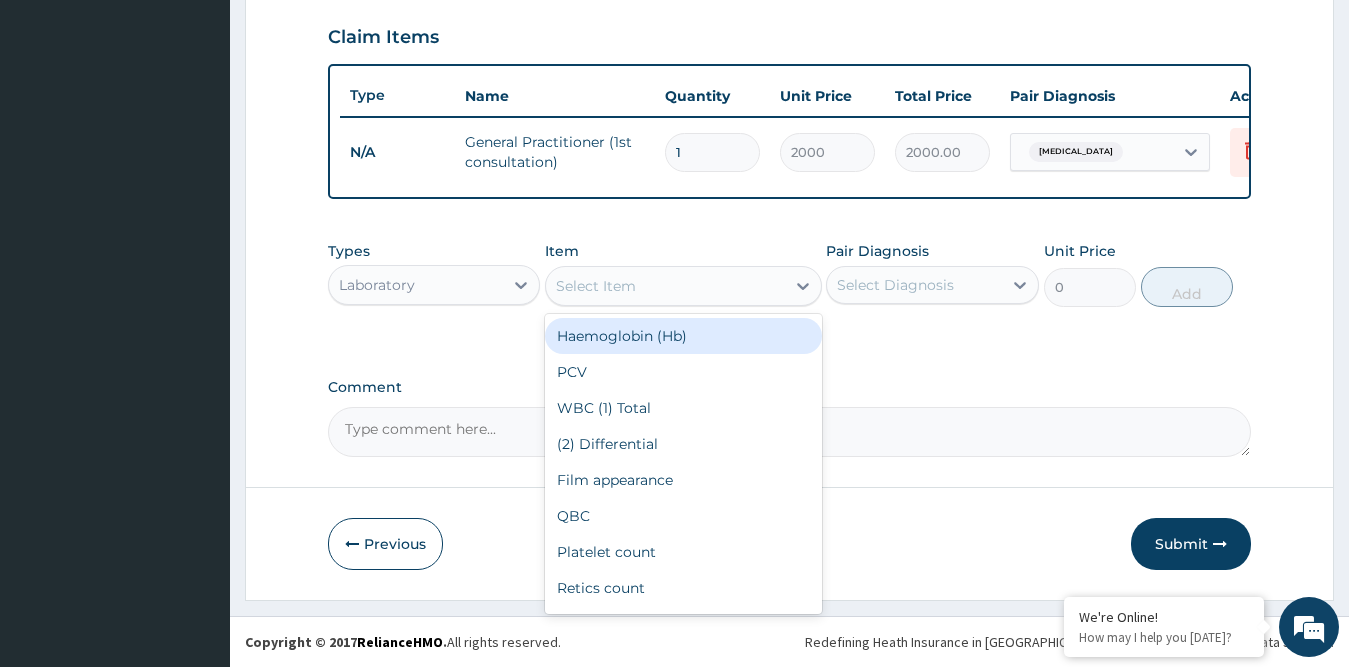click on "Select Item" at bounding box center [596, 286] 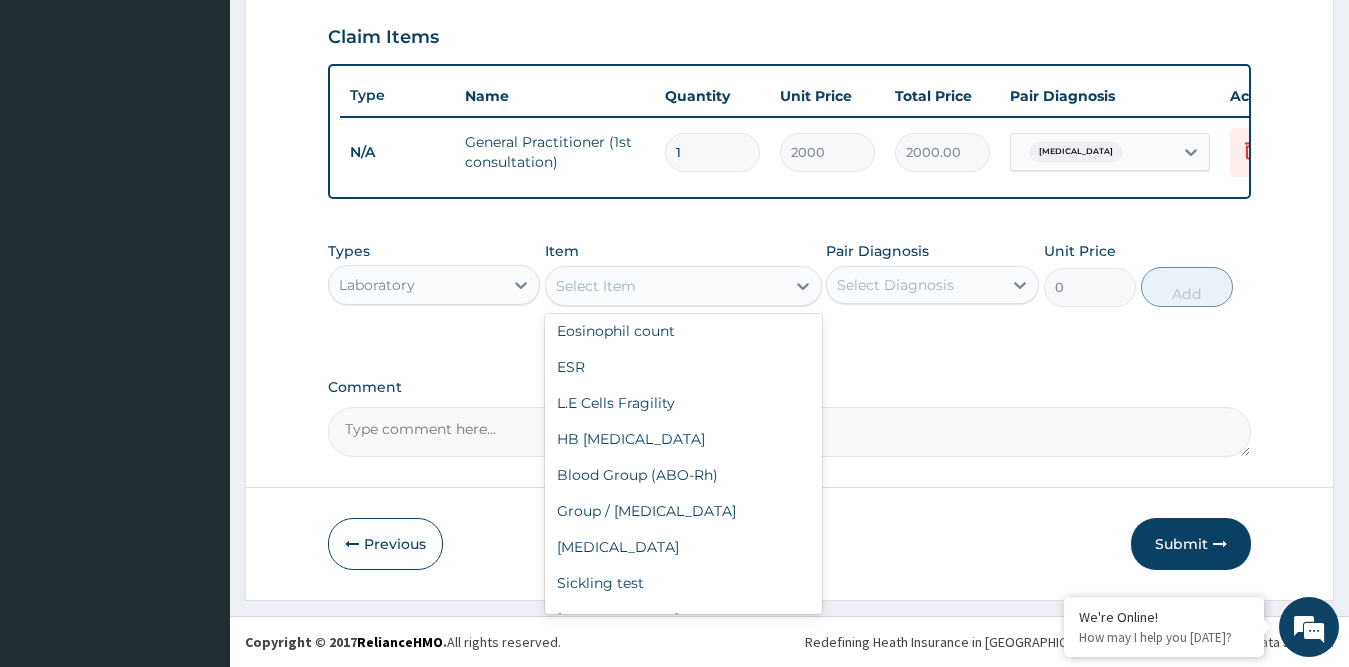 scroll, scrollTop: 300, scrollLeft: 0, axis: vertical 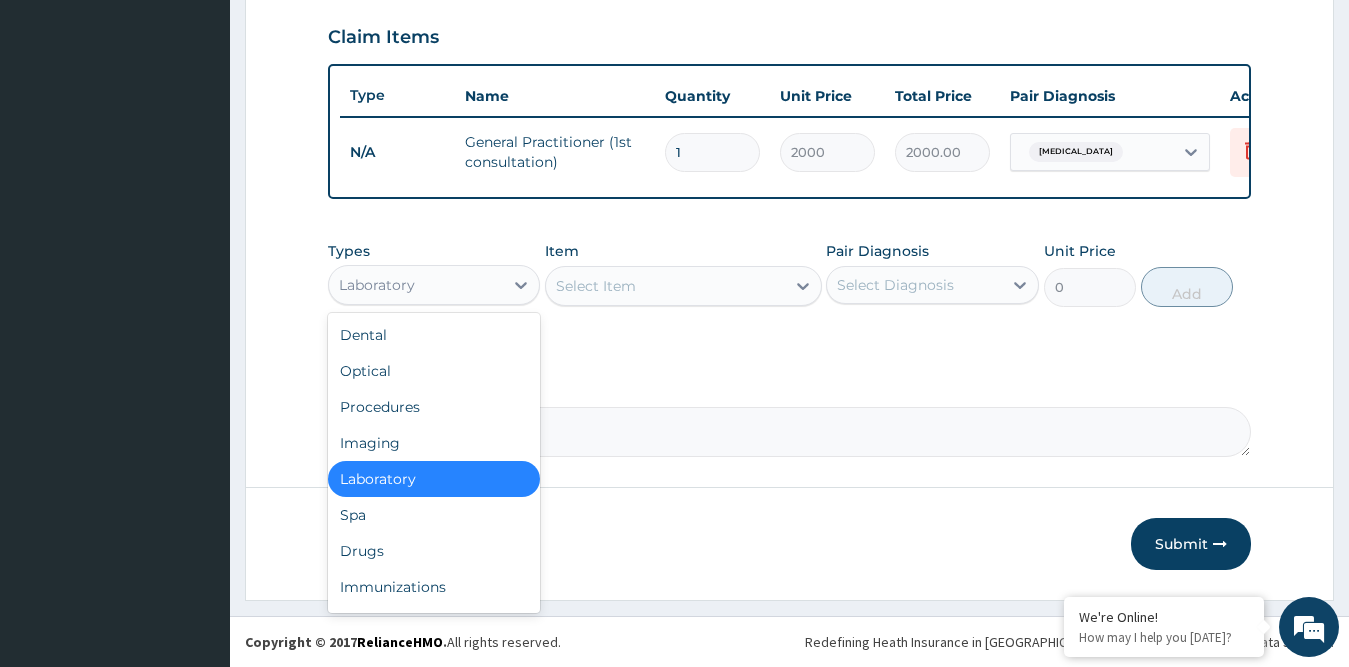 click on "Laboratory" at bounding box center (416, 285) 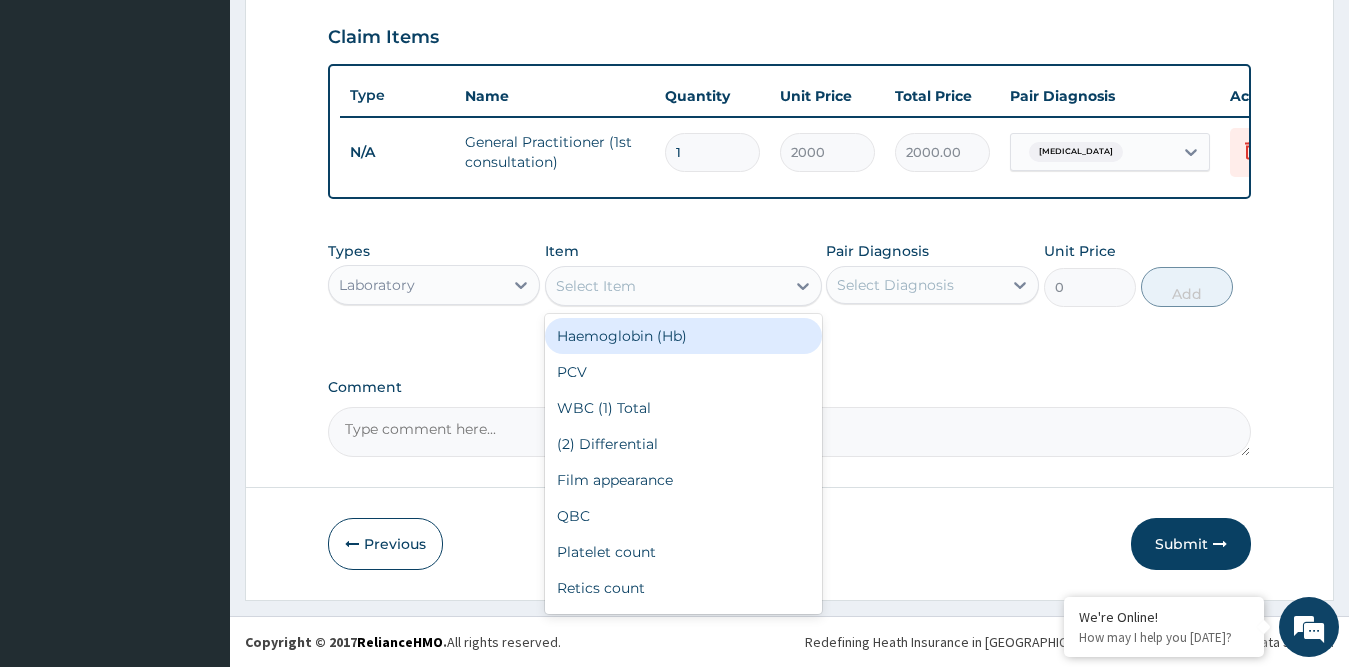click on "Select Item" at bounding box center [665, 286] 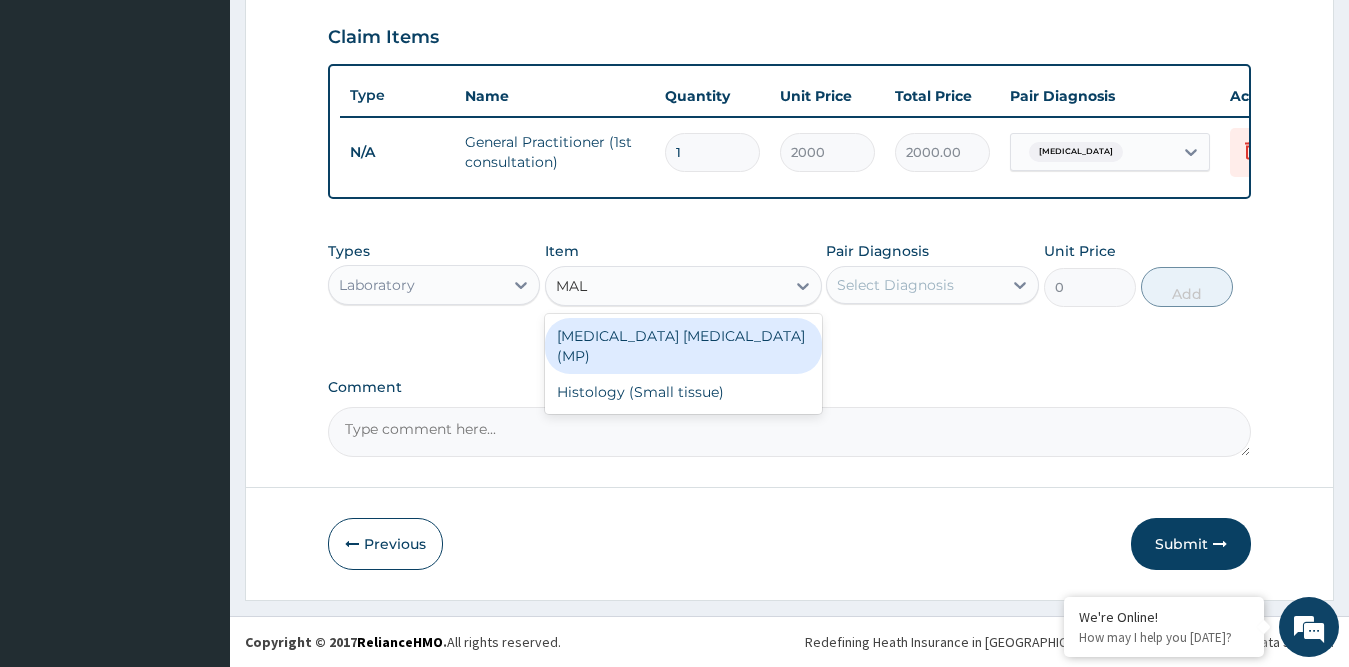 type on "MALA" 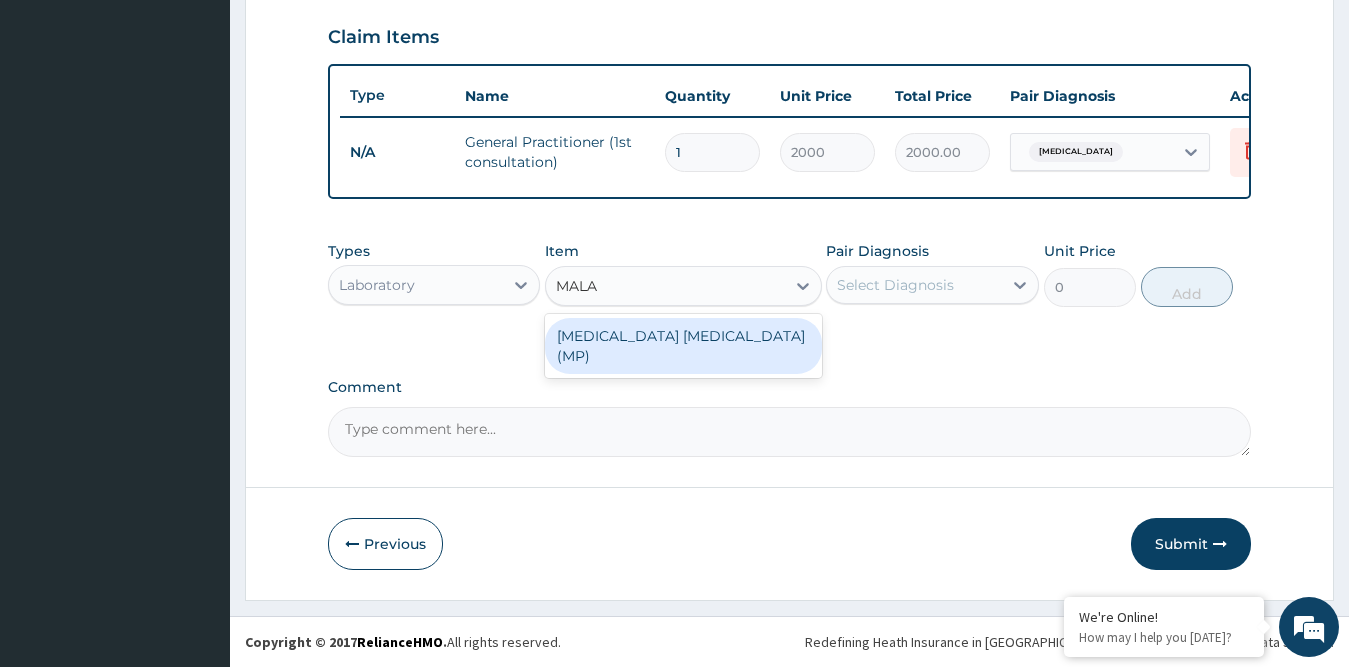 click on "Malaria Parasite (MP)" at bounding box center [683, 346] 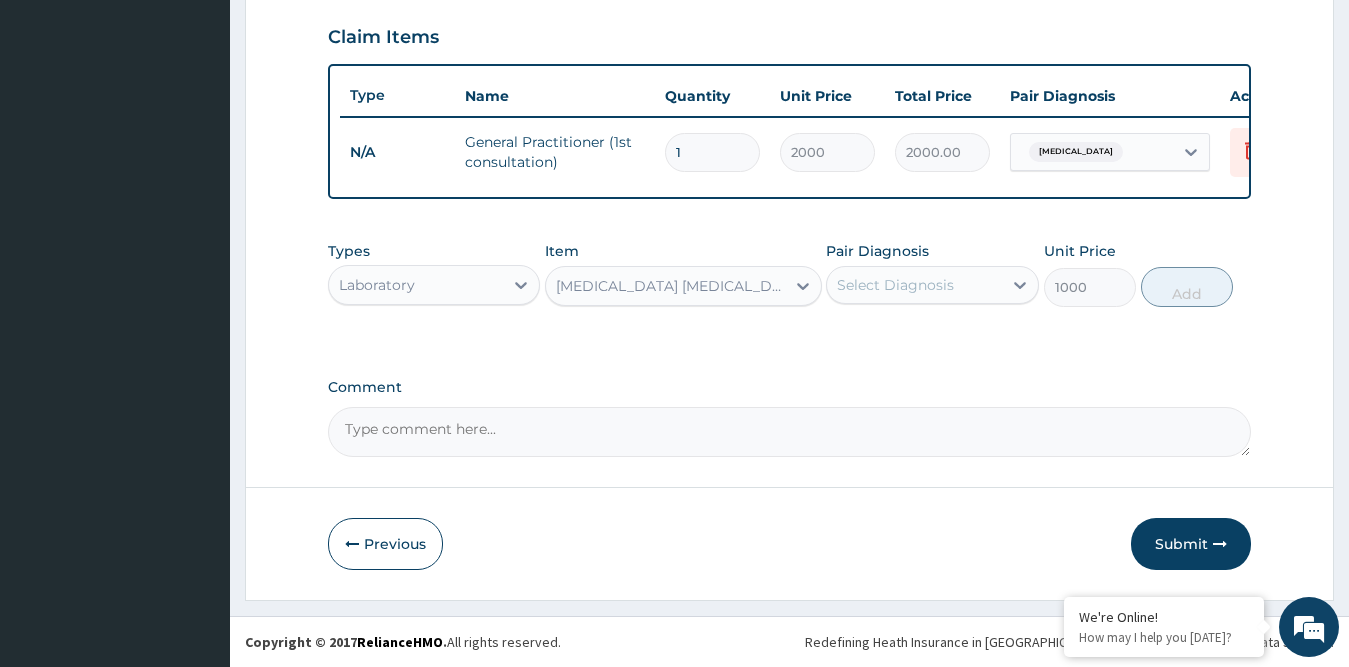 drag, startPoint x: 6, startPoint y: 581, endPoint x: 619, endPoint y: 11, distance: 837.05975 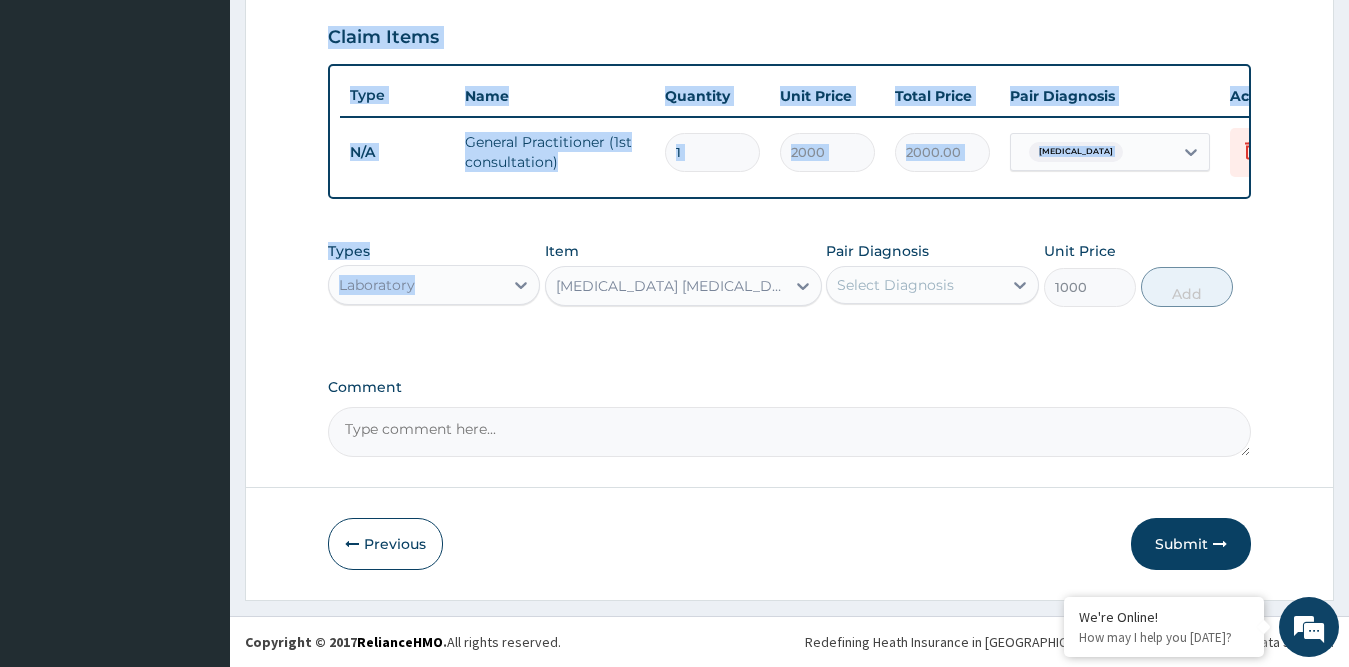 click on "Select Diagnosis" at bounding box center [895, 285] 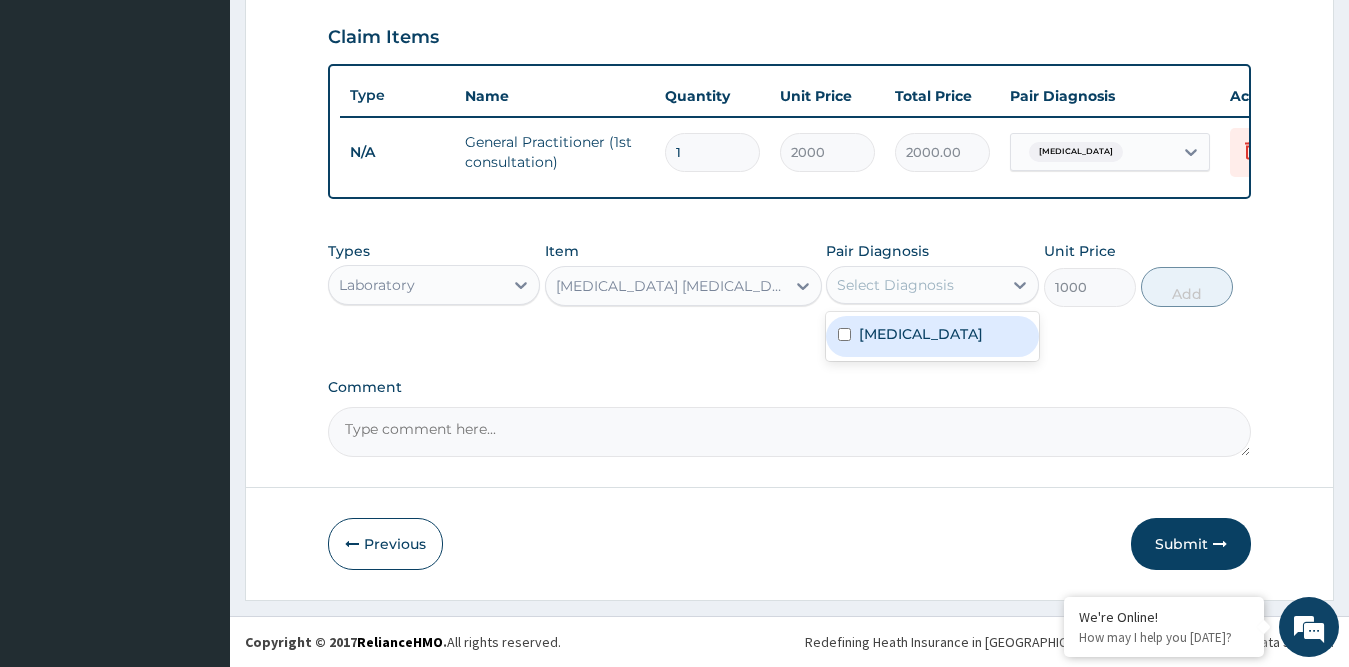 click on "Malaria" at bounding box center (921, 334) 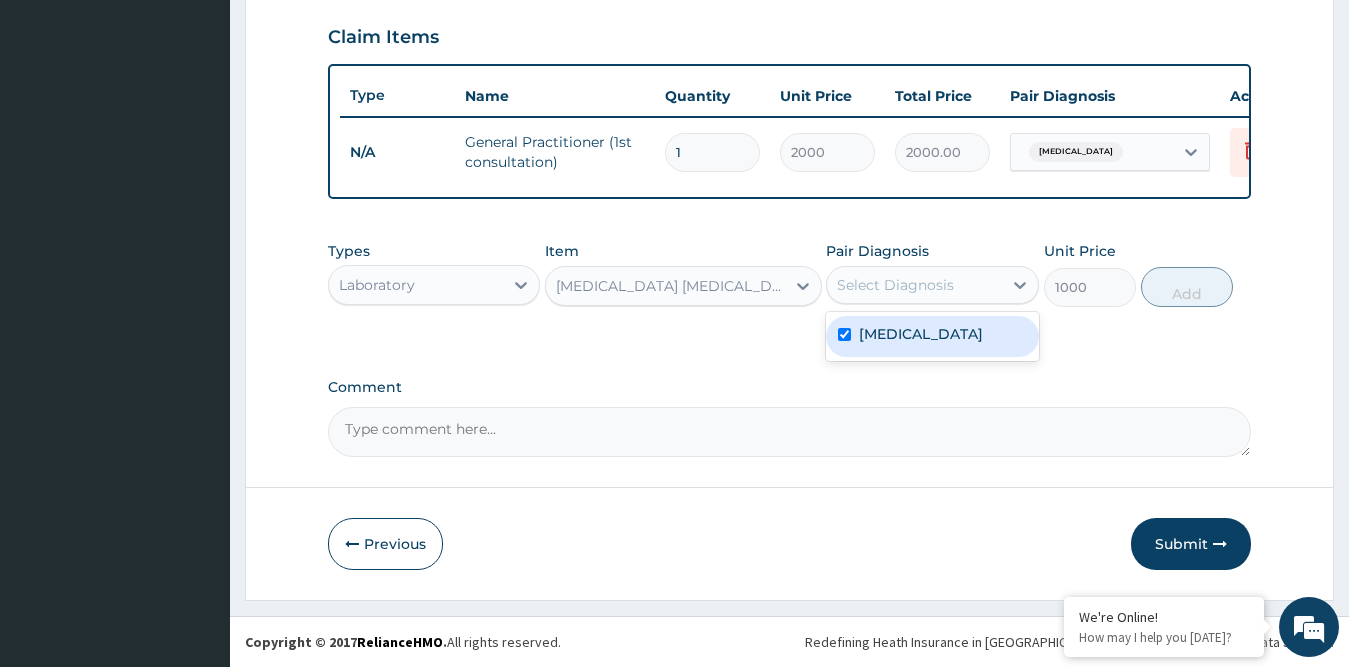 checkbox on "true" 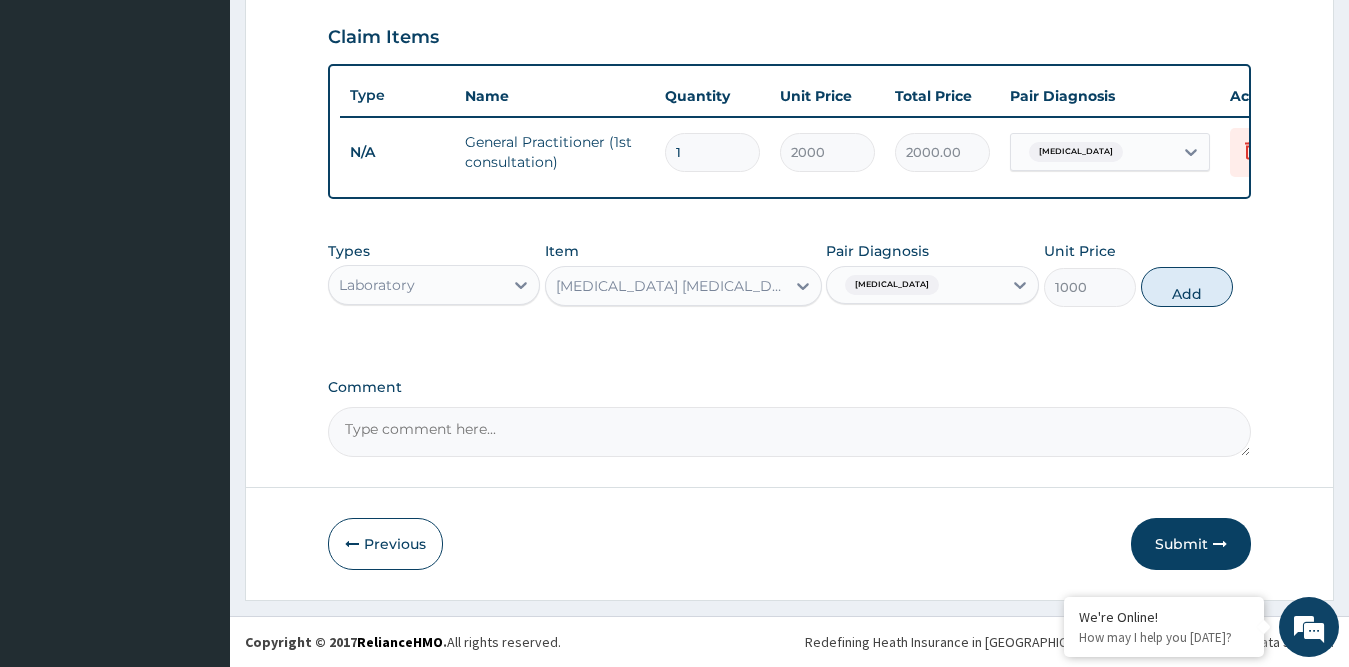 click on "Add" at bounding box center (1187, 287) 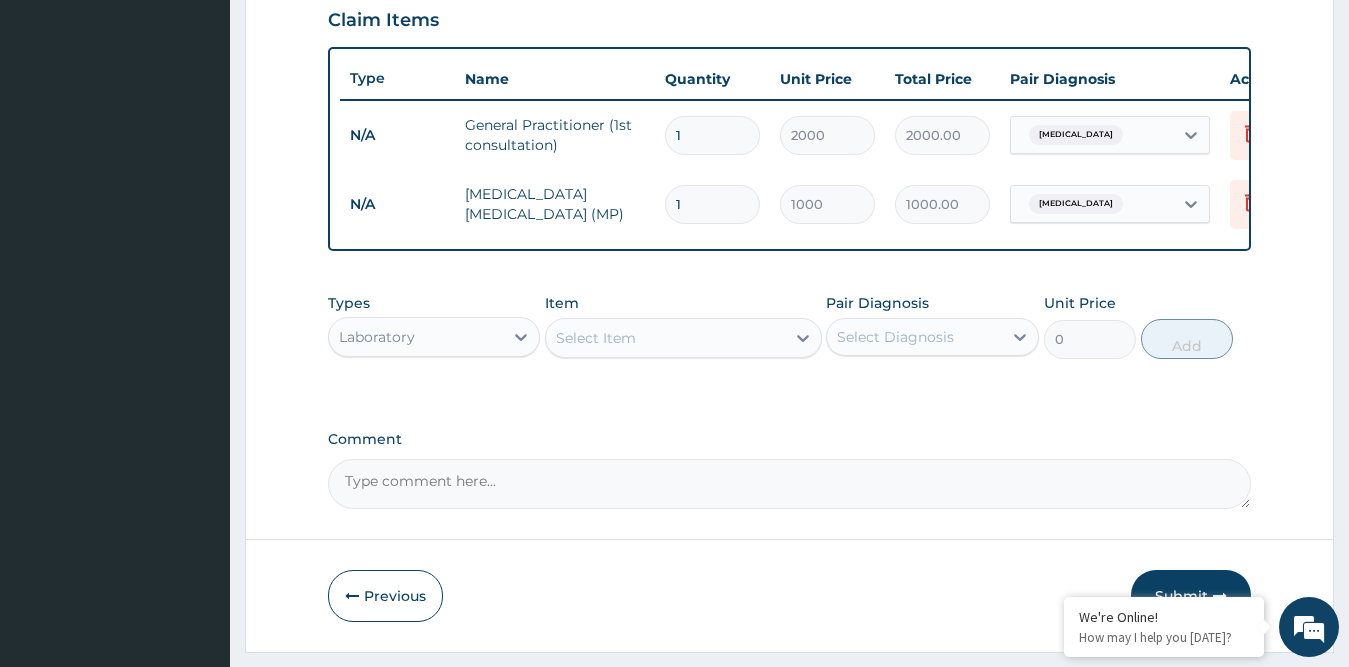 click on "Laboratory" at bounding box center (416, 337) 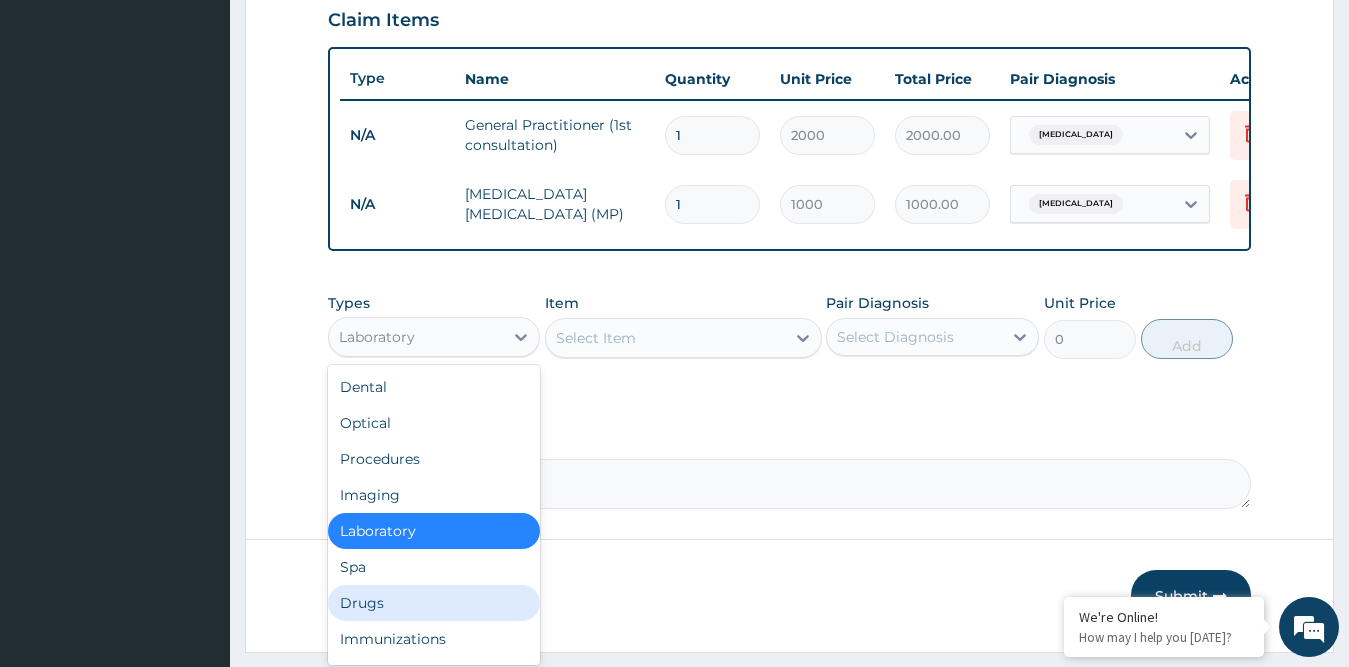 click on "Drugs" at bounding box center (434, 603) 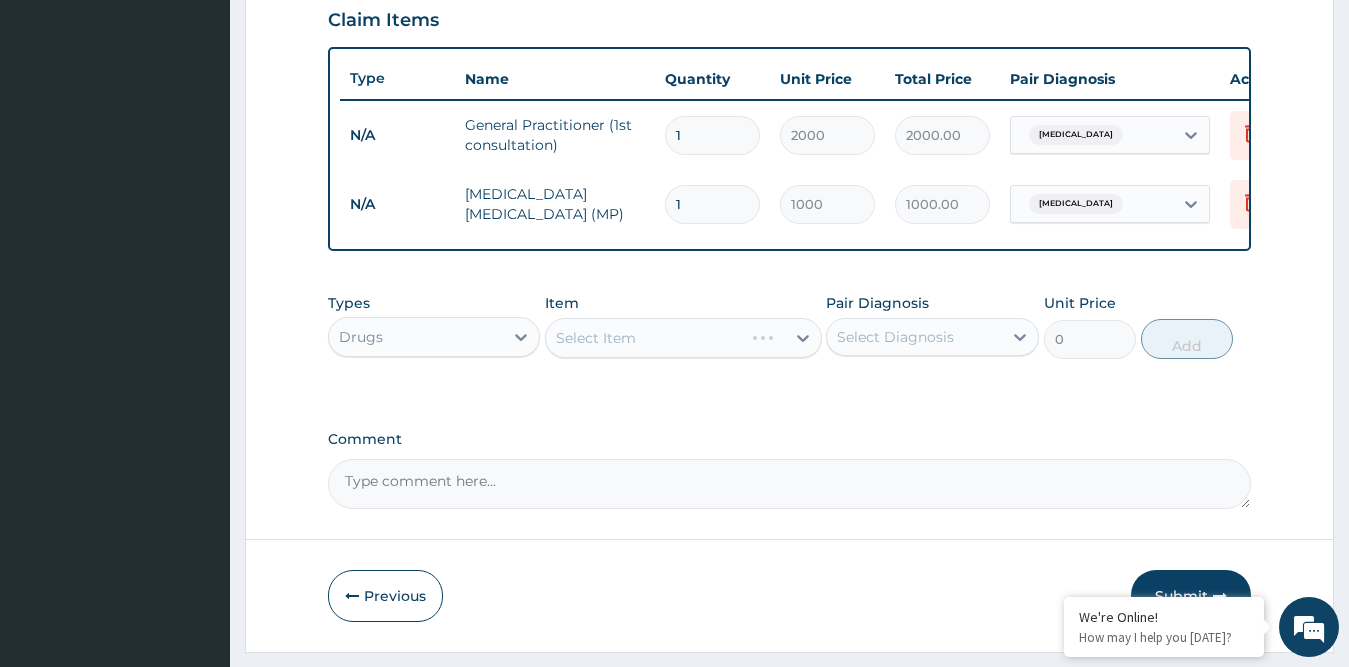 click on "Select Item" at bounding box center (683, 338) 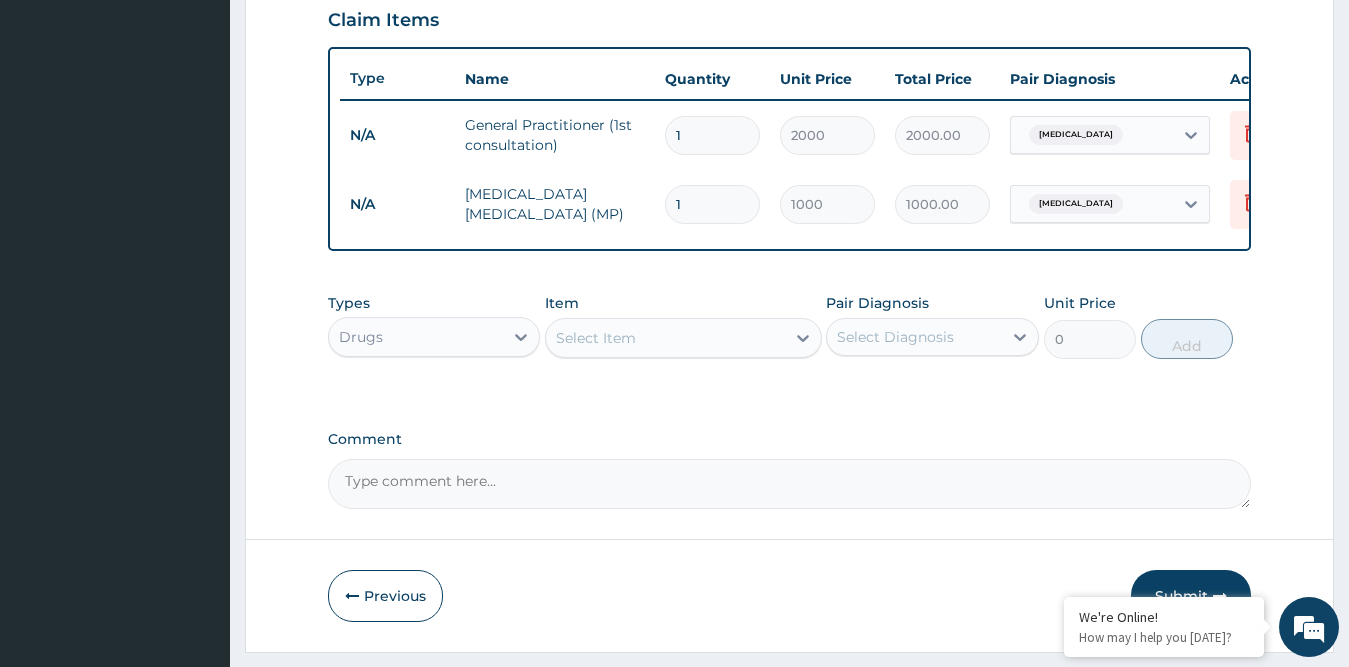 click on "Select Item" at bounding box center [665, 338] 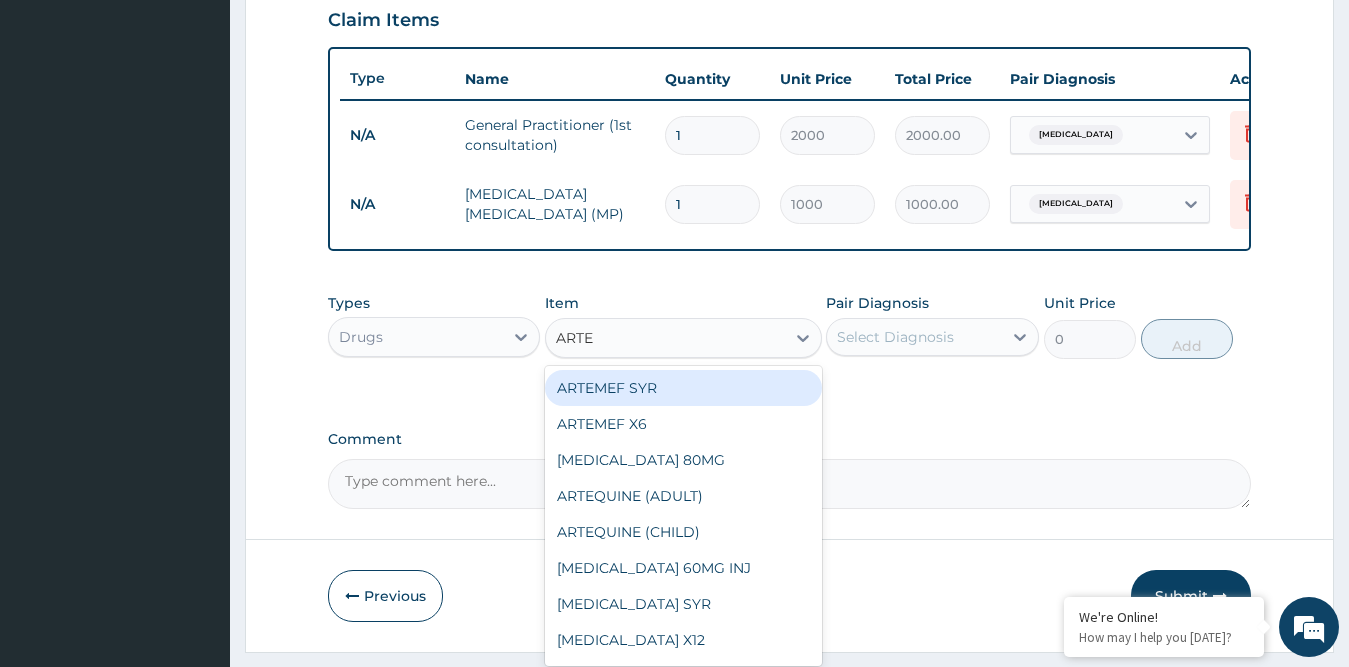 type on "ARTEM" 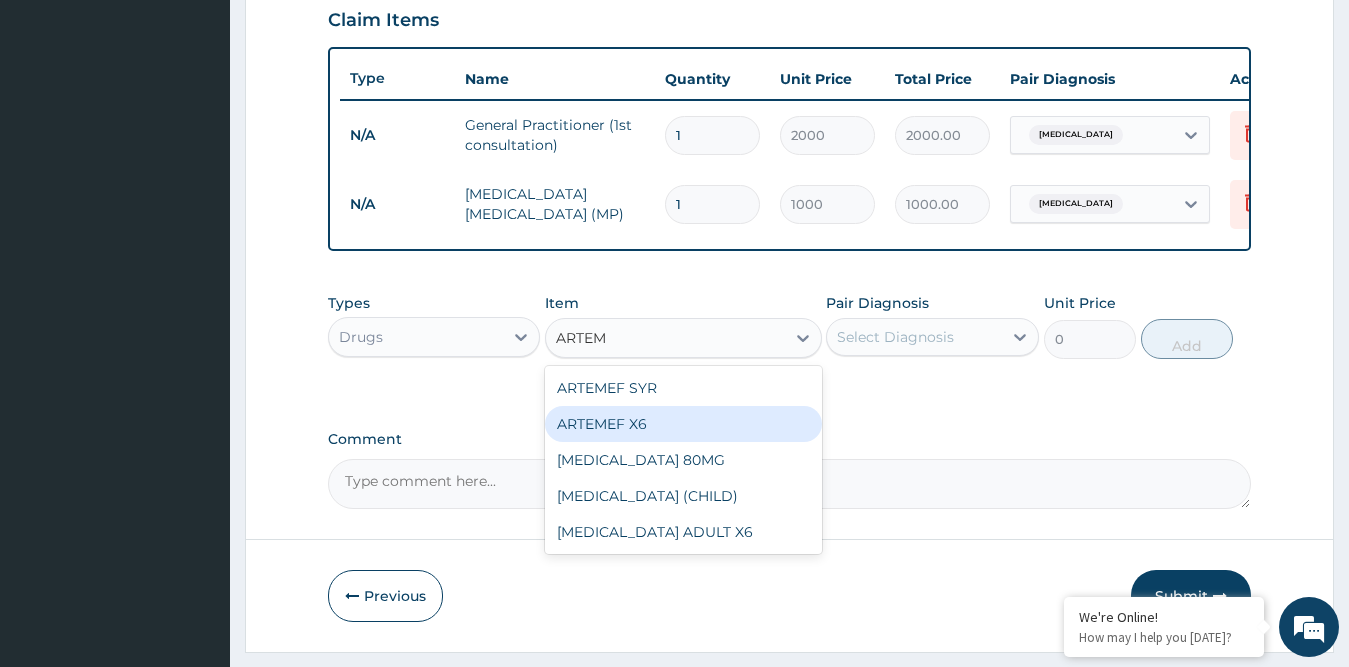click on "ARTEMEF X6" at bounding box center [683, 424] 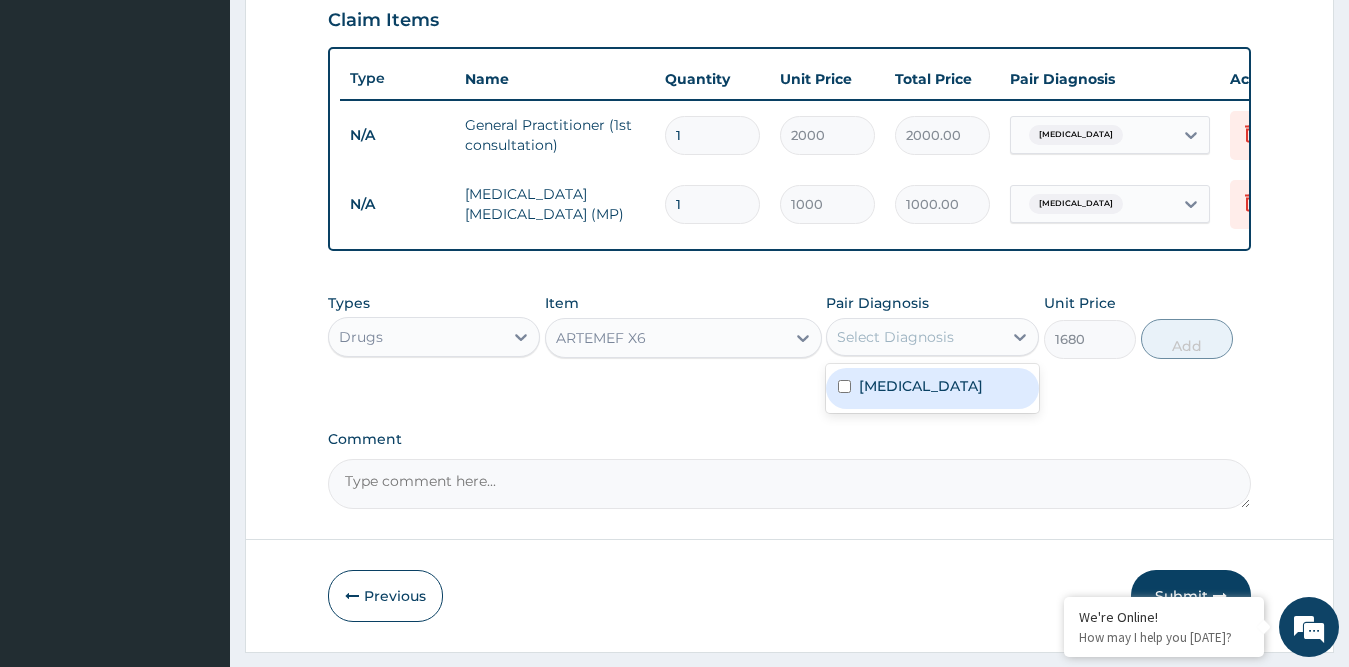 click on "Select Diagnosis" at bounding box center (895, 337) 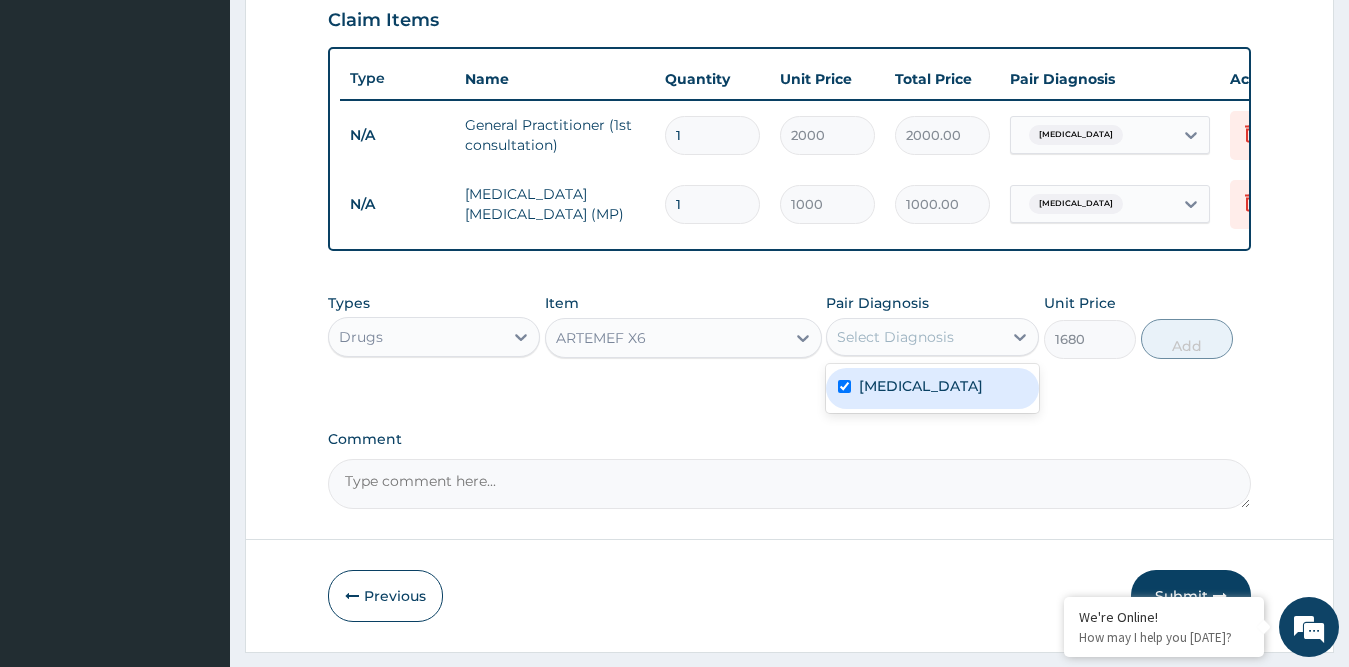 checkbox on "true" 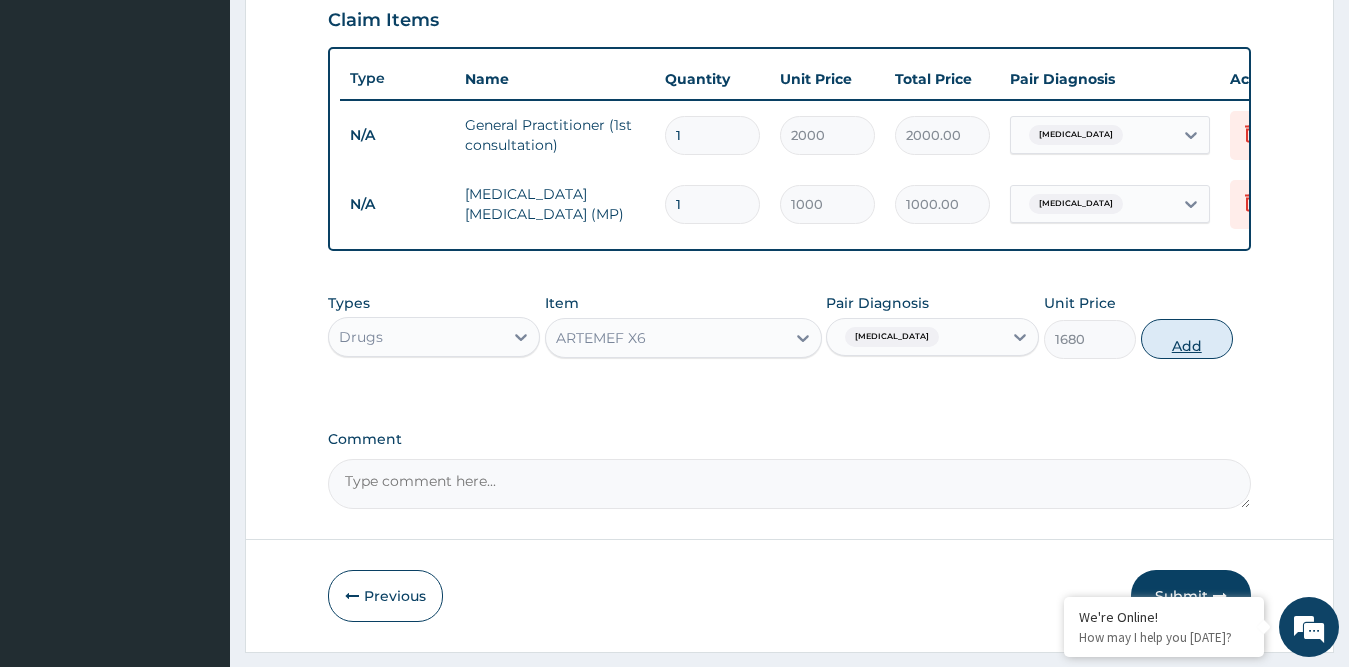 click on "Add" at bounding box center [1187, 339] 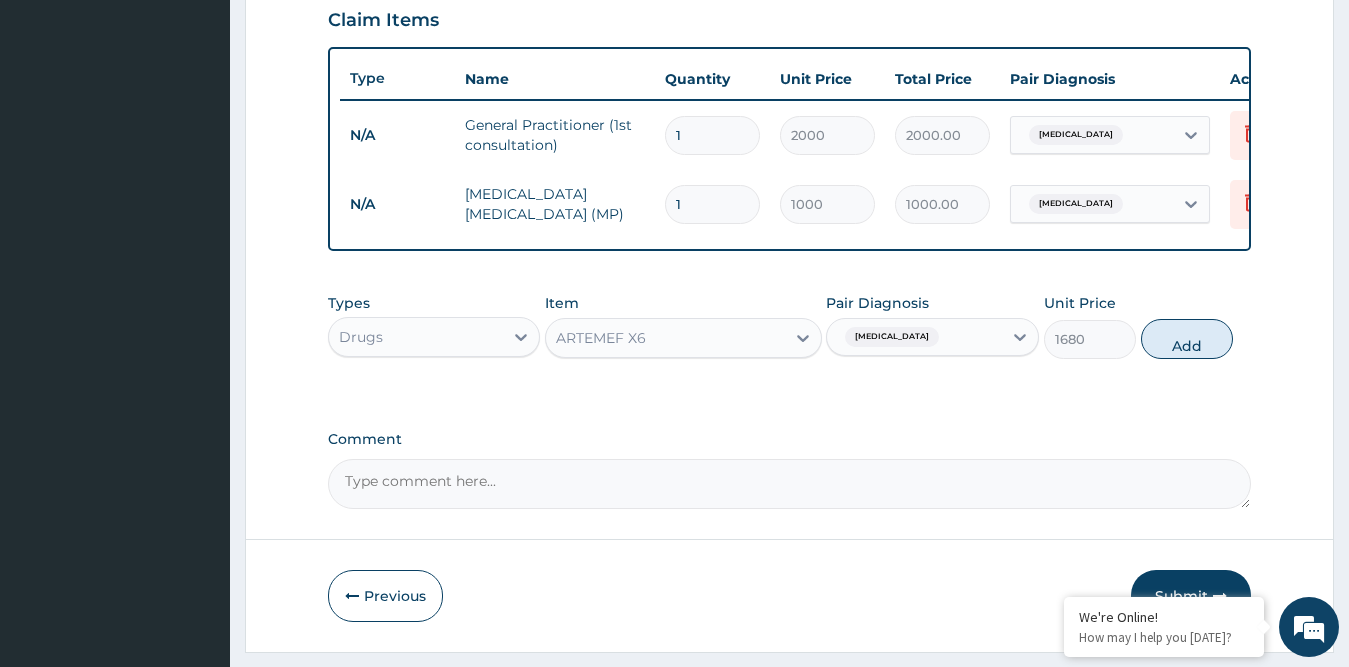 type on "0" 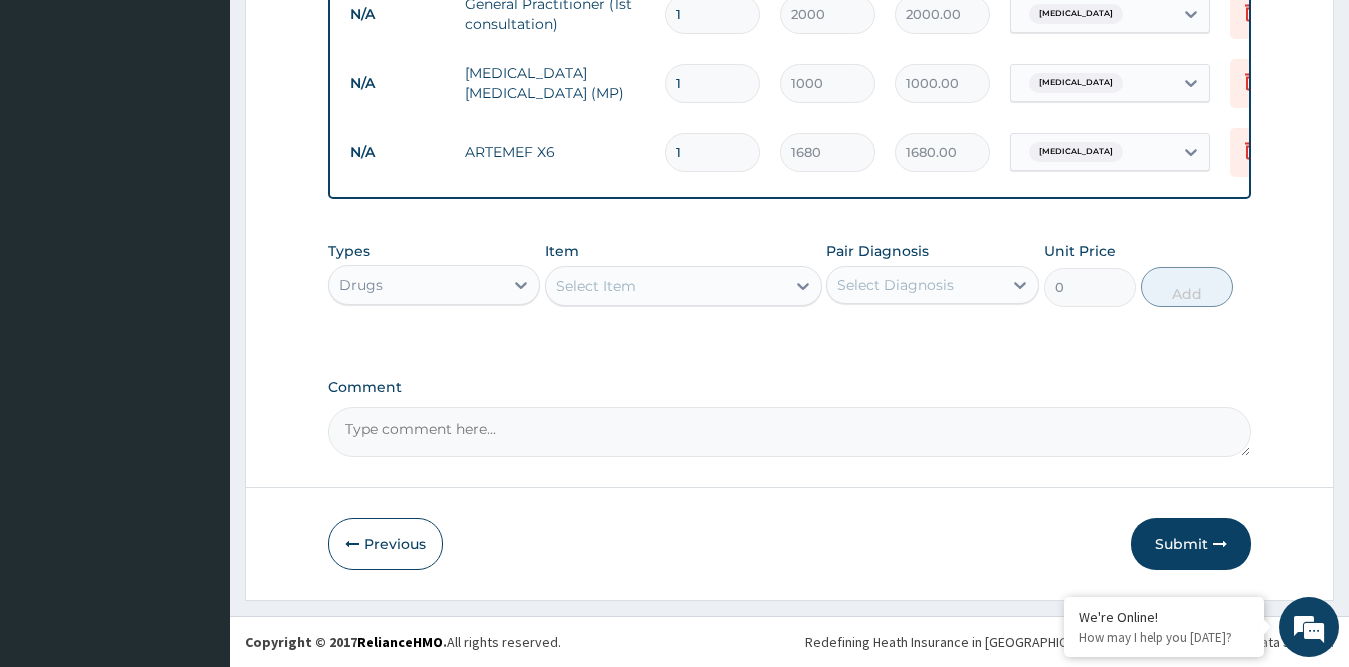 scroll, scrollTop: 835, scrollLeft: 0, axis: vertical 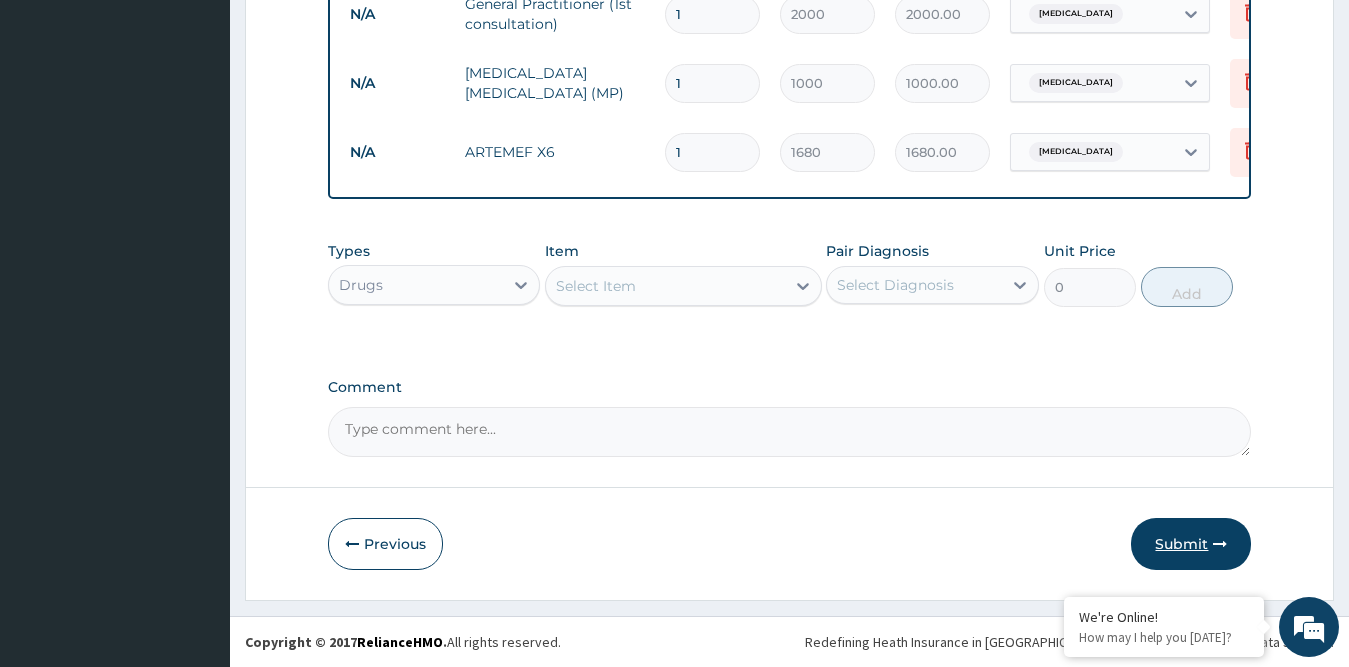 click on "Submit" at bounding box center [1191, 544] 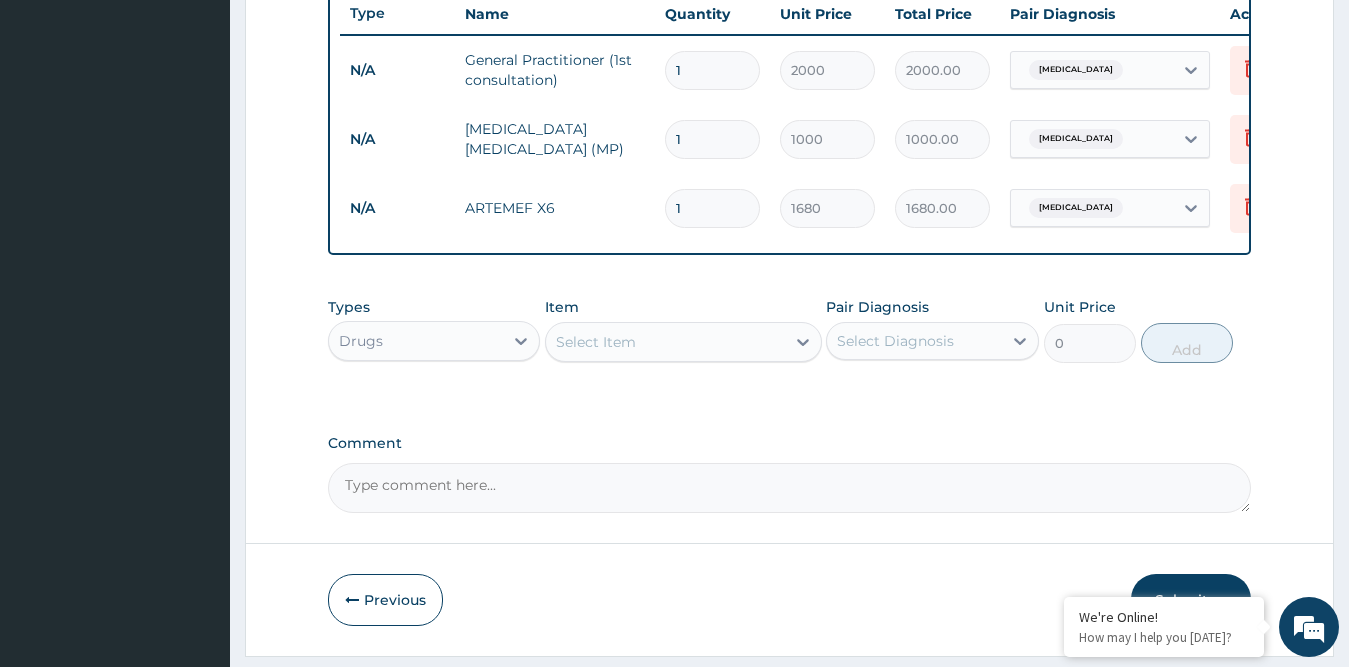 scroll, scrollTop: 635, scrollLeft: 0, axis: vertical 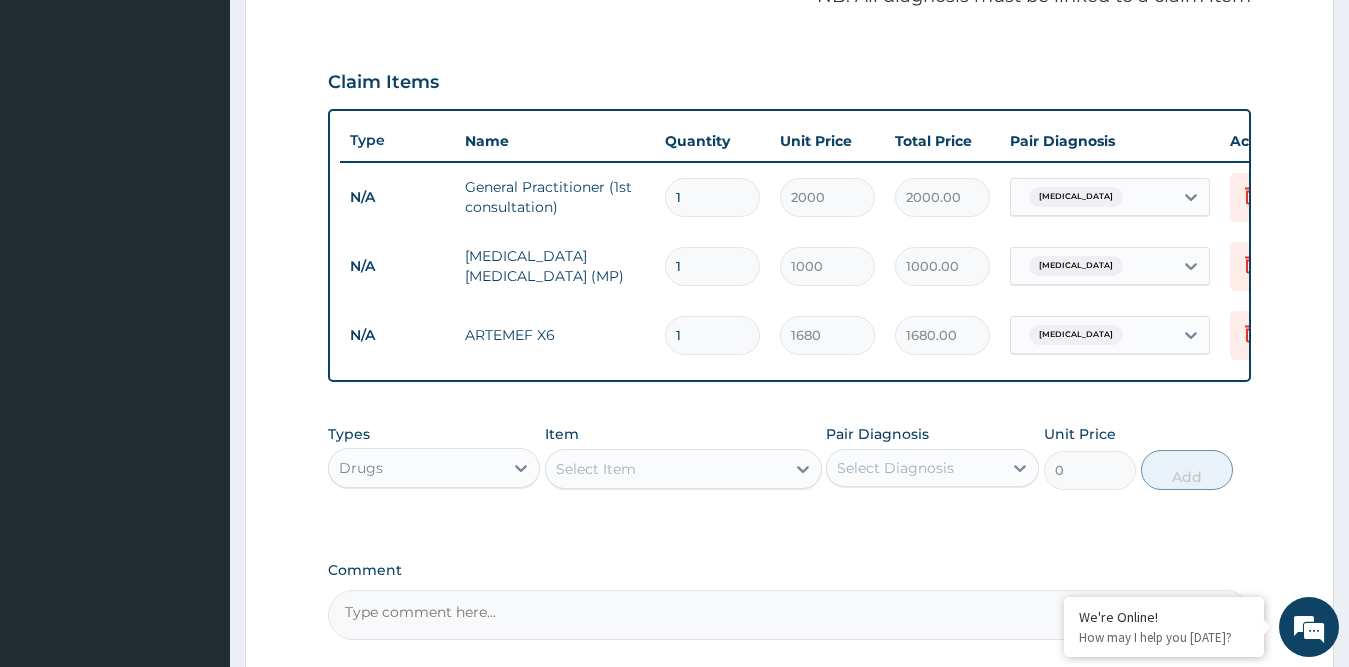 click on "Select Item" at bounding box center [596, 469] 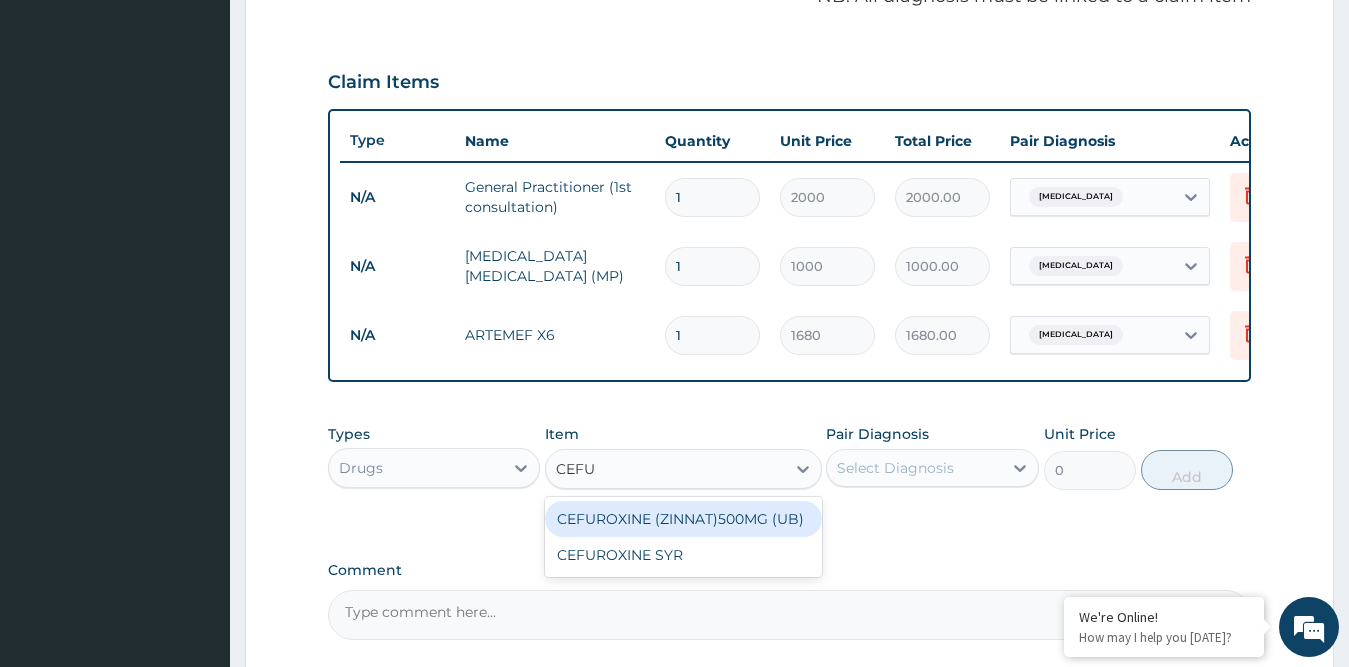 type on "CEFUR" 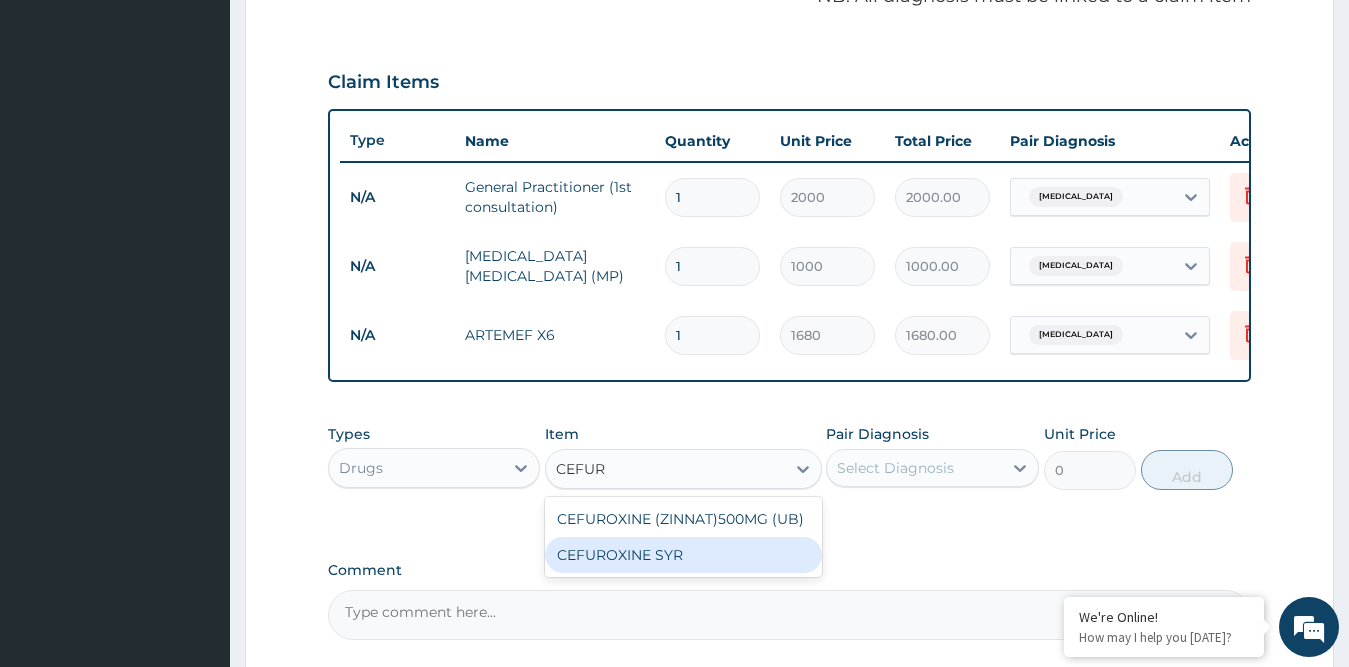 click on "CEFUROXINE SYR" at bounding box center [683, 555] 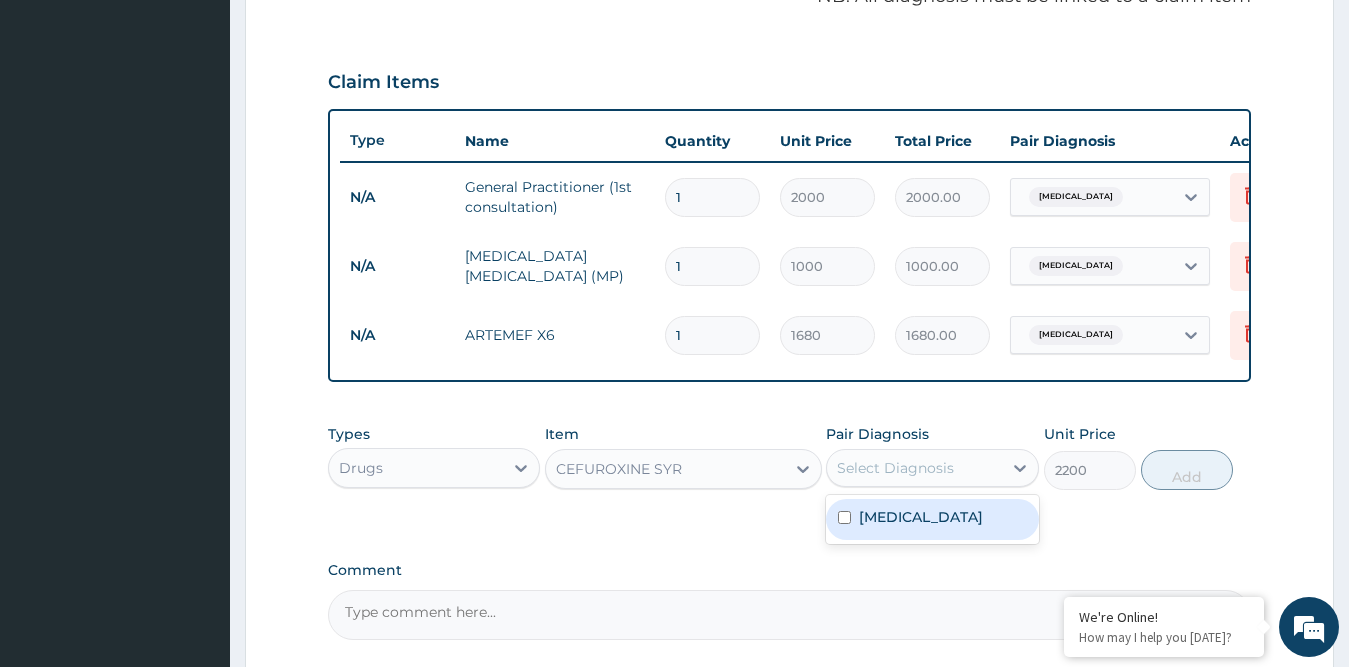 click on "Select Diagnosis" at bounding box center [895, 468] 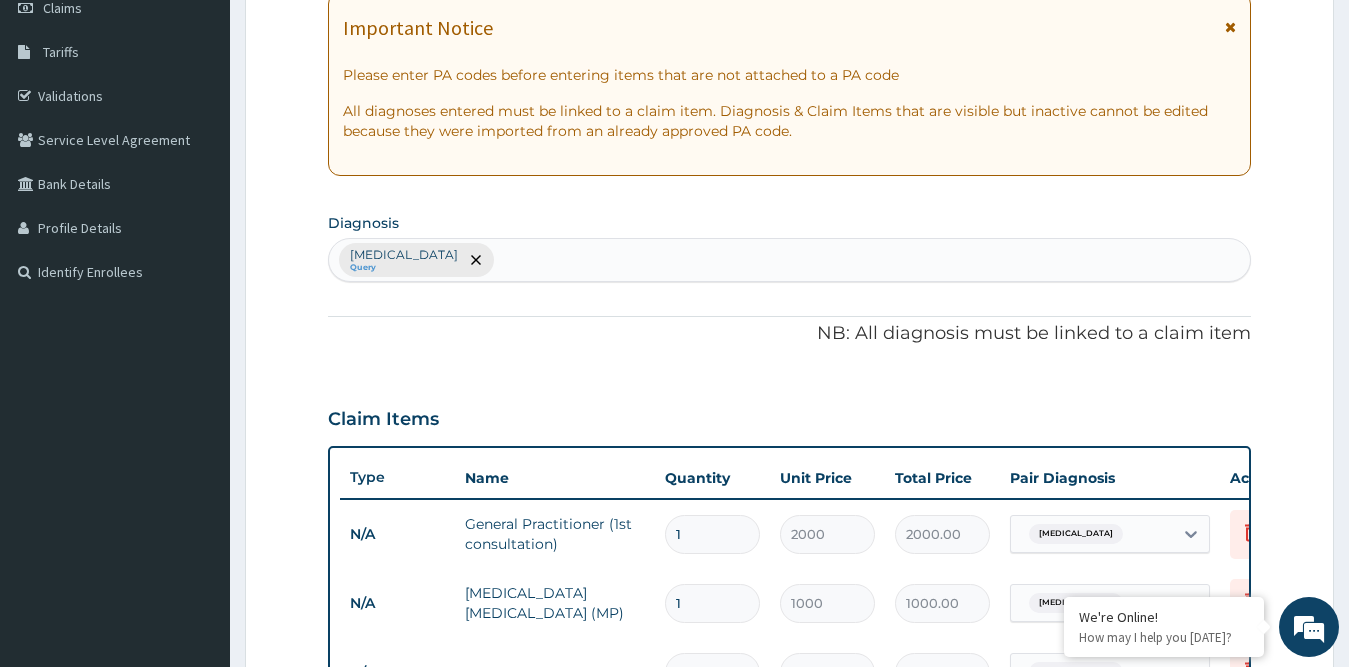scroll, scrollTop: 235, scrollLeft: 0, axis: vertical 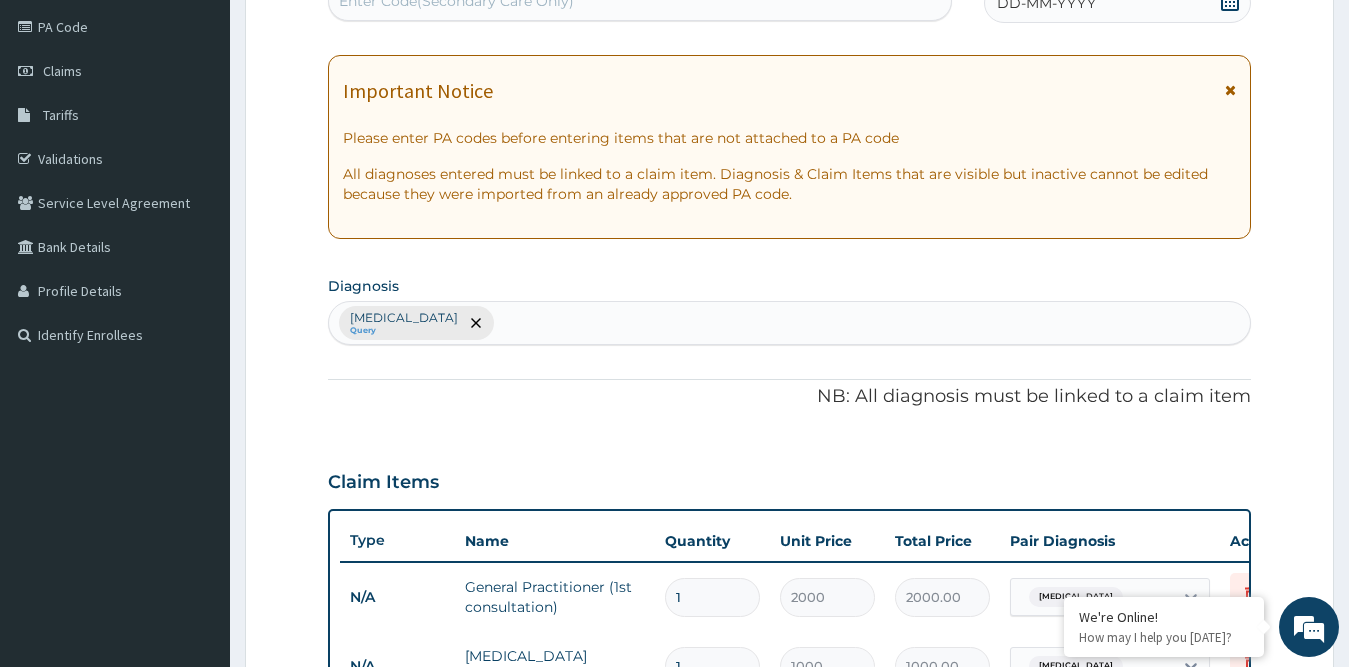 click on "Malaria Query" at bounding box center (790, 323) 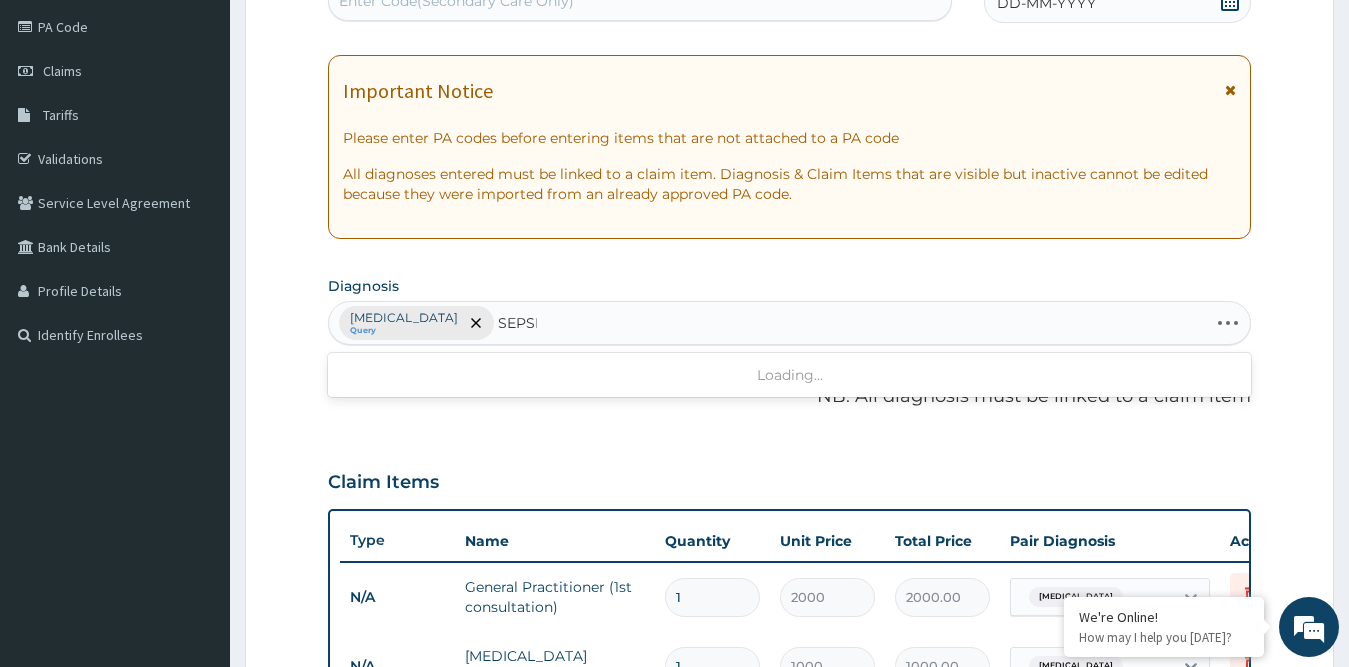 type on "SEPSIS" 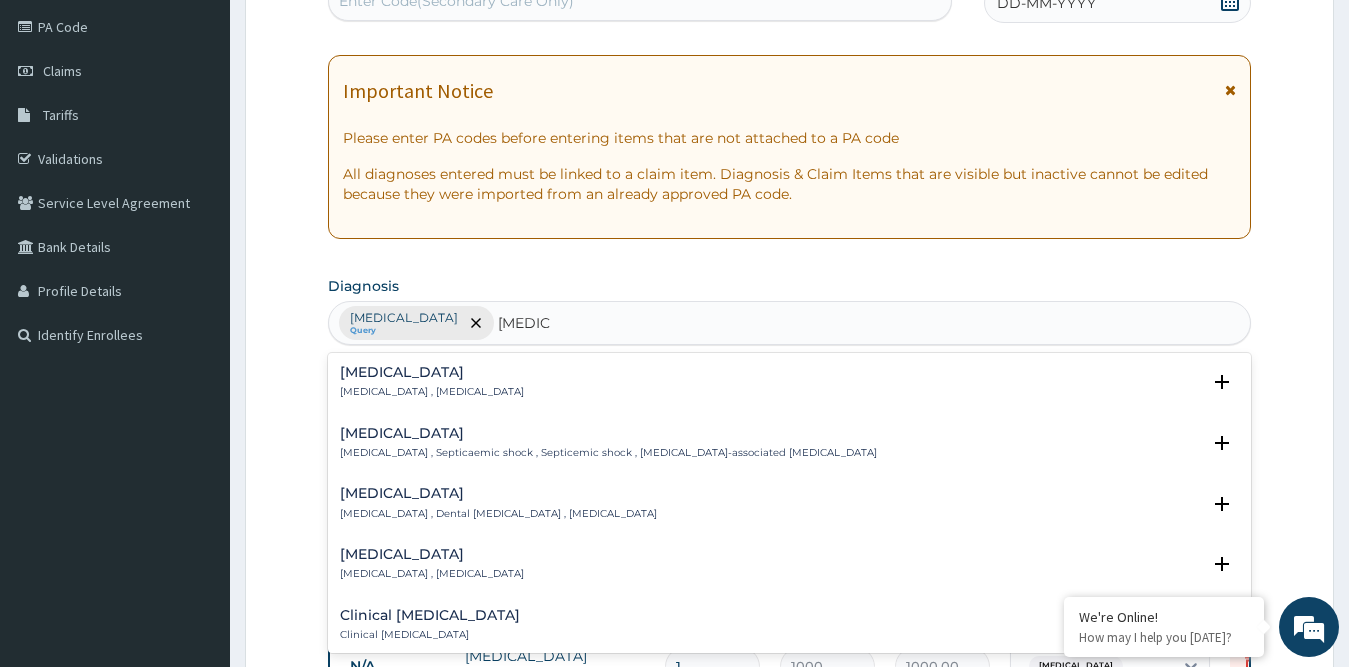 click on "Sepsis" at bounding box center (432, 372) 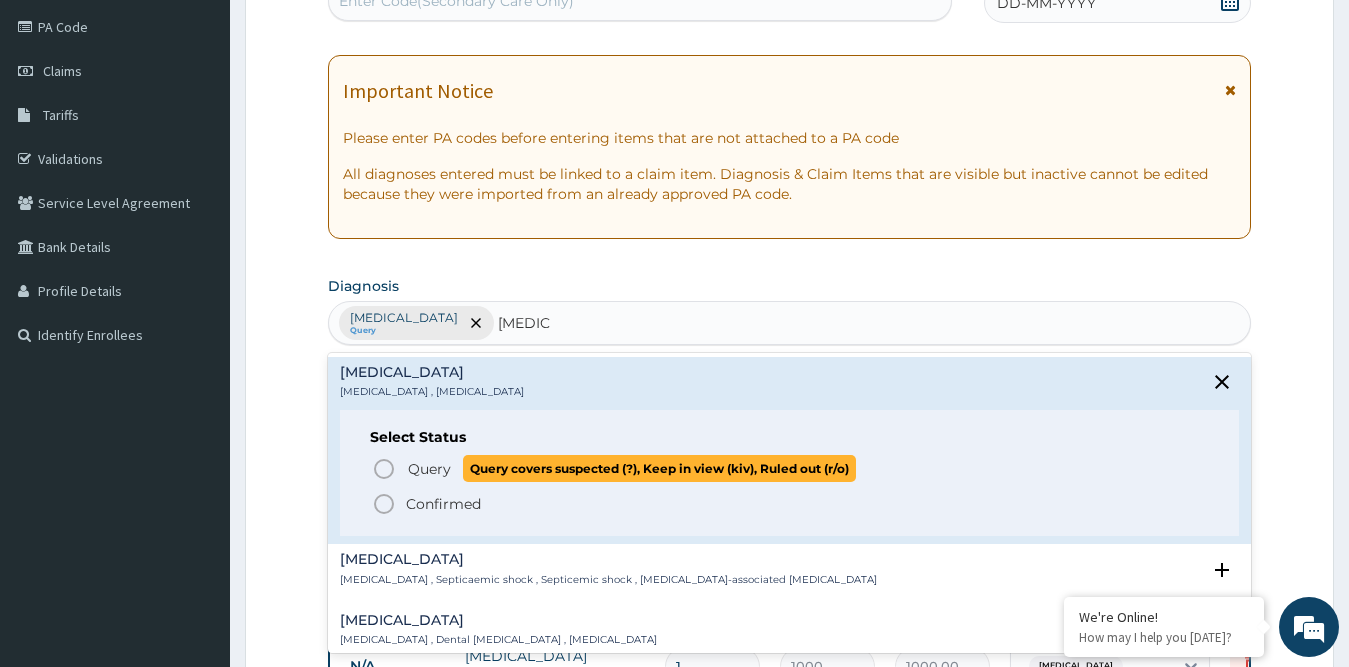 click 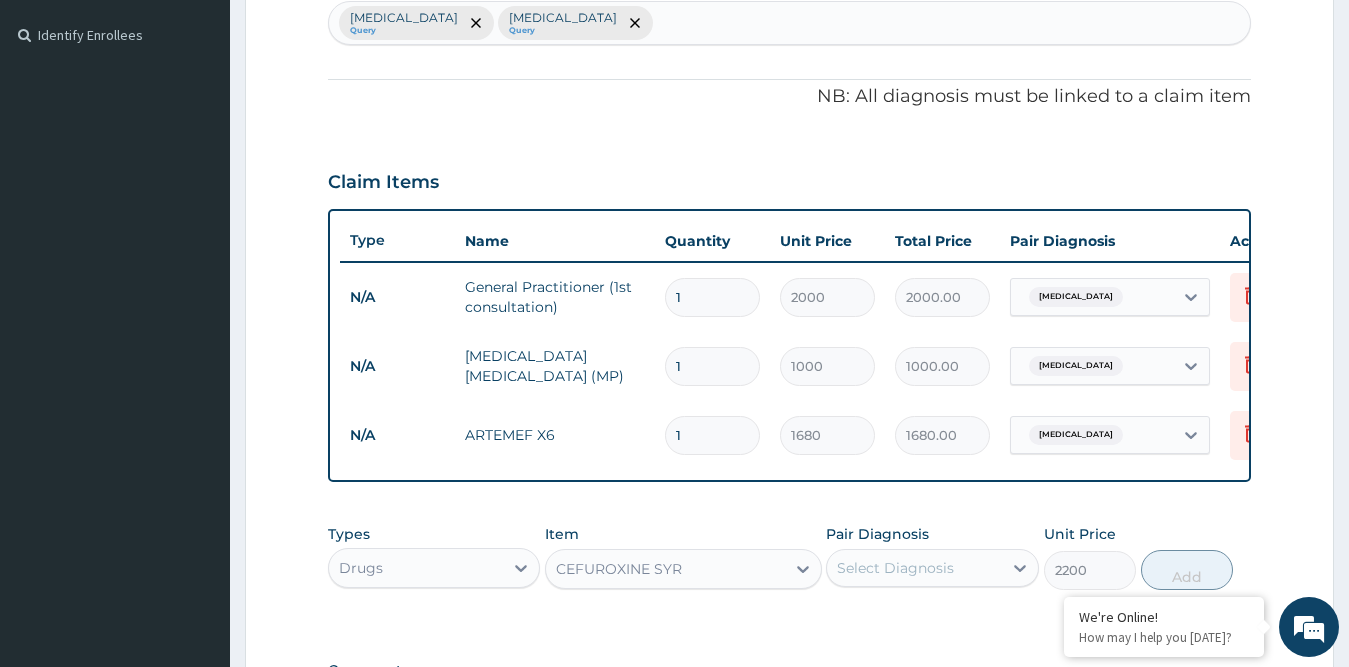 scroll, scrollTop: 835, scrollLeft: 0, axis: vertical 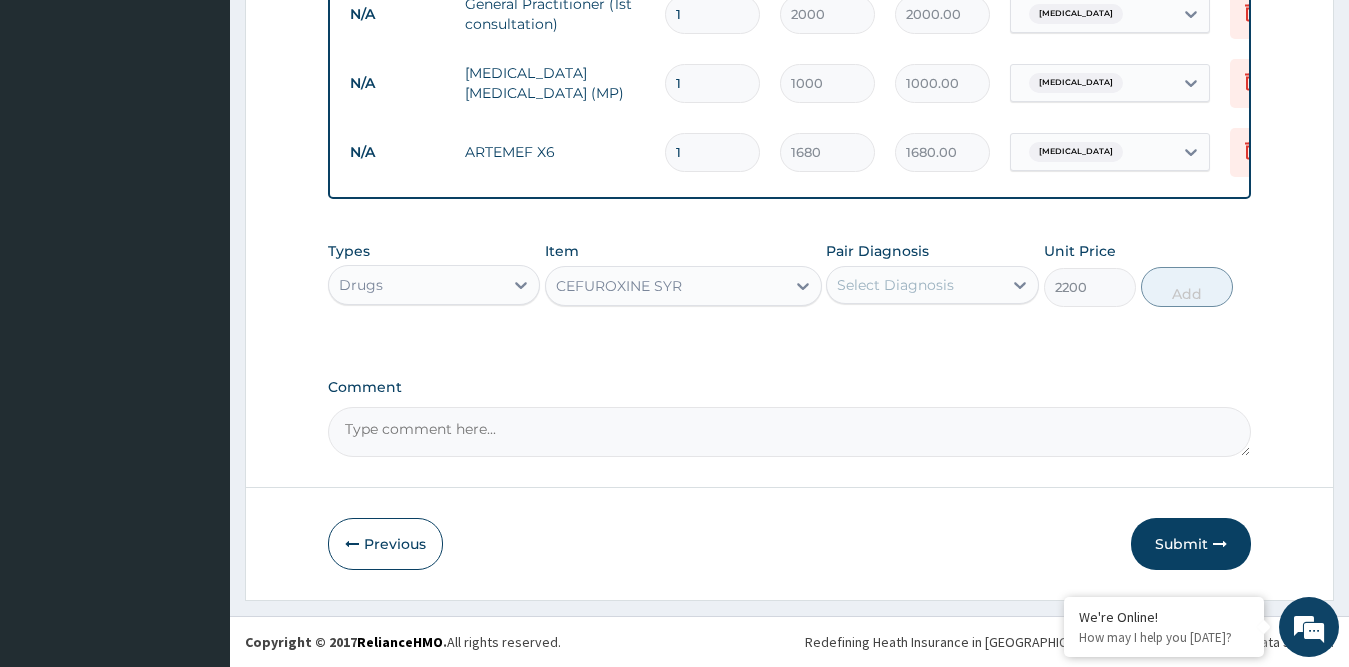 click on "Select Diagnosis" at bounding box center (895, 285) 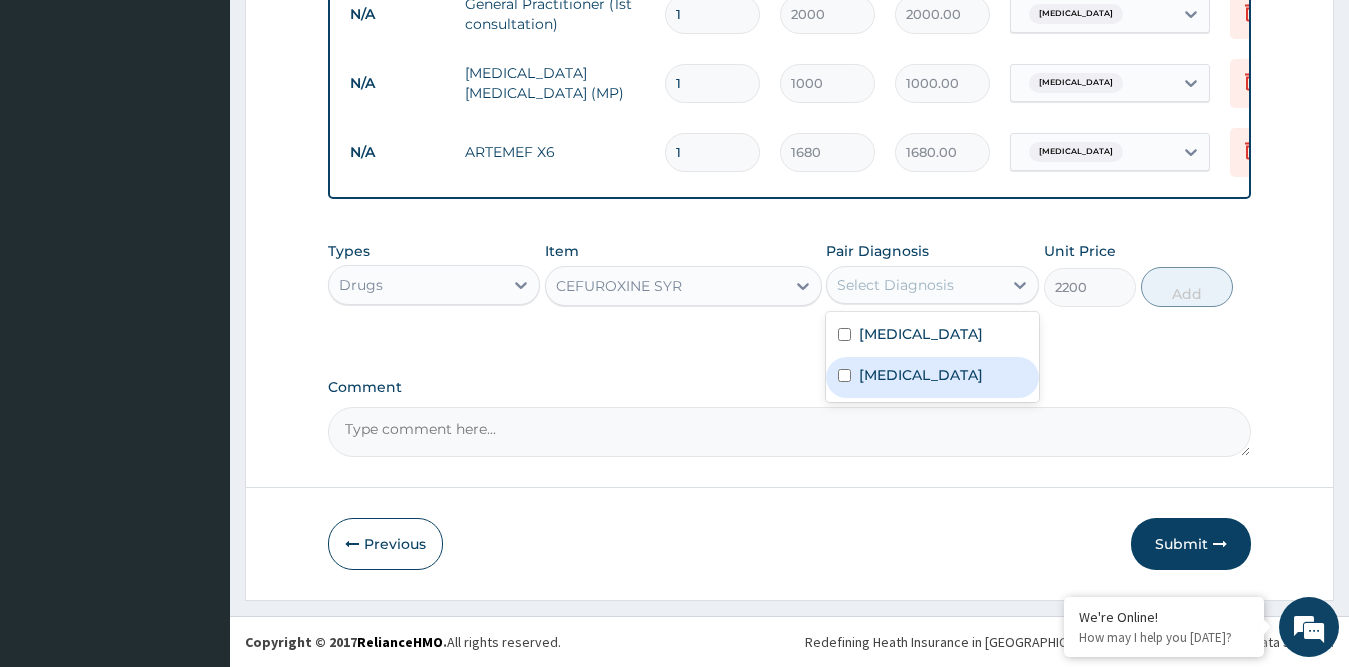 click on "Sepsis" at bounding box center [921, 375] 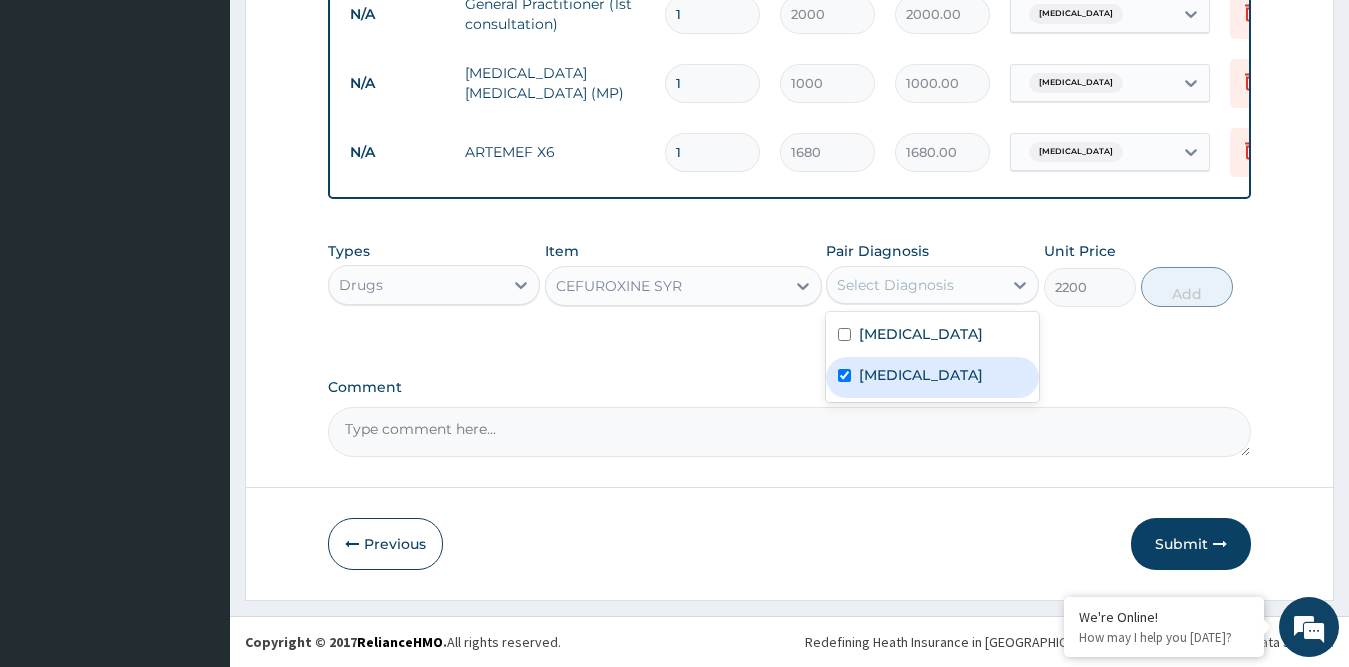 checkbox on "true" 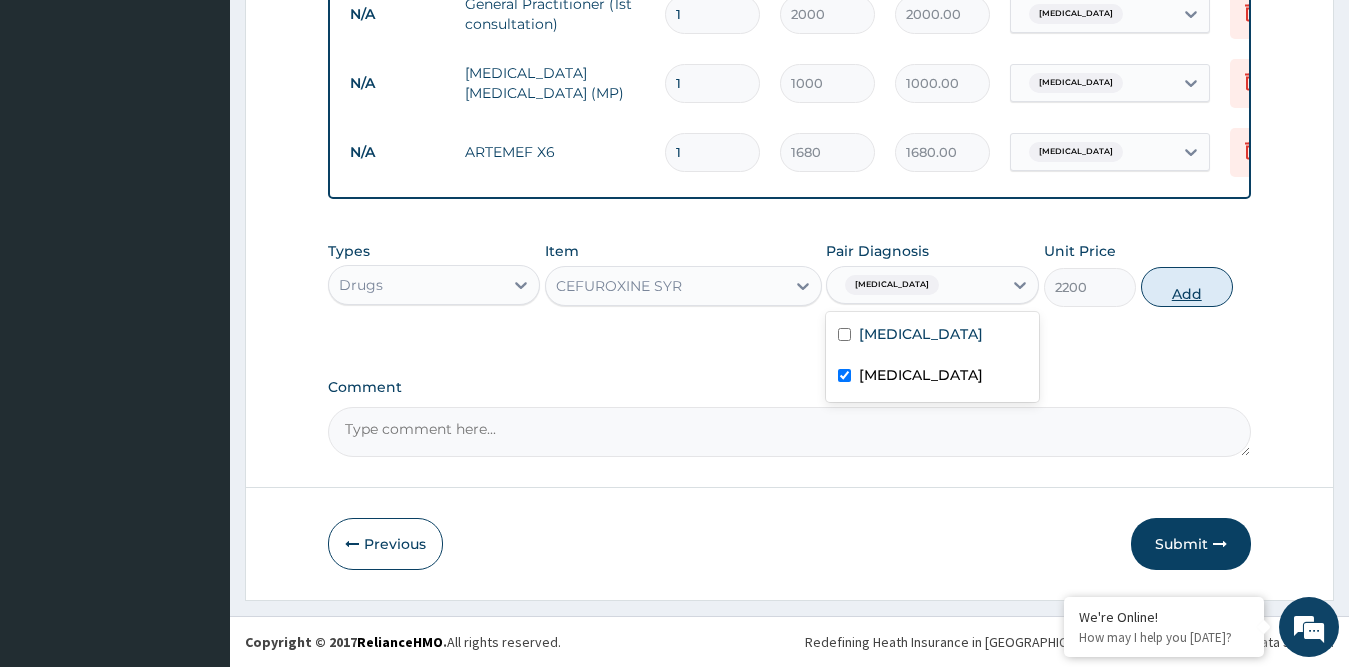 click on "Add" at bounding box center [1187, 287] 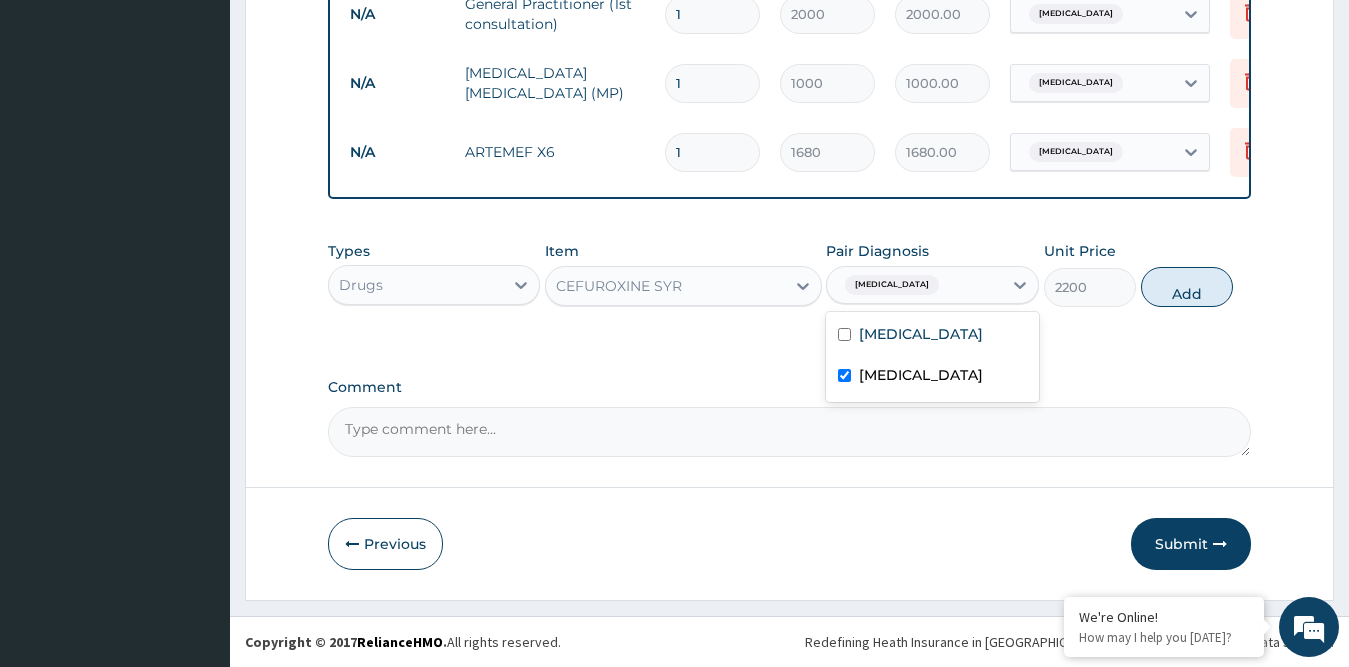 type on "0" 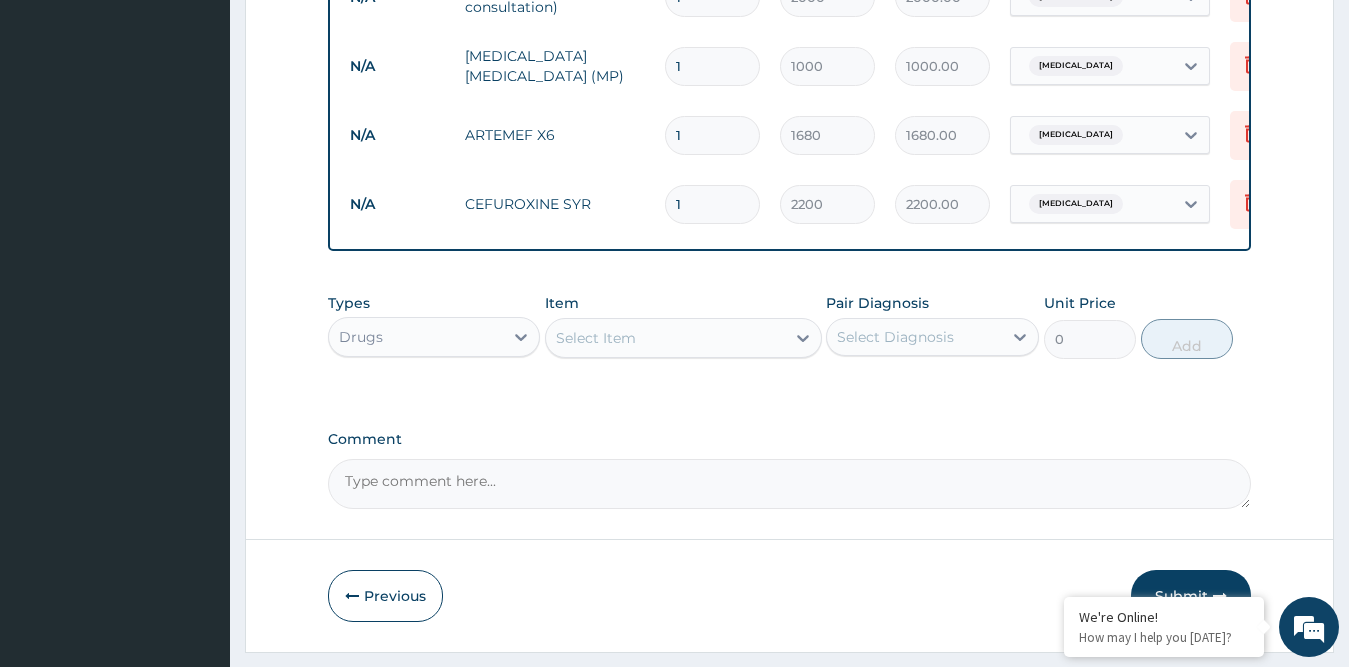 click on "Select Item" at bounding box center [596, 338] 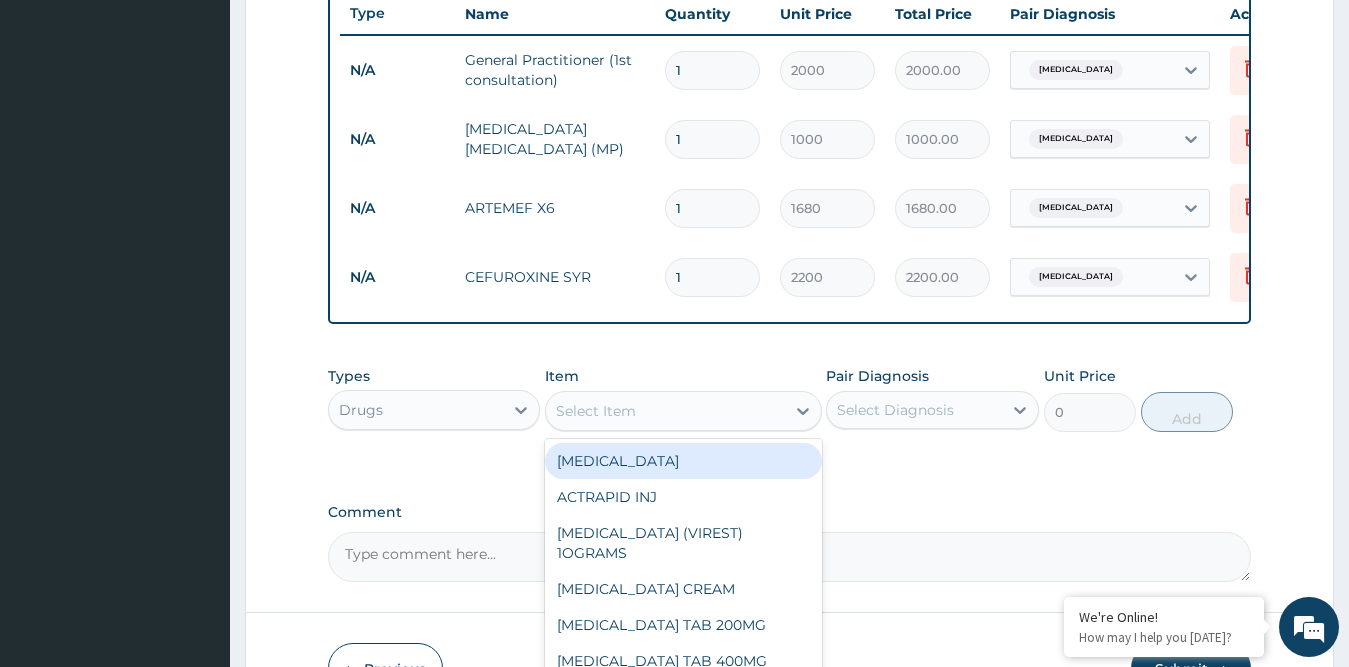 scroll, scrollTop: 535, scrollLeft: 0, axis: vertical 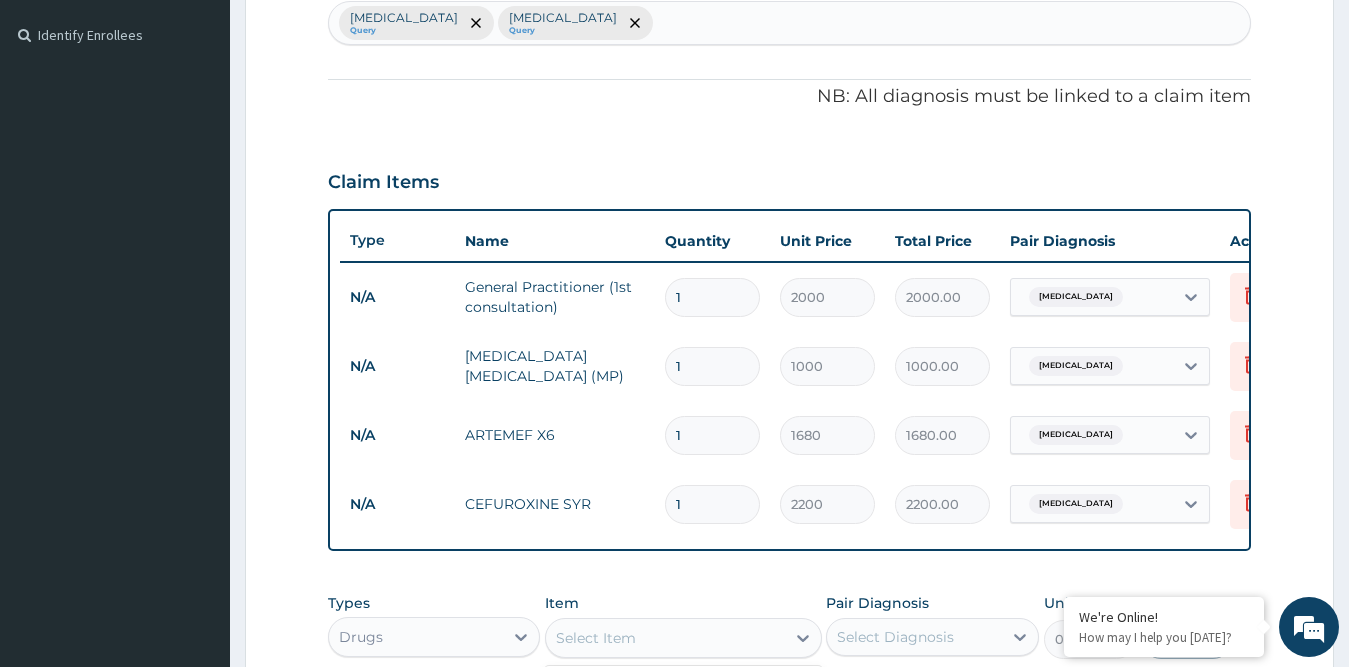 drag, startPoint x: 551, startPoint y: 199, endPoint x: 748, endPoint y: 168, distance: 199.42416 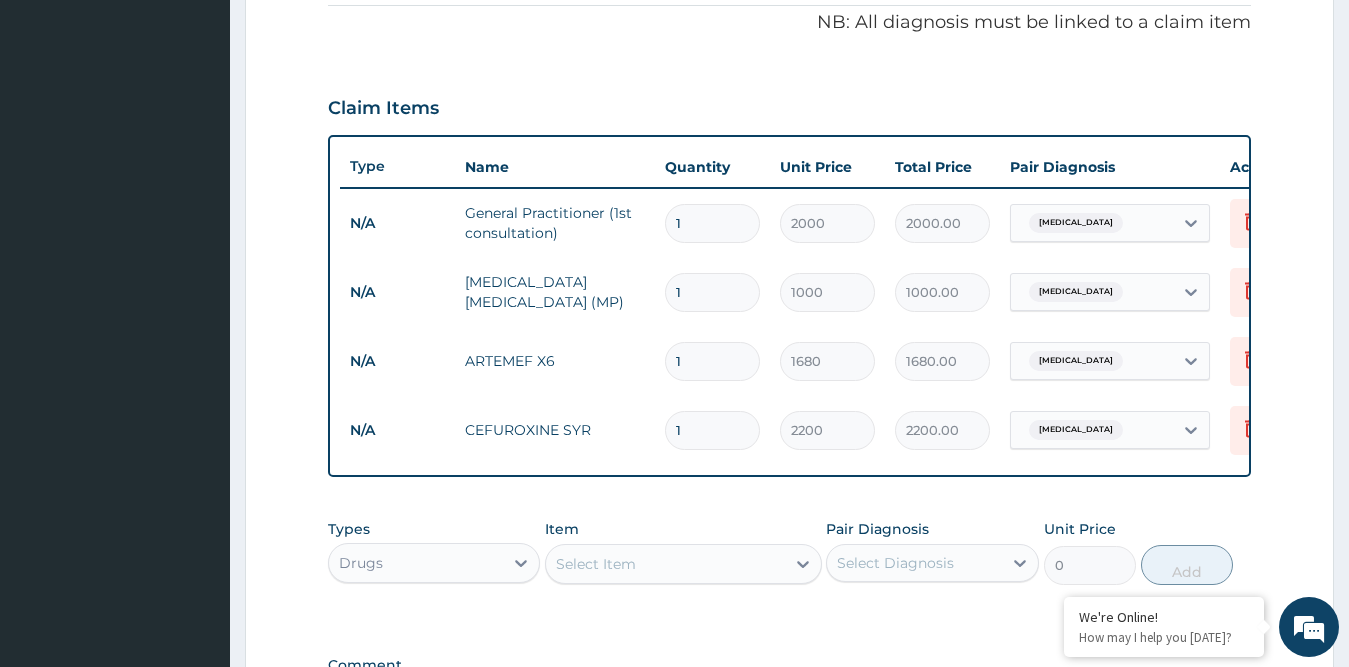 scroll, scrollTop: 904, scrollLeft: 0, axis: vertical 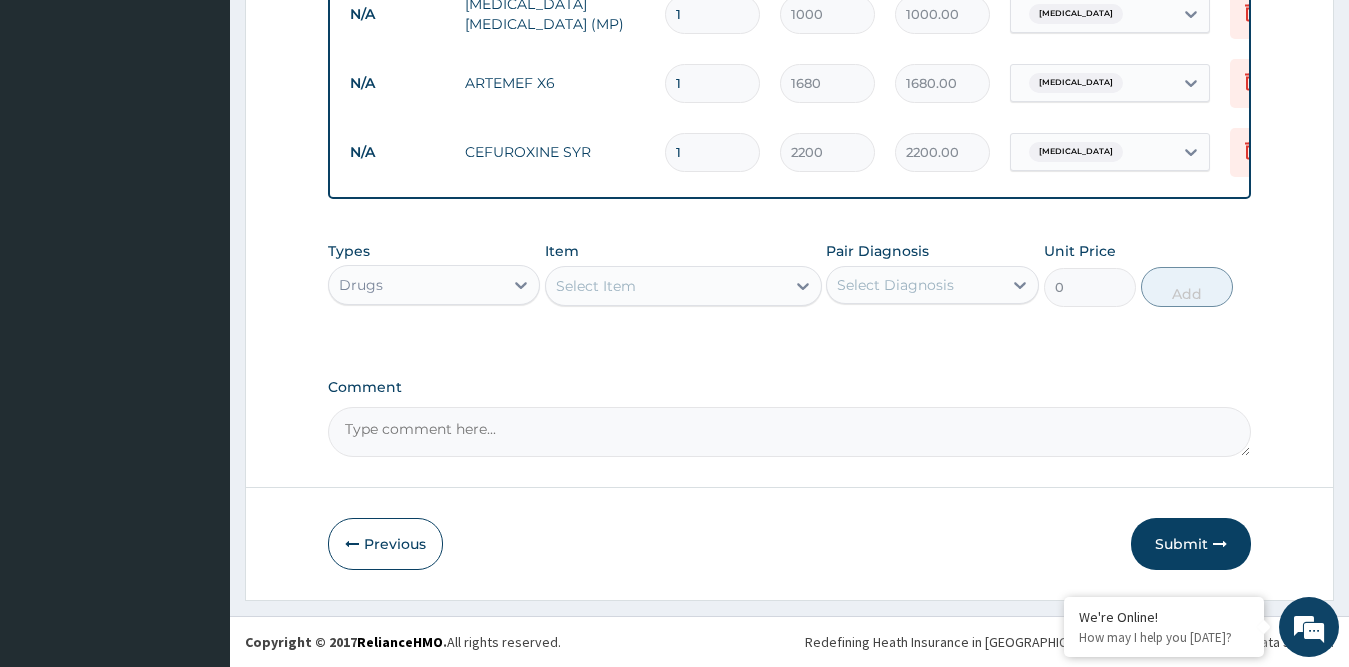 click on "Select Item" at bounding box center (596, 286) 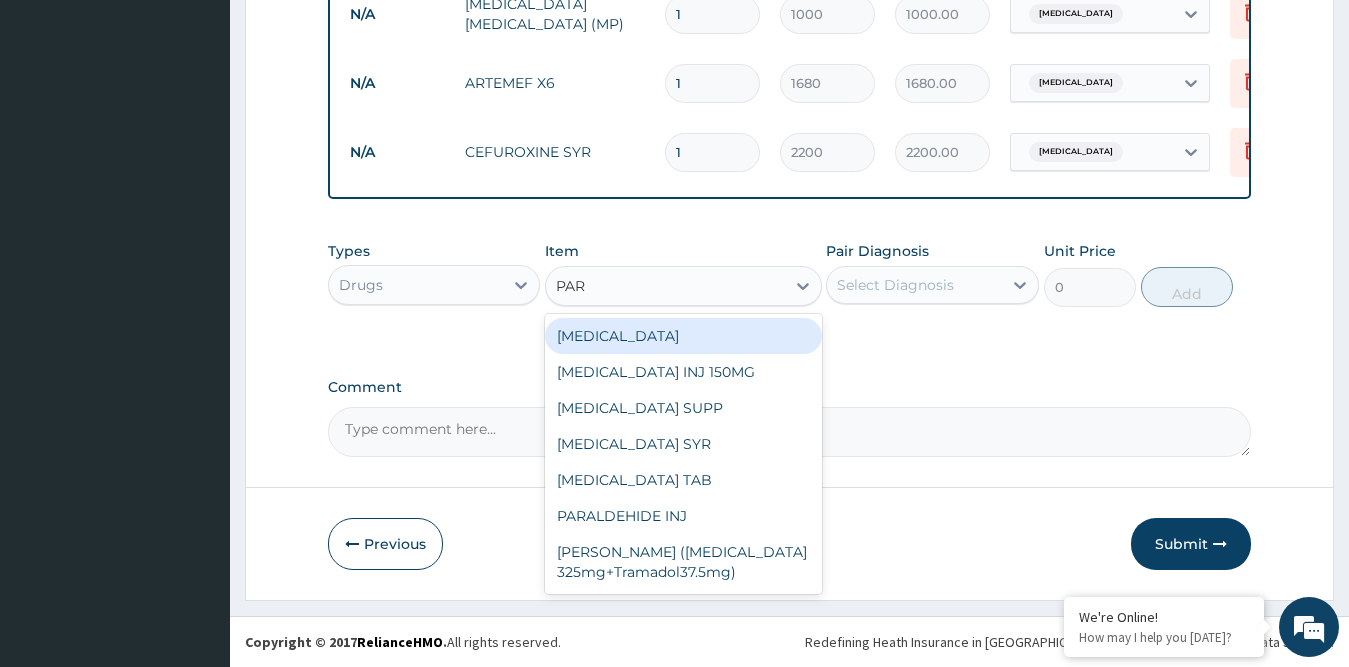 type on "PARA" 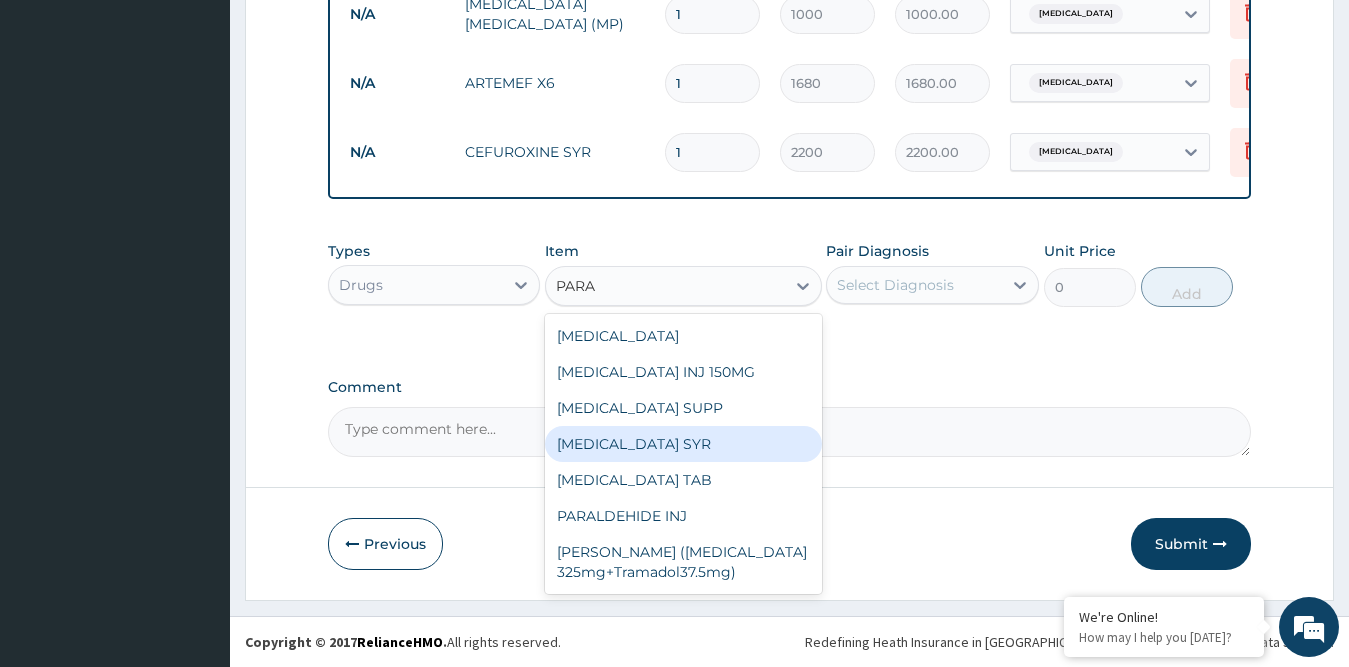 drag, startPoint x: 630, startPoint y: 431, endPoint x: 676, endPoint y: 399, distance: 56.0357 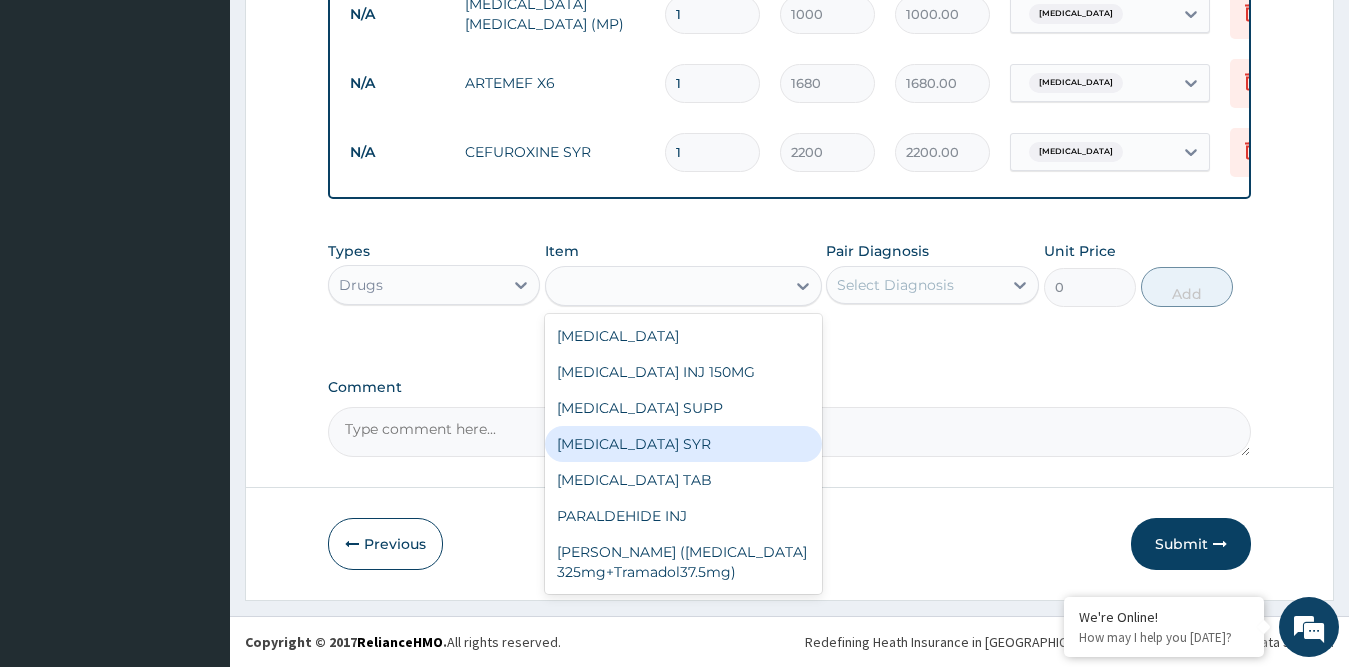 type on "245" 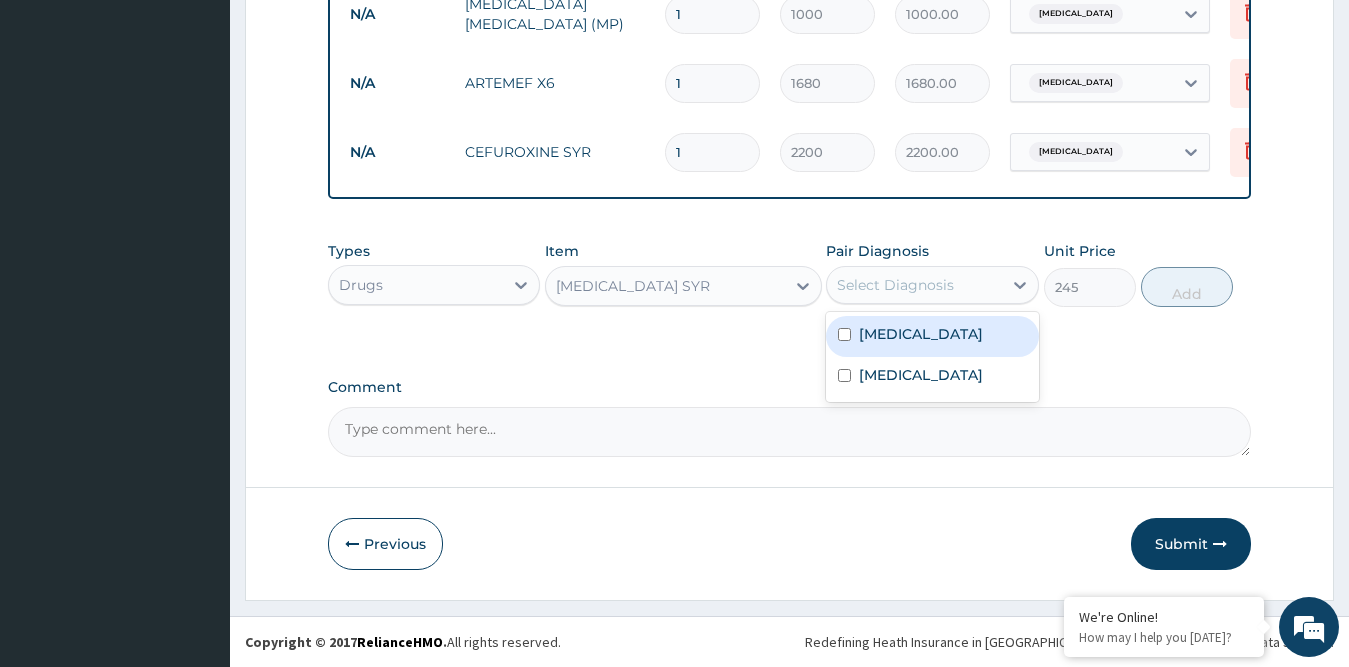 click on "Select Diagnosis" at bounding box center [895, 285] 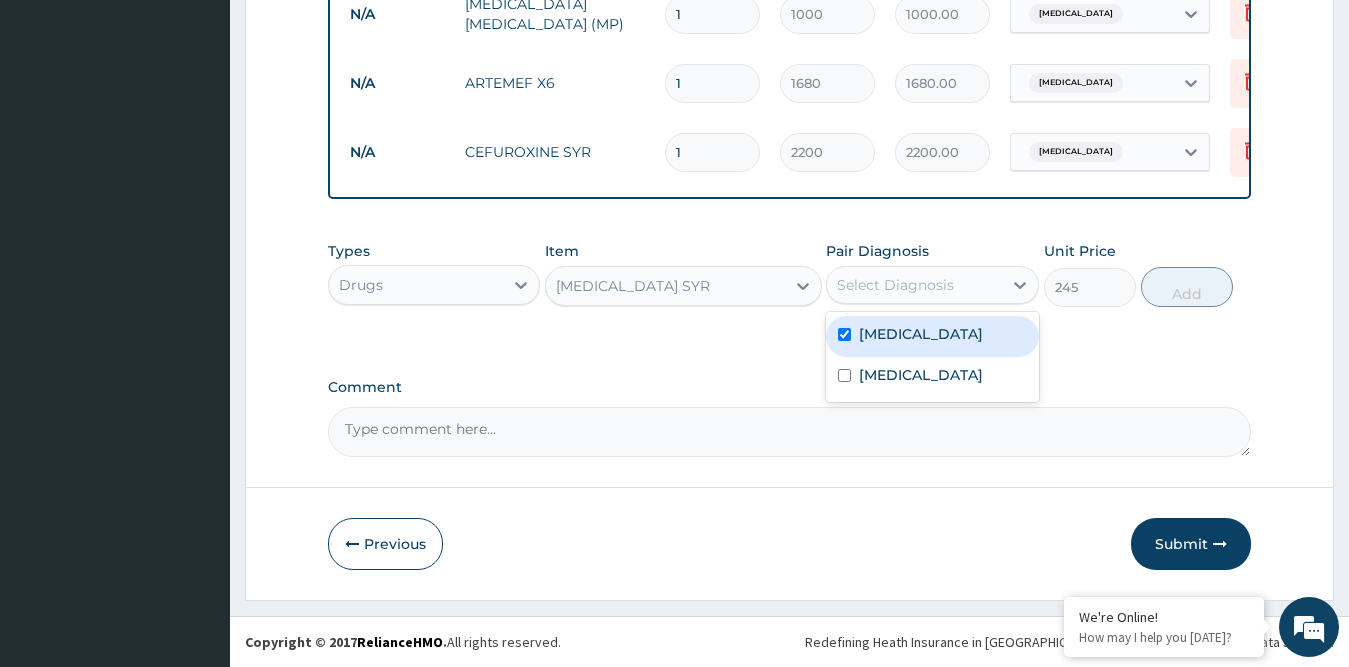checkbox on "true" 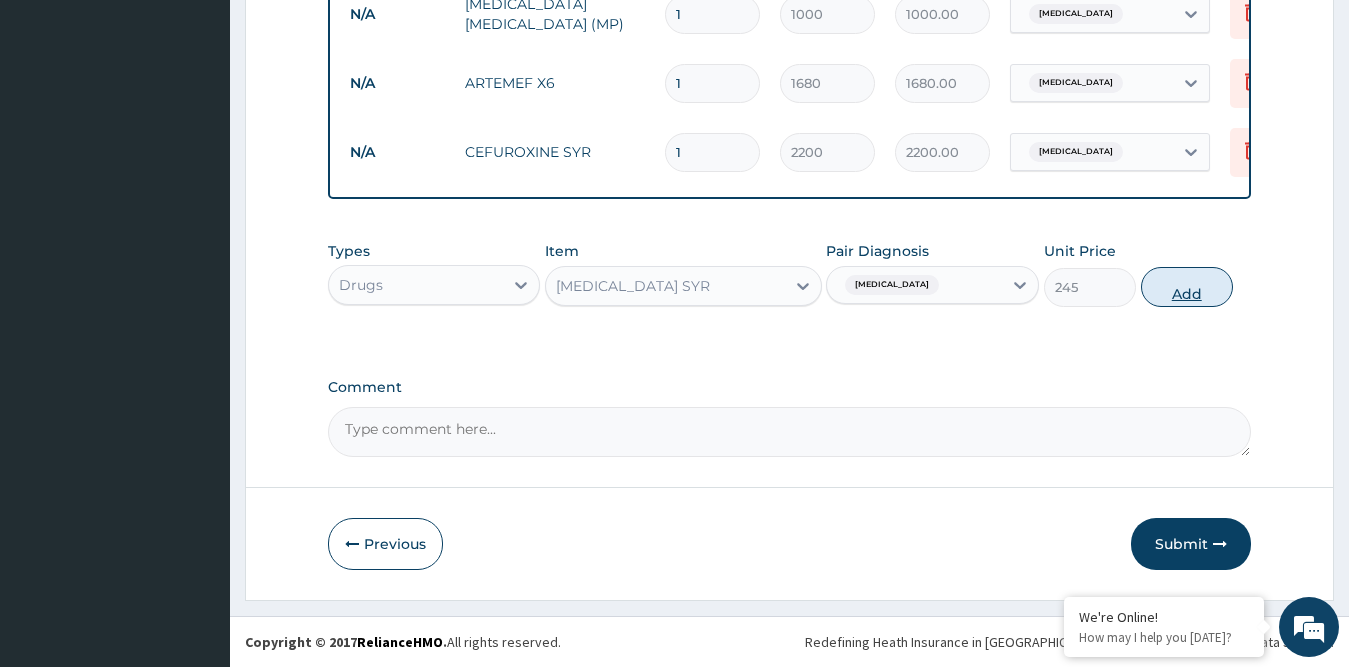 click on "Add" at bounding box center [1187, 287] 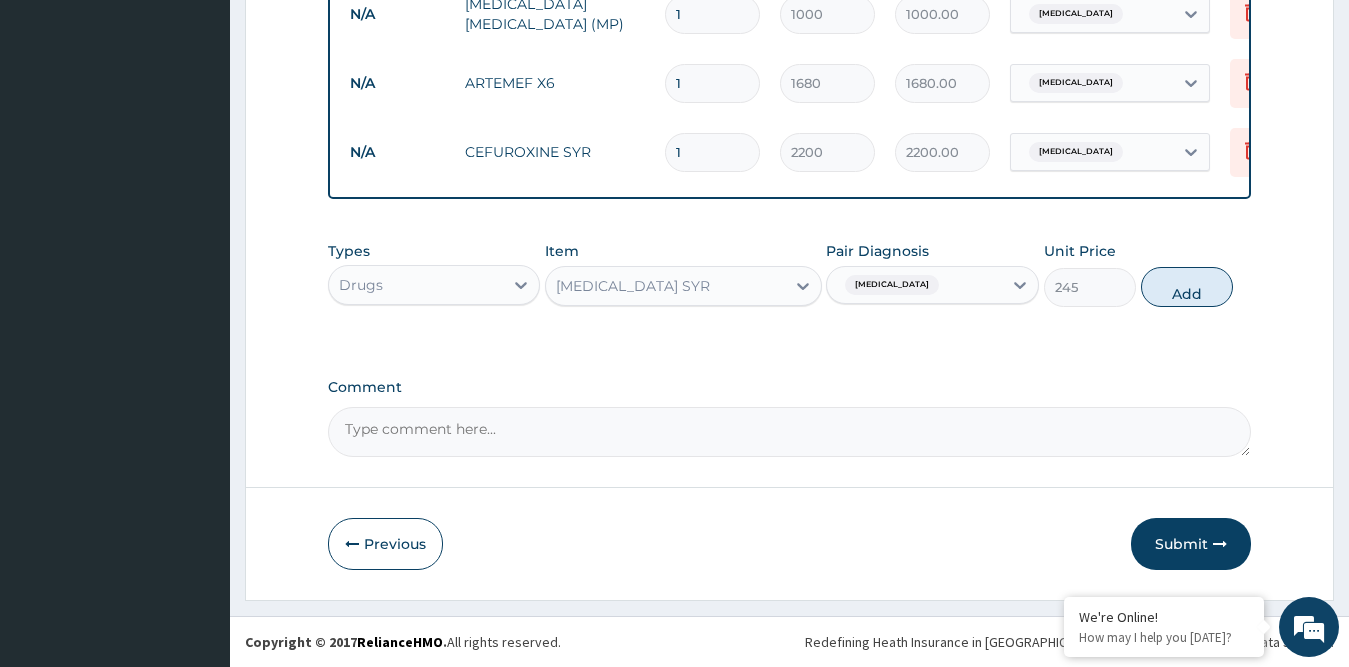 type on "0" 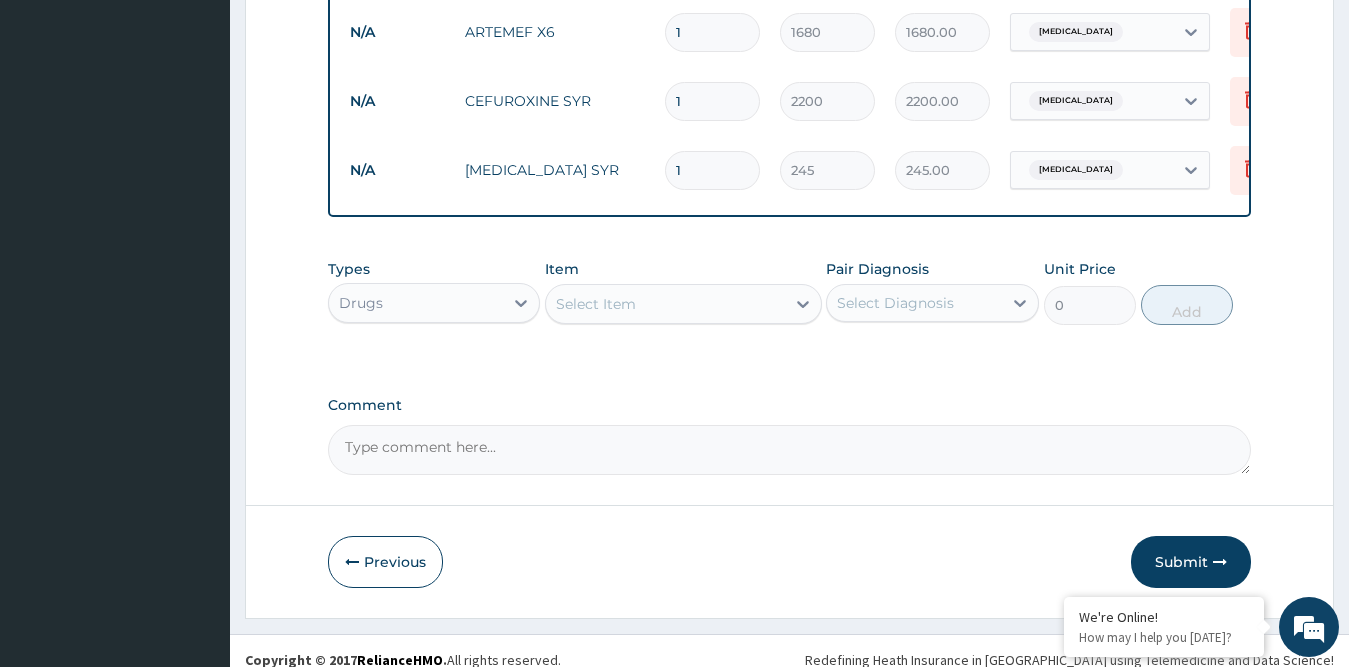 scroll, scrollTop: 973, scrollLeft: 0, axis: vertical 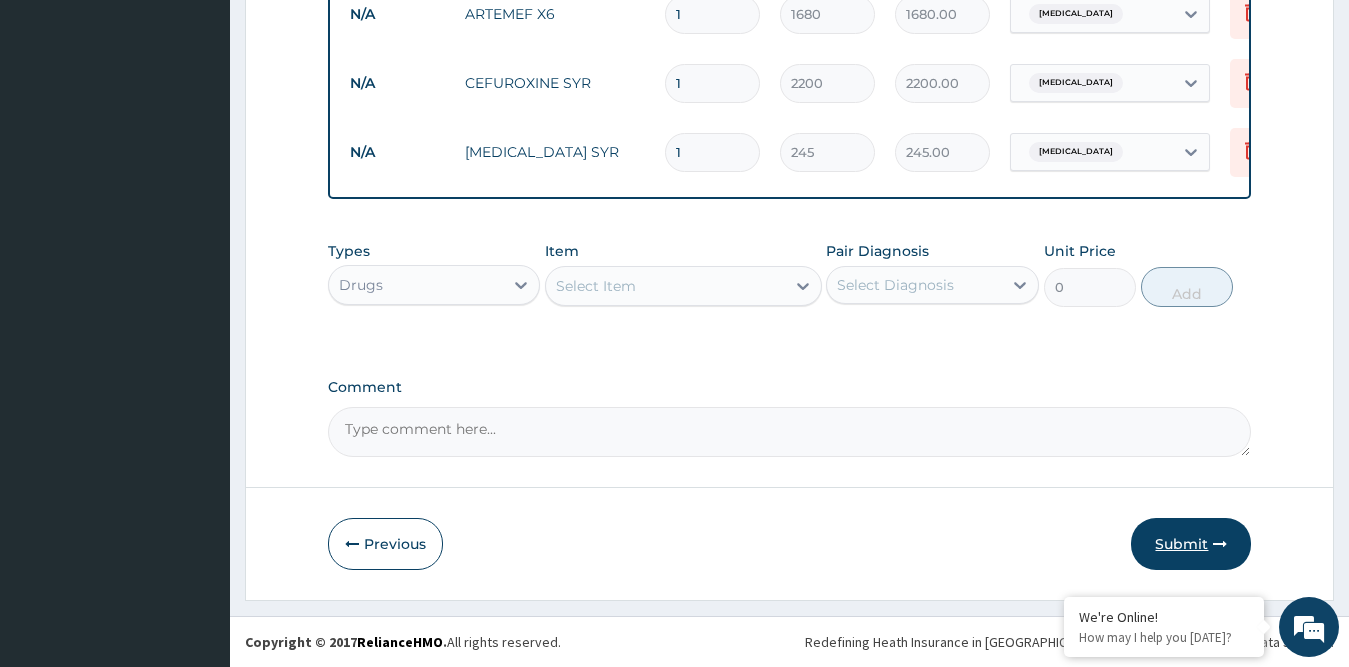 click on "Submit" at bounding box center (1191, 544) 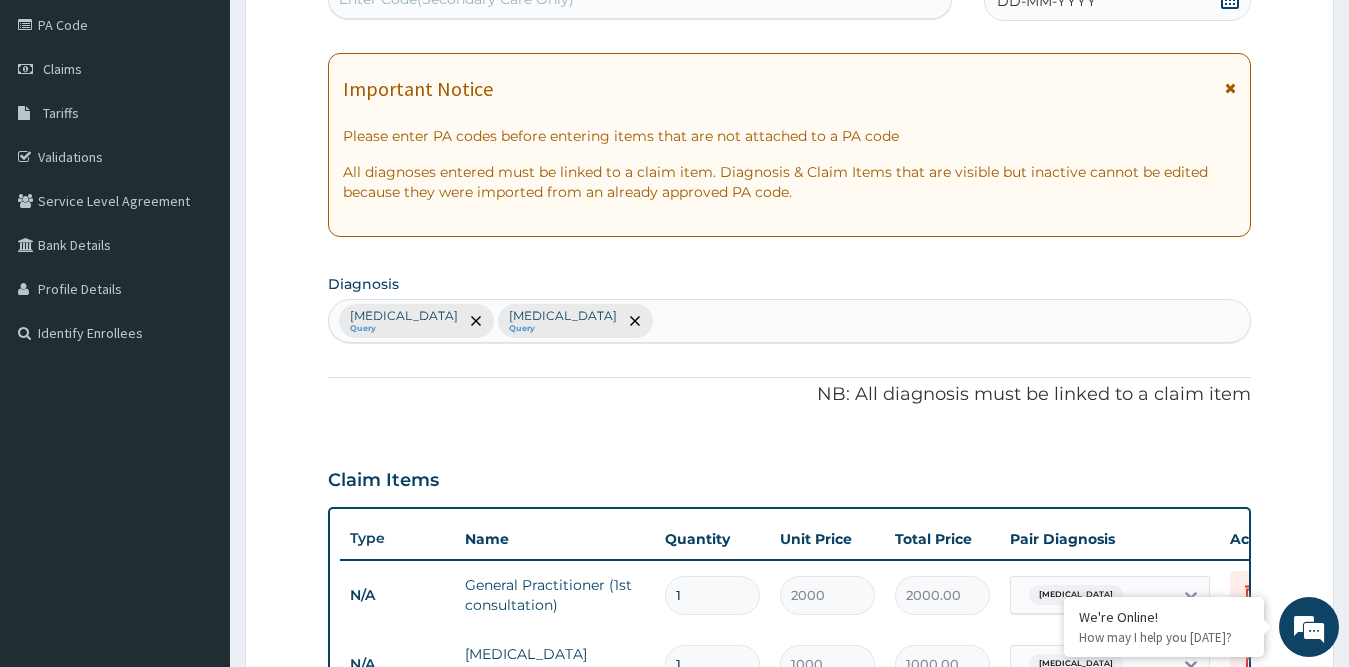 scroll, scrollTop: 173, scrollLeft: 0, axis: vertical 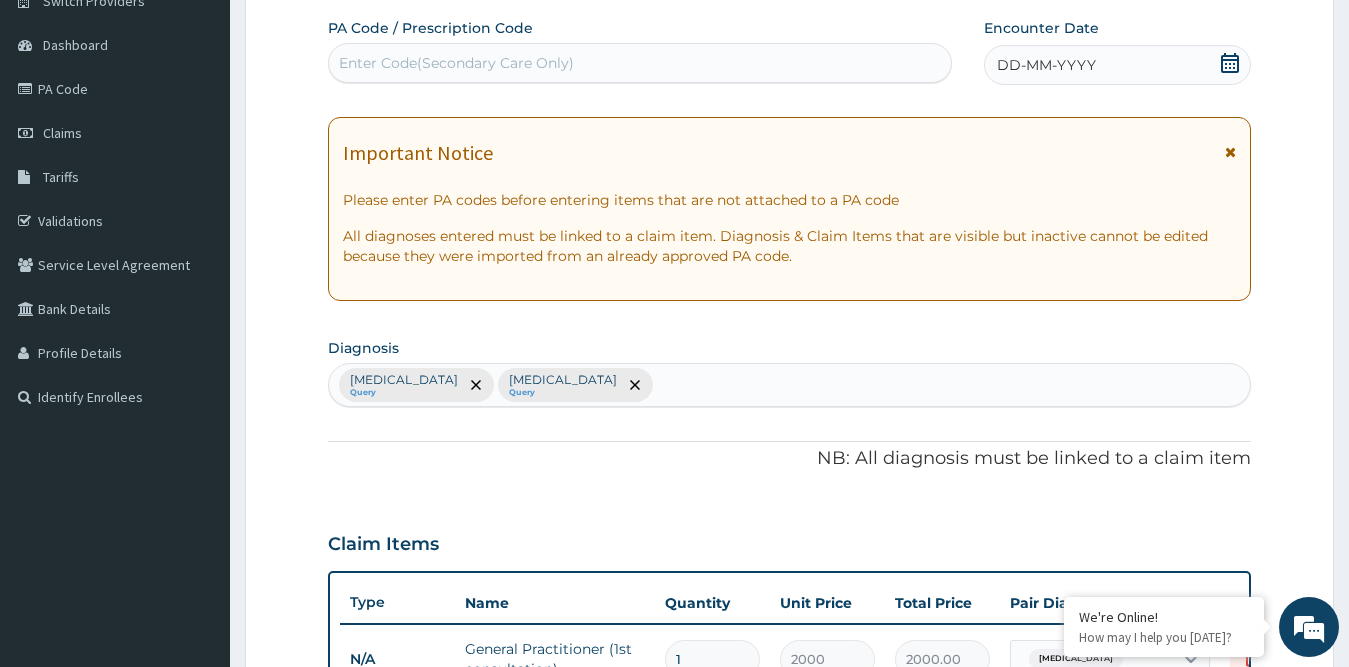 click 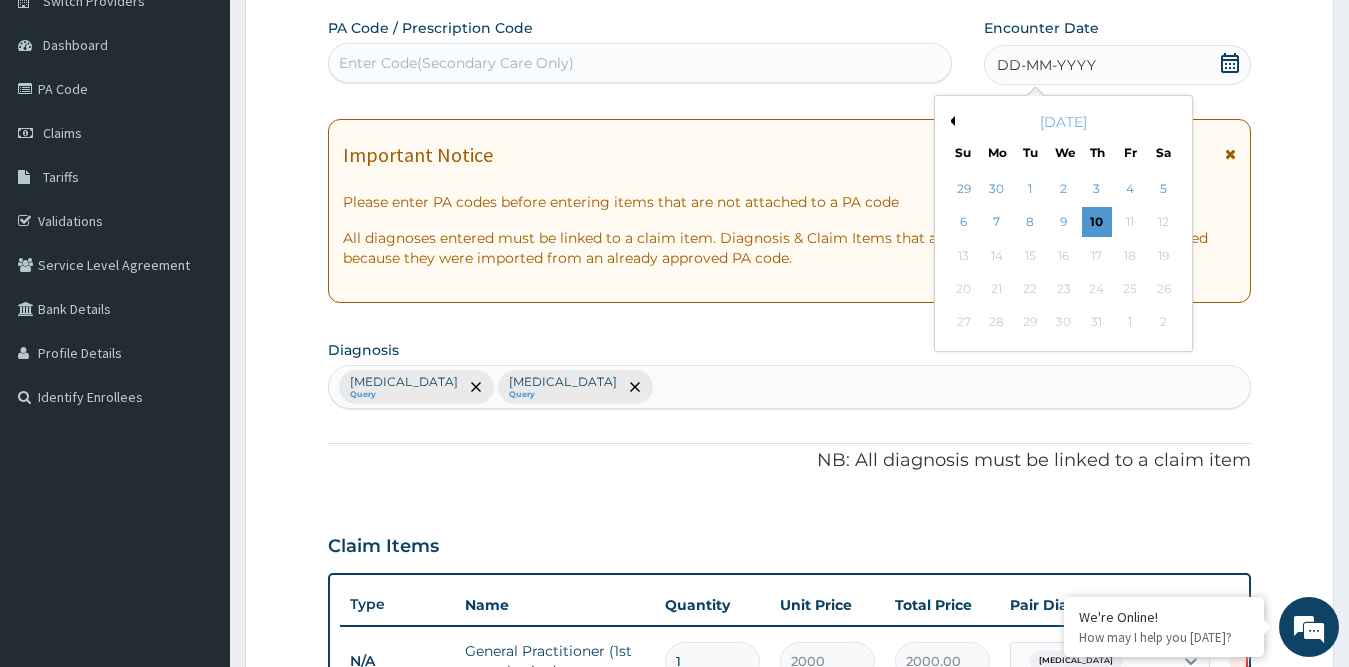 drag, startPoint x: 1100, startPoint y: 192, endPoint x: 1103, endPoint y: 168, distance: 24.186773 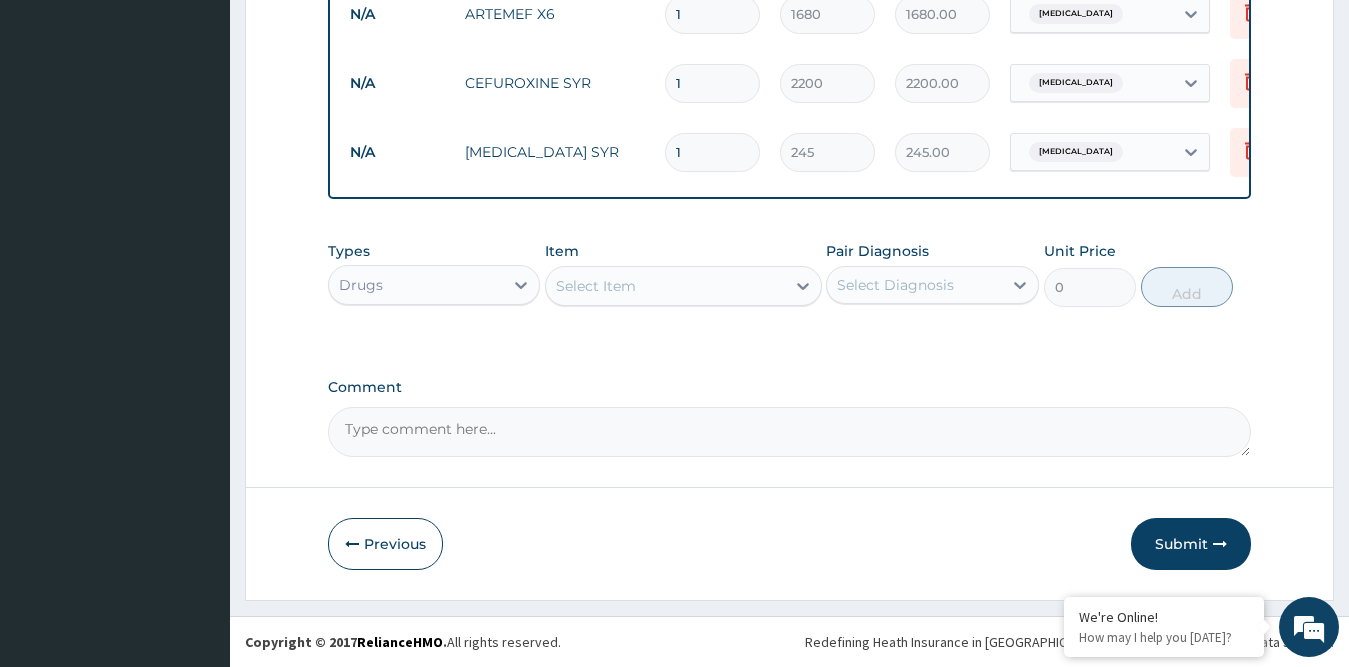 scroll, scrollTop: 973, scrollLeft: 0, axis: vertical 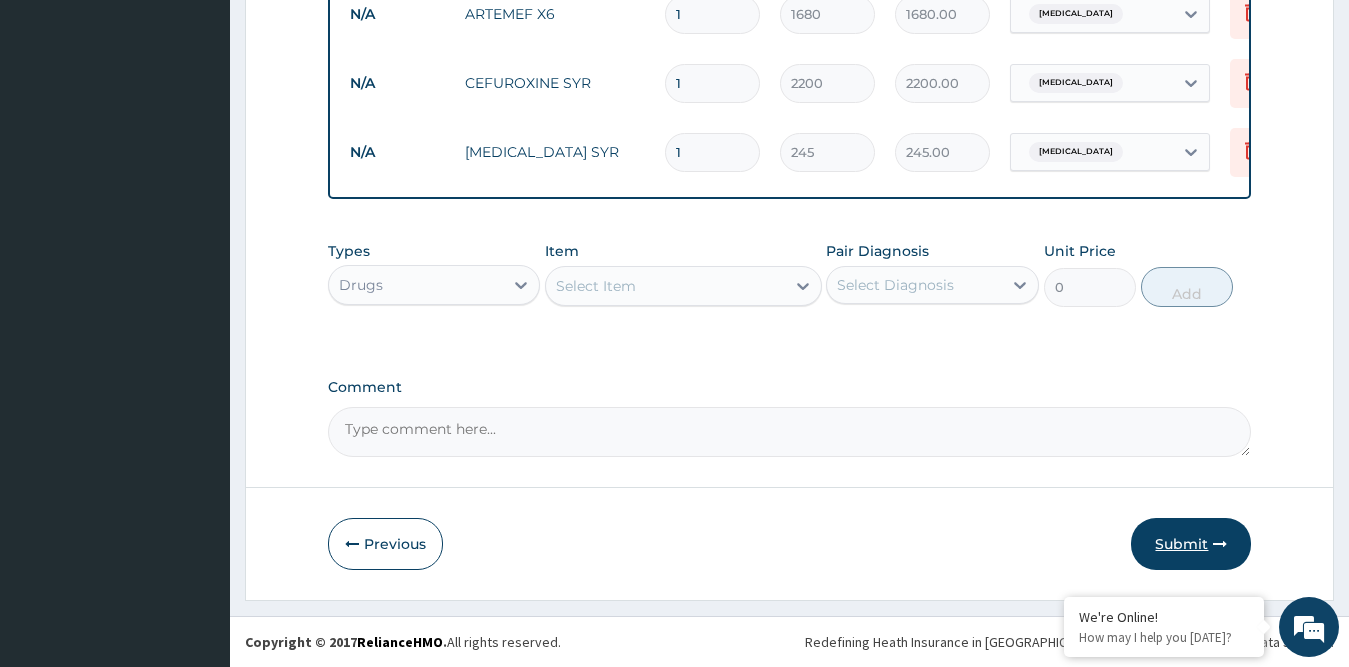 click on "Submit" at bounding box center (1191, 544) 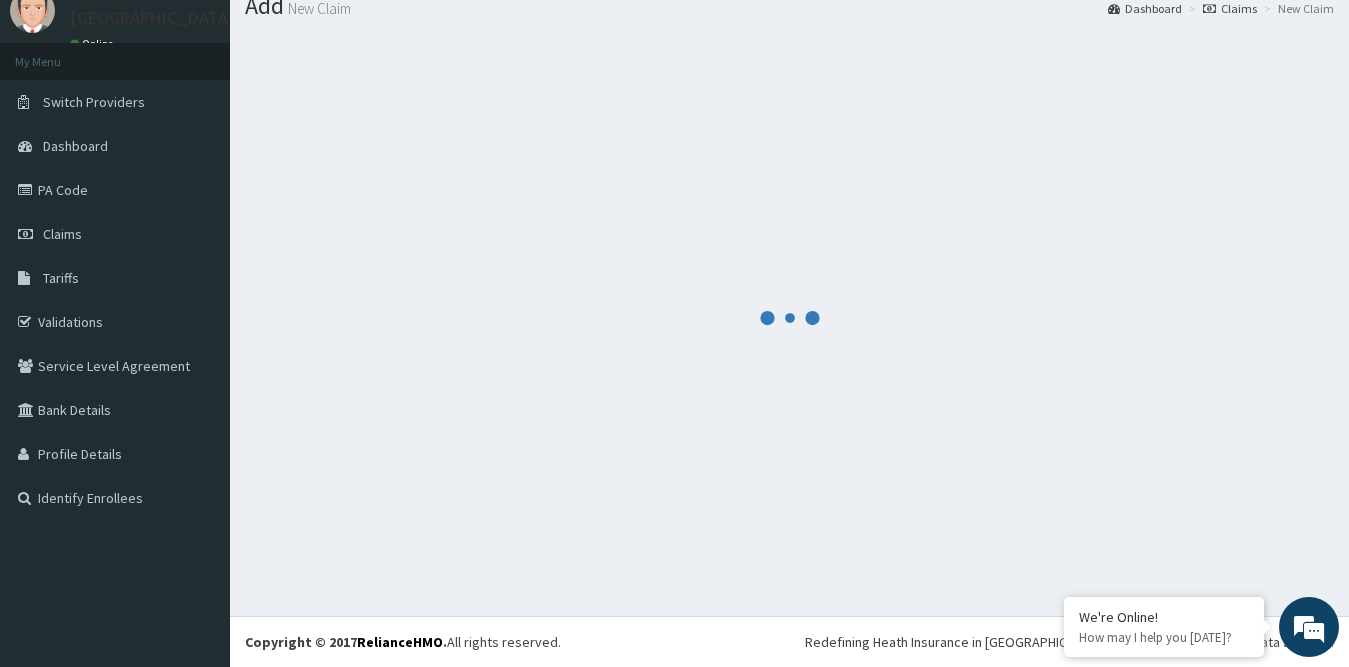 scroll, scrollTop: 72, scrollLeft: 0, axis: vertical 